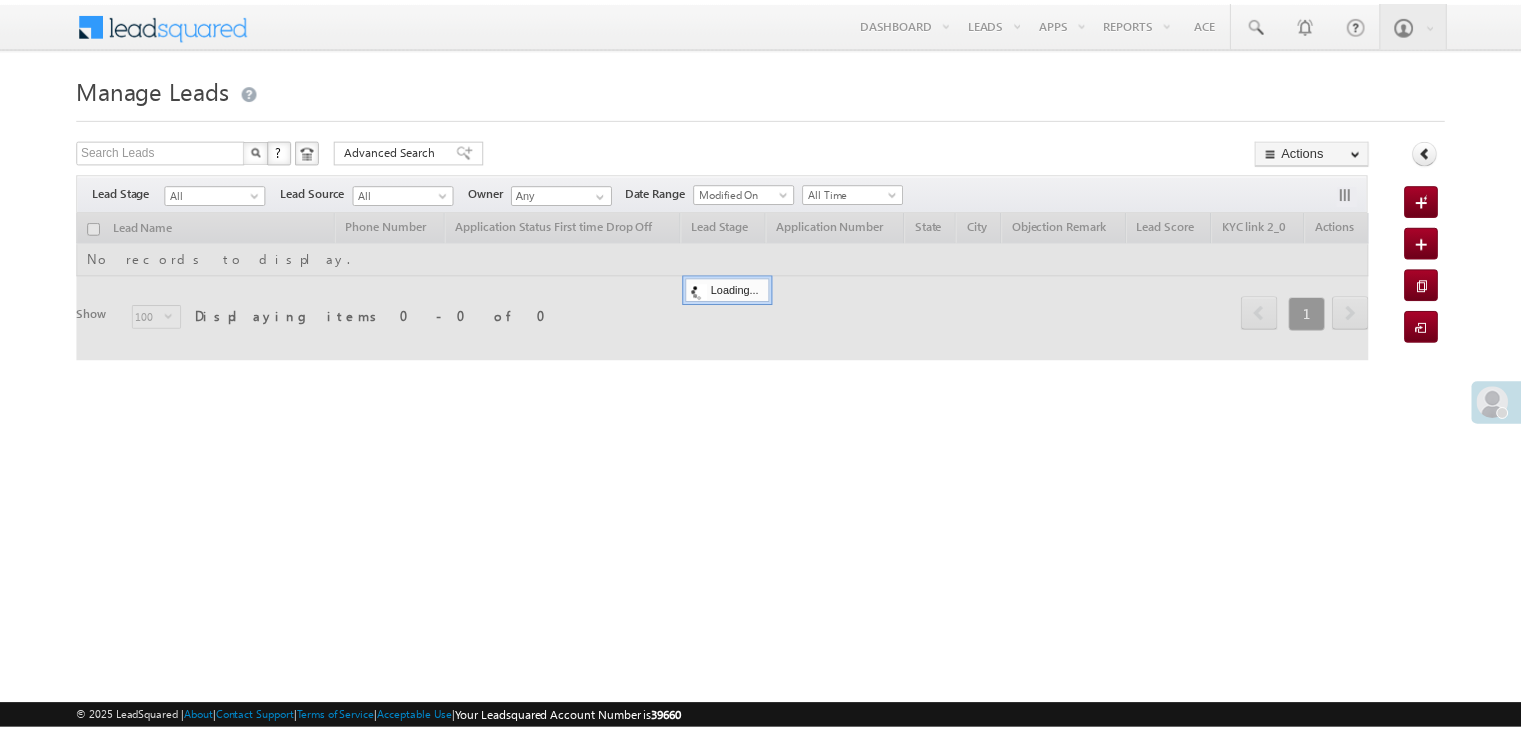 scroll, scrollTop: 0, scrollLeft: 0, axis: both 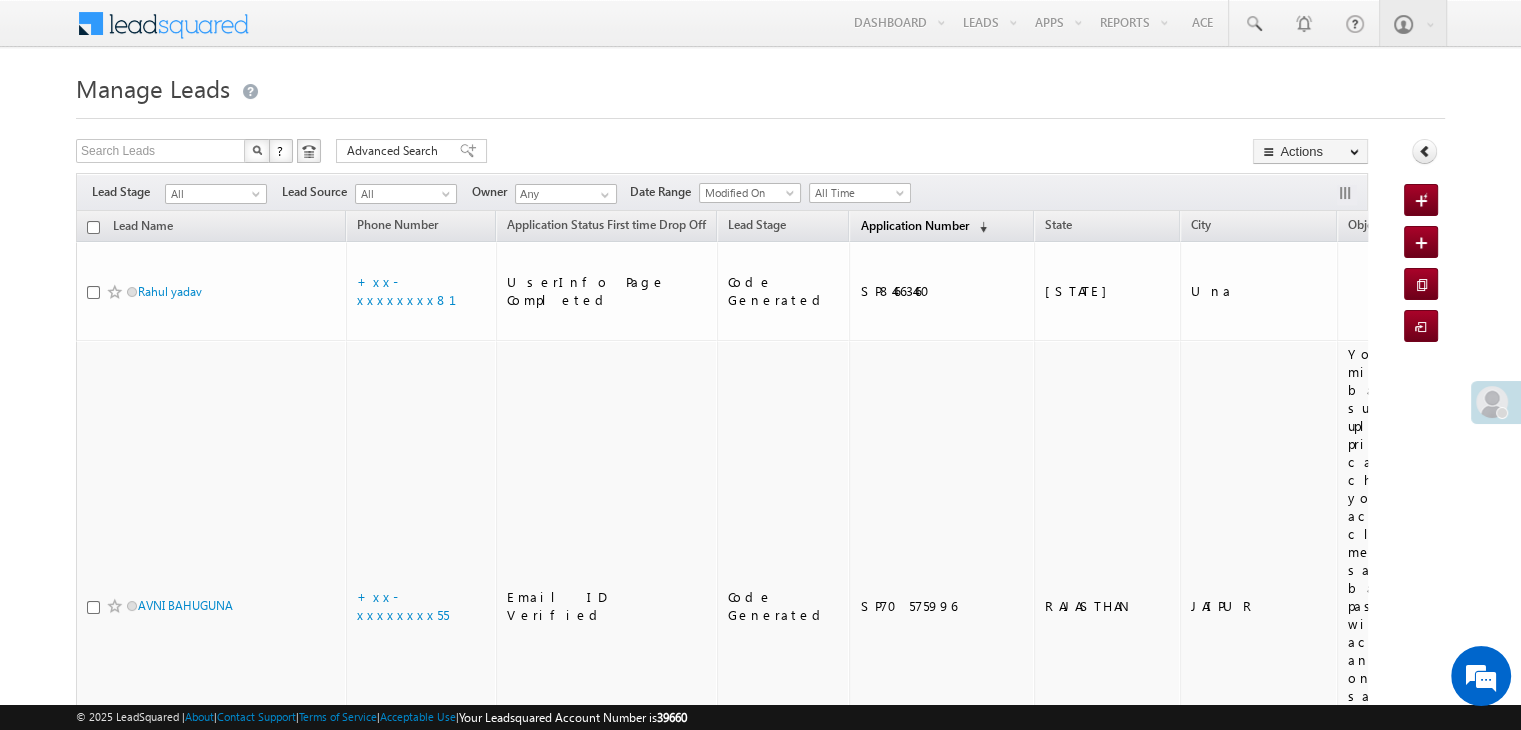 click on "Application Number" at bounding box center [914, 225] 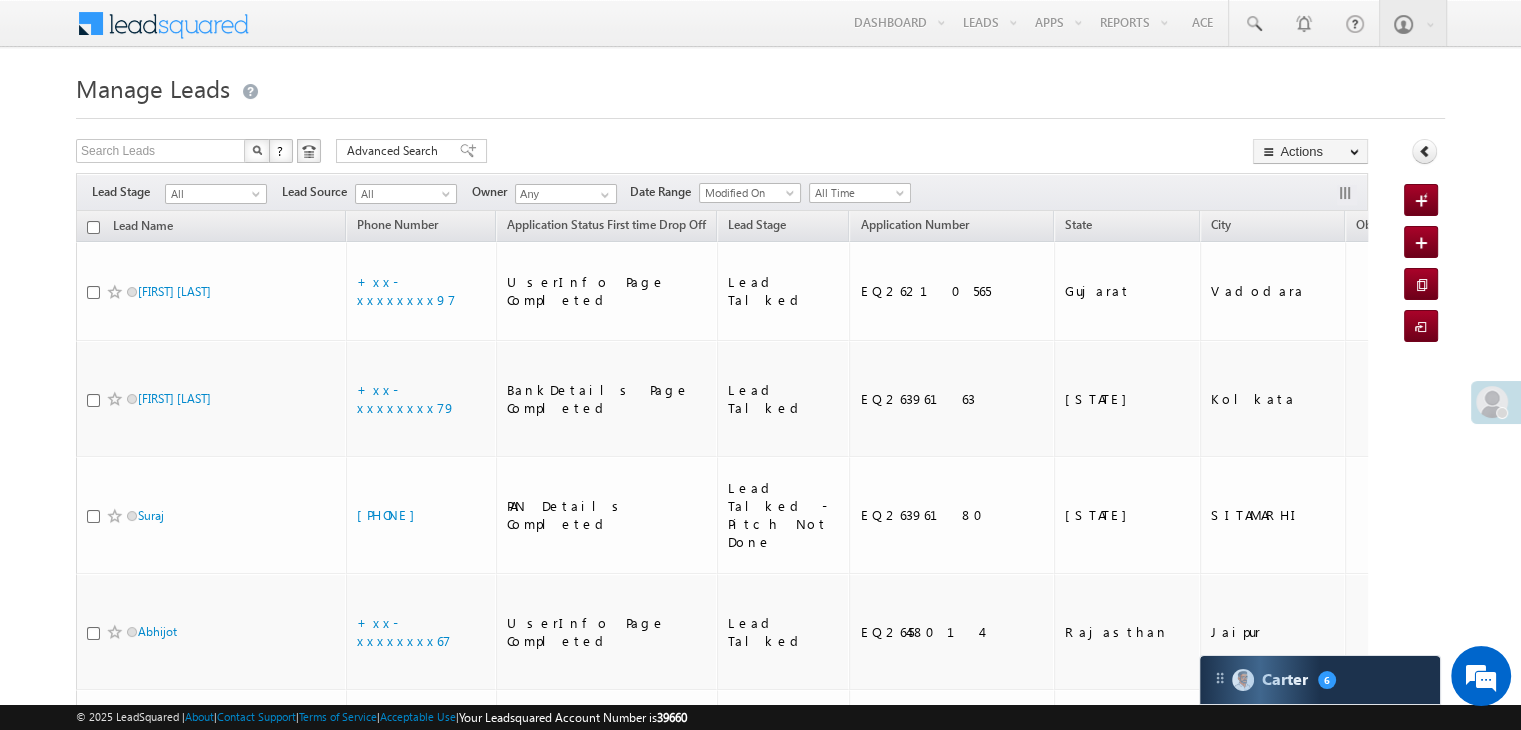 click at bounding box center [1492, 402] 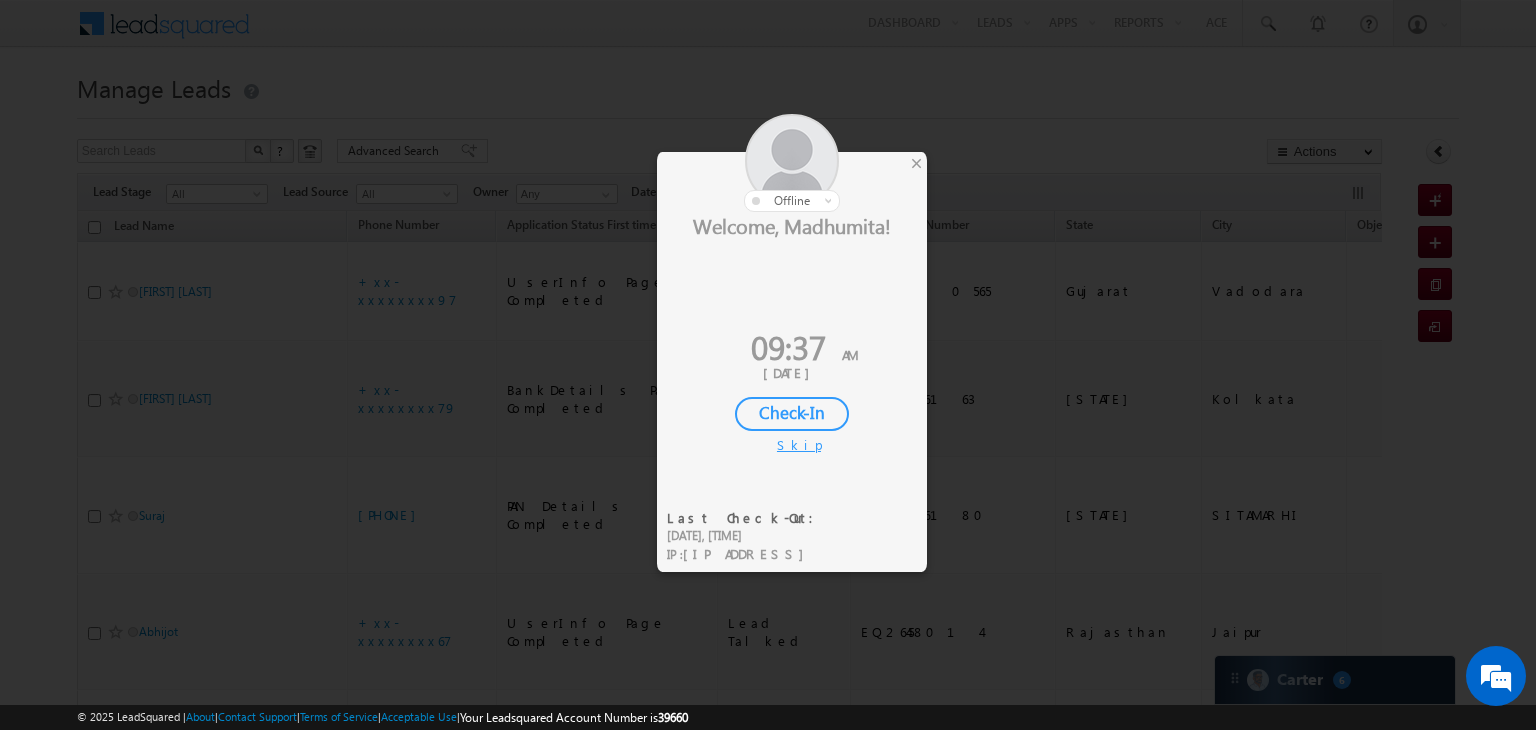 click on "Check-In" at bounding box center (792, 414) 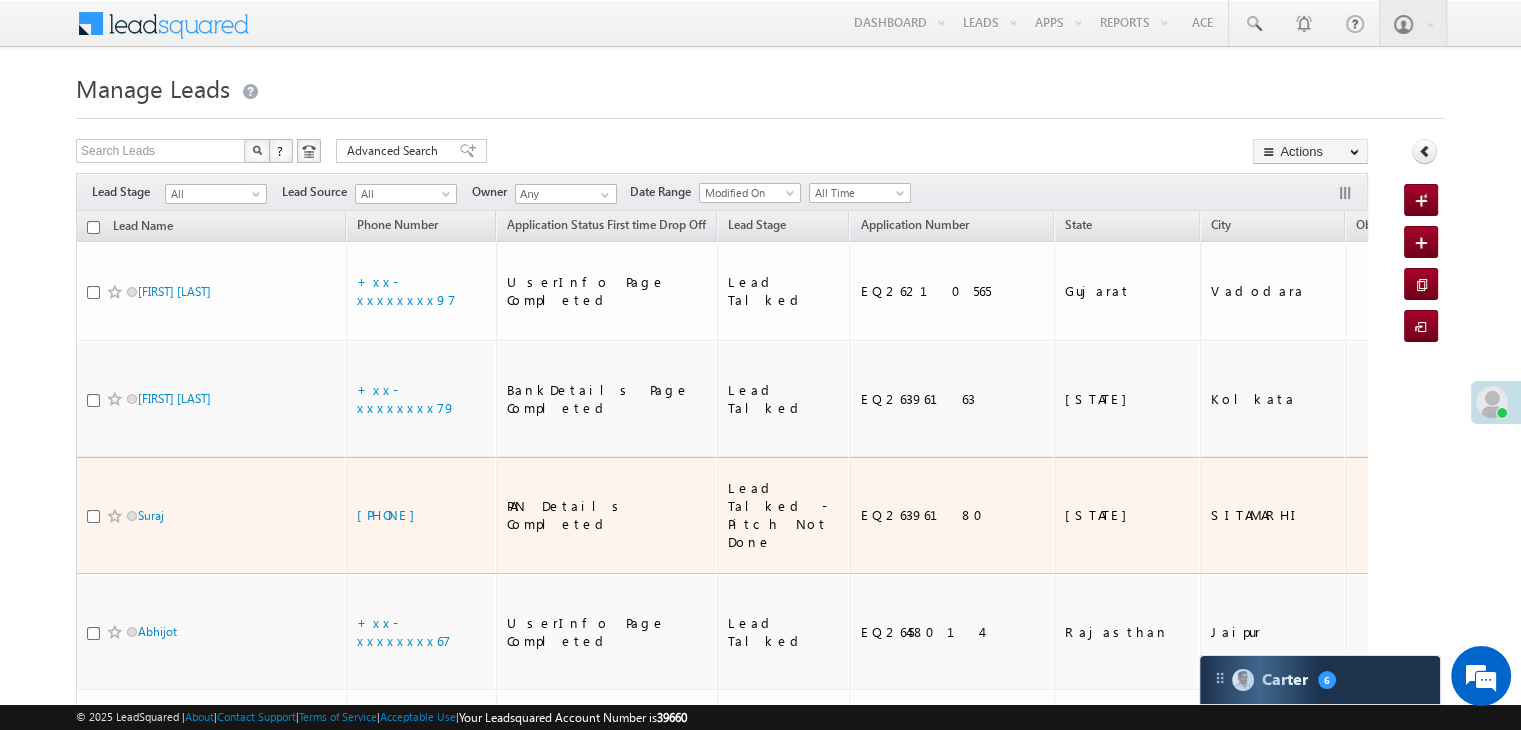 scroll, scrollTop: 0, scrollLeft: 0, axis: both 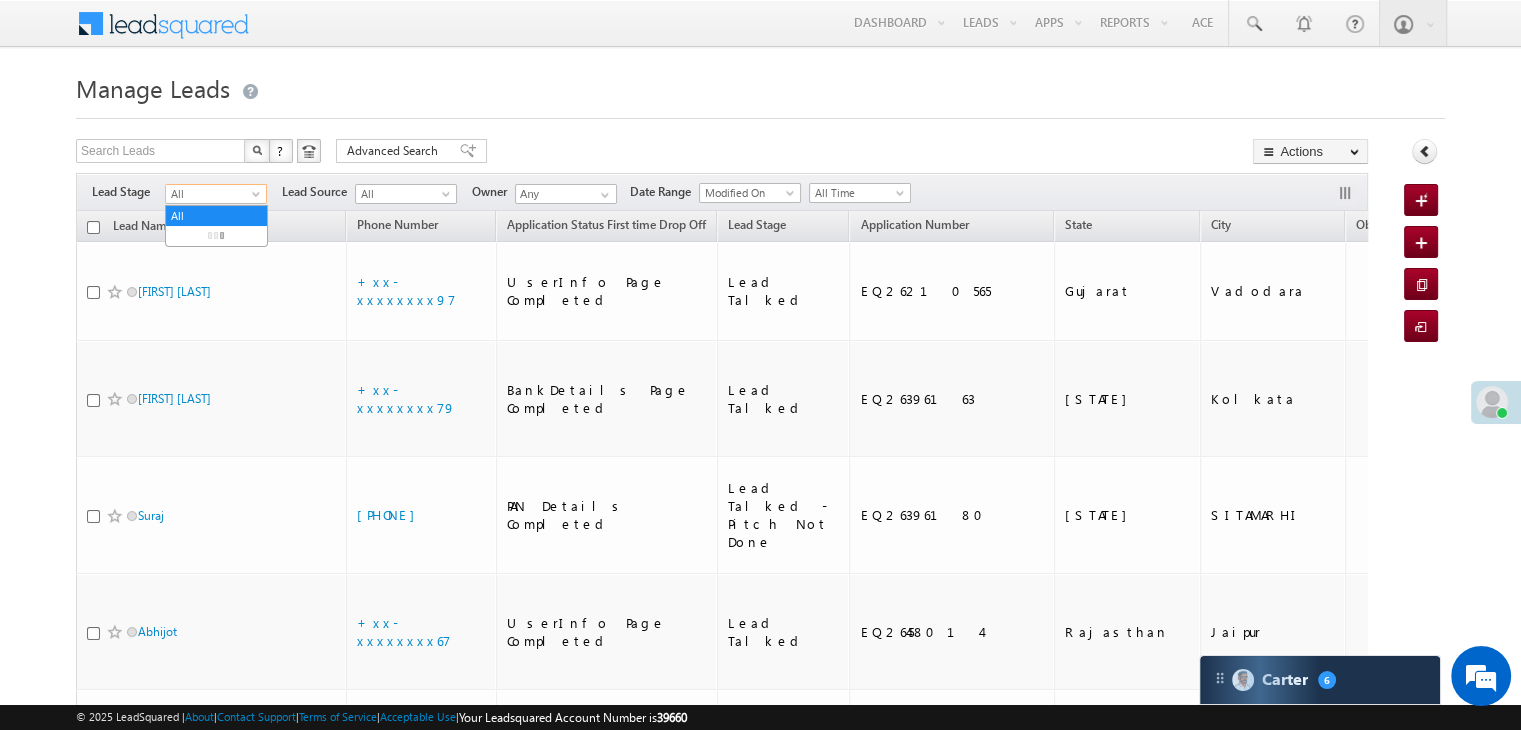 click at bounding box center [258, 198] 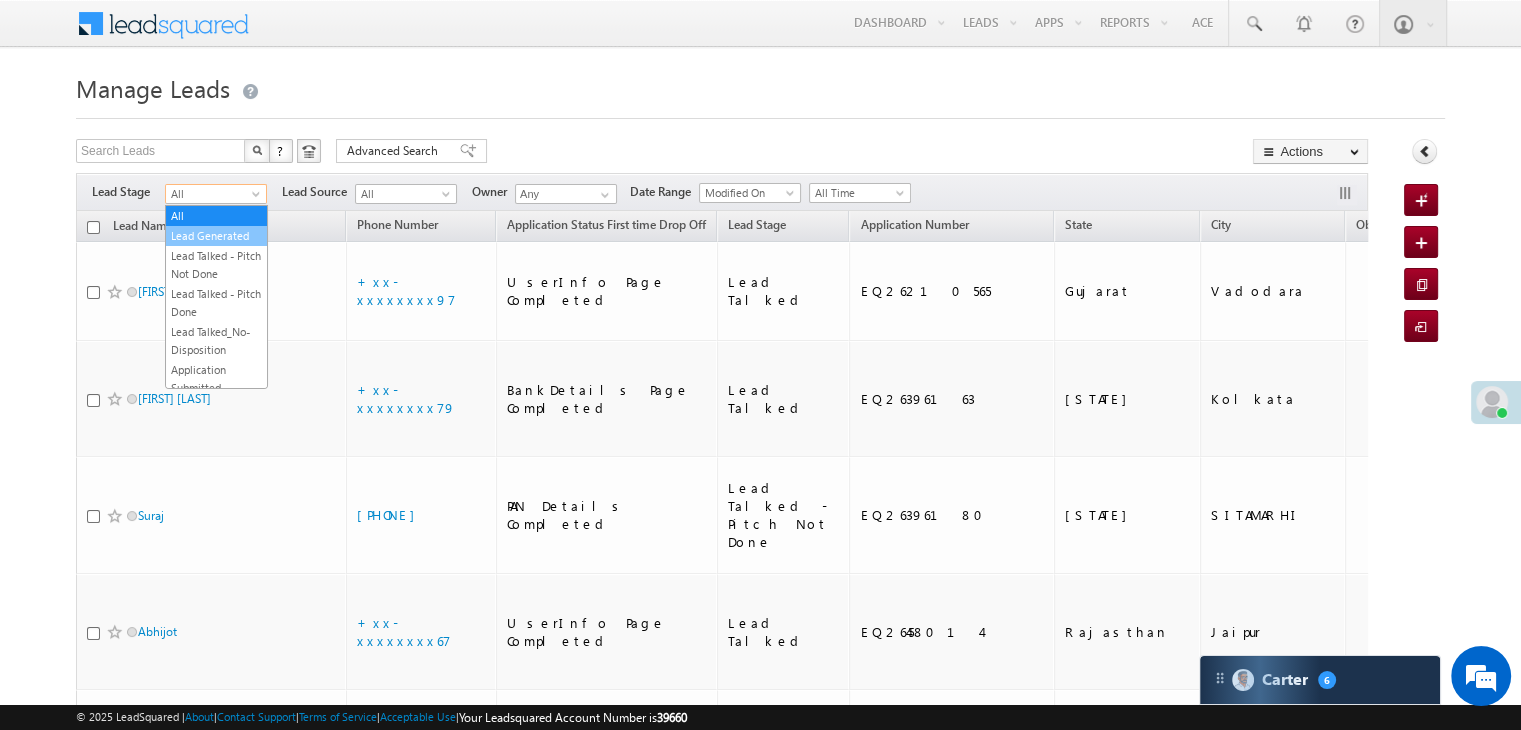 click on "Lead Generated" at bounding box center [216, 236] 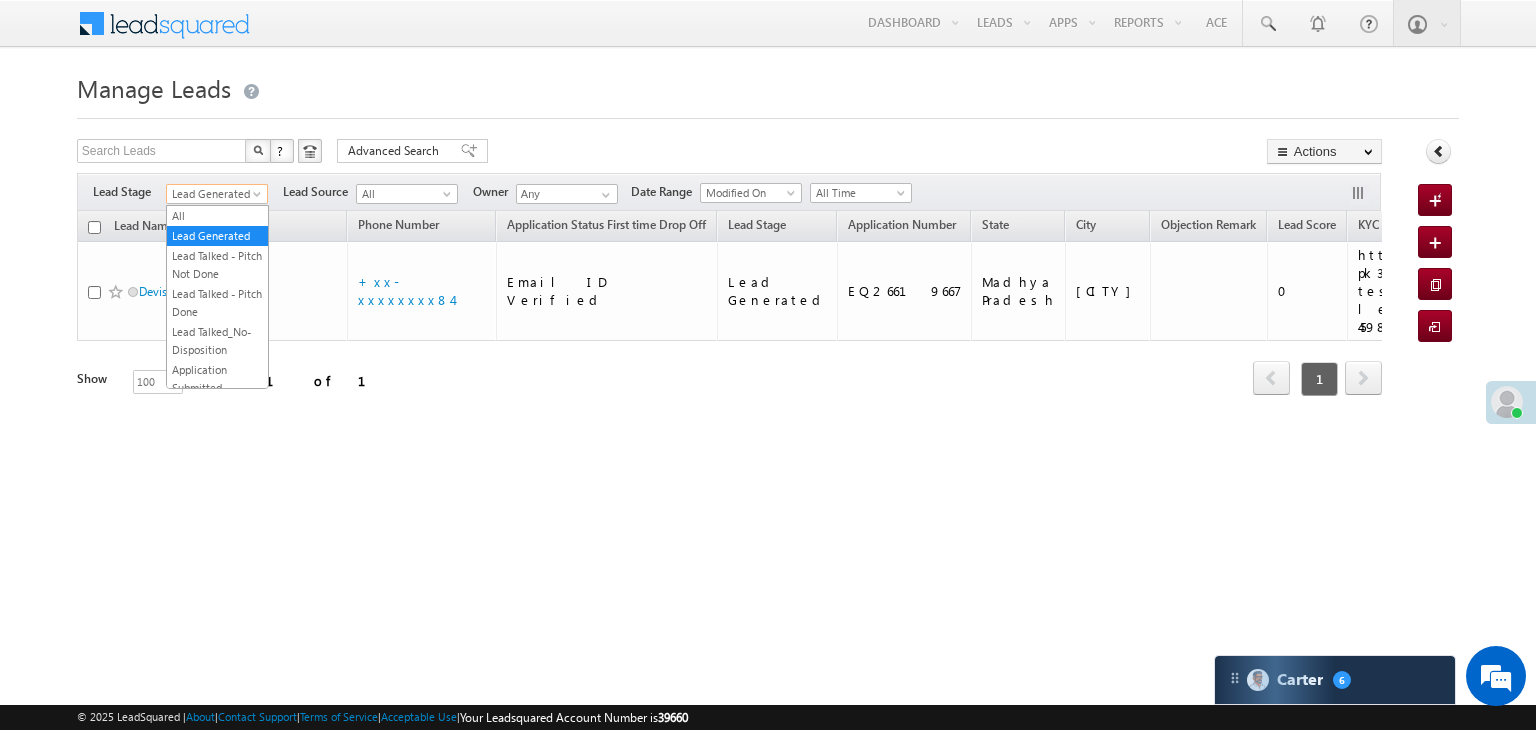 click at bounding box center (259, 198) 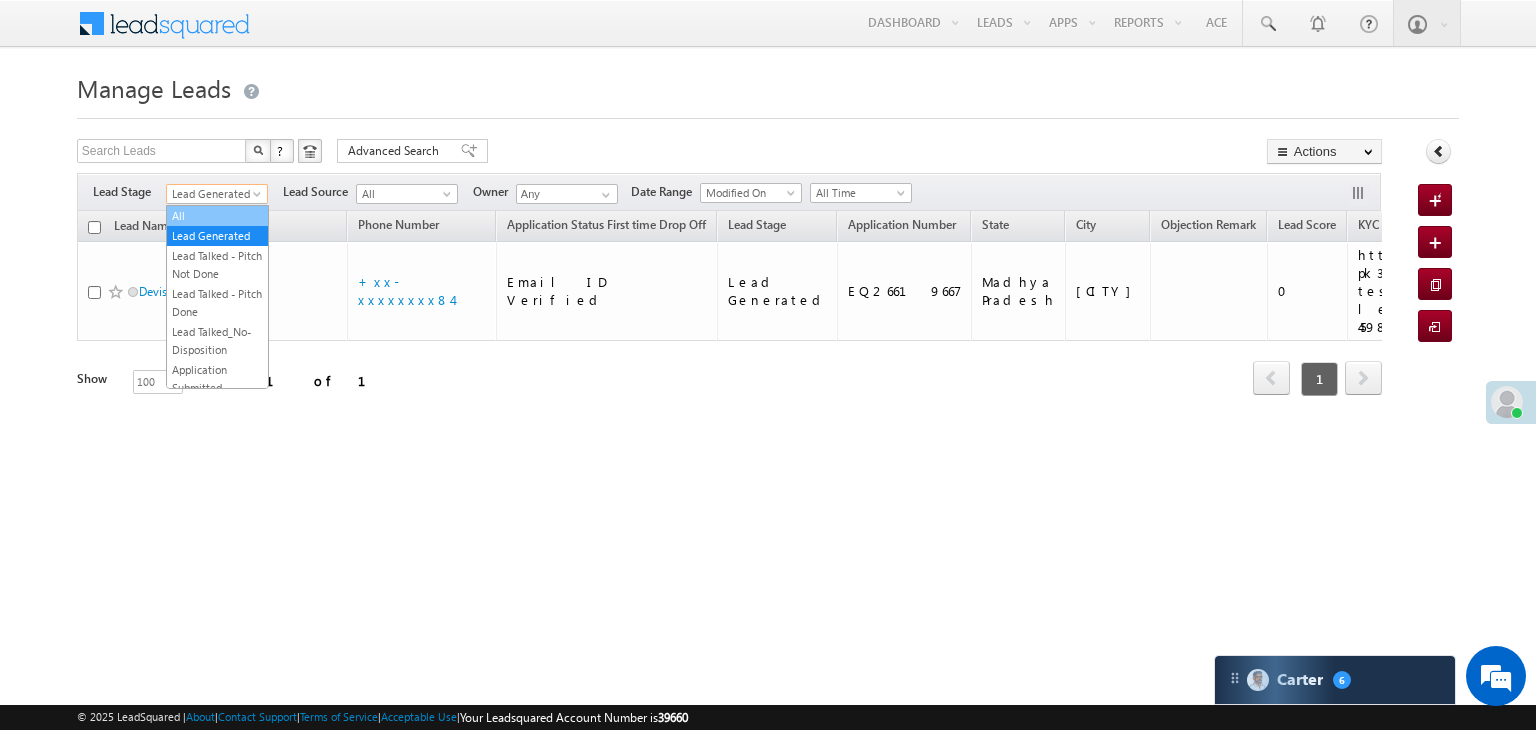 click on "All" at bounding box center [217, 216] 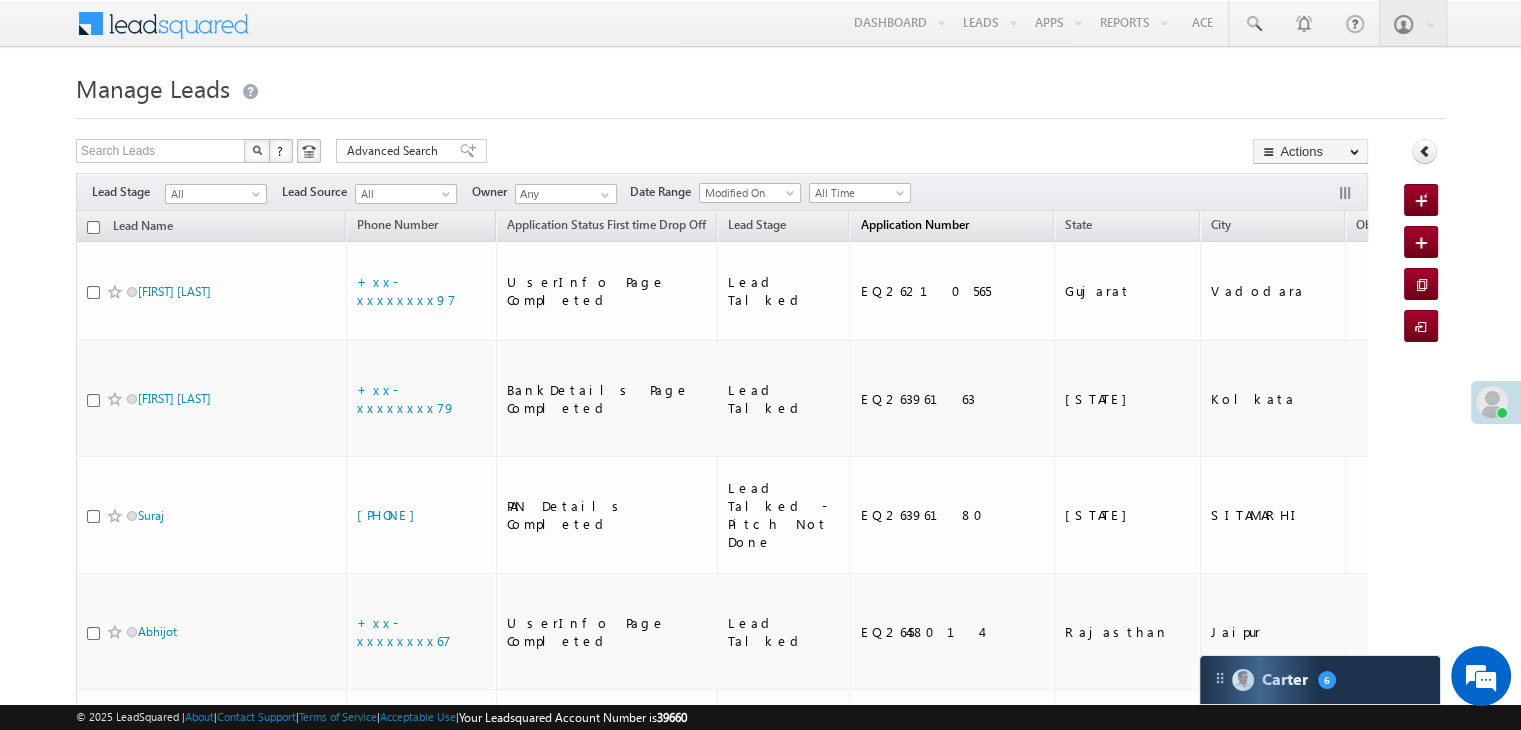 click on "Application Number" at bounding box center [914, 224] 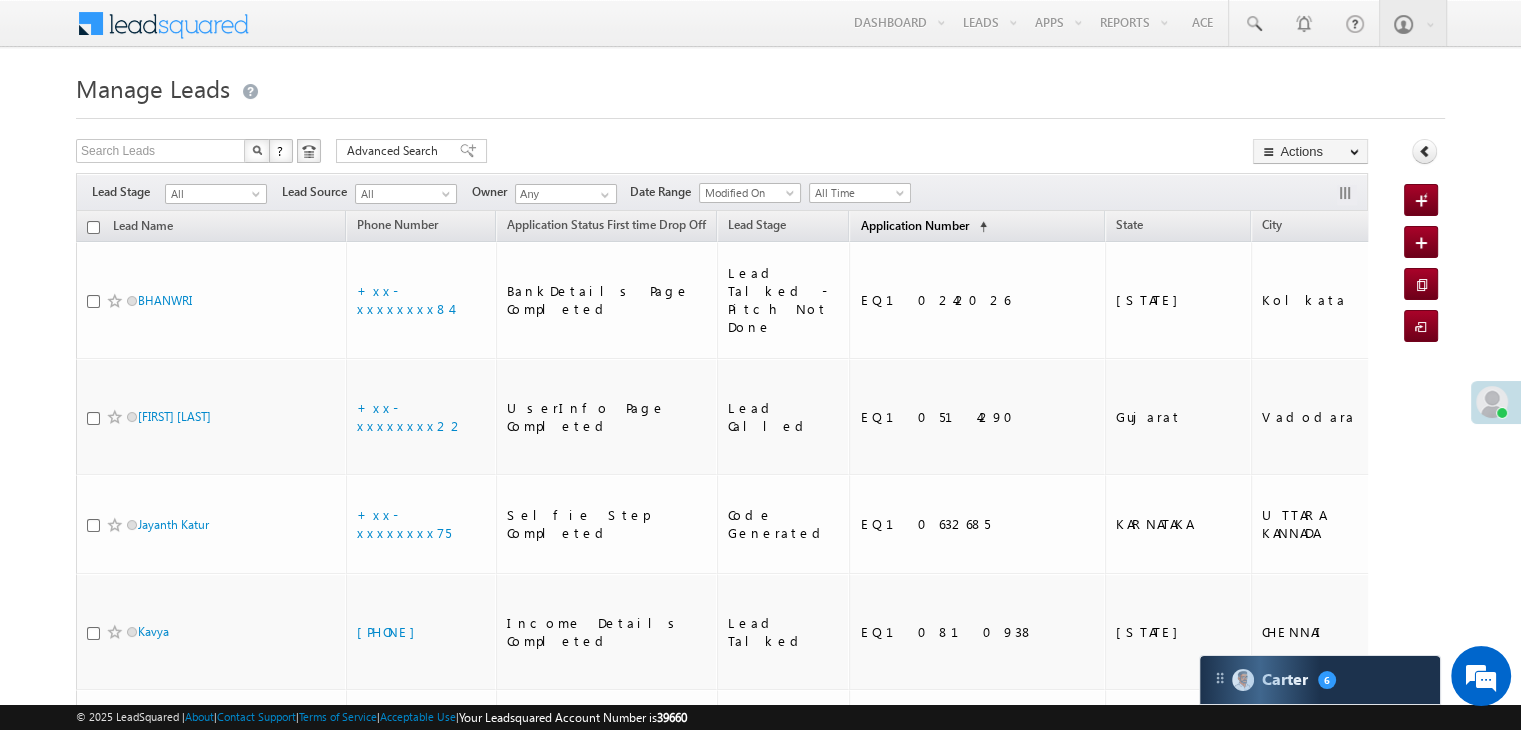 click on "Application Number" at bounding box center [914, 225] 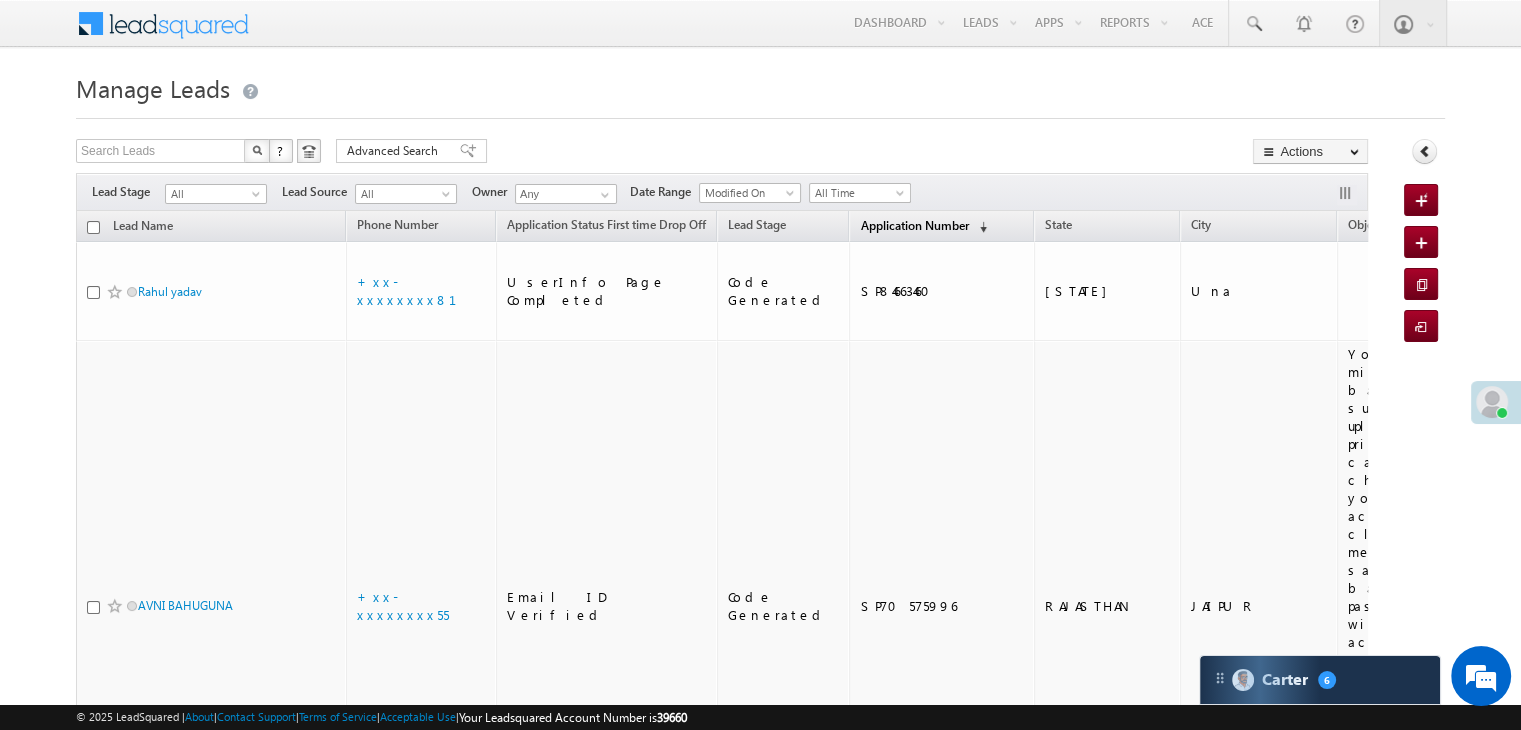 click on "Application Number" at bounding box center (914, 225) 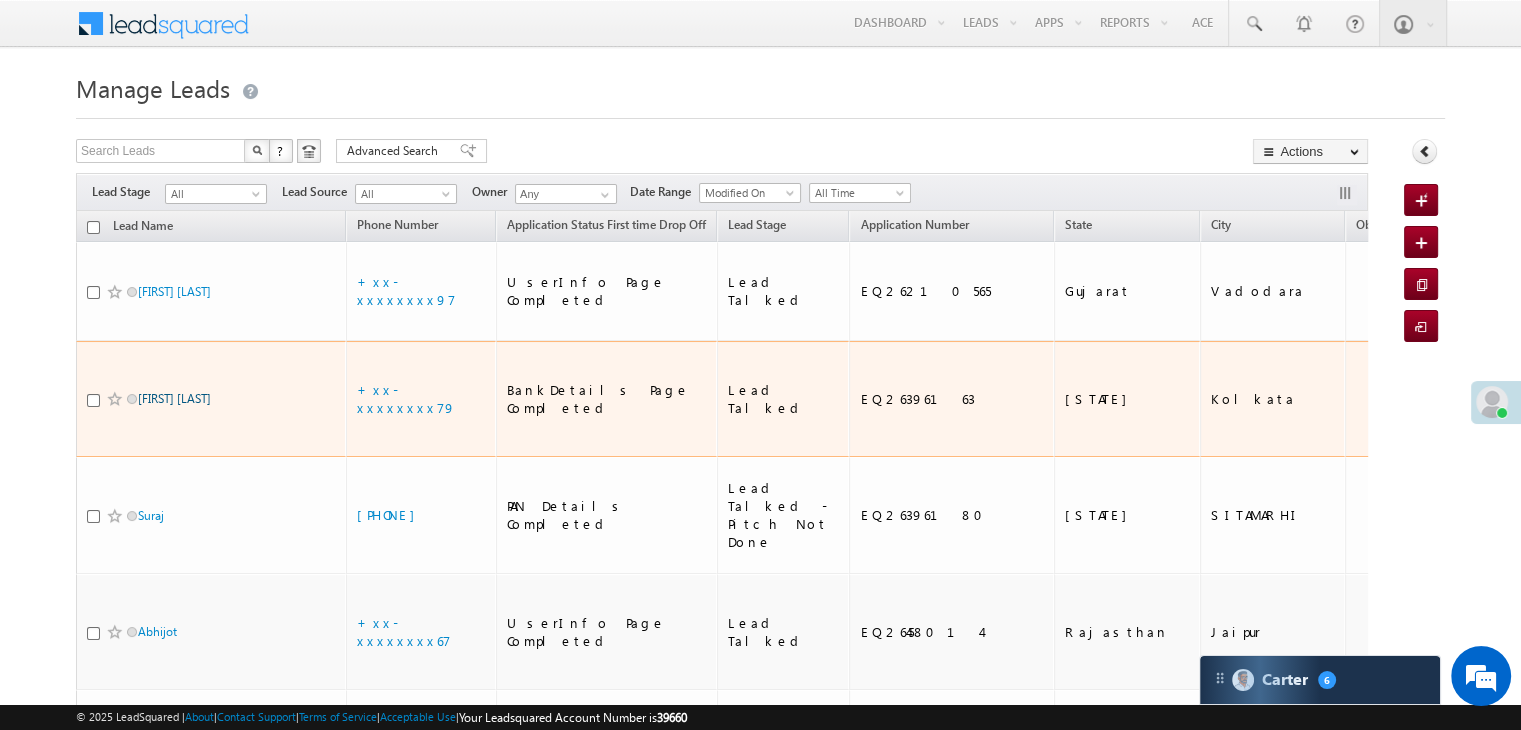 click on "SAGAR KHANDAGALE" at bounding box center (174, 398) 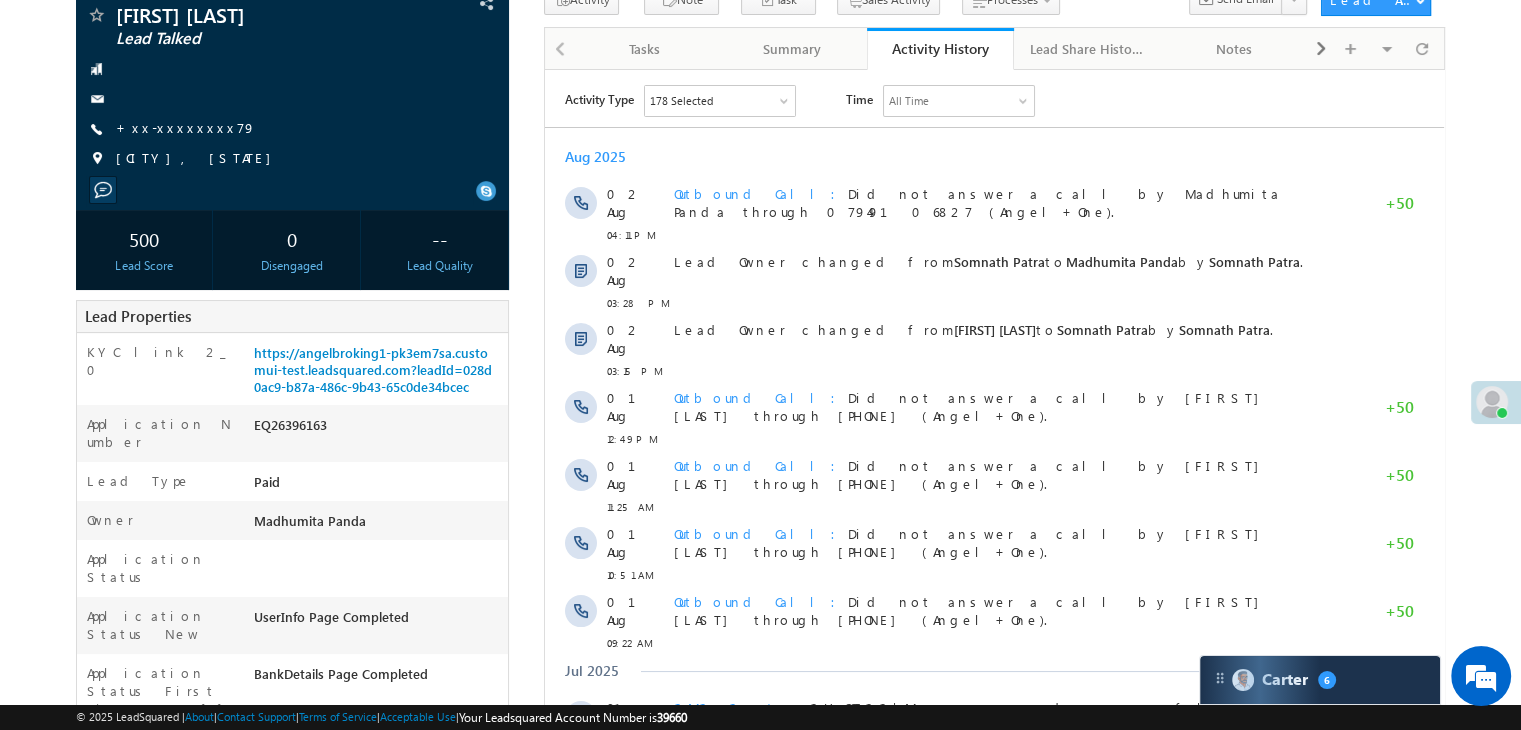 scroll, scrollTop: 0, scrollLeft: 0, axis: both 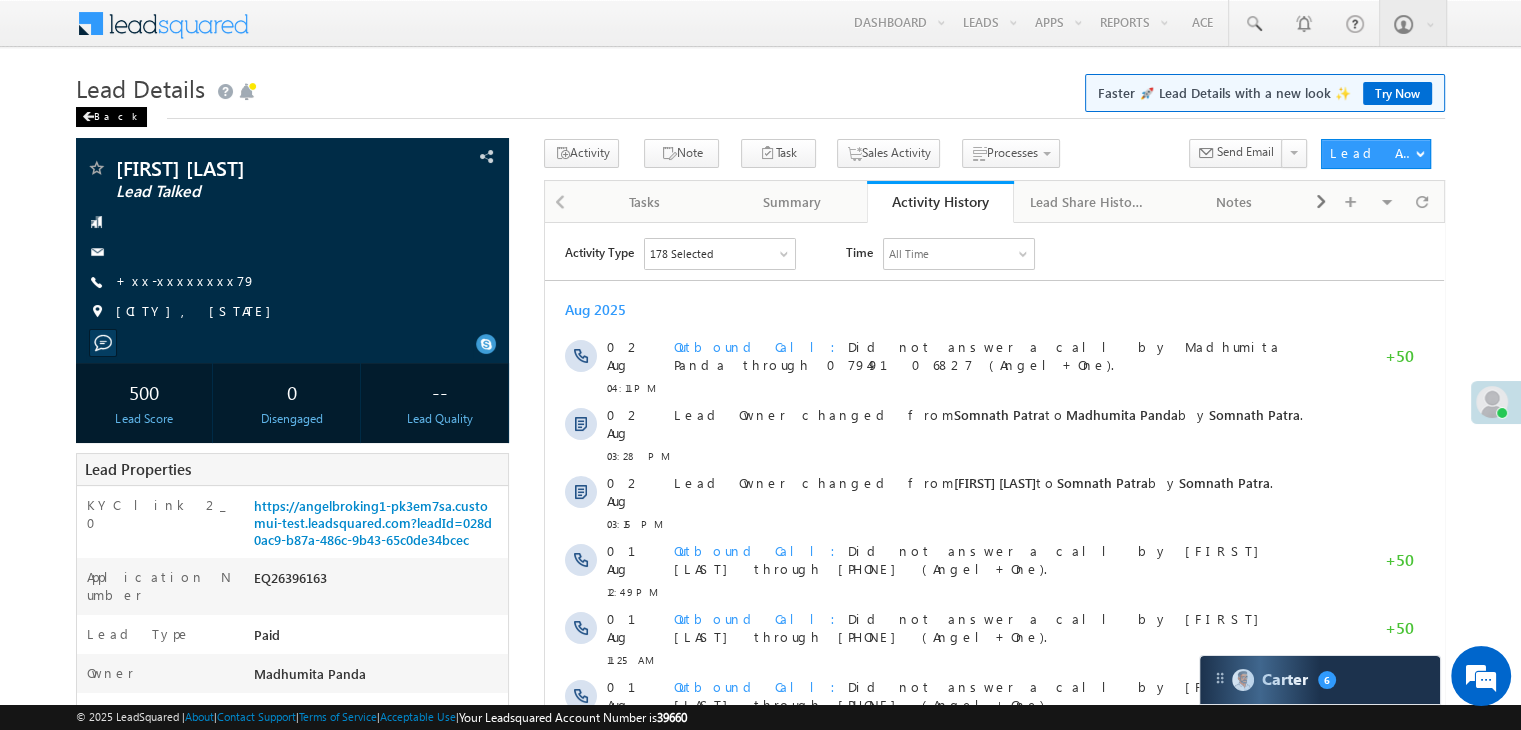 click on "Back" at bounding box center [111, 117] 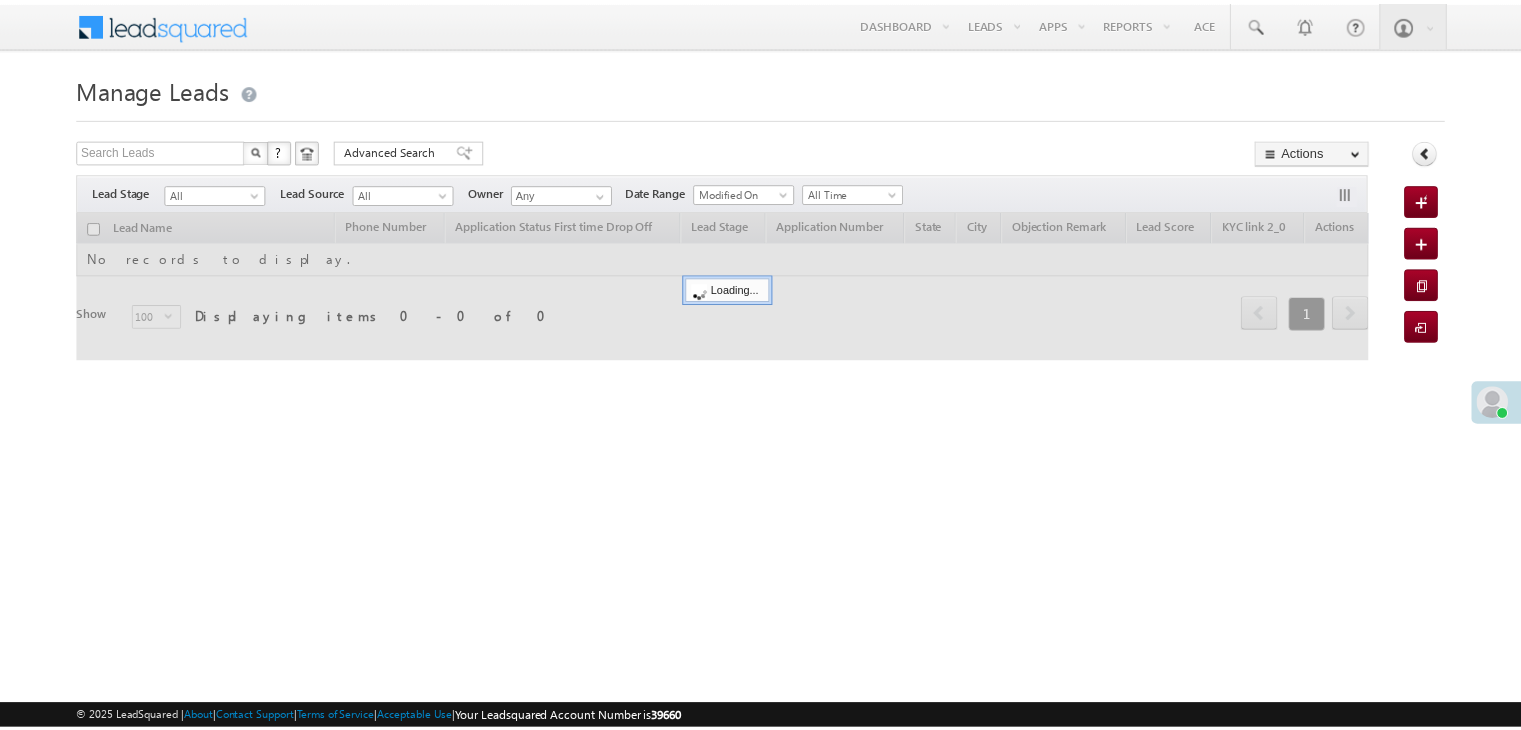 scroll, scrollTop: 0, scrollLeft: 0, axis: both 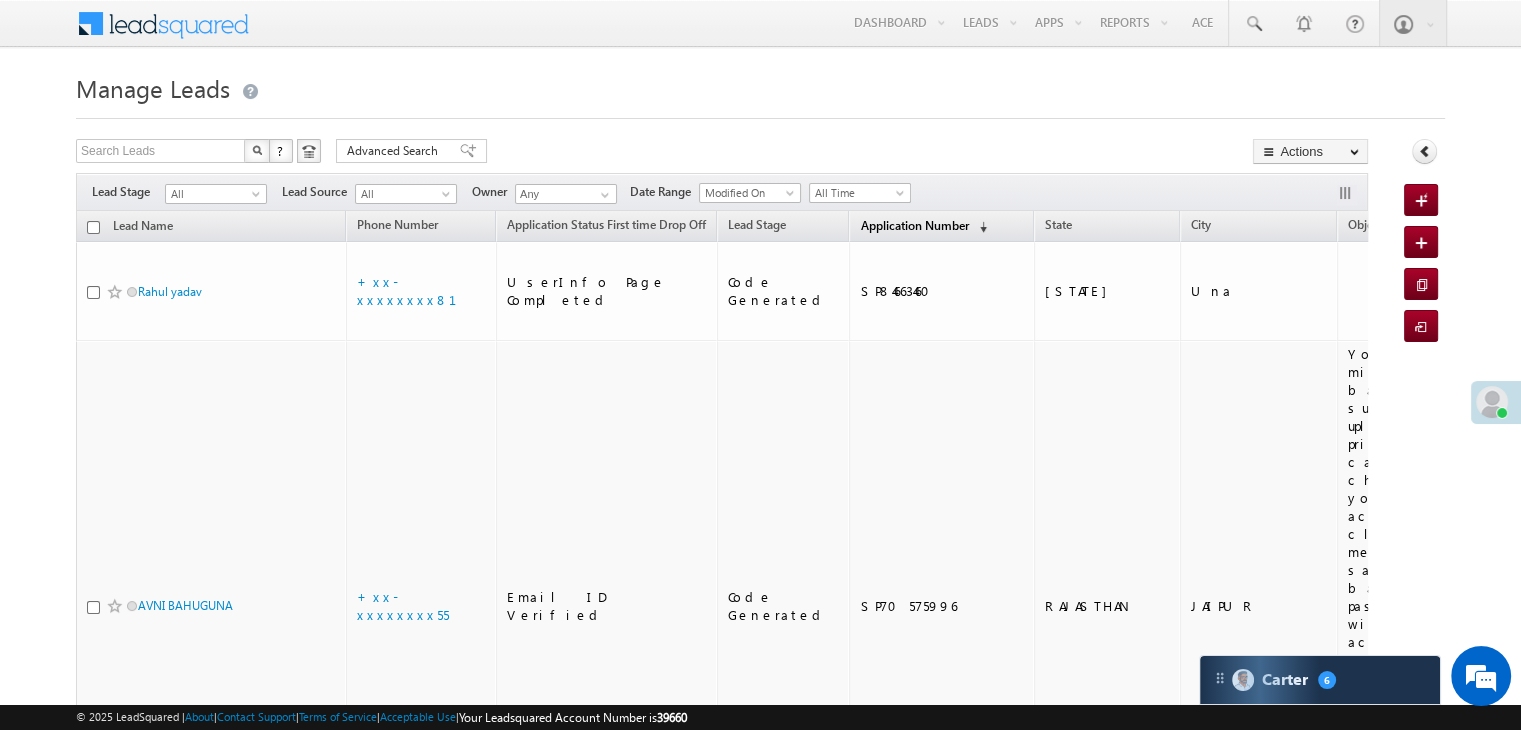 click on "Application Number" at bounding box center [914, 225] 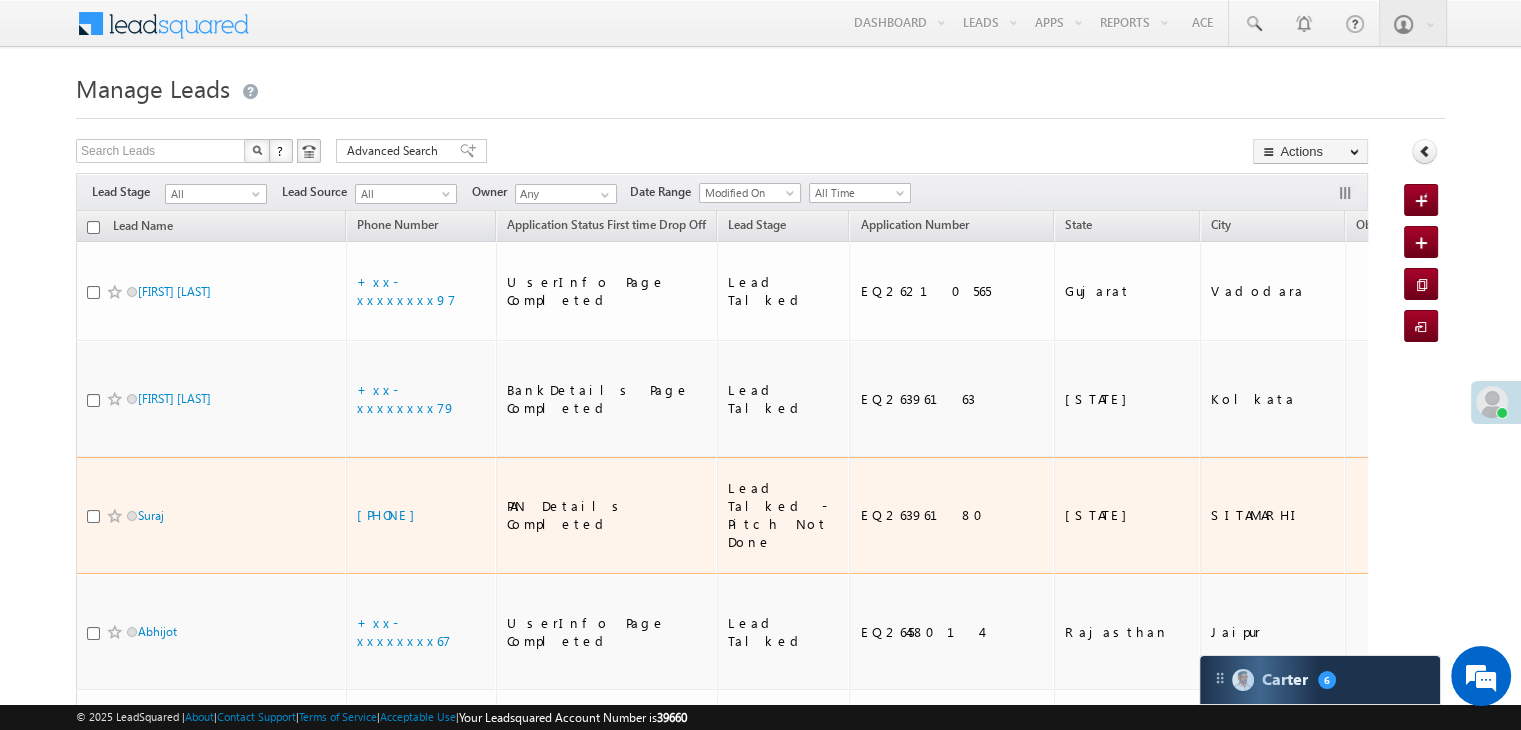 scroll, scrollTop: 0, scrollLeft: 0, axis: both 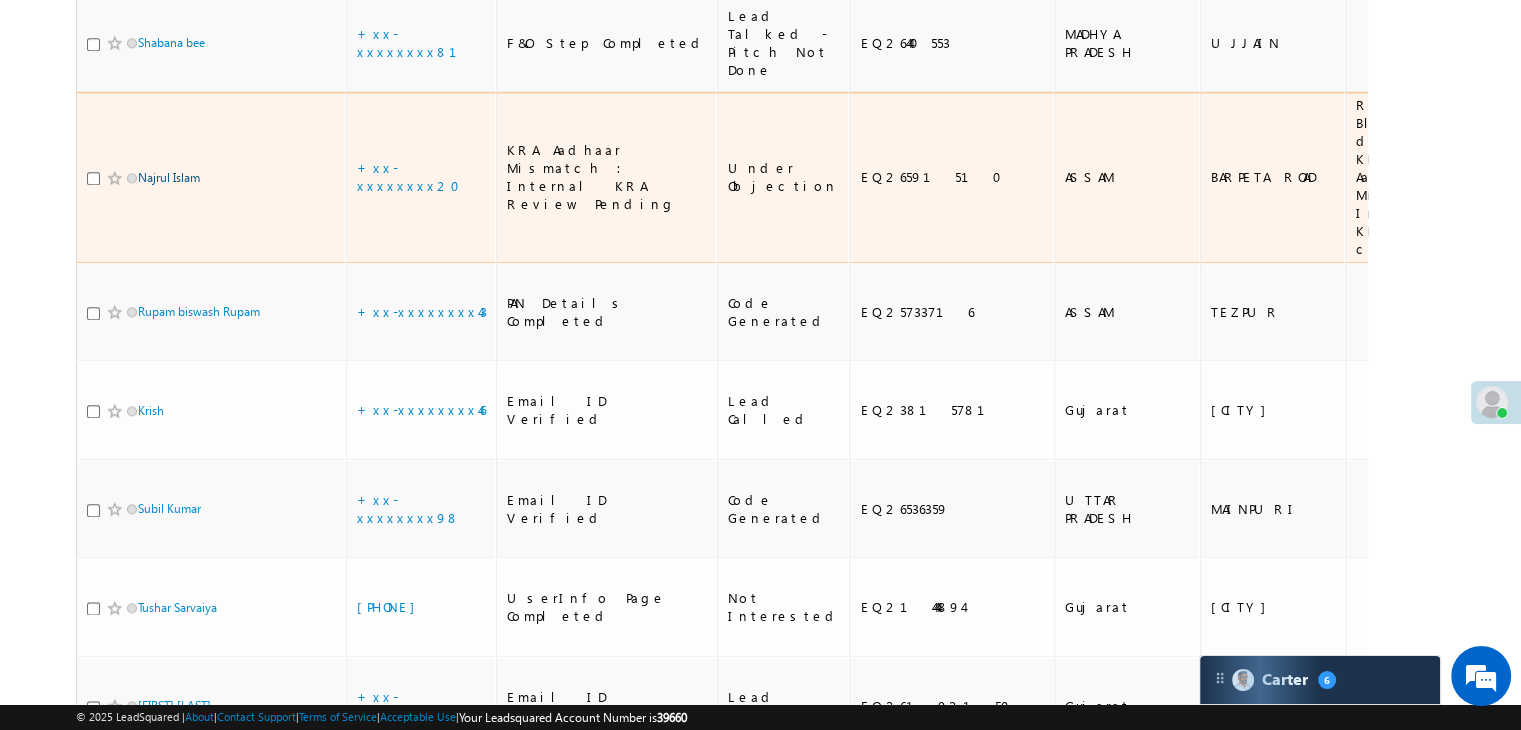 click on "Najrul Islam" at bounding box center [169, 177] 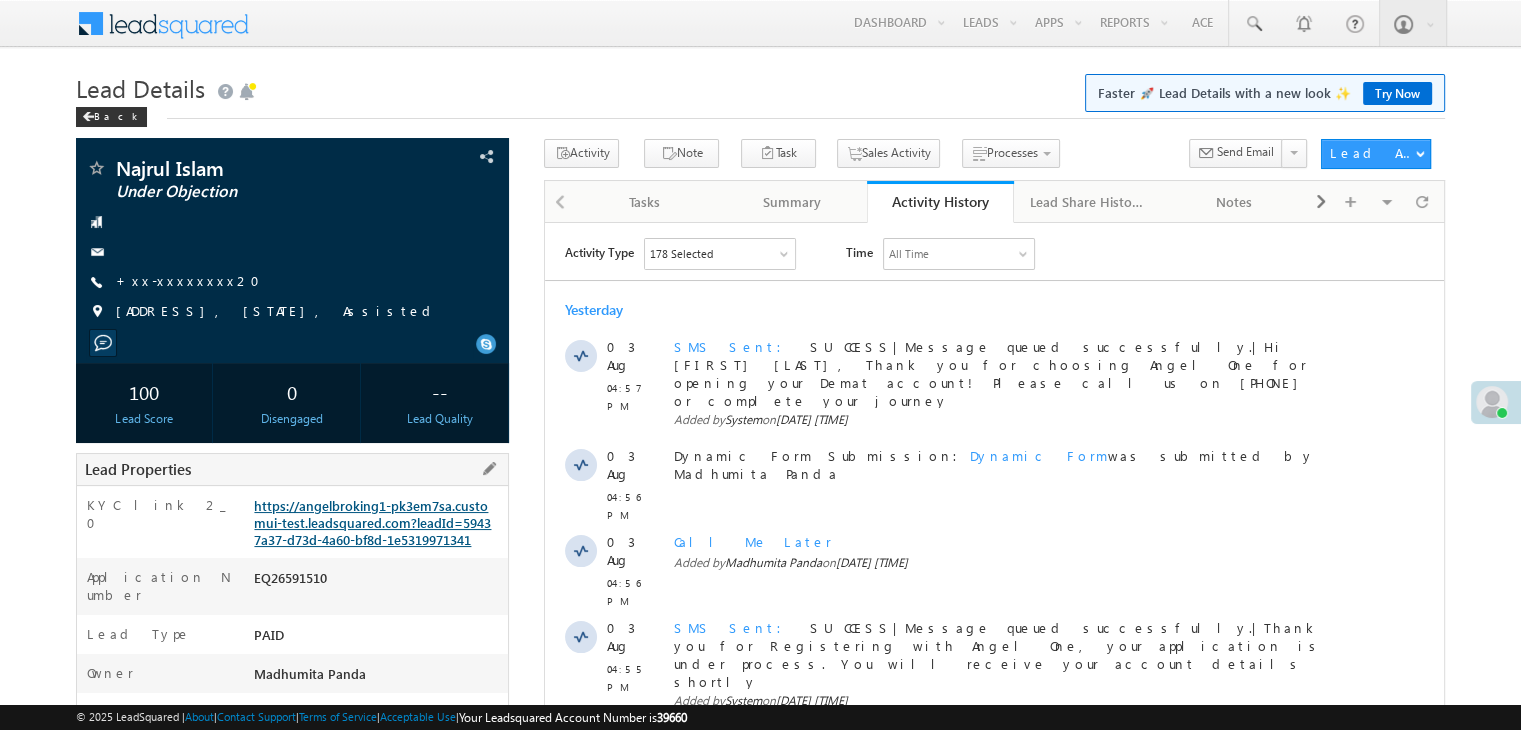 scroll, scrollTop: 0, scrollLeft: 0, axis: both 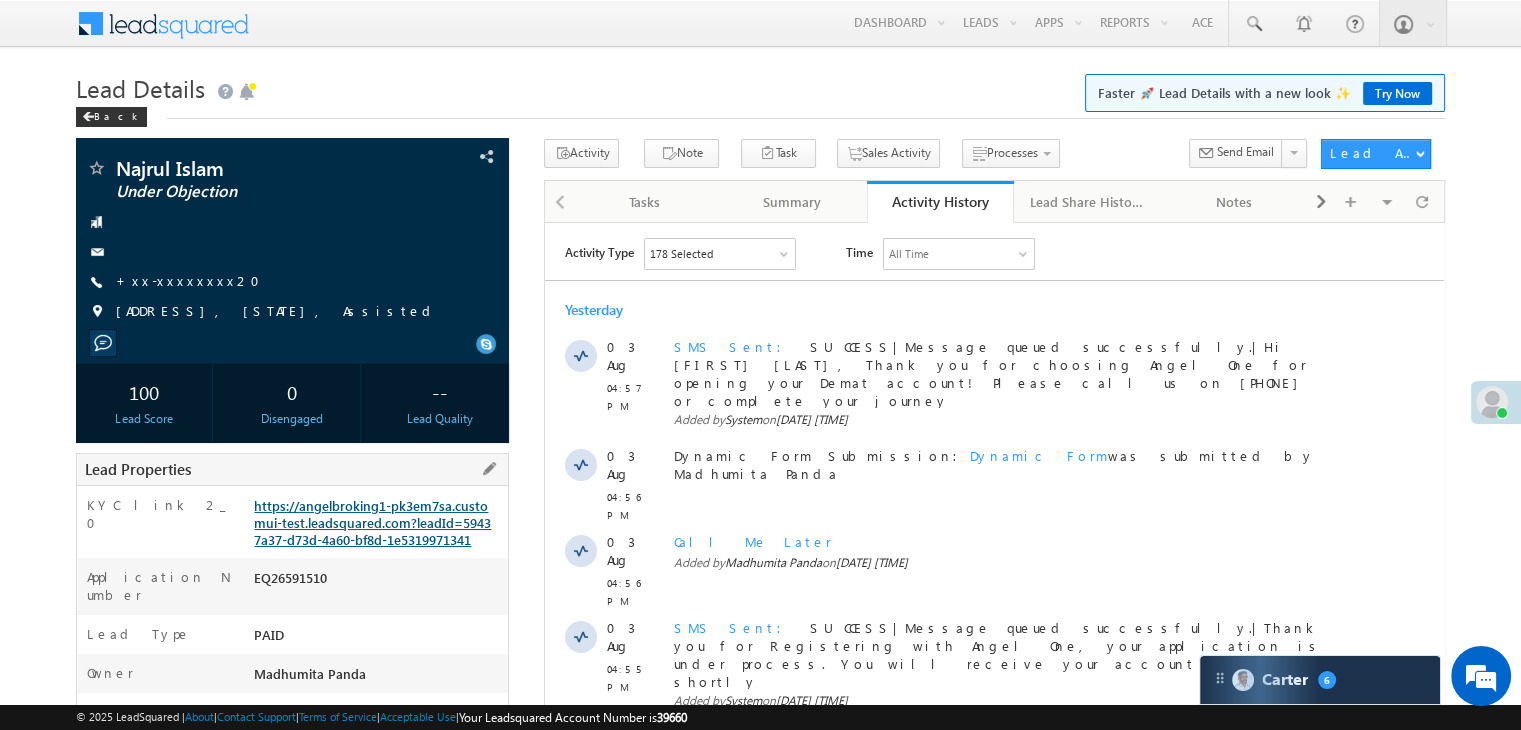 click on "https://angelbroking1-pk3em7sa.customui-test.leadsquared.com?leadId=59437a37-d73d-4a60-bf8d-1e5319971341" at bounding box center (372, 522) 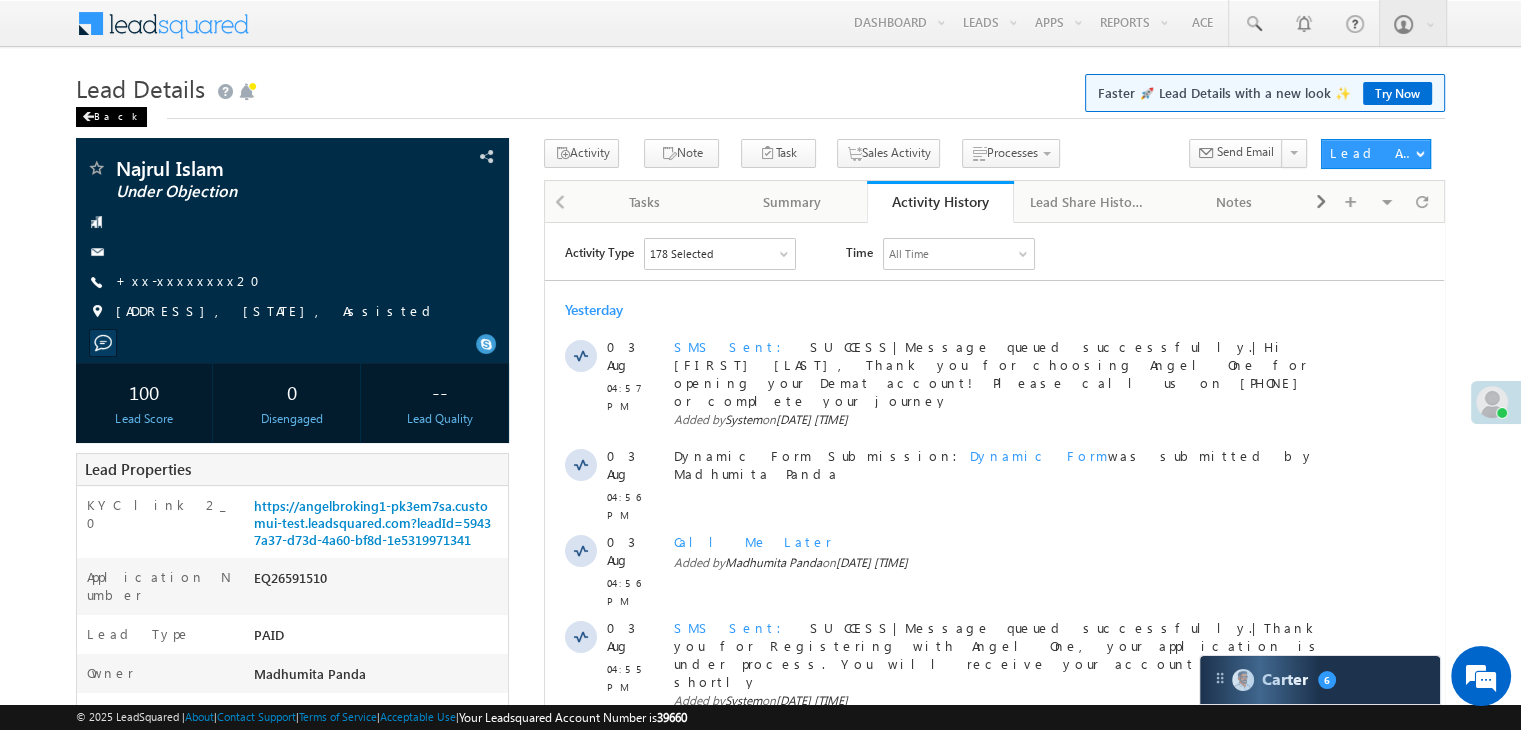 click on "Back" at bounding box center (111, 117) 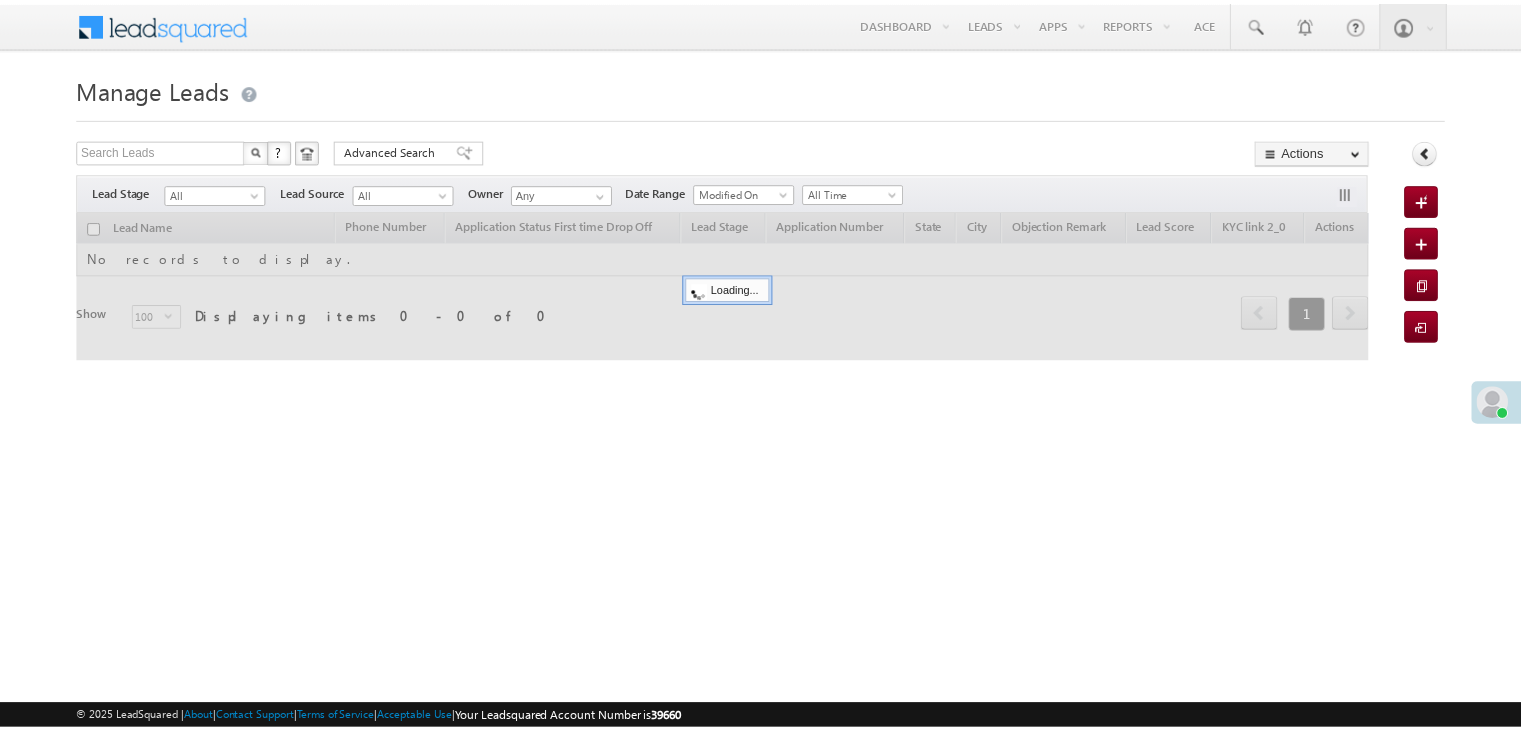 scroll, scrollTop: 0, scrollLeft: 0, axis: both 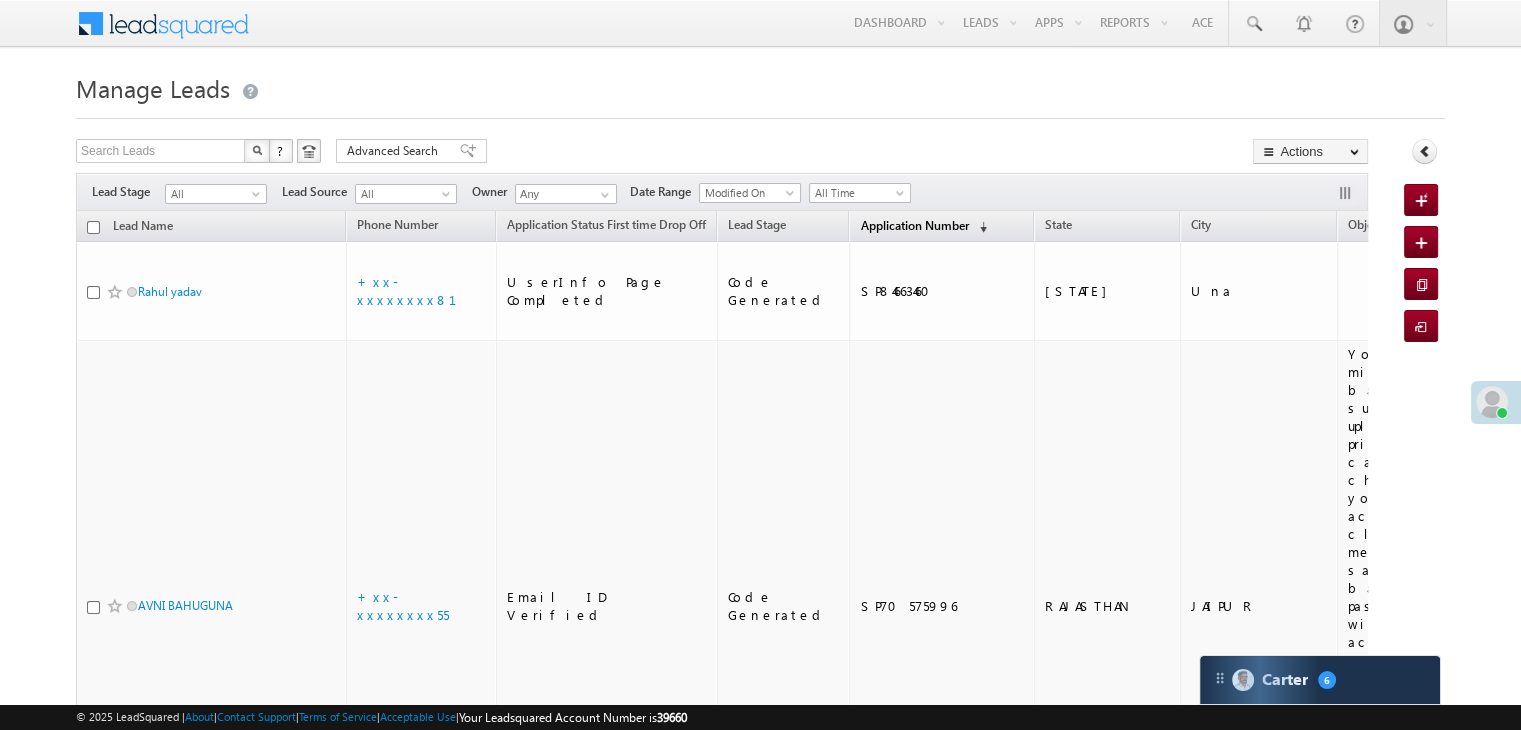 click on "Application Number" at bounding box center [914, 225] 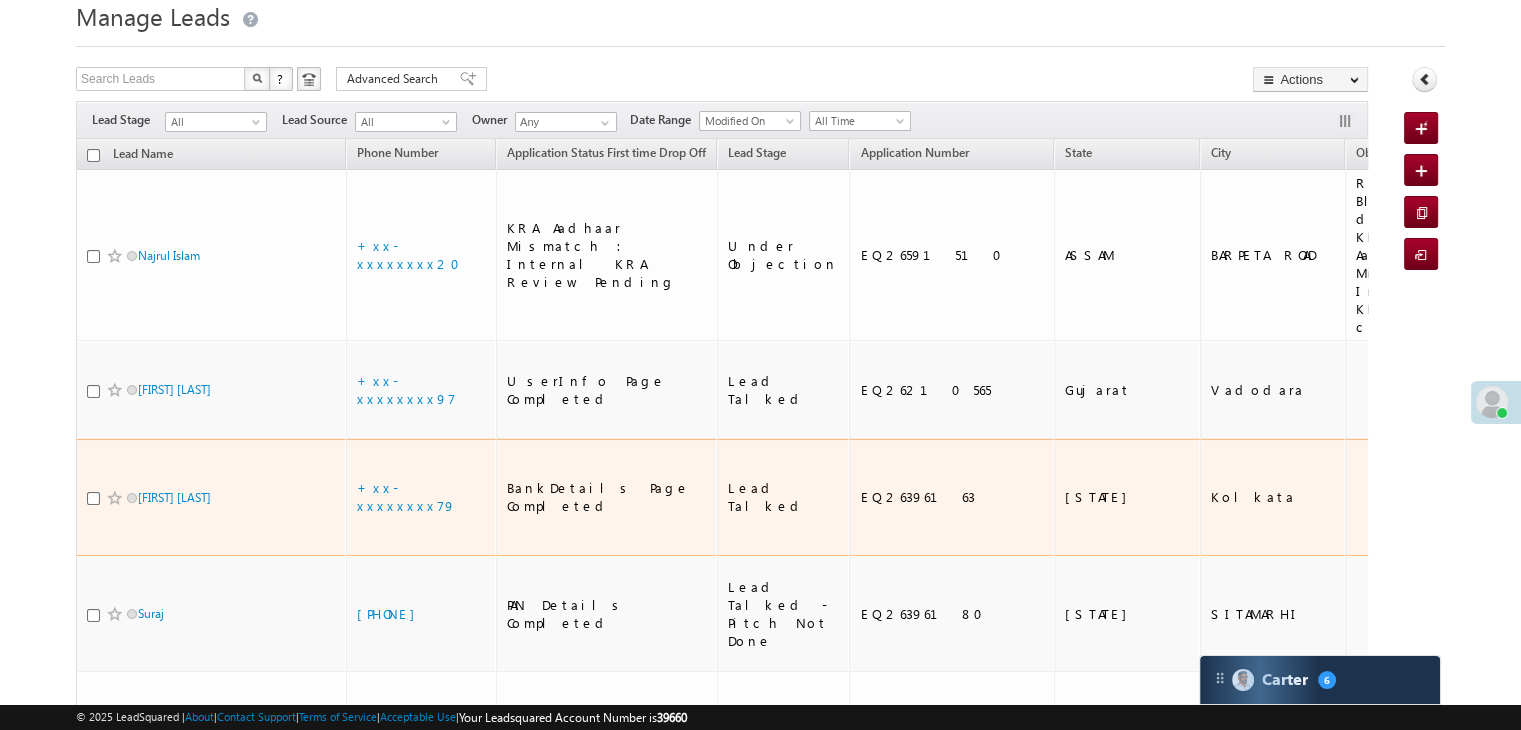scroll, scrollTop: 100, scrollLeft: 0, axis: vertical 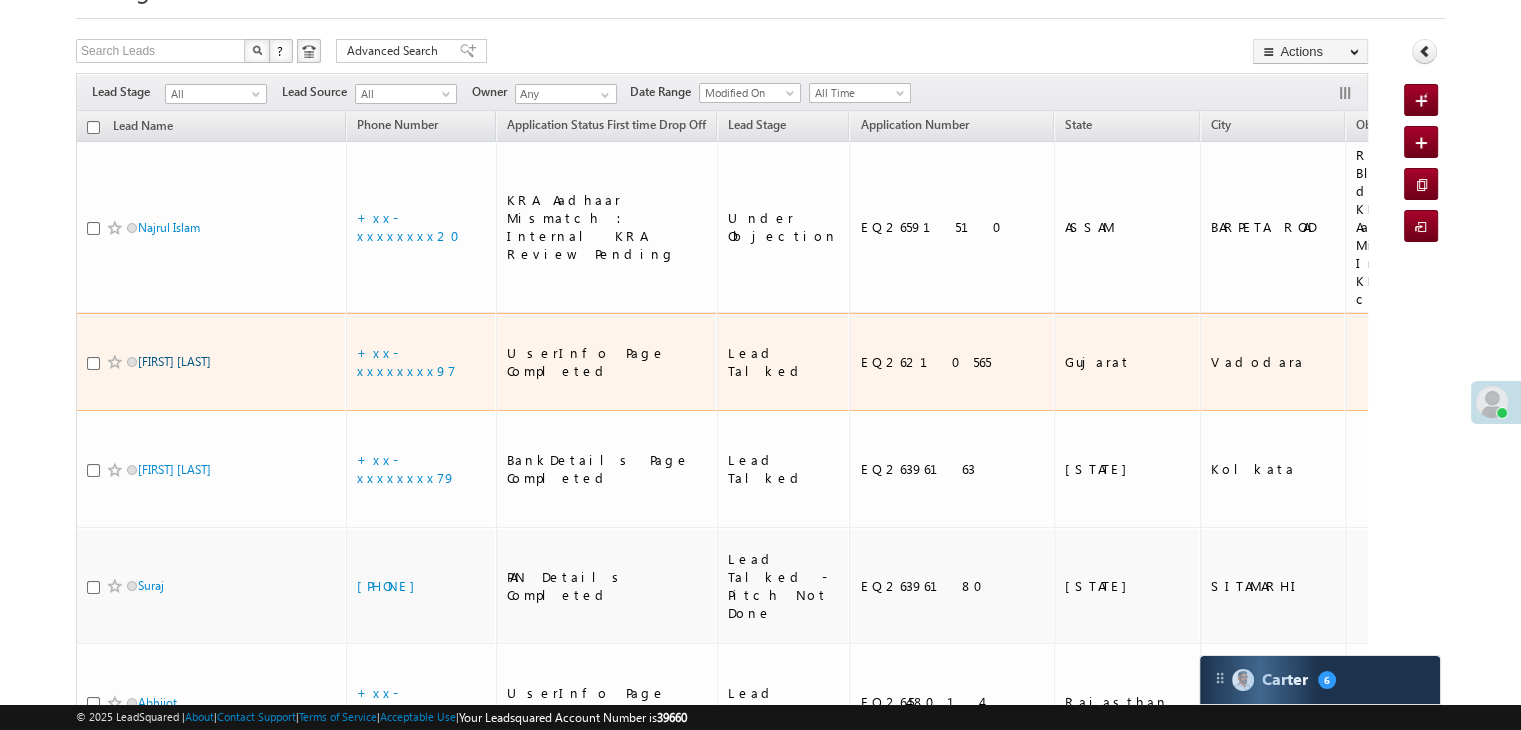 click on "[FIRST] [LAST]" at bounding box center [174, 361] 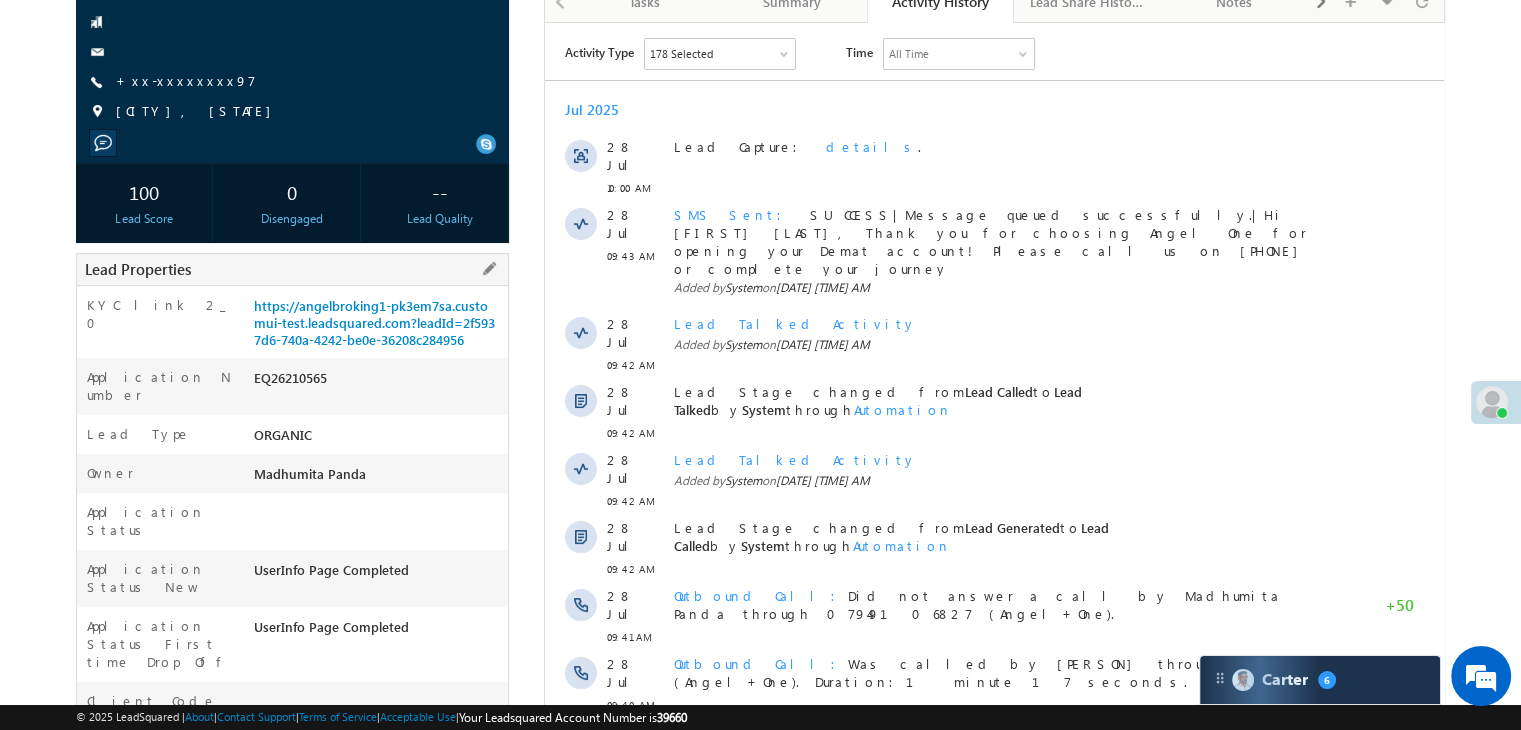 scroll, scrollTop: 0, scrollLeft: 0, axis: both 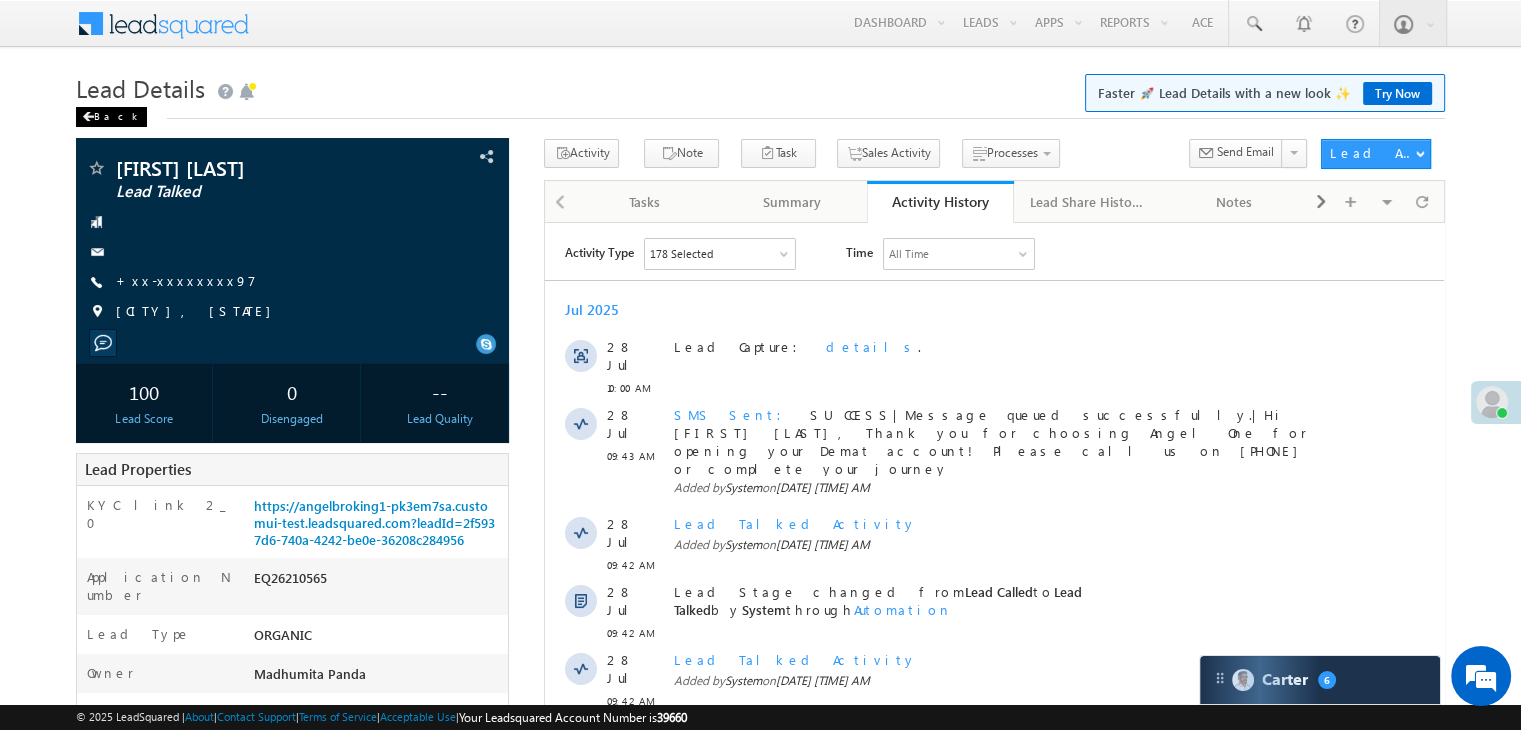 click on "Back" at bounding box center [111, 117] 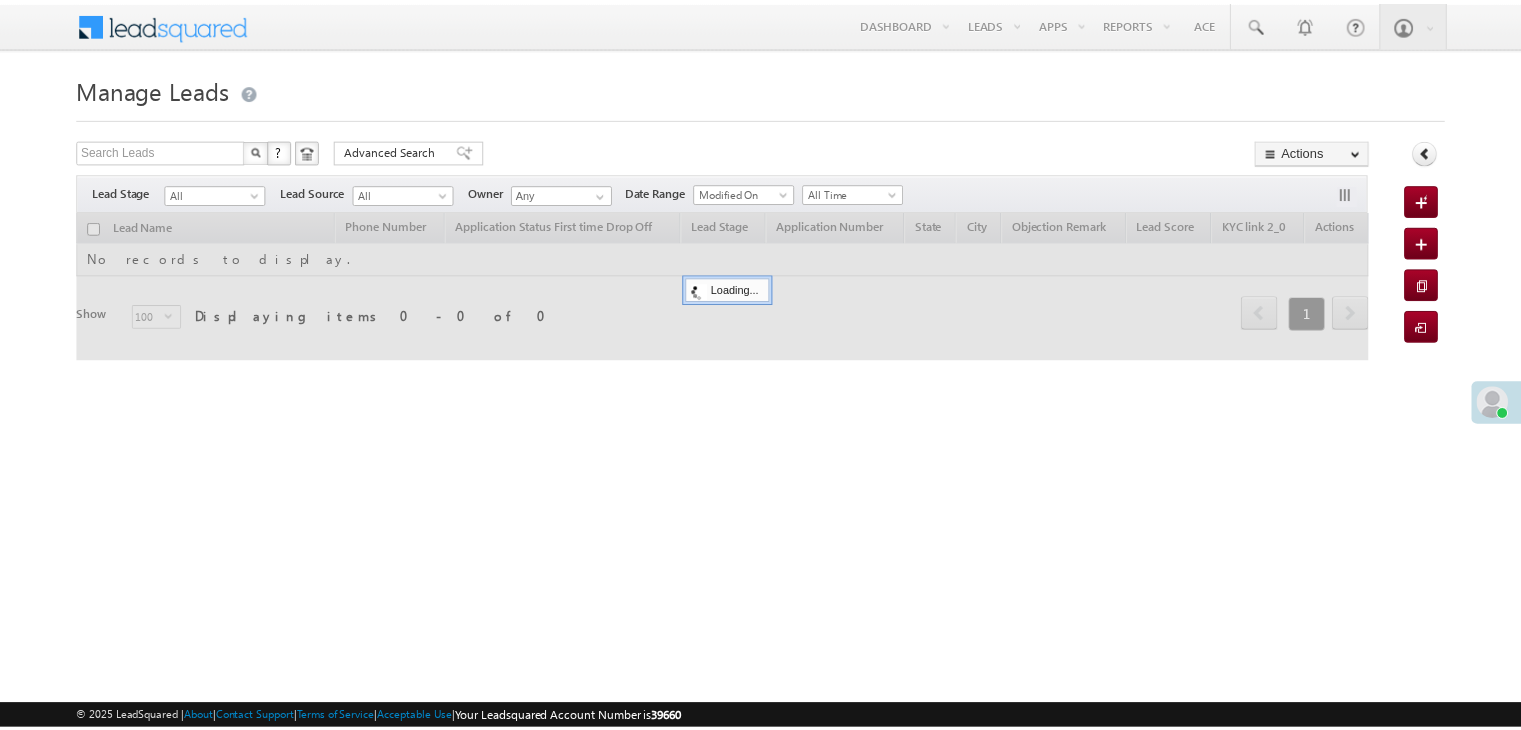 scroll, scrollTop: 0, scrollLeft: 0, axis: both 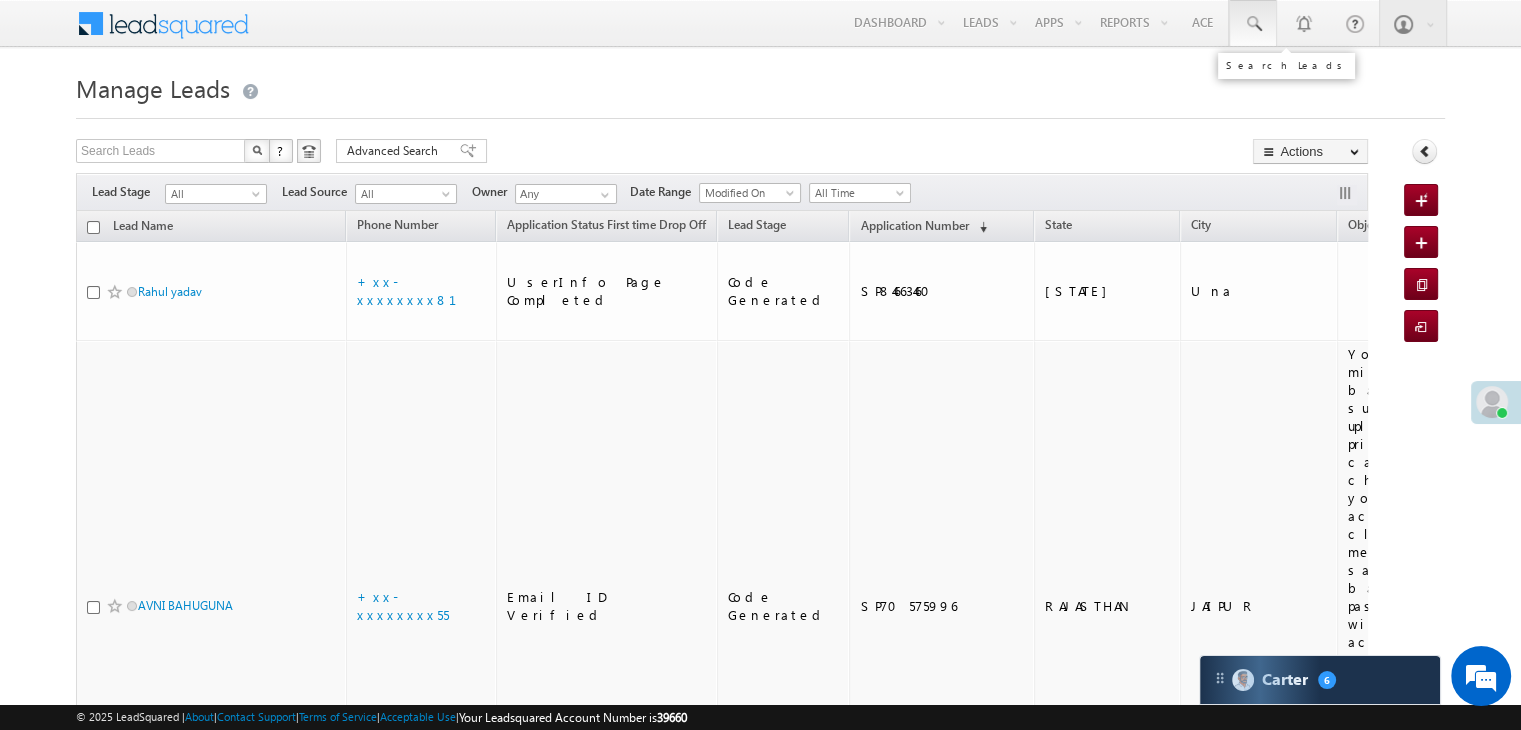 click at bounding box center [1253, 24] 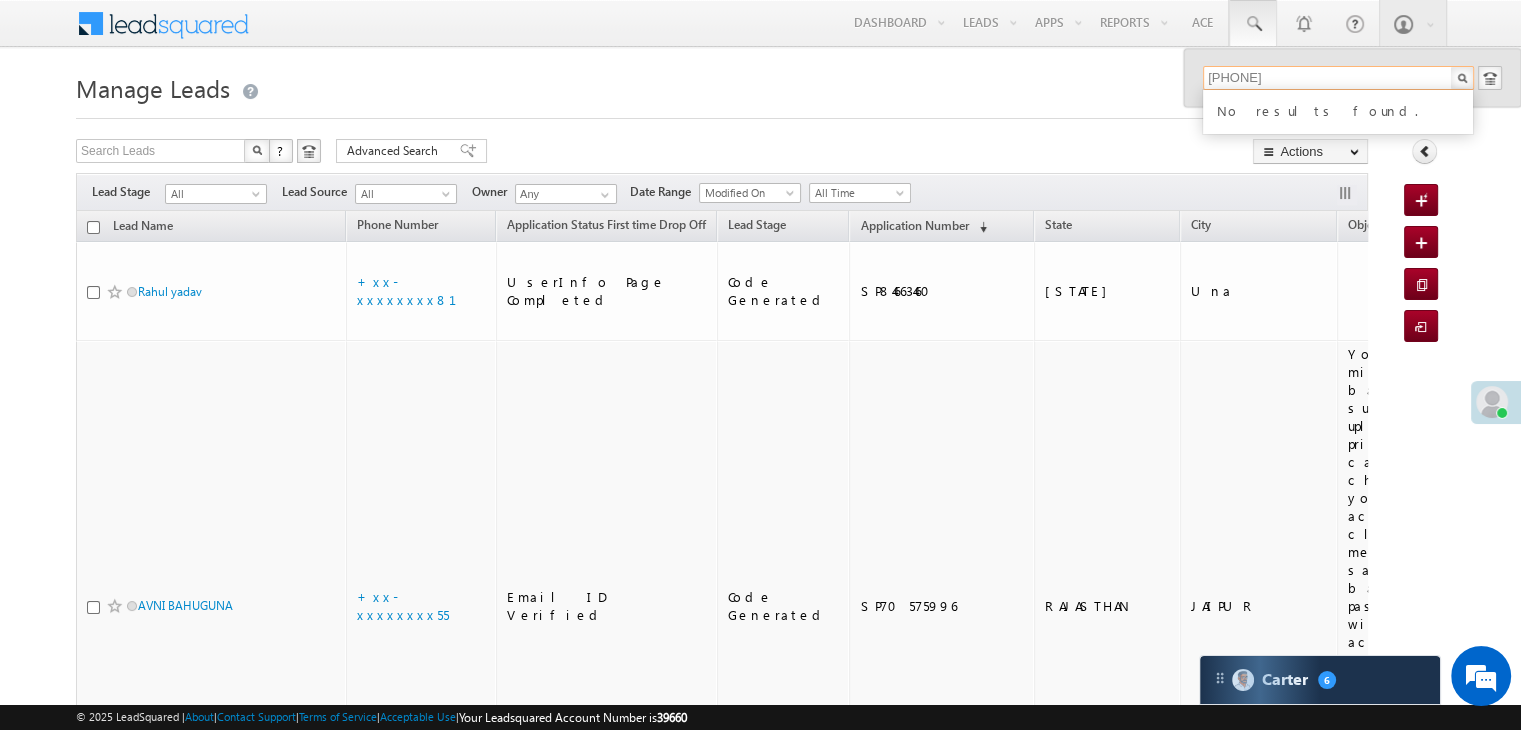 click on "7076745219" at bounding box center [1338, 78] 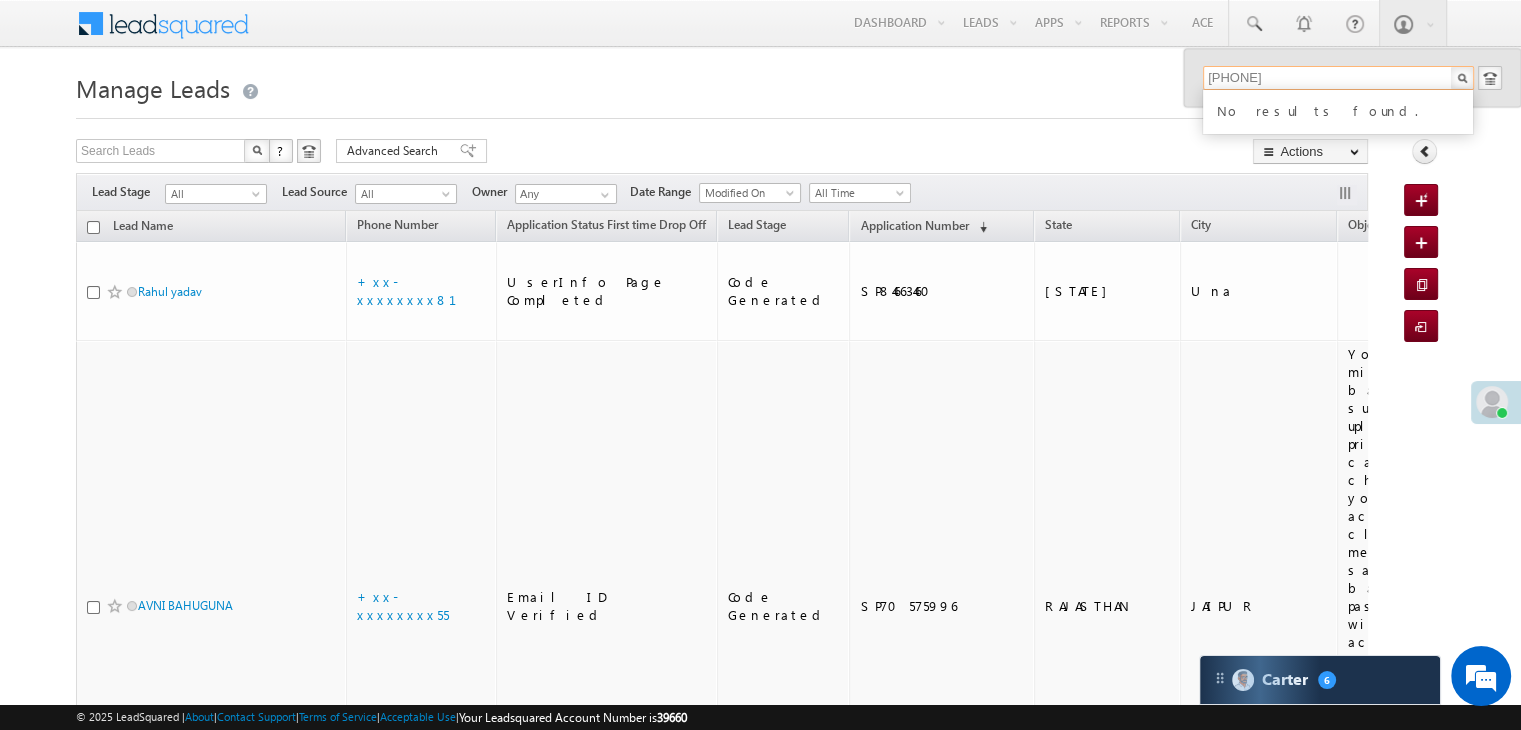 click on "7076745219" at bounding box center (1338, 78) 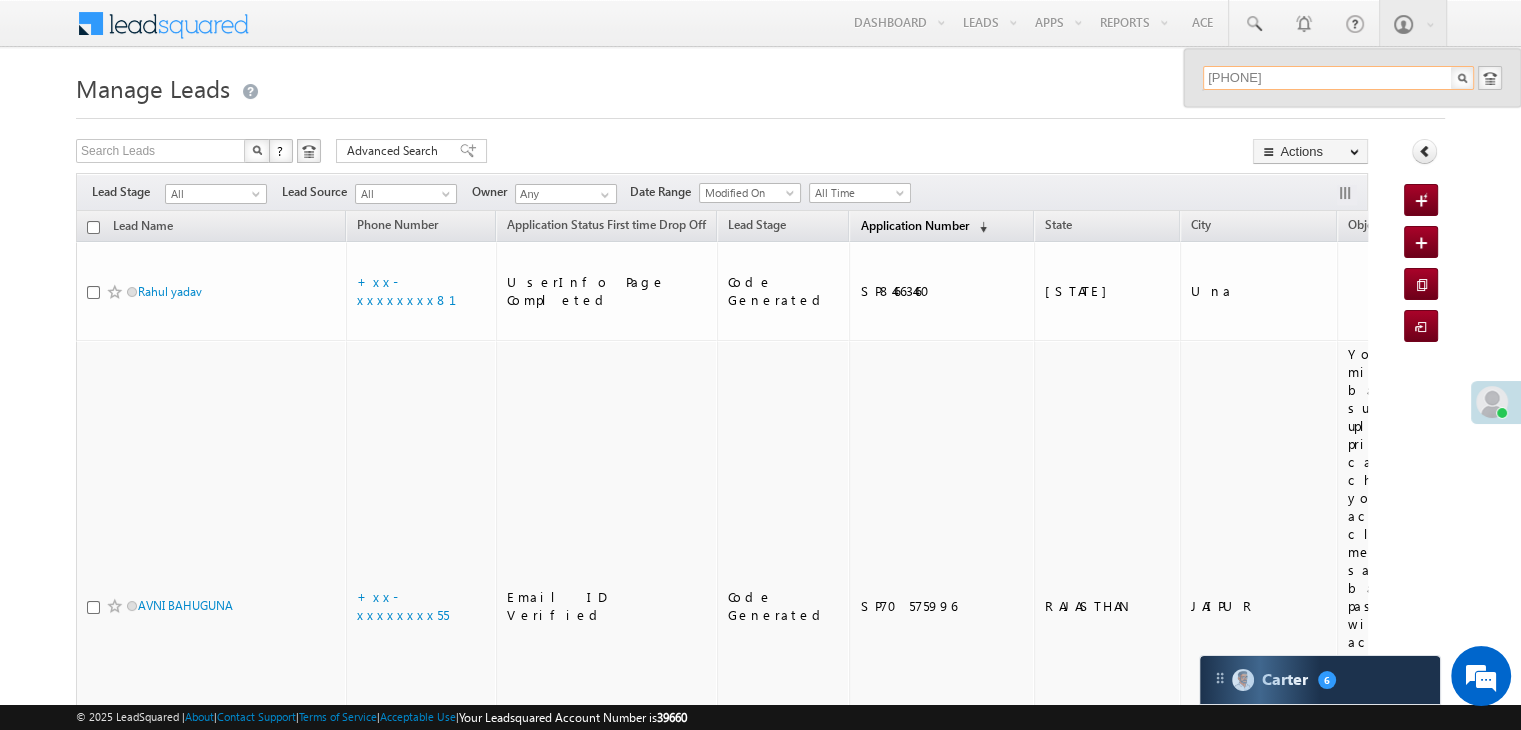 click on "Application Number" at bounding box center [914, 225] 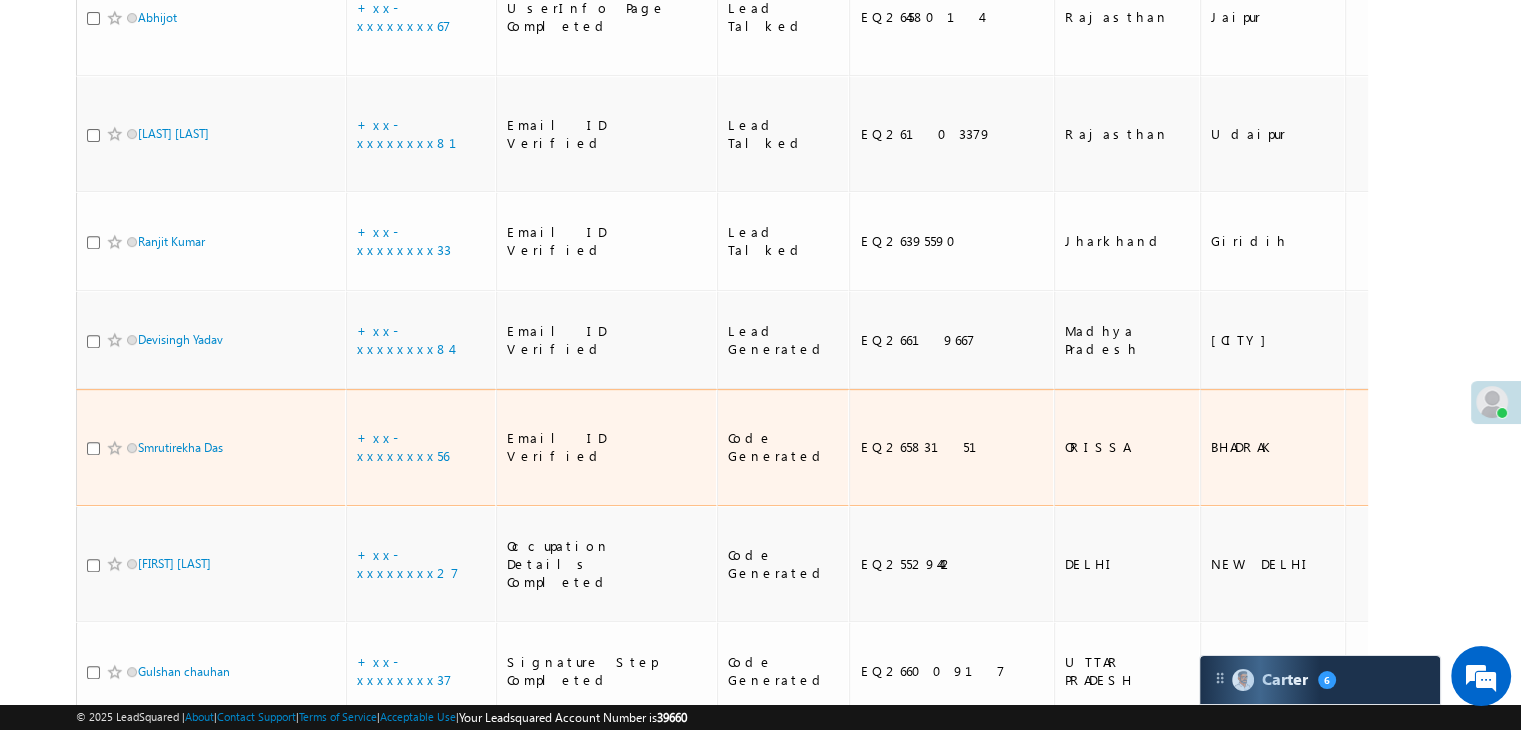 scroll, scrollTop: 800, scrollLeft: 0, axis: vertical 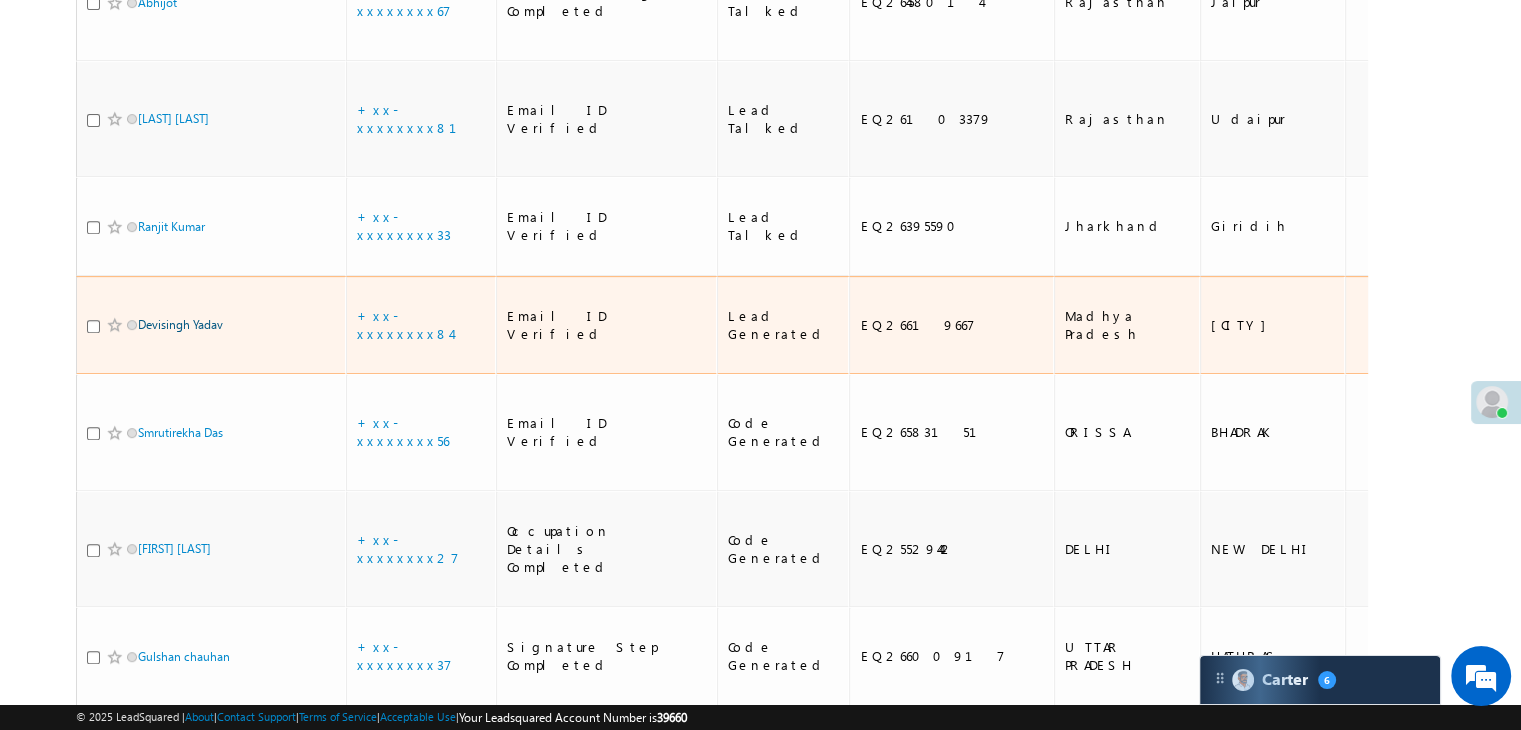 type on "7076745219" 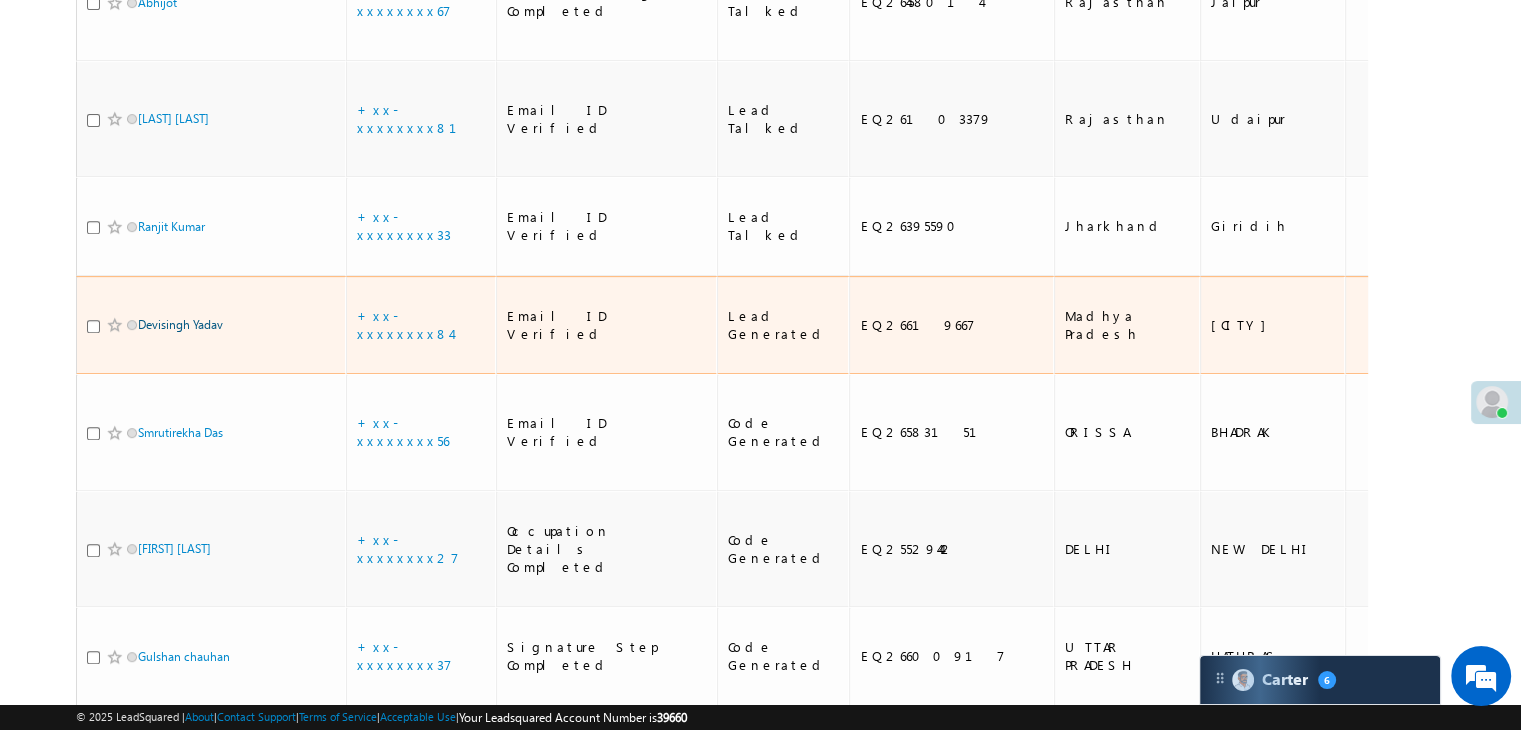 click on "Devisingh Yadav" at bounding box center (180, 324) 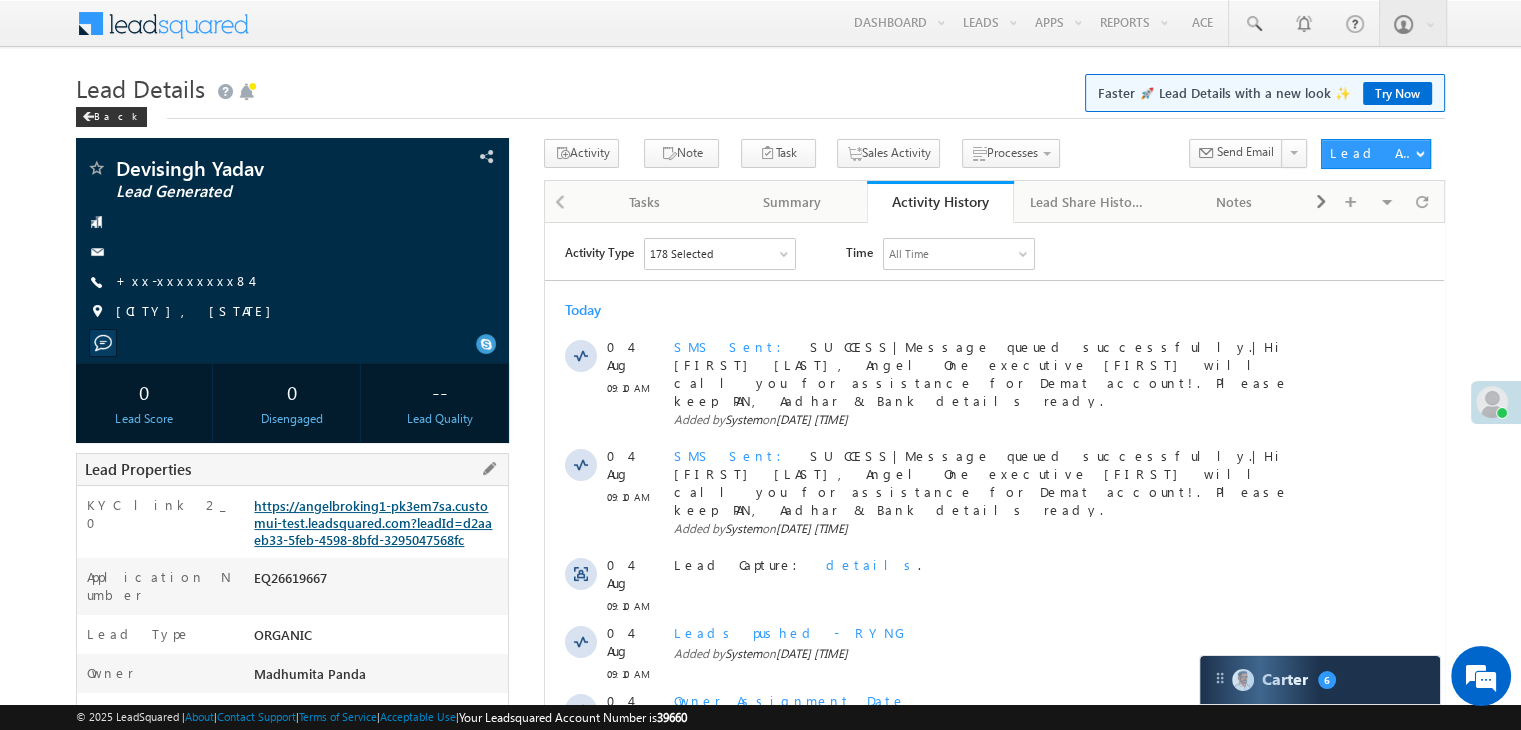 scroll, scrollTop: 0, scrollLeft: 0, axis: both 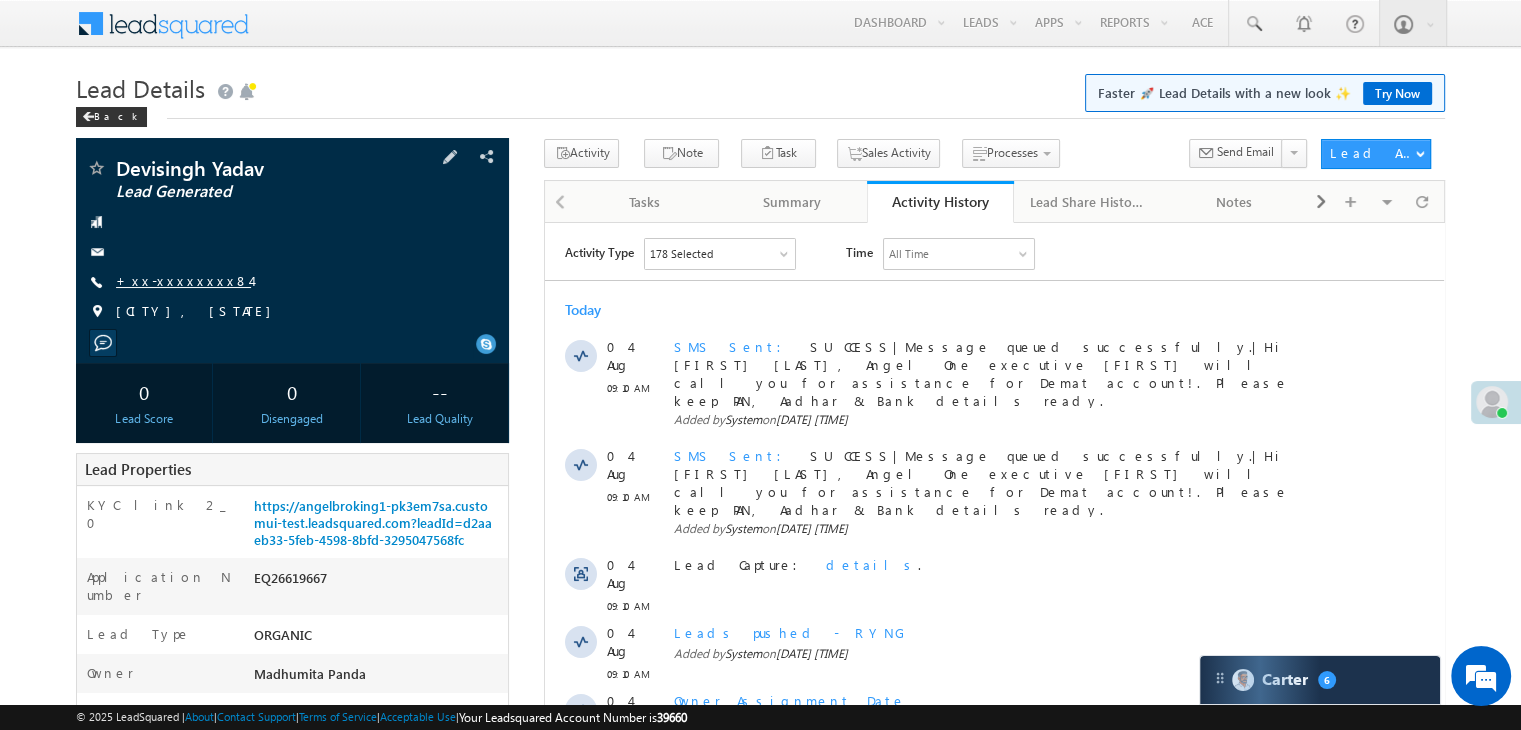 click on "+xx-xxxxxxxx84" at bounding box center [183, 280] 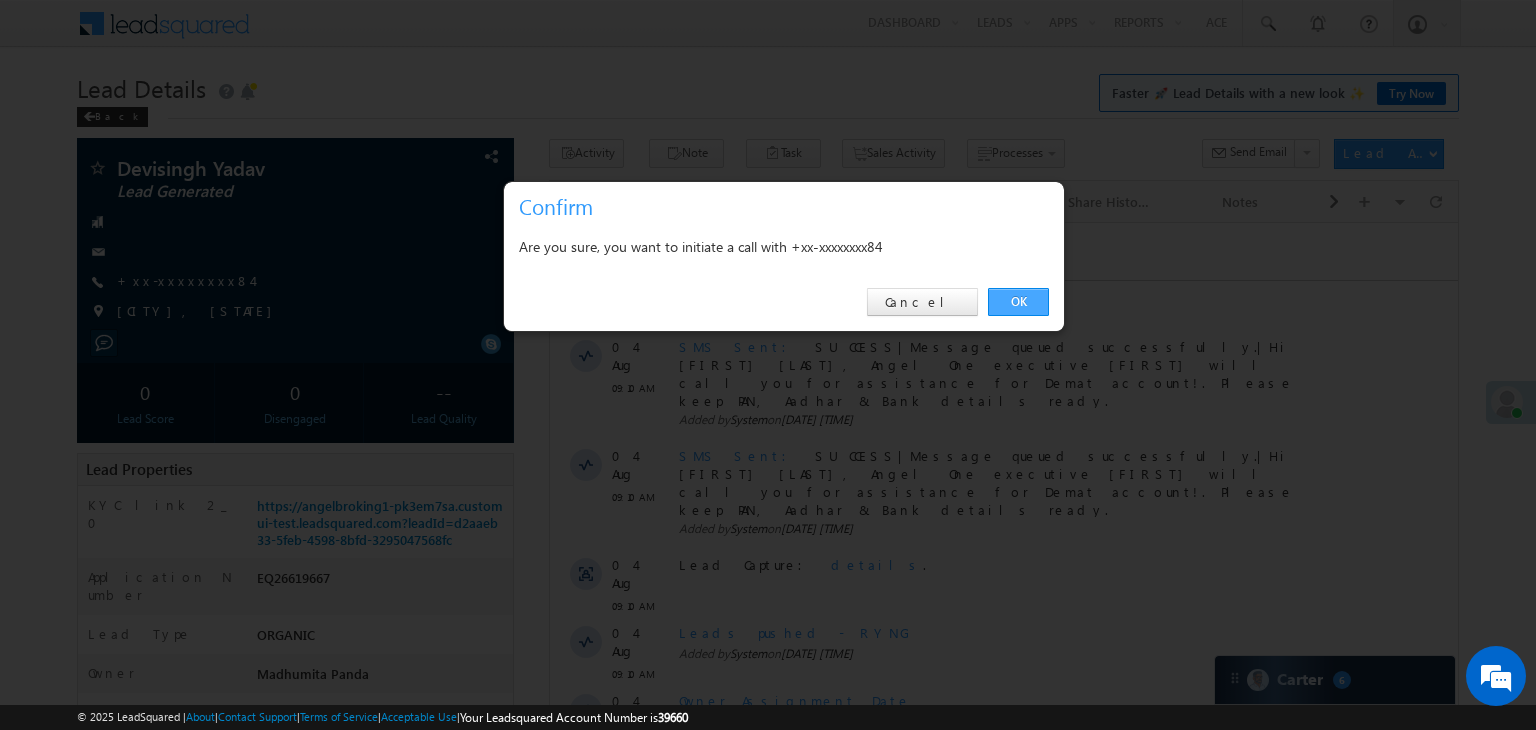 click on "OK" at bounding box center [1018, 302] 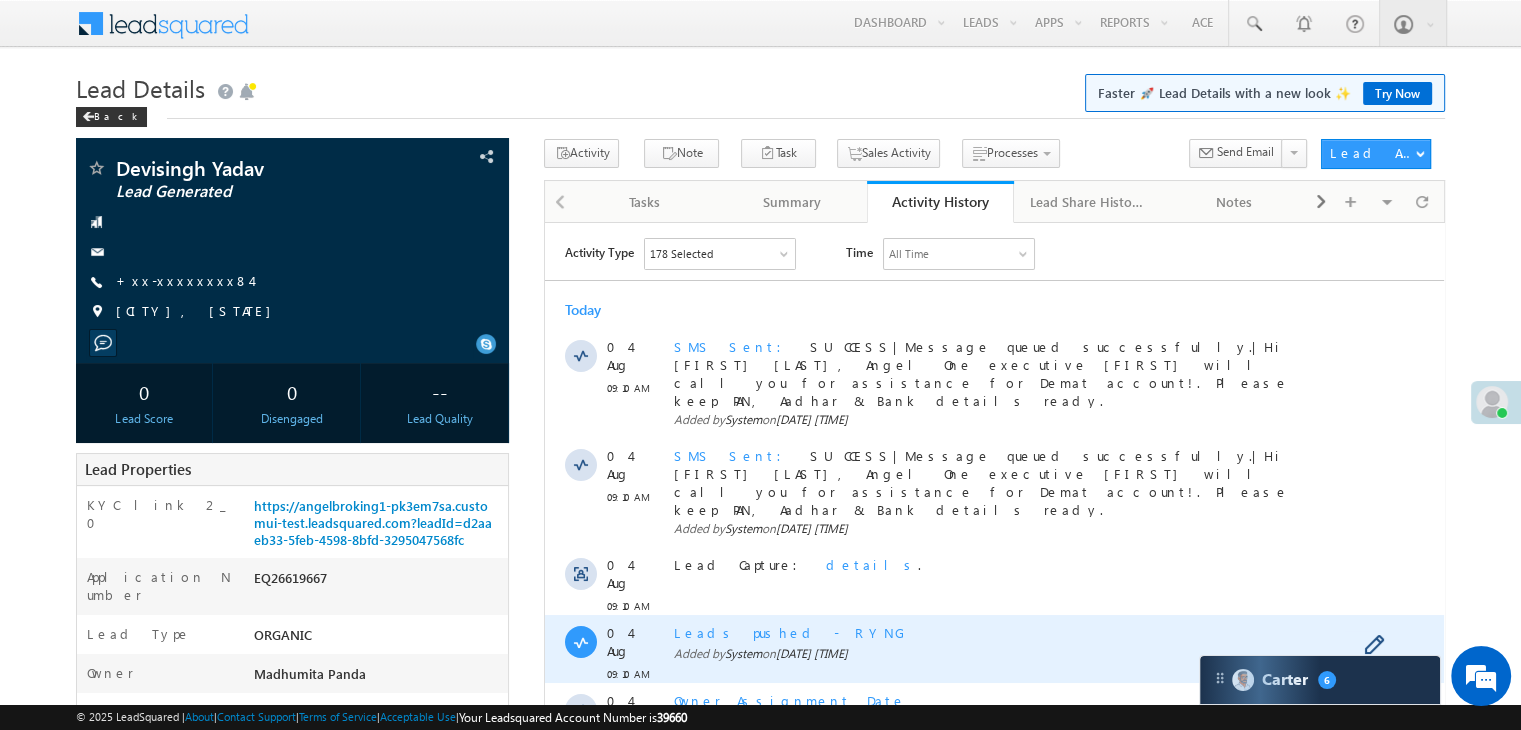 scroll, scrollTop: 300, scrollLeft: 0, axis: vertical 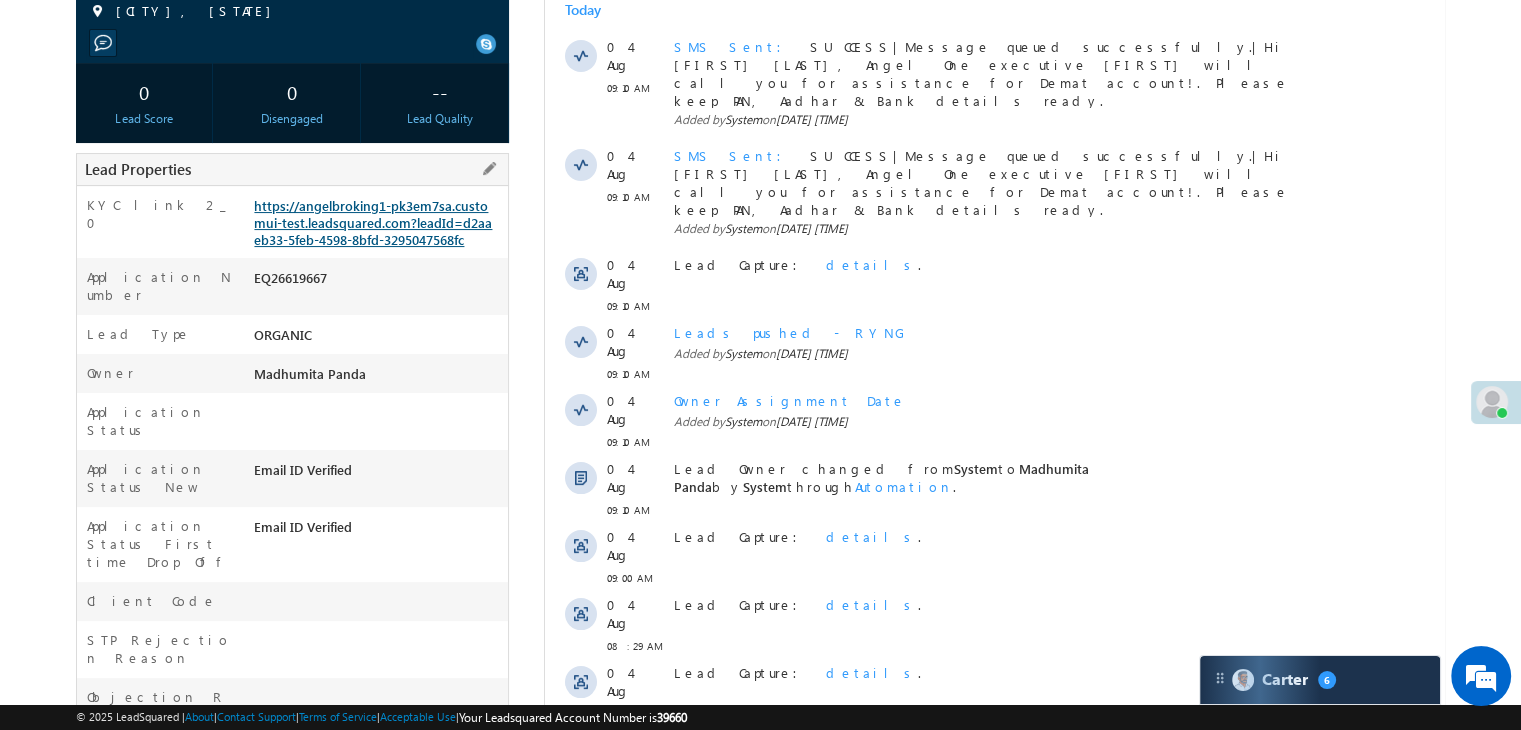 click on "https://angelbroking1-pk3em7sa.customui-test.leadsquared.com?leadId=d2aaeb33-5feb-4598-8bfd-3295047568fc" at bounding box center [373, 222] 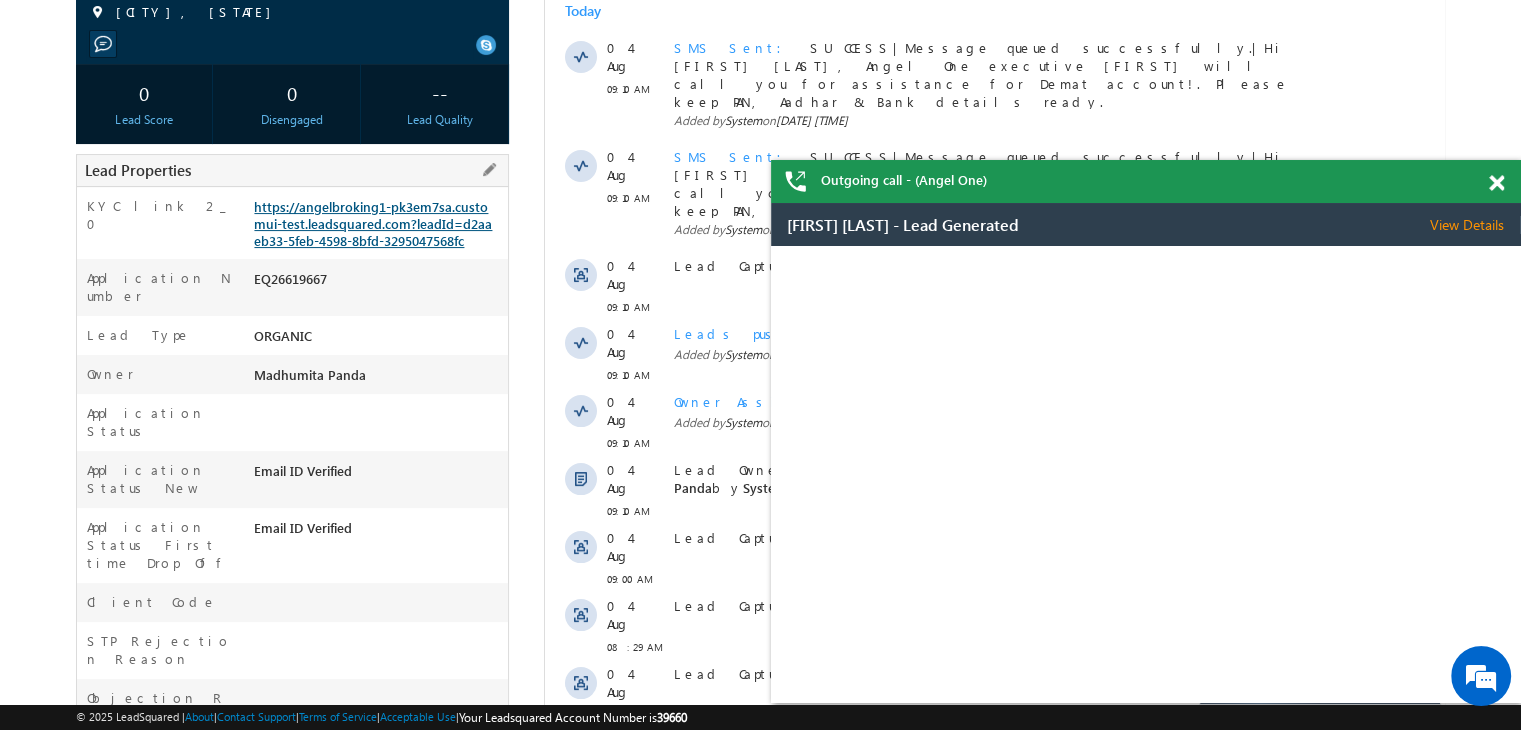 scroll, scrollTop: 0, scrollLeft: 0, axis: both 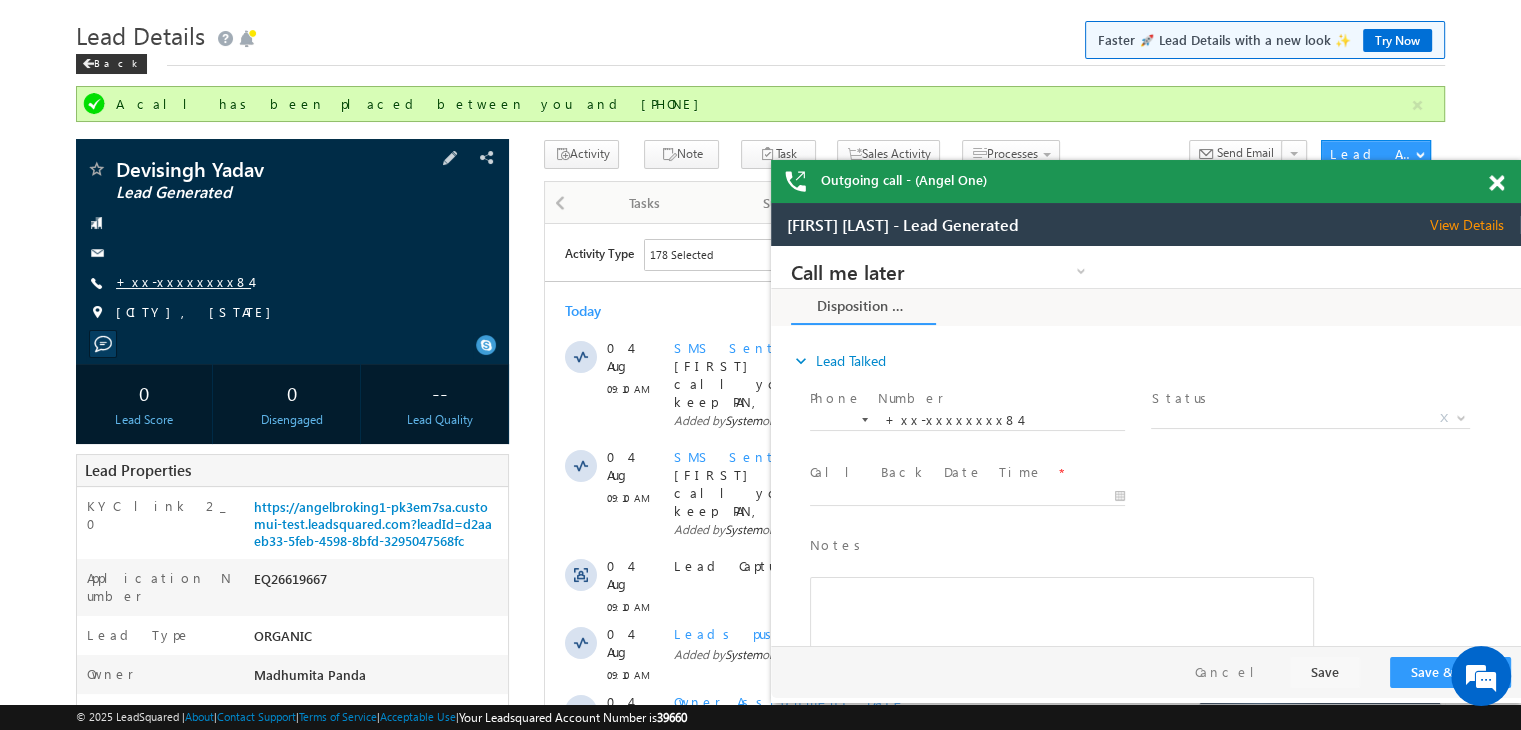 click on "+xx-xxxxxxxx84" at bounding box center [183, 281] 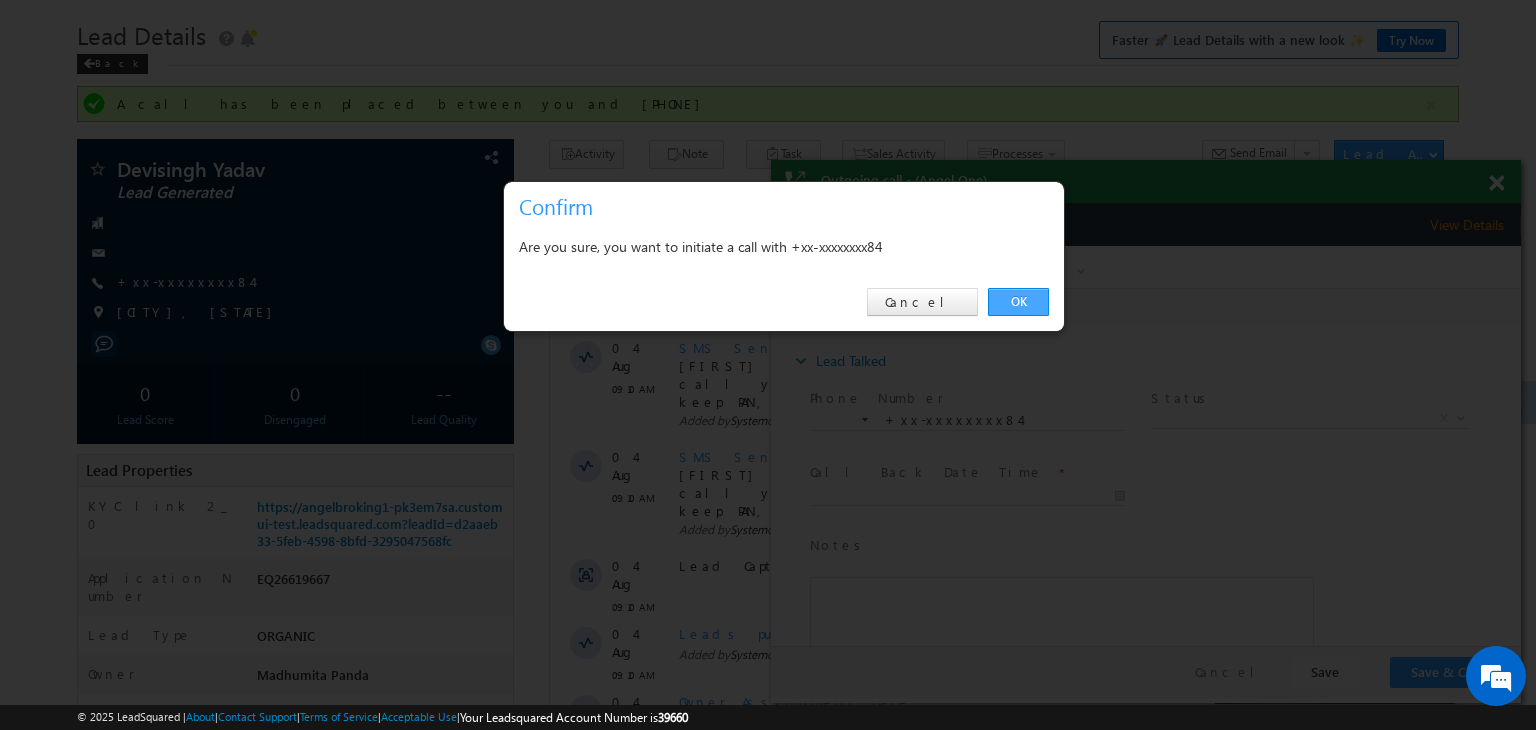 click on "OK" at bounding box center [1018, 302] 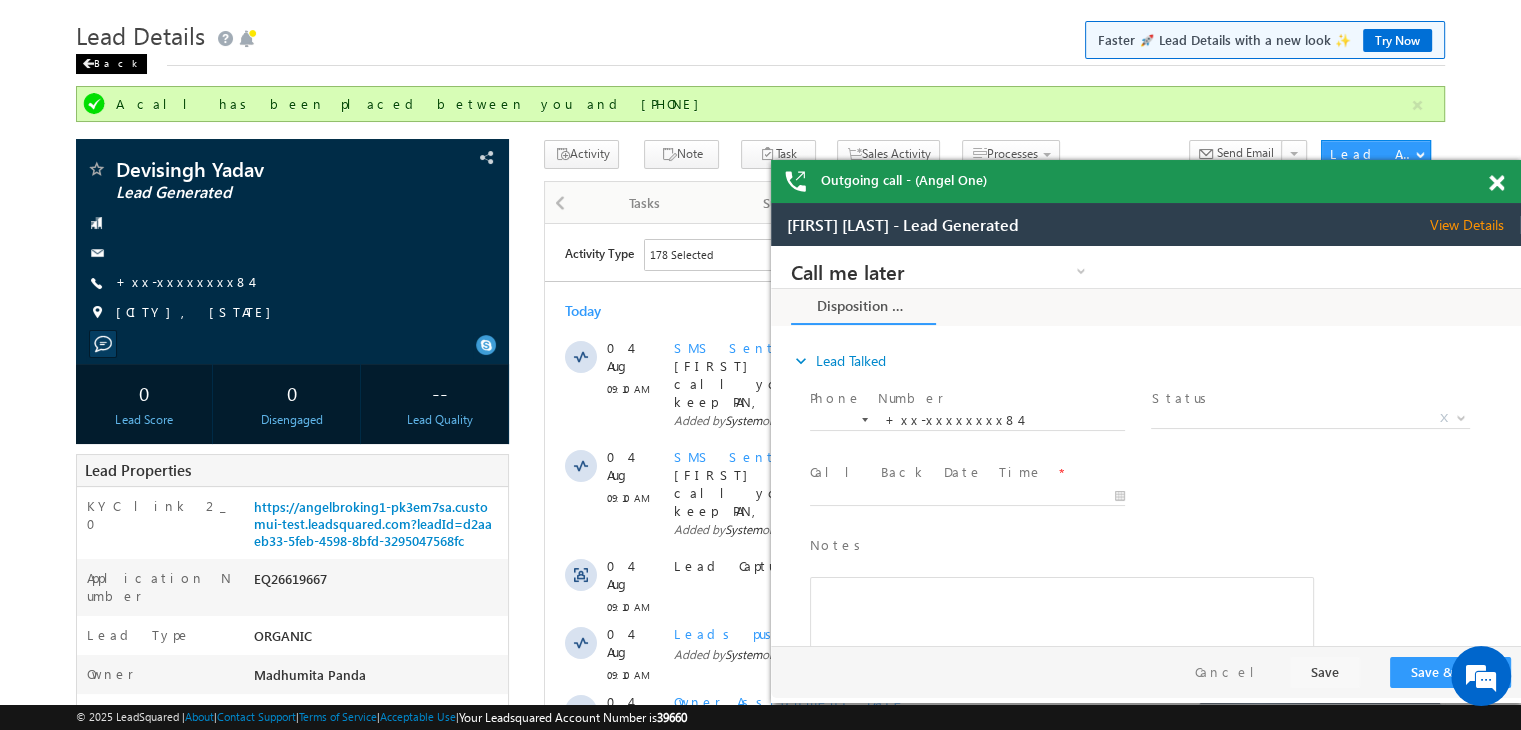 scroll, scrollTop: 0, scrollLeft: 0, axis: both 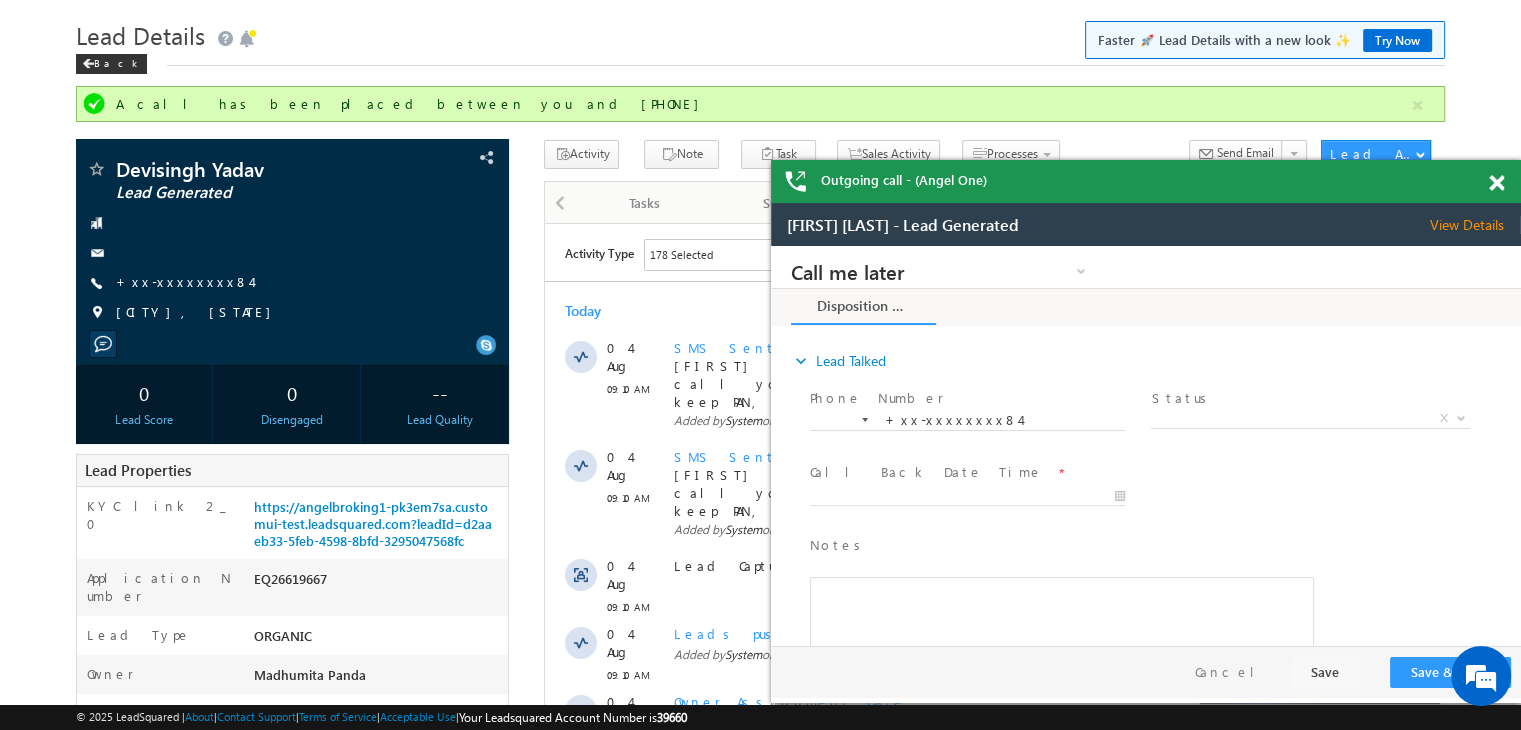 click at bounding box center (1496, 183) 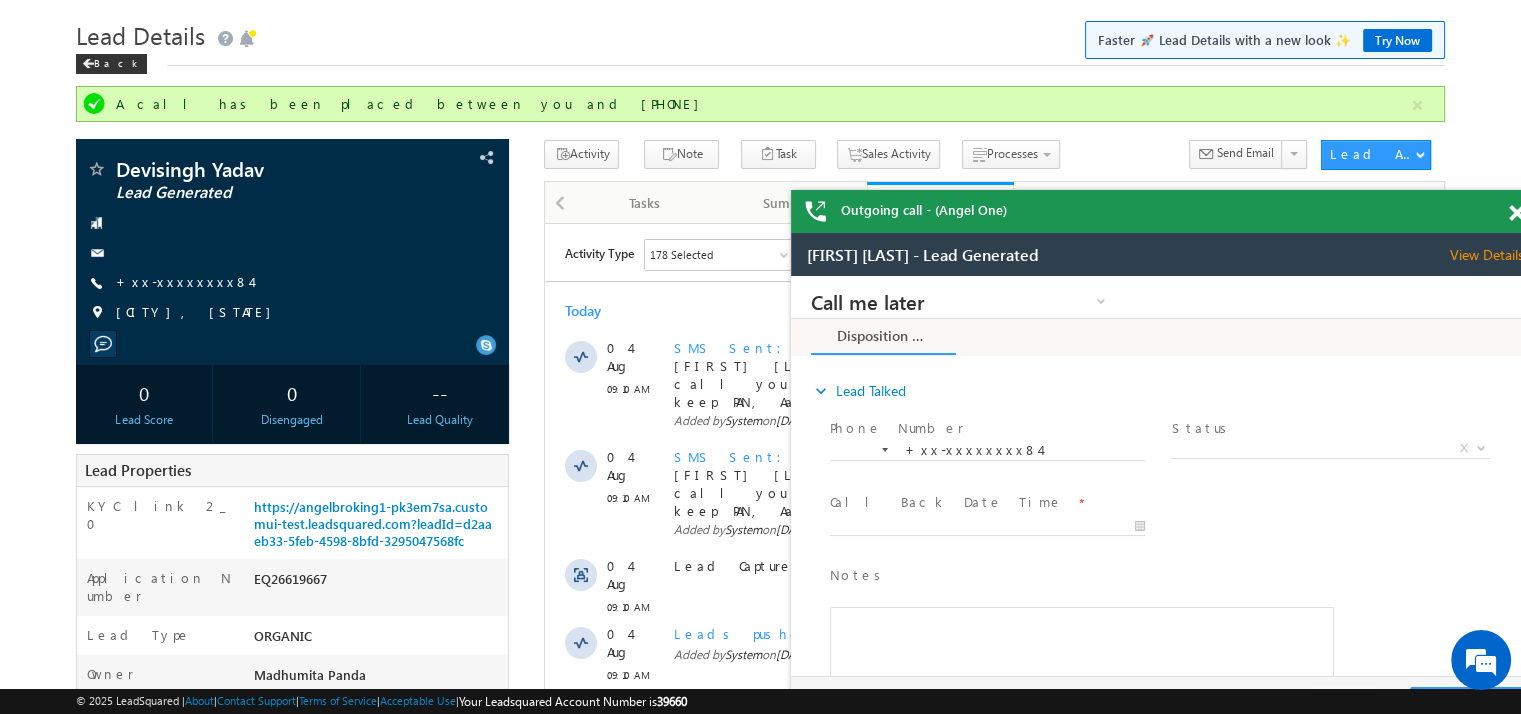 click at bounding box center (1516, 213) 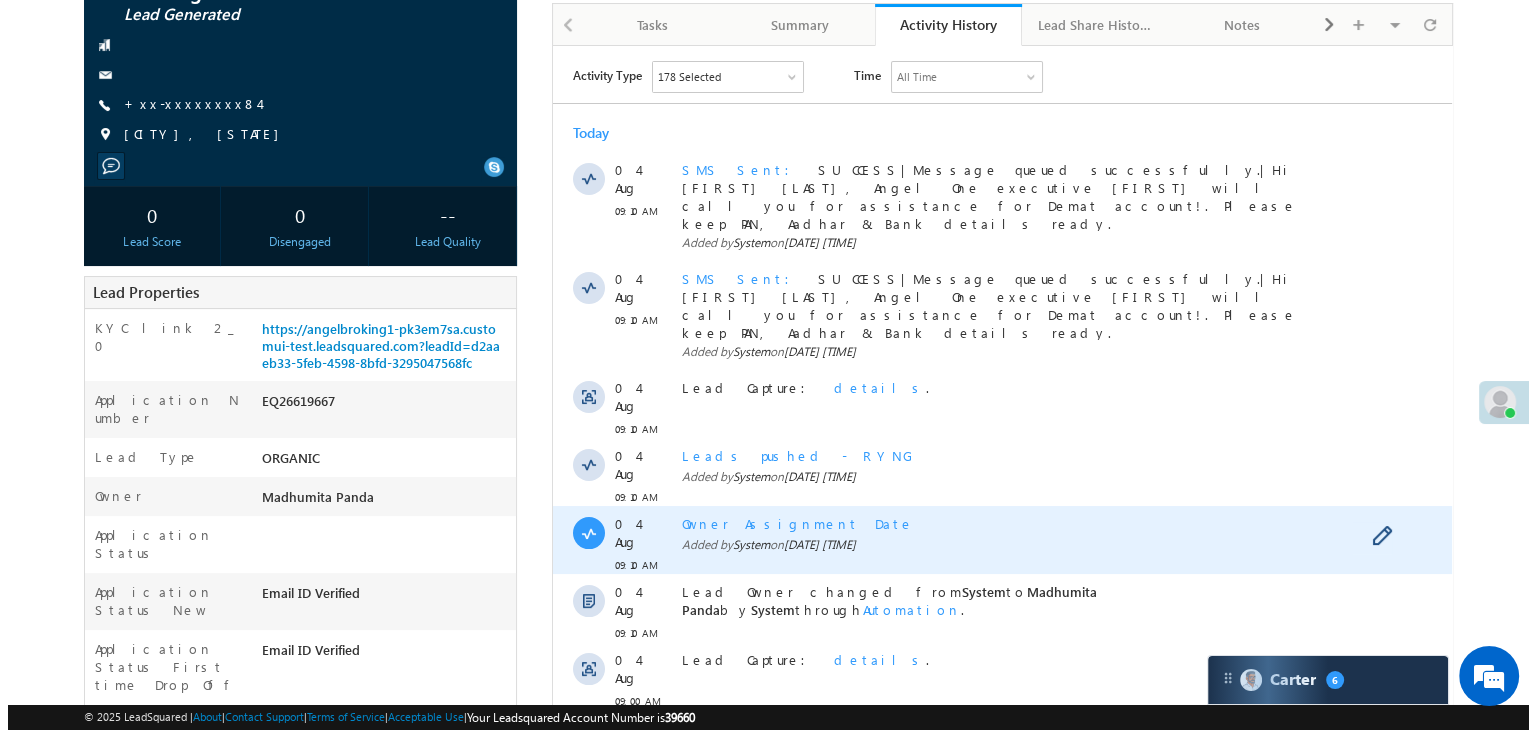 scroll, scrollTop: 0, scrollLeft: 0, axis: both 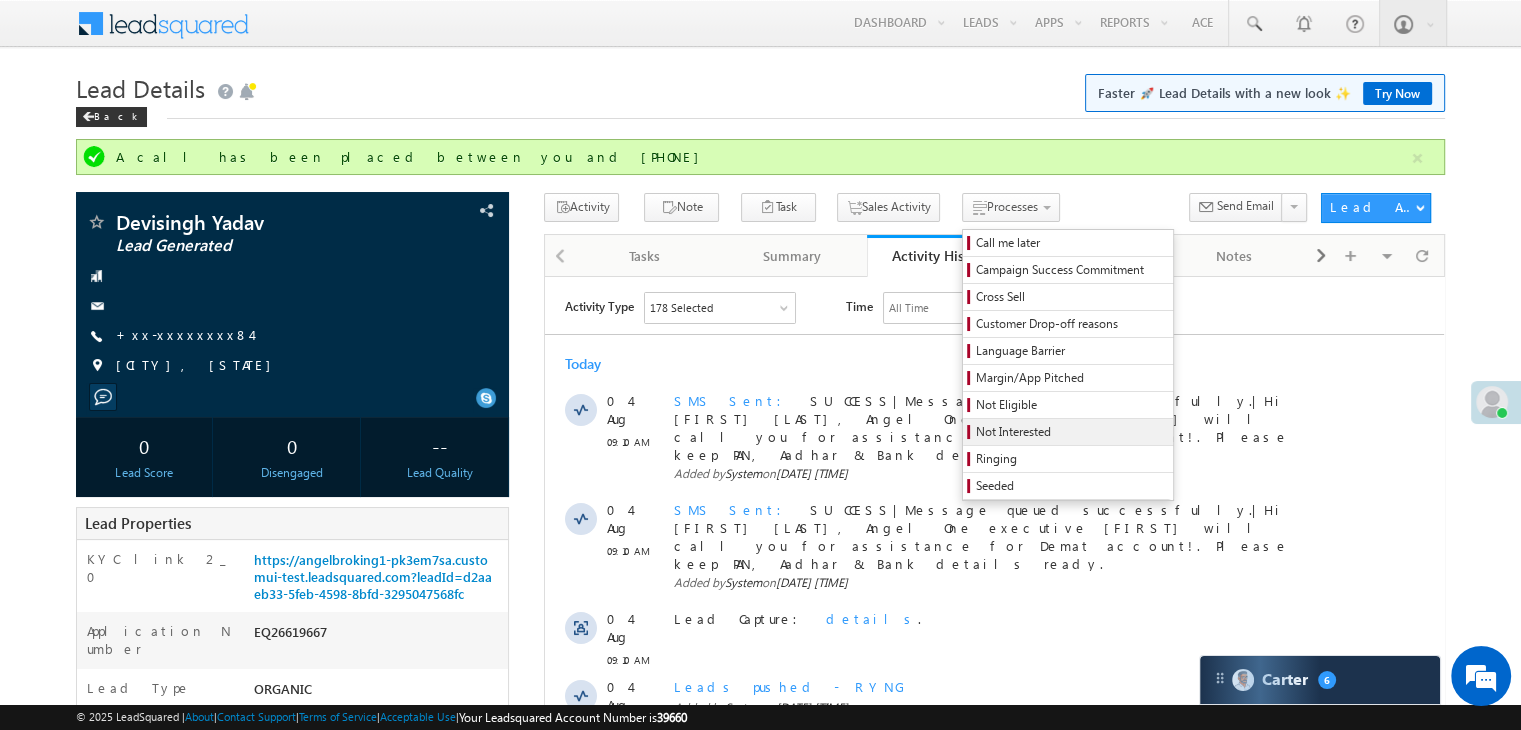 click on "Not Interested" at bounding box center (1071, 432) 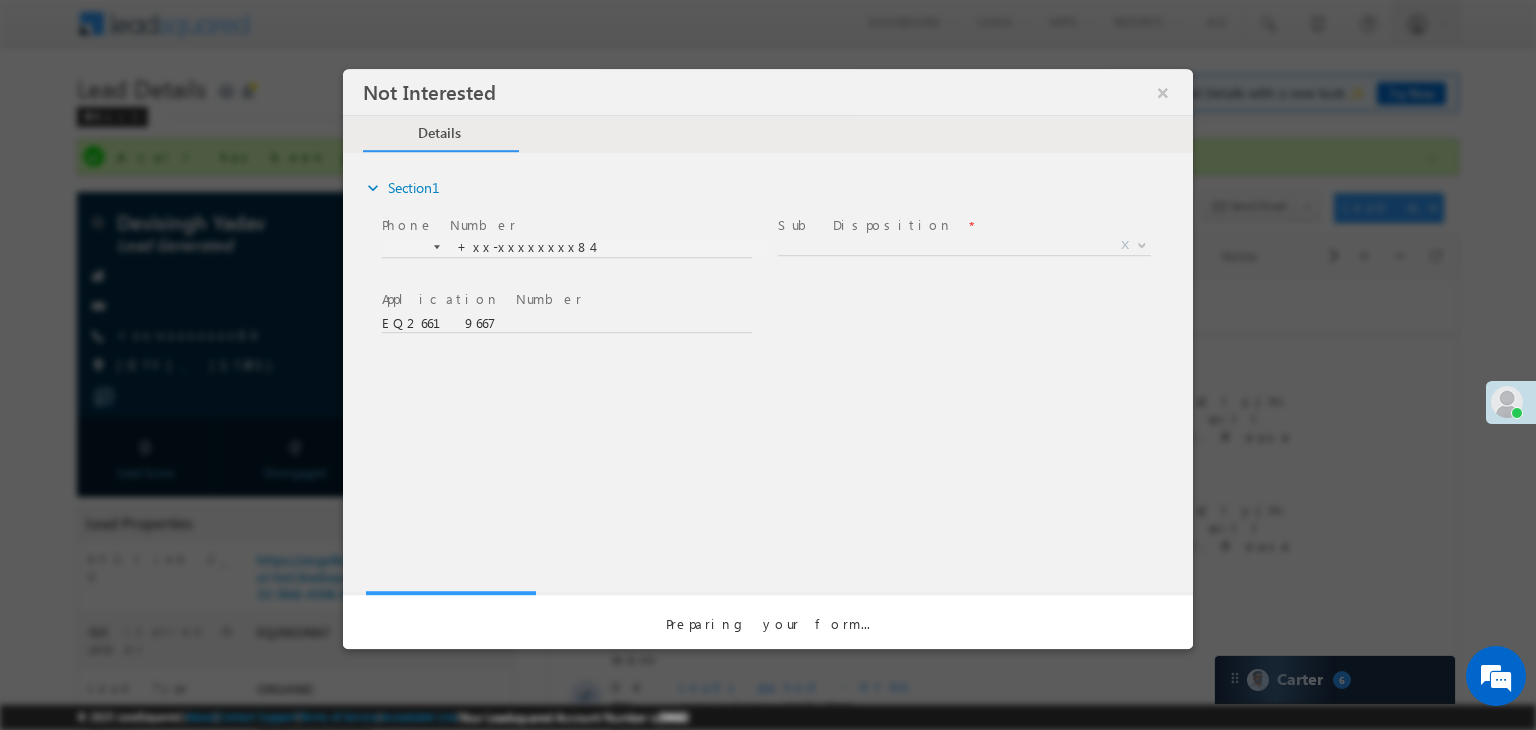 scroll, scrollTop: 0, scrollLeft: 0, axis: both 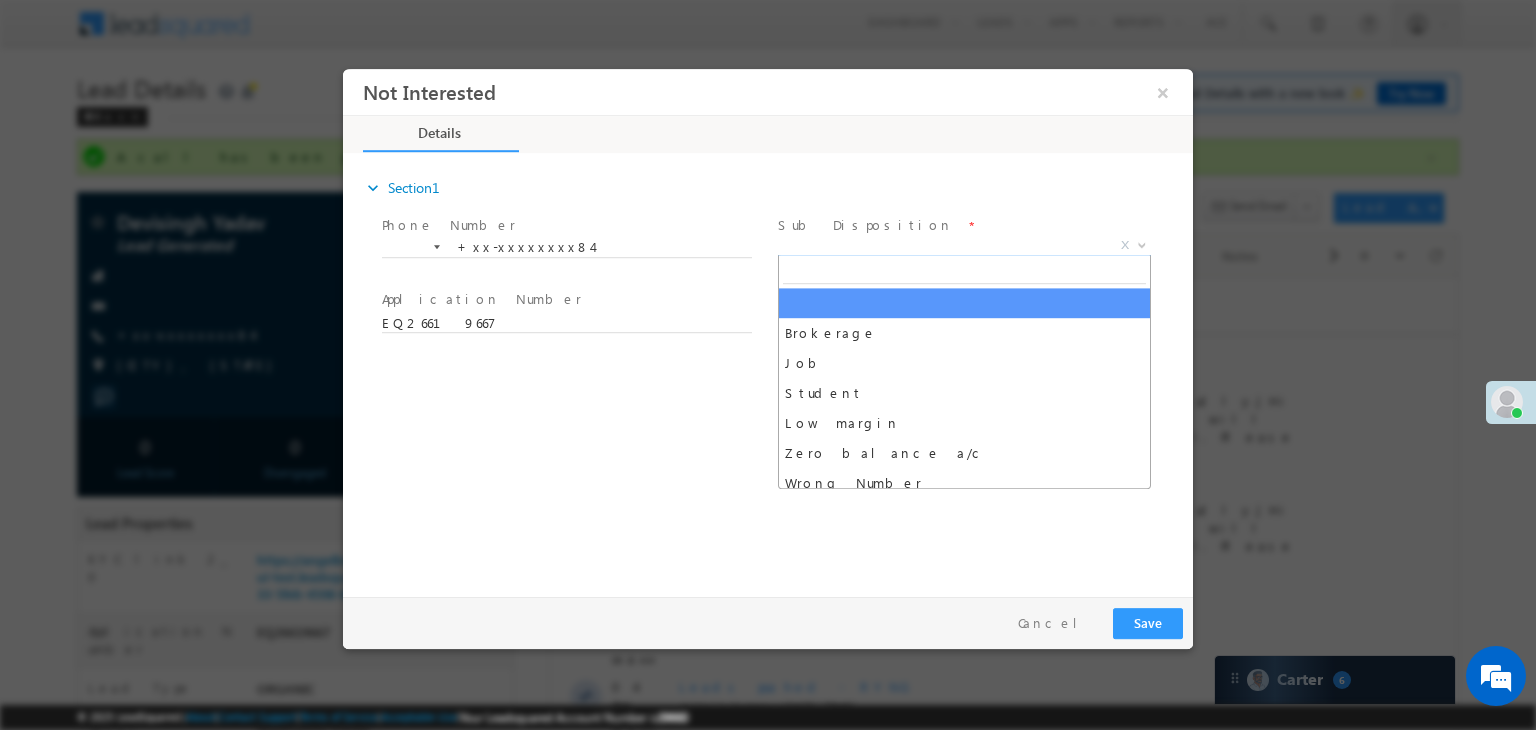 click on "X" at bounding box center (964, 246) 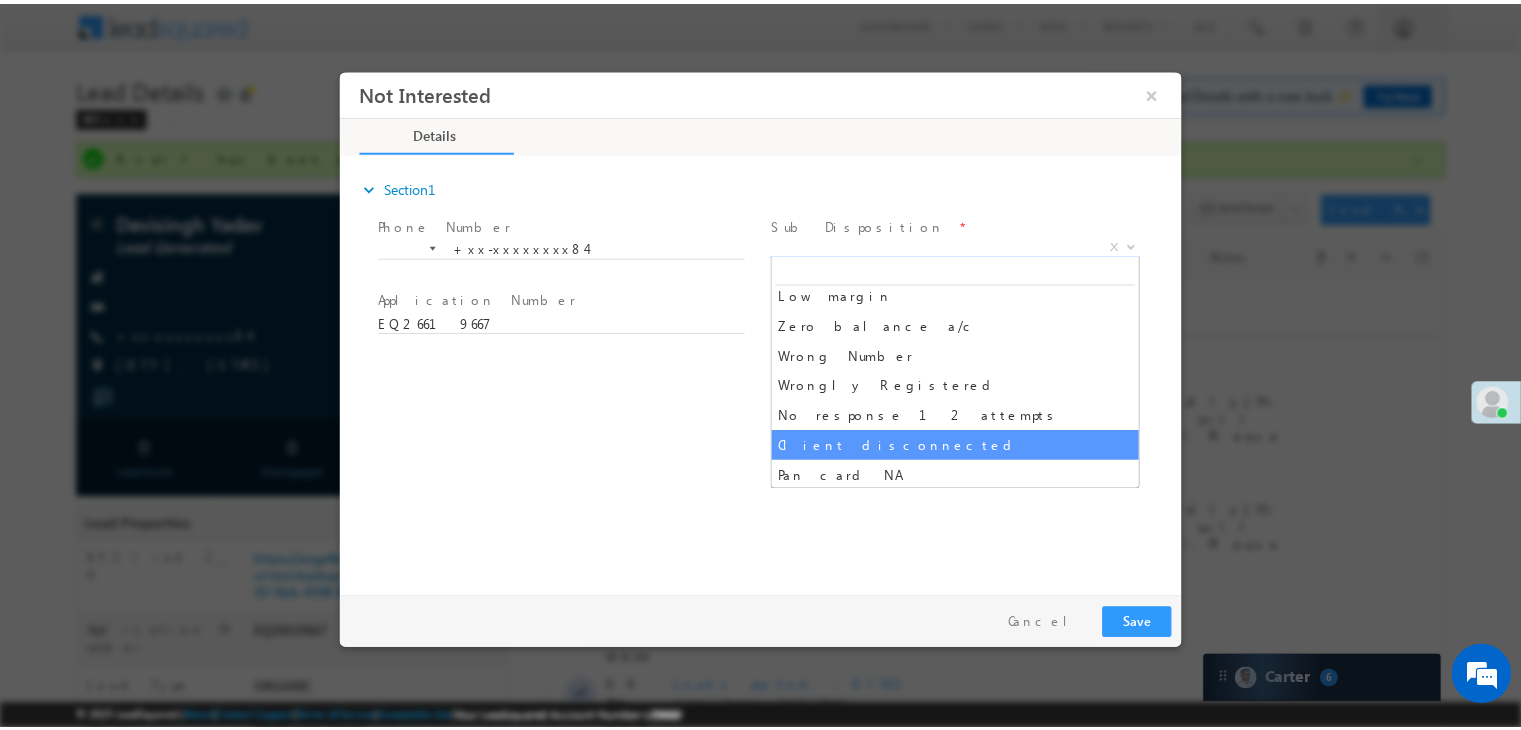 scroll, scrollTop: 100, scrollLeft: 0, axis: vertical 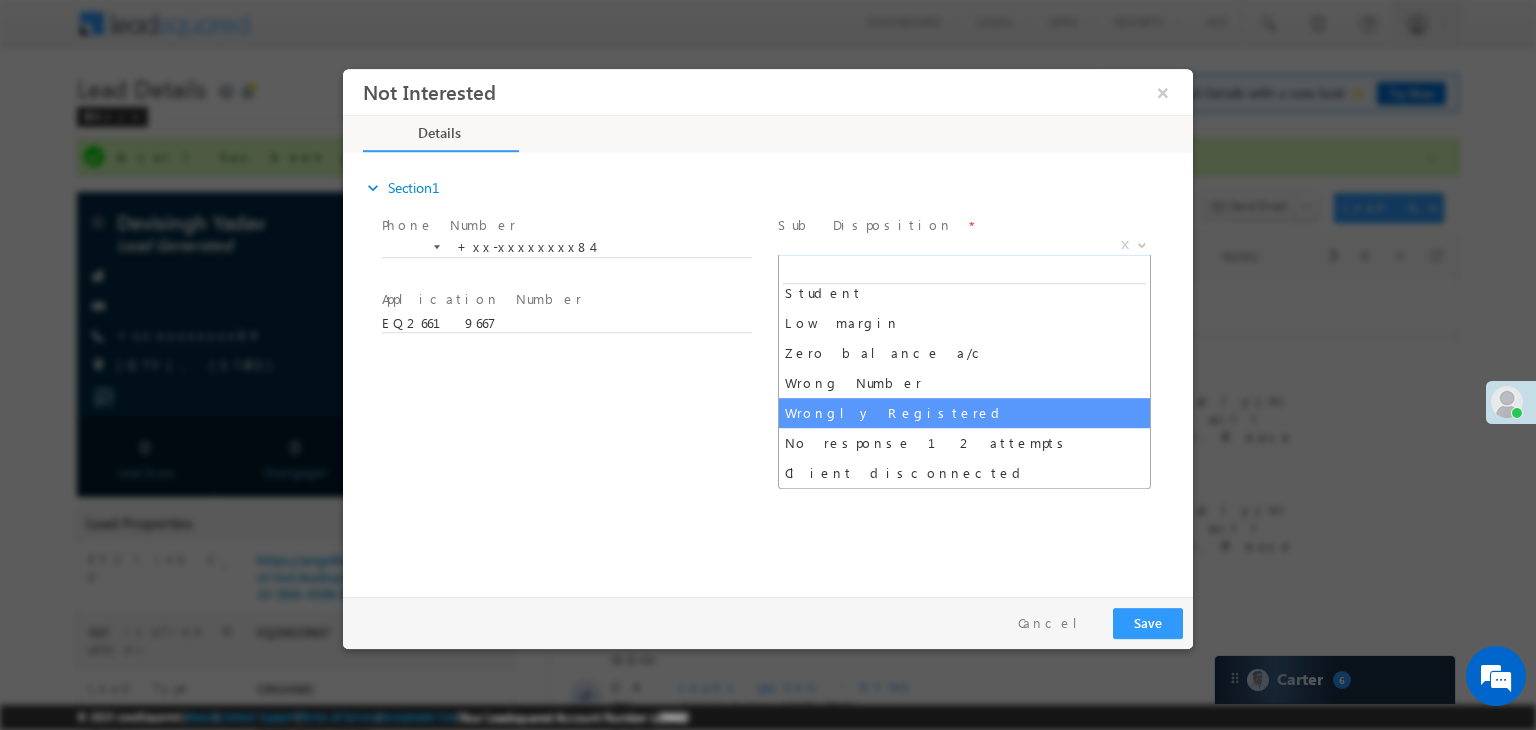 select on "Wrongly Registered" 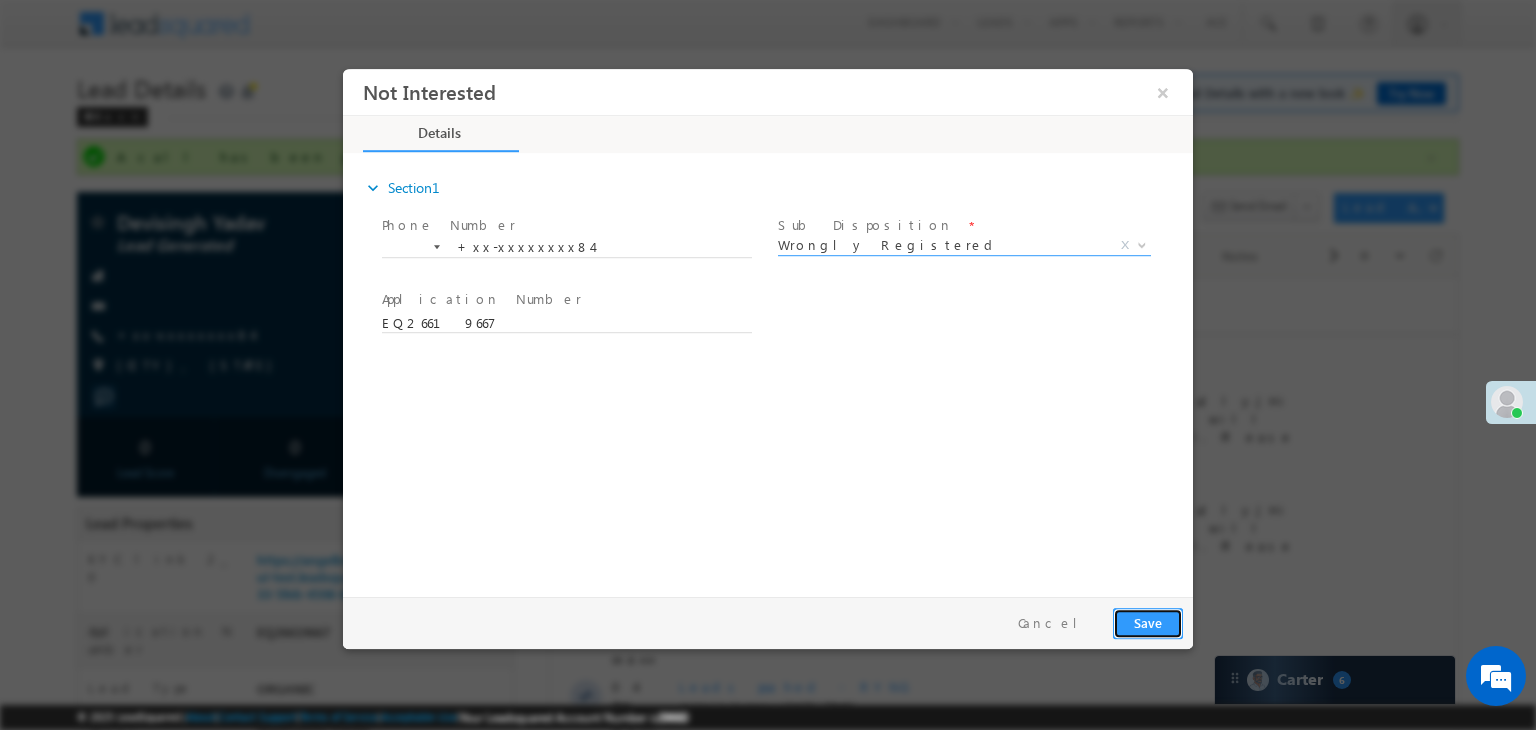 click on "Save" at bounding box center (1148, 623) 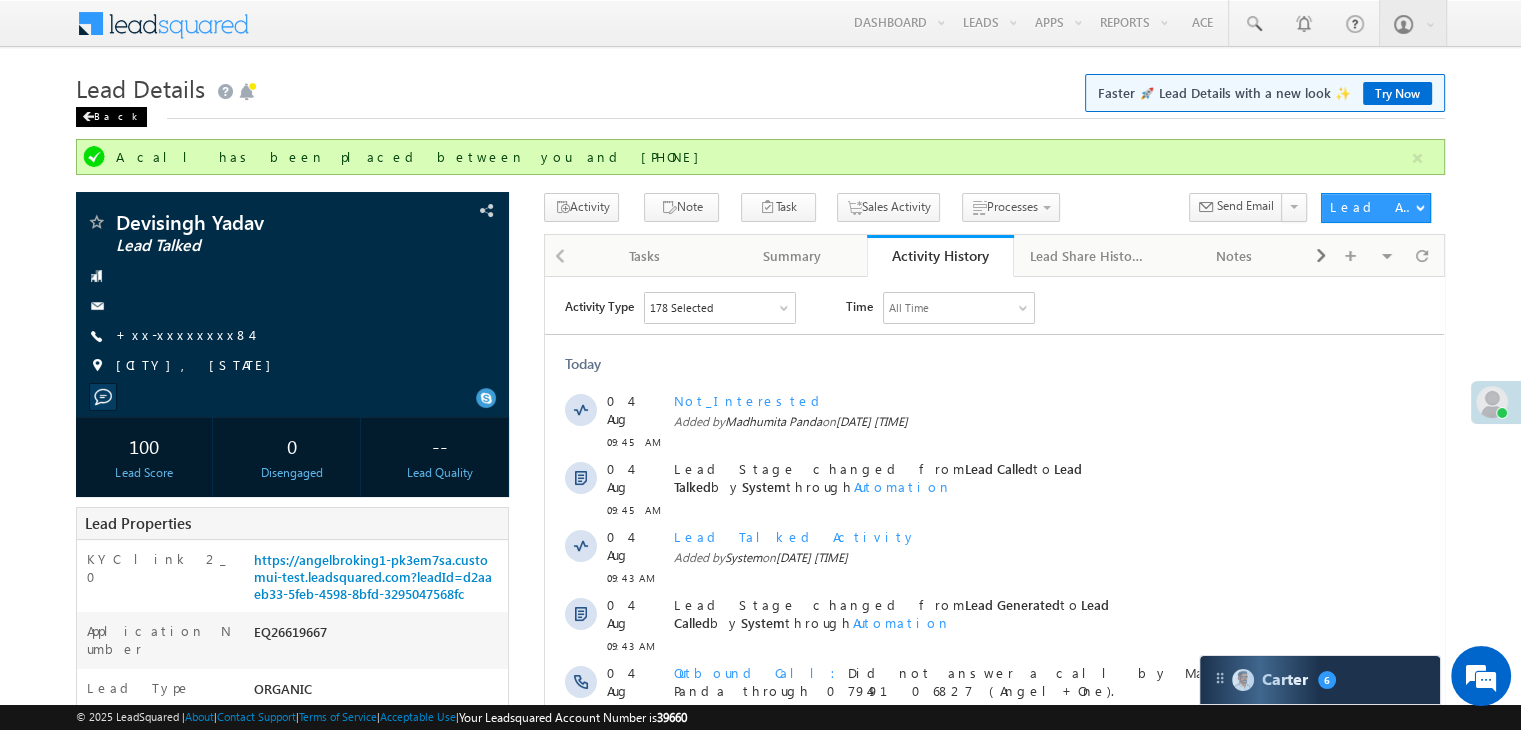 click at bounding box center [88, 117] 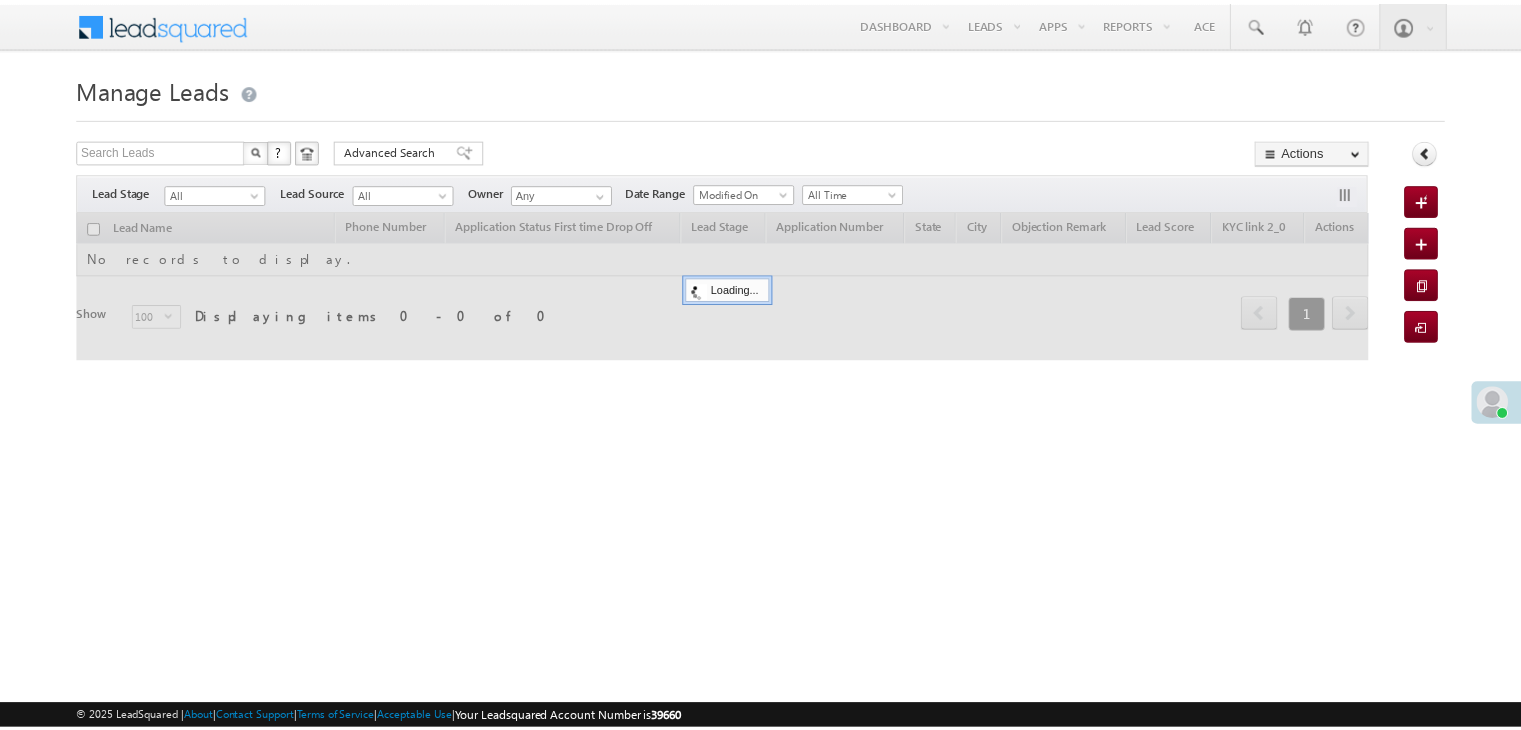 scroll, scrollTop: 0, scrollLeft: 0, axis: both 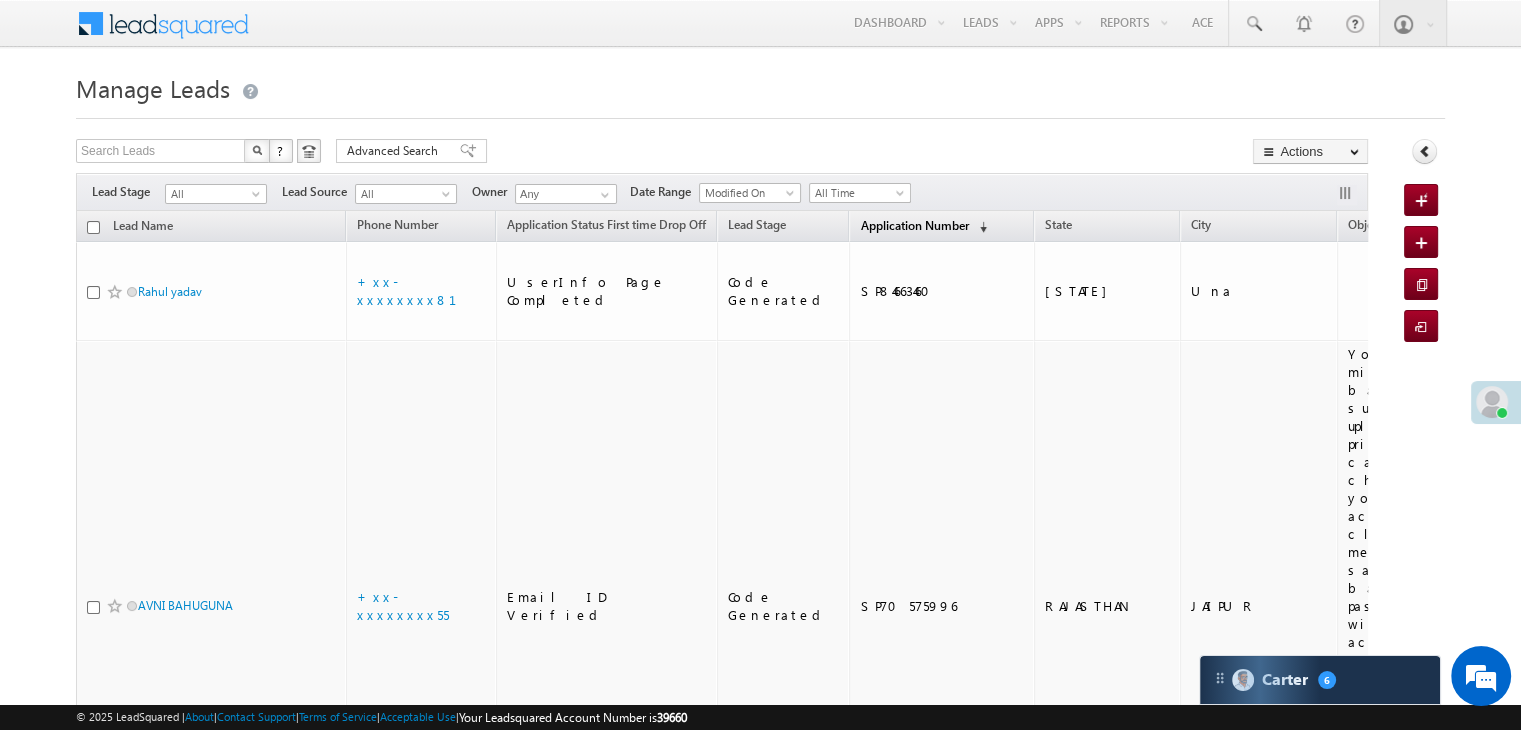 click on "Application Number" at bounding box center [914, 225] 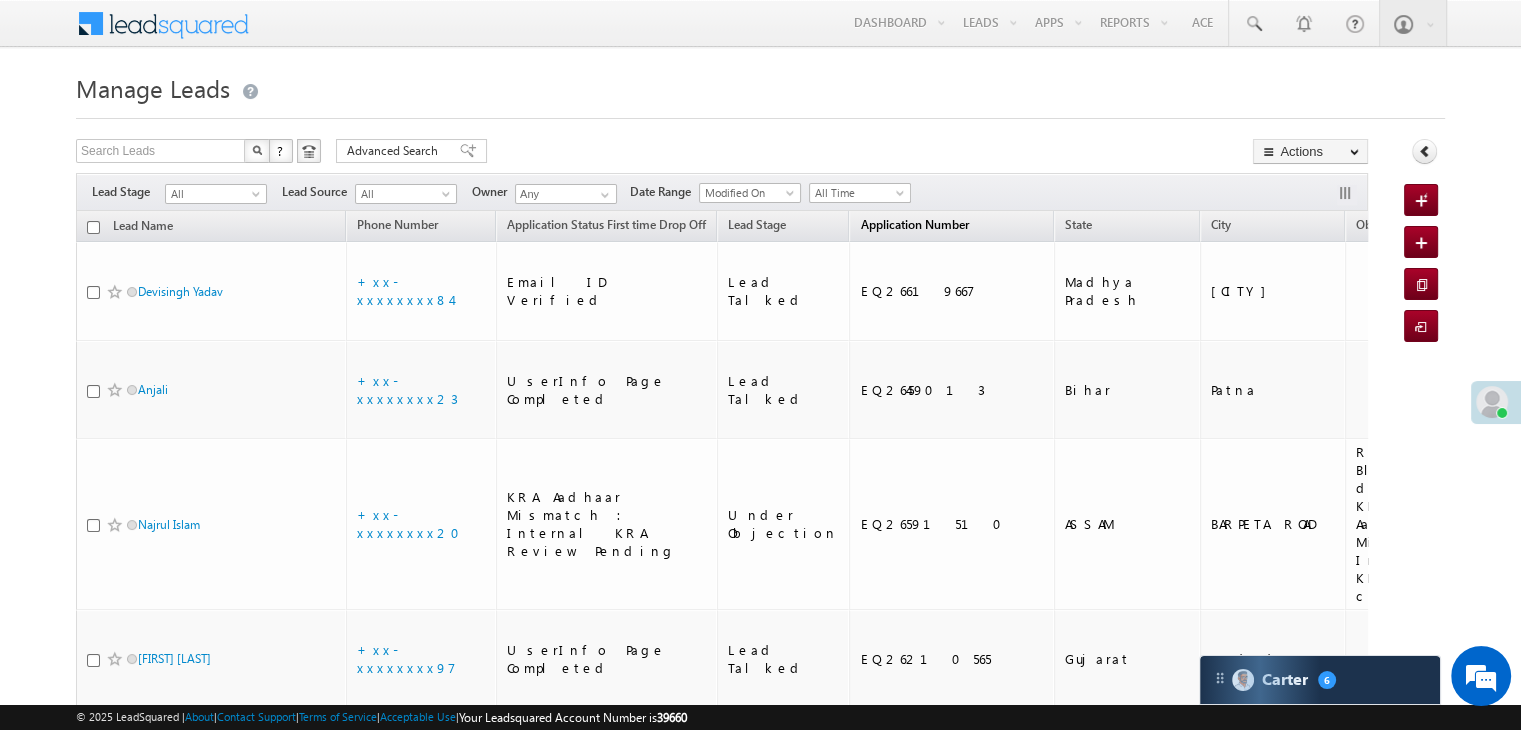 scroll, scrollTop: 0, scrollLeft: 0, axis: both 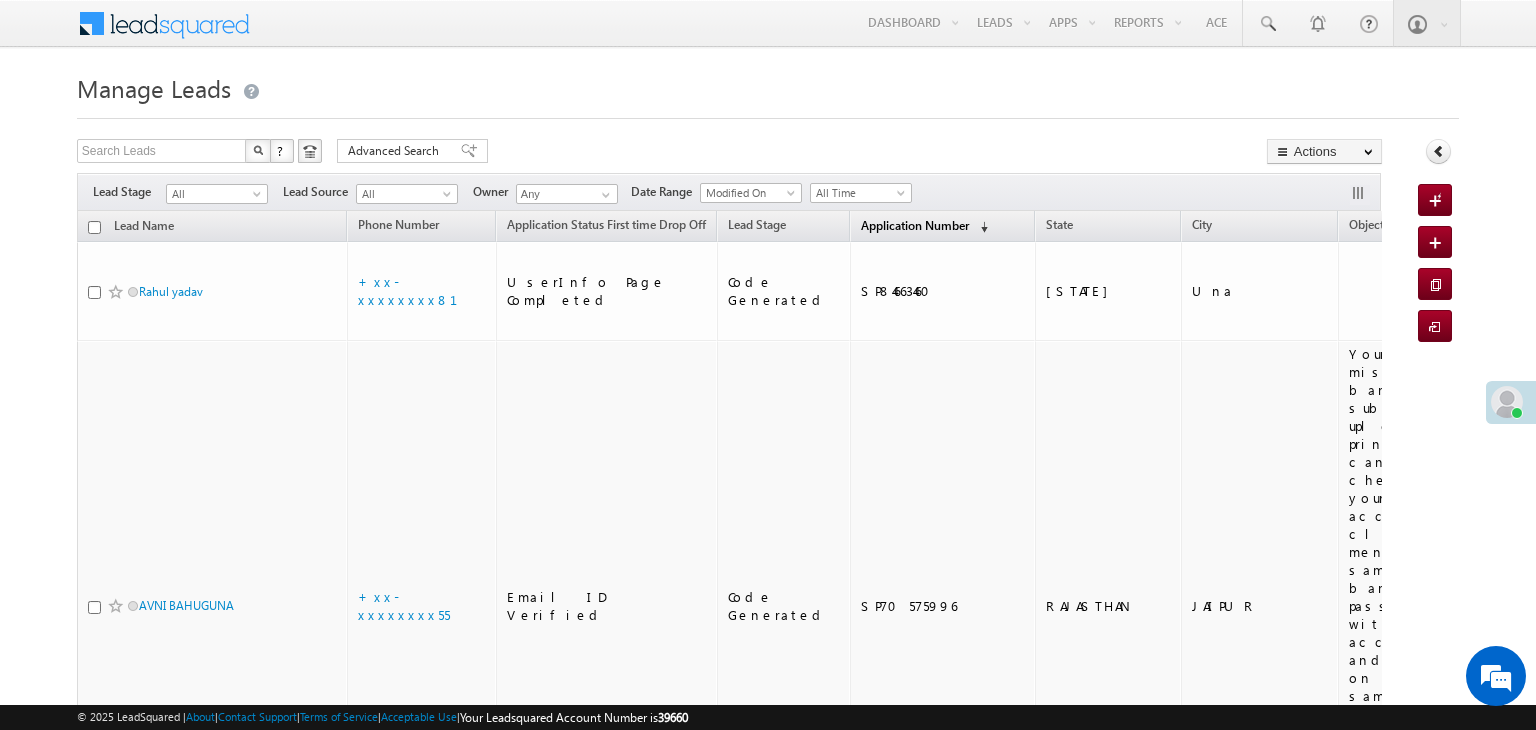 click on "Application Number" at bounding box center (915, 225) 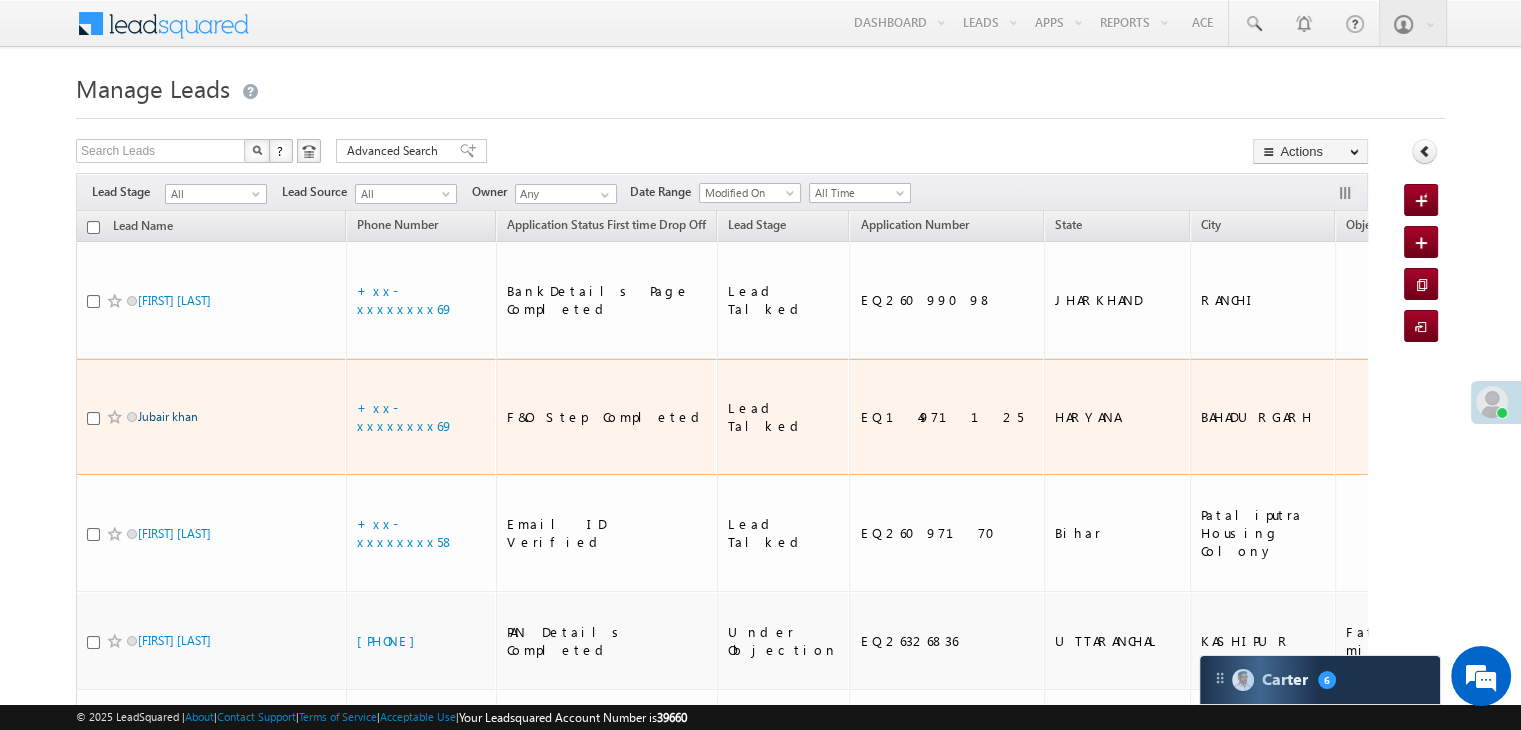 click on "Jubair khan" at bounding box center (168, 416) 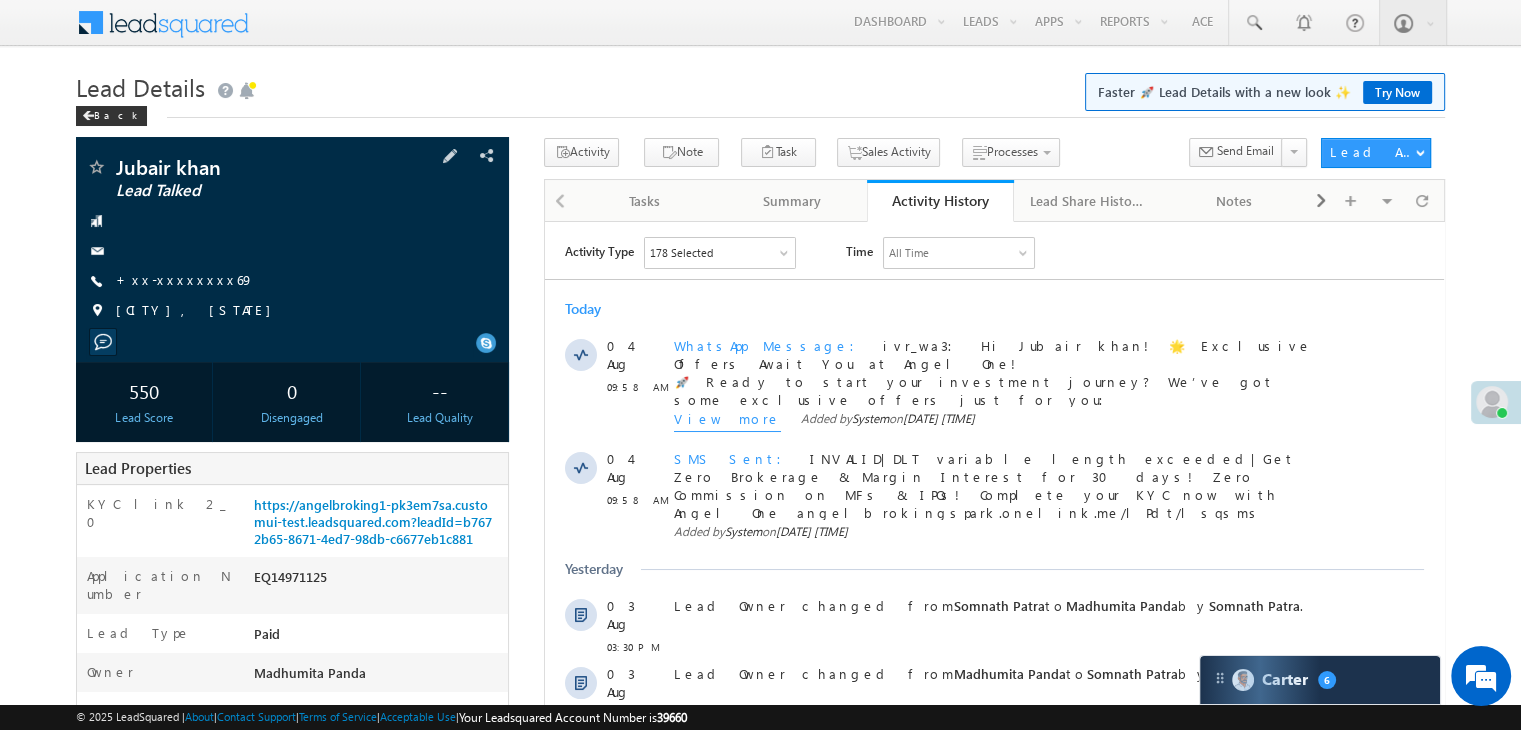scroll, scrollTop: 0, scrollLeft: 0, axis: both 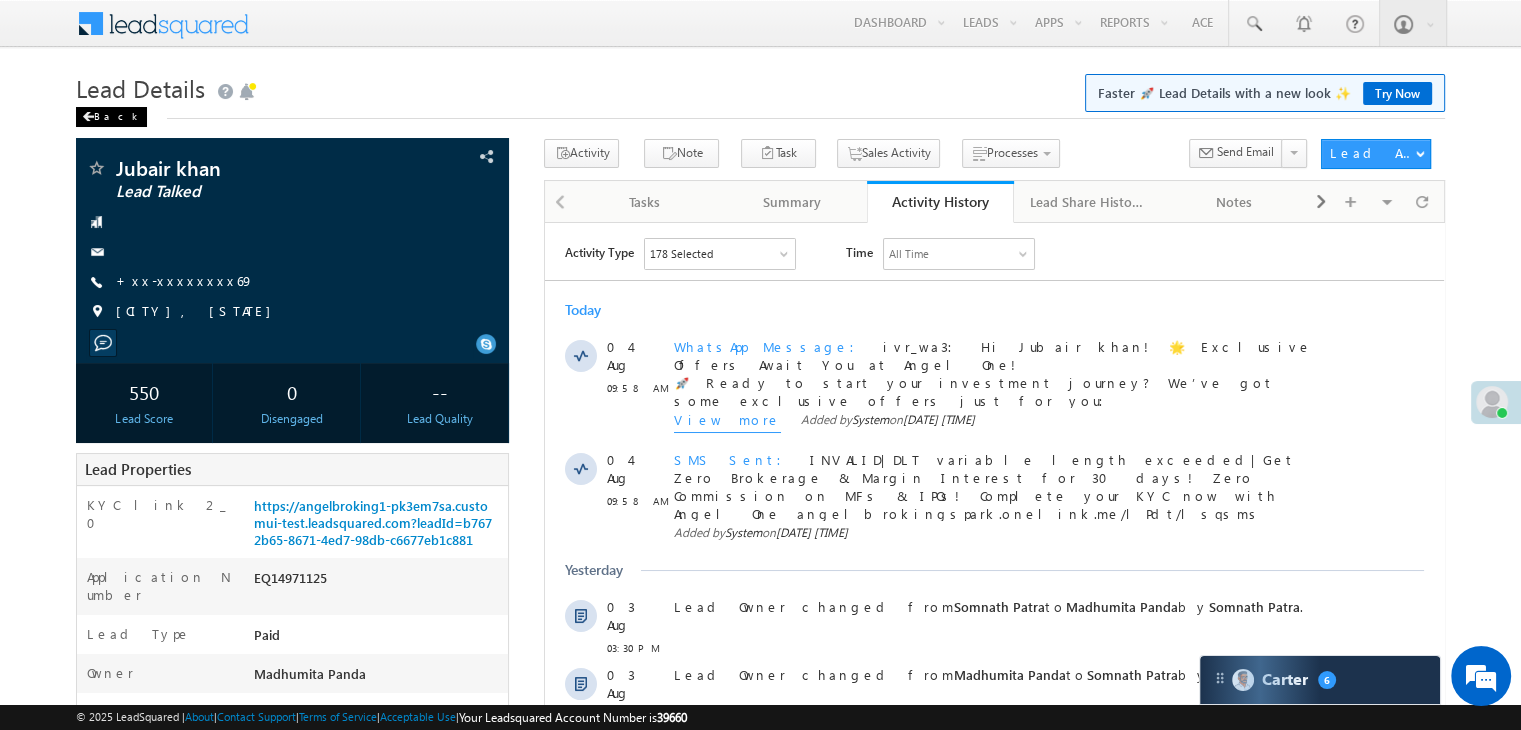 click on "Back" at bounding box center [111, 117] 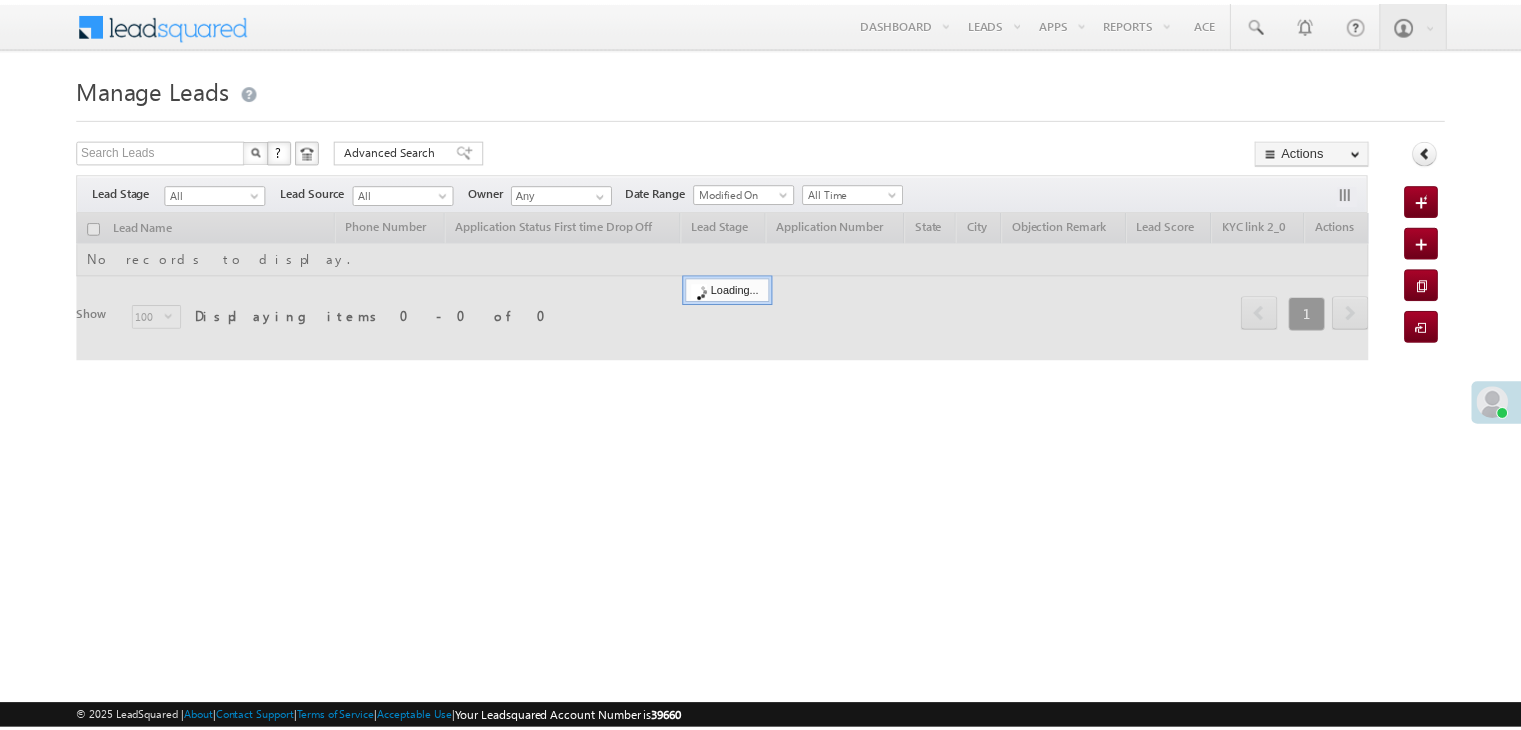 scroll, scrollTop: 0, scrollLeft: 0, axis: both 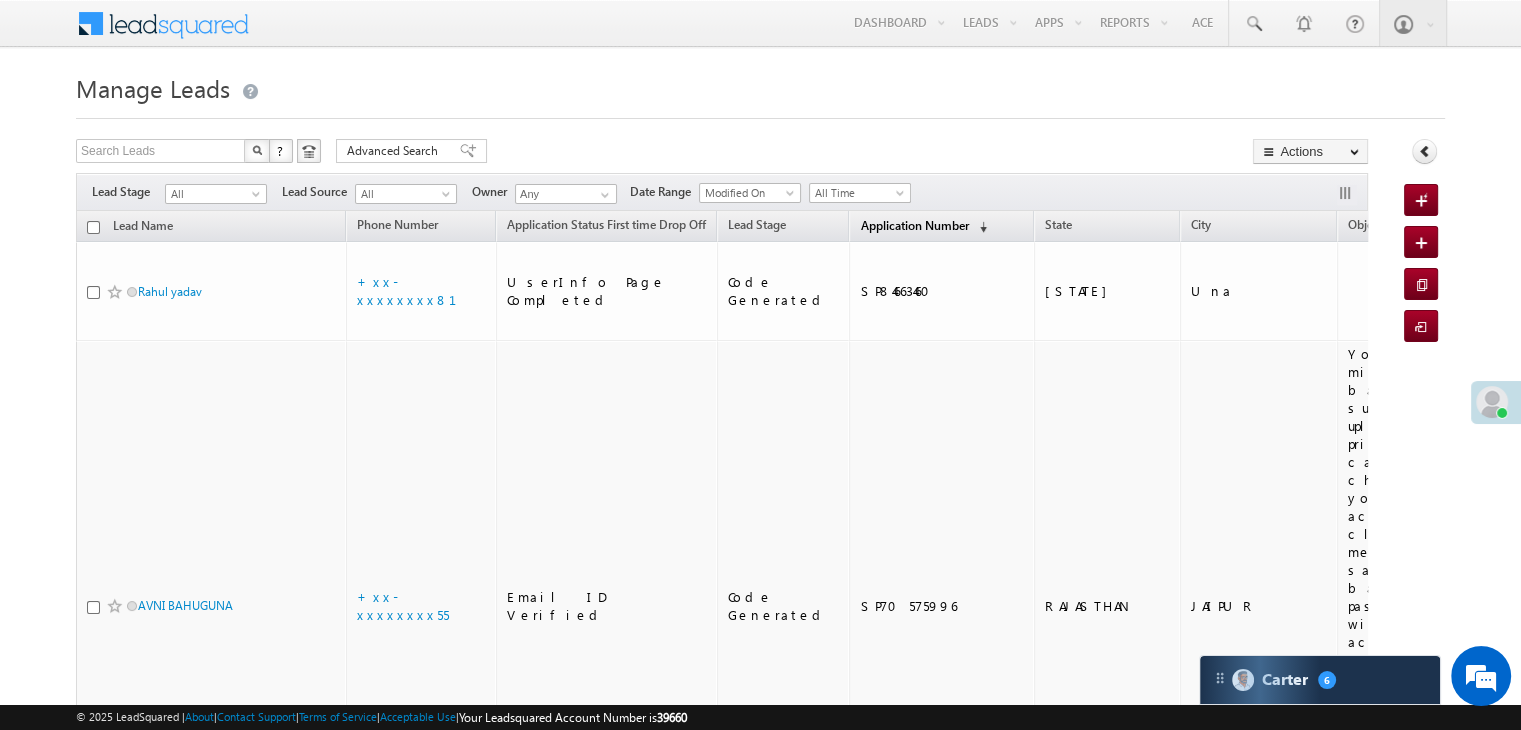 click on "Application Number" at bounding box center [914, 225] 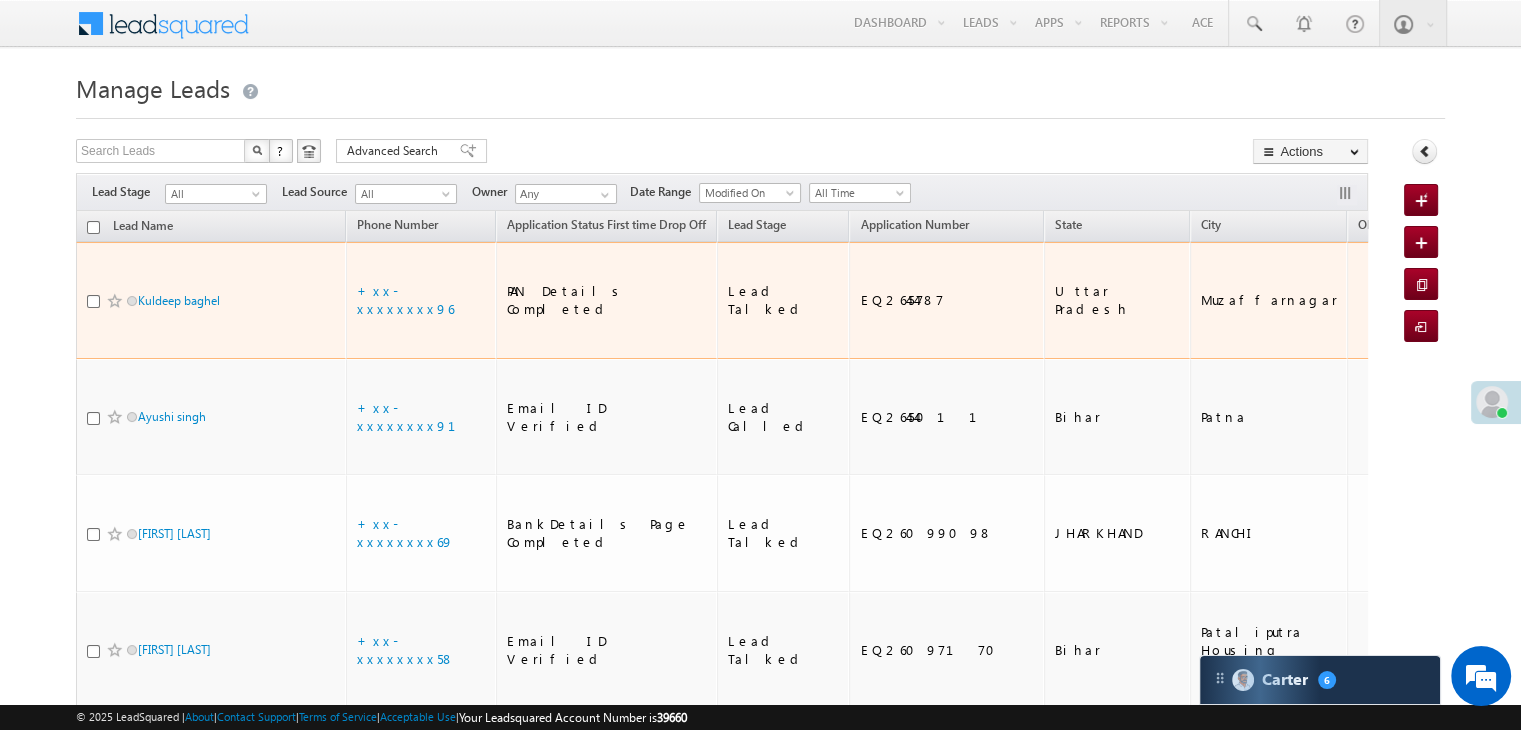scroll, scrollTop: 0, scrollLeft: 0, axis: both 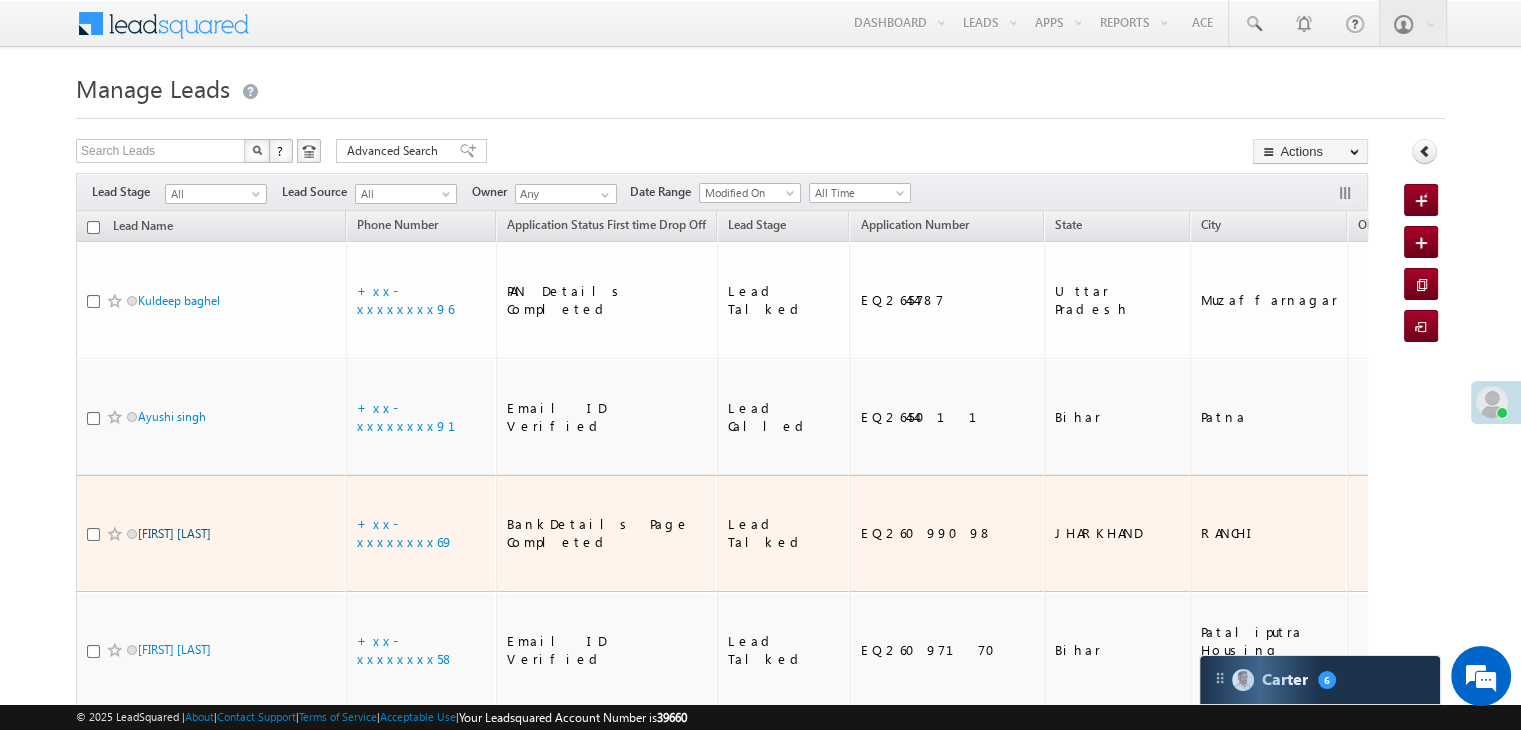 click on "[FIRST] [LAST]" at bounding box center [174, 533] 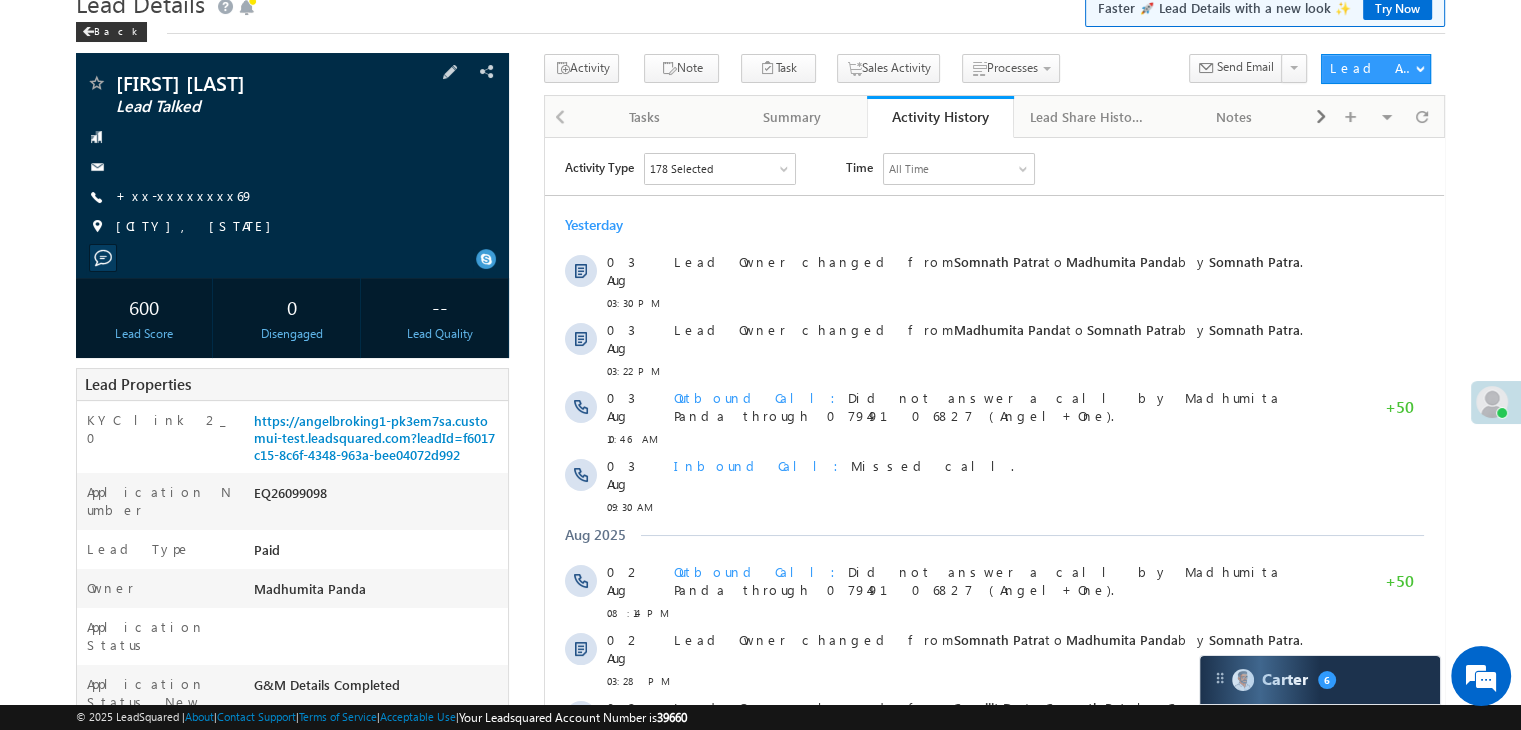 scroll, scrollTop: 0, scrollLeft: 0, axis: both 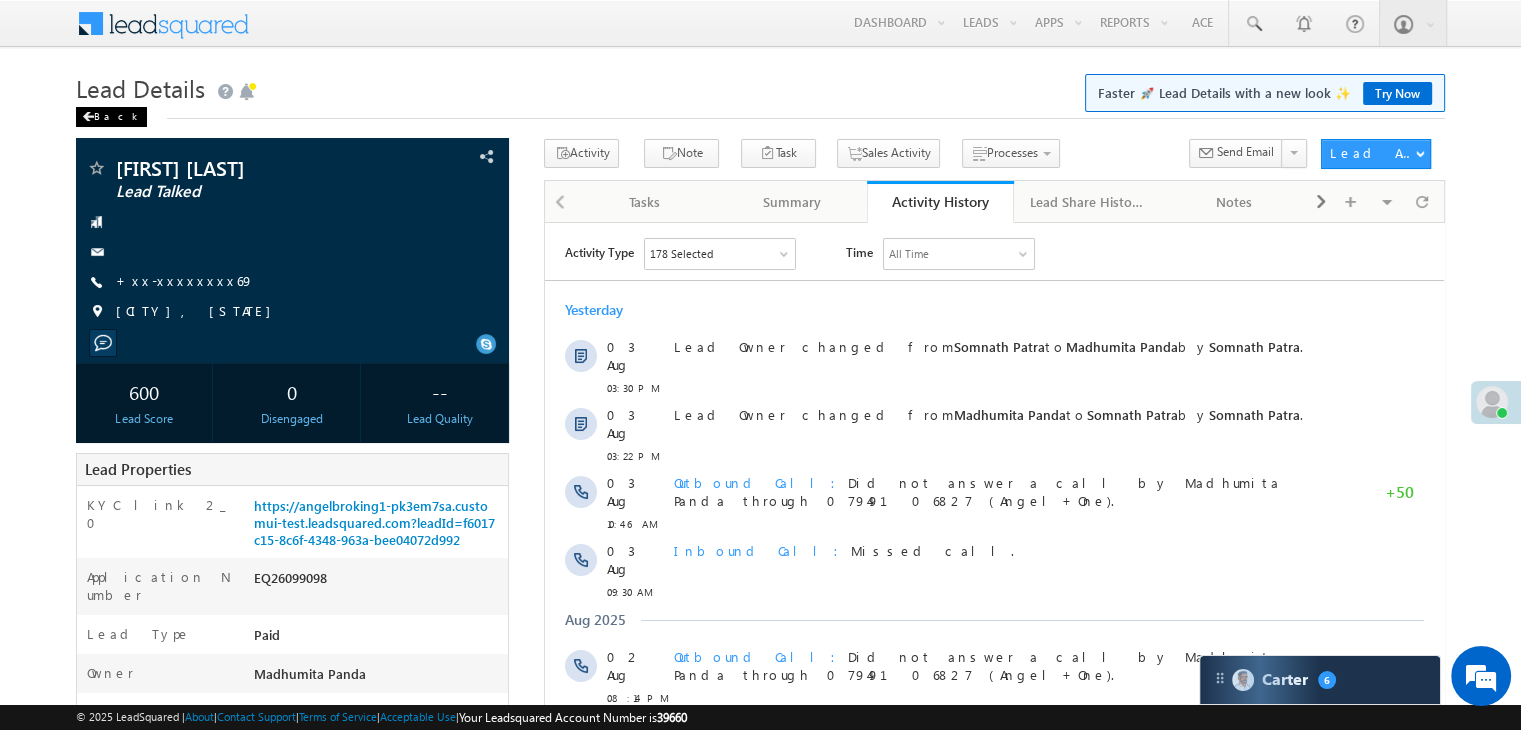 click on "Back" at bounding box center (111, 117) 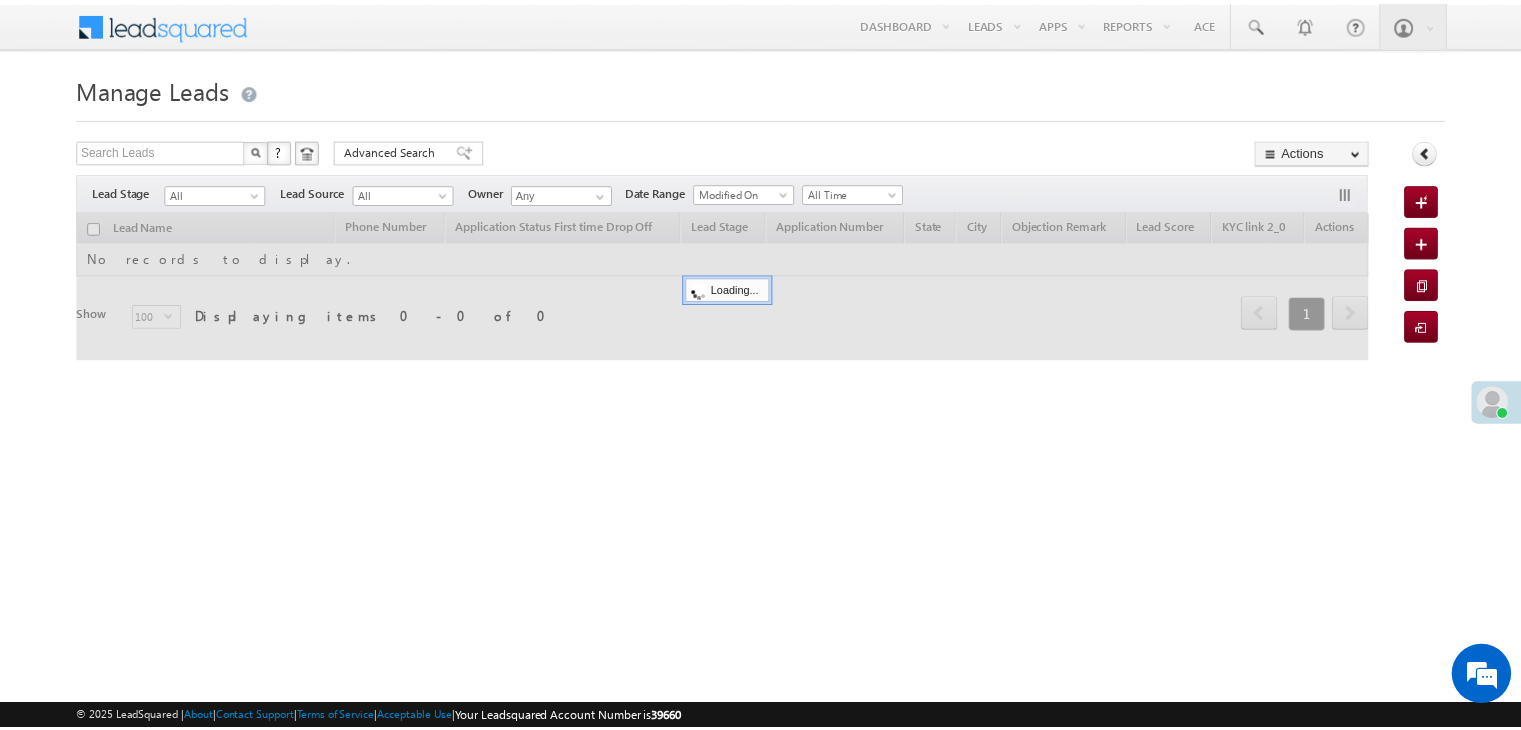 scroll, scrollTop: 0, scrollLeft: 0, axis: both 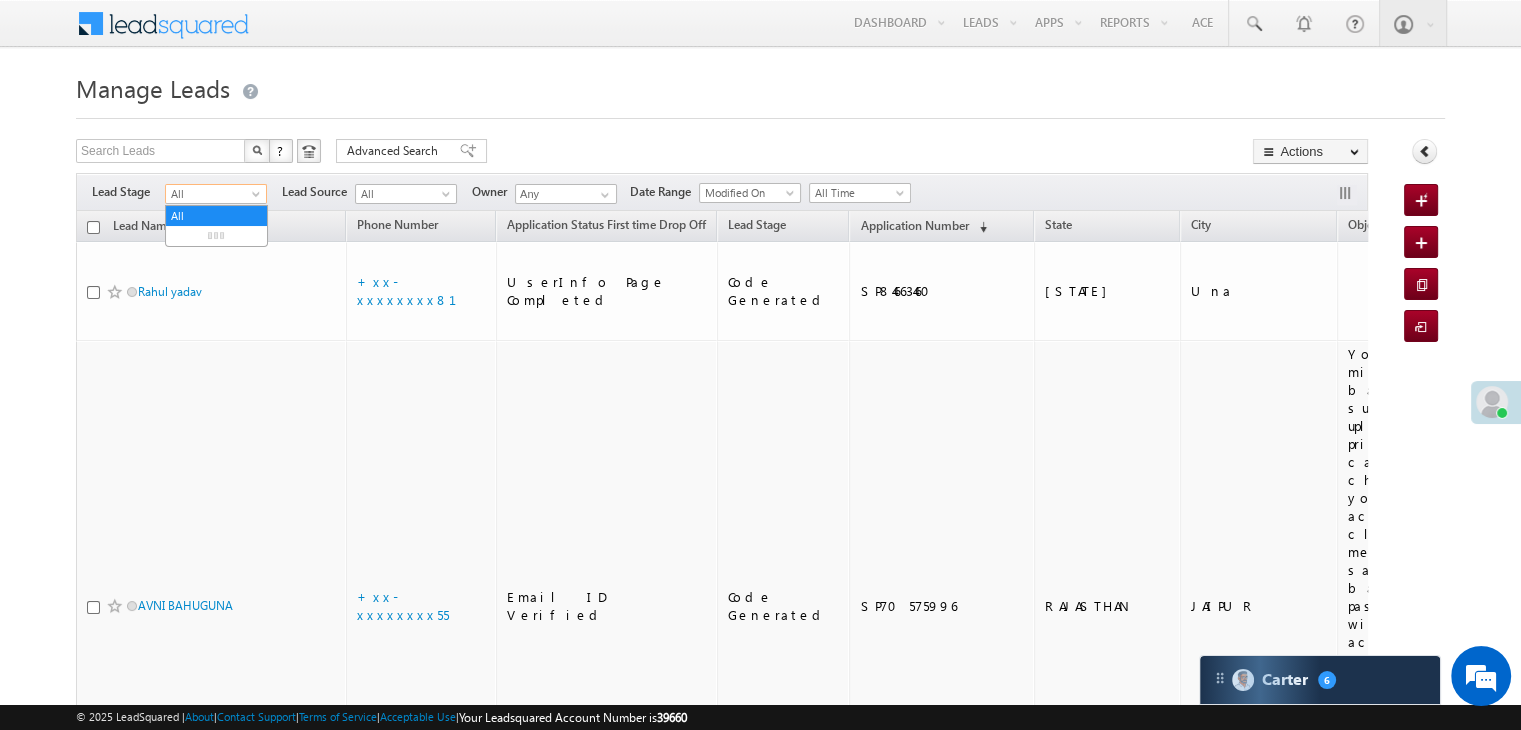 click at bounding box center [258, 198] 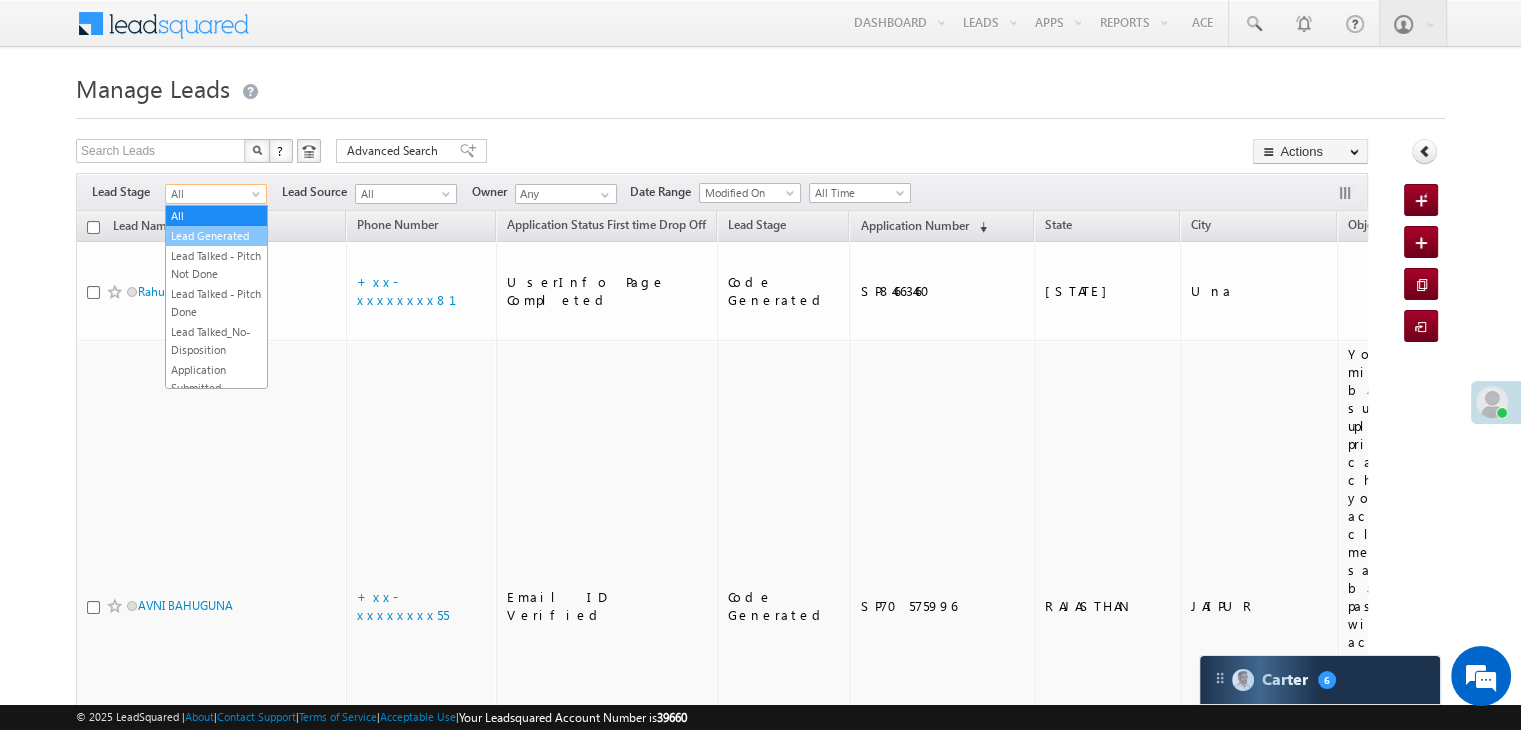 click on "Lead Generated" at bounding box center [216, 236] 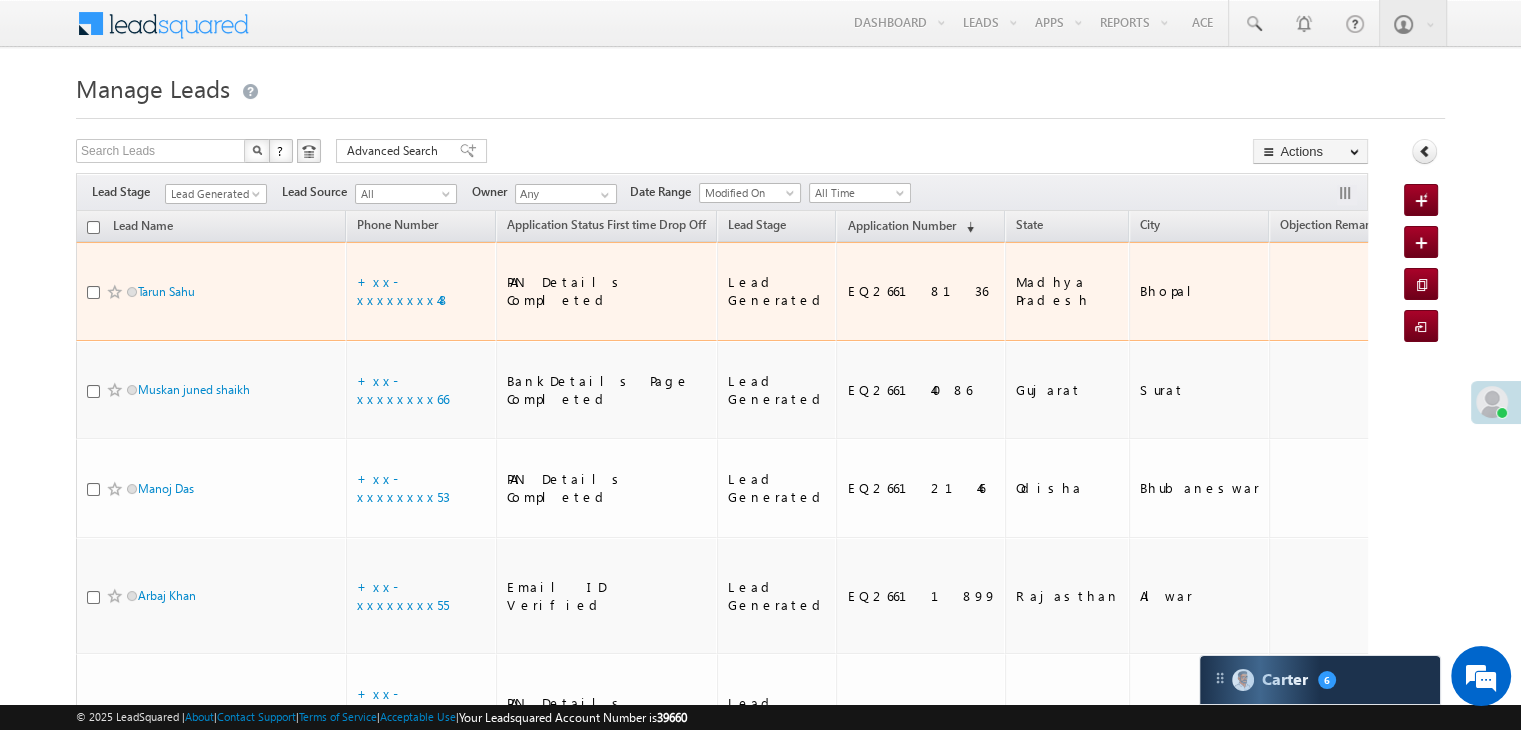 scroll, scrollTop: 0, scrollLeft: 0, axis: both 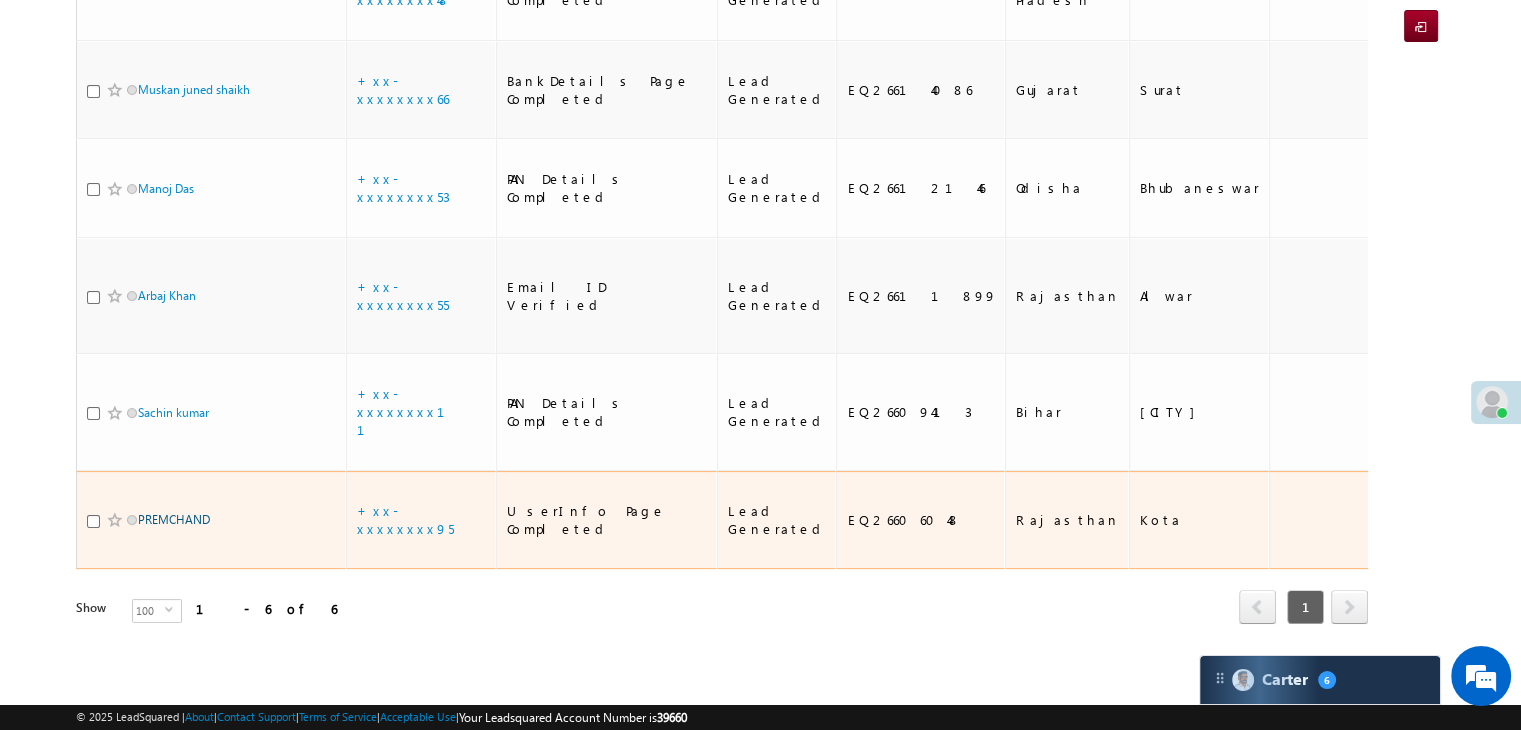 click on "PREMCHAND" at bounding box center (174, 519) 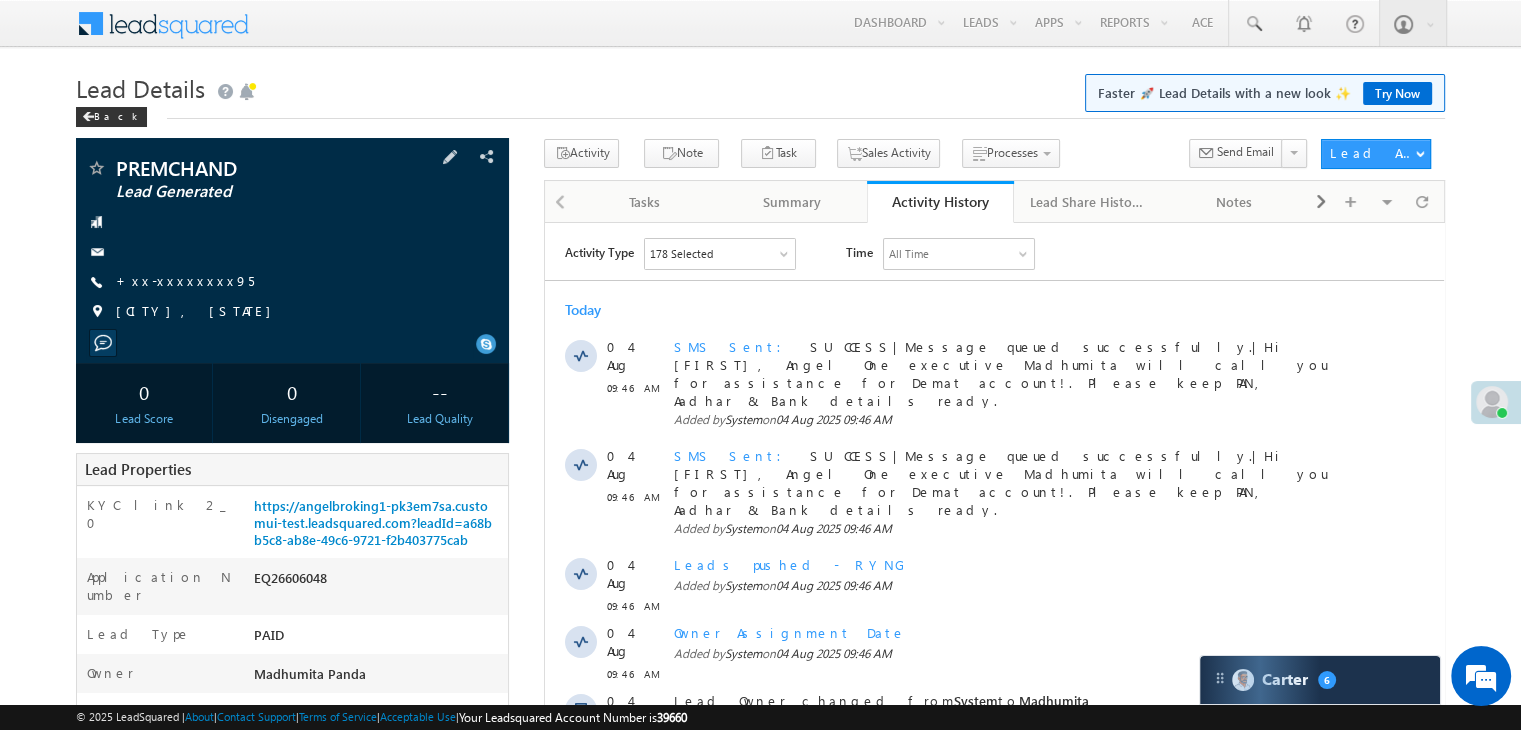 scroll, scrollTop: 0, scrollLeft: 0, axis: both 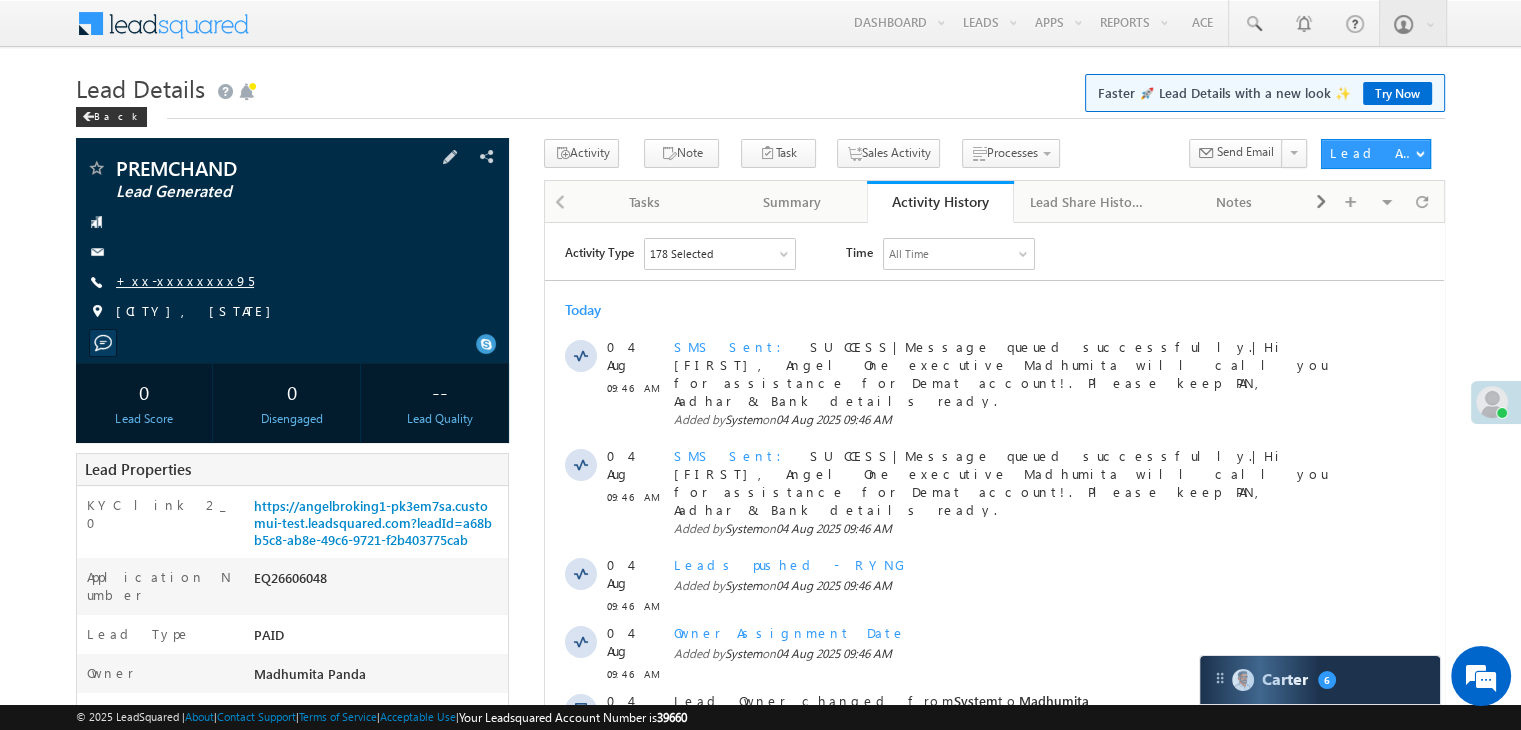 click on "+xx-xxxxxxxx95" at bounding box center [185, 280] 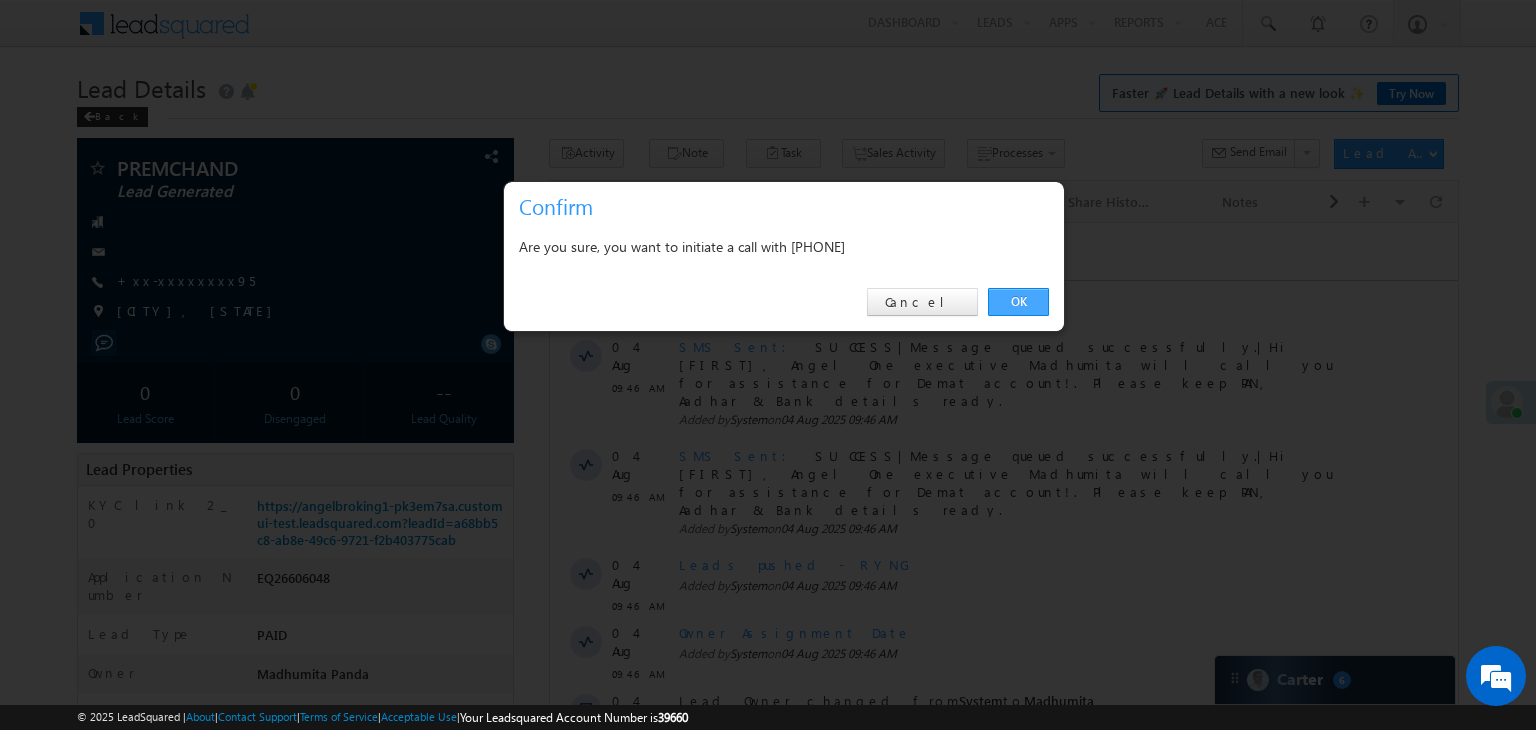 click on "OK" at bounding box center (1018, 302) 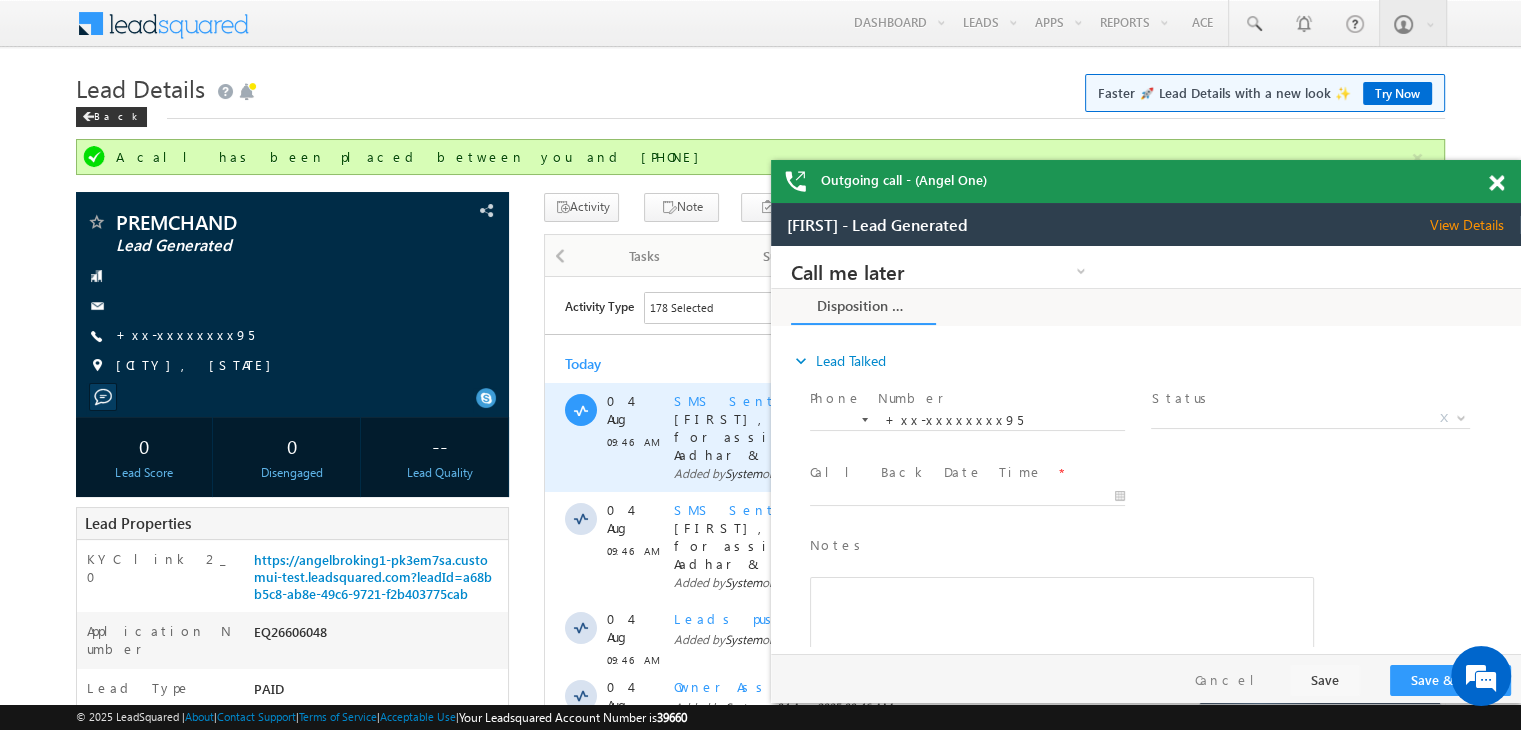 scroll, scrollTop: 0, scrollLeft: 0, axis: both 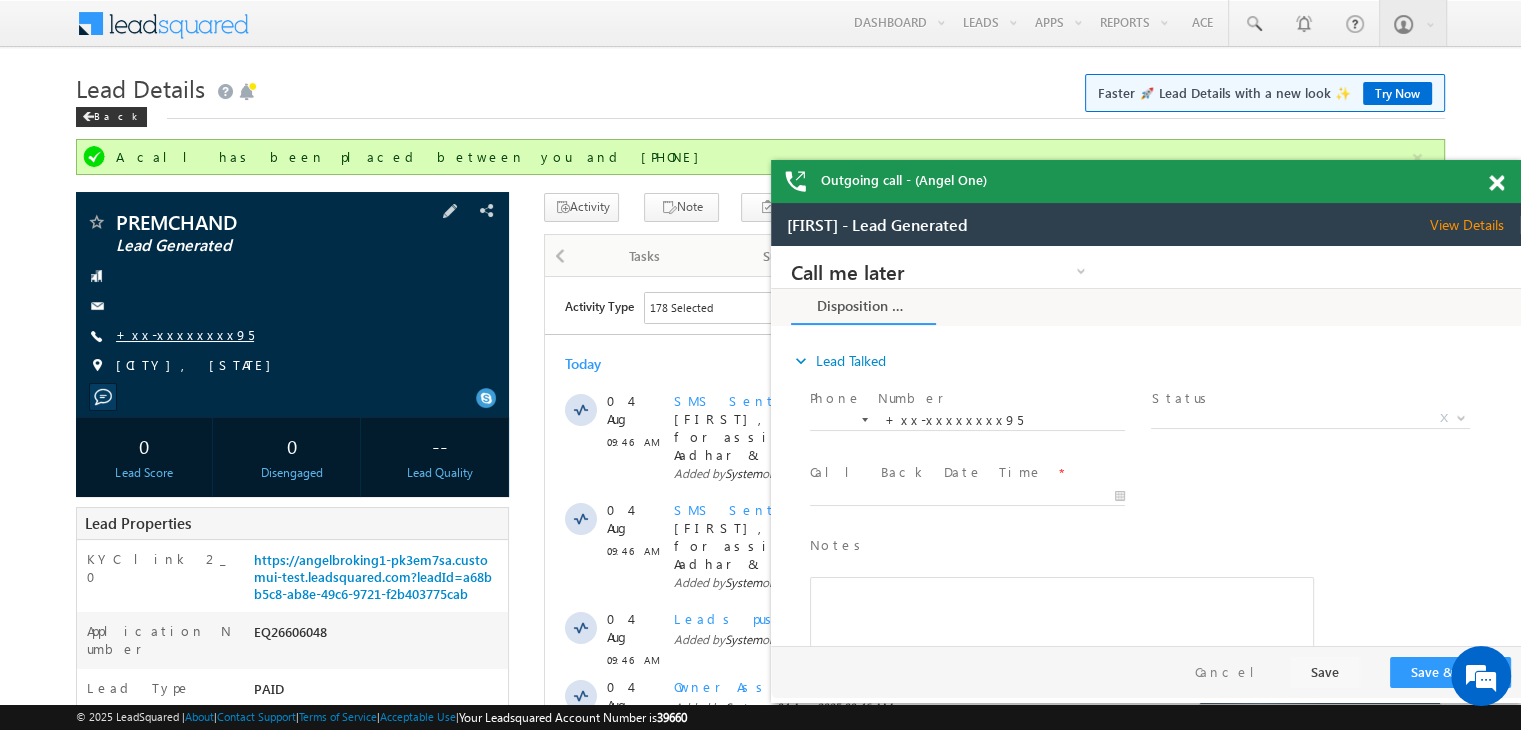 click on "+xx-xxxxxxxx95" at bounding box center [185, 334] 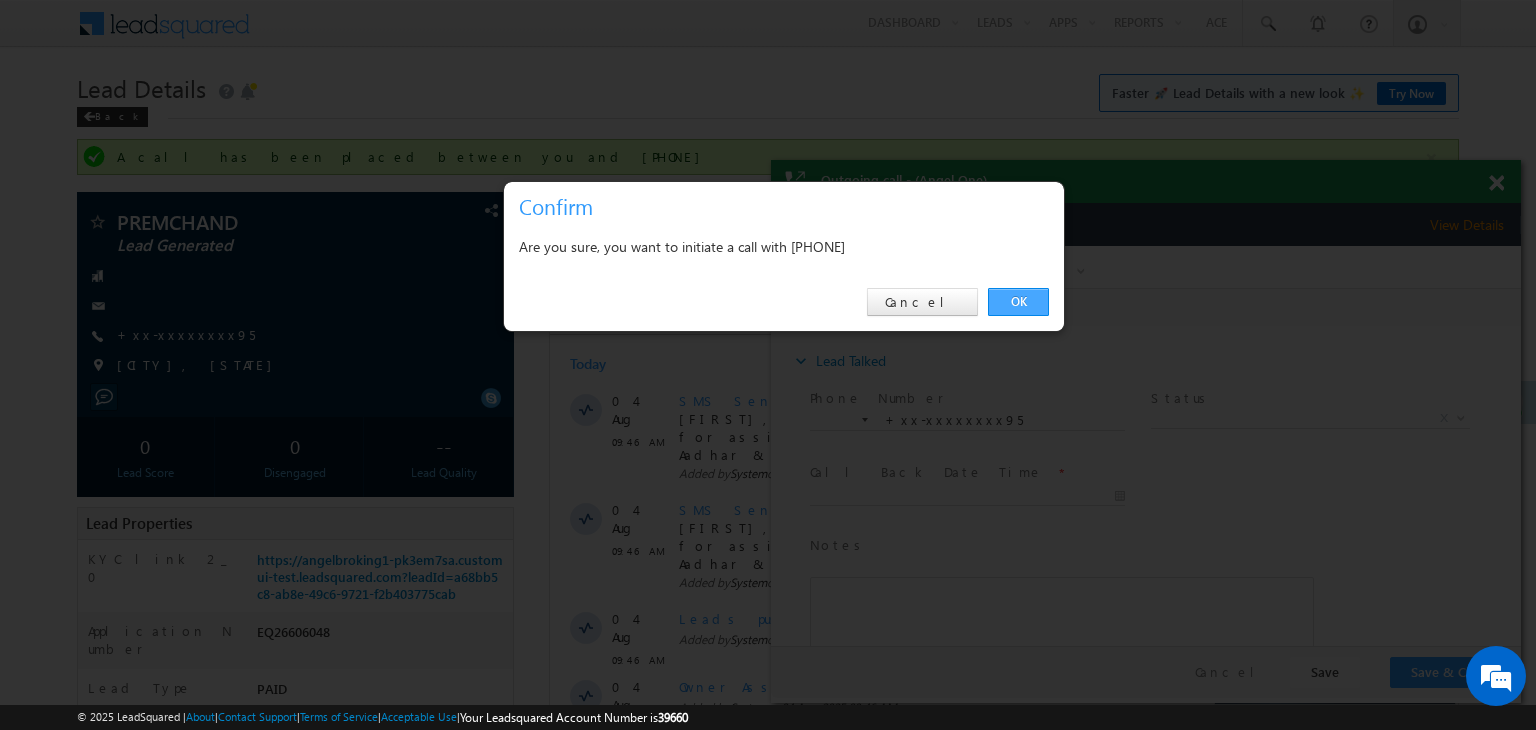 click on "OK" at bounding box center [1018, 302] 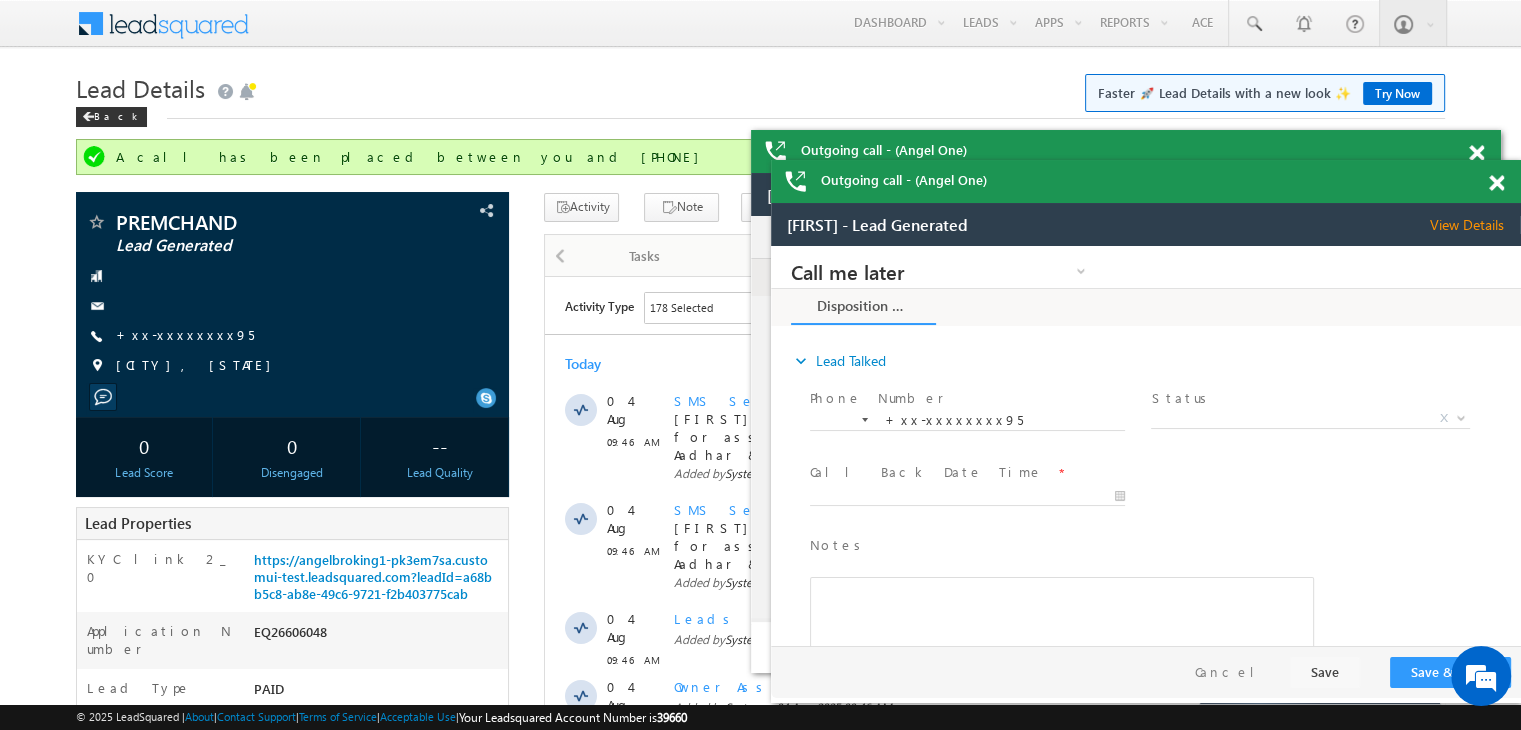 scroll, scrollTop: 0, scrollLeft: 0, axis: both 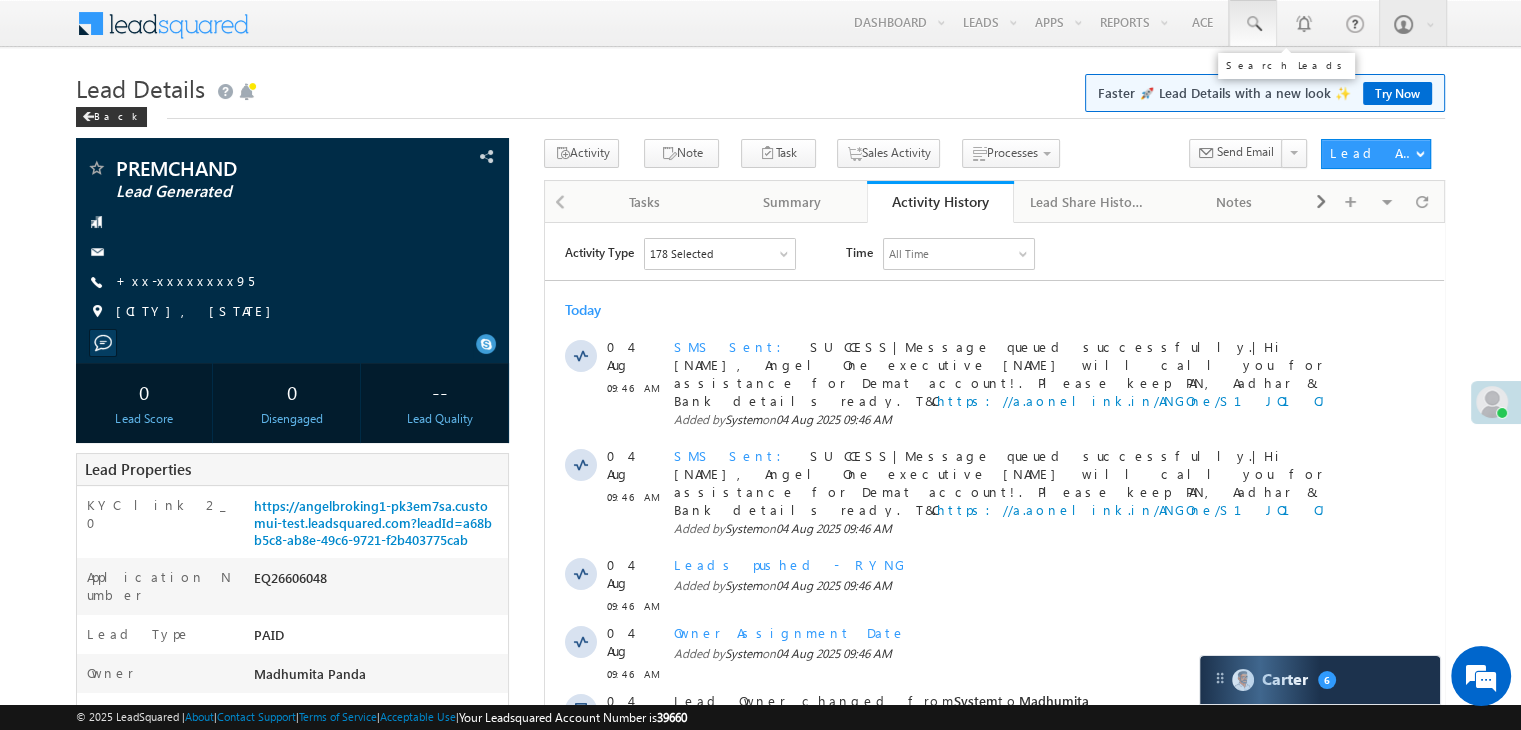 click at bounding box center (1253, 24) 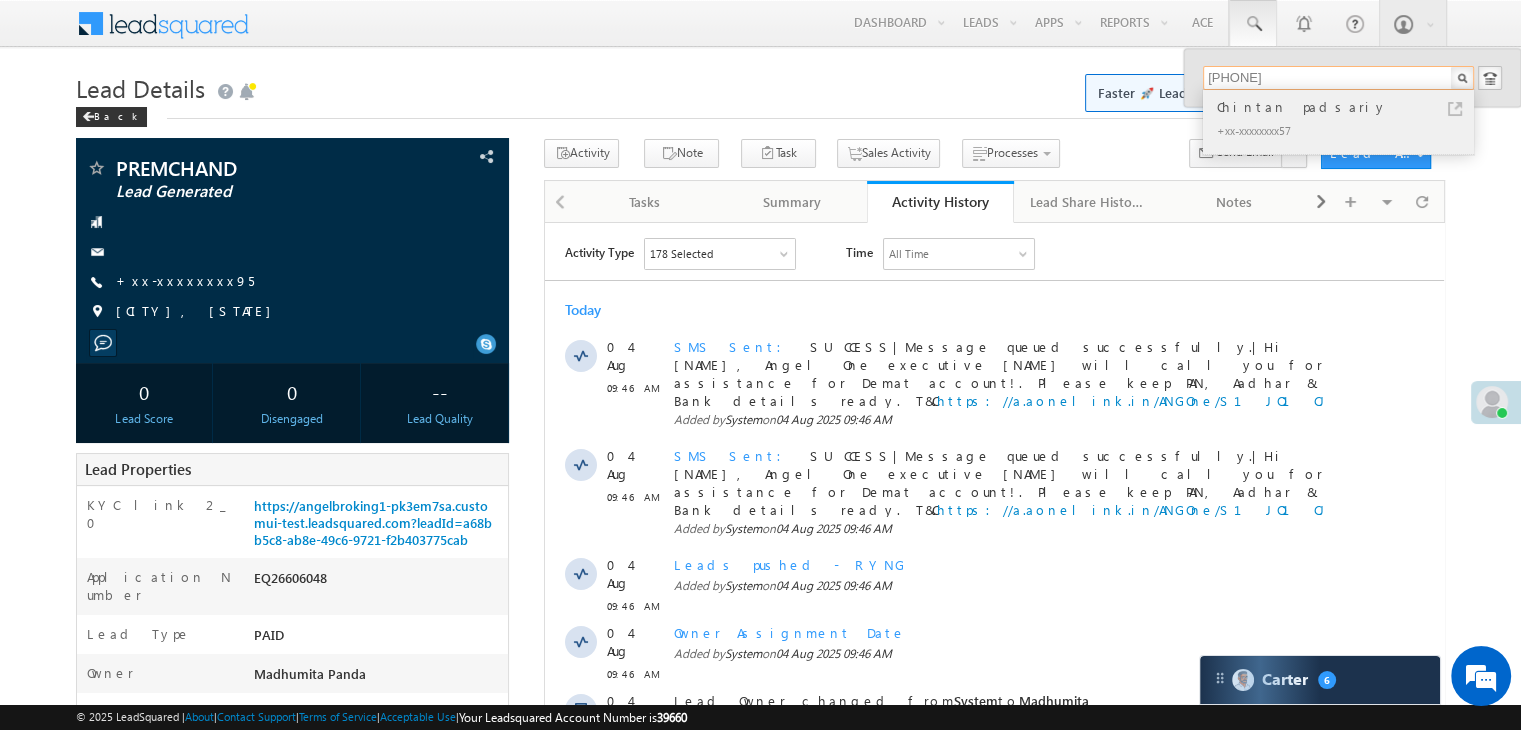 type on "[PHONE]" 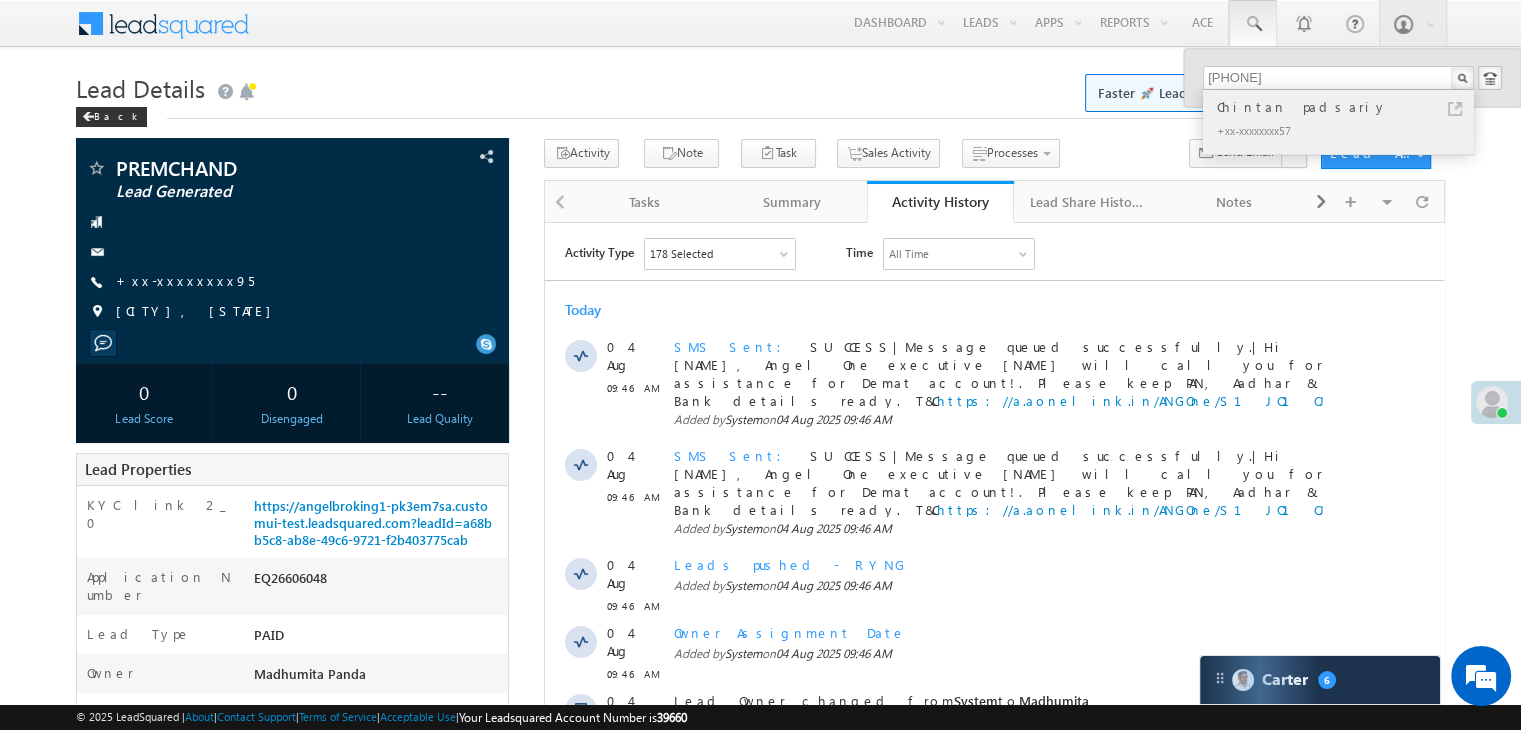 click on "Chintan padsariy" at bounding box center (1347, 107) 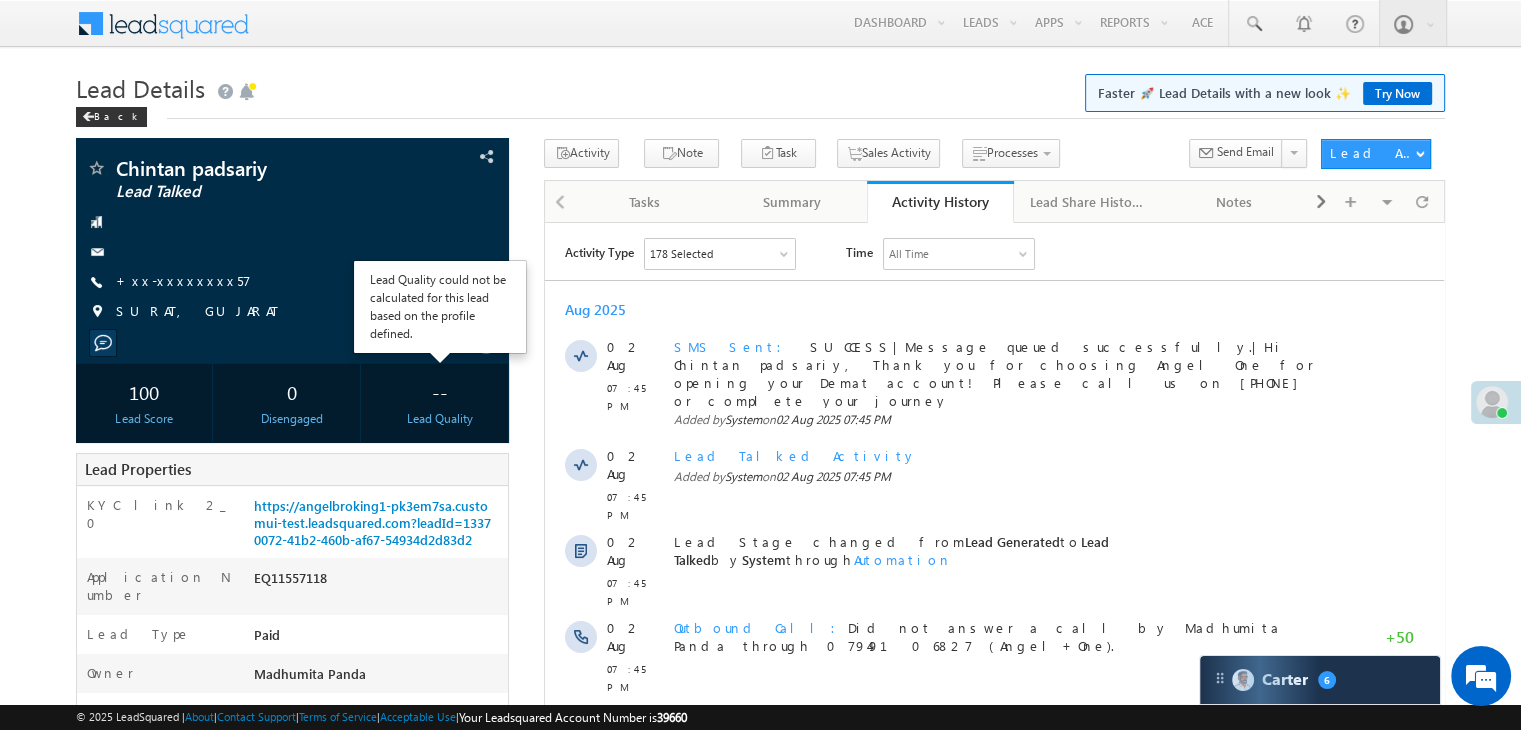 scroll, scrollTop: 300, scrollLeft: 0, axis: vertical 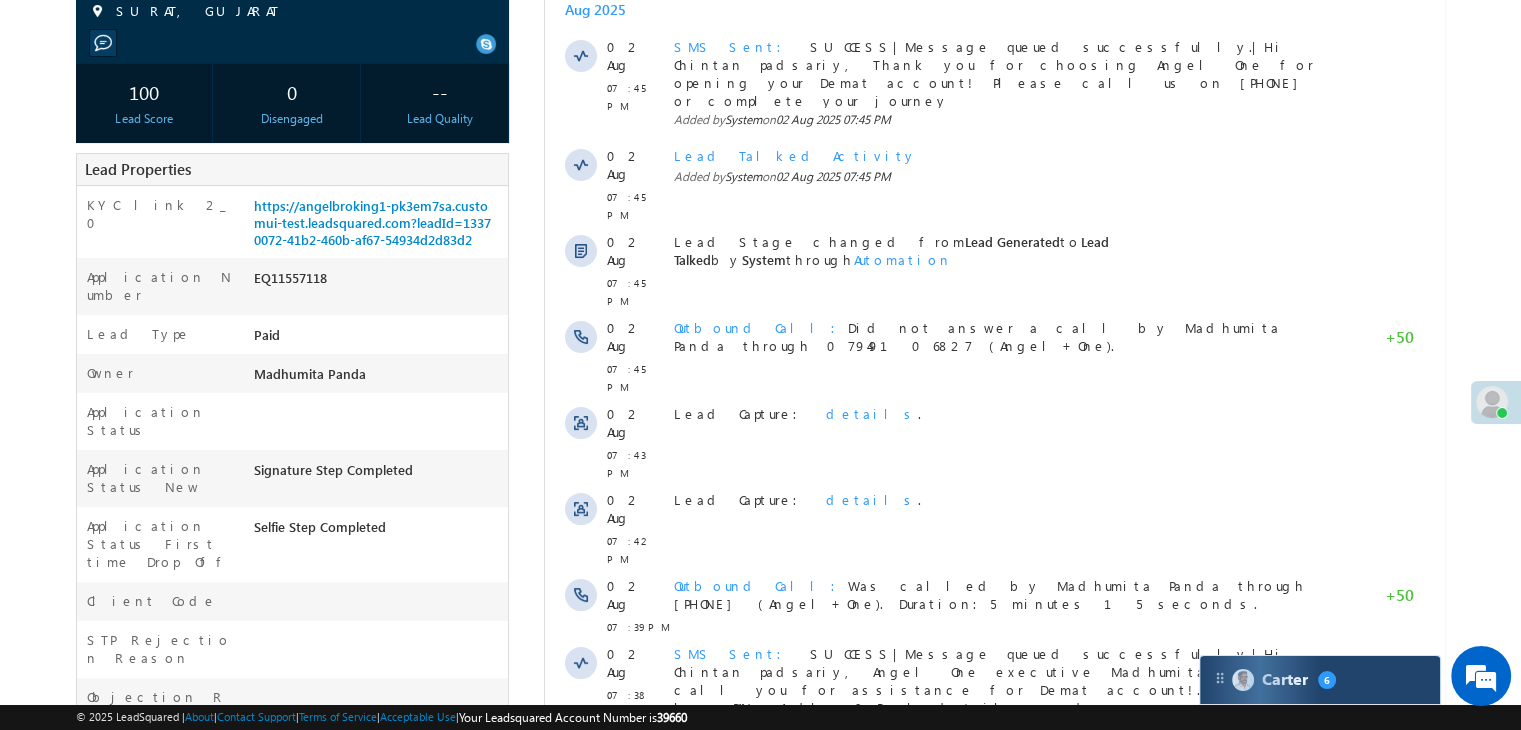click on "Carter 6" at bounding box center [1320, 680] 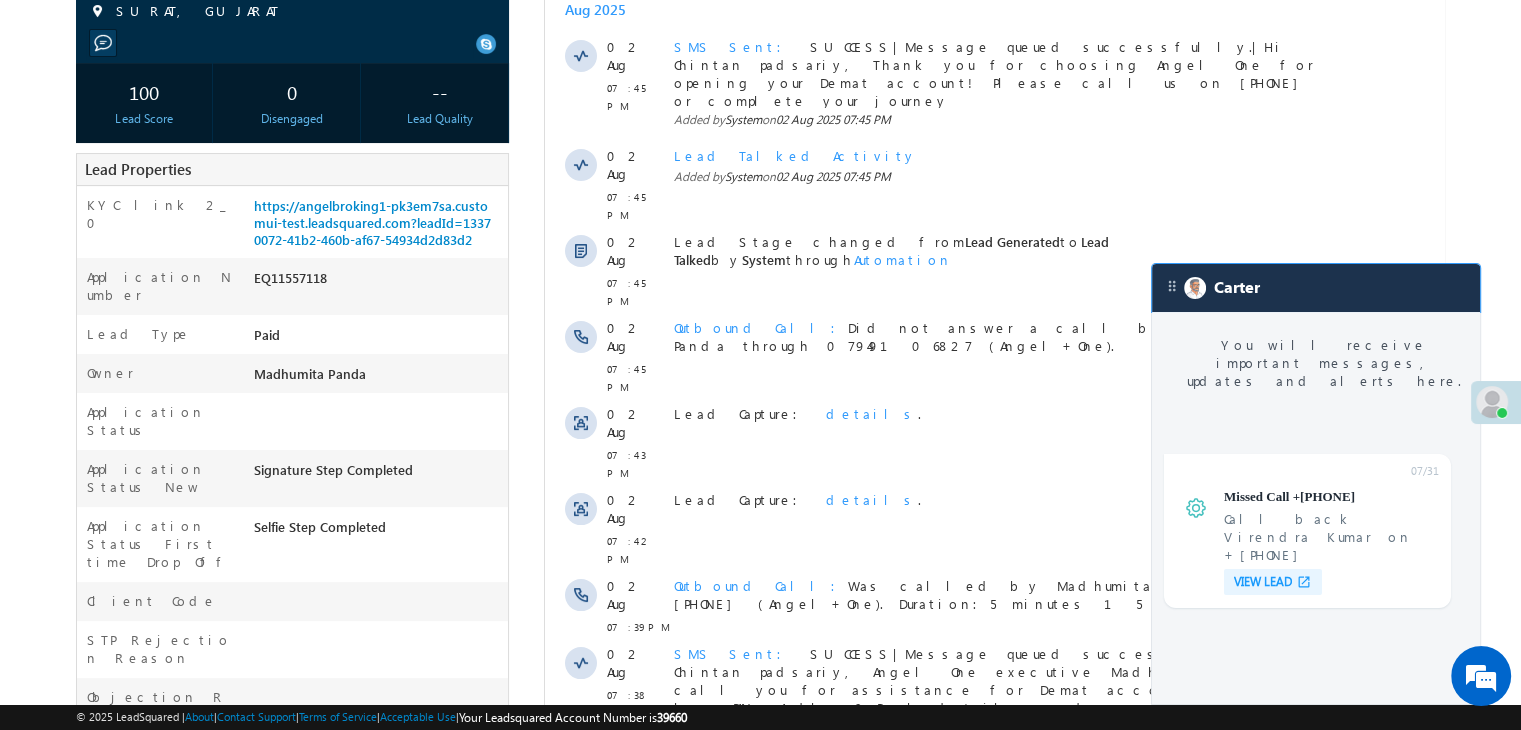 scroll, scrollTop: 7800, scrollLeft: 0, axis: vertical 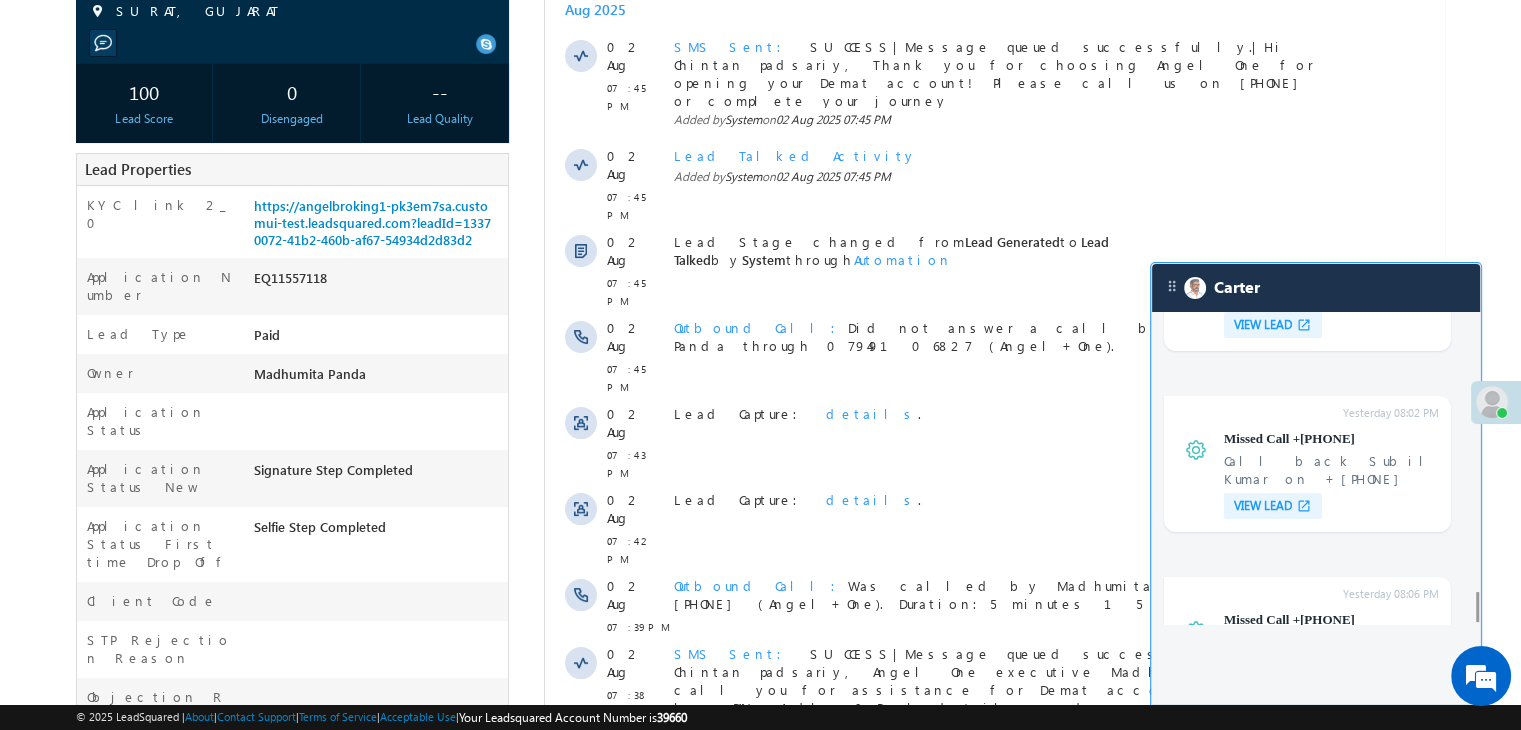click on "VIEW LEAD" at bounding box center (1263, 1183) 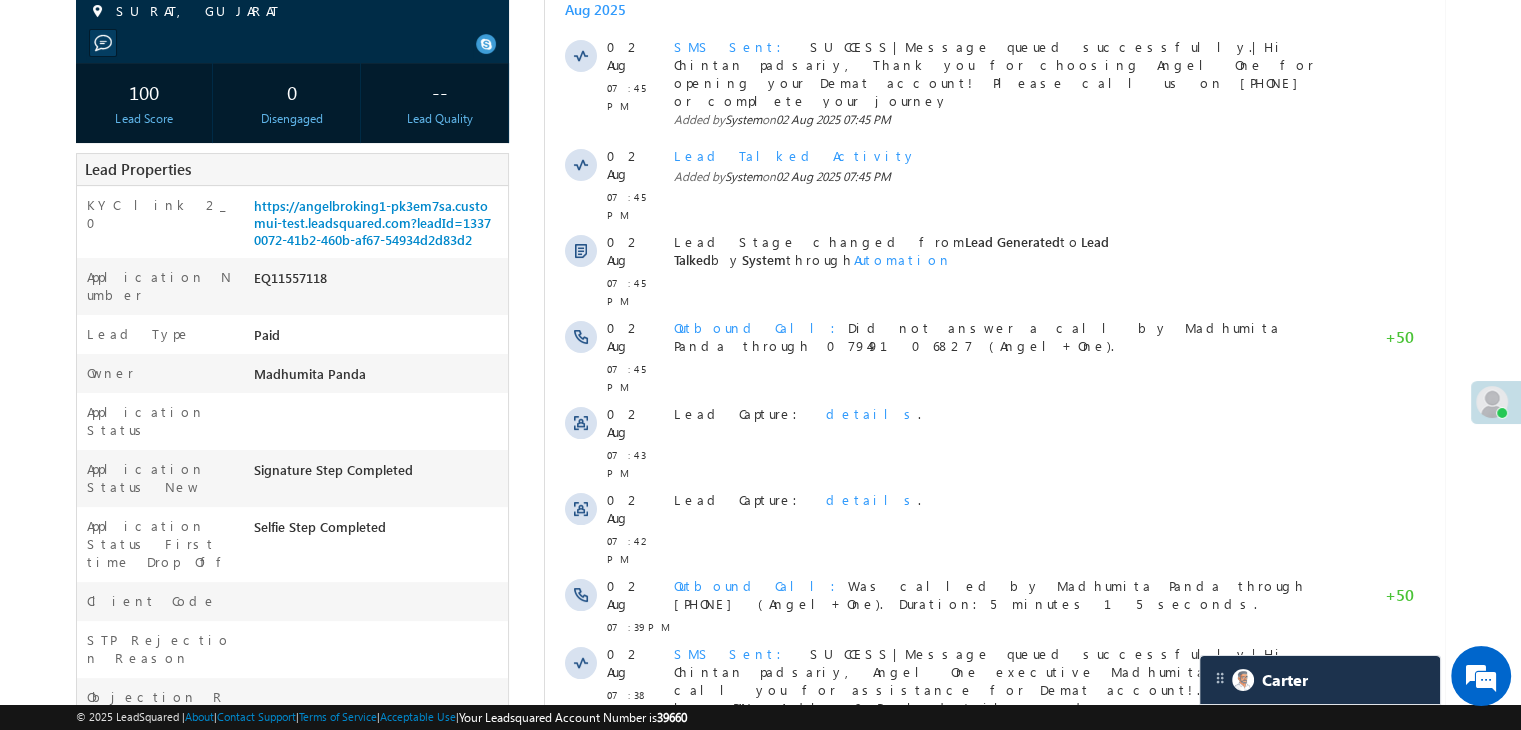scroll, scrollTop: 9119, scrollLeft: 0, axis: vertical 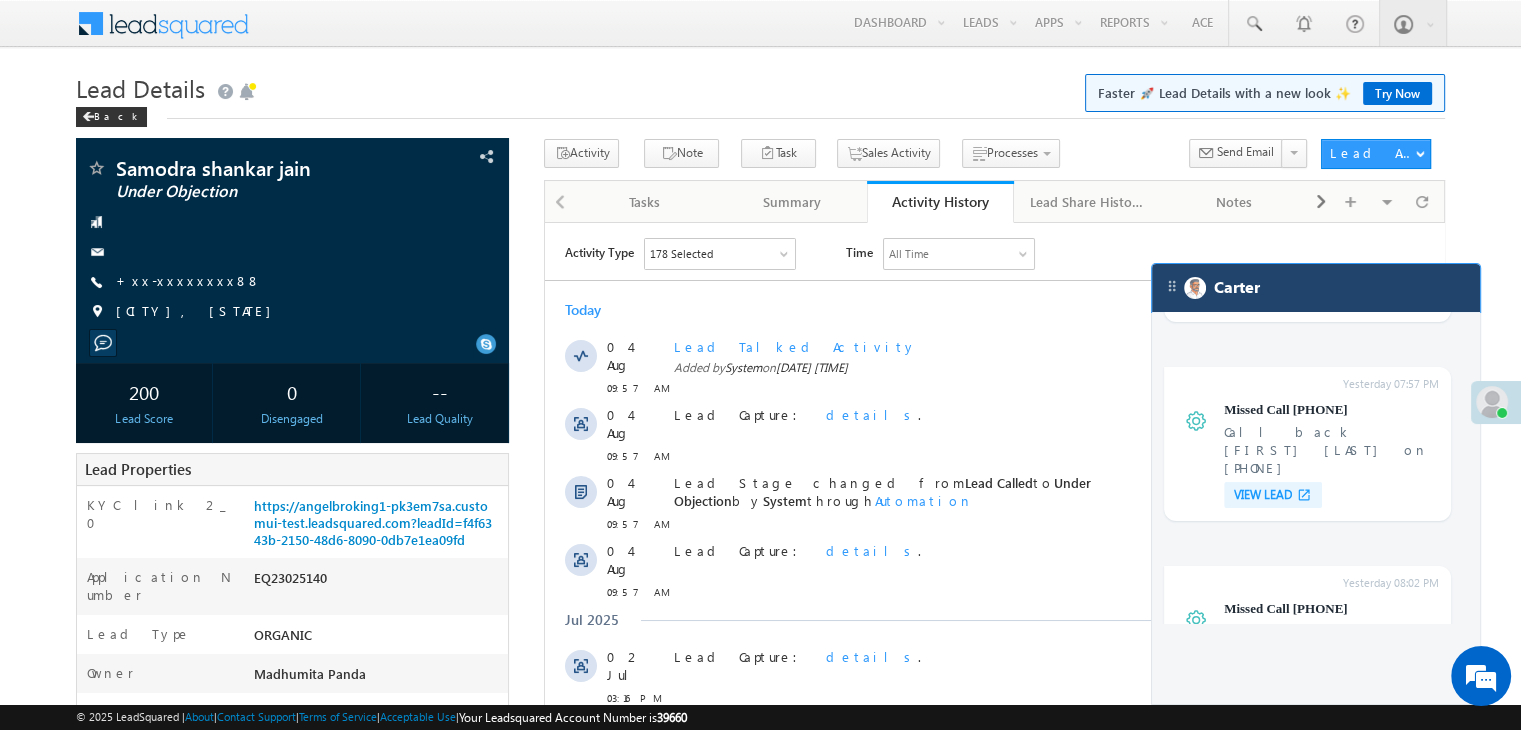 click on "Carter" at bounding box center (1316, 288) 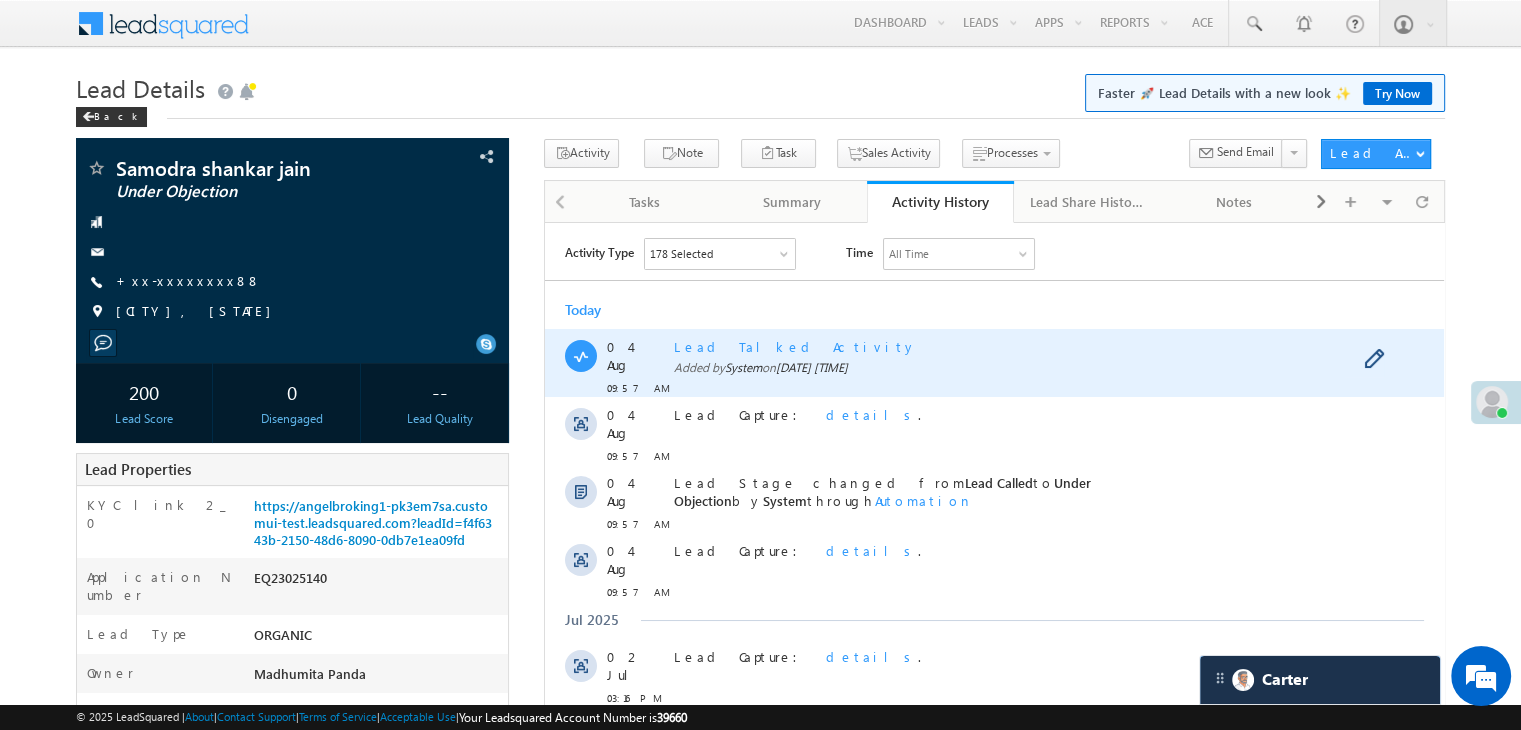 scroll, scrollTop: 7671, scrollLeft: 0, axis: vertical 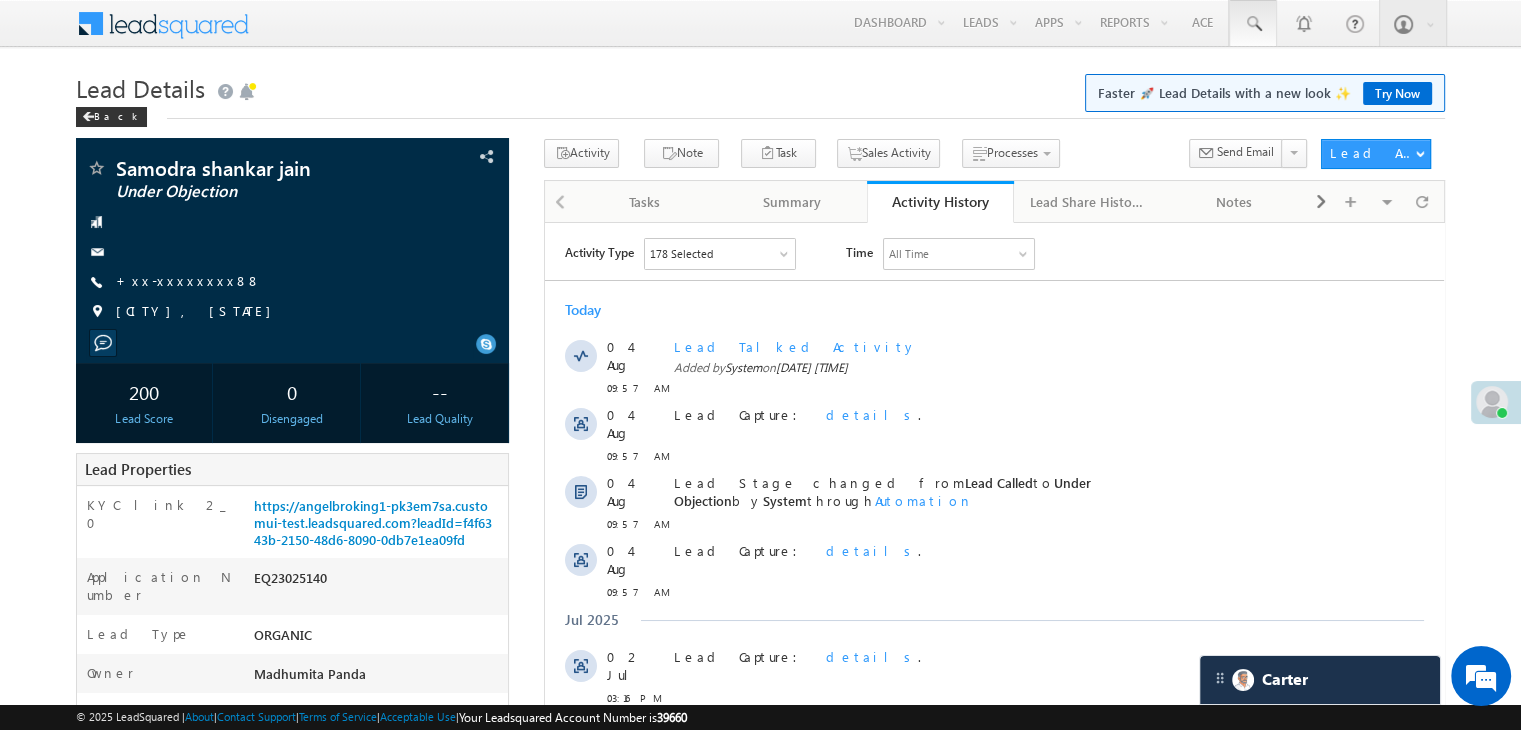 click at bounding box center (1253, 24) 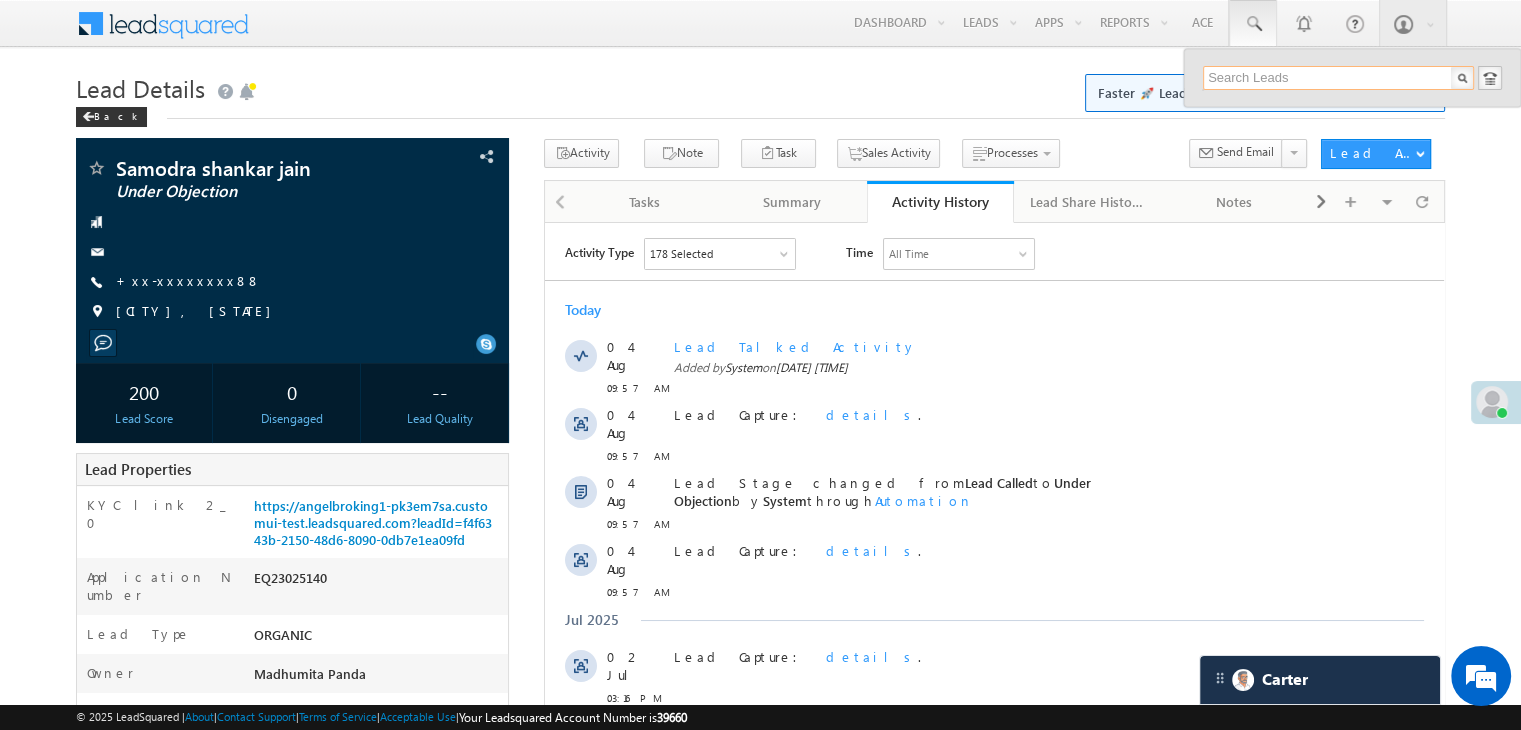 scroll, scrollTop: 0, scrollLeft: 0, axis: both 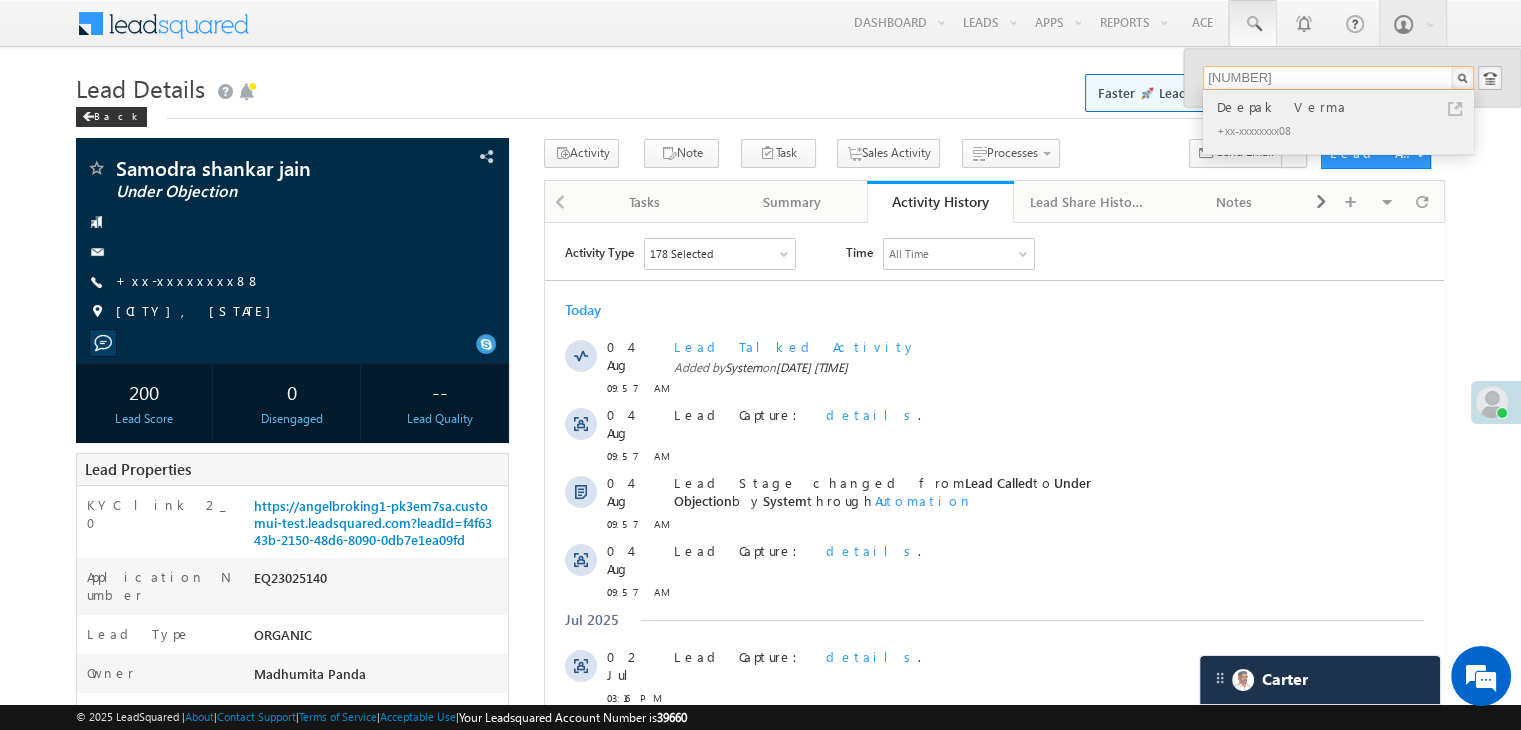 type on "8284851808" 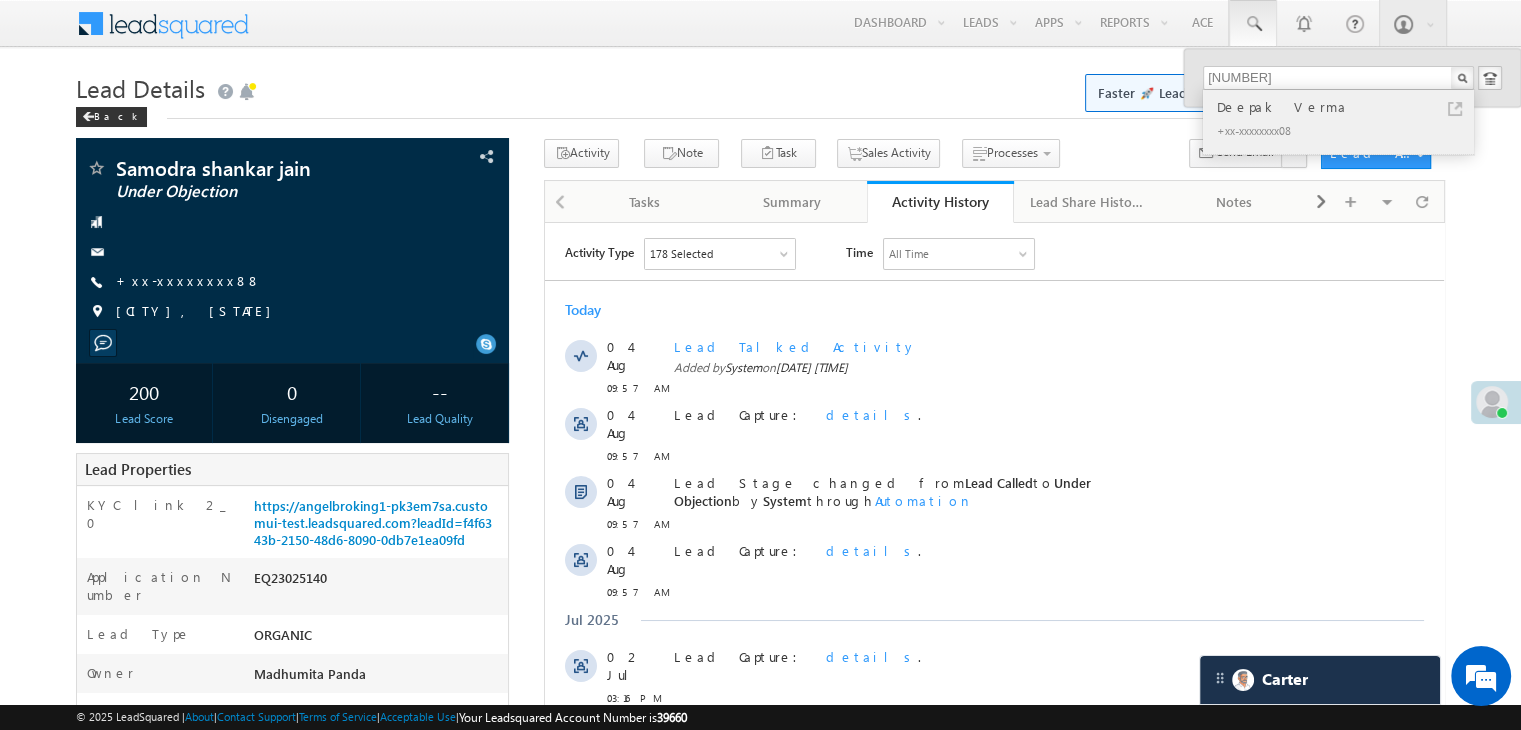 click on "Deepak Verma" at bounding box center [1347, 107] 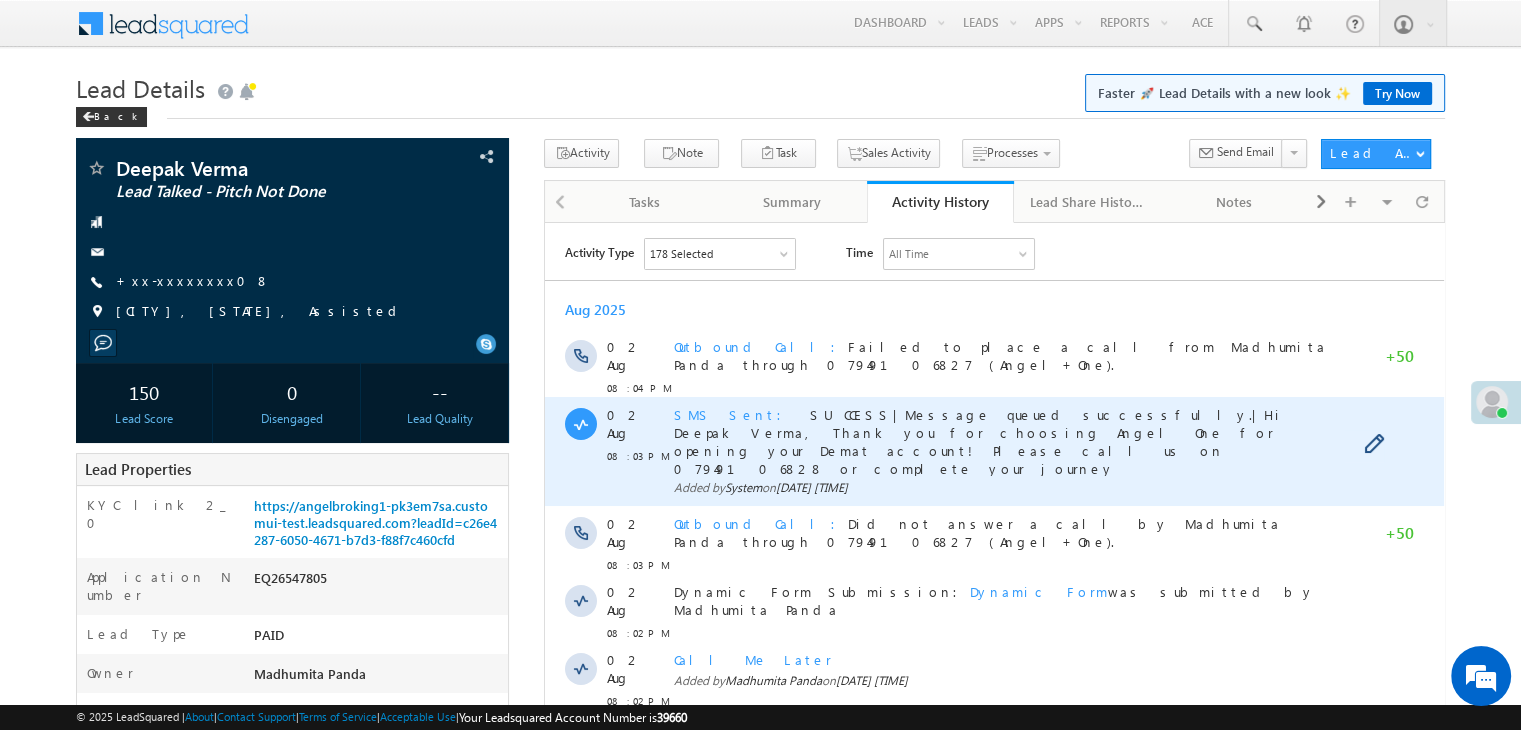 scroll, scrollTop: 0, scrollLeft: 0, axis: both 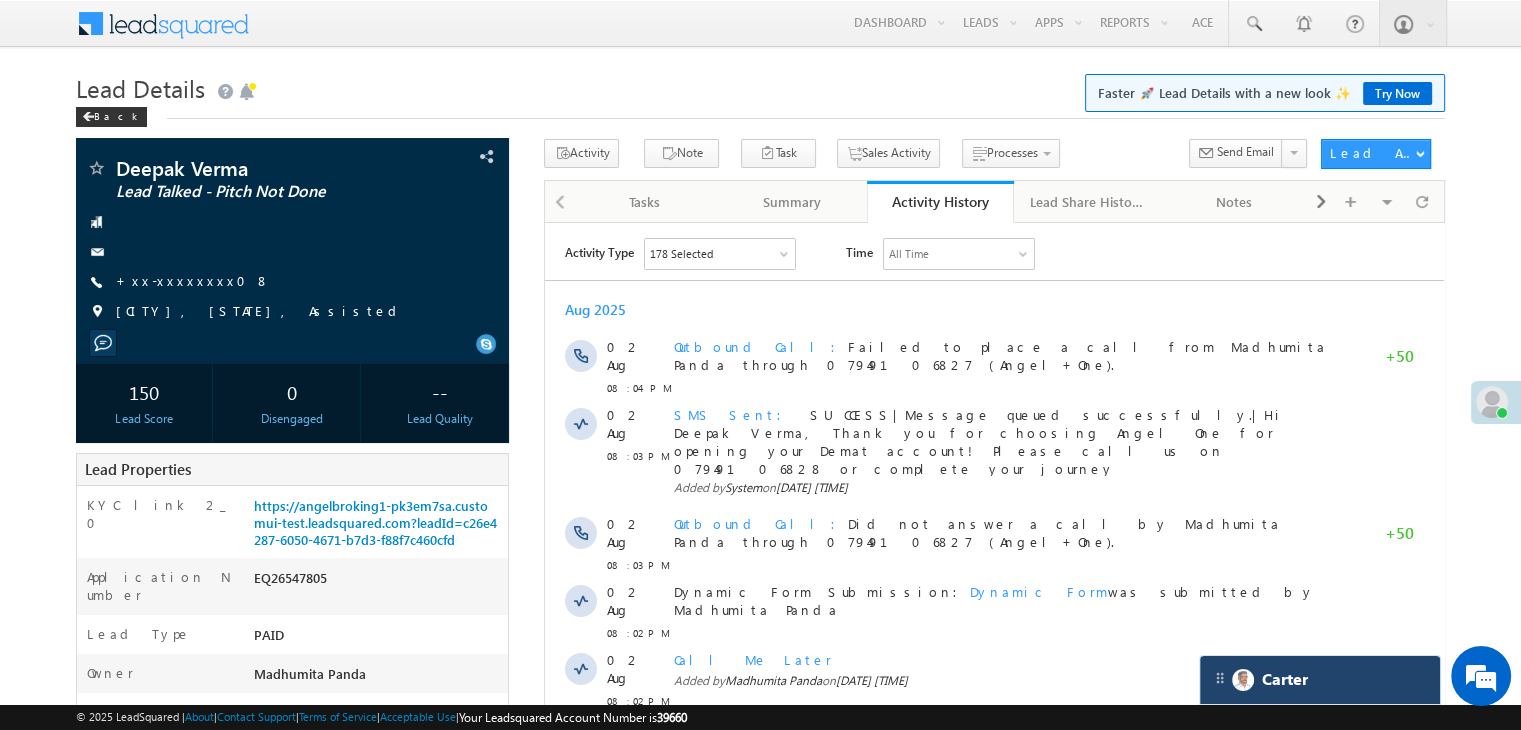 click on "Carter" at bounding box center [1320, 680] 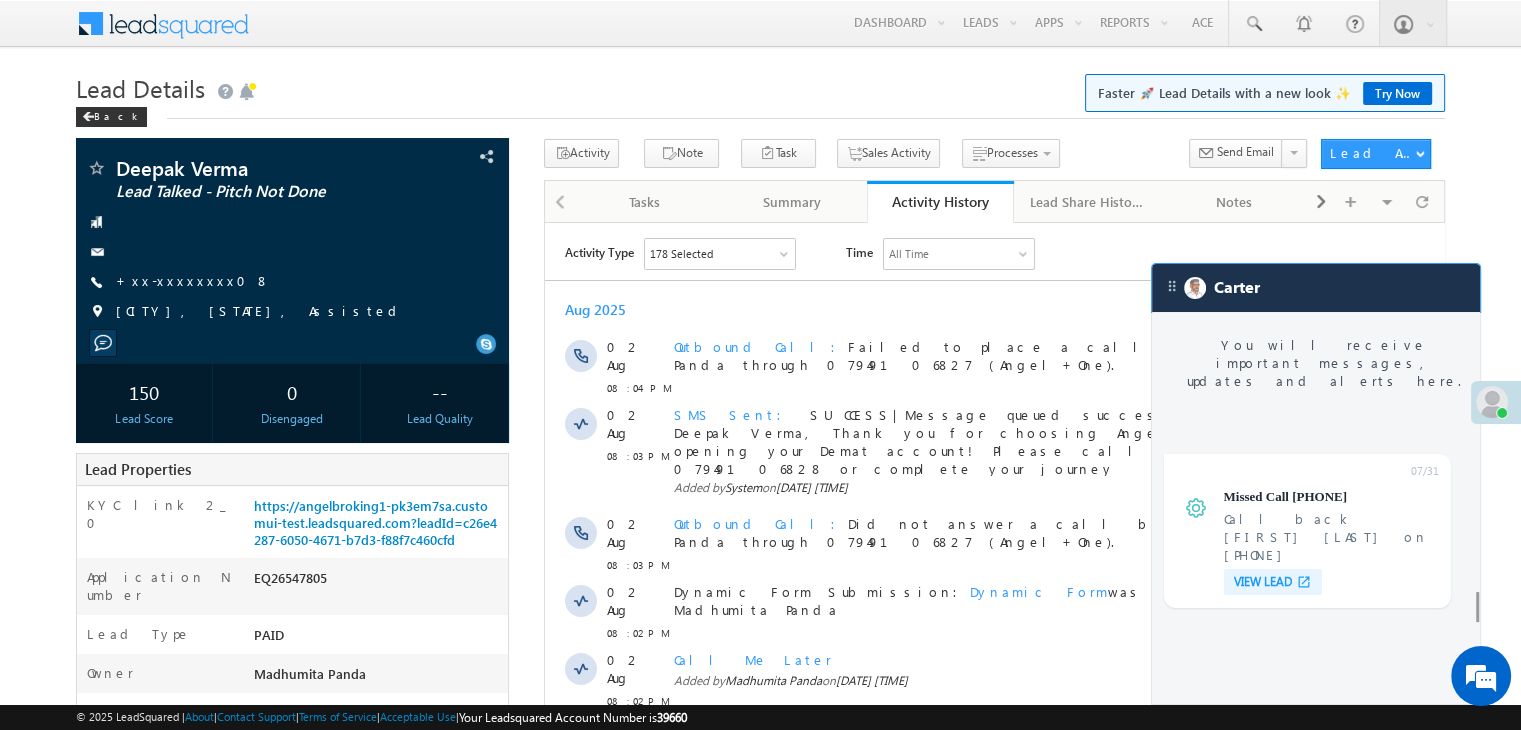 scroll, scrollTop: 7752, scrollLeft: 0, axis: vertical 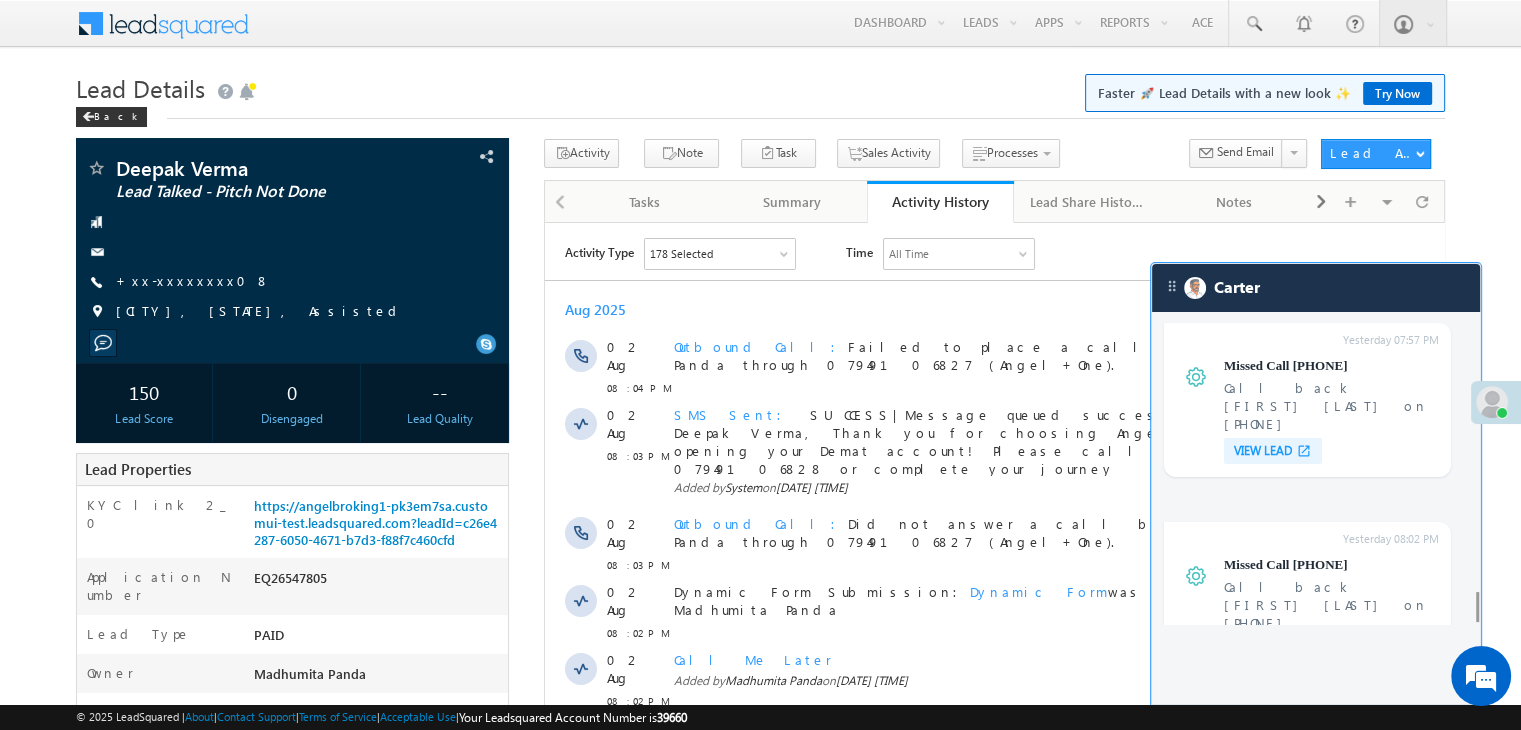 click on "VIEW LEAD" at bounding box center (1263, 1363) 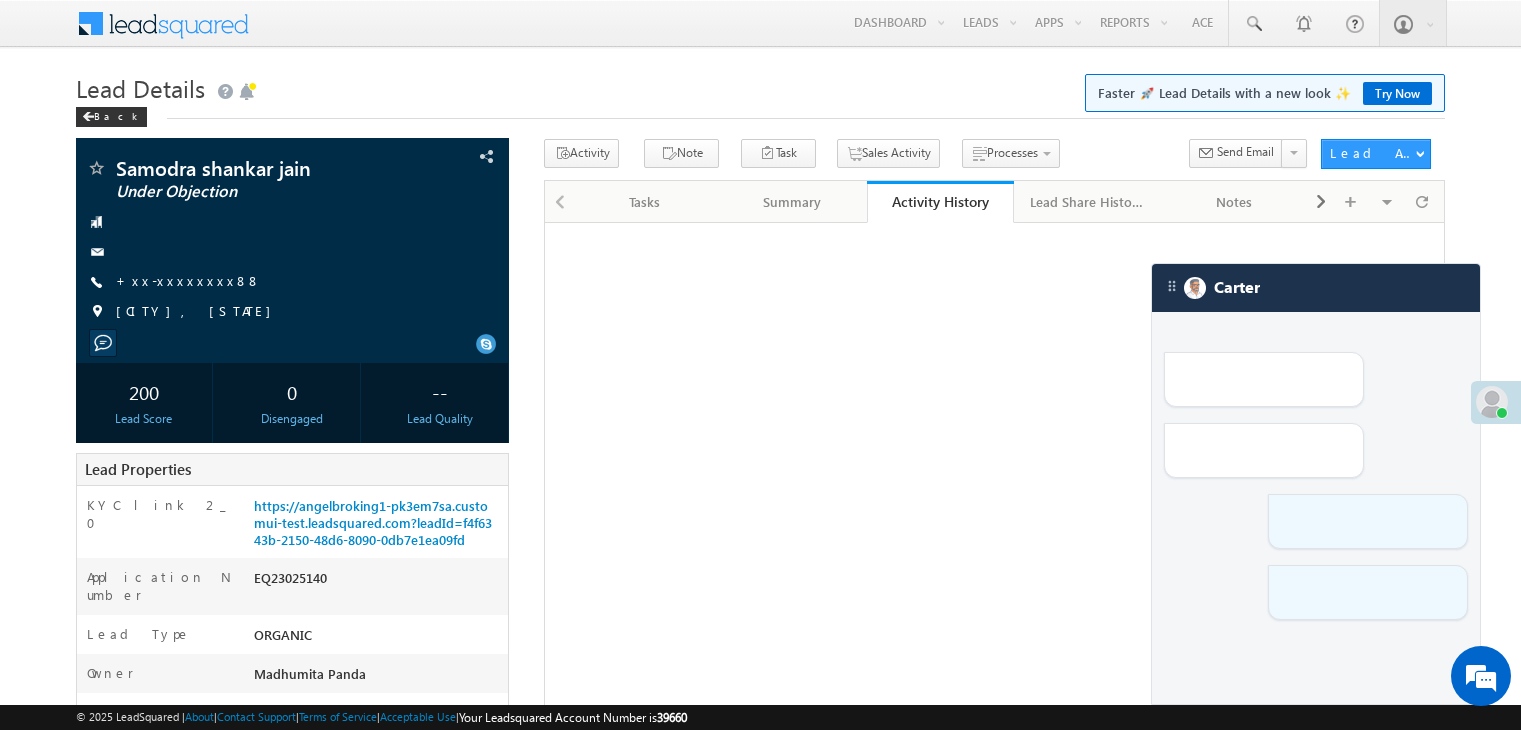 scroll, scrollTop: 0, scrollLeft: 0, axis: both 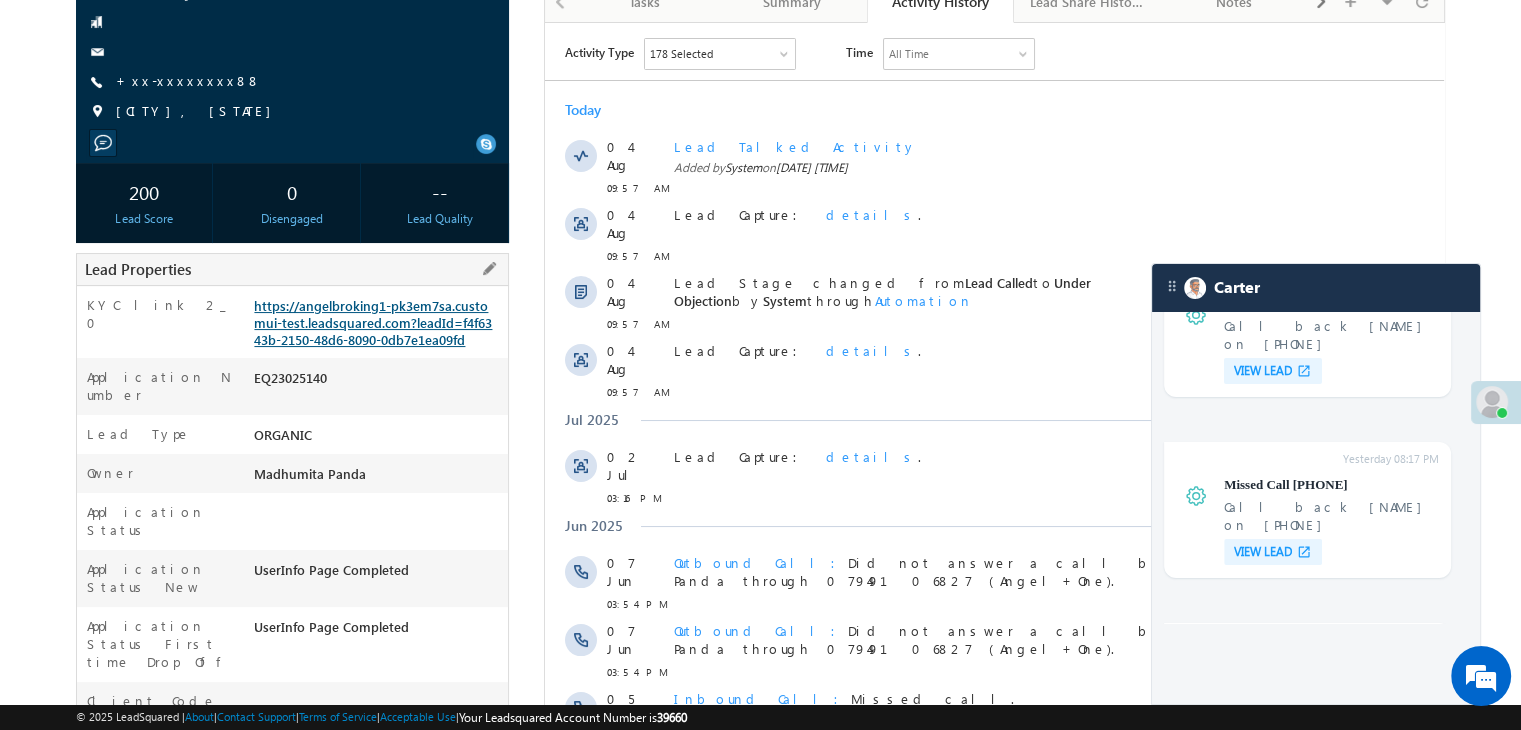 click on "https://angelbroking1-pk3em7sa.customui-test.leadsquared.com?leadId=f4f6343b-2150-48d6-8090-0db7e1ea09fd" at bounding box center (373, 322) 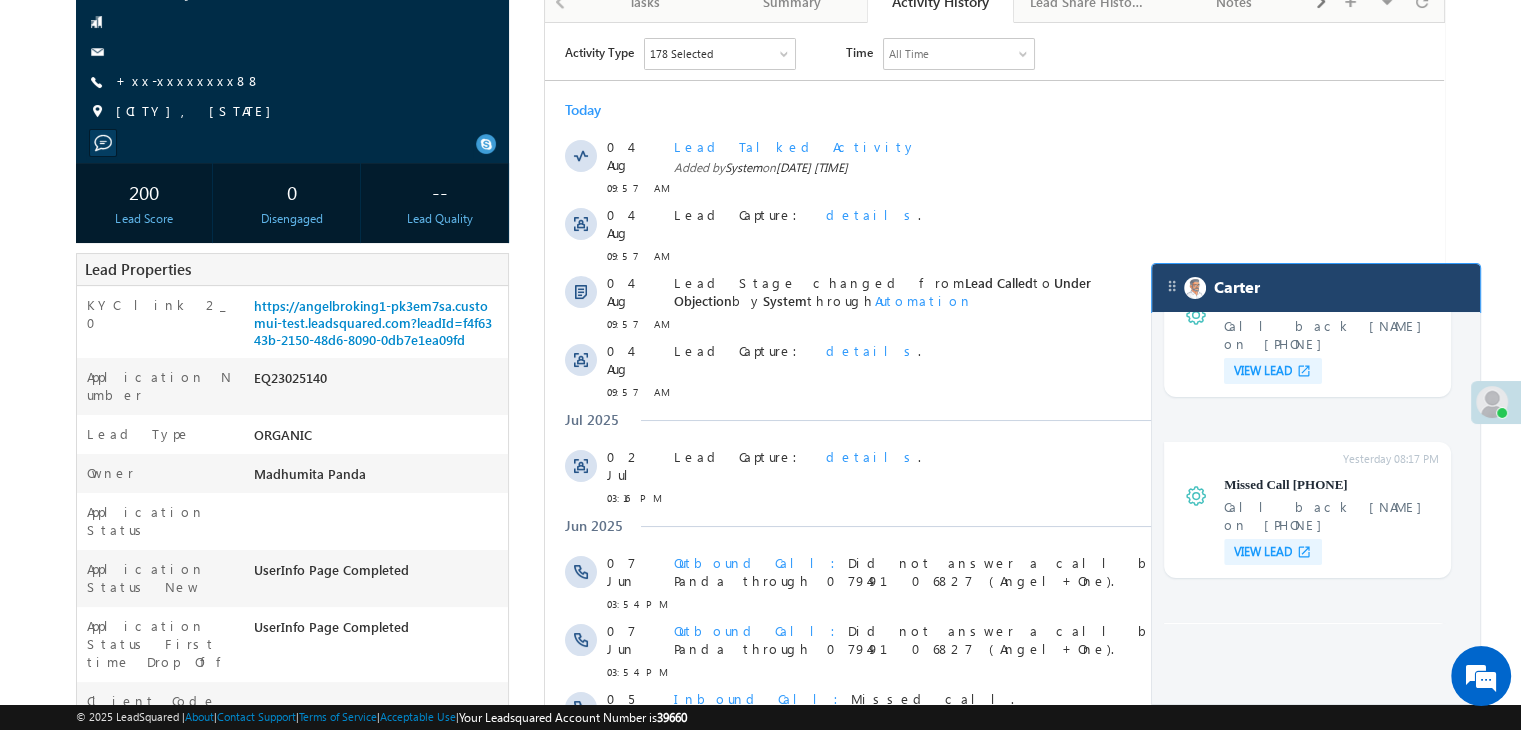 click on "Carter" at bounding box center [1316, 288] 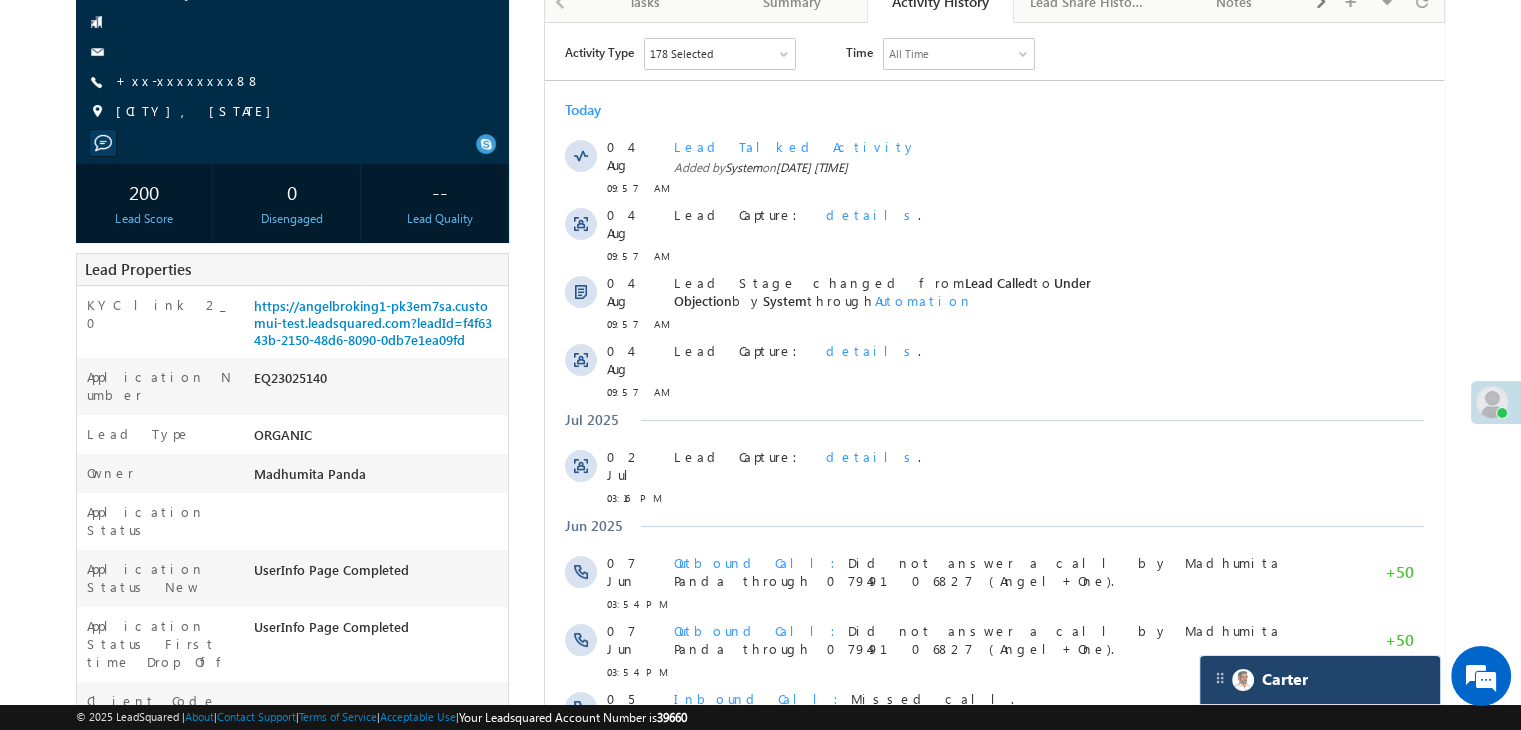 scroll, scrollTop: 7671, scrollLeft: 0, axis: vertical 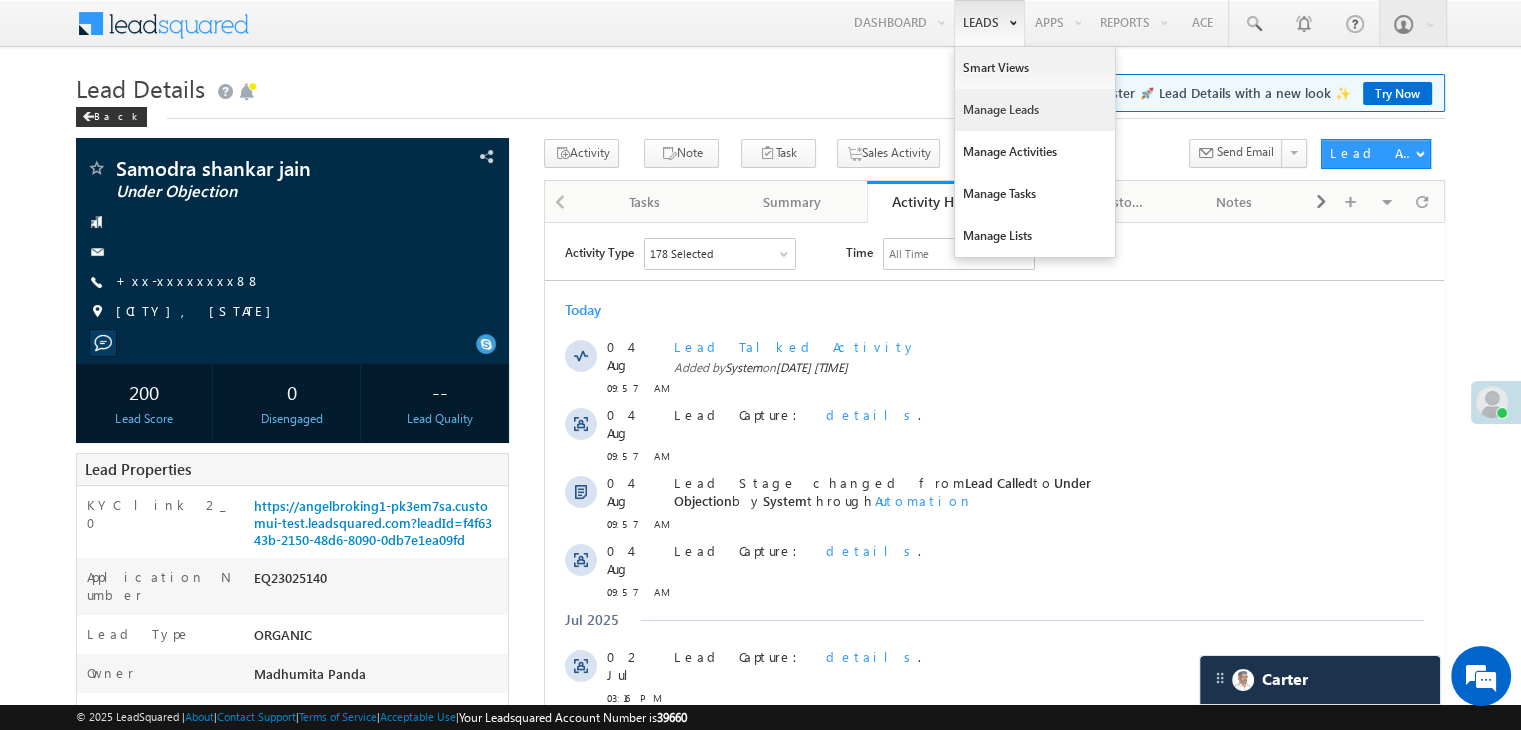 click on "Manage Leads" at bounding box center (1035, 110) 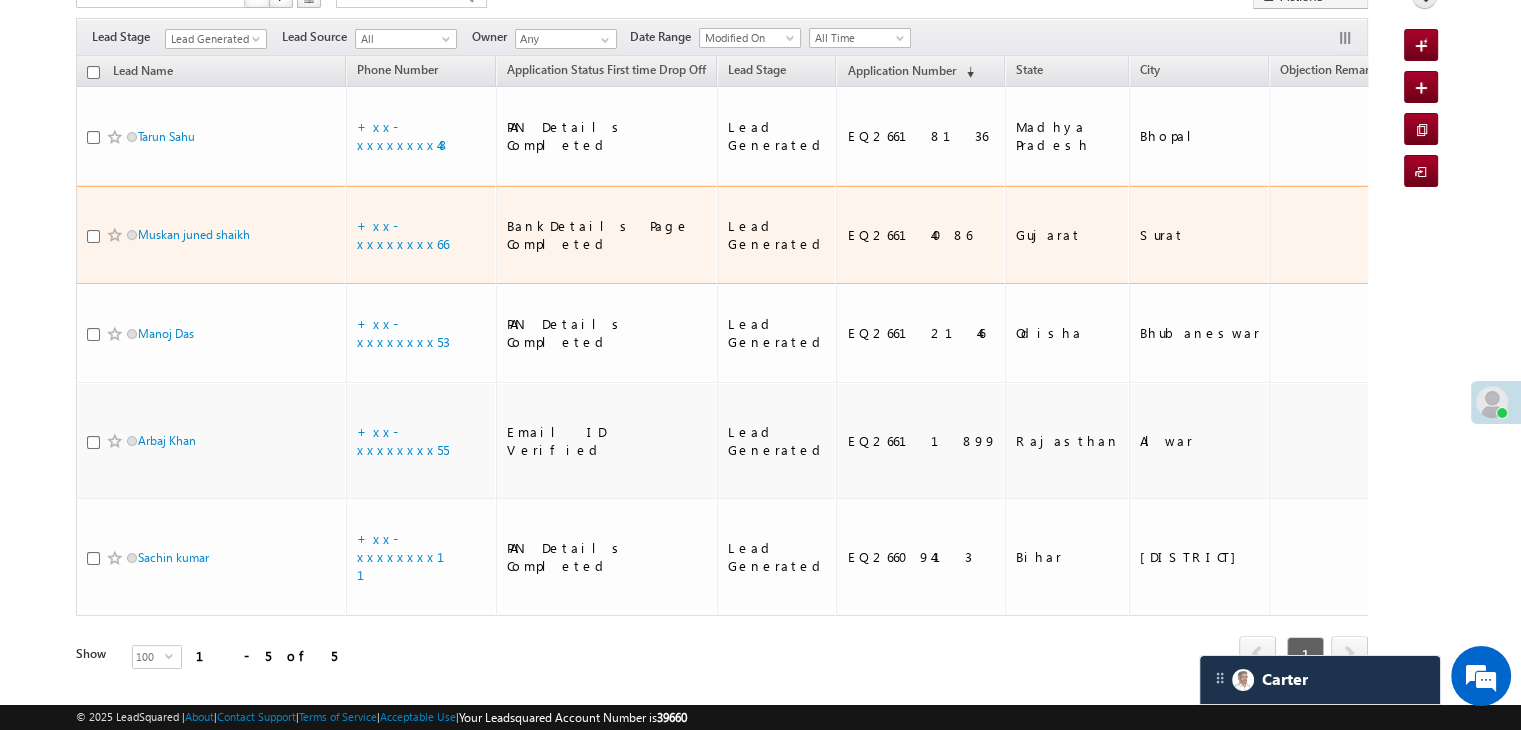 scroll, scrollTop: 267, scrollLeft: 0, axis: vertical 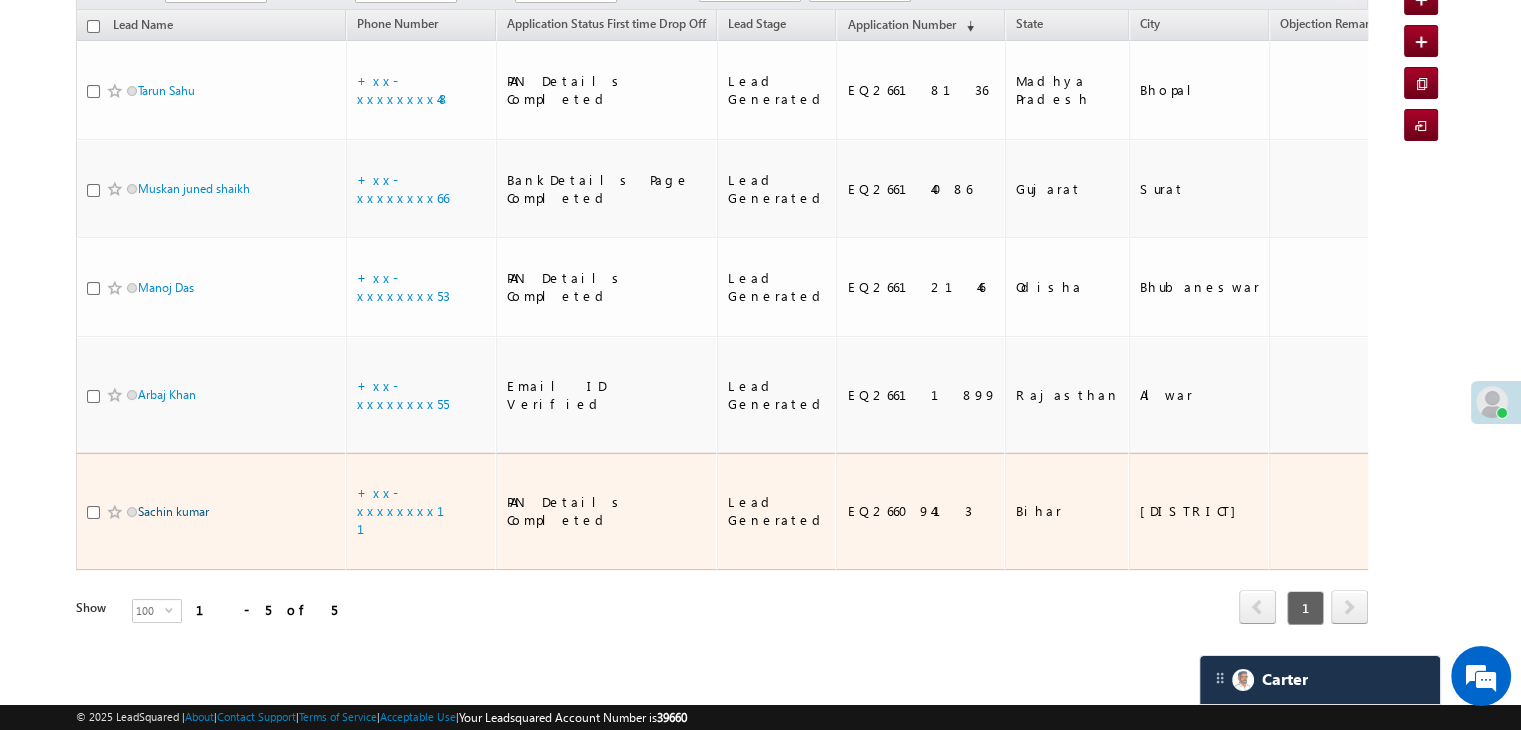 click on "Sachin kumar" at bounding box center (173, 511) 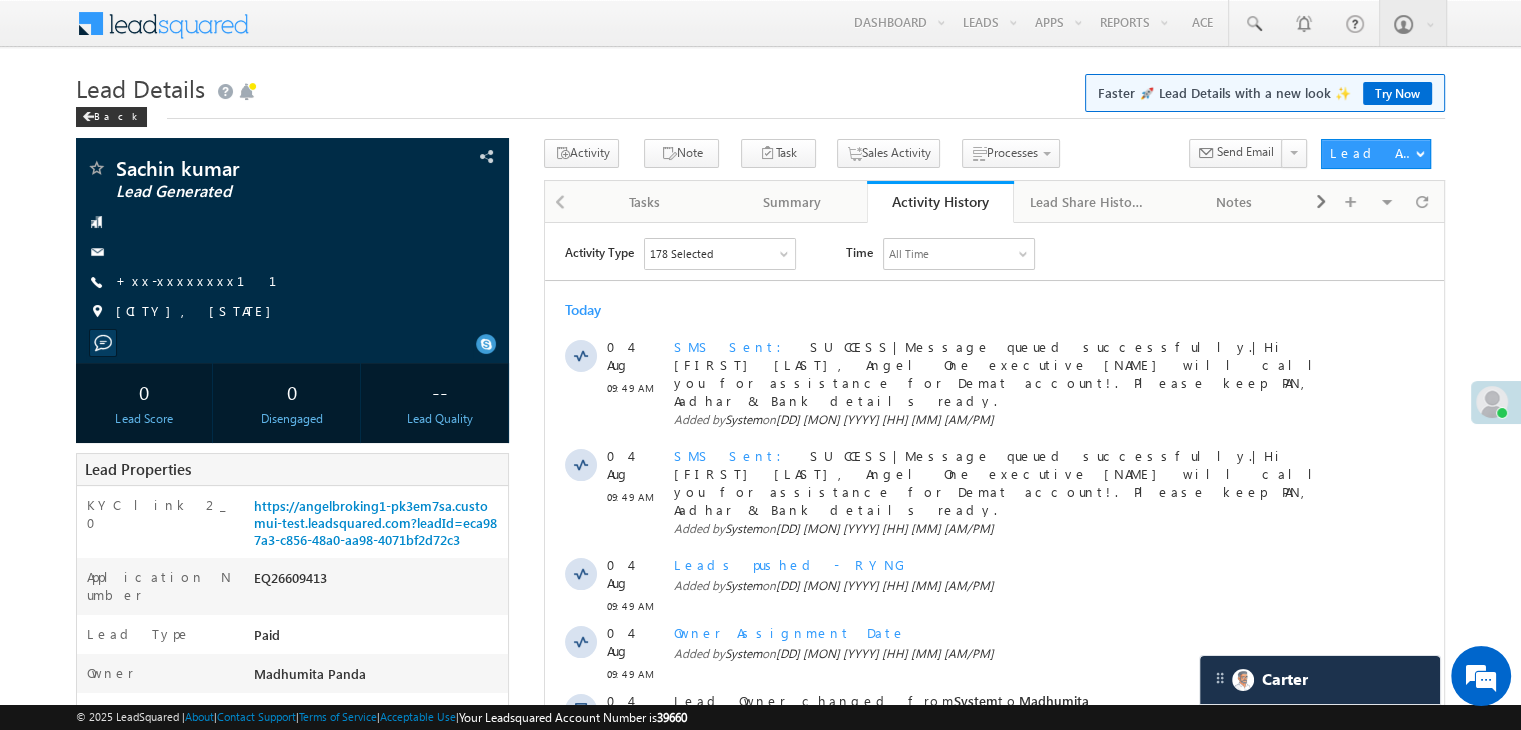 scroll, scrollTop: 0, scrollLeft: 0, axis: both 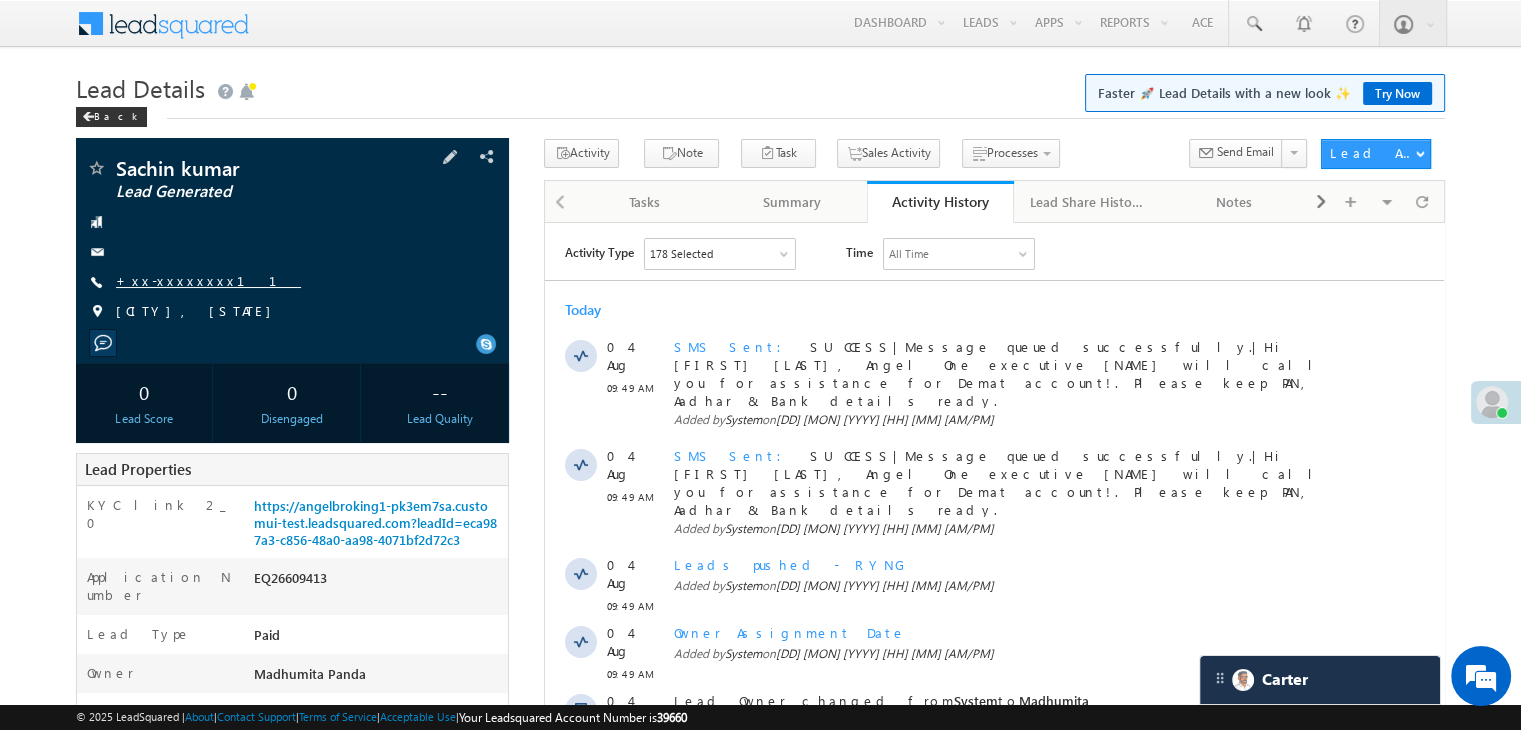click on "+xx-xxxxxxxx11" at bounding box center (208, 280) 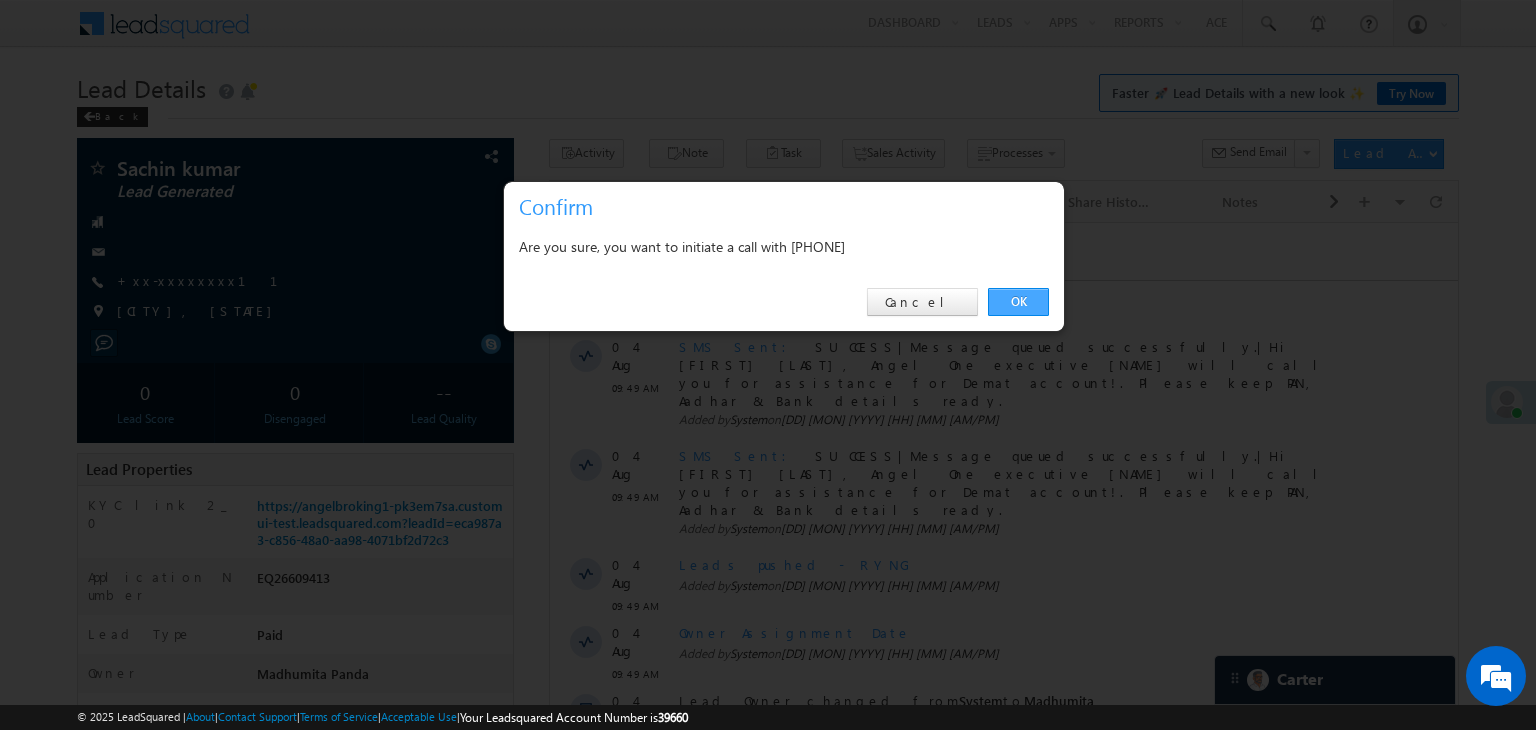 click on "OK" at bounding box center (1018, 302) 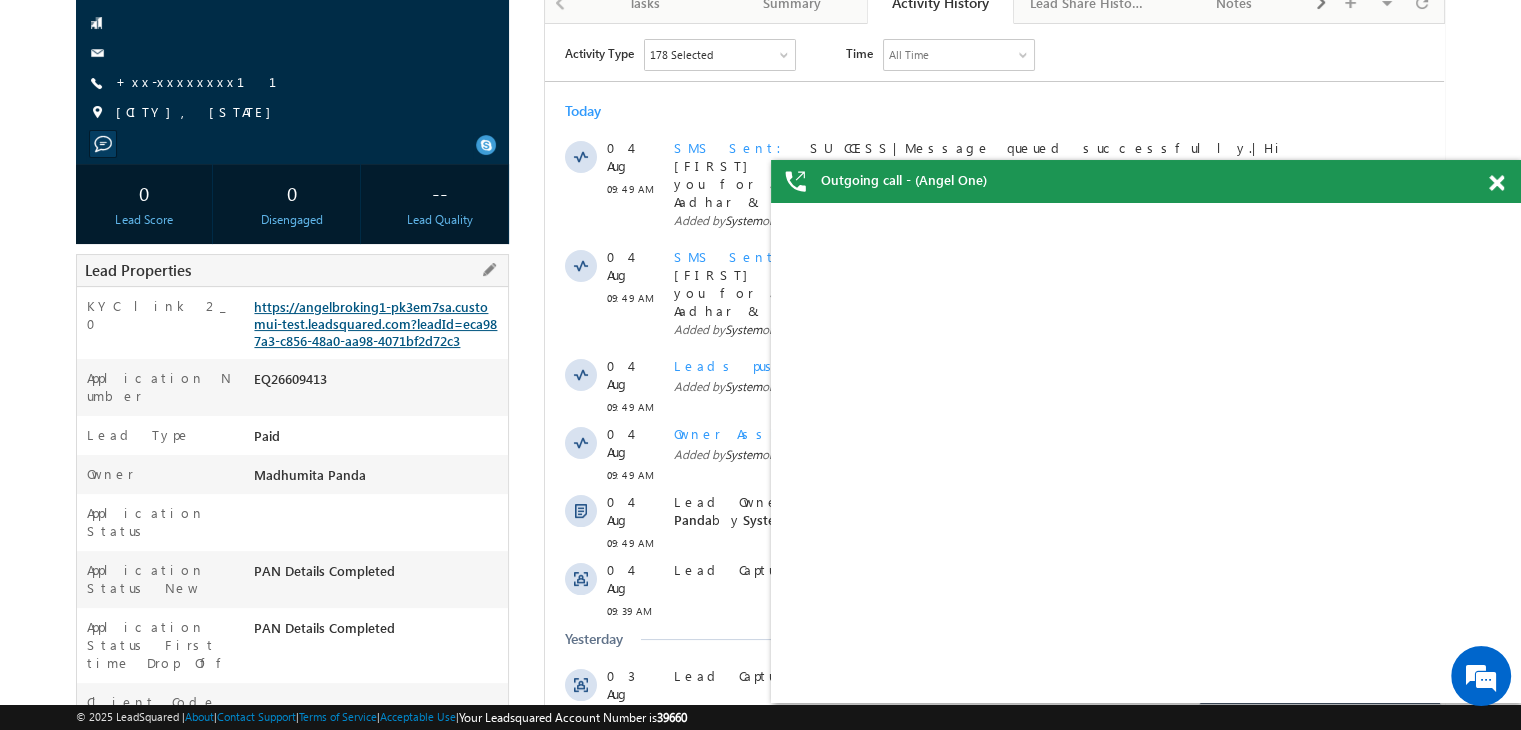 scroll, scrollTop: 0, scrollLeft: 0, axis: both 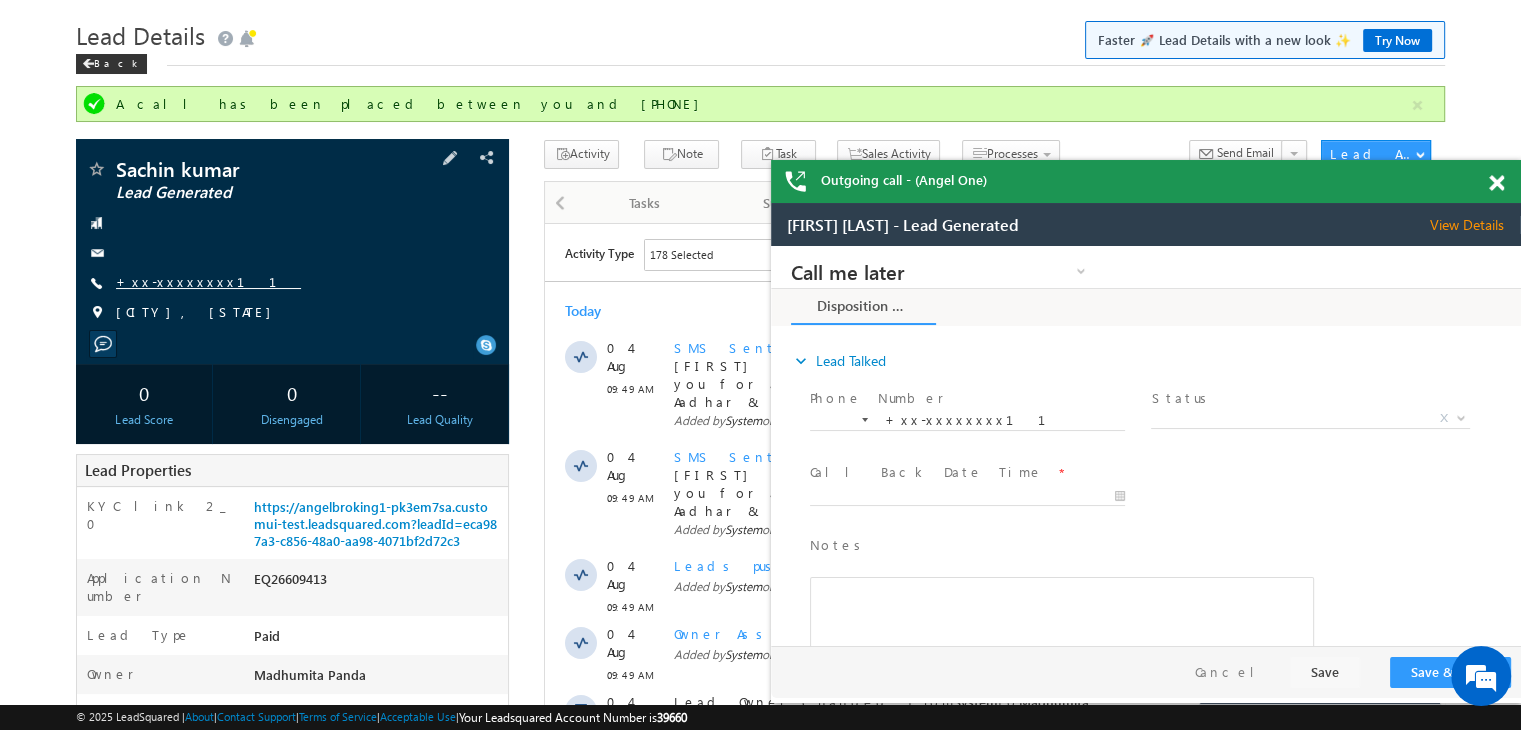 click on "+xx-xxxxxxxx11" at bounding box center (208, 281) 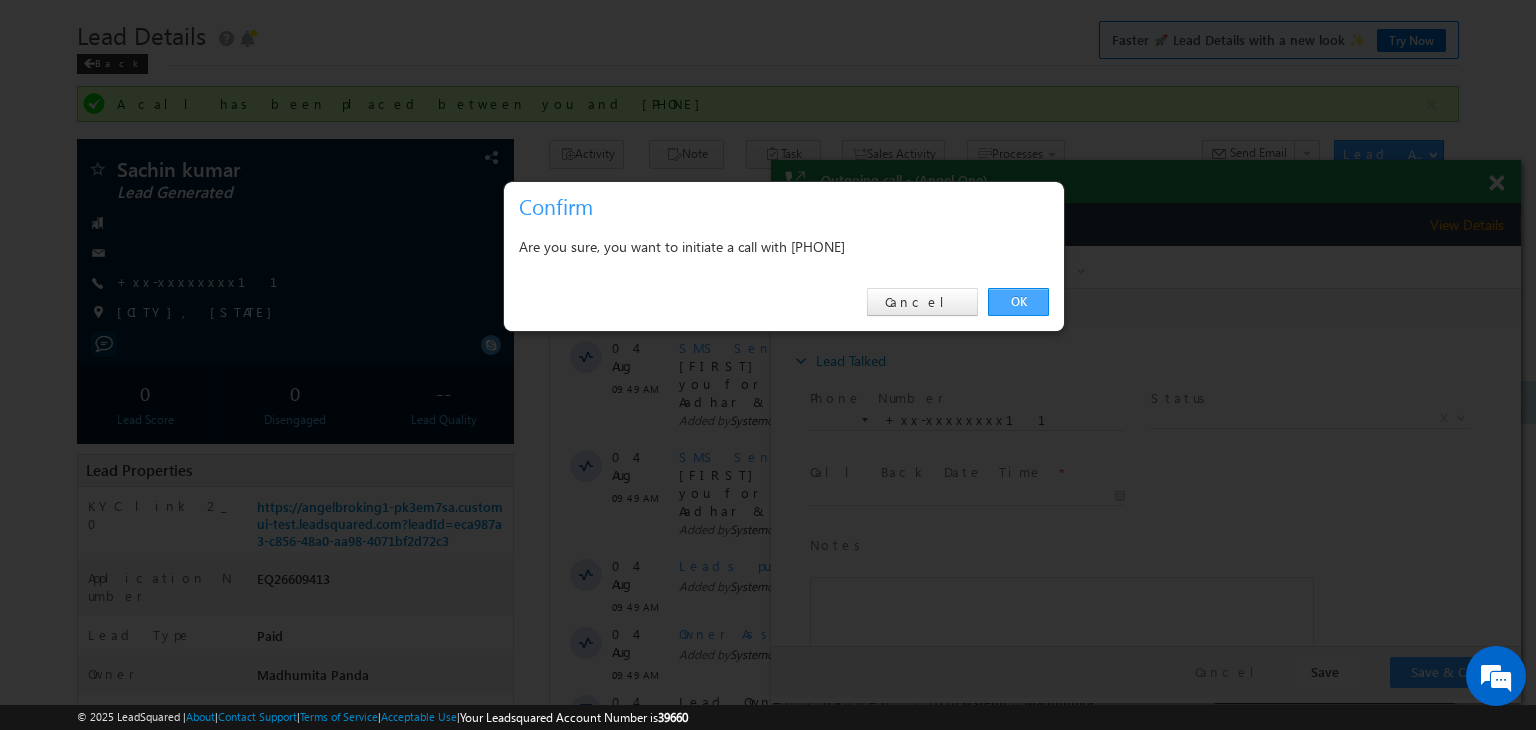 click on "OK" at bounding box center [1018, 302] 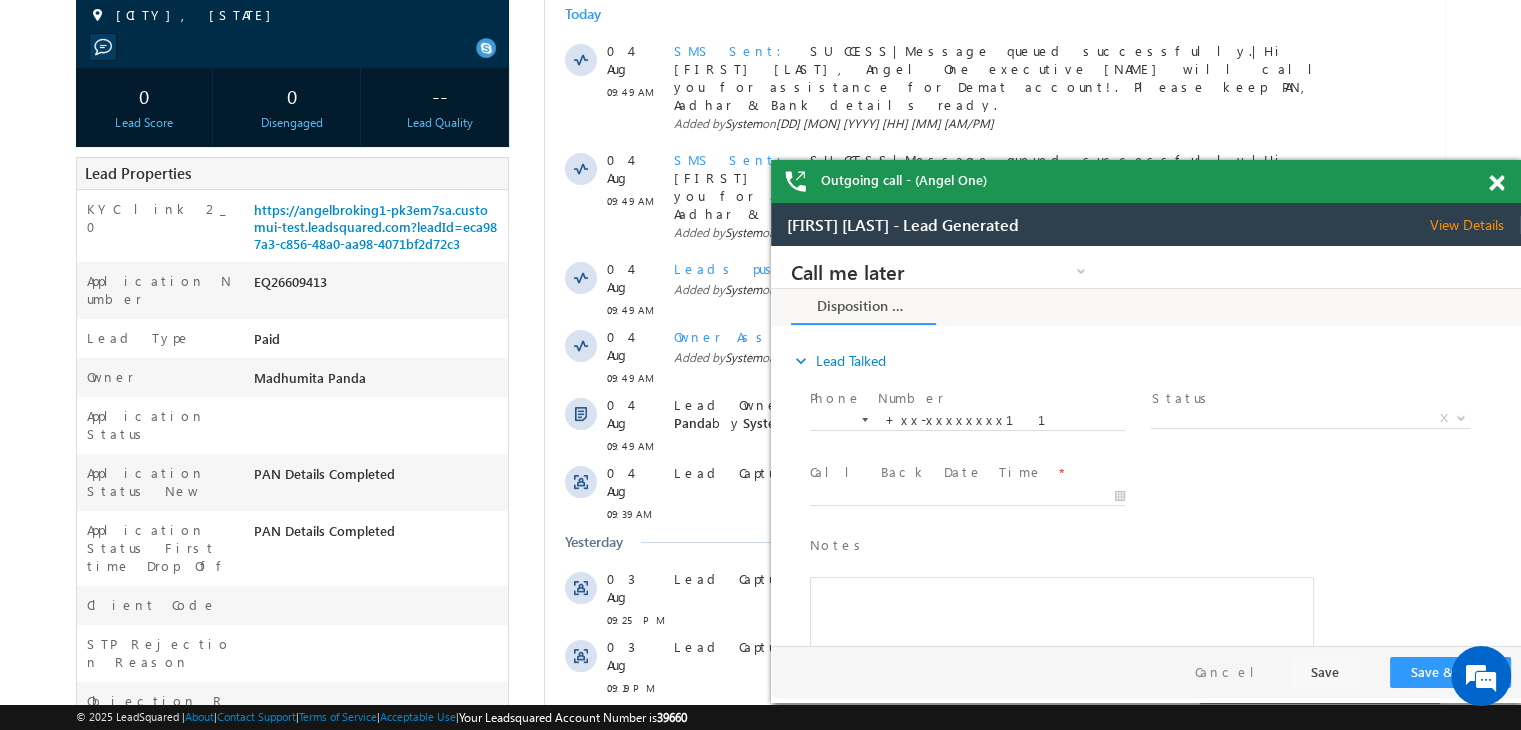 scroll, scrollTop: 353, scrollLeft: 0, axis: vertical 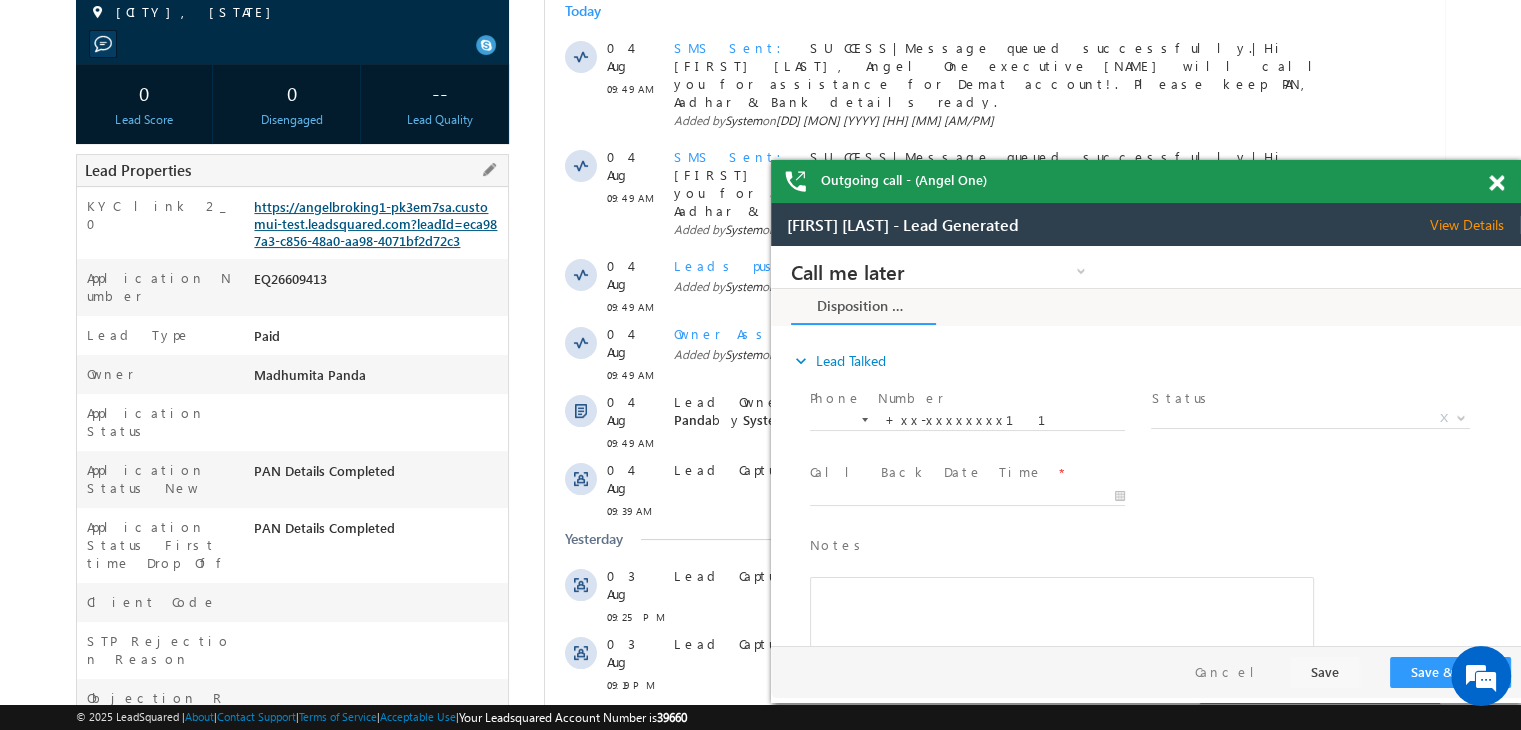 click on "https://angelbroking1-pk3em7sa.customui-test.leadsquared.com?leadId=eca987a3-c856-48a0-aa98-4071bf2d72c3" at bounding box center (375, 223) 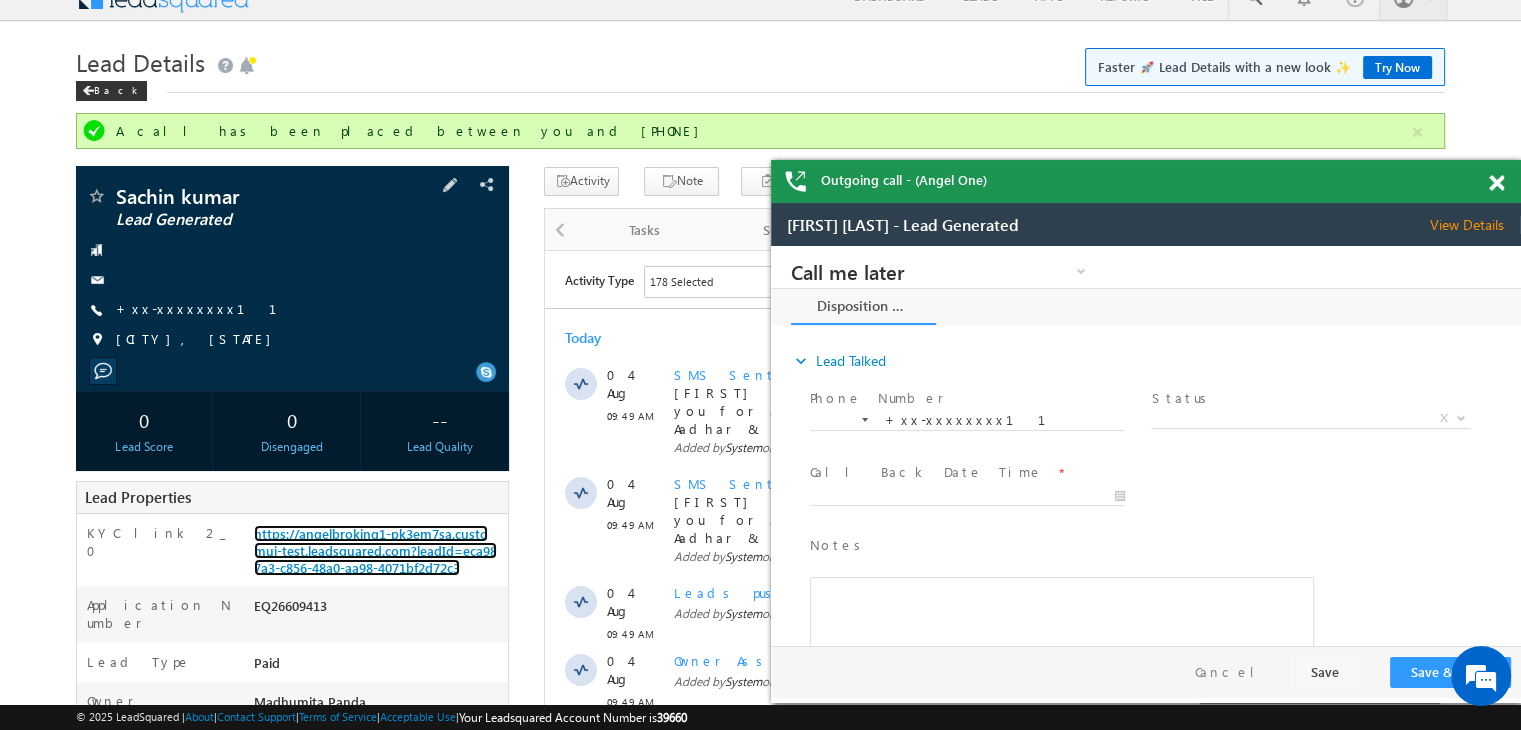 scroll, scrollTop: 0, scrollLeft: 0, axis: both 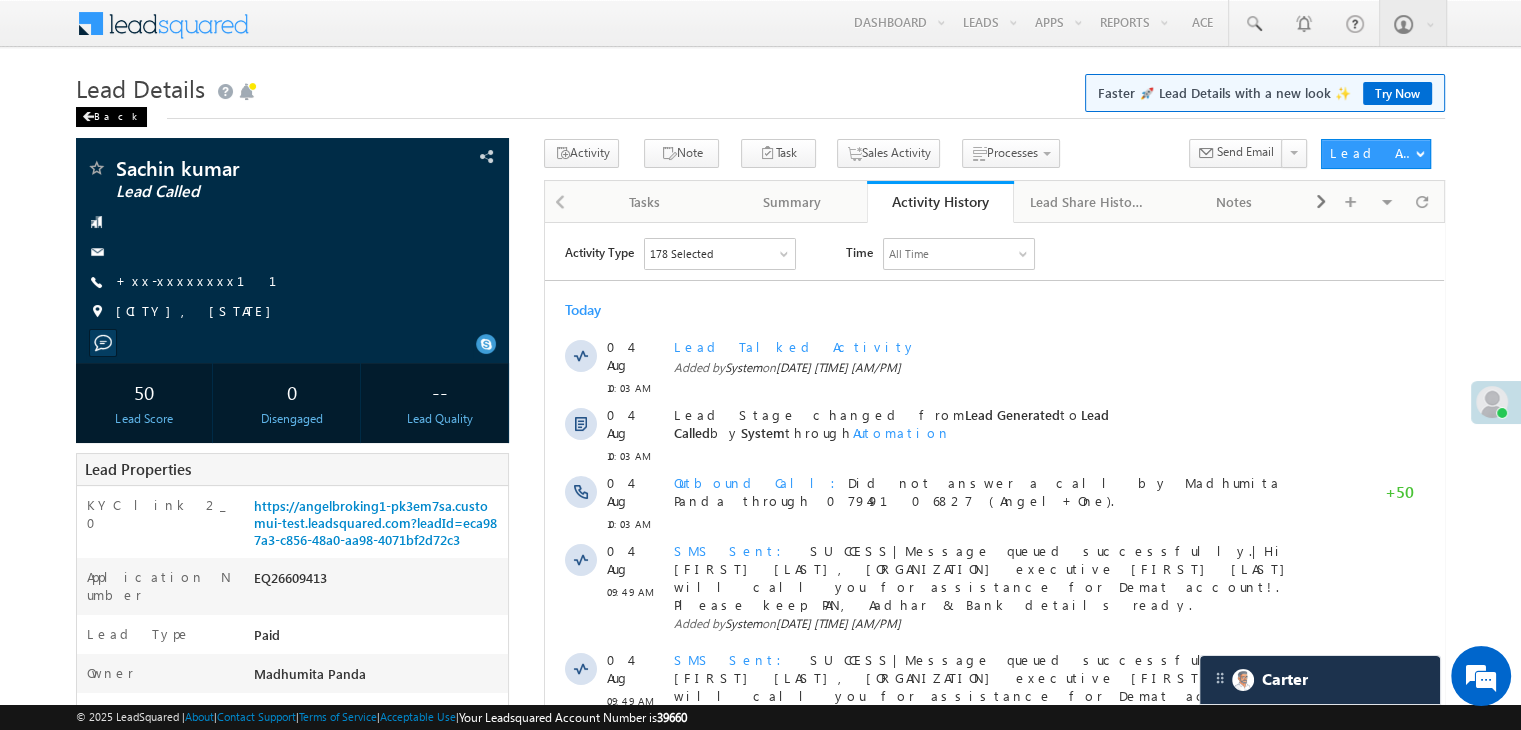 click on "Back" at bounding box center (111, 117) 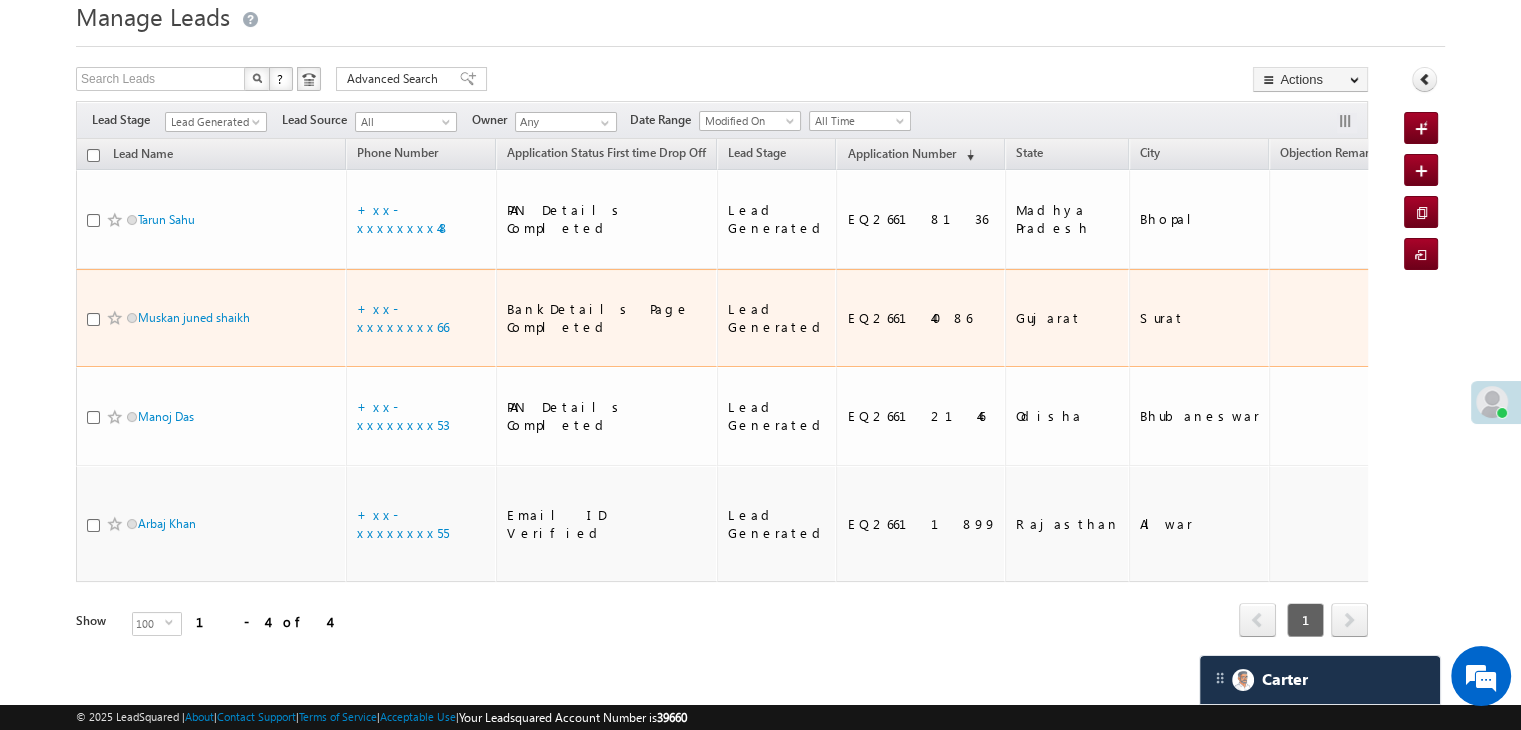 scroll, scrollTop: 151, scrollLeft: 0, axis: vertical 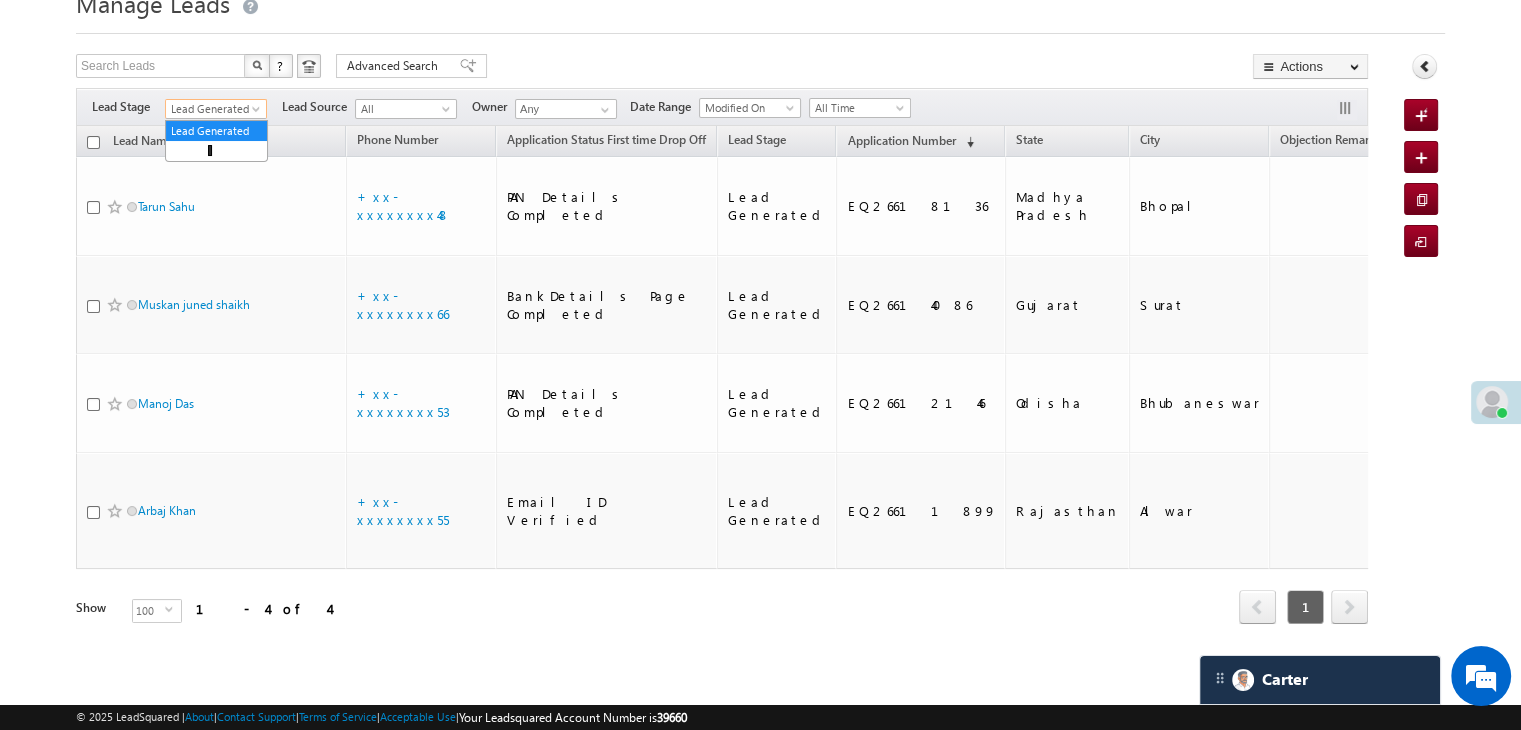 click at bounding box center [258, 113] 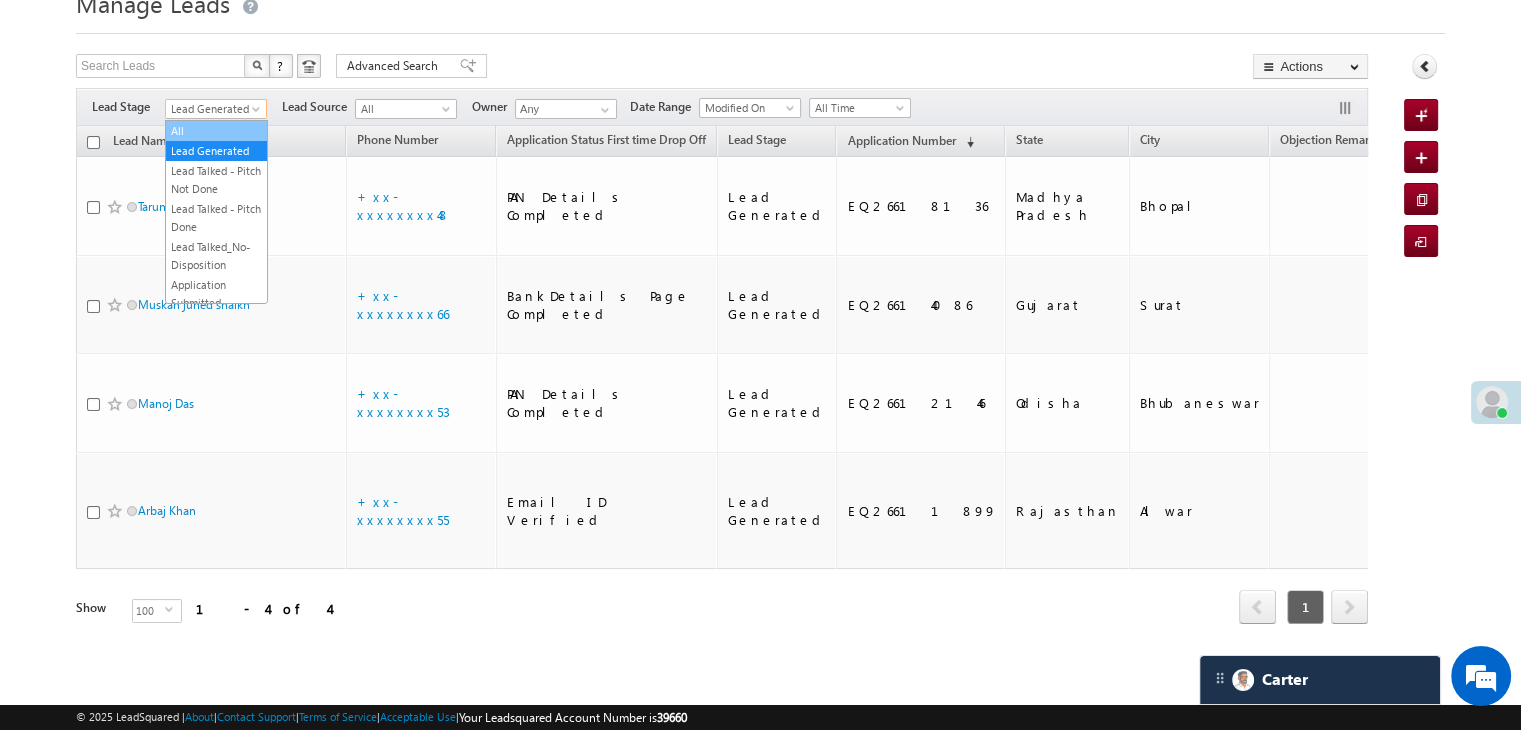 click on "All" at bounding box center (216, 131) 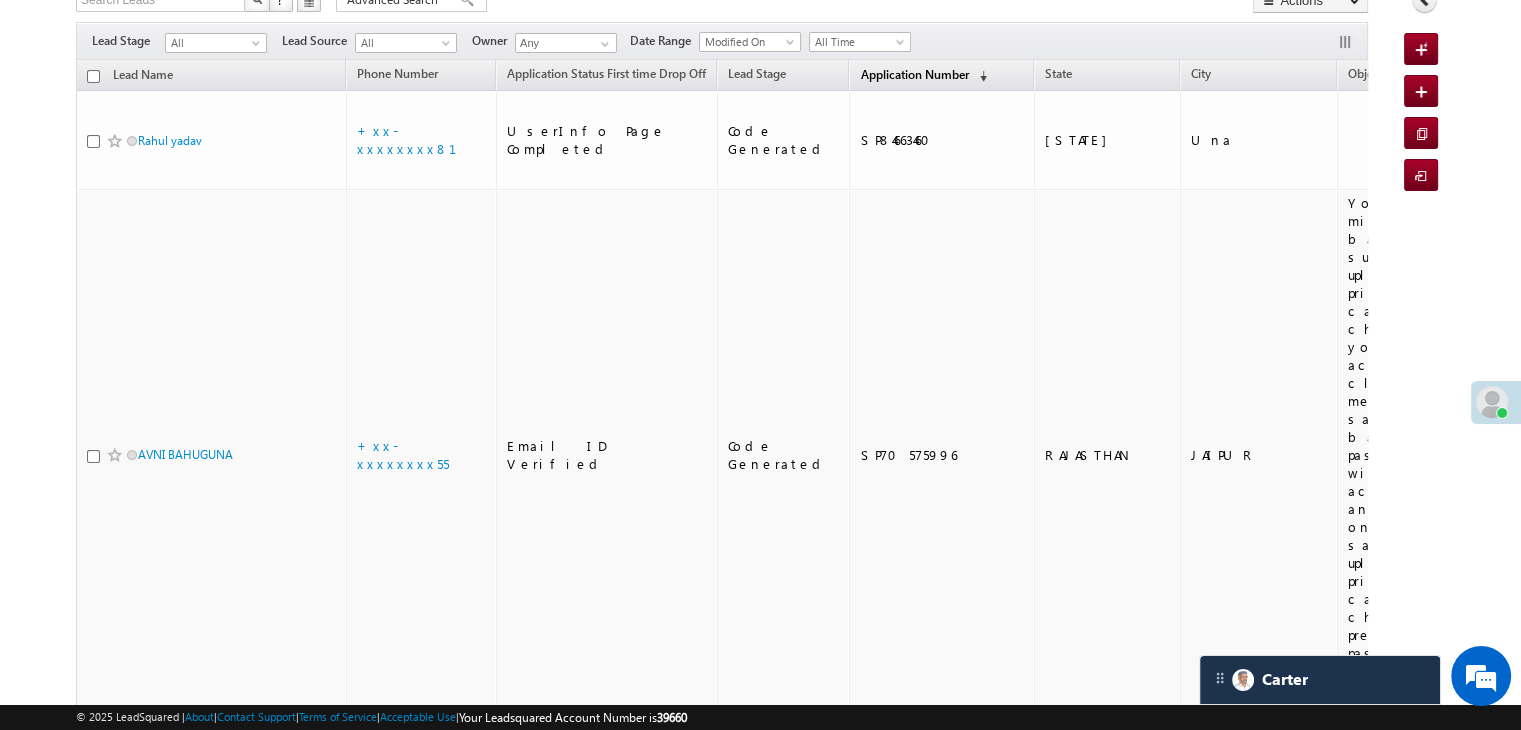 click on "Application Number" at bounding box center (914, 74) 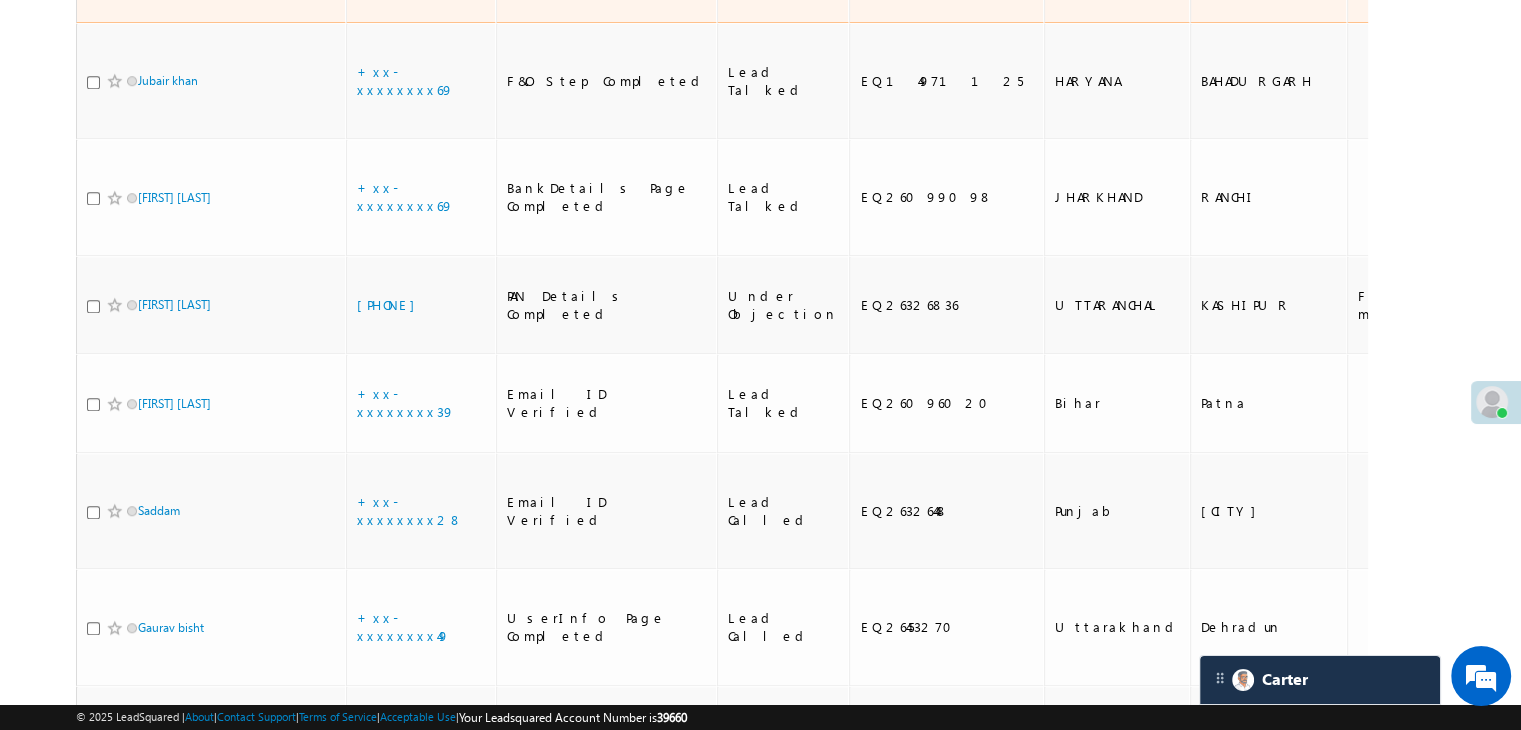 scroll, scrollTop: 1451, scrollLeft: 0, axis: vertical 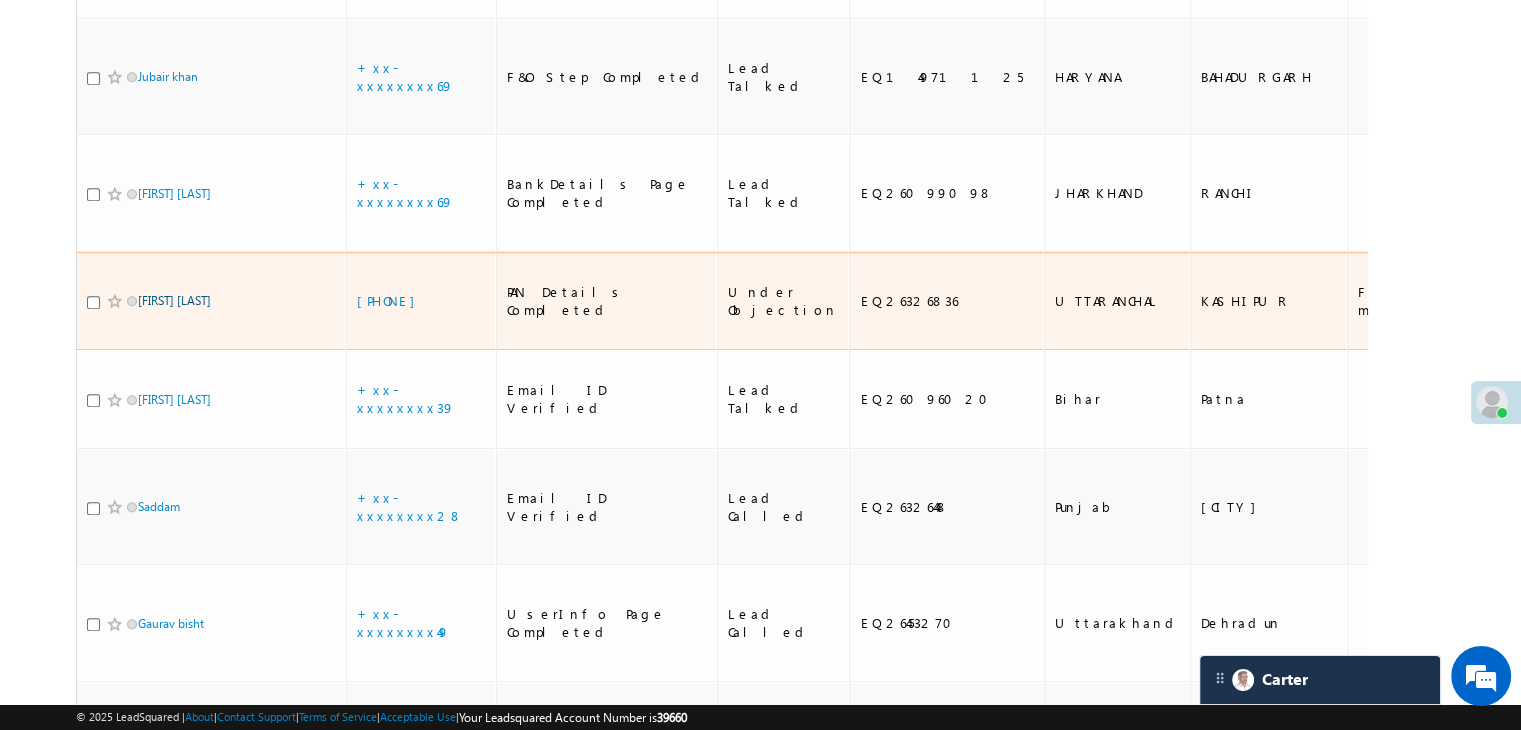 click on "[FIRST] [LAST]" at bounding box center [174, 300] 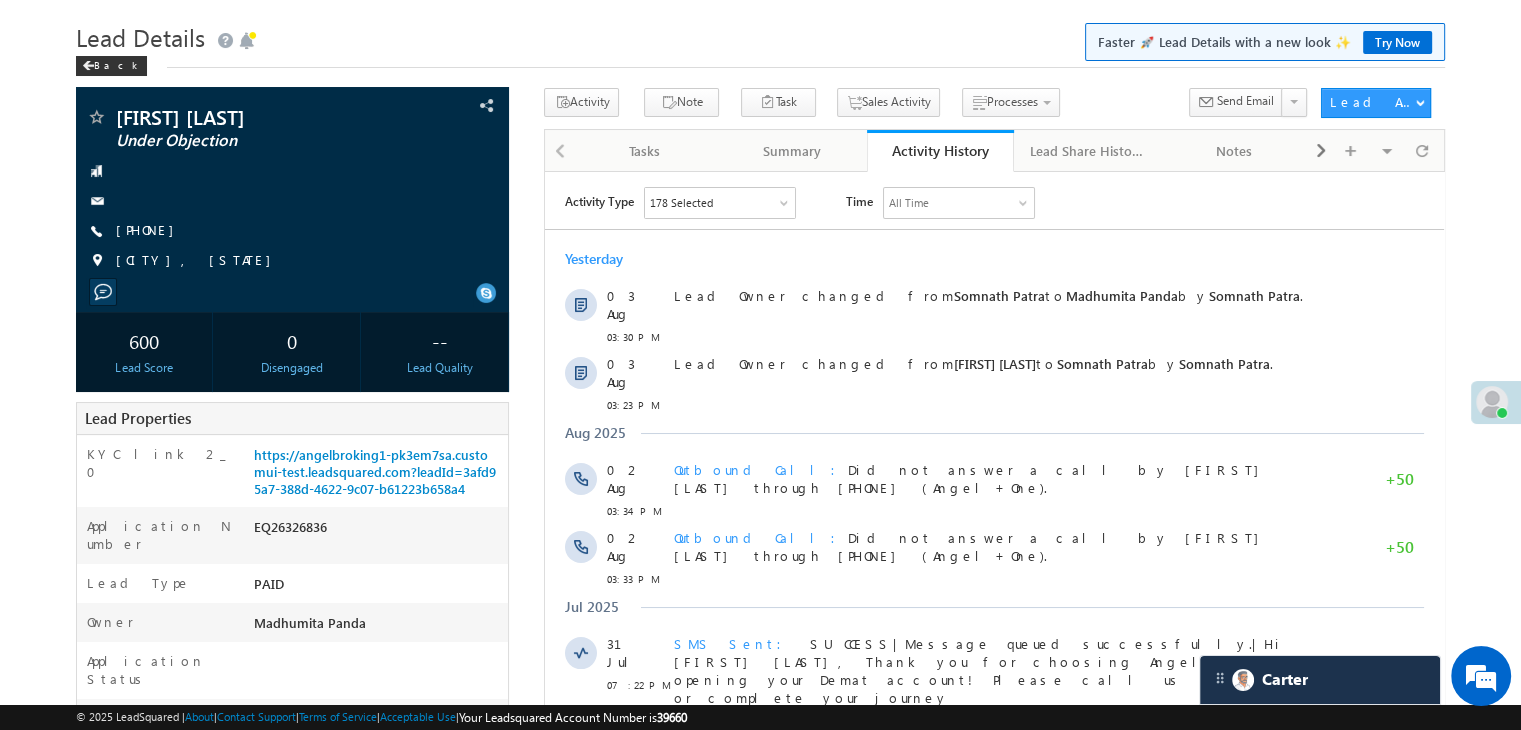 scroll, scrollTop: 100, scrollLeft: 0, axis: vertical 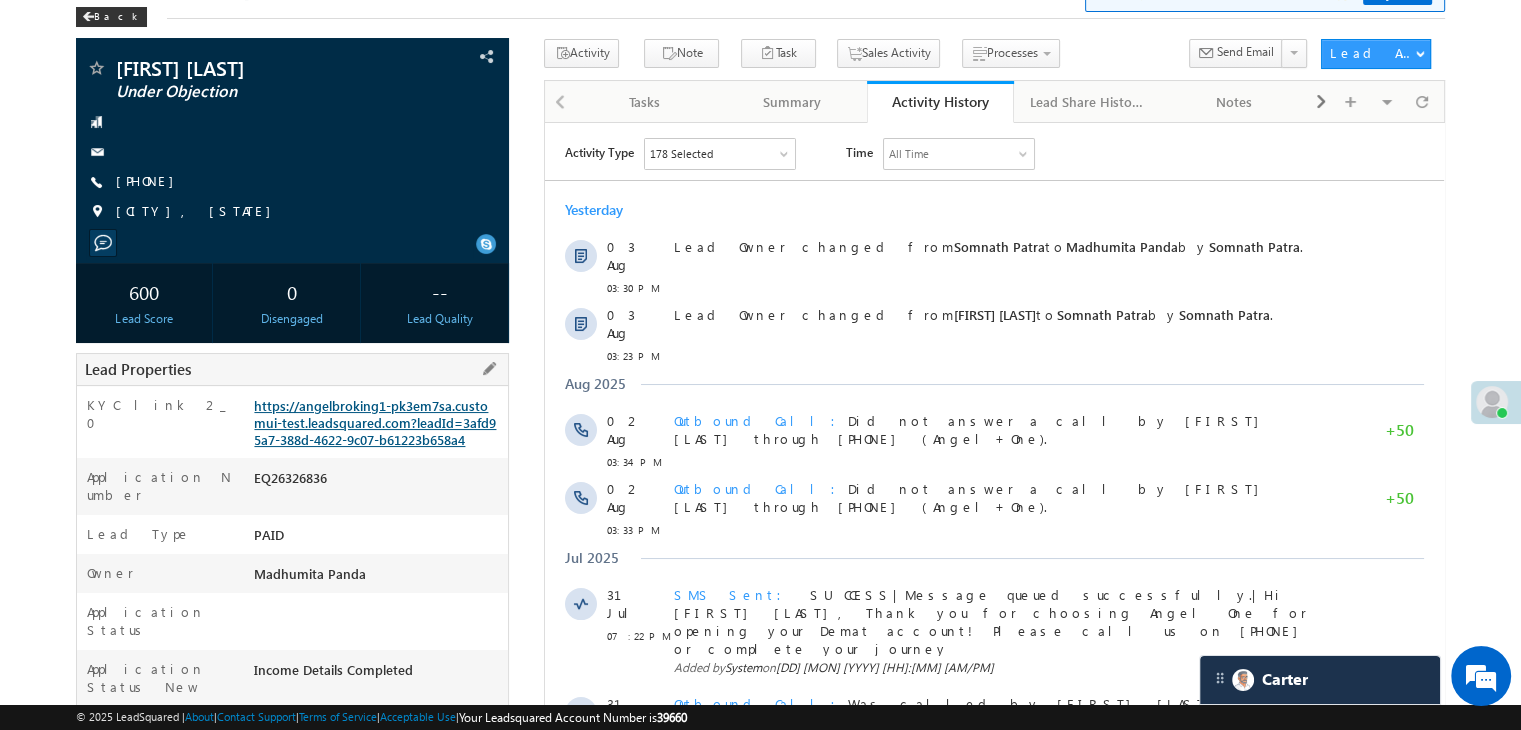 click on "https://angelbroking1-pk3em7sa.customui-test.leadsquared.com?leadId=3afd95a7-388d-4622-9c07-b61223b658a4" at bounding box center [375, 422] 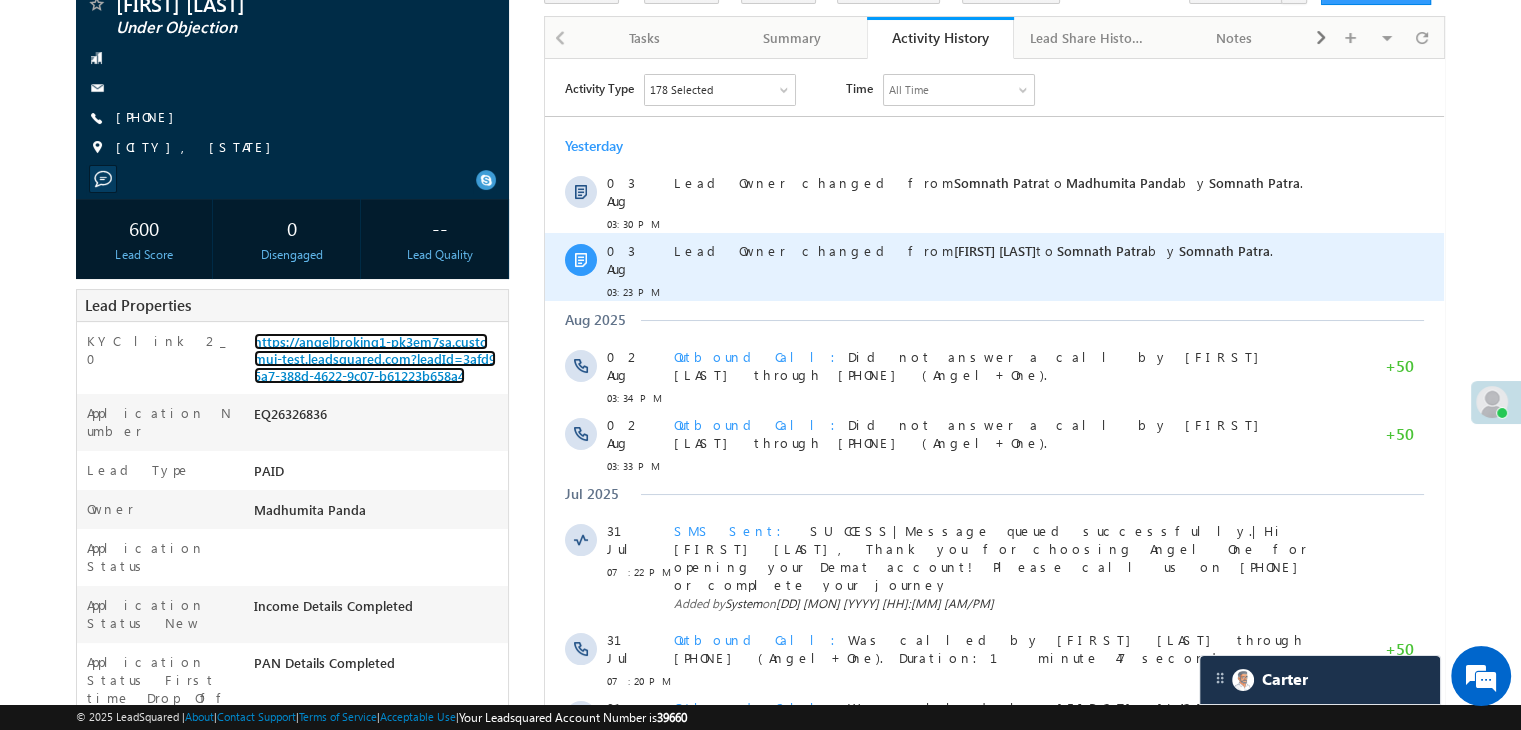 scroll, scrollTop: 200, scrollLeft: 0, axis: vertical 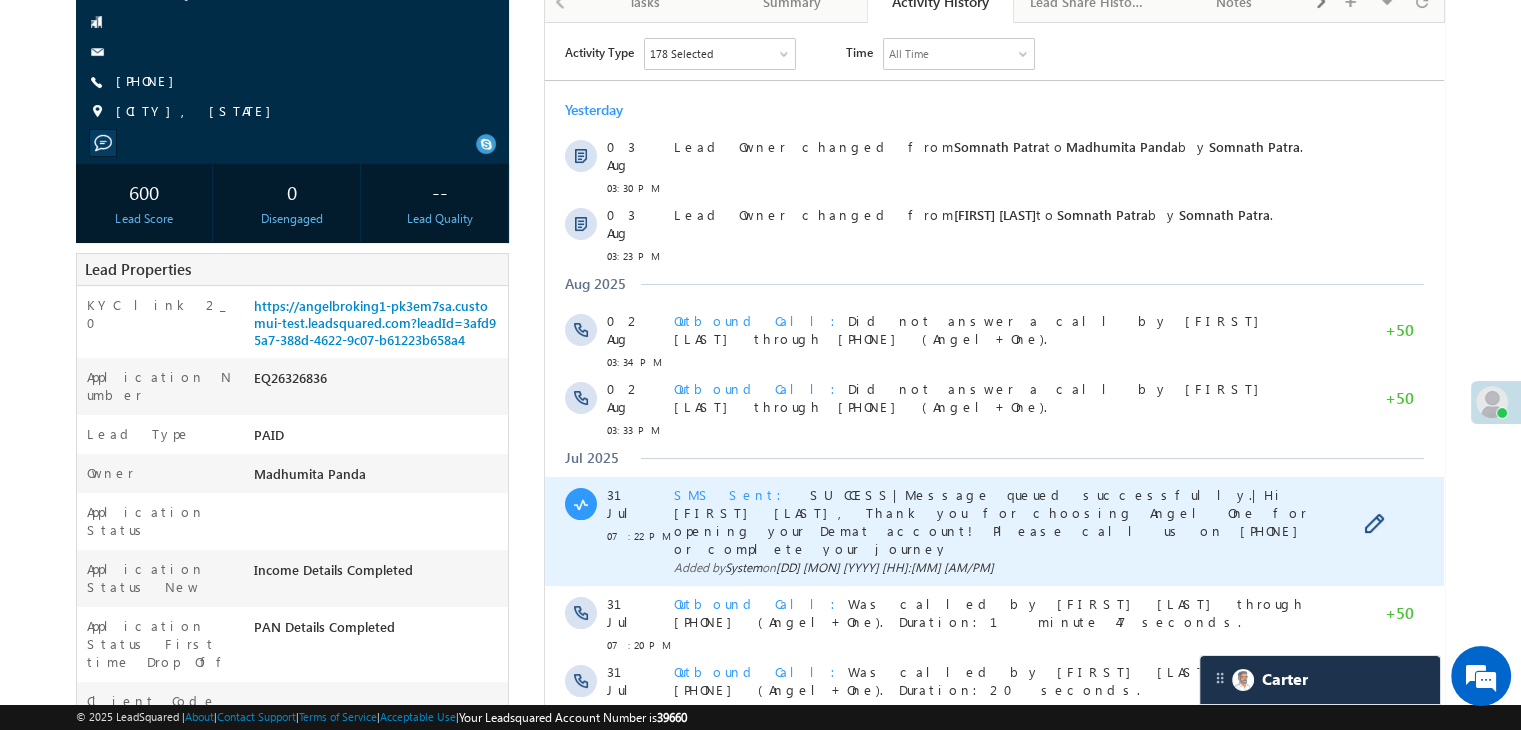 click on "SMS Sent" at bounding box center [734, 493] 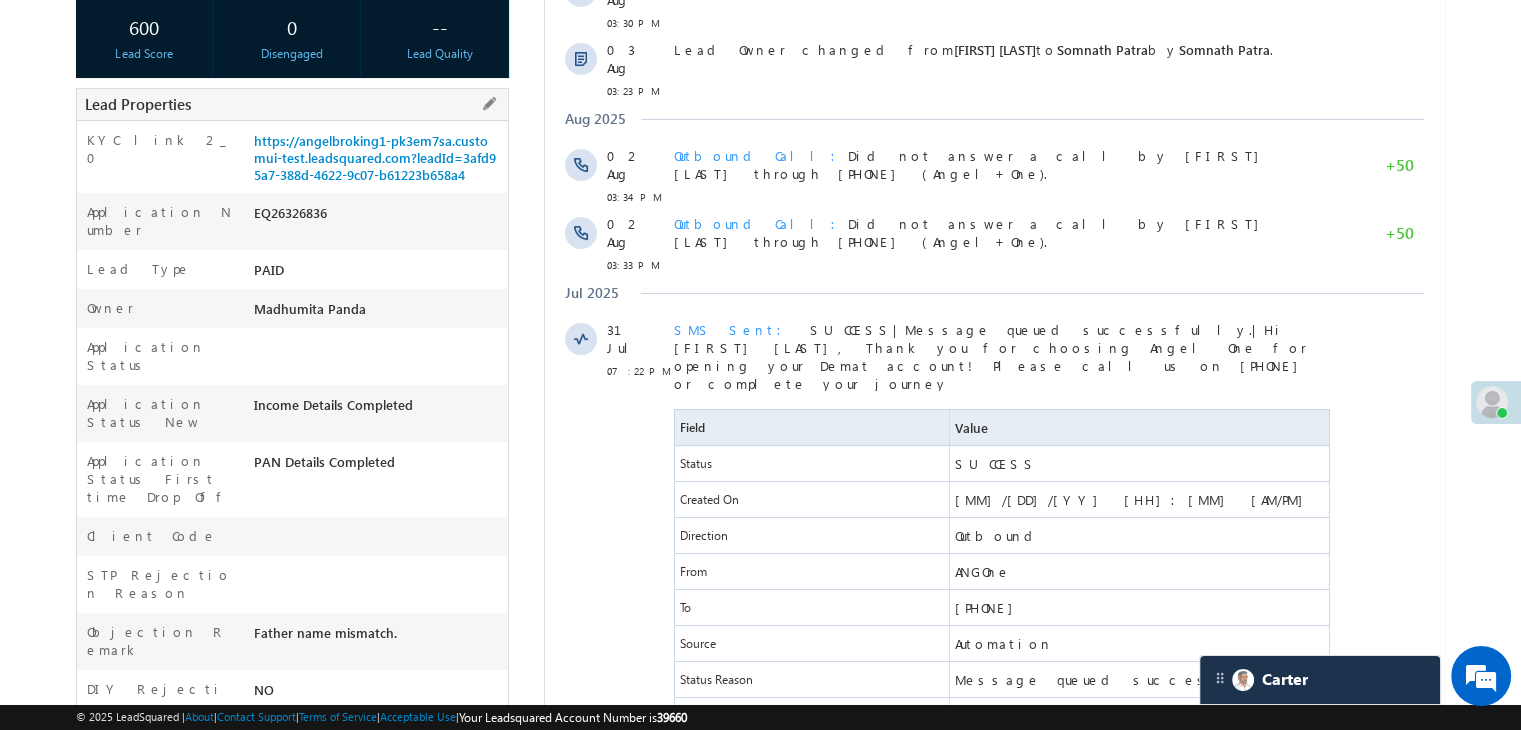 scroll, scrollTop: 100, scrollLeft: 0, axis: vertical 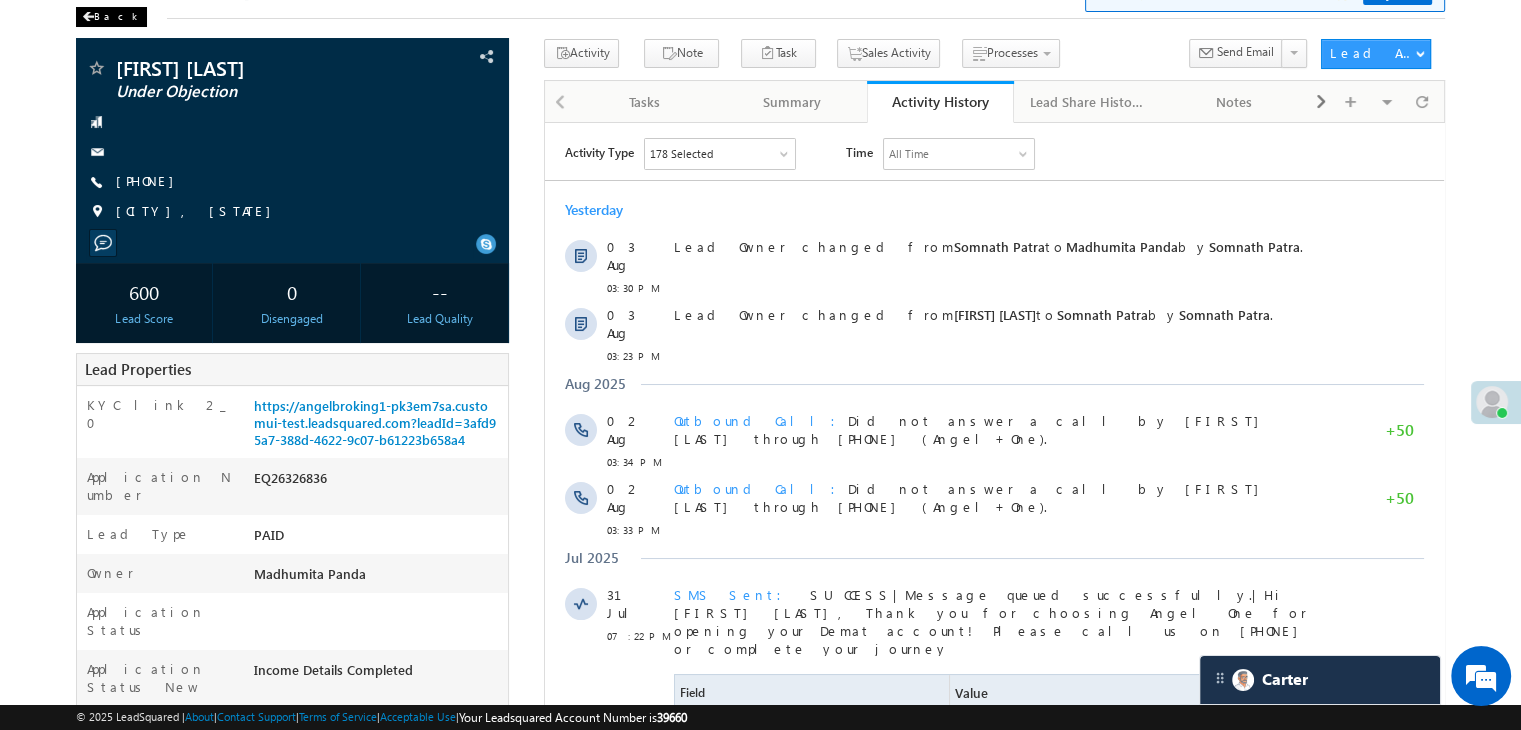 click on "Back" at bounding box center [111, 17] 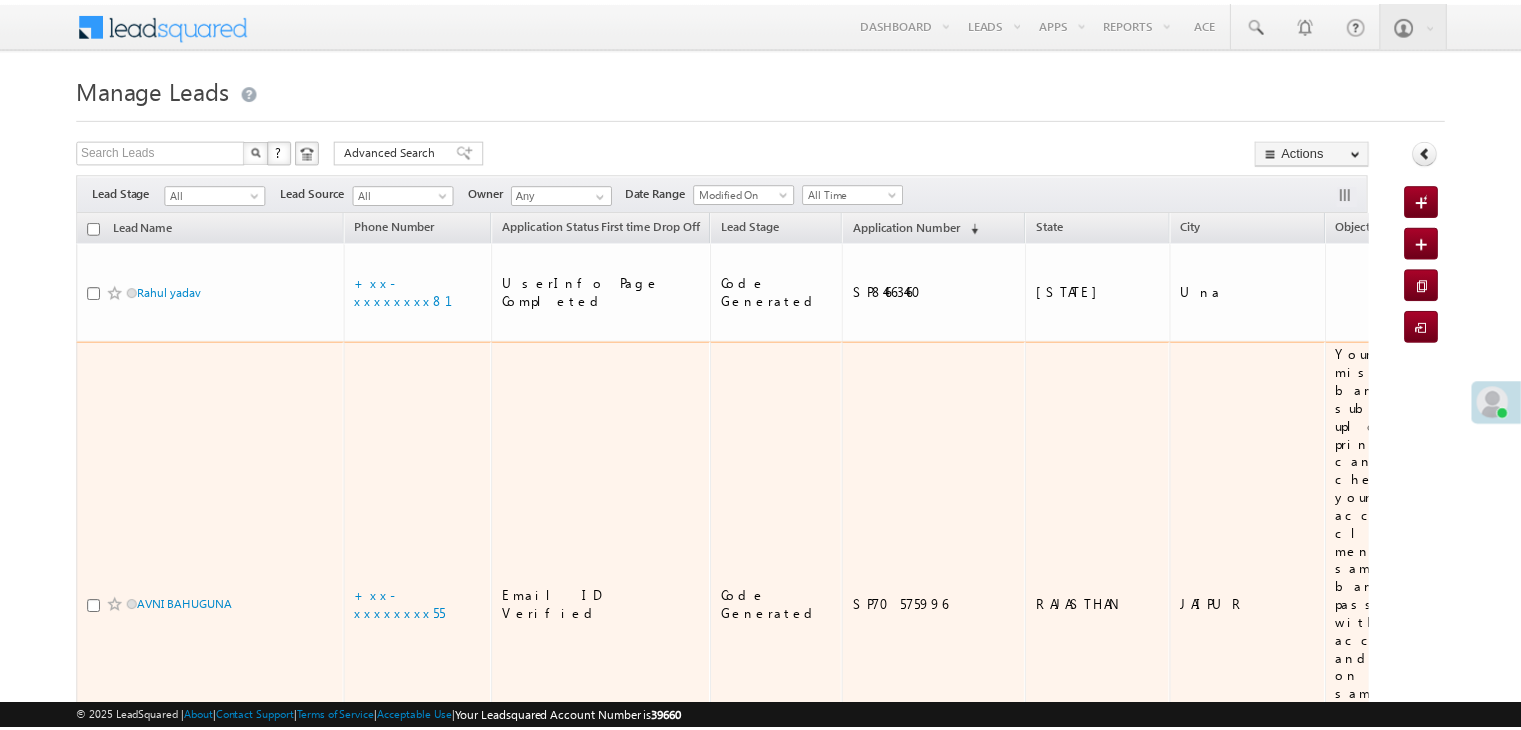 scroll, scrollTop: 0, scrollLeft: 0, axis: both 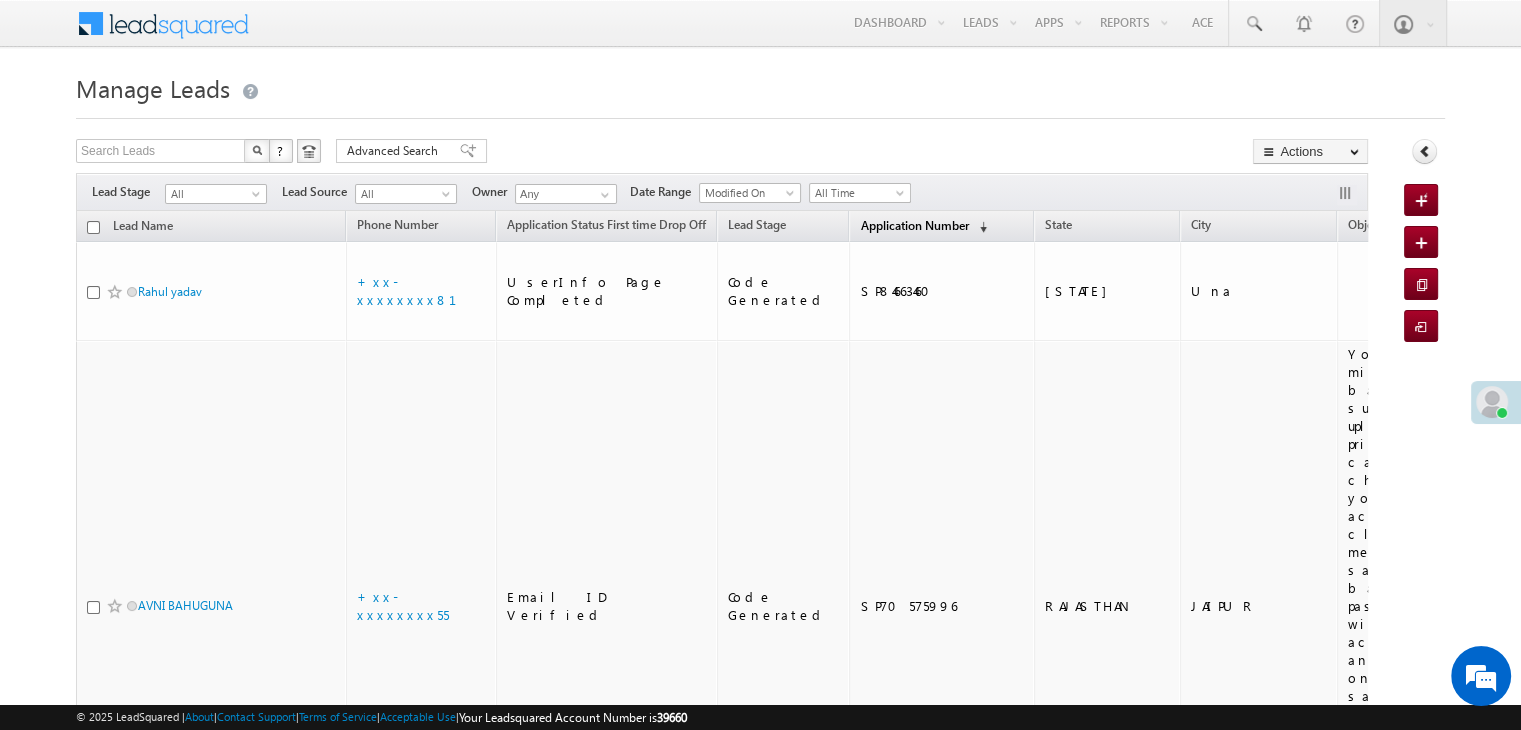 click on "Application Number" at bounding box center [914, 225] 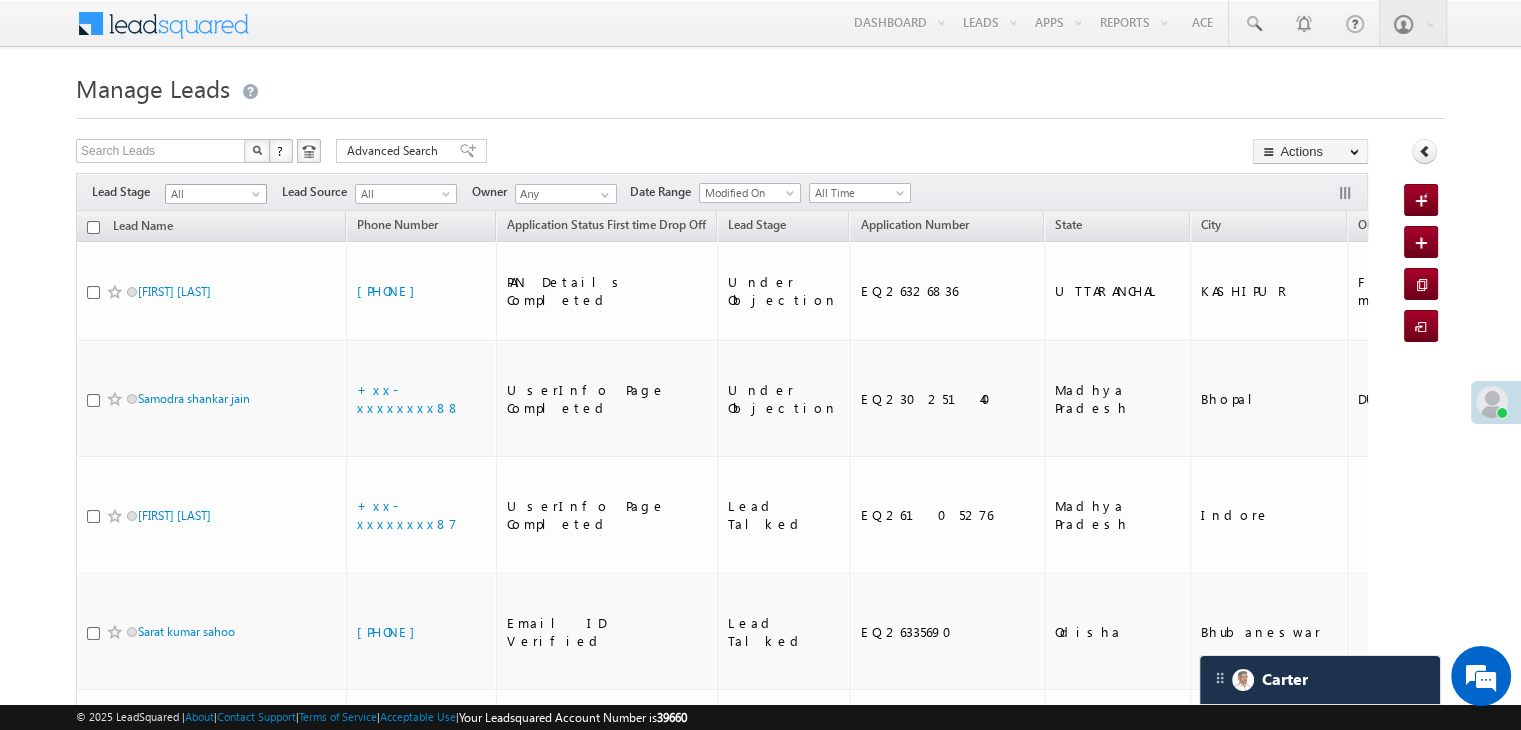 scroll, scrollTop: 0, scrollLeft: 0, axis: both 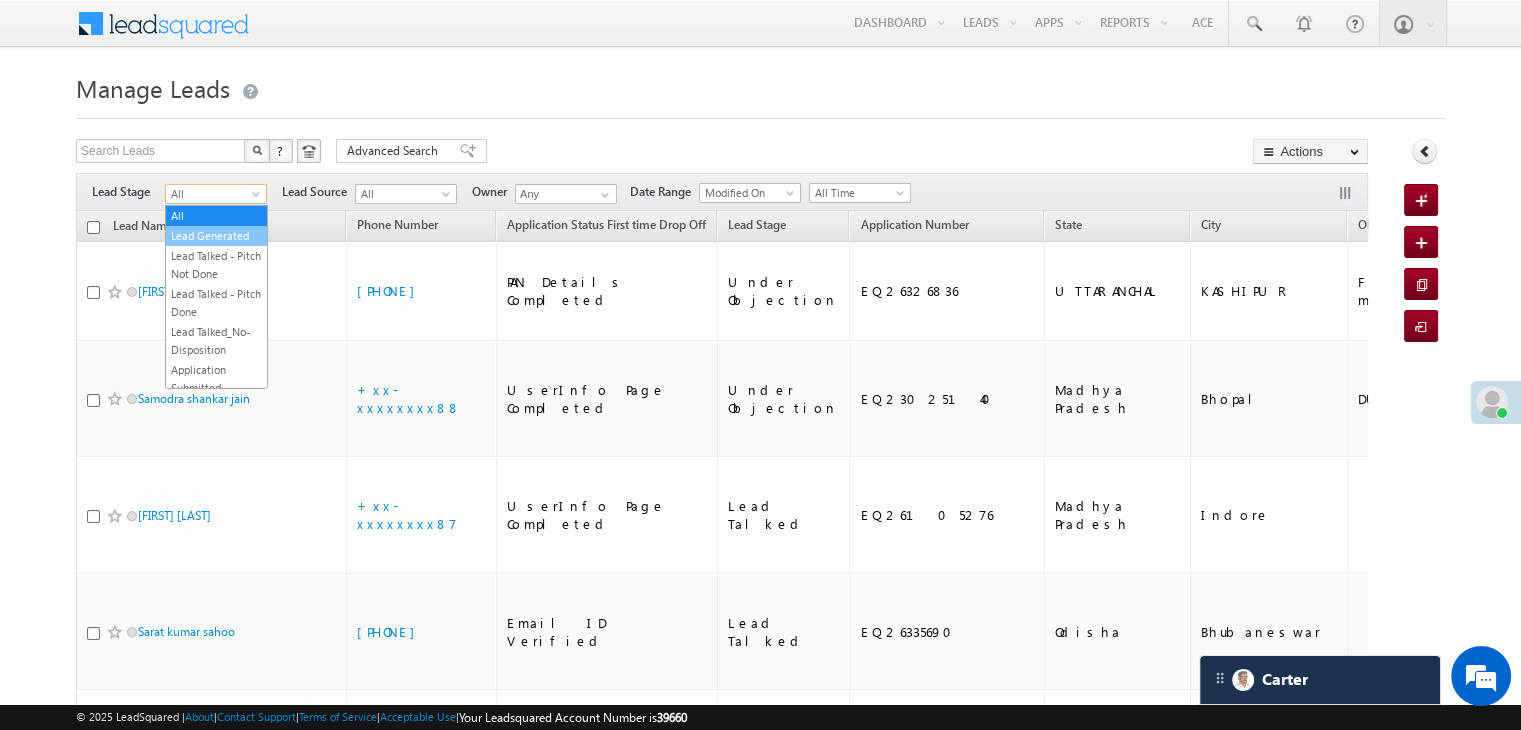 click on "Lead Generated" at bounding box center [216, 236] 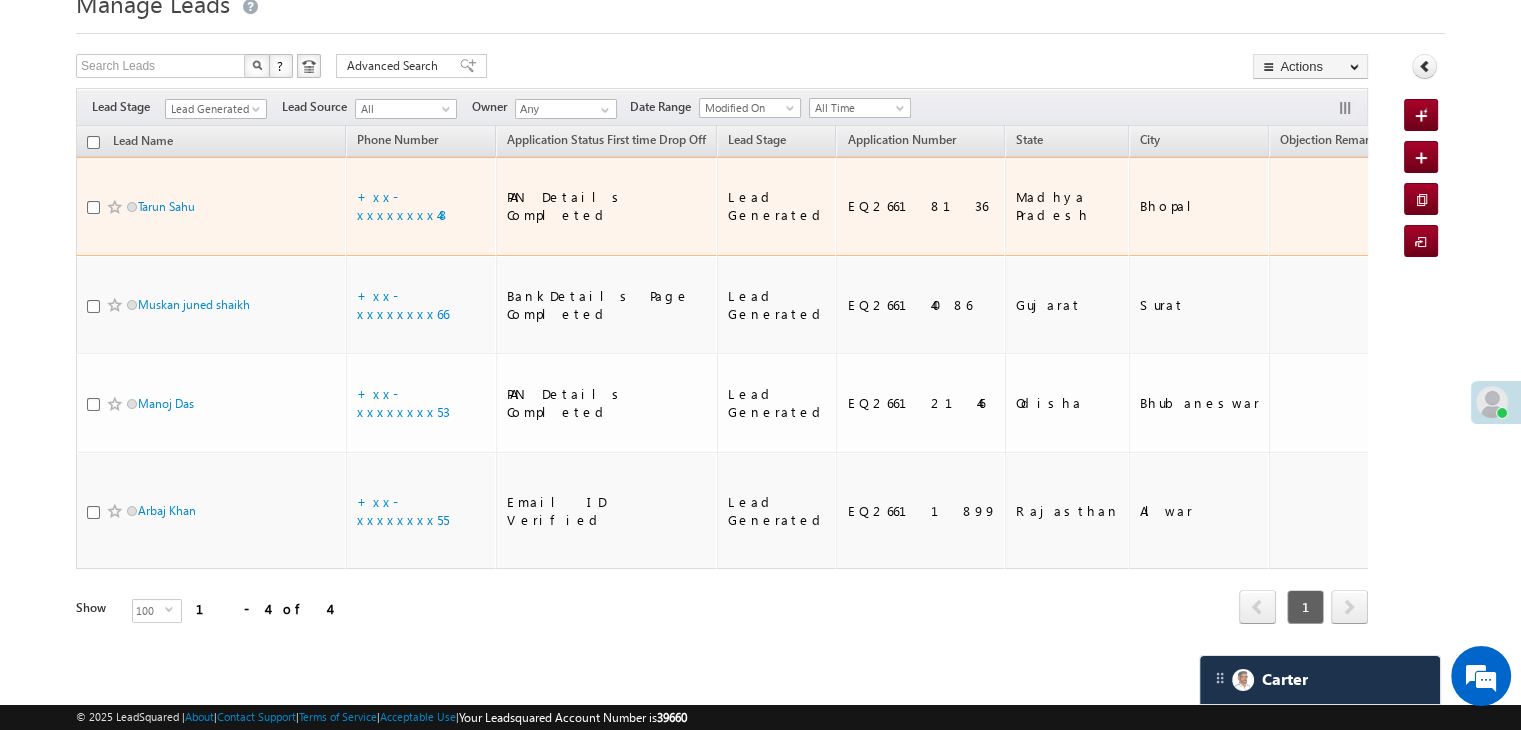 scroll, scrollTop: 151, scrollLeft: 0, axis: vertical 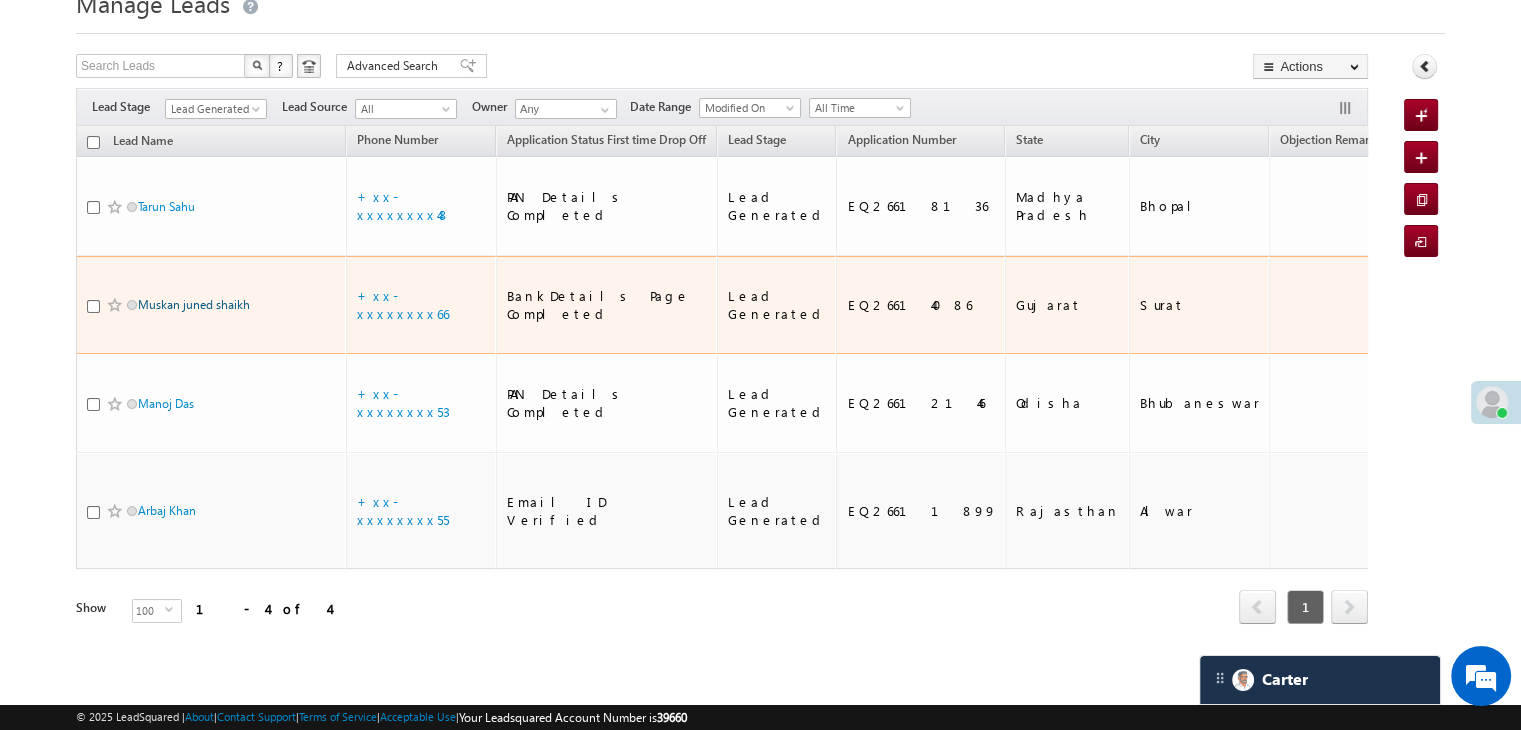click on "Muskan juned shaikh" at bounding box center (194, 304) 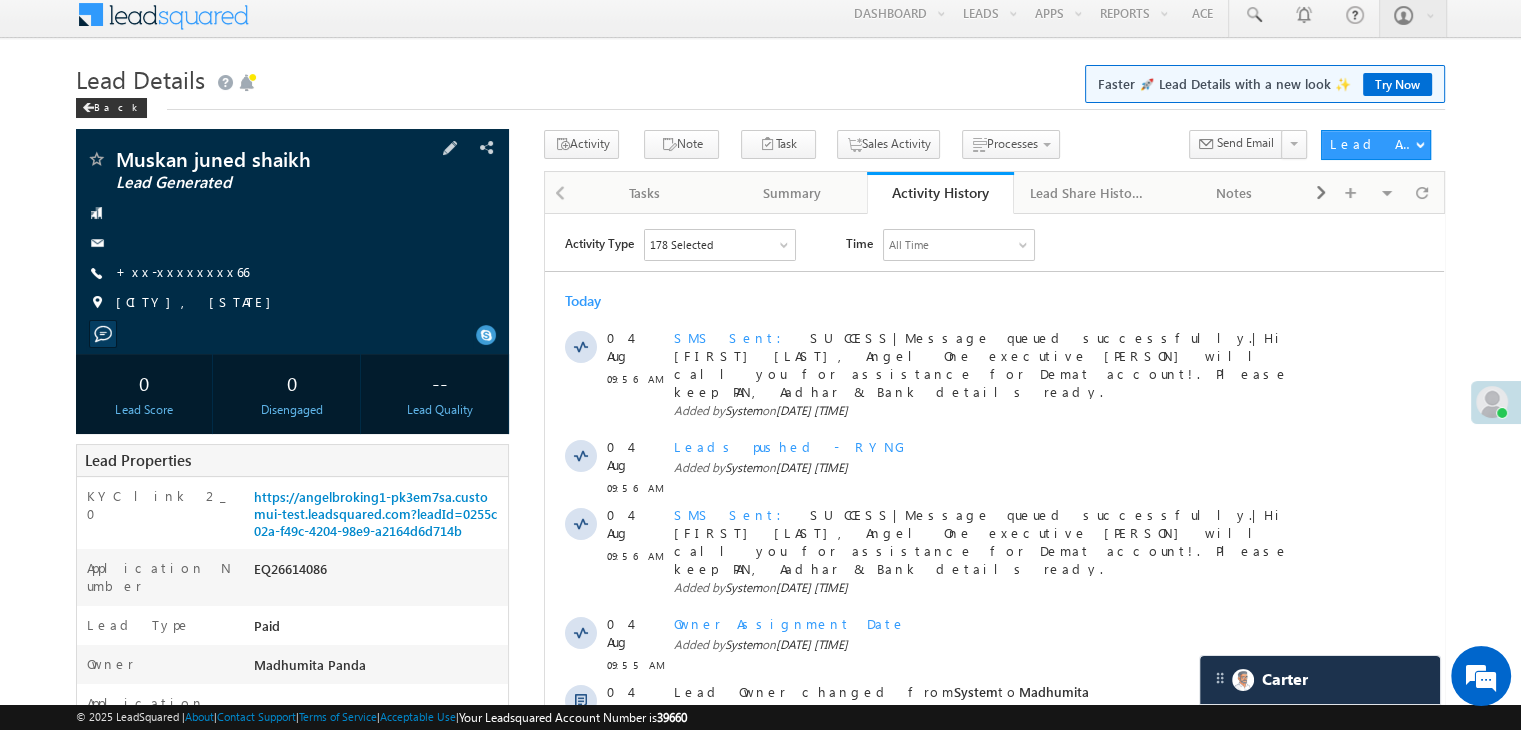 scroll, scrollTop: 0, scrollLeft: 0, axis: both 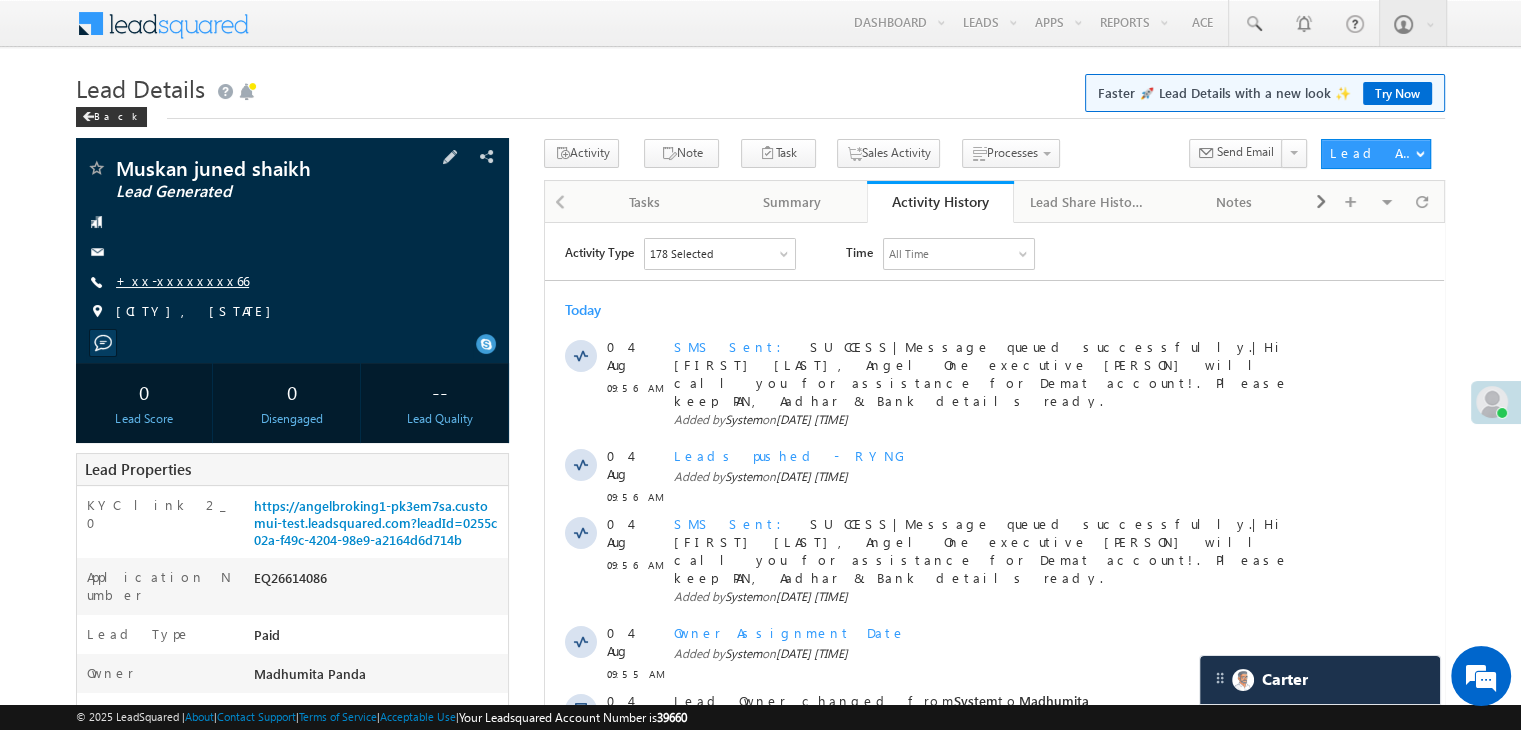 click on "+xx-xxxxxxxx66" at bounding box center [182, 280] 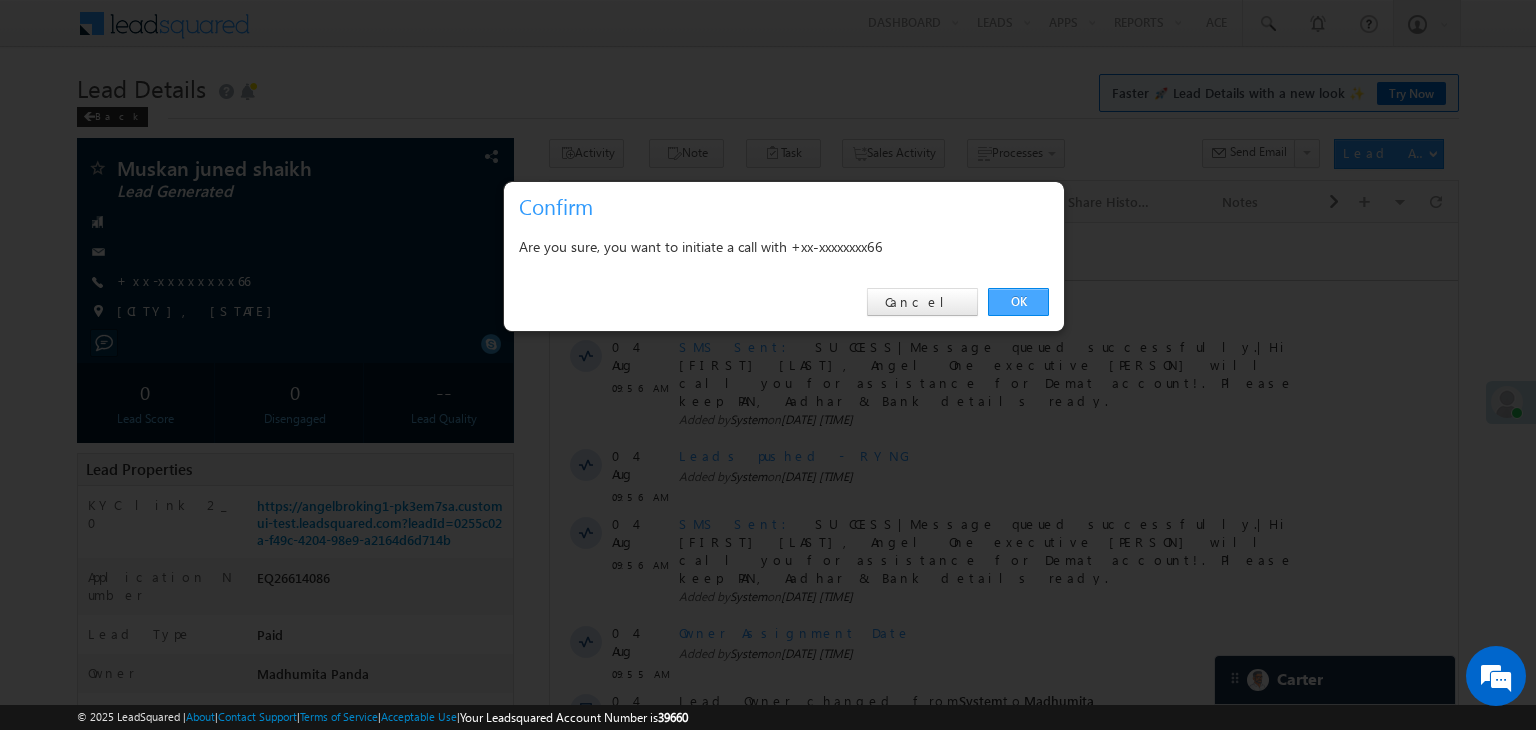 click on "OK" at bounding box center (1018, 302) 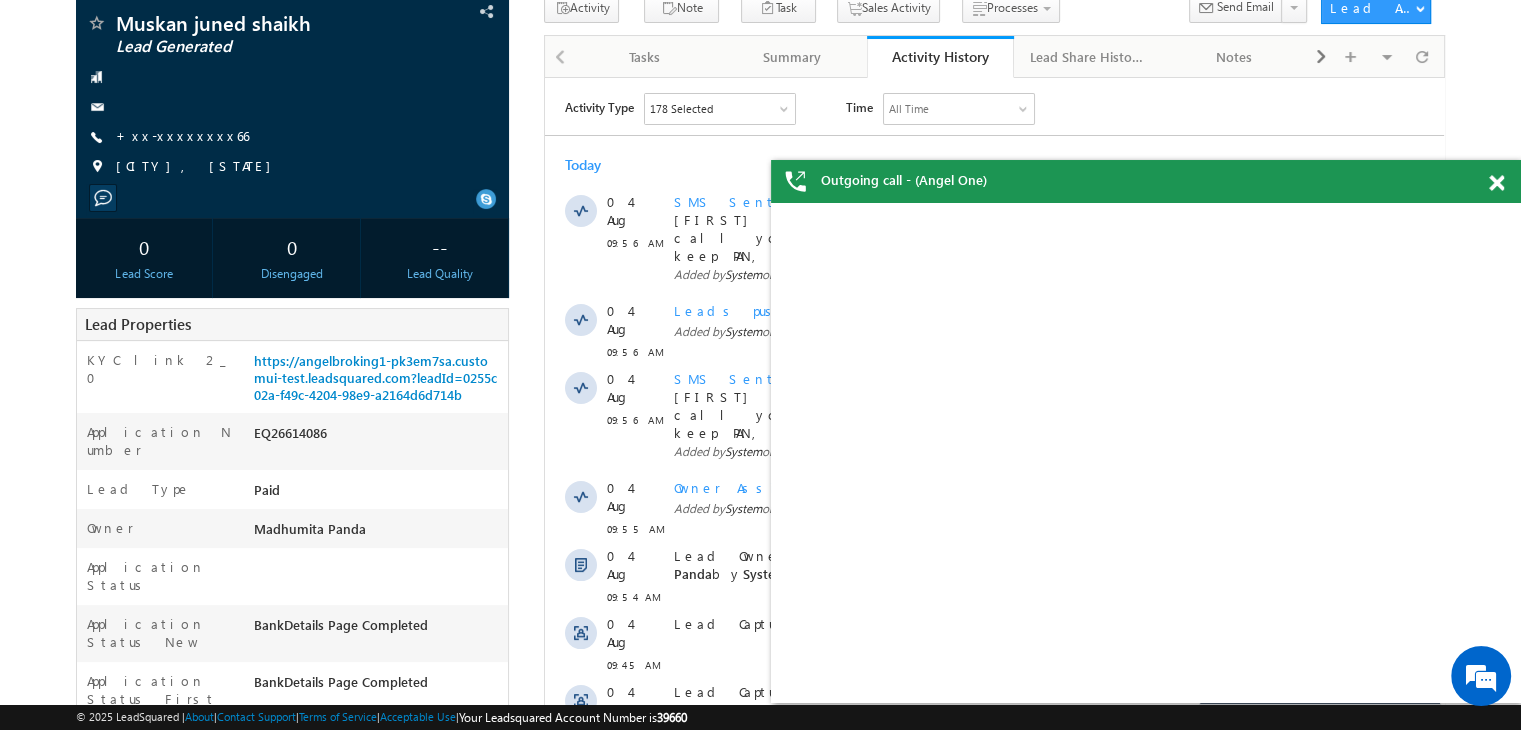 scroll, scrollTop: 200, scrollLeft: 0, axis: vertical 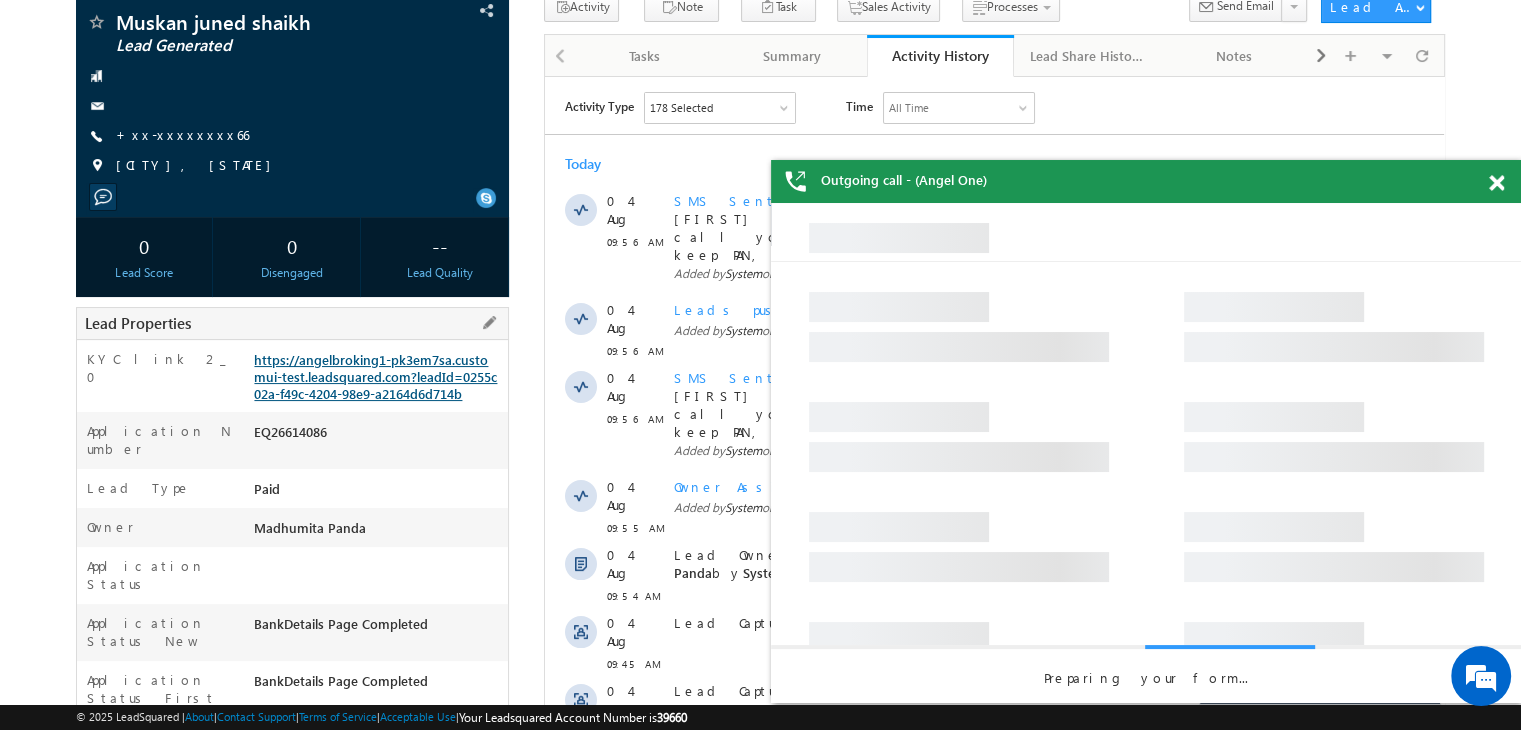 click on "https://angelbroking1-pk3em7sa.customui-test.leadsquared.com?leadId=0255c02a-f49c-4204-98e9-a2164d6d714b" at bounding box center (375, 376) 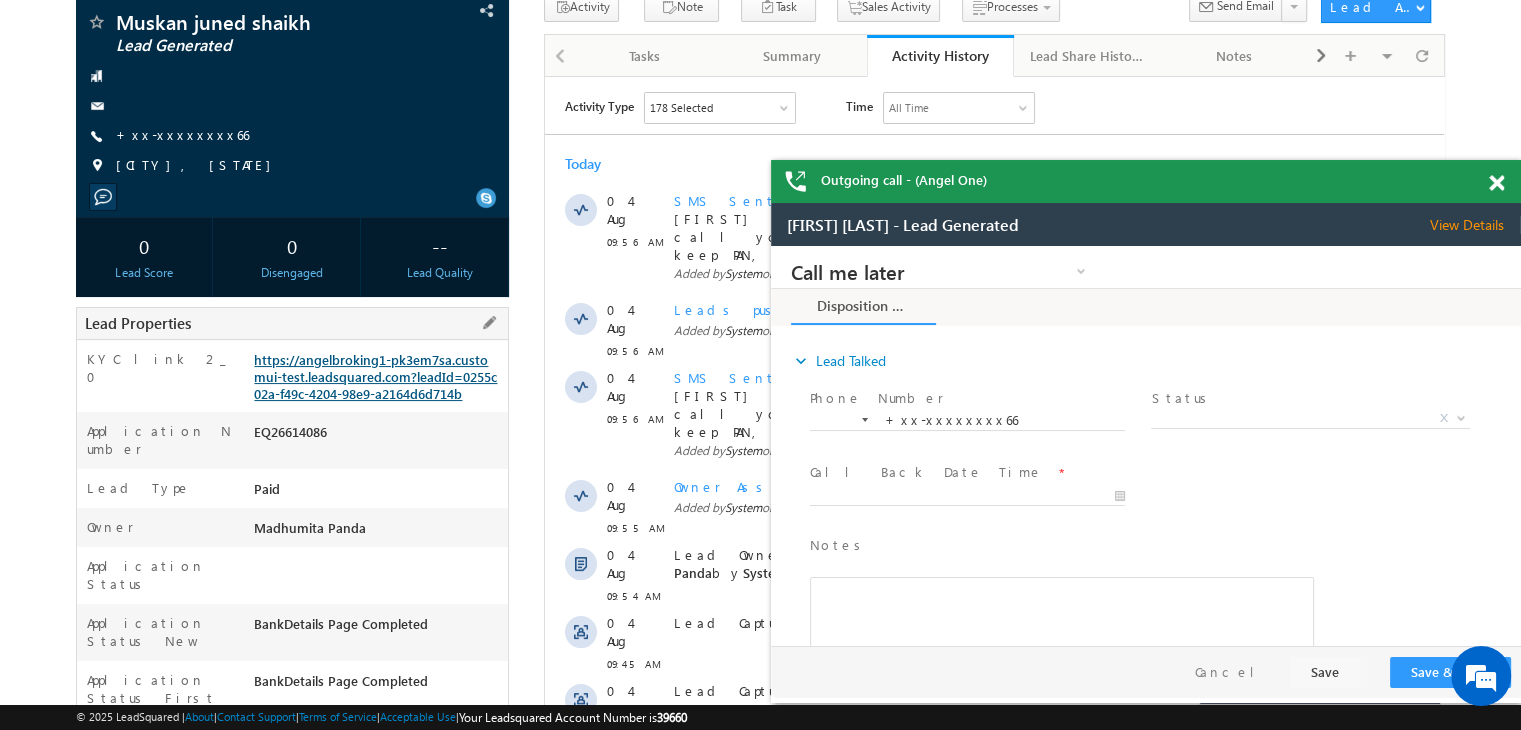 scroll, scrollTop: 0, scrollLeft: 0, axis: both 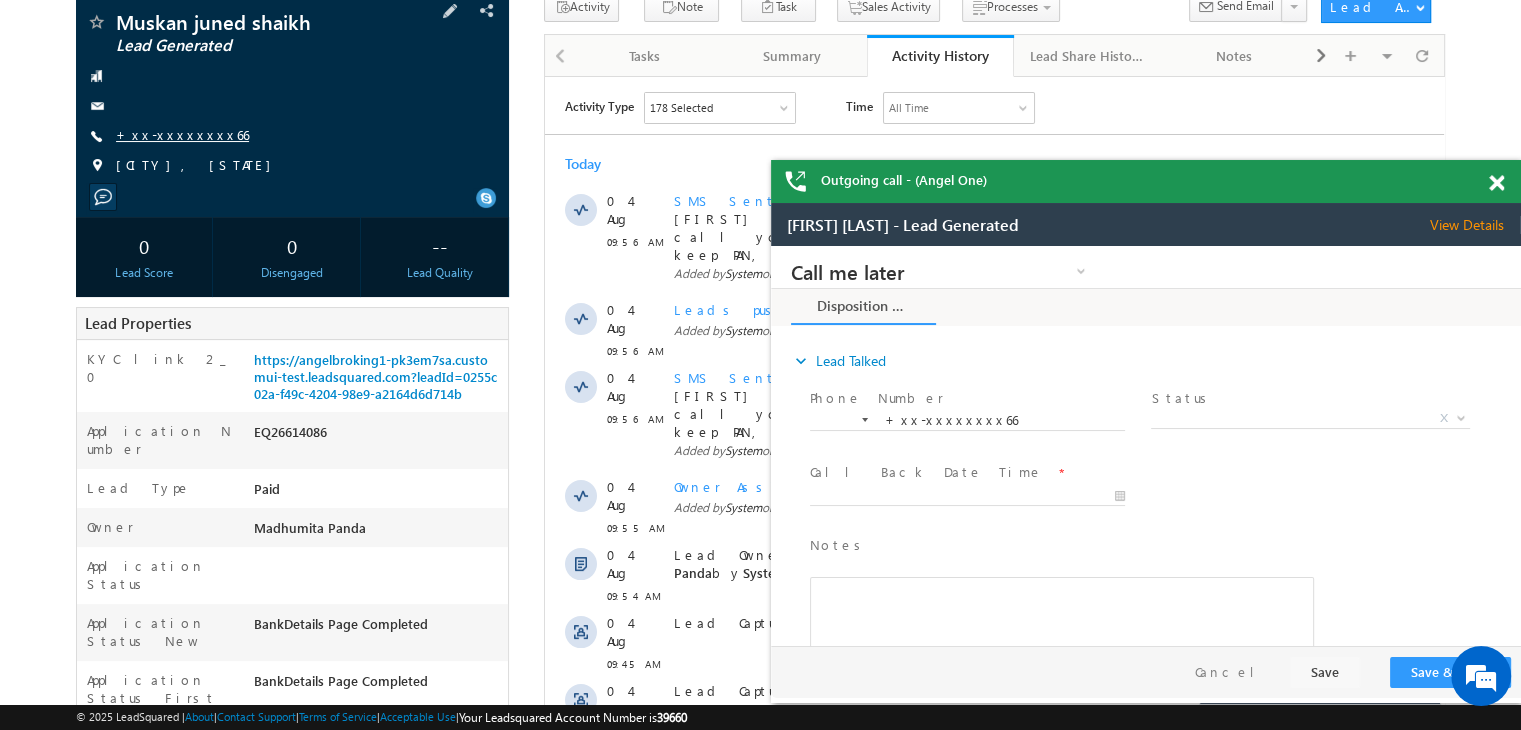click on "+xx-xxxxxxxx66" at bounding box center [182, 134] 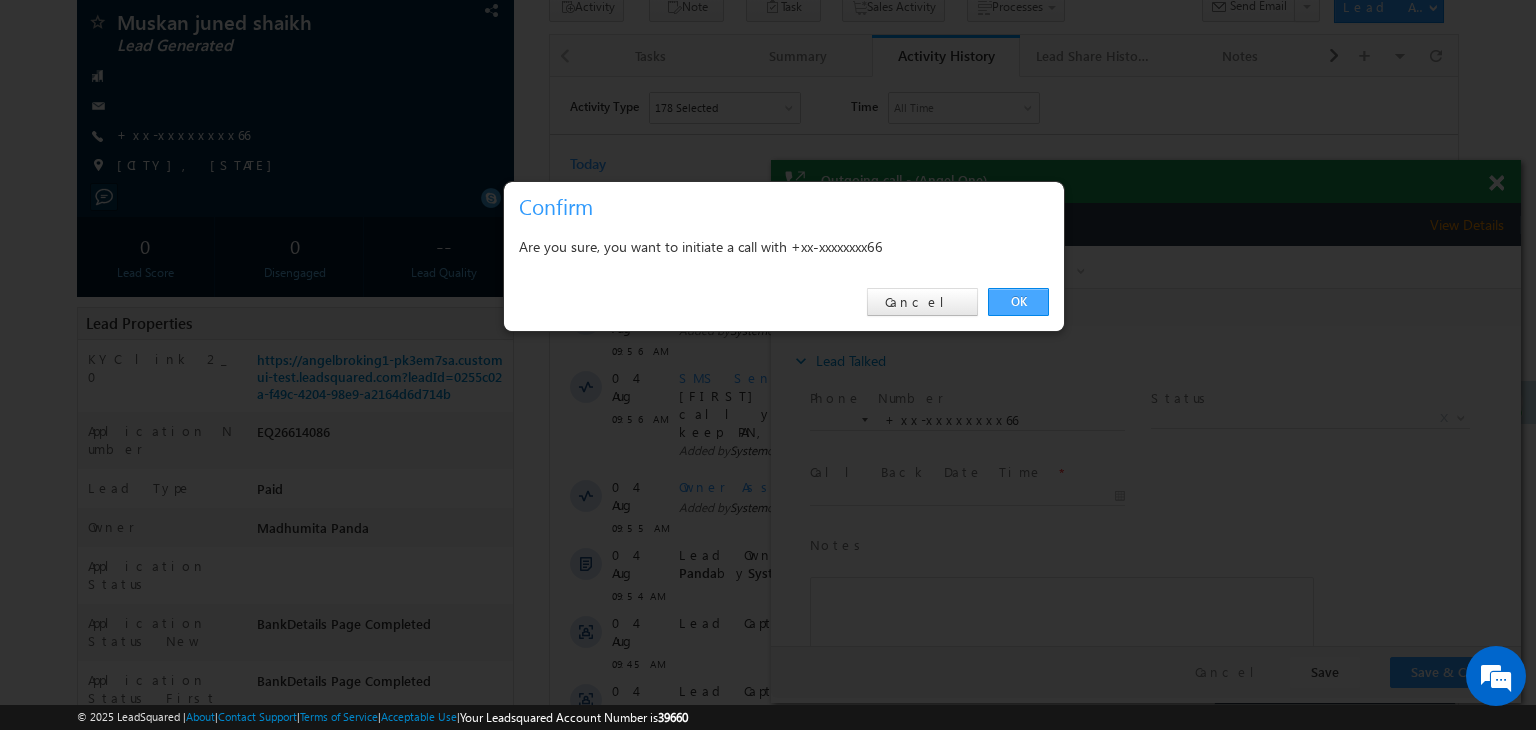 click on "OK" at bounding box center (1018, 302) 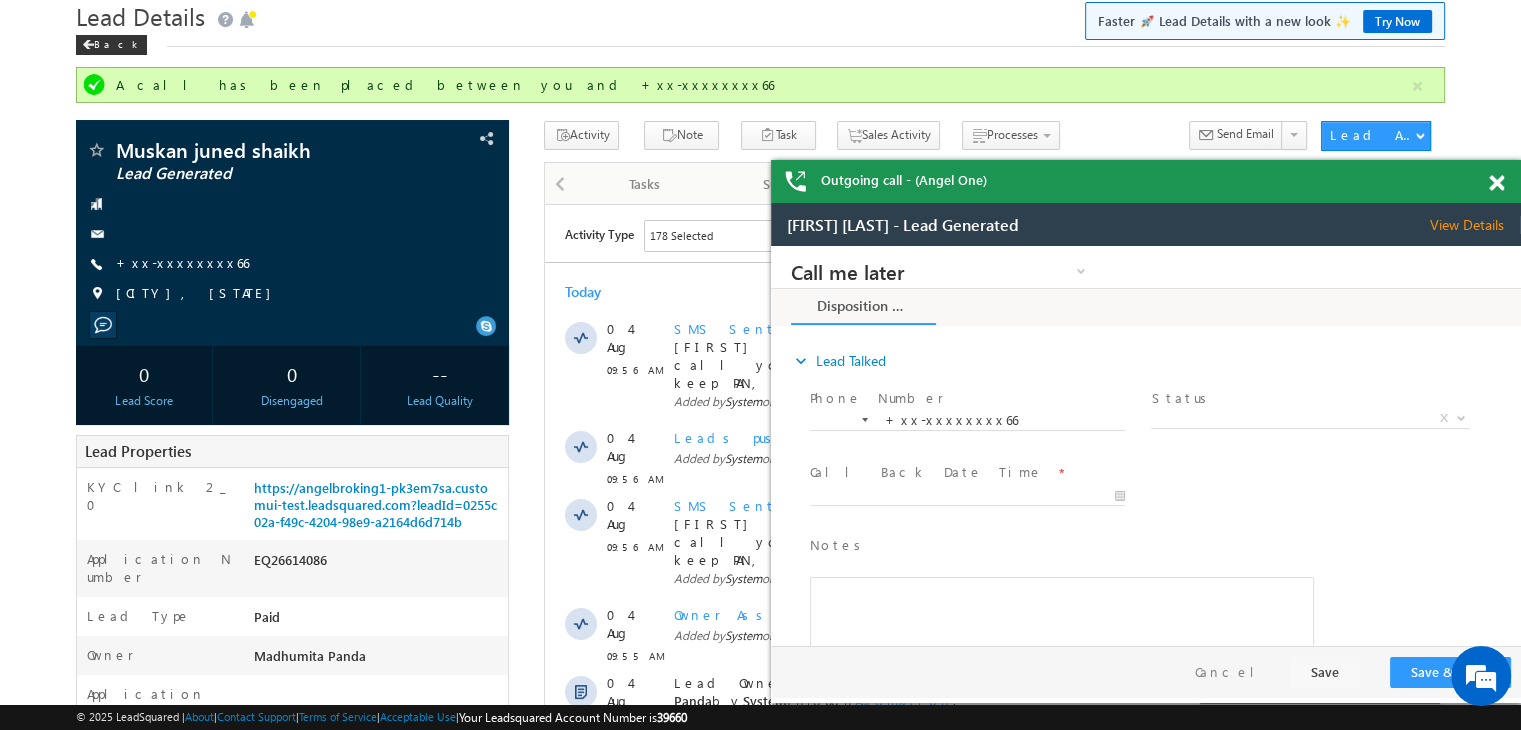 scroll, scrollTop: 0, scrollLeft: 0, axis: both 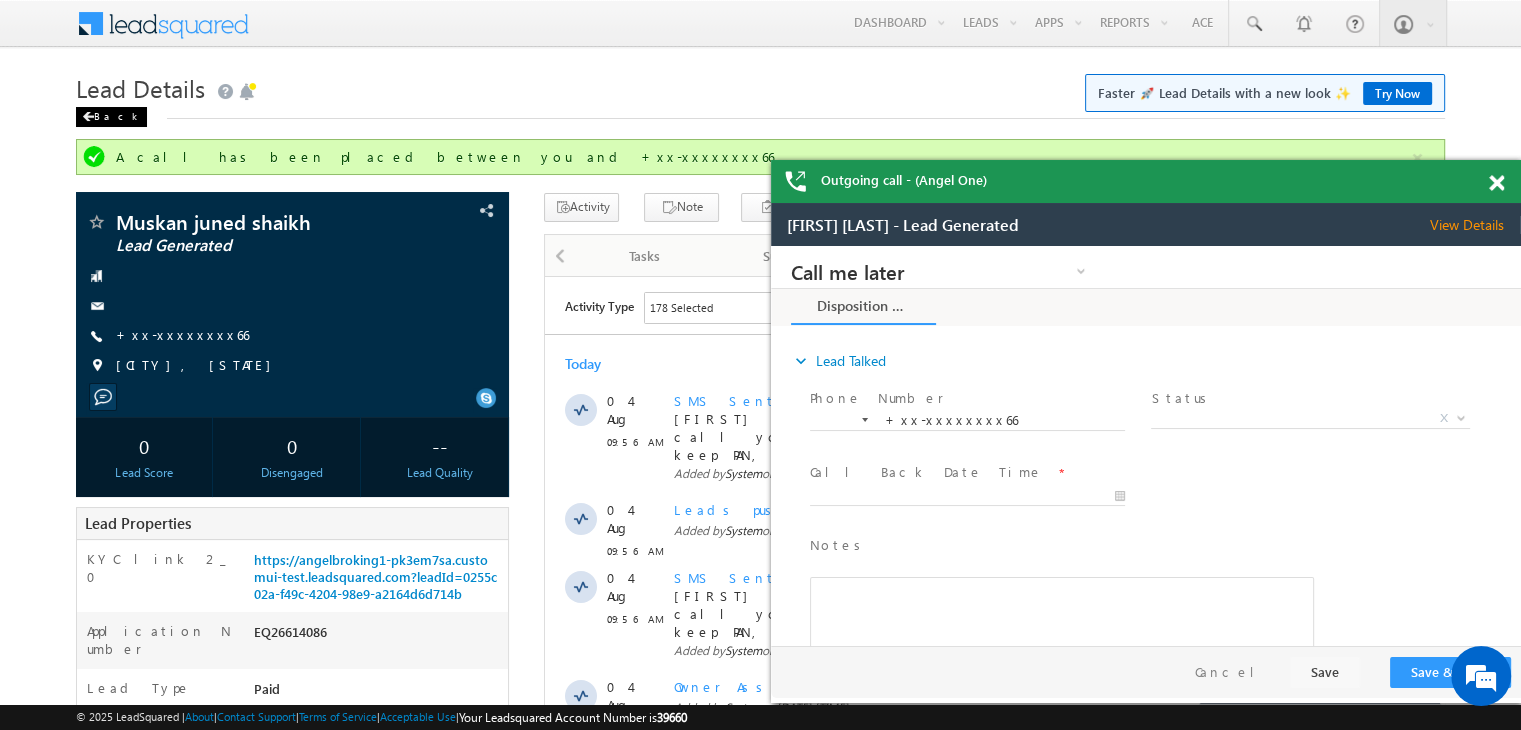 click on "Back" at bounding box center [111, 117] 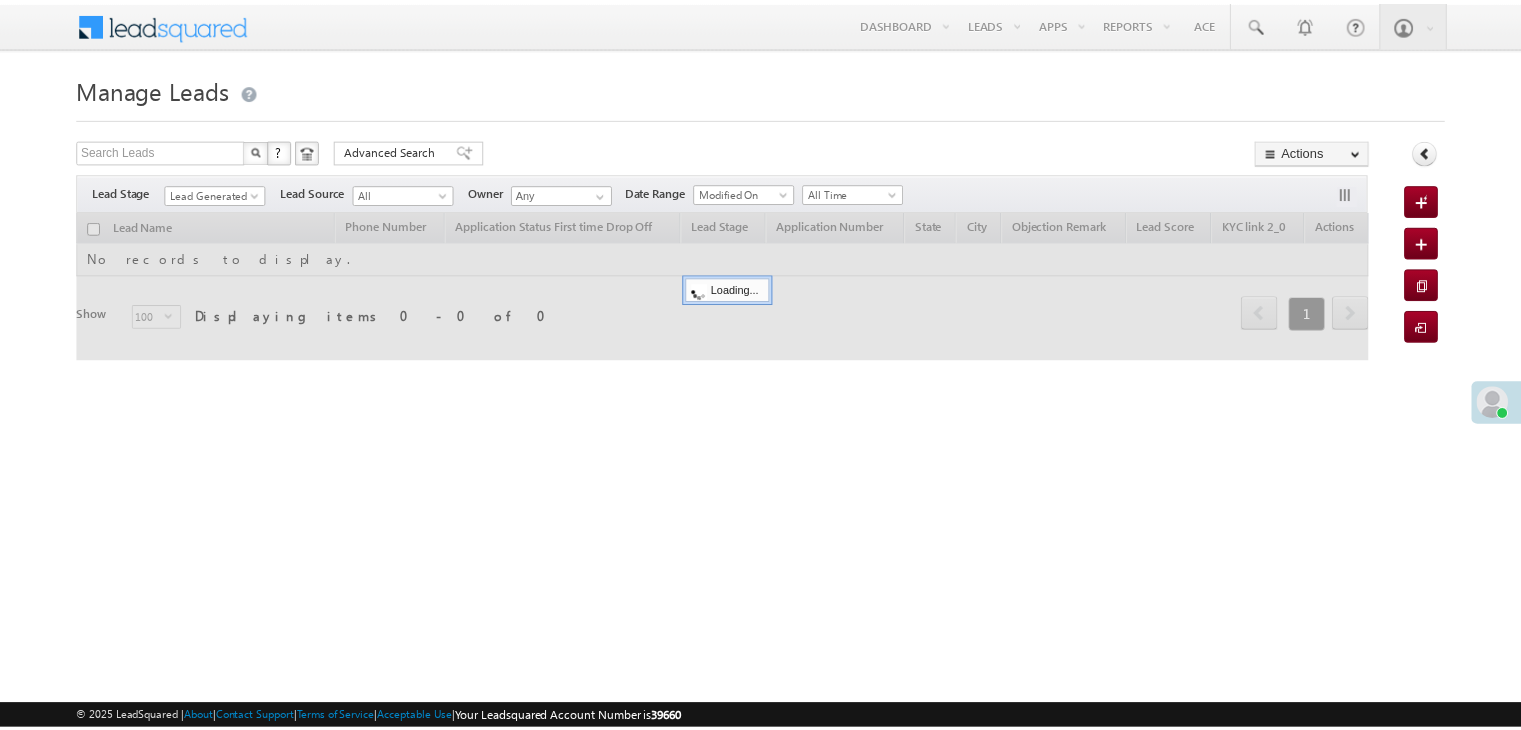 scroll, scrollTop: 0, scrollLeft: 0, axis: both 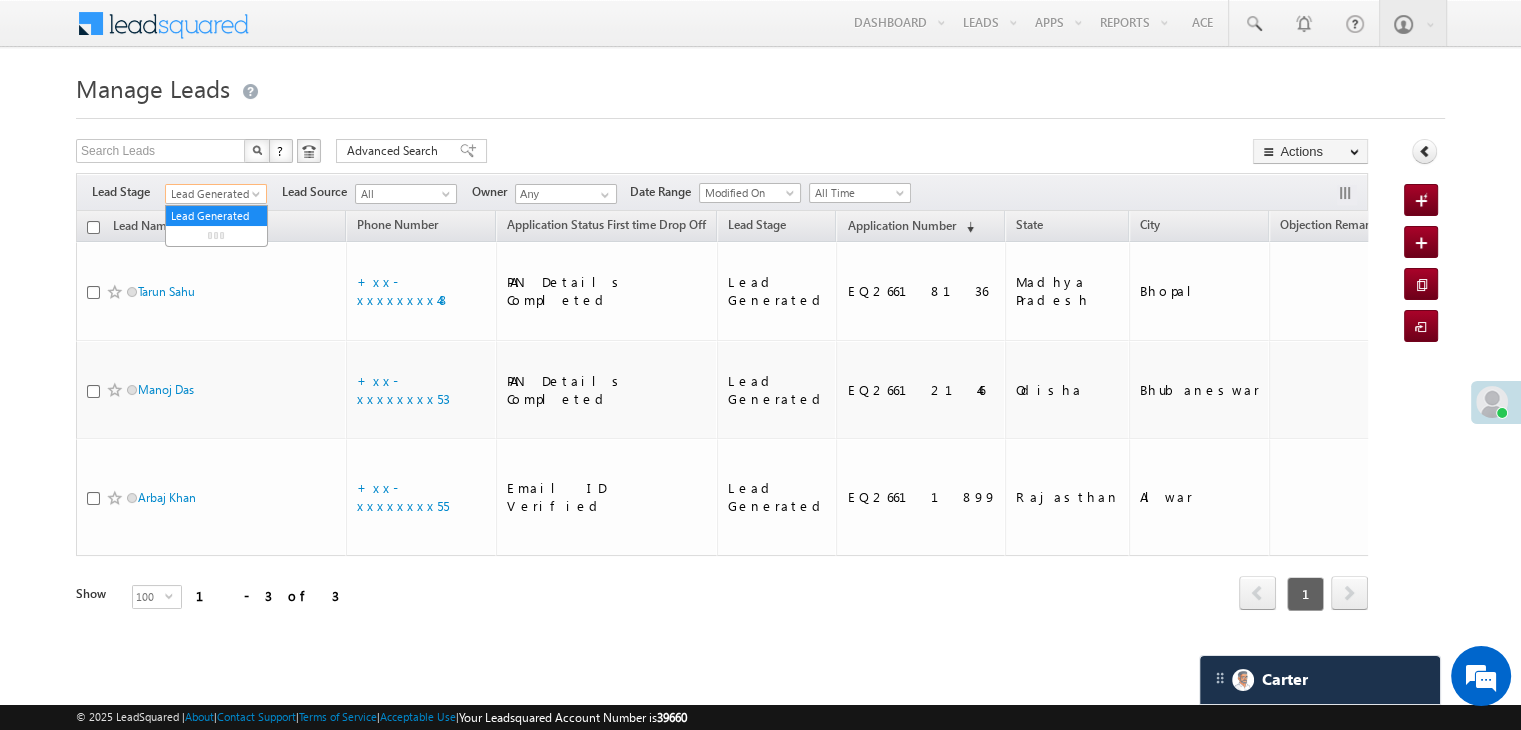click at bounding box center [258, 198] 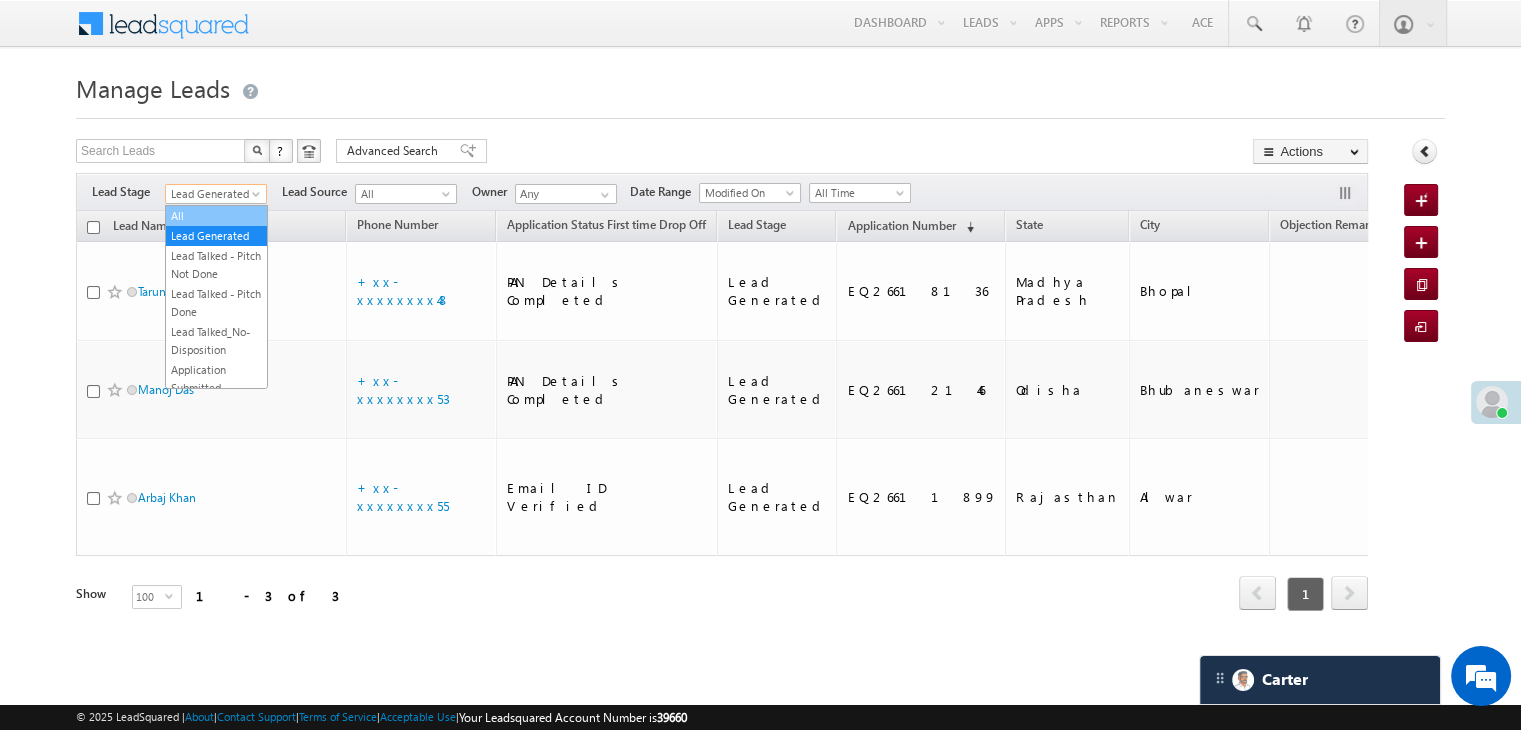 click on "All" at bounding box center (216, 216) 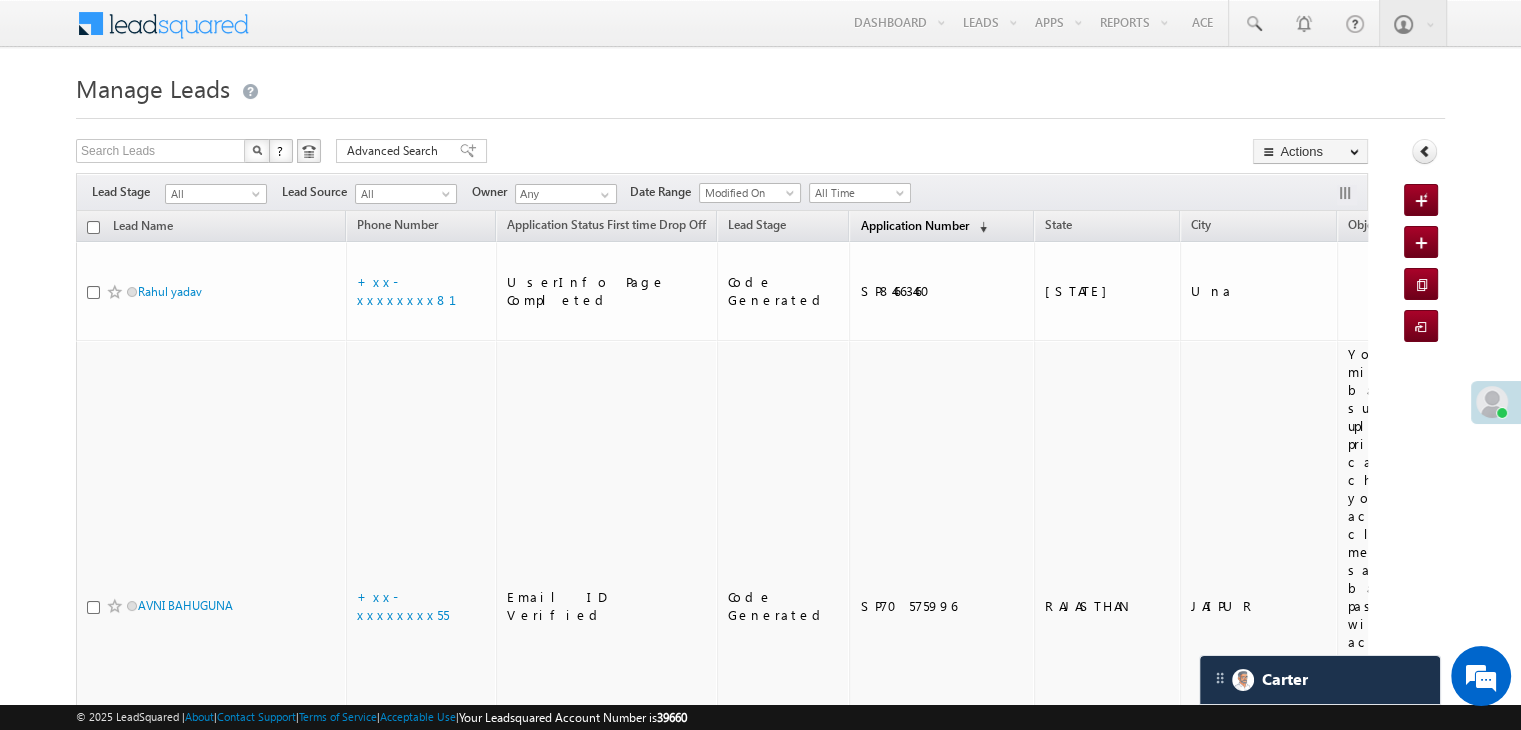 scroll, scrollTop: 0, scrollLeft: 0, axis: both 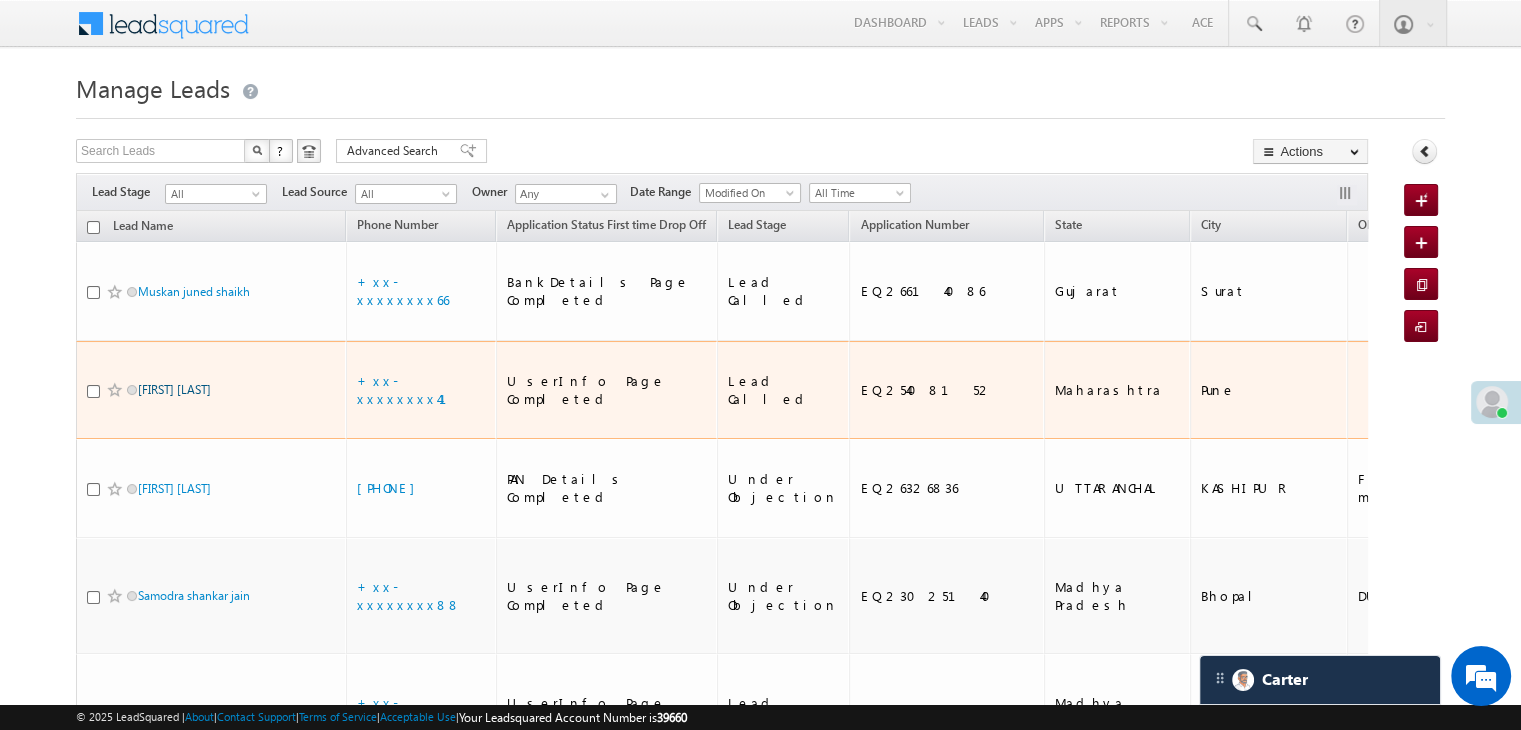 click on "[FIRST] [LAST]" at bounding box center (174, 389) 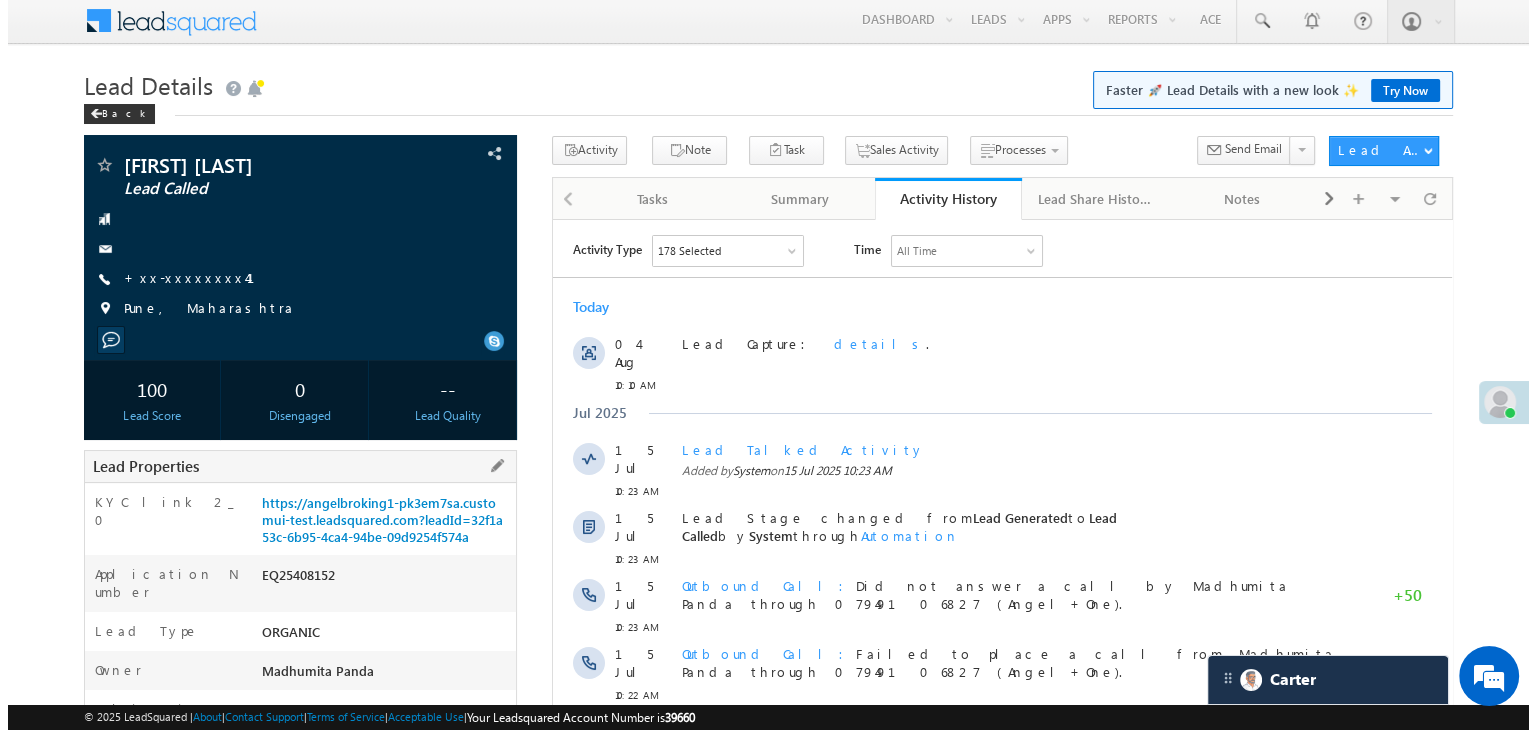 scroll, scrollTop: 0, scrollLeft: 0, axis: both 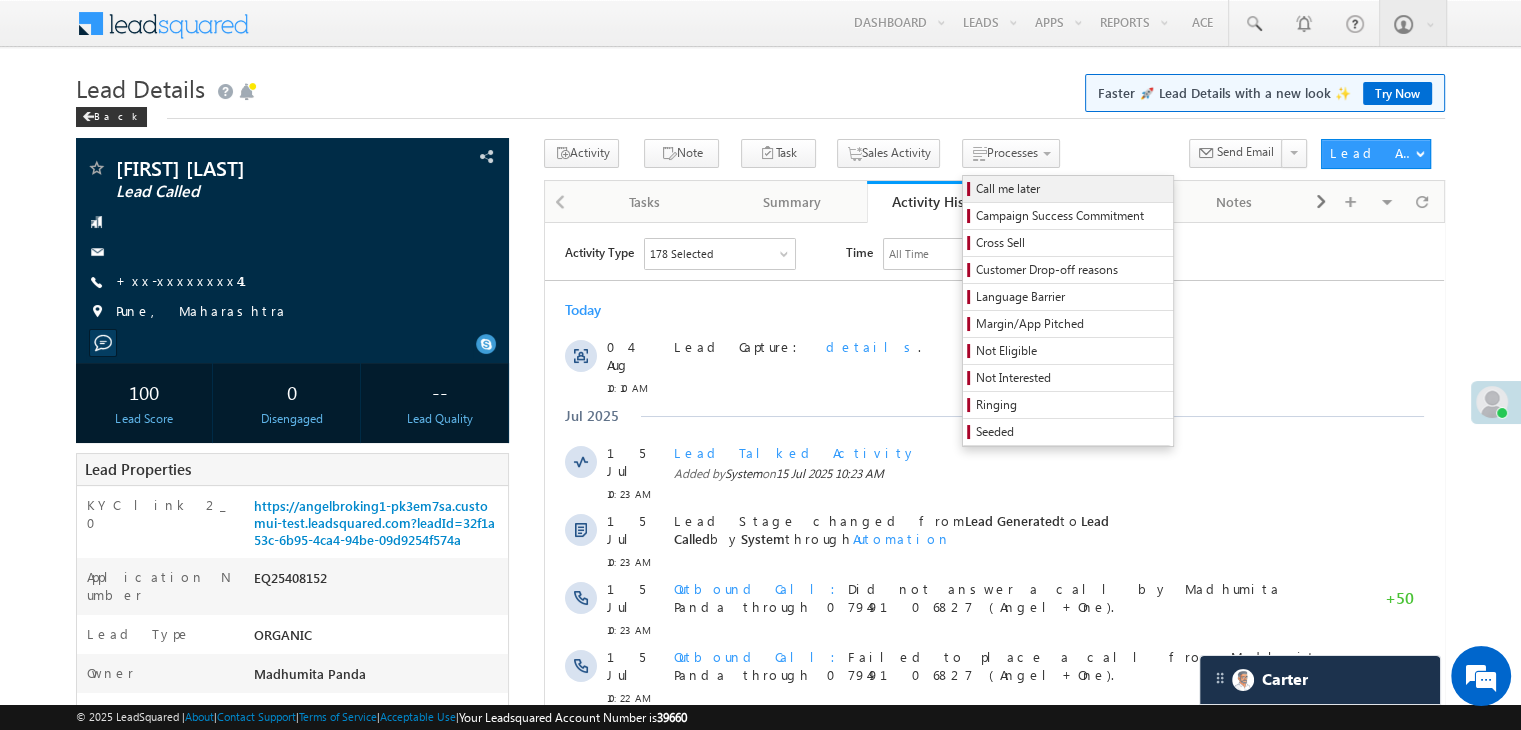 click on "Call me later" at bounding box center (1071, 189) 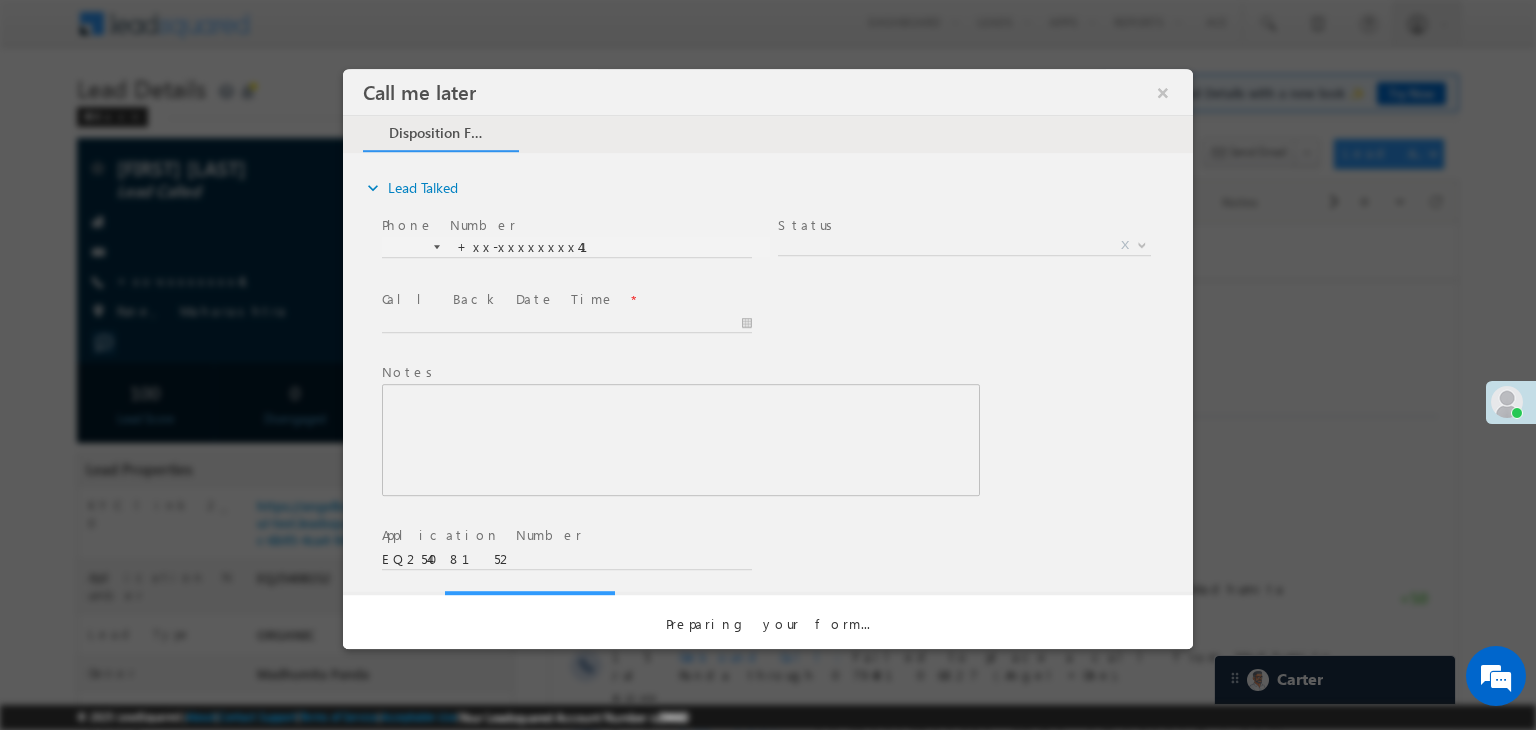 scroll, scrollTop: 0, scrollLeft: 0, axis: both 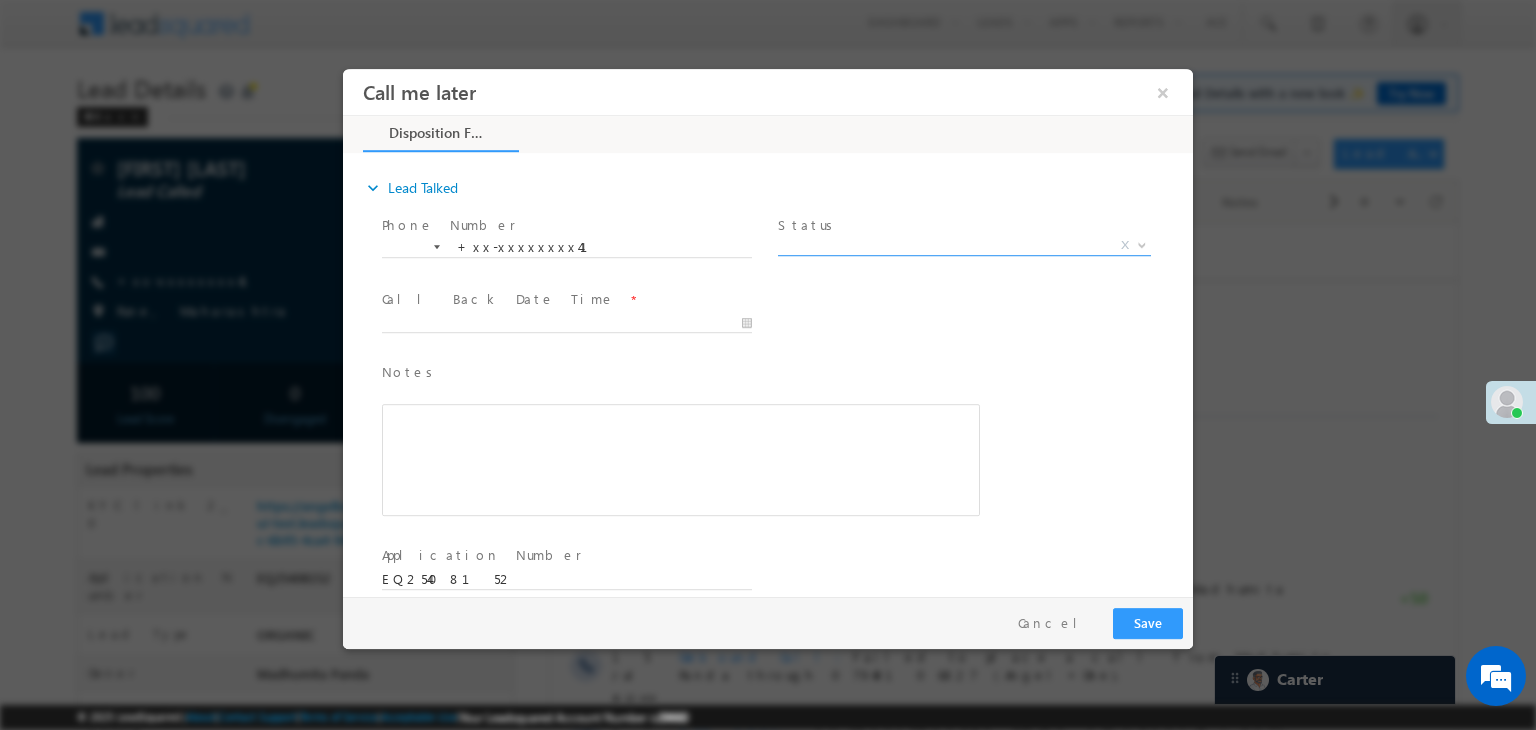 click on "X" at bounding box center [964, 246] 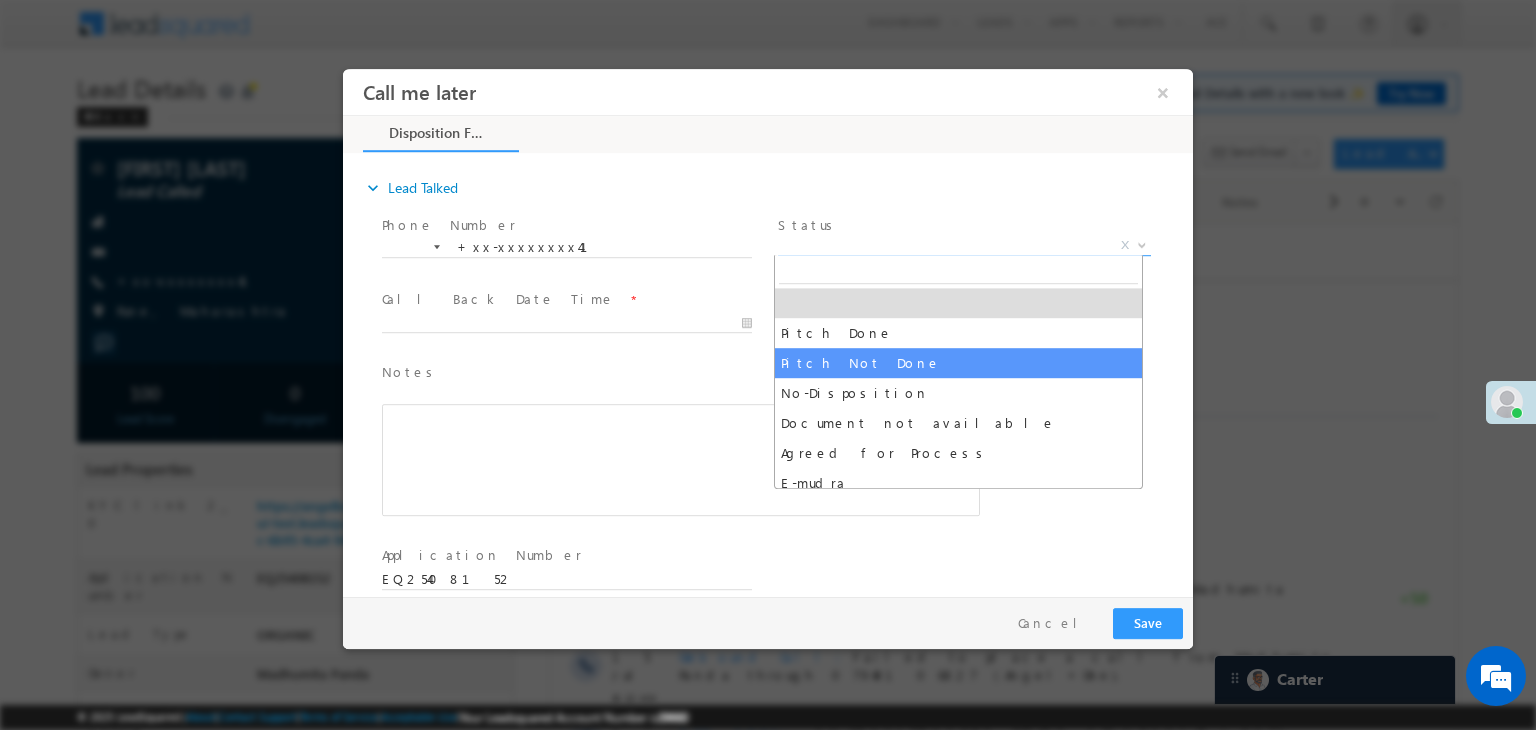 select on "Pitch Not Done" 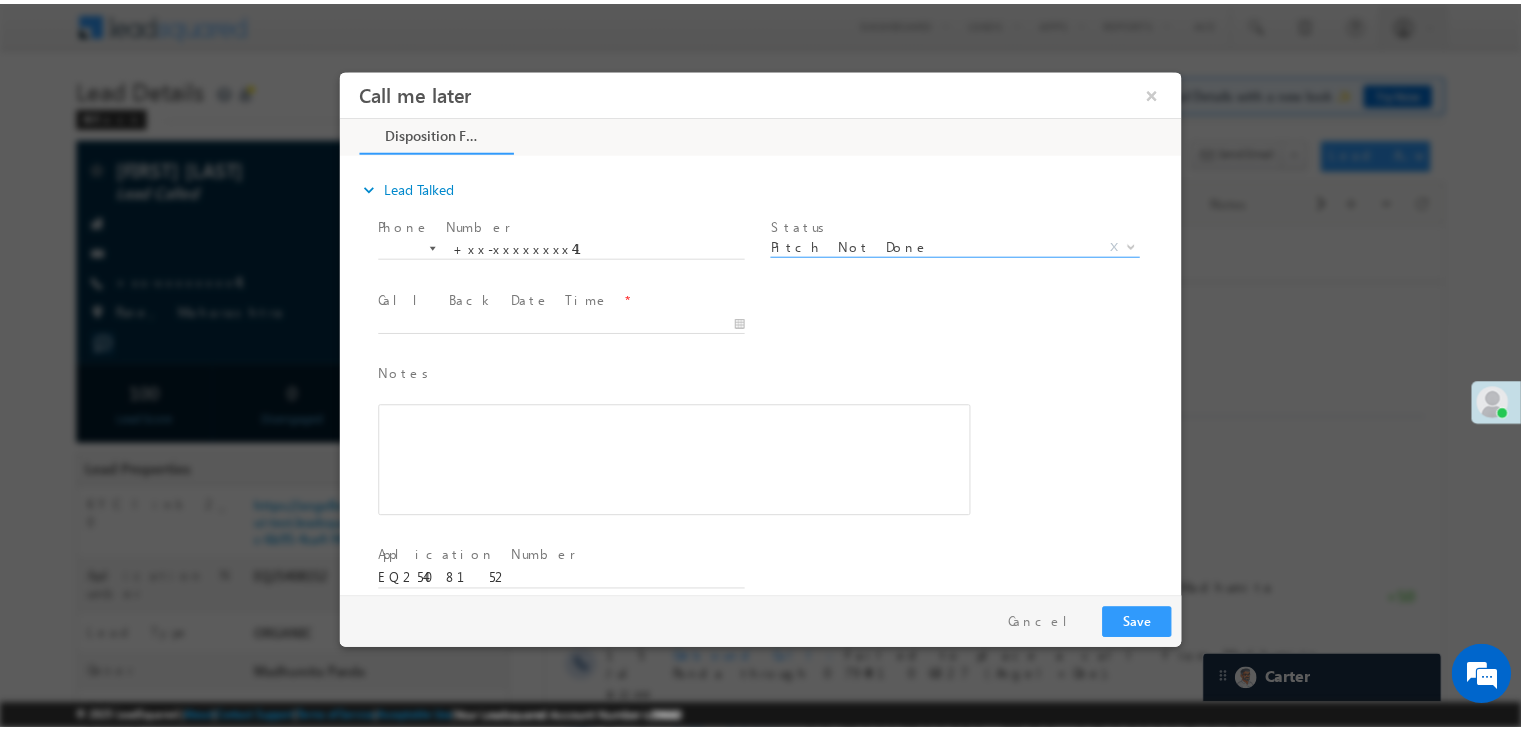 scroll, scrollTop: 0, scrollLeft: 0, axis: both 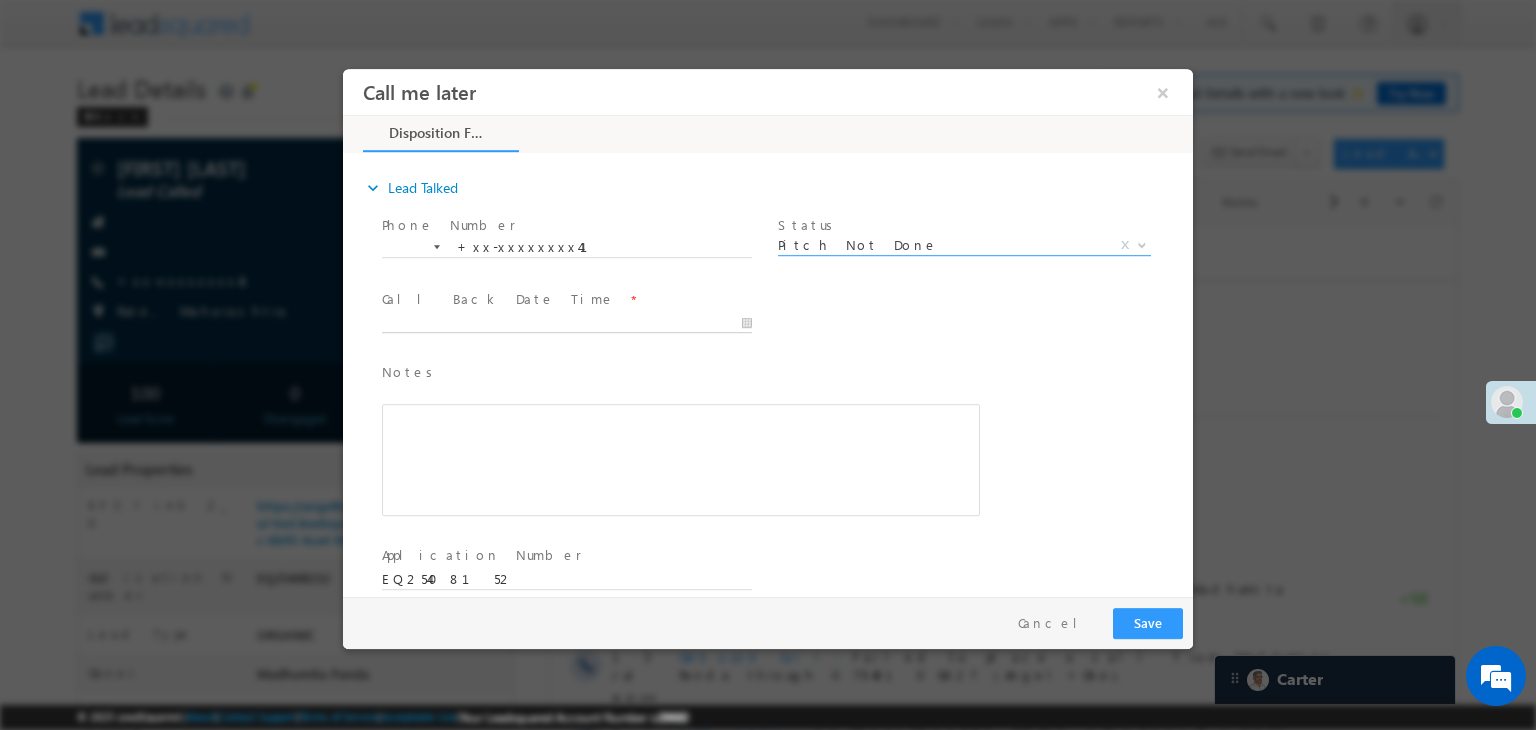 type on "08/04/25 10:11 AM" 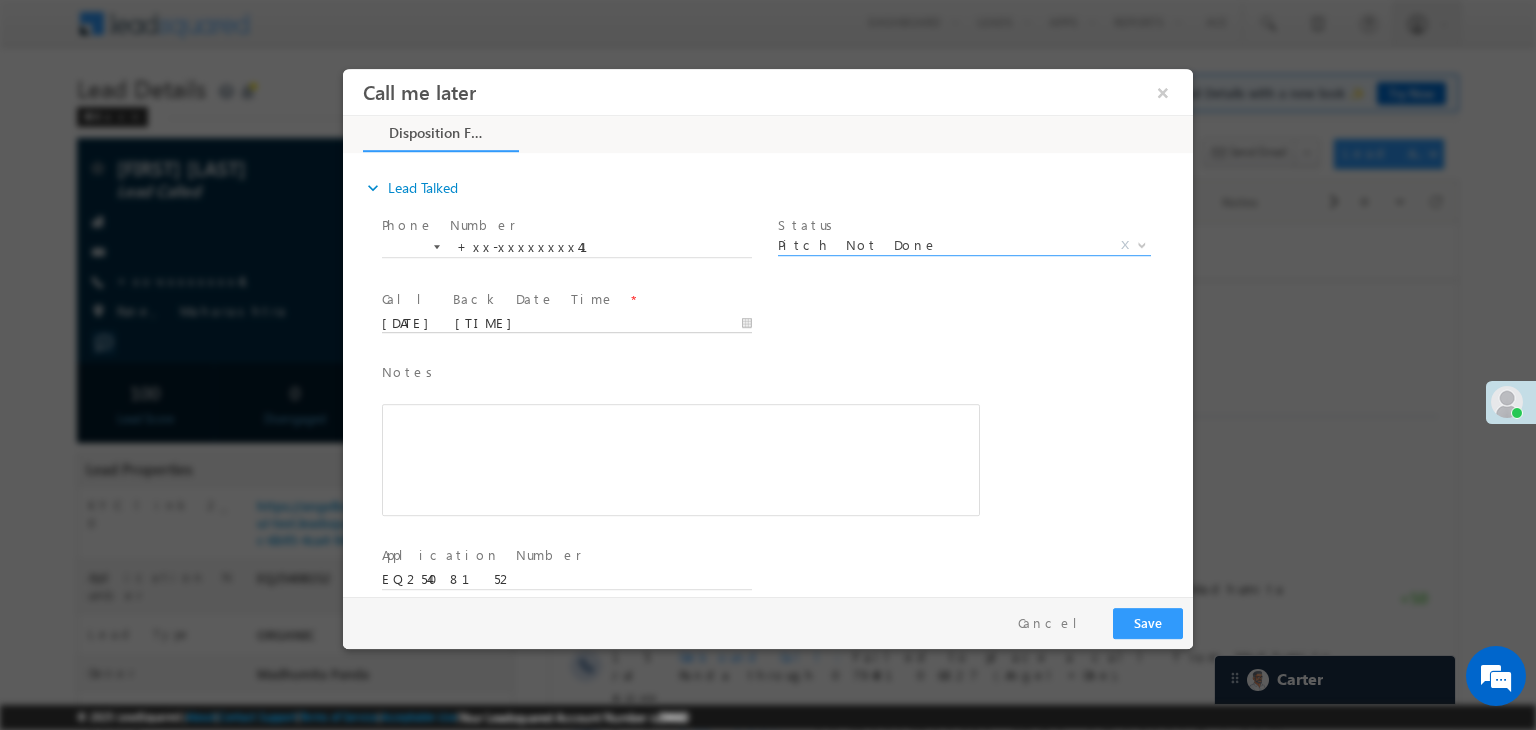 click on "08/04/25 10:11 AM" at bounding box center (567, 324) 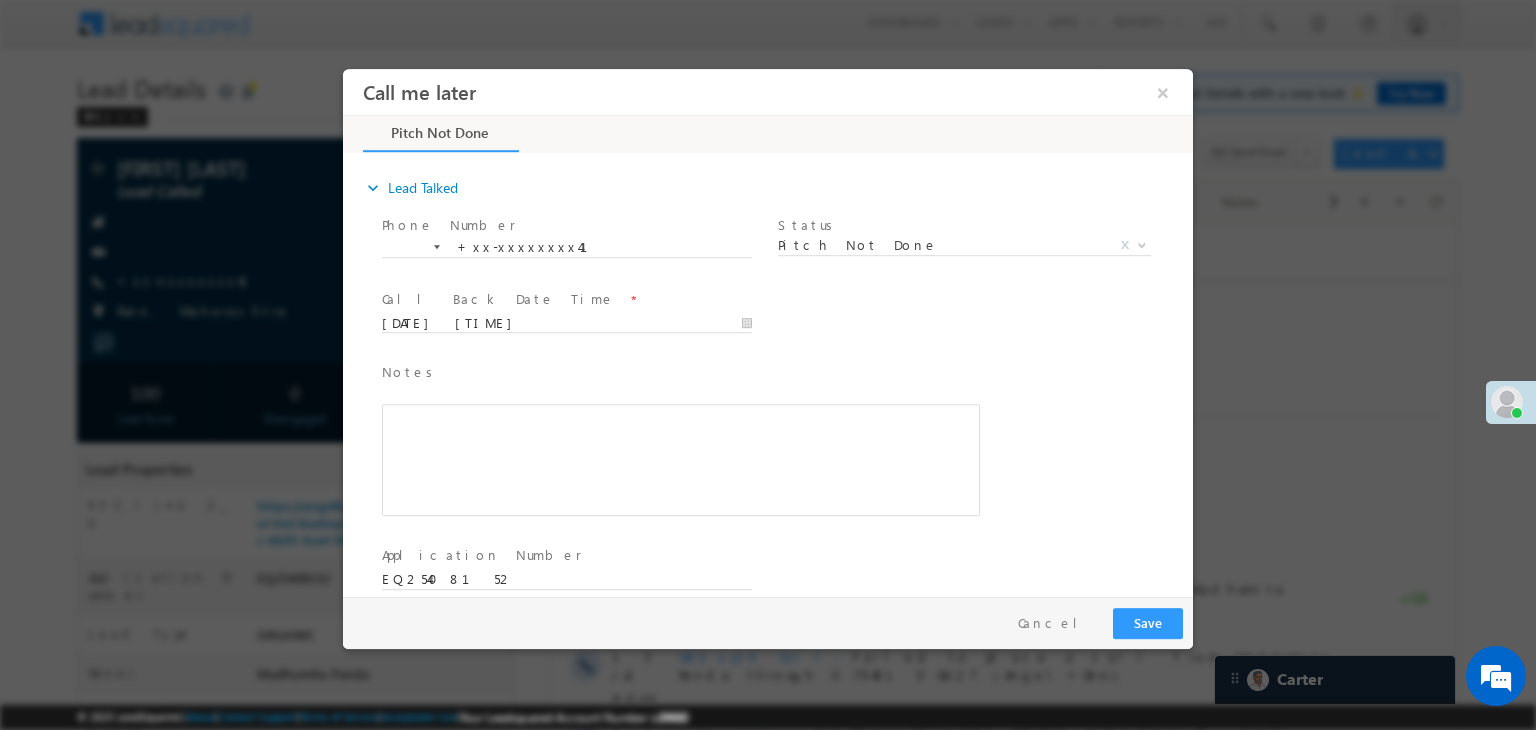 click on "Call Back Date Time
*
08/04/25 10:11 AM" at bounding box center [785, 322] 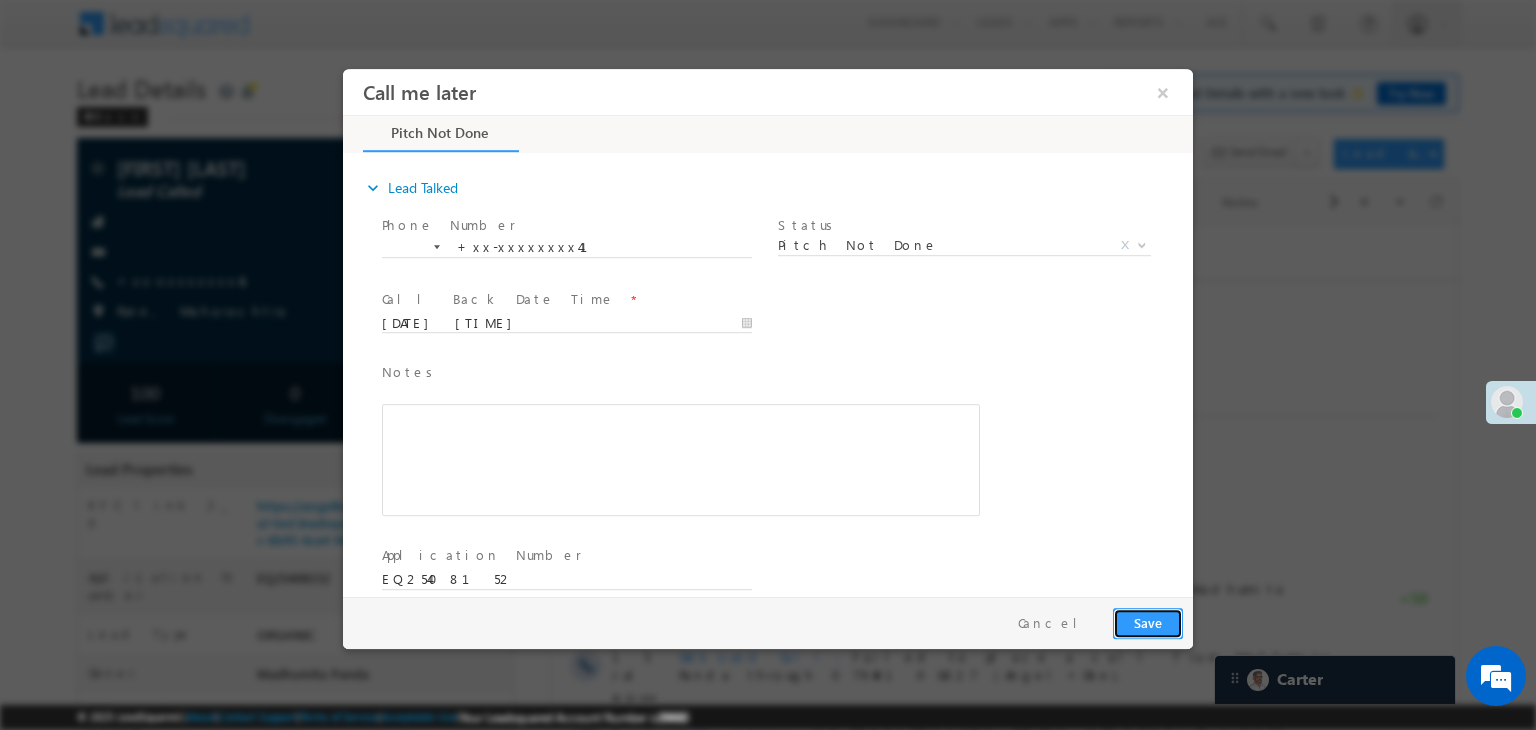 click on "Save" at bounding box center (1148, 623) 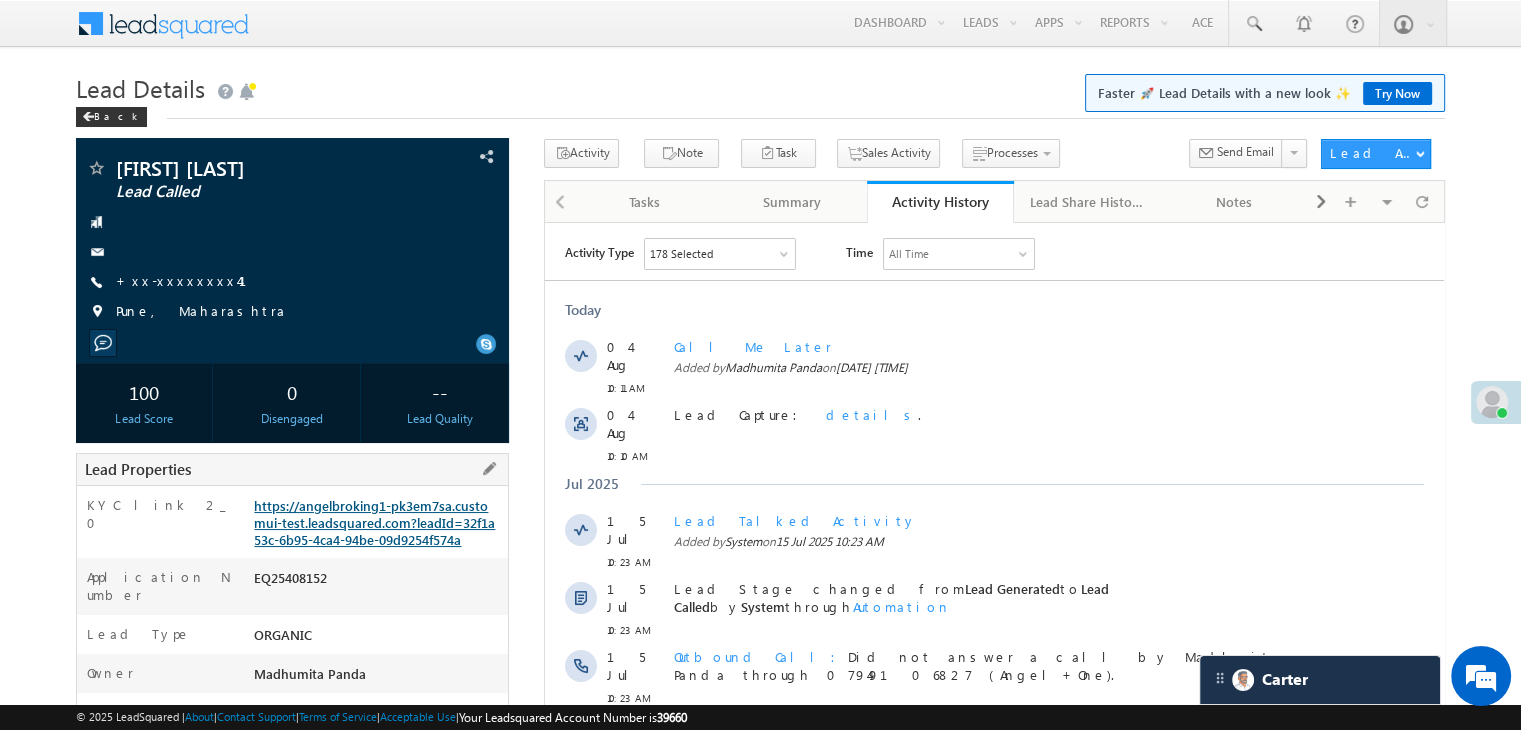 click on "https://angelbroking1-pk3em7sa.customui-test.leadsquared.com?leadId=32f1a53c-6b95-4ca4-94be-09d9254f574a" at bounding box center (374, 522) 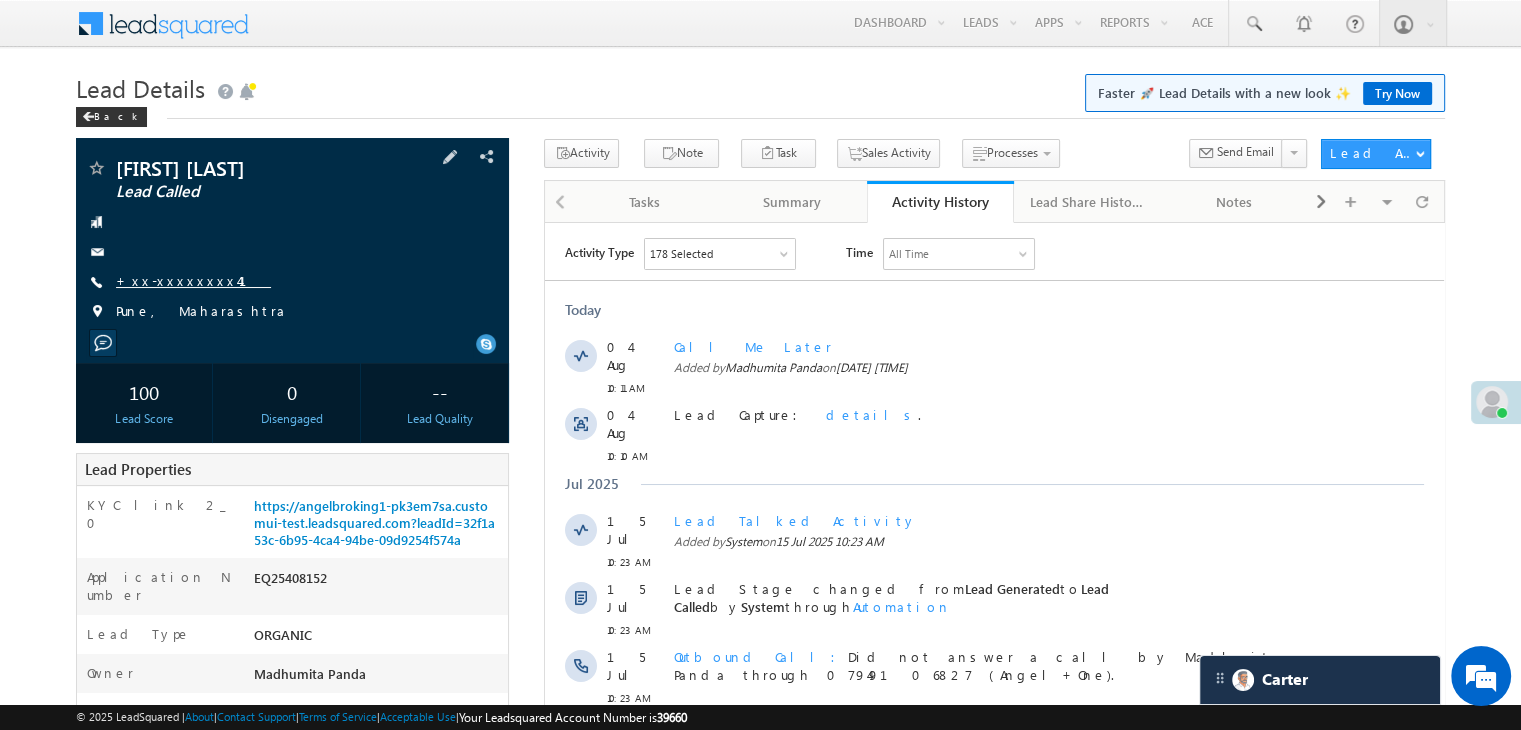 click on "+xx-xxxxxxxx41" at bounding box center (193, 280) 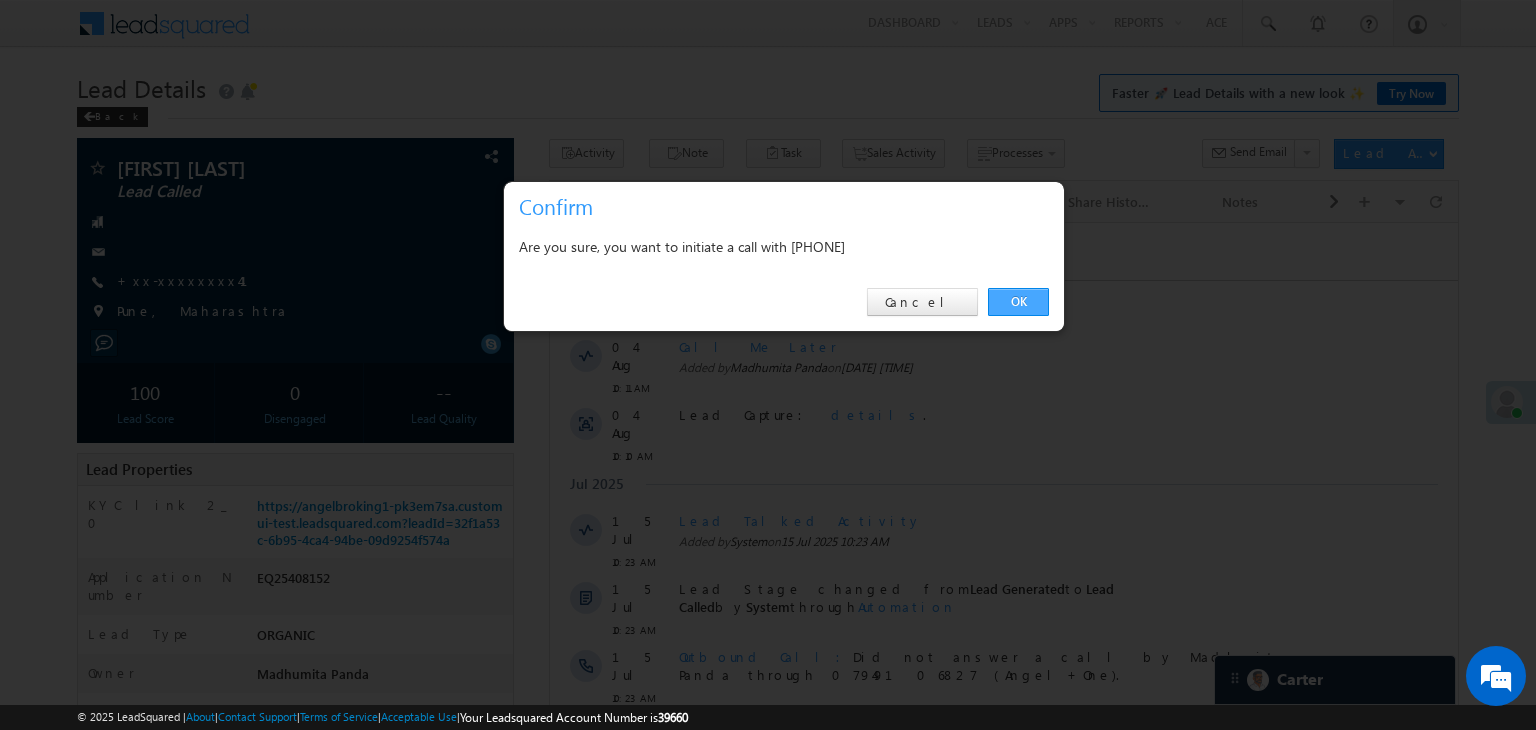 click on "OK" at bounding box center [1018, 302] 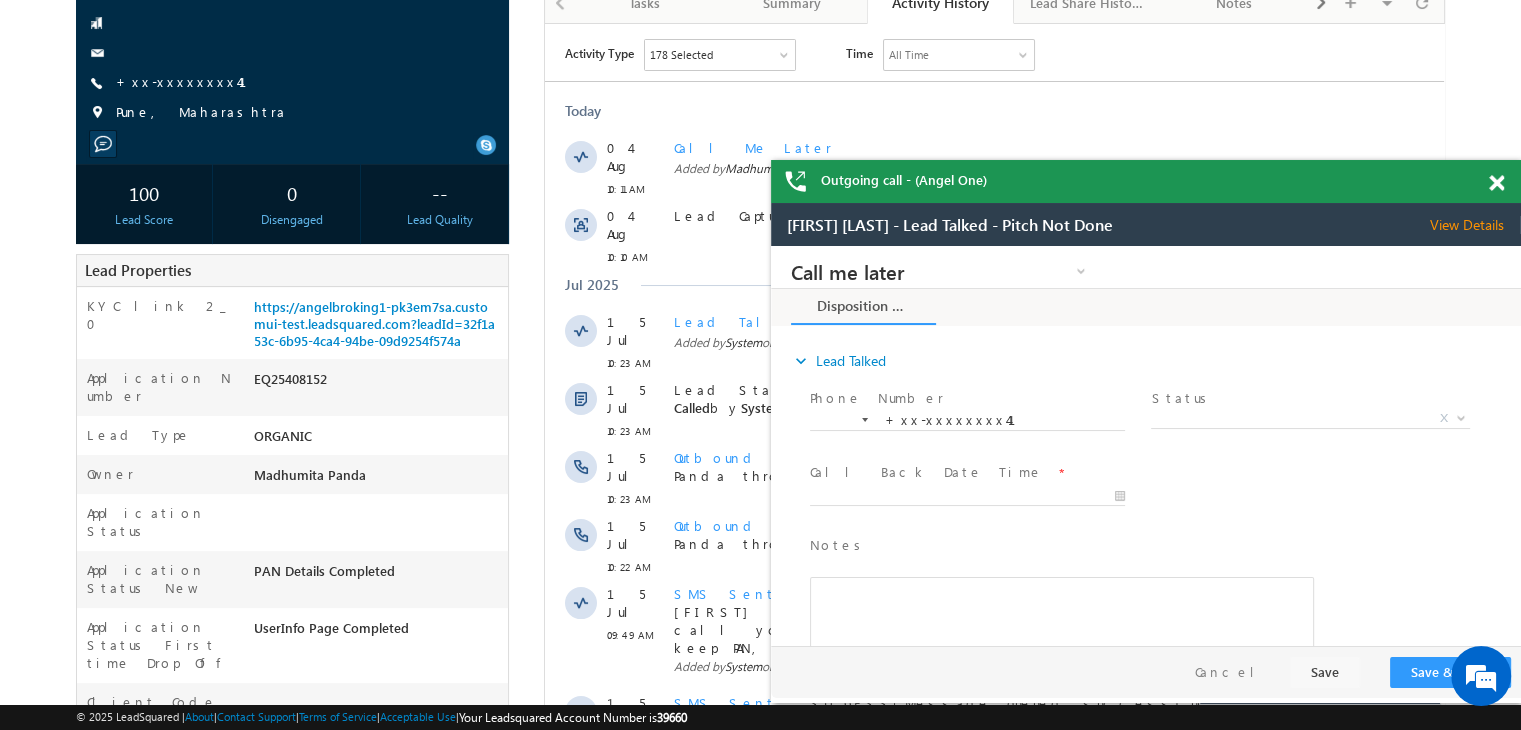 scroll, scrollTop: 53, scrollLeft: 0, axis: vertical 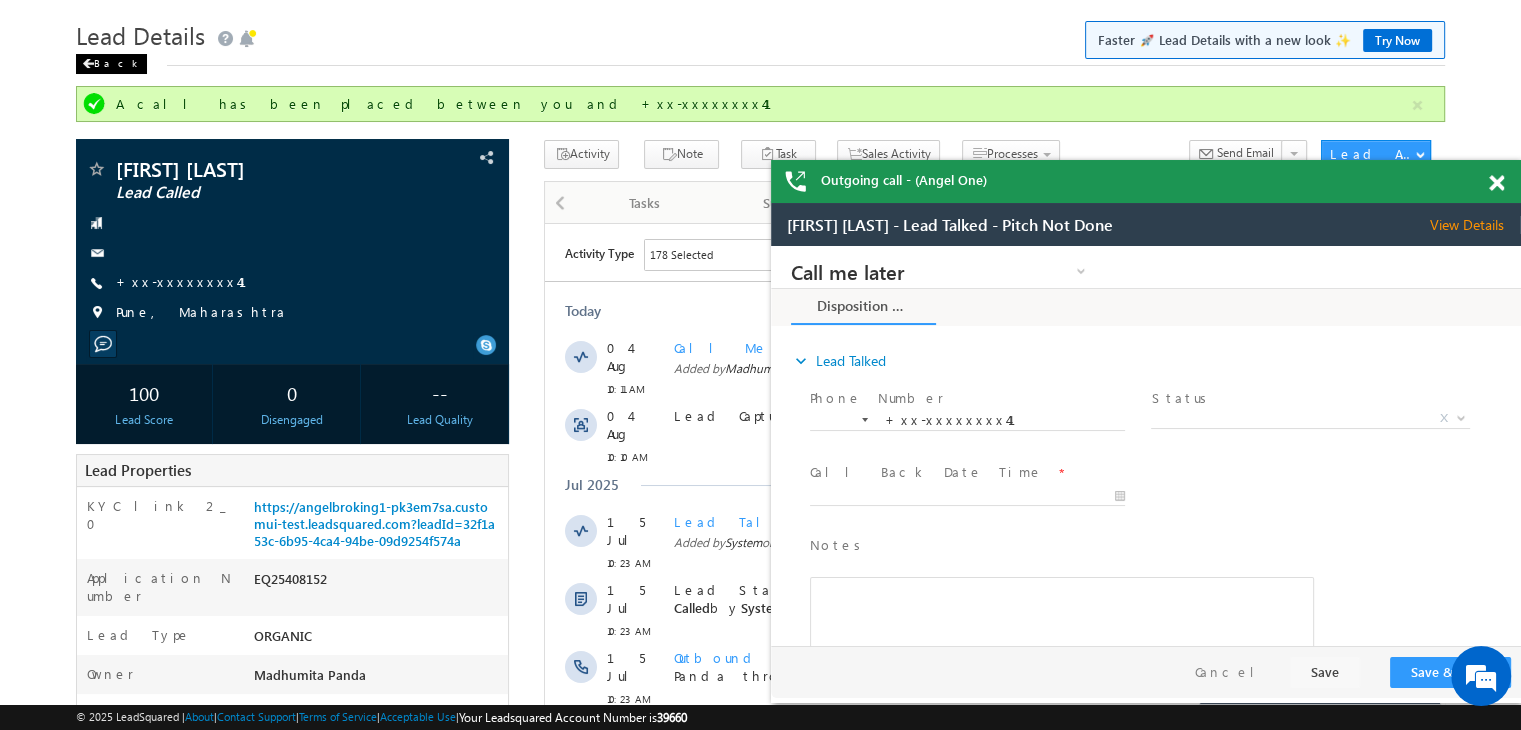 click on "Back" at bounding box center [111, 64] 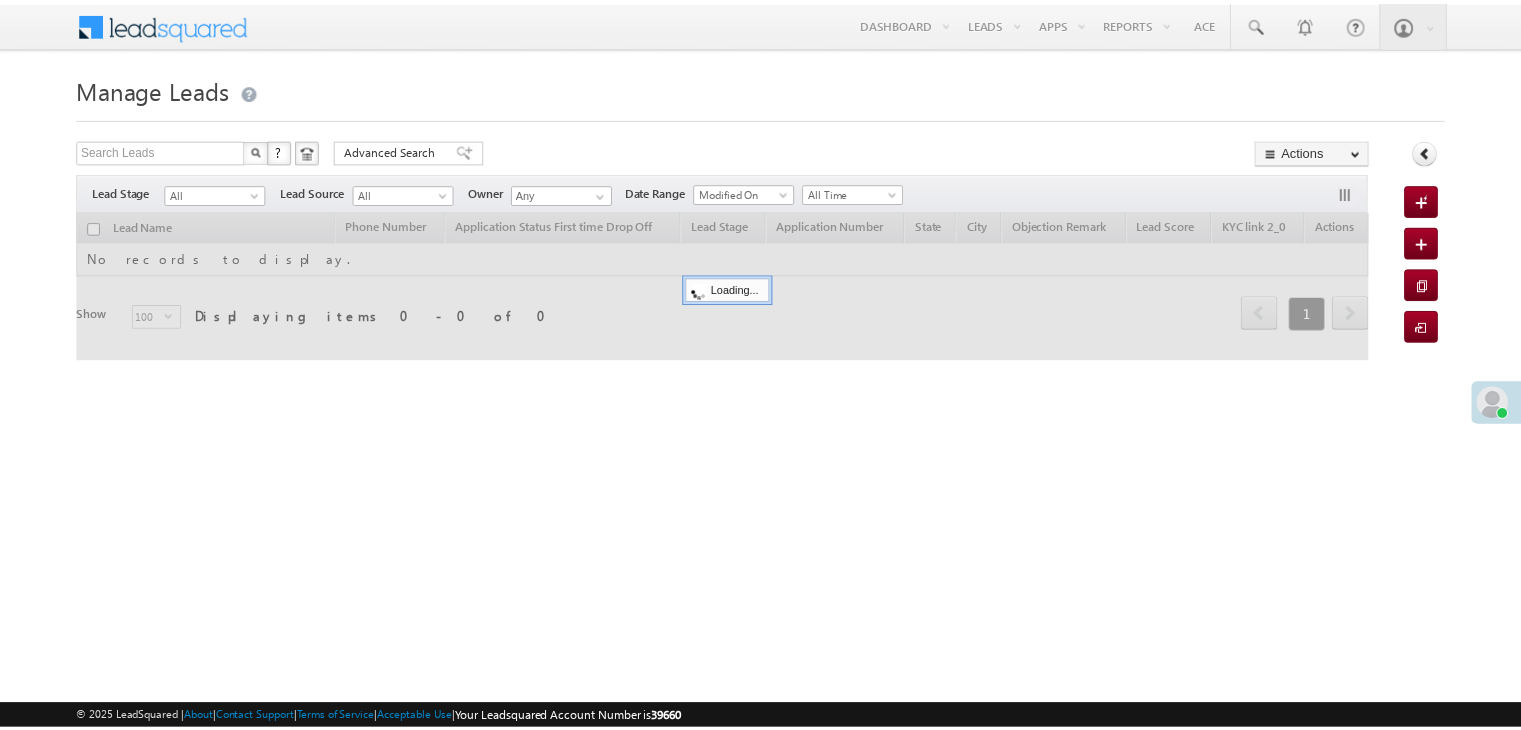 scroll, scrollTop: 0, scrollLeft: 0, axis: both 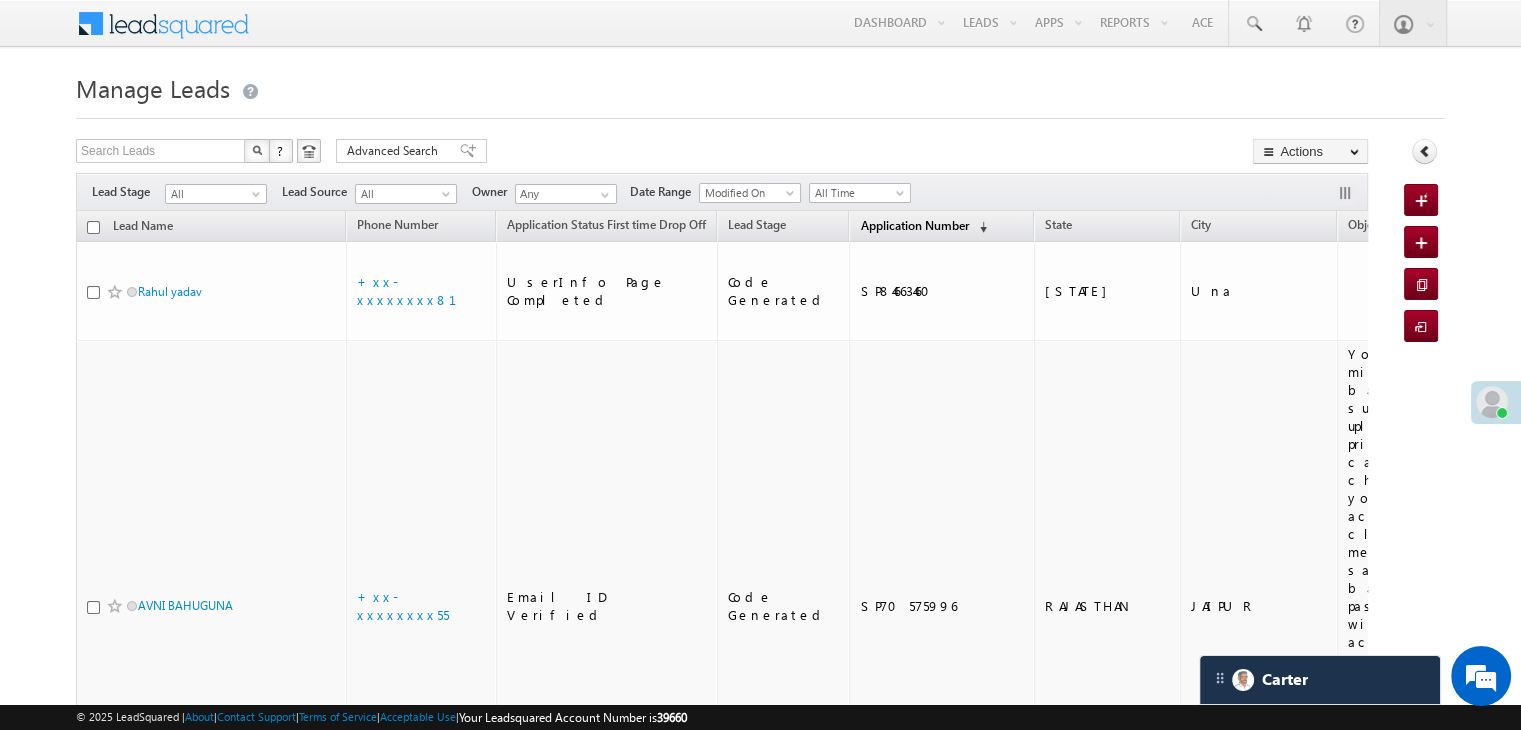 click on "Application Number" at bounding box center [914, 225] 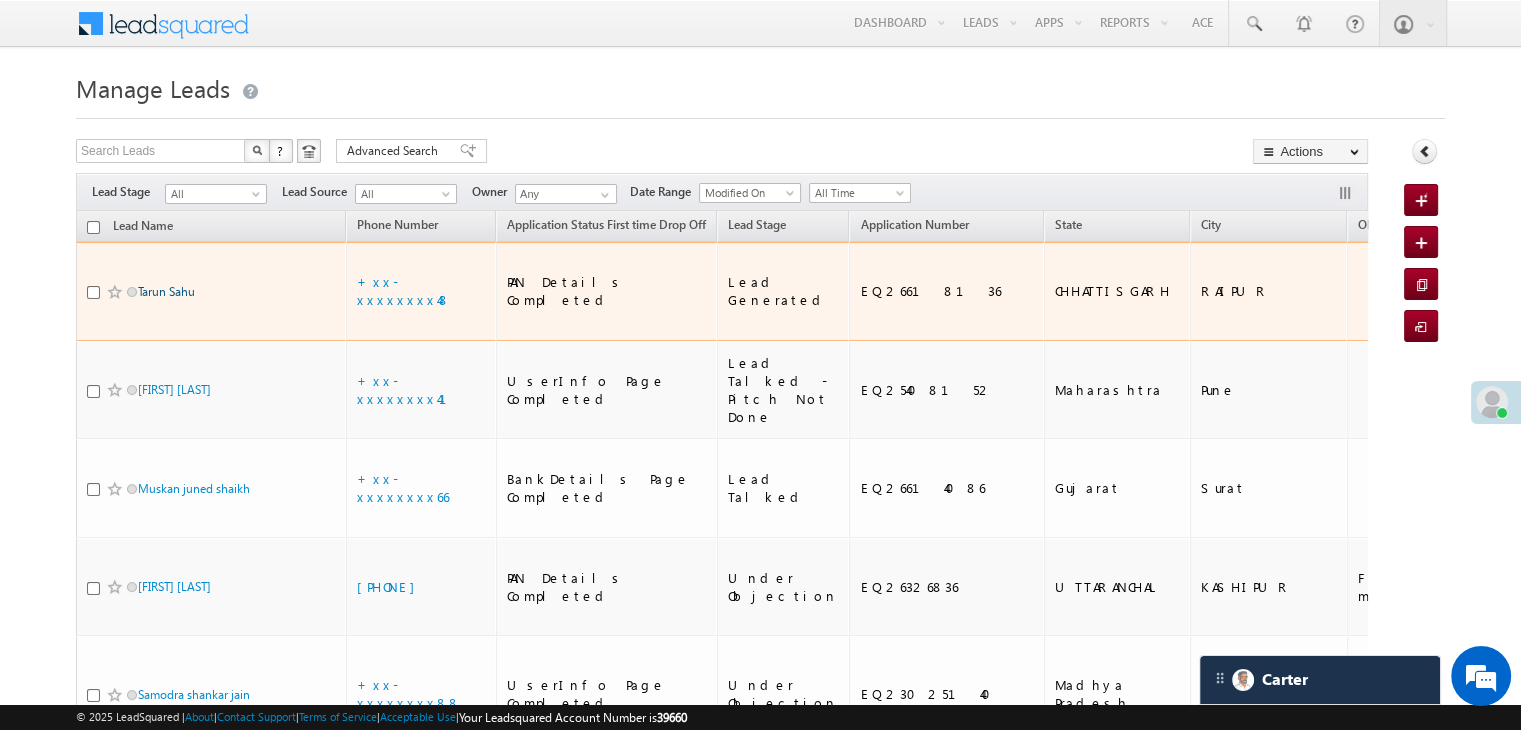 click on "Tarun Sahu" at bounding box center (166, 291) 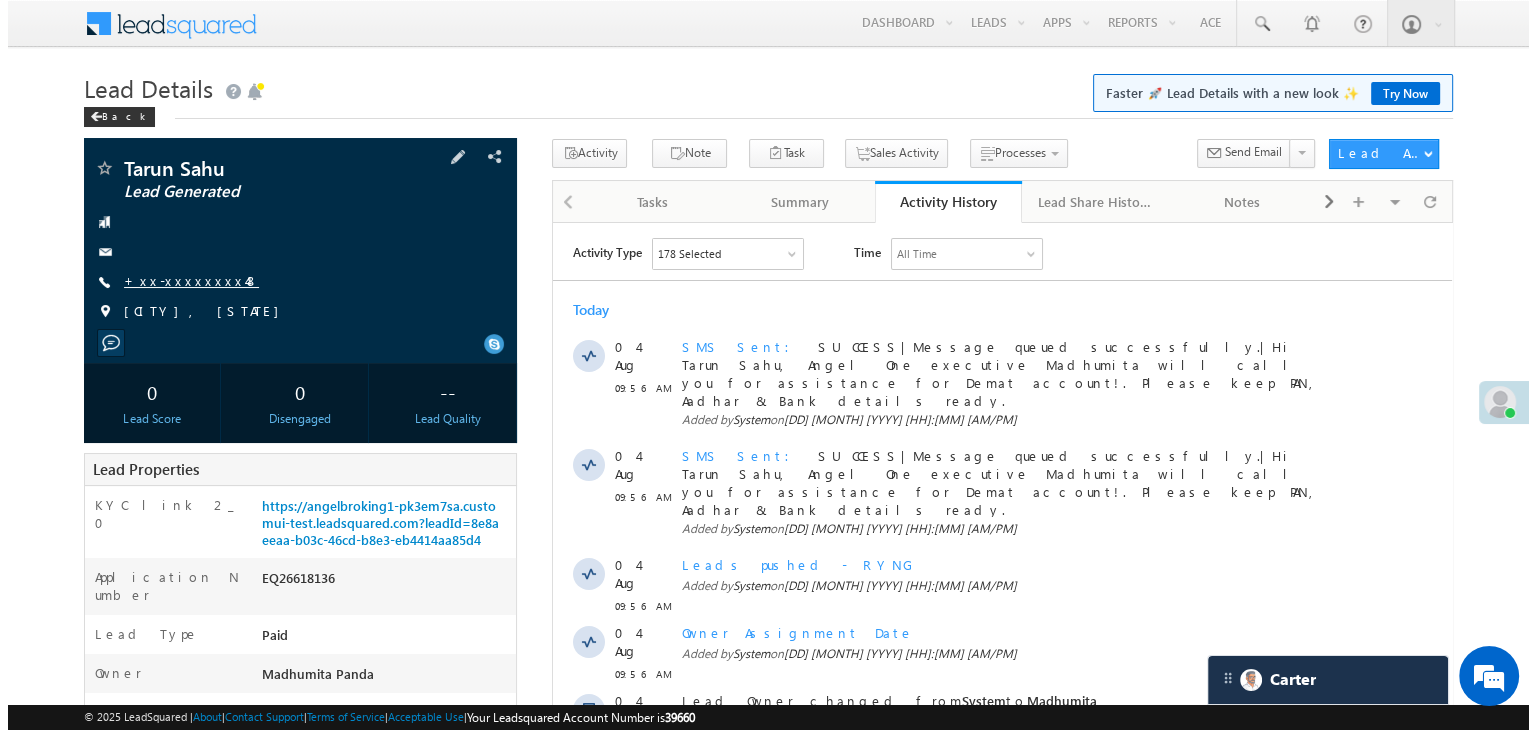 scroll, scrollTop: 0, scrollLeft: 0, axis: both 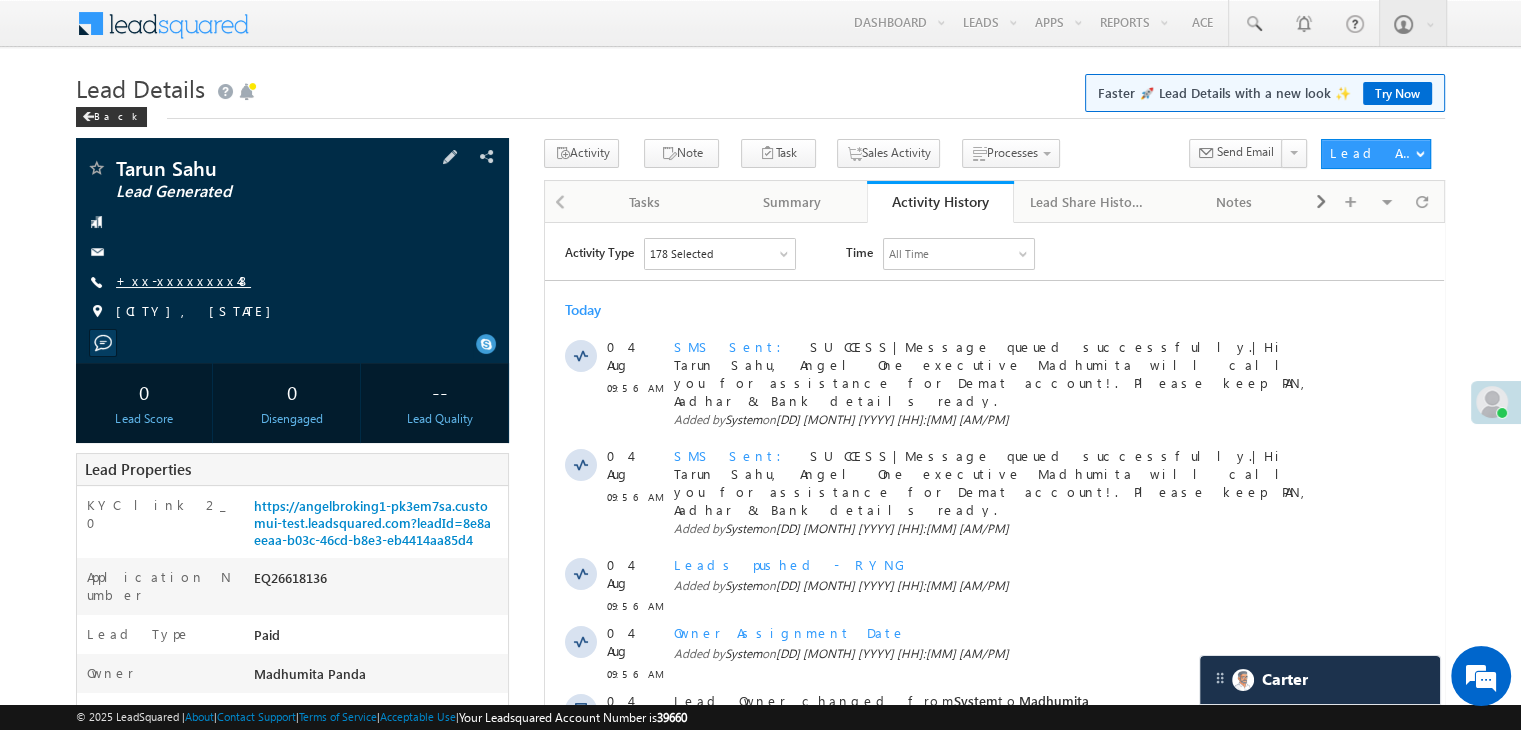 click on "+xx-xxxxxxxx48" at bounding box center (183, 280) 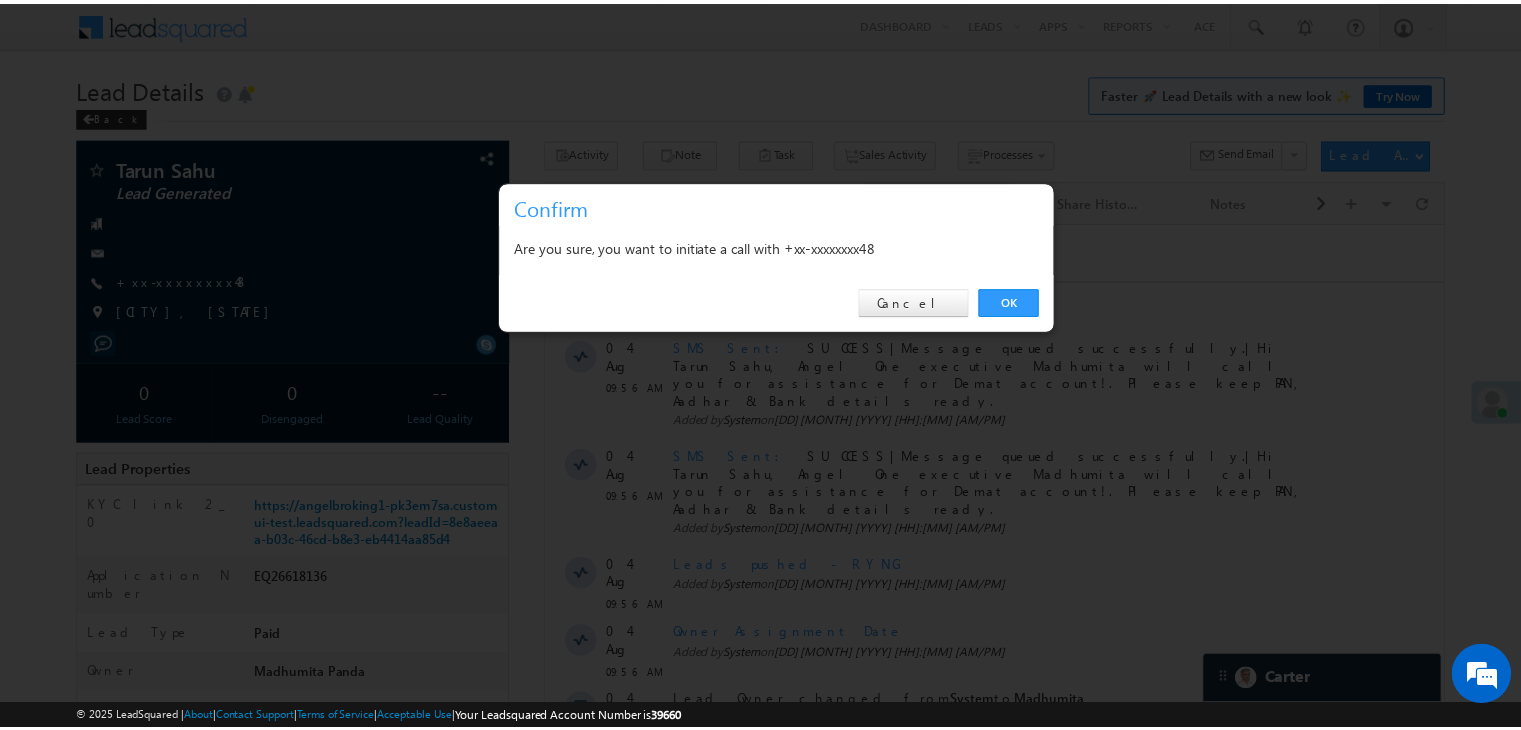 scroll, scrollTop: 0, scrollLeft: 0, axis: both 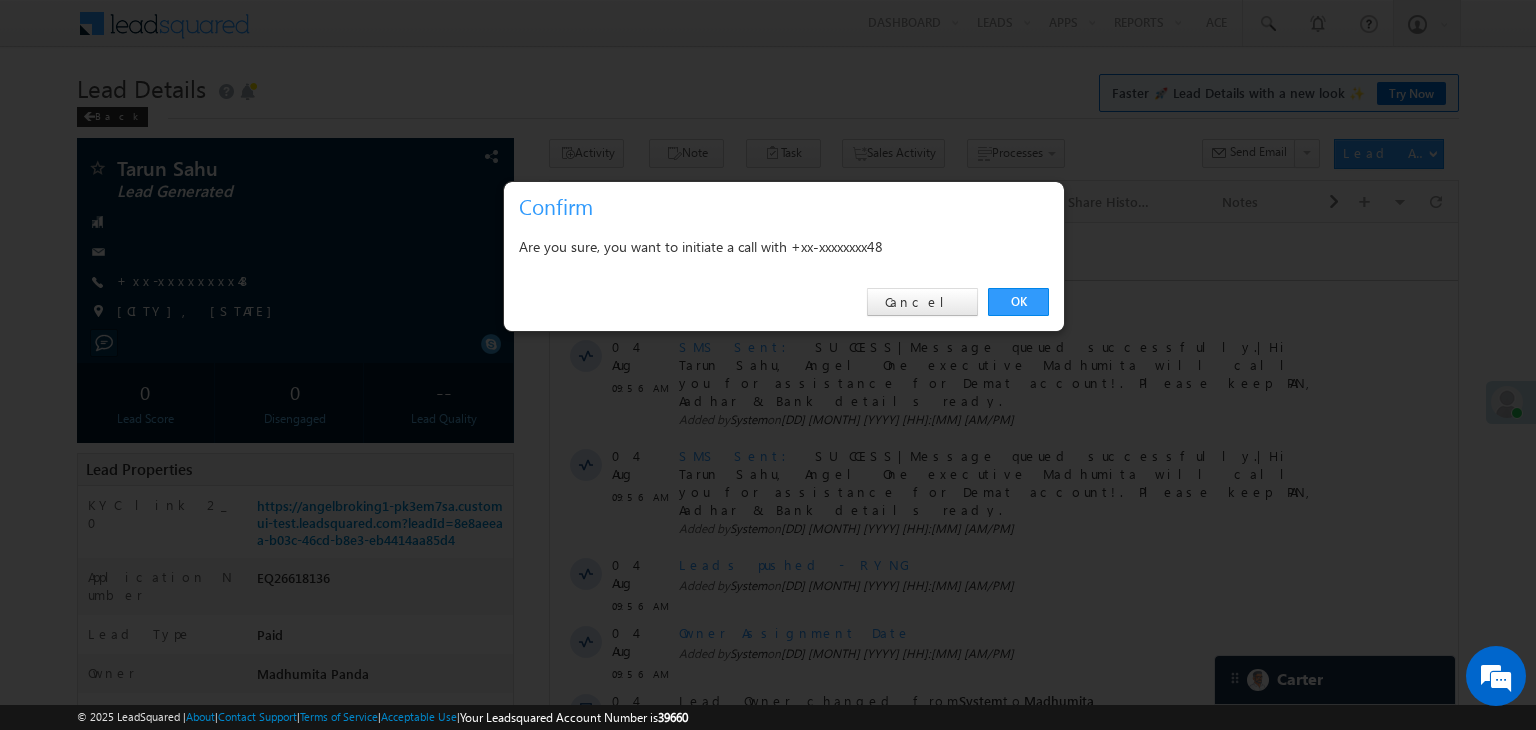 click on "OK Cancel" at bounding box center (784, 302) 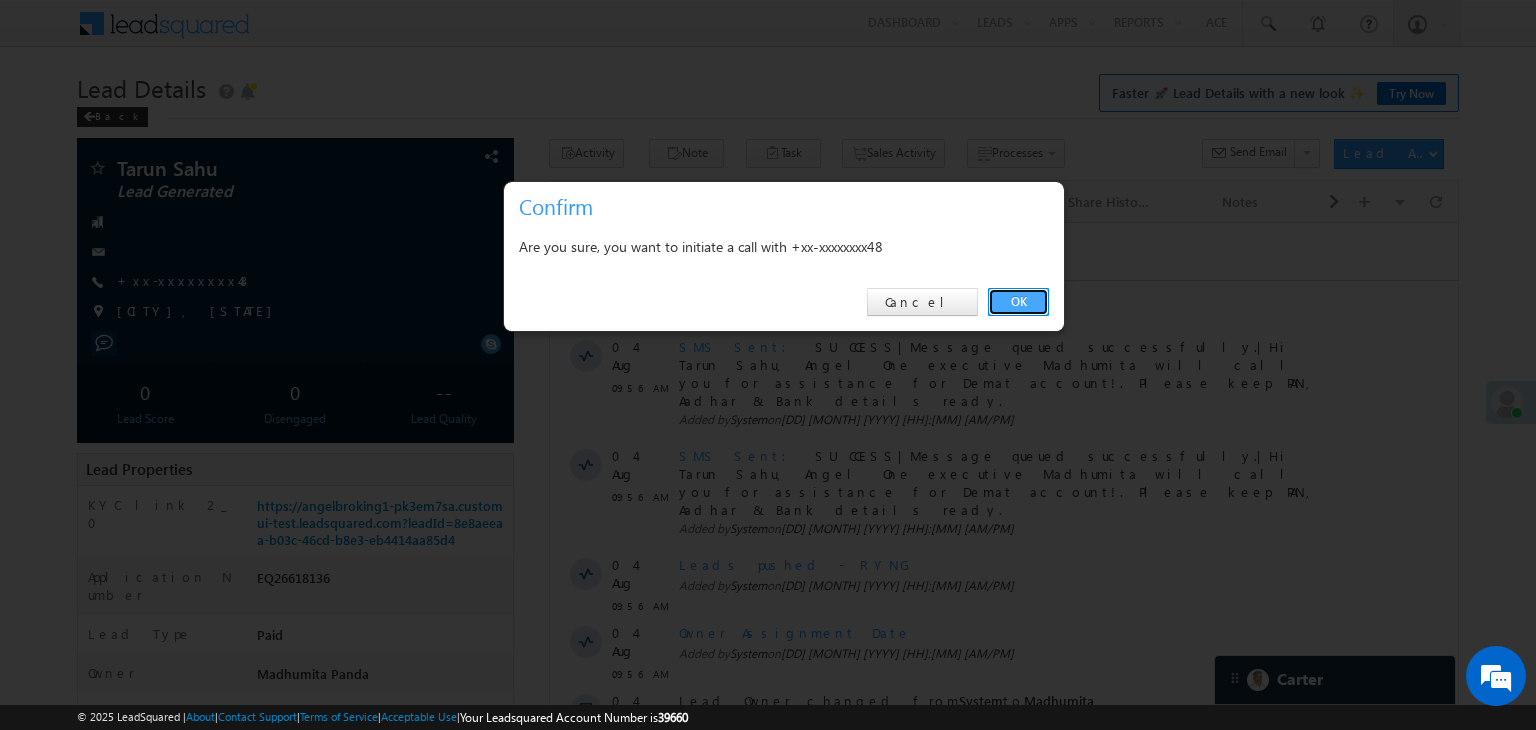 click on "OK" at bounding box center [1018, 302] 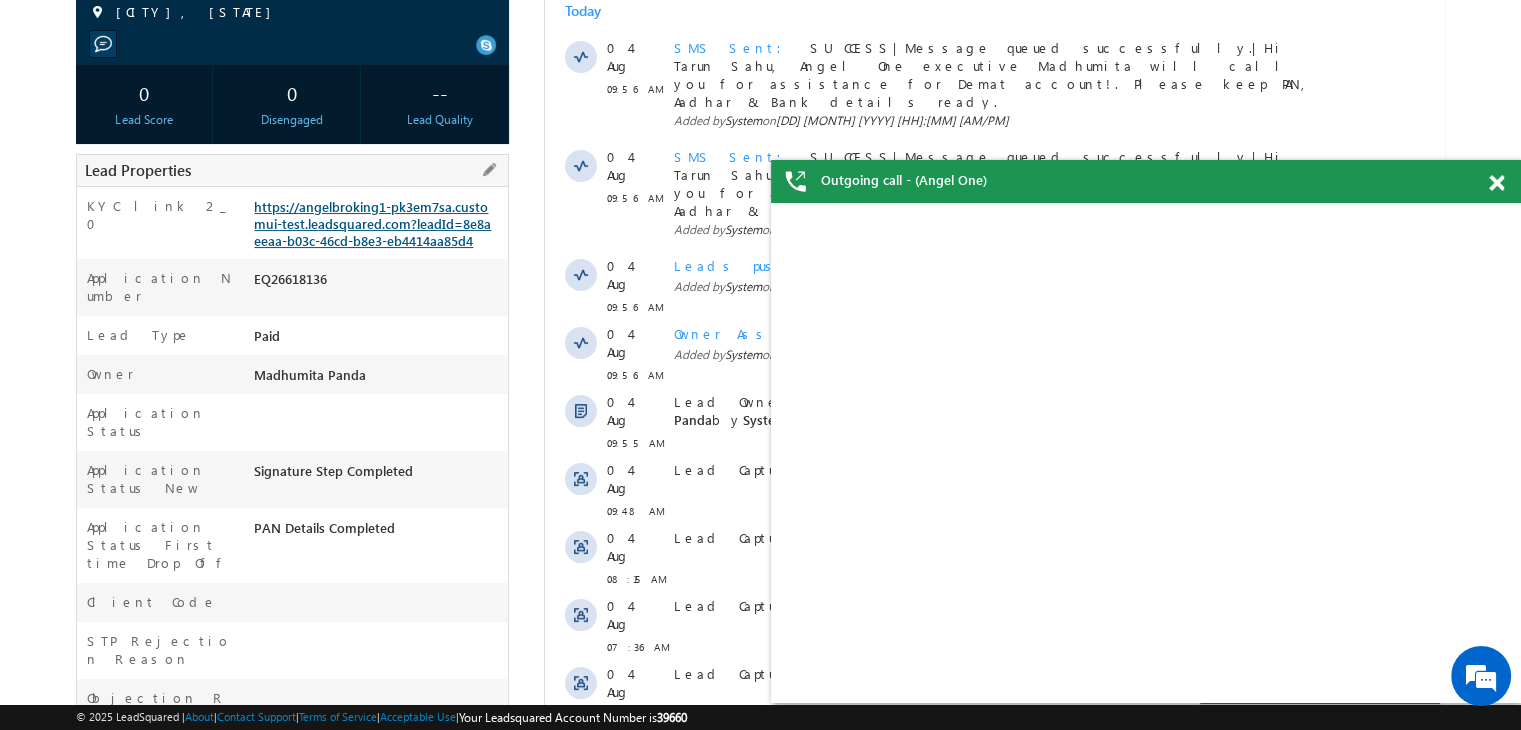 scroll, scrollTop: 0, scrollLeft: 0, axis: both 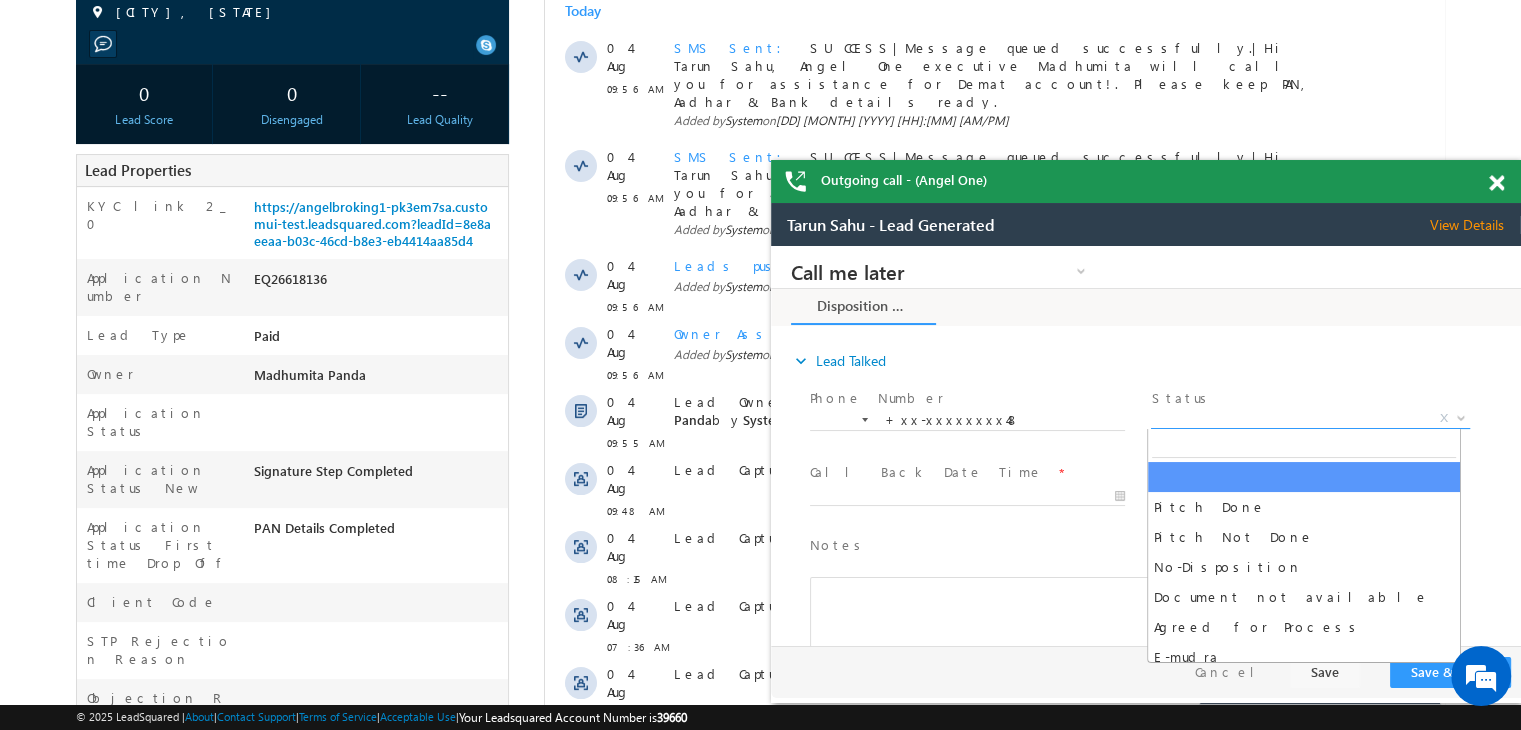 drag, startPoint x: 1341, startPoint y: 412, endPoint x: 1317, endPoint y: 442, distance: 38.418747 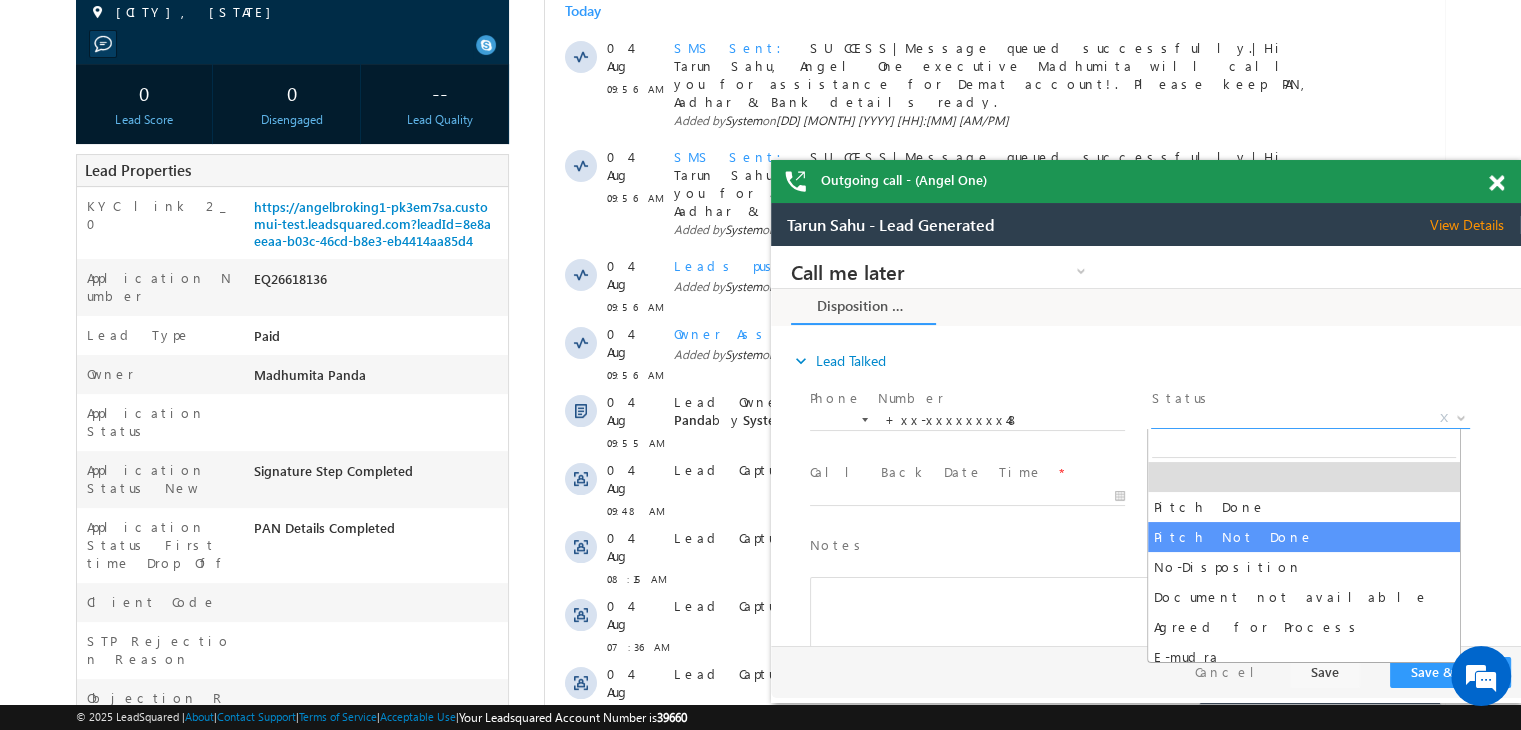 select on "Pitch Not Done" 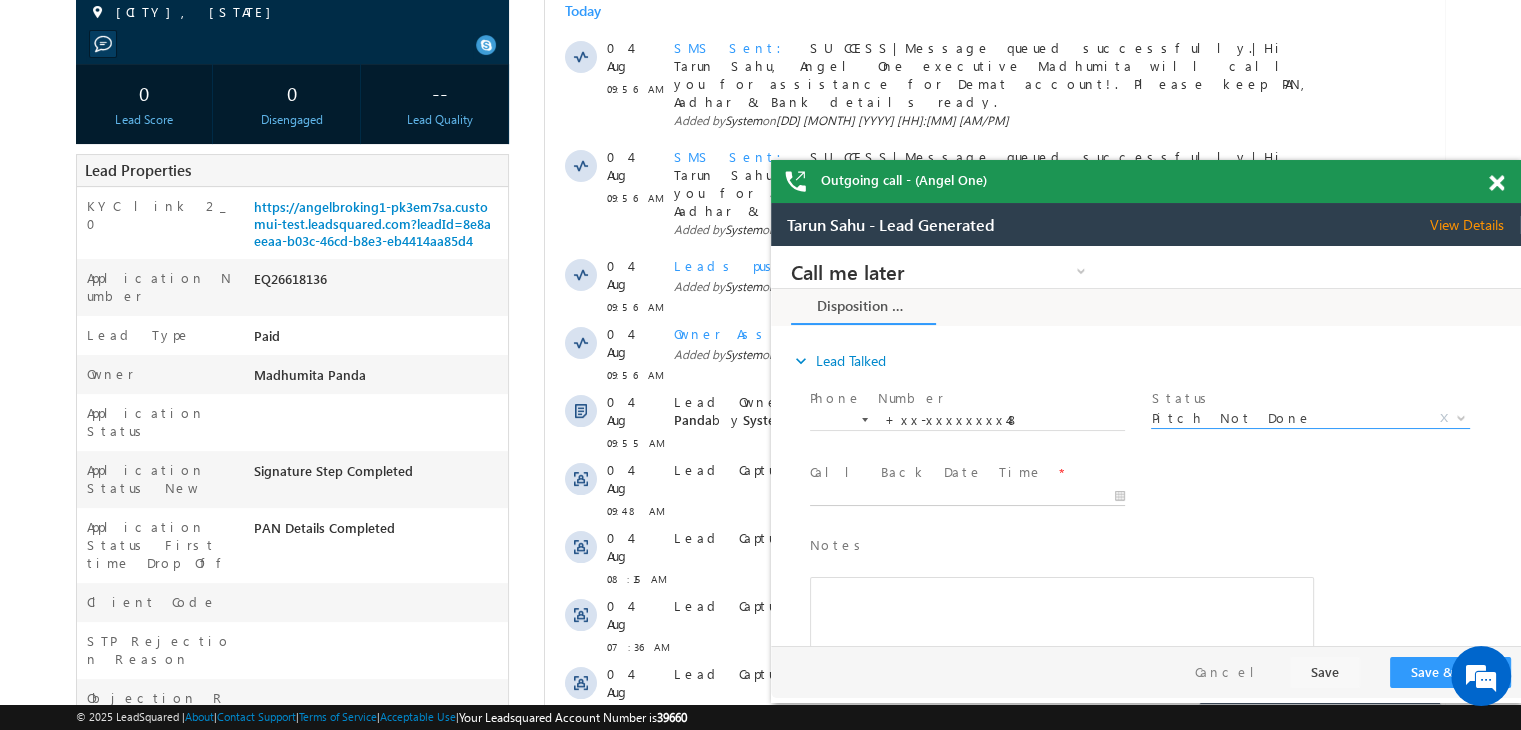 type on "[MM]/[DD]/[YY] [HH]:[MM] [AM/PM]" 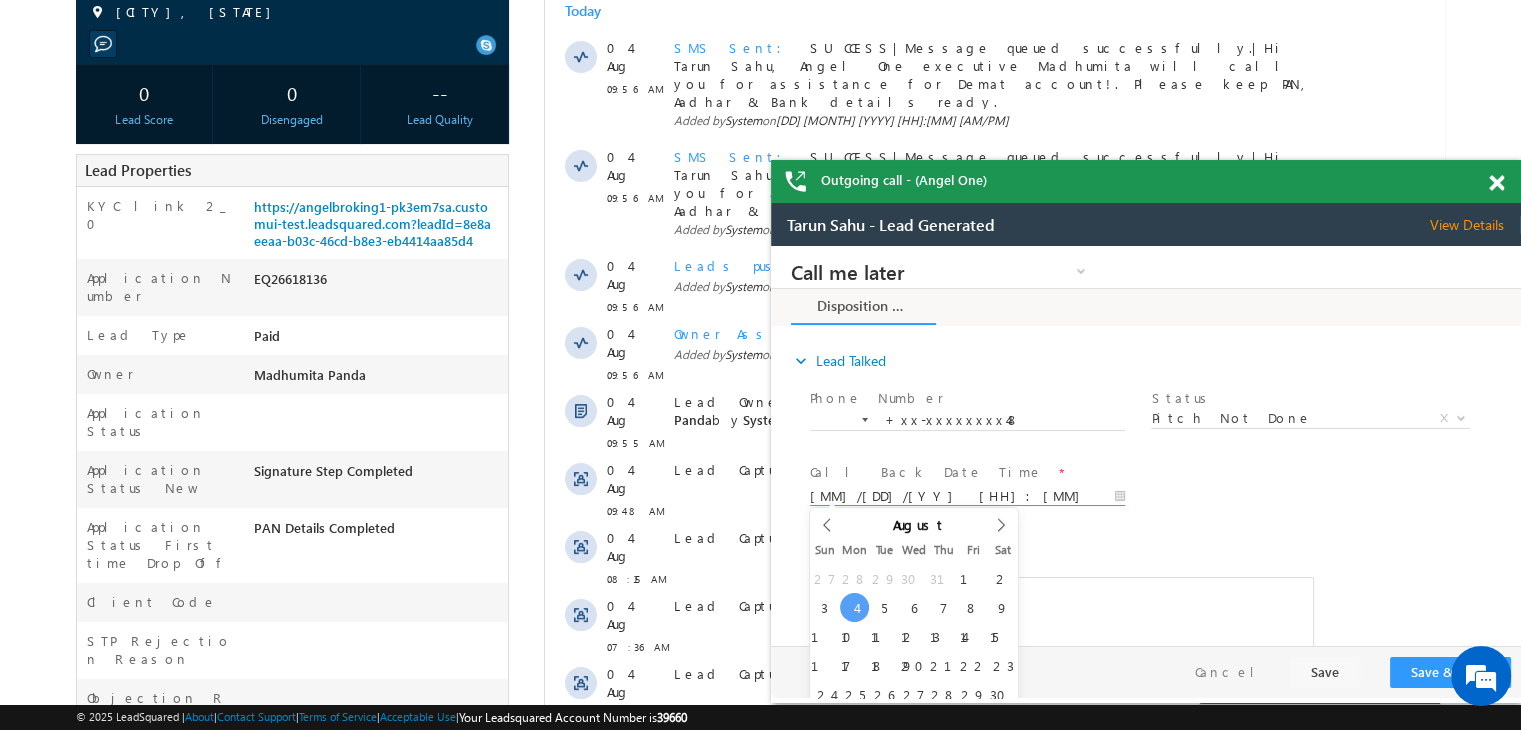 click on "[MM]/[DD]/[YY] [HH]:[MM] [AM/PM]" at bounding box center (967, 497) 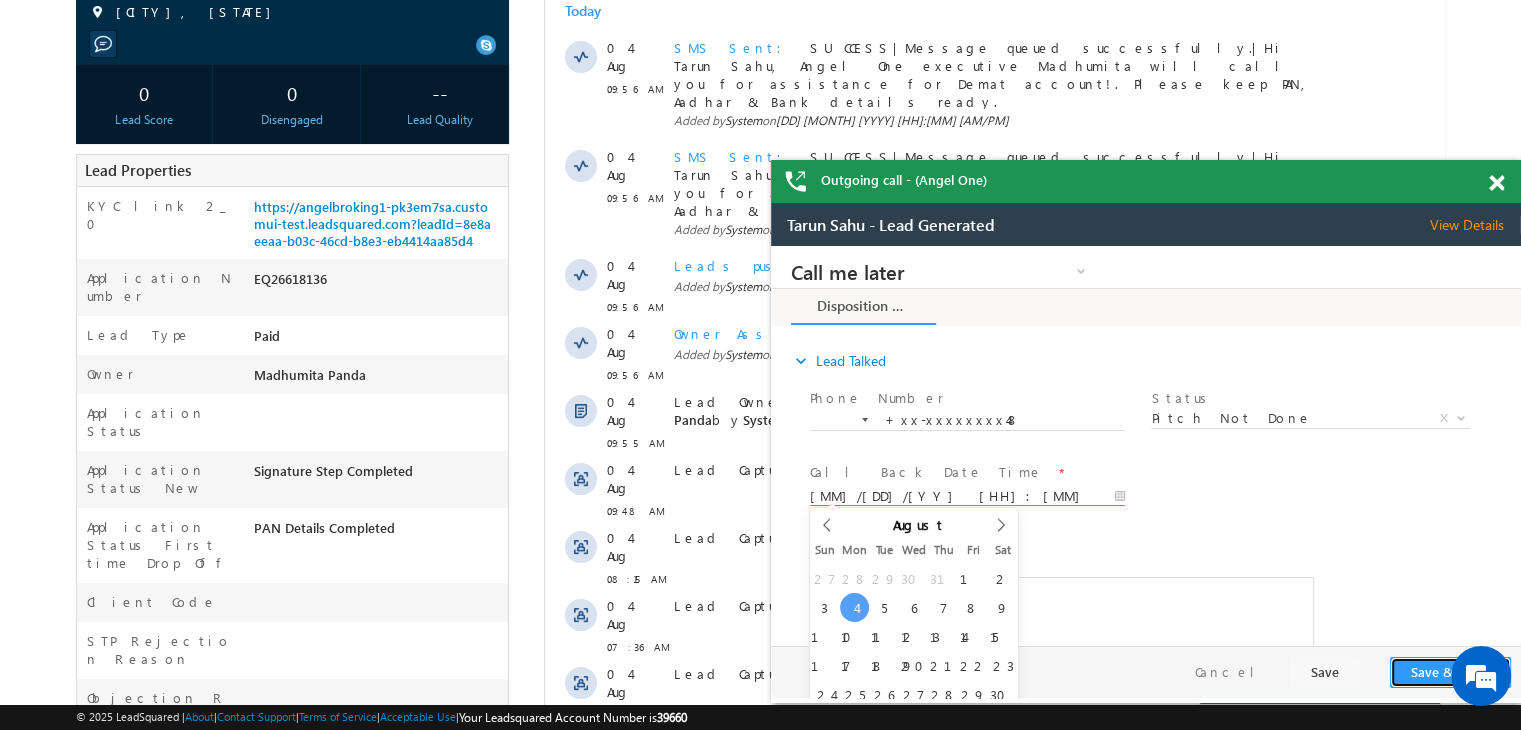 click on "Save & Close" at bounding box center [1450, 672] 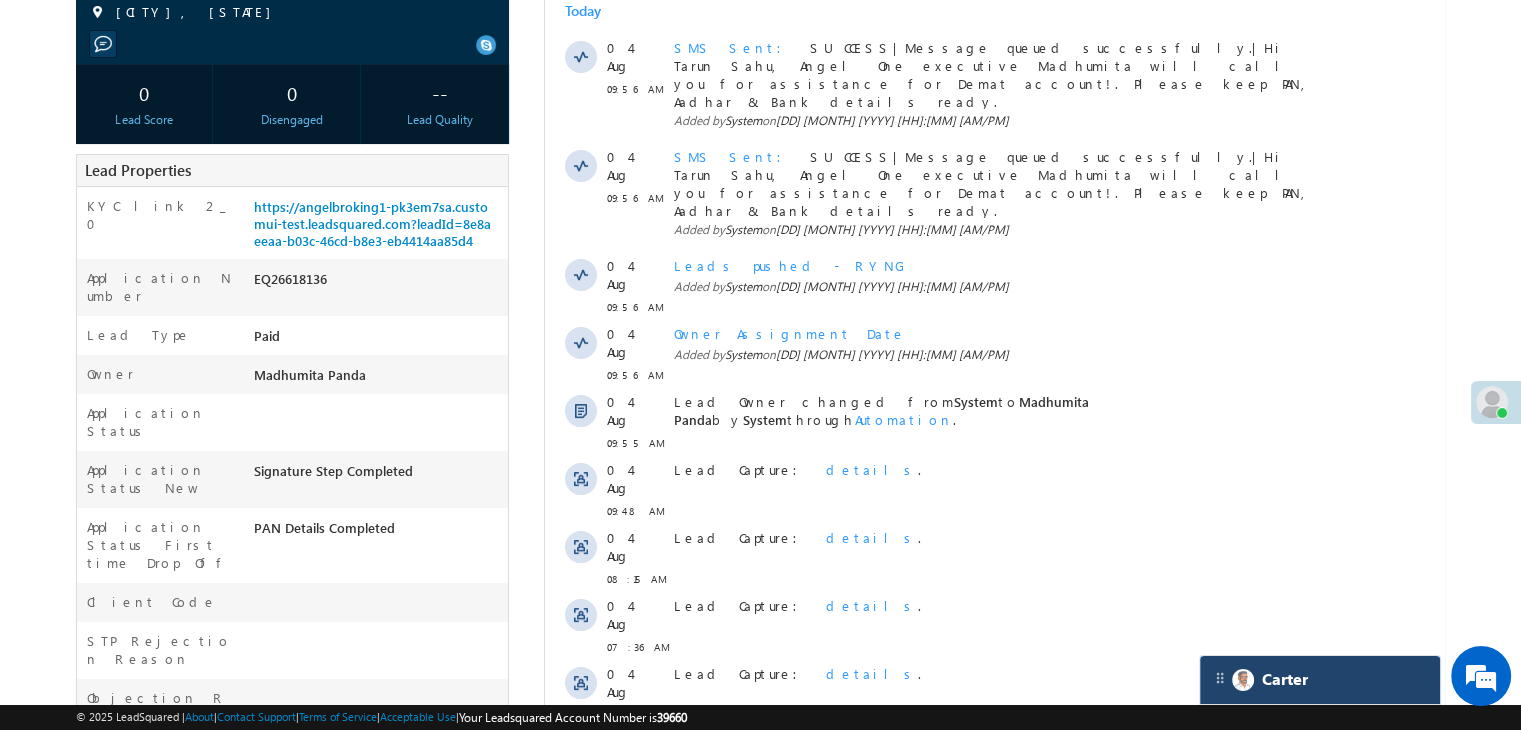 click on "Carter" at bounding box center (1320, 680) 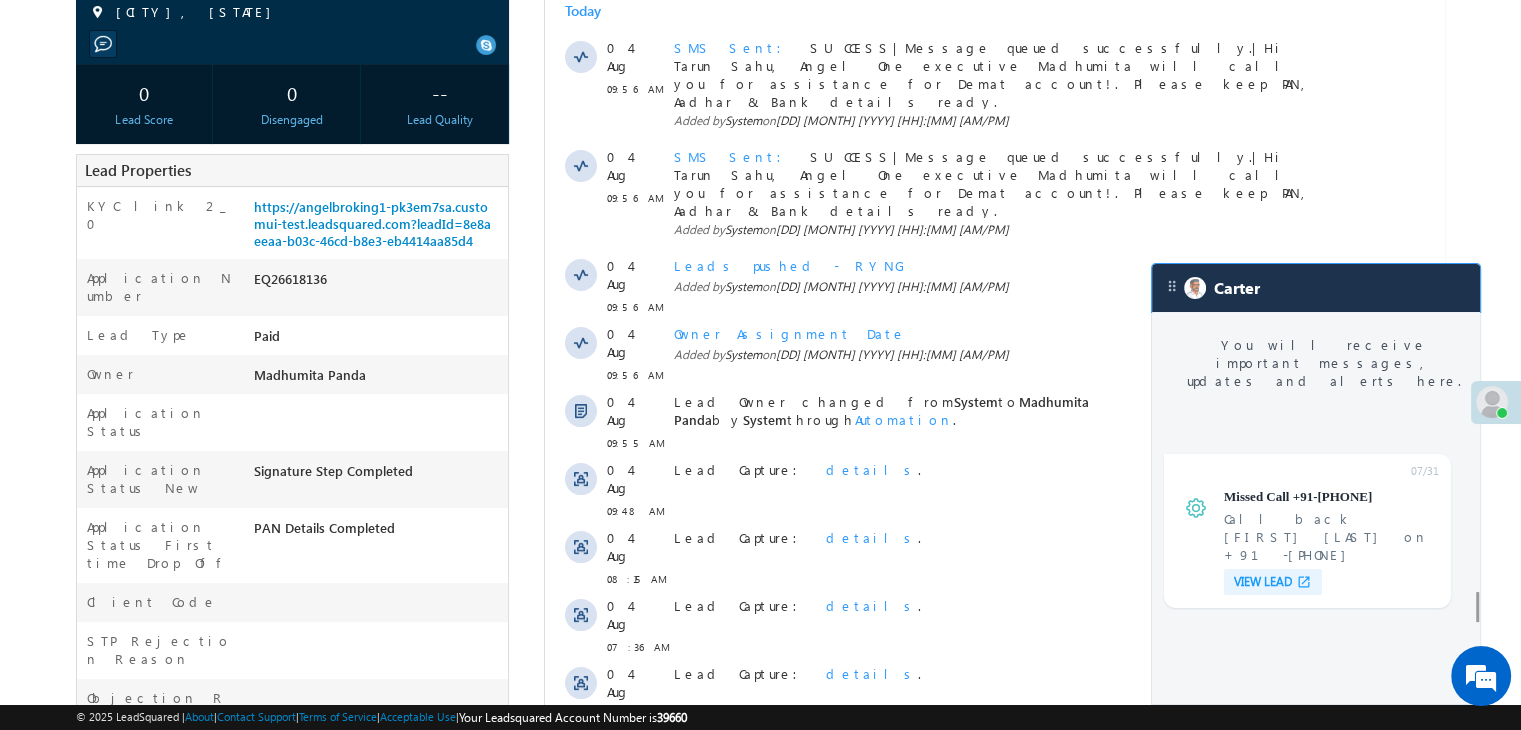 scroll, scrollTop: 7752, scrollLeft: 0, axis: vertical 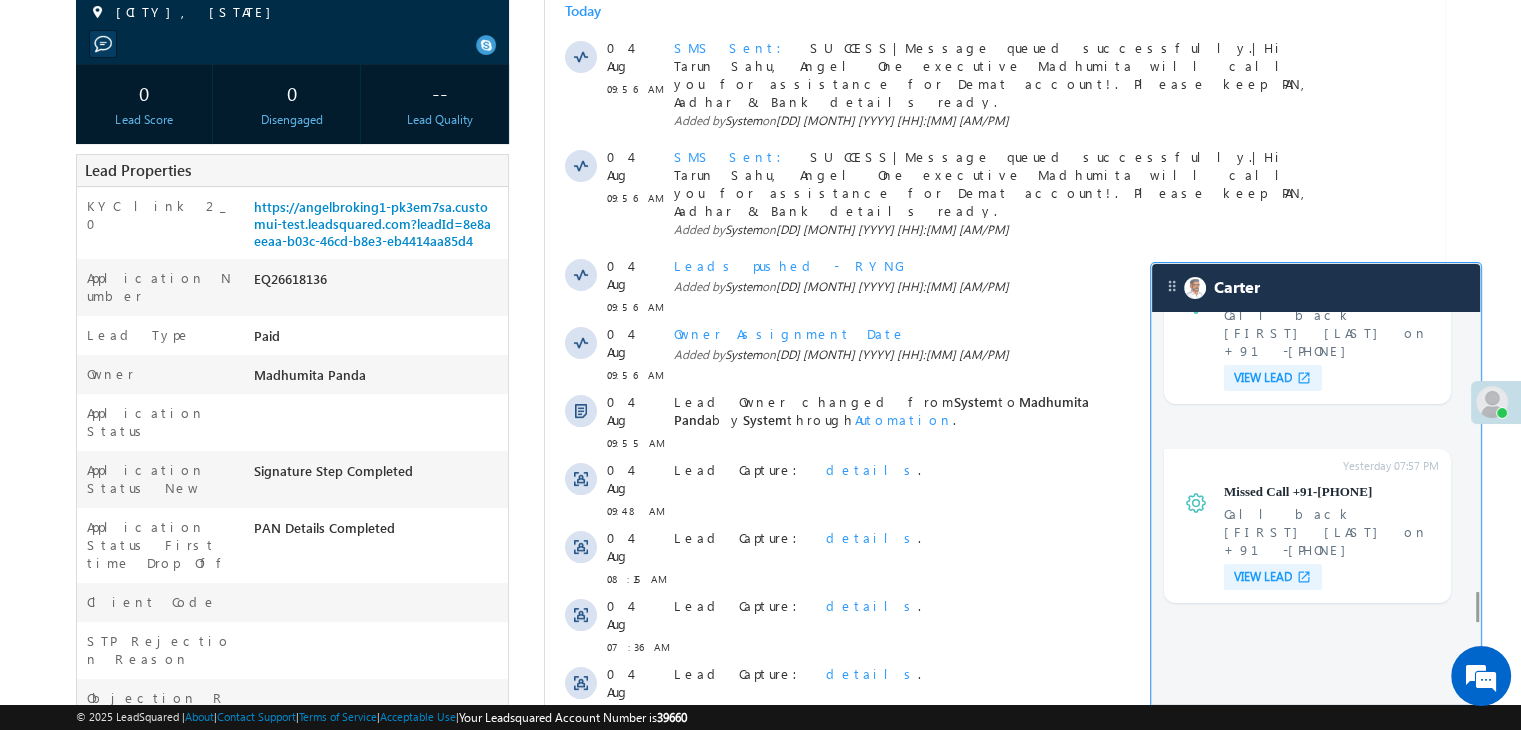 click on "VIEW LEAD" at bounding box center [1263, 1489] 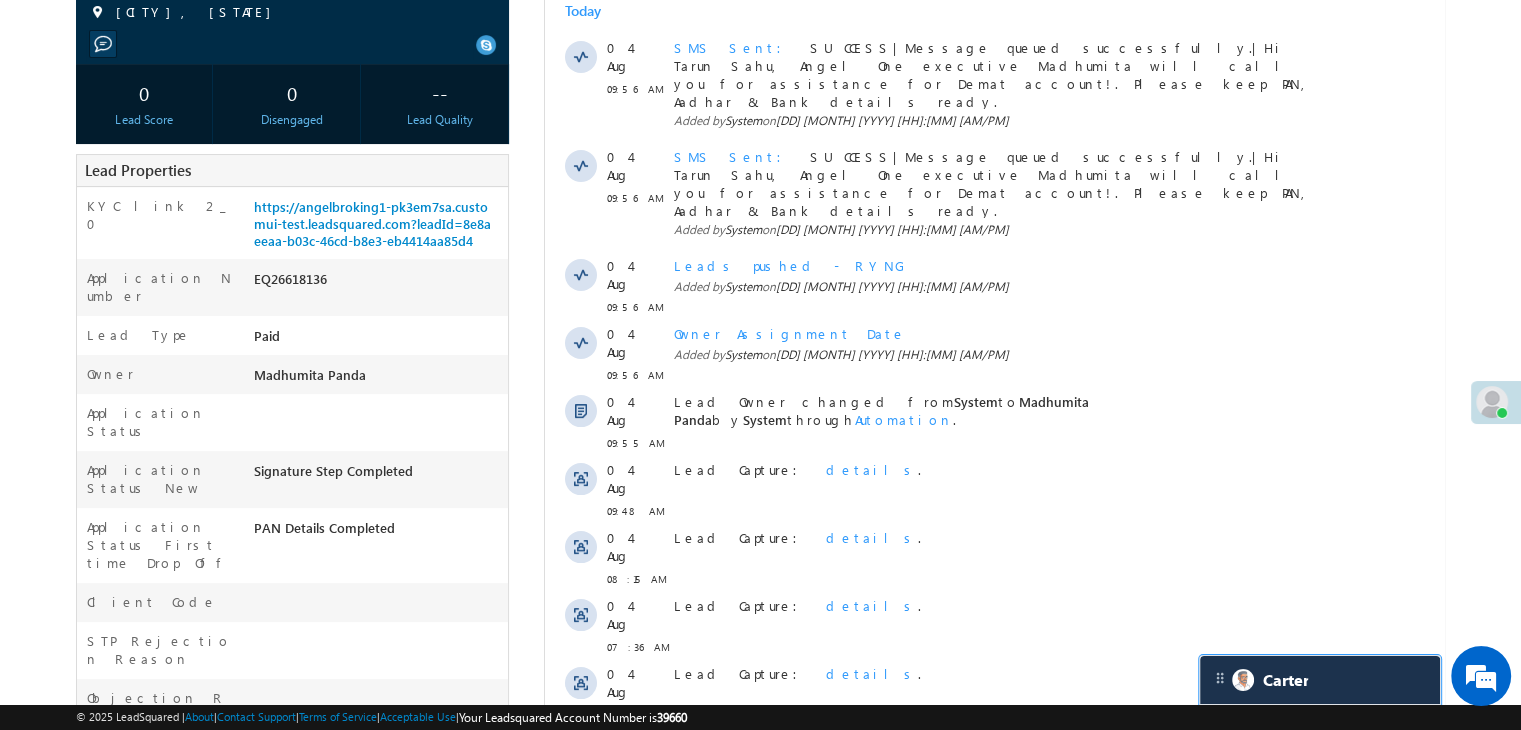 scroll, scrollTop: 7847, scrollLeft: 0, axis: vertical 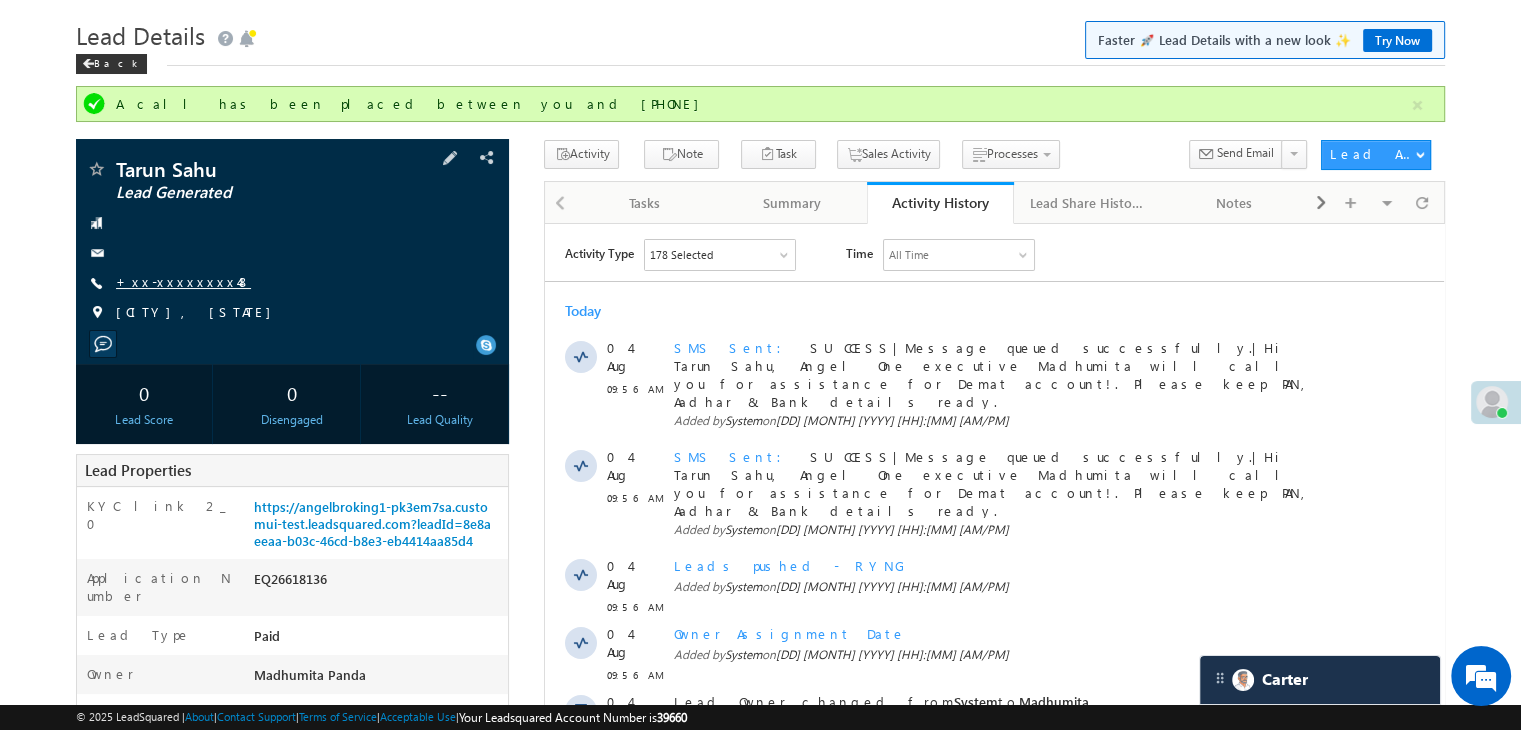 click on "+xx-xxxxxxxx48" at bounding box center (183, 281) 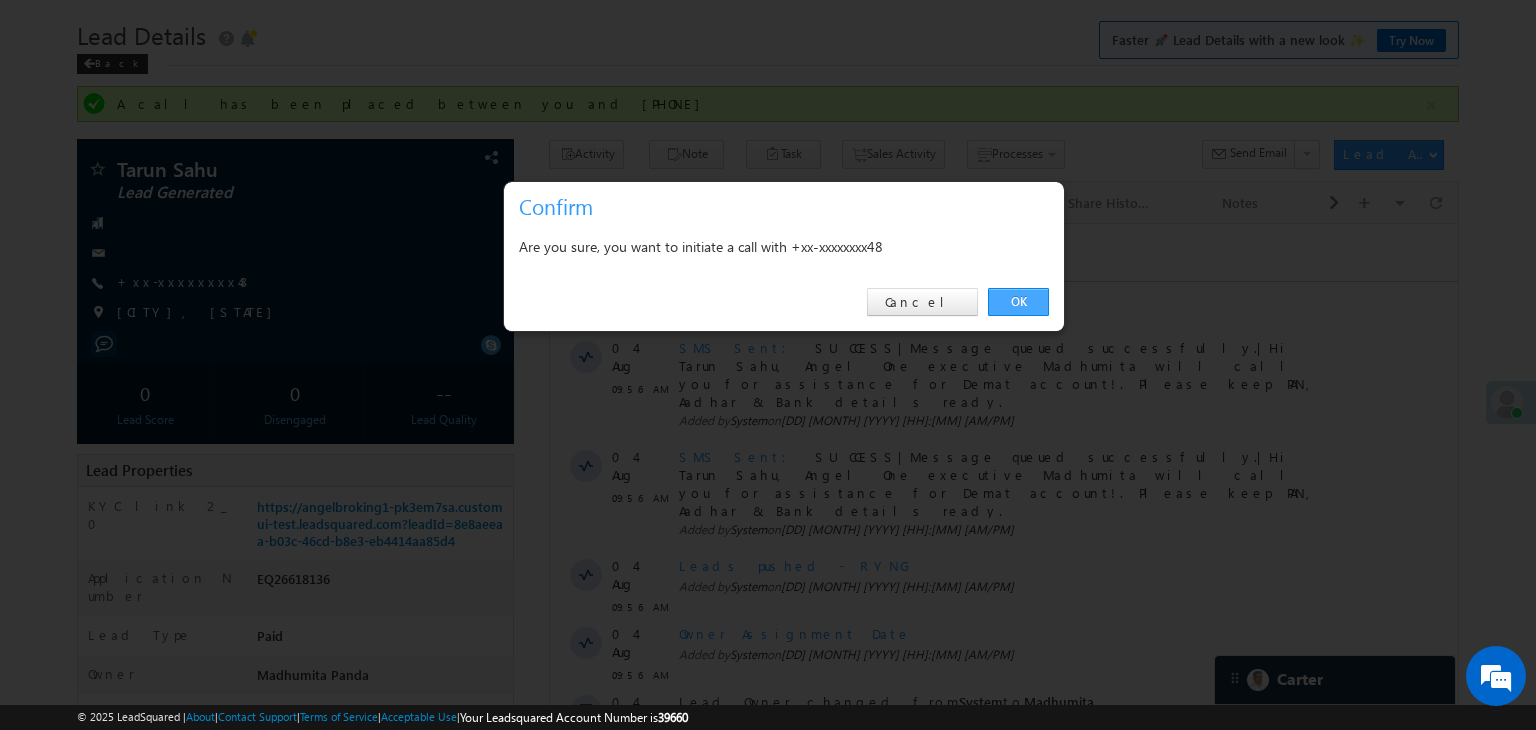 click on "OK" at bounding box center [1018, 302] 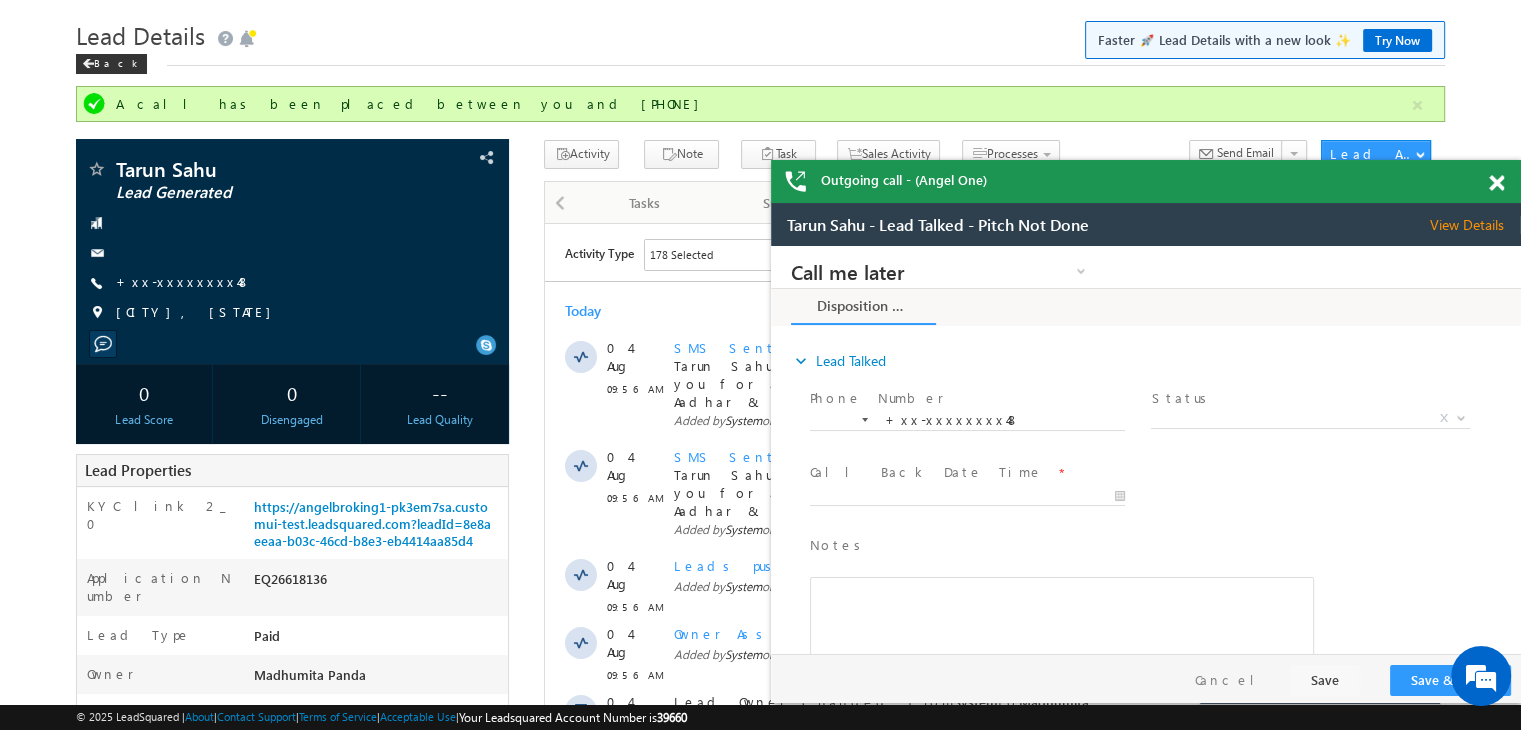 scroll, scrollTop: 0, scrollLeft: 0, axis: both 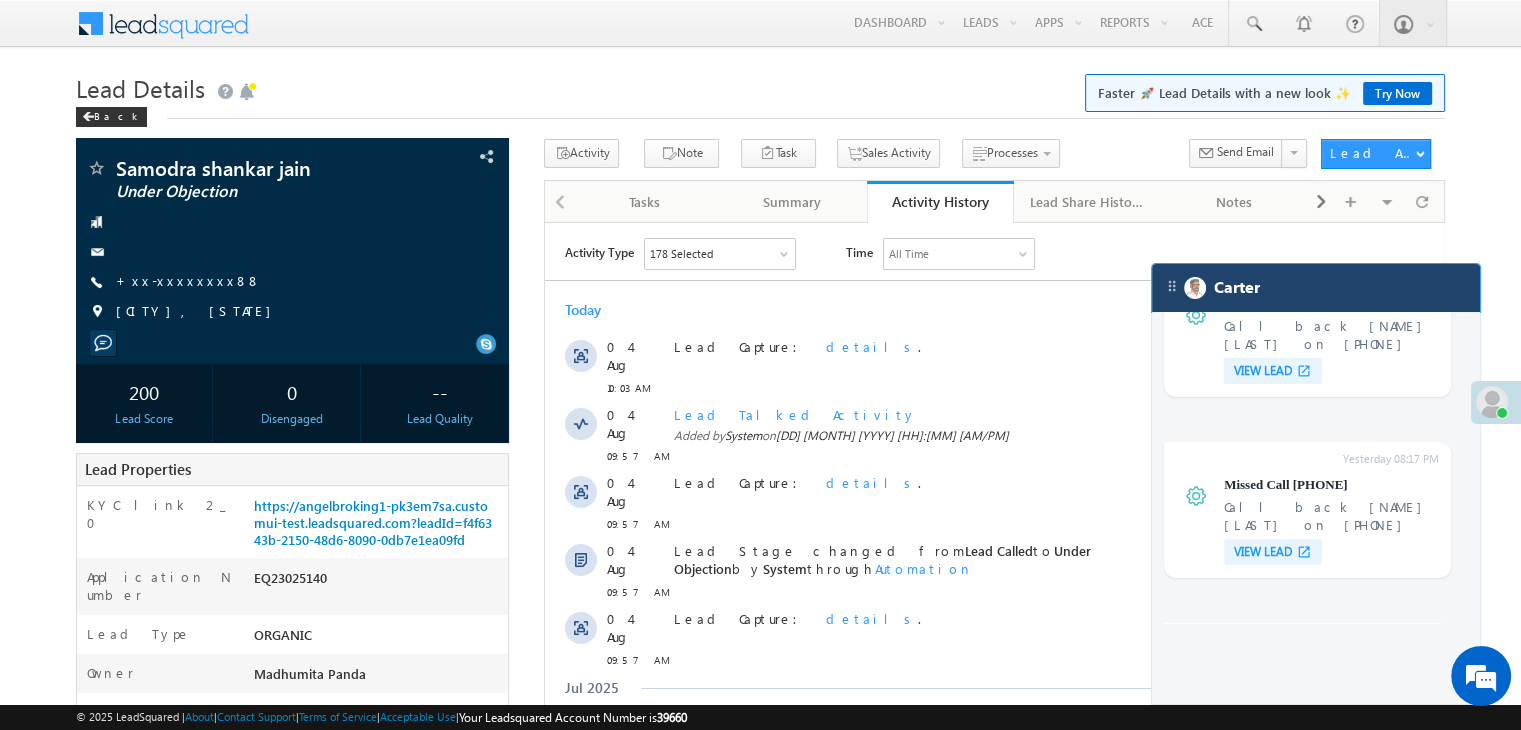 click on "Carter" at bounding box center [1316, 288] 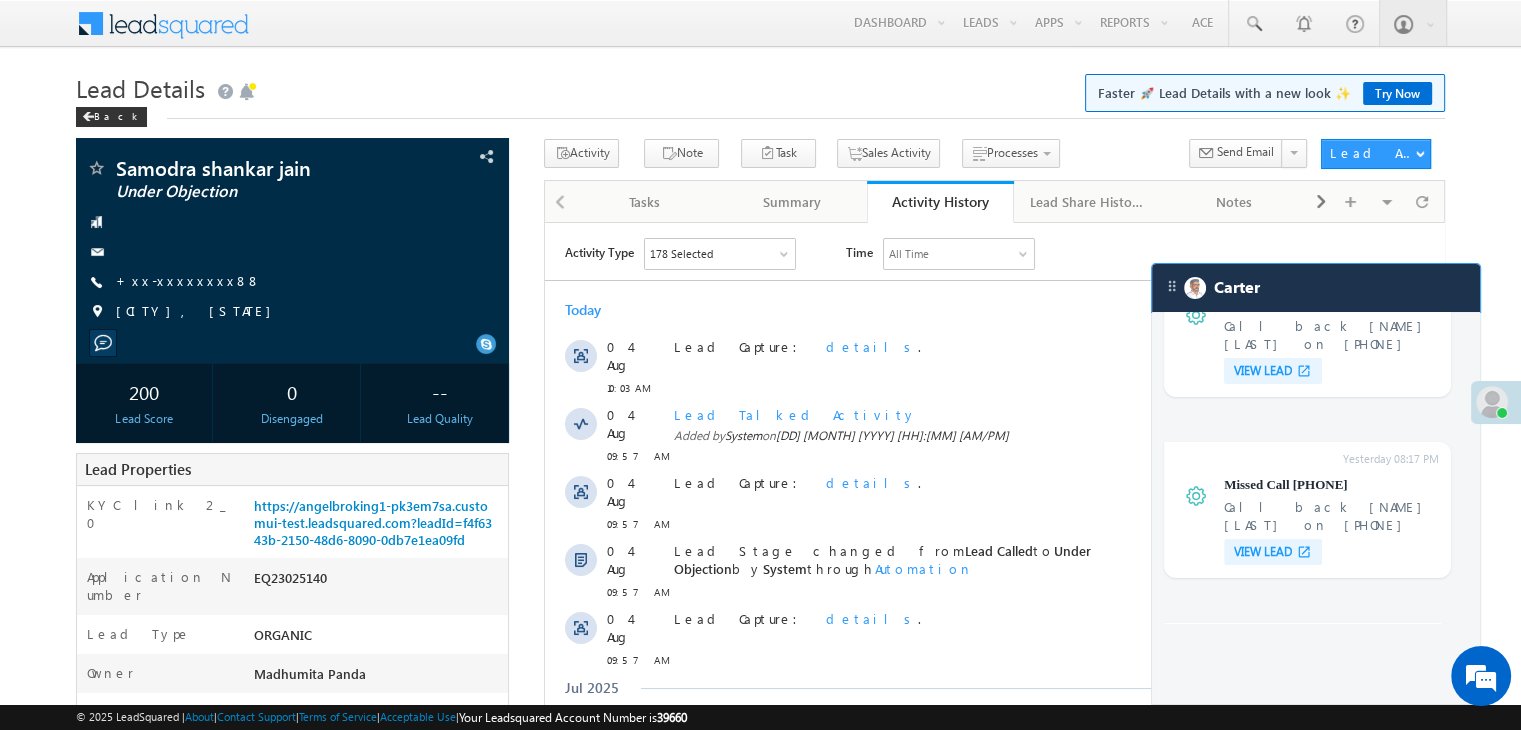 scroll, scrollTop: 7671, scrollLeft: 0, axis: vertical 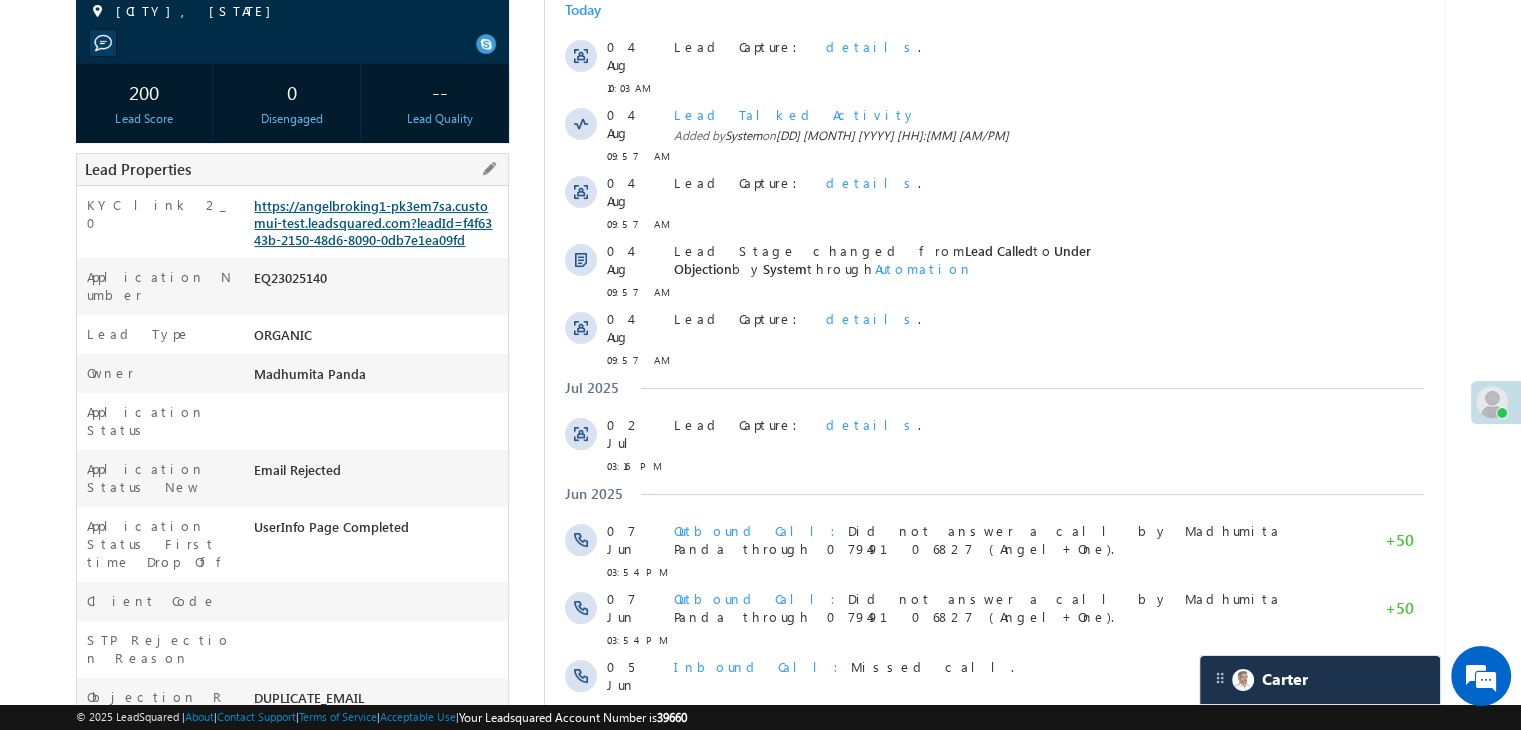 click on "https://angelbroking1-pk3em7sa.customui-test.leadsquared.com?leadId=f4f6343b-2150-48d6-8090-0db7e1ea09fd" at bounding box center (373, 222) 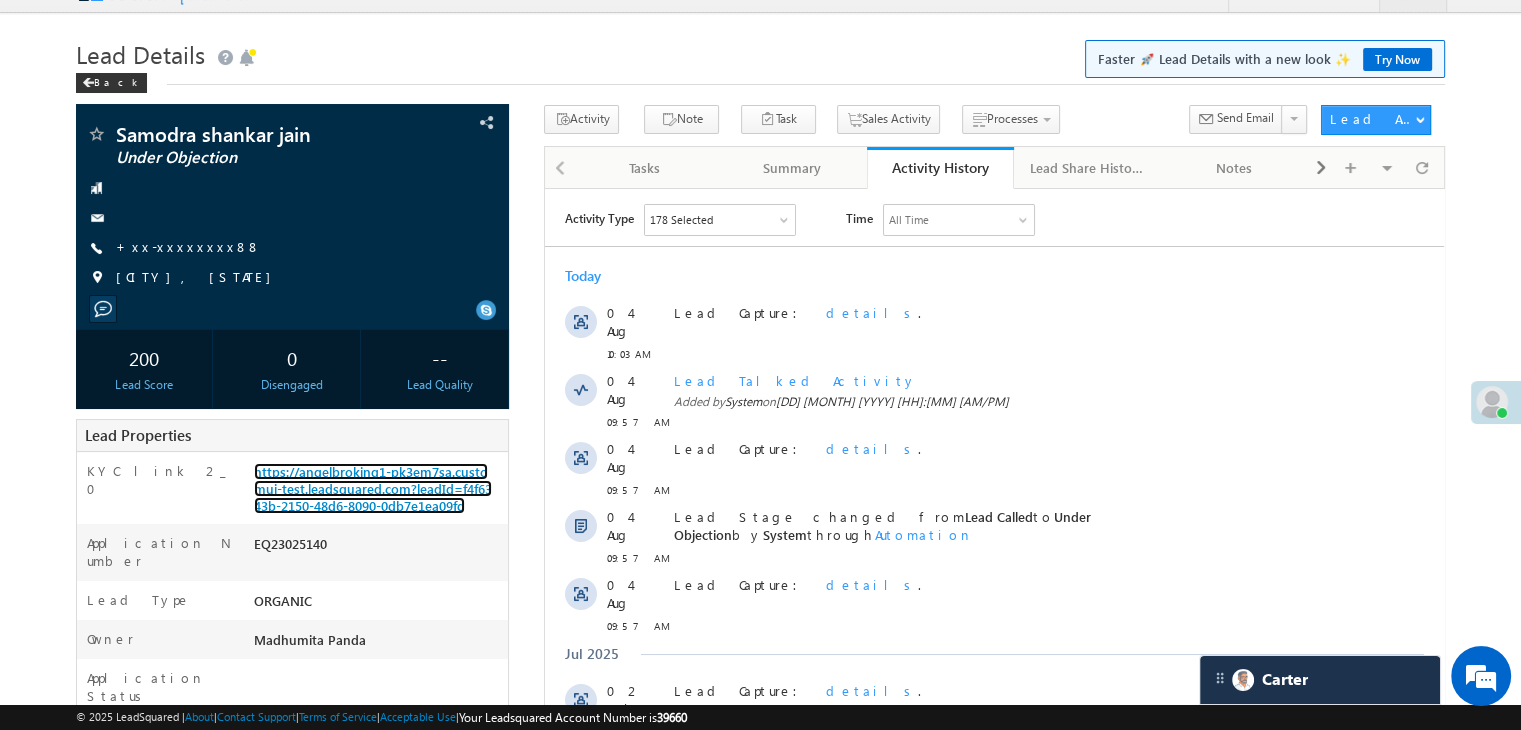 scroll, scrollTop: 0, scrollLeft: 0, axis: both 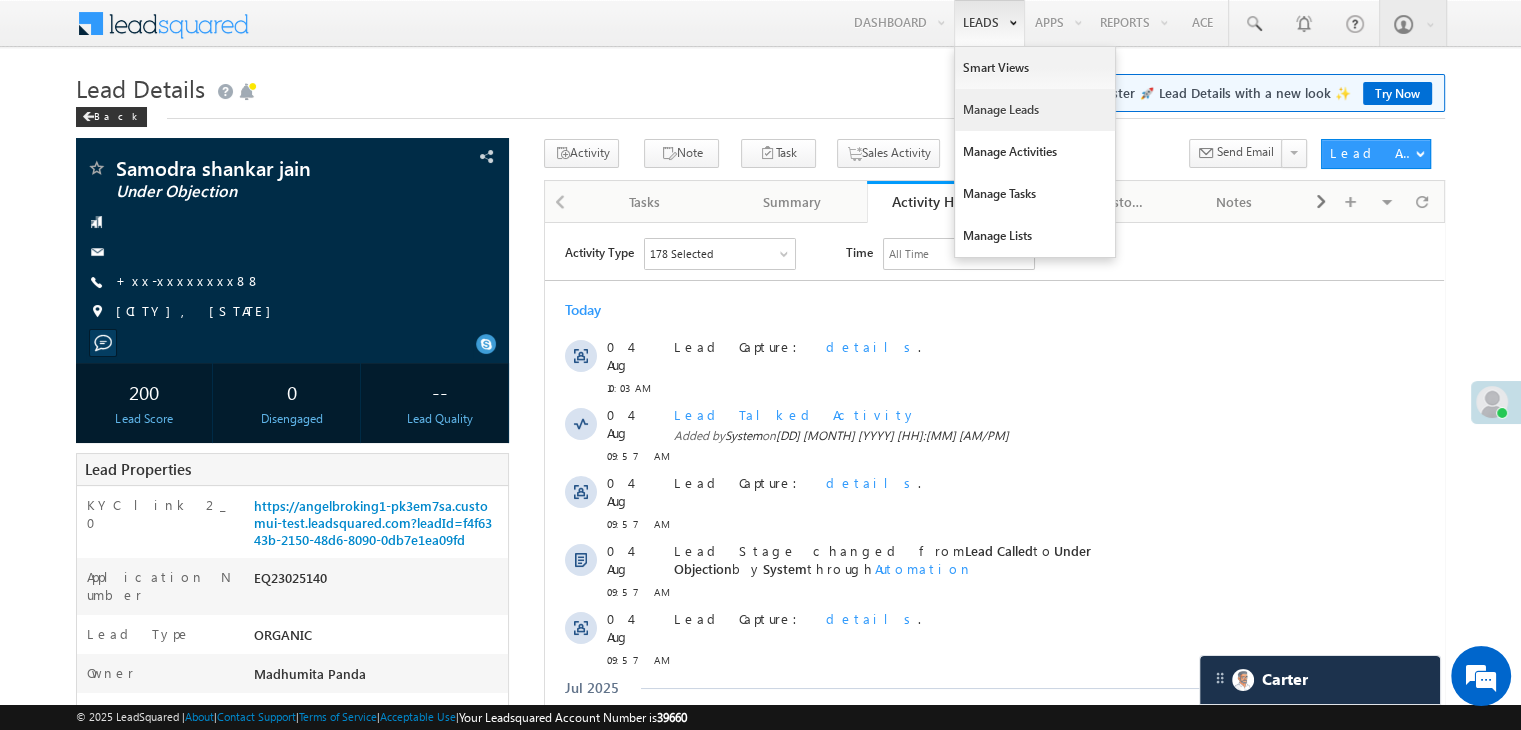 click on "Manage Leads" at bounding box center [1035, 110] 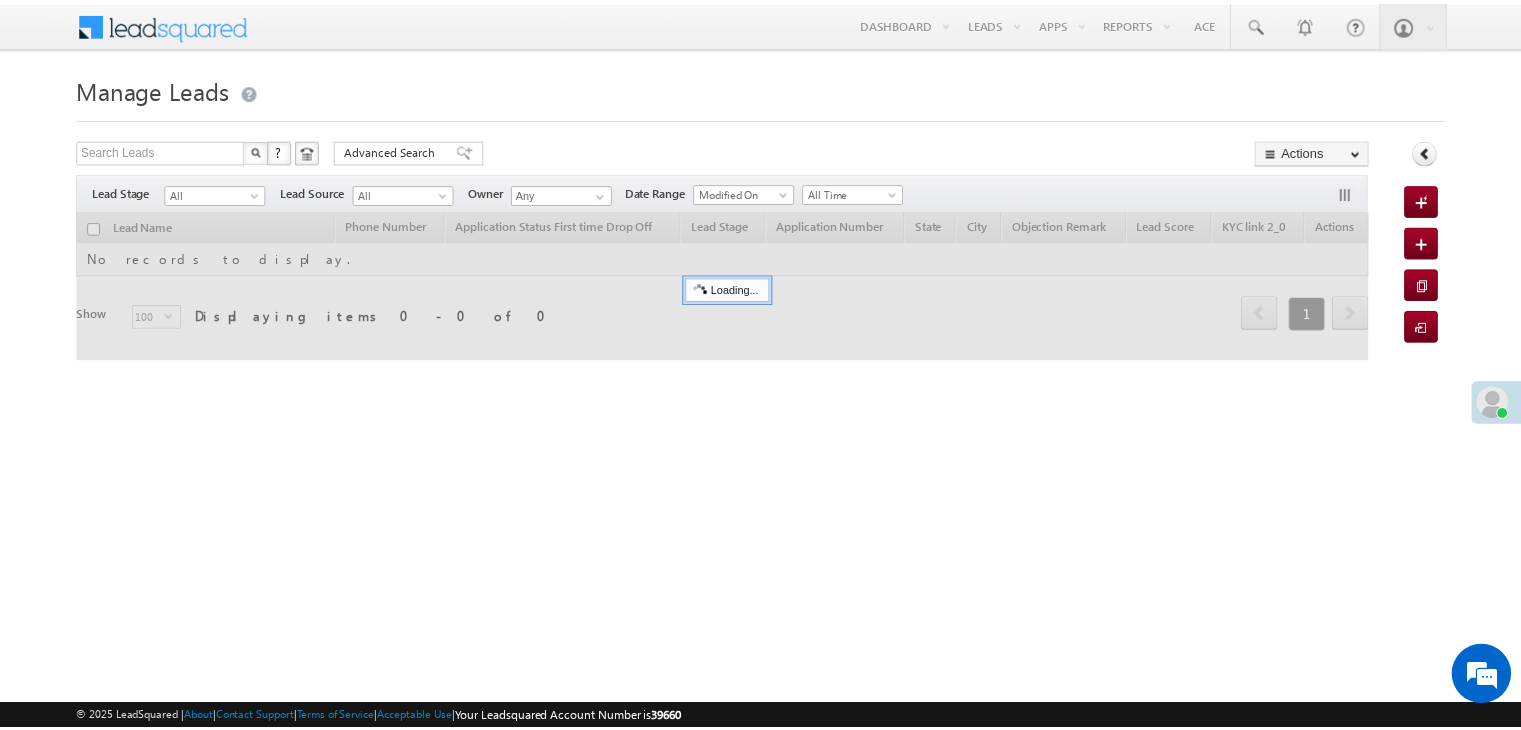 scroll, scrollTop: 0, scrollLeft: 0, axis: both 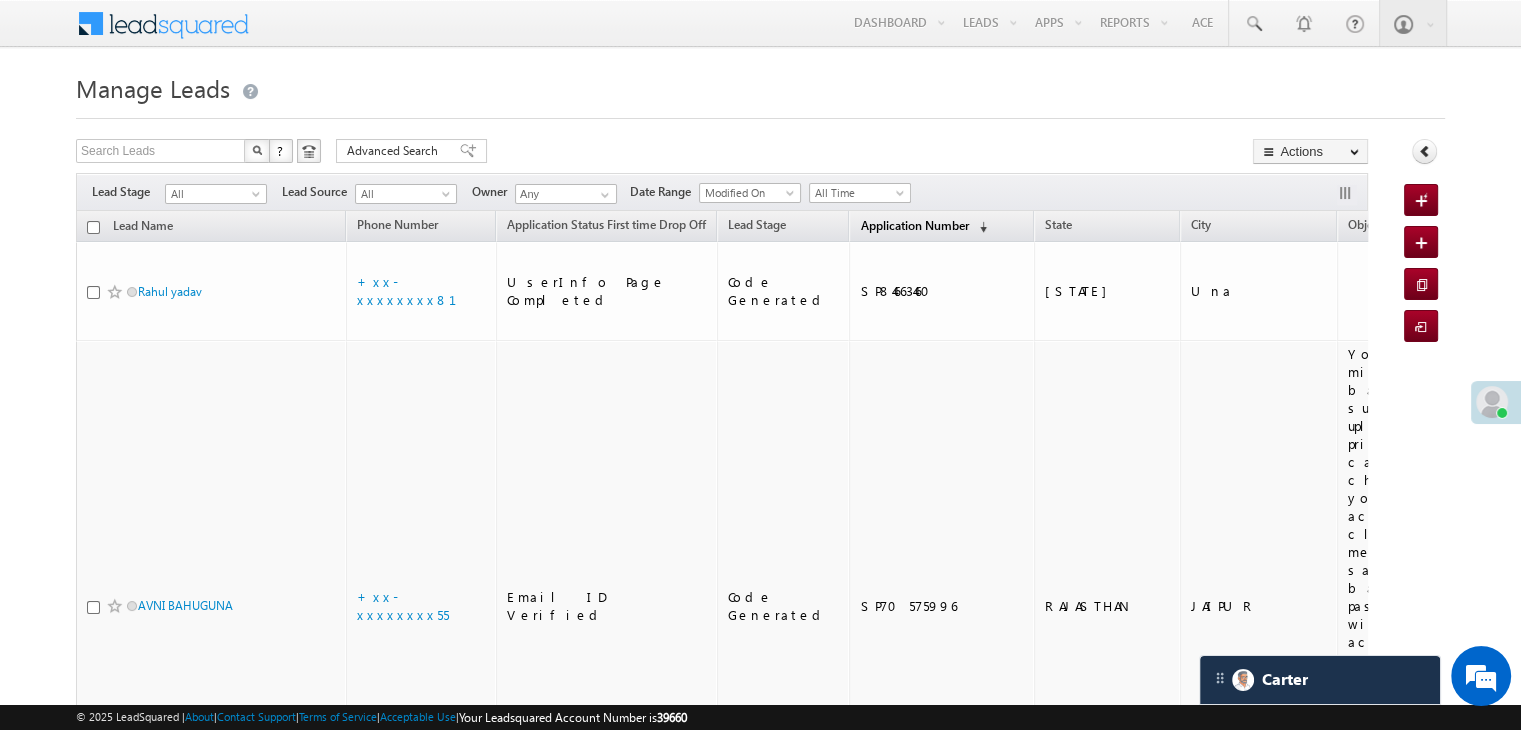 click on "Application Number" at bounding box center (914, 225) 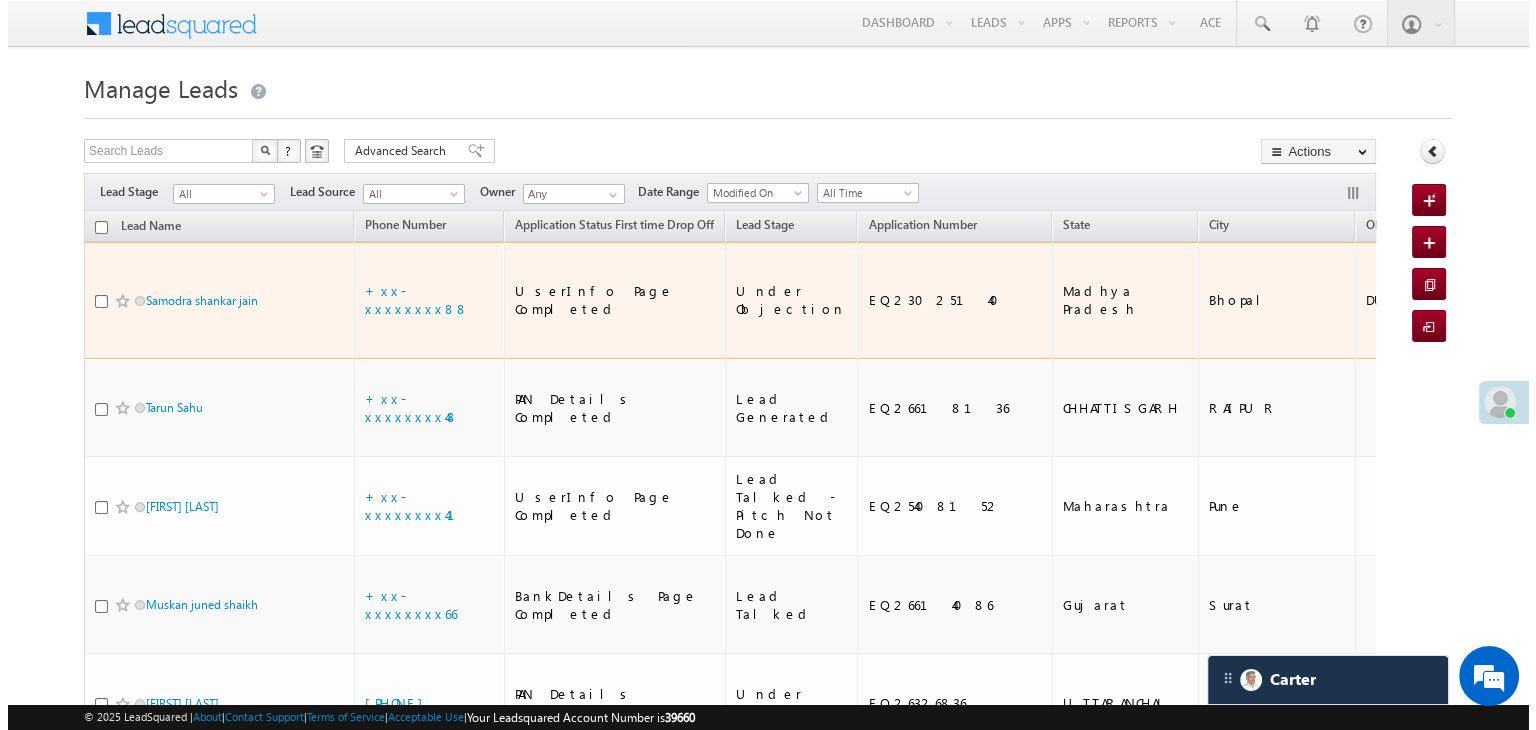 scroll, scrollTop: 0, scrollLeft: 0, axis: both 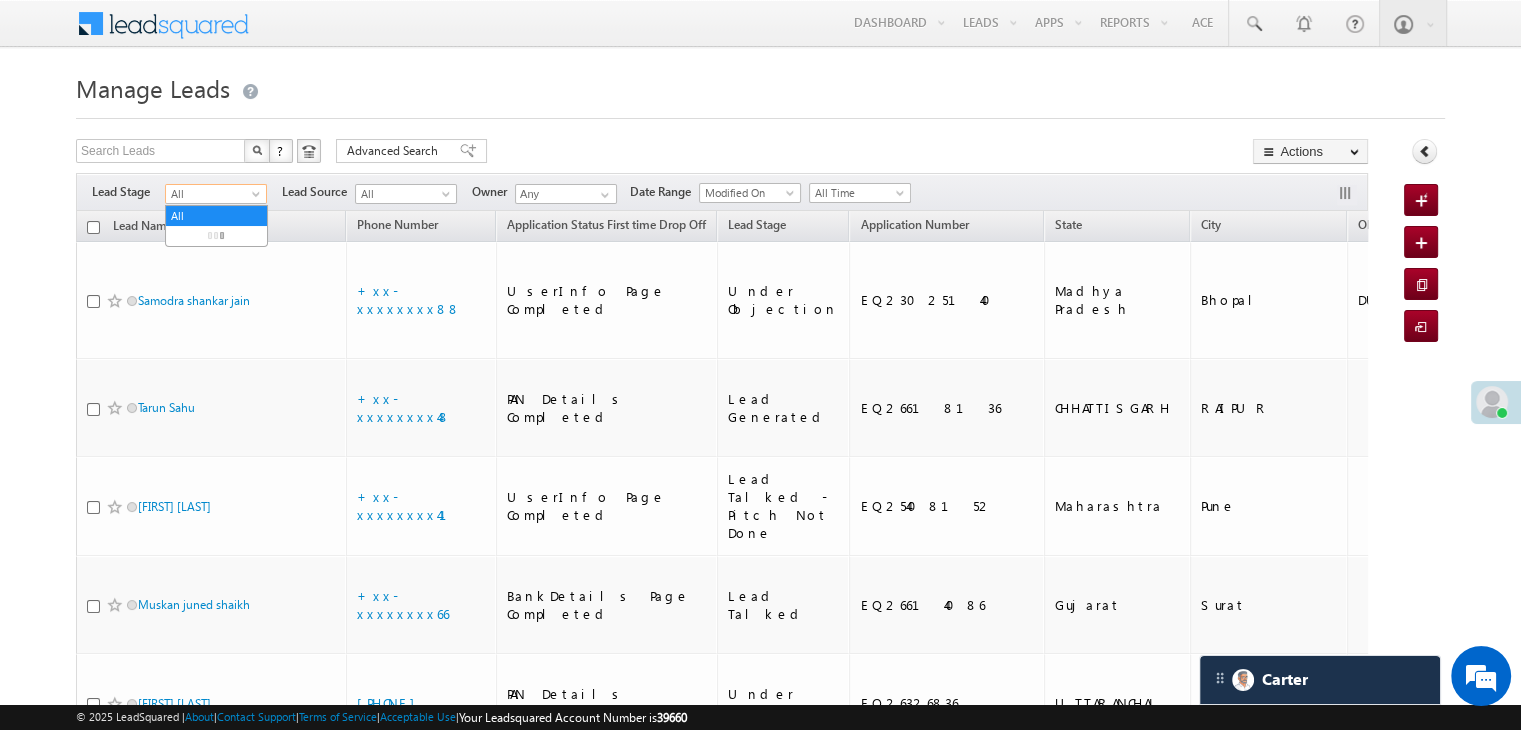 click at bounding box center [258, 198] 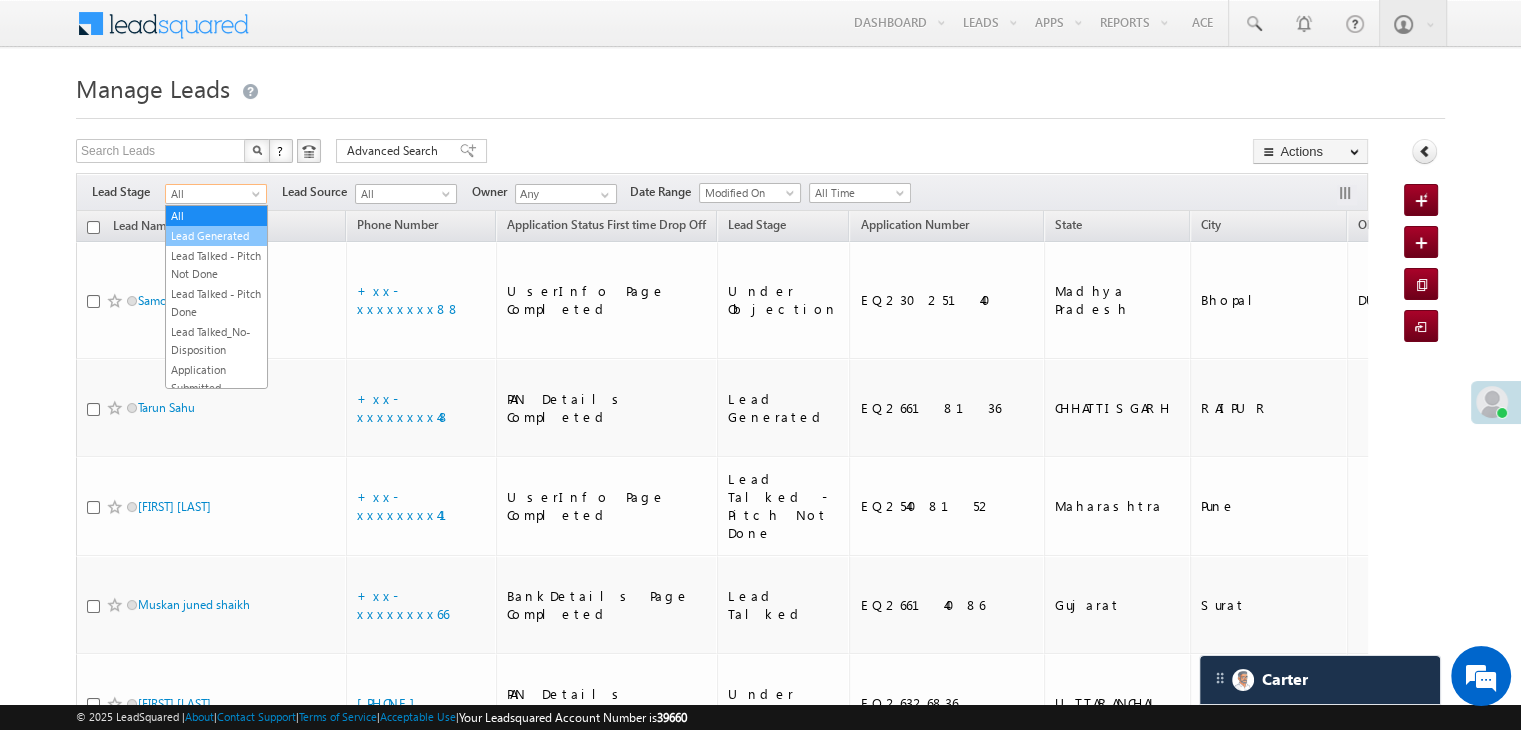 click on "Lead Generated" at bounding box center [216, 236] 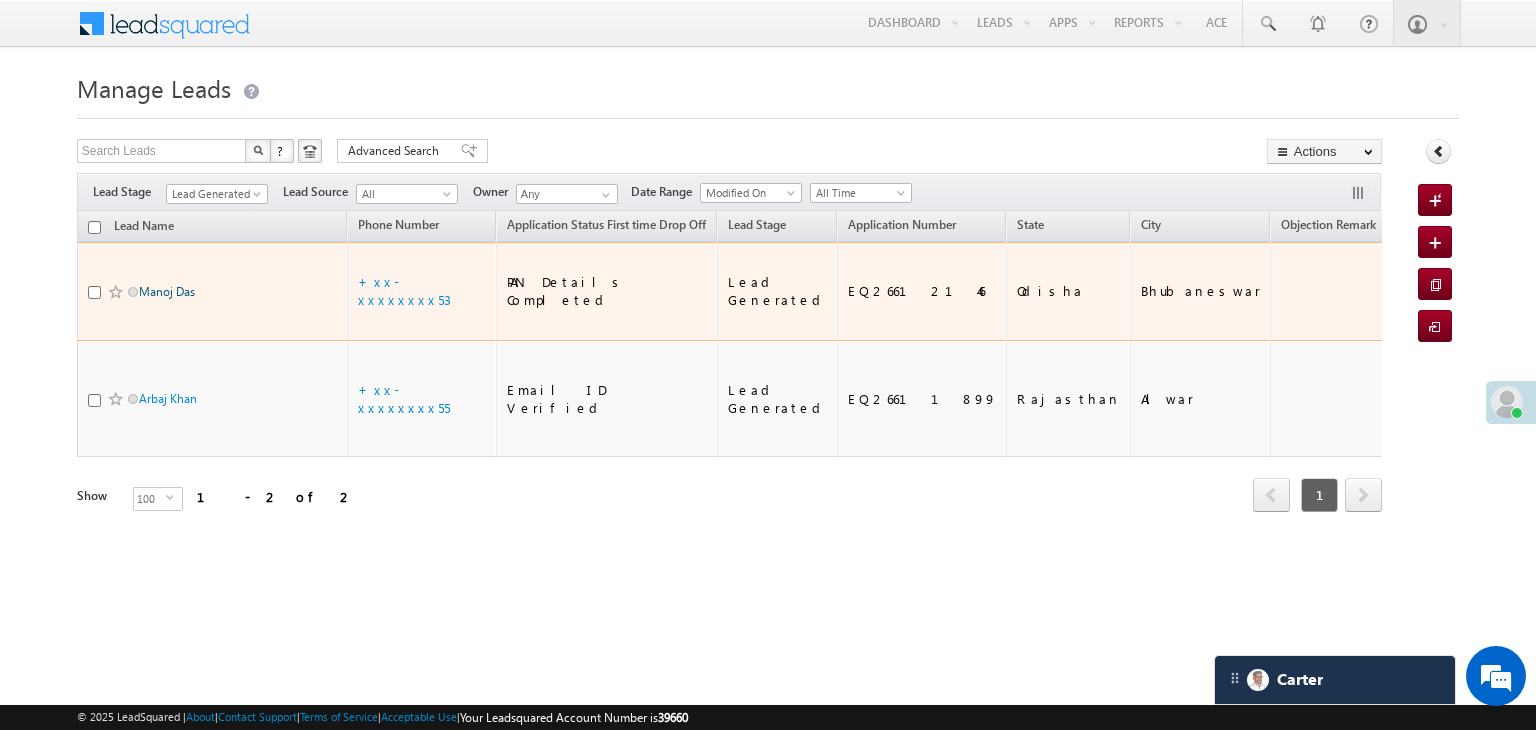 click on "Manoj Das" at bounding box center (167, 291) 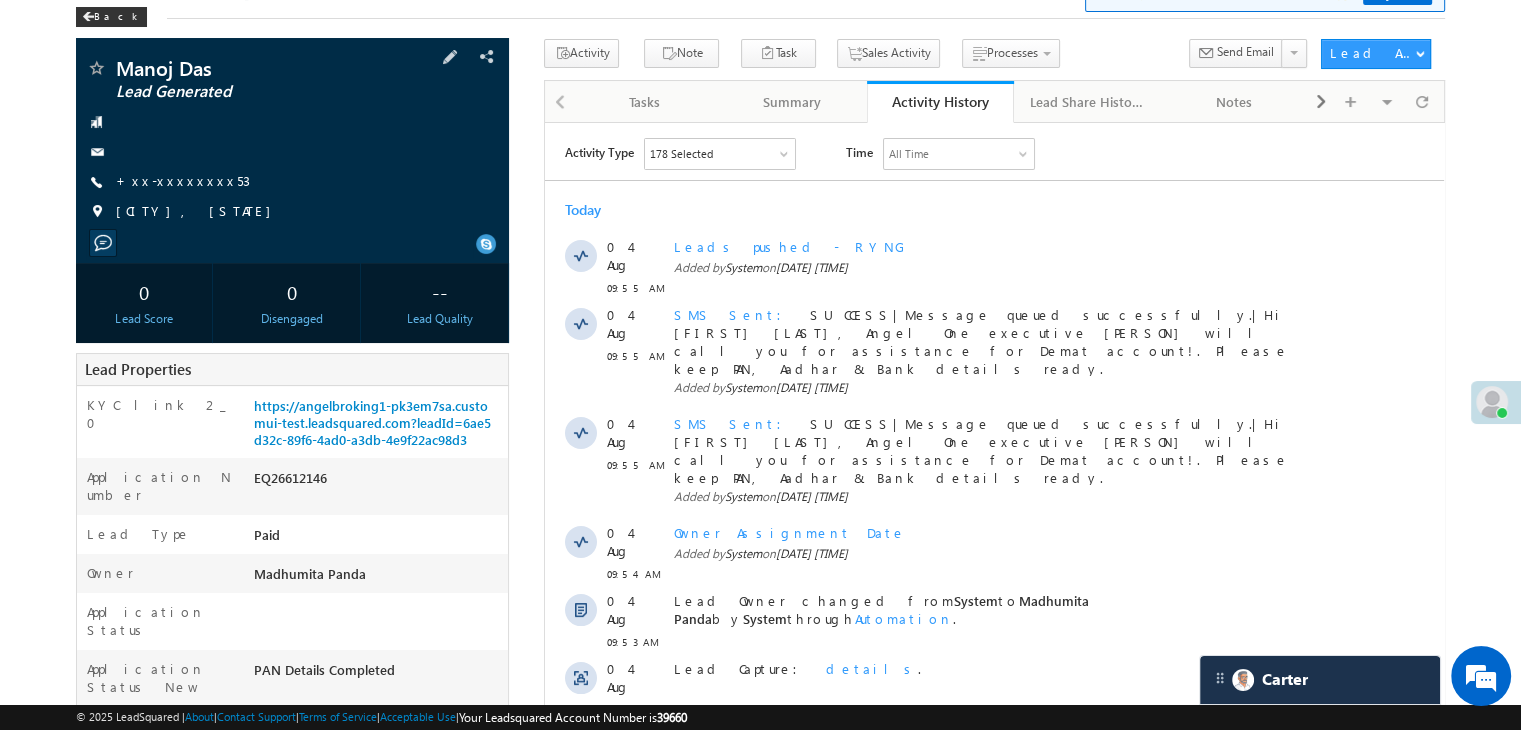 scroll, scrollTop: 200, scrollLeft: 0, axis: vertical 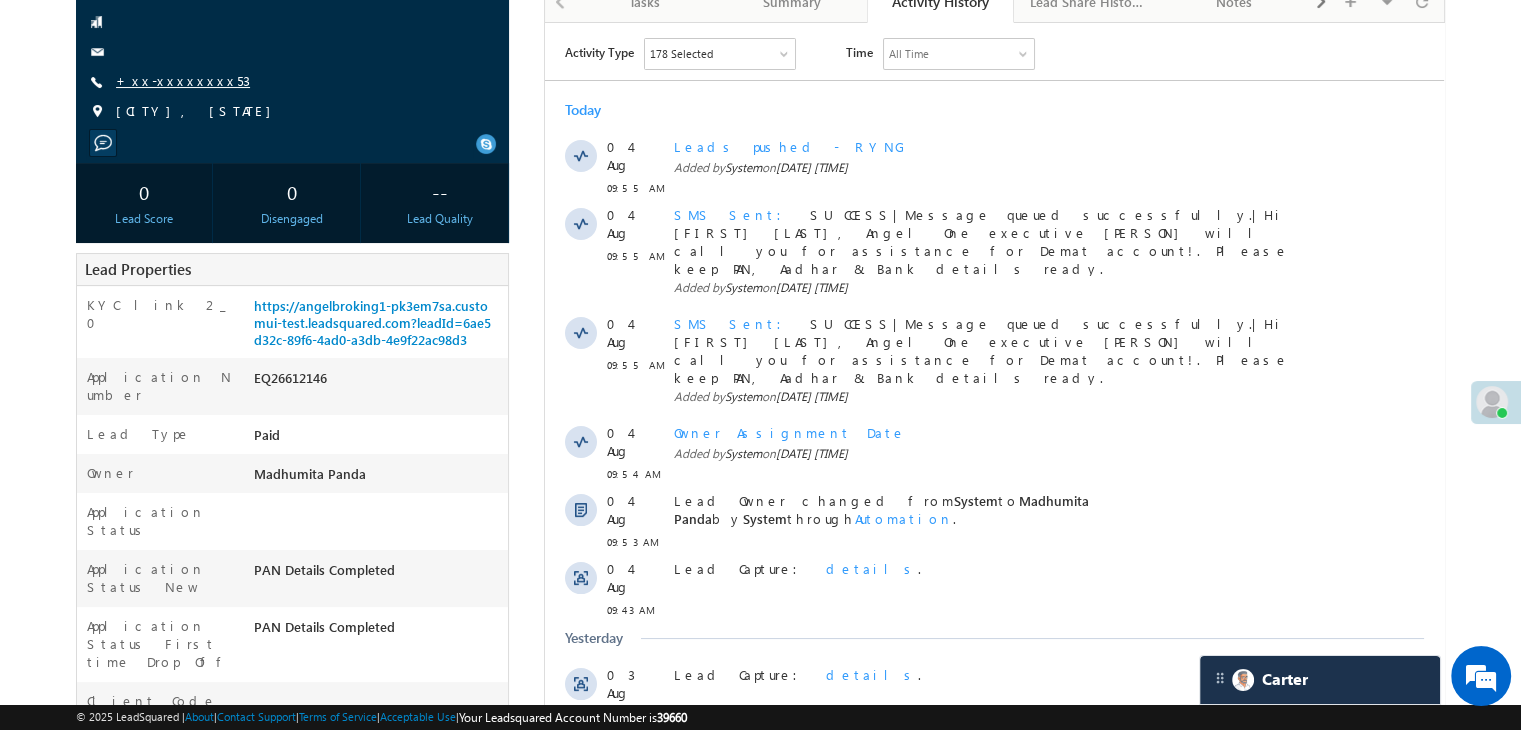 click on "+xx-xxxxxxxx53" at bounding box center (183, 80) 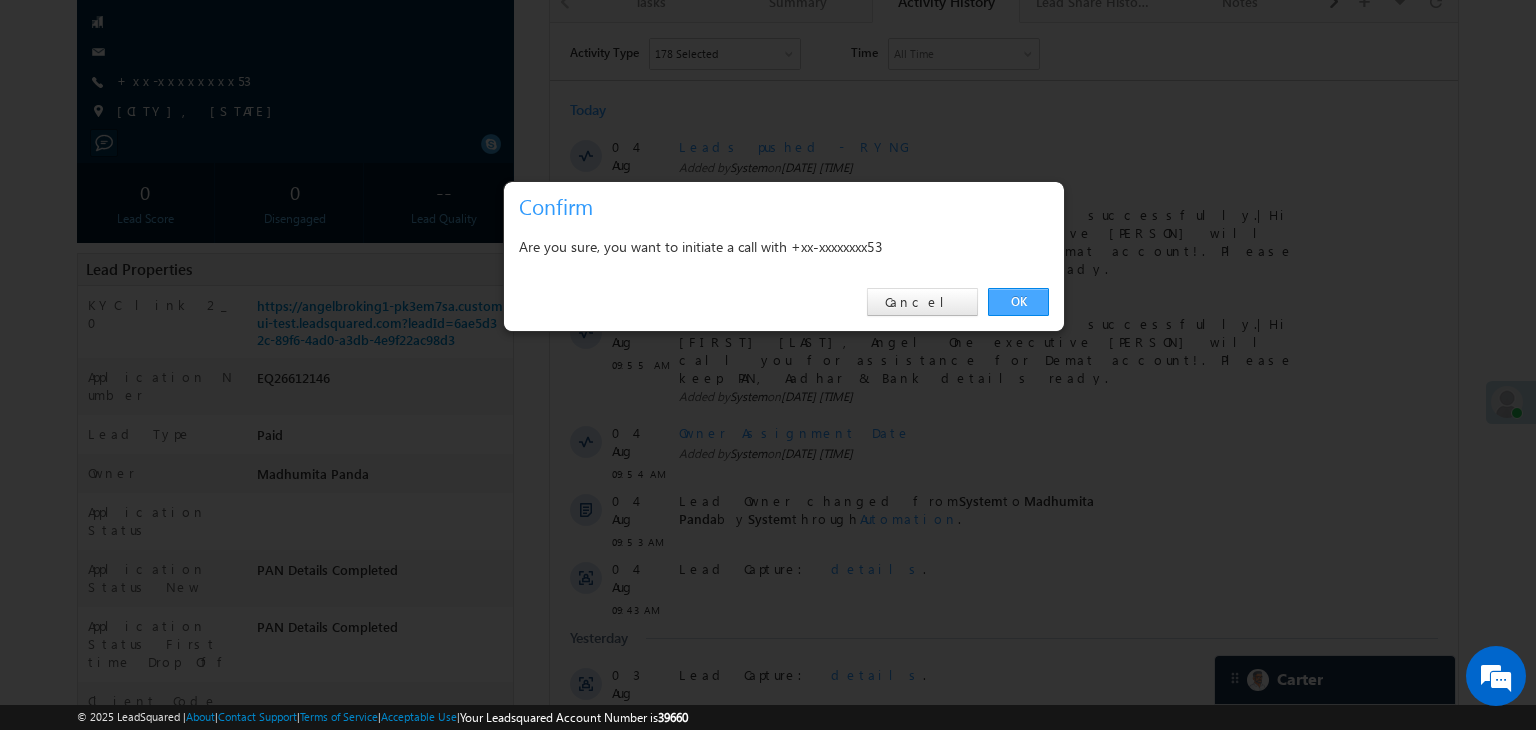 click on "OK" at bounding box center (1018, 302) 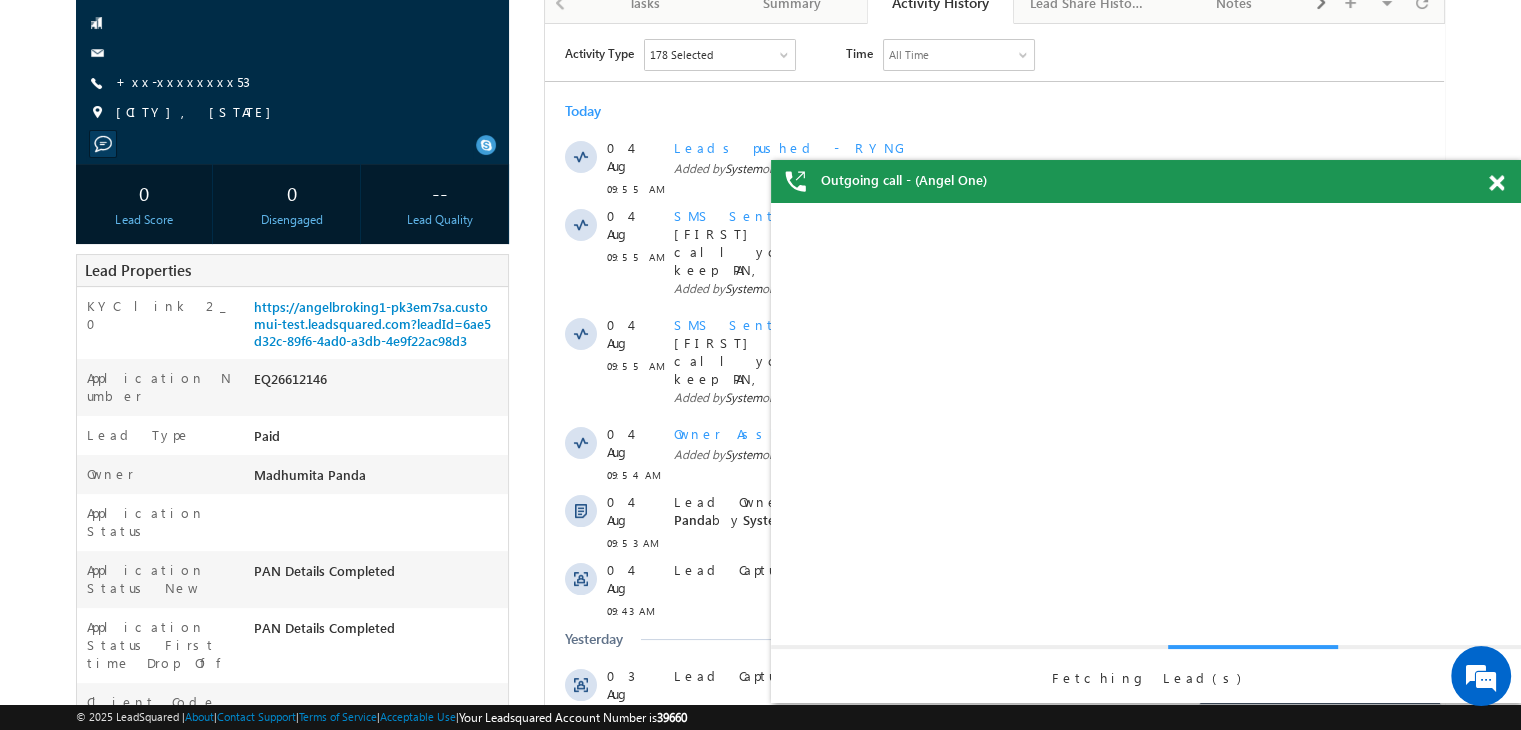 scroll, scrollTop: 0, scrollLeft: 0, axis: both 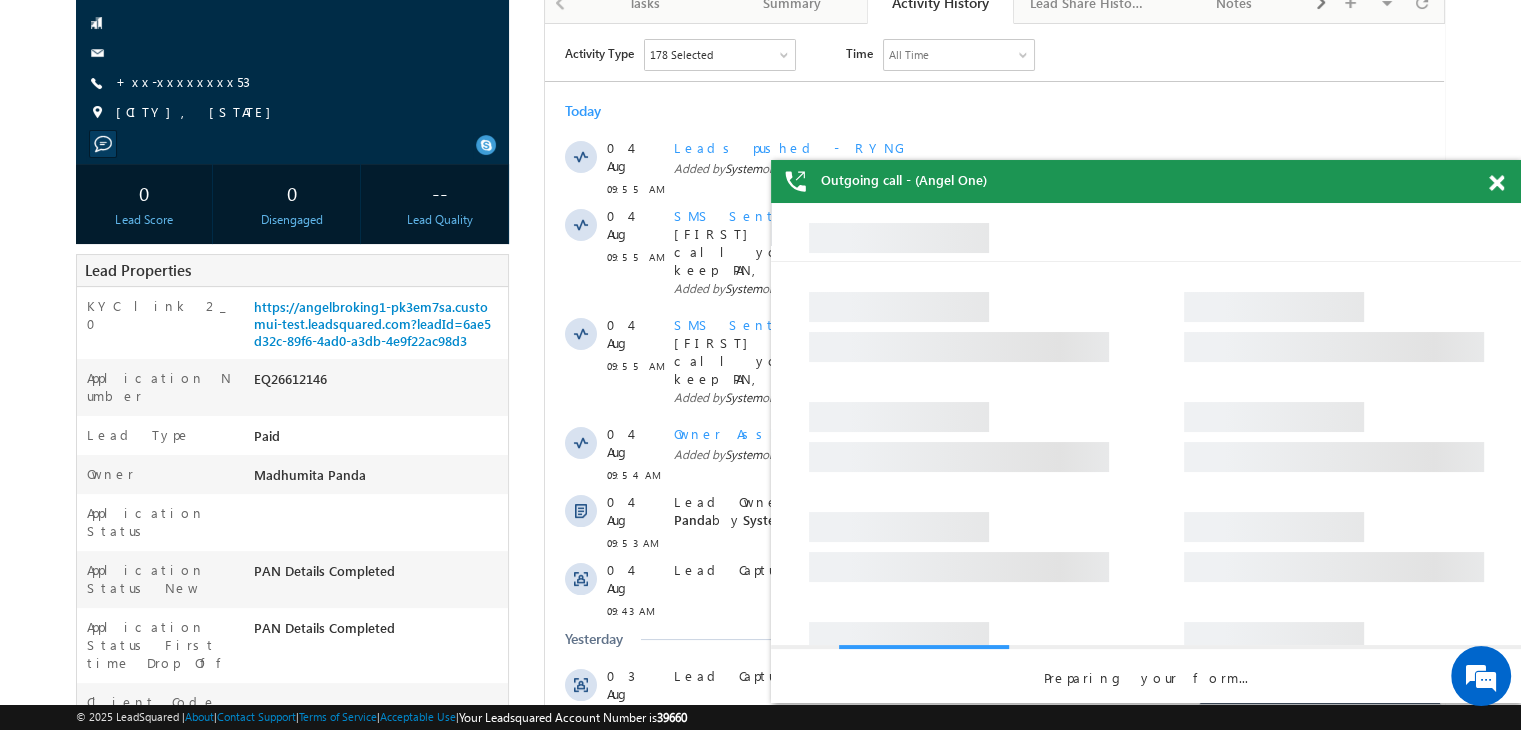 click at bounding box center (1496, 183) 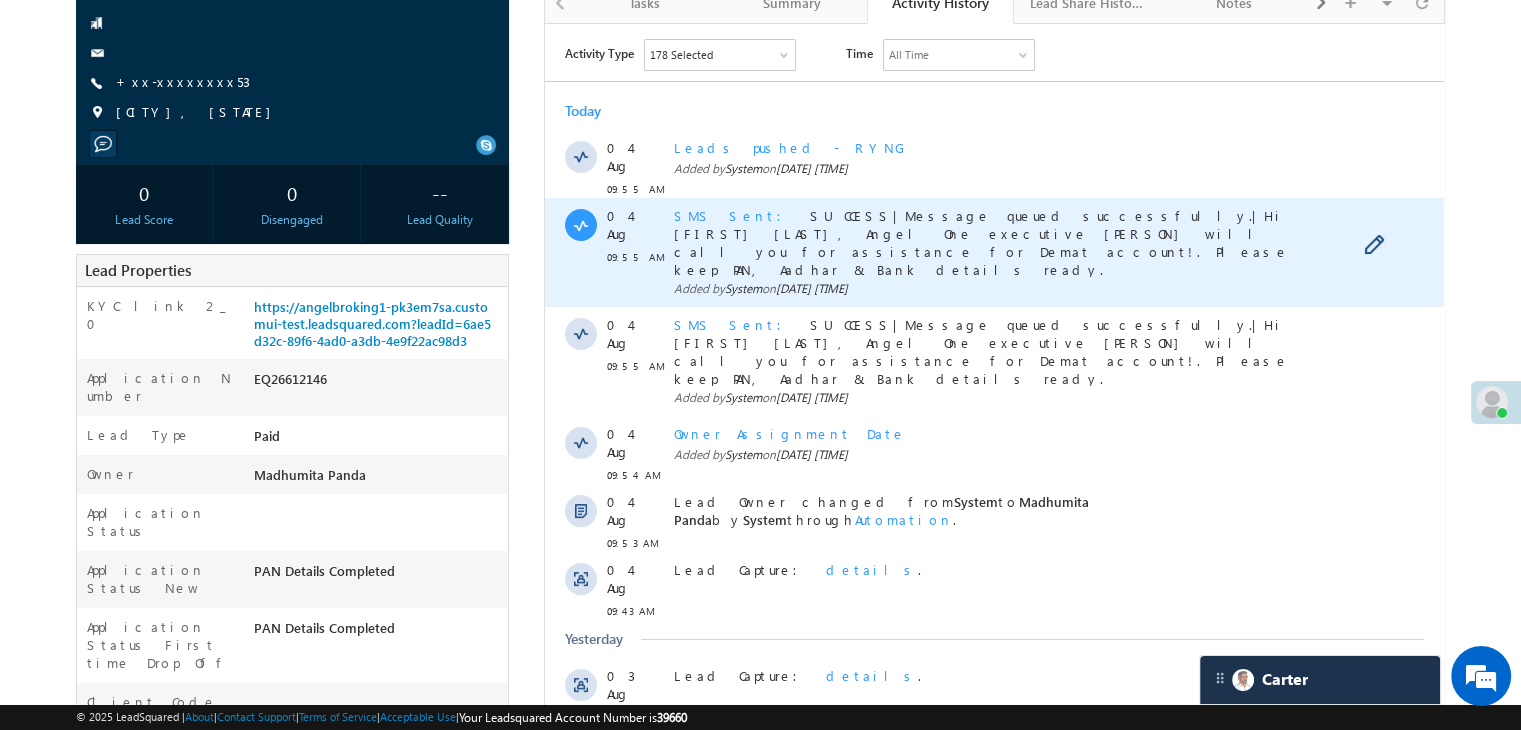 scroll, scrollTop: 0, scrollLeft: 0, axis: both 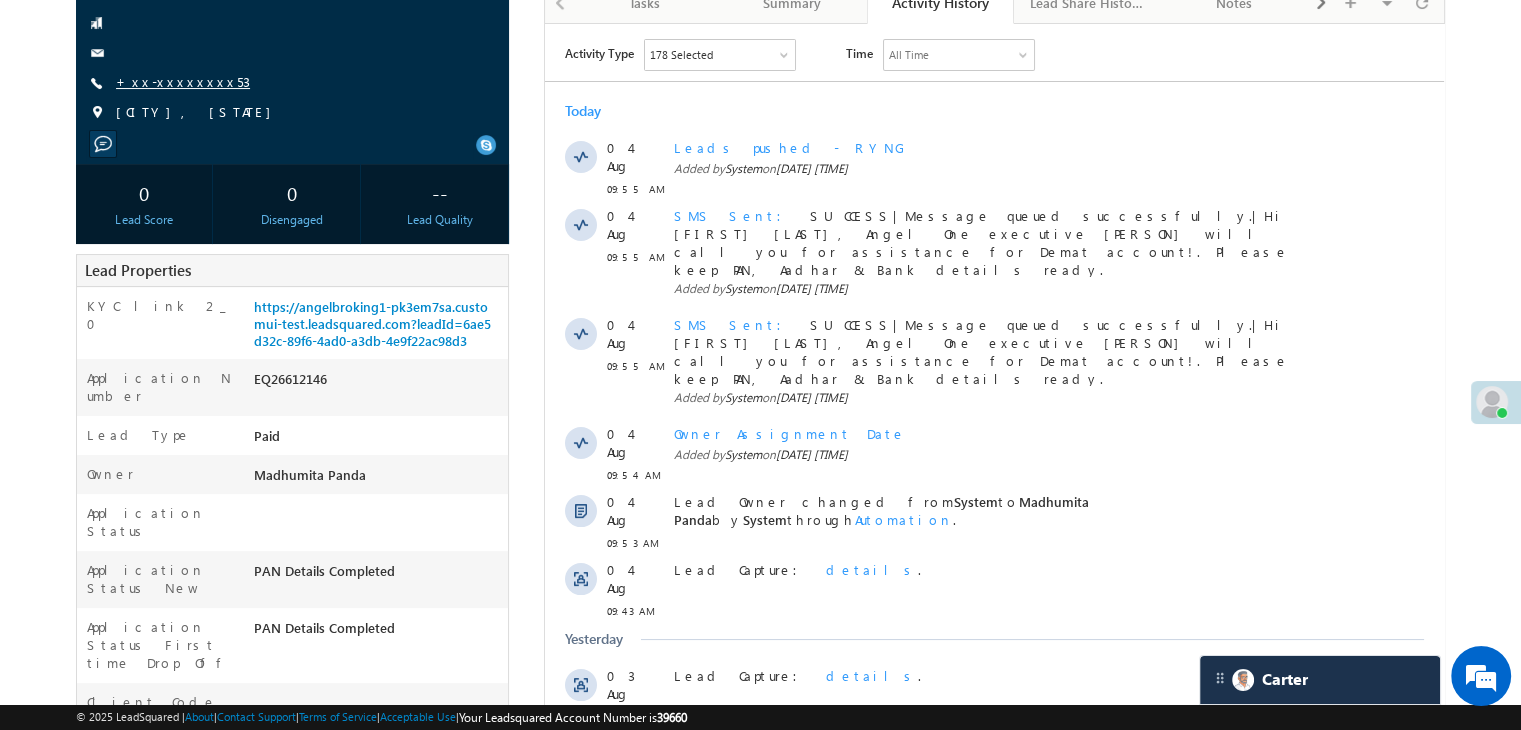 click on "+xx-xxxxxxxx53" at bounding box center (183, 81) 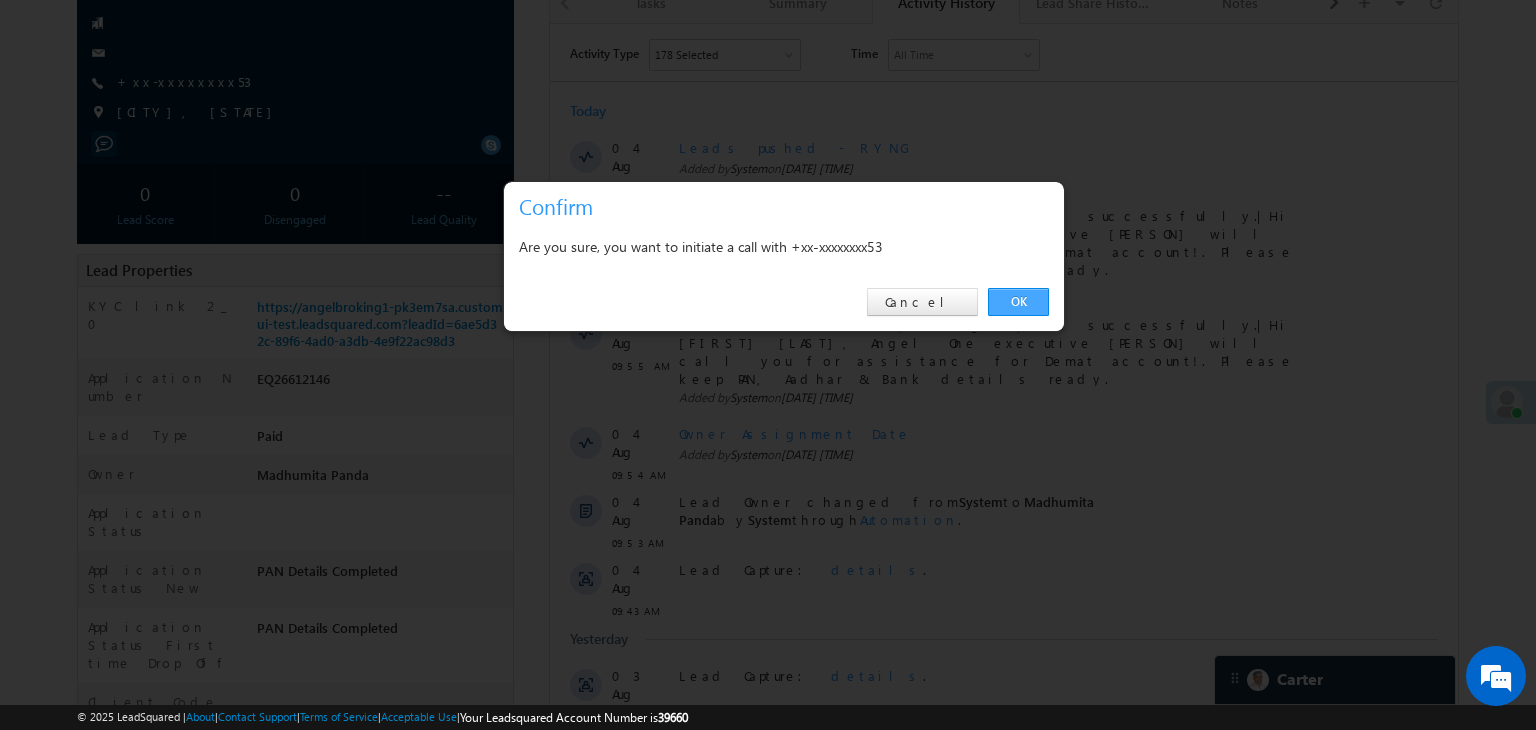 click on "OK" at bounding box center [1018, 302] 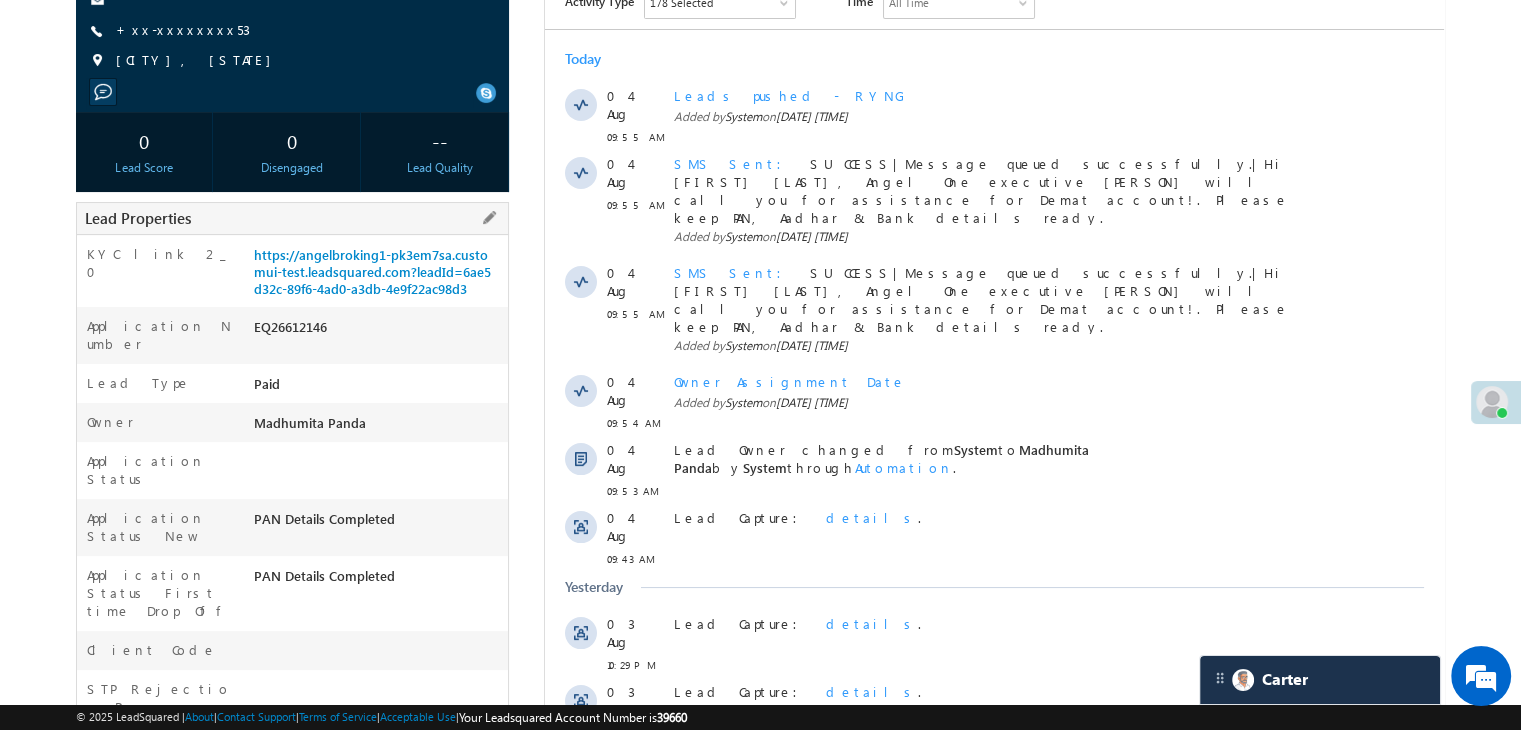 scroll, scrollTop: 353, scrollLeft: 0, axis: vertical 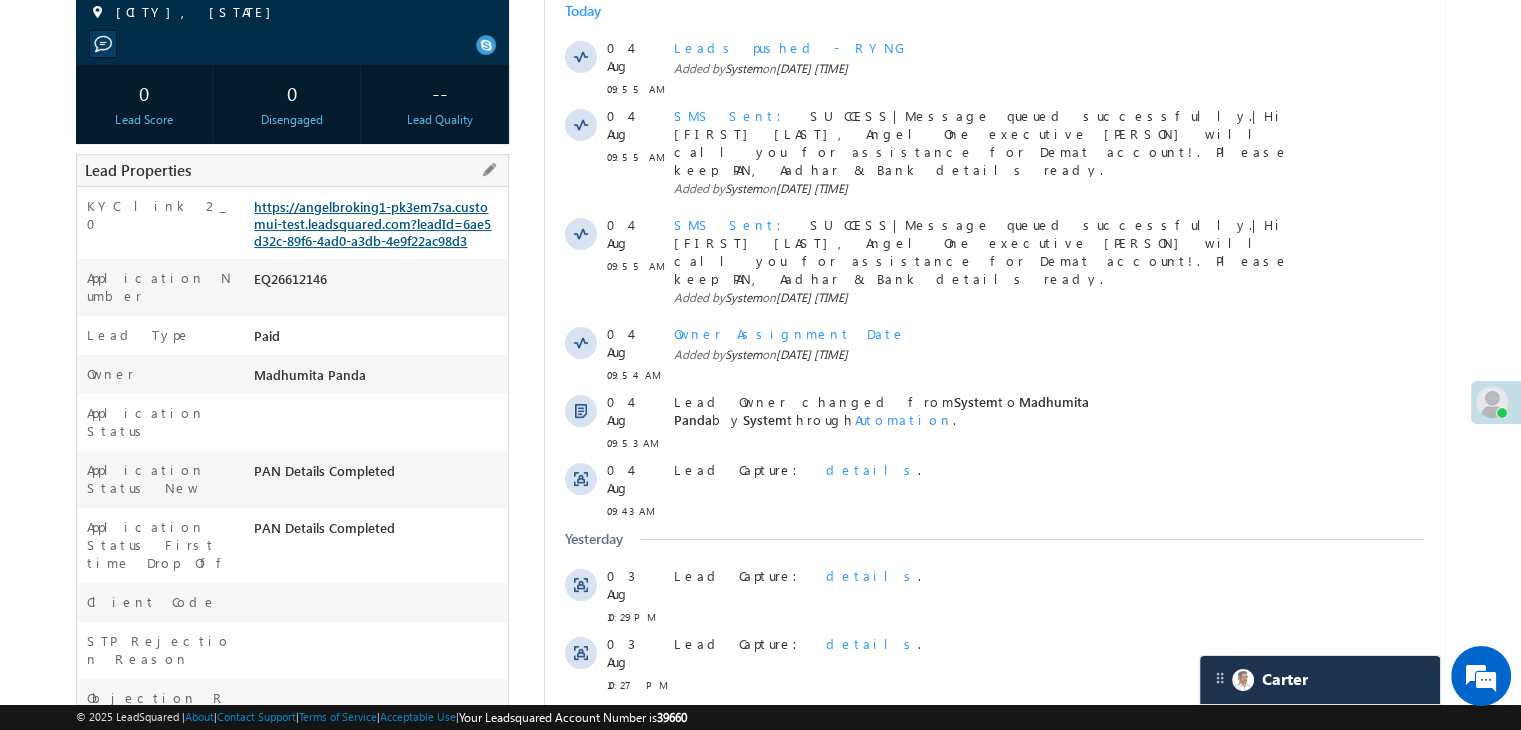 click on "https://angelbroking1-pk3em7sa.customui-test.leadsquared.com?leadId=6ae5d32c-89f6-4ad0-a3db-4e9f22ac98d3" at bounding box center (372, 223) 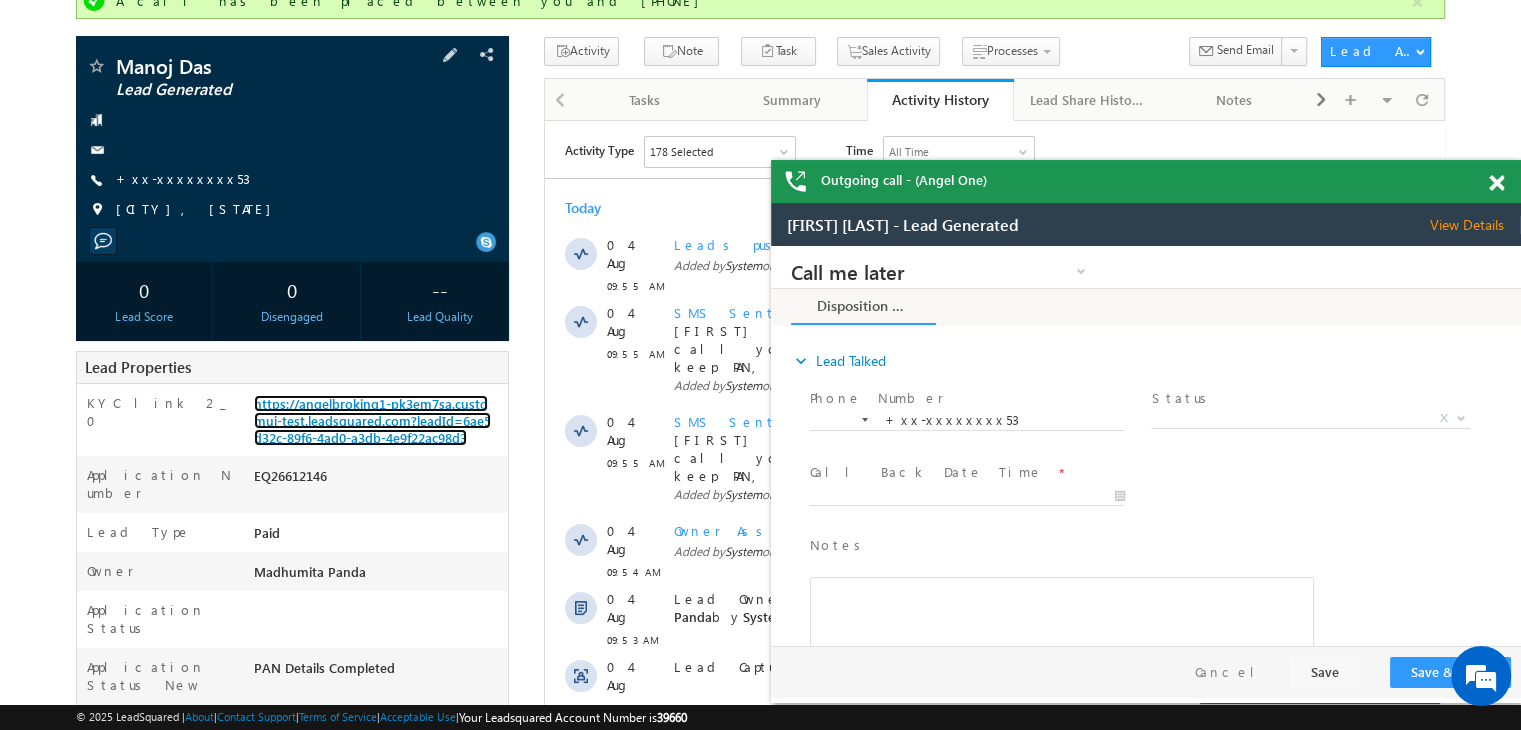 scroll, scrollTop: 153, scrollLeft: 0, axis: vertical 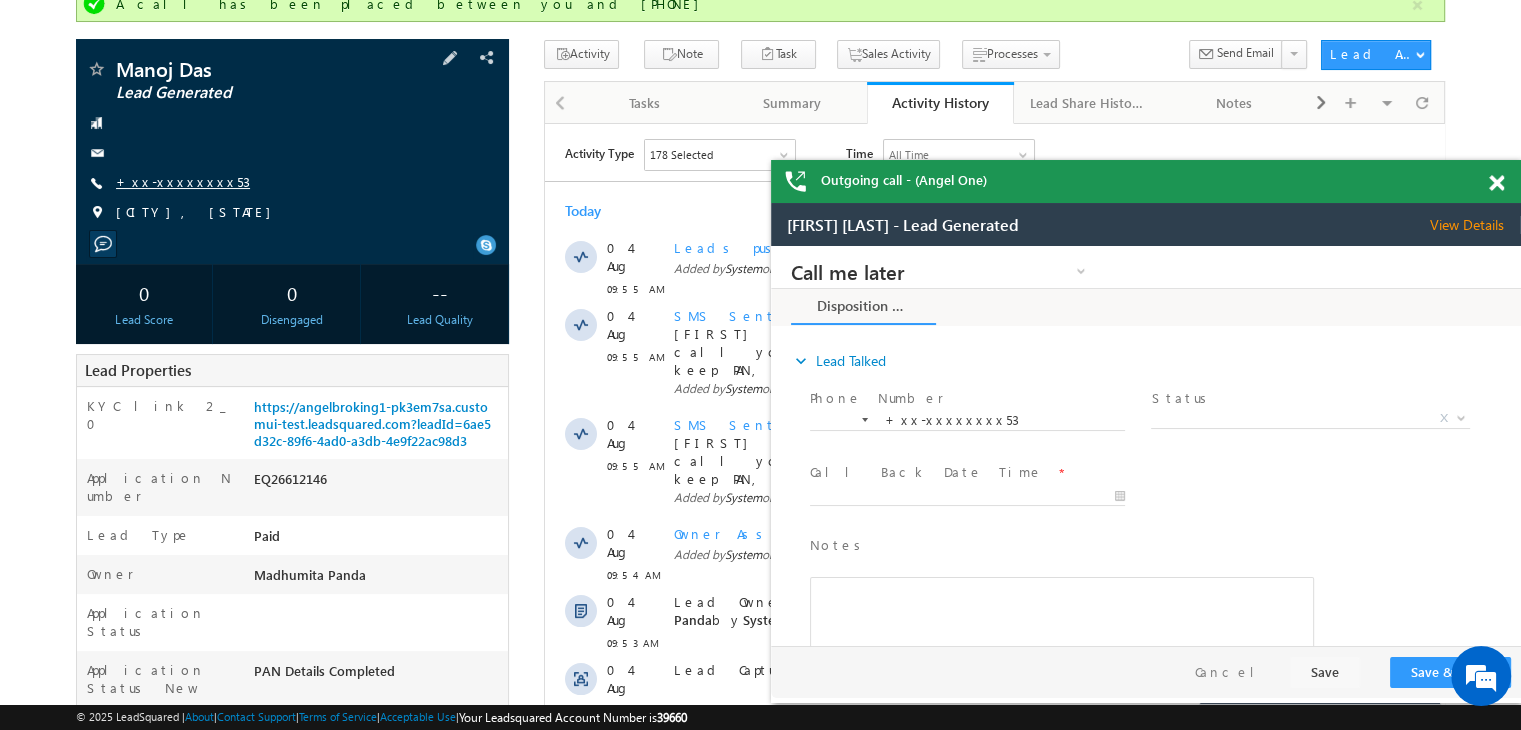 click on "+xx-xxxxxxxx53" at bounding box center (183, 181) 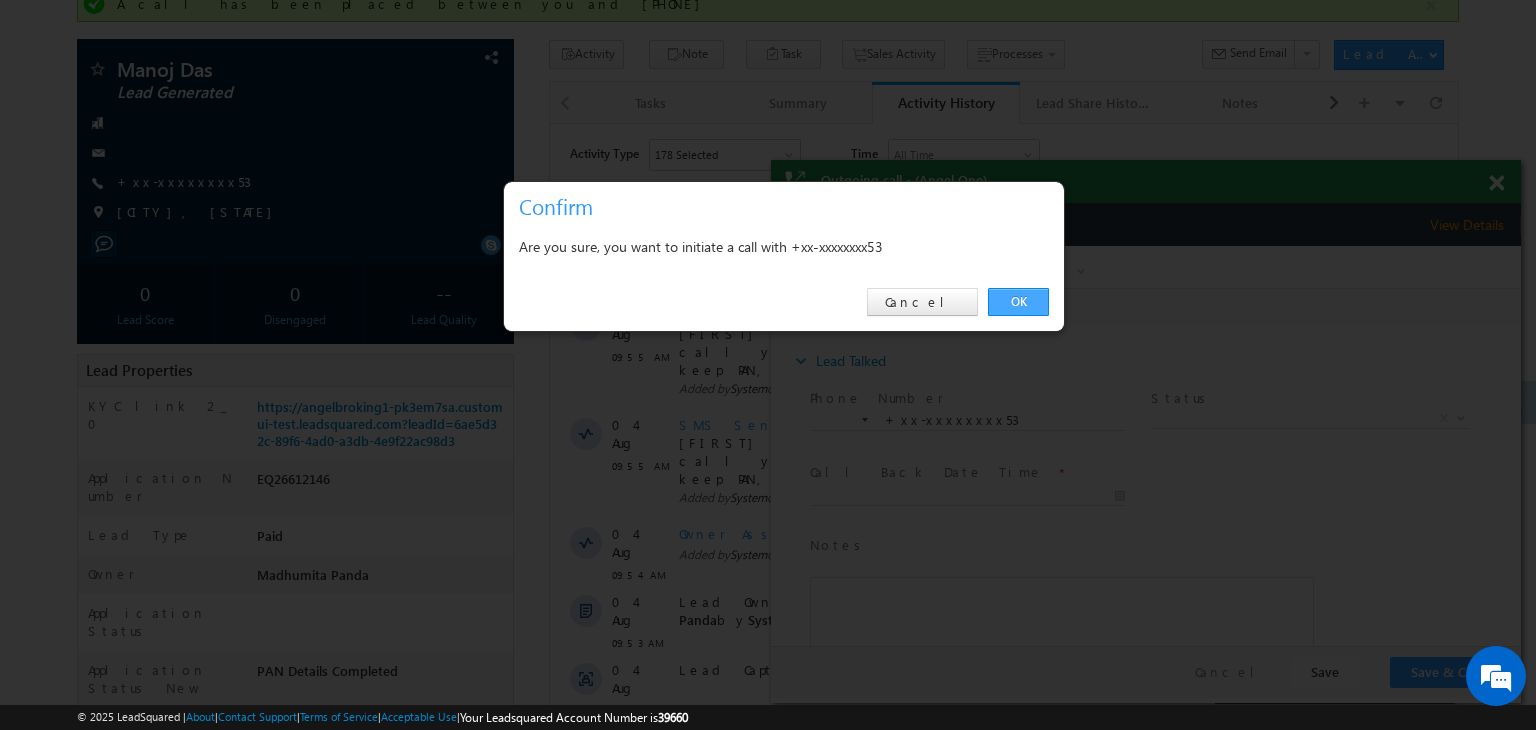 click on "OK" at bounding box center (1018, 302) 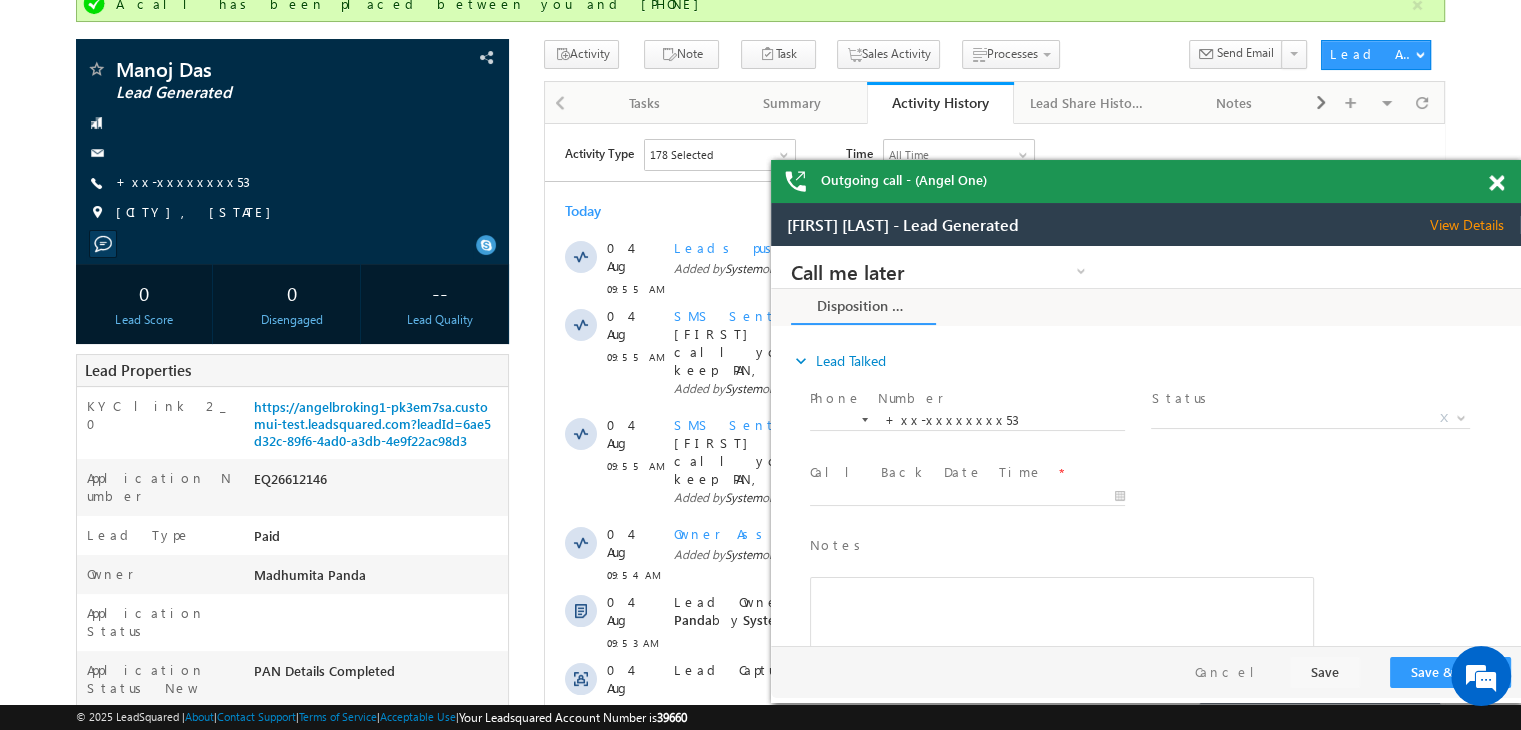 scroll, scrollTop: 0, scrollLeft: 0, axis: both 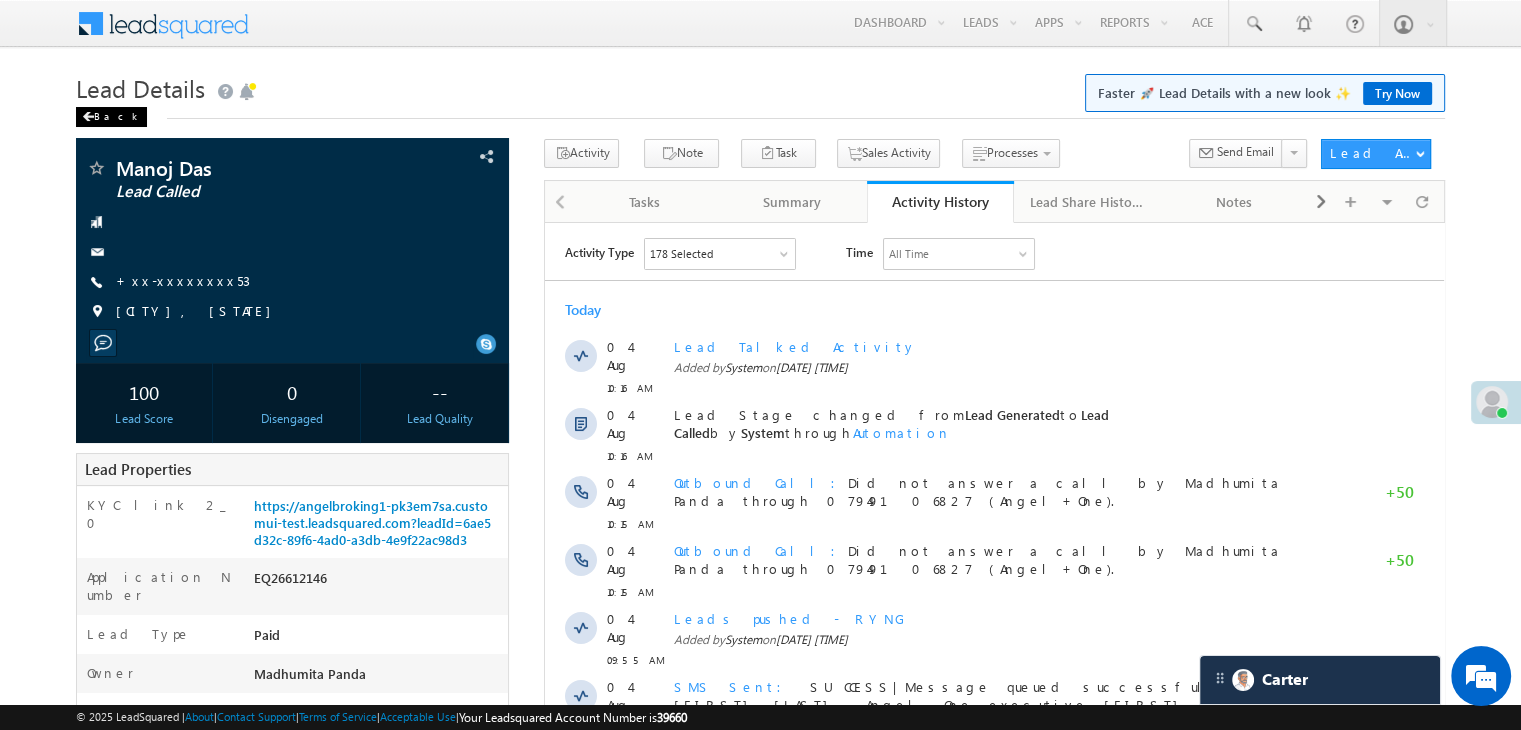 click on "Back" at bounding box center [111, 117] 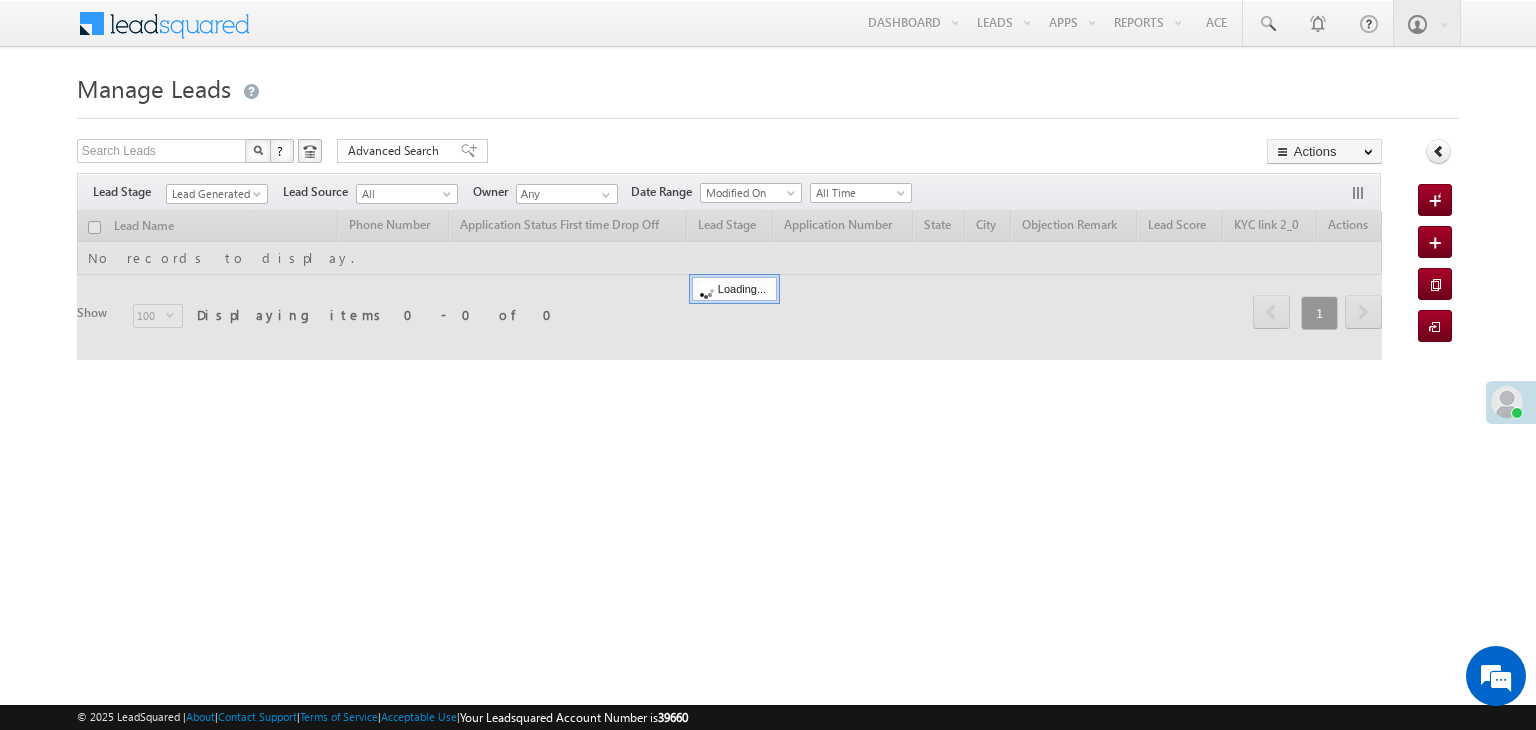 scroll, scrollTop: 0, scrollLeft: 0, axis: both 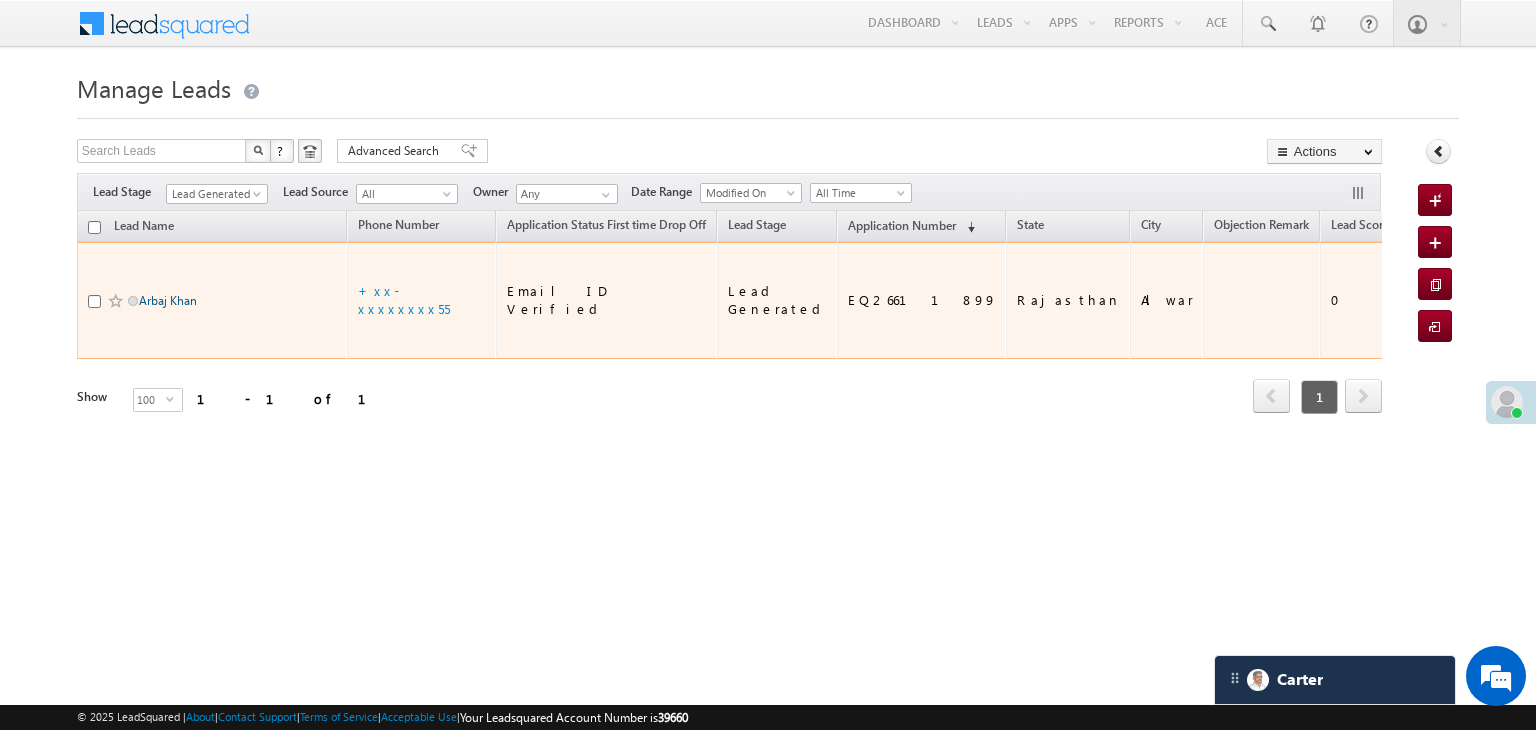 click on "Arbaj Khan" at bounding box center (168, 300) 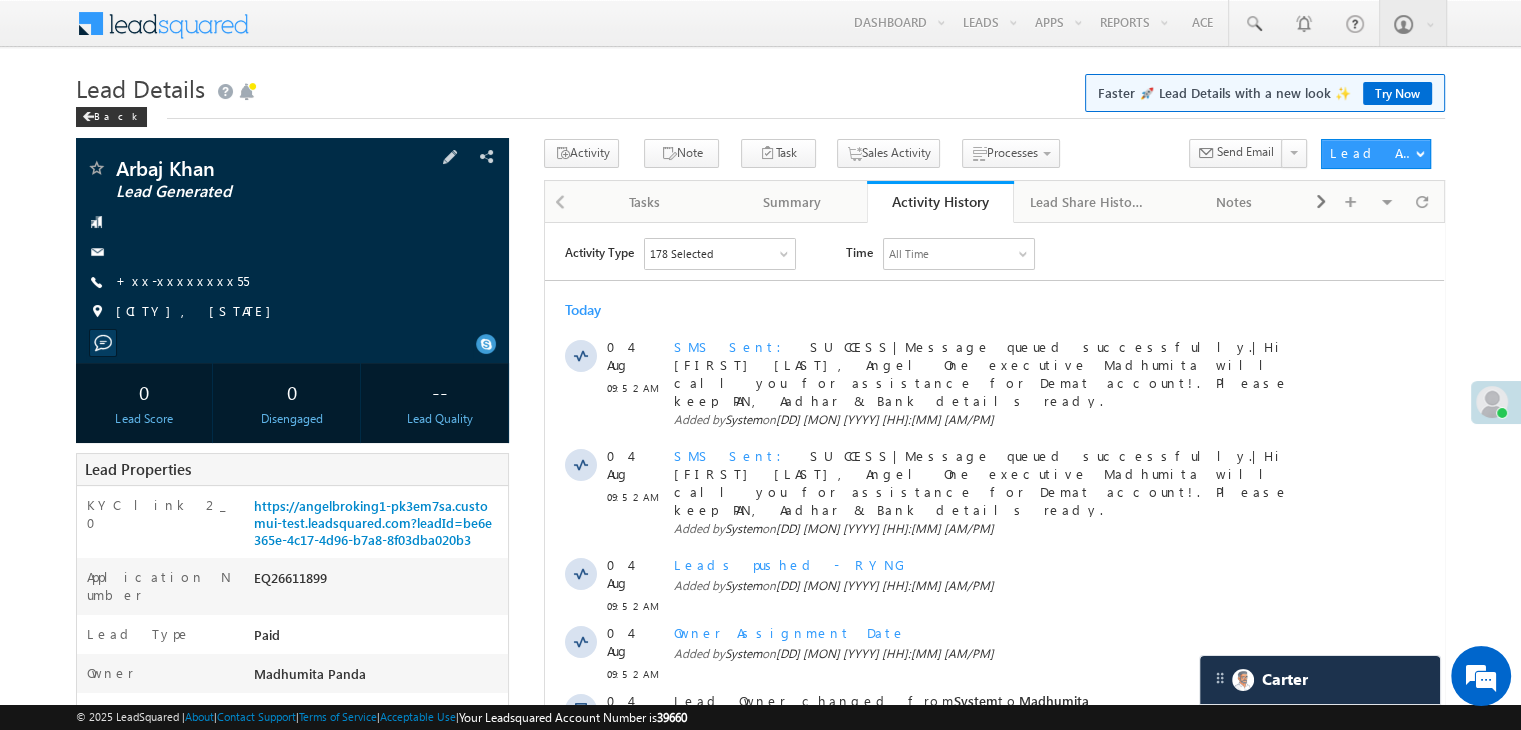 scroll, scrollTop: 200, scrollLeft: 0, axis: vertical 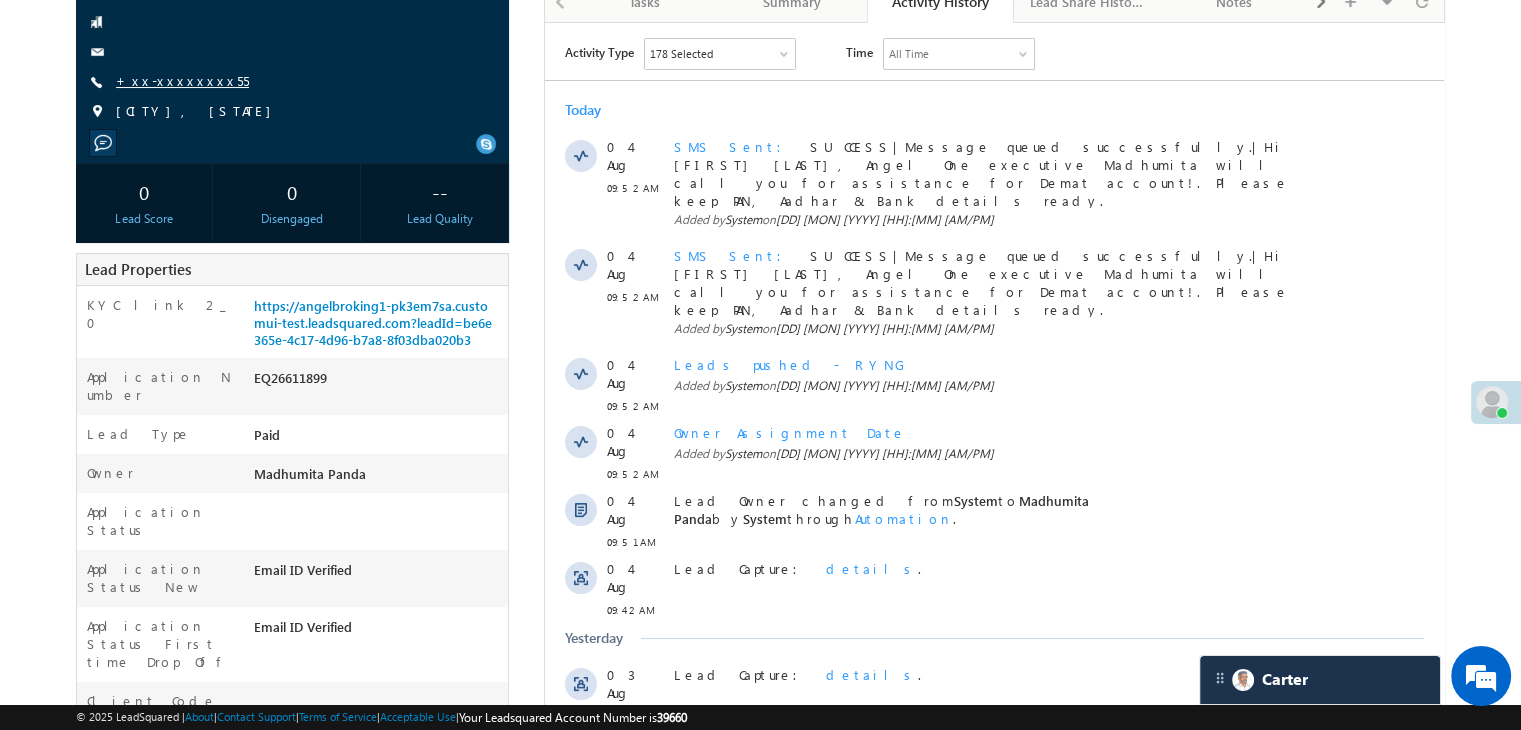 click on "+xx-xxxxxxxx55" at bounding box center (182, 80) 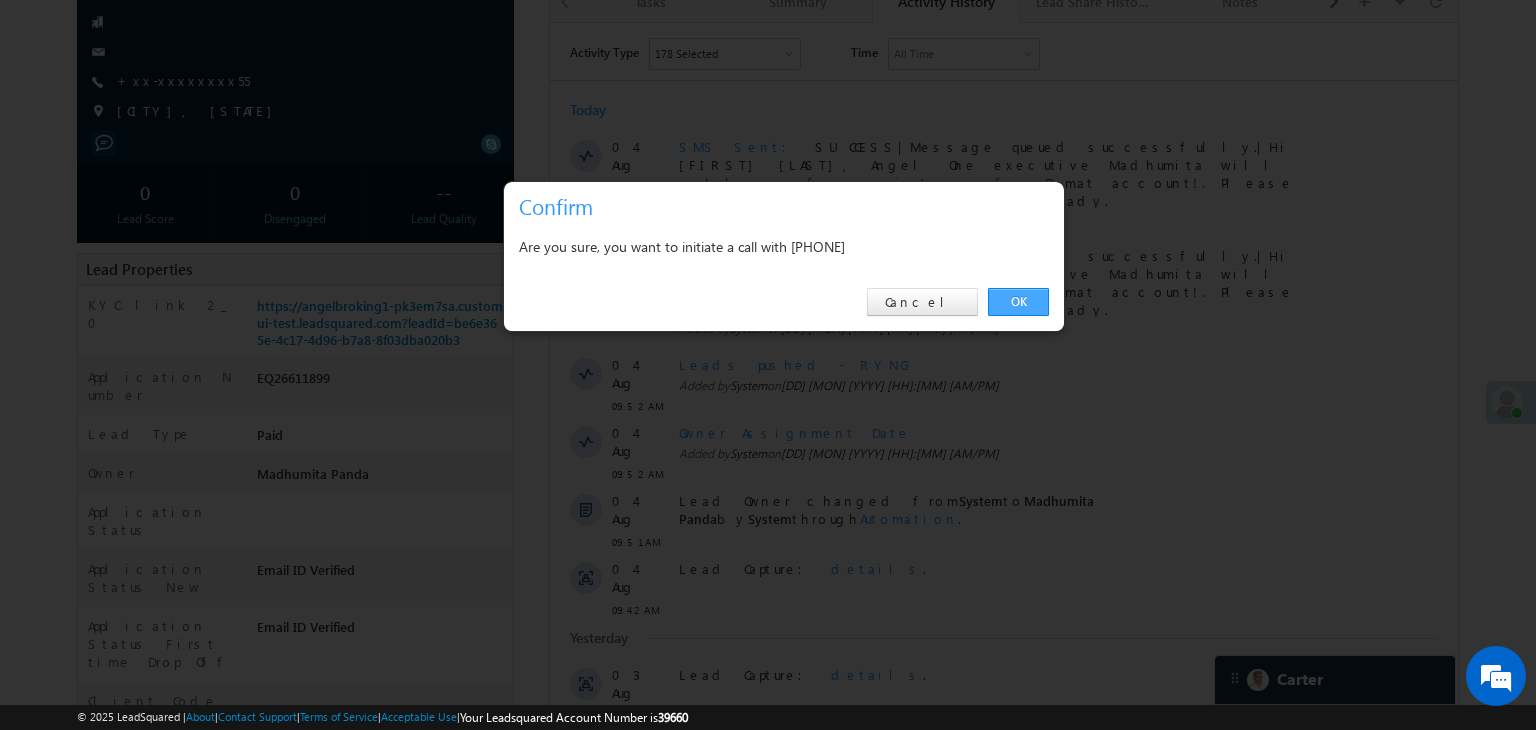 click on "OK" at bounding box center (1018, 302) 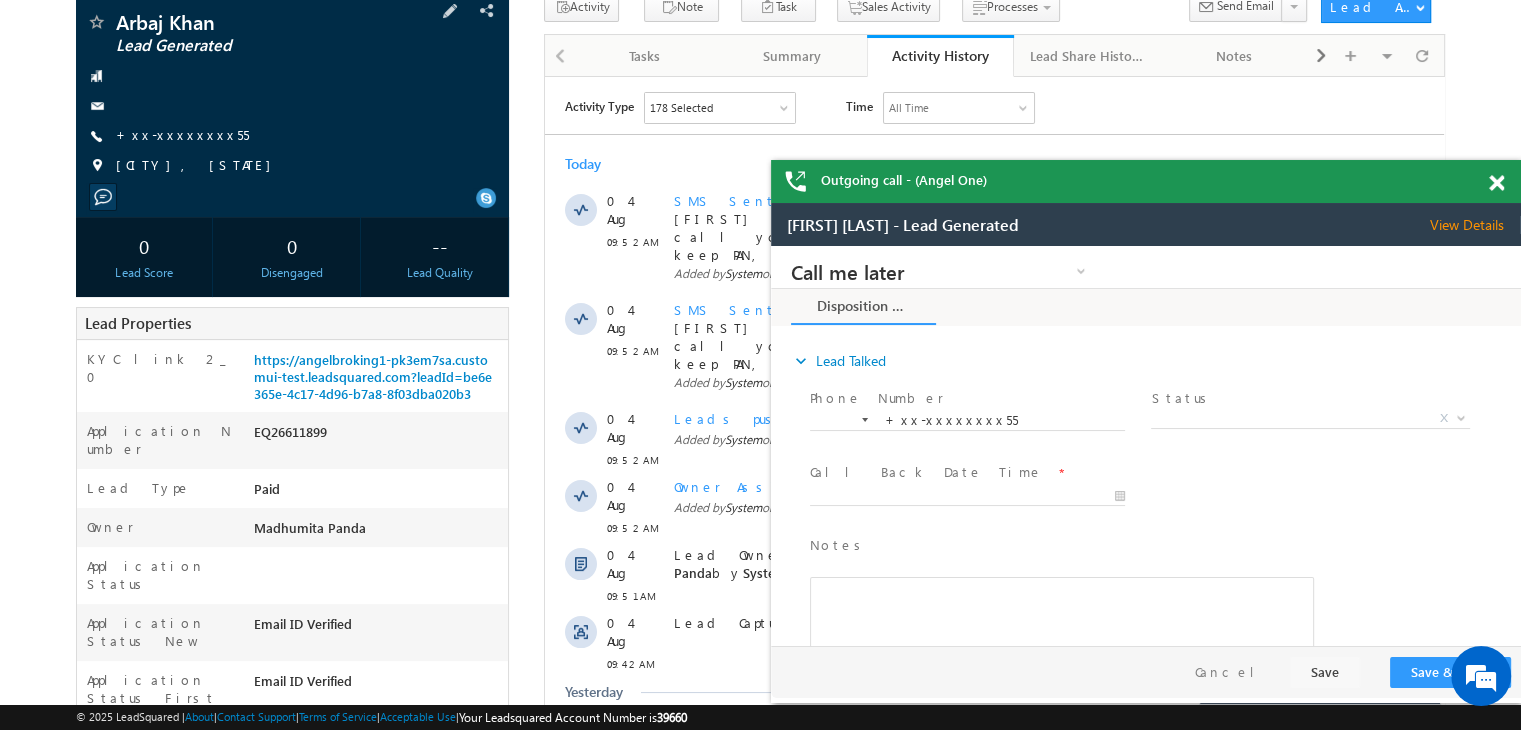scroll, scrollTop: 153, scrollLeft: 0, axis: vertical 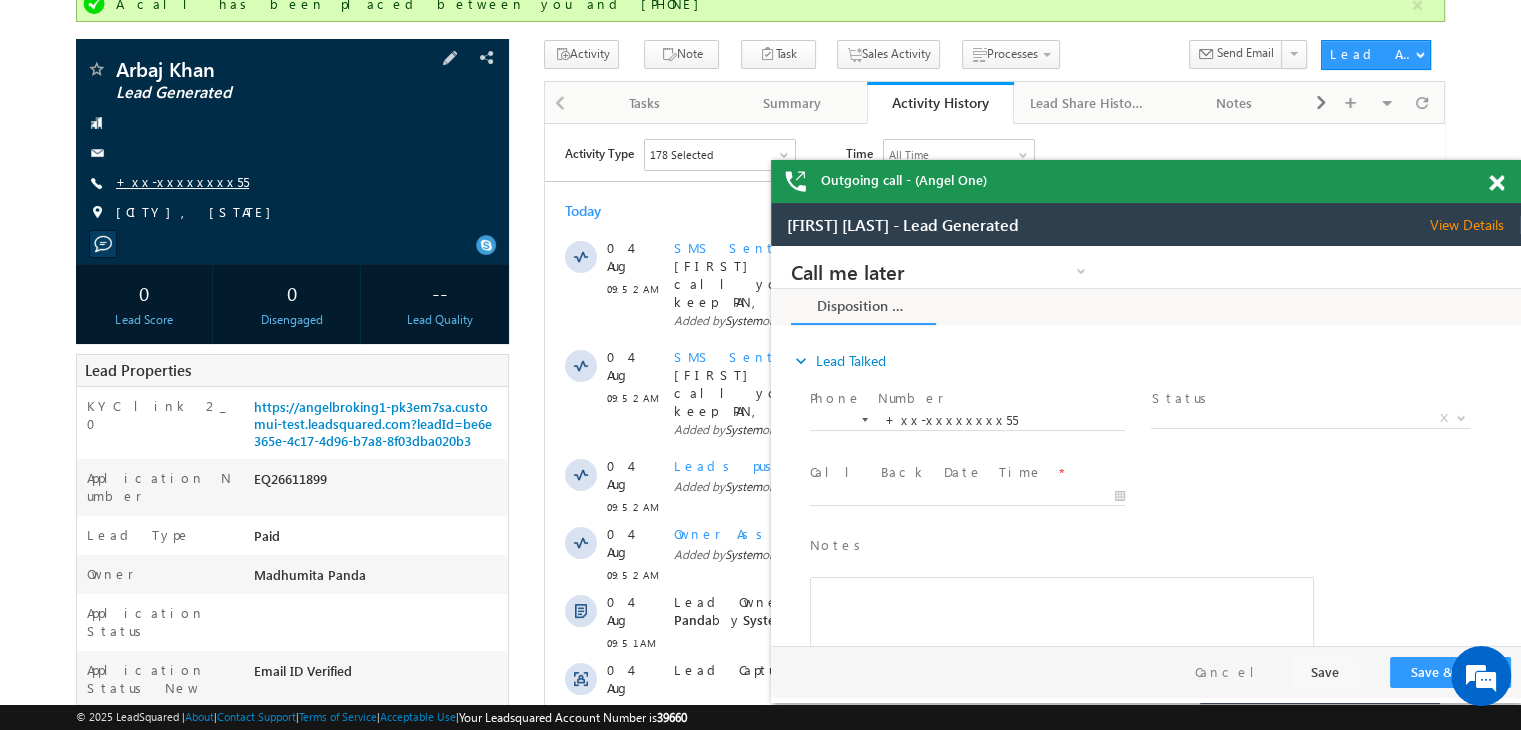 click on "+xx-xxxxxxxx55" at bounding box center (182, 181) 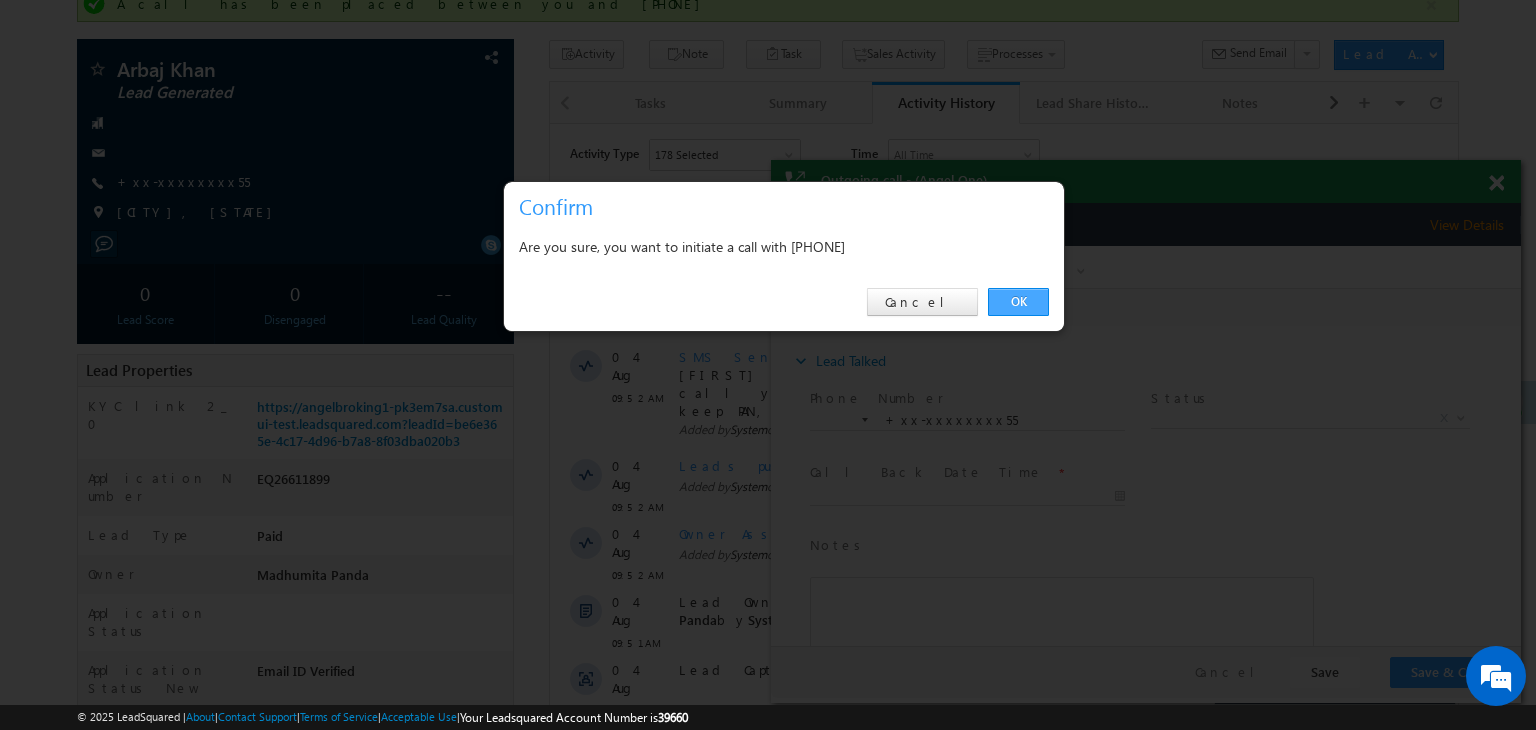 drag, startPoint x: 1019, startPoint y: 299, endPoint x: 248, endPoint y: 55, distance: 808.6884 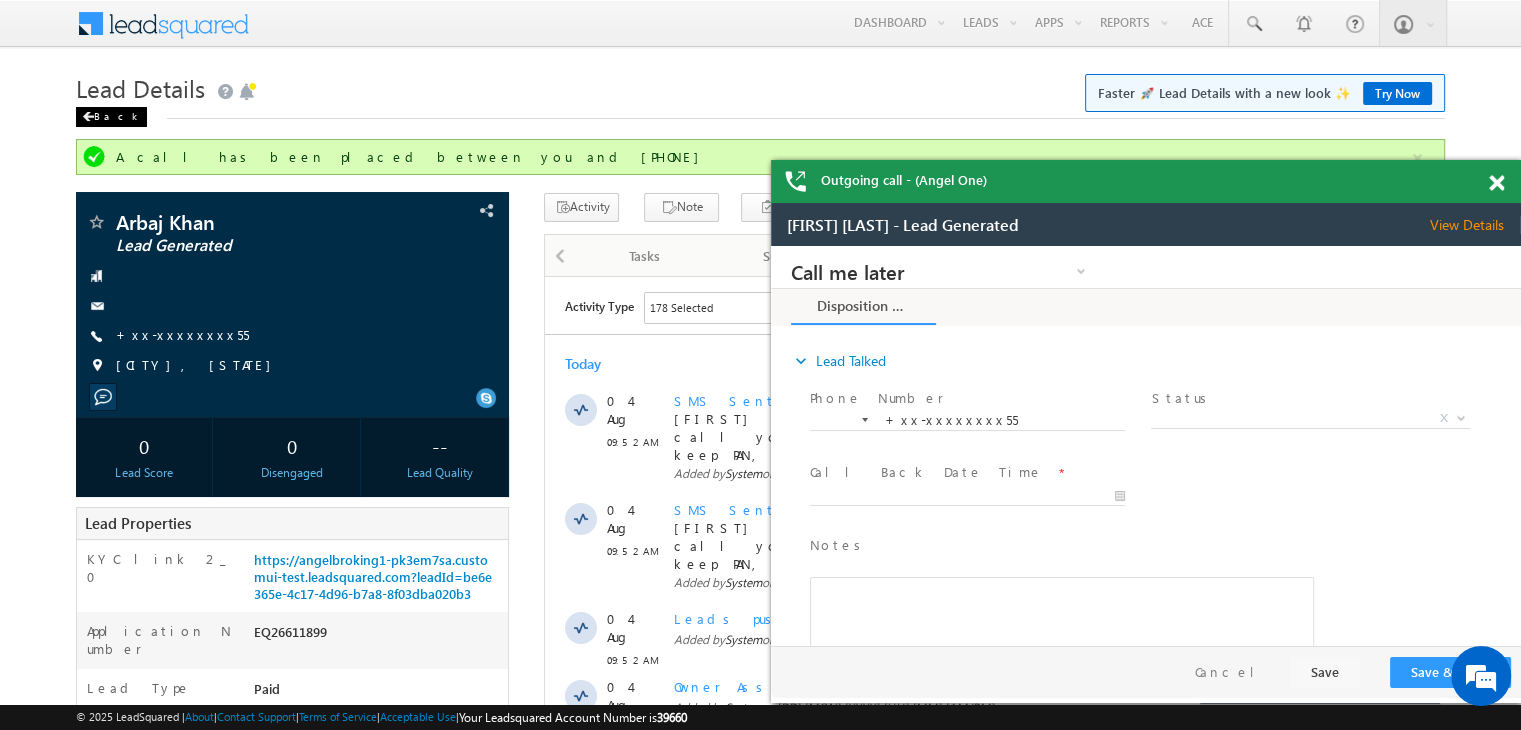 scroll, scrollTop: 0, scrollLeft: 0, axis: both 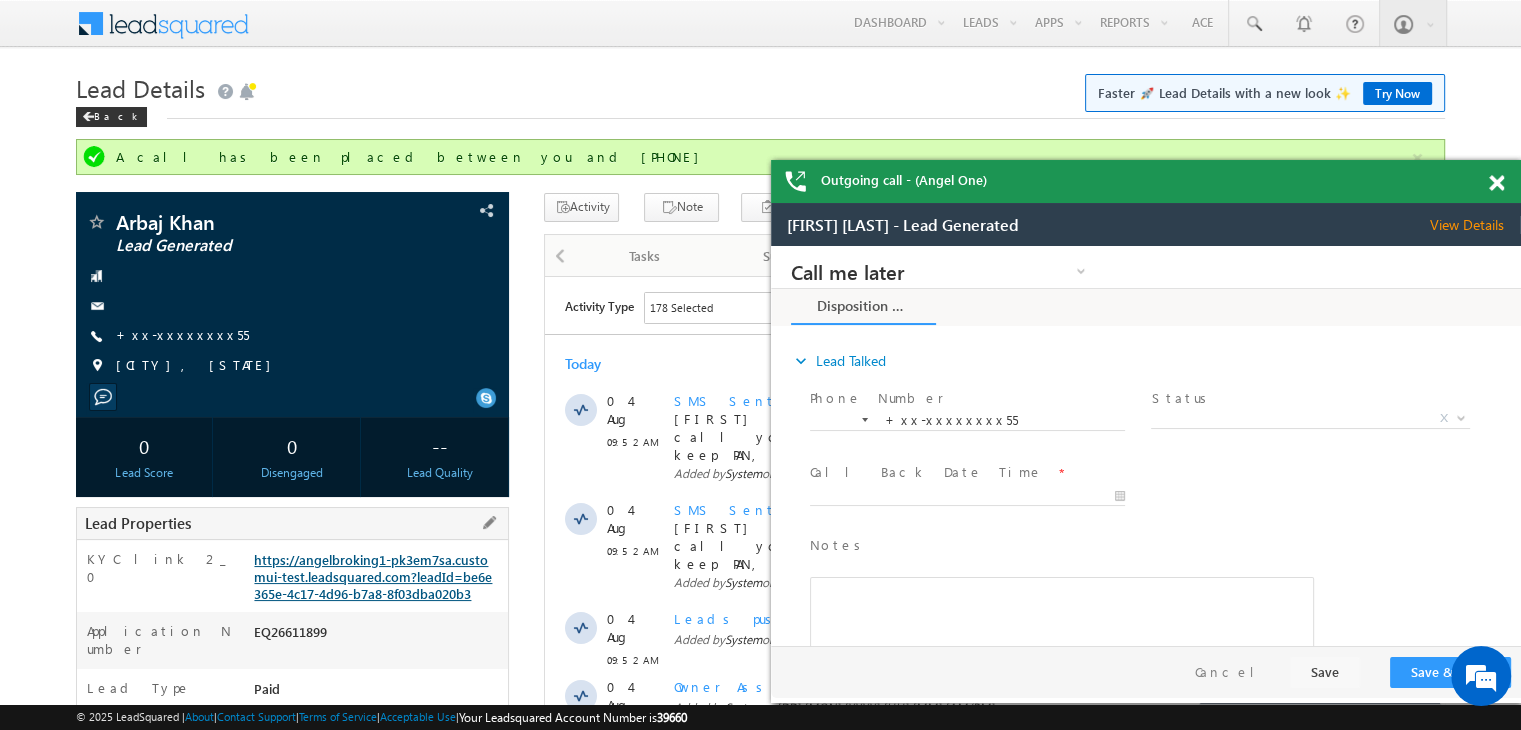click on "https://angelbroking1-pk3em7sa.customui-test.leadsquared.com?leadId=be6e365e-4c17-4d96-b7a8-8f03dba020b3" at bounding box center (373, 576) 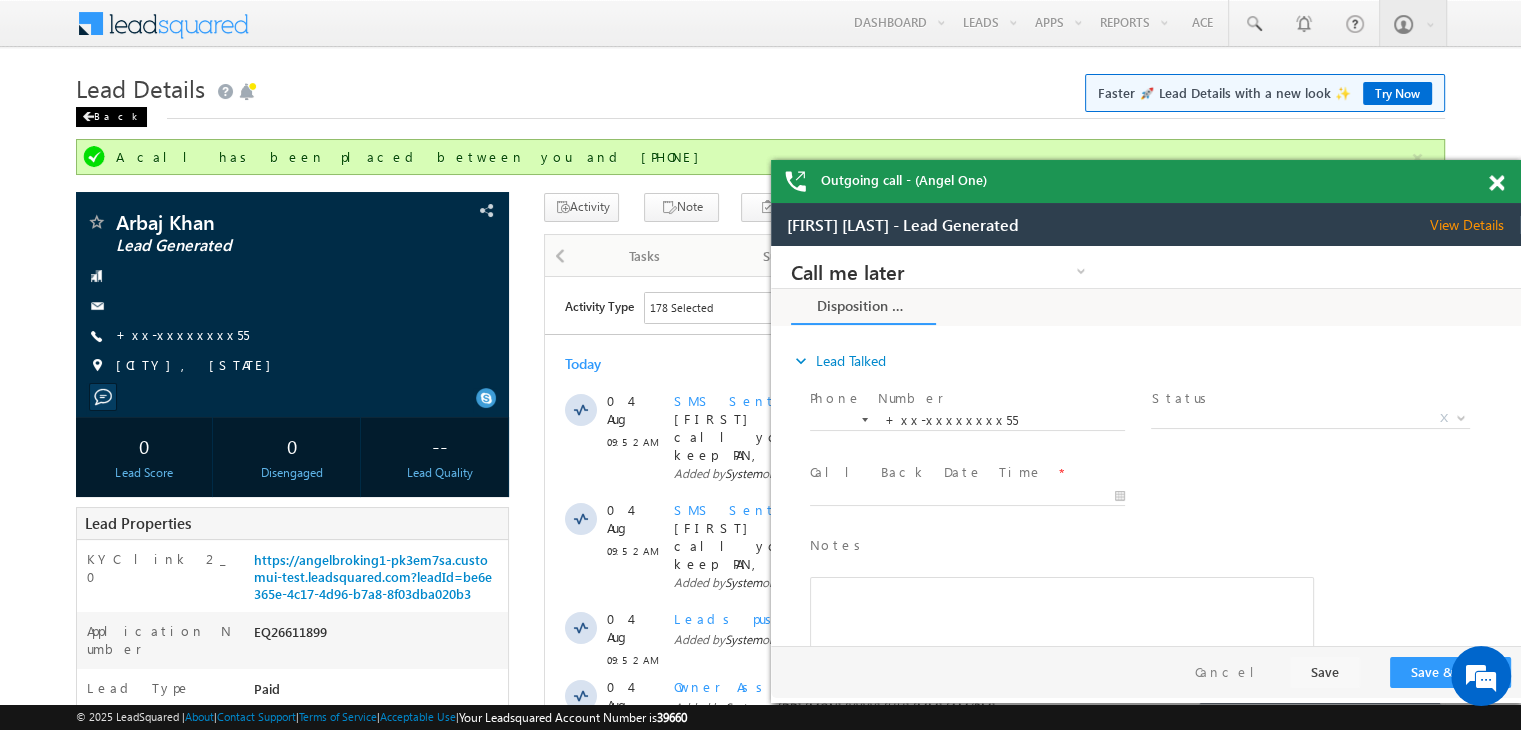 click on "Back" at bounding box center (111, 117) 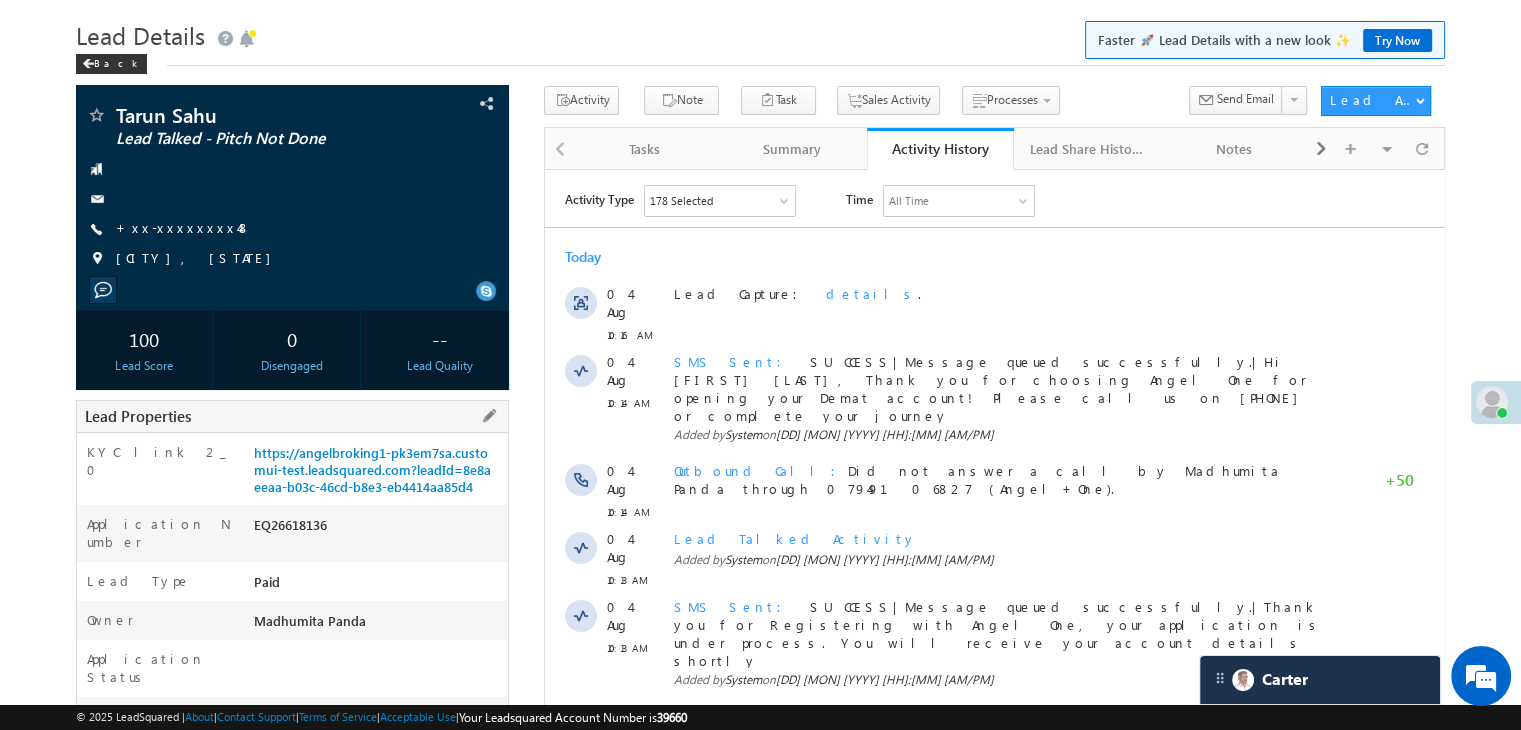 scroll, scrollTop: 0, scrollLeft: 0, axis: both 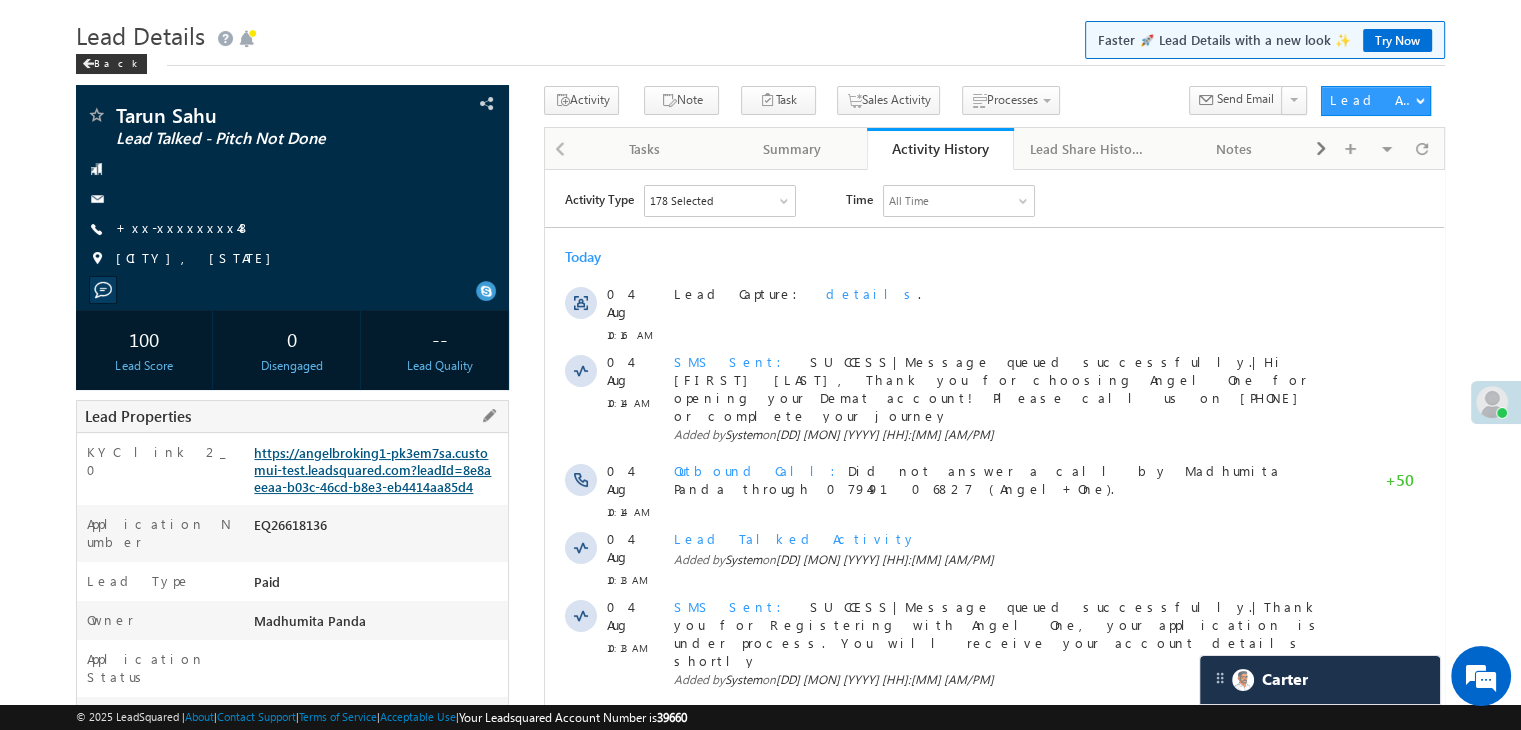 click on "https://angelbroking1-pk3em7sa.customui-test.leadsquared.com?leadId=8e8aeeaa-b03c-46cd-b8e3-eb4414aa85d4" at bounding box center [372, 469] 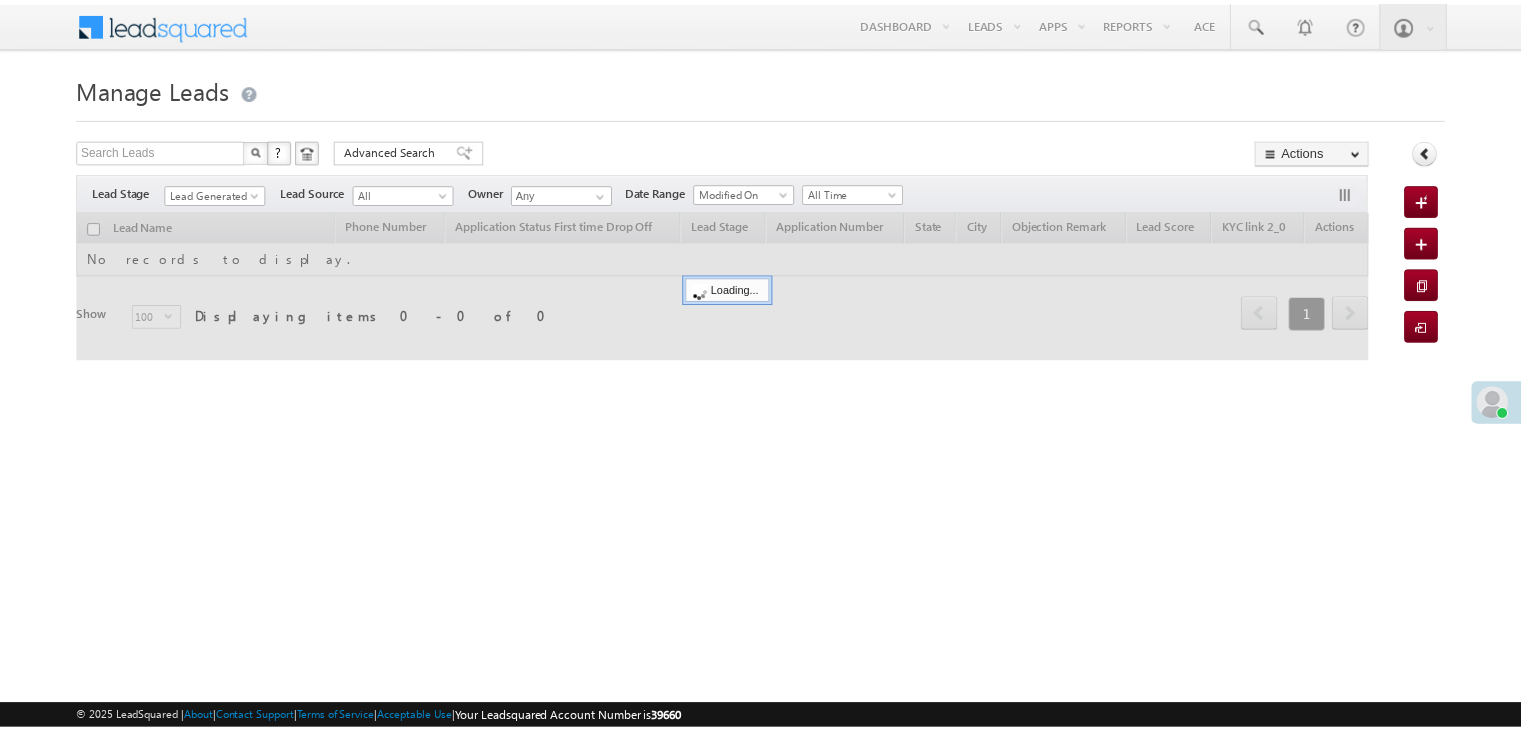 scroll, scrollTop: 0, scrollLeft: 0, axis: both 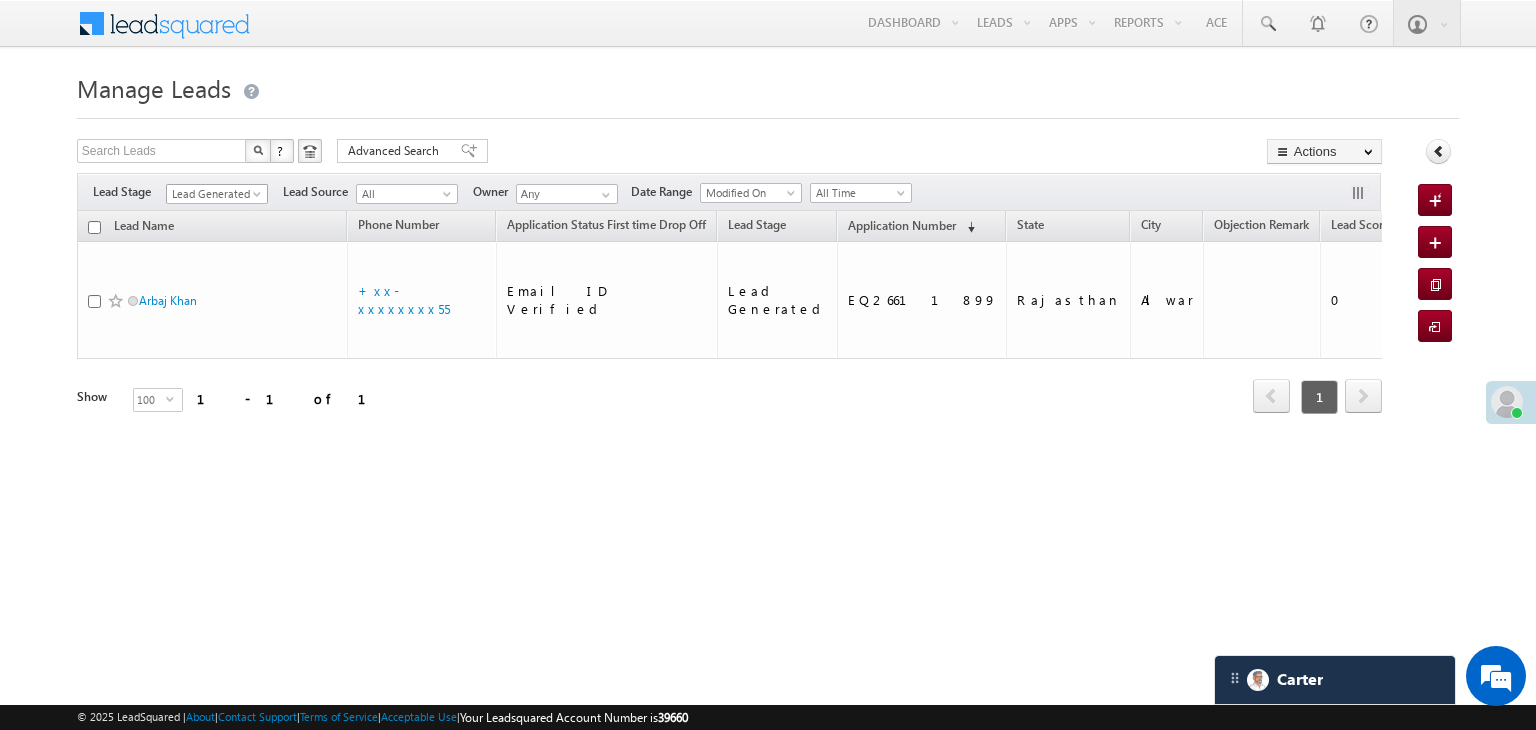 click at bounding box center (259, 198) 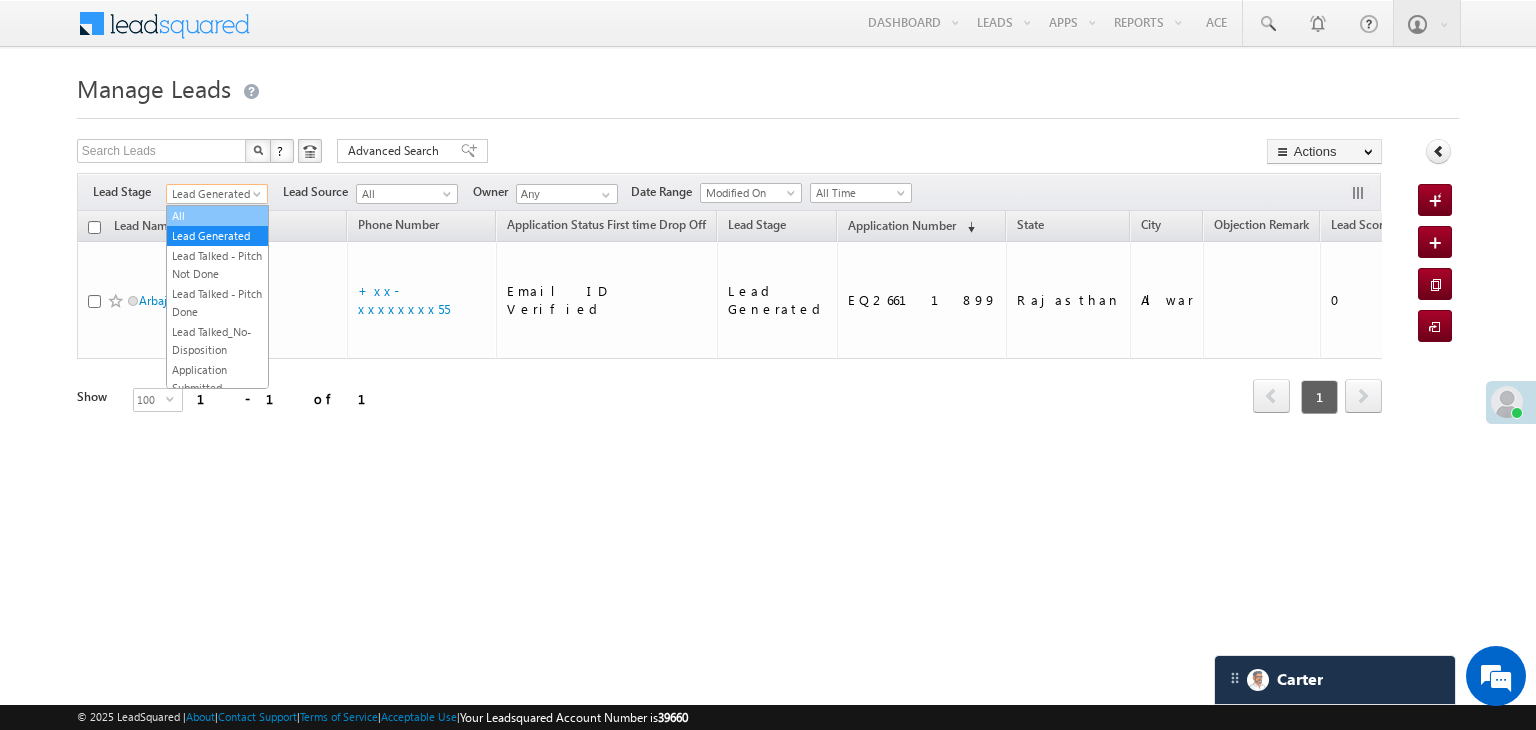 click on "All" at bounding box center [217, 216] 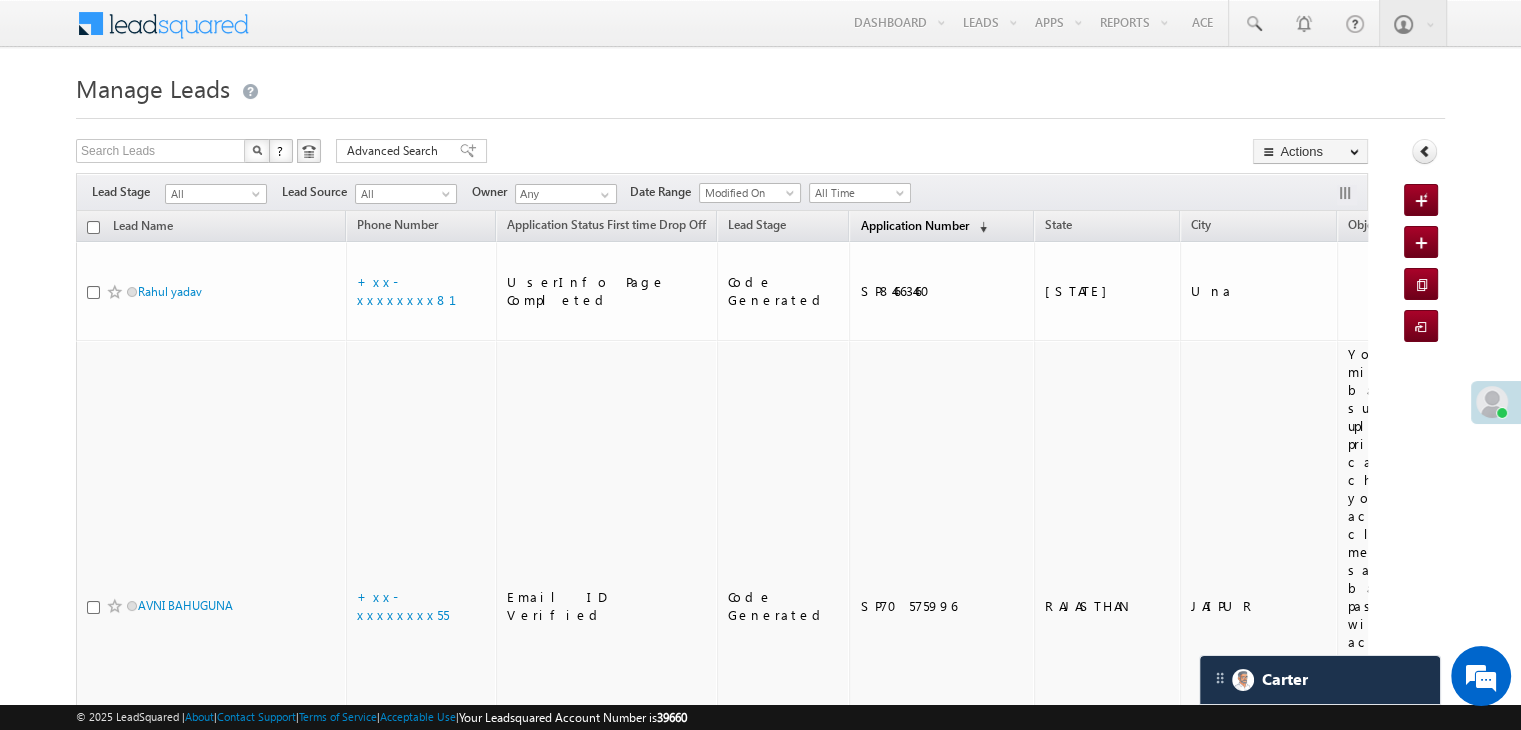 click on "Application Number" at bounding box center [914, 225] 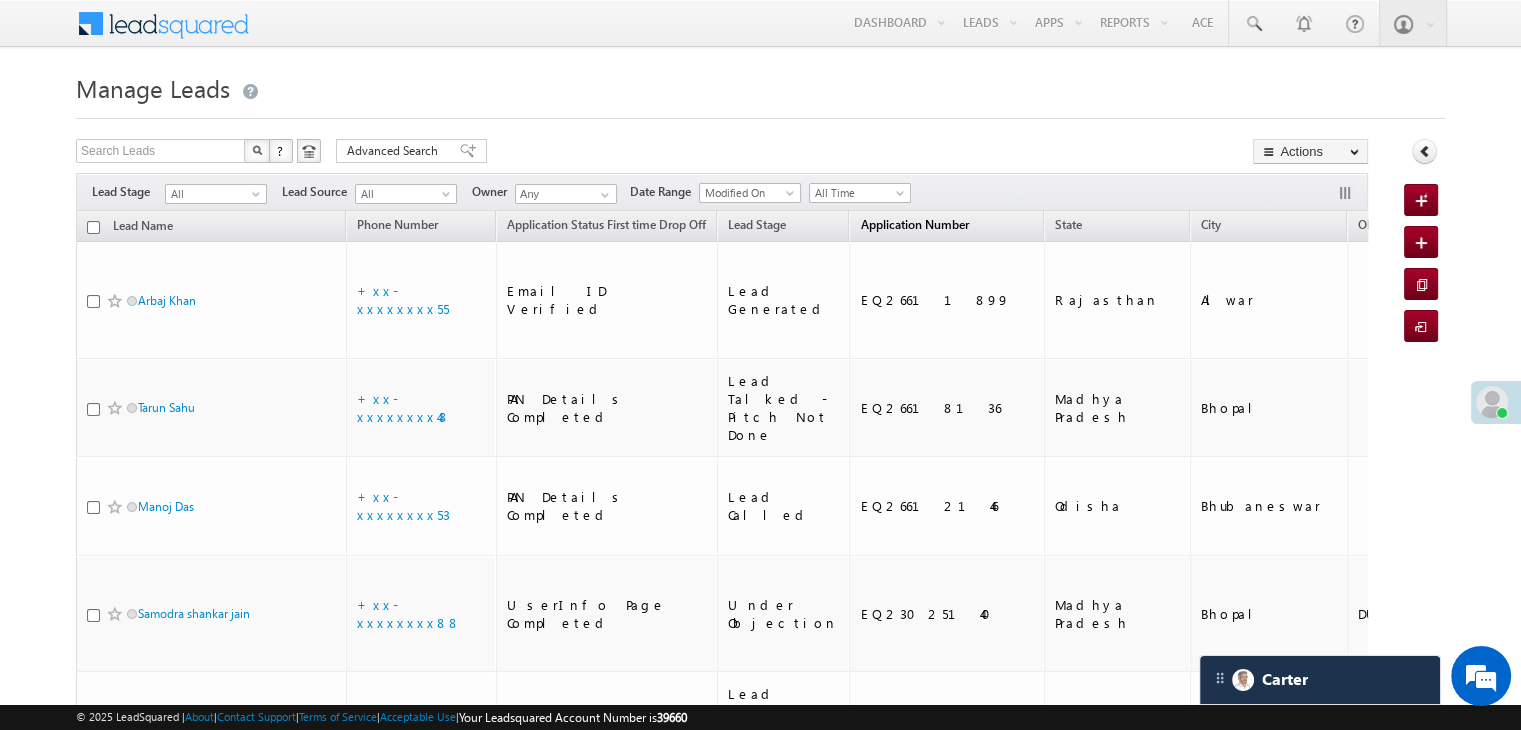 scroll, scrollTop: 0, scrollLeft: 0, axis: both 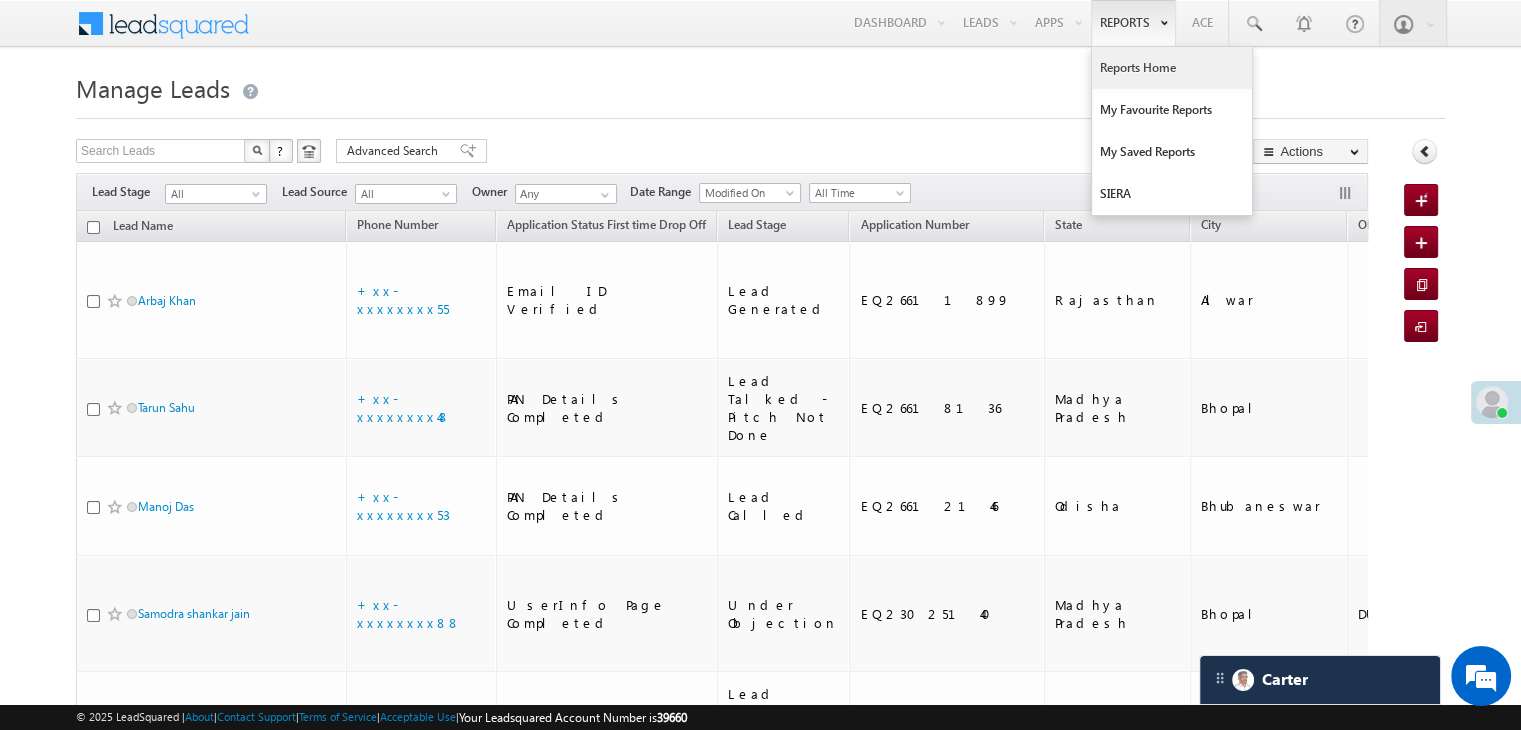 click on "Reports Home" at bounding box center (1172, 68) 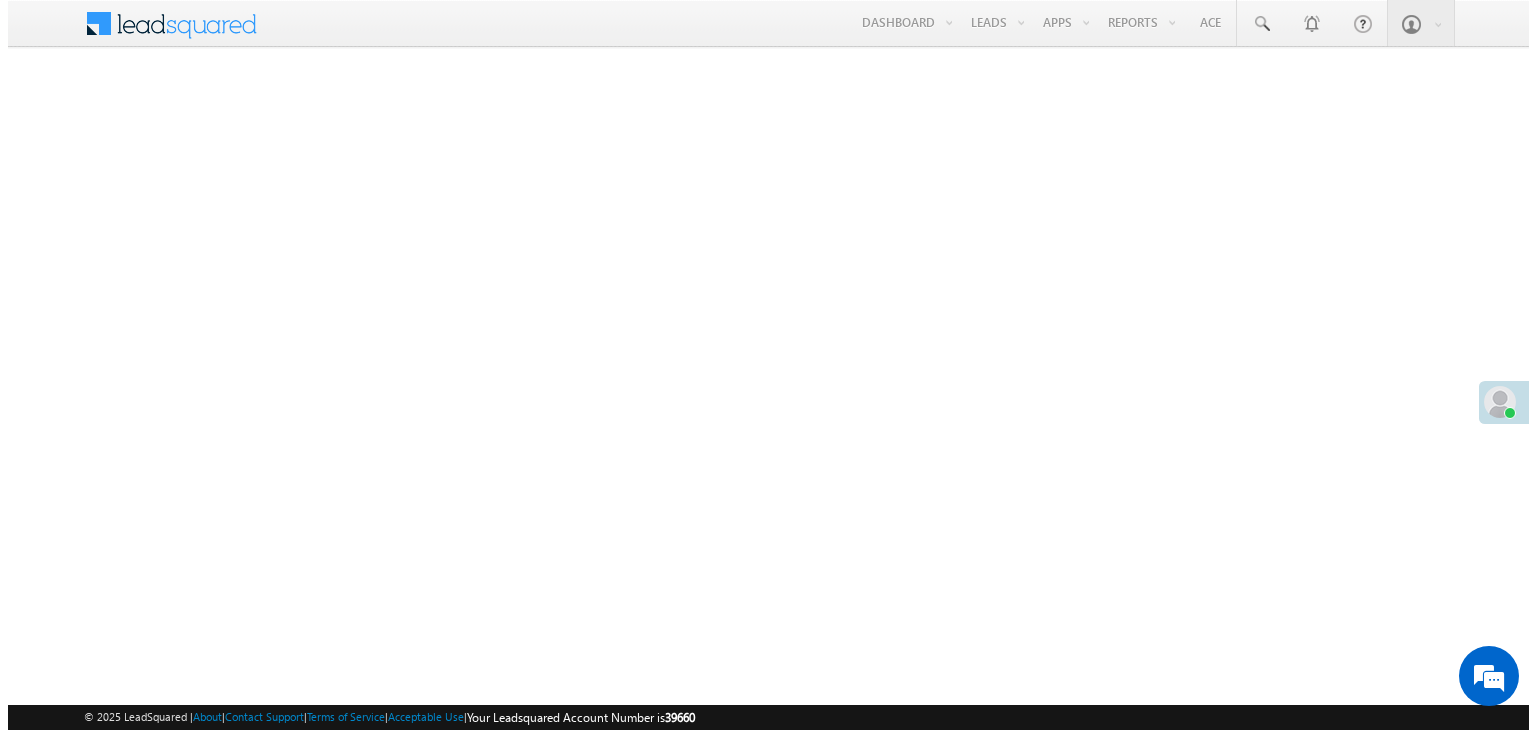 scroll, scrollTop: 0, scrollLeft: 0, axis: both 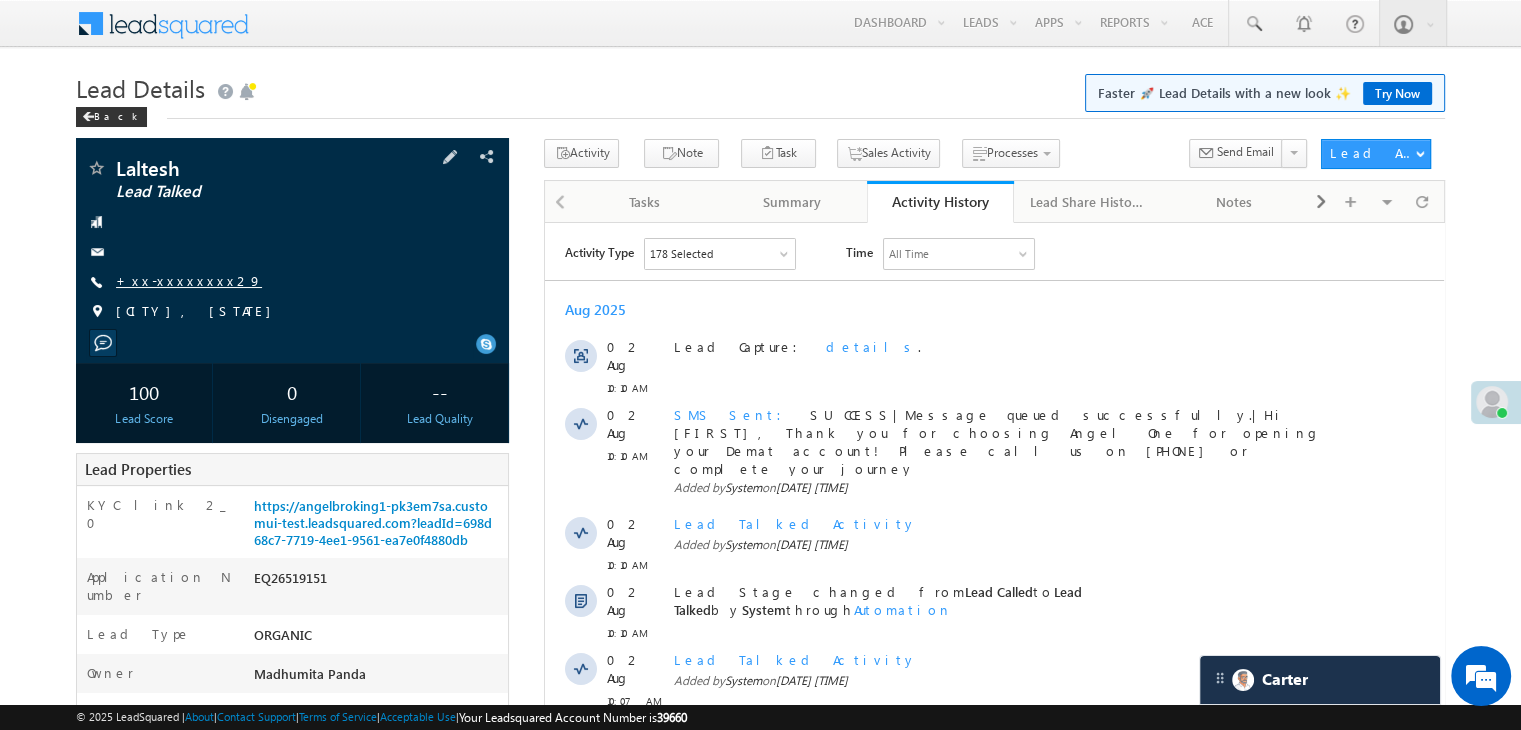click on "+xx-xxxxxxxx29" at bounding box center (189, 280) 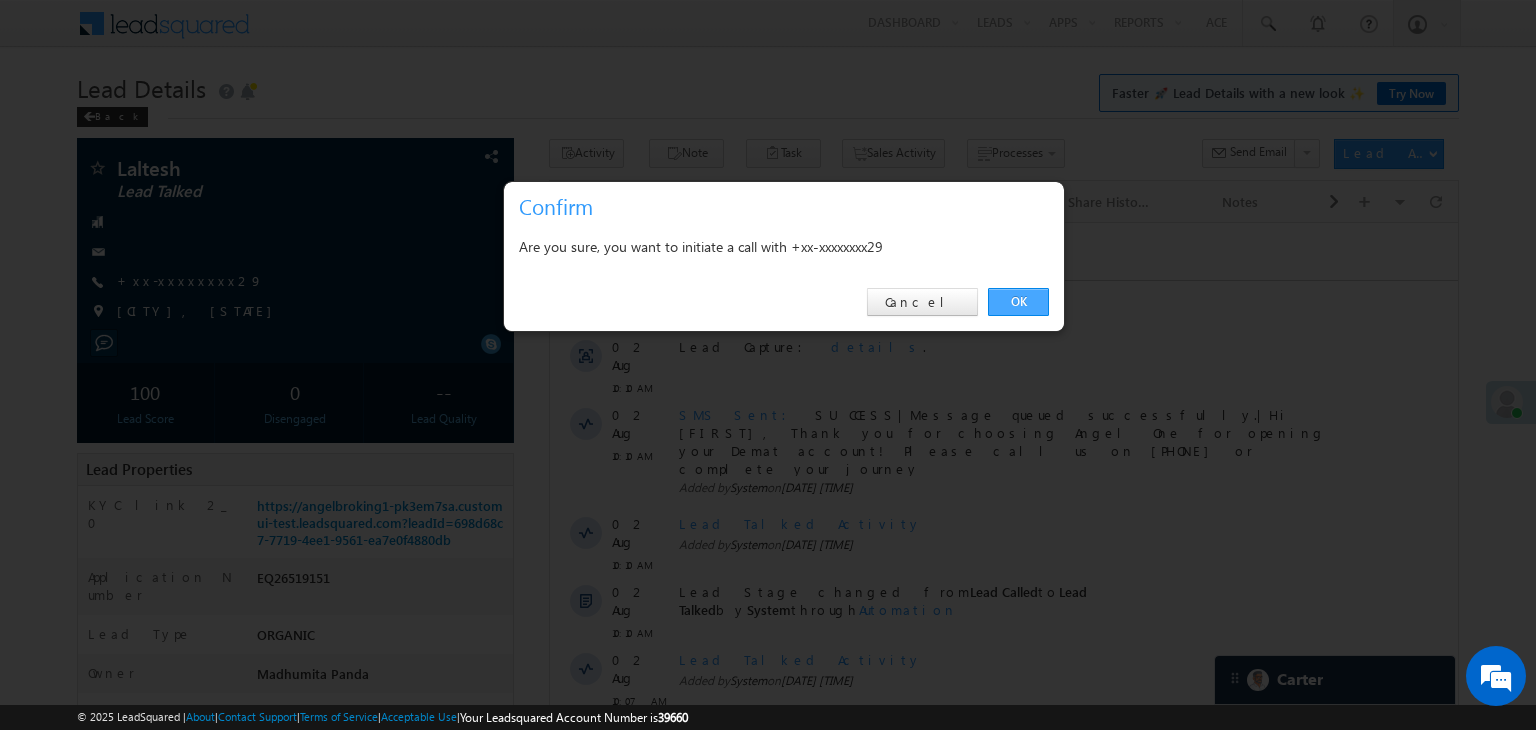 drag, startPoint x: 1025, startPoint y: 303, endPoint x: 480, endPoint y: 81, distance: 588.4802 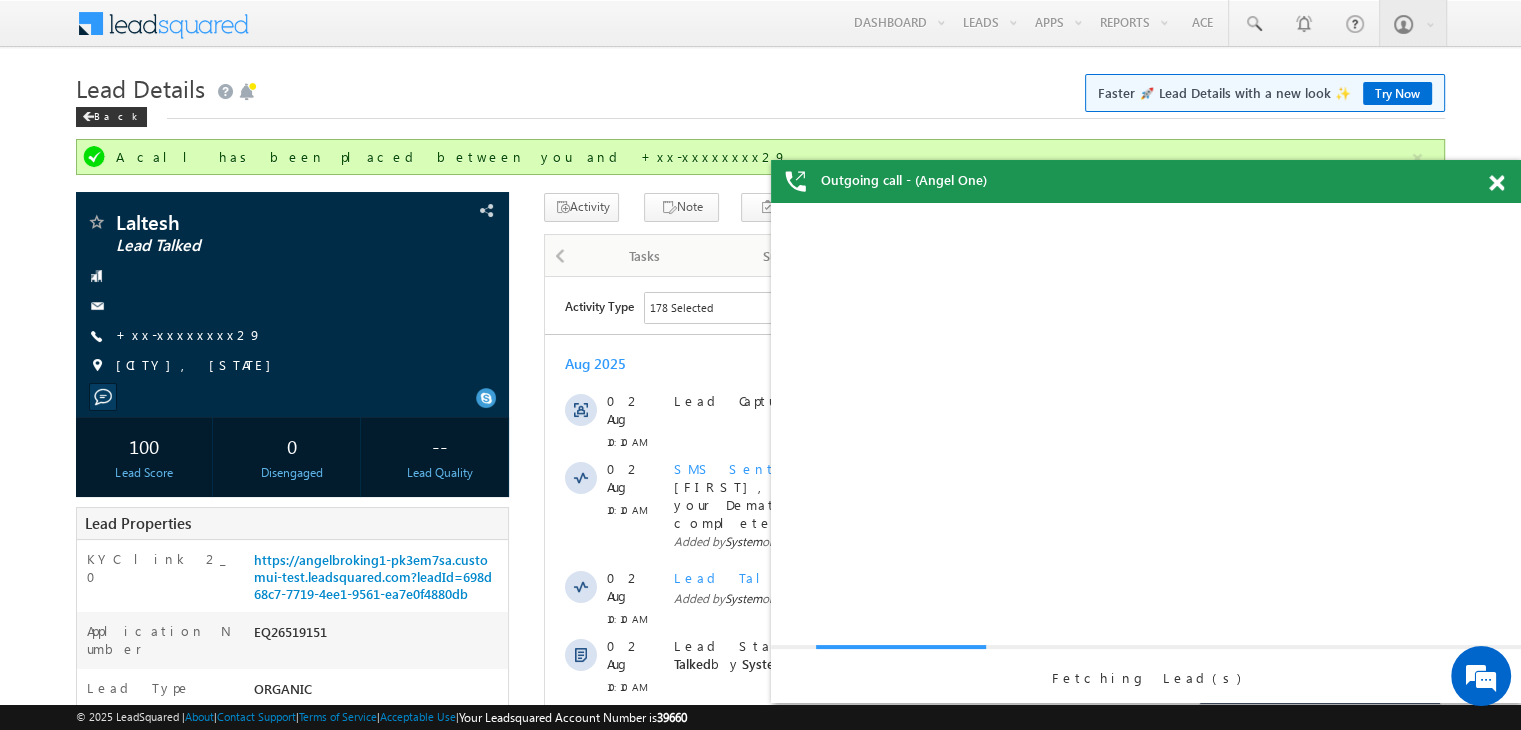 scroll, scrollTop: 0, scrollLeft: 0, axis: both 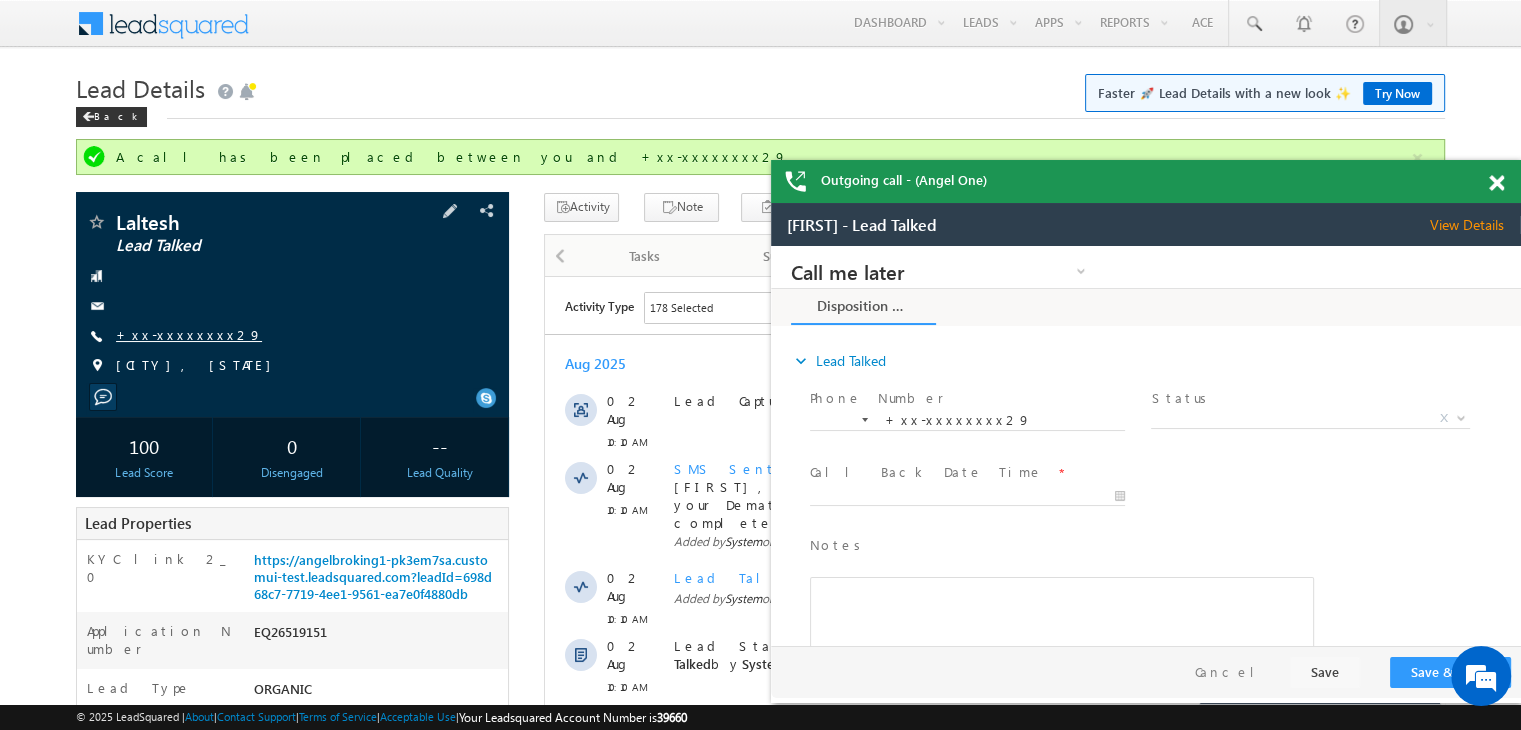 click on "+xx-xxxxxxxx29" at bounding box center (189, 334) 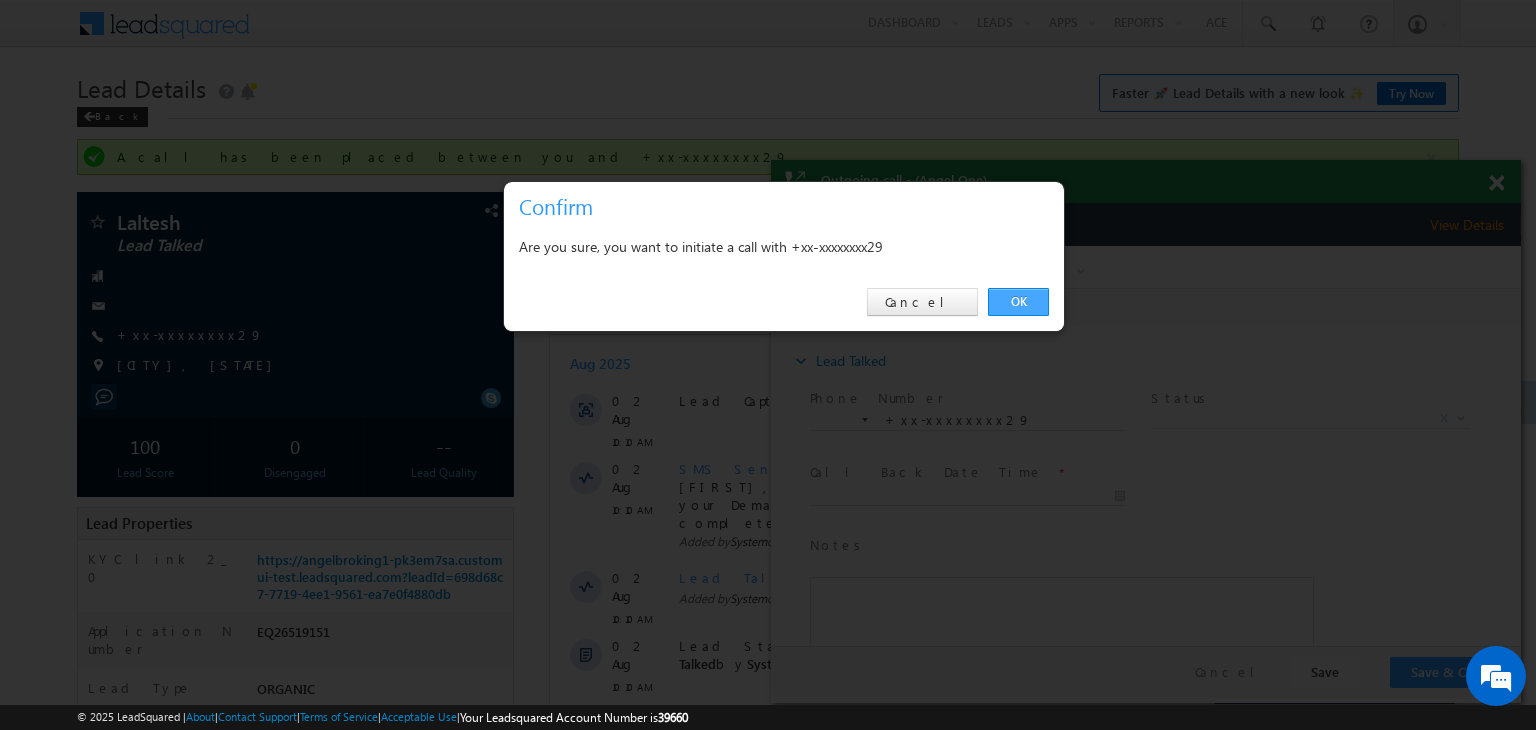 click on "OK" at bounding box center (1018, 302) 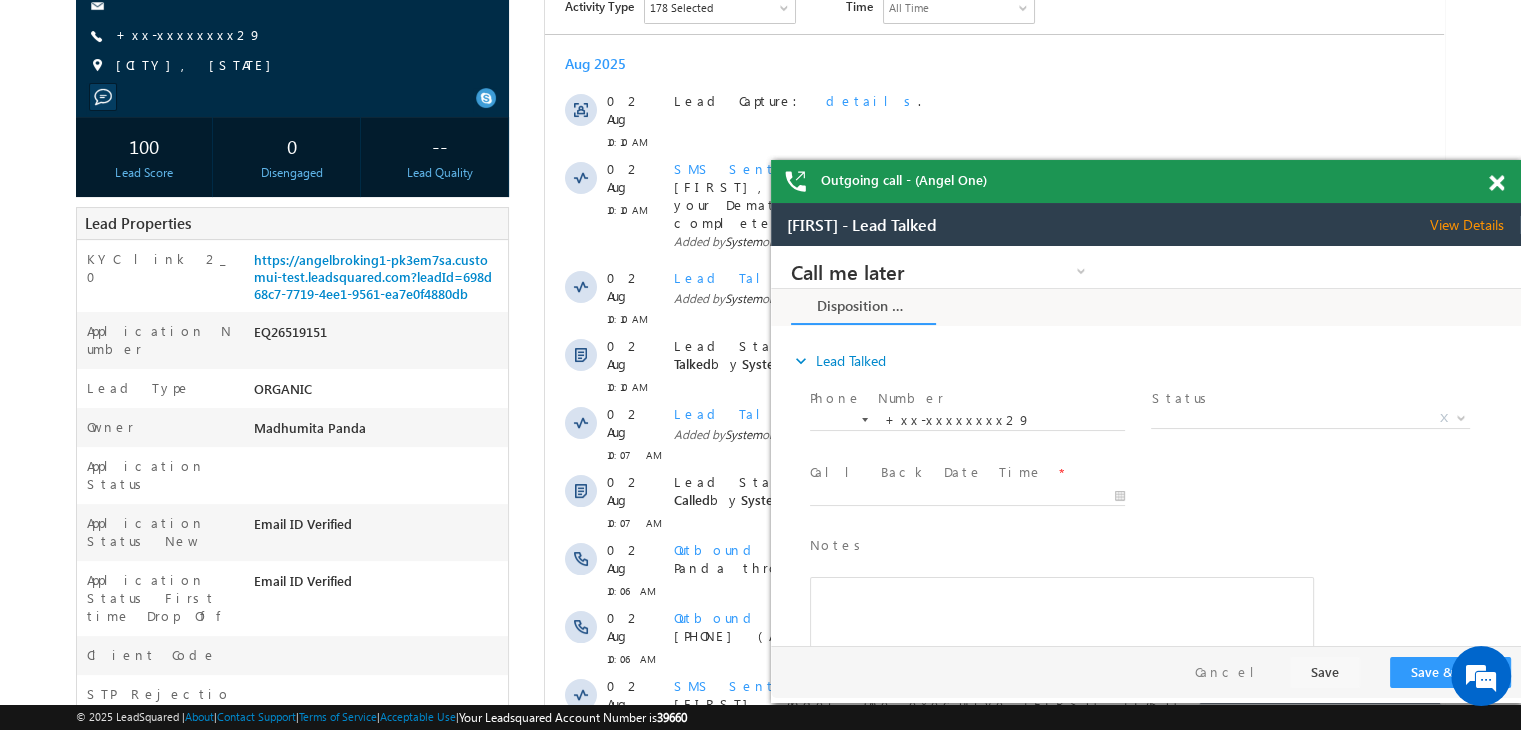 scroll, scrollTop: 0, scrollLeft: 0, axis: both 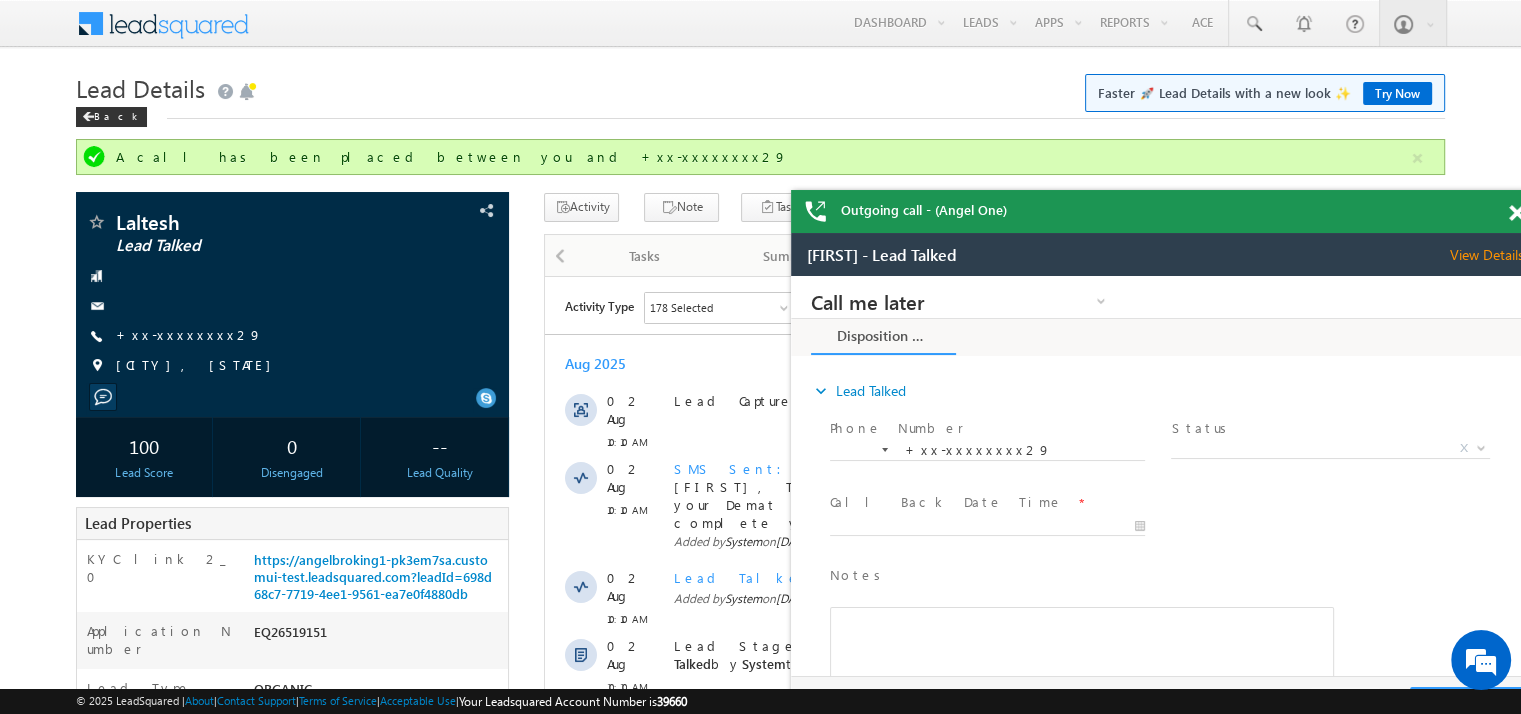 click at bounding box center [1516, 213] 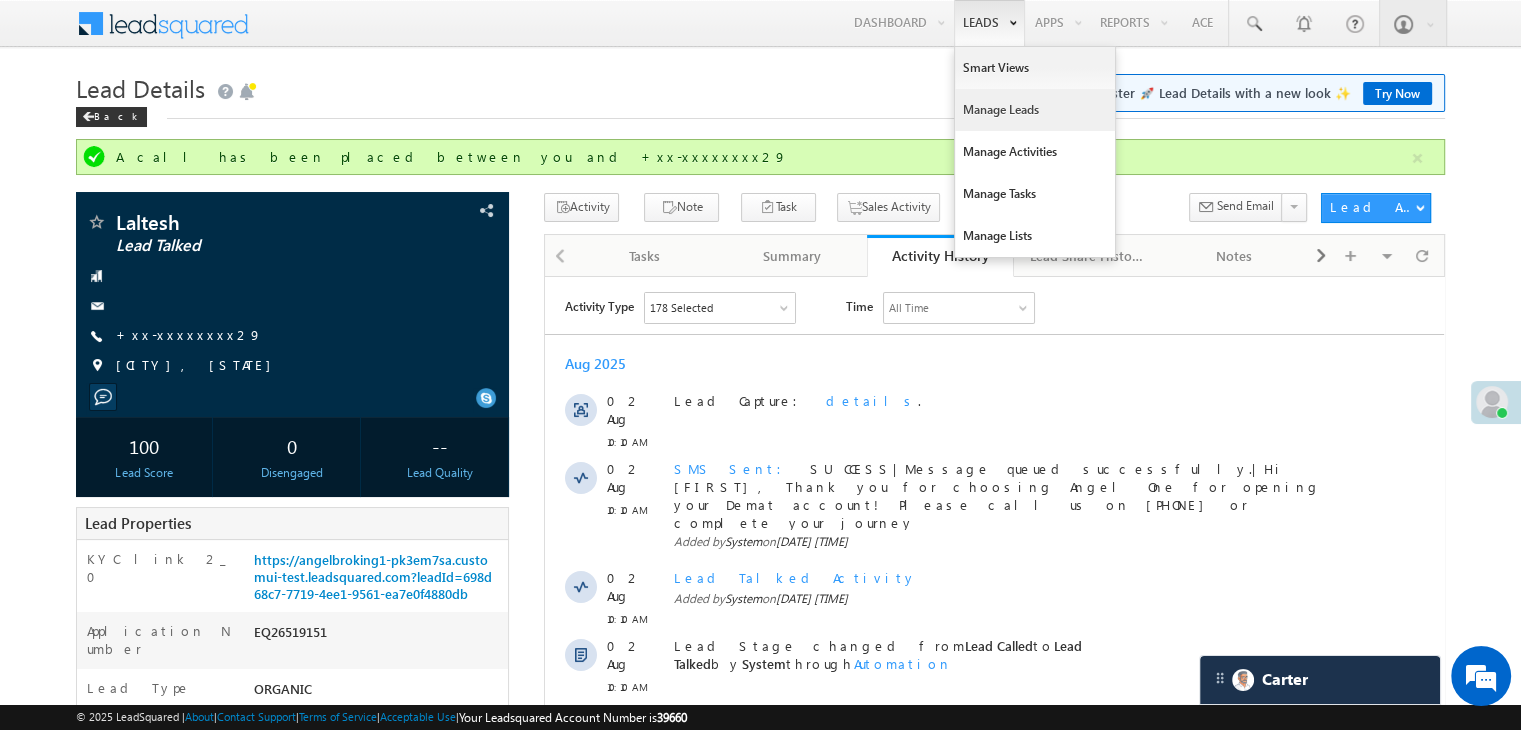 click on "Manage Leads" at bounding box center [1035, 110] 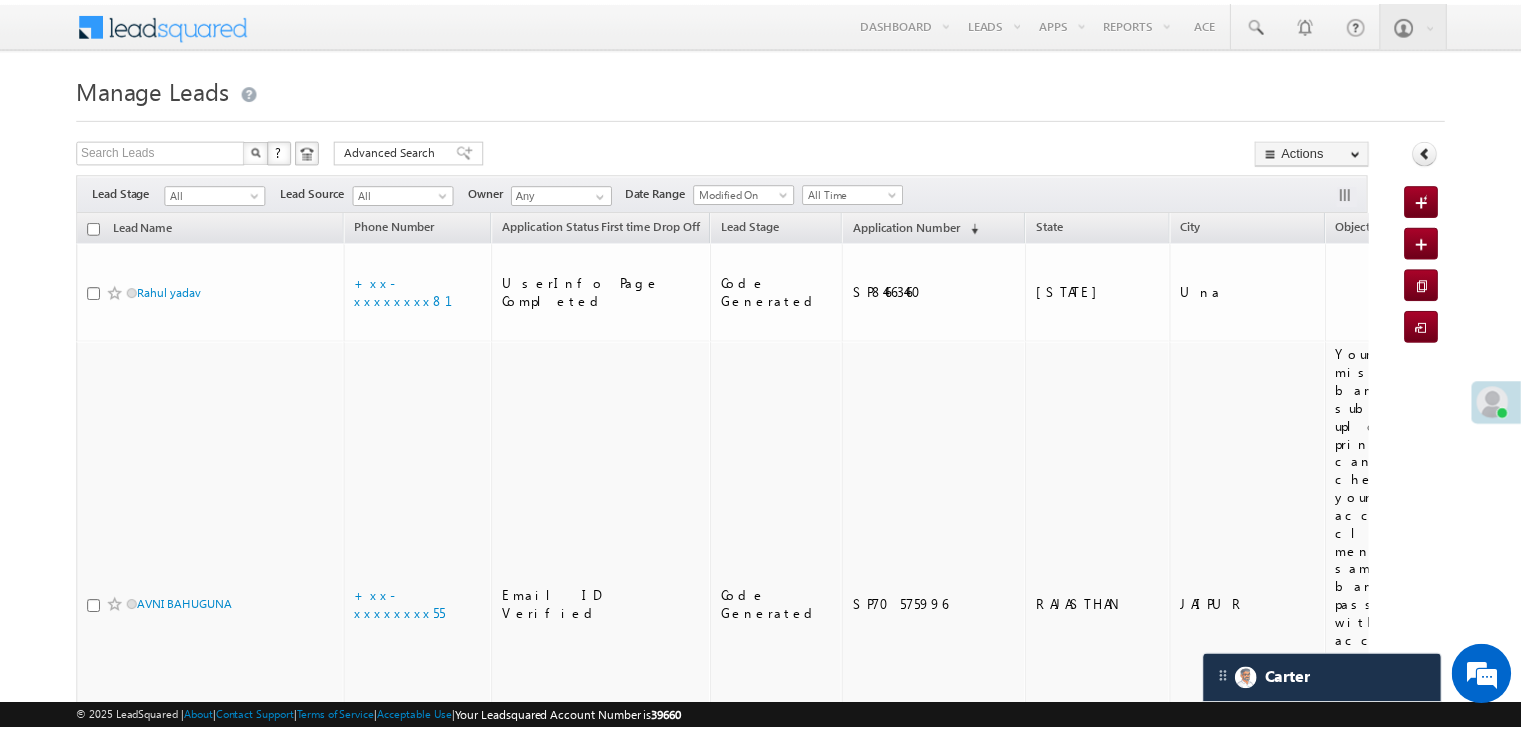 scroll, scrollTop: 0, scrollLeft: 0, axis: both 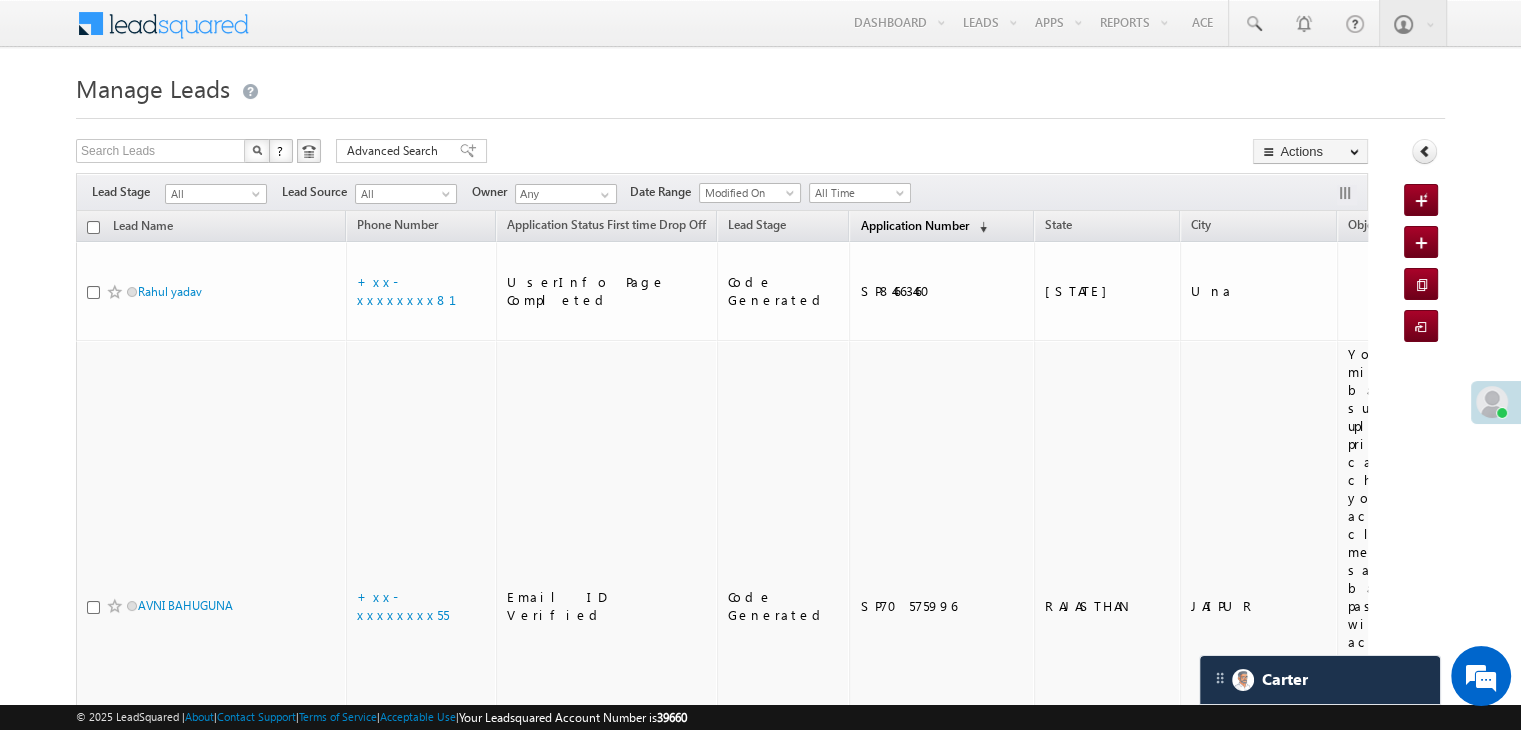 click on "Application Number" at bounding box center [914, 225] 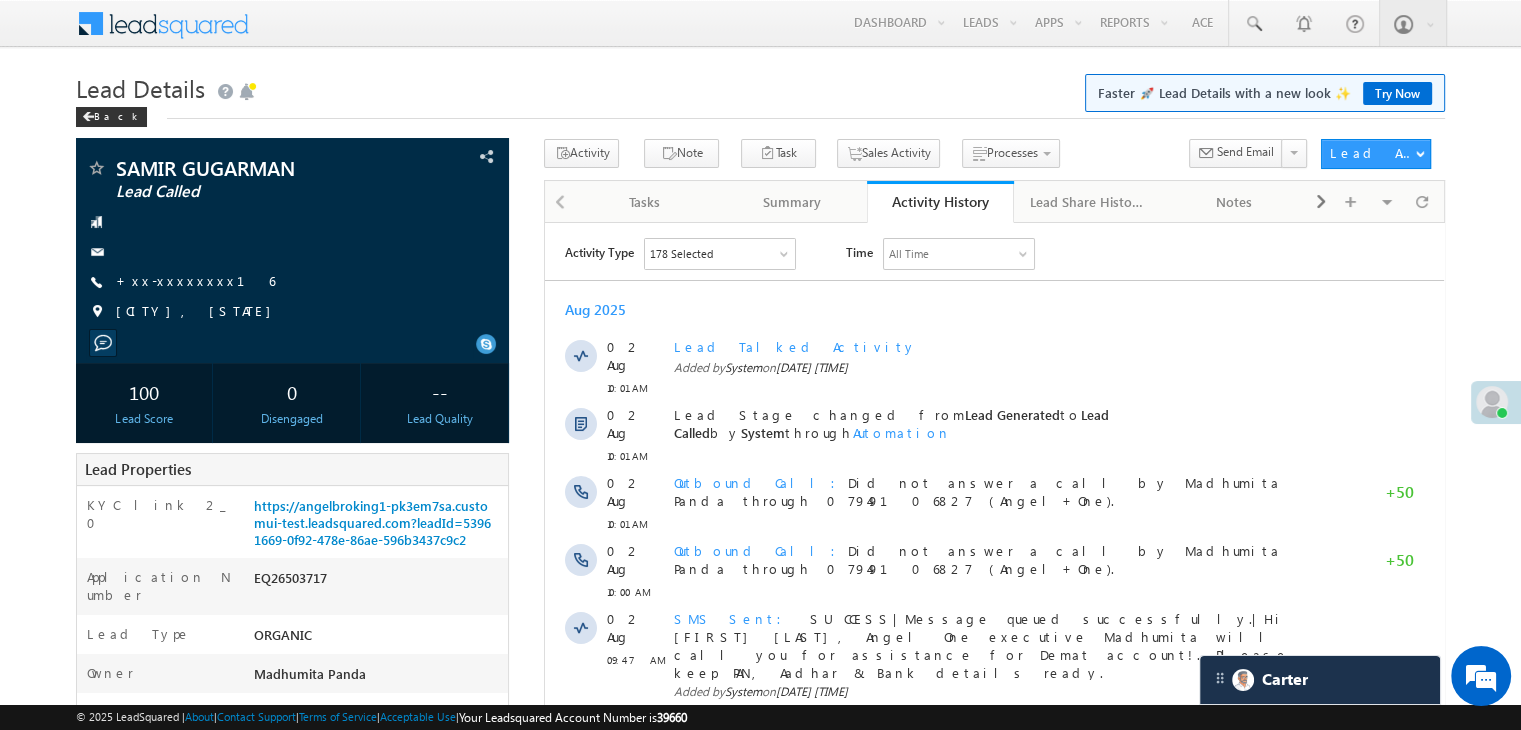 scroll, scrollTop: 0, scrollLeft: 0, axis: both 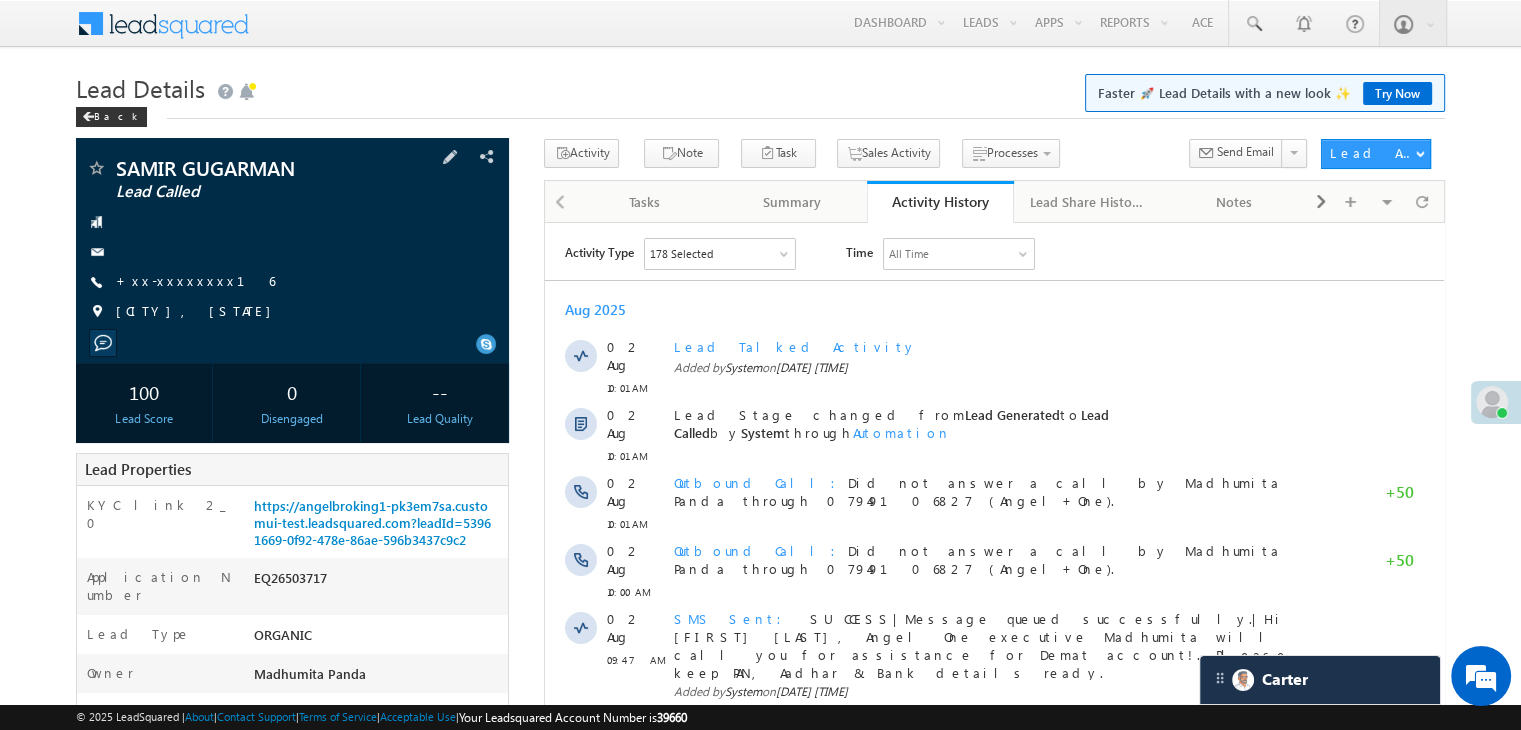 click on "+xx-xxxxxxxx16" at bounding box center (195, 282) 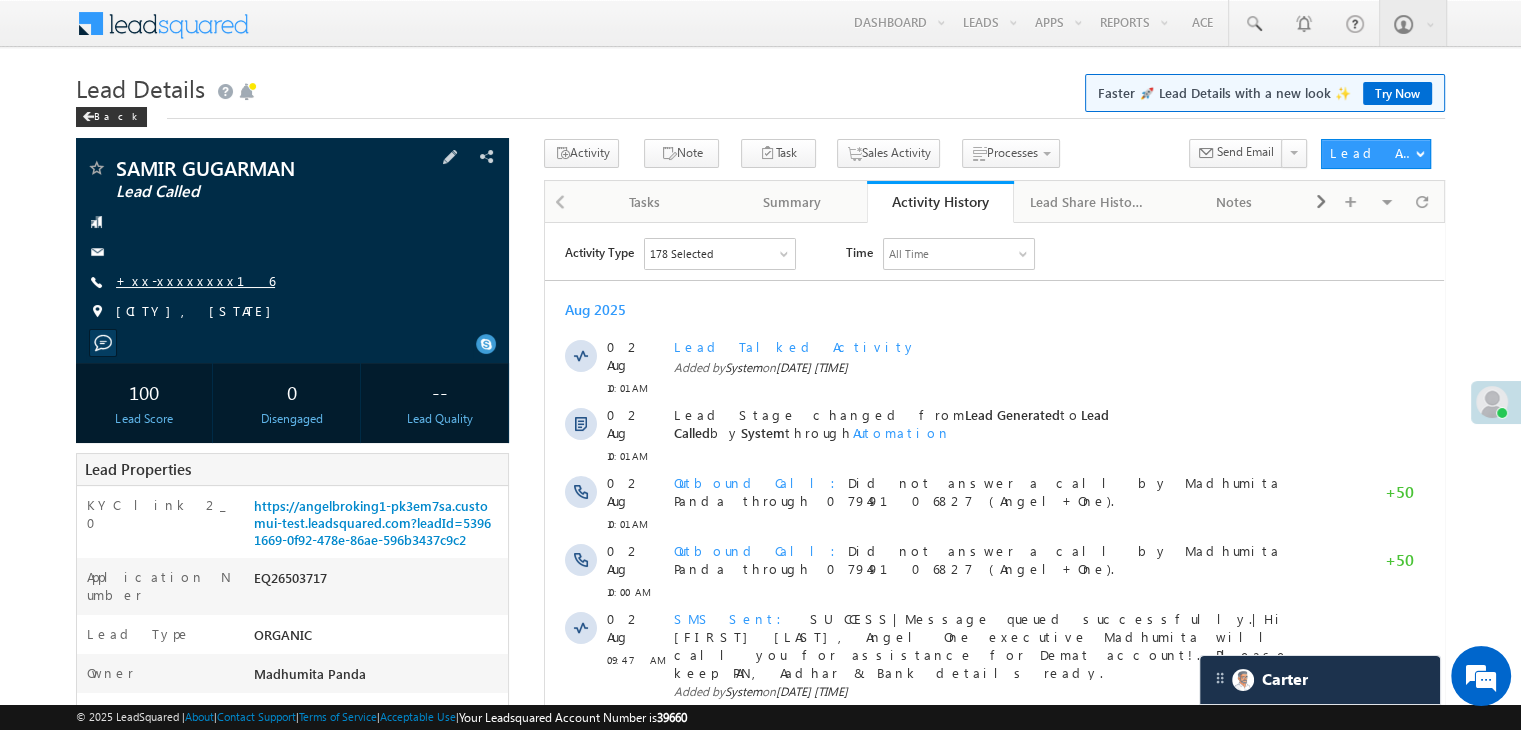 click on "+xx-xxxxxxxx16" at bounding box center [195, 280] 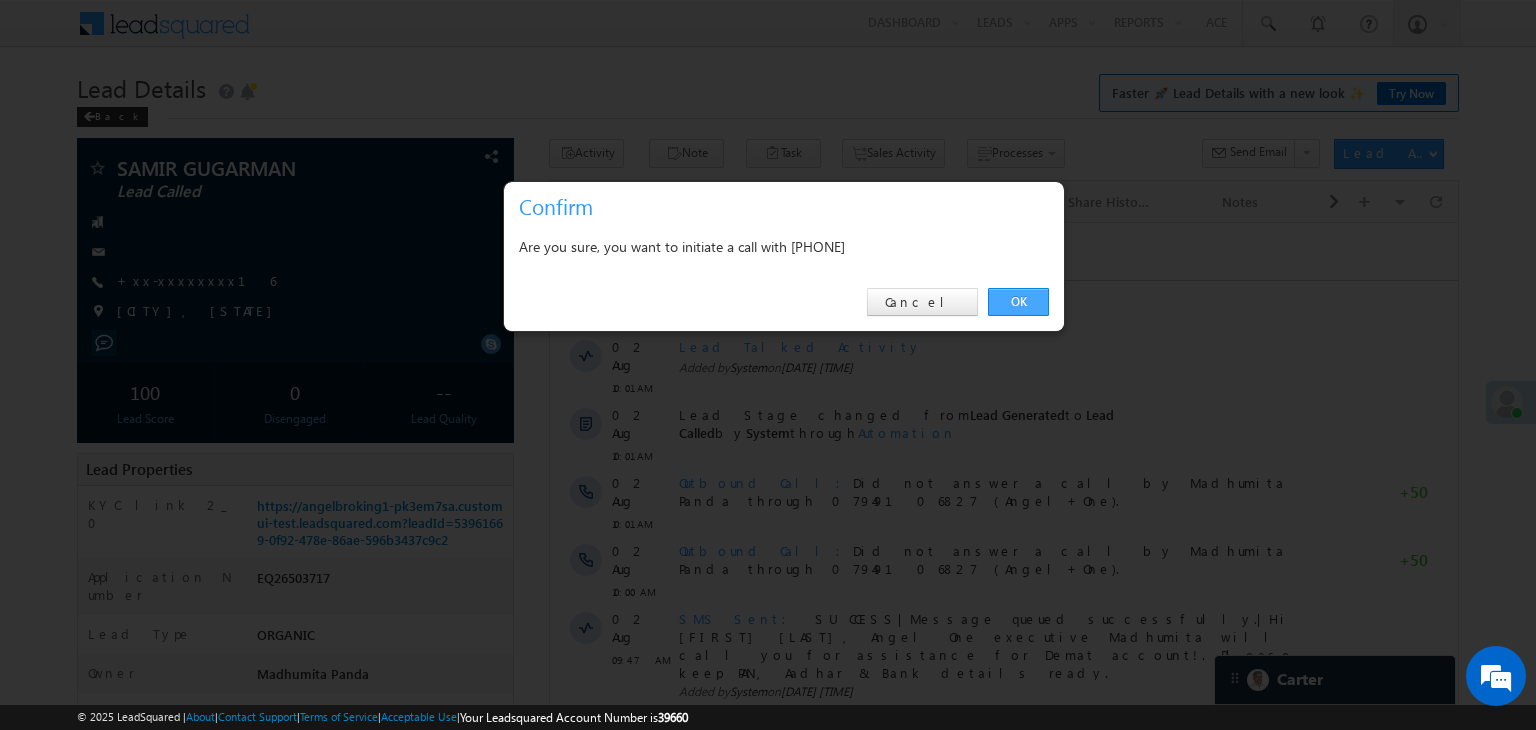 click on "OK" at bounding box center (1018, 302) 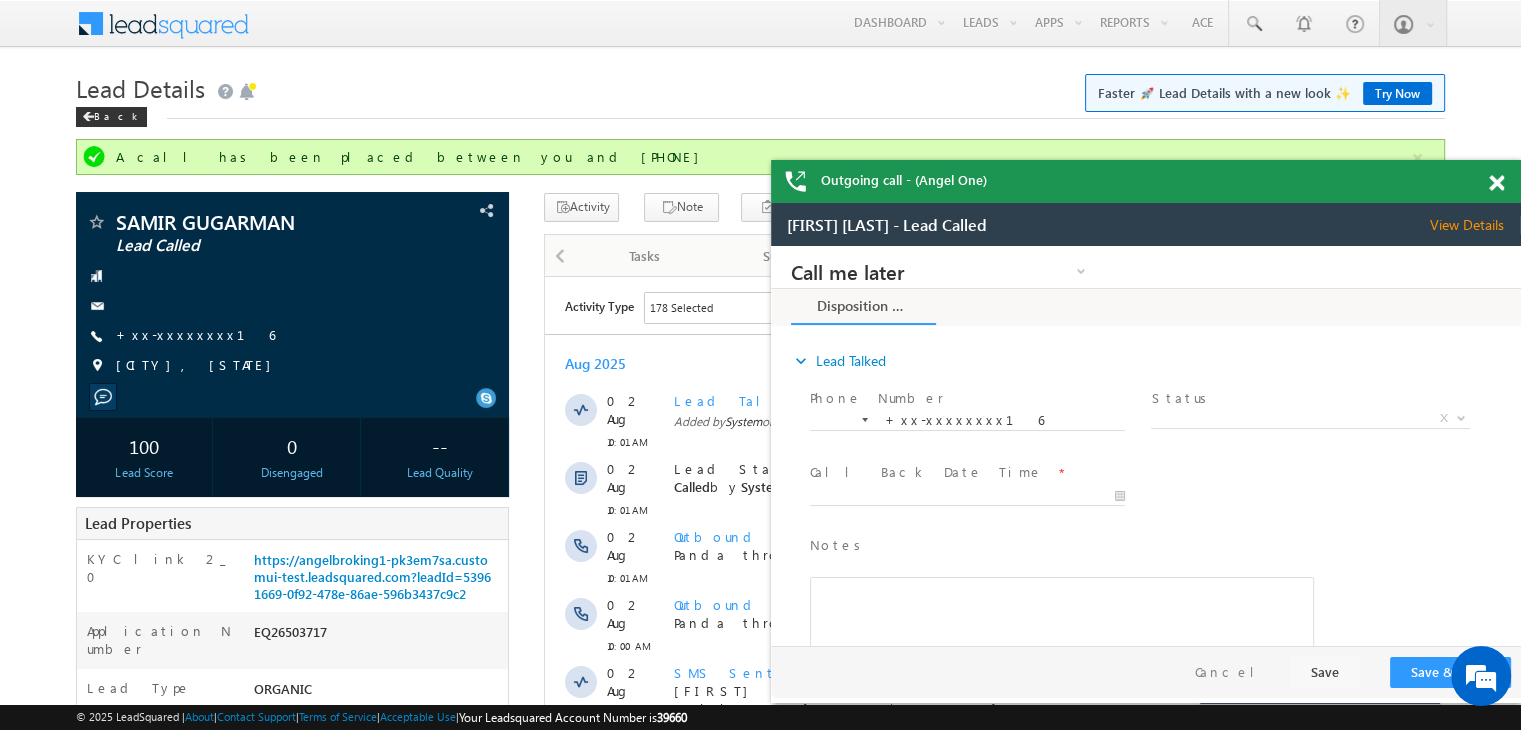 scroll, scrollTop: 0, scrollLeft: 0, axis: both 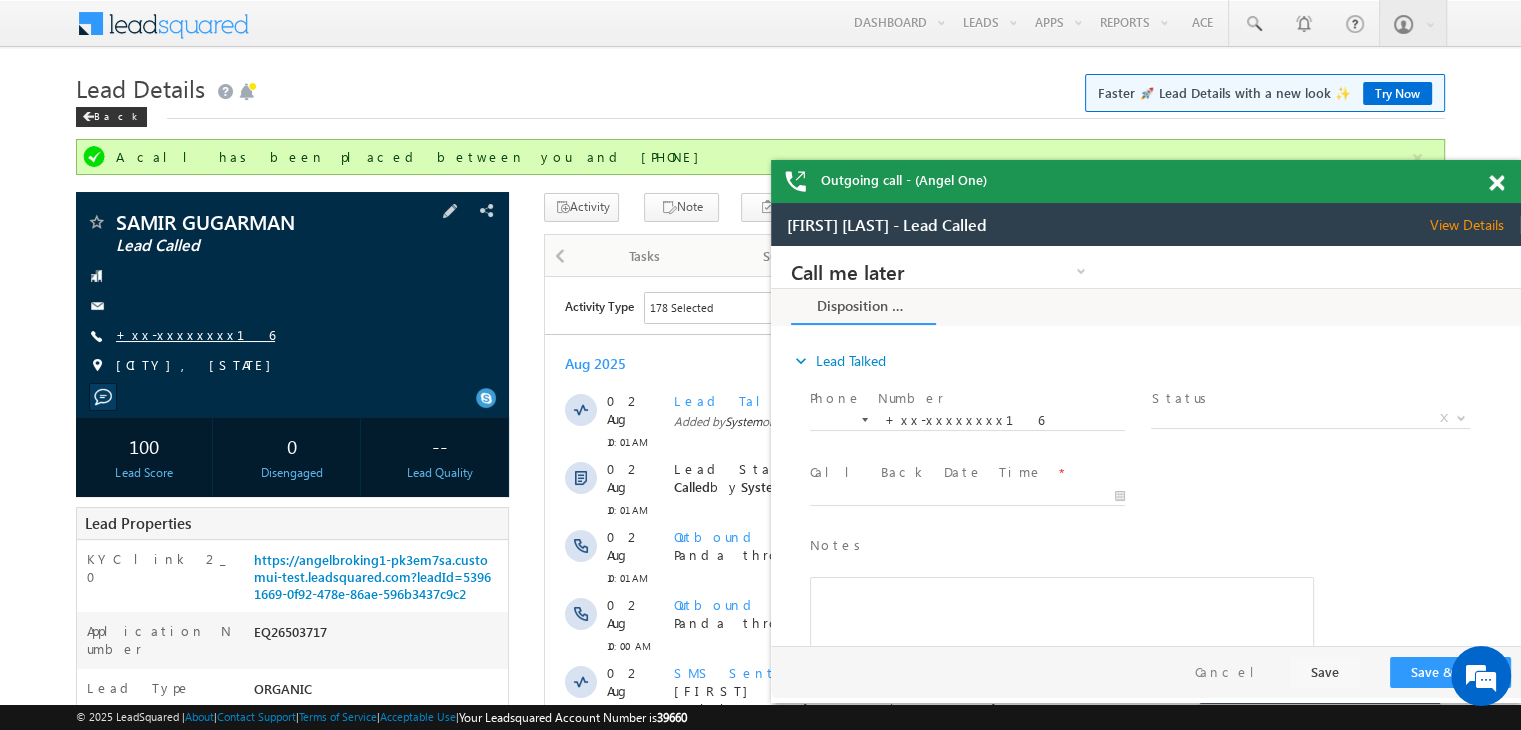 click on "+xx-xxxxxxxx16" at bounding box center (195, 334) 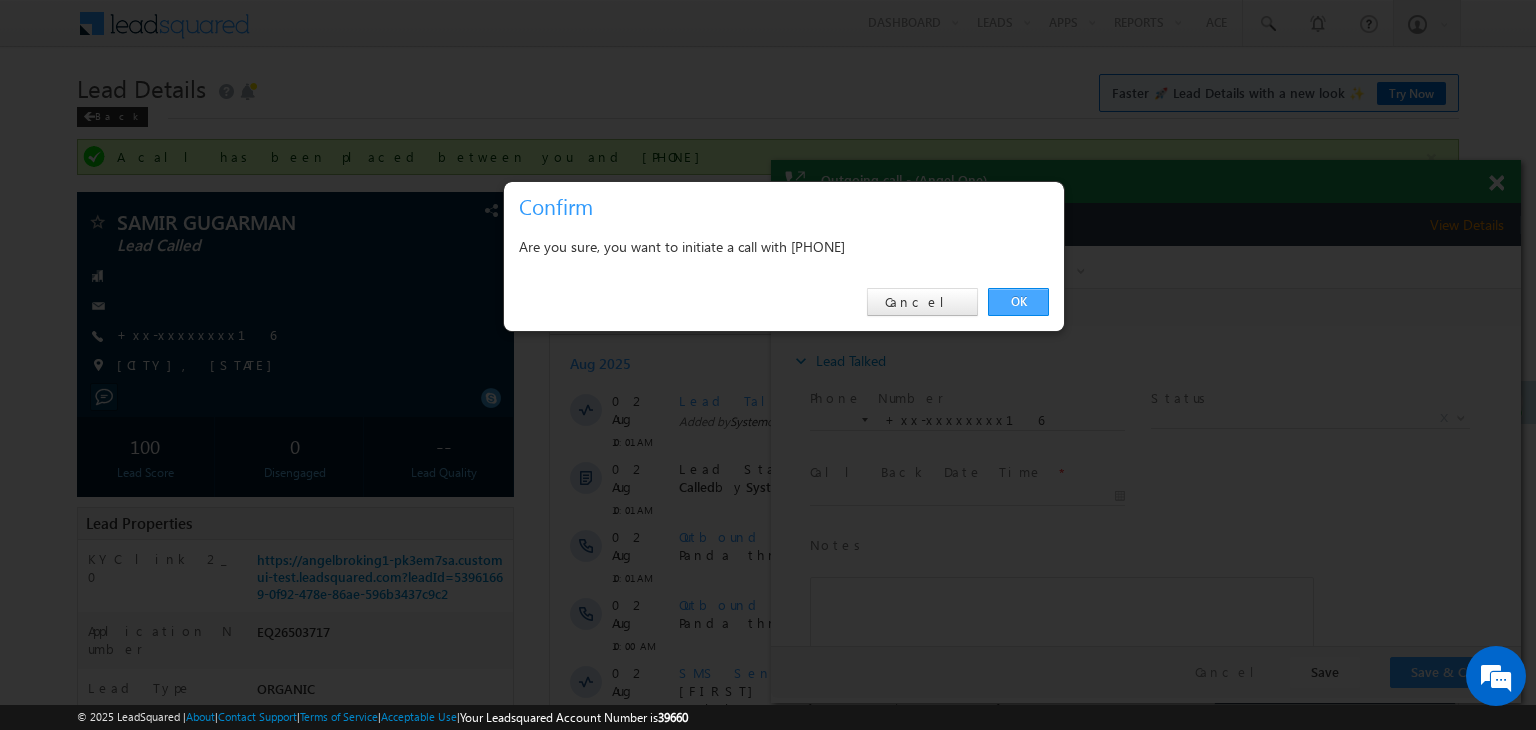 click on "OK" at bounding box center [1018, 302] 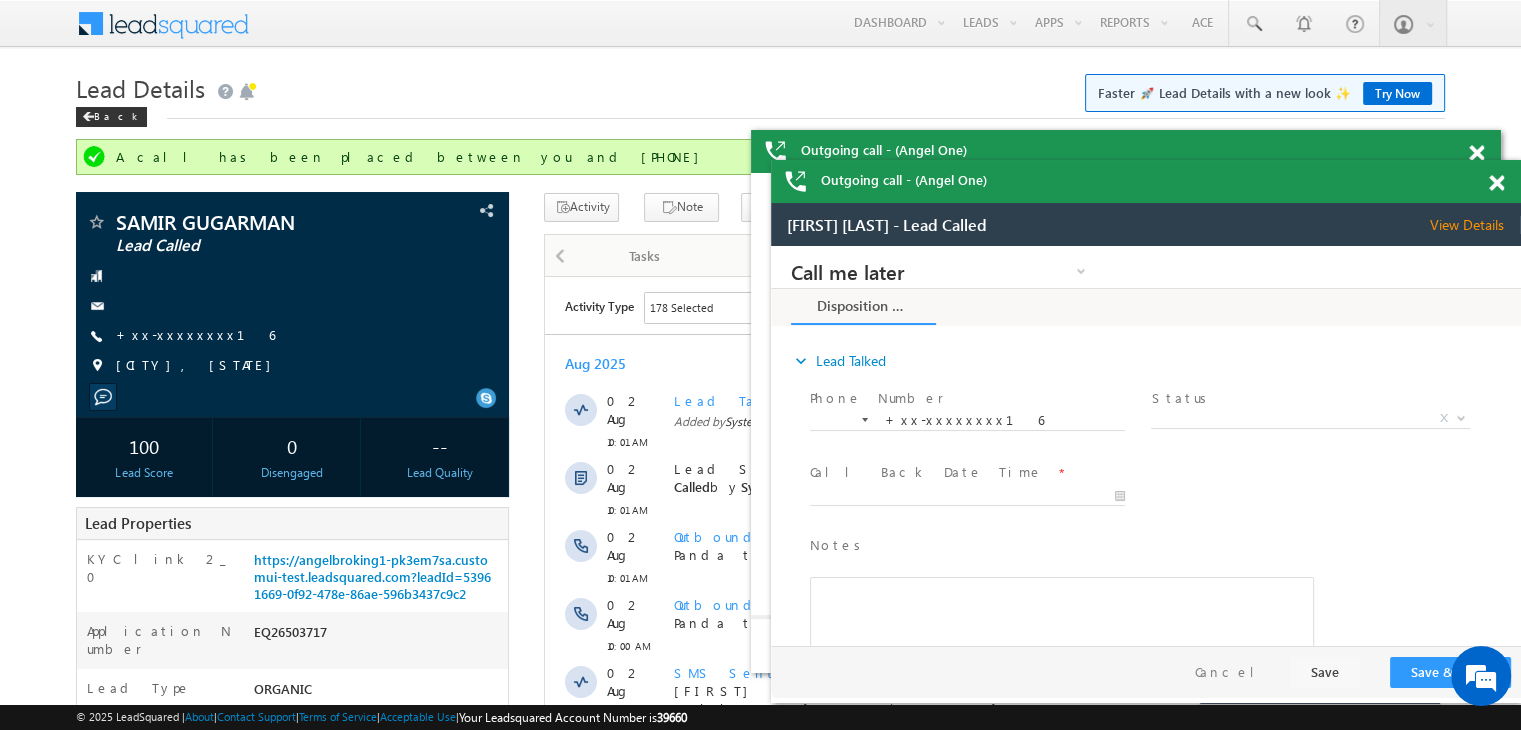 scroll, scrollTop: 0, scrollLeft: 0, axis: both 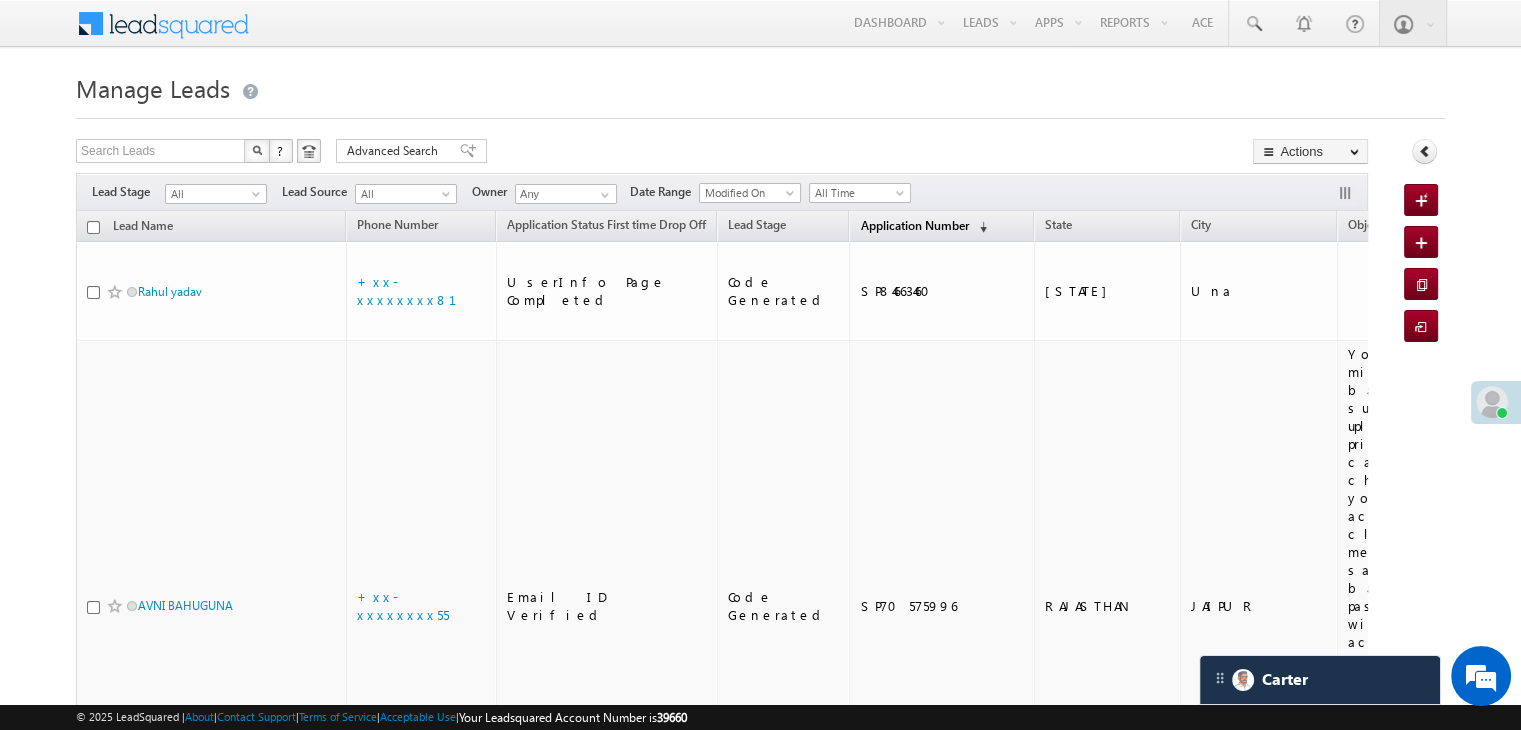 click on "Application Number" at bounding box center [914, 225] 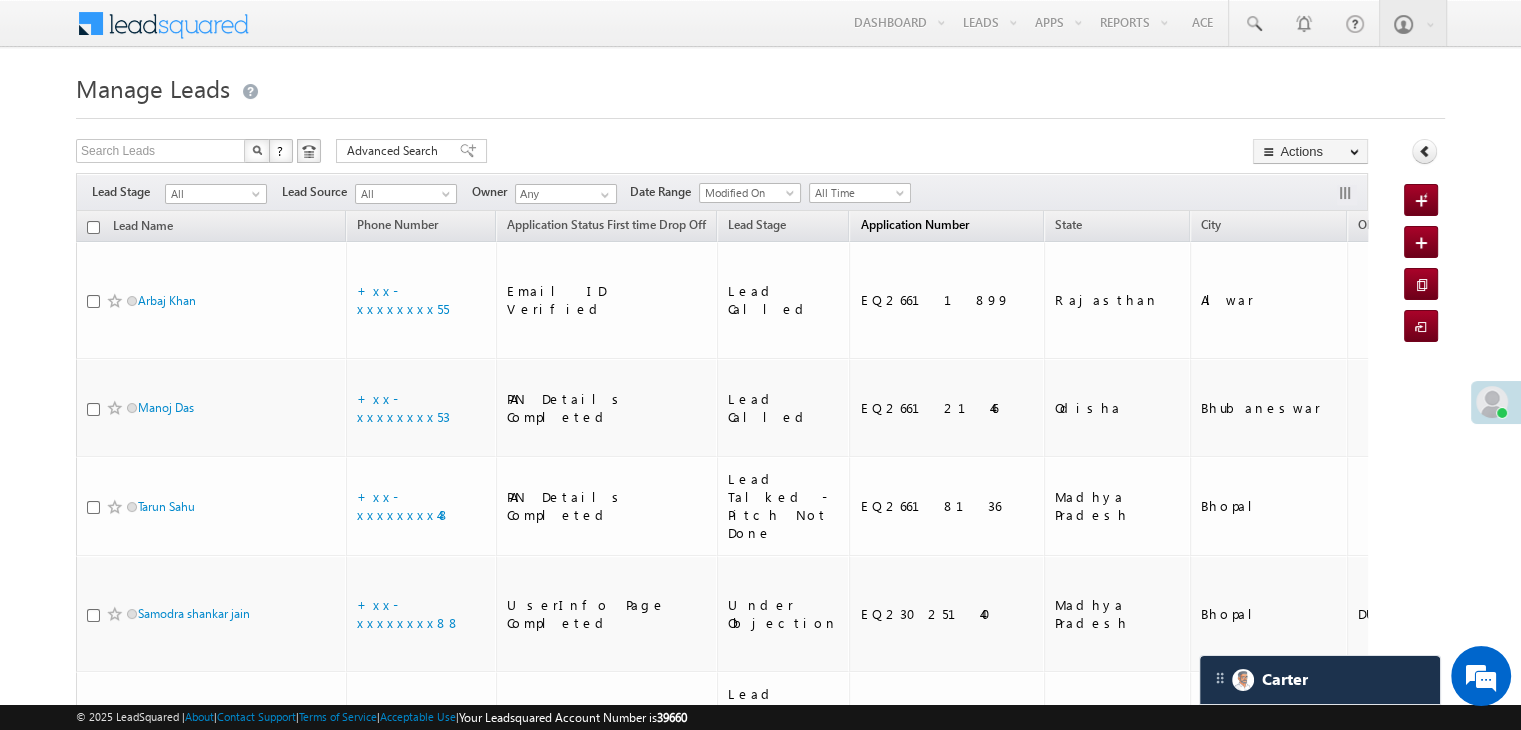 scroll, scrollTop: 0, scrollLeft: 0, axis: both 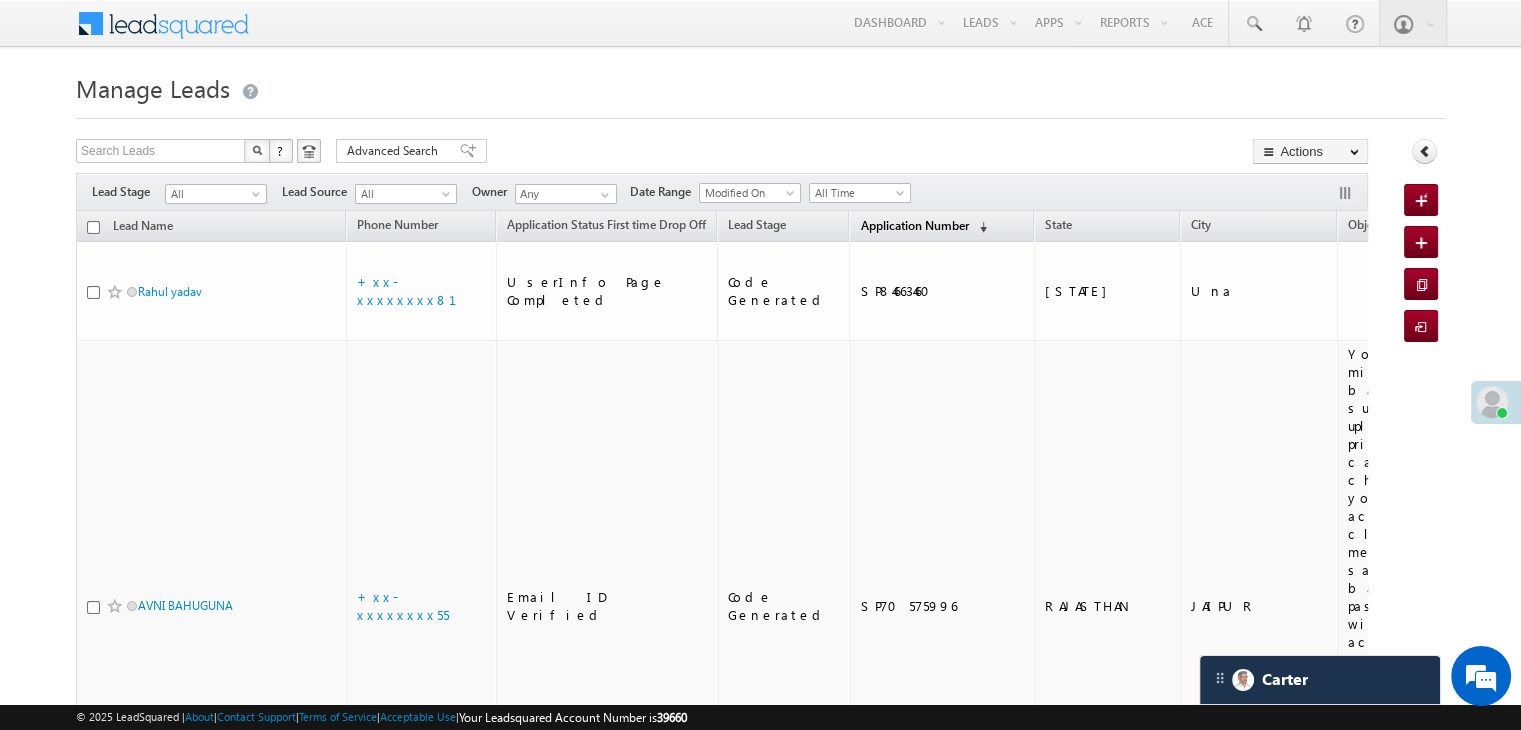 click on "Application Number" at bounding box center (914, 225) 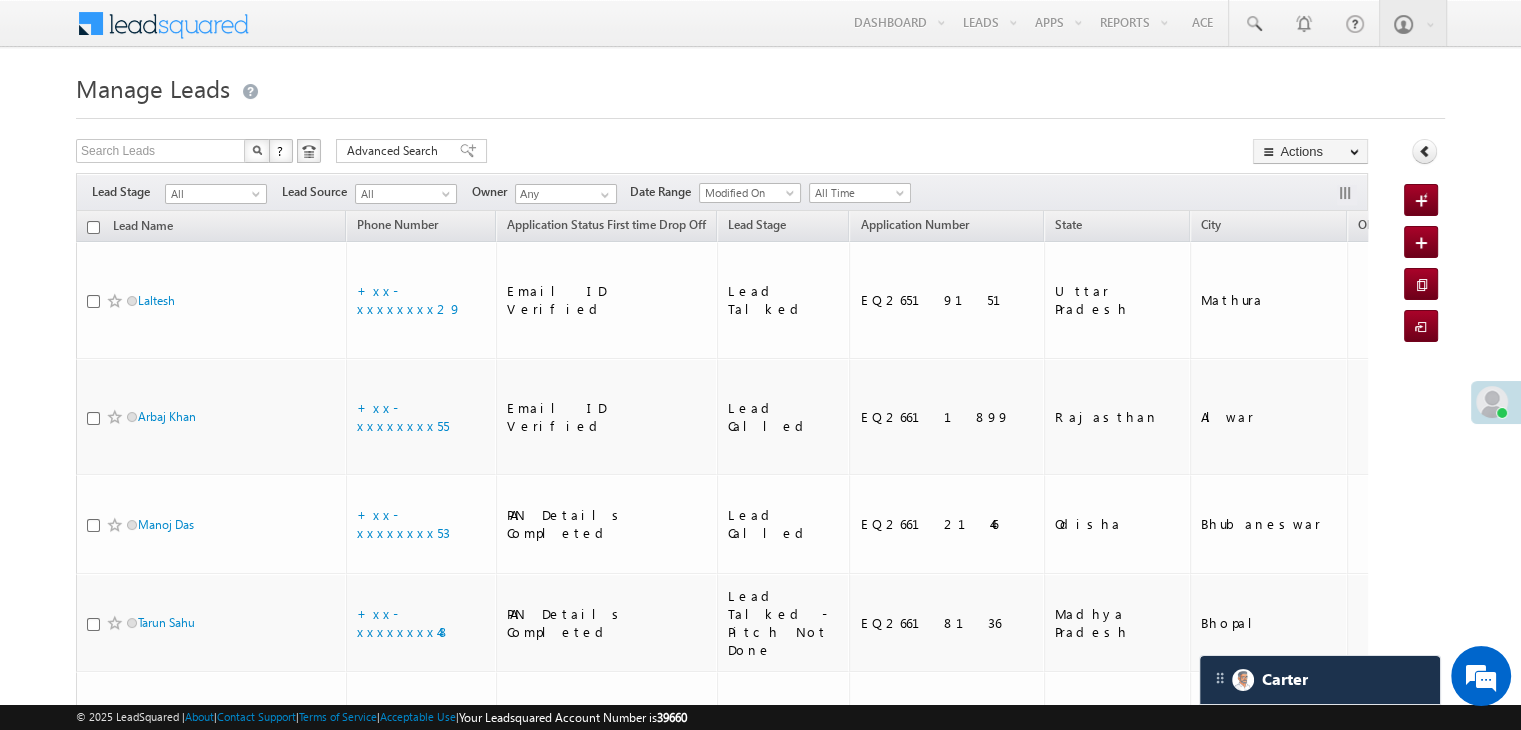 scroll, scrollTop: 0, scrollLeft: 0, axis: both 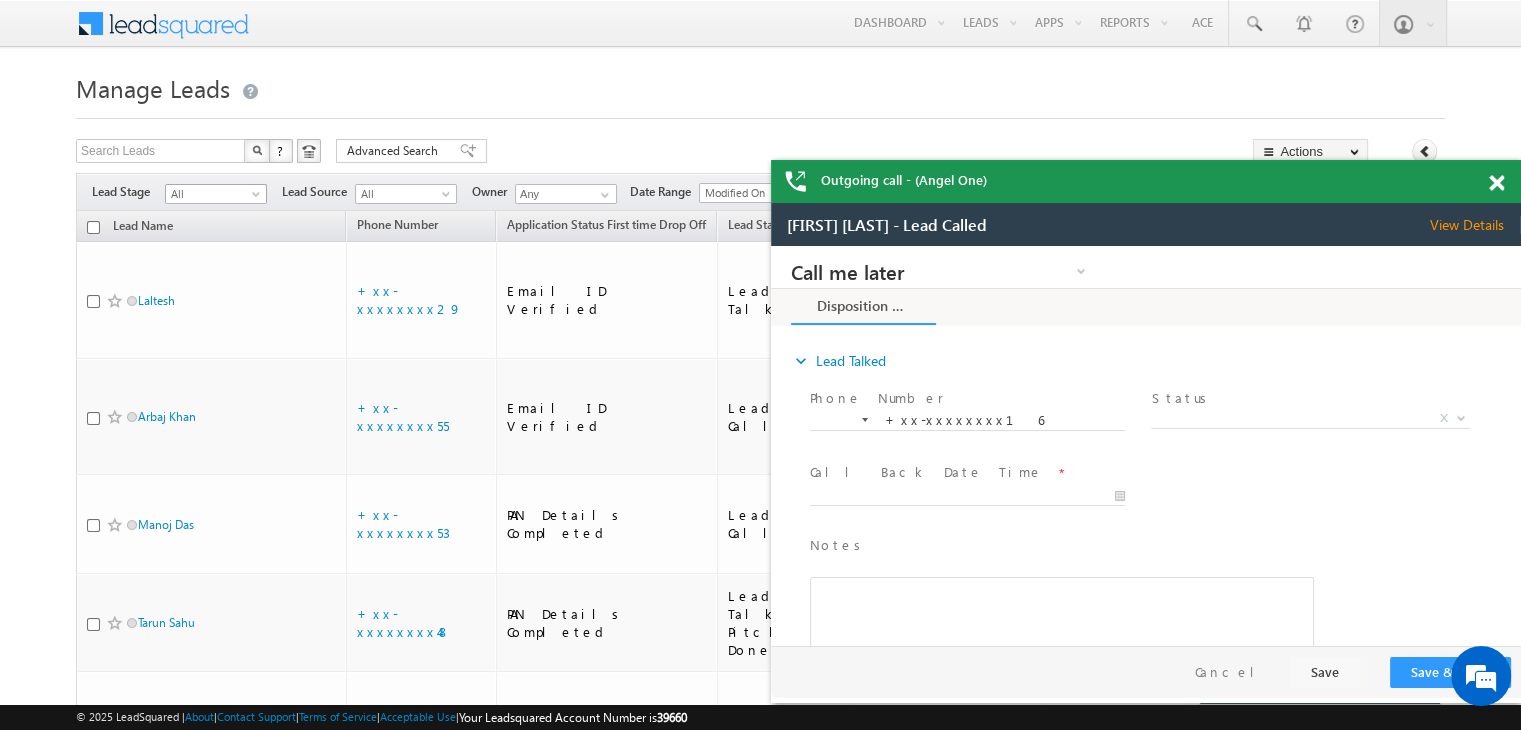 click at bounding box center [258, 198] 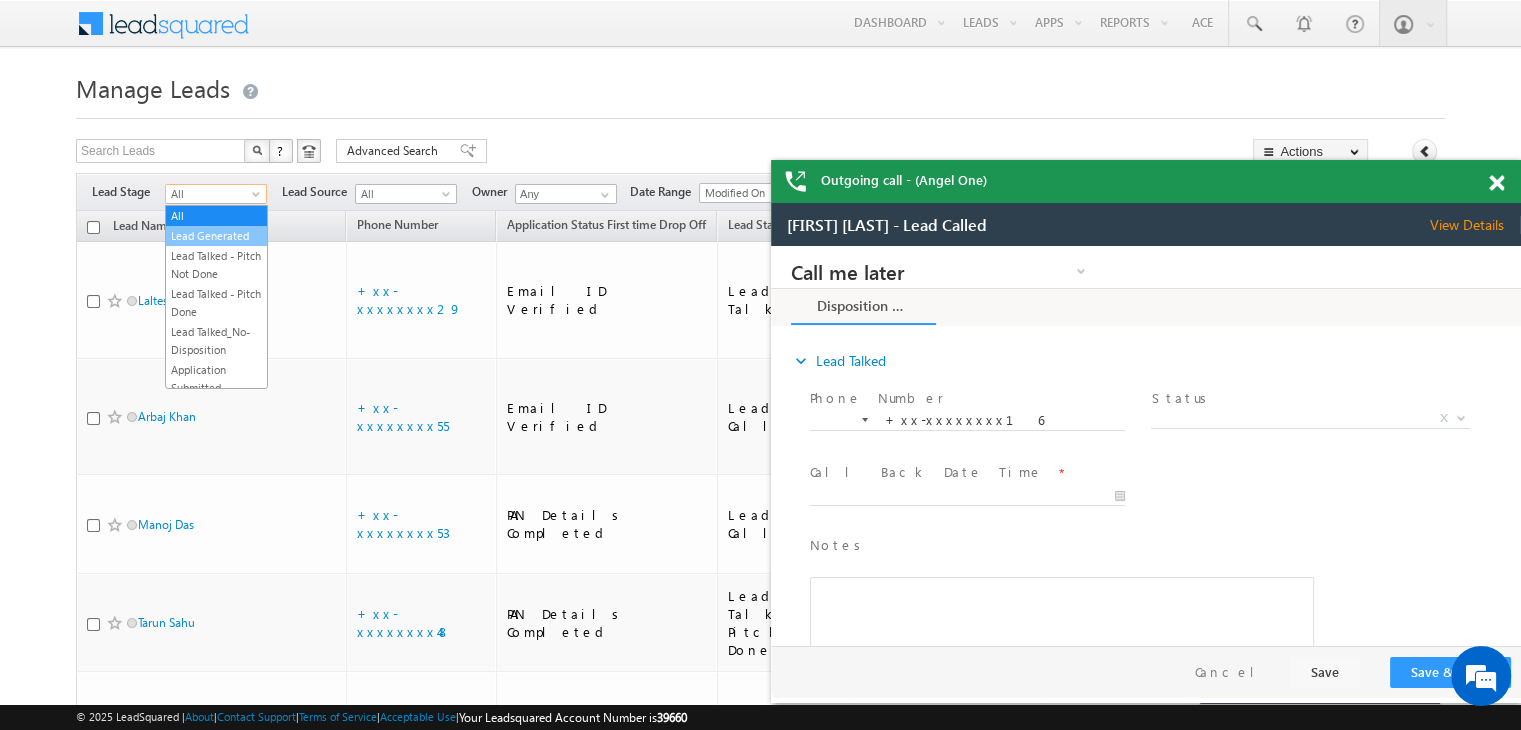 click on "Lead Generated" at bounding box center (216, 236) 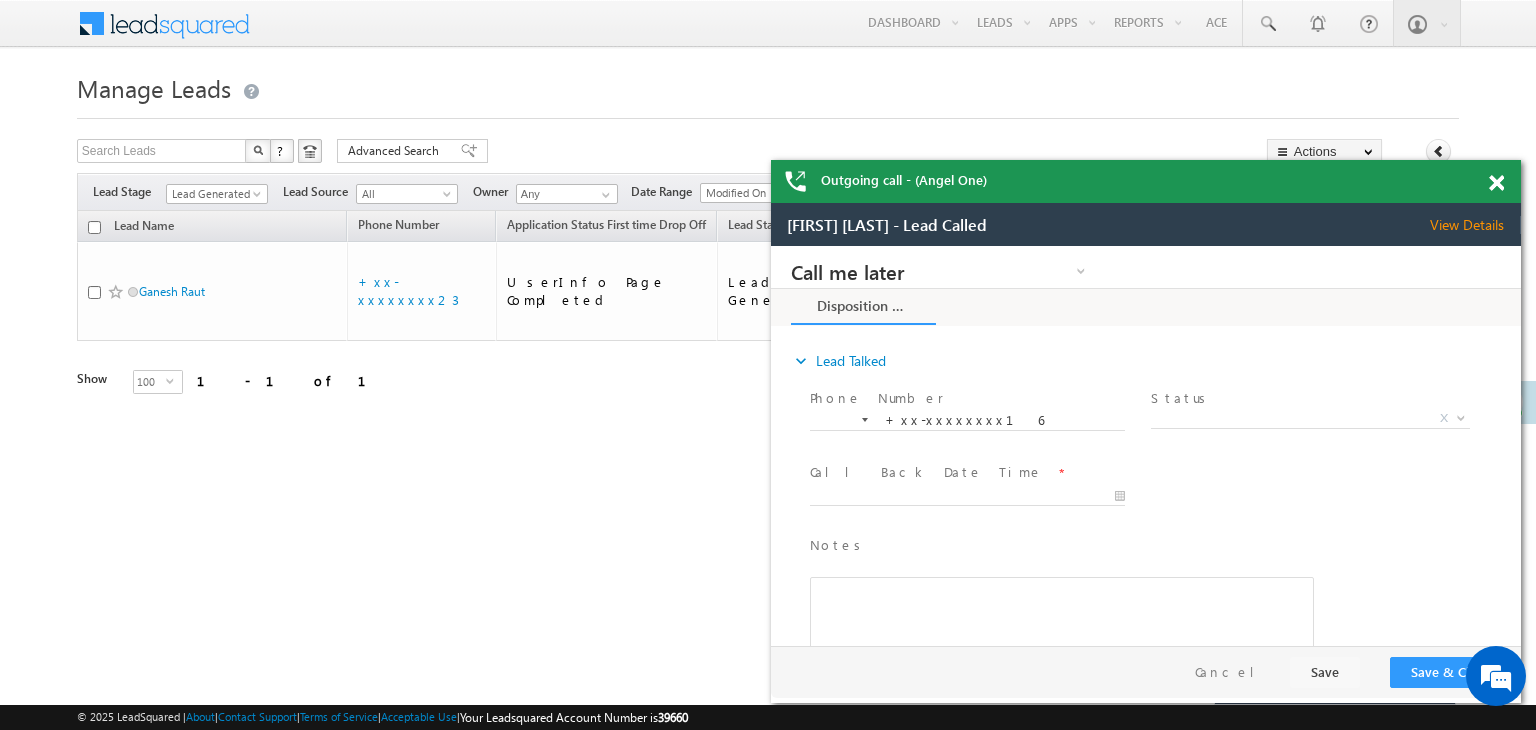 drag, startPoint x: 1495, startPoint y: 184, endPoint x: 401, endPoint y: 0, distance: 1109.3656 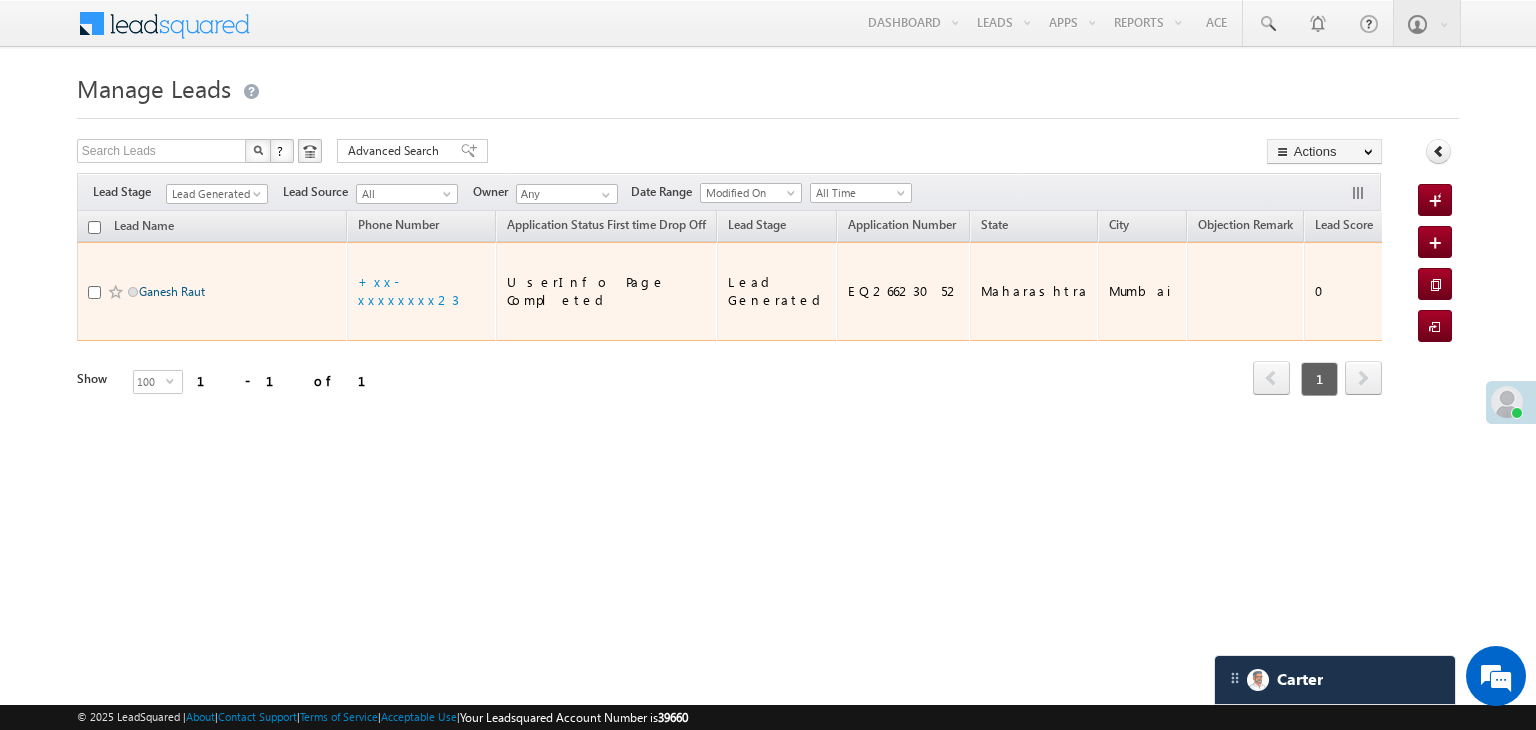 click on "Ganesh Raut" at bounding box center (172, 291) 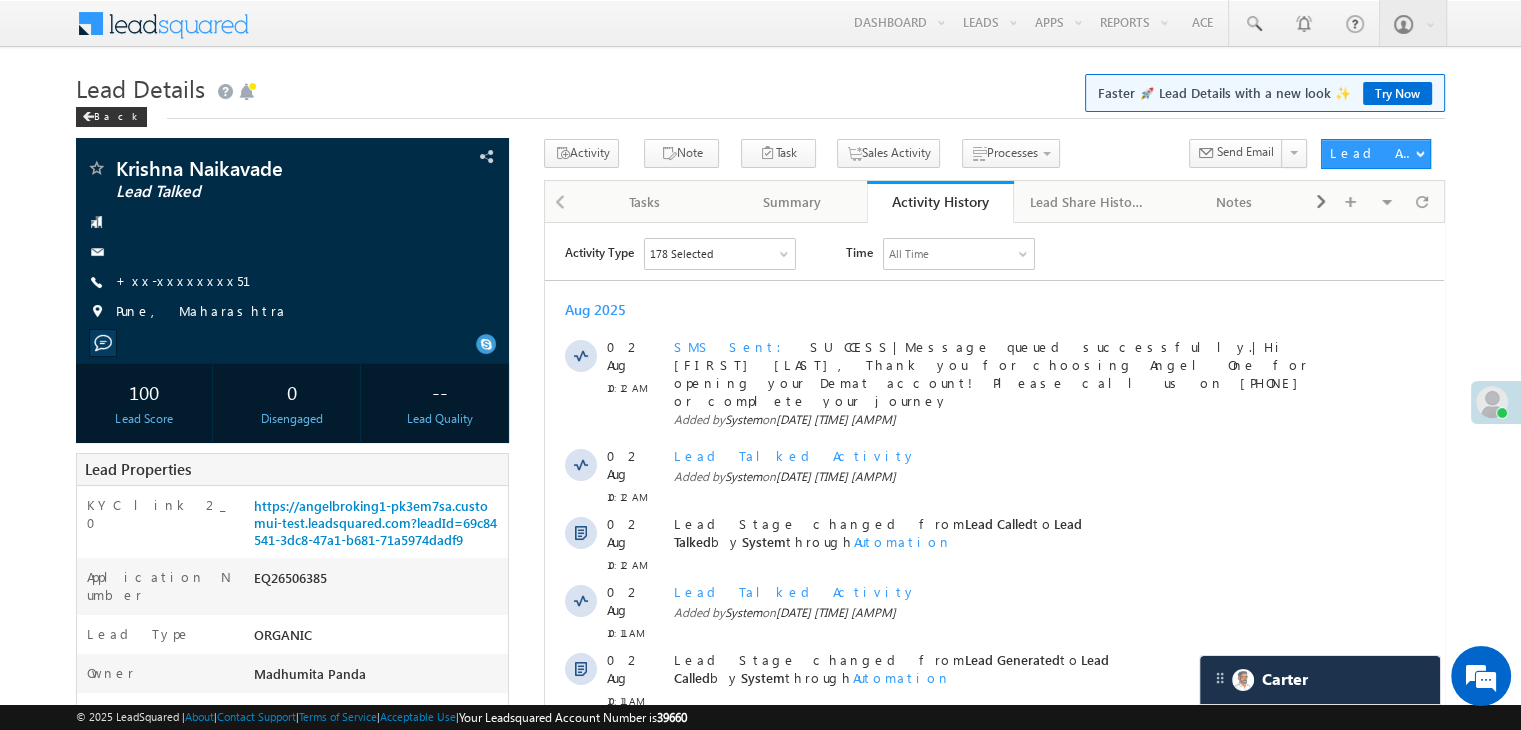 scroll, scrollTop: 0, scrollLeft: 0, axis: both 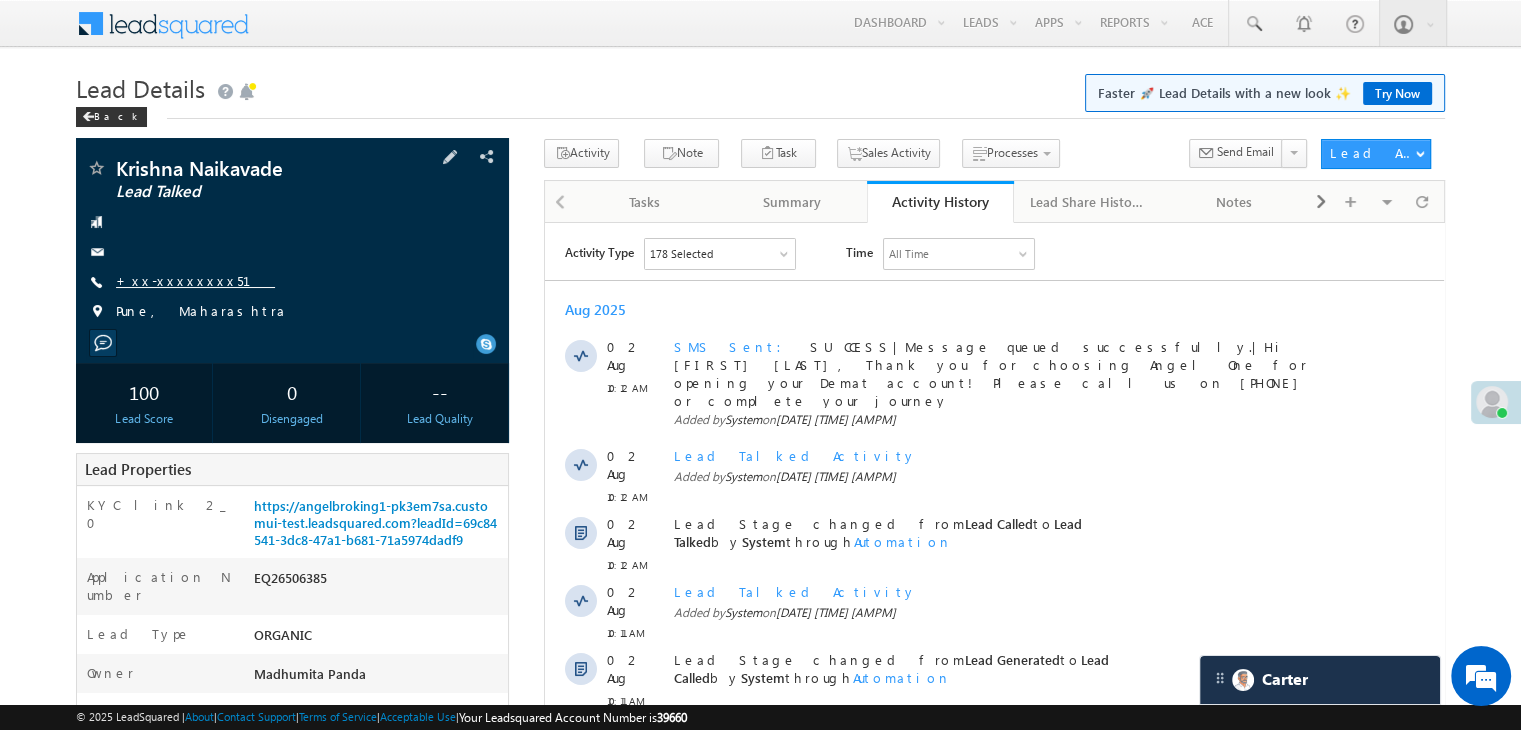 click on "+xx-xxxxxxxx51" at bounding box center [195, 280] 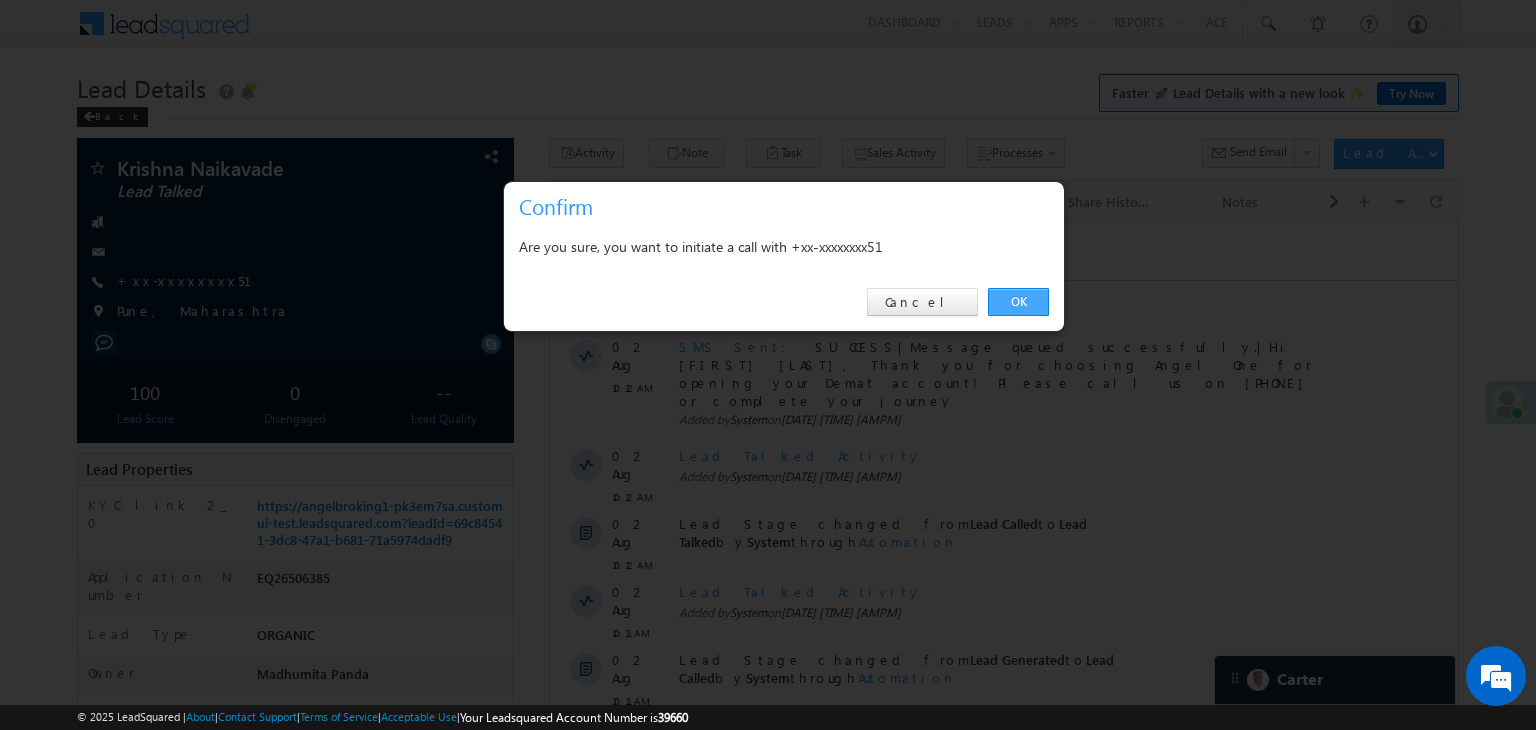click on "OK" at bounding box center (1018, 302) 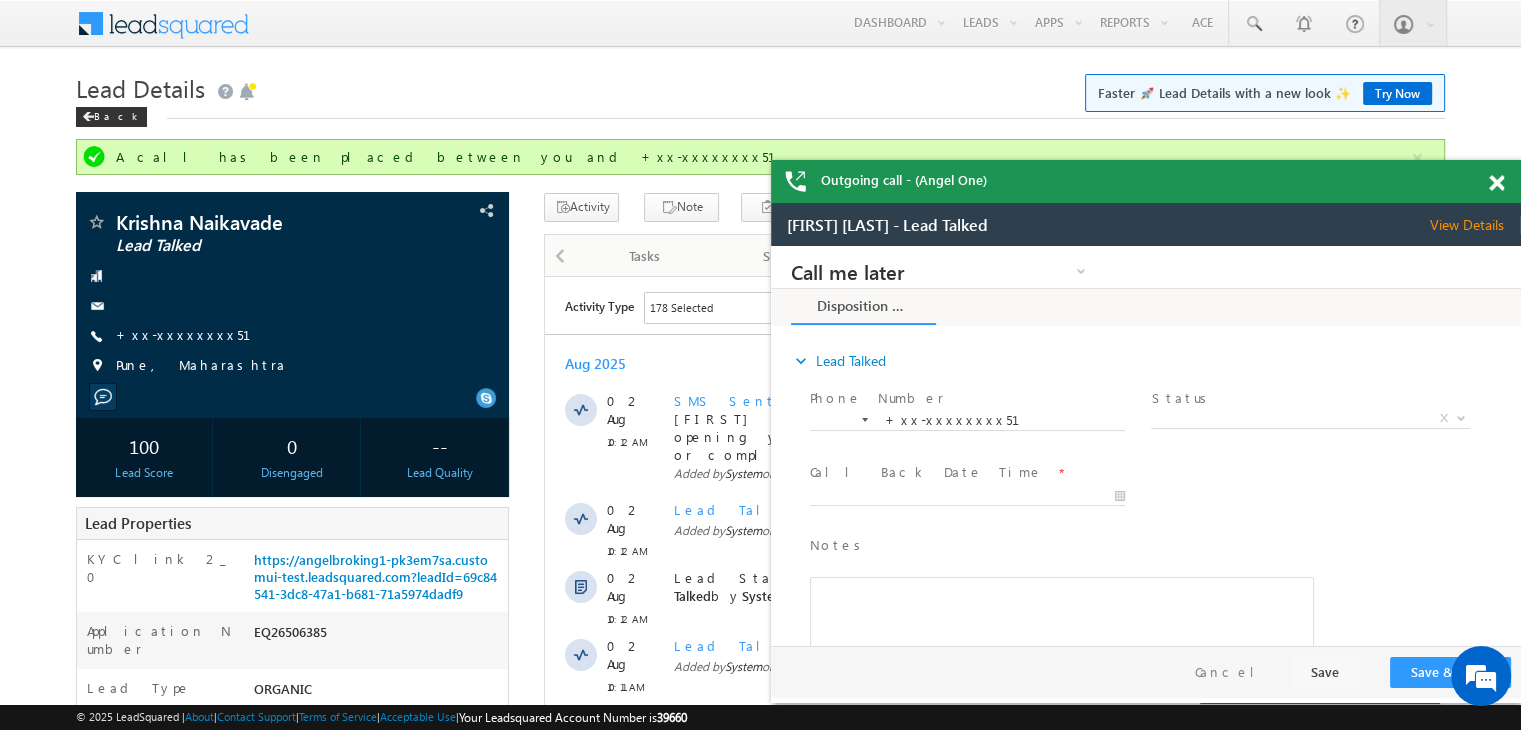 scroll, scrollTop: 0, scrollLeft: 0, axis: both 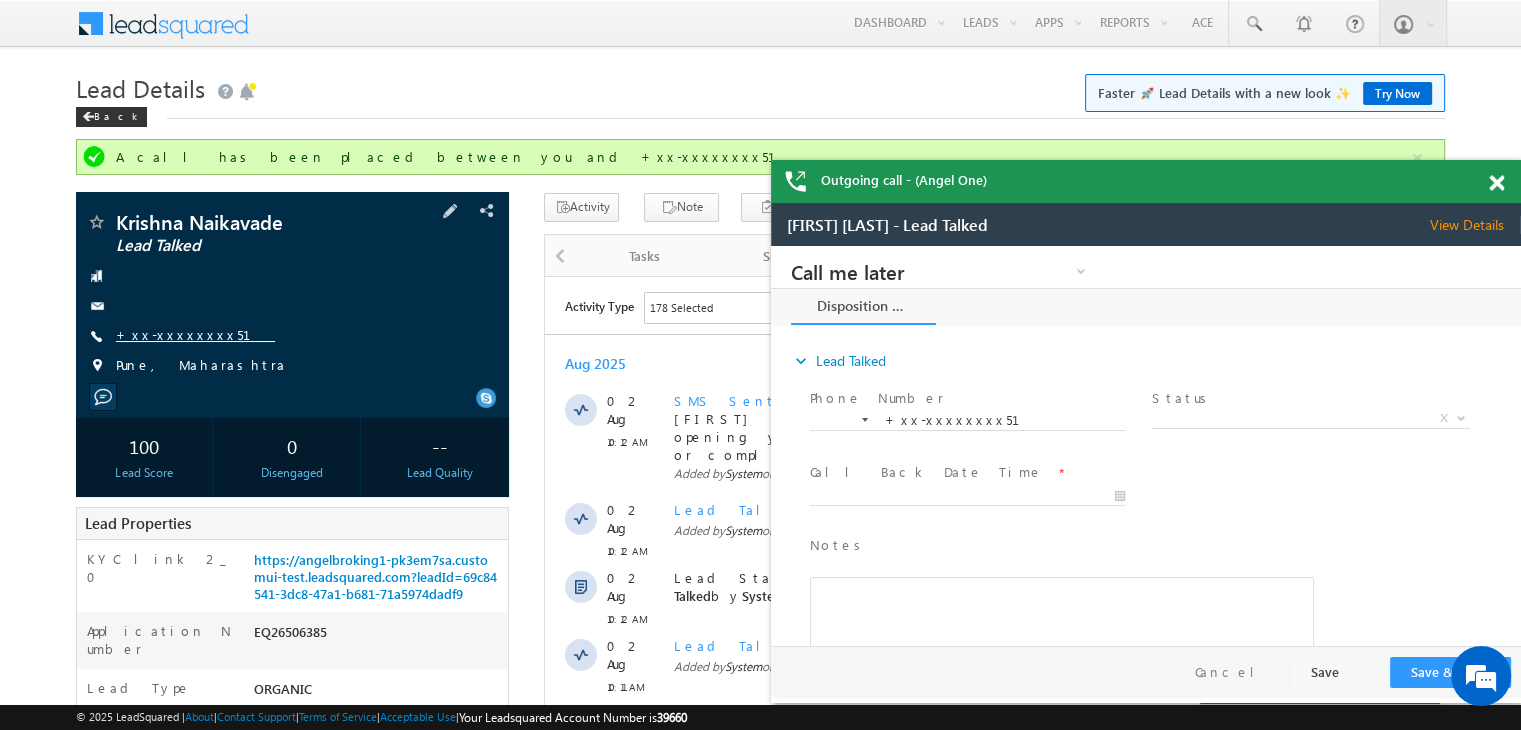 click on "+xx-xxxxxxxx51" at bounding box center (195, 334) 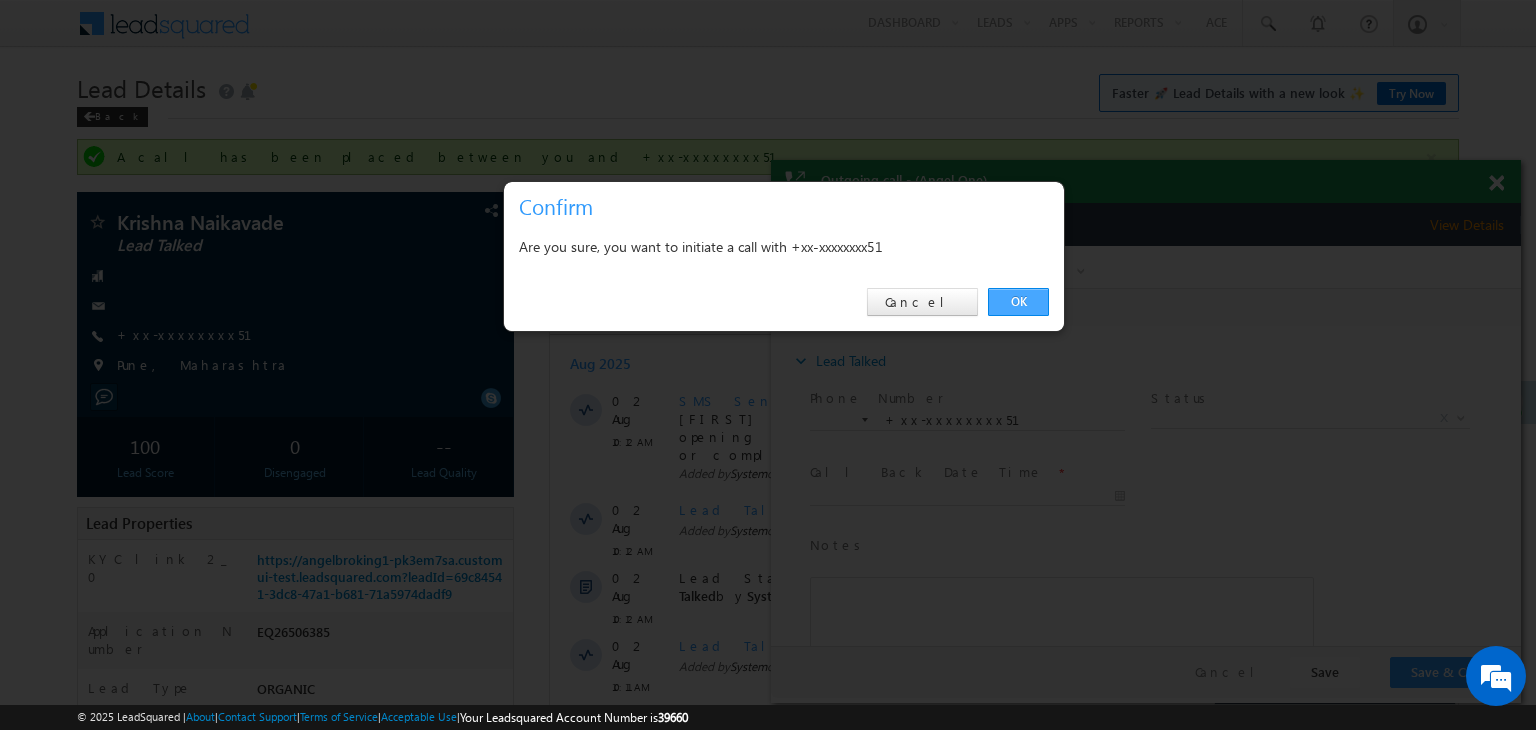 click on "OK" at bounding box center [1018, 302] 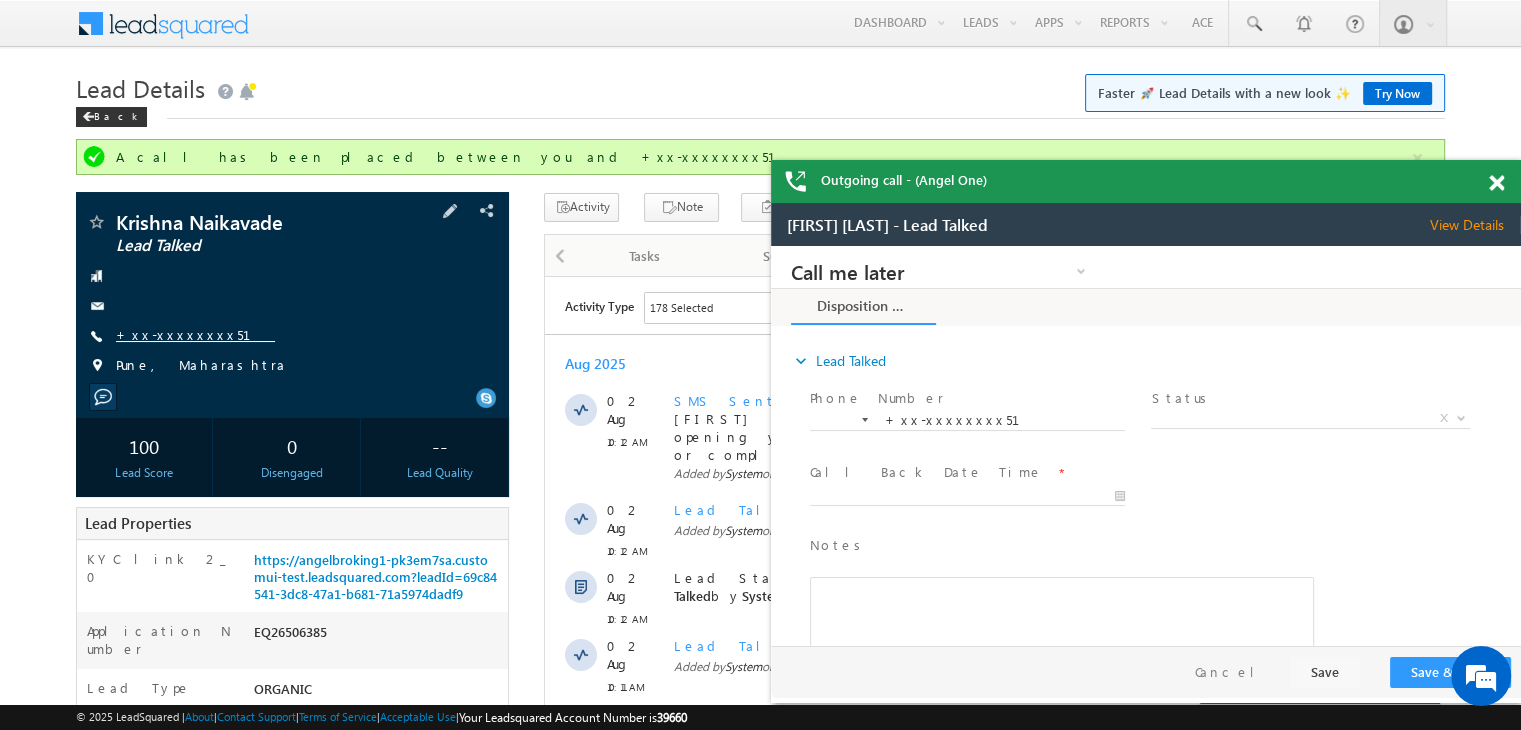 click on "+xx-xxxxxxxx51" at bounding box center [195, 334] 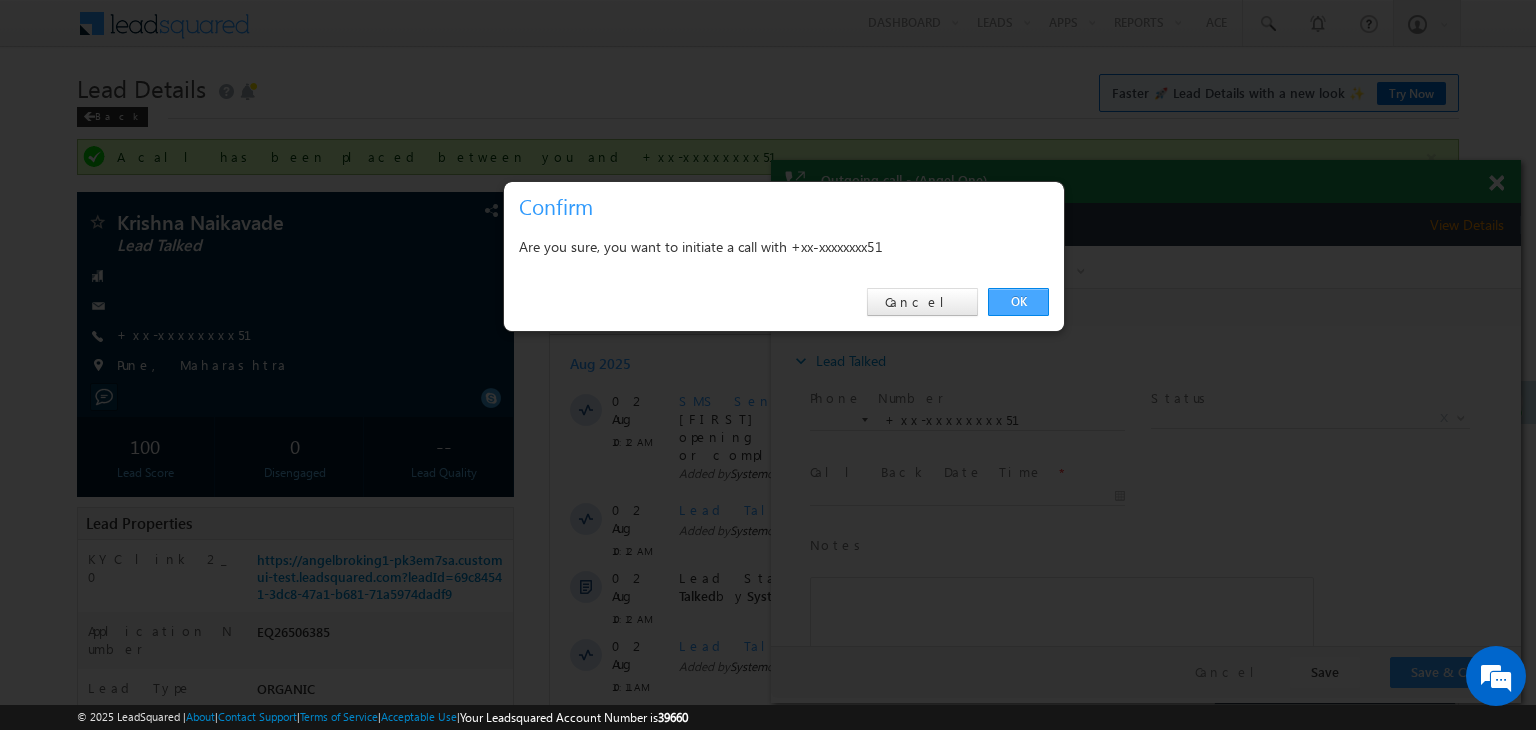 click on "OK" at bounding box center (1018, 302) 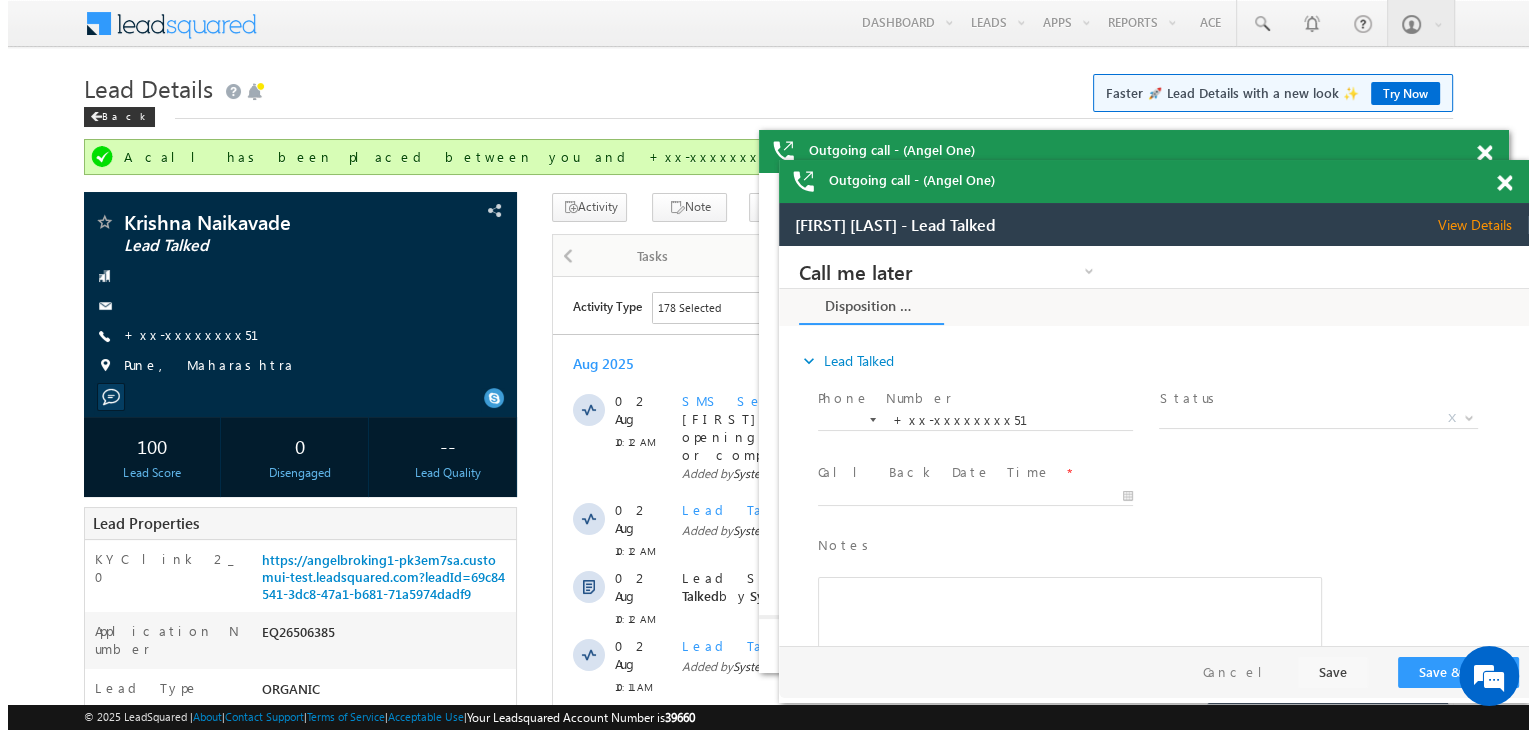 scroll, scrollTop: 0, scrollLeft: 0, axis: both 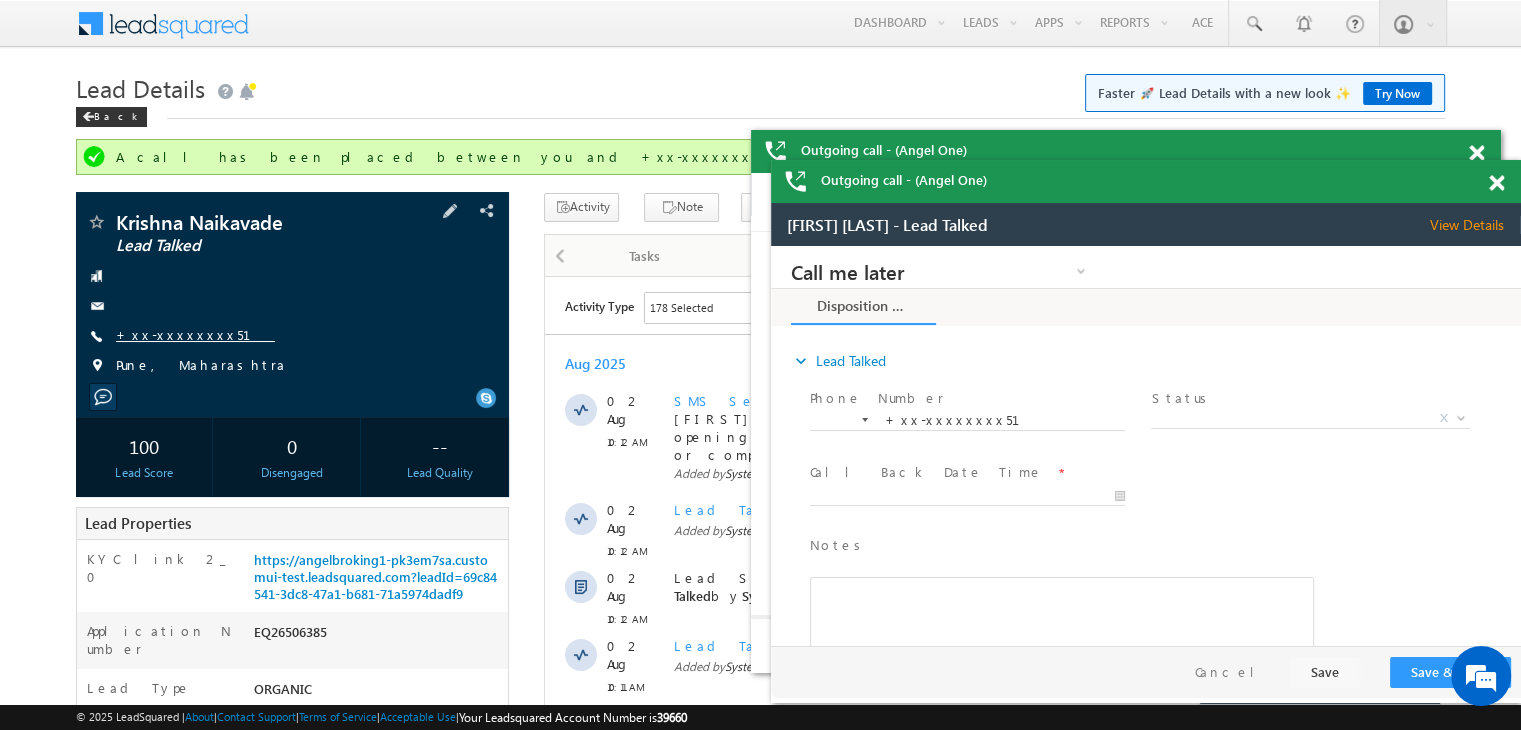 click on "+xx-xxxxxxxx51" at bounding box center [195, 334] 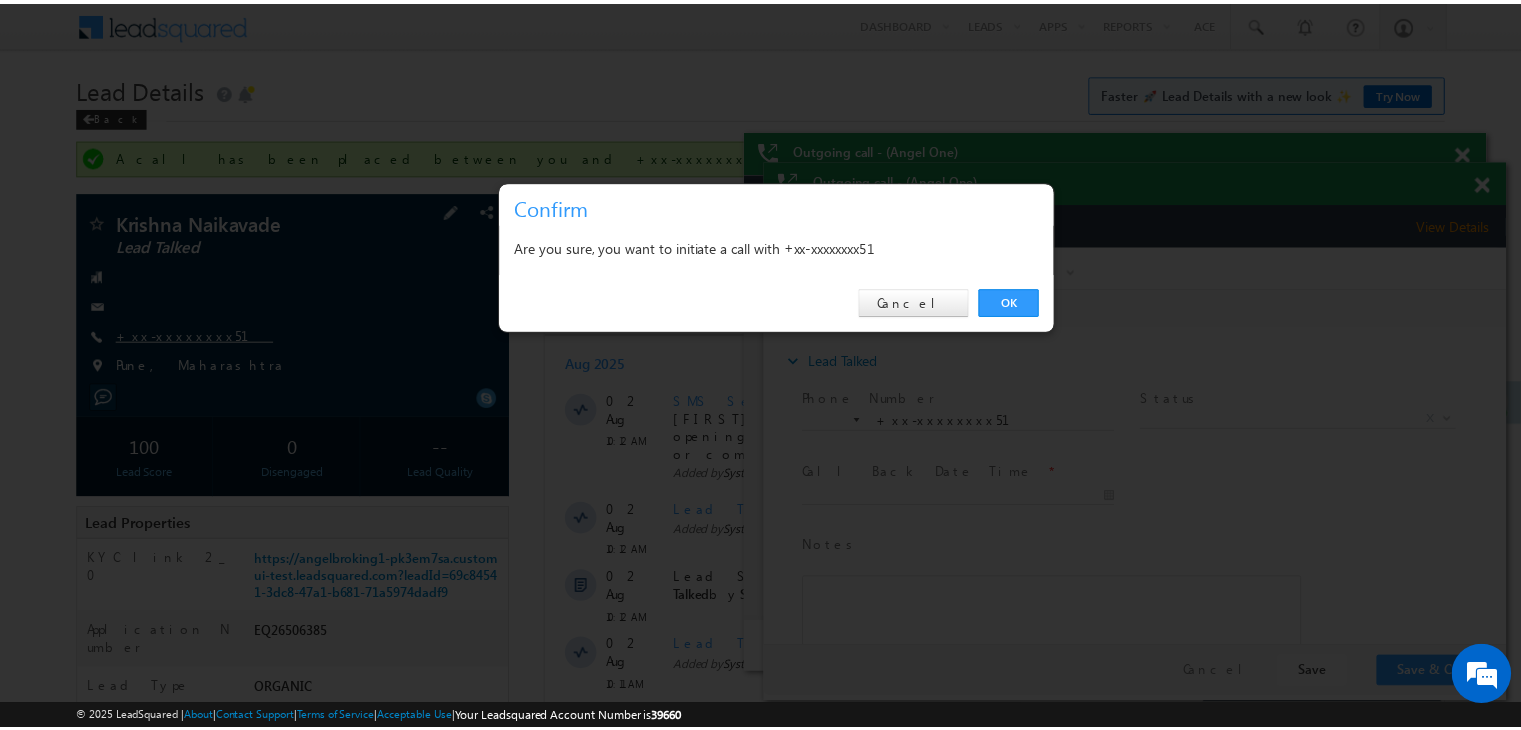 scroll, scrollTop: 0, scrollLeft: 0, axis: both 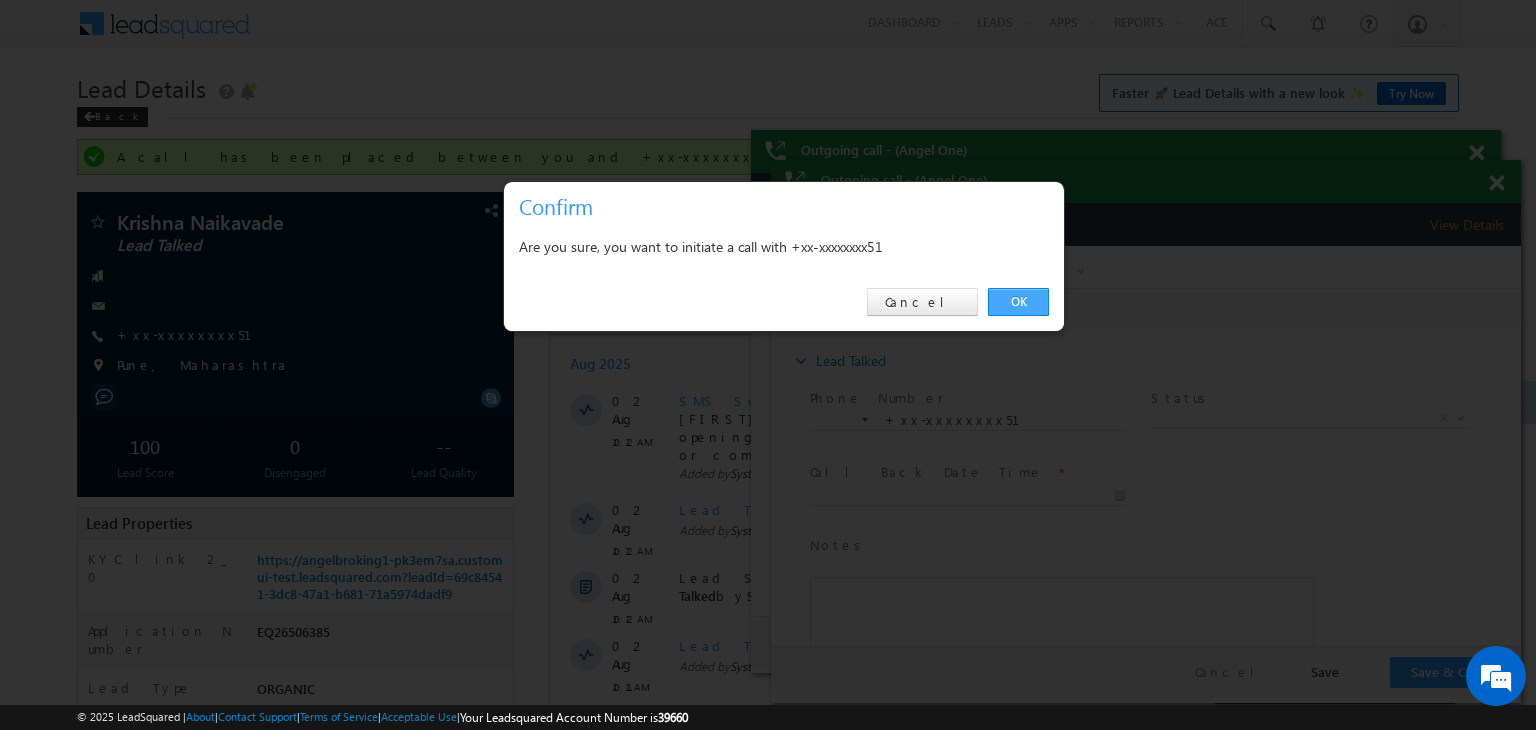 click on "OK" at bounding box center [1018, 302] 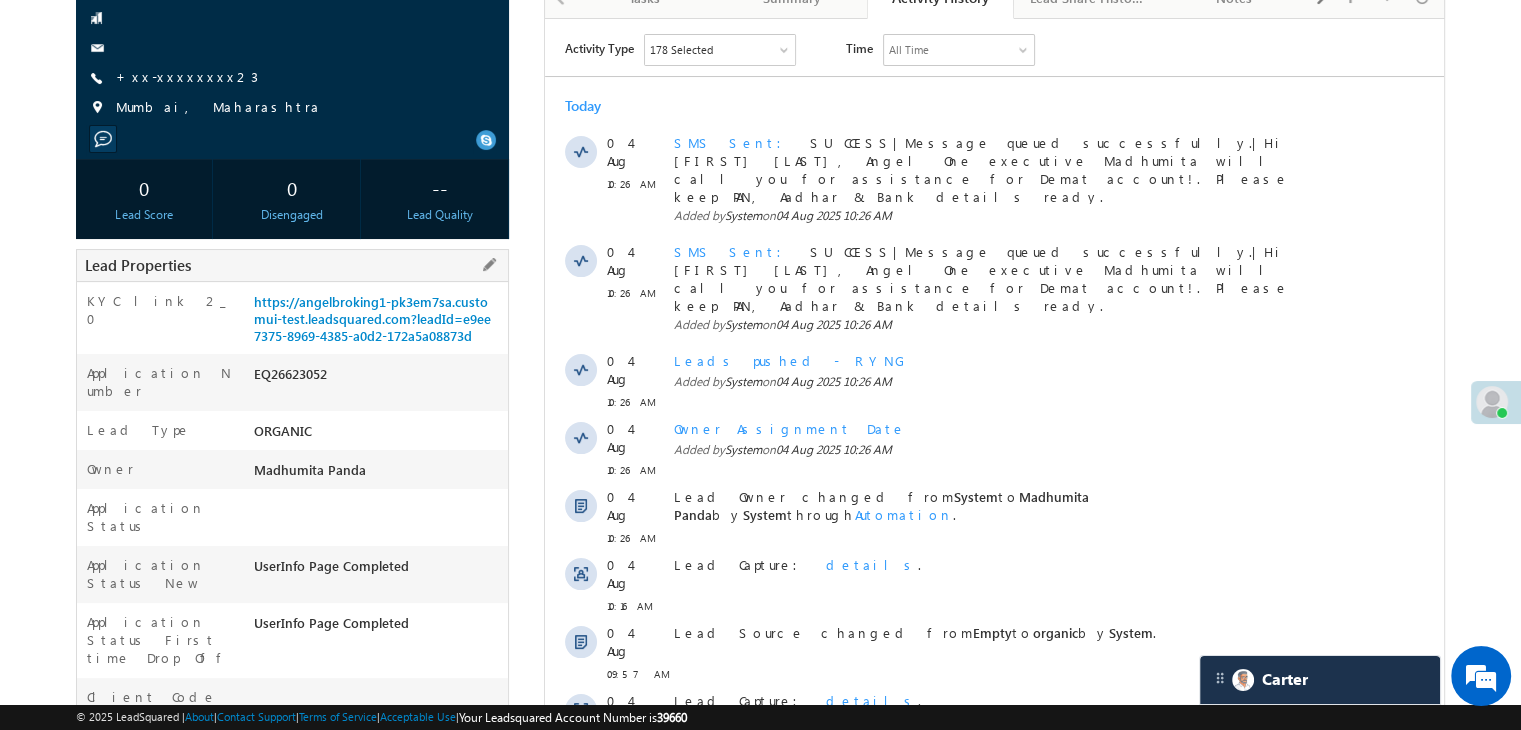 scroll, scrollTop: 200, scrollLeft: 0, axis: vertical 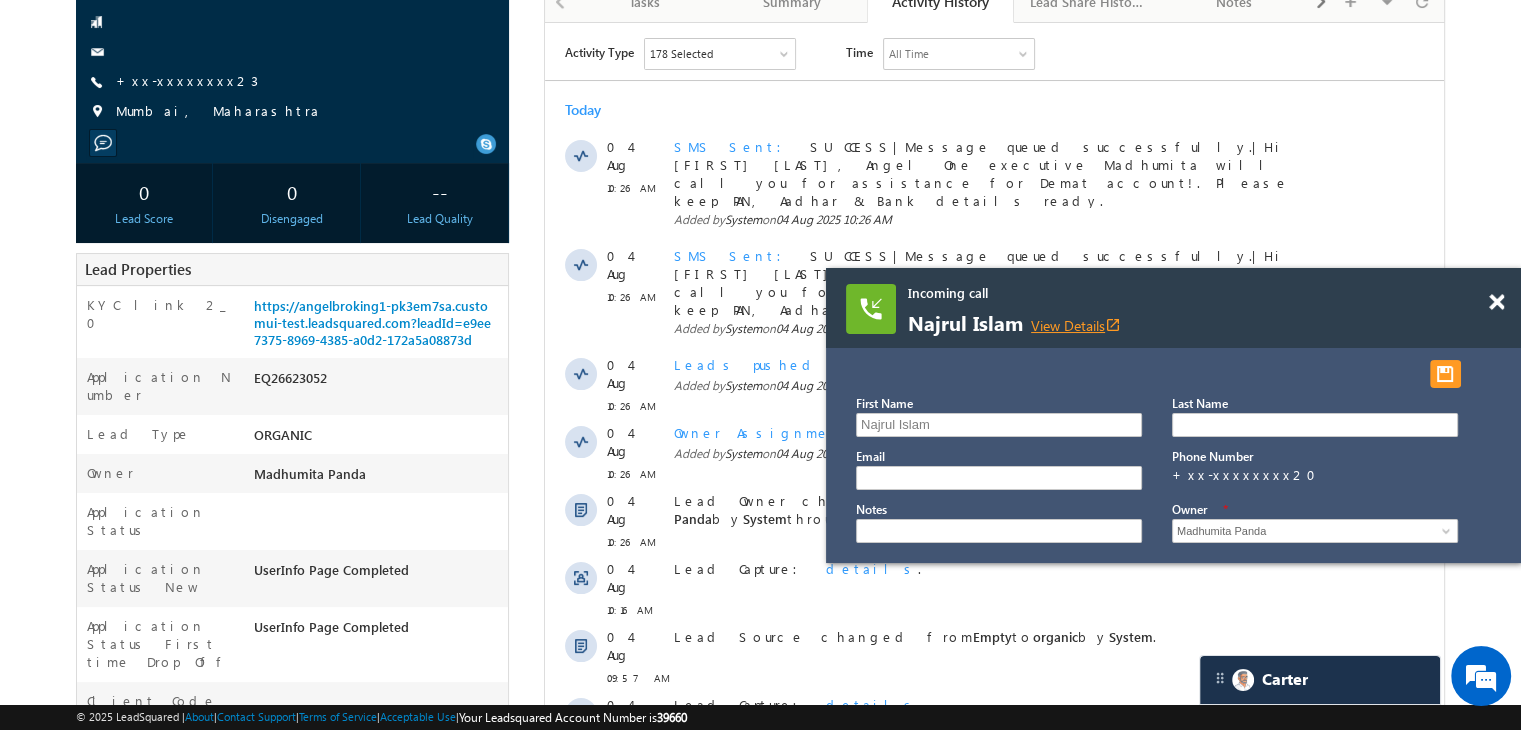 click on "View Details  open_in_new" at bounding box center (1076, 325) 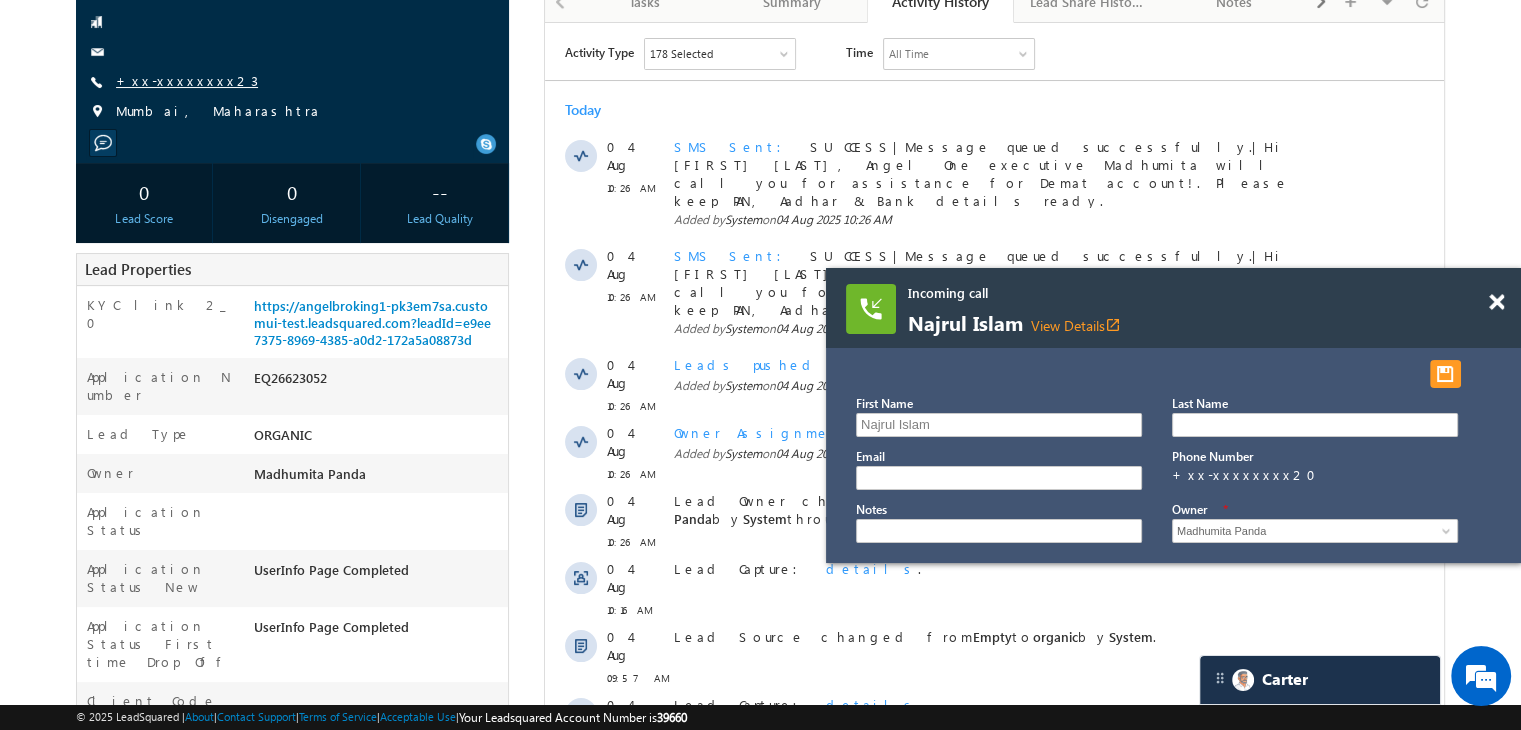 click on "+xx-xxxxxxxx23" at bounding box center [187, 80] 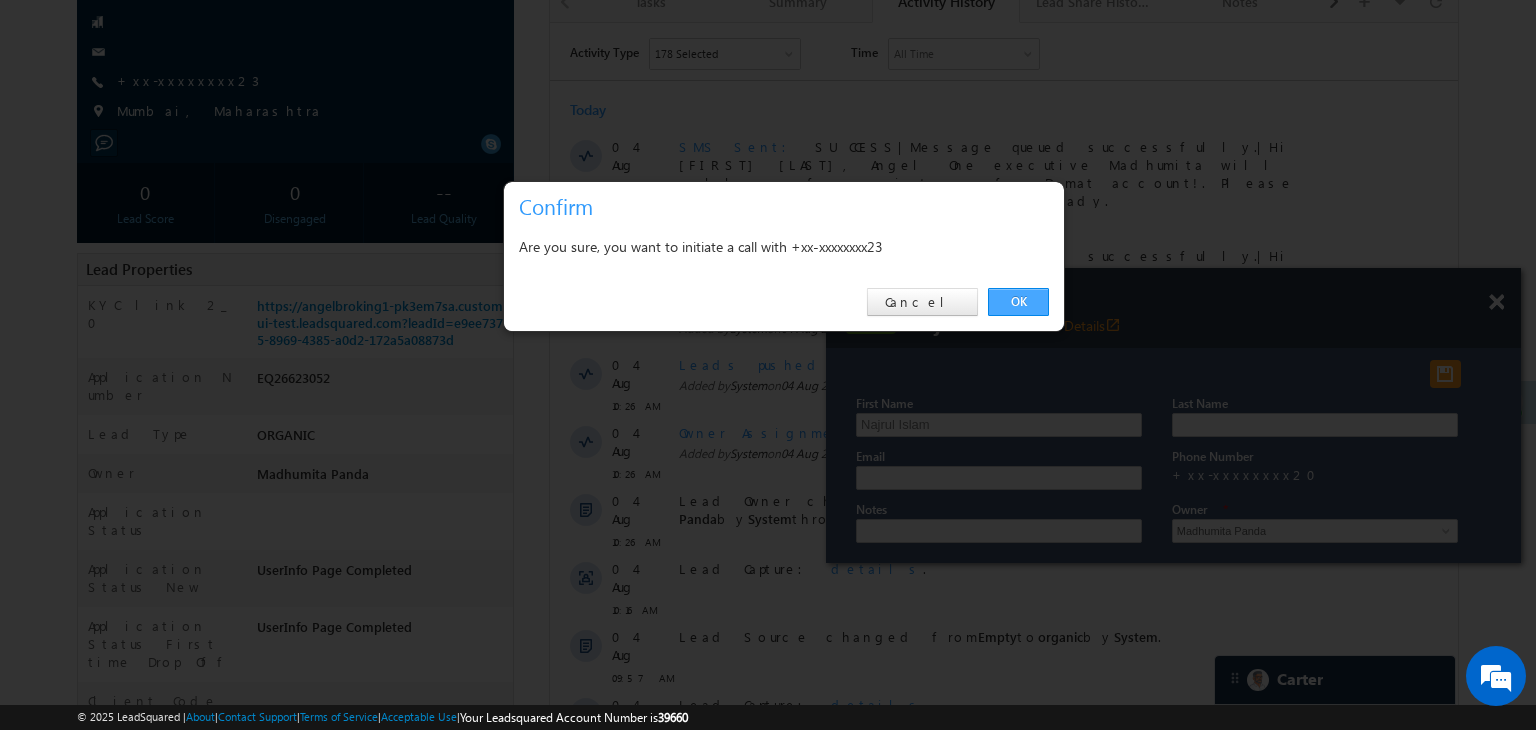click on "OK" at bounding box center [1018, 302] 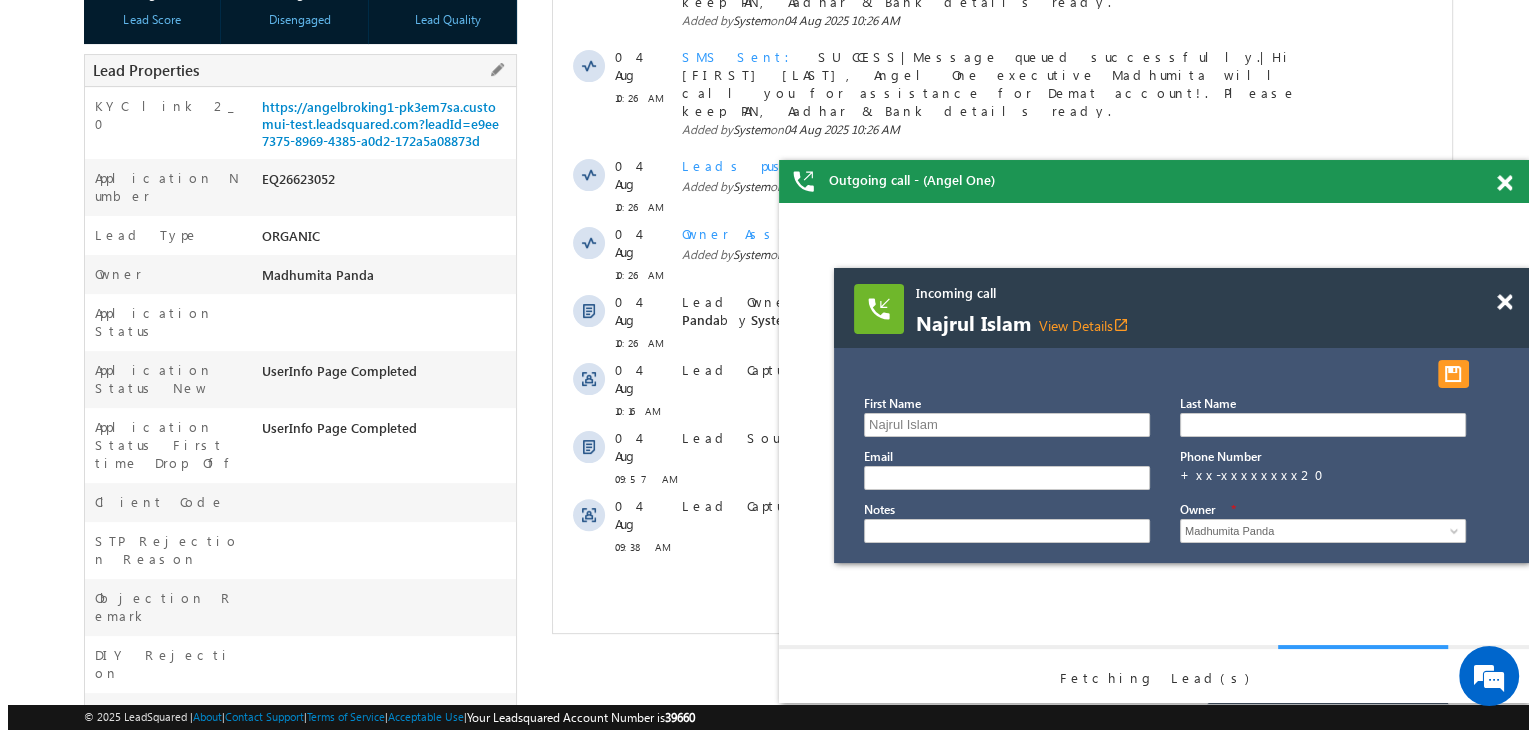 scroll, scrollTop: 53, scrollLeft: 0, axis: vertical 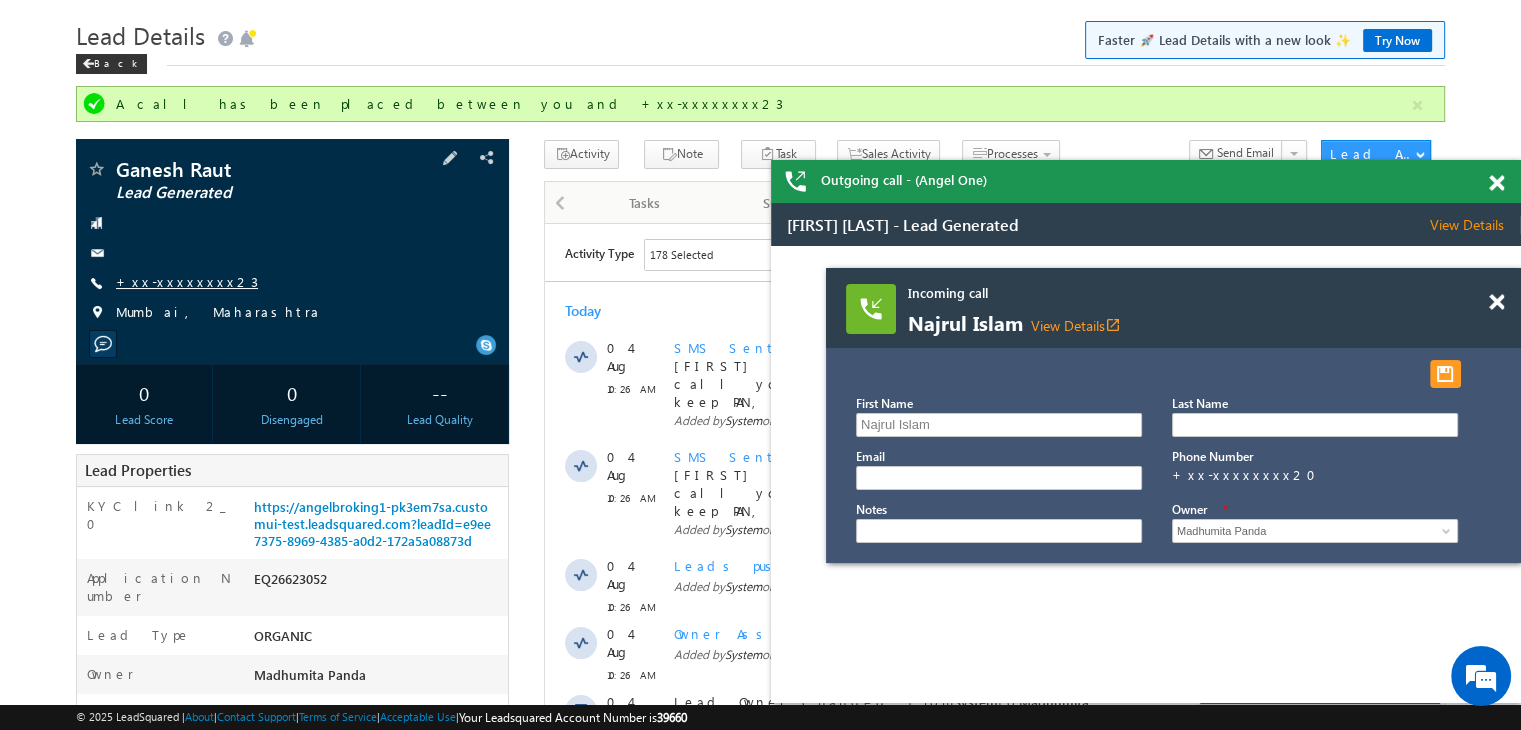click on "+xx-xxxxxxxx23" at bounding box center (187, 281) 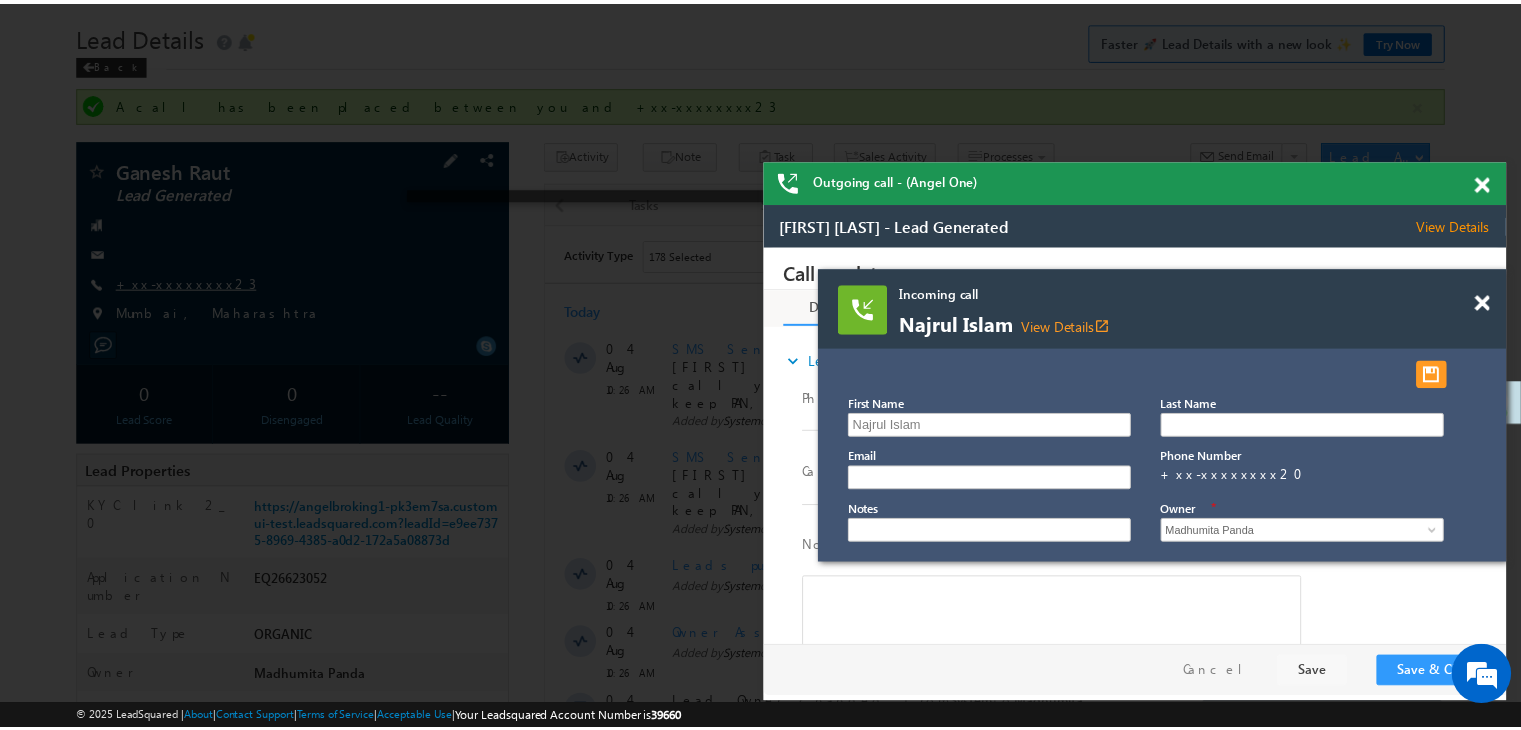 scroll, scrollTop: 0, scrollLeft: 0, axis: both 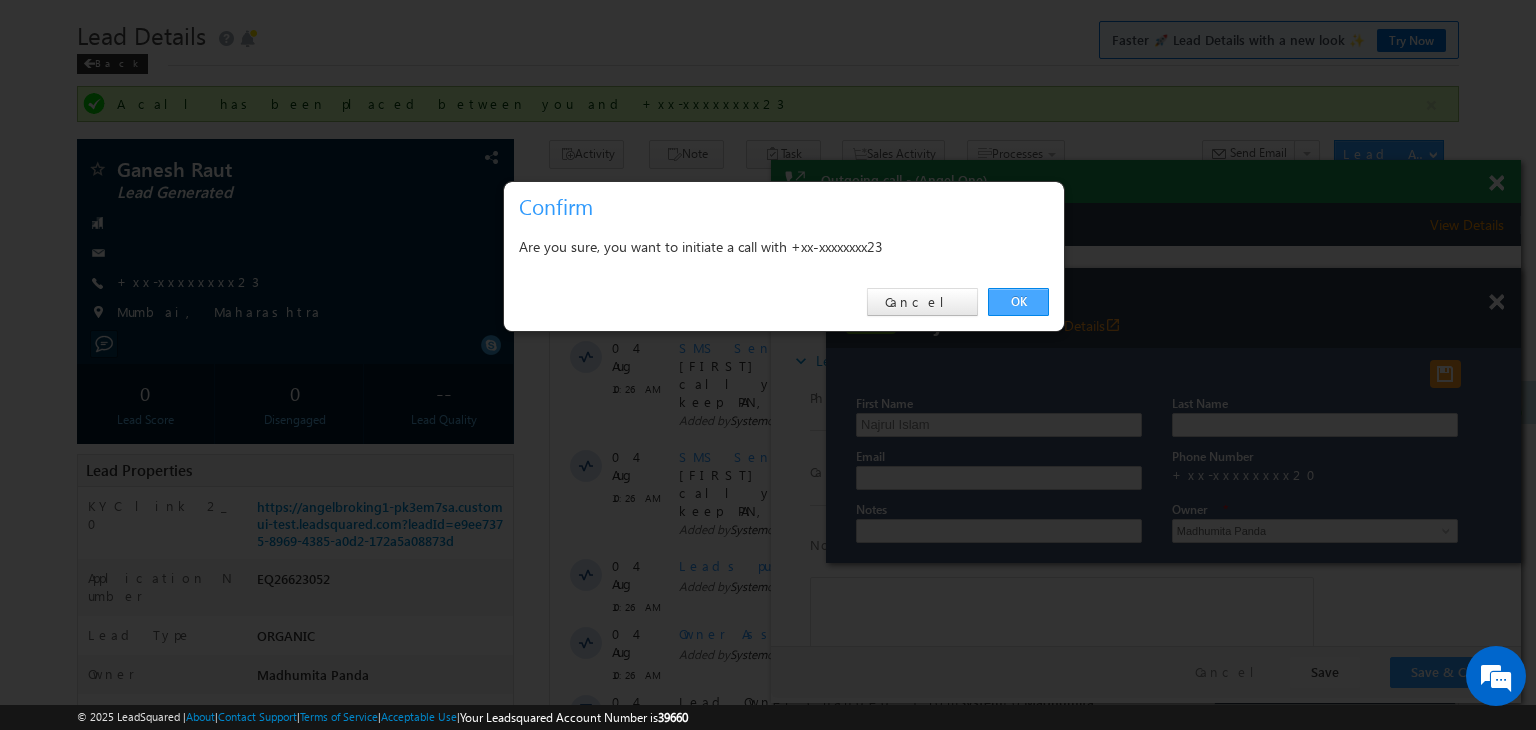 click on "OK" at bounding box center (1018, 302) 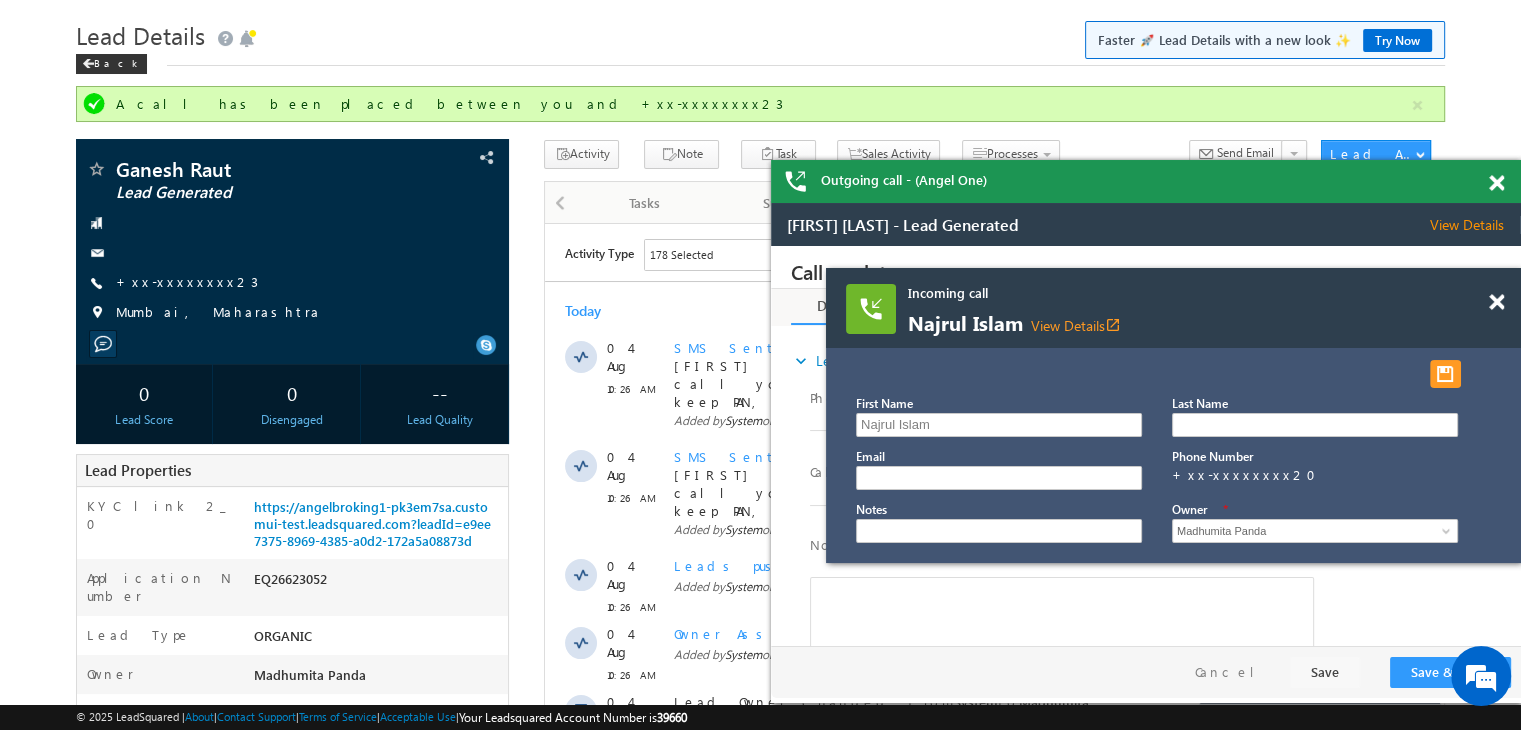 scroll, scrollTop: 0, scrollLeft: 0, axis: both 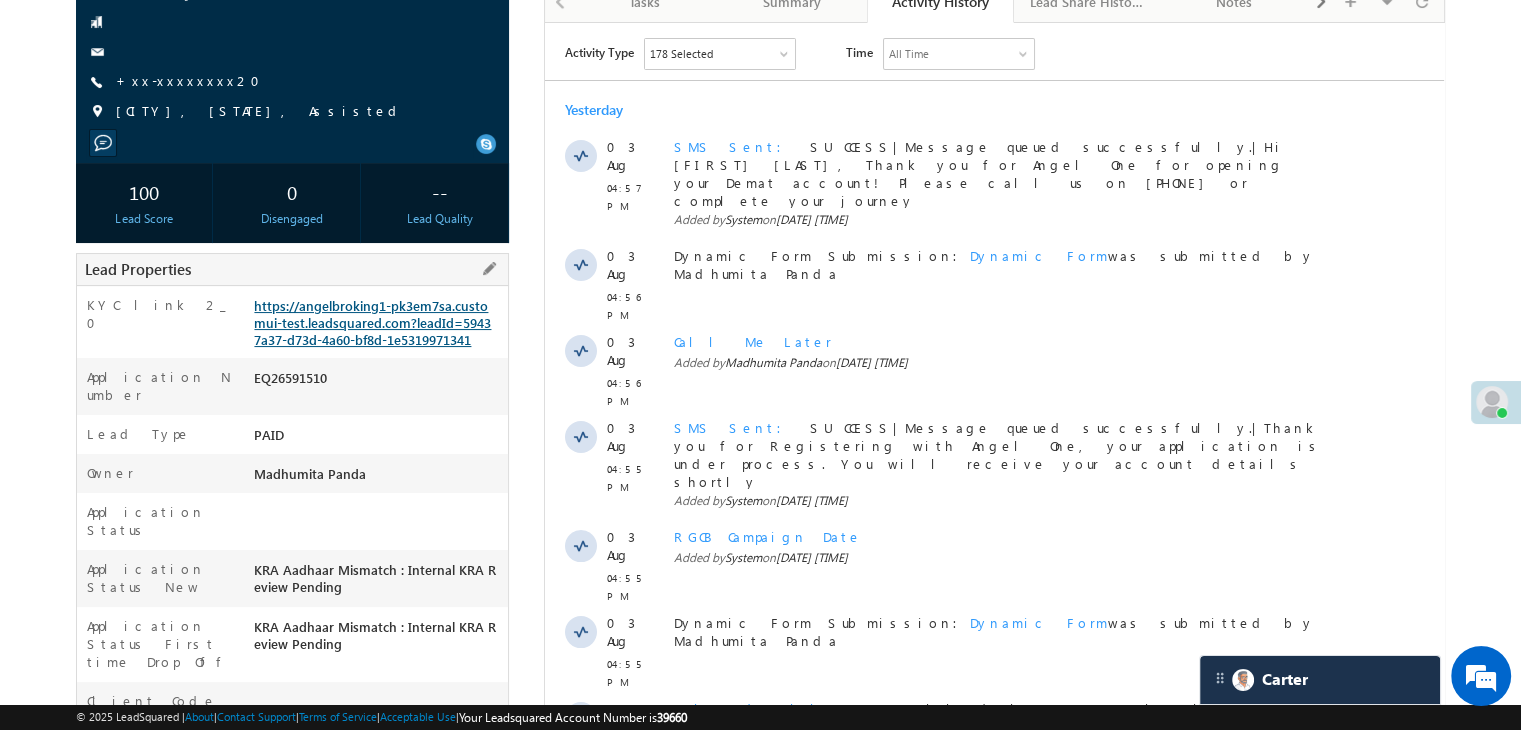 click on "https://angelbroking1-pk3em7sa.customui-test.leadsquared.com?leadId=59437a37-d73d-4a60-bf8d-1e5319971341" at bounding box center (372, 322) 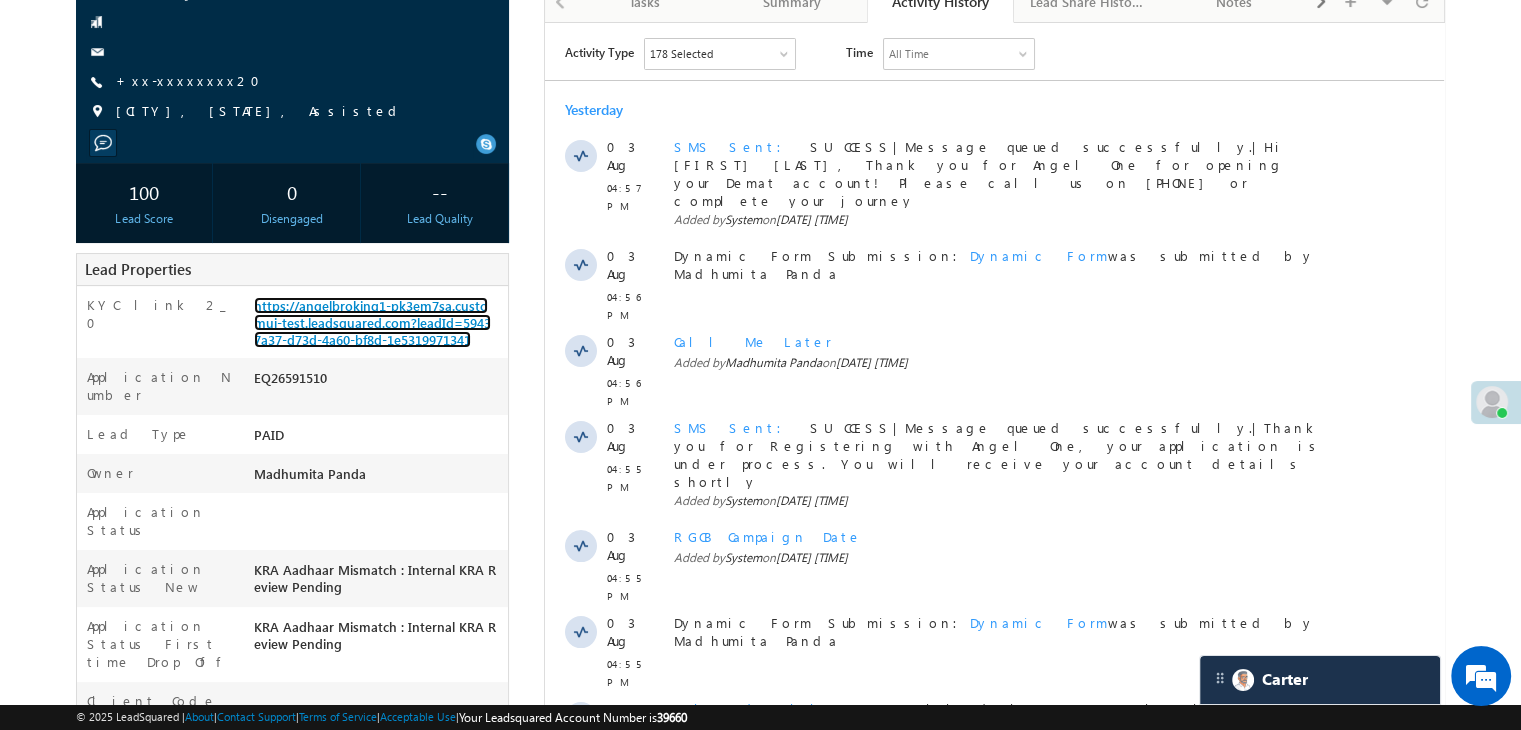 scroll, scrollTop: 0, scrollLeft: 0, axis: both 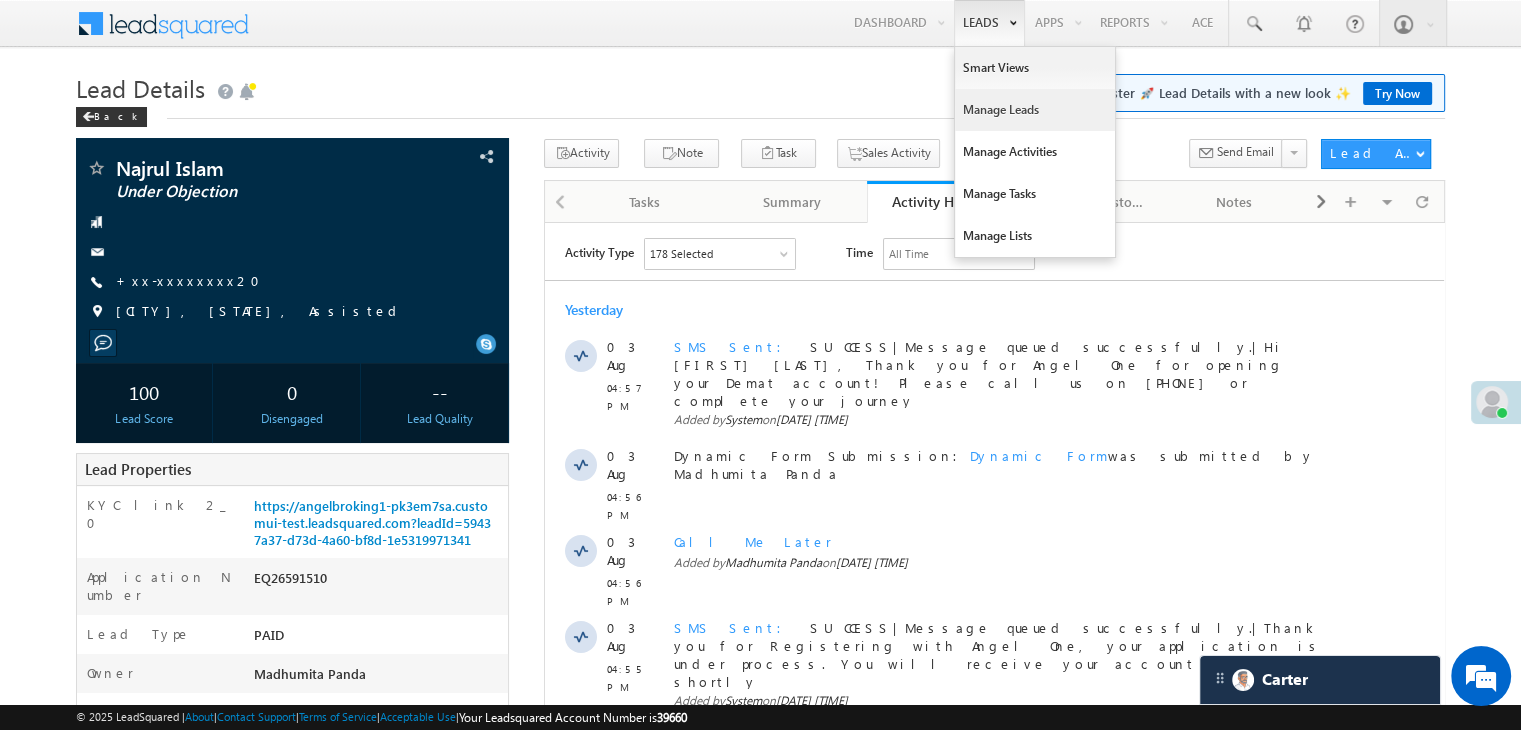 click on "Manage Leads" at bounding box center (1035, 110) 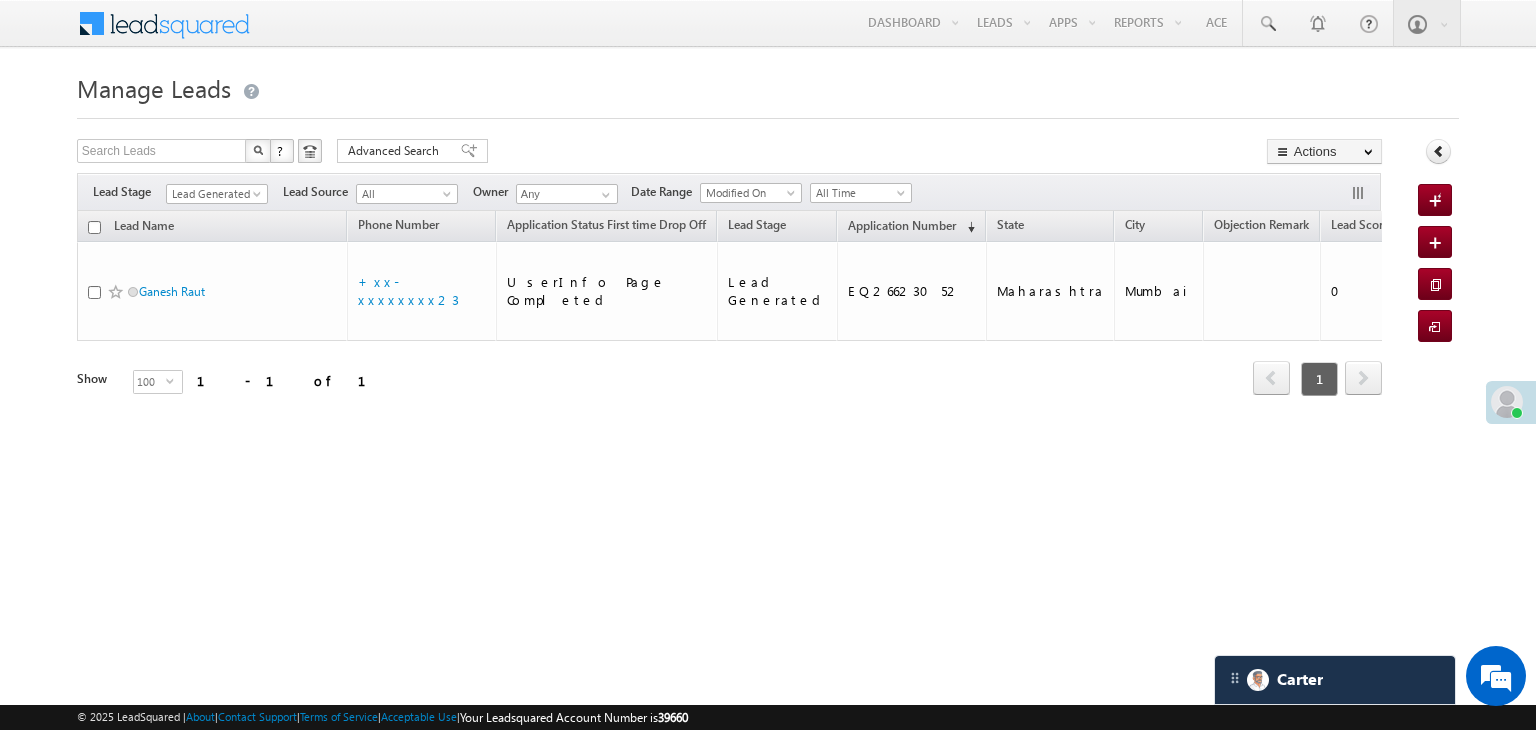scroll, scrollTop: 0, scrollLeft: 0, axis: both 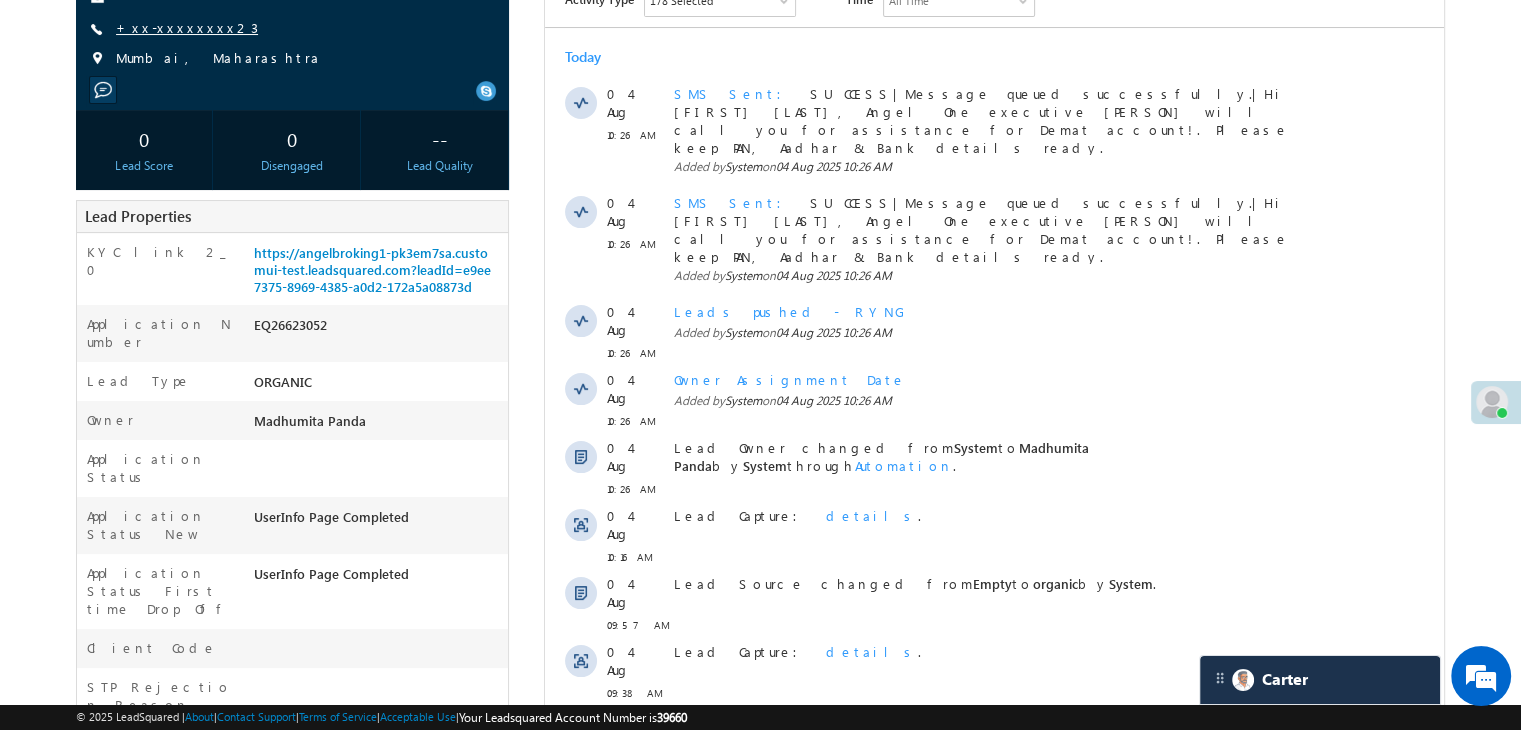click on "+xx-xxxxxxxx23" at bounding box center (187, 27) 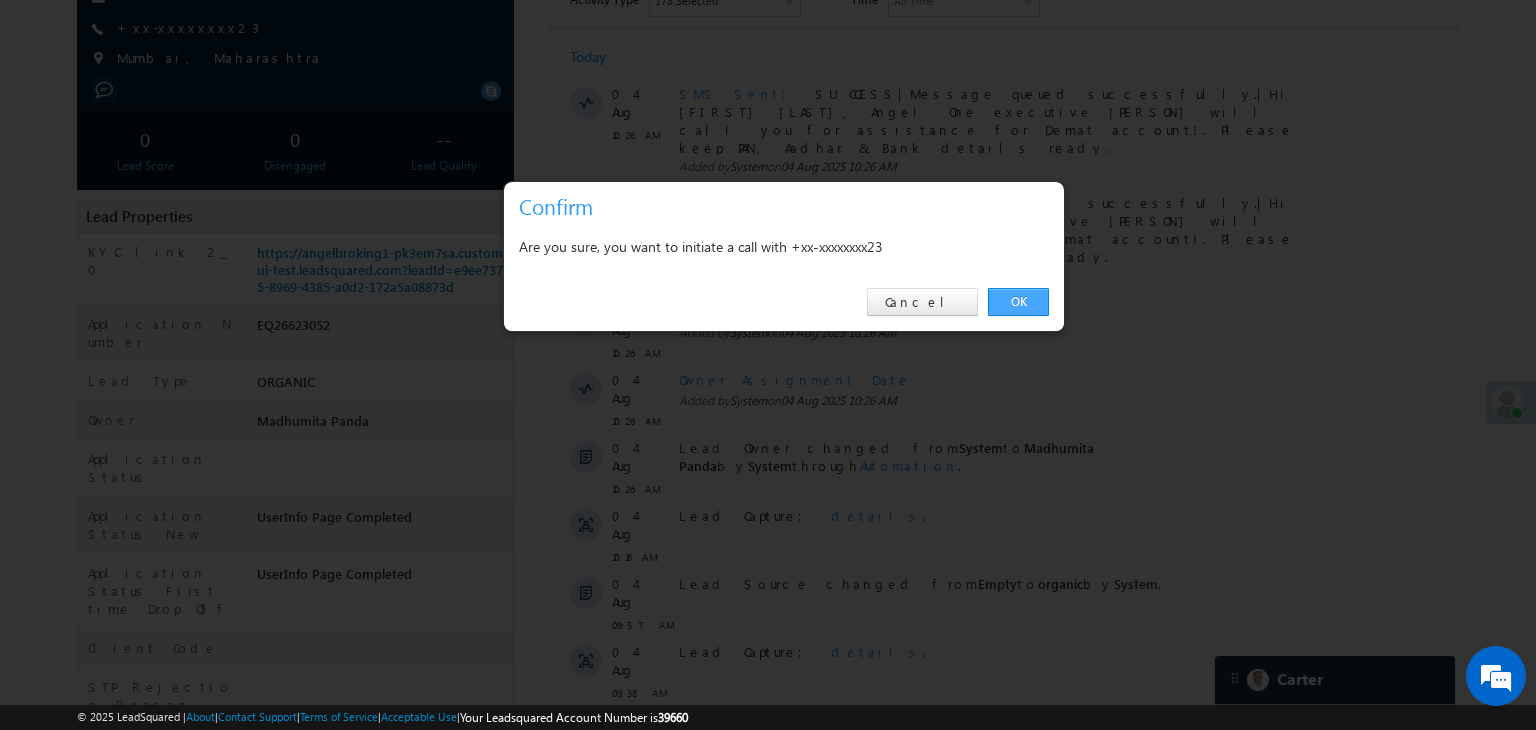 drag, startPoint x: 1016, startPoint y: 295, endPoint x: 424, endPoint y: 283, distance: 592.1216 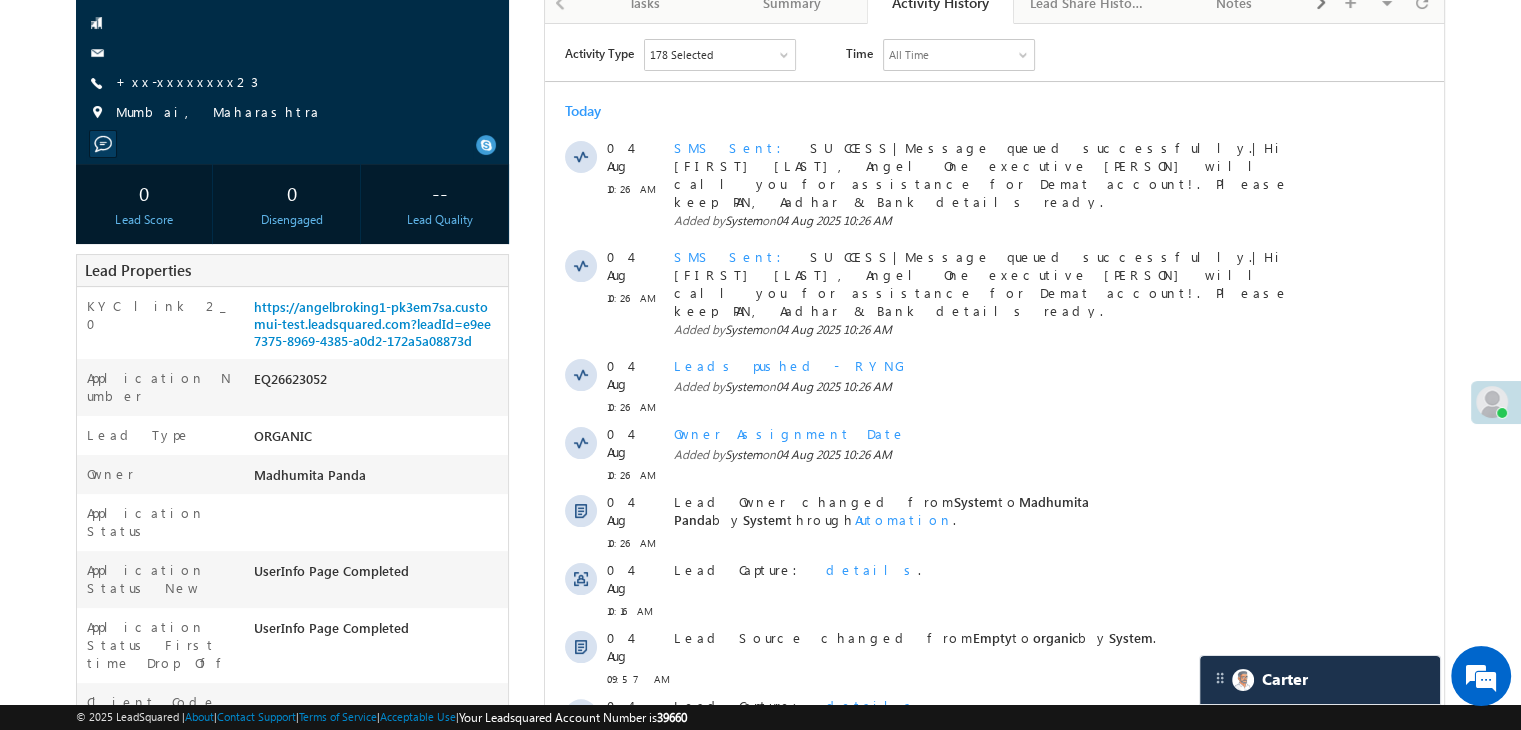 scroll, scrollTop: 307, scrollLeft: 0, axis: vertical 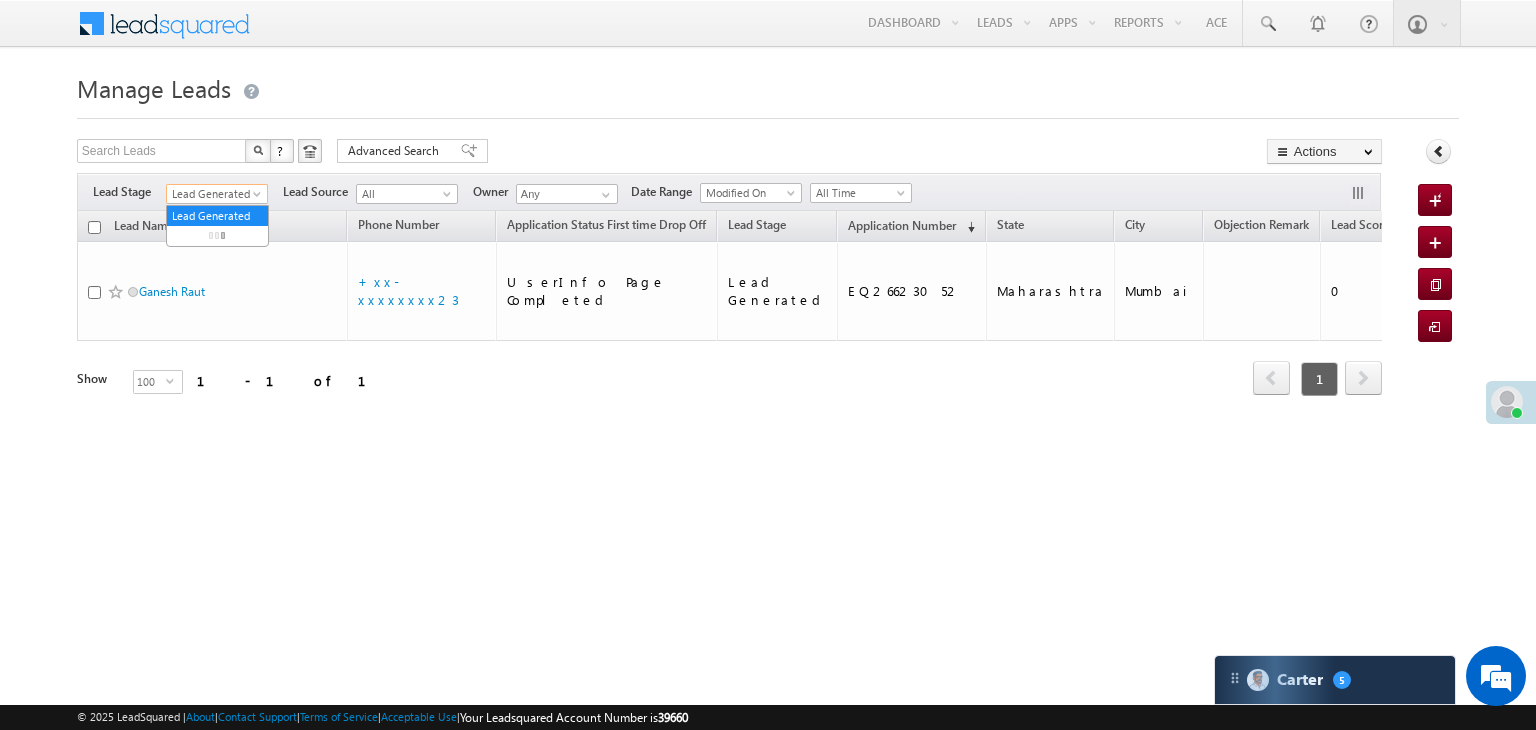 click on "Lead Generated" at bounding box center (214, 194) 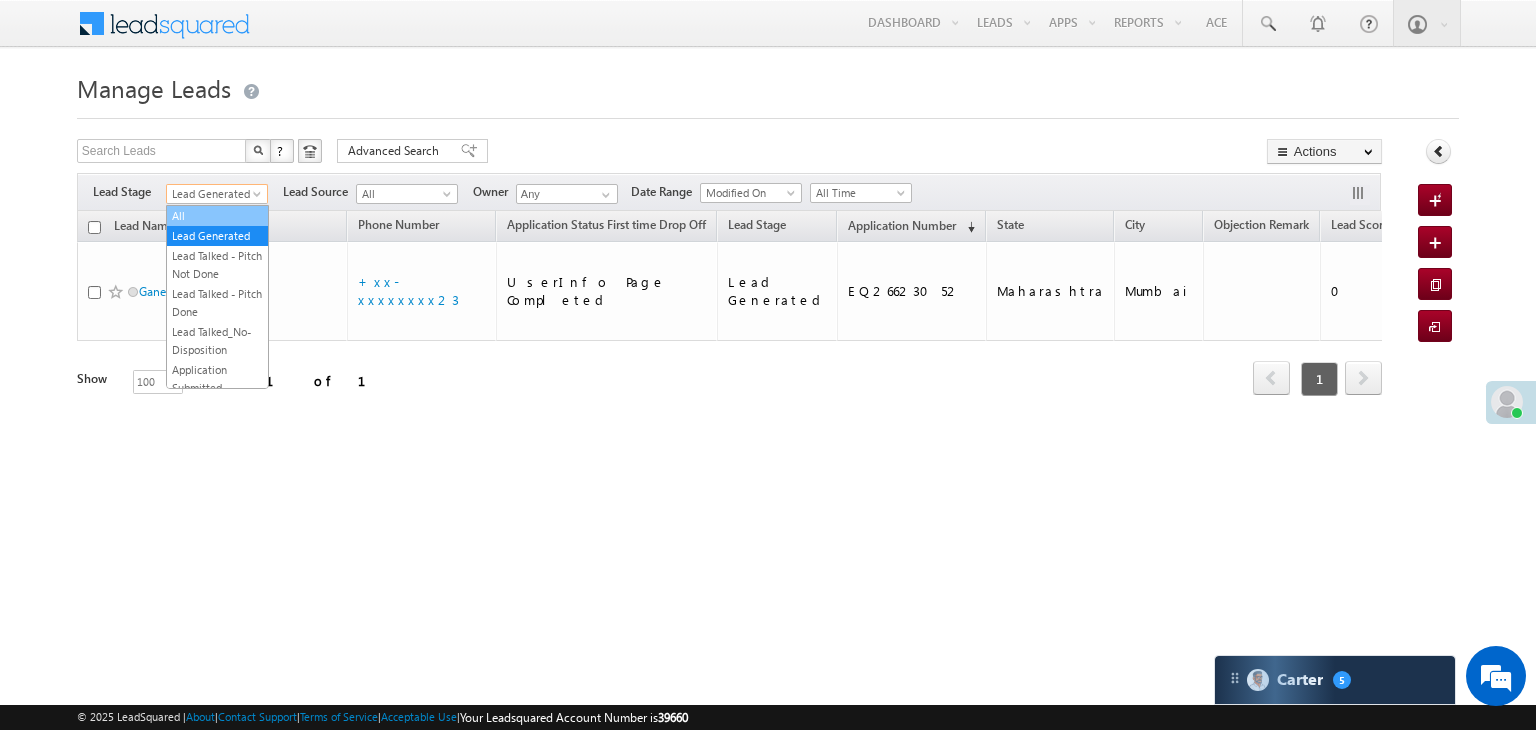 click on "All" at bounding box center (217, 216) 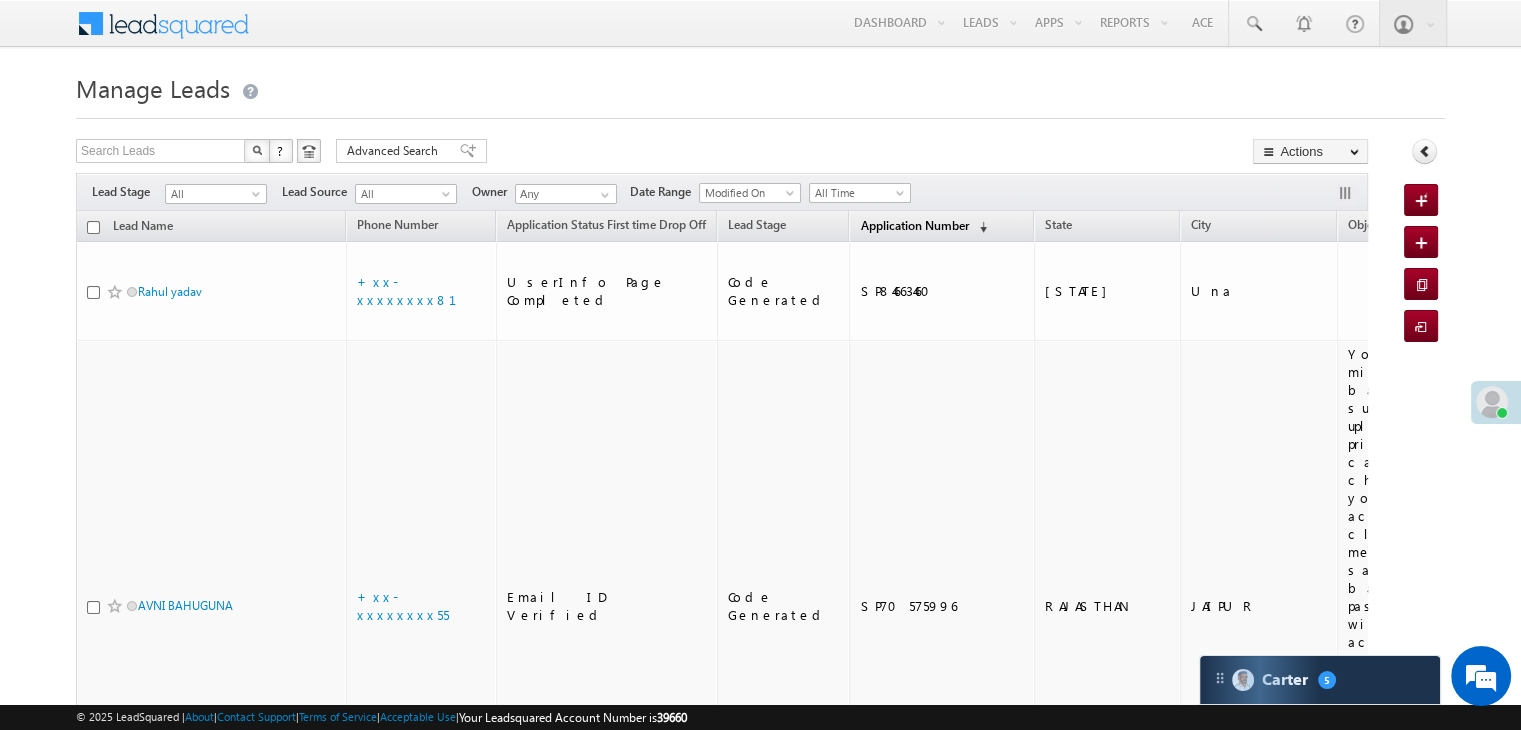 click on "Application Number" at bounding box center [914, 225] 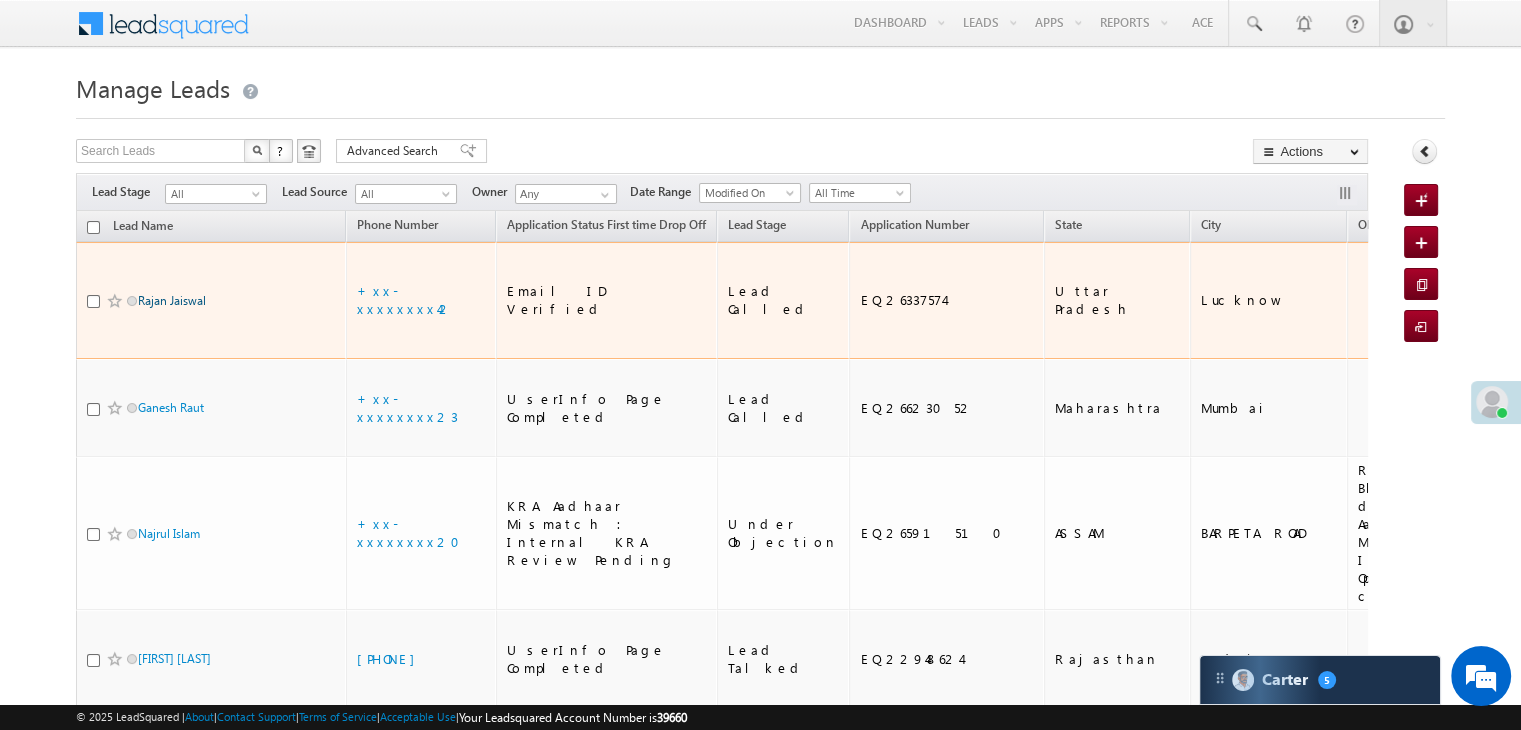 click on "Rajan Jaiswal" at bounding box center (172, 300) 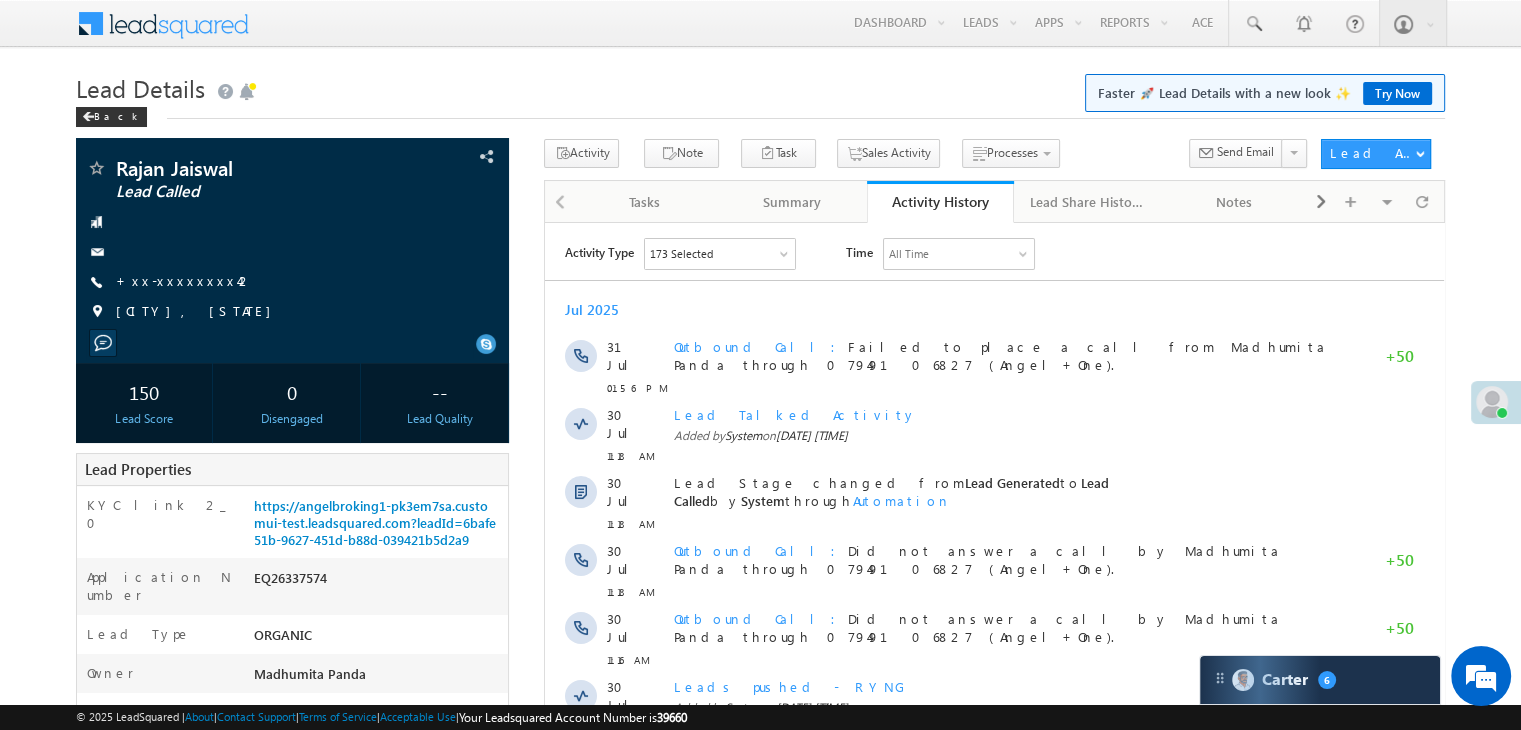 scroll, scrollTop: 0, scrollLeft: 0, axis: both 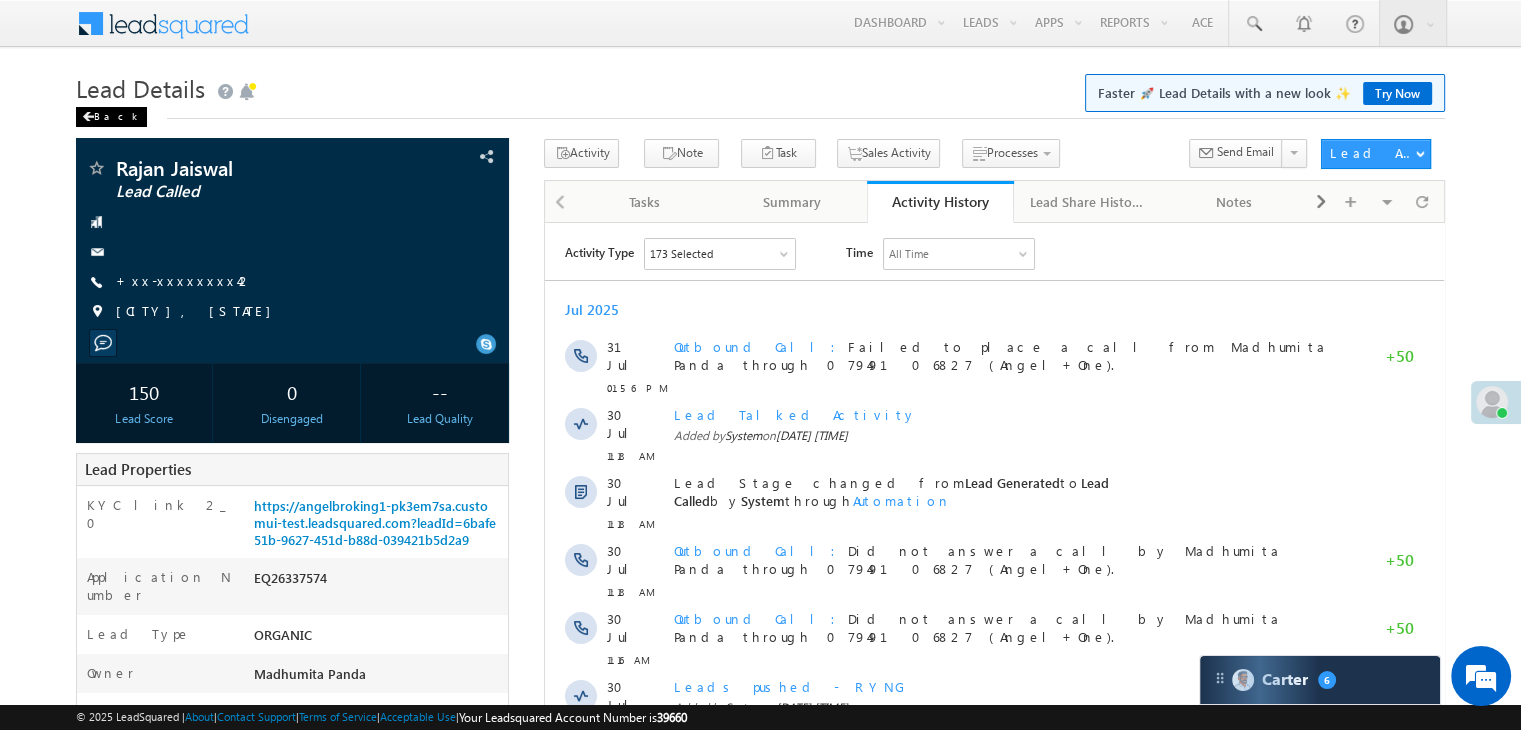 click on "Back" at bounding box center (111, 117) 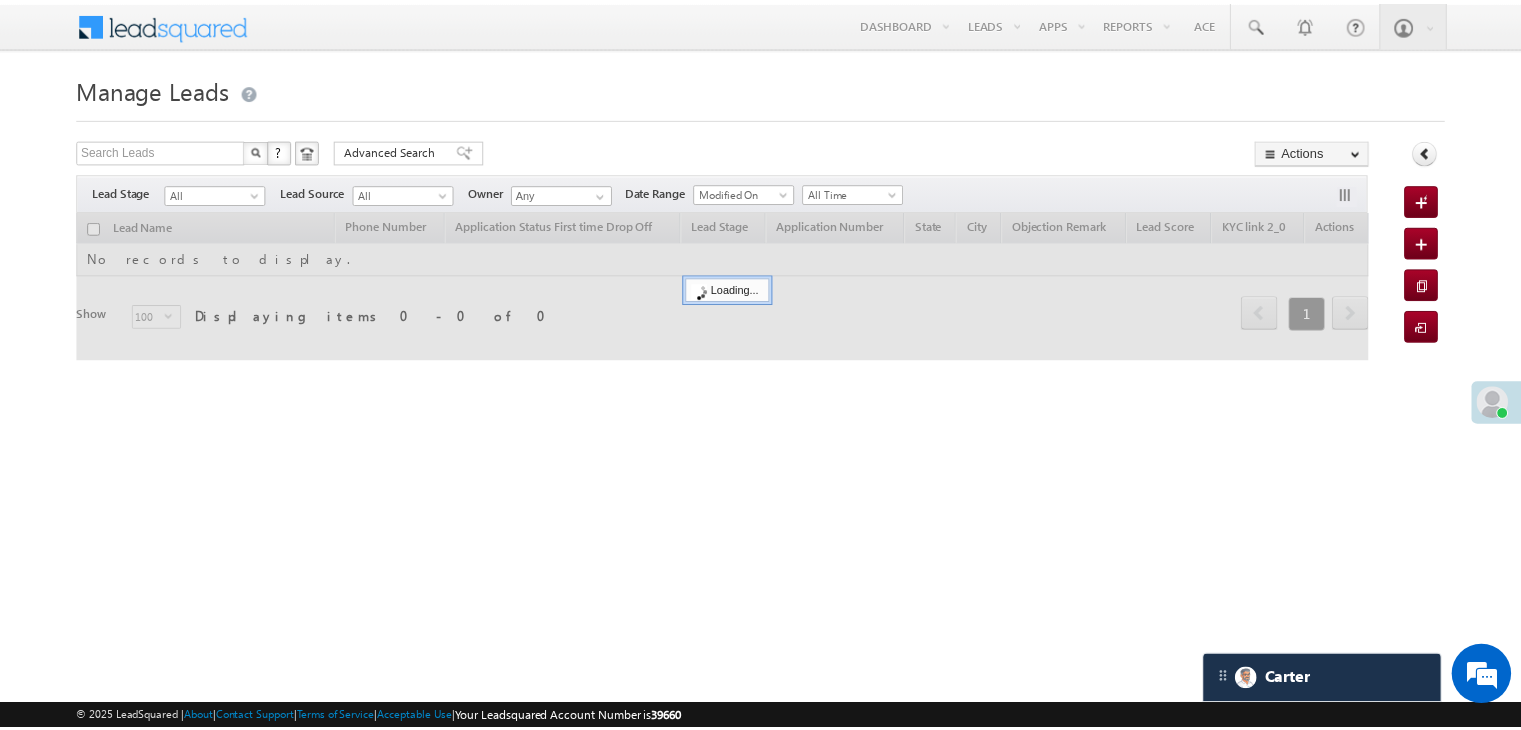 scroll, scrollTop: 0, scrollLeft: 0, axis: both 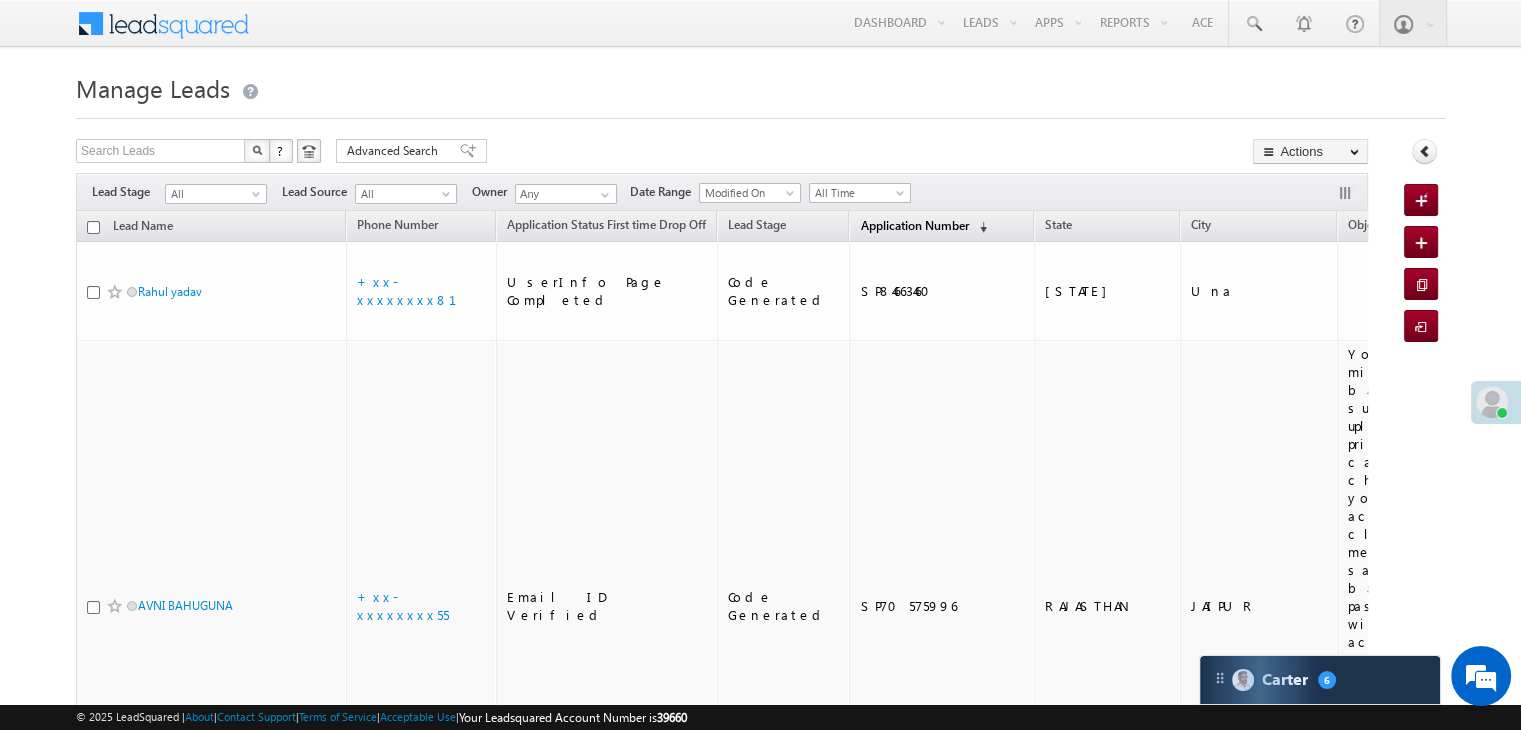 click on "Application Number" at bounding box center [914, 225] 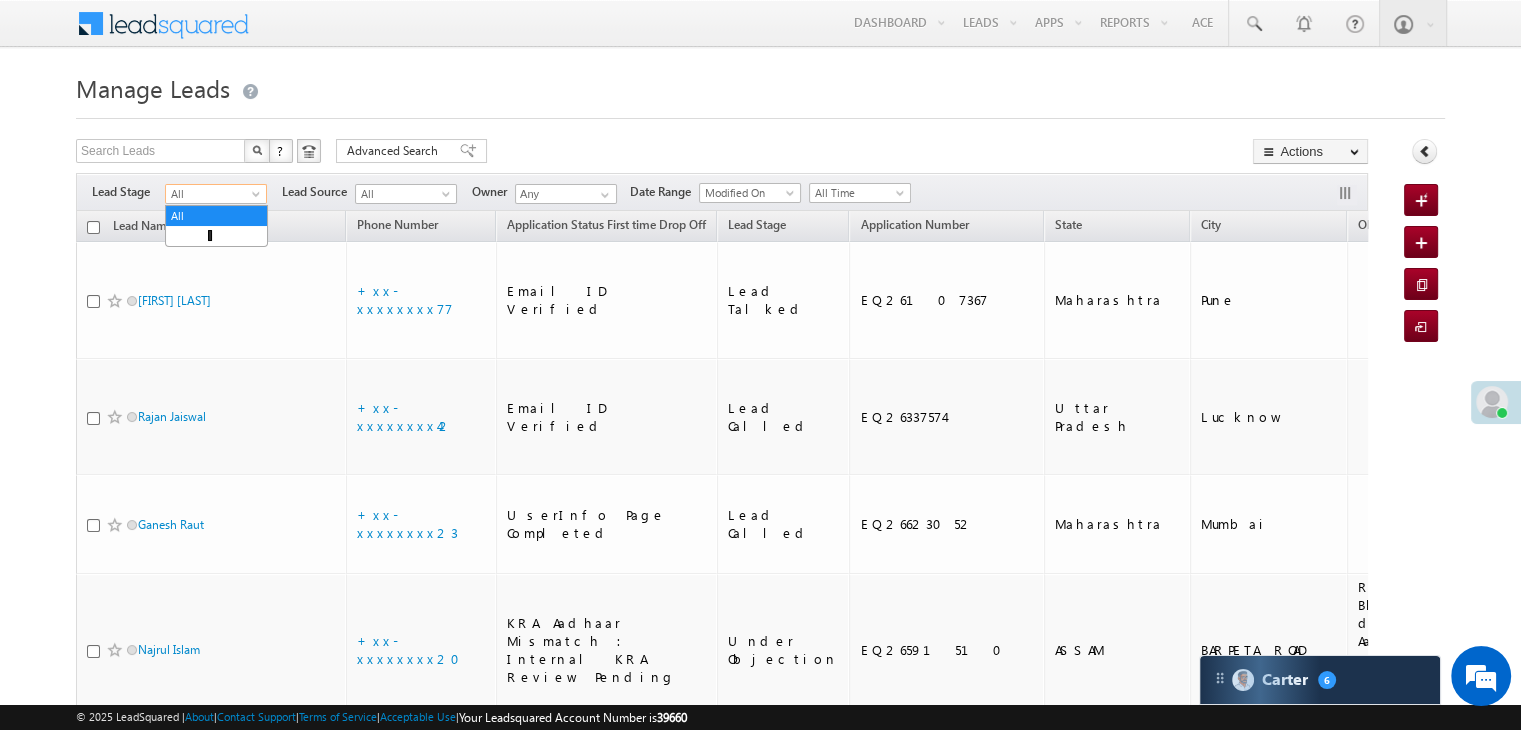 click at bounding box center (258, 198) 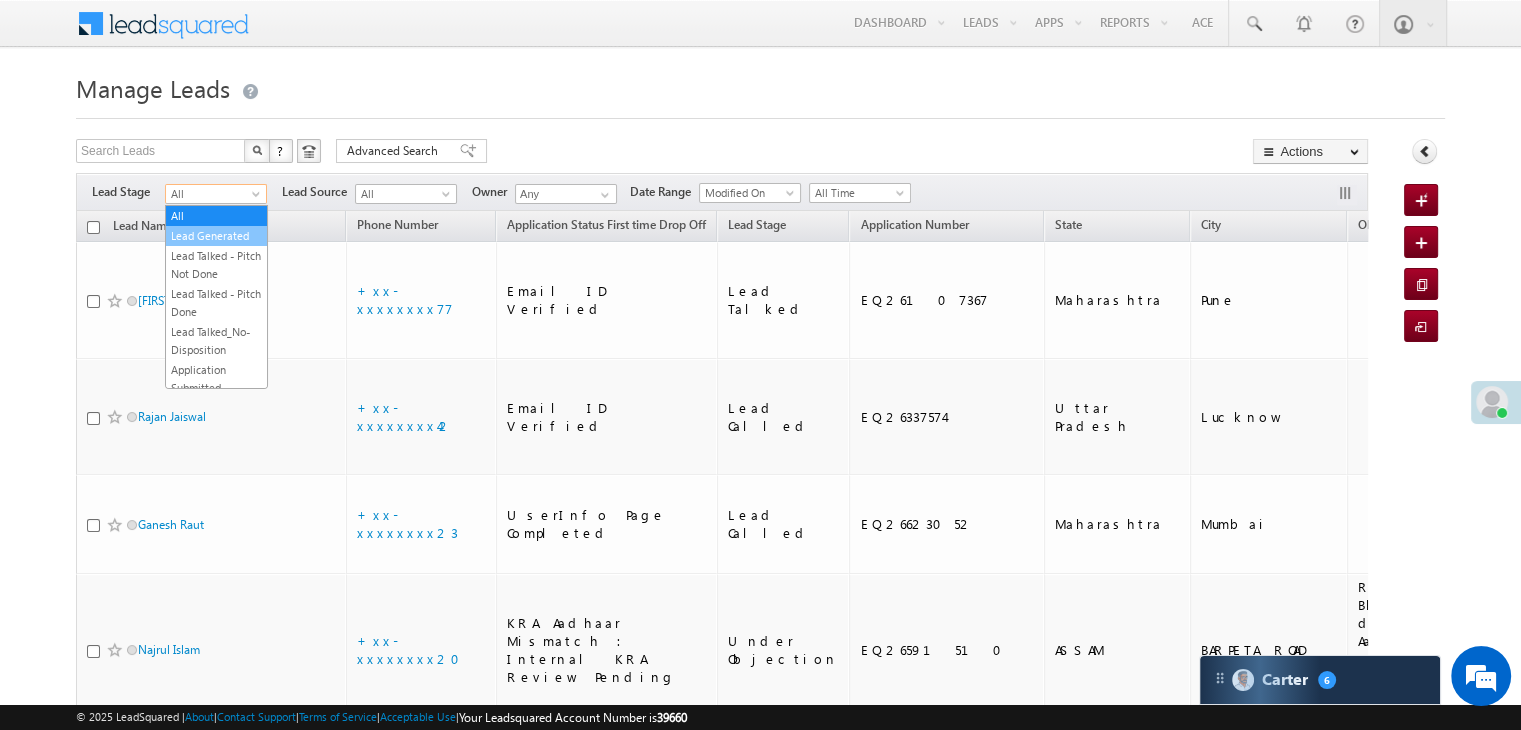 click on "Lead Generated" at bounding box center [216, 236] 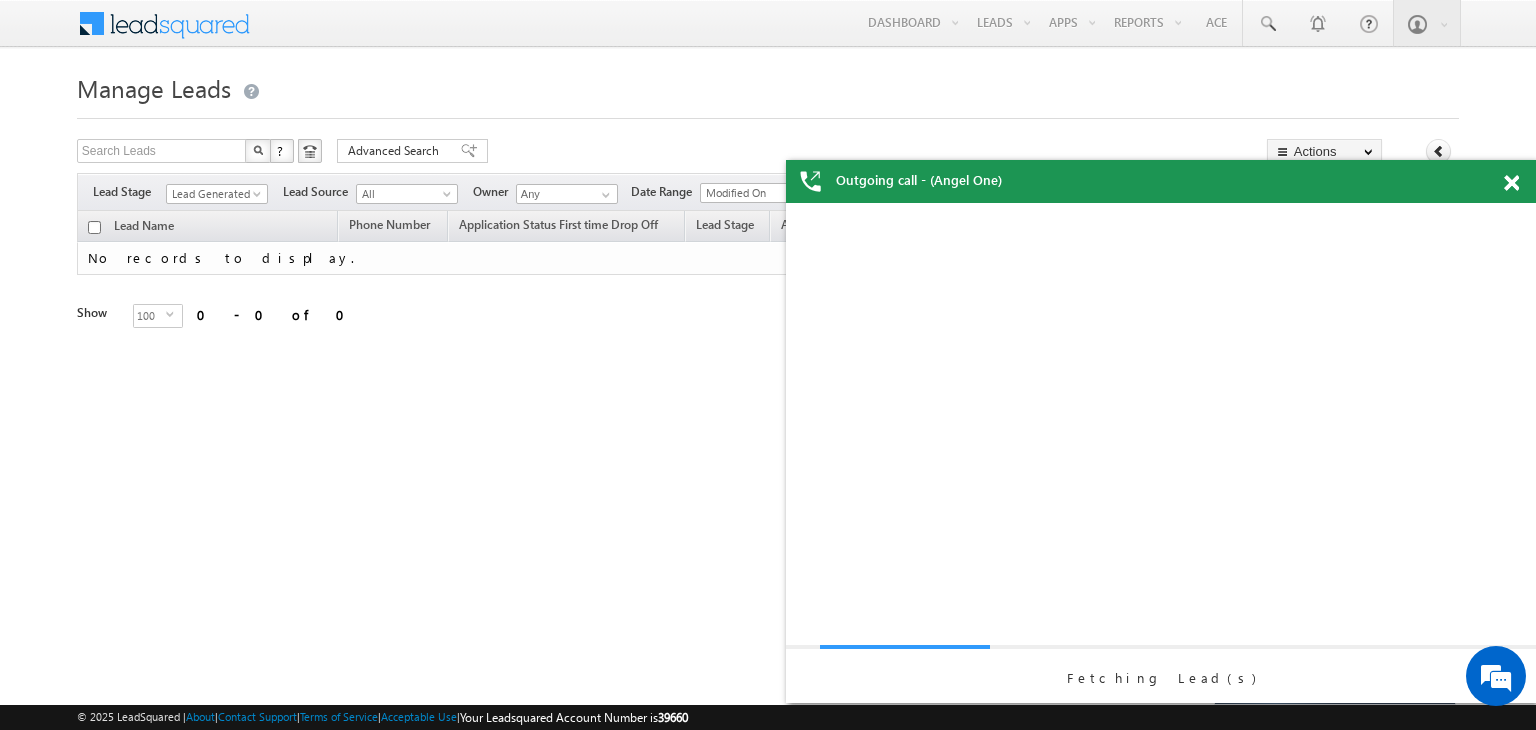 scroll, scrollTop: 0, scrollLeft: 0, axis: both 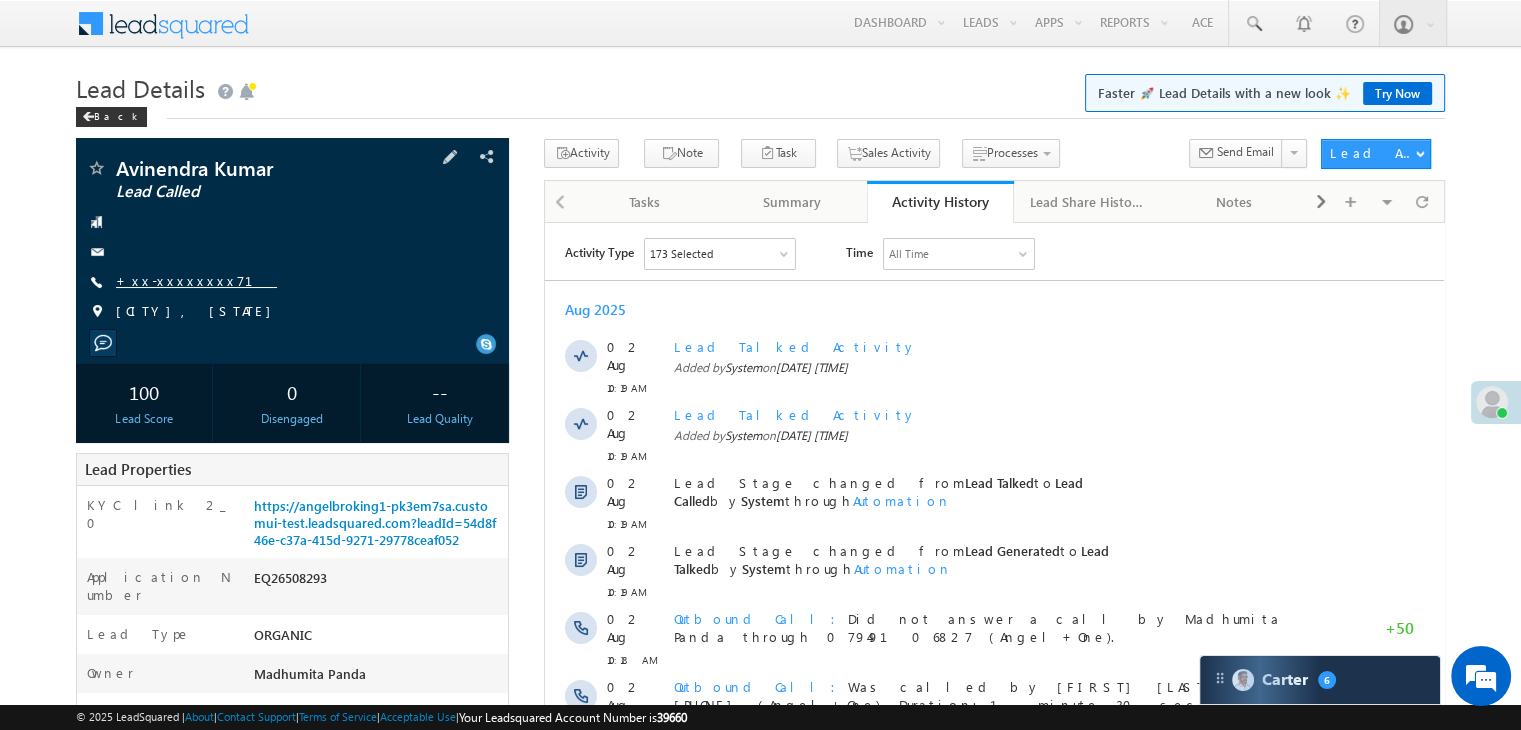 click on "+xx-xxxxxxxx71" at bounding box center [196, 280] 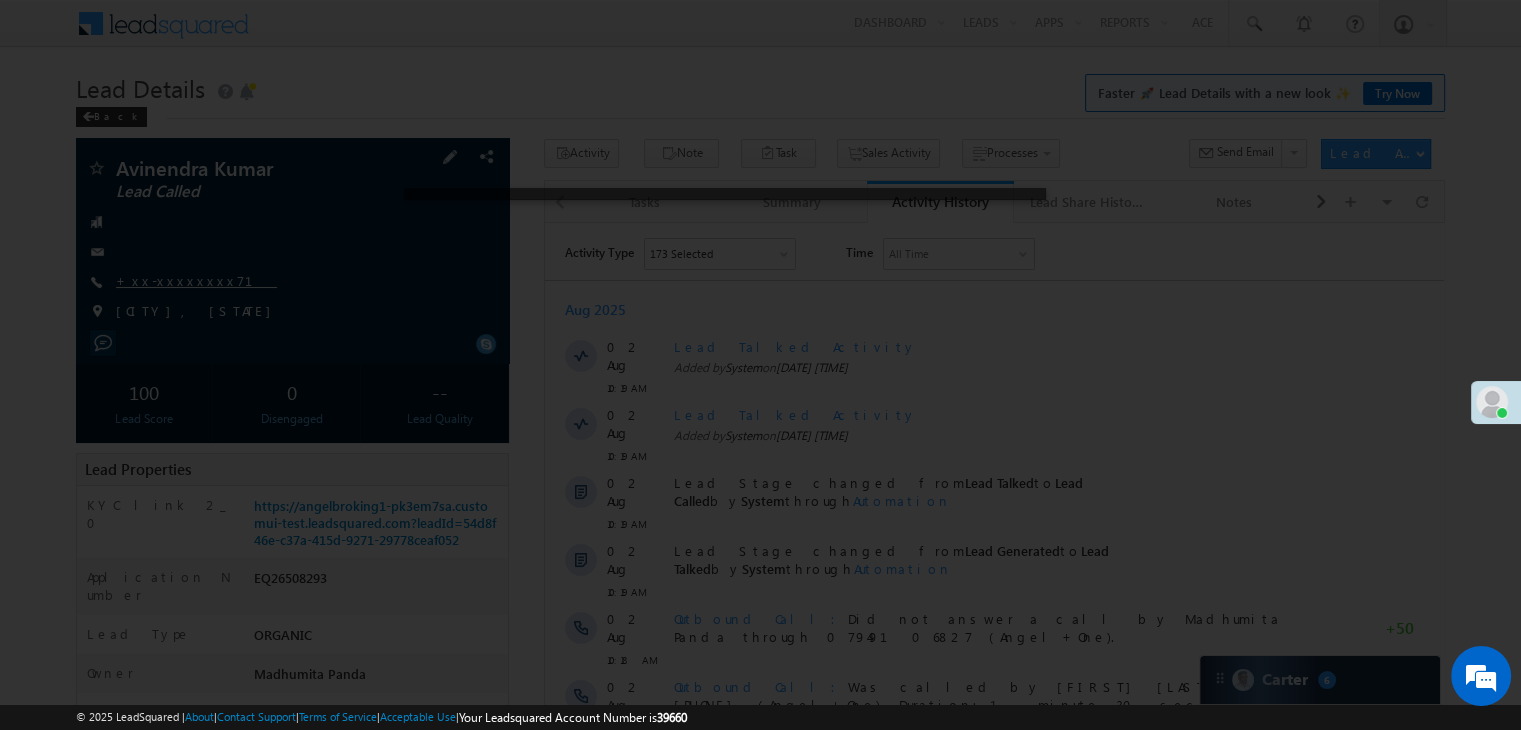 click at bounding box center [760, 365] 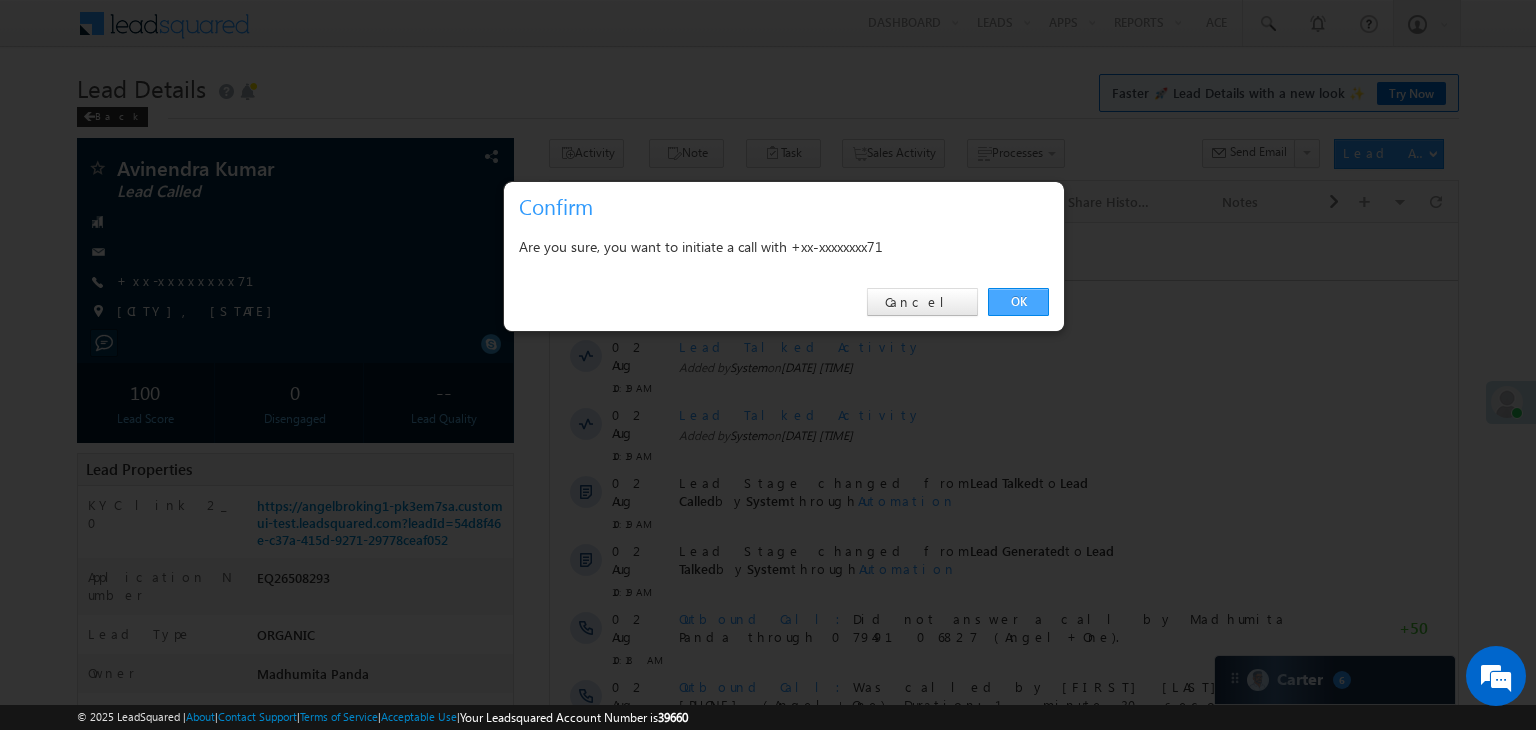 click on "OK" at bounding box center (1018, 302) 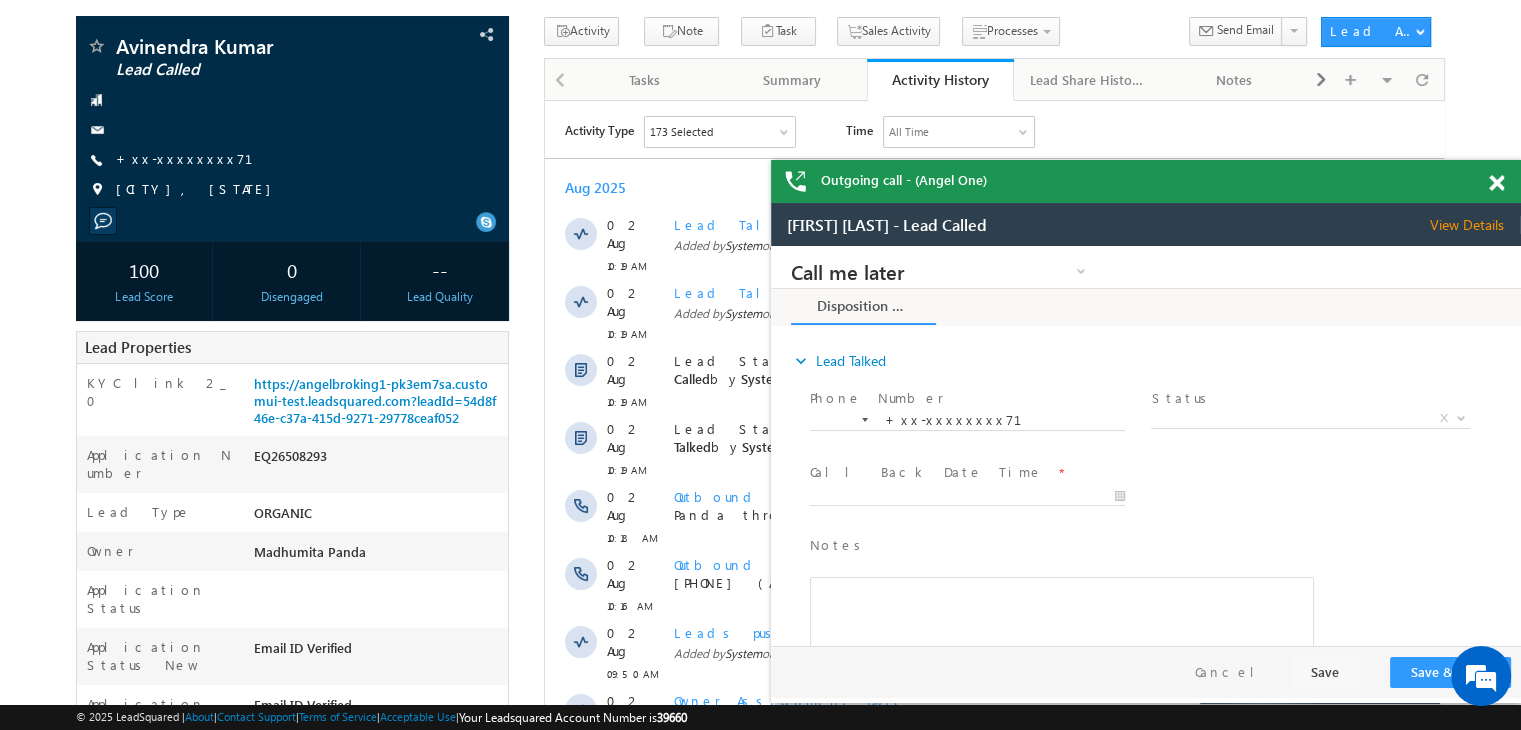 scroll, scrollTop: 200, scrollLeft: 0, axis: vertical 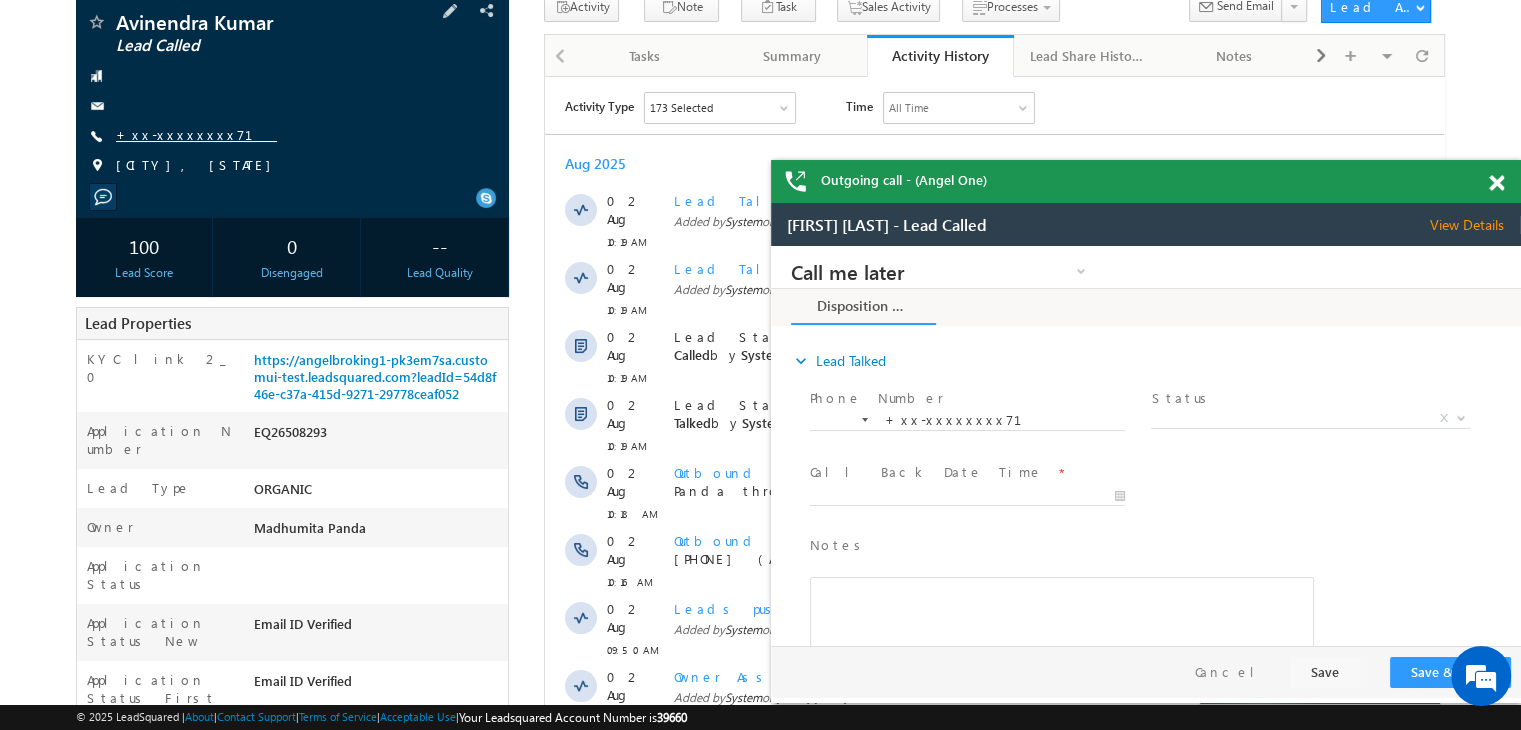 click on "+xx-xxxxxxxx71" at bounding box center (196, 134) 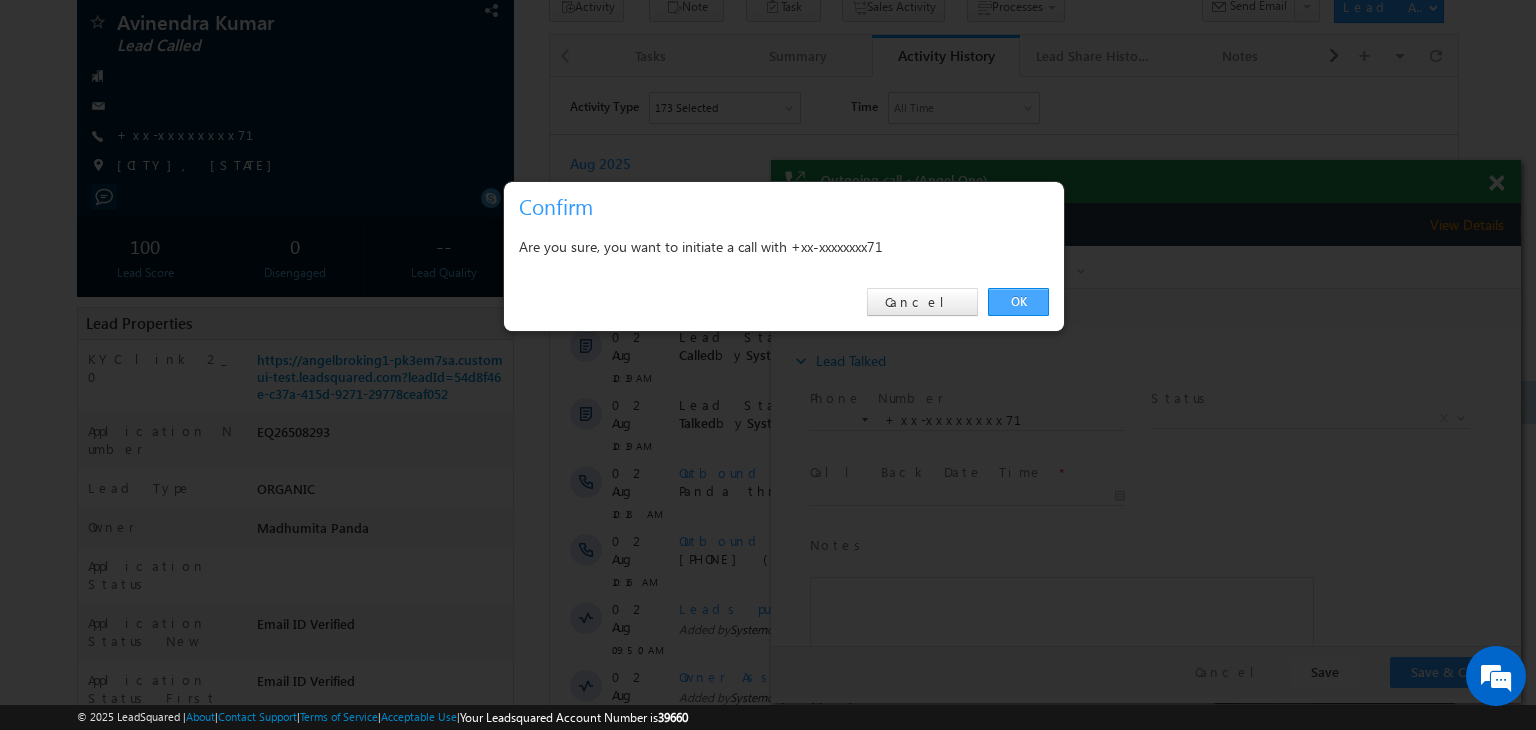click on "OK" at bounding box center [1018, 302] 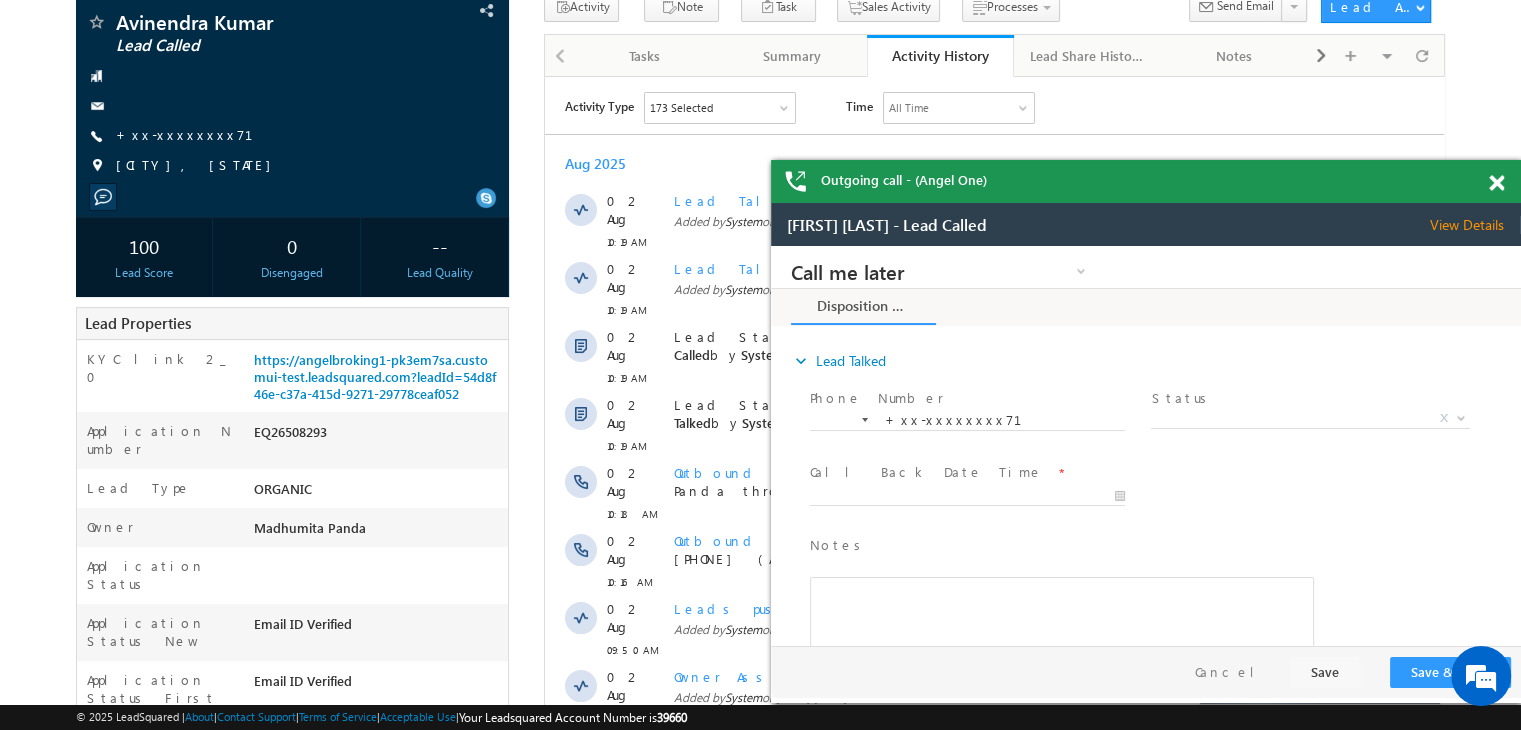 scroll, scrollTop: 0, scrollLeft: 0, axis: both 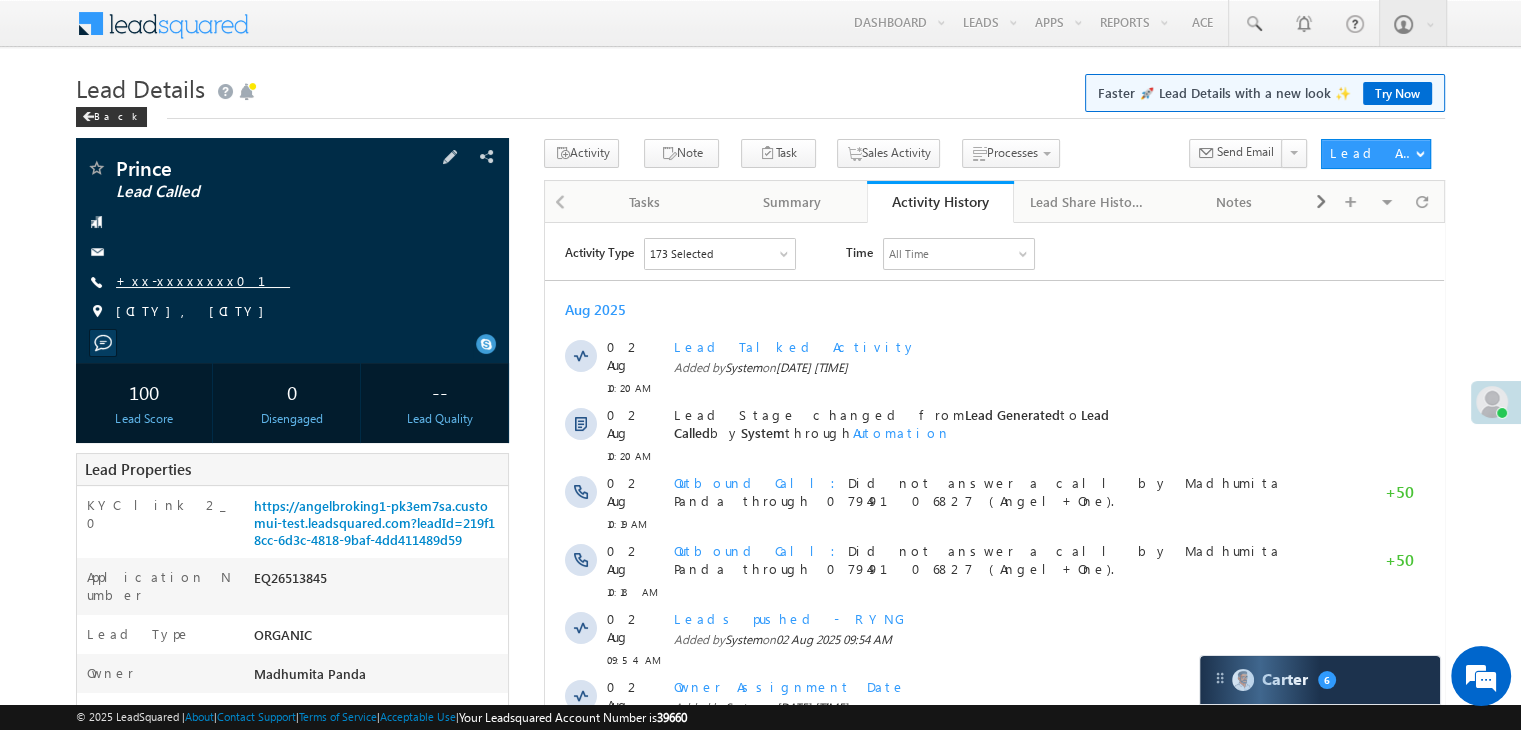 click on "+xx-xxxxxxxx01" at bounding box center [203, 280] 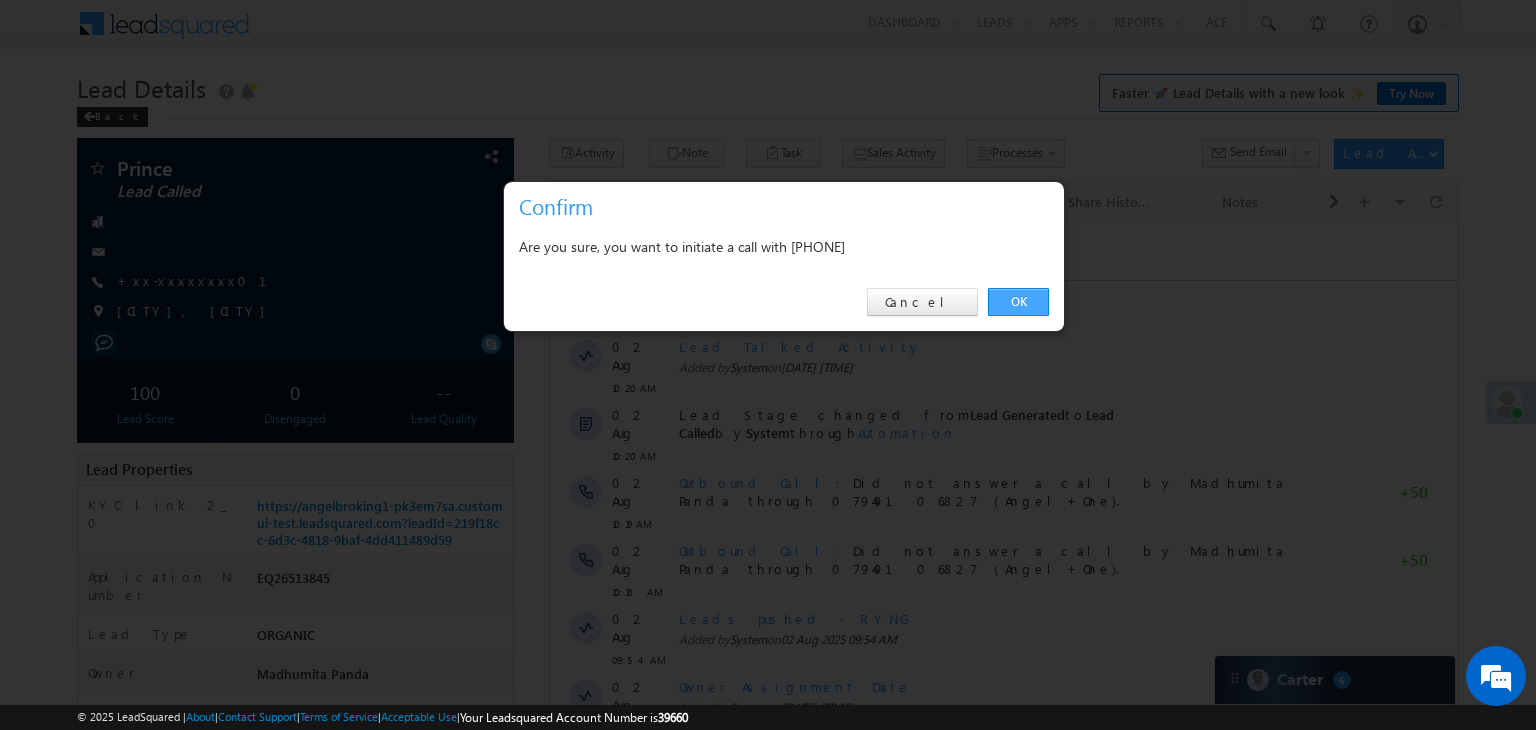 drag, startPoint x: 1022, startPoint y: 300, endPoint x: 479, endPoint y: 70, distance: 589.70245 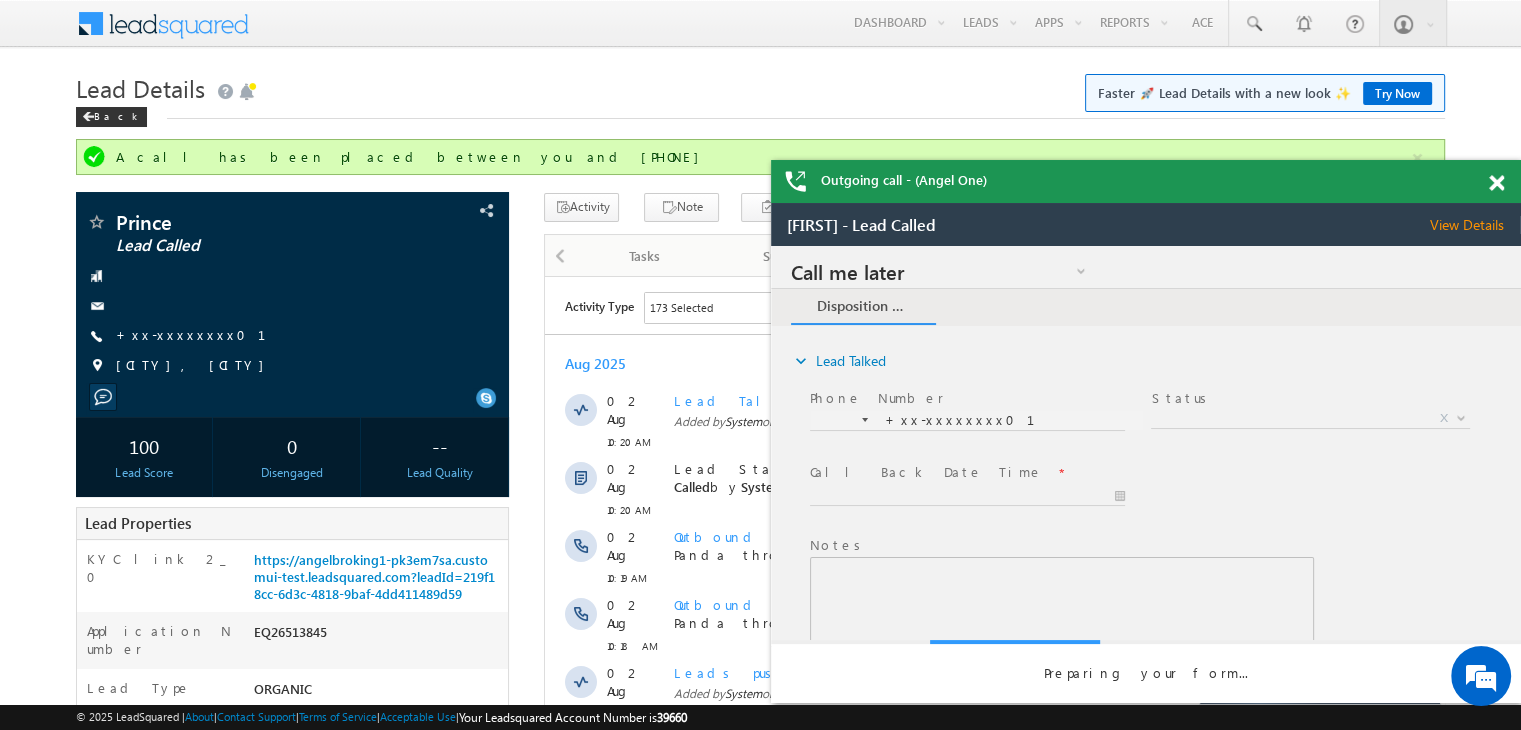scroll, scrollTop: 0, scrollLeft: 0, axis: both 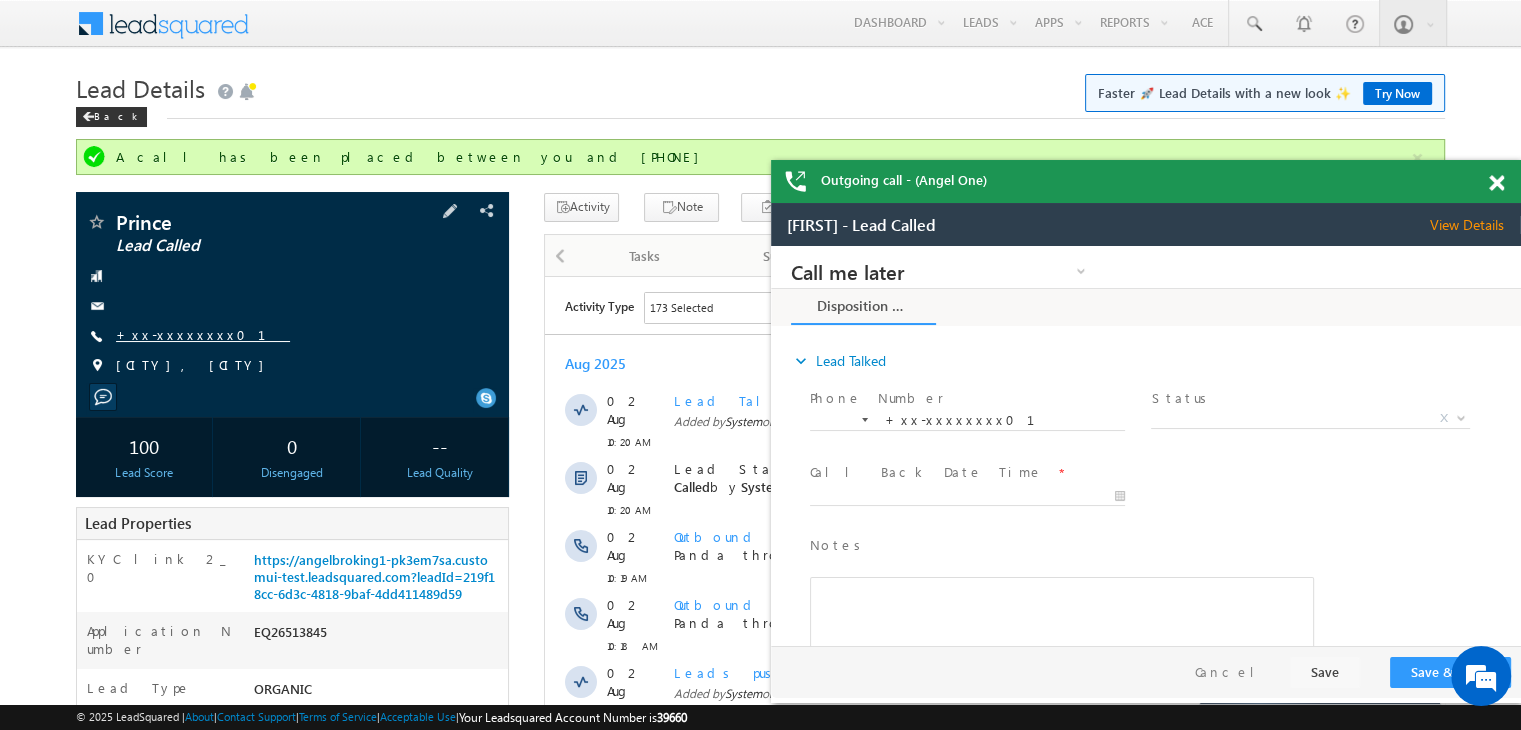 click on "+xx-xxxxxxxx01" at bounding box center (203, 334) 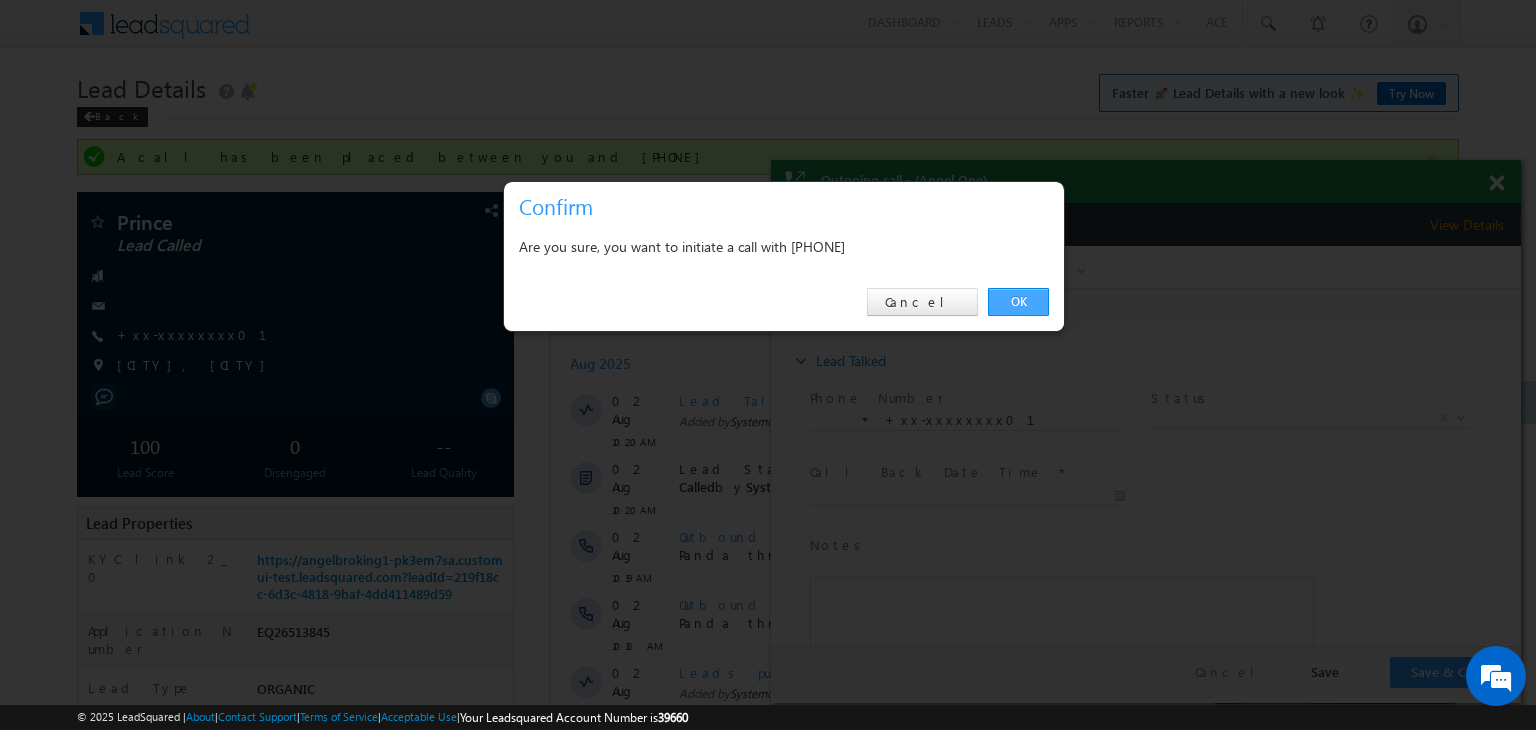 click on "OK" at bounding box center (1018, 302) 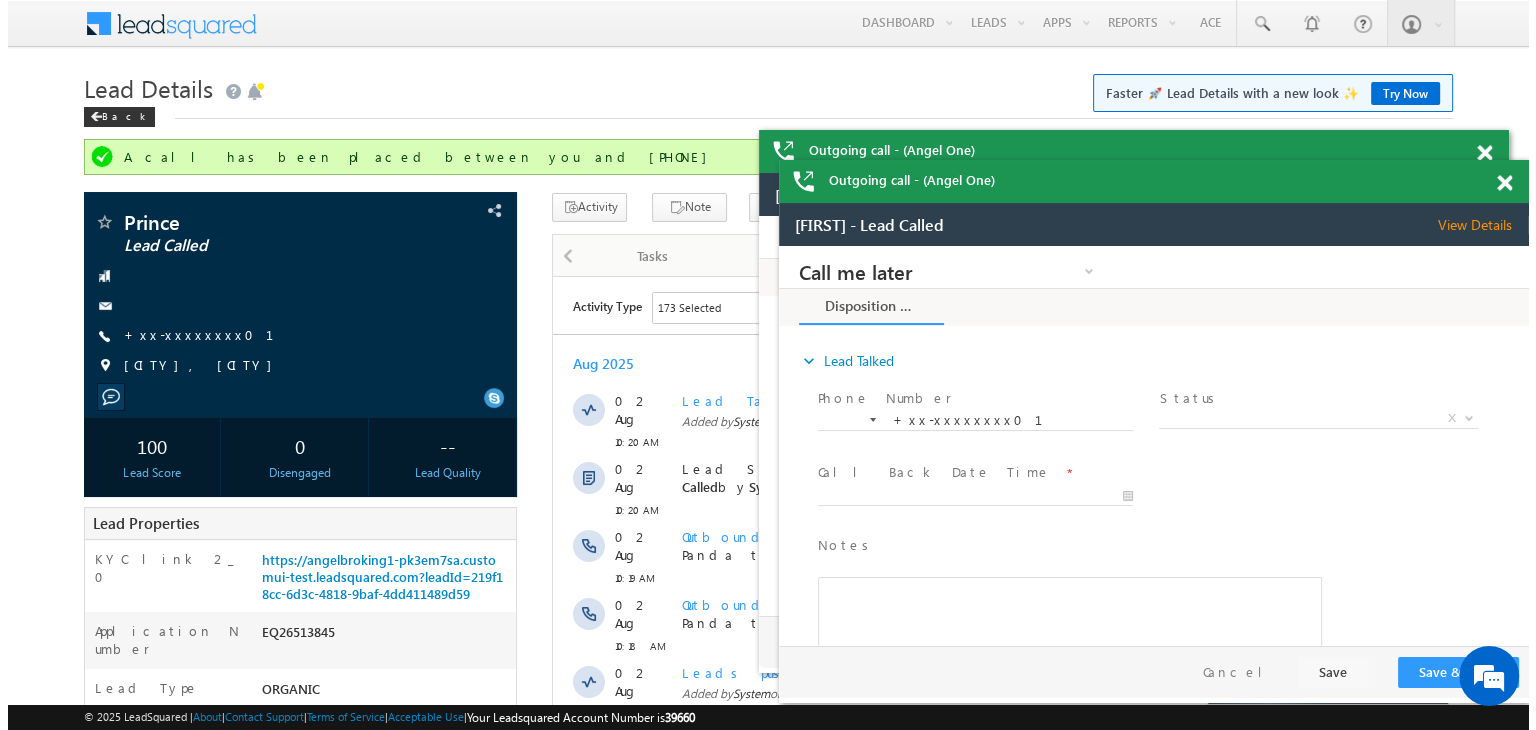 scroll, scrollTop: 0, scrollLeft: 0, axis: both 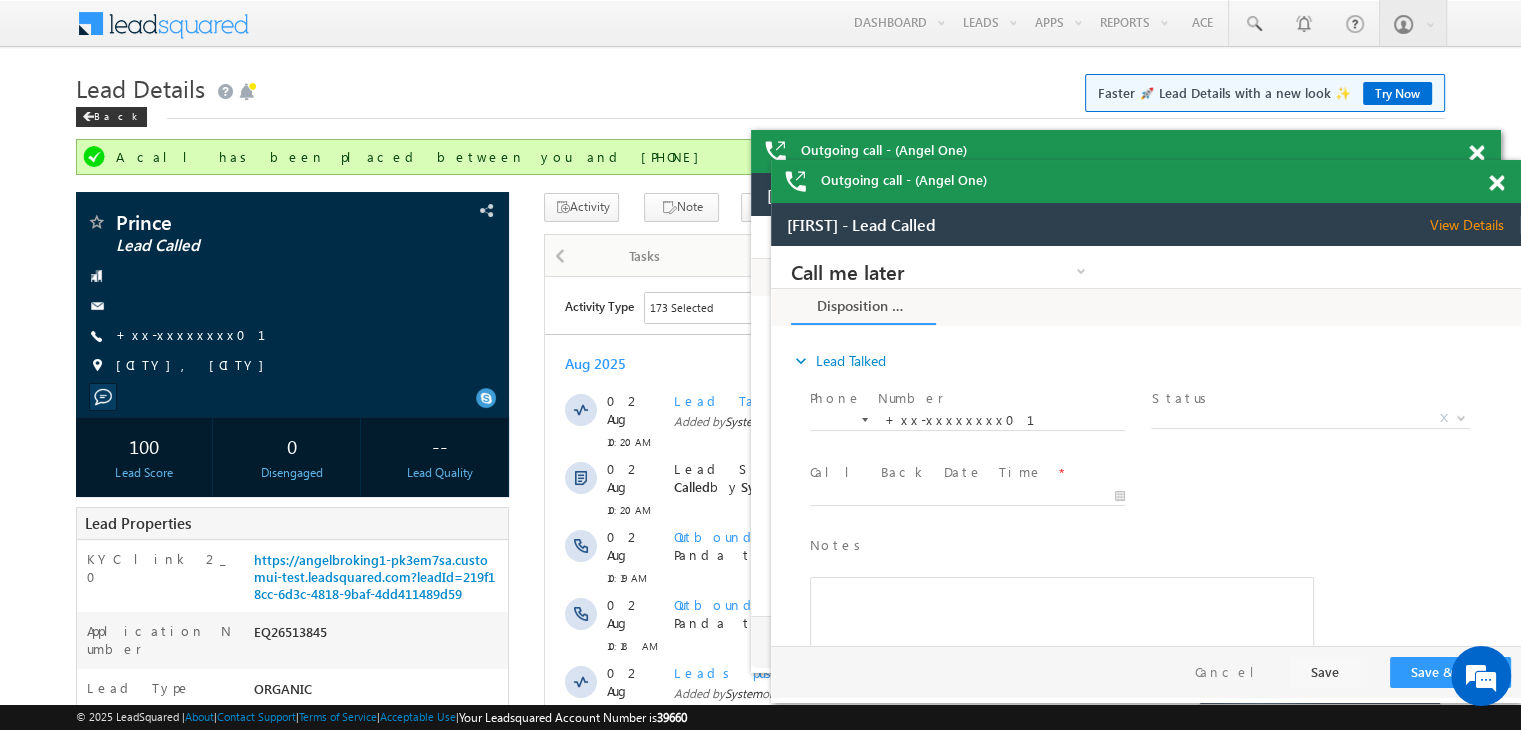 click at bounding box center (1476, 153) 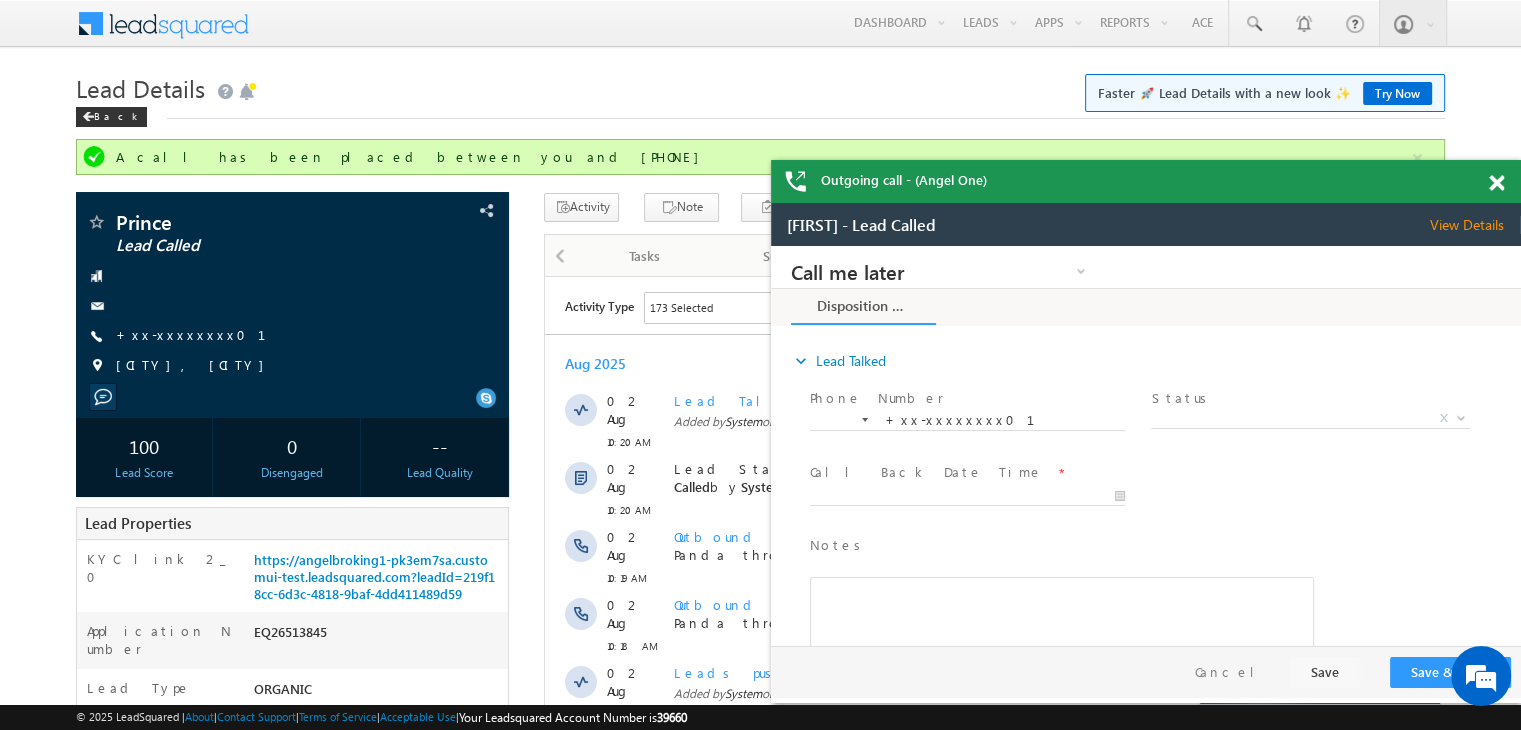click at bounding box center [1496, 183] 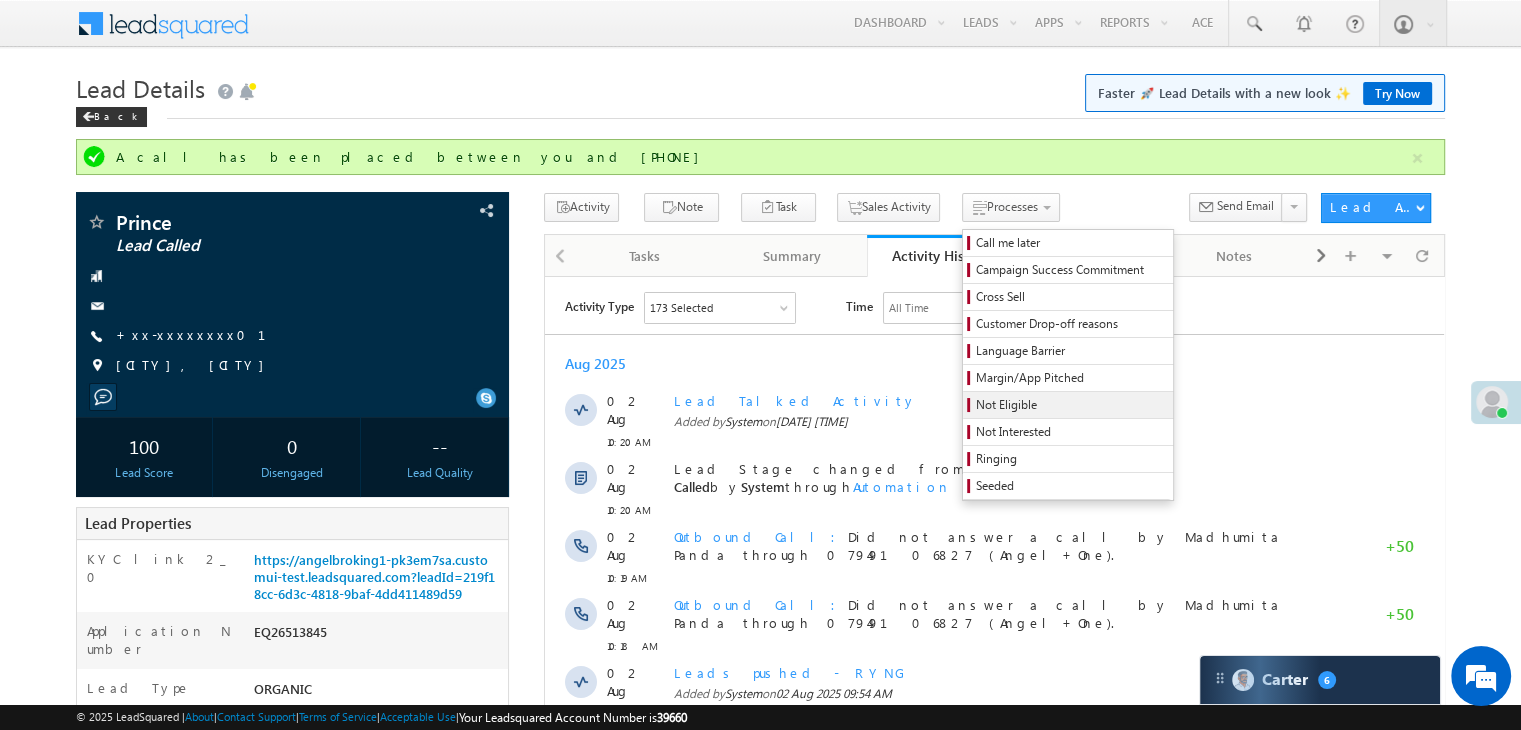 click on "Not Eligible" at bounding box center [1071, 405] 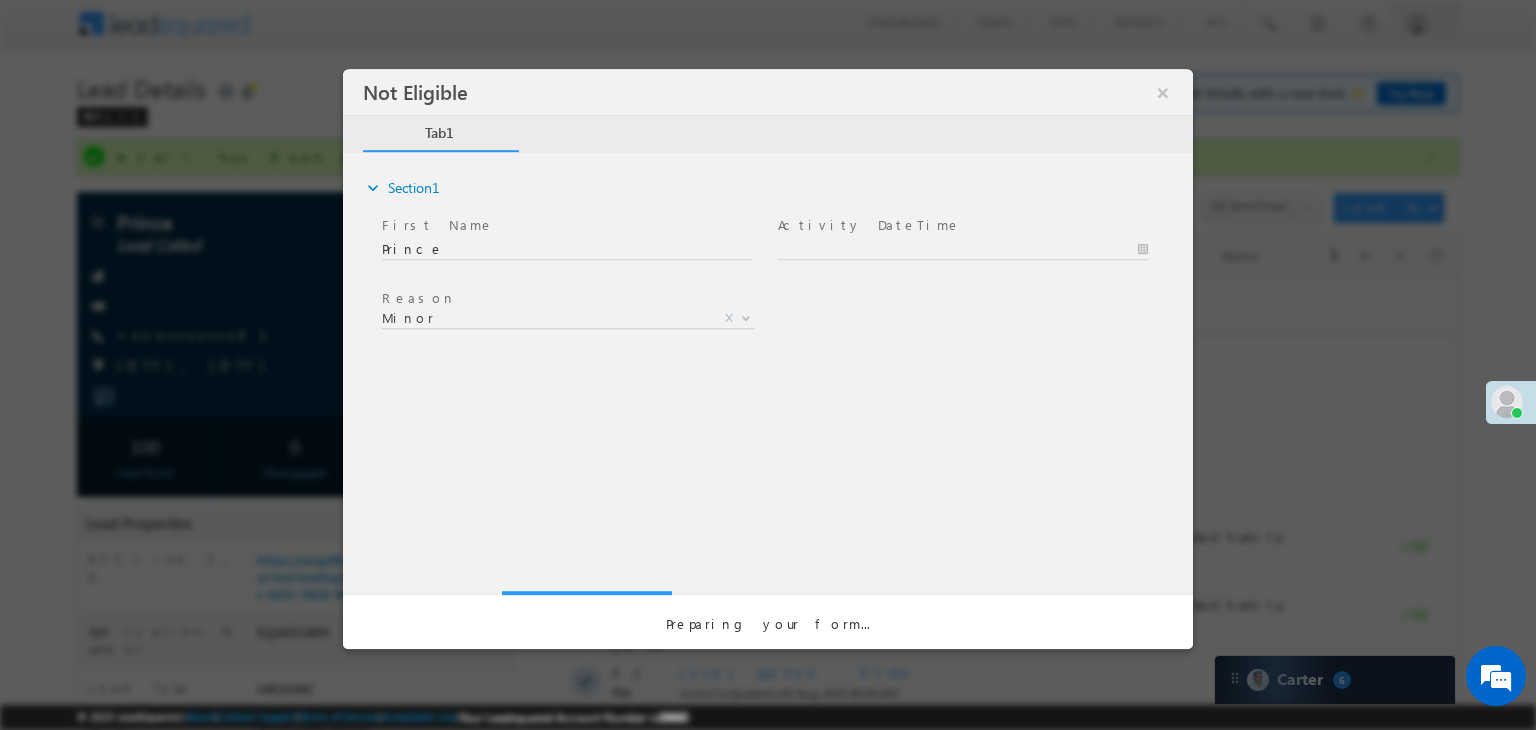 scroll, scrollTop: 0, scrollLeft: 0, axis: both 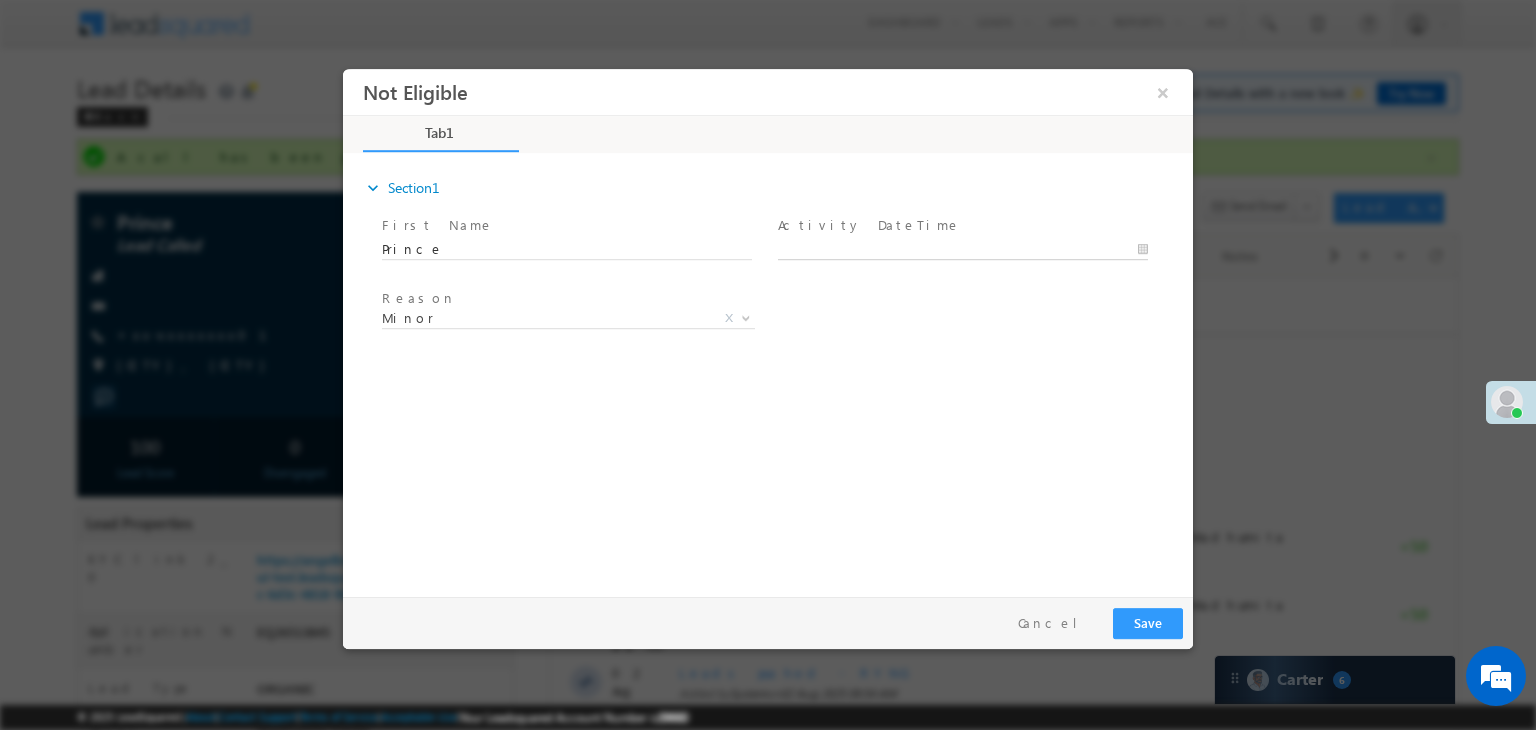 type on "08/04/25 10:48 AM" 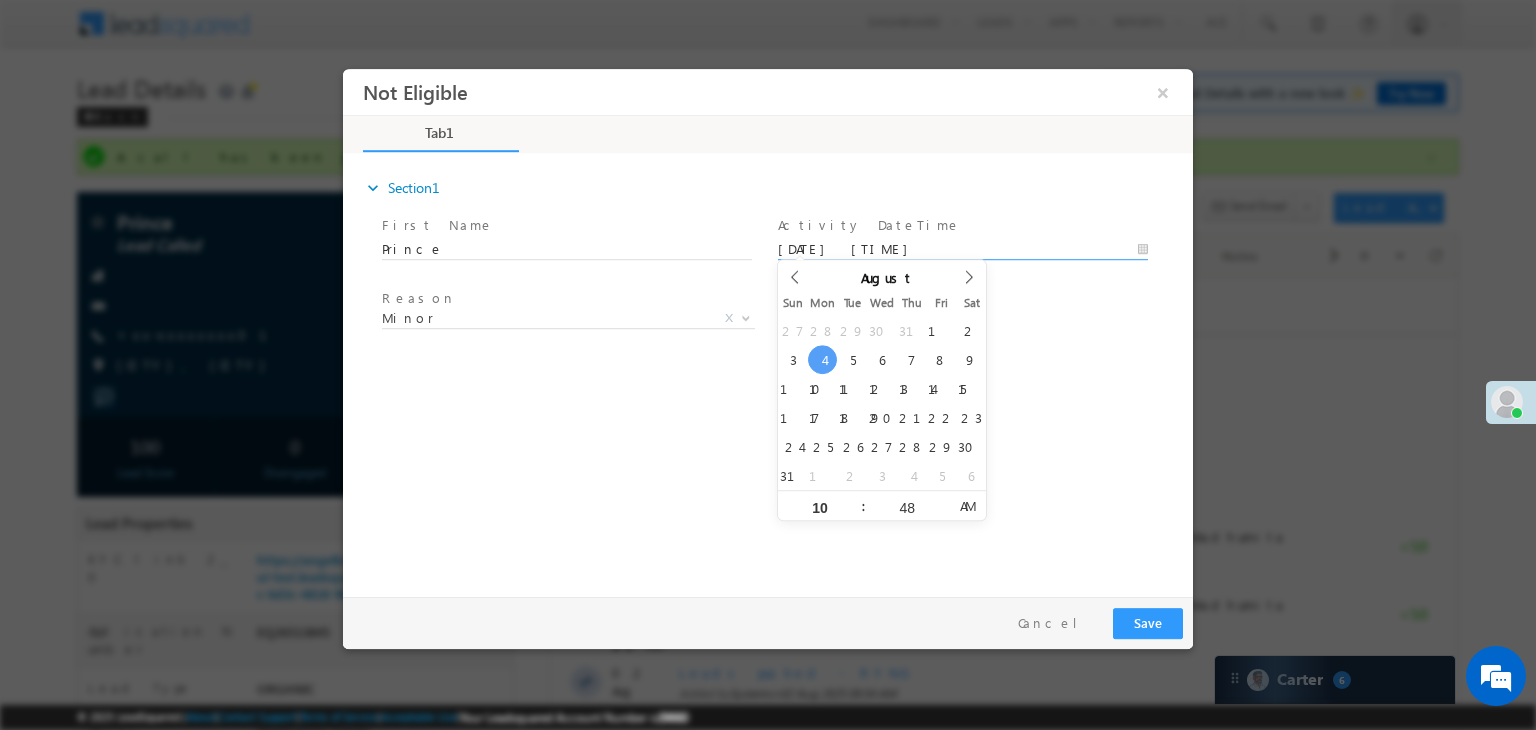 click on "08/04/25 10:48 AM" at bounding box center [963, 250] 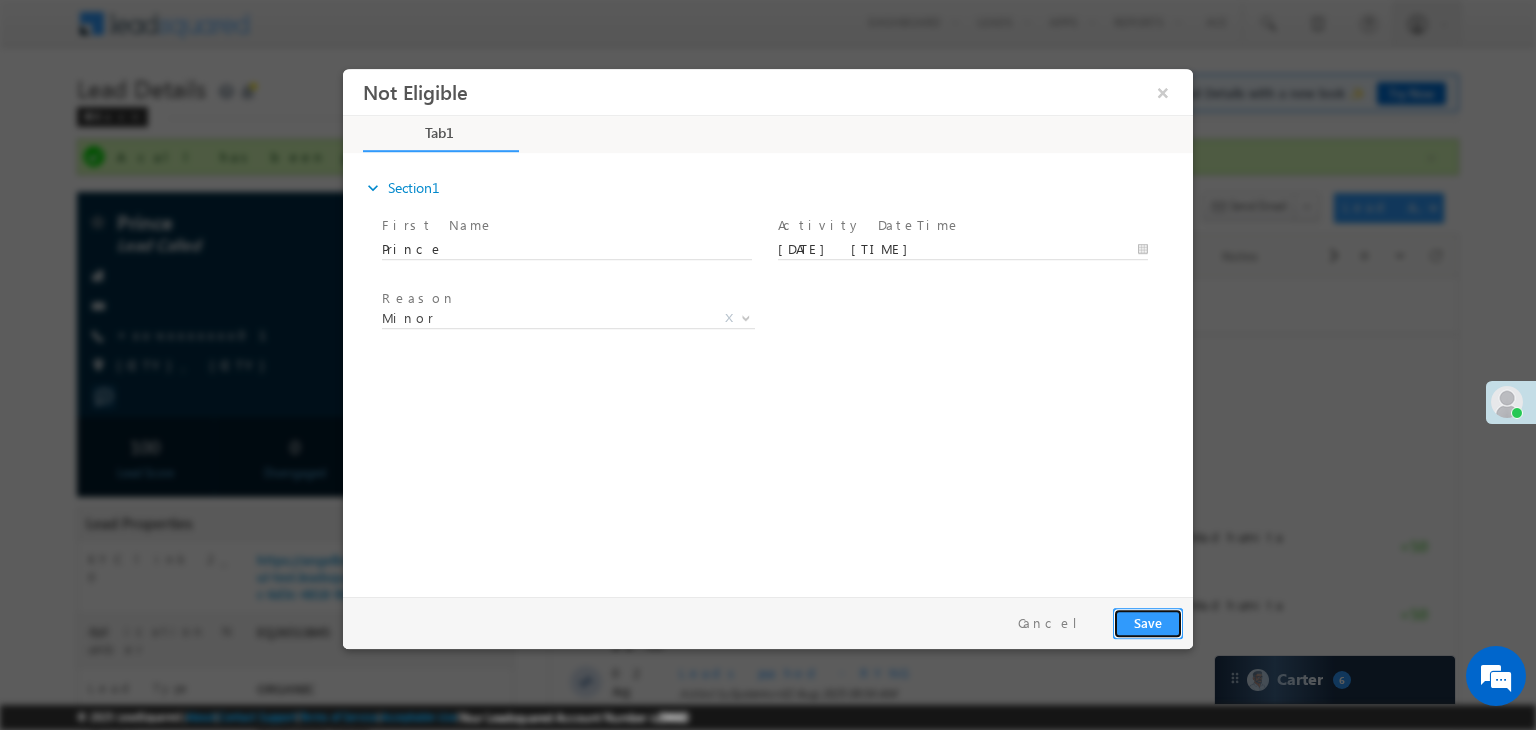 click on "Save" at bounding box center (1148, 623) 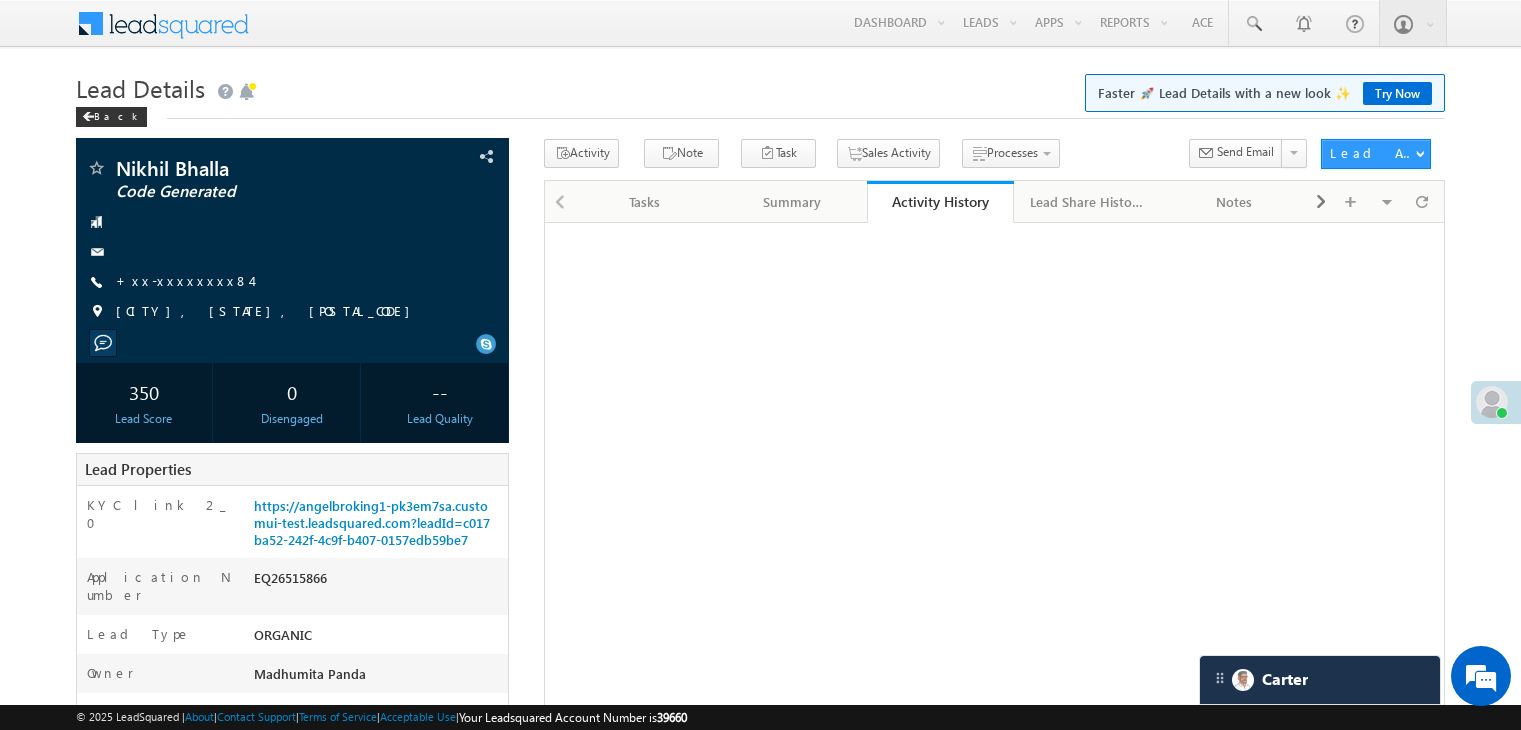 scroll, scrollTop: 0, scrollLeft: 0, axis: both 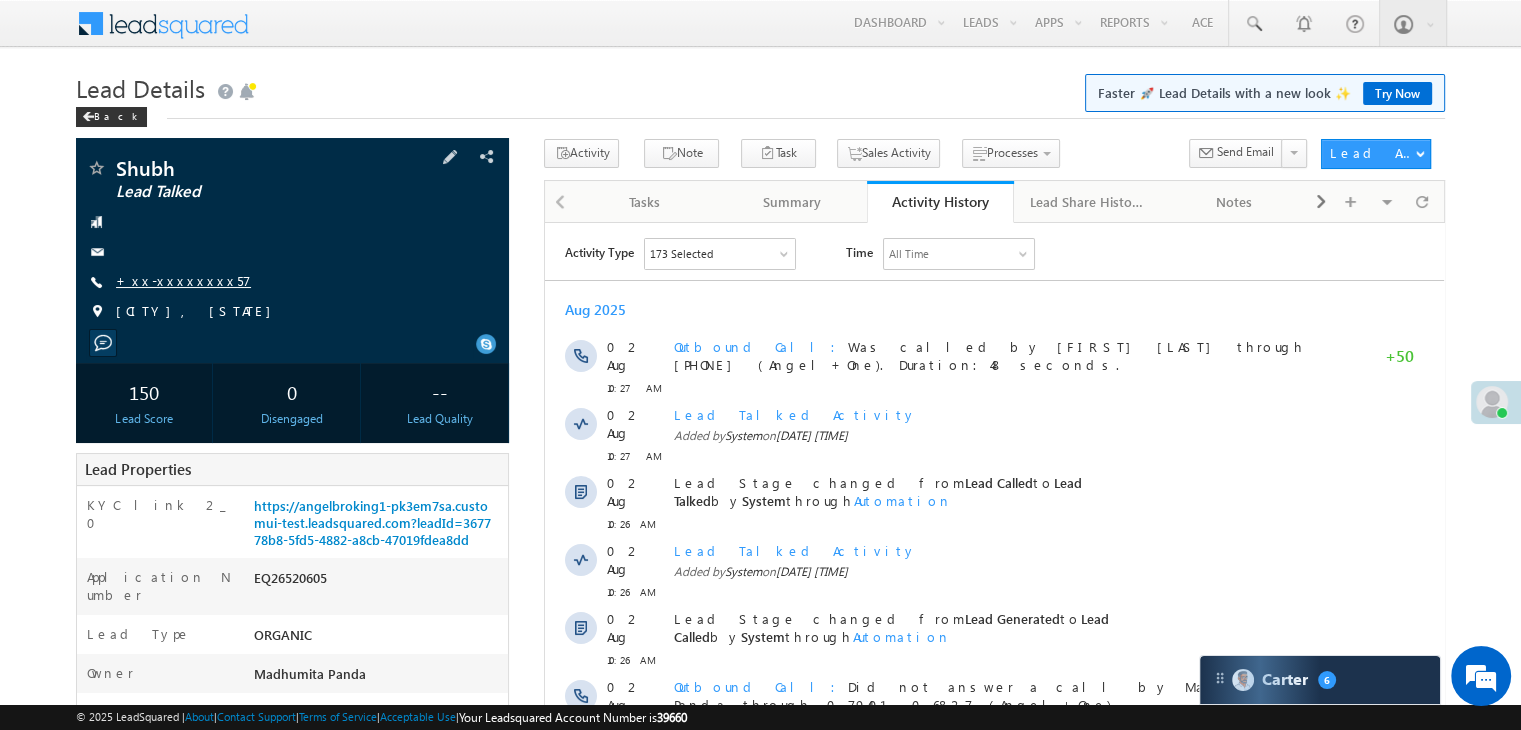 click on "+xx-xxxxxxxx57" at bounding box center (183, 280) 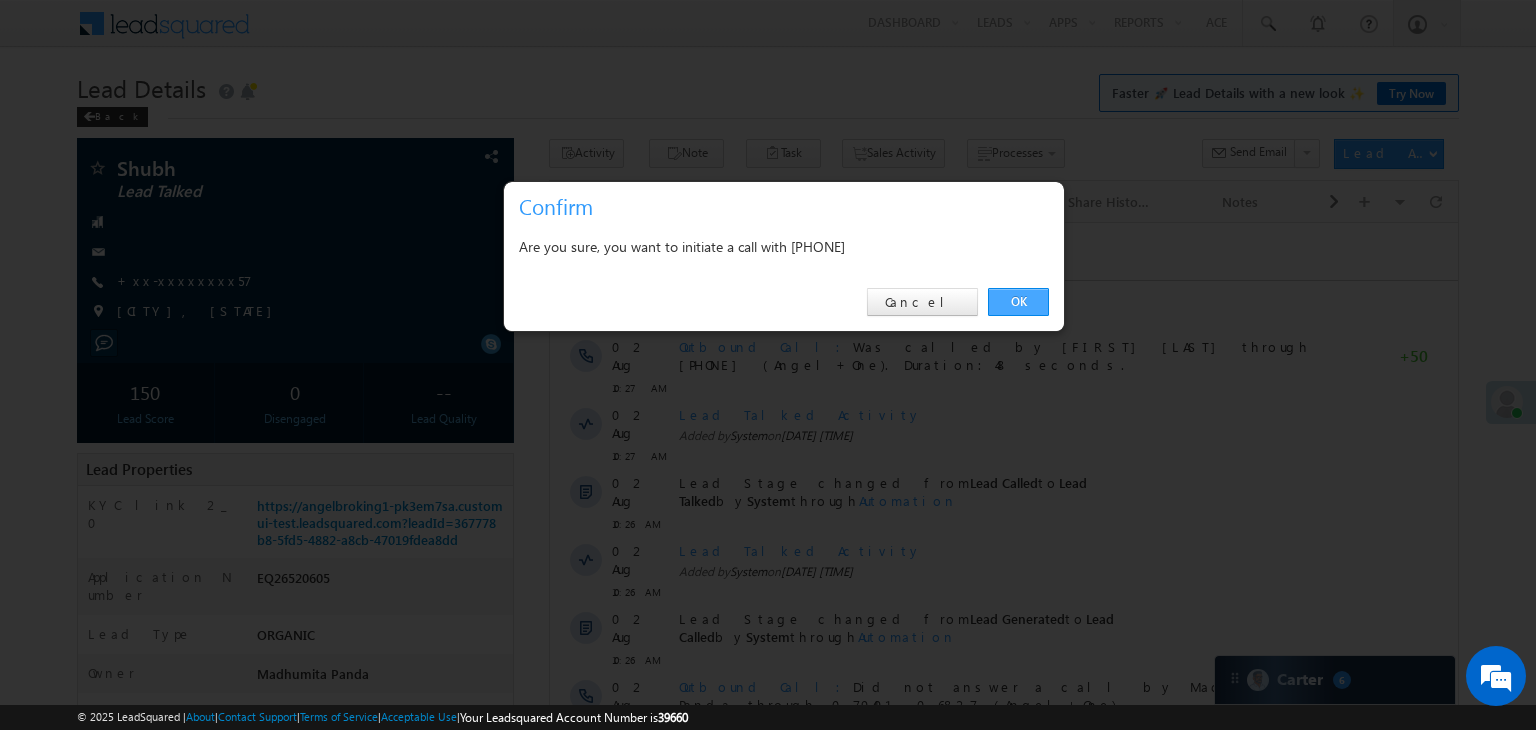click on "OK" at bounding box center [1018, 302] 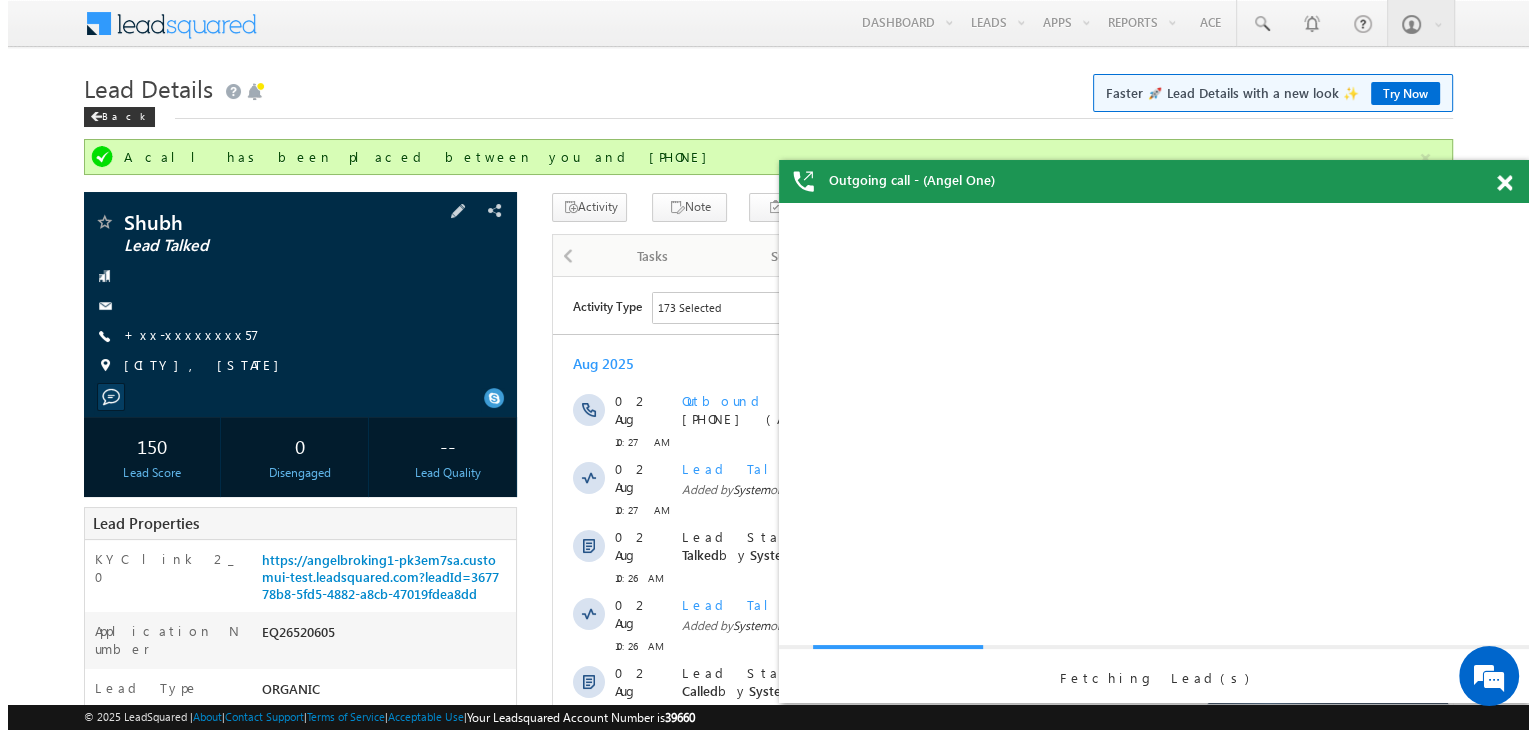 scroll, scrollTop: 0, scrollLeft: 0, axis: both 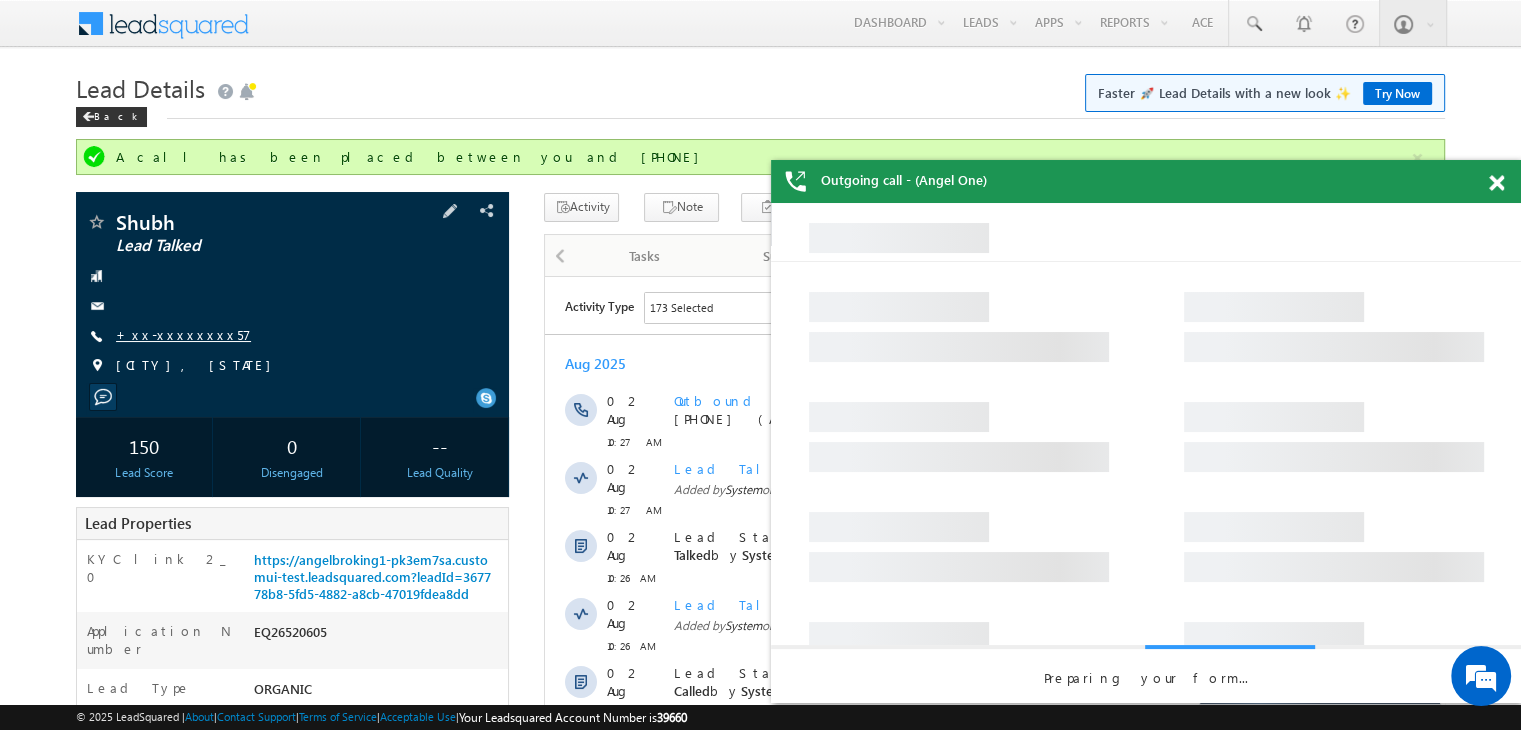 click on "+xx-xxxxxxxx57" at bounding box center (183, 334) 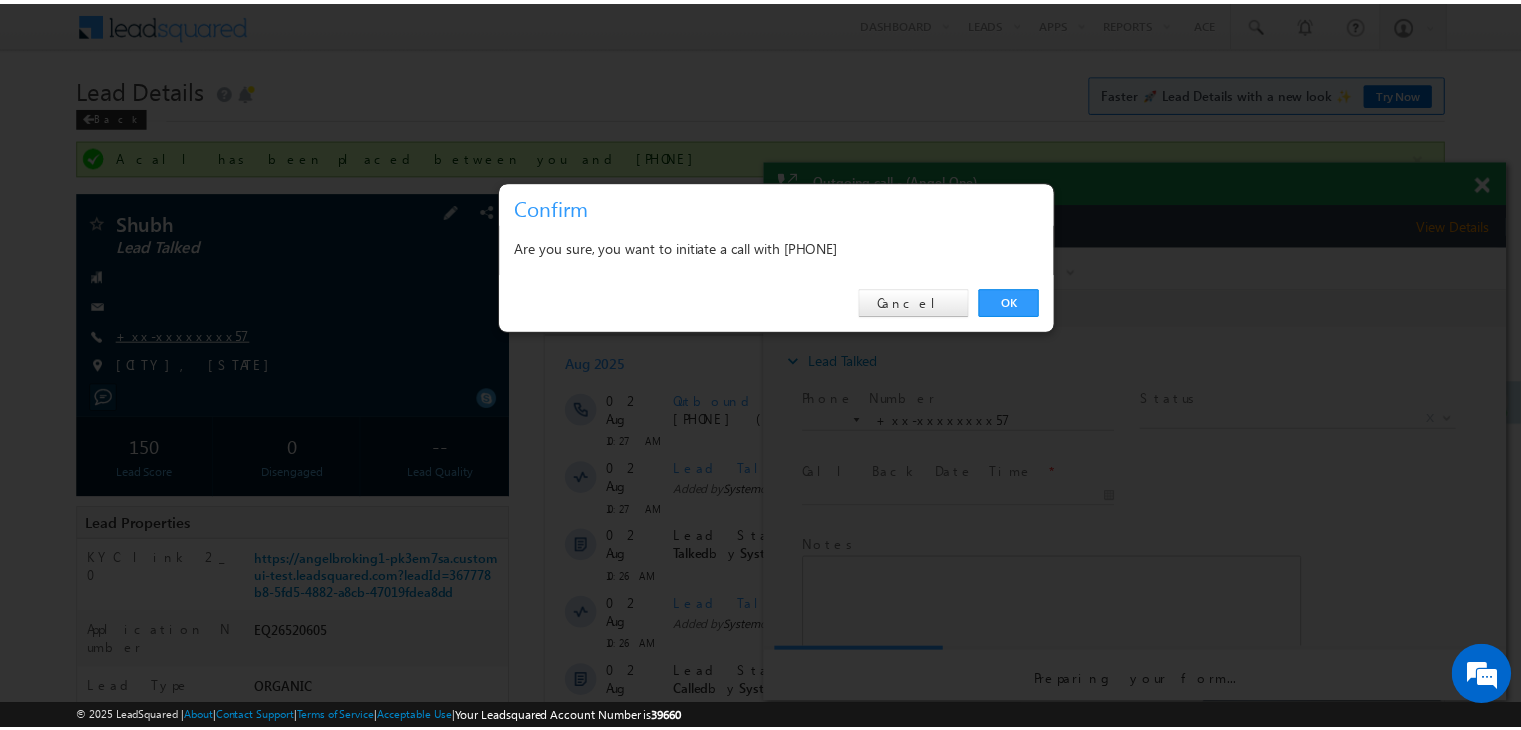 scroll, scrollTop: 0, scrollLeft: 0, axis: both 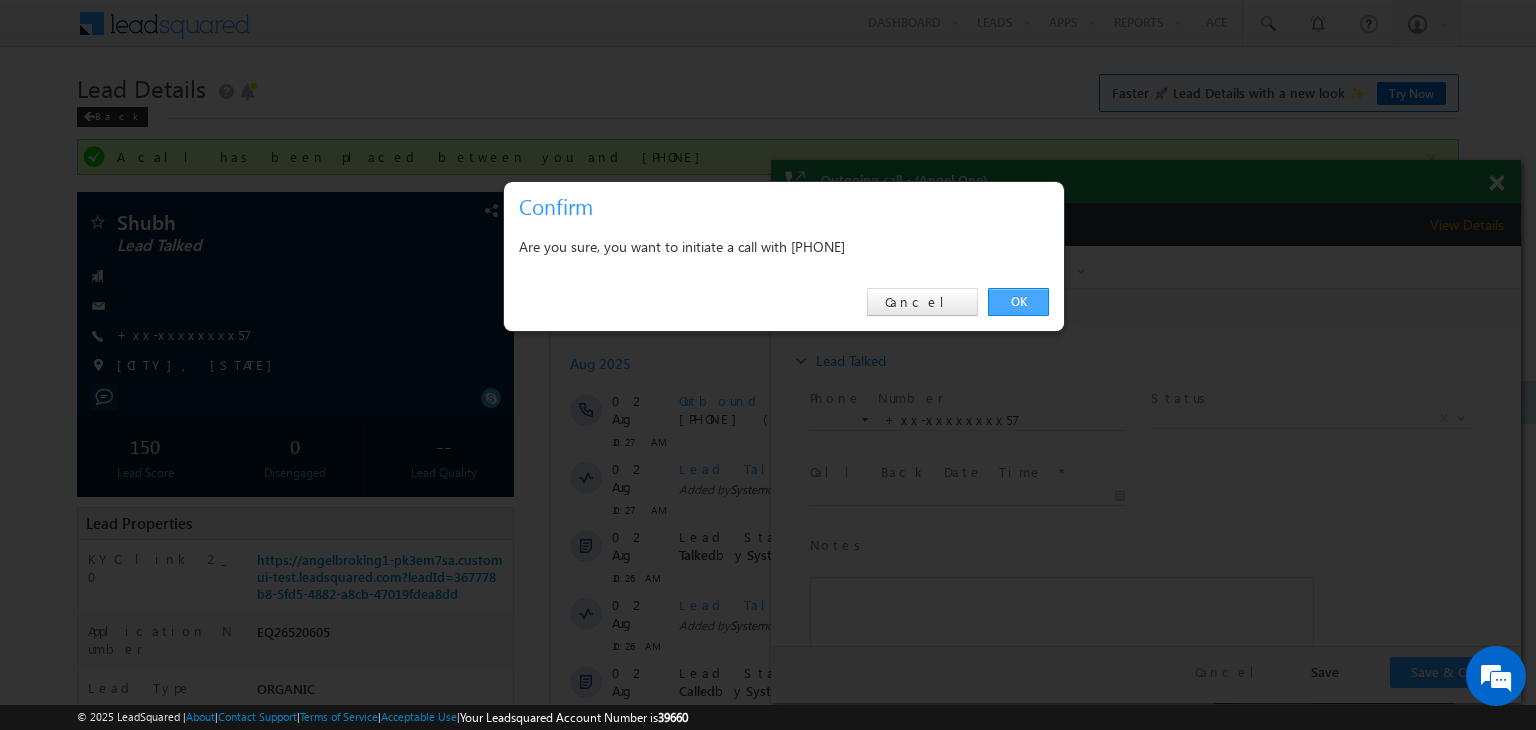 click on "OK" at bounding box center (1018, 302) 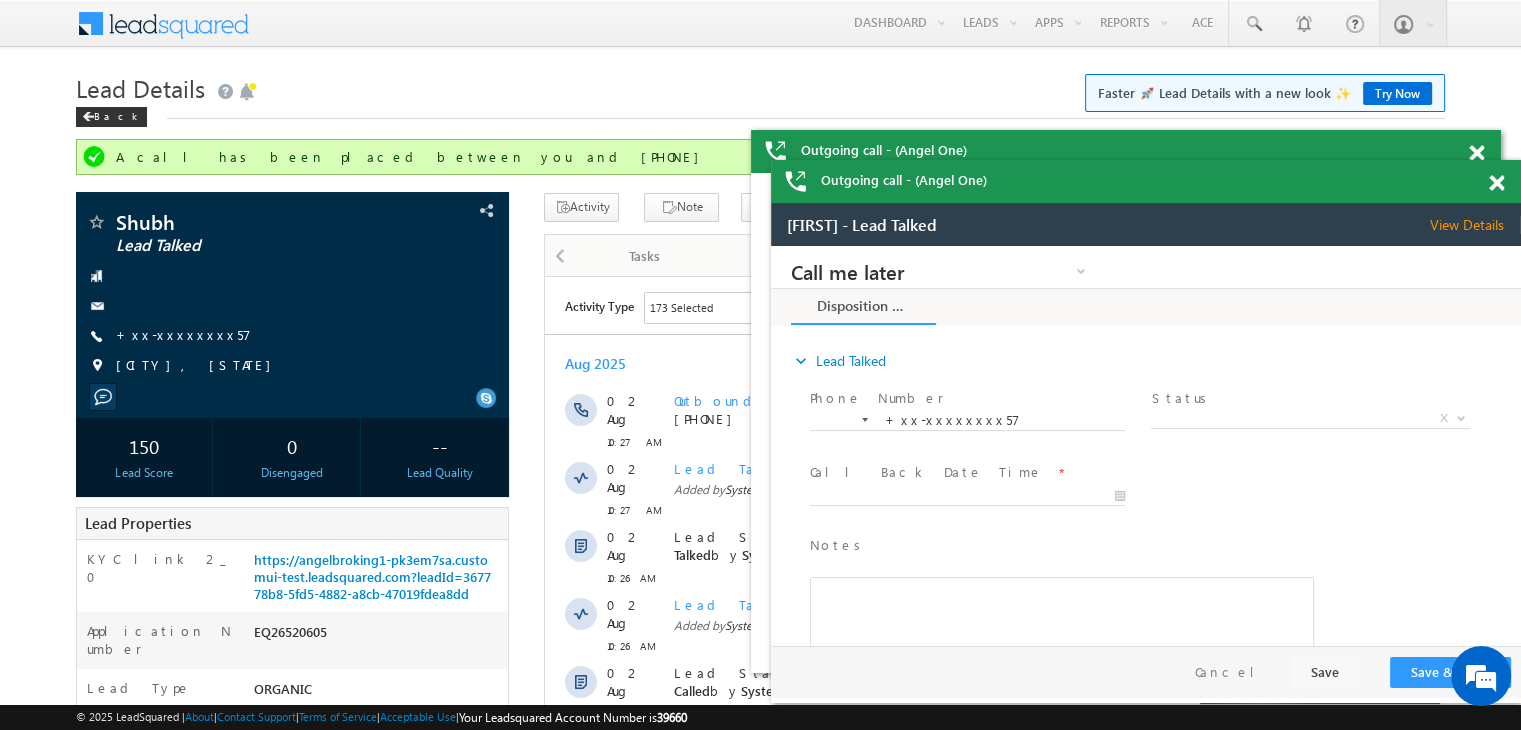 scroll, scrollTop: 0, scrollLeft: 0, axis: both 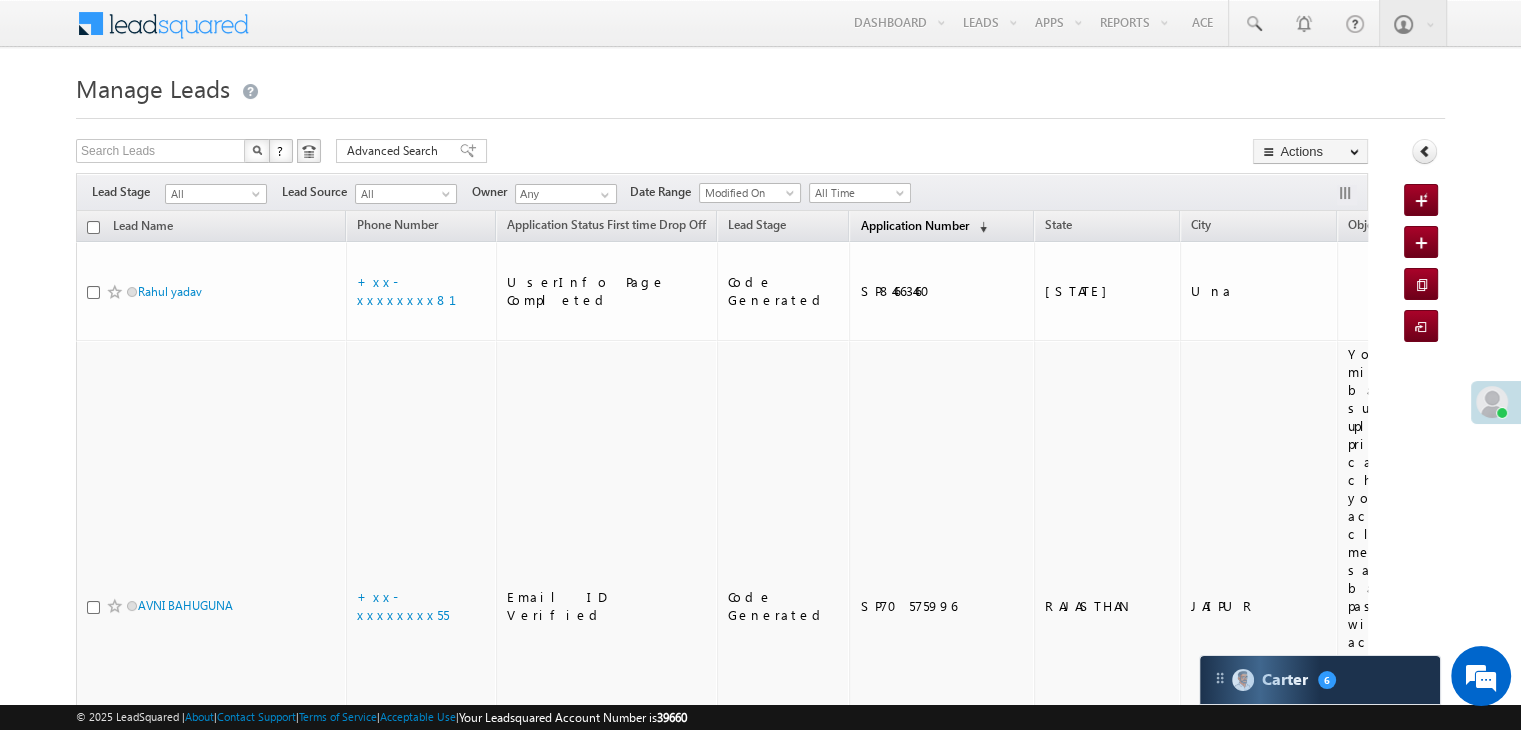 click on "Application Number" at bounding box center (914, 225) 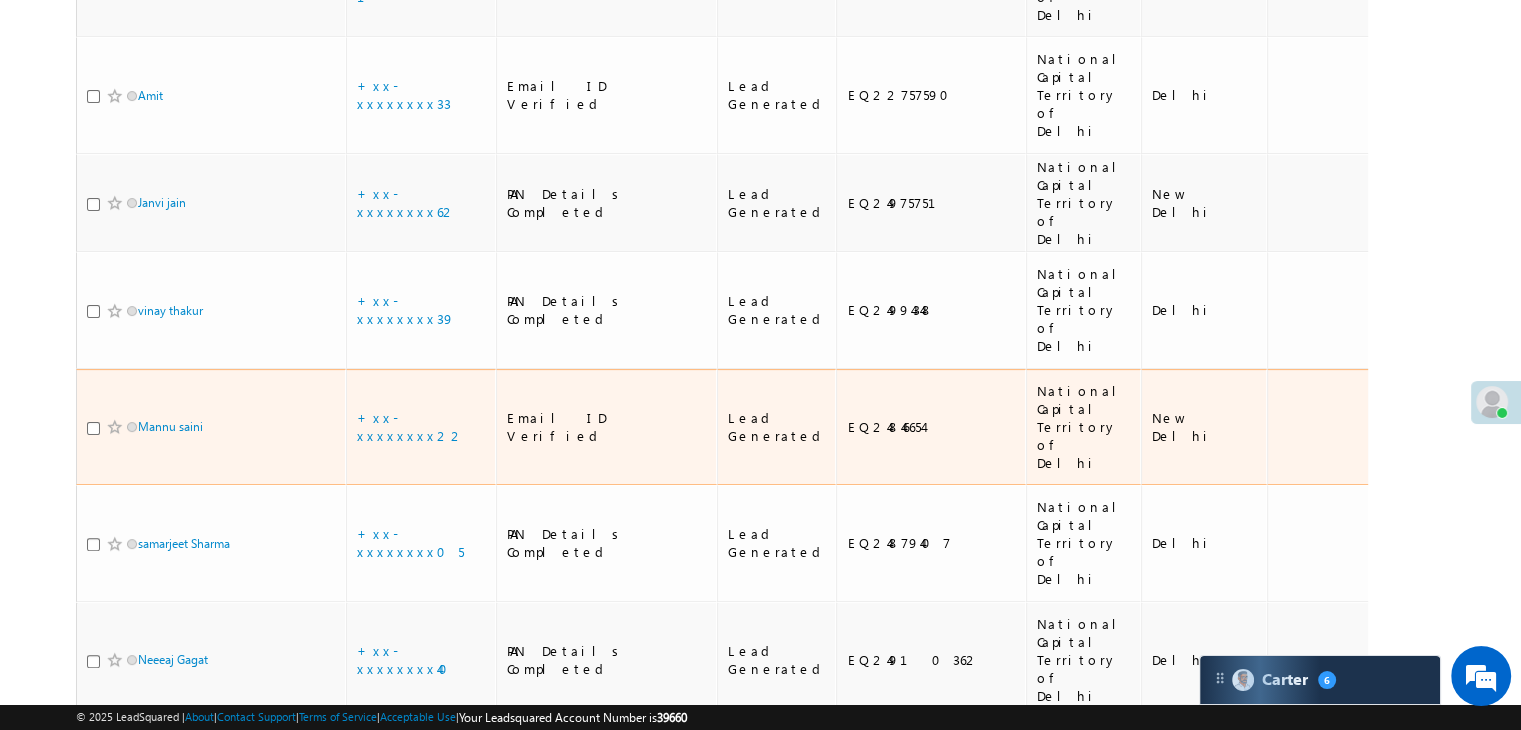 scroll, scrollTop: 600, scrollLeft: 0, axis: vertical 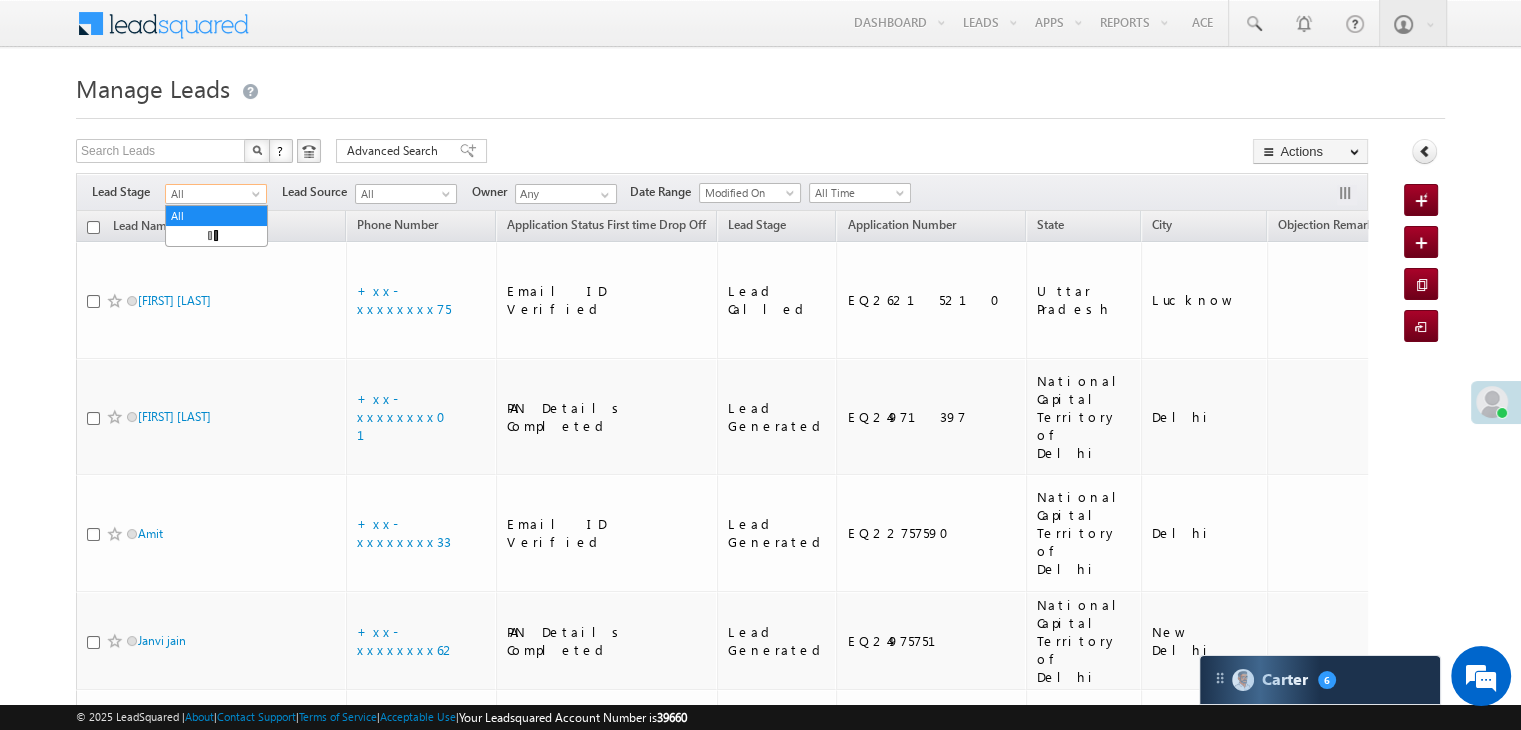 click at bounding box center (258, 198) 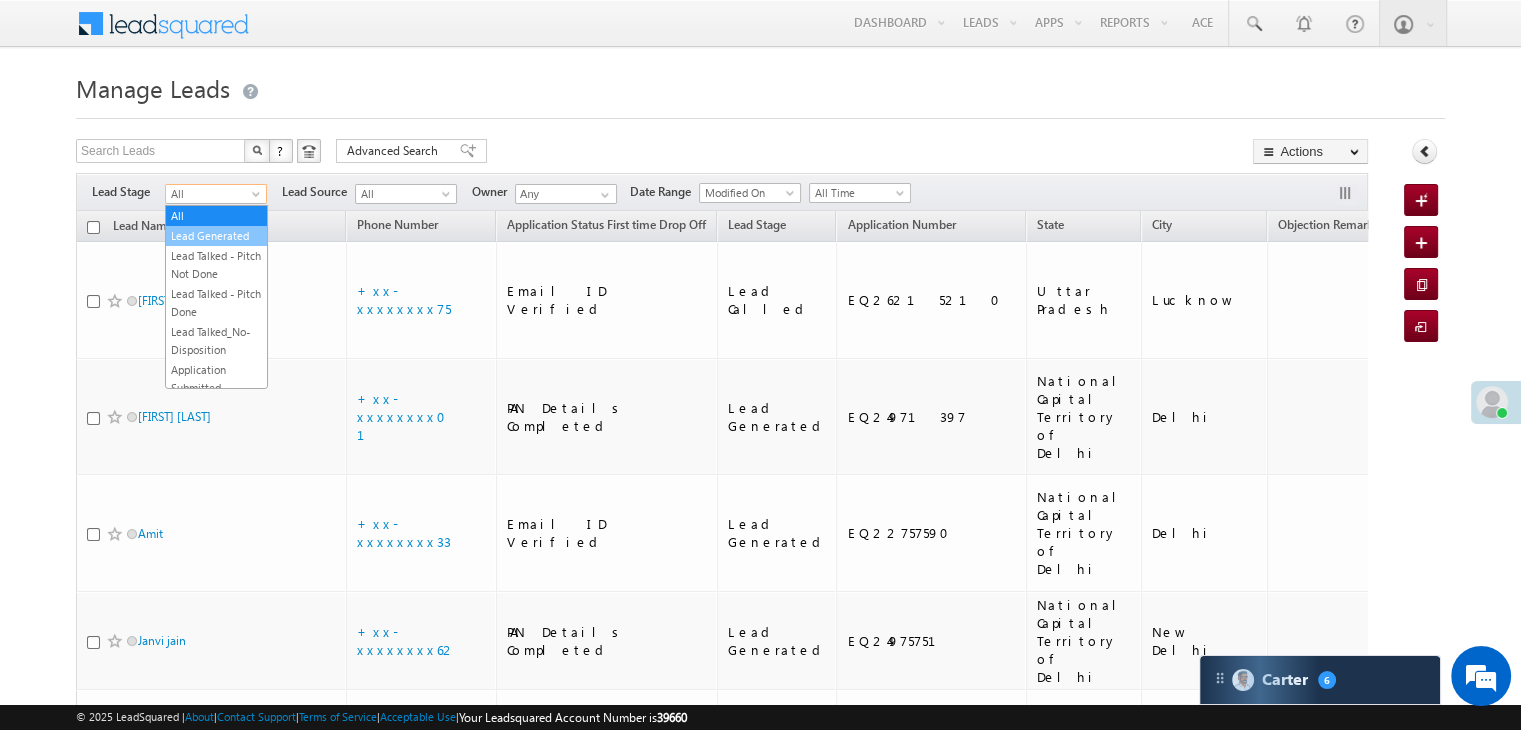 click on "Lead Generated" at bounding box center (216, 236) 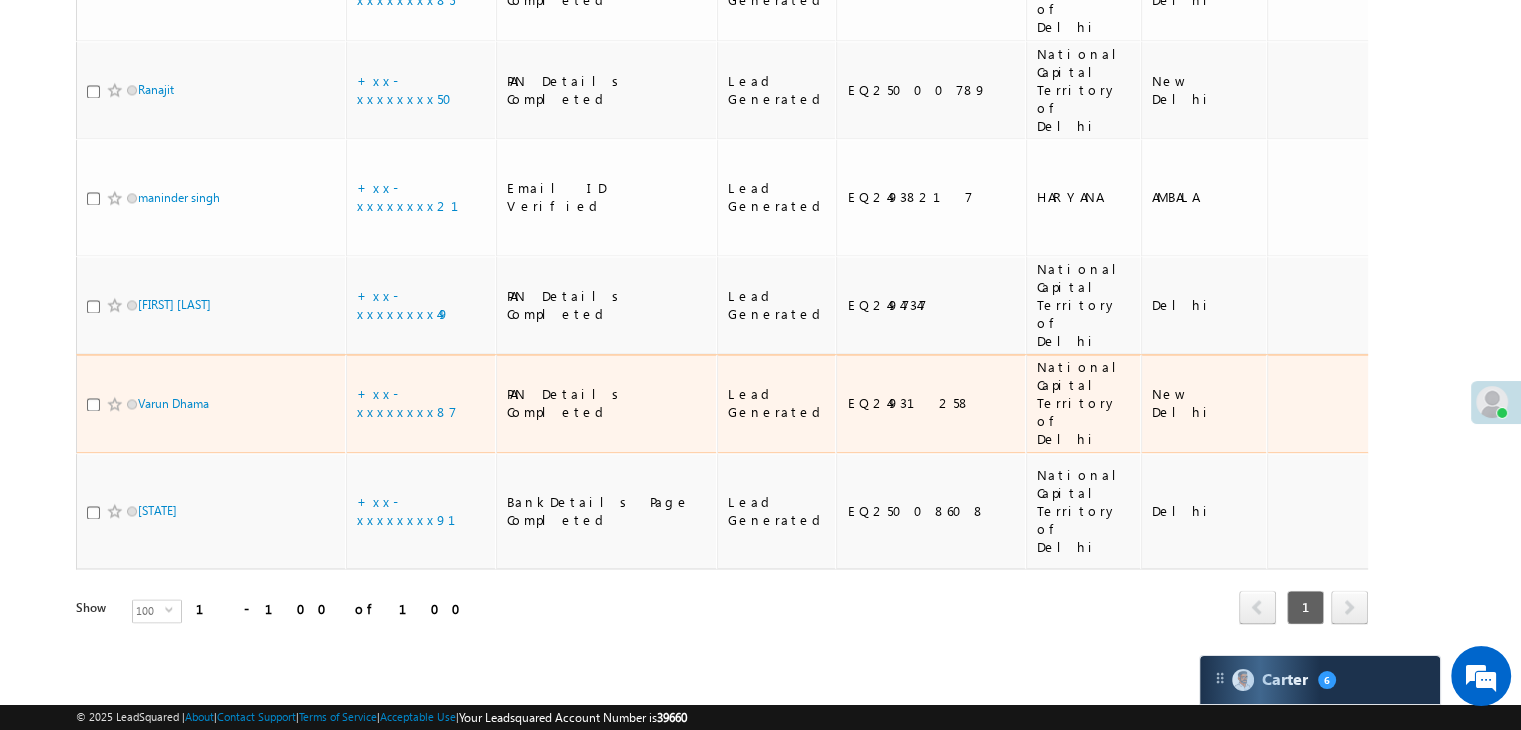 scroll, scrollTop: 11296, scrollLeft: 0, axis: vertical 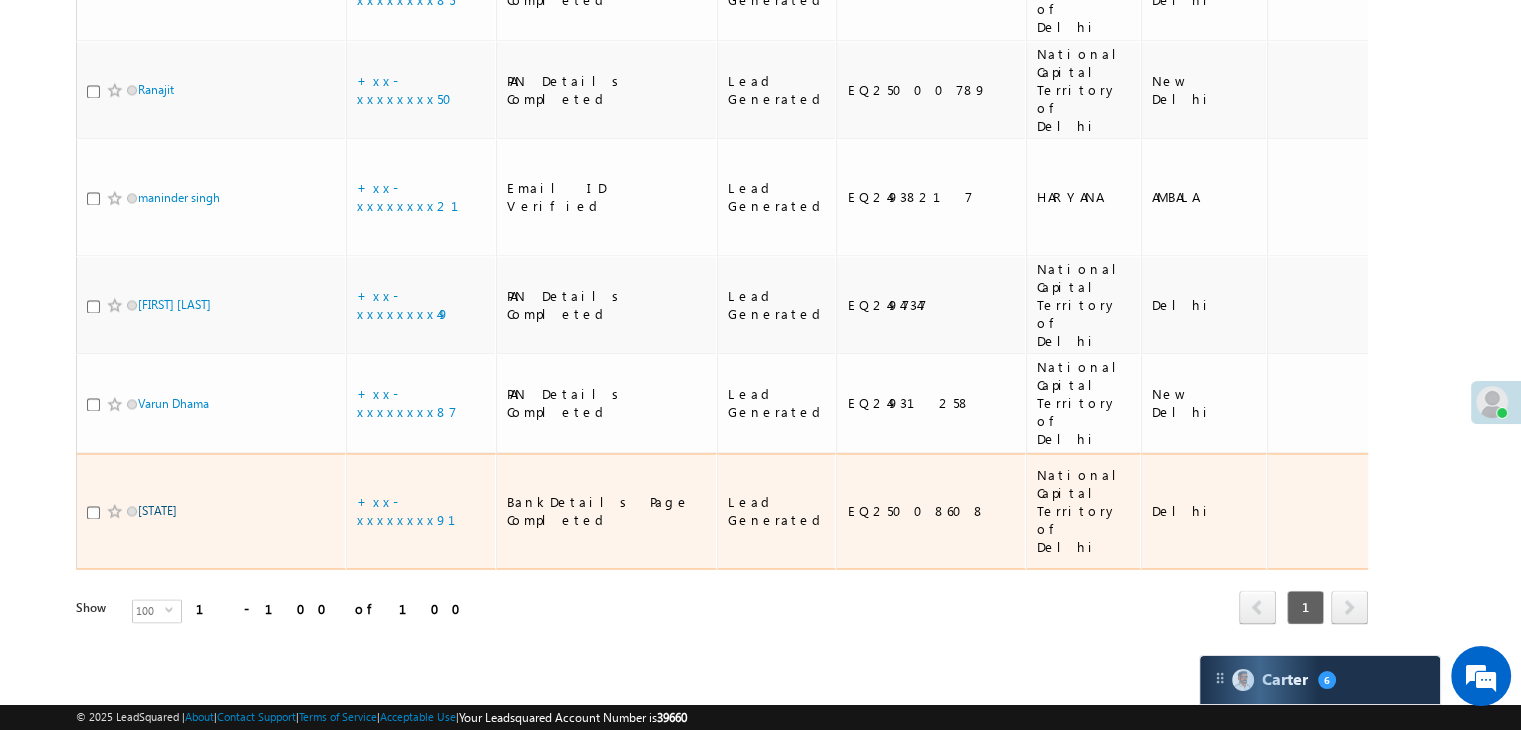 click on "Varun vishwakrma" at bounding box center (157, 510) 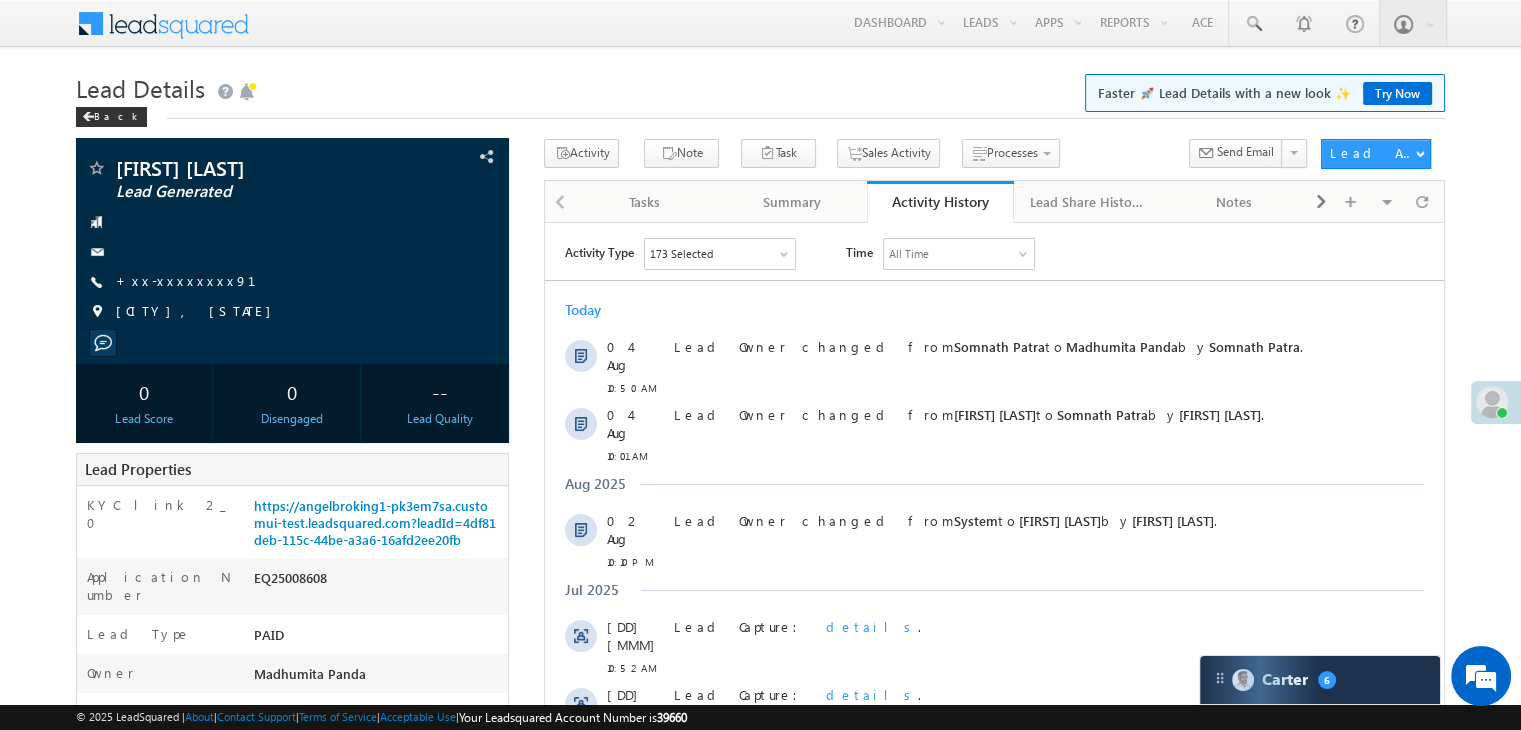 scroll, scrollTop: 0, scrollLeft: 0, axis: both 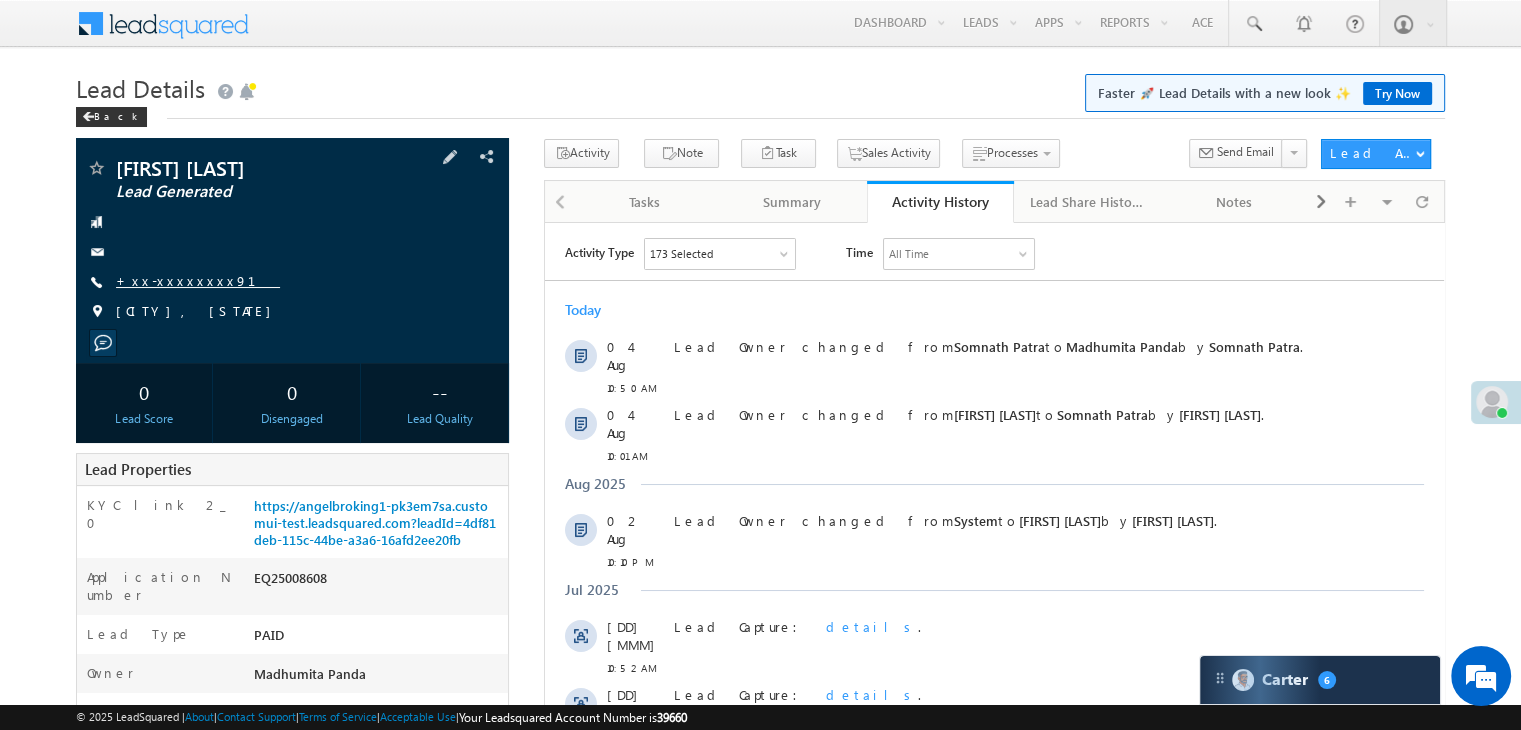 click on "+xx-xxxxxxxx91" at bounding box center [198, 280] 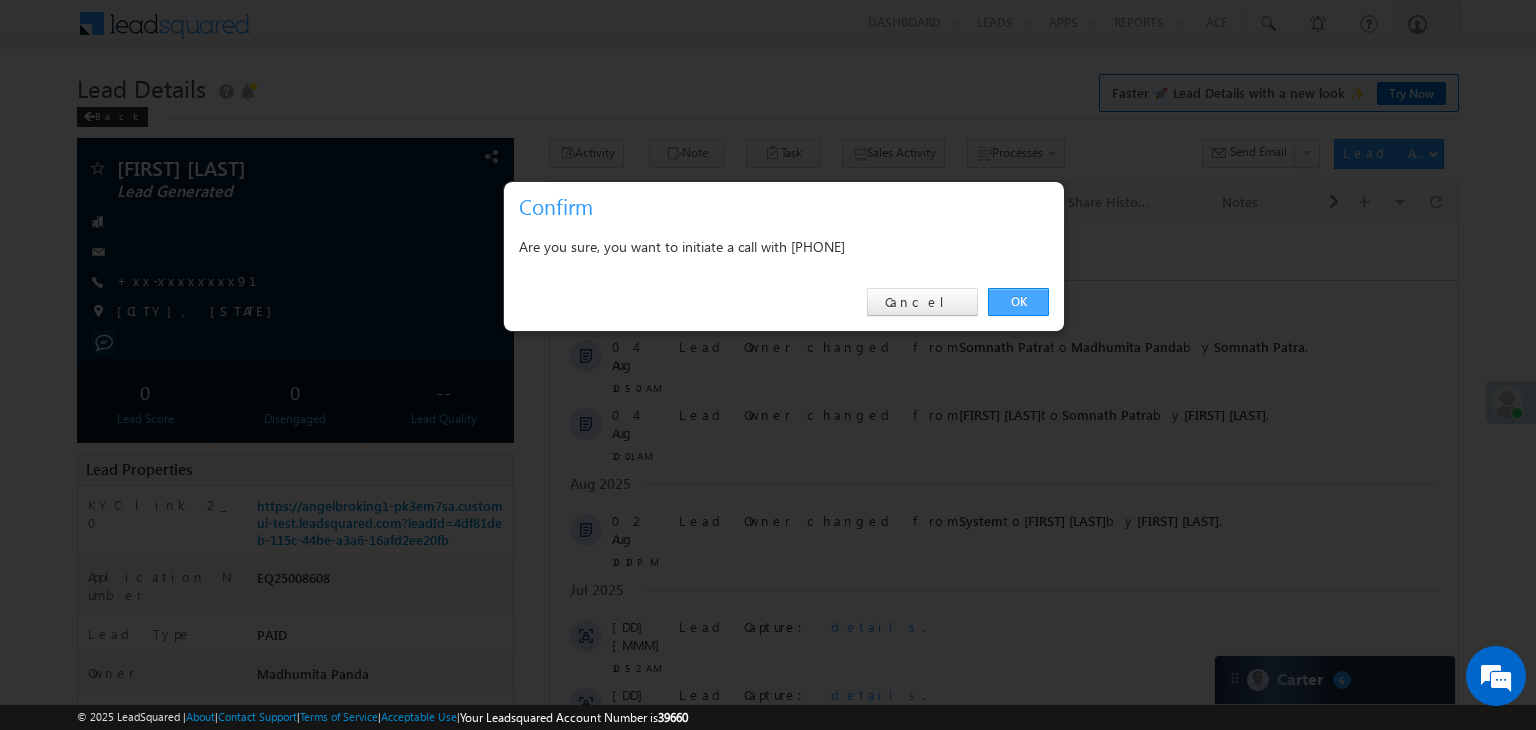 click on "OK" at bounding box center (1018, 302) 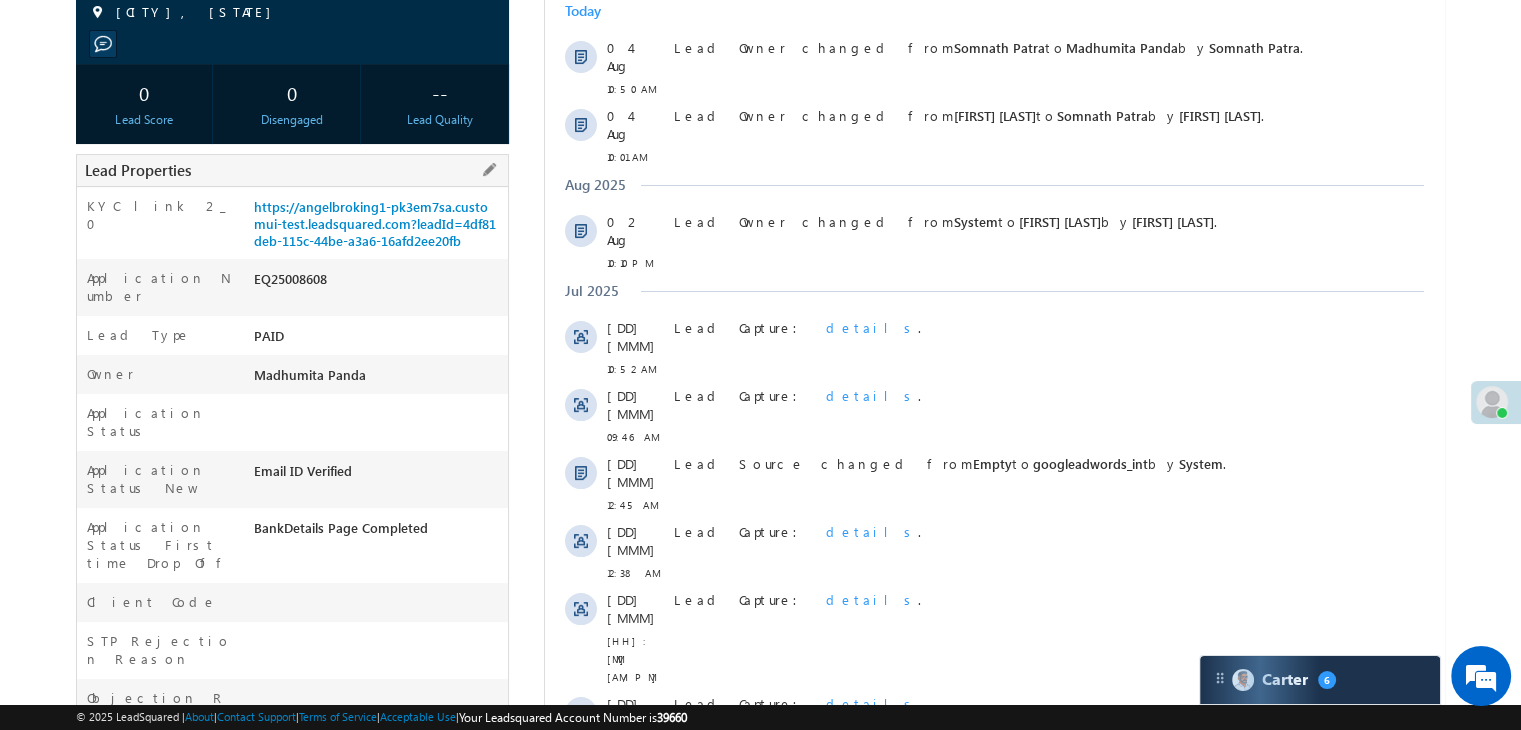 scroll, scrollTop: 300, scrollLeft: 0, axis: vertical 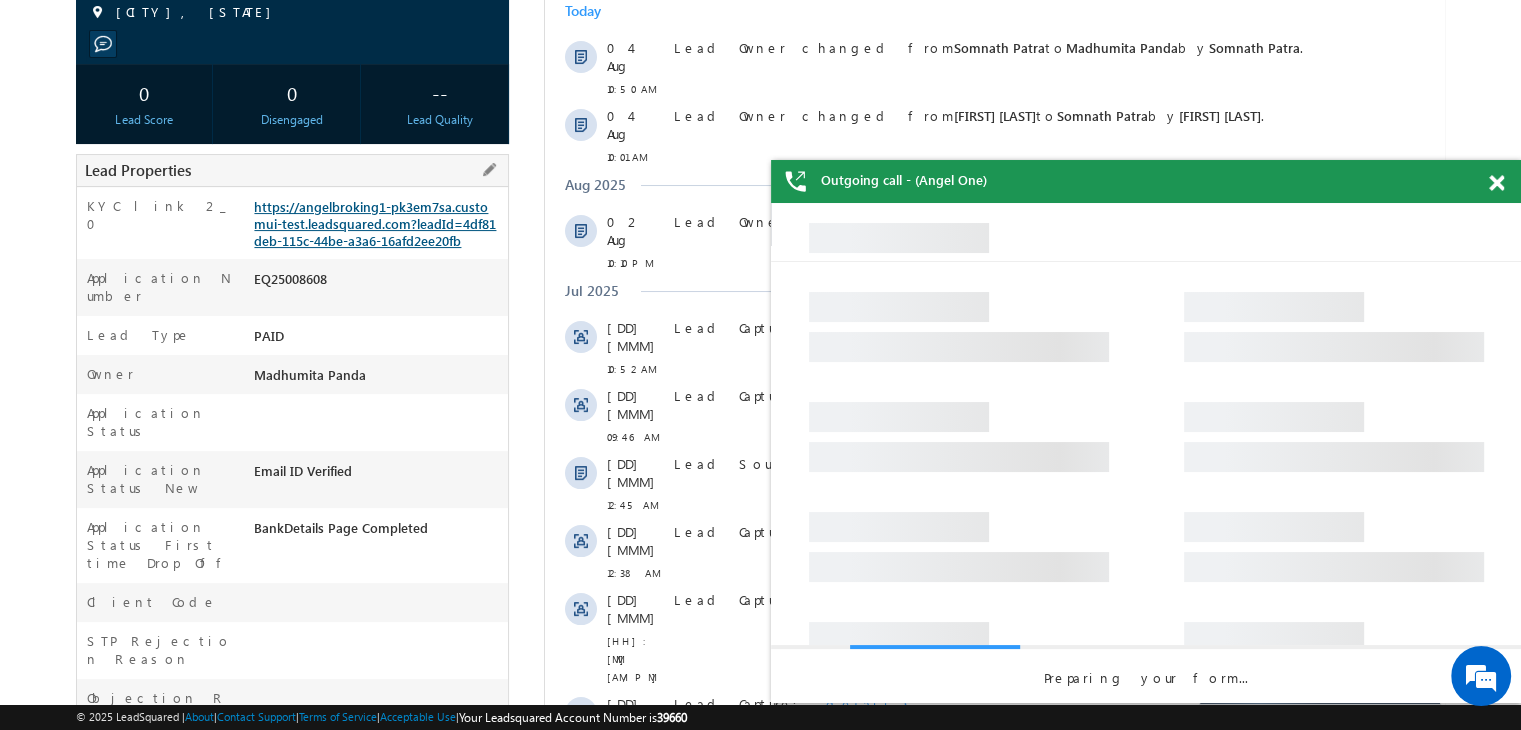 click on "https://angelbroking1-pk3em7sa.customui-test.leadsquared.com?leadId=4df81deb-115c-44be-a3a6-16afd2ee20fb" at bounding box center [375, 223] 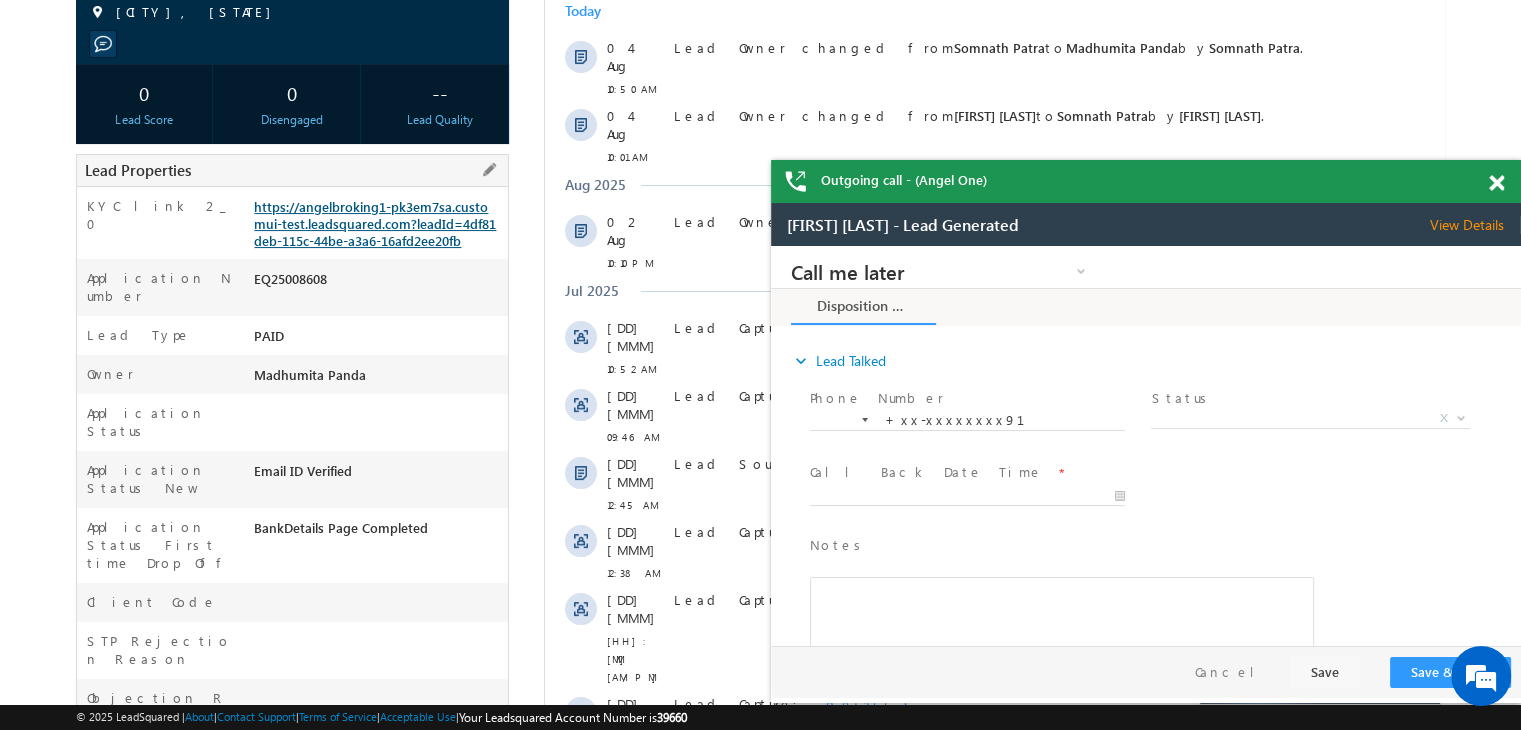 scroll, scrollTop: 0, scrollLeft: 0, axis: both 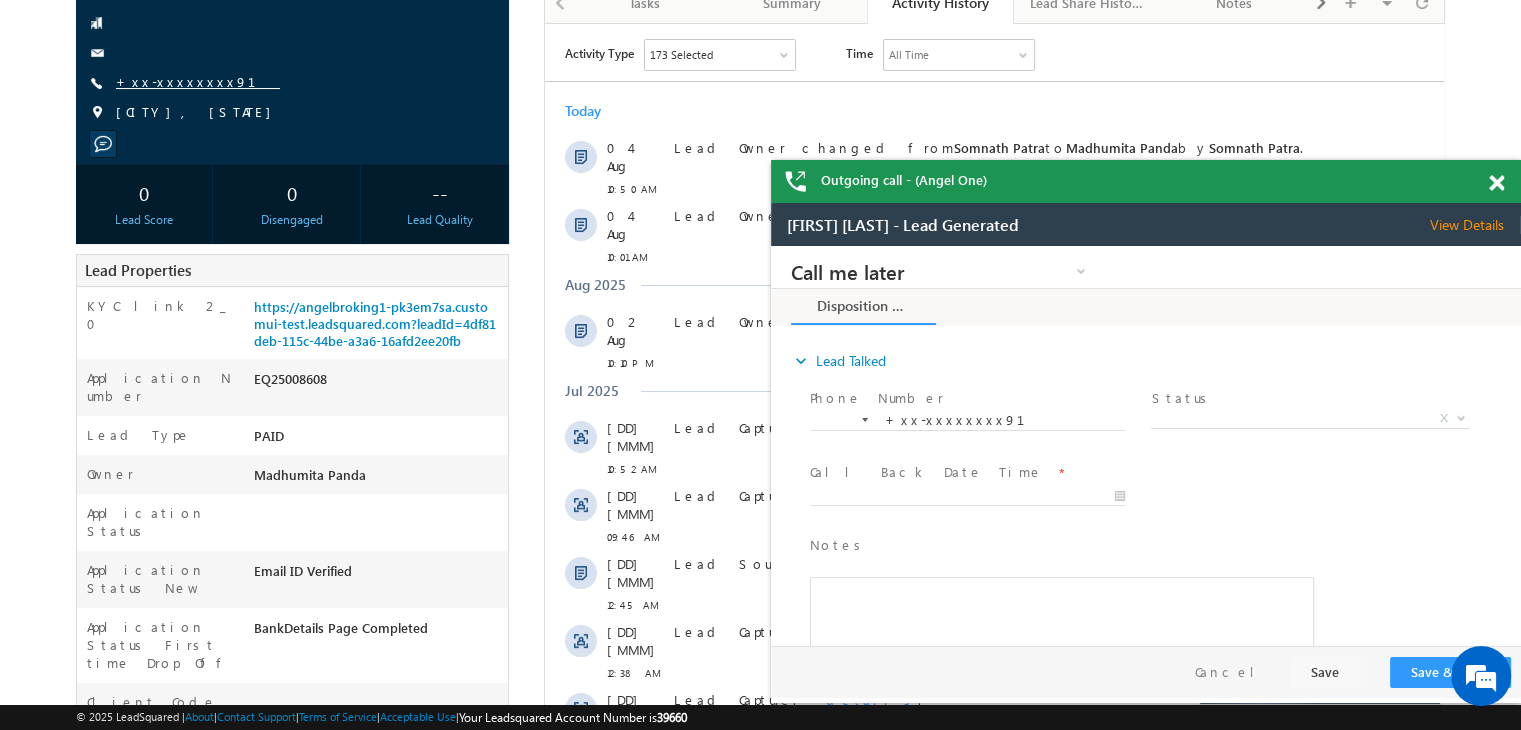 click on "+xx-xxxxxxxx91" at bounding box center [198, 81] 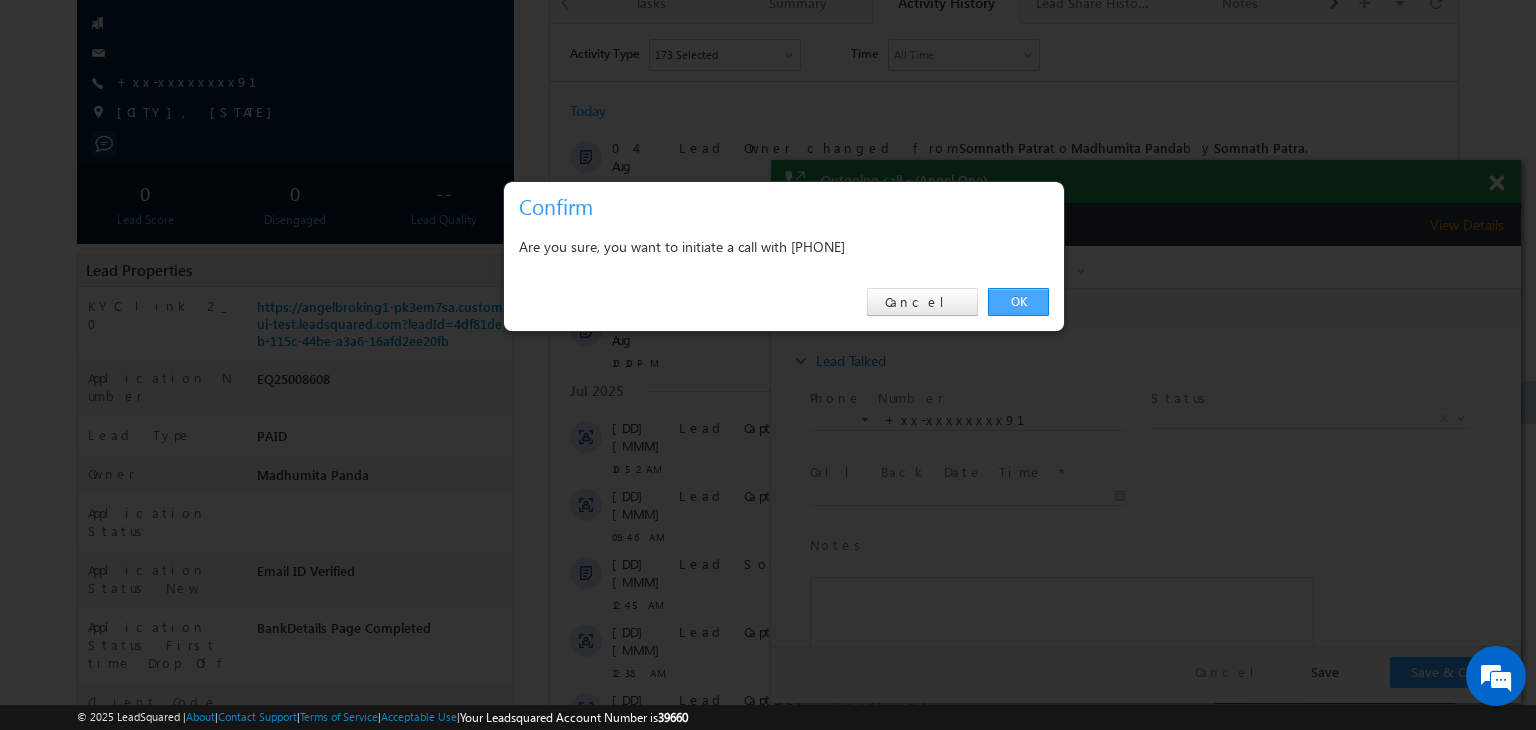 click on "OK" at bounding box center (1018, 302) 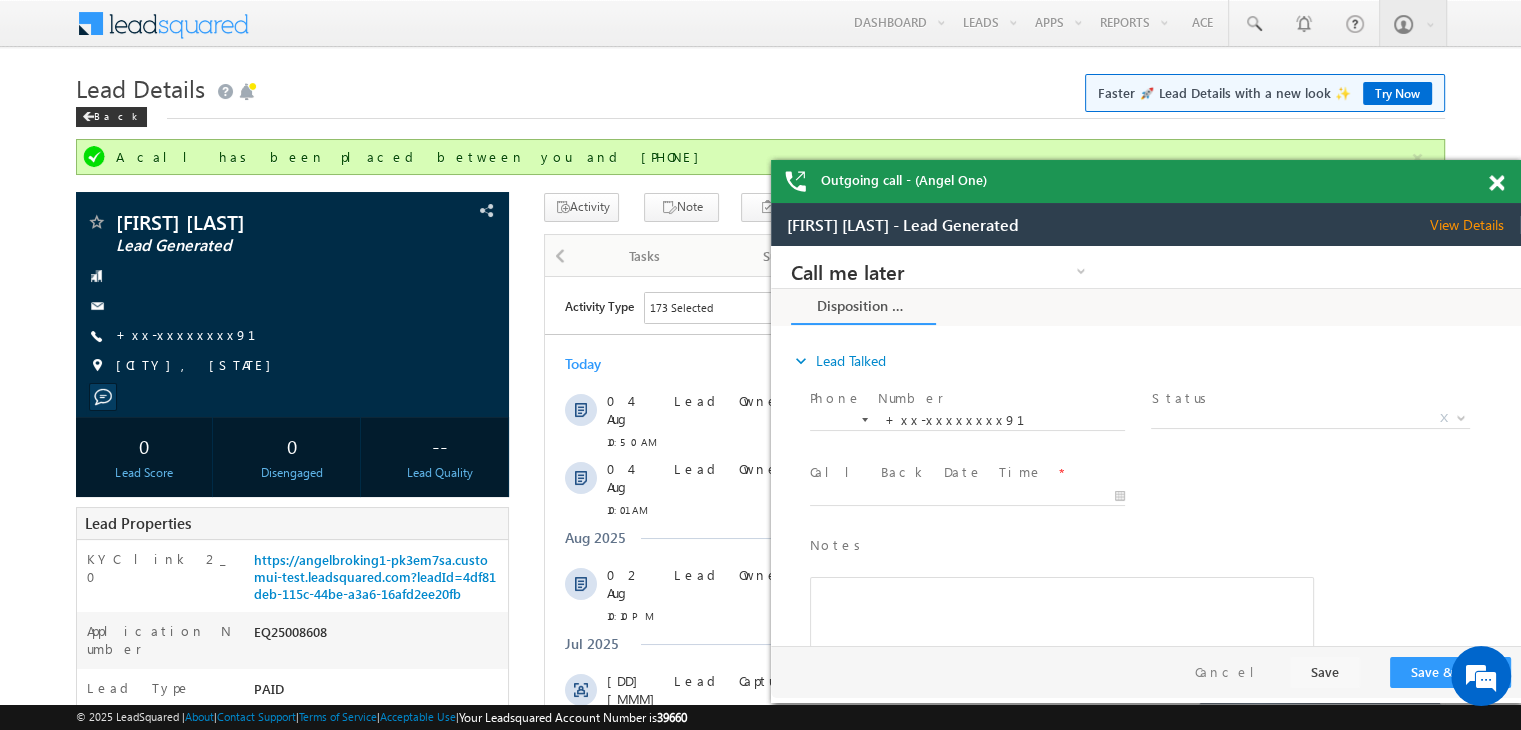 scroll, scrollTop: 0, scrollLeft: 0, axis: both 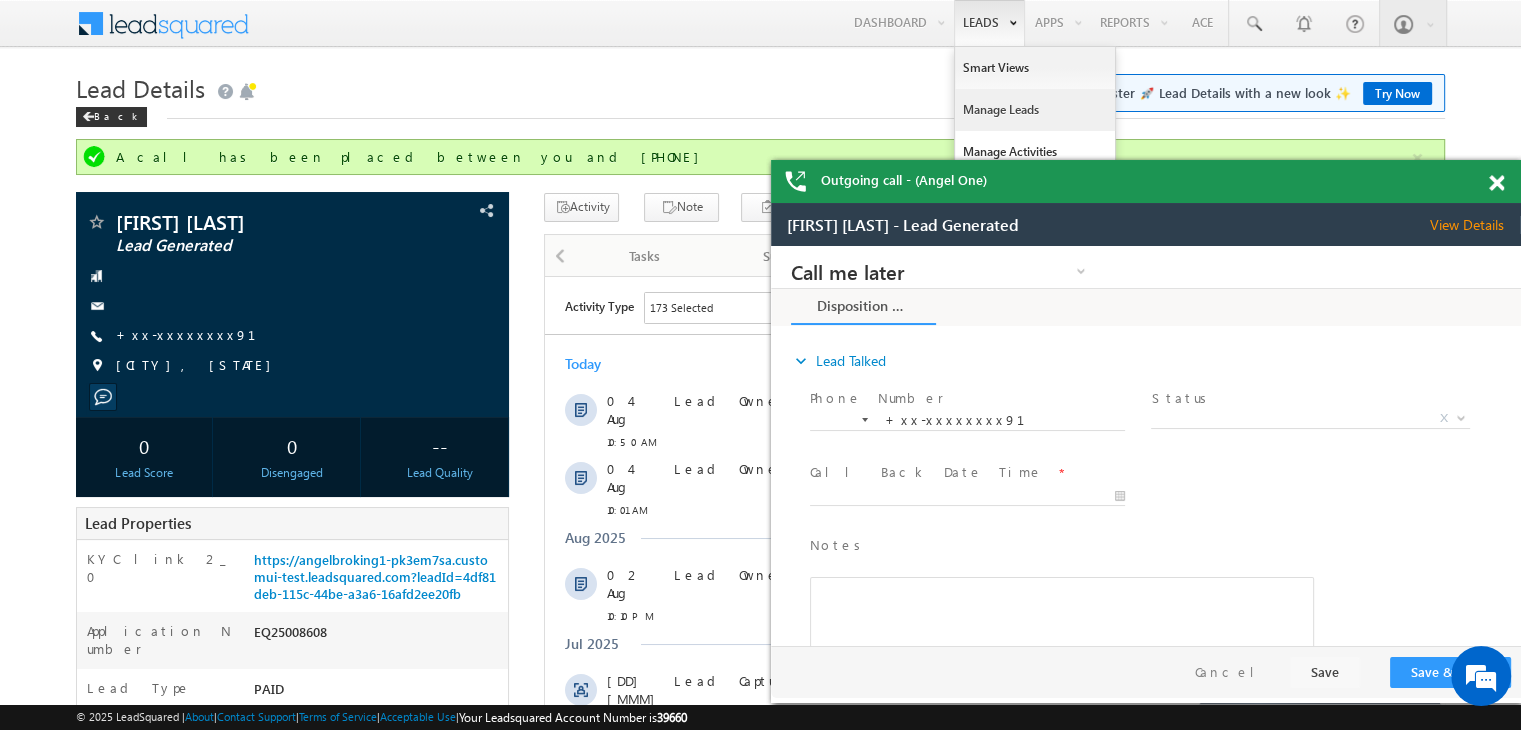 click on "Manage Leads" at bounding box center (1035, 110) 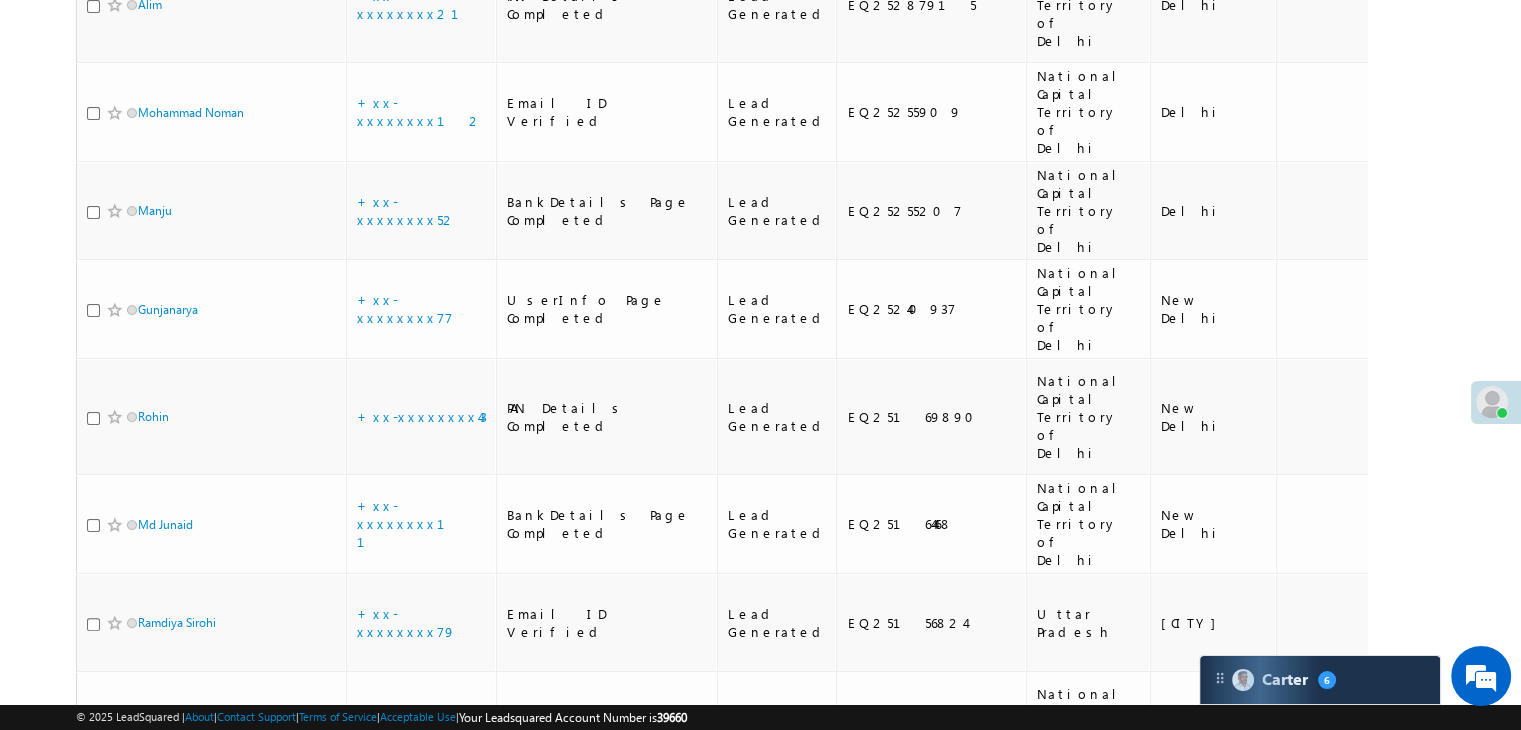 scroll, scrollTop: 0, scrollLeft: 0, axis: both 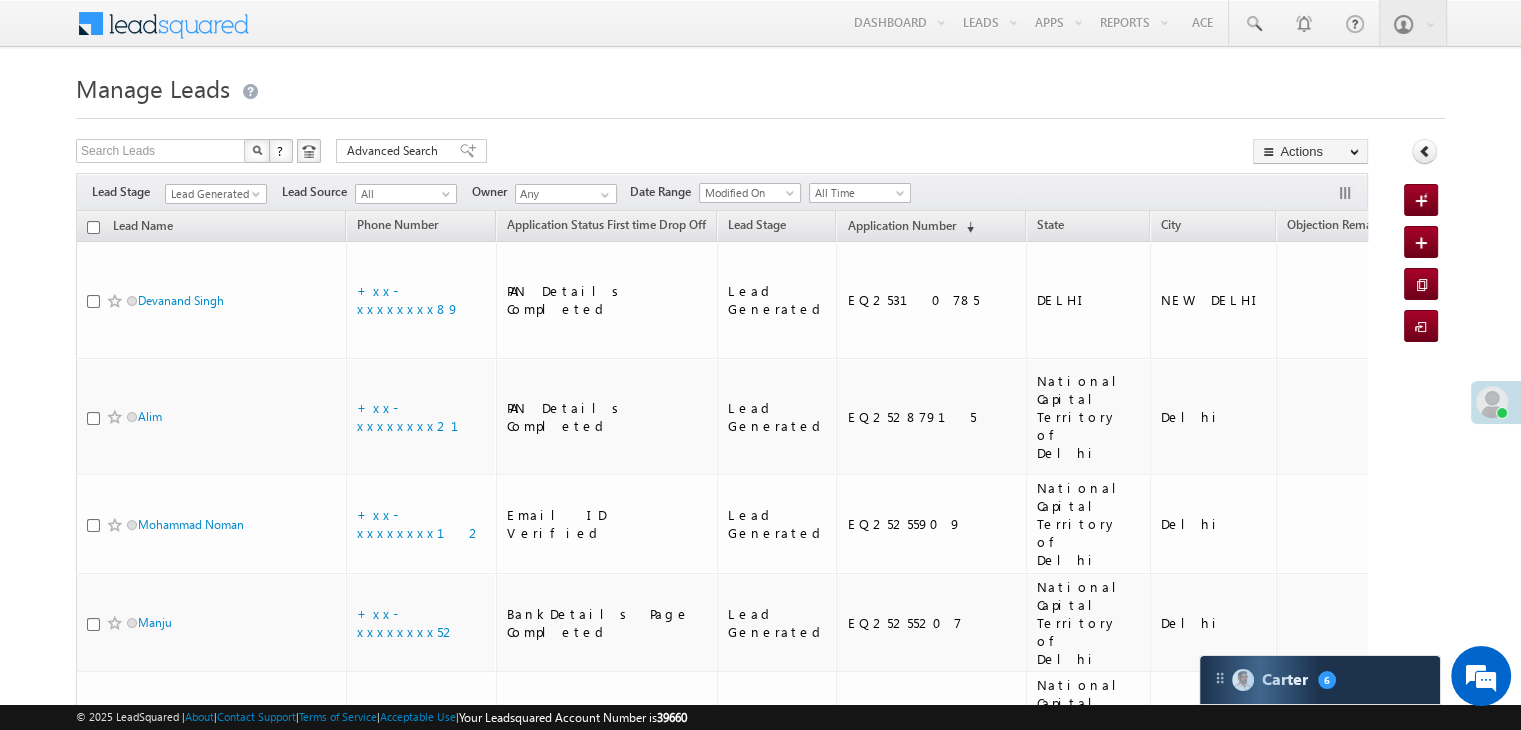 click at bounding box center (93, 227) 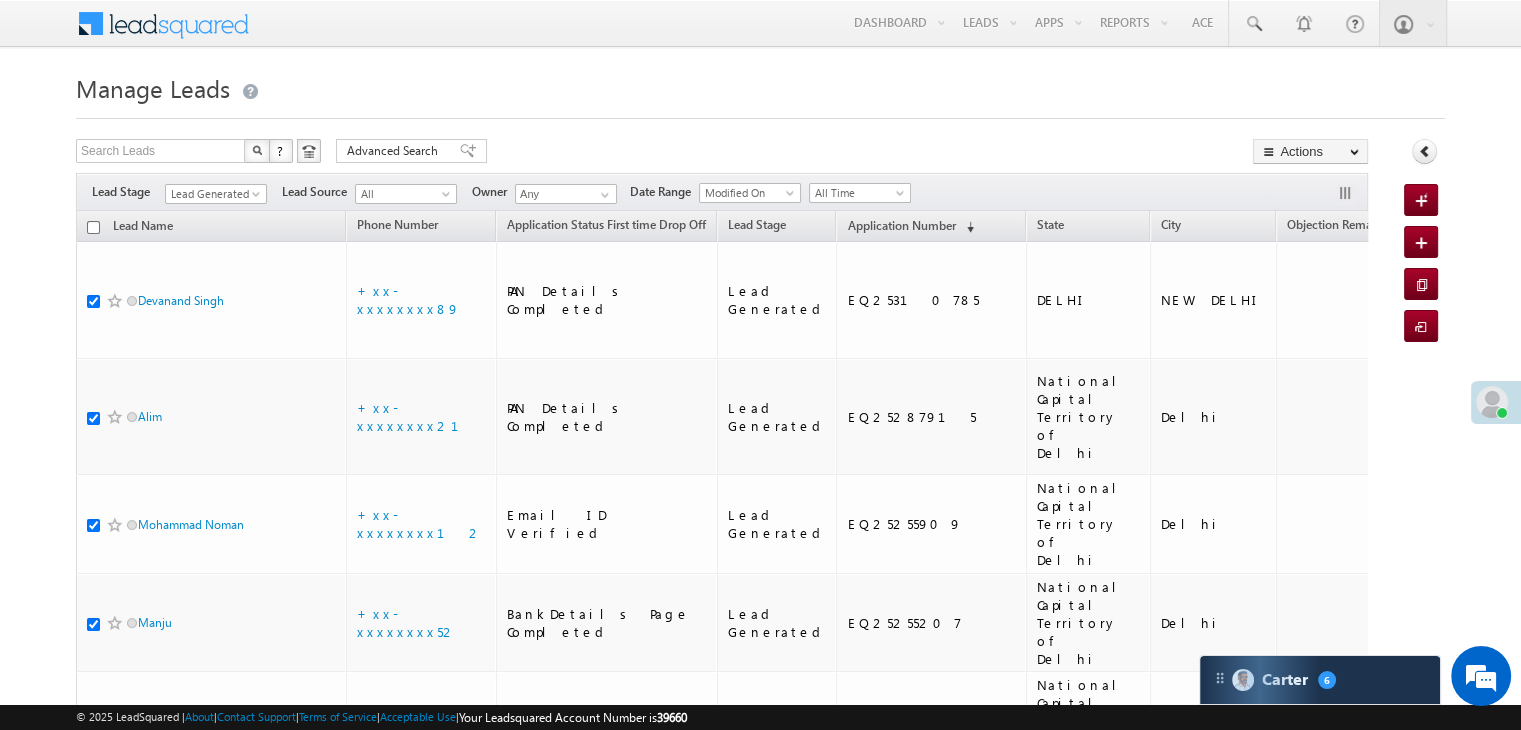 checkbox on "true" 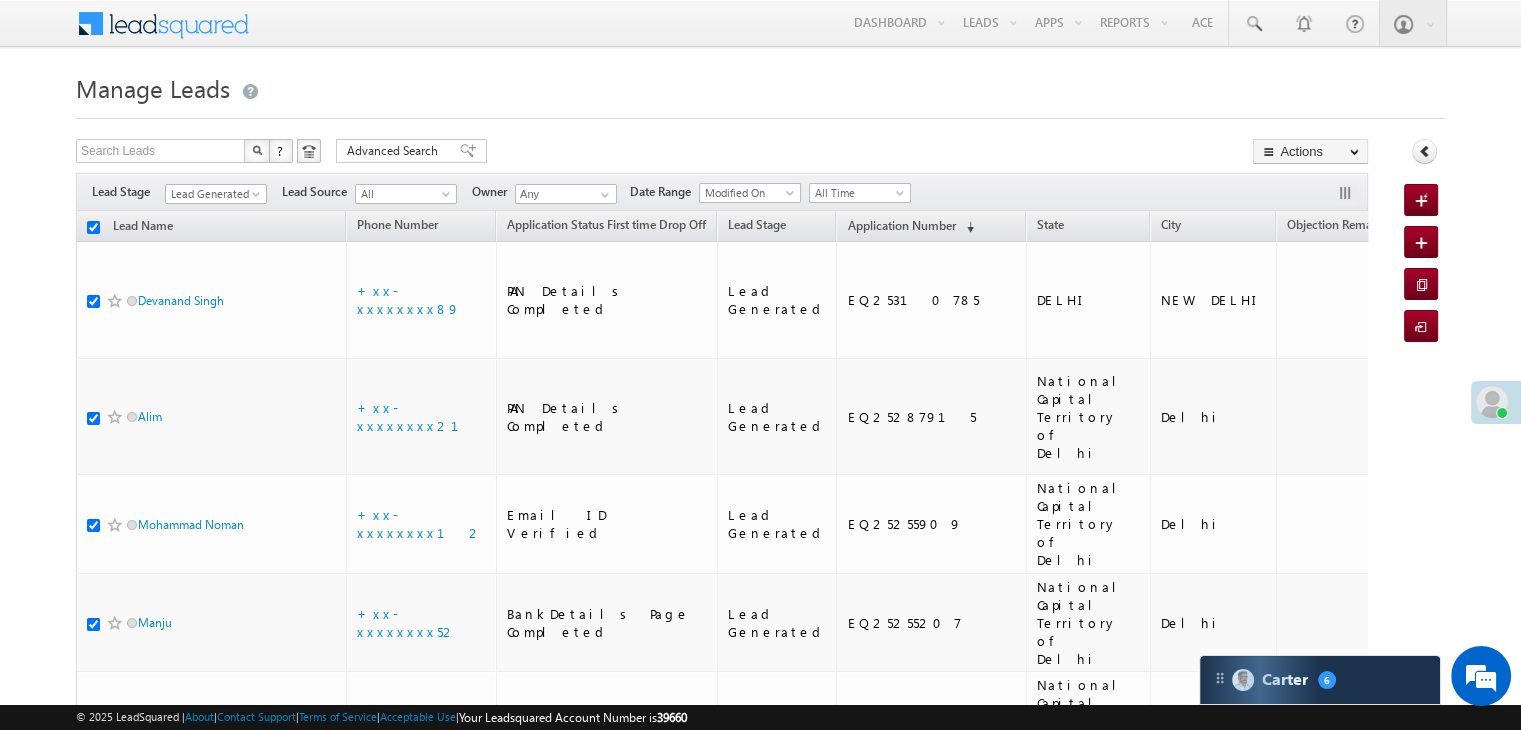 checkbox on "true" 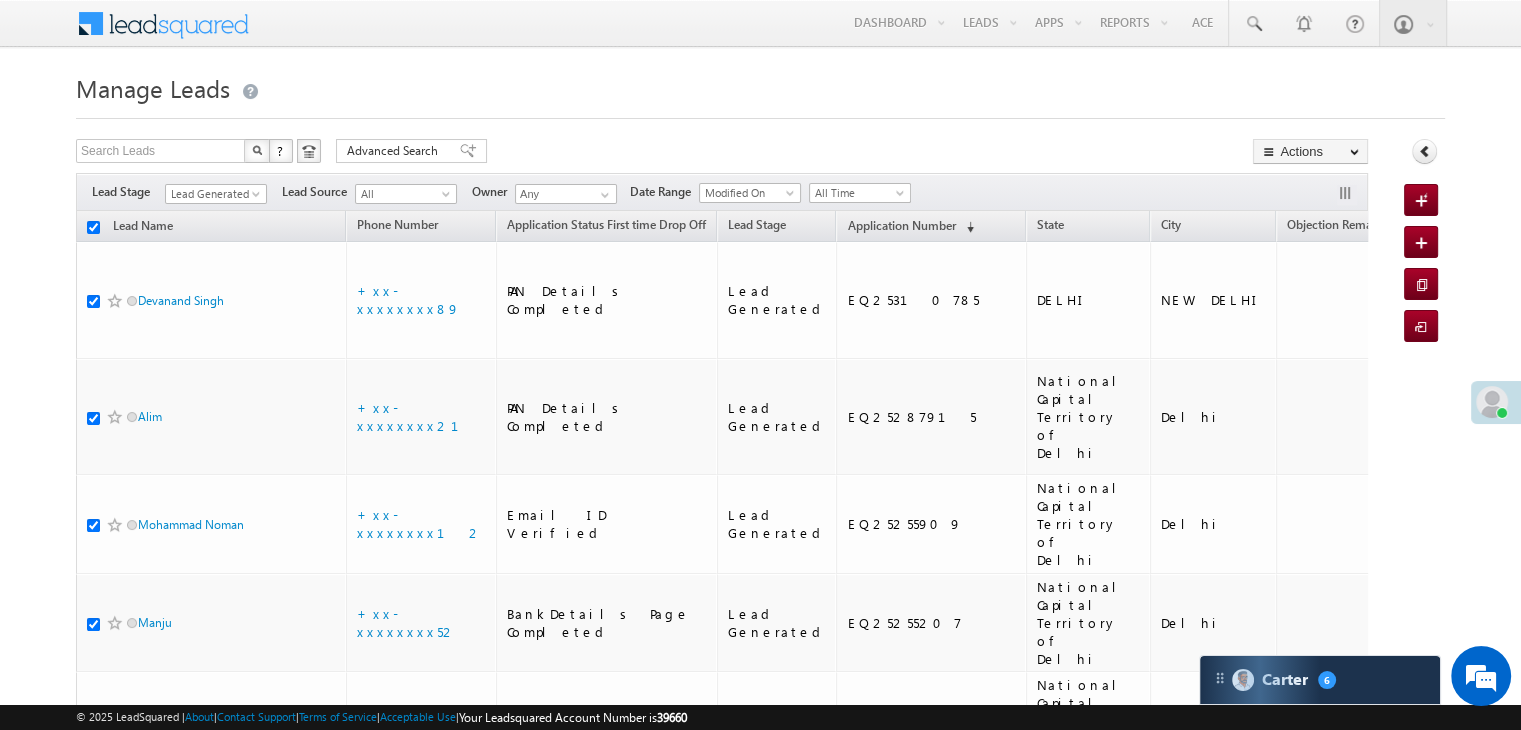 checkbox on "true" 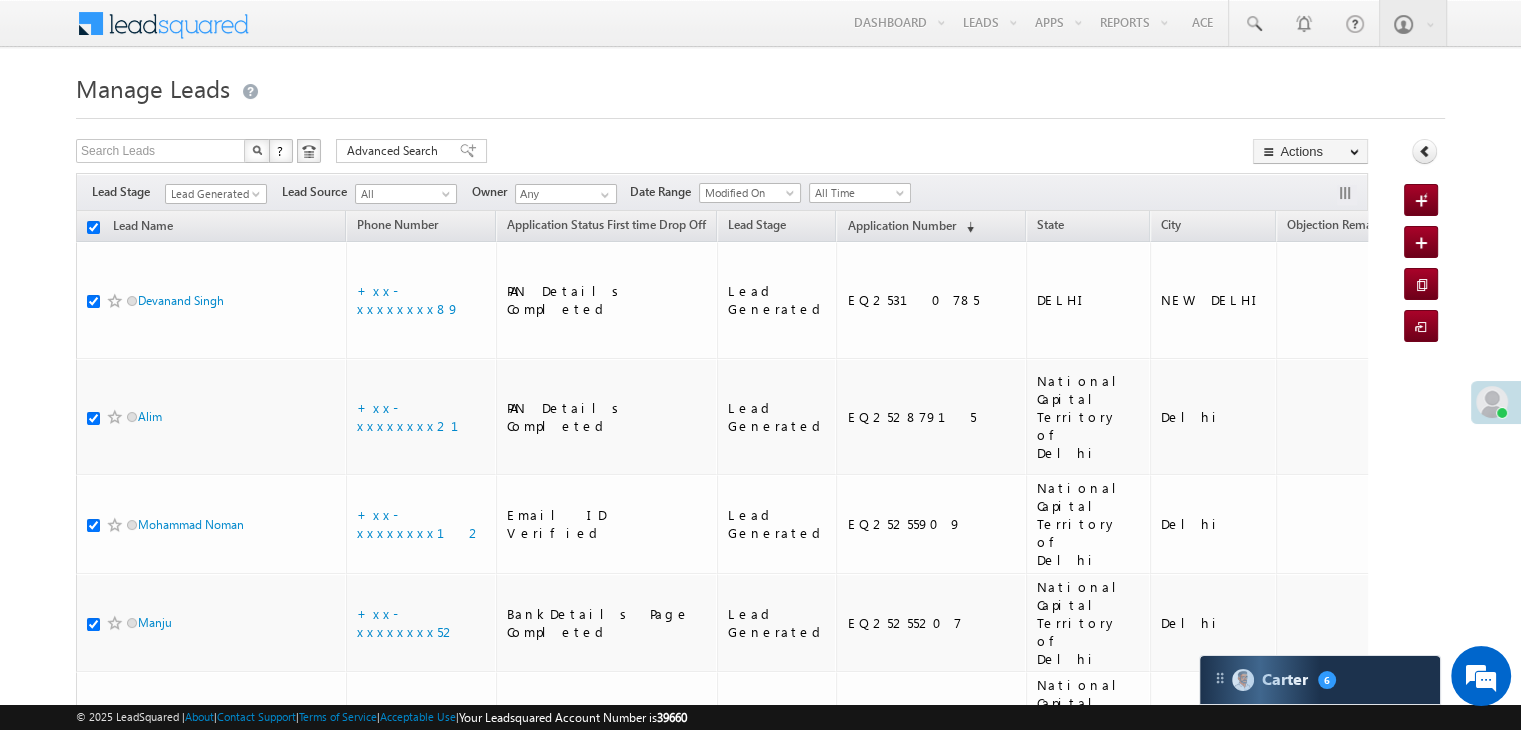 checkbox on "true" 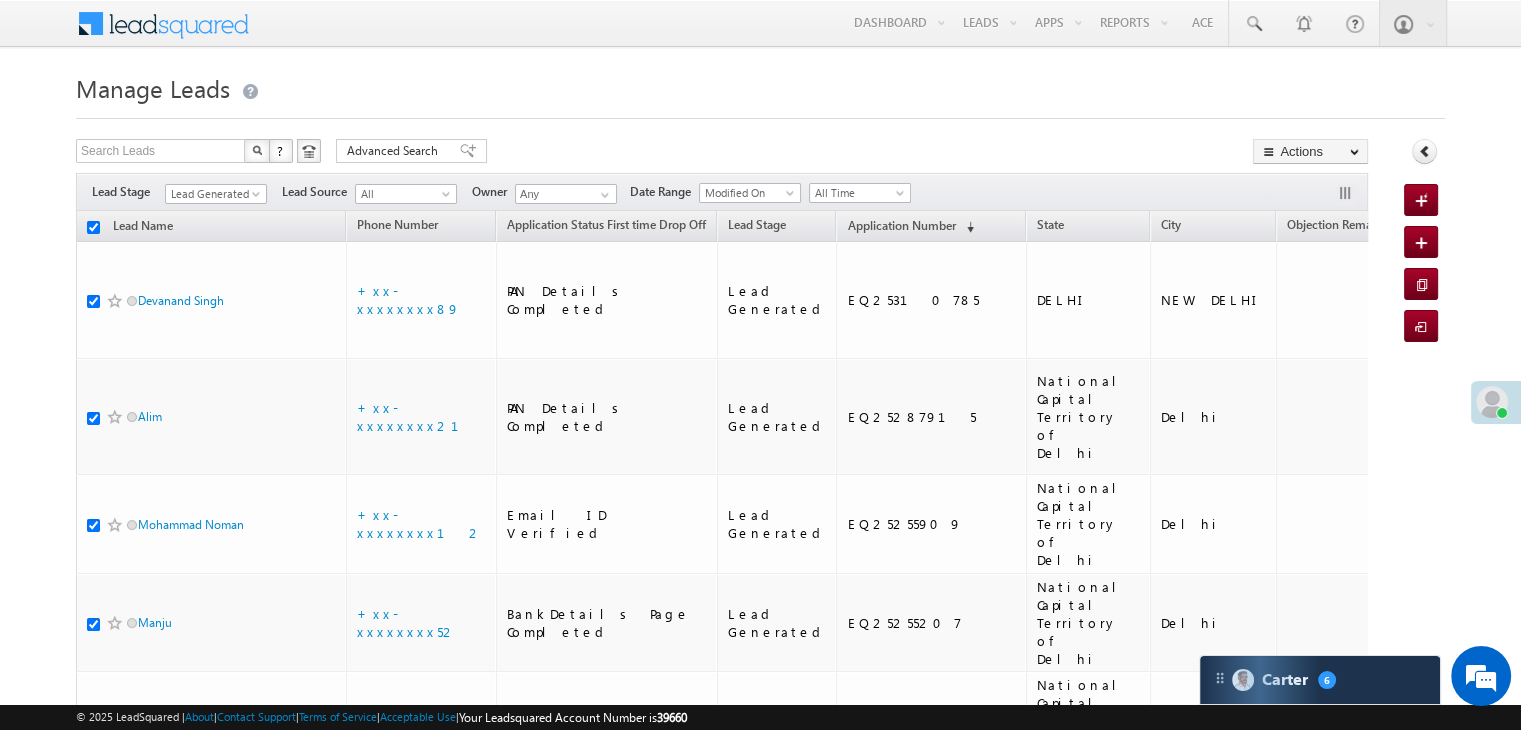 checkbox on "true" 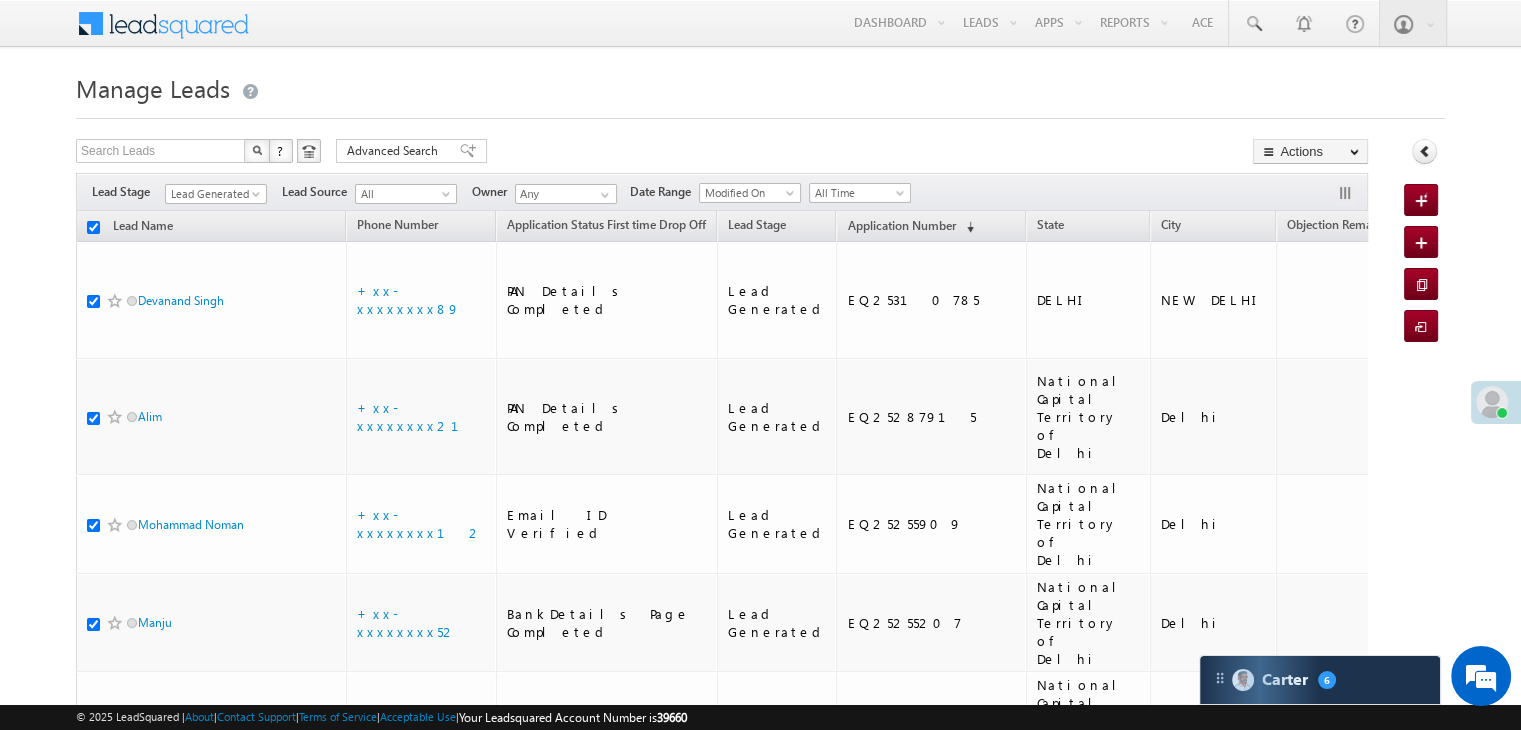 checkbox on "true" 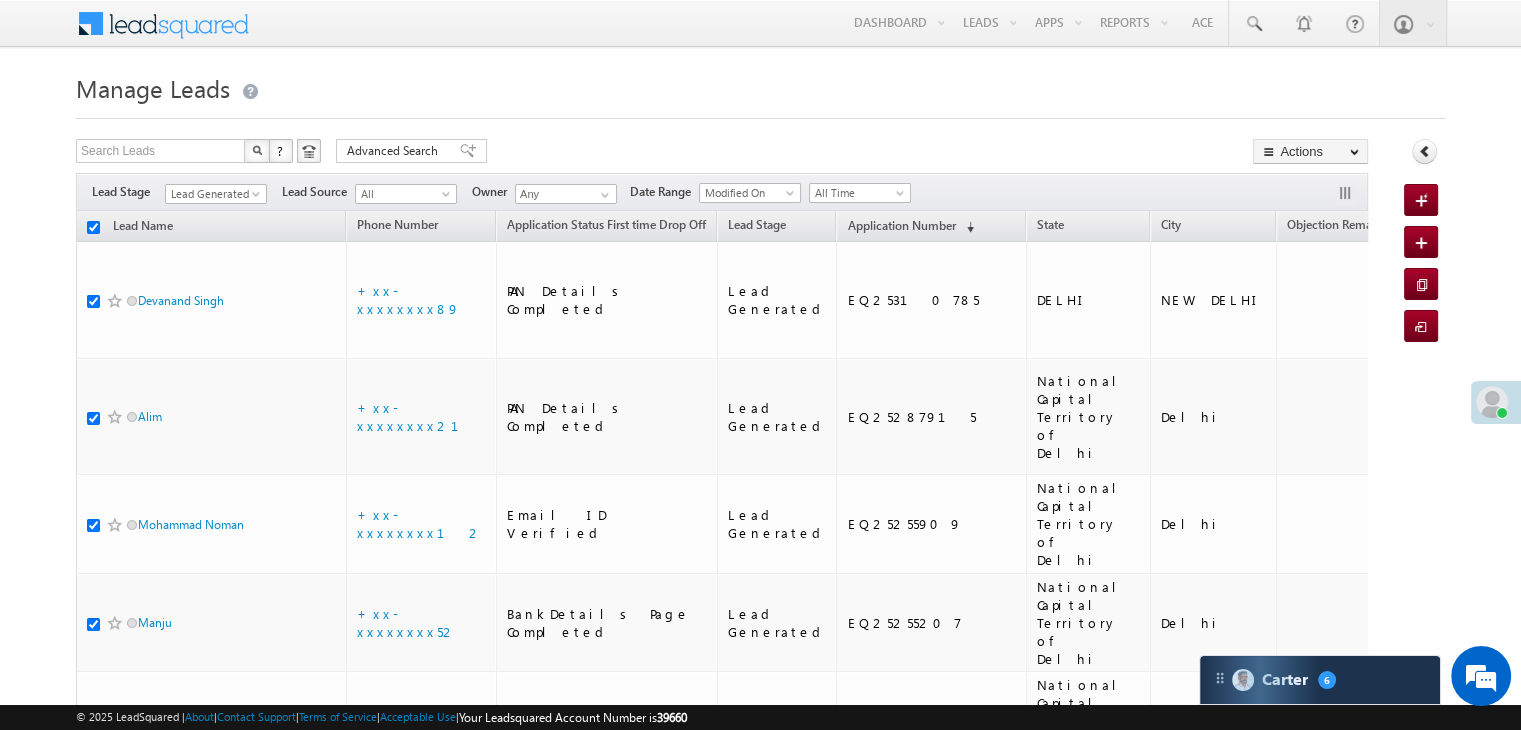 checkbox on "true" 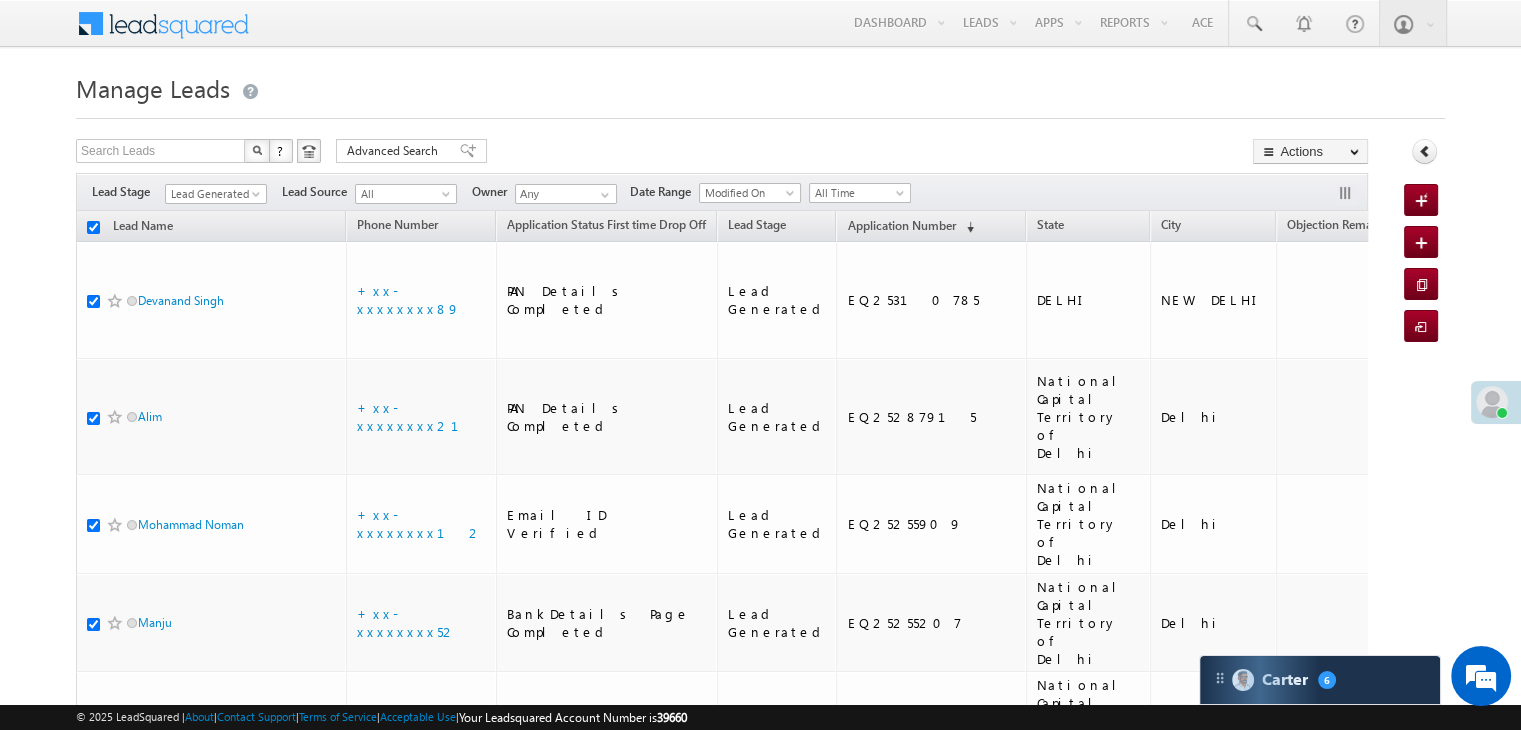 checkbox on "true" 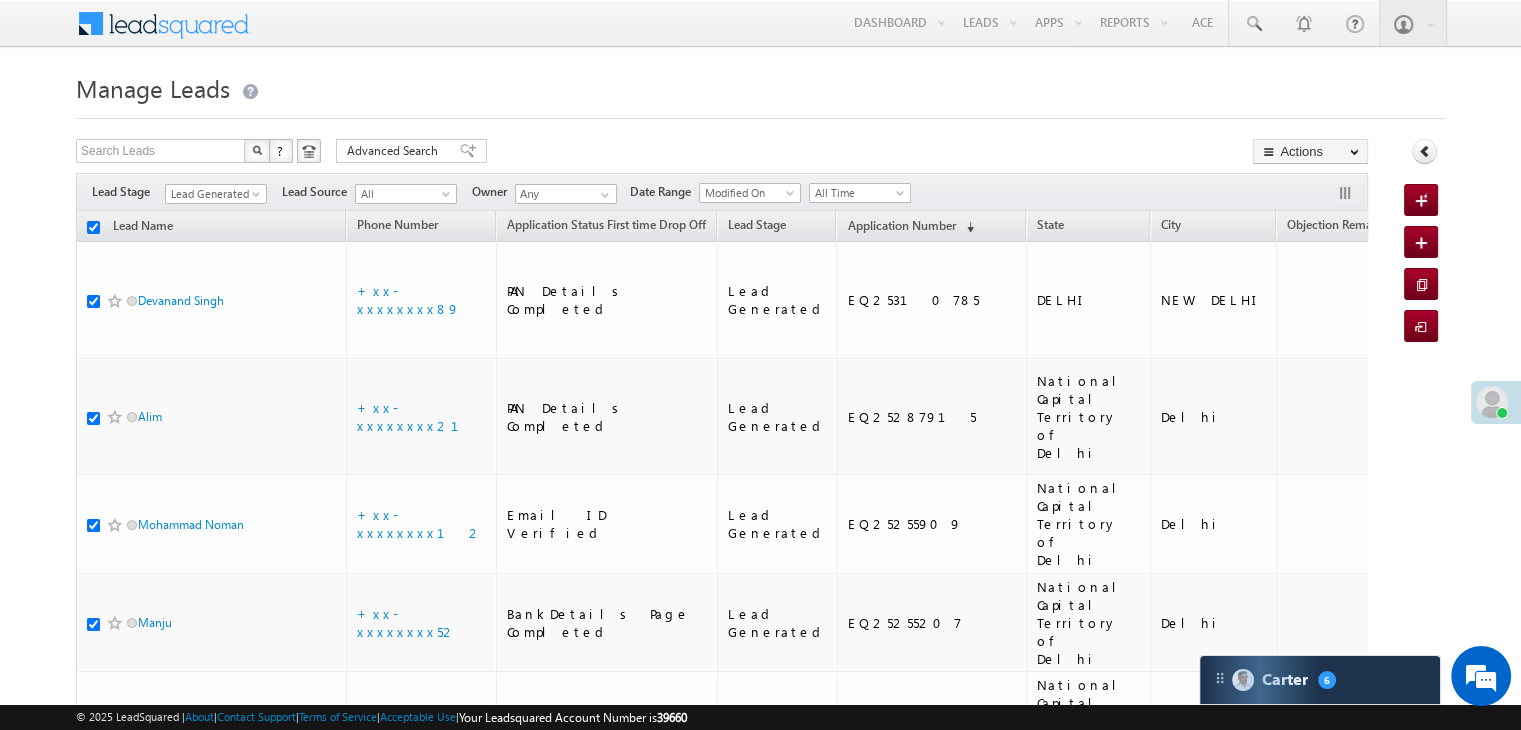 checkbox on "true" 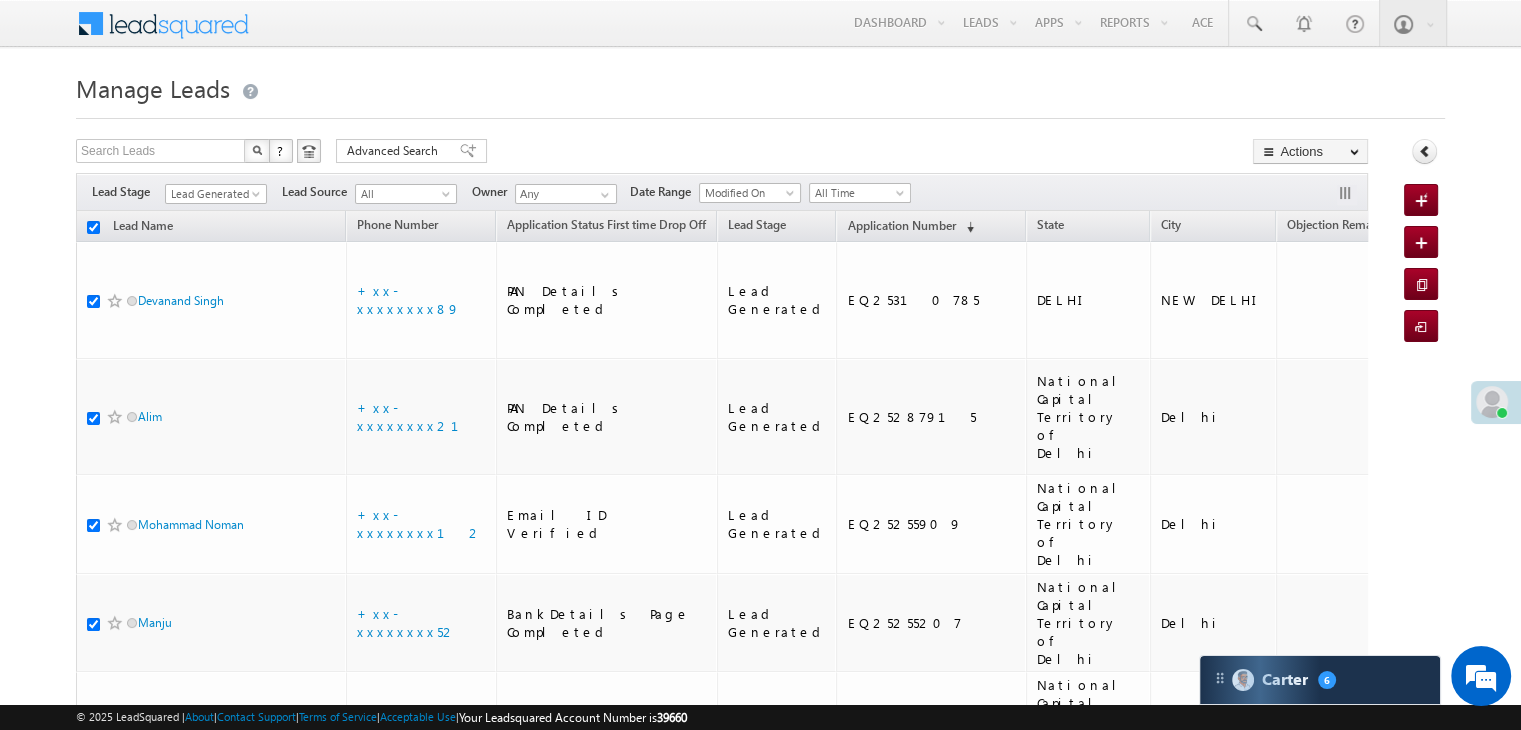 checkbox on "true" 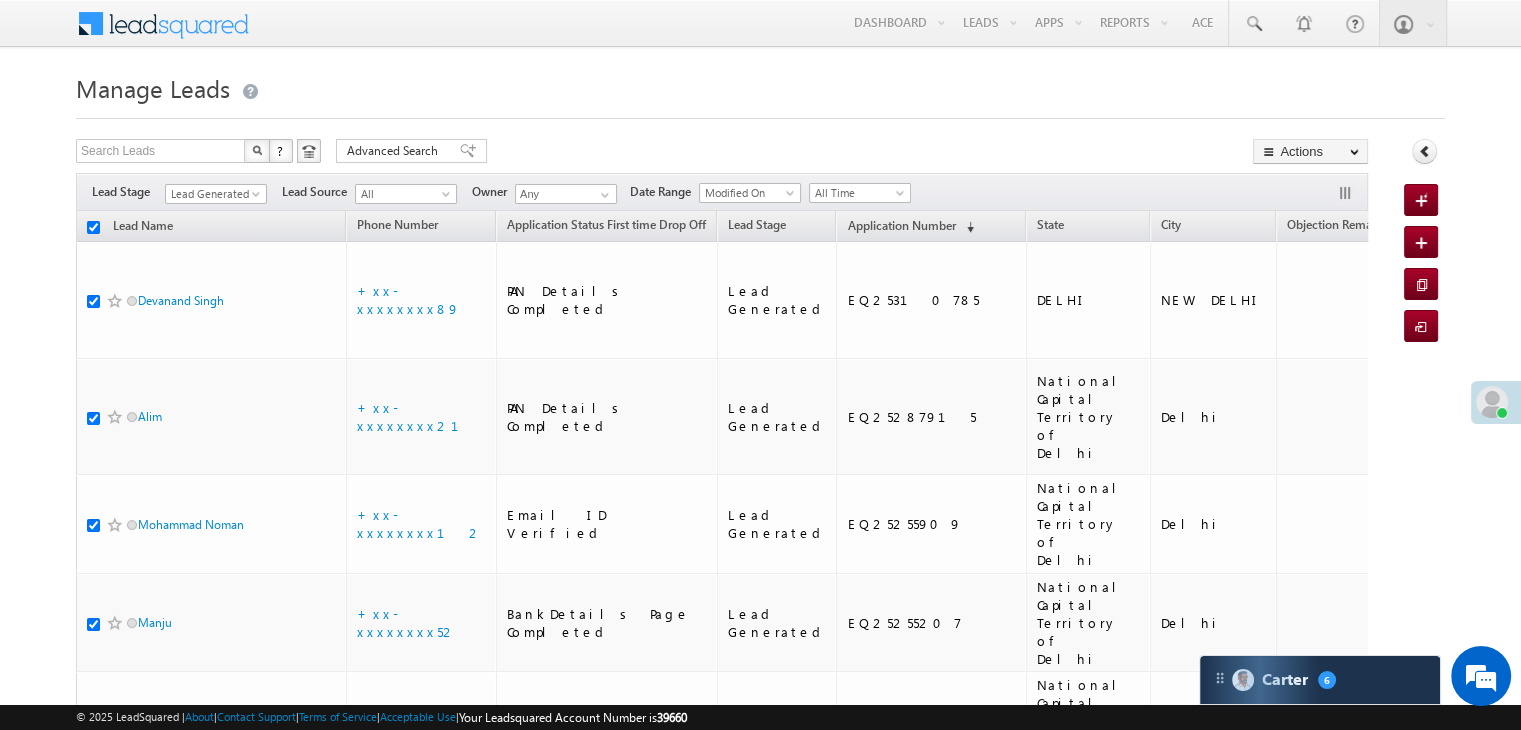 checkbox on "true" 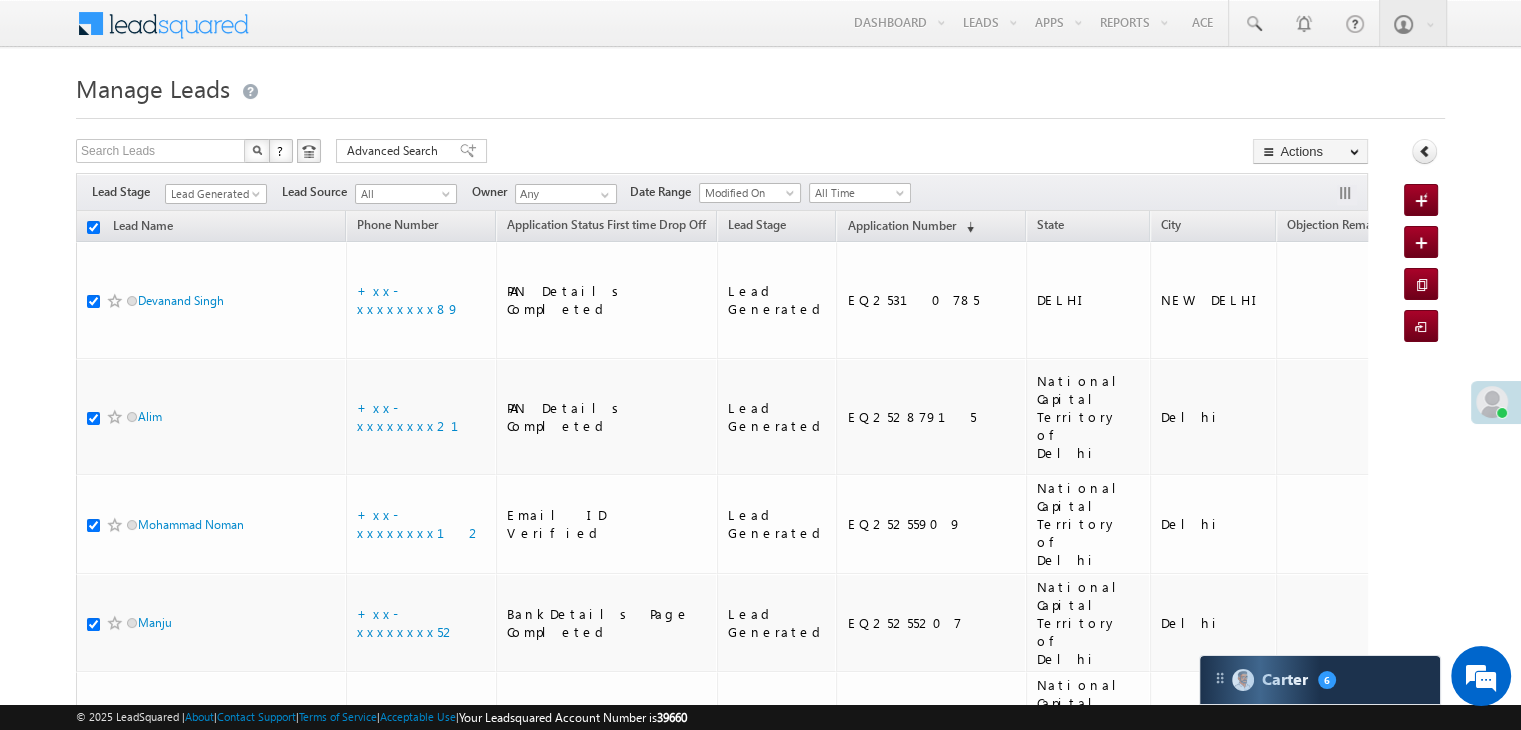 checkbox on "true" 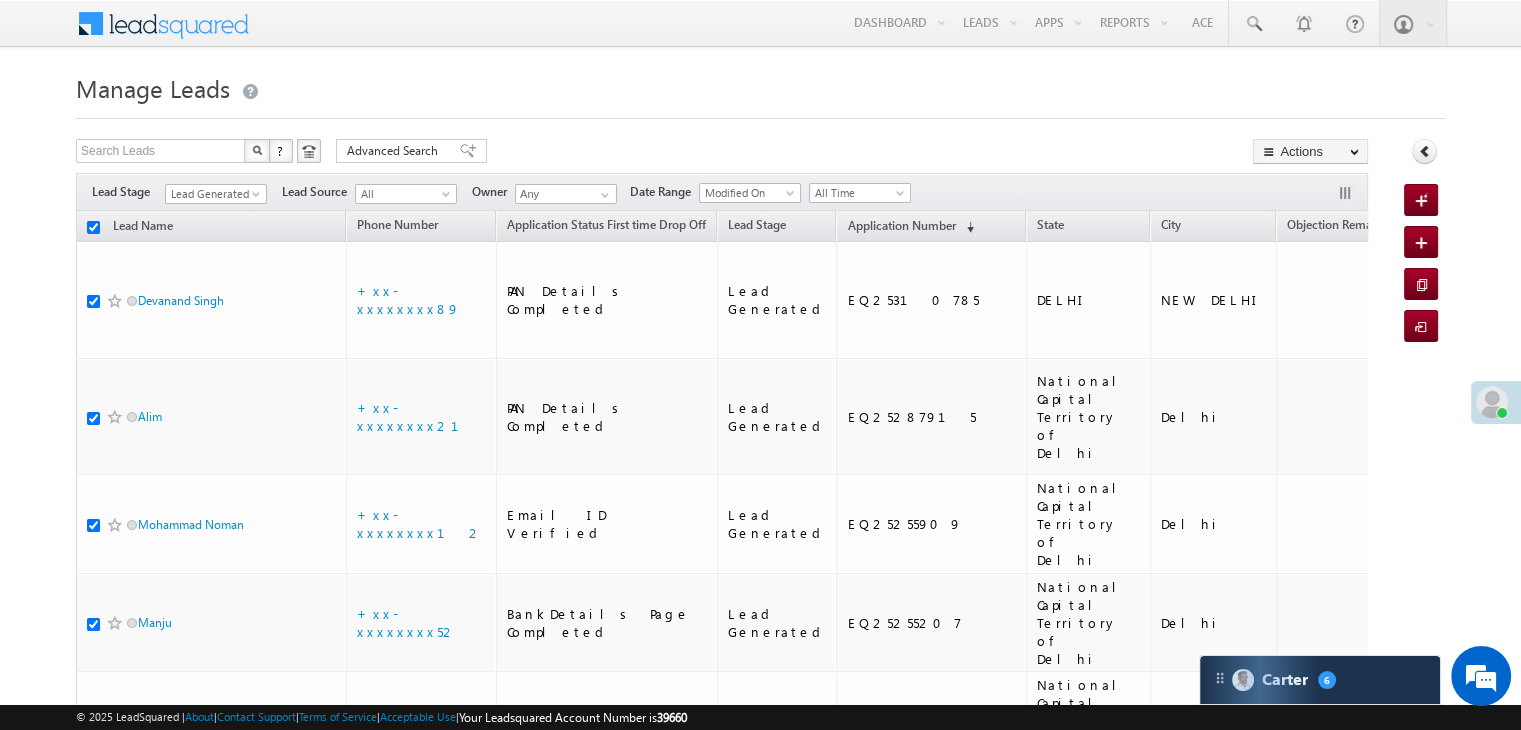 checkbox on "true" 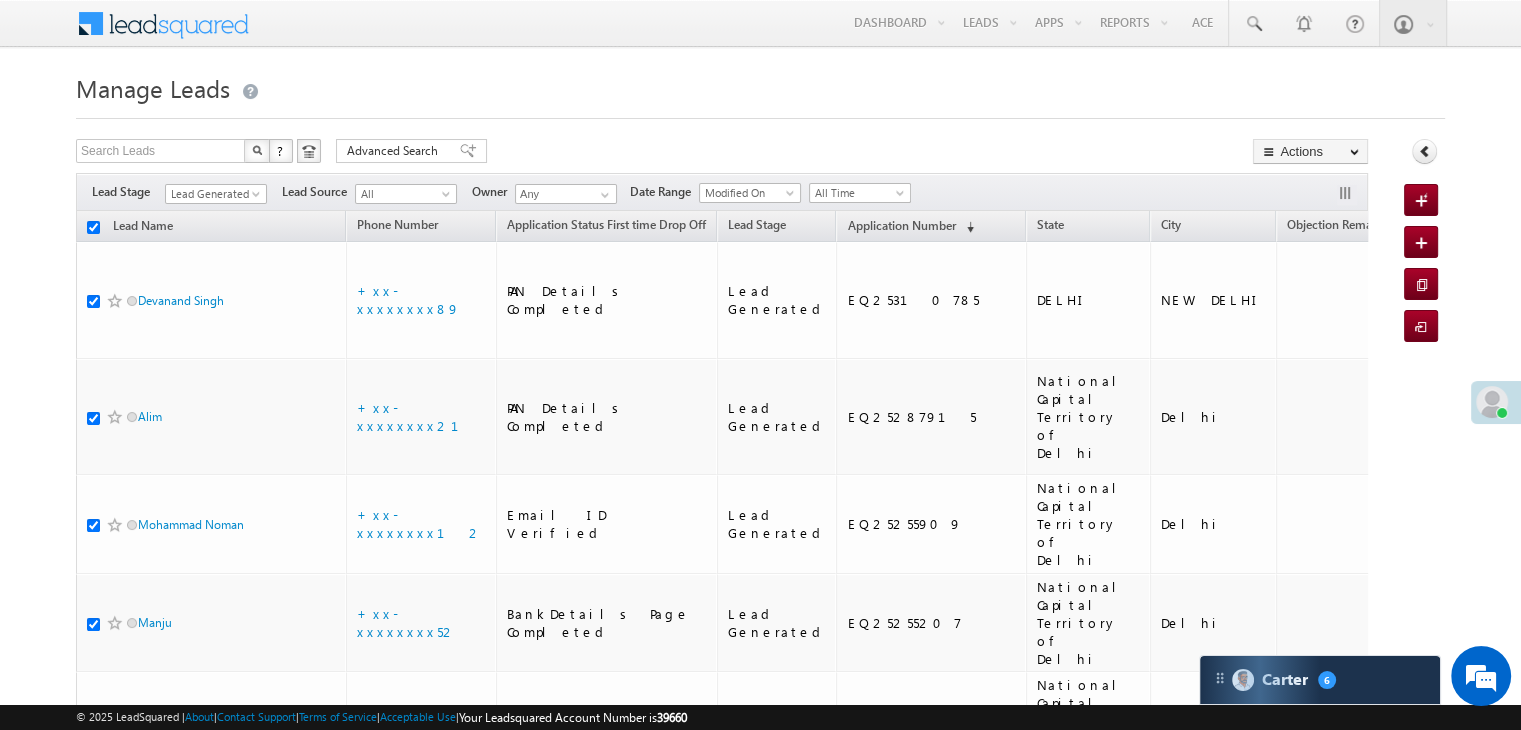 checkbox on "true" 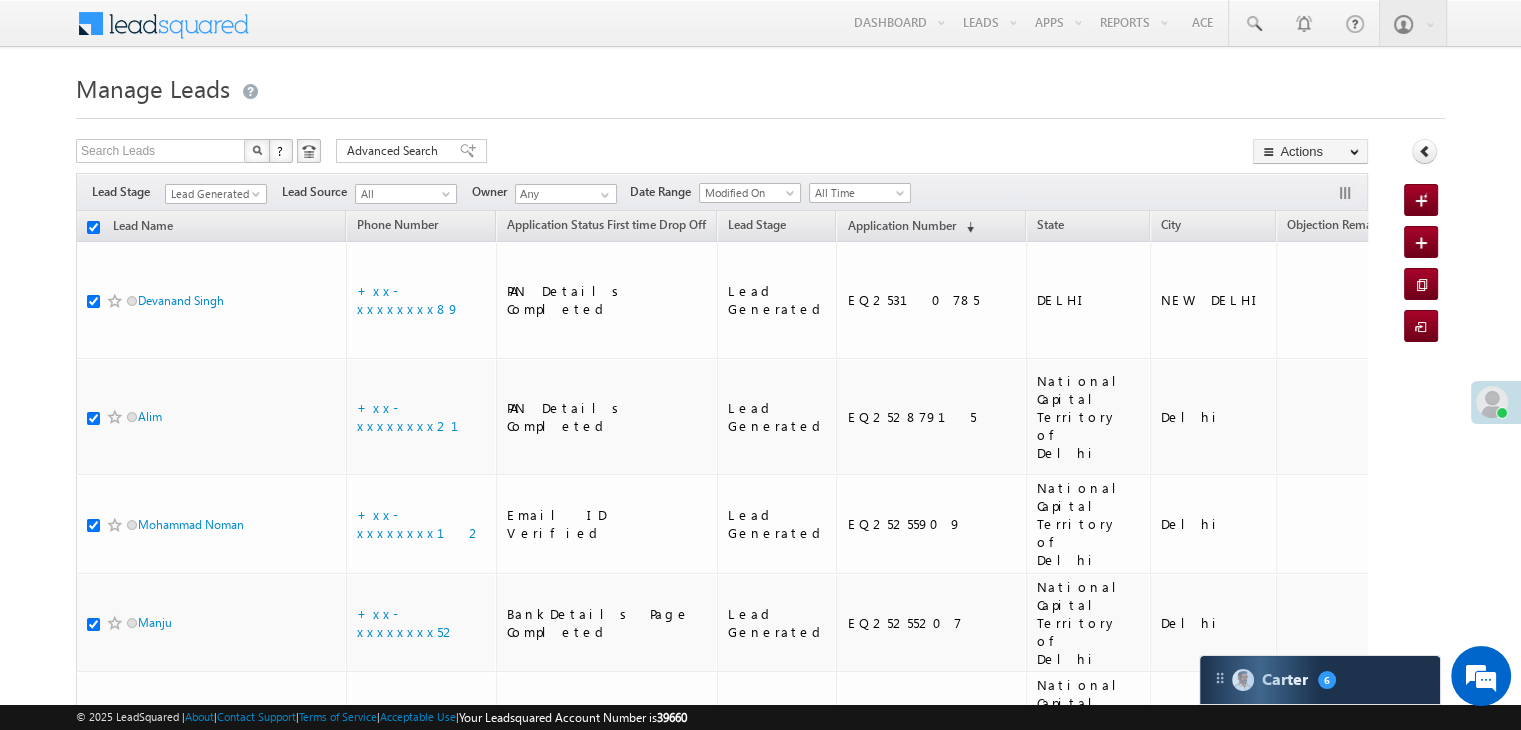 checkbox on "true" 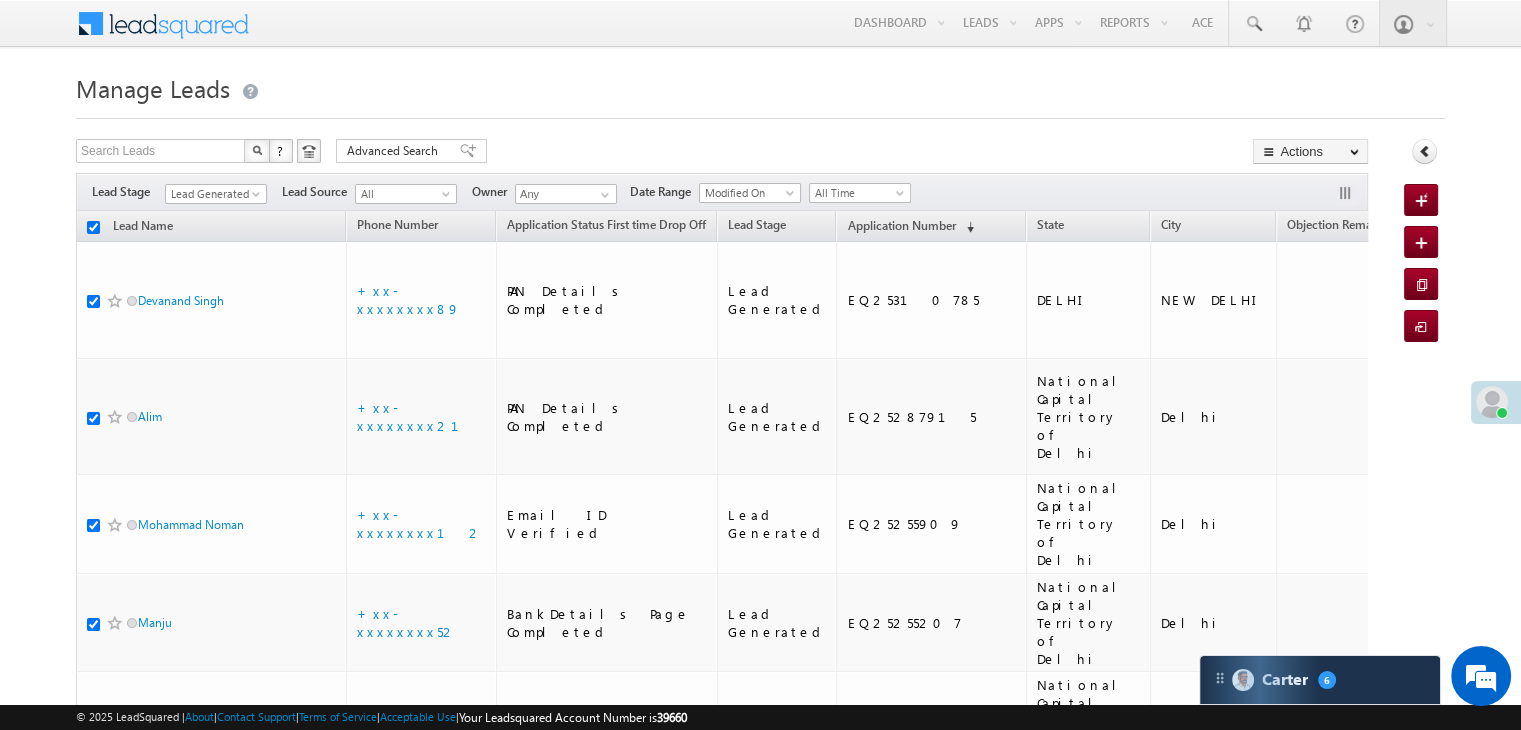 checkbox on "true" 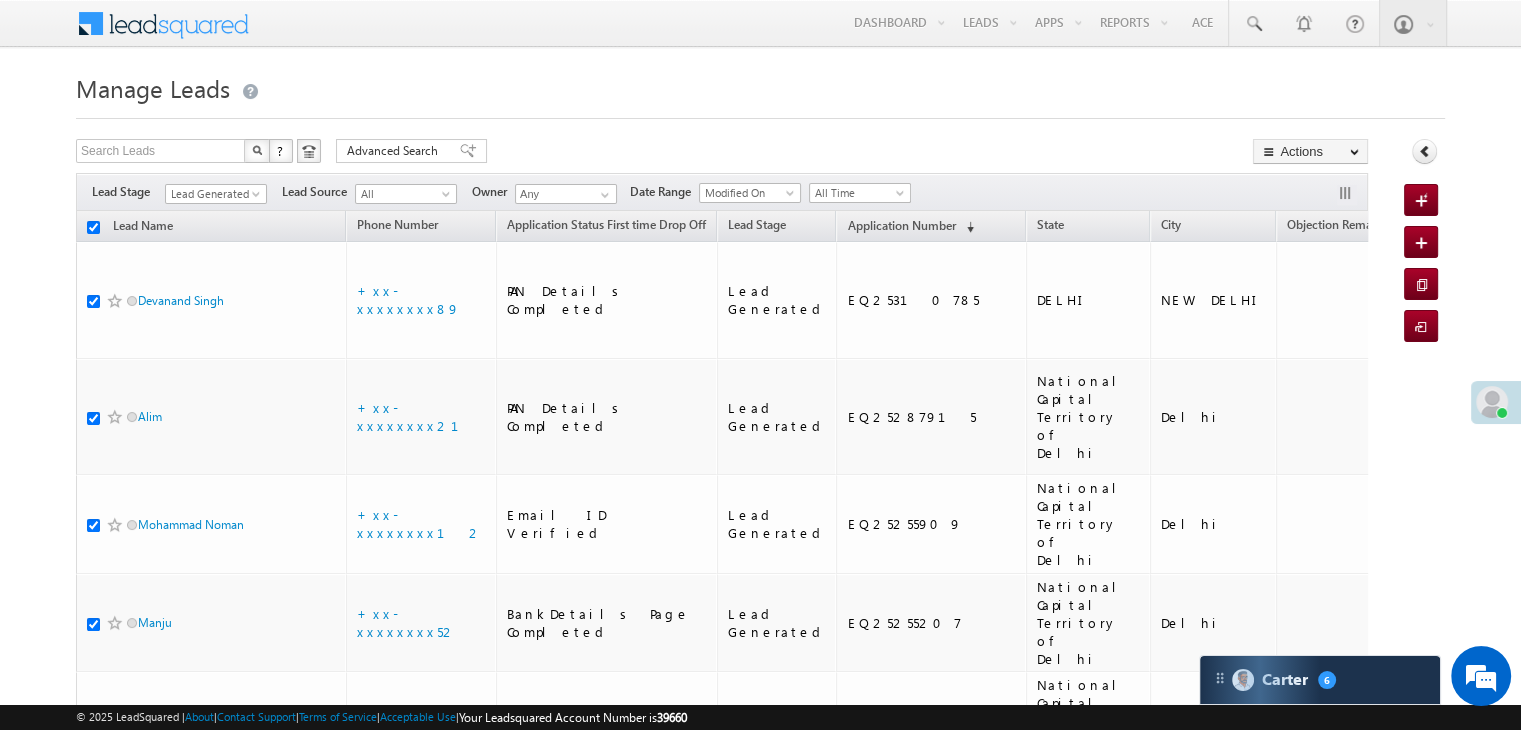 checkbox on "true" 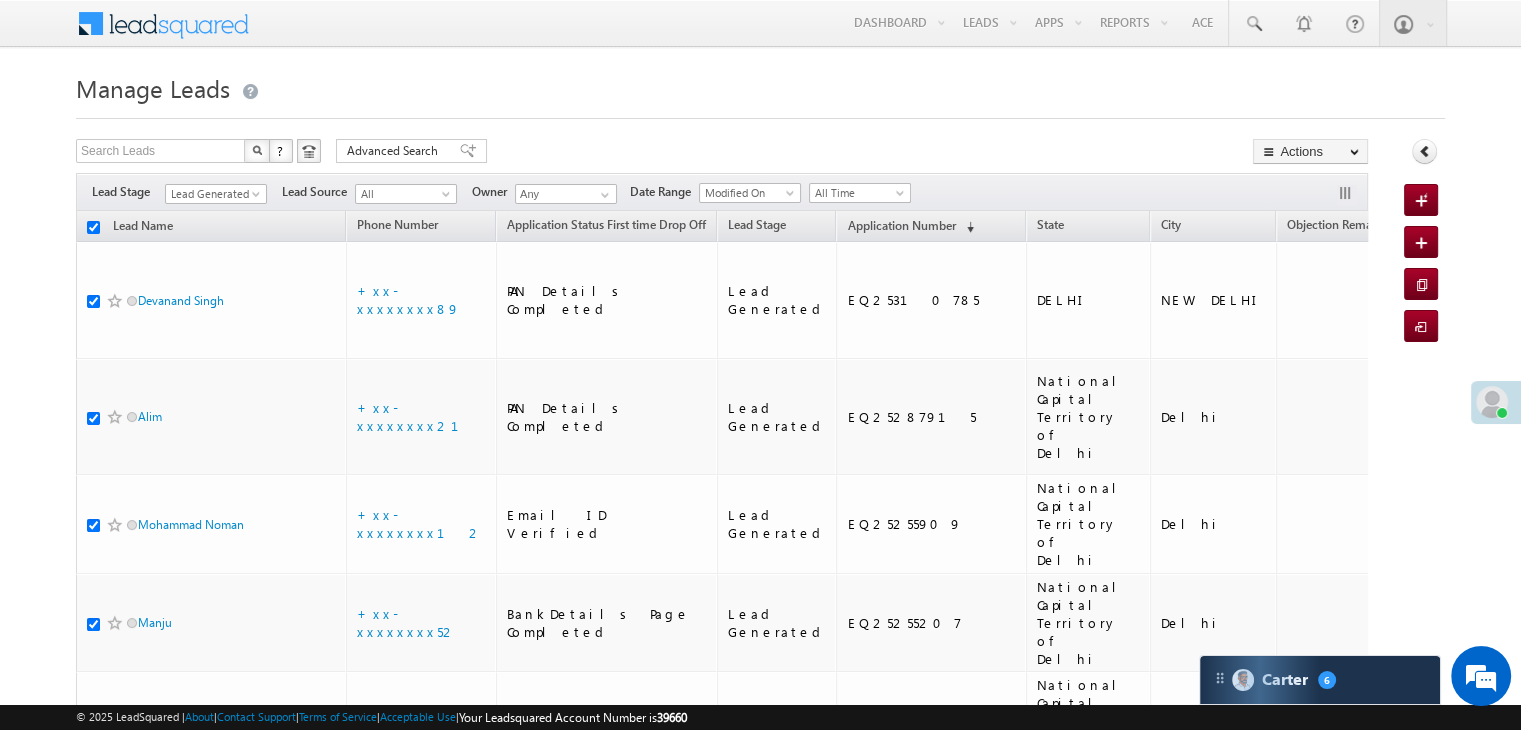 checkbox on "true" 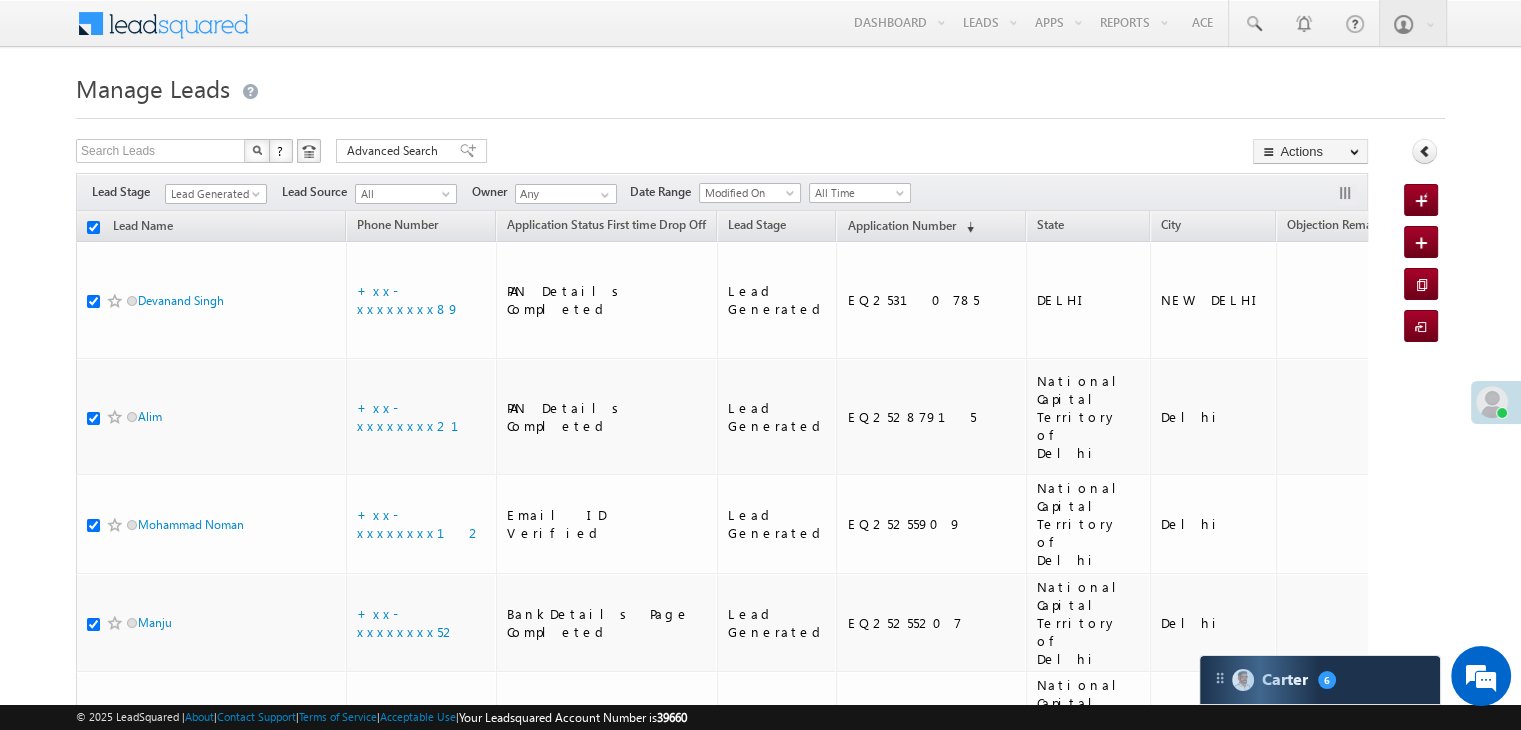 checkbox on "true" 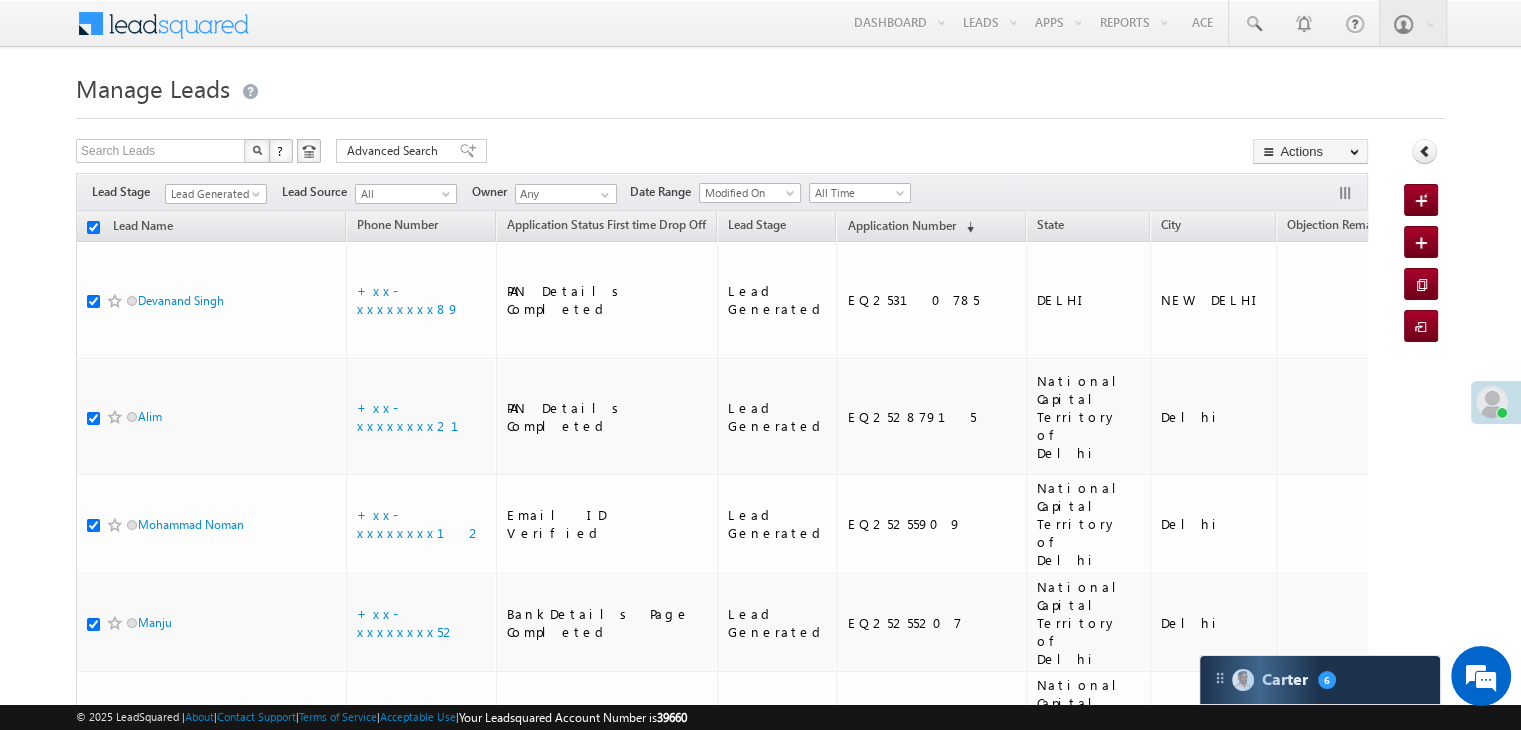 checkbox on "true" 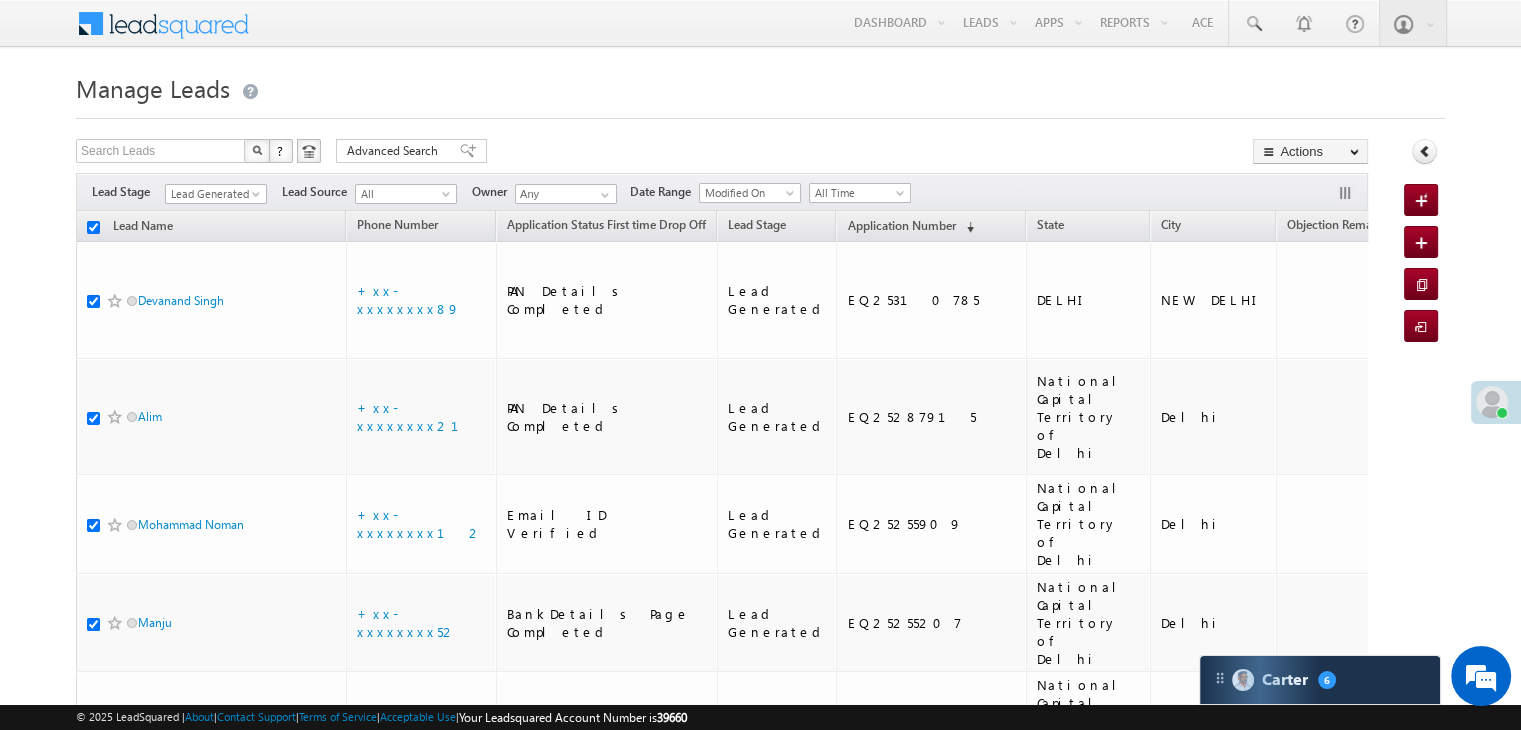 checkbox on "true" 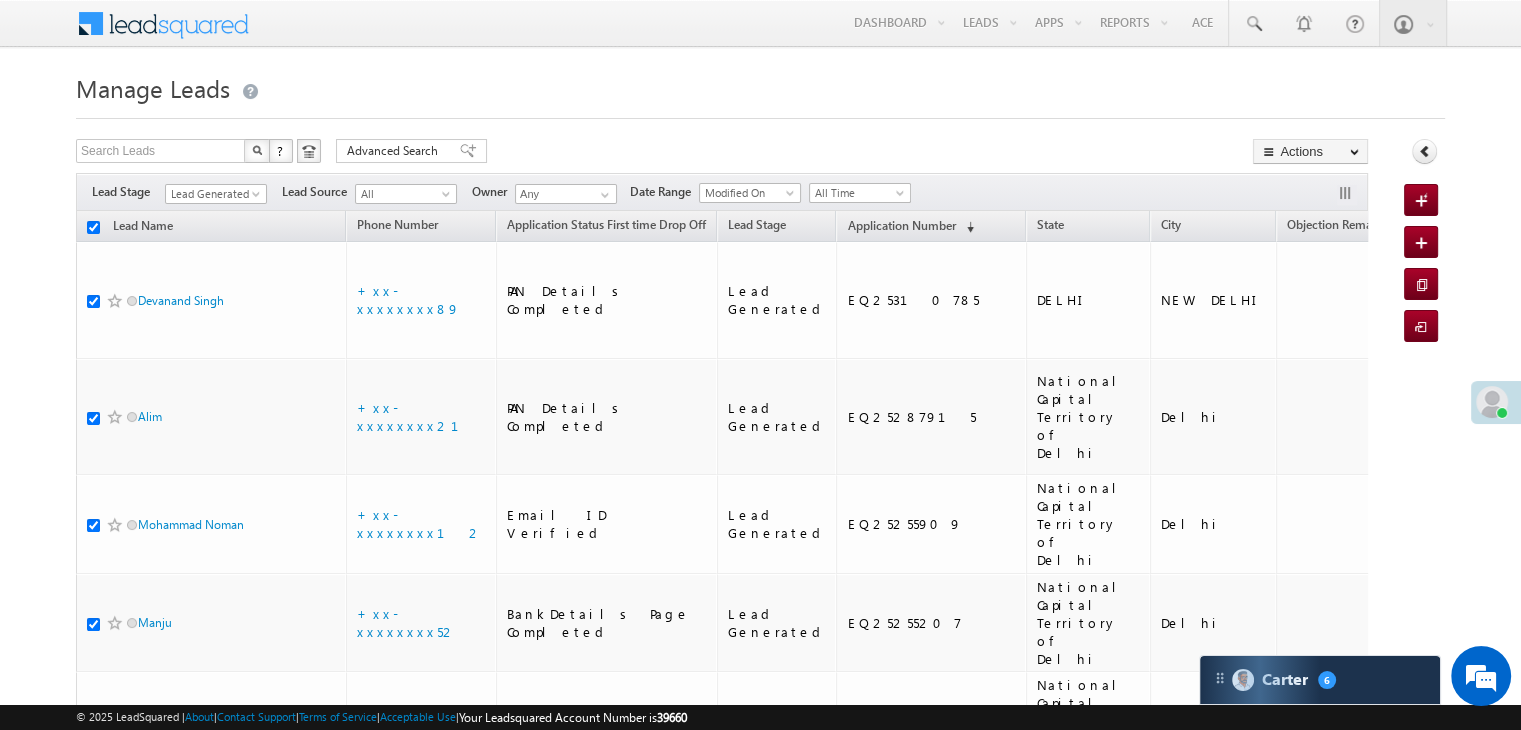 checkbox on "true" 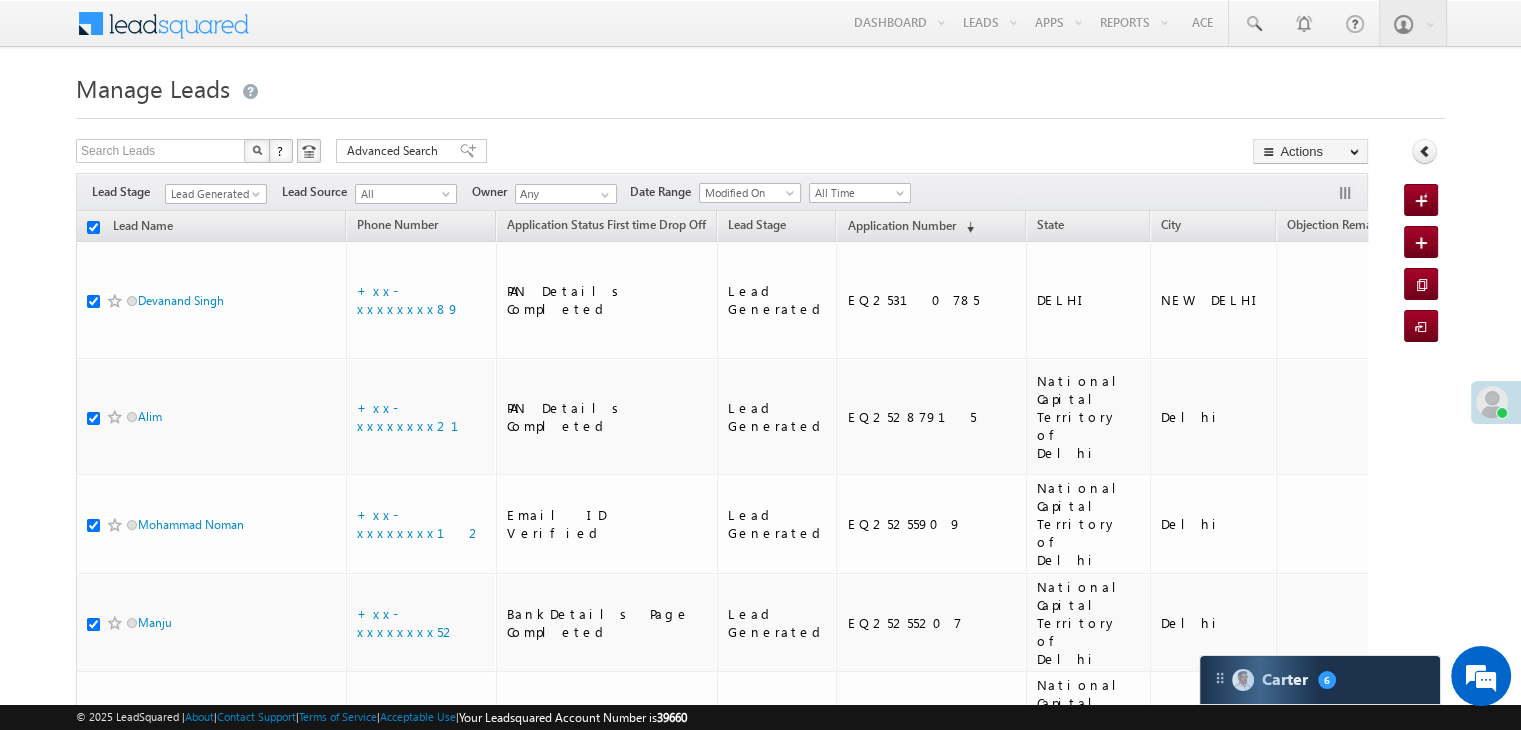 checkbox on "true" 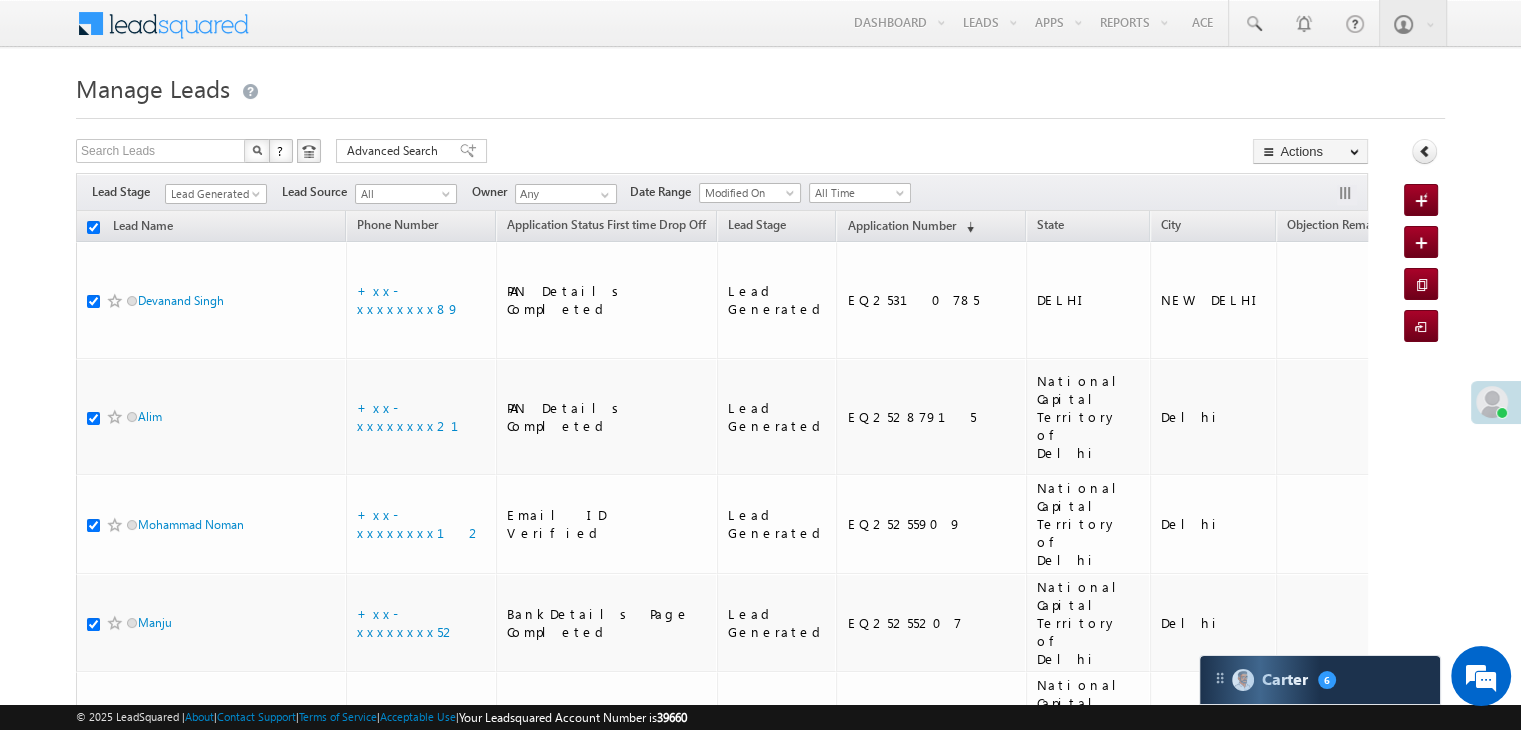 checkbox on "true" 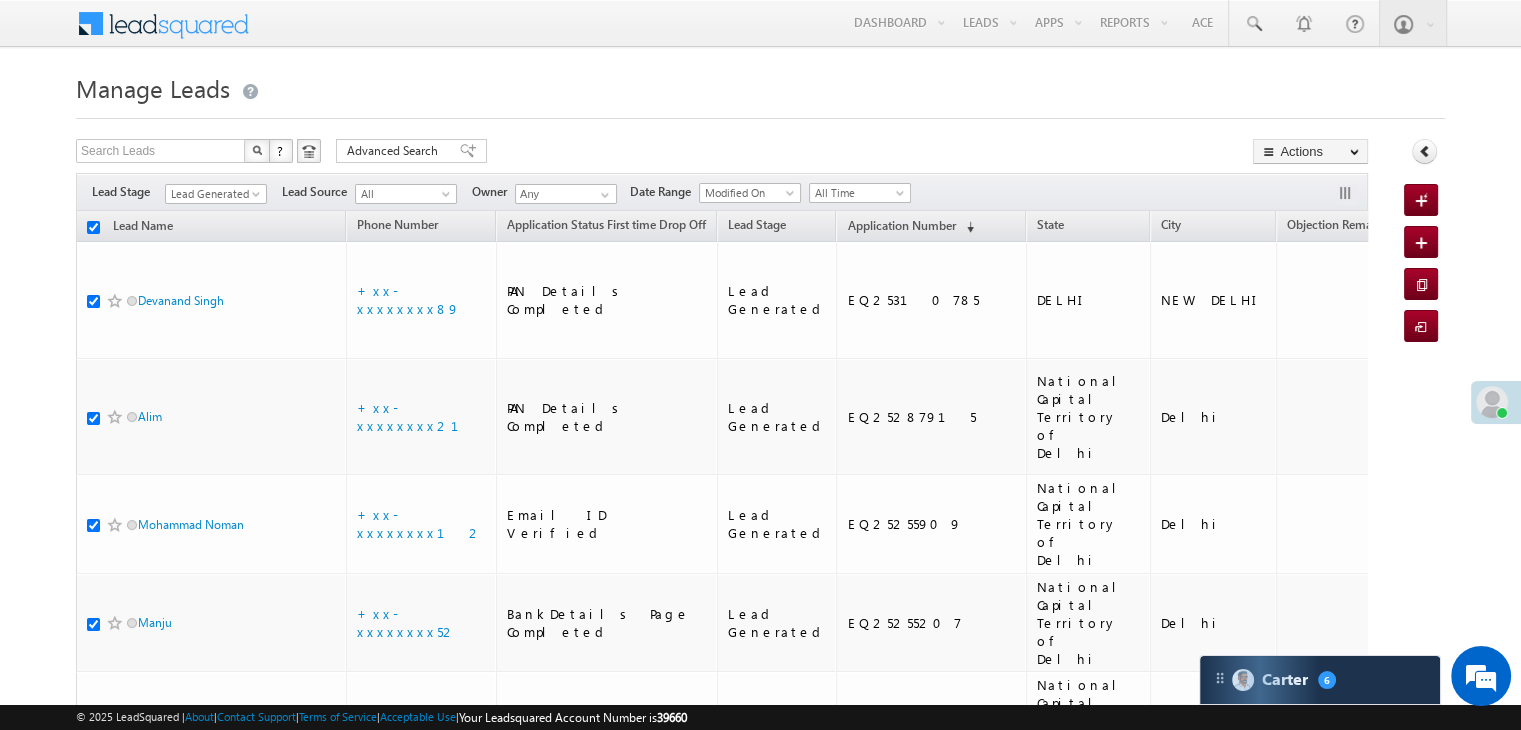 checkbox on "true" 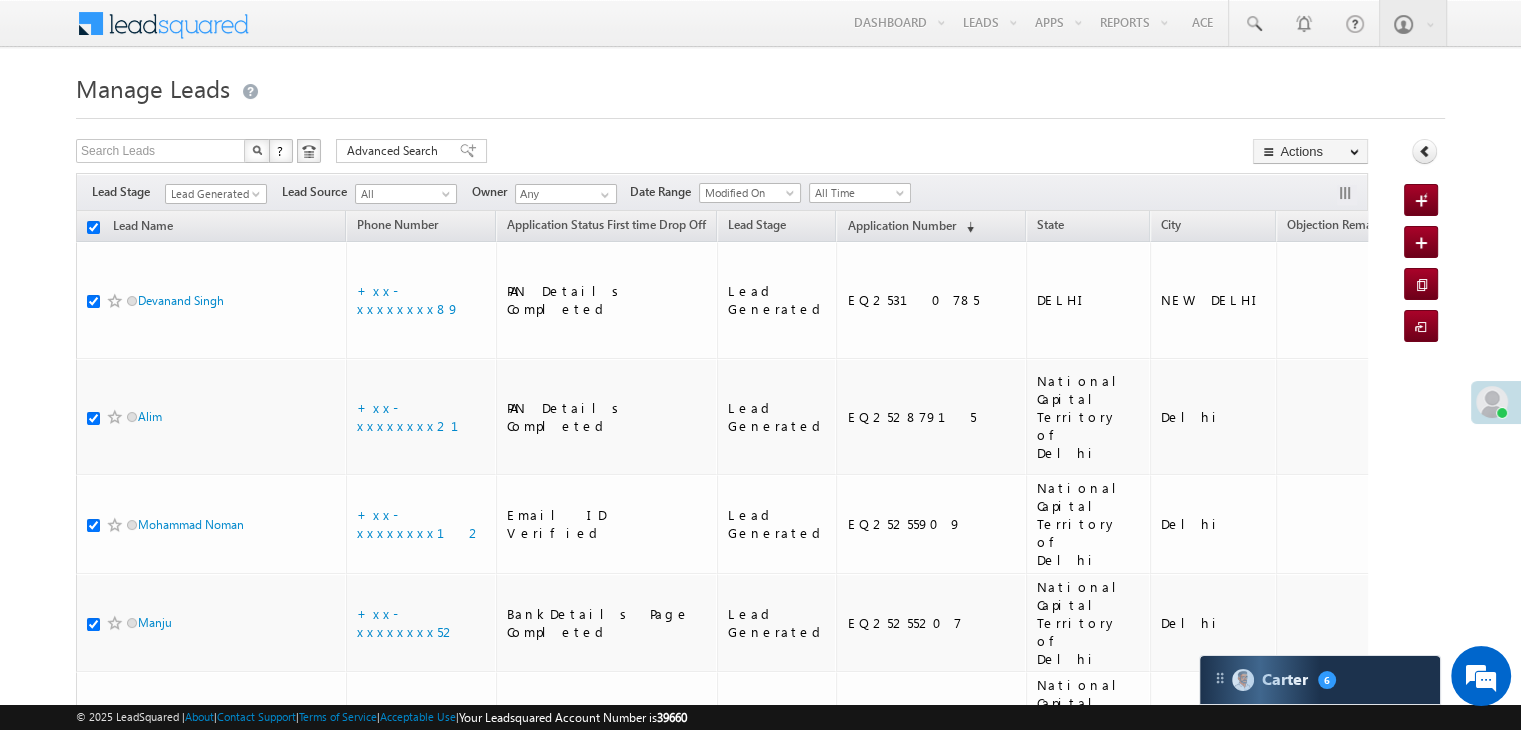 checkbox on "true" 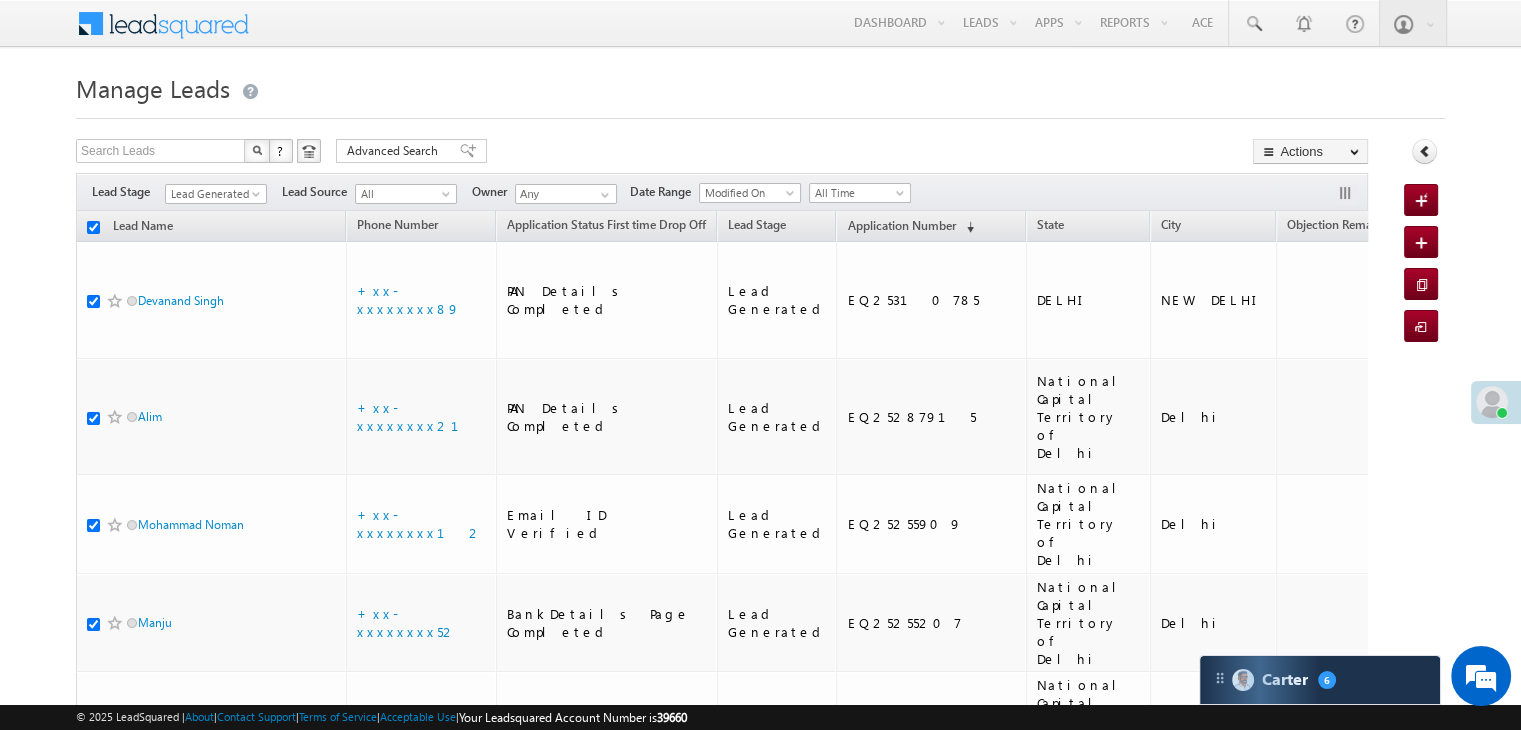 checkbox on "true" 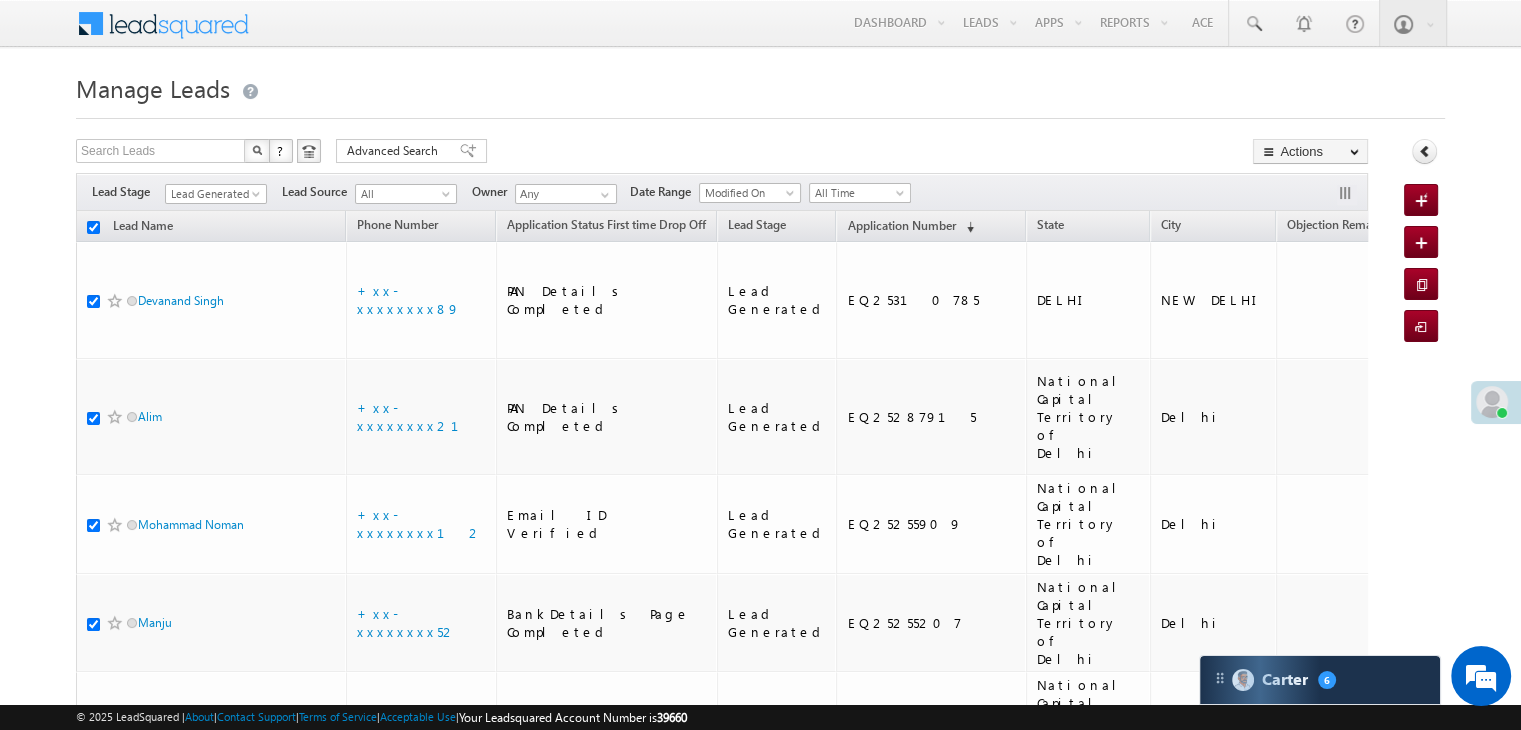 checkbox on "true" 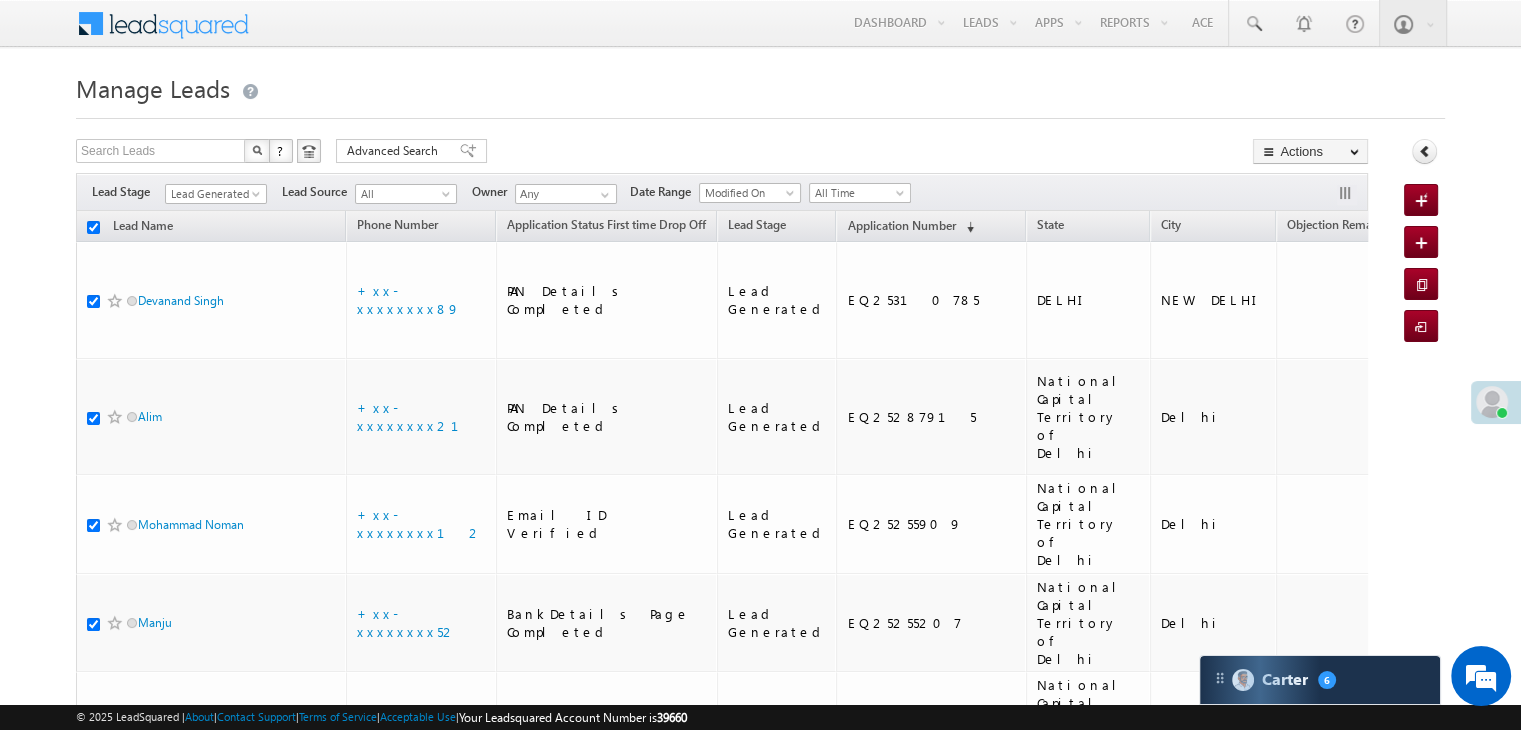checkbox on "true" 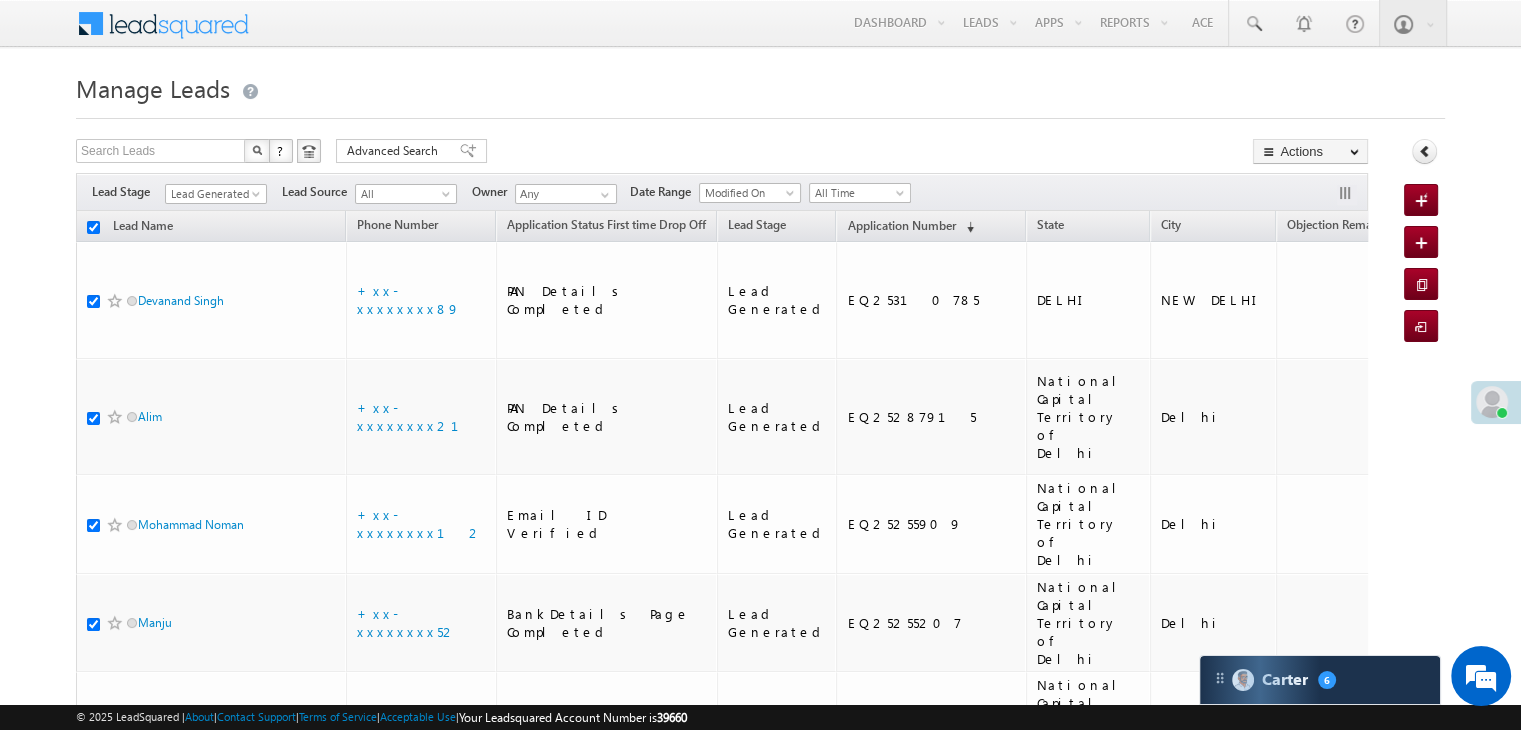 checkbox on "true" 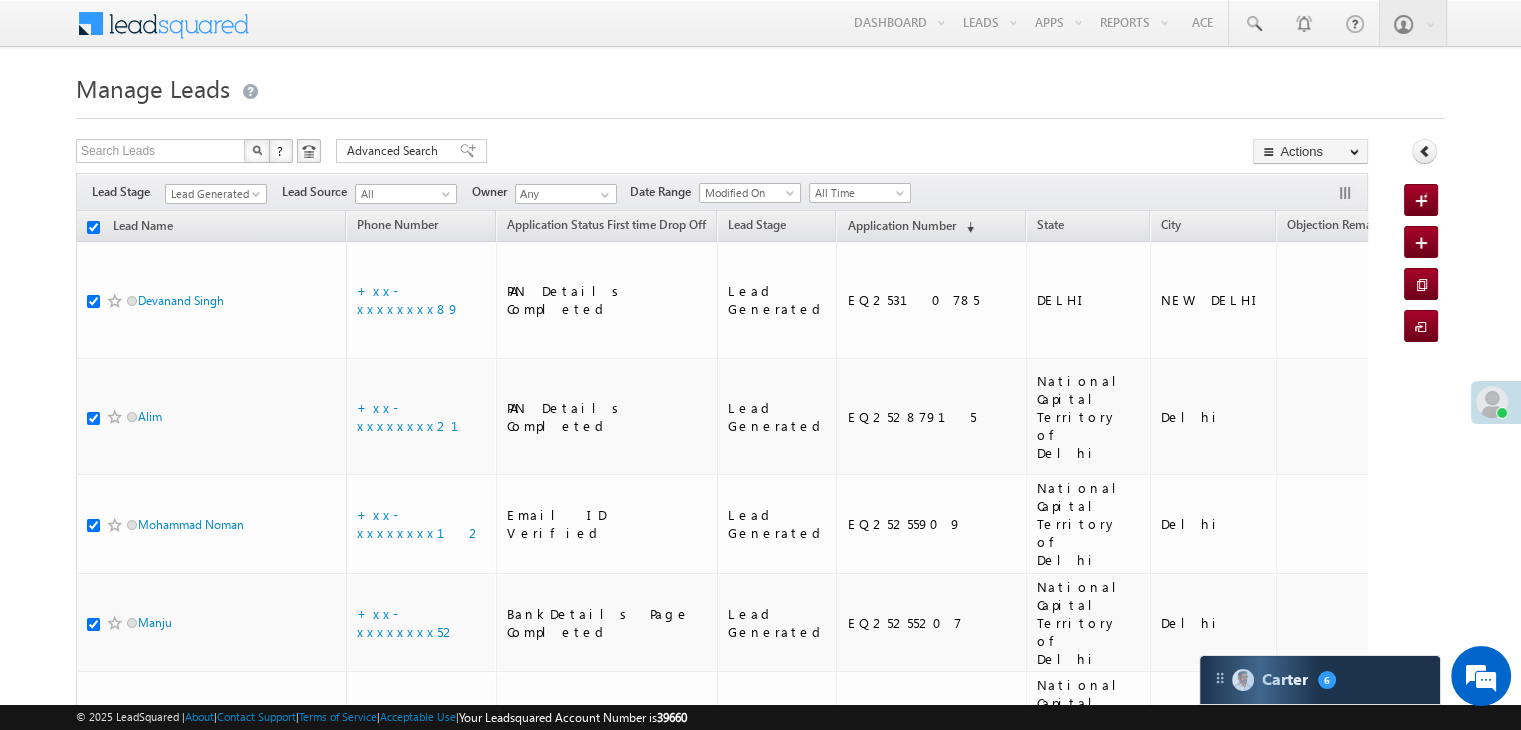 checkbox on "true" 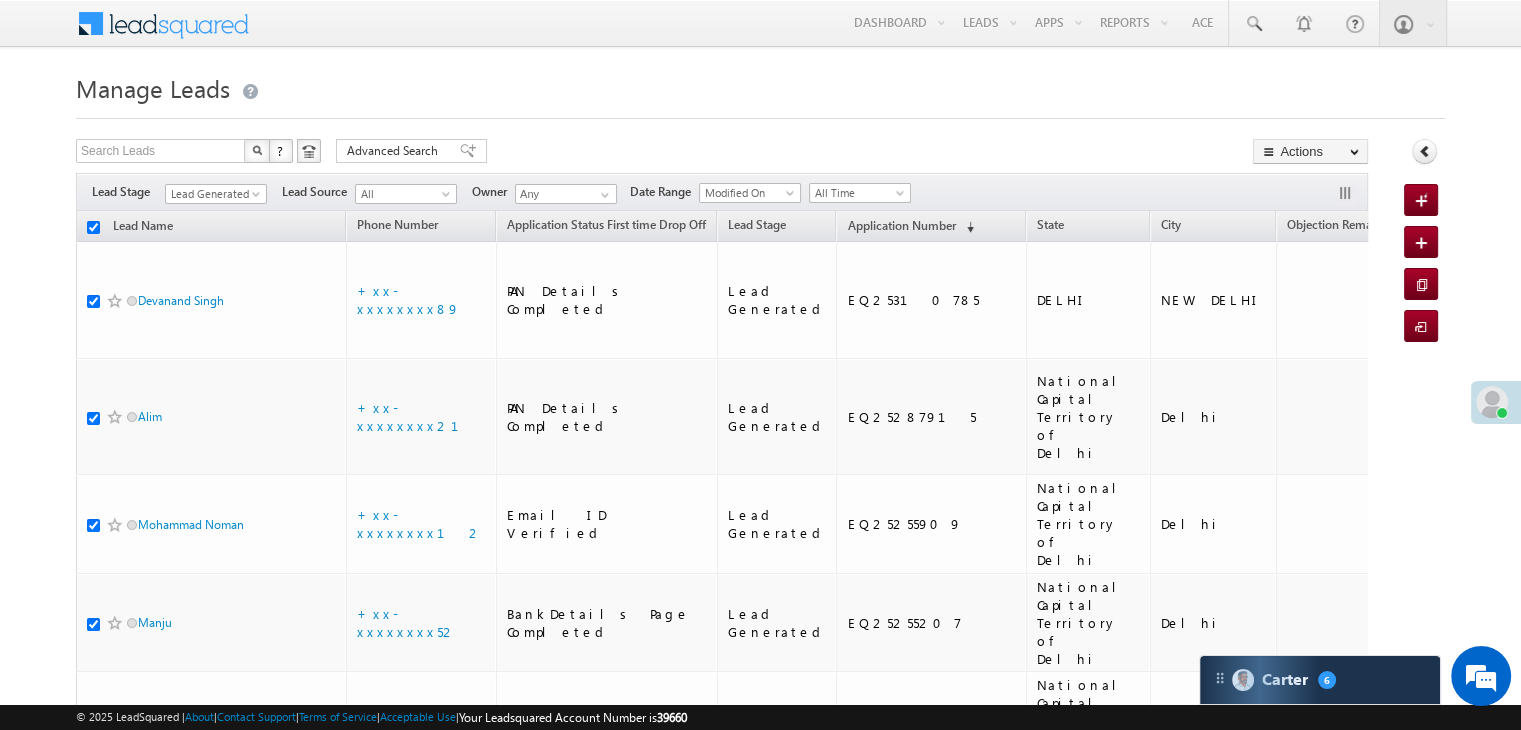 checkbox on "true" 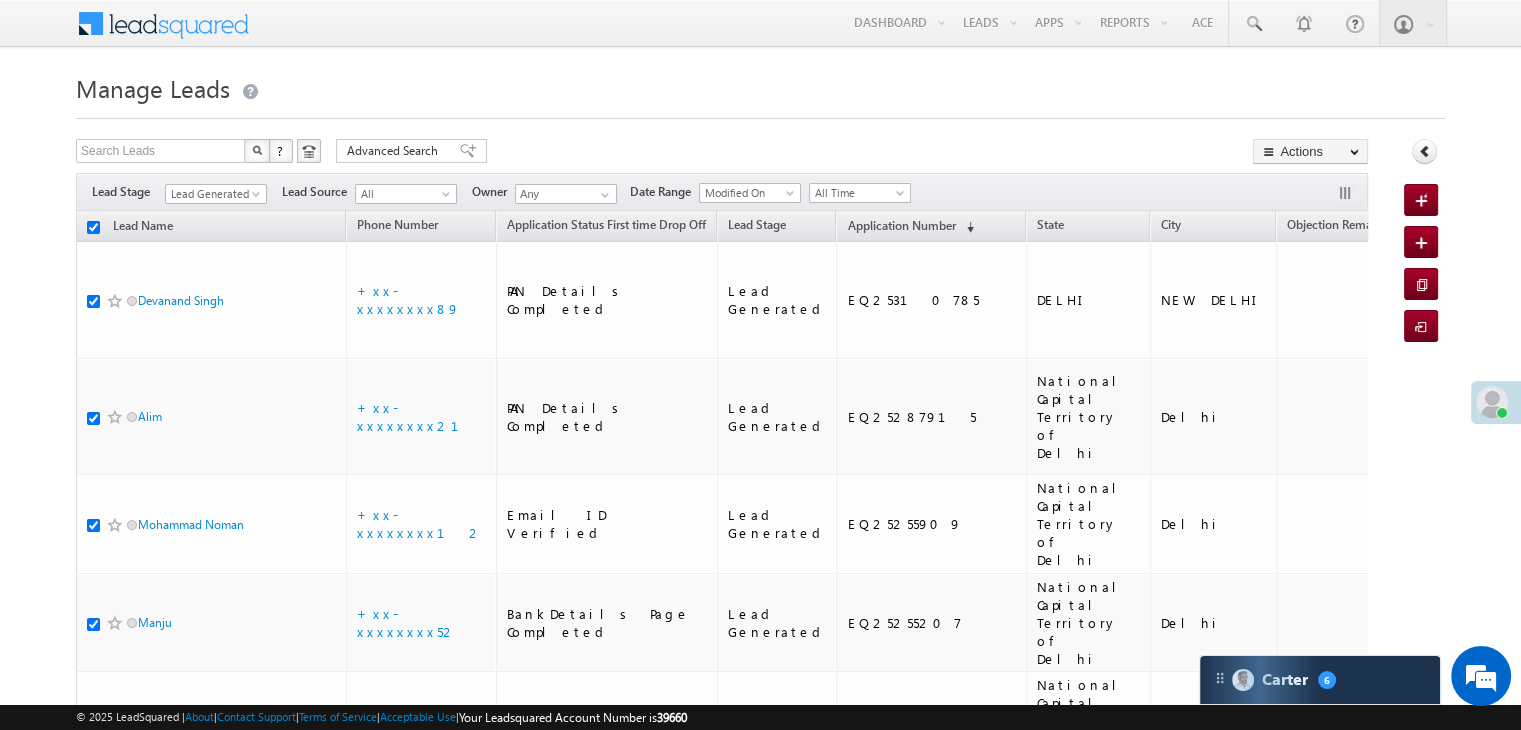checkbox on "true" 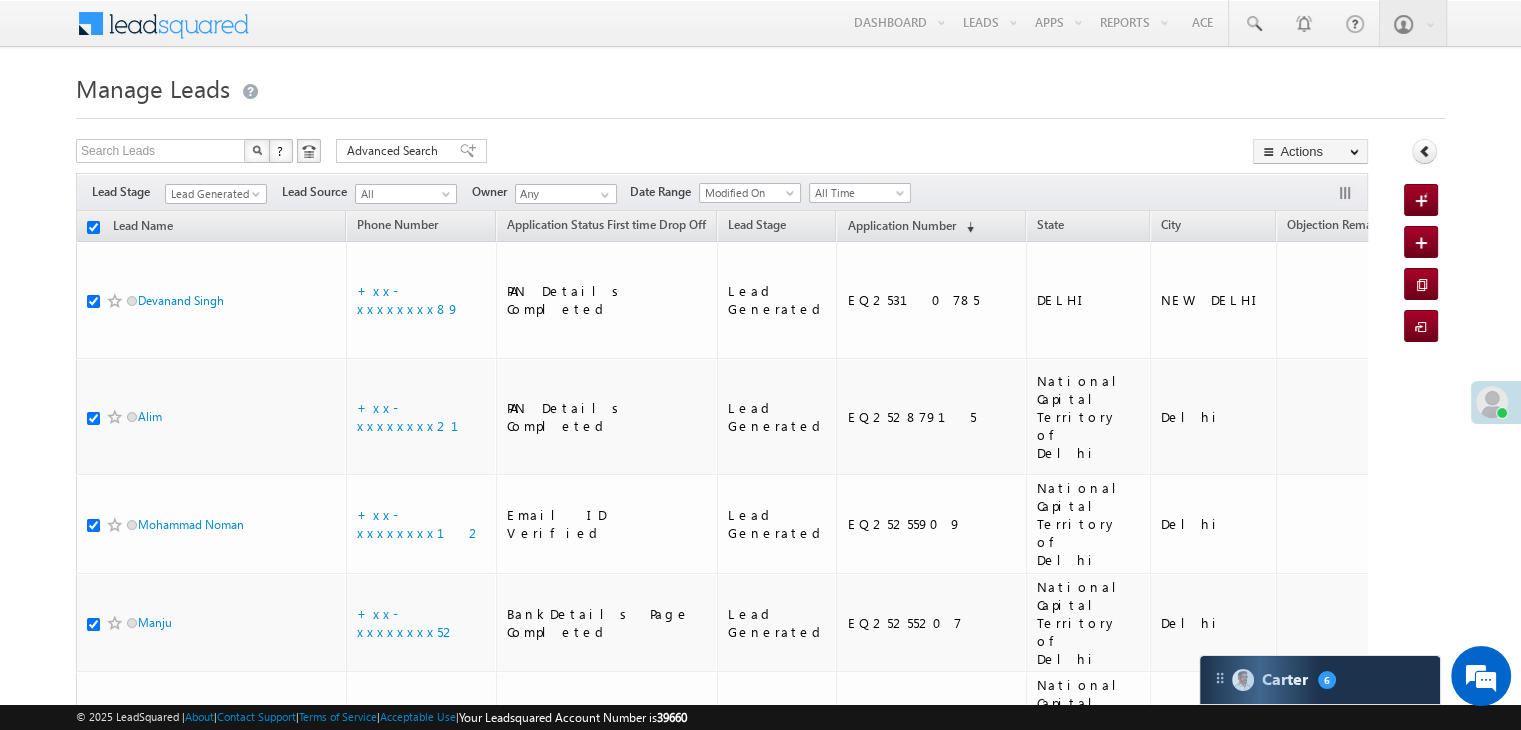 checkbox on "true" 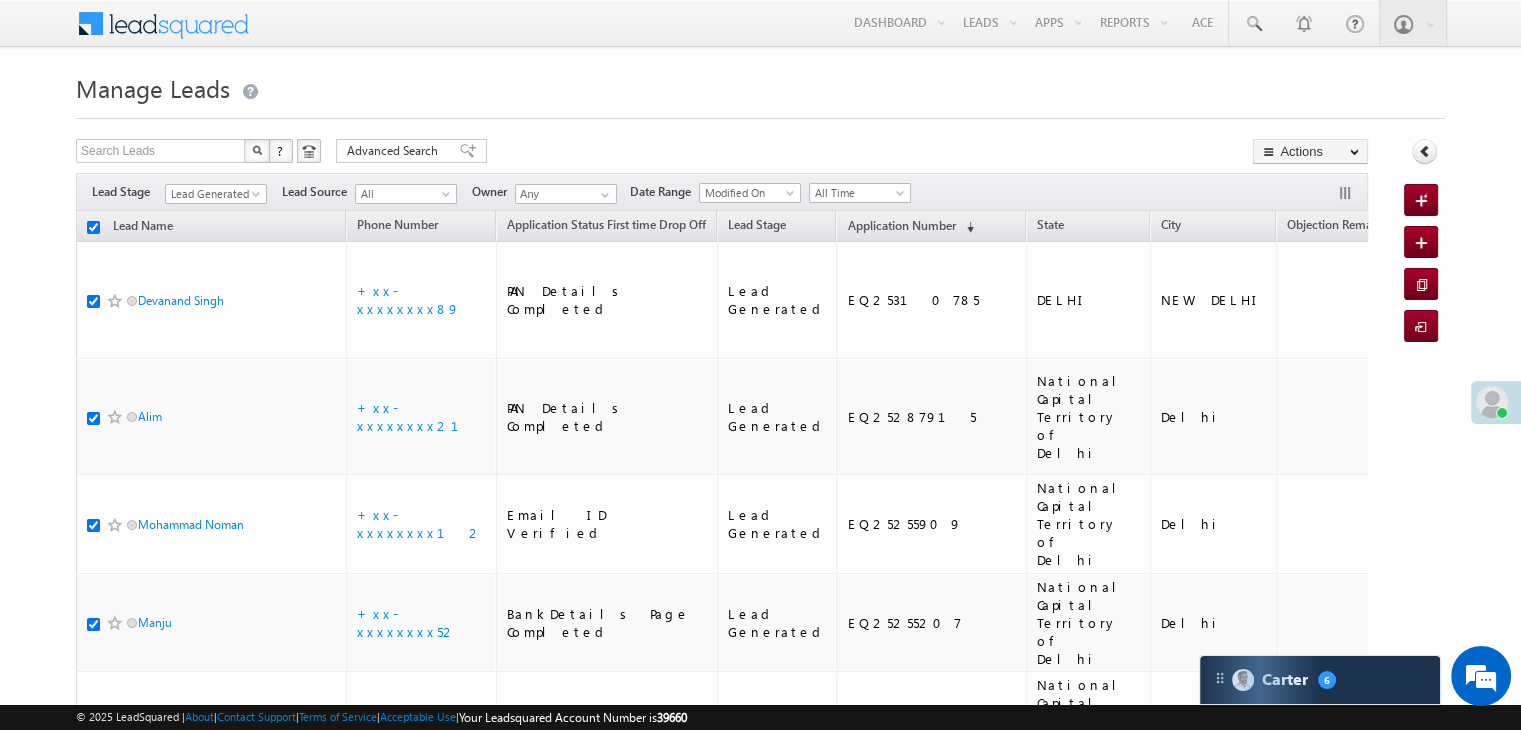 checkbox on "true" 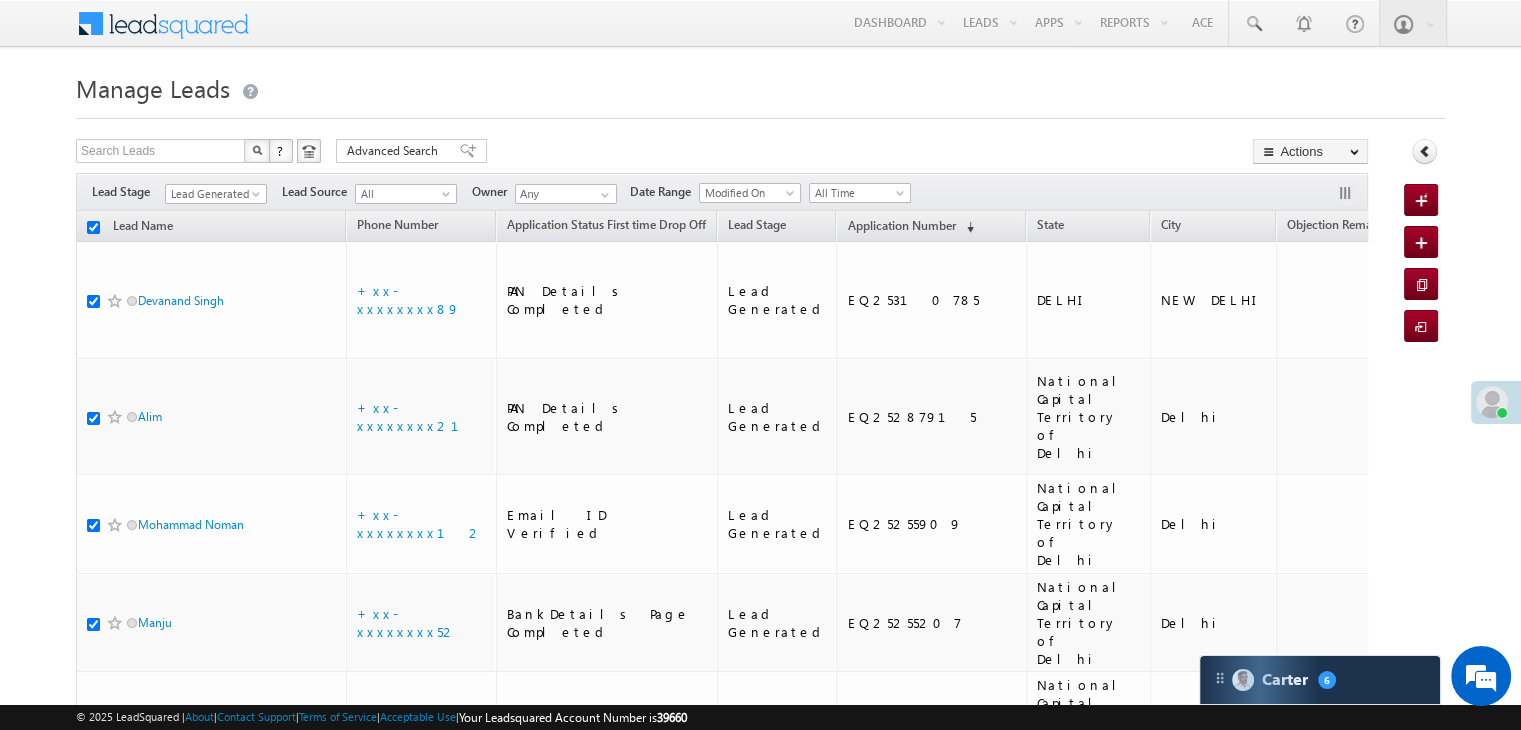 checkbox on "true" 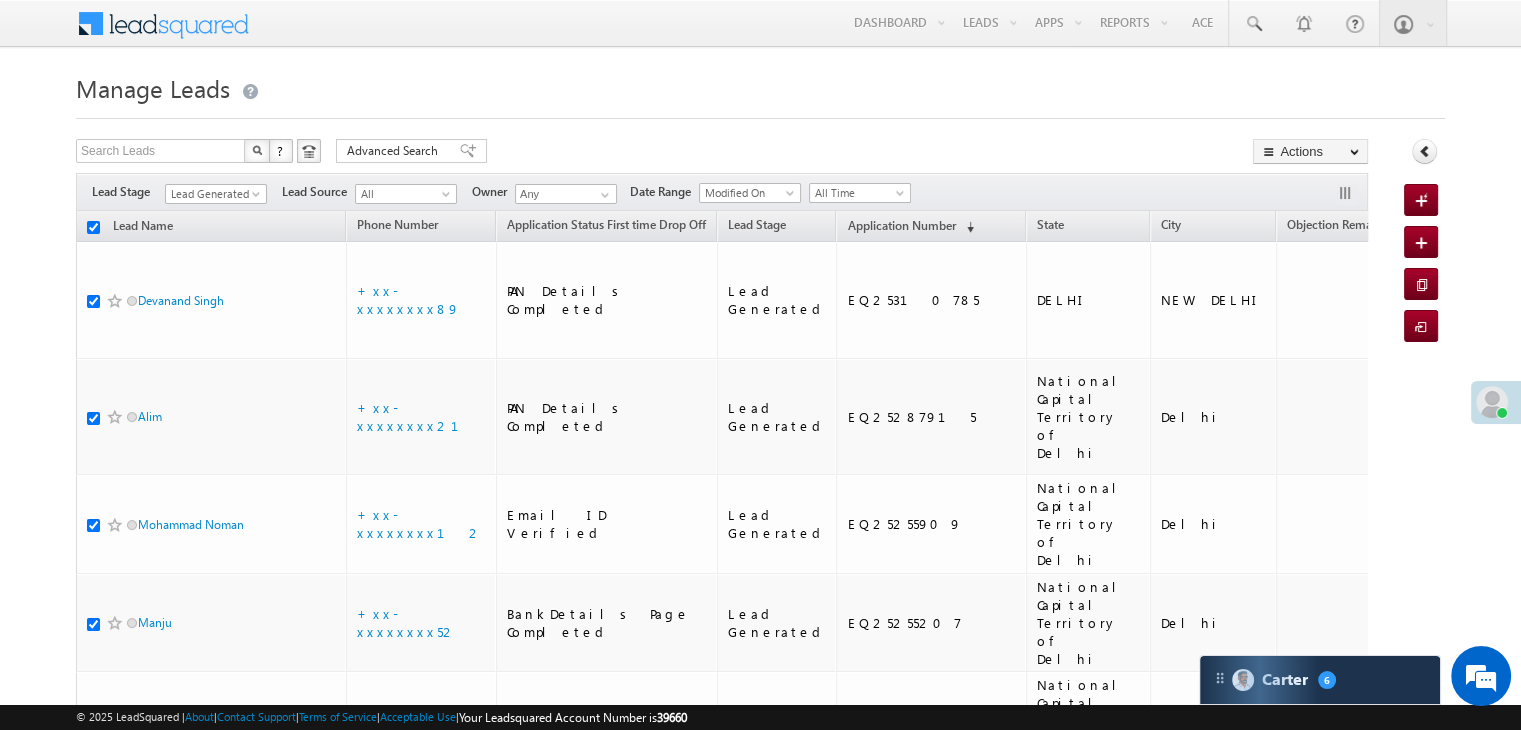 checkbox on "true" 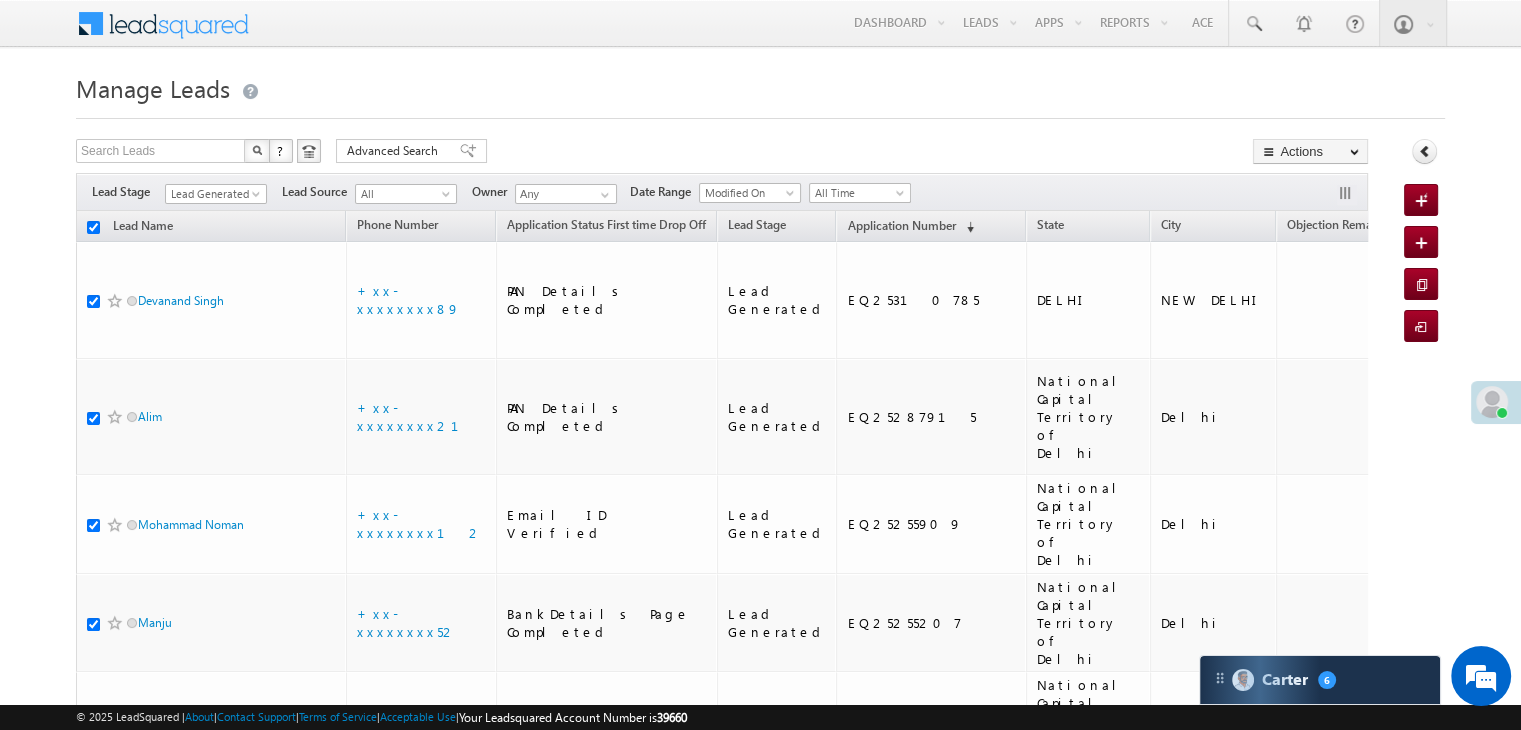checkbox on "true" 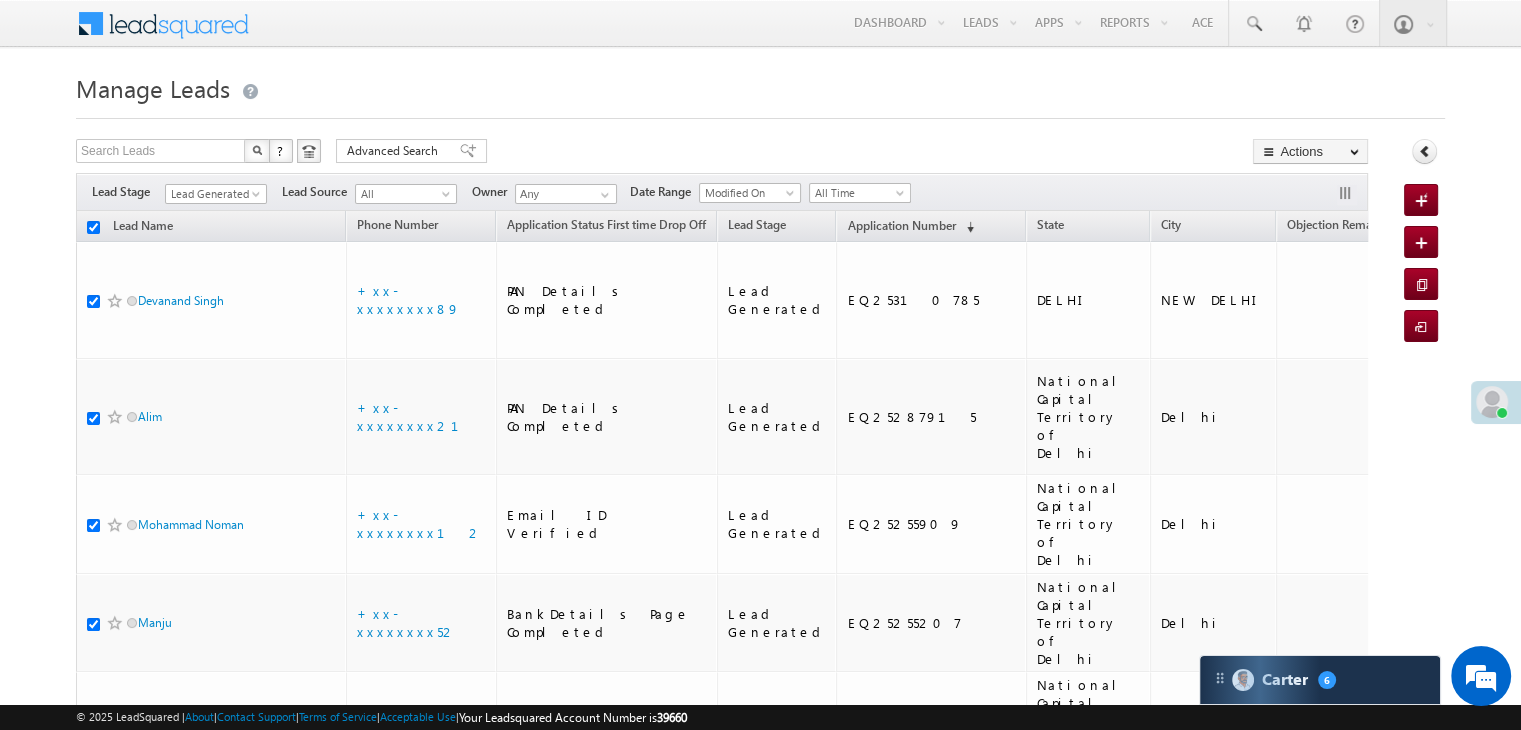 checkbox on "true" 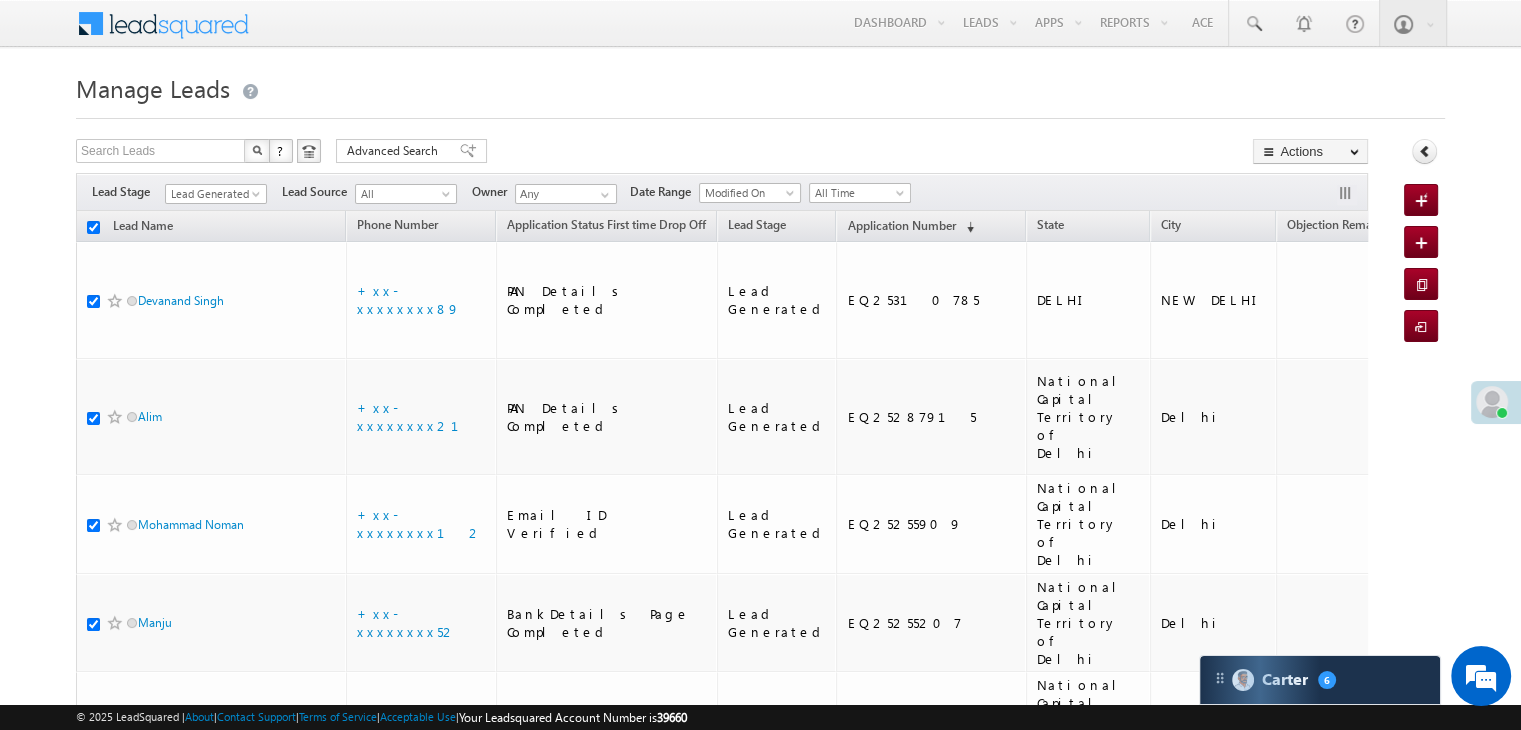 checkbox on "true" 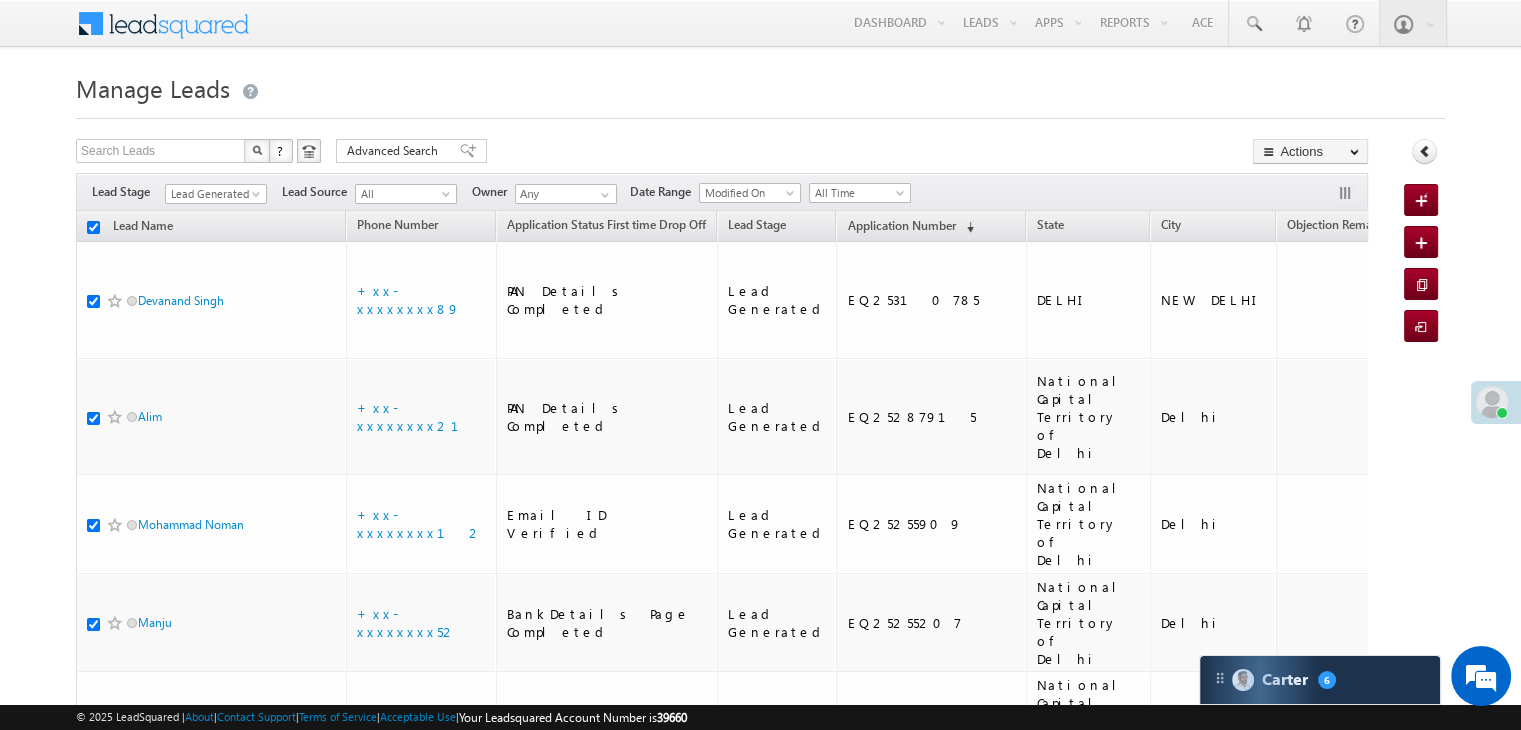 checkbox on "true" 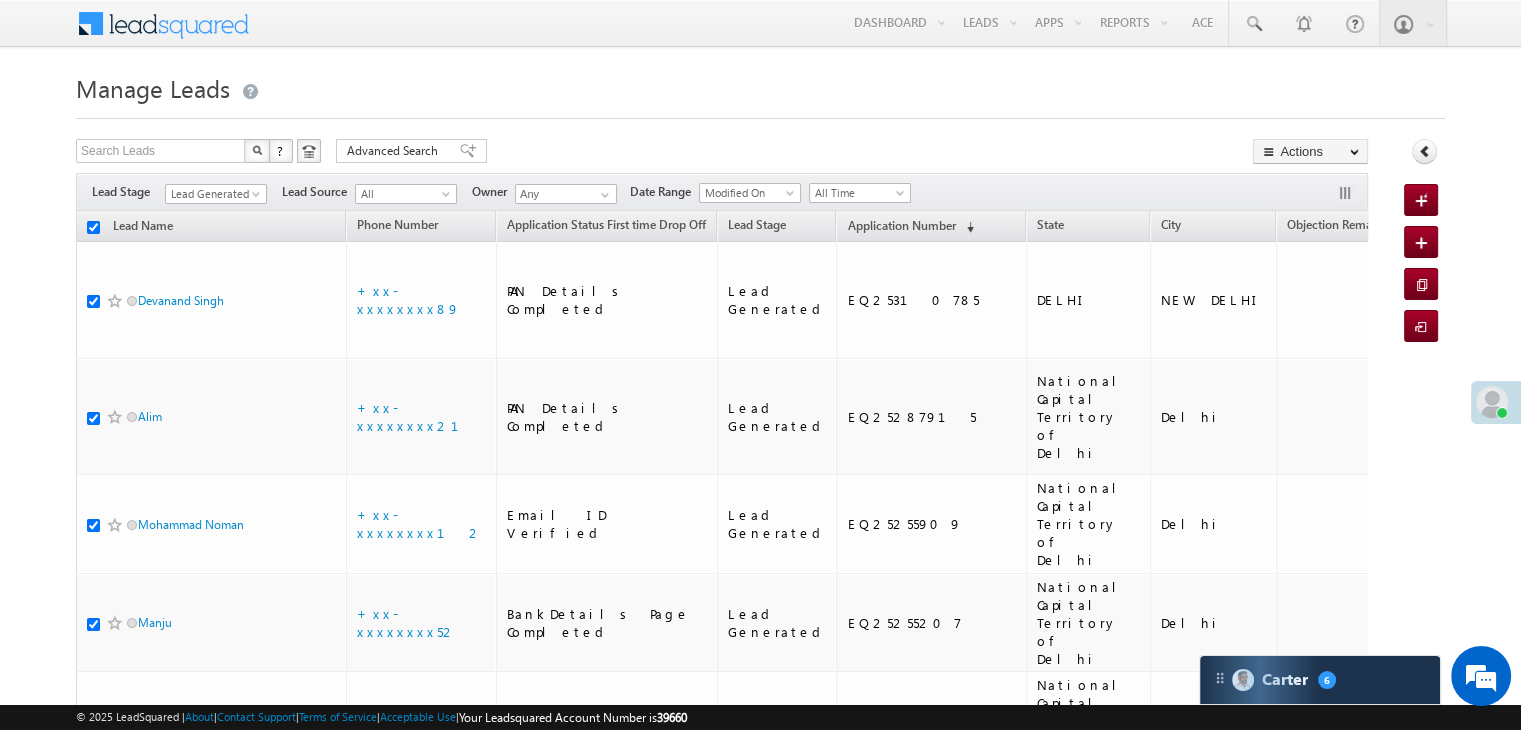 checkbox on "true" 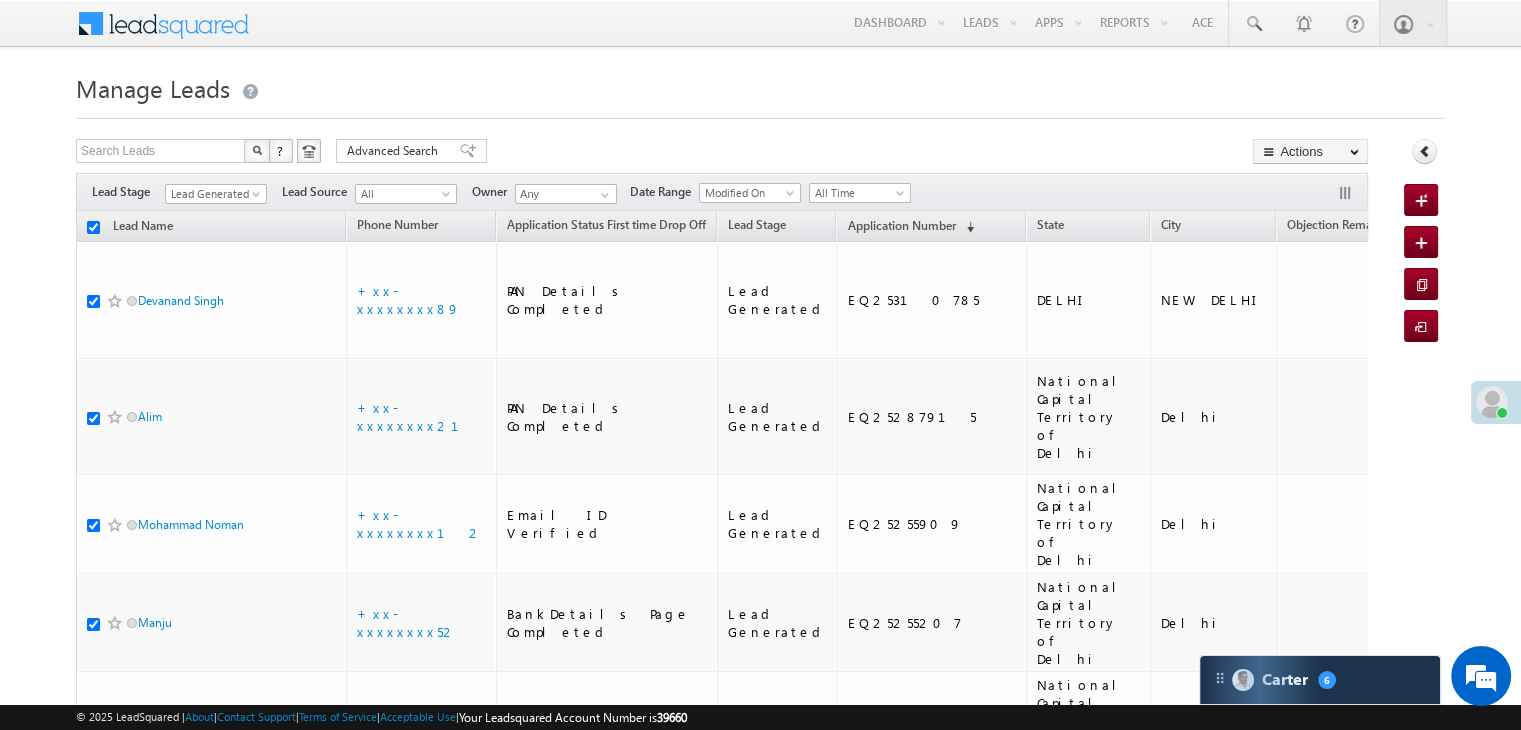 checkbox on "true" 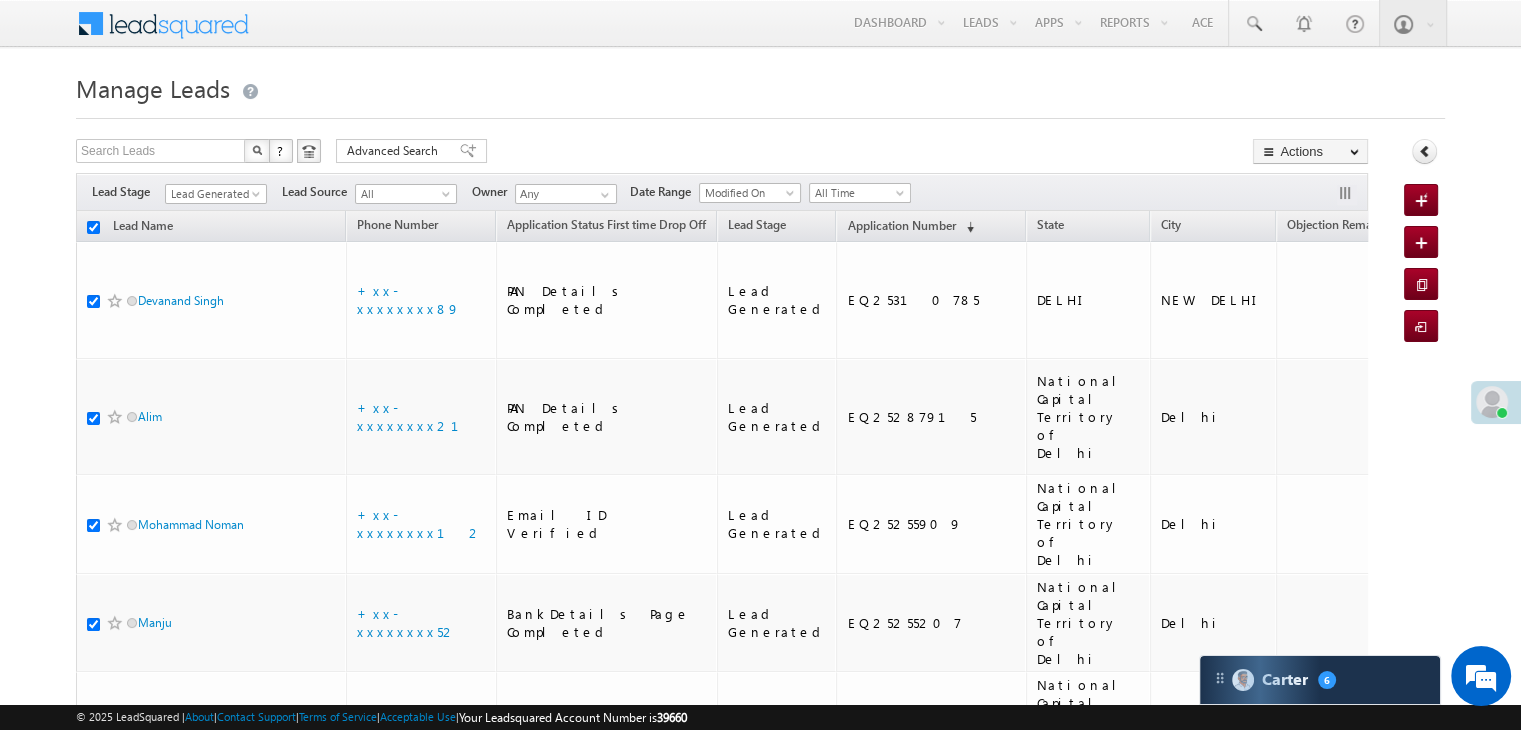 checkbox on "true" 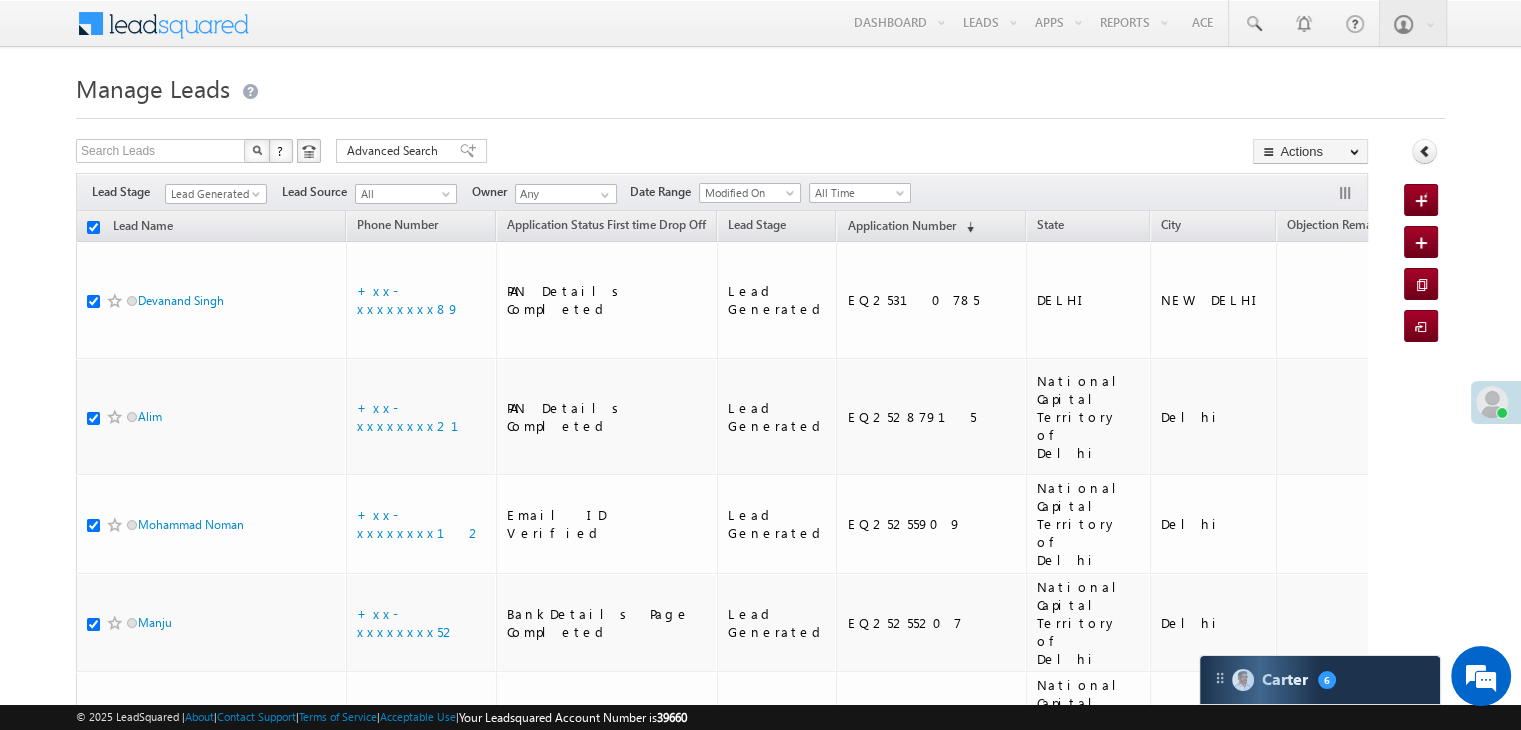 checkbox on "true" 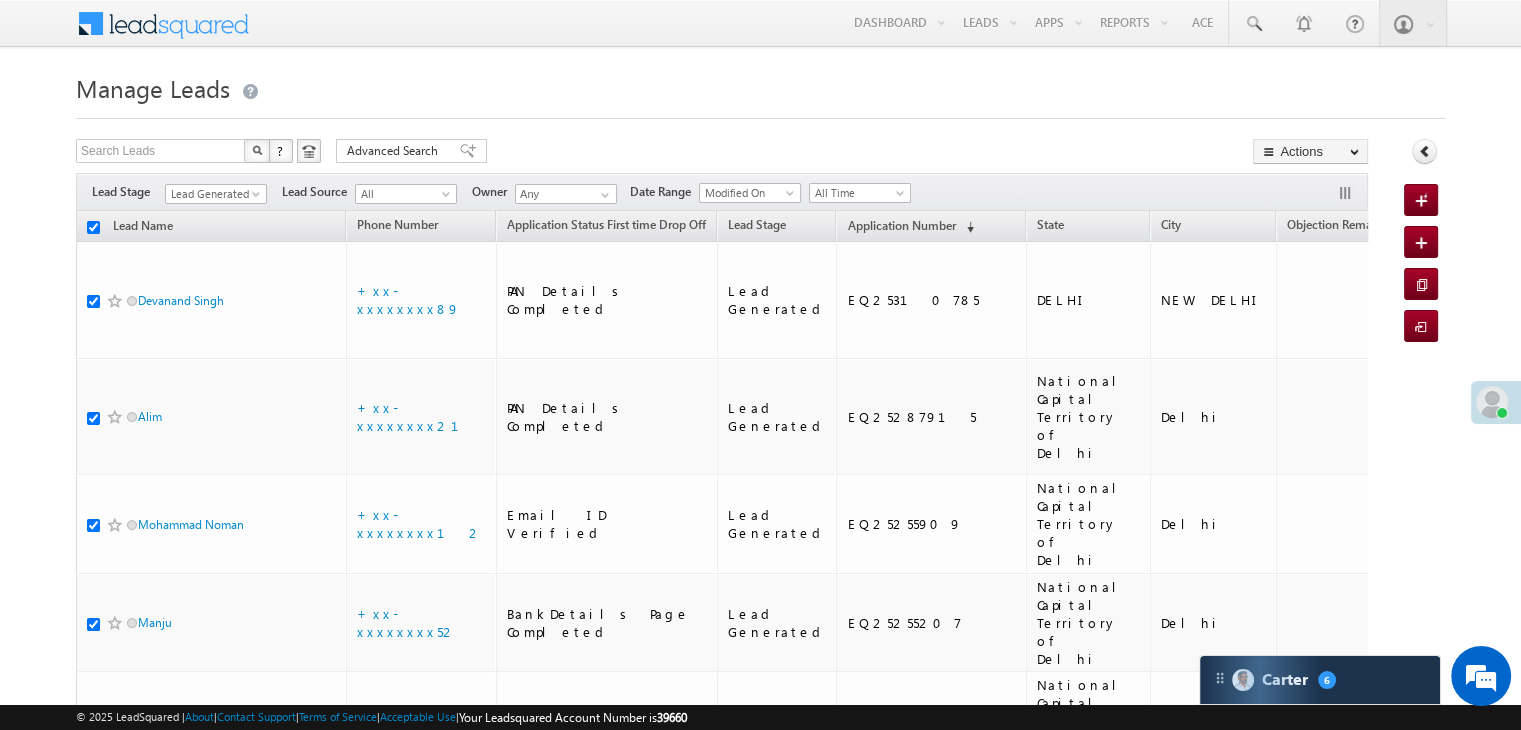 checkbox on "true" 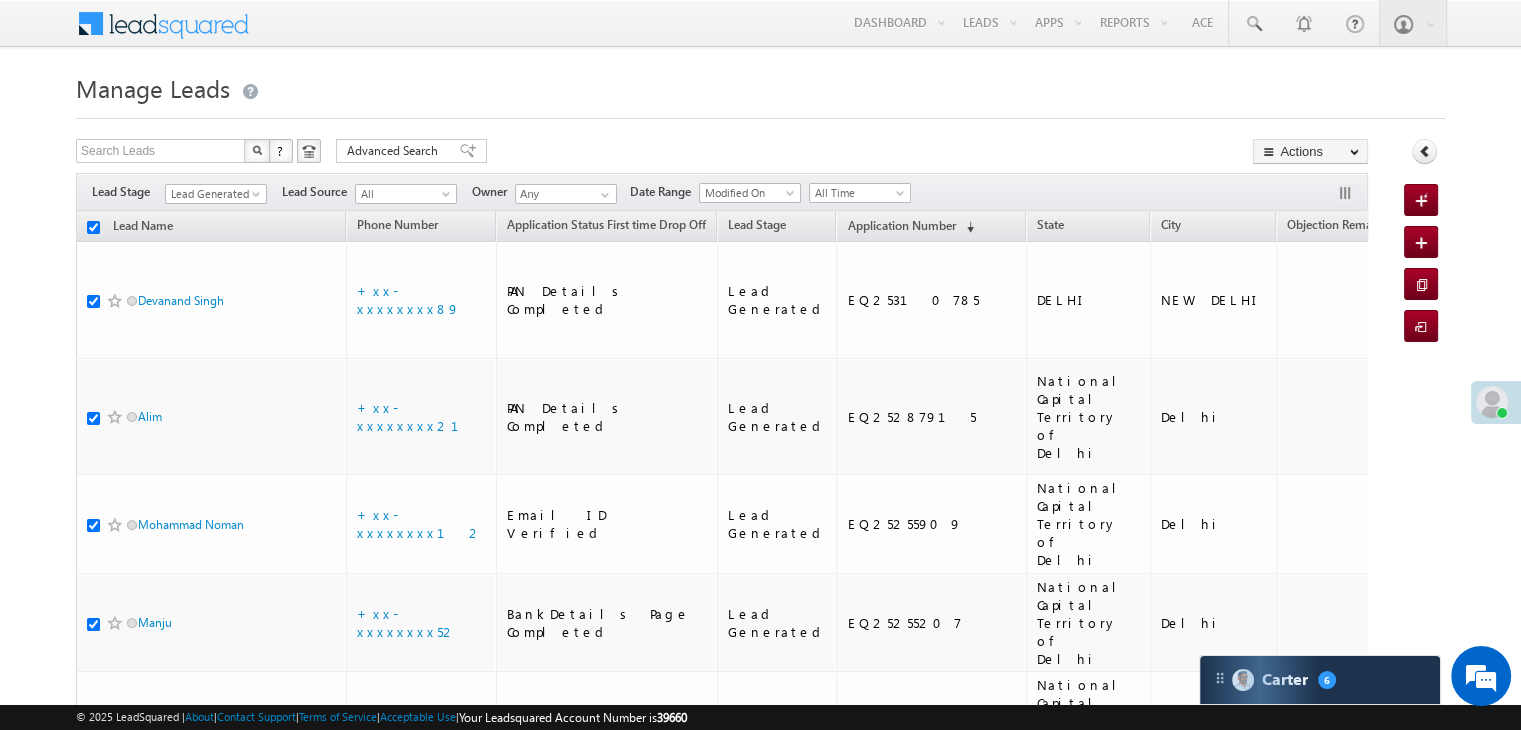 checkbox on "true" 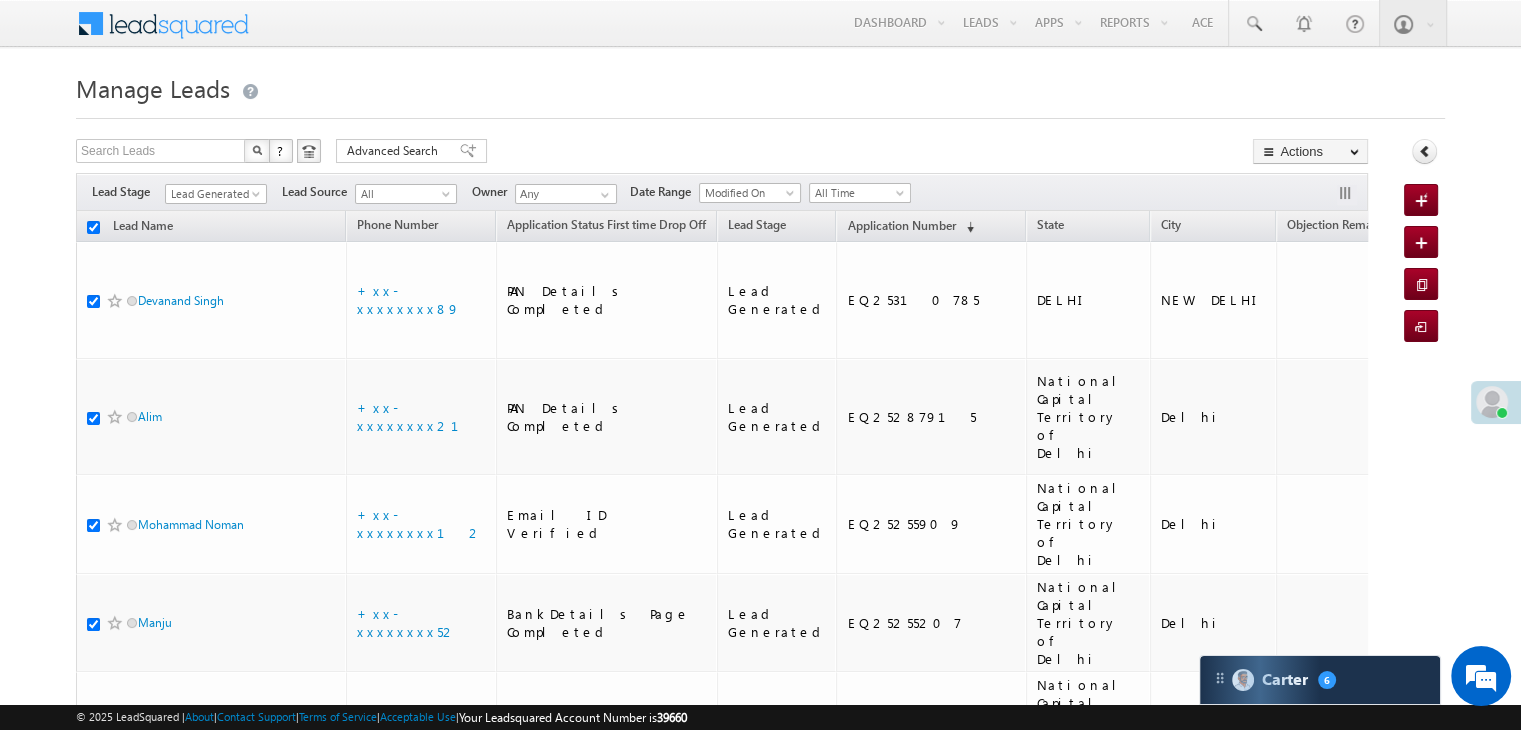 checkbox on "true" 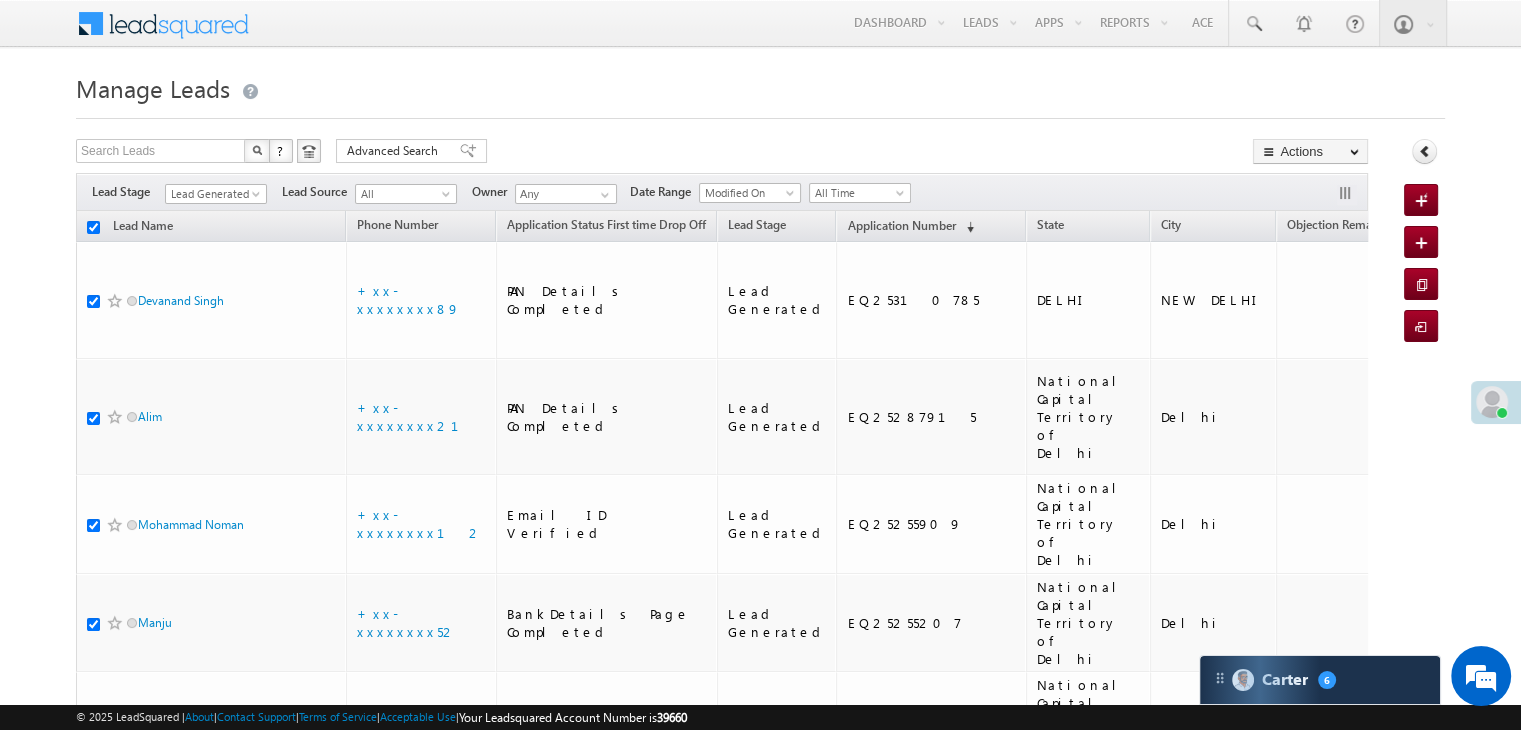 checkbox on "true" 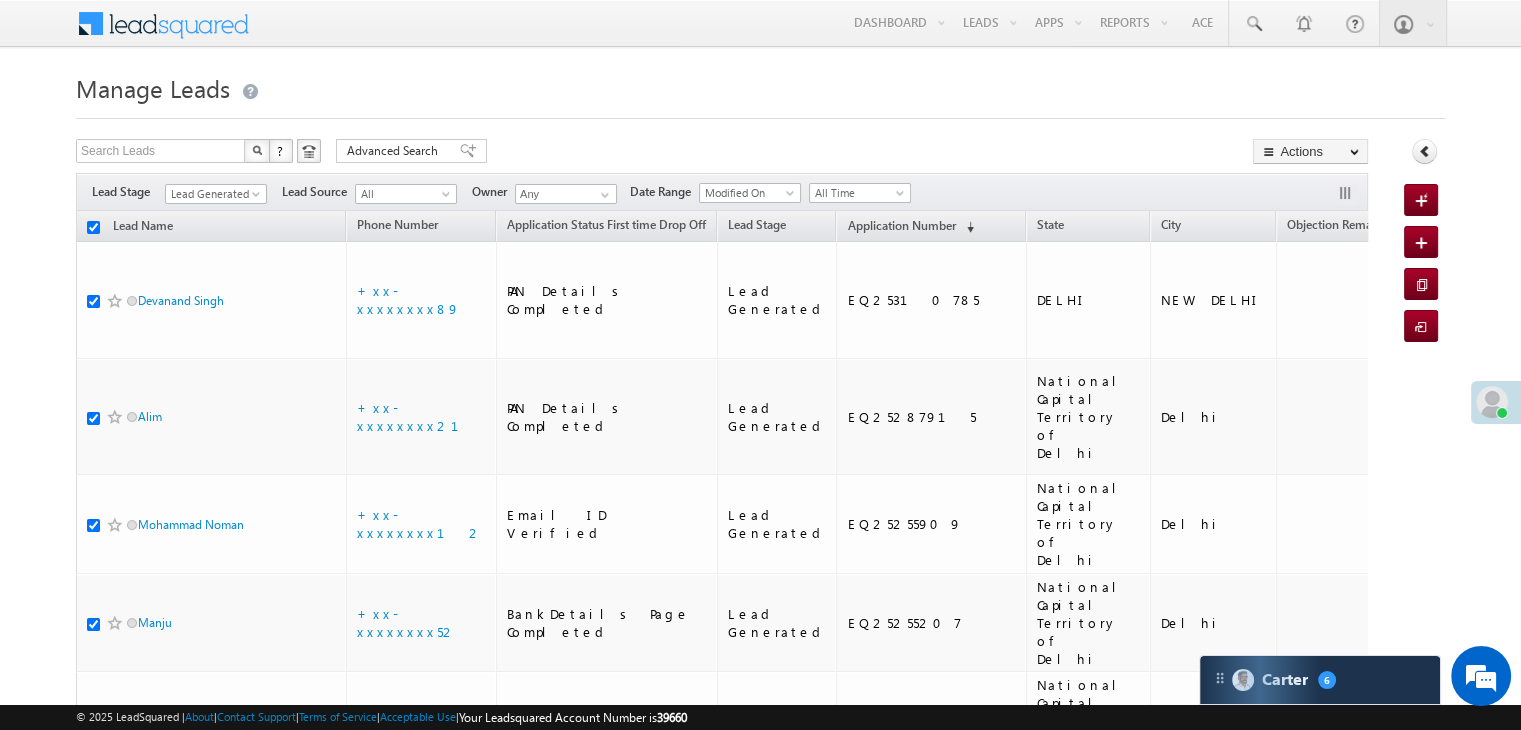 checkbox on "true" 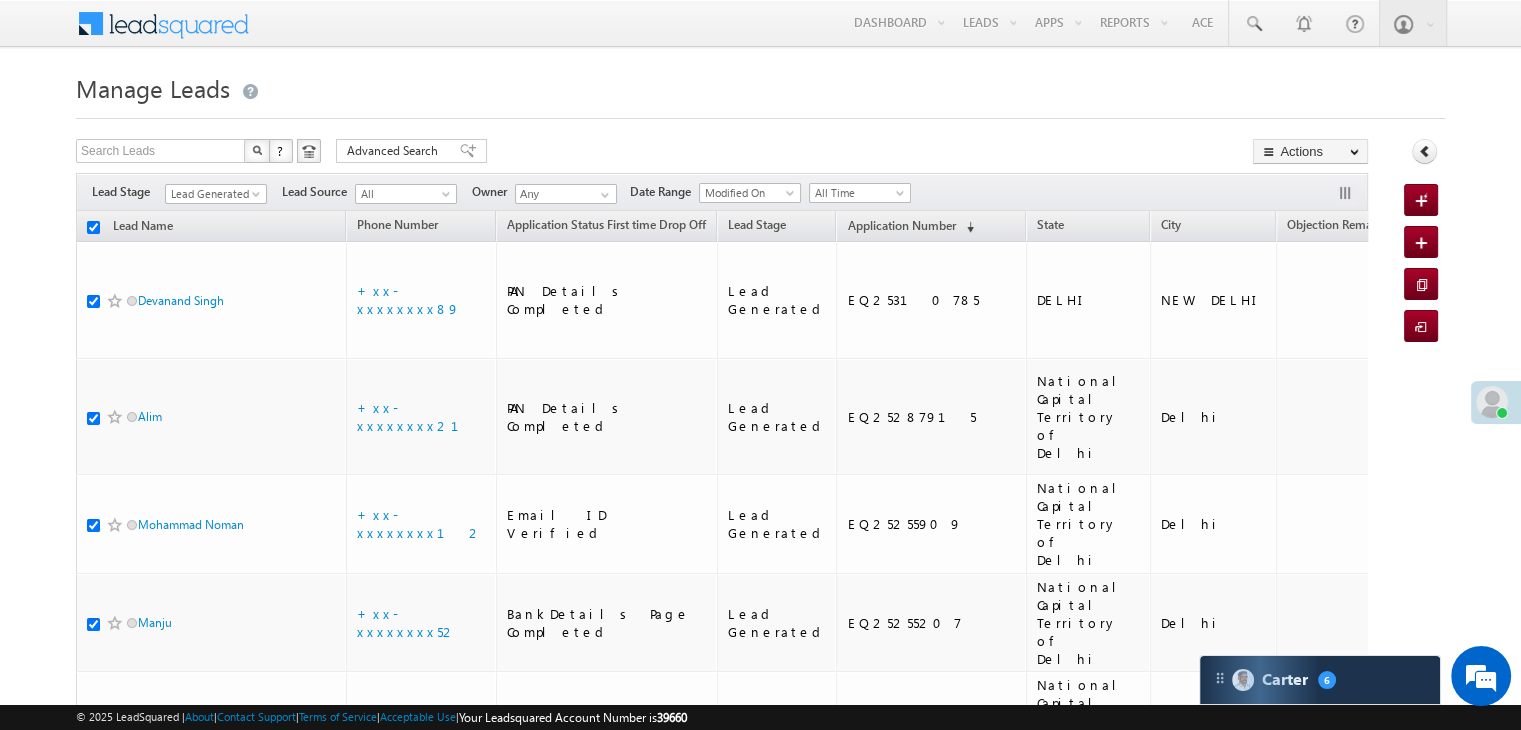 checkbox on "true" 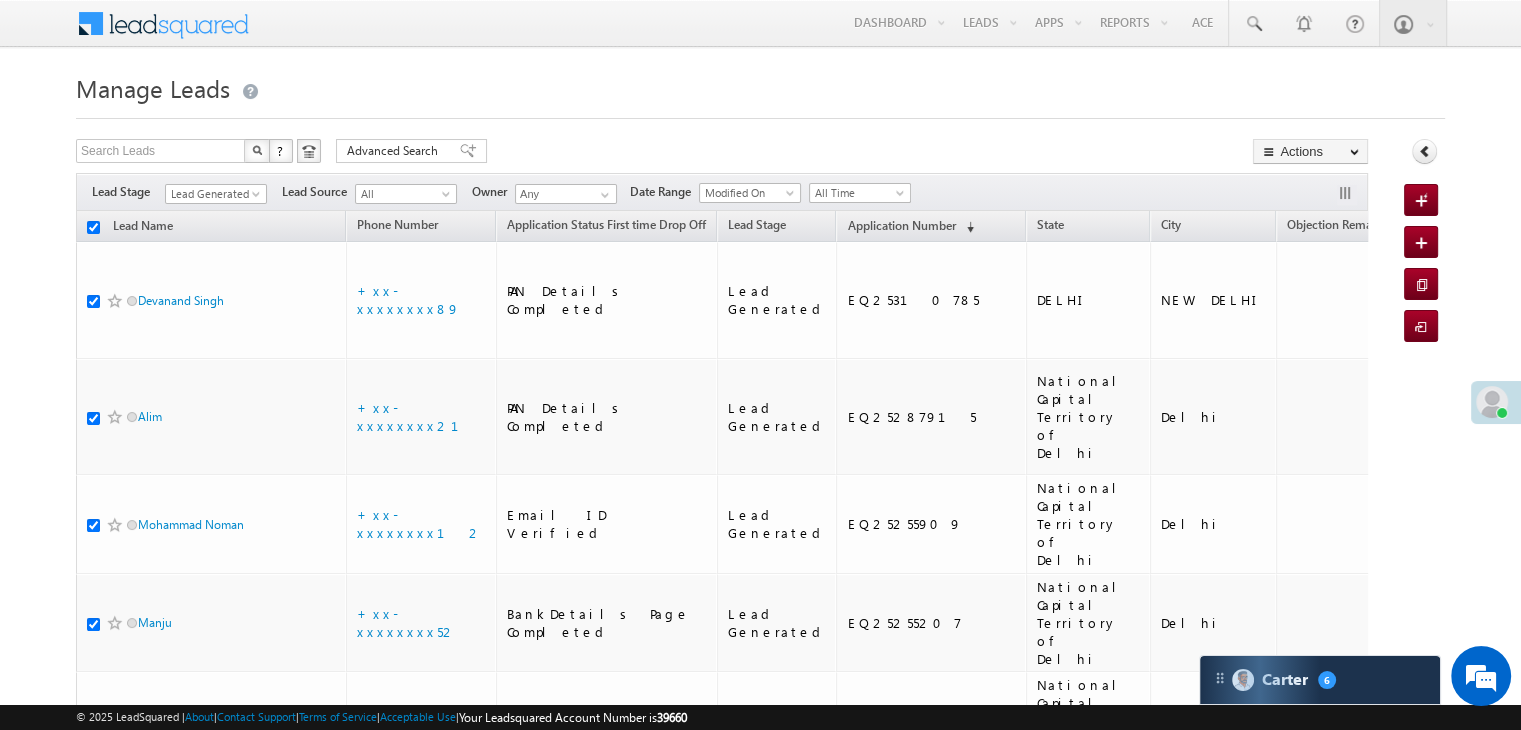 checkbox on "true" 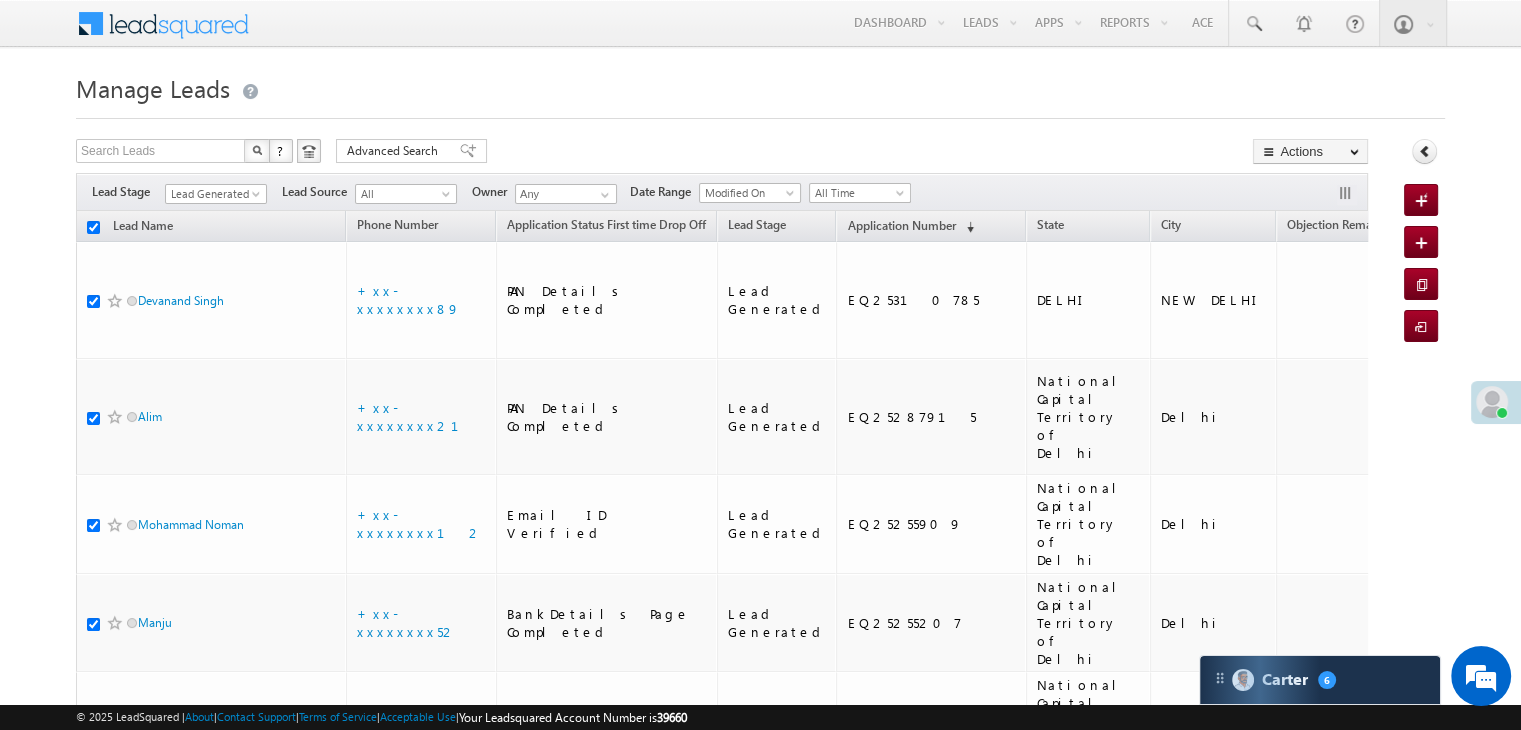 checkbox on "true" 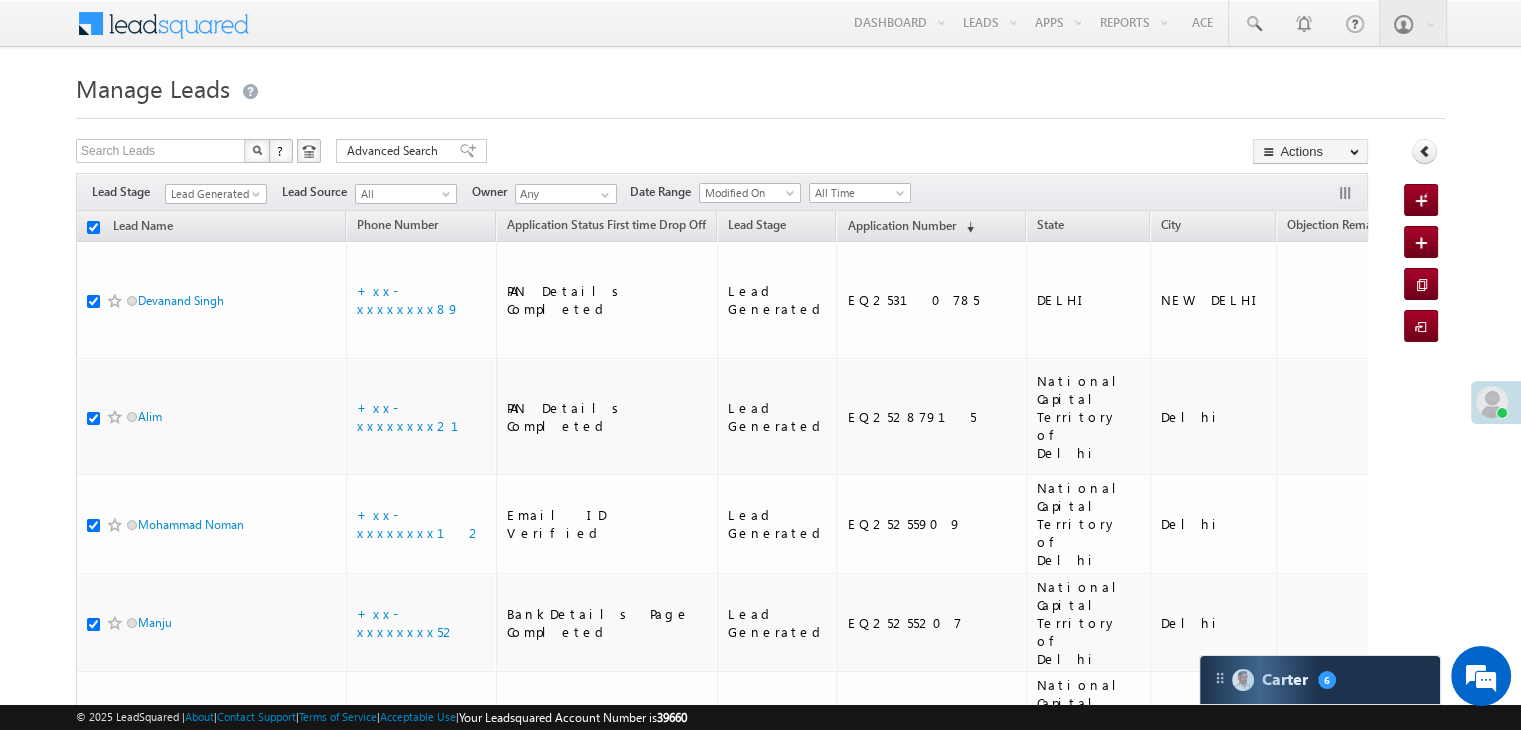 checkbox on "true" 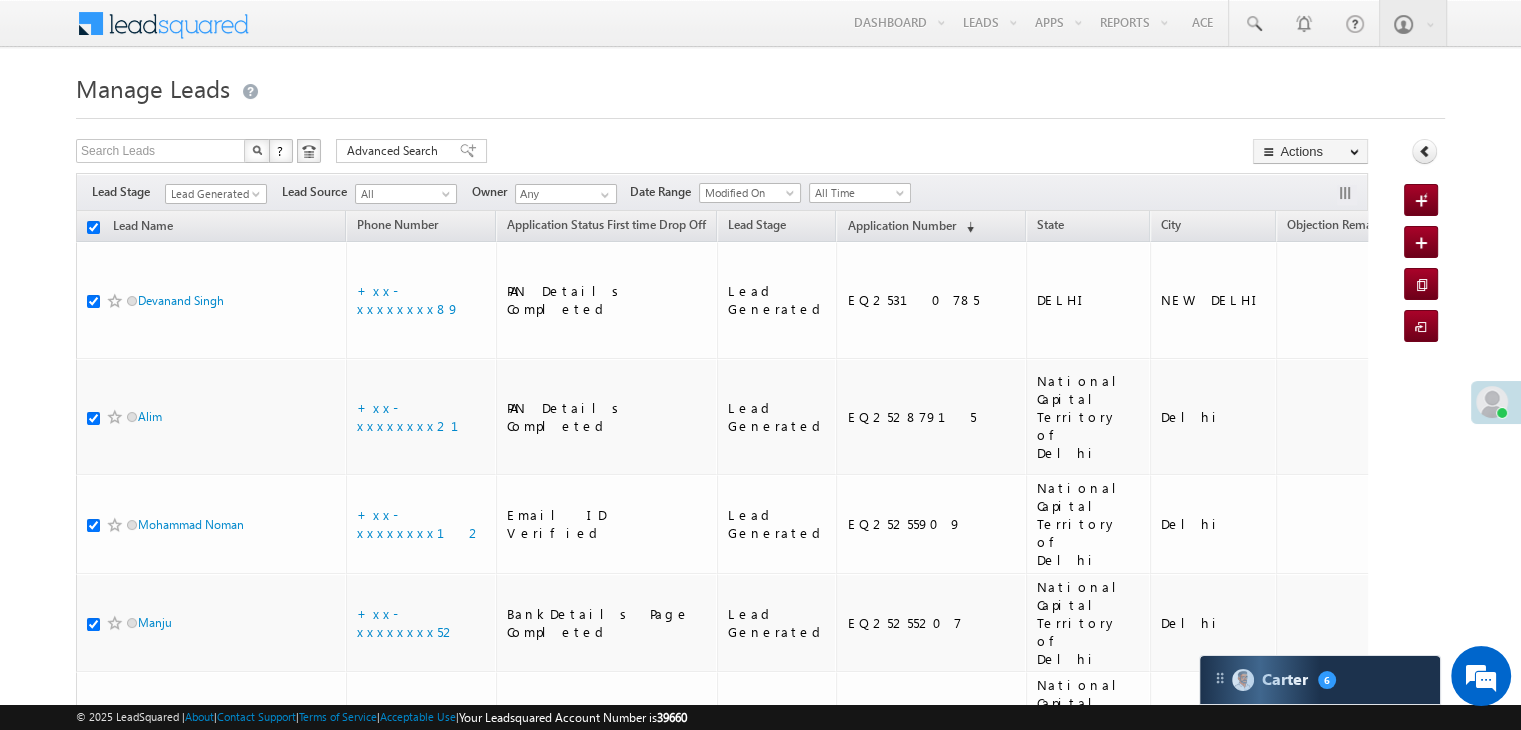 checkbox on "true" 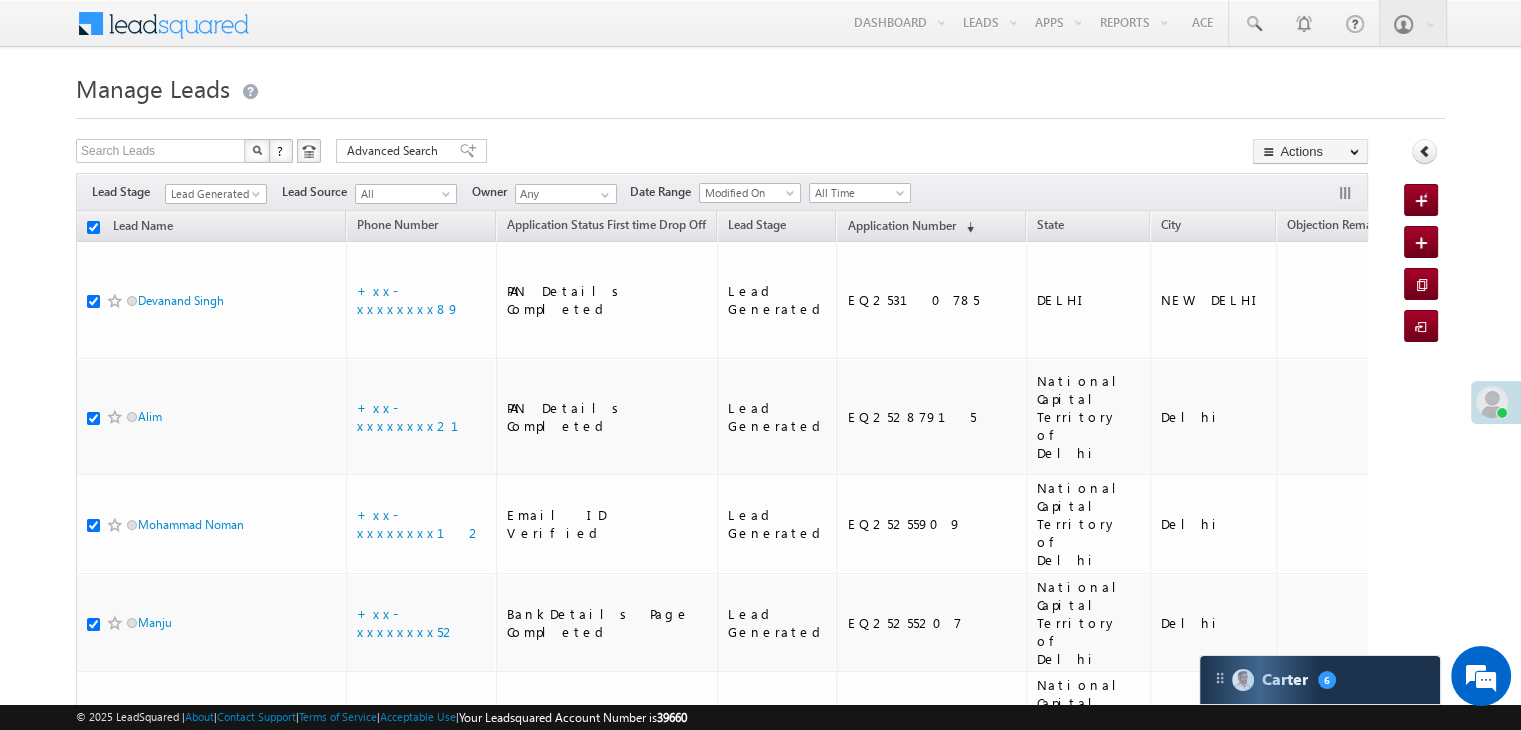 checkbox on "true" 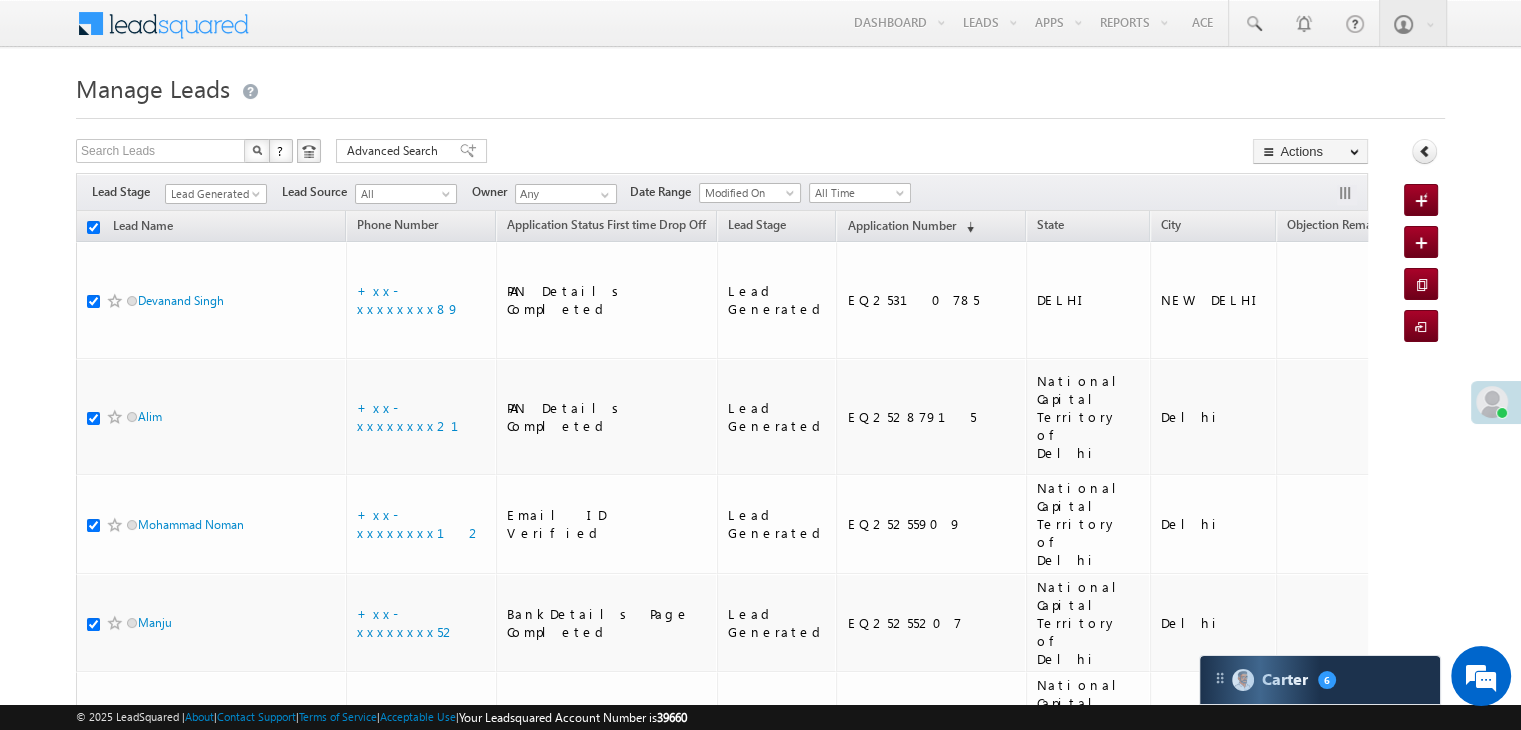 checkbox on "true" 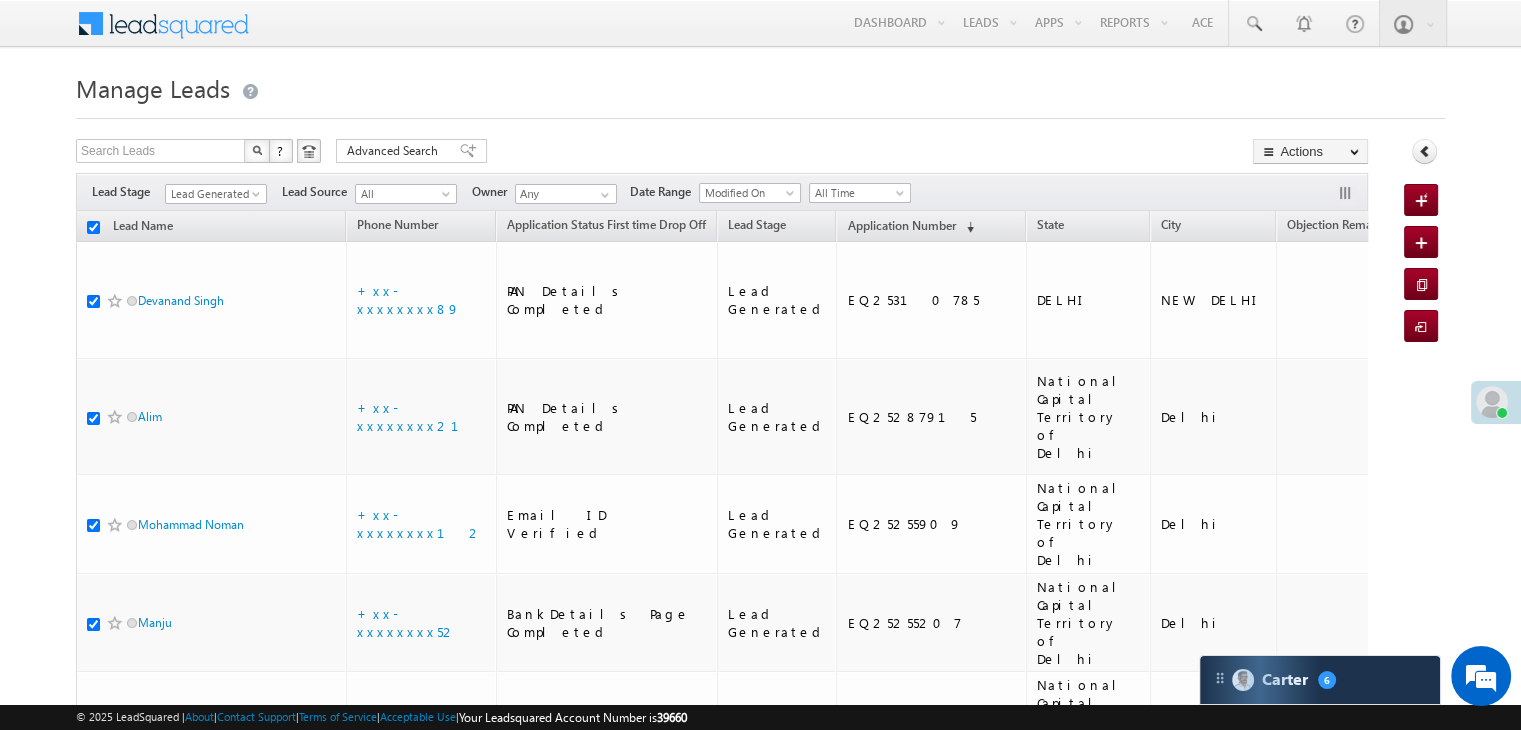 checkbox on "true" 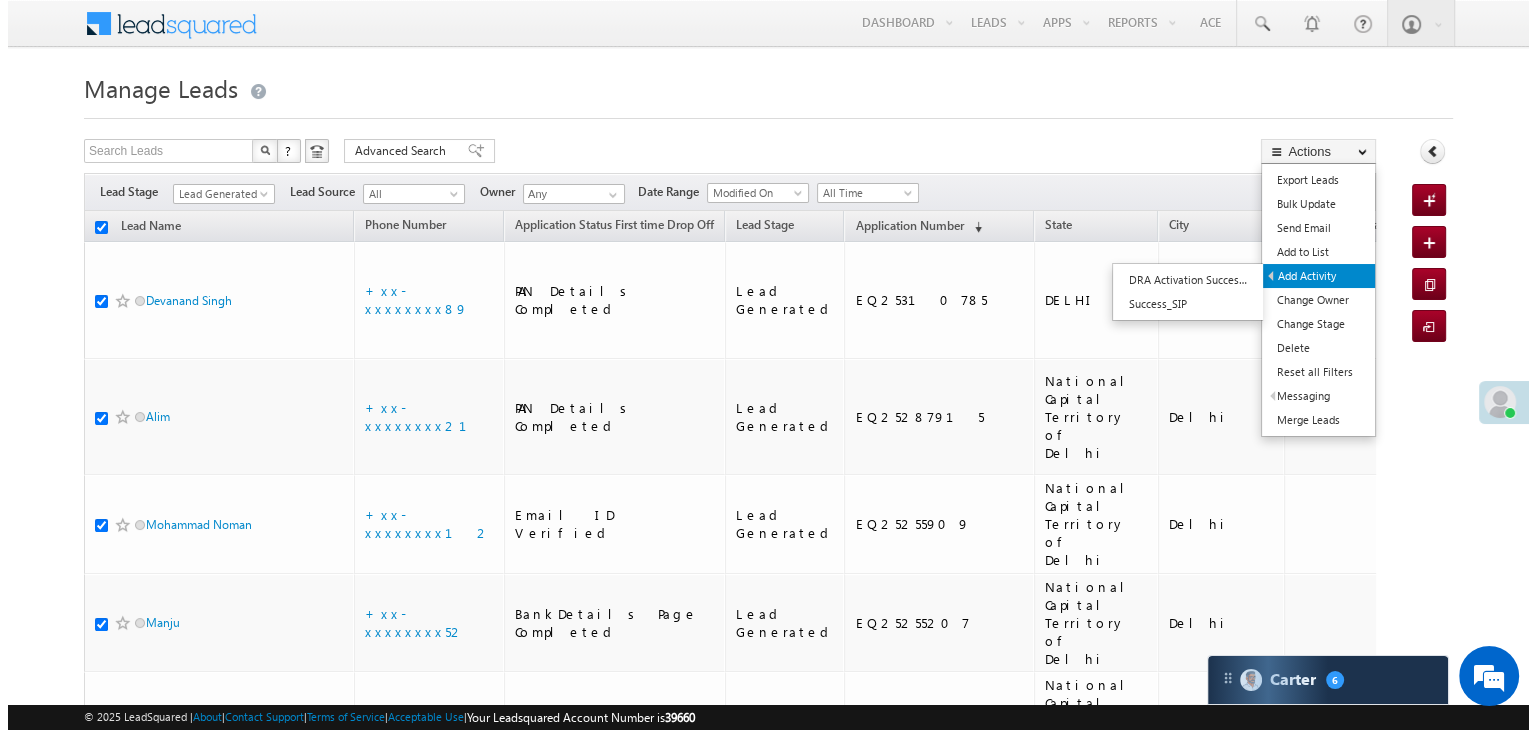 scroll, scrollTop: 0, scrollLeft: 0, axis: both 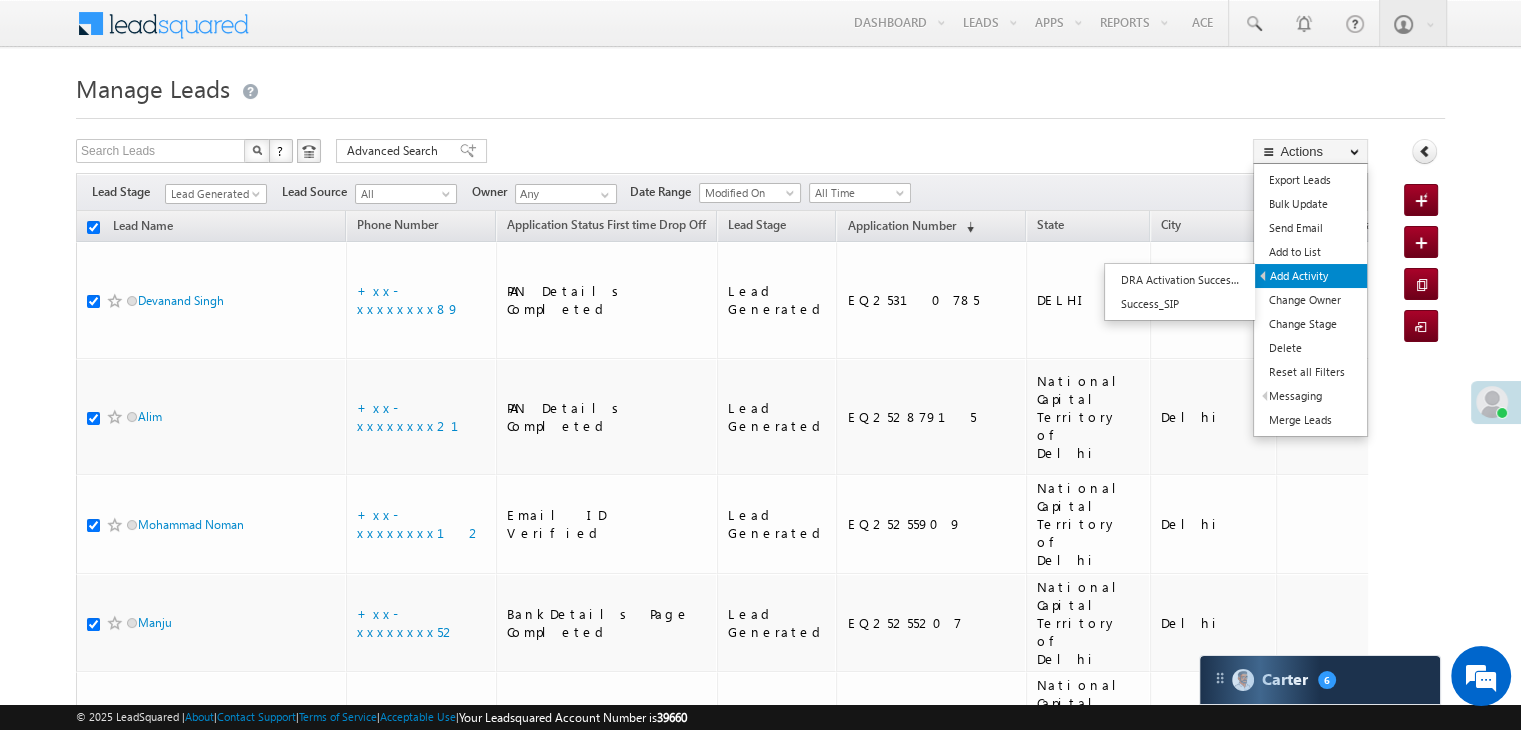 click on "Add Activity" at bounding box center (1311, 276) 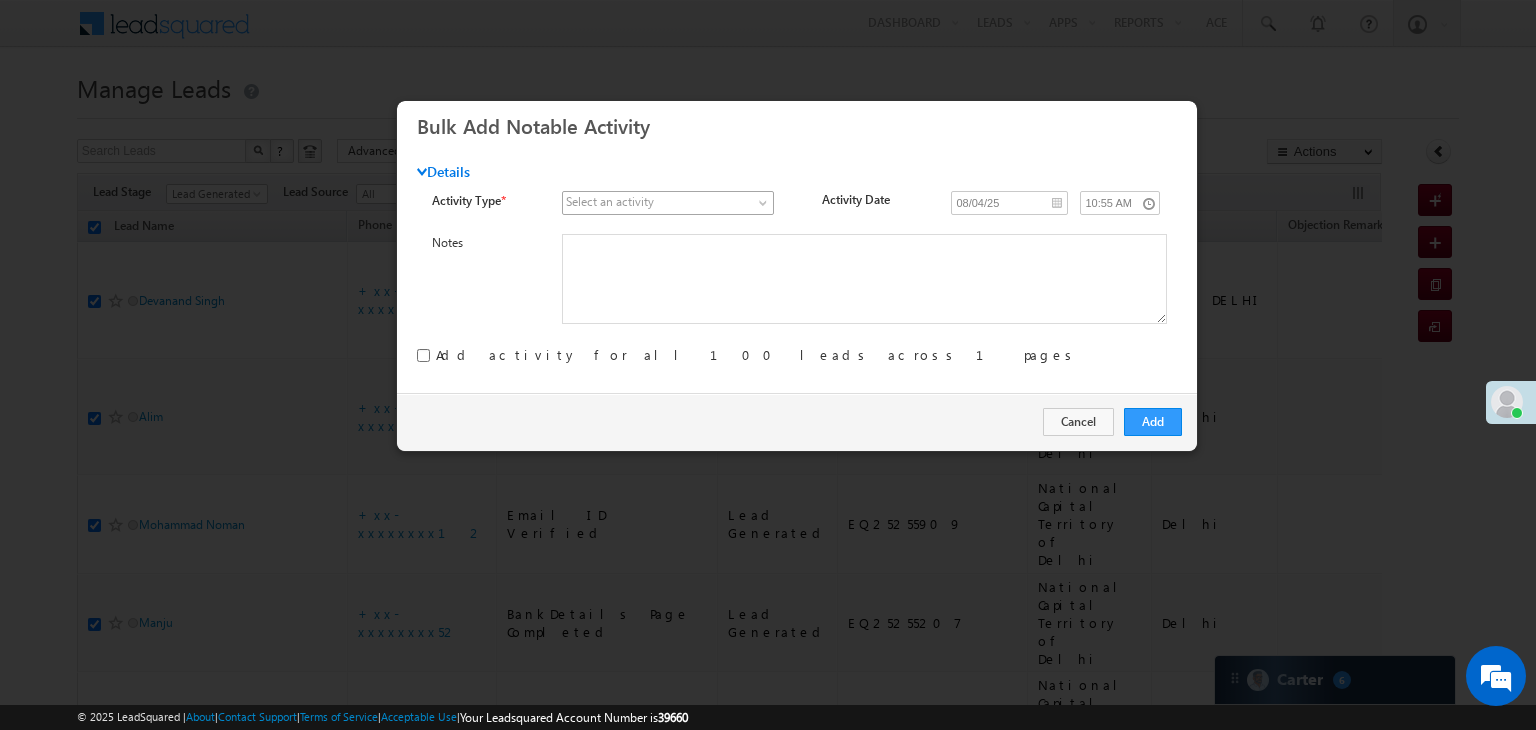 click at bounding box center [765, 207] 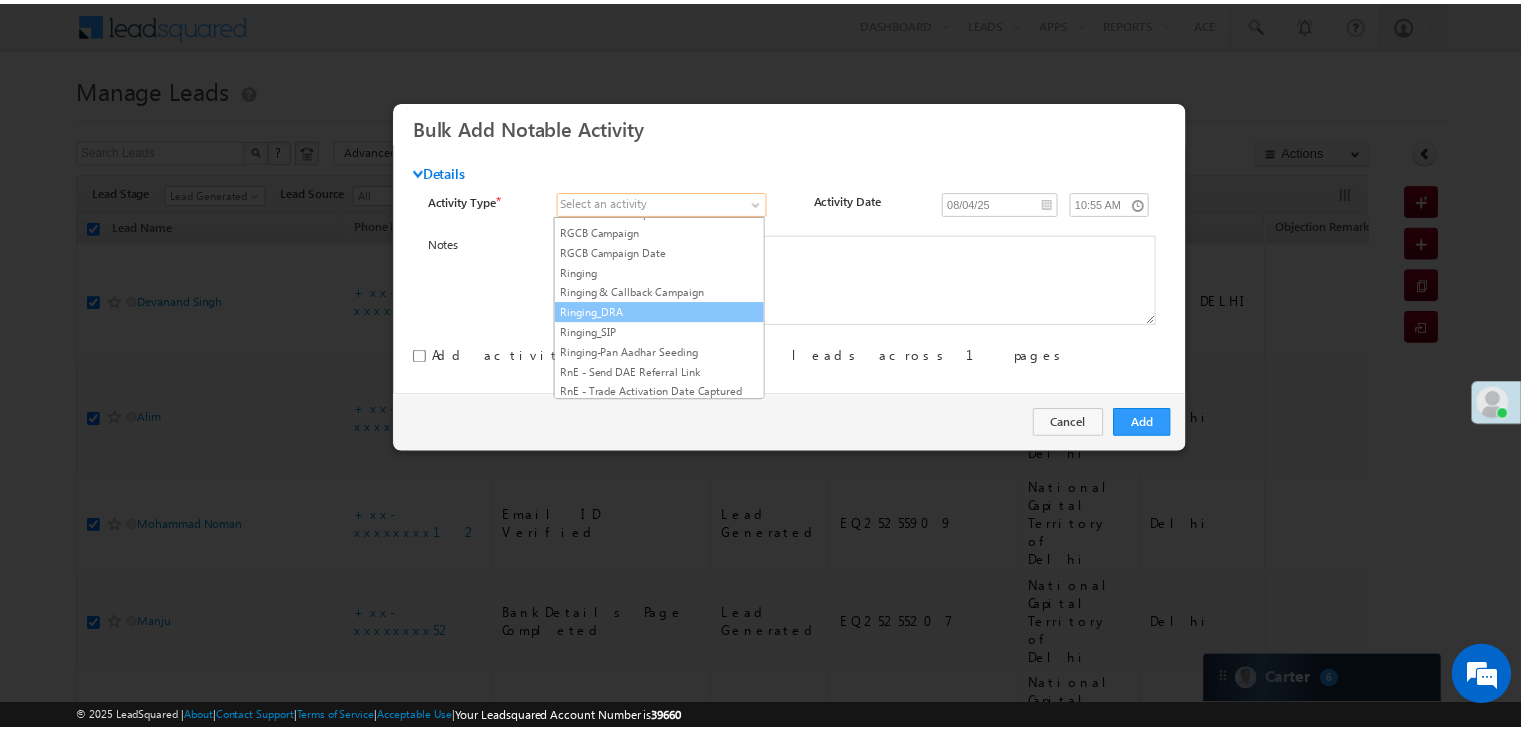 scroll, scrollTop: 1800, scrollLeft: 0, axis: vertical 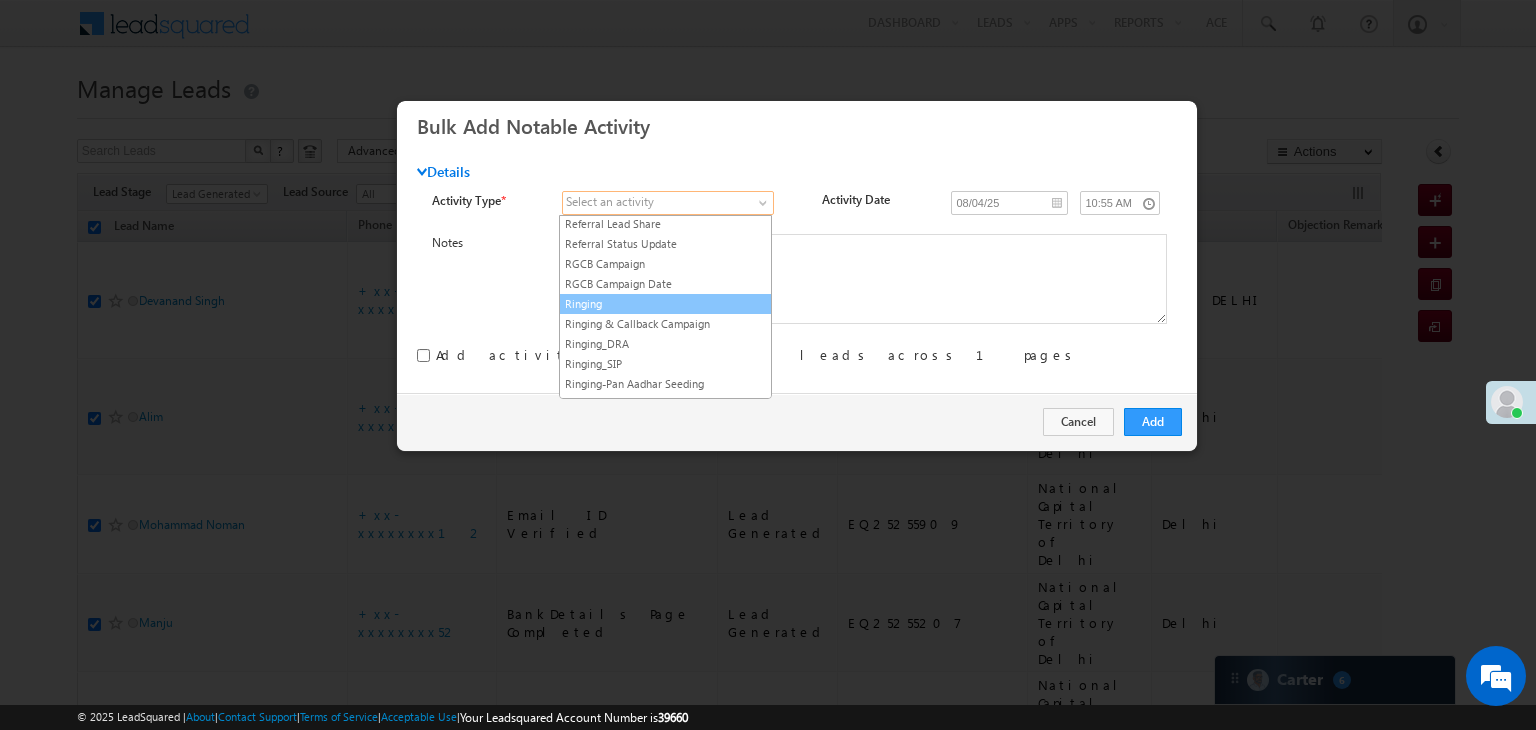click on "Ringing" at bounding box center (665, 304) 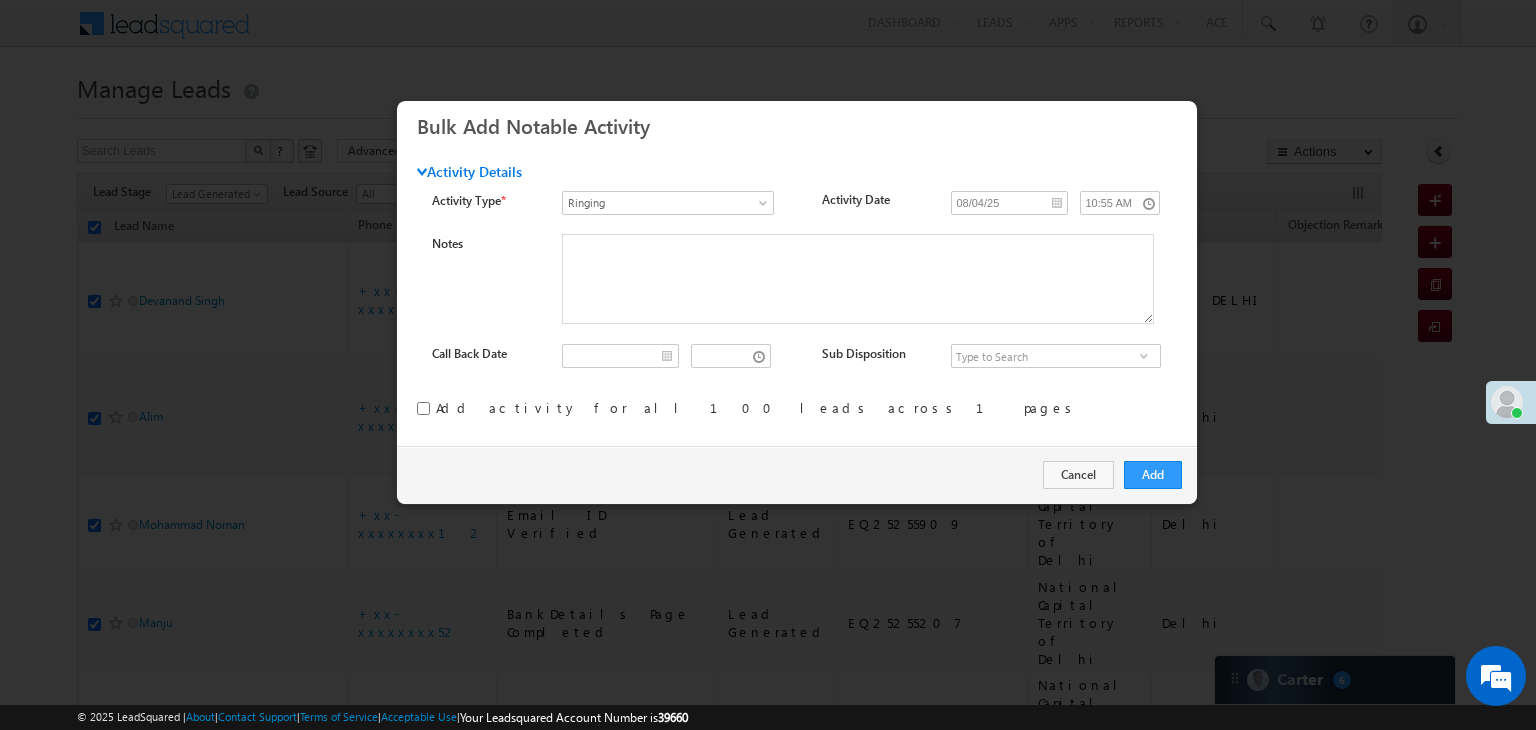 click at bounding box center [423, 408] 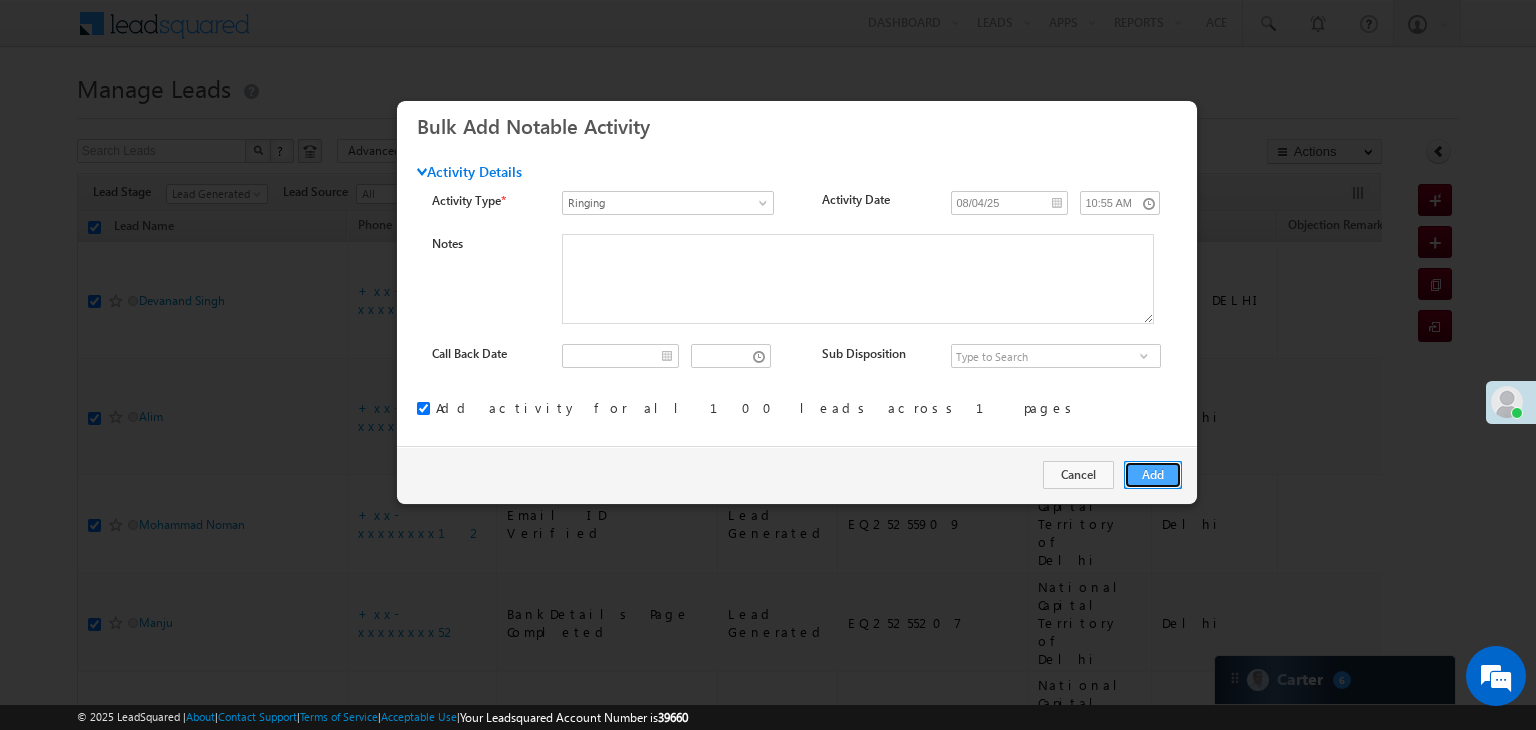 click on "Add" at bounding box center (1153, 475) 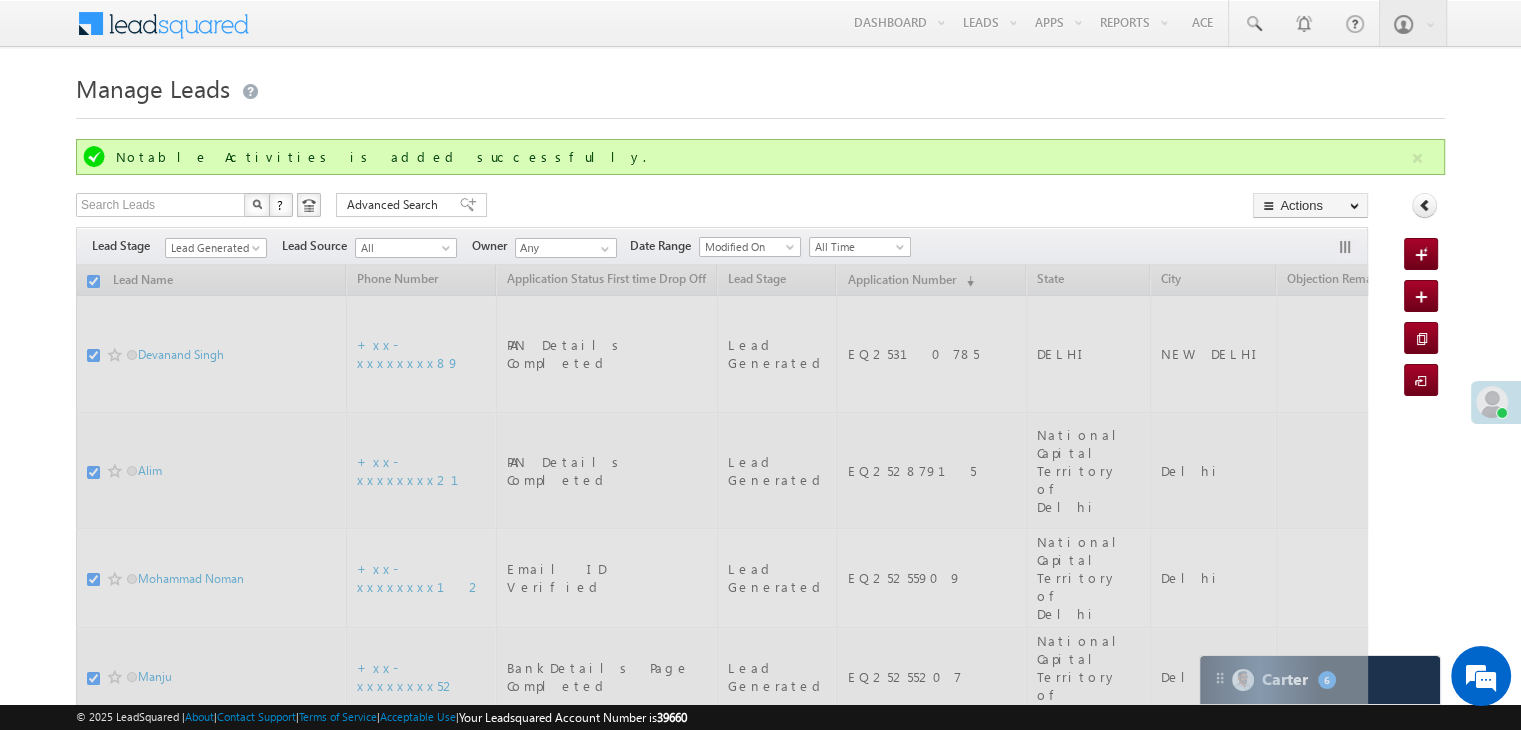 checkbox on "false" 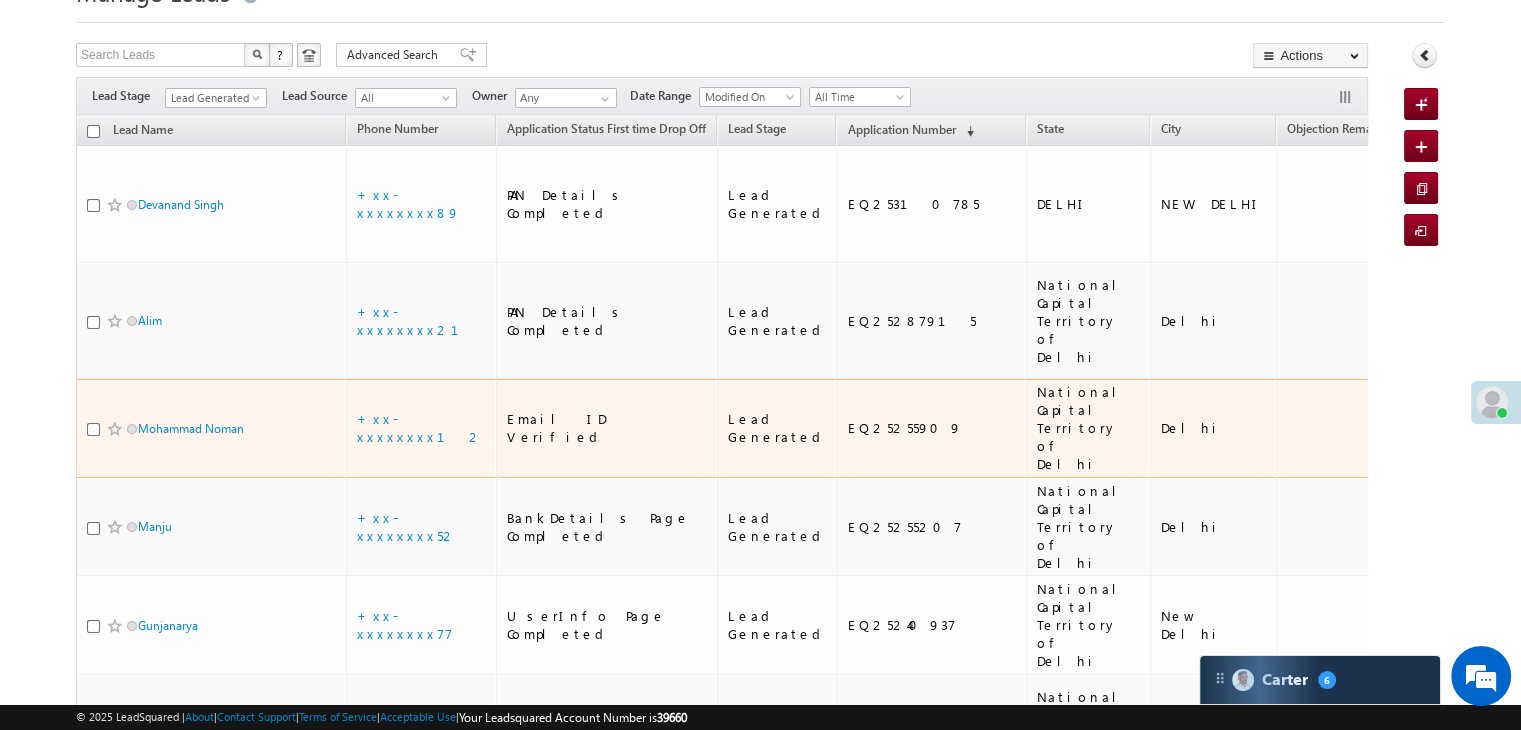scroll, scrollTop: 0, scrollLeft: 0, axis: both 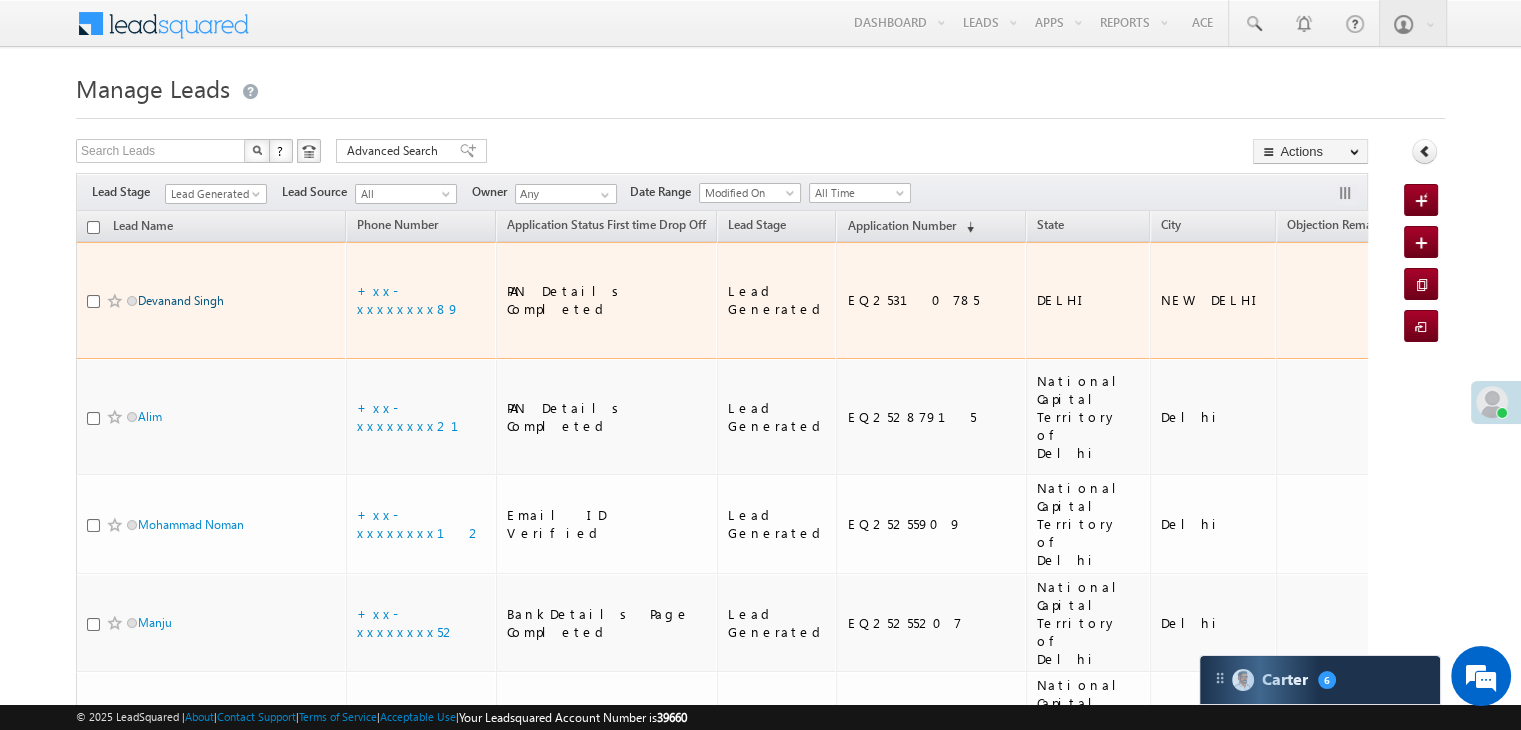 click on "Devanand Singh" at bounding box center [181, 300] 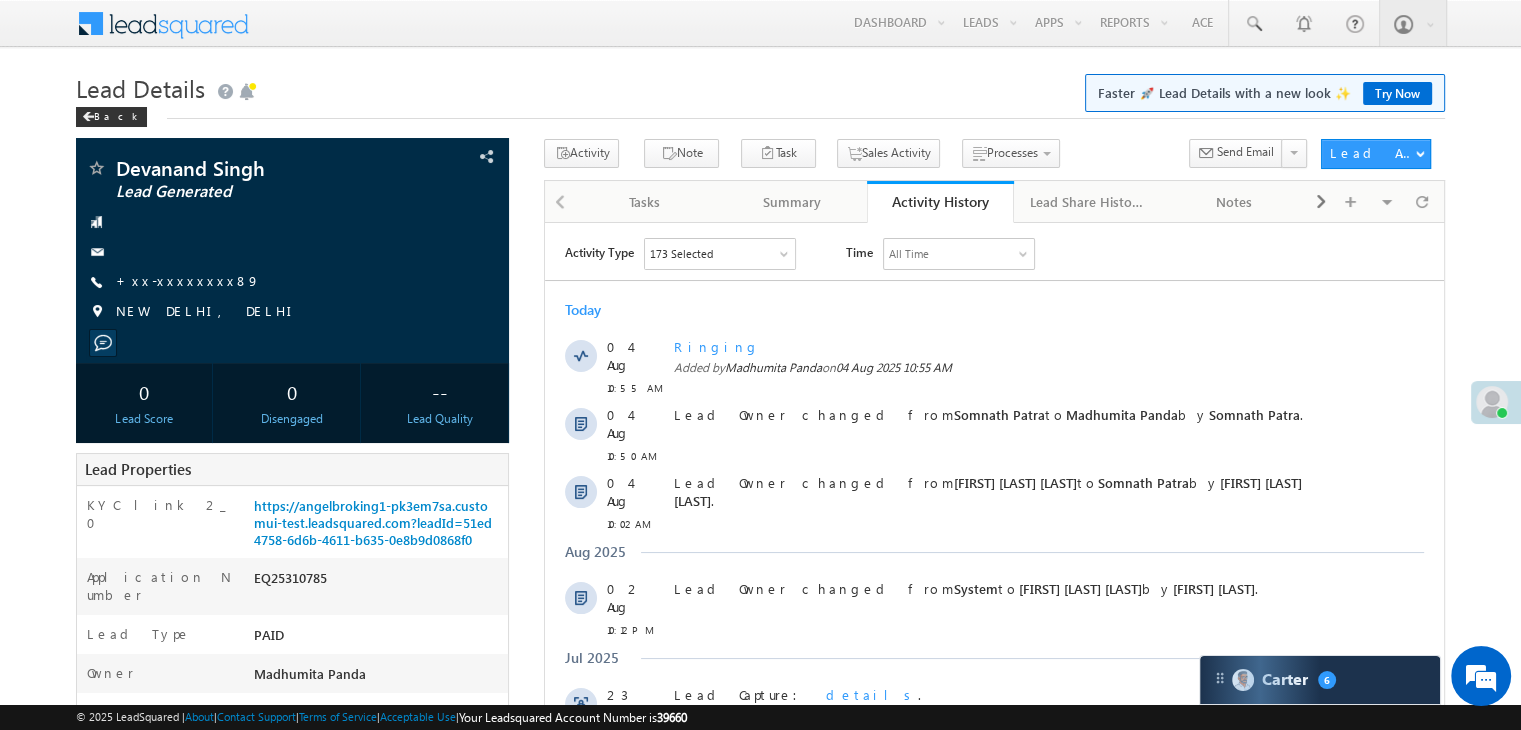 scroll, scrollTop: 0, scrollLeft: 0, axis: both 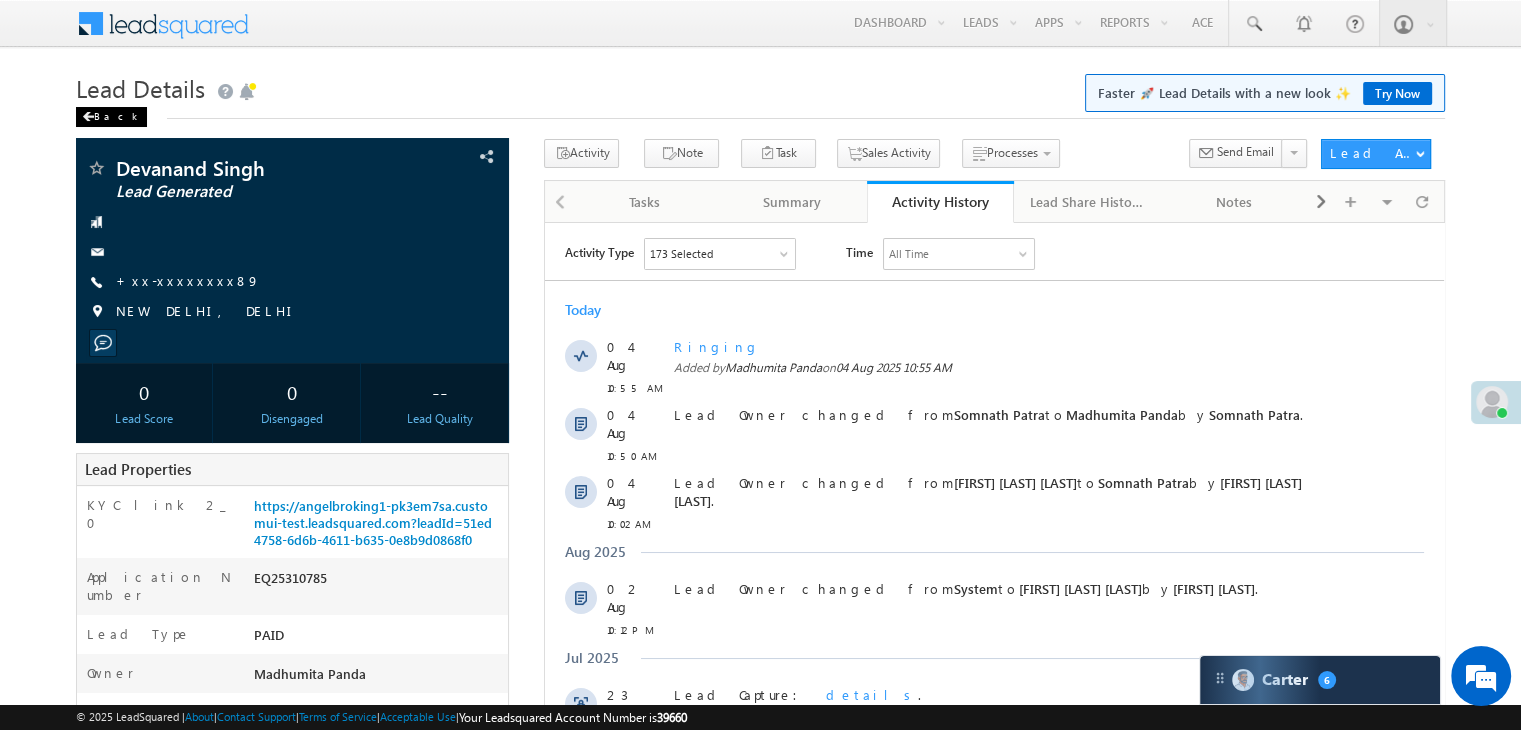 click on "Back" at bounding box center (111, 117) 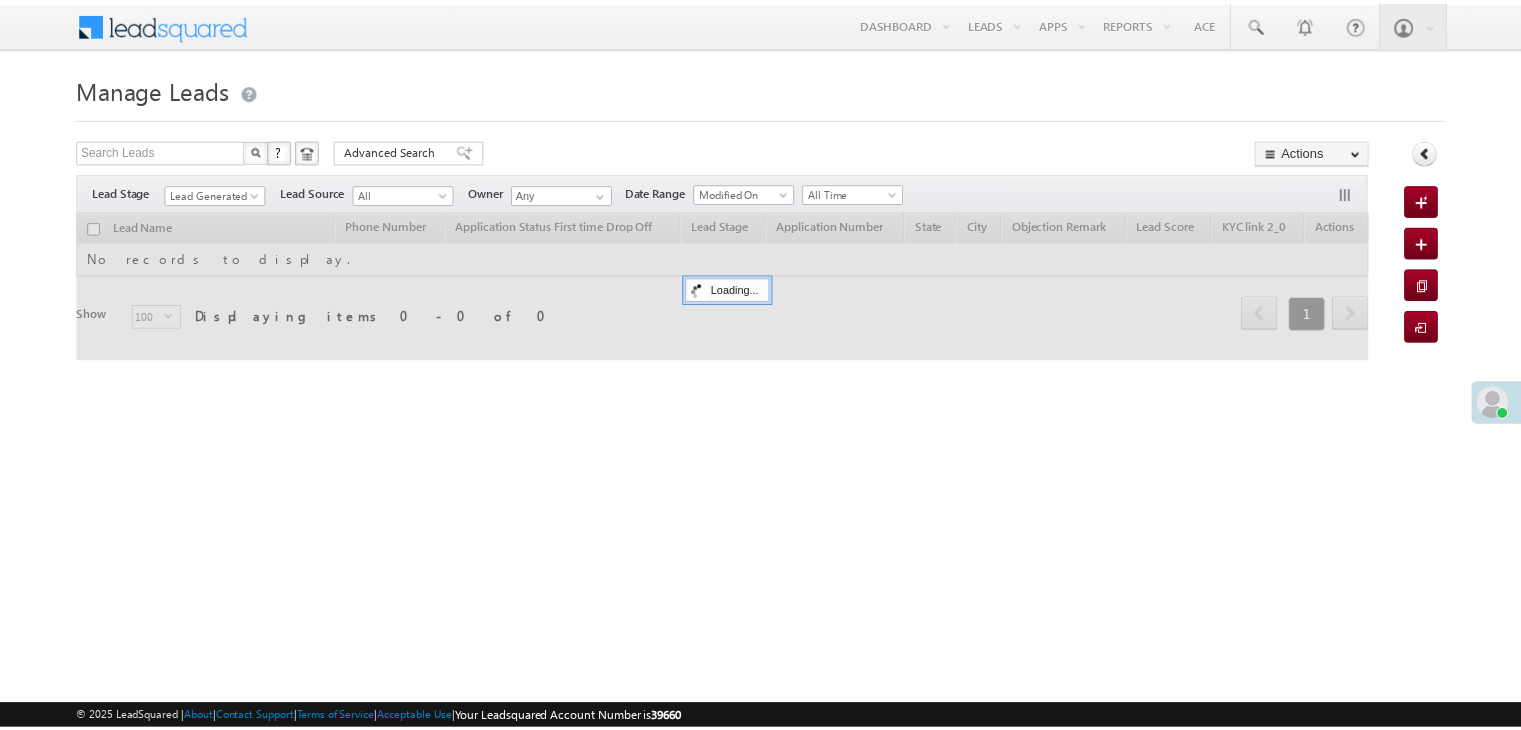 scroll, scrollTop: 0, scrollLeft: 0, axis: both 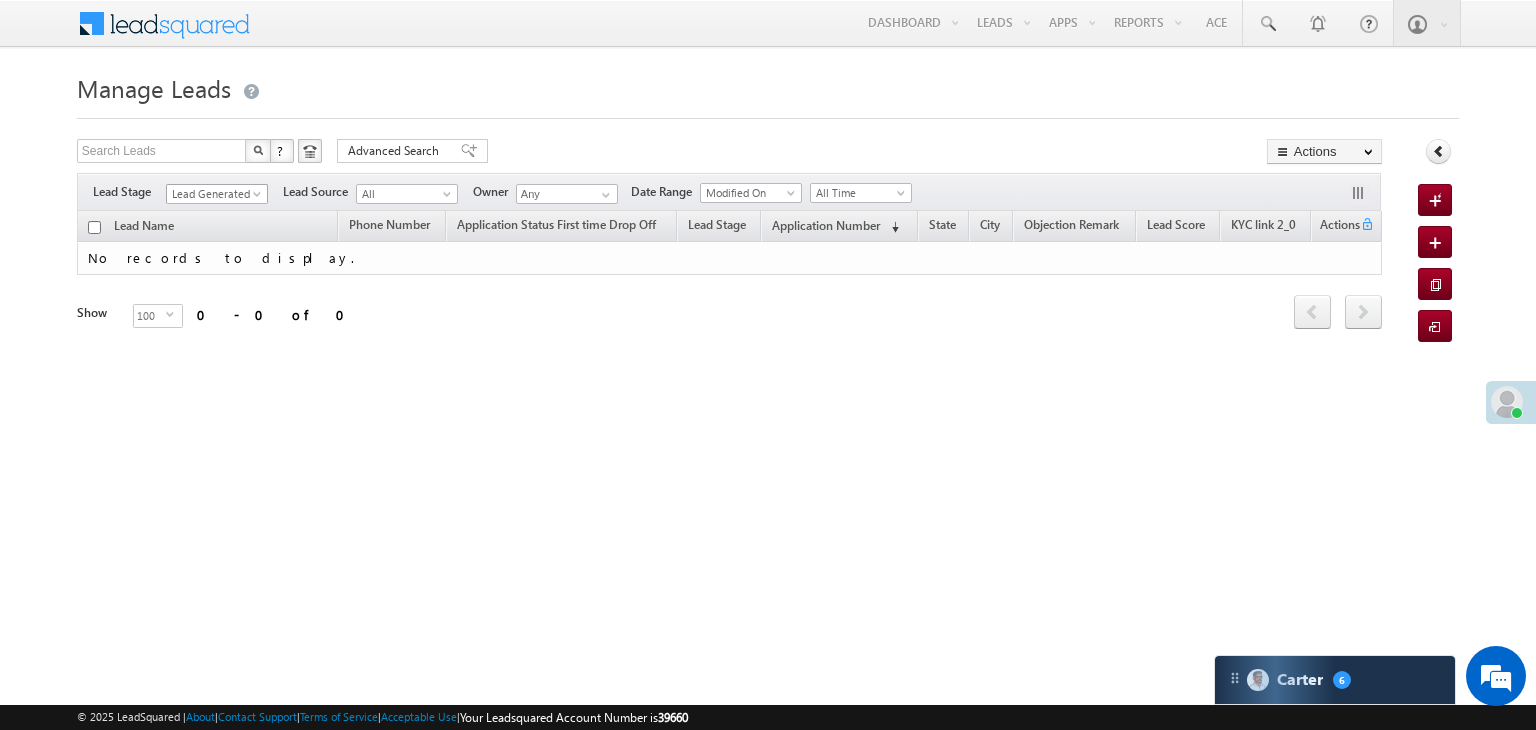 click at bounding box center [259, 198] 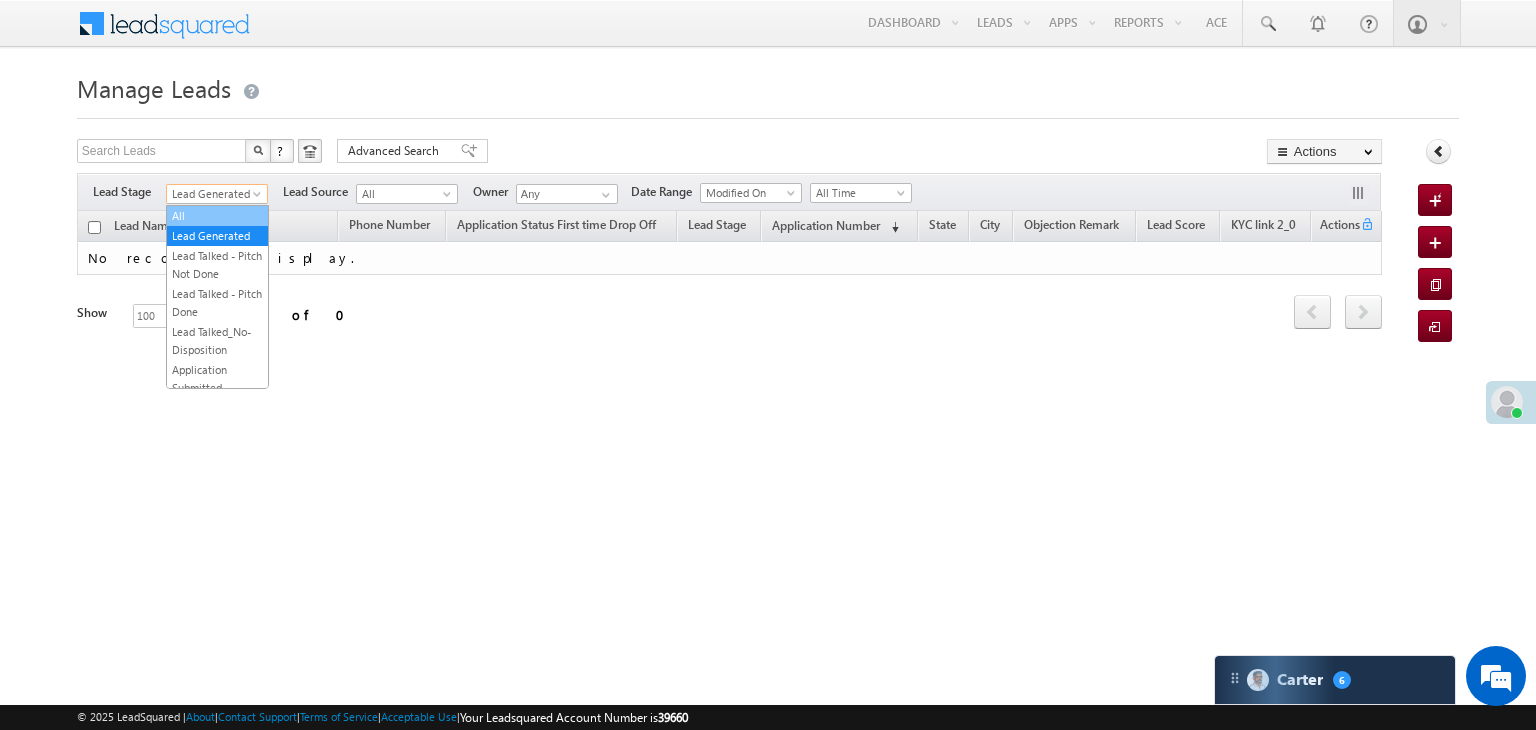 click on "All" at bounding box center (217, 216) 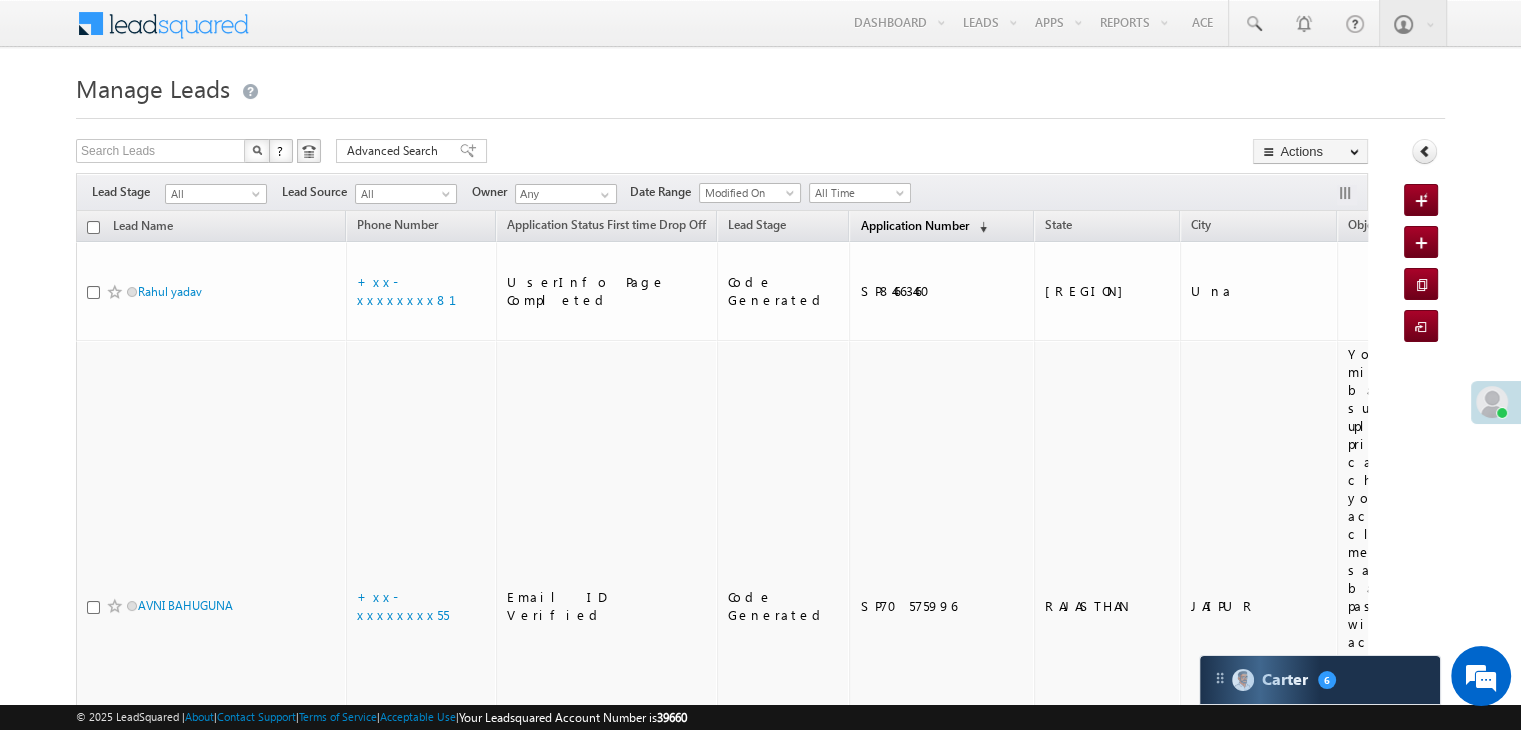 click on "Application Number" at bounding box center (914, 225) 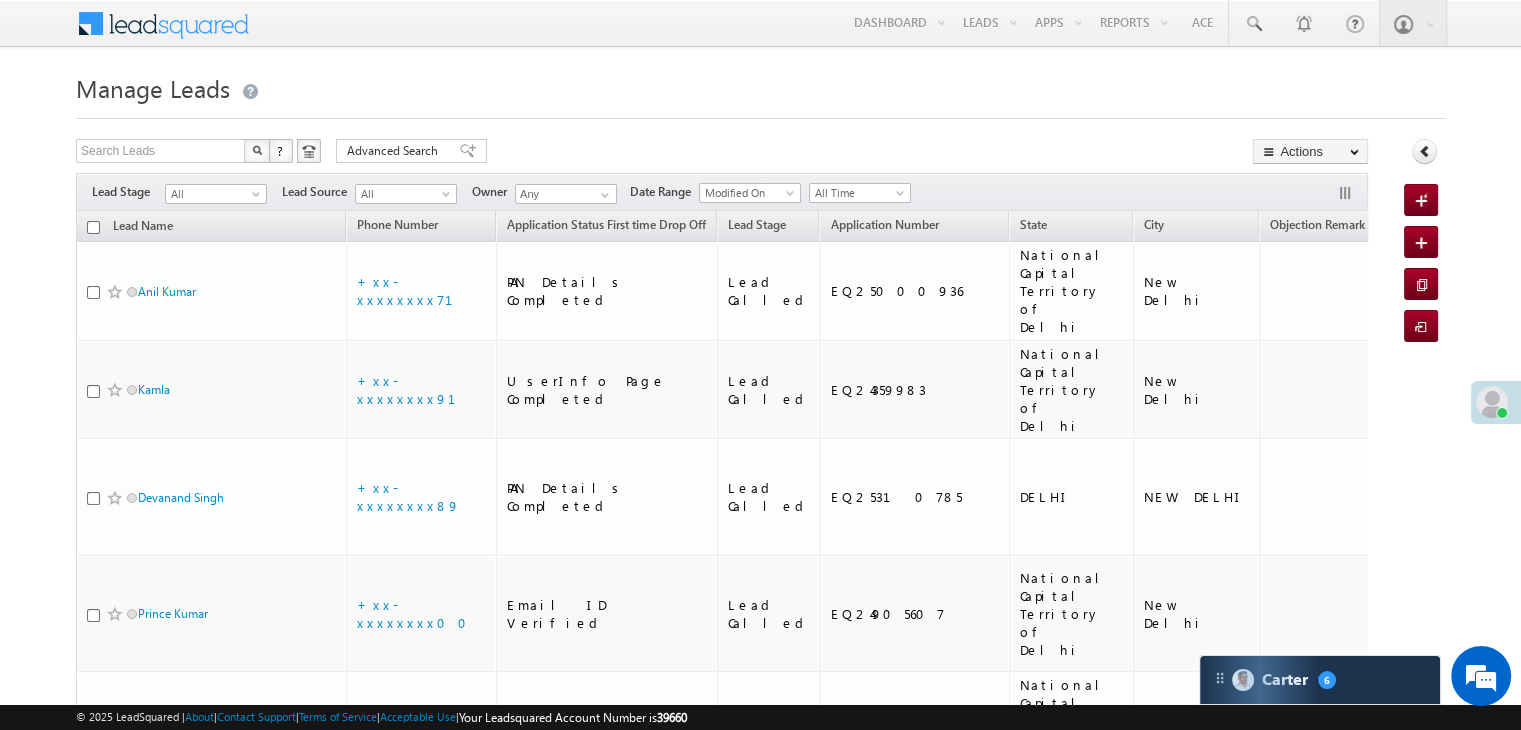 scroll, scrollTop: 0, scrollLeft: 0, axis: both 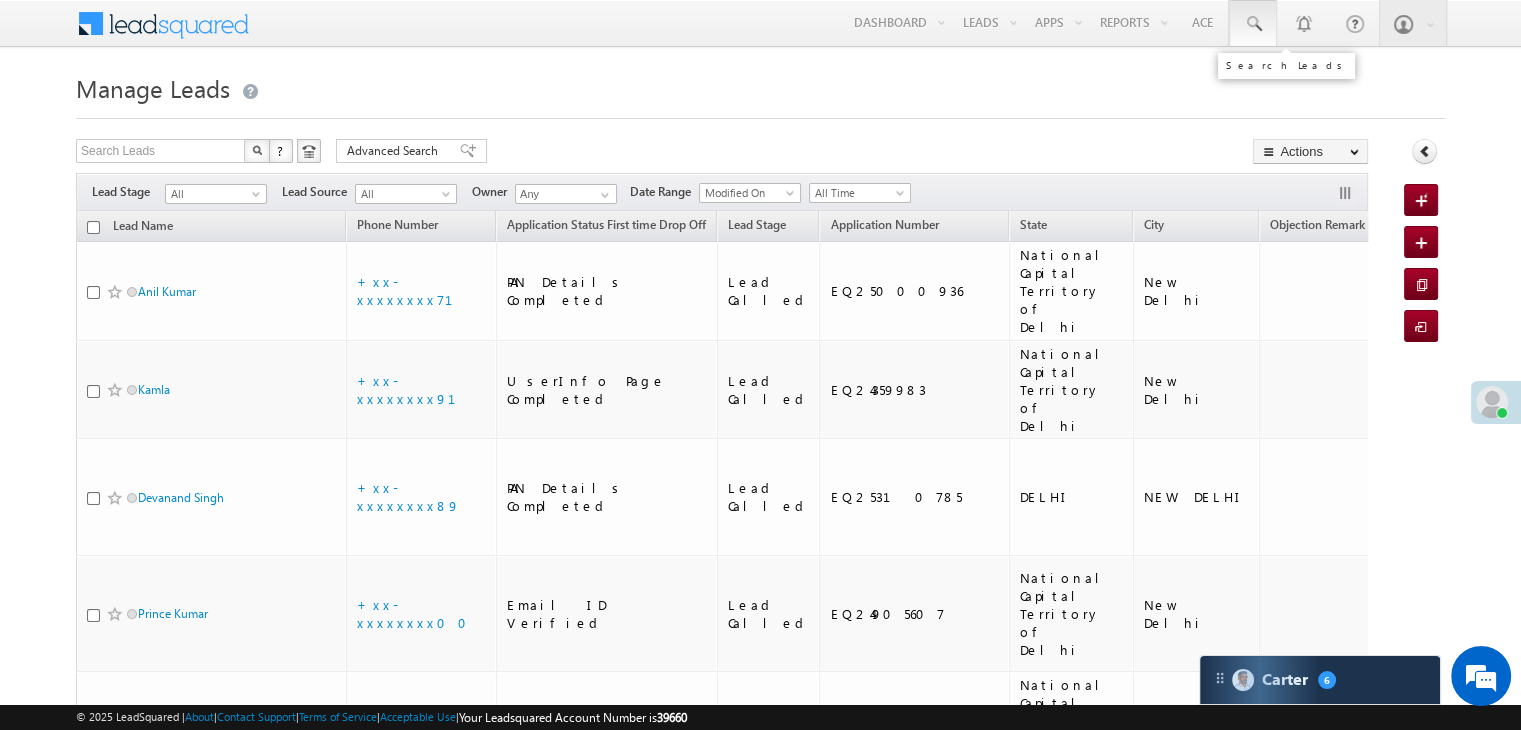 click at bounding box center [1253, 24] 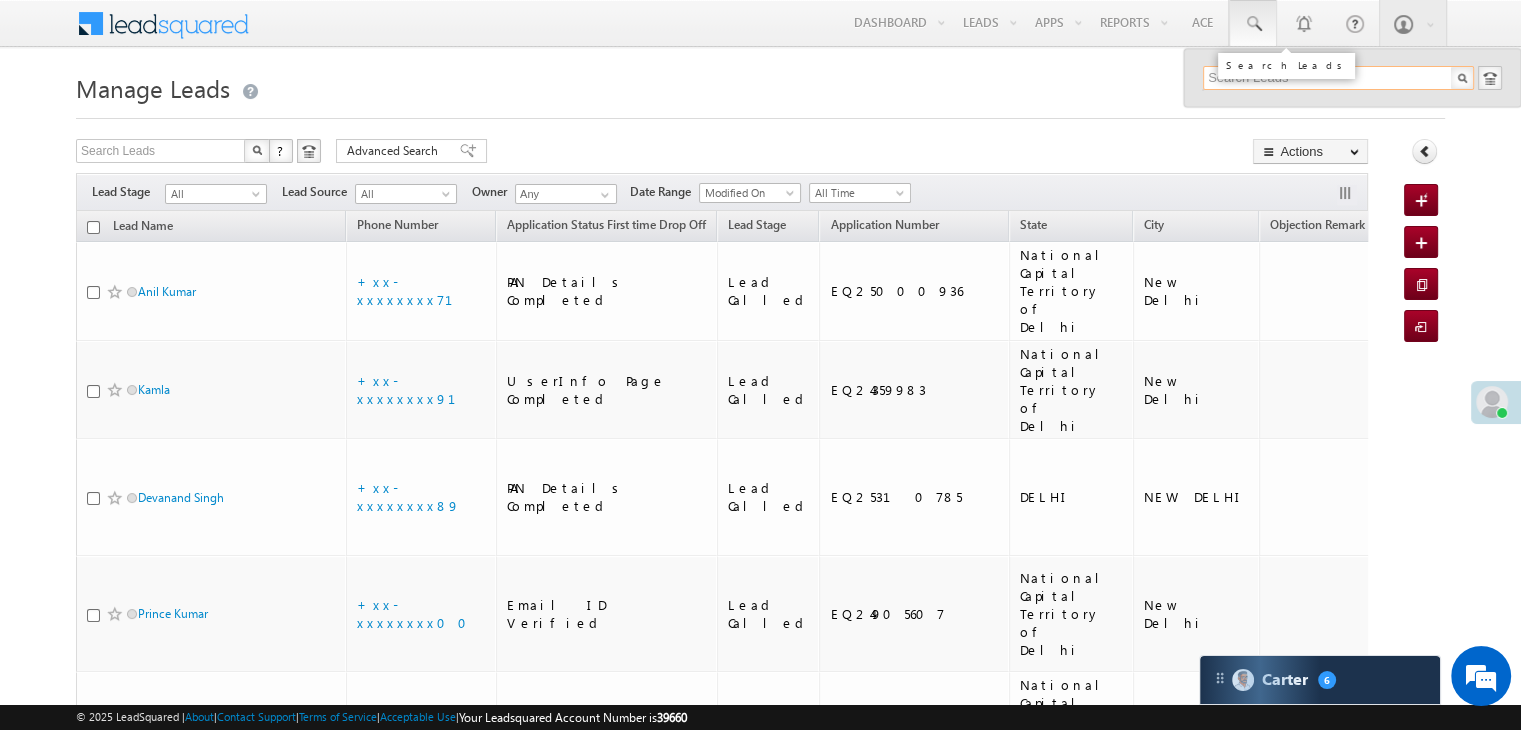 paste on "EQ24854770" 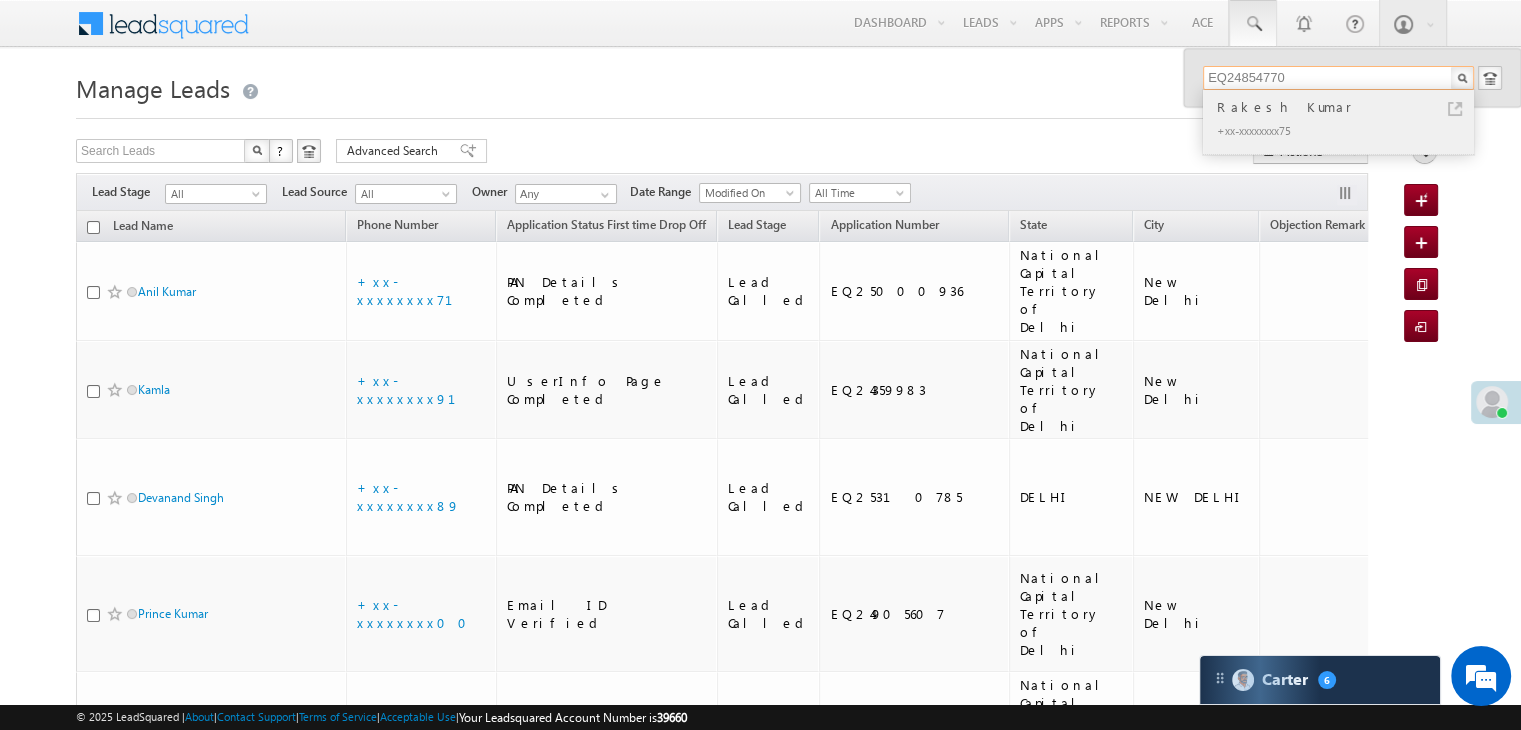 type on "EQ24854770" 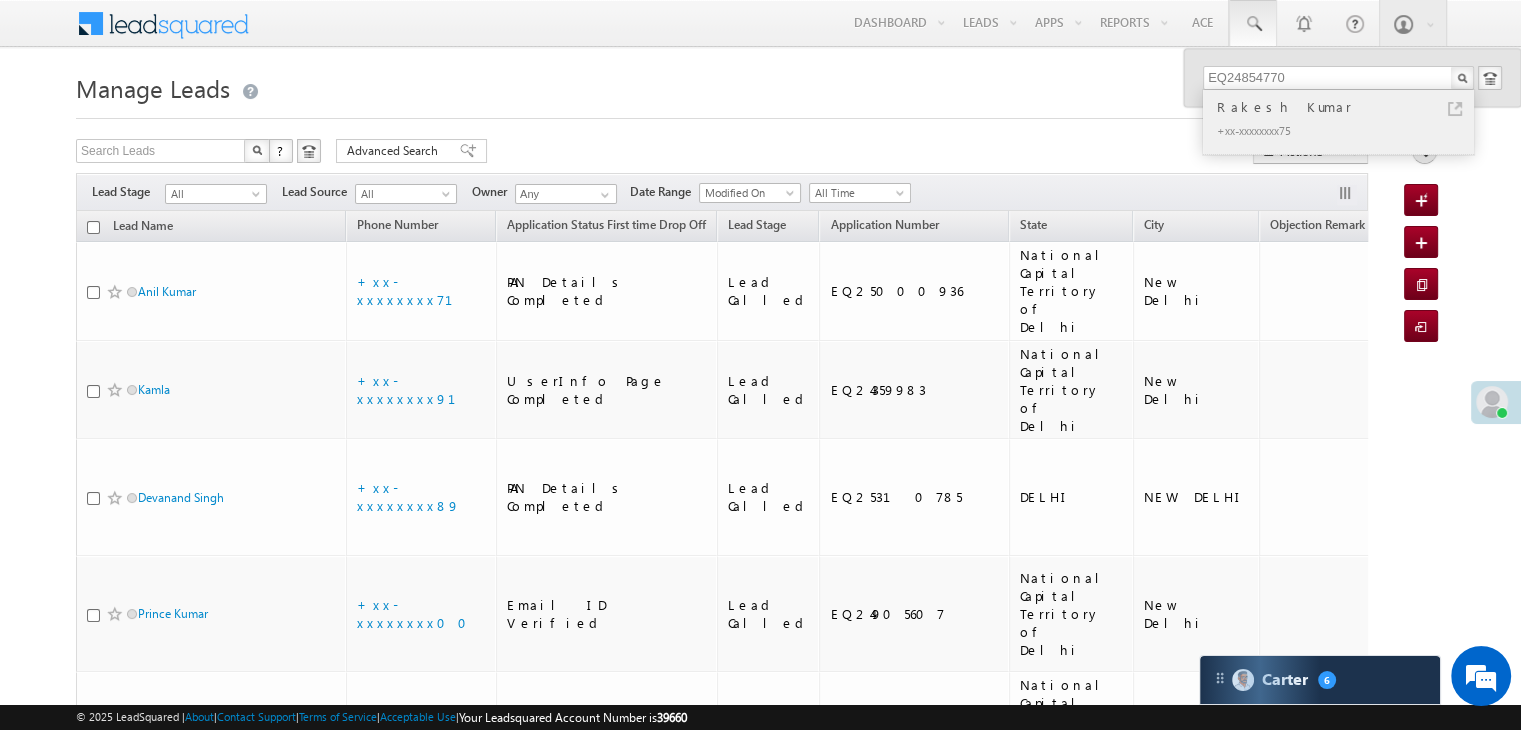 click on "Rakesh Kumar" at bounding box center (1347, 107) 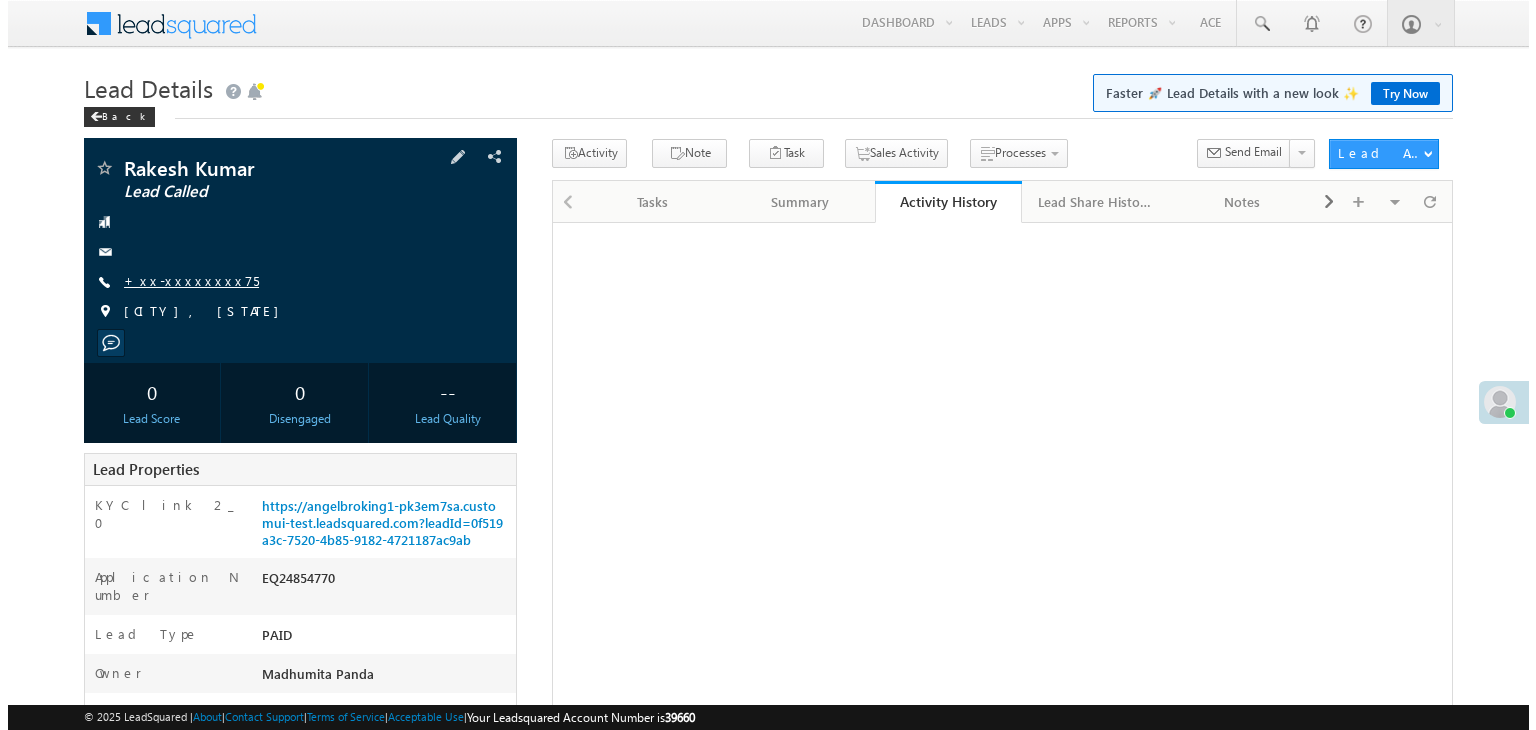 scroll, scrollTop: 0, scrollLeft: 0, axis: both 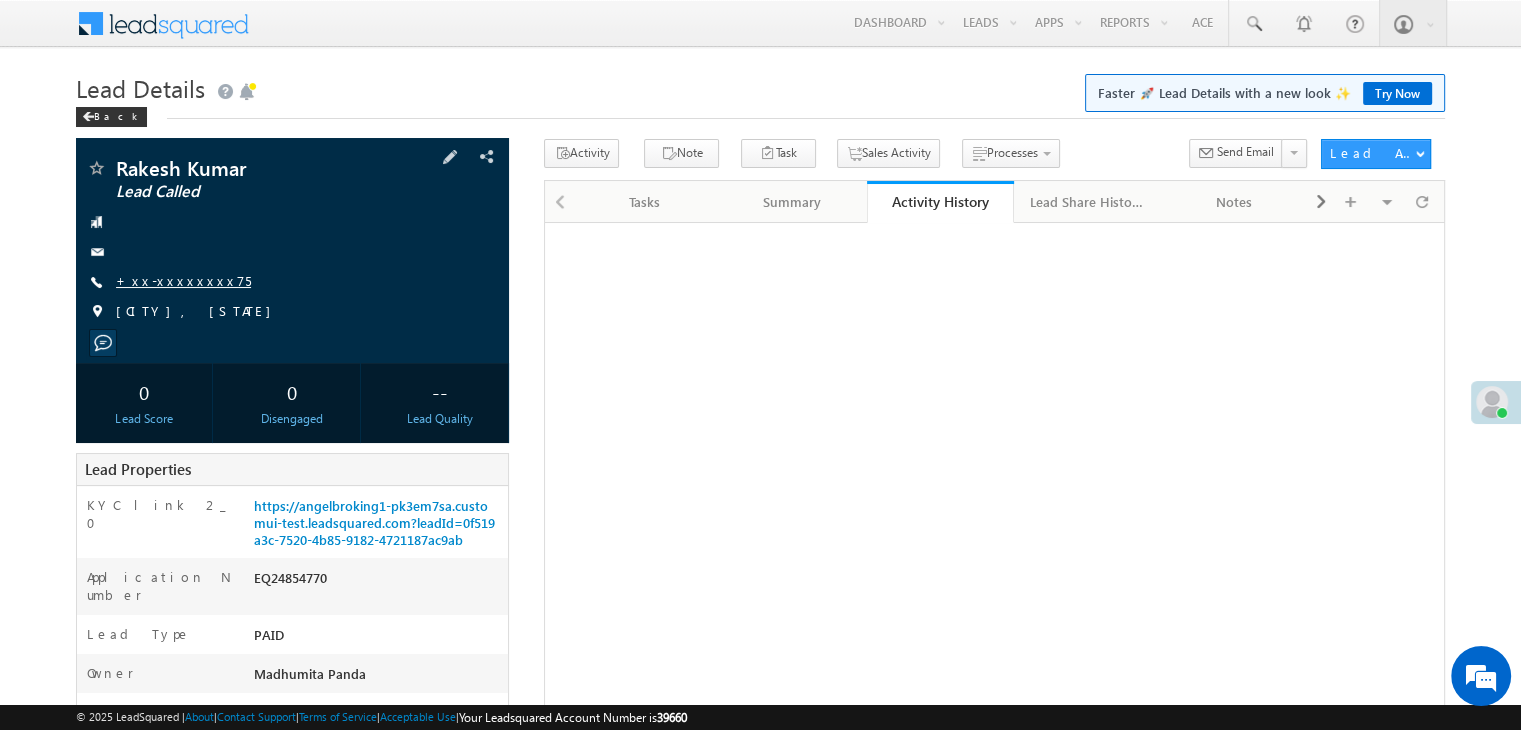 click on "+xx-xxxxxxxx75" at bounding box center (183, 280) 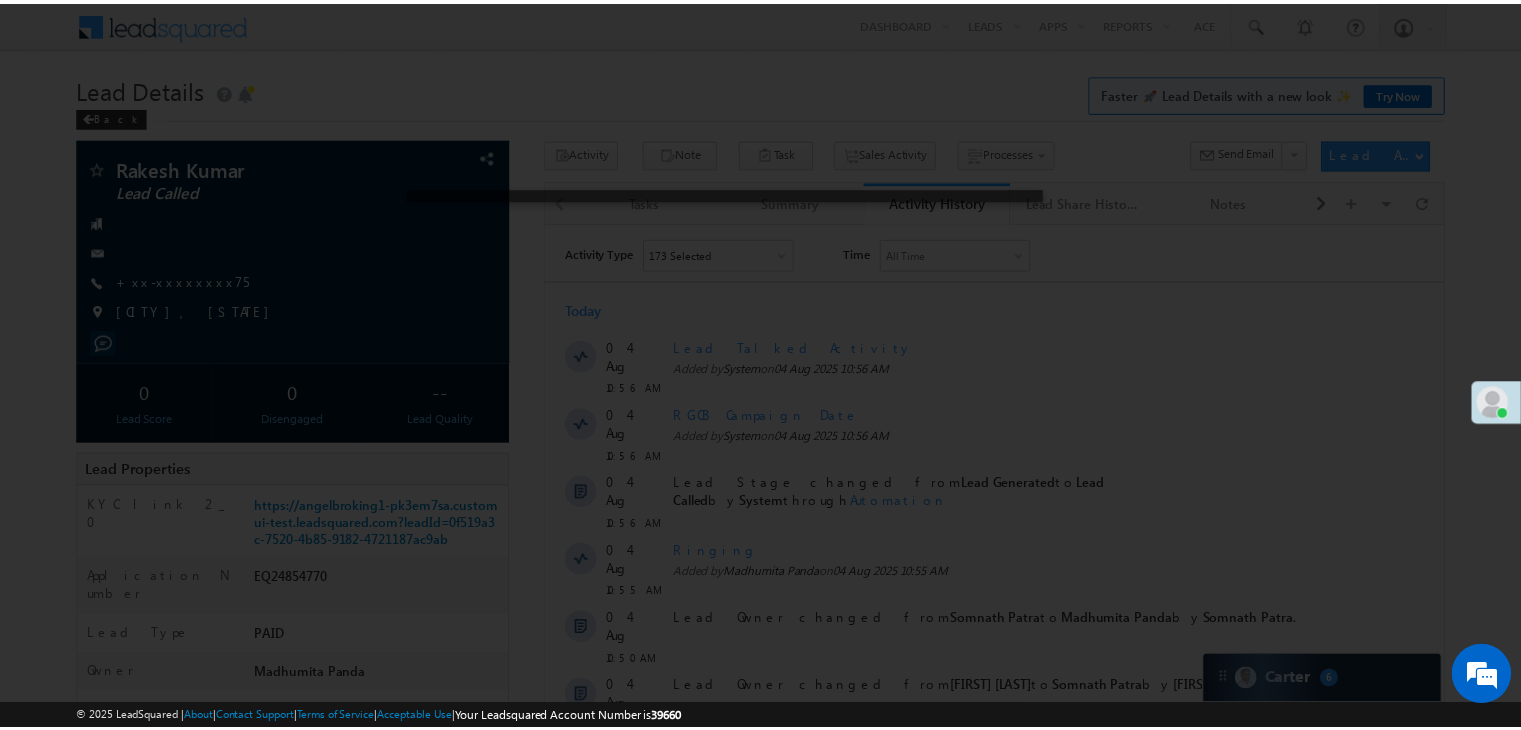 scroll, scrollTop: 0, scrollLeft: 0, axis: both 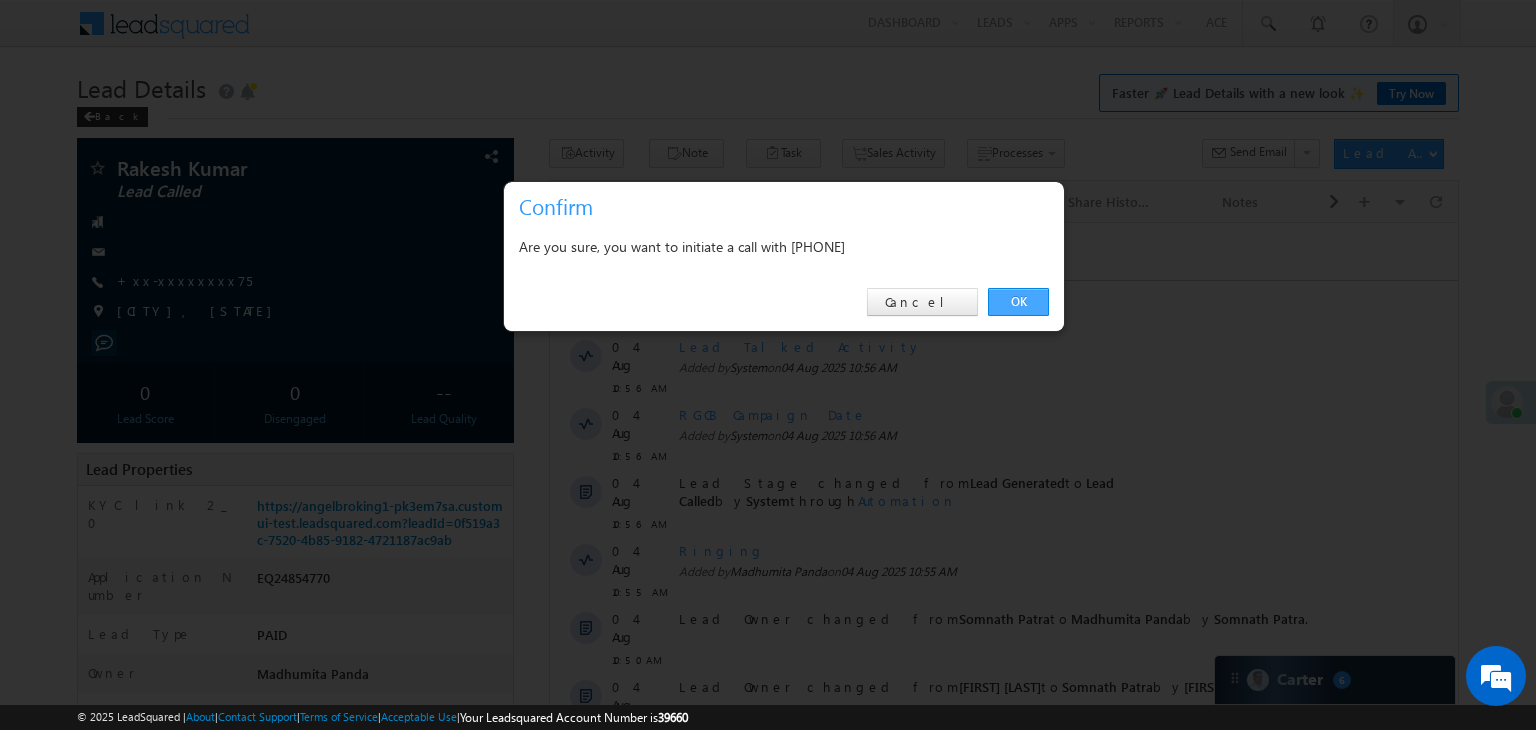 drag, startPoint x: 1020, startPoint y: 296, endPoint x: 311, endPoint y: 73, distance: 743.2429 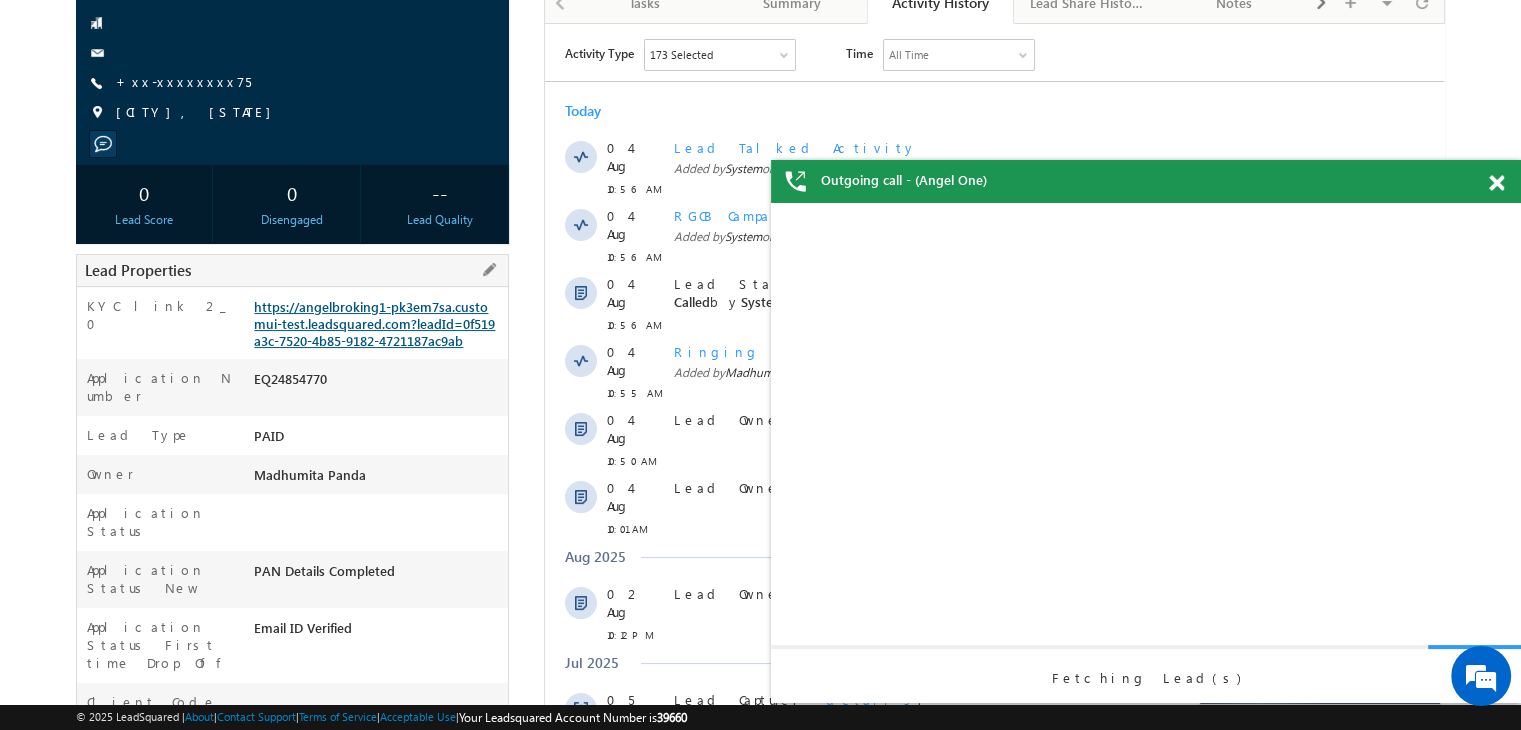 scroll, scrollTop: 0, scrollLeft: 0, axis: both 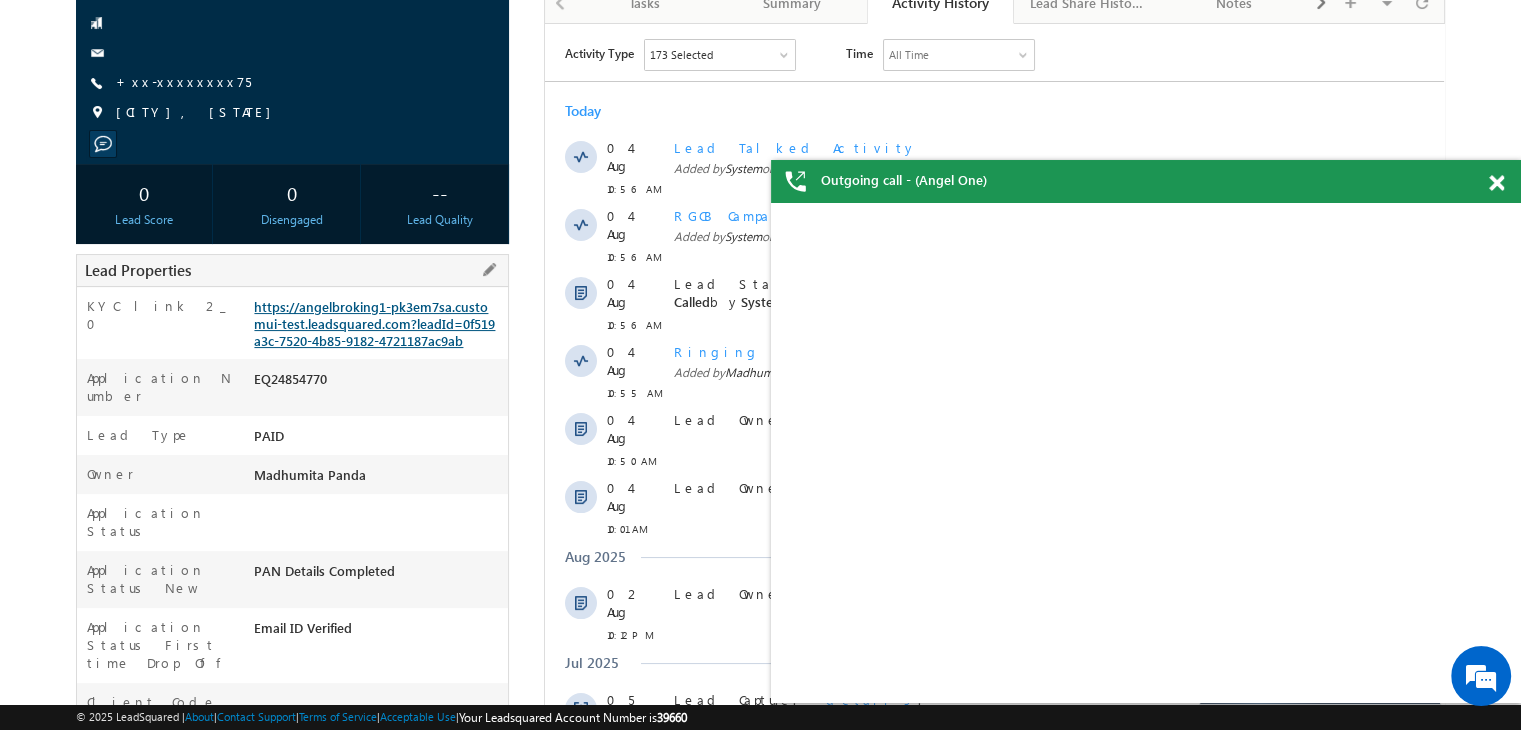 click on "https://angelbroking1-pk3em7sa.customui-test.leadsquared.com?leadId=0f519a3c-7520-4b85-9182-4721187ac9ab" at bounding box center [374, 323] 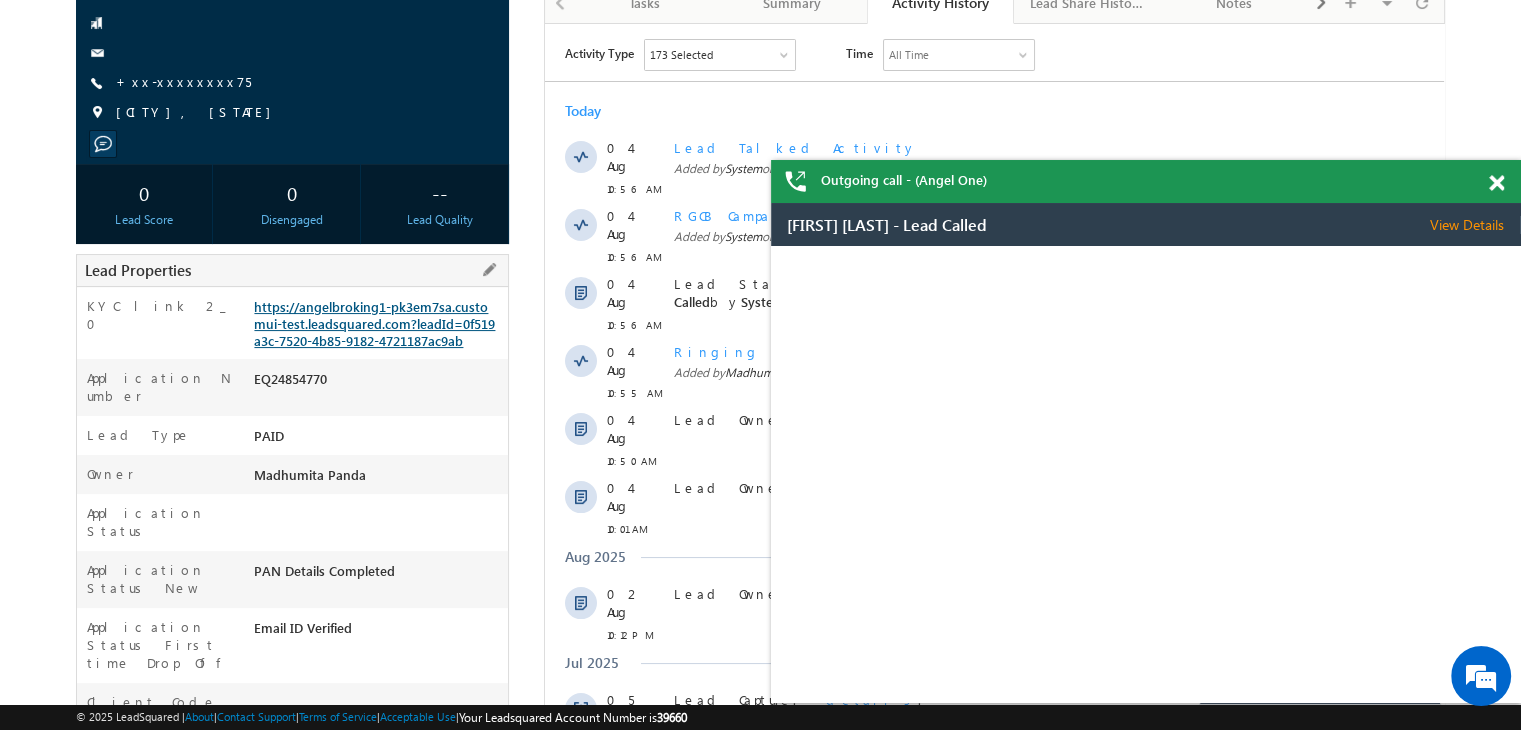 scroll, scrollTop: 0, scrollLeft: 0, axis: both 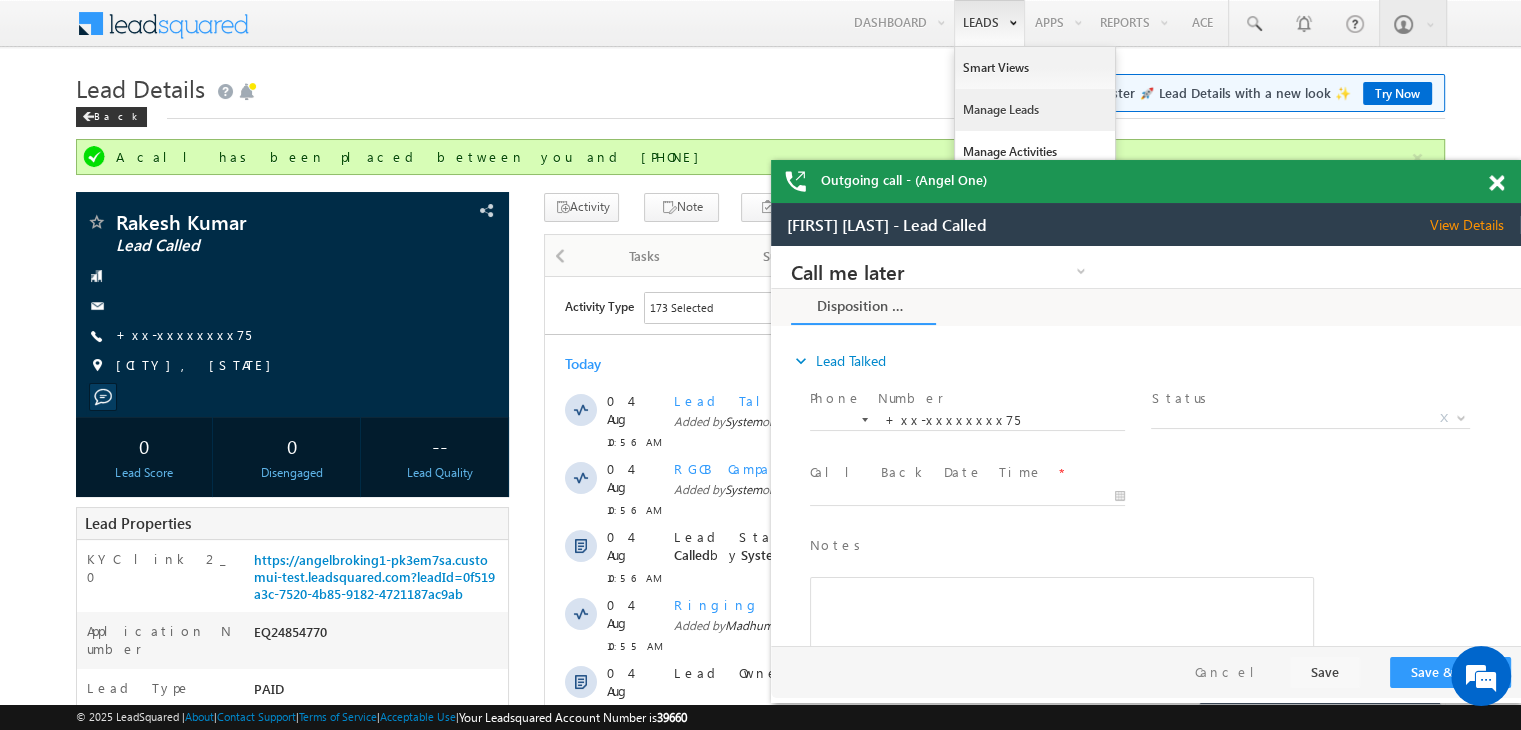 click on "Manage Leads" at bounding box center [1035, 110] 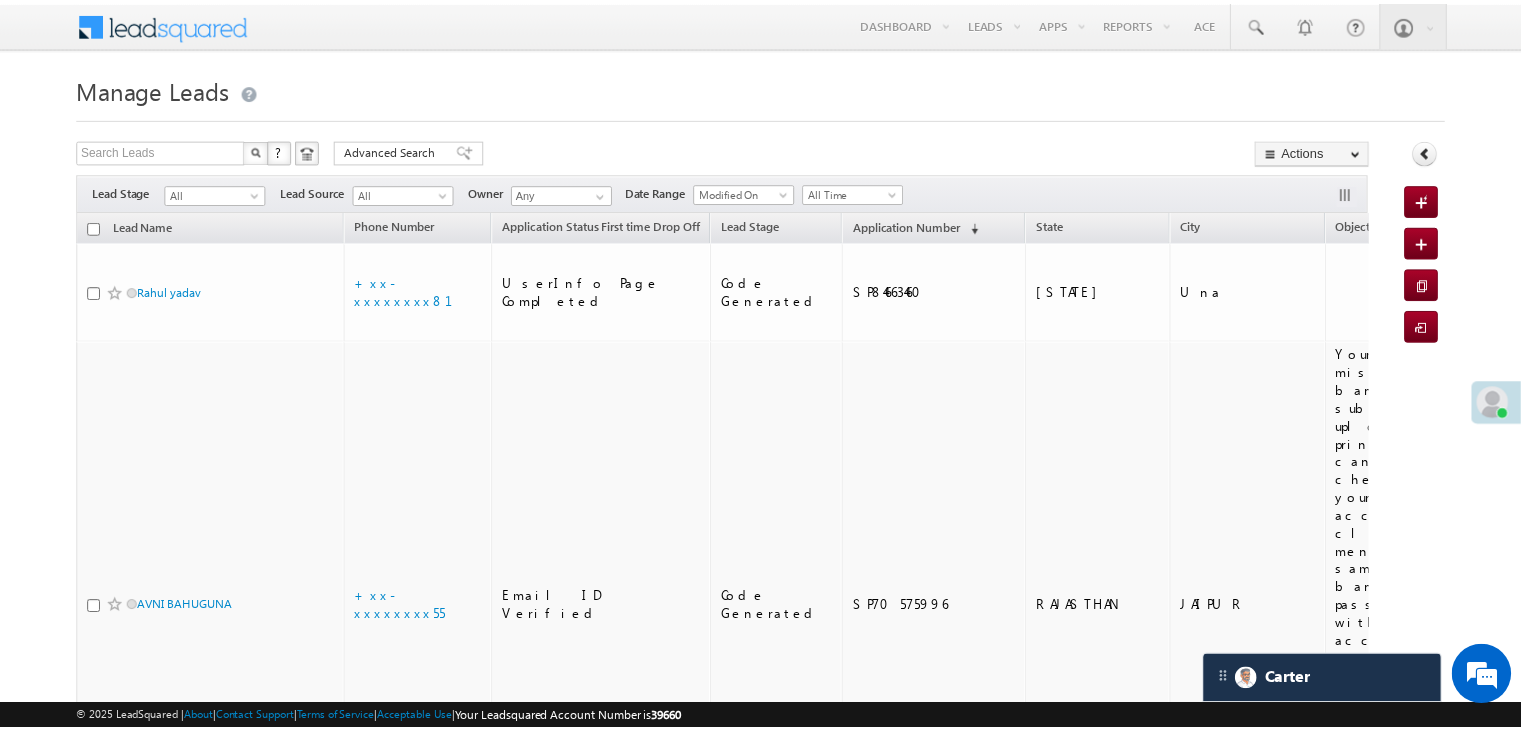 scroll, scrollTop: 0, scrollLeft: 0, axis: both 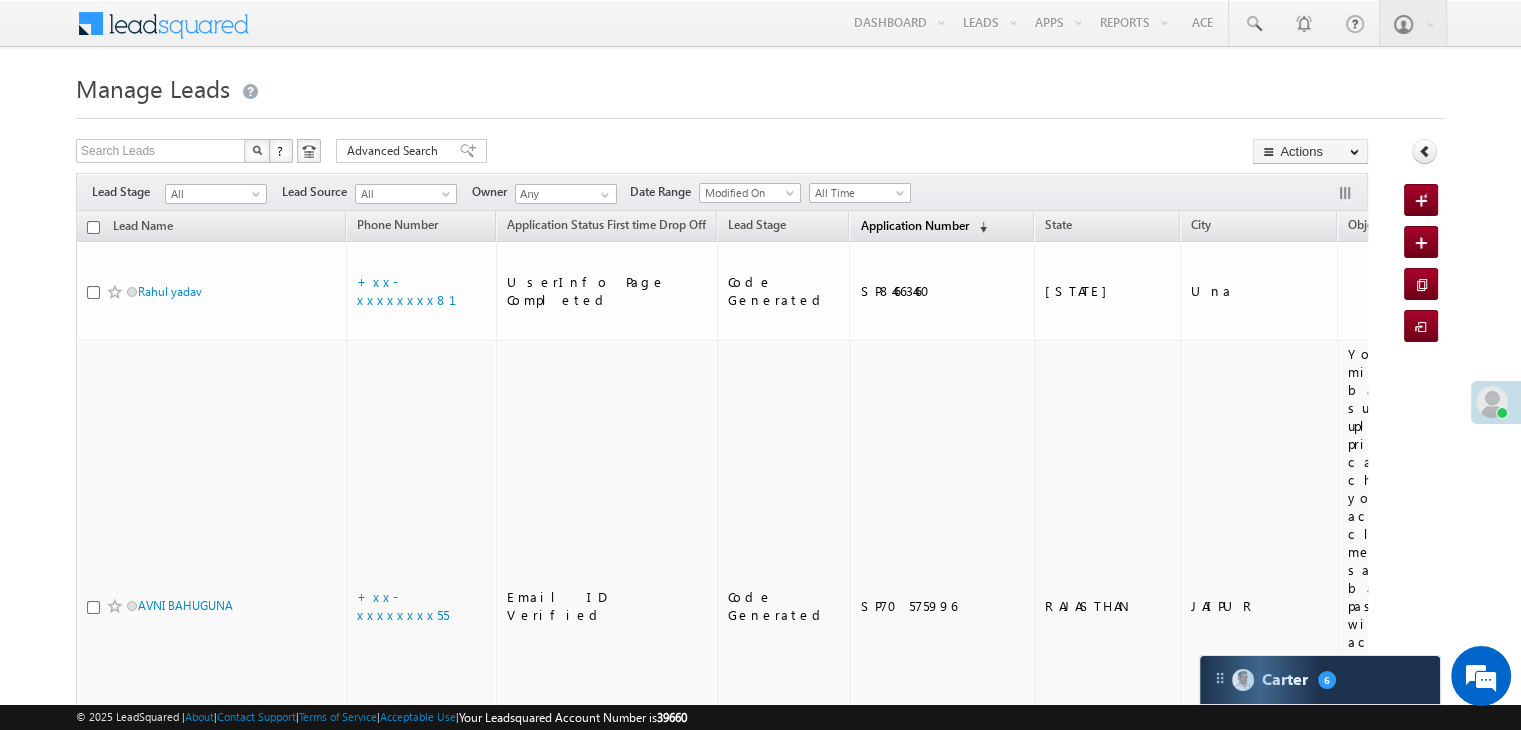 click on "Application Number" at bounding box center [914, 225] 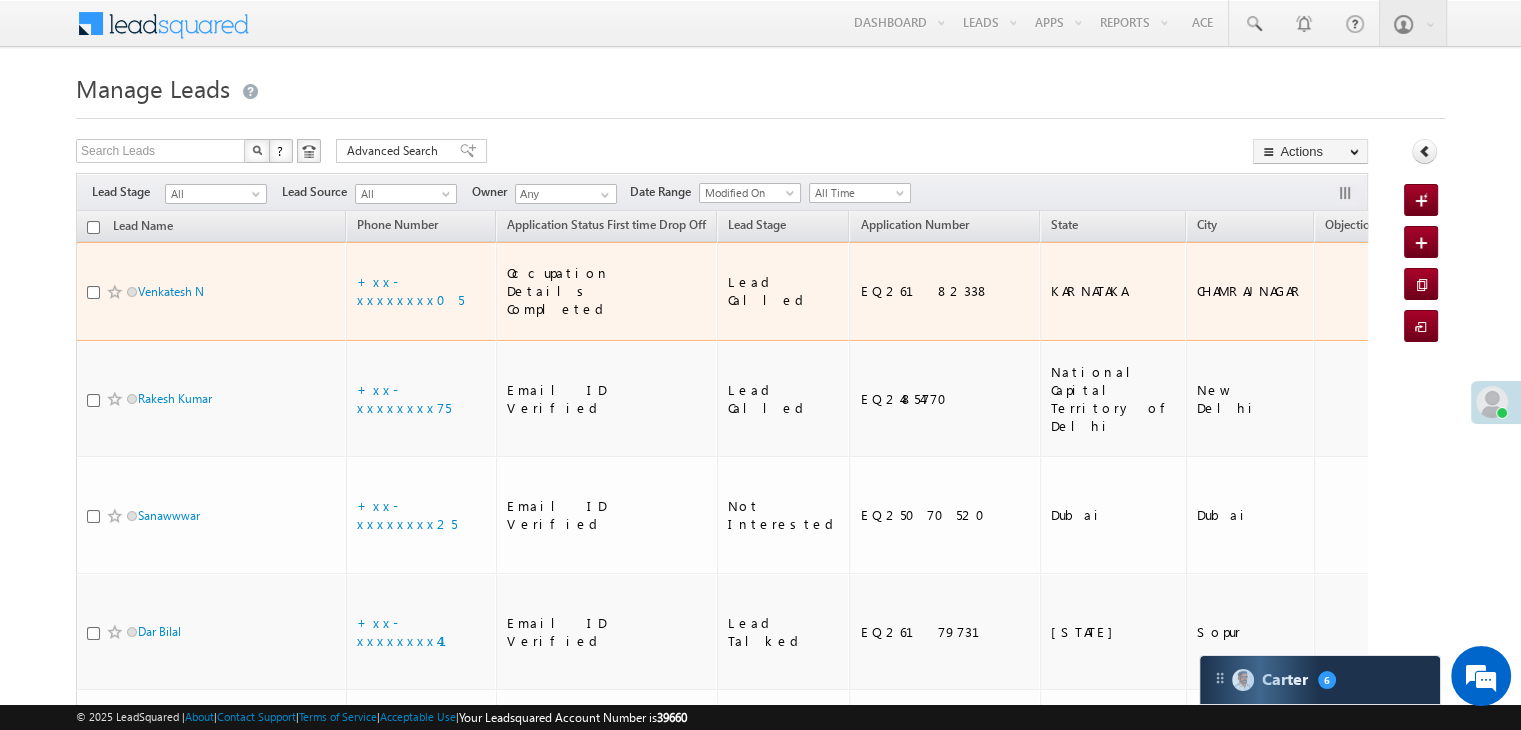 scroll, scrollTop: 0, scrollLeft: 0, axis: both 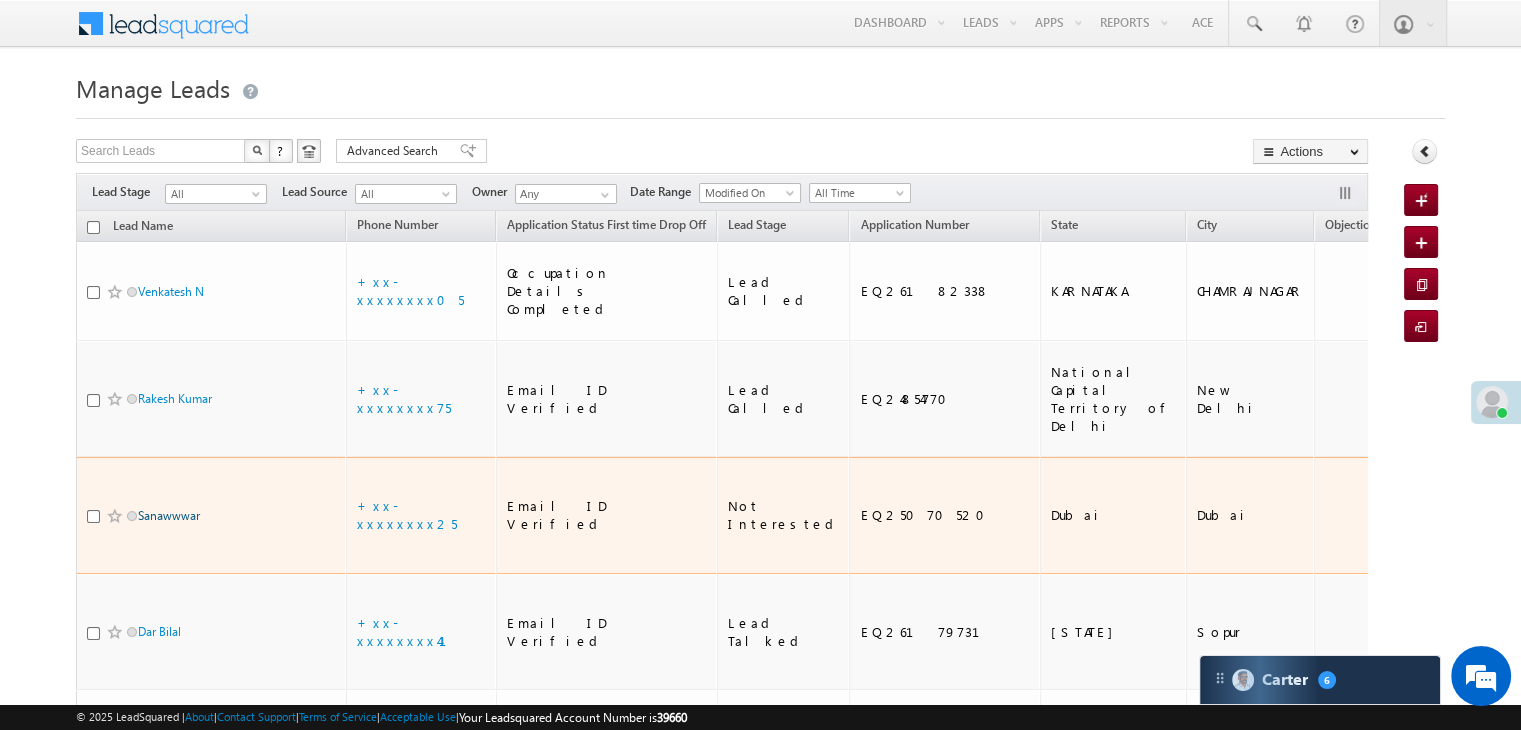 click on "Sanawwwar" at bounding box center [169, 515] 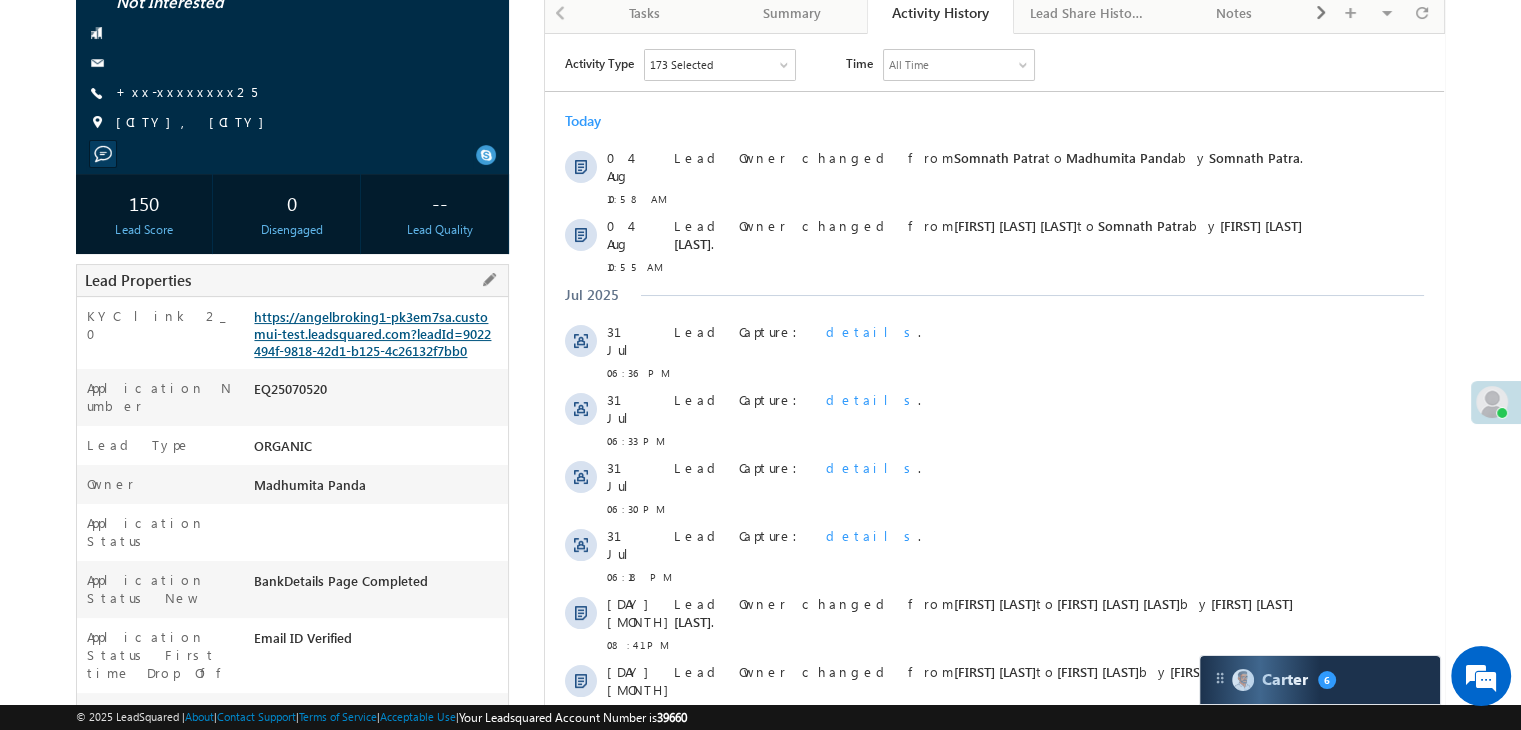 scroll, scrollTop: 200, scrollLeft: 0, axis: vertical 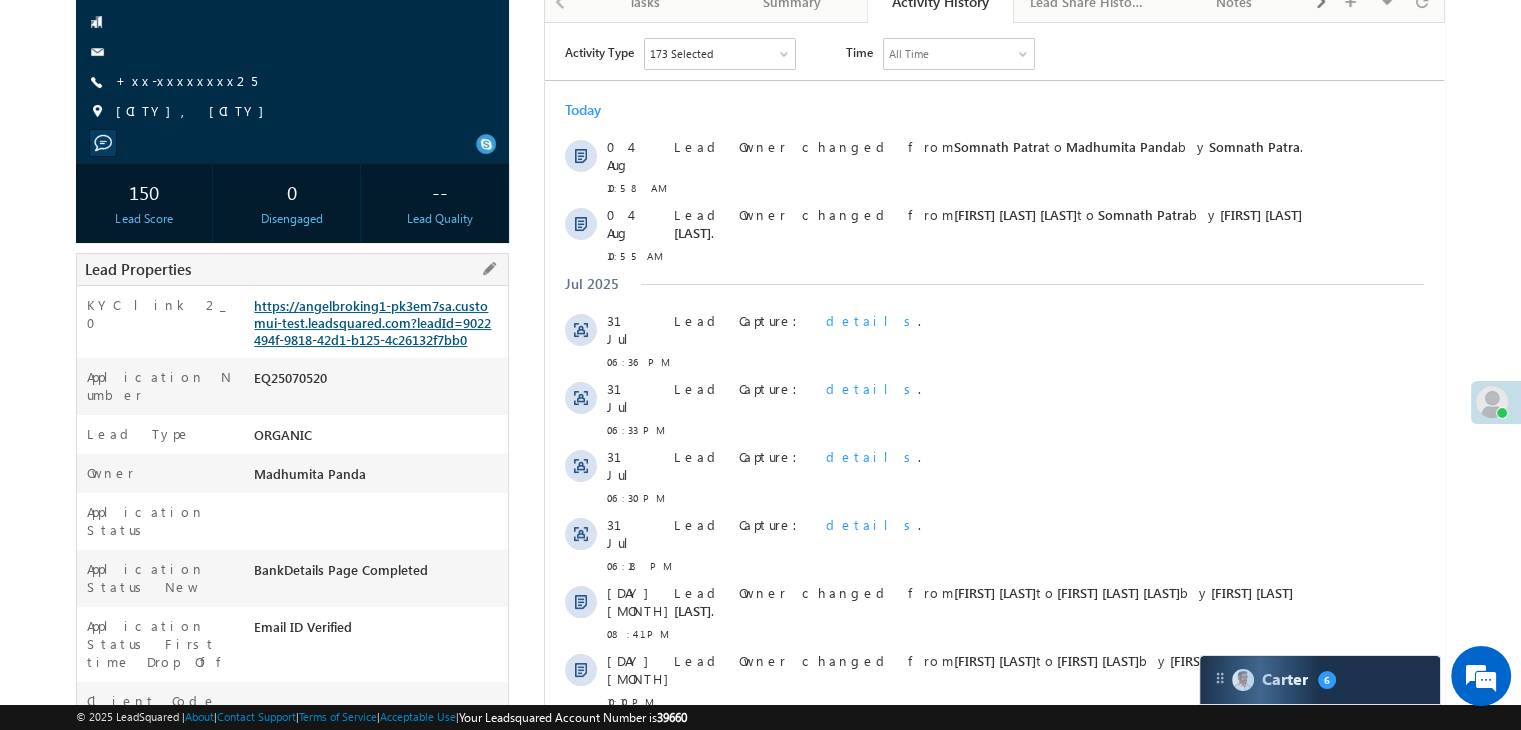 click on "https://angelbroking1-pk3em7sa.customui-test.leadsquared.com?leadId=9022494f-9818-42d1-b125-4c26132f7bb0" at bounding box center (372, 322) 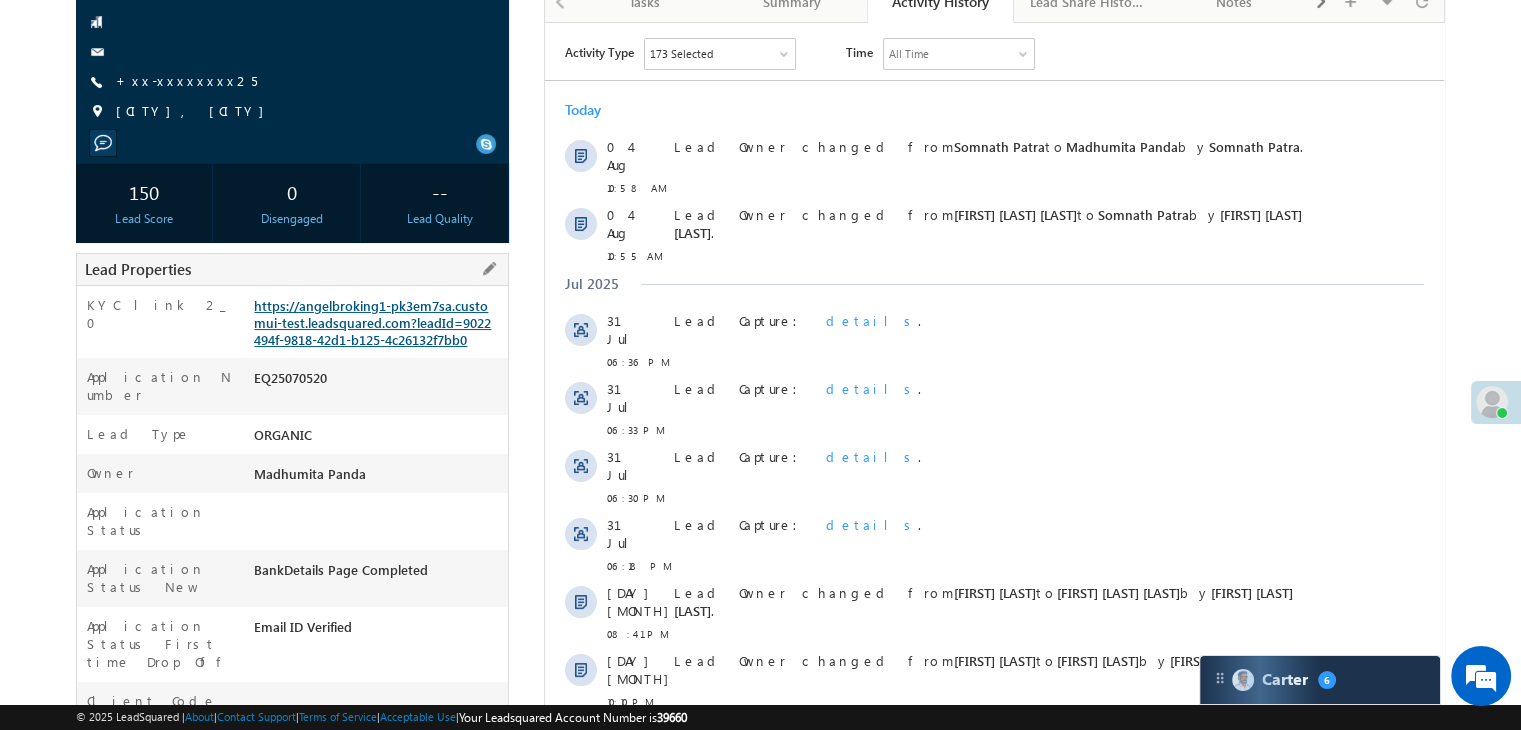 scroll, scrollTop: 0, scrollLeft: 0, axis: both 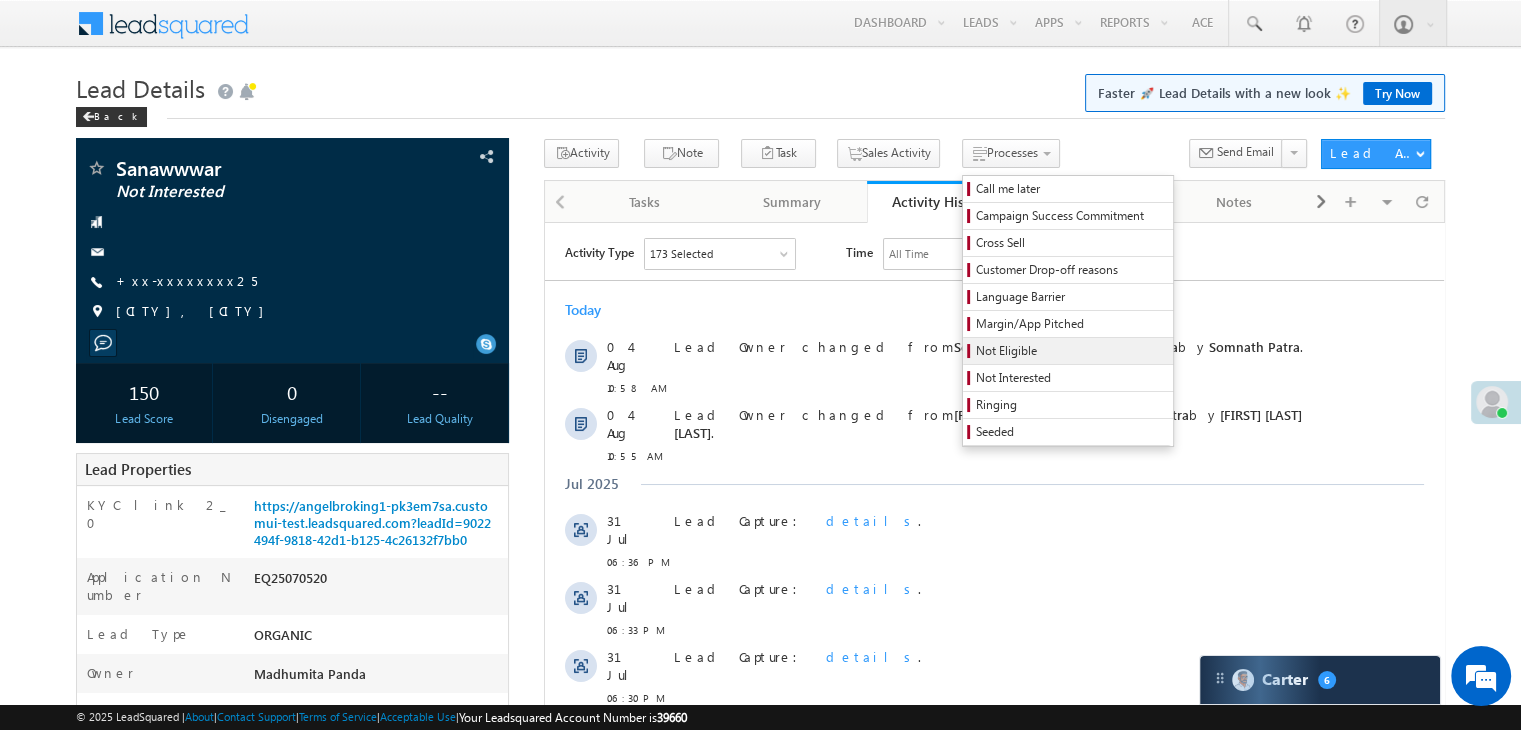 click on "Not Eligible" at bounding box center [1071, 351] 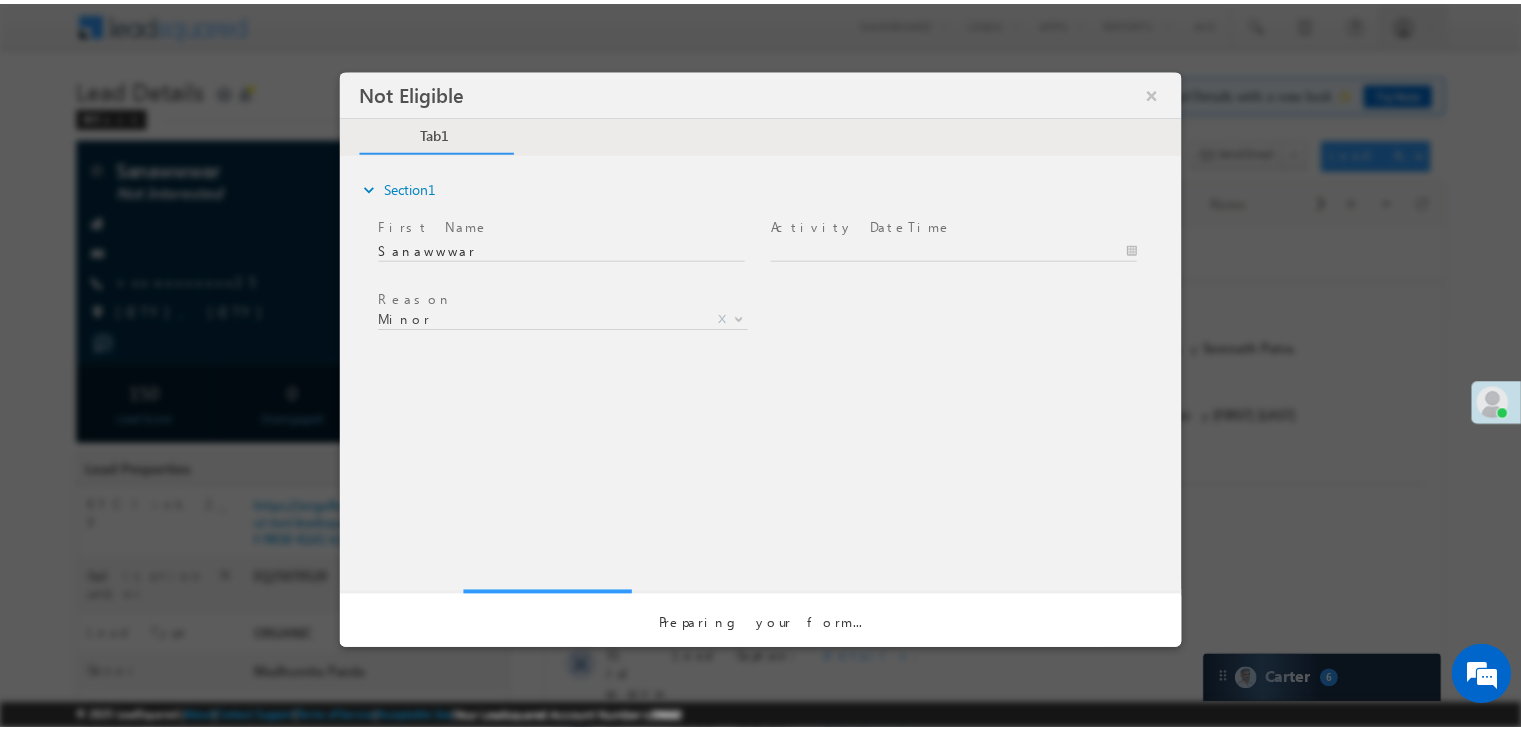 scroll, scrollTop: 0, scrollLeft: 0, axis: both 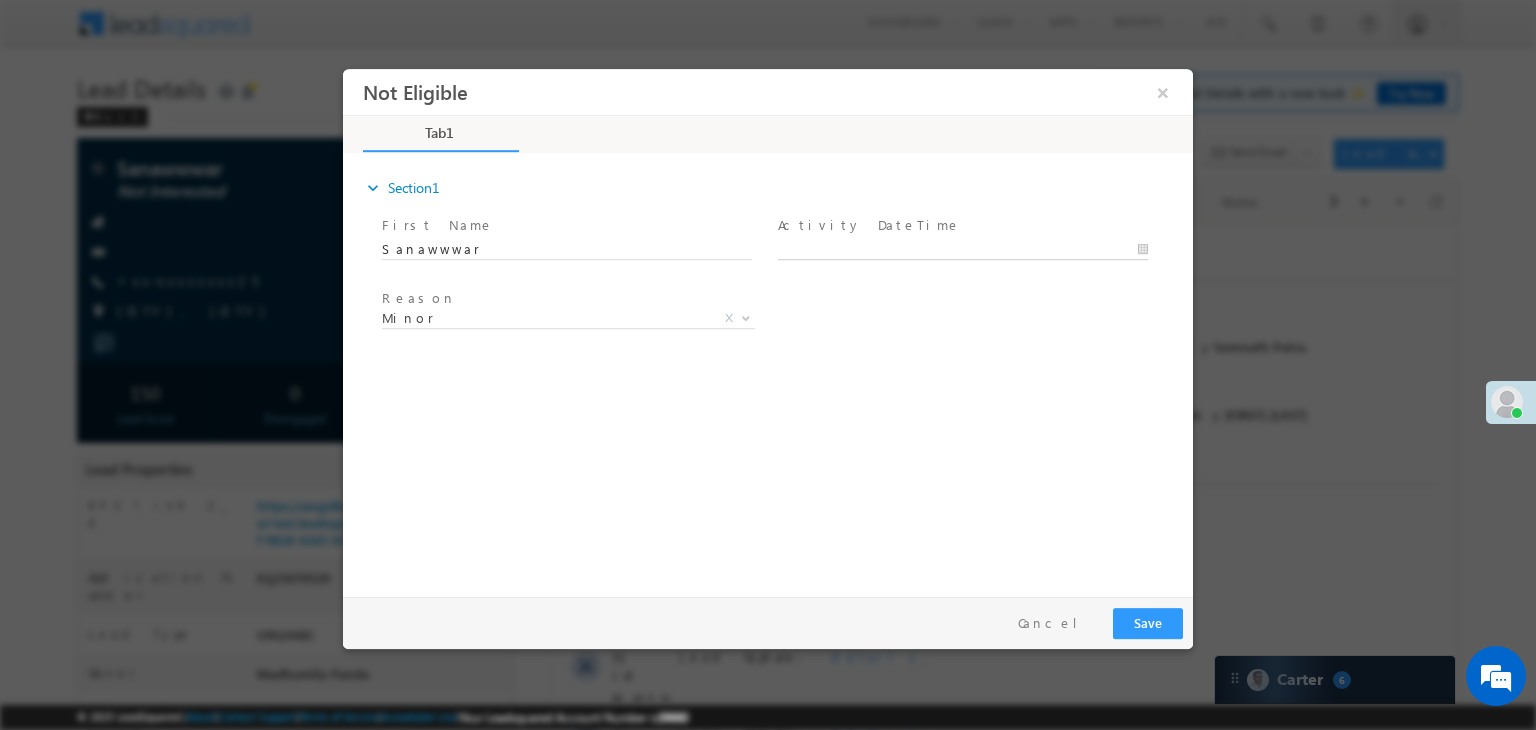 type on "08/04/25 11:00 AM" 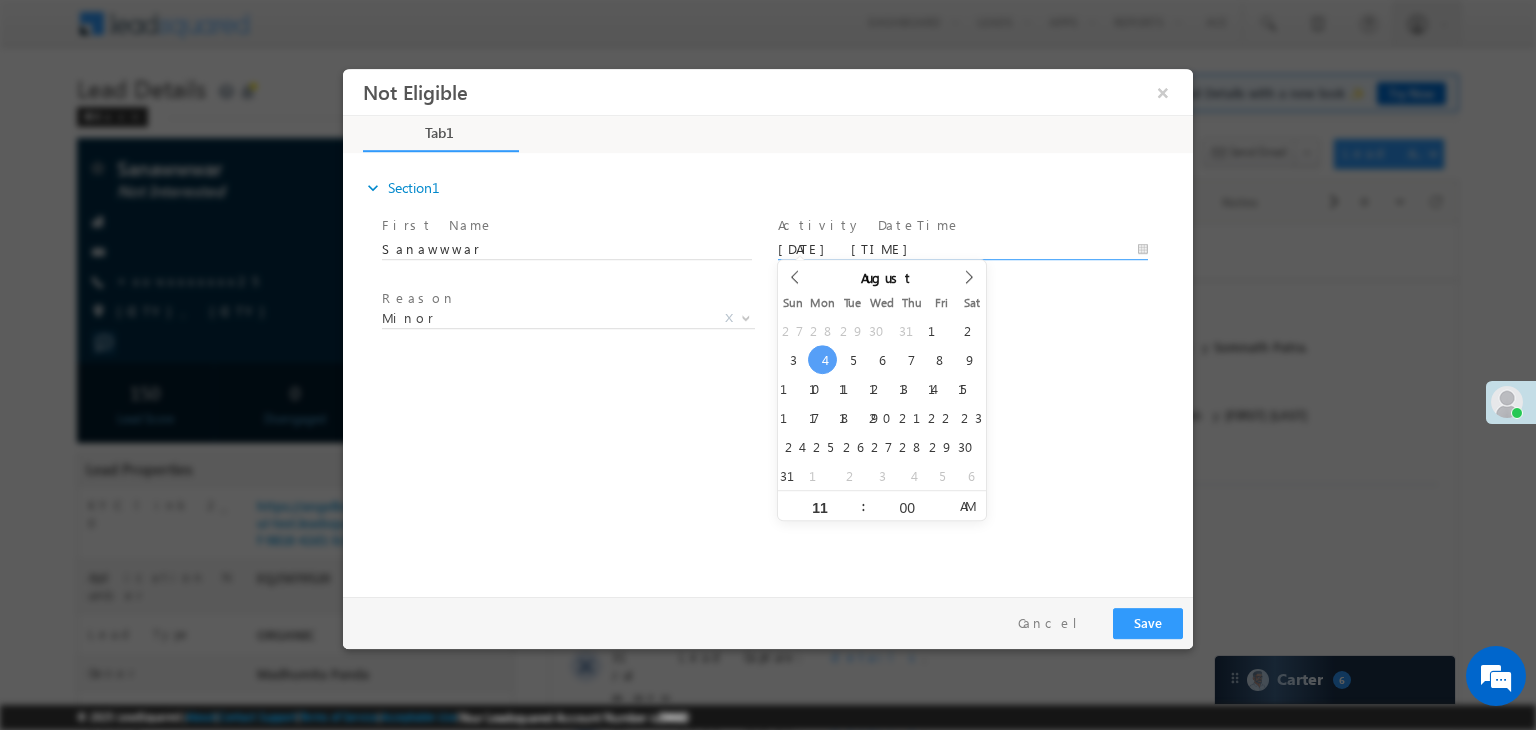 click on "08/04/25 11:00 AM" at bounding box center [963, 250] 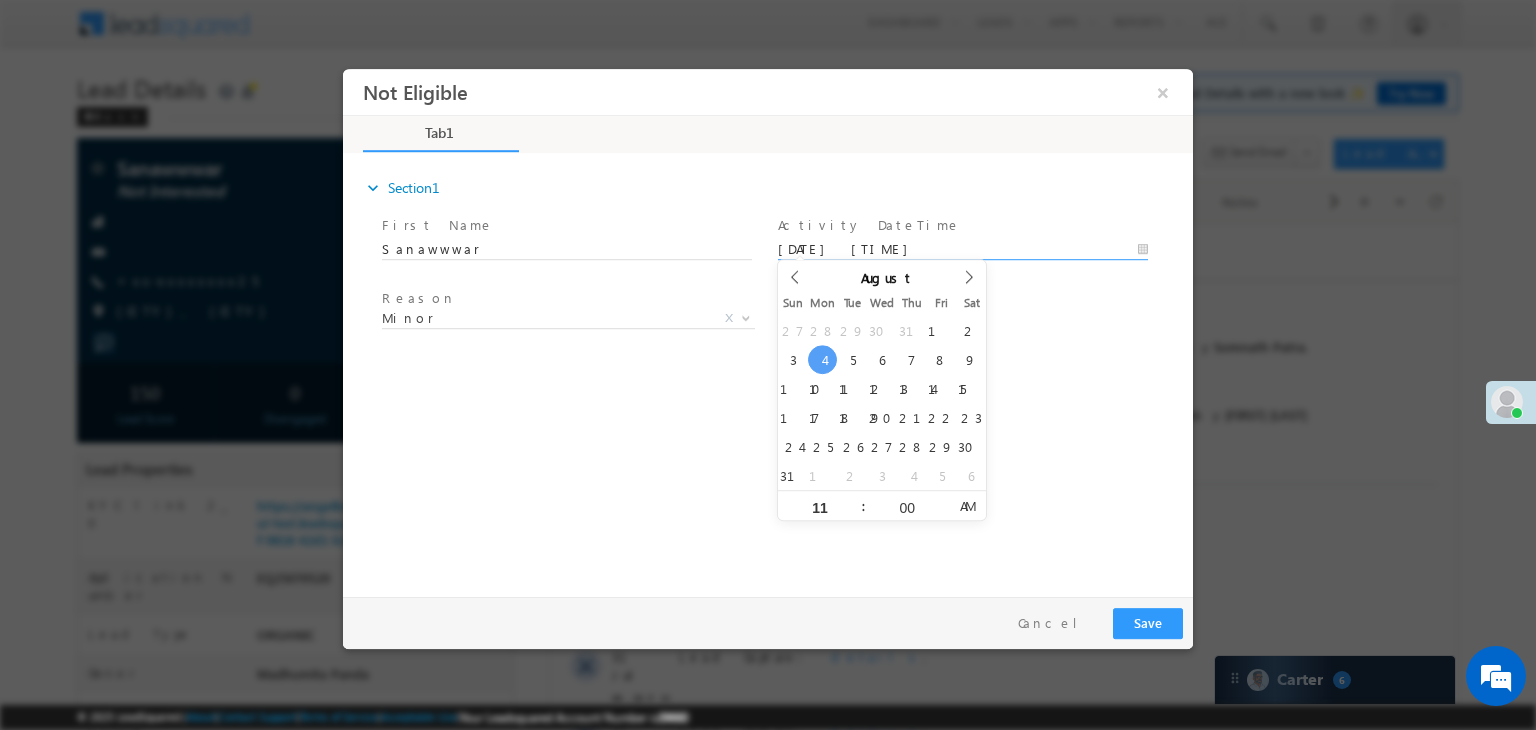 click on "Reason
*
Minor
Existing Client
Out of India
DRA - FDS Termination
DRA - Already Working as an AP
DRA - Other
Closed A/c
Minor X" at bounding box center (785, 322) 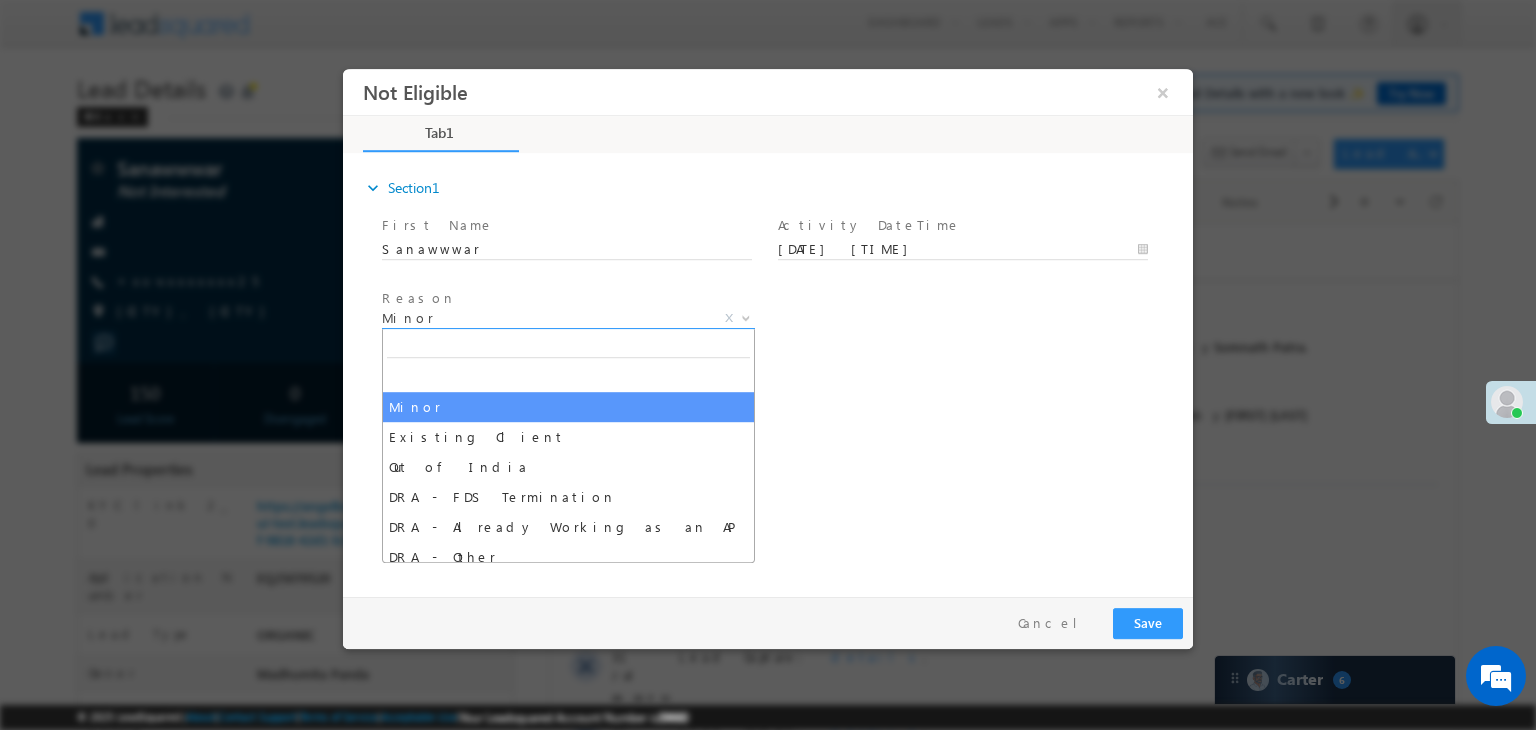click on "Minor" at bounding box center [544, 318] 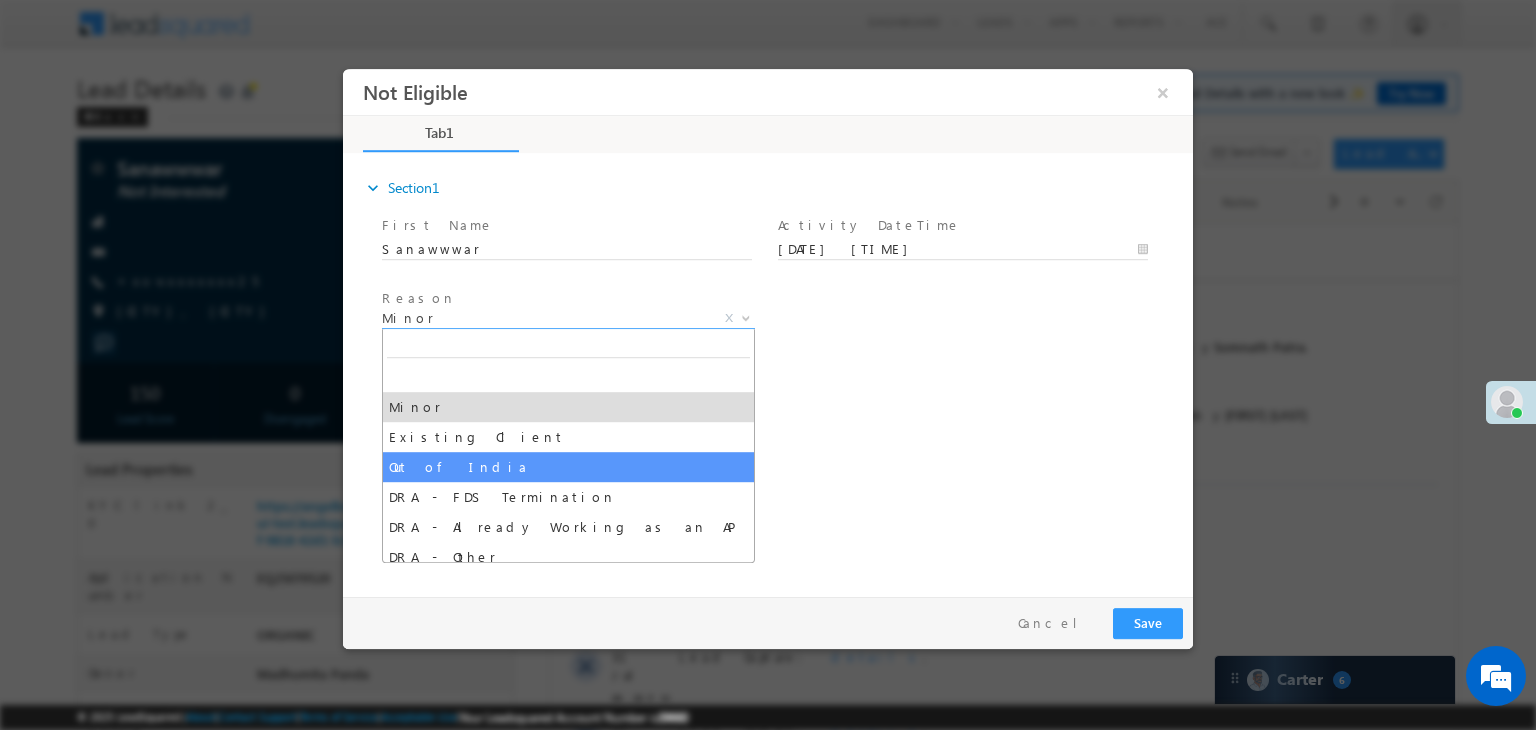 select on "Out of India" 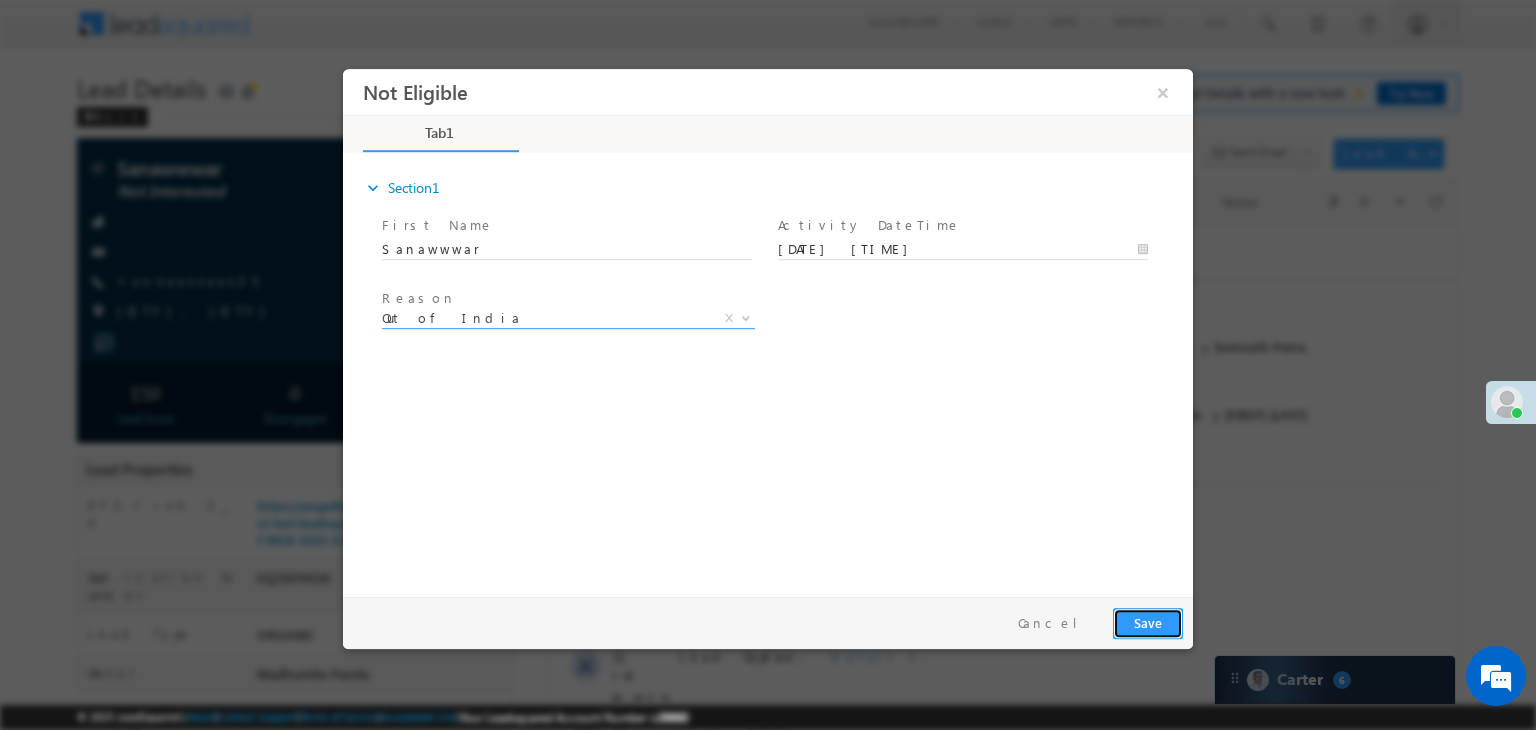 click on "Save" at bounding box center (1148, 623) 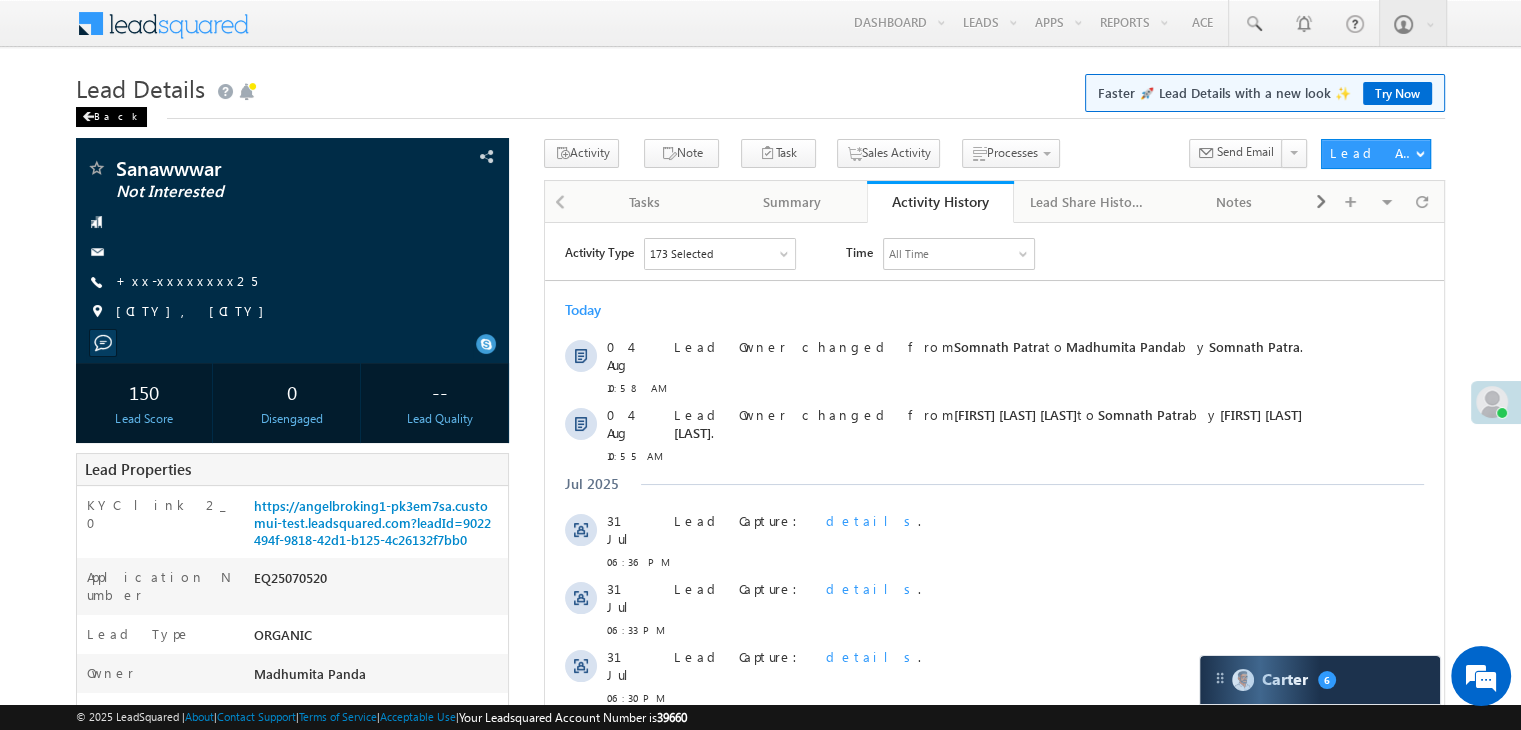 click at bounding box center [88, 117] 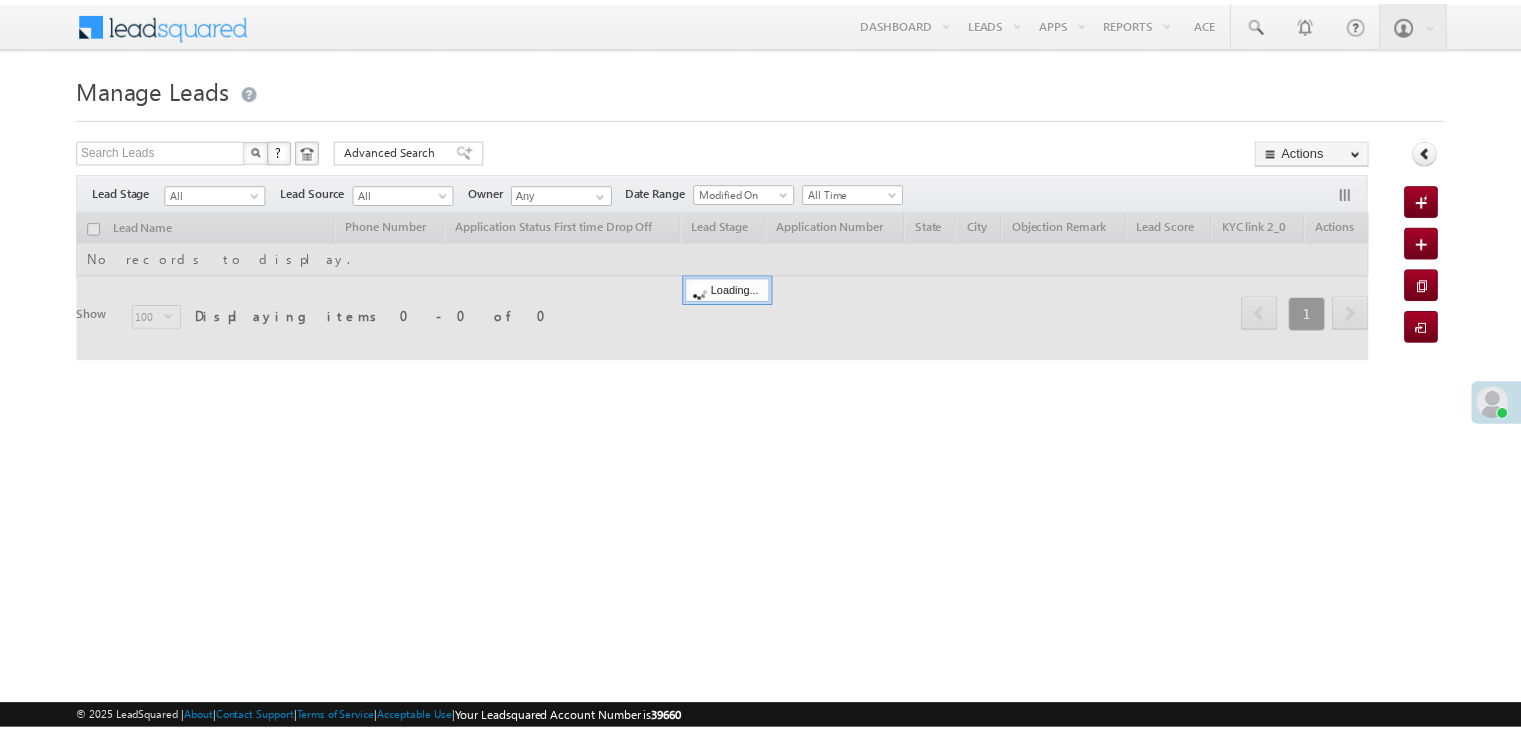 scroll, scrollTop: 0, scrollLeft: 0, axis: both 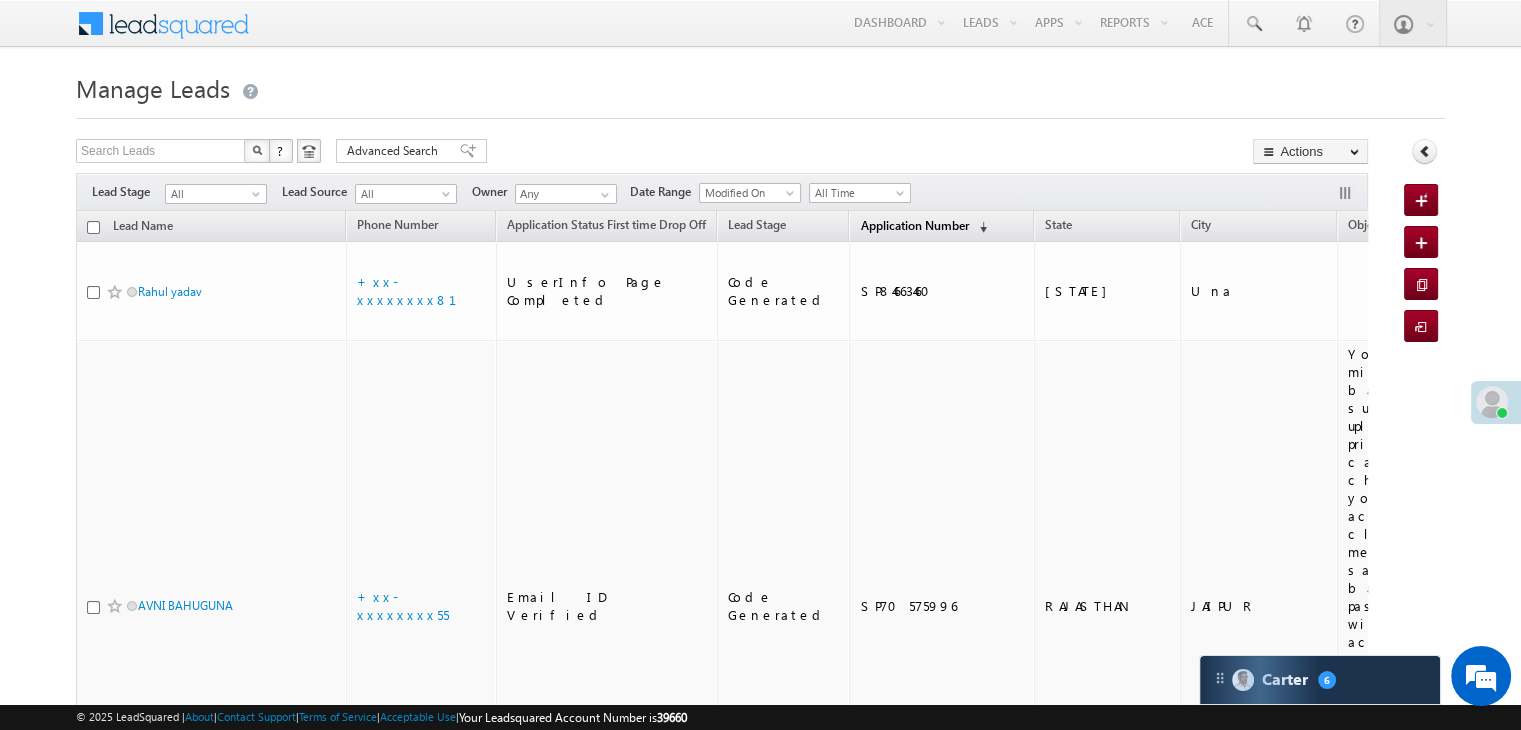 click on "Application Number" at bounding box center [914, 225] 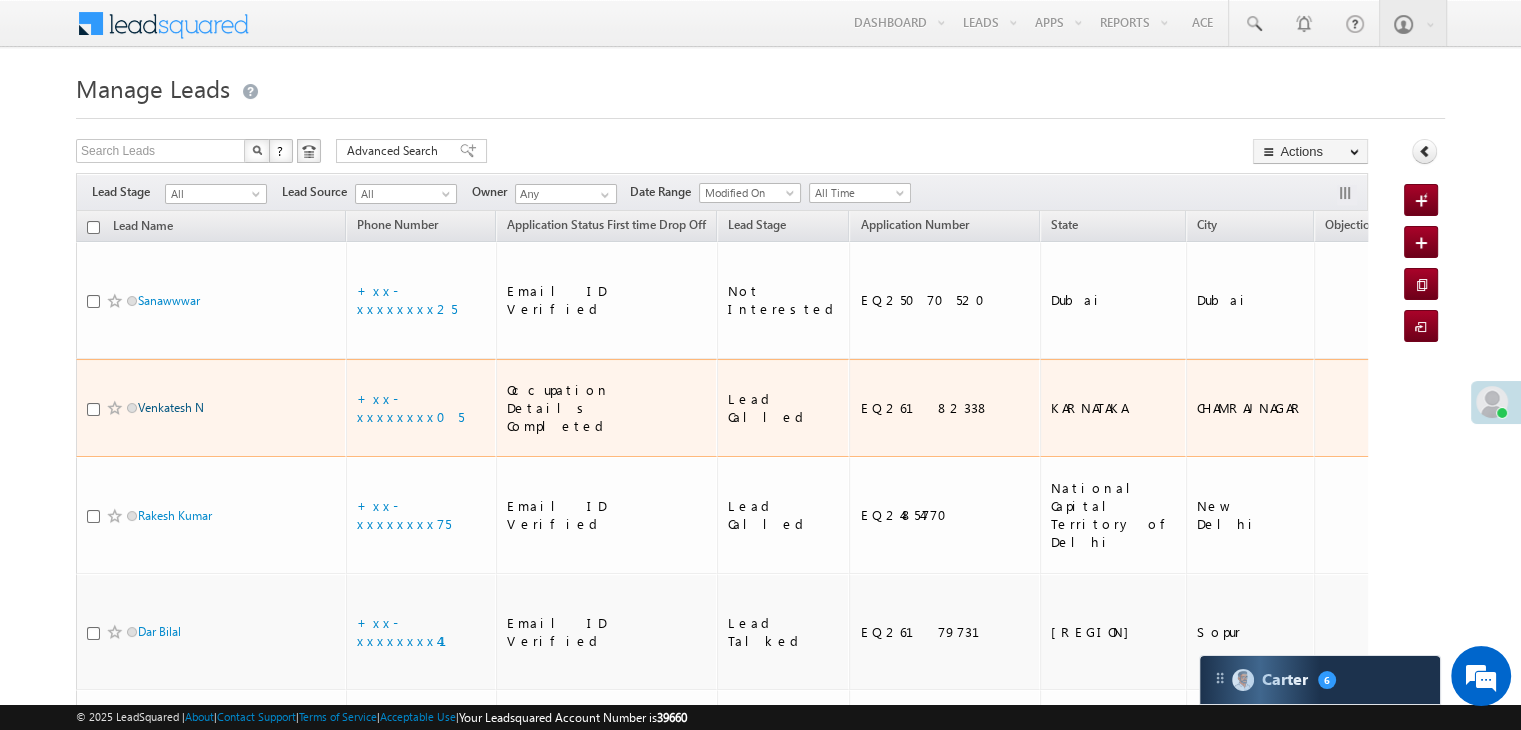 click on "Venkatesh N" at bounding box center (171, 407) 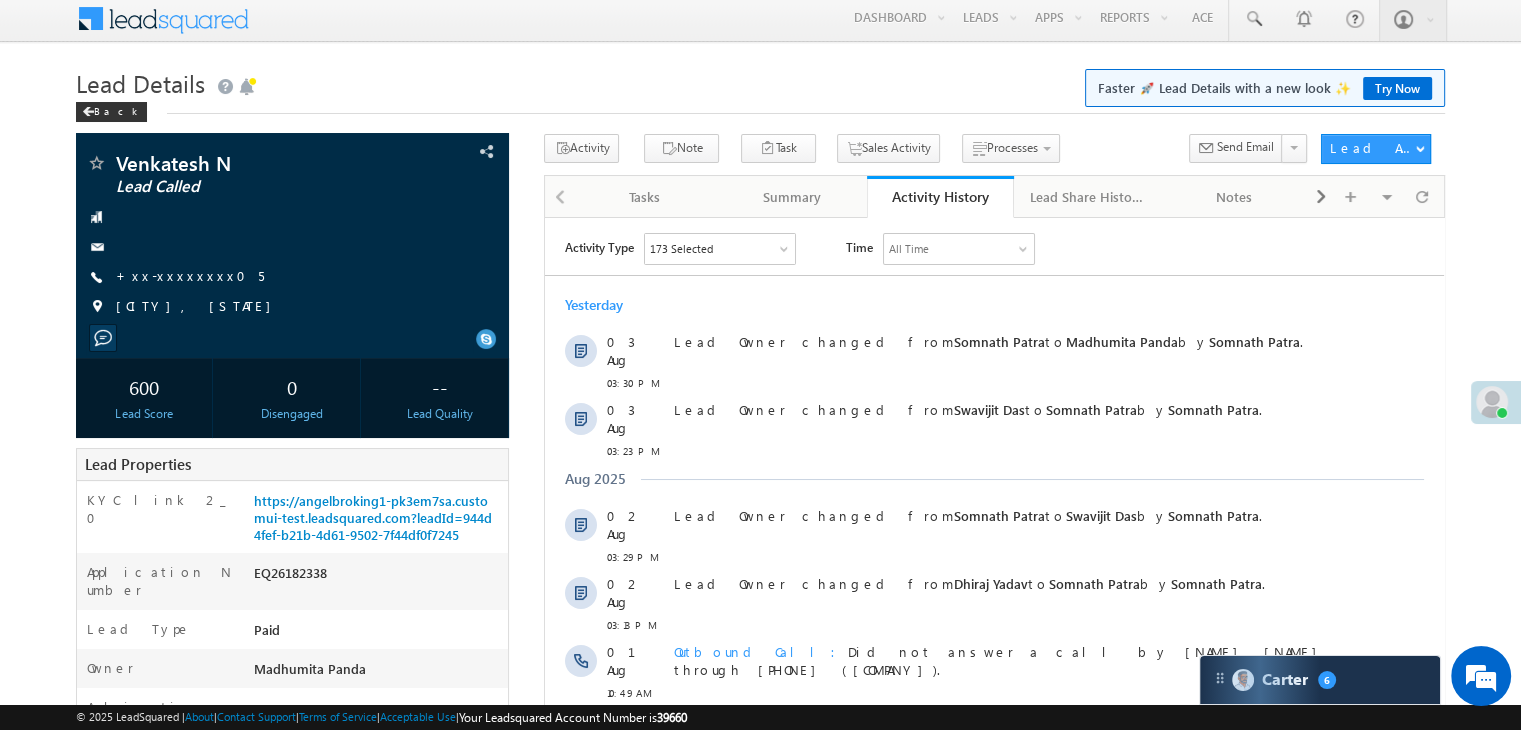 scroll, scrollTop: 200, scrollLeft: 0, axis: vertical 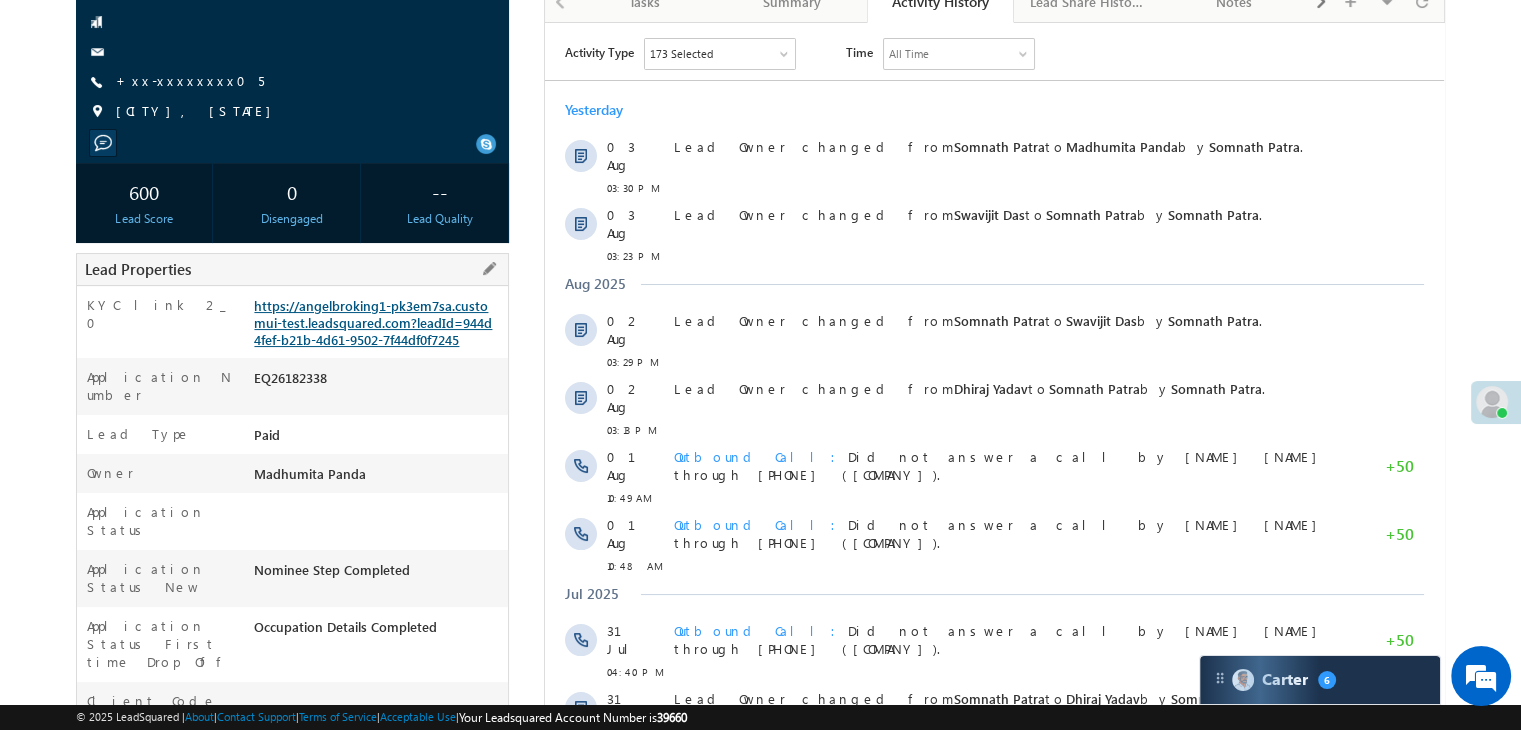 click on "https://angelbroking1-pk3em7sa.customui-test.leadsquared.com?leadId=944d4fef-b21b-4d61-9502-7f44df0f7245" at bounding box center (373, 322) 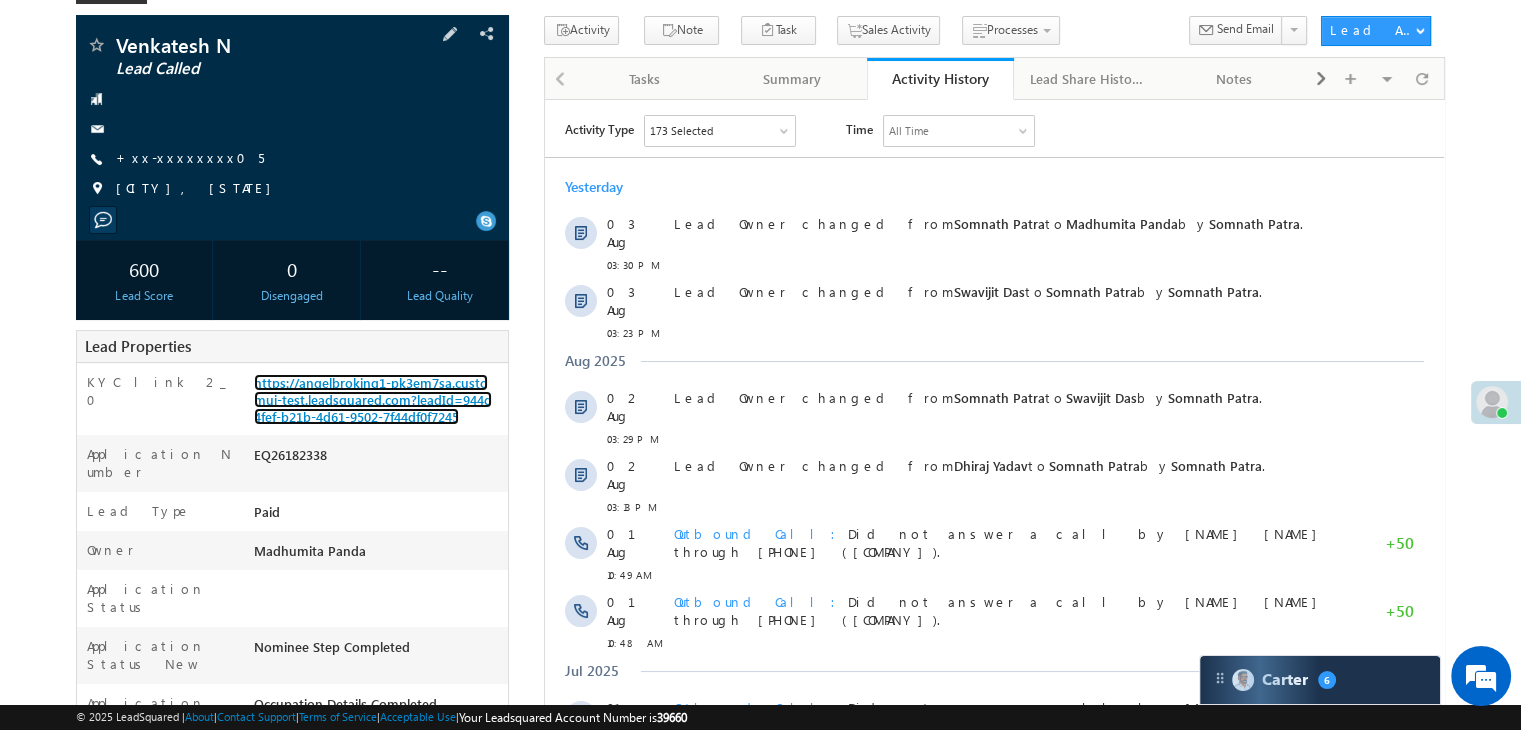 scroll, scrollTop: 0, scrollLeft: 0, axis: both 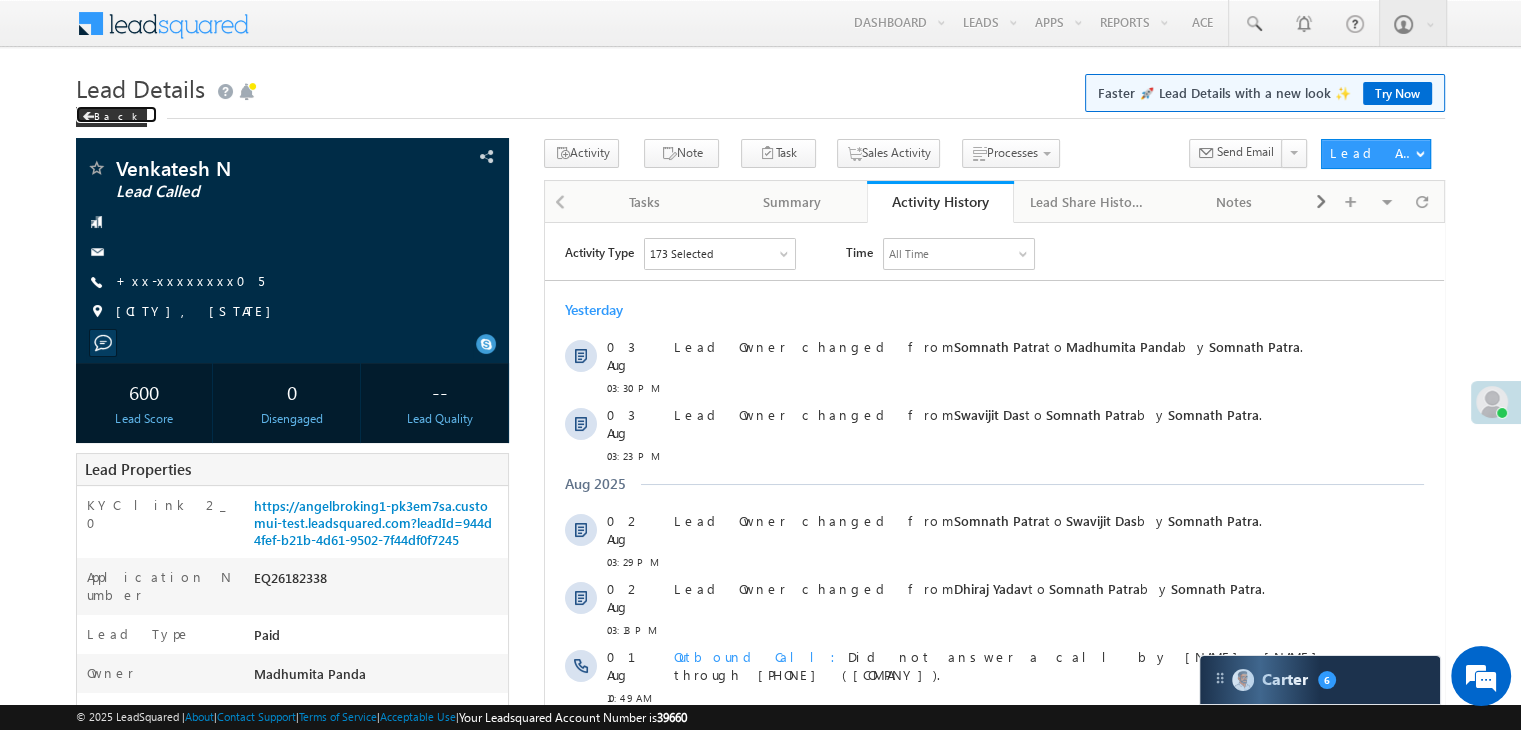 drag, startPoint x: 93, startPoint y: 115, endPoint x: 125, endPoint y: 105, distance: 33.526108 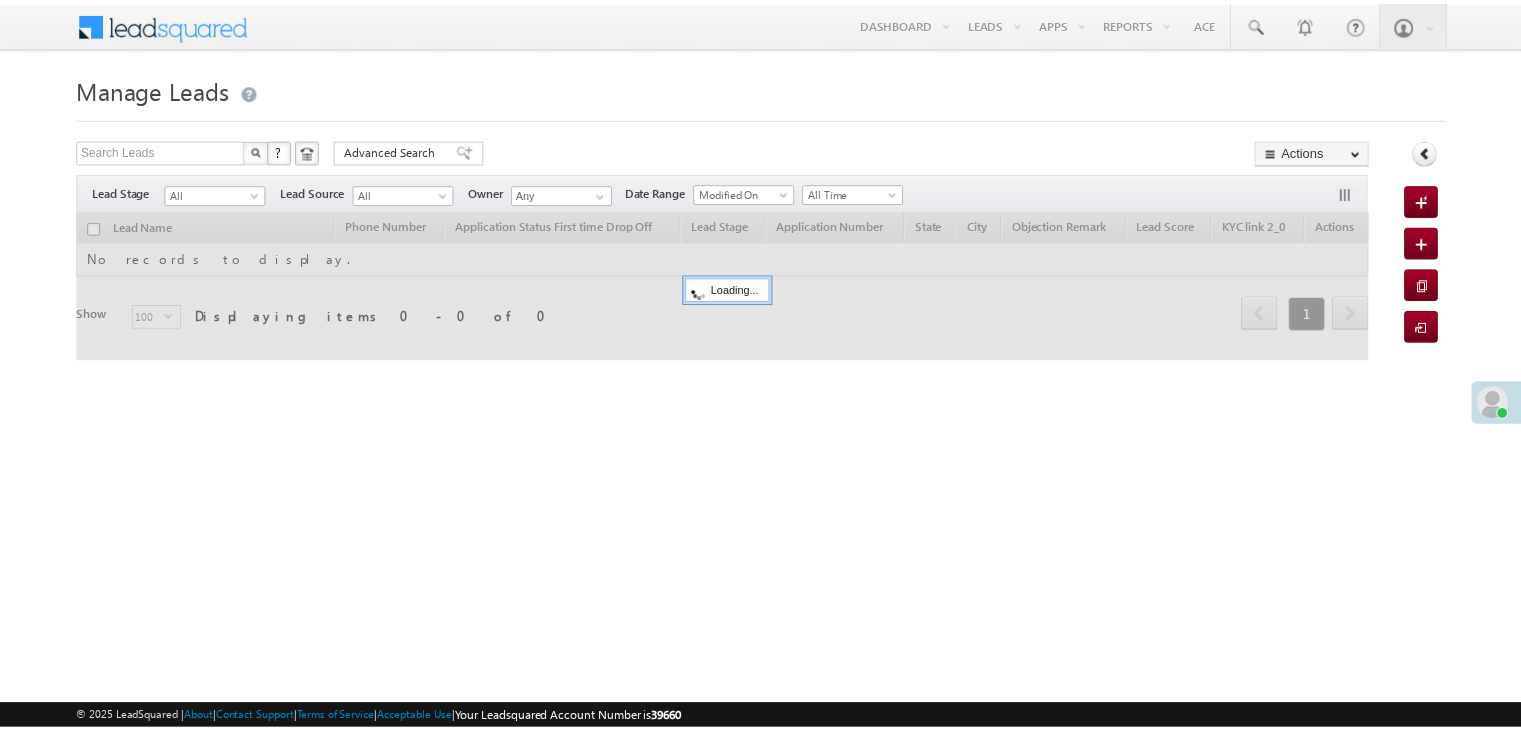 scroll, scrollTop: 0, scrollLeft: 0, axis: both 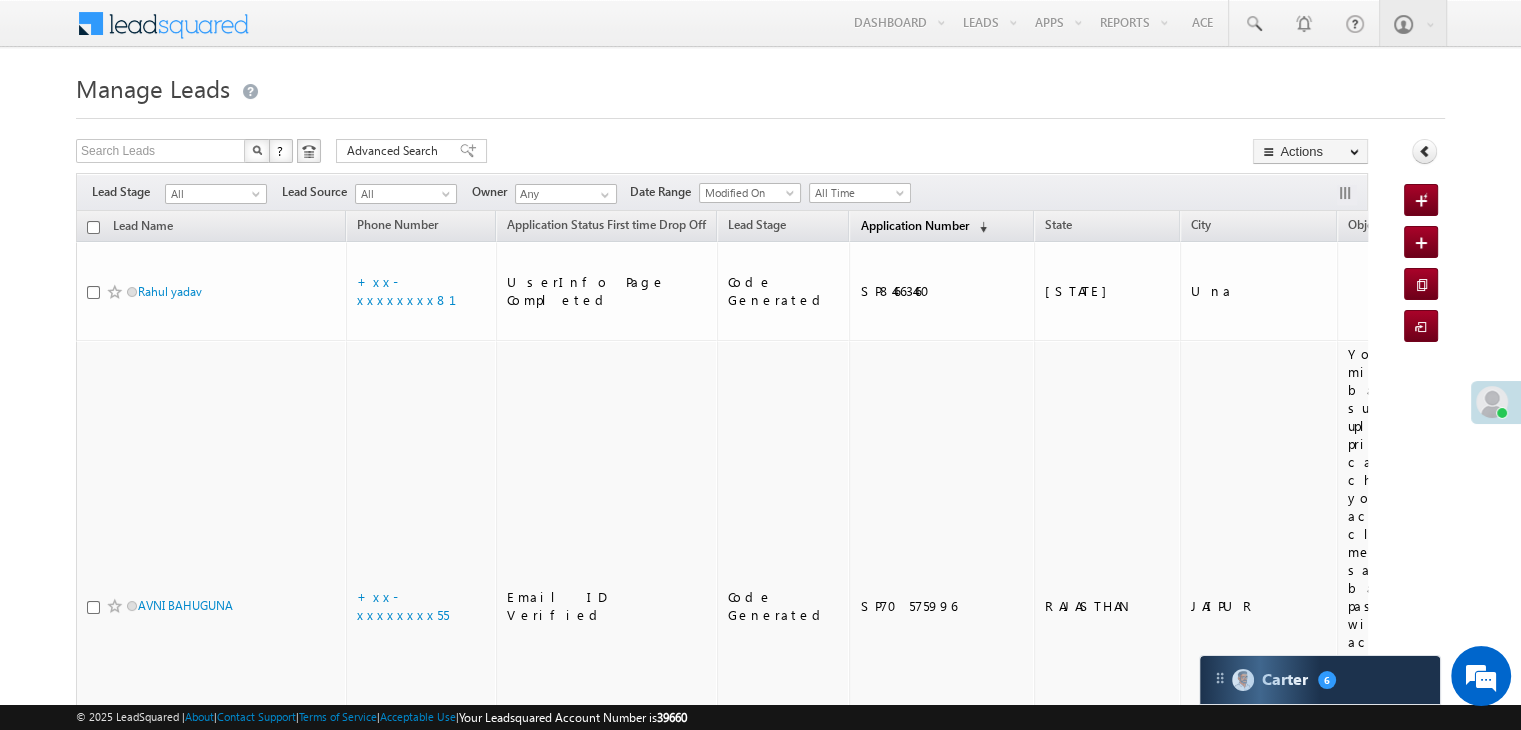 click on "Application Number" at bounding box center (914, 225) 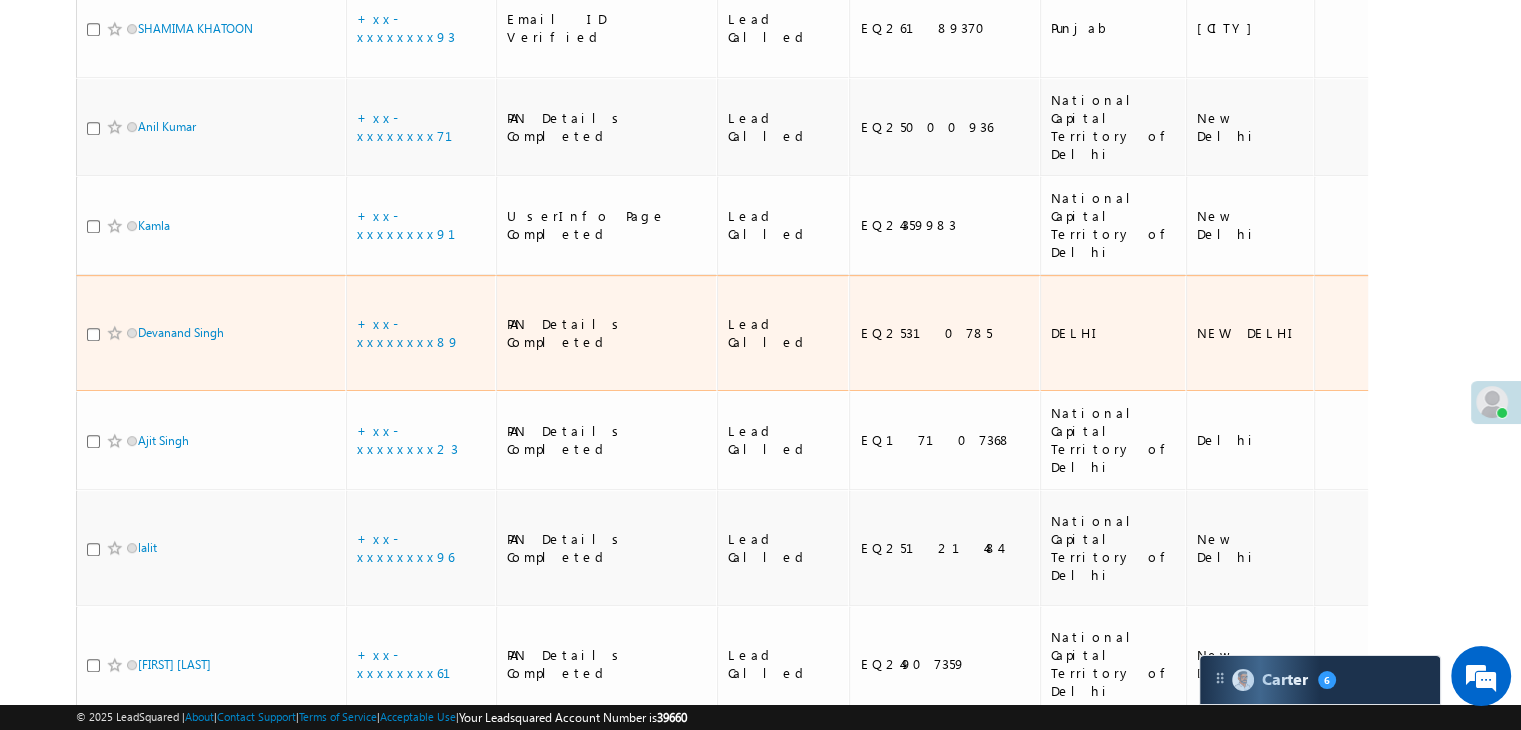 scroll, scrollTop: 1000, scrollLeft: 0, axis: vertical 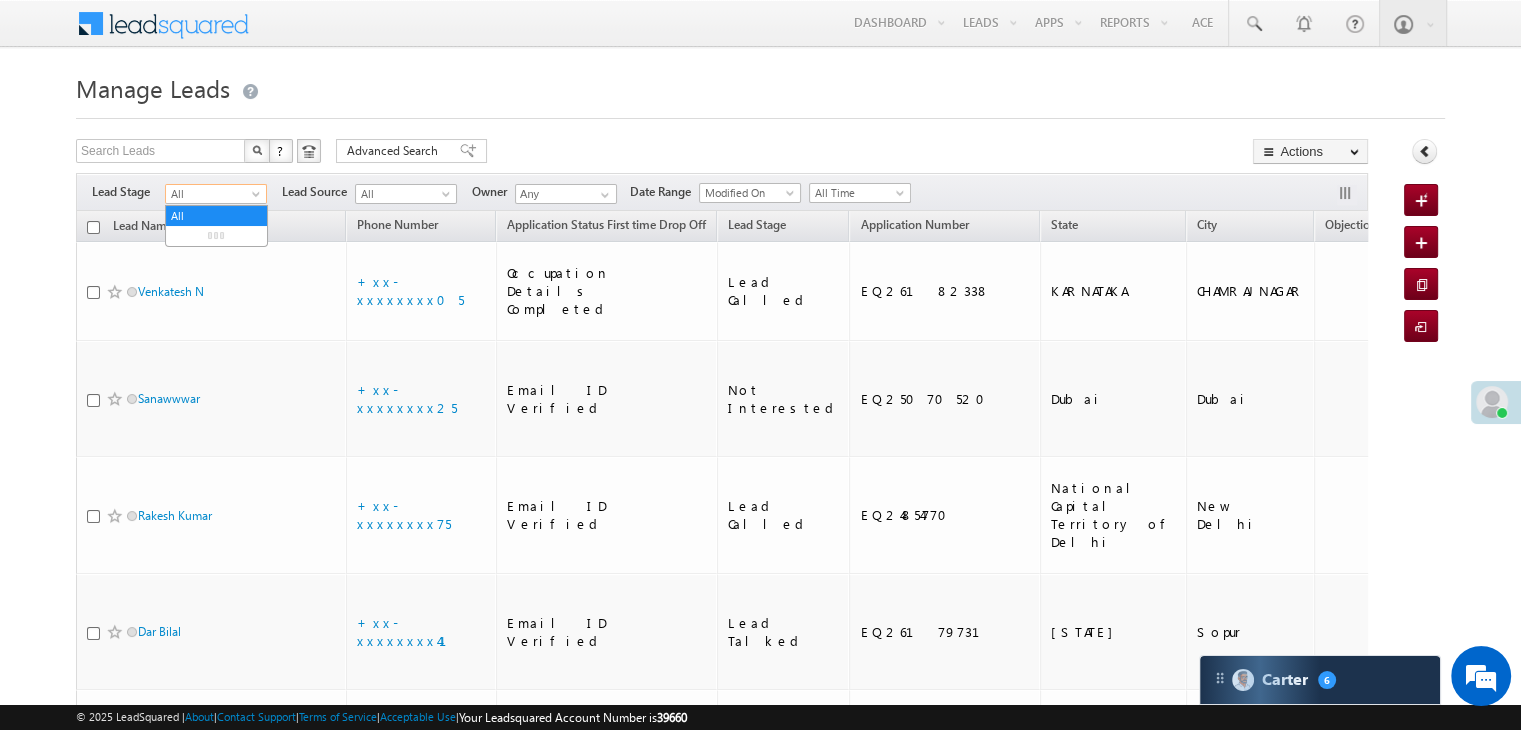 click on "All" at bounding box center [213, 194] 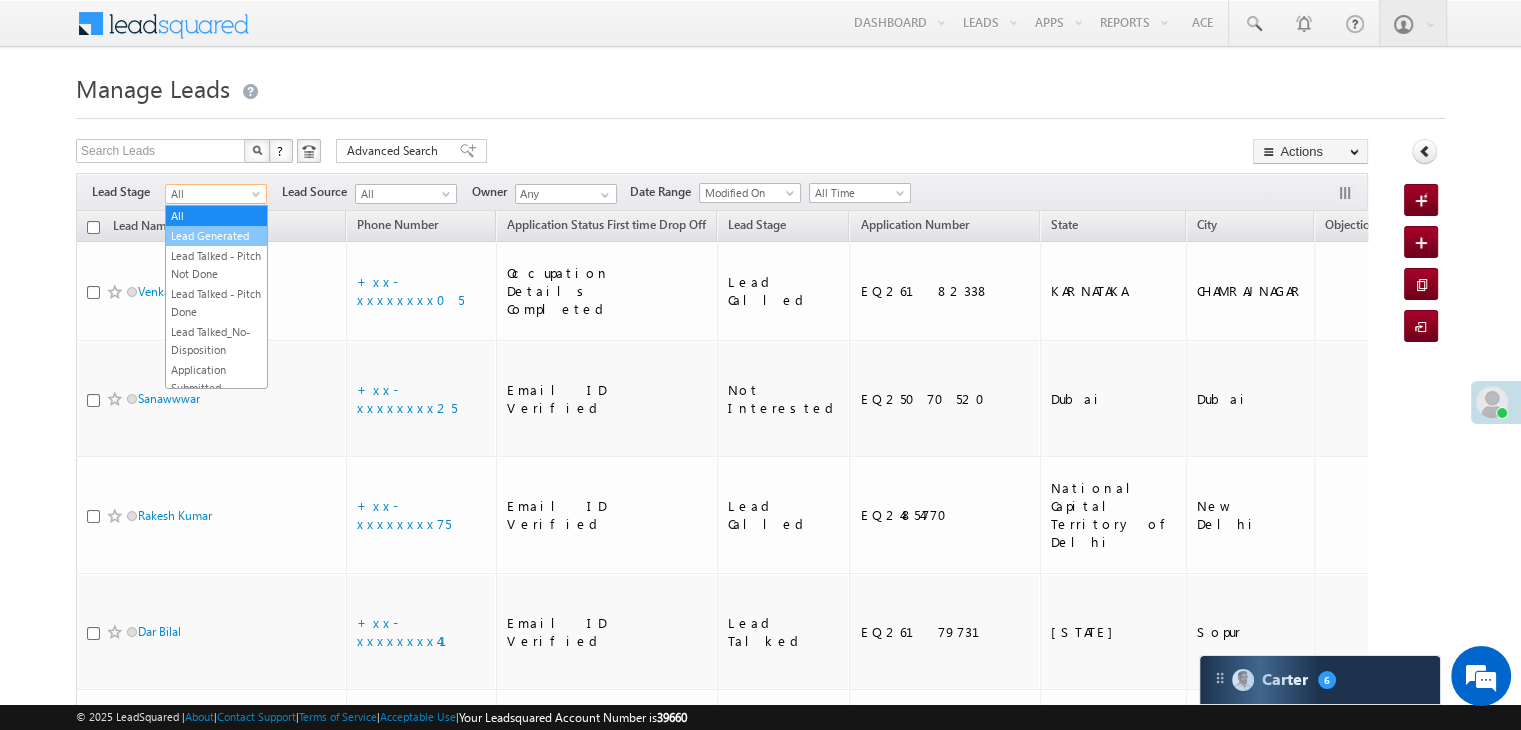 click on "Lead Generated" at bounding box center (216, 236) 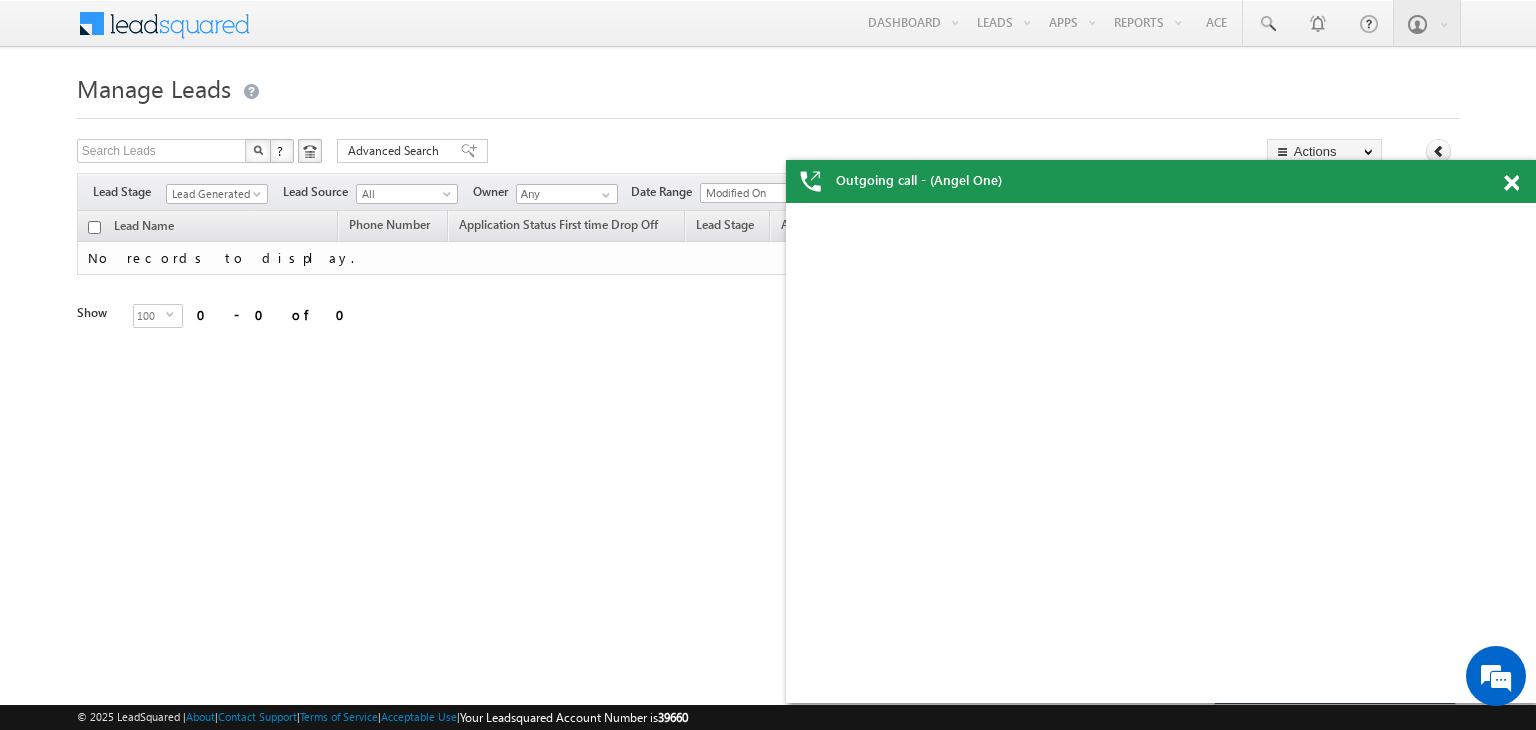 scroll, scrollTop: 0, scrollLeft: 0, axis: both 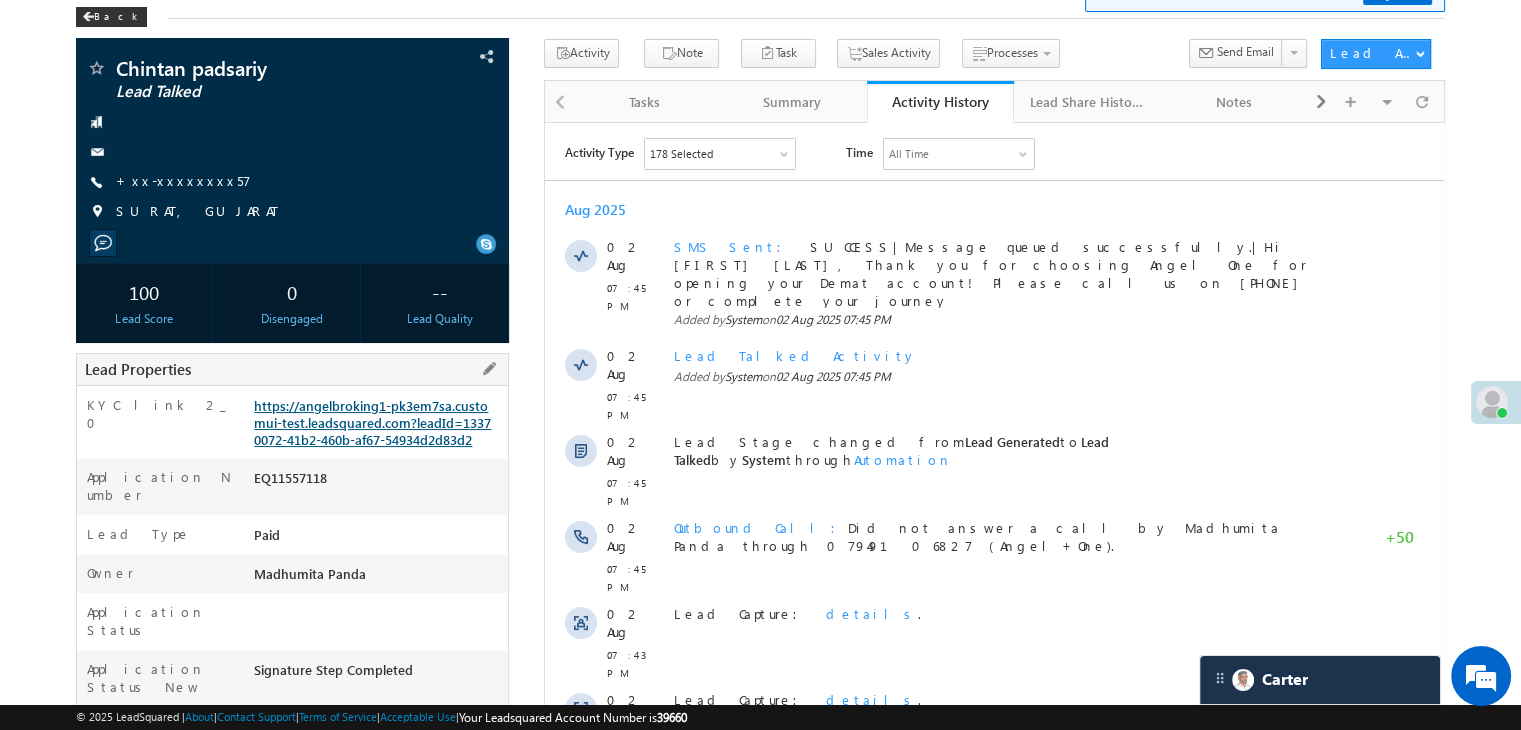click on "https://angelbroking1-pk3em7sa.customui-test.leadsquared.com?leadId=13370072-41b2-460b-af67-54934d2d83d2" at bounding box center (372, 422) 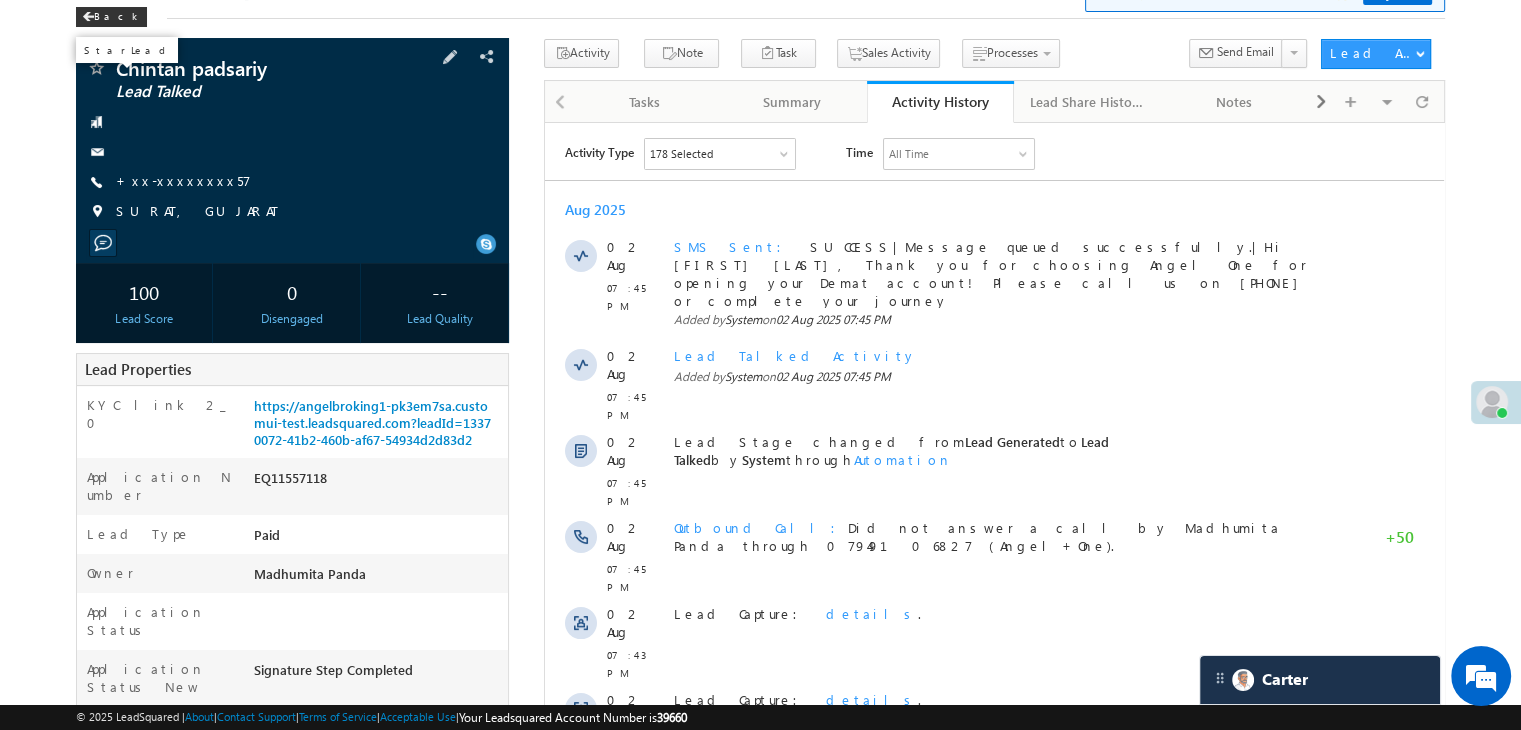 click at bounding box center (96, 70) 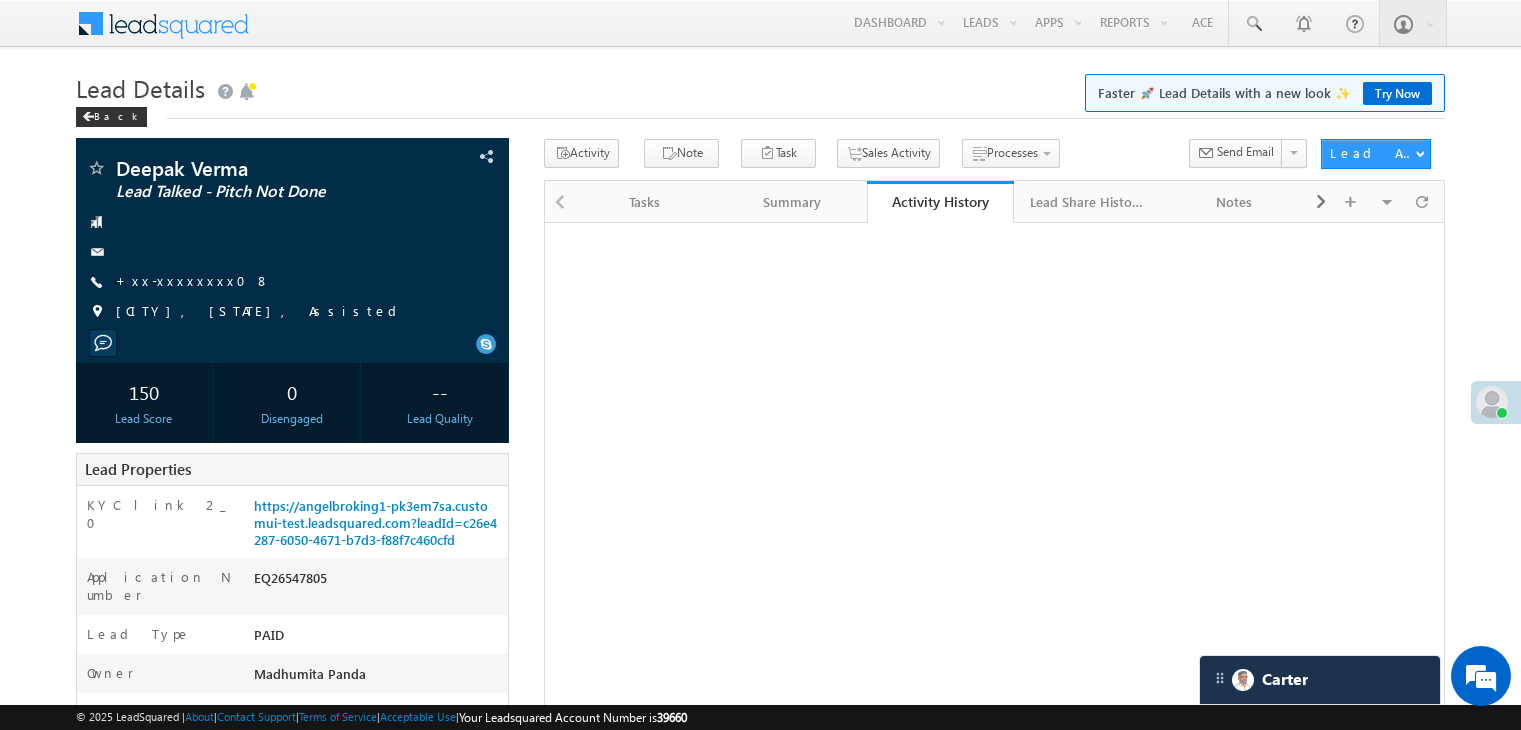 scroll, scrollTop: 0, scrollLeft: 0, axis: both 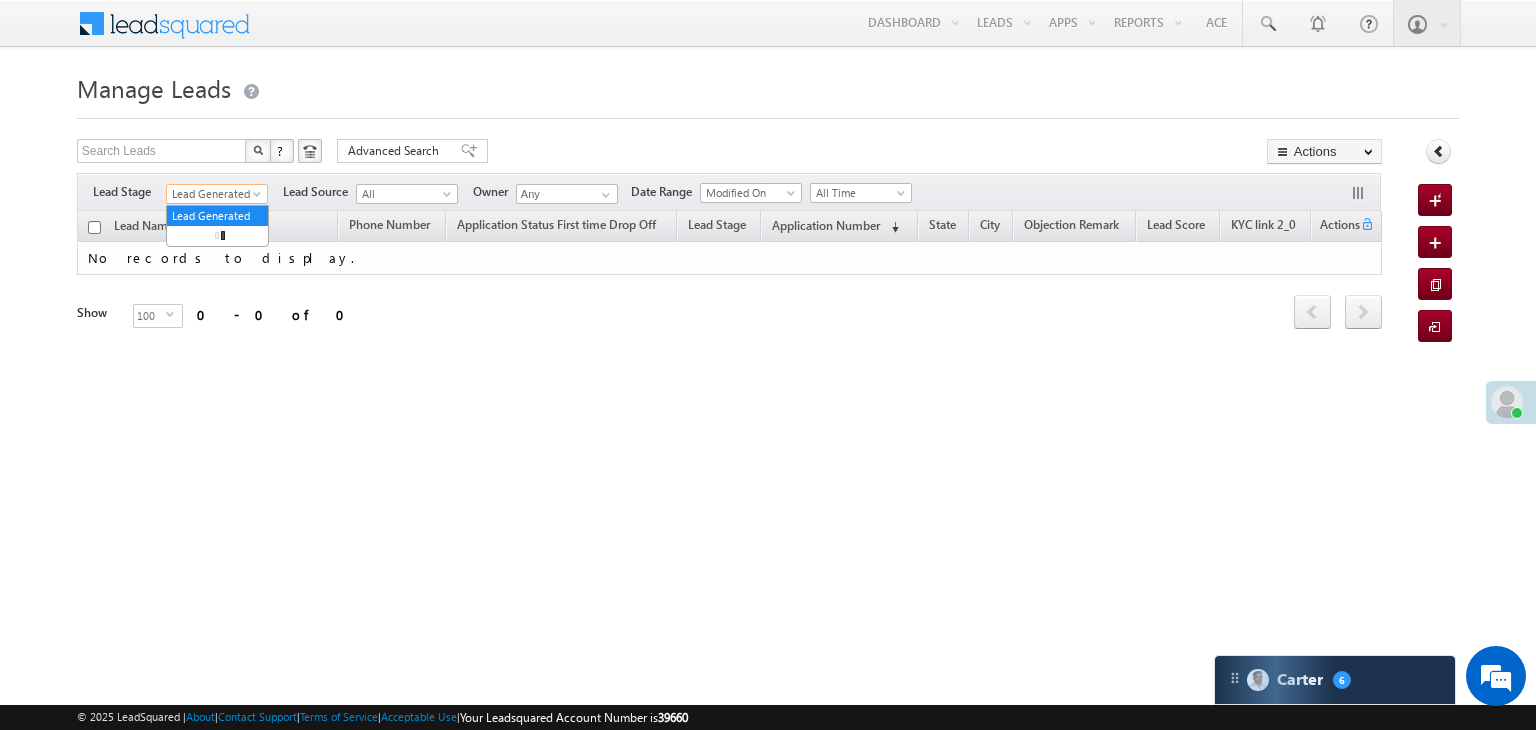 click at bounding box center [259, 198] 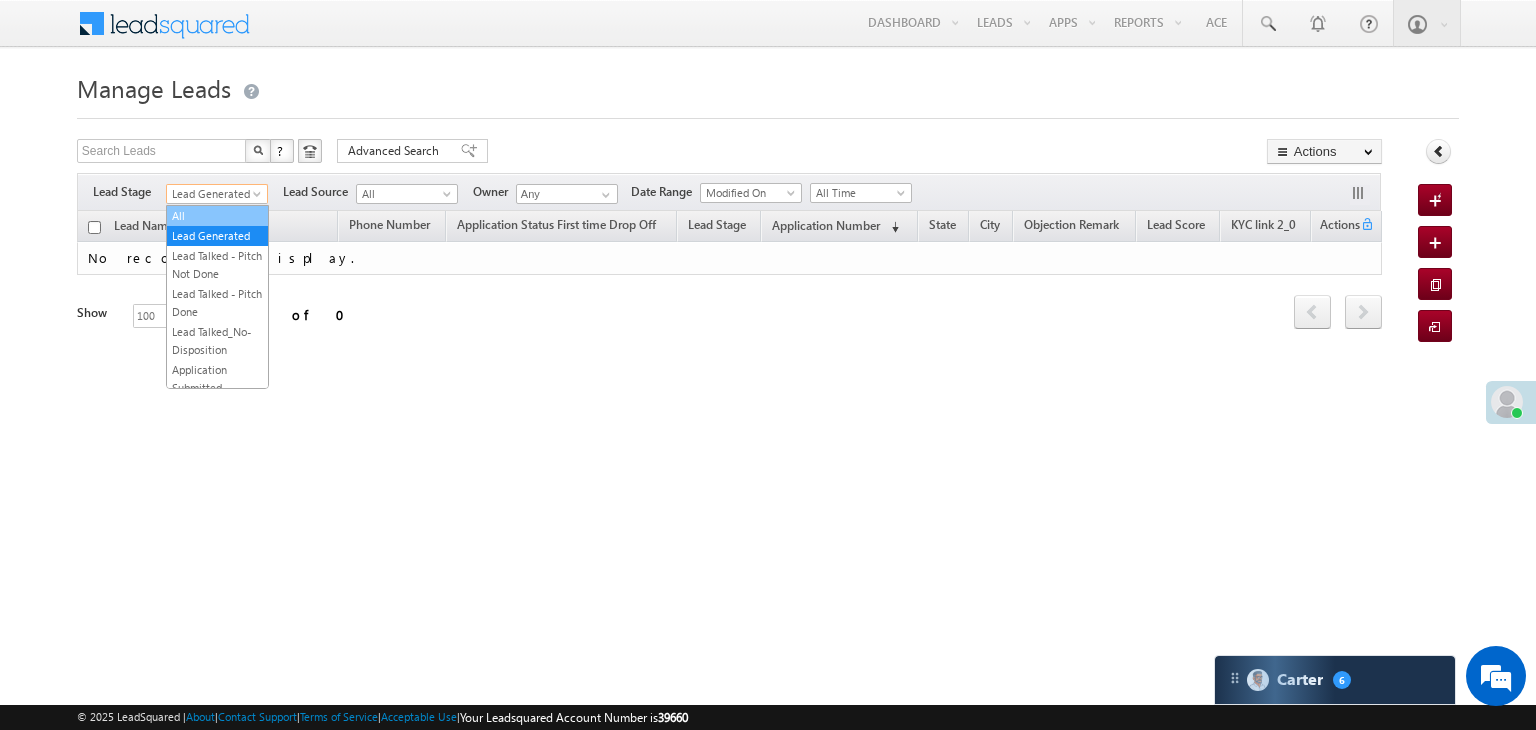 click on "All" at bounding box center (217, 216) 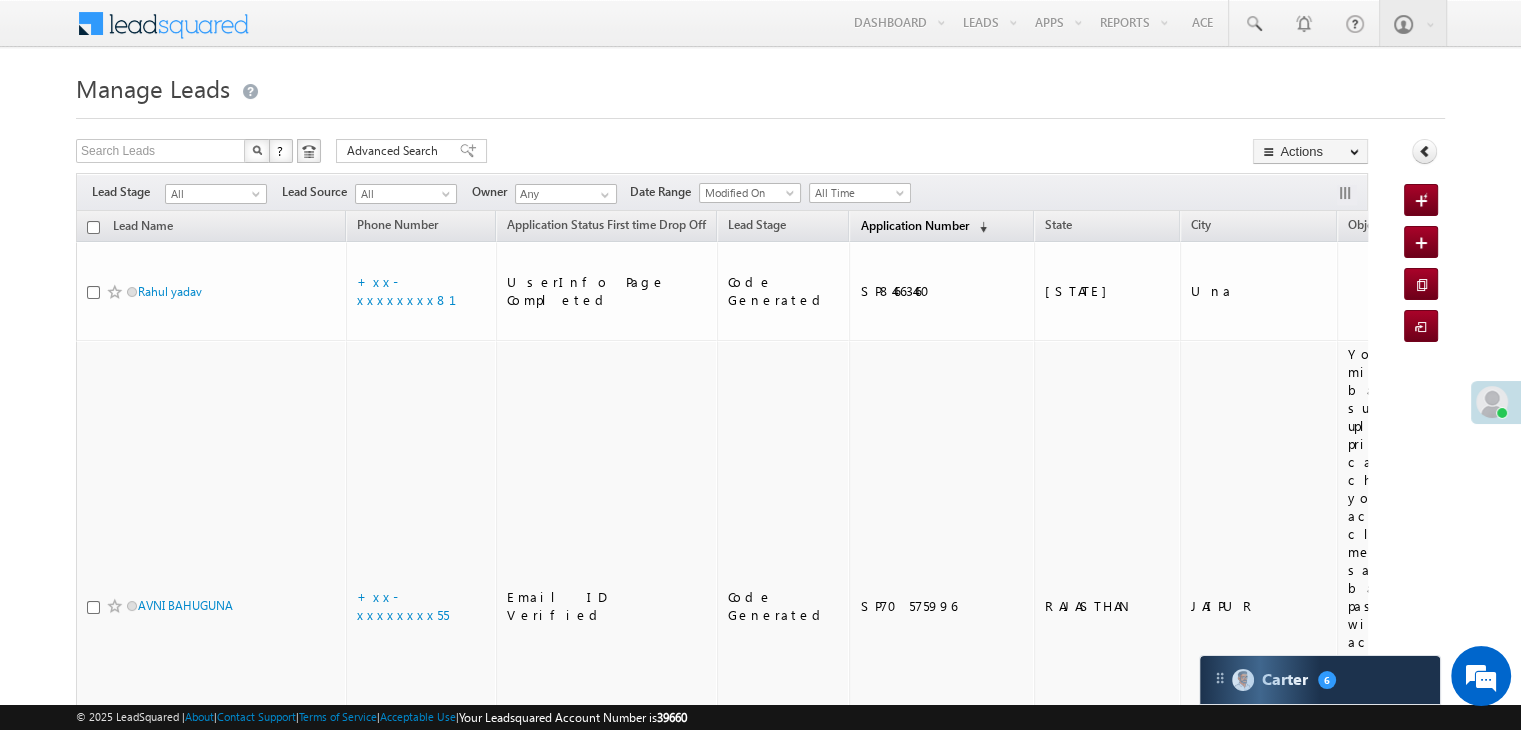 click on "Application Number" at bounding box center (914, 225) 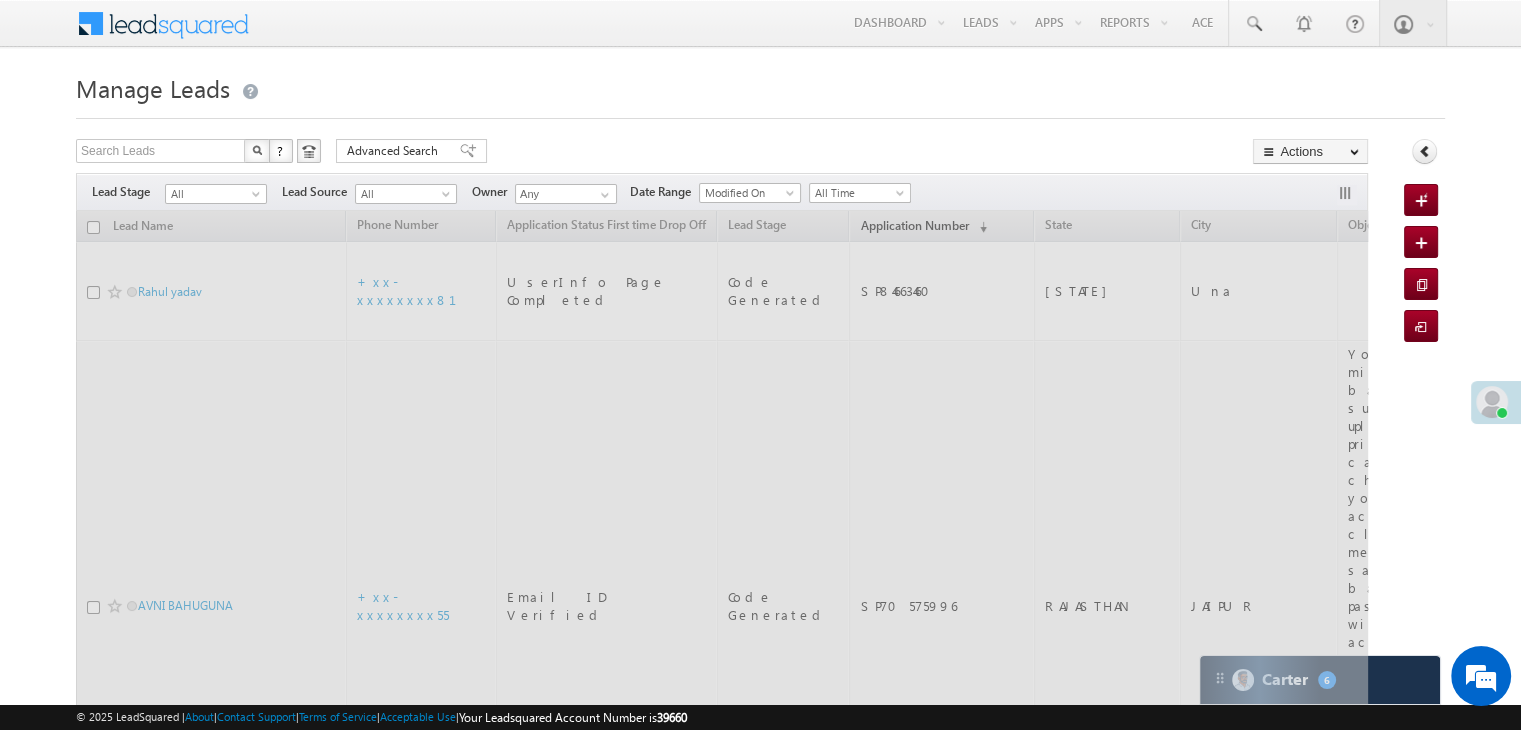 scroll, scrollTop: 0, scrollLeft: 0, axis: both 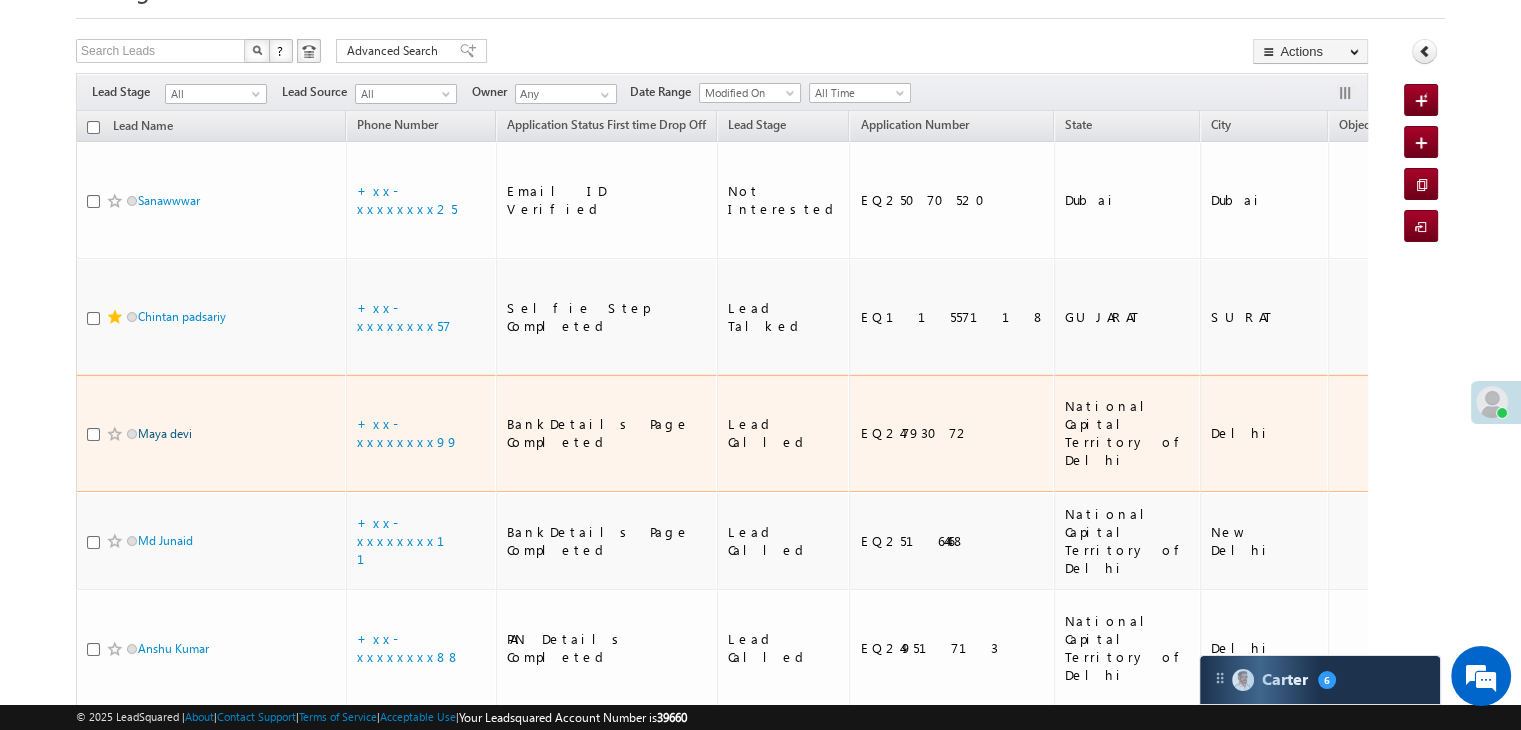 click on "Maya devi" at bounding box center (165, 433) 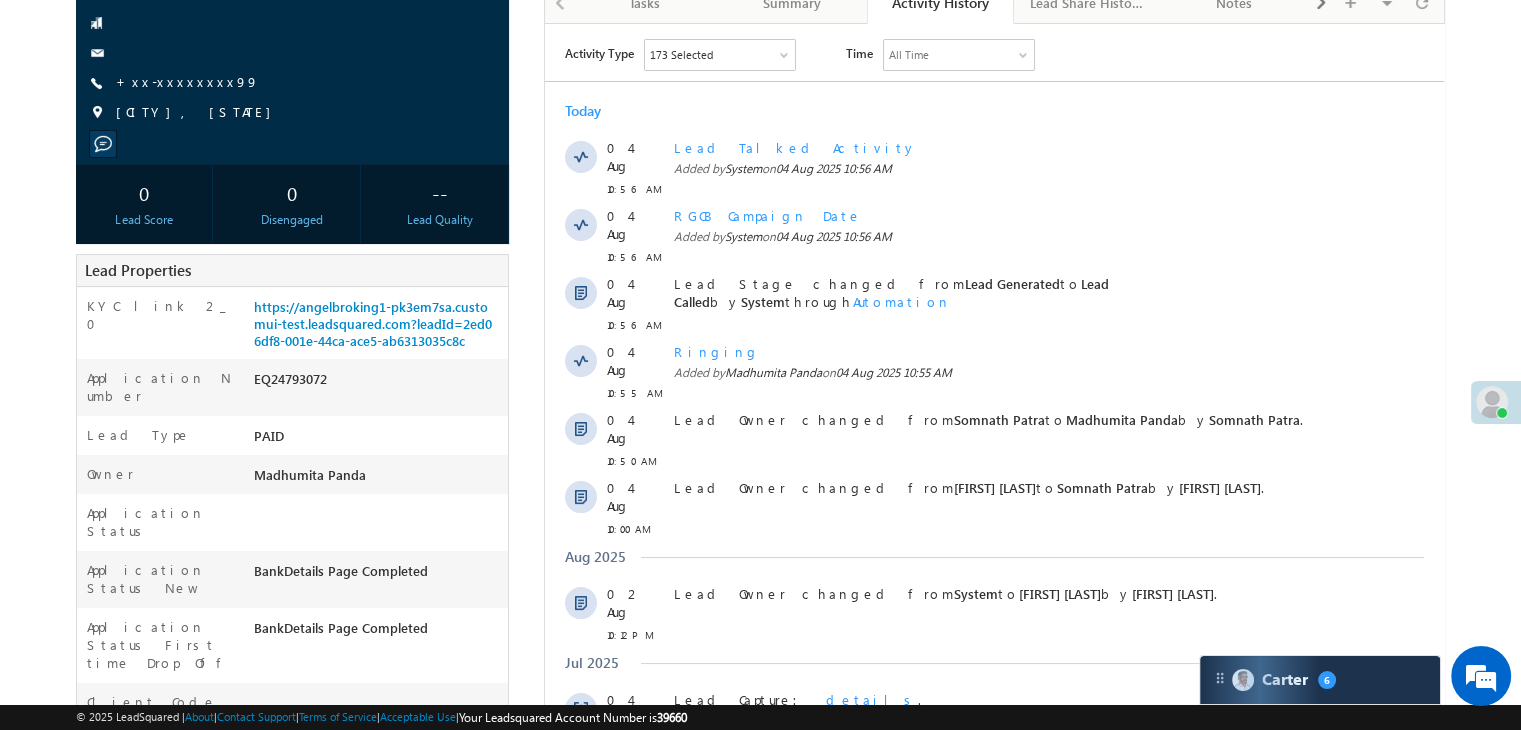 scroll, scrollTop: 200, scrollLeft: 0, axis: vertical 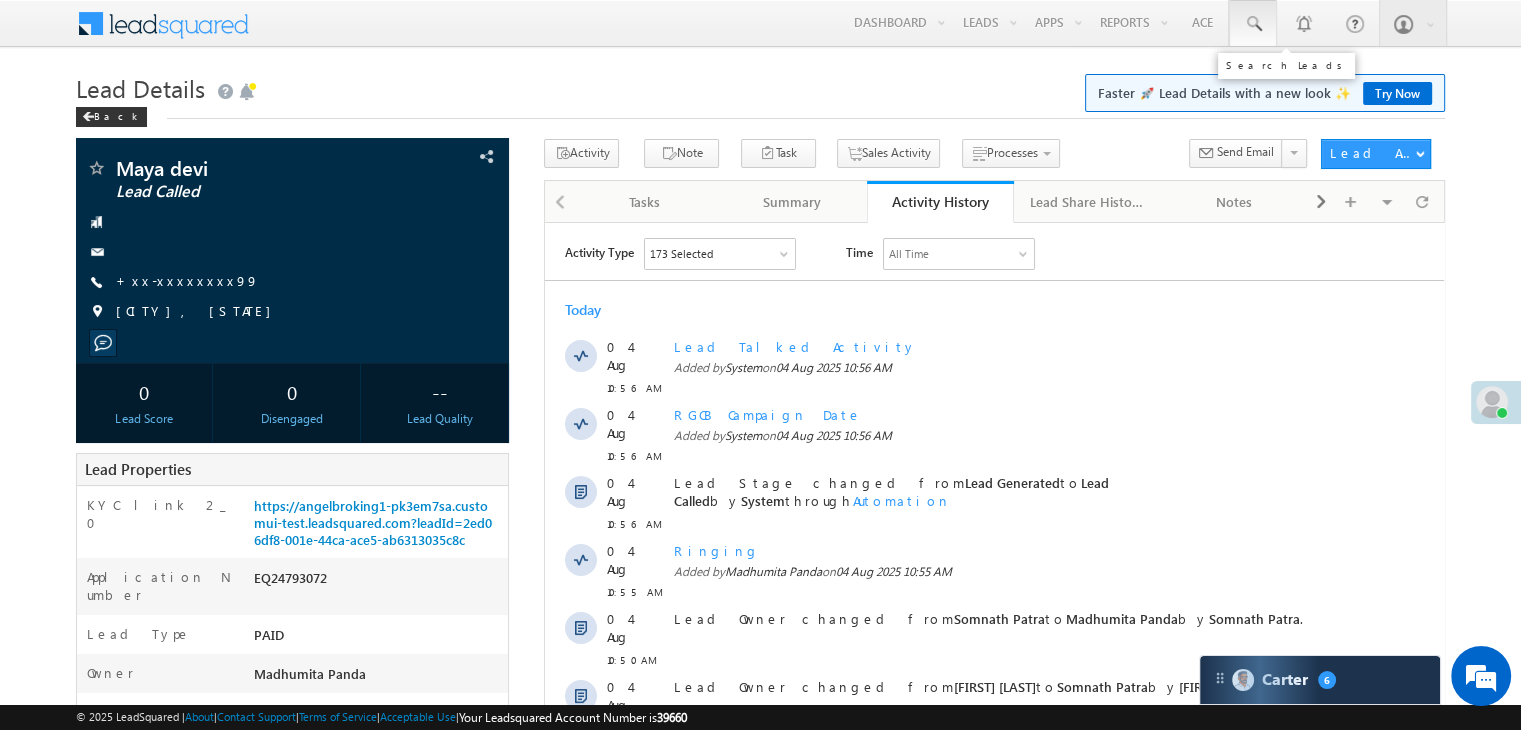click at bounding box center [1253, 24] 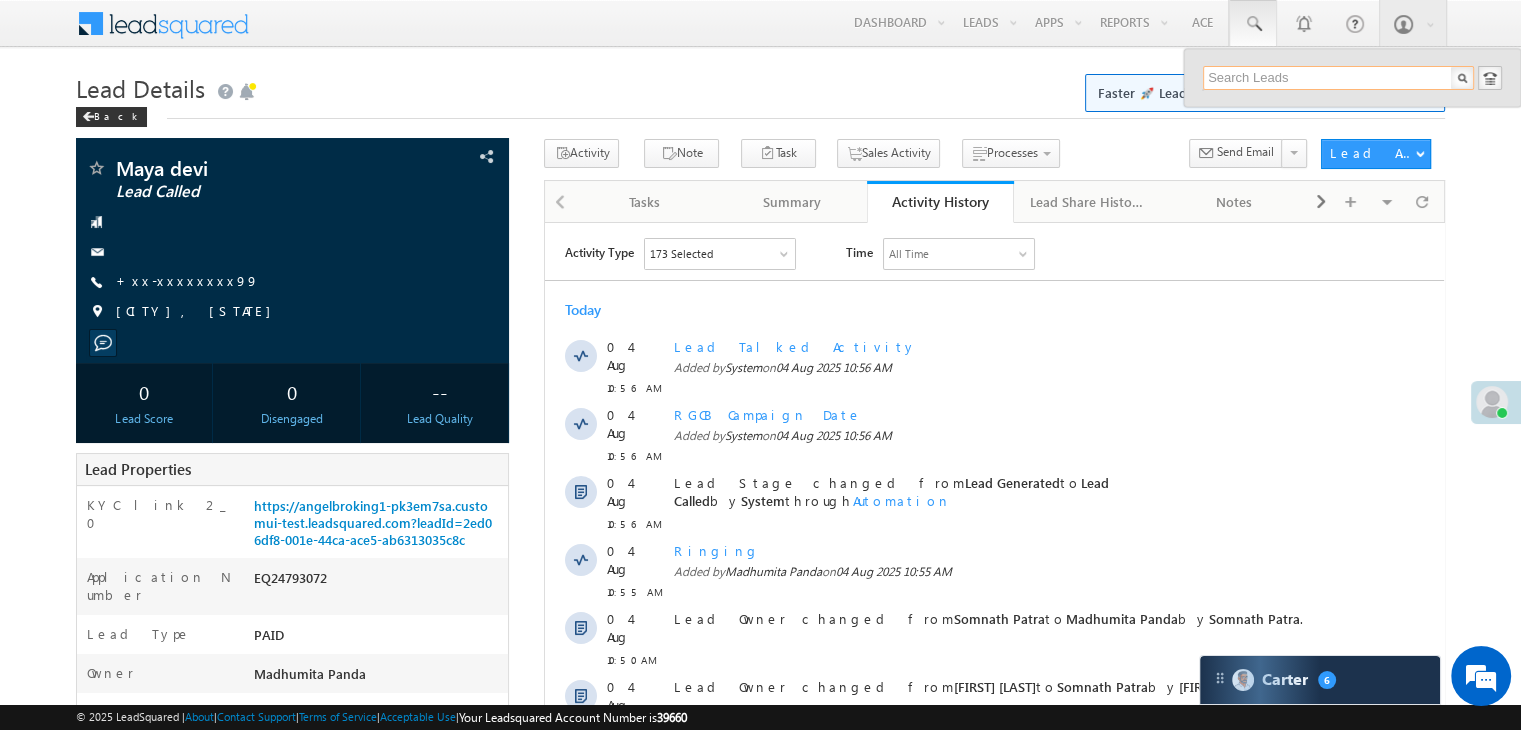 paste on "EQ24854770" 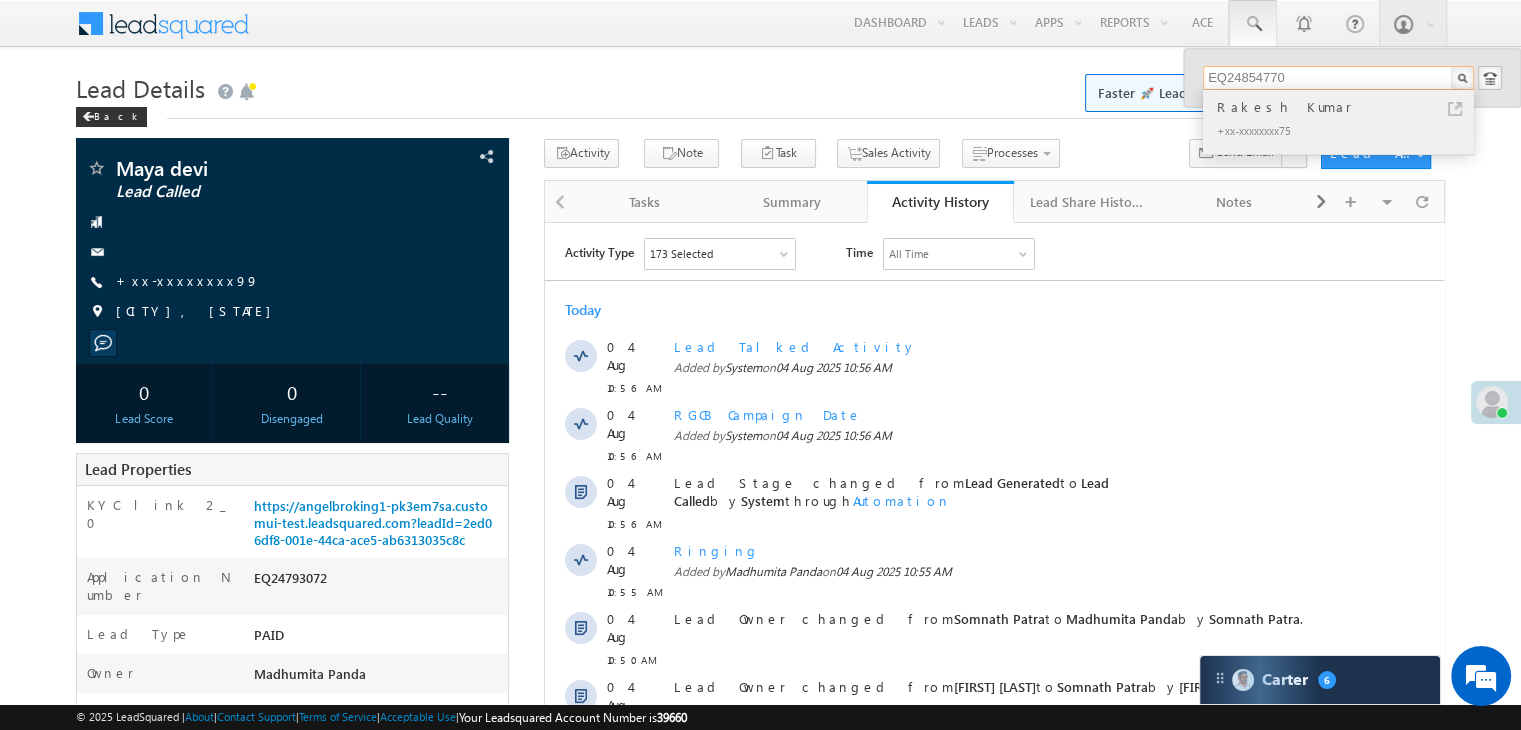 type on "EQ24854770" 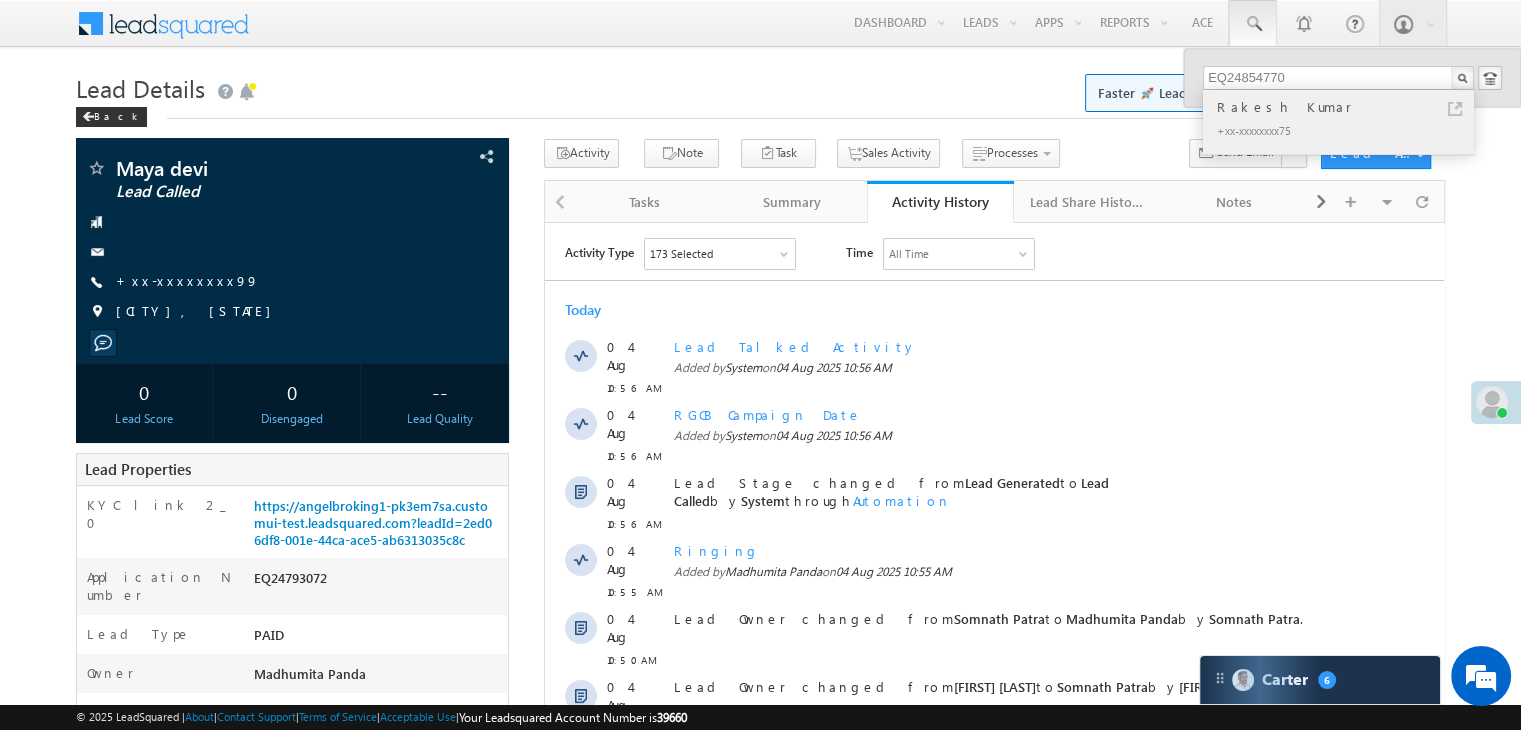 click on "Rakesh Kumar" at bounding box center (1347, 107) 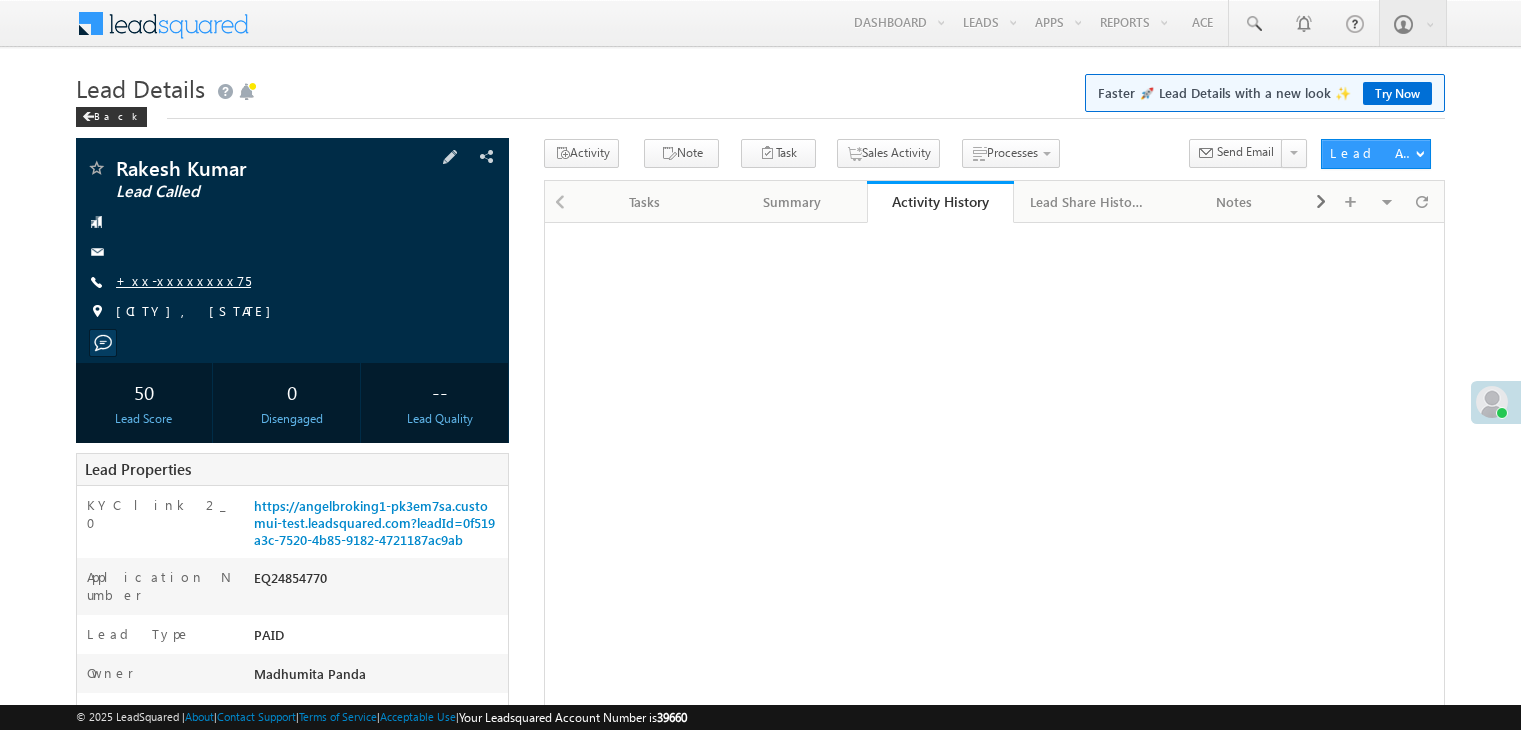 scroll, scrollTop: 0, scrollLeft: 0, axis: both 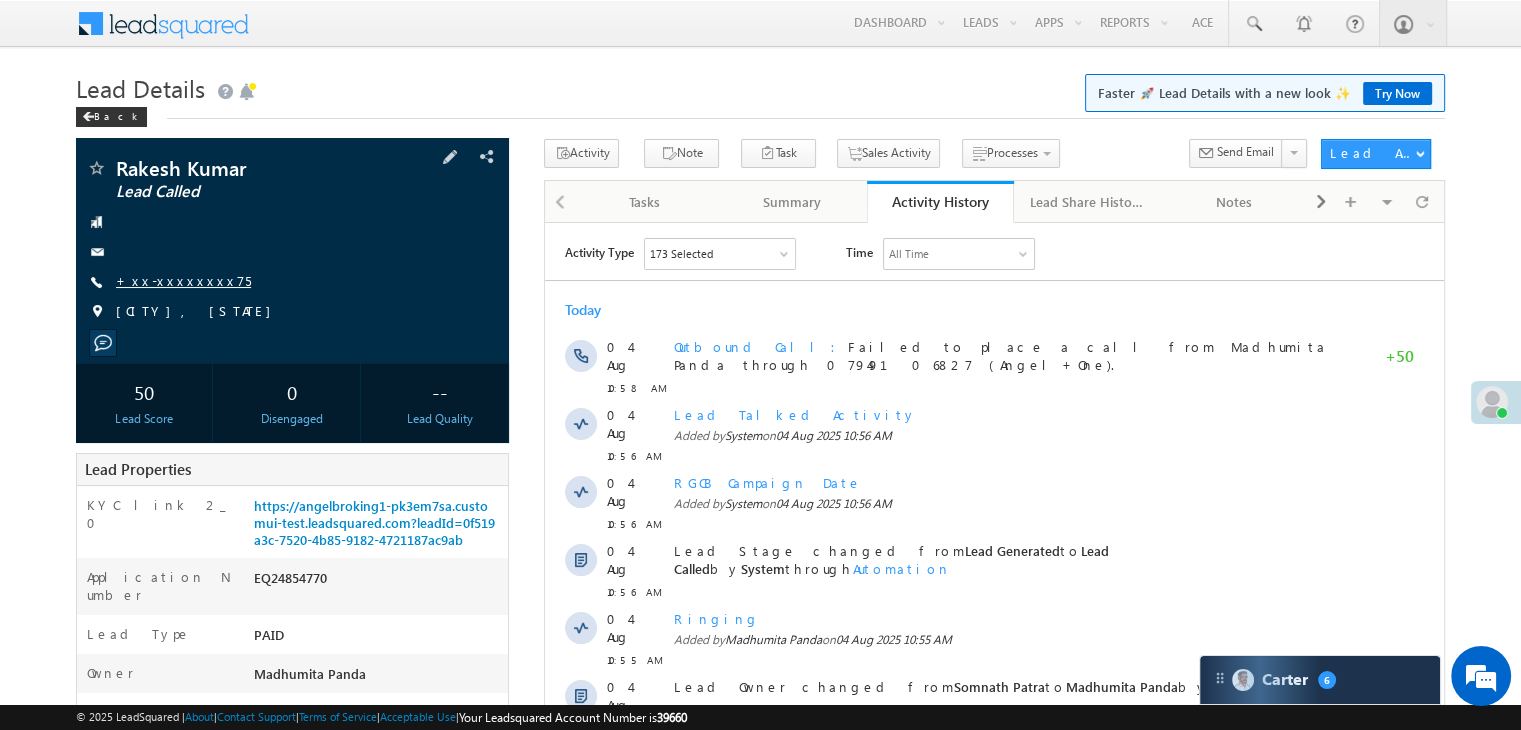 click on "+xx-xxxxxxxx75" at bounding box center (183, 280) 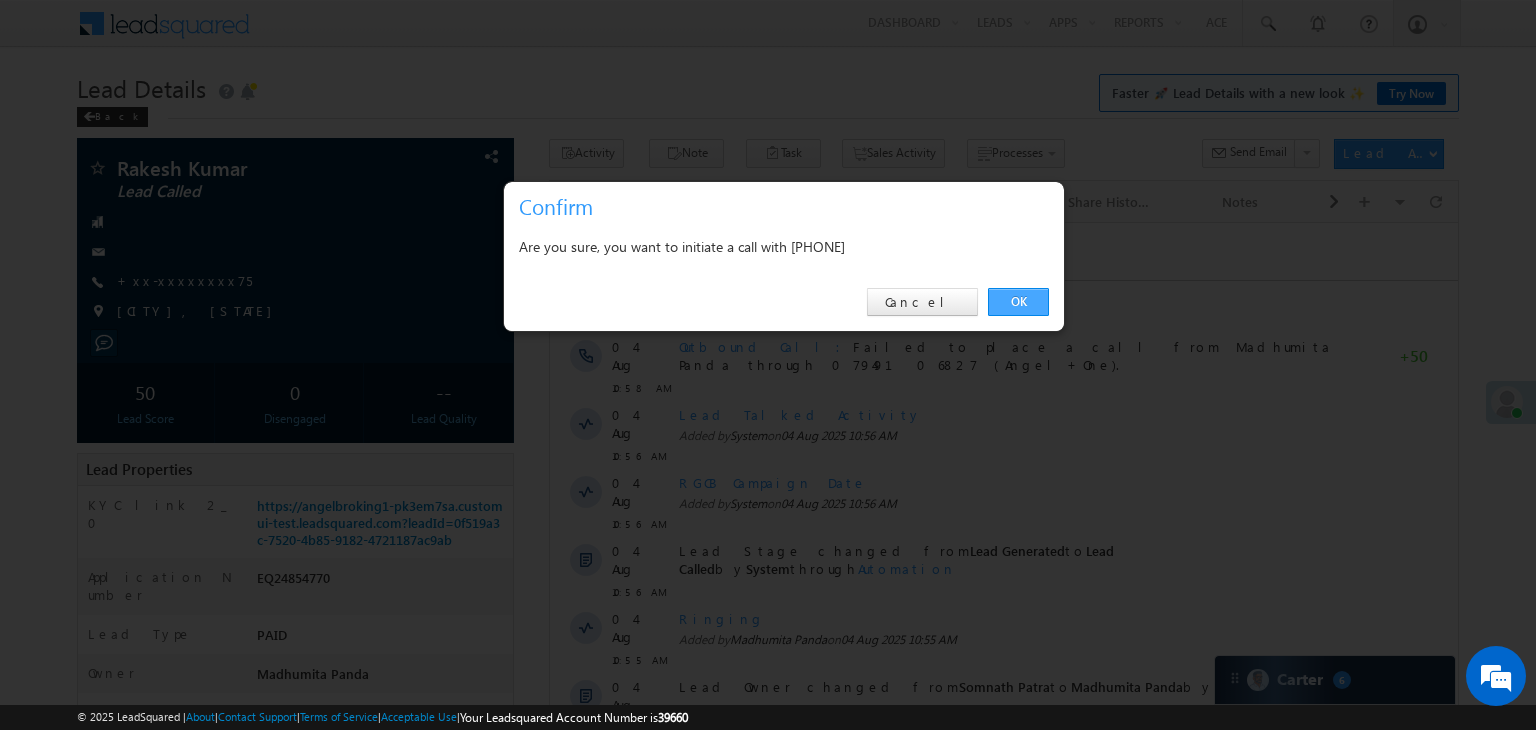 click on "OK" at bounding box center (1018, 302) 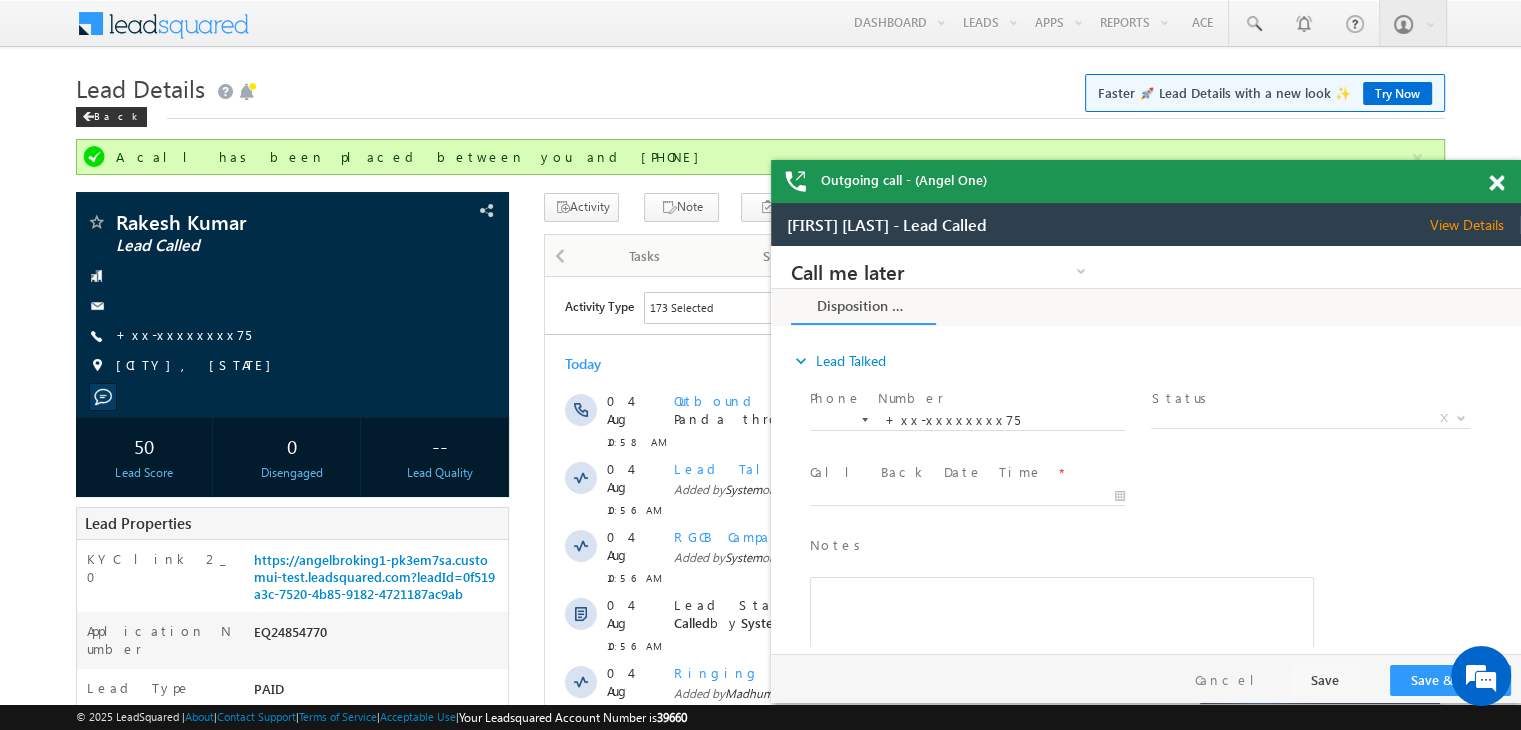 scroll, scrollTop: 0, scrollLeft: 0, axis: both 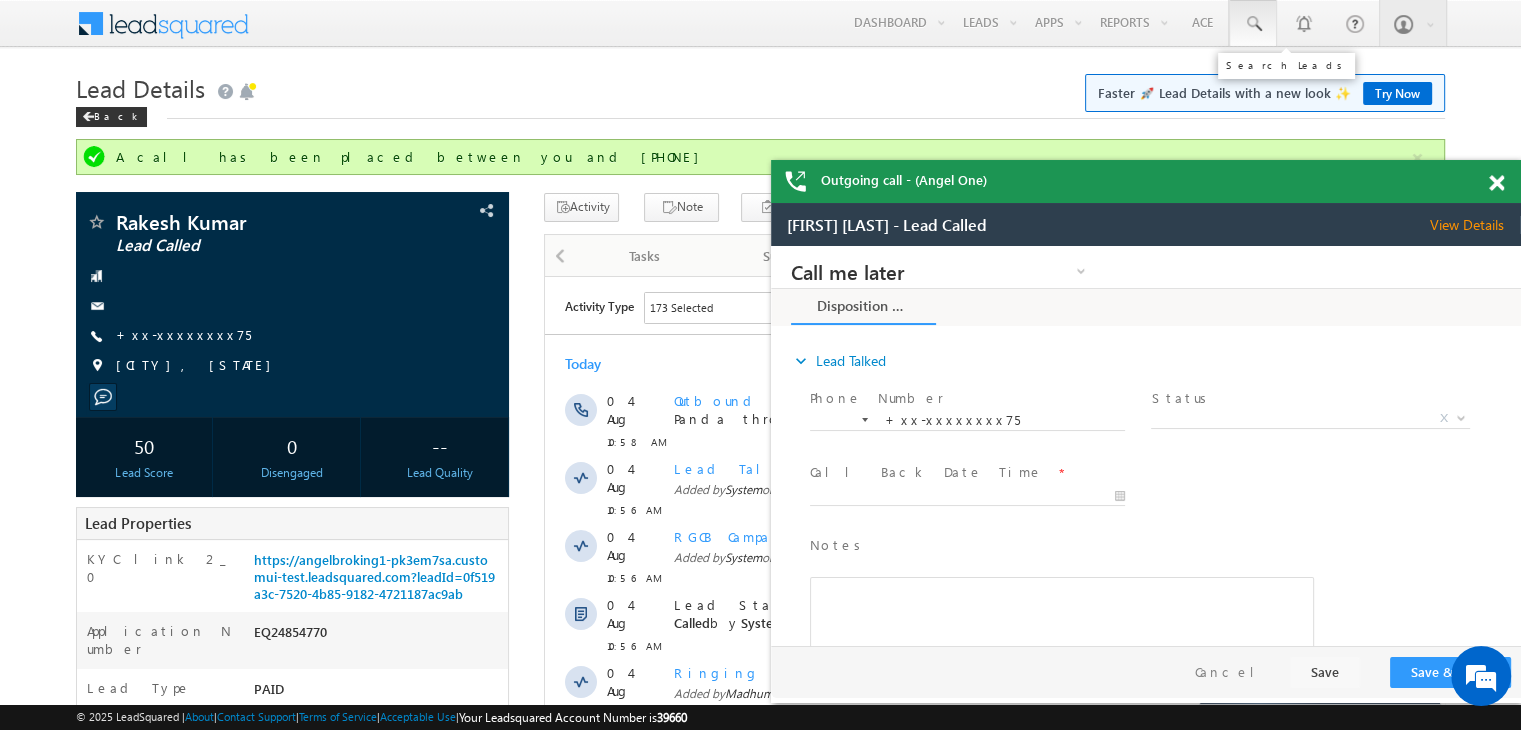 click at bounding box center (1253, 24) 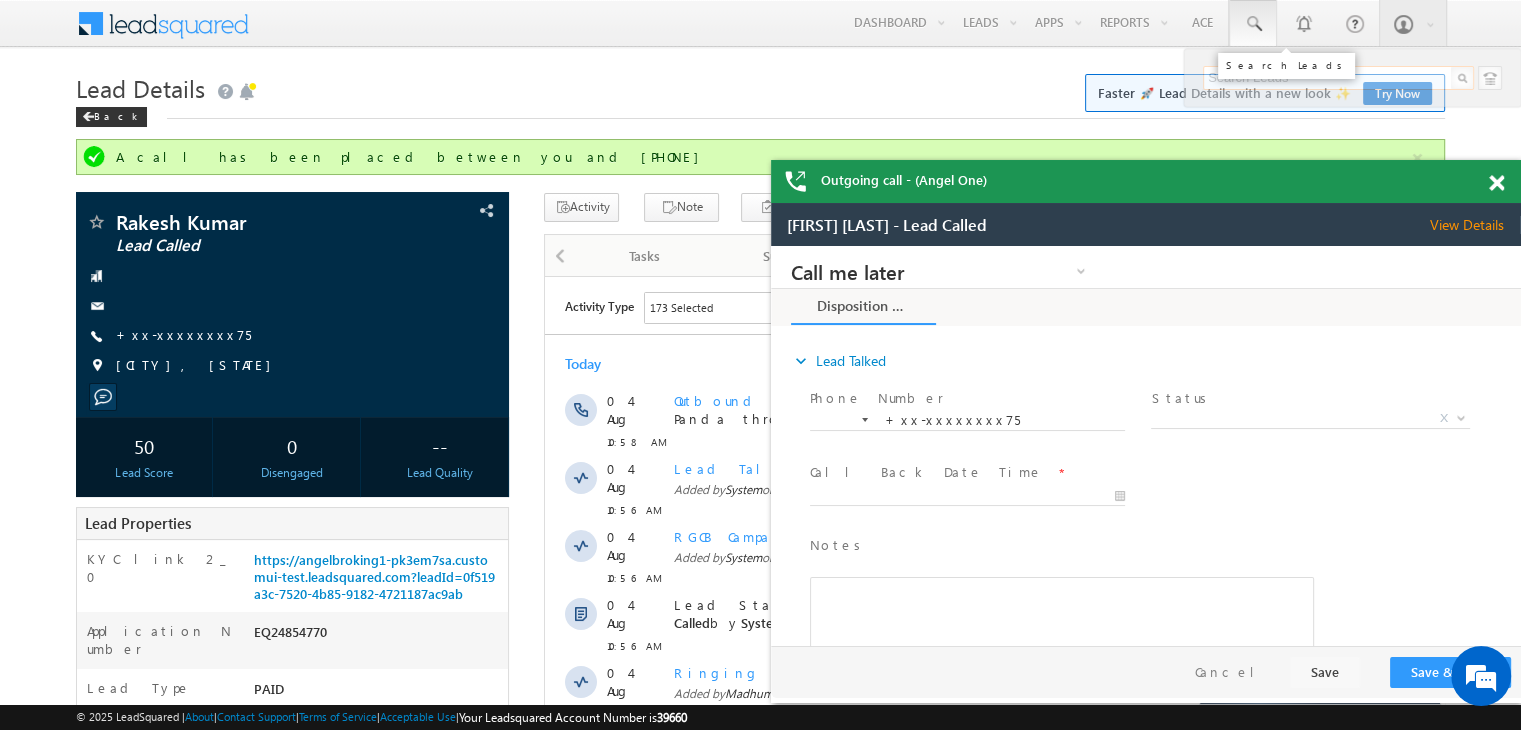 paste on "EQ24961442" 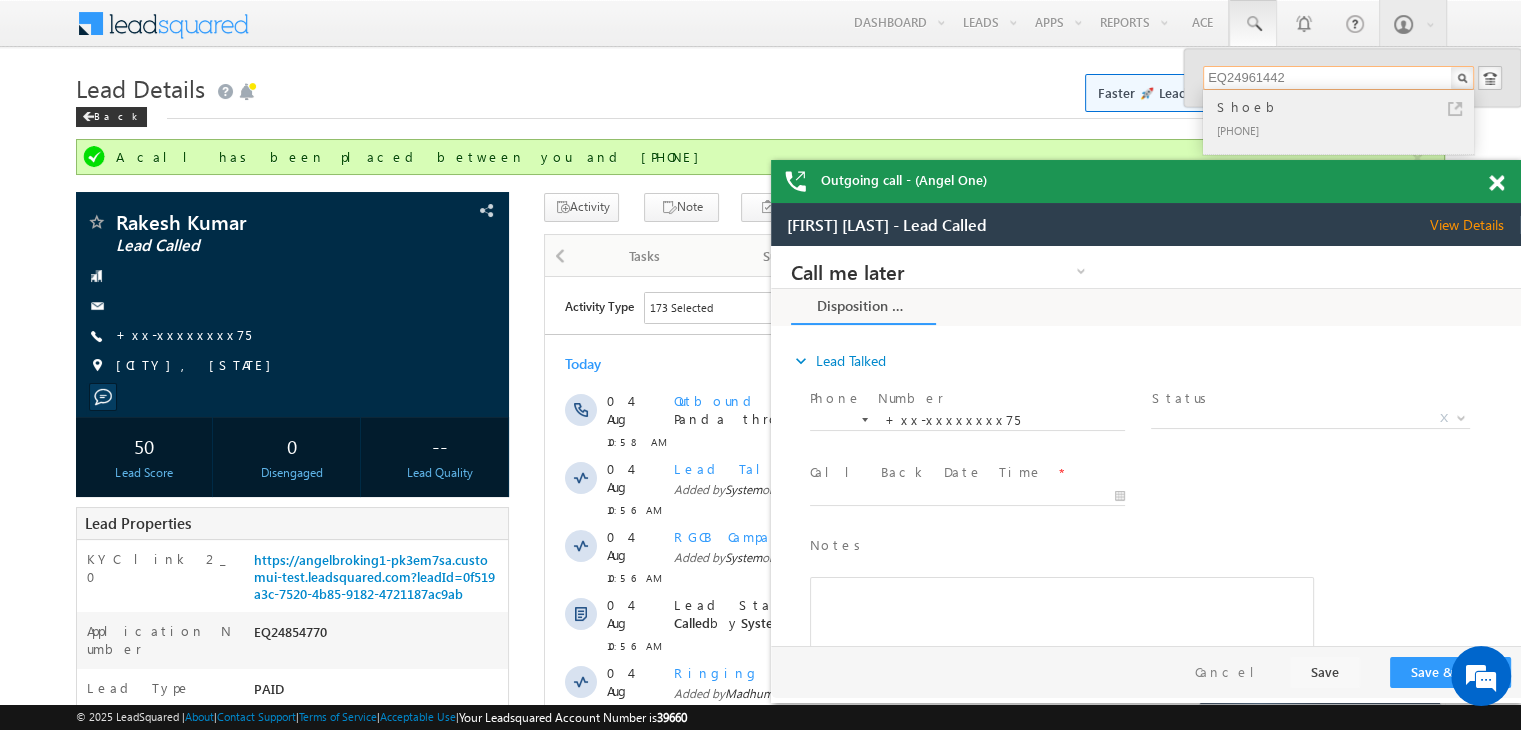 type on "EQ24961442" 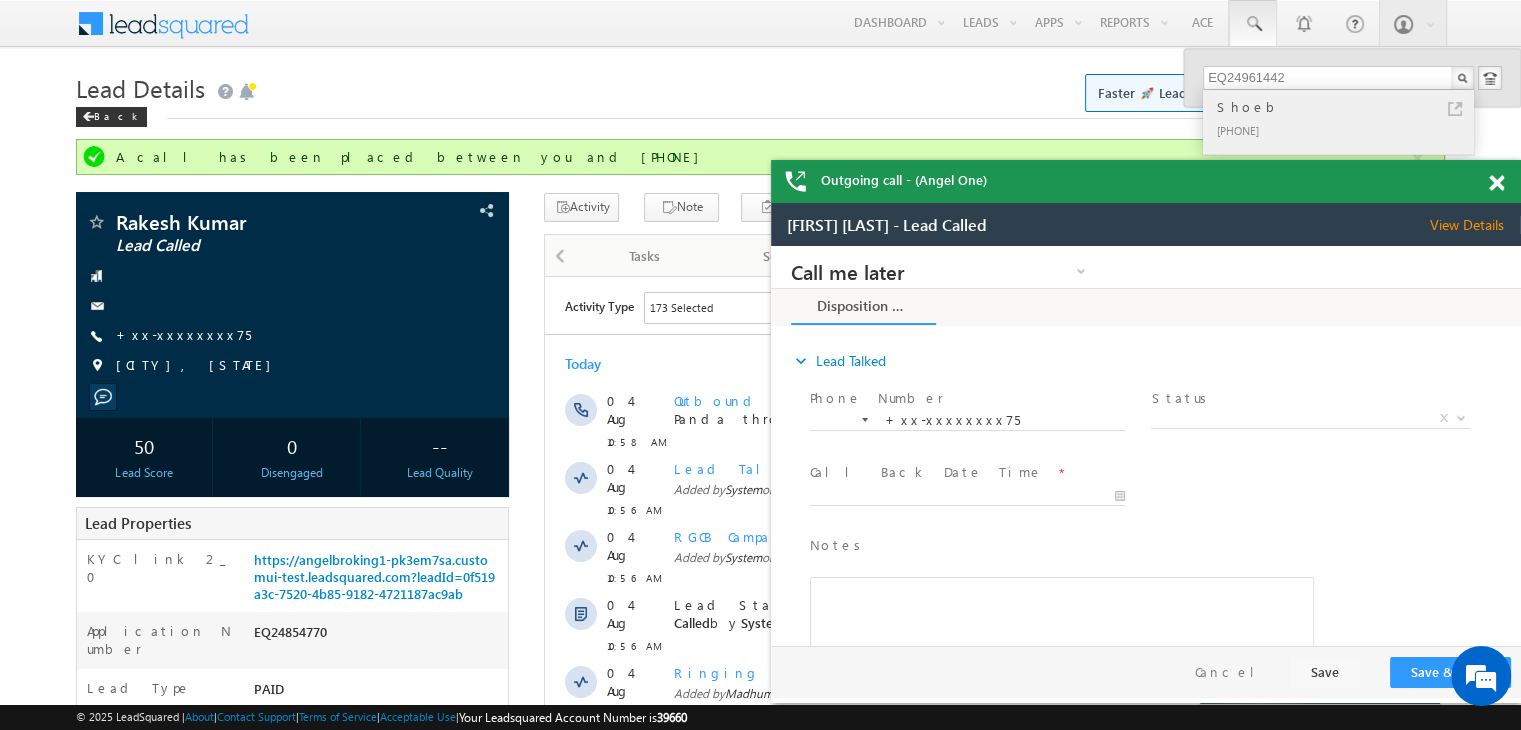 click on "Shoeb" at bounding box center [1347, 107] 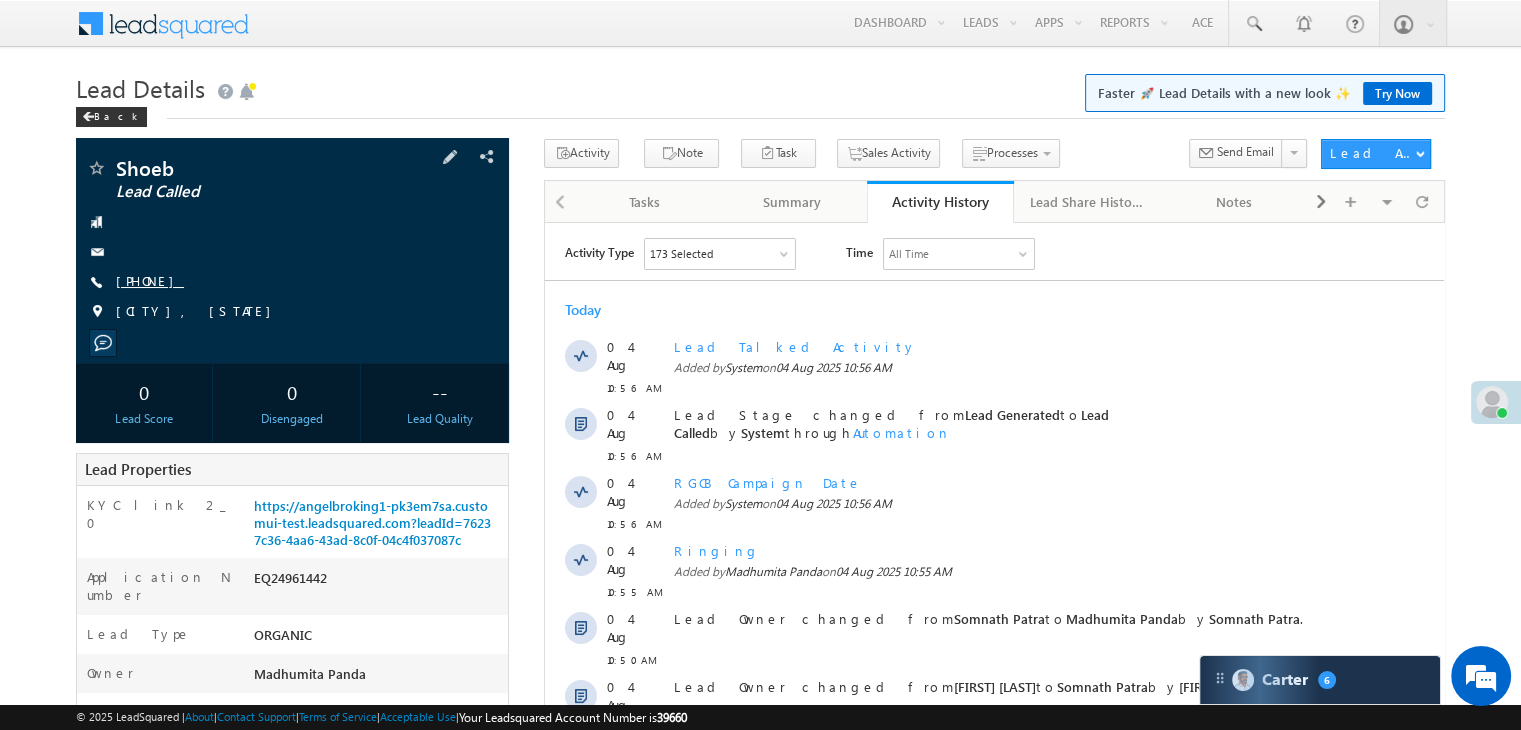 scroll, scrollTop: 0, scrollLeft: 0, axis: both 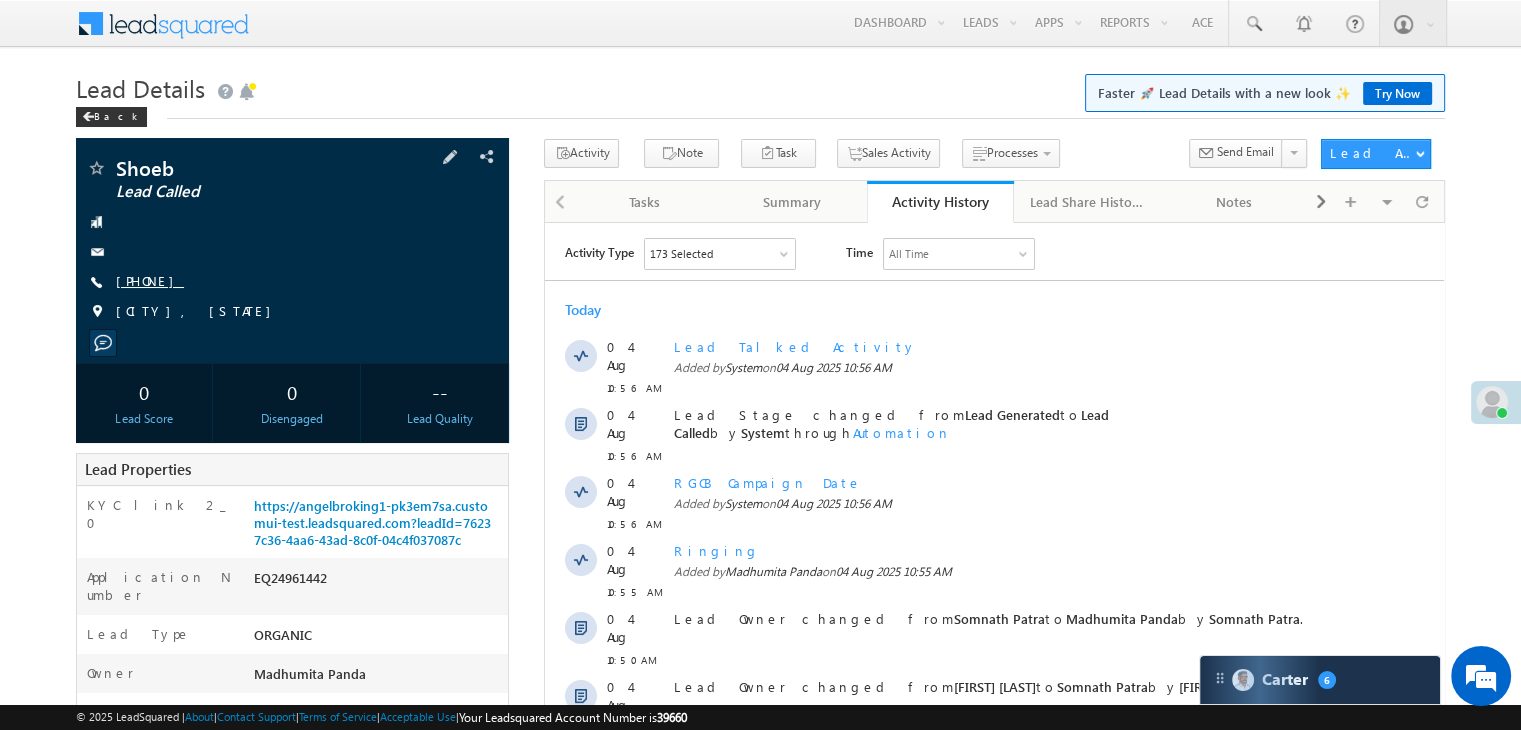 click on "[PHONE]" at bounding box center (150, 280) 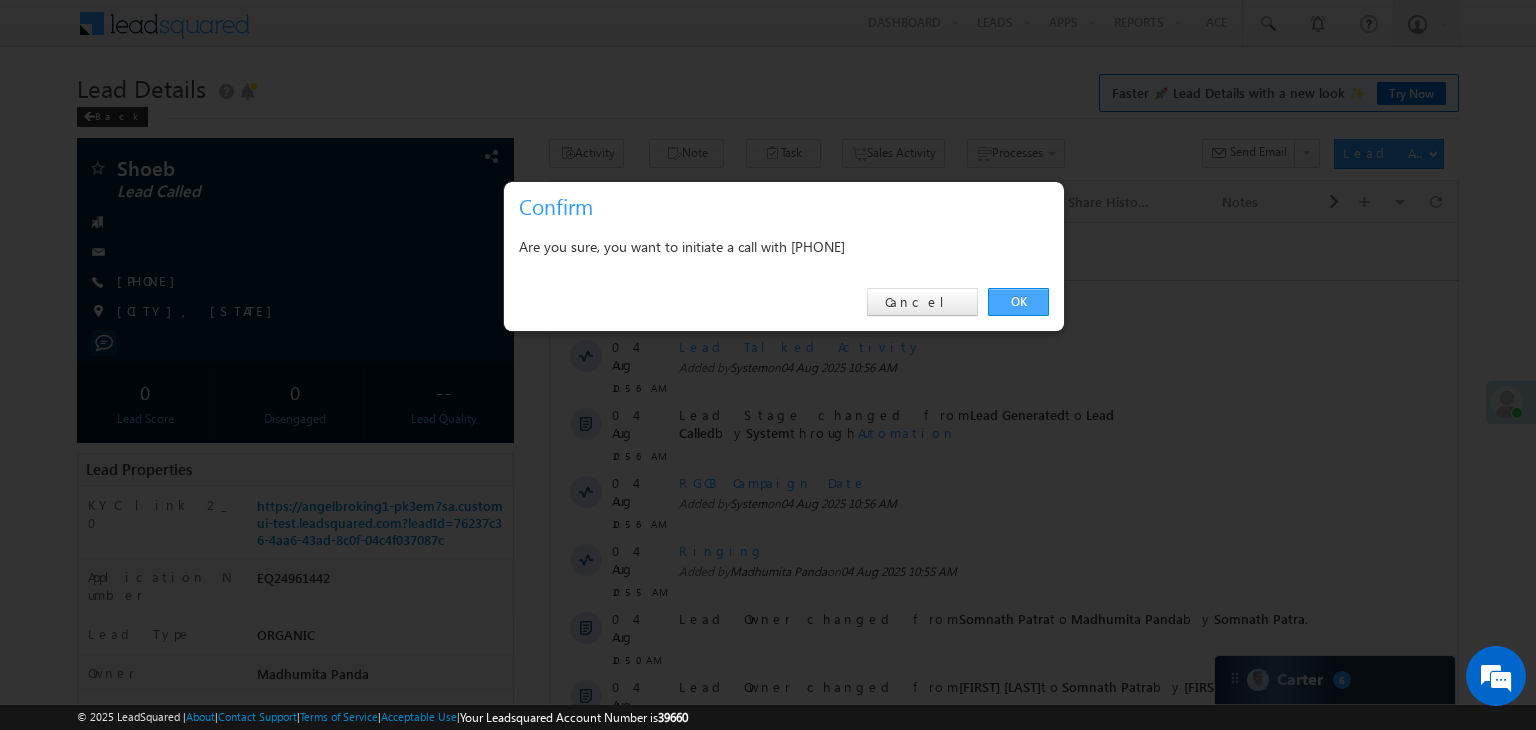 click on "OK" at bounding box center (1018, 302) 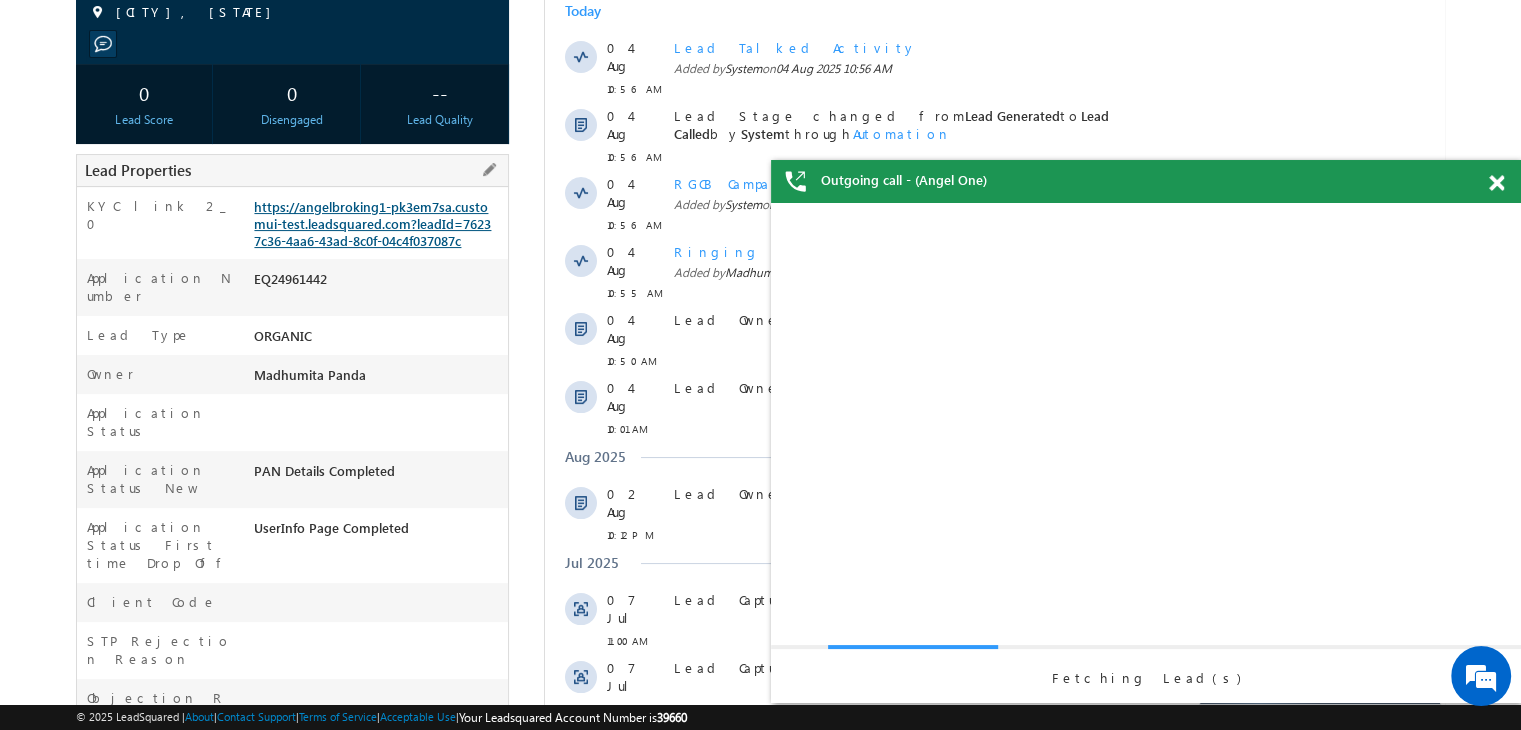scroll, scrollTop: 0, scrollLeft: 0, axis: both 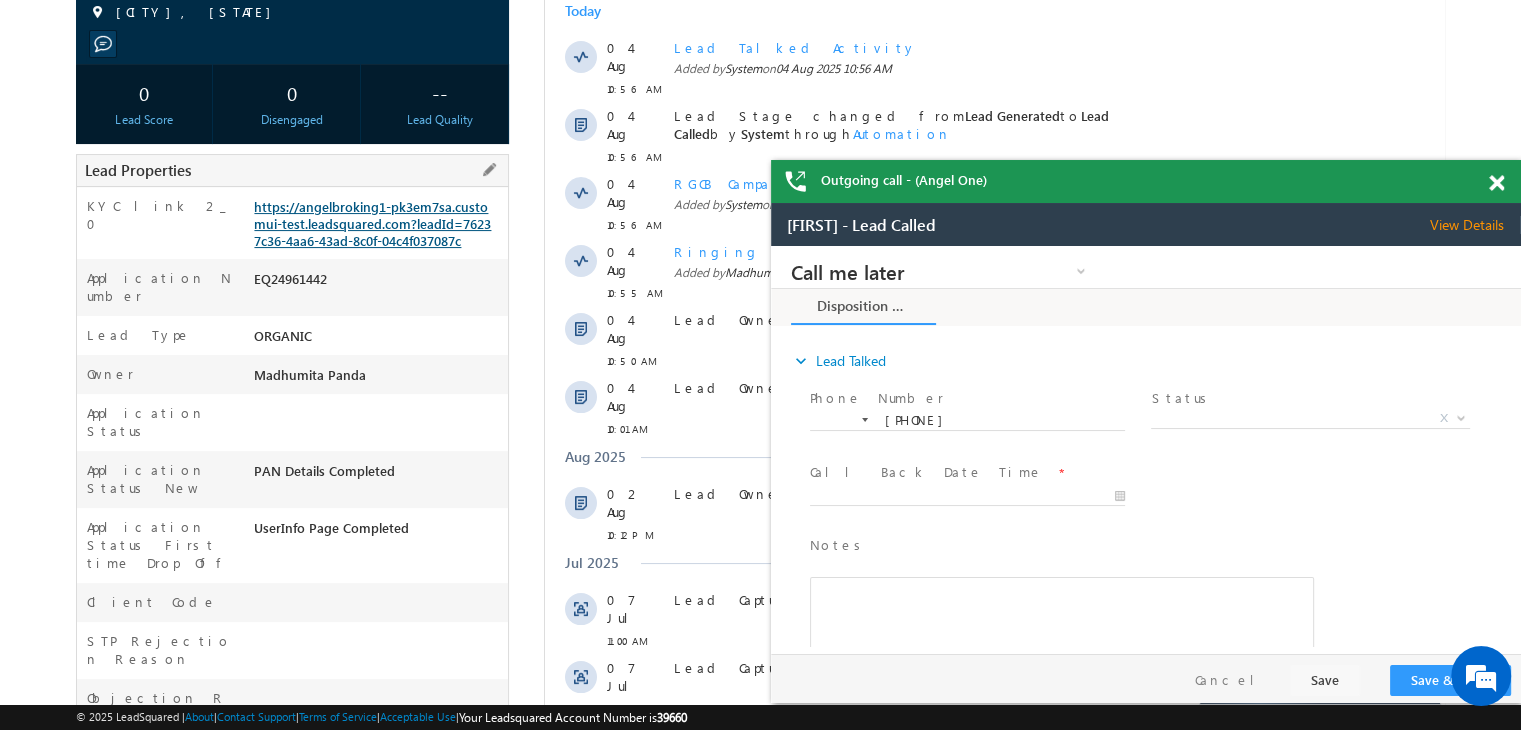 click on "https://angelbroking1-pk3em7sa.customui-test.leadsquared.com?leadId=76237c36-4aa6-43ad-8c0f-04c4f037087c" at bounding box center [372, 223] 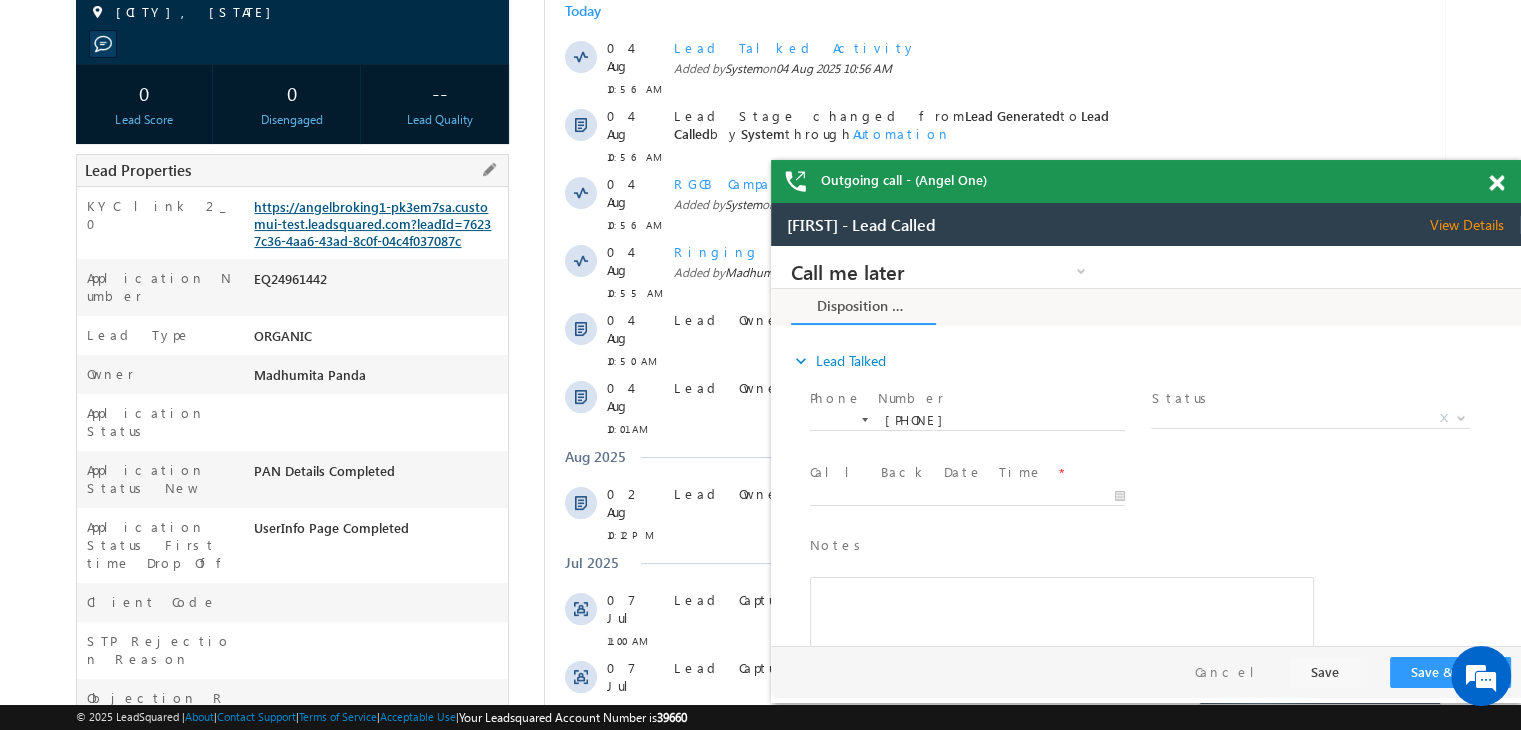 scroll, scrollTop: 0, scrollLeft: 0, axis: both 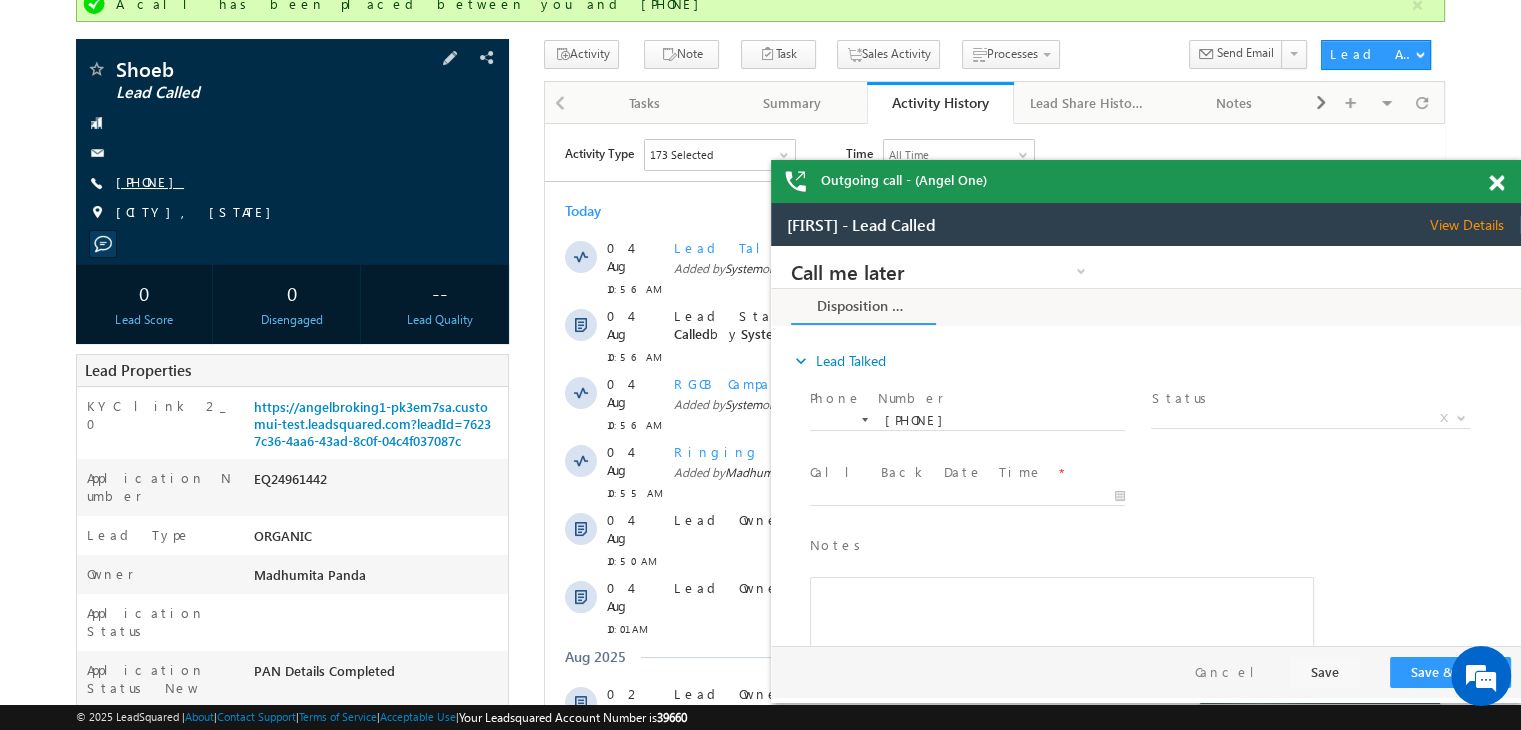 click on "[PHONE]" at bounding box center (150, 181) 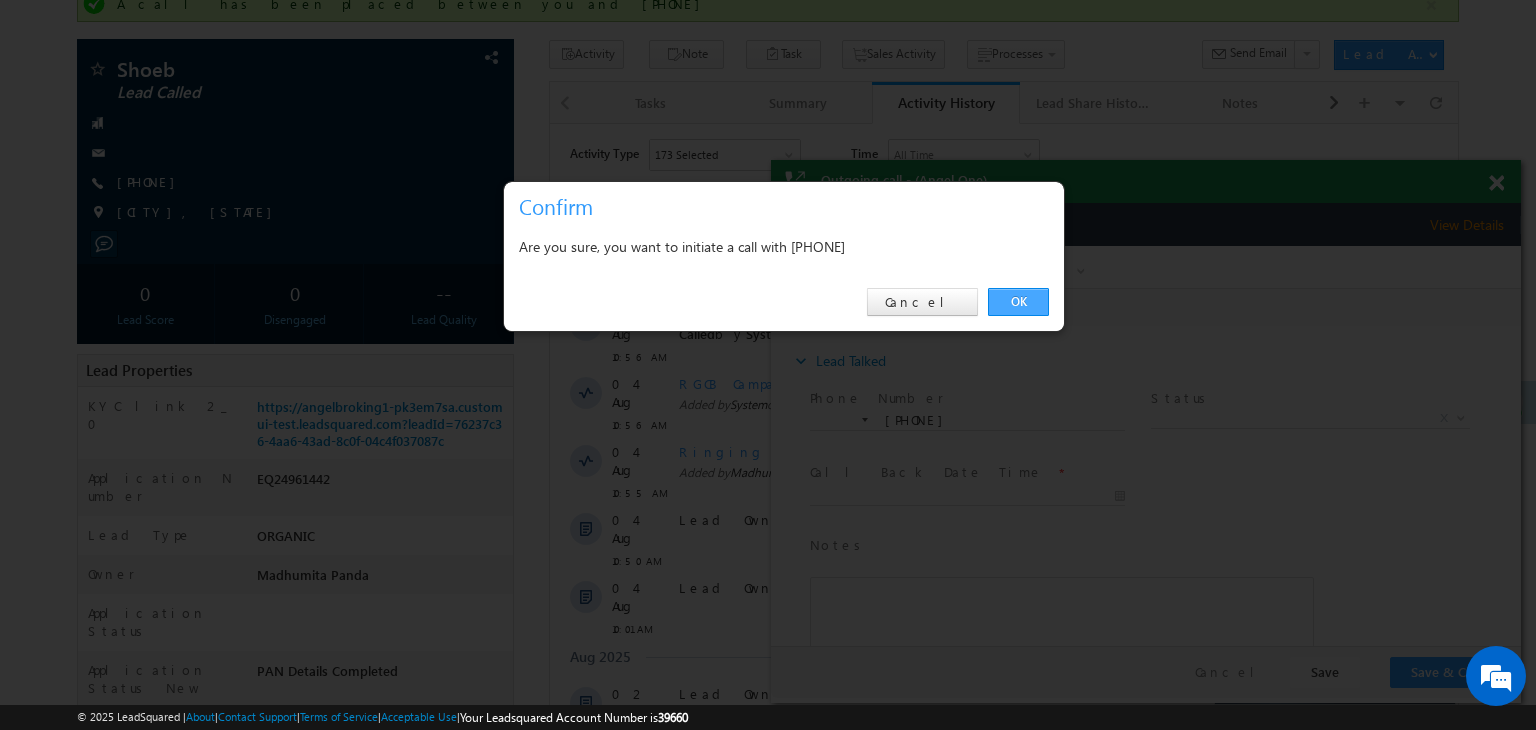 click on "OK" at bounding box center [1018, 302] 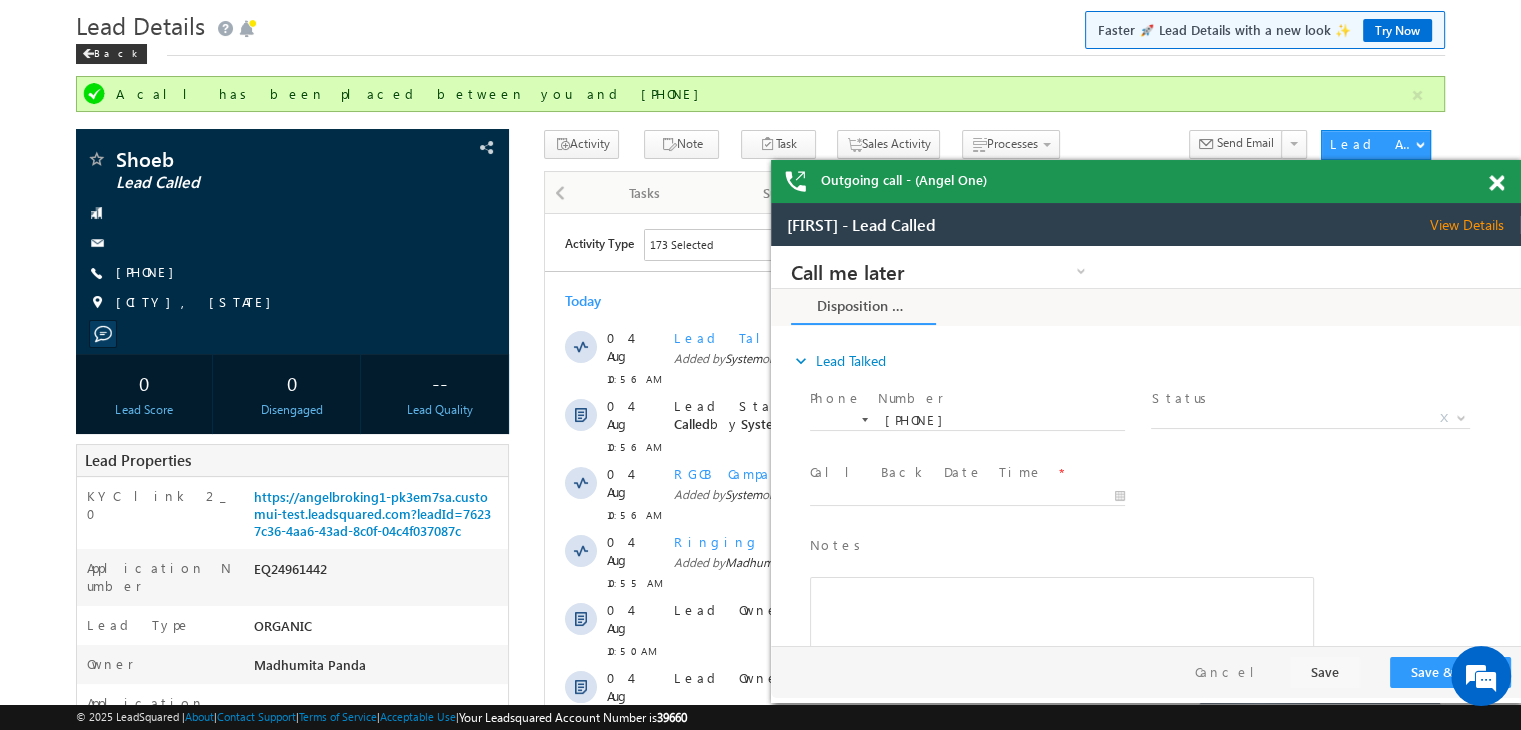 scroll, scrollTop: 0, scrollLeft: 0, axis: both 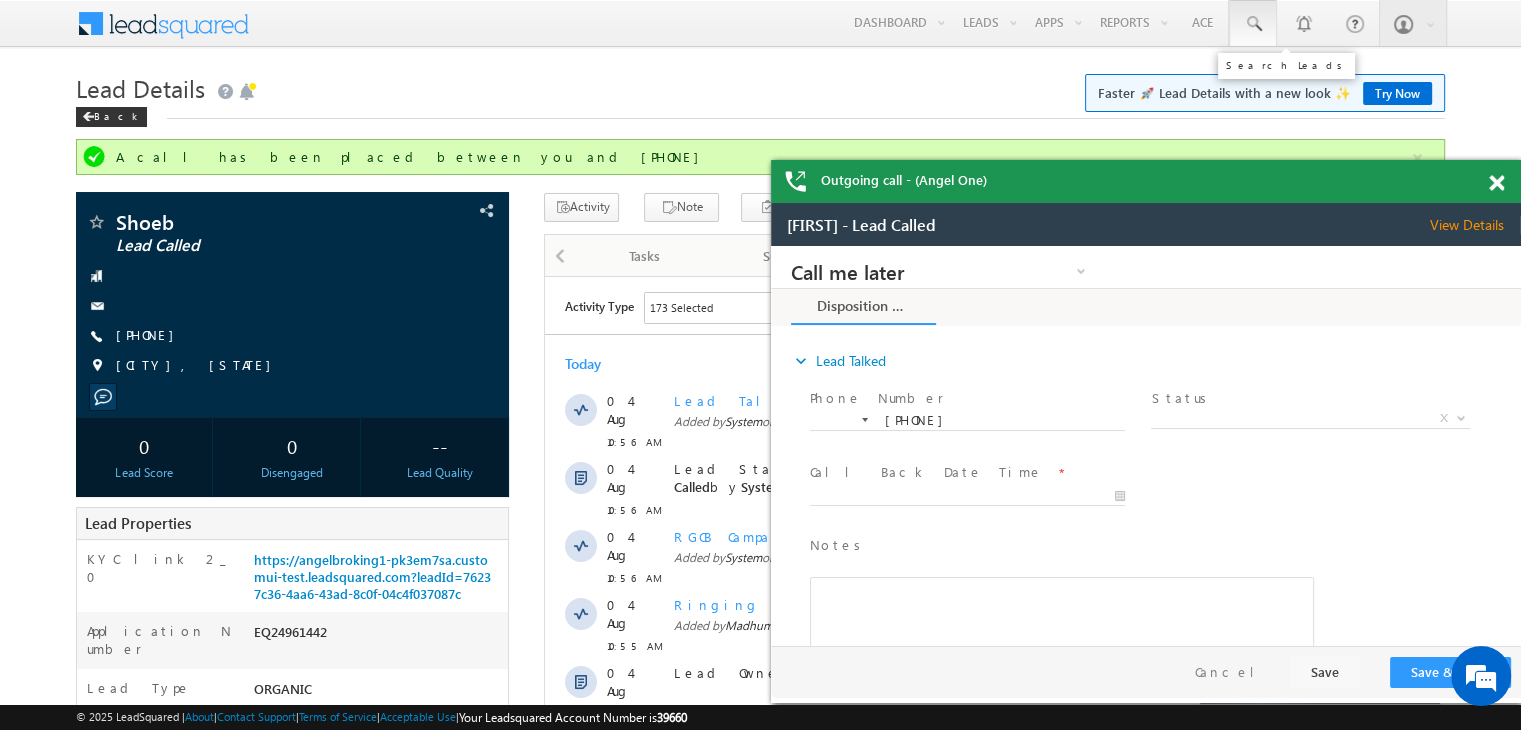 click at bounding box center [1253, 24] 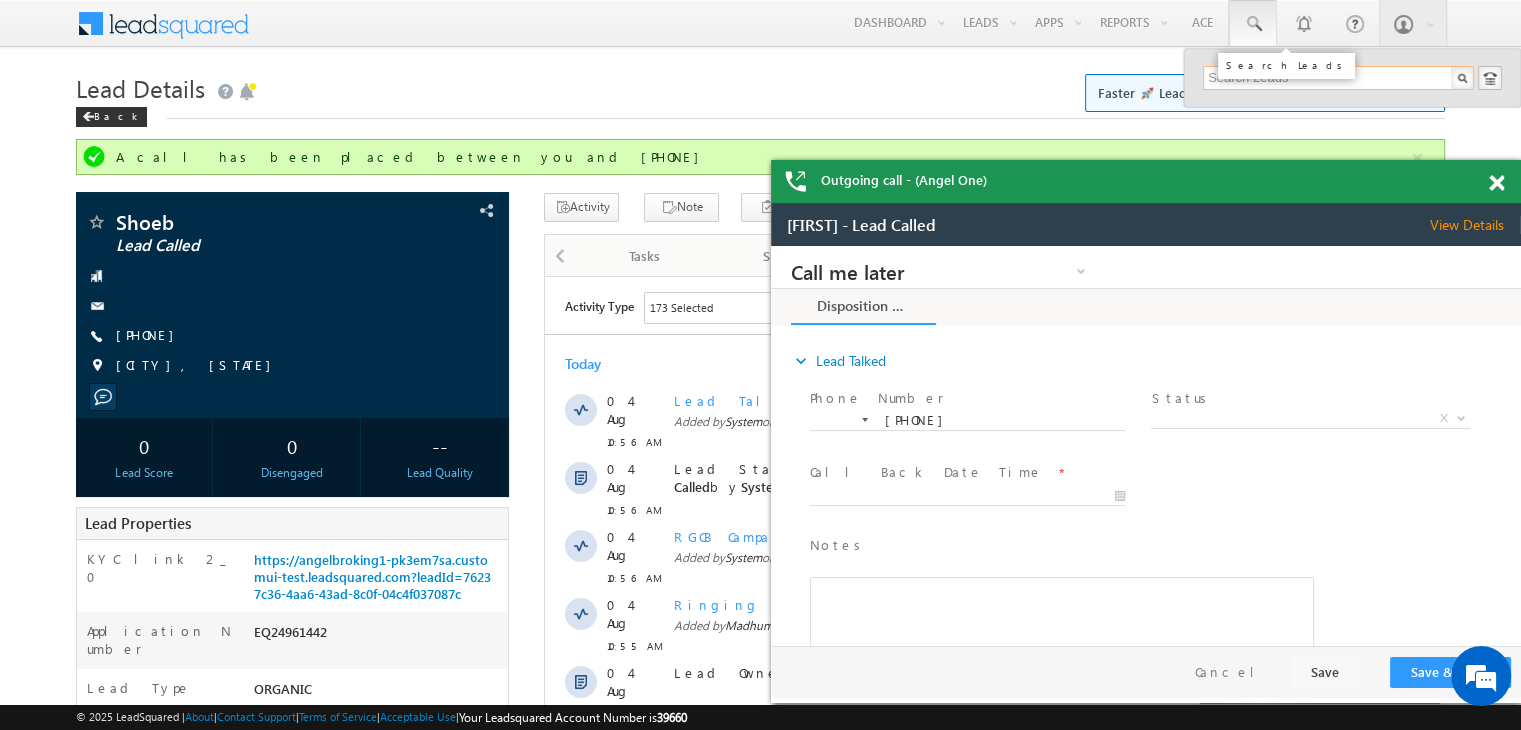 paste on "EQ24995093" 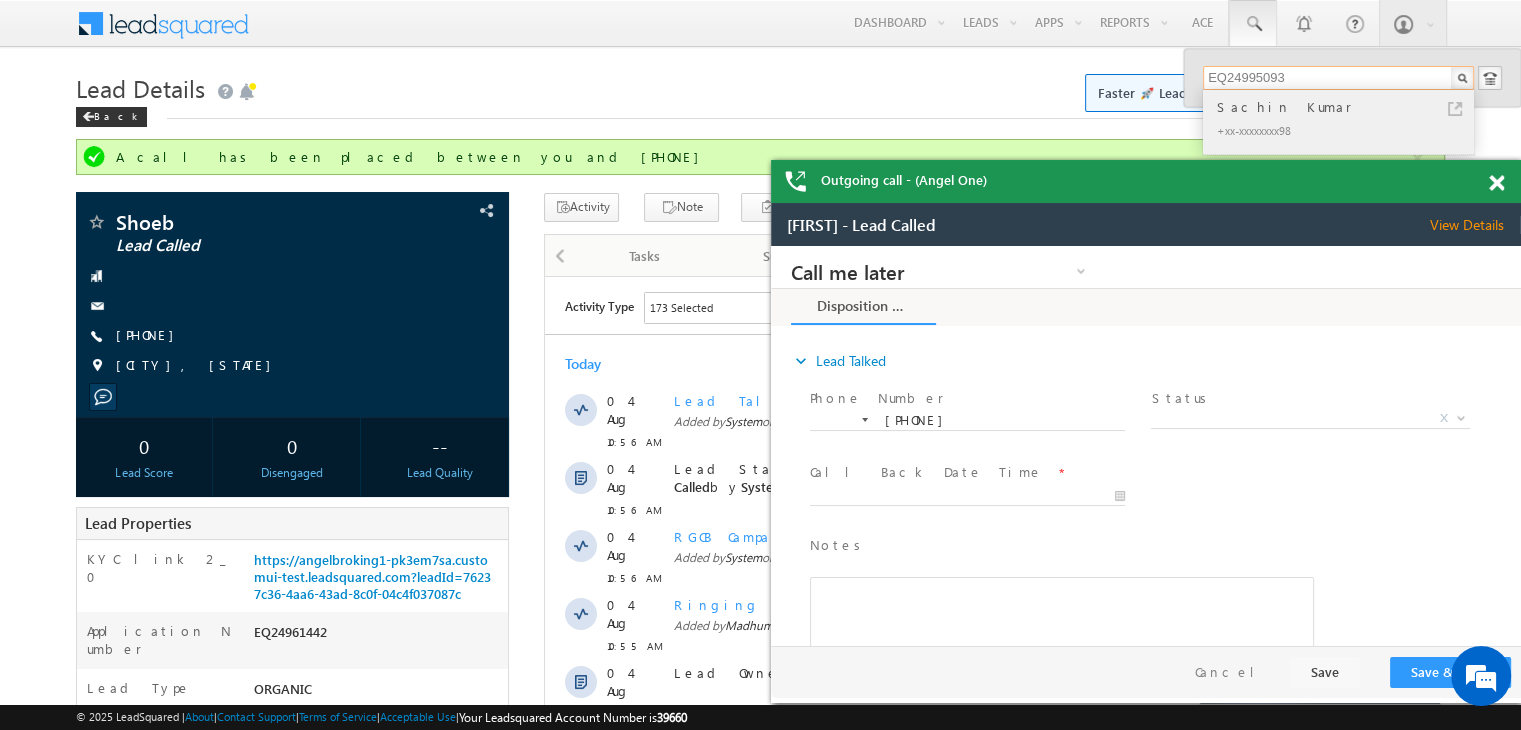 type on "EQ24995093" 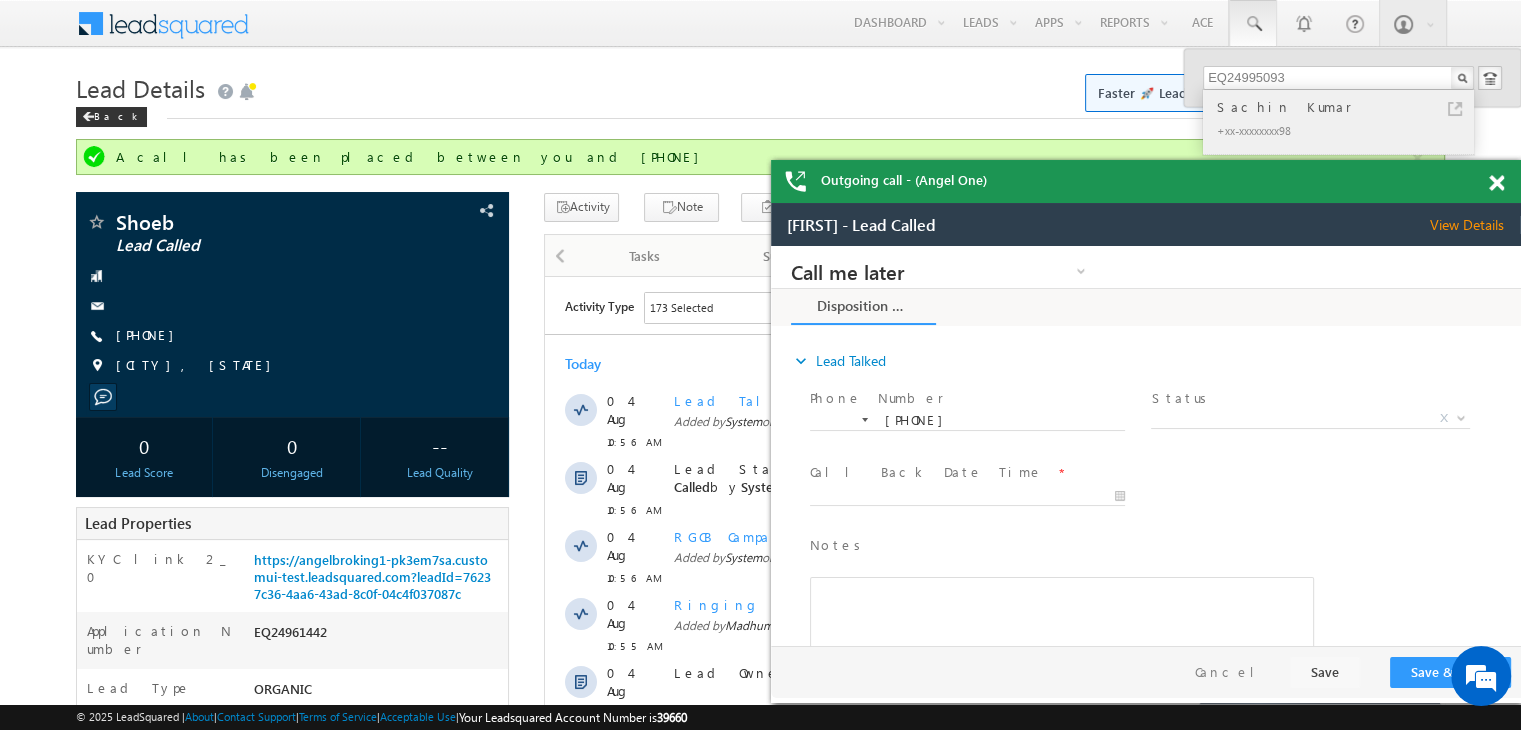 click on "Sachin Kumar" at bounding box center (1347, 107) 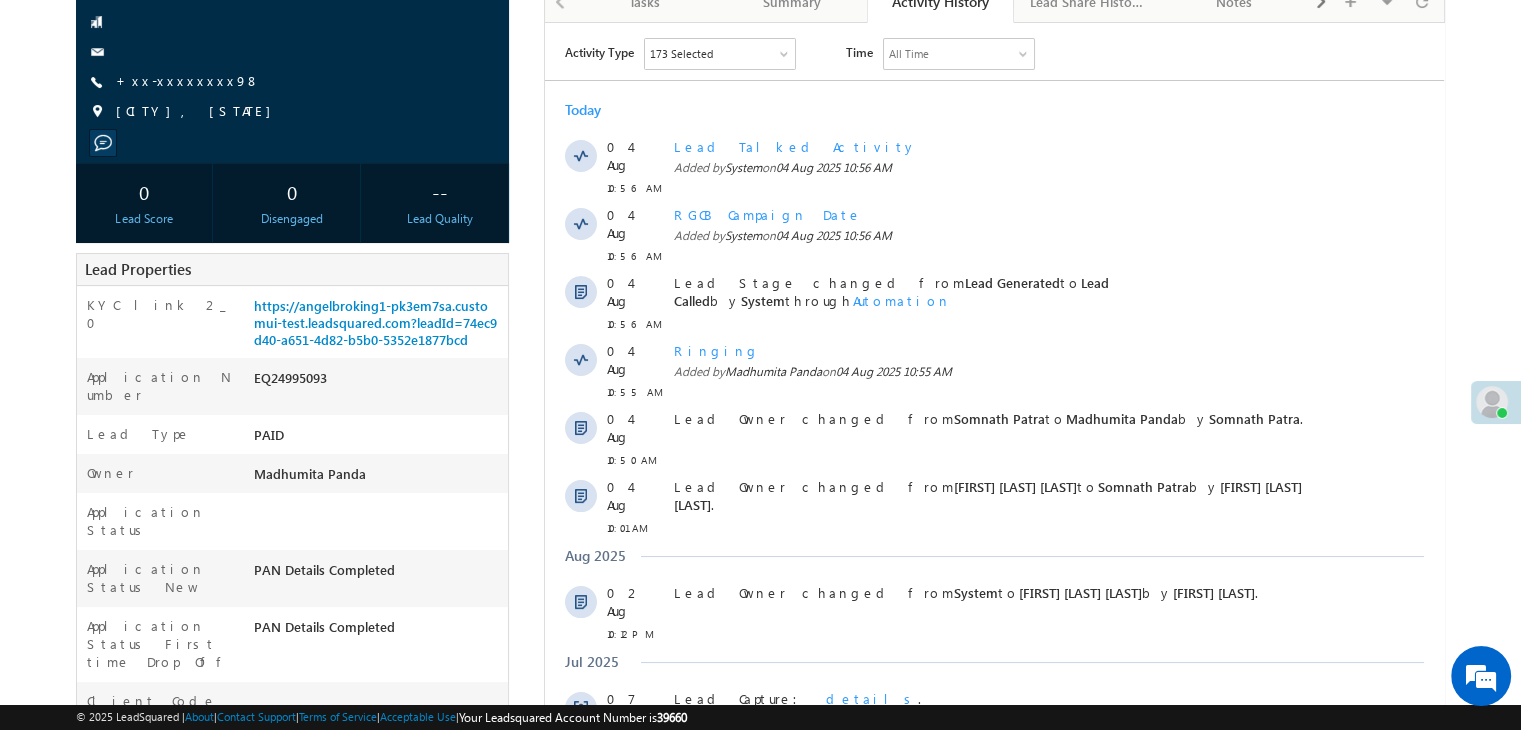 scroll, scrollTop: 0, scrollLeft: 0, axis: both 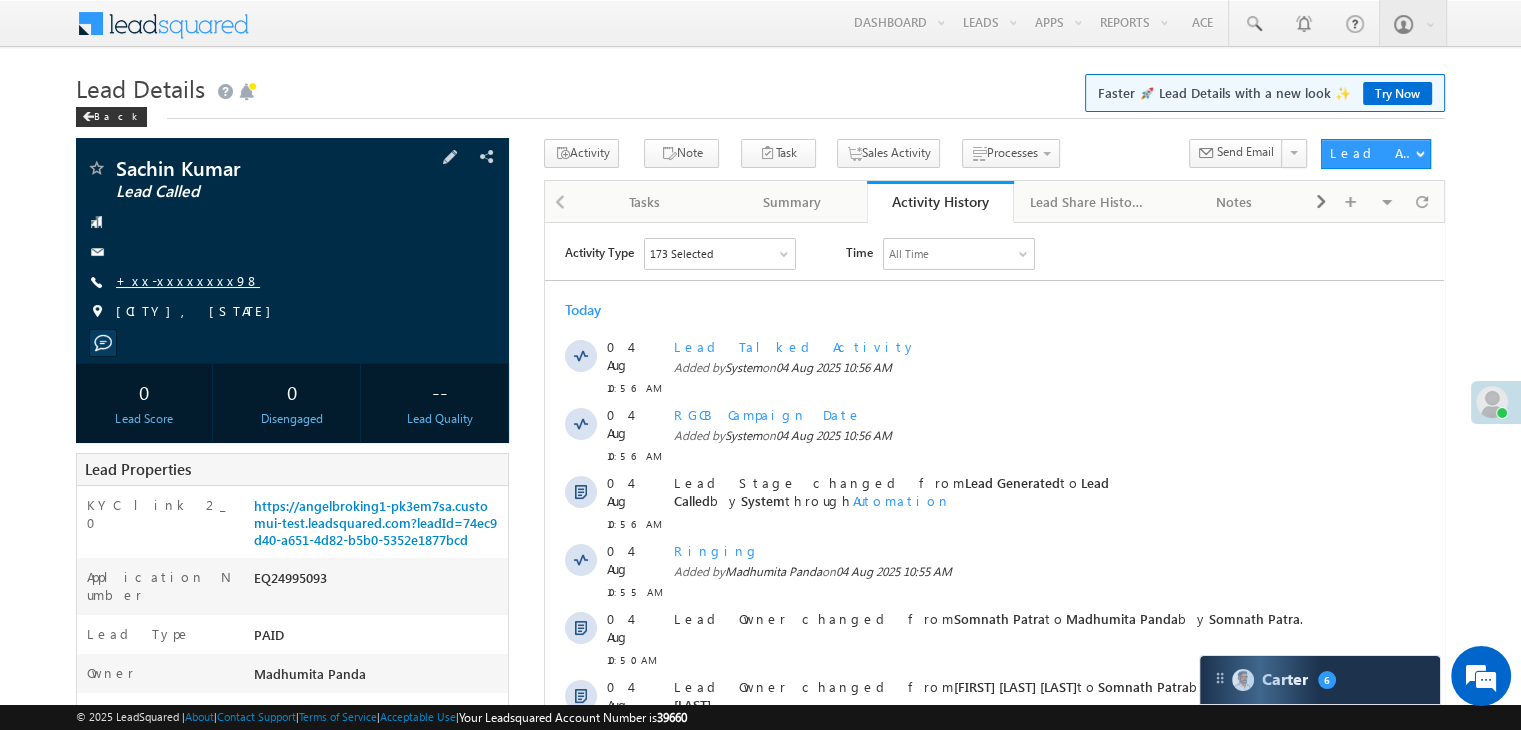 click on "+xx-xxxxxxxx98" at bounding box center [188, 280] 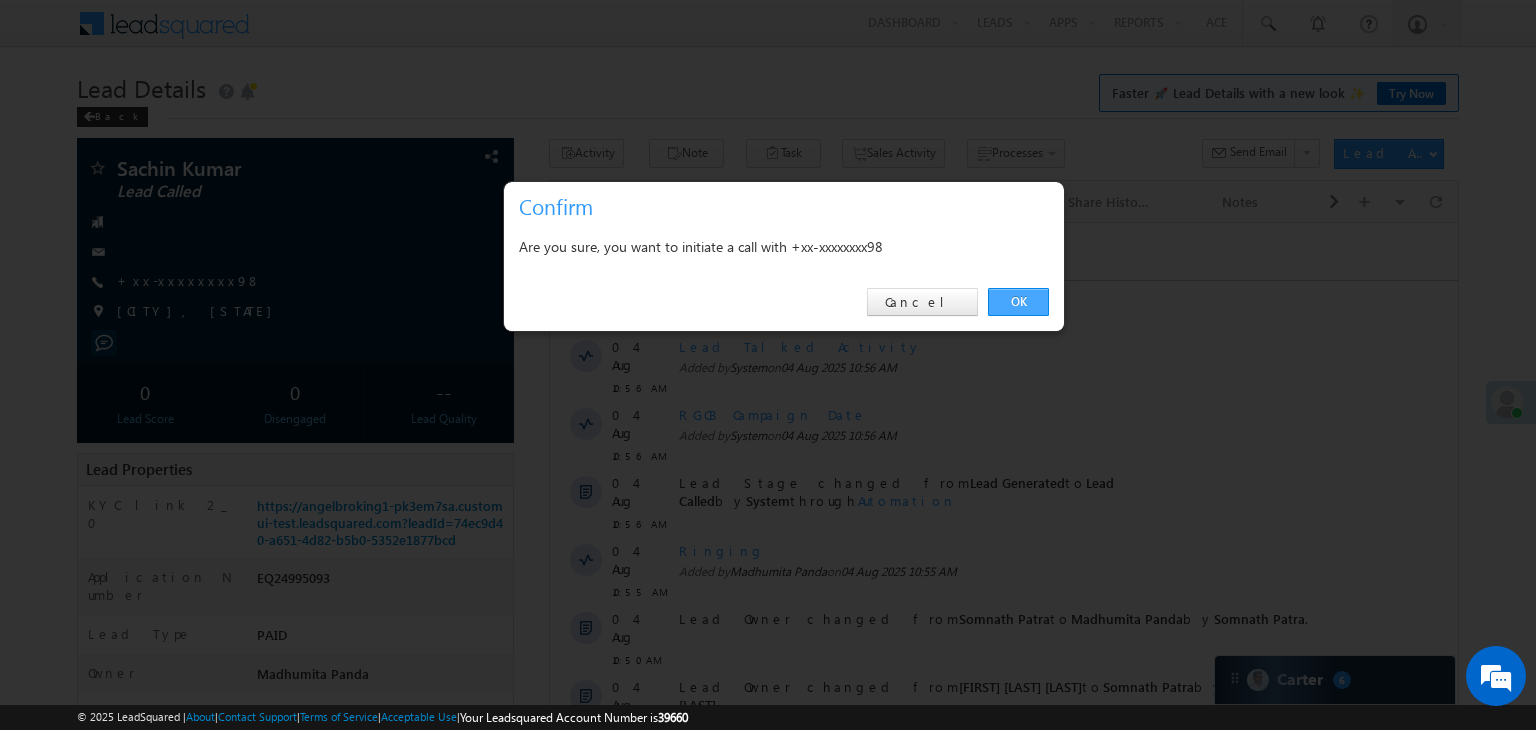 click on "OK" at bounding box center (1018, 302) 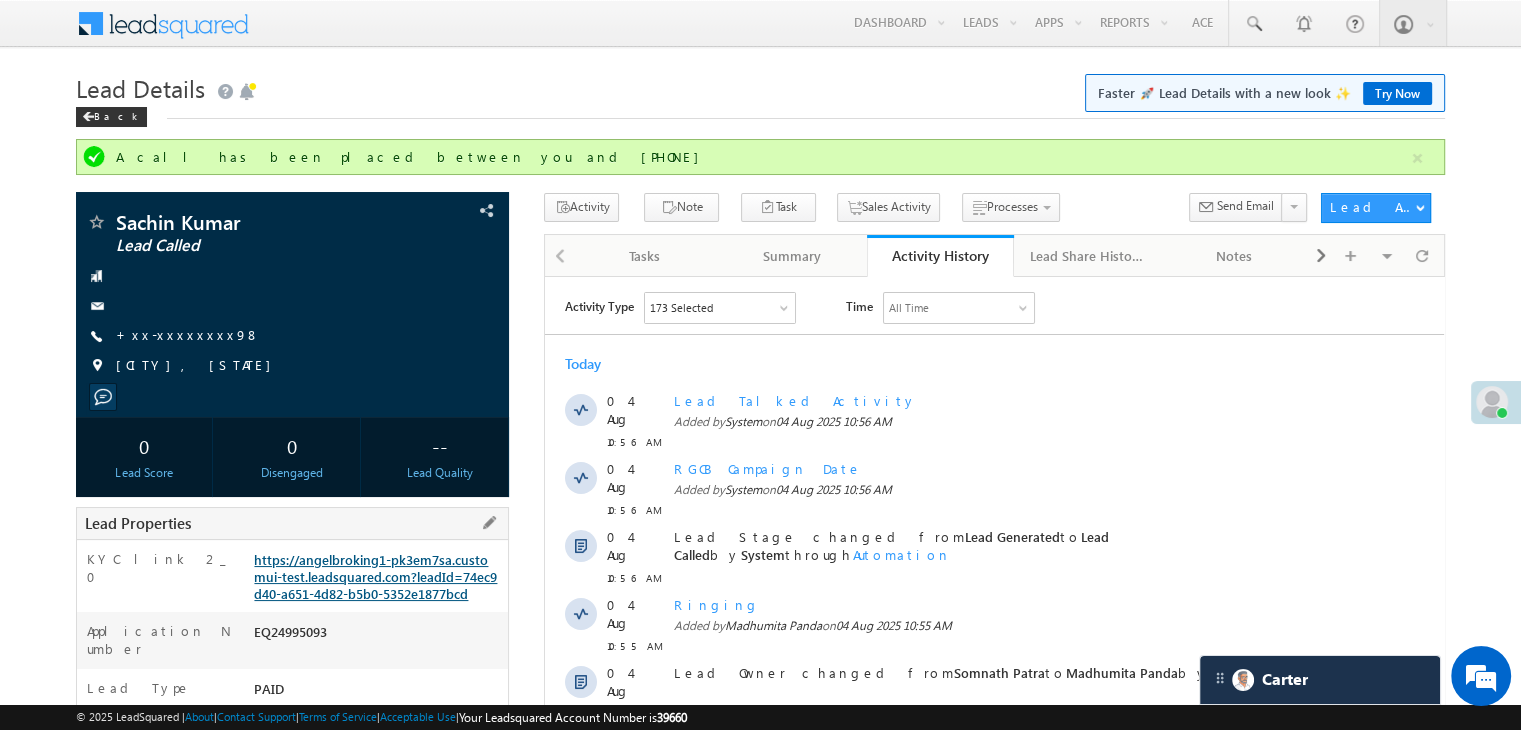 click on "https://angelbroking1-pk3em7sa.customui-test.leadsquared.com?leadId=74ec9d40-a651-4d82-b5b0-5352e1877bcd" at bounding box center (375, 576) 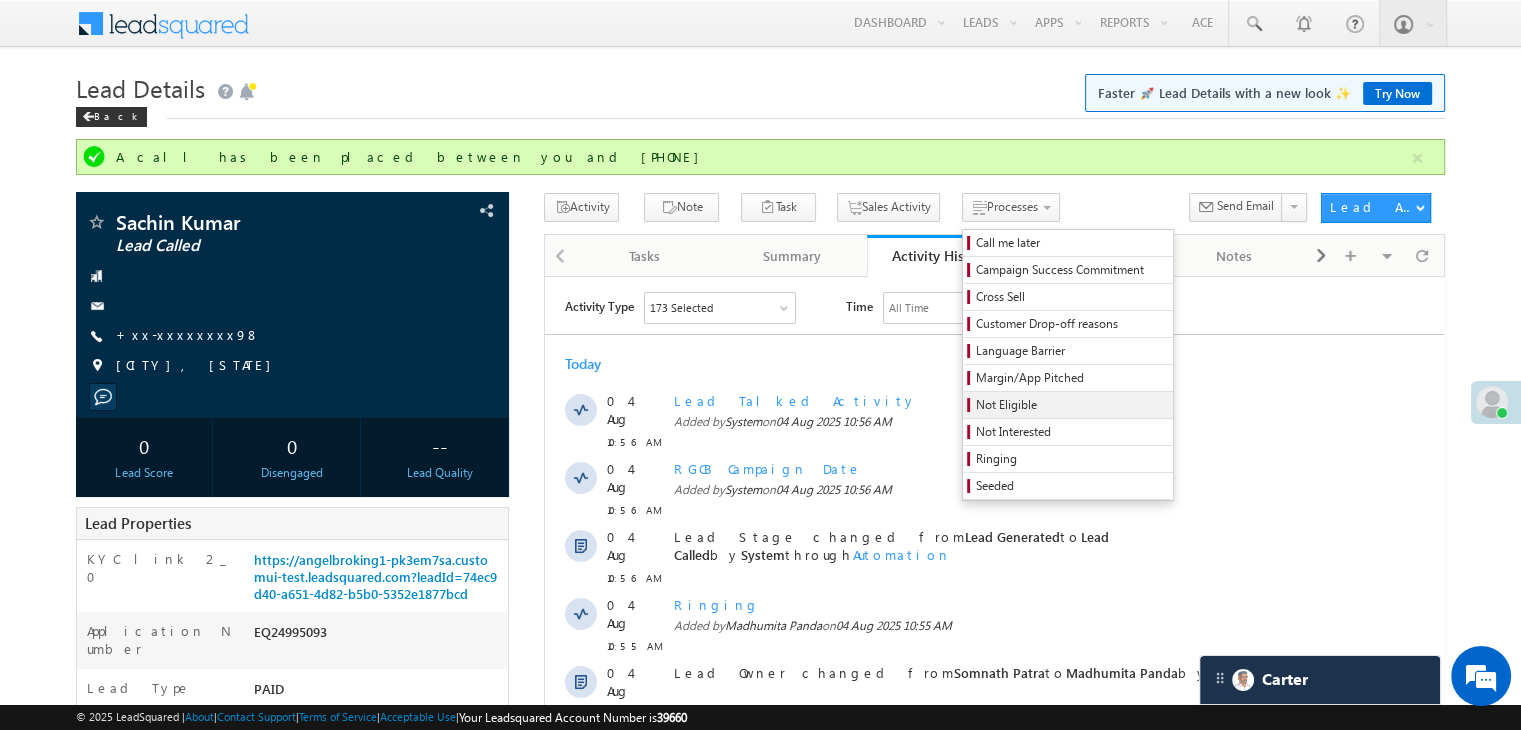 click on "Not Eligible" at bounding box center [1071, 405] 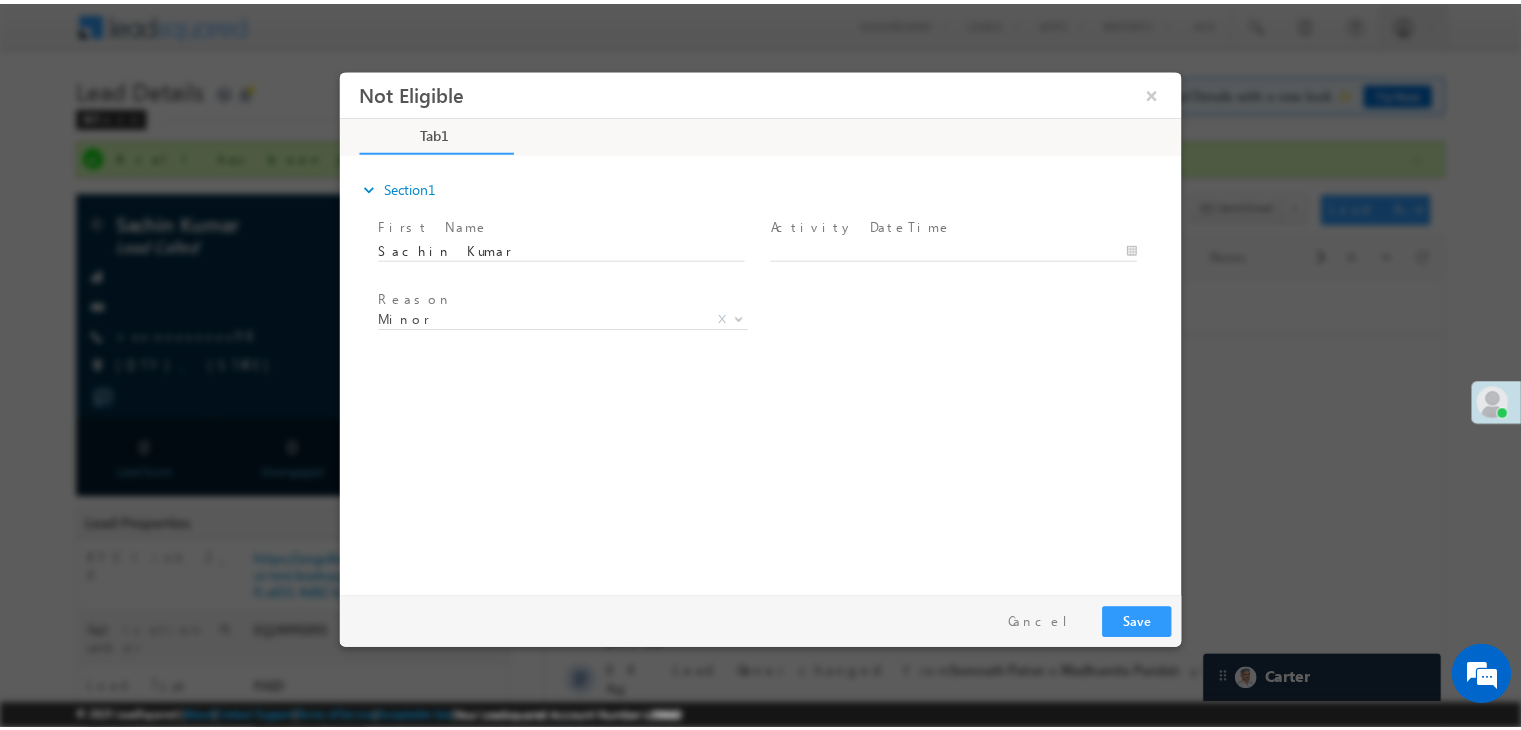 scroll, scrollTop: 0, scrollLeft: 0, axis: both 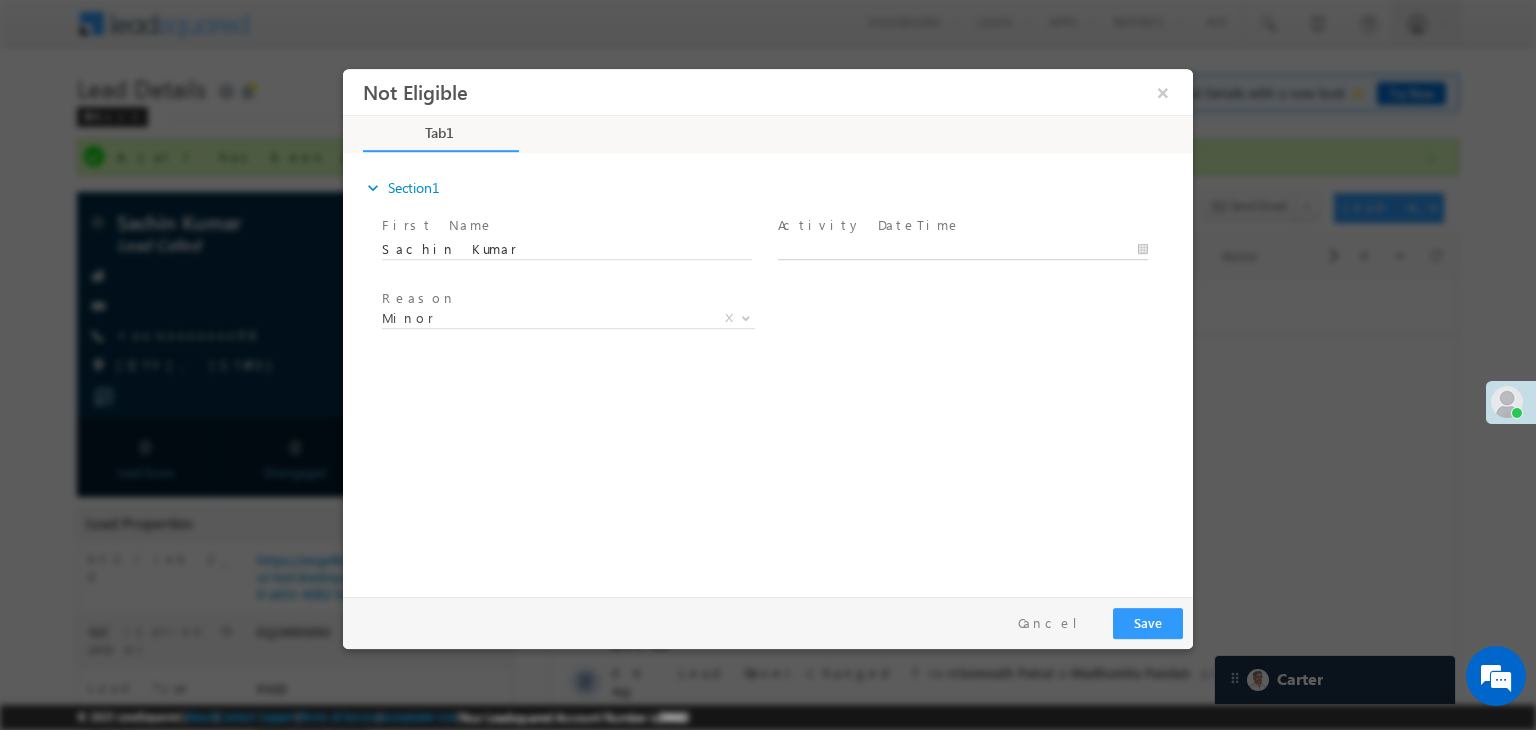 type on "08/04/25 11:11 AM" 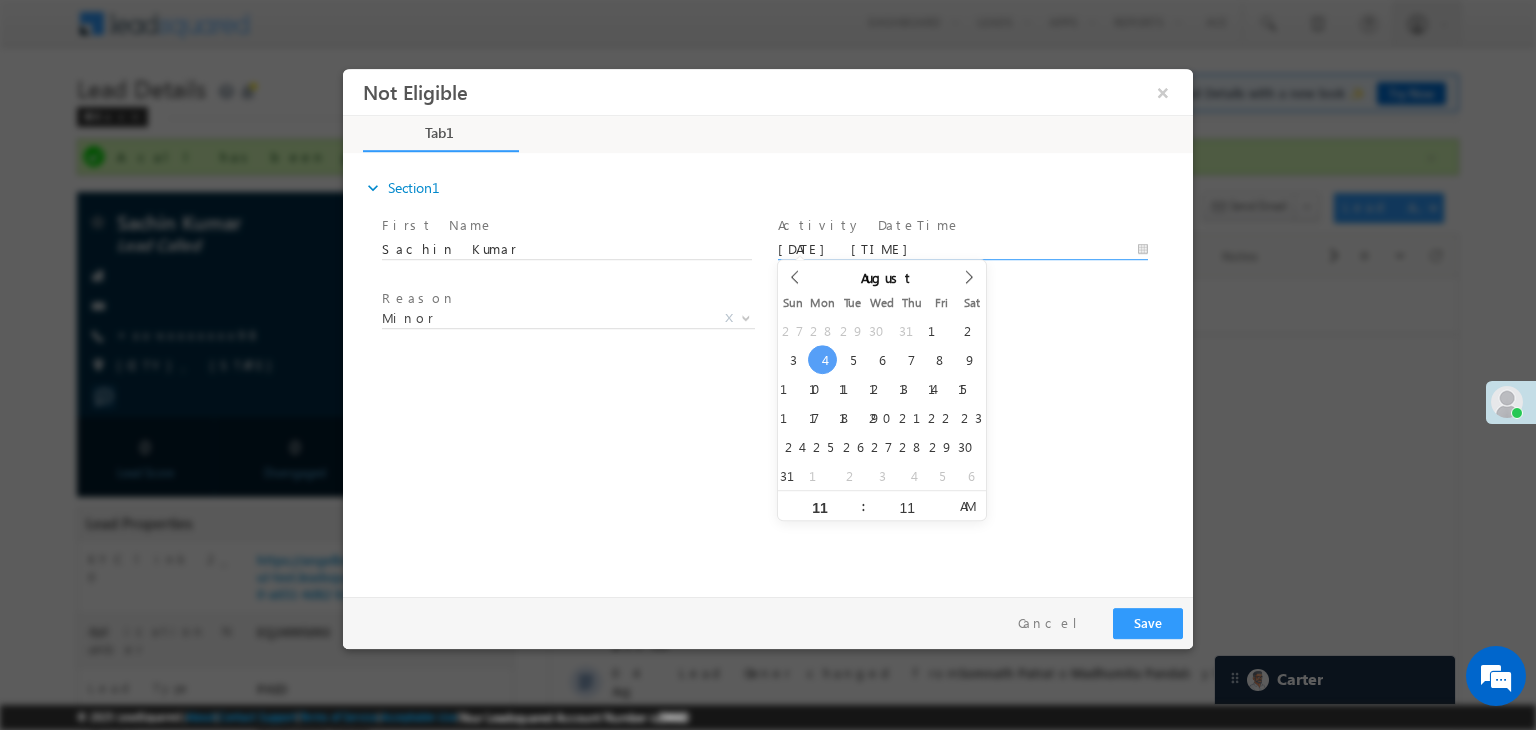 click on "08/04/25 11:11 AM" at bounding box center (963, 250) 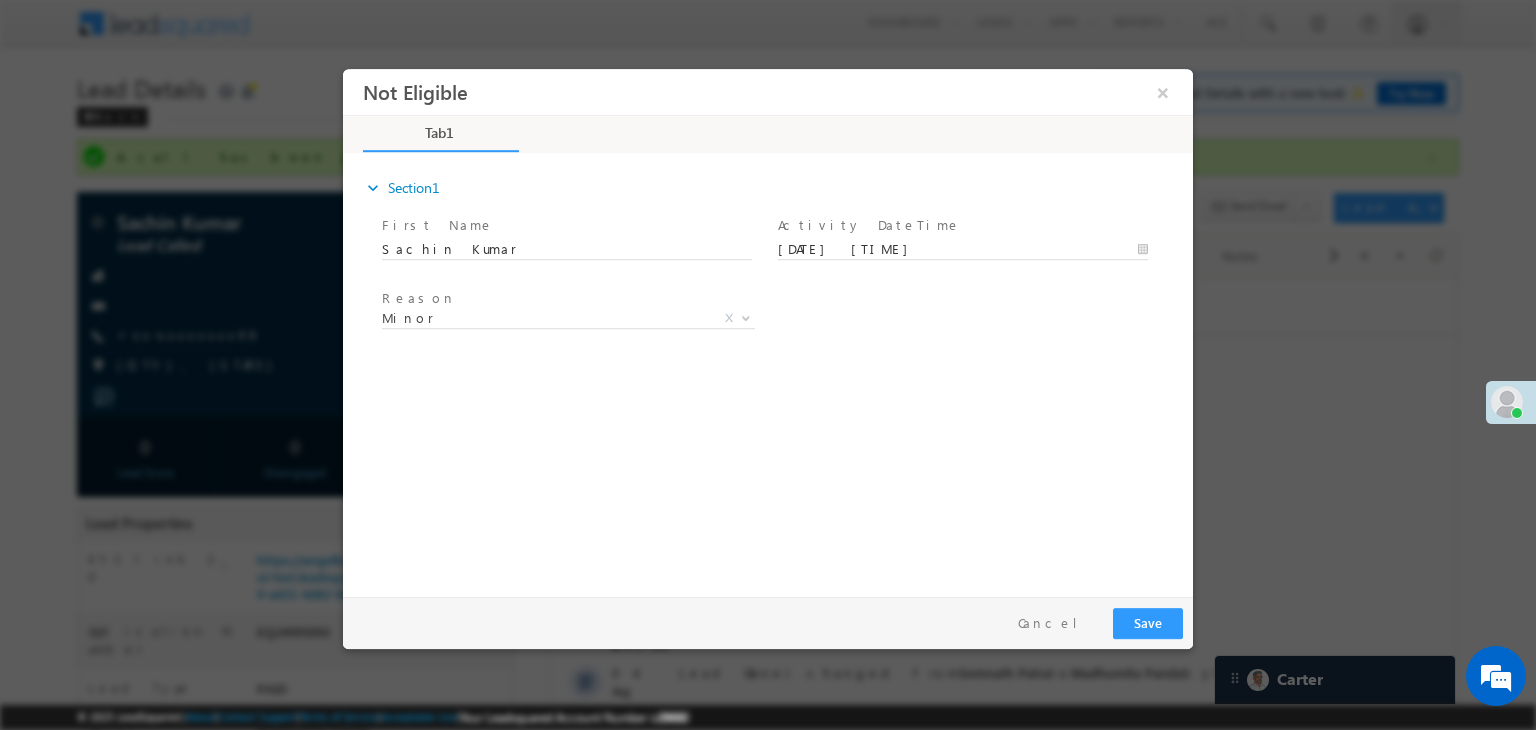 click on "Reason
*
Minor
Existing Client
Out of India
DRA - FDS Termination
DRA - Already Working as an AP
DRA - Other
Closed A/c
Minor X" at bounding box center (785, 322) 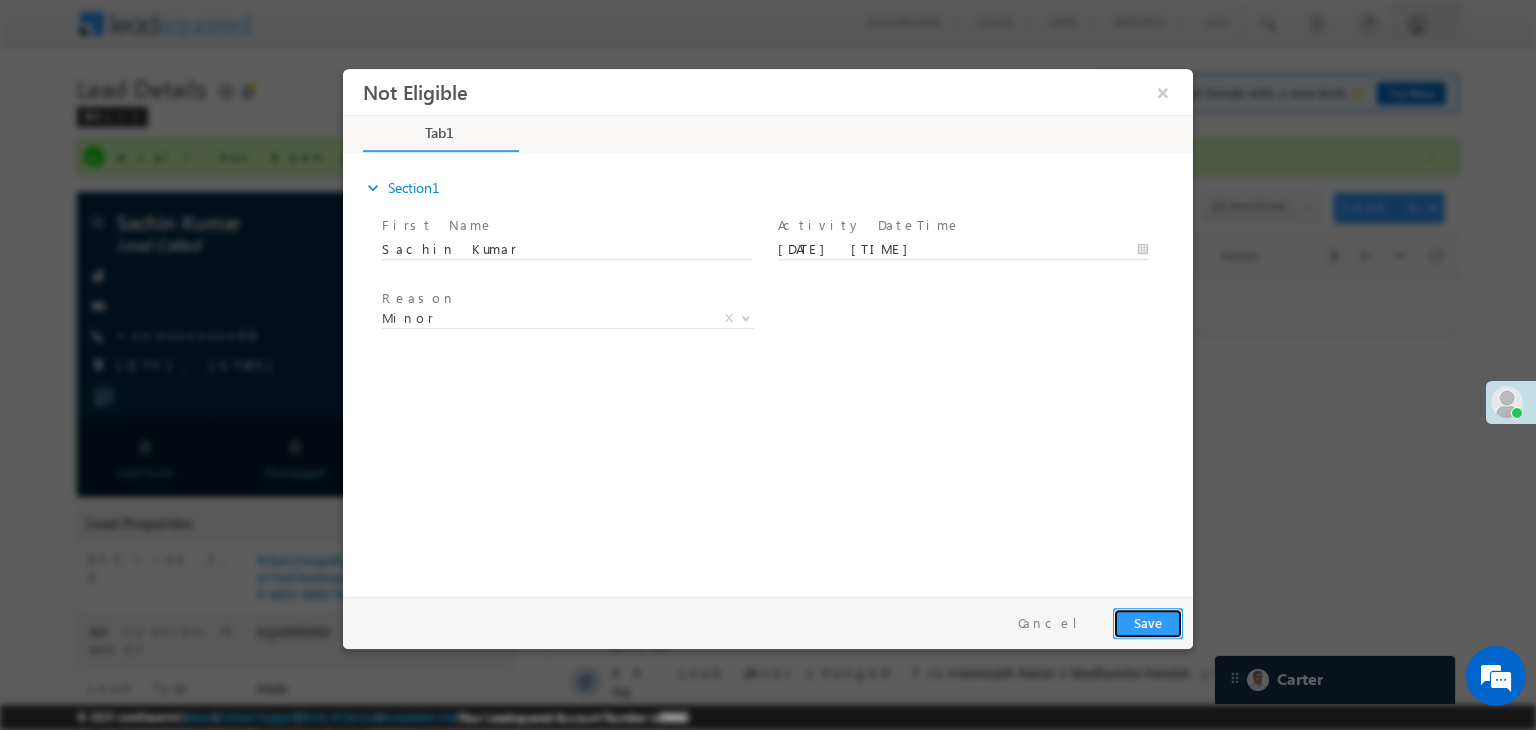 click on "Save" at bounding box center (1148, 623) 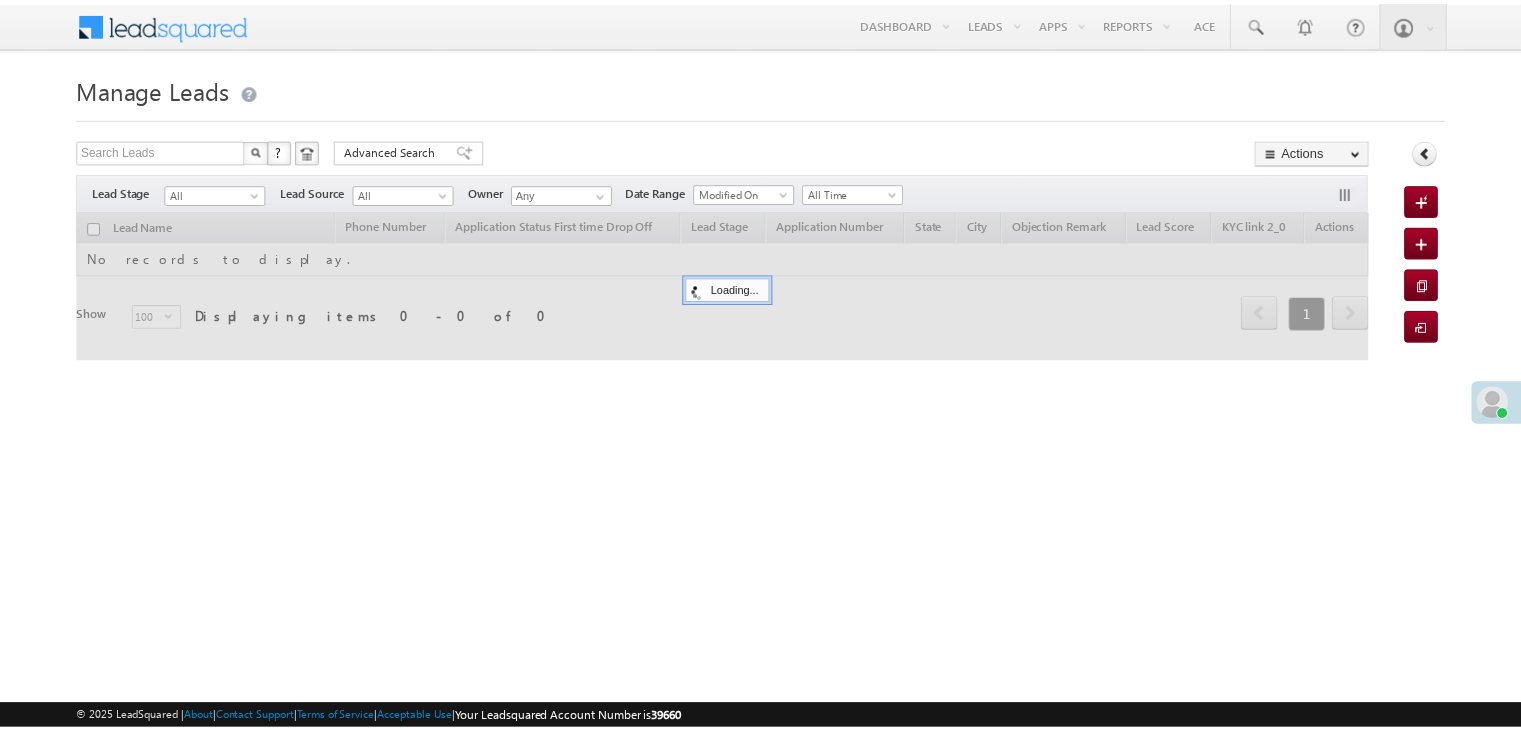scroll, scrollTop: 0, scrollLeft: 0, axis: both 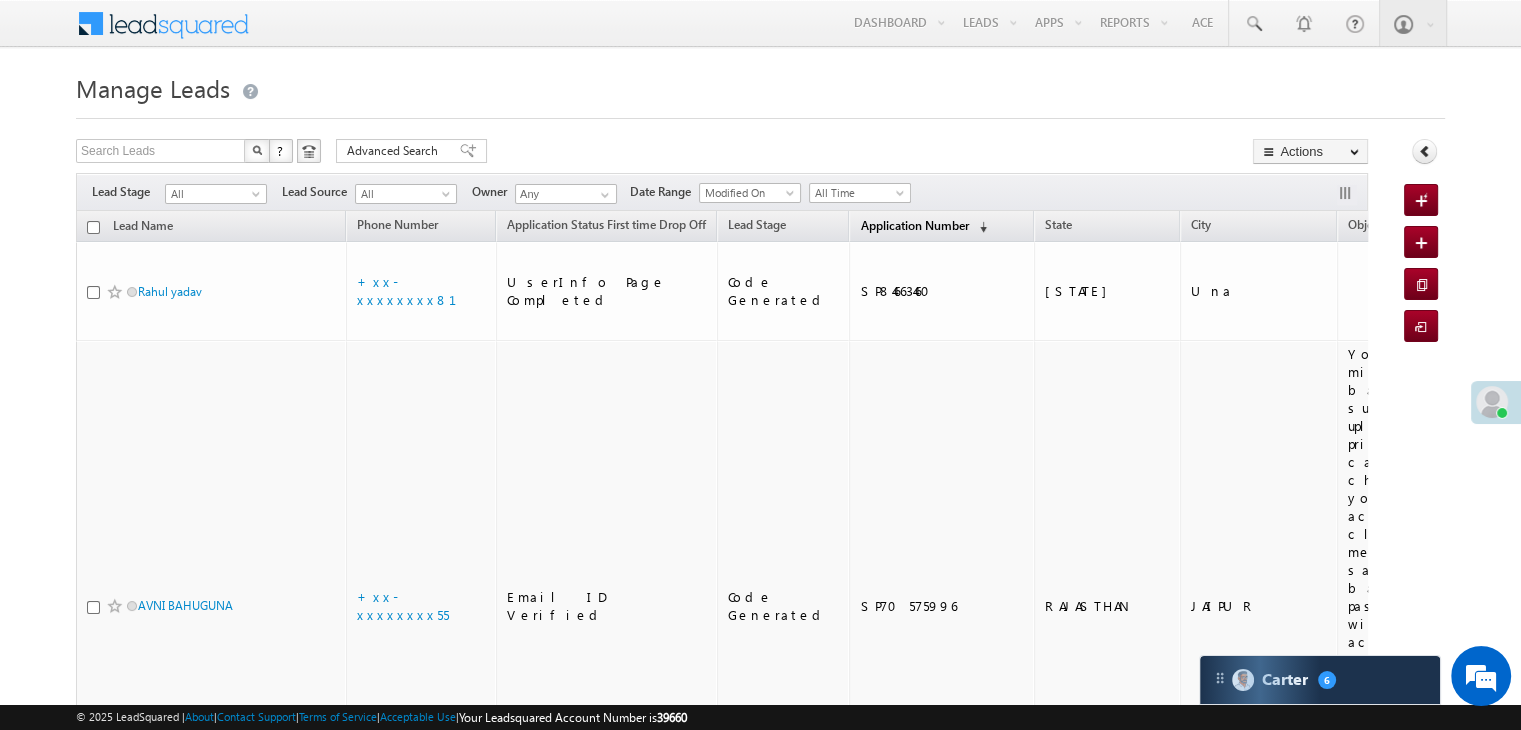 click on "Application Number" at bounding box center [914, 225] 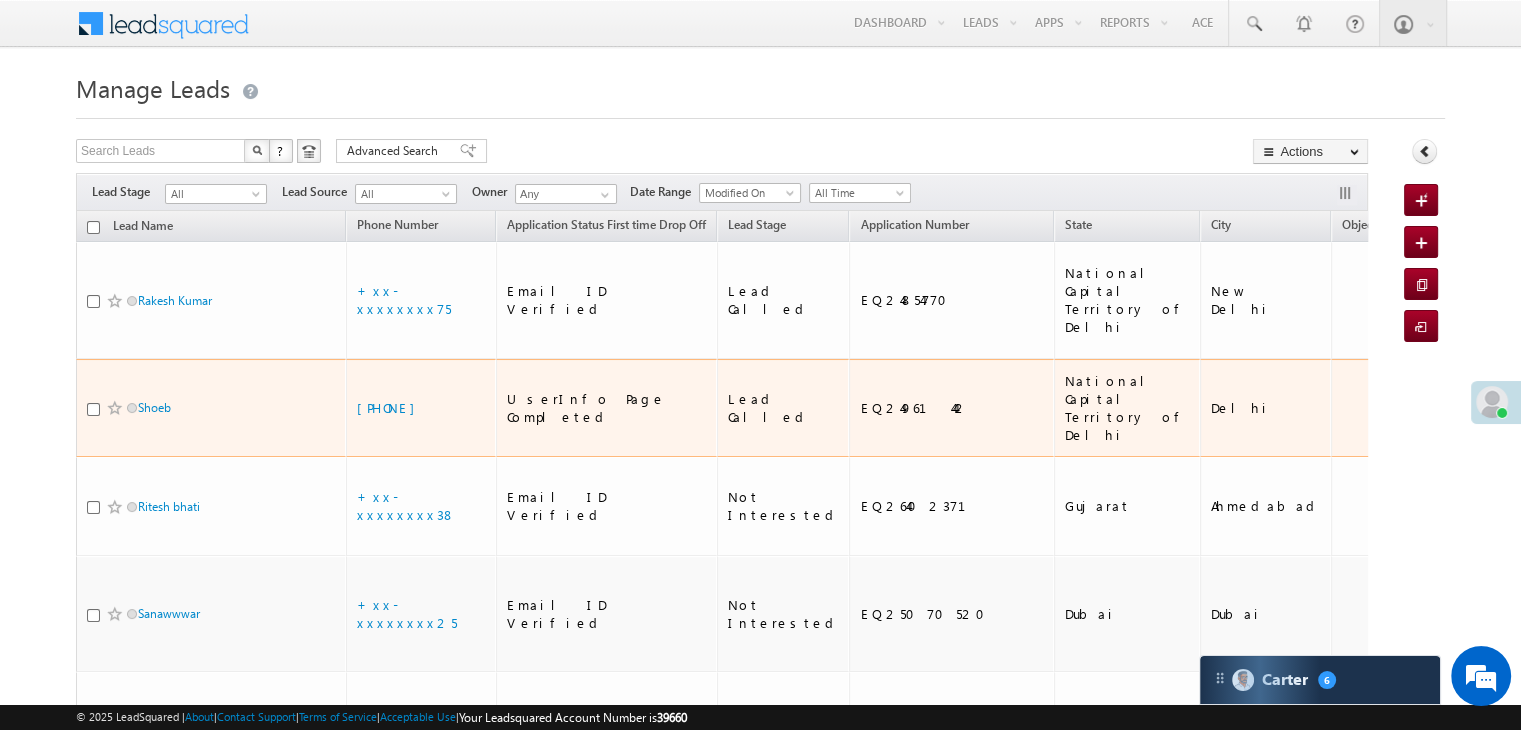 scroll, scrollTop: 100, scrollLeft: 0, axis: vertical 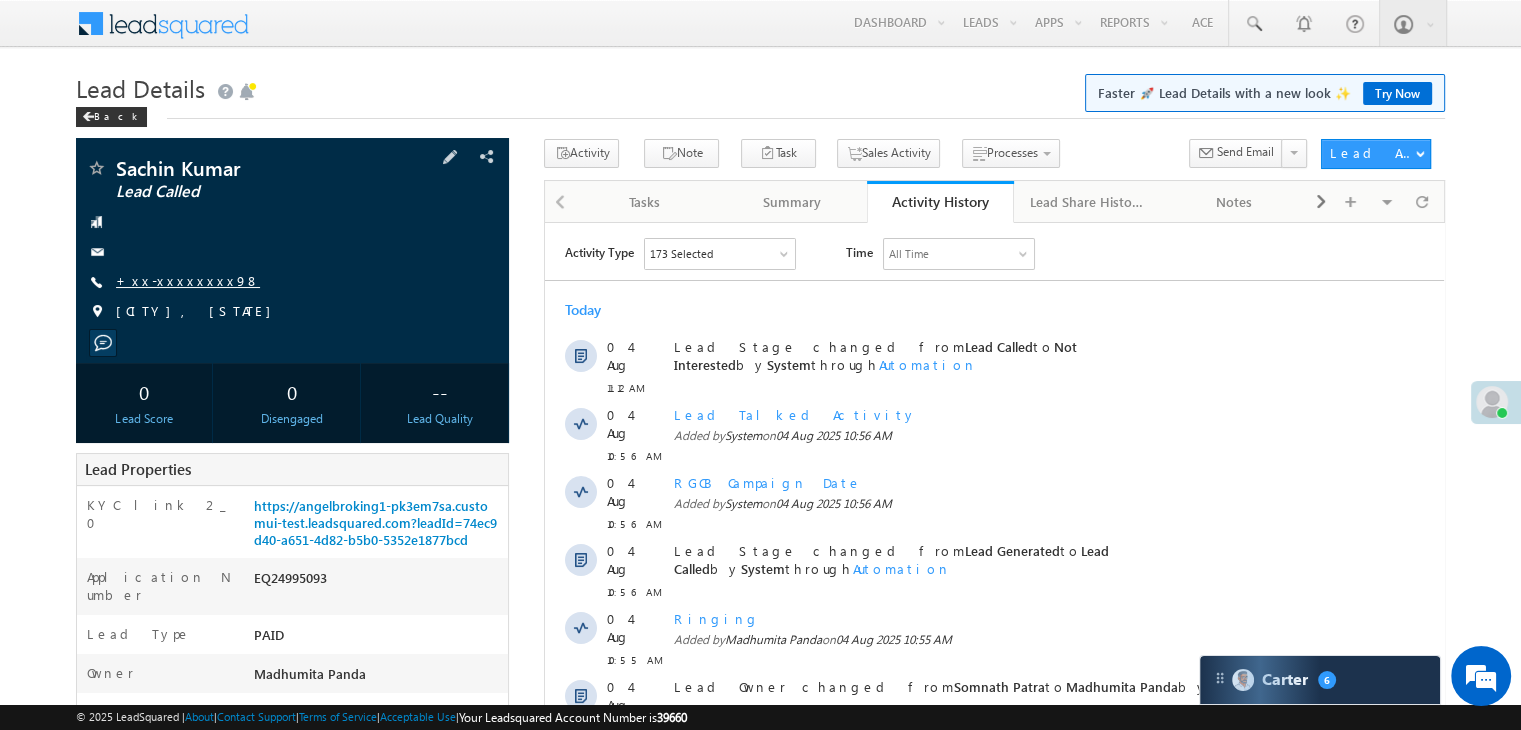 click on "+xx-xxxxxxxx98" at bounding box center [188, 280] 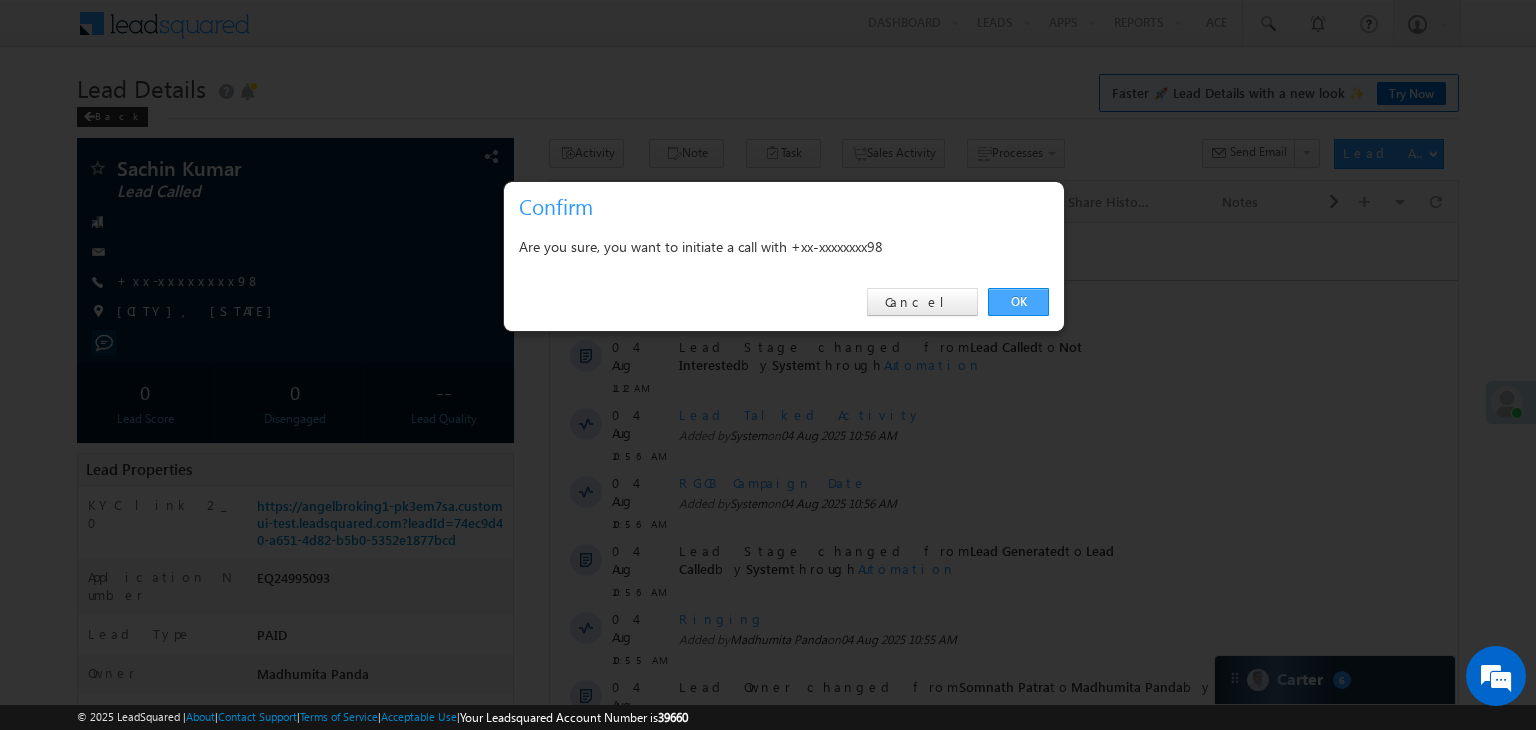 click on "OK" at bounding box center (1018, 302) 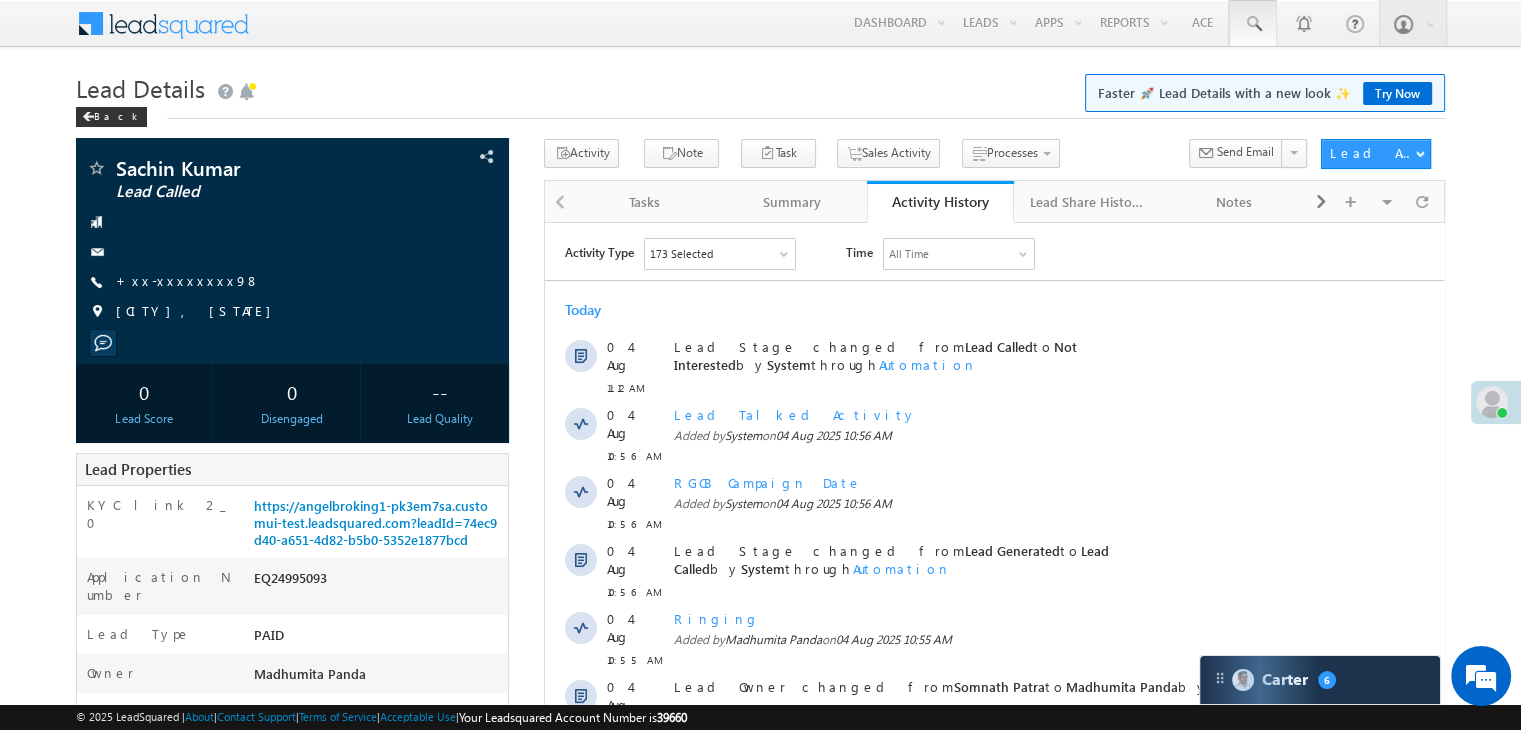scroll, scrollTop: 0, scrollLeft: 0, axis: both 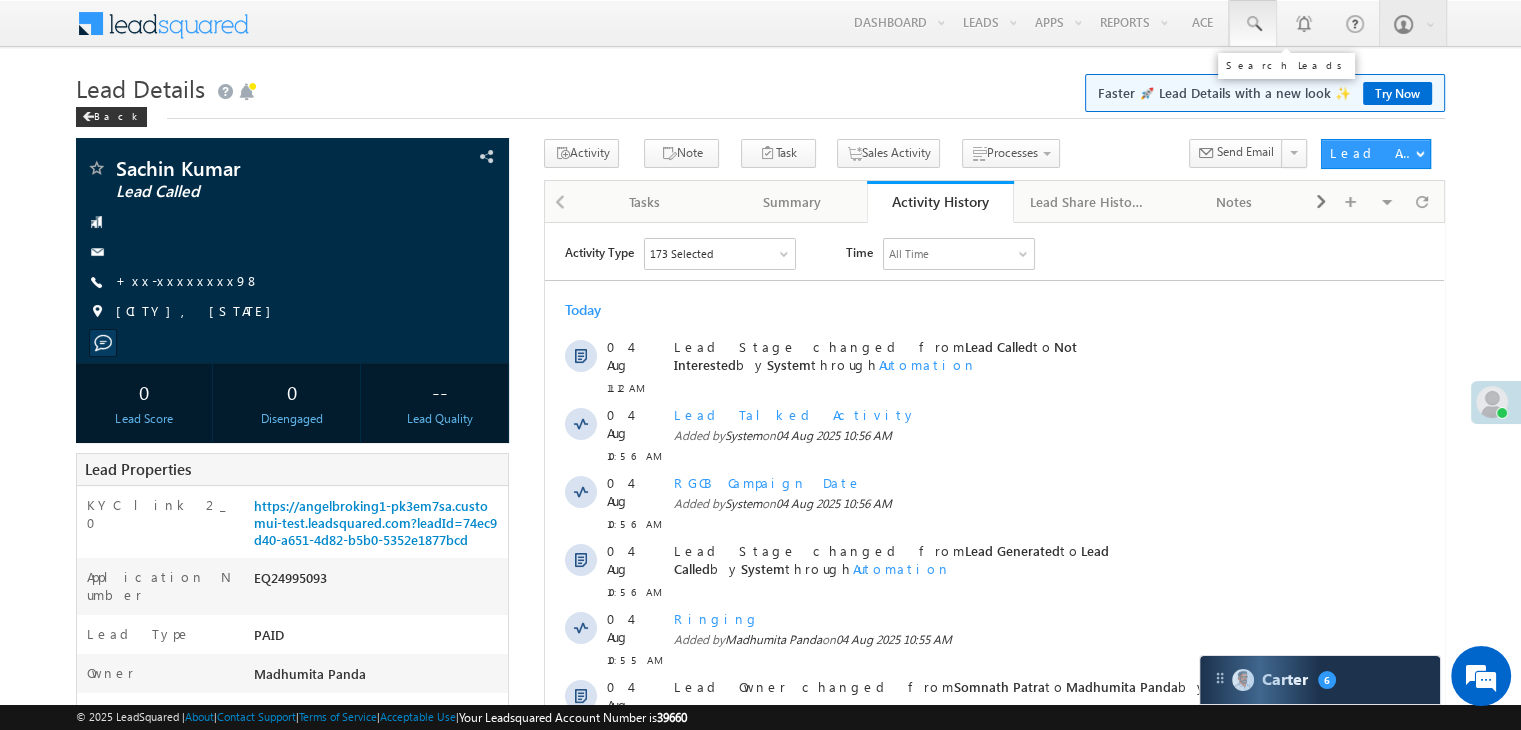 click at bounding box center (1253, 24) 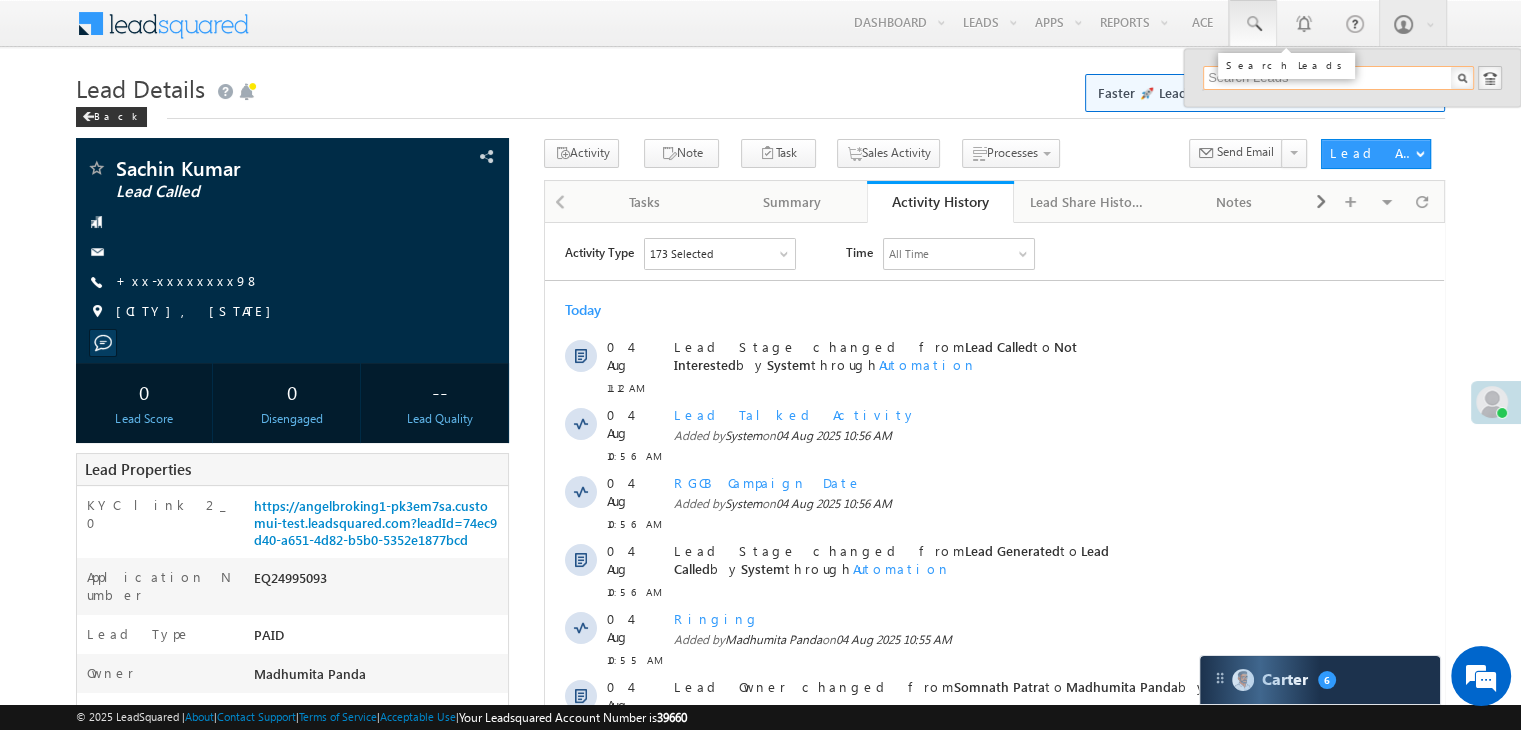 paste on "EQ25310785" 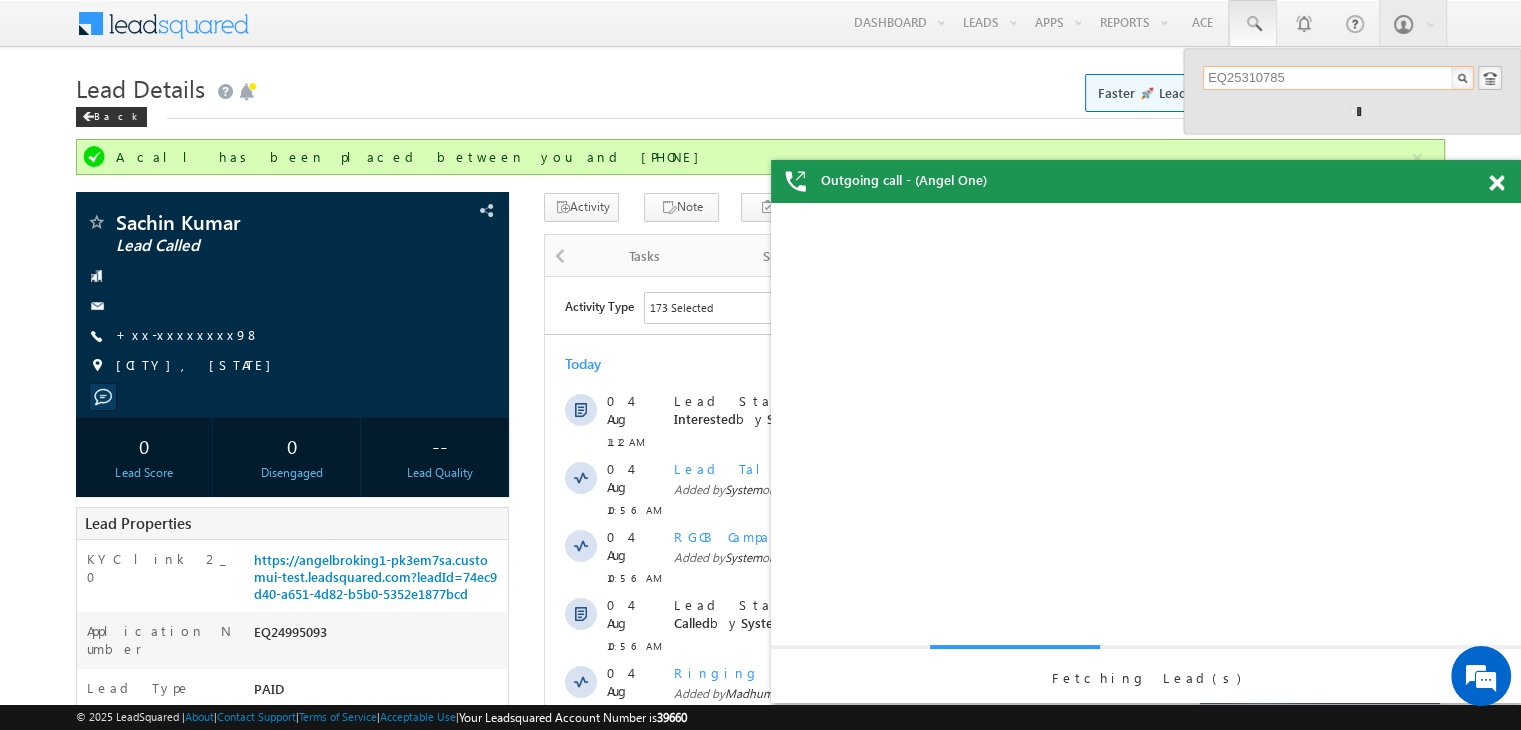 scroll, scrollTop: 0, scrollLeft: 0, axis: both 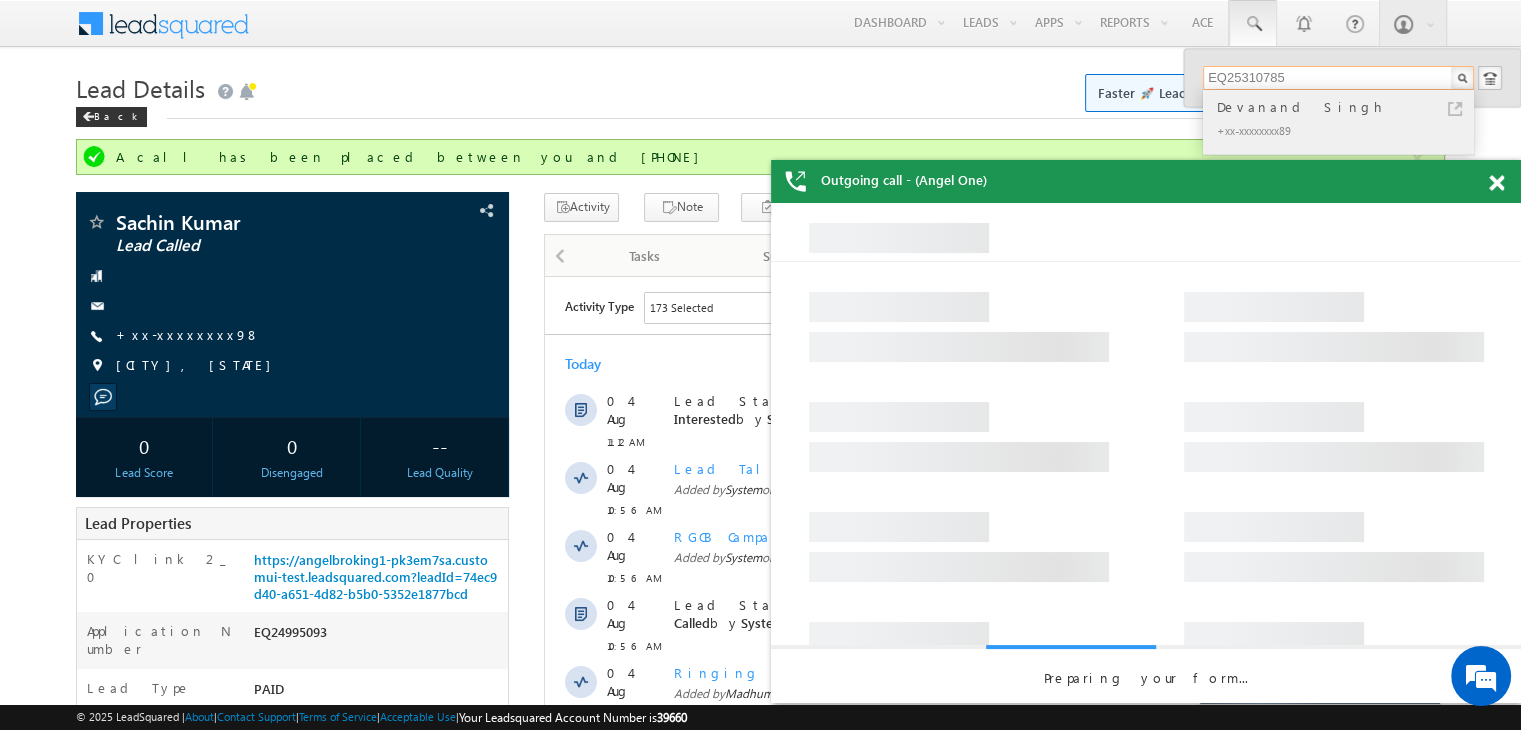 type on "EQ25310785" 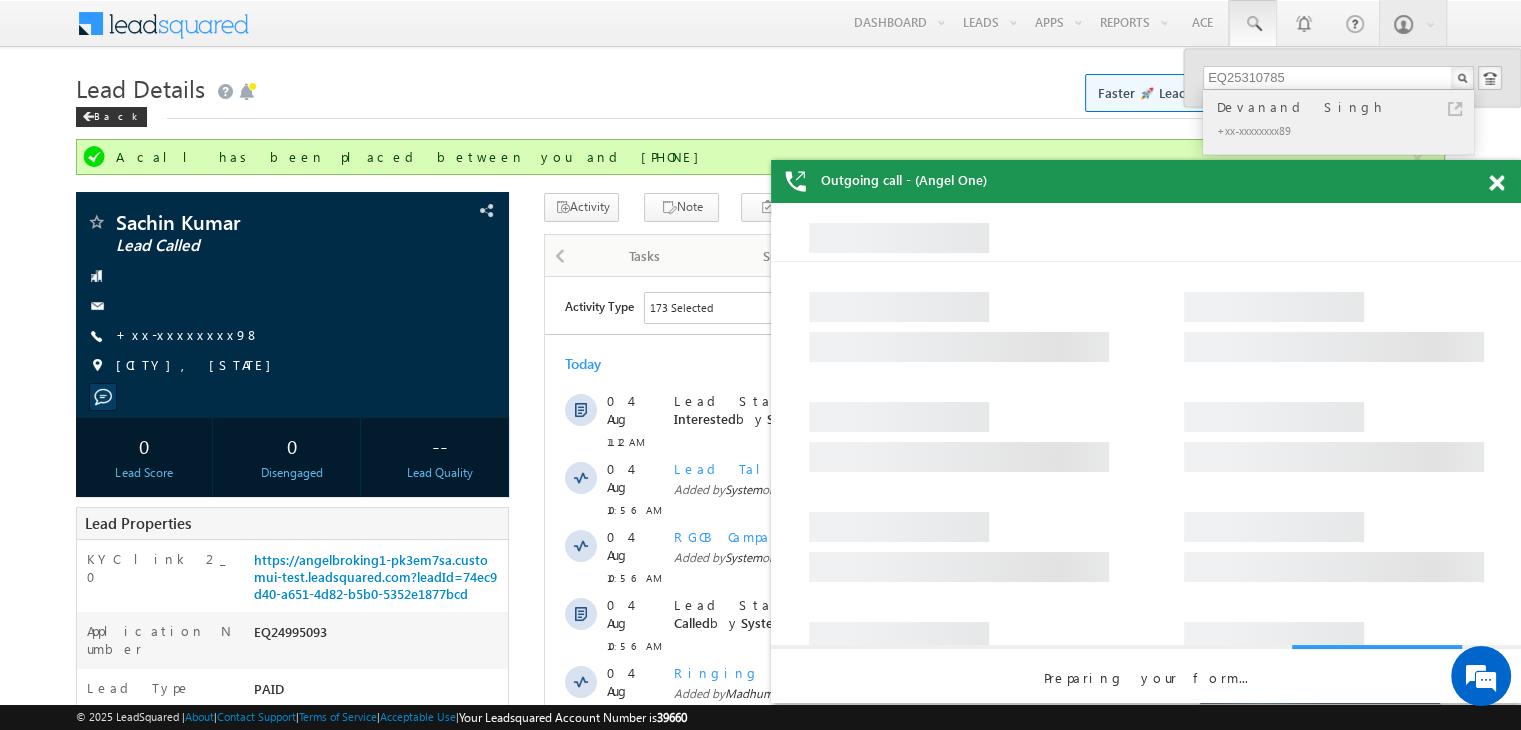 click on "Devanand Singh" at bounding box center [1347, 107] 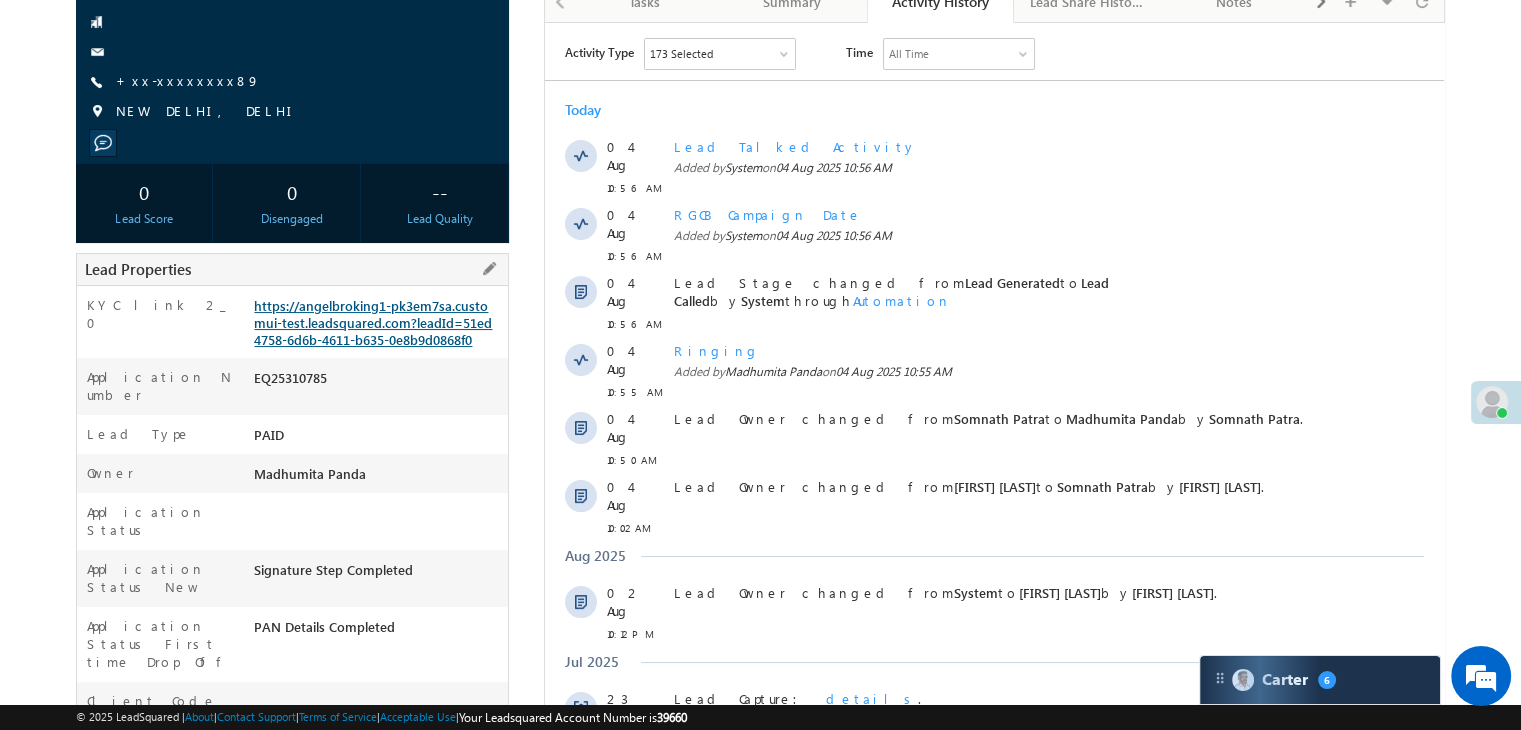 scroll, scrollTop: 0, scrollLeft: 0, axis: both 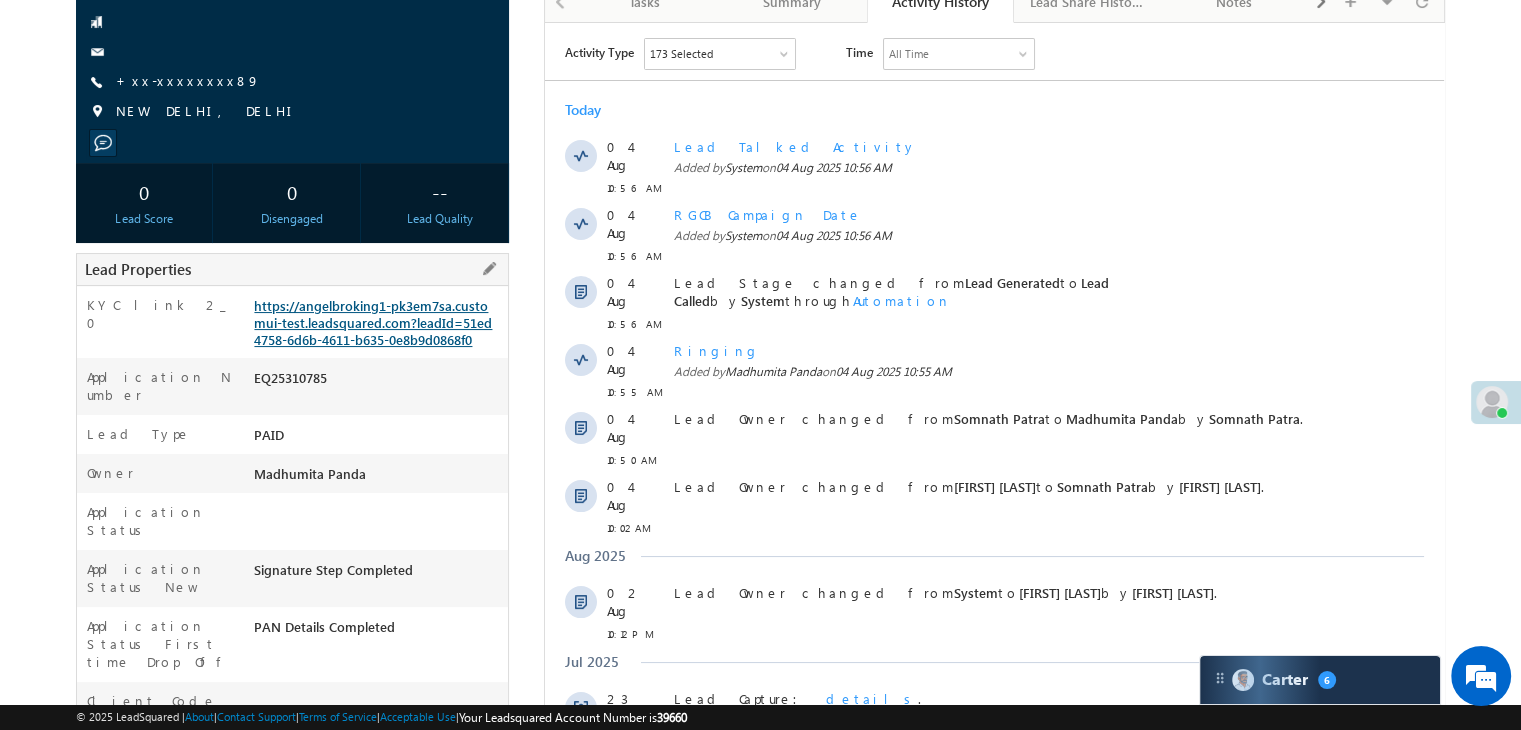 click on "https://angelbroking1-pk3em7sa.customui-test.leadsquared.com?leadId=51ed4758-6d6b-4611-b635-0e8b9d0868f0" at bounding box center (373, 322) 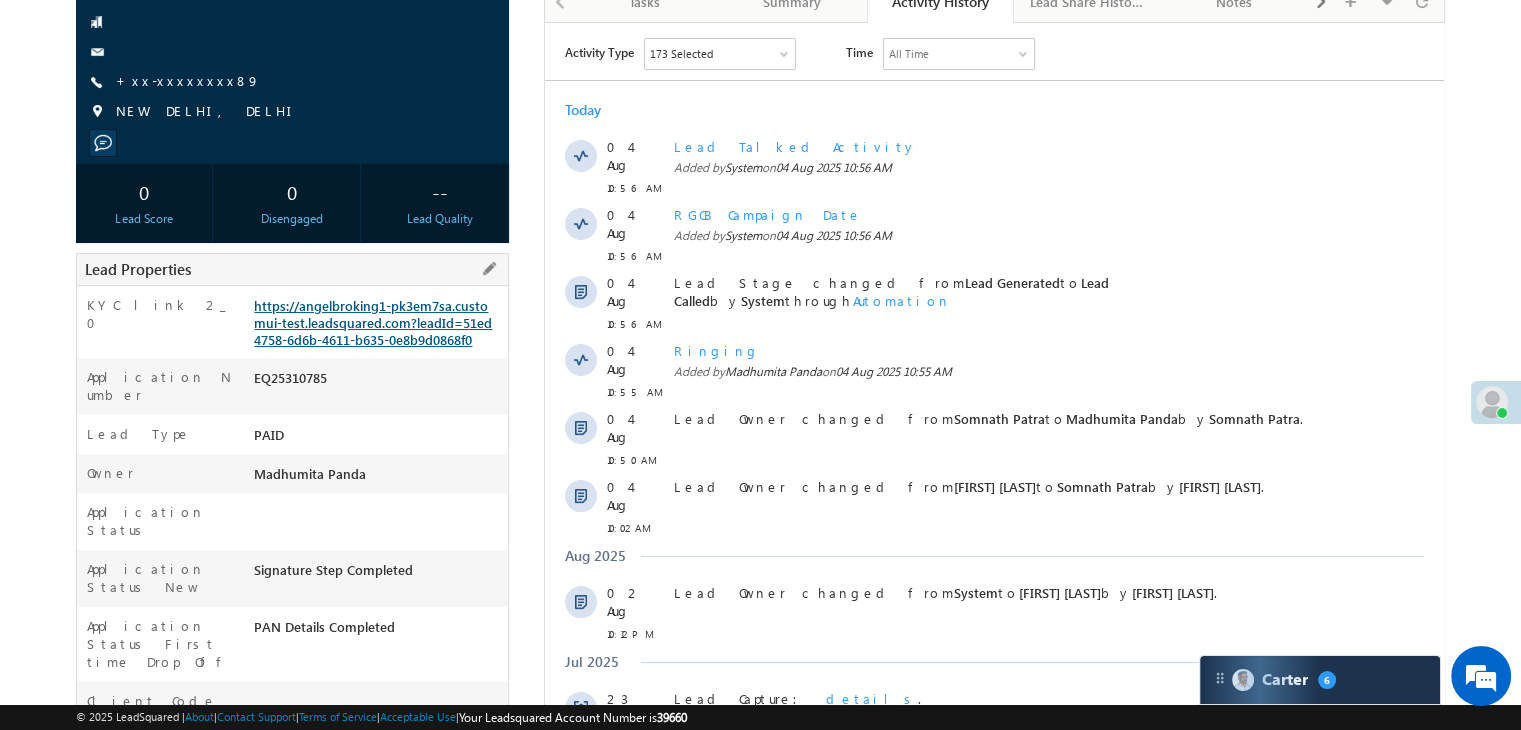 click on "https://angelbroking1-pk3em7sa.customui-test.leadsquared.com?leadId=51ed4758-6d6b-4611-b635-0e8b9d0868f0" at bounding box center (373, 322) 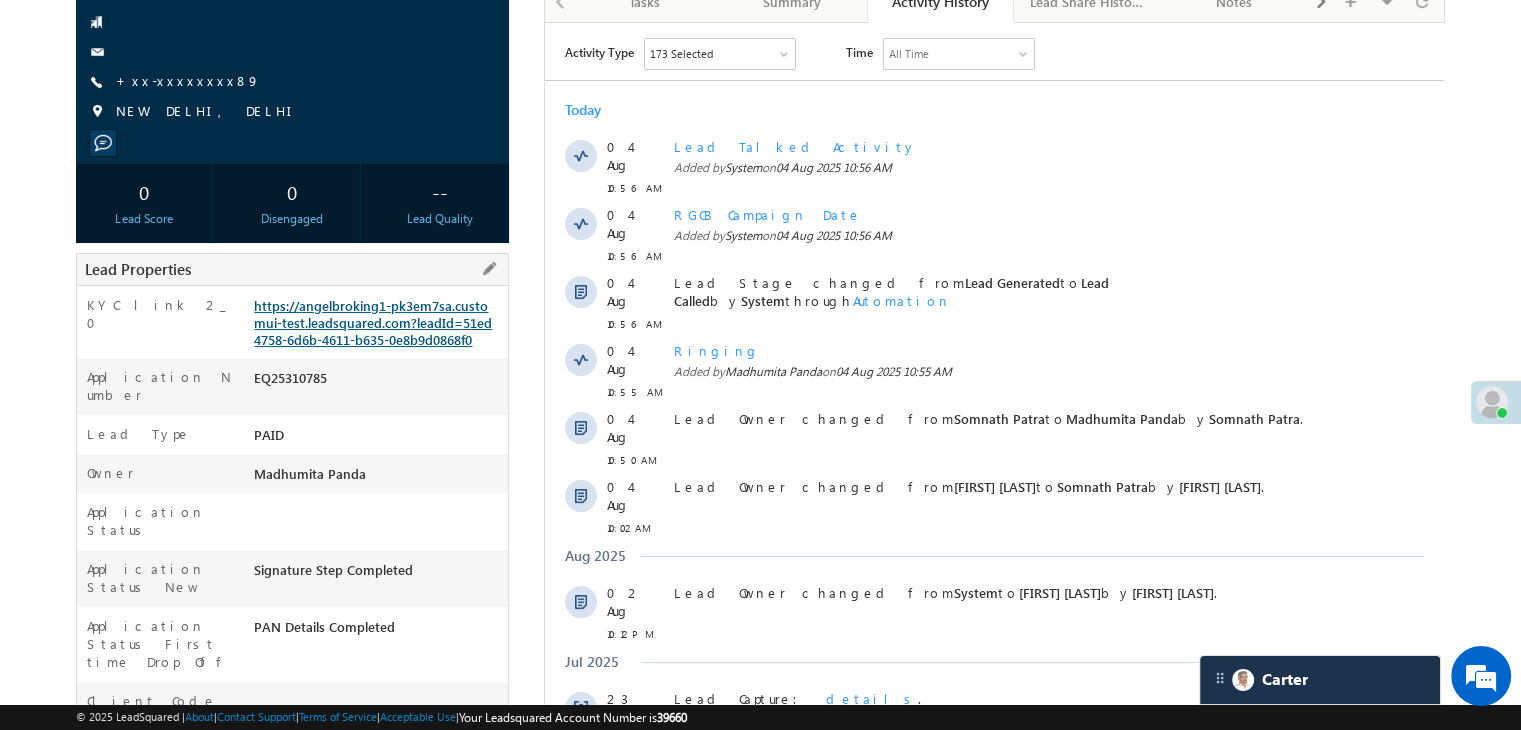 scroll, scrollTop: 0, scrollLeft: 0, axis: both 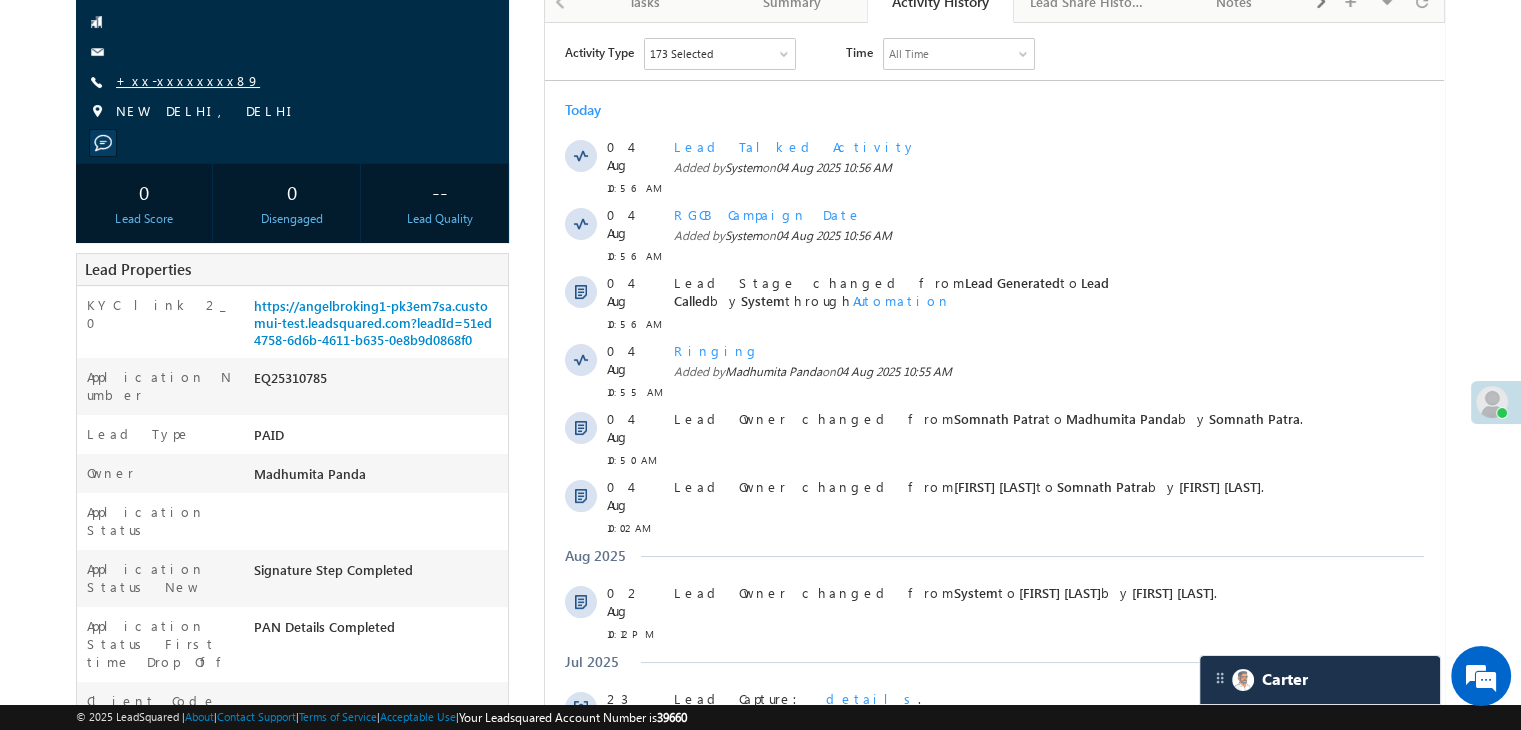 click on "+xx-xxxxxxxx89" at bounding box center [188, 80] 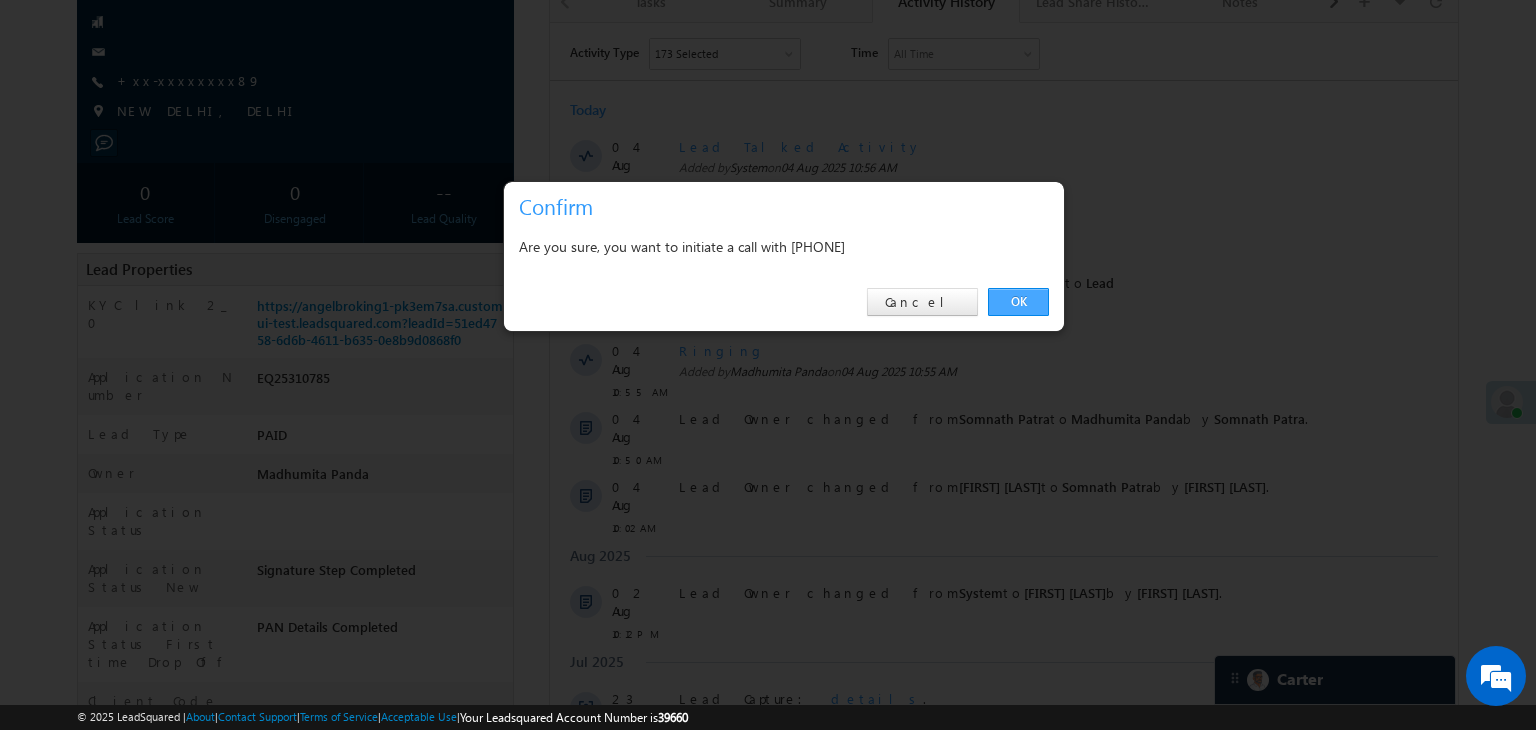 click on "OK" at bounding box center (1018, 302) 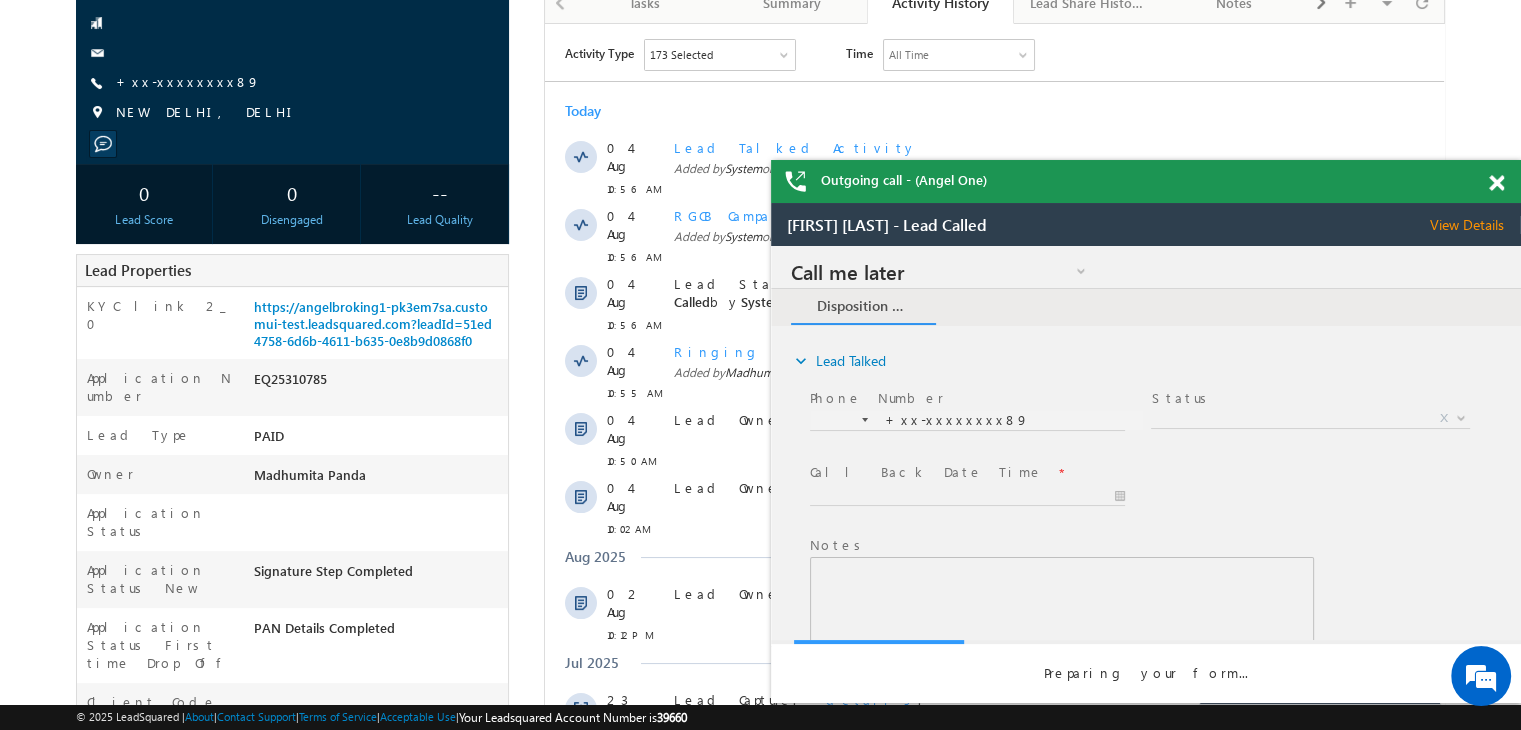 scroll, scrollTop: 0, scrollLeft: 0, axis: both 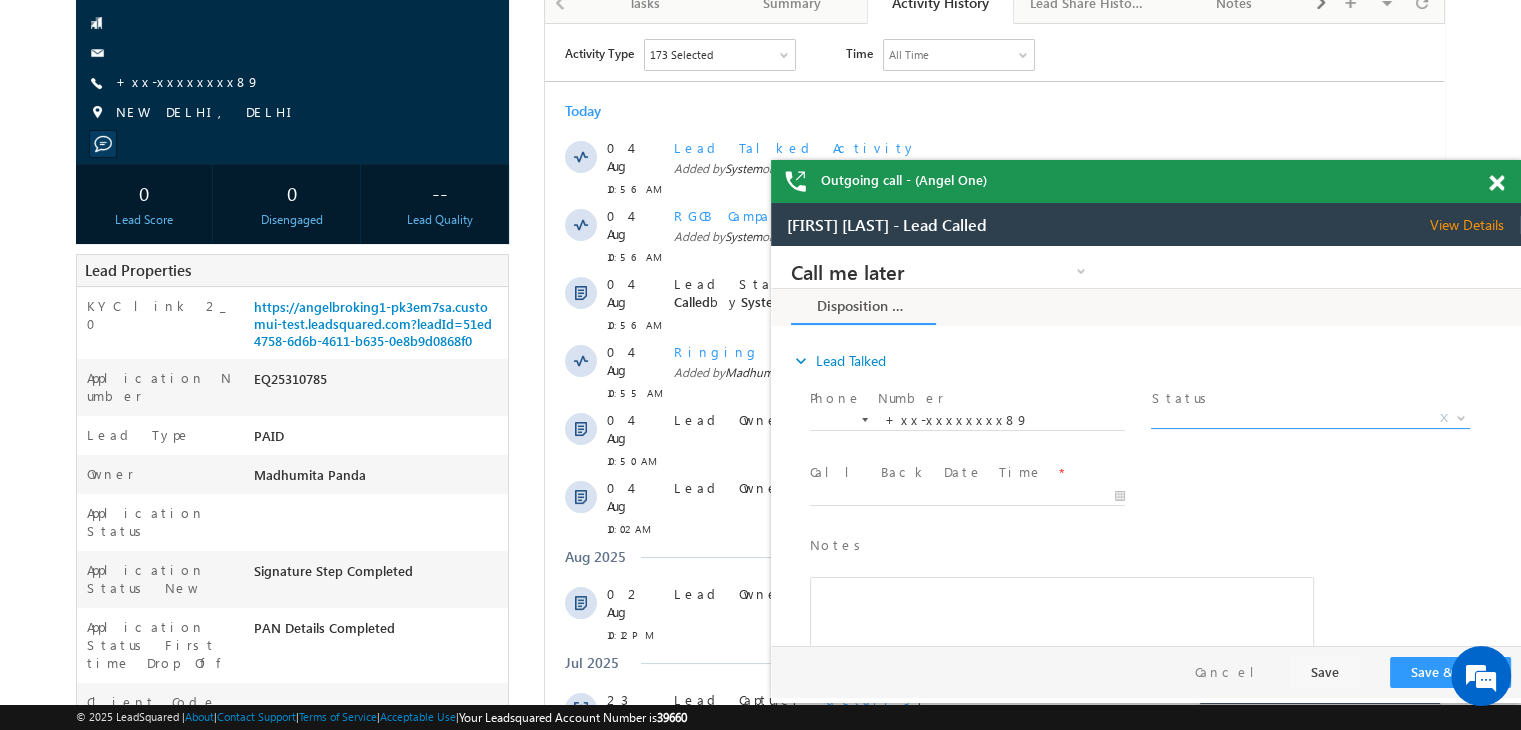 click on "X" at bounding box center (1310, 419) 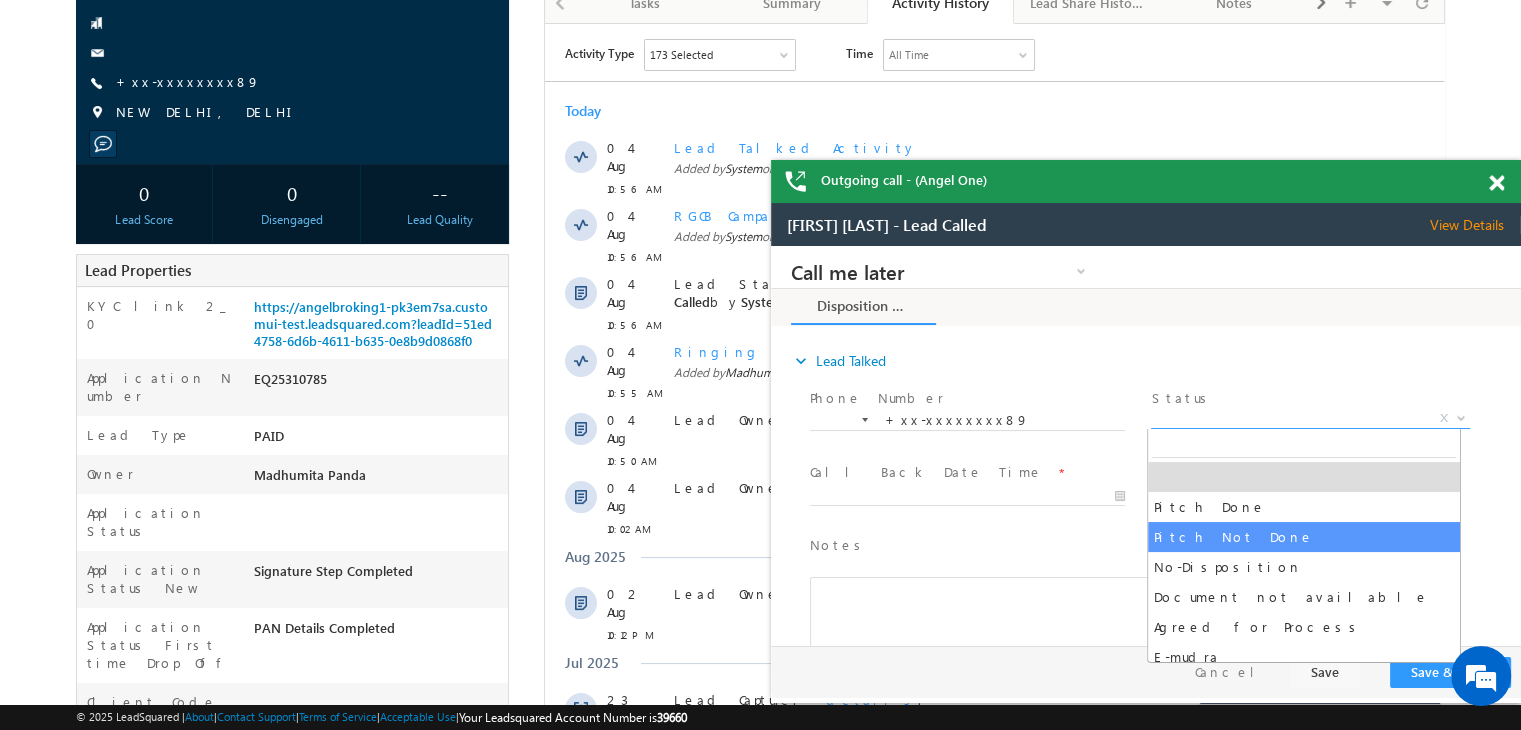 select on "Pitch Not Done" 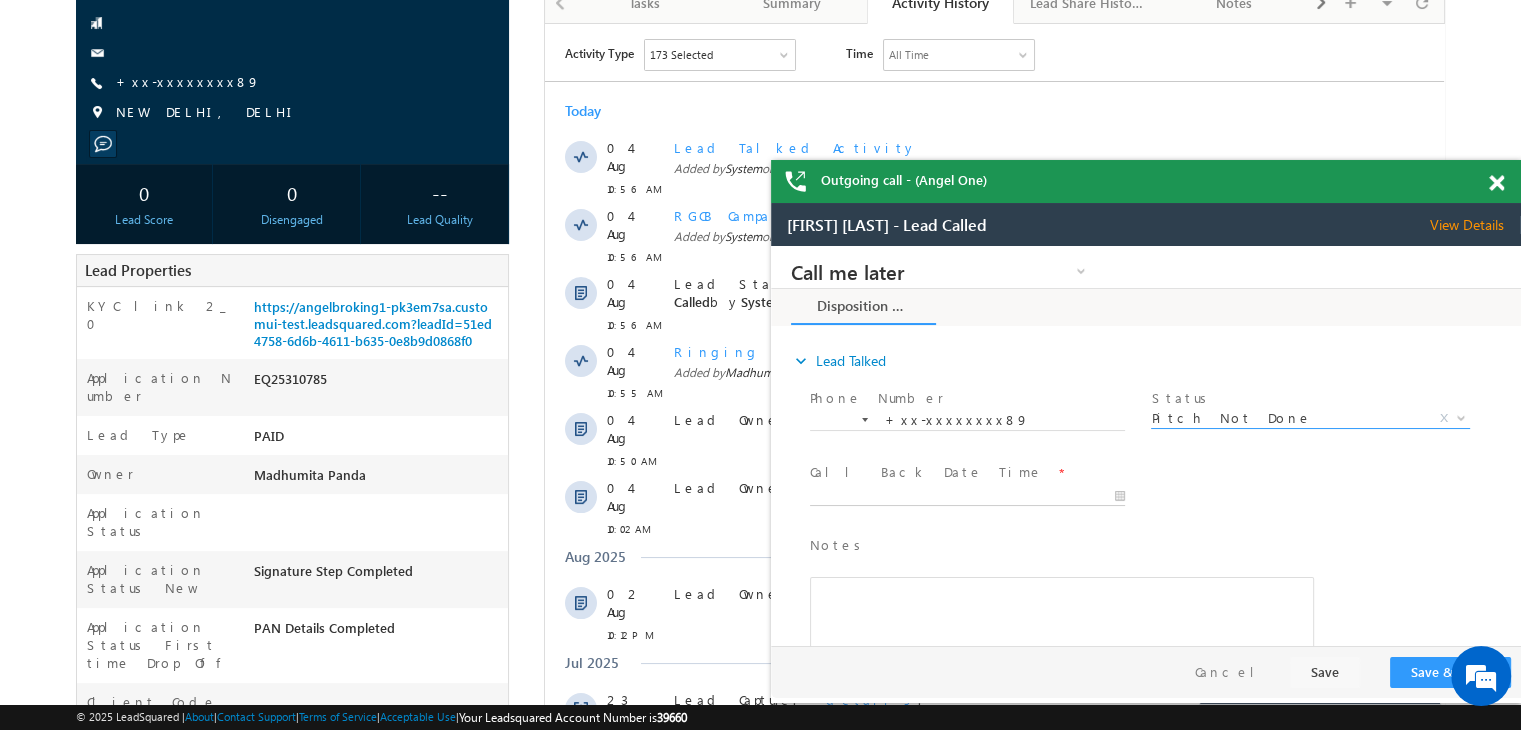 type on "08/04/25 11:13 AM" 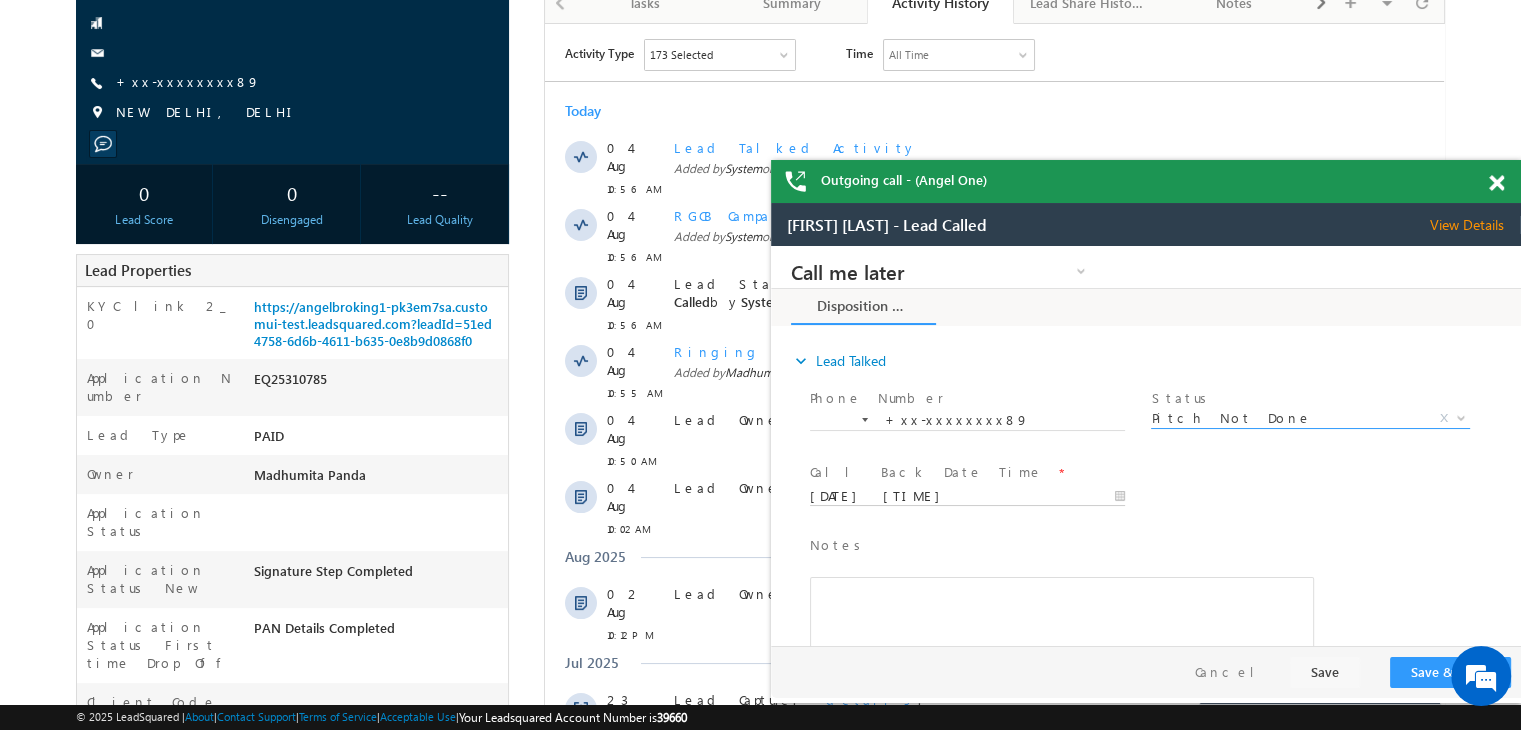 click on "08/04/25 11:13 AM" at bounding box center (967, 497) 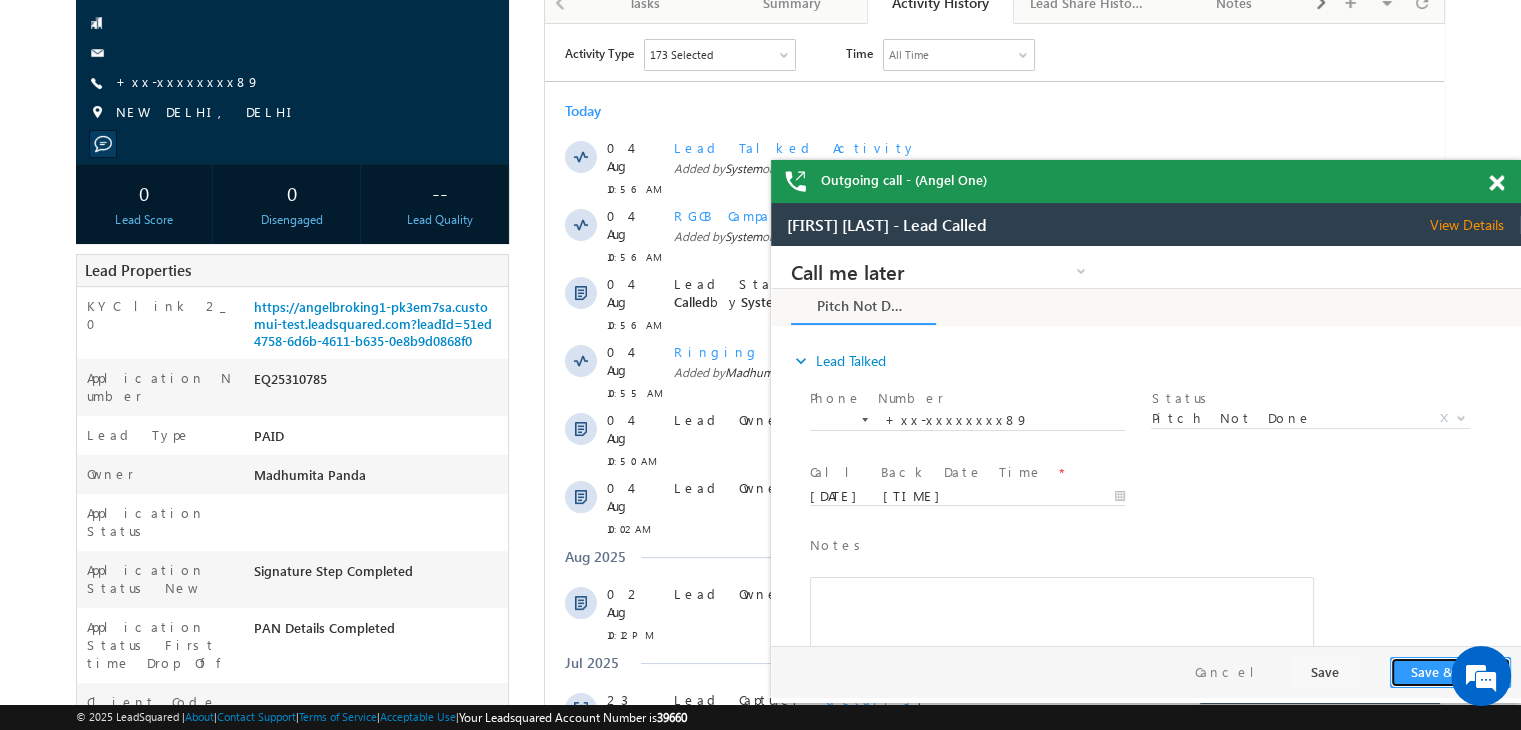 click on "Save & Close" at bounding box center (1450, 672) 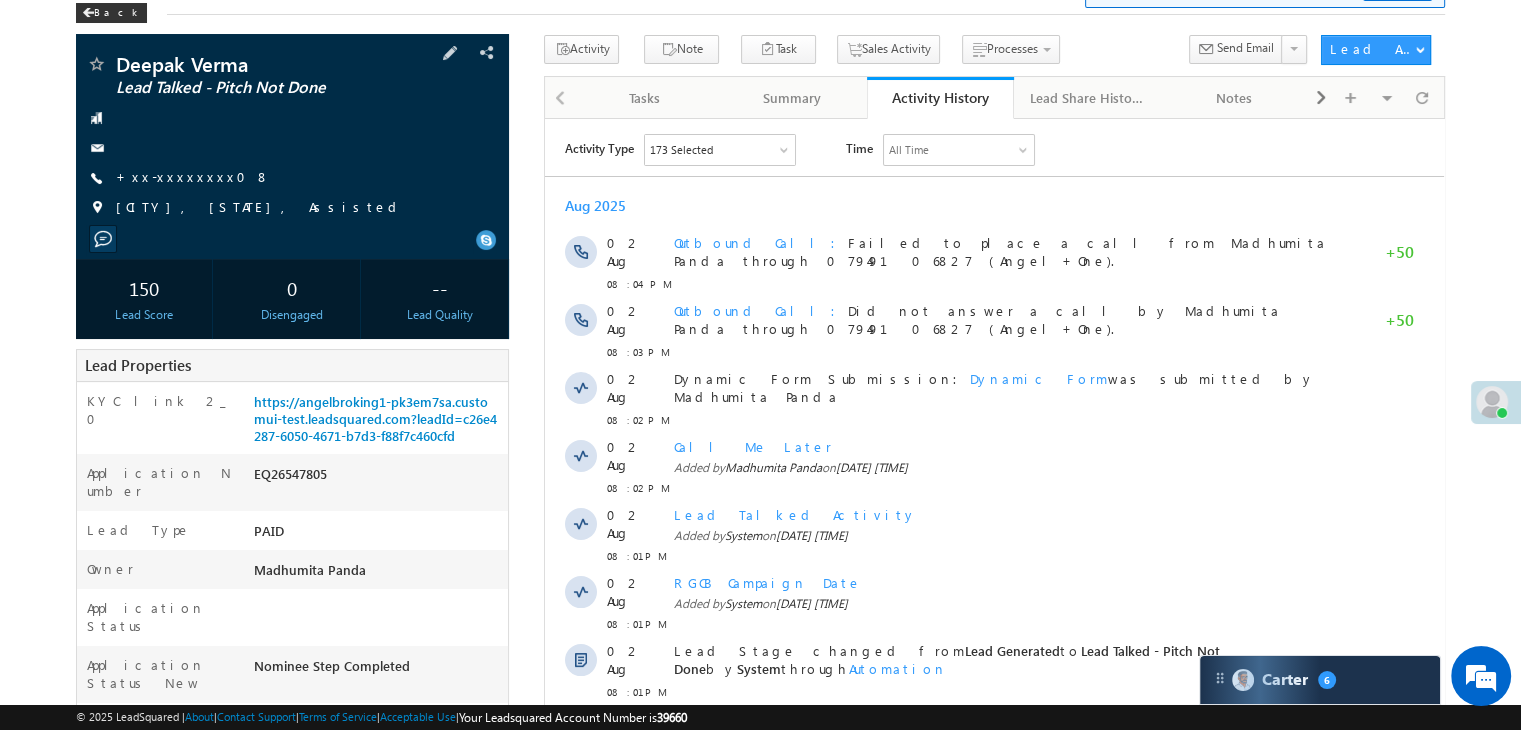 scroll, scrollTop: 0, scrollLeft: 0, axis: both 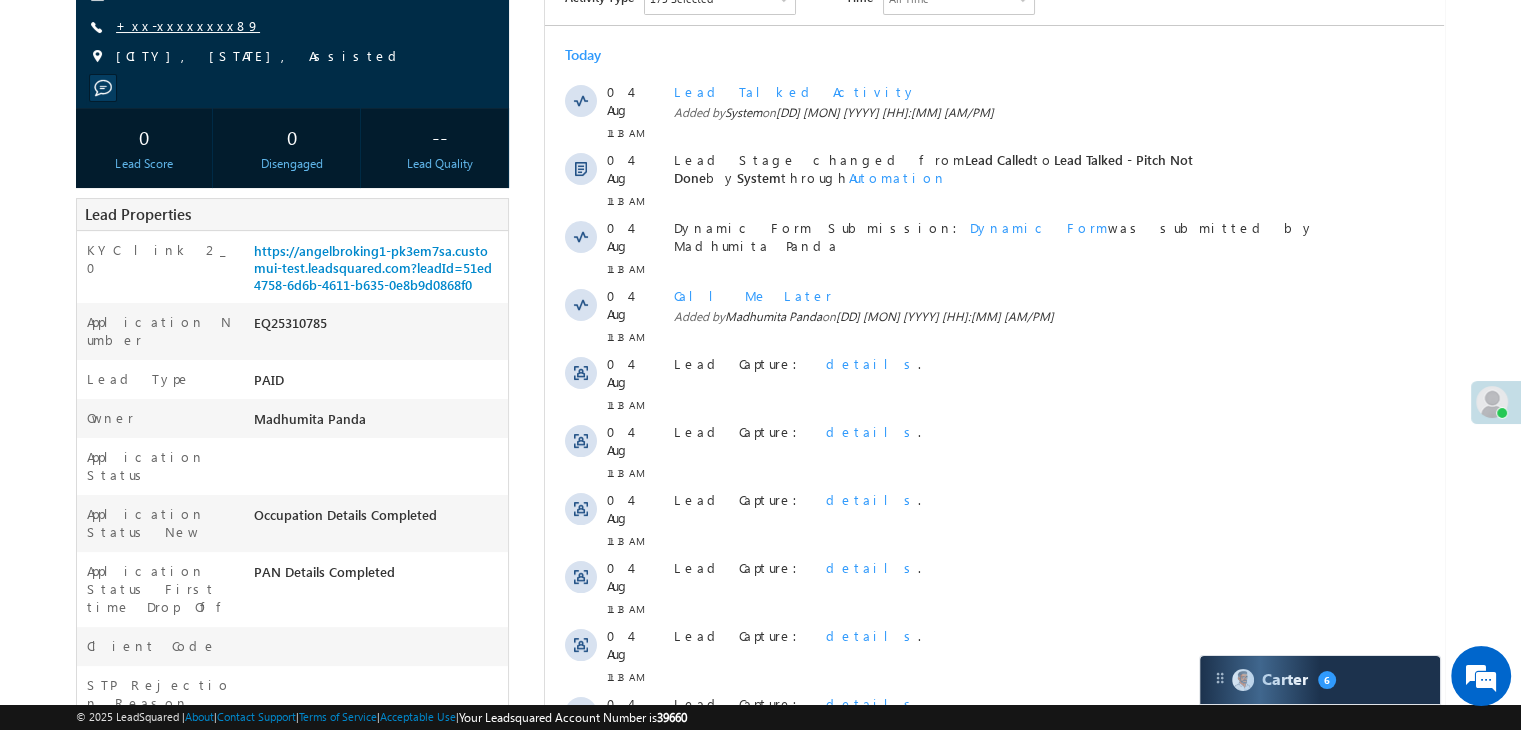 click on "+xx-xxxxxxxx89" at bounding box center [188, 25] 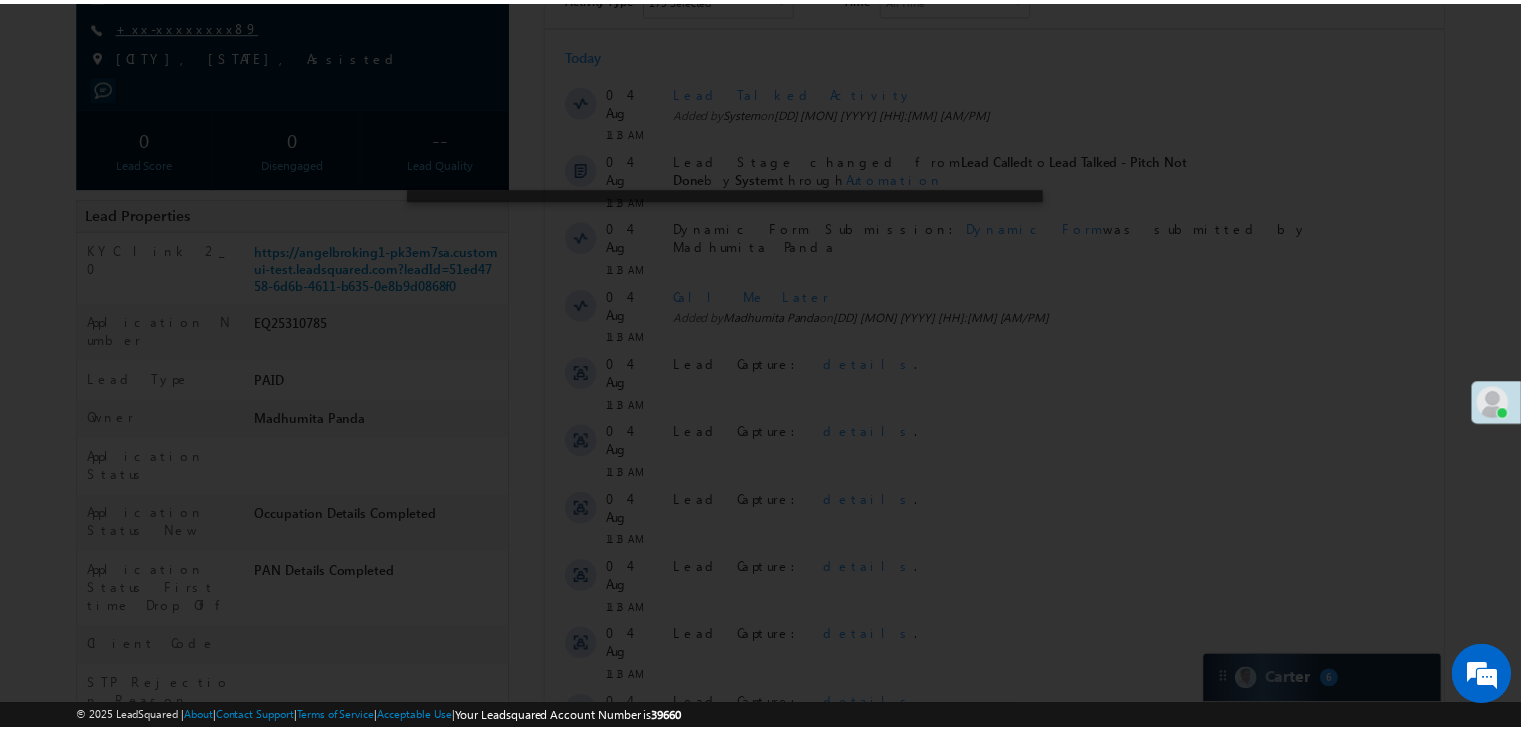scroll, scrollTop: 253, scrollLeft: 0, axis: vertical 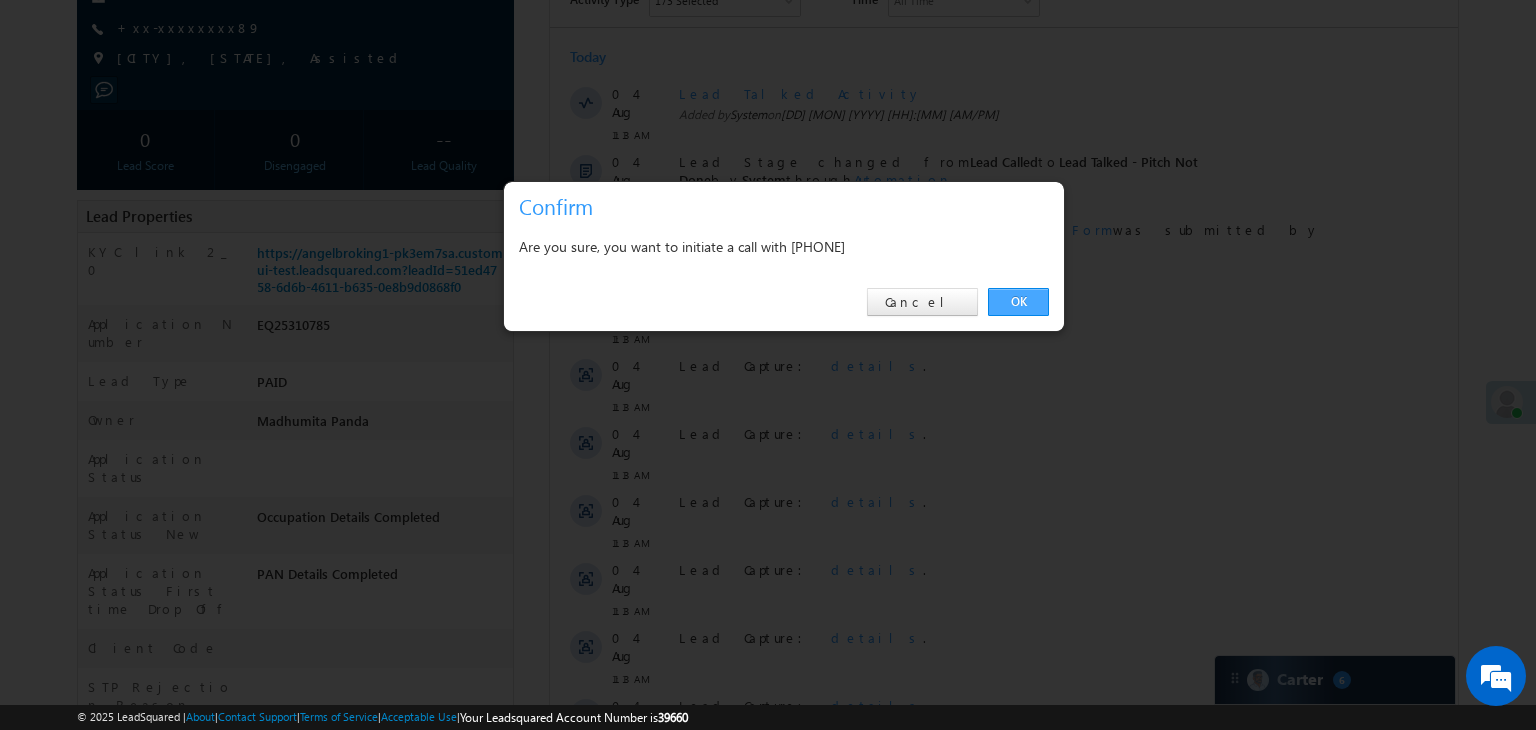 click on "OK" at bounding box center [1018, 302] 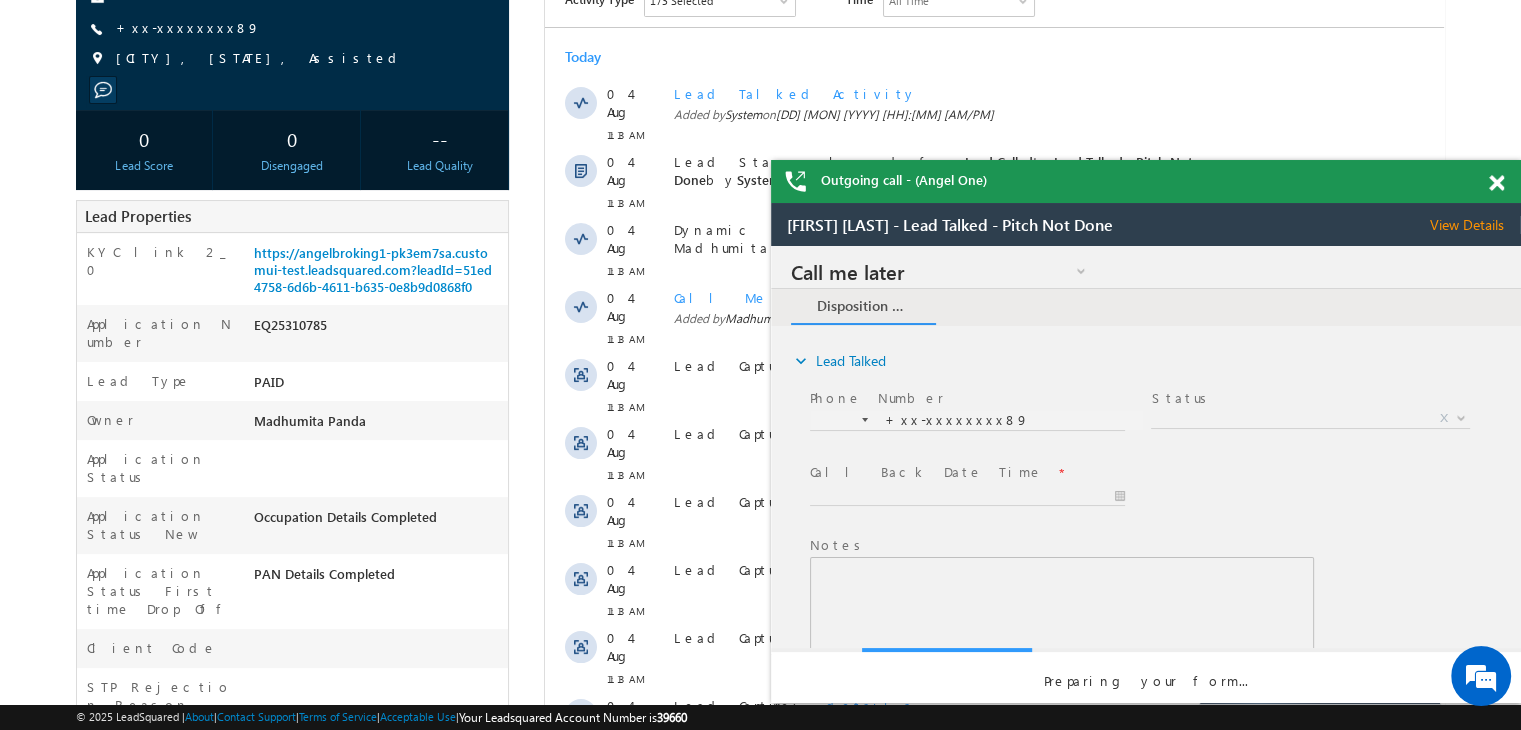 scroll, scrollTop: 0, scrollLeft: 0, axis: both 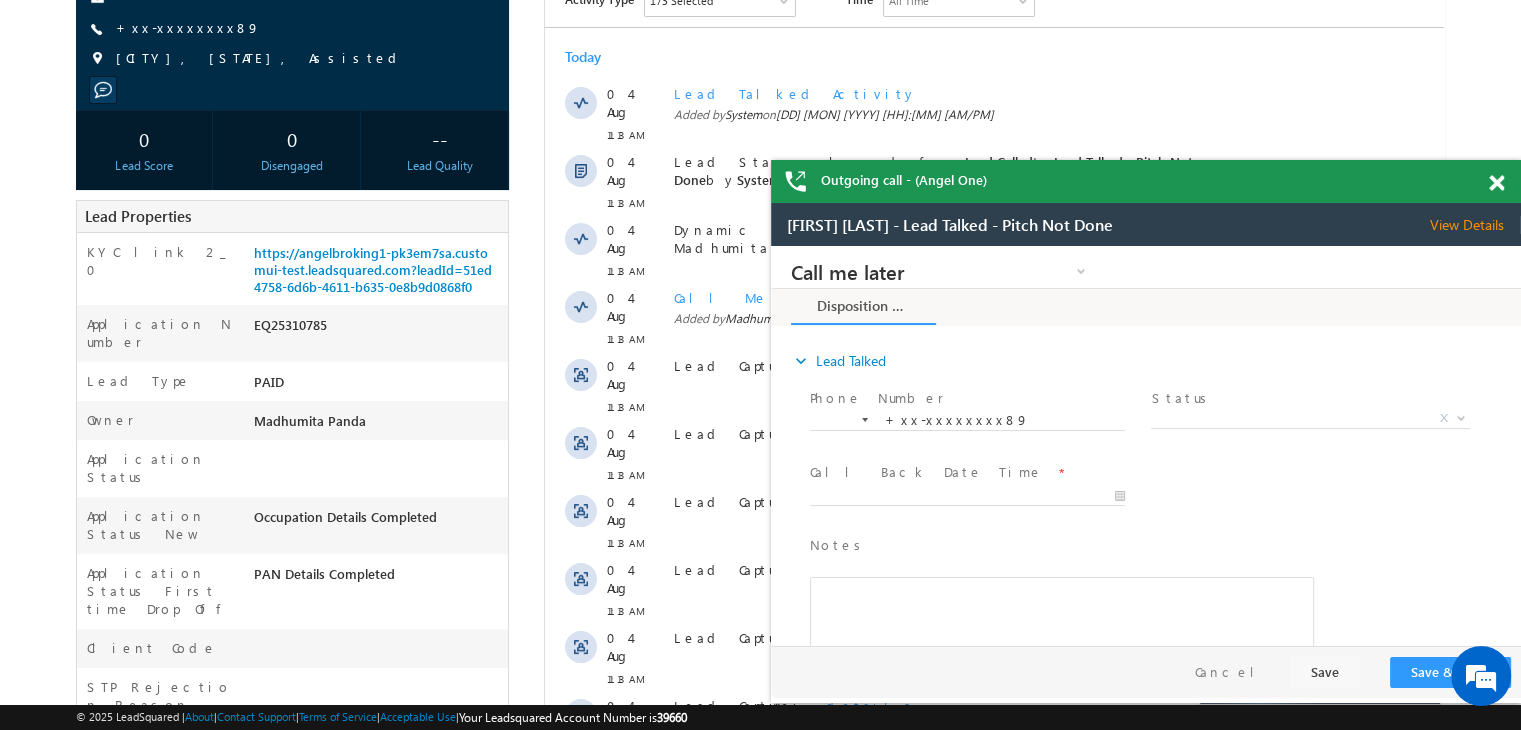 click at bounding box center [1496, 183] 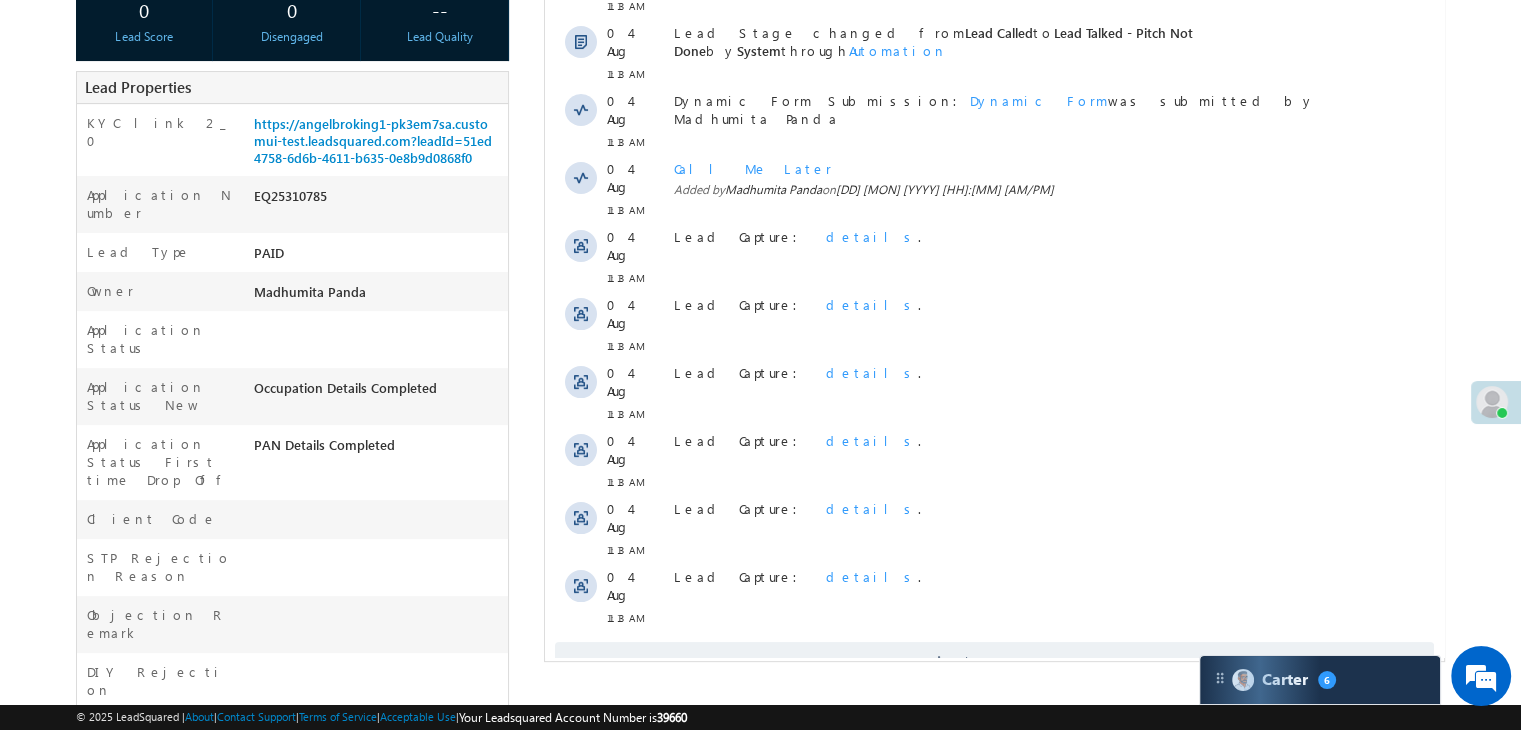 scroll, scrollTop: 607, scrollLeft: 0, axis: vertical 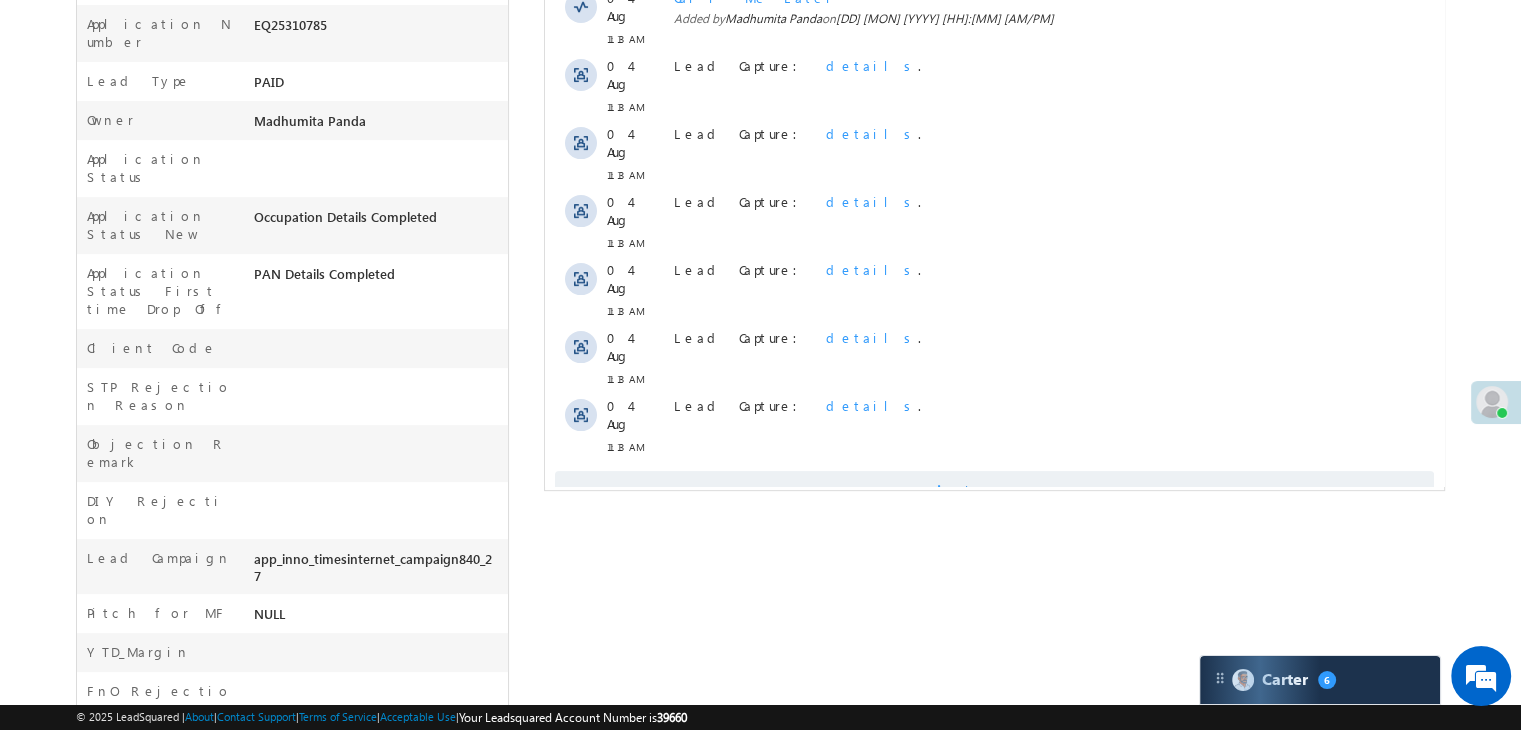 click on "Show More" at bounding box center (1004, 491) 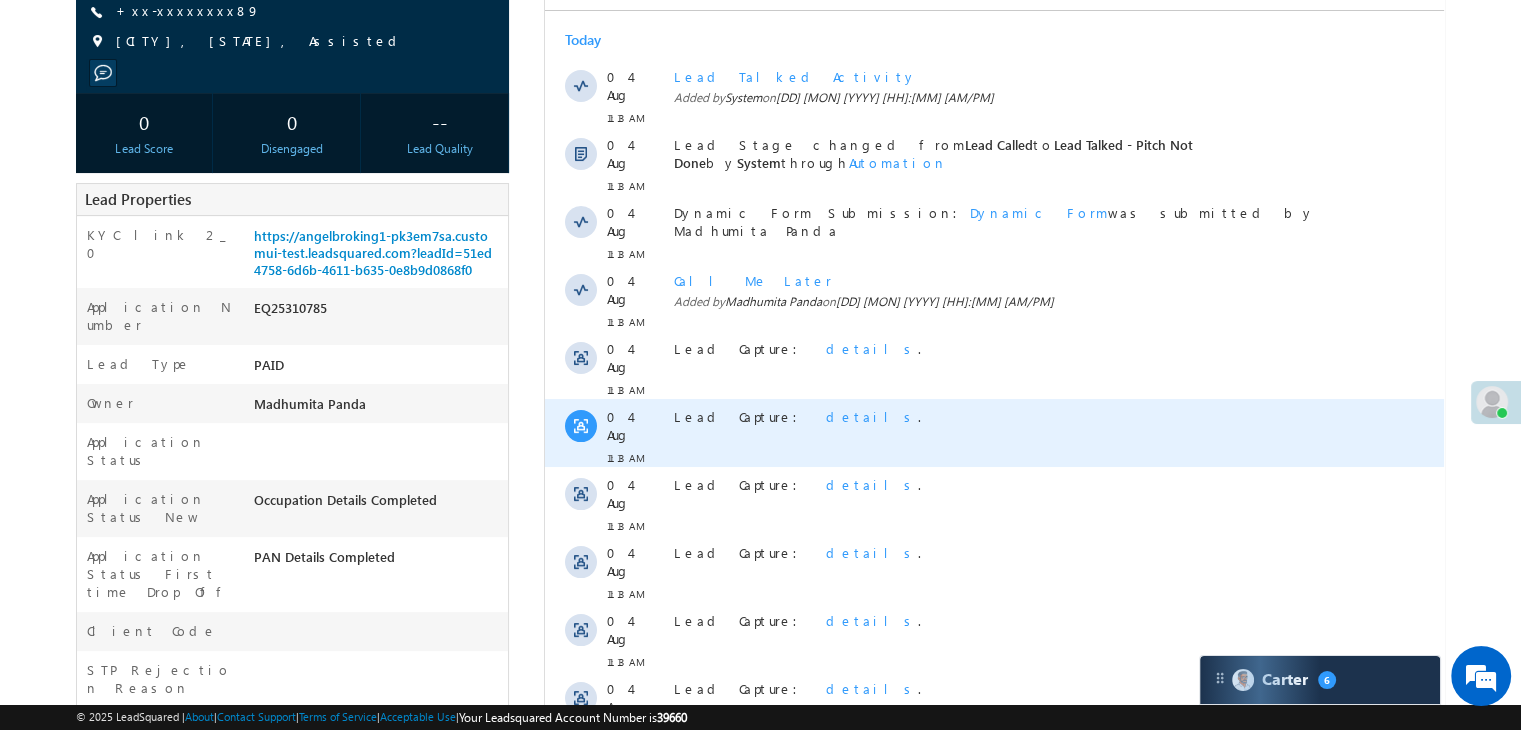 scroll, scrollTop: 265, scrollLeft: 0, axis: vertical 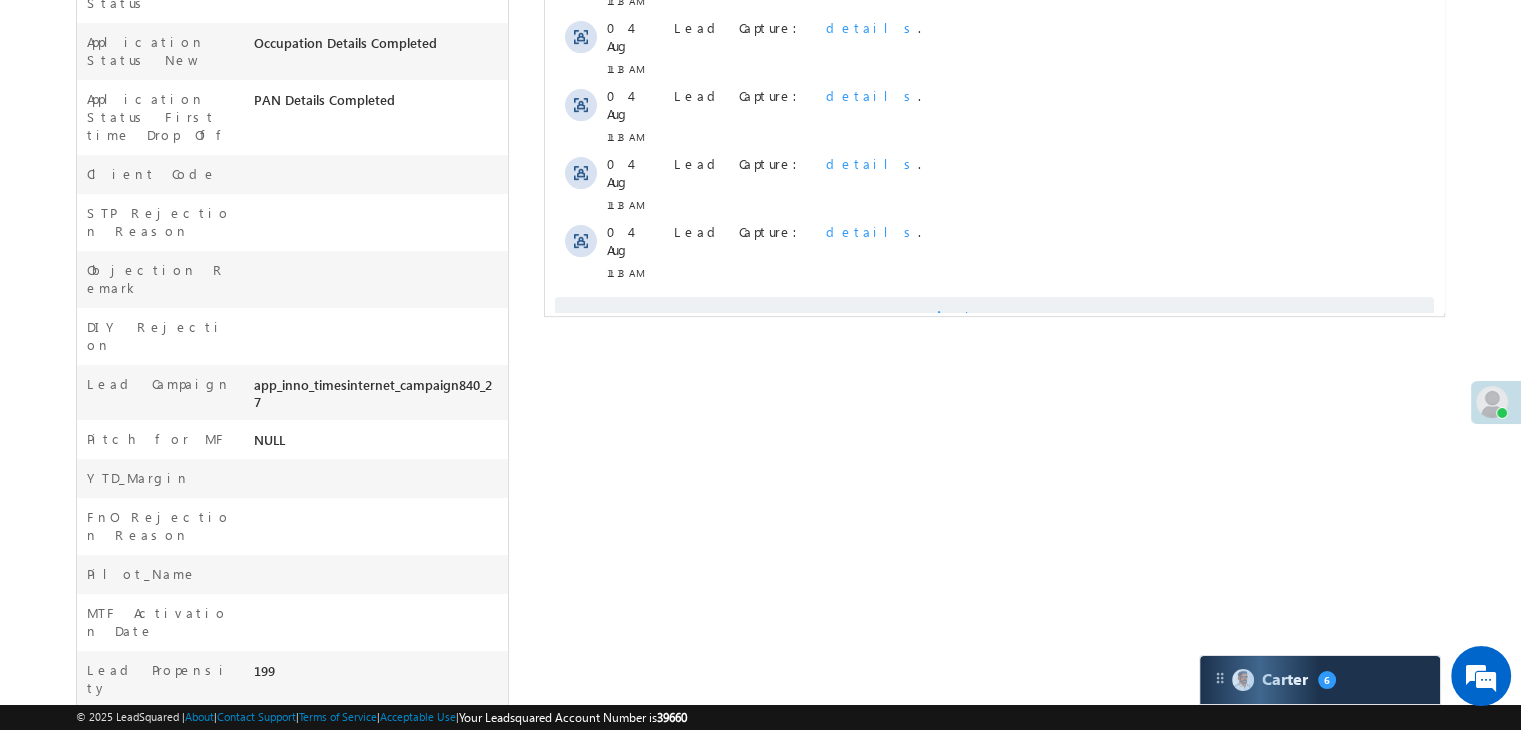 click on "Show More" at bounding box center (1004, 317) 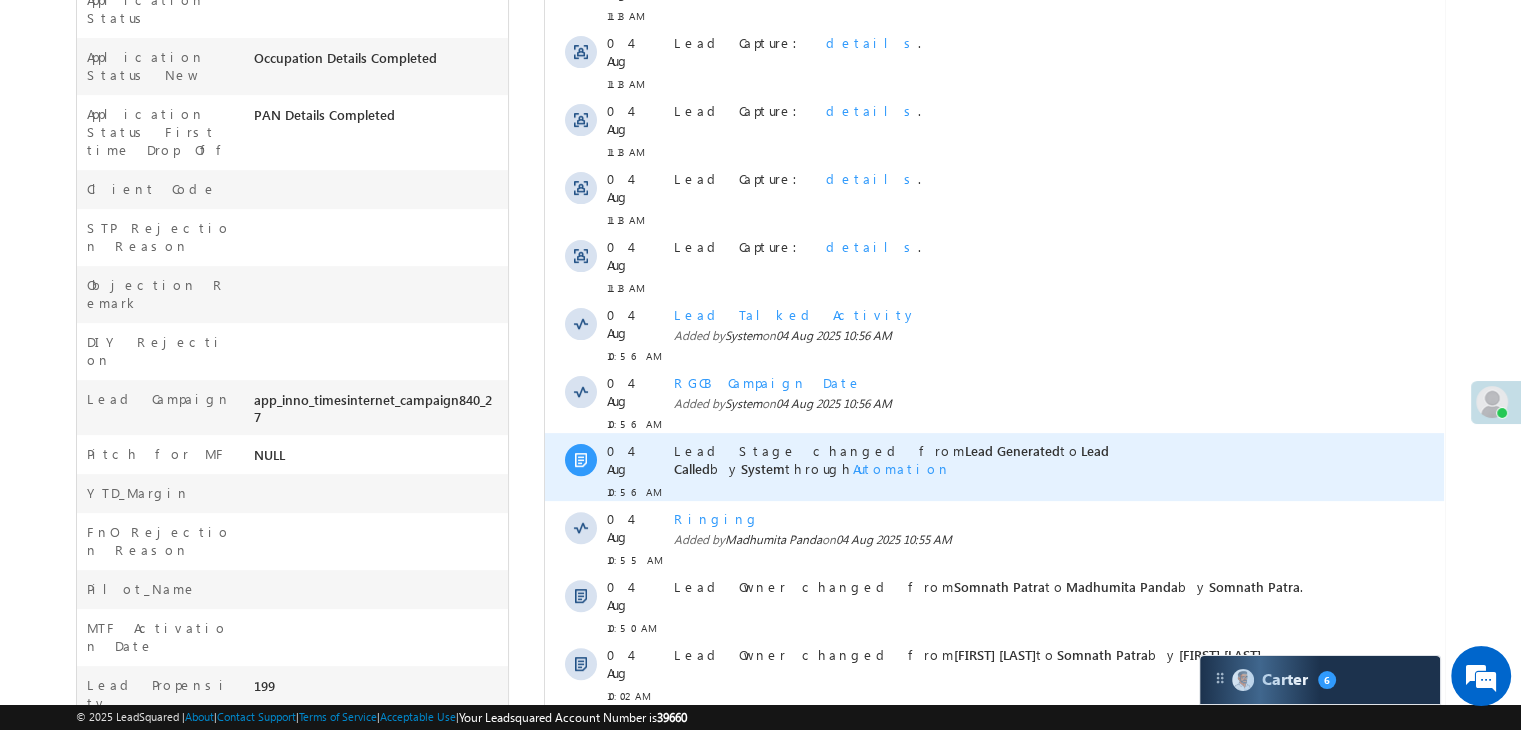 scroll, scrollTop: 1012, scrollLeft: 0, axis: vertical 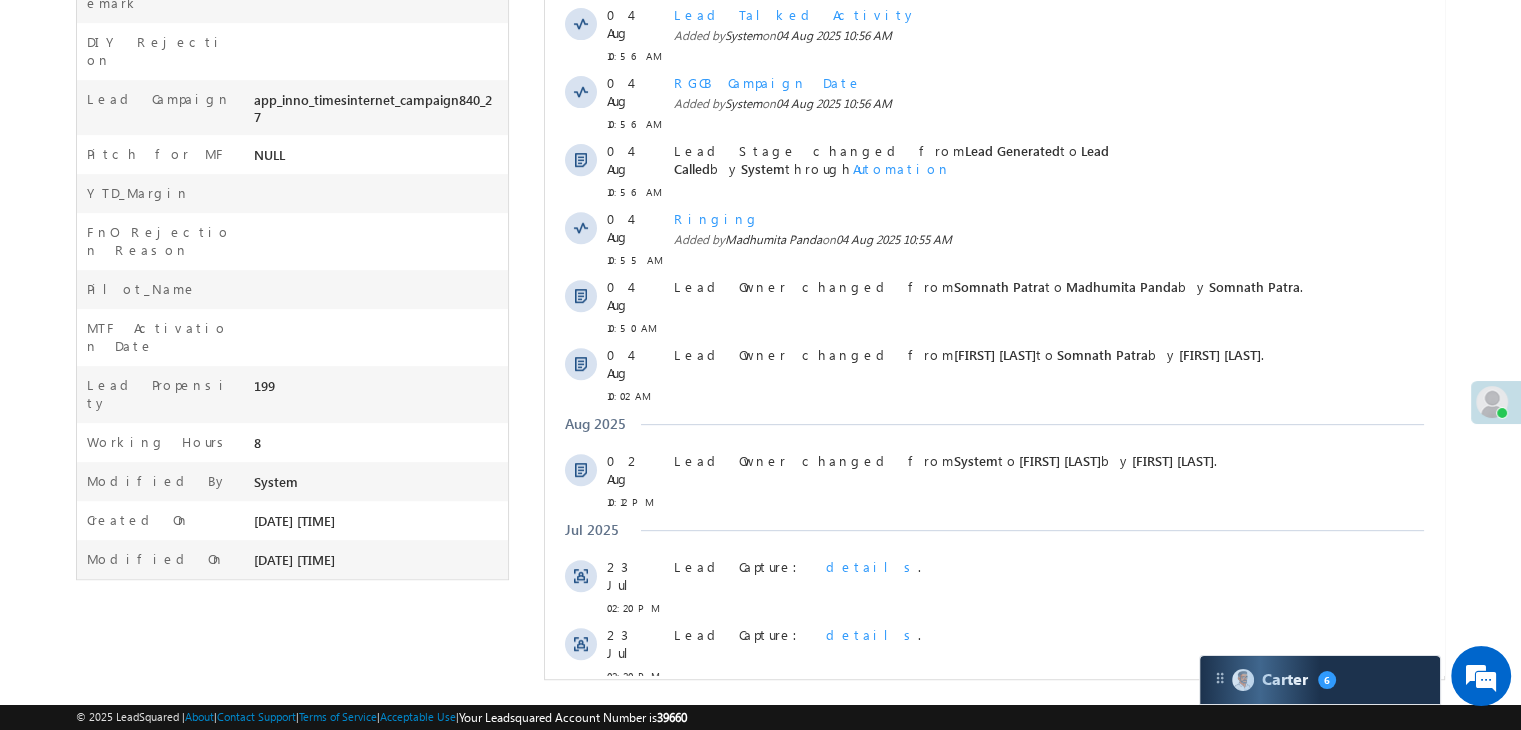 click on "Show More" at bounding box center [1004, 788] 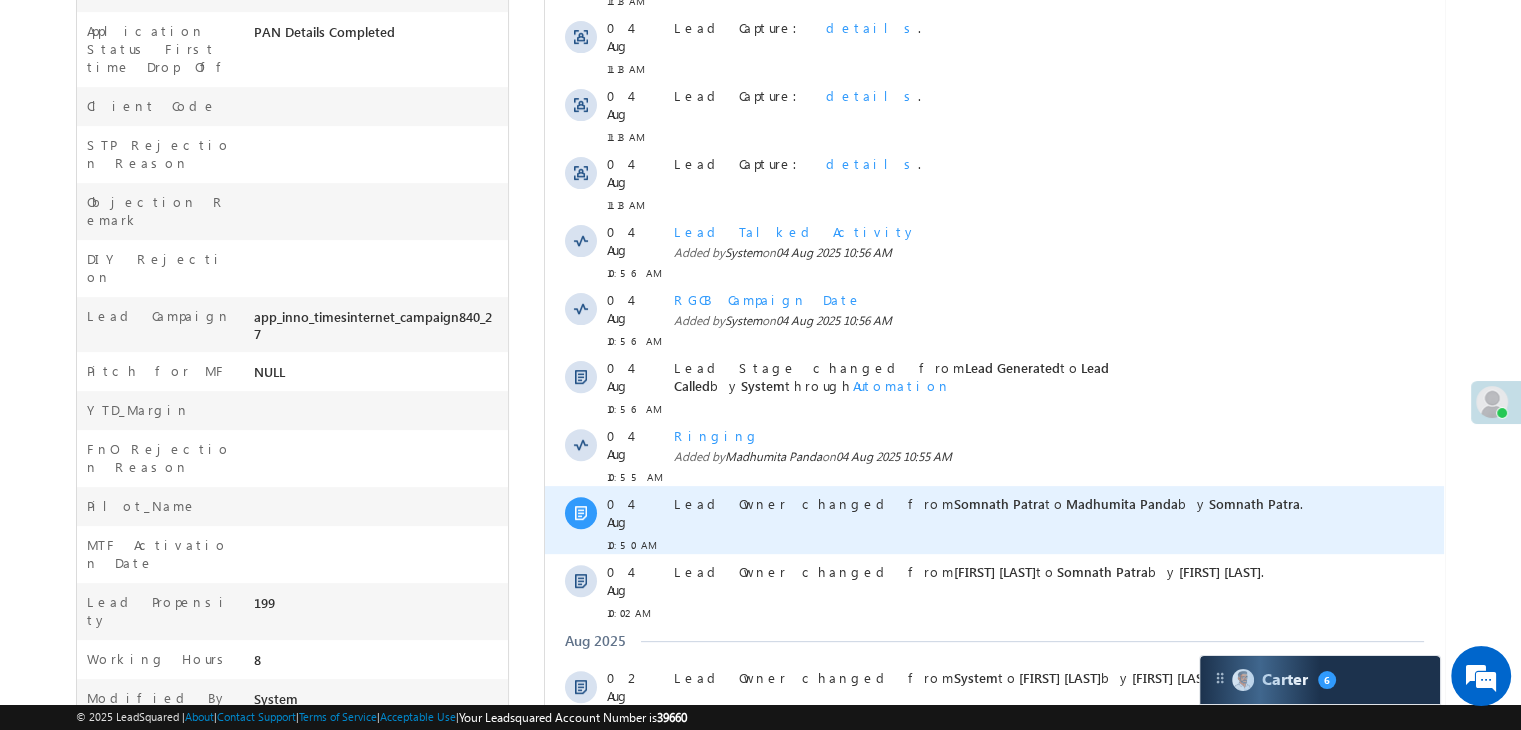 scroll, scrollTop: 772, scrollLeft: 0, axis: vertical 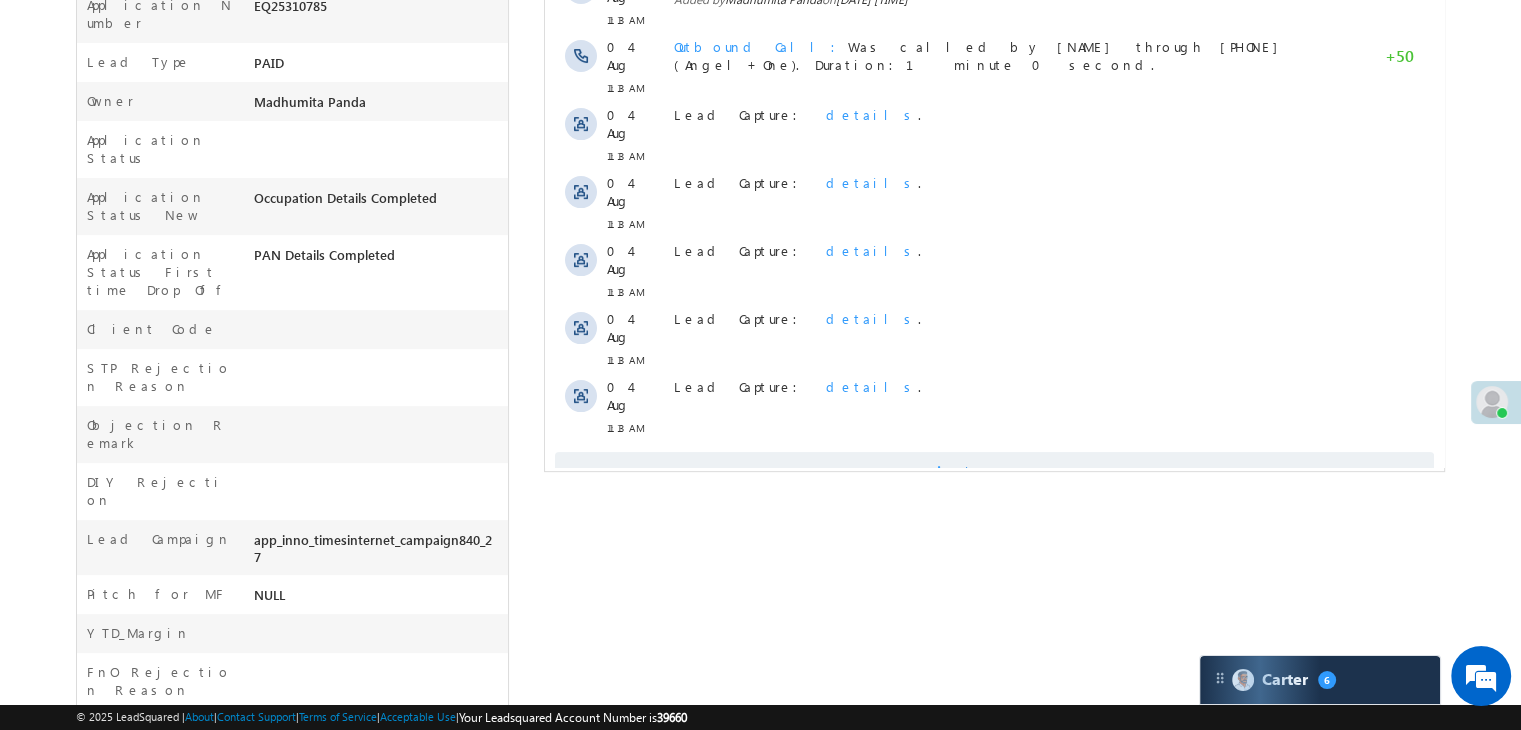 click on "Show More" at bounding box center [1004, 472] 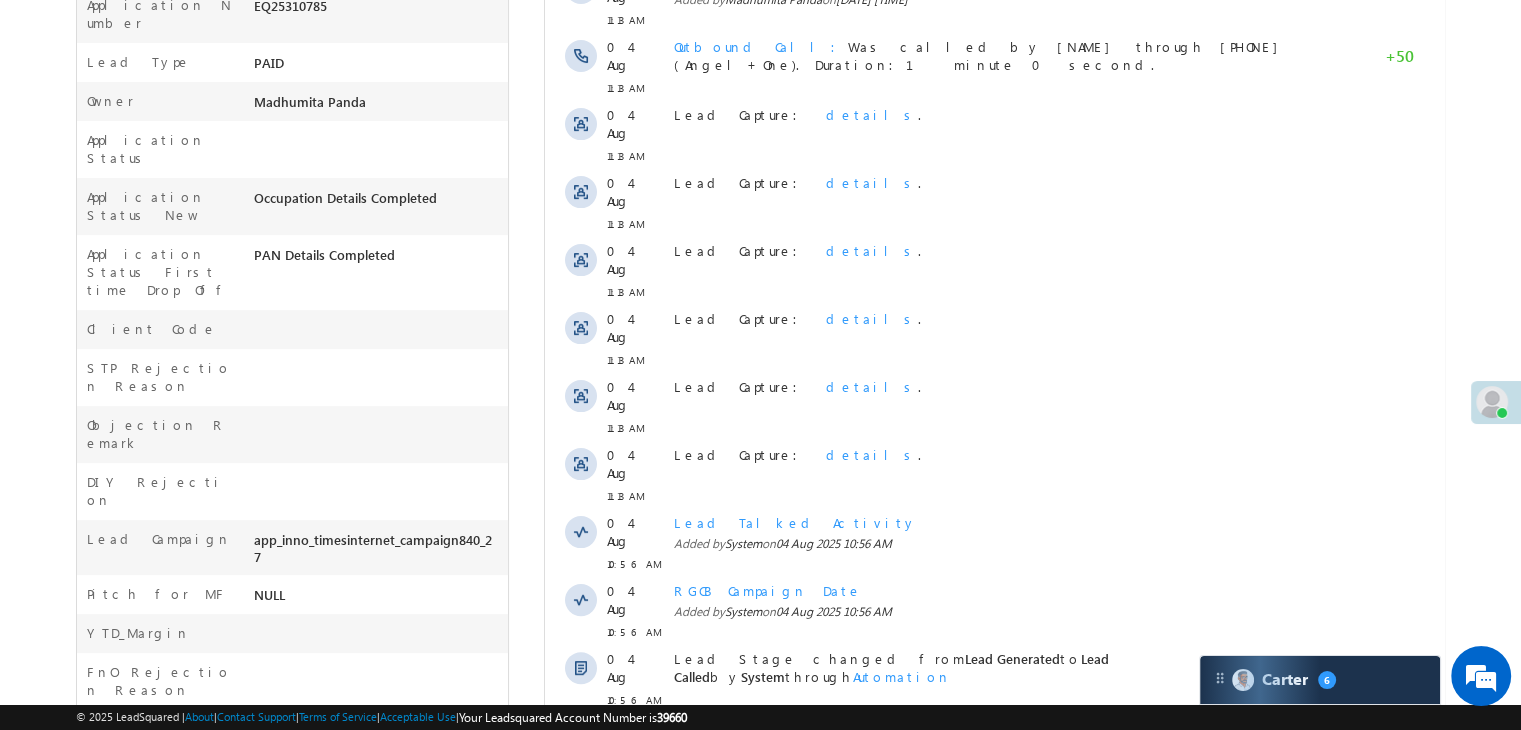 scroll, scrollTop: 0, scrollLeft: 0, axis: both 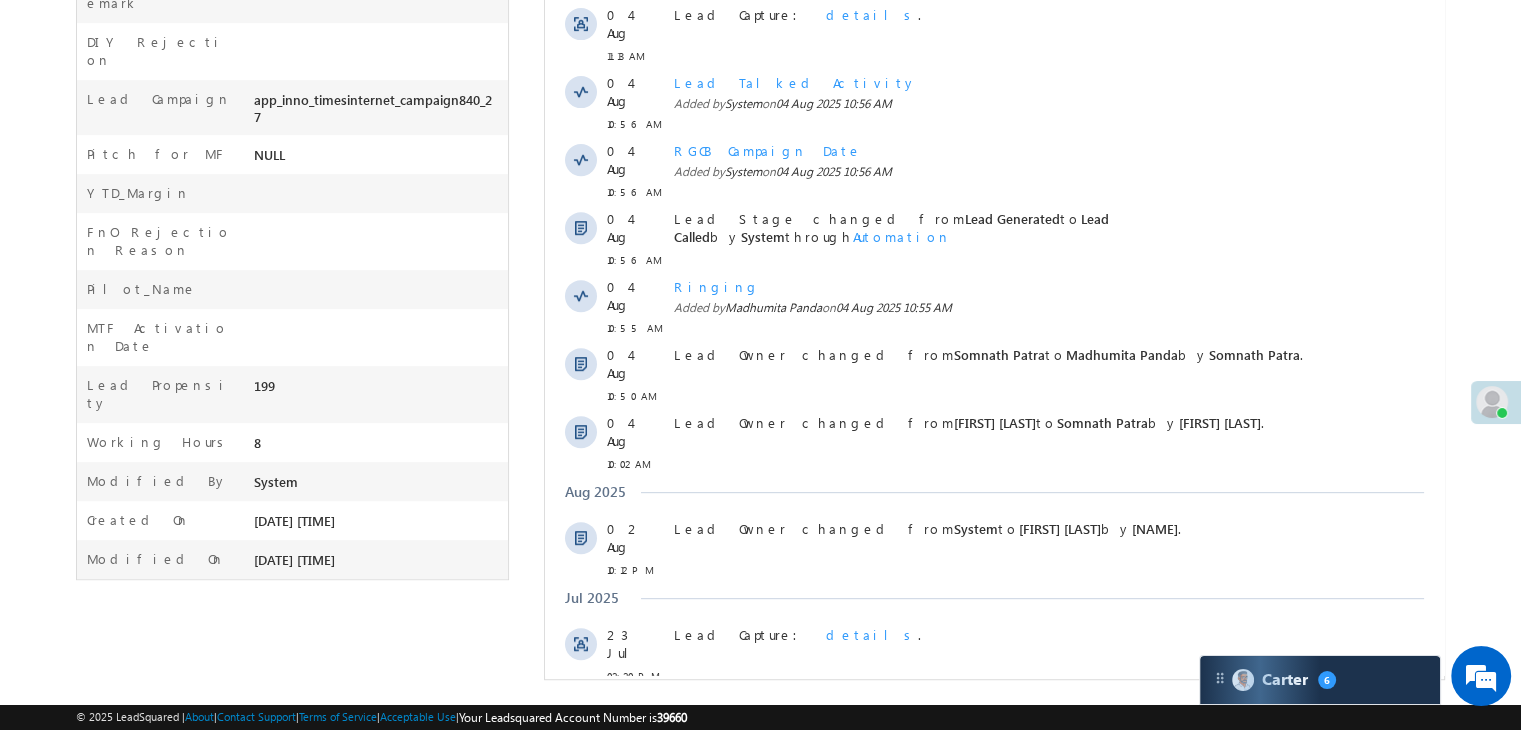 drag, startPoint x: 1016, startPoint y: 642, endPoint x: 909, endPoint y: 567, distance: 130.66751 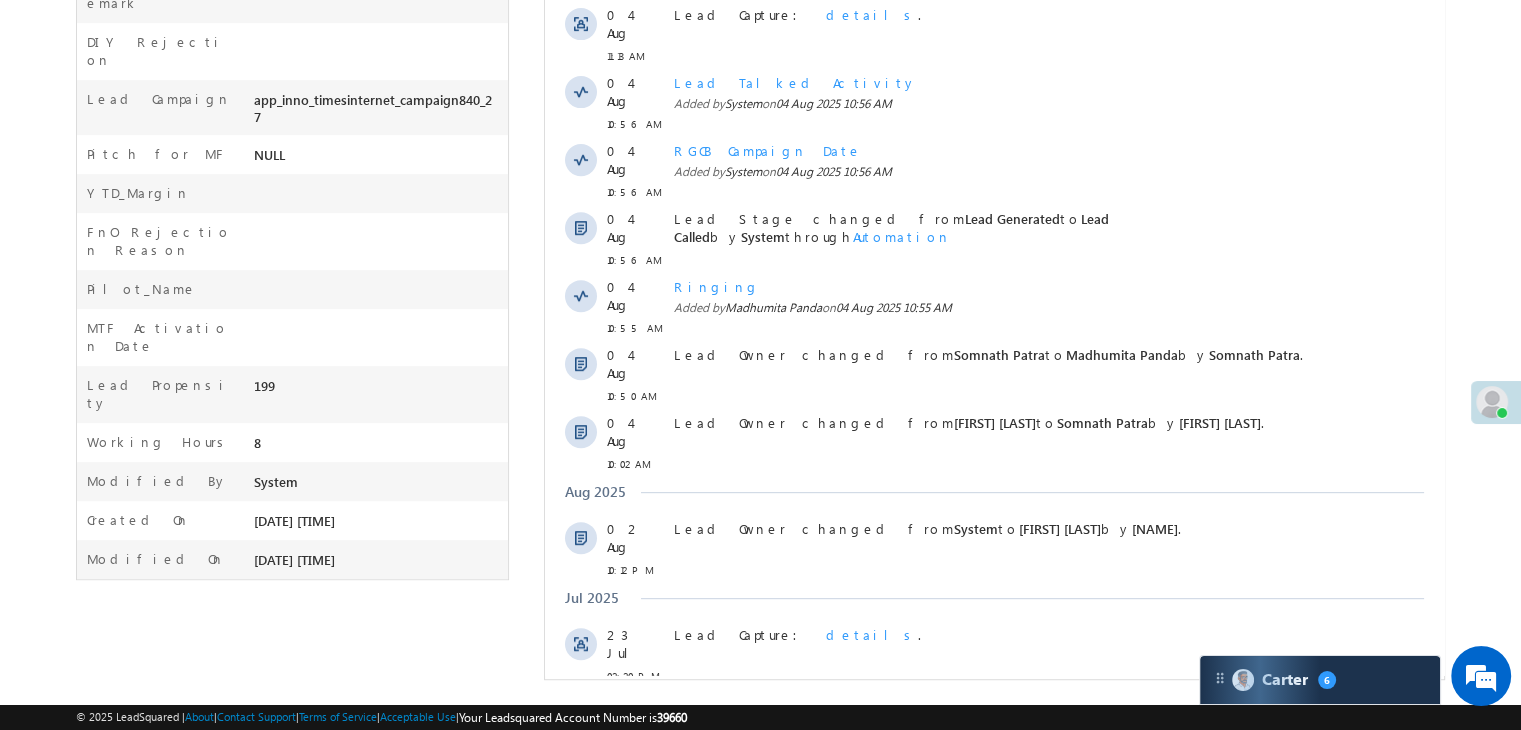 click on "Lead Capture:
details ." at bounding box center (1003, 719) 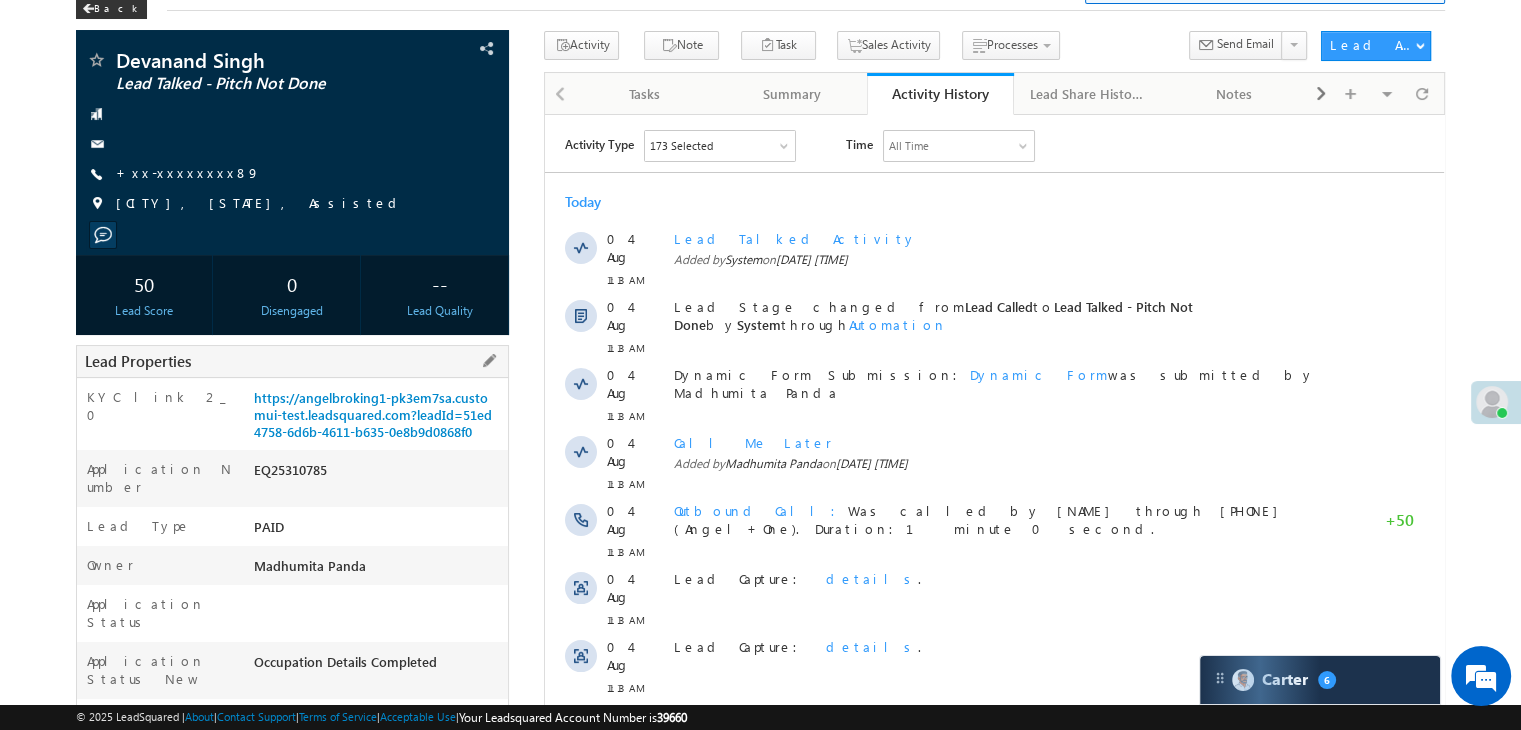 scroll, scrollTop: 0, scrollLeft: 0, axis: both 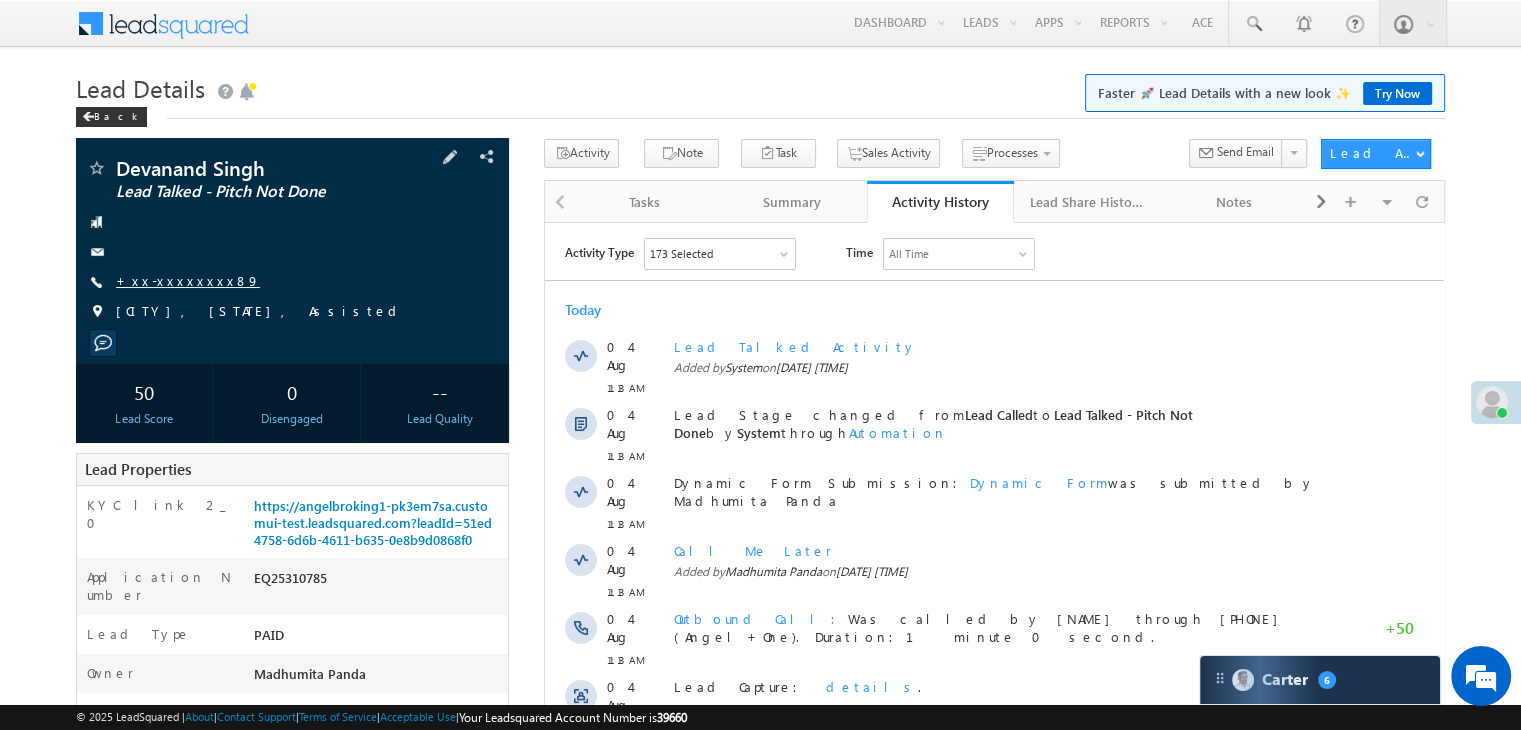 click on "+xx-xxxxxxxx89" at bounding box center (188, 280) 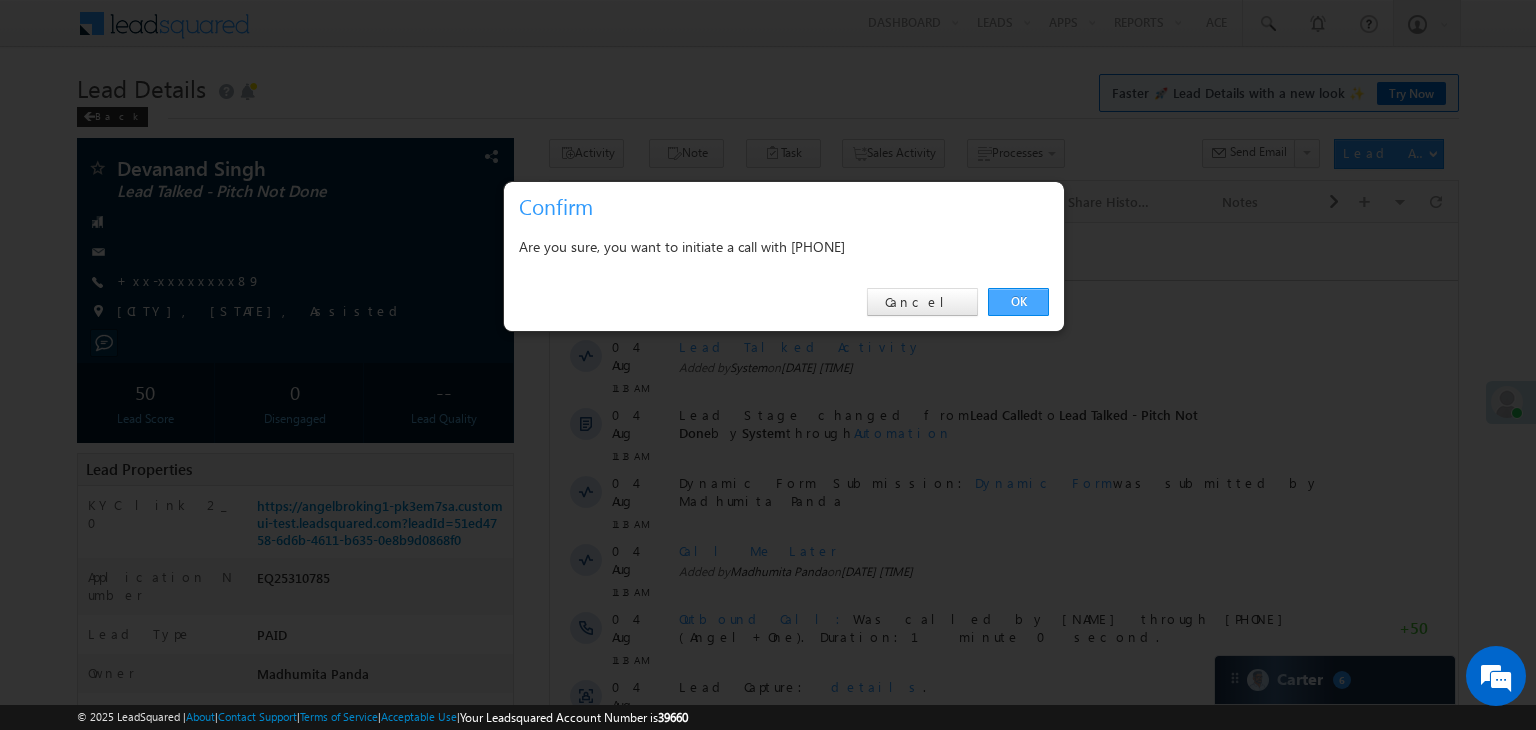 click on "OK" at bounding box center [1018, 302] 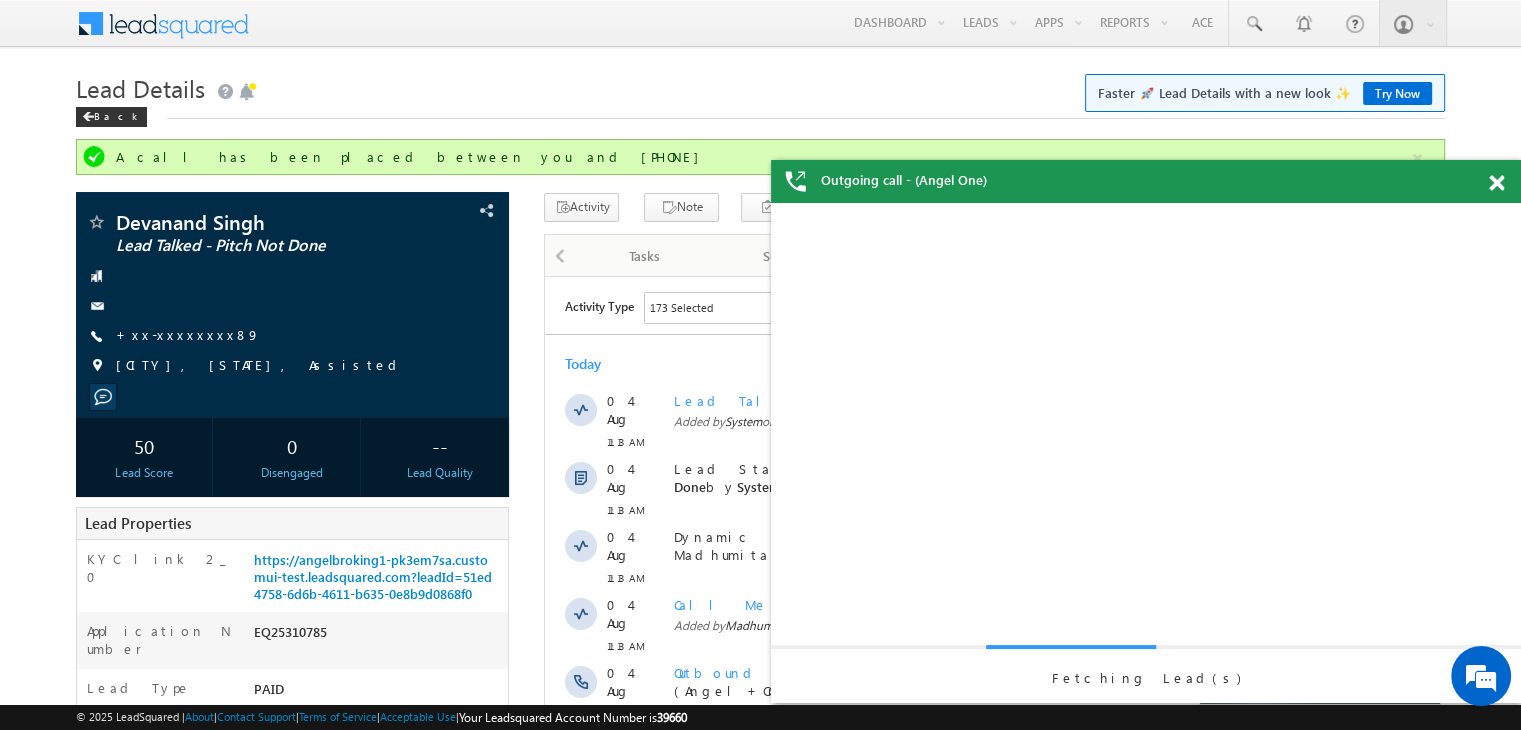 scroll, scrollTop: 0, scrollLeft: 0, axis: both 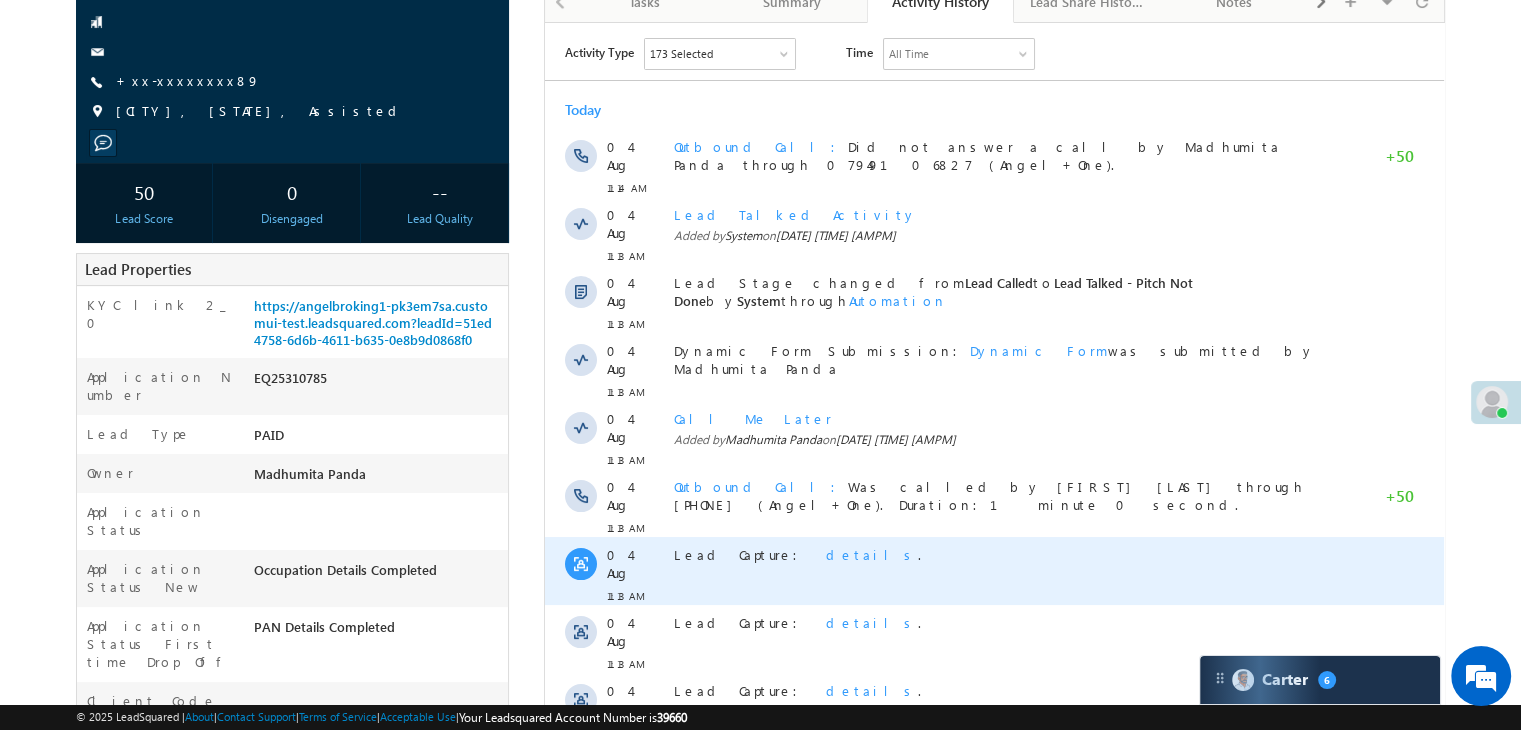 click on "details" at bounding box center (872, 553) 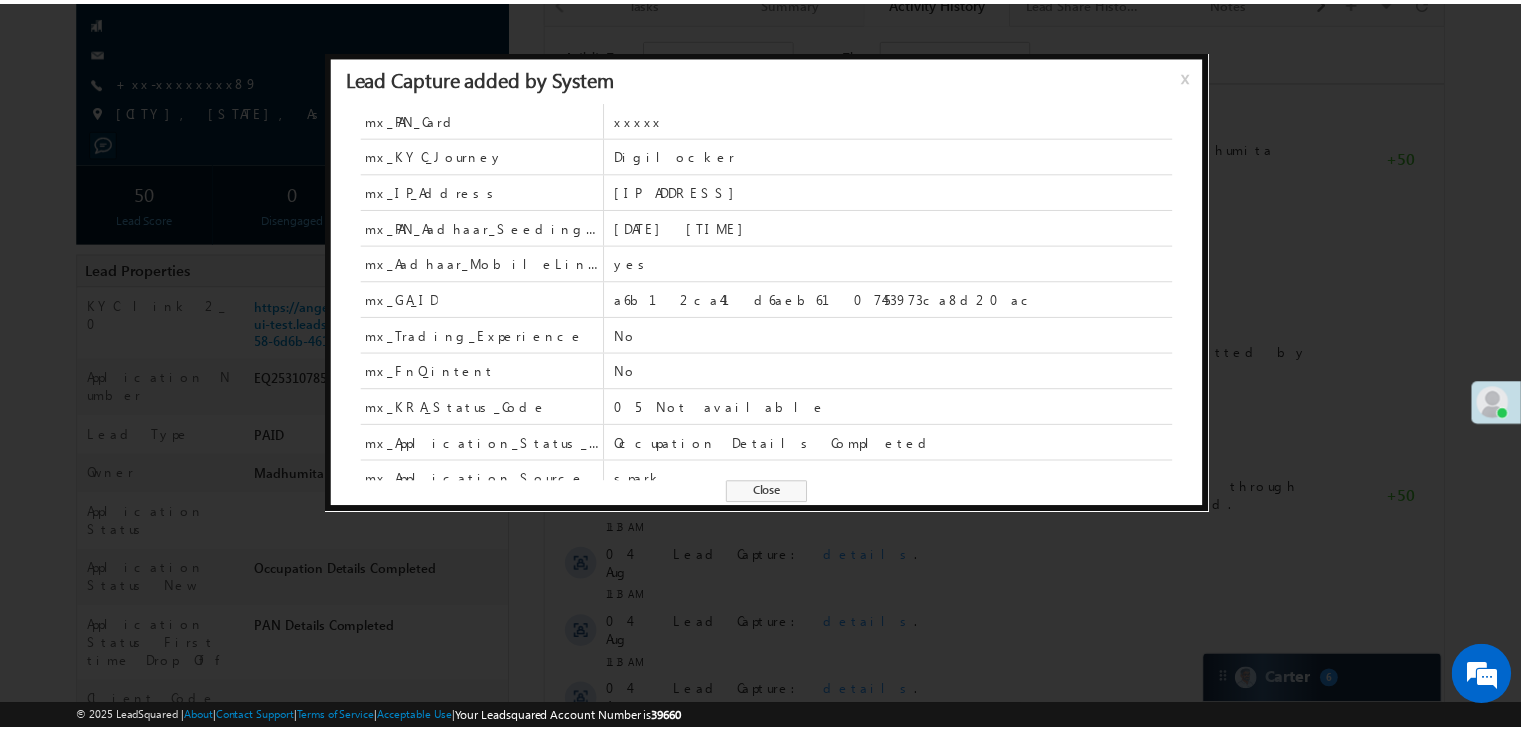 scroll, scrollTop: 0, scrollLeft: 0, axis: both 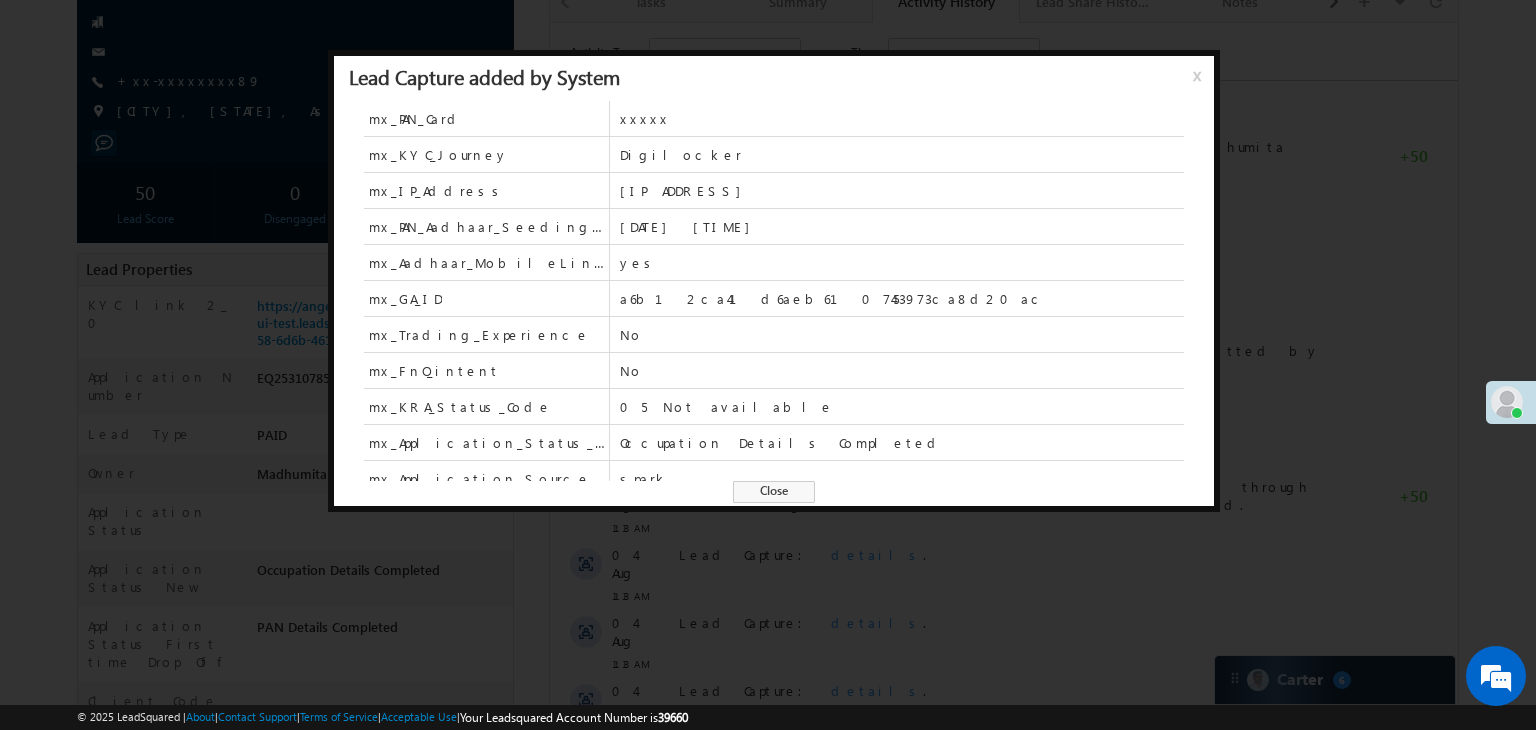 click at bounding box center (768, 365) 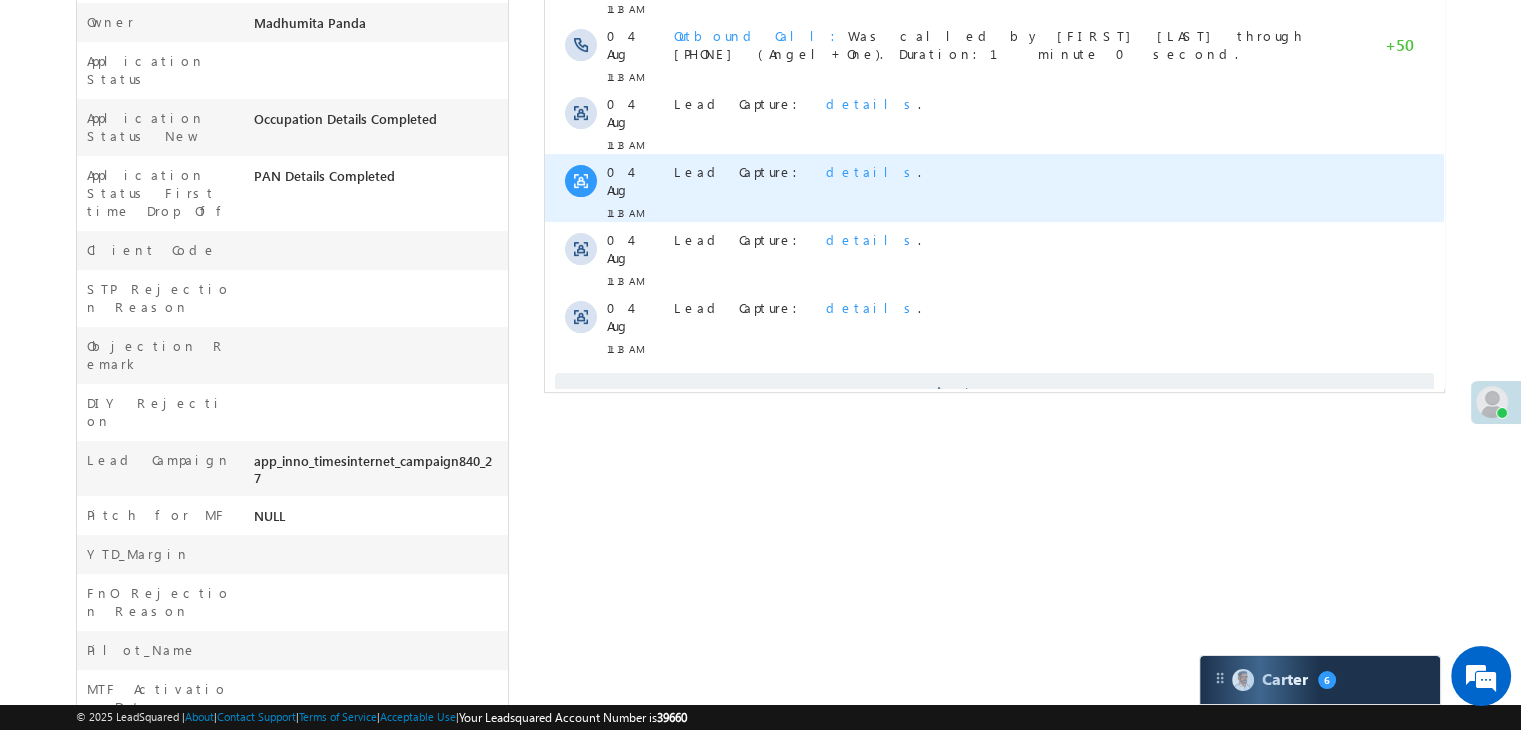 scroll, scrollTop: 700, scrollLeft: 0, axis: vertical 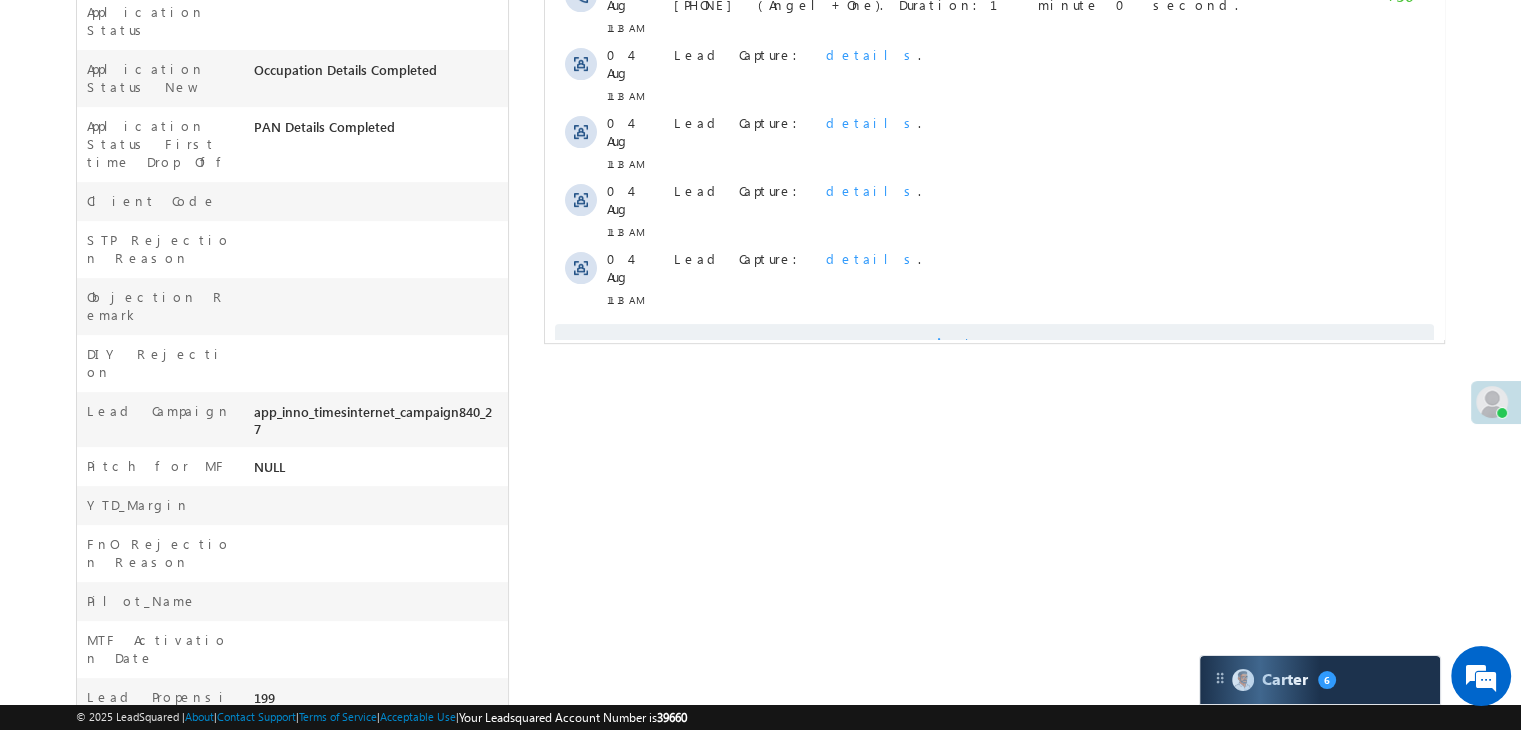 click on "Show More" at bounding box center [1004, 344] 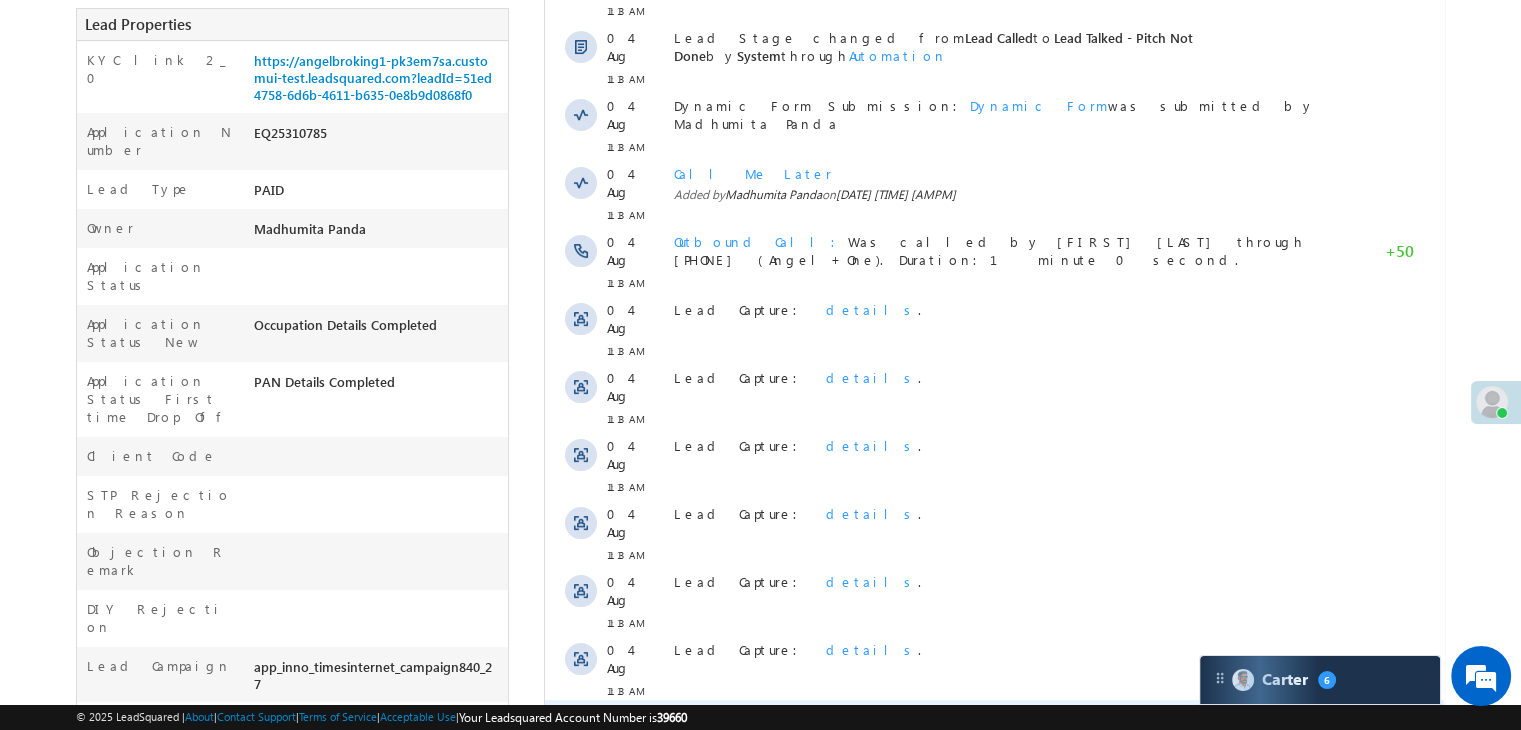 scroll, scrollTop: 300, scrollLeft: 0, axis: vertical 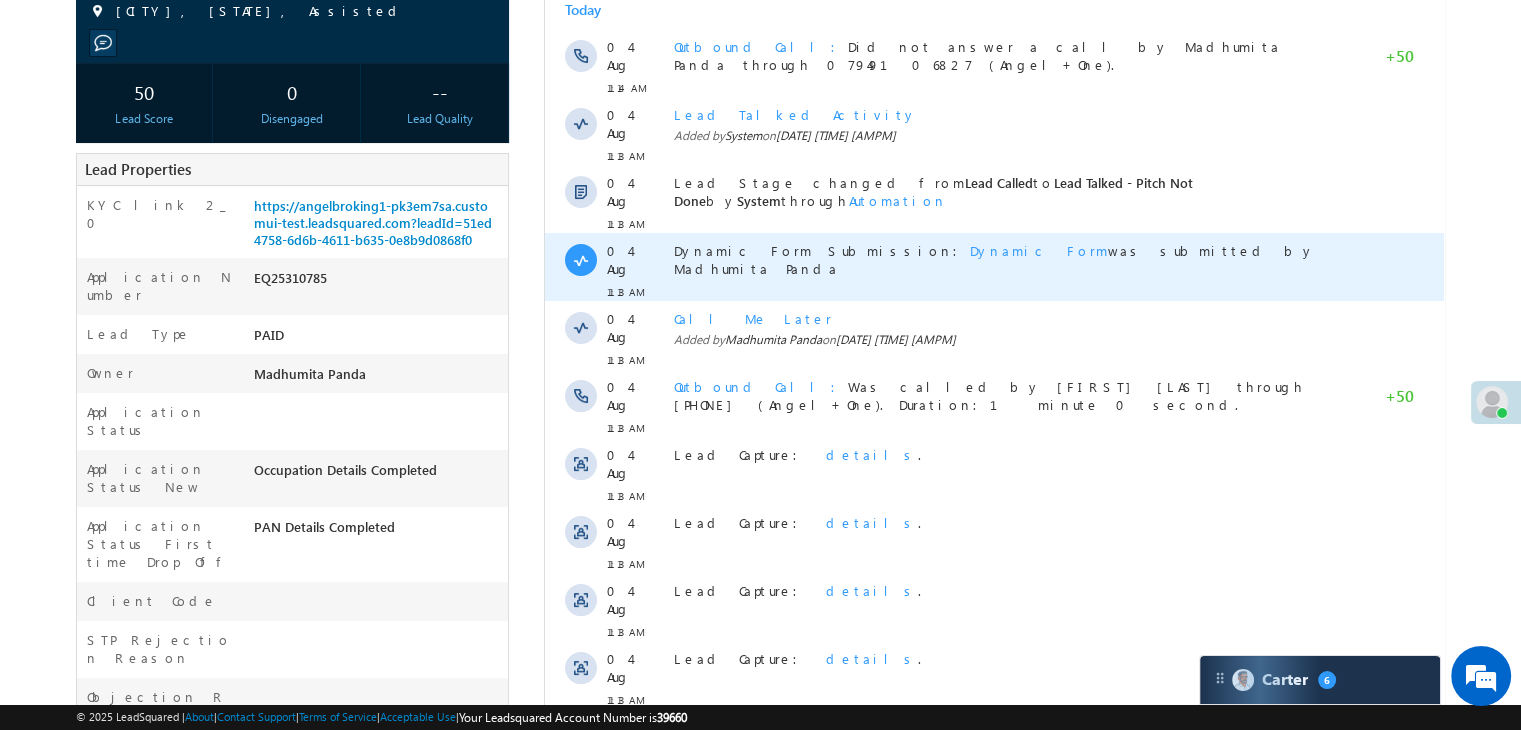 click on "Dynamic Form" at bounding box center (1039, 250) 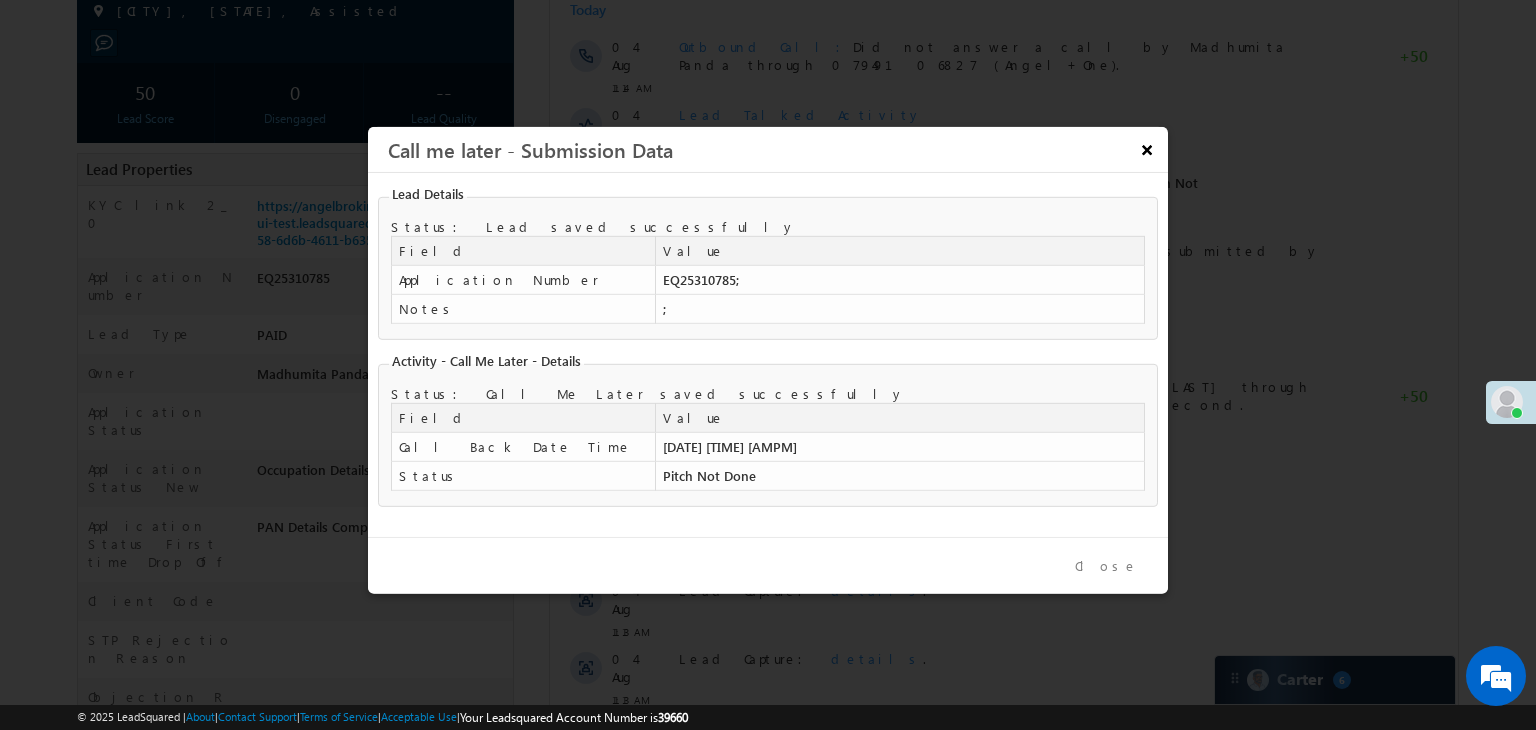 click on "×" at bounding box center [1146, 149] 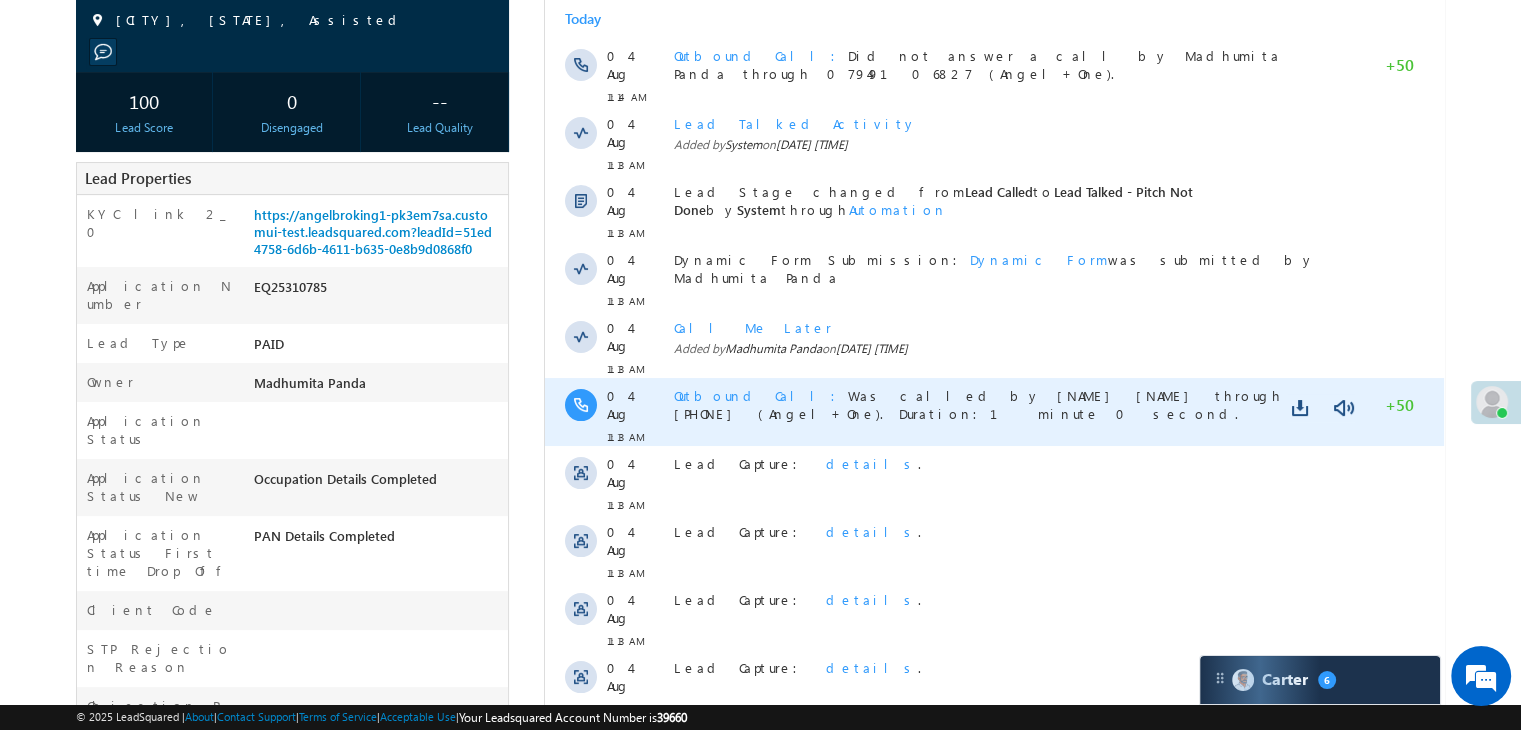 scroll, scrollTop: 300, scrollLeft: 0, axis: vertical 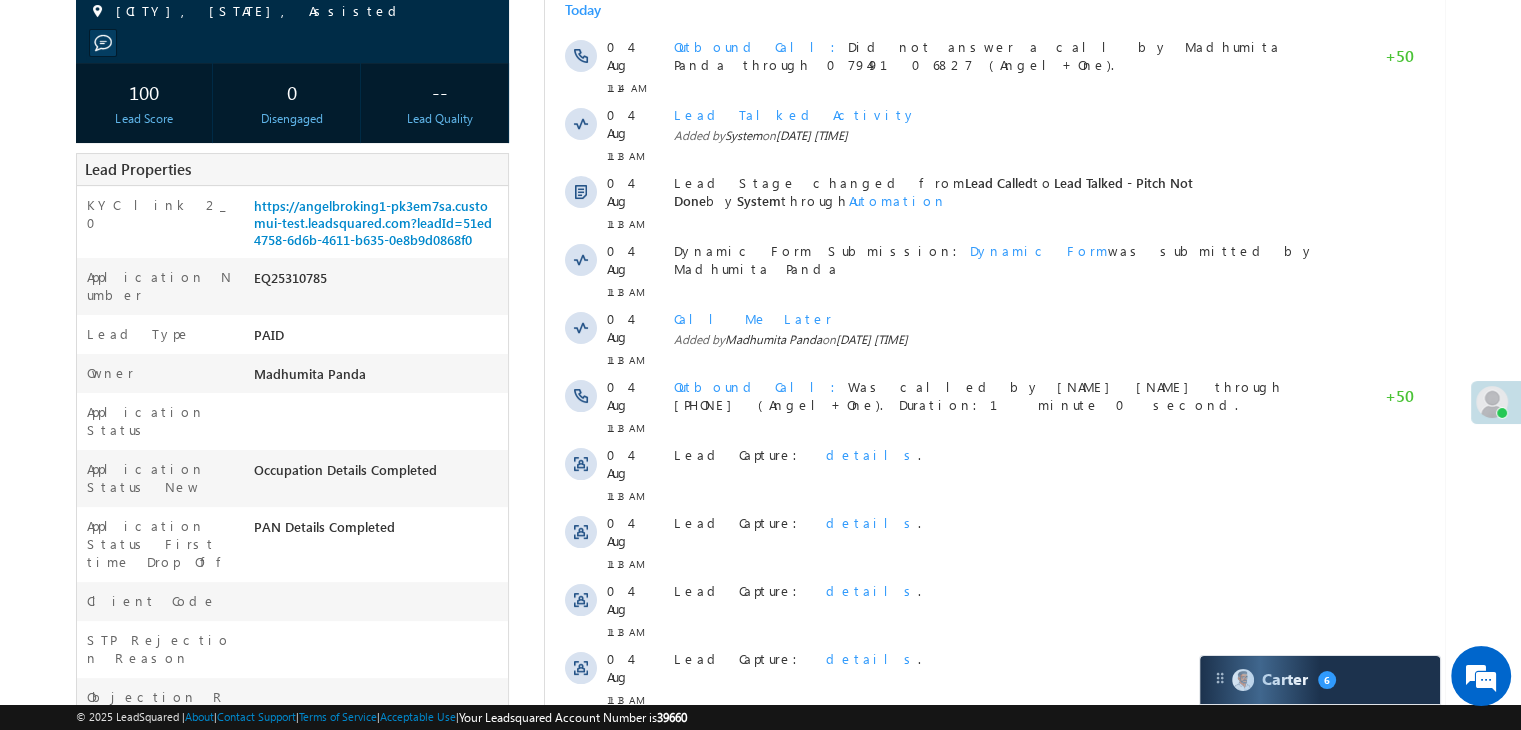 click on "Show More" at bounding box center (1004, 744) 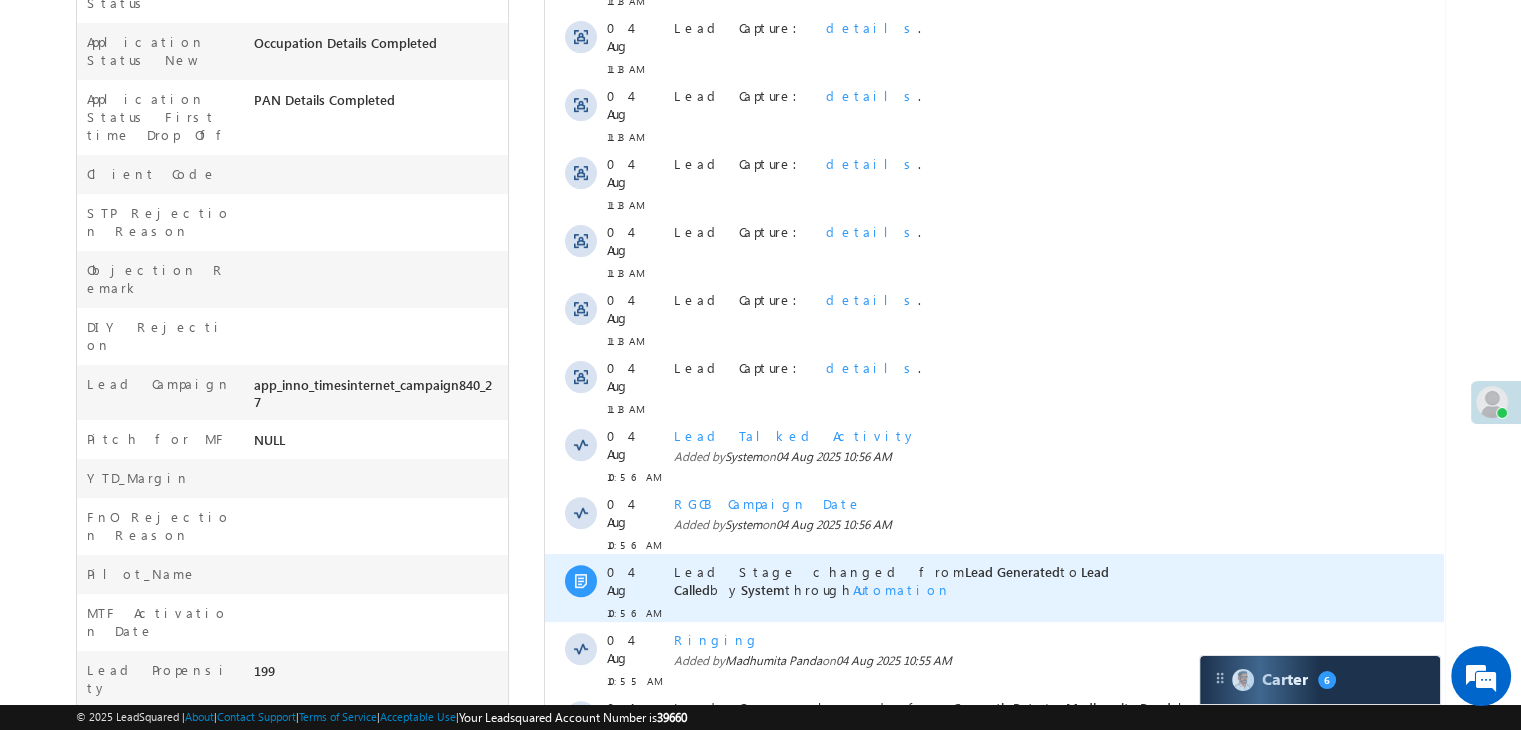 scroll, scrollTop: 1012, scrollLeft: 0, axis: vertical 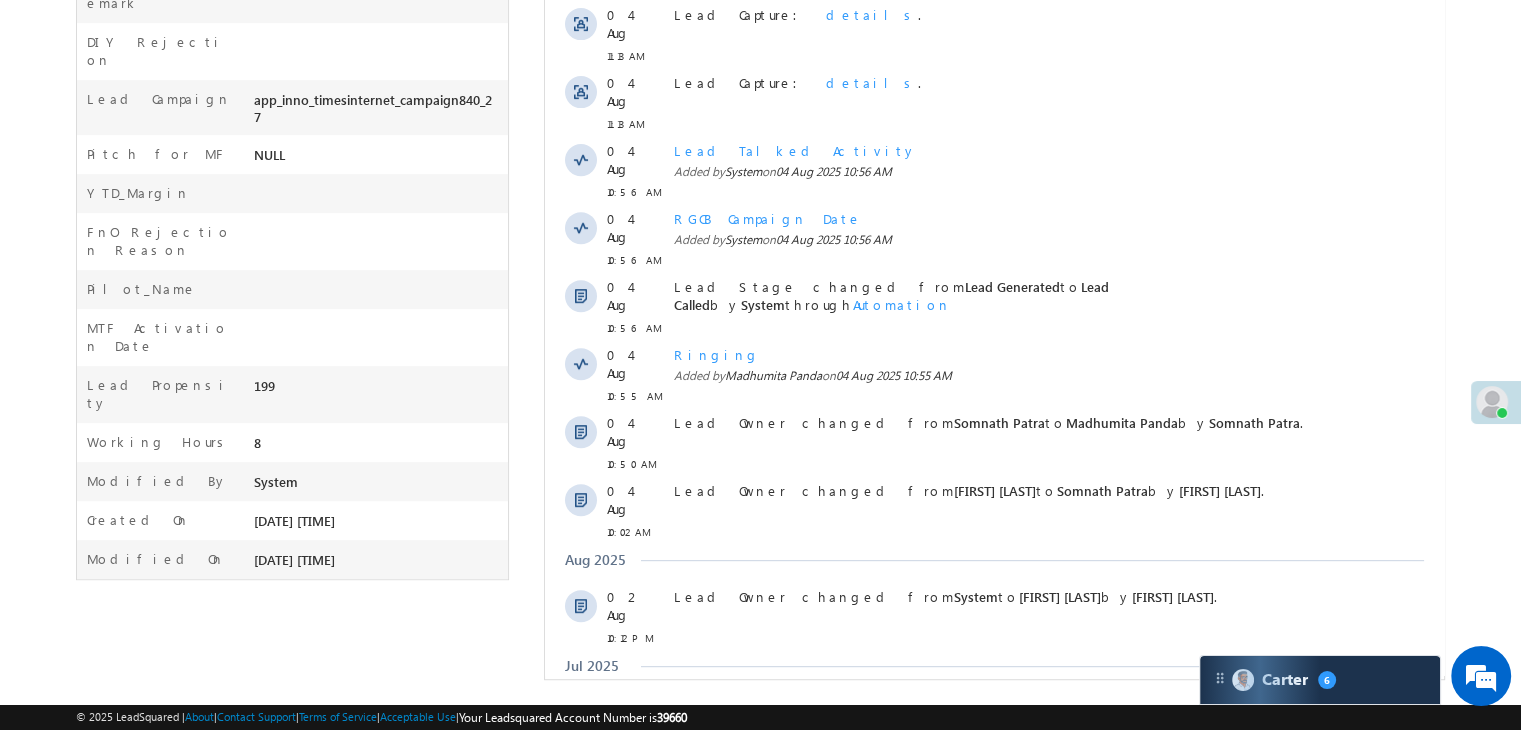 click on "Show More" at bounding box center (1004, 788) 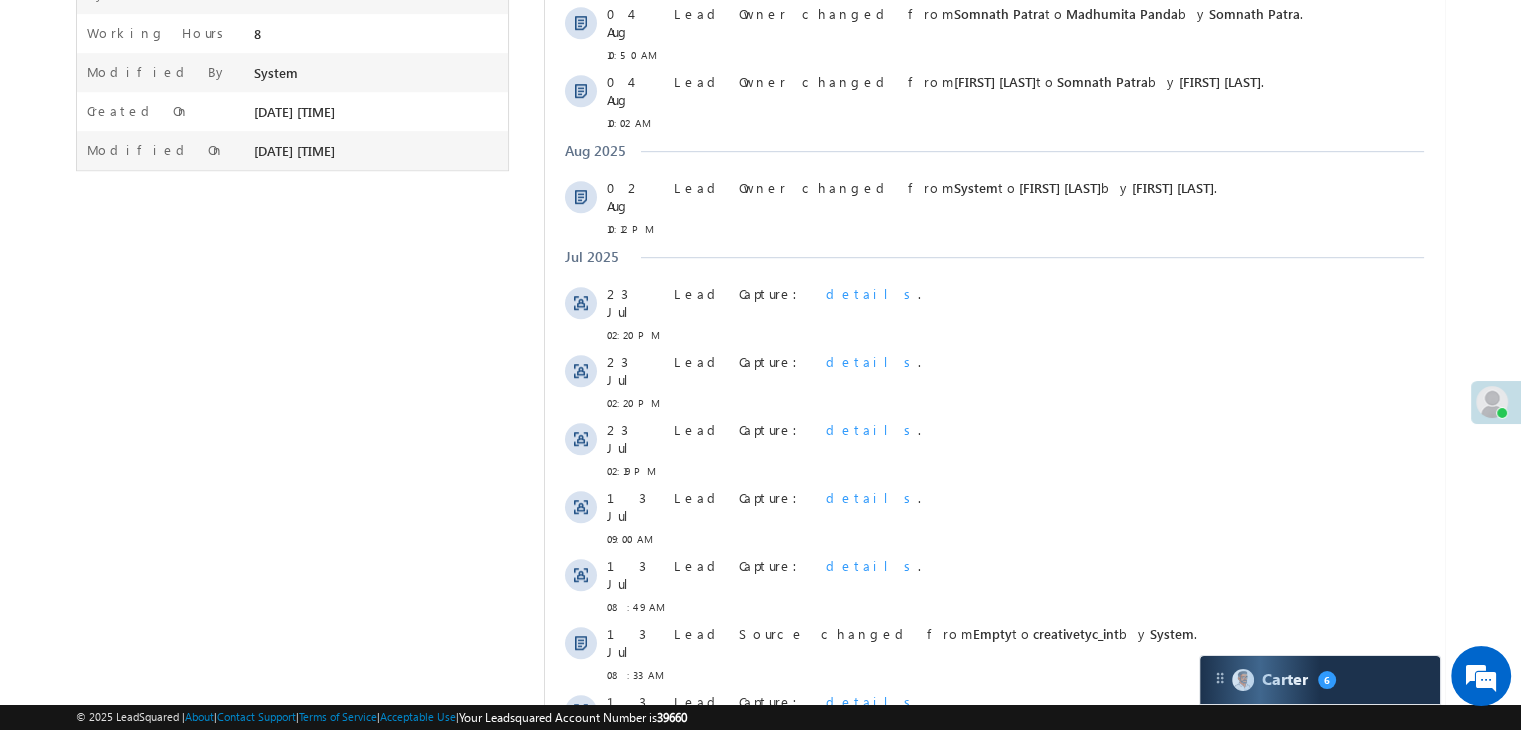scroll, scrollTop: 1492, scrollLeft: 0, axis: vertical 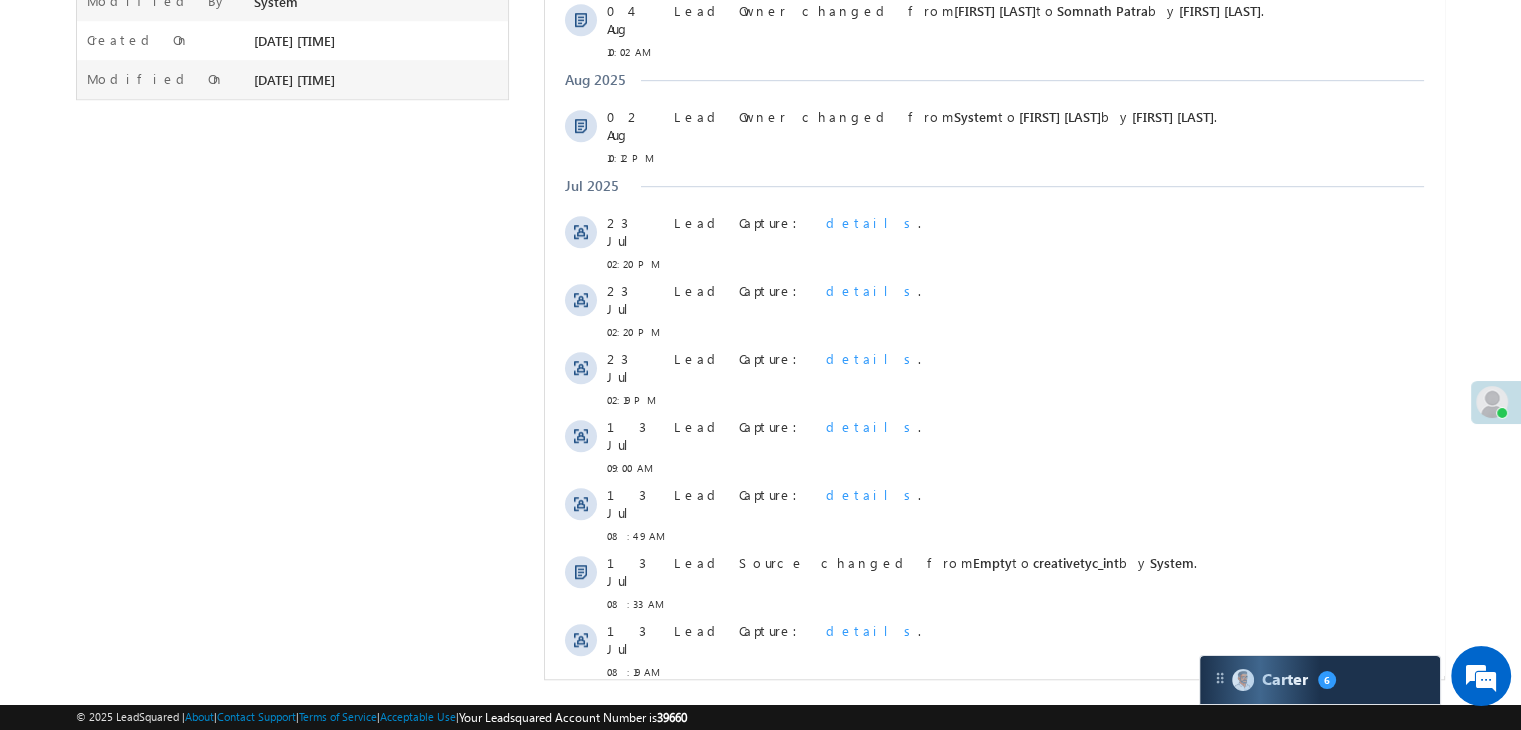 click on "details" at bounding box center [872, 766] 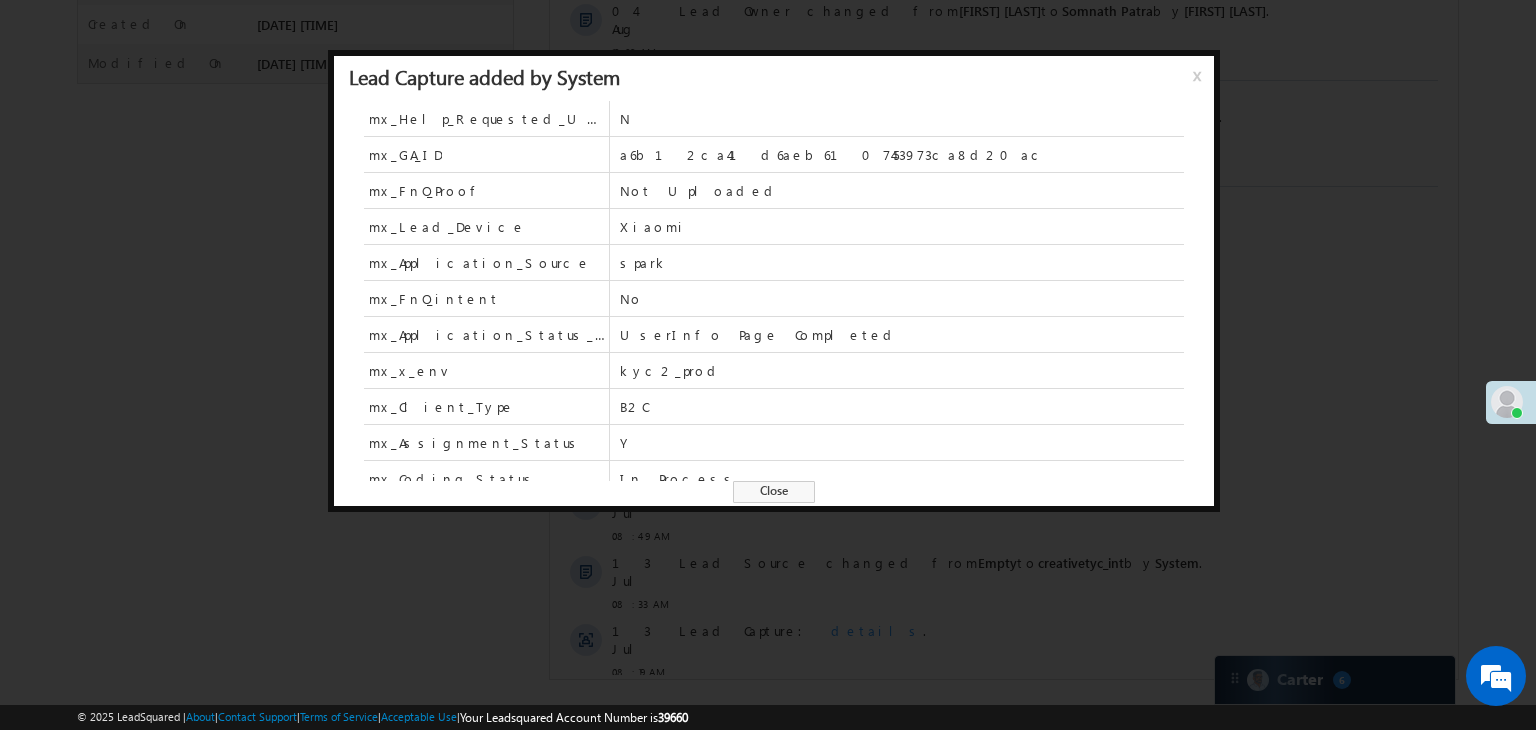 click at bounding box center (768, 365) 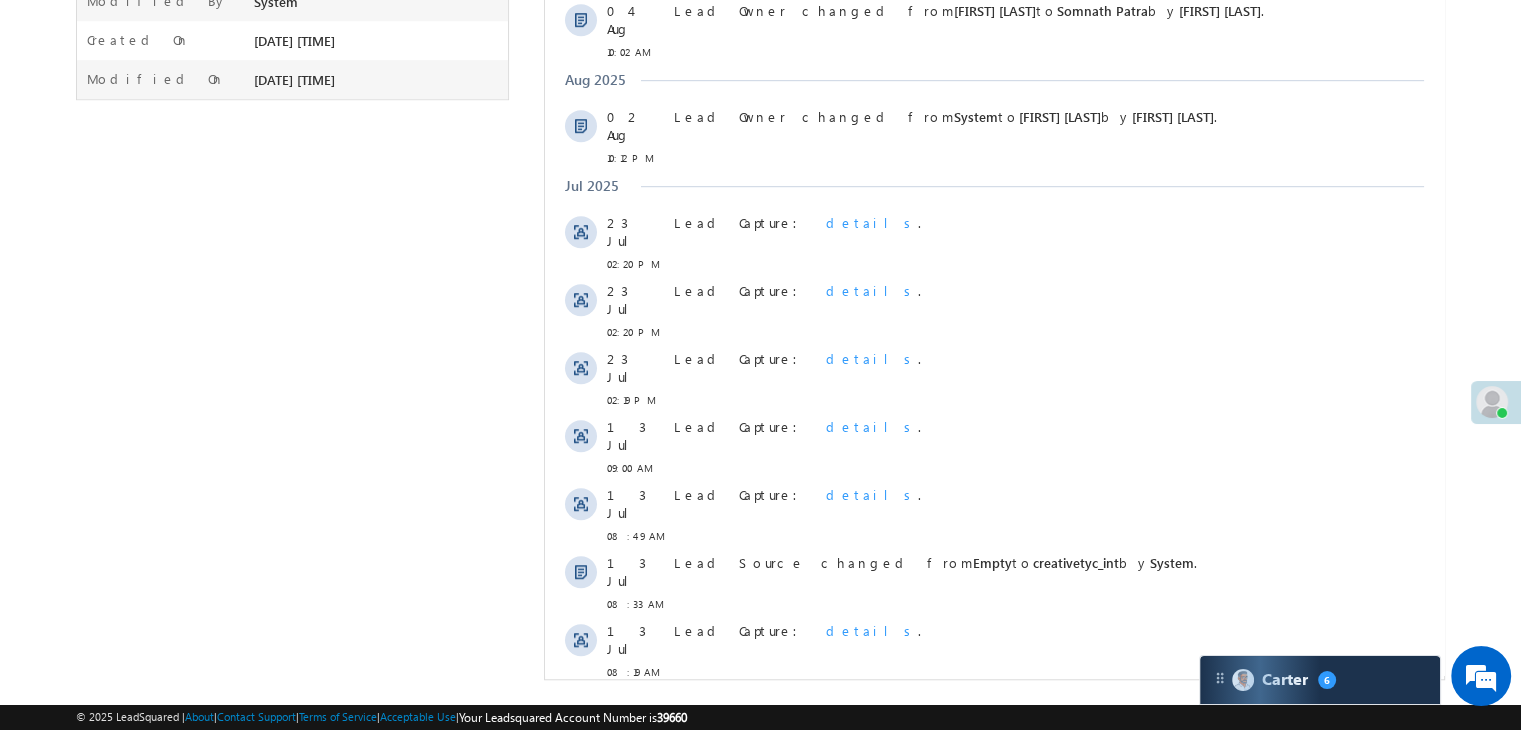 click on "details" at bounding box center (872, 698) 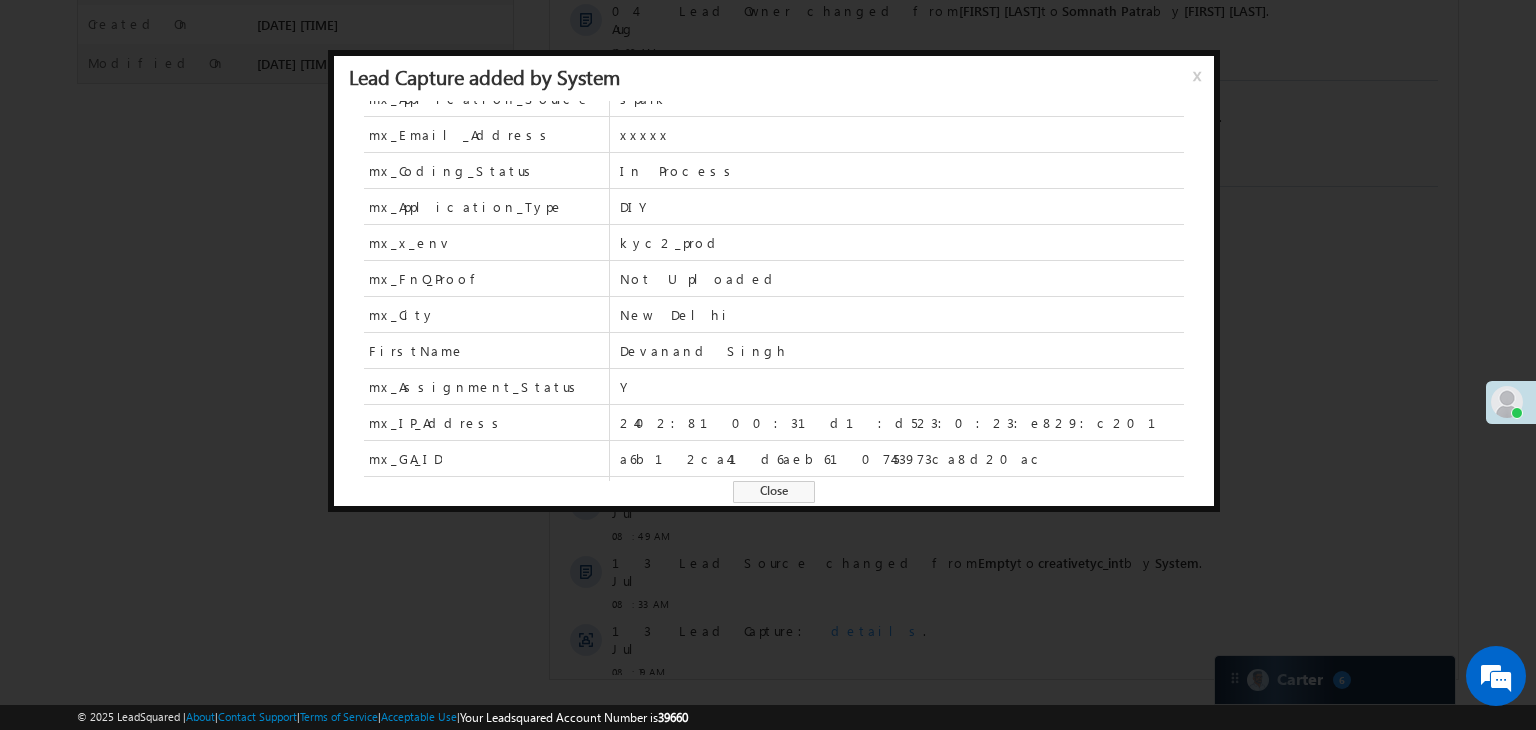scroll, scrollTop: 406, scrollLeft: 0, axis: vertical 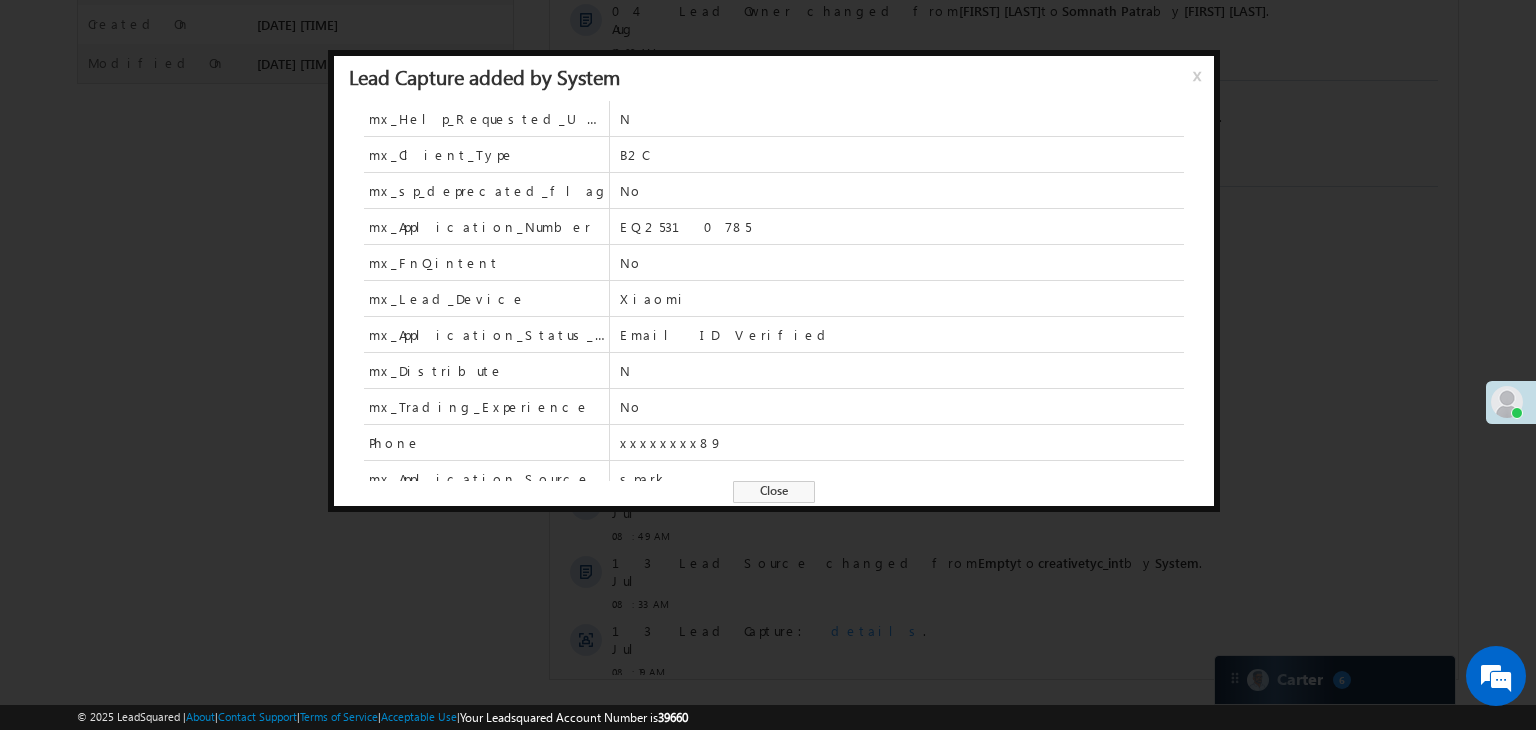 click at bounding box center [768, 365] 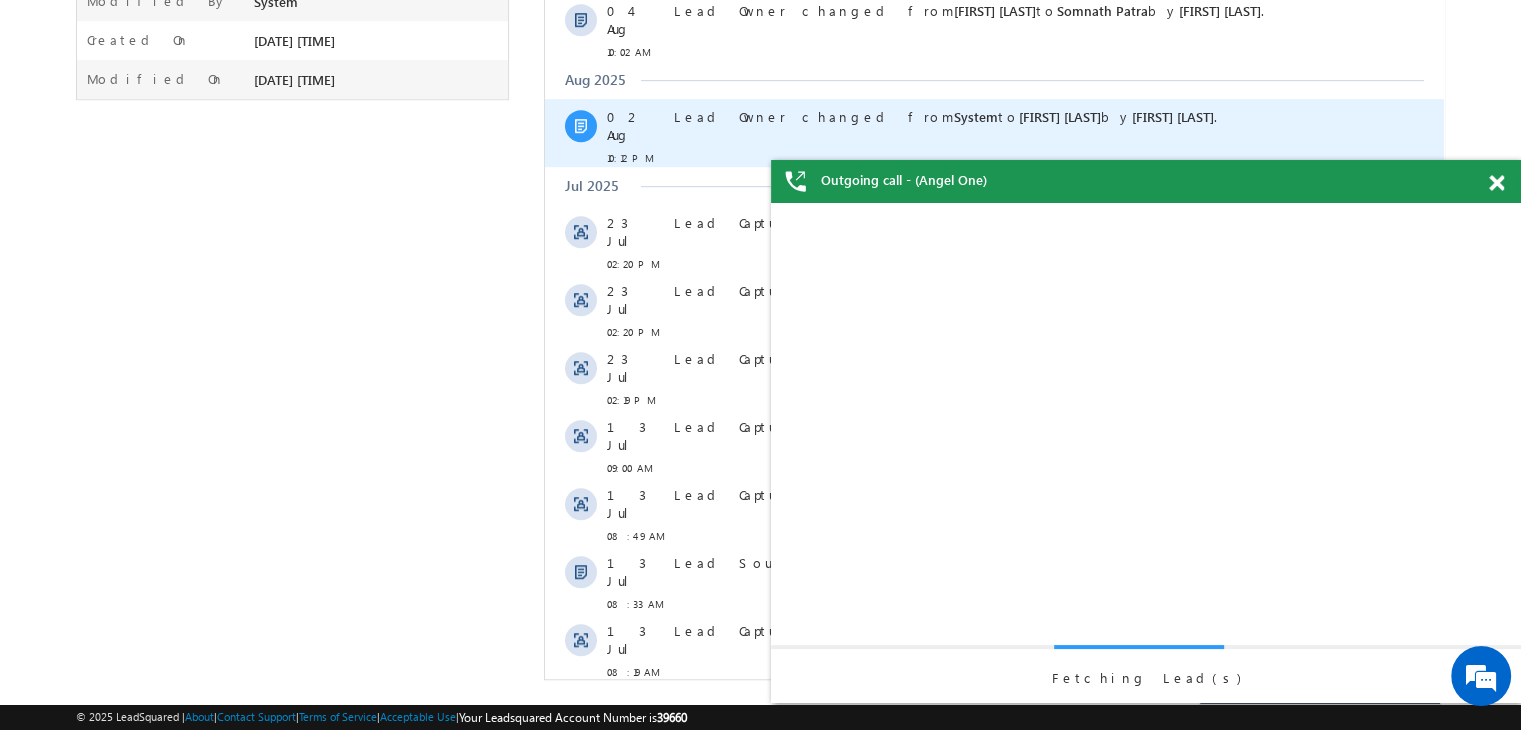 scroll, scrollTop: 0, scrollLeft: 0, axis: both 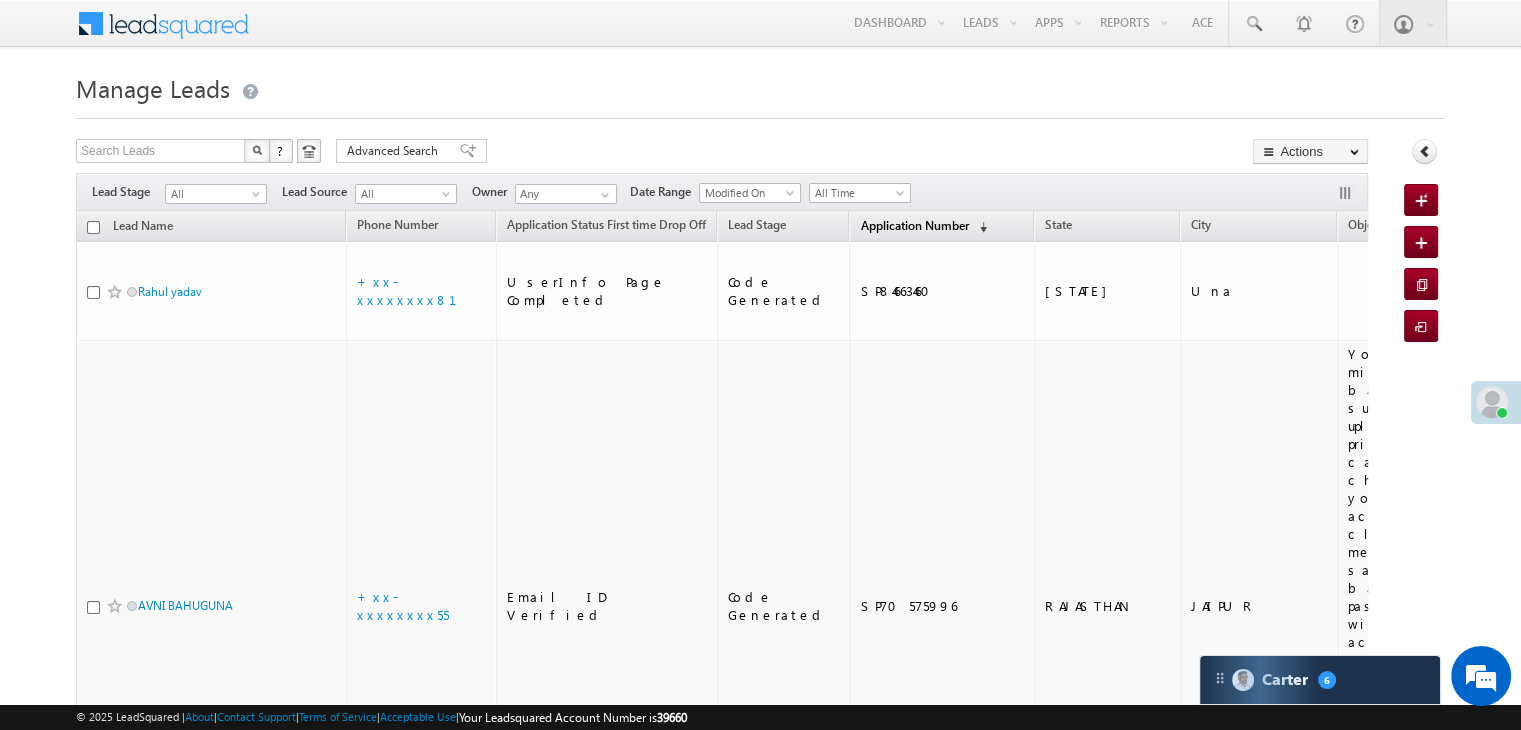 click on "Application Number" at bounding box center [914, 225] 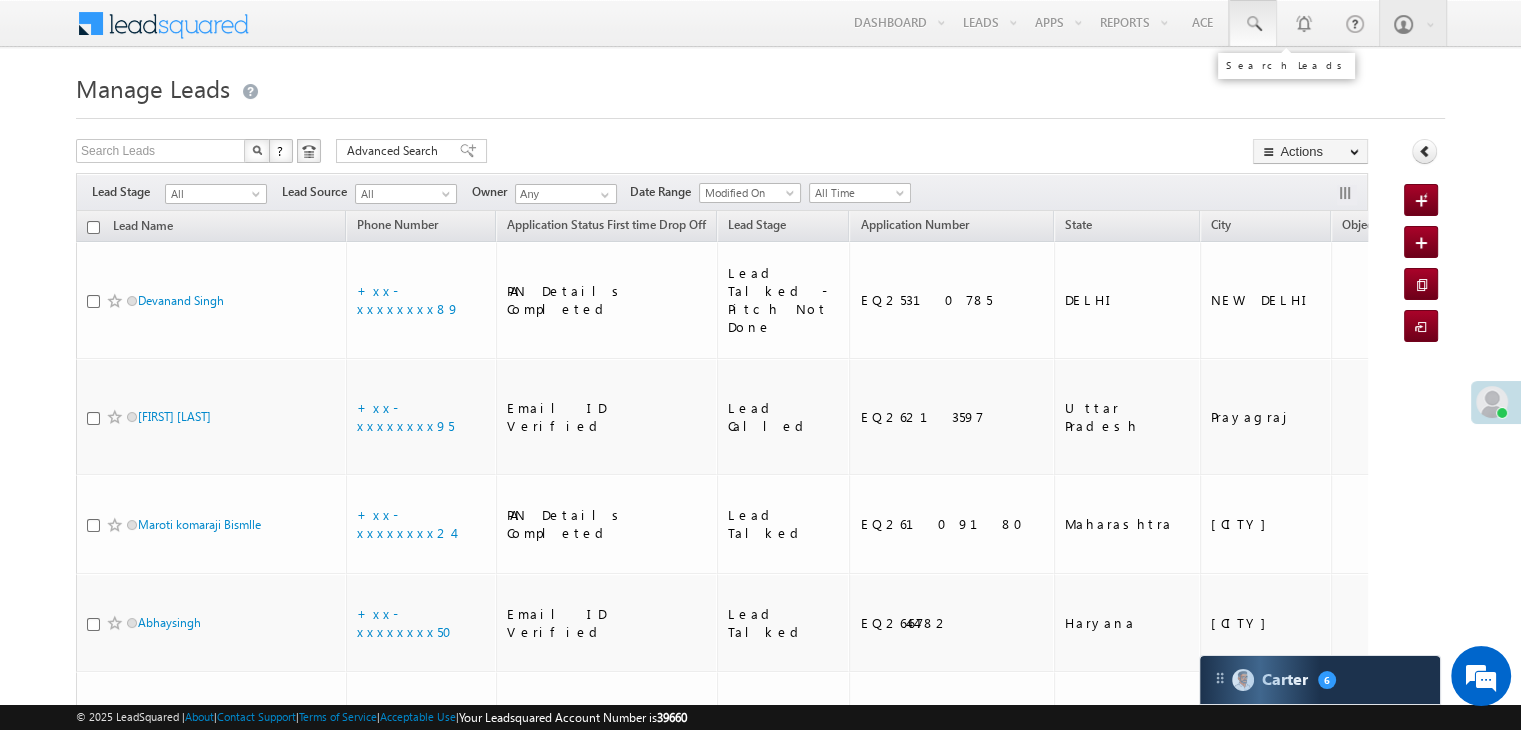 click at bounding box center [1253, 24] 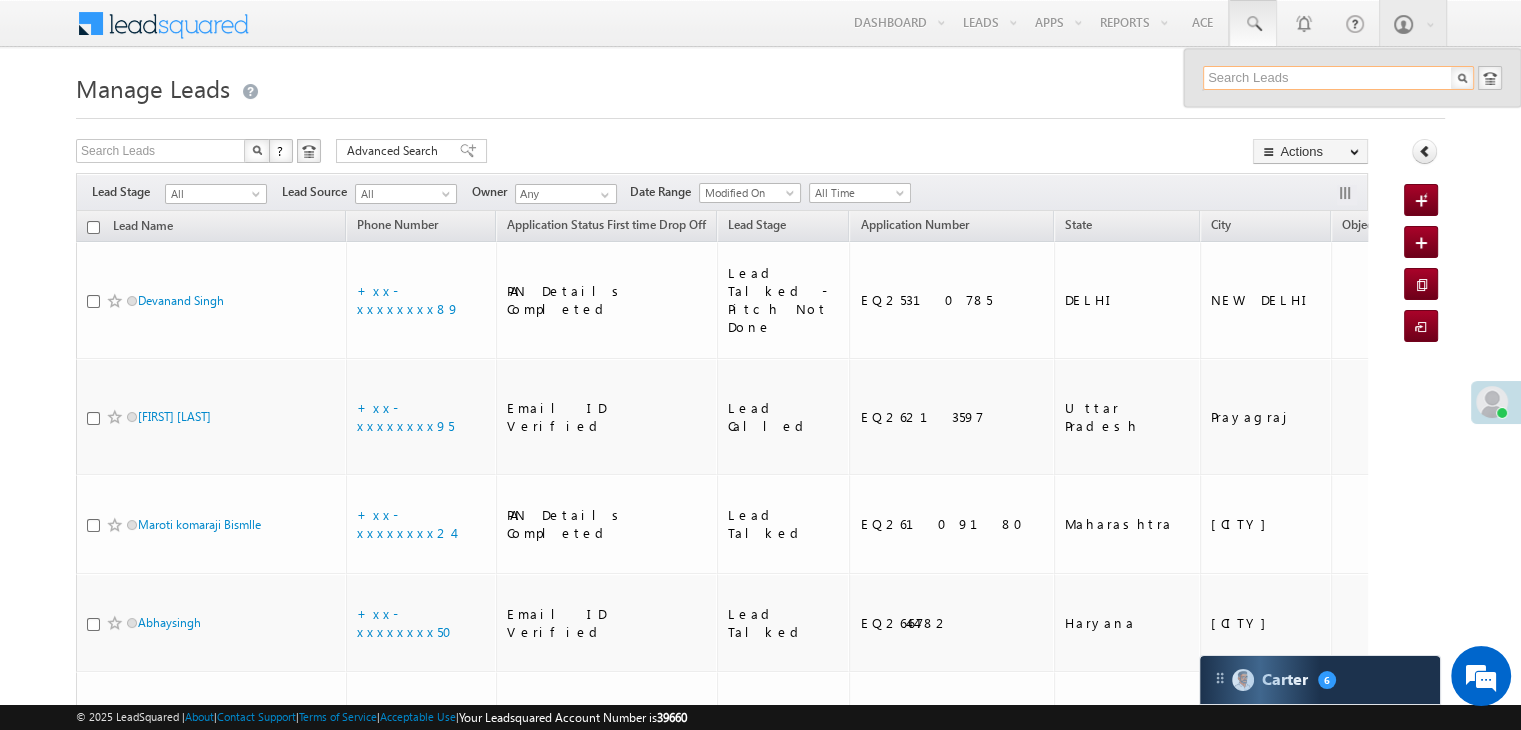 paste on "EQ24880361" 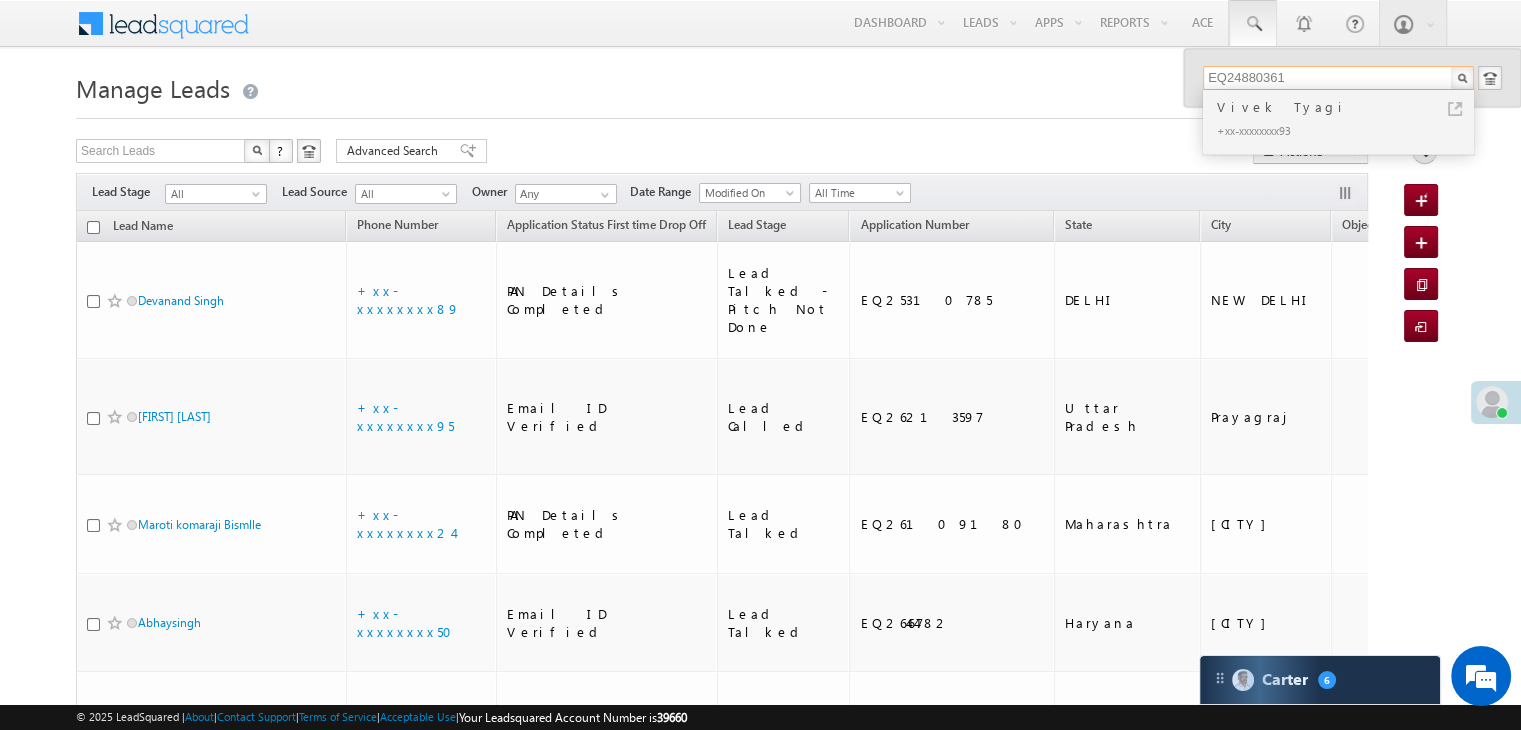scroll, scrollTop: 0, scrollLeft: 0, axis: both 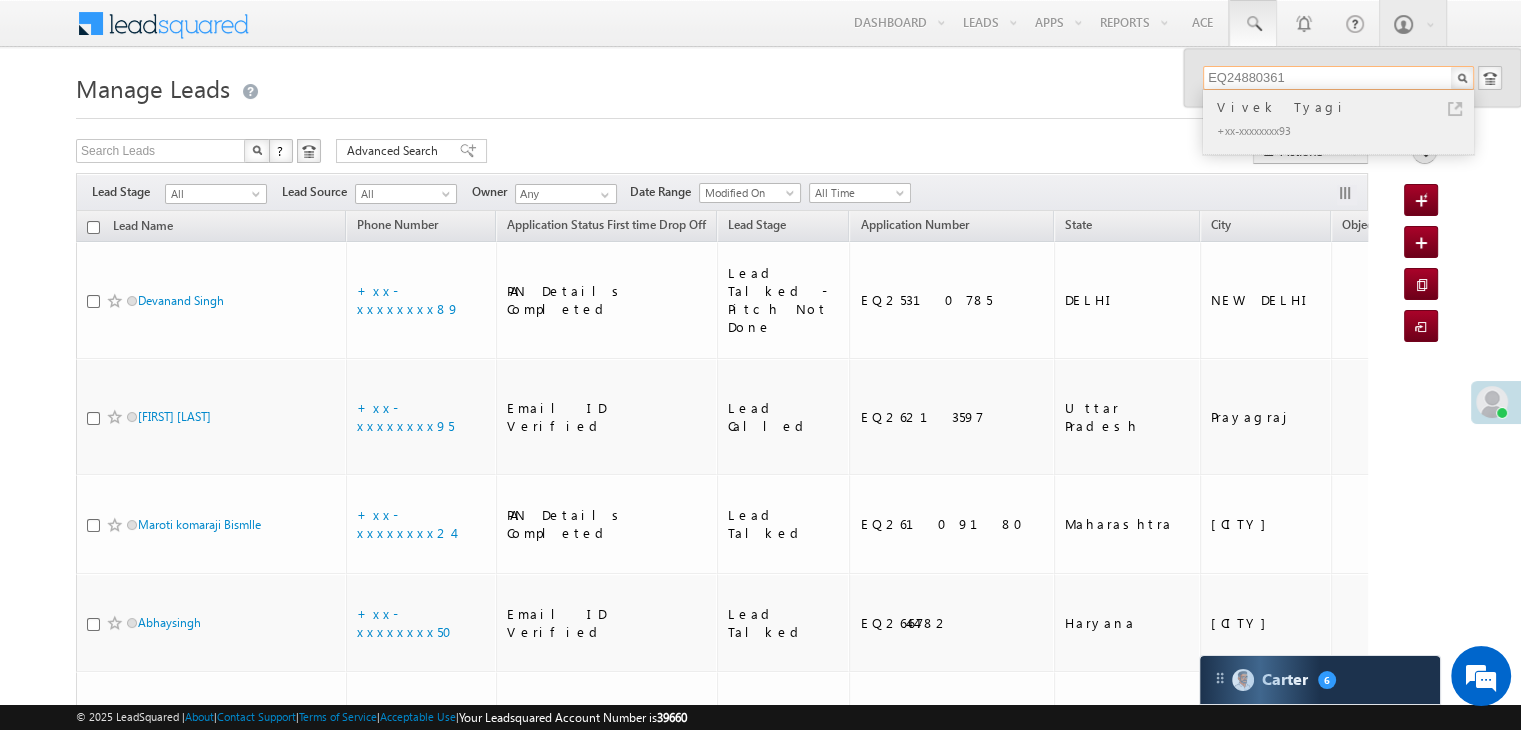 type on "EQ24880361" 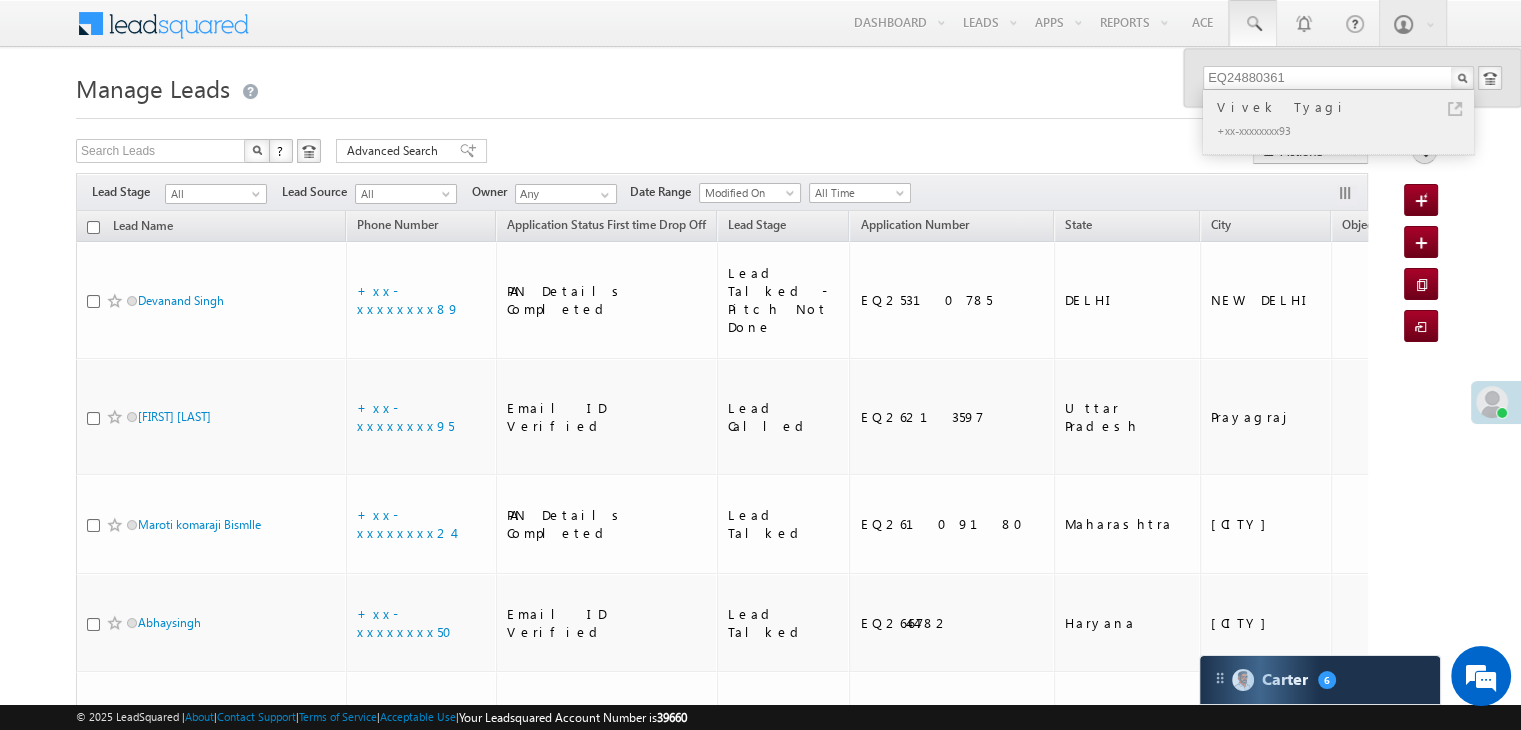 click on "Vivek Tyagi" at bounding box center [1347, 107] 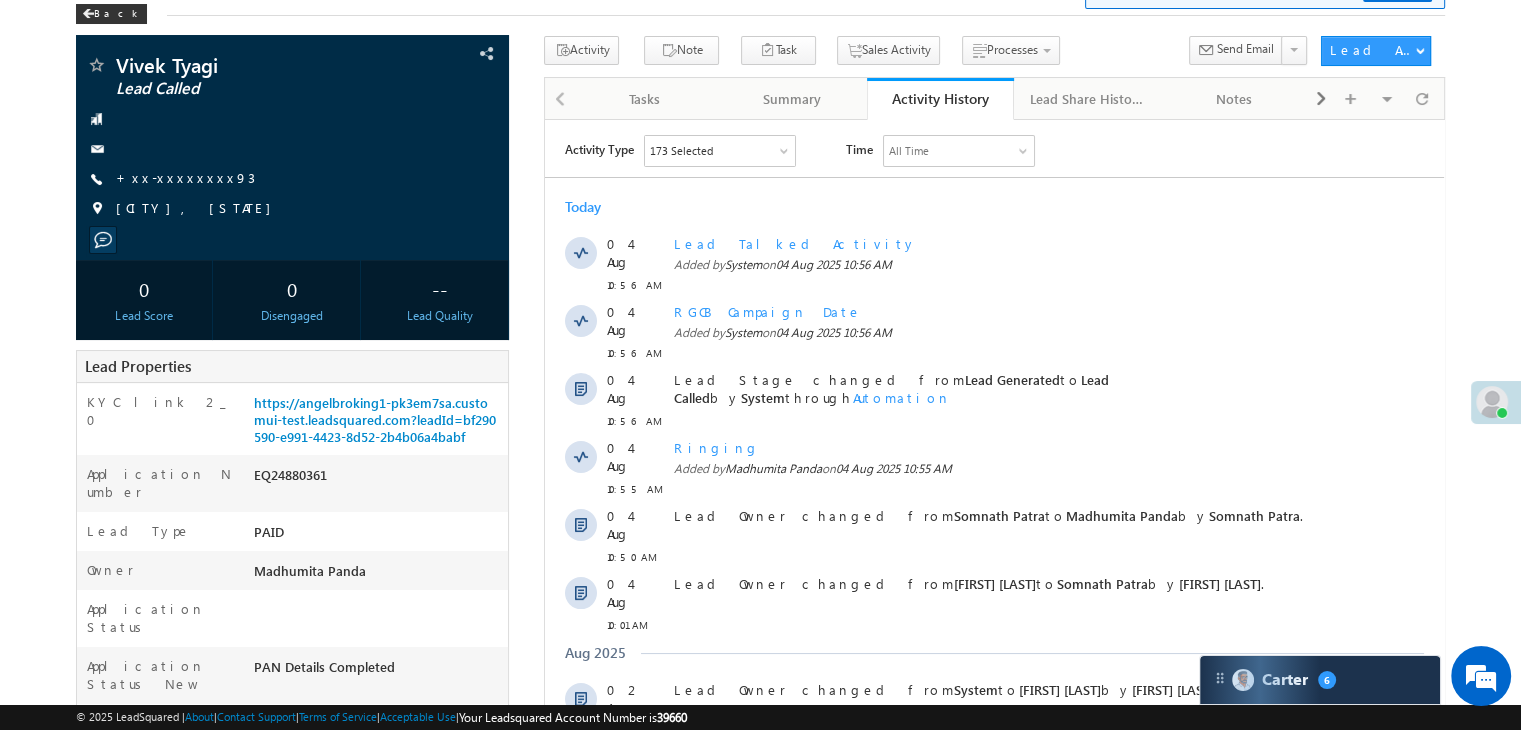 scroll, scrollTop: 100, scrollLeft: 0, axis: vertical 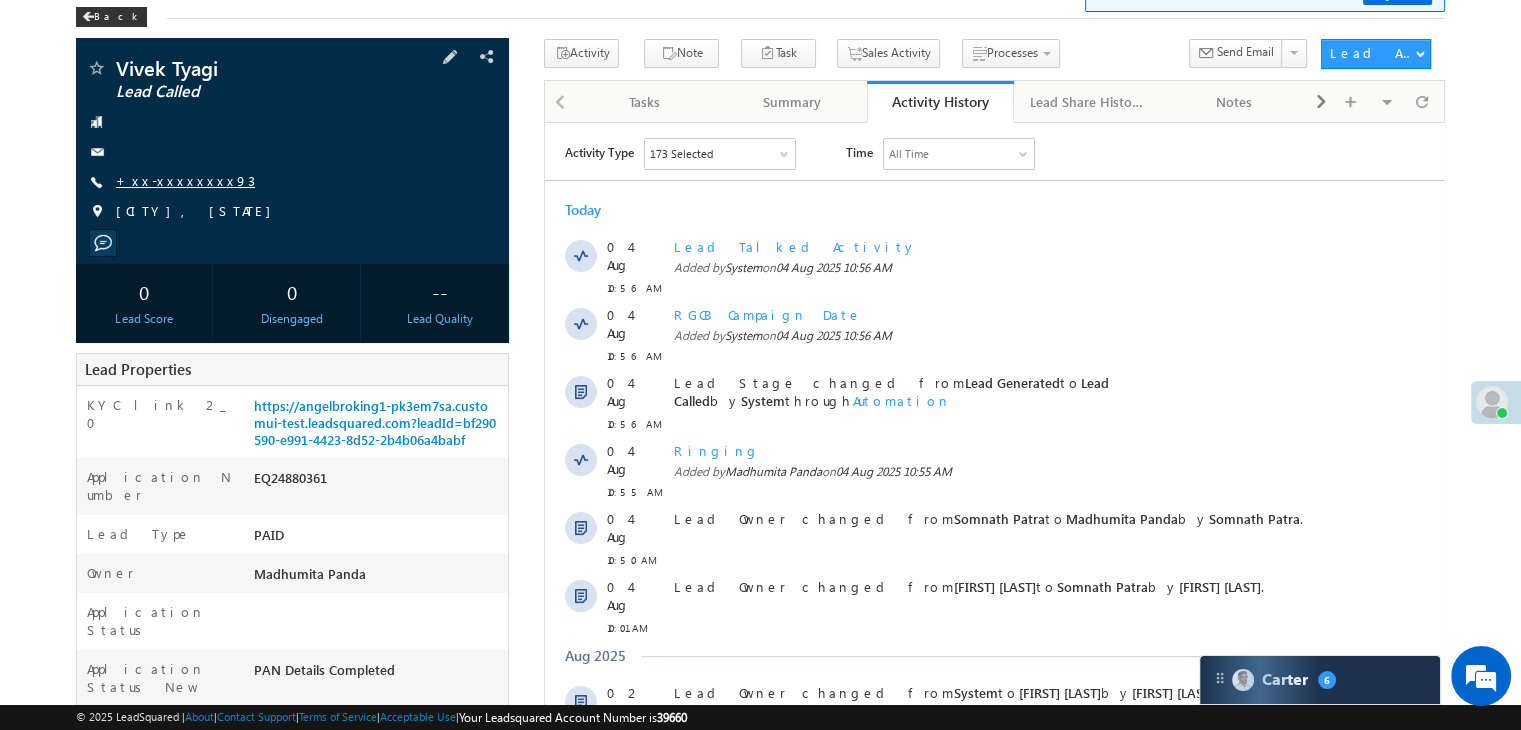 click on "+xx-xxxxxxxx93" at bounding box center (185, 180) 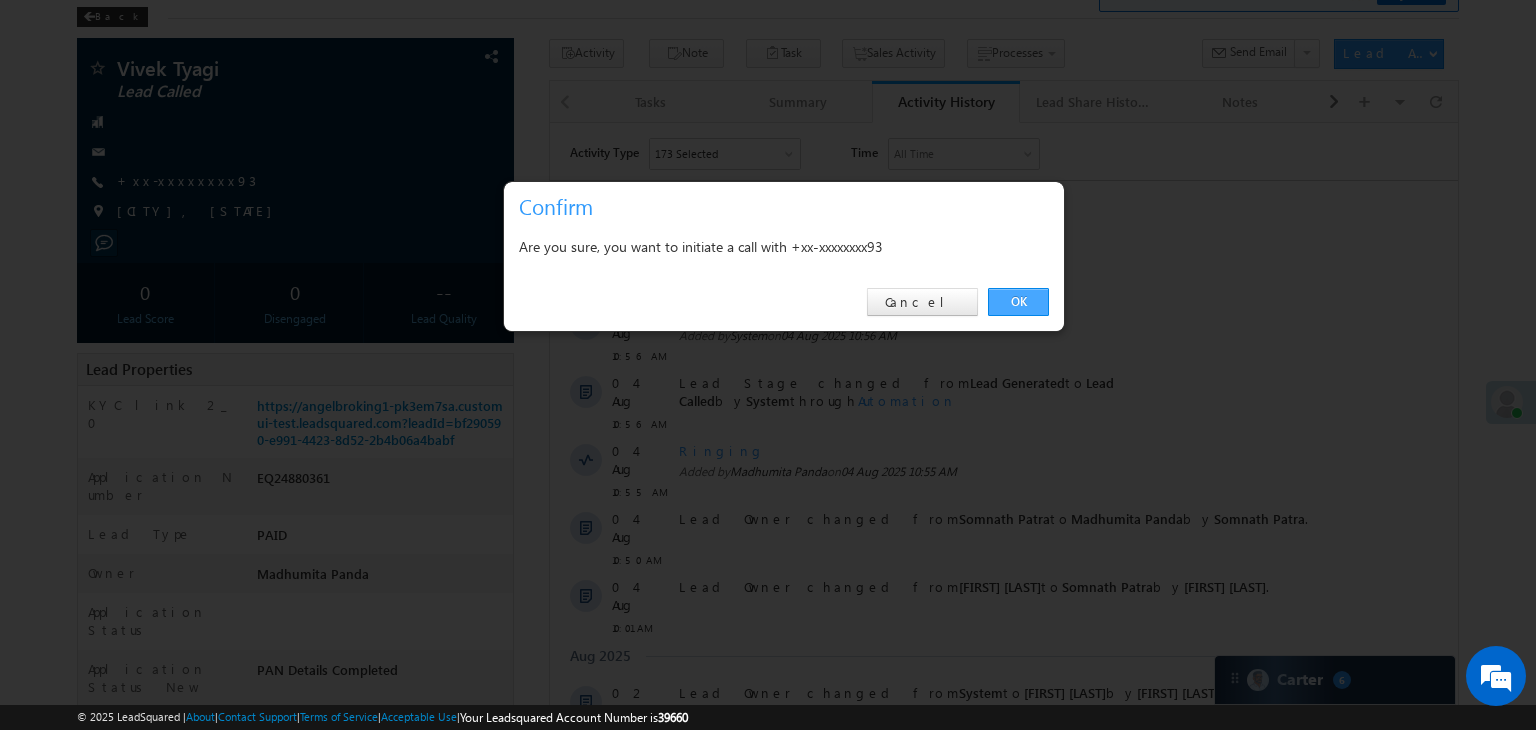 click on "OK" at bounding box center [1018, 302] 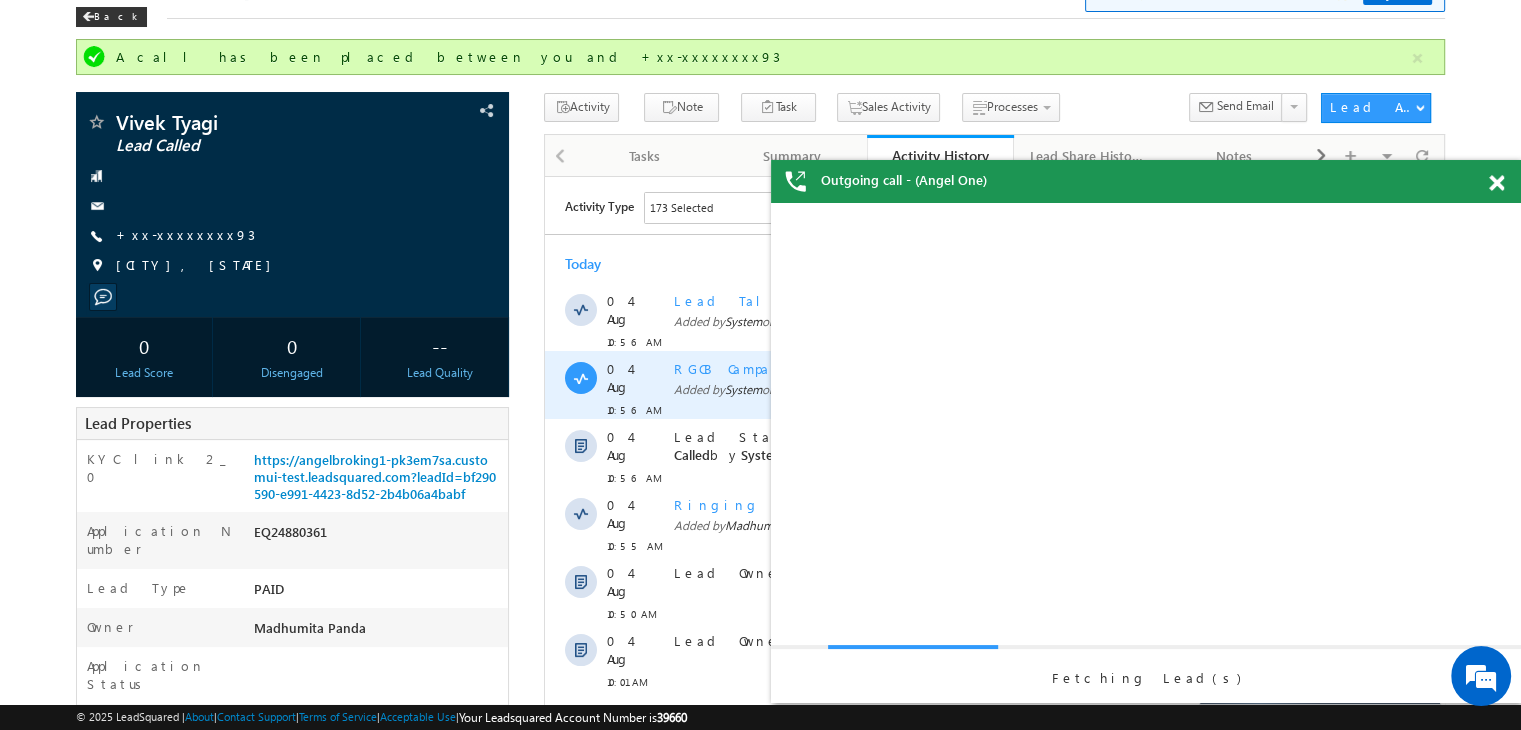 scroll, scrollTop: 0, scrollLeft: 0, axis: both 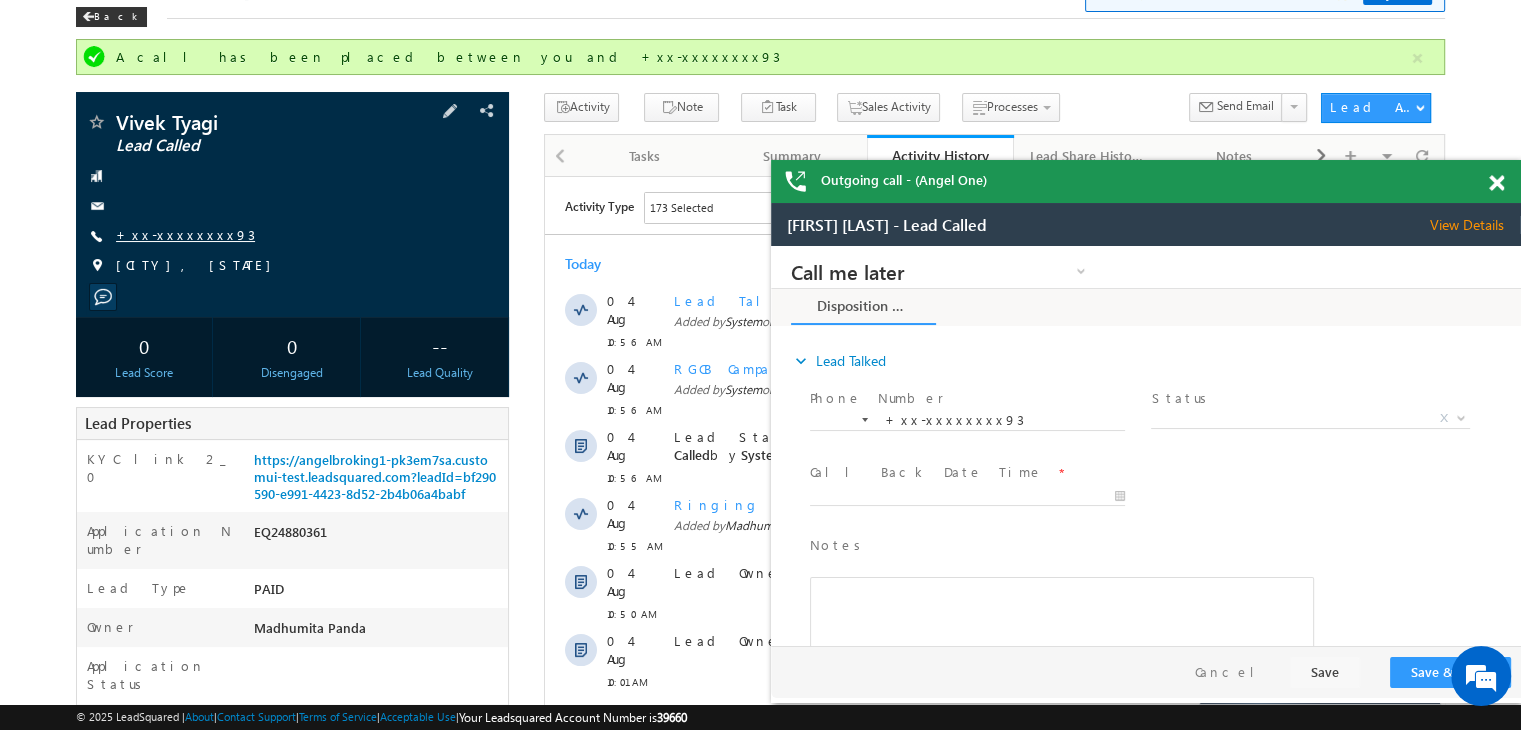 click on "+xx-xxxxxxxx93" at bounding box center [185, 234] 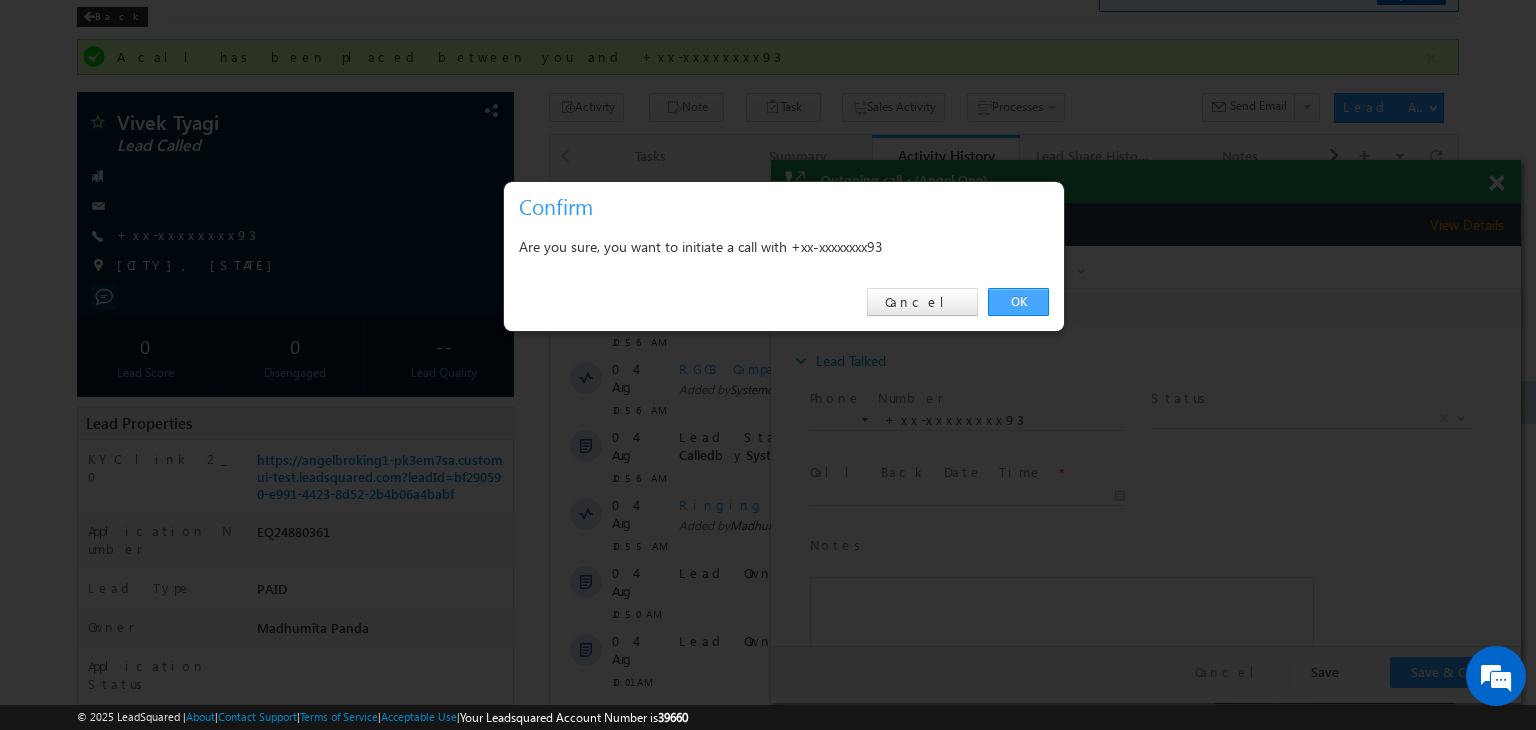click on "OK" at bounding box center (1018, 302) 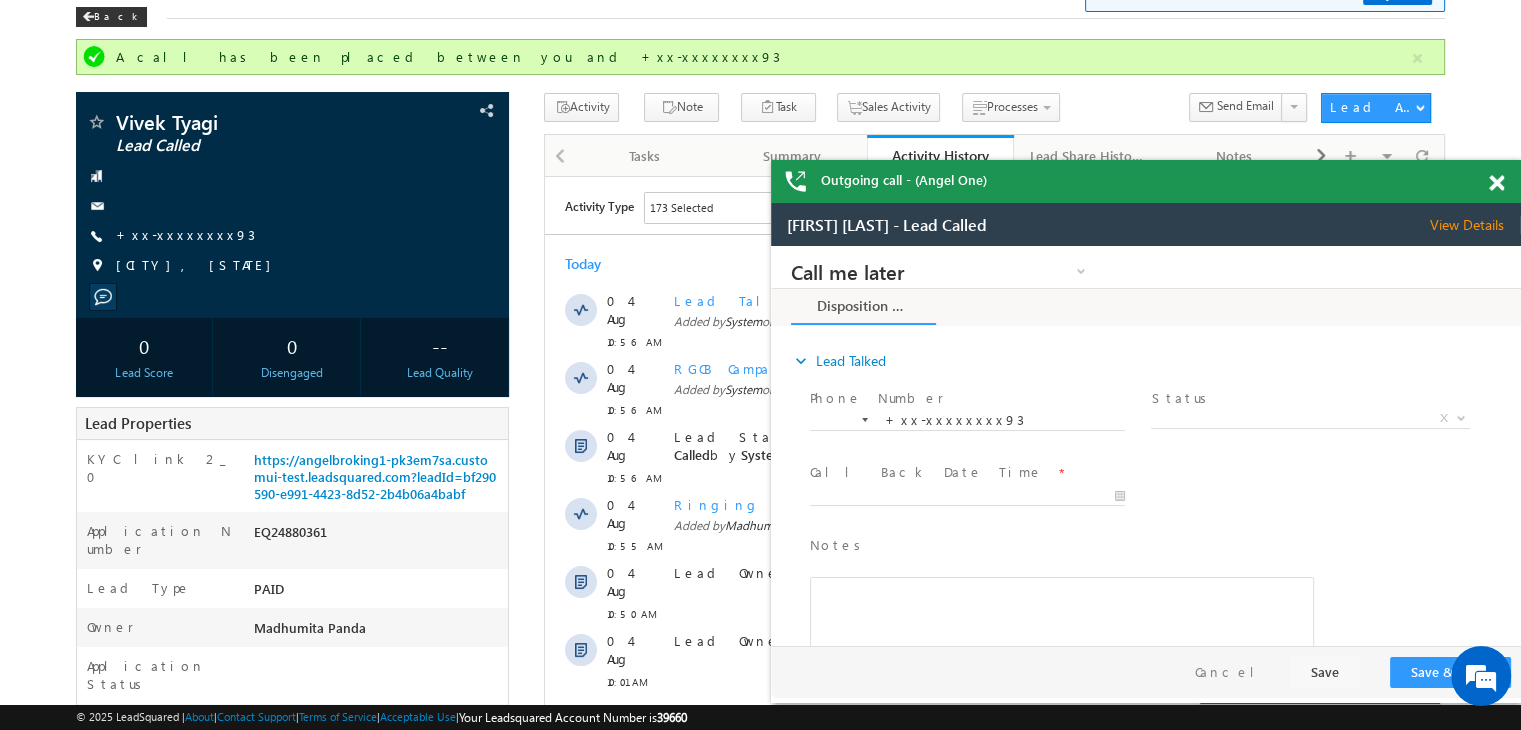 drag, startPoint x: 1491, startPoint y: 186, endPoint x: 343, endPoint y: 6, distance: 1162.0258 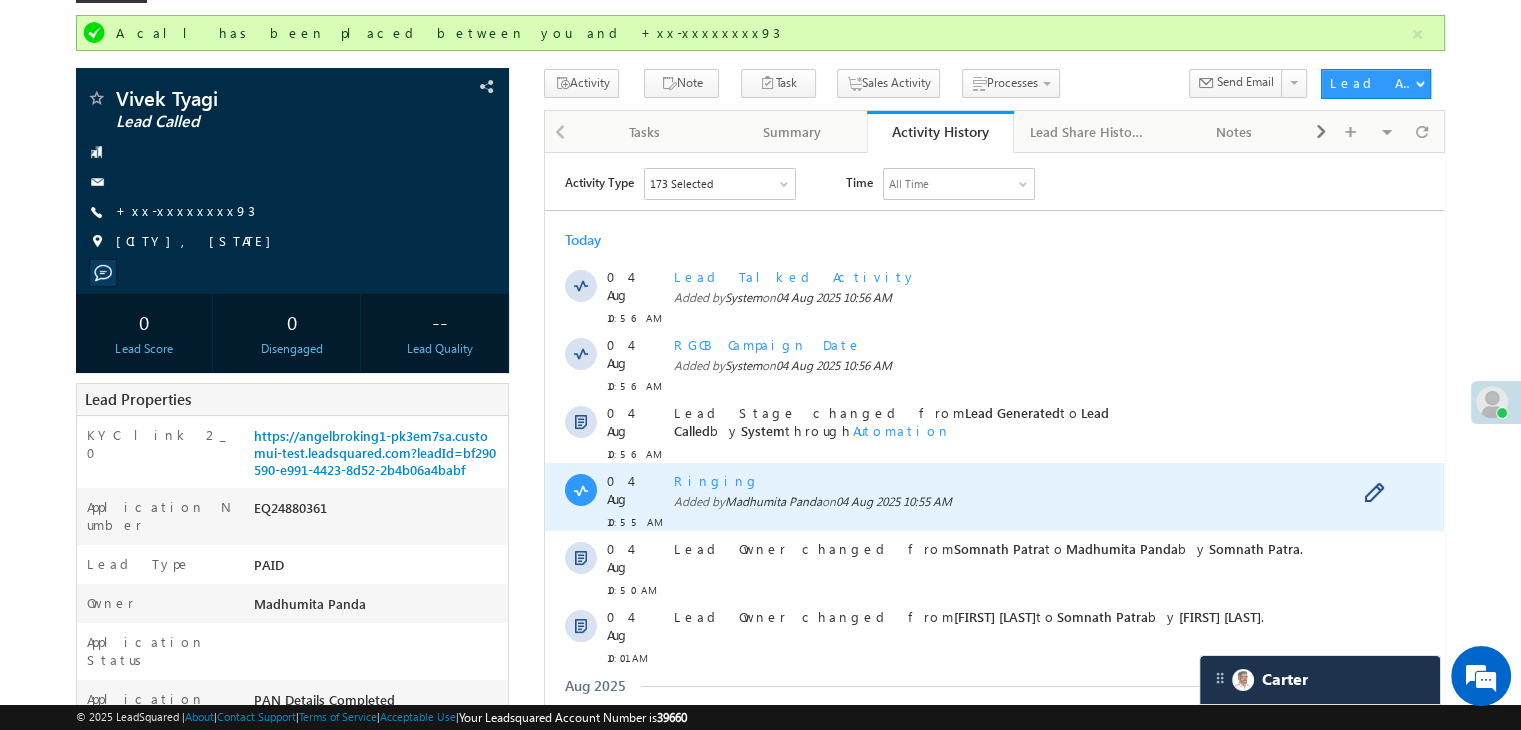 scroll, scrollTop: 0, scrollLeft: 0, axis: both 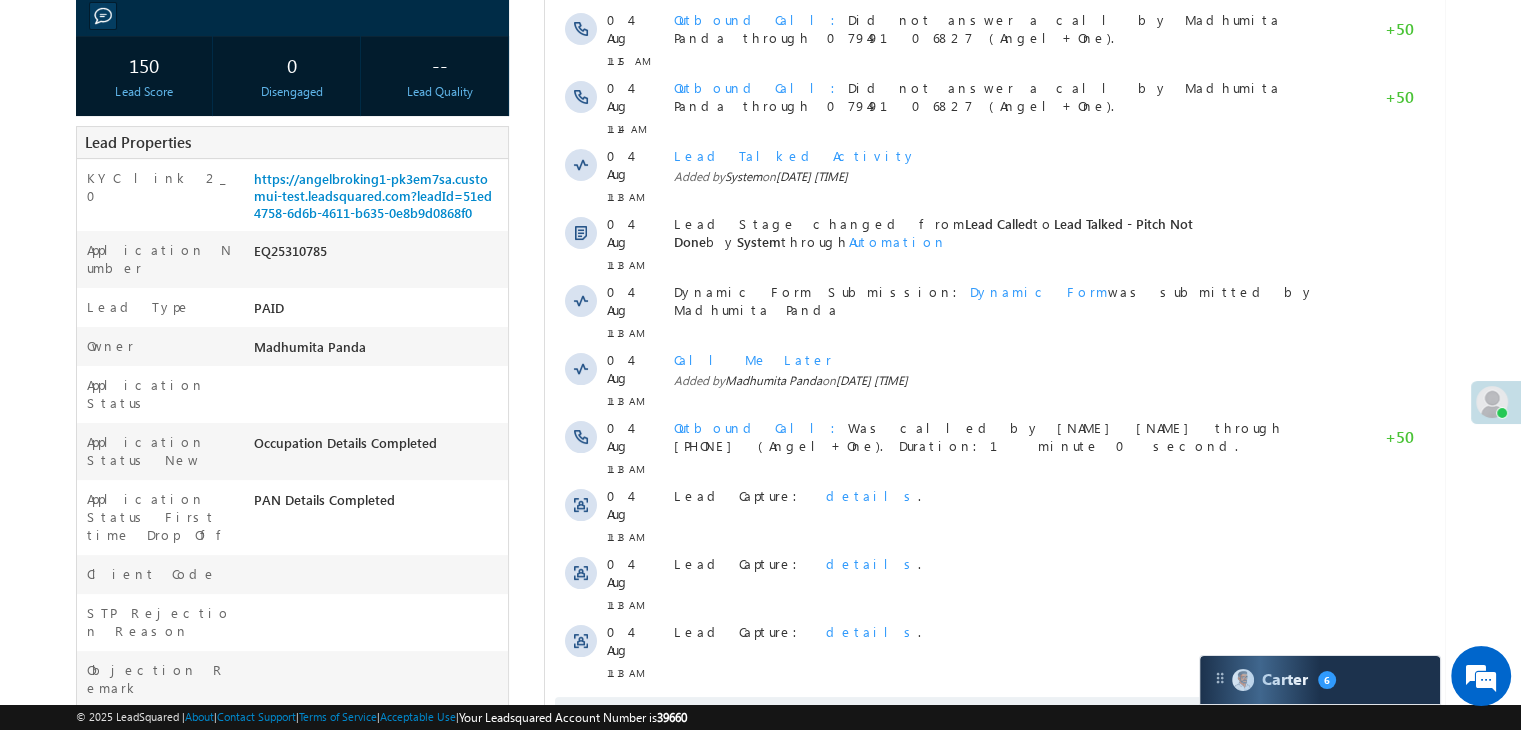 click on "Show More" at bounding box center [1004, 717] 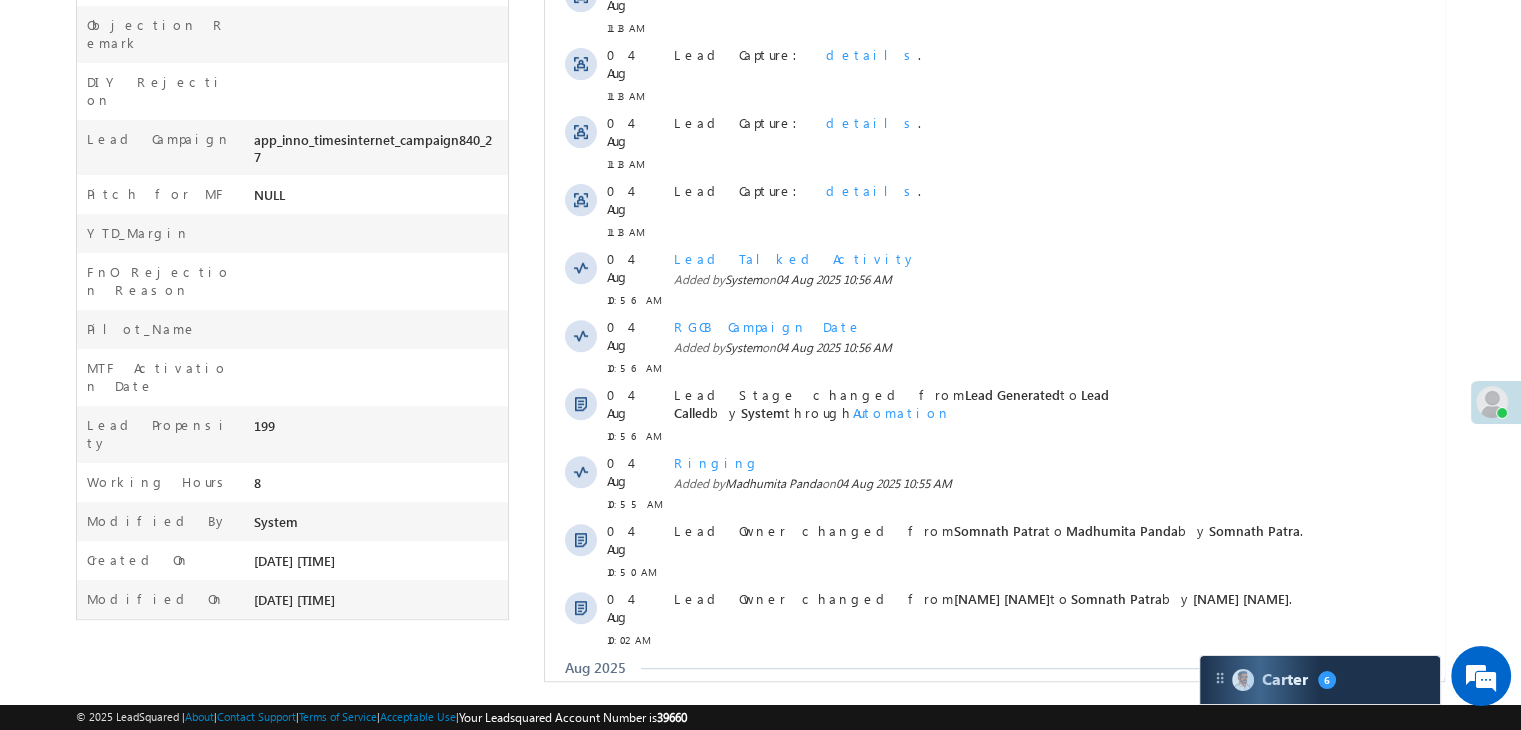 scroll, scrollTop: 973, scrollLeft: 0, axis: vertical 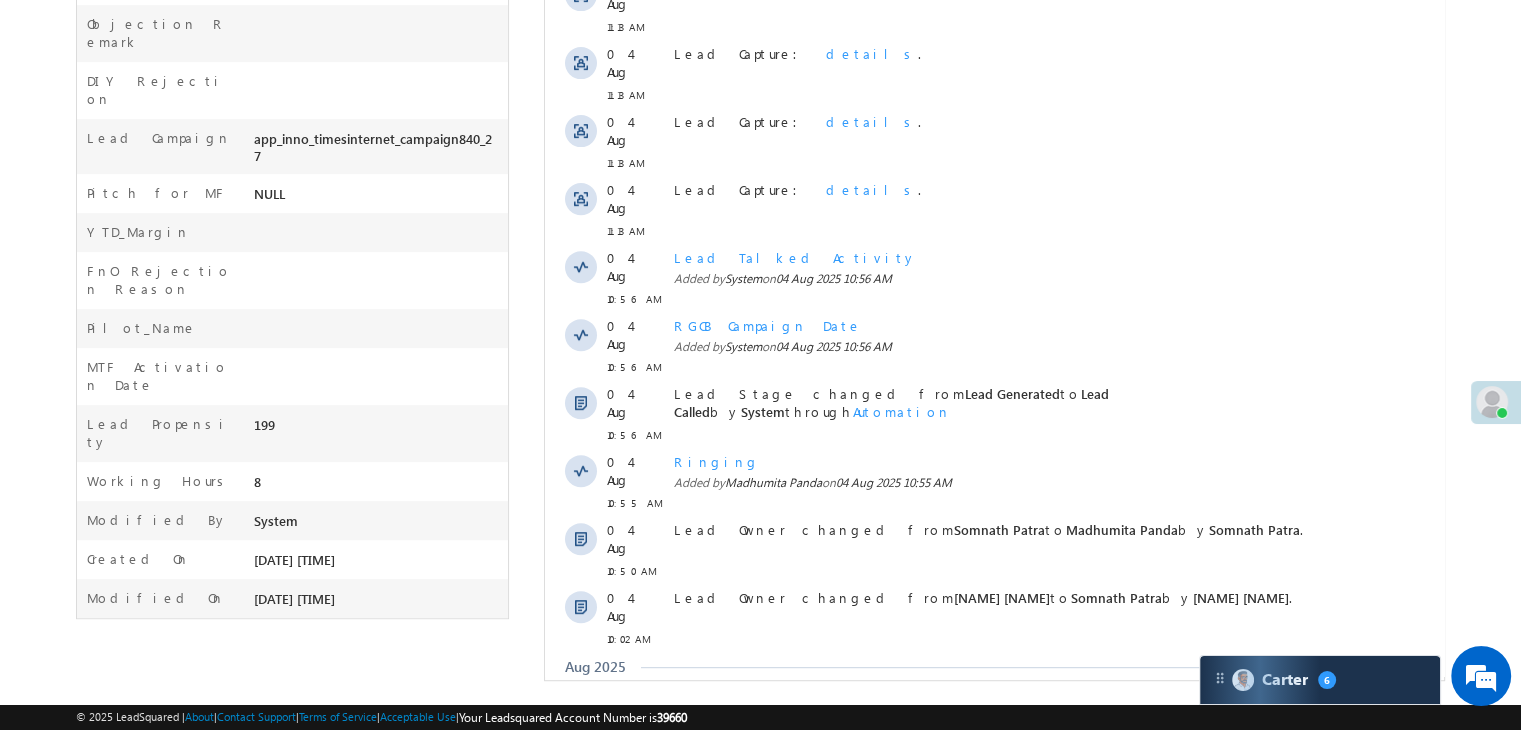click on "Show More" at bounding box center (1004, 789) 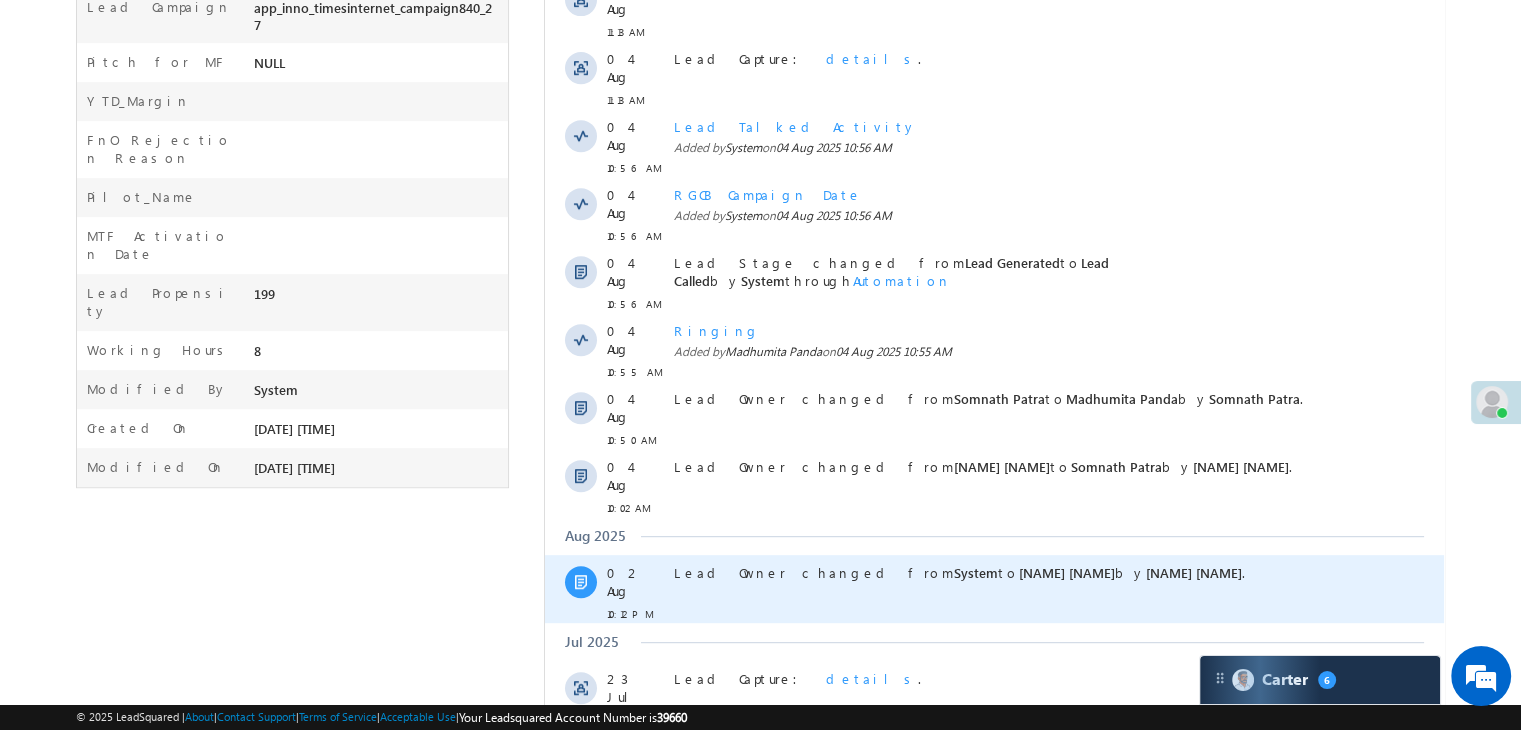 scroll, scrollTop: 1552, scrollLeft: 0, axis: vertical 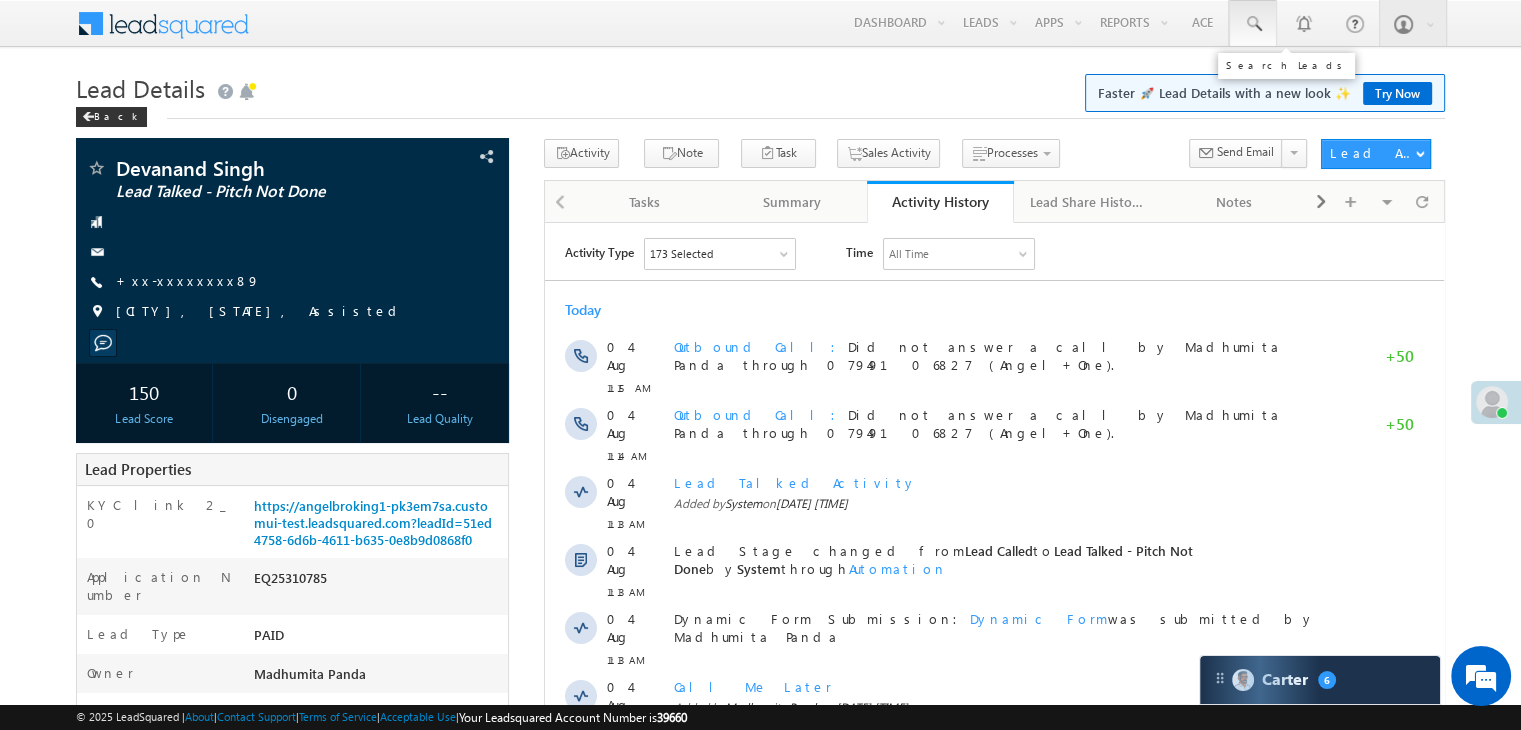 click at bounding box center (1253, 24) 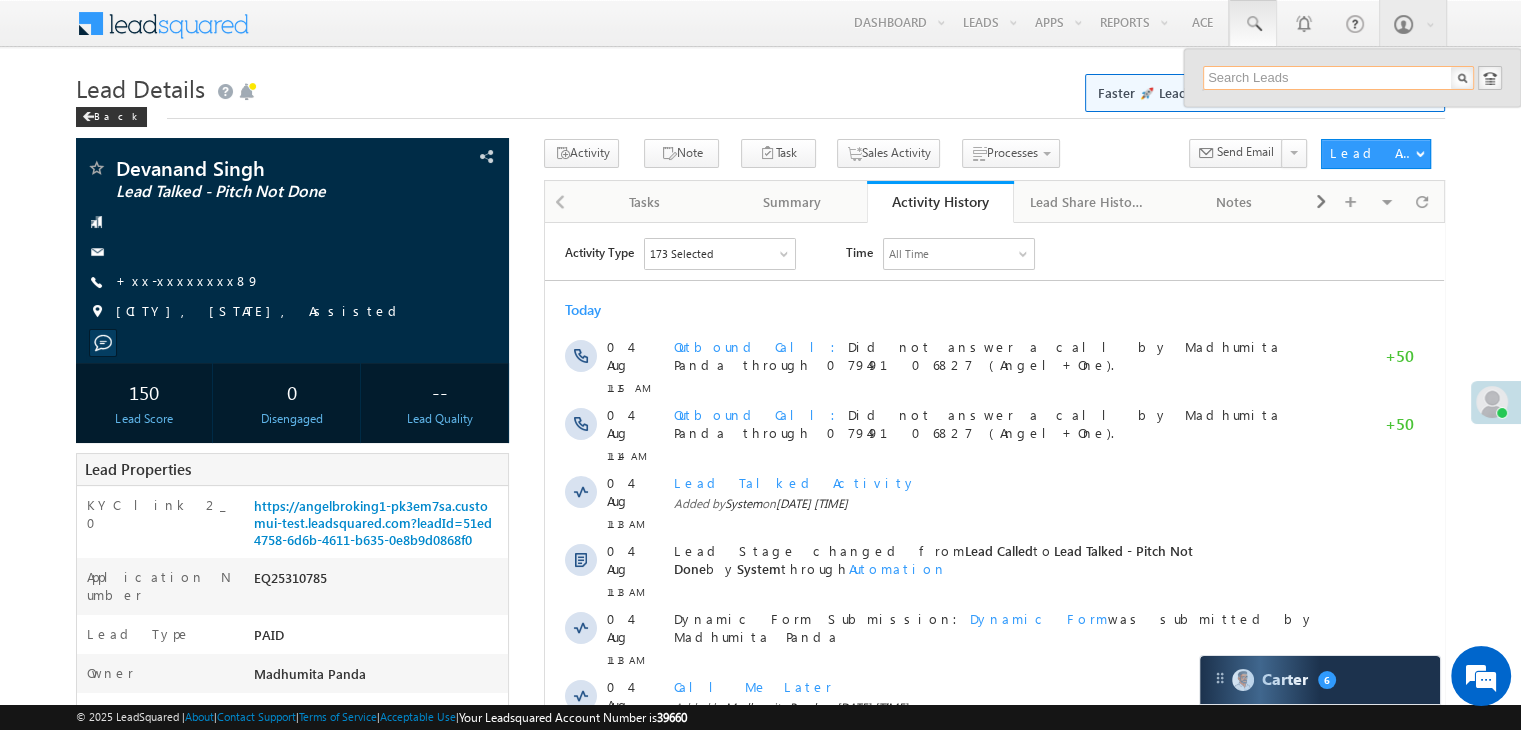 paste on "9312781989" 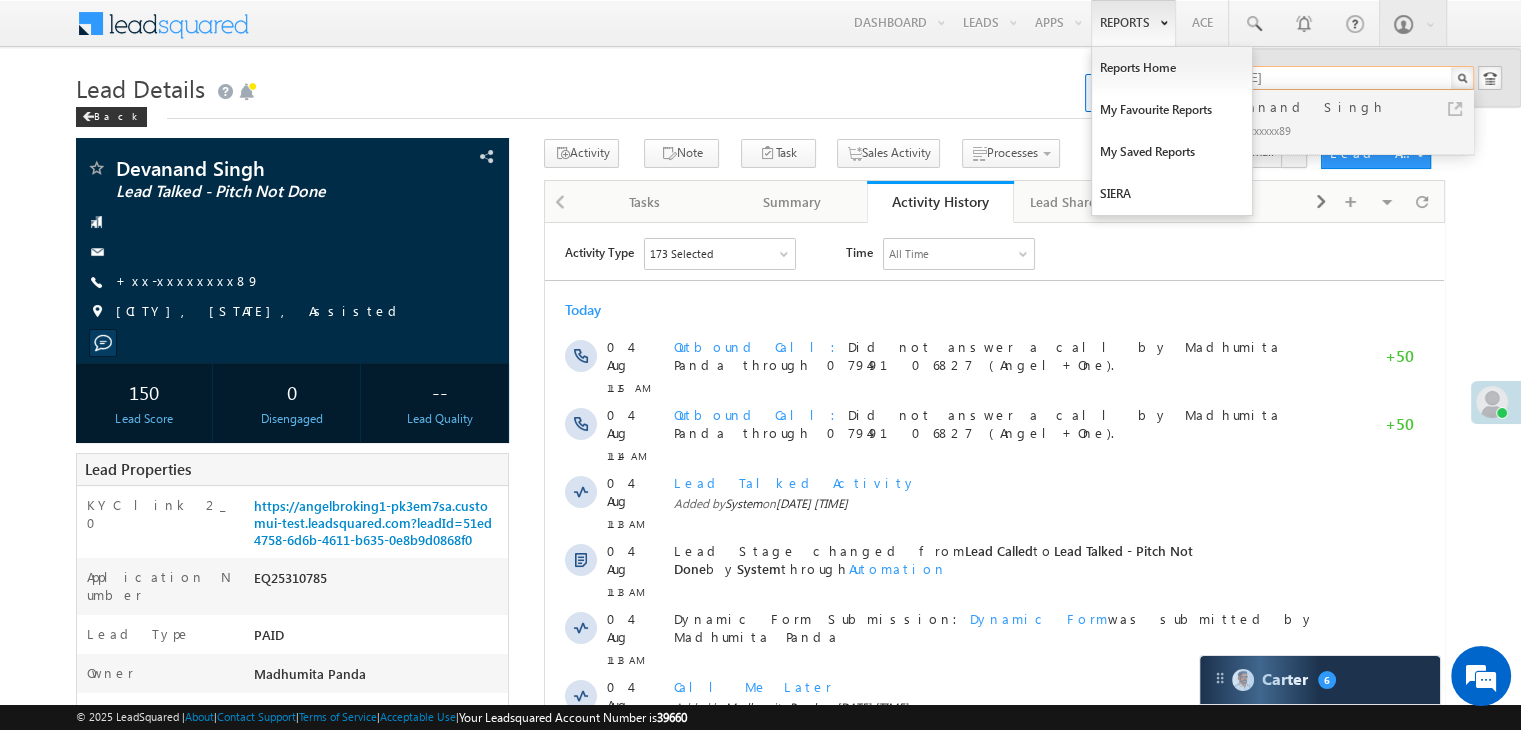 type on "9312781989" 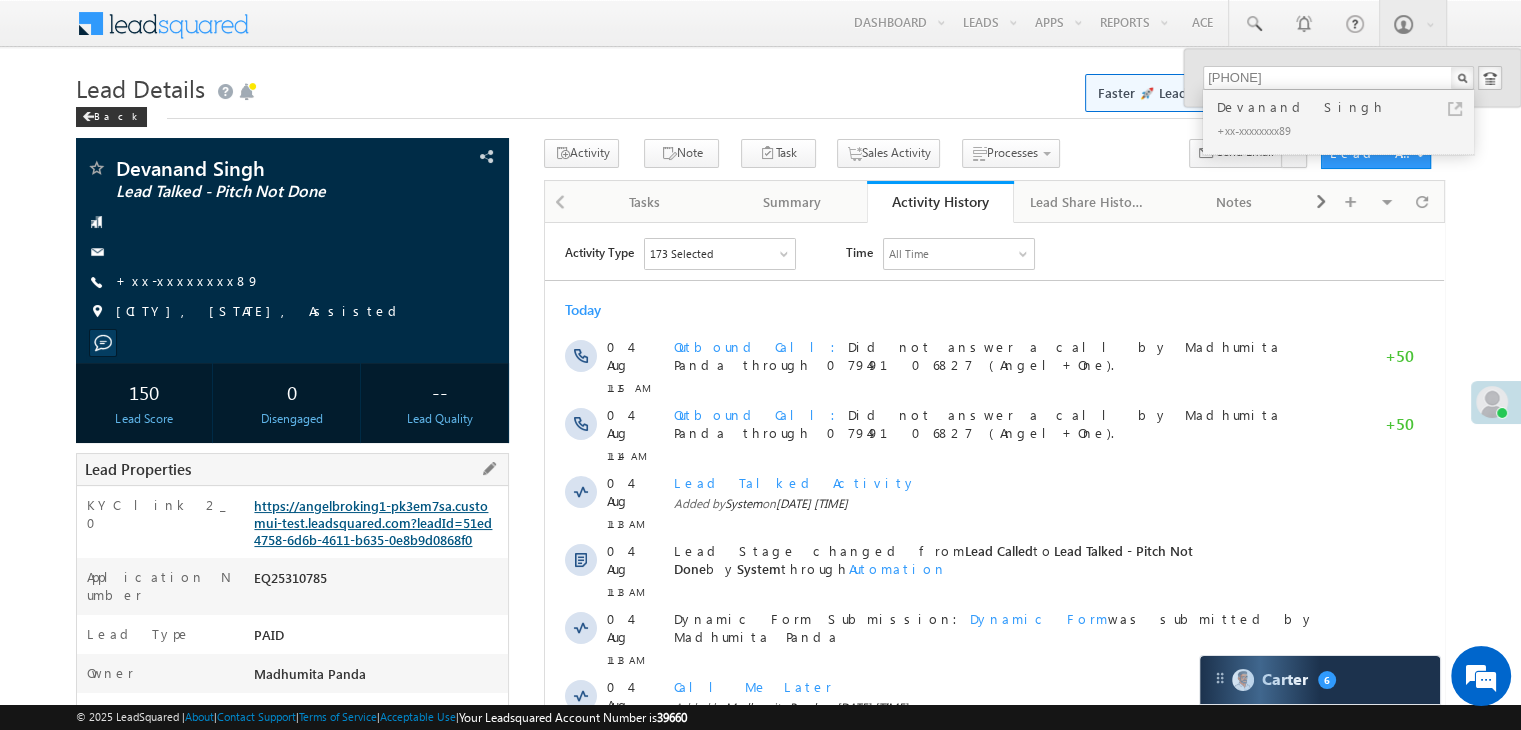 click on "https://angelbroking1-pk3em7sa.customui-test.leadsquared.com?leadId=51ed4758-6d6b-4611-b635-0e8b9d0868f0" at bounding box center [373, 522] 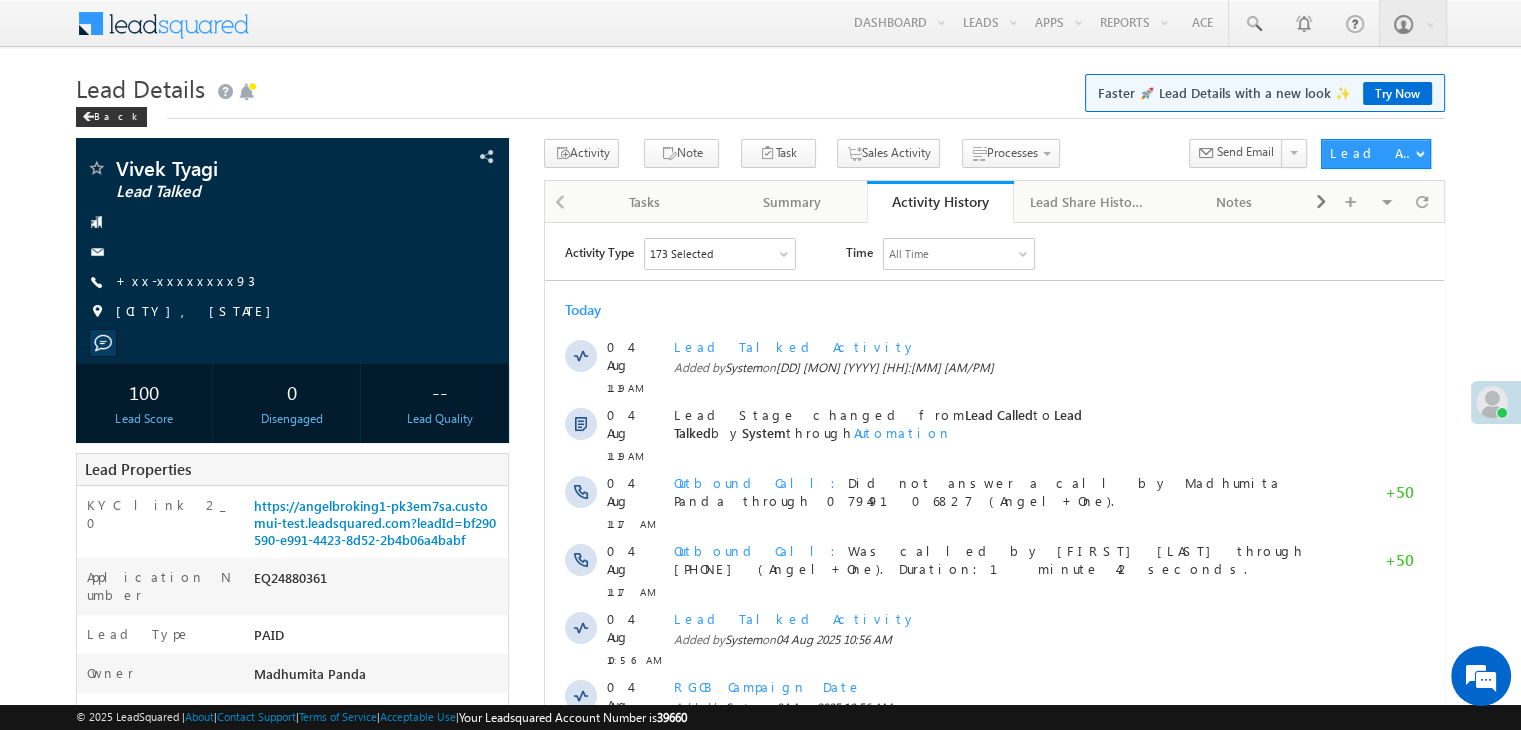 scroll, scrollTop: 0, scrollLeft: 0, axis: both 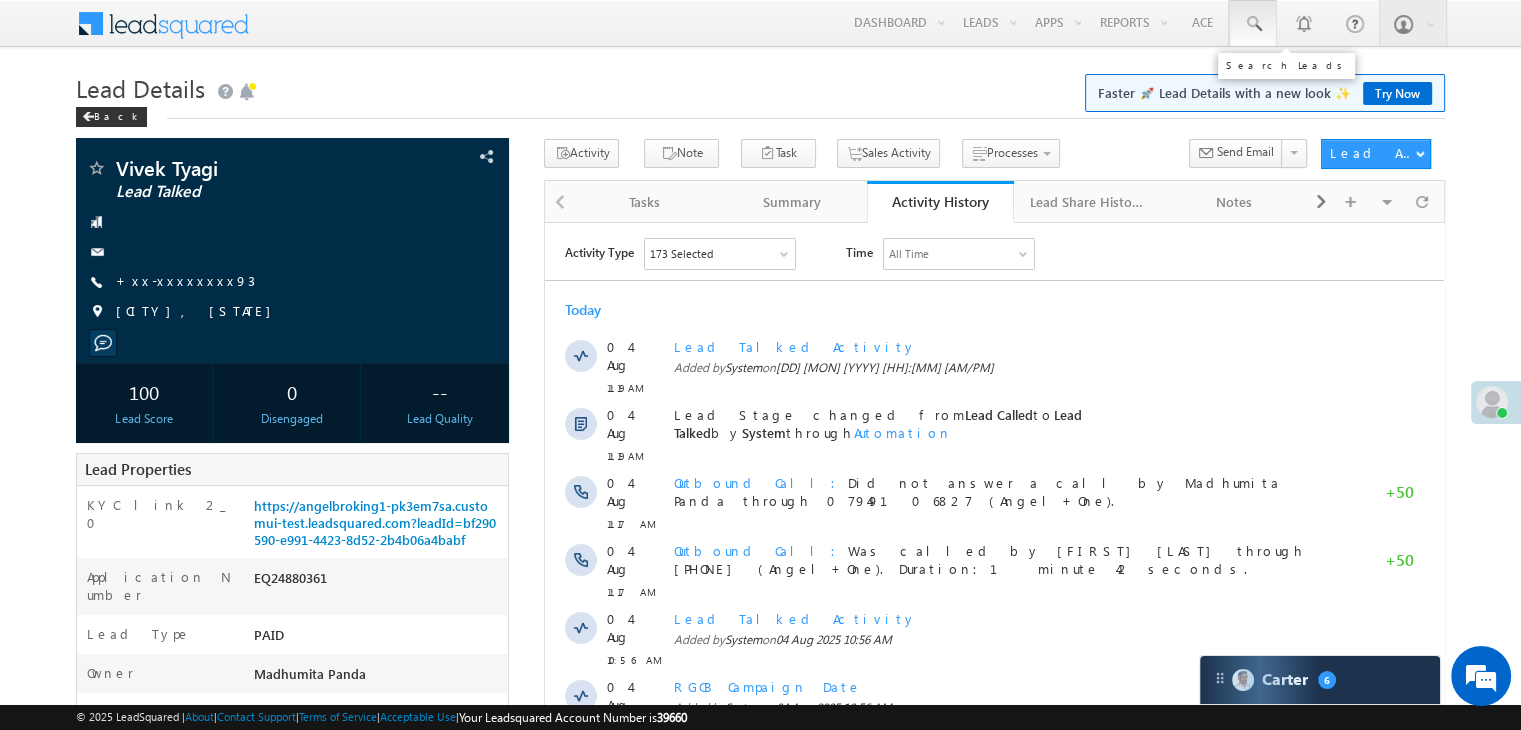 click at bounding box center [1253, 24] 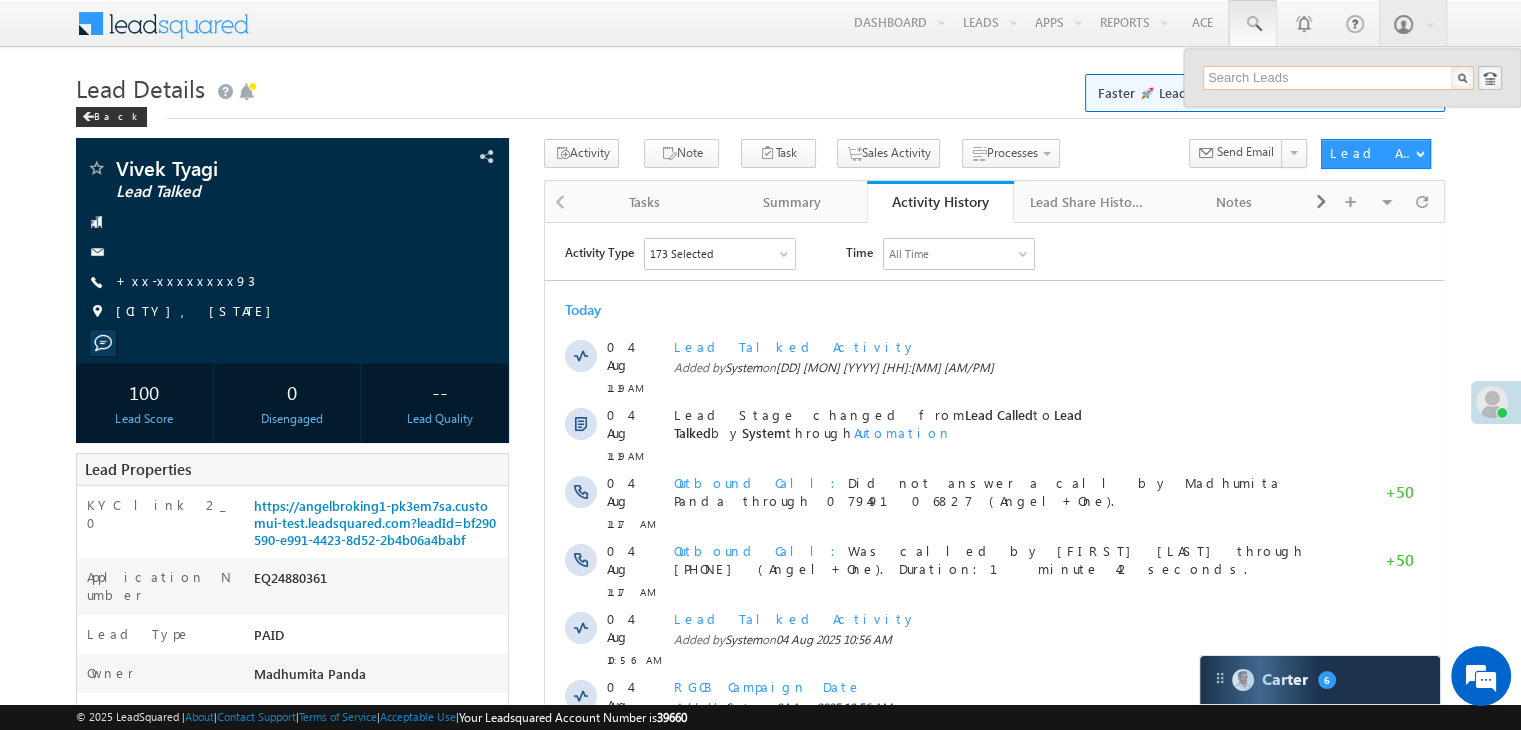 paste on "EQ24946275" 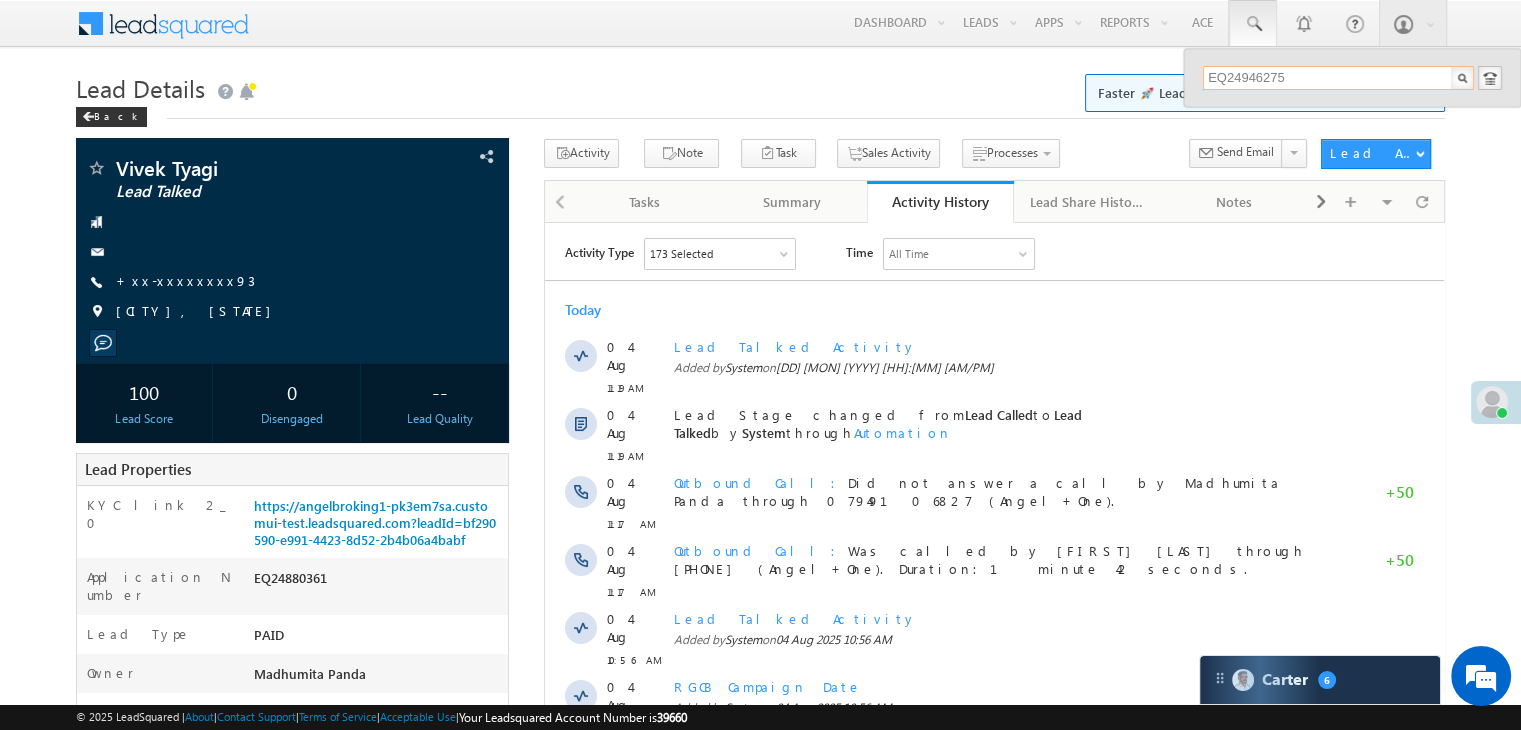 scroll, scrollTop: 0, scrollLeft: 0, axis: both 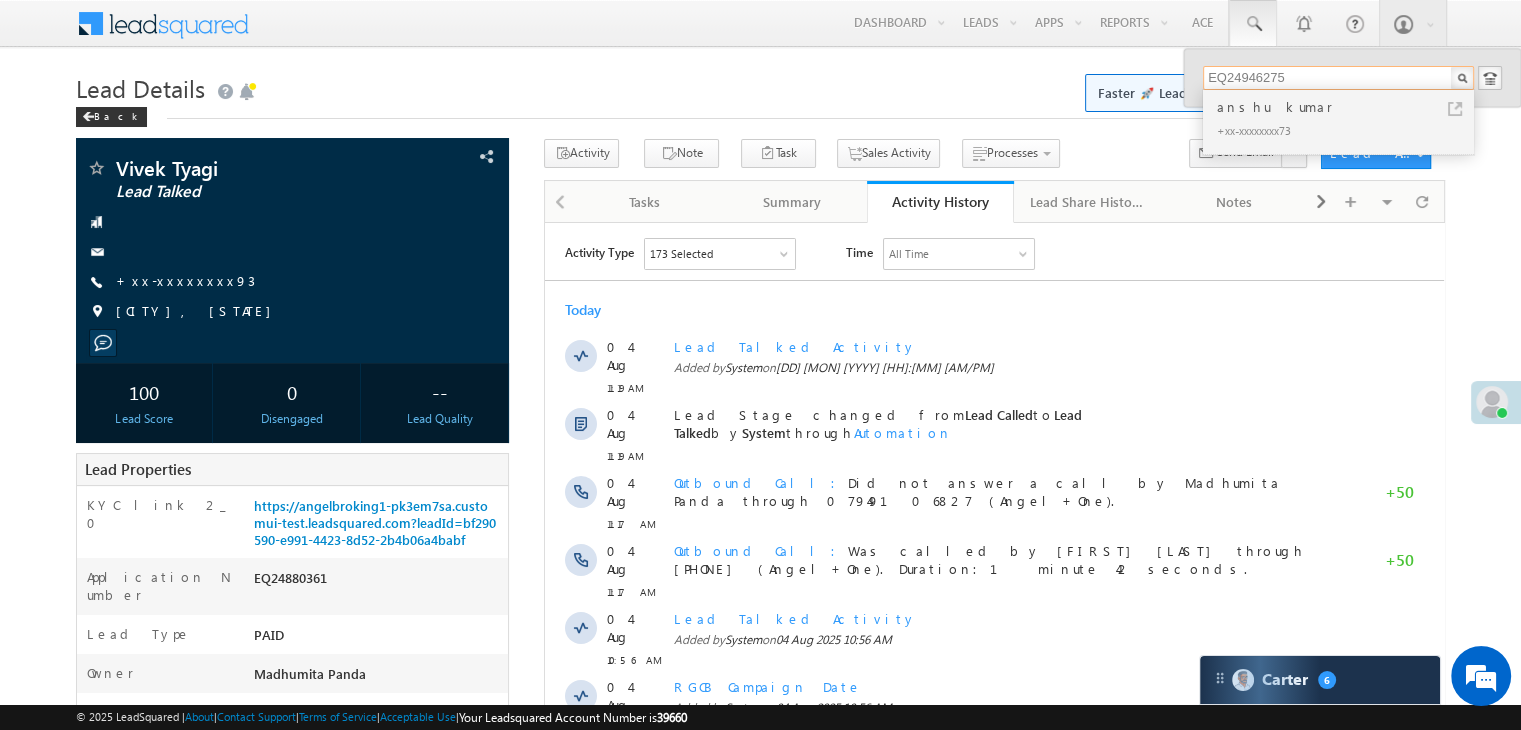 type on "EQ24946275" 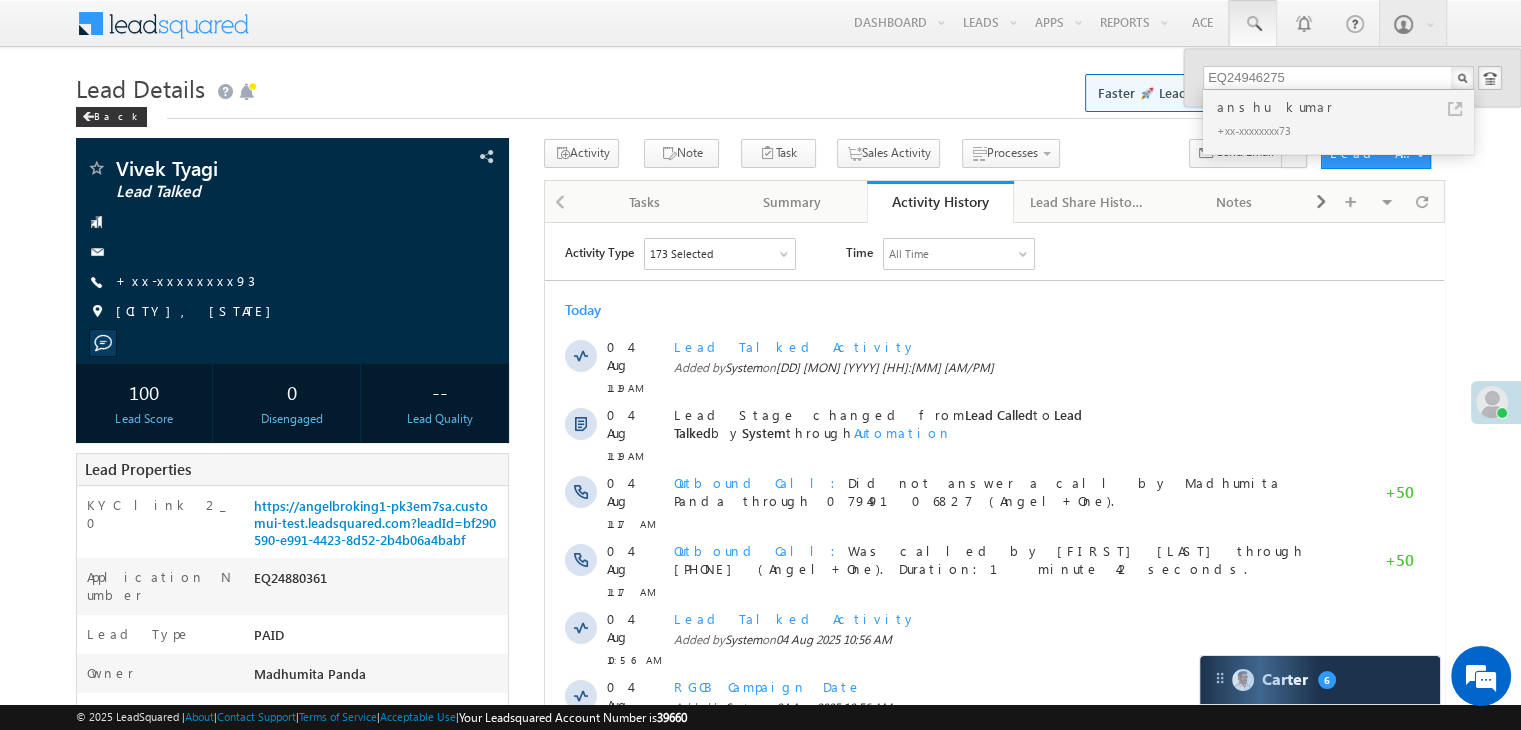 click on "anshu kumar" at bounding box center [1347, 107] 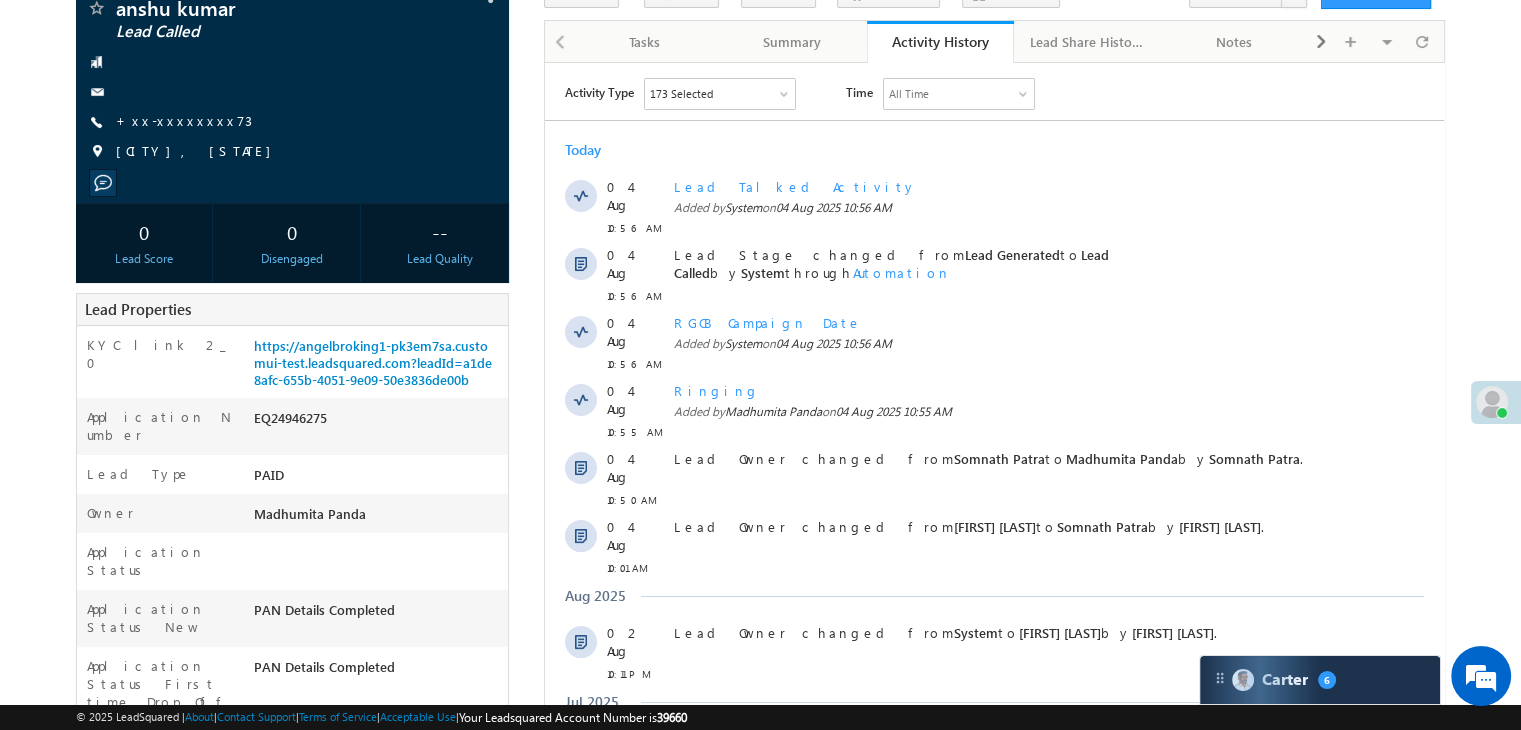 scroll, scrollTop: 300, scrollLeft: 0, axis: vertical 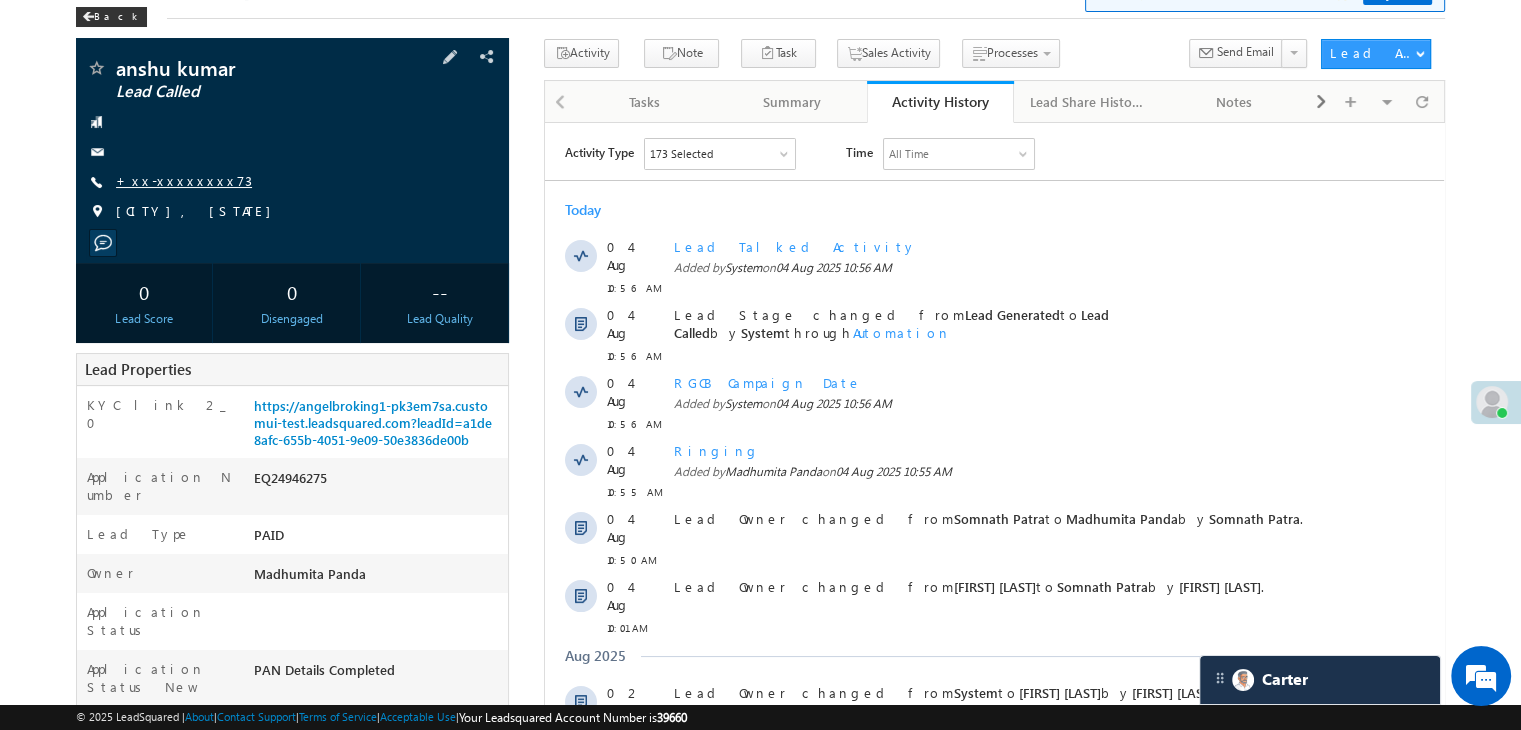 click on "+xx-xxxxxxxx73" at bounding box center (184, 180) 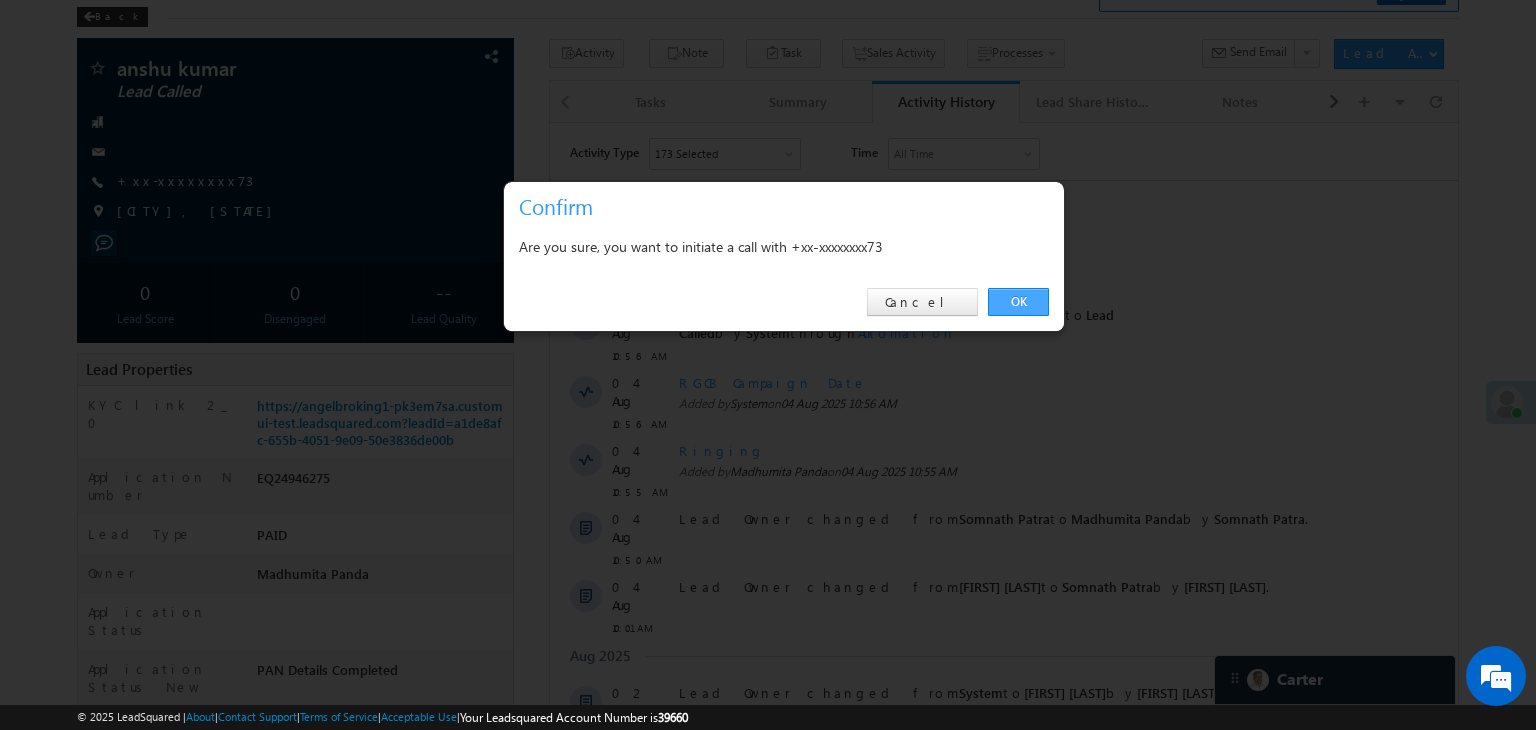 click on "OK" at bounding box center (1018, 302) 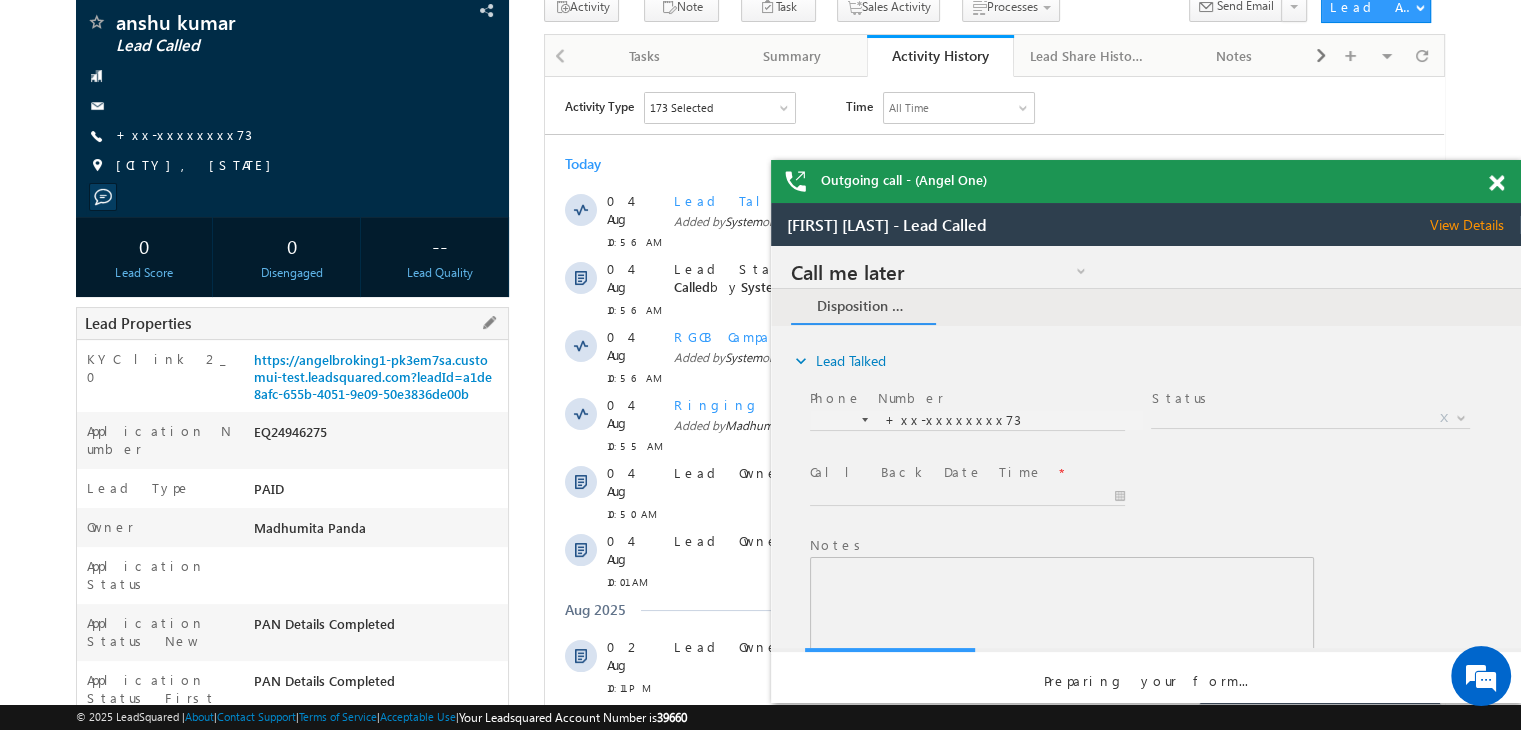 scroll, scrollTop: 0, scrollLeft: 0, axis: both 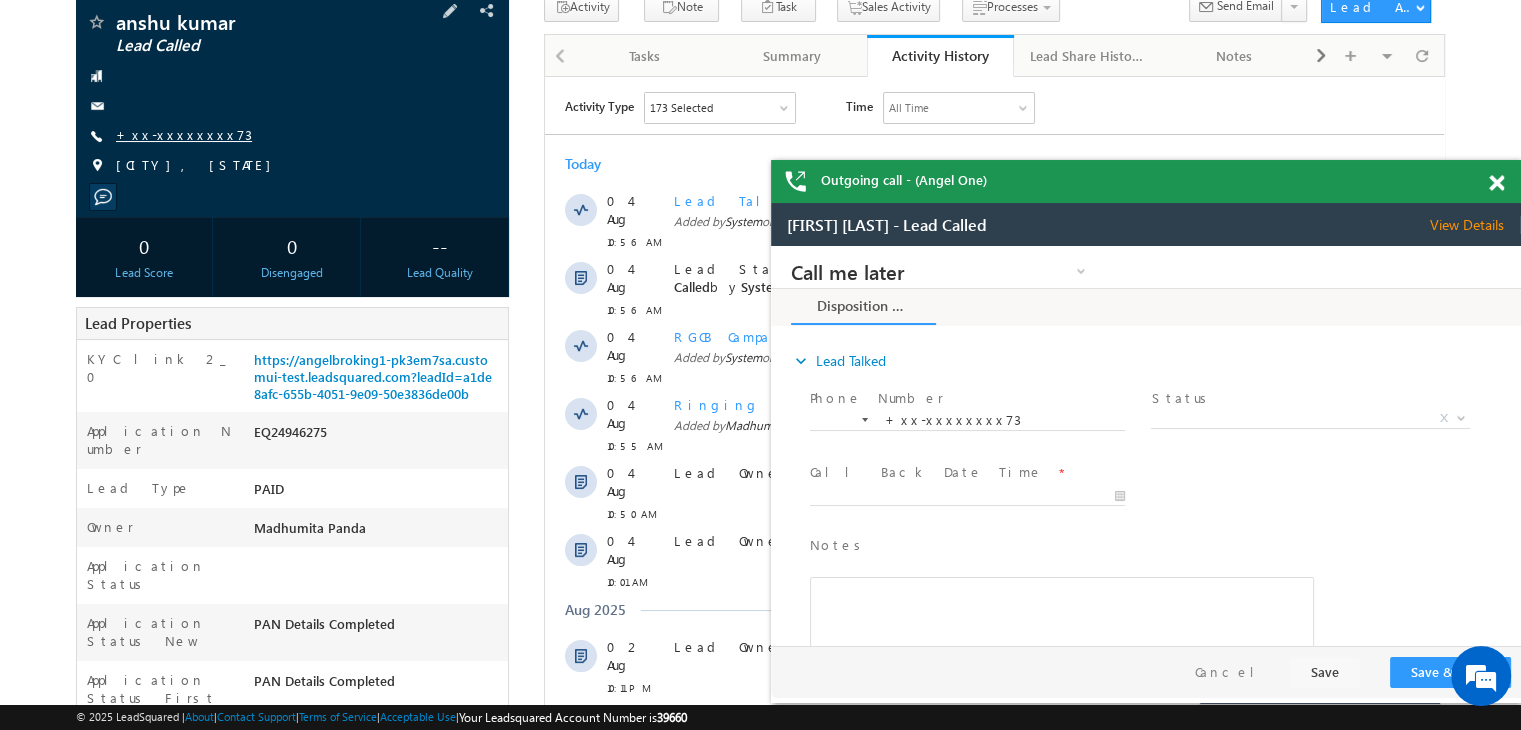 click on "+xx-xxxxxxxx73" at bounding box center [184, 134] 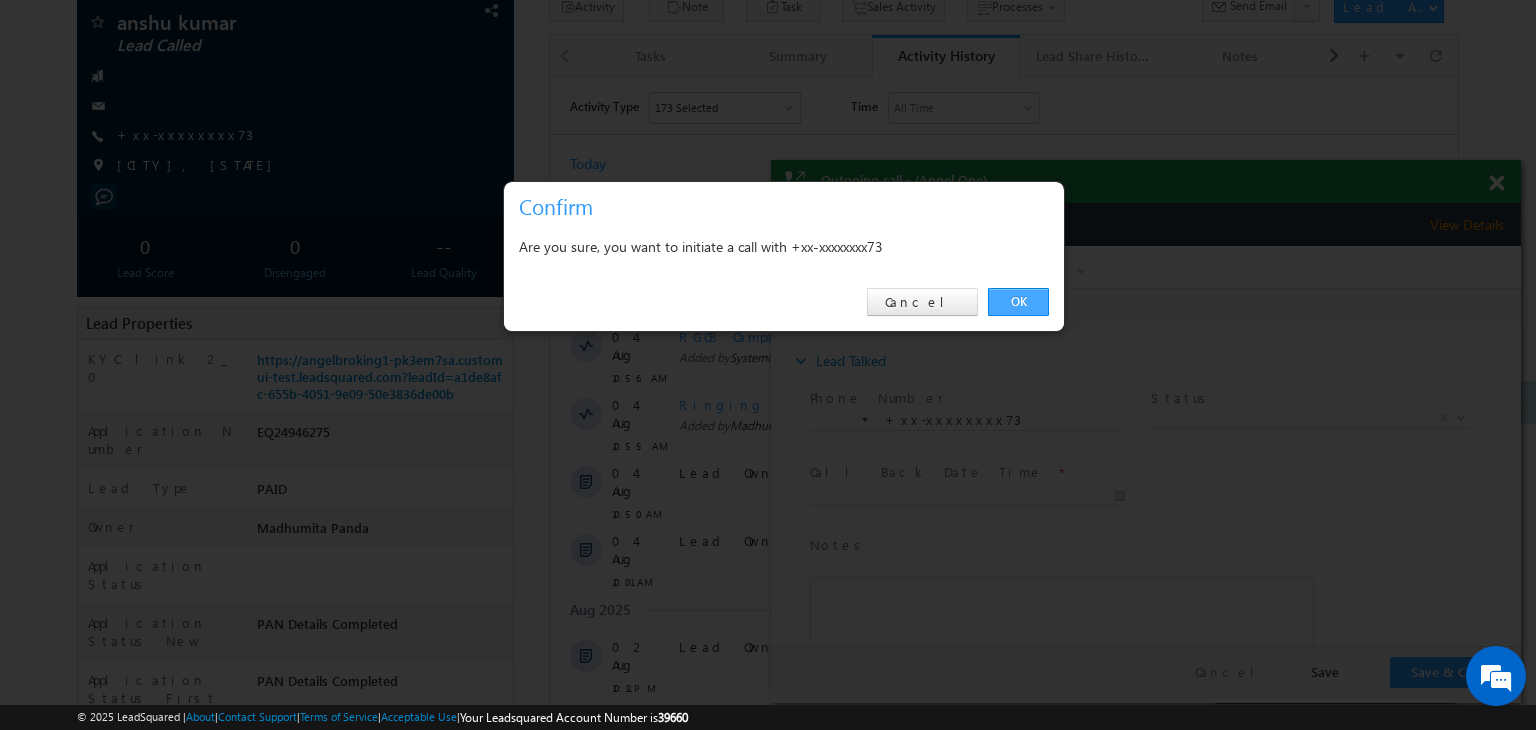 click on "OK" at bounding box center [1018, 302] 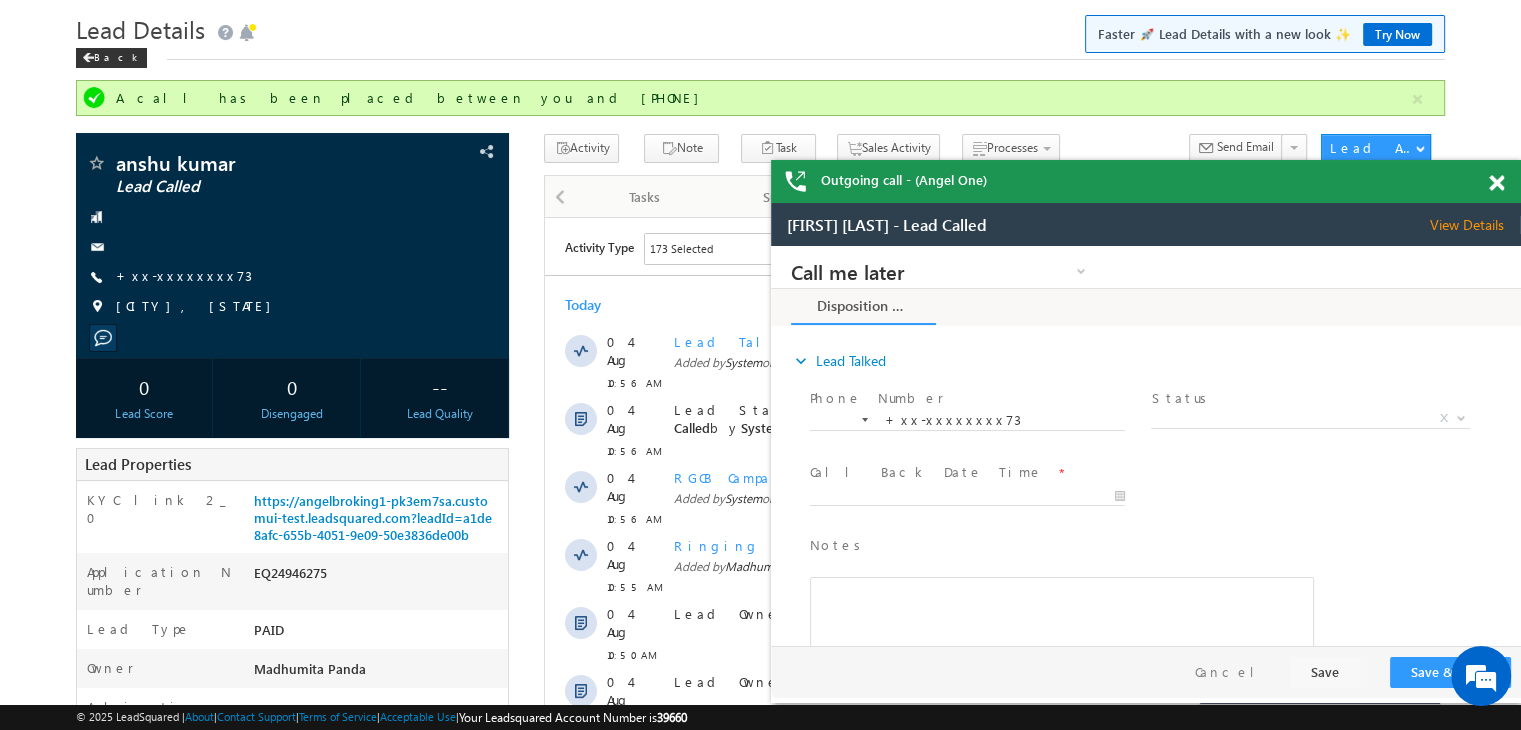 scroll, scrollTop: 0, scrollLeft: 0, axis: both 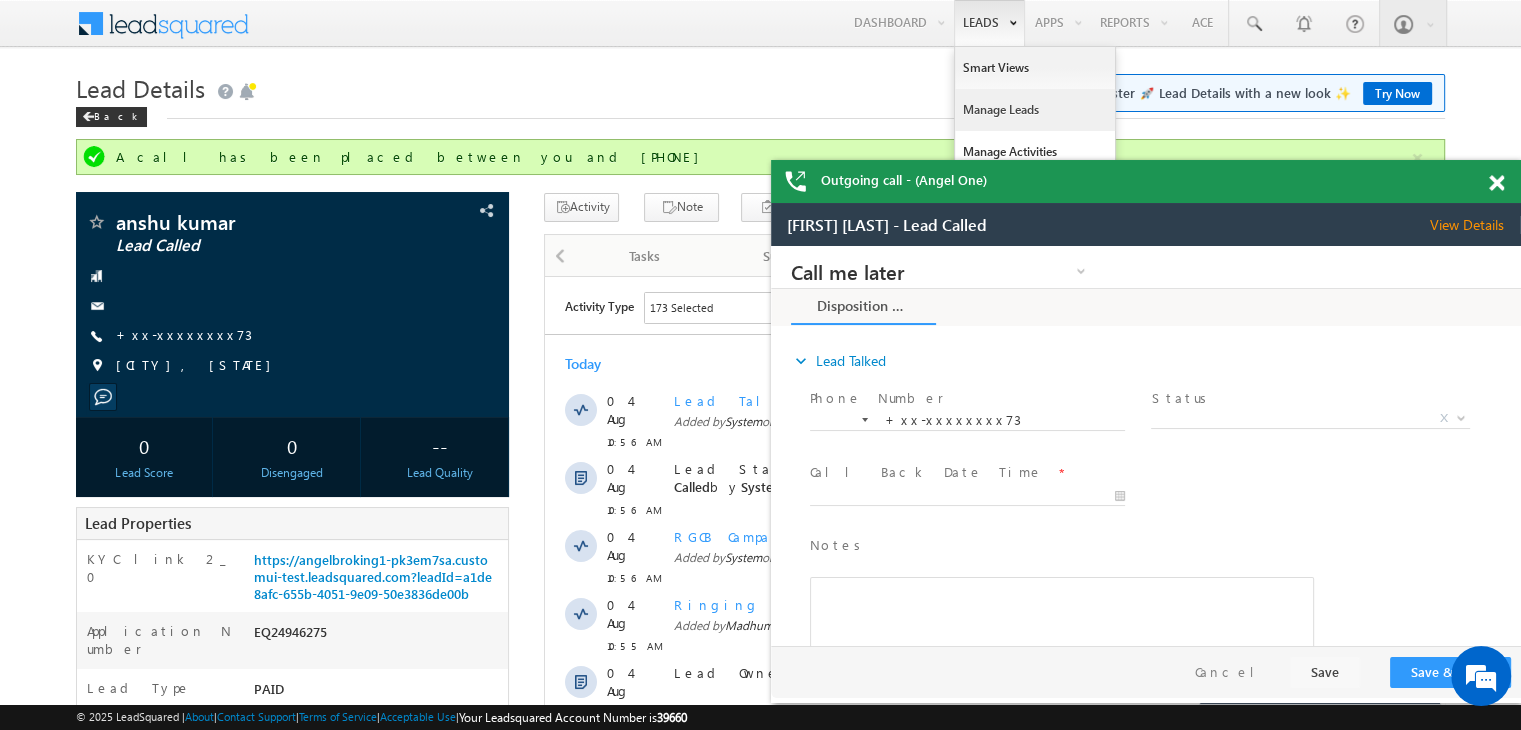 click on "Manage Leads" at bounding box center [1035, 110] 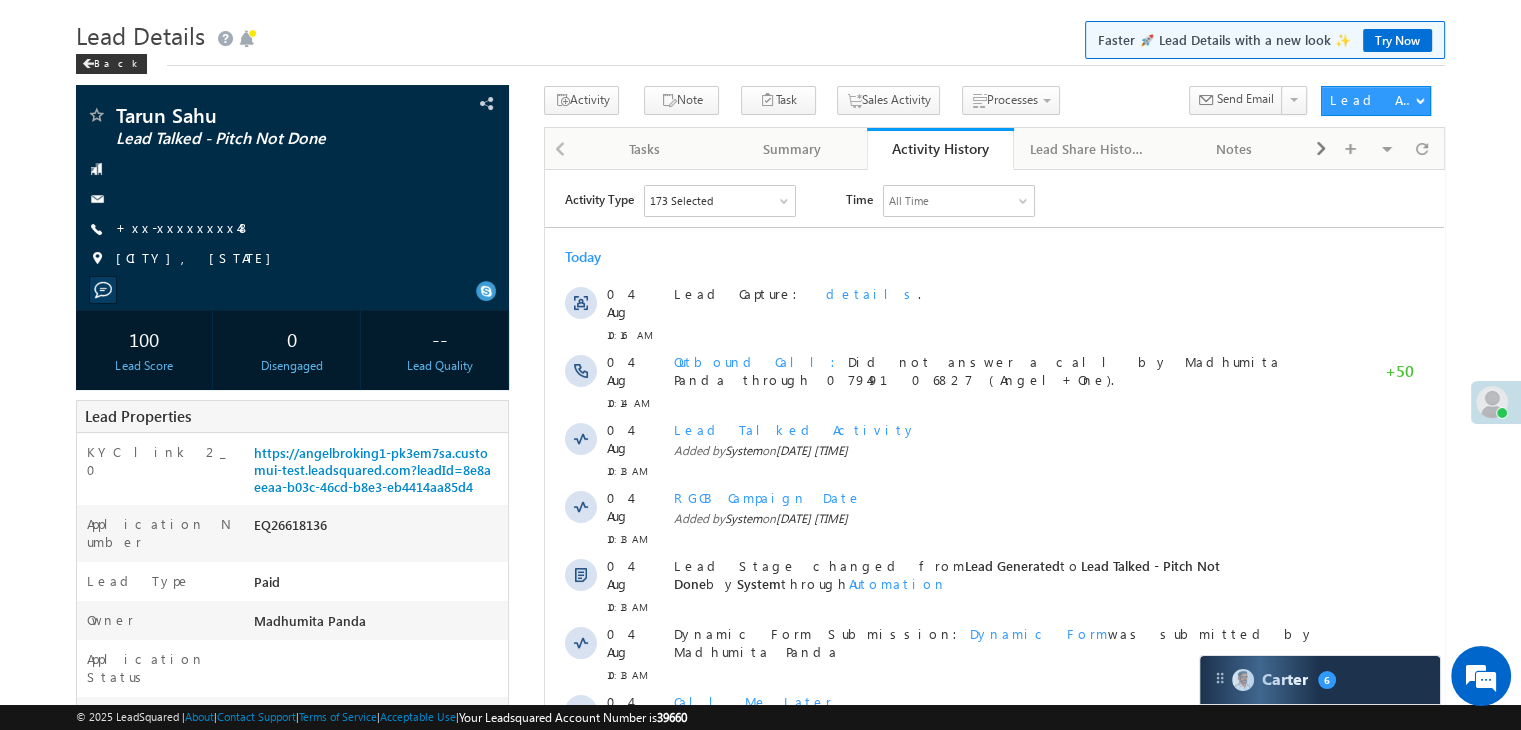 scroll, scrollTop: 0, scrollLeft: 0, axis: both 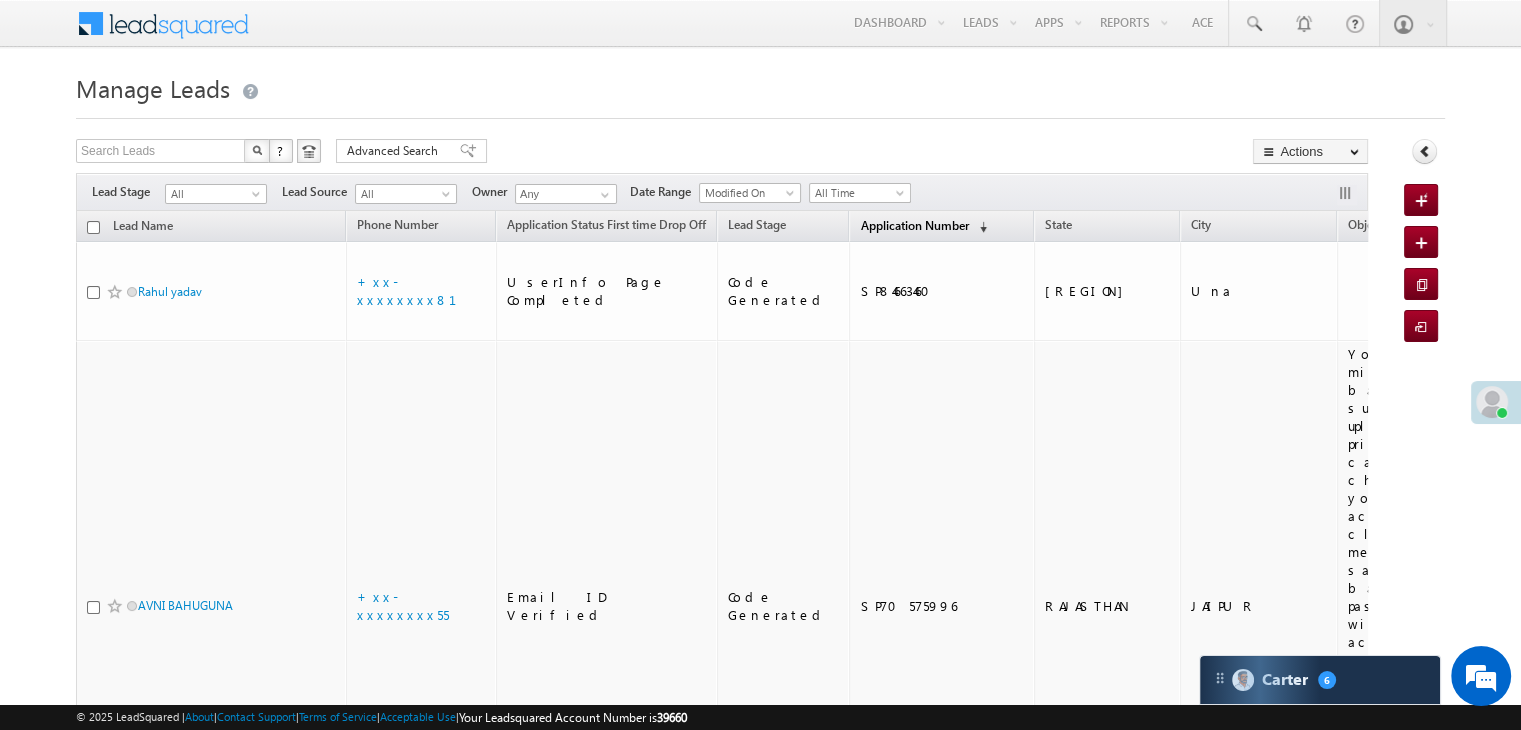click on "Application Number" at bounding box center (914, 225) 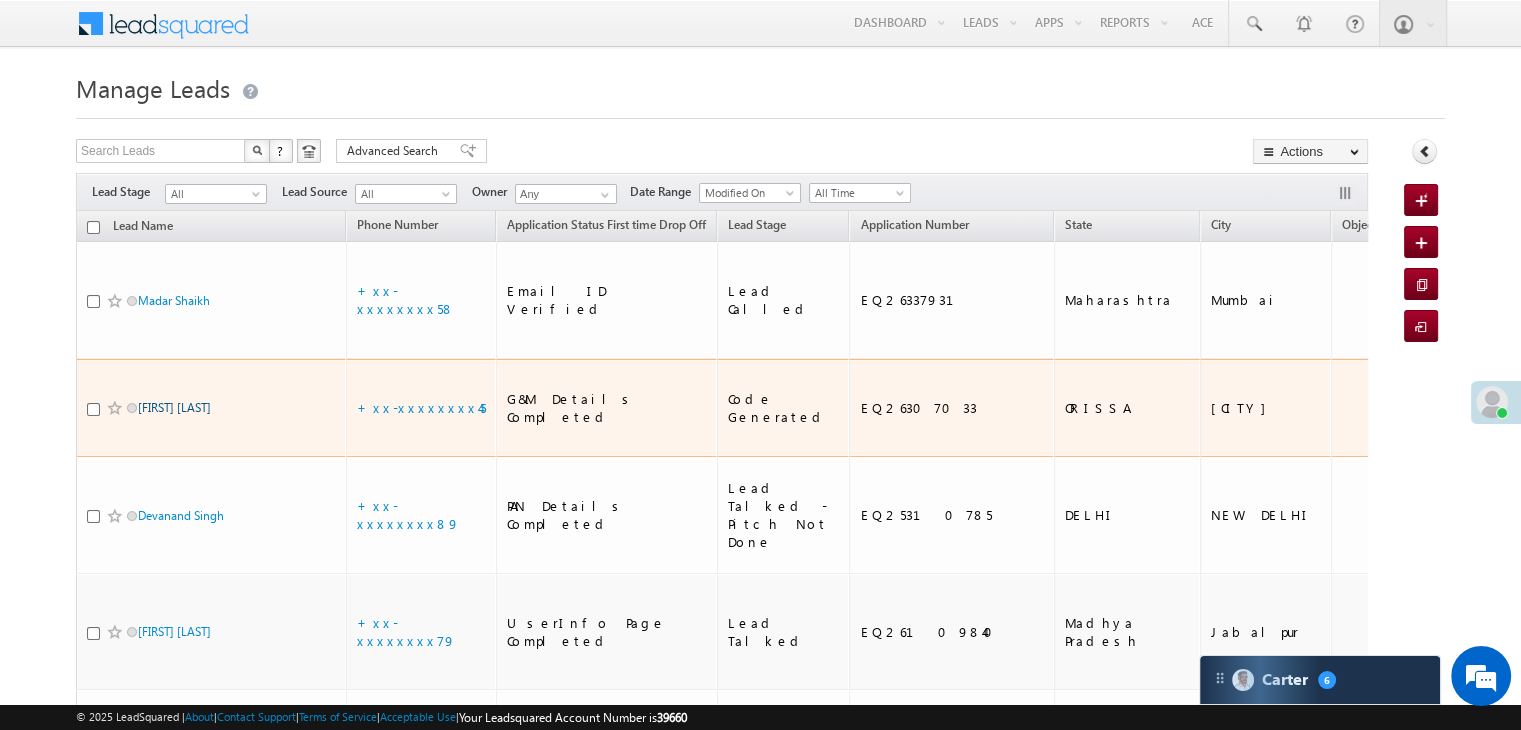 click on "[FIRST] [LAST]" at bounding box center [174, 407] 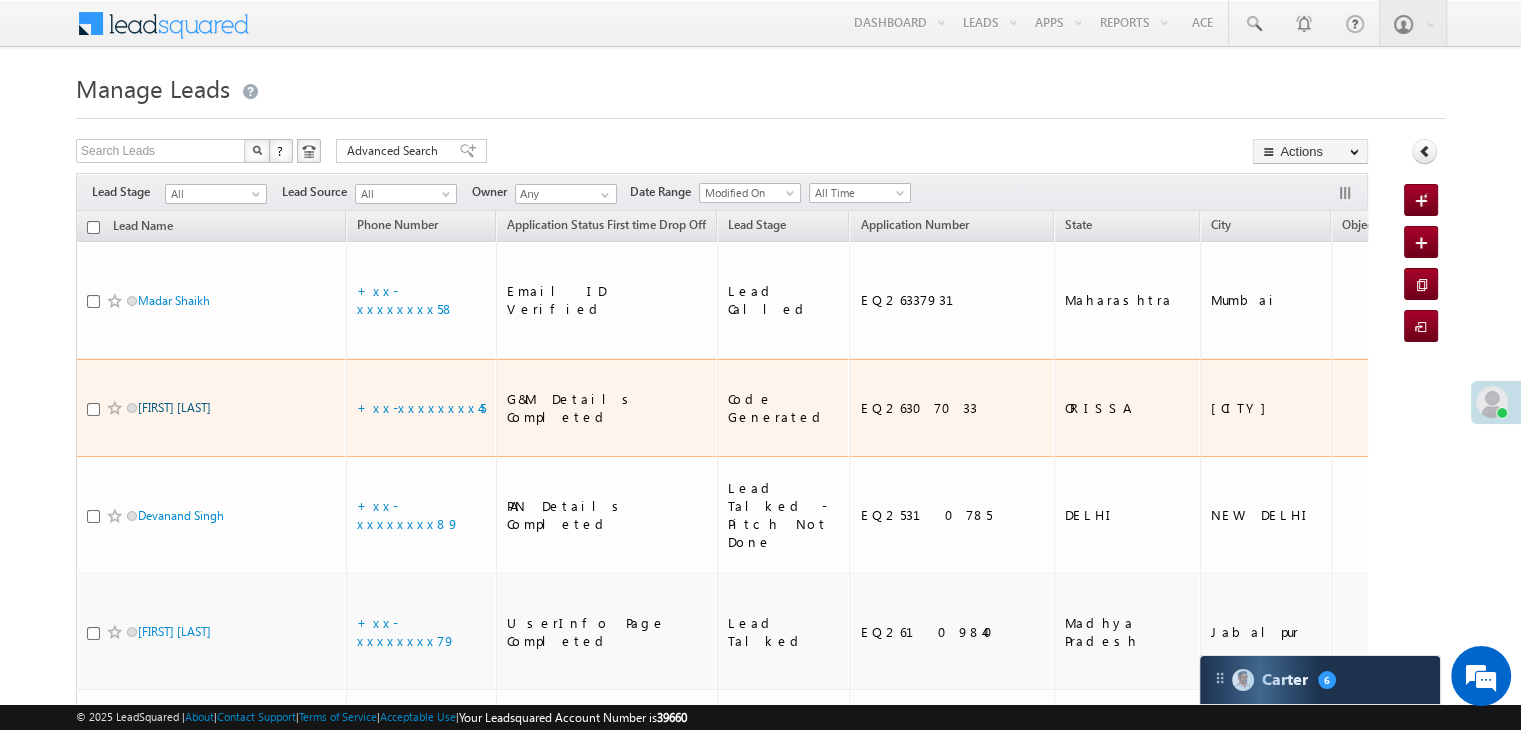 scroll, scrollTop: 0, scrollLeft: 0, axis: both 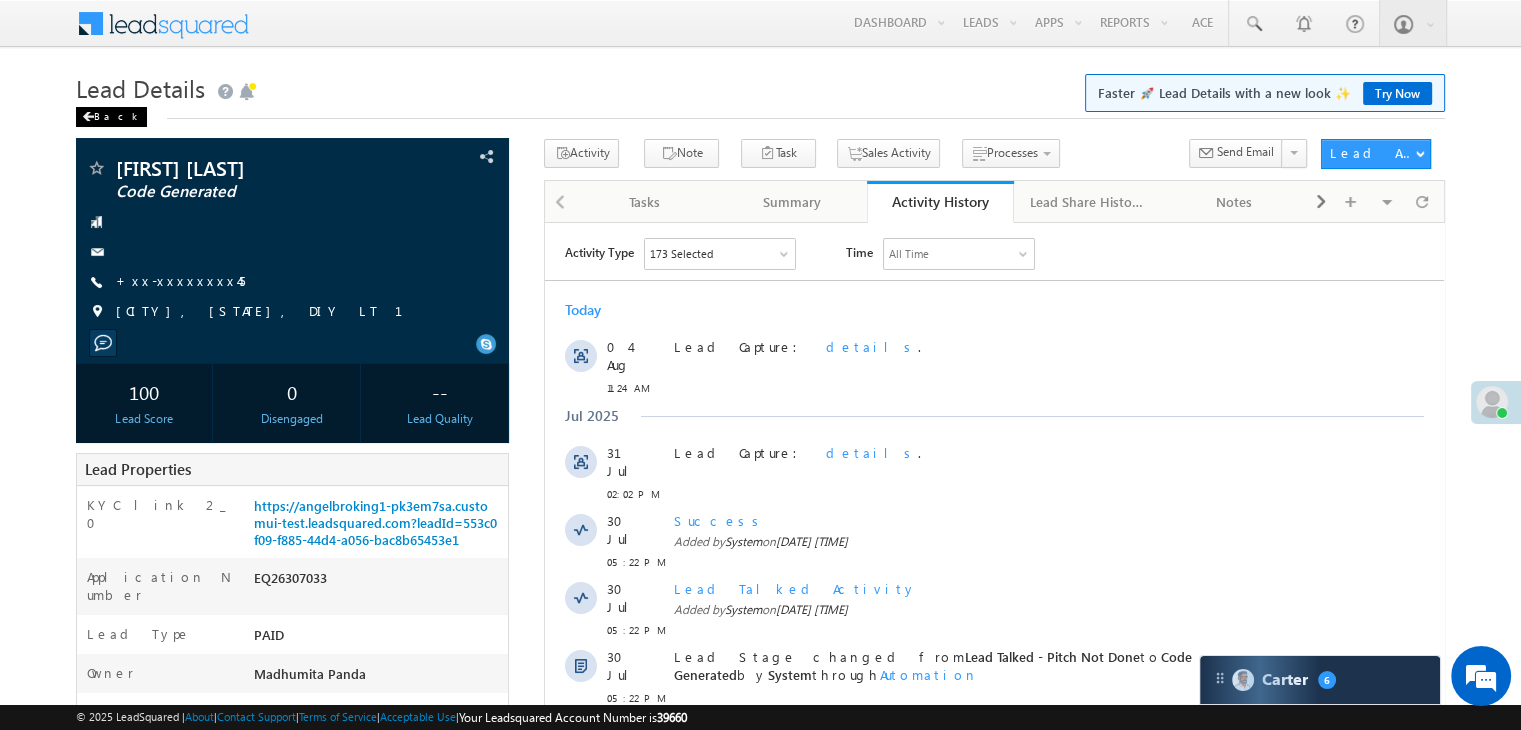 click on "Back" at bounding box center [111, 117] 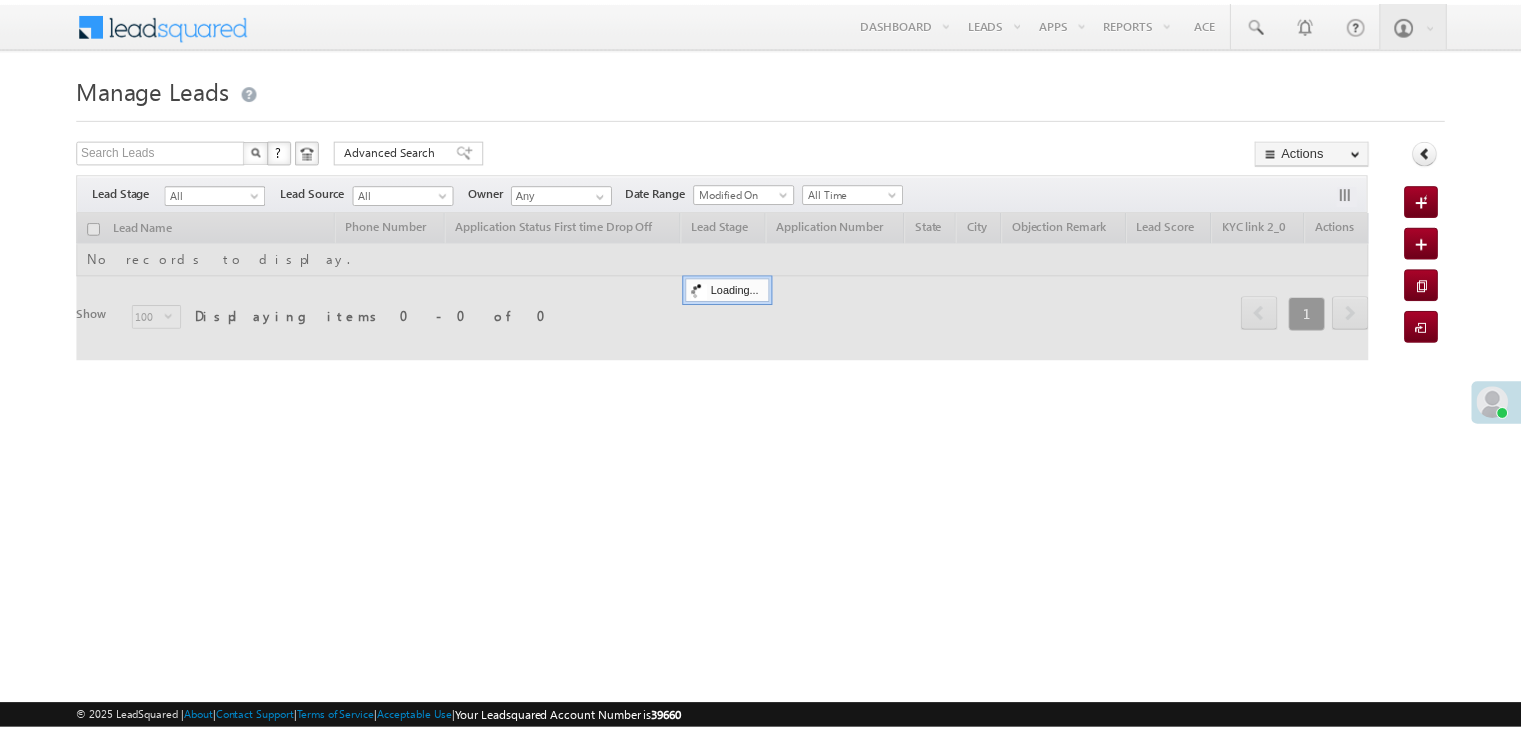 scroll, scrollTop: 0, scrollLeft: 0, axis: both 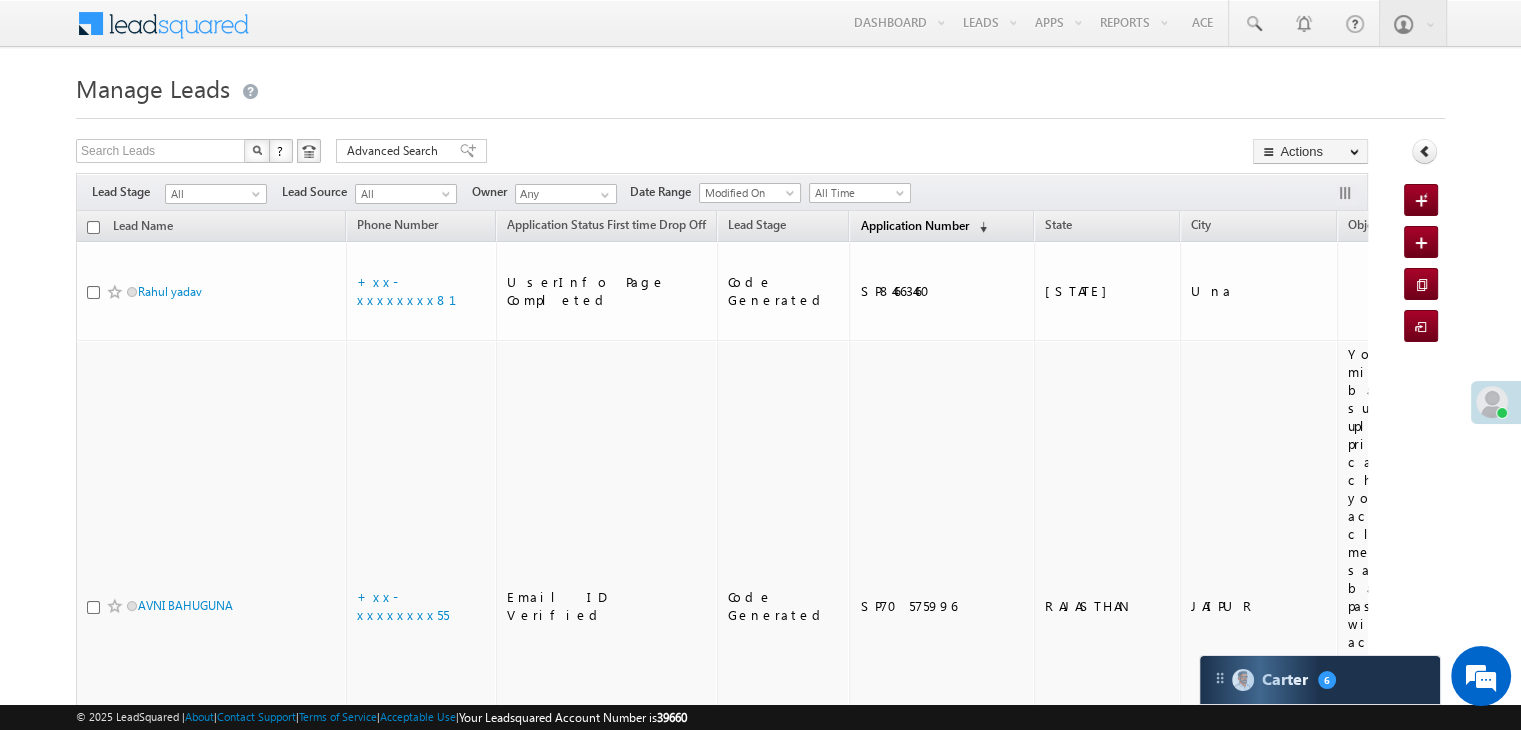 click on "Application Number" at bounding box center (914, 225) 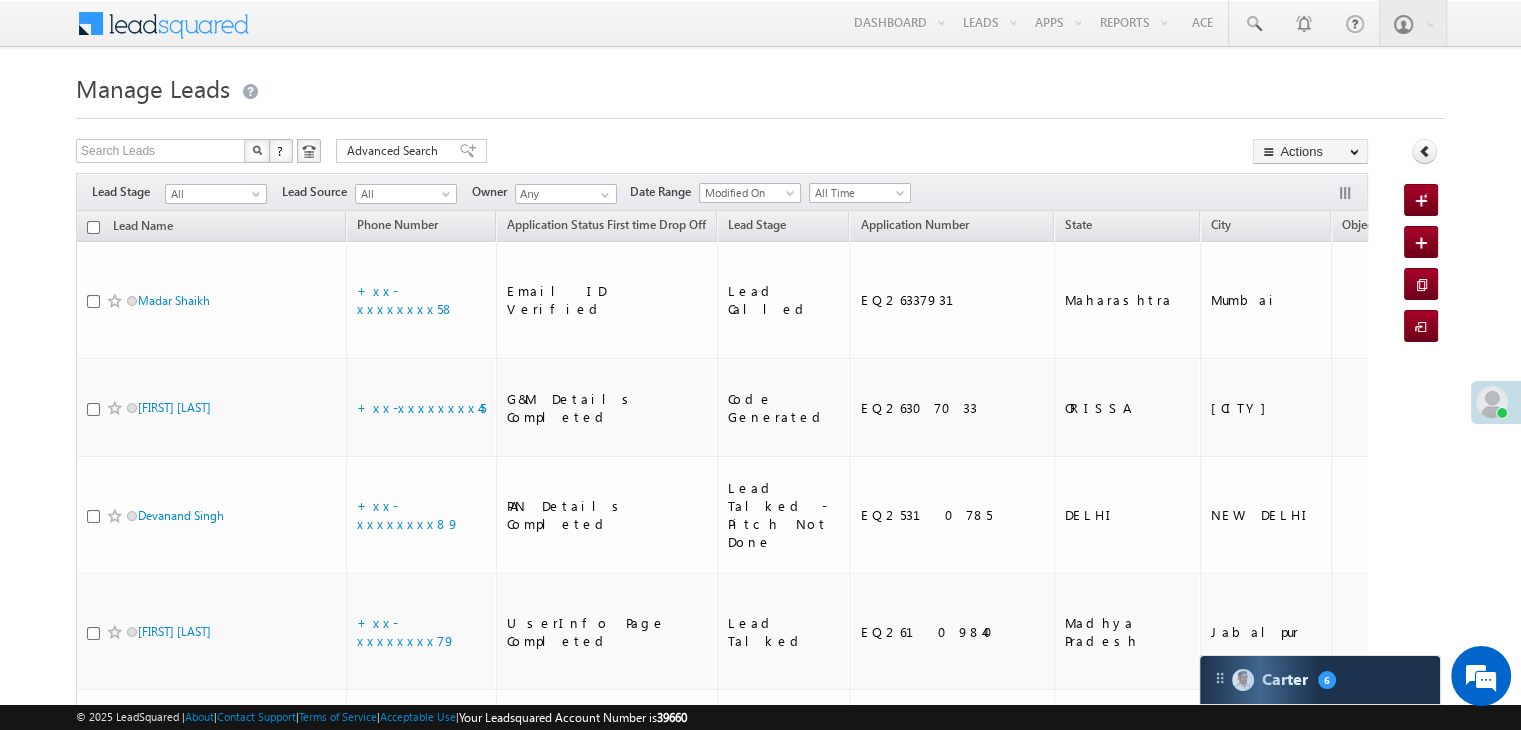 scroll, scrollTop: 0, scrollLeft: 0, axis: both 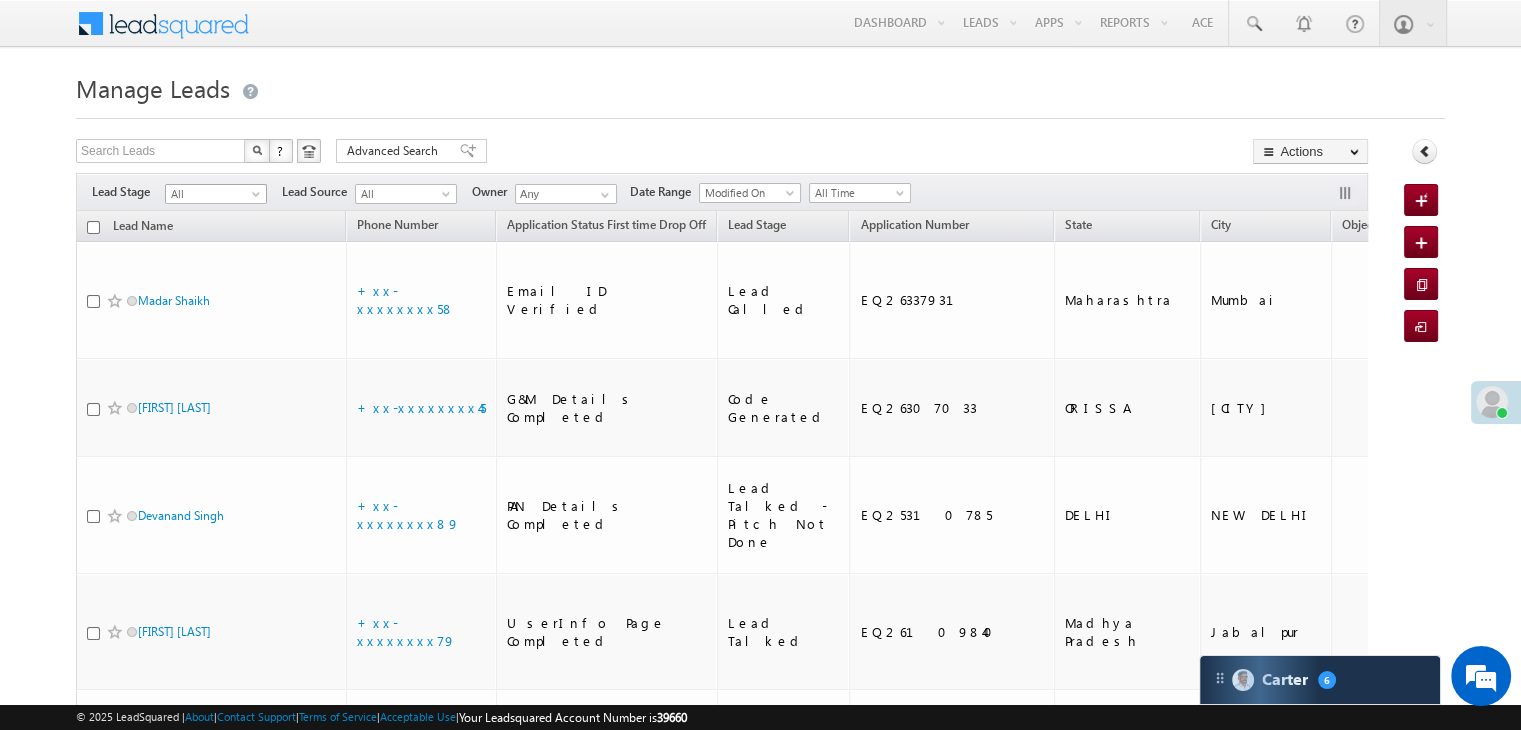 click on "All" at bounding box center [213, 194] 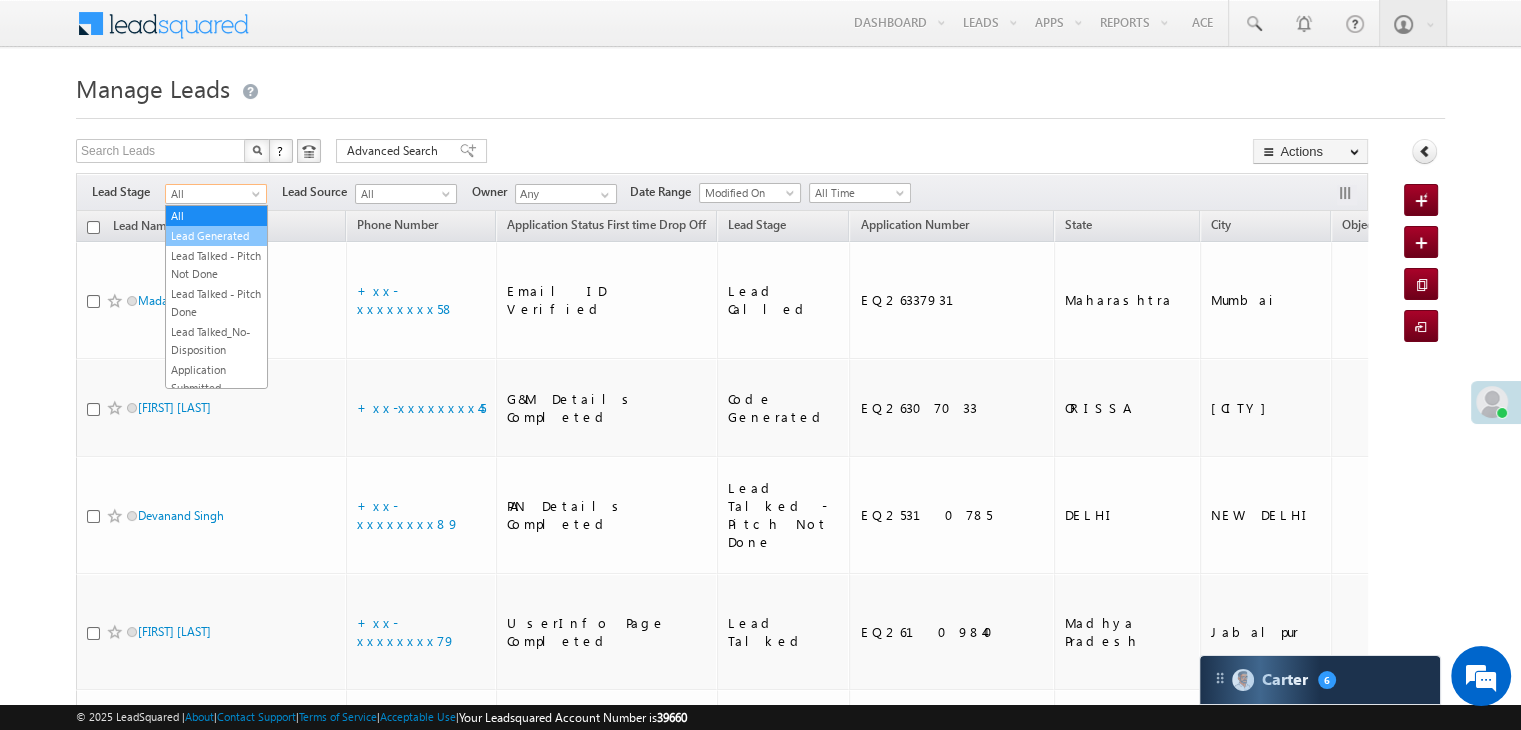 click on "Lead Generated" at bounding box center [216, 236] 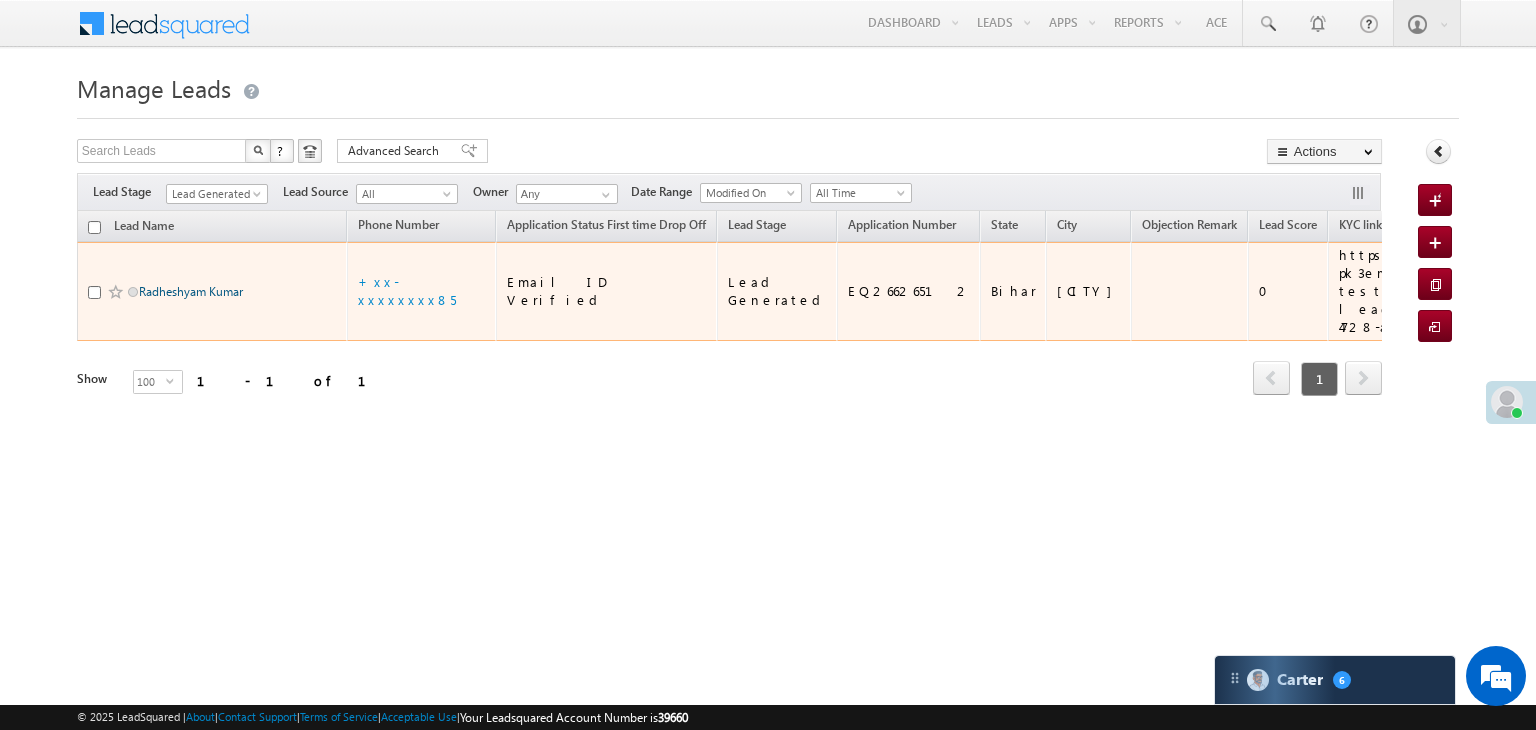 click on "Radheshyam Kumar" at bounding box center (191, 291) 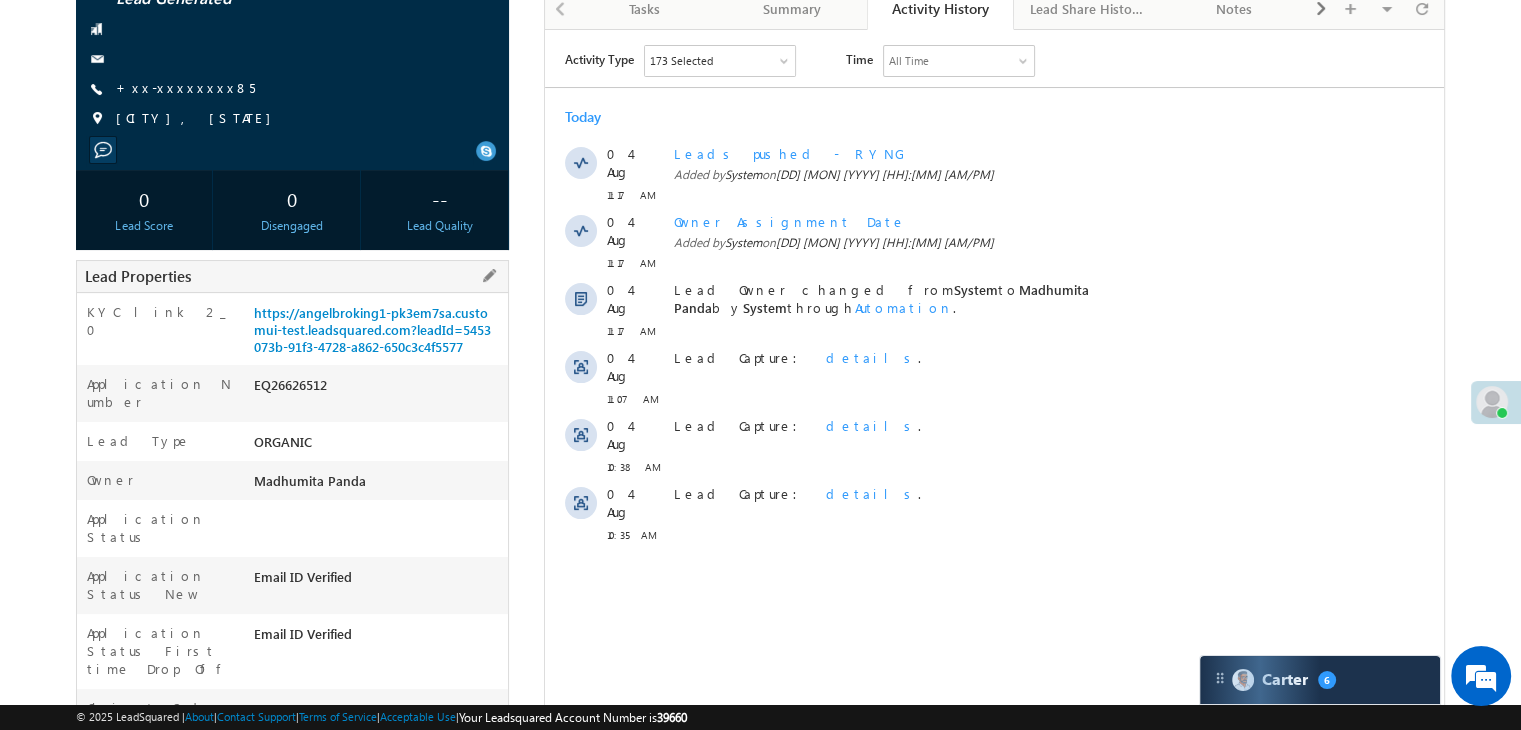 scroll, scrollTop: 200, scrollLeft: 0, axis: vertical 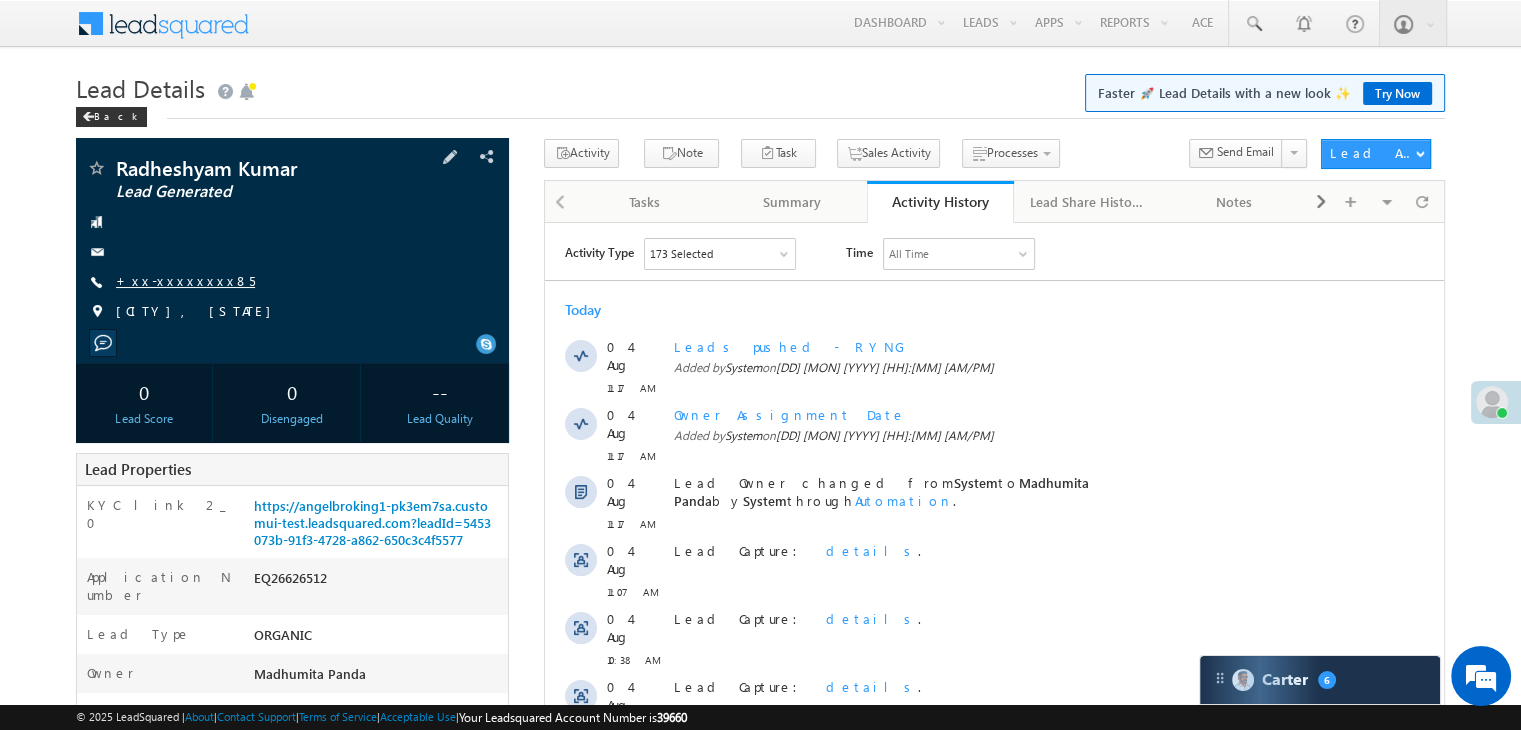 click on "+xx-xxxxxxxx85" at bounding box center [185, 280] 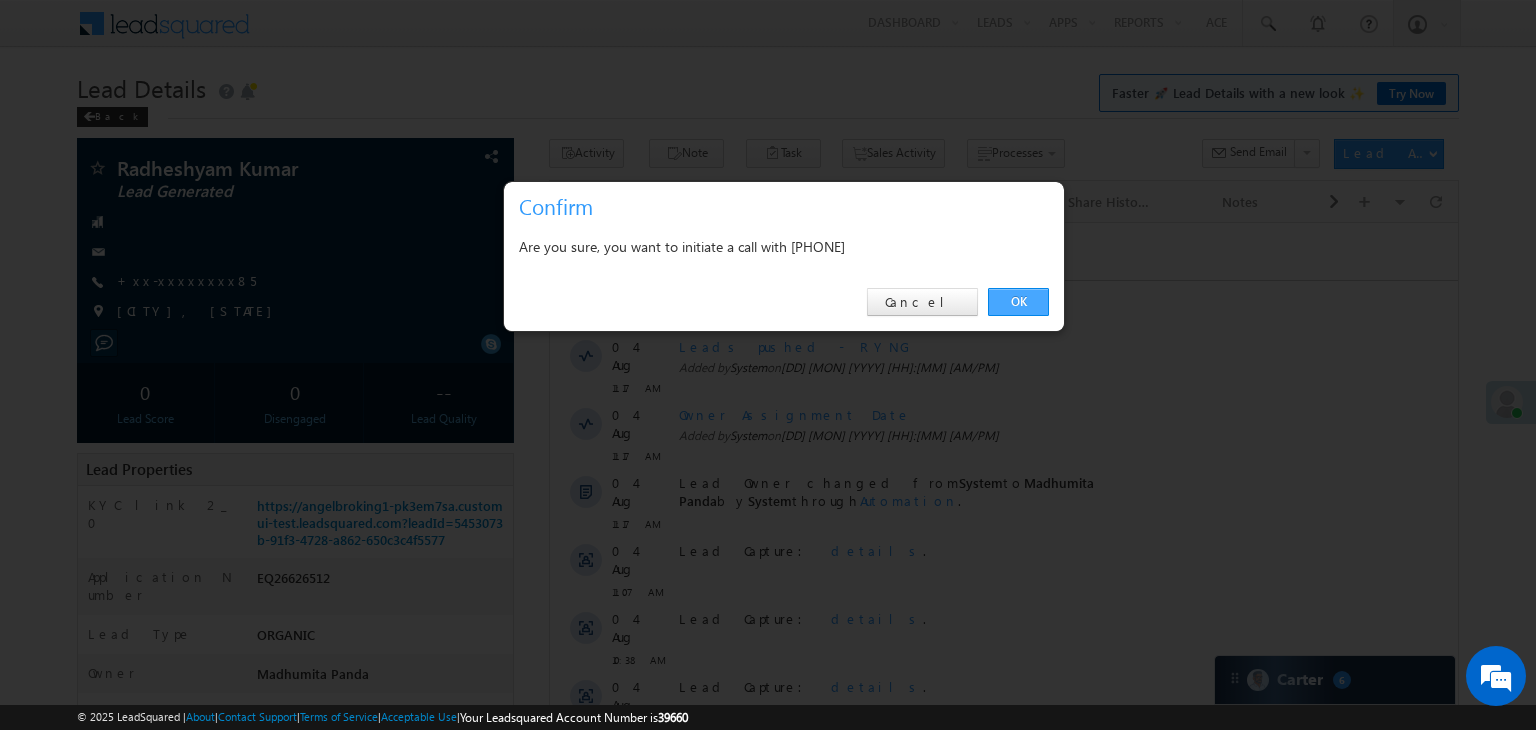 click on "OK" at bounding box center [1018, 302] 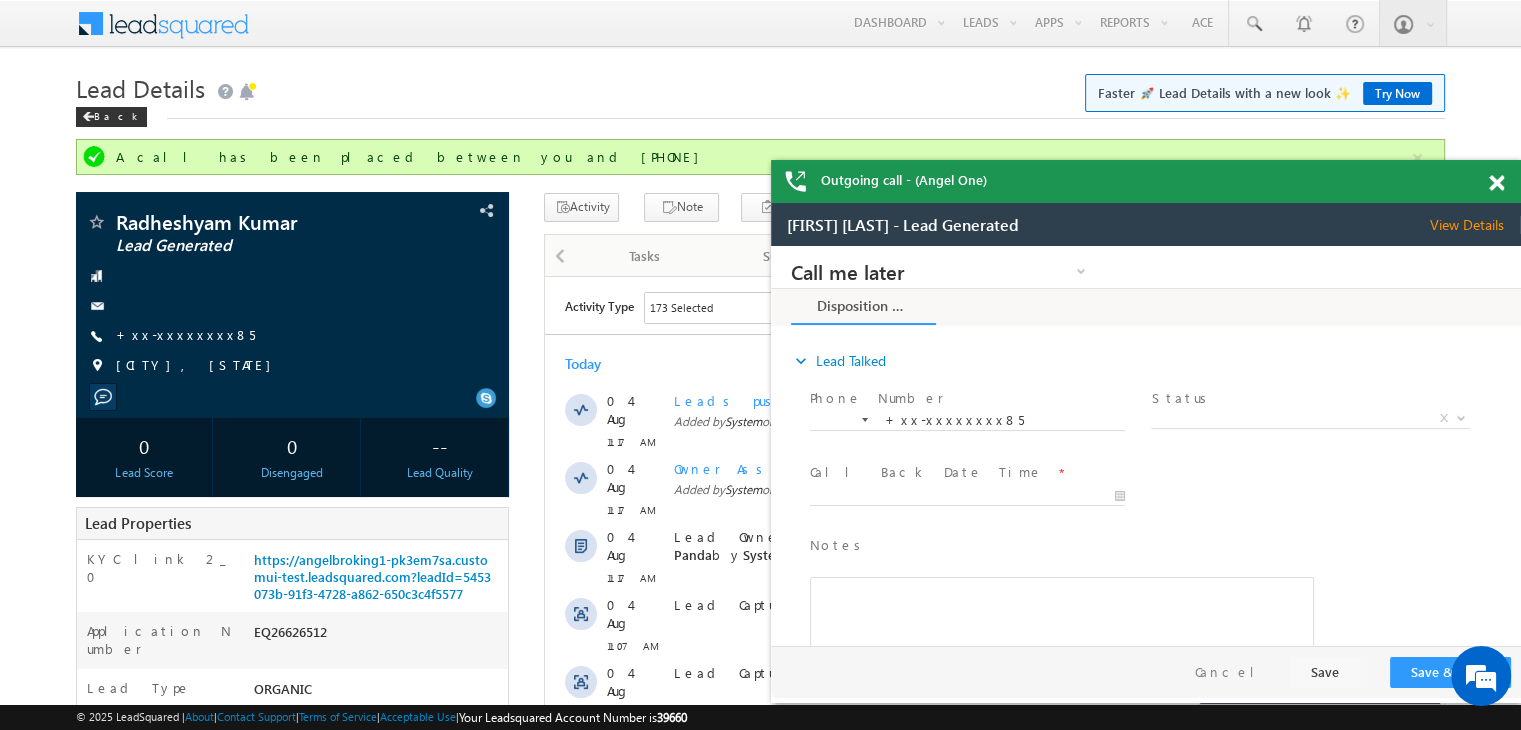 scroll, scrollTop: 0, scrollLeft: 0, axis: both 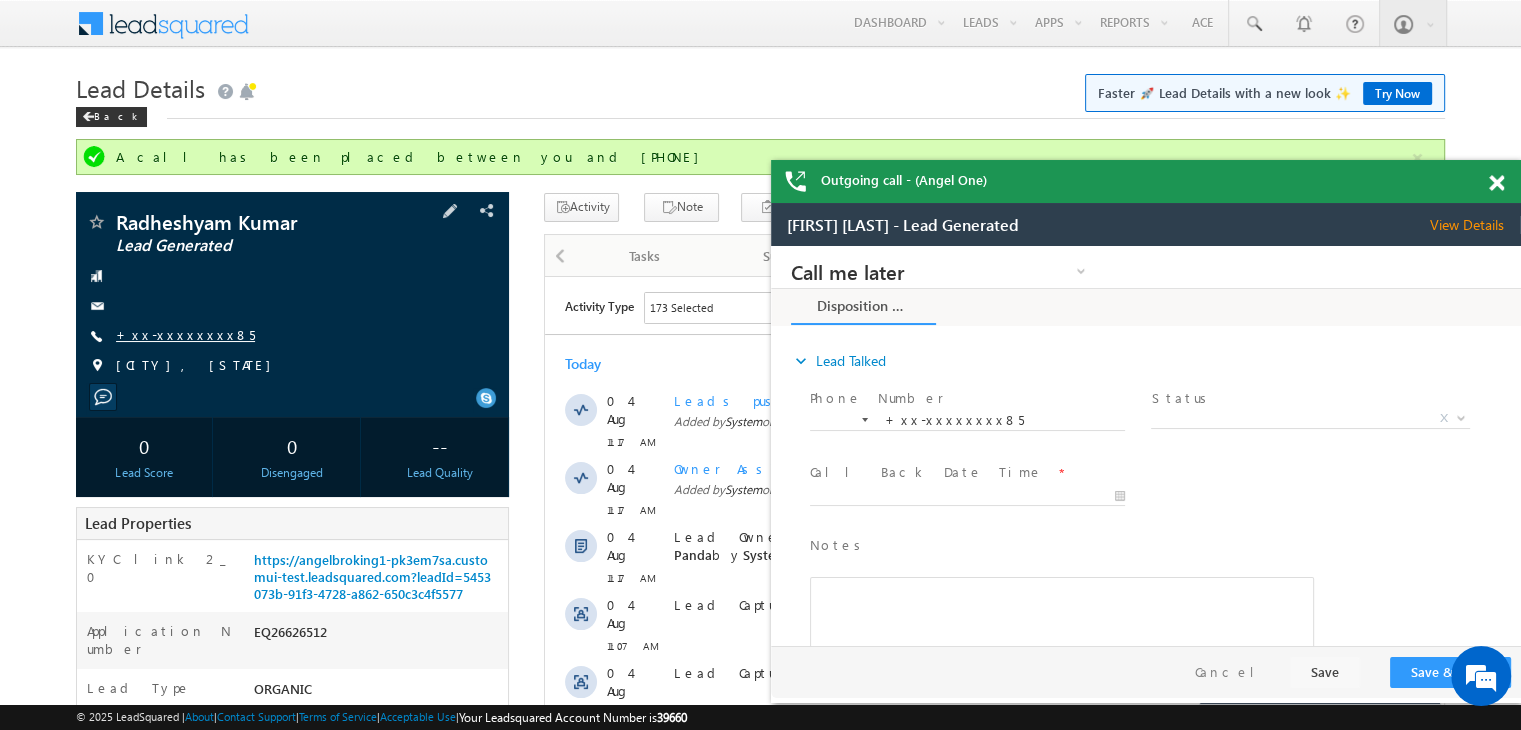 click on "+xx-xxxxxxxx85" at bounding box center [185, 334] 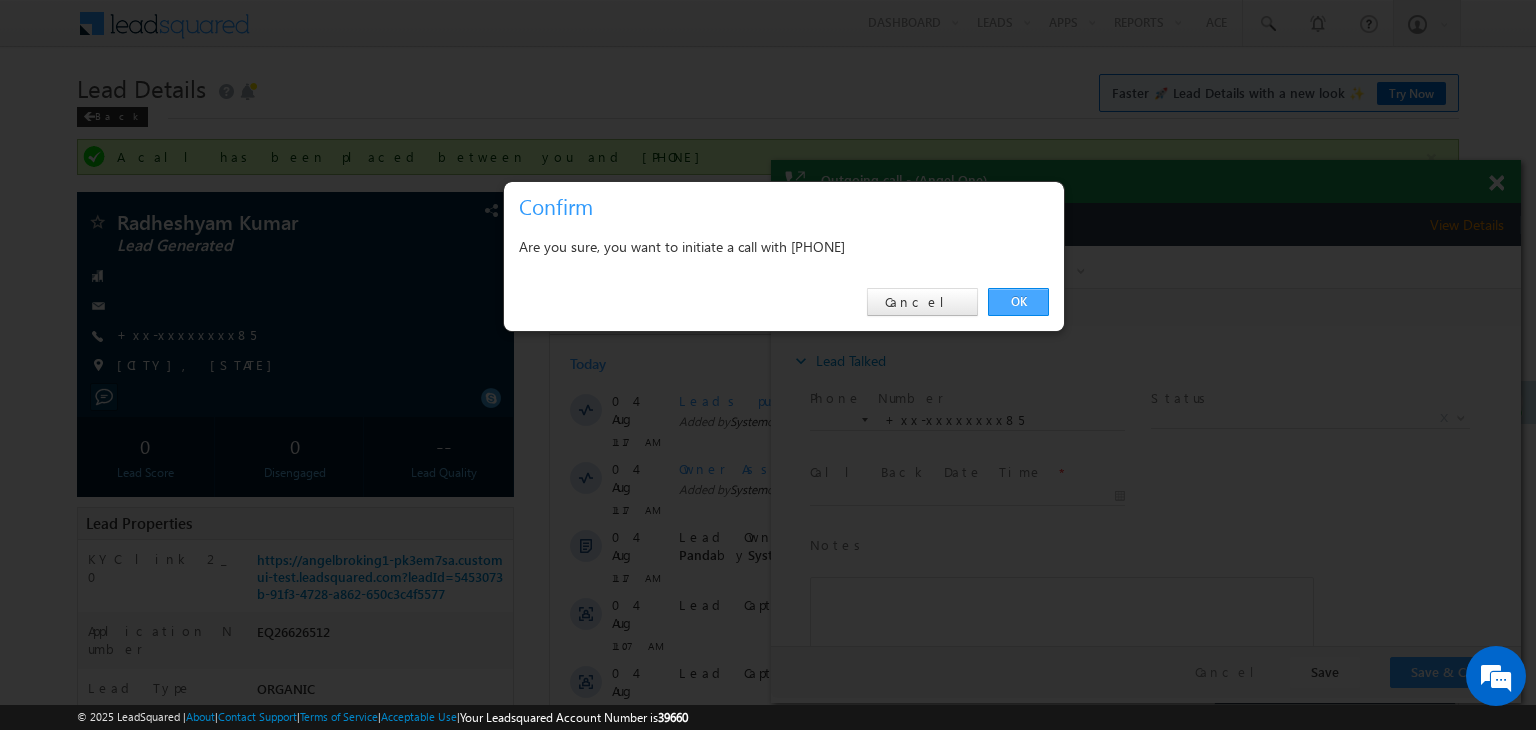 click on "OK" at bounding box center (1018, 302) 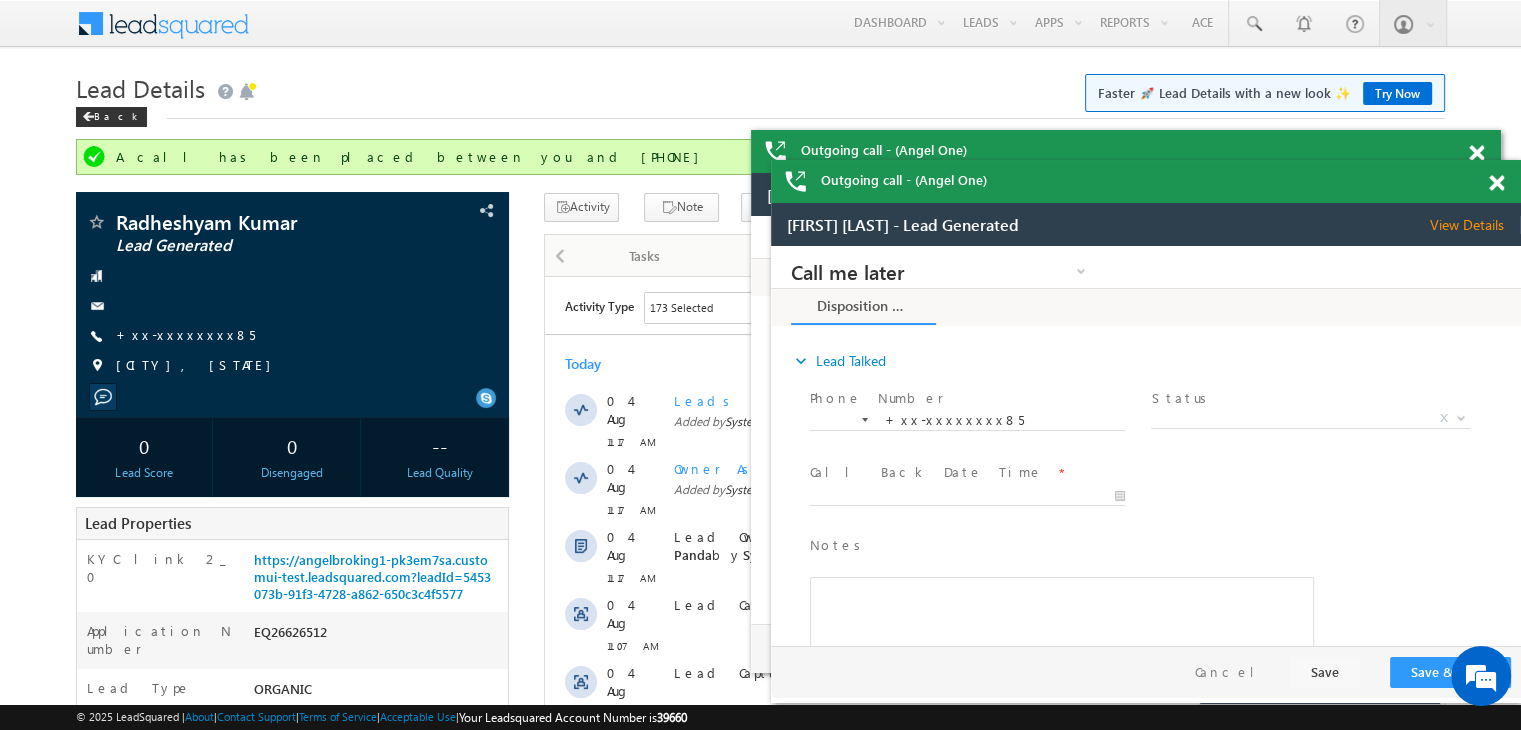 scroll, scrollTop: 0, scrollLeft: 0, axis: both 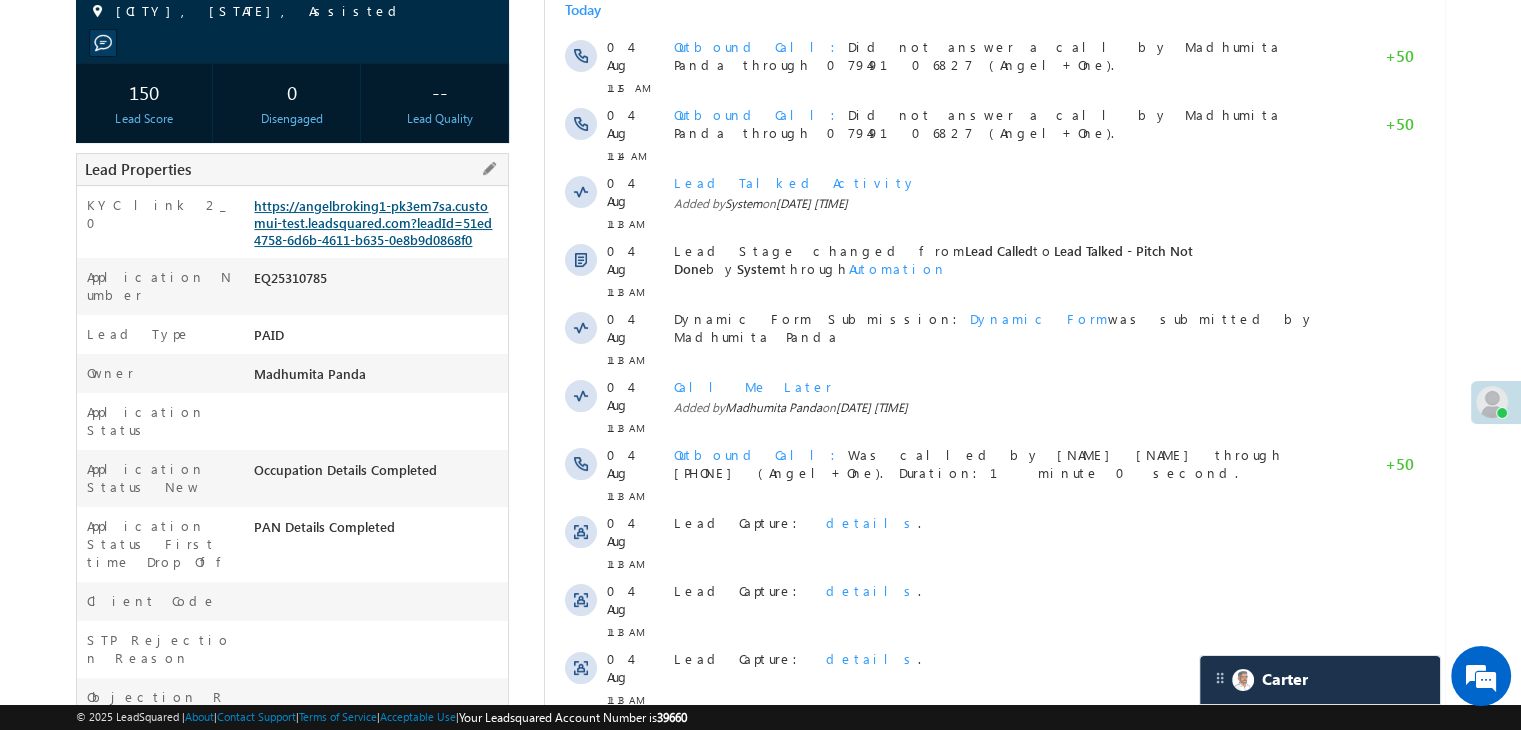 click on "https://angelbroking1-pk3em7sa.customui-test.leadsquared.com?leadId=51ed4758-6d6b-4611-b635-0e8b9d0868f0" at bounding box center (373, 222) 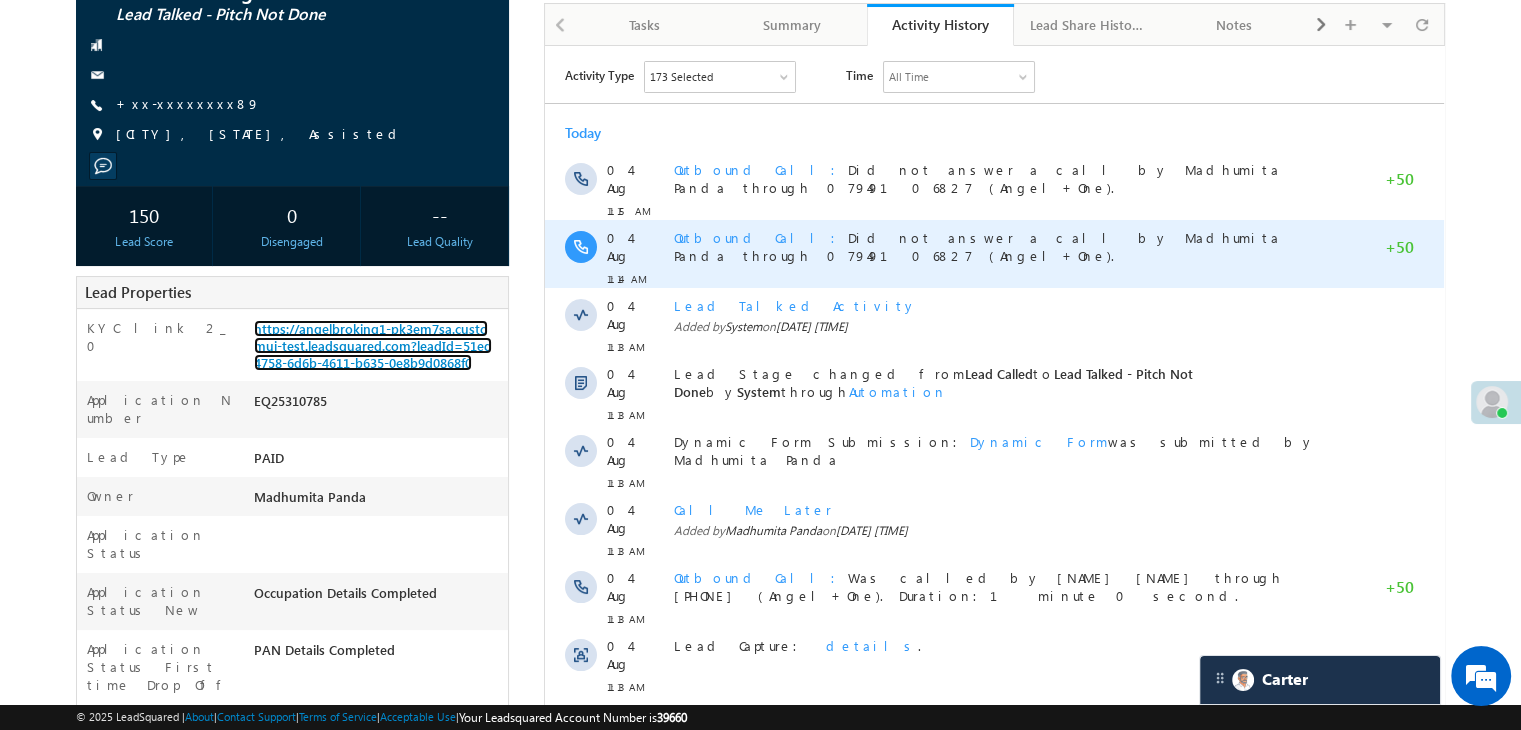 scroll, scrollTop: 0, scrollLeft: 0, axis: both 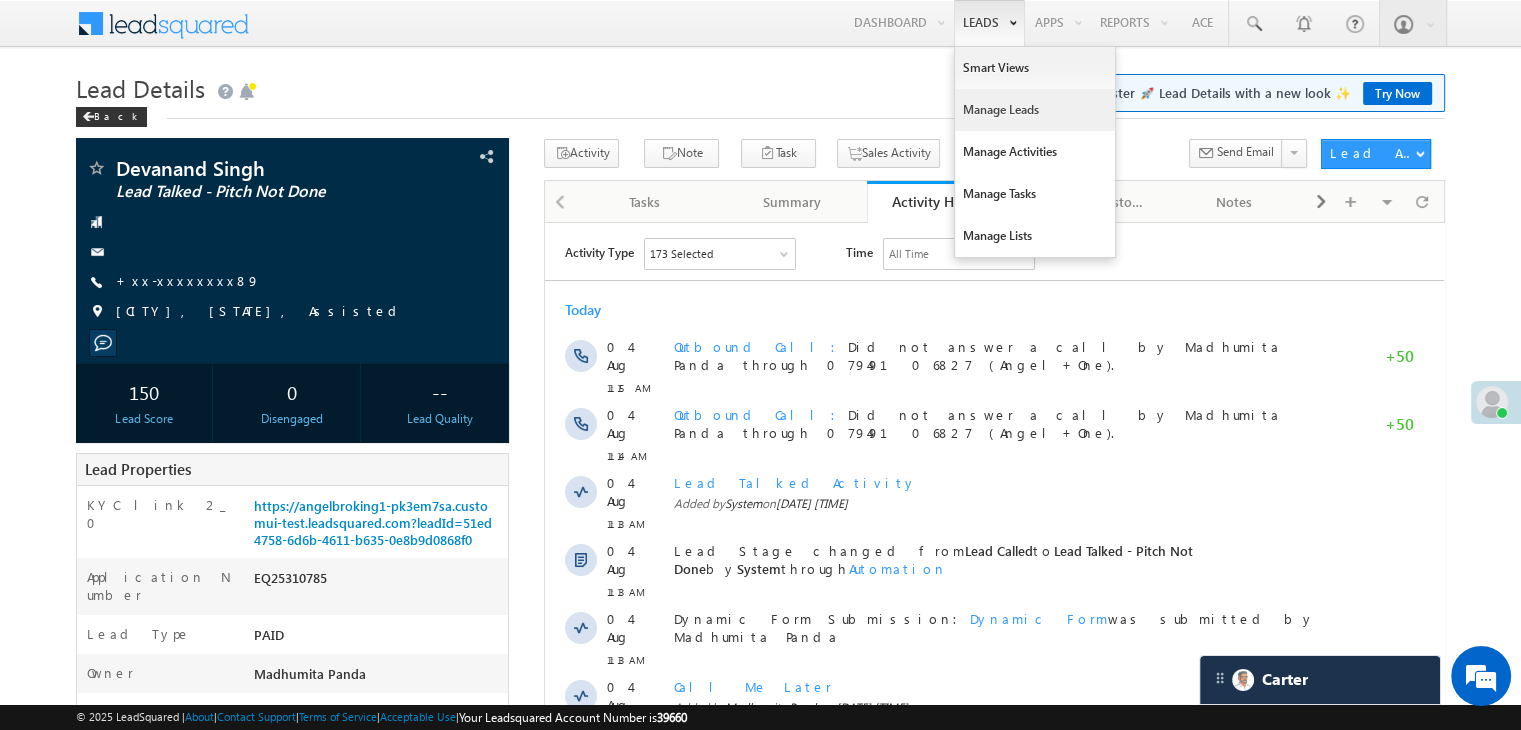 click on "Manage Leads" at bounding box center [1035, 110] 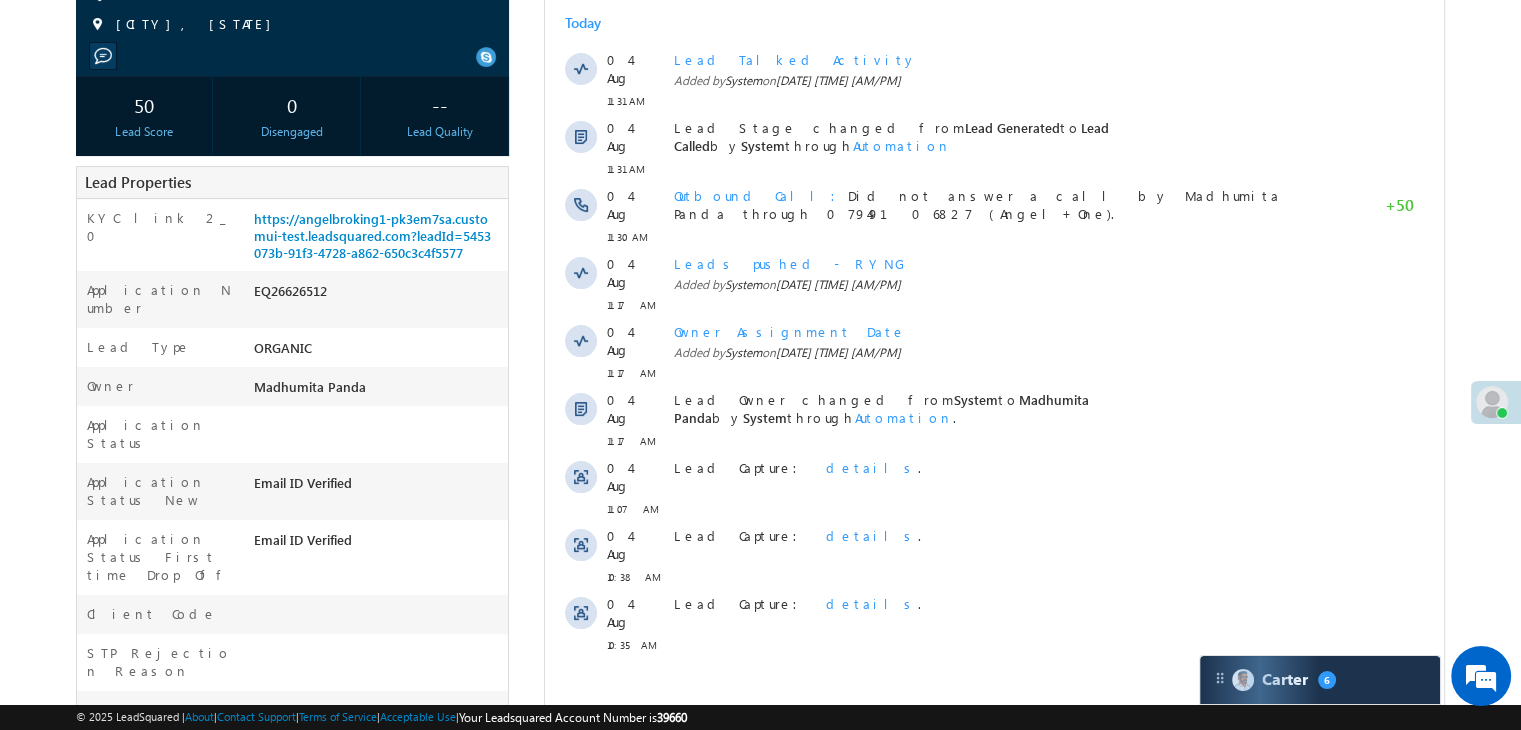 scroll, scrollTop: 300, scrollLeft: 0, axis: vertical 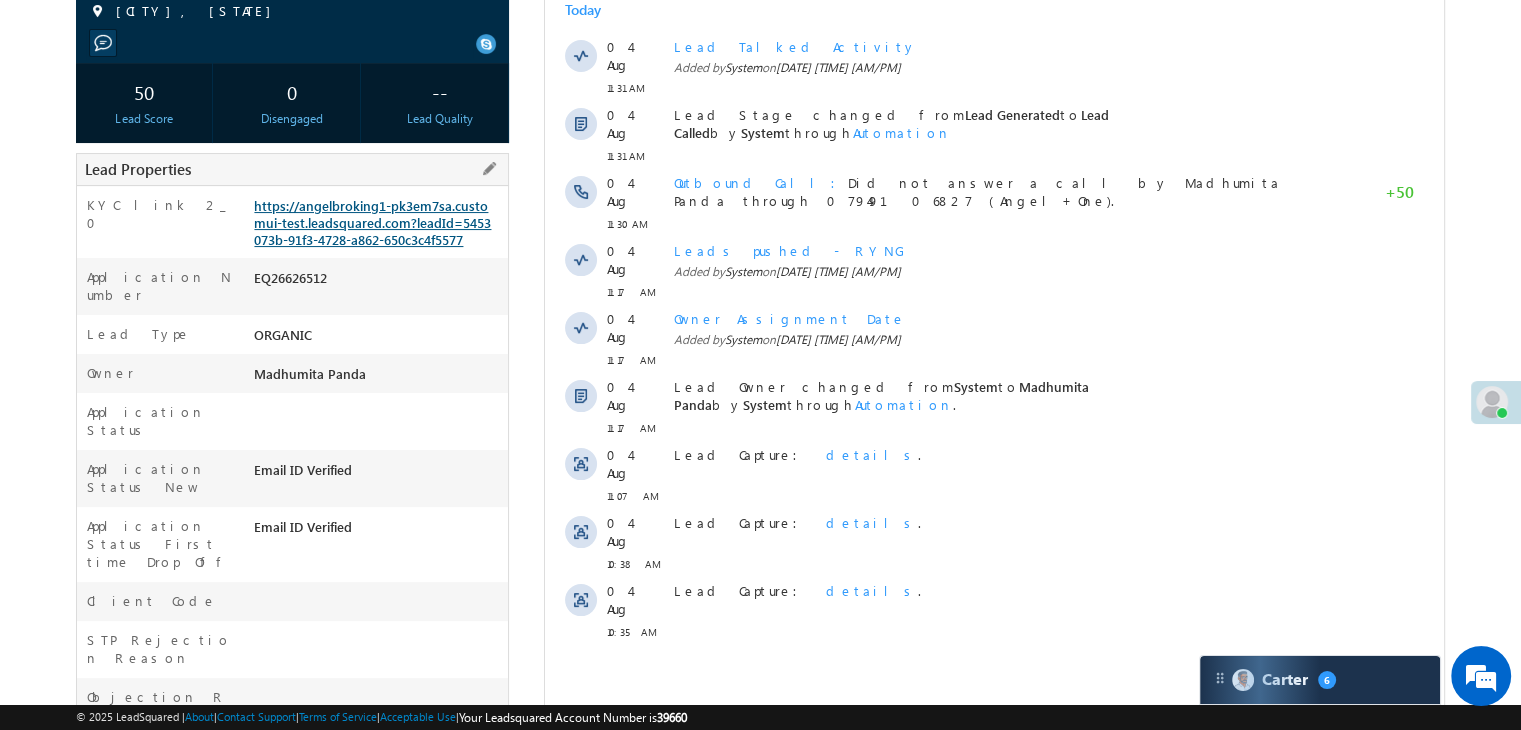click on "https://angelbroking1-pk3em7sa.customui-test.leadsquared.com?leadId=5453073b-91f3-4728-a862-650c3c4f5577" at bounding box center [372, 222] 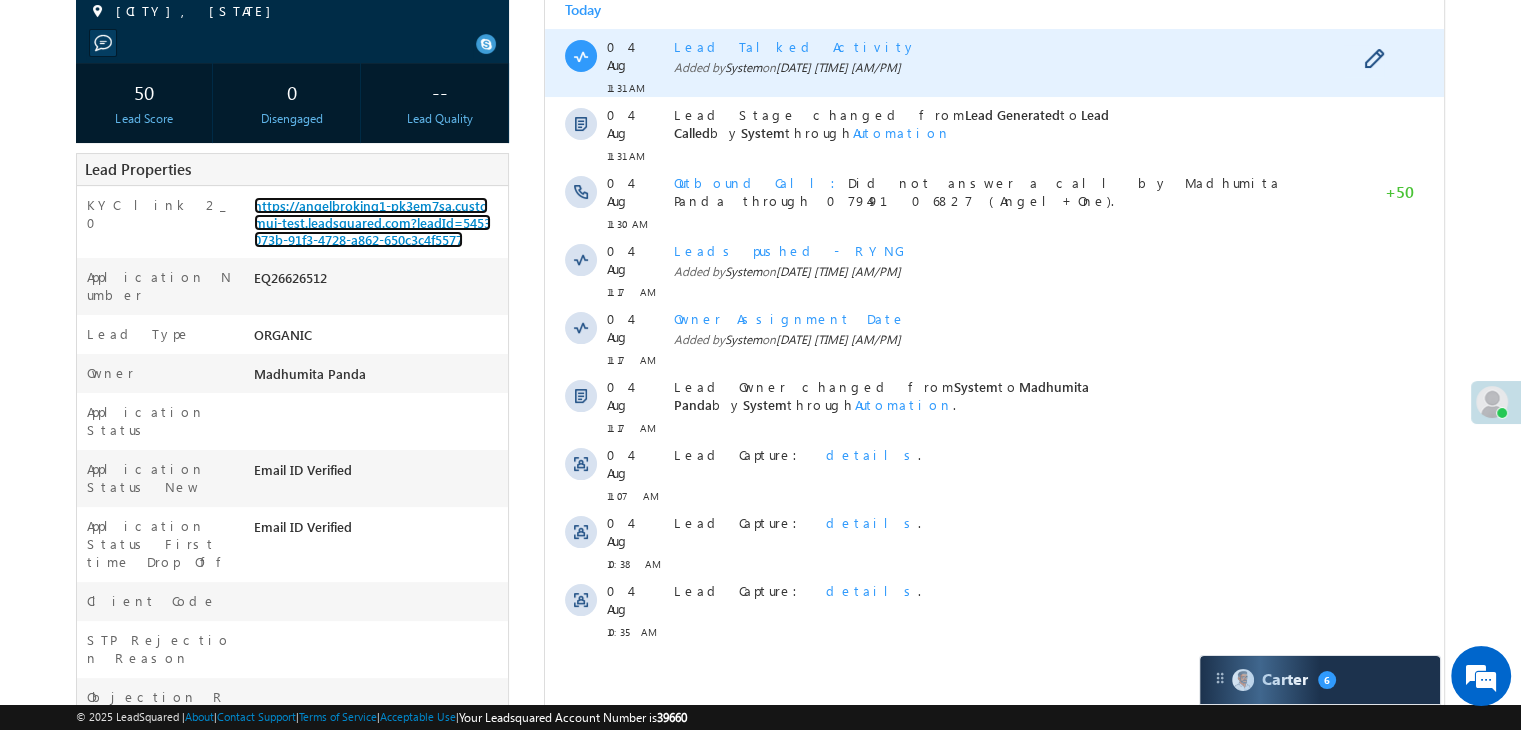 scroll, scrollTop: 0, scrollLeft: 0, axis: both 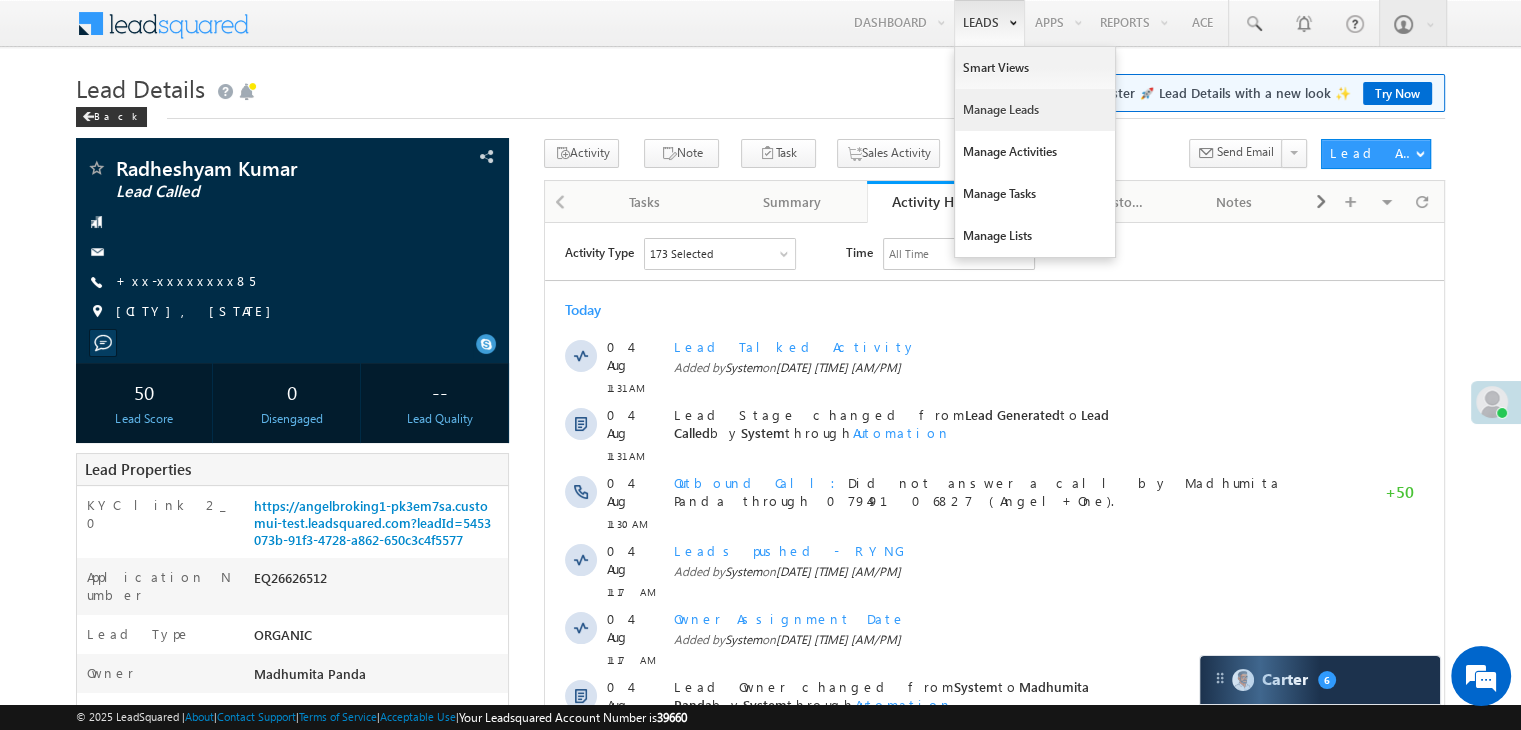 click on "Manage Leads" at bounding box center (1035, 110) 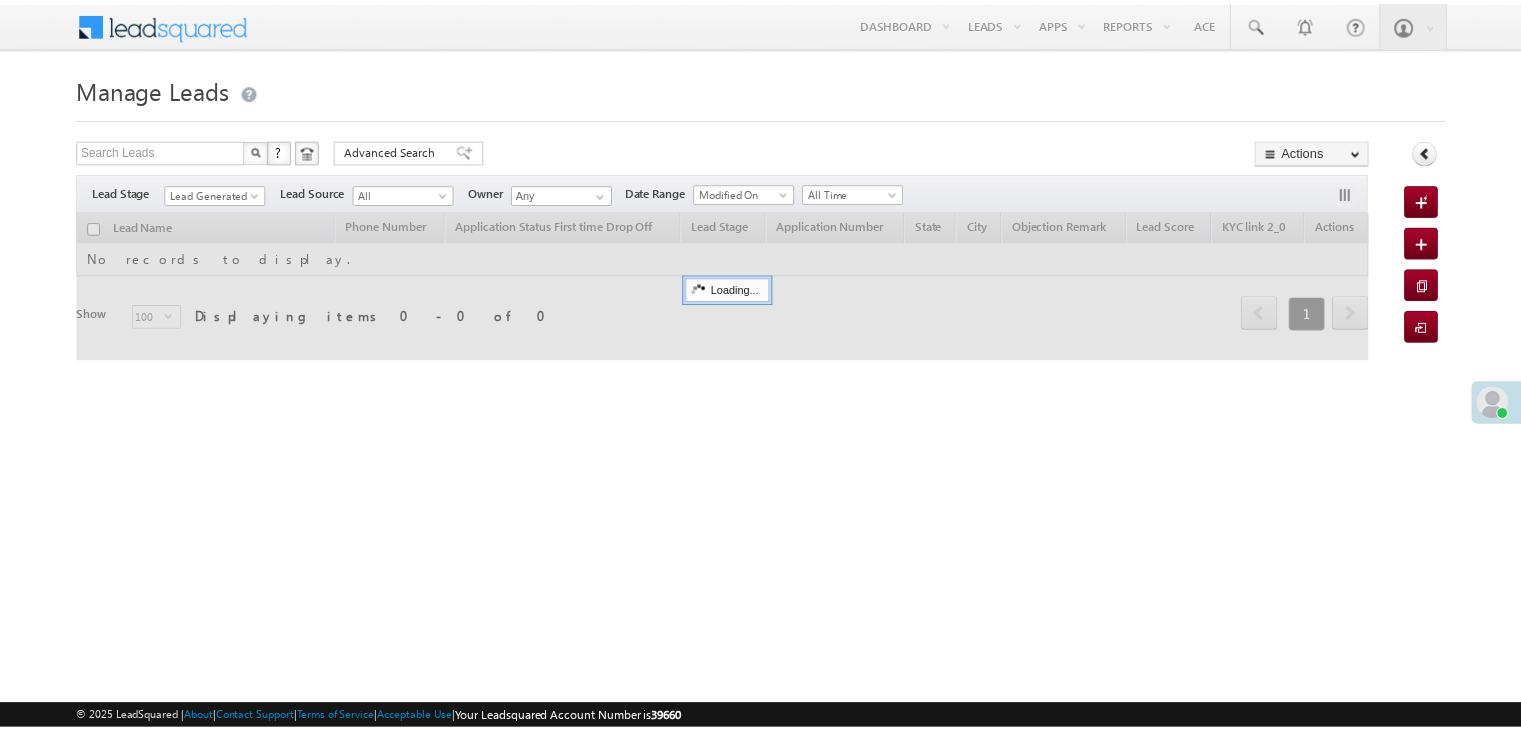 scroll, scrollTop: 0, scrollLeft: 0, axis: both 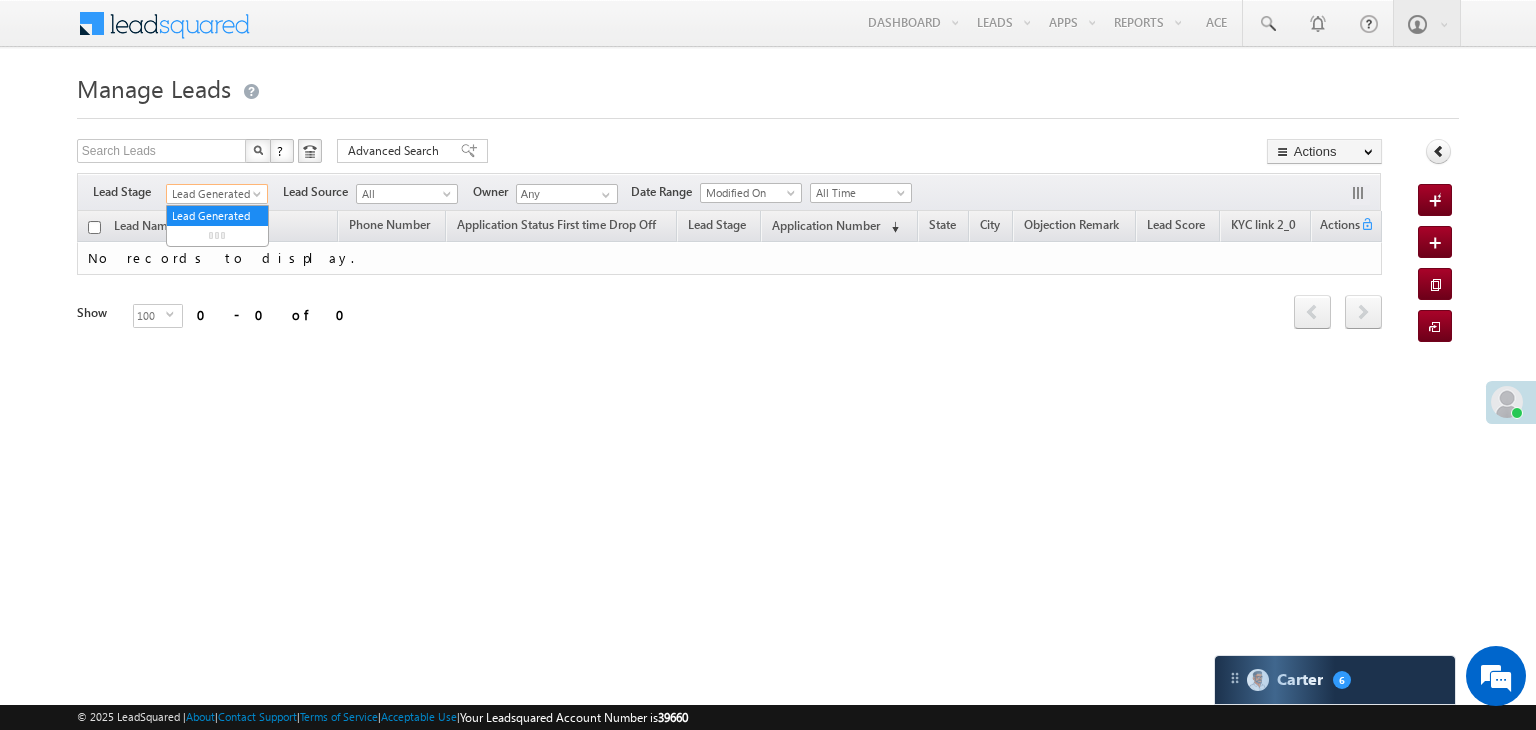 click at bounding box center [259, 198] 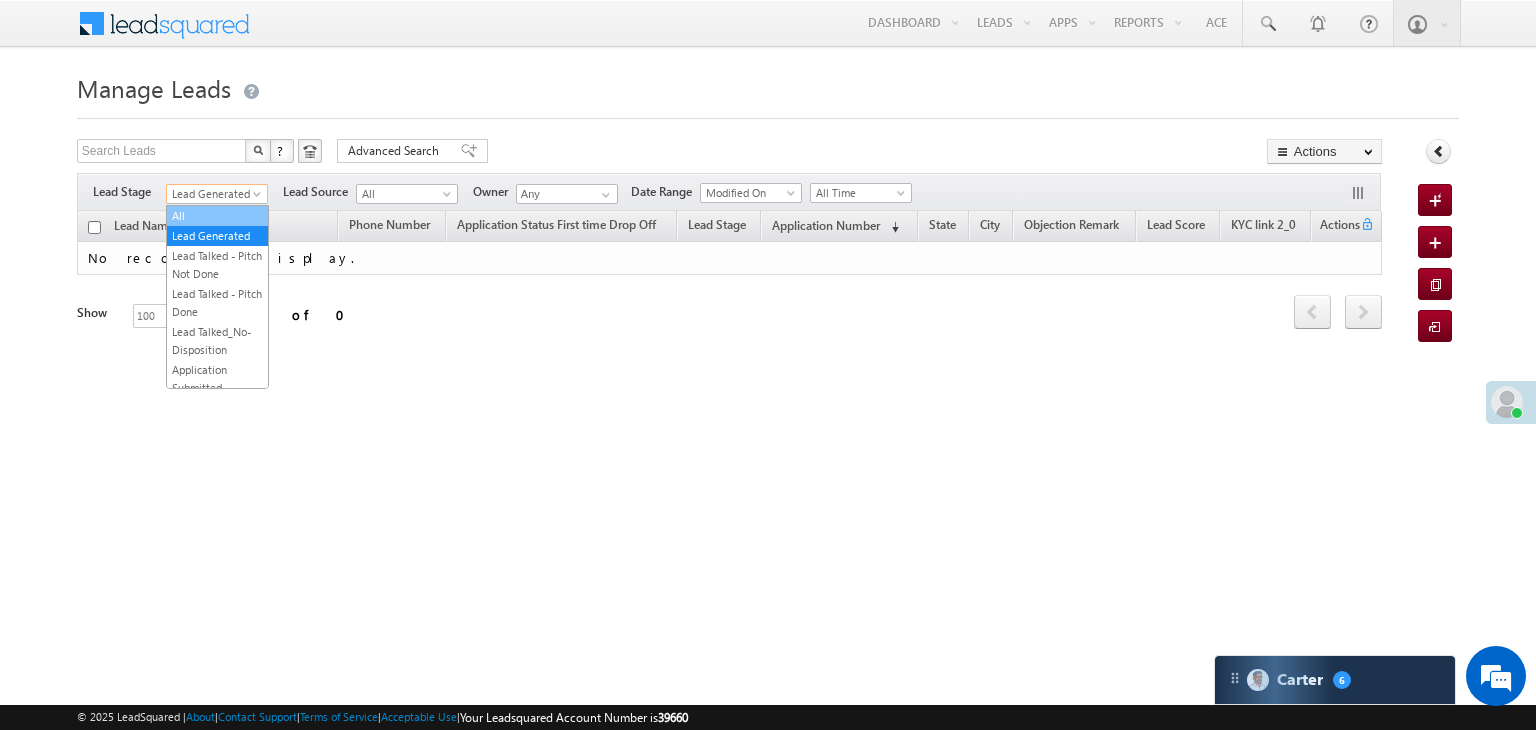 click on "All" at bounding box center (217, 216) 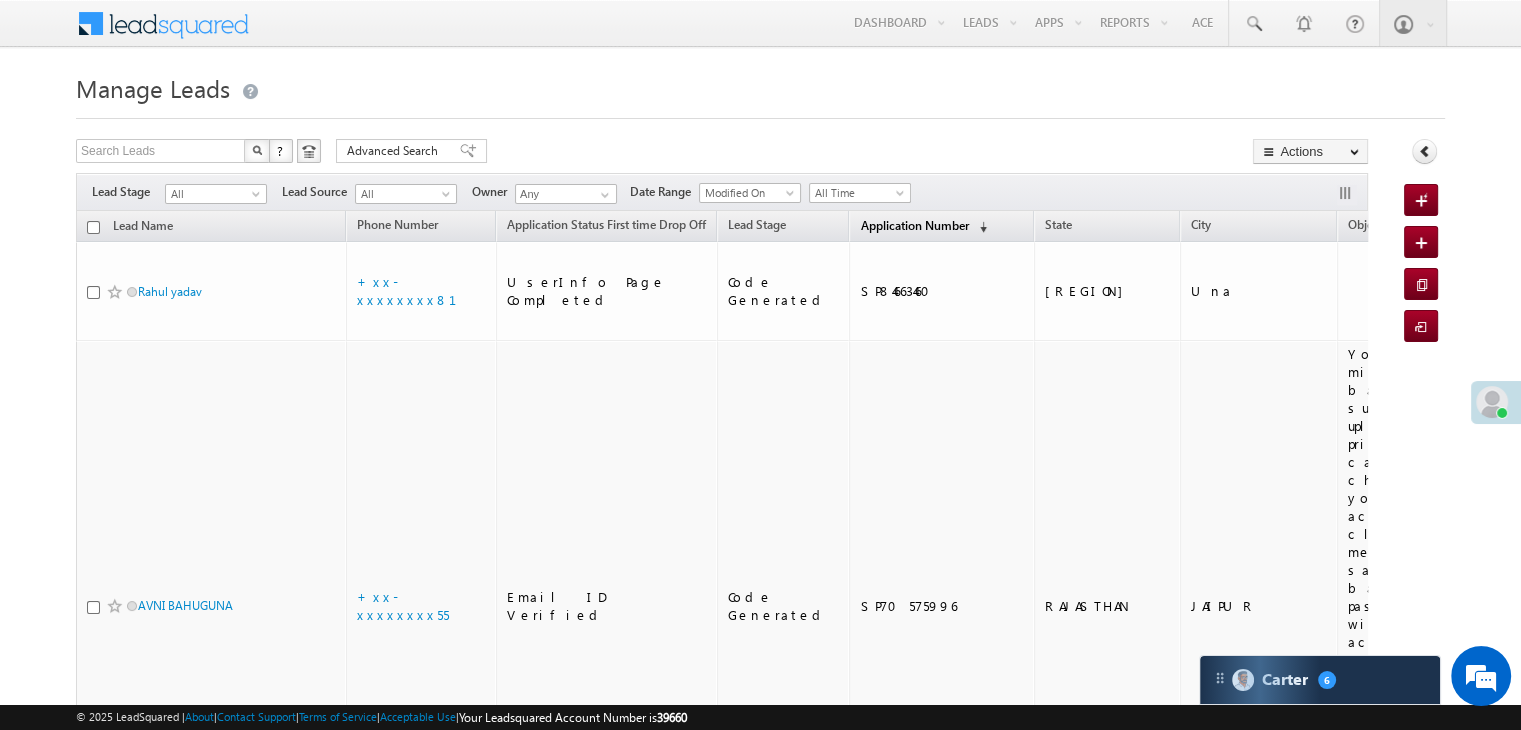 click on "Application Number" at bounding box center [914, 225] 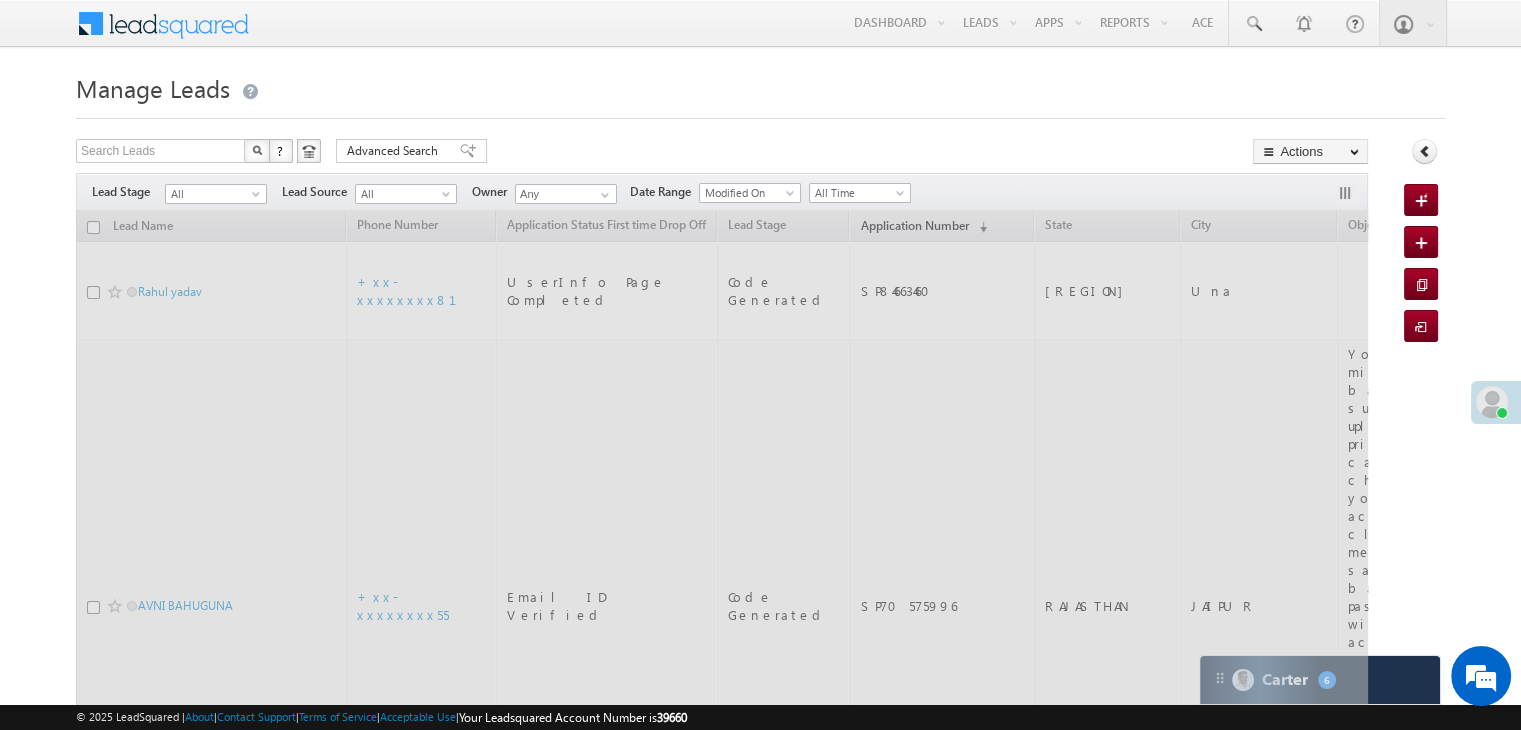 scroll, scrollTop: 0, scrollLeft: 0, axis: both 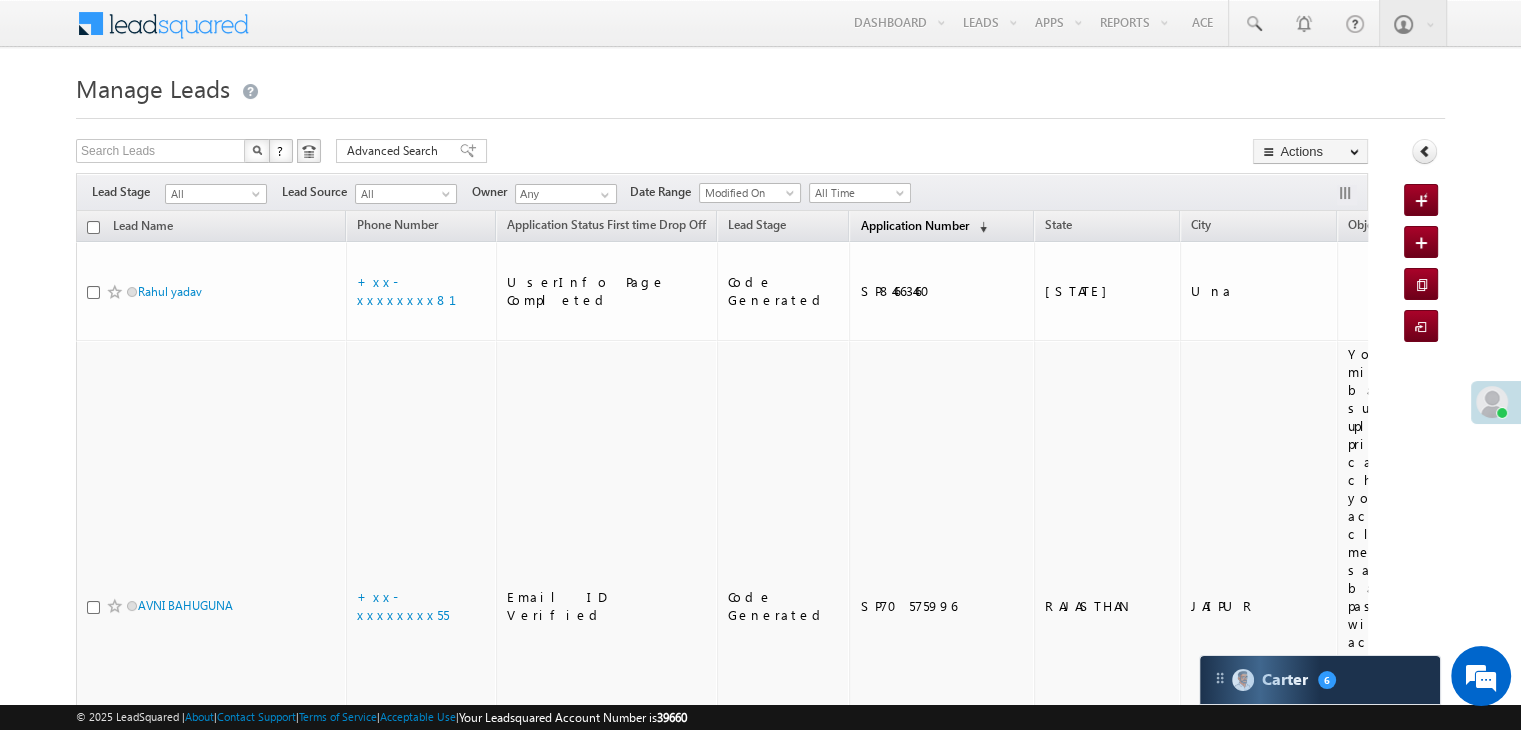 click on "Application Number" at bounding box center [914, 225] 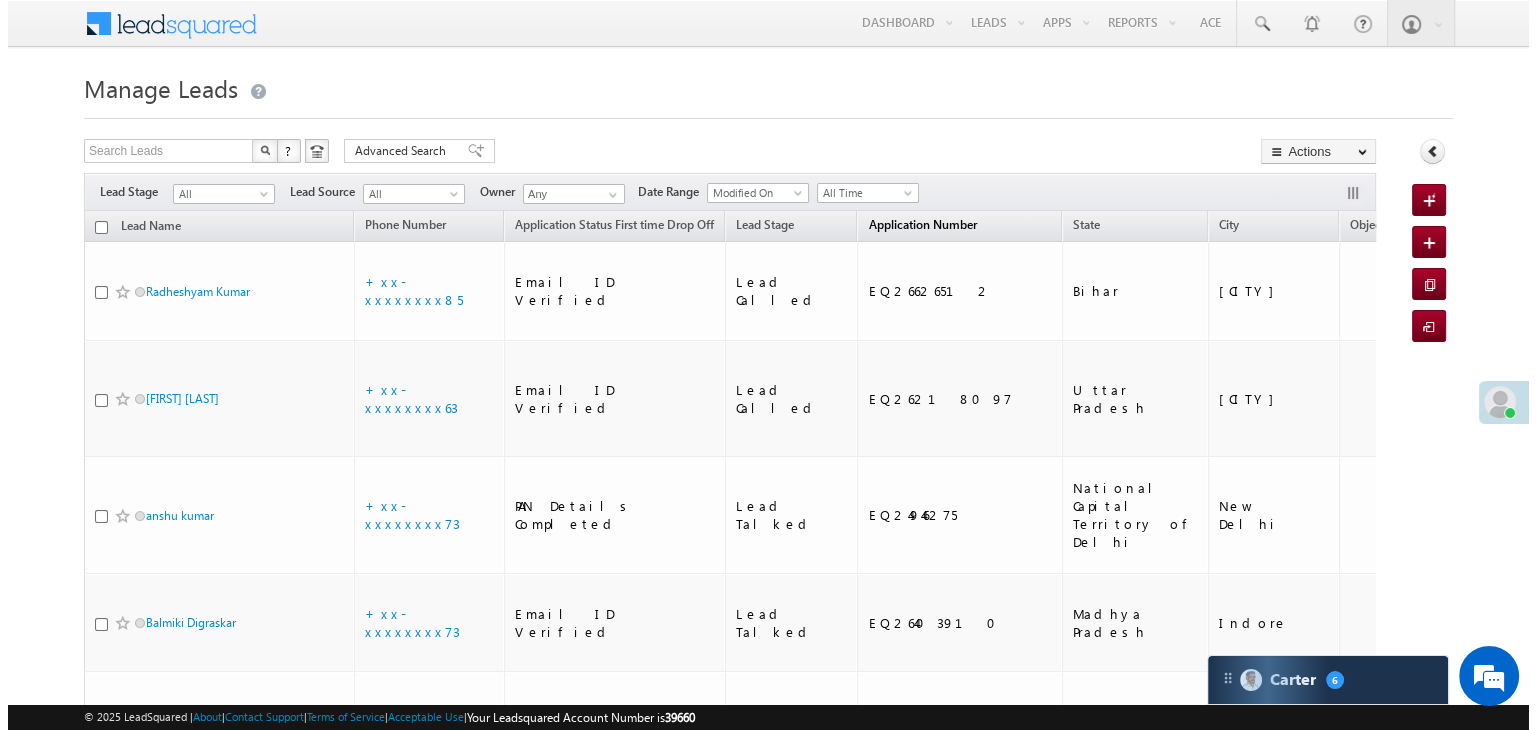scroll, scrollTop: 0, scrollLeft: 0, axis: both 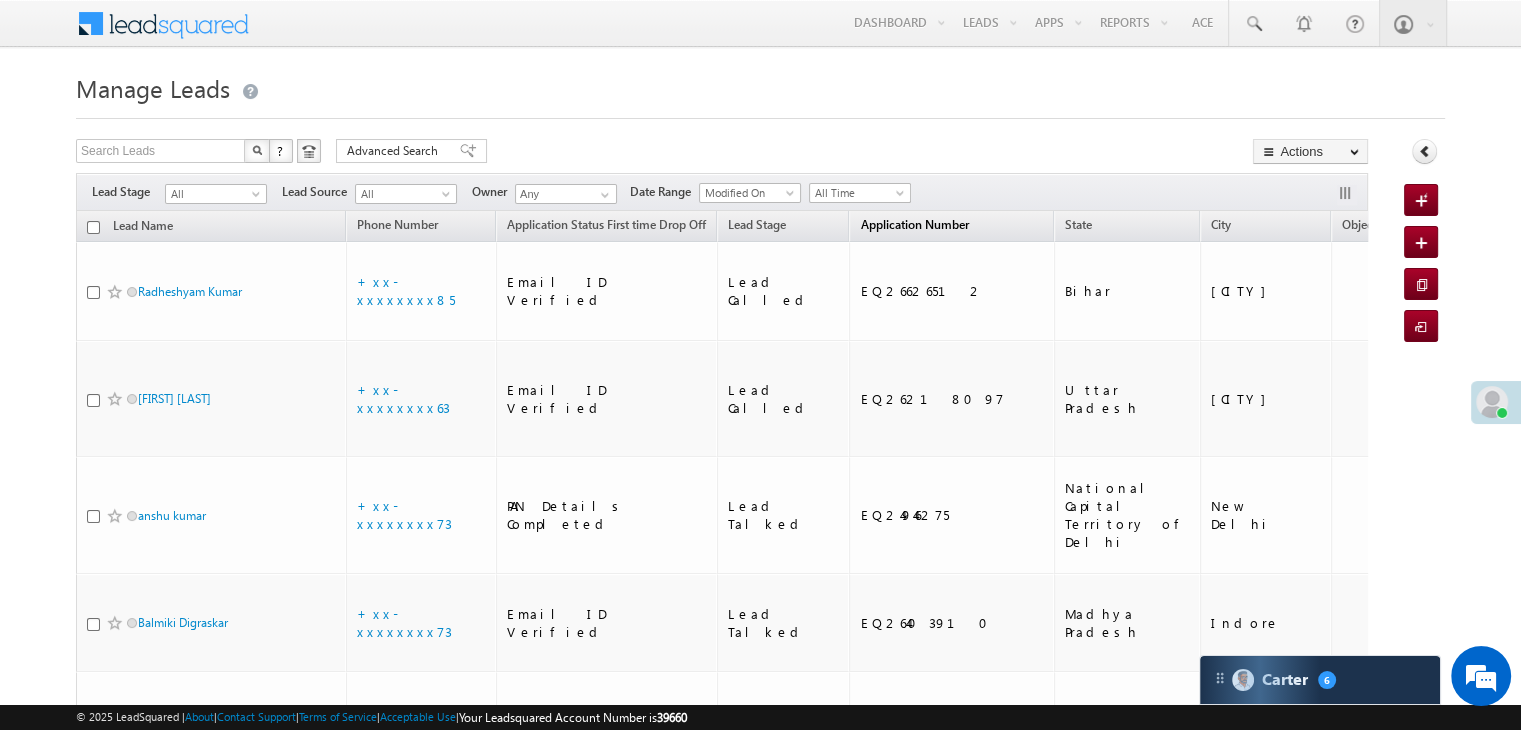 click on "Application Number" at bounding box center [914, 224] 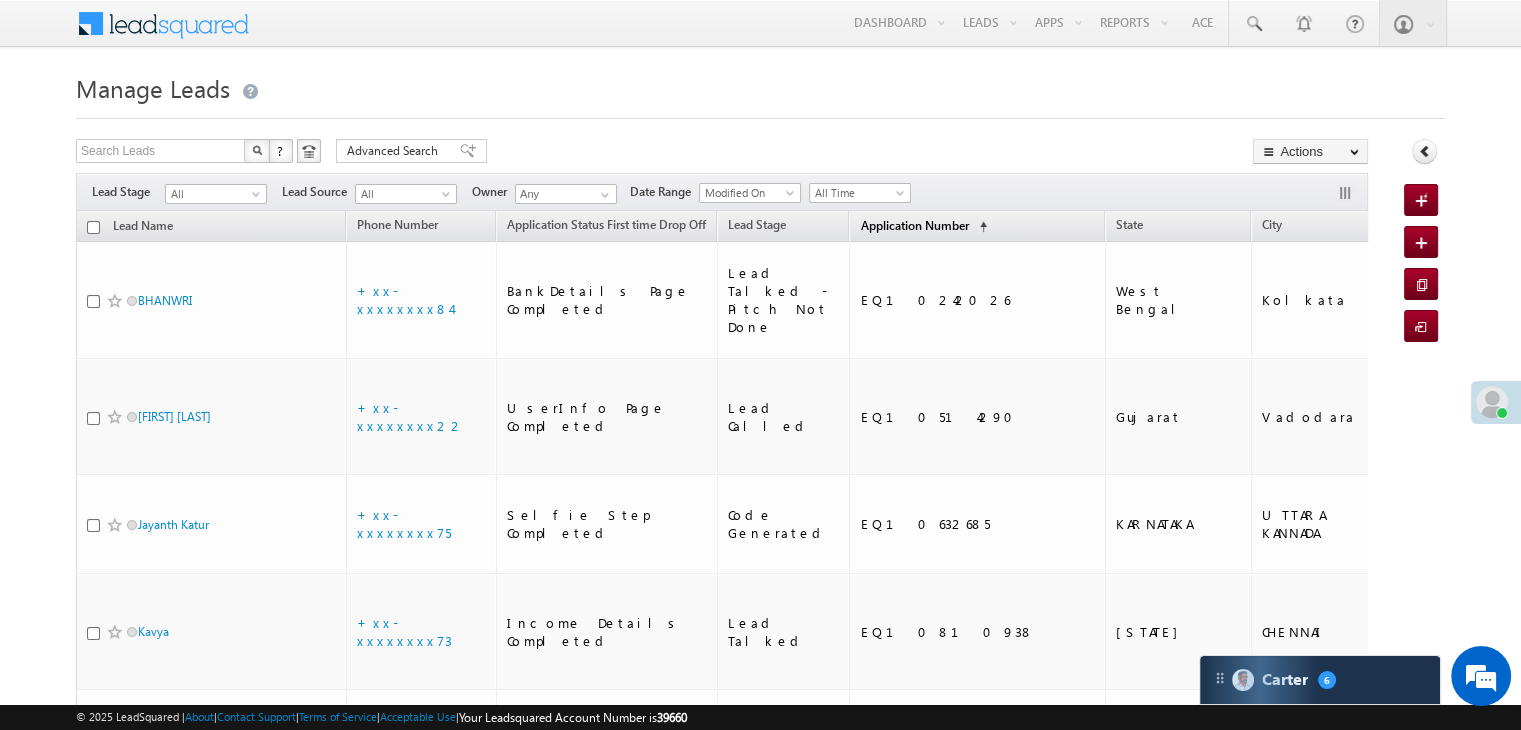 click on "Application Number" at bounding box center (914, 225) 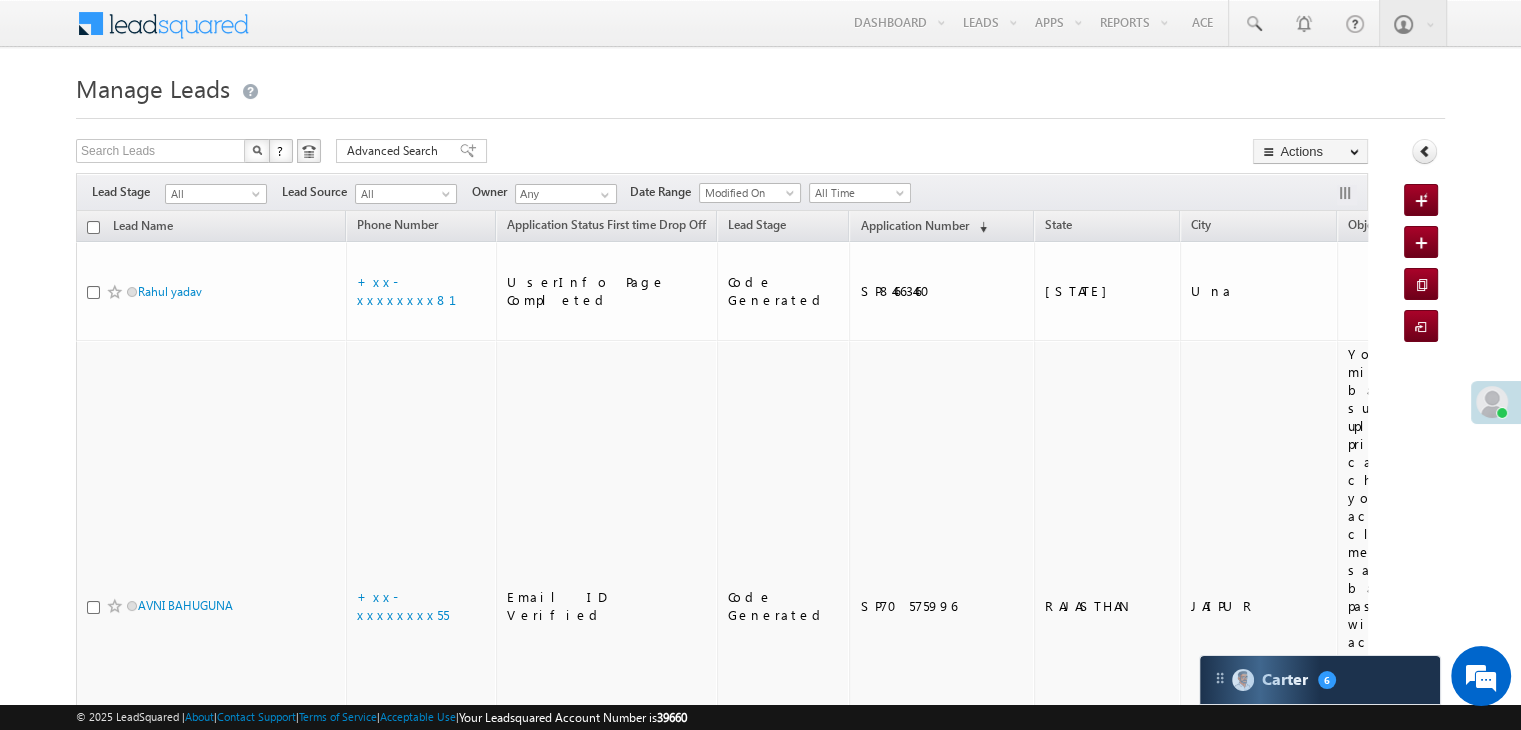 click on "Application Number" at bounding box center [914, 225] 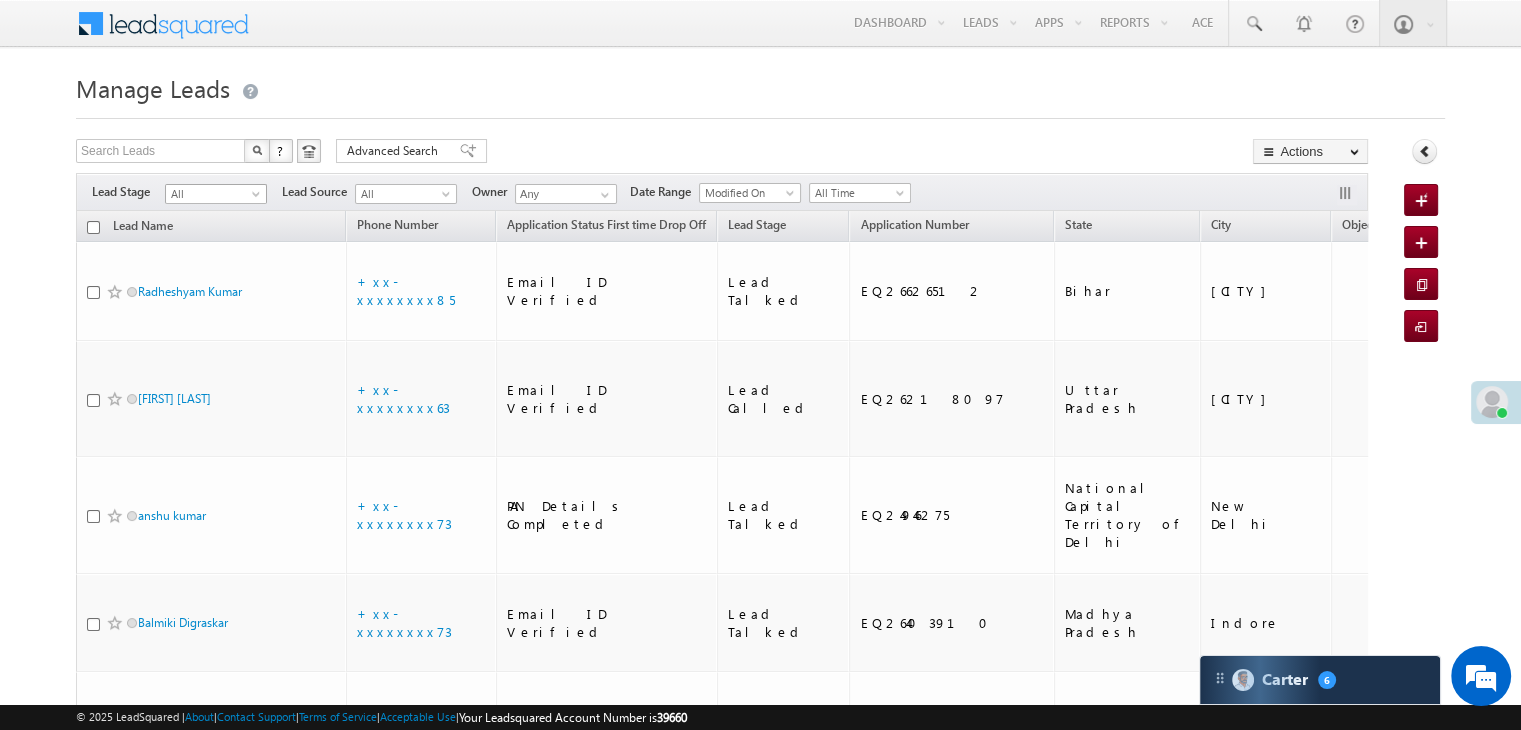 click at bounding box center [258, 198] 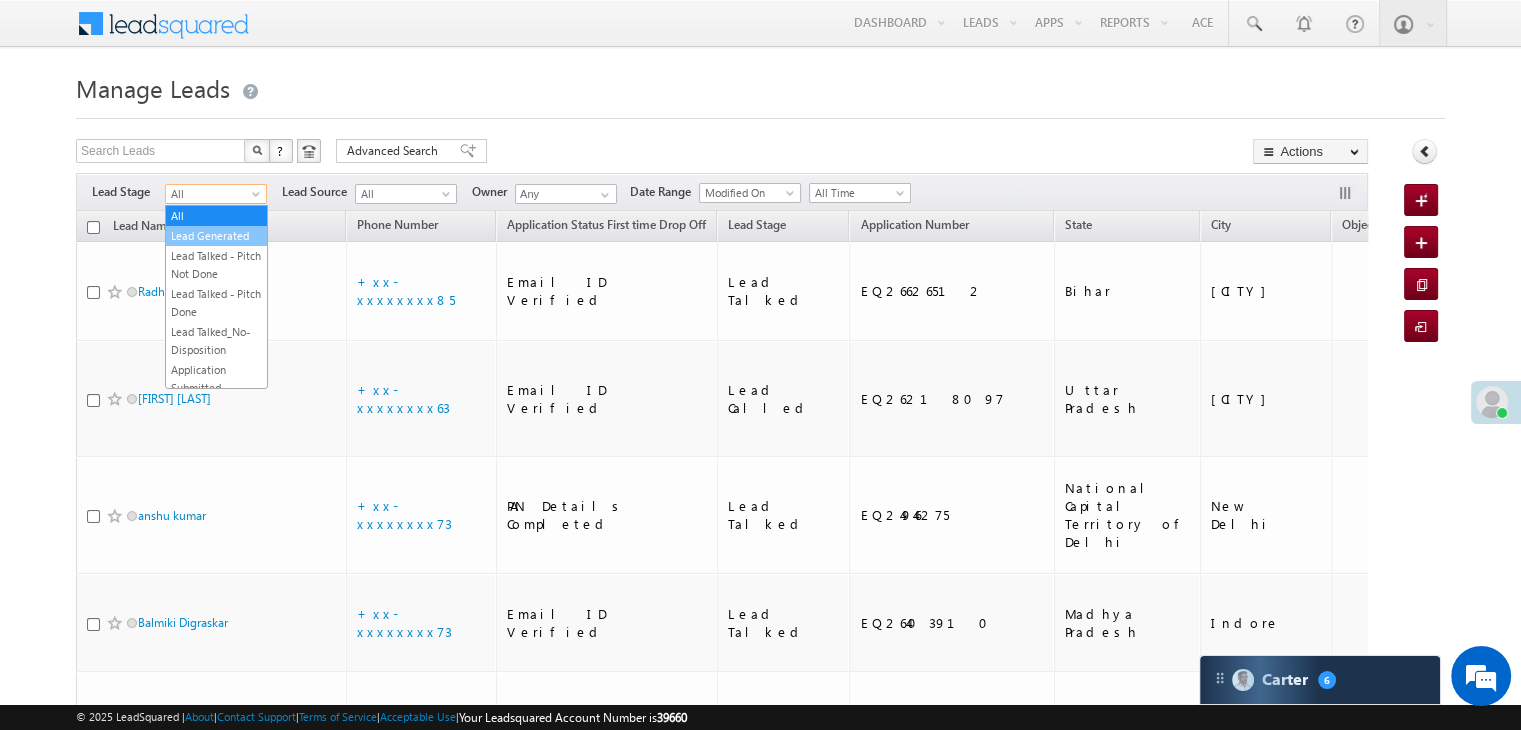 click on "Lead Generated" at bounding box center (216, 236) 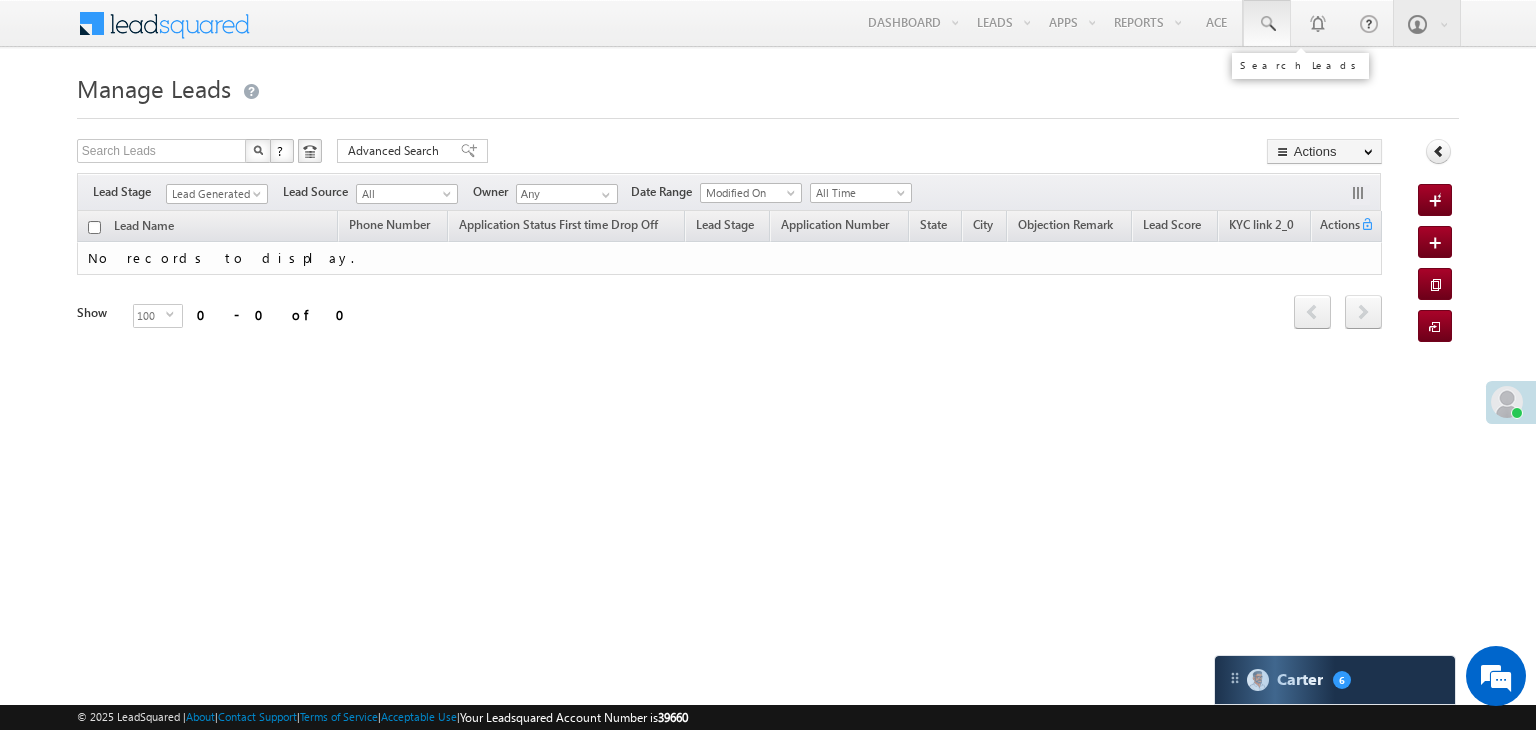 click at bounding box center (1267, 24) 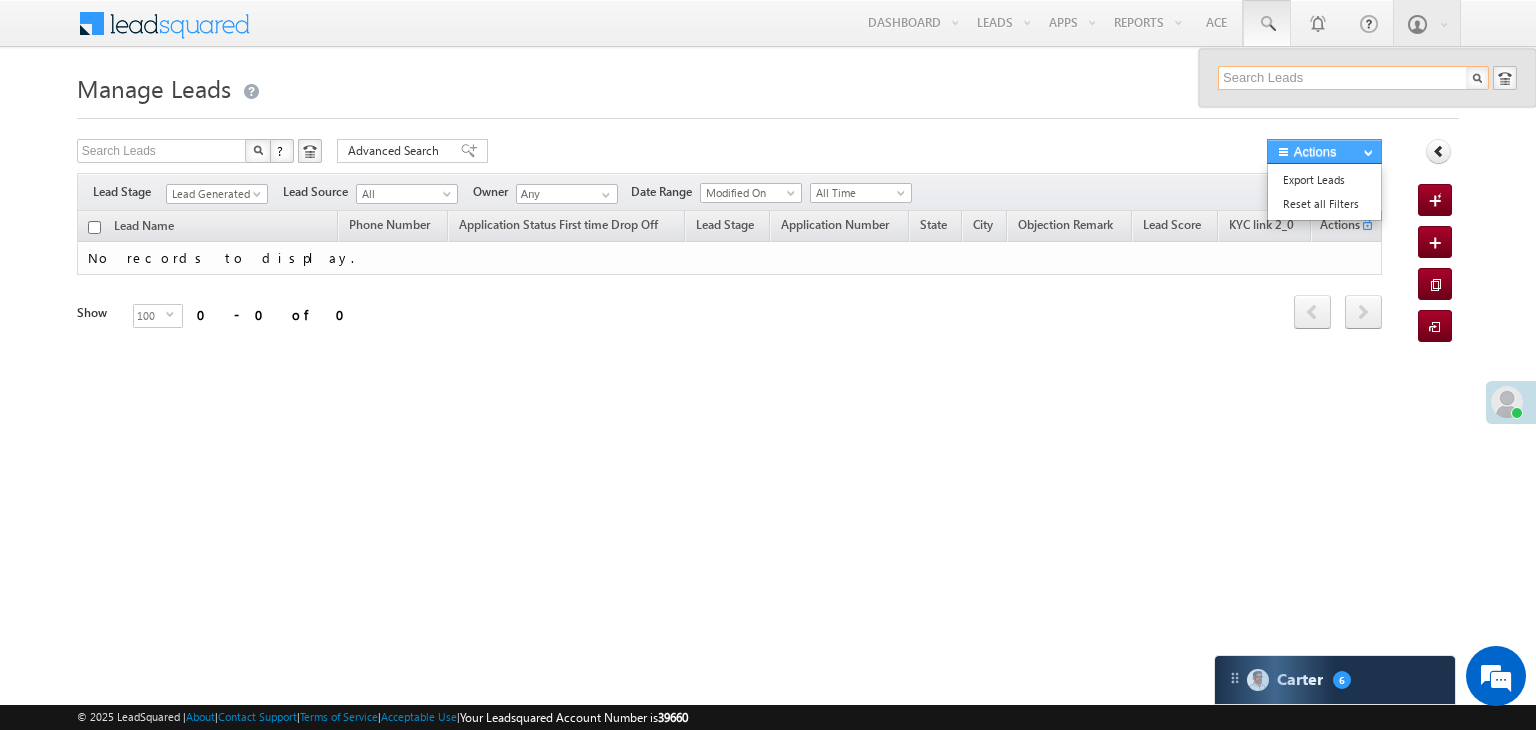 paste on "EQ24887932" 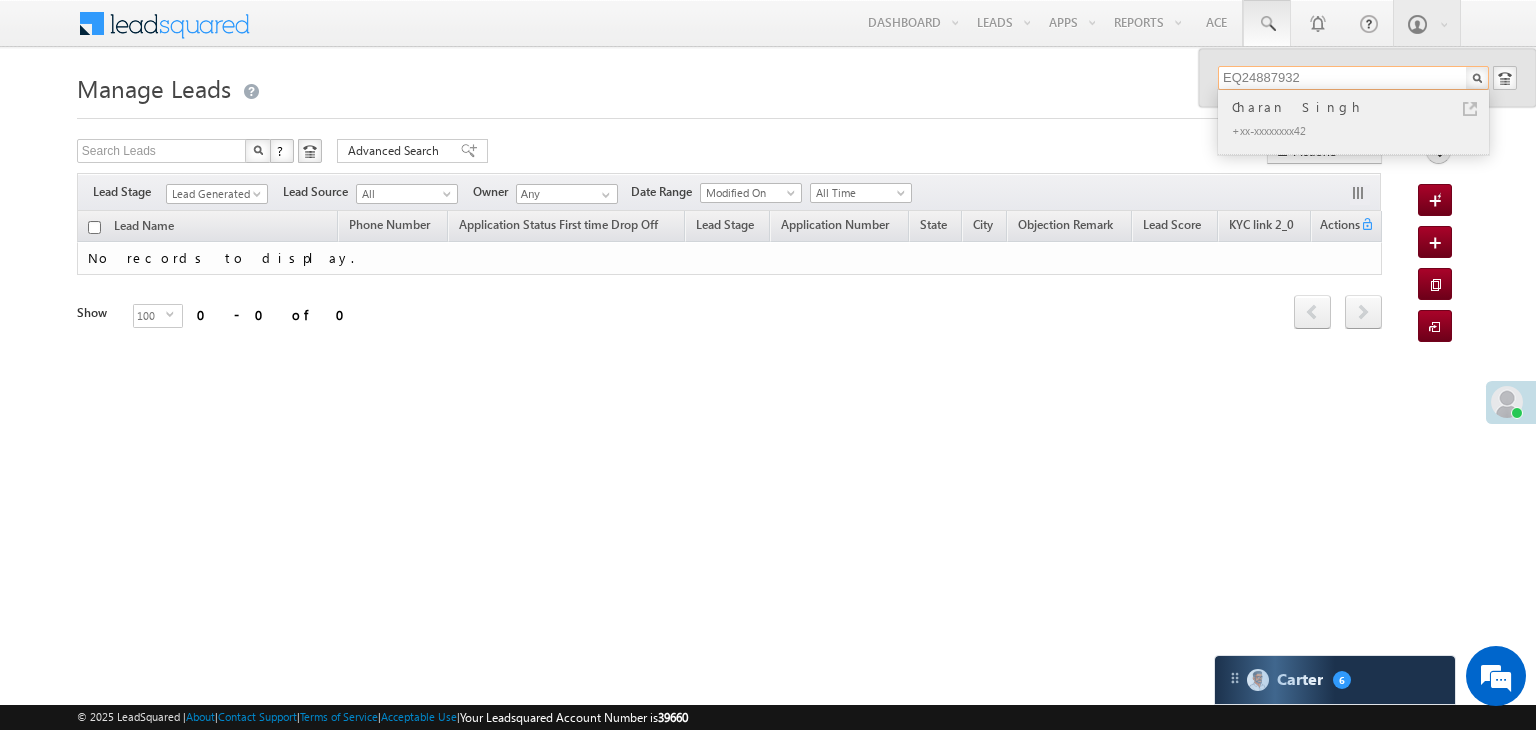 type on "EQ24887932" 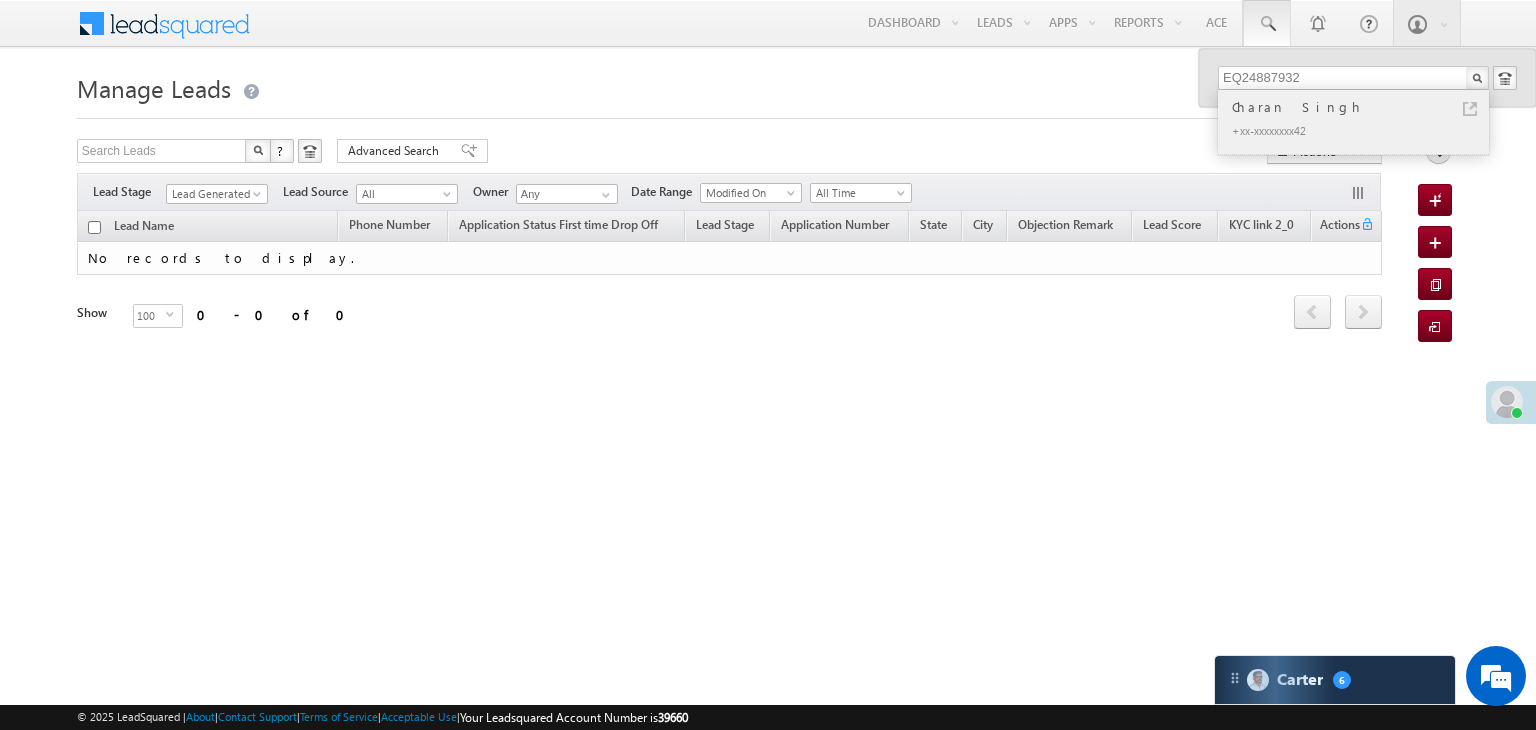 click on "Charan Singh" at bounding box center (1362, 107) 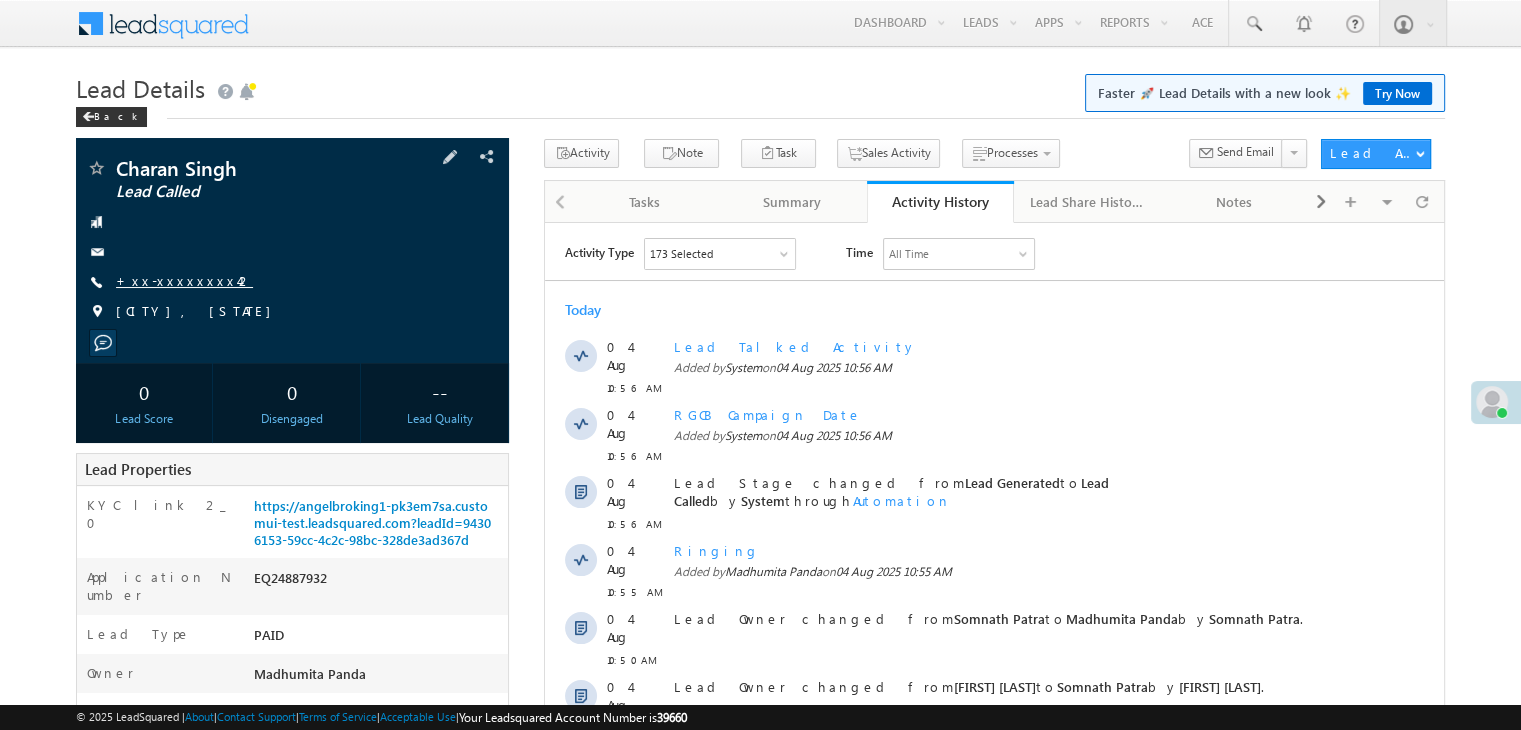 scroll, scrollTop: 0, scrollLeft: 0, axis: both 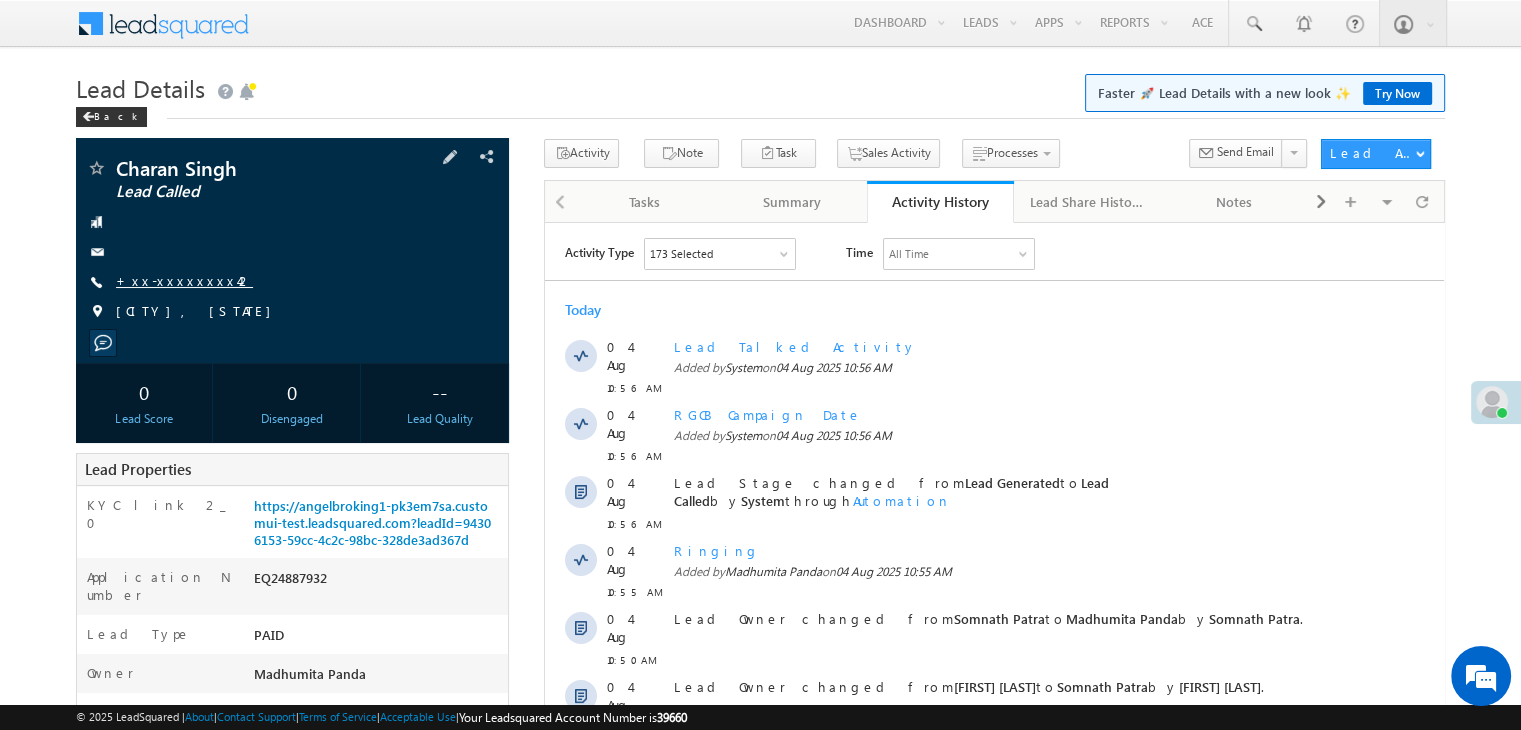 click on "+xx-xxxxxxxx42" at bounding box center [184, 280] 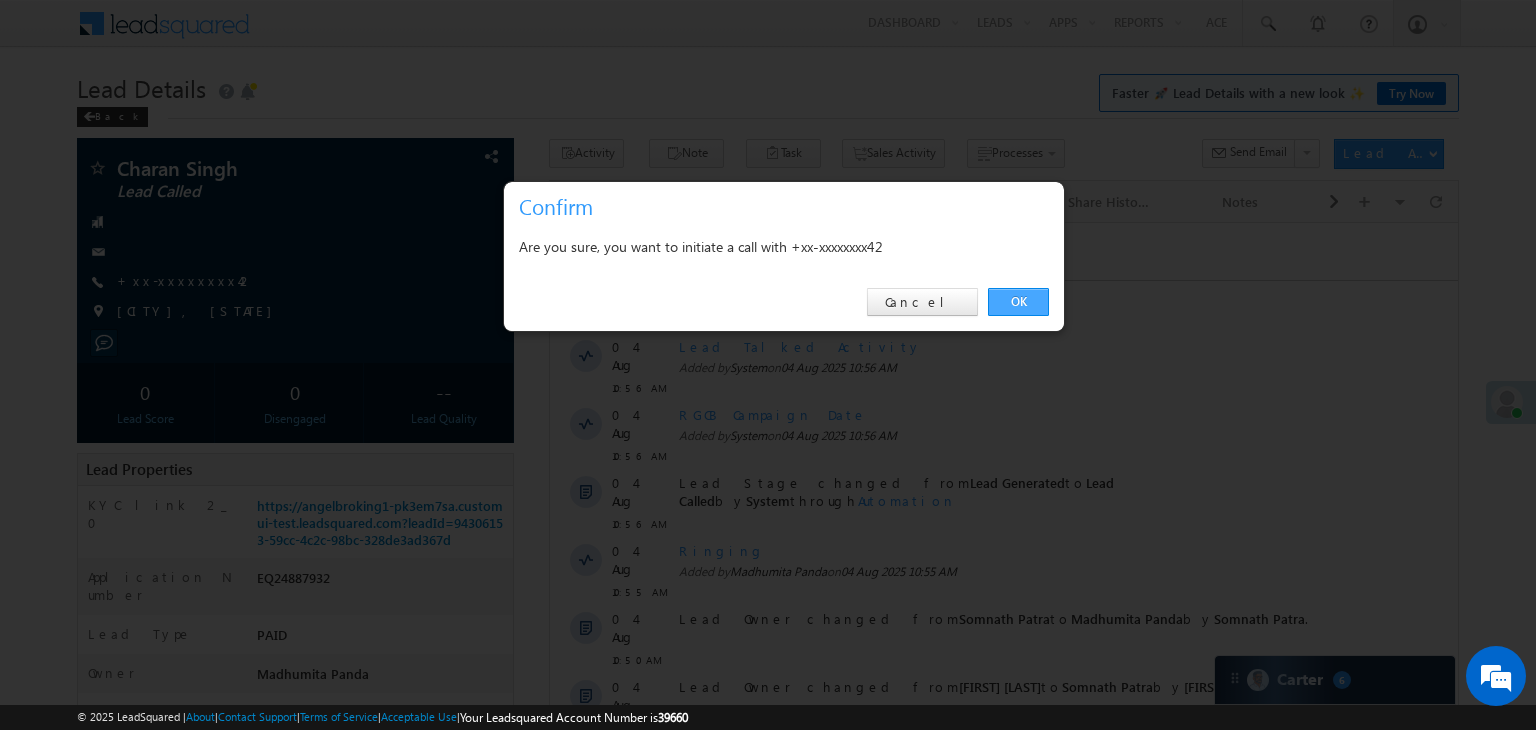 click on "OK" at bounding box center [1018, 302] 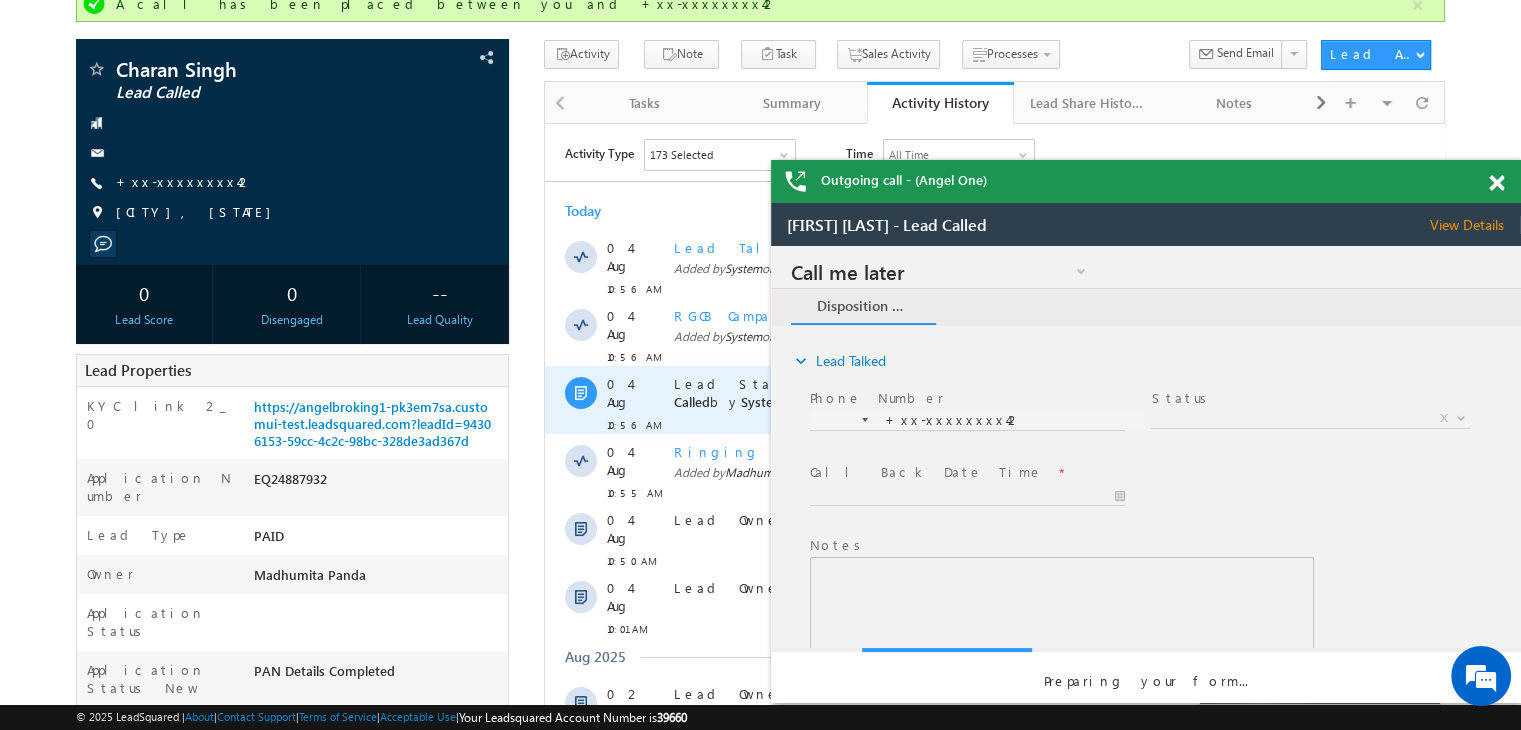 scroll, scrollTop: 0, scrollLeft: 0, axis: both 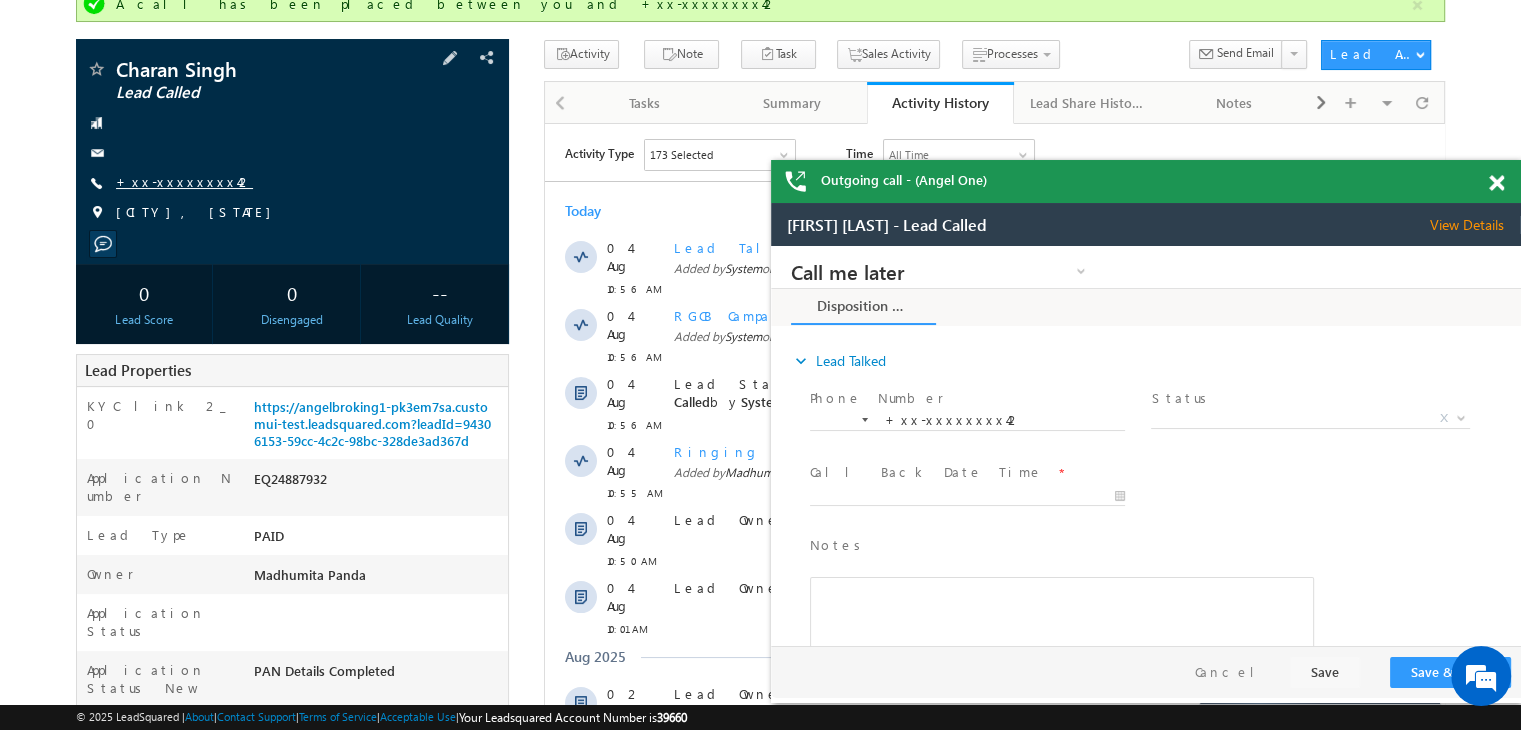 click on "+xx-xxxxxxxx42" at bounding box center [184, 181] 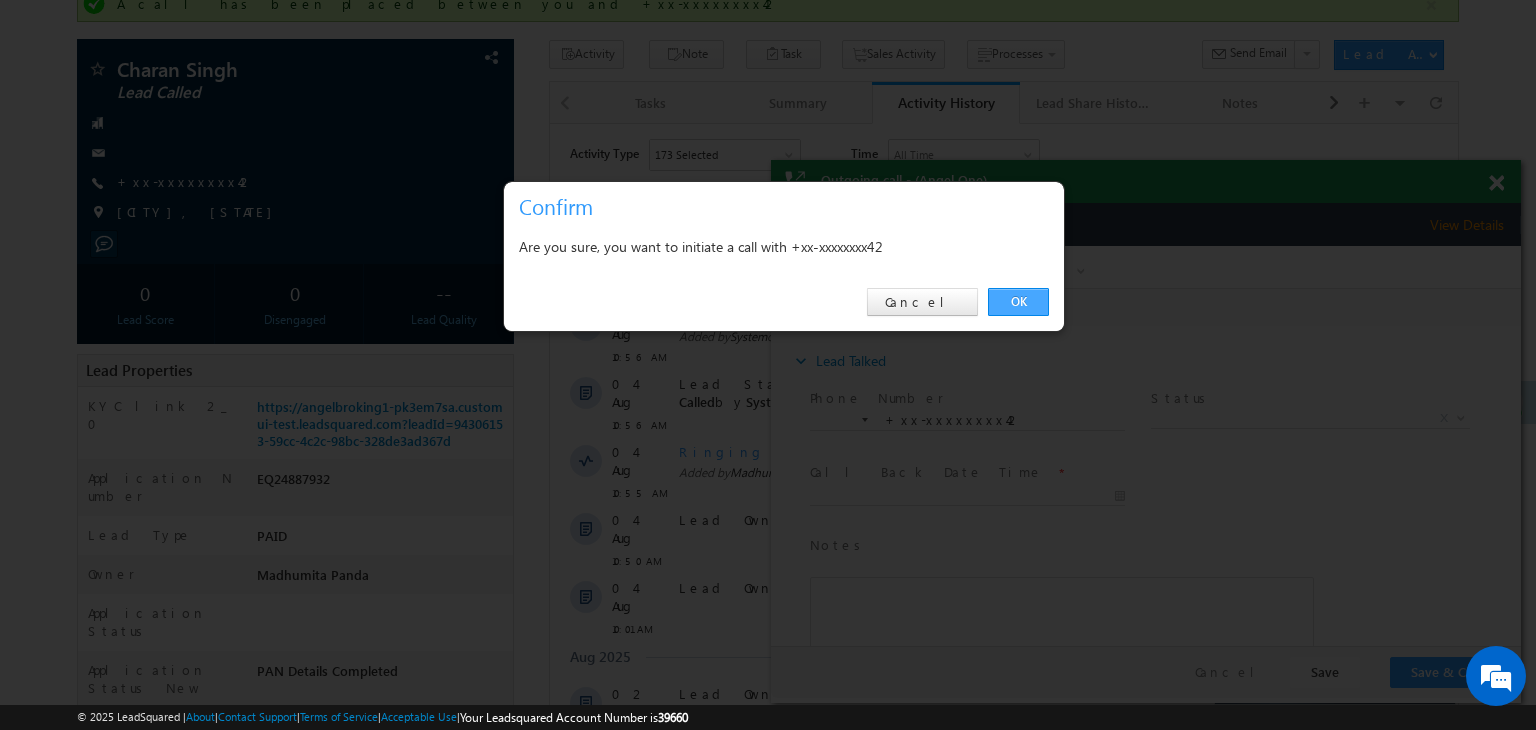 click on "OK" at bounding box center [1018, 302] 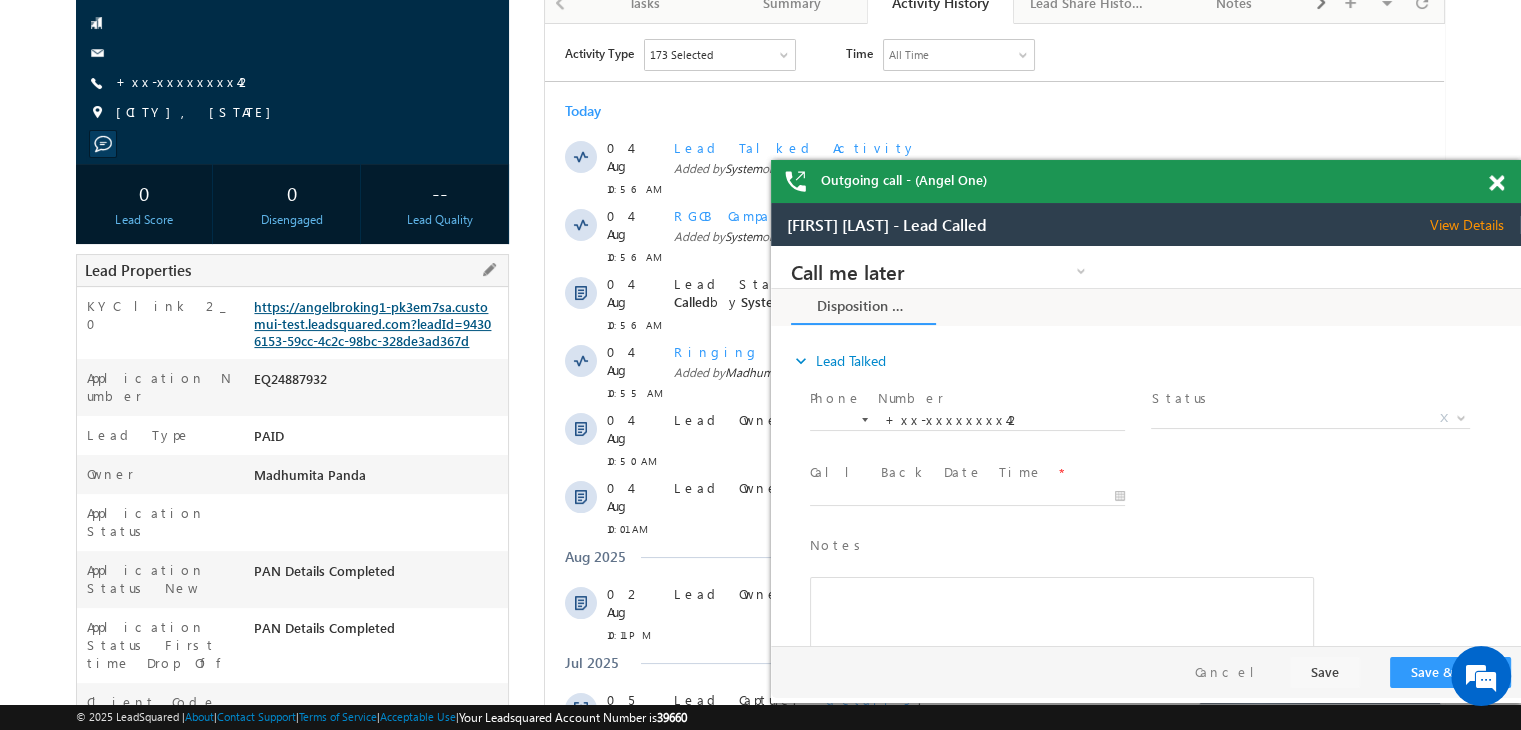 scroll, scrollTop: 0, scrollLeft: 0, axis: both 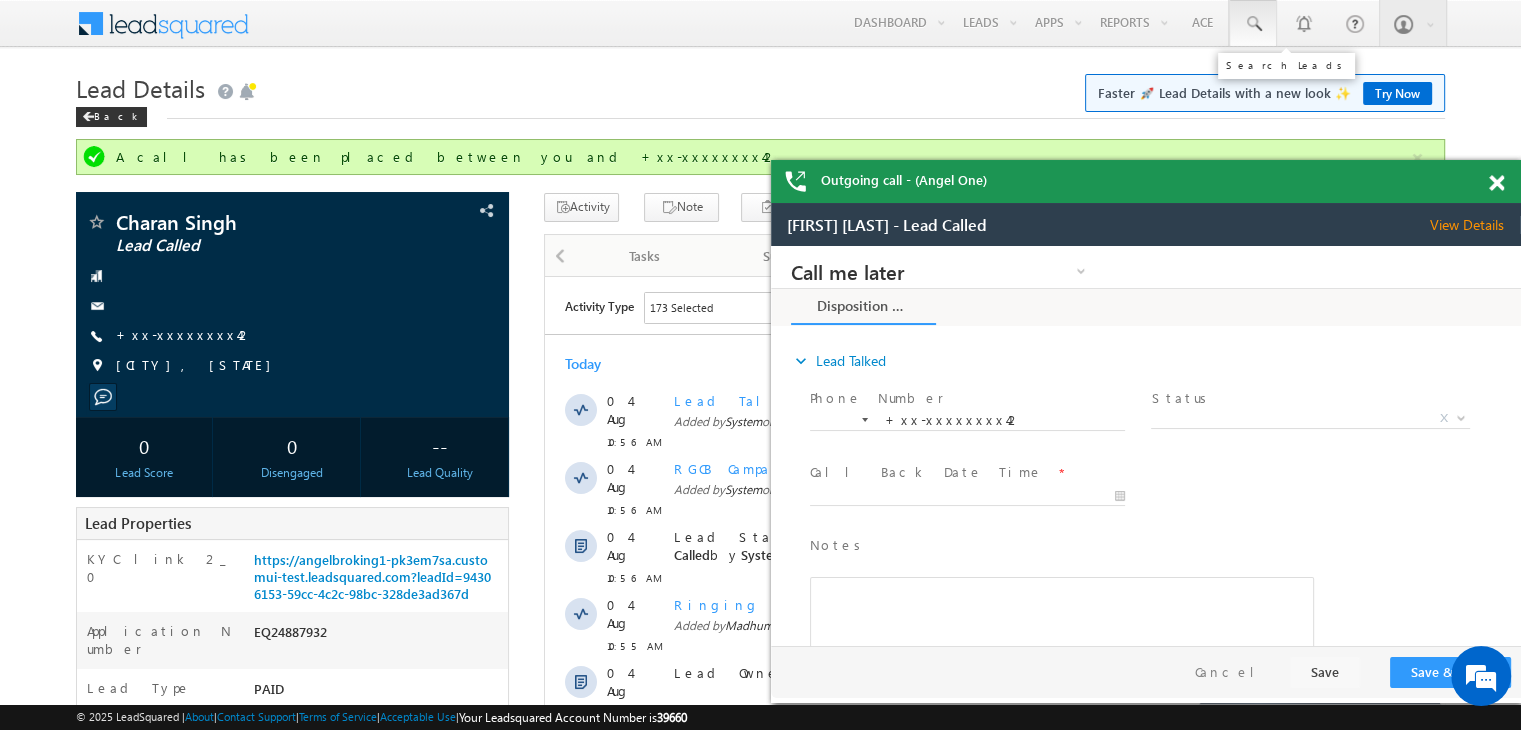 click at bounding box center [1253, 24] 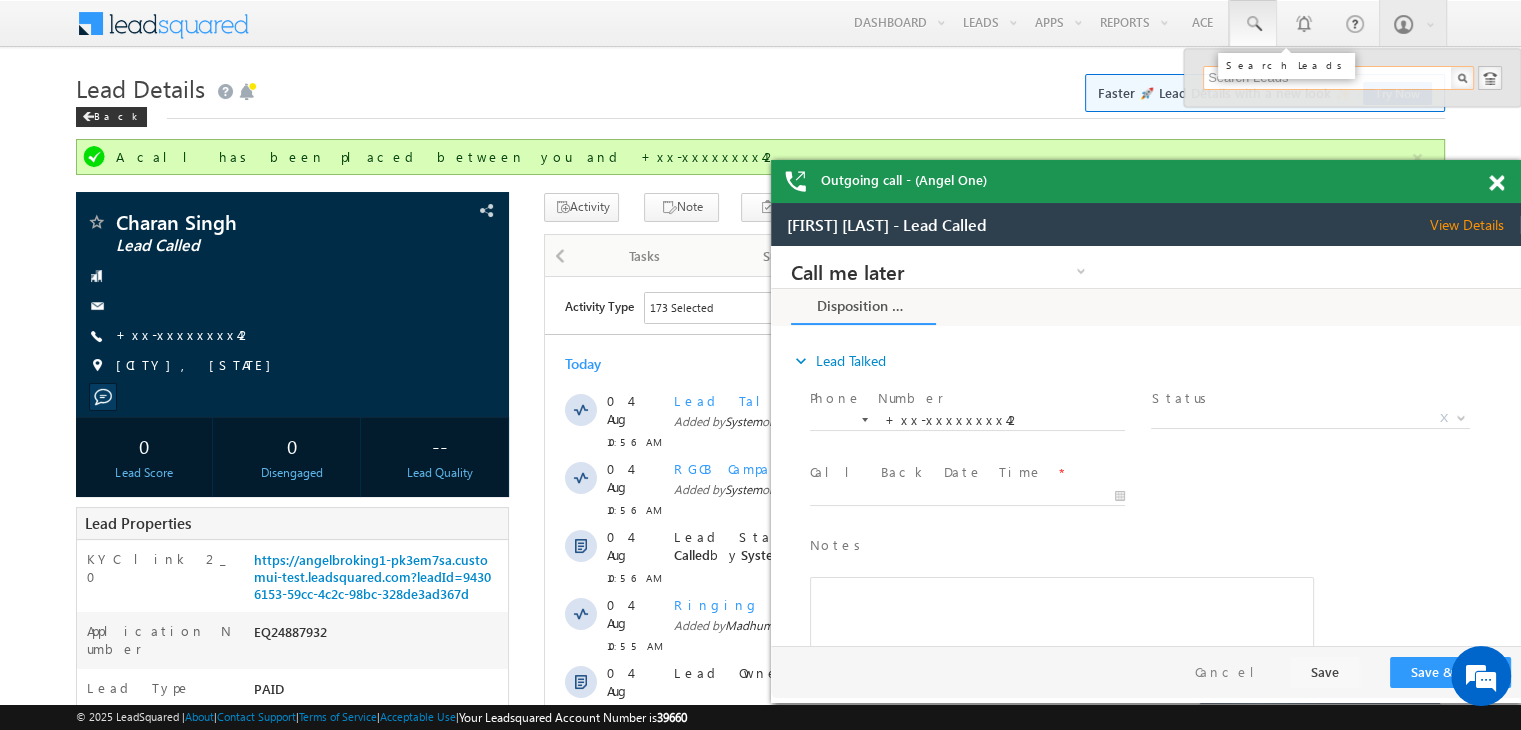 paste on "EQ24952639" 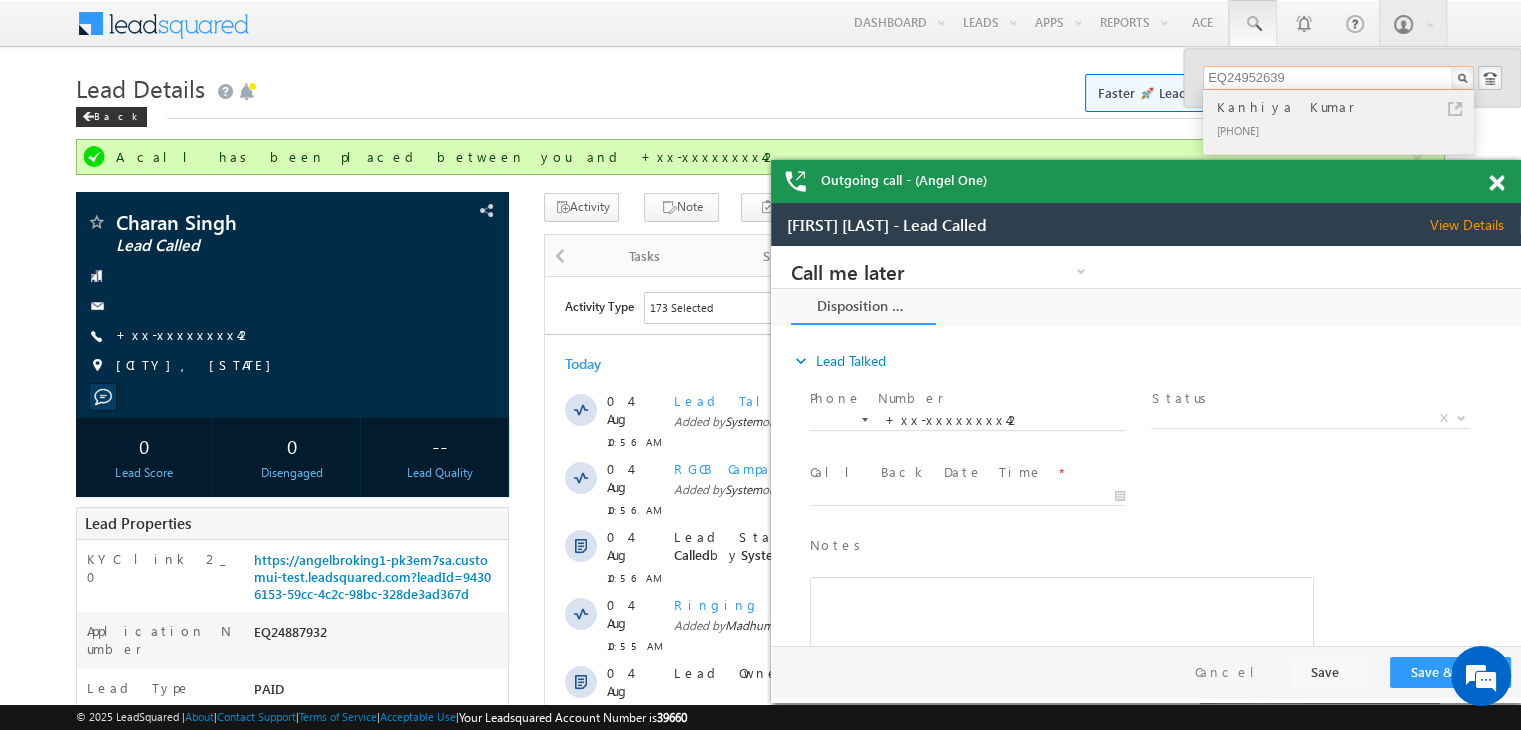 type on "EQ24952639" 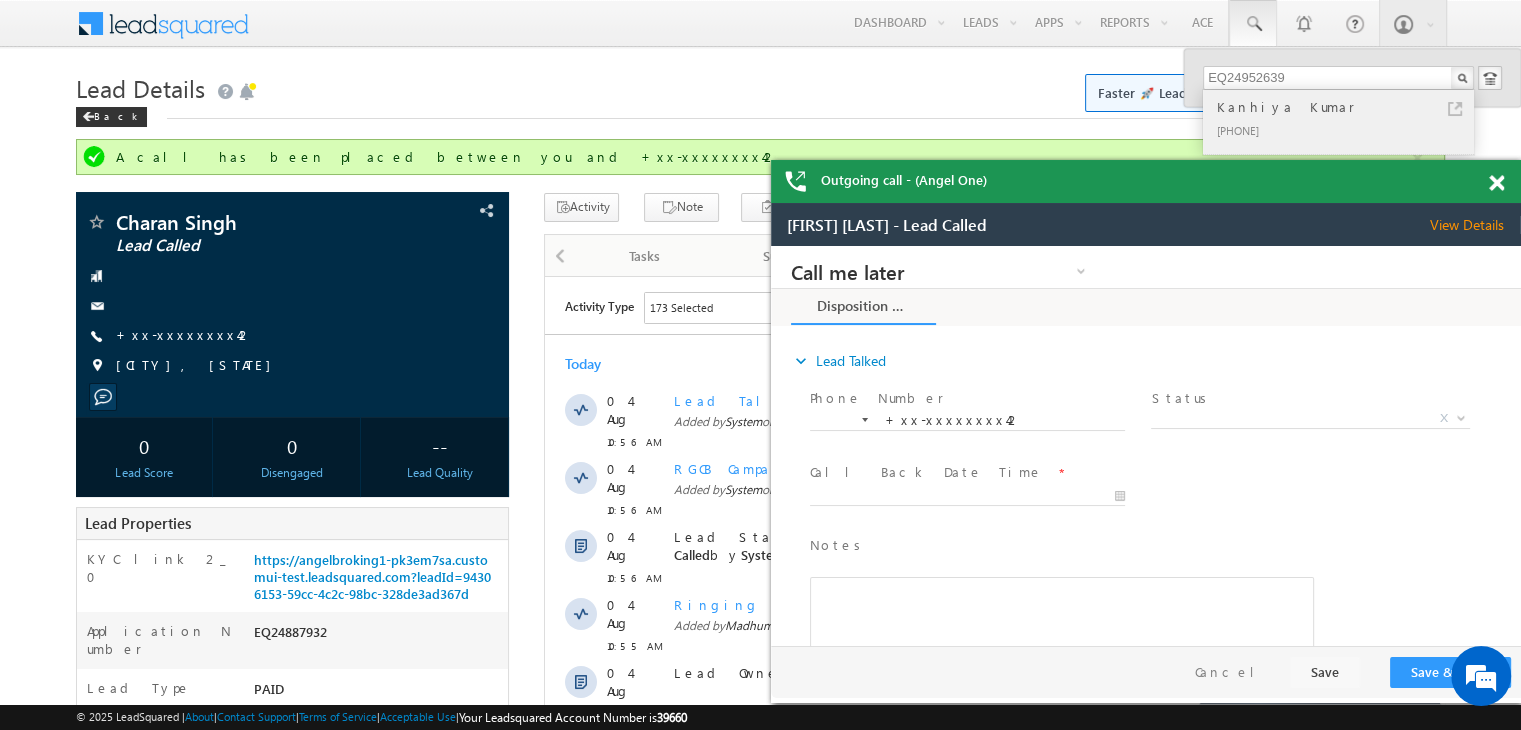 click on "Kanhiya Kumar" at bounding box center [1347, 107] 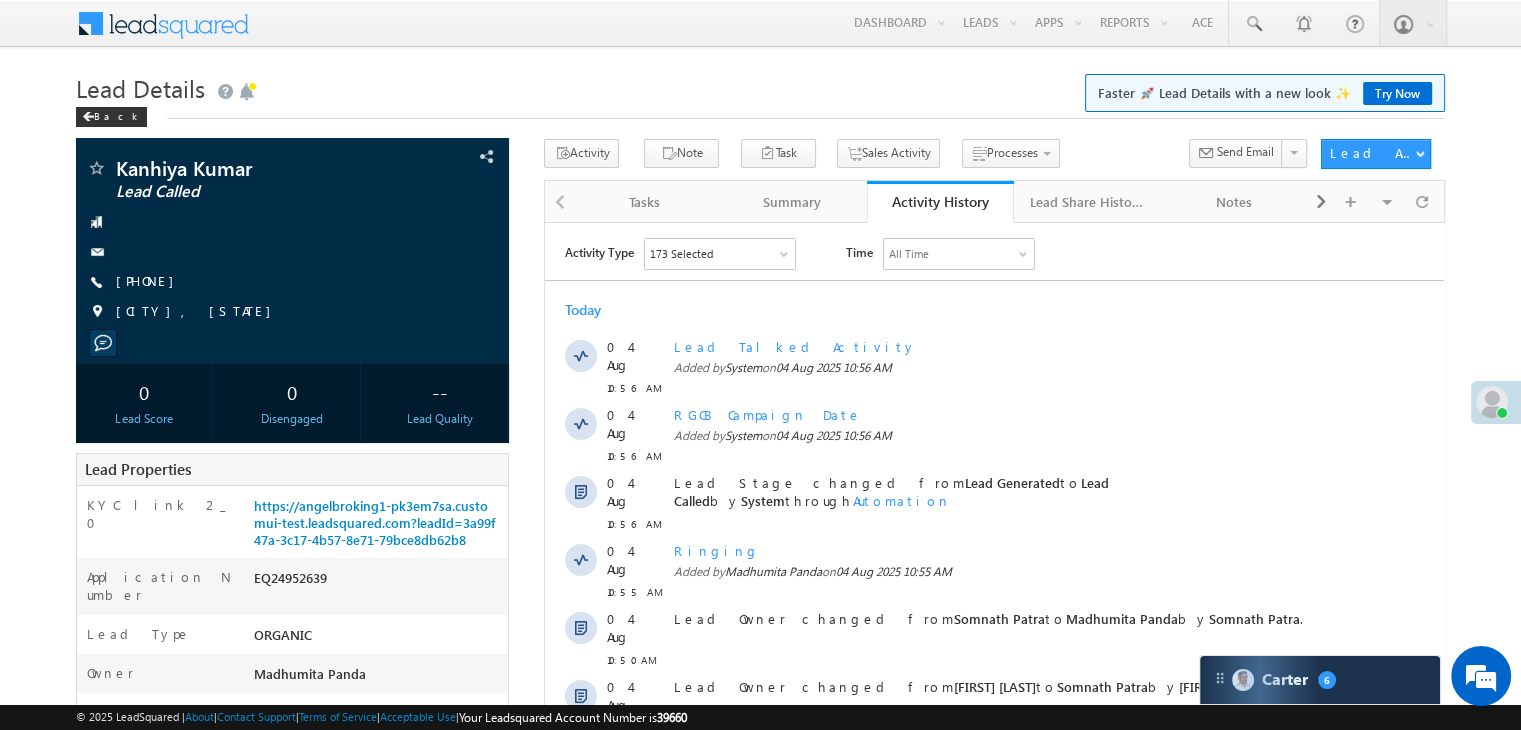 scroll, scrollTop: 0, scrollLeft: 0, axis: both 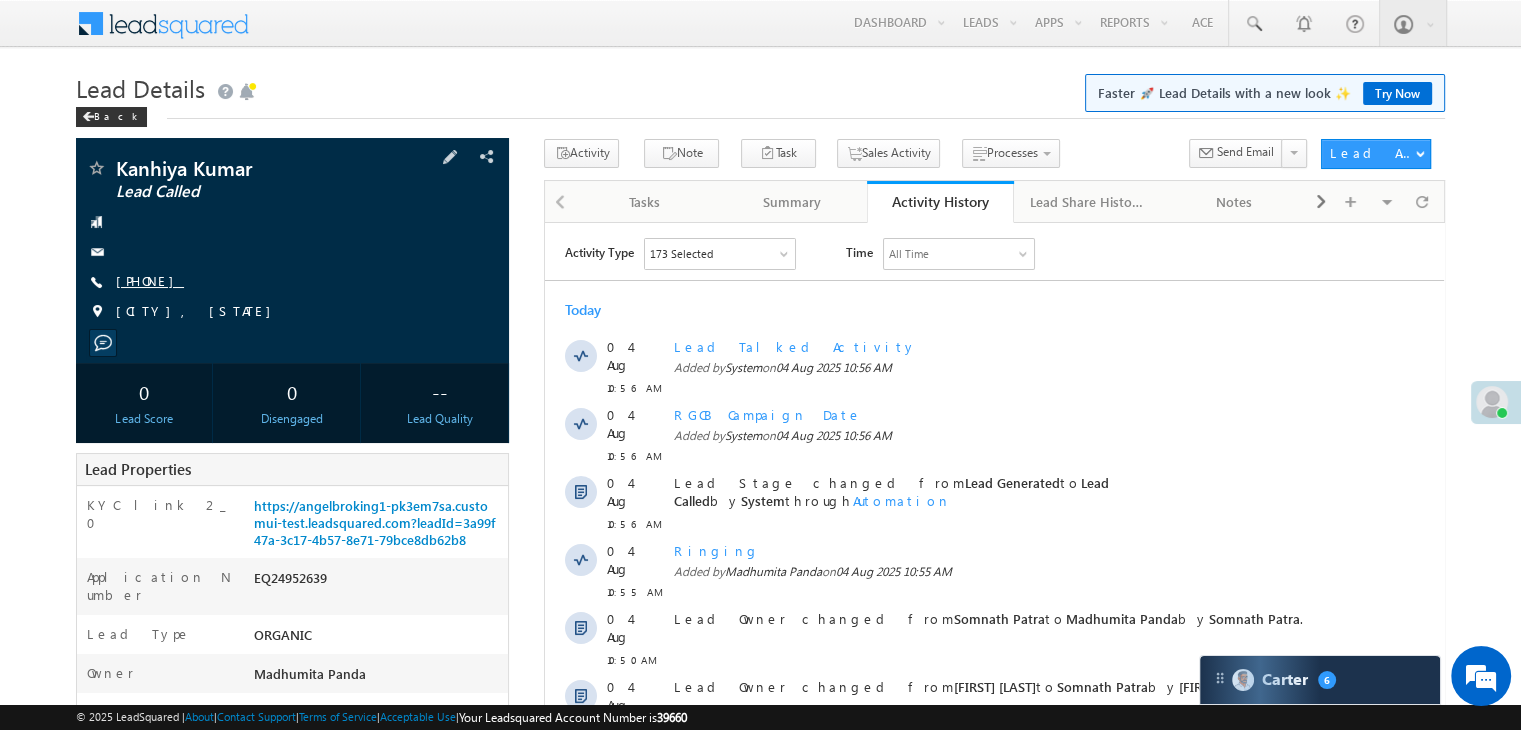 click on "[PHONE]" at bounding box center [150, 280] 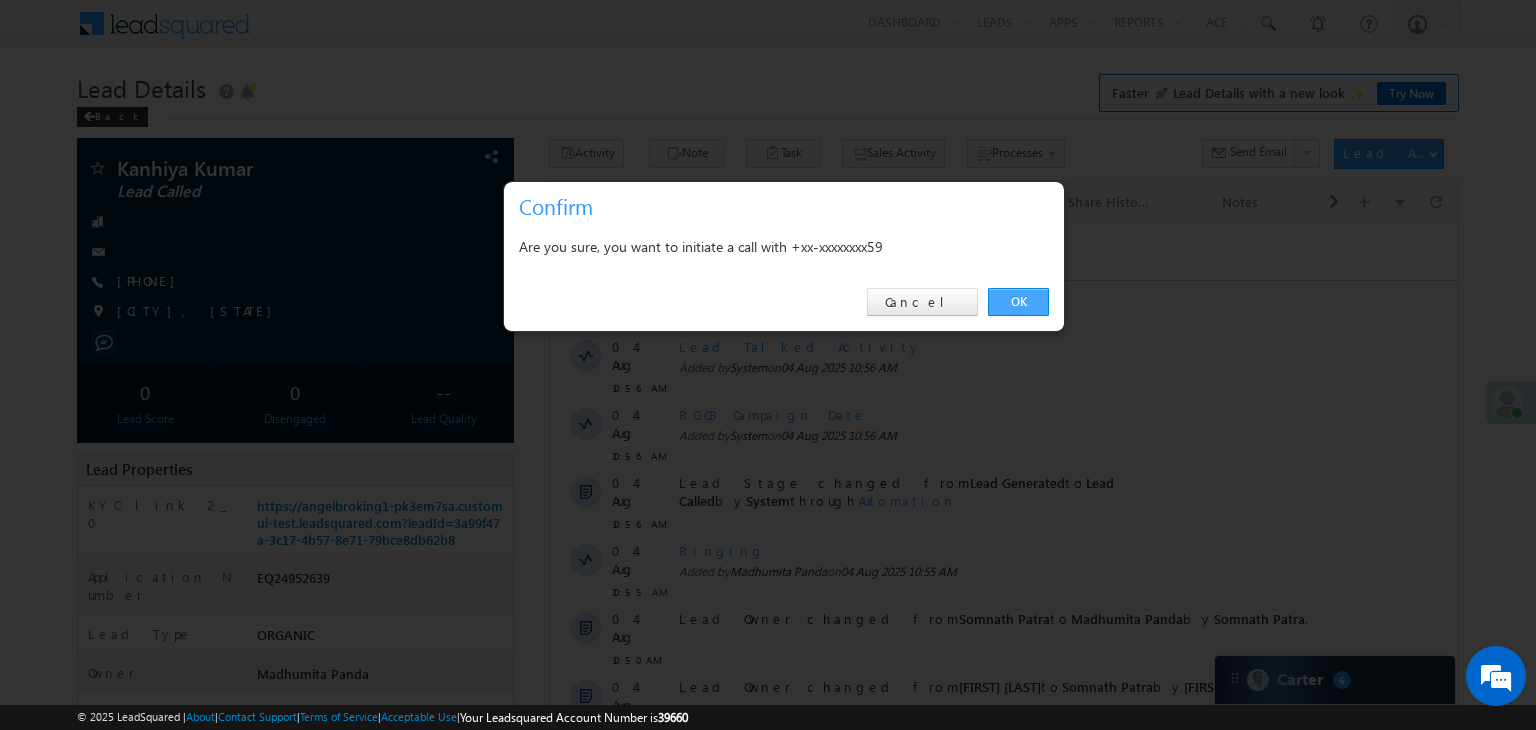 click on "OK" at bounding box center [1018, 302] 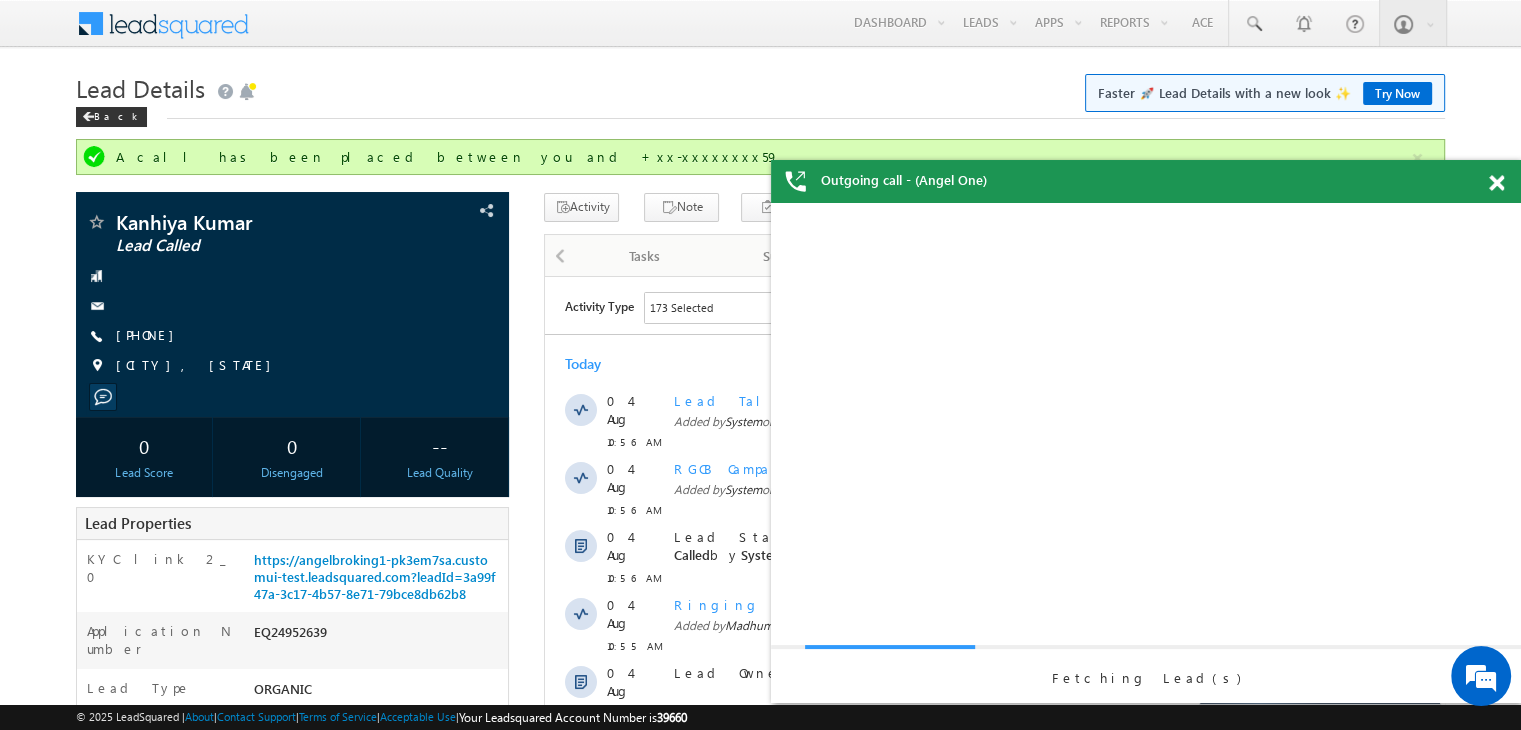 scroll, scrollTop: 0, scrollLeft: 0, axis: both 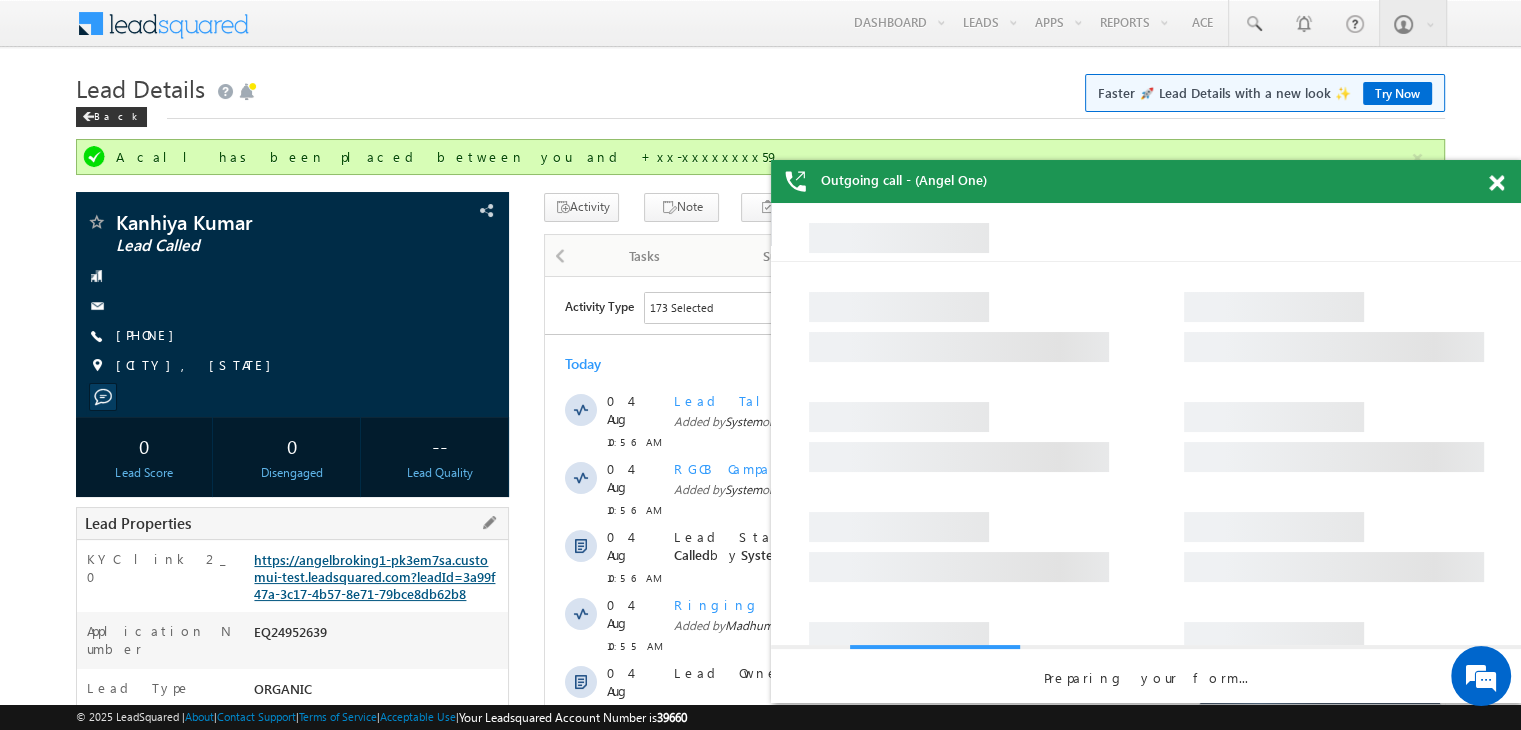click on "https://angelbroking1-pk3em7sa.customui-test.leadsquared.com?leadId=3a99f47a-3c17-4b57-8e71-79bce8db62b8" at bounding box center (374, 576) 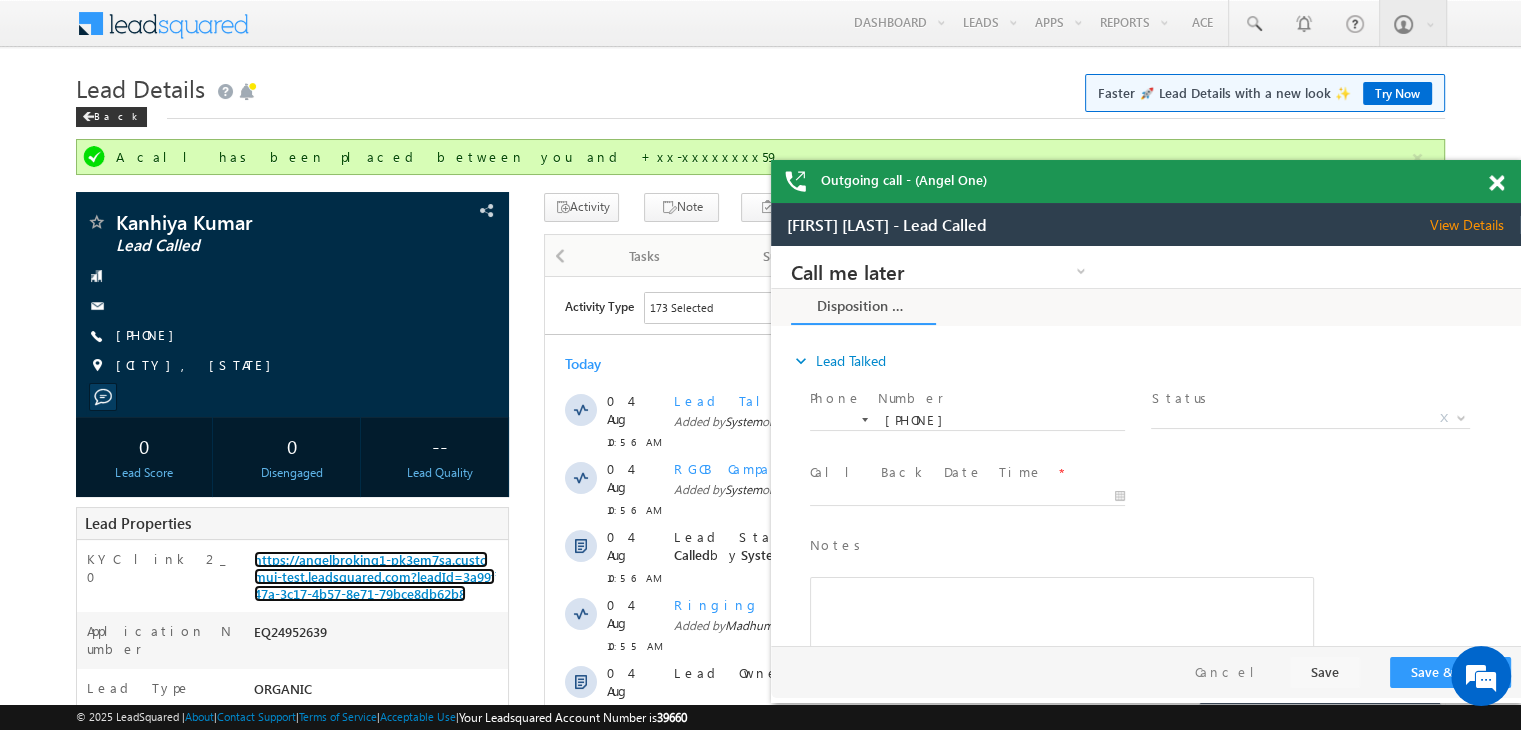 scroll, scrollTop: 0, scrollLeft: 0, axis: both 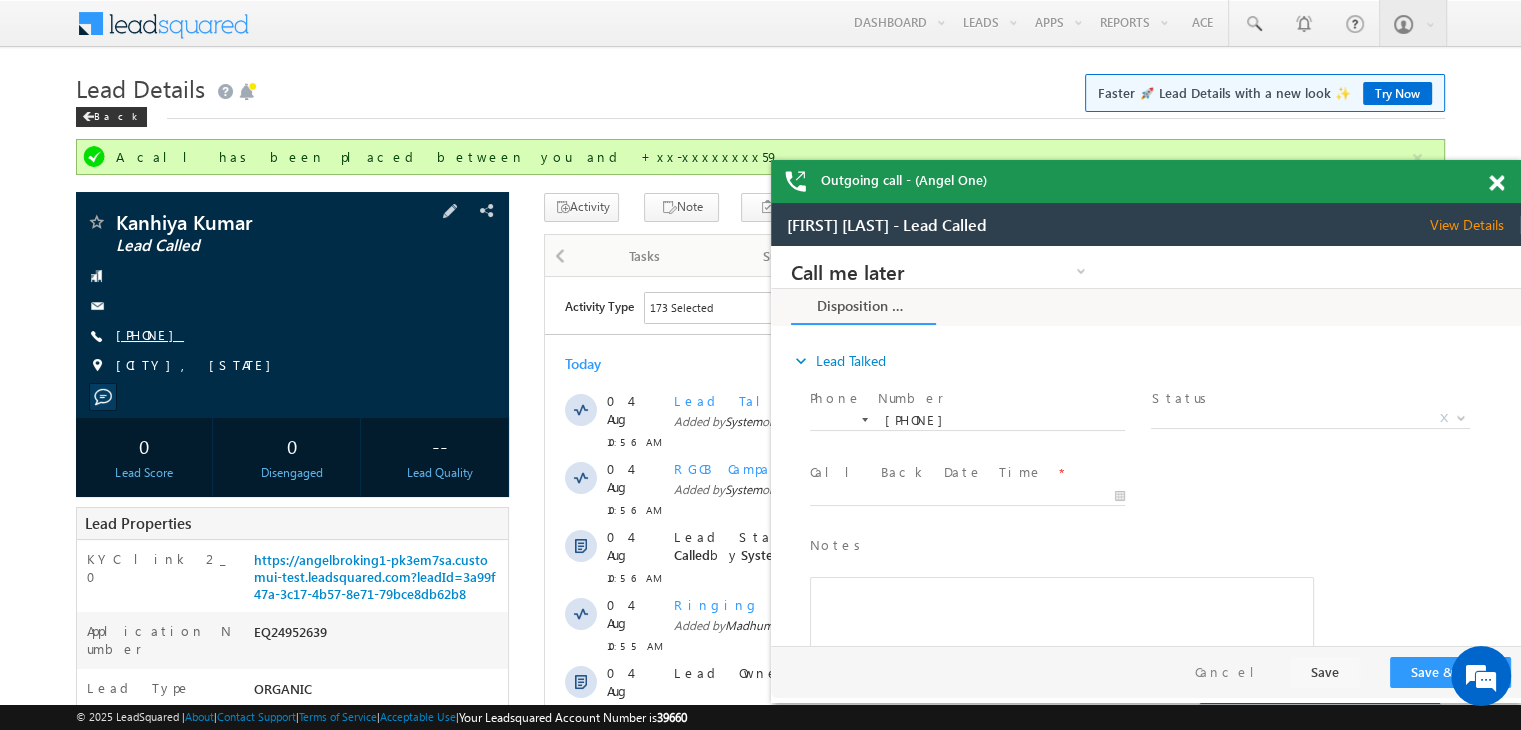 click on "[PHONE]" at bounding box center (150, 334) 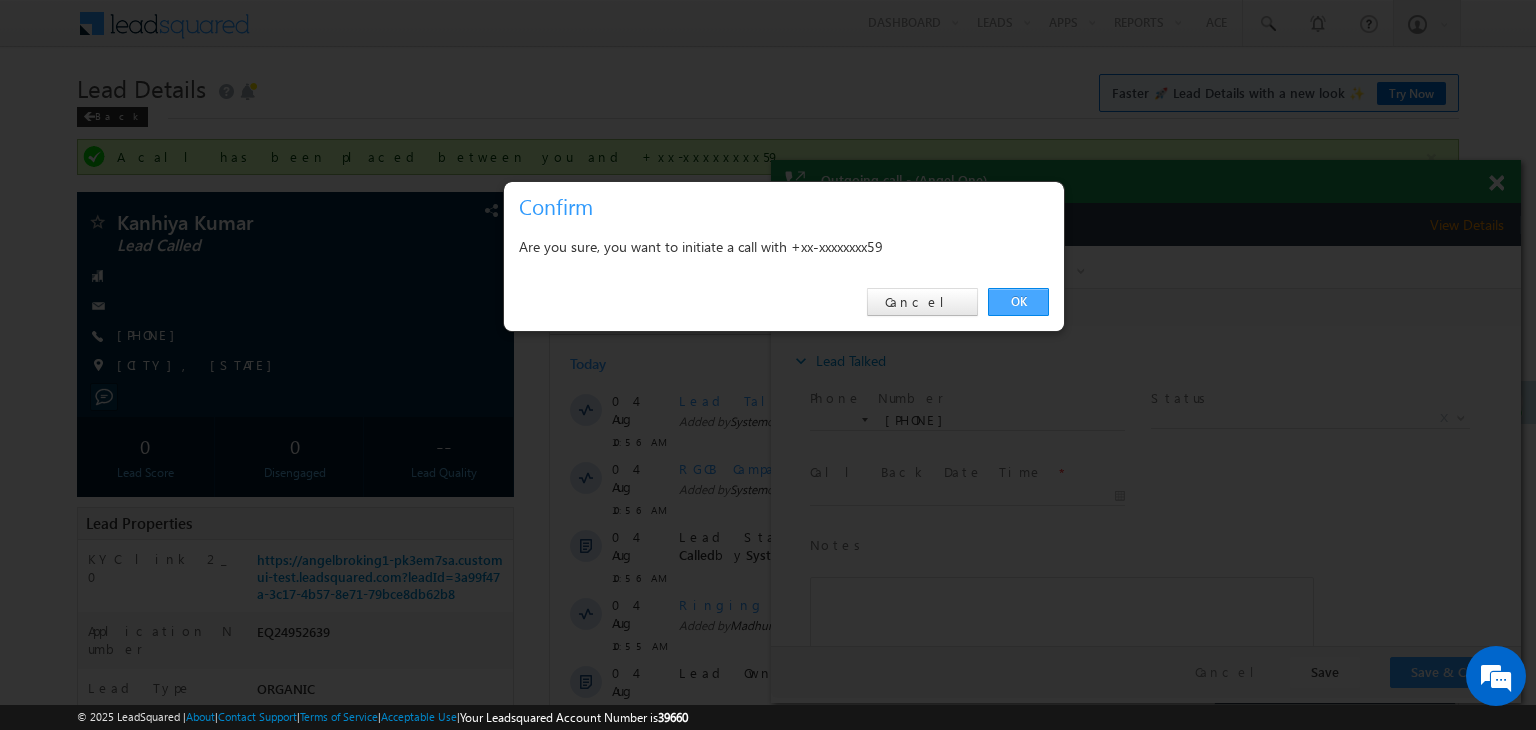 click on "OK" at bounding box center (1018, 302) 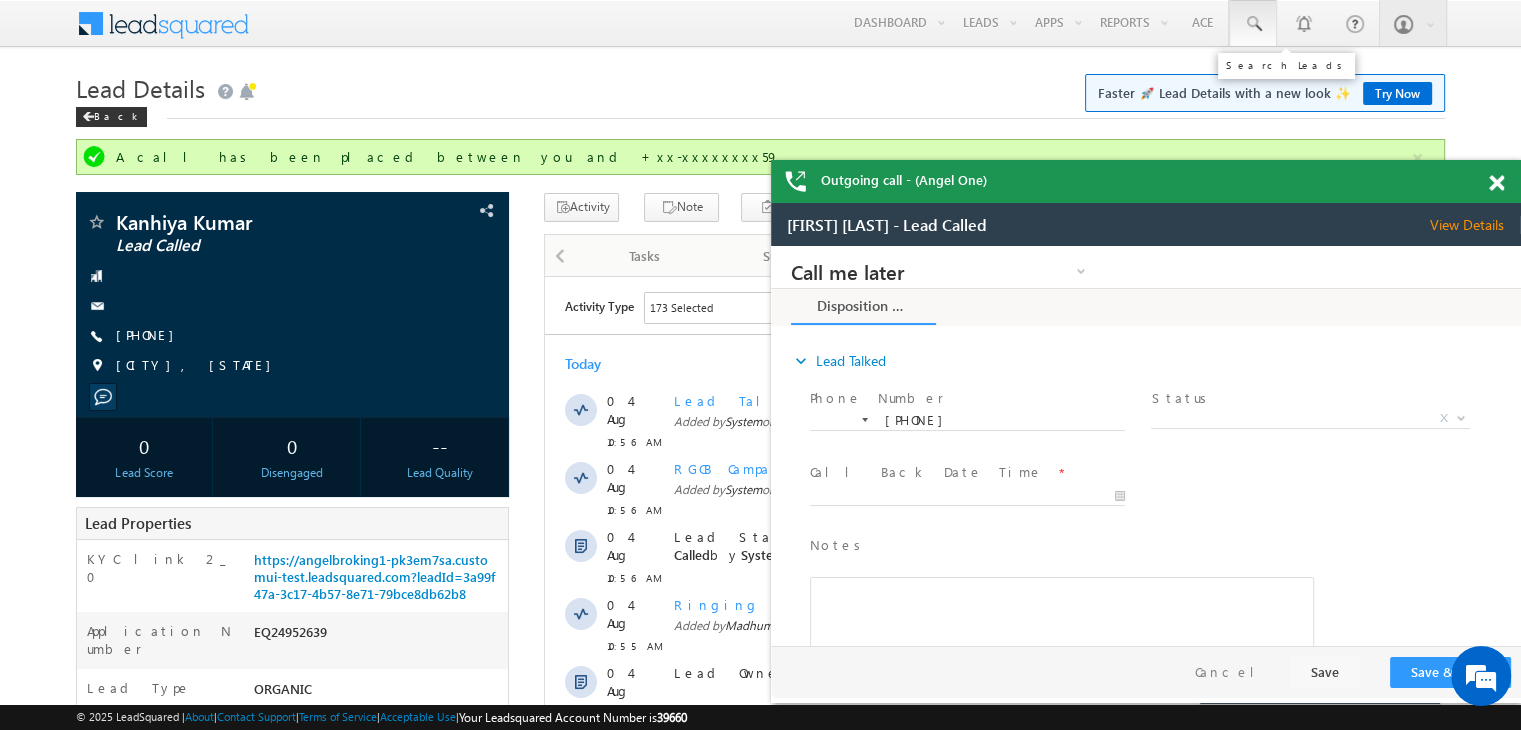 click at bounding box center [1253, 24] 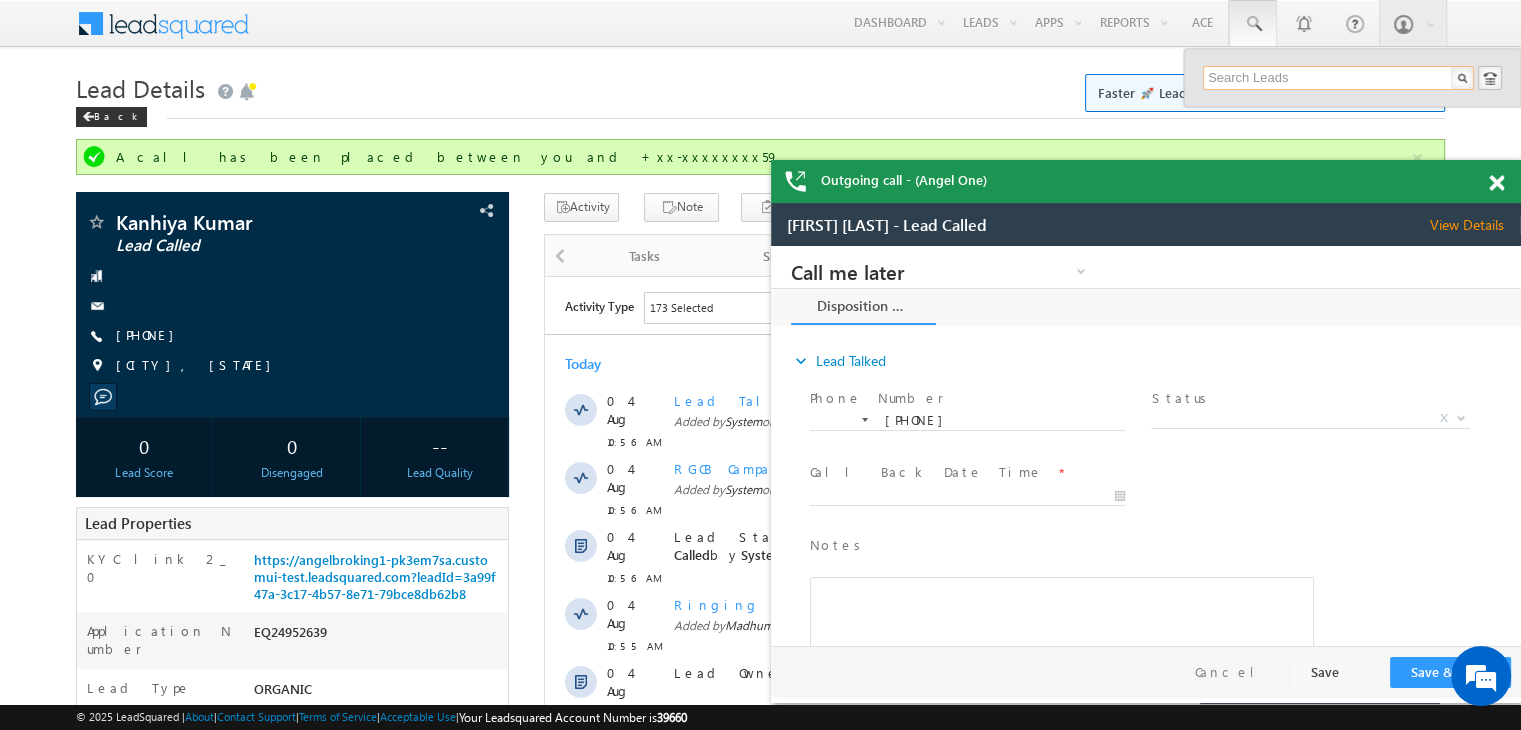paste on "EQ19991207" 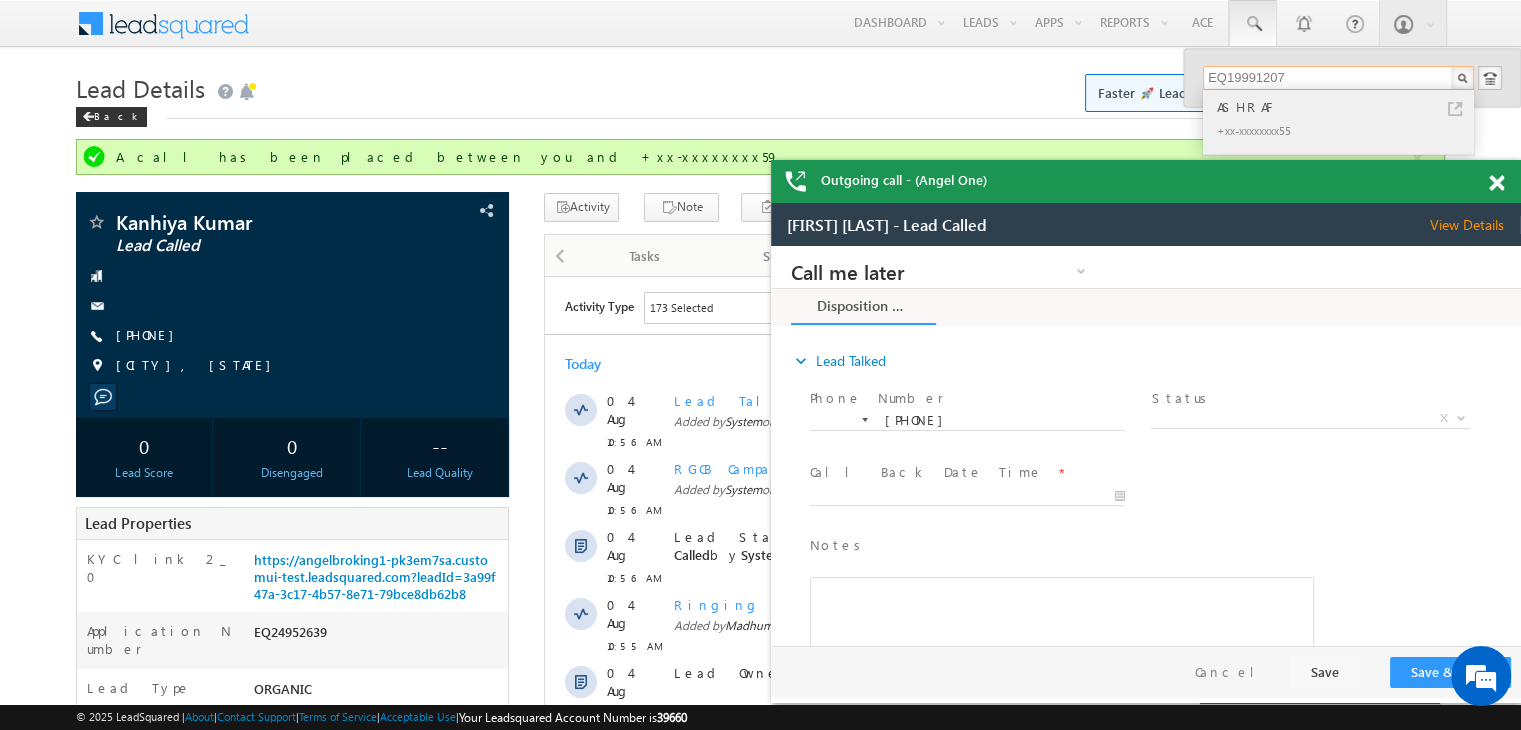 type on "EQ19991207" 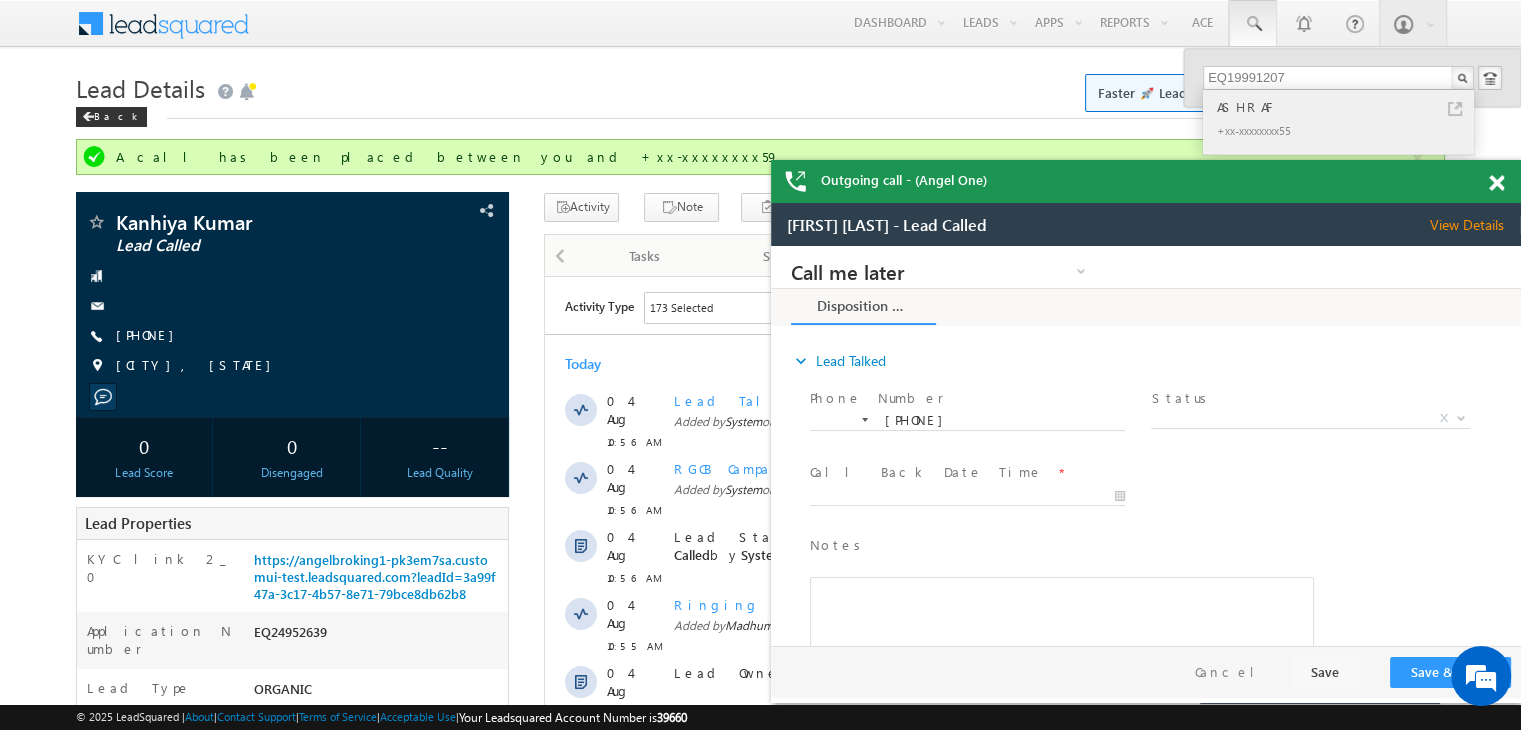 click on "ASHRAF" at bounding box center (1347, 107) 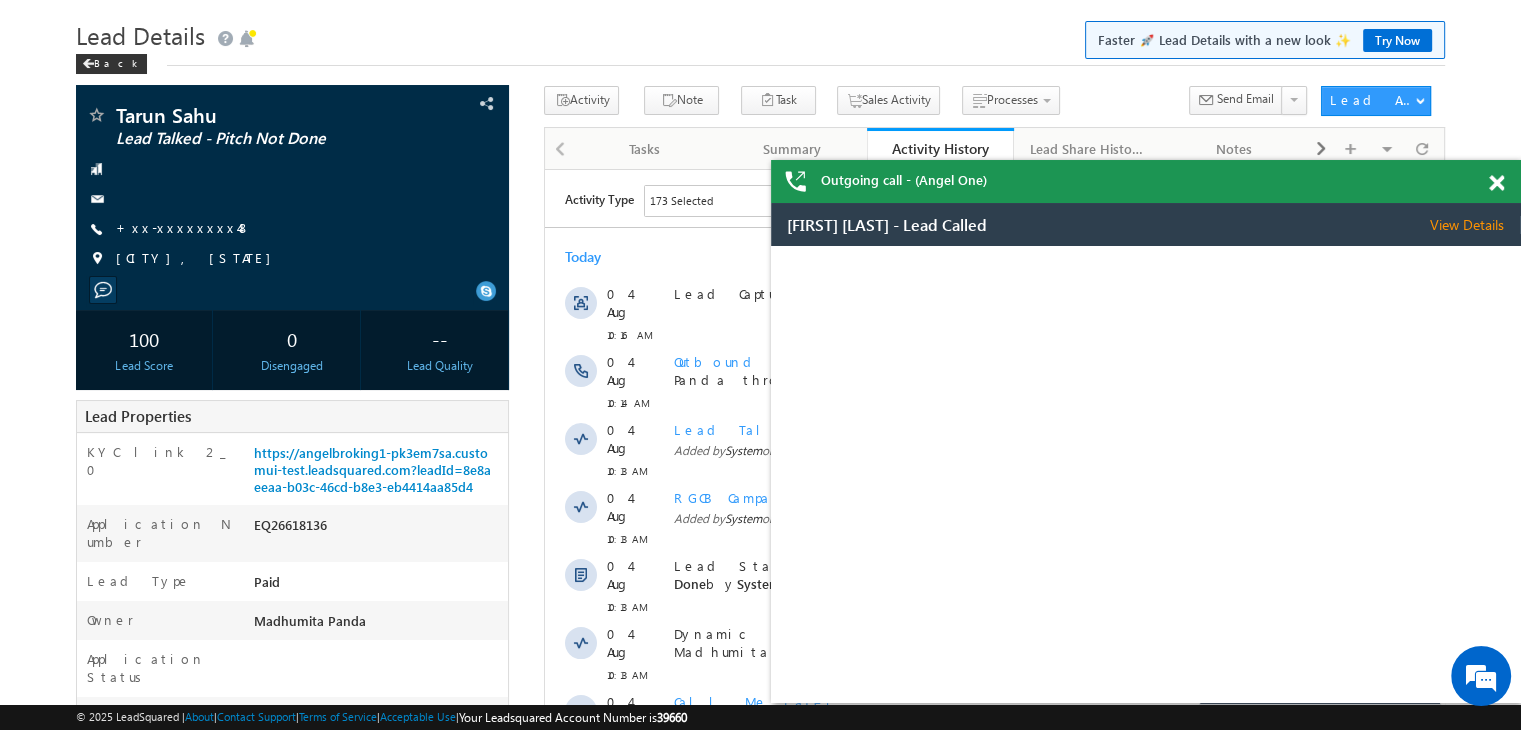 scroll, scrollTop: 0, scrollLeft: 0, axis: both 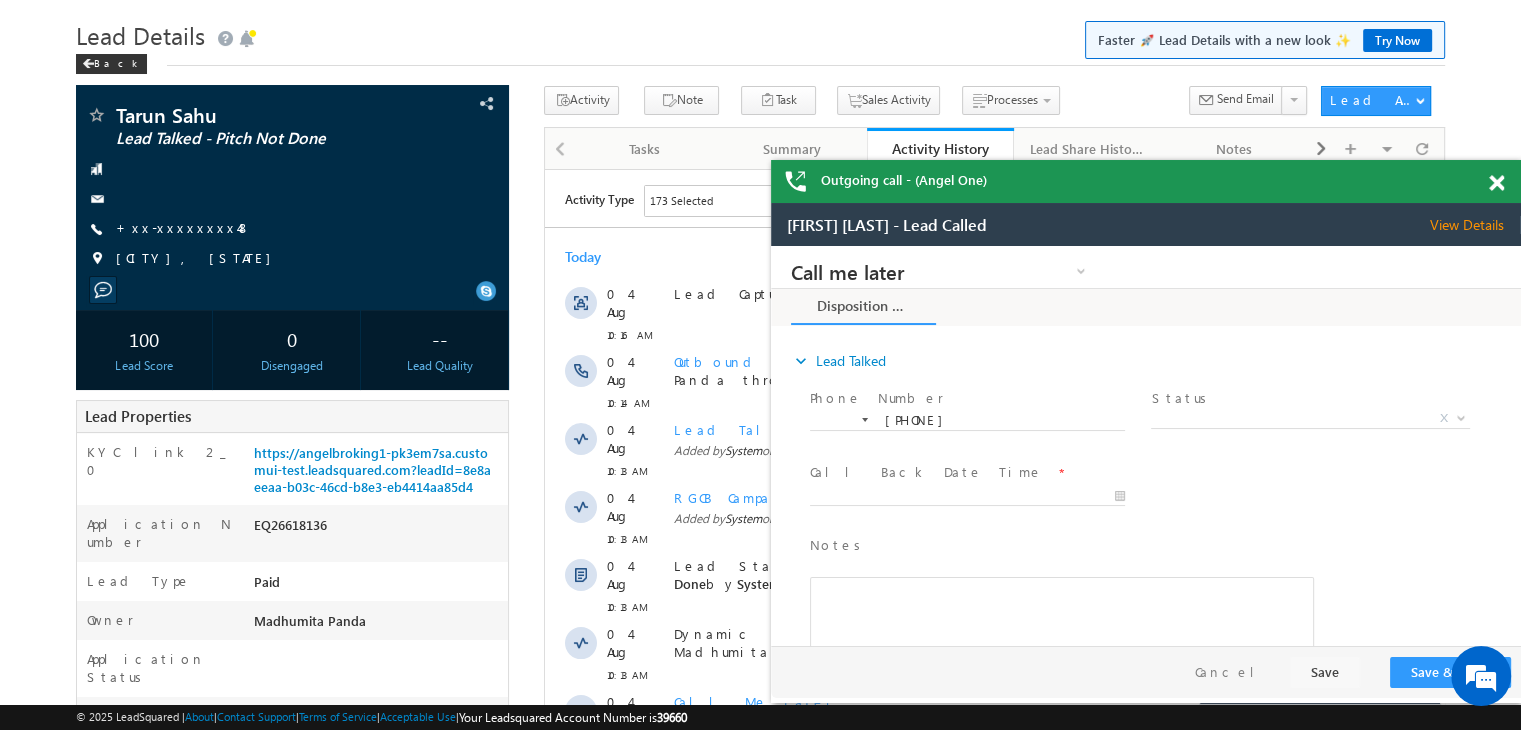 click at bounding box center (1496, 183) 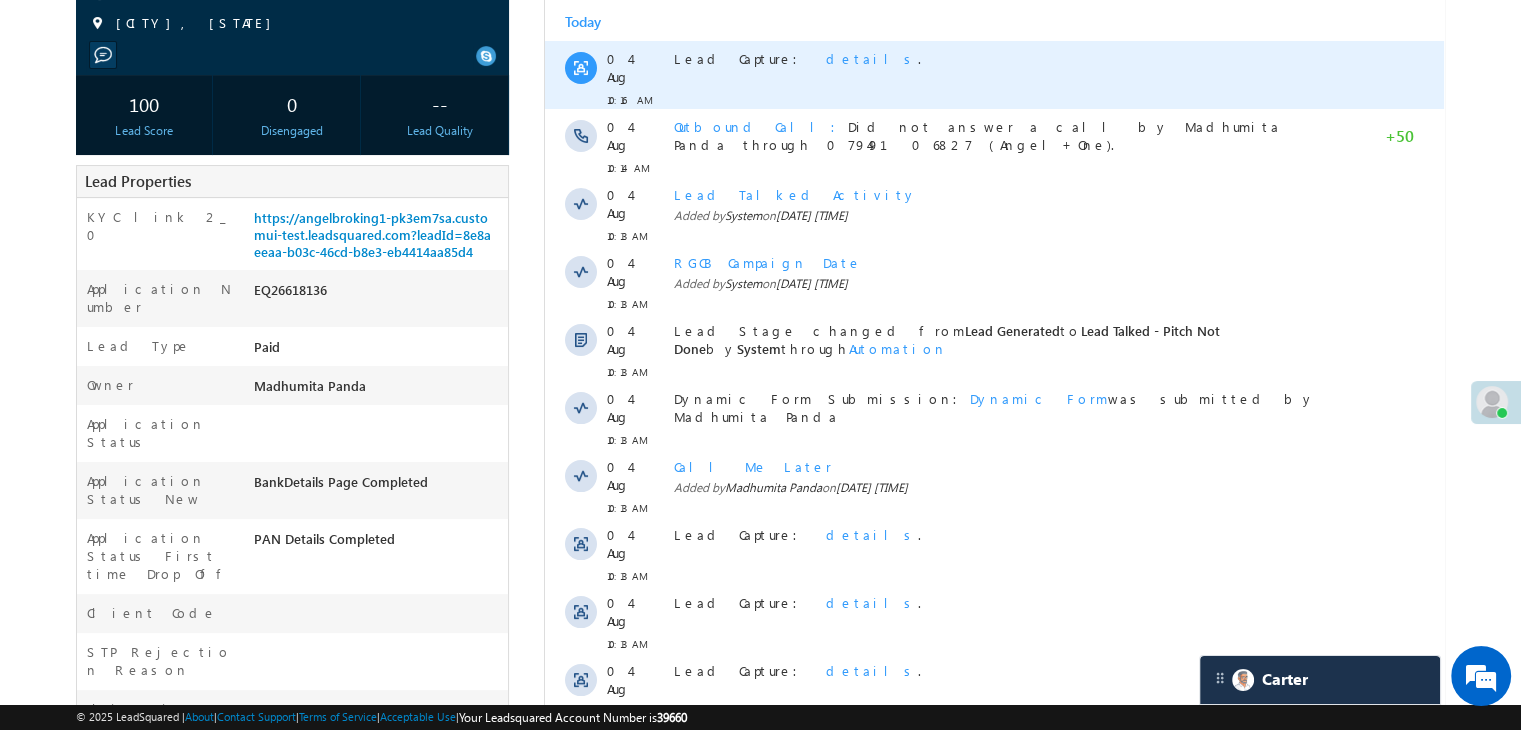 scroll, scrollTop: 353, scrollLeft: 0, axis: vertical 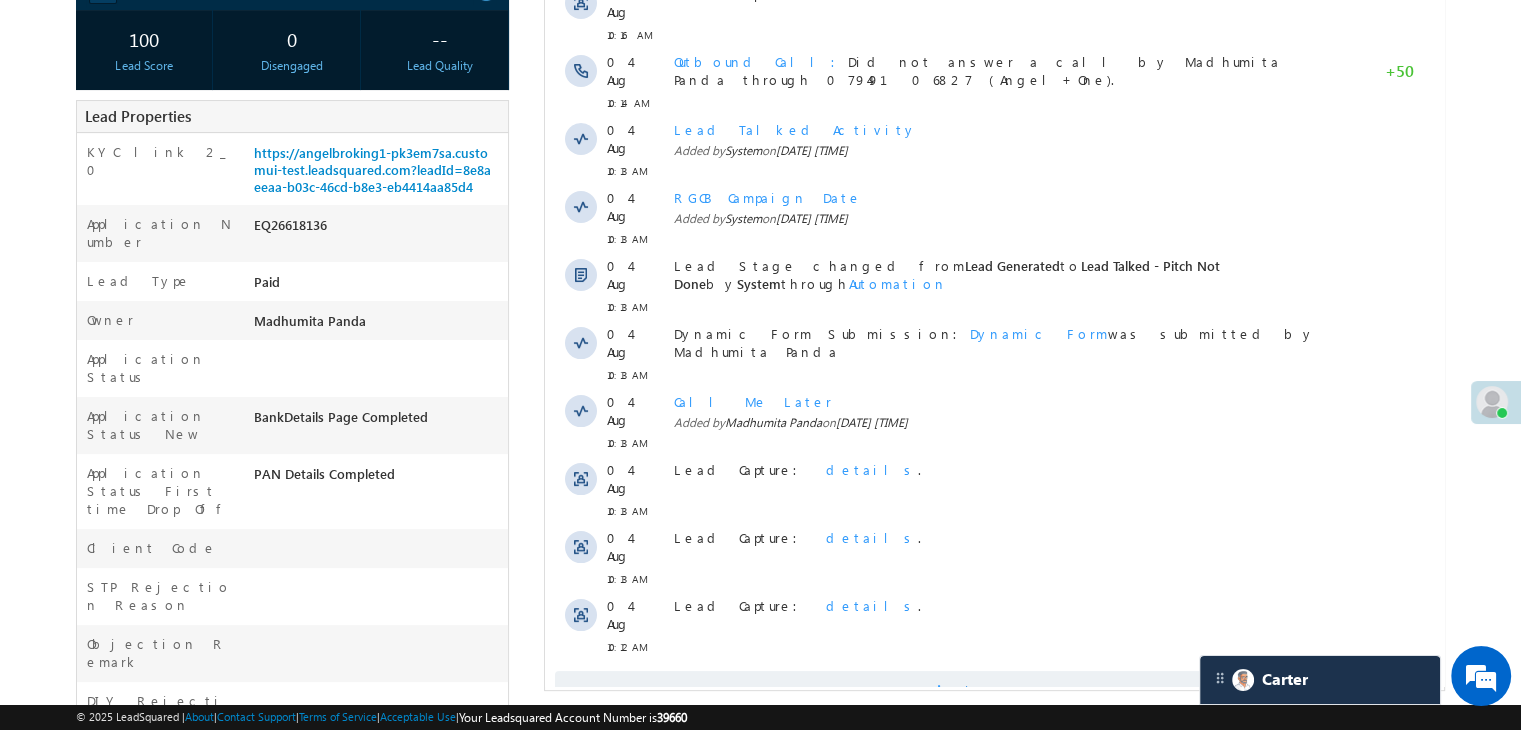 click on "Show More" at bounding box center (1004, 691) 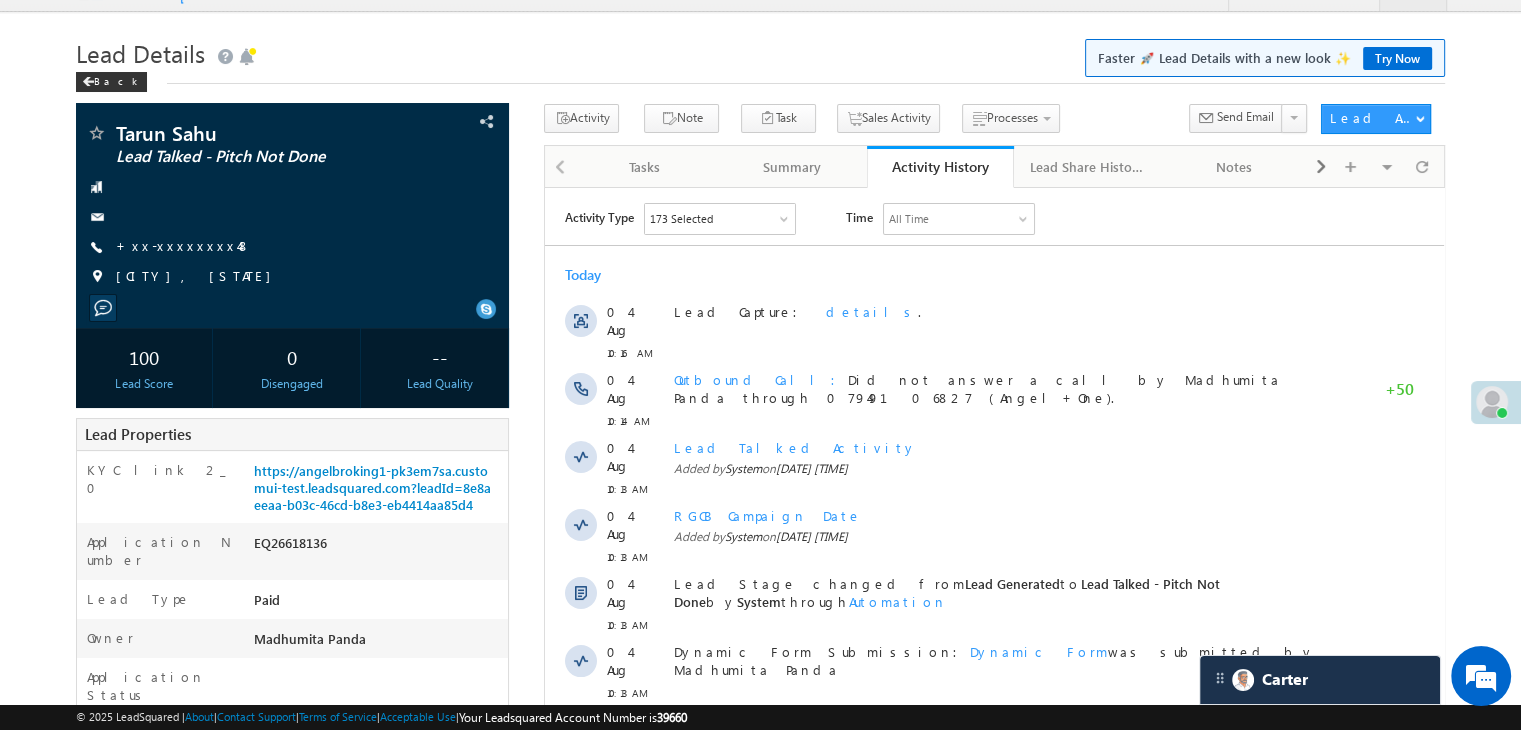 scroll, scrollTop: 0, scrollLeft: 0, axis: both 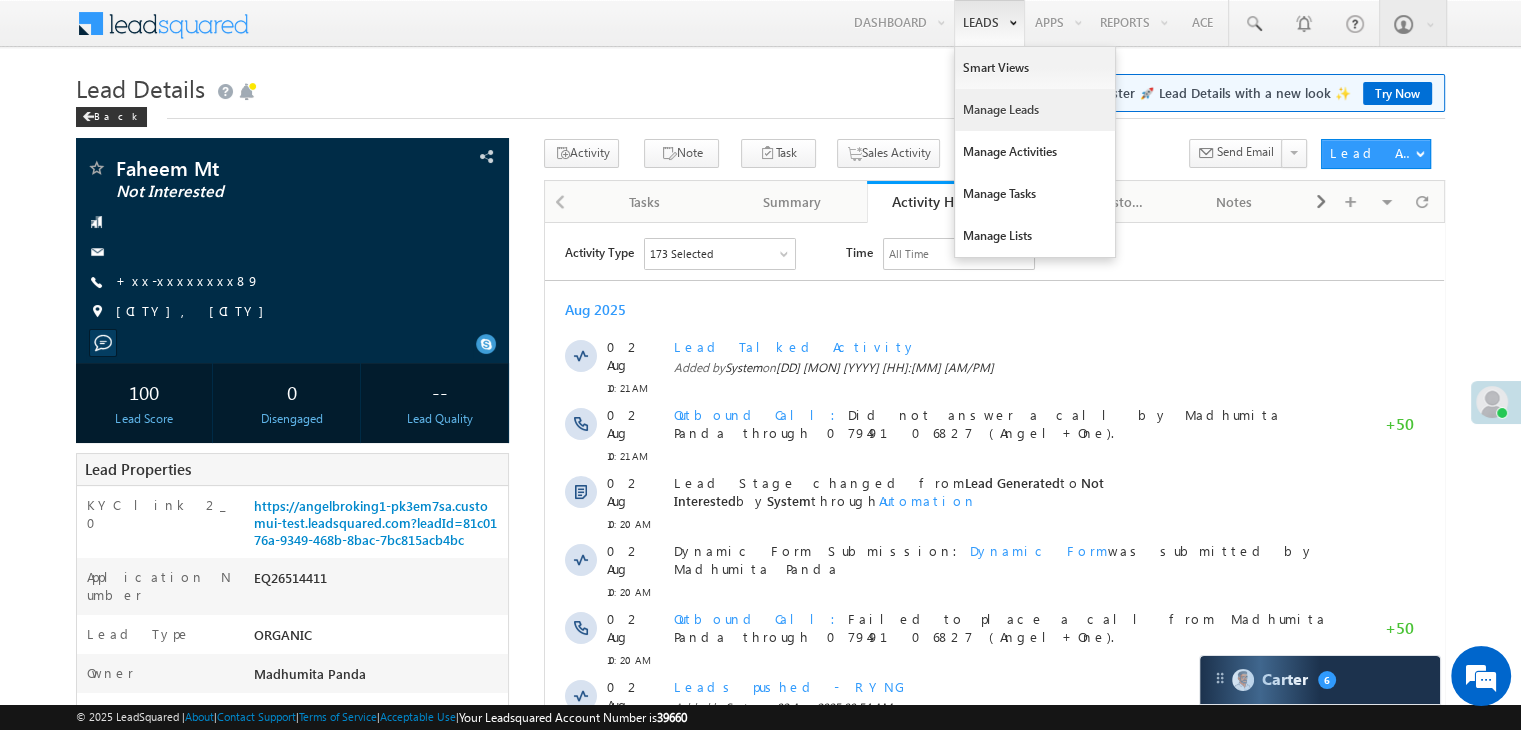click on "Manage Leads" at bounding box center [1035, 110] 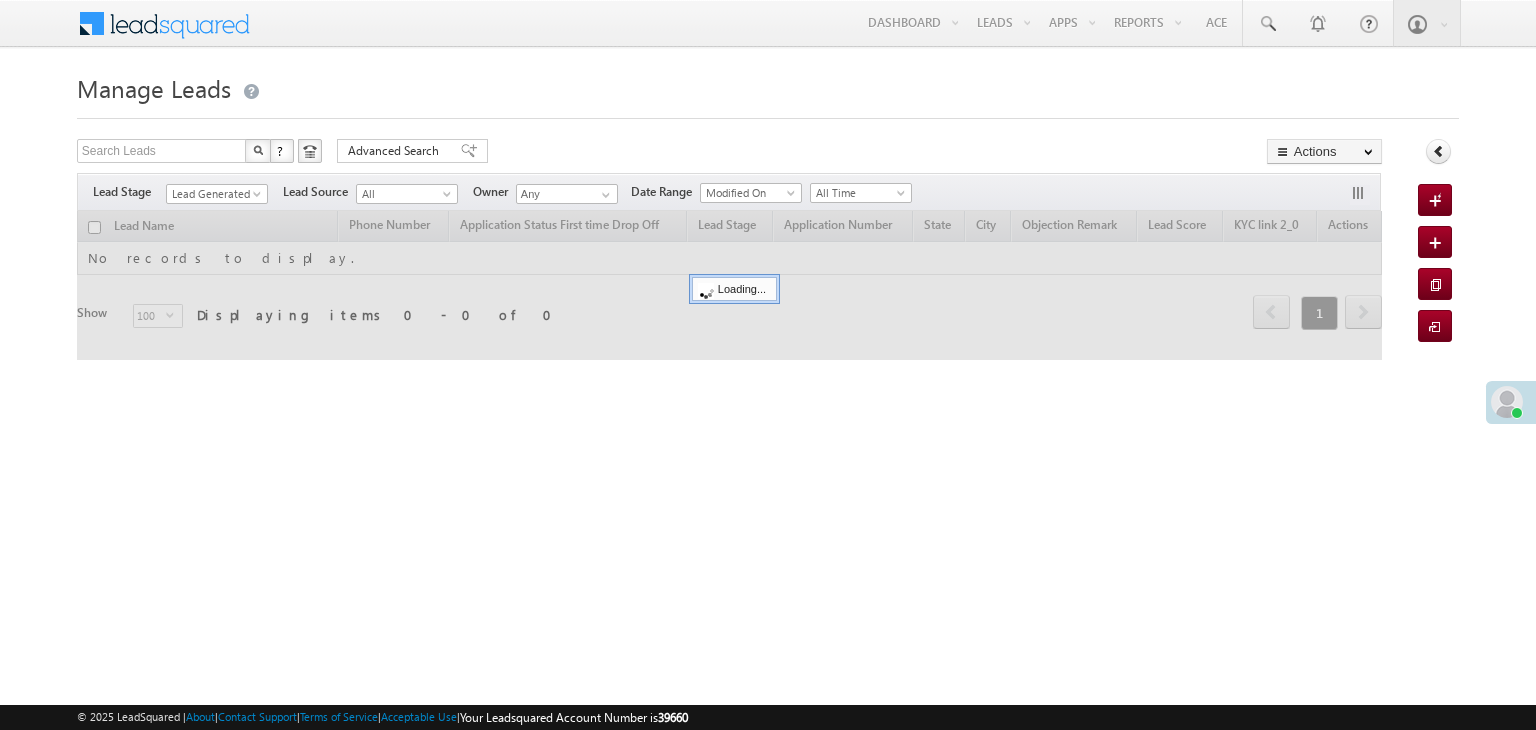 scroll, scrollTop: 0, scrollLeft: 0, axis: both 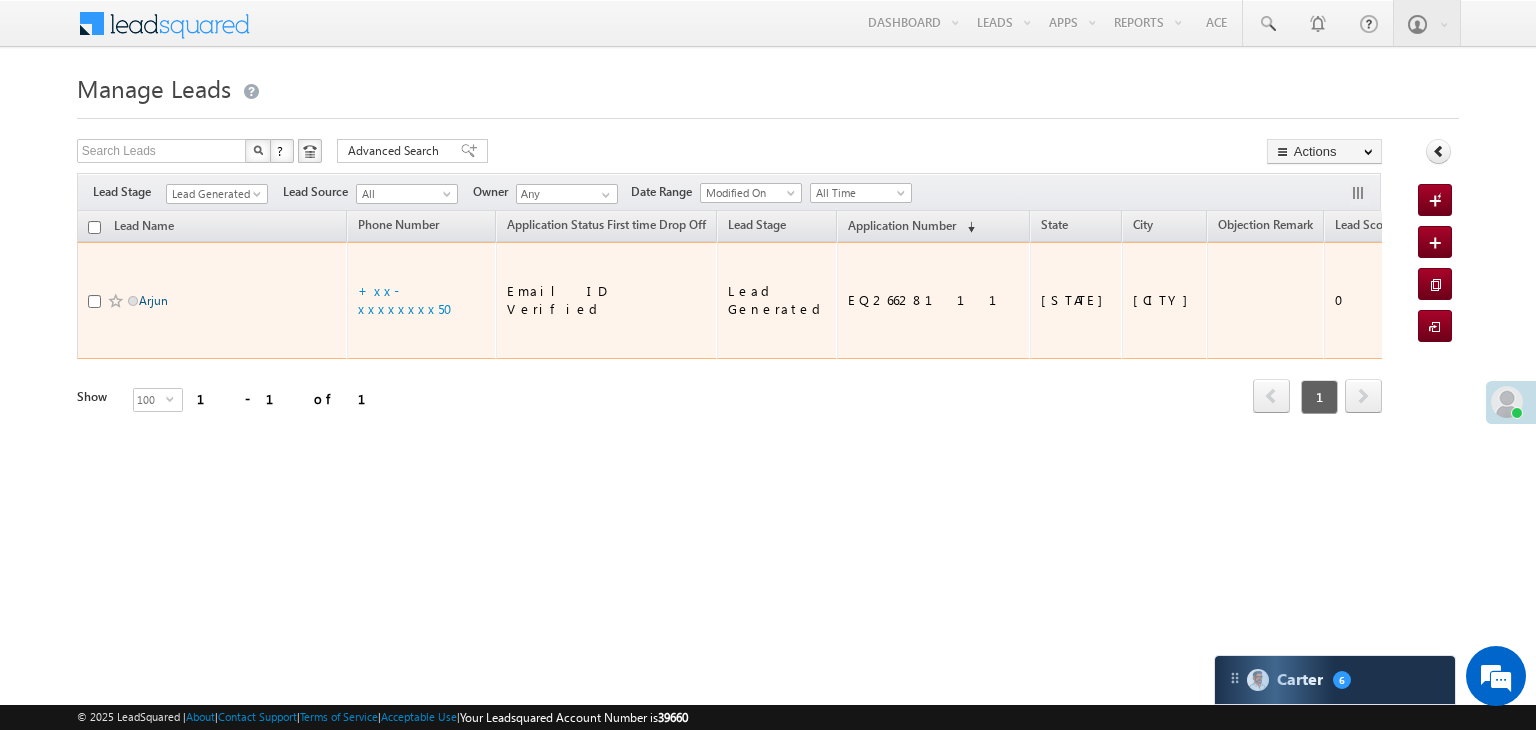 click on "Arjun" at bounding box center (153, 300) 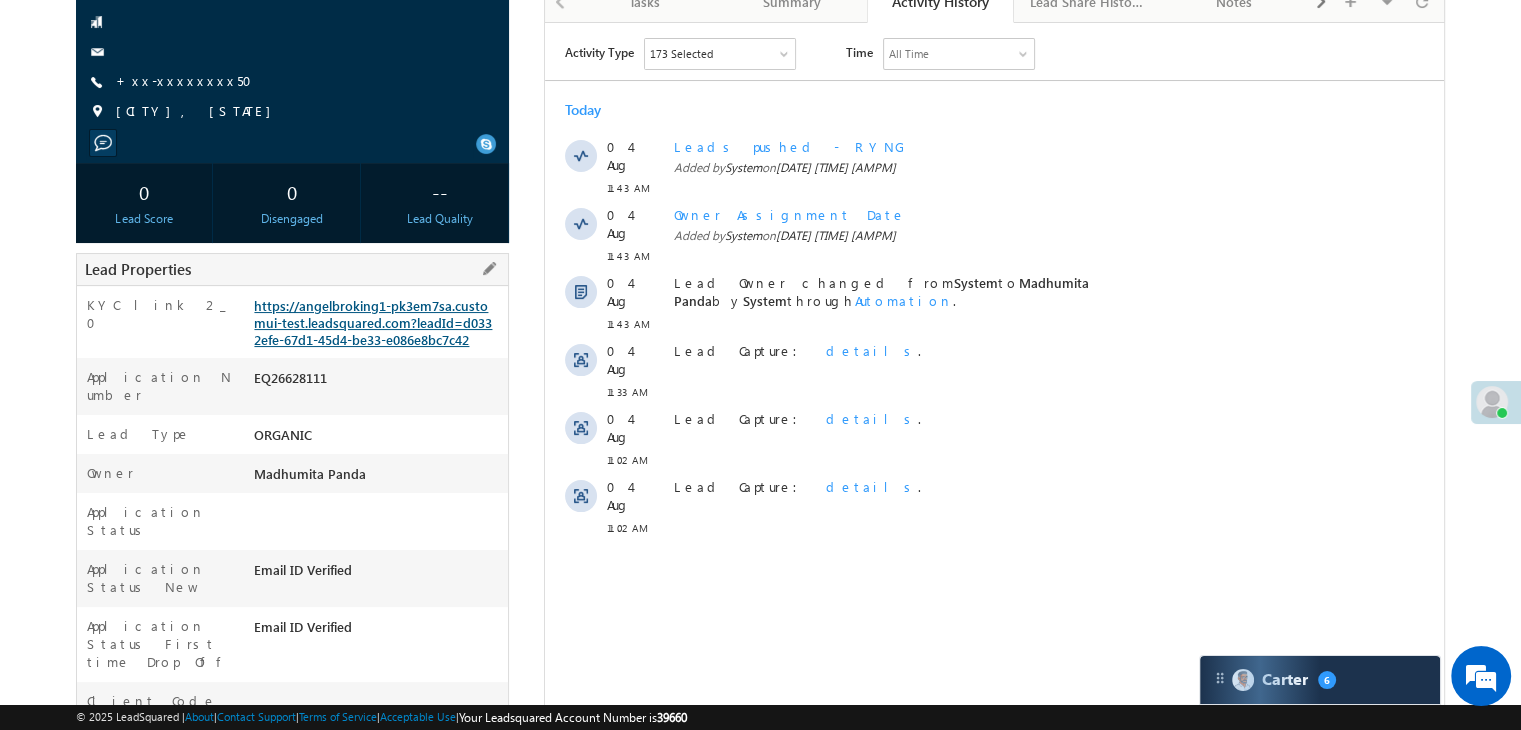 scroll, scrollTop: 100, scrollLeft: 0, axis: vertical 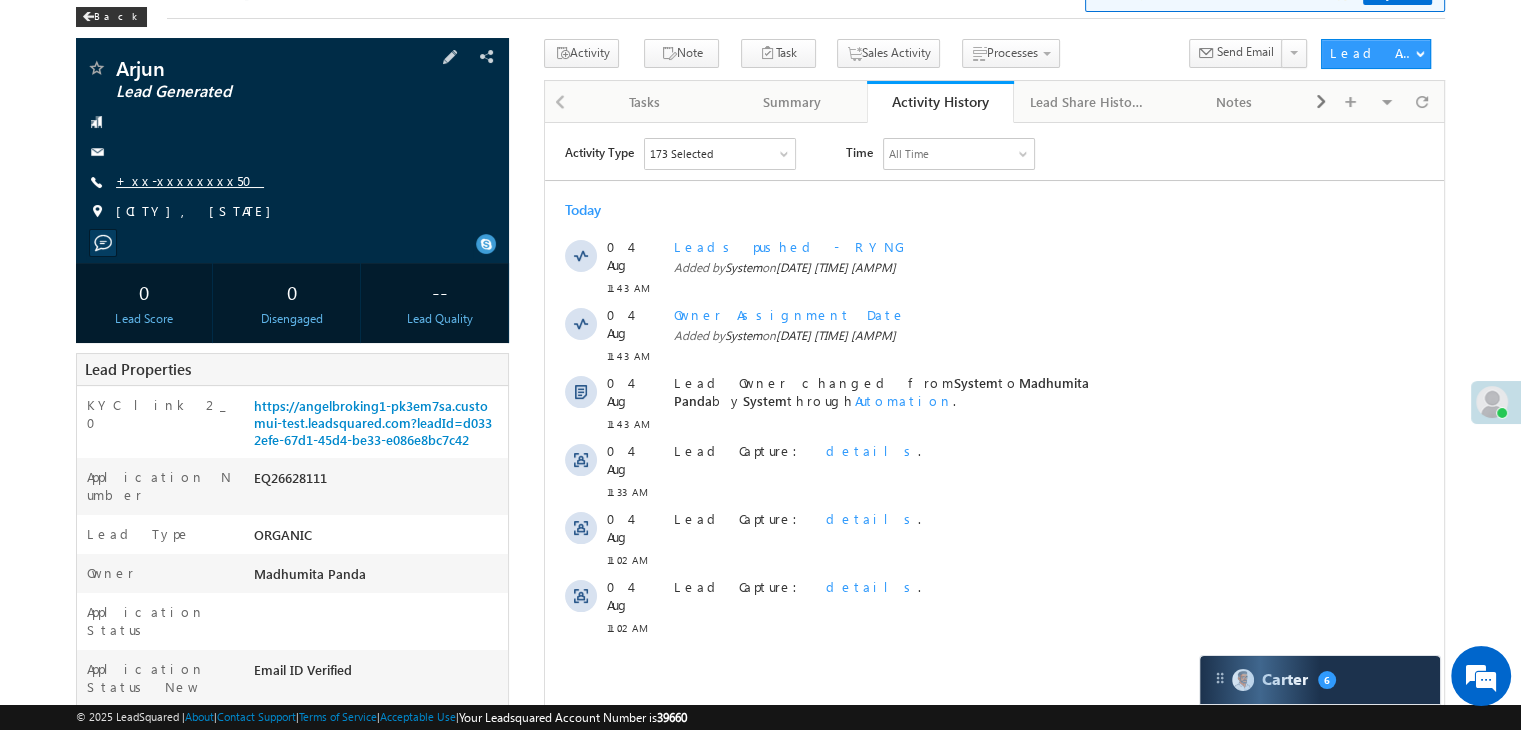 click on "+xx-xxxxxxxx50" at bounding box center [190, 180] 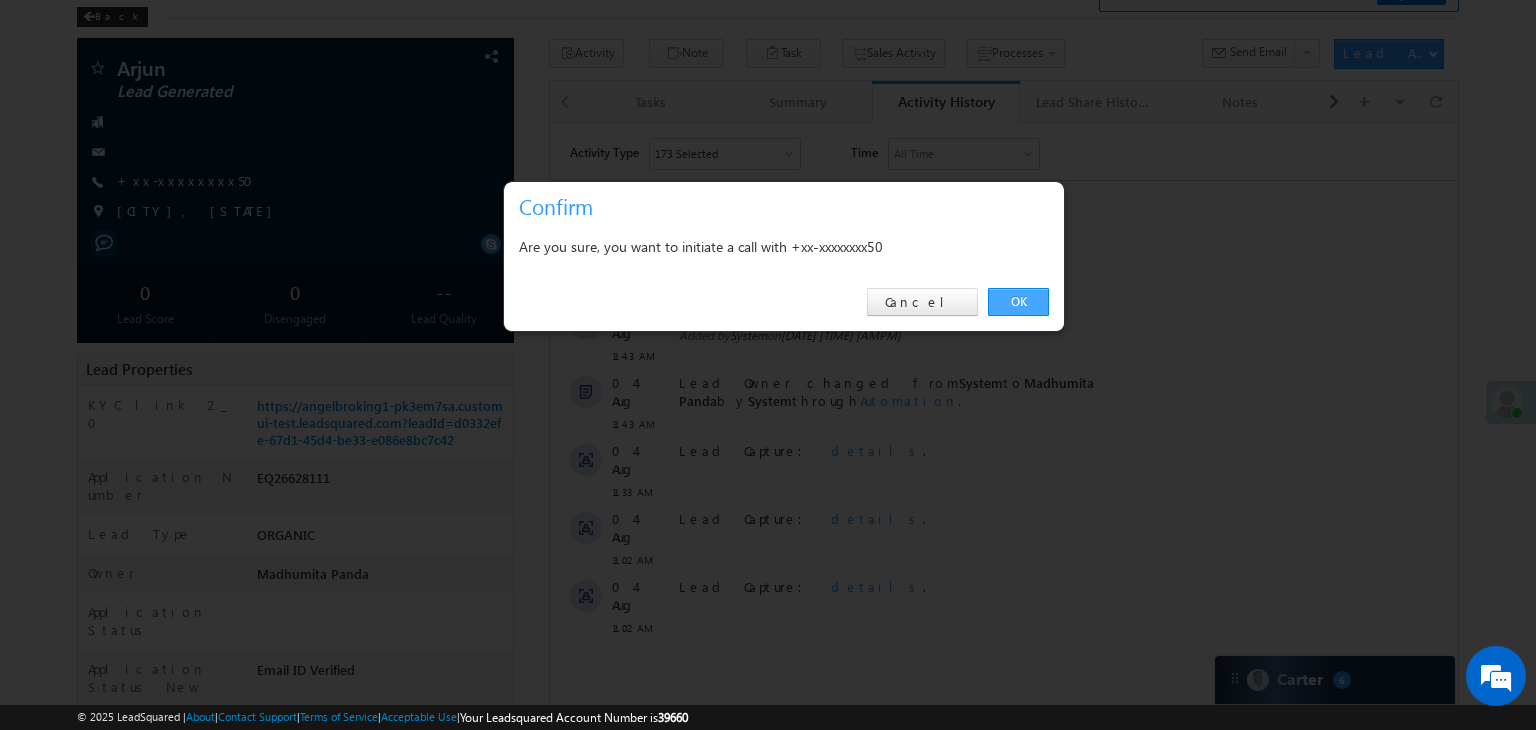 drag, startPoint x: 1012, startPoint y: 306, endPoint x: 500, endPoint y: 182, distance: 526.8017 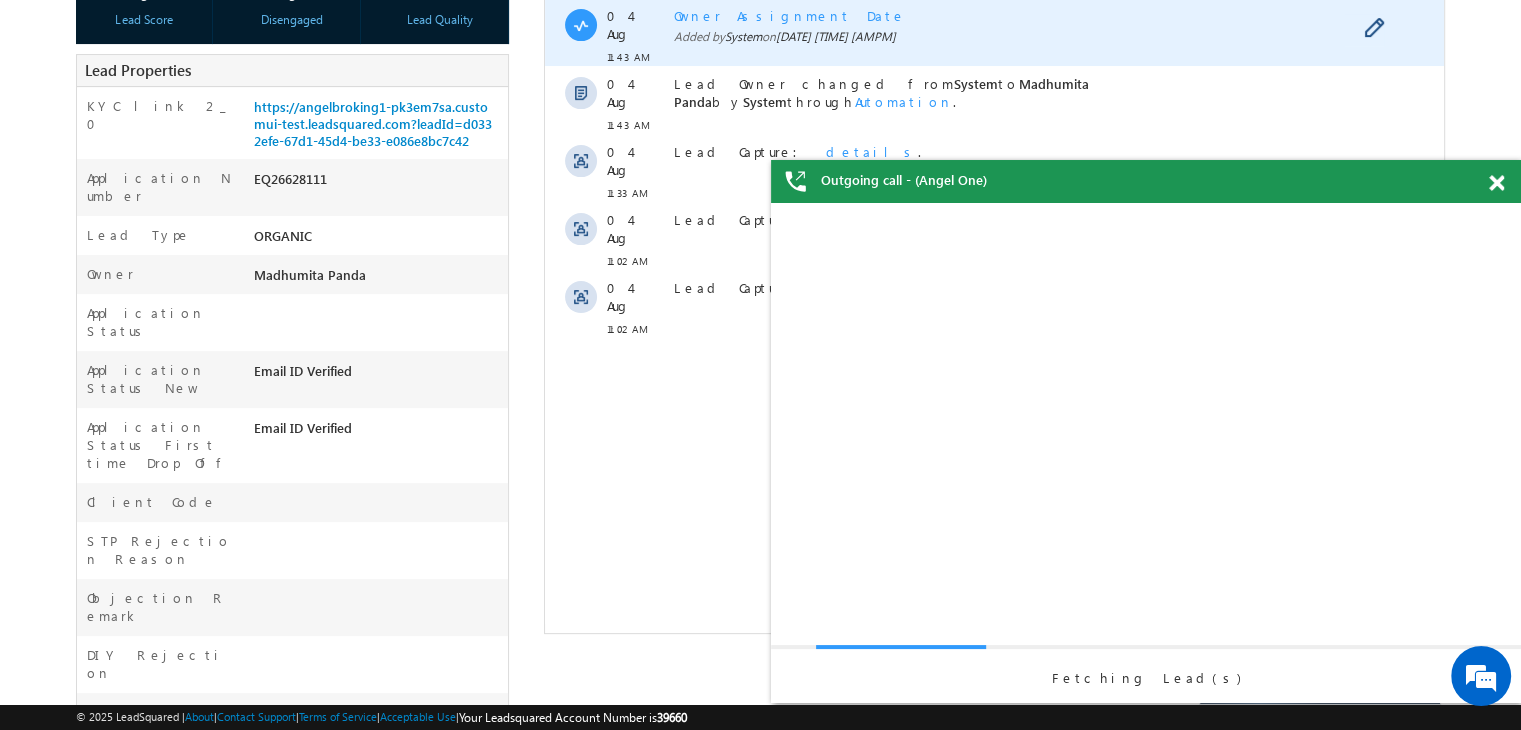 scroll, scrollTop: 0, scrollLeft: 0, axis: both 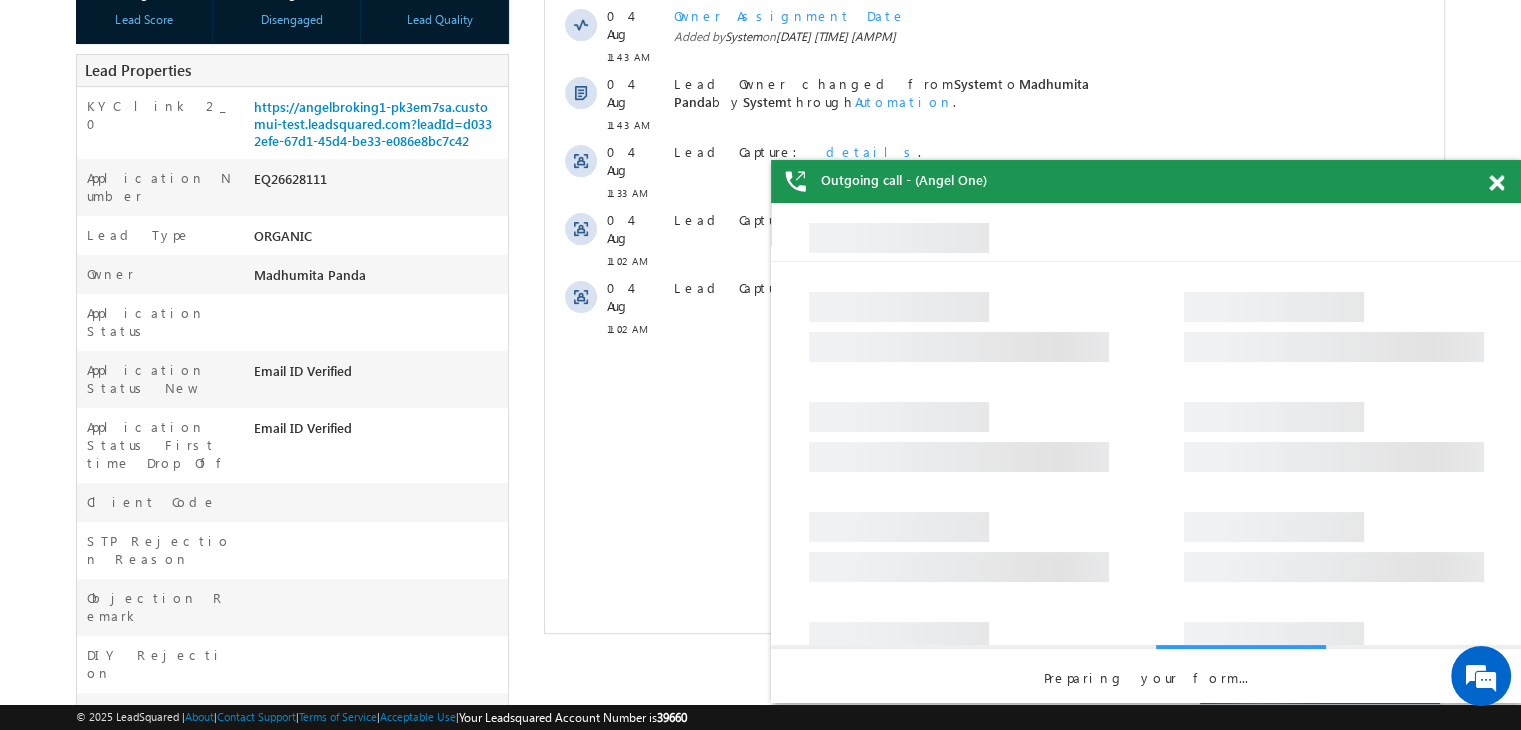 click at bounding box center (1496, 183) 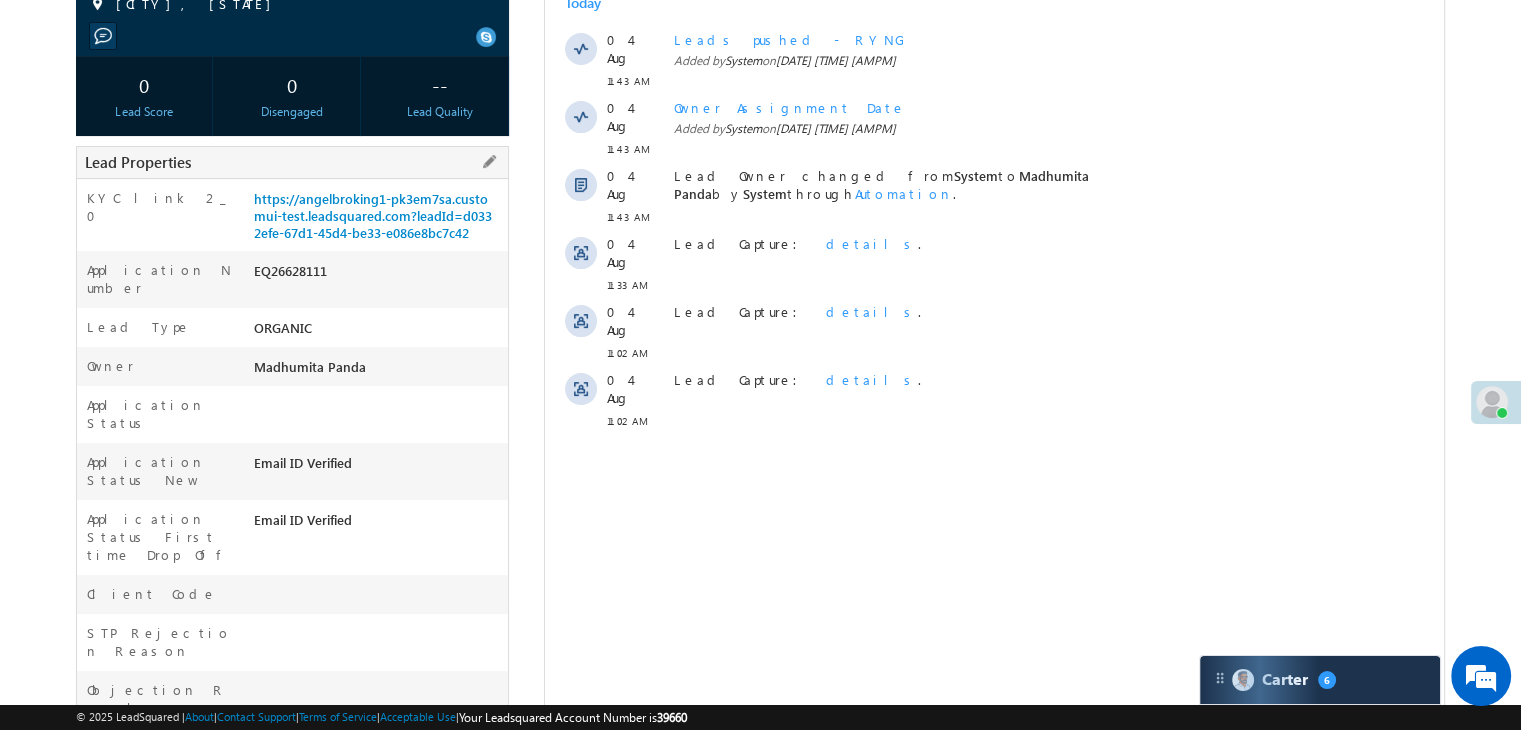 scroll, scrollTop: 253, scrollLeft: 0, axis: vertical 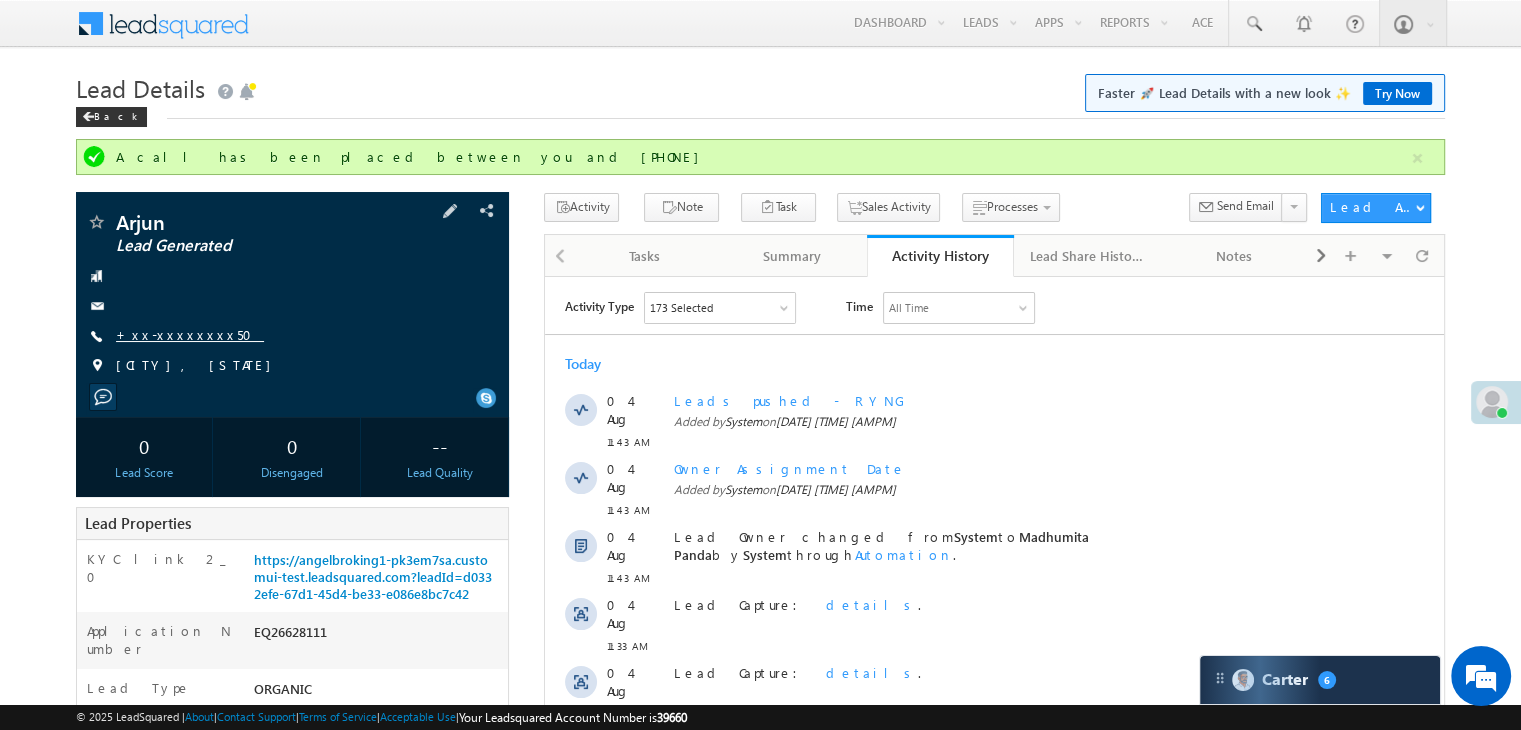click on "+xx-xxxxxxxx50" at bounding box center (190, 334) 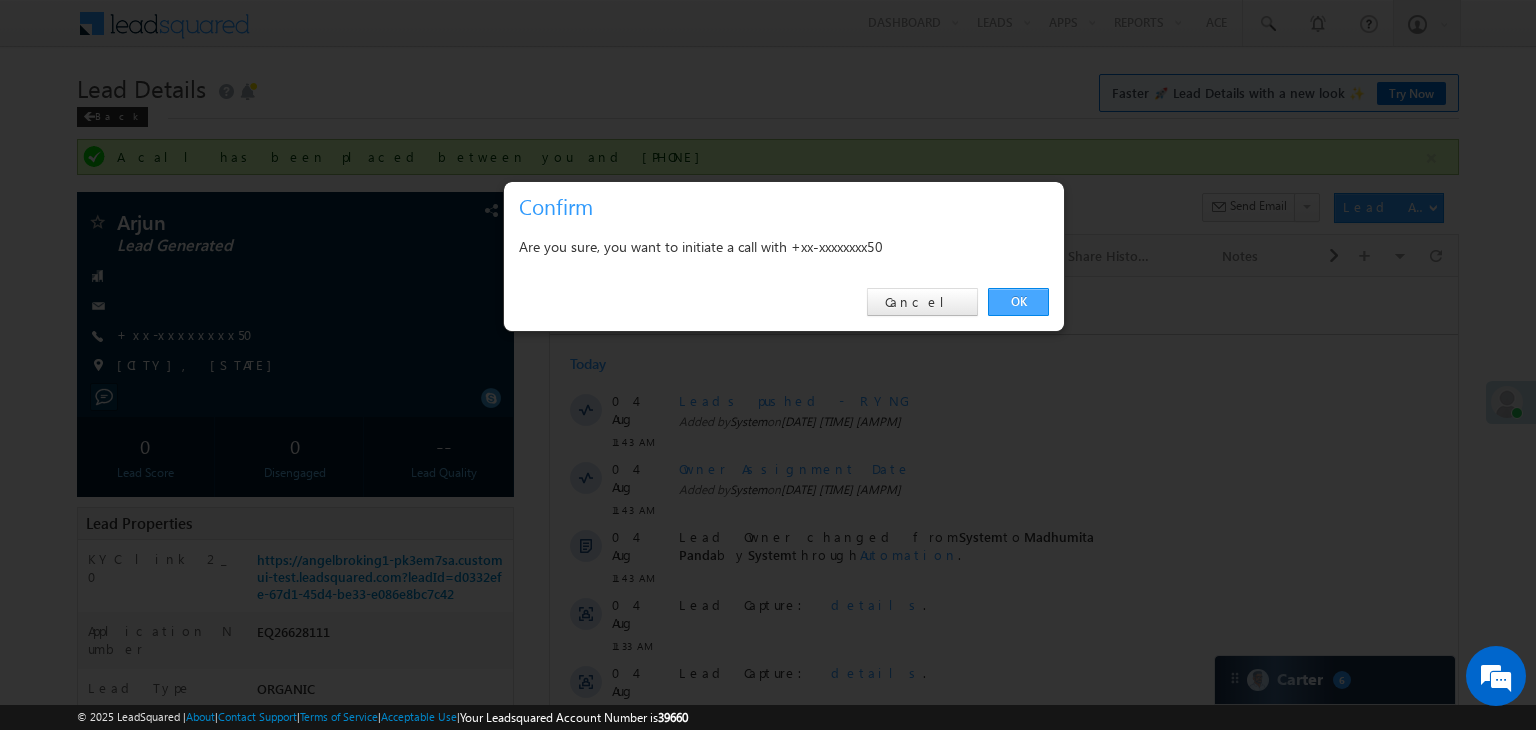 click on "OK" at bounding box center (1018, 302) 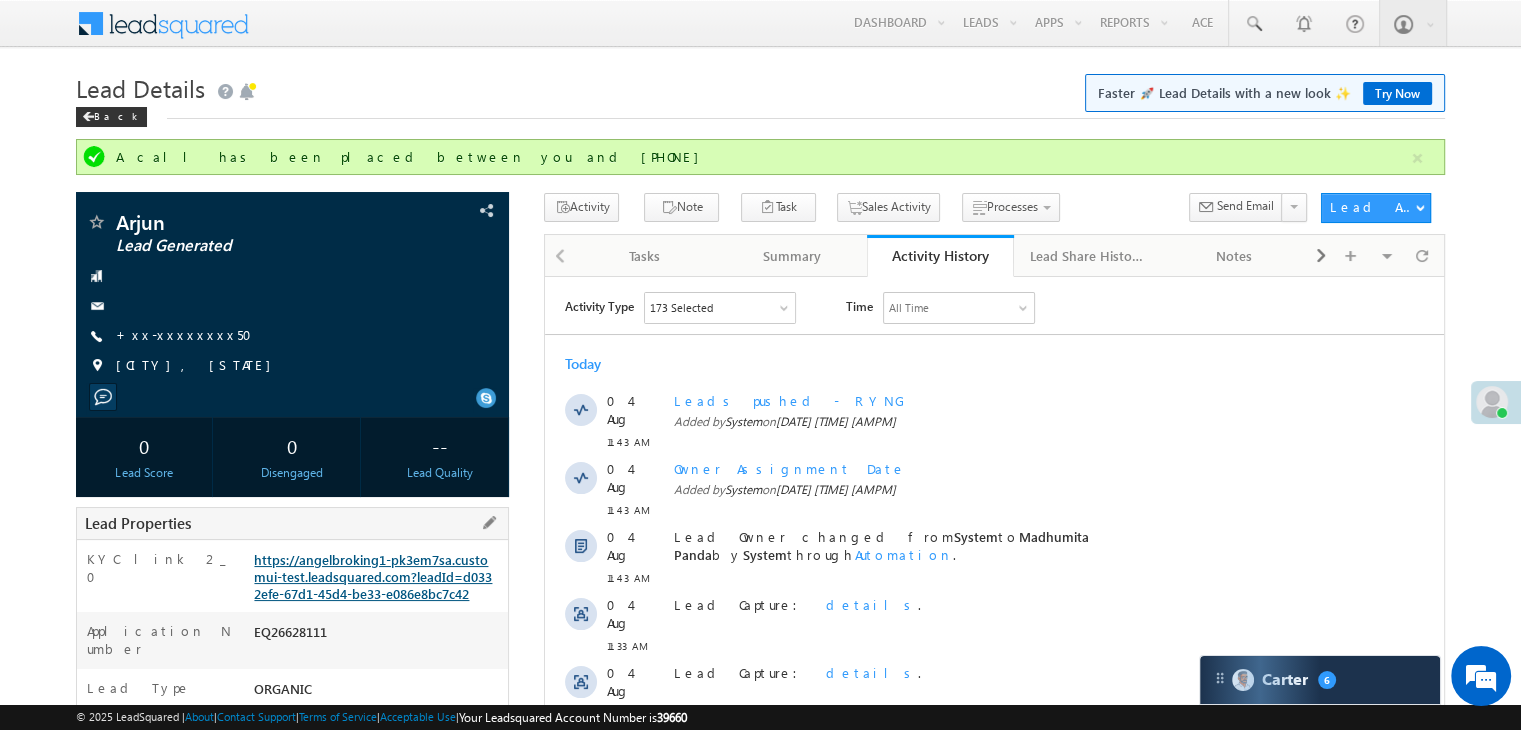 click on "https://angelbroking1-pk3em7sa.customui-test.leadsquared.com?leadId=d0332efe-67d1-45d4-be33-e086e8bc7c42" at bounding box center (373, 576) 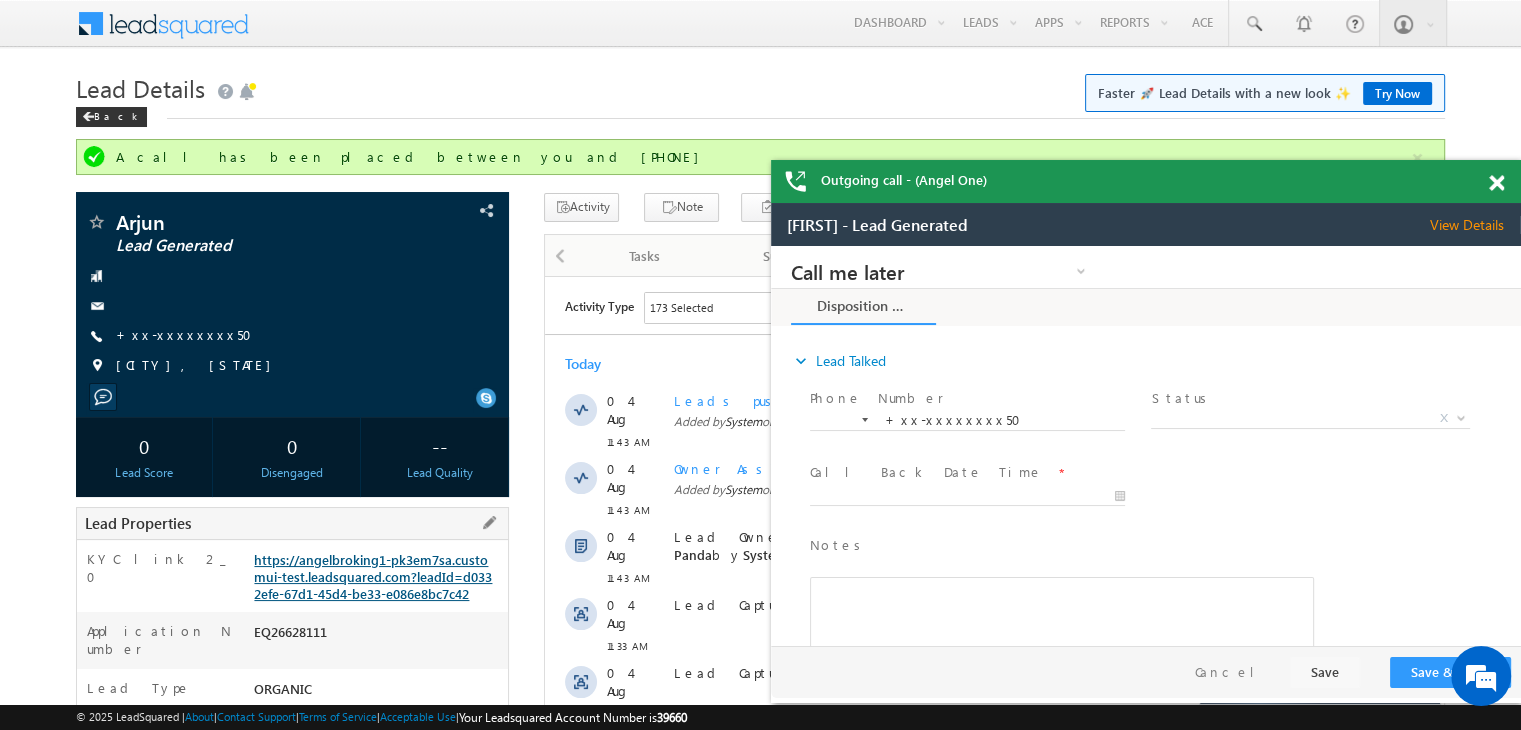 scroll, scrollTop: 0, scrollLeft: 0, axis: both 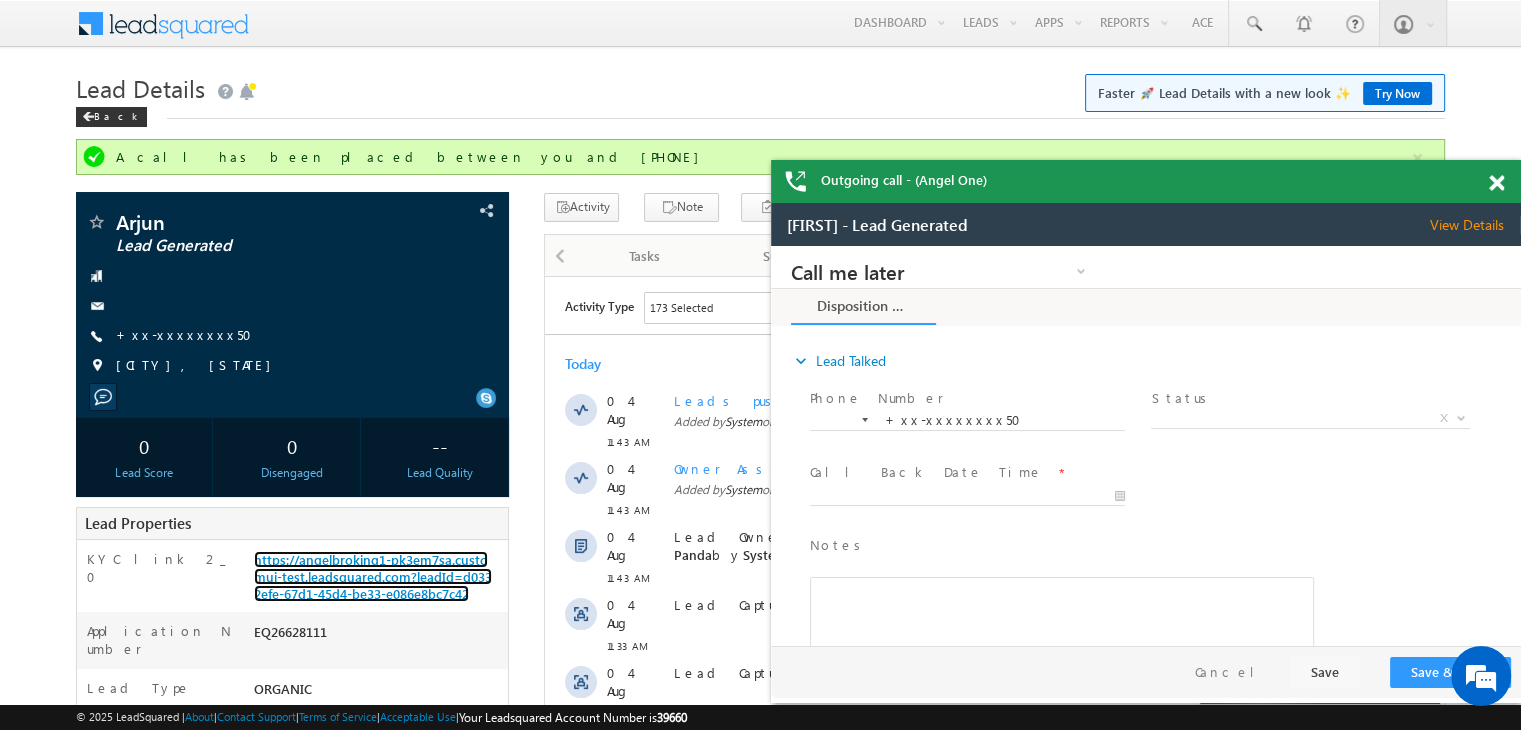 click at bounding box center (1496, 183) 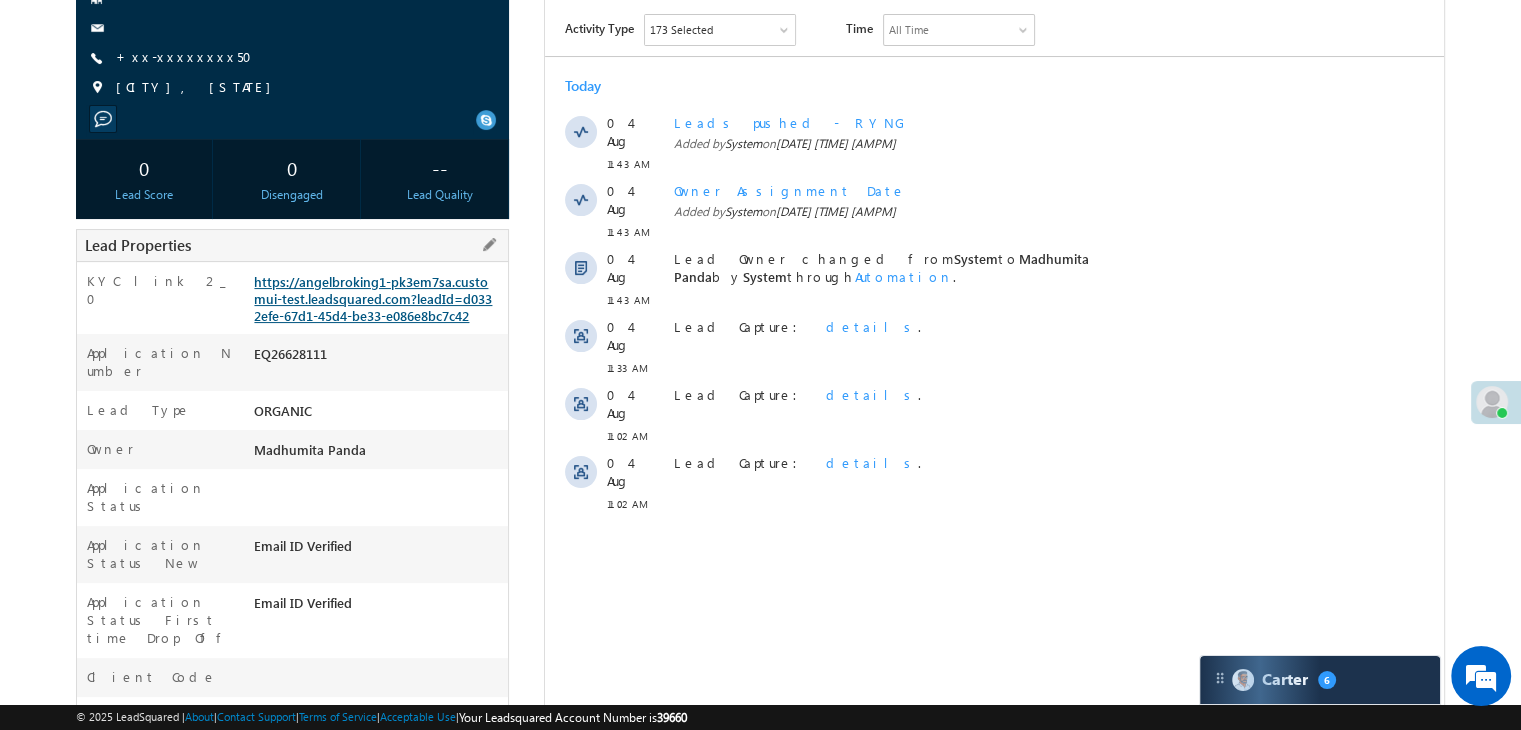 scroll, scrollTop: 300, scrollLeft: 0, axis: vertical 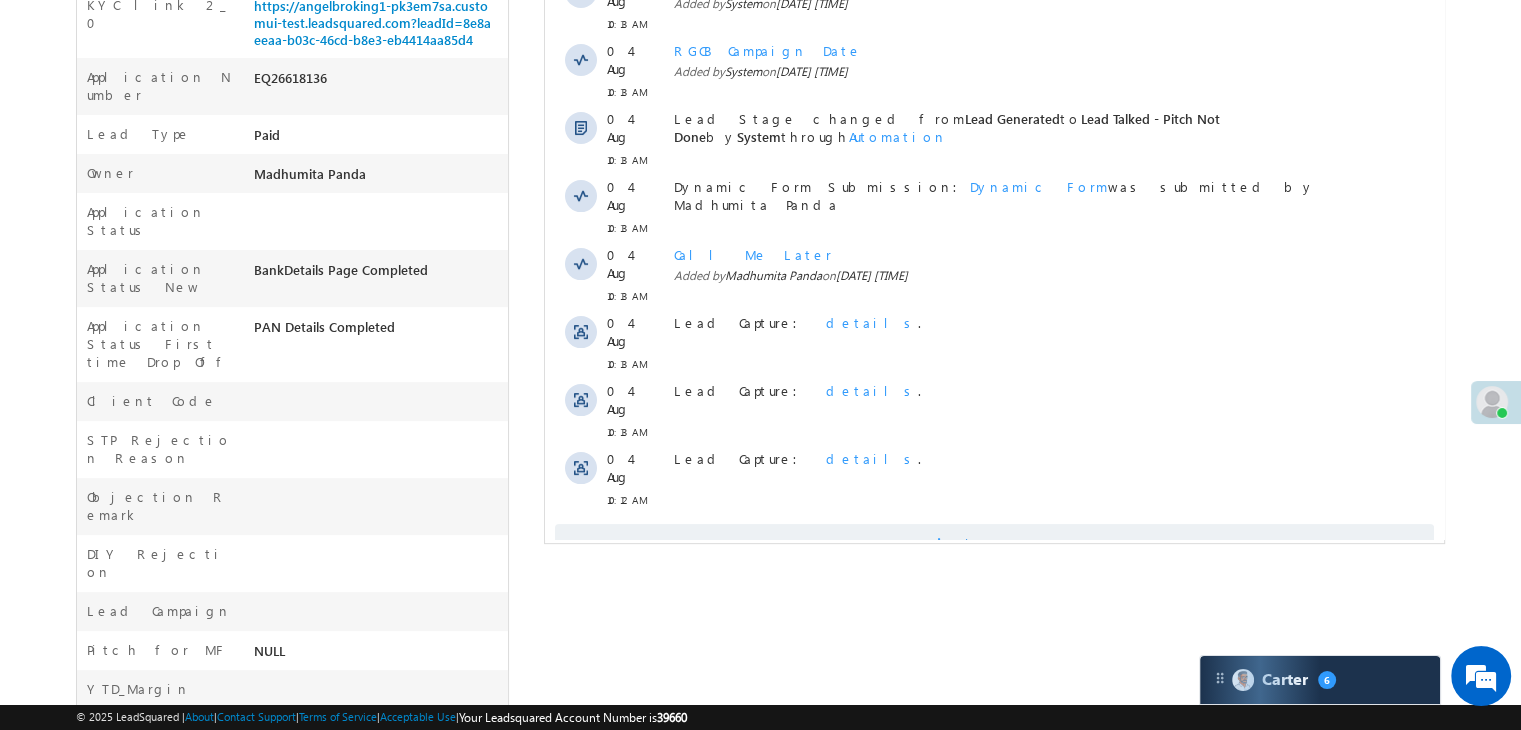 click on "Show More" at bounding box center (1004, 544) 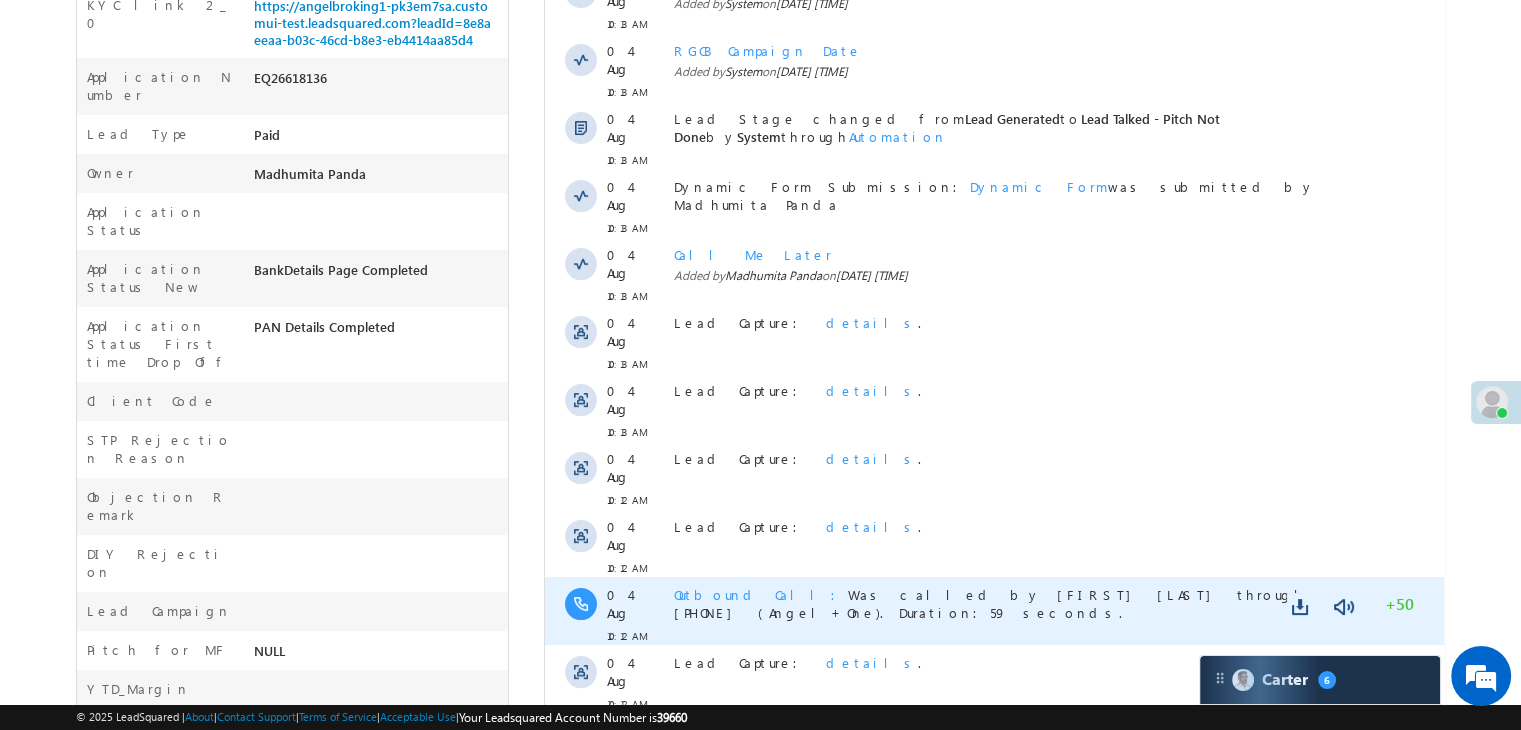 scroll, scrollTop: 936, scrollLeft: 0, axis: vertical 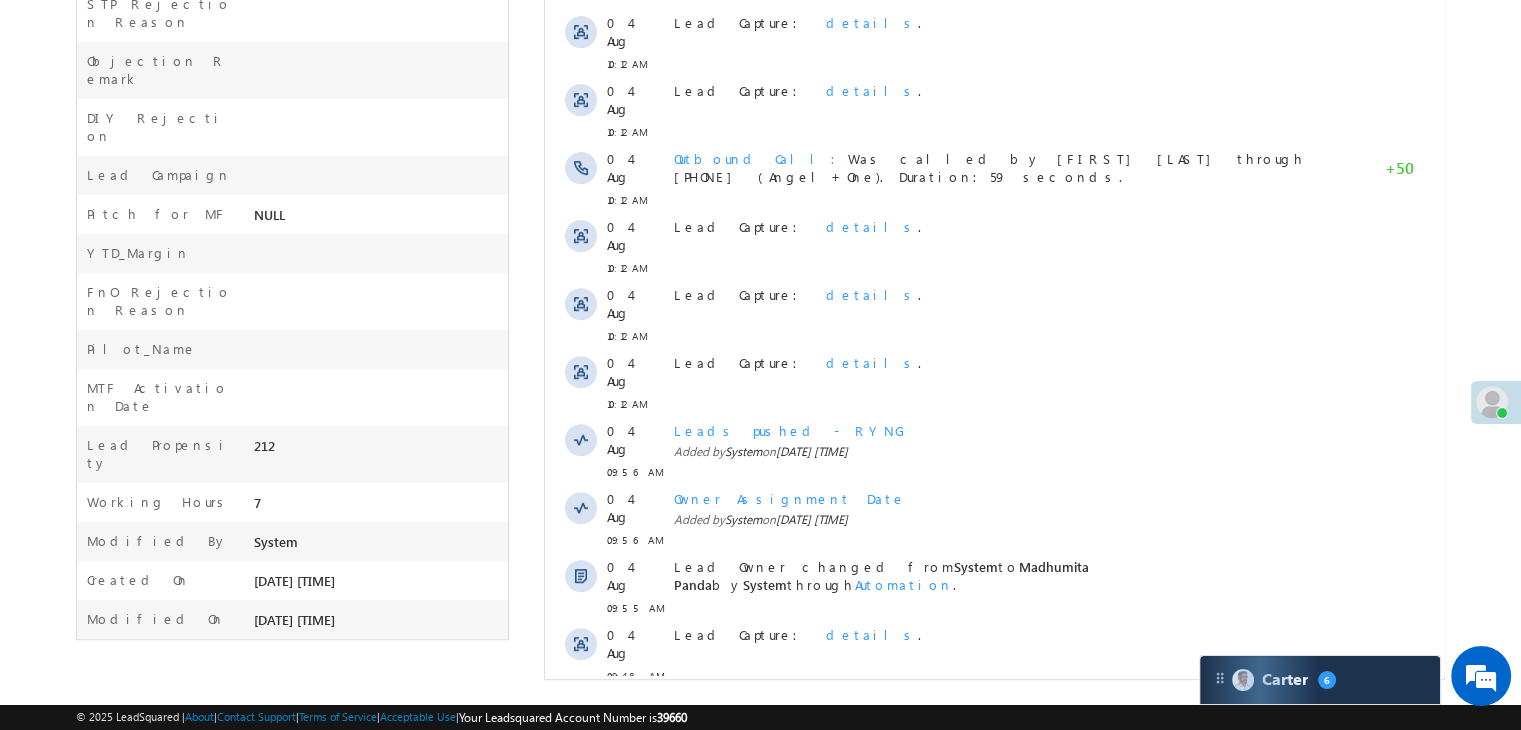 click on "Show More" at bounding box center (1004, 788) 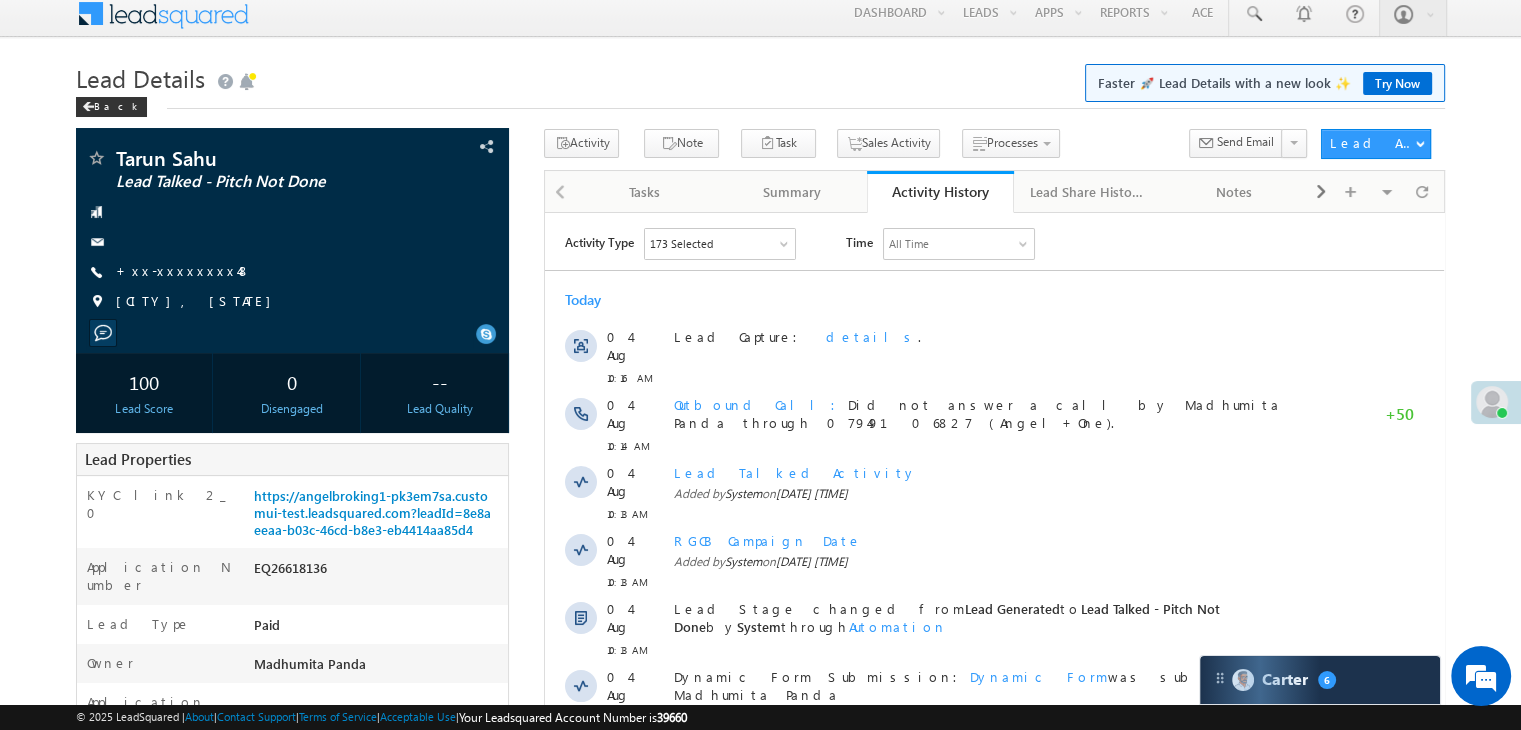 scroll, scrollTop: 0, scrollLeft: 0, axis: both 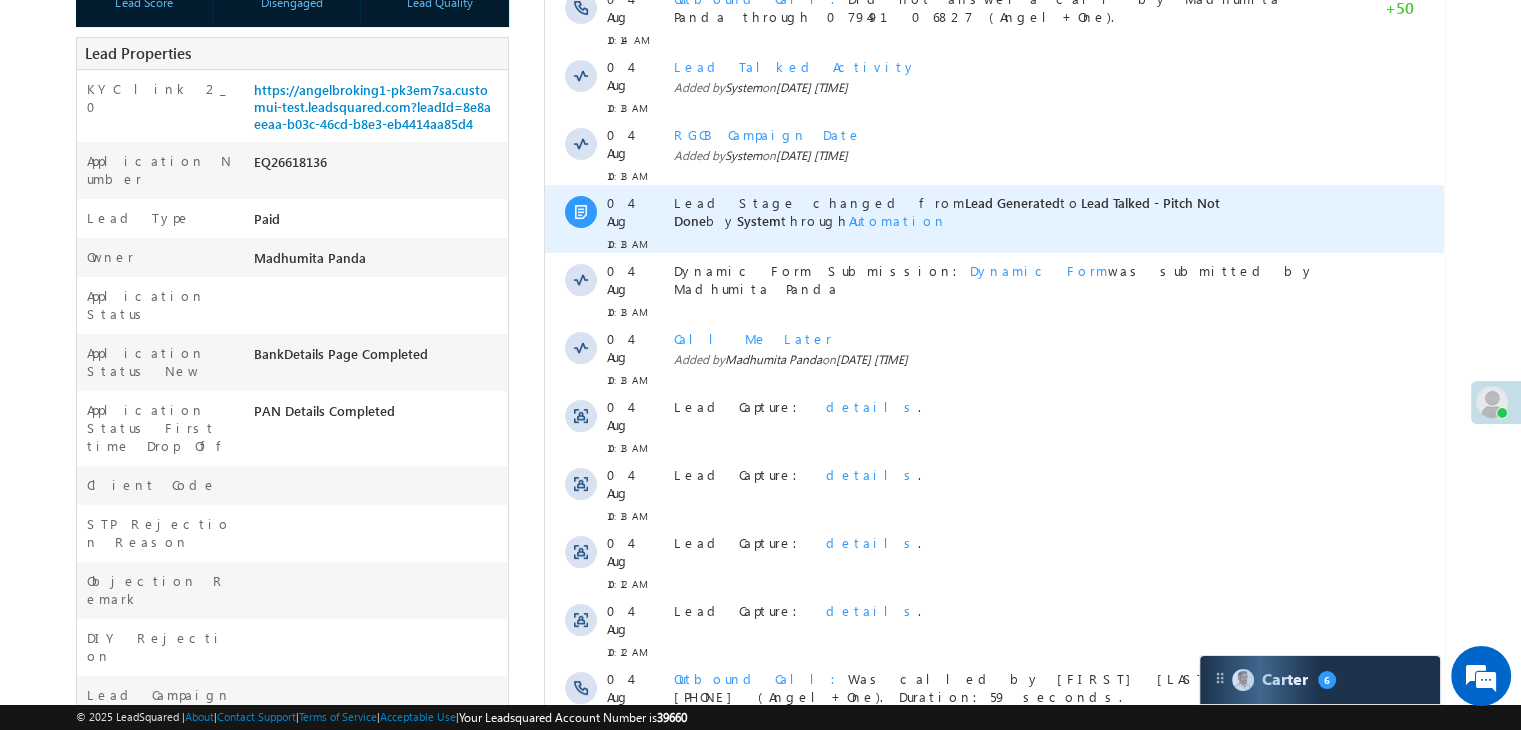 click on "Automation" at bounding box center [898, 220] 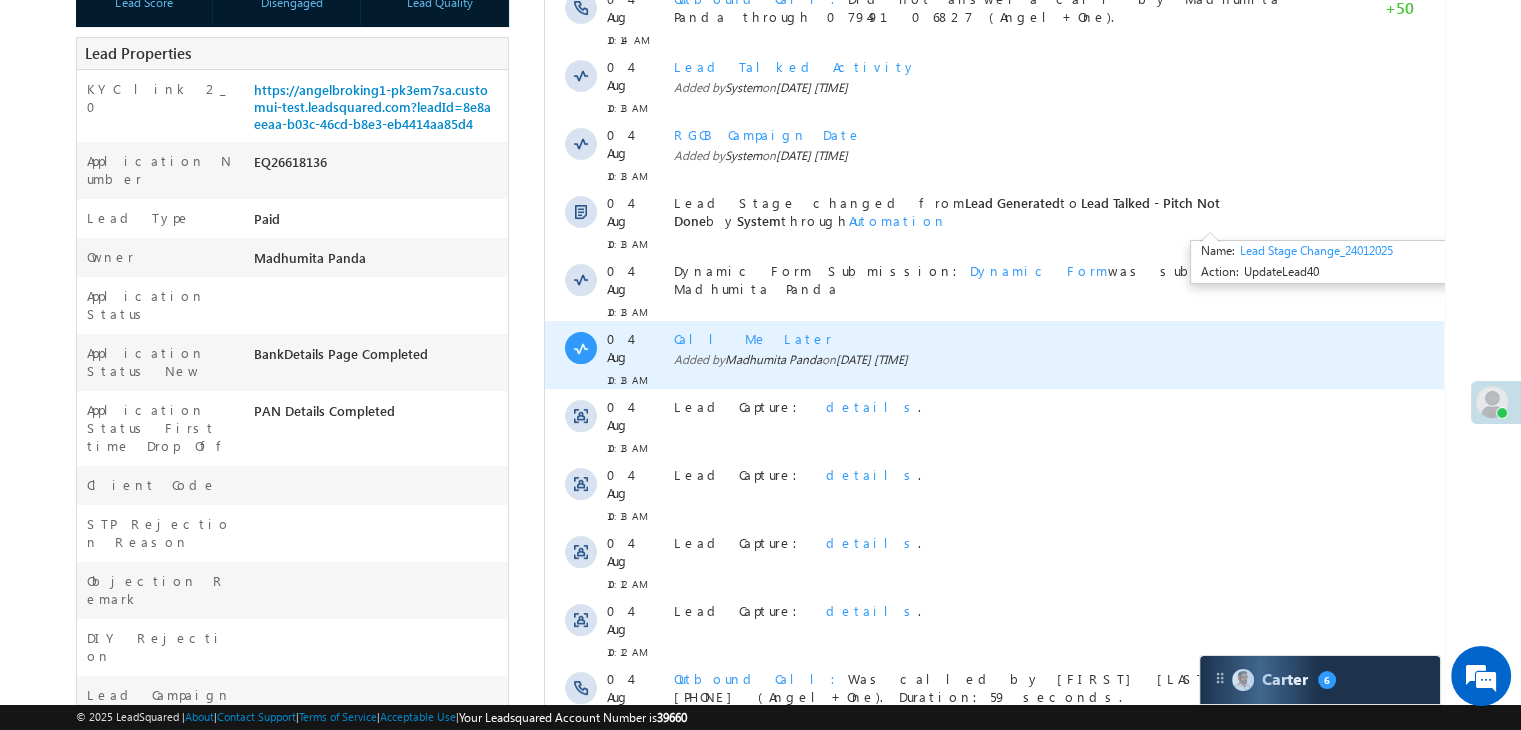 click on "Call Me Later" at bounding box center (1003, 339) 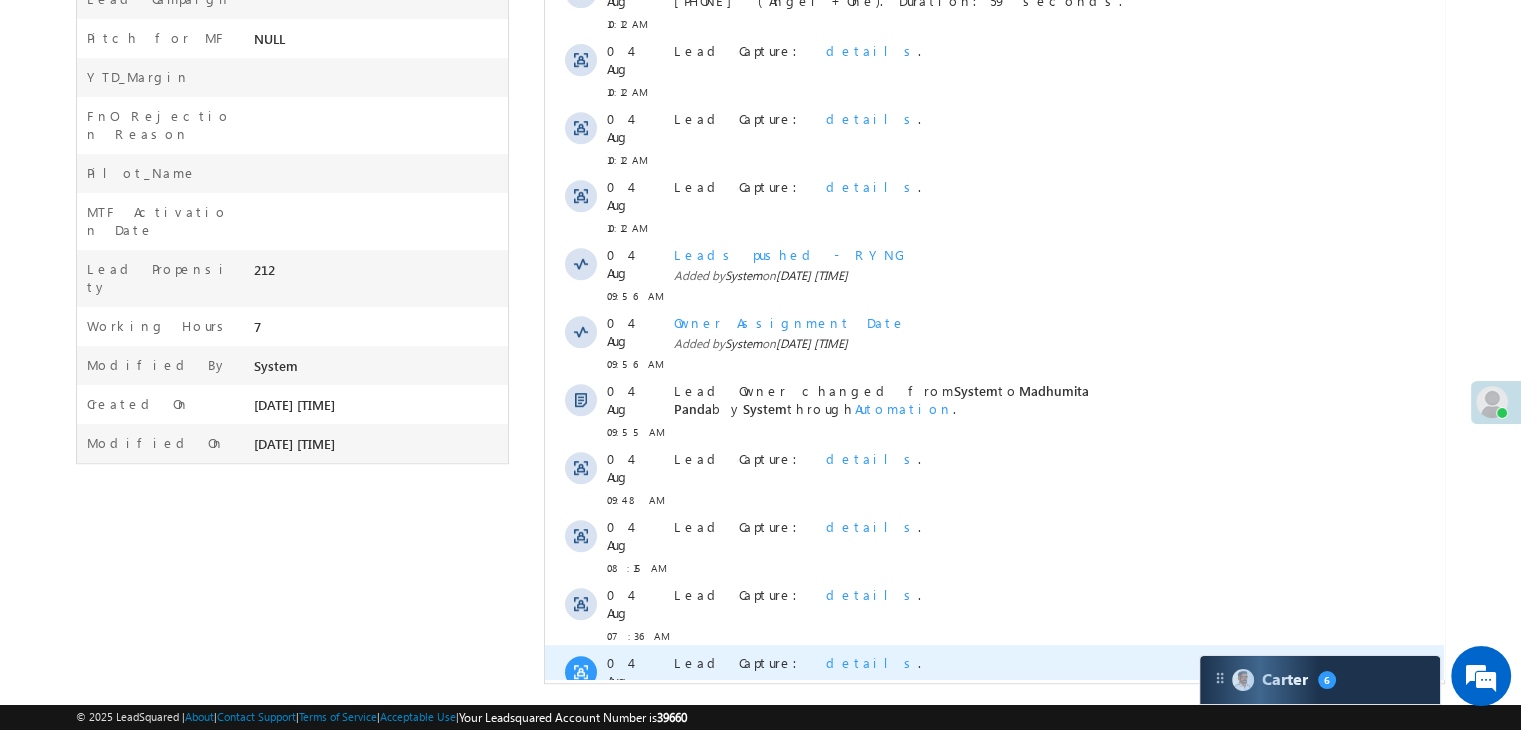 scroll, scrollTop: 1116, scrollLeft: 0, axis: vertical 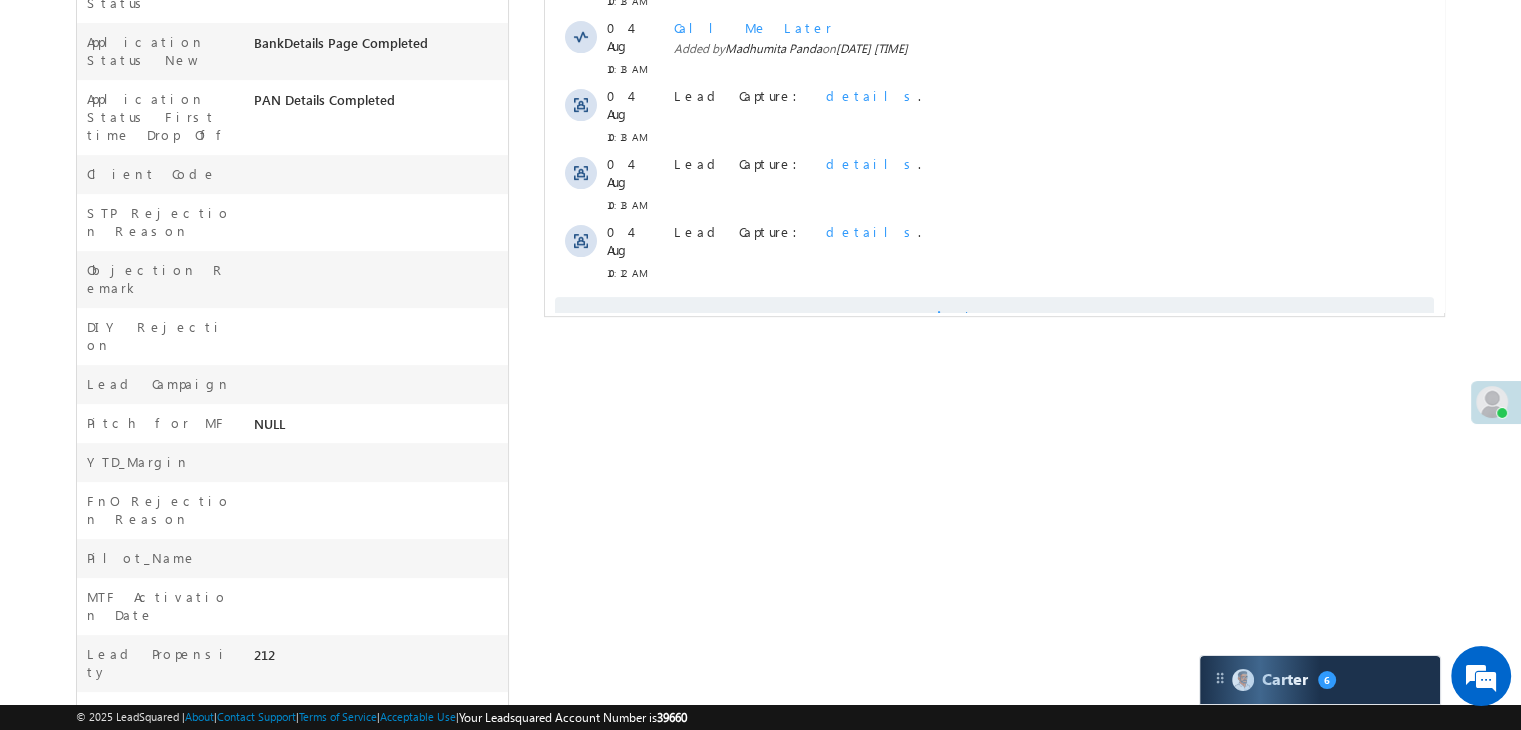 click on "Show More" at bounding box center (1004, 317) 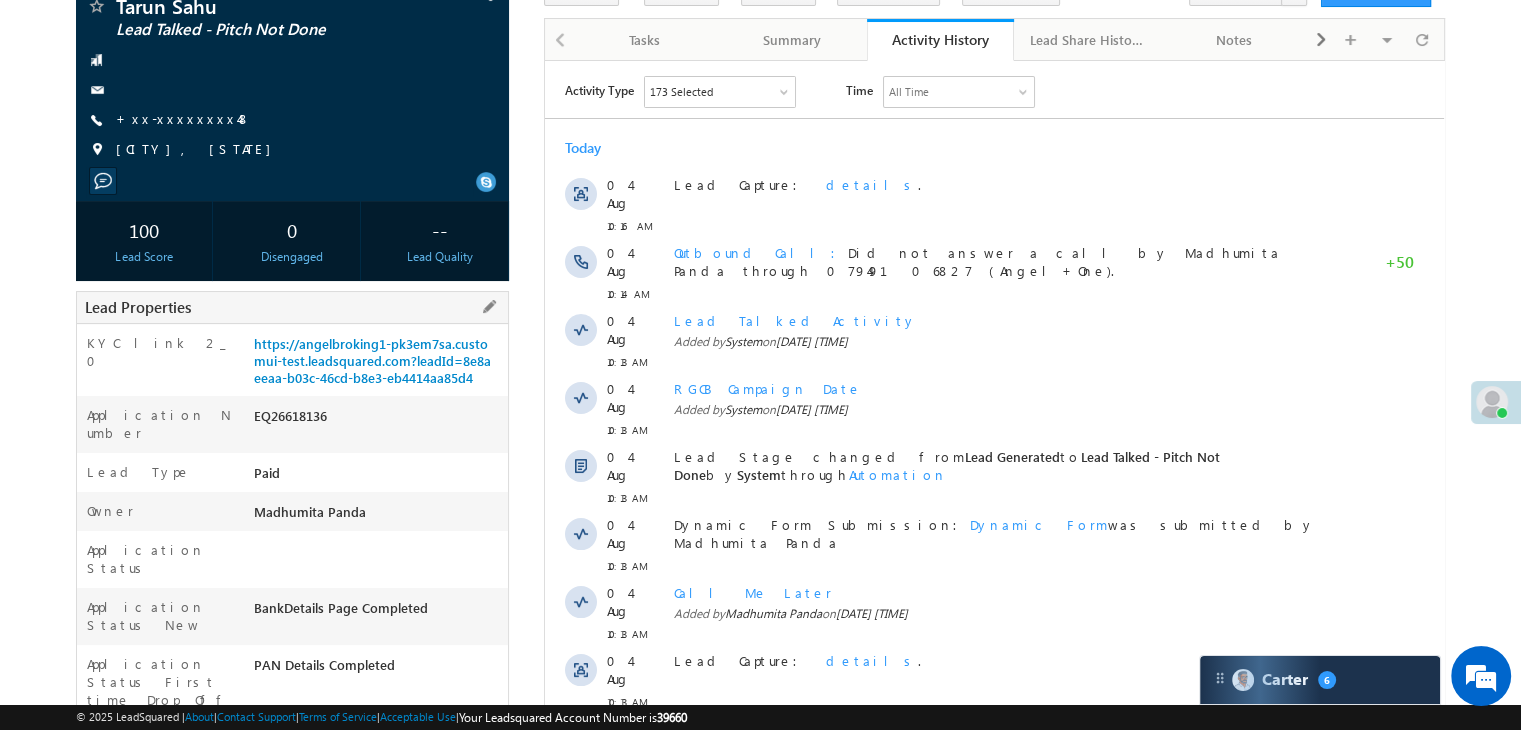 scroll, scrollTop: 136, scrollLeft: 0, axis: vertical 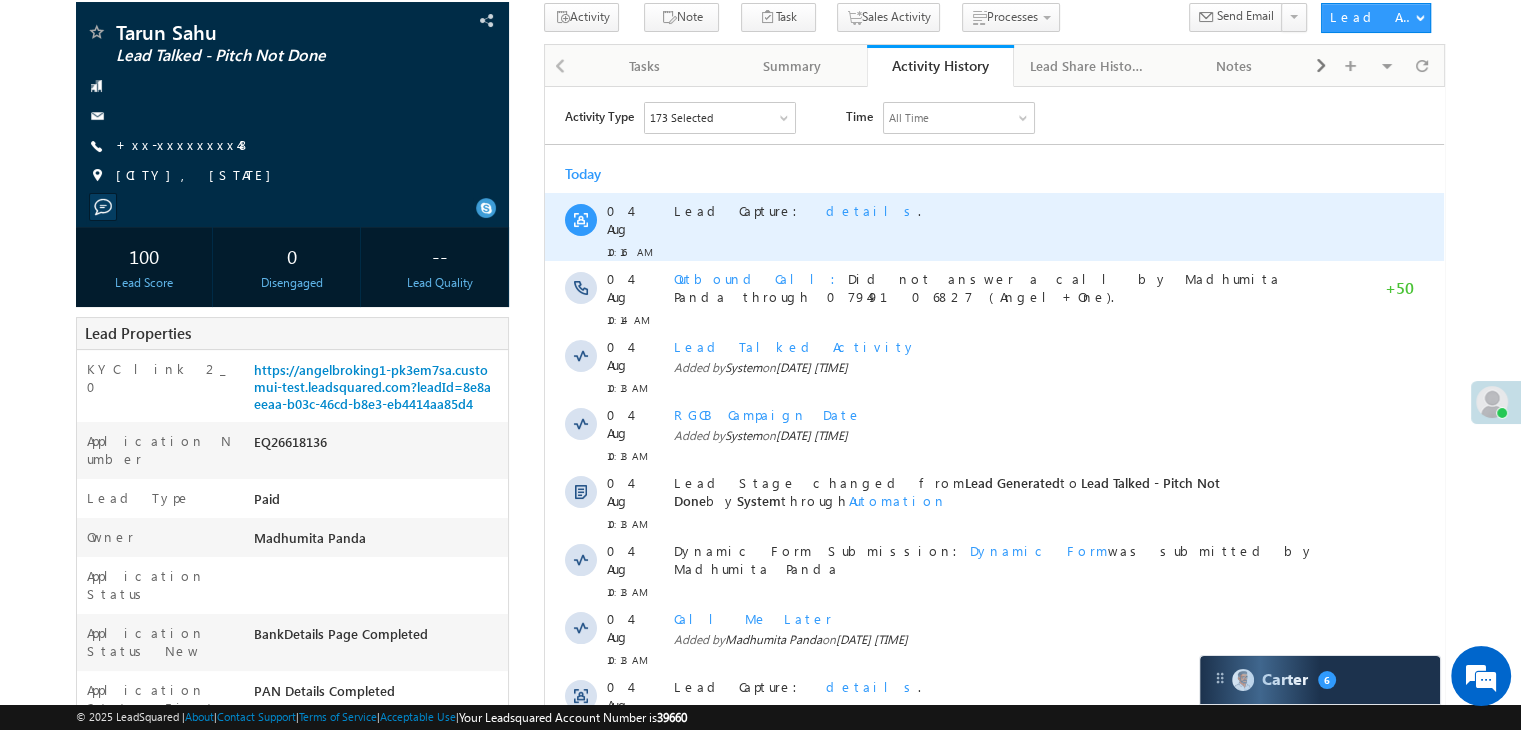 click on "details" at bounding box center [872, 209] 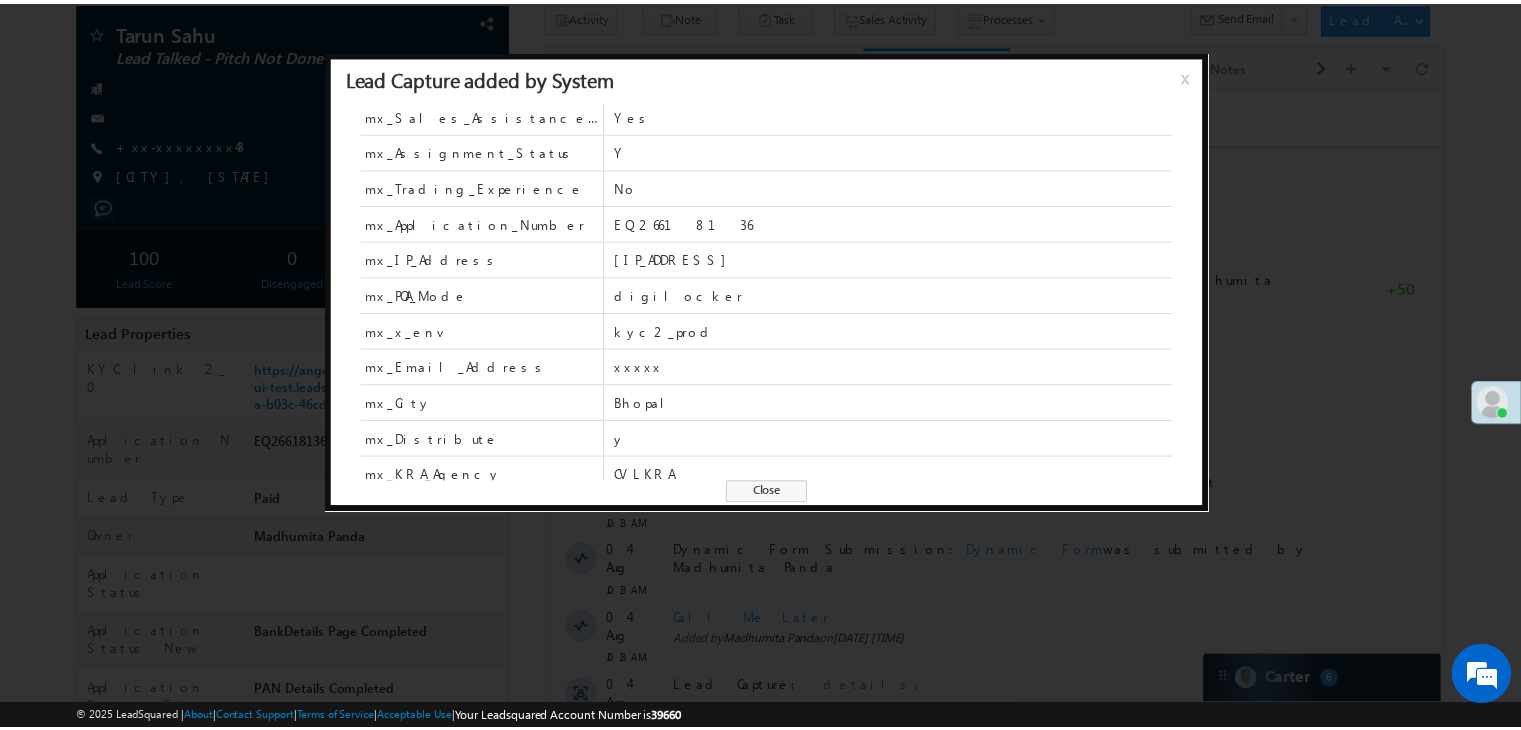 scroll, scrollTop: 0, scrollLeft: 0, axis: both 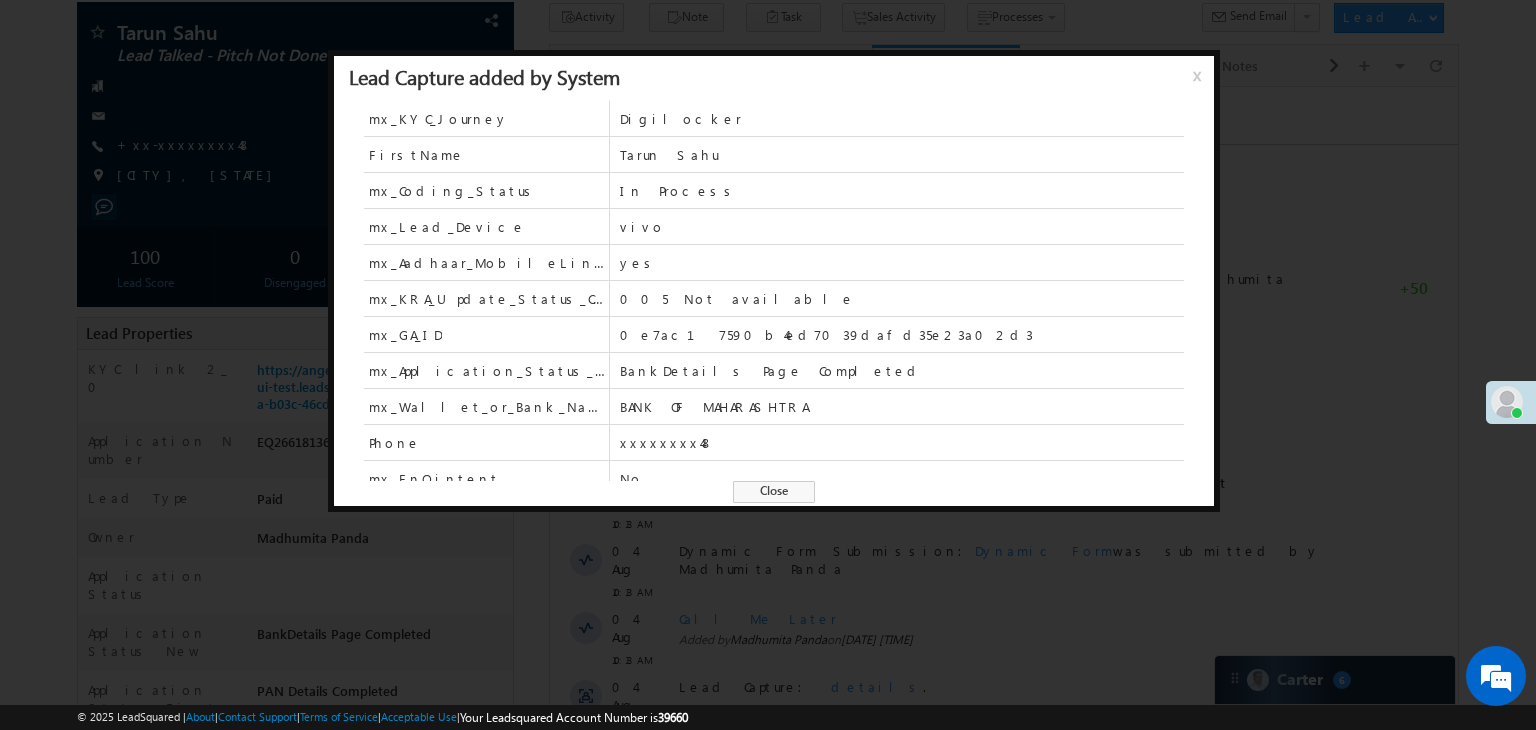 click at bounding box center (768, 365) 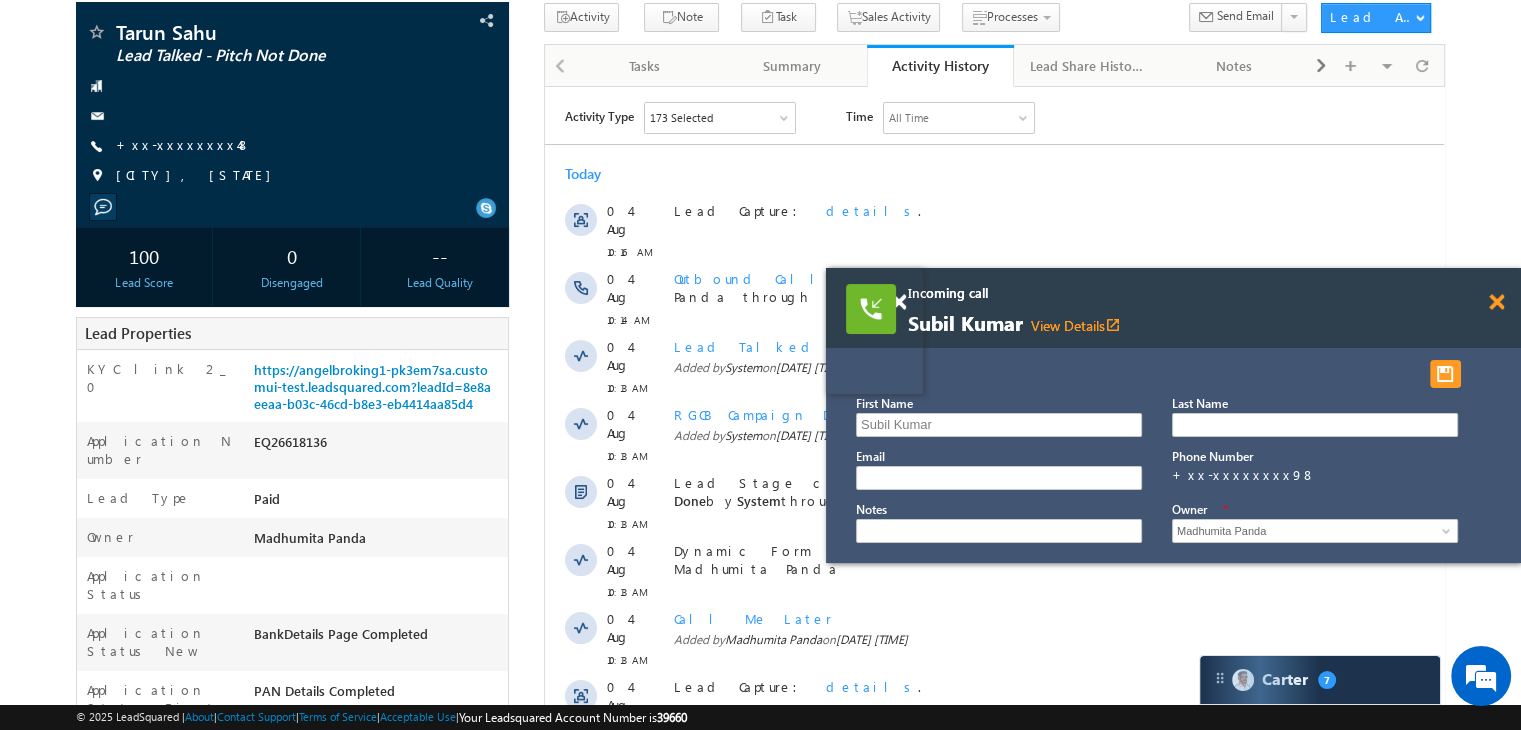 click at bounding box center (1496, 302) 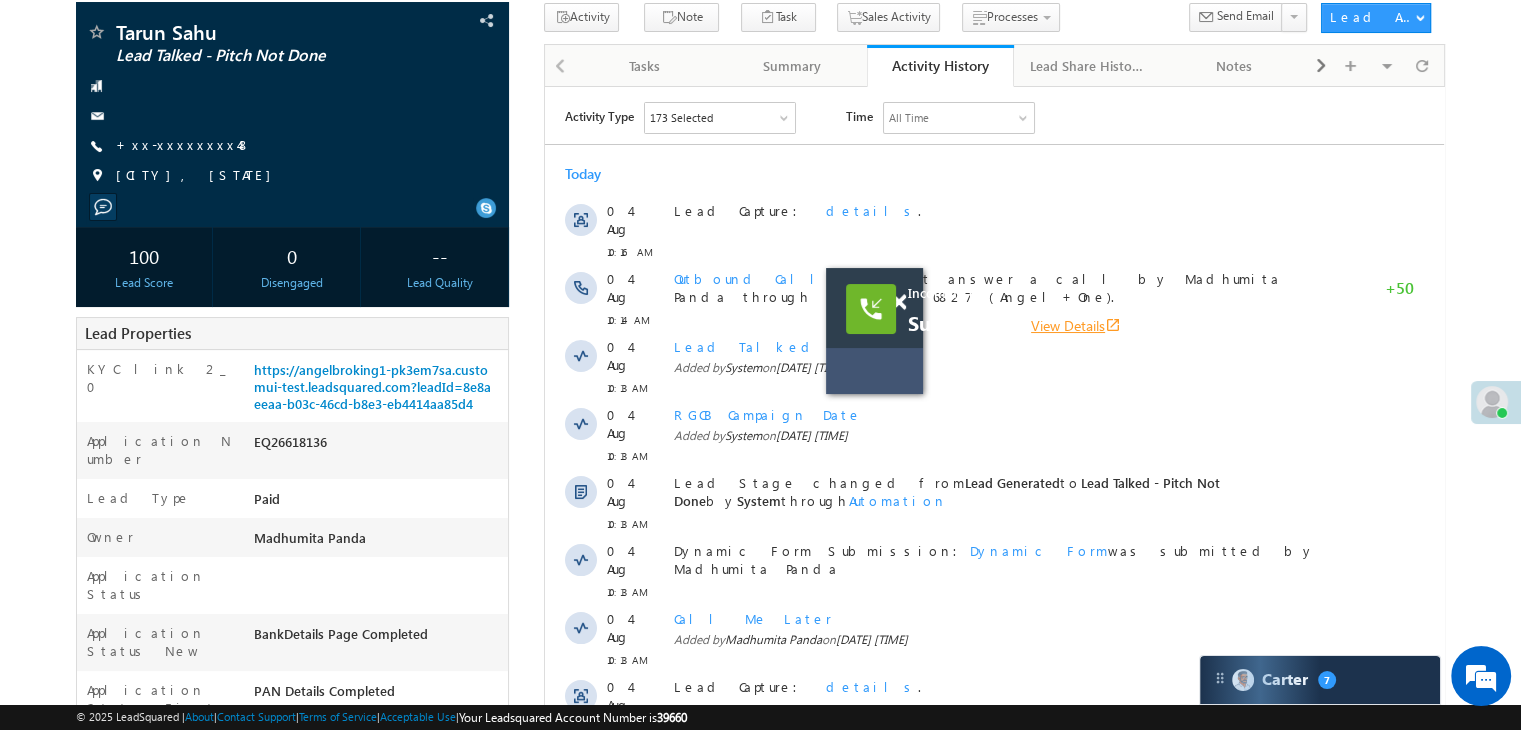 click on "View Details  open_in_new" at bounding box center [1076, 325] 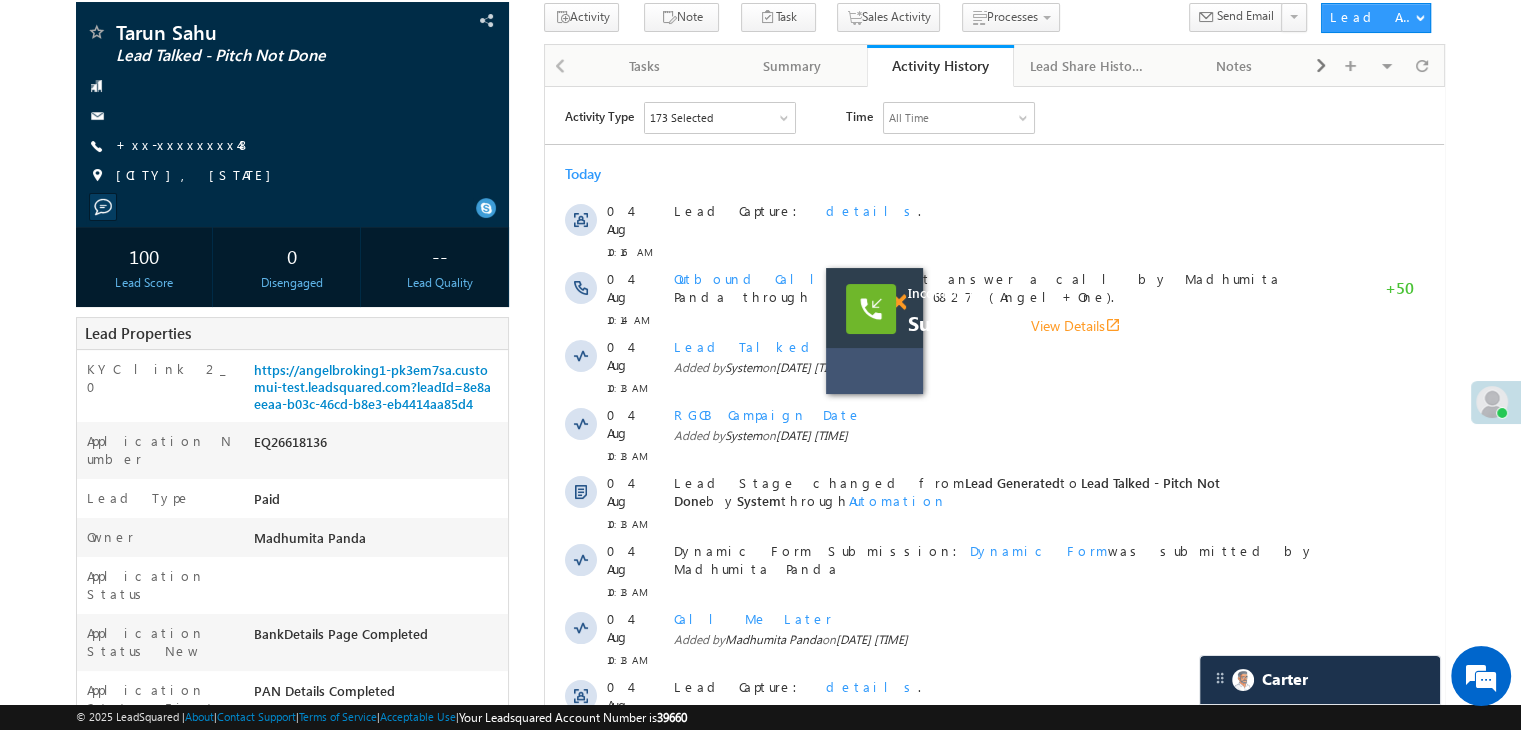 click at bounding box center (898, 302) 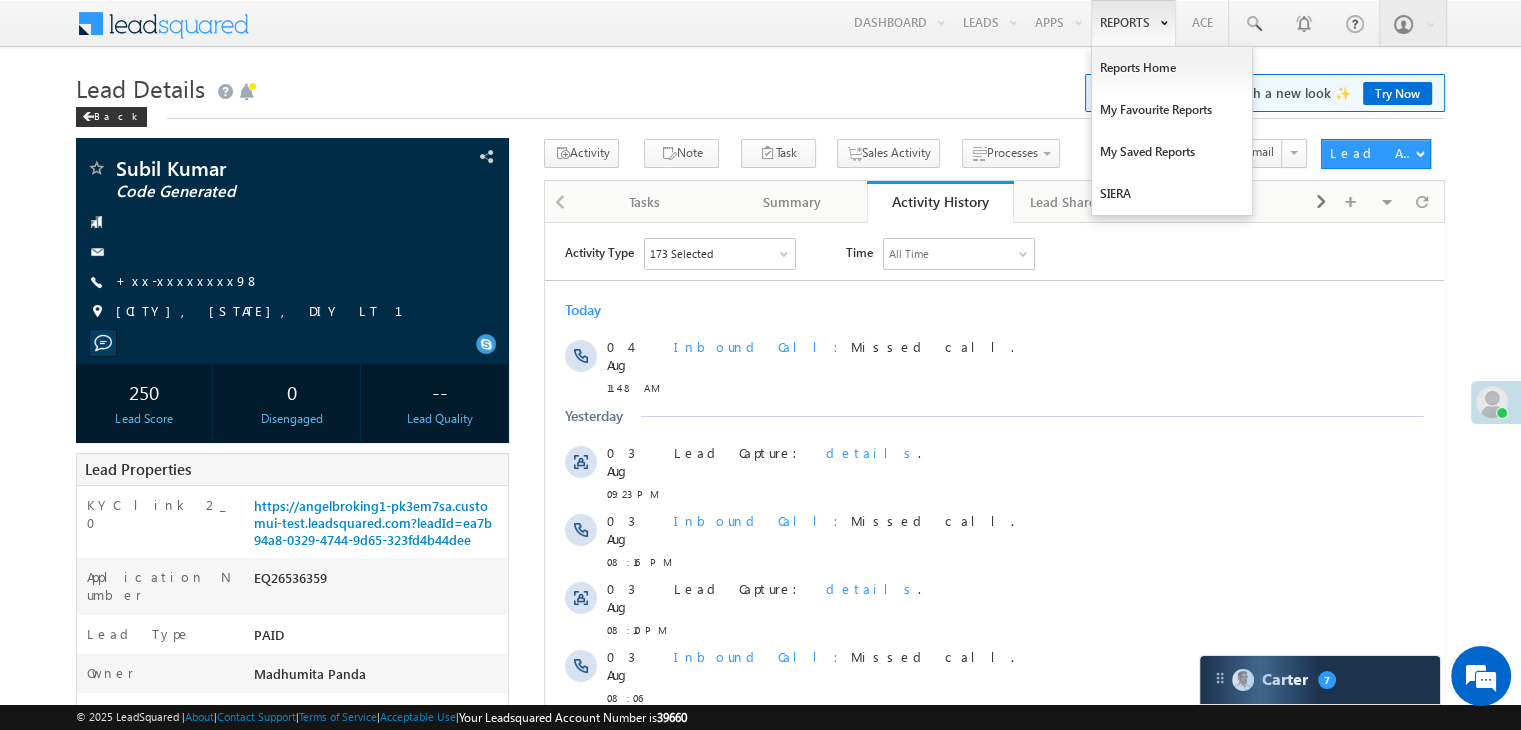 scroll, scrollTop: 0, scrollLeft: 0, axis: both 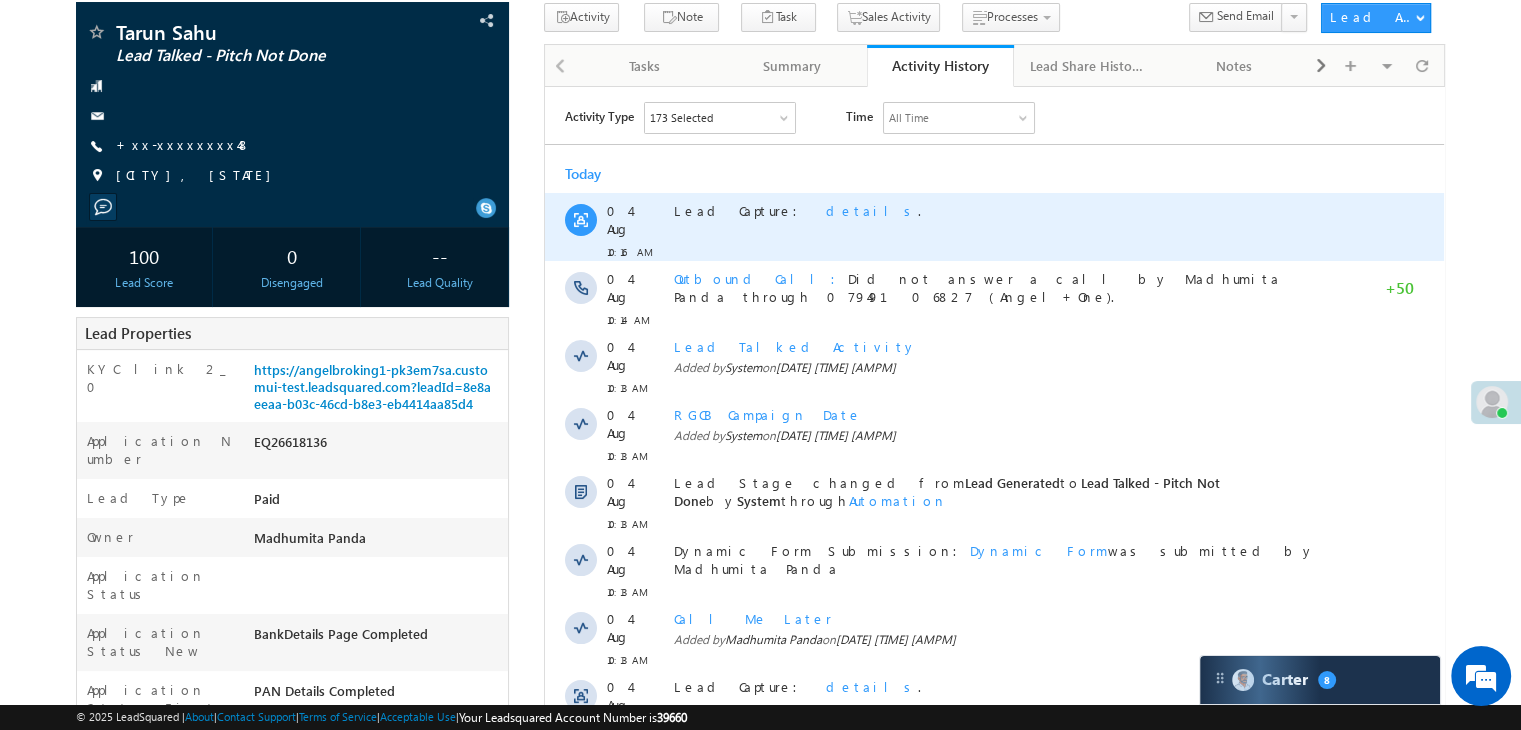 click on "details" at bounding box center [872, 209] 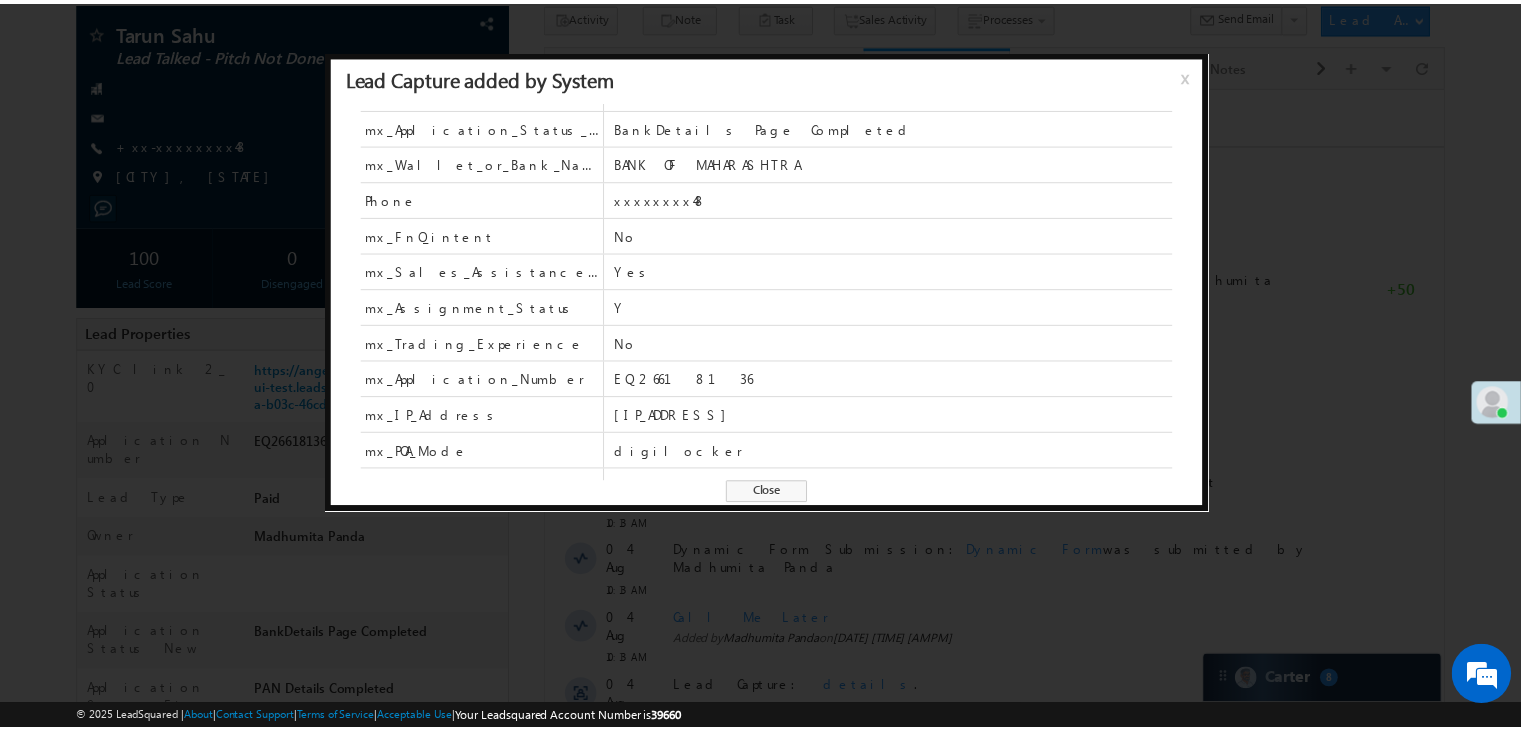 scroll, scrollTop: 200, scrollLeft: 0, axis: vertical 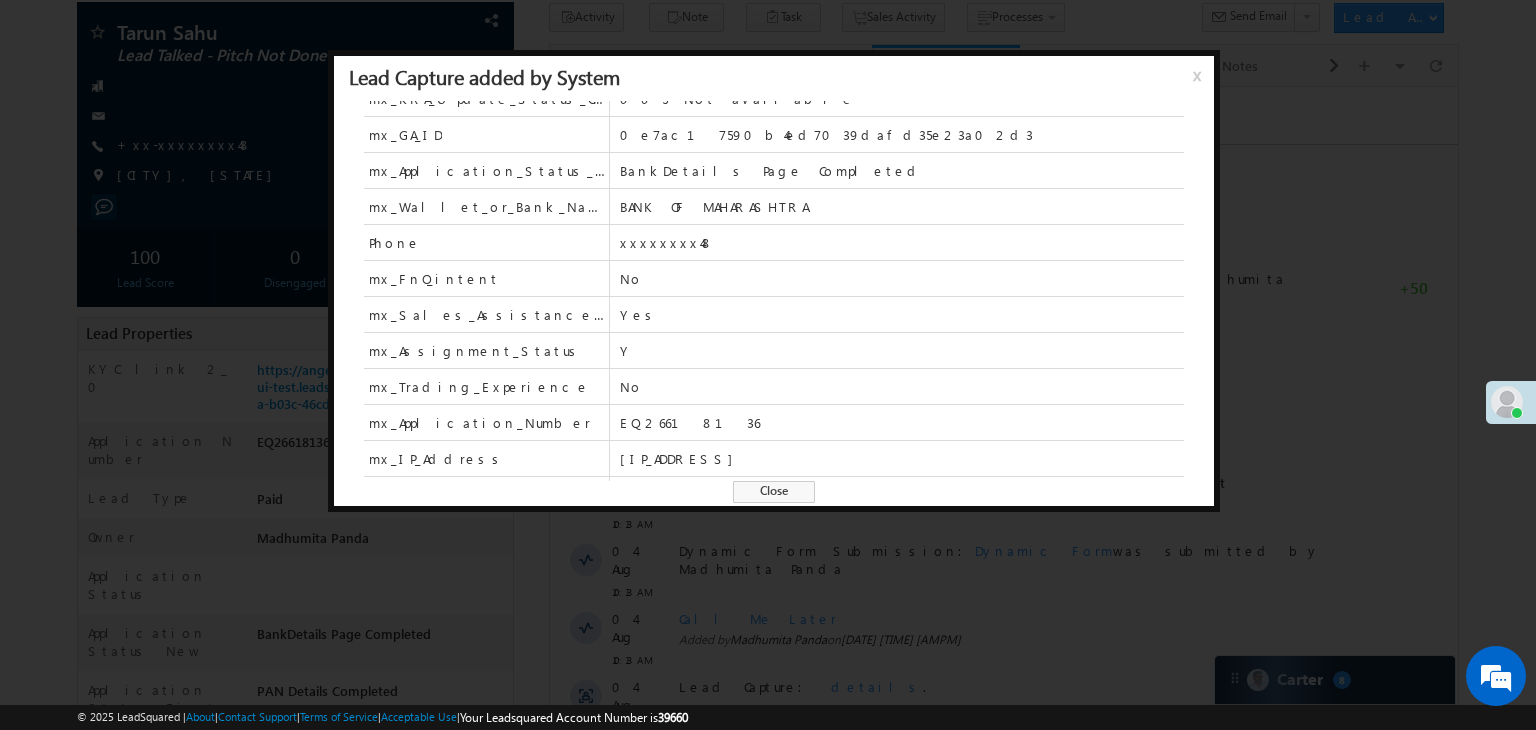 click on "x" at bounding box center [1201, 83] 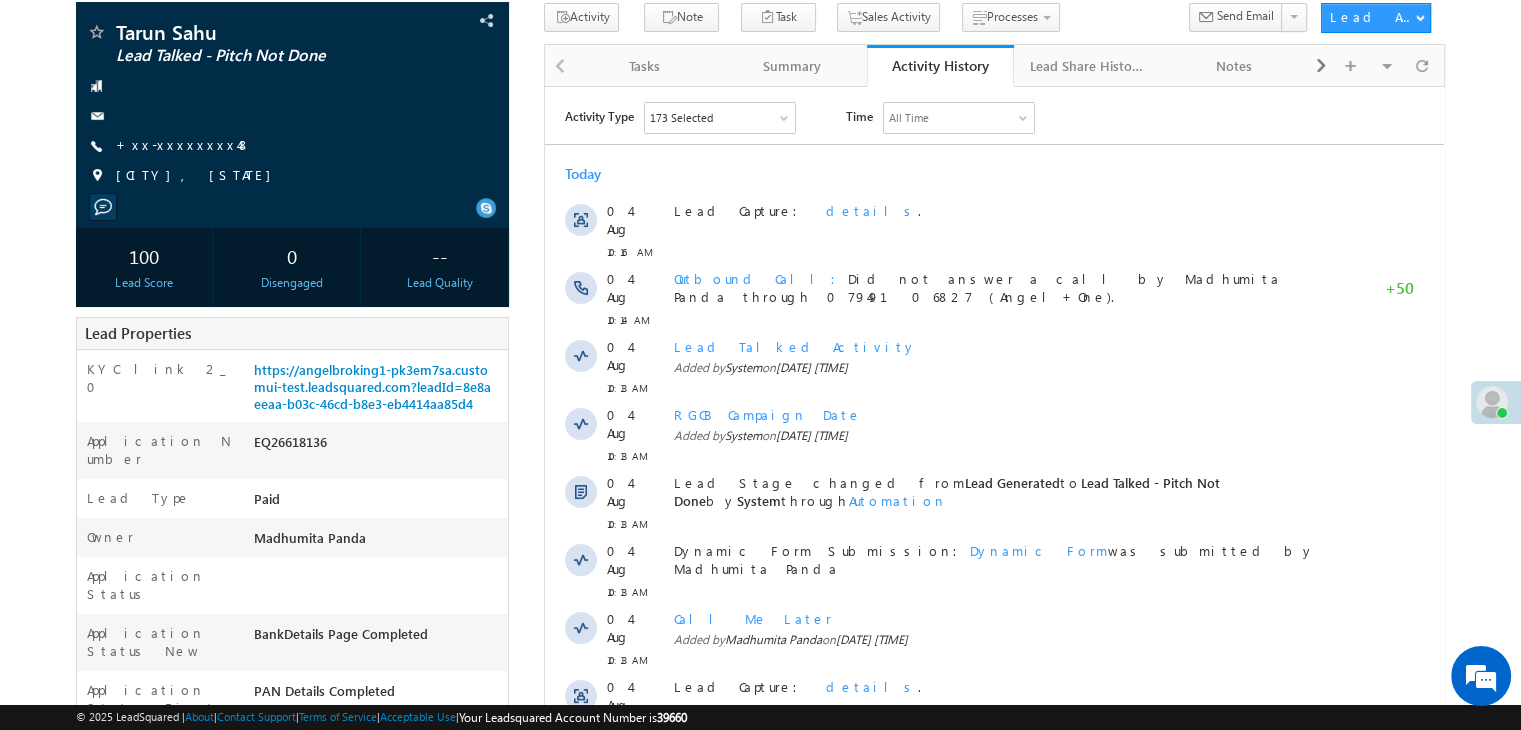 scroll, scrollTop: 0, scrollLeft: 0, axis: both 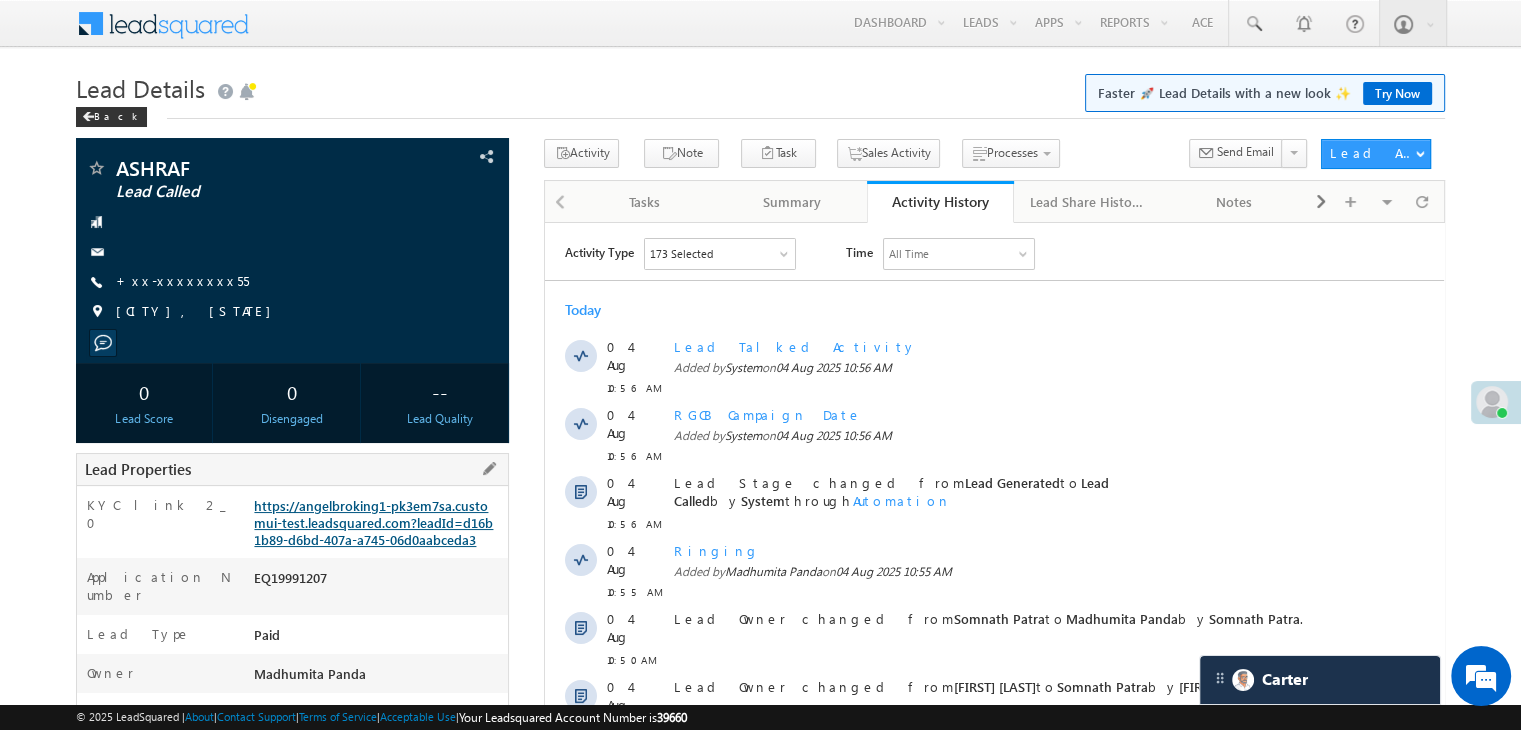 click on "https://angelbroking1-pk3em7sa.customui-test.leadsquared.com?leadId=d16b1b89-d6bd-407a-a745-06d0aabceda3" at bounding box center (373, 522) 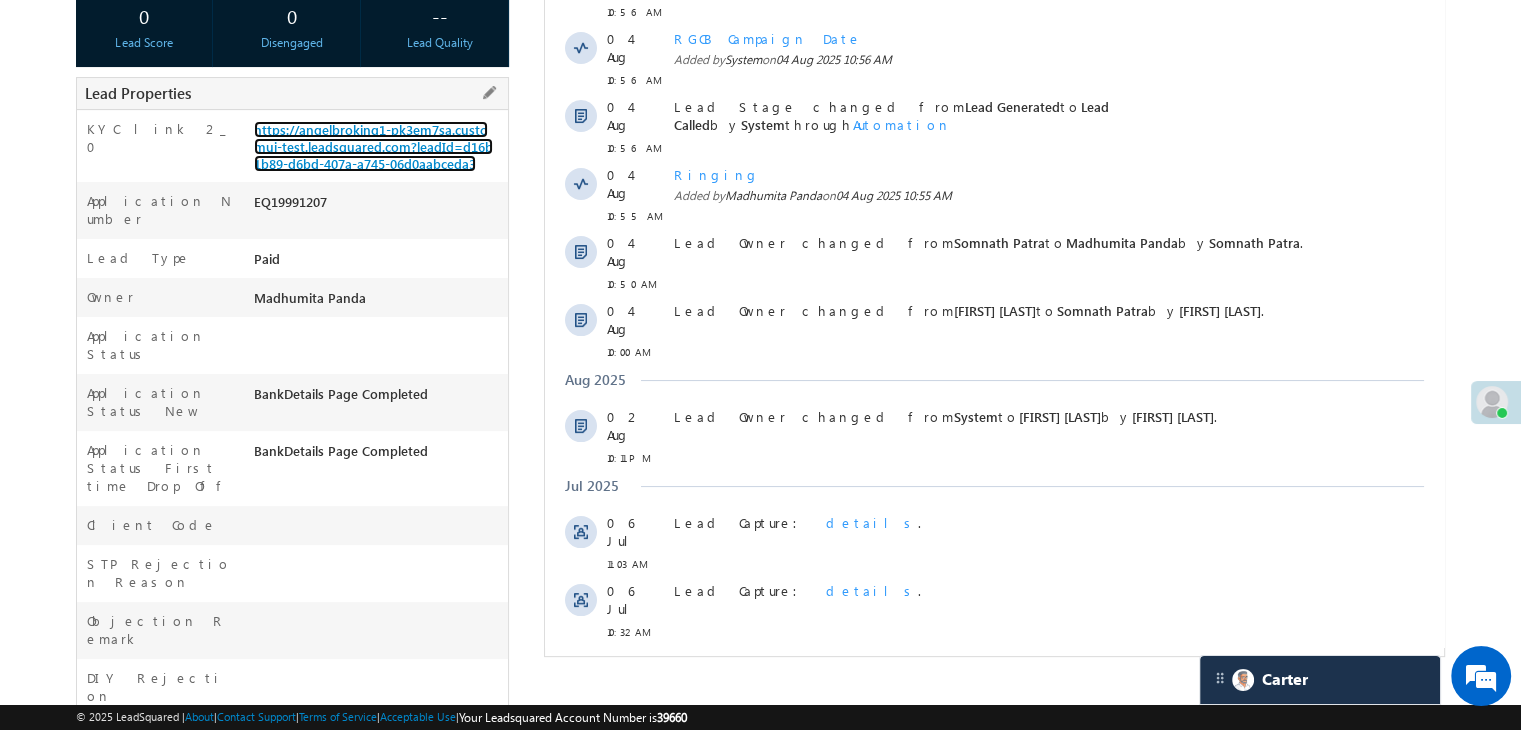 scroll, scrollTop: 300, scrollLeft: 0, axis: vertical 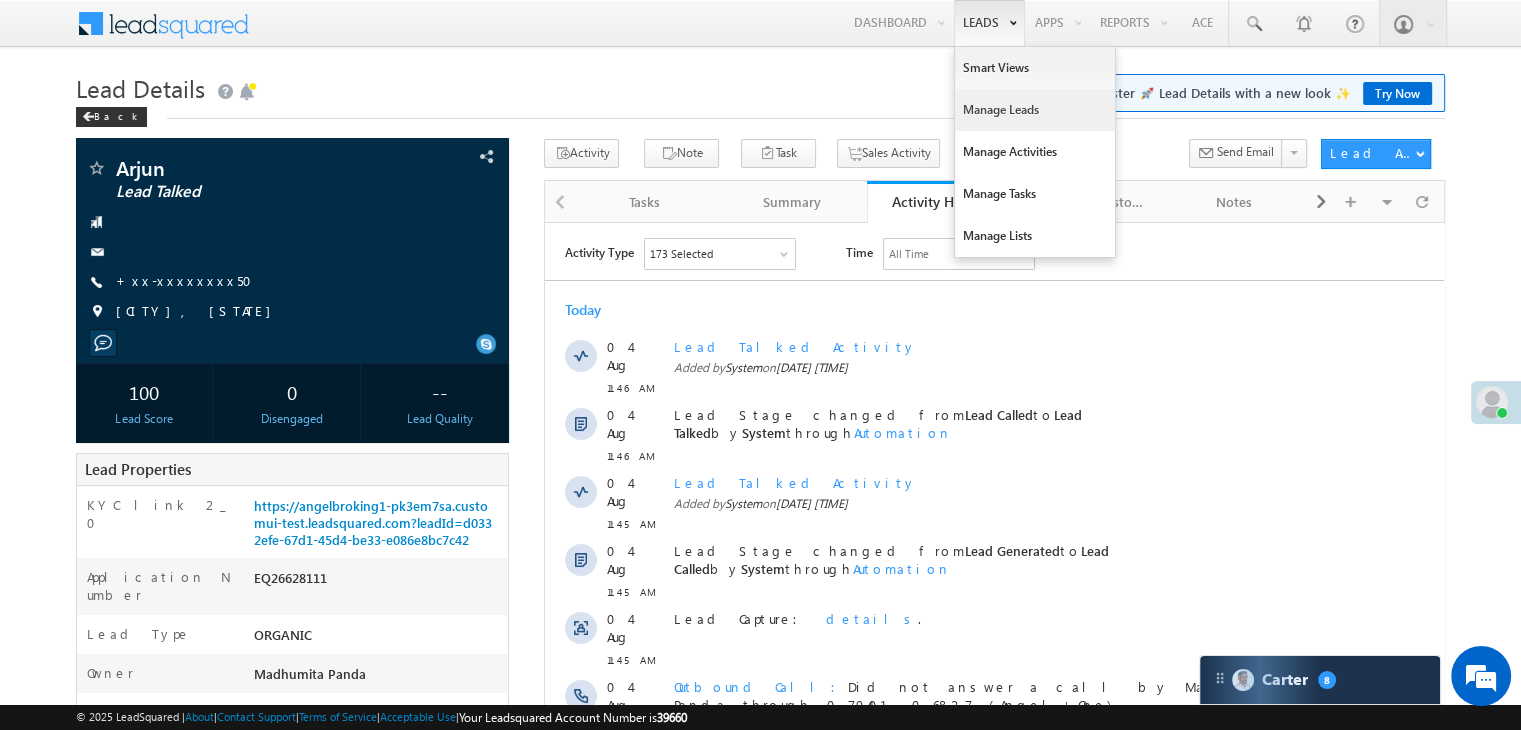 click on "Manage Leads" at bounding box center (1035, 110) 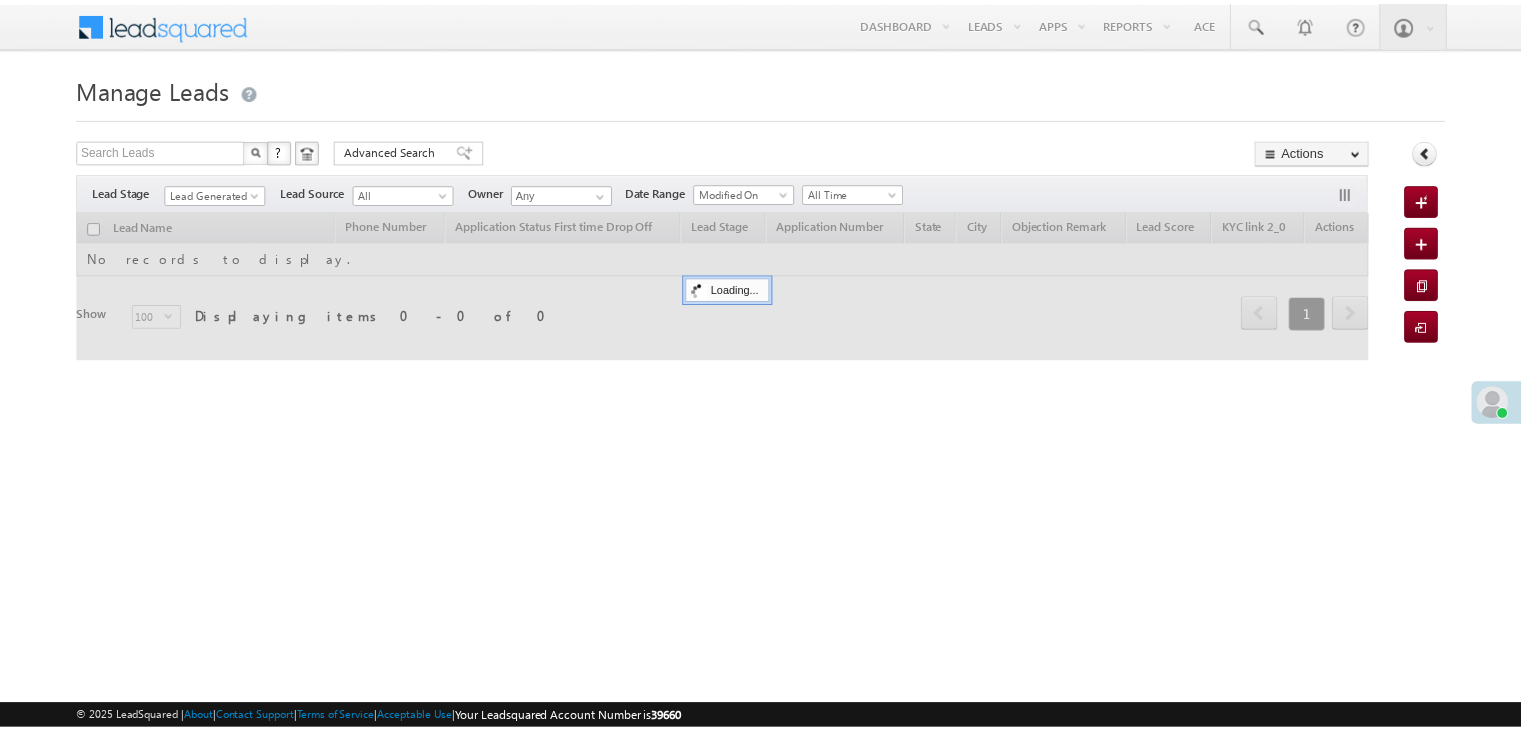 scroll, scrollTop: 0, scrollLeft: 0, axis: both 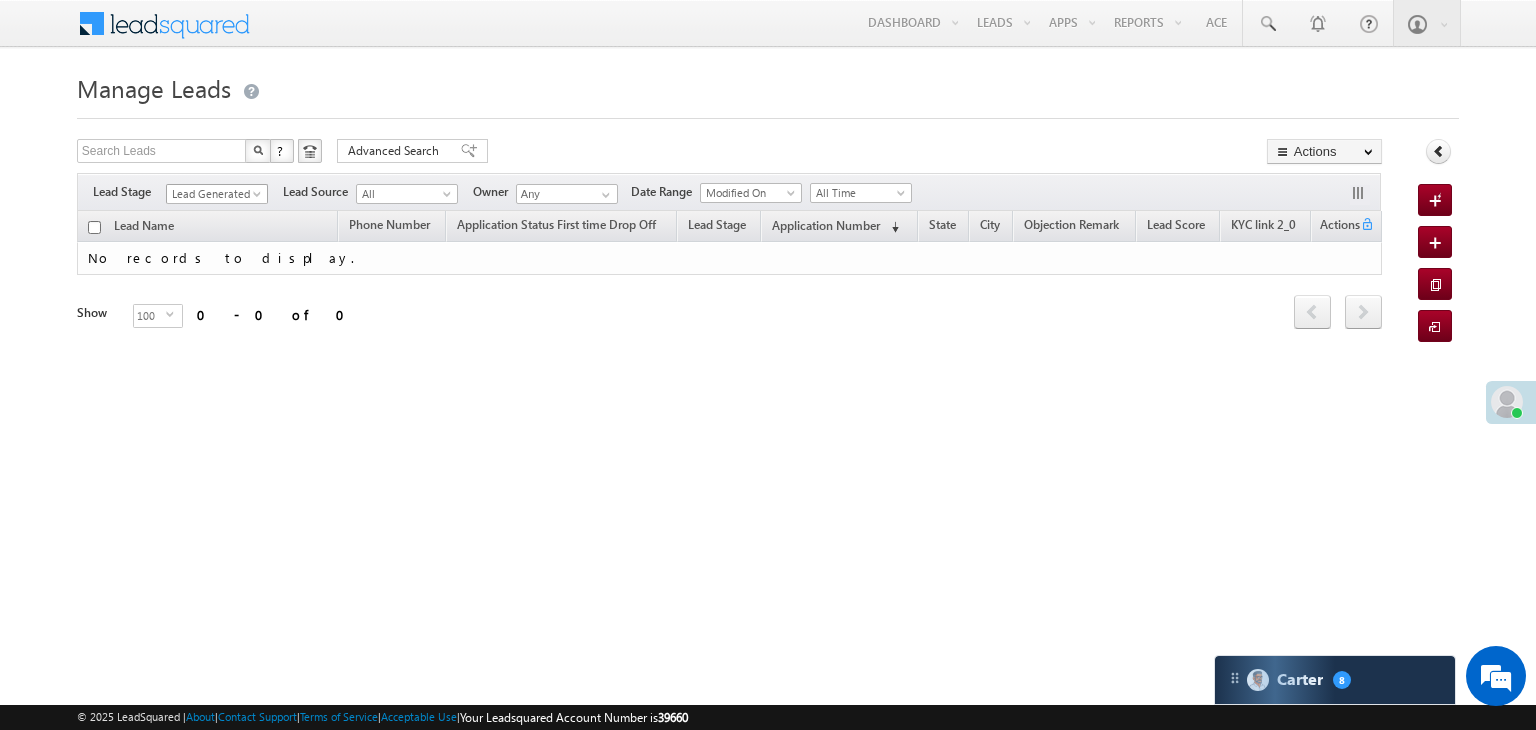 click at bounding box center [259, 198] 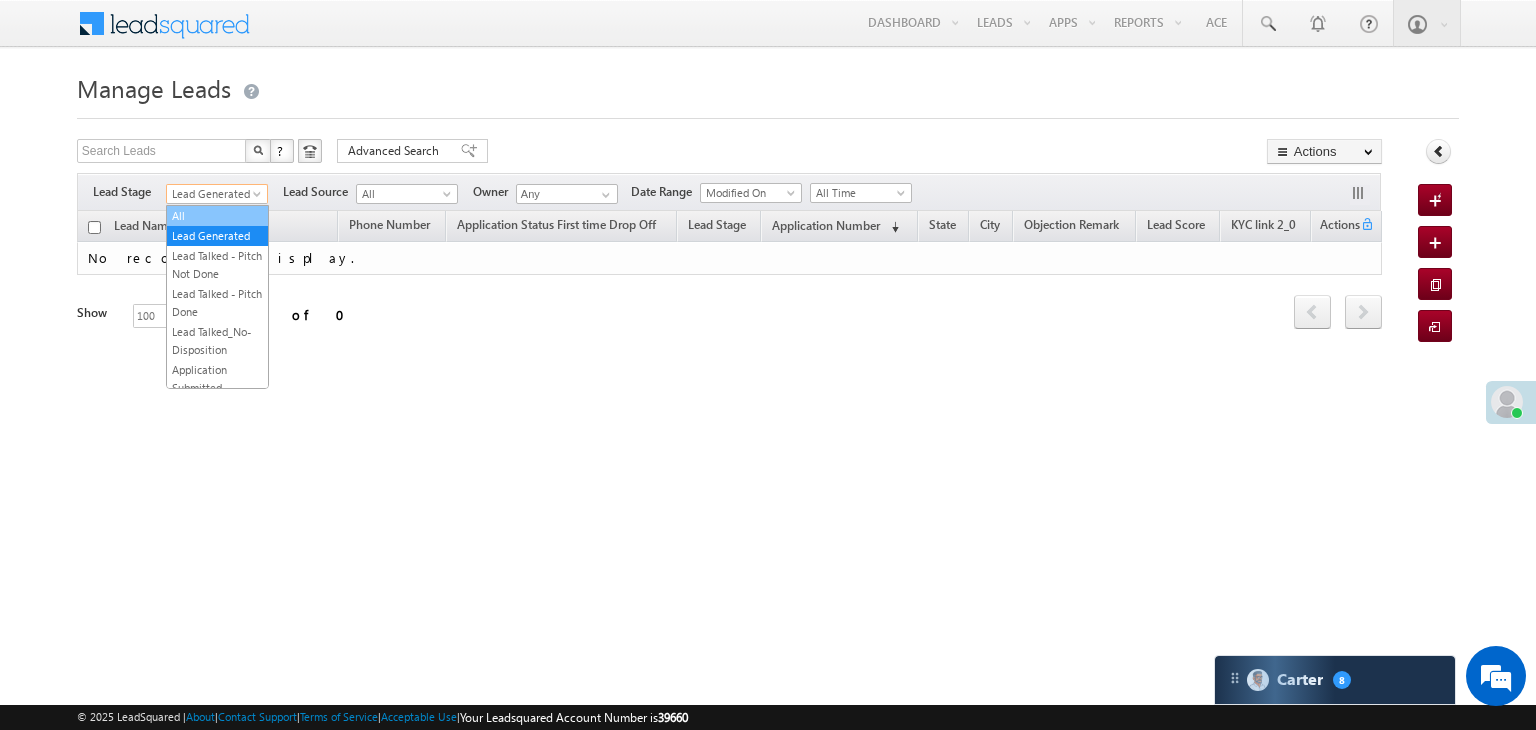 click on "All" at bounding box center [217, 216] 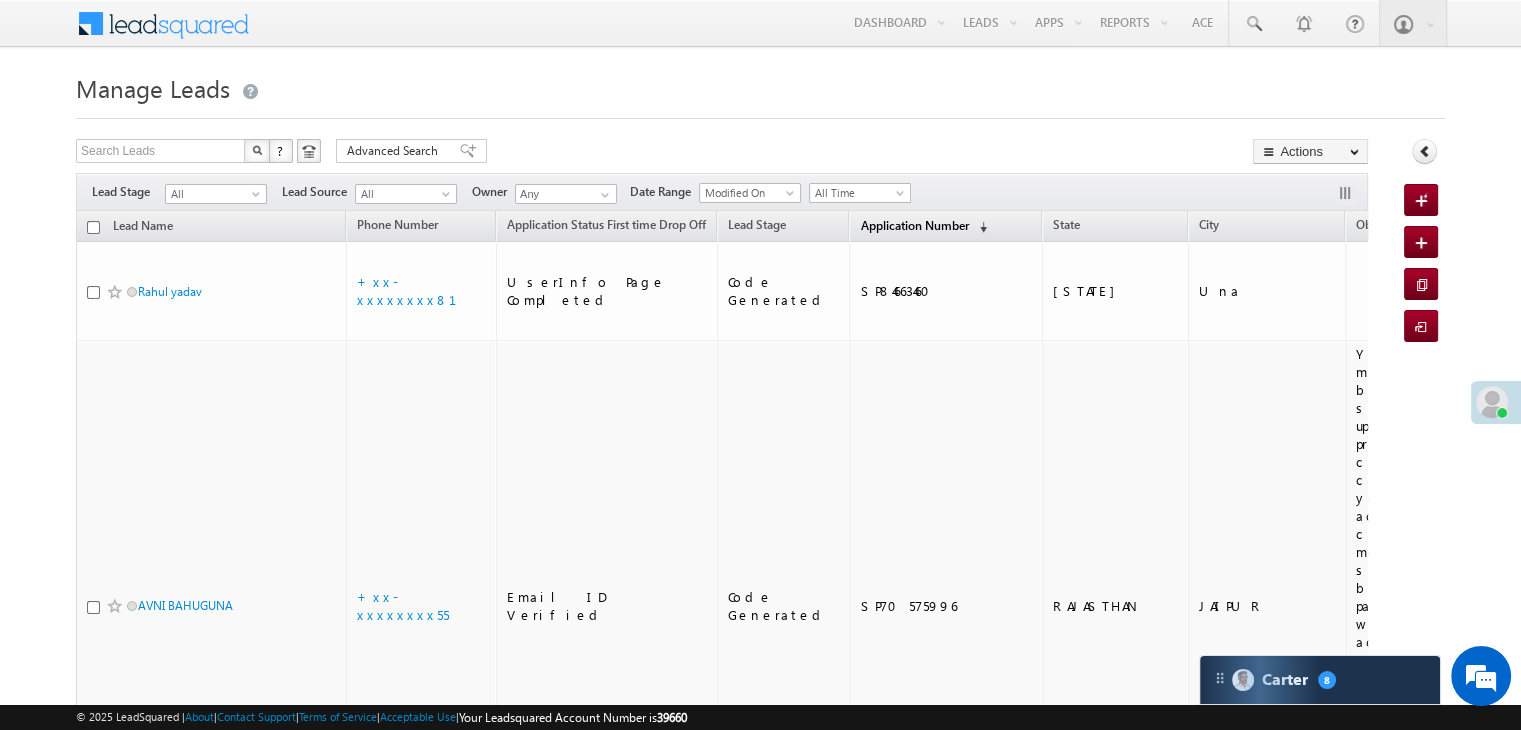 click on "Application Number" at bounding box center (914, 225) 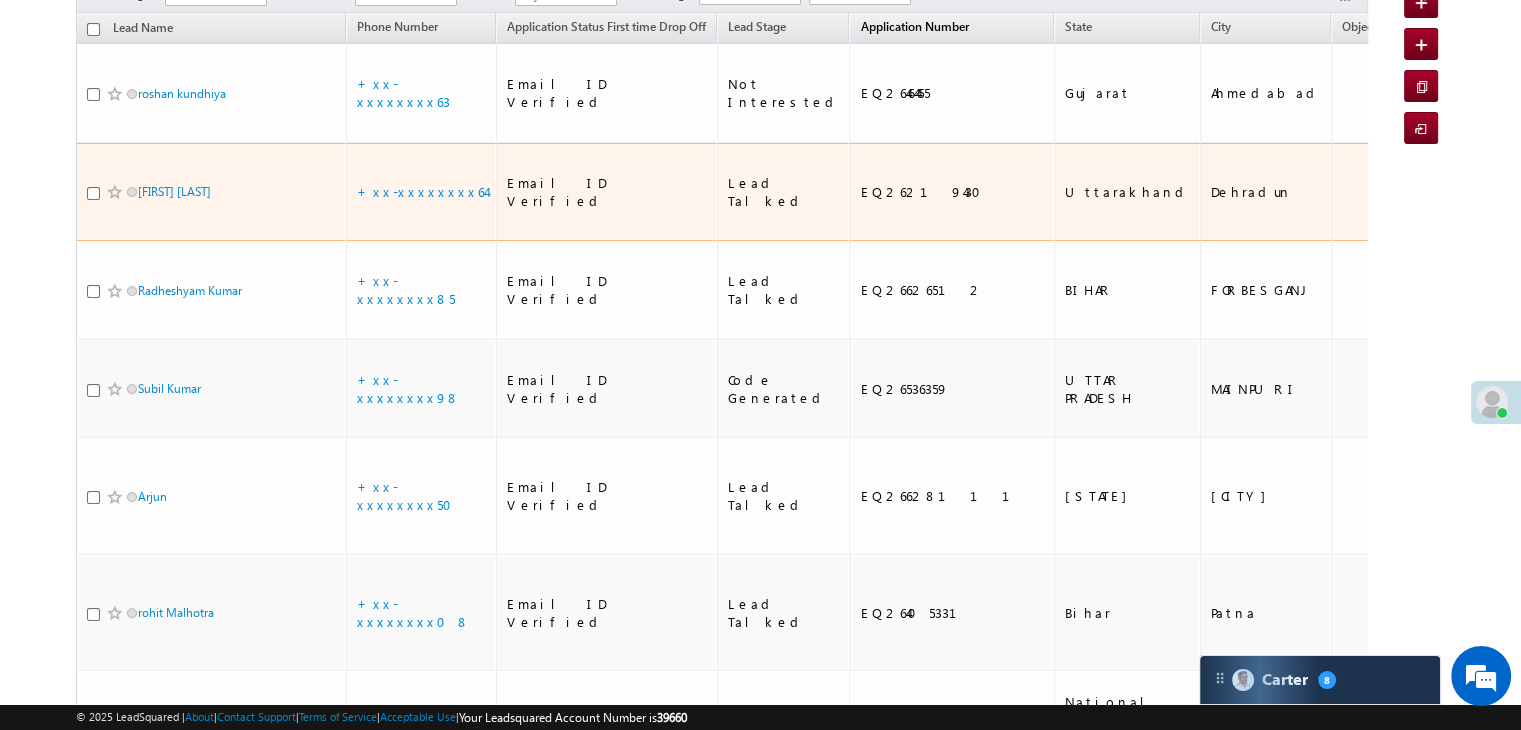 scroll, scrollTop: 0, scrollLeft: 0, axis: both 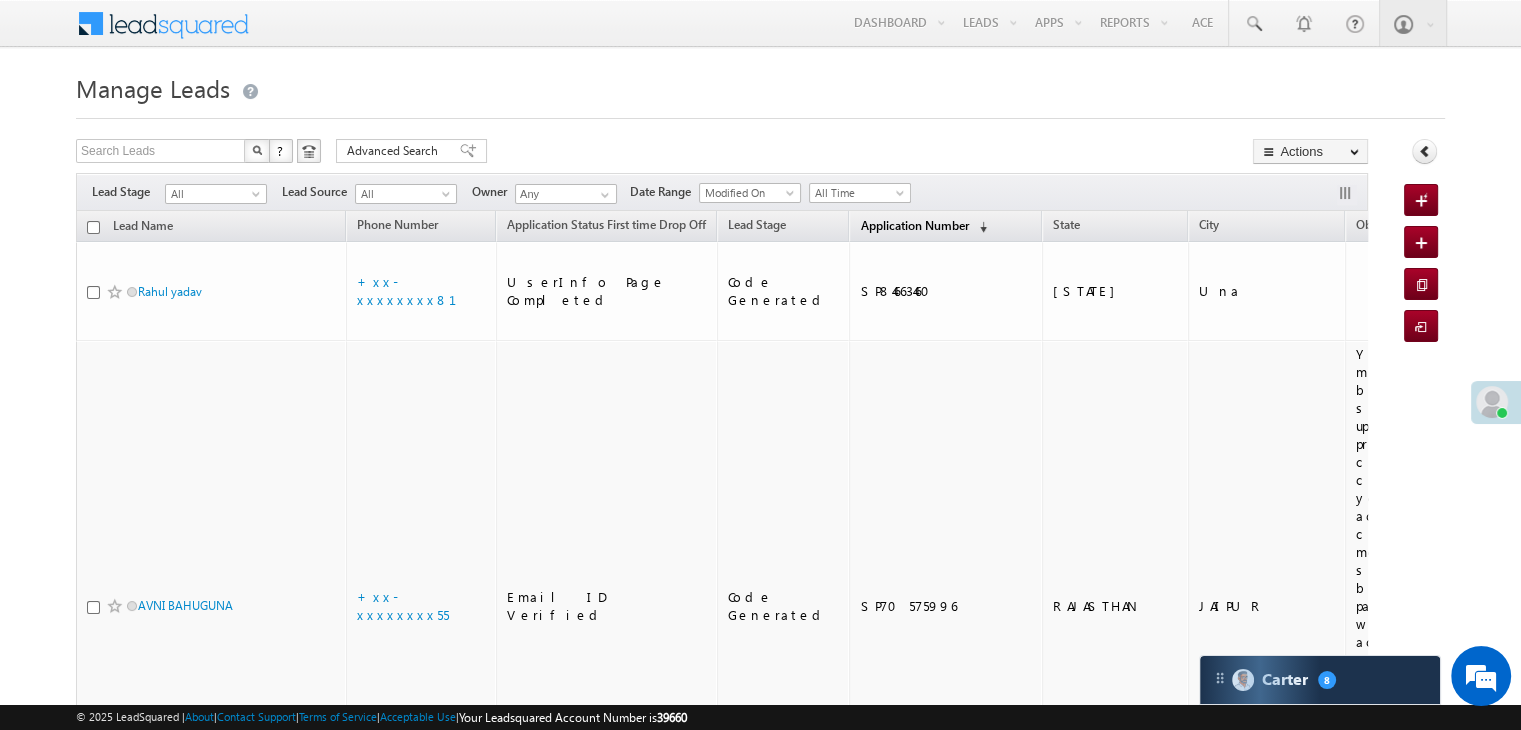 click on "Application Number" at bounding box center (914, 225) 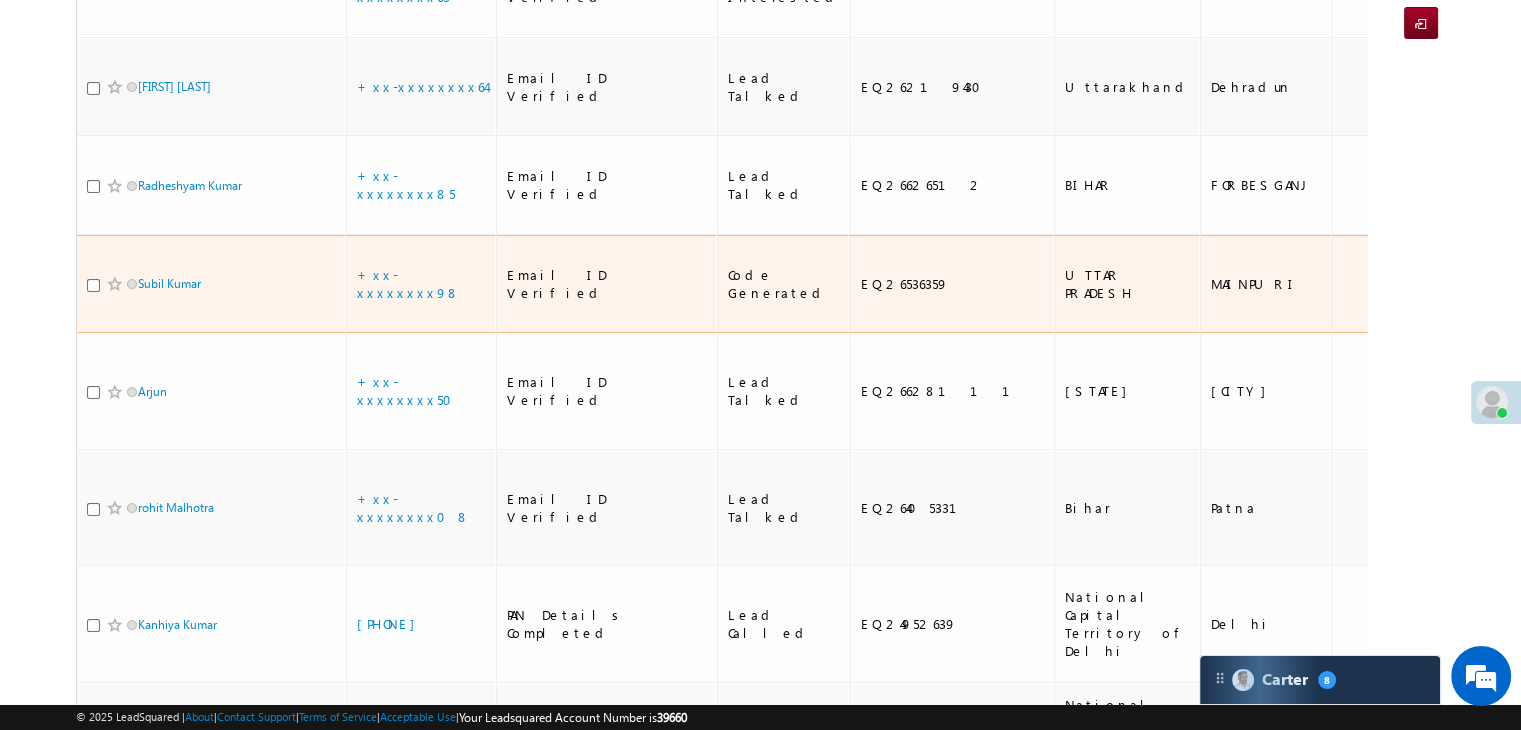 scroll, scrollTop: 400, scrollLeft: 0, axis: vertical 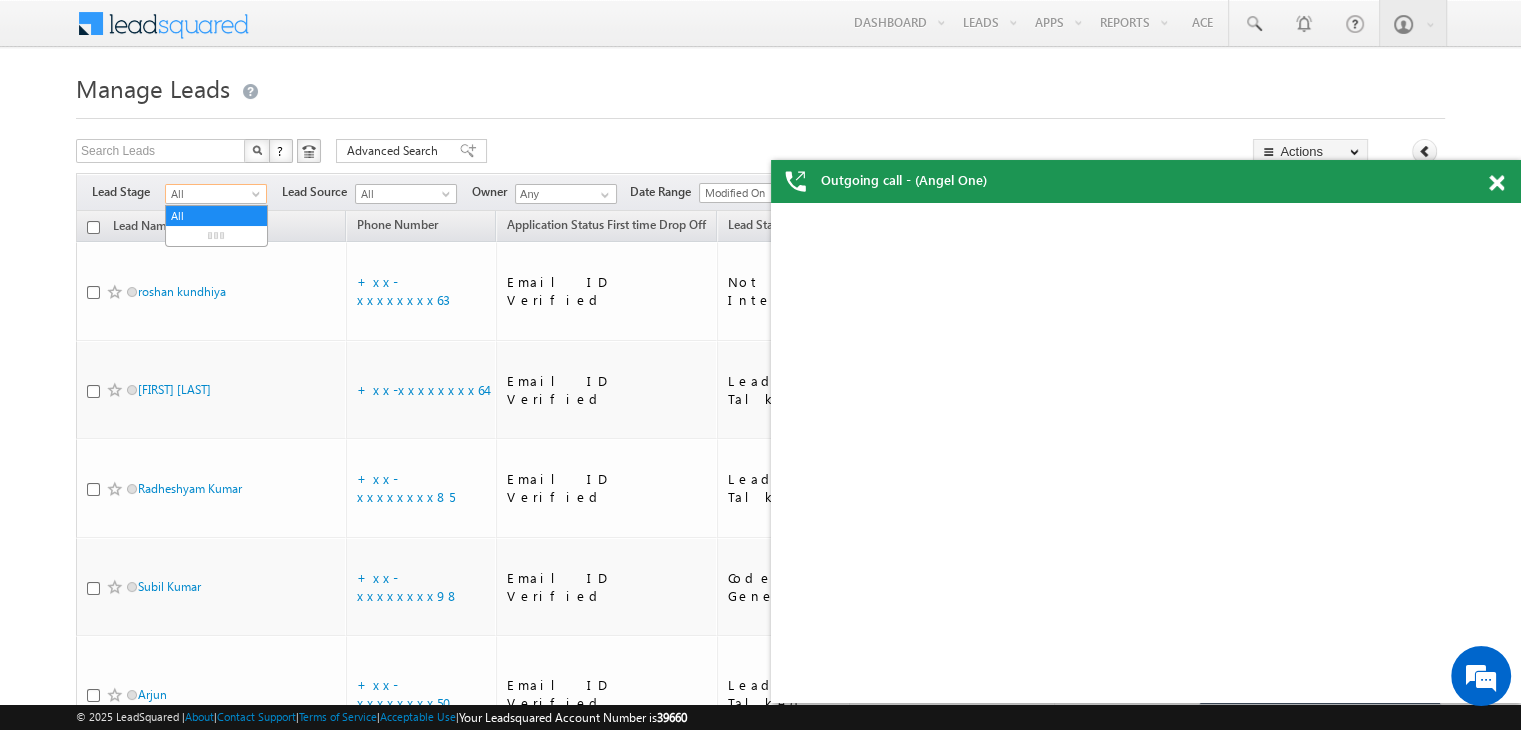 click at bounding box center (258, 198) 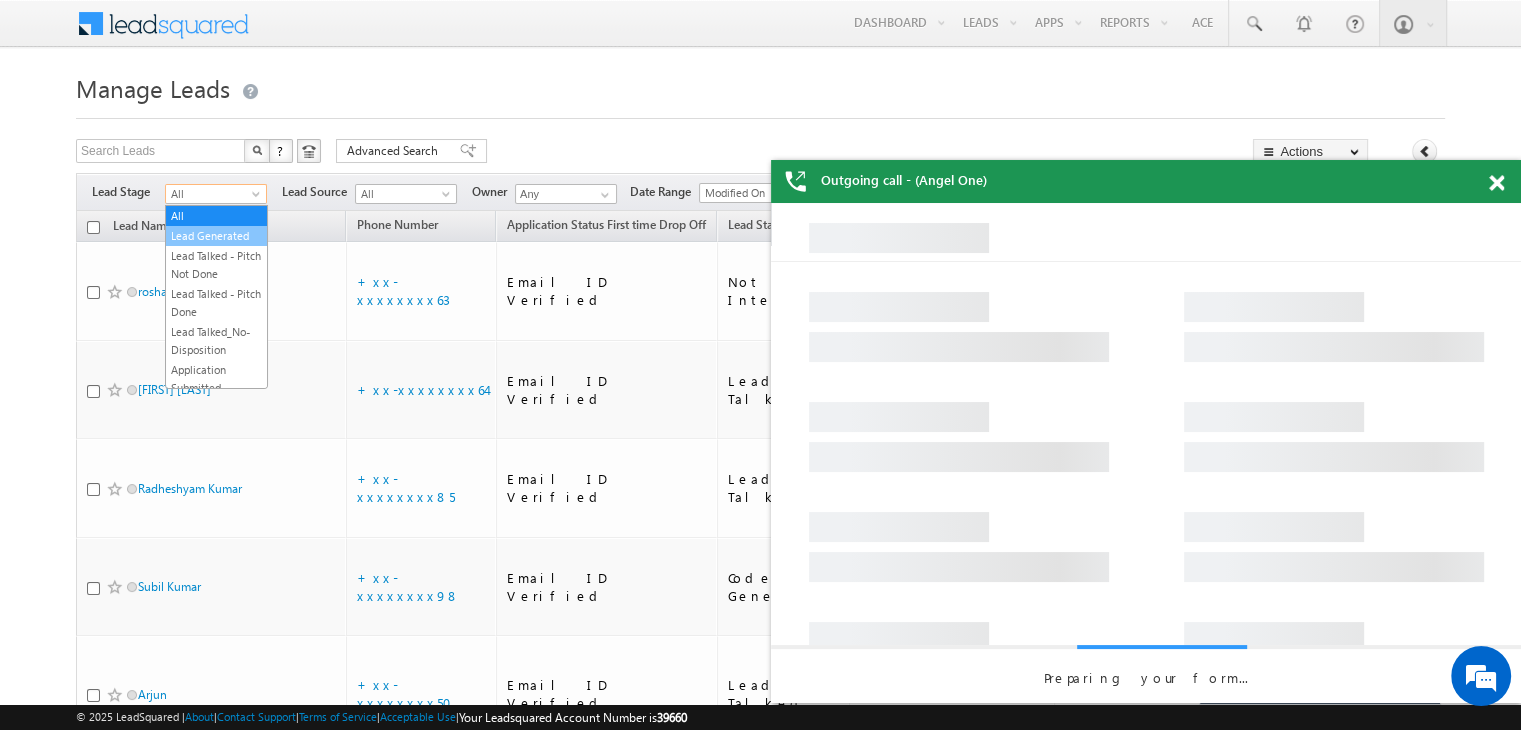 click on "Lead Generated" at bounding box center (216, 236) 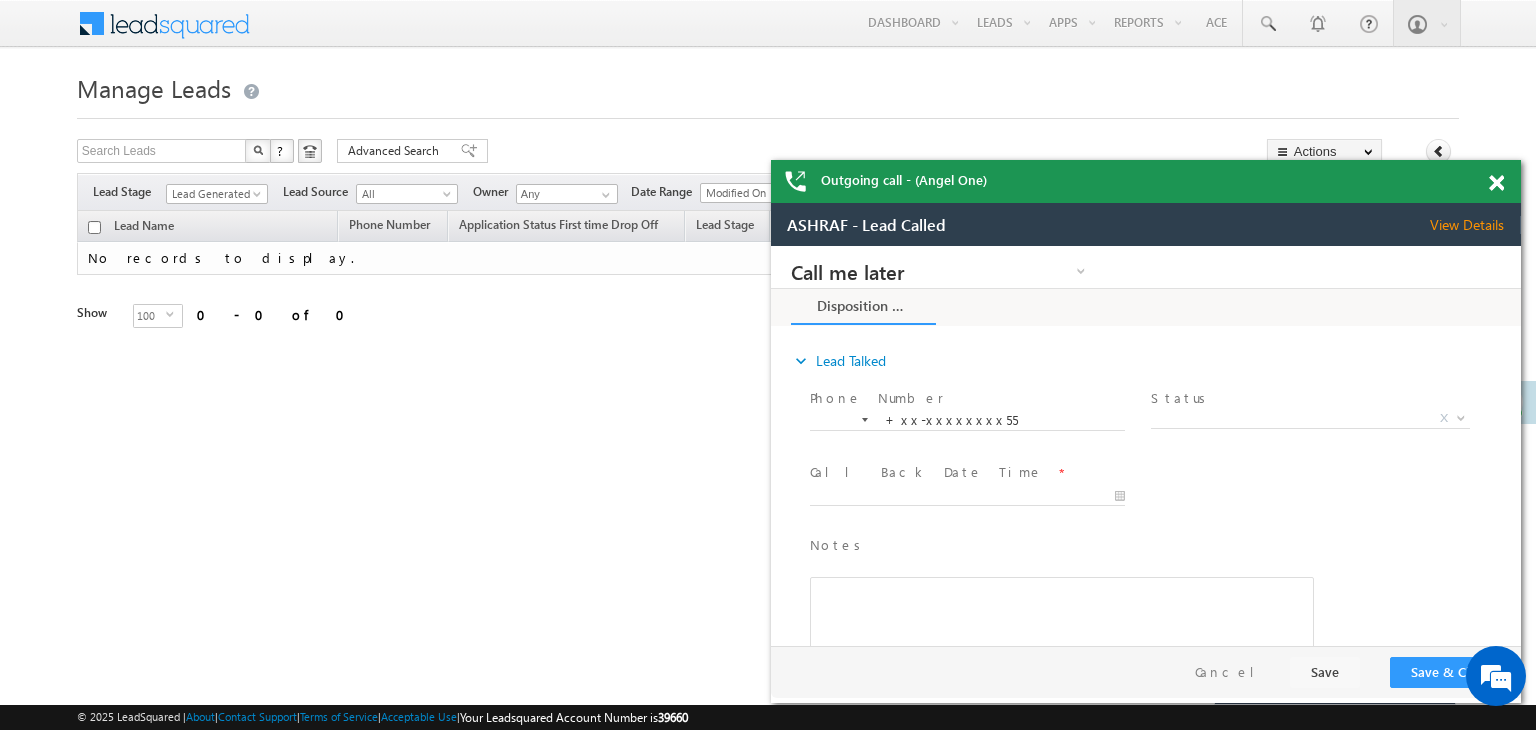 scroll, scrollTop: 0, scrollLeft: 0, axis: both 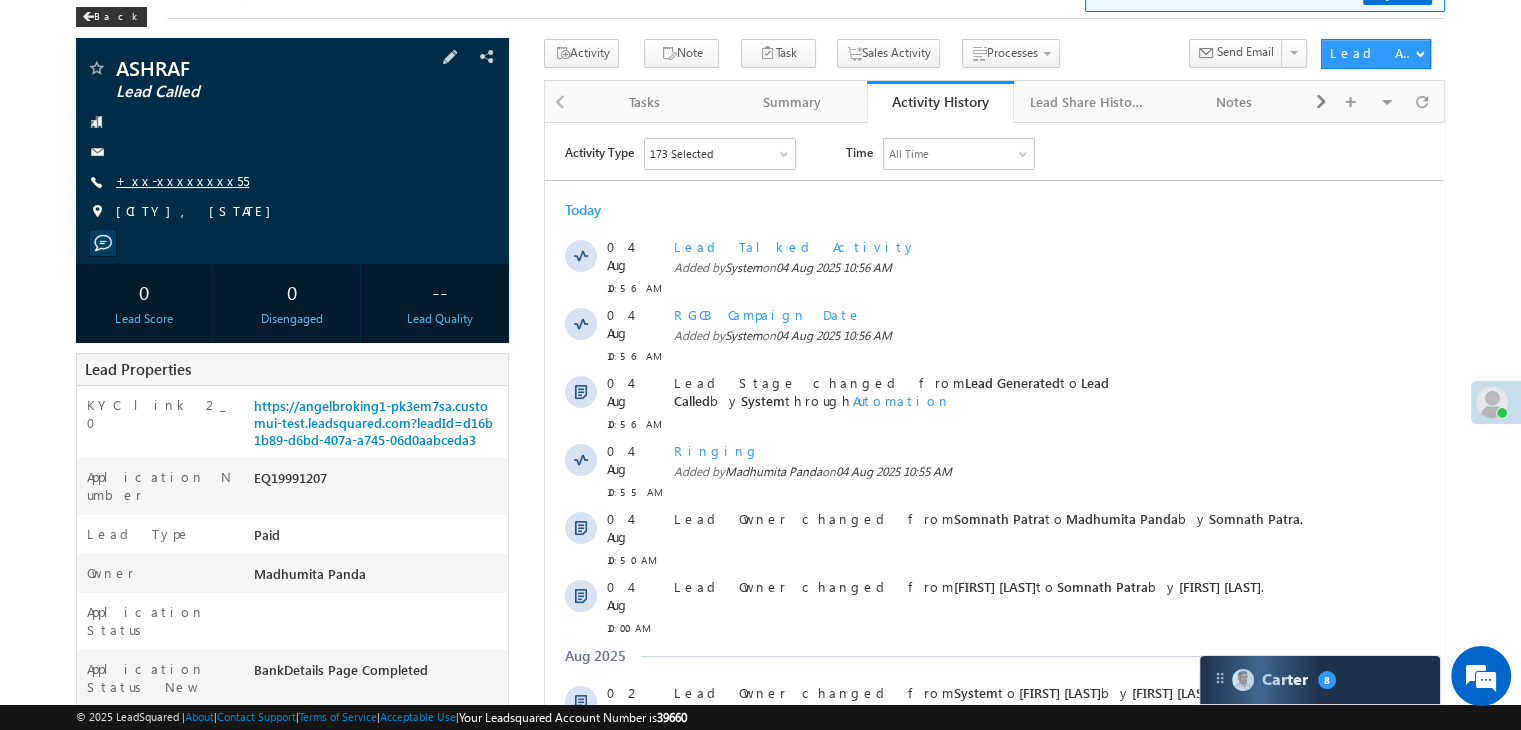 click on "+xx-xxxxxxxx55" at bounding box center (182, 180) 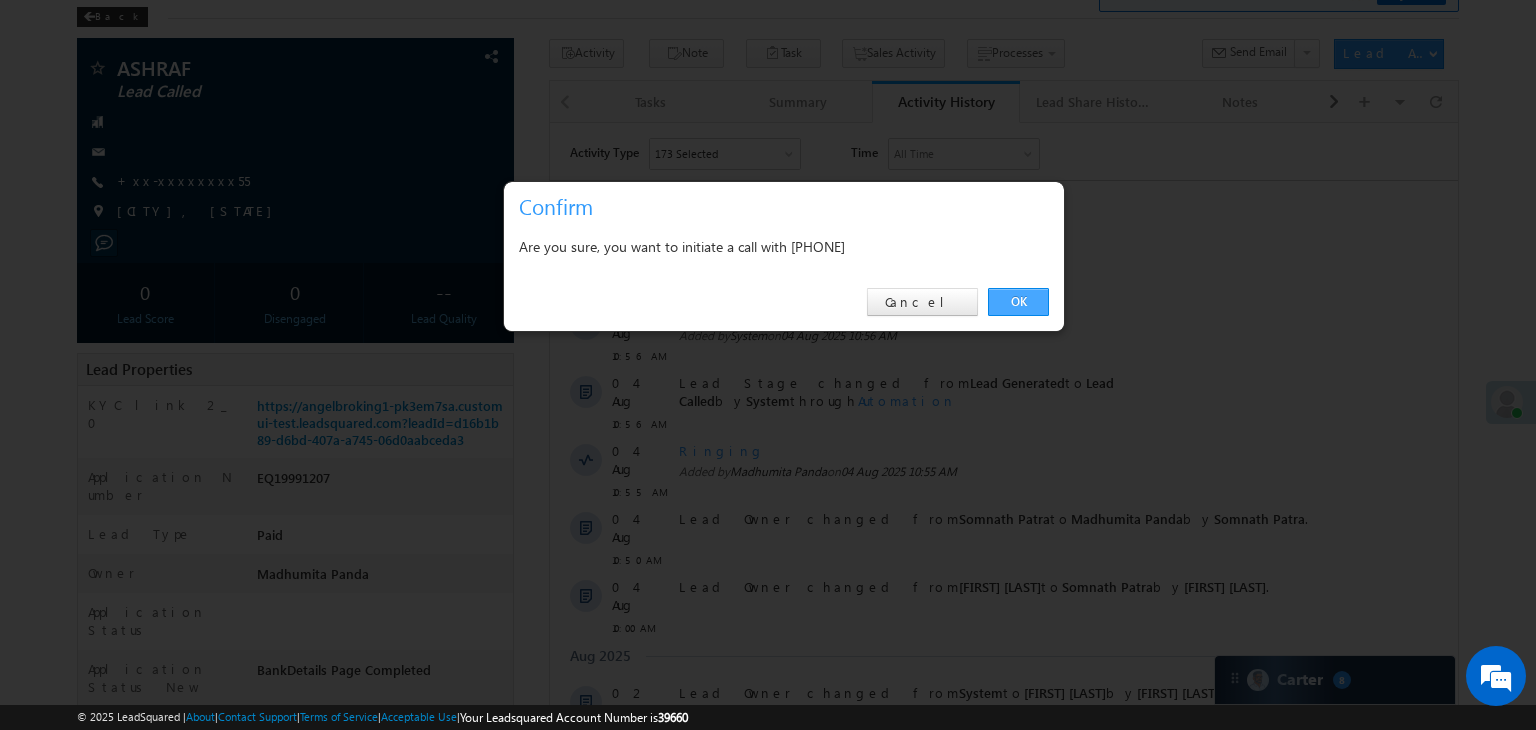 click on "OK" at bounding box center [1018, 302] 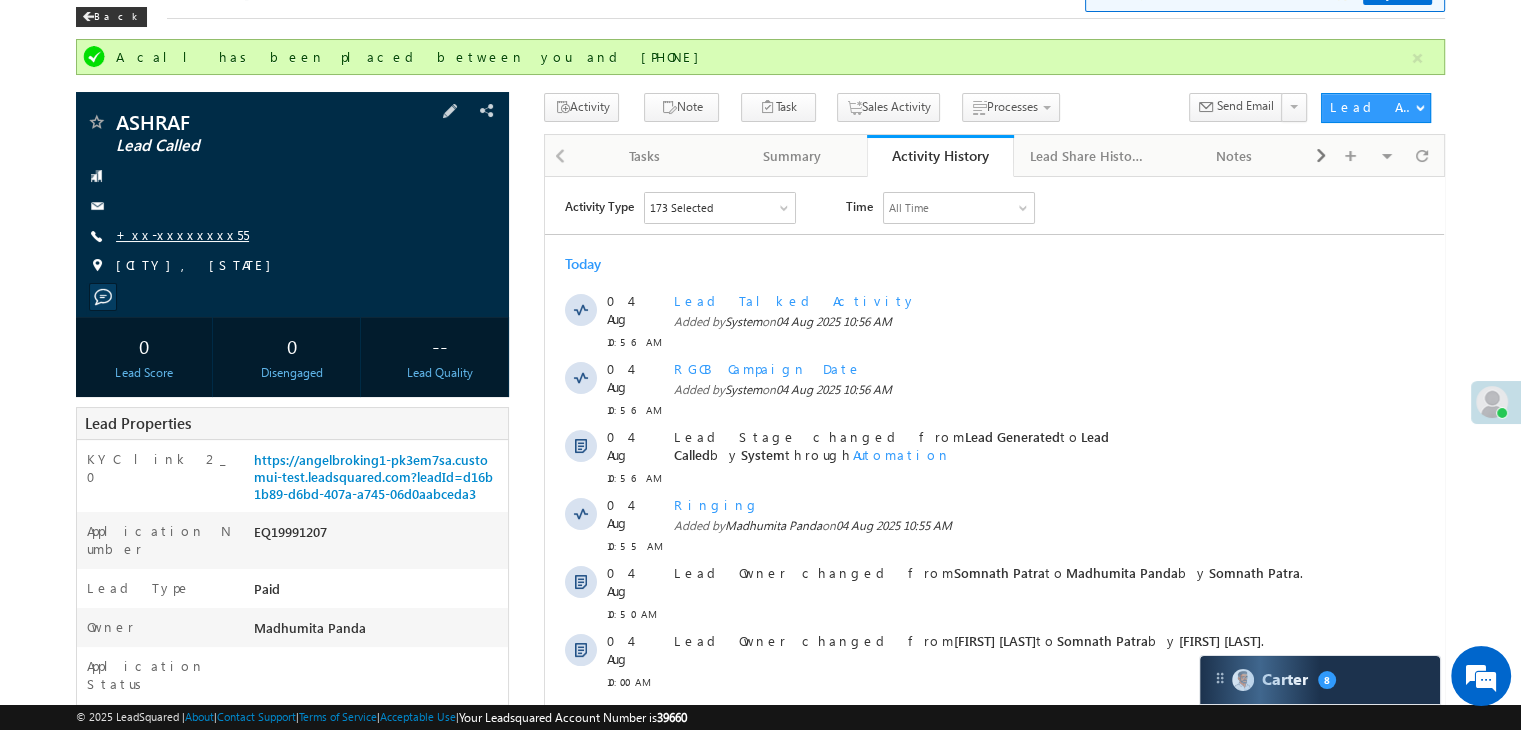 click on "+xx-xxxxxxxx55" at bounding box center (182, 234) 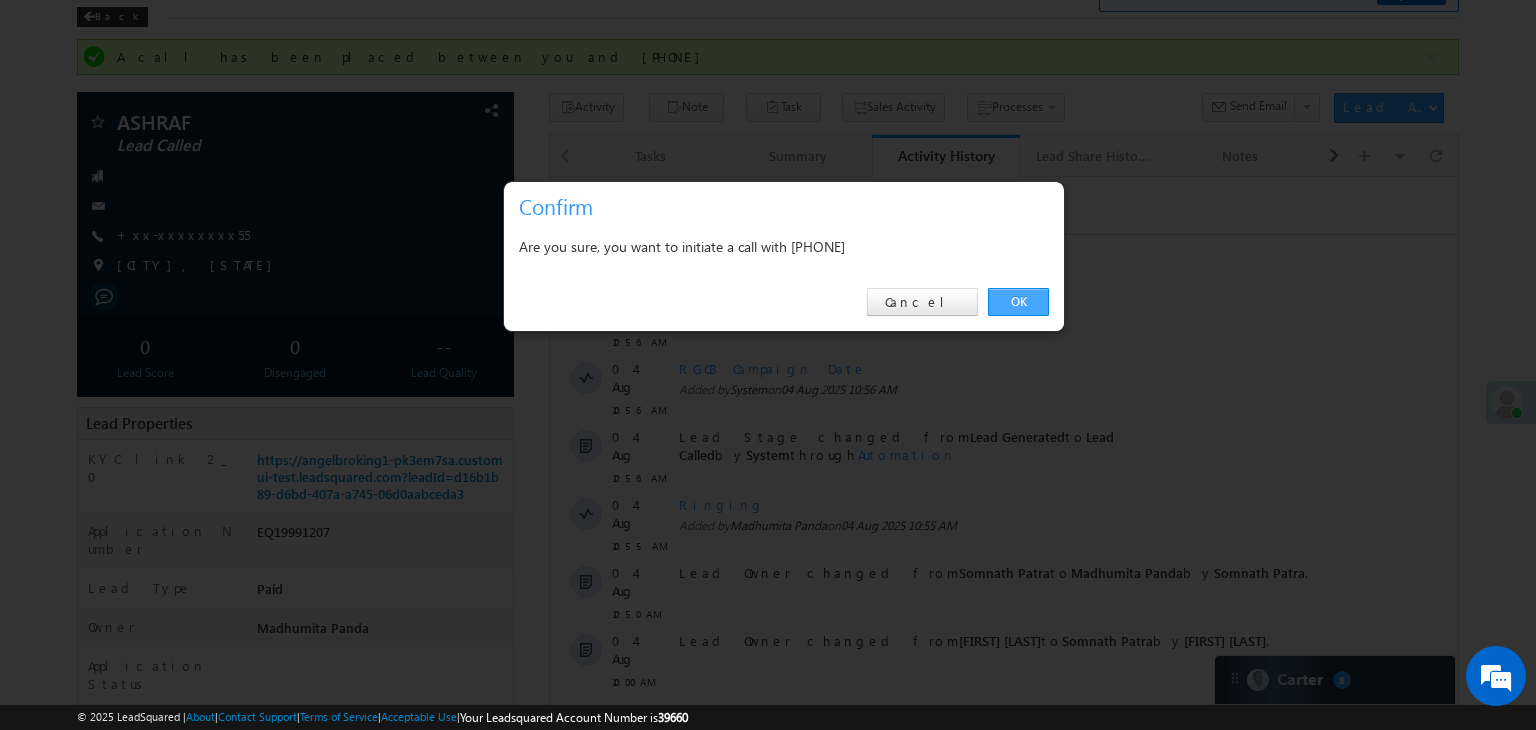click on "OK" at bounding box center [1018, 302] 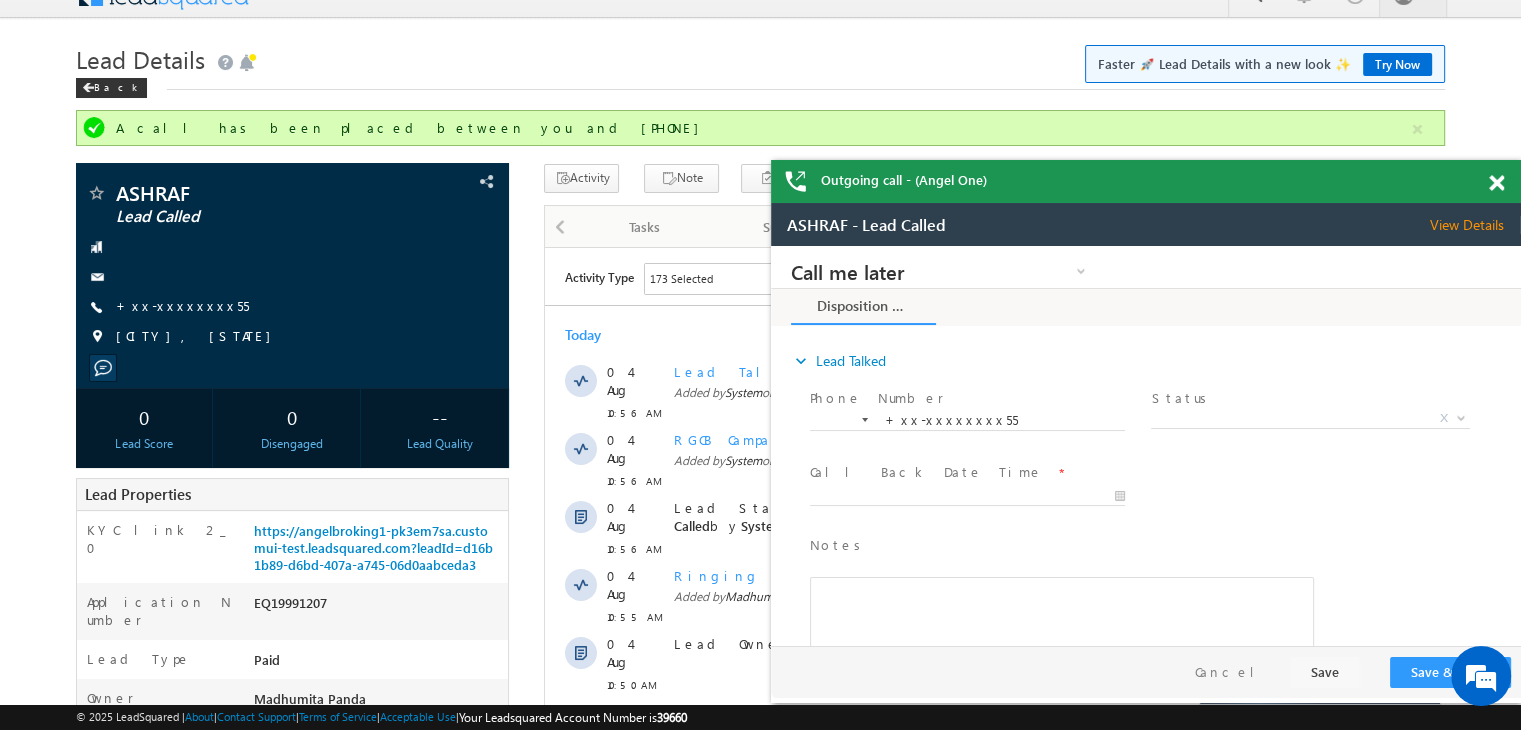 scroll, scrollTop: 0, scrollLeft: 0, axis: both 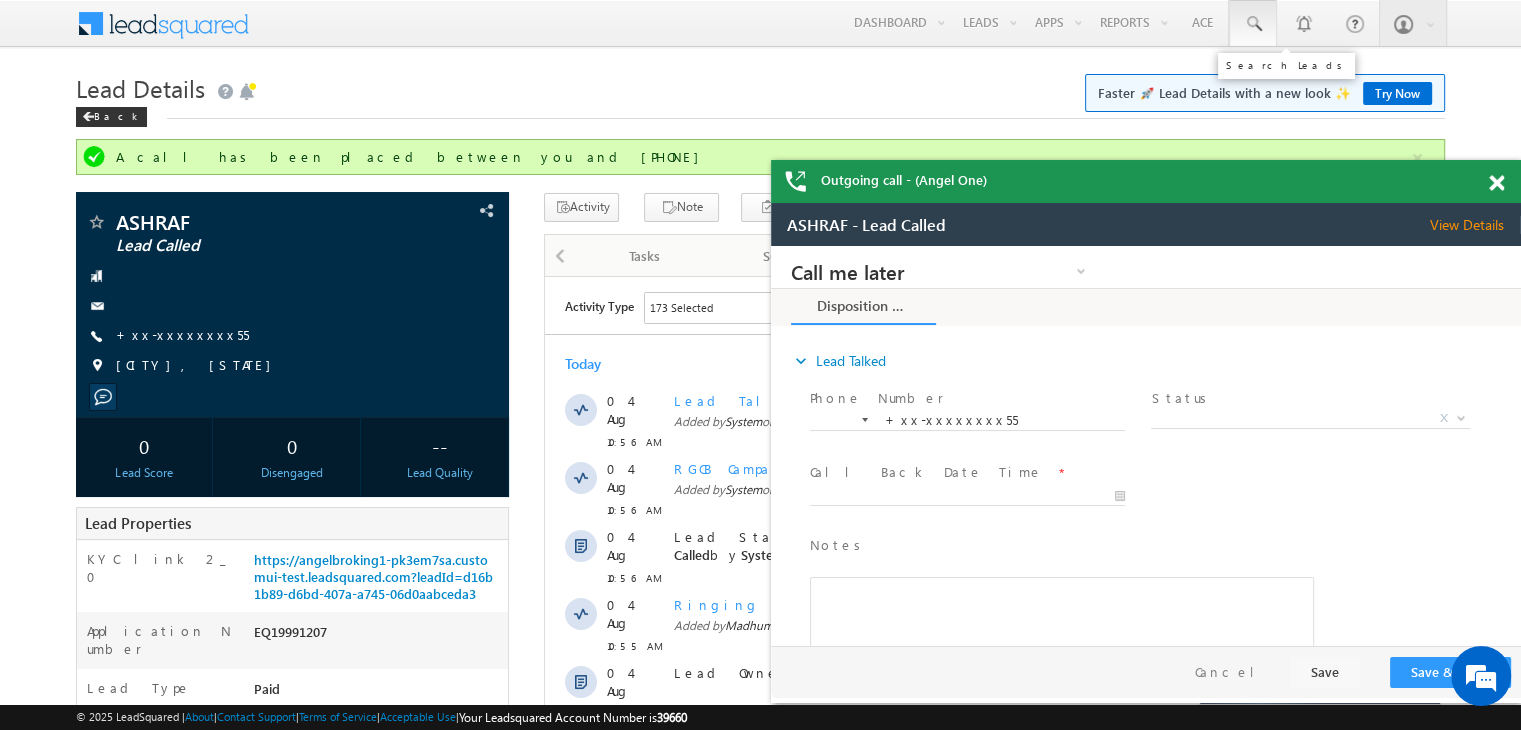click at bounding box center [1253, 24] 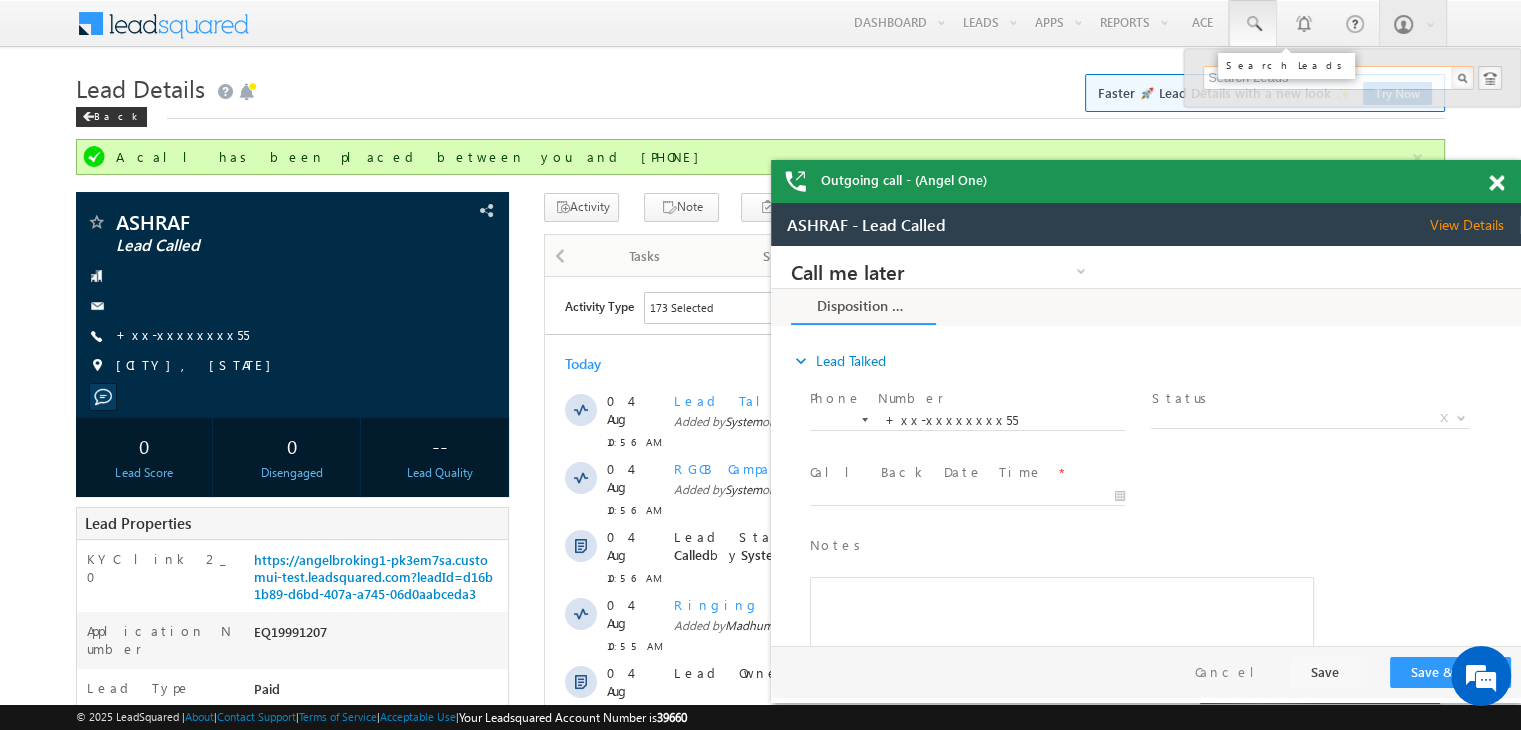 paste on "EQ22757590" 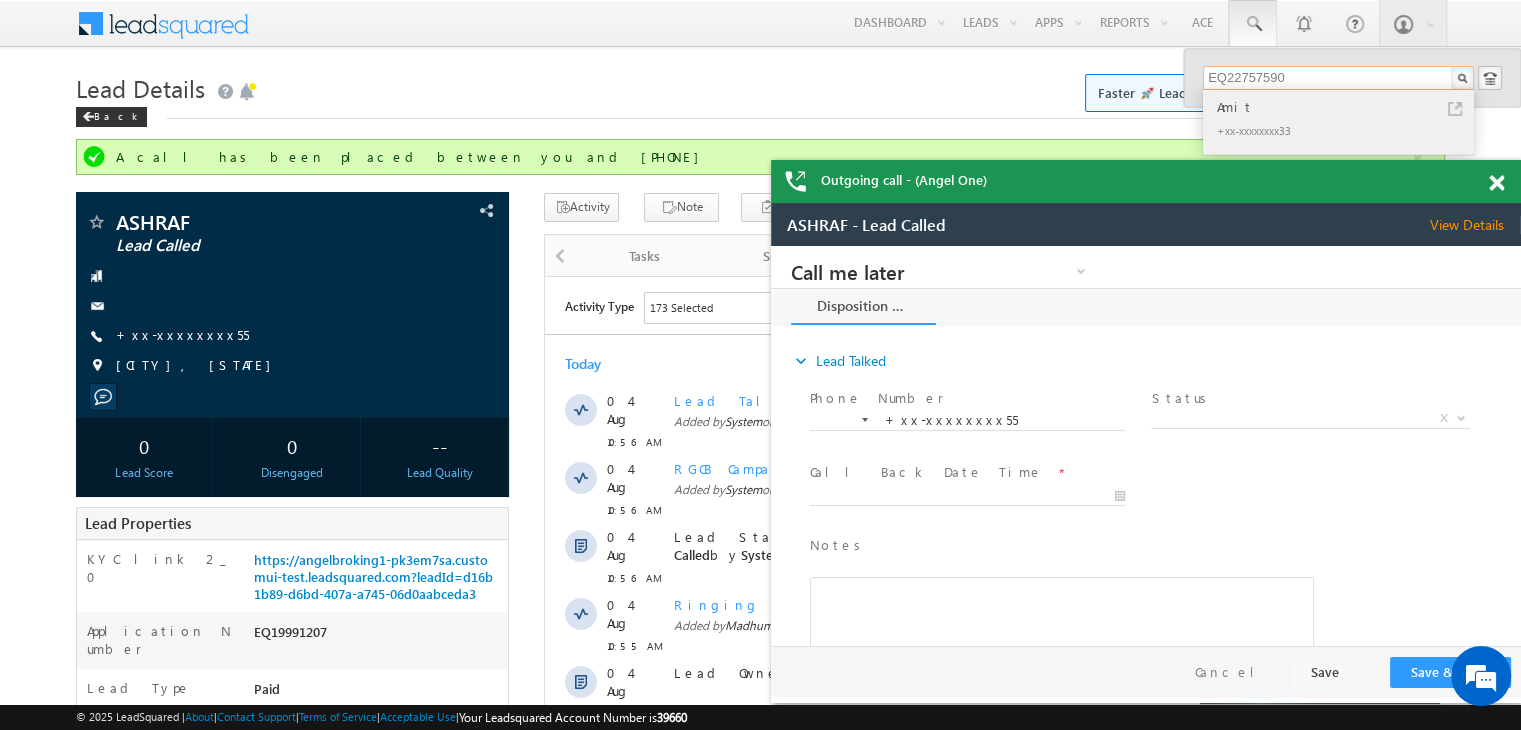 type on "EQ22757590" 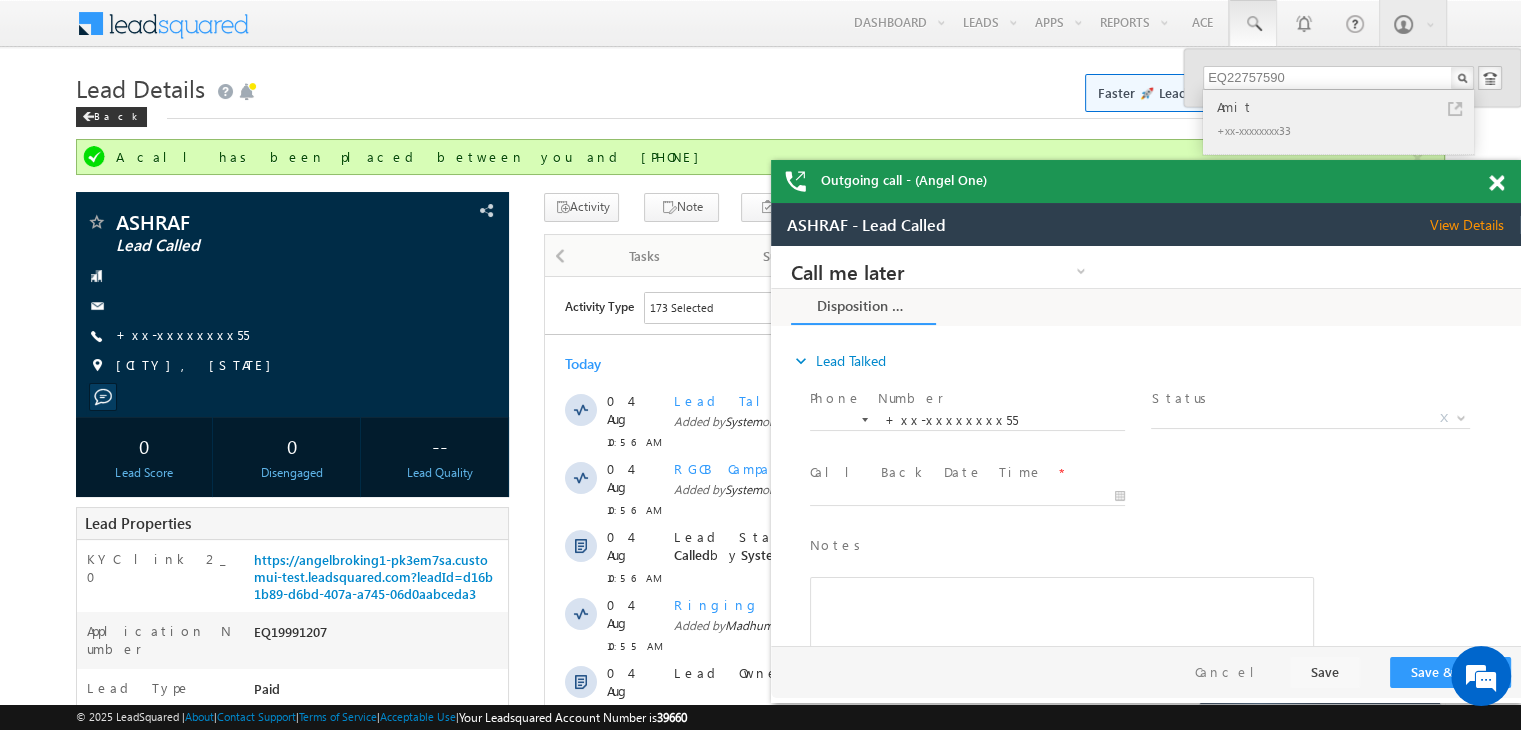 click on "Amit" at bounding box center (1347, 107) 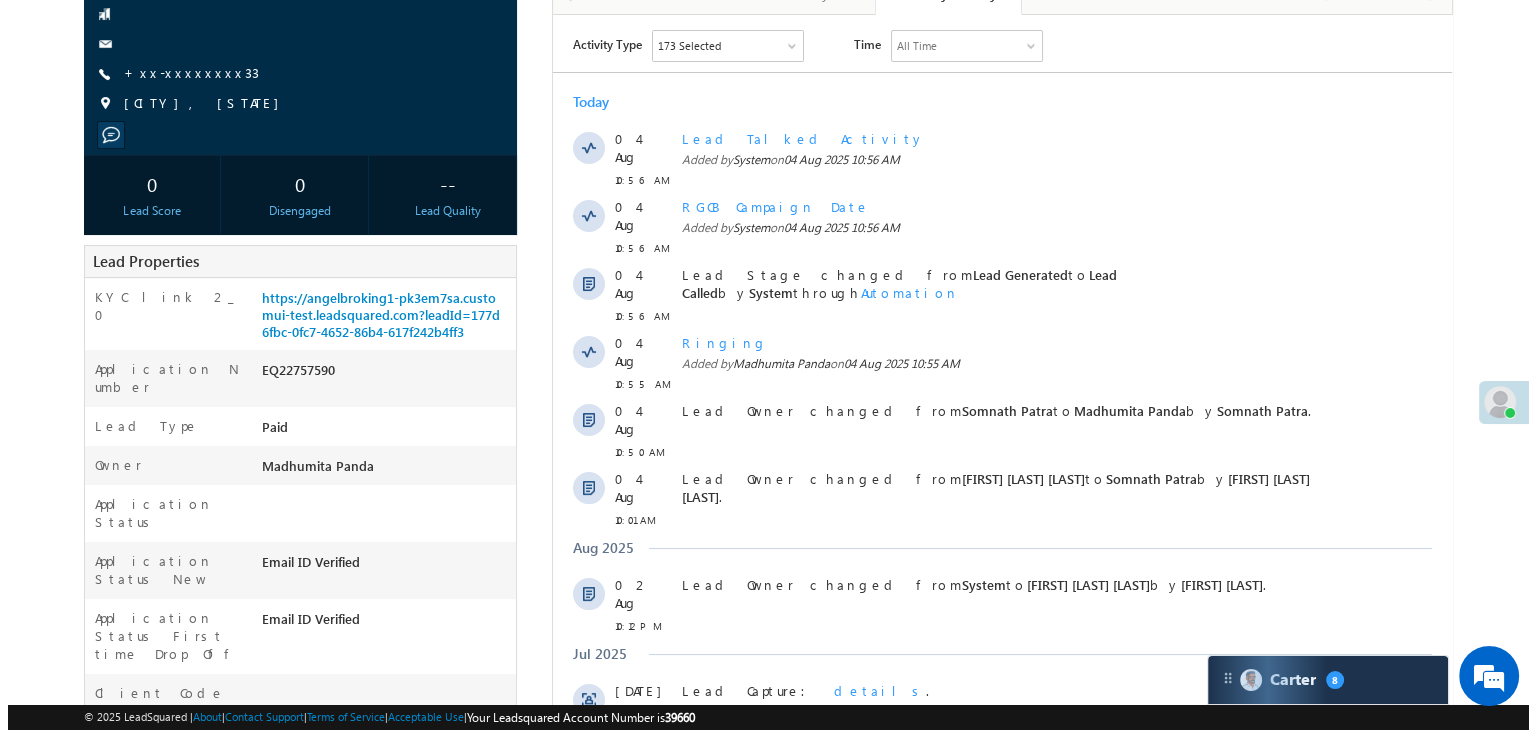 scroll, scrollTop: 200, scrollLeft: 0, axis: vertical 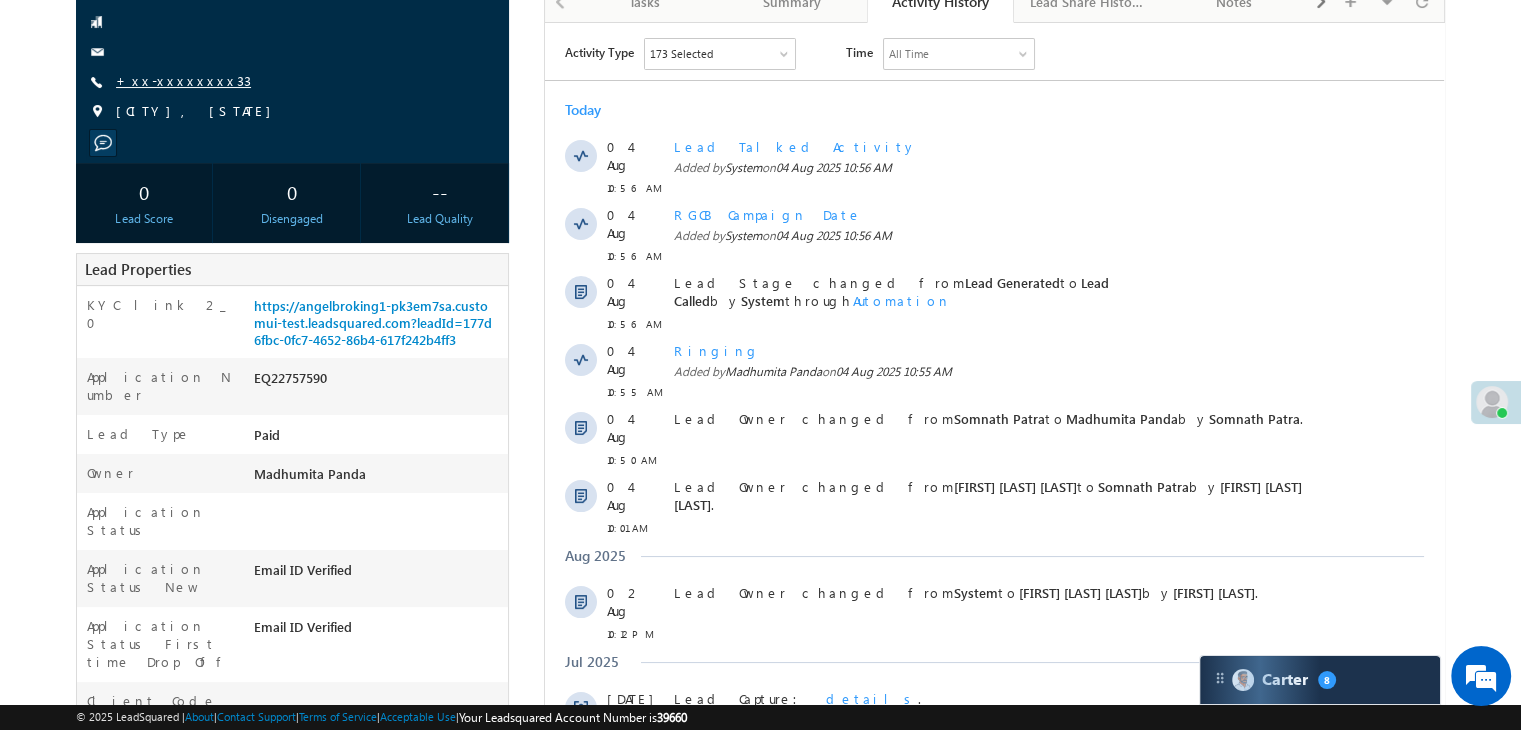 click on "+xx-xxxxxxxx33" at bounding box center [183, 80] 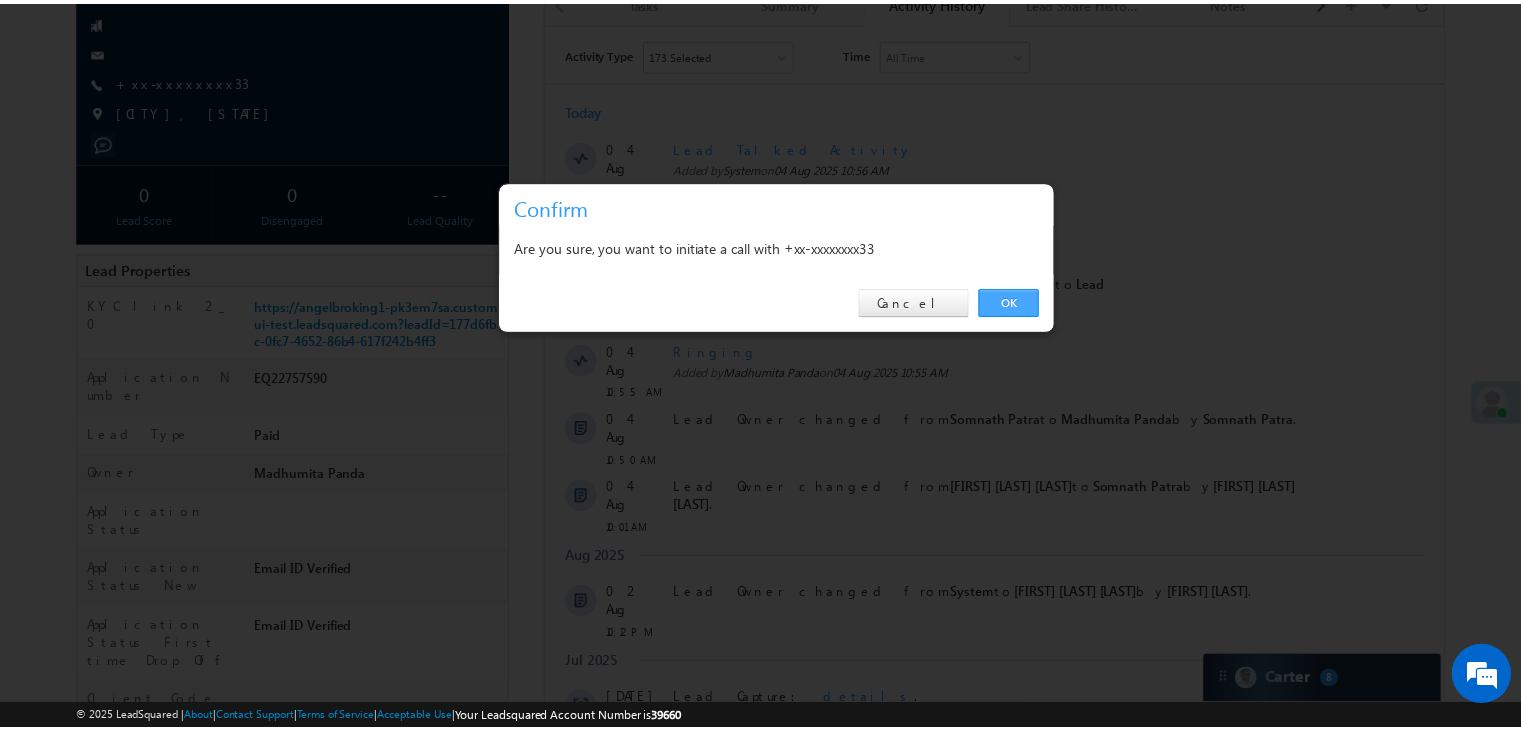 scroll, scrollTop: 0, scrollLeft: 0, axis: both 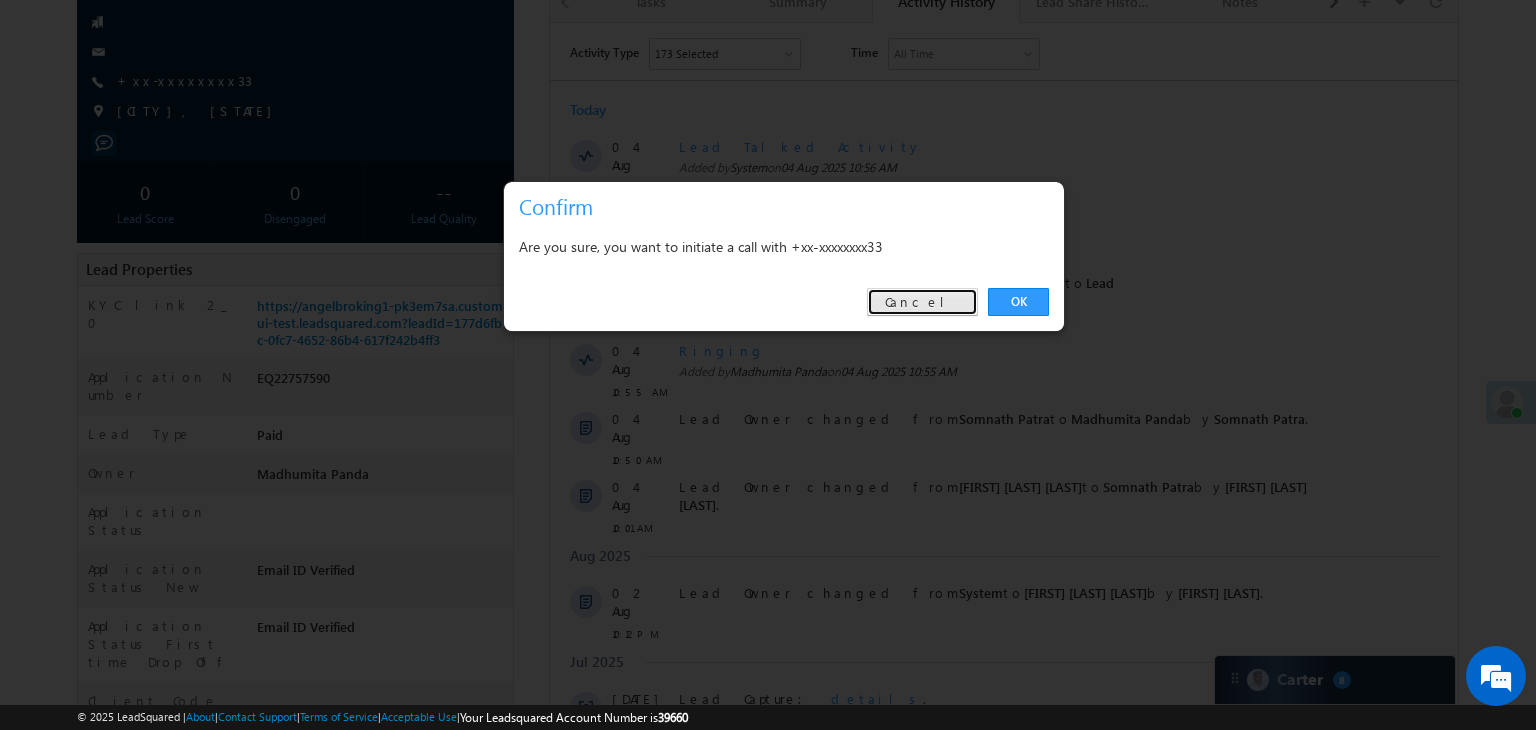 click on "Cancel" at bounding box center [922, 302] 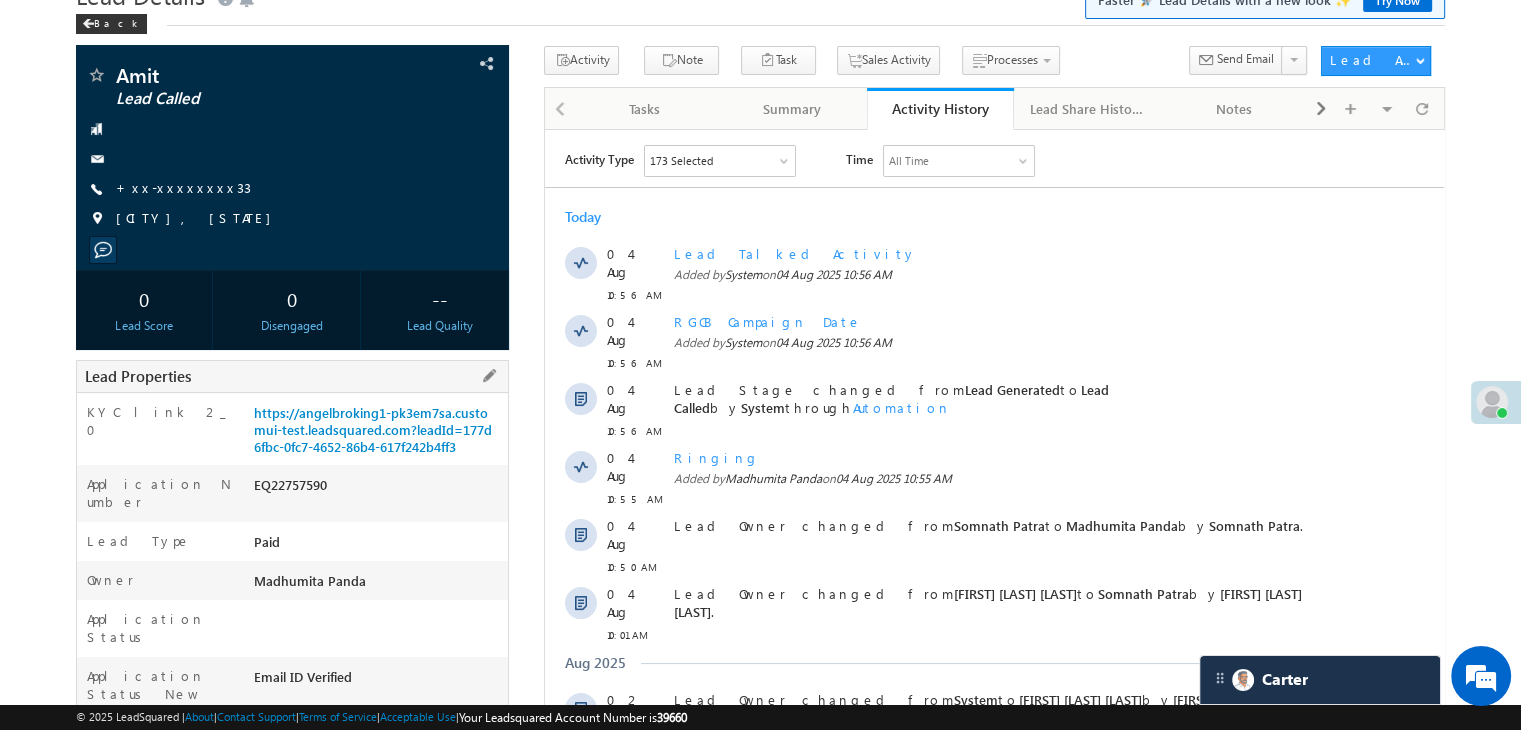 scroll, scrollTop: 0, scrollLeft: 0, axis: both 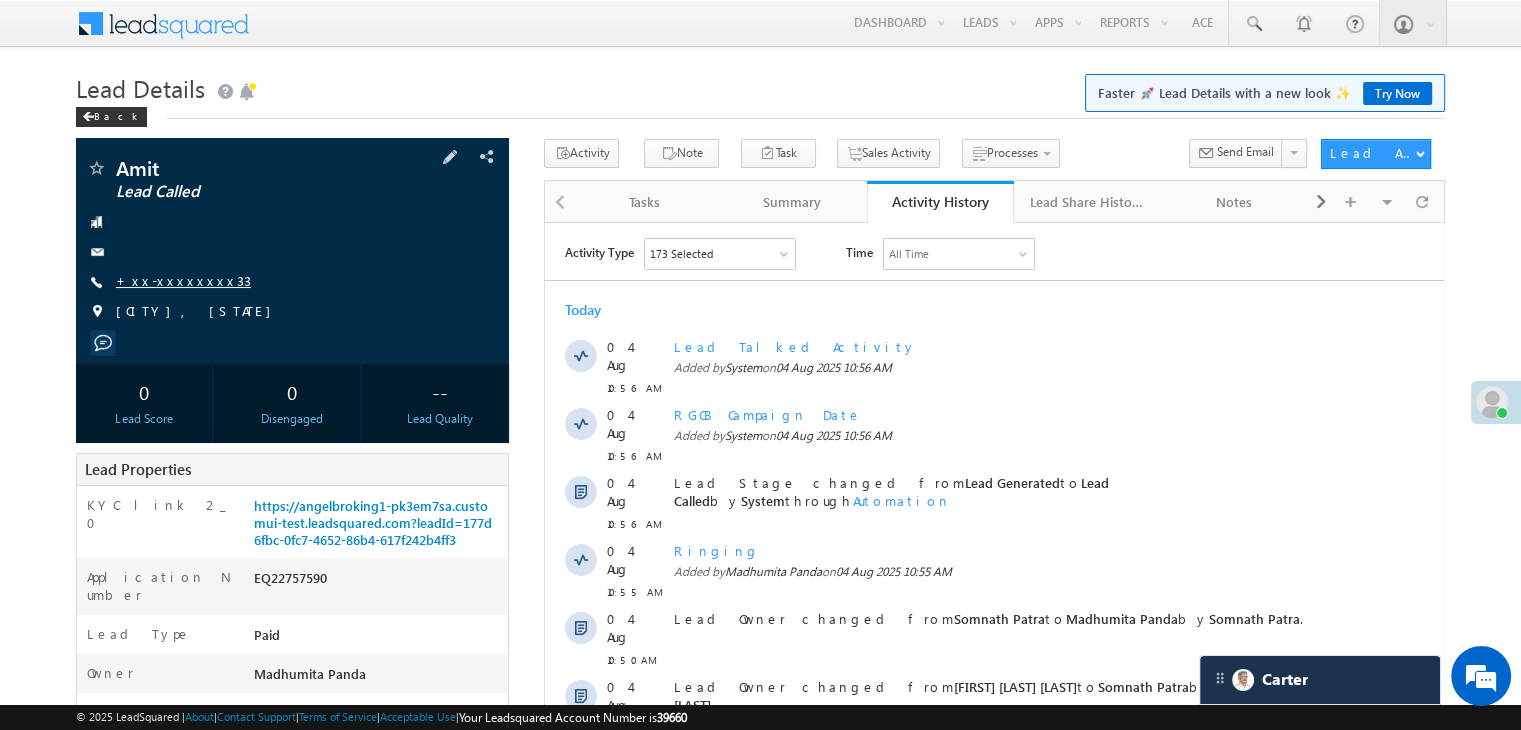 click on "+xx-xxxxxxxx33" at bounding box center (183, 280) 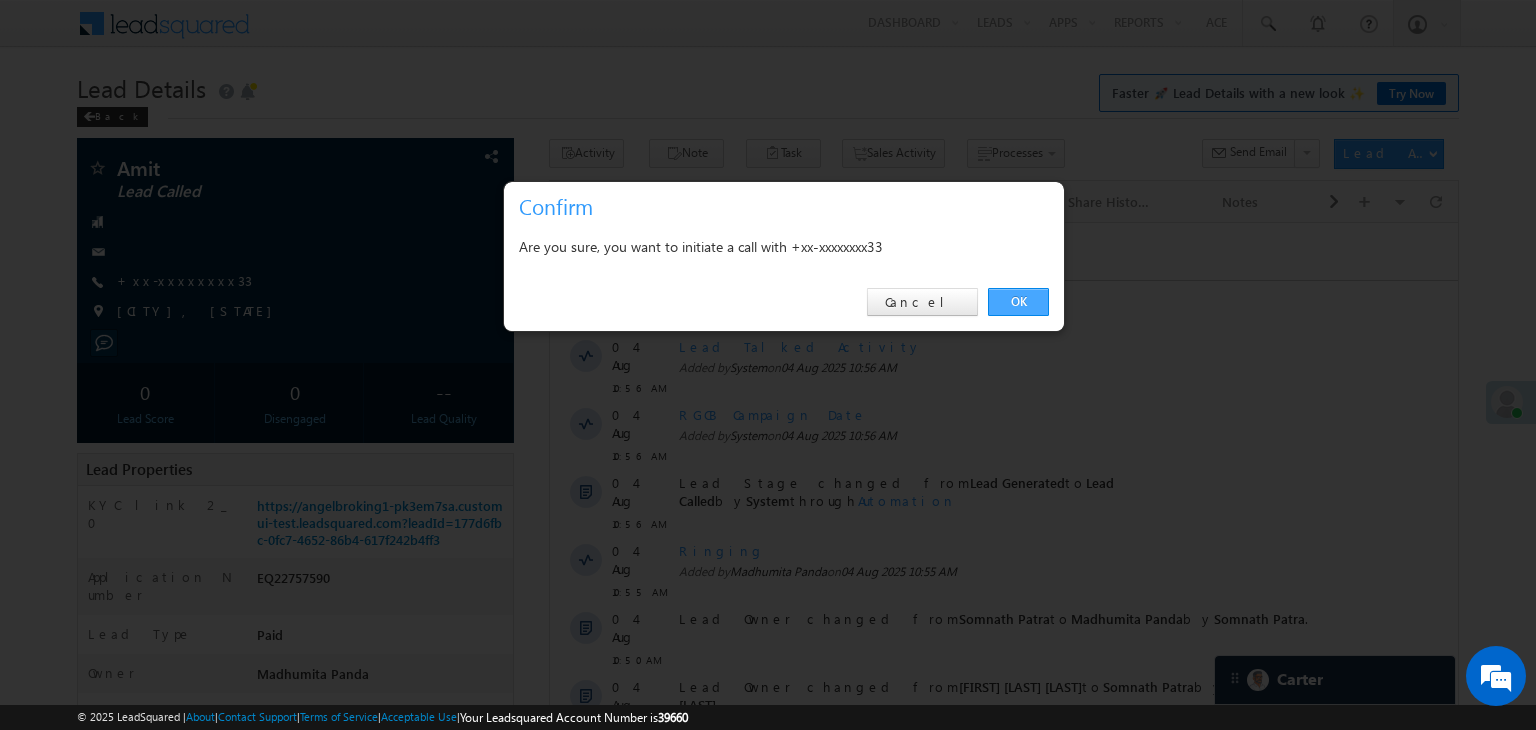 click on "OK" at bounding box center (1018, 302) 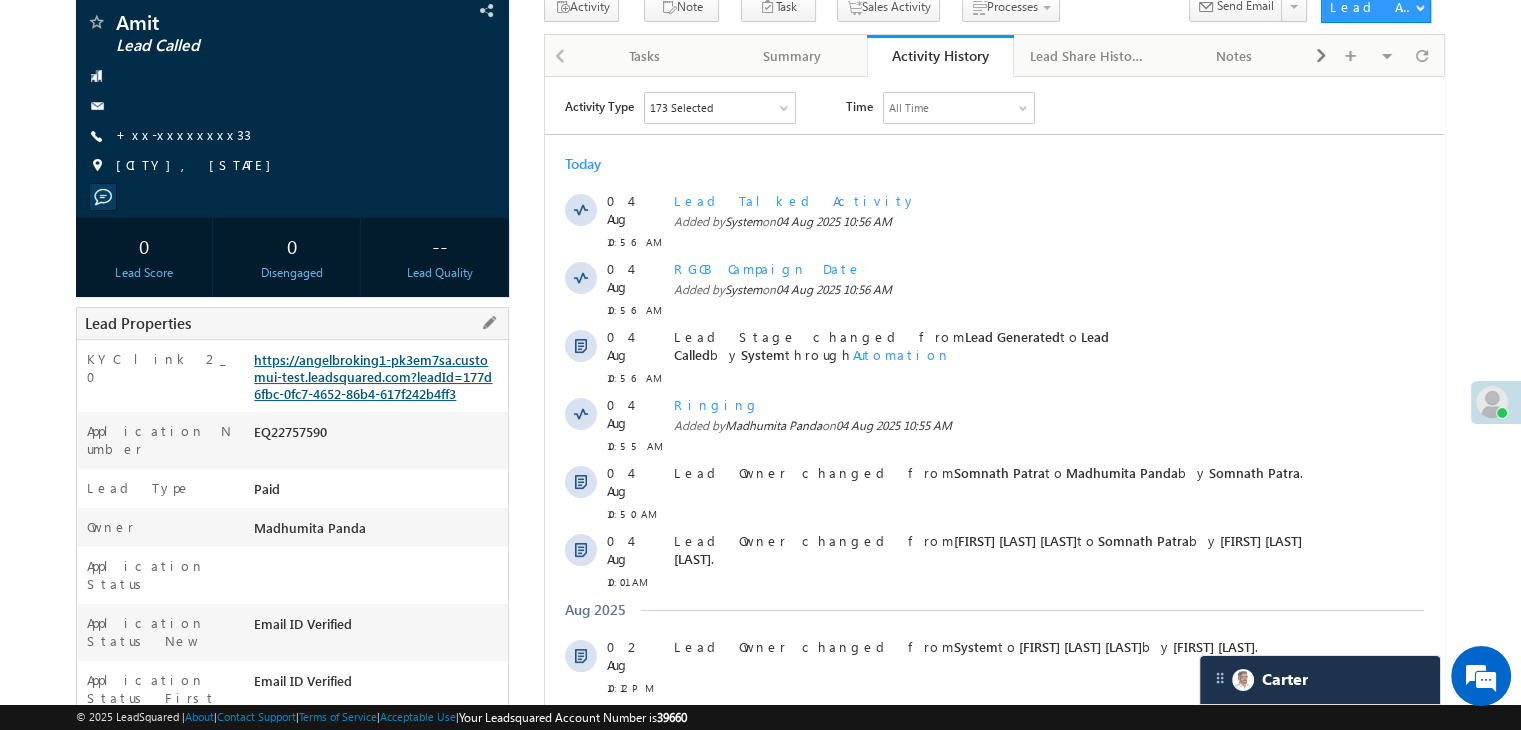 scroll, scrollTop: 253, scrollLeft: 0, axis: vertical 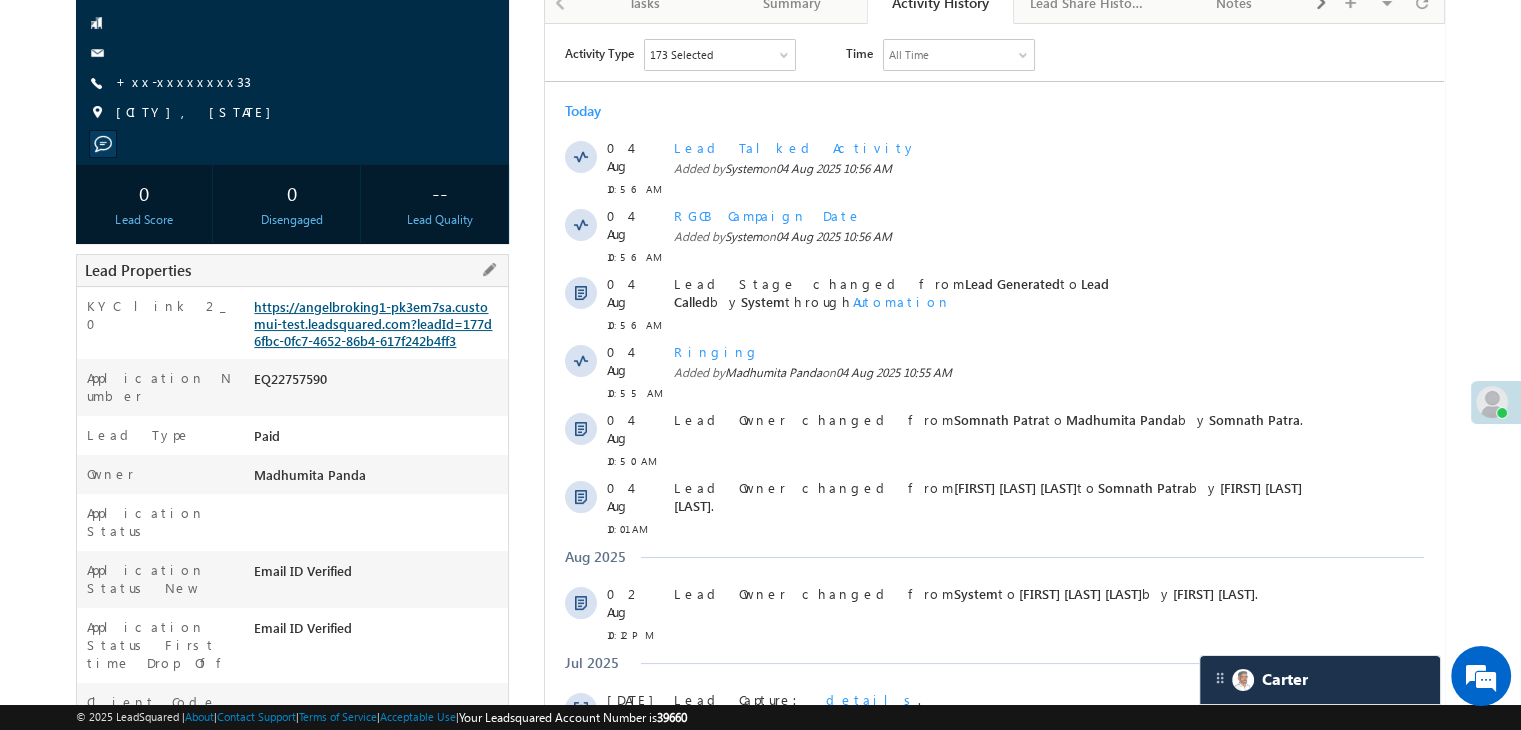click on "https://angelbroking1-pk3em7sa.customui-test.leadsquared.com?leadId=177d6fbc-0fc7-4652-86b4-617f242b4ff3" at bounding box center [373, 323] 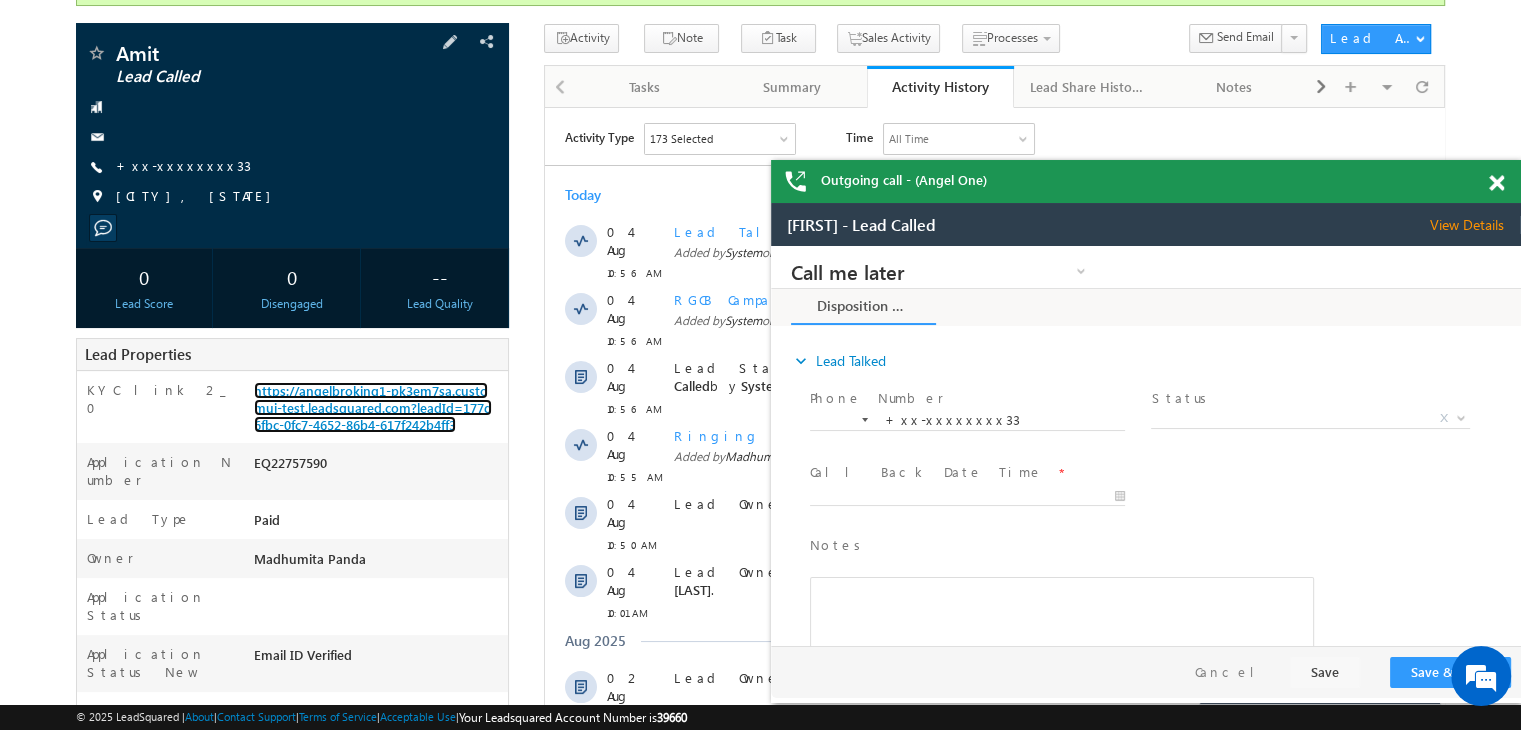 scroll, scrollTop: 53, scrollLeft: 0, axis: vertical 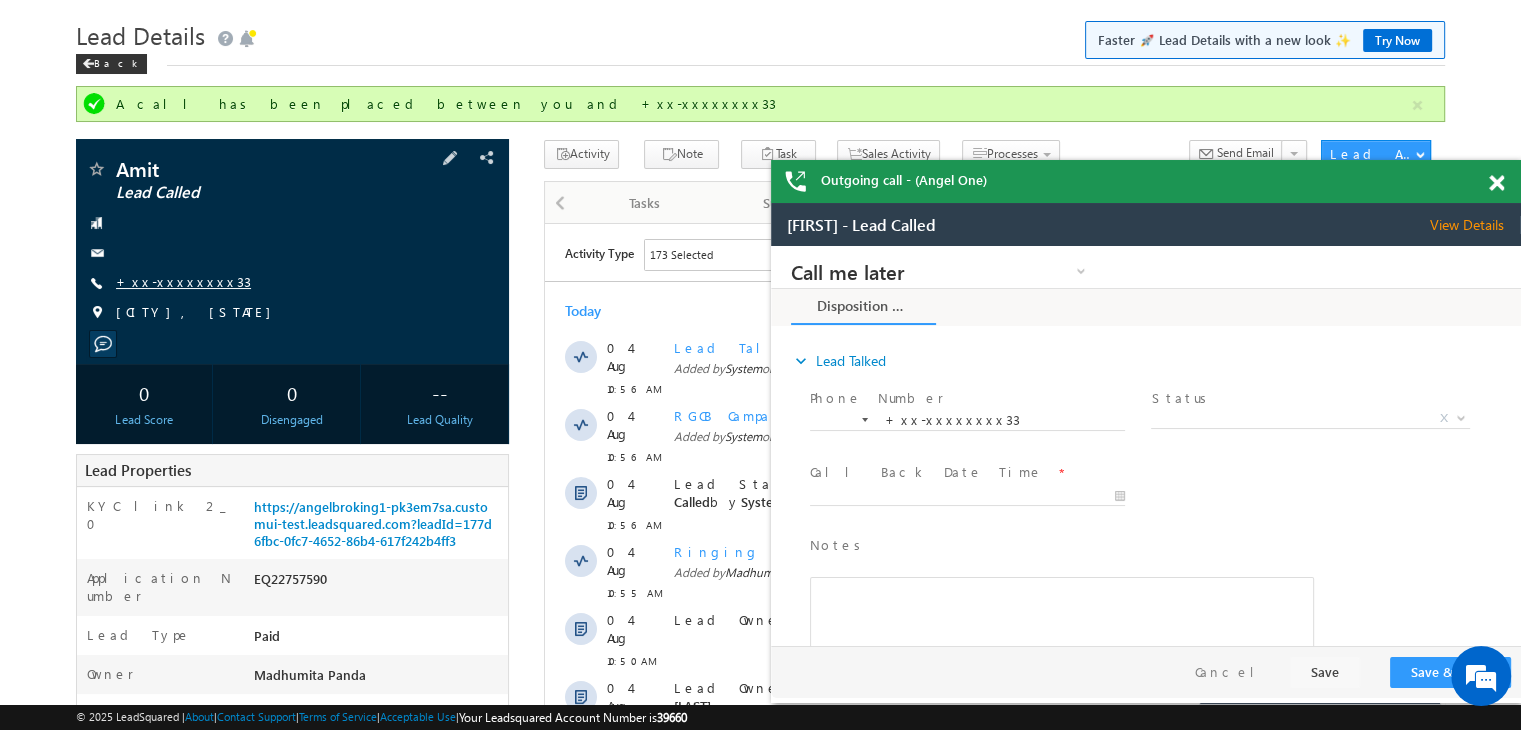 click on "+xx-xxxxxxxx33" at bounding box center [183, 281] 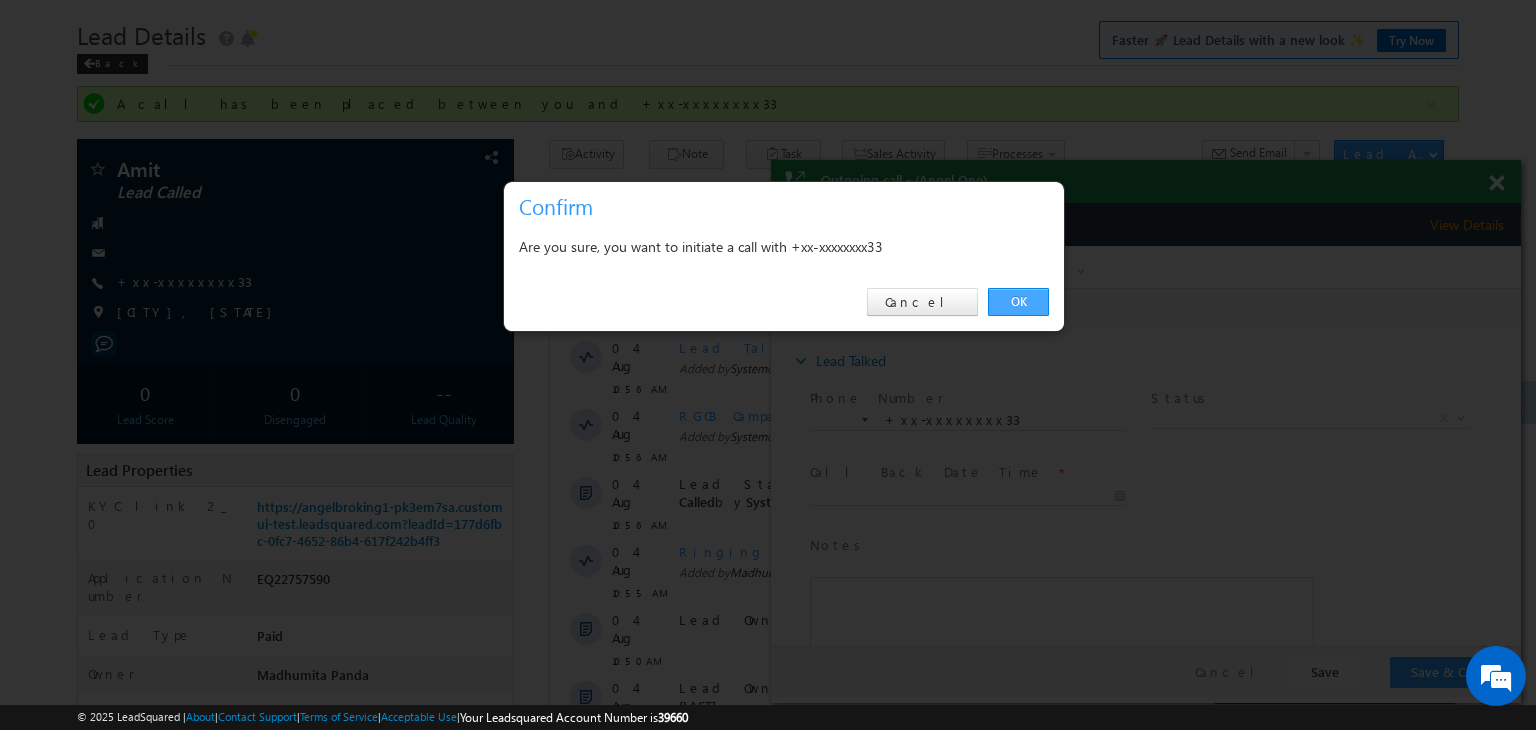 drag, startPoint x: 1016, startPoint y: 303, endPoint x: 190, endPoint y: 24, distance: 871.84686 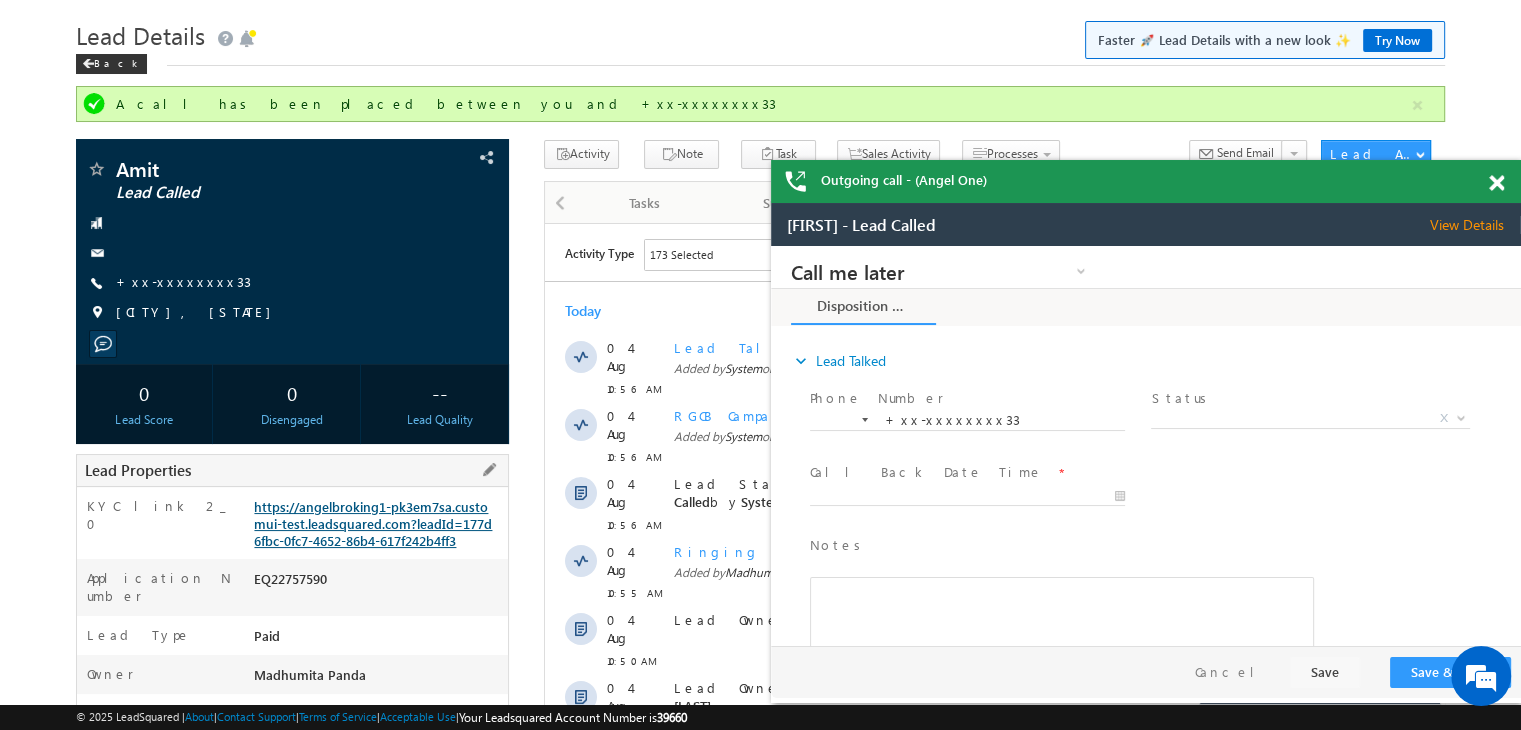 click on "https://angelbroking1-pk3em7sa.customui-test.leadsquared.com?leadId=177d6fbc-0fc7-4652-86b4-617f242b4ff3" at bounding box center [373, 523] 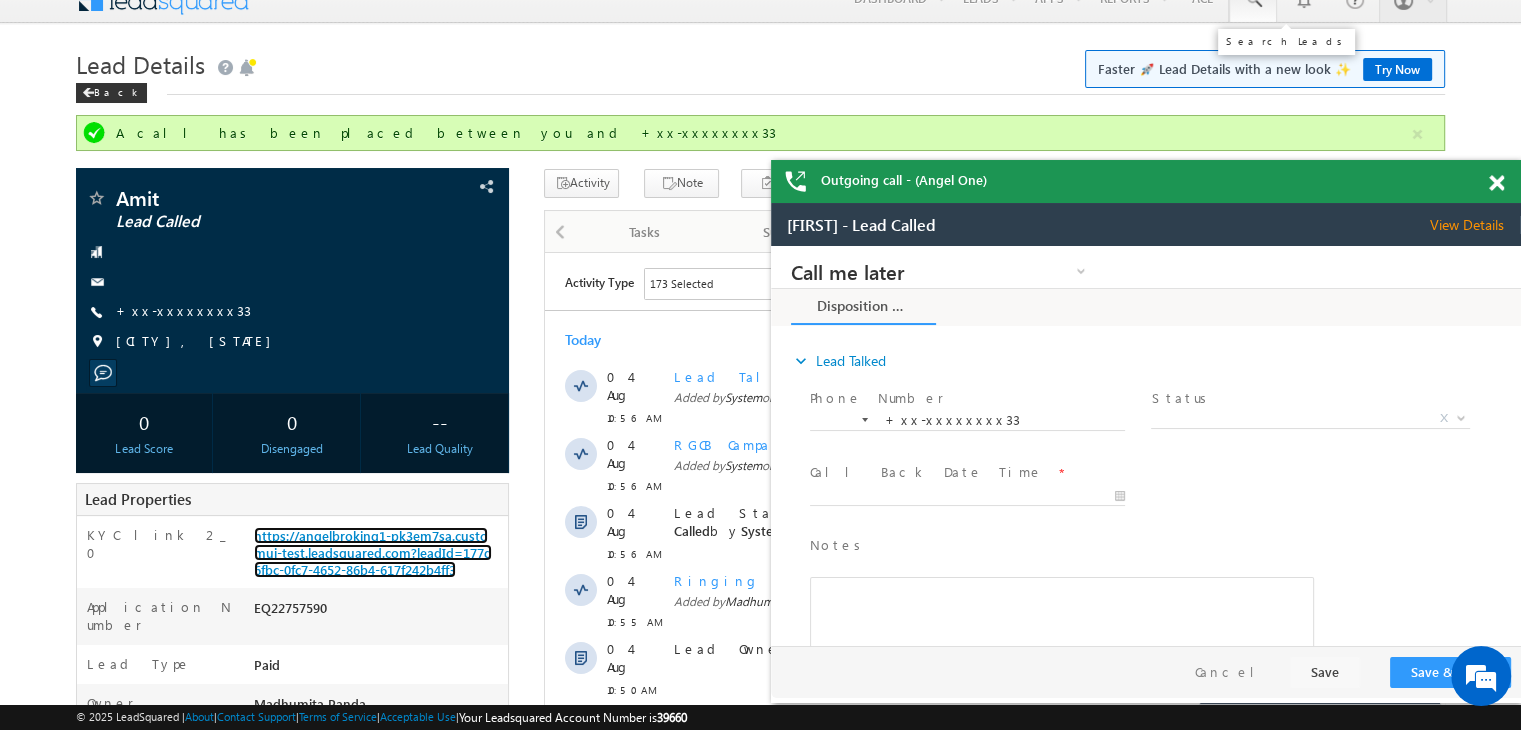 scroll, scrollTop: 0, scrollLeft: 0, axis: both 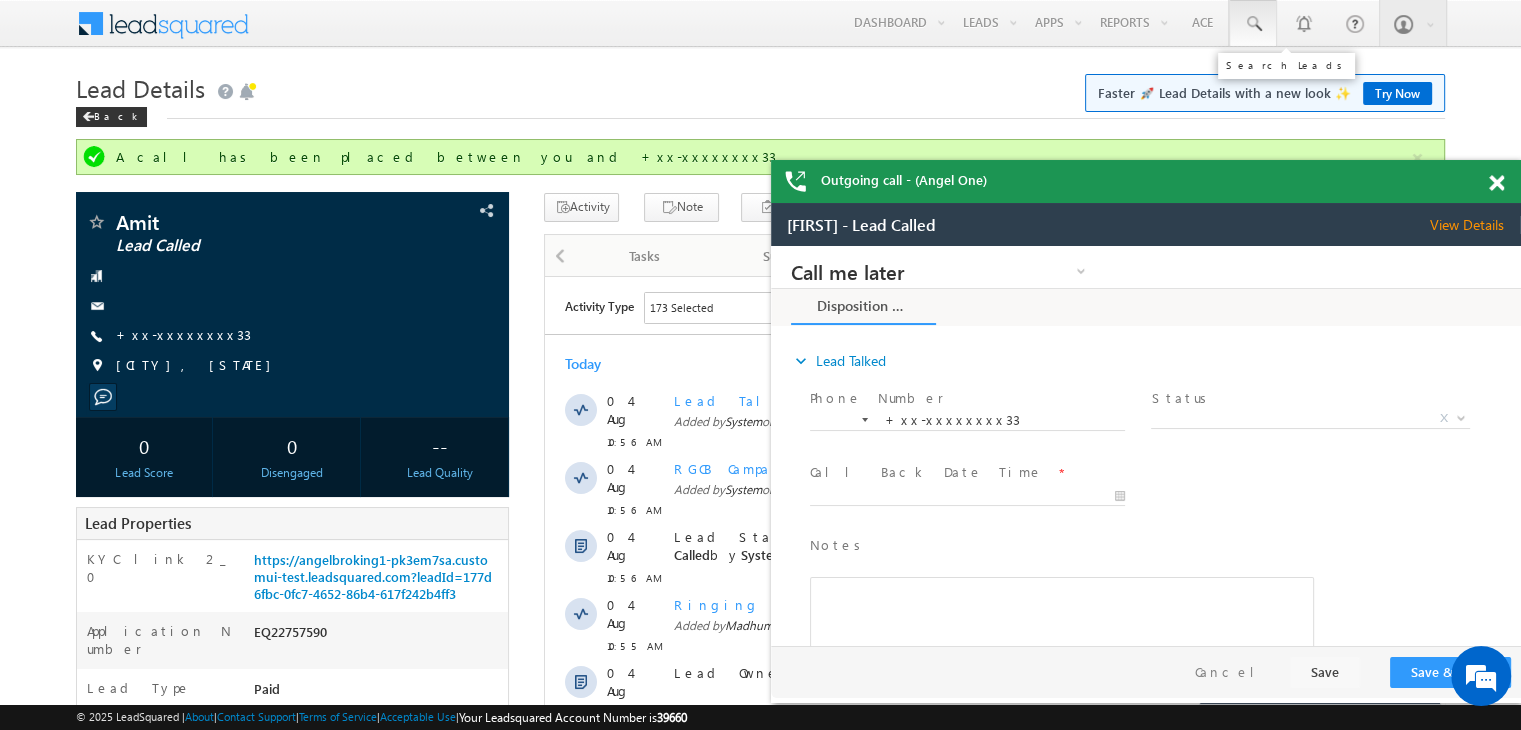 click at bounding box center [1253, 24] 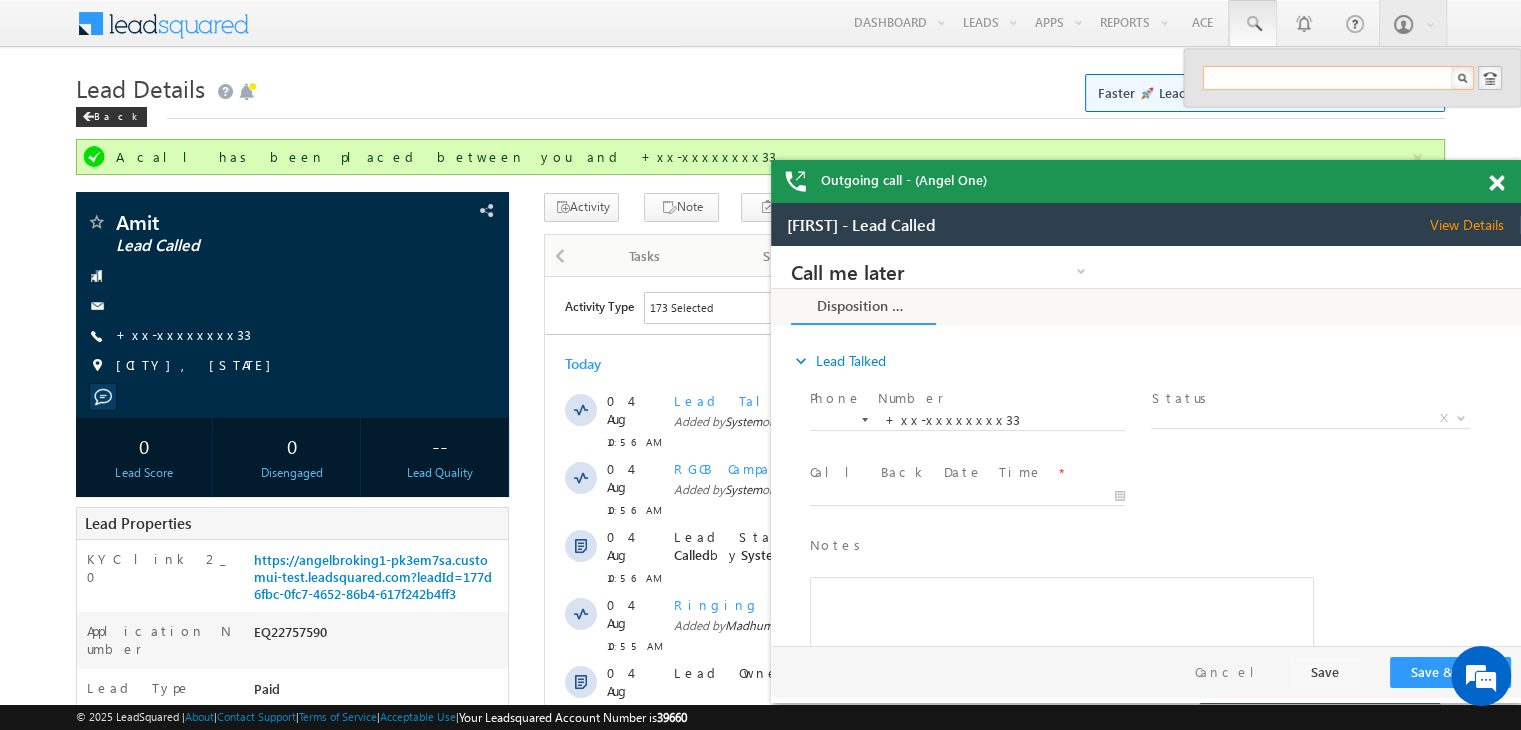 click at bounding box center (1338, 78) 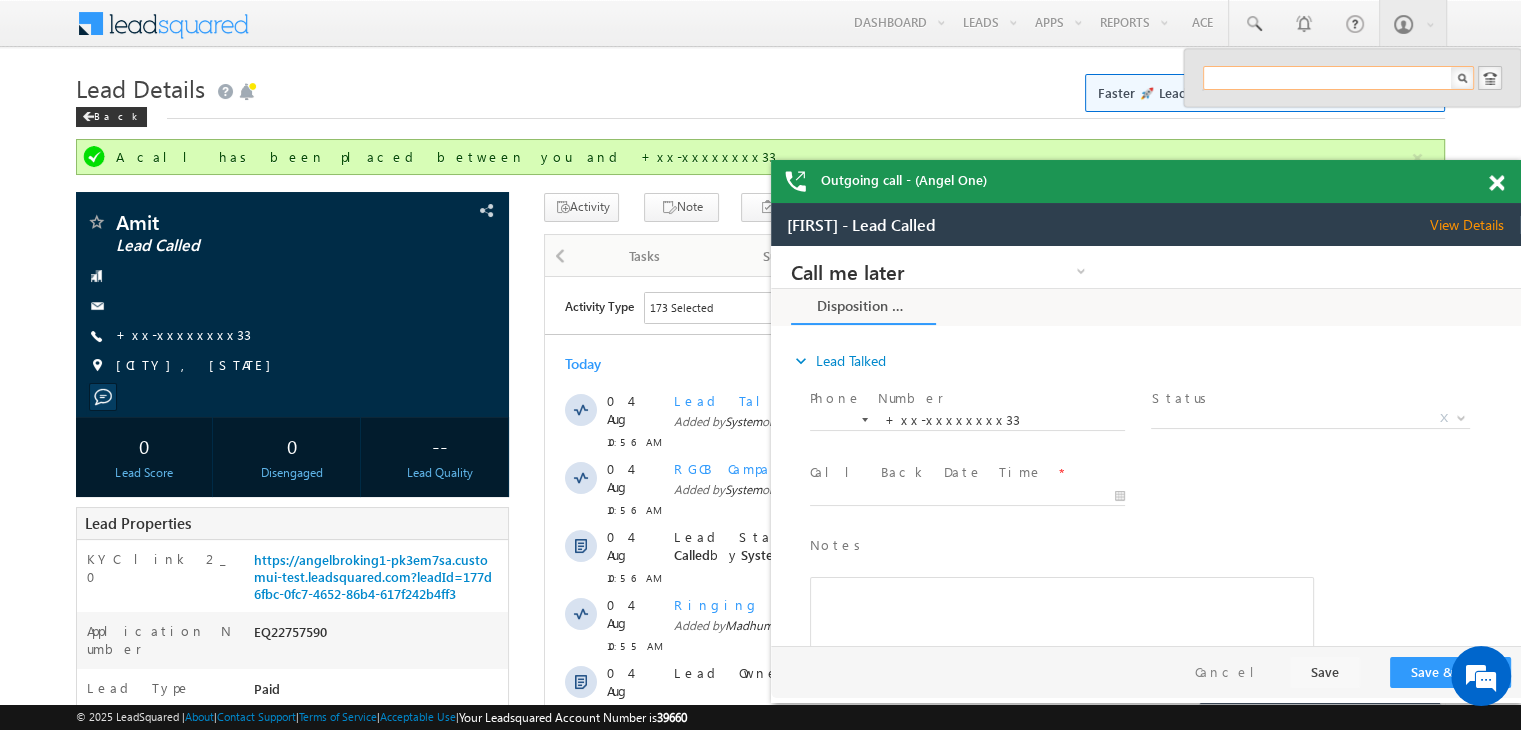 paste on "EQ24846654" 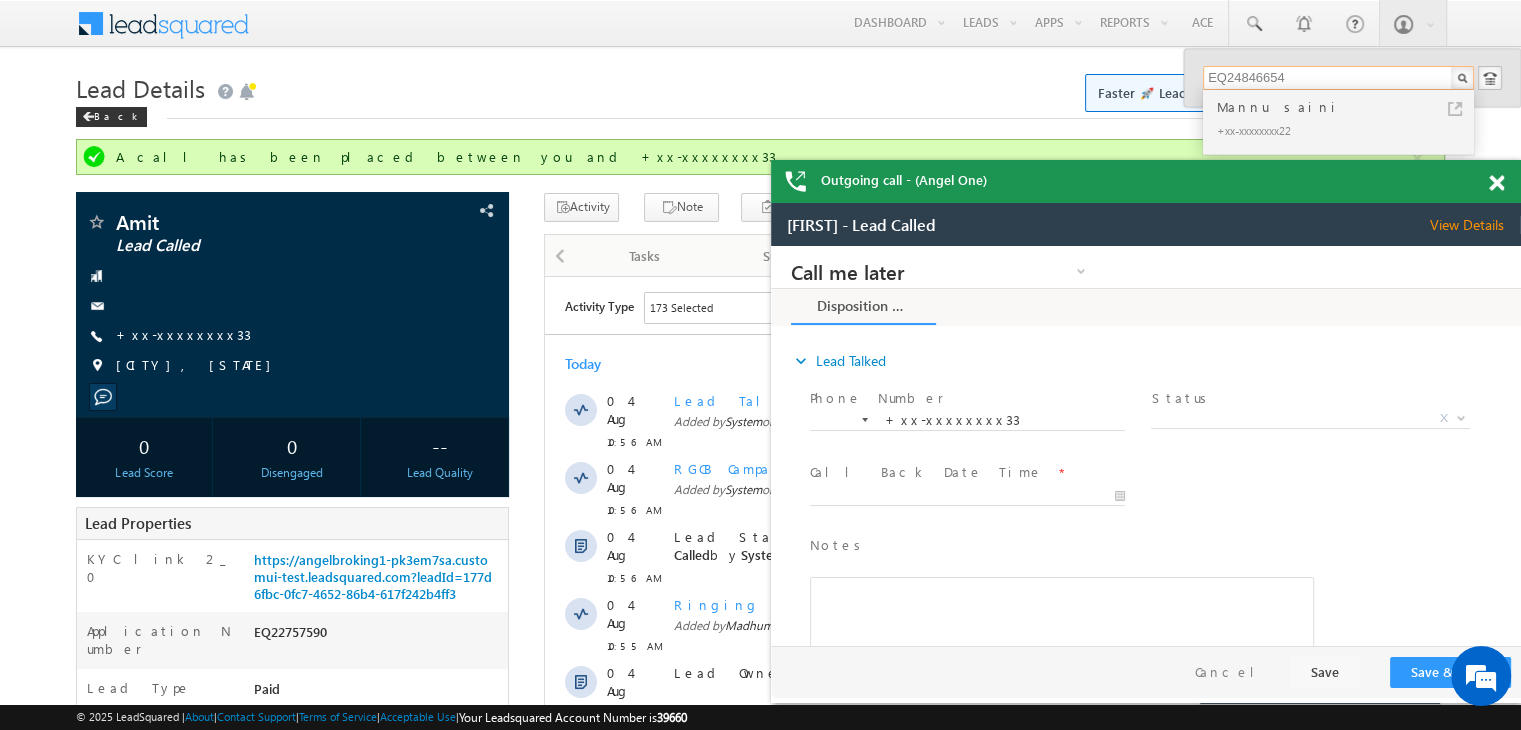 type on "EQ24846654" 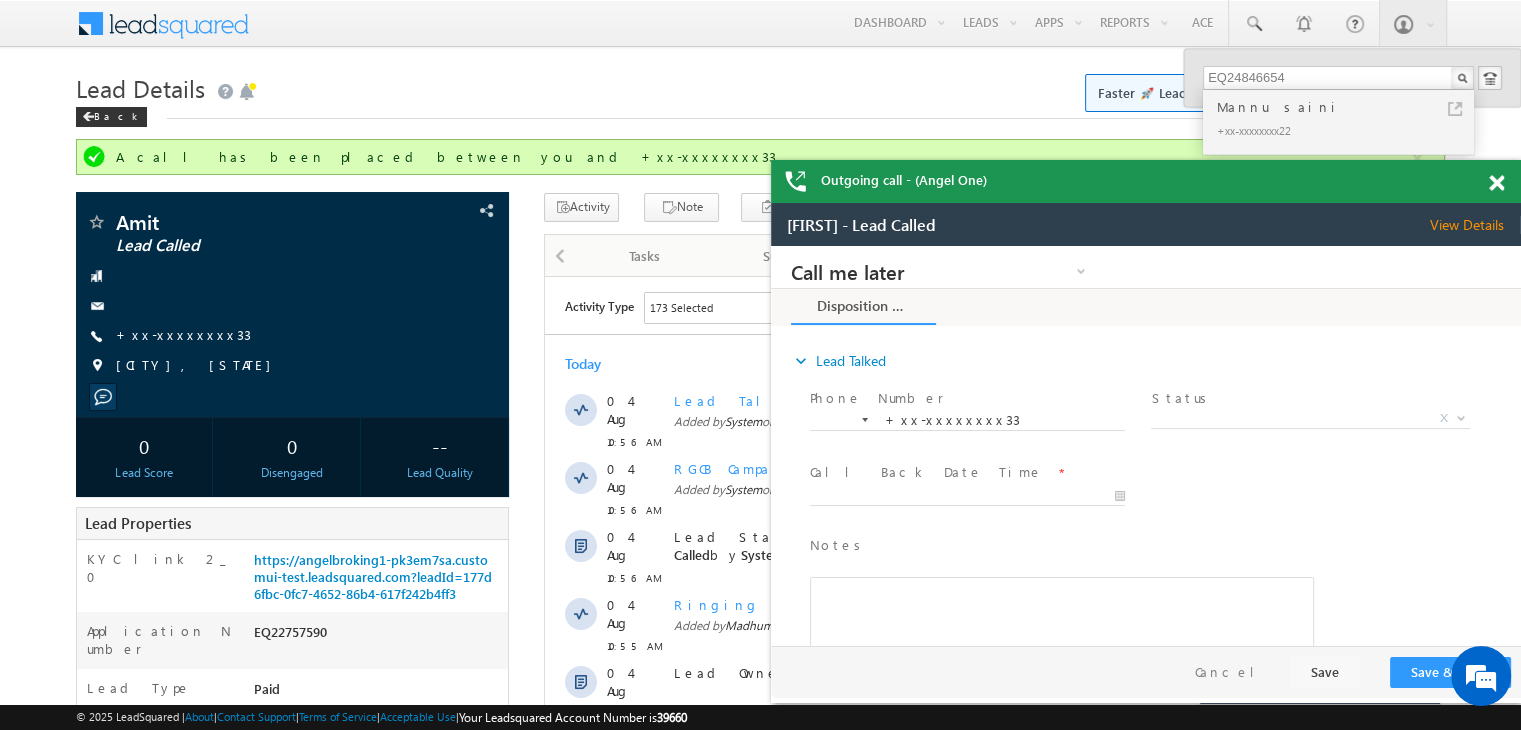 click on "Mannu saini" at bounding box center (1347, 107) 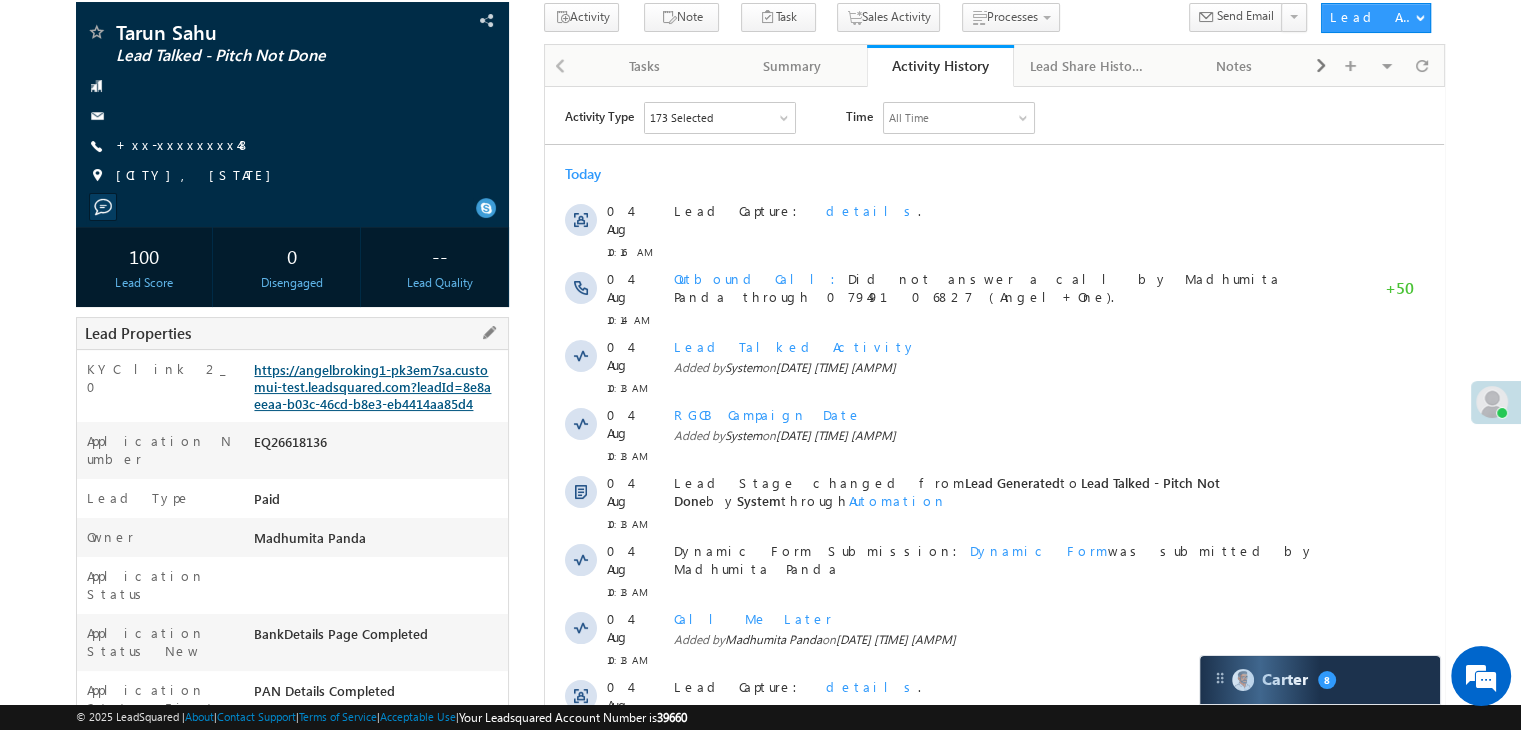 scroll, scrollTop: 0, scrollLeft: 0, axis: both 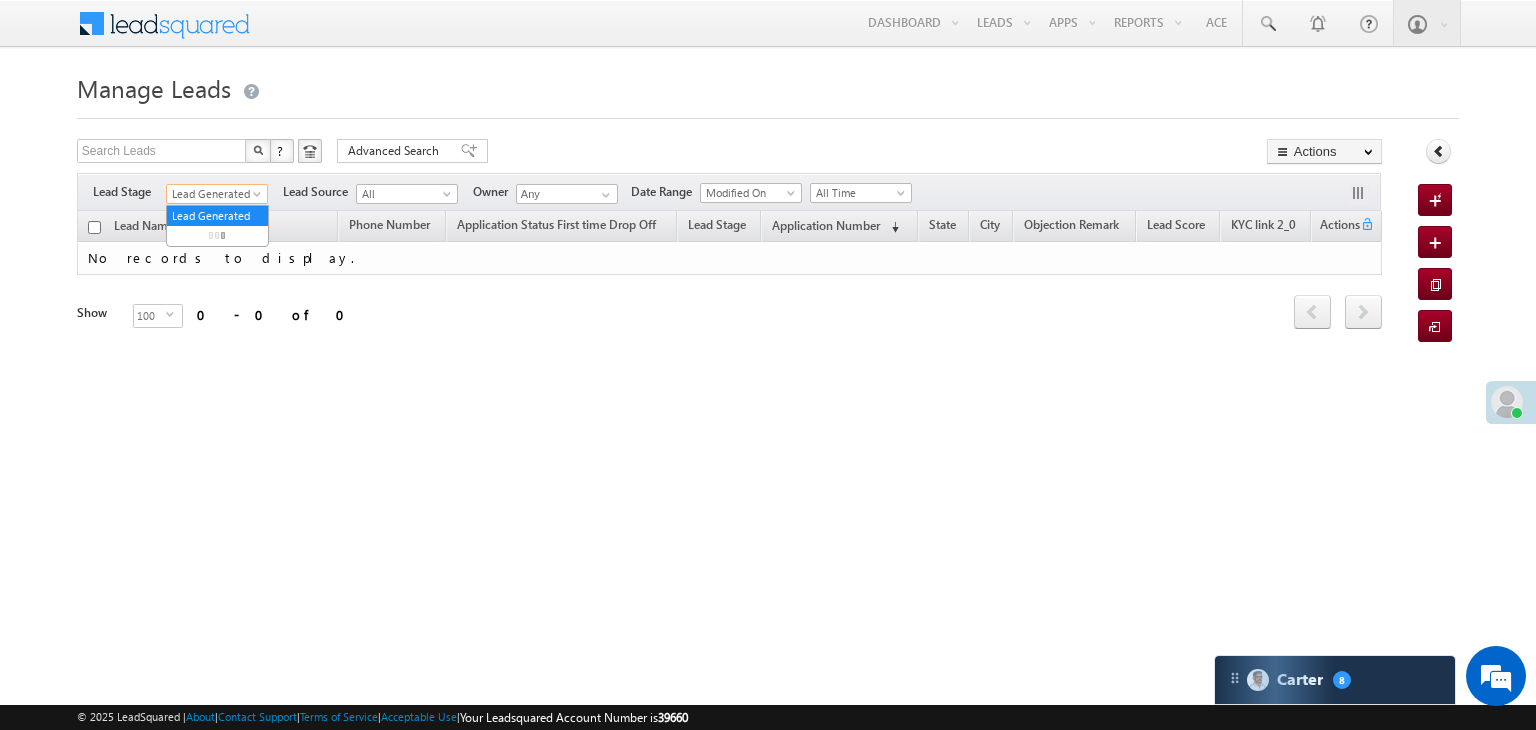 click on "Lead Generated" at bounding box center [214, 194] 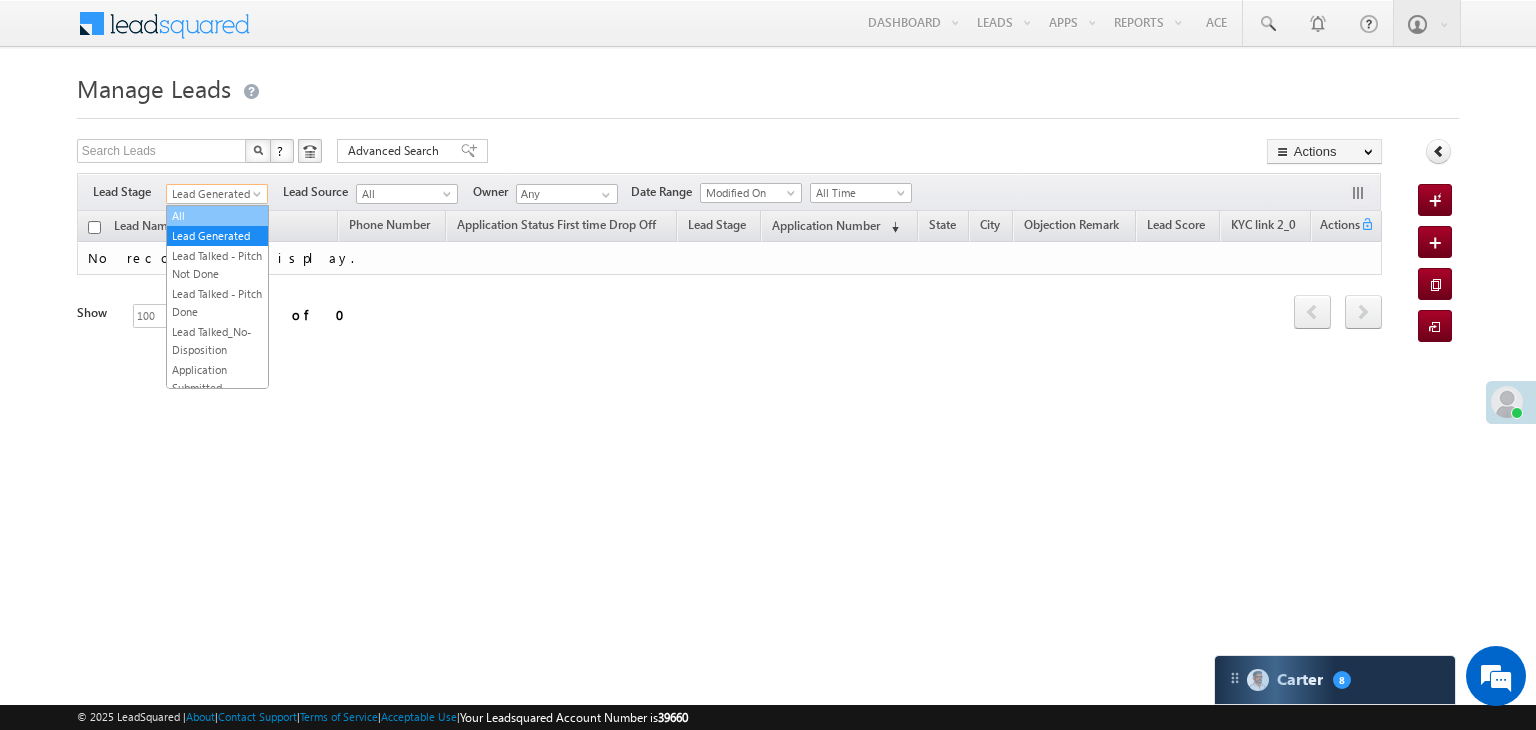 click on "All" at bounding box center (217, 216) 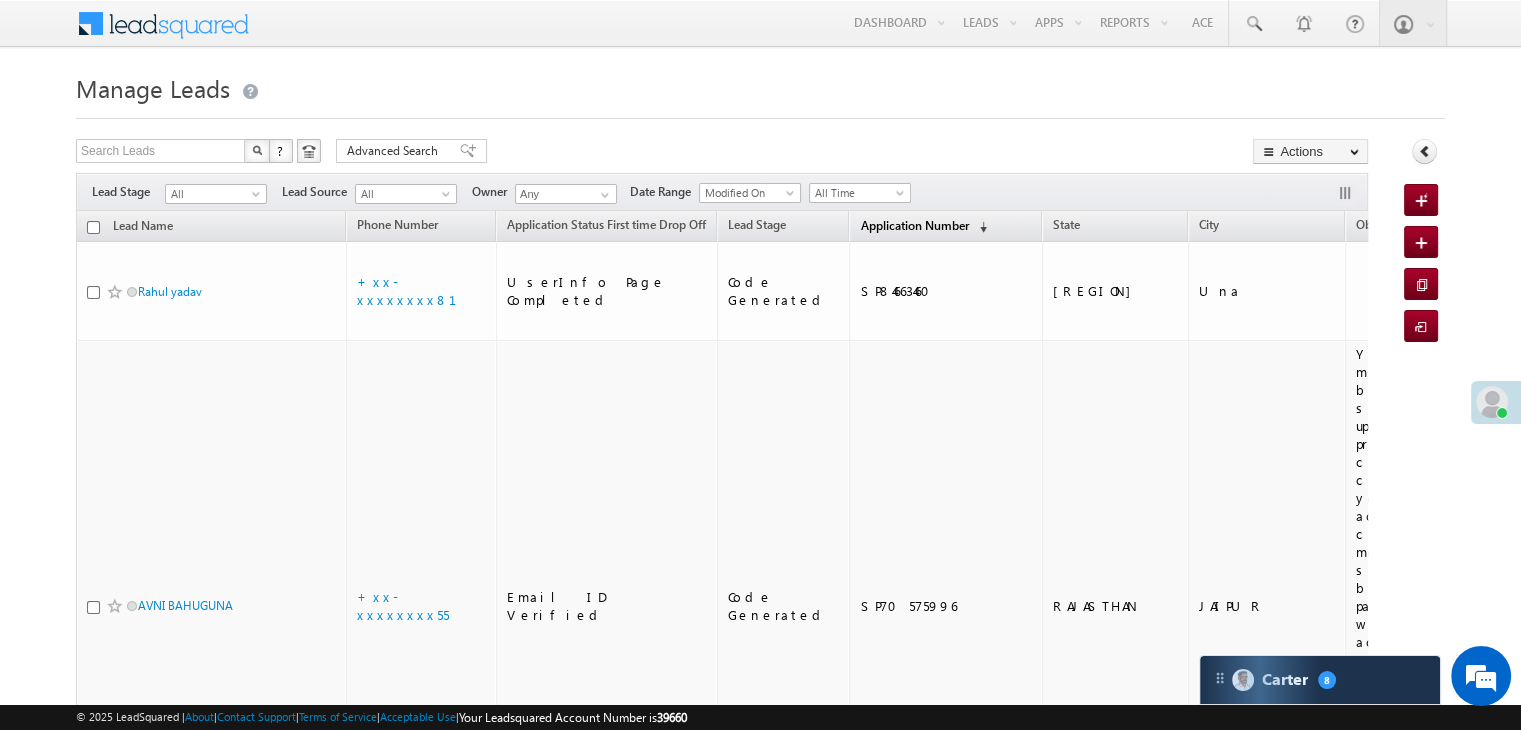 click on "Application Number" at bounding box center (914, 225) 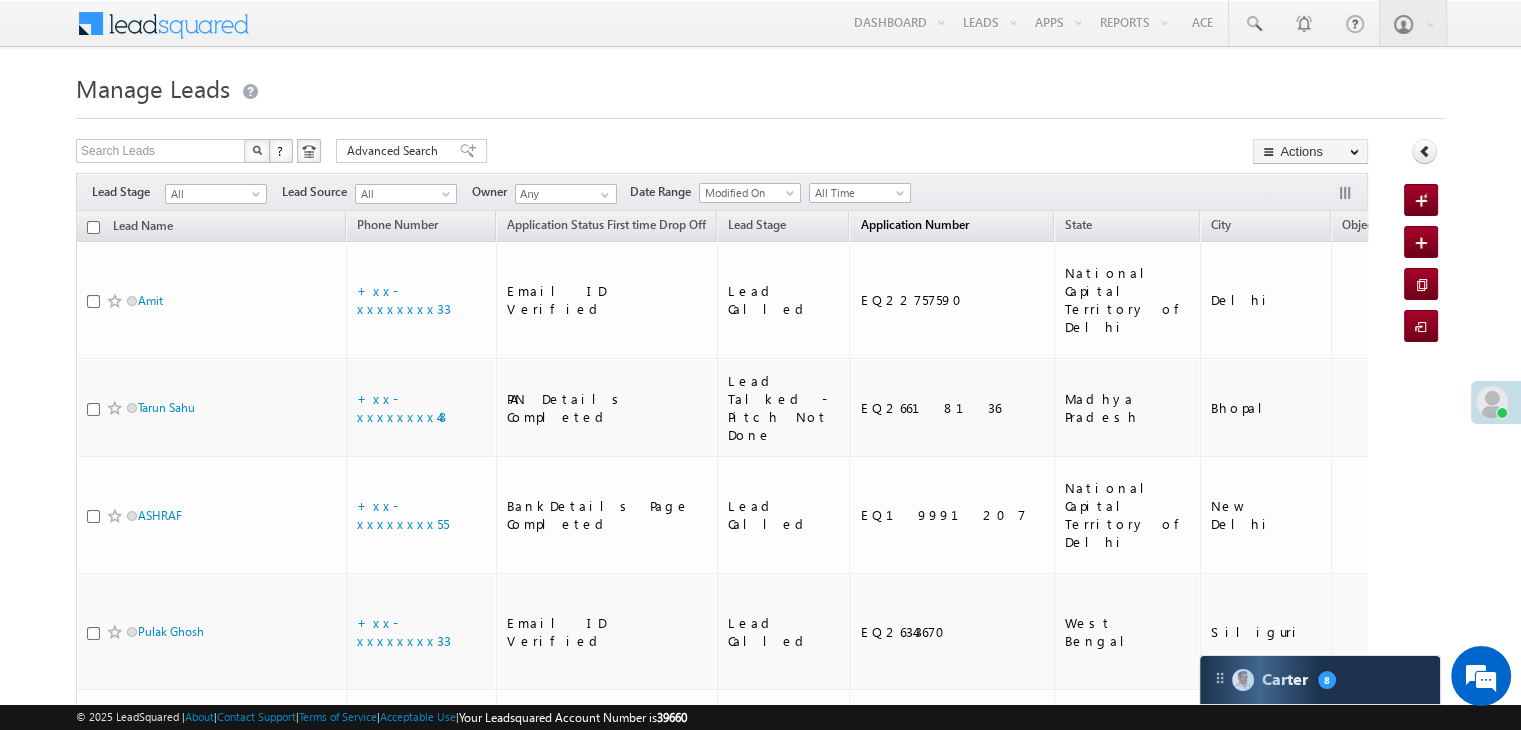 scroll, scrollTop: 0, scrollLeft: 0, axis: both 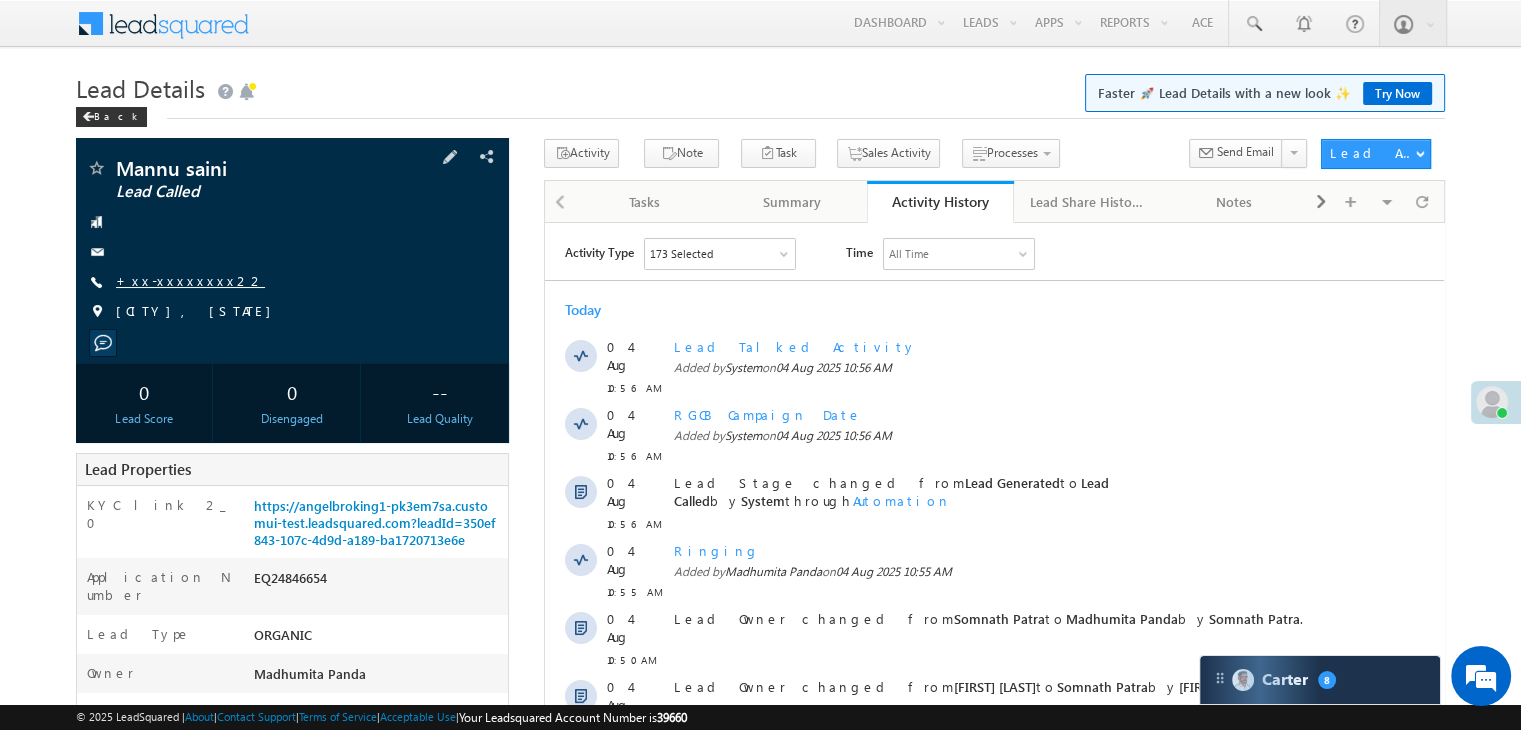 click on "+xx-xxxxxxxx22" at bounding box center (190, 280) 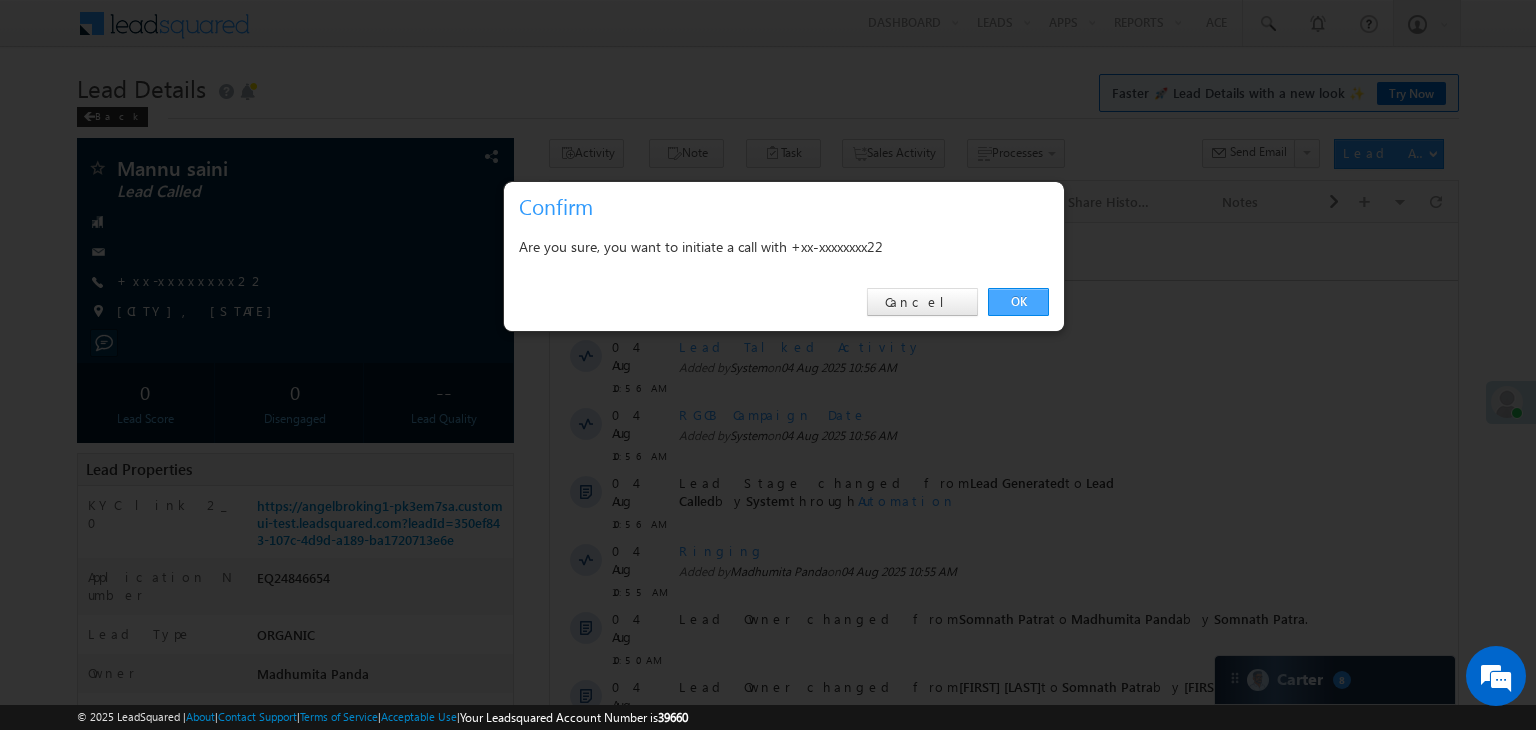 drag, startPoint x: 1024, startPoint y: 297, endPoint x: 472, endPoint y: 74, distance: 595.3428 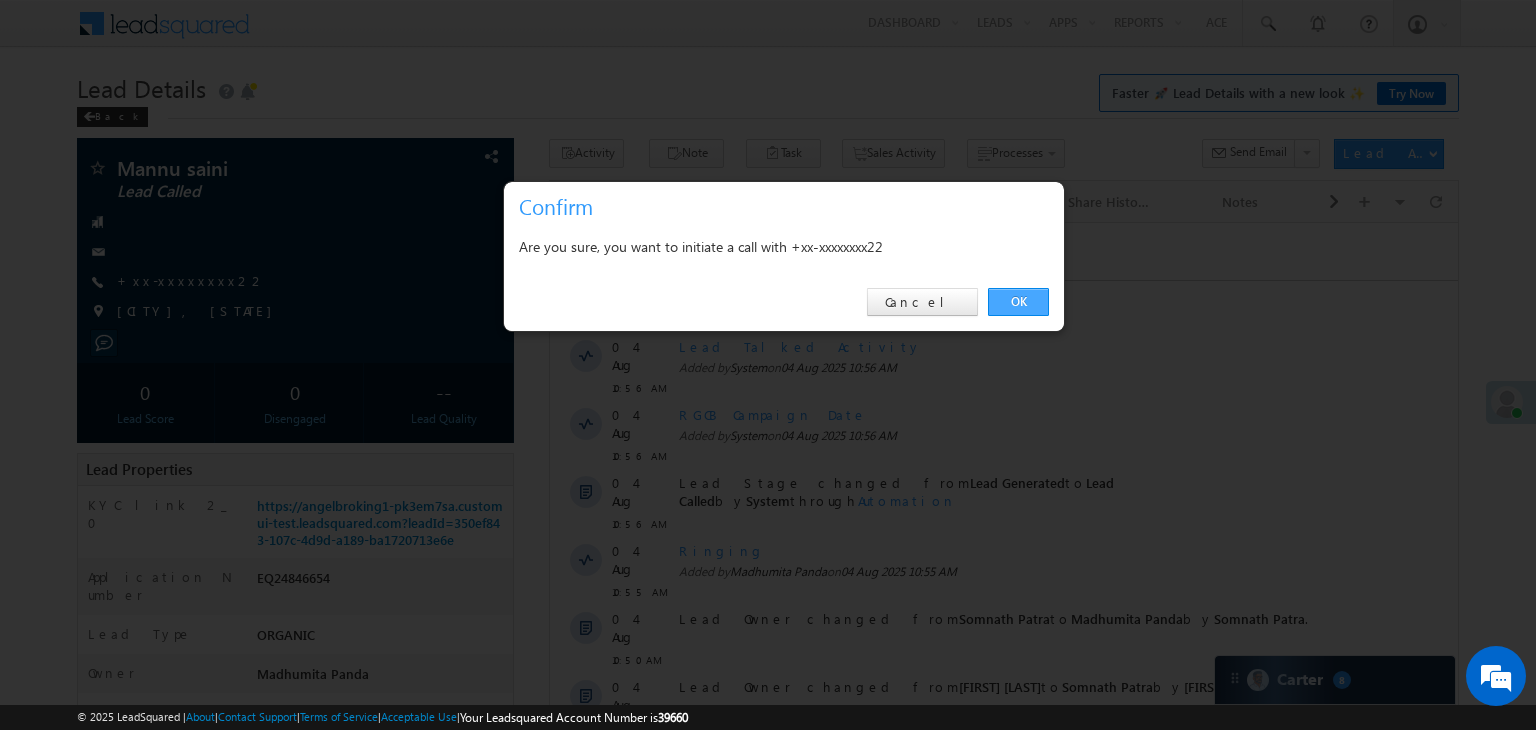 click on "OK" at bounding box center (1018, 302) 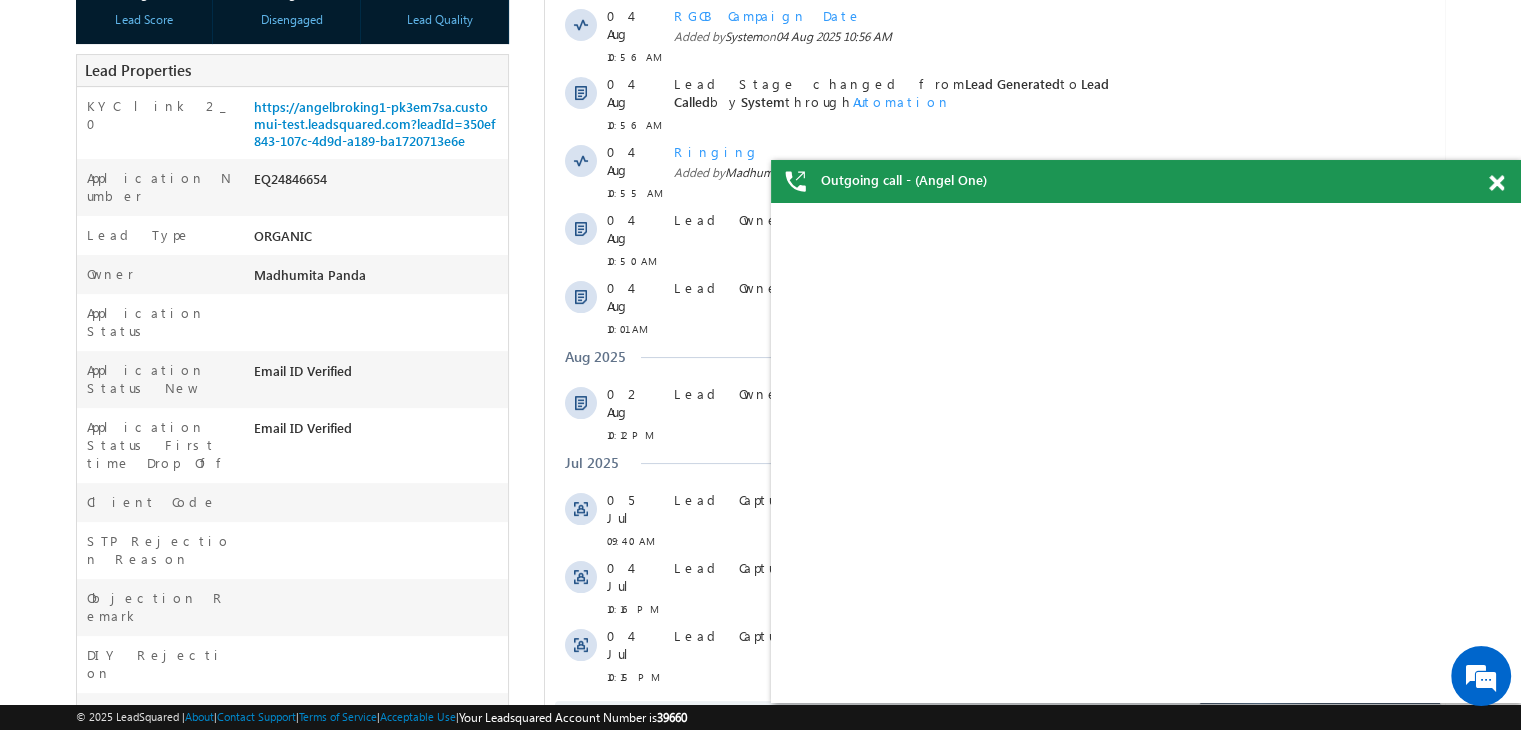 scroll, scrollTop: 0, scrollLeft: 0, axis: both 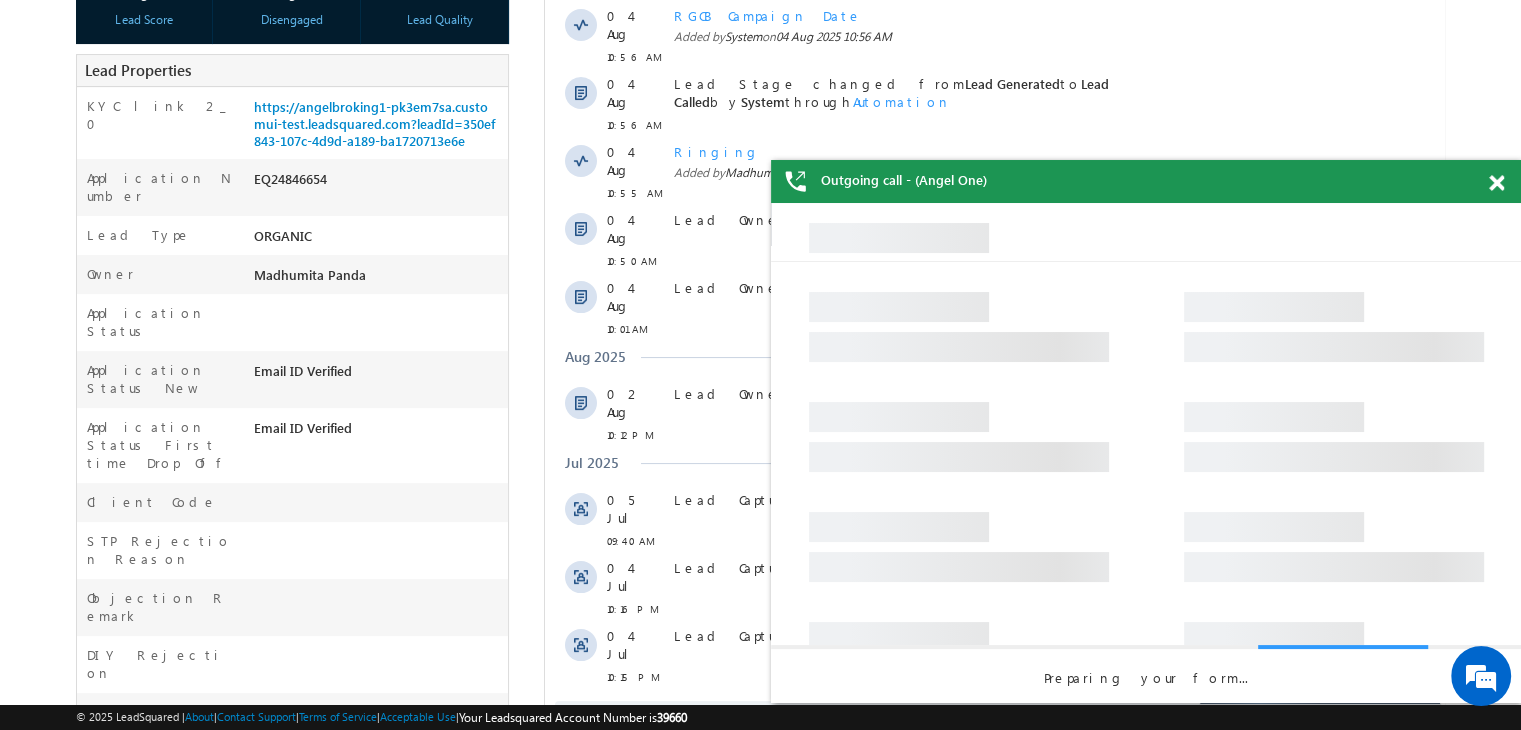 click at bounding box center [1496, 183] 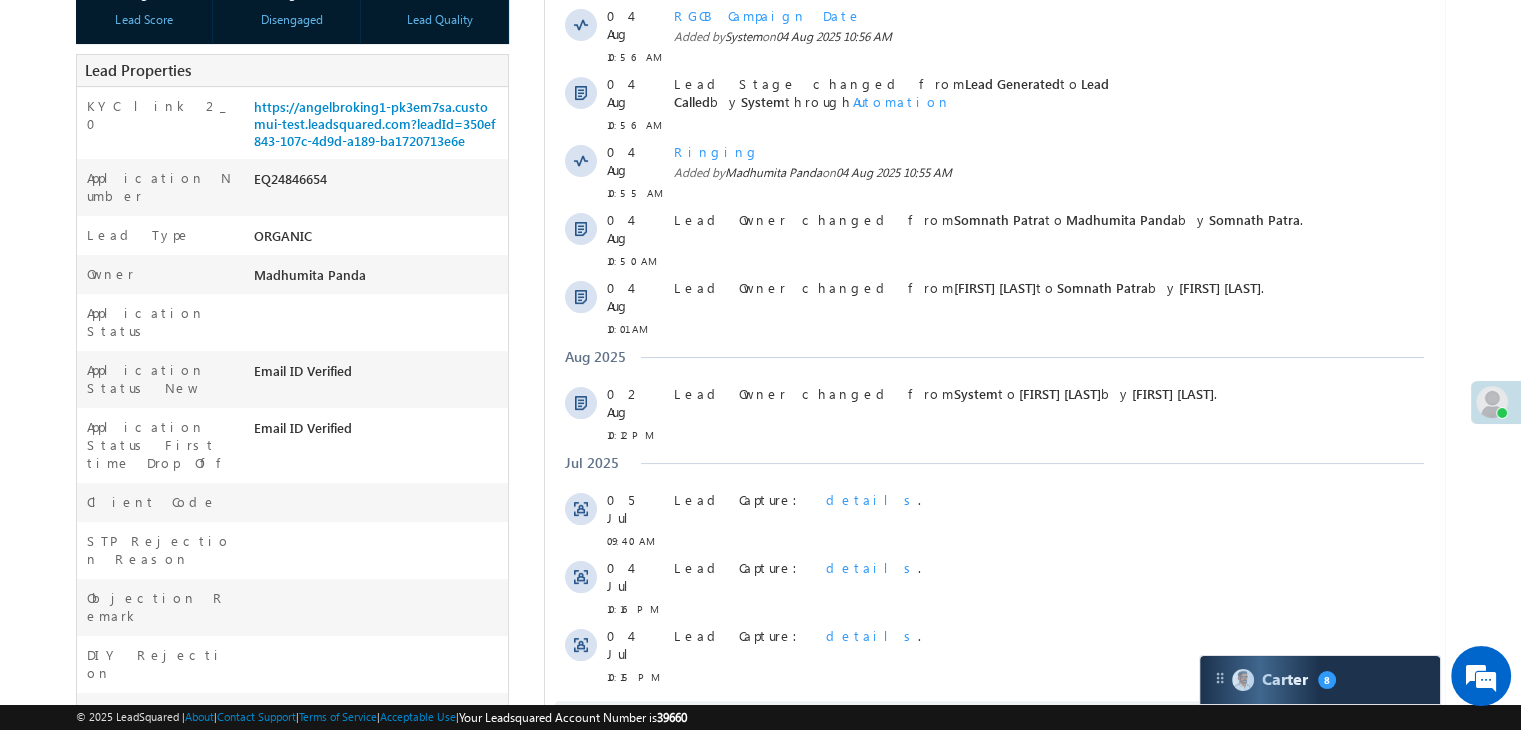 click on "Show More" at bounding box center (1004, 721) 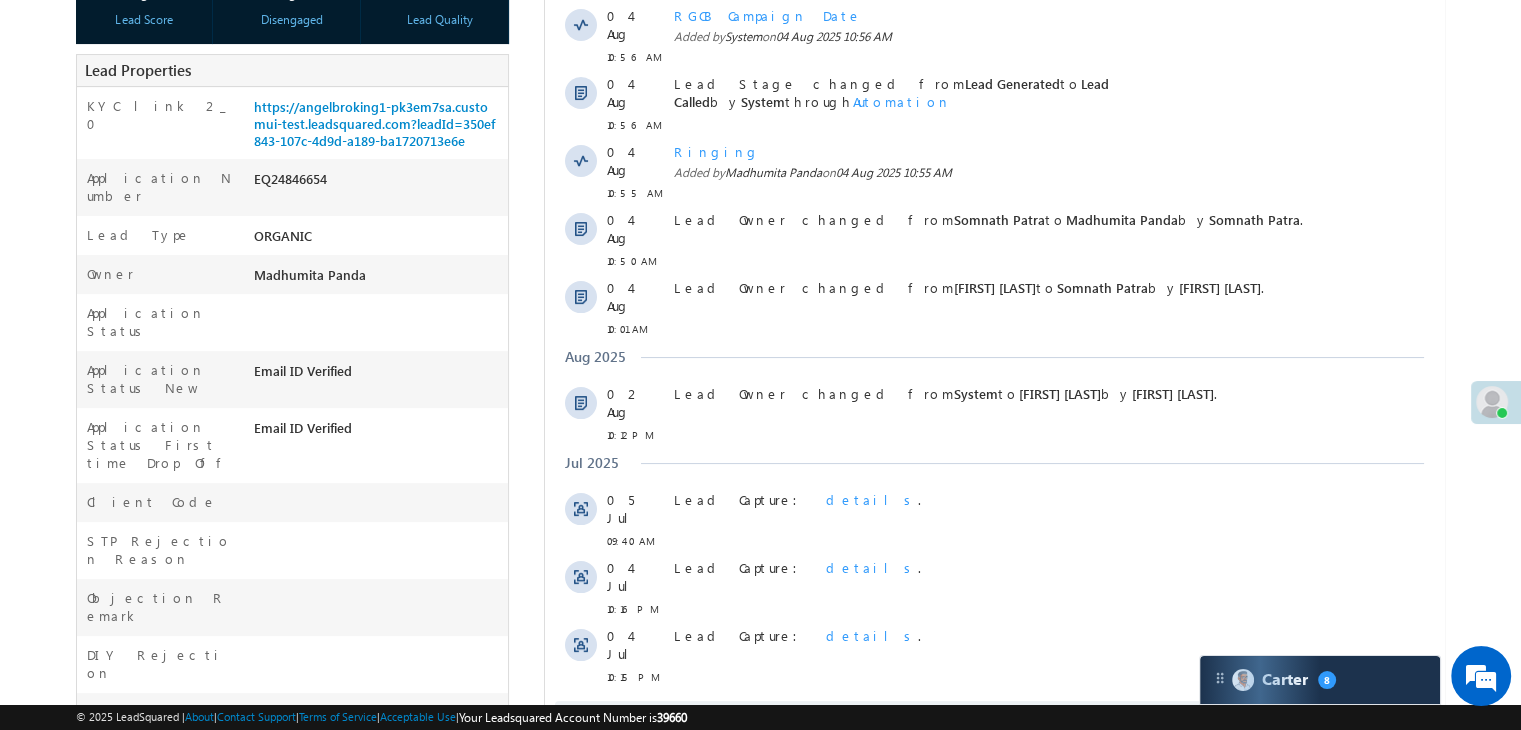 scroll, scrollTop: 0, scrollLeft: 0, axis: both 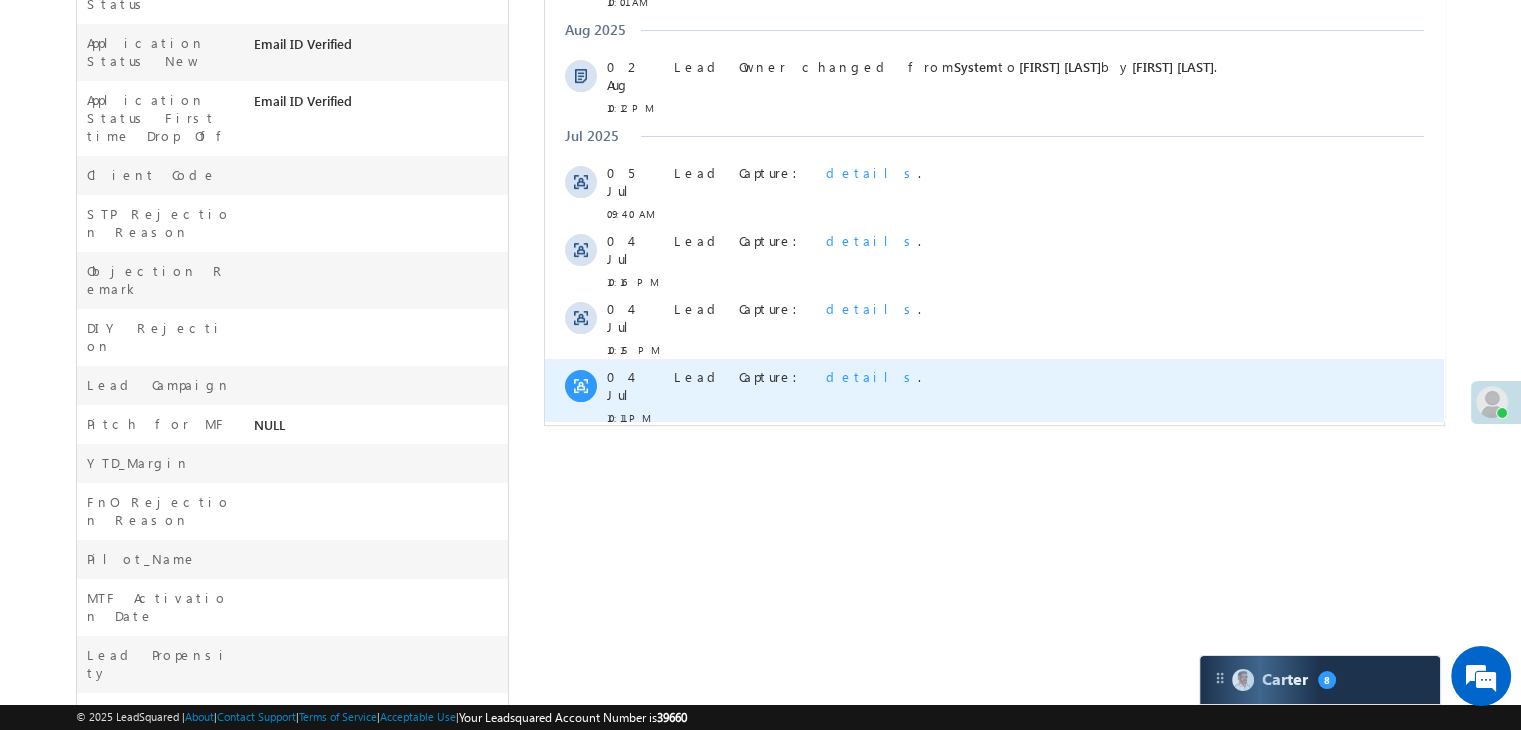 click on "details" at bounding box center (872, 376) 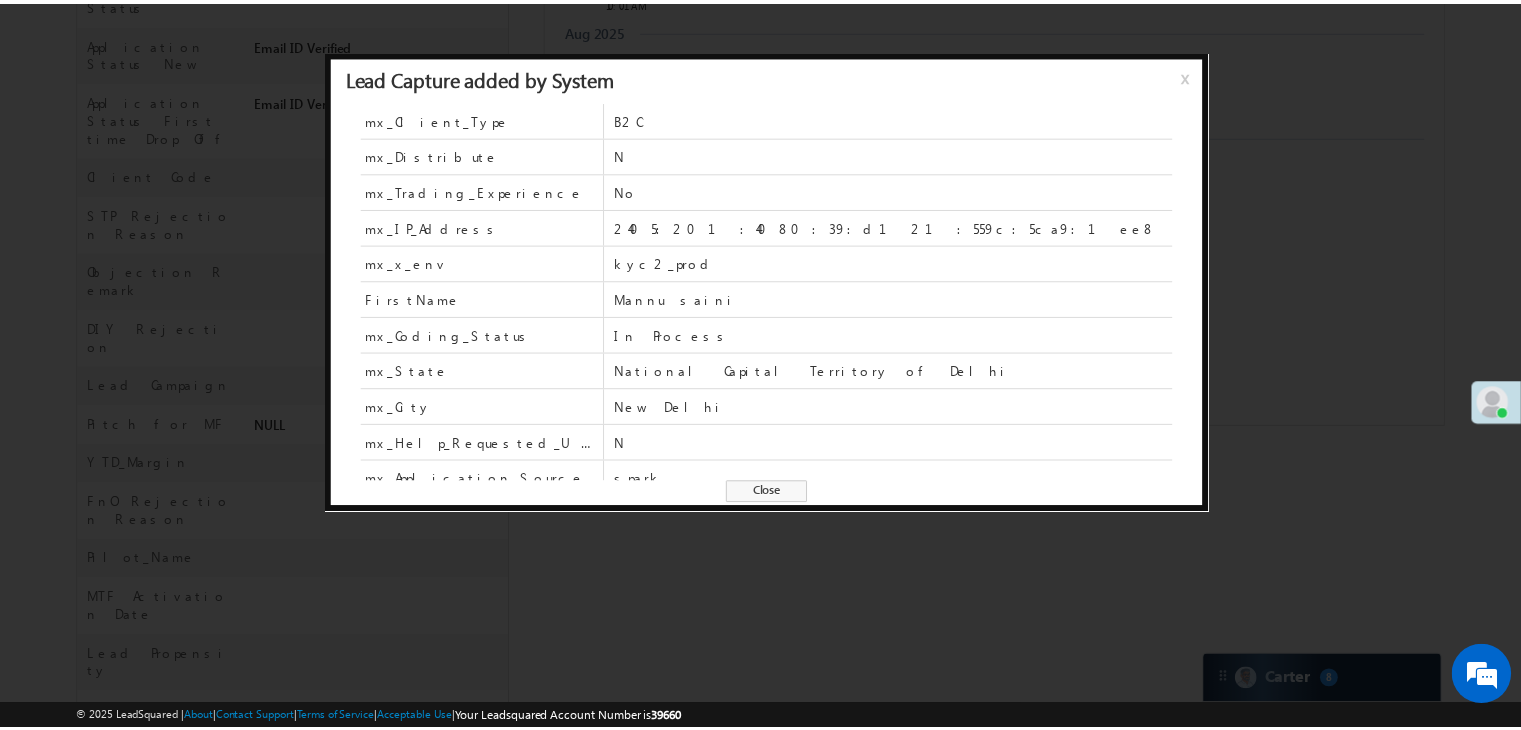 scroll, scrollTop: 0, scrollLeft: 0, axis: both 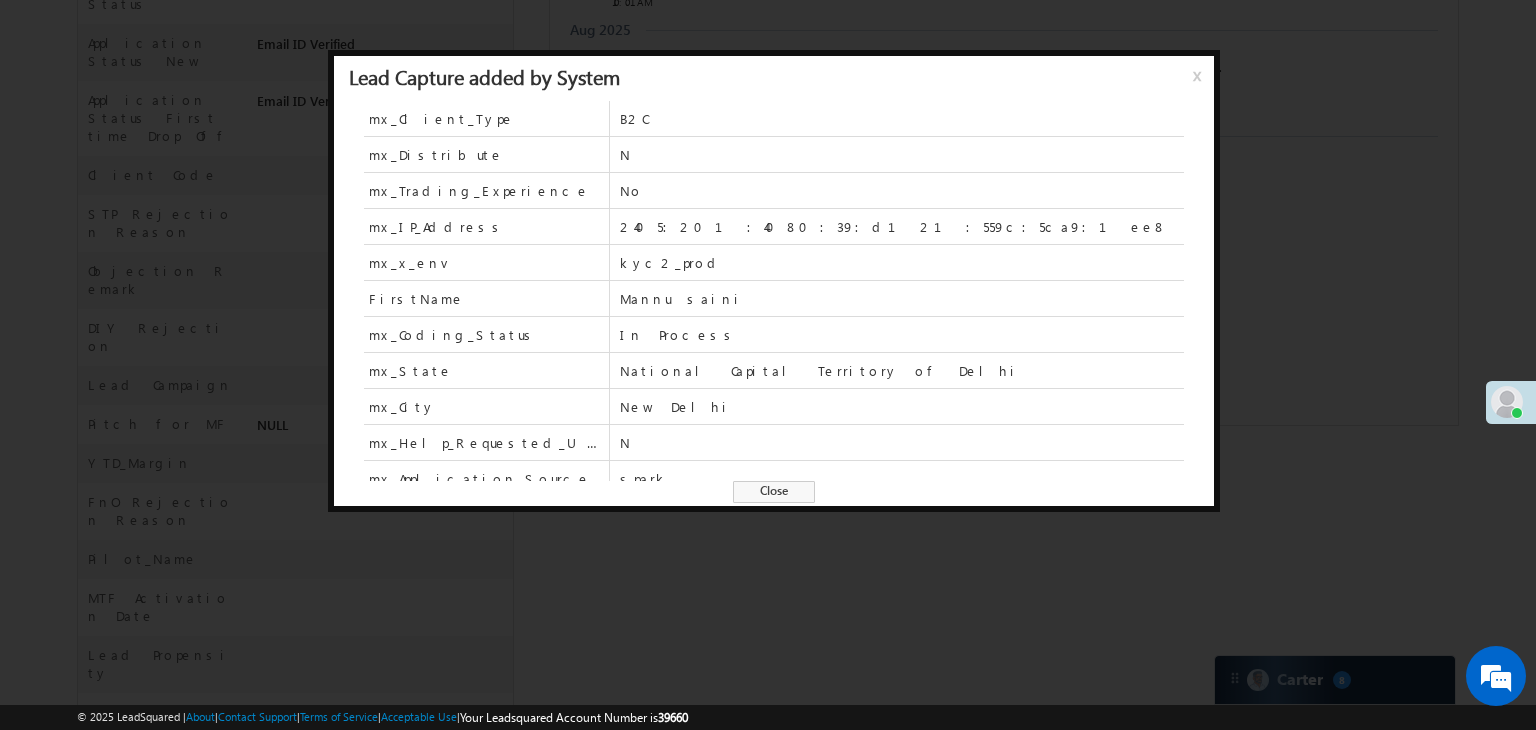 click on "x" at bounding box center [1201, 83] 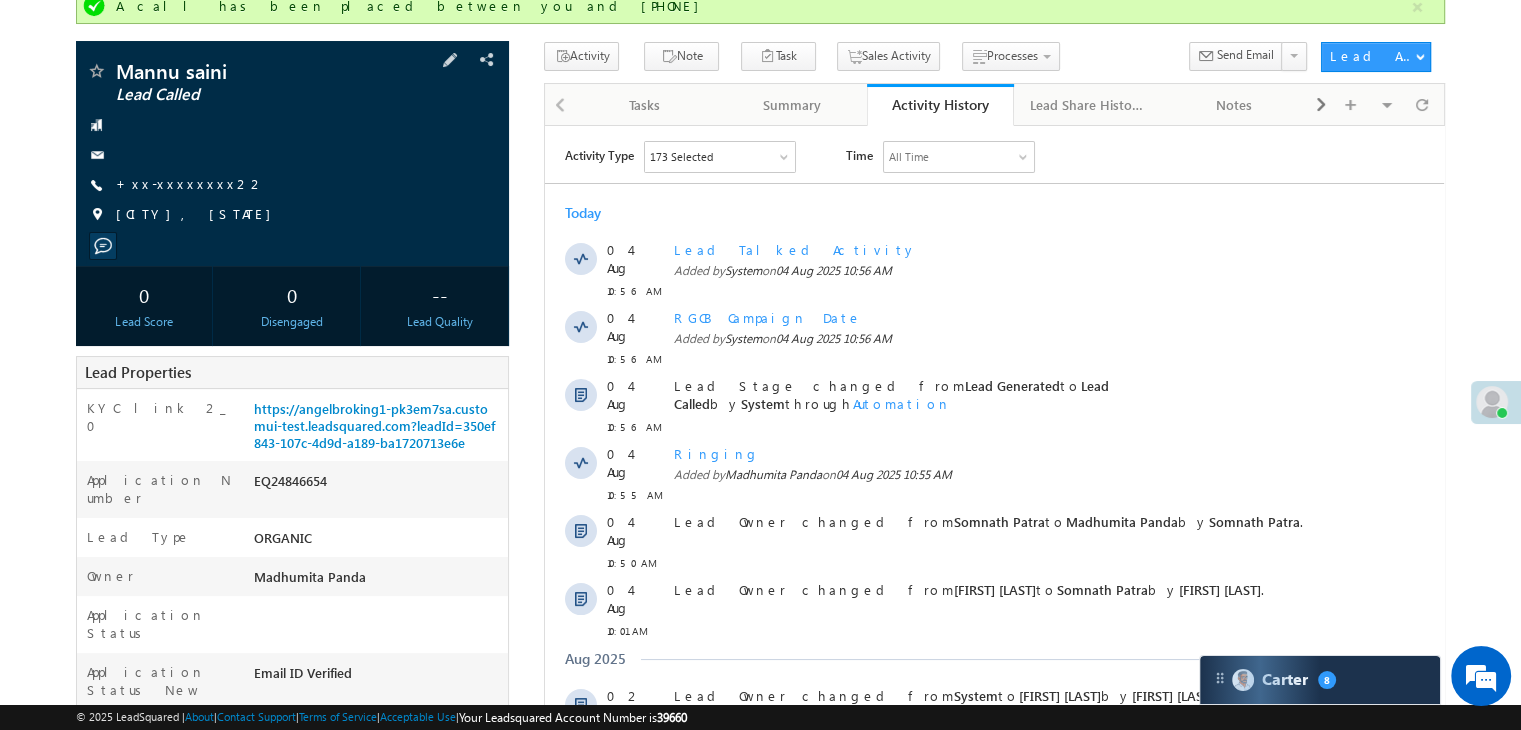 scroll, scrollTop: 0, scrollLeft: 0, axis: both 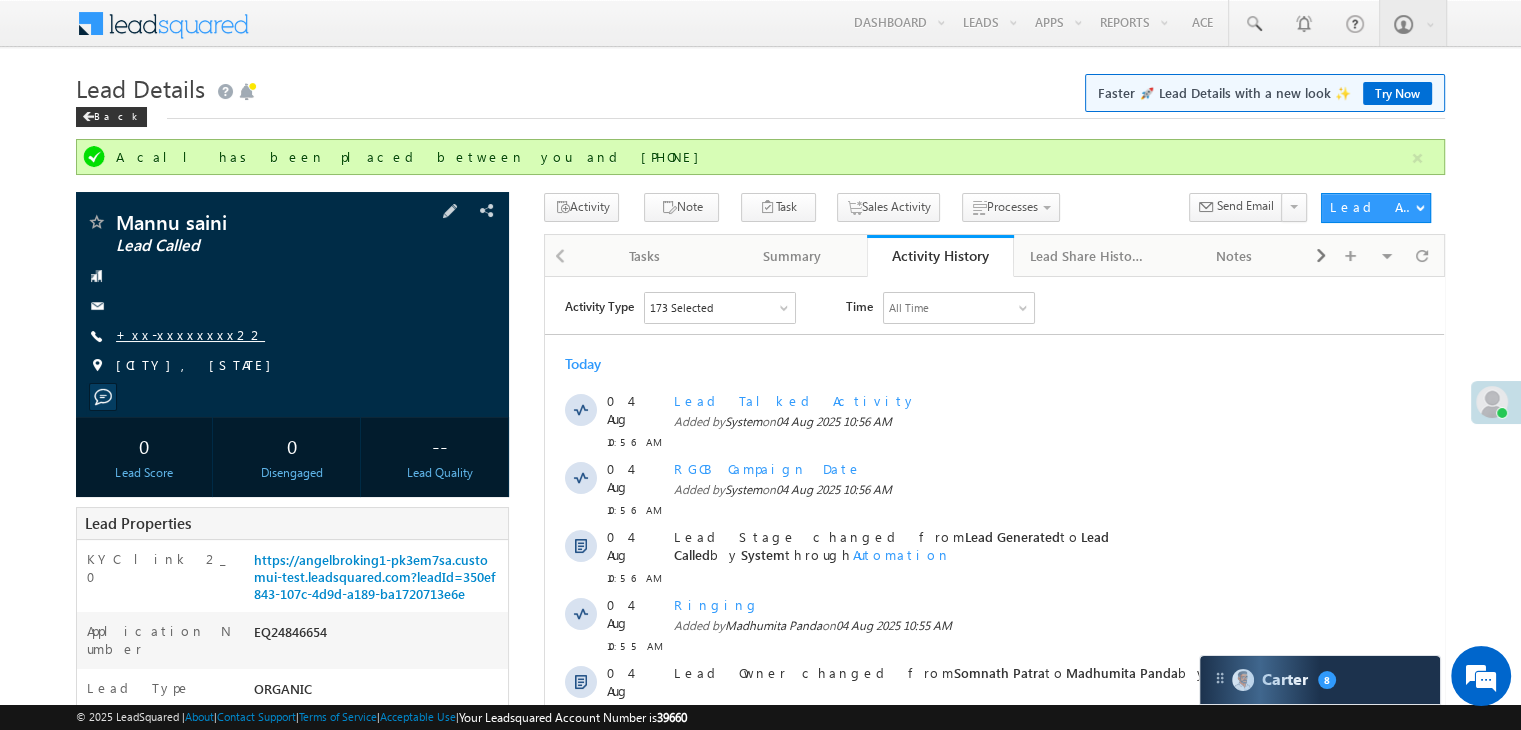 click on "+xx-xxxxxxxx22" at bounding box center (190, 334) 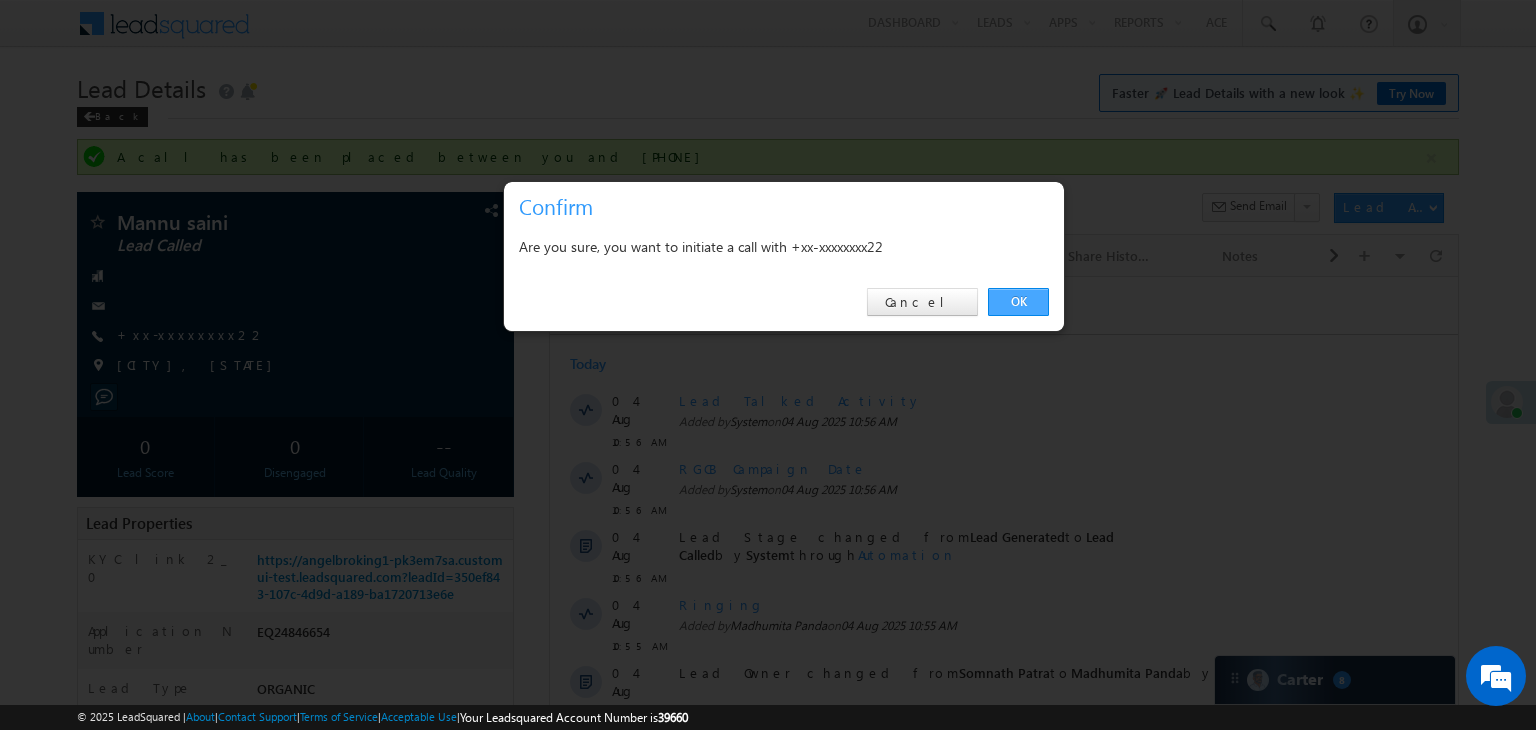 click on "OK" at bounding box center [1018, 302] 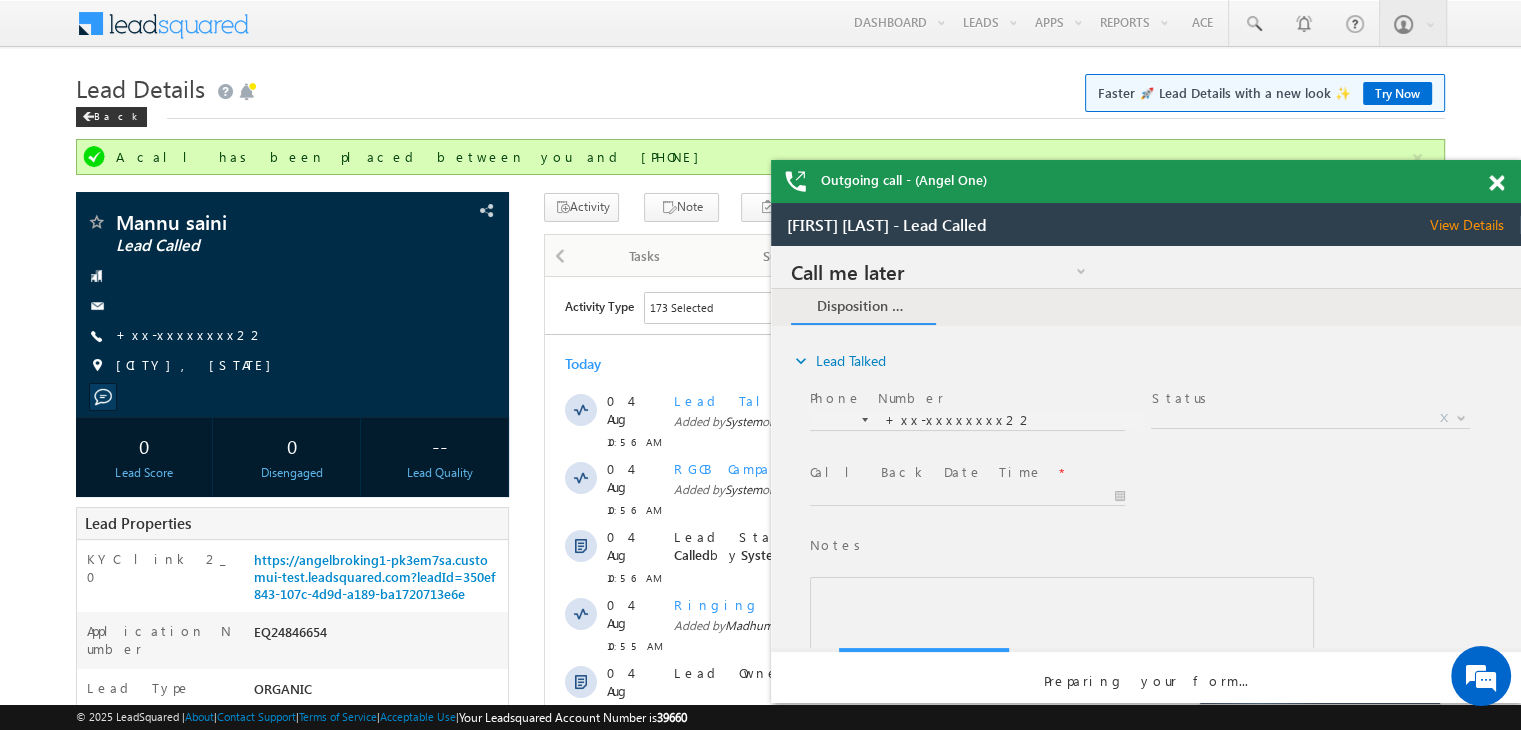 scroll, scrollTop: 0, scrollLeft: 0, axis: both 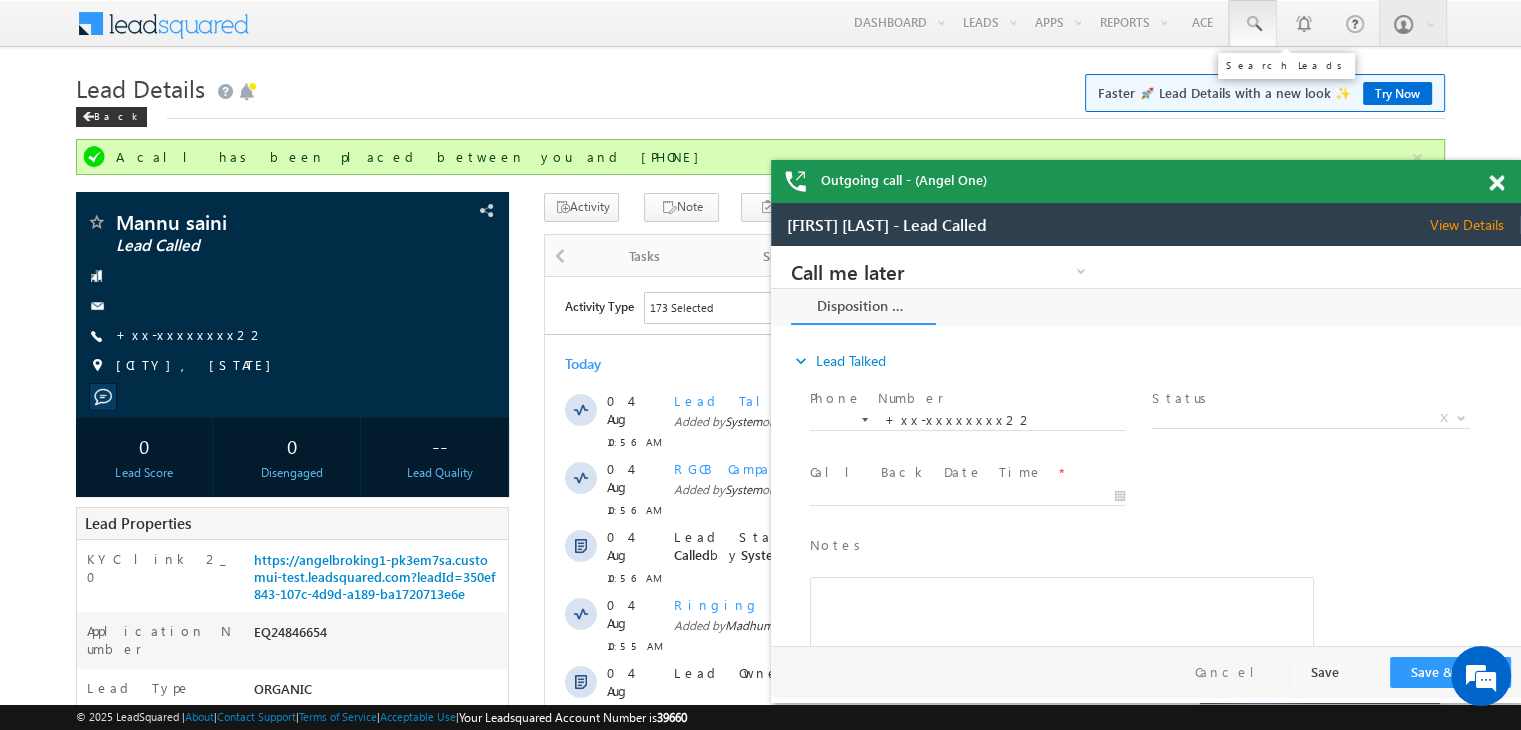 click at bounding box center [1253, 24] 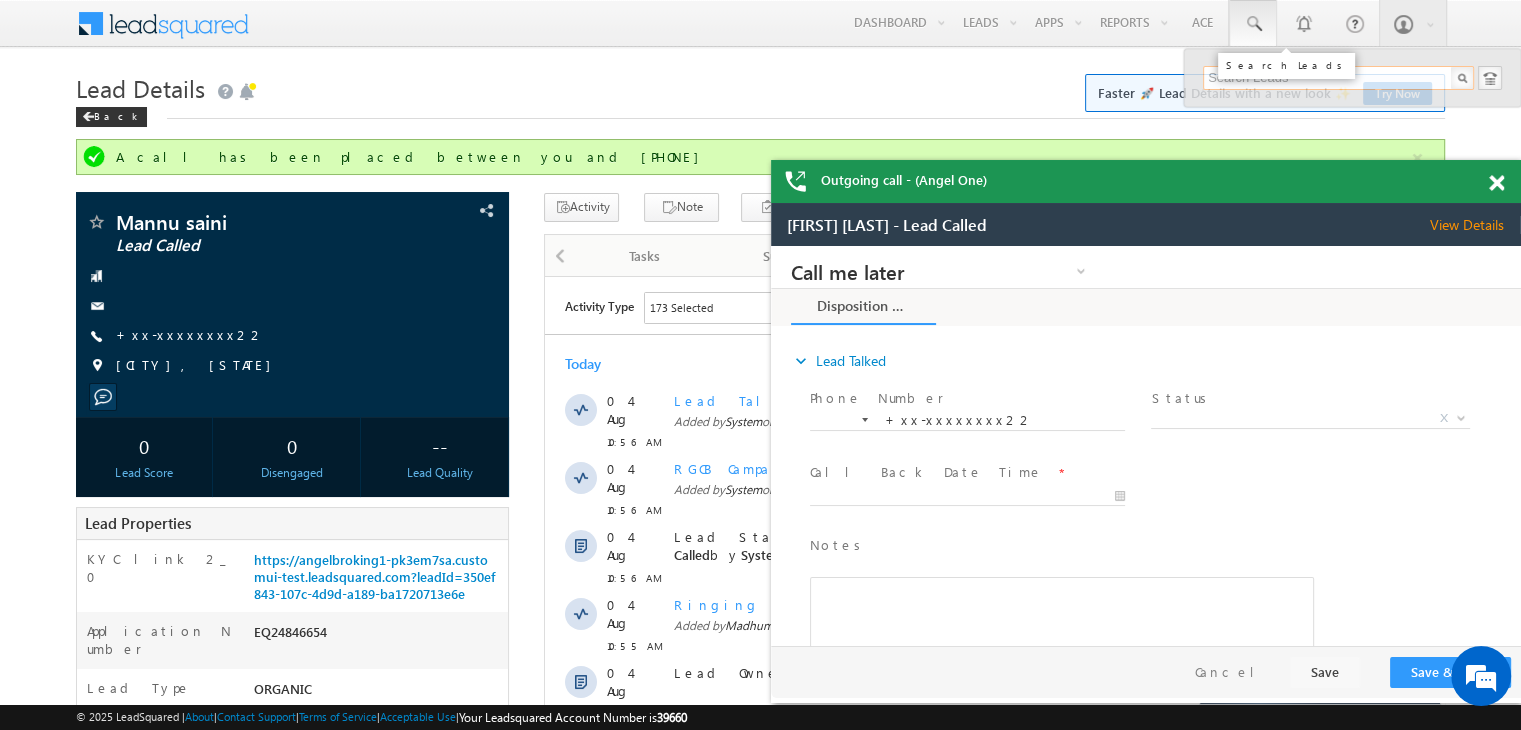 paste on "EQ25240937" 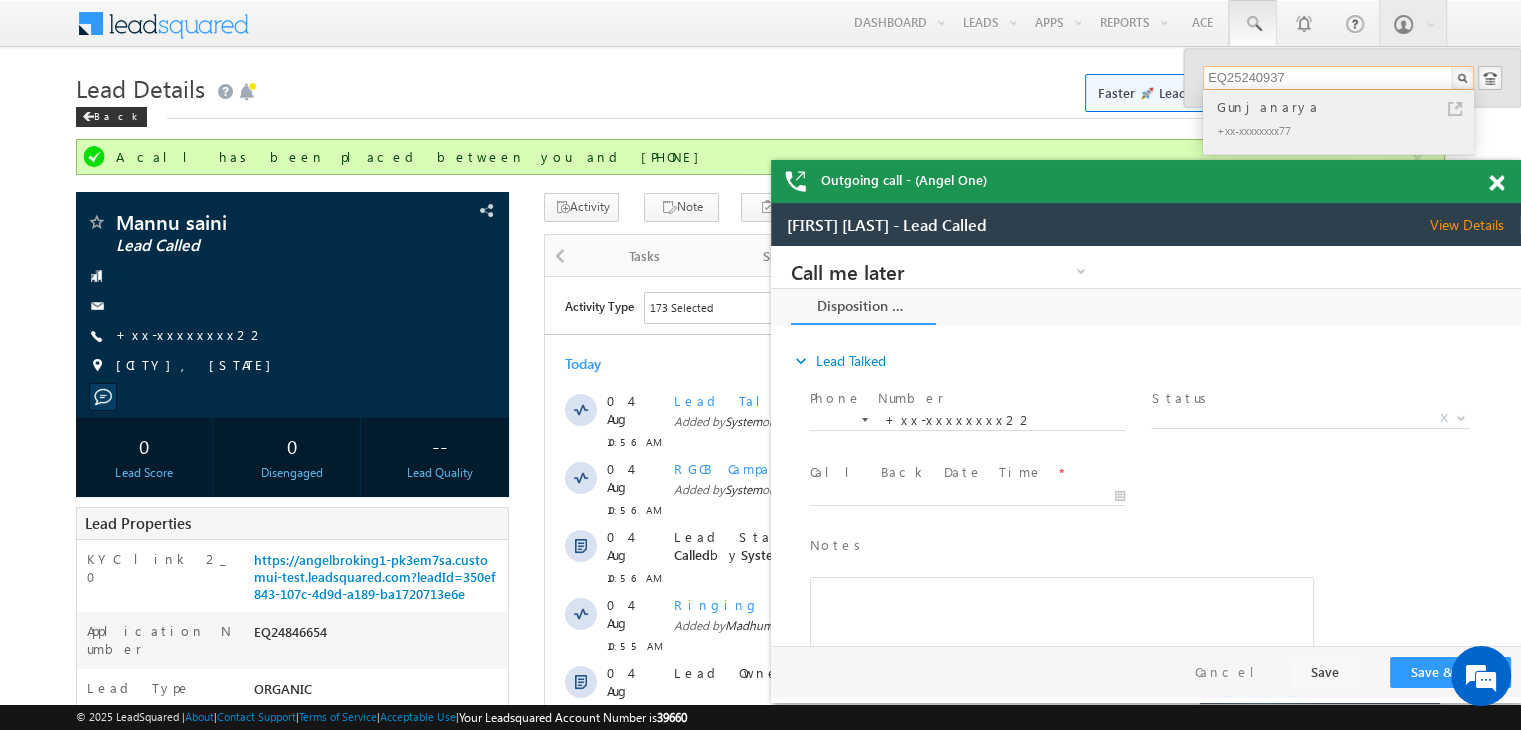 type on "EQ25240937" 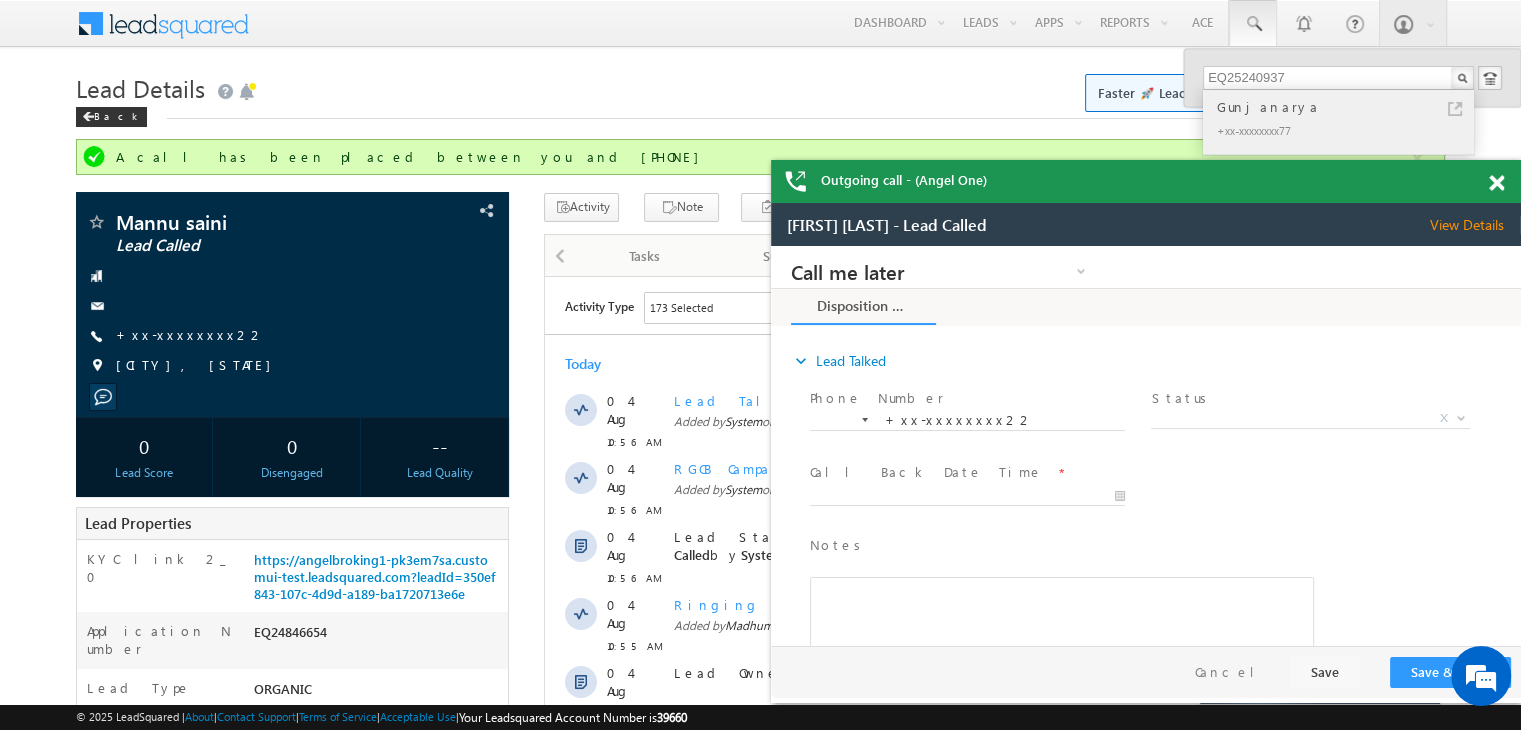click on "Gunjanarya" at bounding box center [1347, 107] 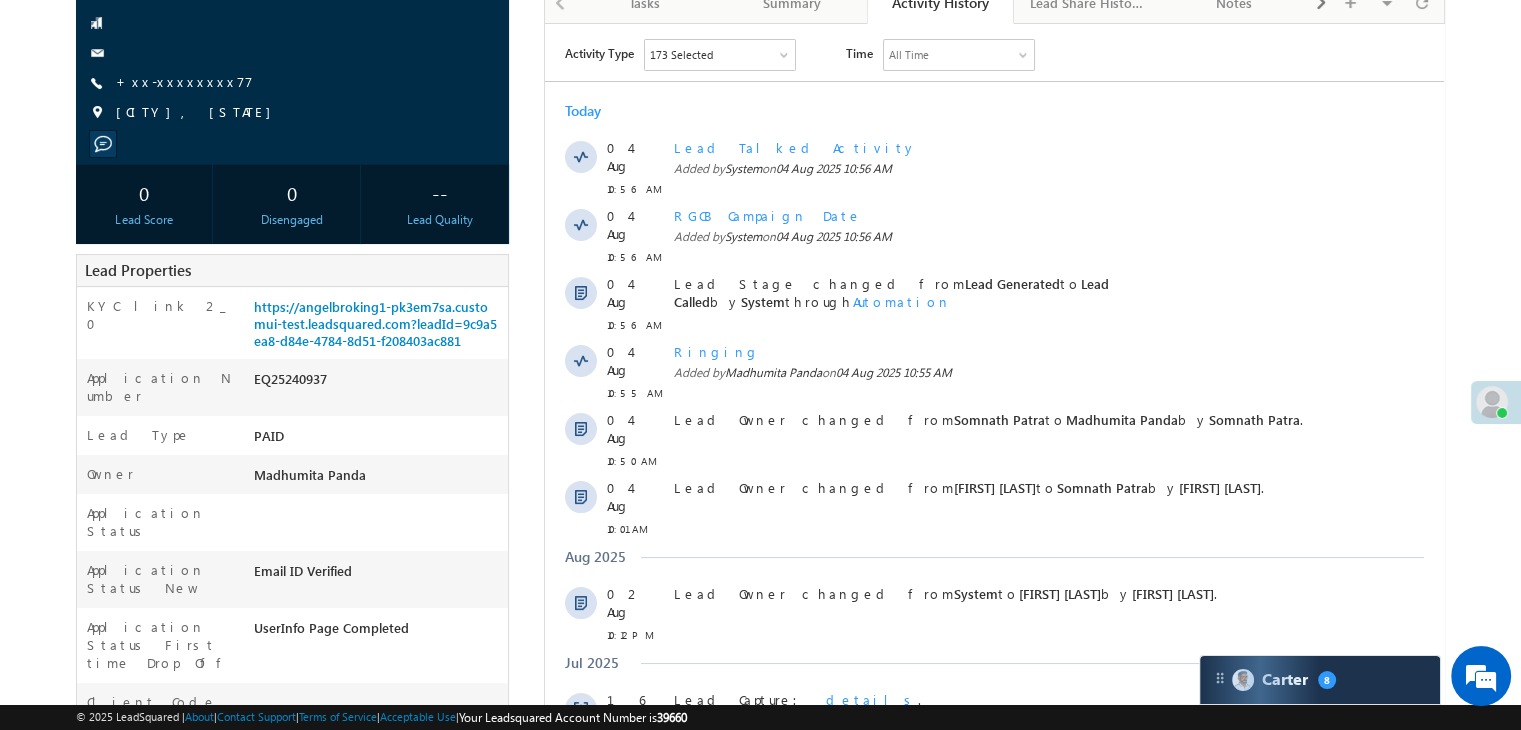 scroll, scrollTop: 200, scrollLeft: 0, axis: vertical 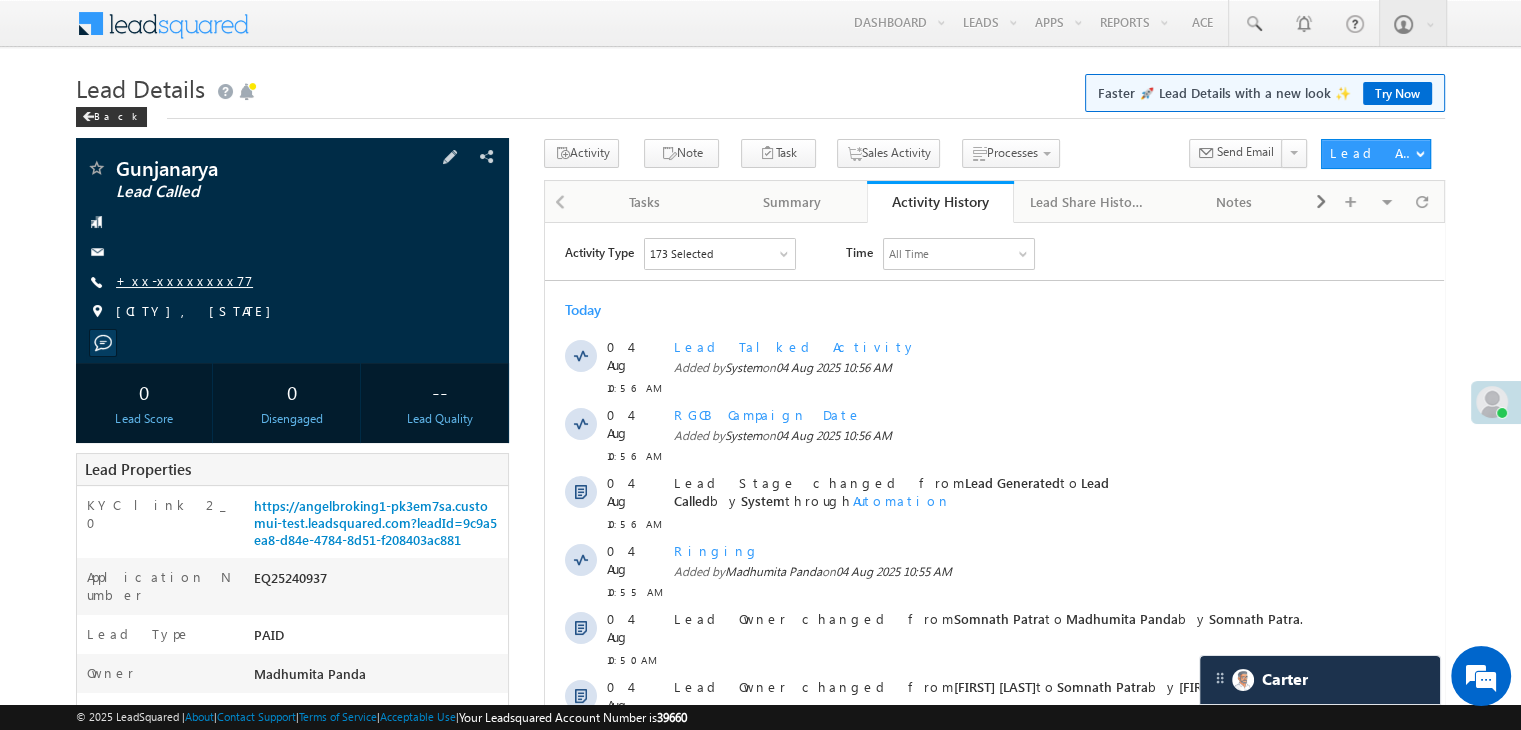 click on "+xx-xxxxxxxx77" at bounding box center (184, 280) 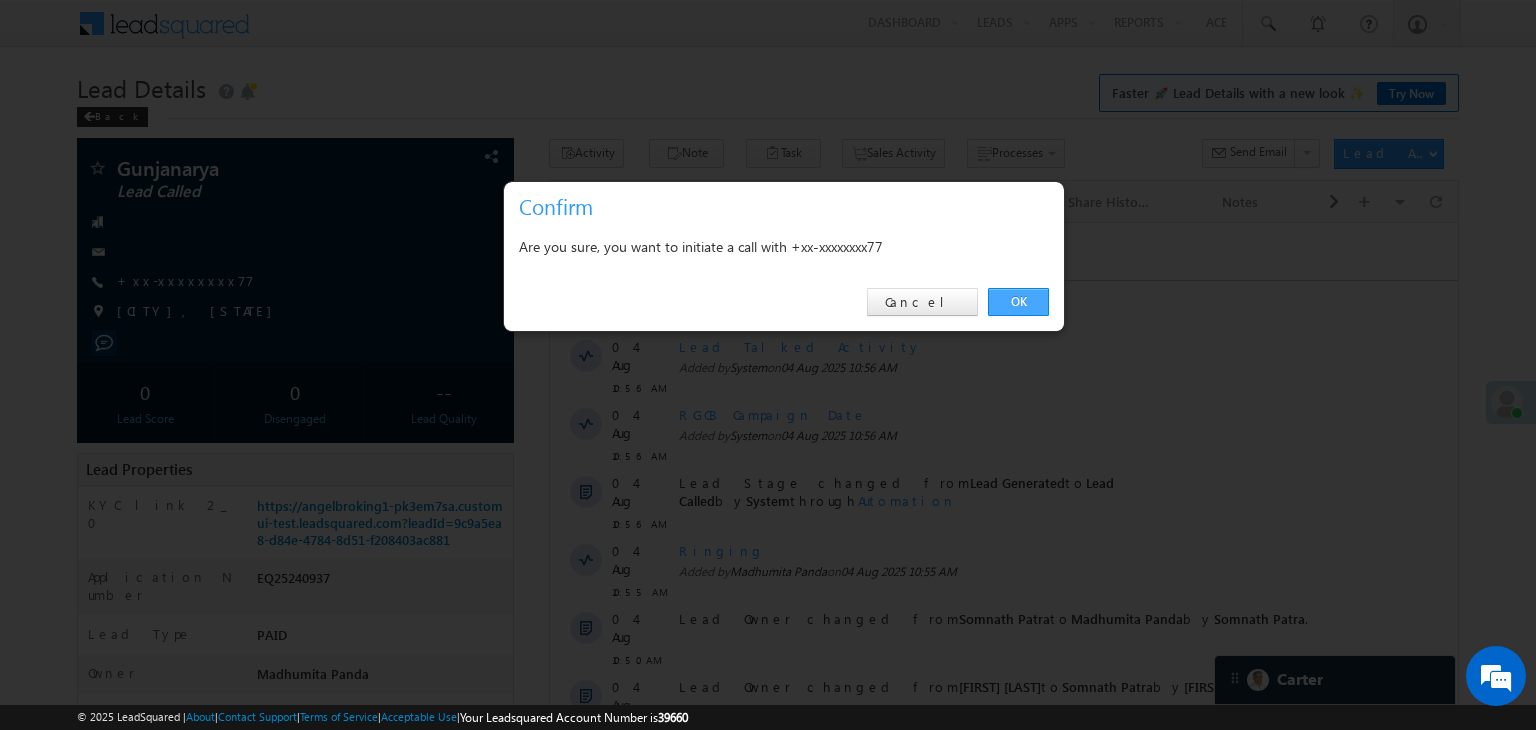 click on "OK" at bounding box center (1018, 302) 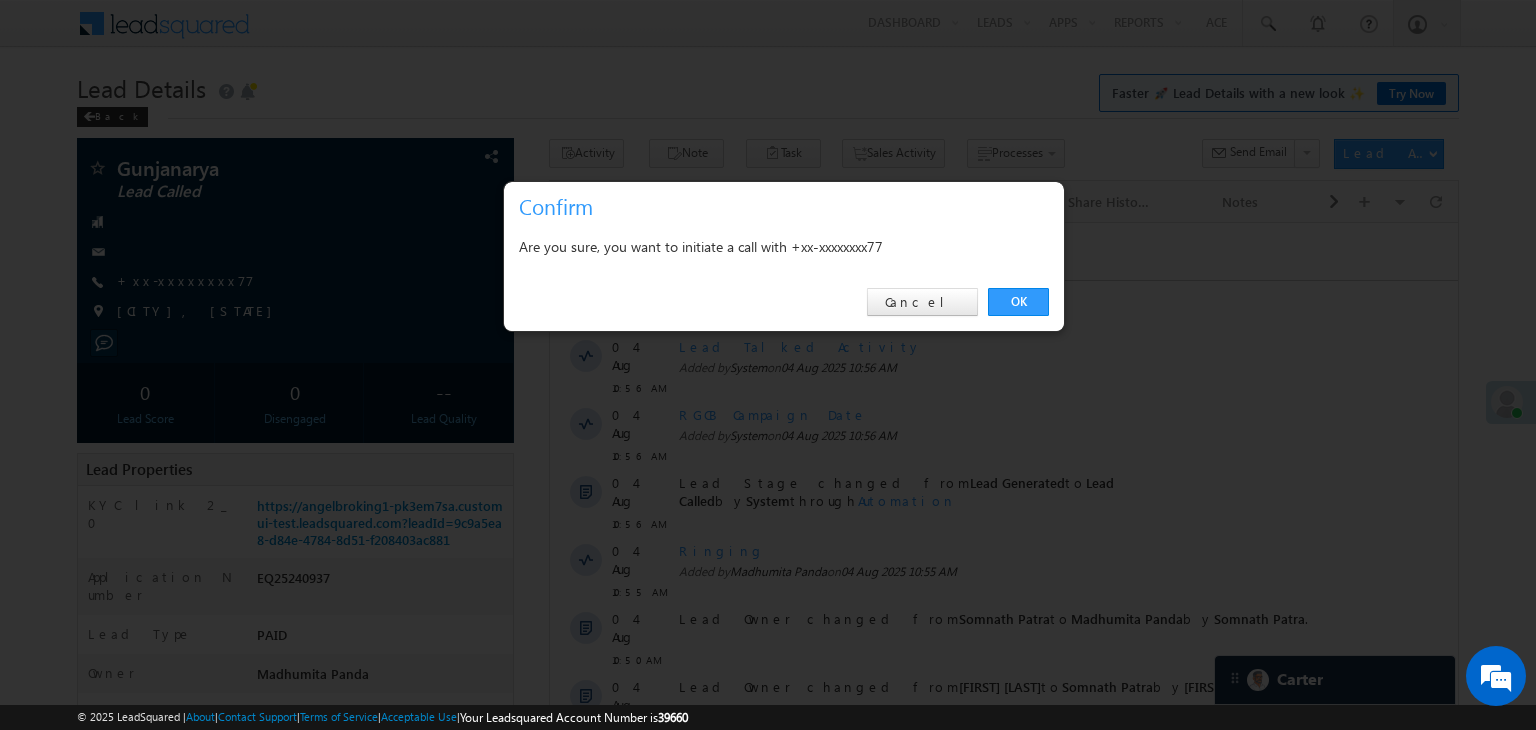 click on "Today" at bounding box center (1004, 309) 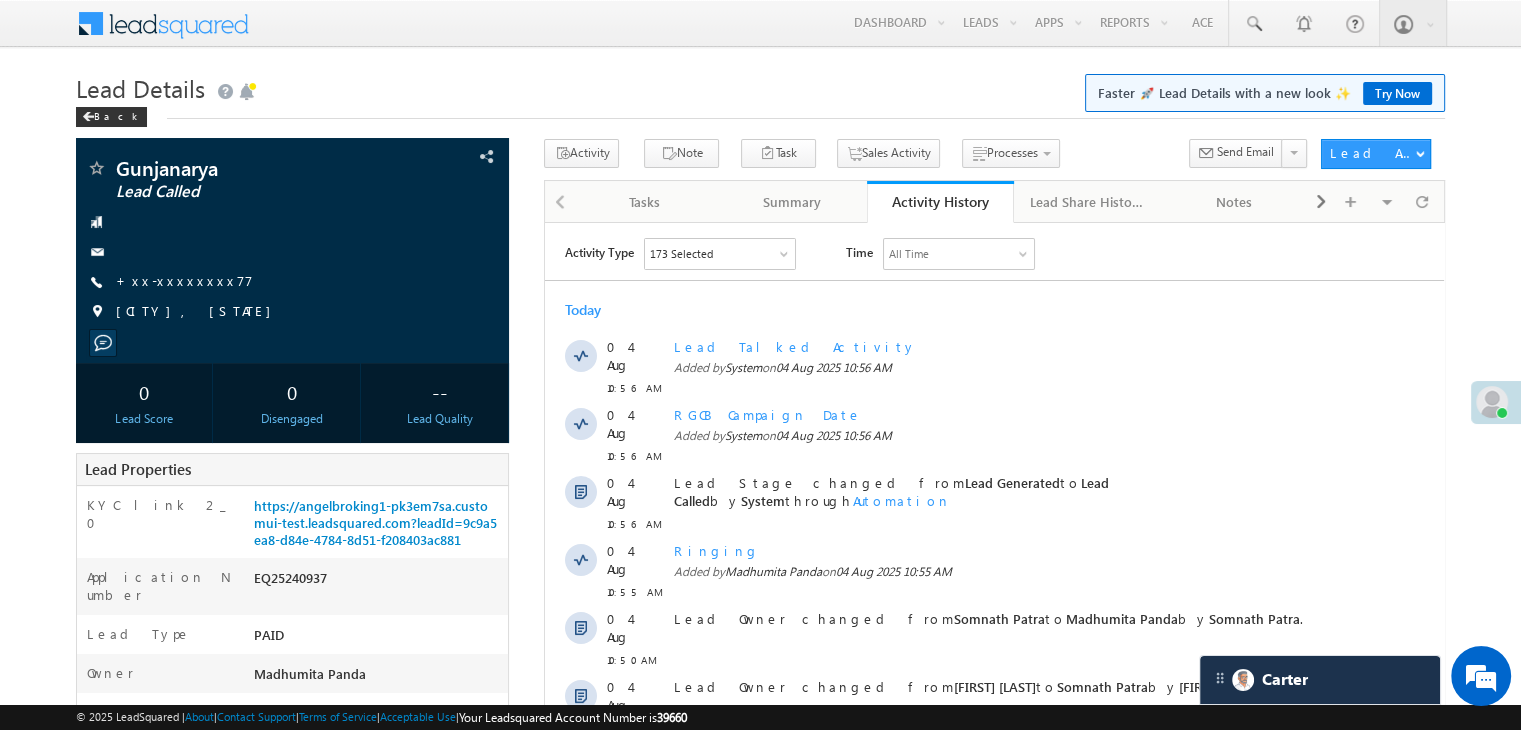 click on "Today
[DD] [MONTH]
[HH]:[MM] [AMPM]
Lead Talked Activity
Added by  System  on  [DD] [MONTH] [YYYY] [HH]:[MM] [AMPM]
[DD] [MONTH]
[HH]:[MM] [AMPM]
RGCB Campaign Date
Added by  System  on  [DD] [MONTH] [YYYY] [HH]:[MM] [AMPM]" at bounding box center [994, 687] 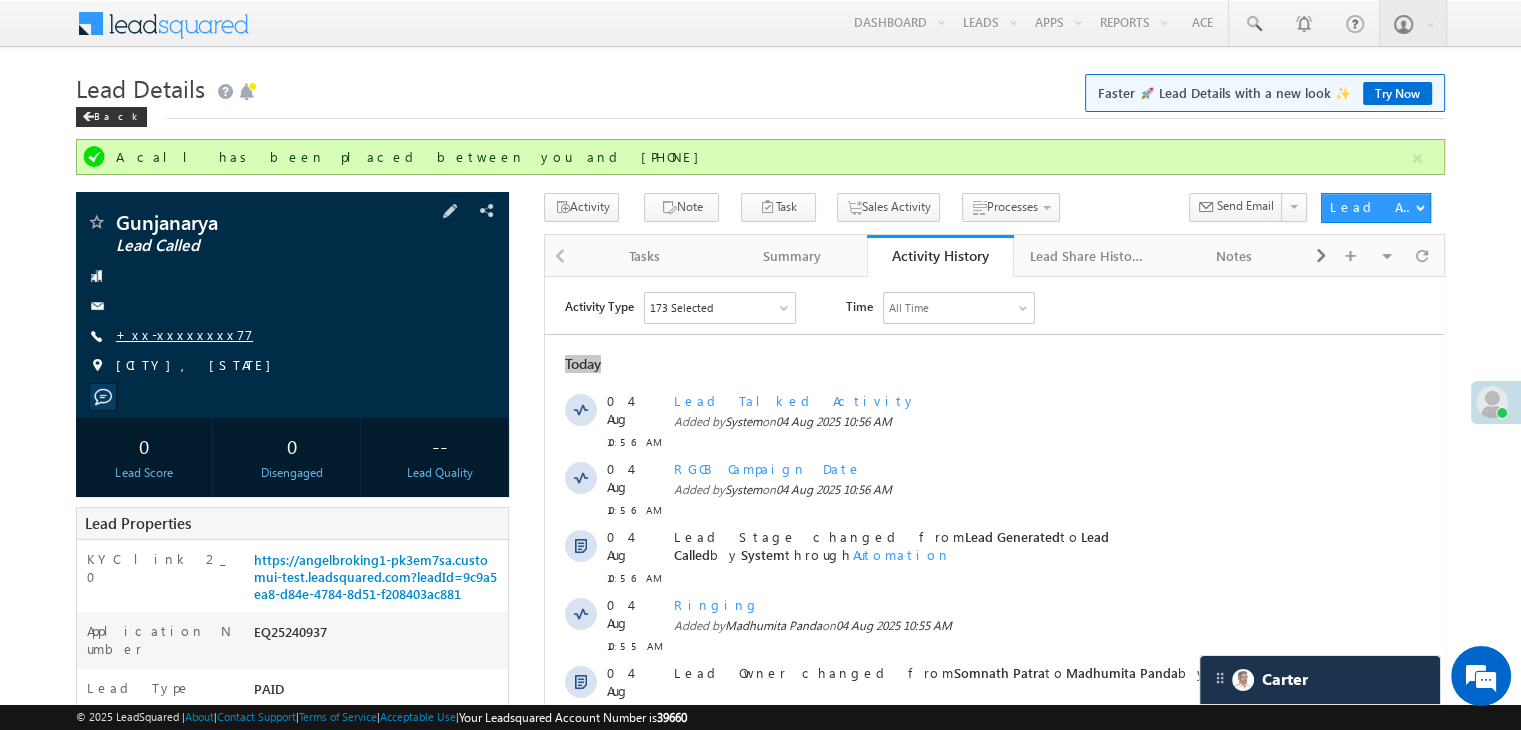 click on "+xx-xxxxxxxx77" at bounding box center [184, 334] 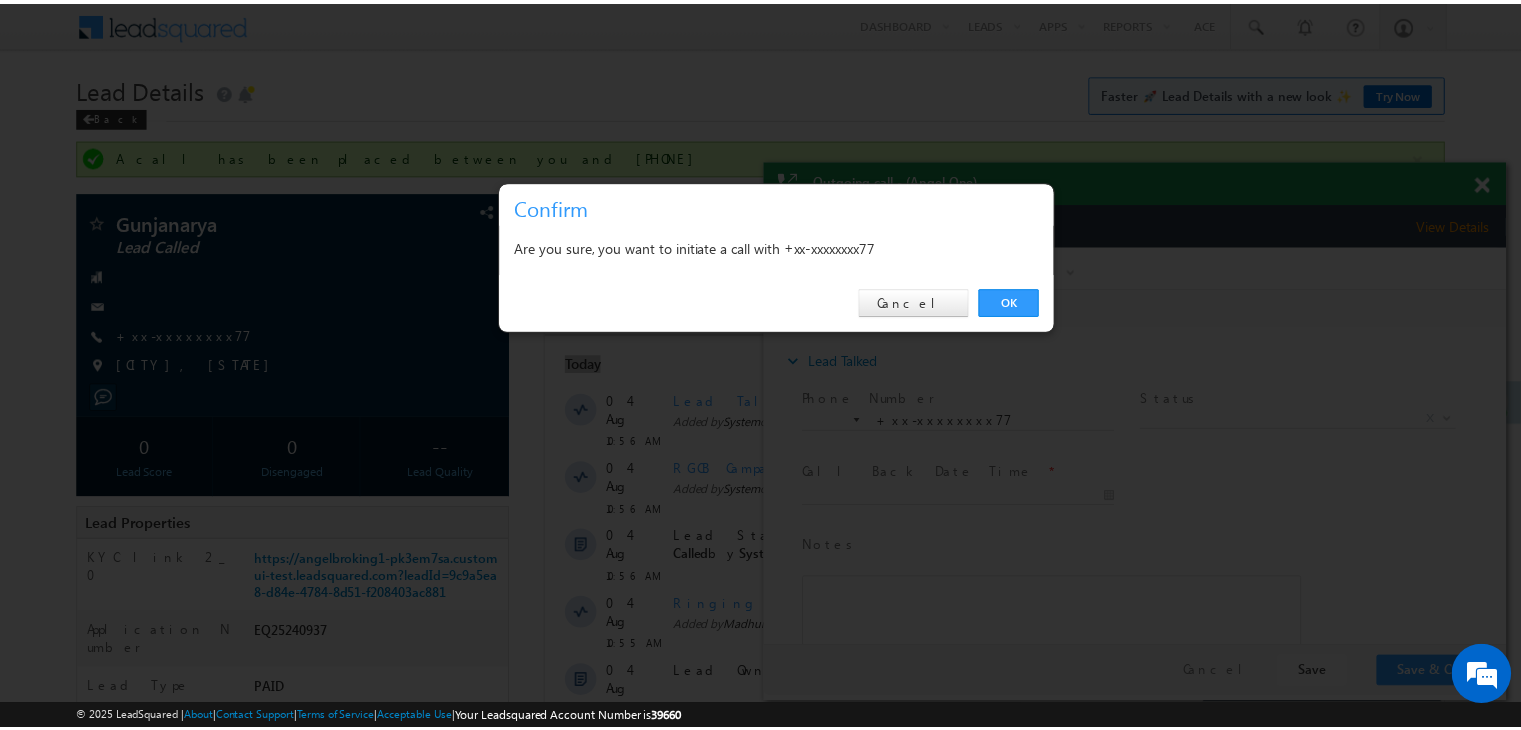 scroll, scrollTop: 0, scrollLeft: 0, axis: both 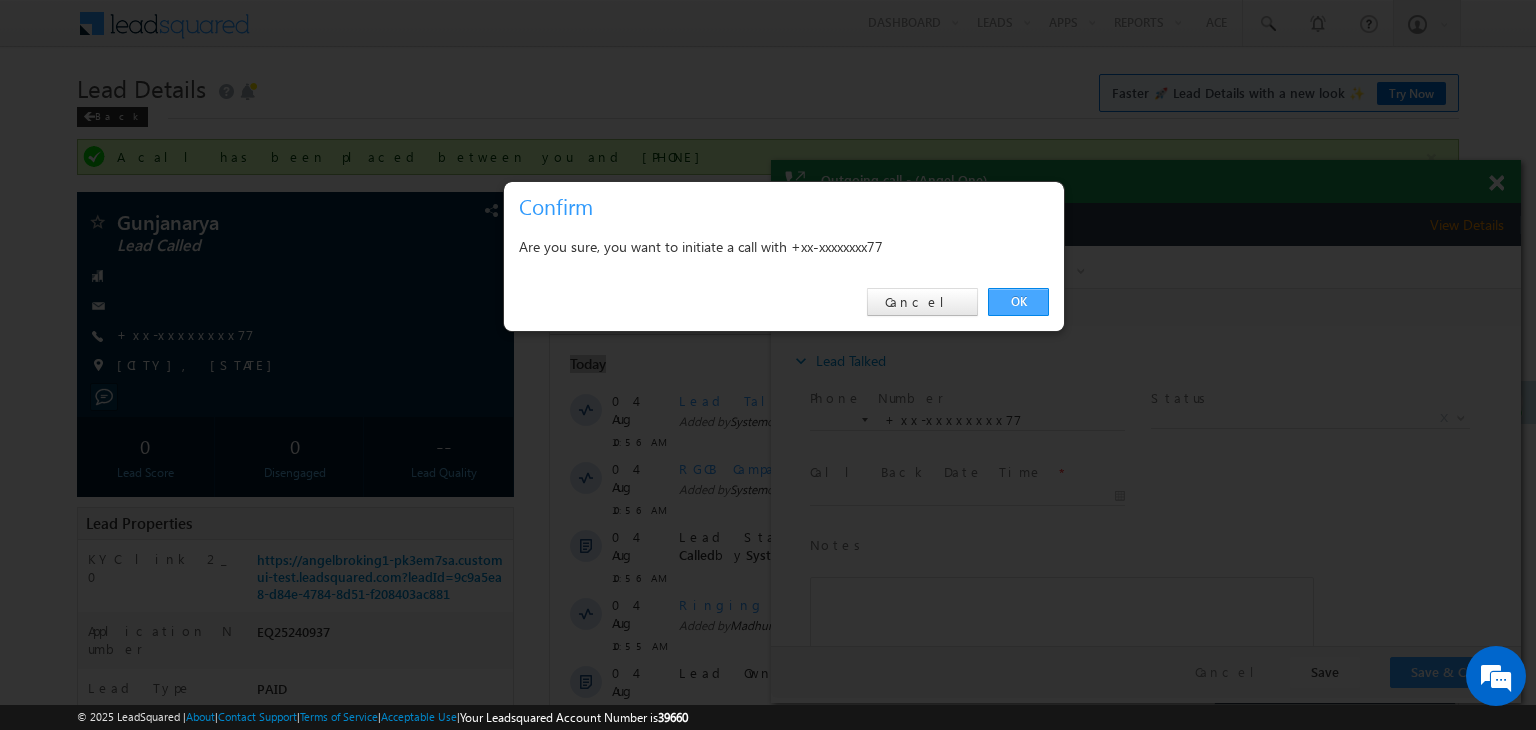 click on "OK" at bounding box center (1018, 302) 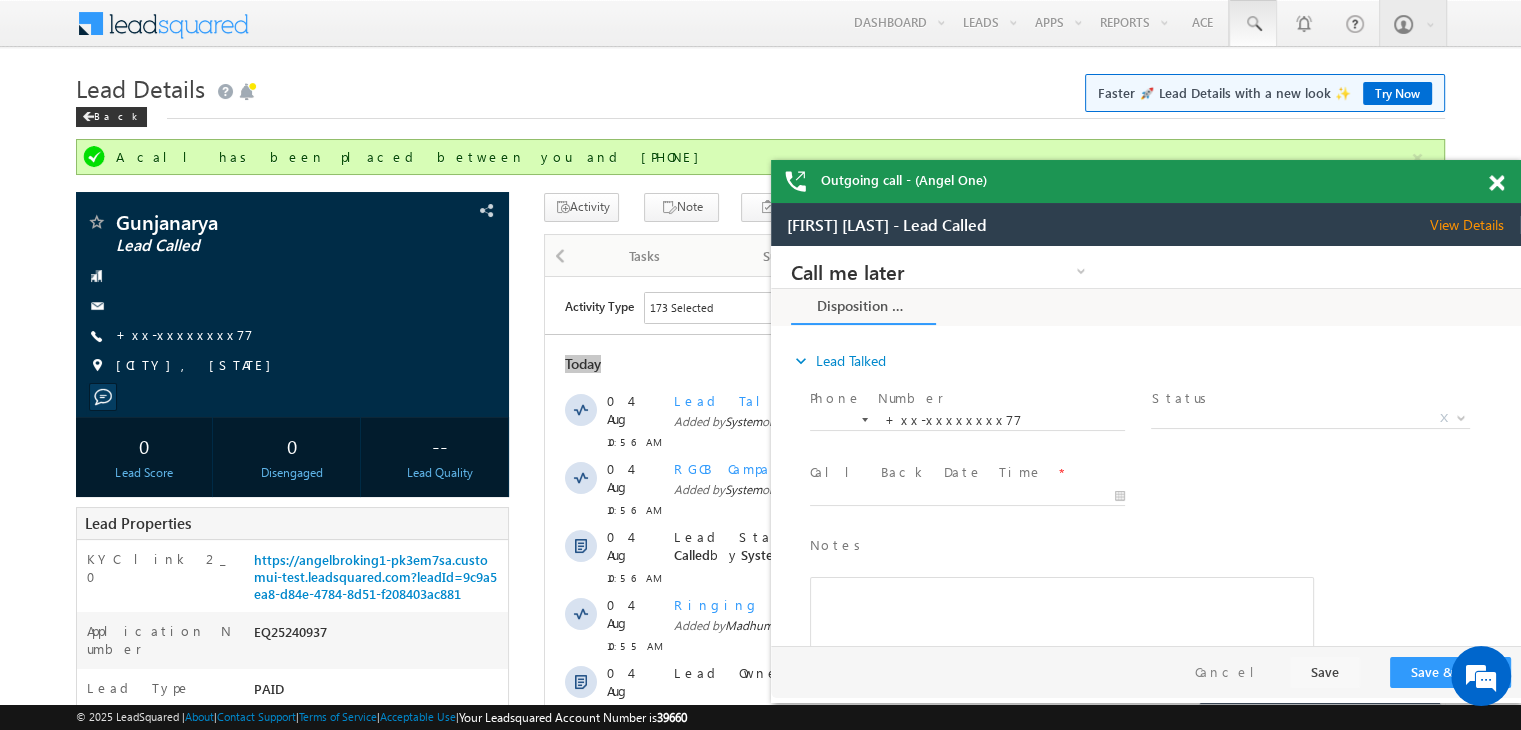 click at bounding box center (1253, 24) 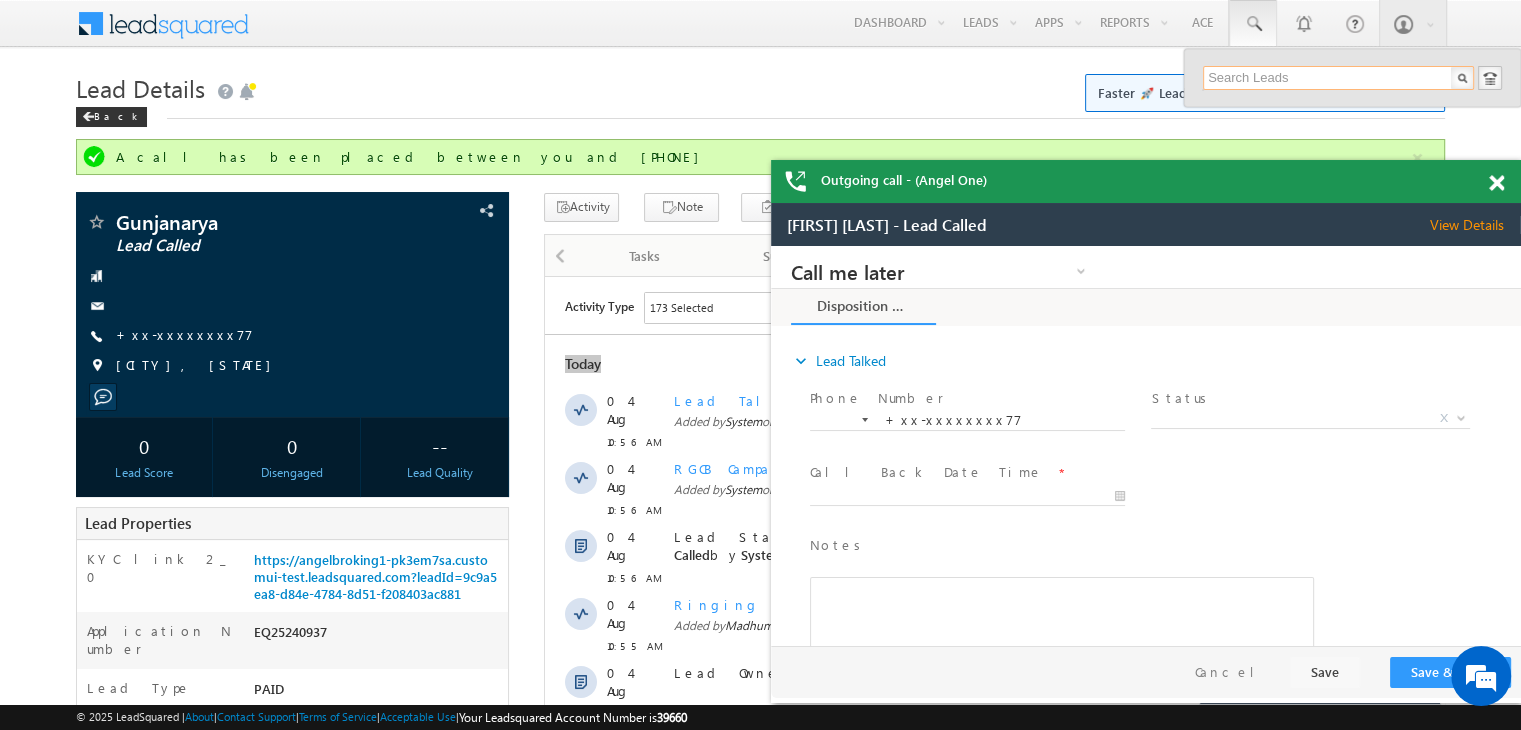 paste on "EQ14157281" 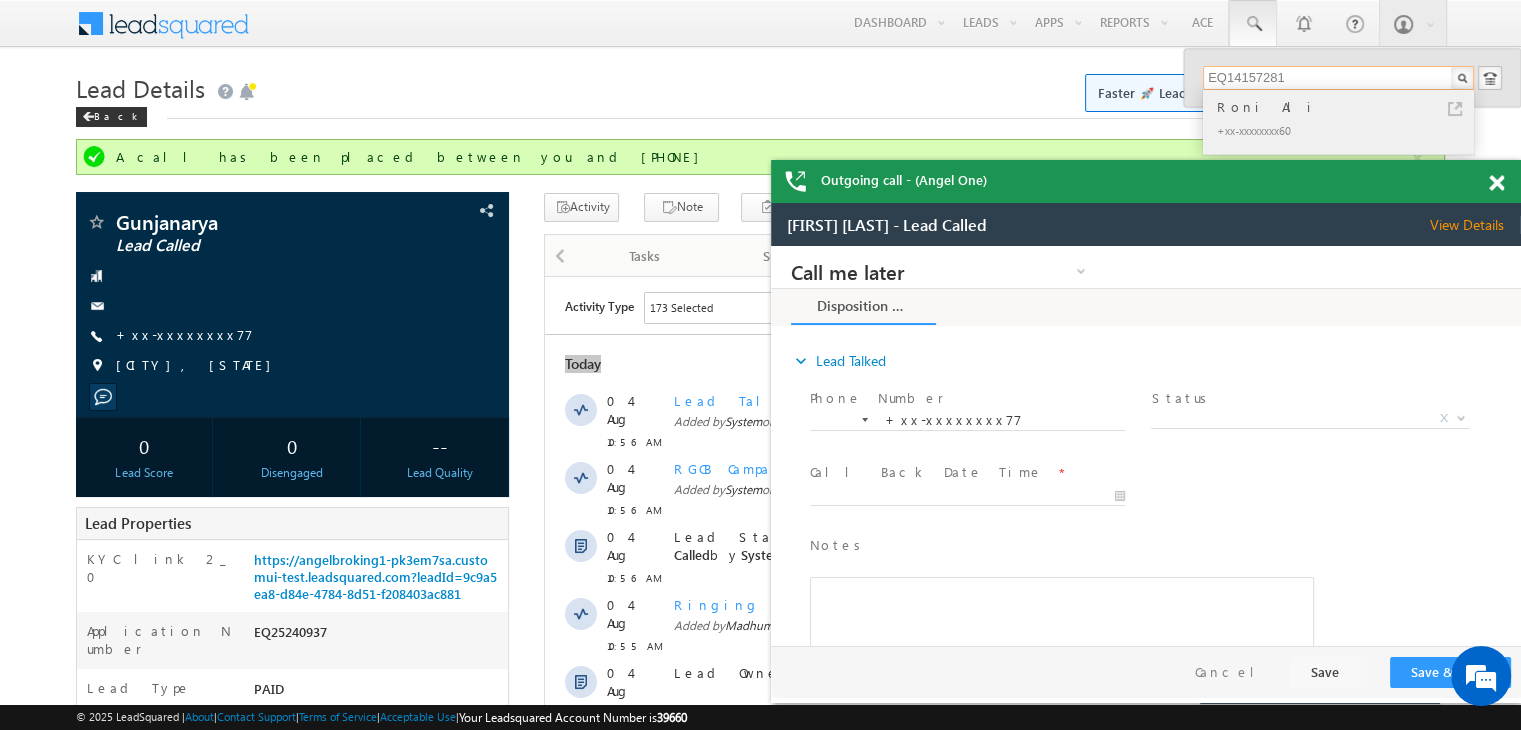 type on "EQ14157281" 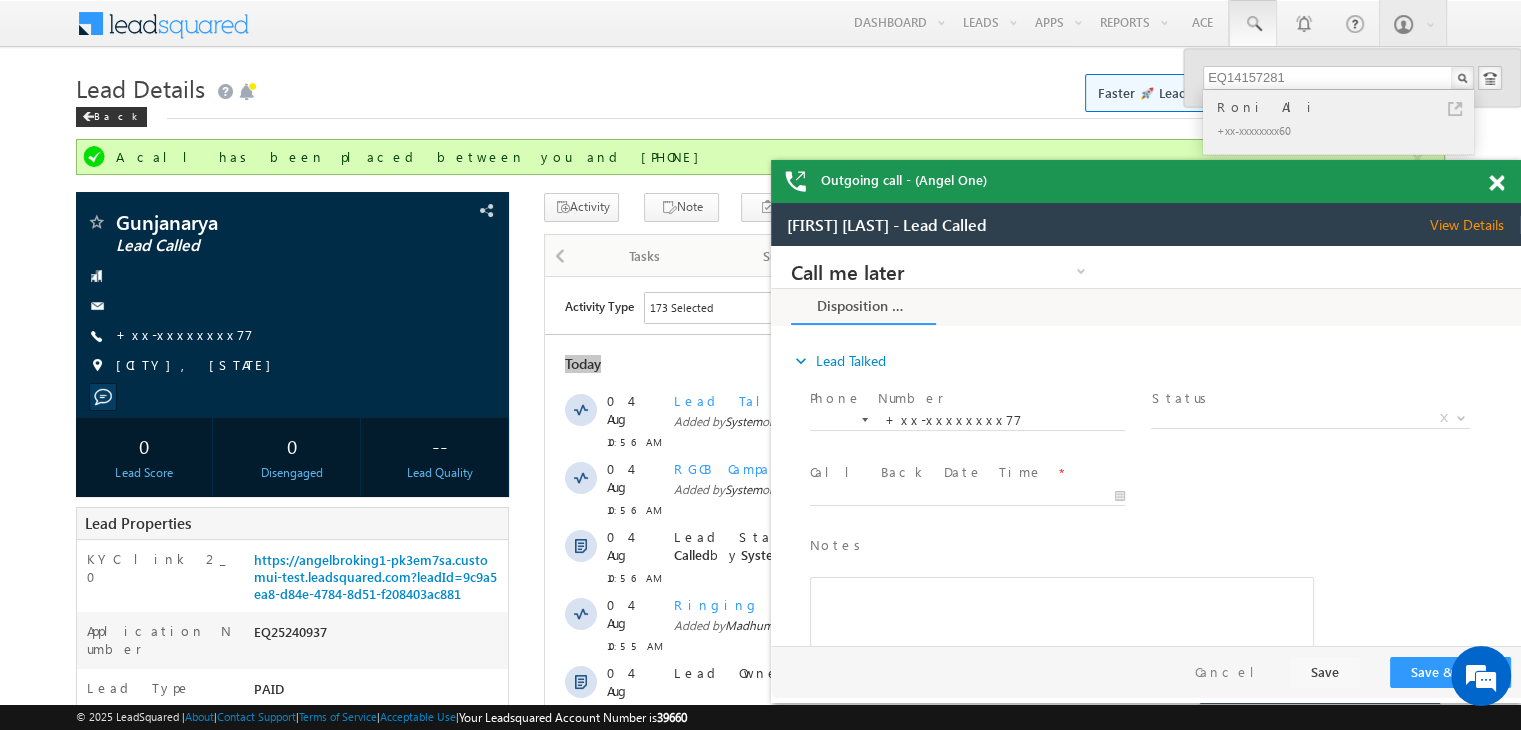 click on "Roni Ali" at bounding box center (1347, 107) 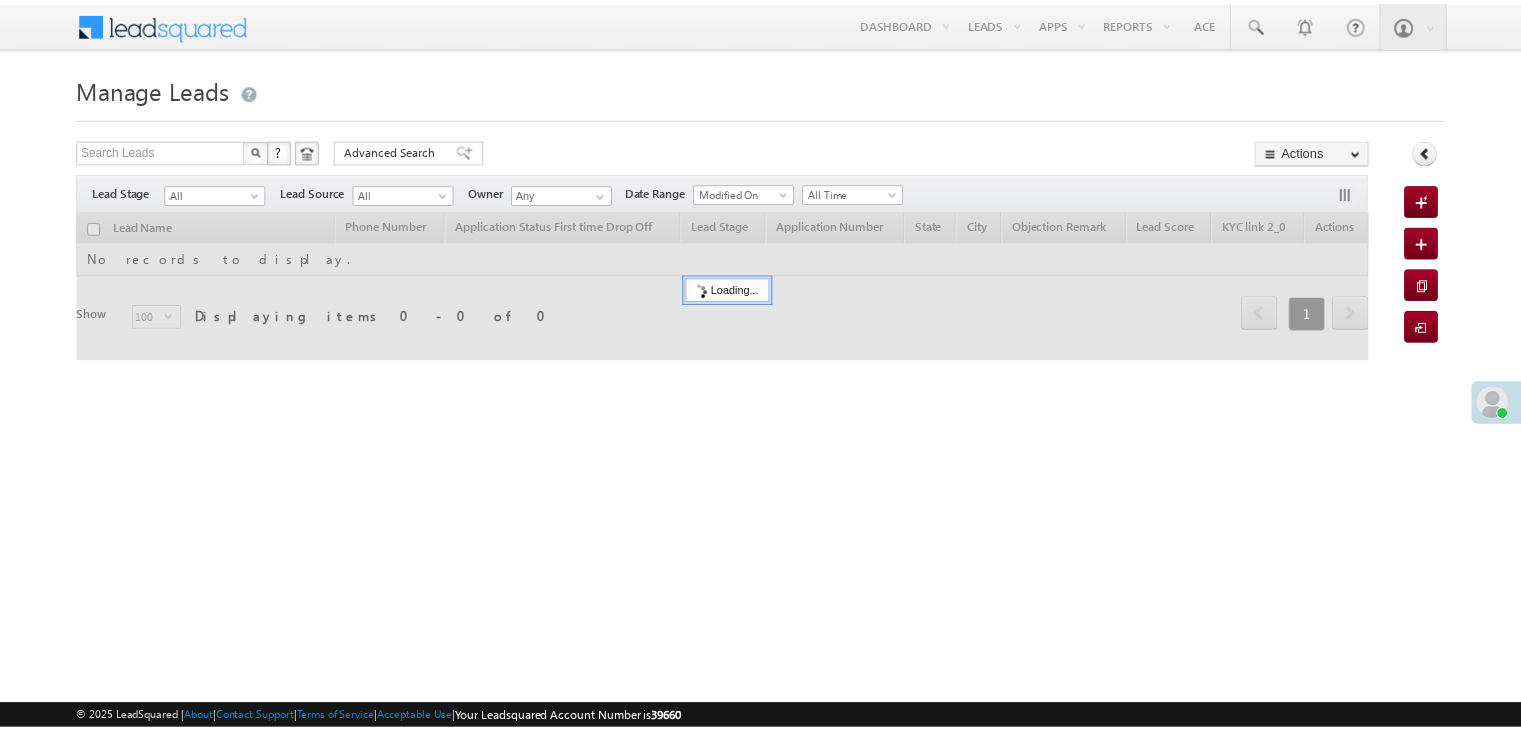 scroll, scrollTop: 0, scrollLeft: 0, axis: both 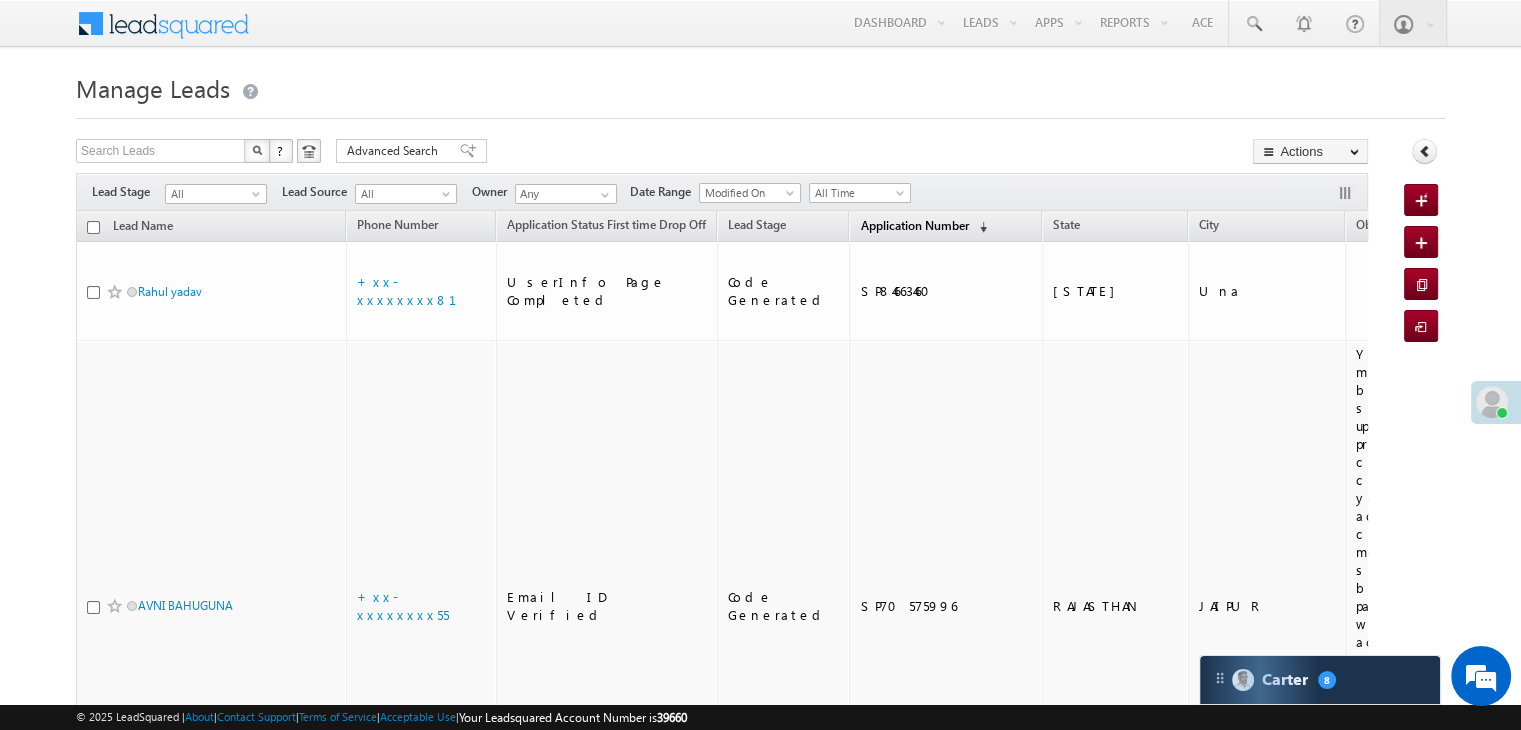 click on "Application Number" at bounding box center (914, 225) 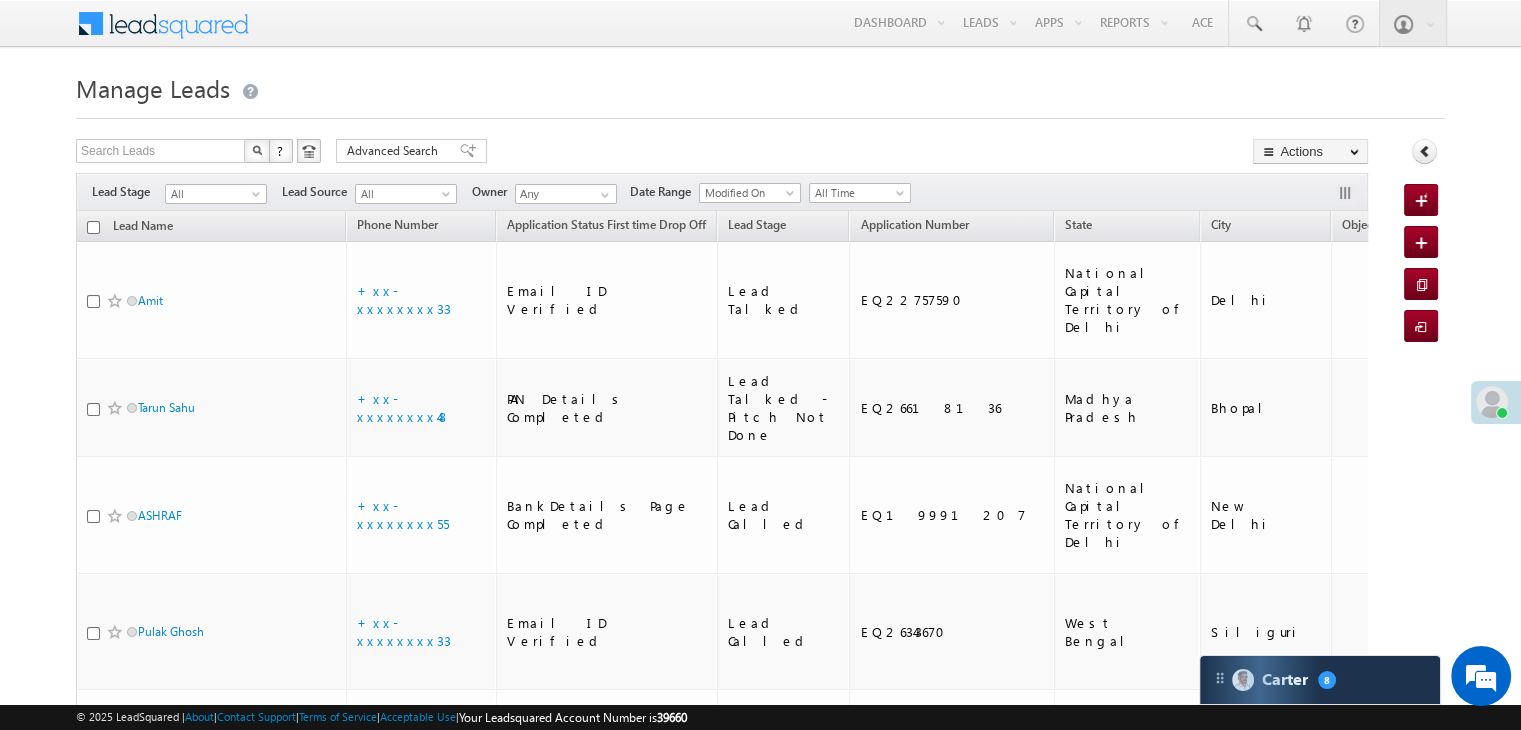 scroll, scrollTop: 0, scrollLeft: 0, axis: both 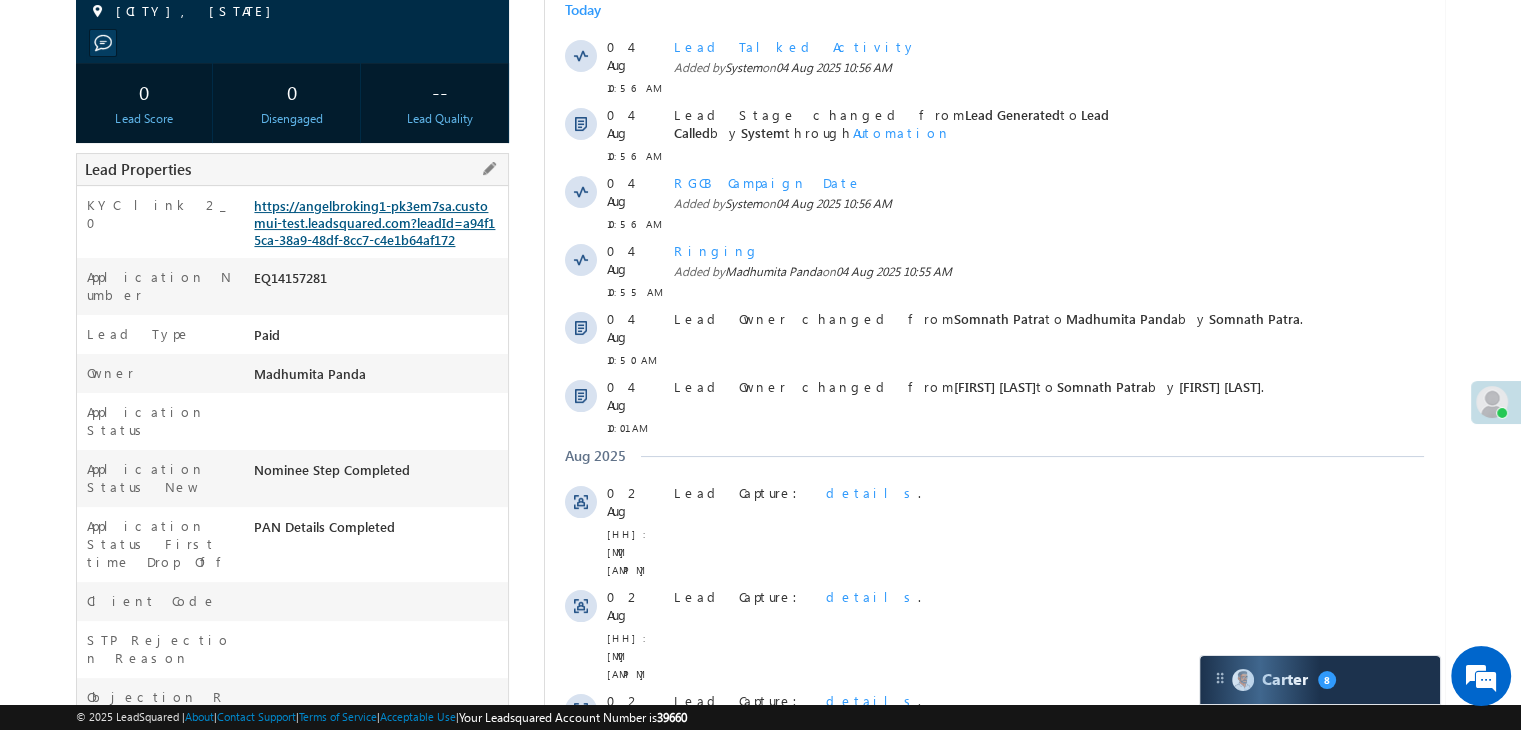 click on "https://angelbroking1-pk3em7sa.customui-test.leadsquared.com?leadId=a94f15ca-38a9-48df-8cc7-c4e1b64af172" at bounding box center [374, 222] 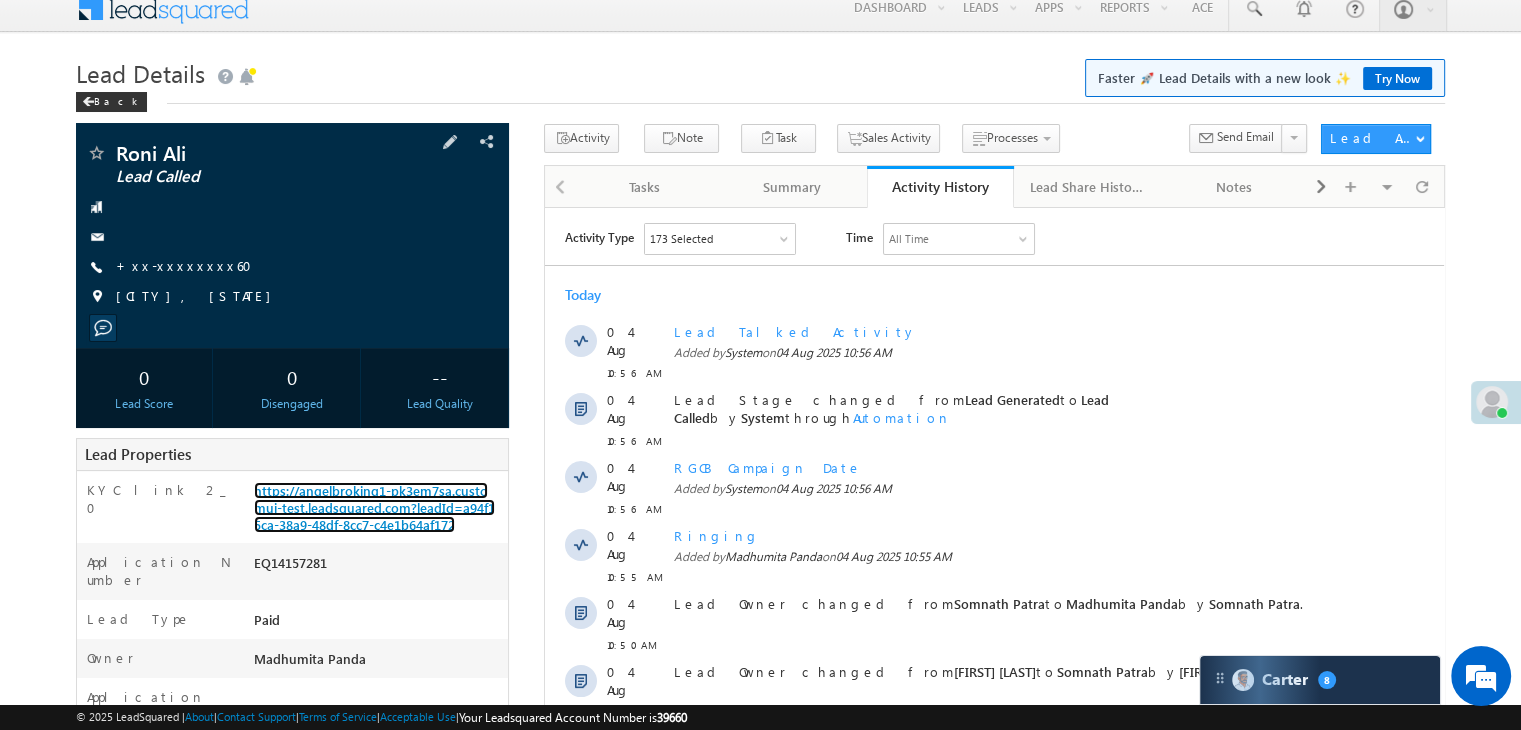 scroll, scrollTop: 0, scrollLeft: 0, axis: both 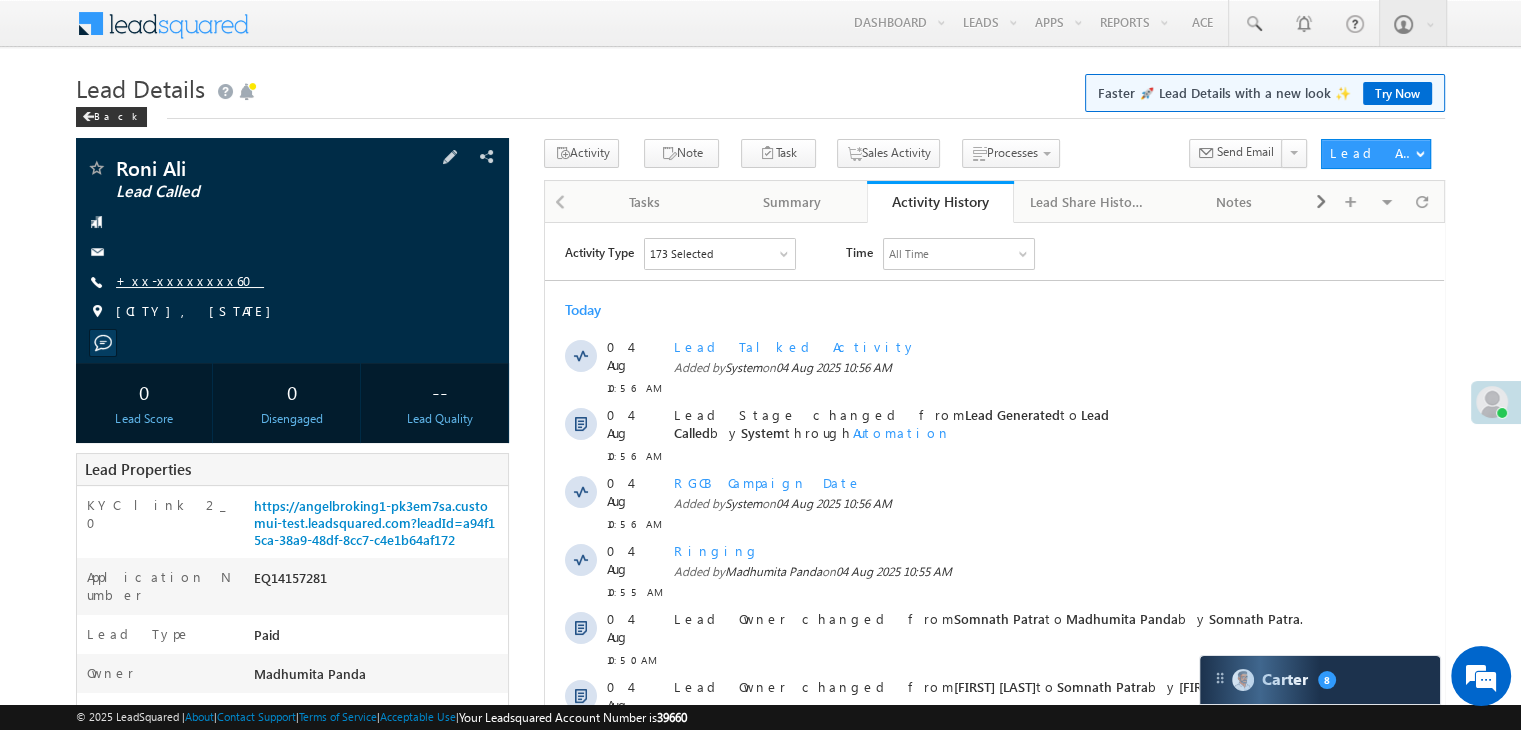 click on "+xx-xxxxxxxx60" at bounding box center (190, 280) 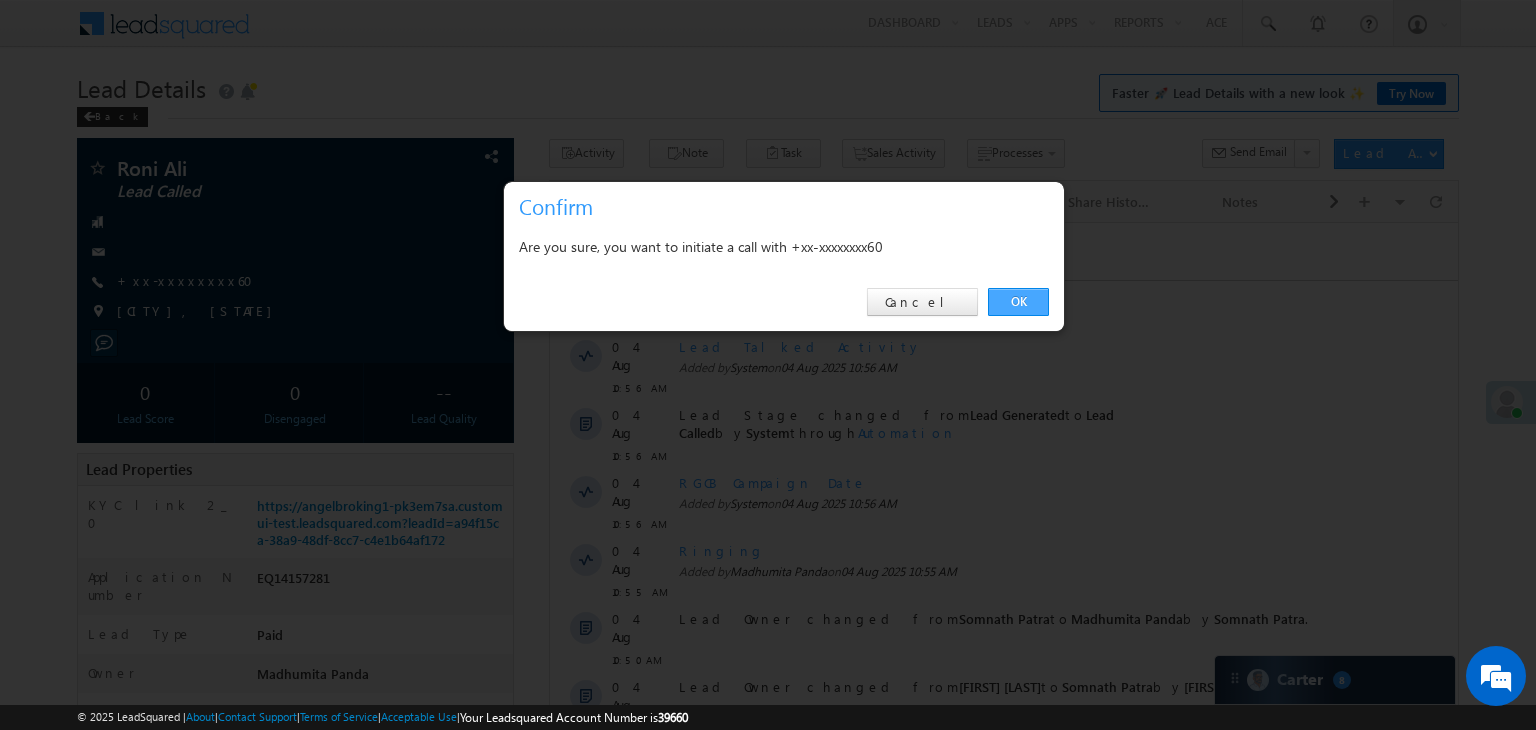 click on "OK" at bounding box center (1018, 302) 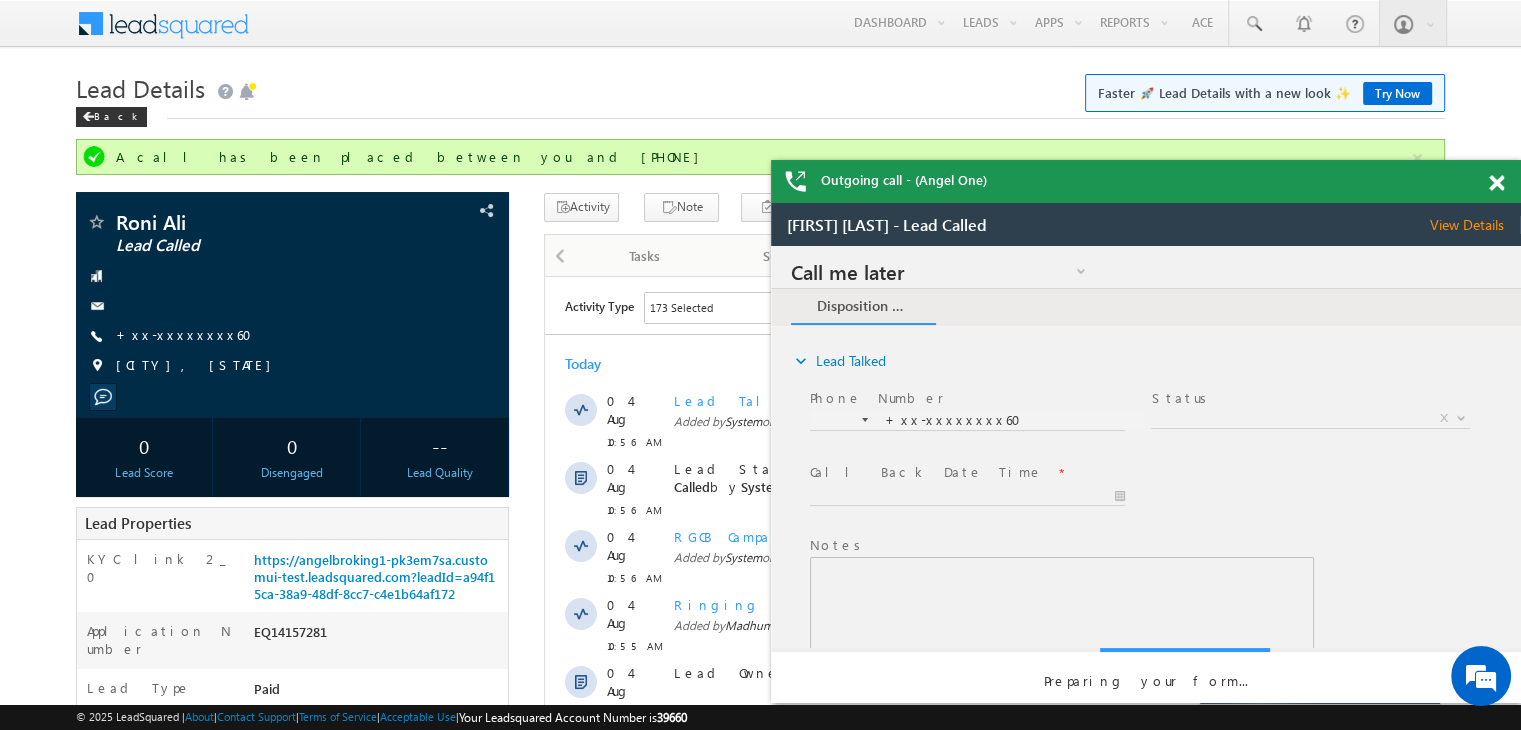scroll, scrollTop: 0, scrollLeft: 0, axis: both 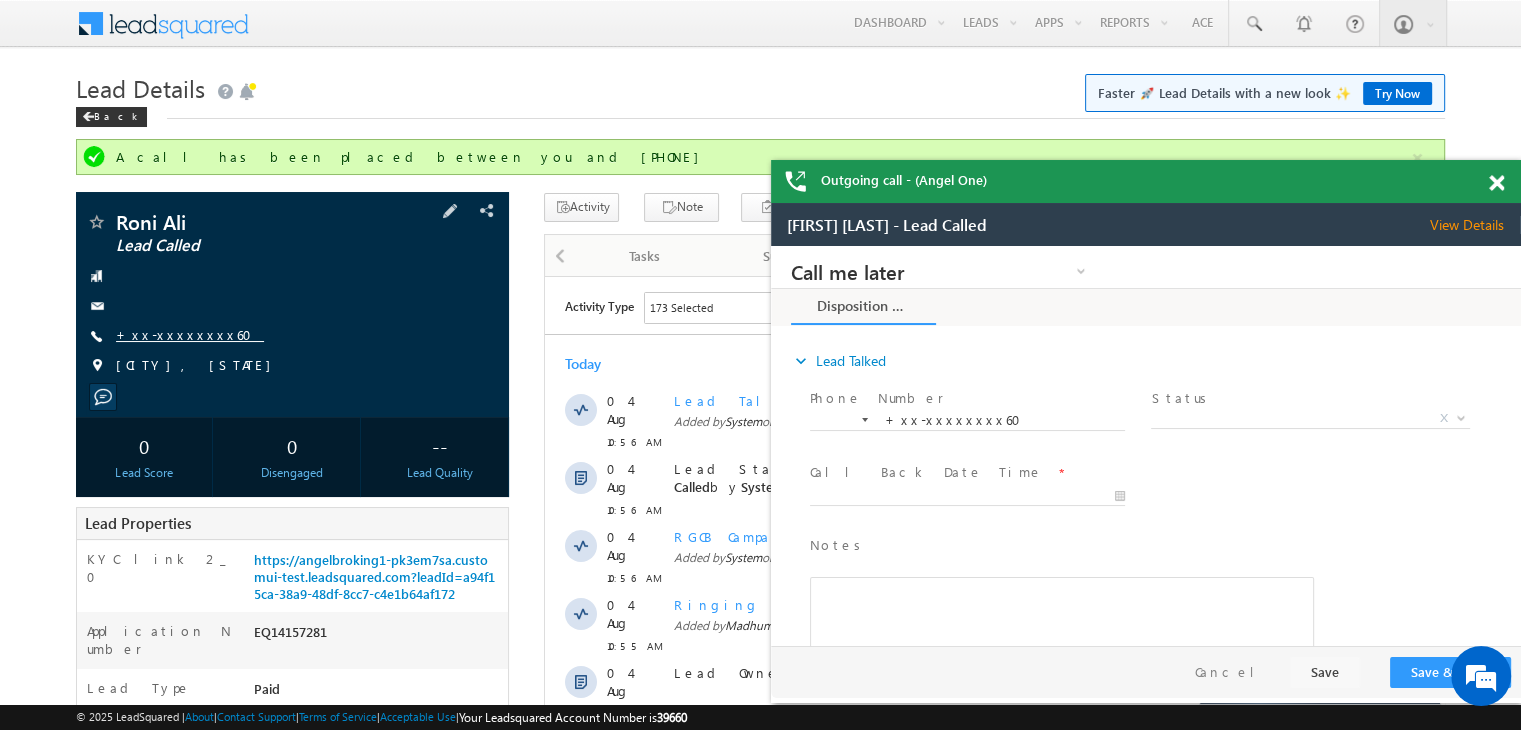 click on "+xx-xxxxxxxx60" at bounding box center (190, 334) 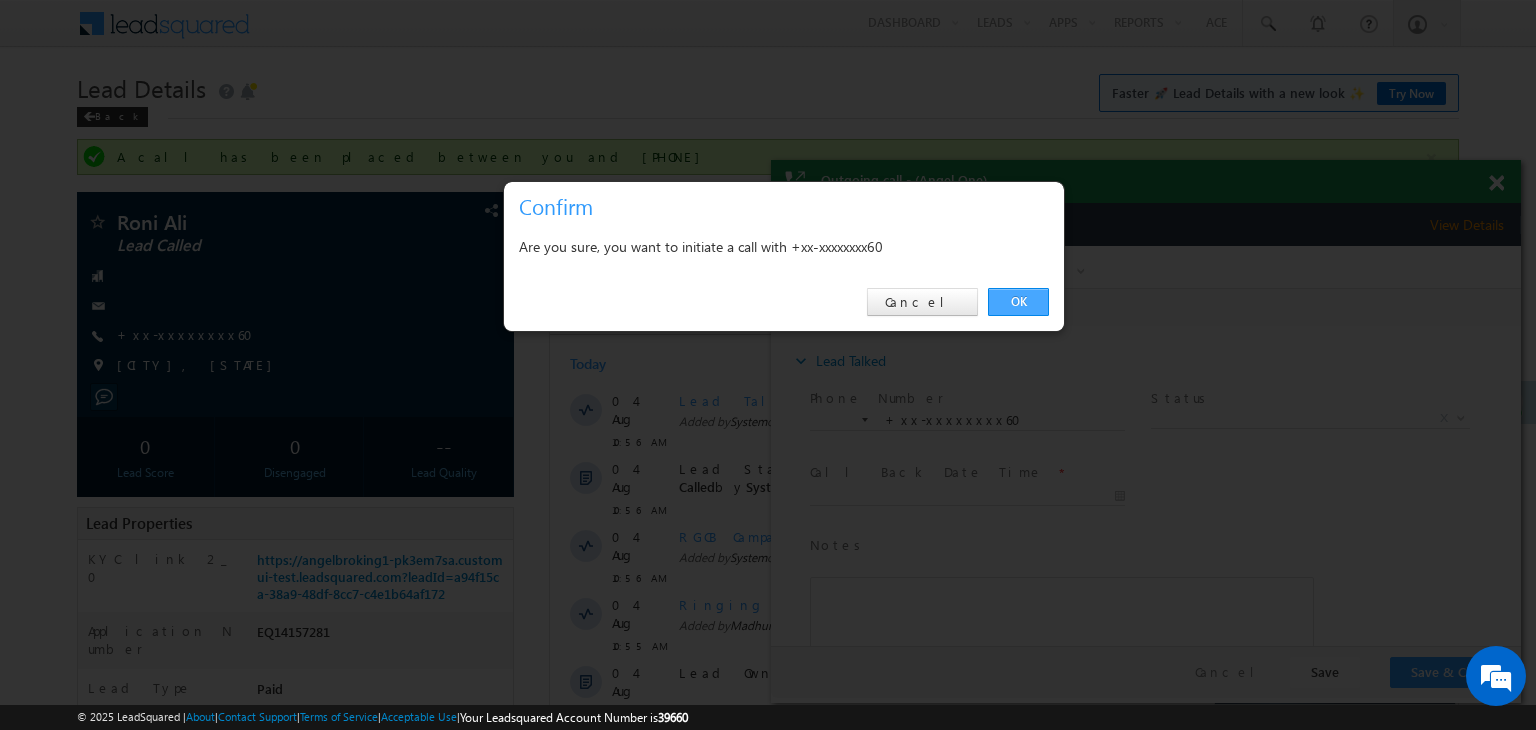 click on "OK" at bounding box center (1018, 302) 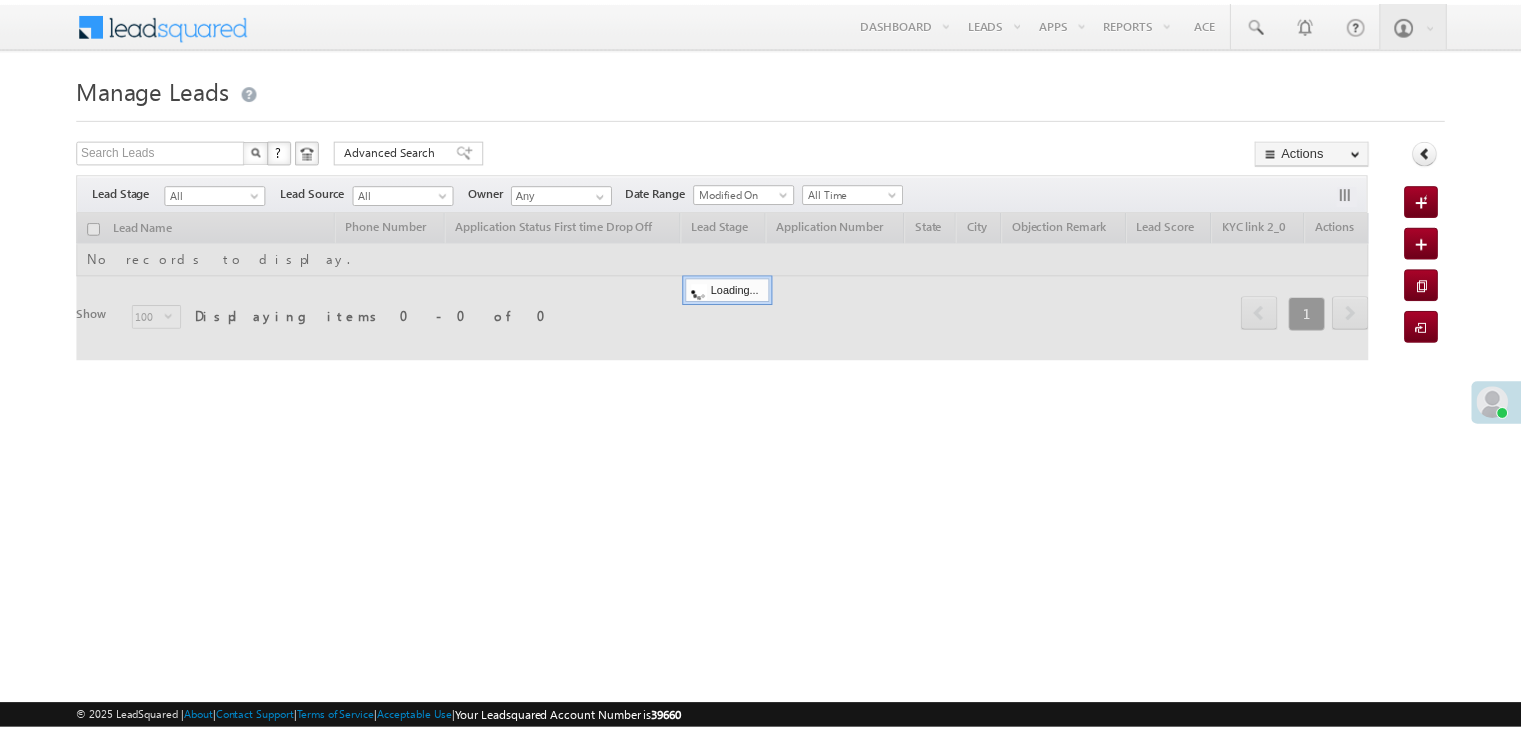 scroll, scrollTop: 0, scrollLeft: 0, axis: both 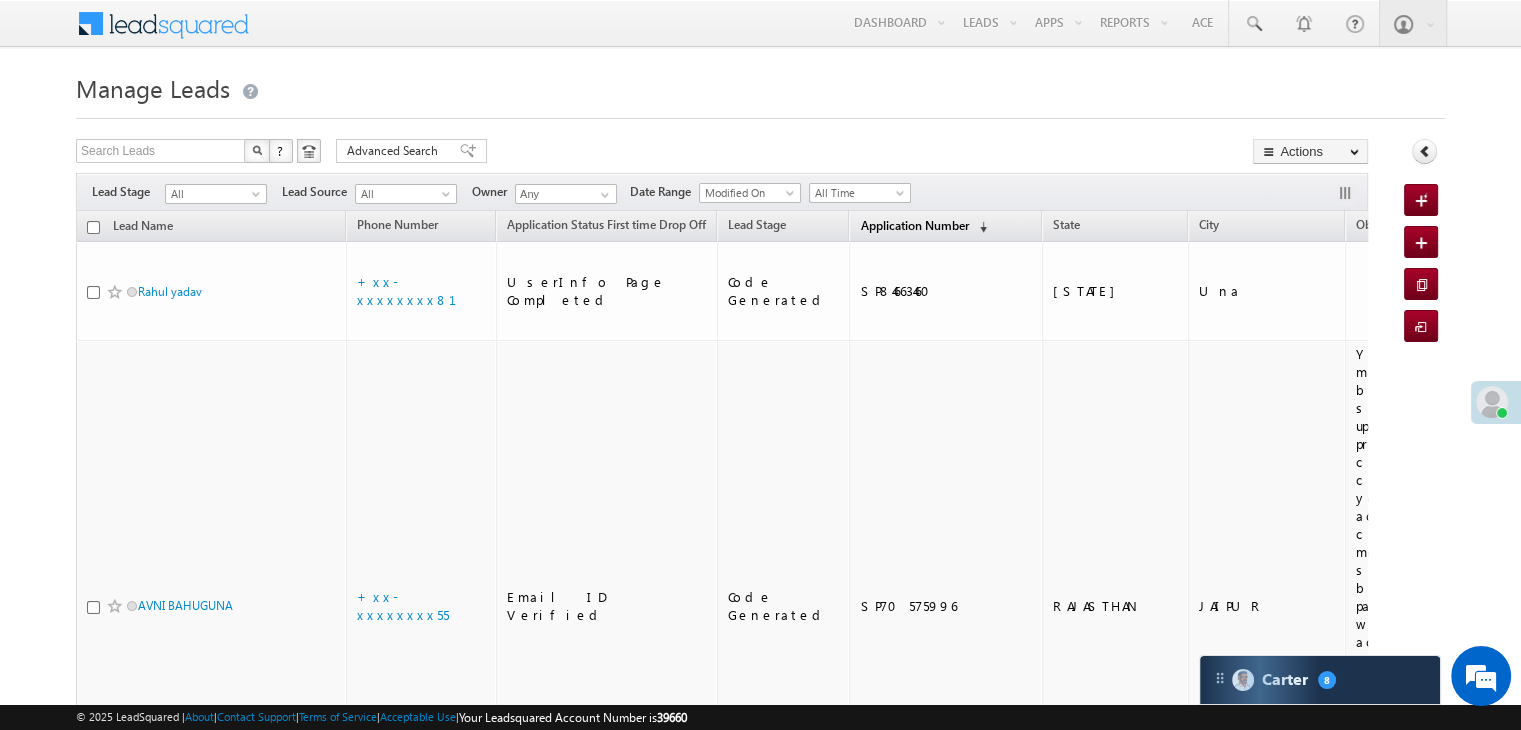 click on "Application Number" at bounding box center (914, 225) 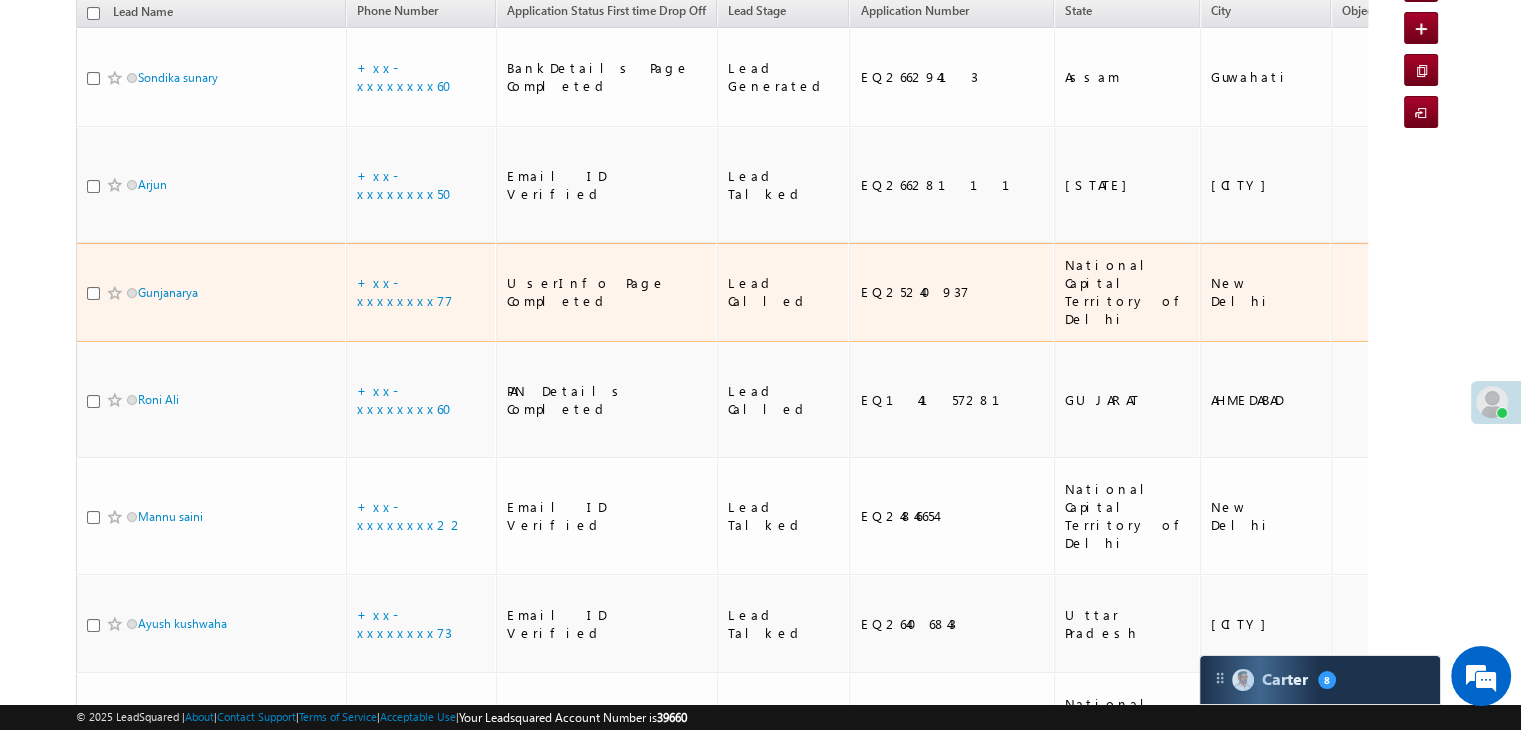 scroll, scrollTop: 0, scrollLeft: 0, axis: both 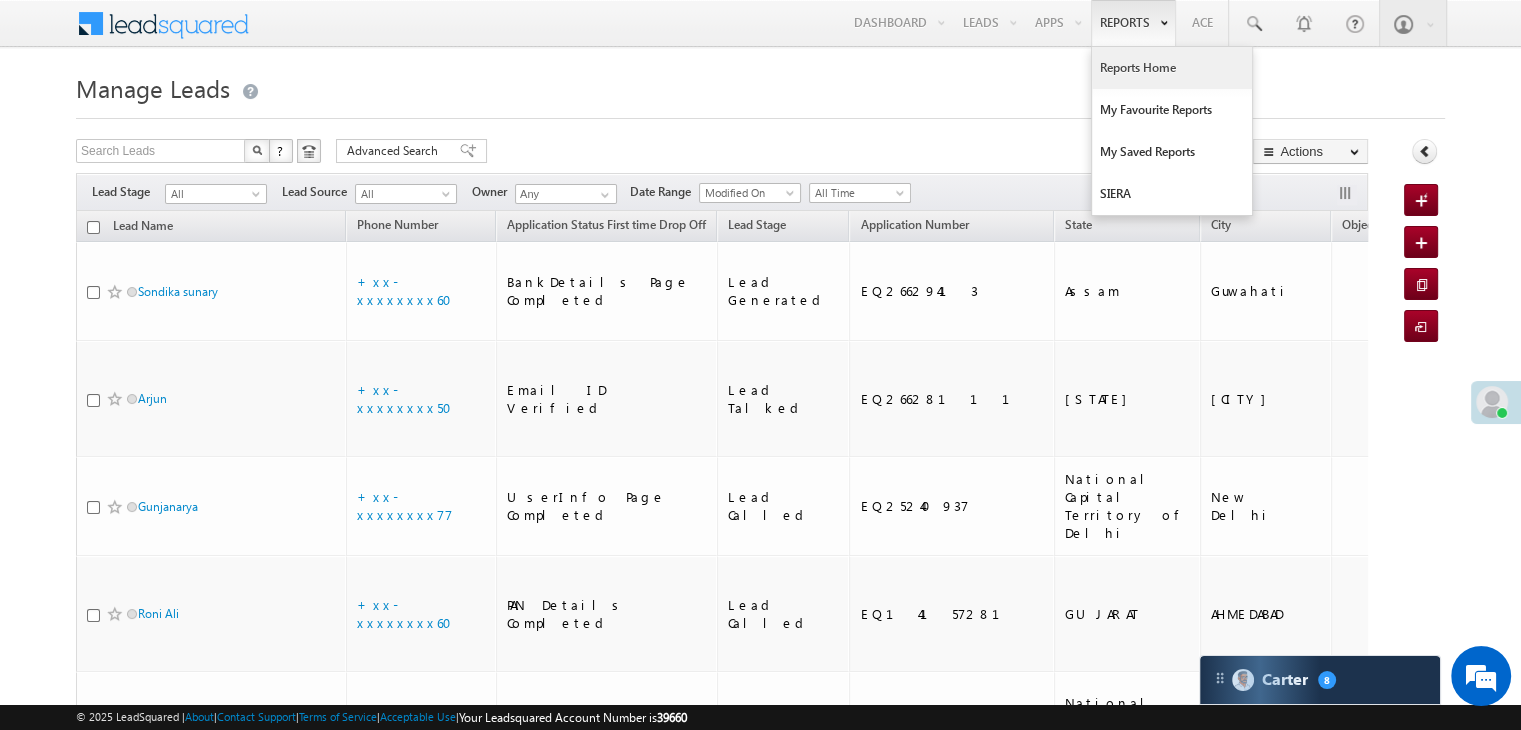 click on "Reports Home" at bounding box center (1172, 68) 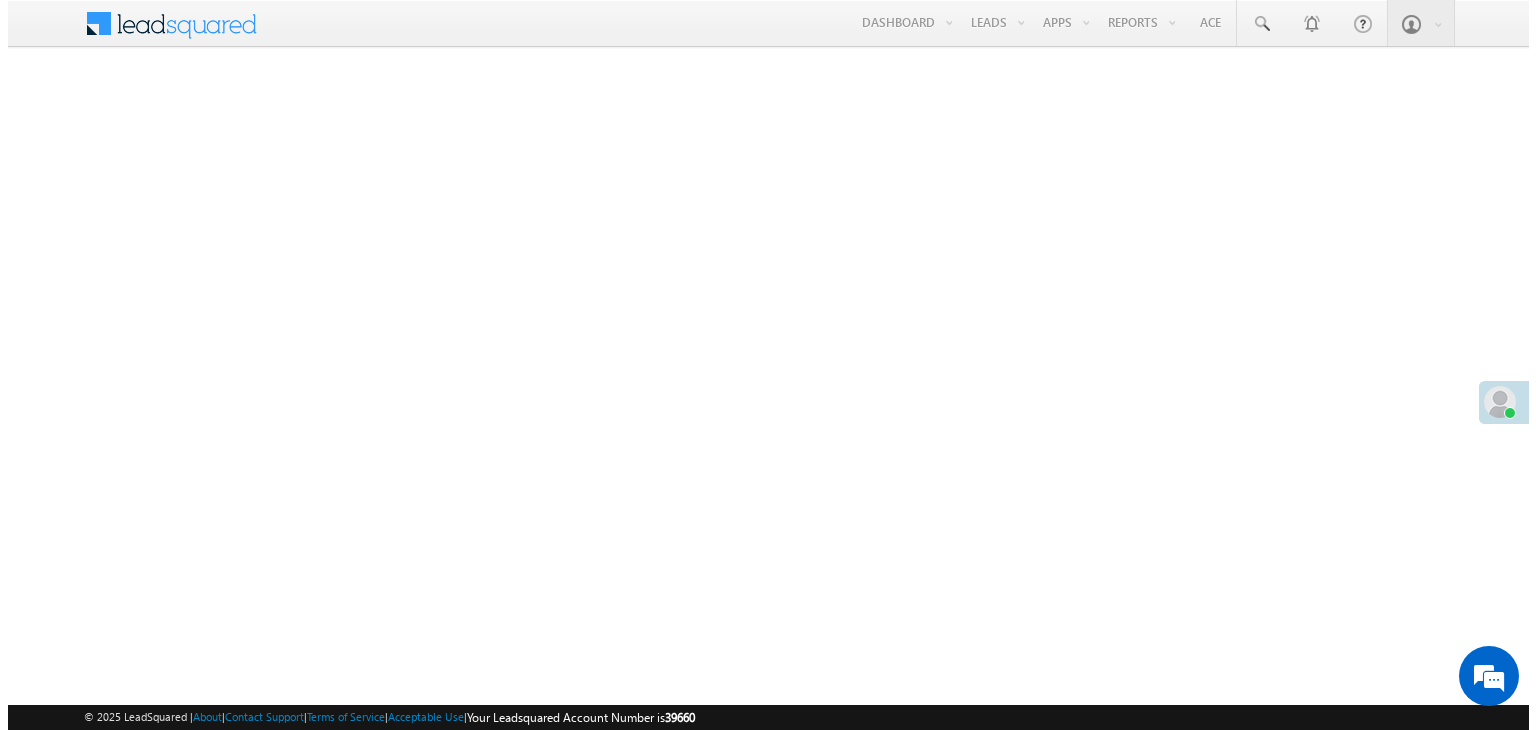 scroll, scrollTop: 0, scrollLeft: 0, axis: both 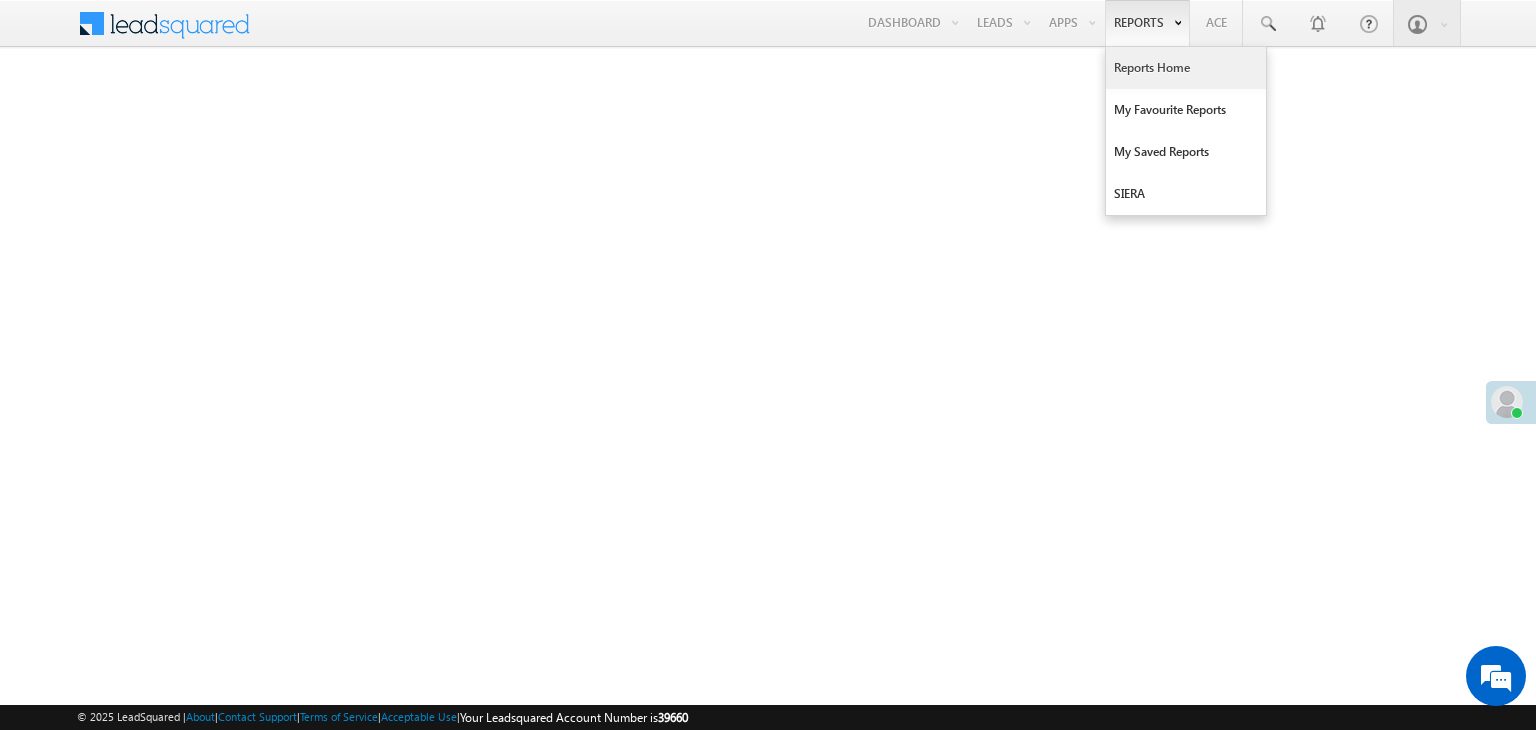 click on "Reports Home" at bounding box center (1186, 68) 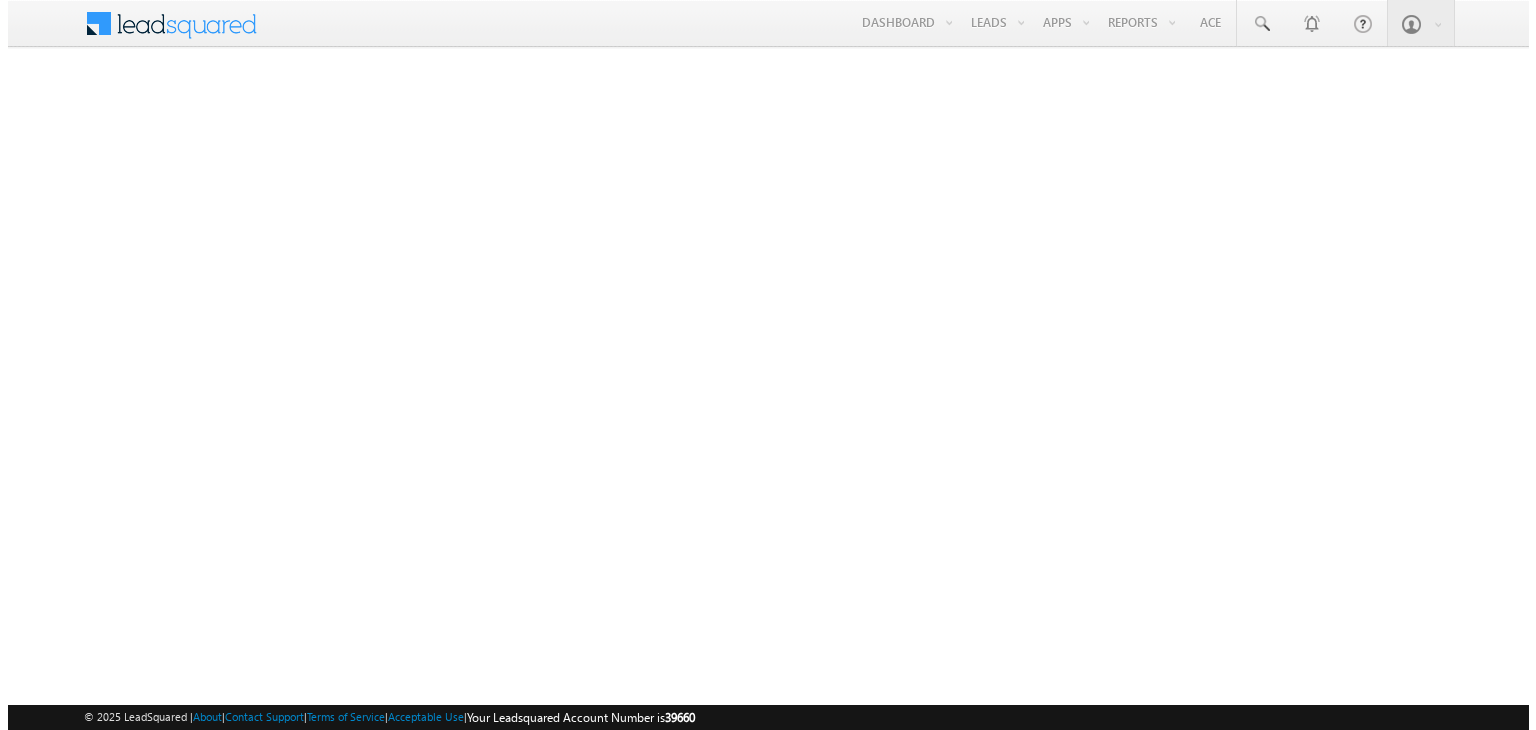 scroll, scrollTop: 0, scrollLeft: 0, axis: both 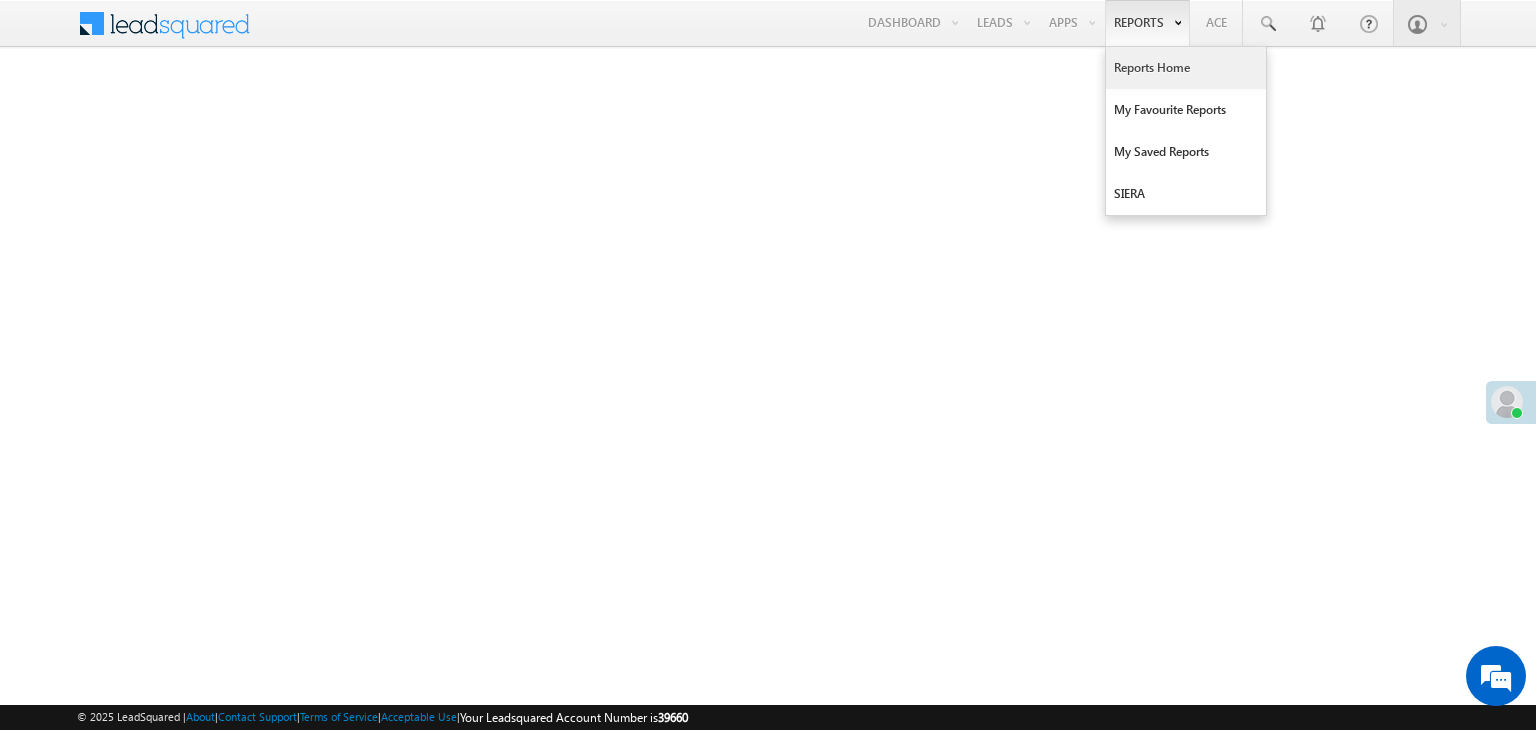 click on "Reports Home" at bounding box center [1186, 68] 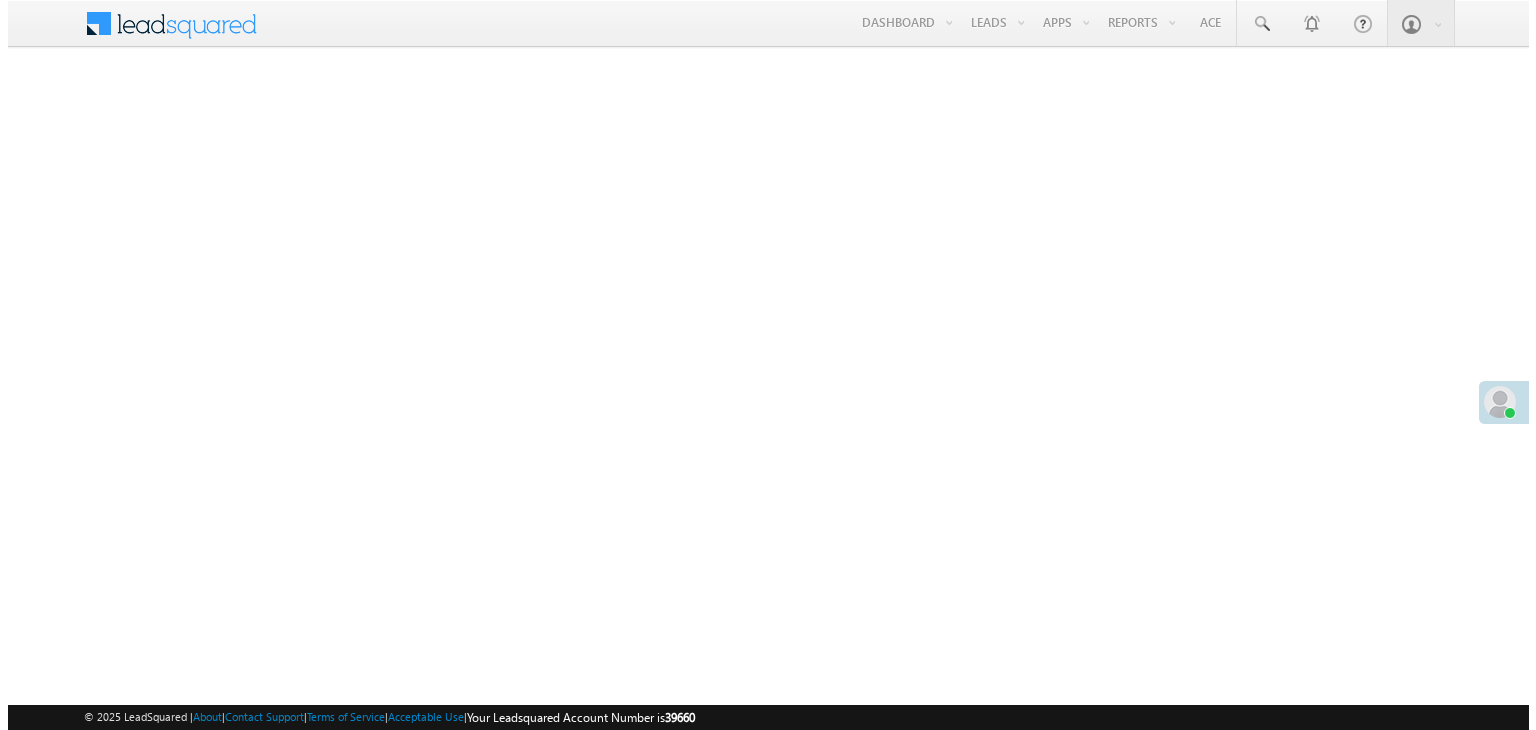 scroll, scrollTop: 0, scrollLeft: 0, axis: both 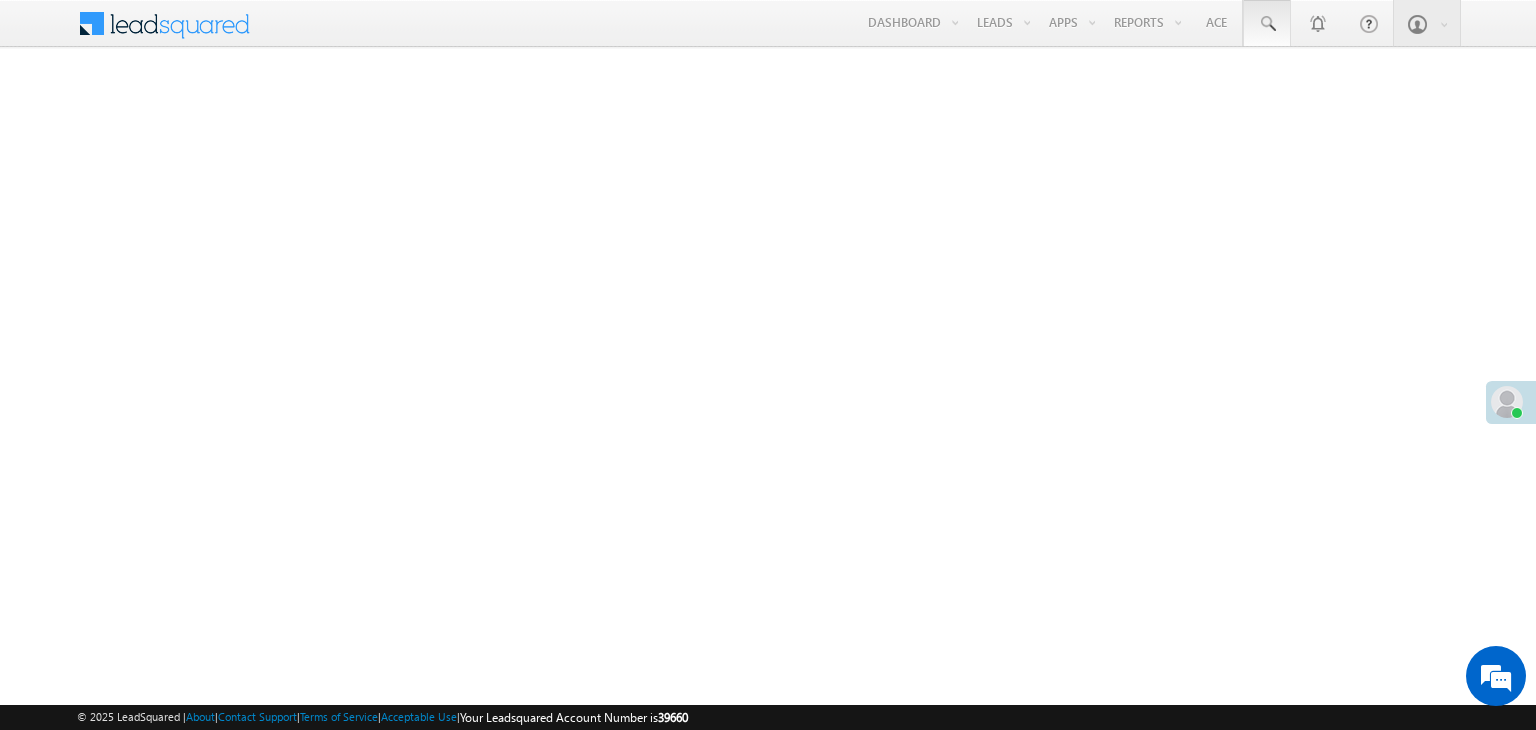click at bounding box center [1267, 24] 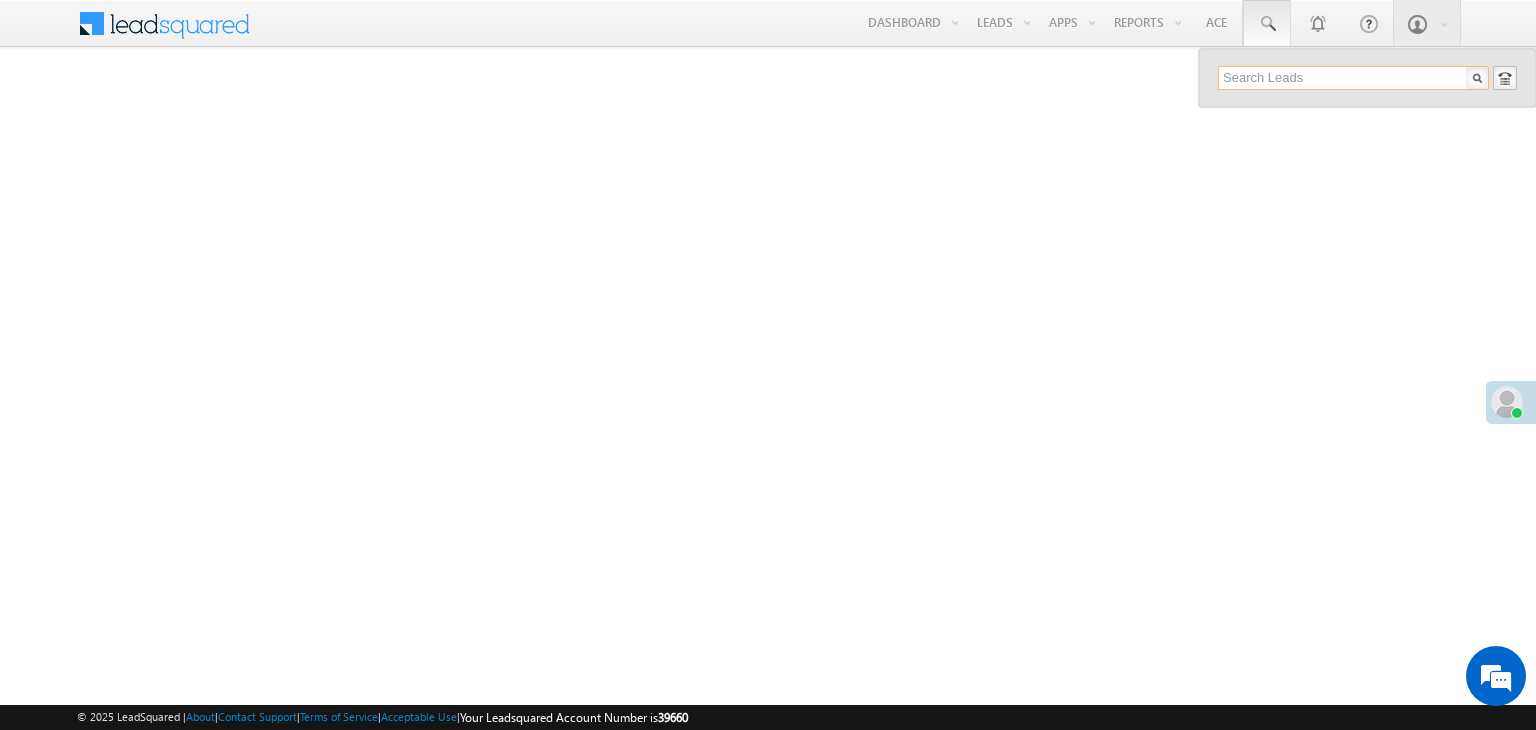 paste on "EQ25156824" 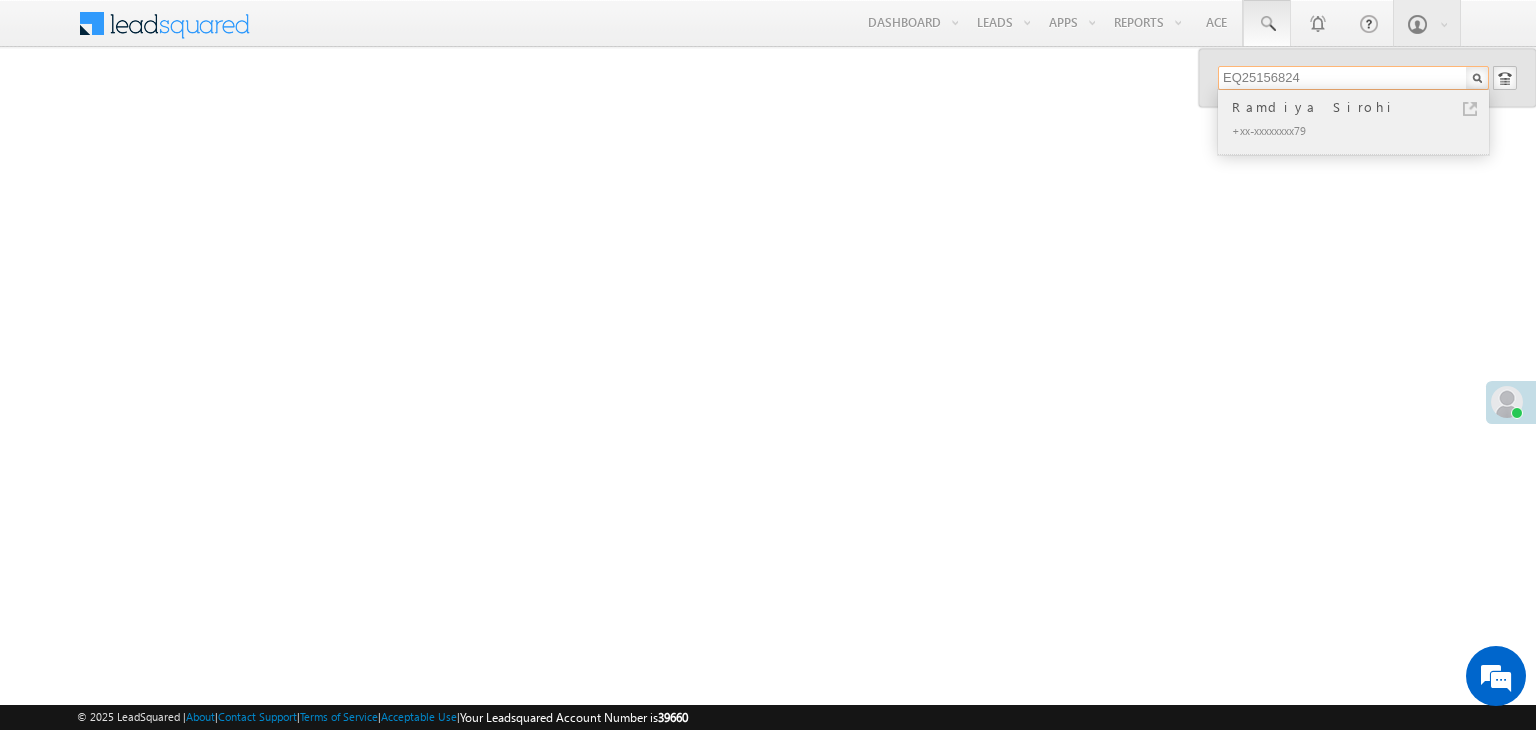 type on "EQ25156824" 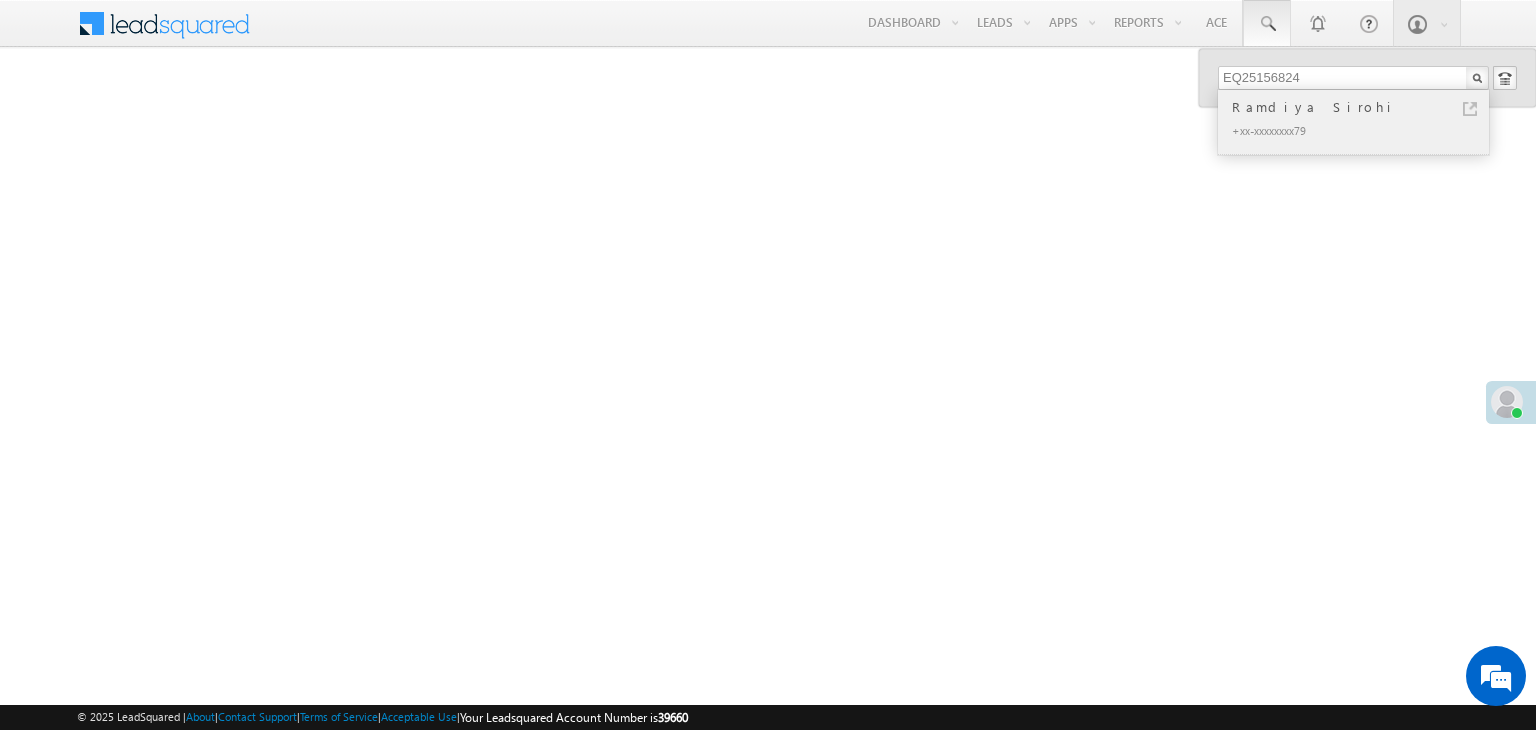 click on "Ramdiya Sirohi" at bounding box center [1362, 107] 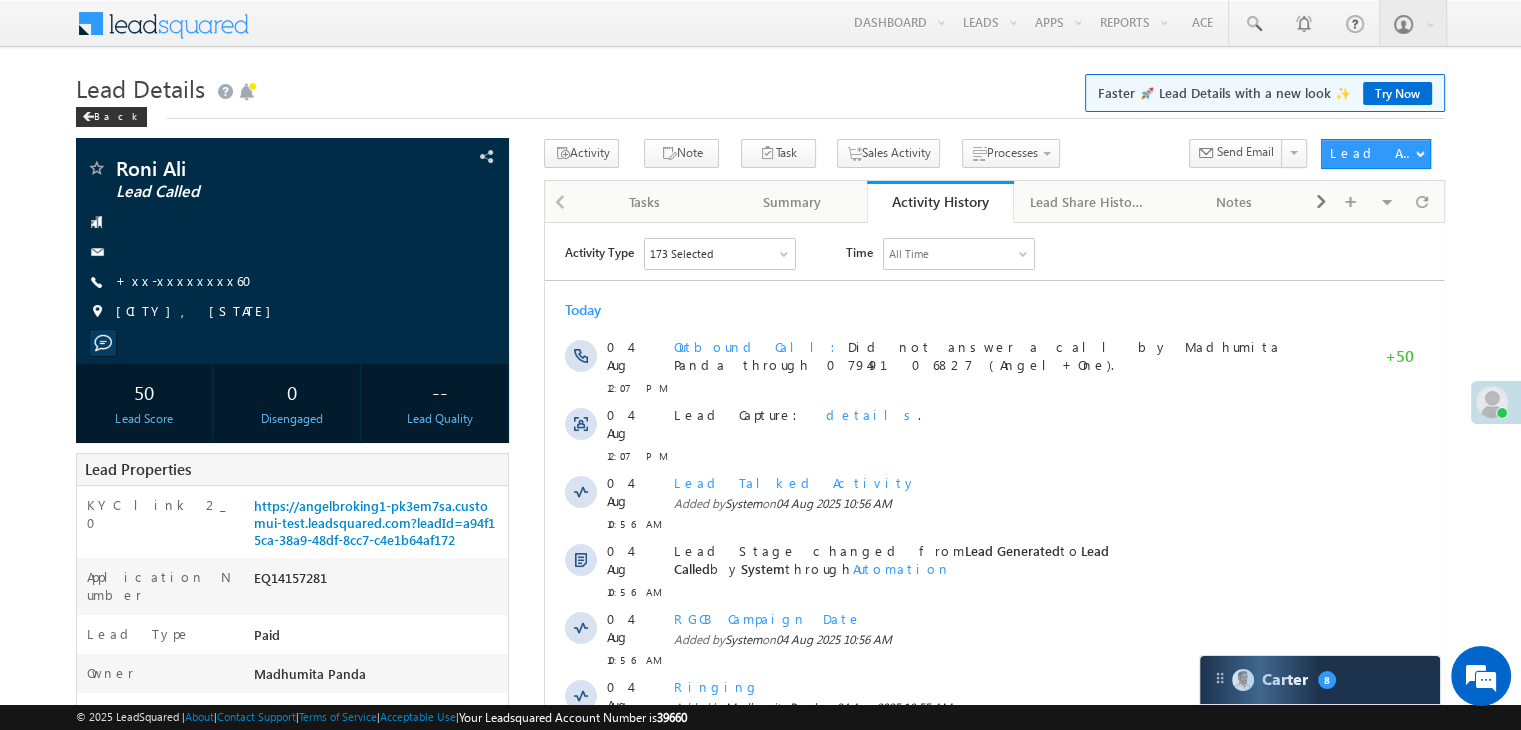 scroll, scrollTop: 0, scrollLeft: 0, axis: both 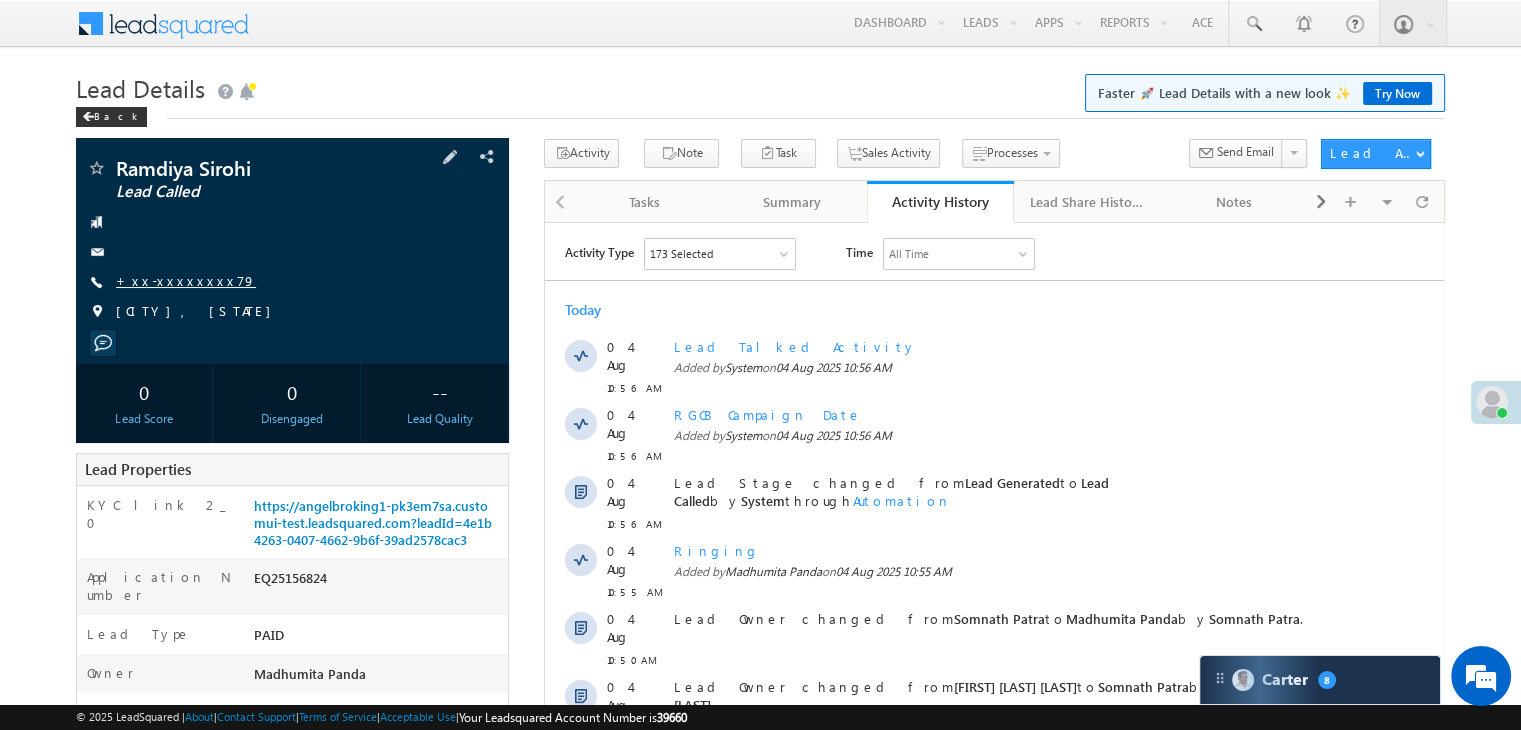 click on "+xx-xxxxxxxx79" at bounding box center [186, 280] 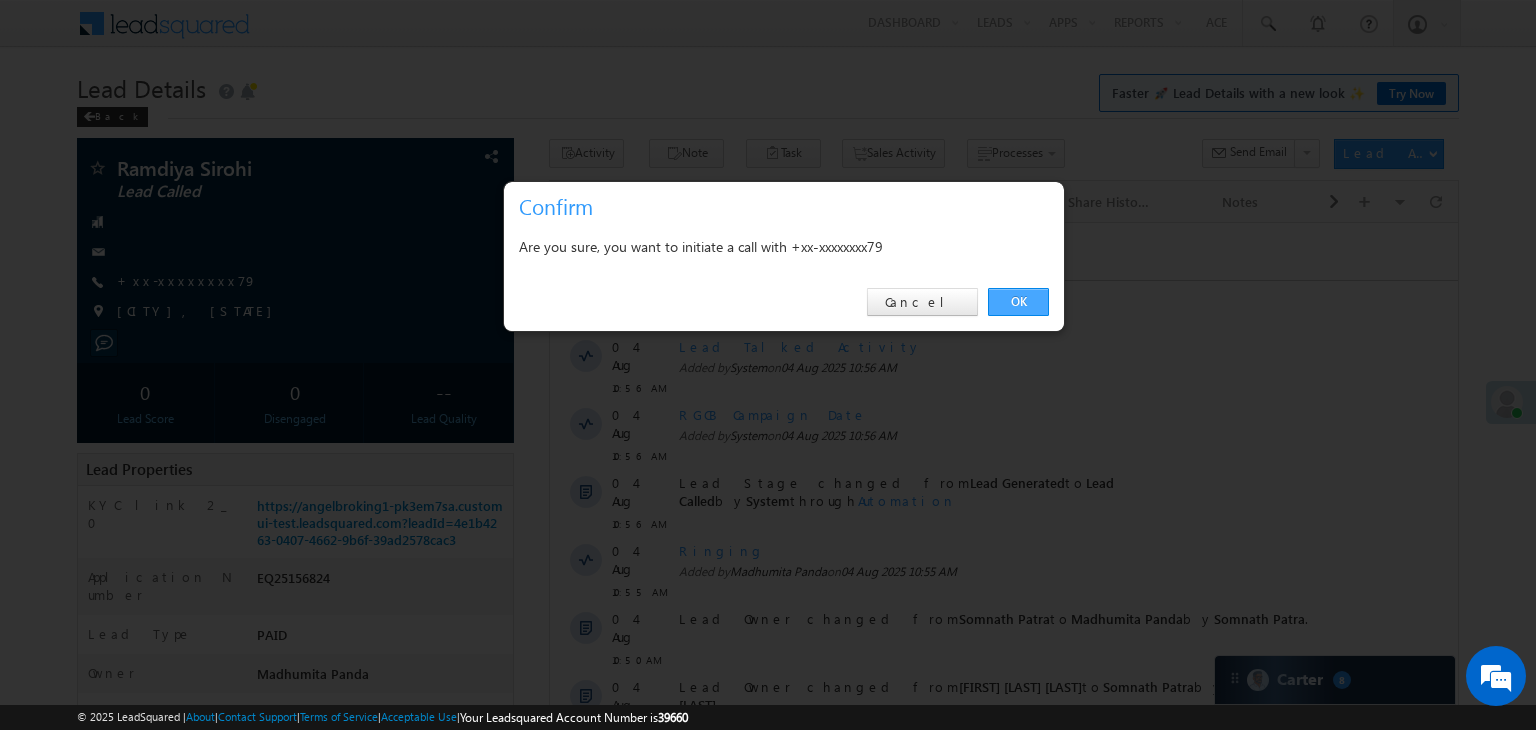 click on "OK" at bounding box center [1018, 302] 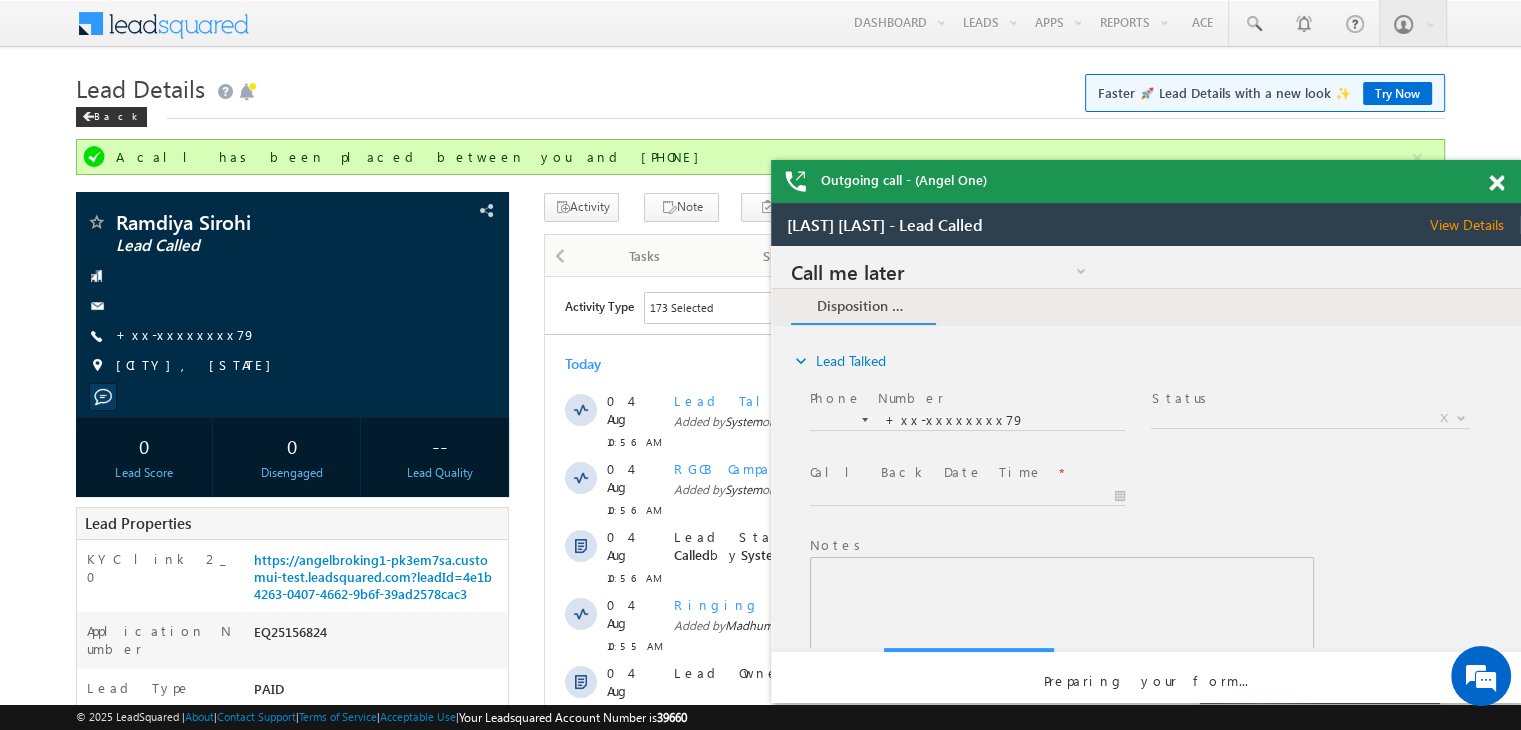 scroll, scrollTop: 0, scrollLeft: 0, axis: both 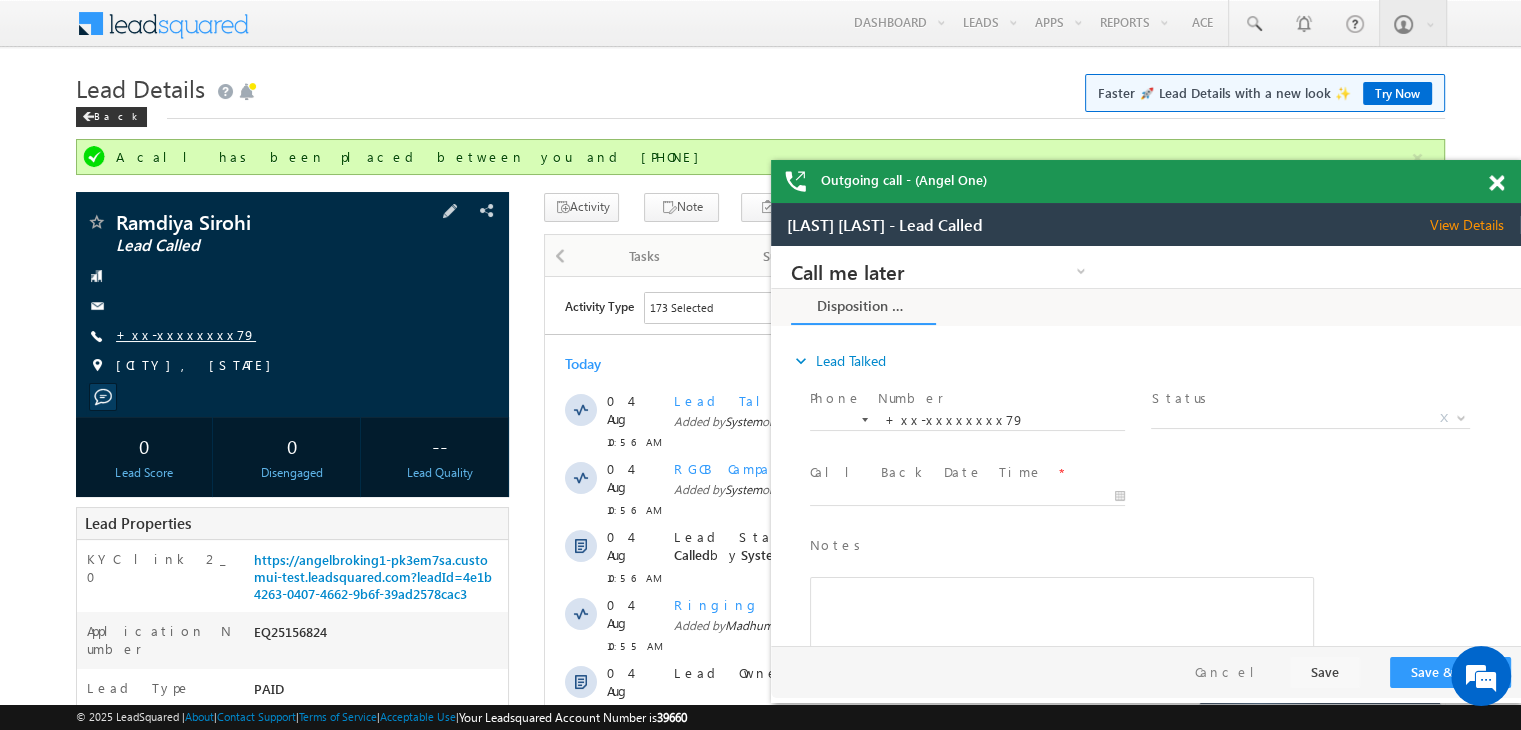 click on "+xx-xxxxxxxx79" at bounding box center (186, 334) 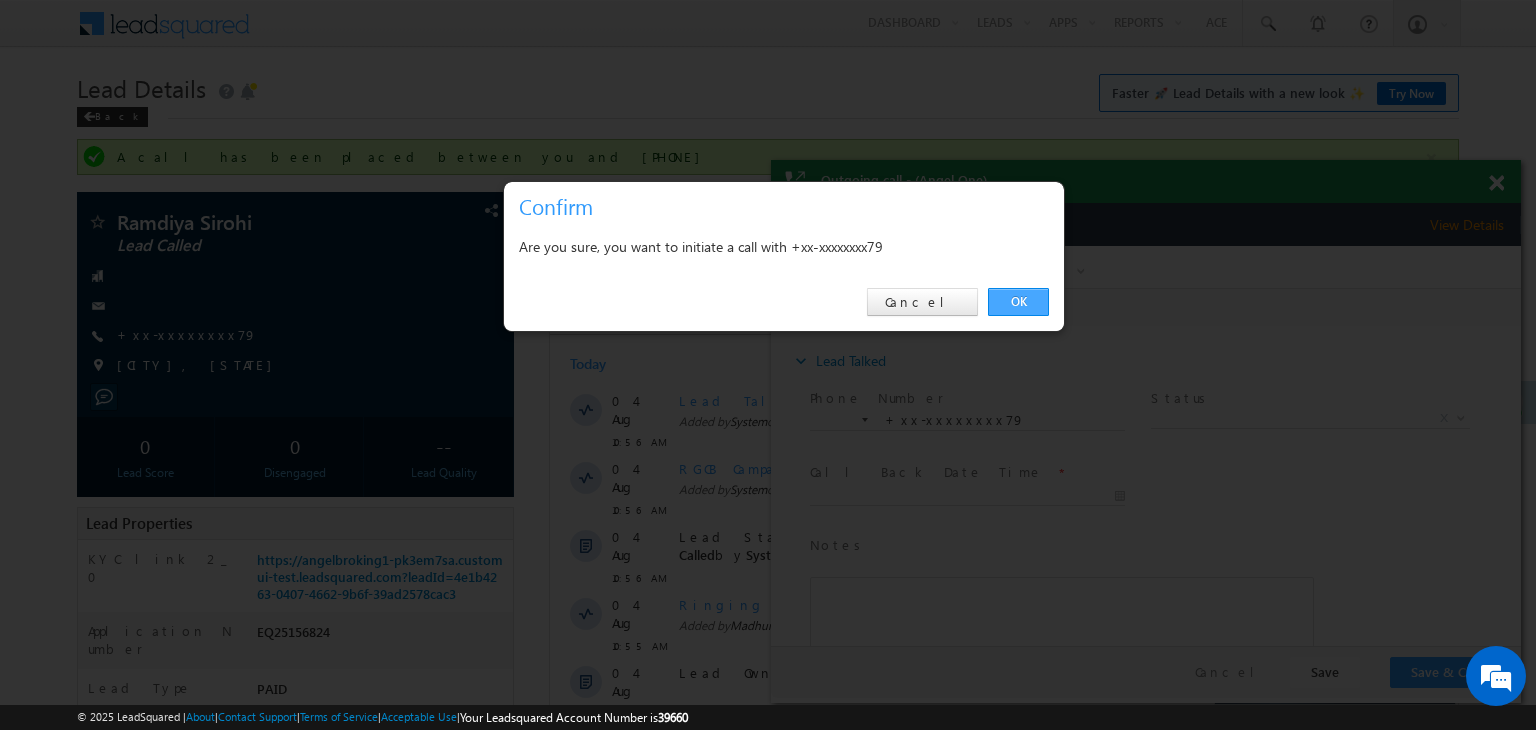 click on "OK" at bounding box center [1018, 302] 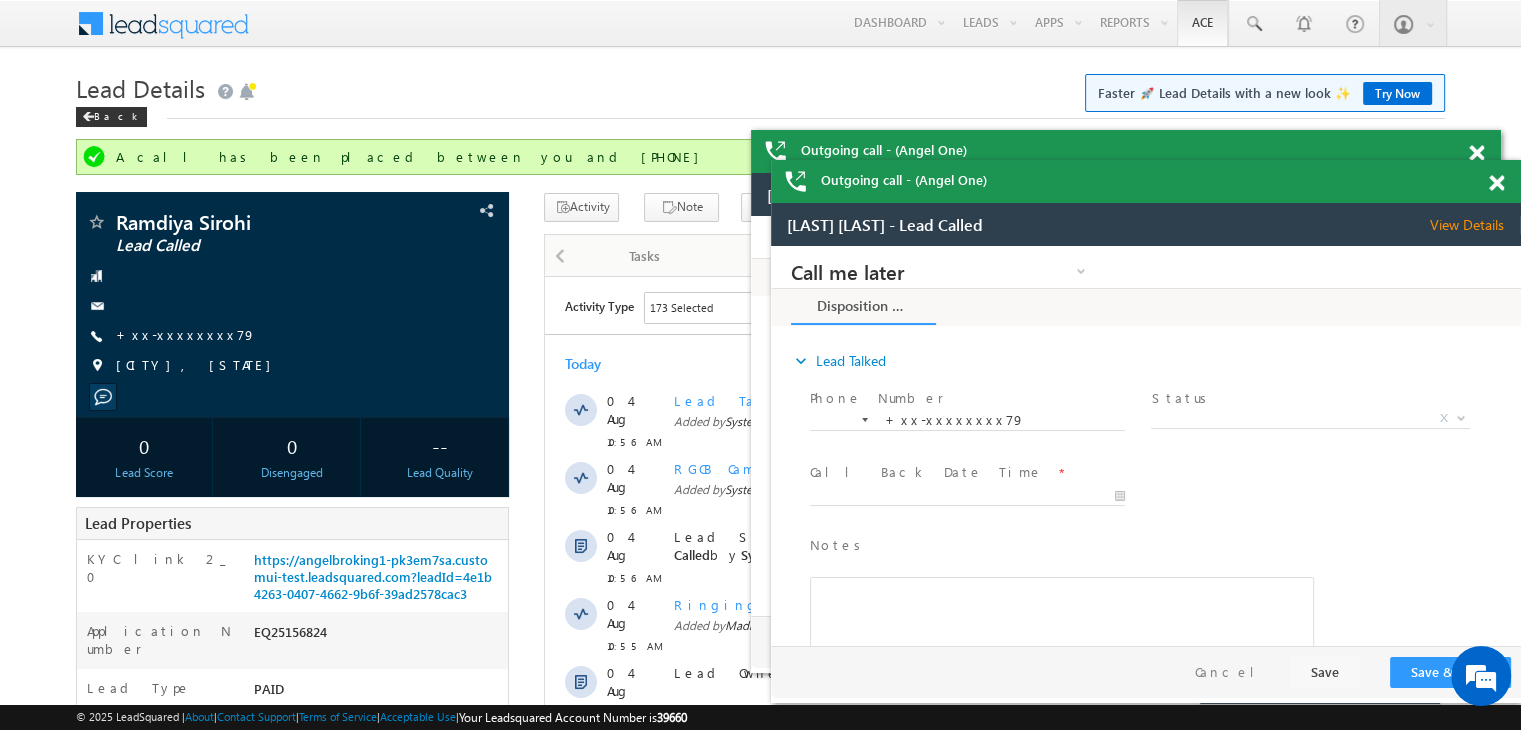 scroll, scrollTop: 0, scrollLeft: 0, axis: both 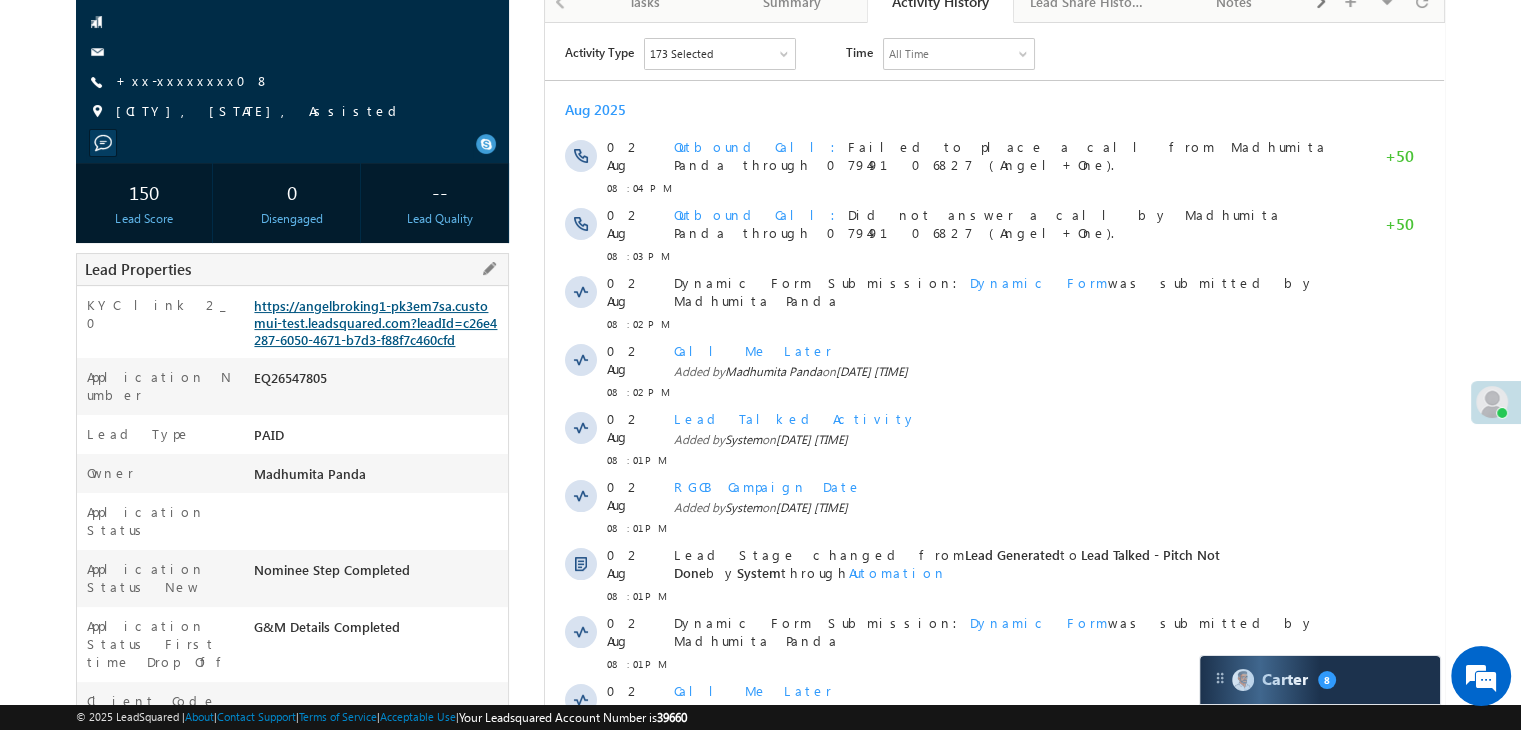 click on "https://angelbroking1-pk3em7sa.customui-test.leadsquared.com?leadId=c26e4287-6050-4671-b7d3-f88f7c460cfd" at bounding box center [375, 322] 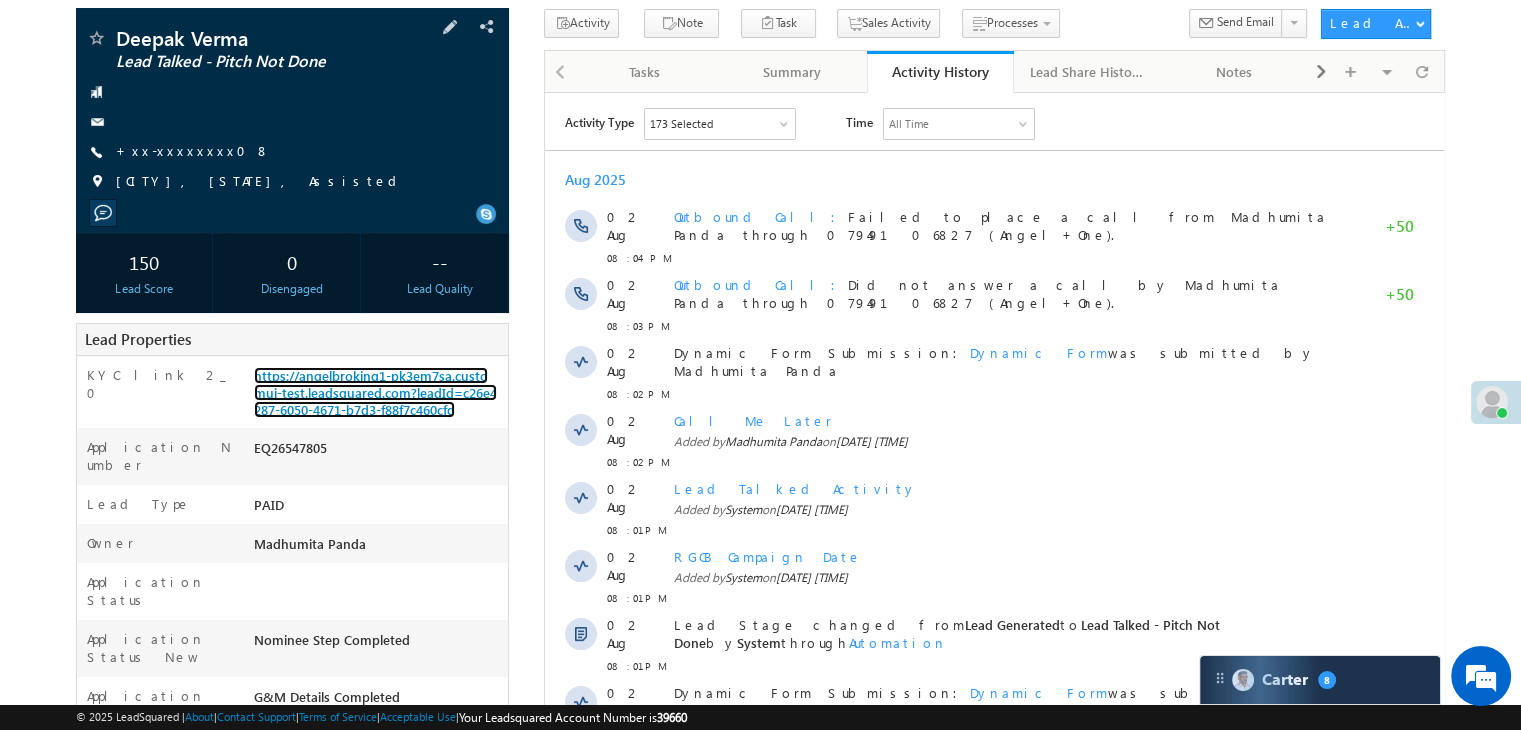 scroll, scrollTop: 0, scrollLeft: 0, axis: both 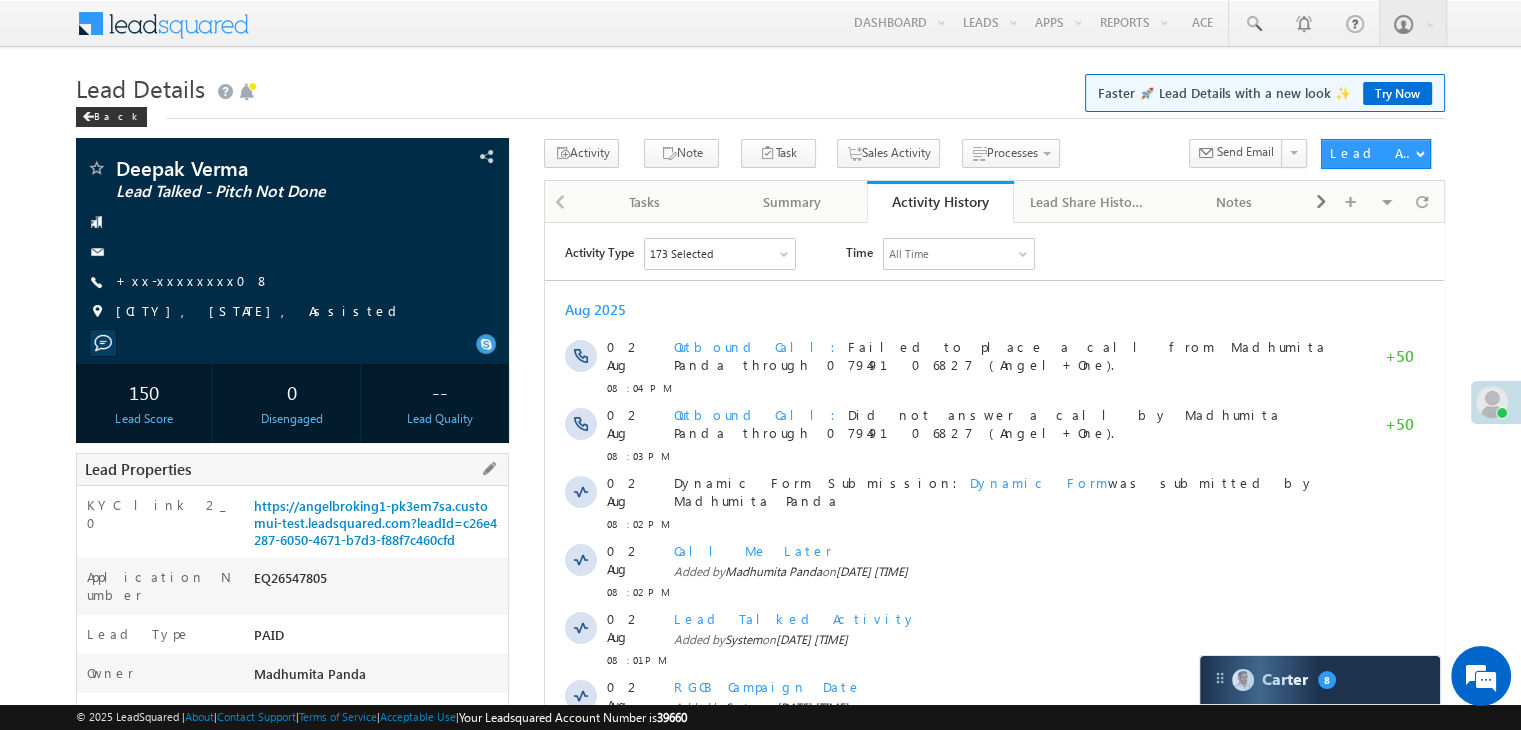 click on "EQ26547805" at bounding box center (378, 582) 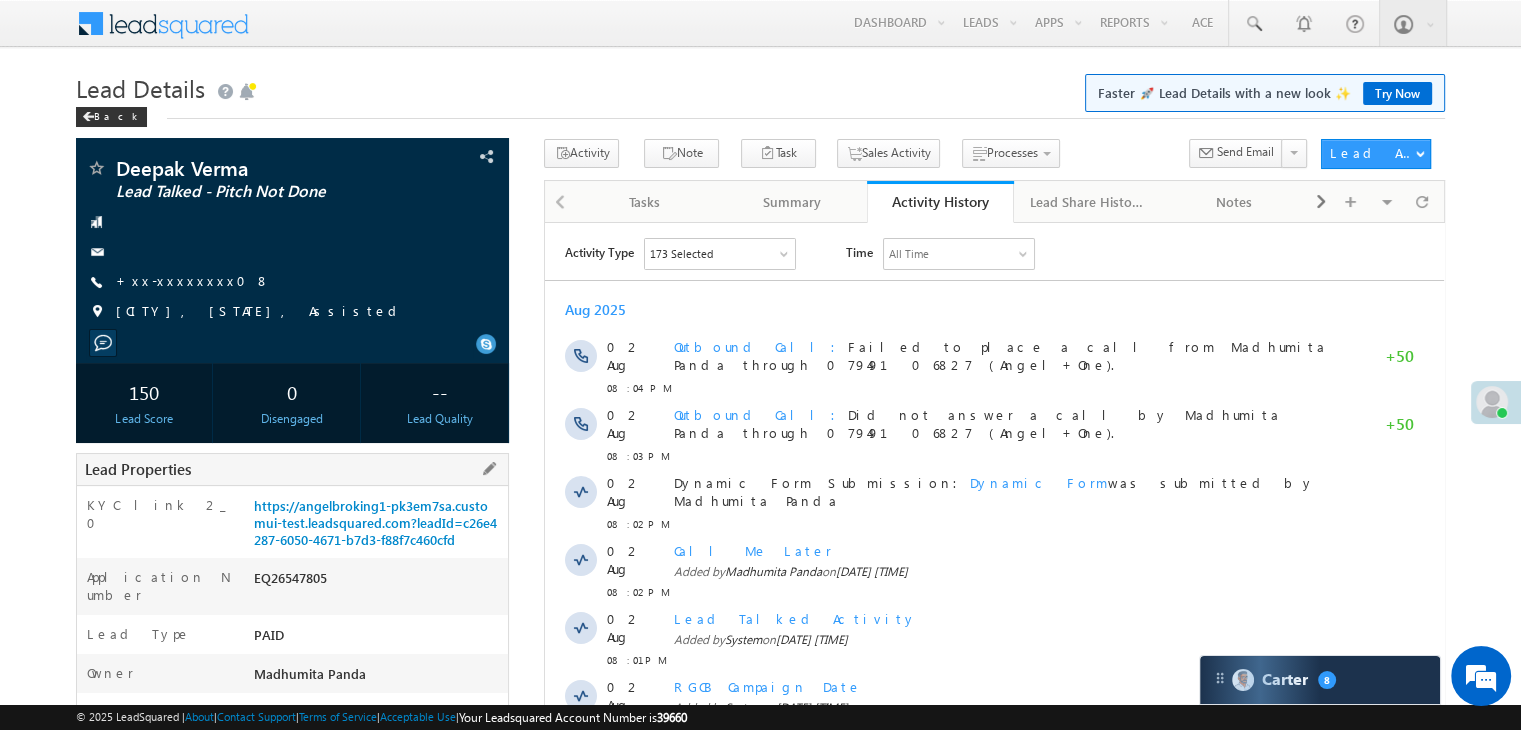 click on "EQ26547805" at bounding box center [378, 582] 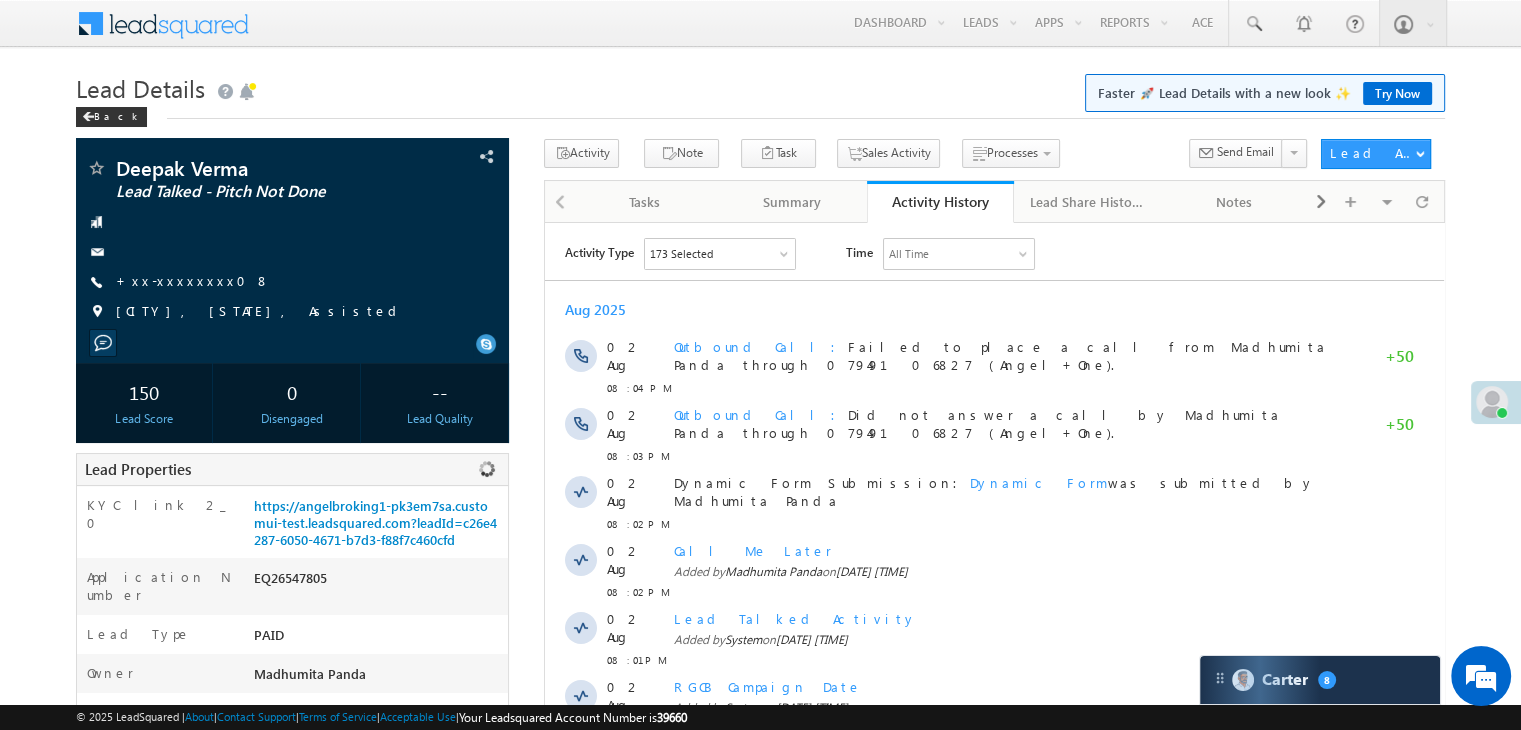 copy on "EQ26547805" 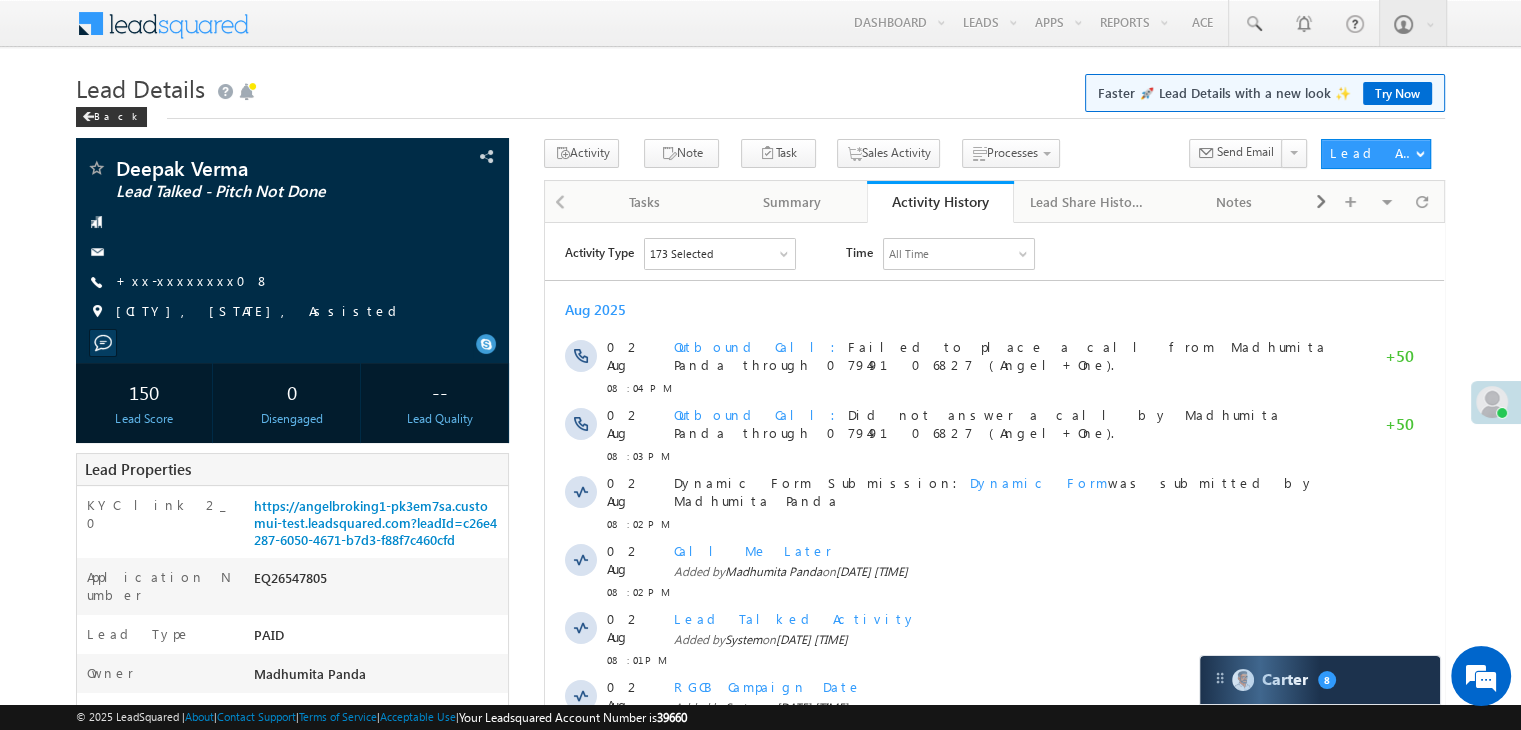 scroll, scrollTop: 0, scrollLeft: 0, axis: both 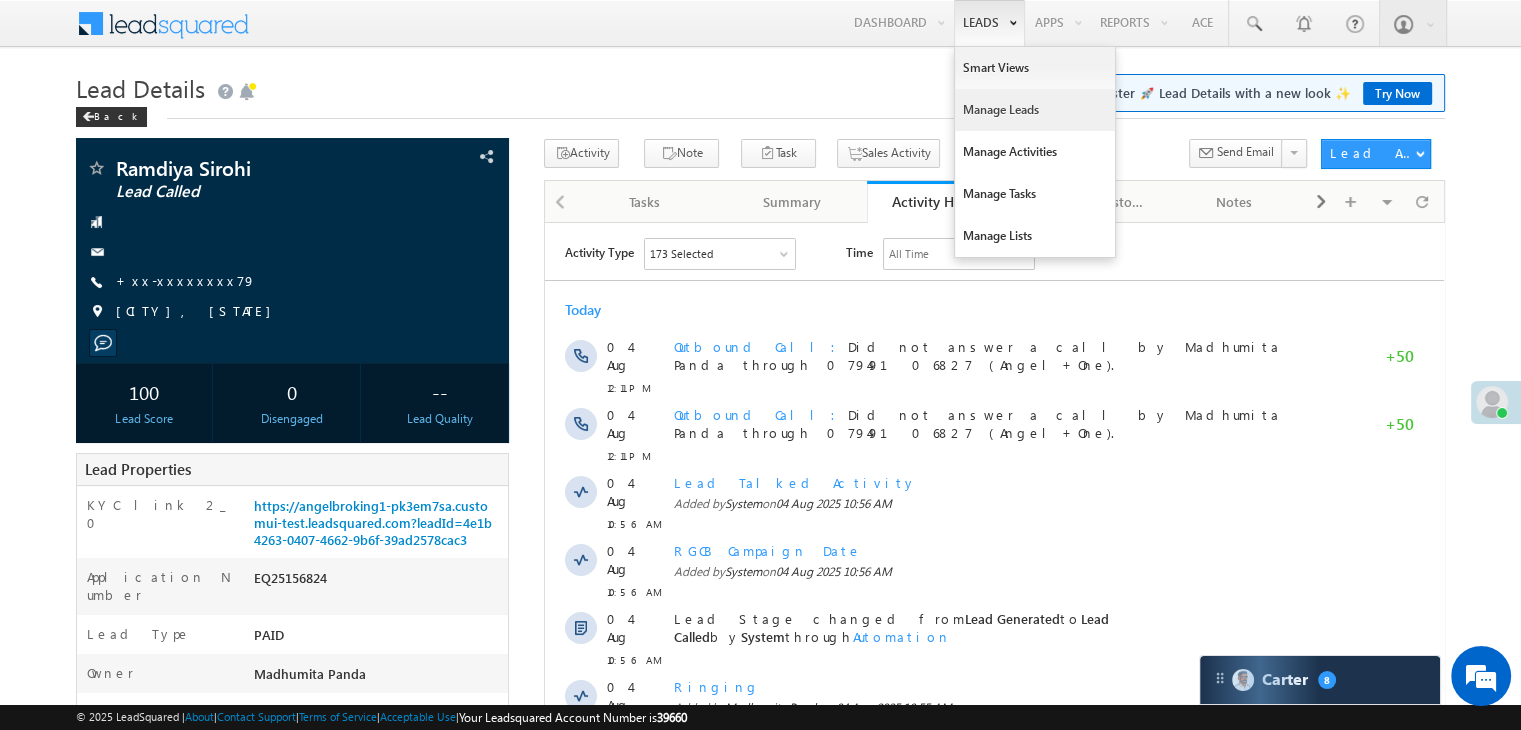 click on "Manage Leads" at bounding box center [1035, 110] 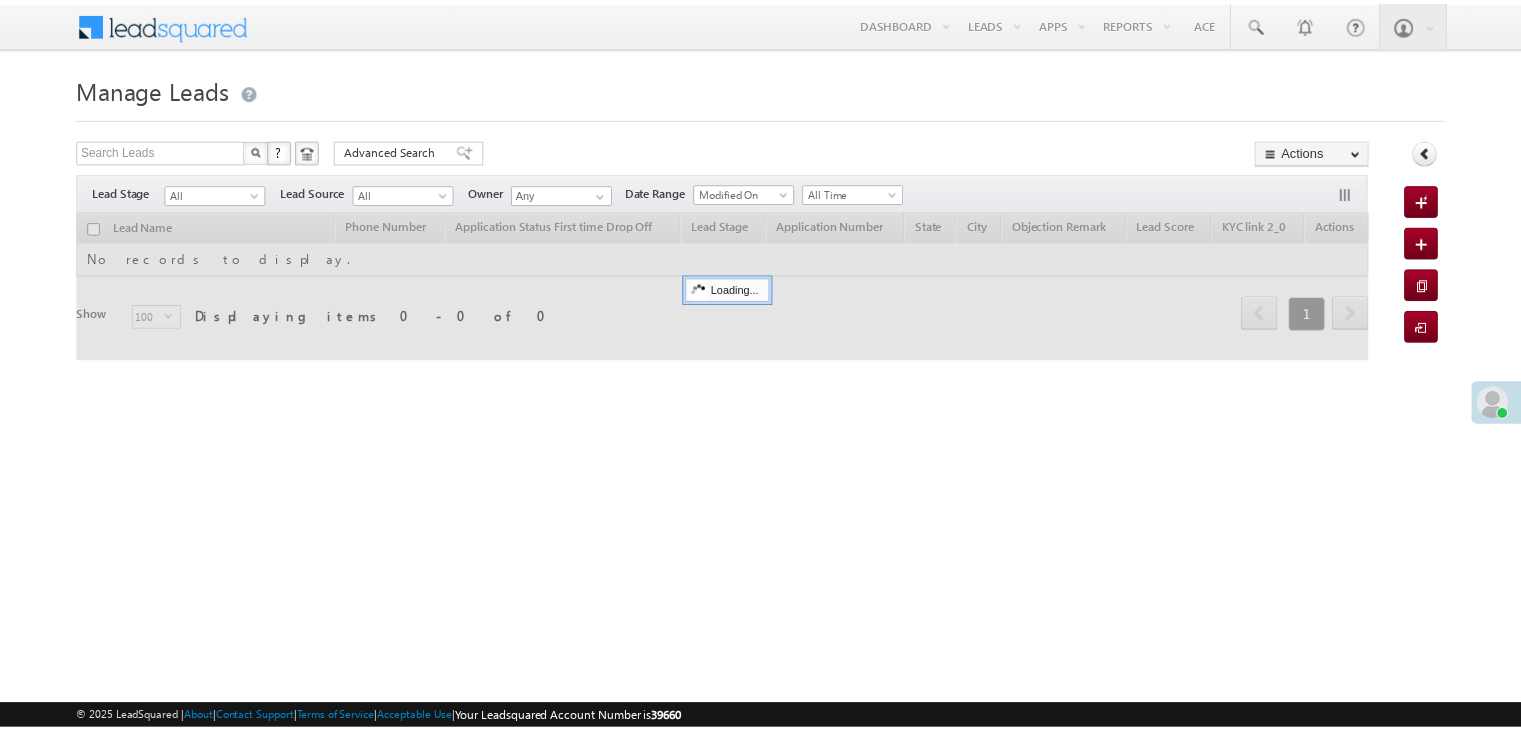 scroll, scrollTop: 0, scrollLeft: 0, axis: both 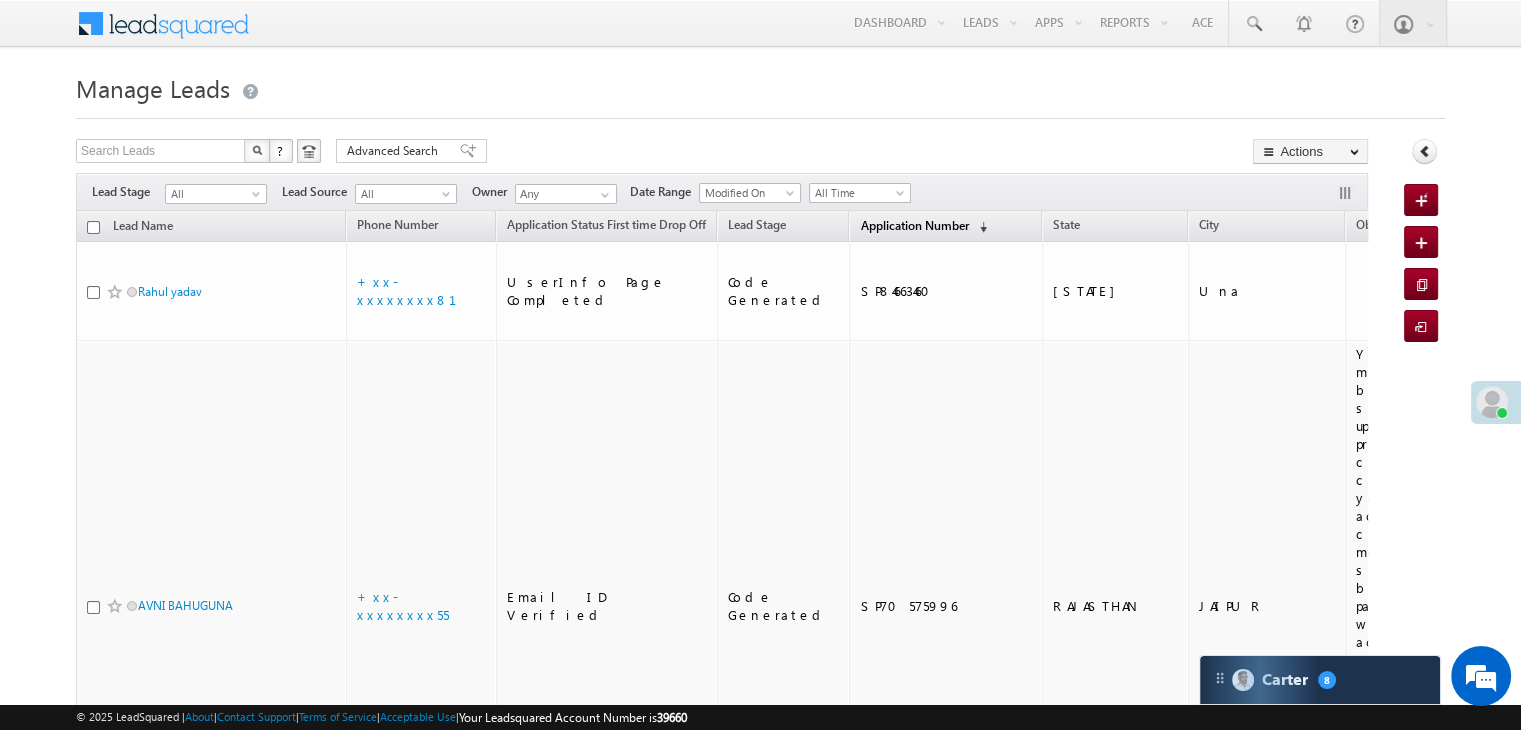 click on "Application Number
(sorted descending)" at bounding box center [923, 227] 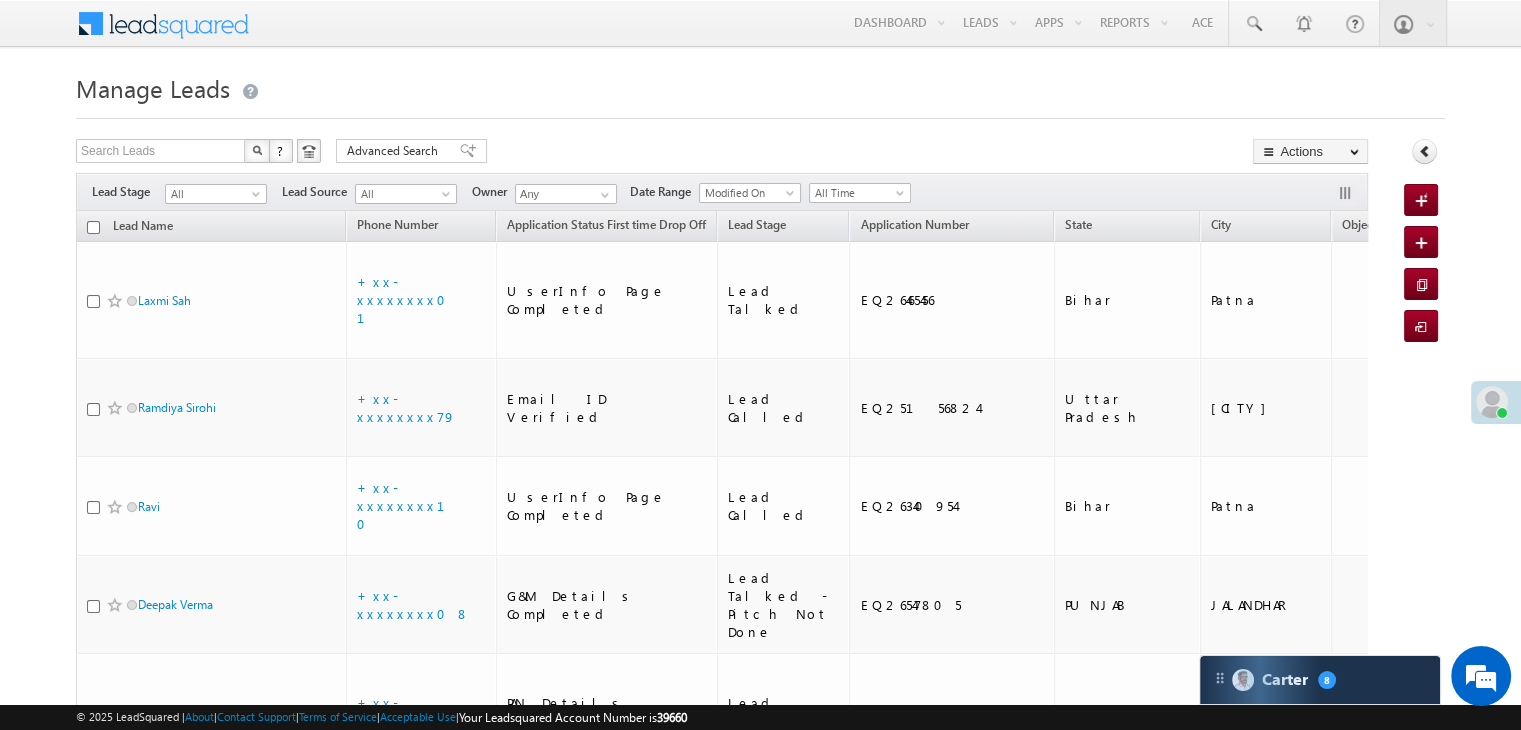 scroll, scrollTop: 0, scrollLeft: 0, axis: both 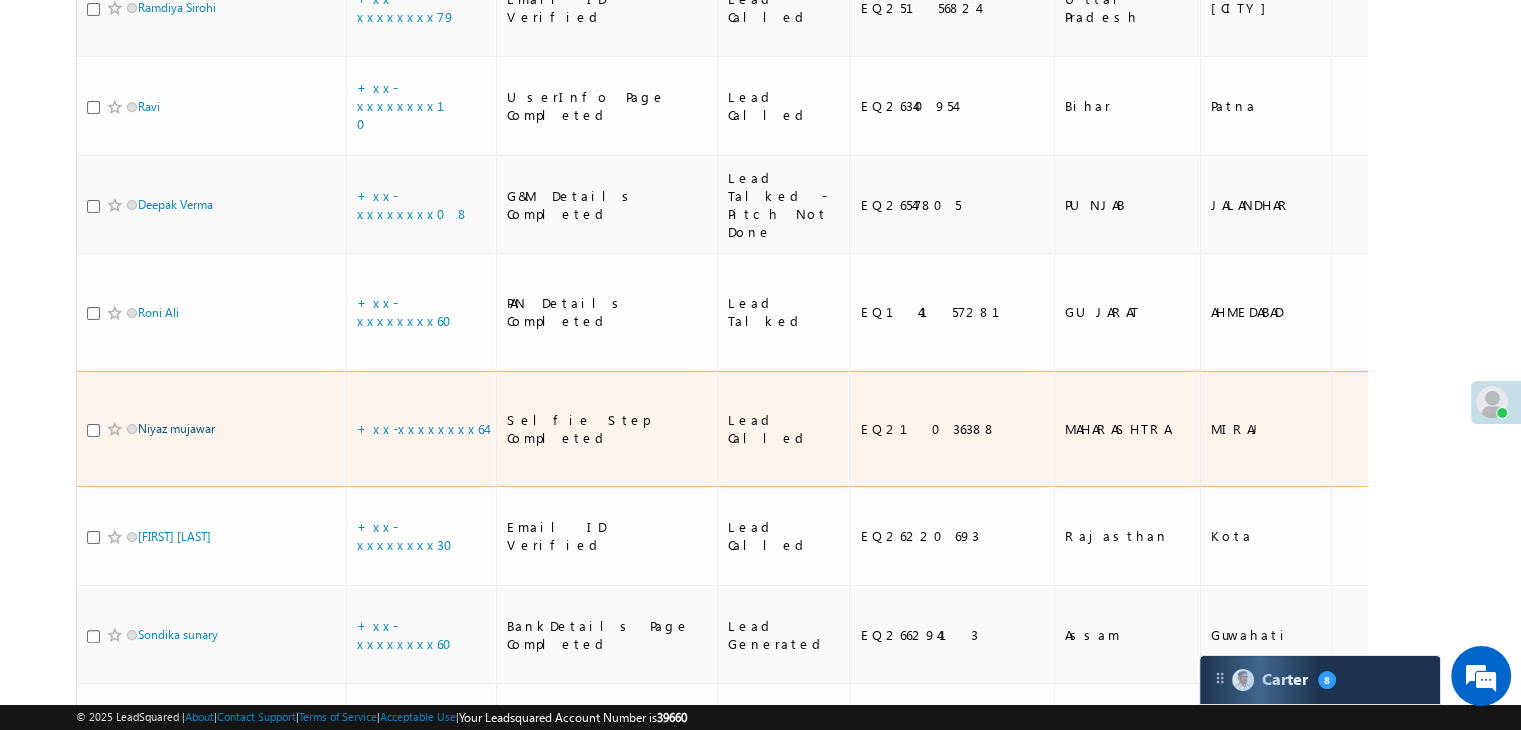 click on "Niyaz mujawar" at bounding box center (176, 428) 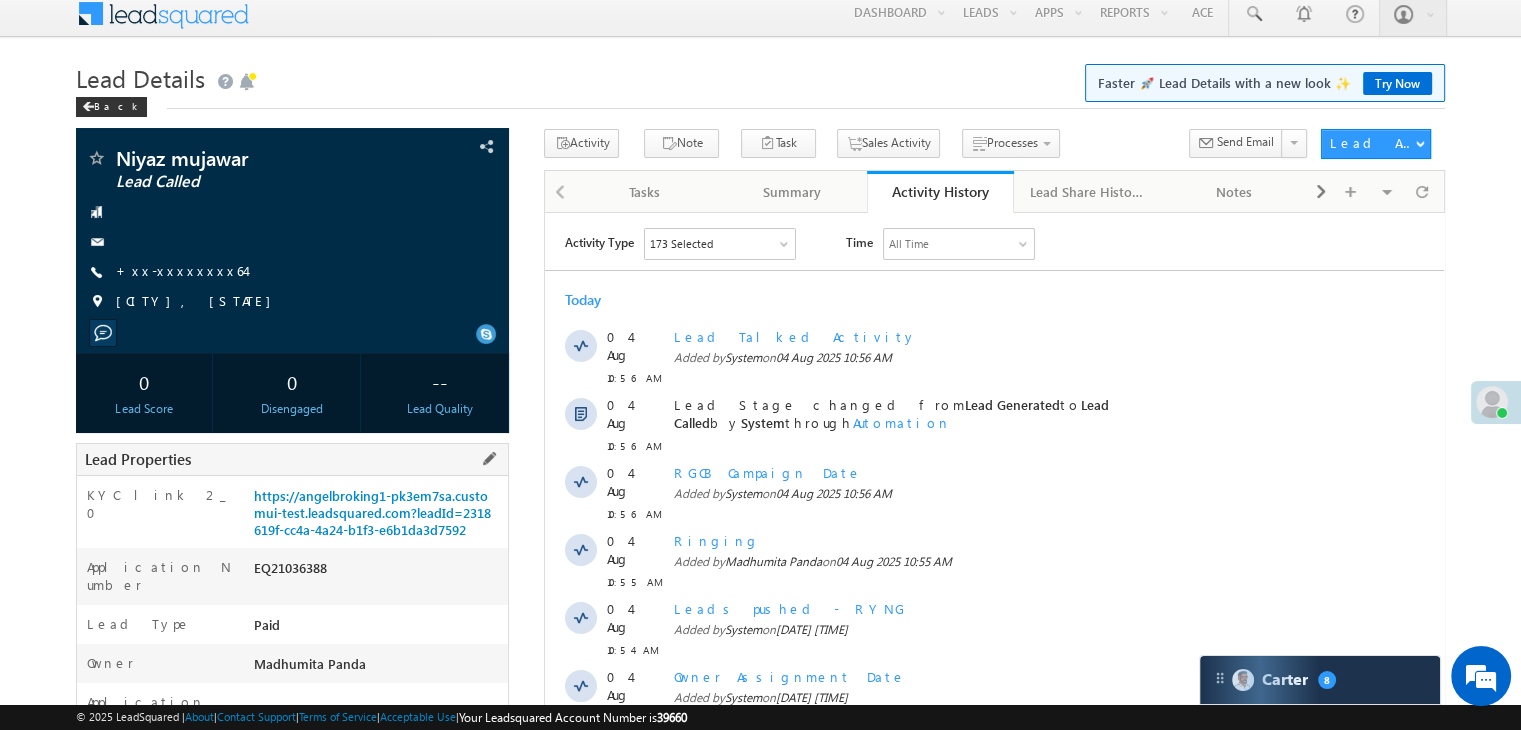 scroll, scrollTop: 0, scrollLeft: 0, axis: both 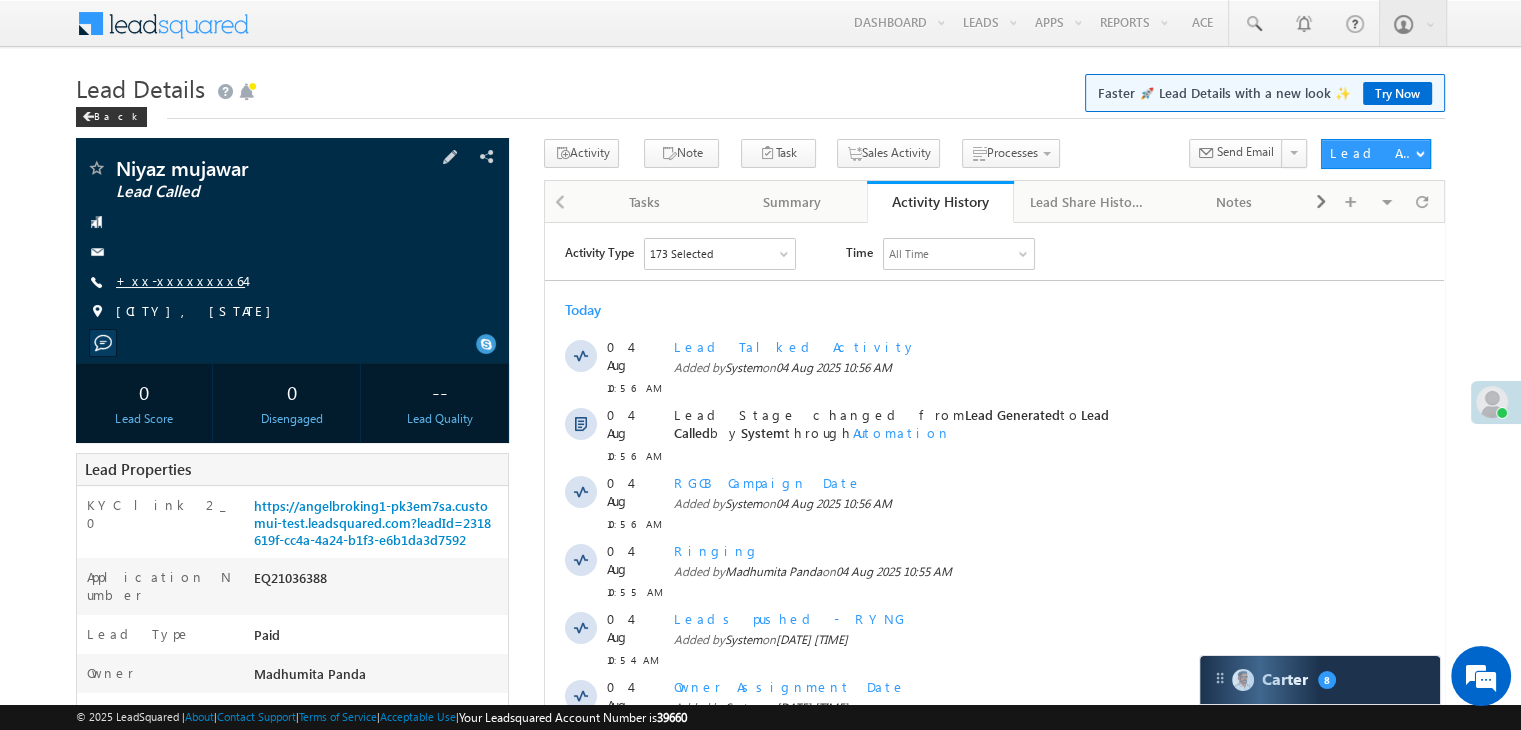 click on "+xx-xxxxxxxx64" at bounding box center (180, 280) 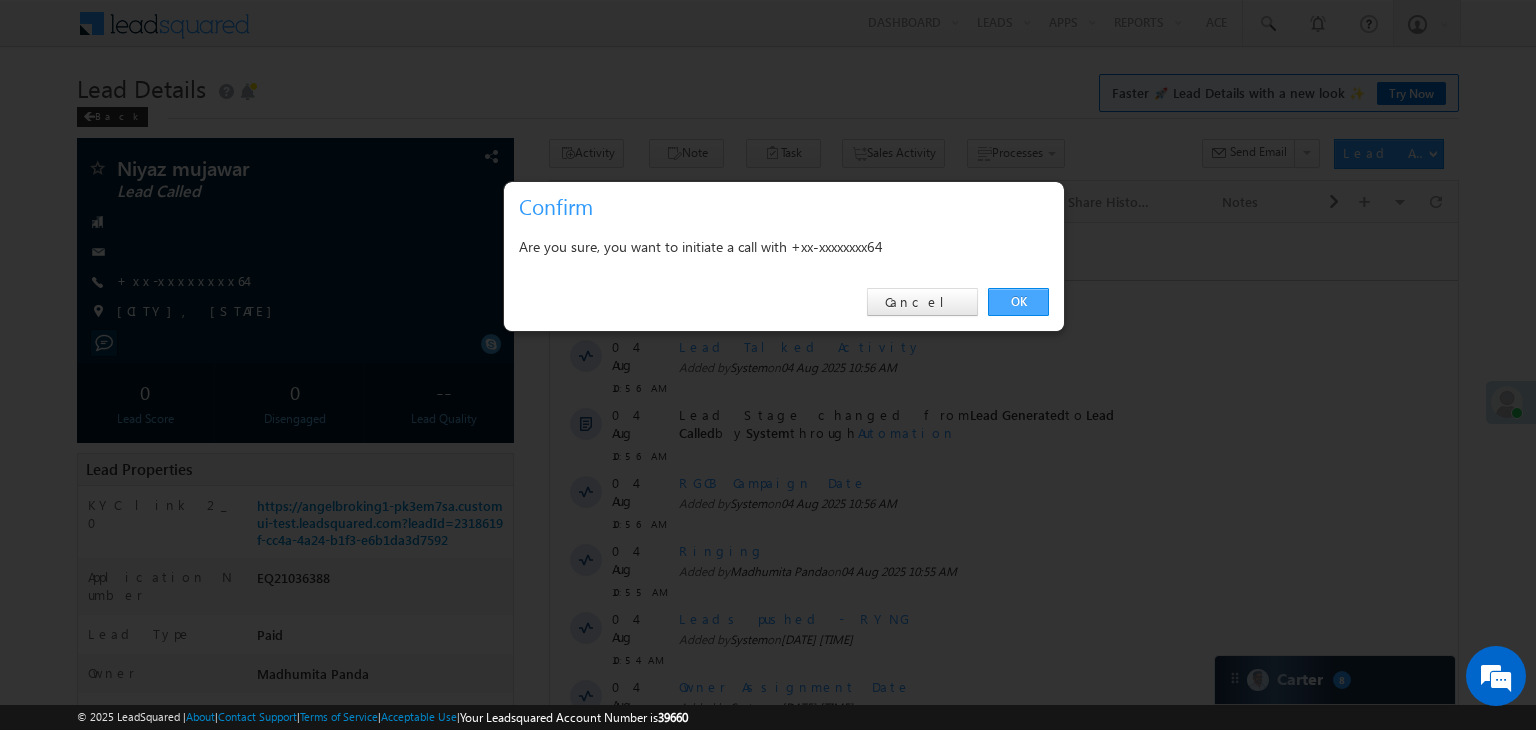 click on "OK" at bounding box center (1018, 302) 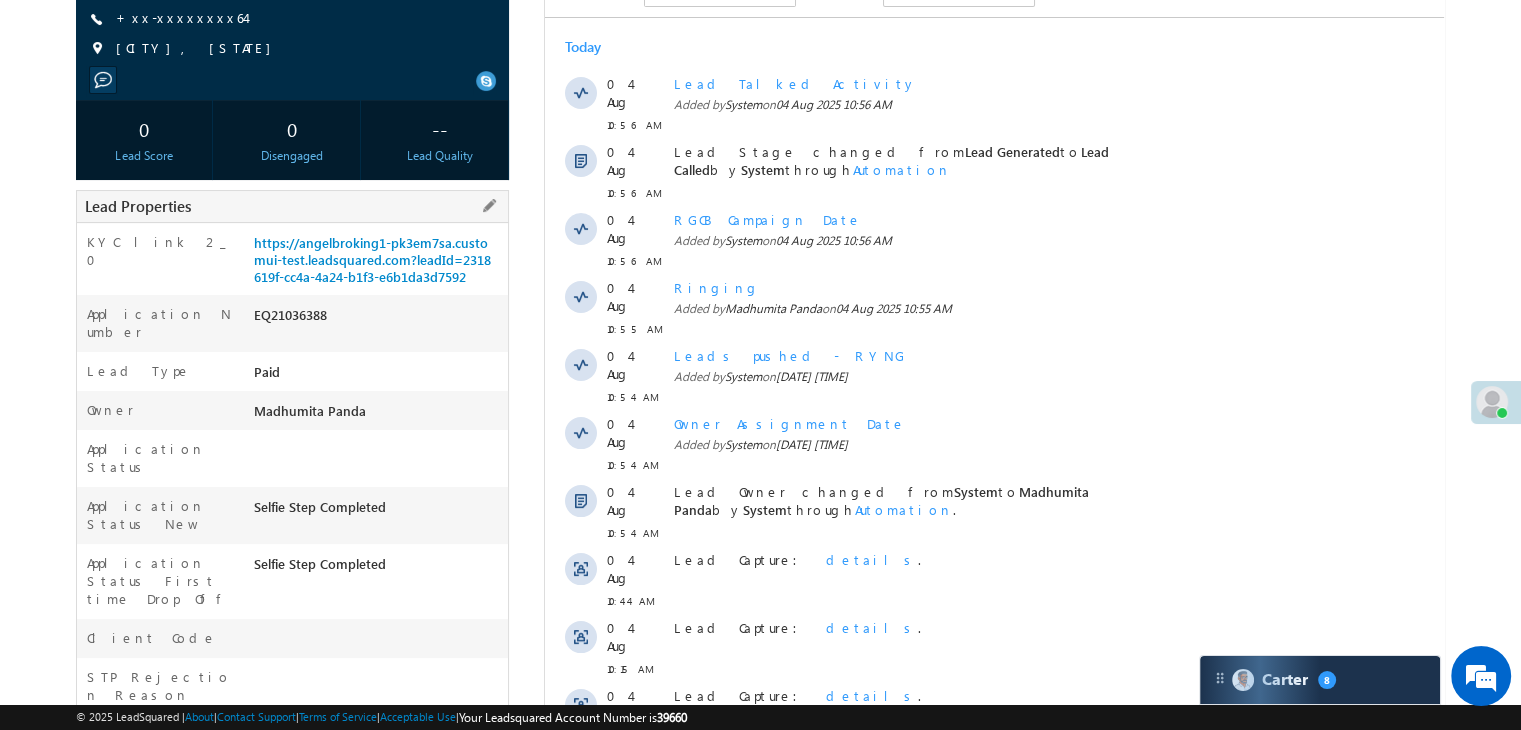 scroll, scrollTop: 300, scrollLeft: 0, axis: vertical 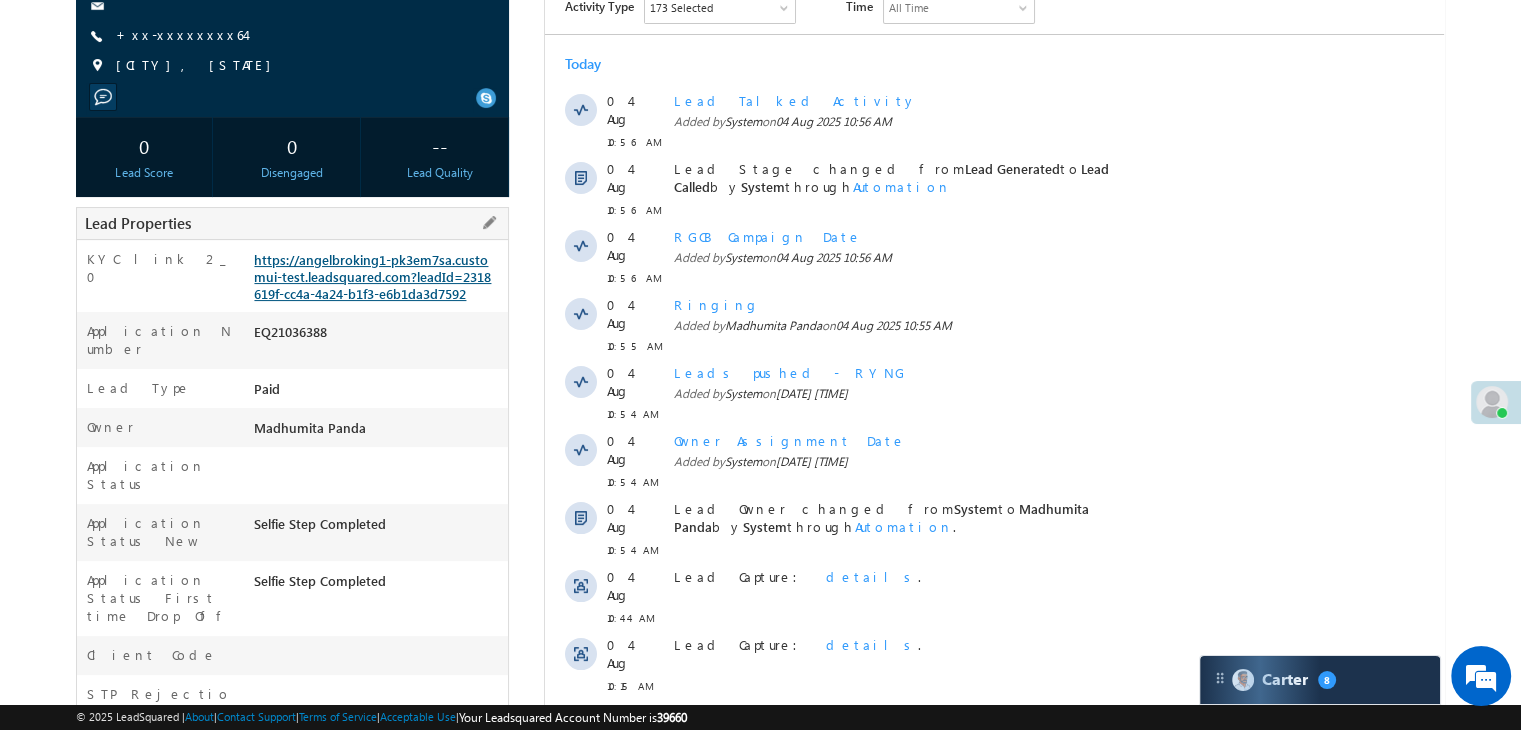 click on "https://angelbroking1-pk3em7sa.customui-test.leadsquared.com?leadId=2318619f-cc4a-4a24-b1f3-e6b1da3d7592" at bounding box center [372, 276] 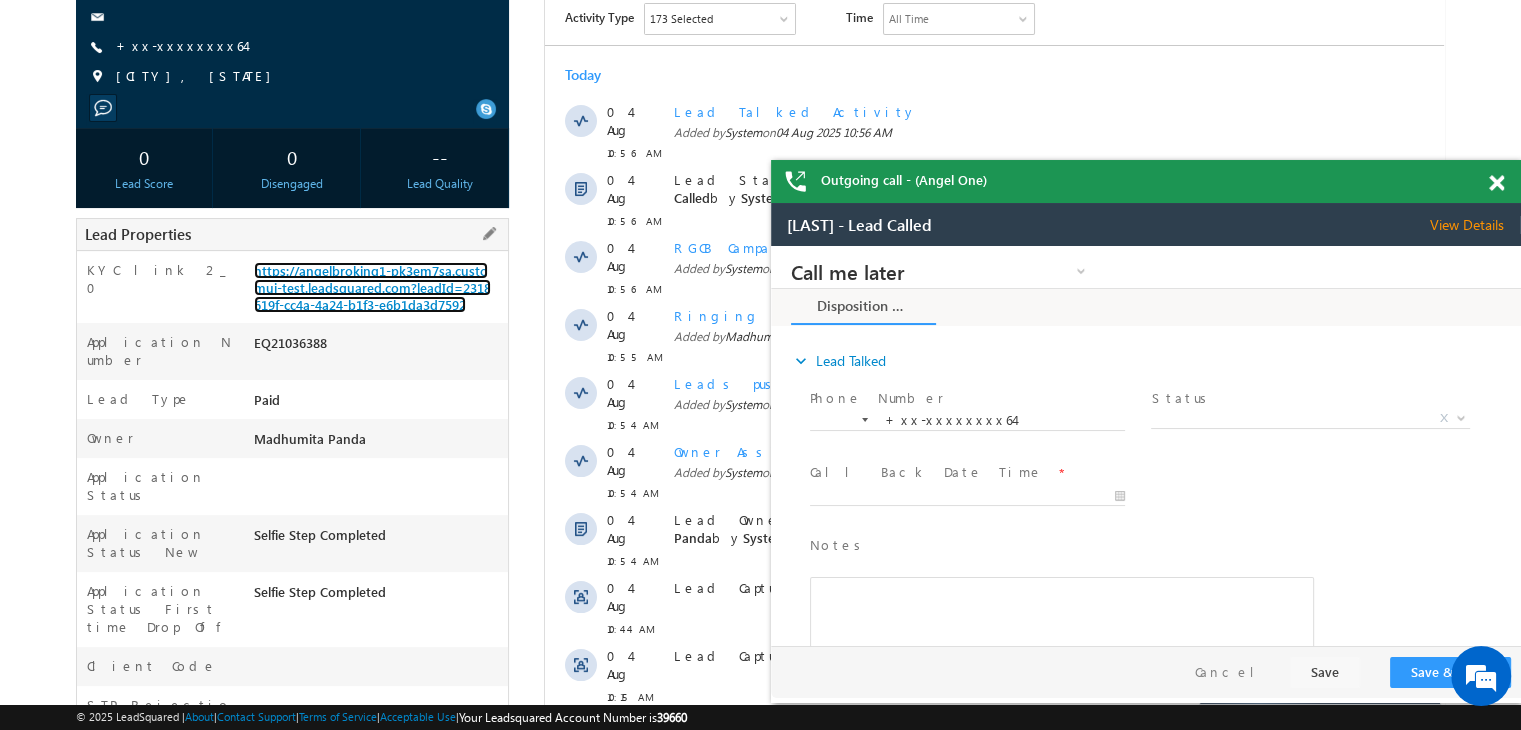 scroll, scrollTop: 153, scrollLeft: 0, axis: vertical 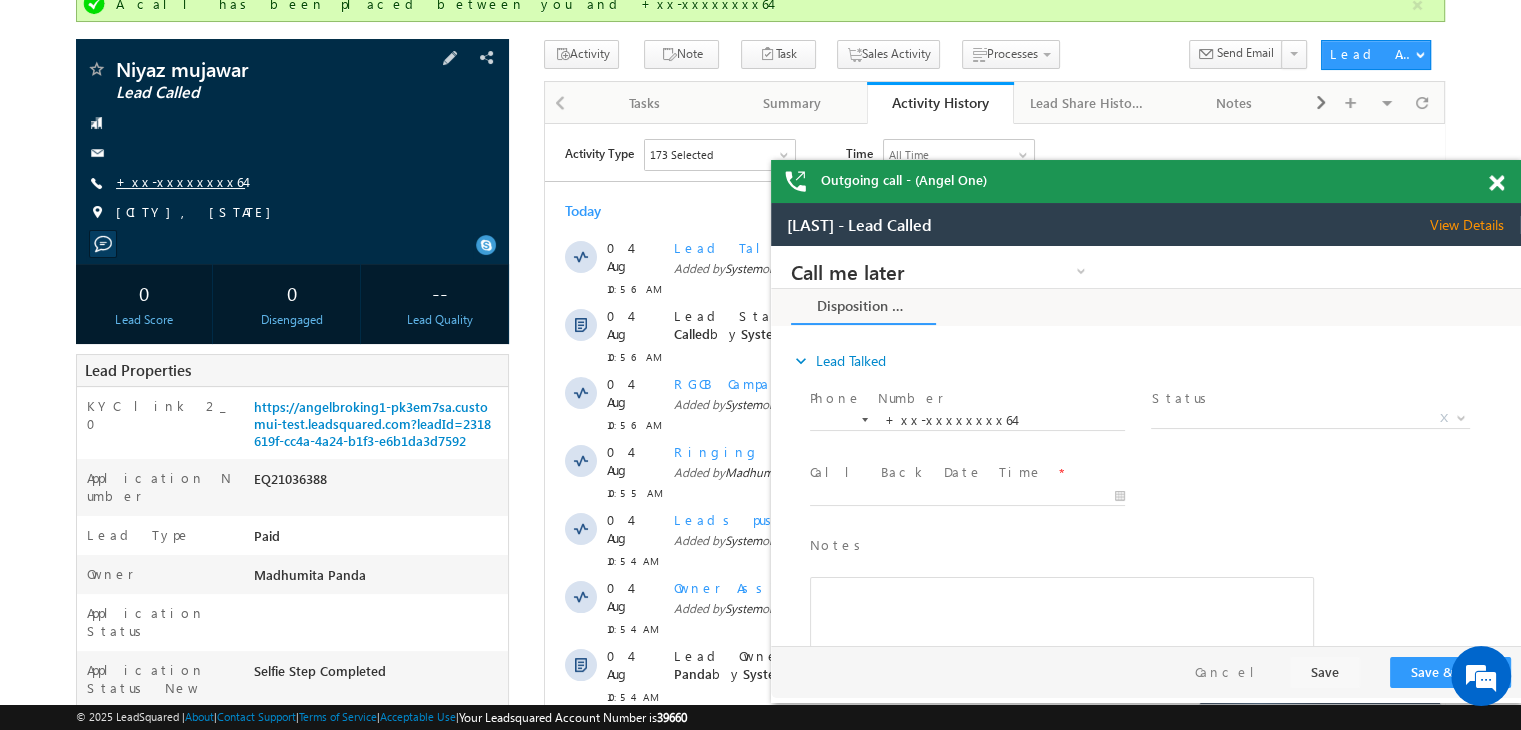 click on "+xx-xxxxxxxx64" at bounding box center (180, 181) 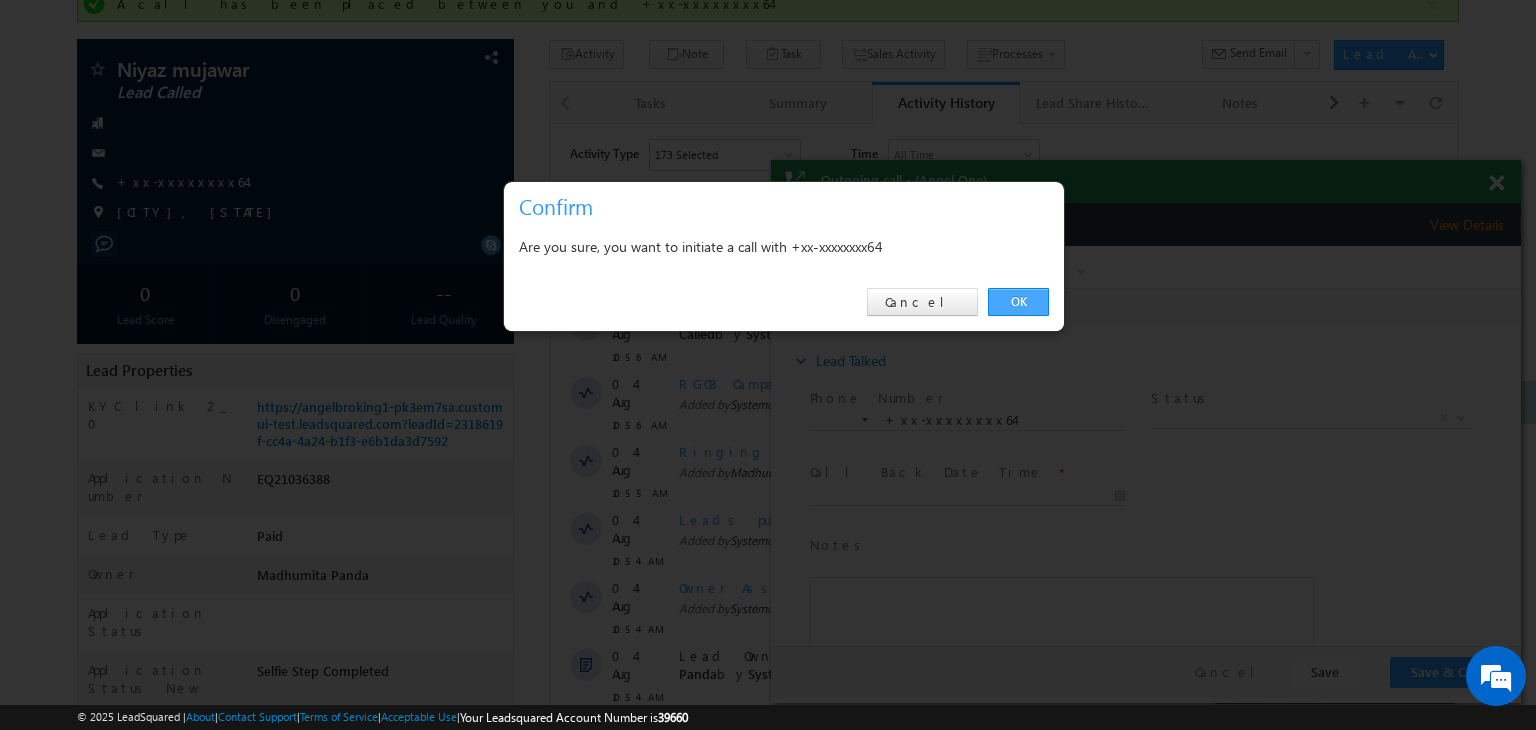 click on "OK" at bounding box center [1018, 302] 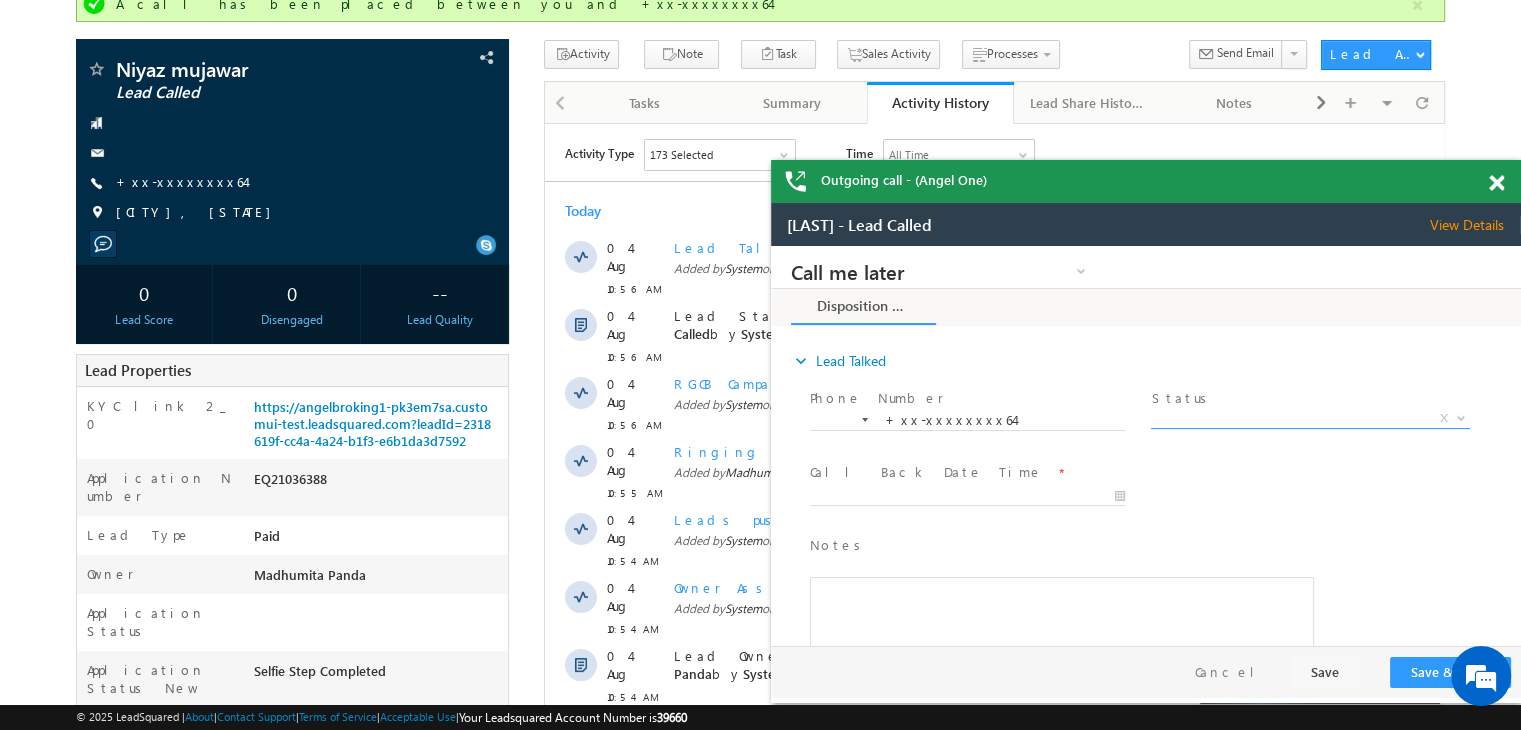 click on "X" at bounding box center [1310, 419] 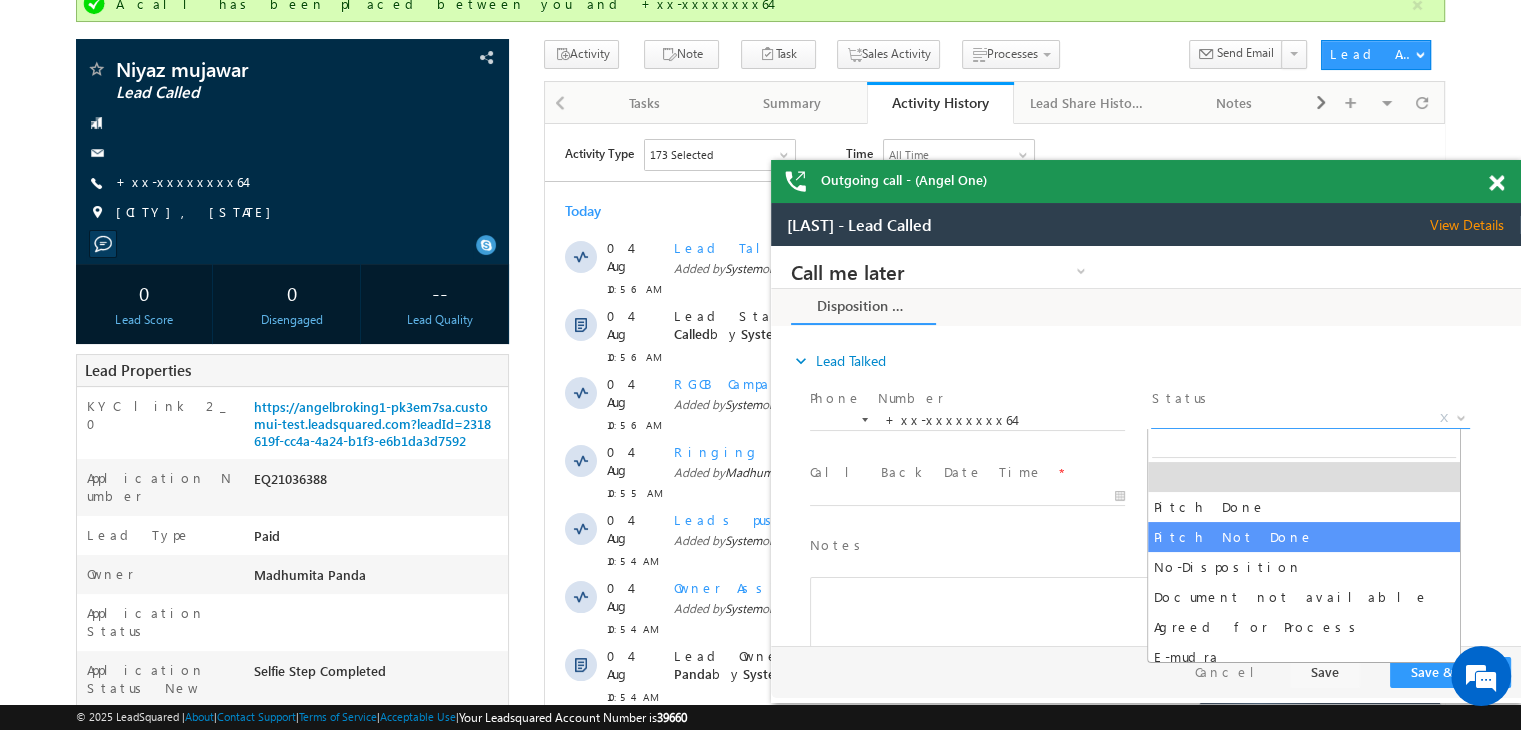 select on "Pitch Not Done" 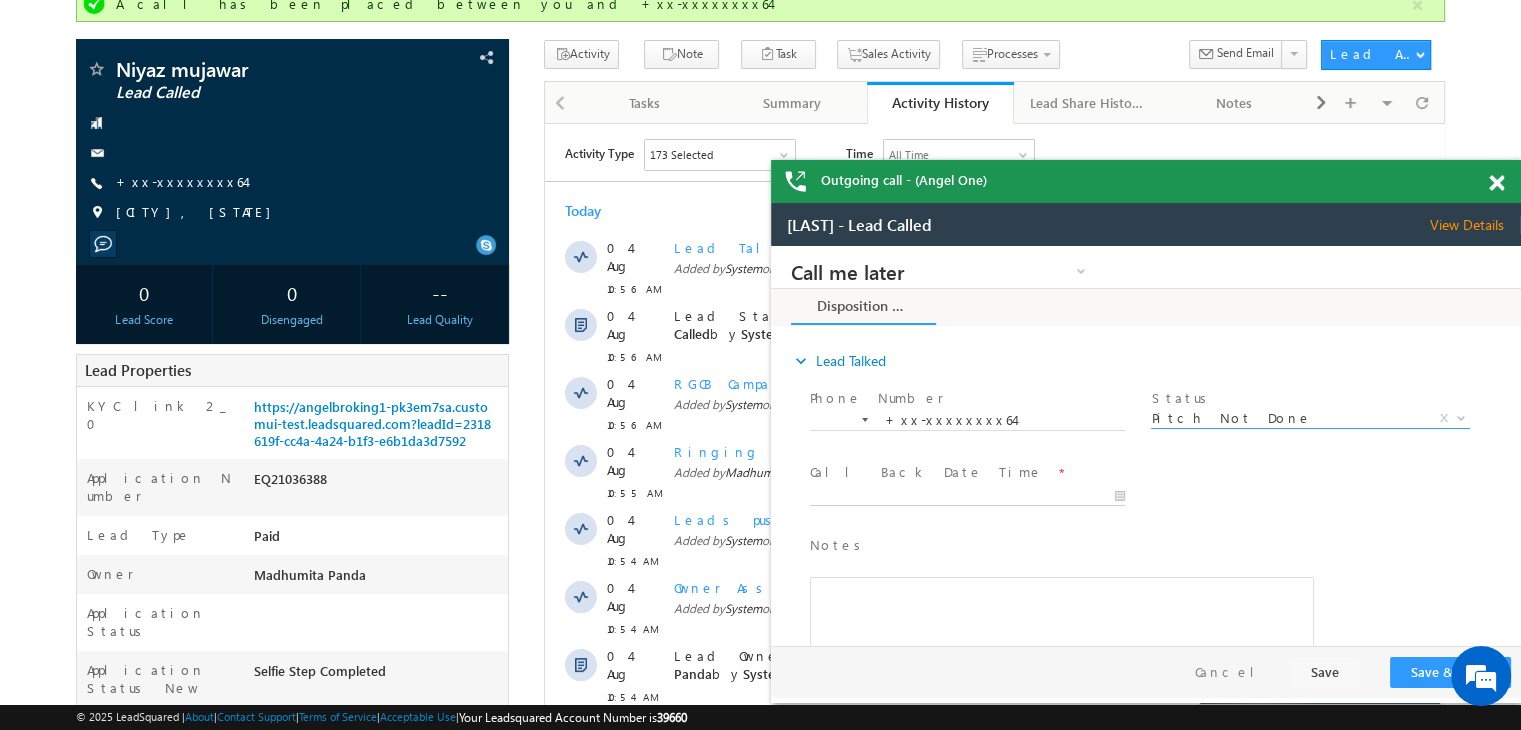 click at bounding box center [967, 497] 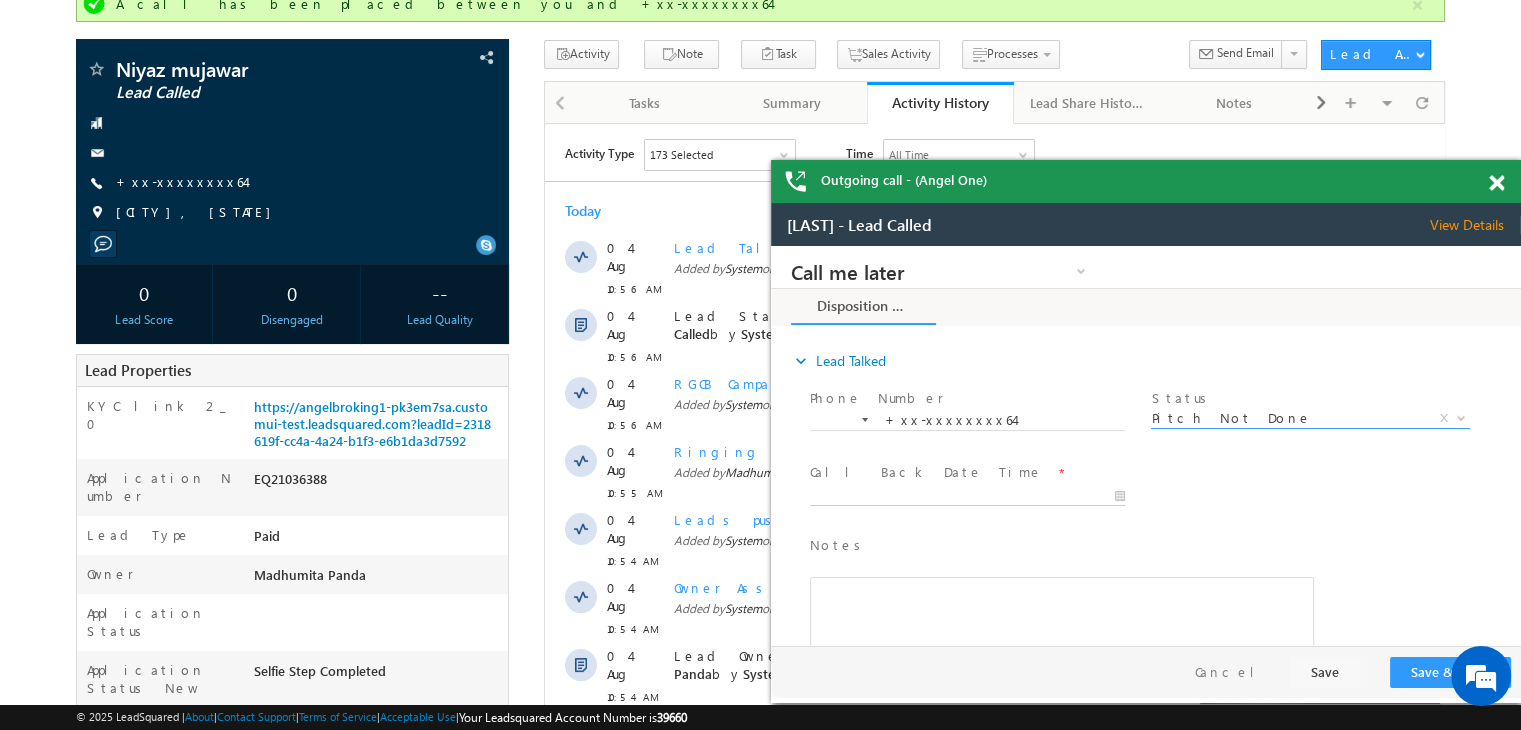 type on "08/04/25 12:19 PM" 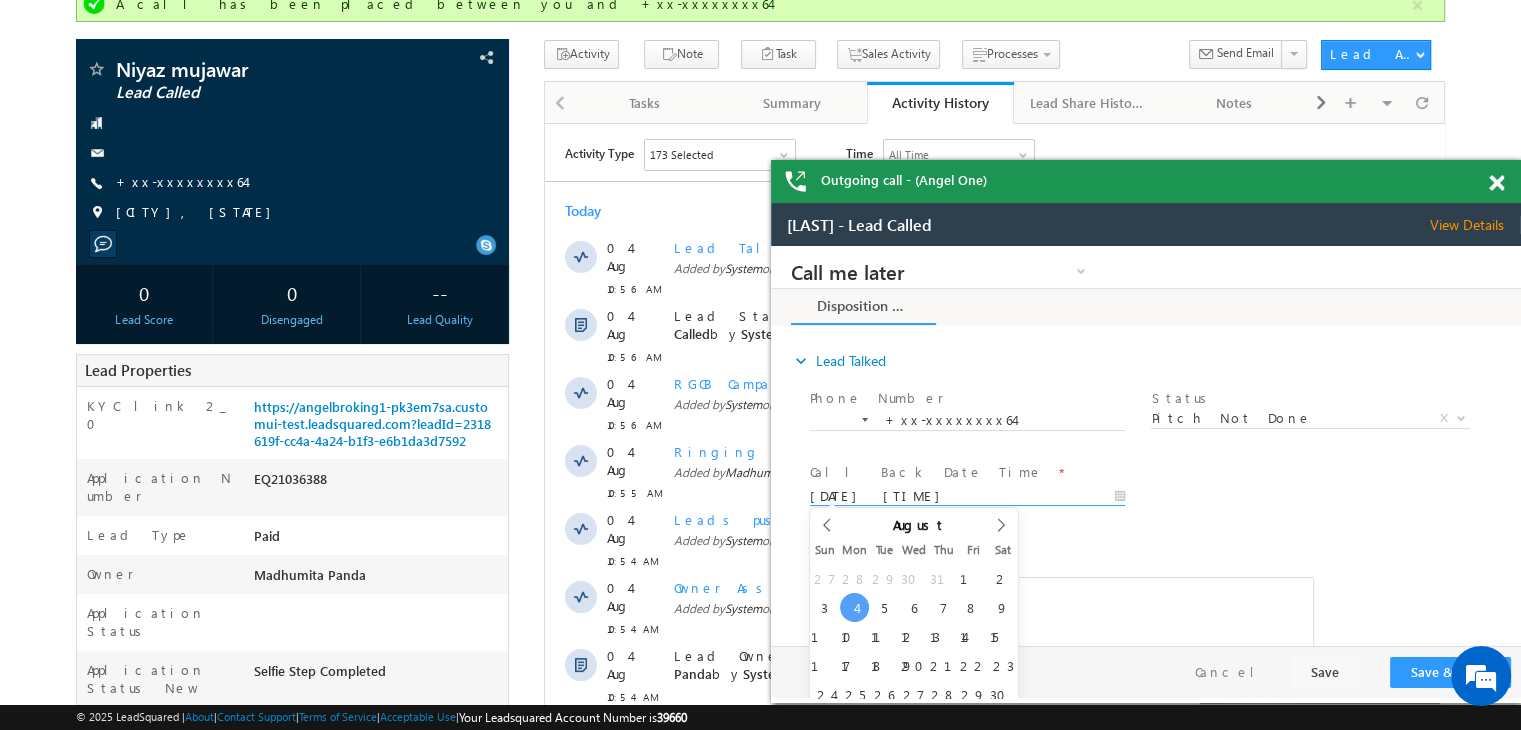 scroll, scrollTop: 0, scrollLeft: 0, axis: both 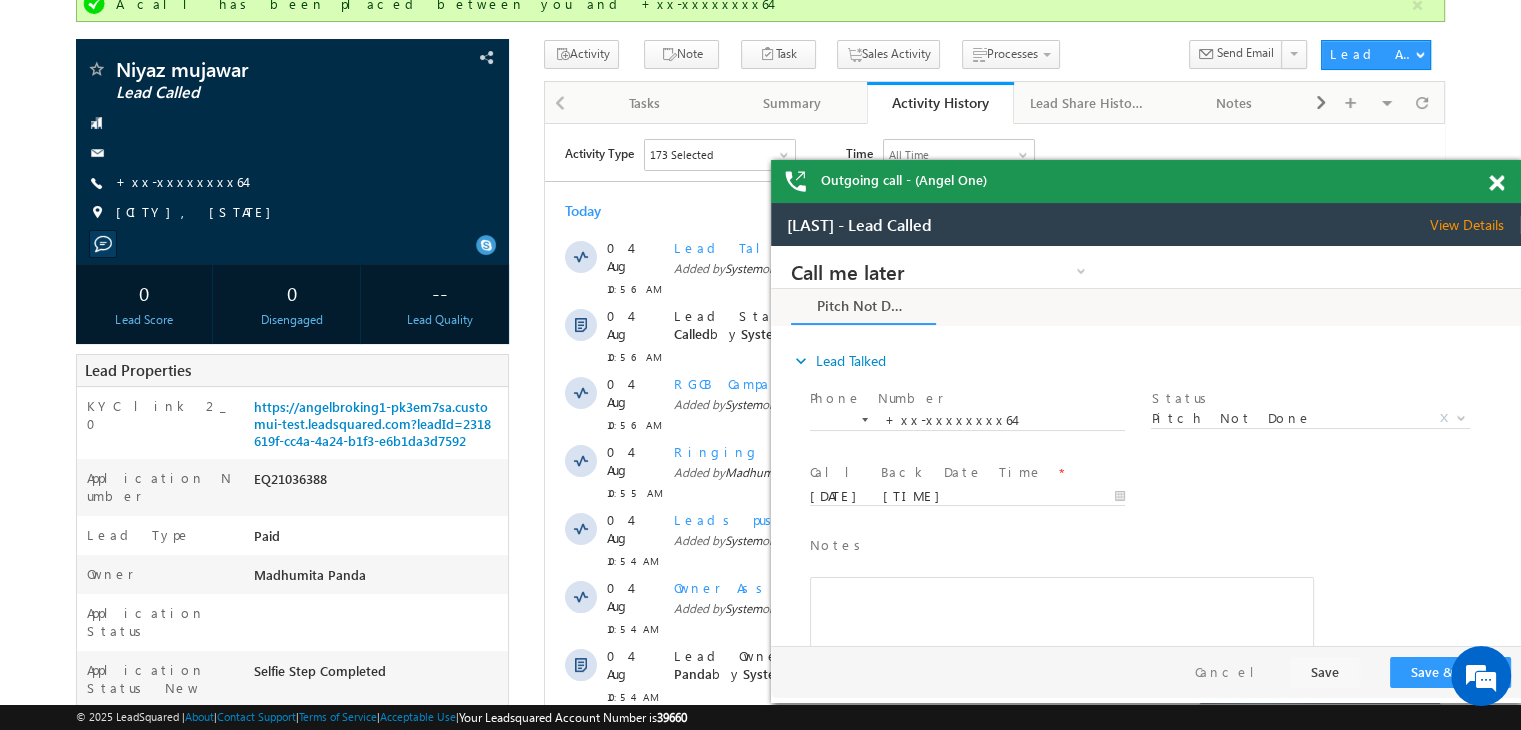 click on "Call Back Date Time
*
08/04/25 12:19 PM" at bounding box center (1163, 495) 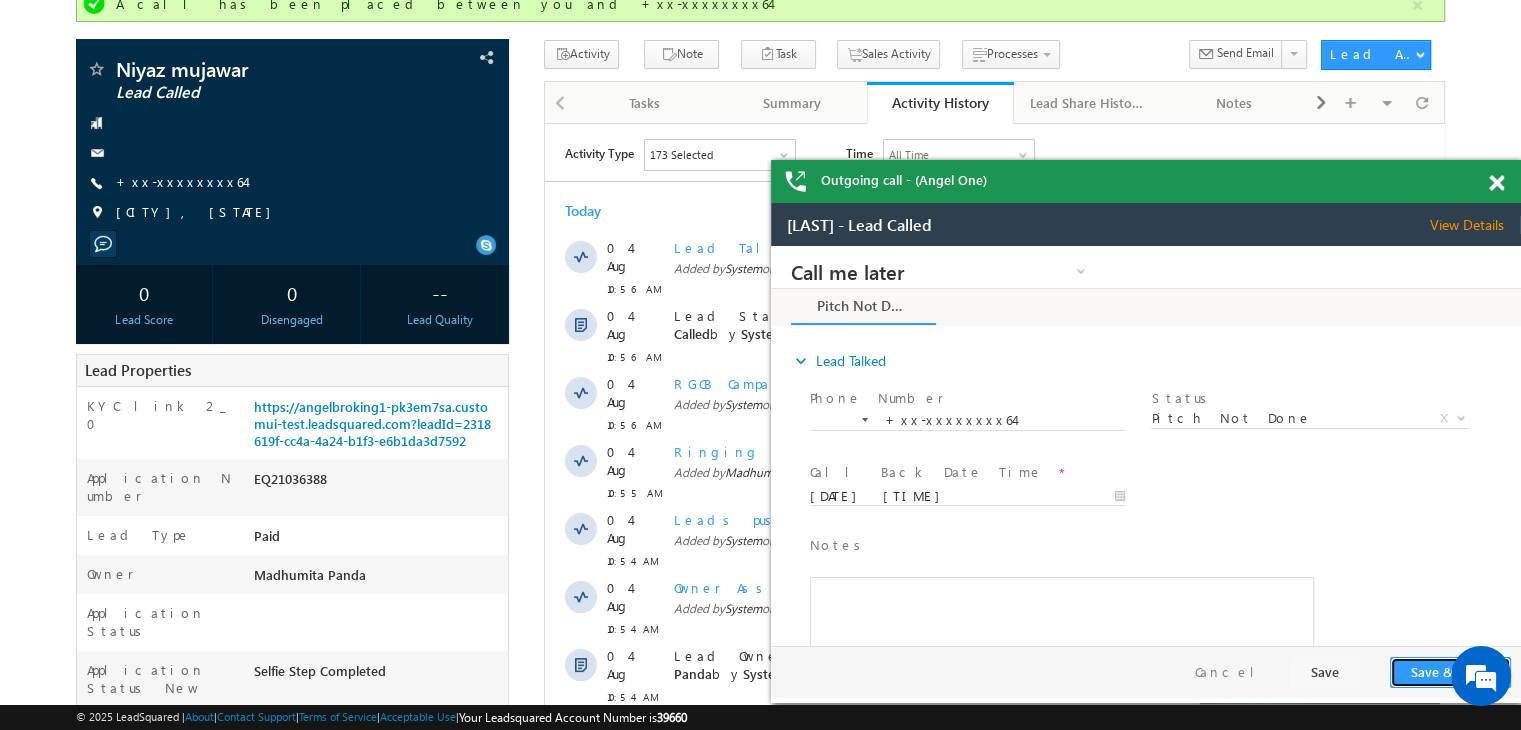 click on "Save & Close" at bounding box center (1450, 672) 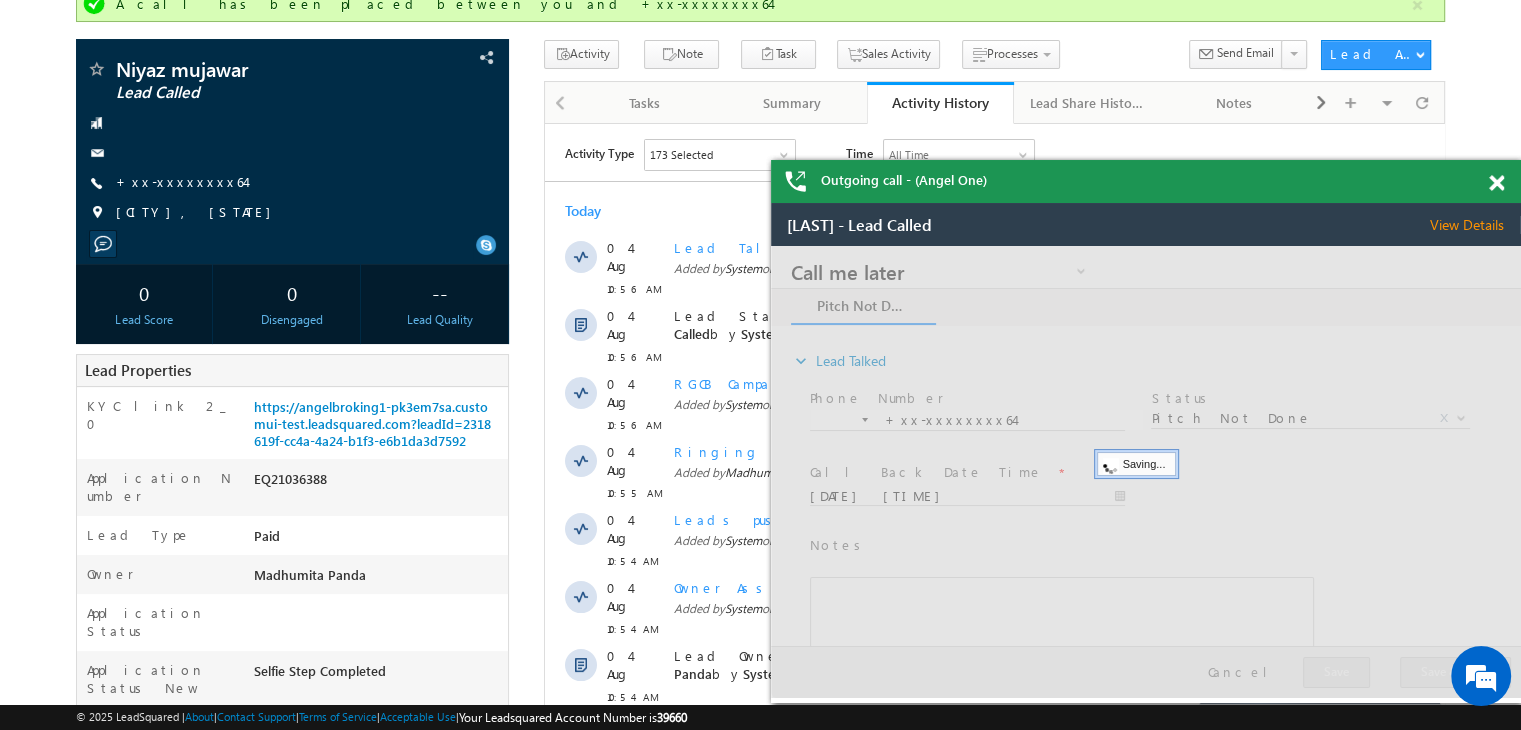 scroll, scrollTop: 0, scrollLeft: 0, axis: both 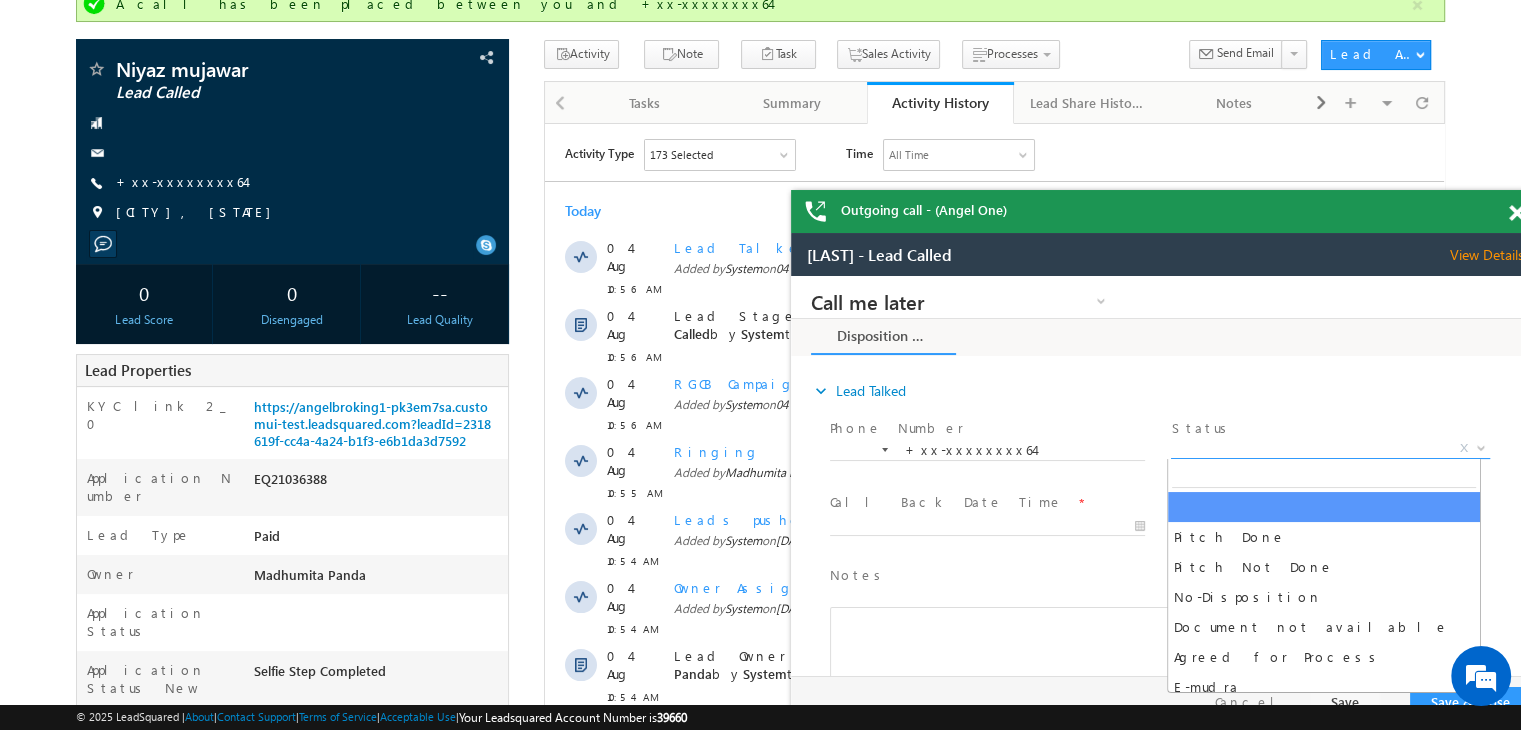 click on "X" at bounding box center [1330, 449] 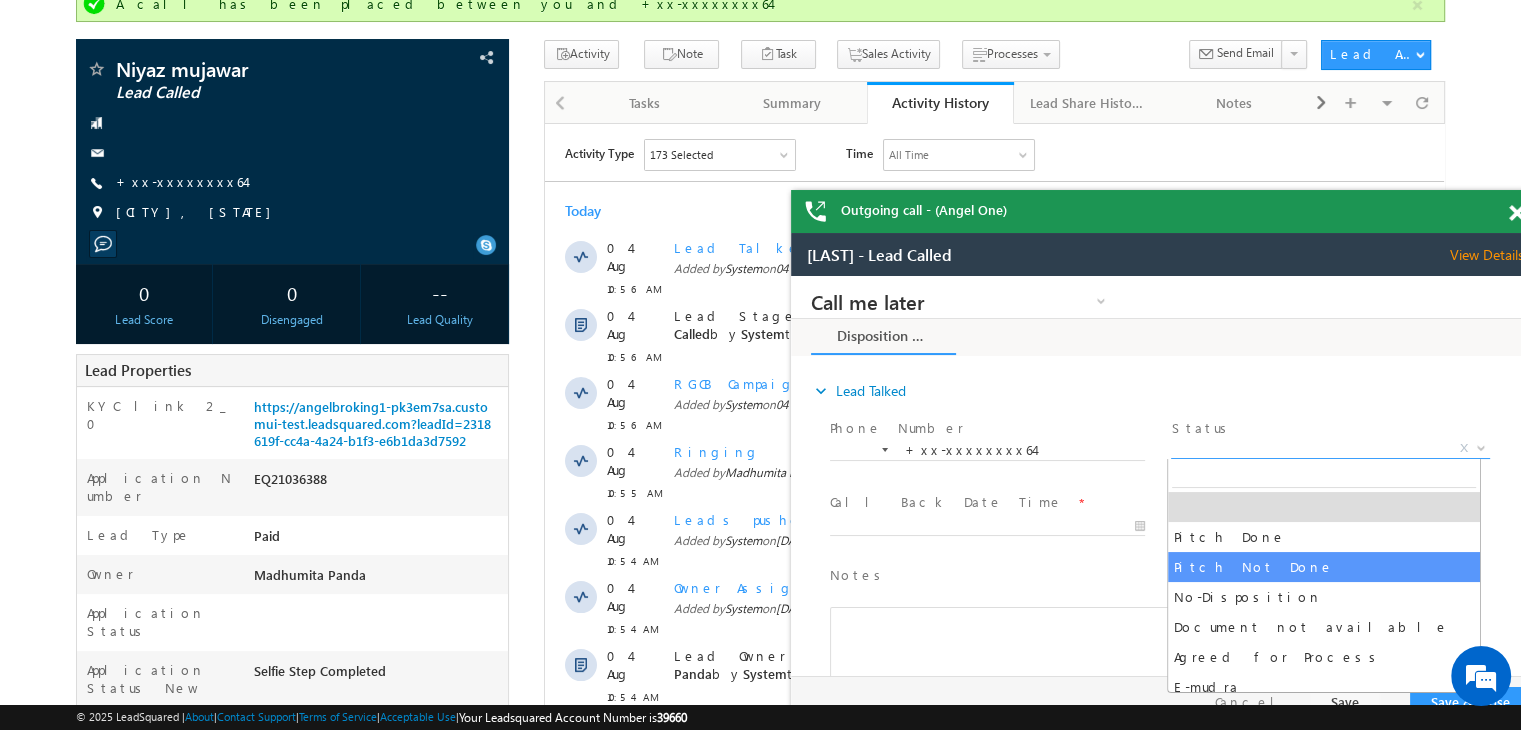 select on "Pitch Not Done" 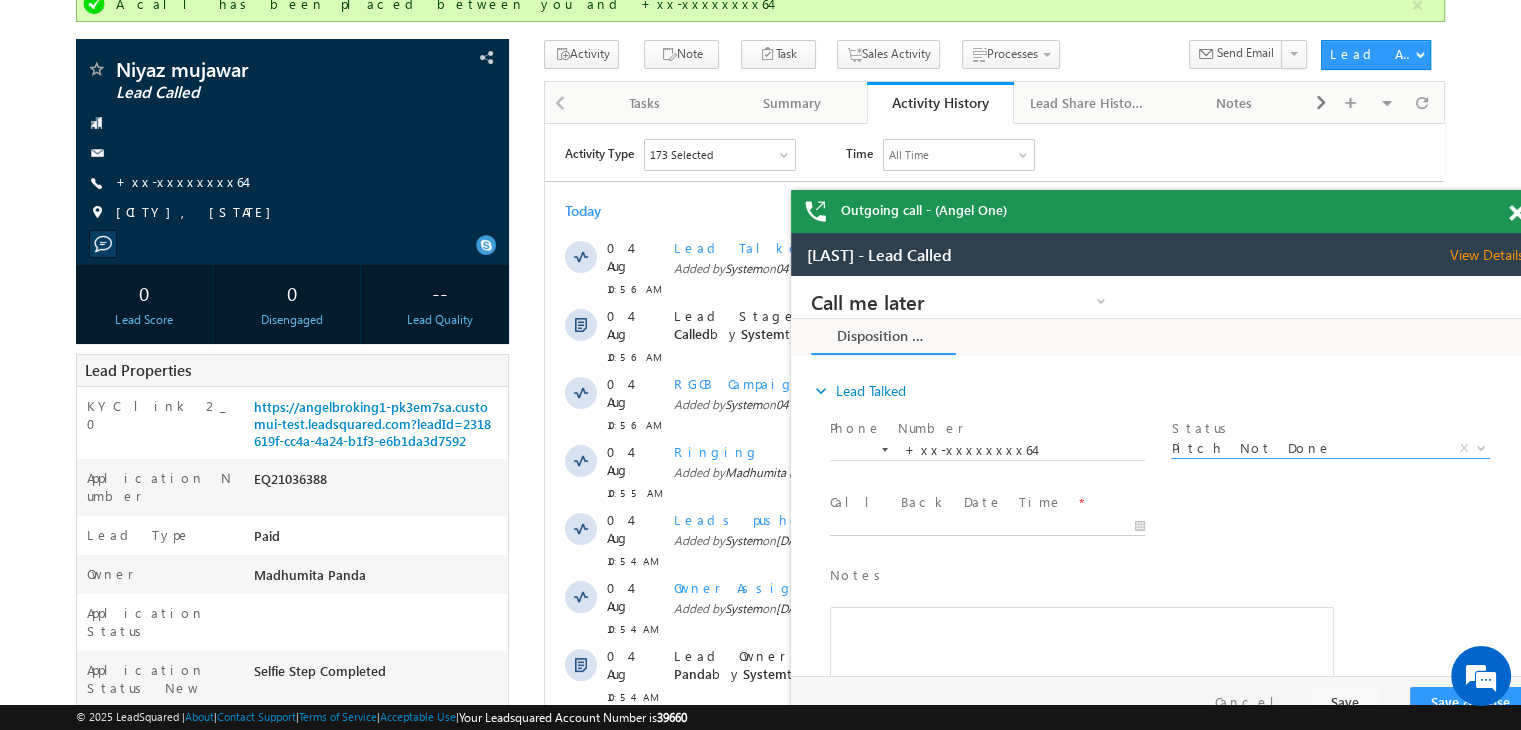 type on "08/04/25 12:20 PM" 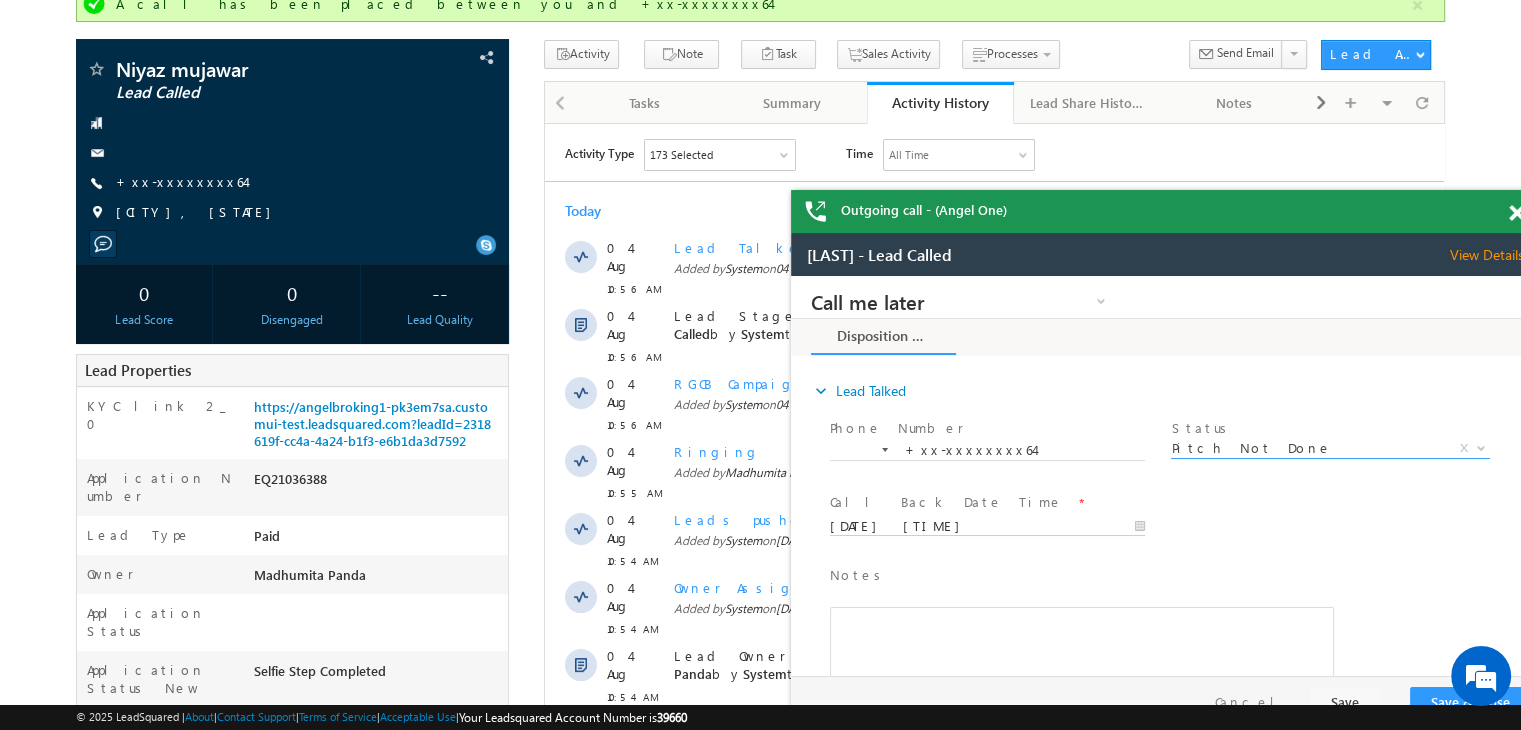 click on "08/04/25 12:20 PM" at bounding box center [987, 527] 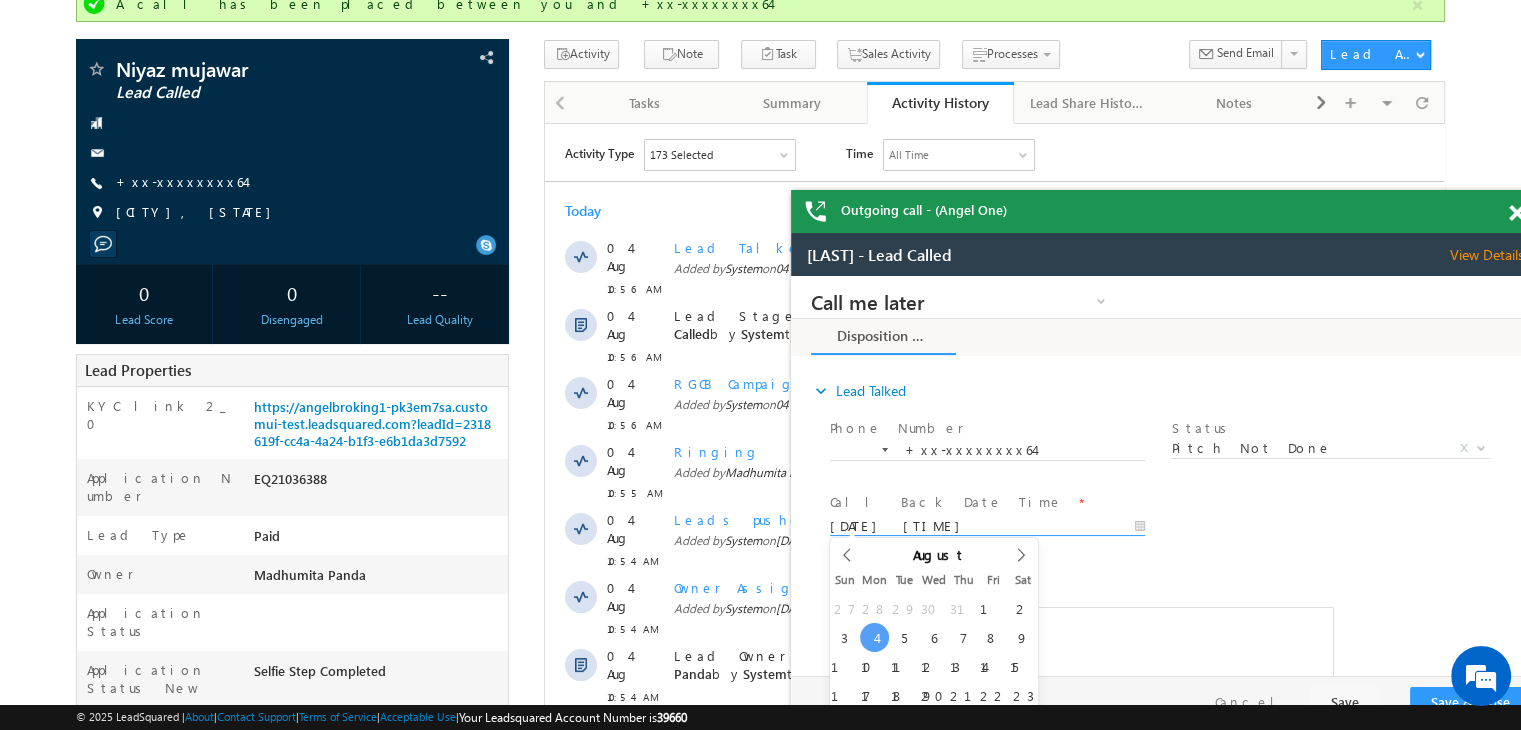 click on "Call Back Date Time
*
08/04/25 12:20 PM" at bounding box center [1183, 525] 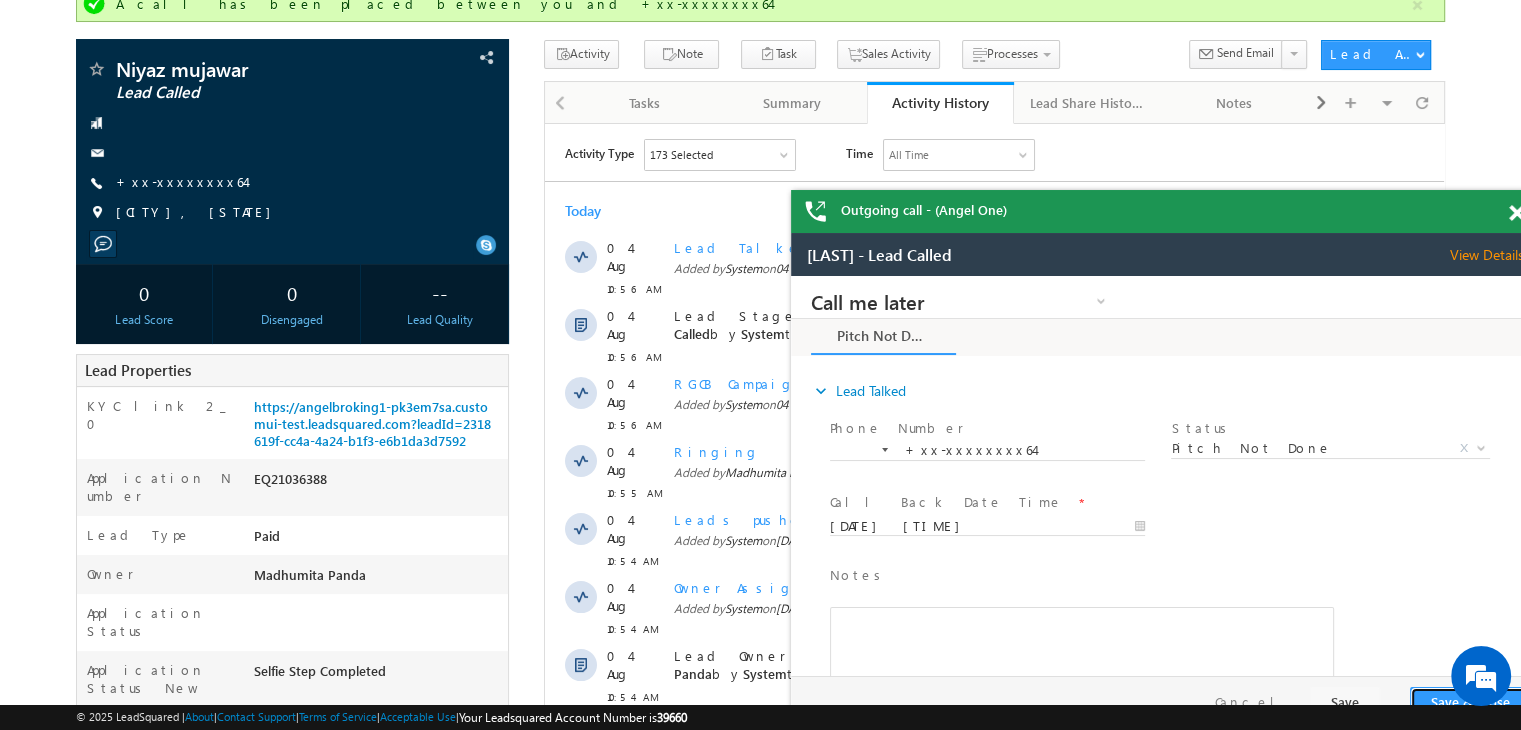click on "Save & Close" at bounding box center (1470, 702) 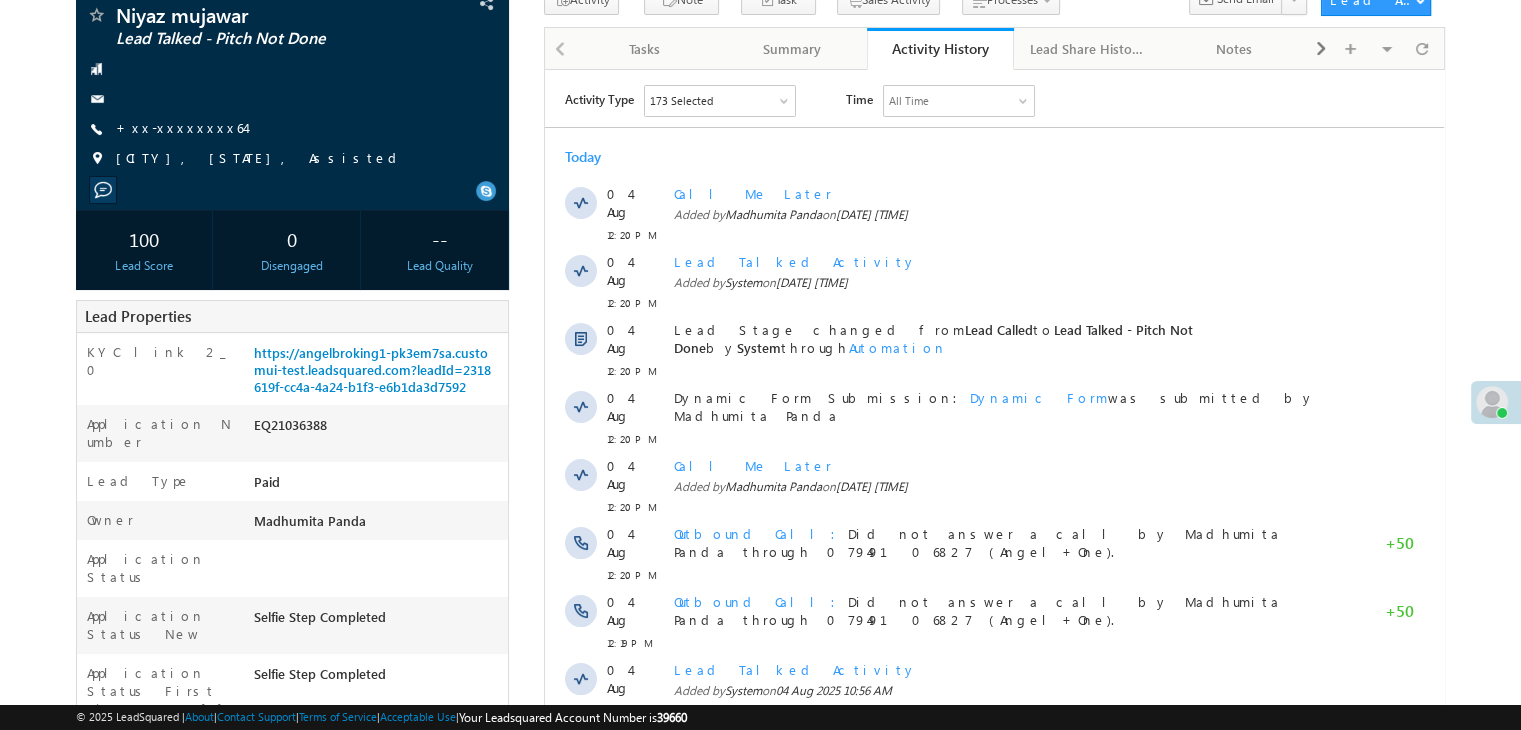 scroll, scrollTop: 0, scrollLeft: 0, axis: both 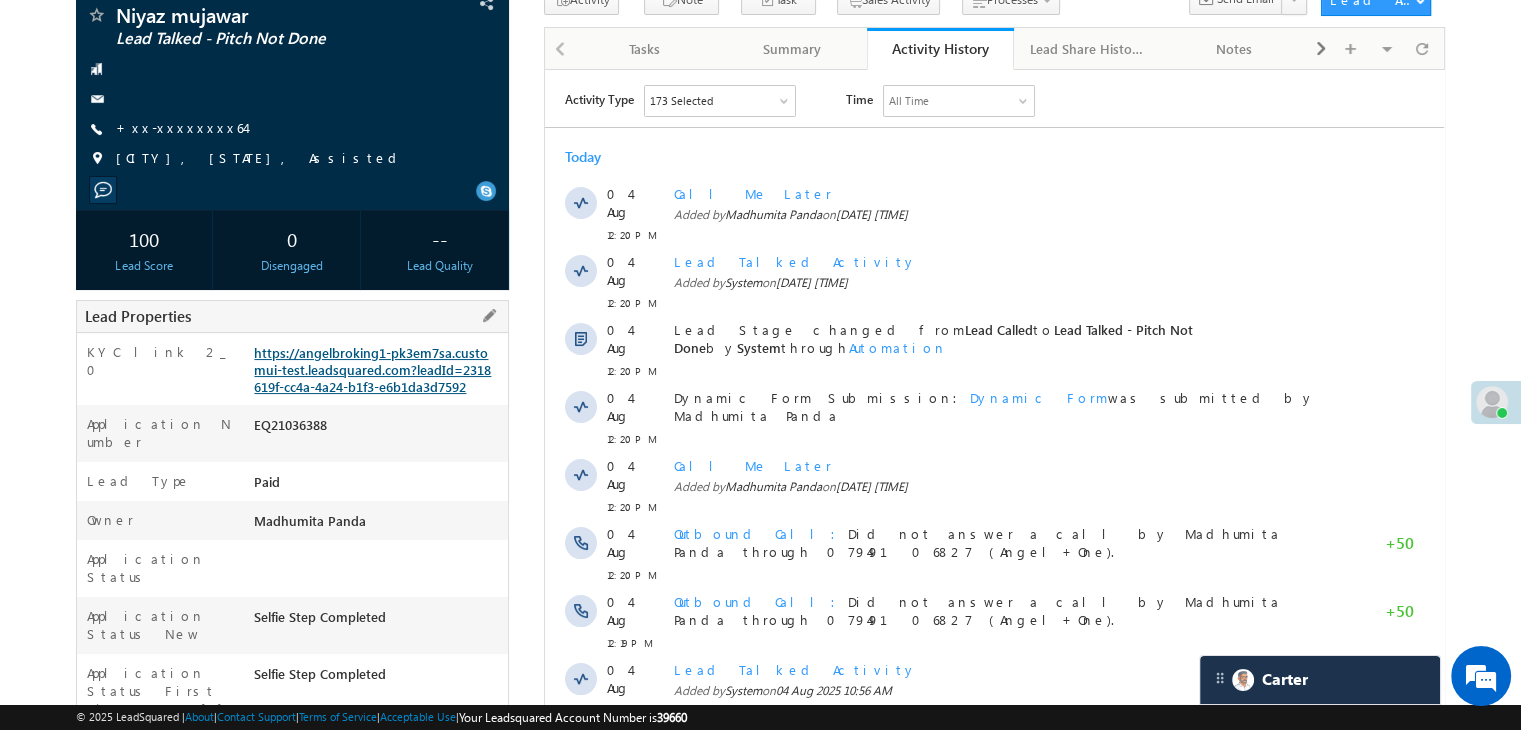 click on "https://angelbroking1-pk3em7sa.customui-test.leadsquared.com?leadId=2318619f-cc4a-4a24-b1f3-e6b1da3d7592" at bounding box center [372, 369] 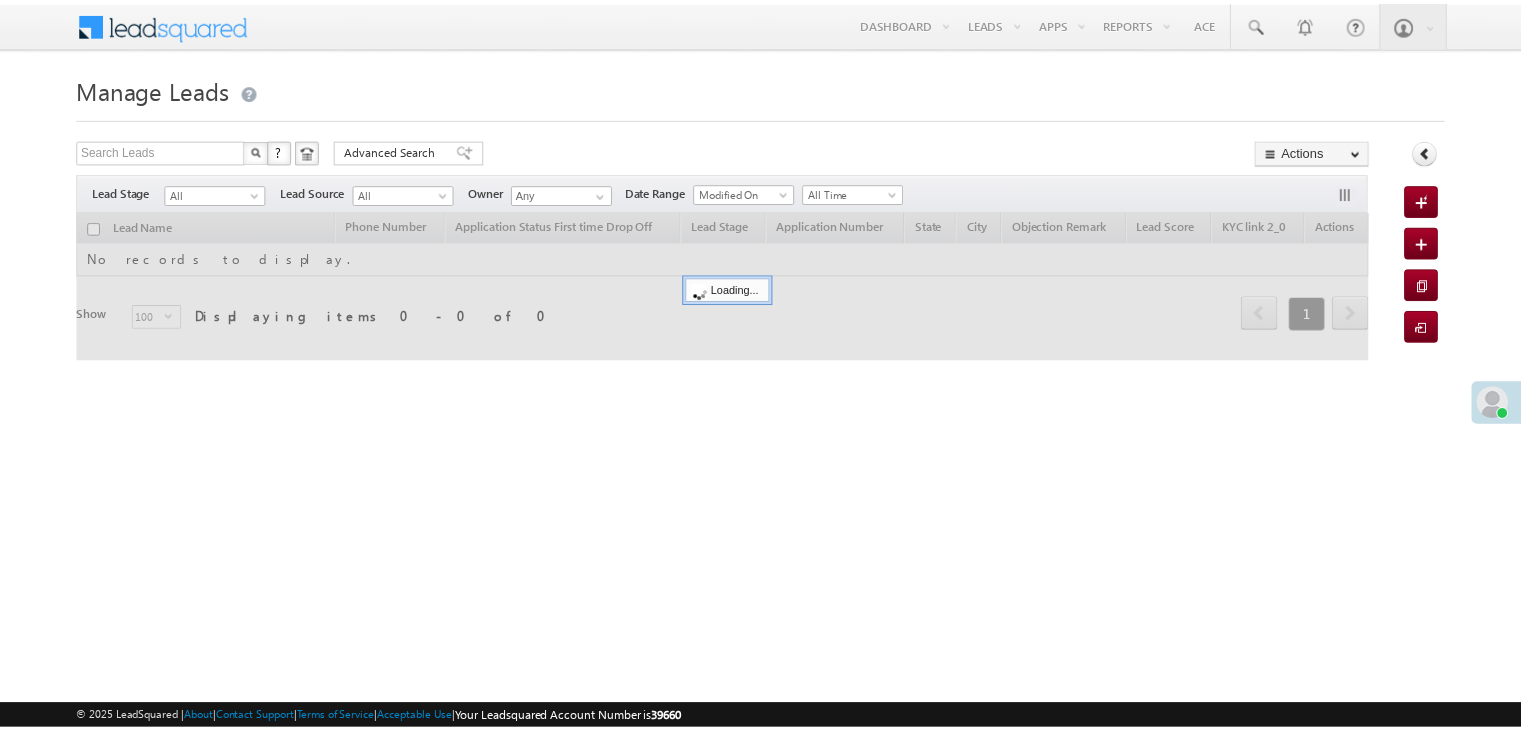 scroll, scrollTop: 0, scrollLeft: 0, axis: both 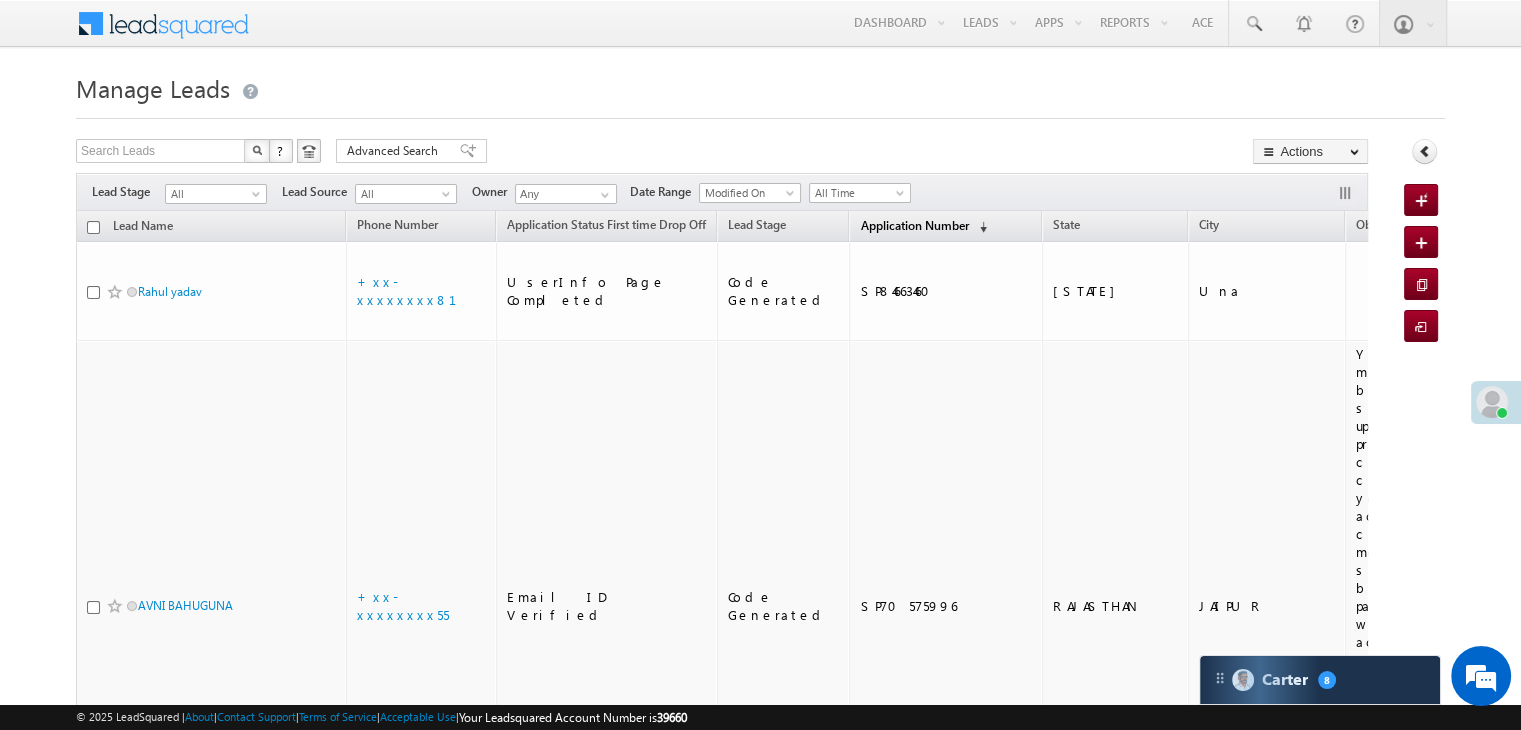 click on "Application Number" at bounding box center (914, 225) 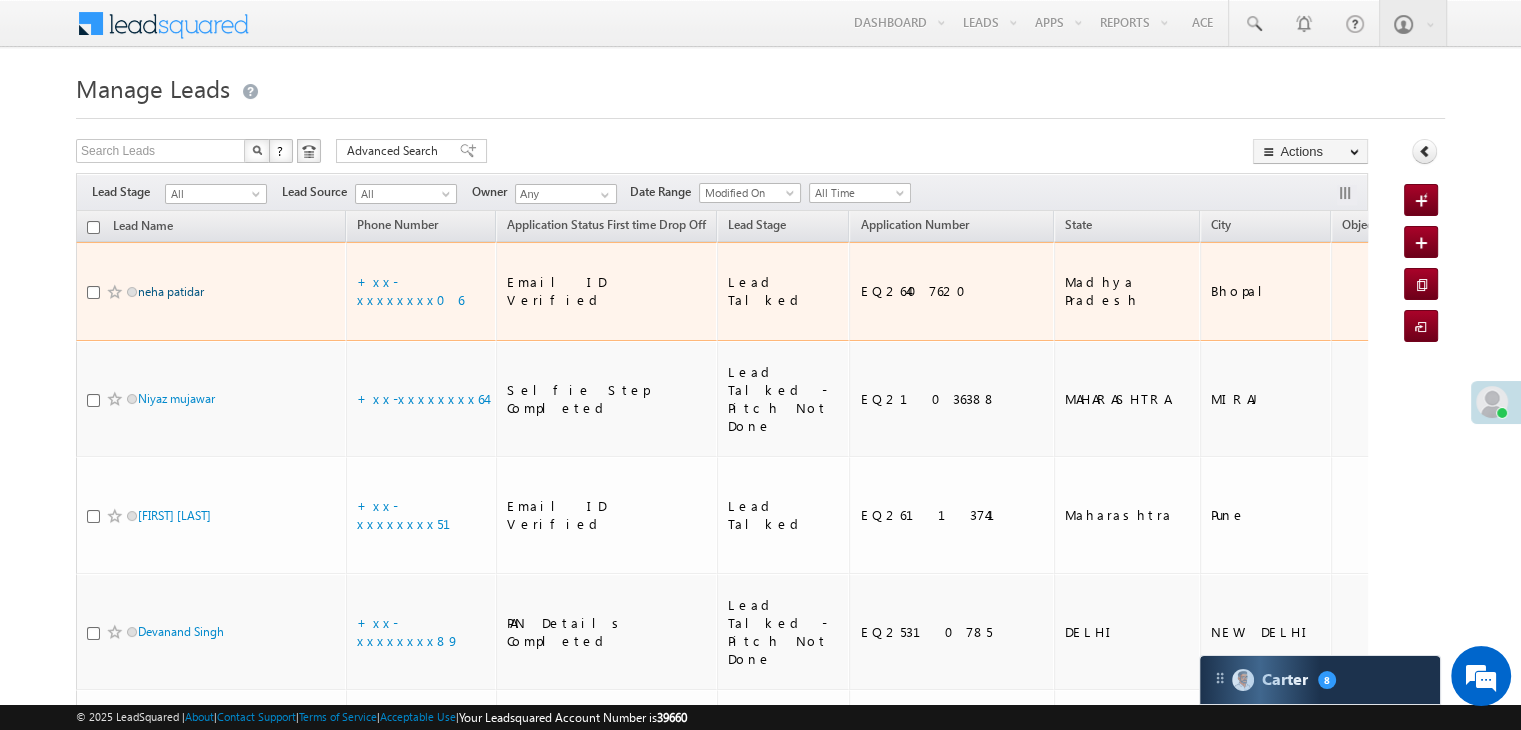 click on "neha patidar" at bounding box center [171, 291] 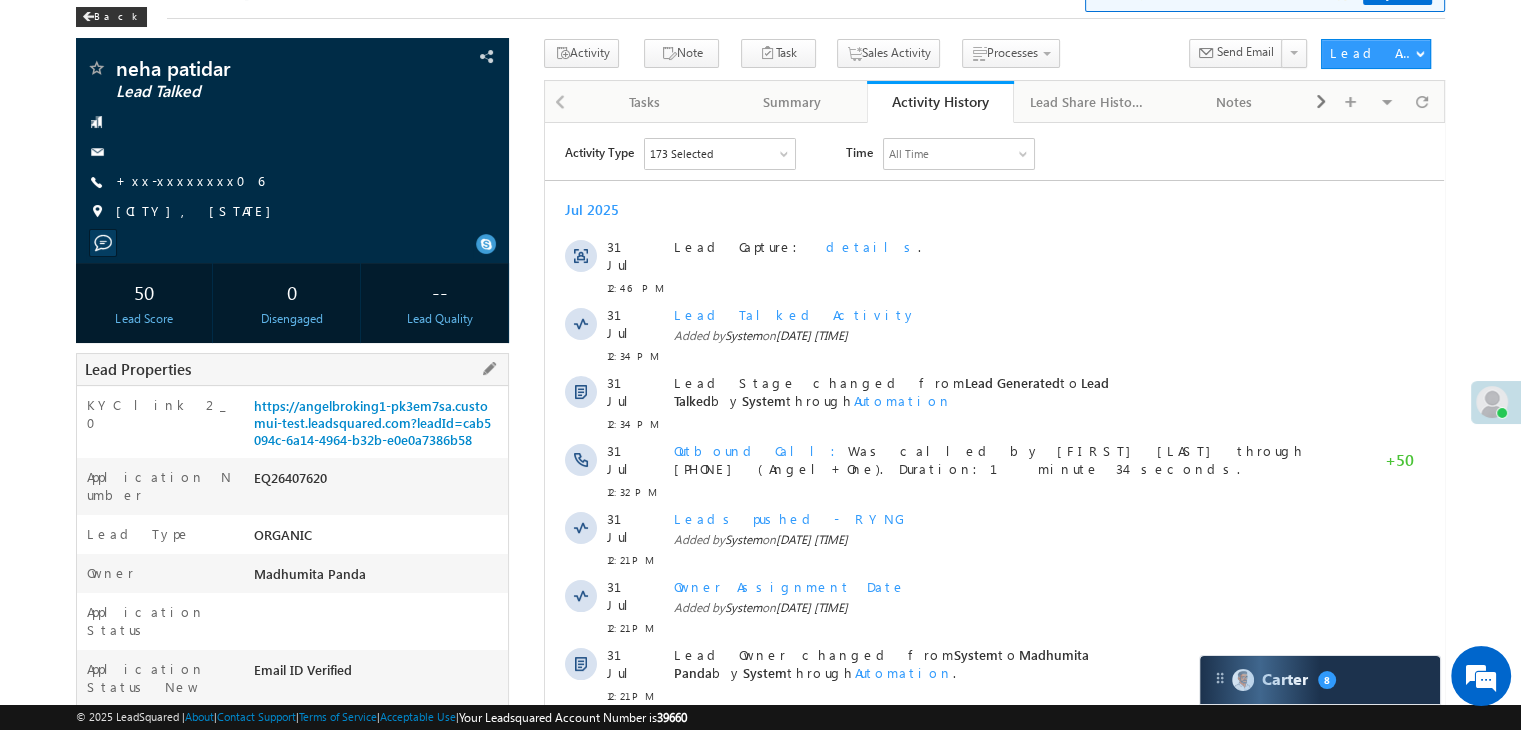 scroll, scrollTop: 0, scrollLeft: 0, axis: both 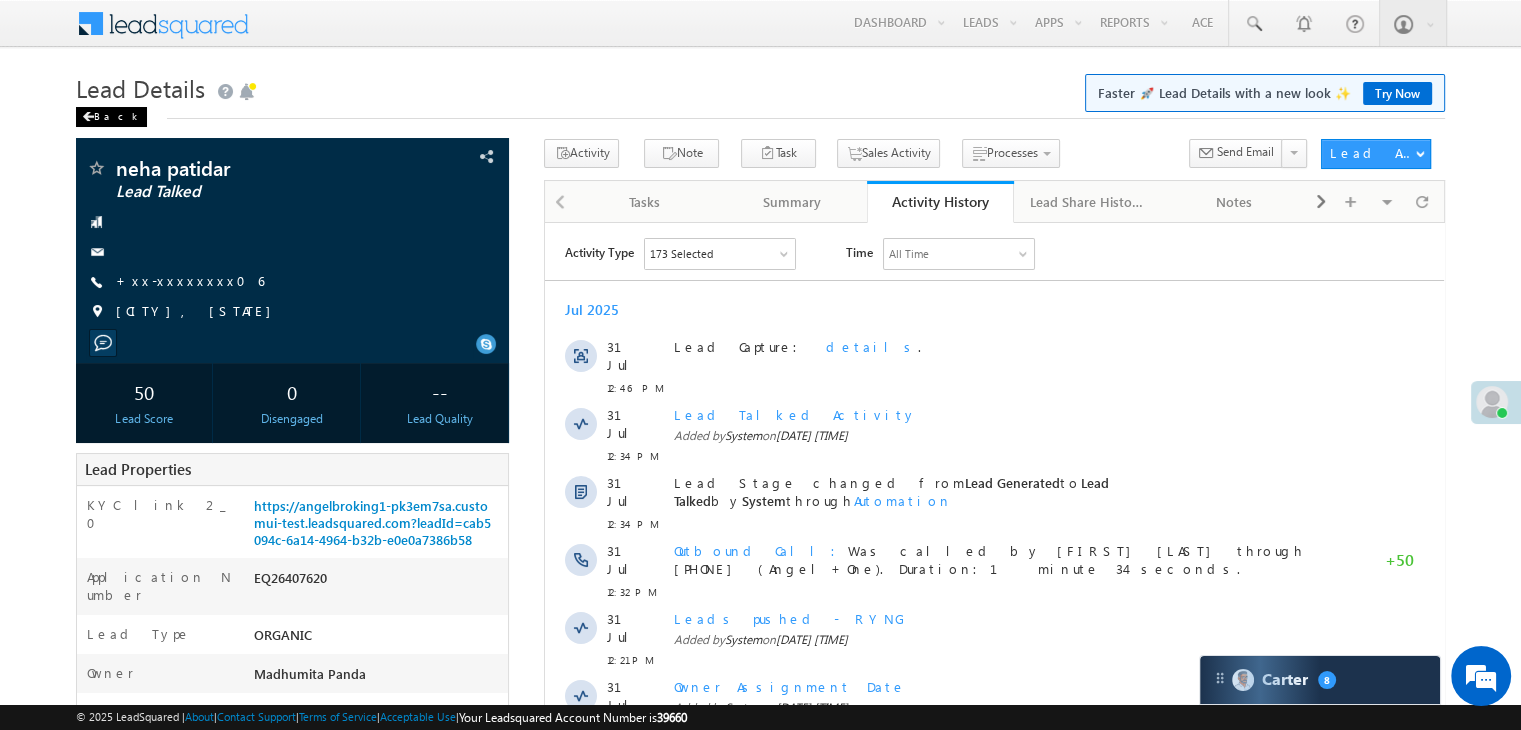 click on "Back" at bounding box center (111, 117) 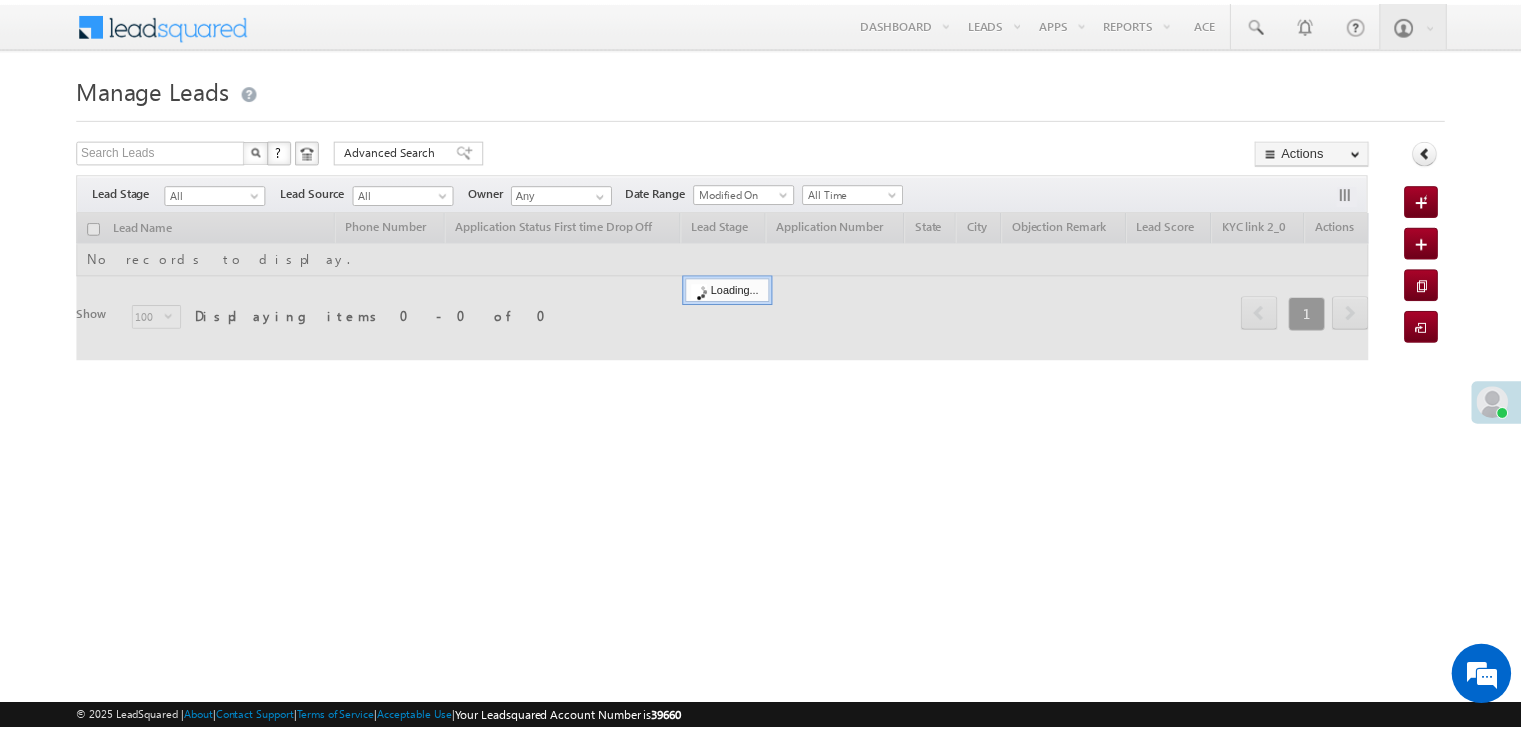 scroll, scrollTop: 0, scrollLeft: 0, axis: both 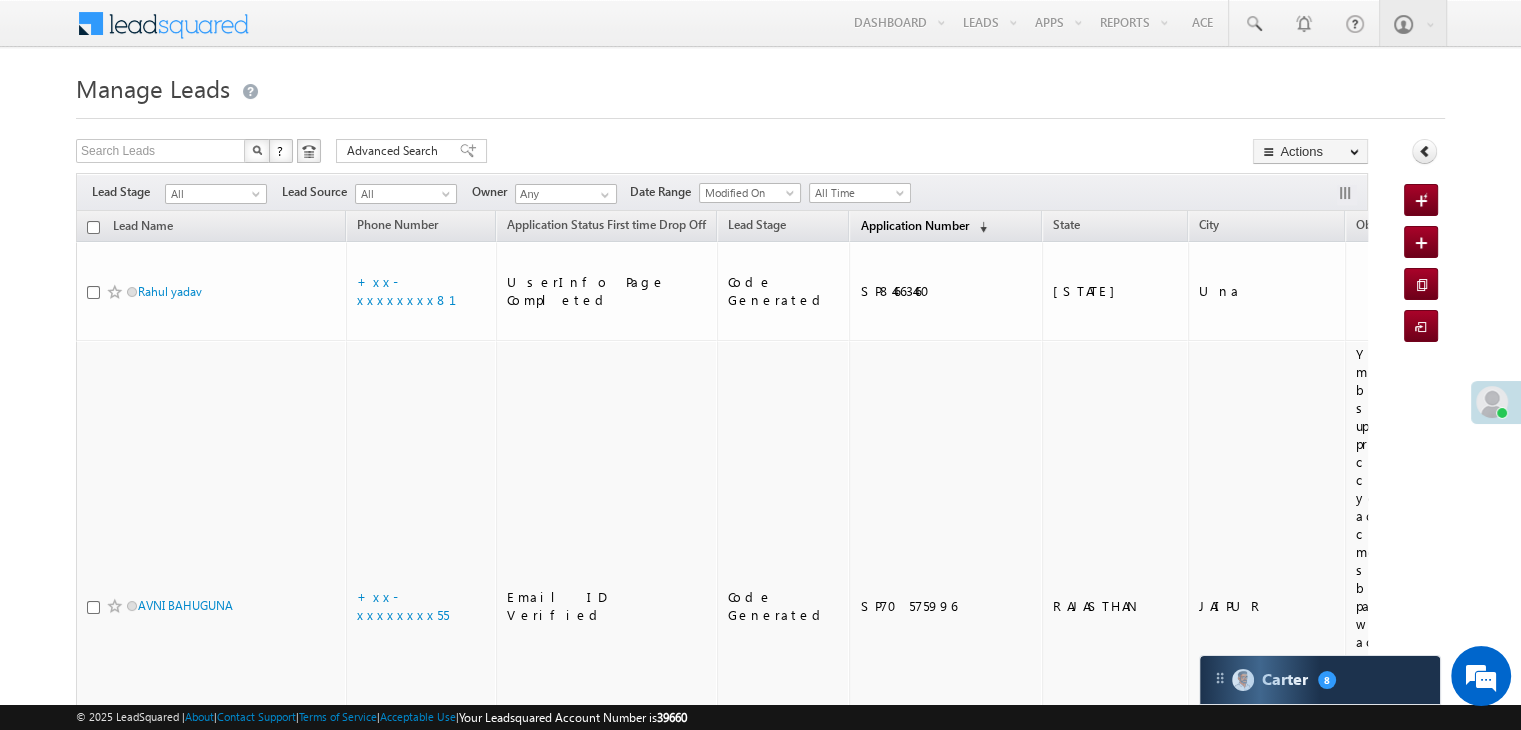 click on "Application Number" at bounding box center (914, 225) 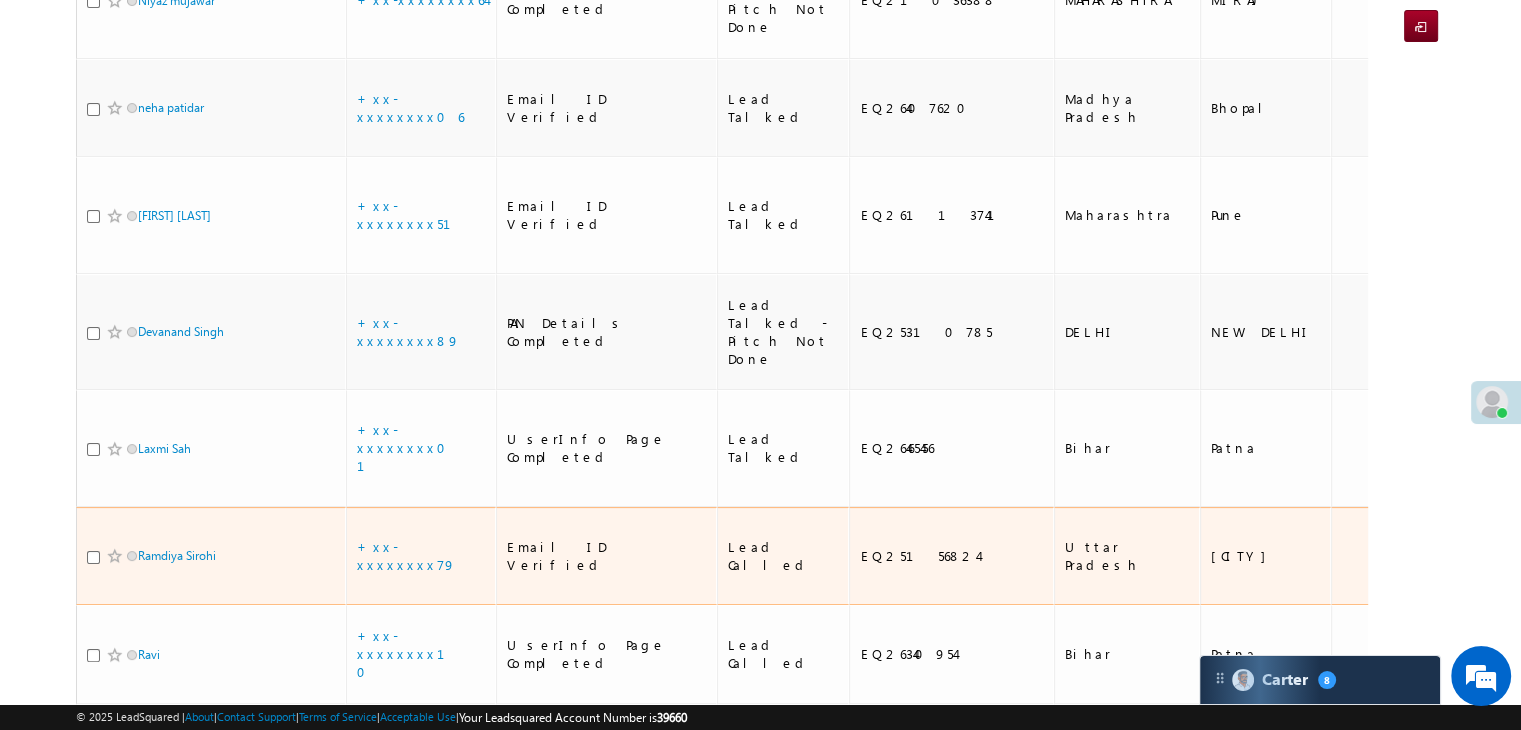 scroll, scrollTop: 600, scrollLeft: 0, axis: vertical 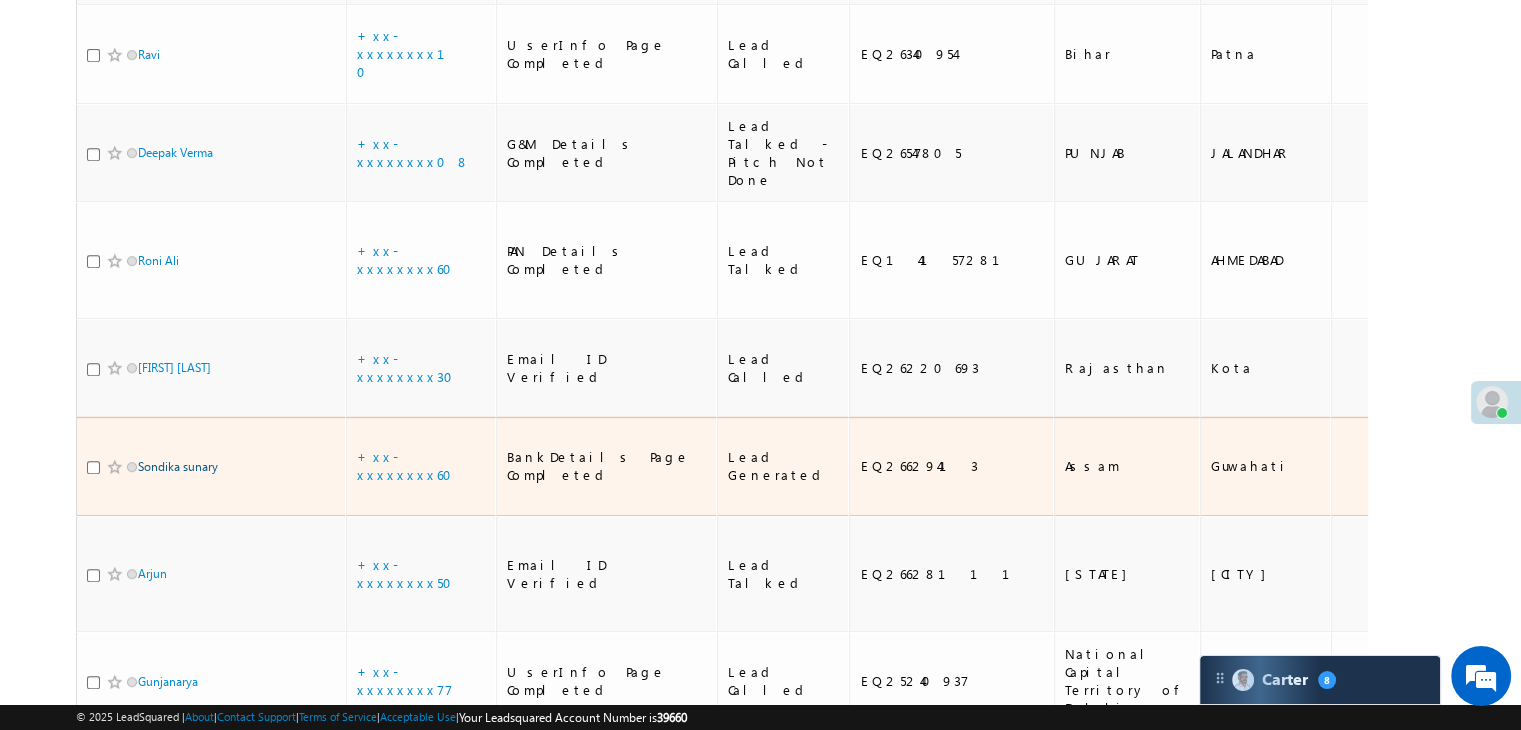 click on "Sondika sunary" at bounding box center [178, 466] 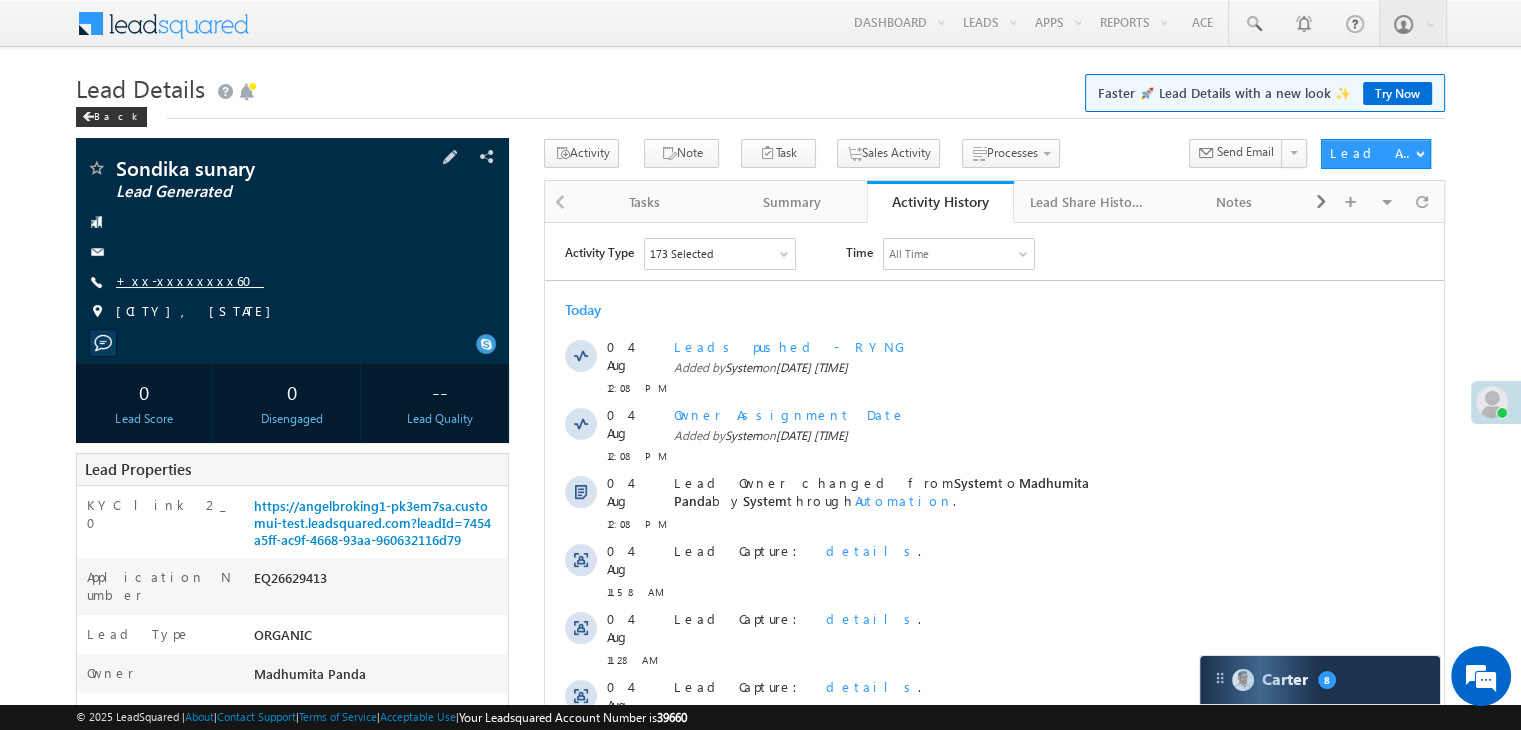 scroll, scrollTop: 0, scrollLeft: 0, axis: both 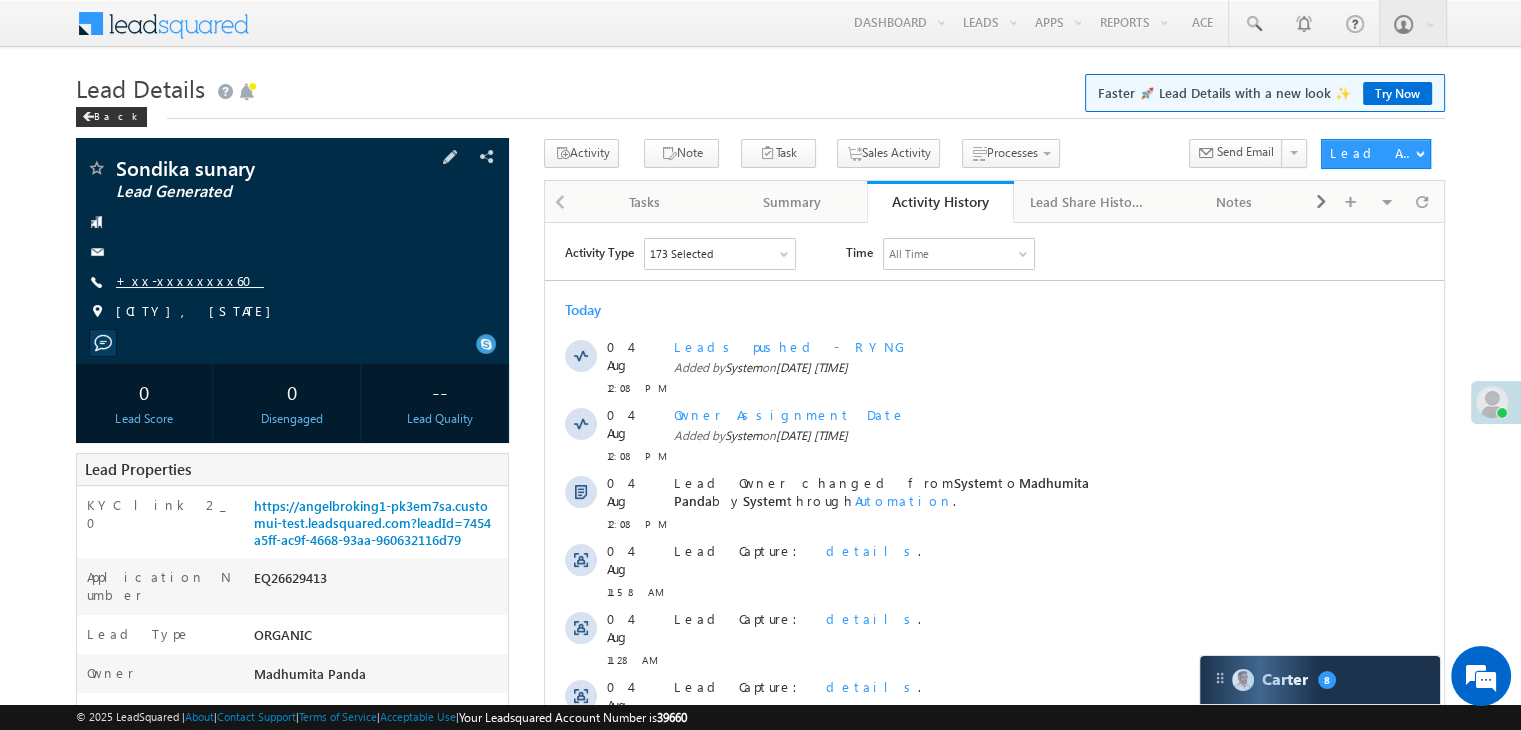 click on "+xx-xxxxxxxx60" at bounding box center [190, 280] 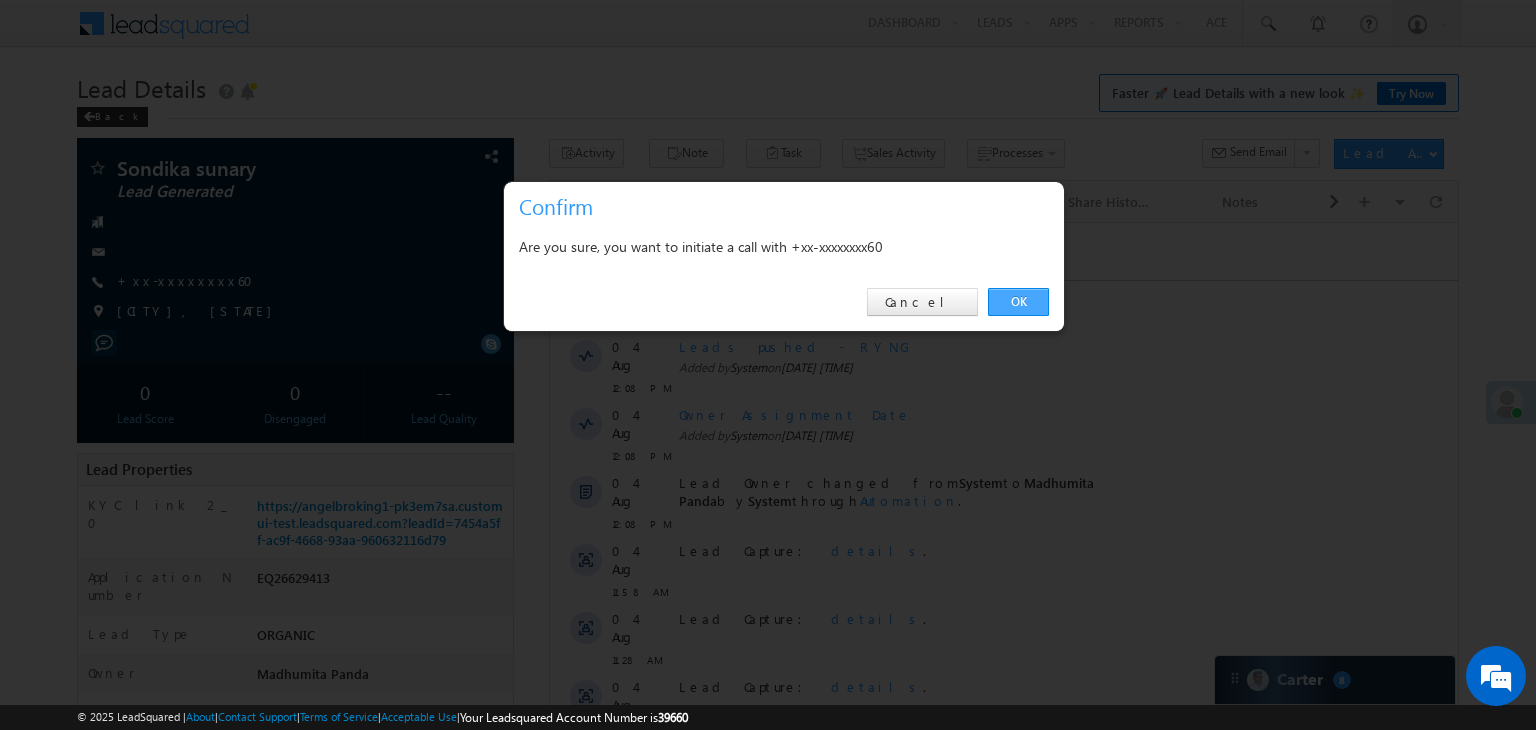 click on "OK" at bounding box center [1018, 302] 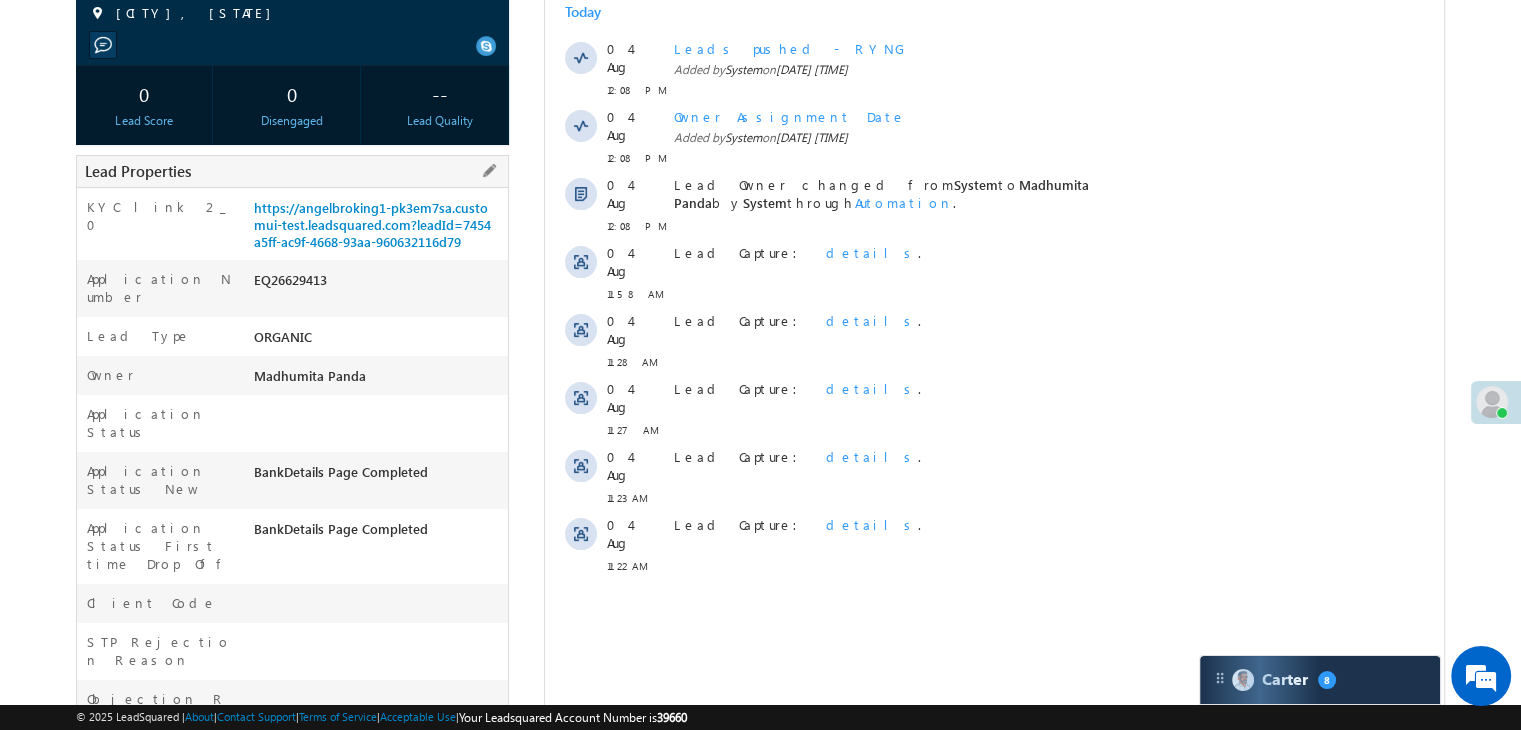 scroll, scrollTop: 300, scrollLeft: 0, axis: vertical 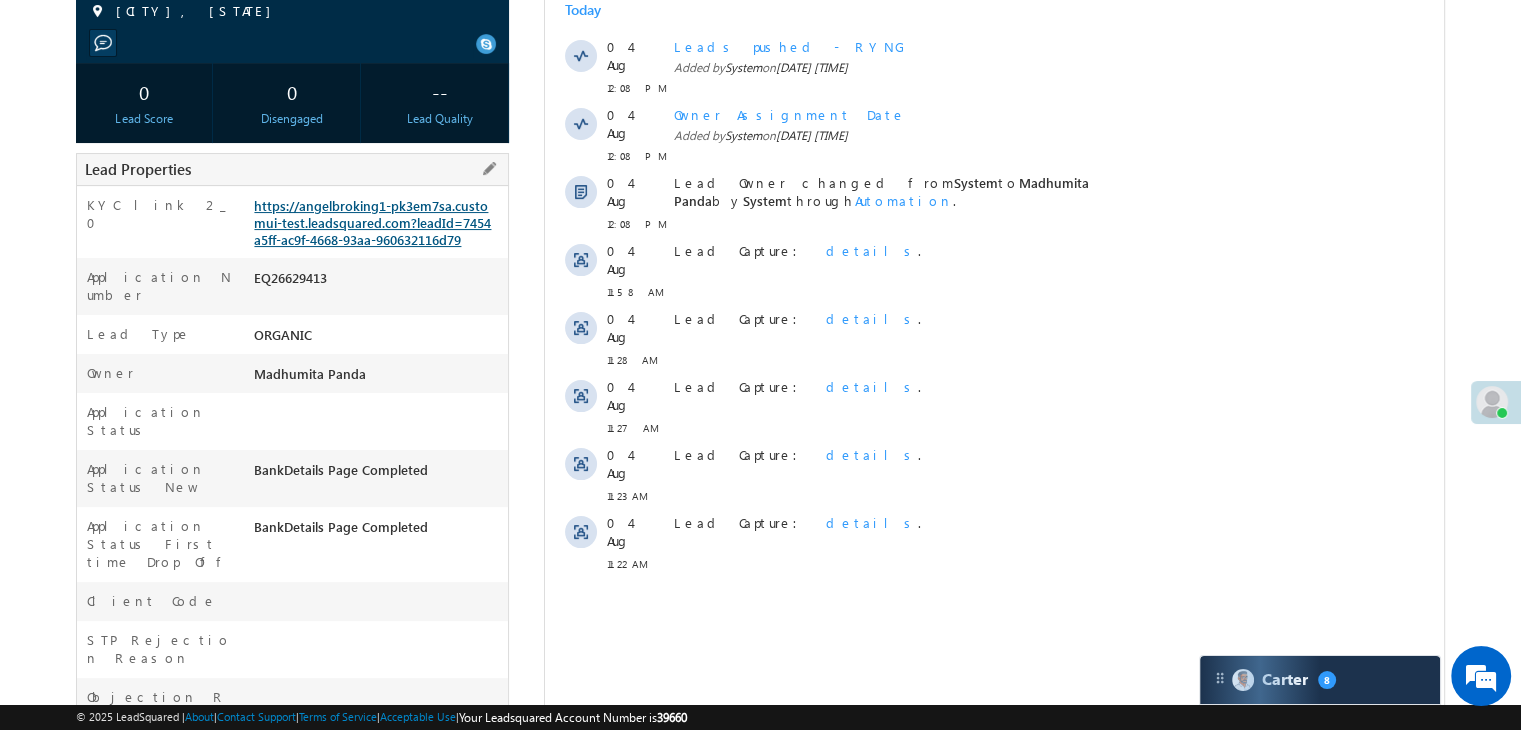 click on "https://angelbroking1-pk3em7sa.customui-test.leadsquared.com?leadId=7454a5ff-ac9f-4668-93aa-960632116d79" at bounding box center [372, 222] 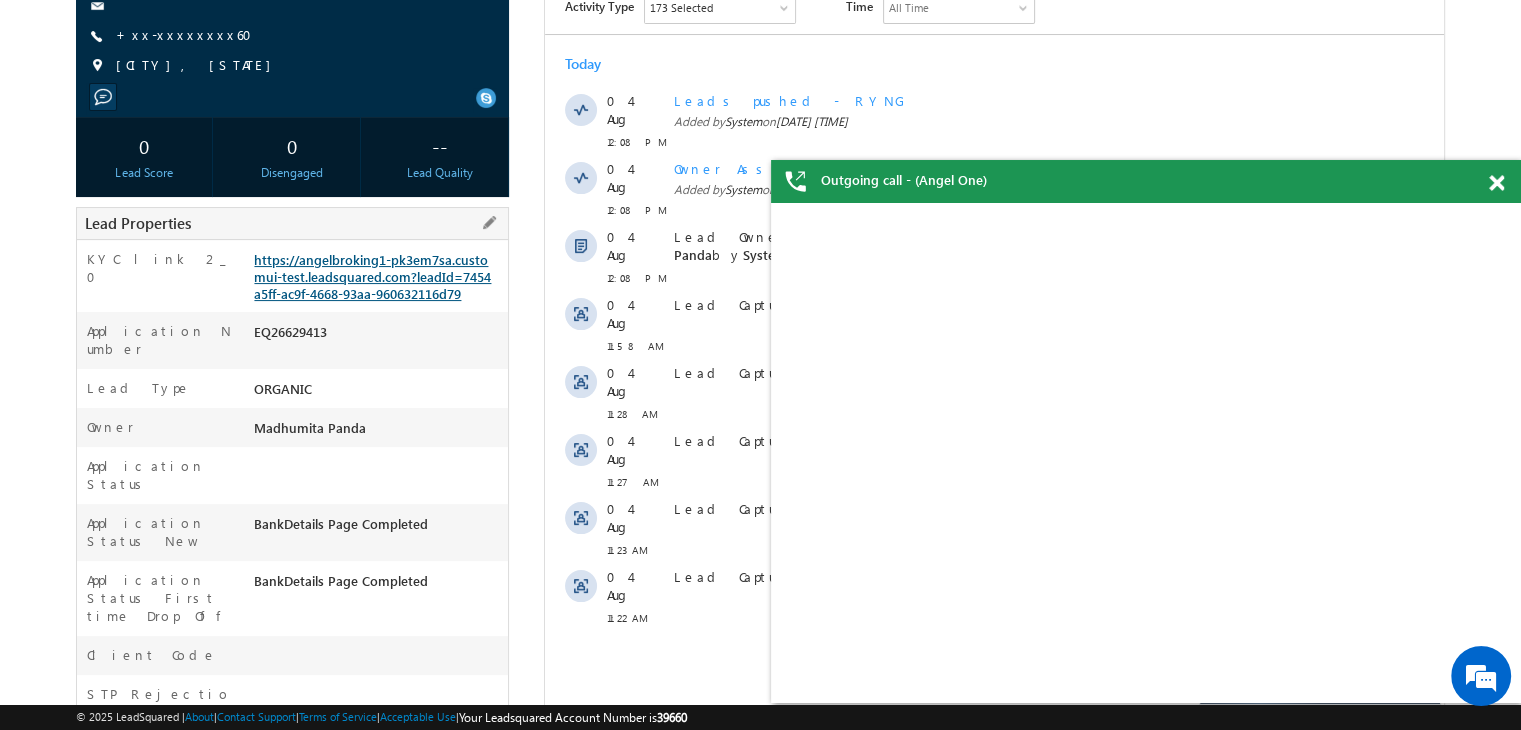 scroll, scrollTop: 353, scrollLeft: 0, axis: vertical 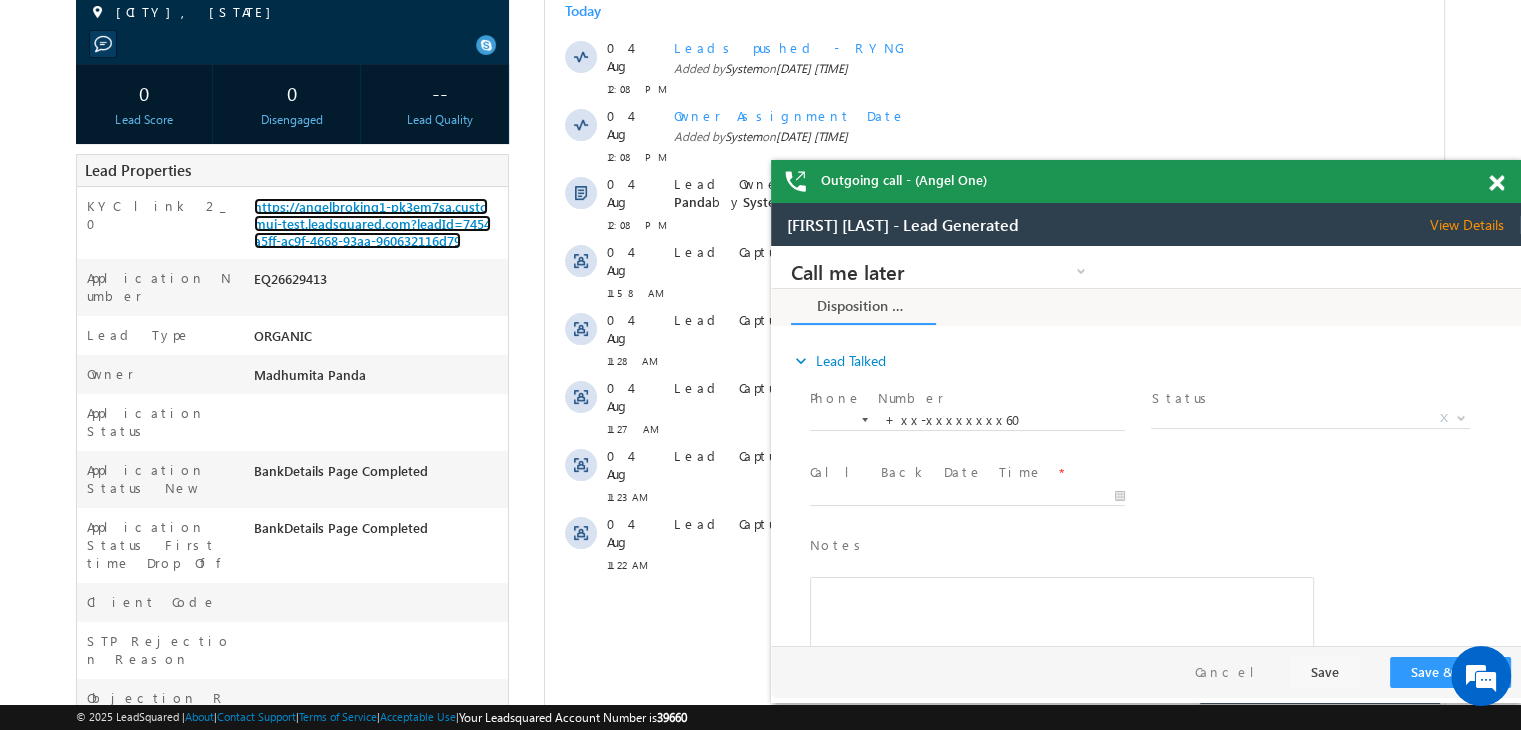 click at bounding box center (1496, 183) 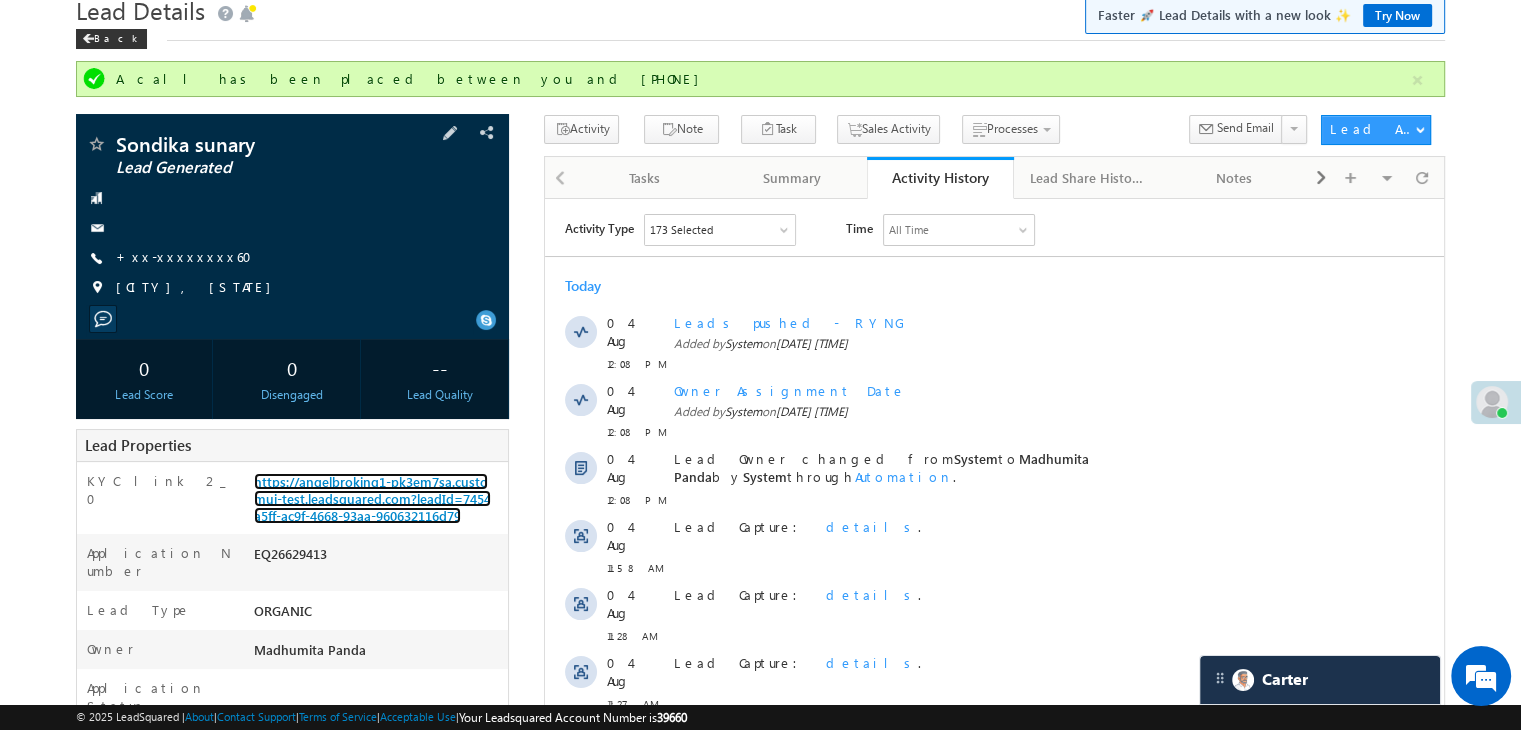 scroll, scrollTop: 53, scrollLeft: 0, axis: vertical 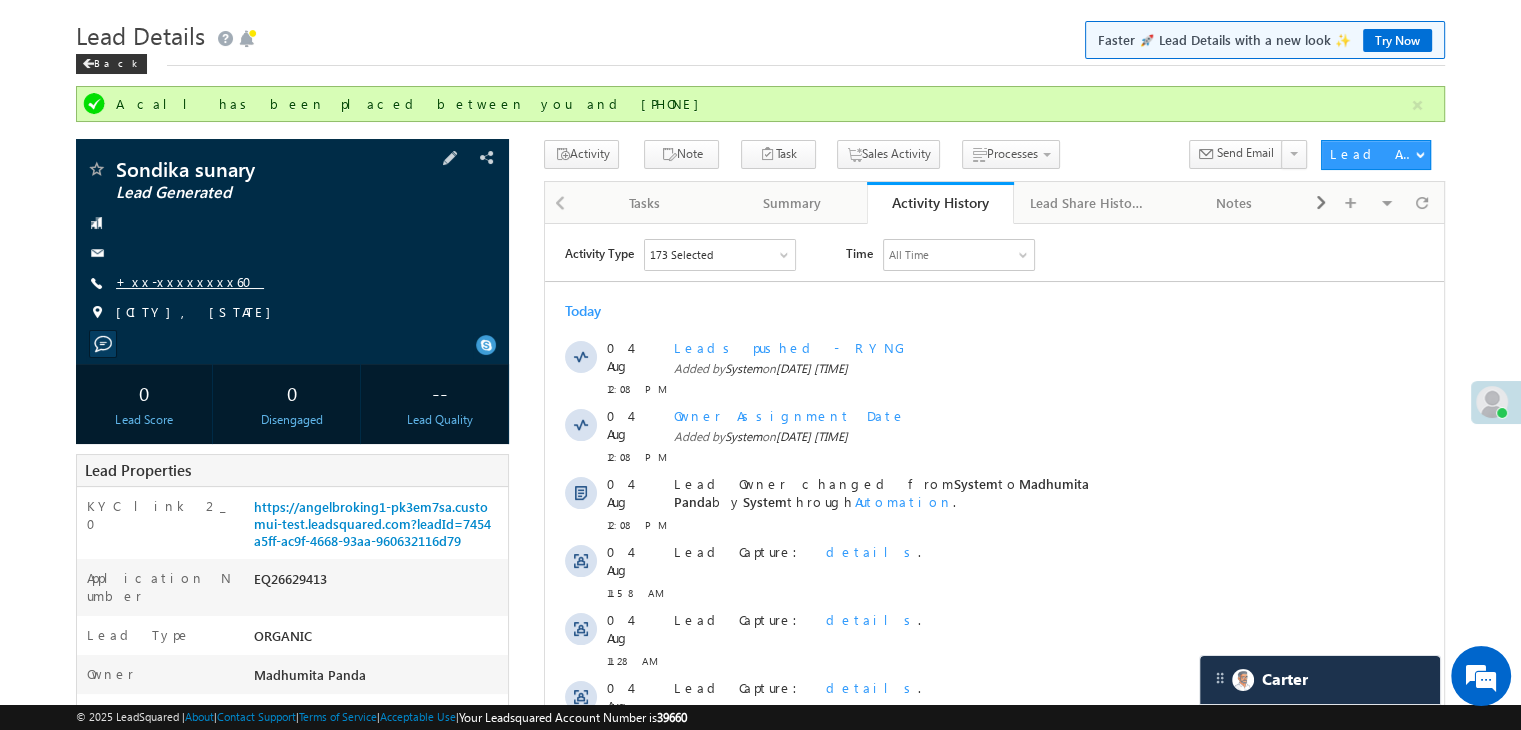 click on "+xx-xxxxxxxx60" at bounding box center (190, 281) 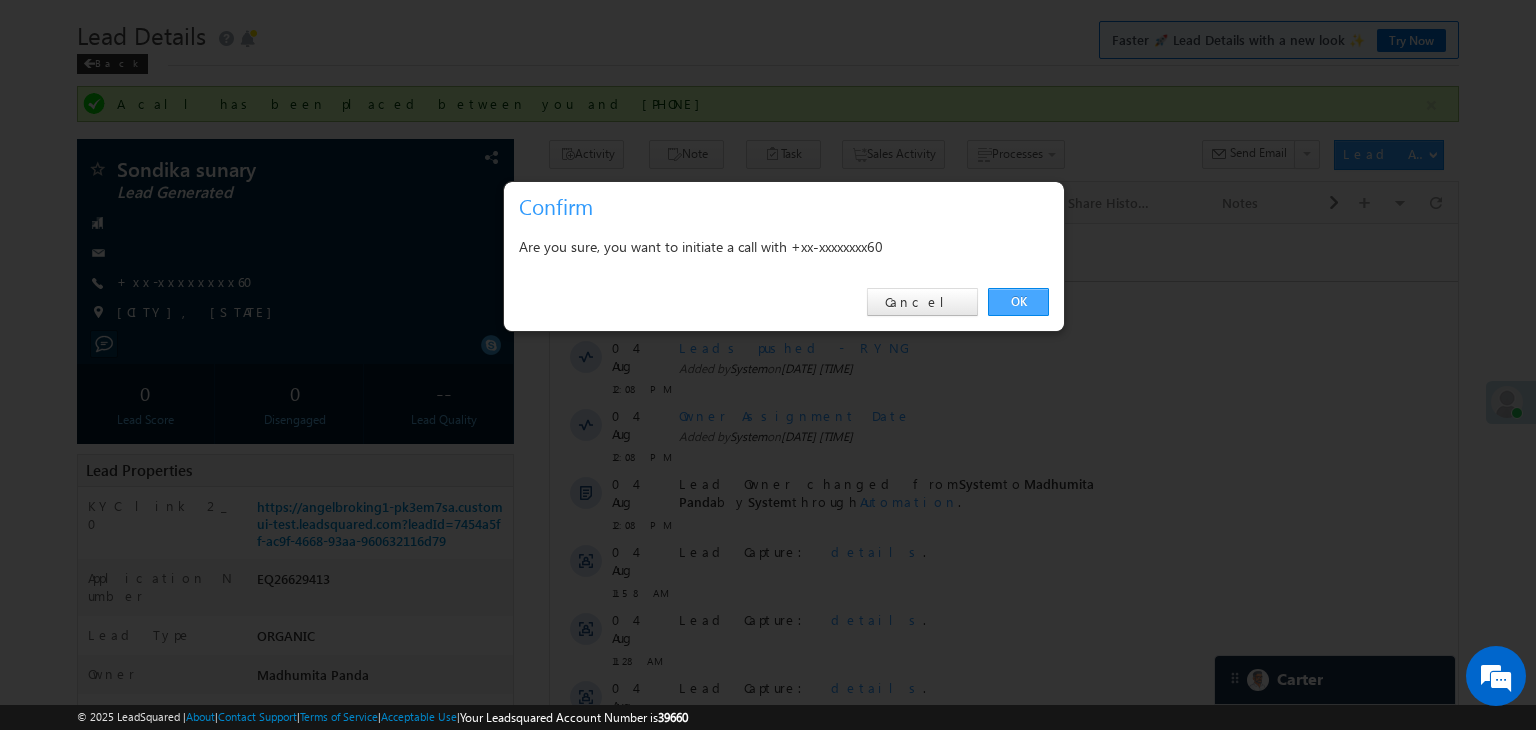 click on "OK" at bounding box center (1018, 302) 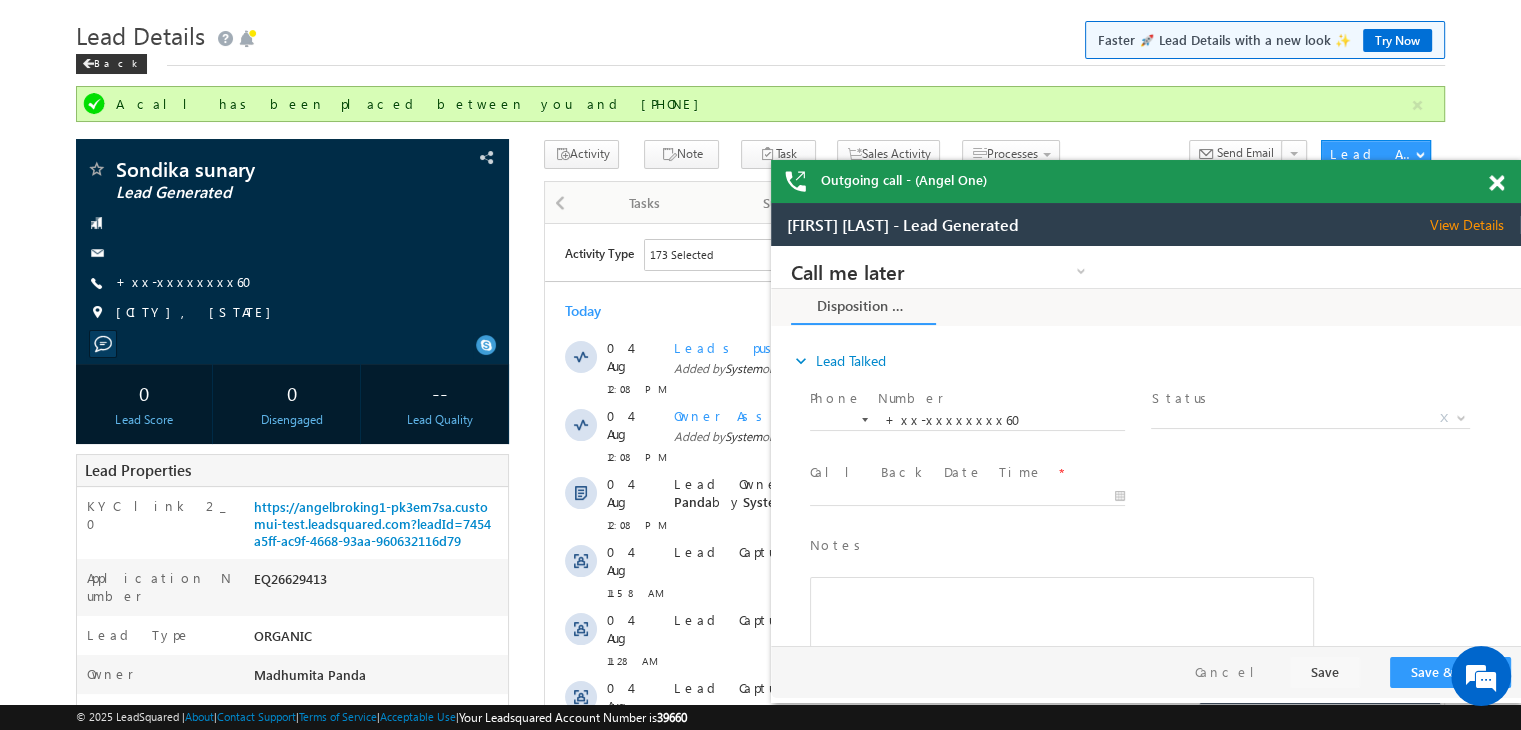 scroll, scrollTop: 0, scrollLeft: 0, axis: both 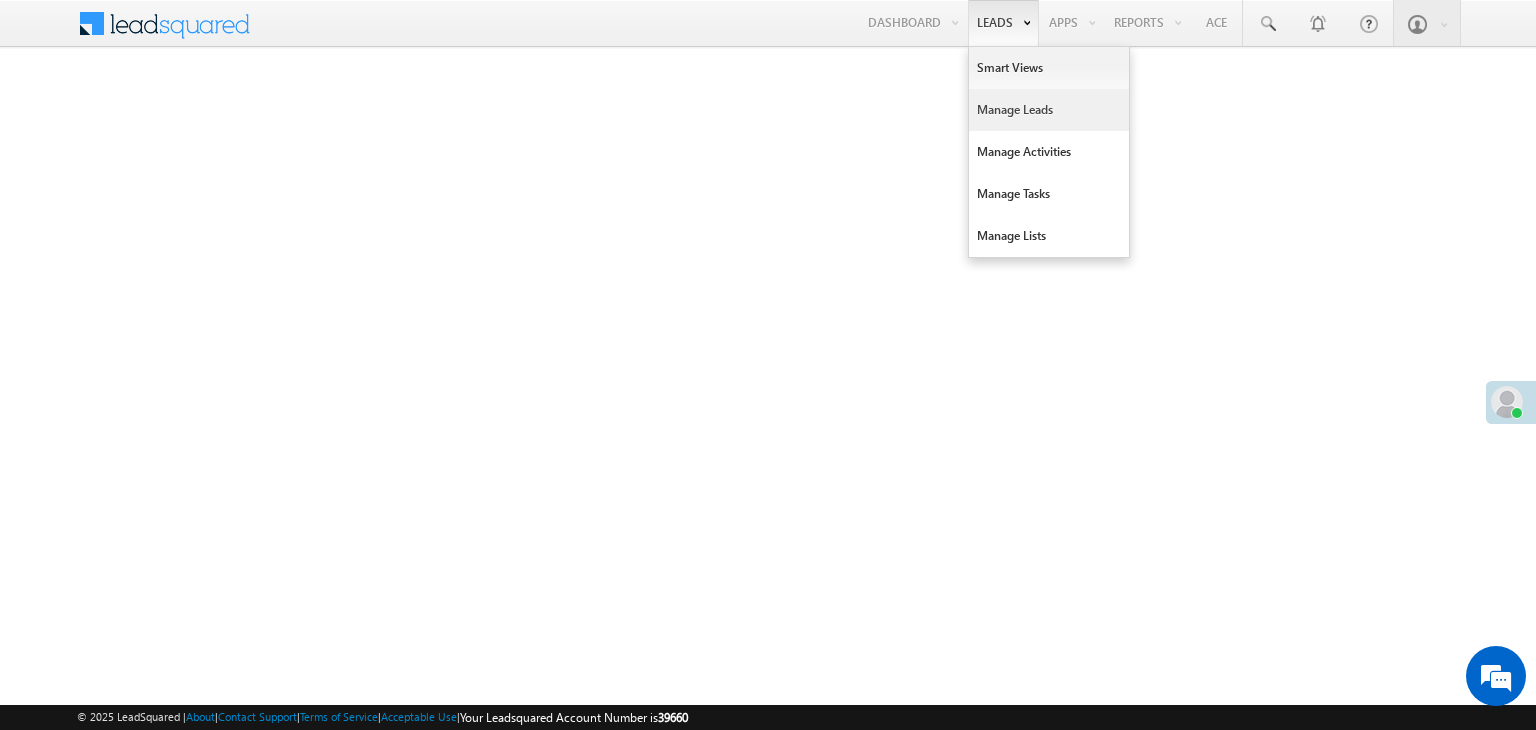click on "Manage Leads" at bounding box center (1049, 110) 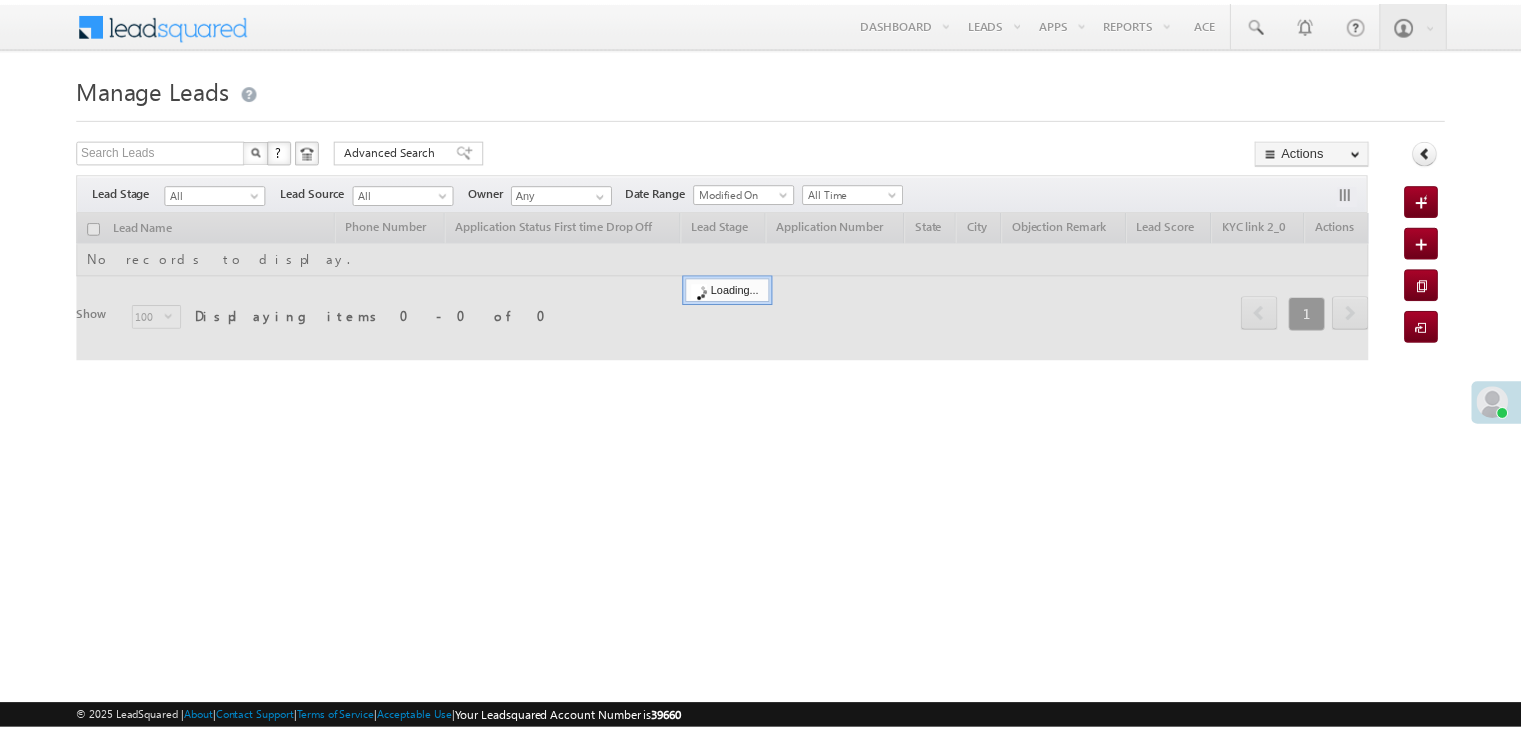 scroll, scrollTop: 0, scrollLeft: 0, axis: both 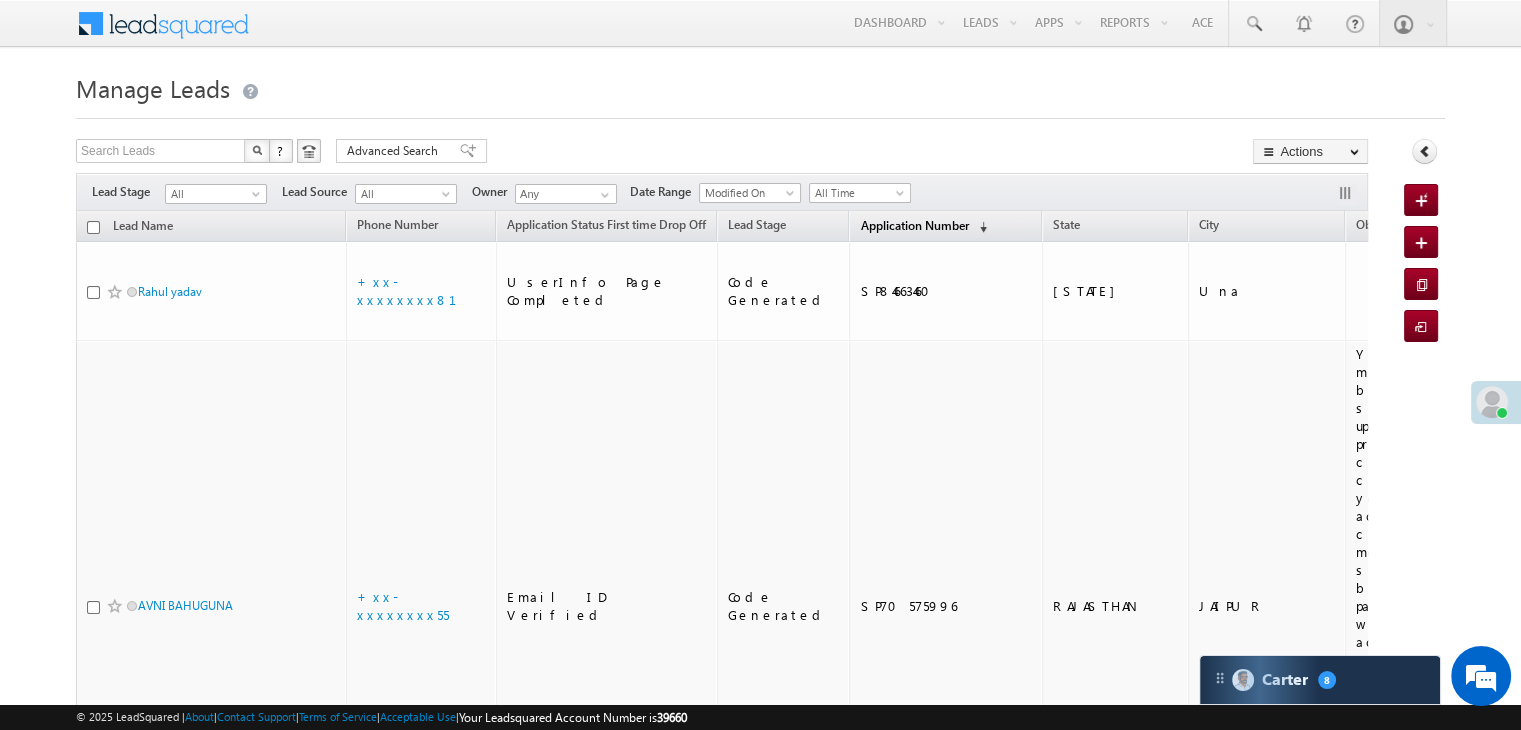 click on "Application Number" at bounding box center (914, 225) 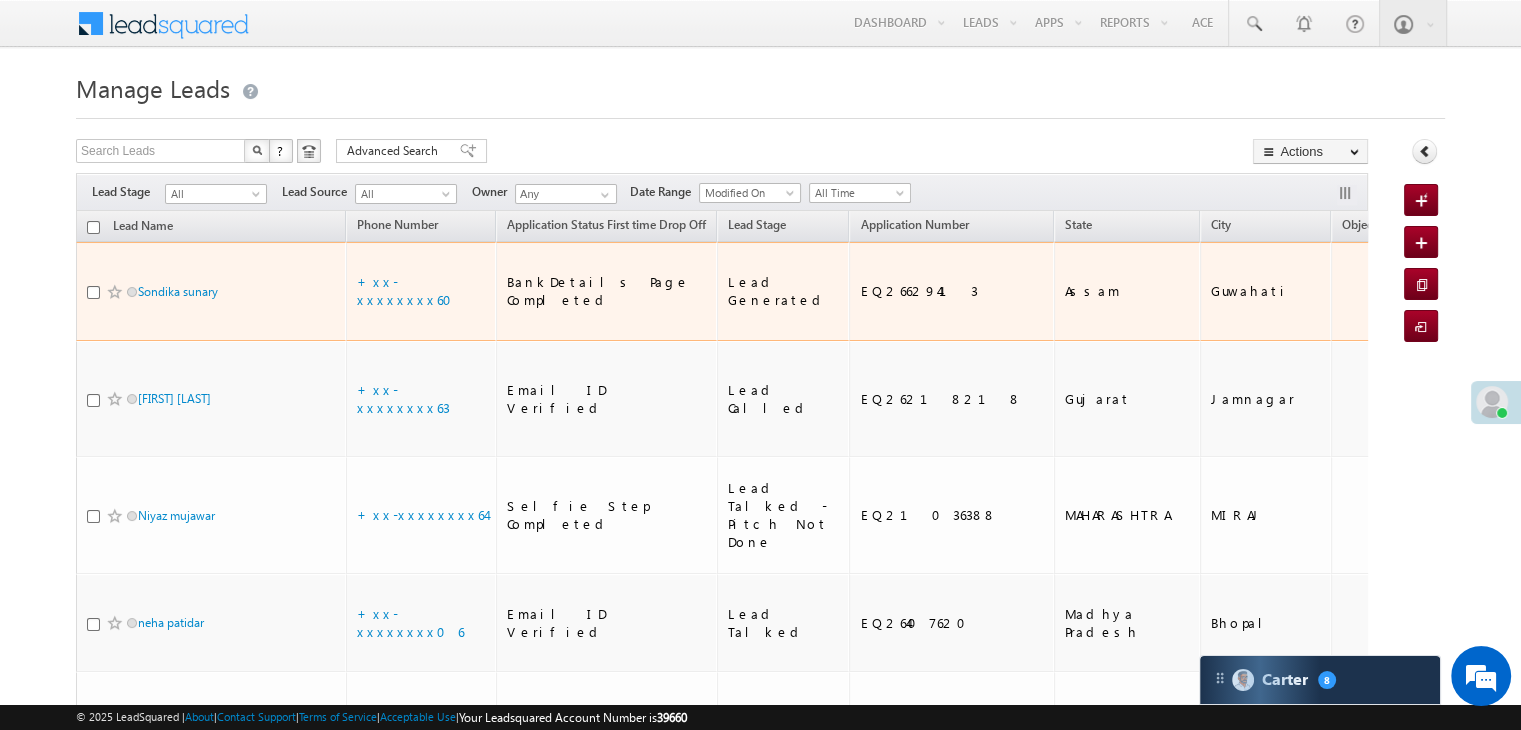 scroll, scrollTop: 0, scrollLeft: 0, axis: both 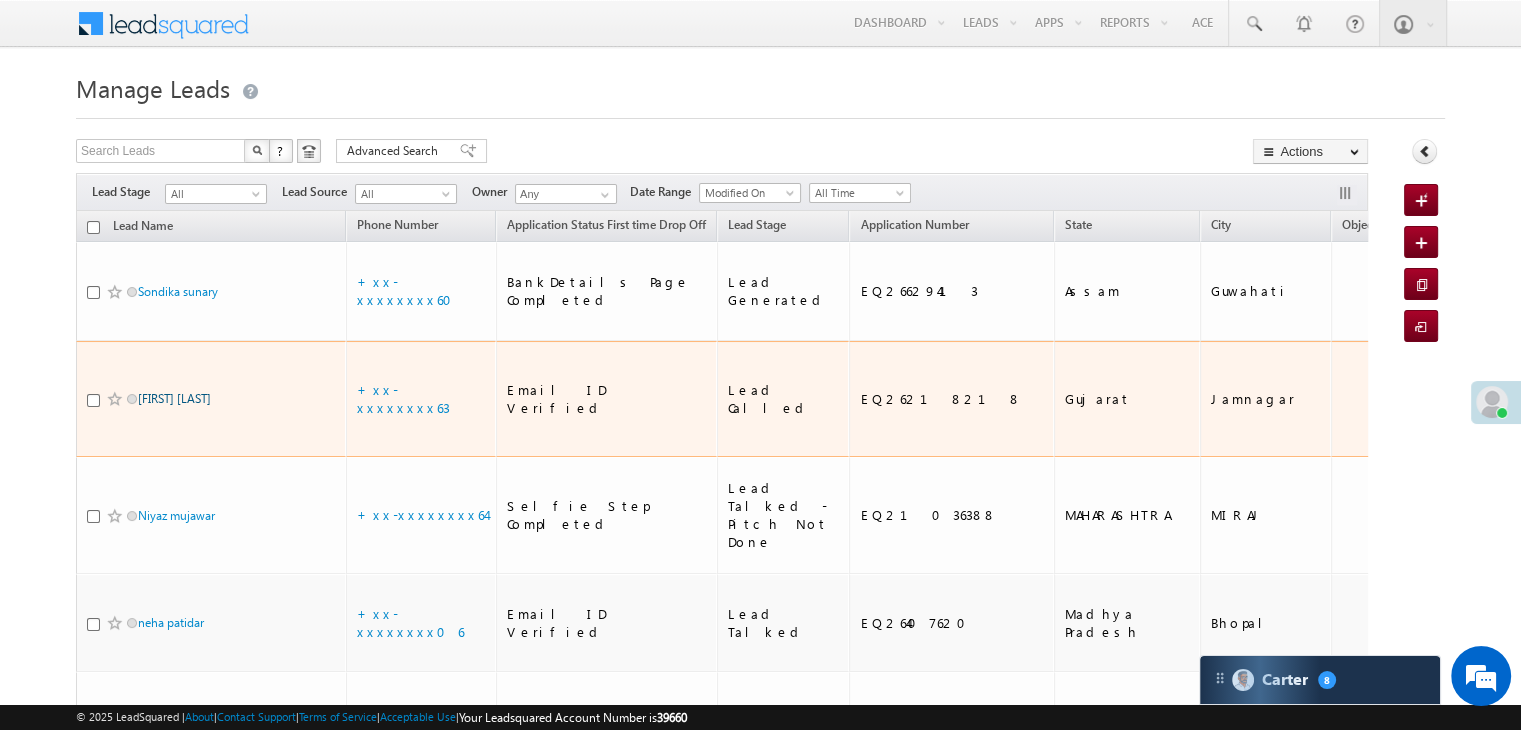 click on "[FIRST] [LAST]" at bounding box center (174, 398) 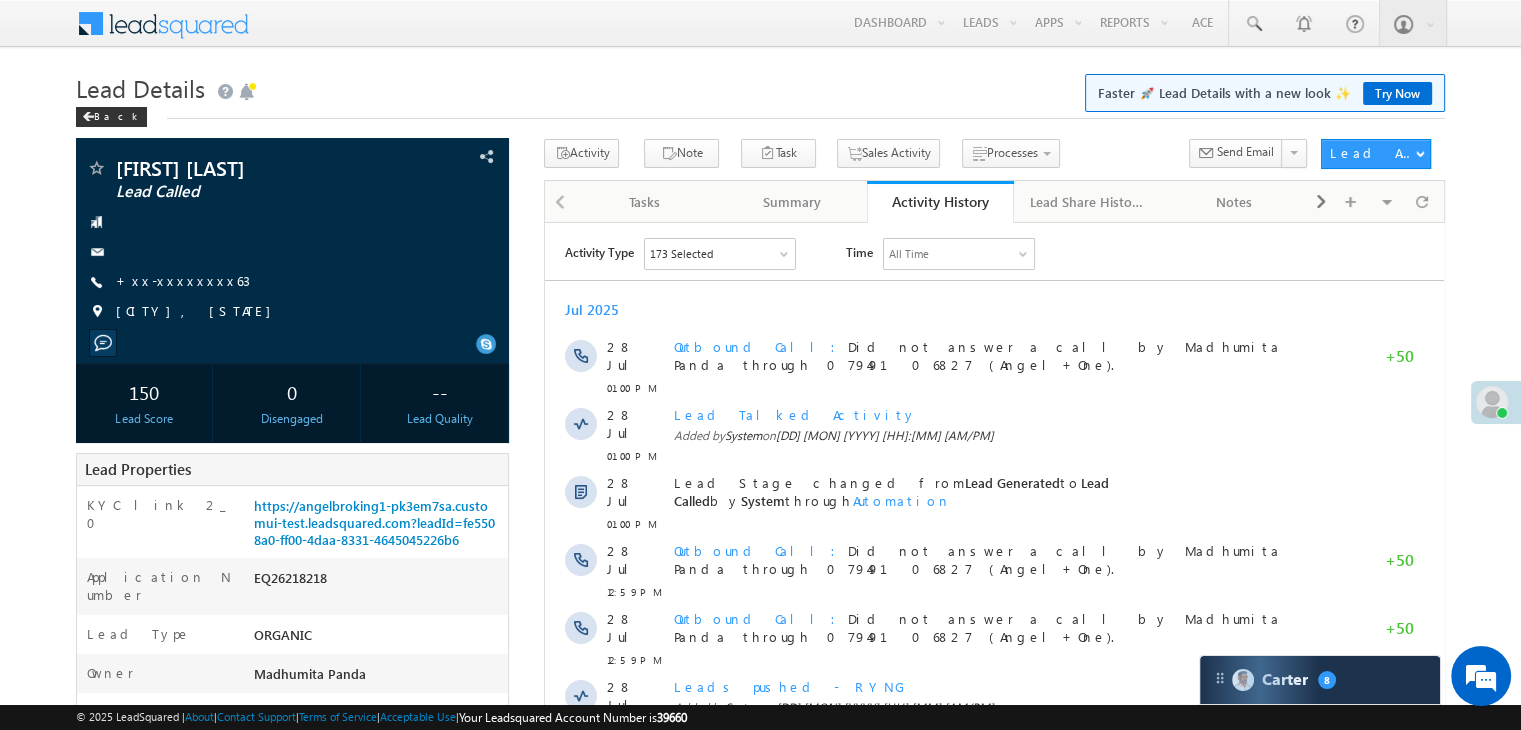 scroll, scrollTop: 0, scrollLeft: 0, axis: both 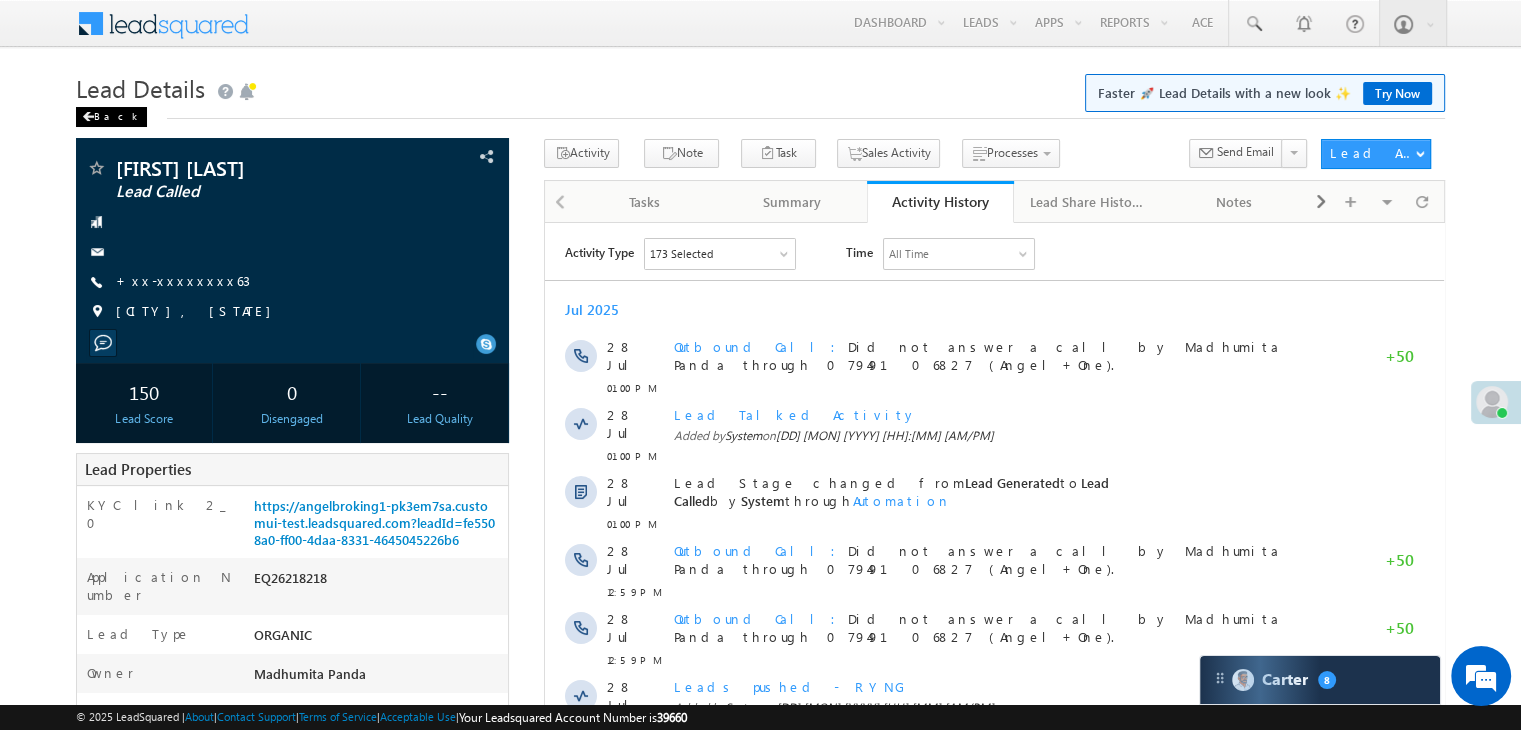 click on "Back" at bounding box center [111, 117] 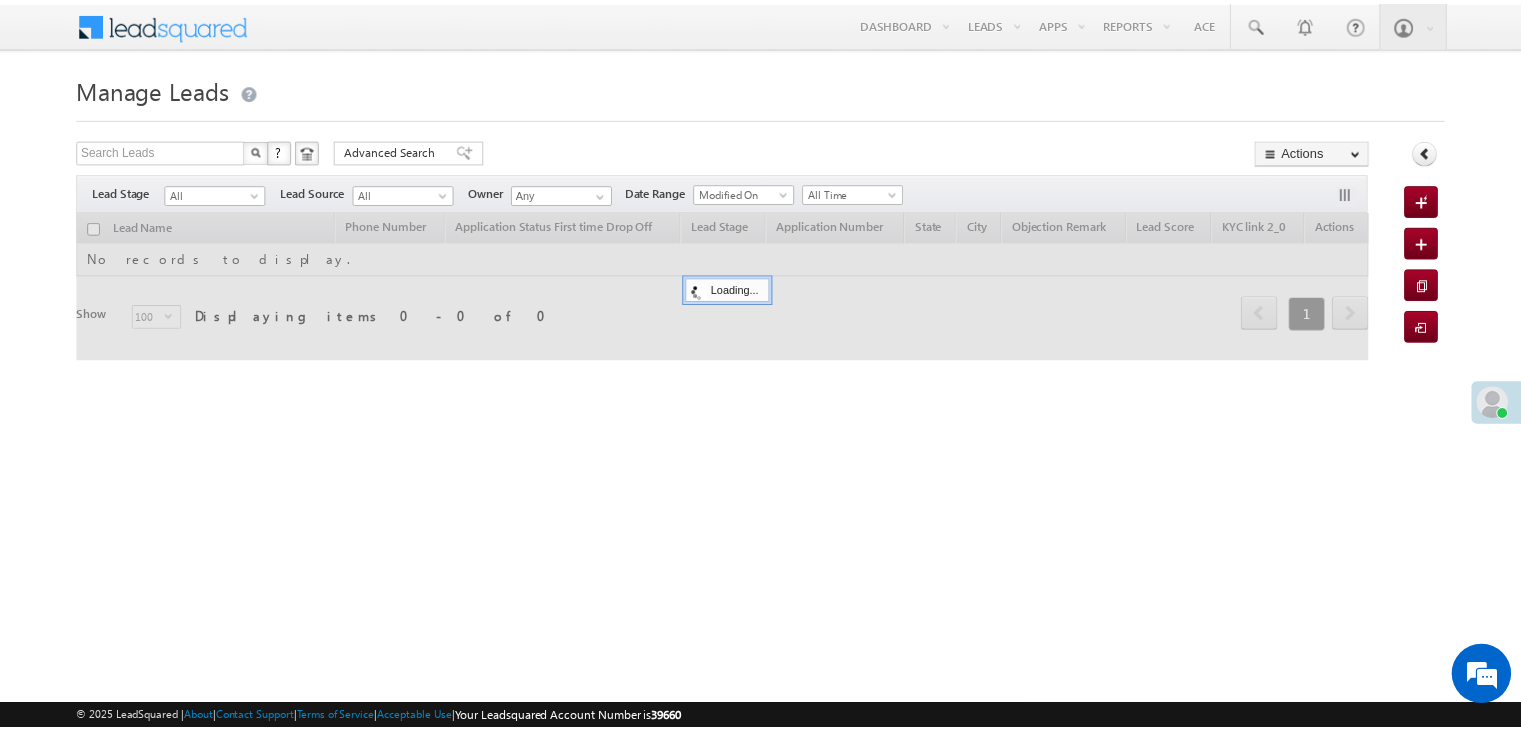 scroll, scrollTop: 0, scrollLeft: 0, axis: both 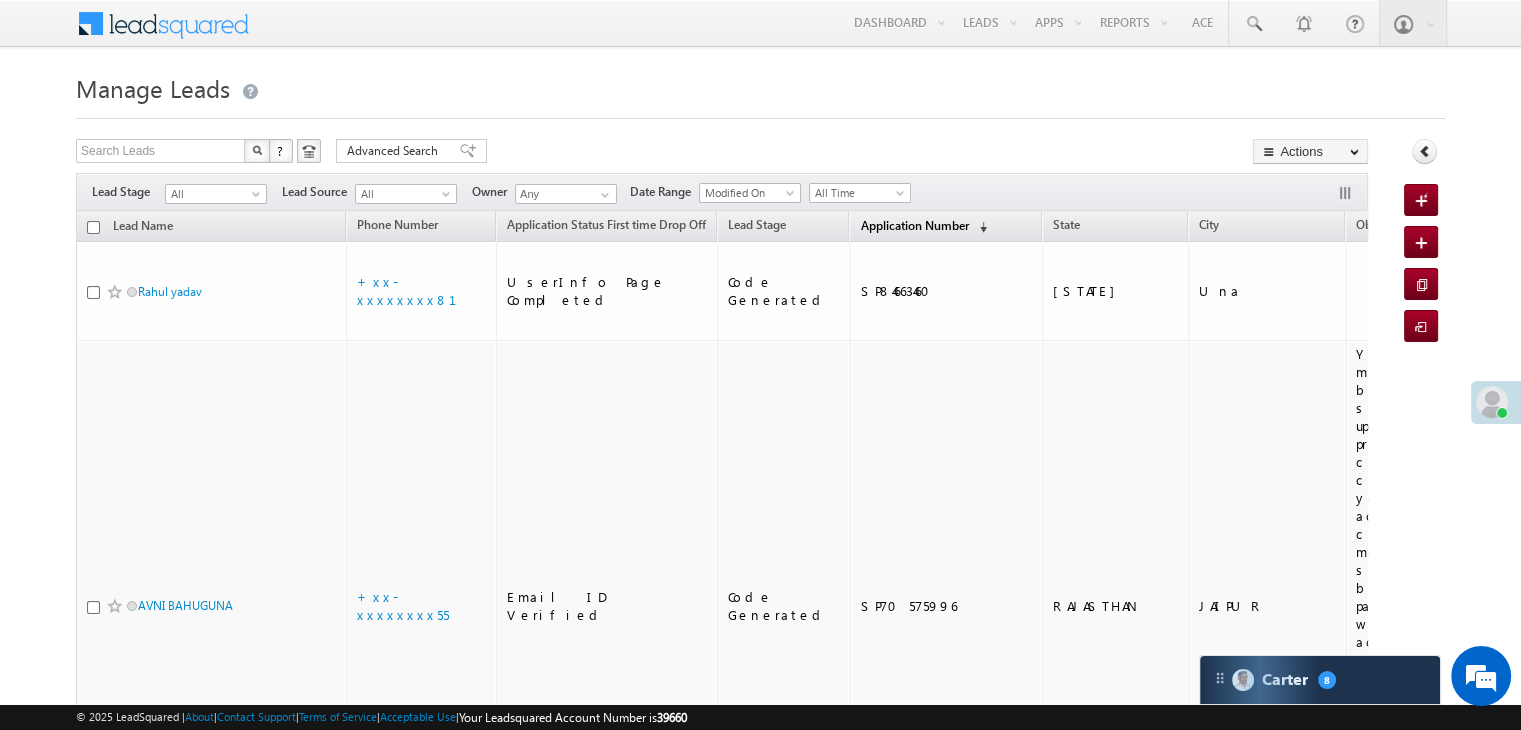 click on "Application Number" at bounding box center (914, 225) 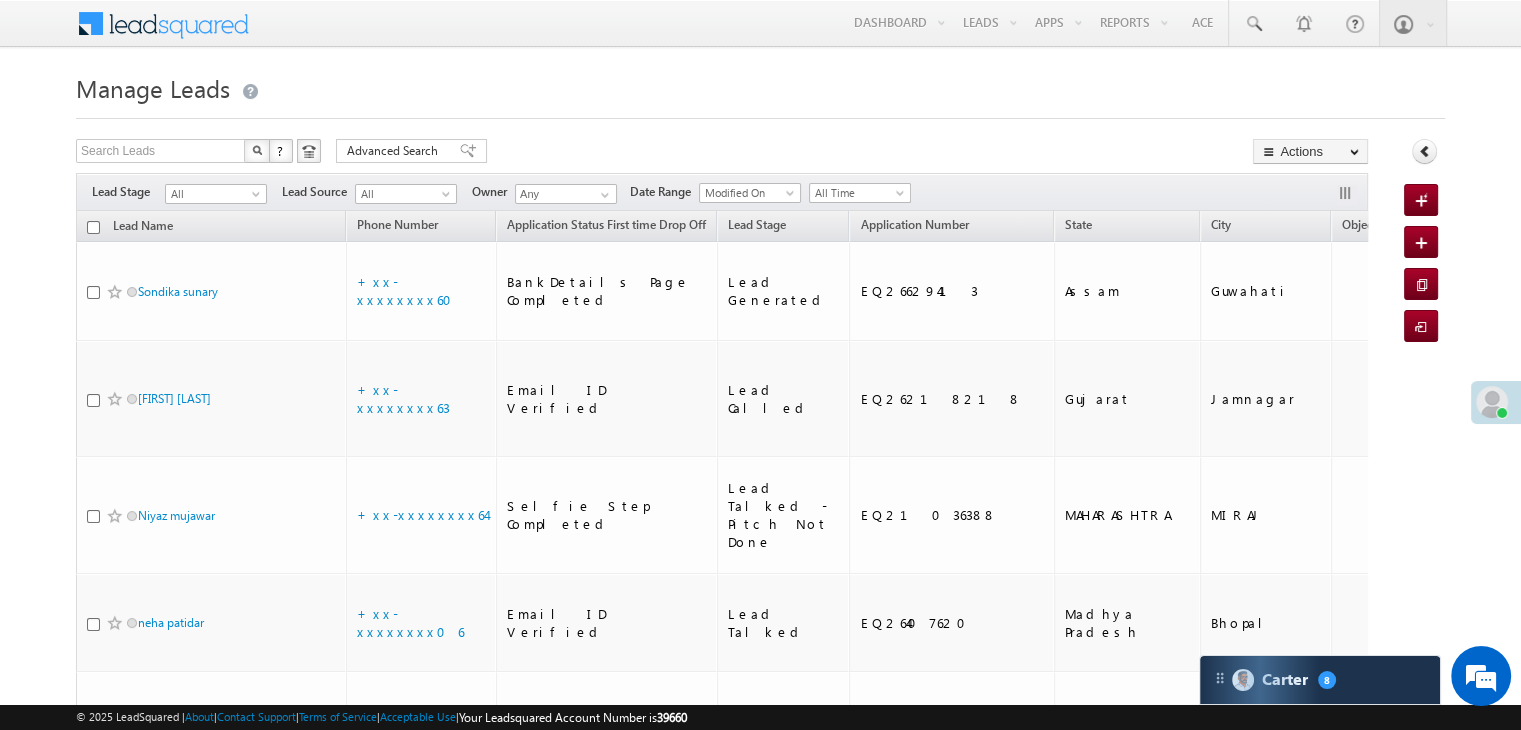 scroll, scrollTop: 0, scrollLeft: 0, axis: both 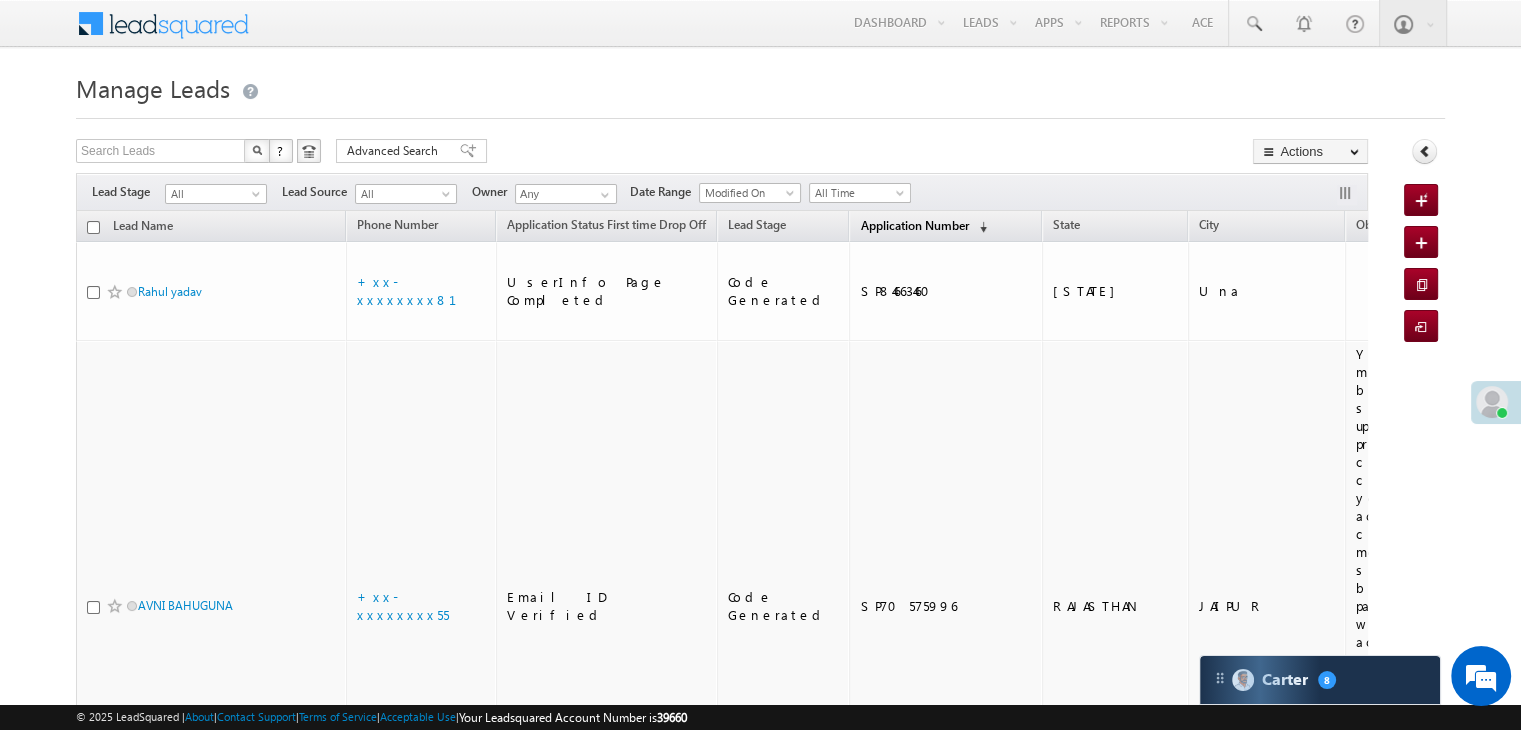 click on "Application Number" at bounding box center [914, 225] 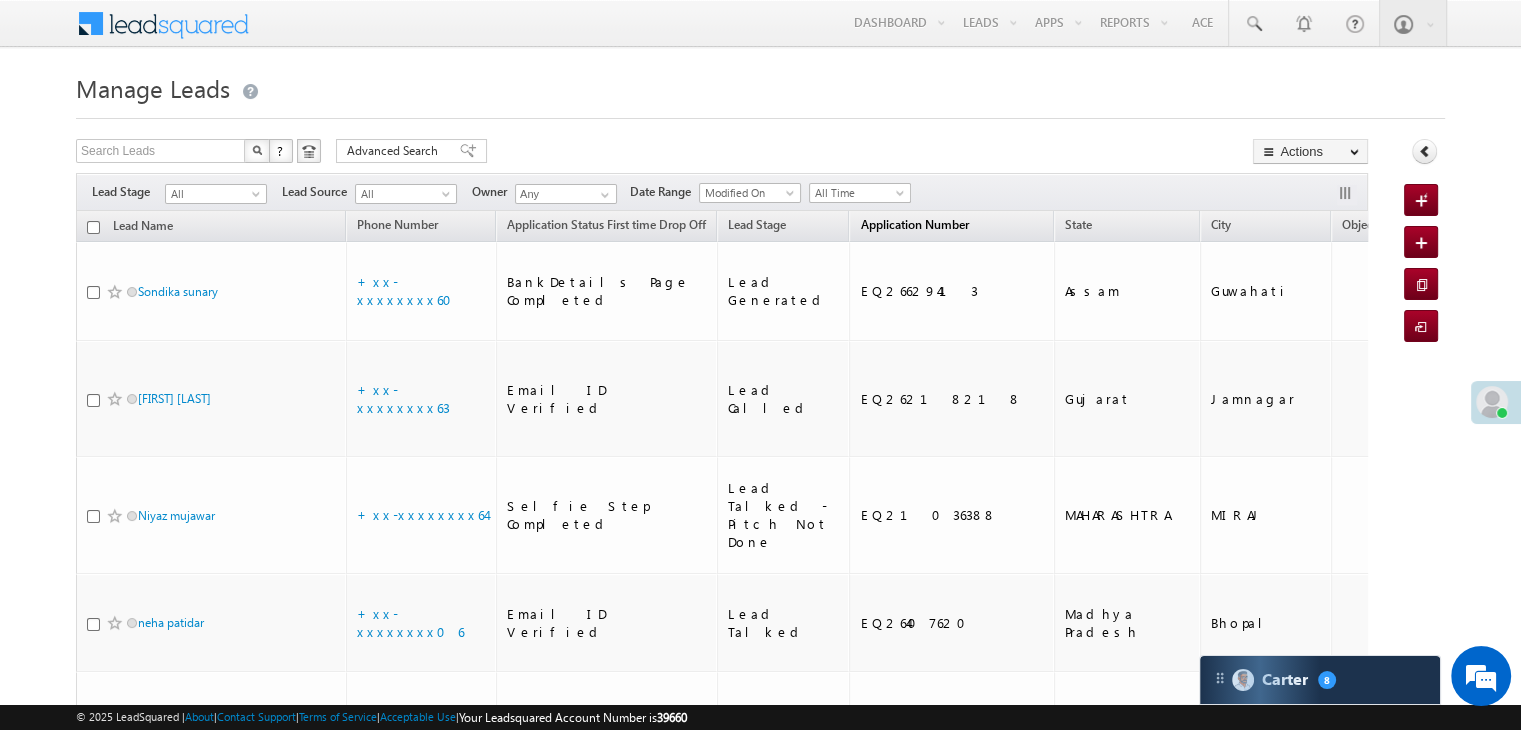 scroll, scrollTop: 0, scrollLeft: 0, axis: both 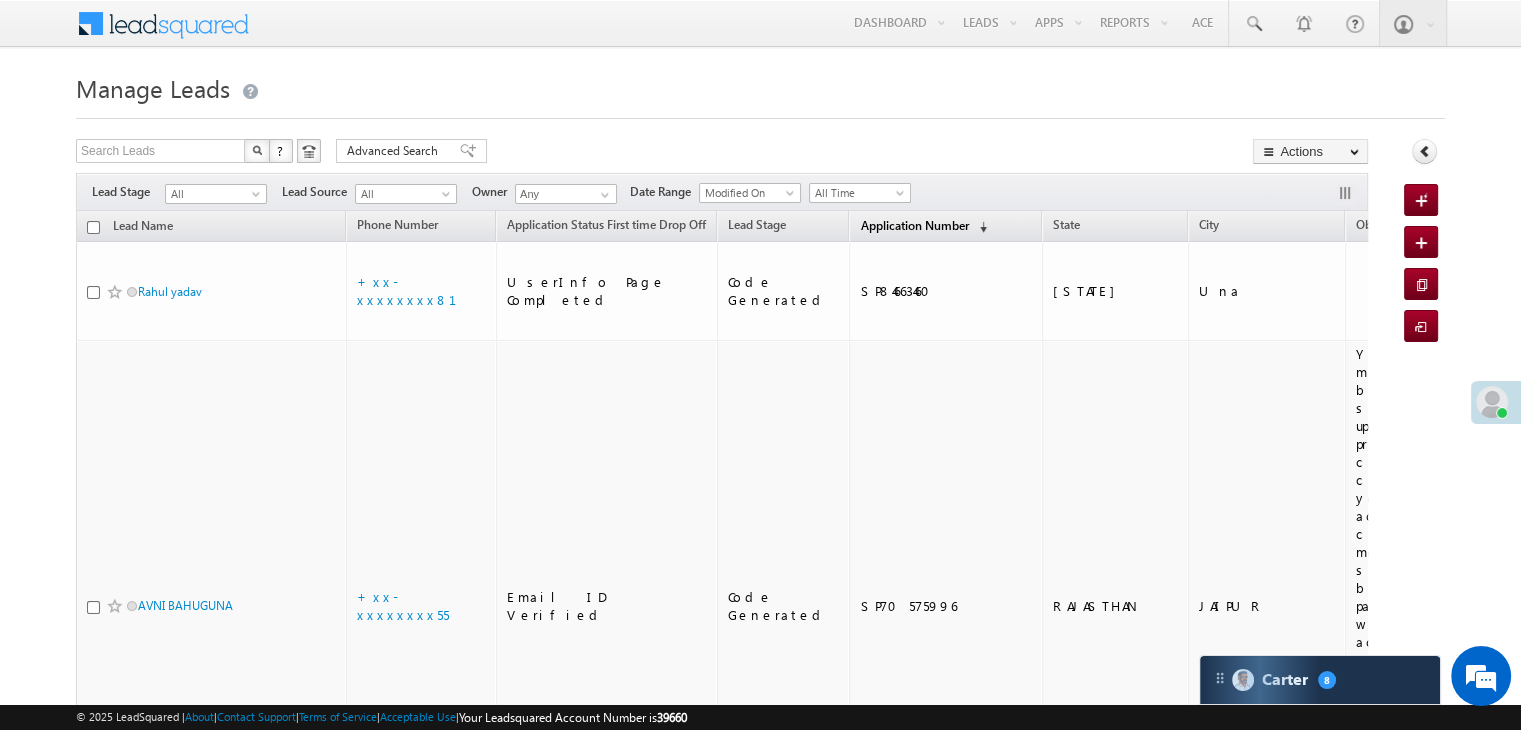click on "Application Number" at bounding box center [914, 225] 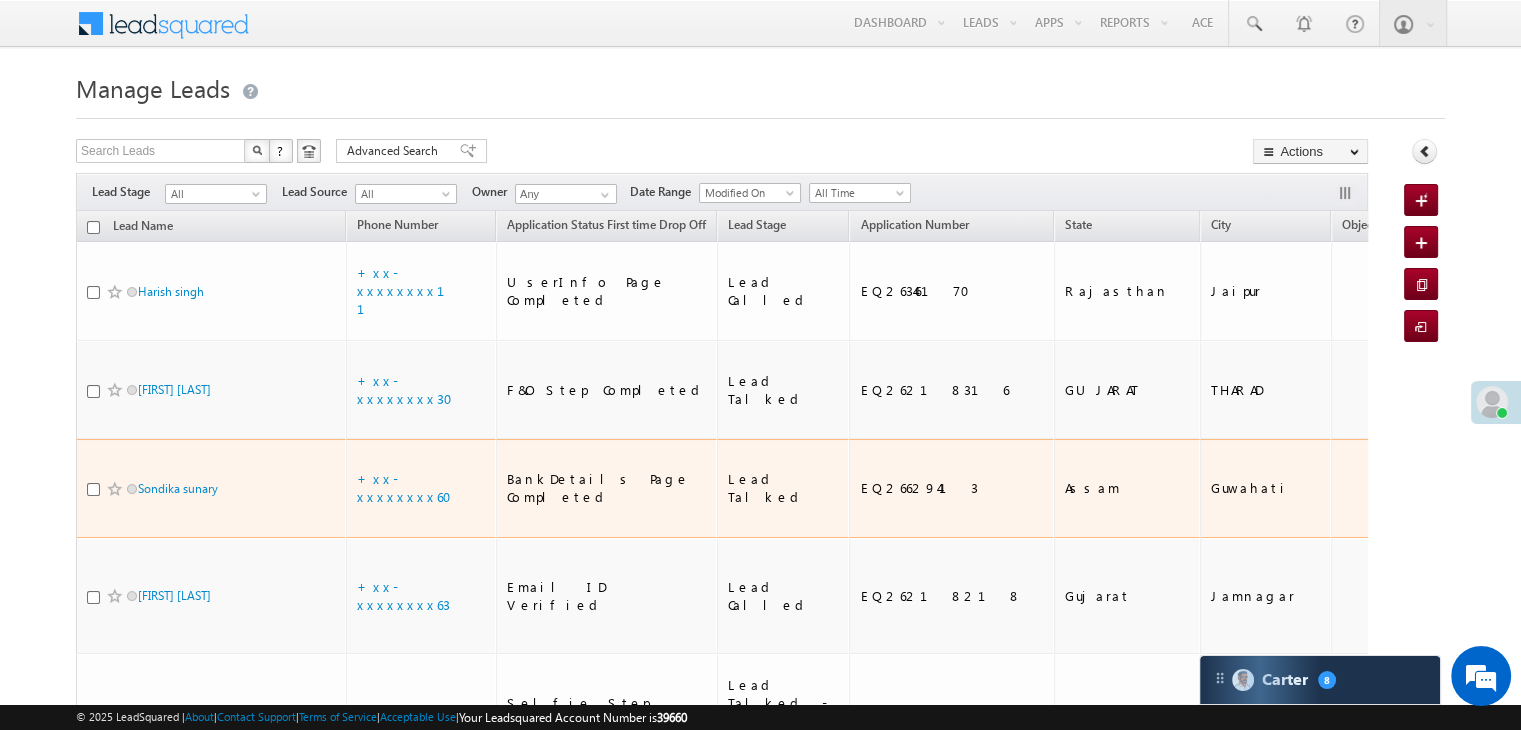 scroll, scrollTop: 0, scrollLeft: 0, axis: both 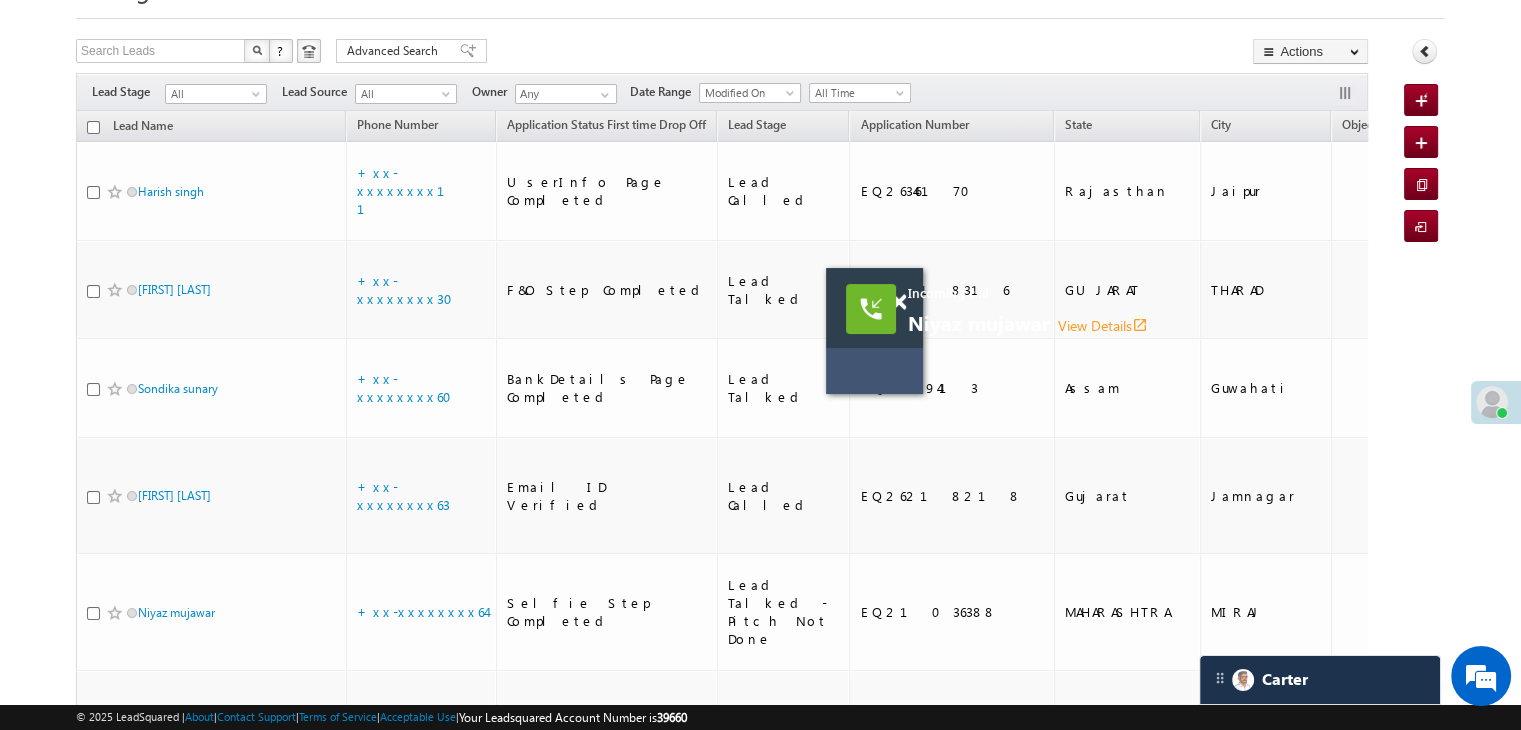 click on "View Details  open_in_new" at bounding box center (1103, 325) 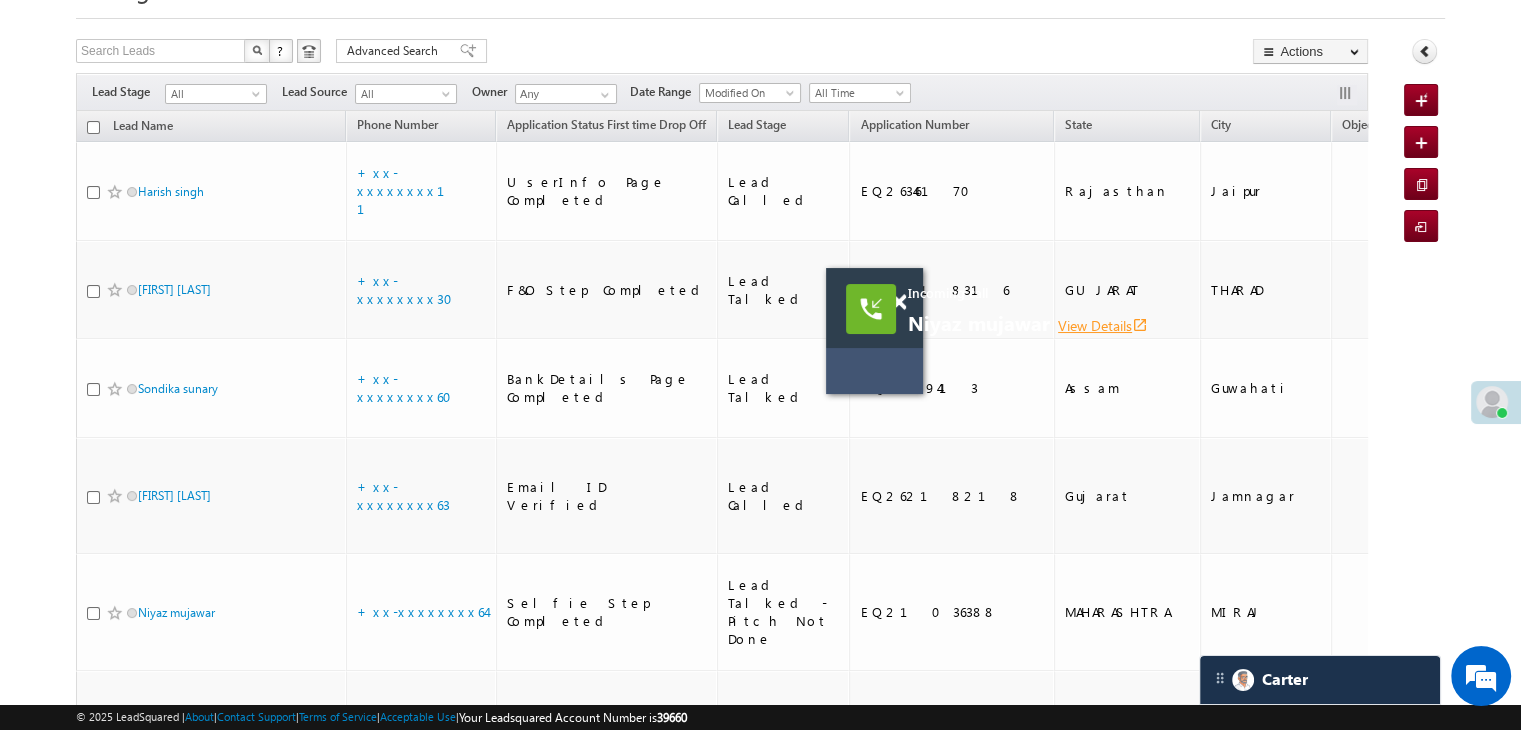 click on "View Details  open_in_new" at bounding box center [1103, 325] 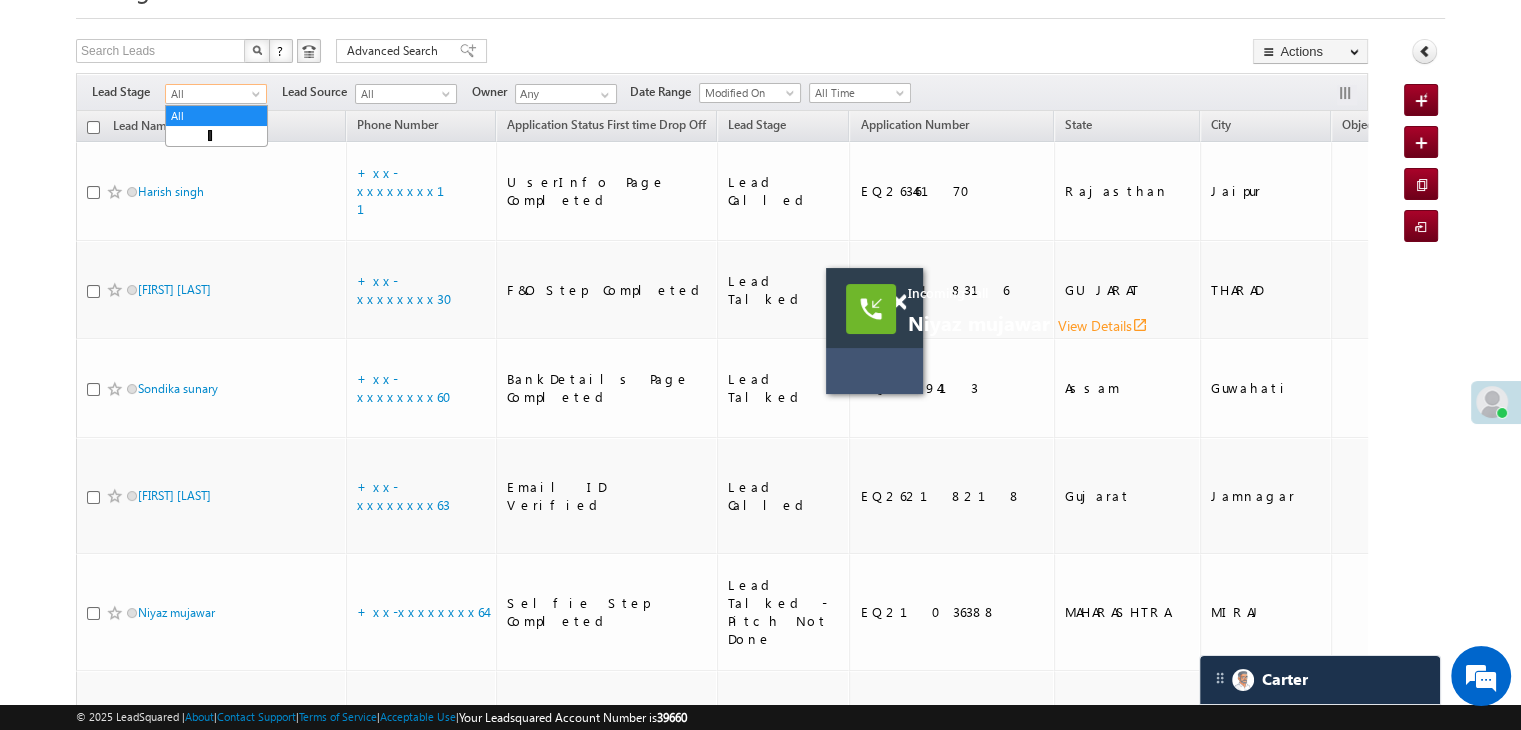 click at bounding box center [258, 98] 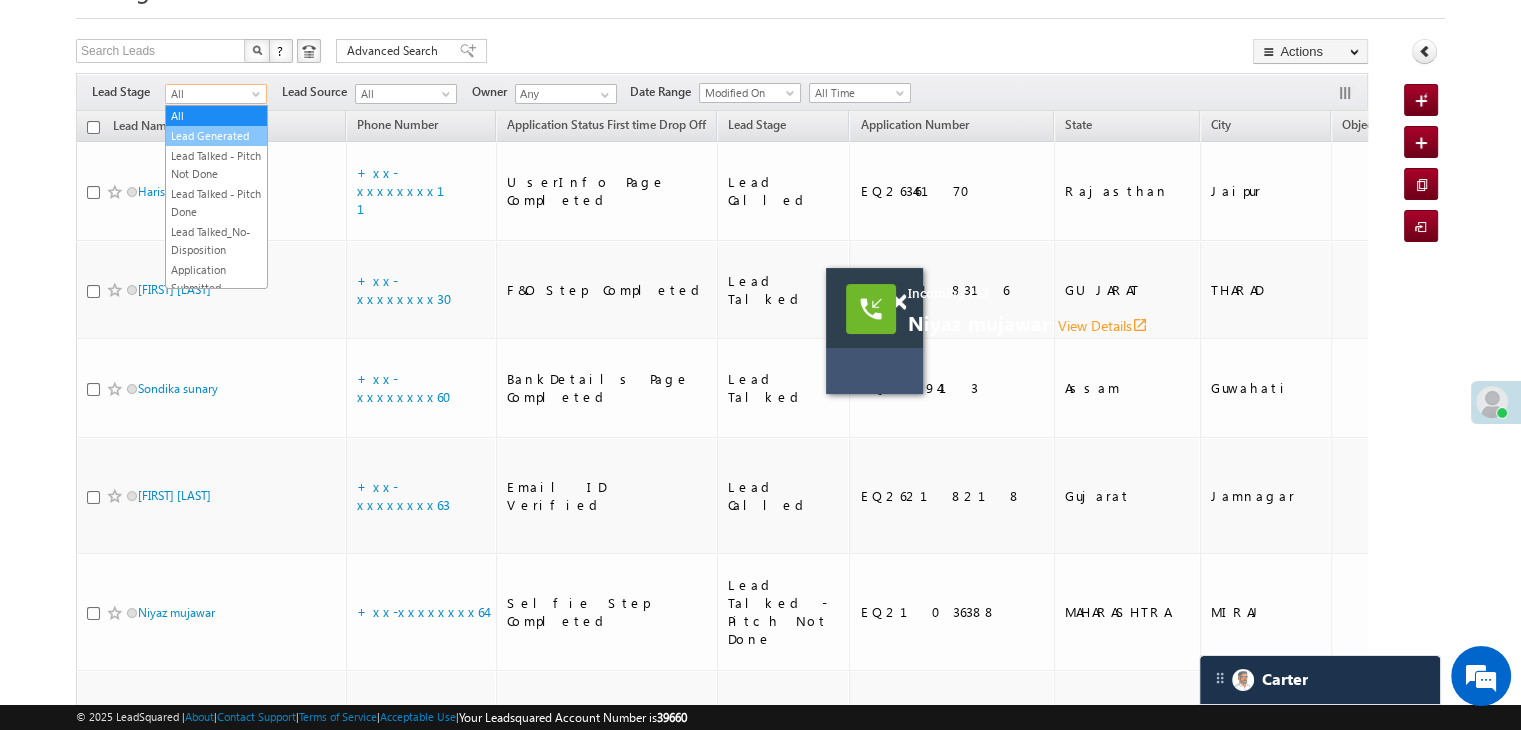 click on "Lead Generated" at bounding box center [216, 136] 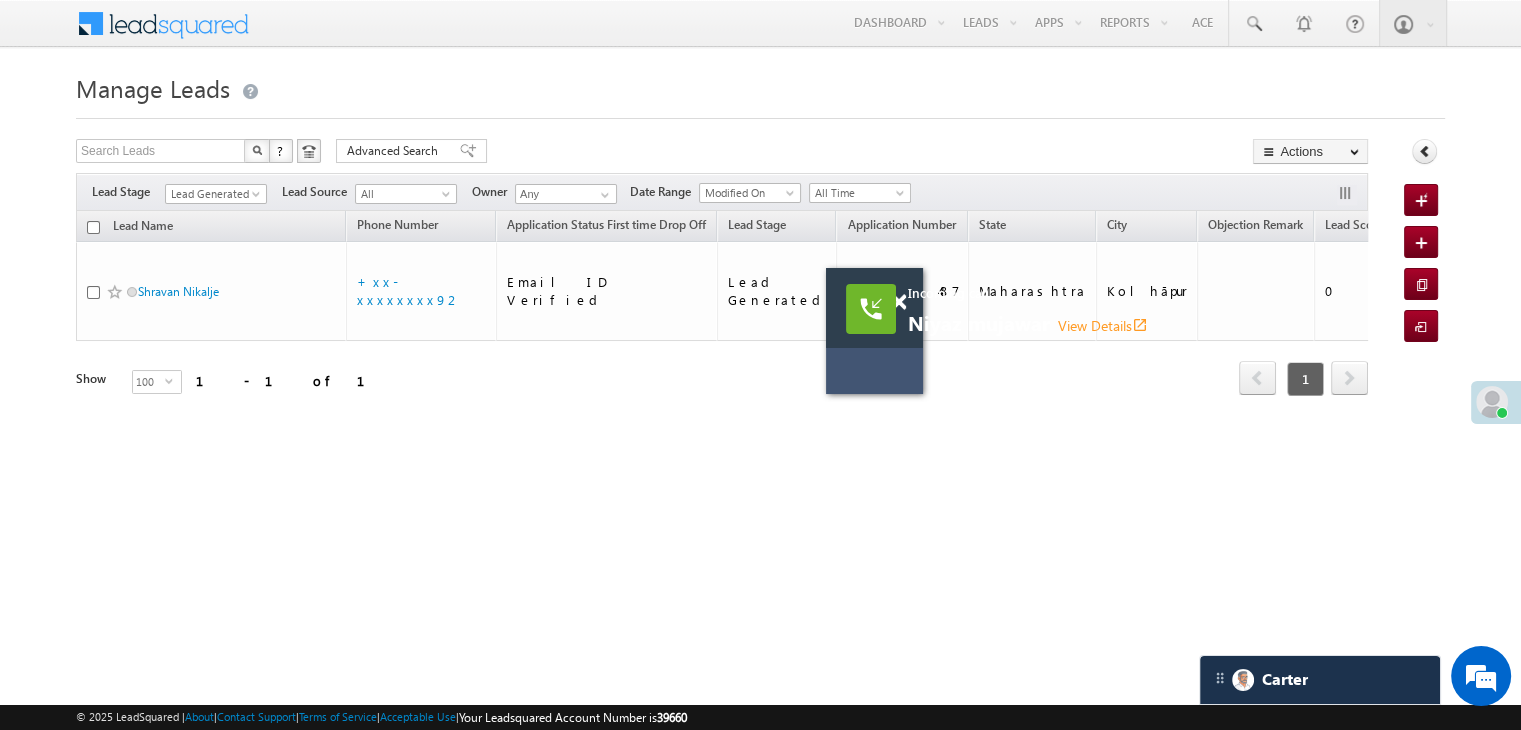 scroll, scrollTop: 0, scrollLeft: 0, axis: both 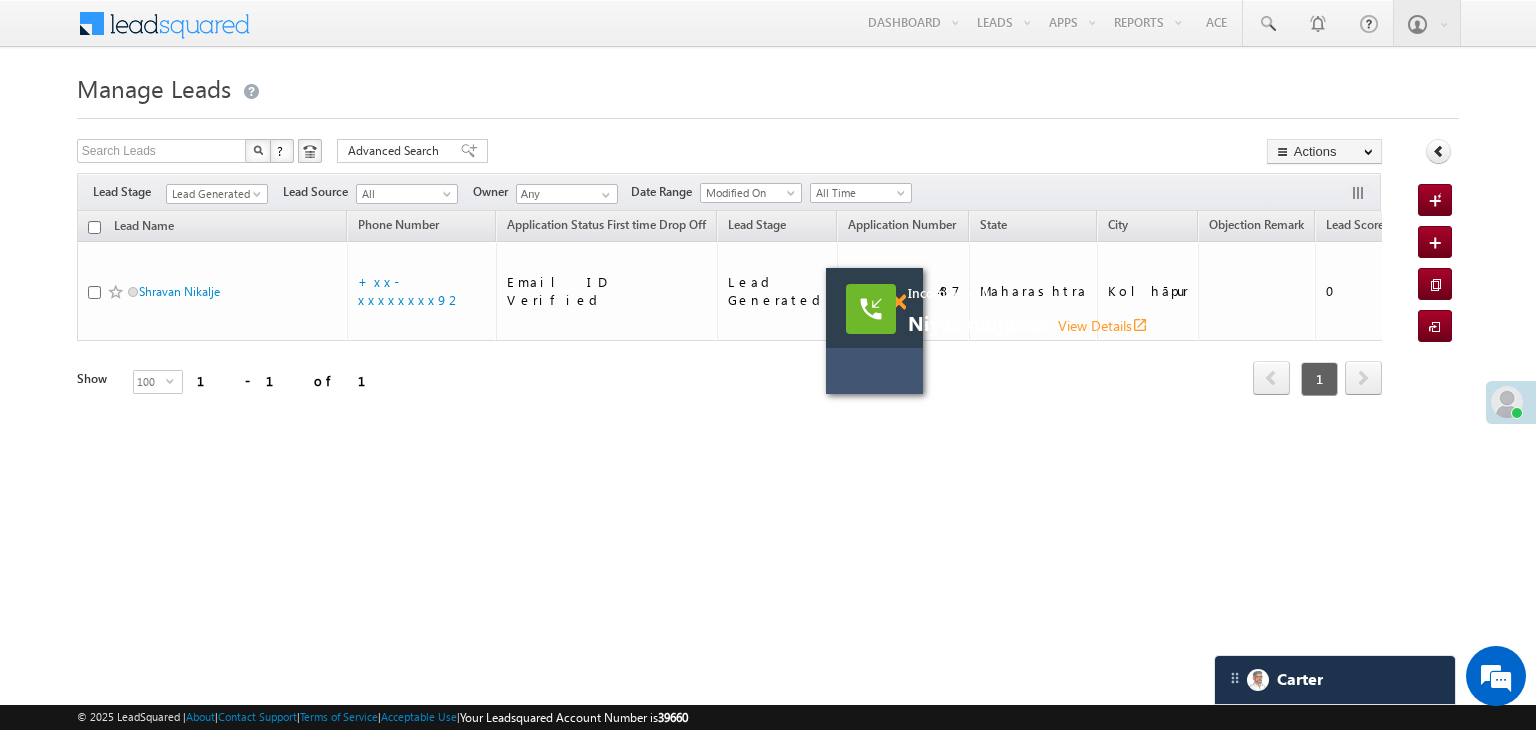click at bounding box center [898, 302] 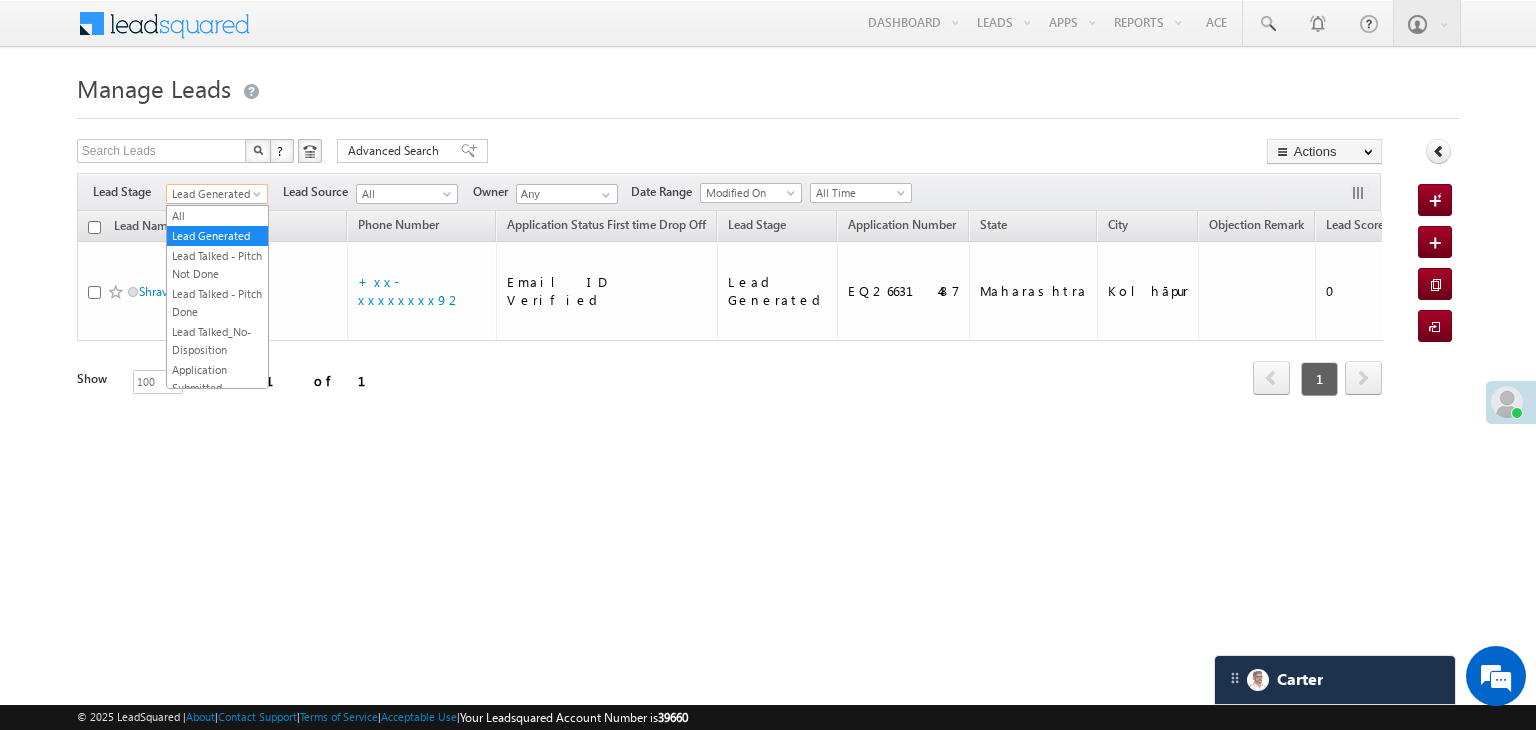click at bounding box center (259, 198) 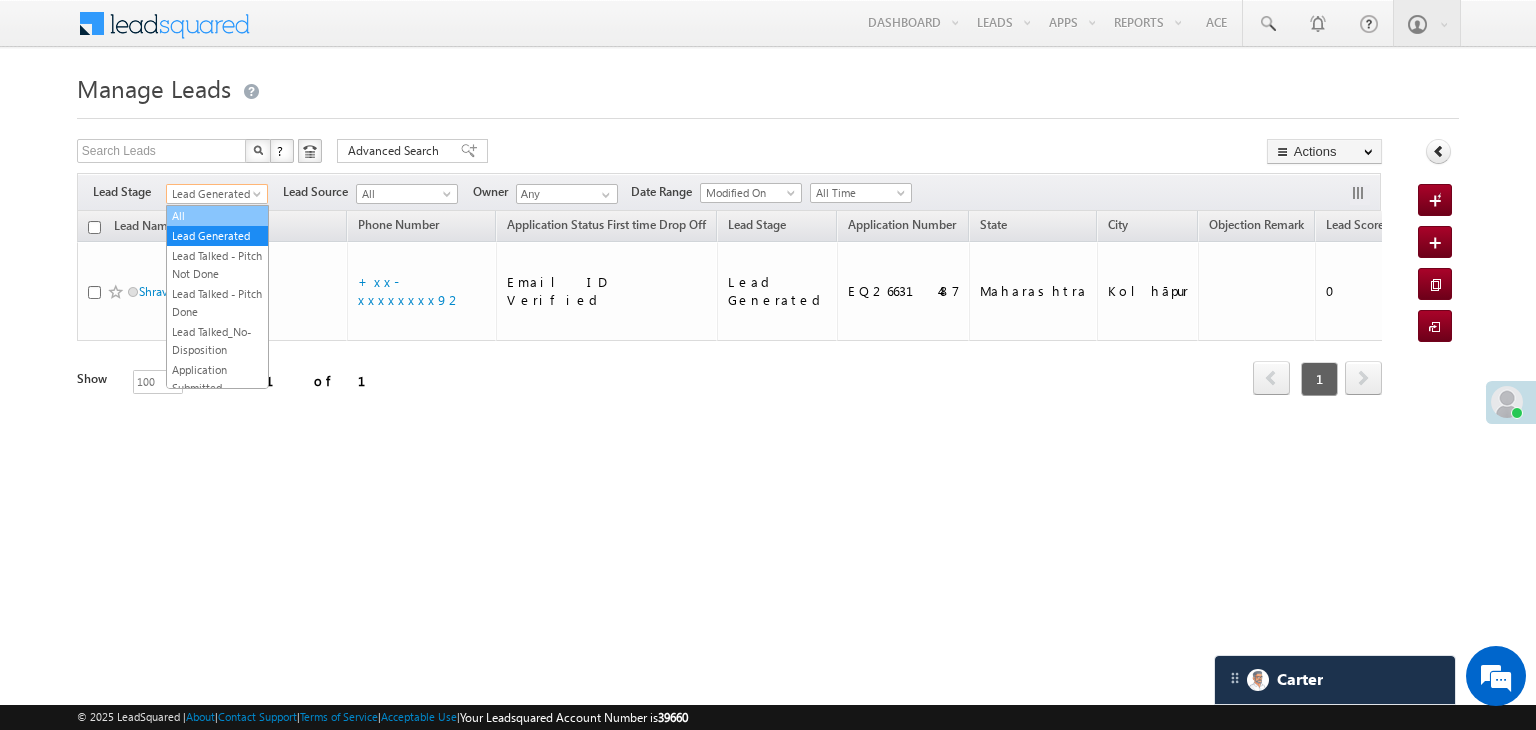 click on "All" at bounding box center [217, 216] 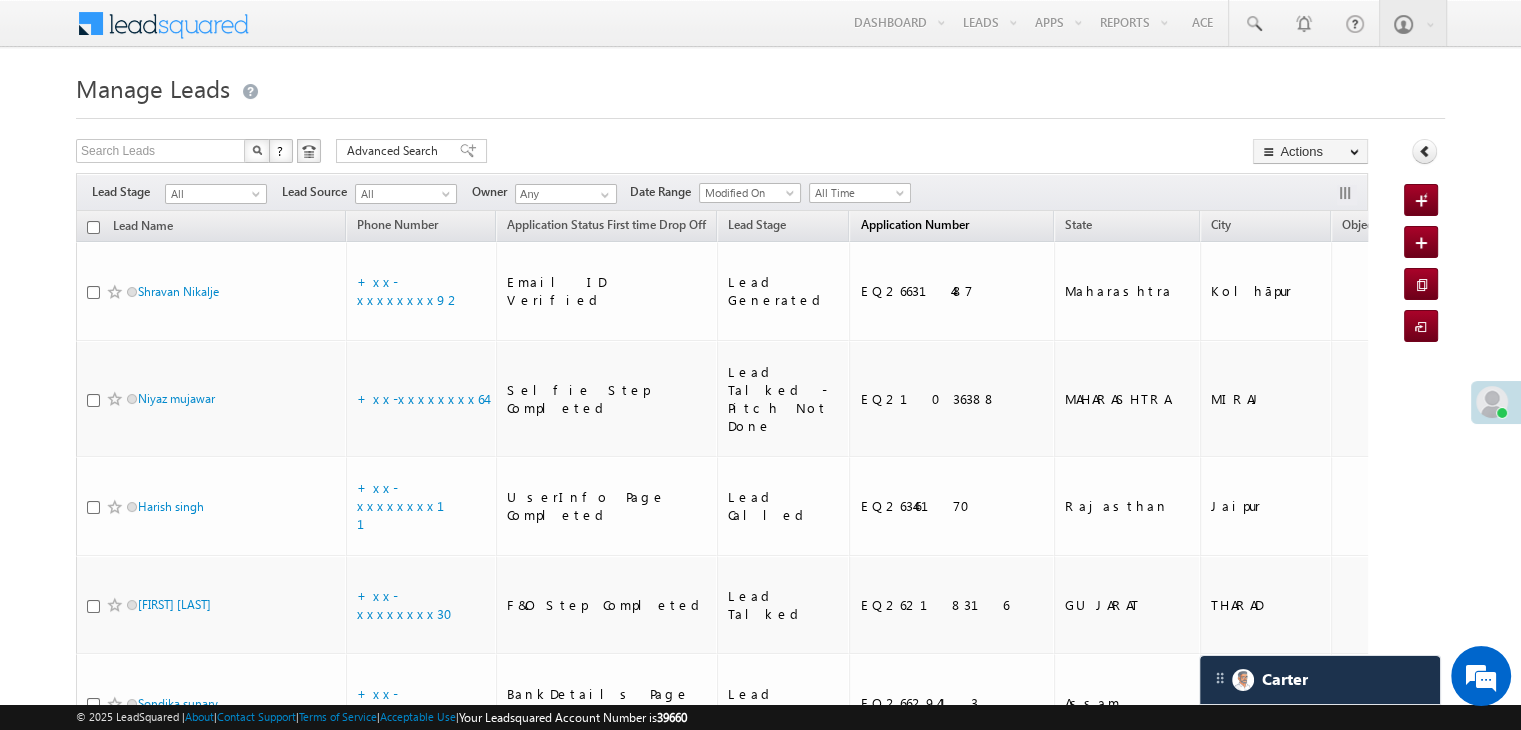 click on "Application Number" at bounding box center (914, 224) 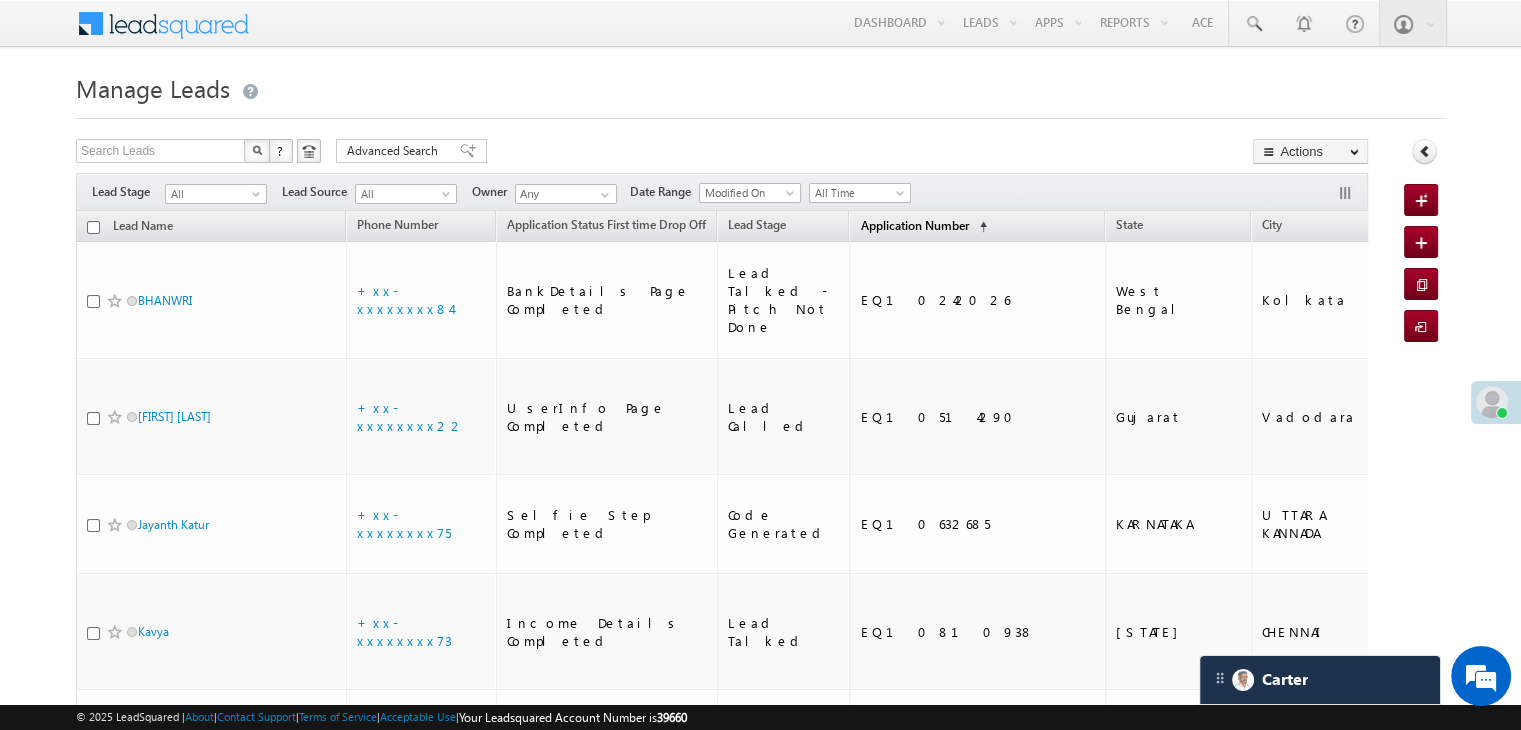 click on "Application Number" at bounding box center [914, 225] 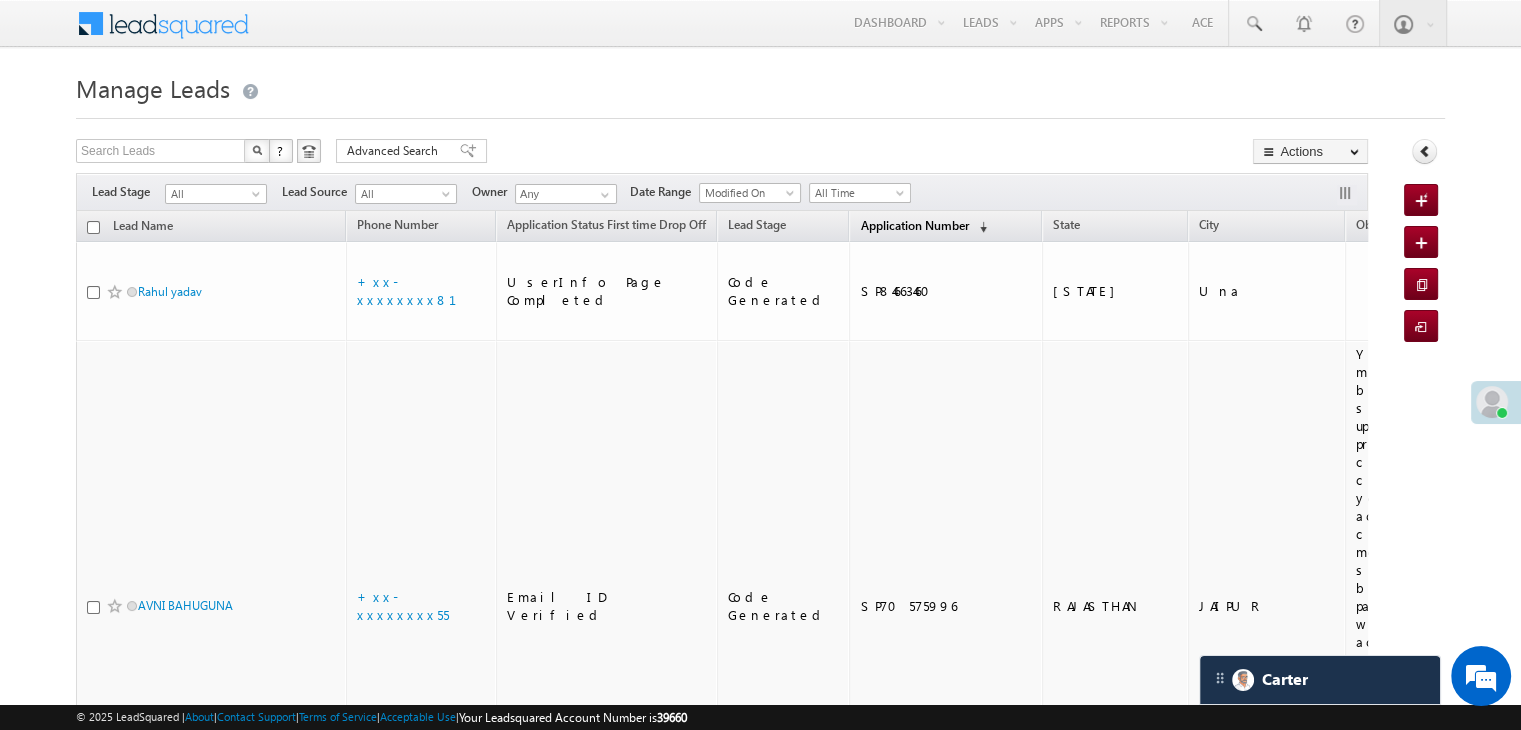 click on "Application Number" at bounding box center (914, 225) 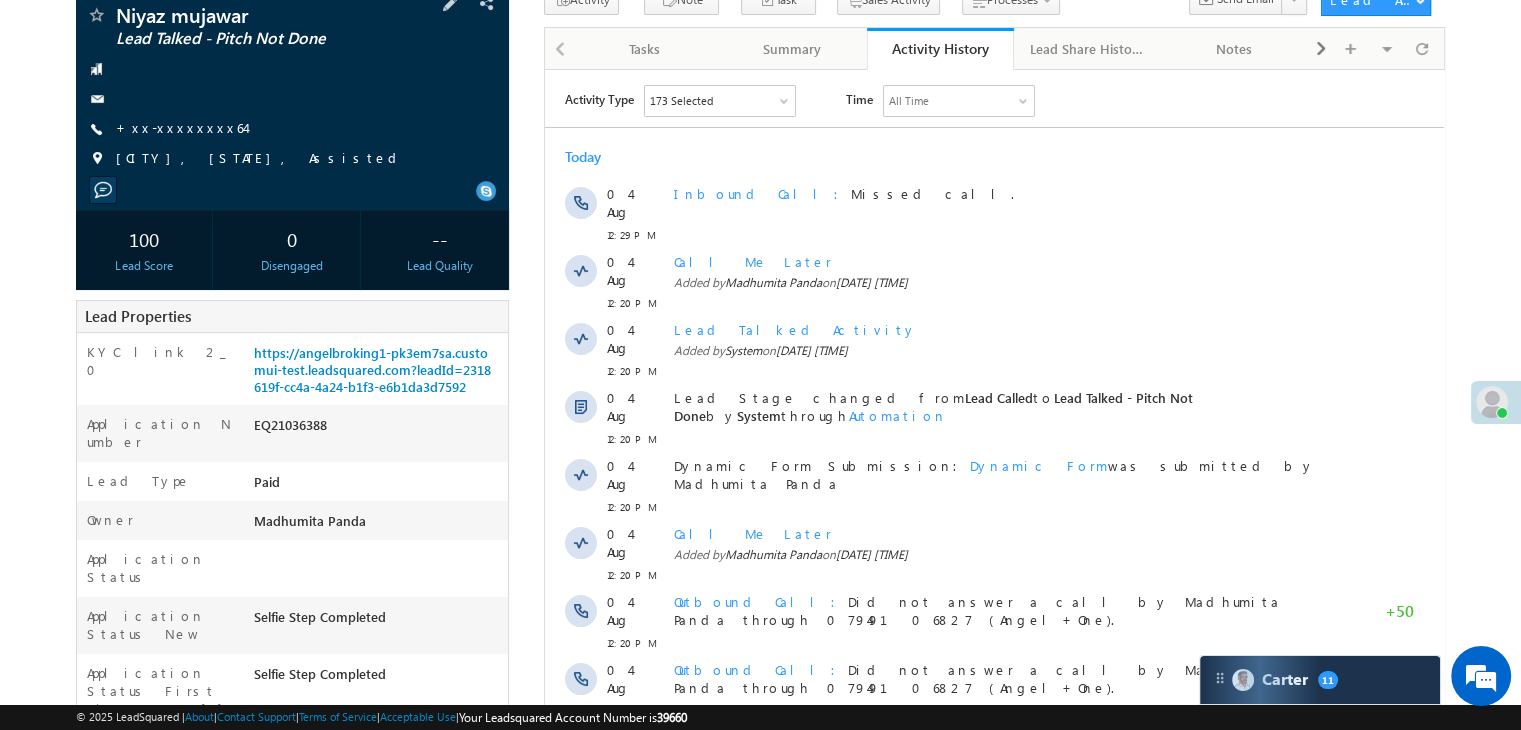 scroll, scrollTop: 0, scrollLeft: 0, axis: both 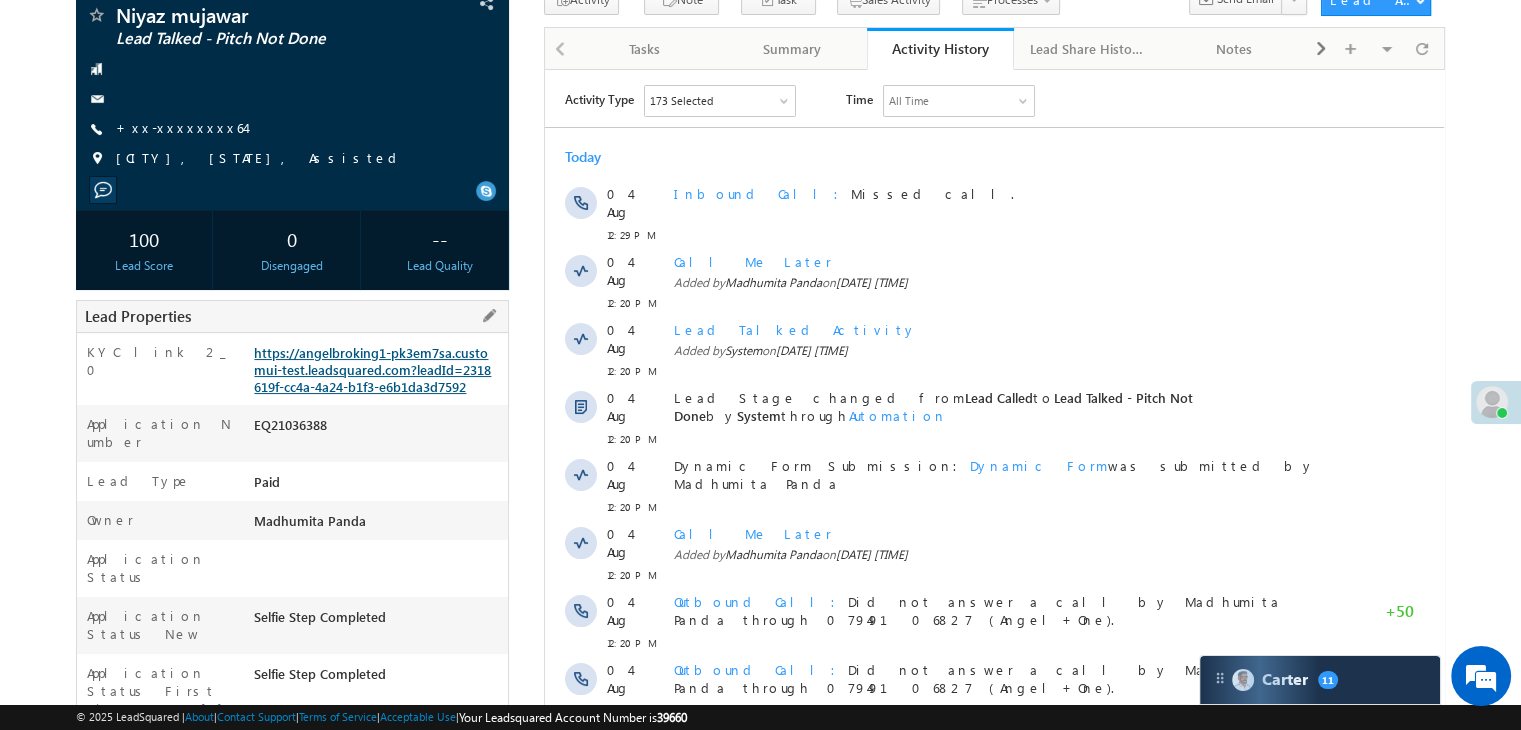 click on "https://angelbroking1-pk3em7sa.customui-test.leadsquared.com?leadId=2318619f-cc4a-4a24-b1f3-e6b1da3d7592" at bounding box center (372, 369) 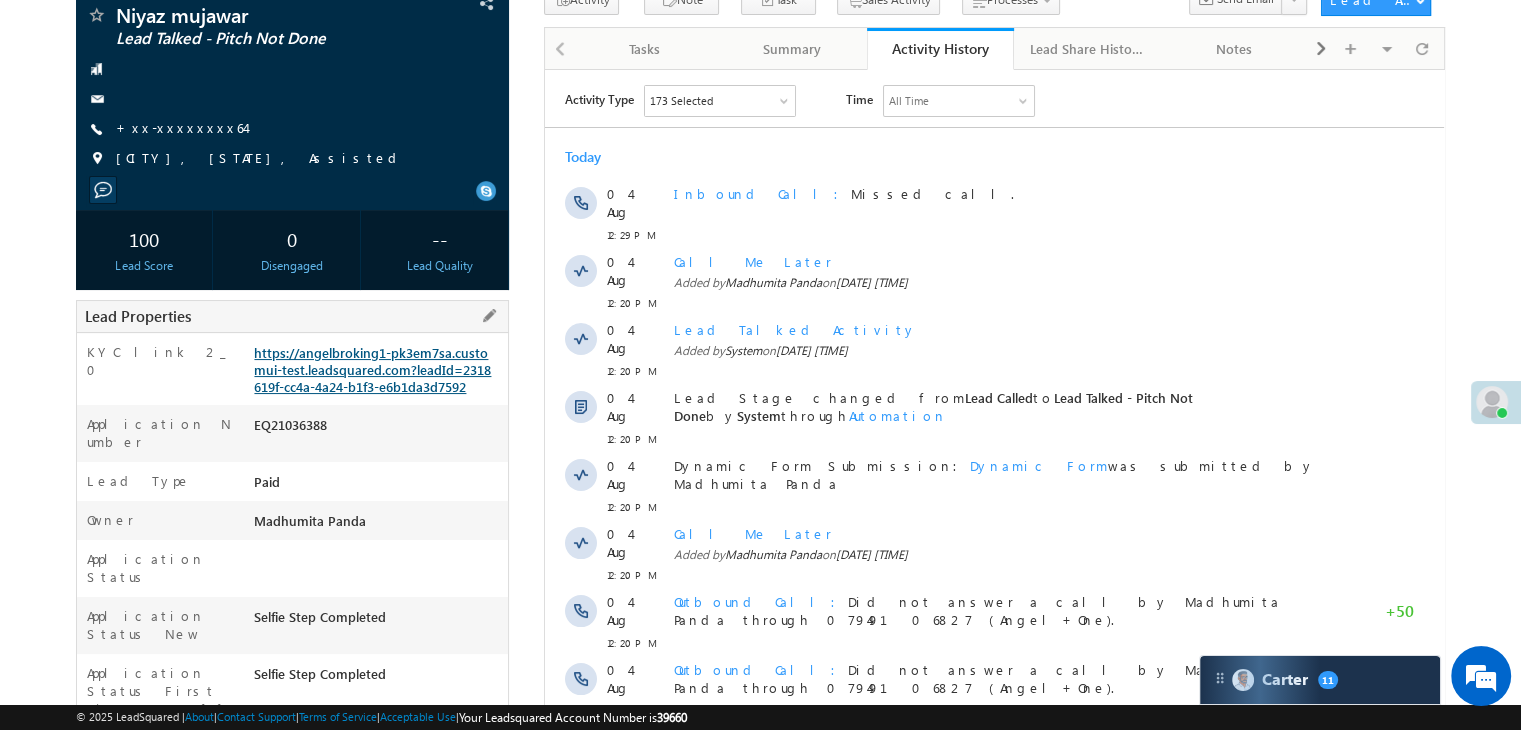 scroll, scrollTop: 0, scrollLeft: 0, axis: both 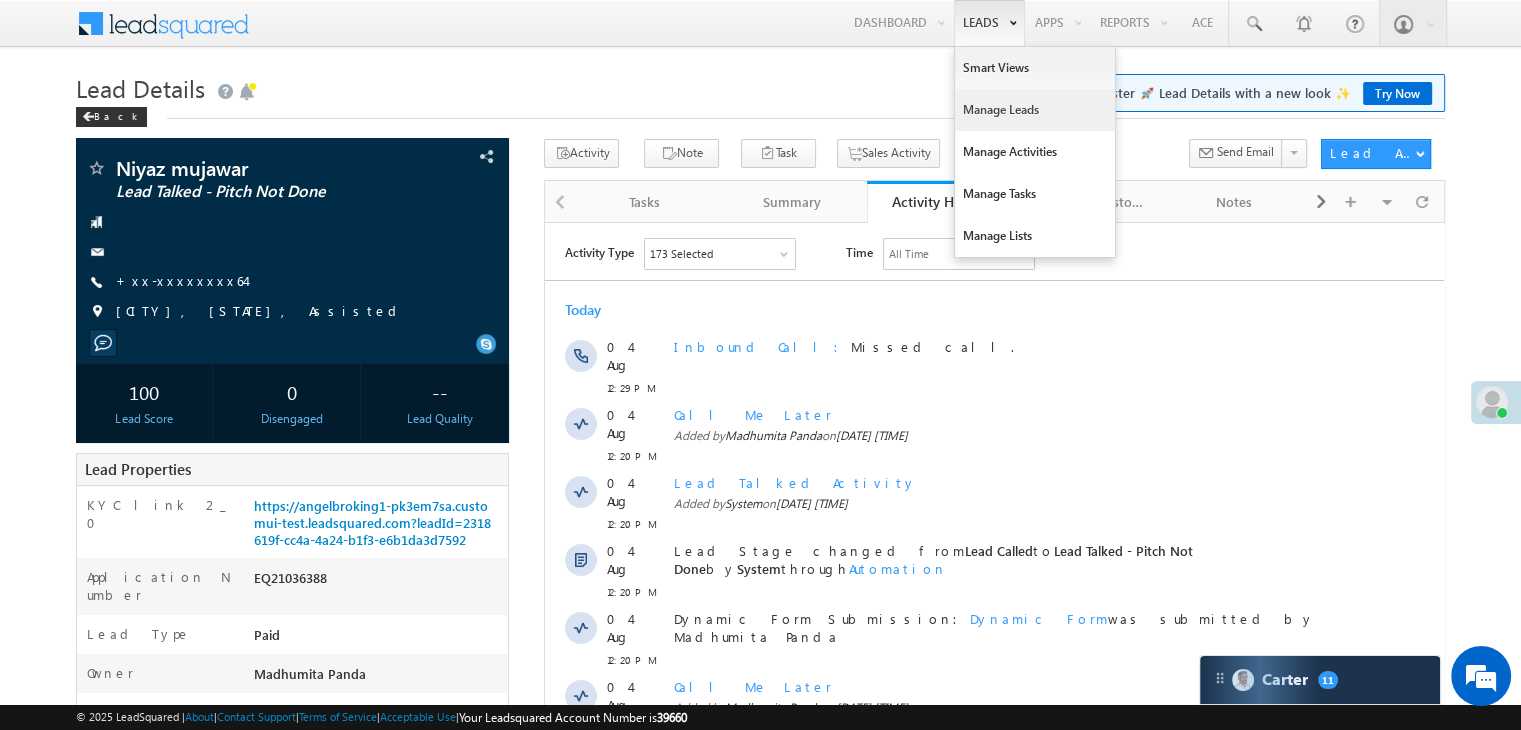 click on "Manage Leads" at bounding box center (1035, 110) 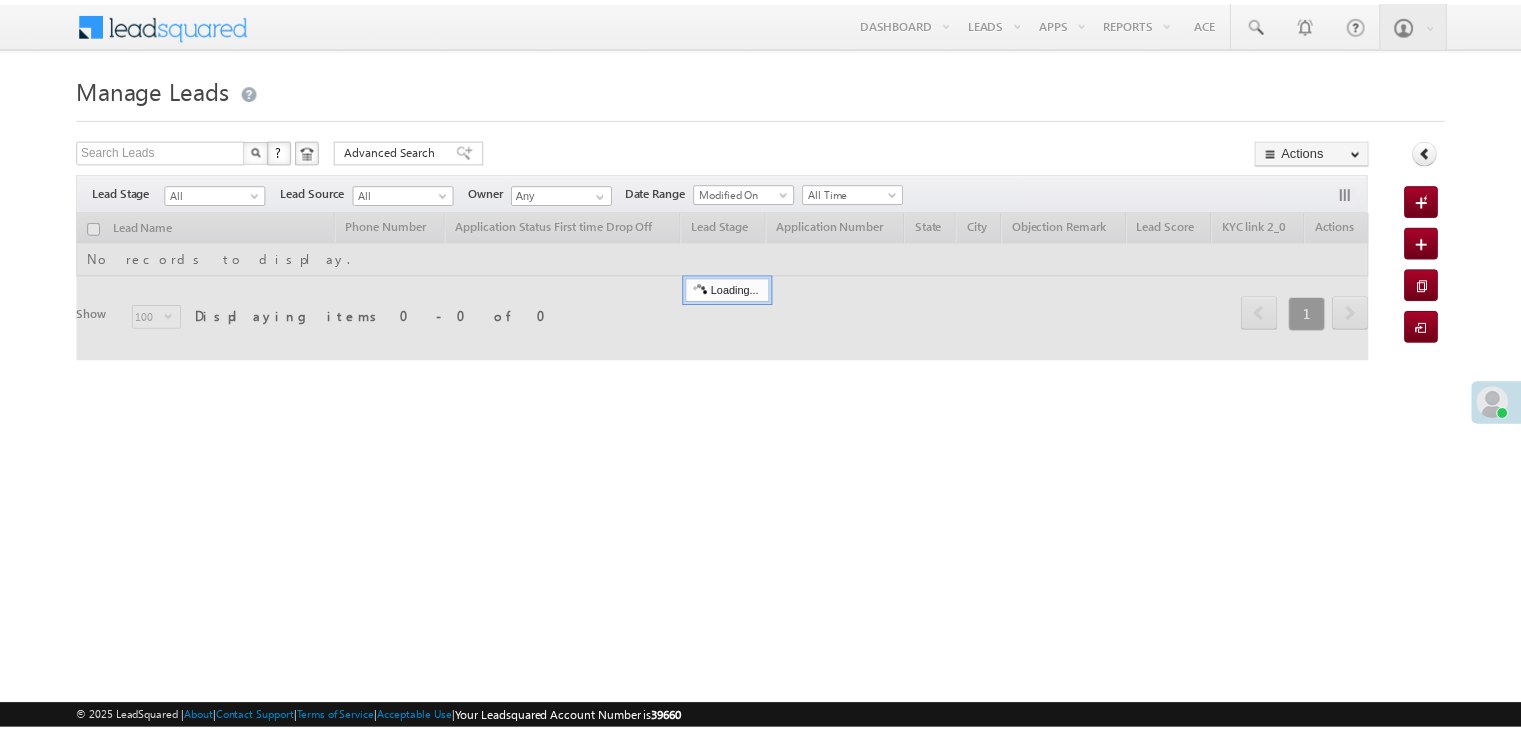 scroll, scrollTop: 0, scrollLeft: 0, axis: both 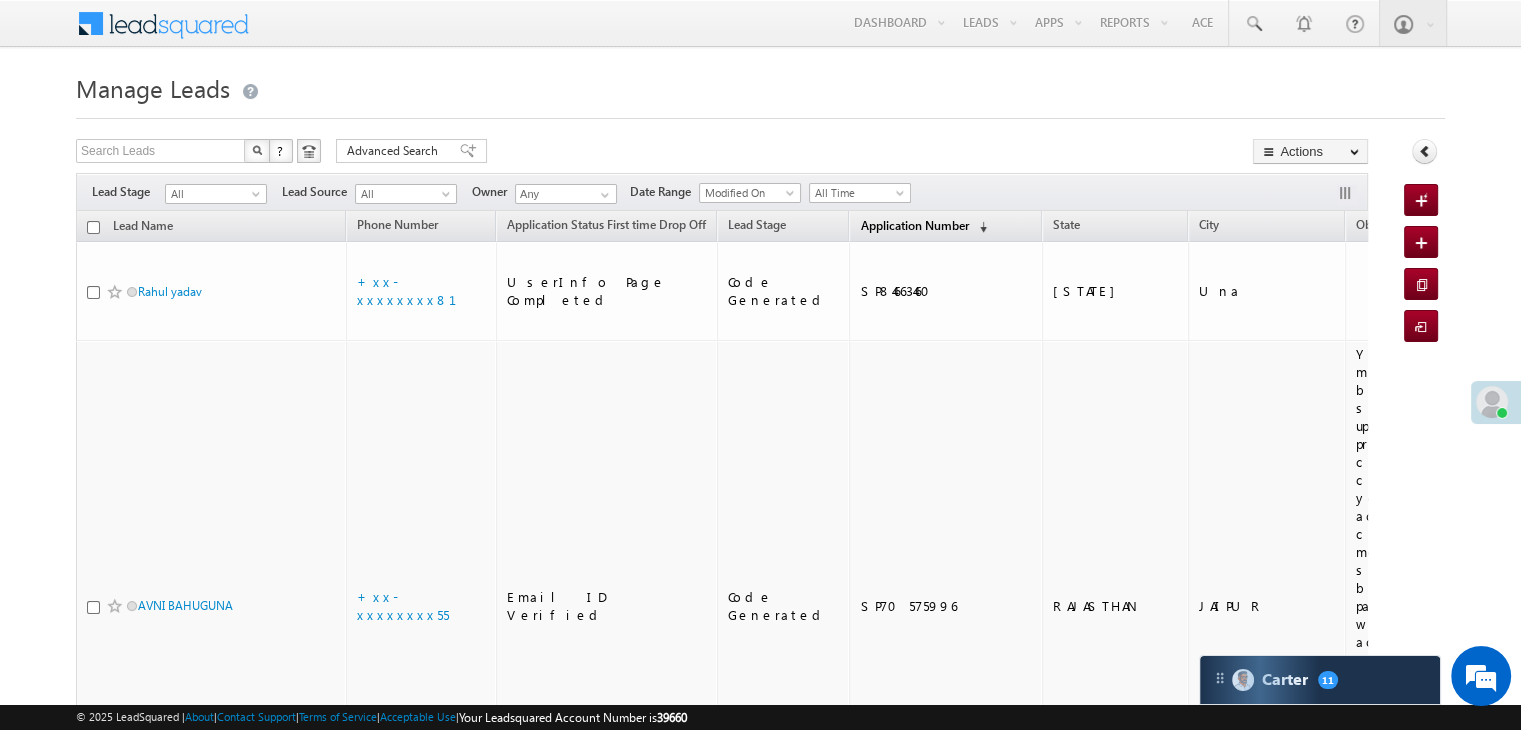 click on "Application Number" at bounding box center (914, 225) 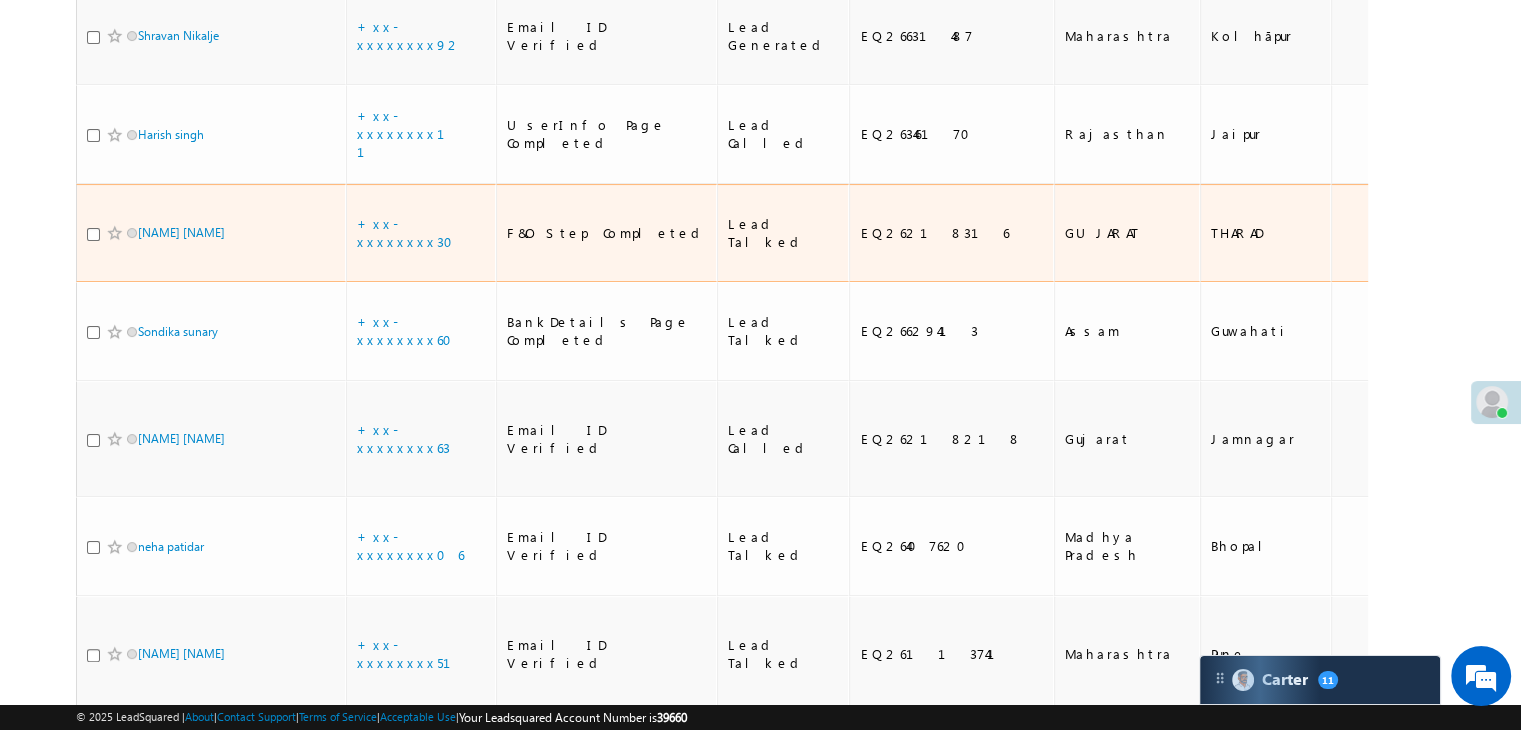 scroll, scrollTop: 400, scrollLeft: 0, axis: vertical 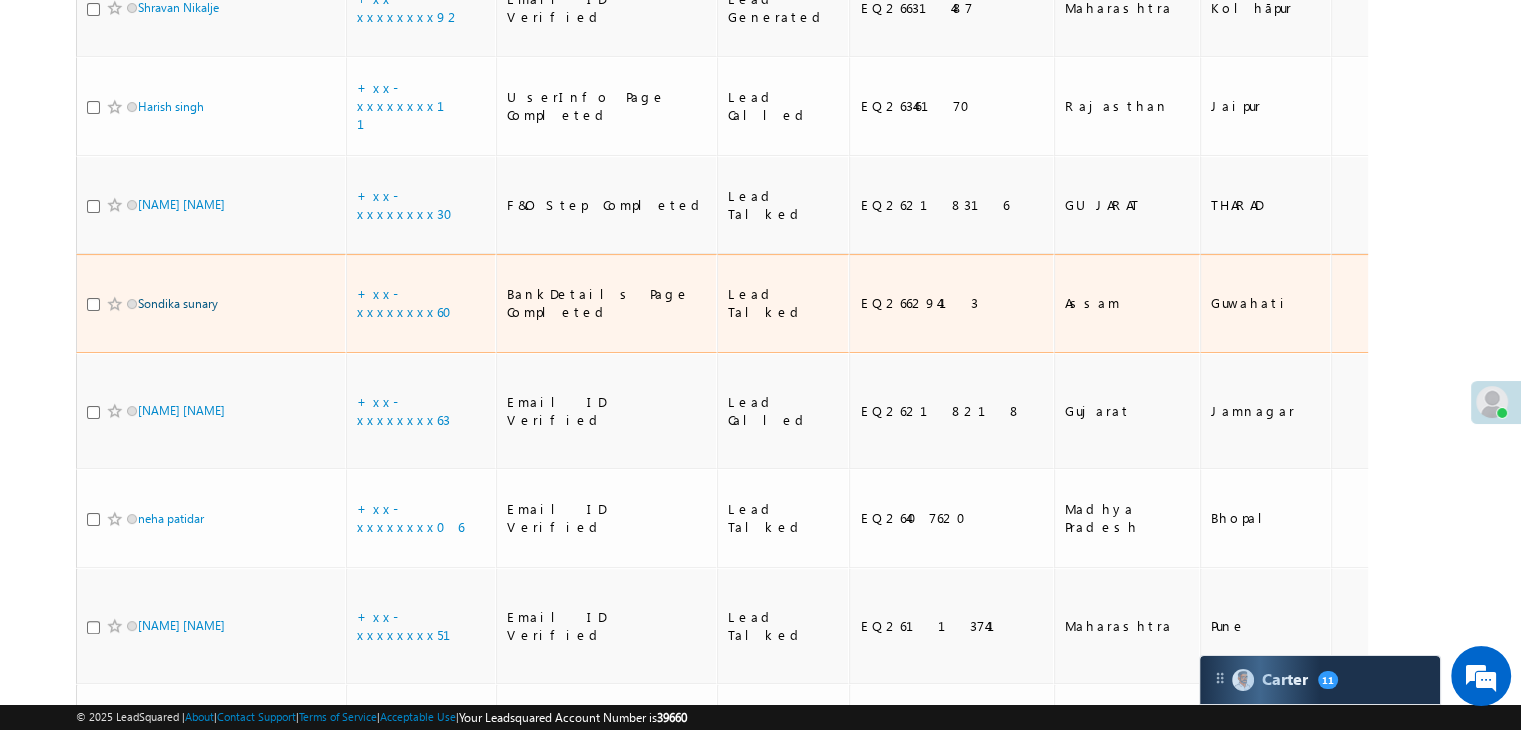 click on "Sondika sunary" at bounding box center (178, 303) 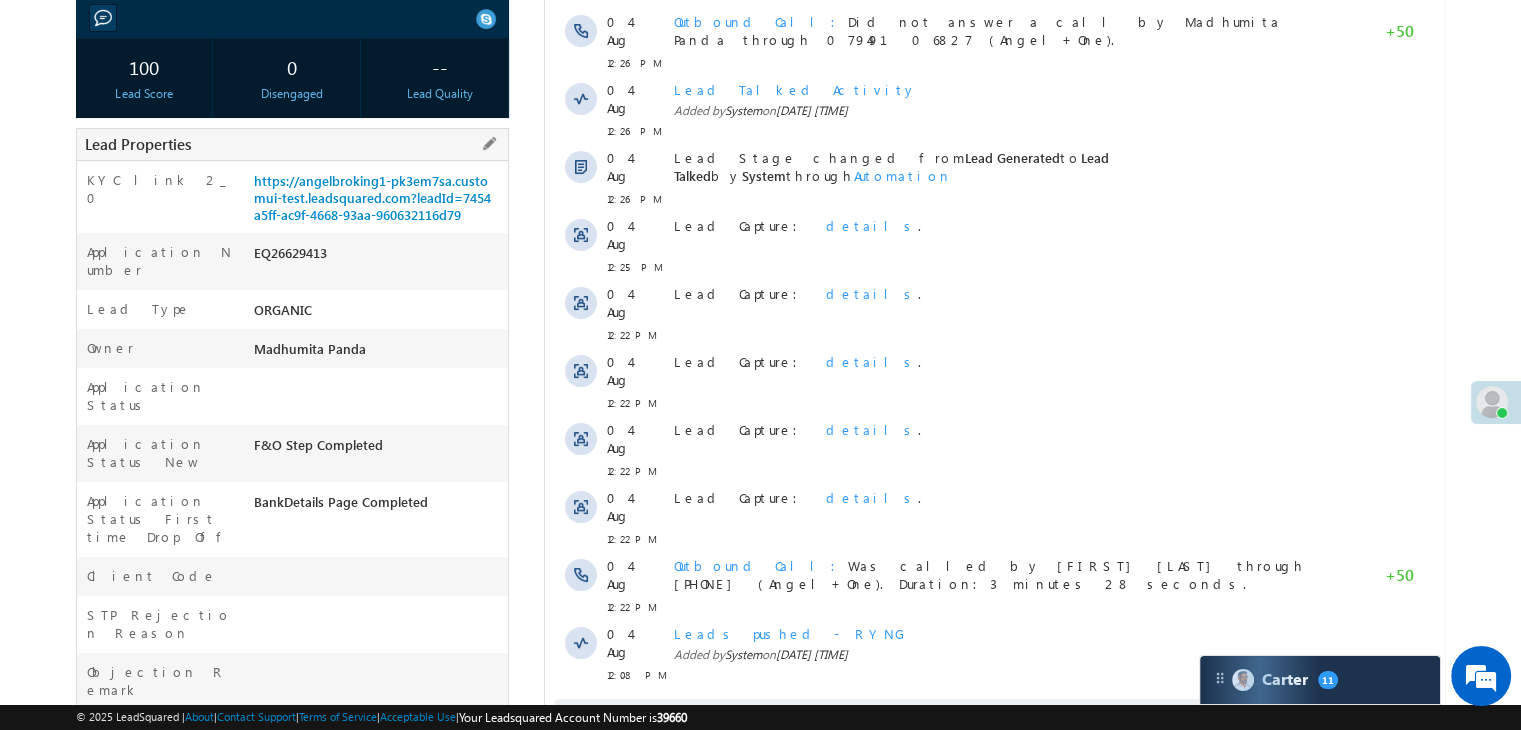 scroll, scrollTop: 200, scrollLeft: 0, axis: vertical 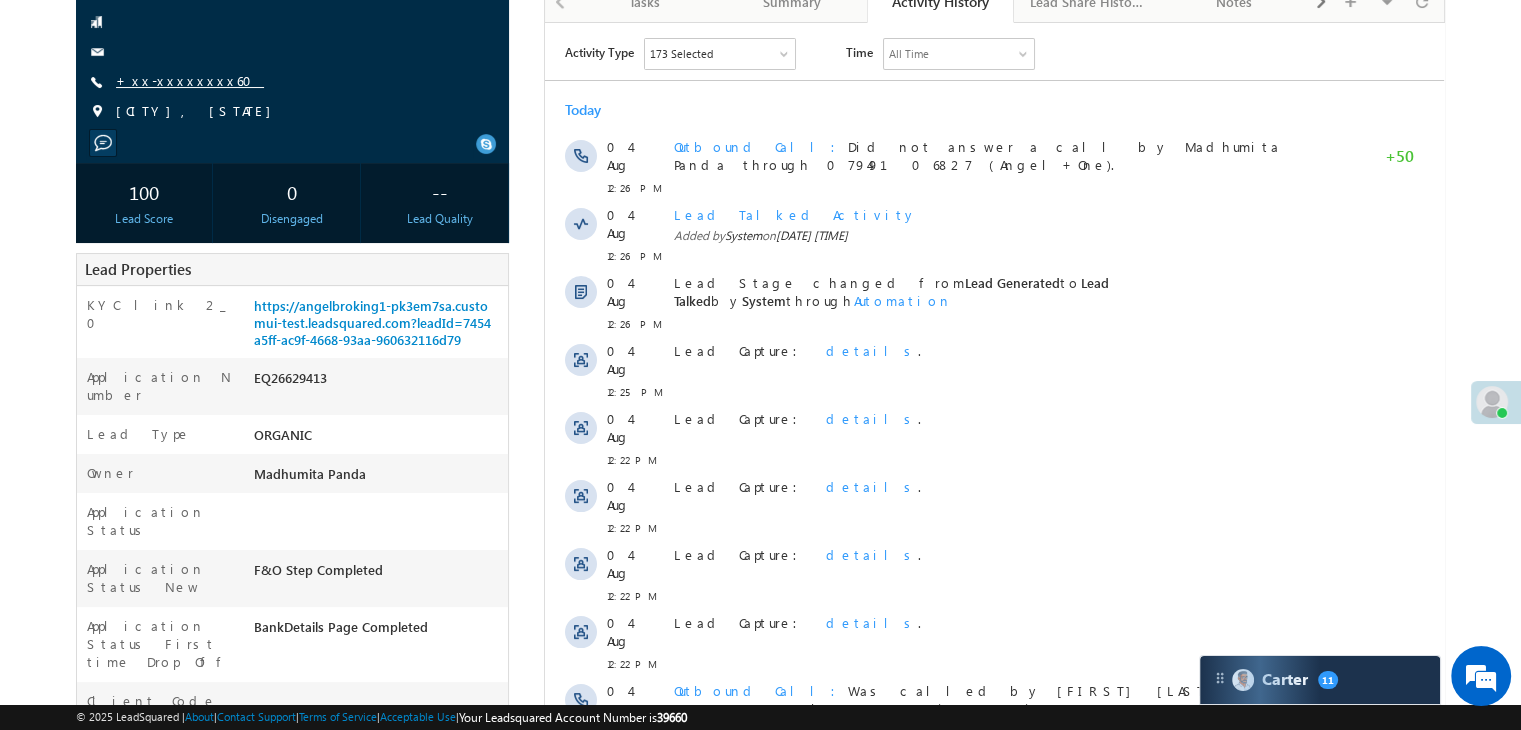 click on "+xx-xxxxxxxx60" at bounding box center [190, 80] 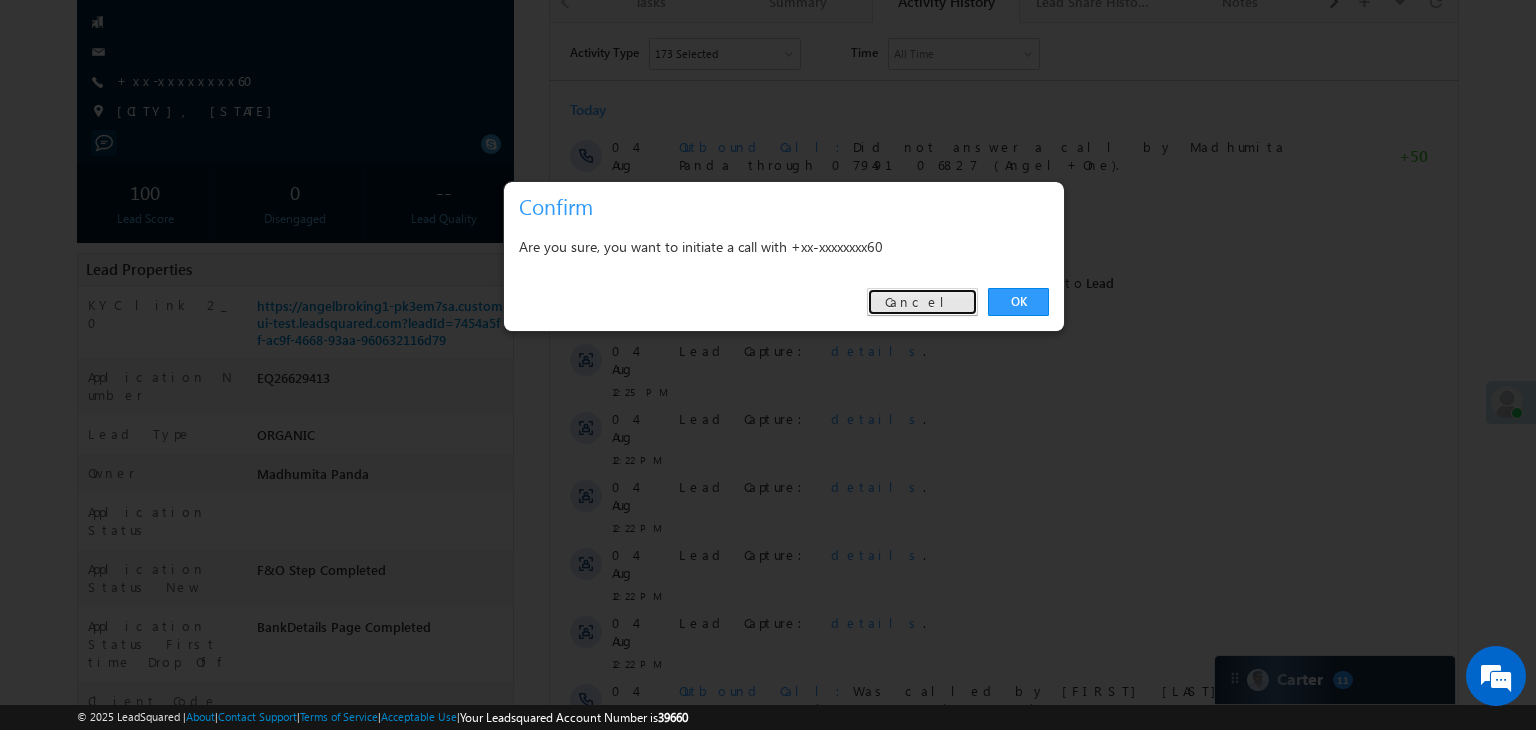 click on "Cancel" at bounding box center [922, 302] 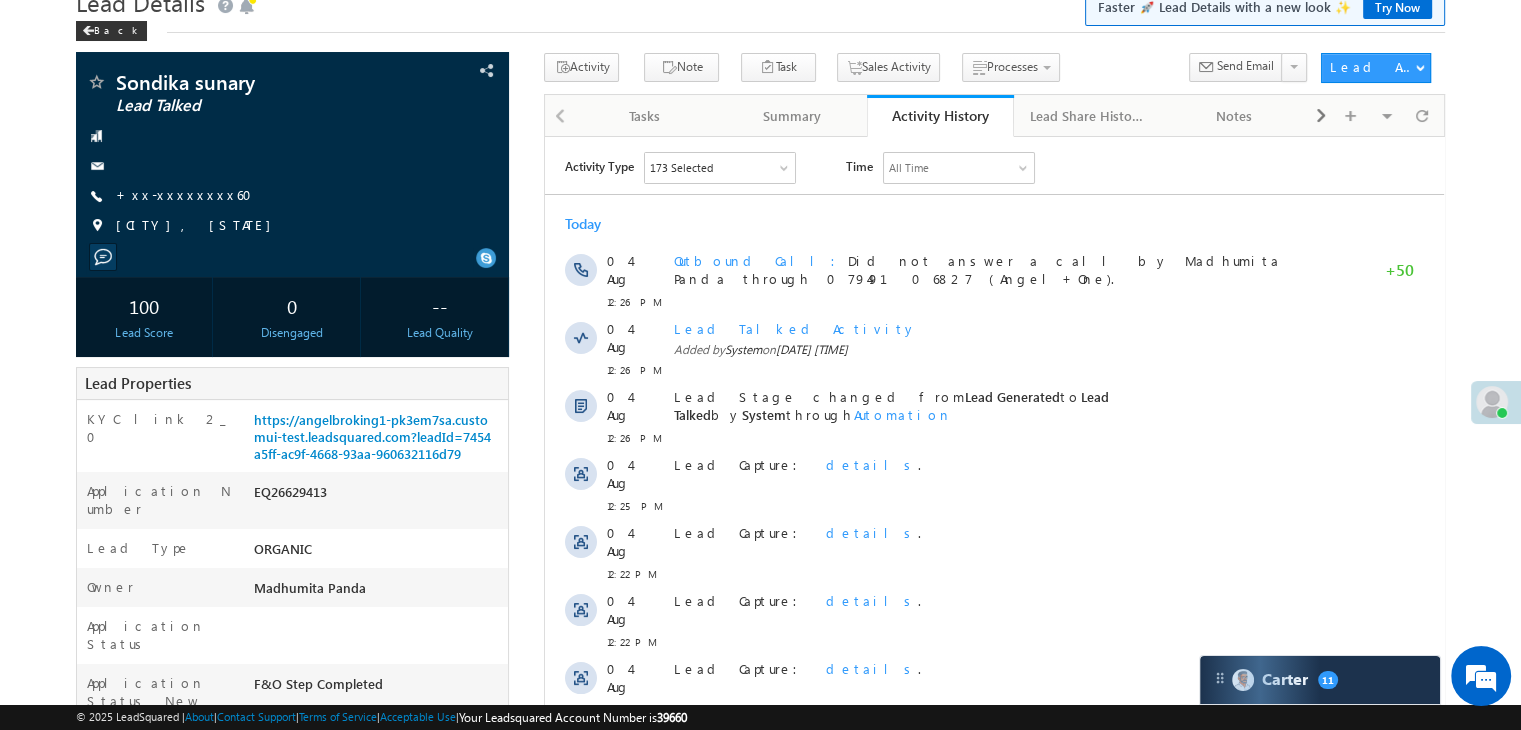 scroll, scrollTop: 0, scrollLeft: 0, axis: both 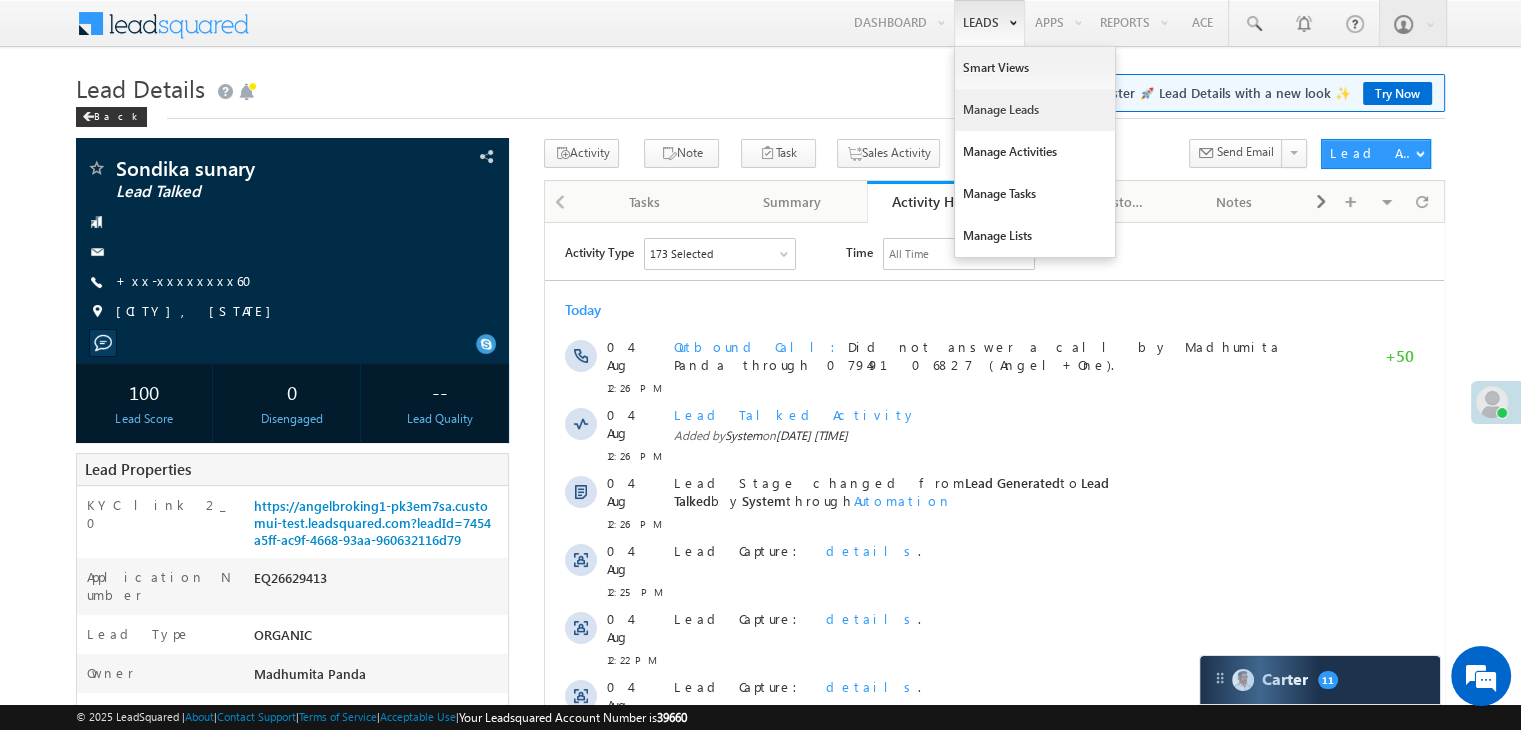 click on "Manage Leads" at bounding box center (1035, 110) 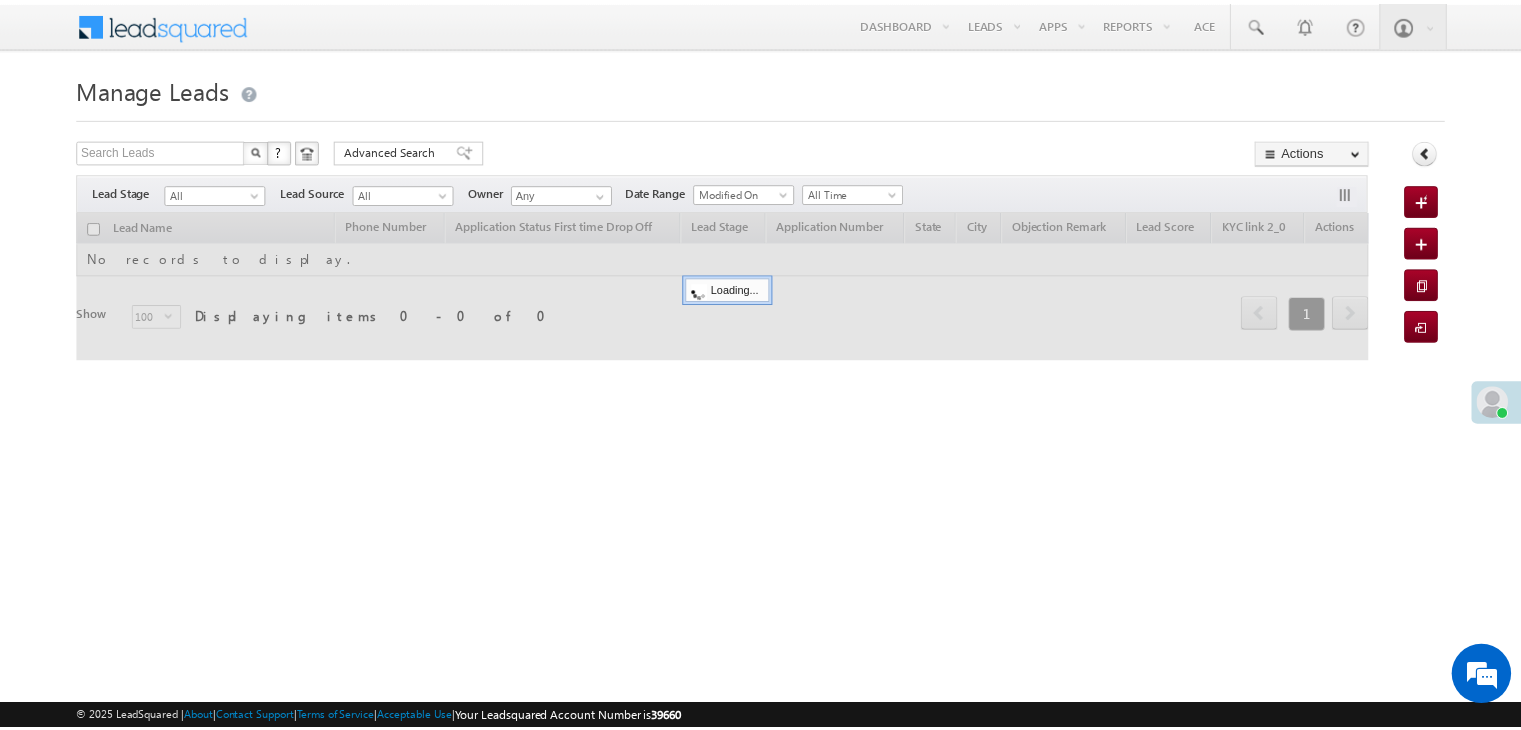 scroll, scrollTop: 0, scrollLeft: 0, axis: both 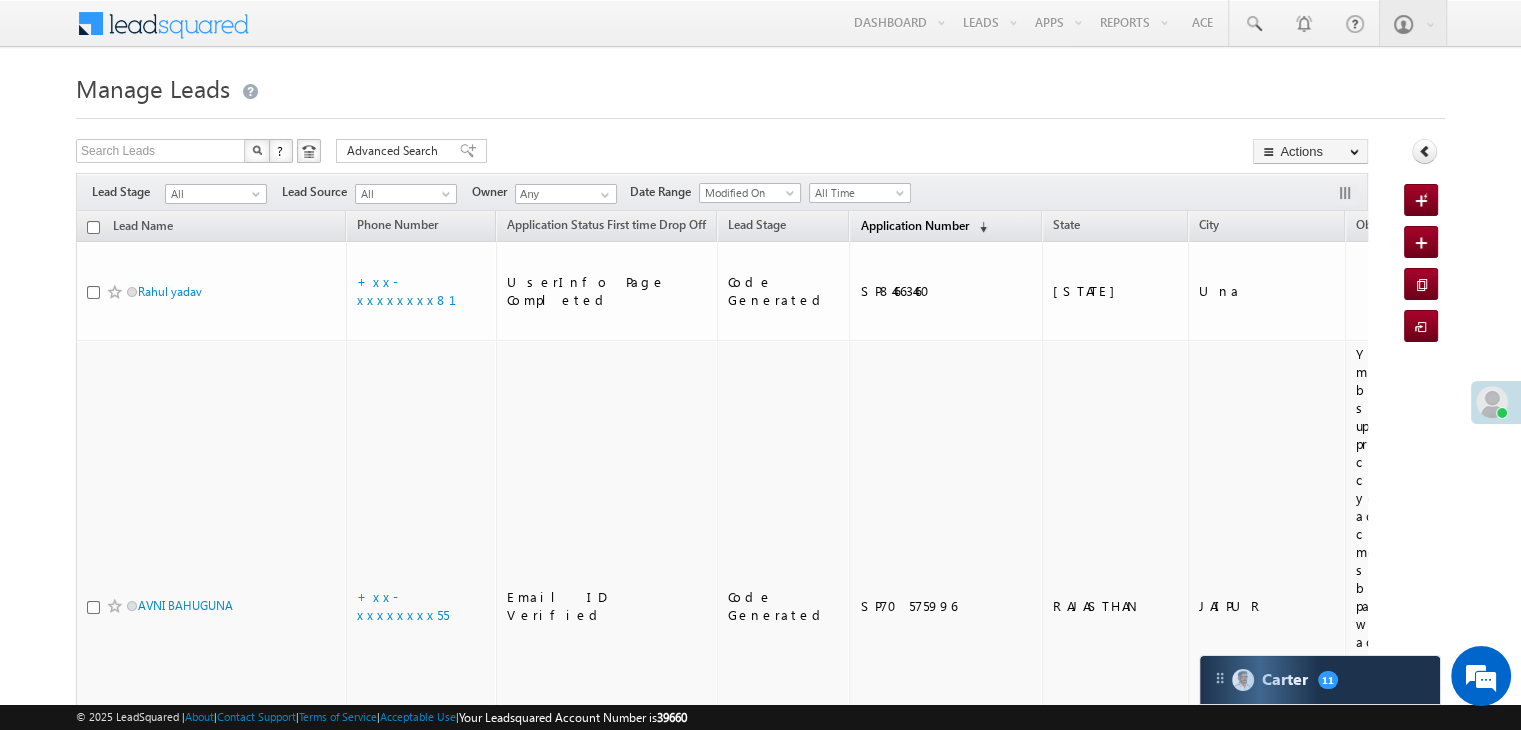 click on "Application Number" at bounding box center [914, 225] 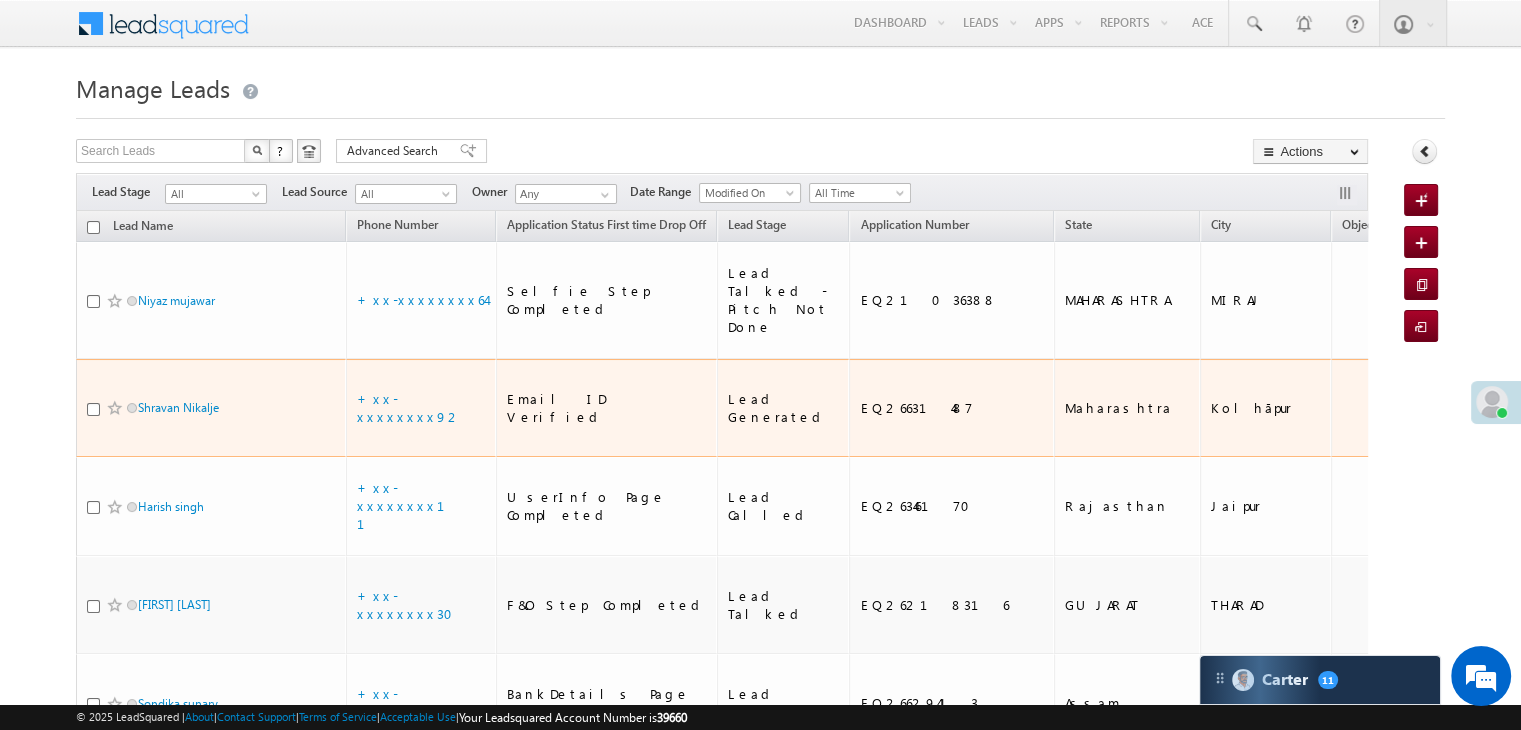 scroll, scrollTop: 0, scrollLeft: 0, axis: both 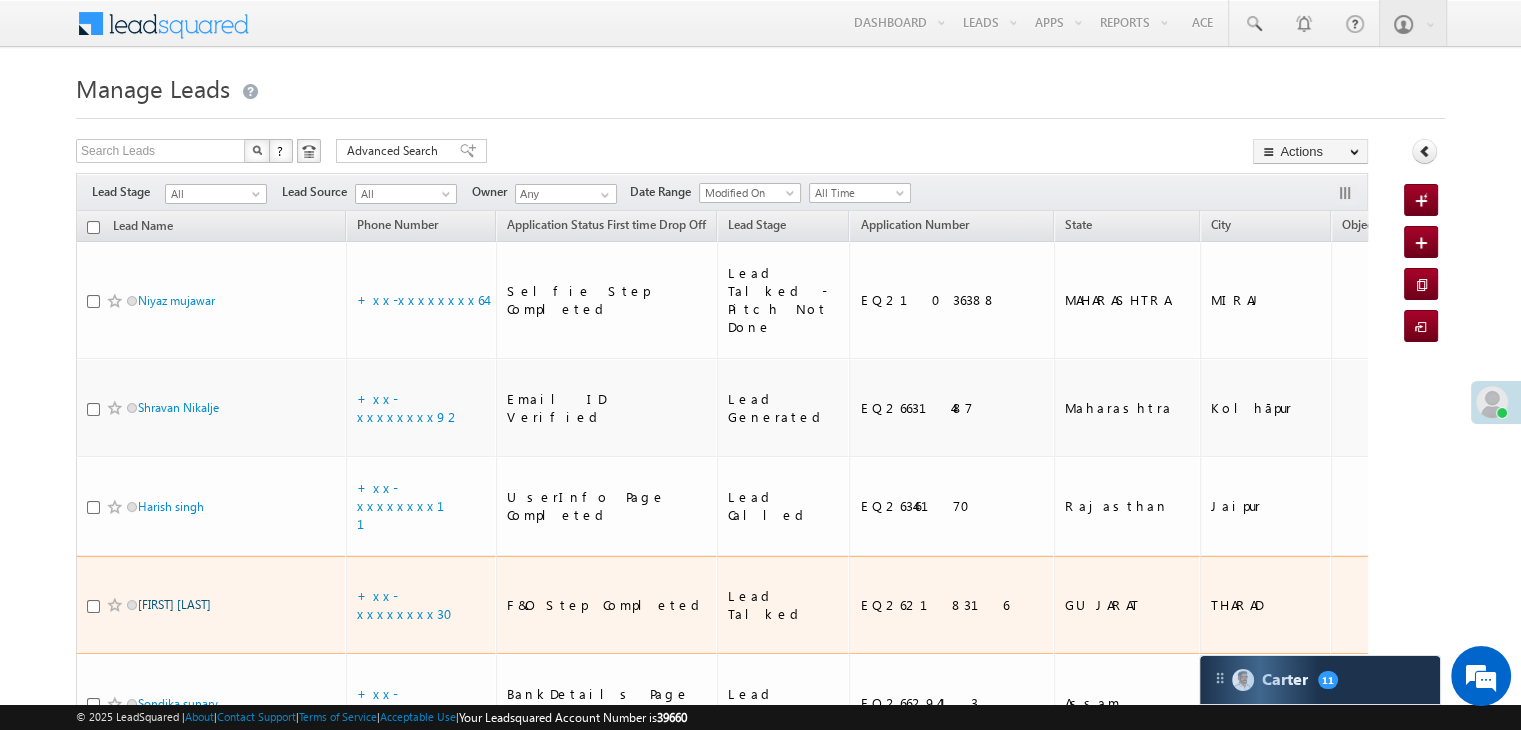 click on "[FIRST] [LAST]" at bounding box center [174, 604] 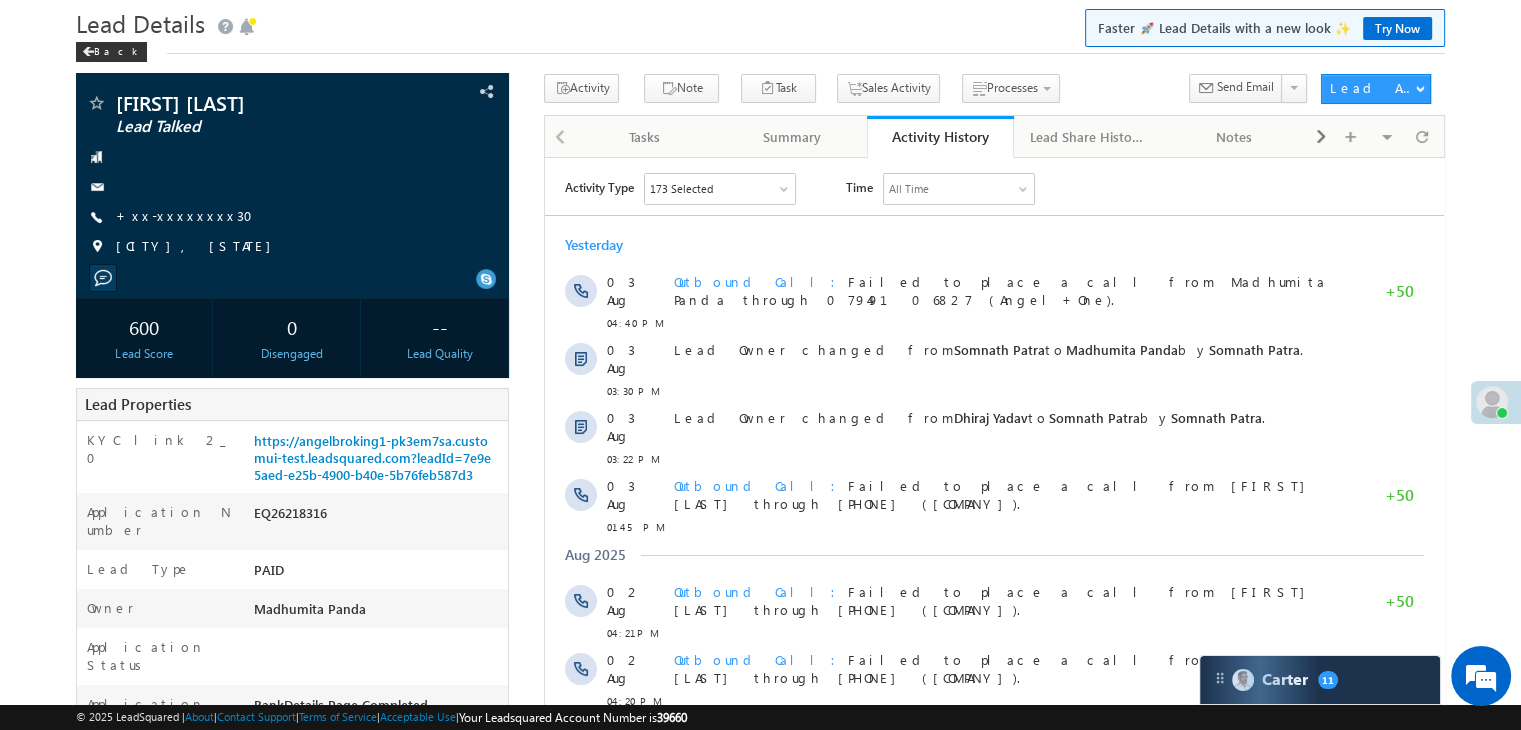 scroll, scrollTop: 100, scrollLeft: 0, axis: vertical 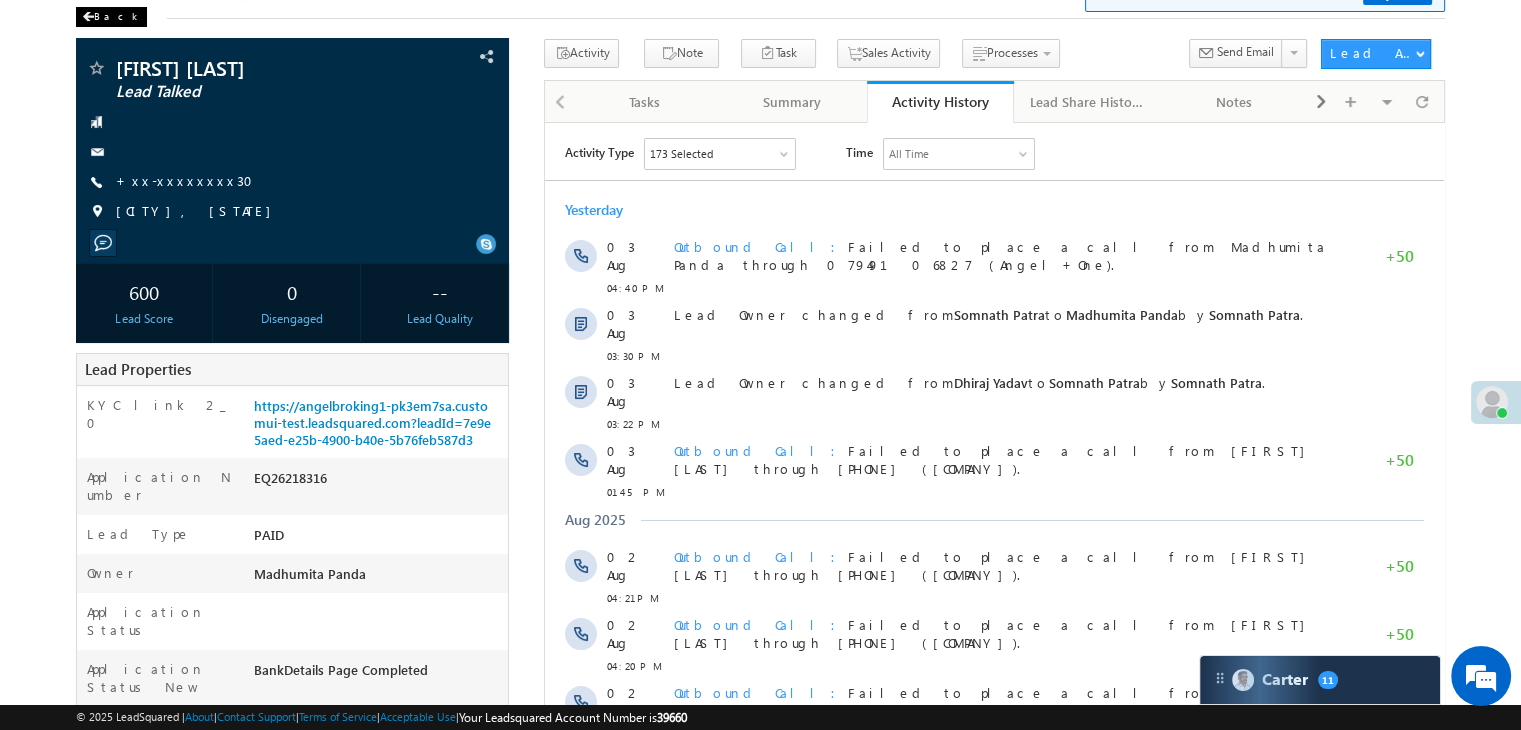 click on "Back" at bounding box center [111, 17] 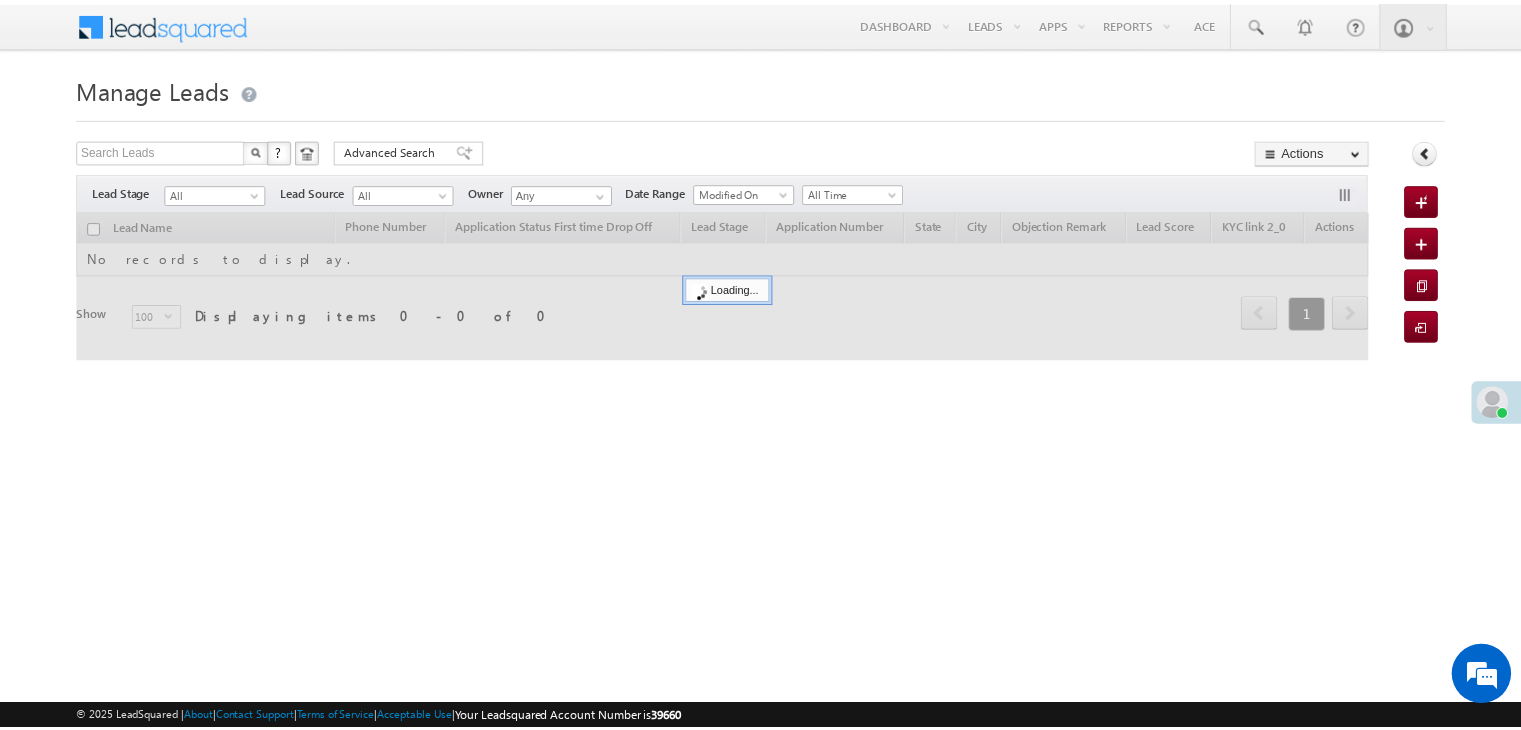 scroll, scrollTop: 0, scrollLeft: 0, axis: both 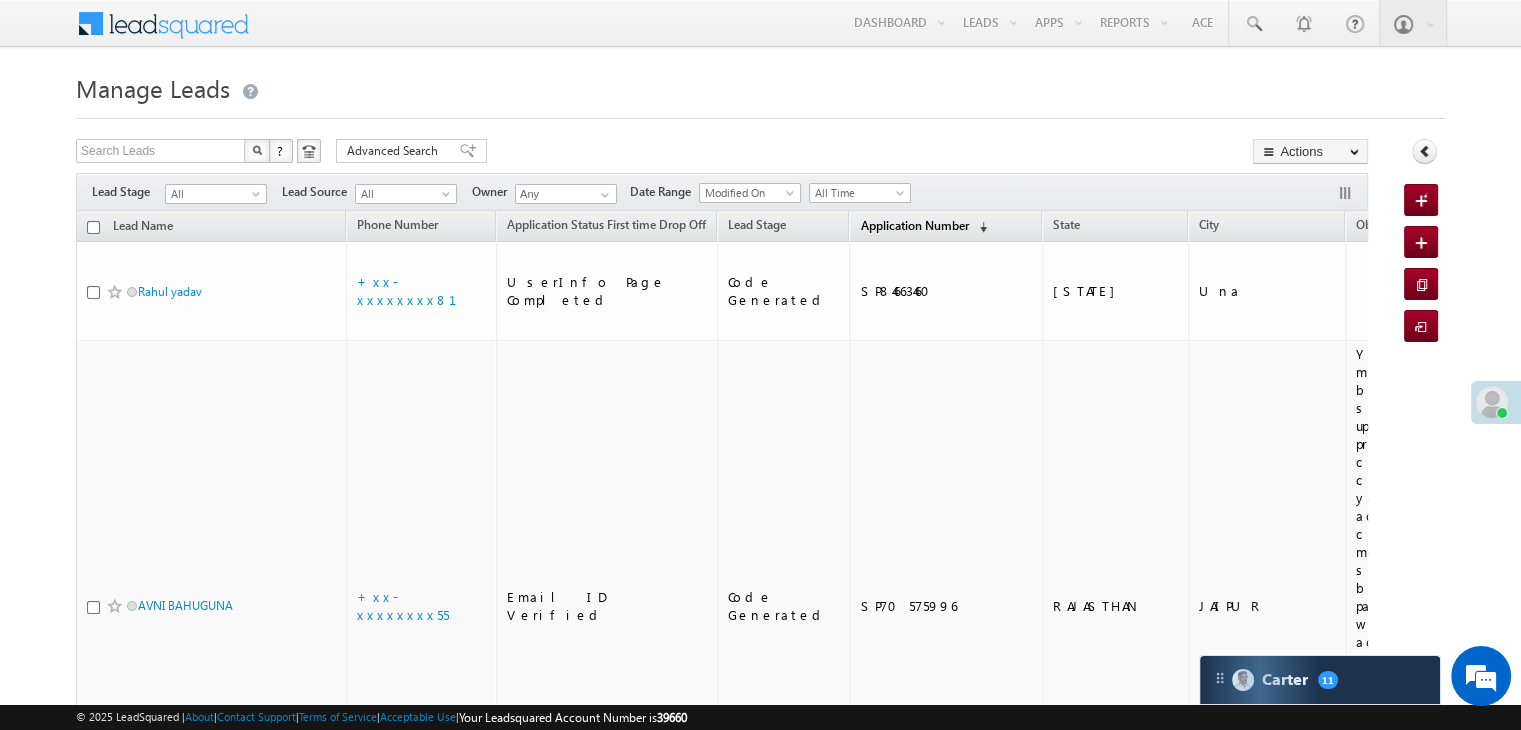 click on "Application Number" at bounding box center (914, 225) 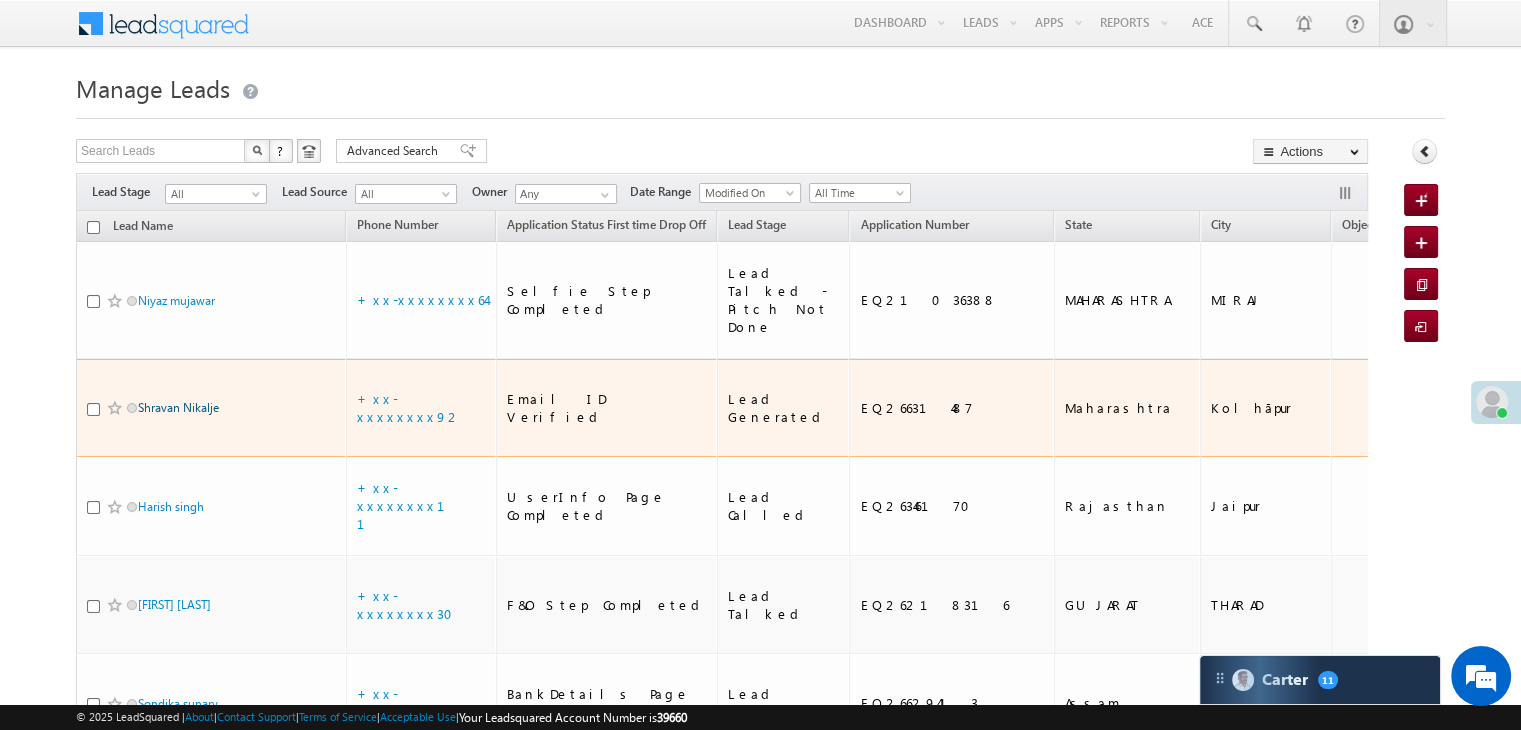 click on "Shravan Nikalje" at bounding box center [178, 407] 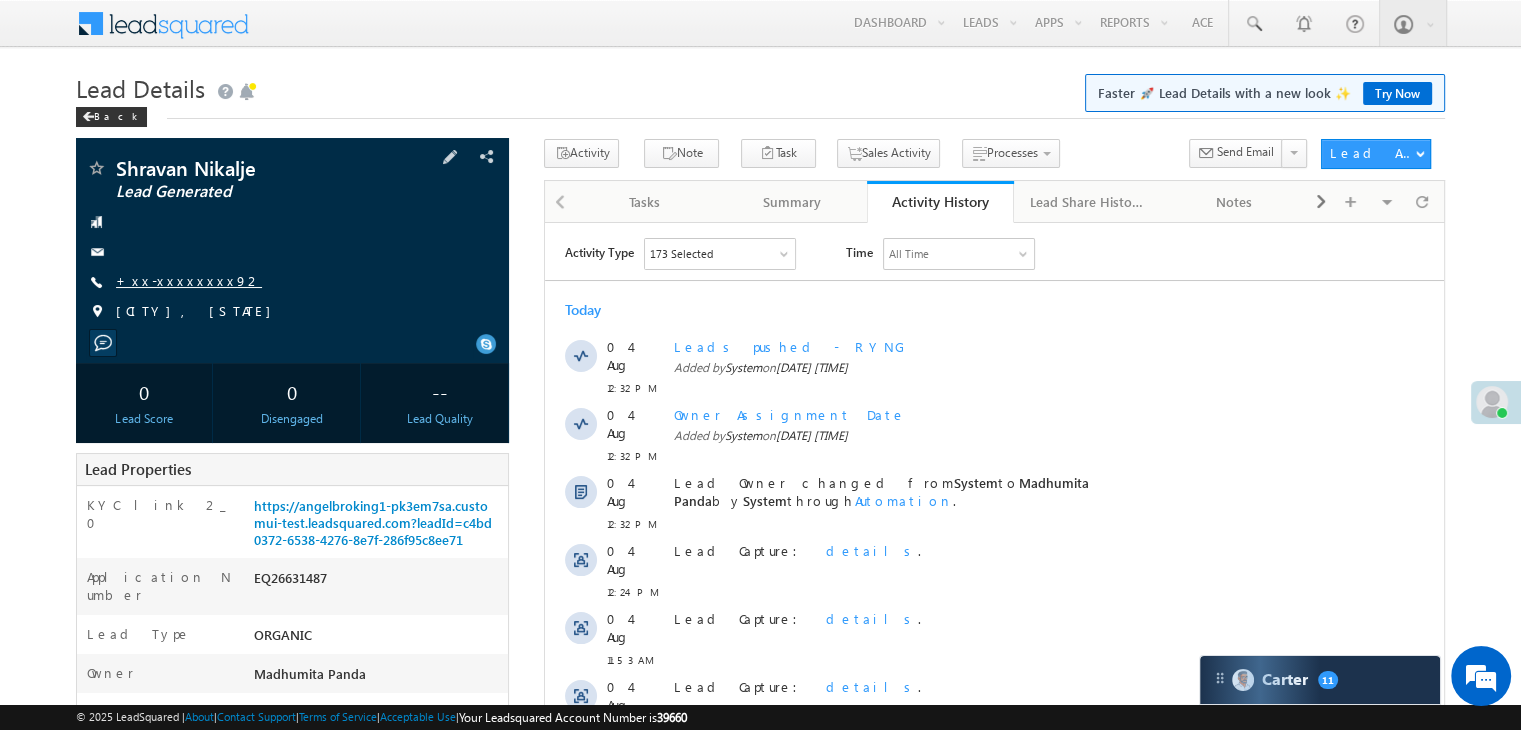 scroll, scrollTop: 0, scrollLeft: 0, axis: both 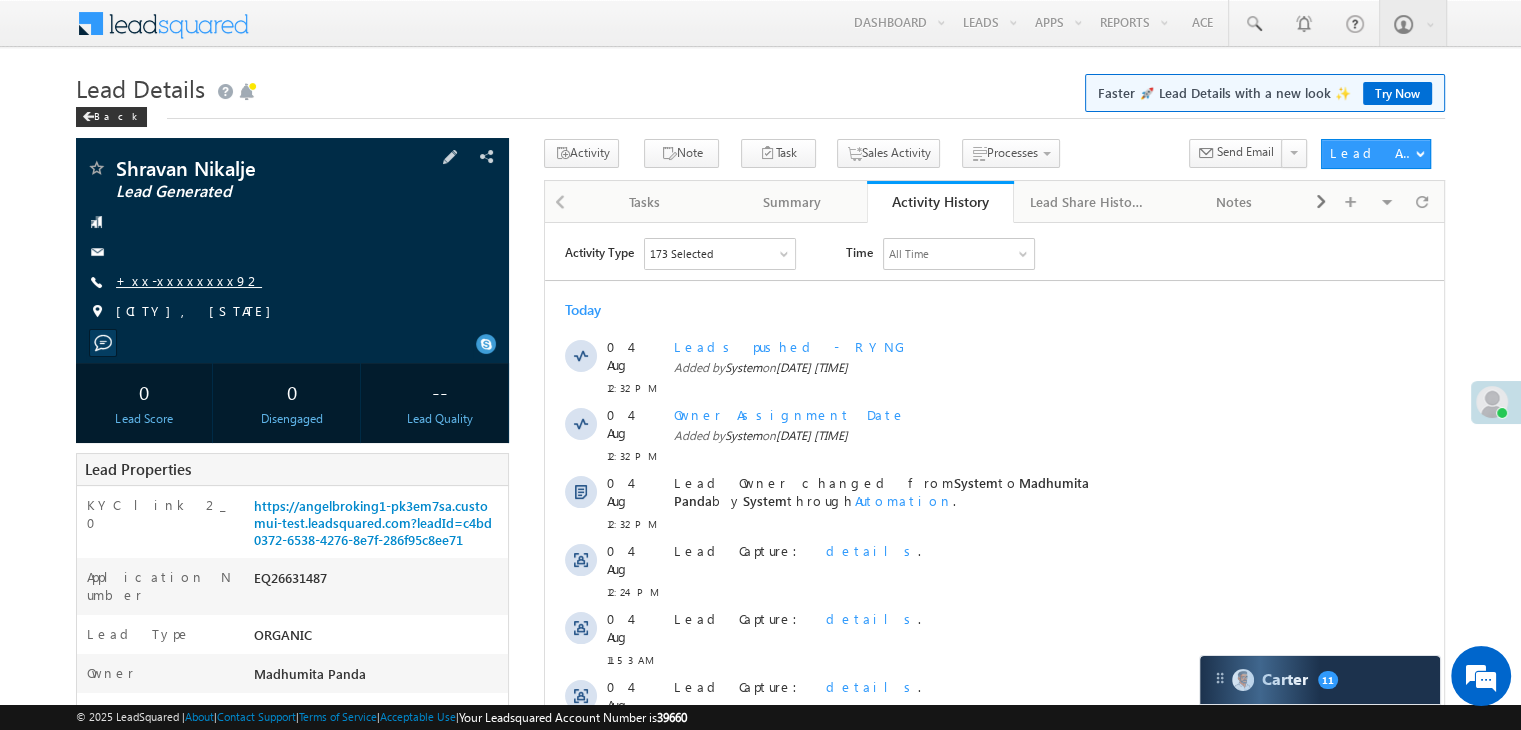 click on "+xx-xxxxxxxx92" at bounding box center [189, 280] 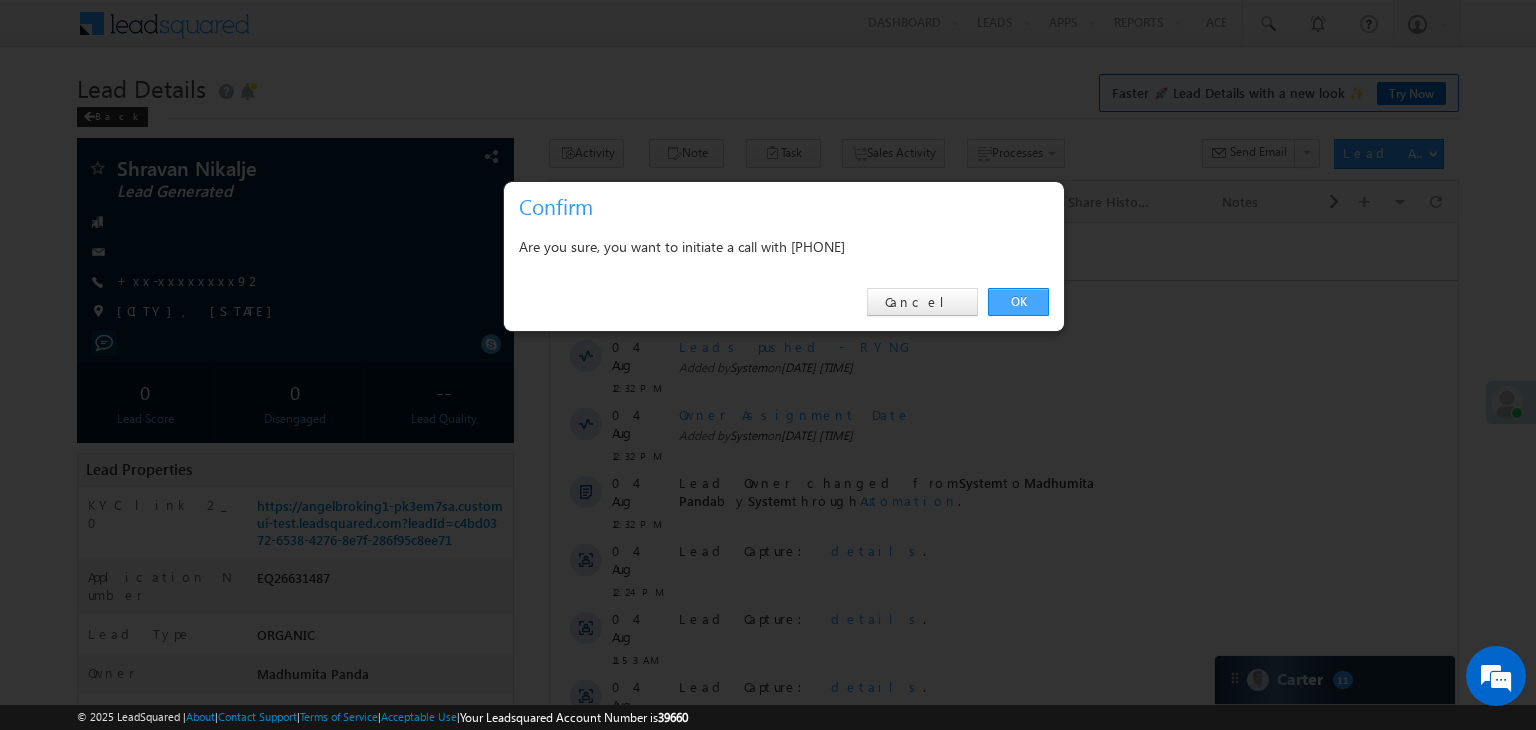 click on "OK" at bounding box center (1018, 302) 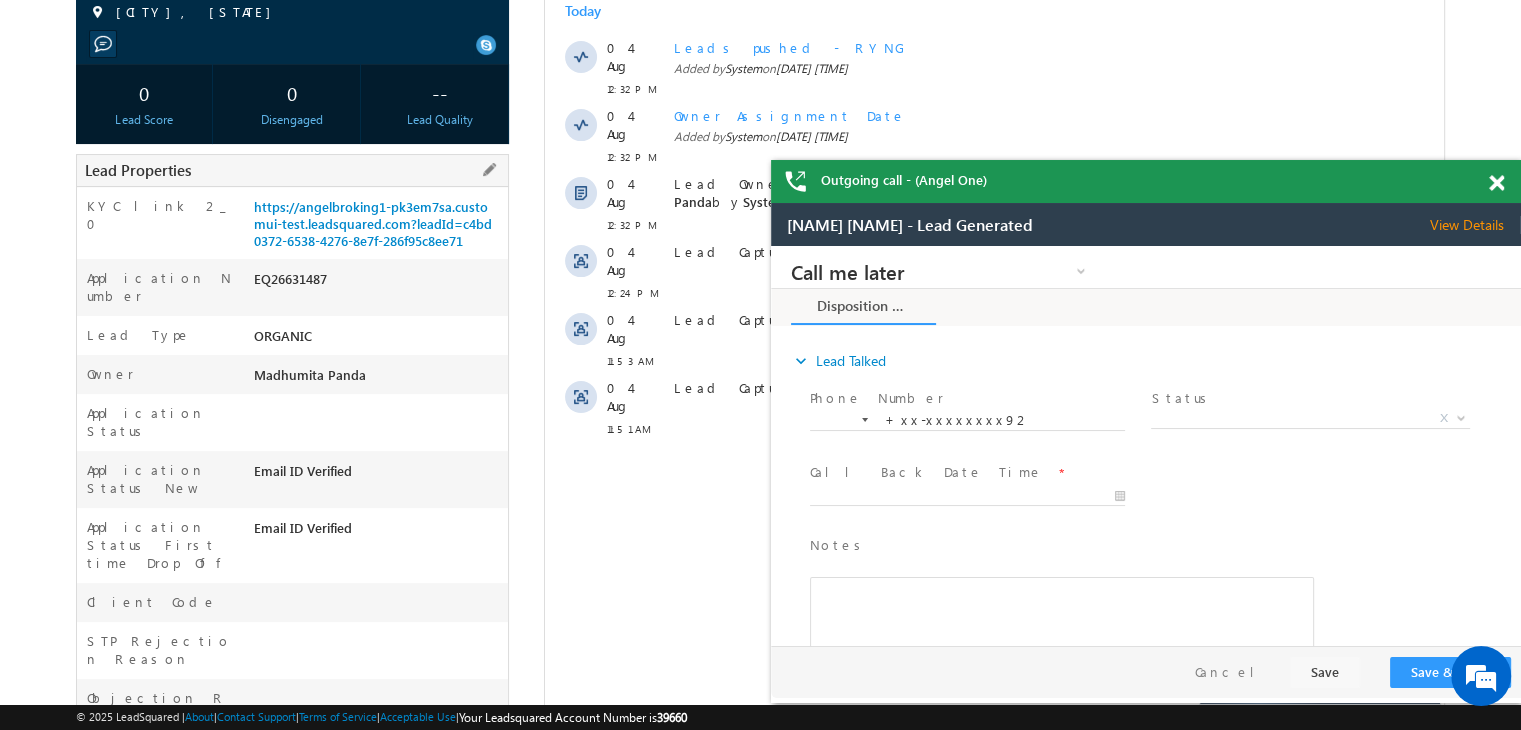 scroll, scrollTop: 0, scrollLeft: 0, axis: both 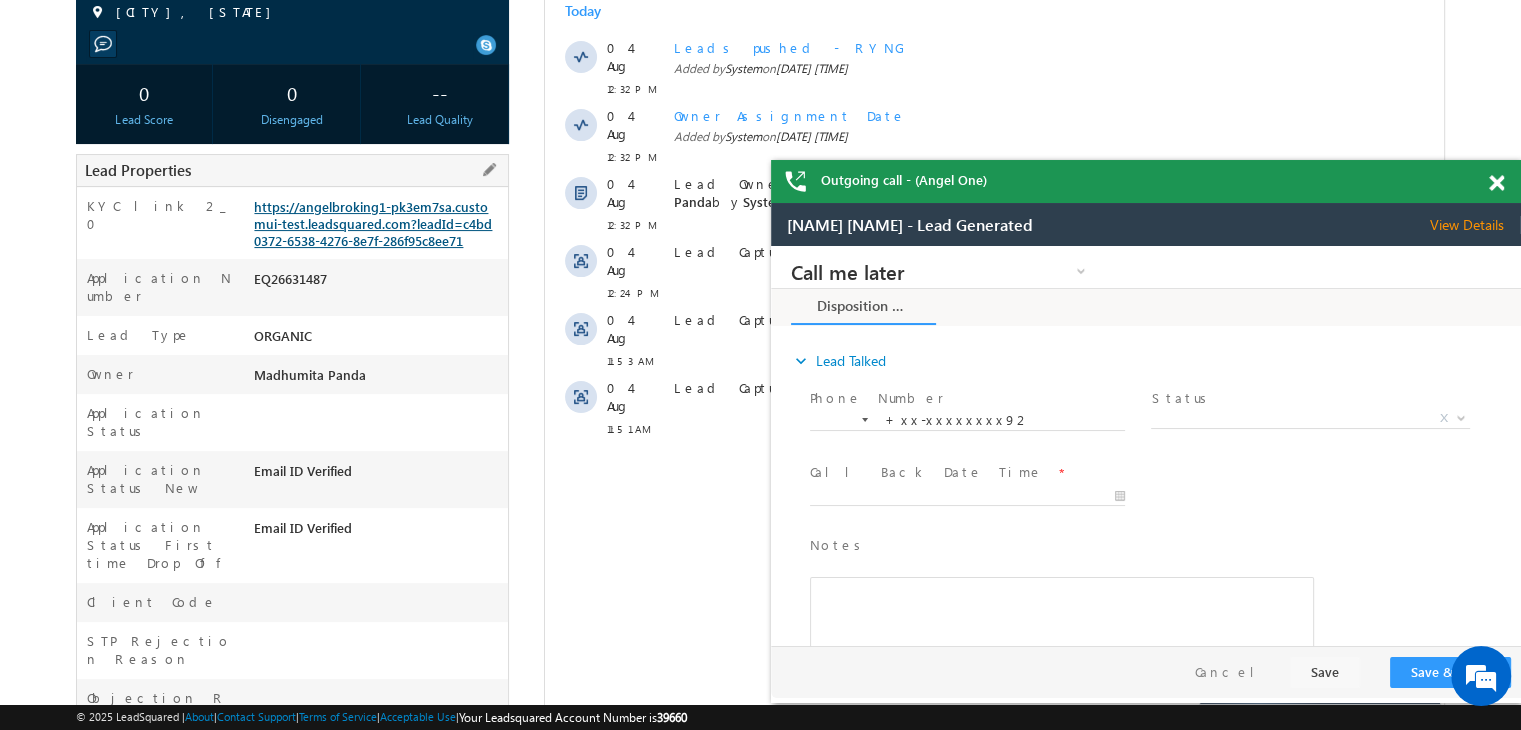 click on "https://angelbroking1-pk3em7sa.customui-test.leadsquared.com?leadId=c4bd0372-6538-4276-8e7f-286f95c8ee71" at bounding box center [373, 223] 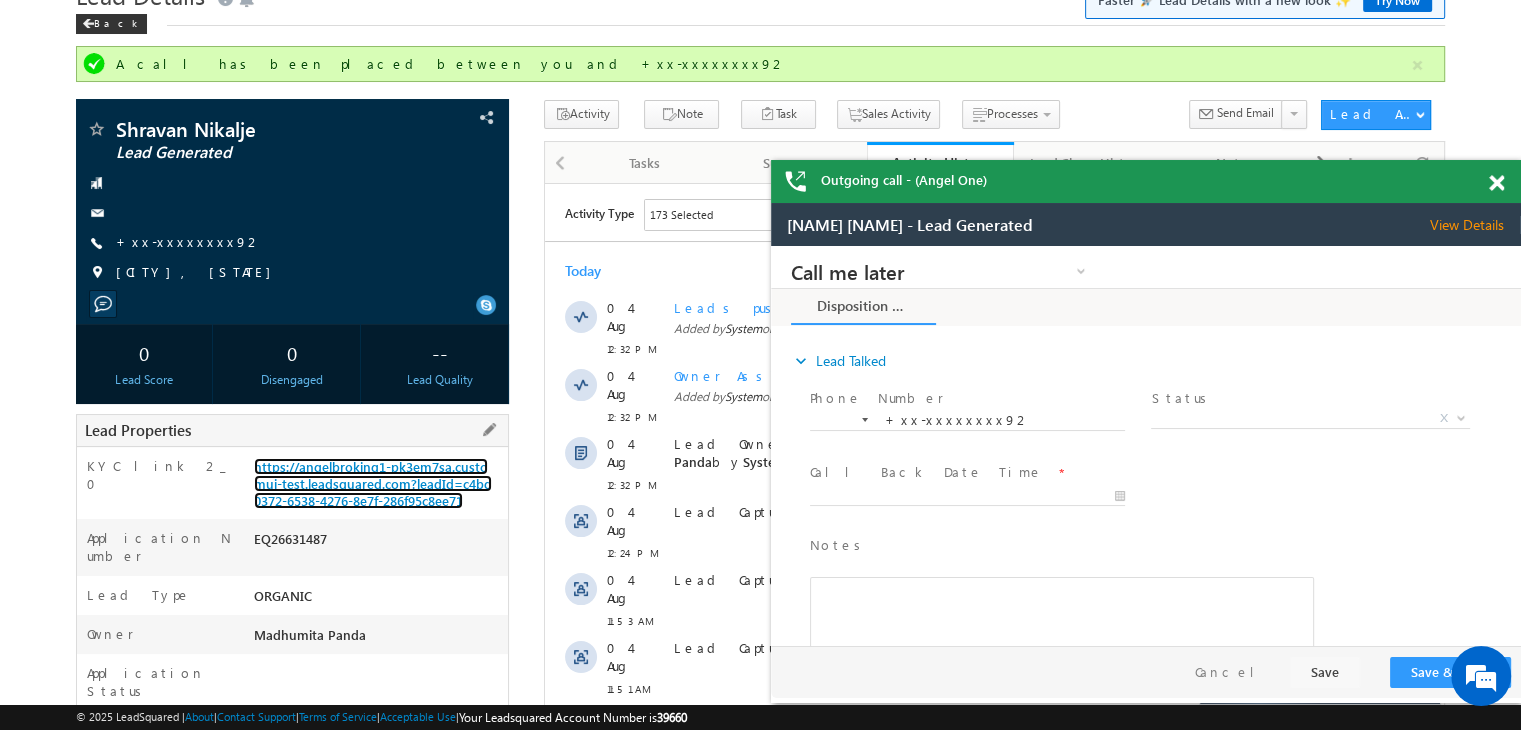 scroll, scrollTop: 53, scrollLeft: 0, axis: vertical 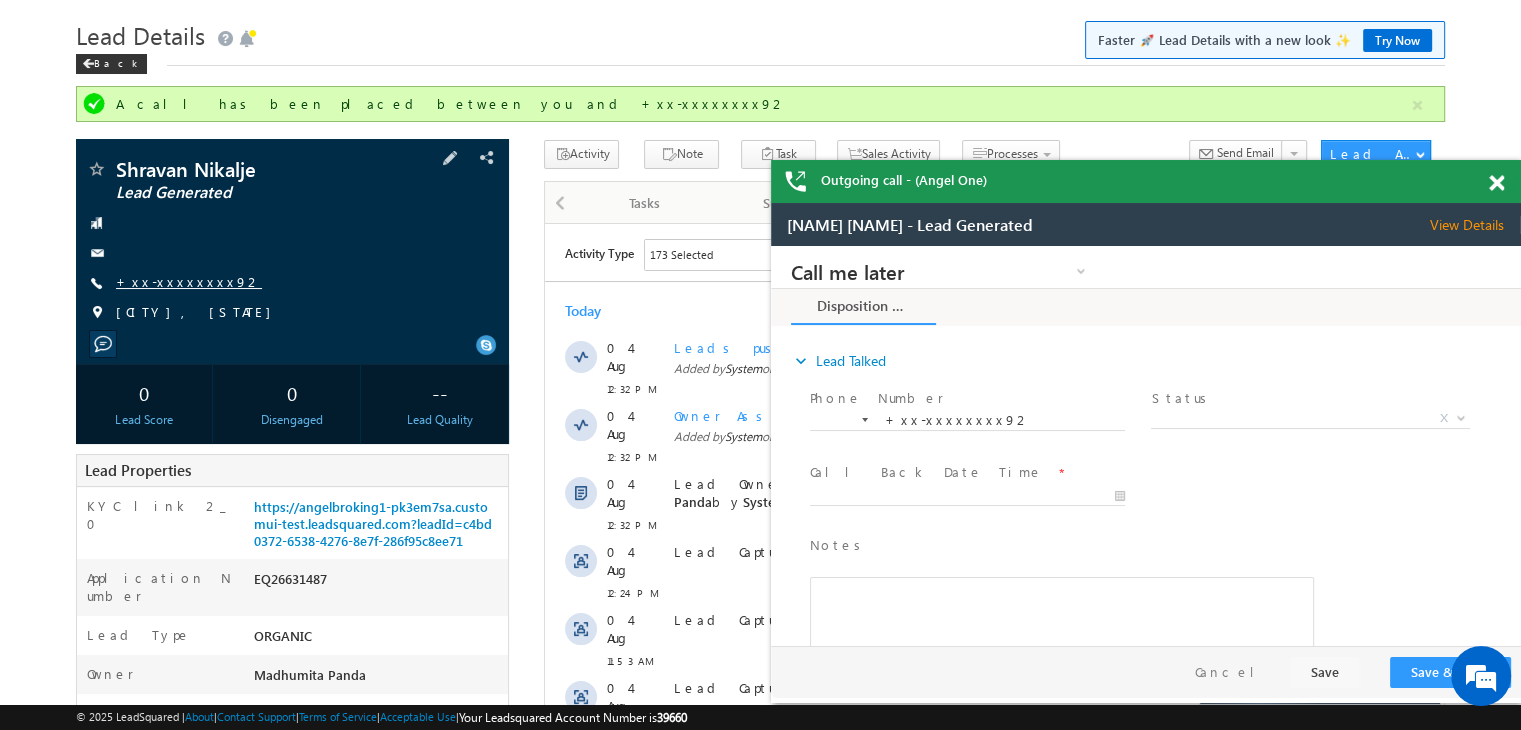 click on "+xx-xxxxxxxx92" at bounding box center (189, 281) 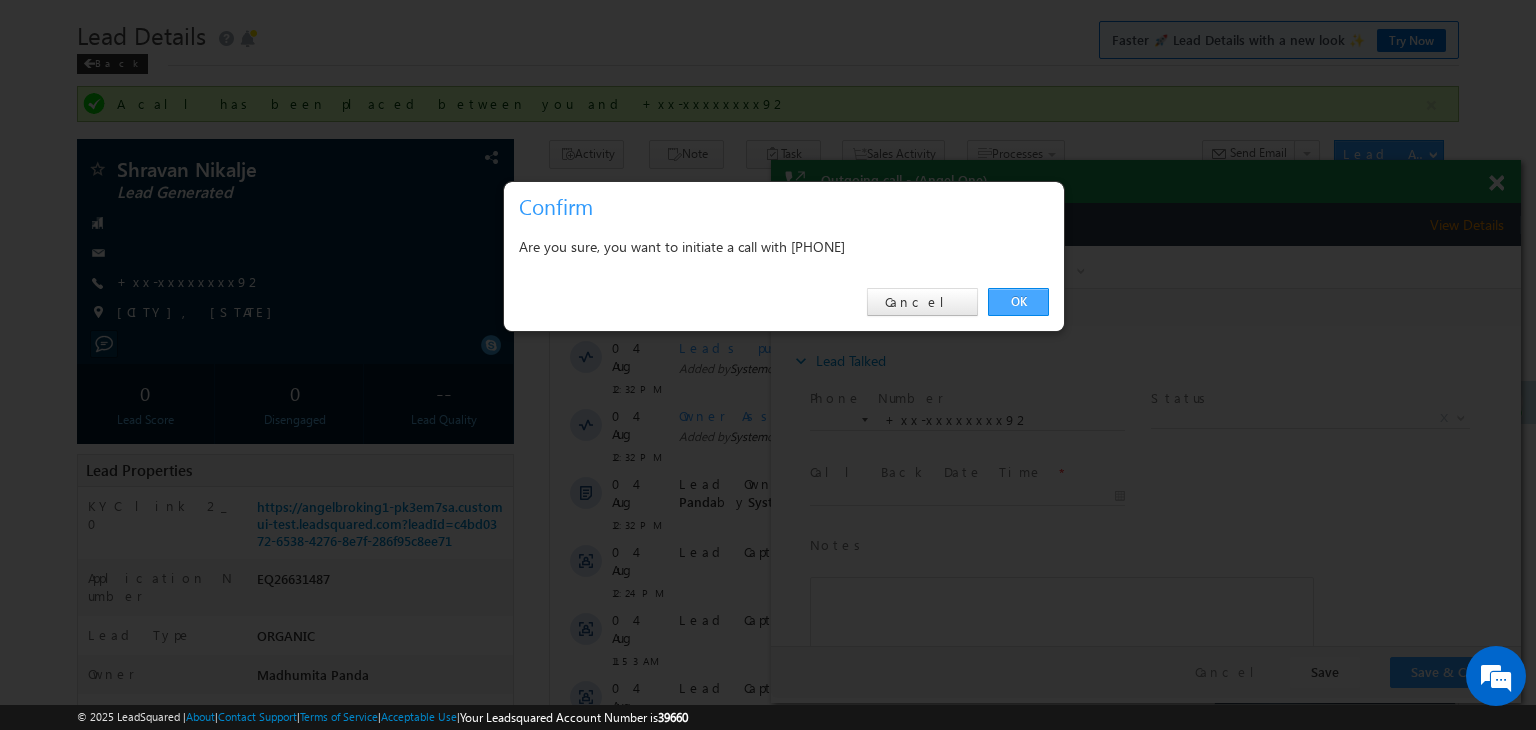 click on "OK" at bounding box center (1018, 302) 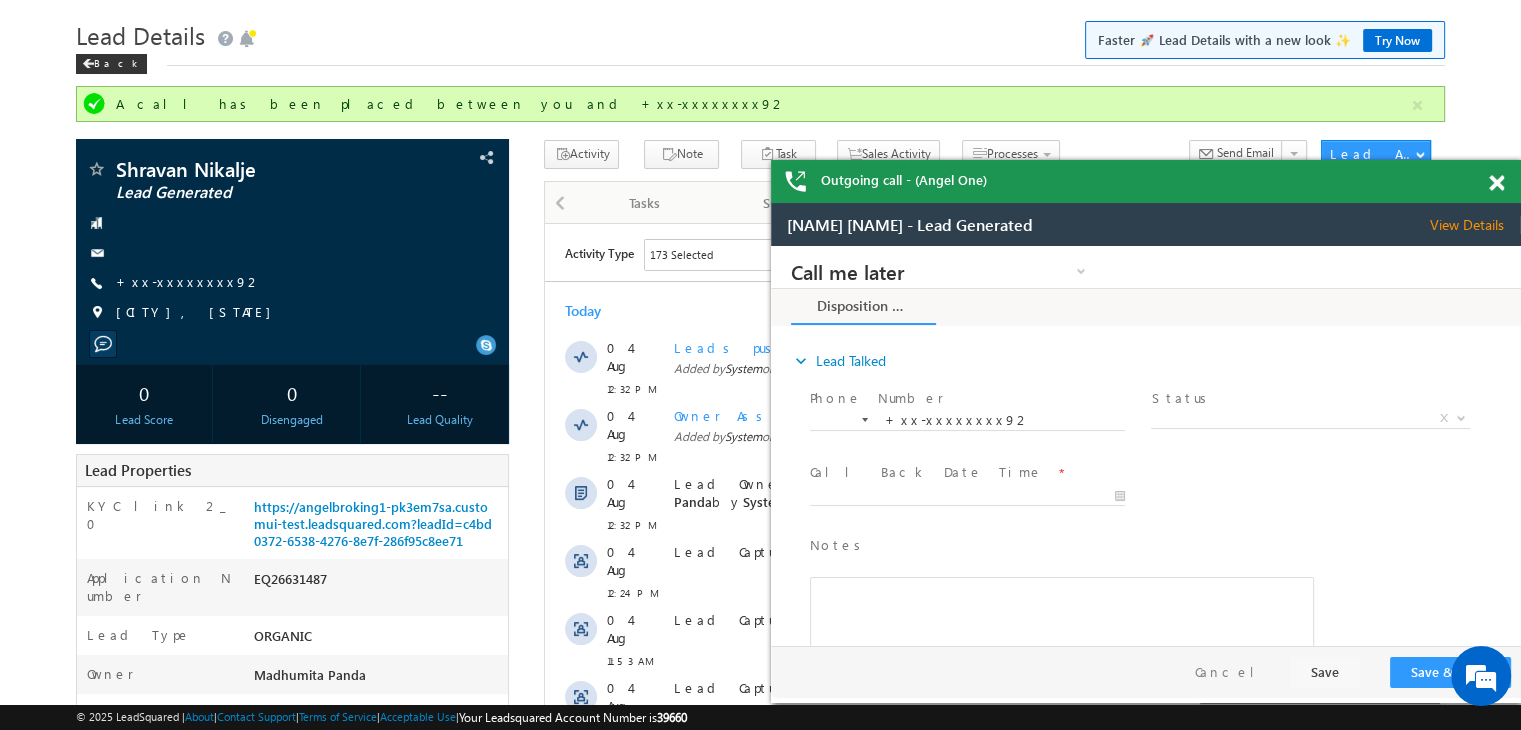 scroll, scrollTop: 0, scrollLeft: 0, axis: both 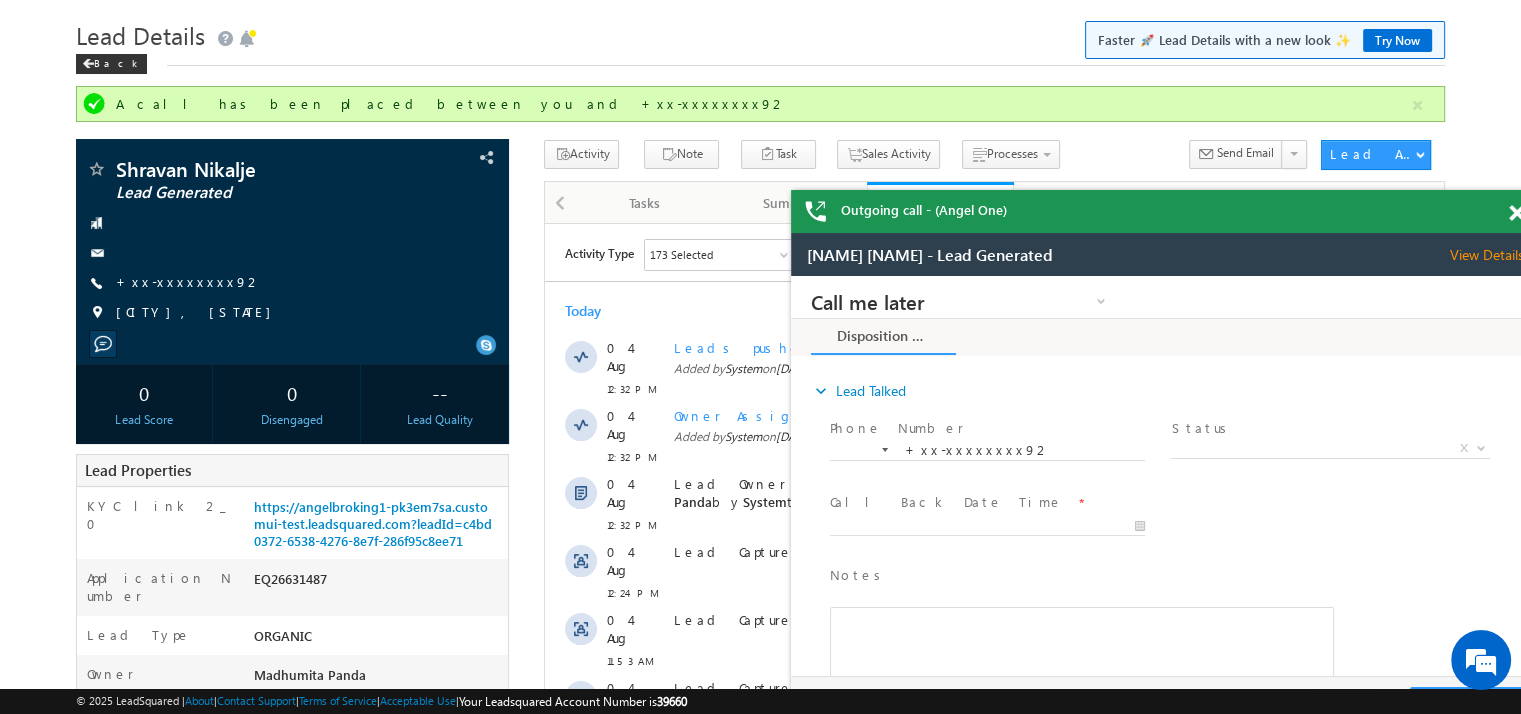 click at bounding box center [1516, 213] 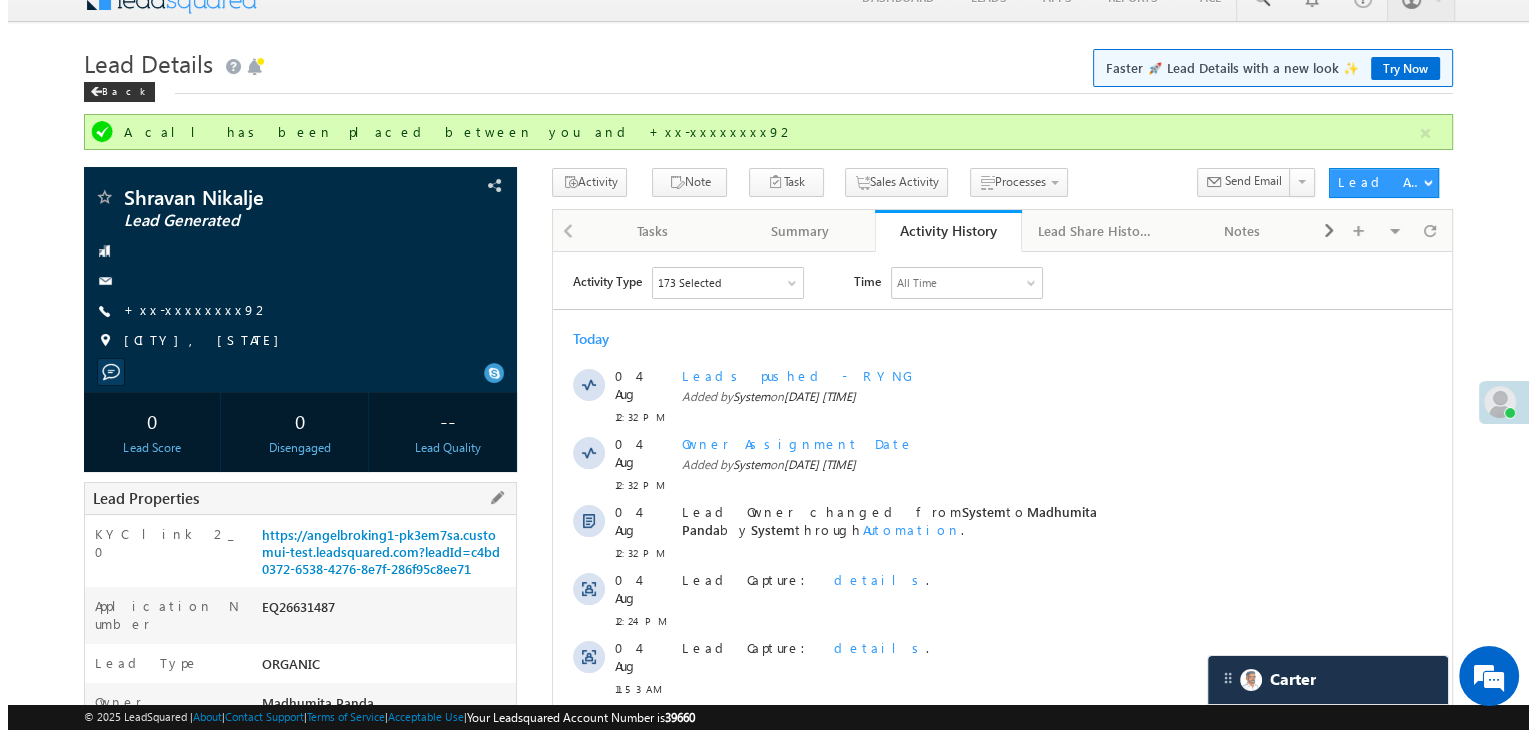 scroll, scrollTop: 0, scrollLeft: 0, axis: both 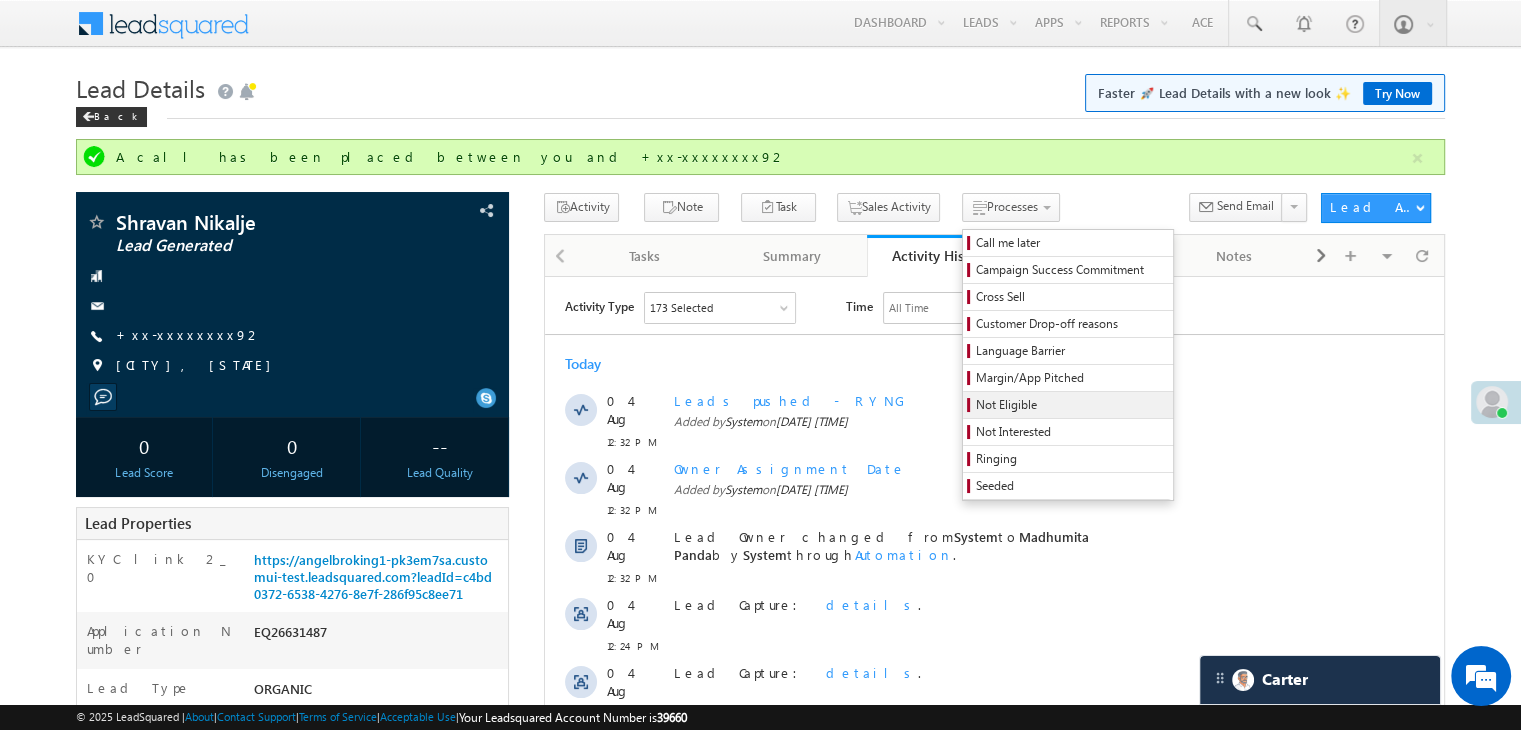 click on "Not Eligible" at bounding box center [1071, 405] 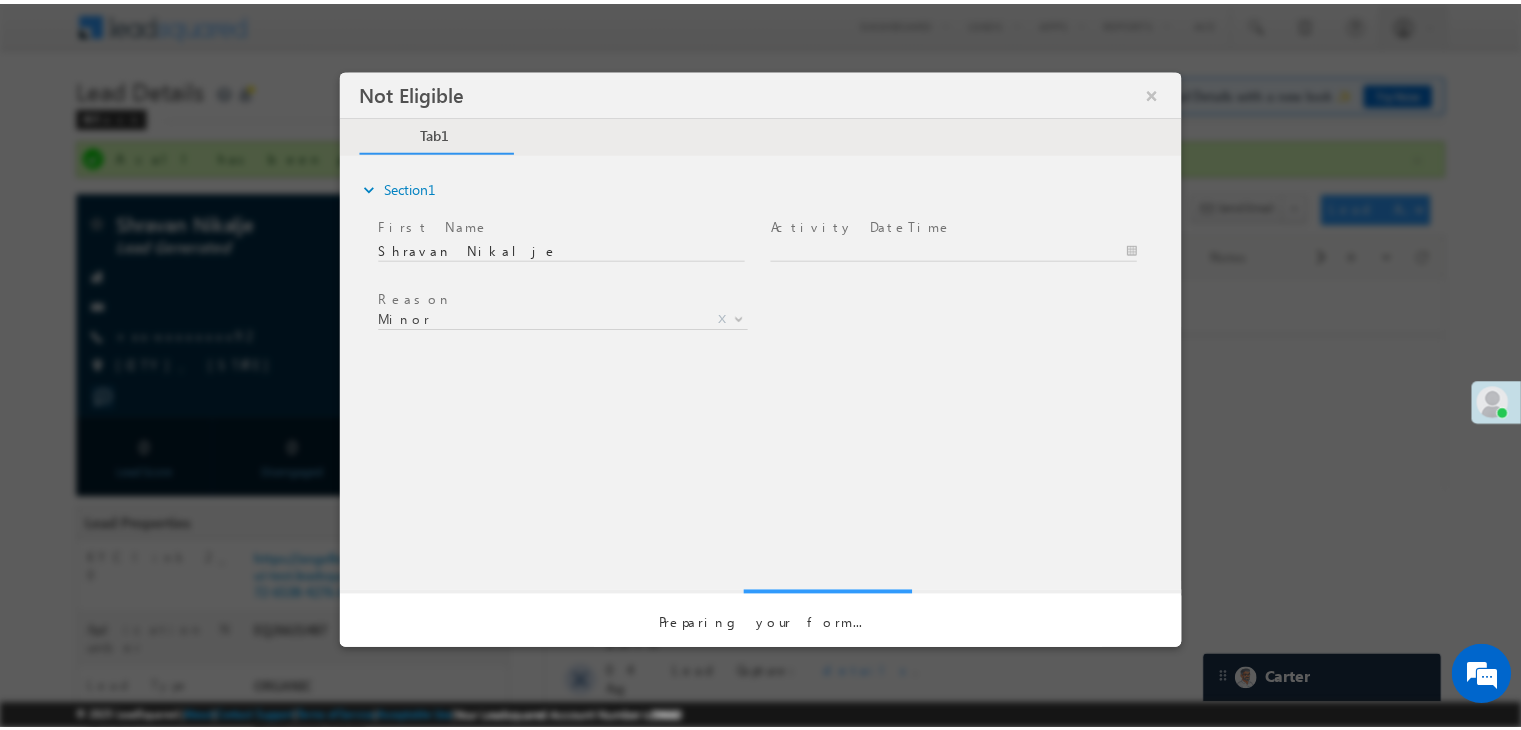 scroll, scrollTop: 0, scrollLeft: 0, axis: both 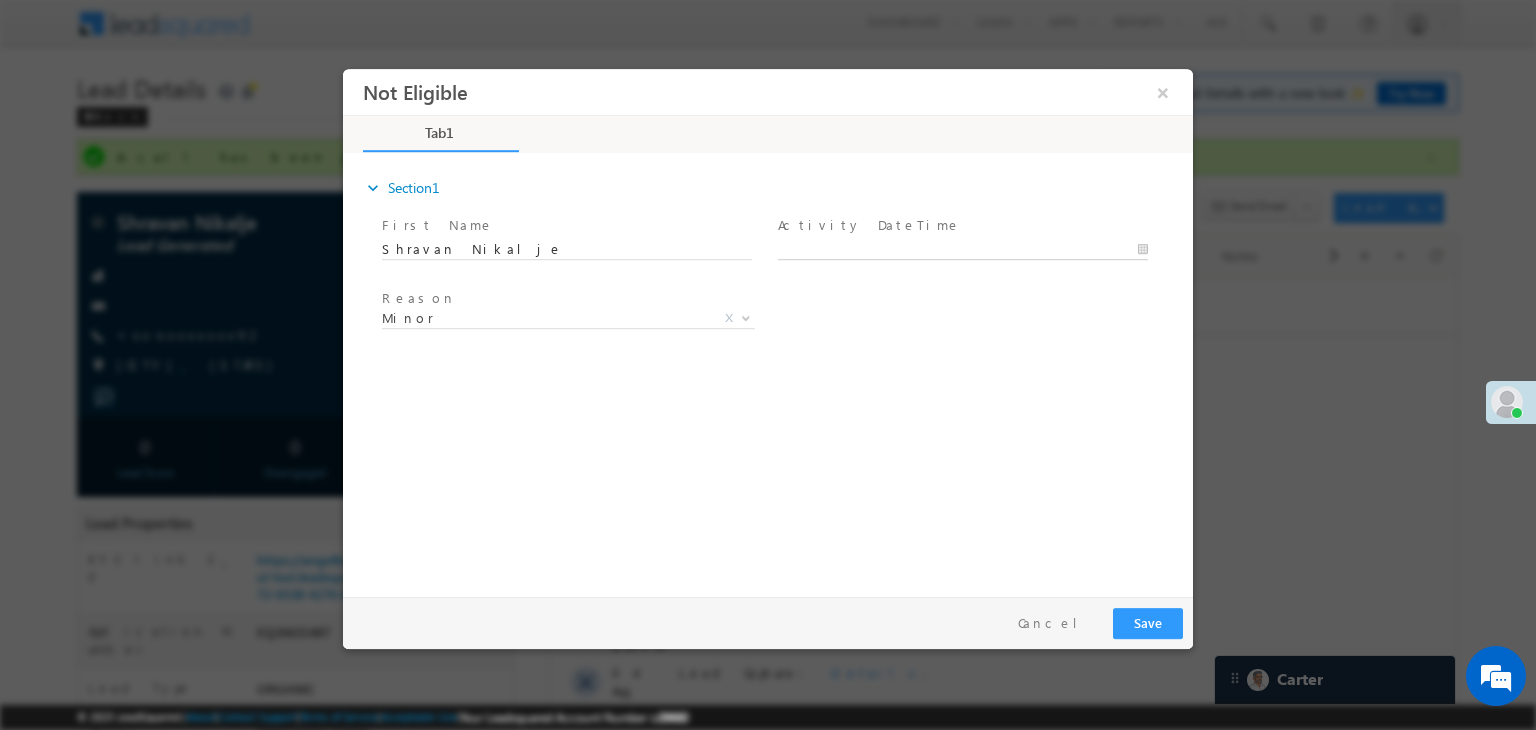type on "08/04/25 12:38 PM" 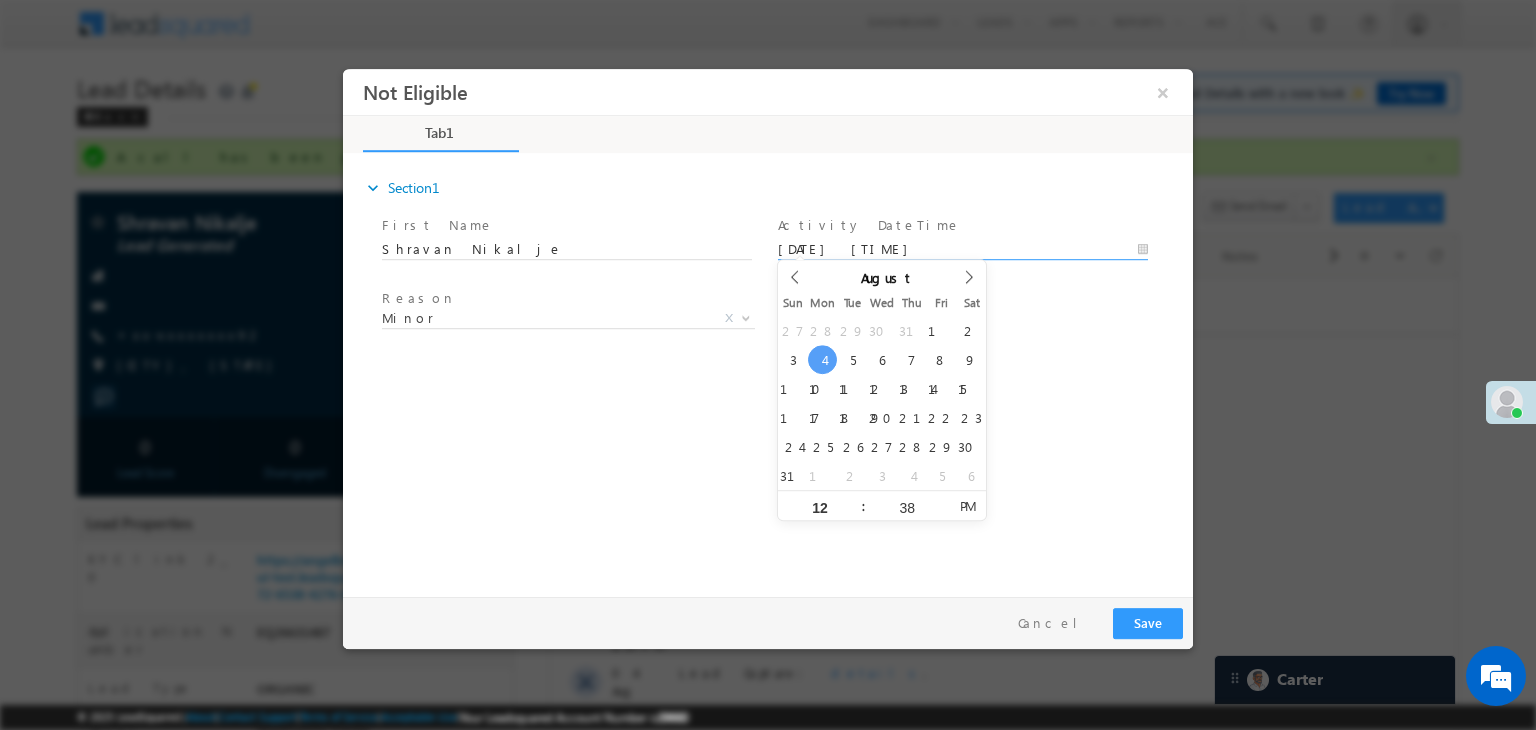 click on "08/04/25 12:38 PM" at bounding box center [963, 250] 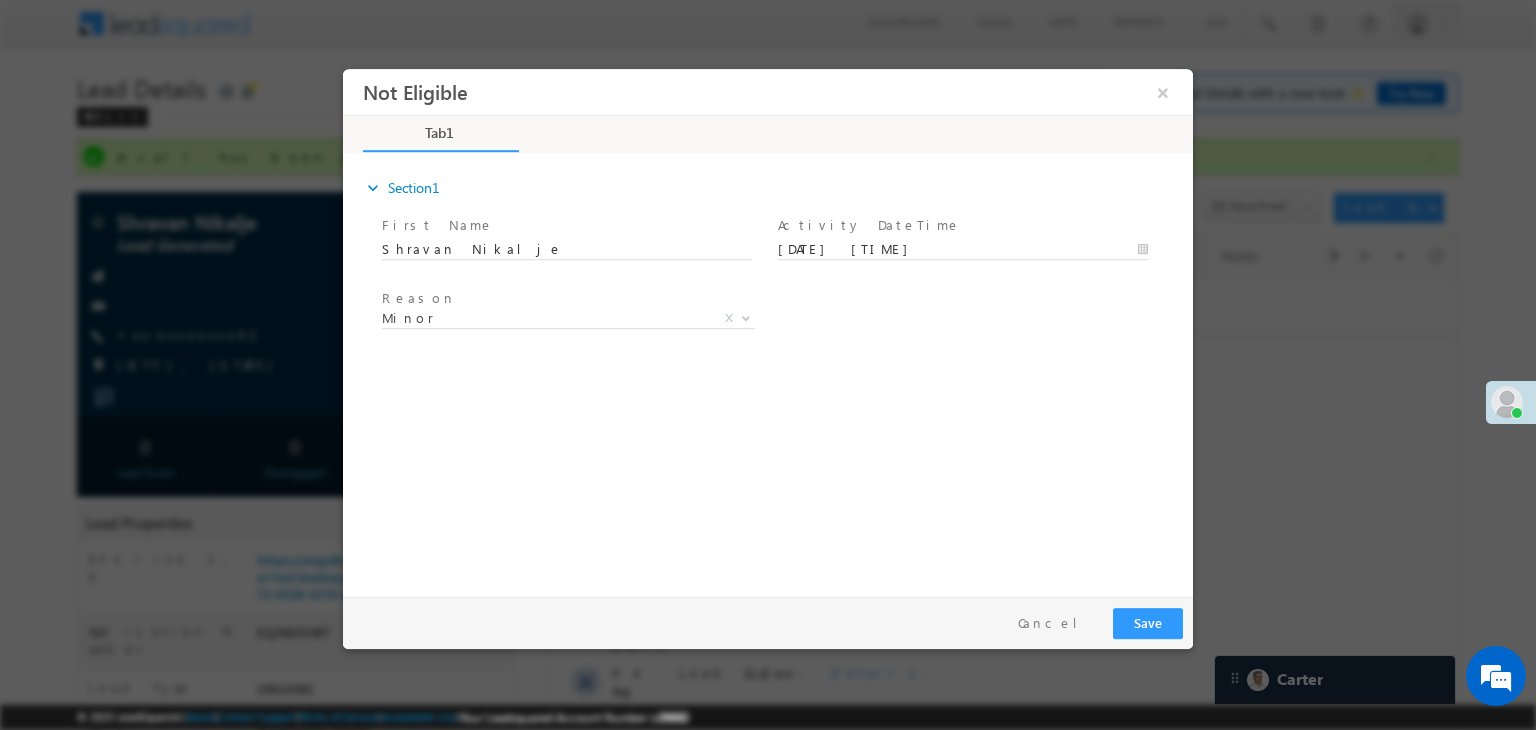 click on "Reason
*
Minor
Existing Client
Out of India
DRA - FDS Termination
DRA - Already Working as an AP
DRA - Other
Closed A/c
Minor X" at bounding box center (785, 322) 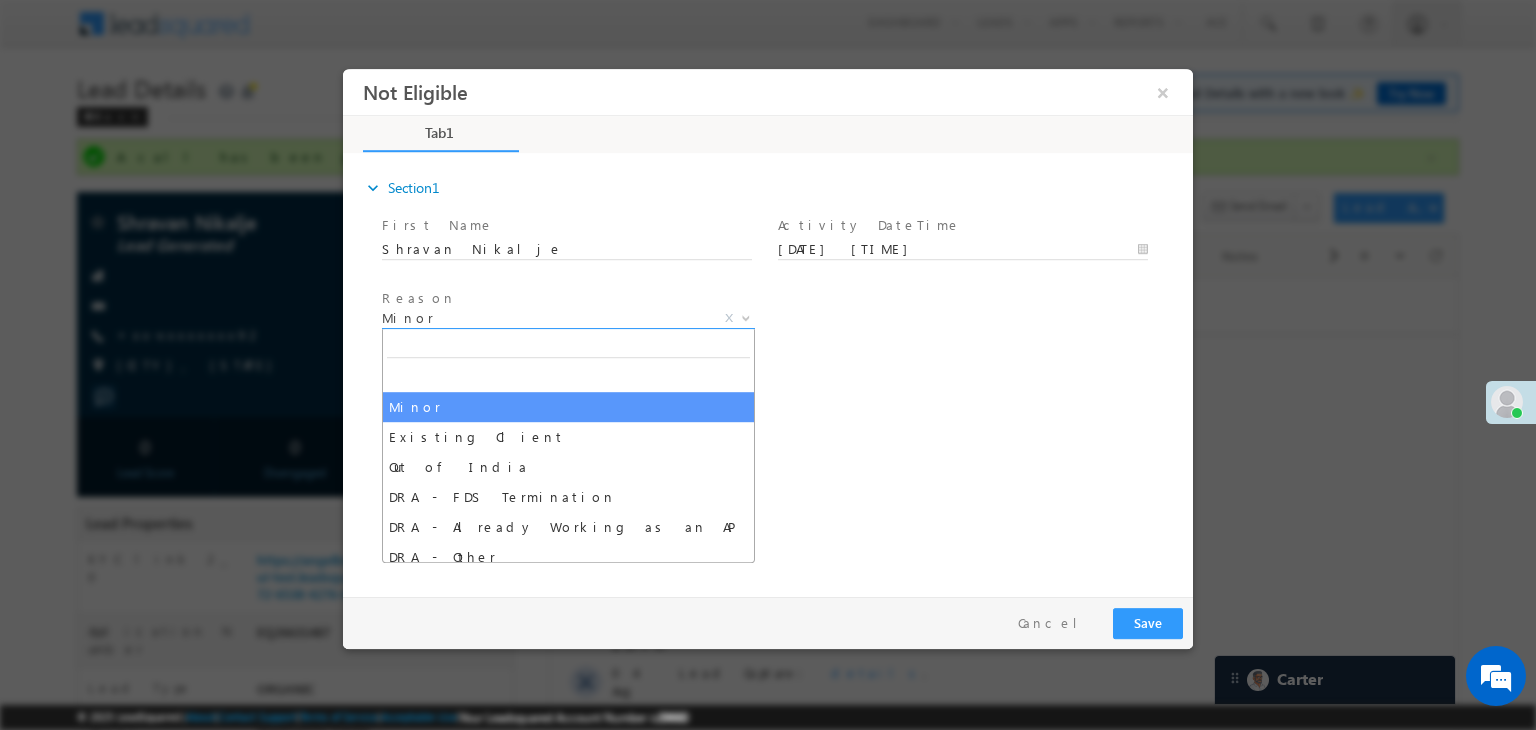 click on "Minor" at bounding box center [544, 318] 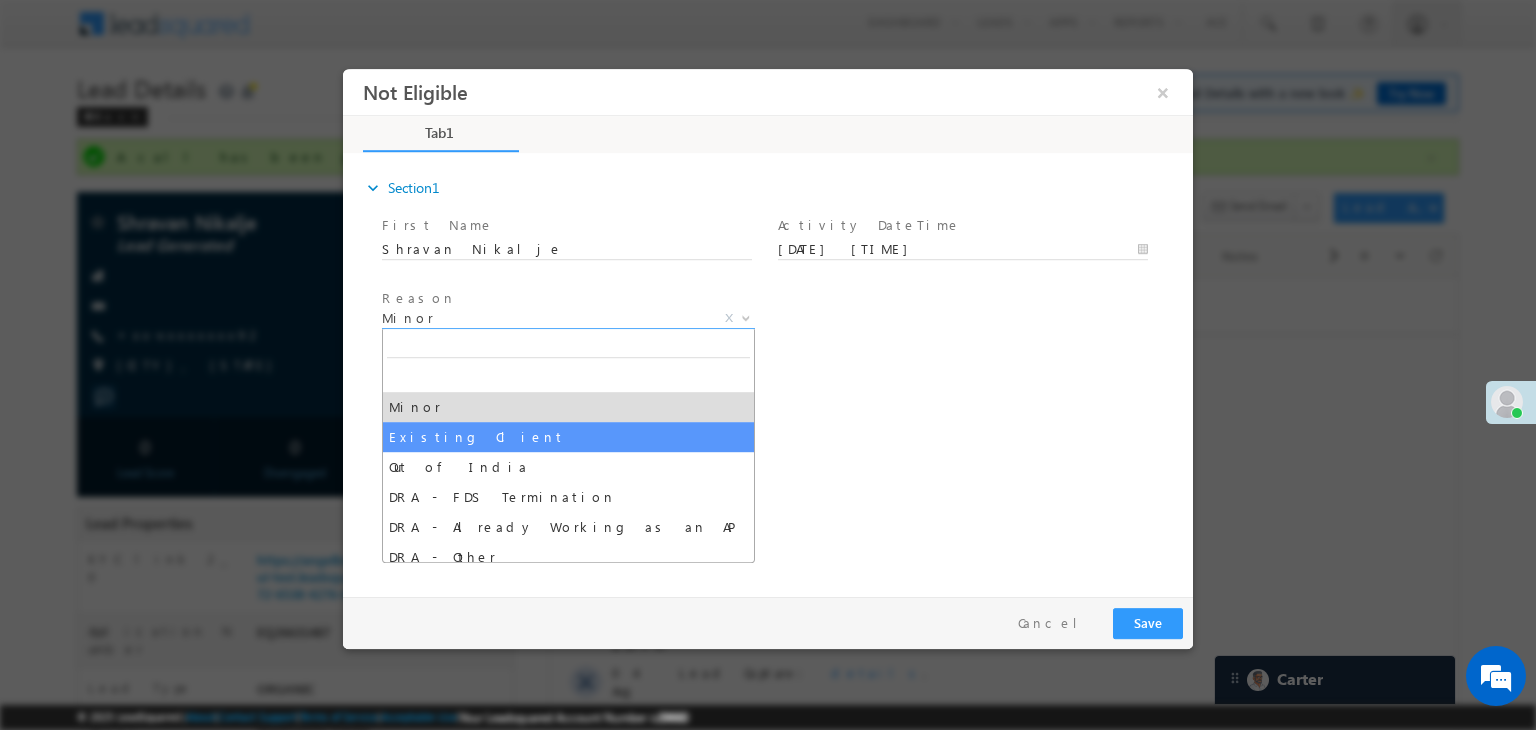 select on "Existing Client" 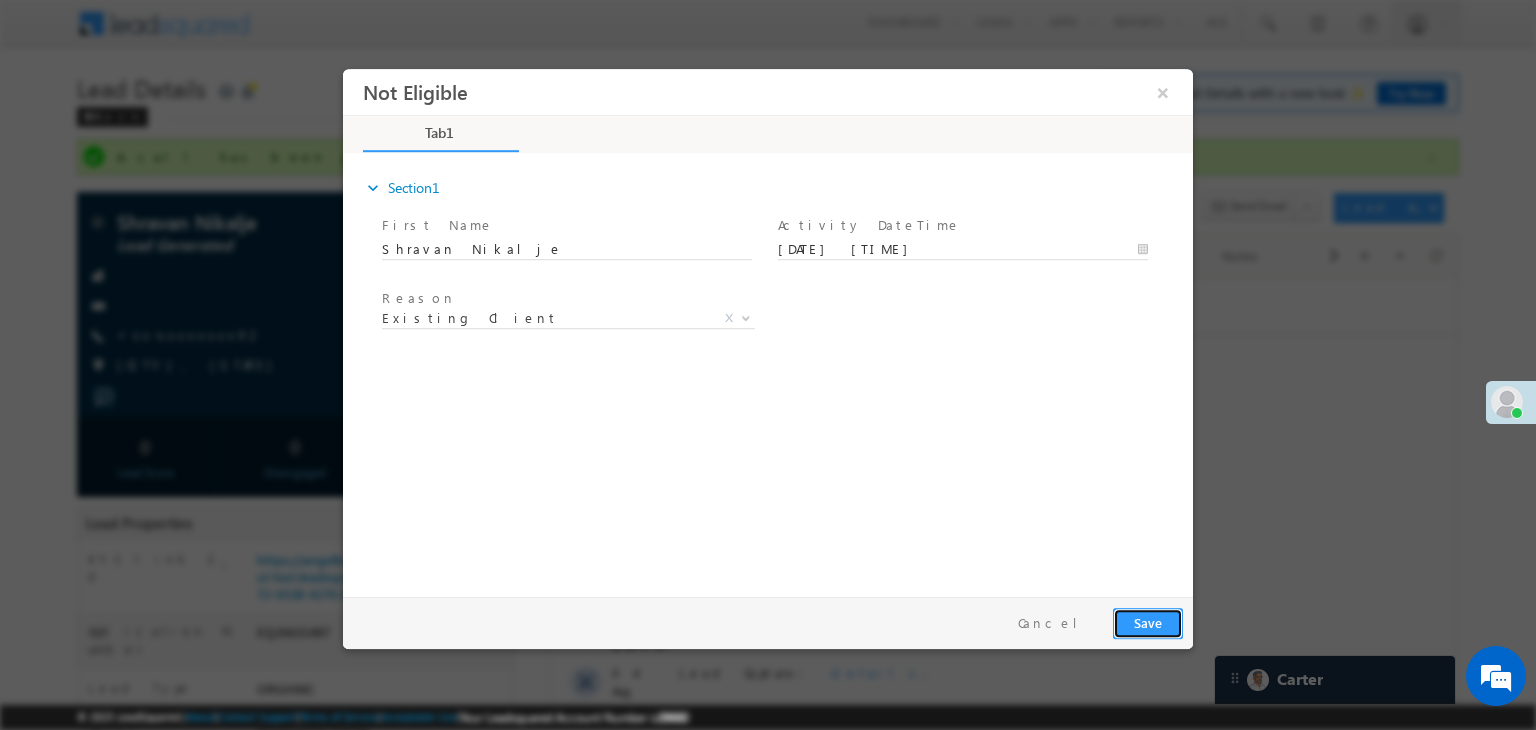 click on "Save" at bounding box center [1148, 623] 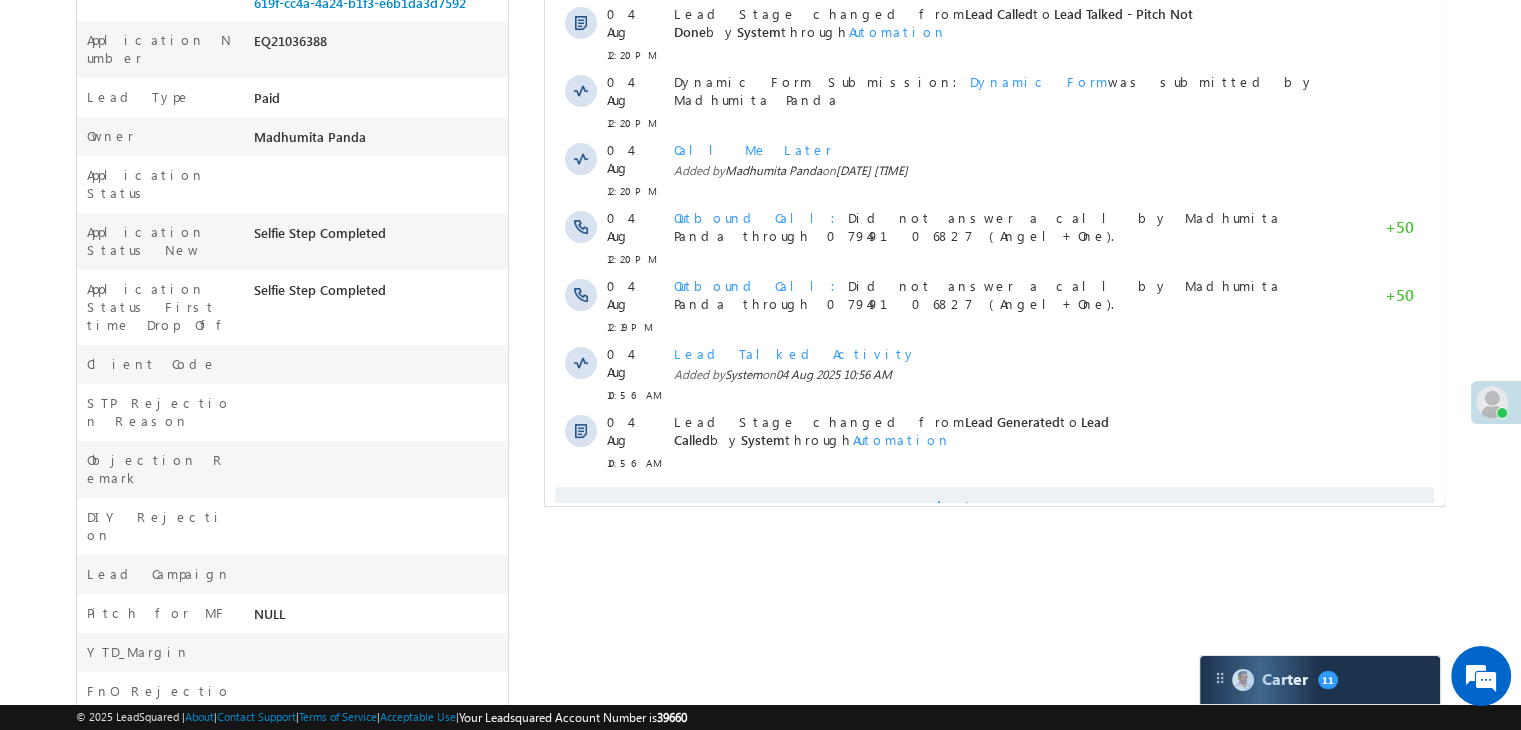 scroll, scrollTop: 653, scrollLeft: 0, axis: vertical 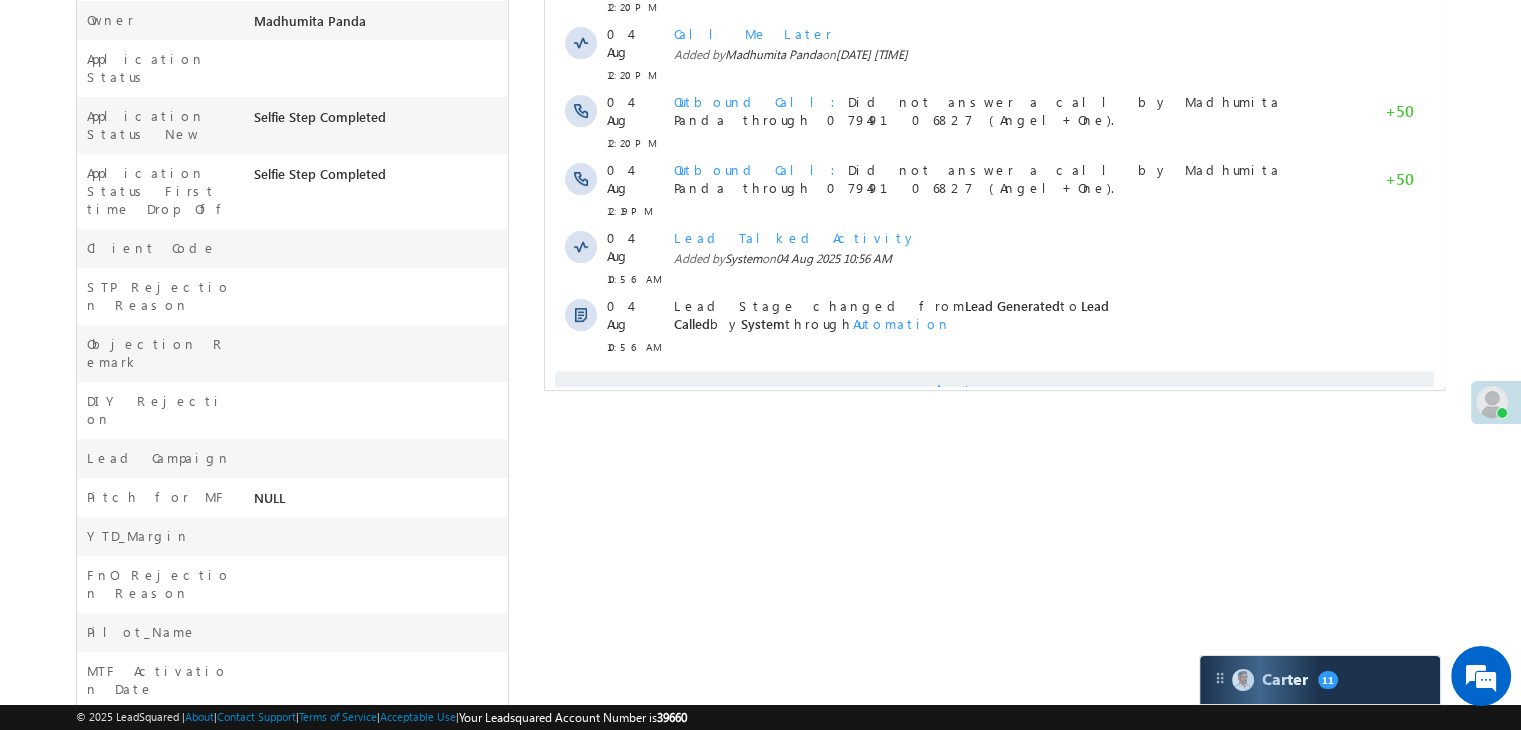 click on "Show More" at bounding box center (1004, 391) 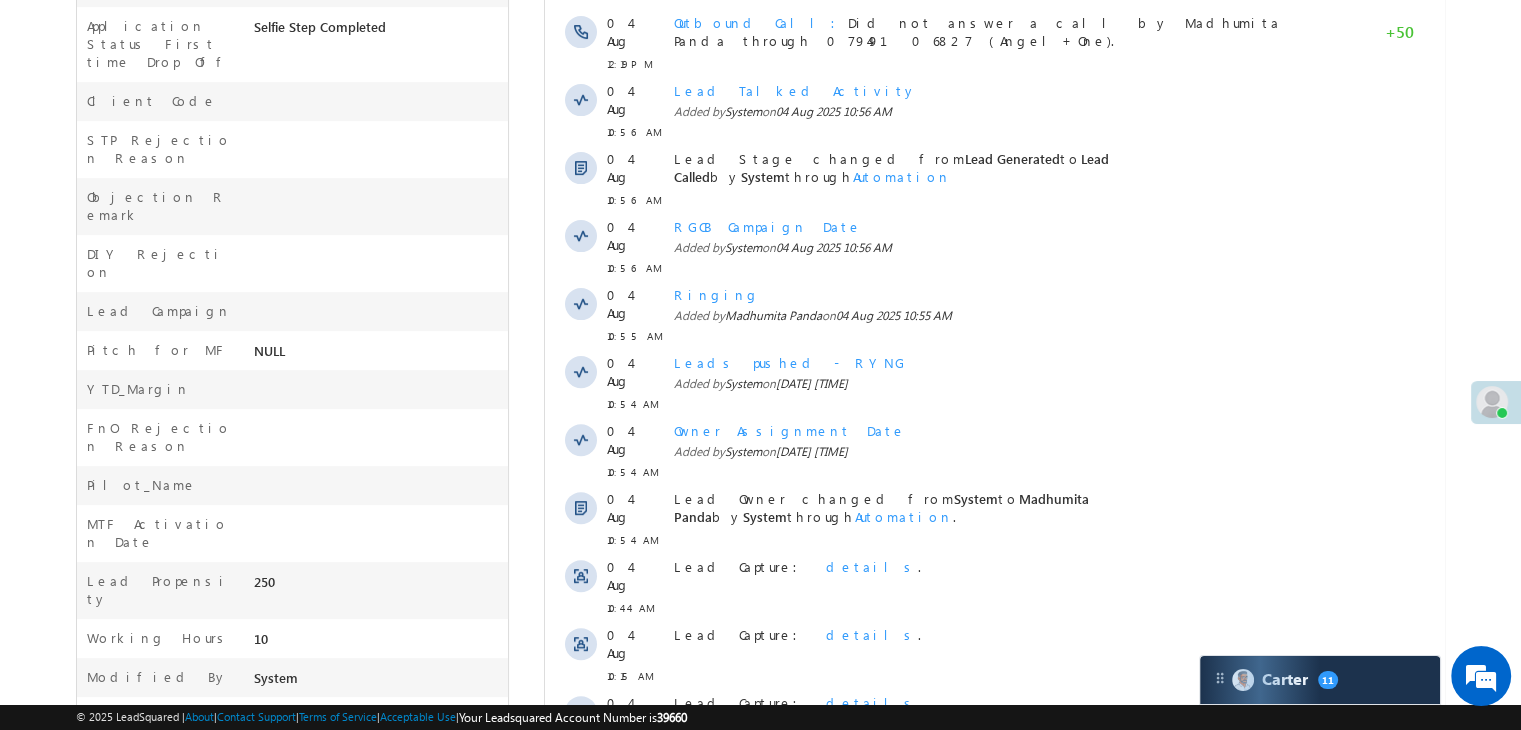 scroll, scrollTop: 936, scrollLeft: 0, axis: vertical 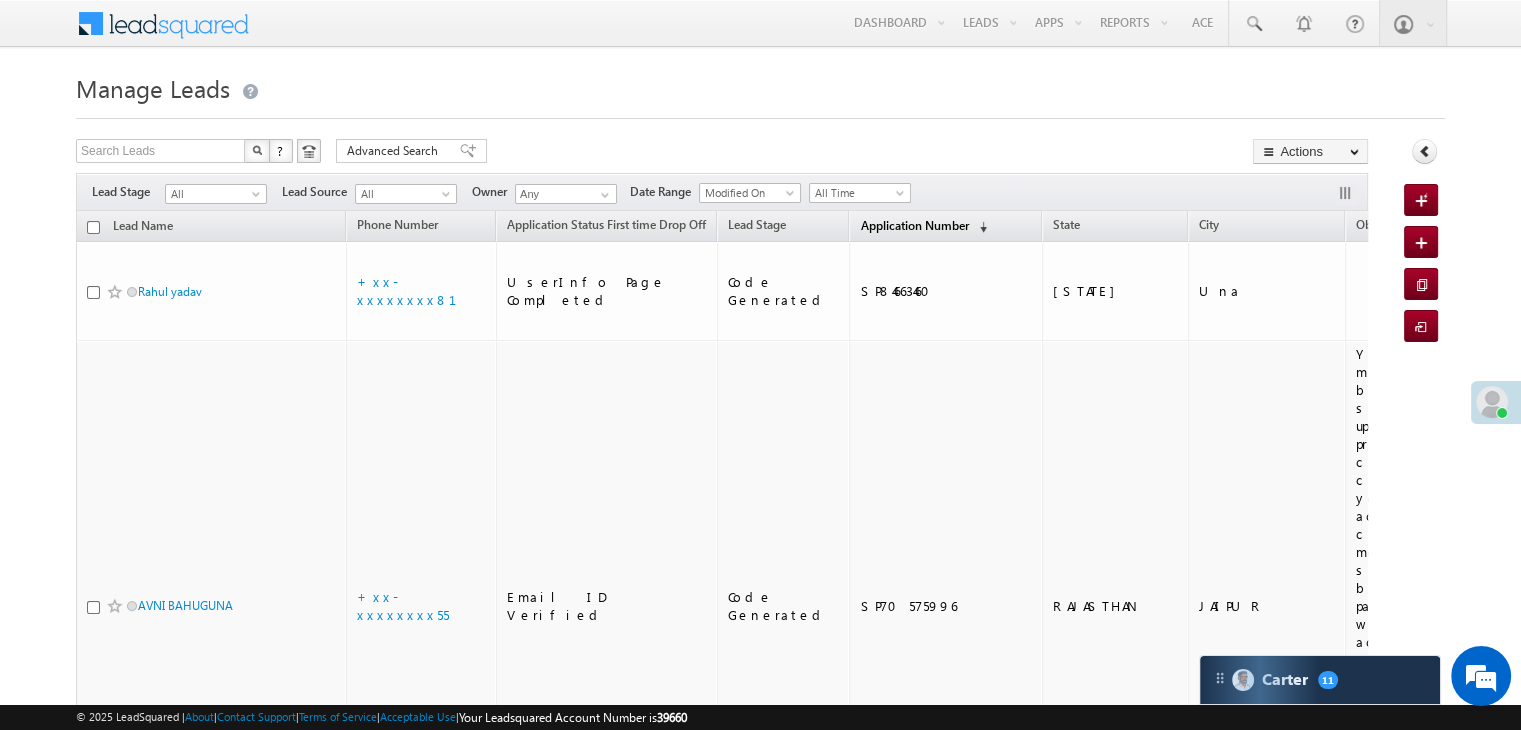 click on "Application Number" at bounding box center [914, 225] 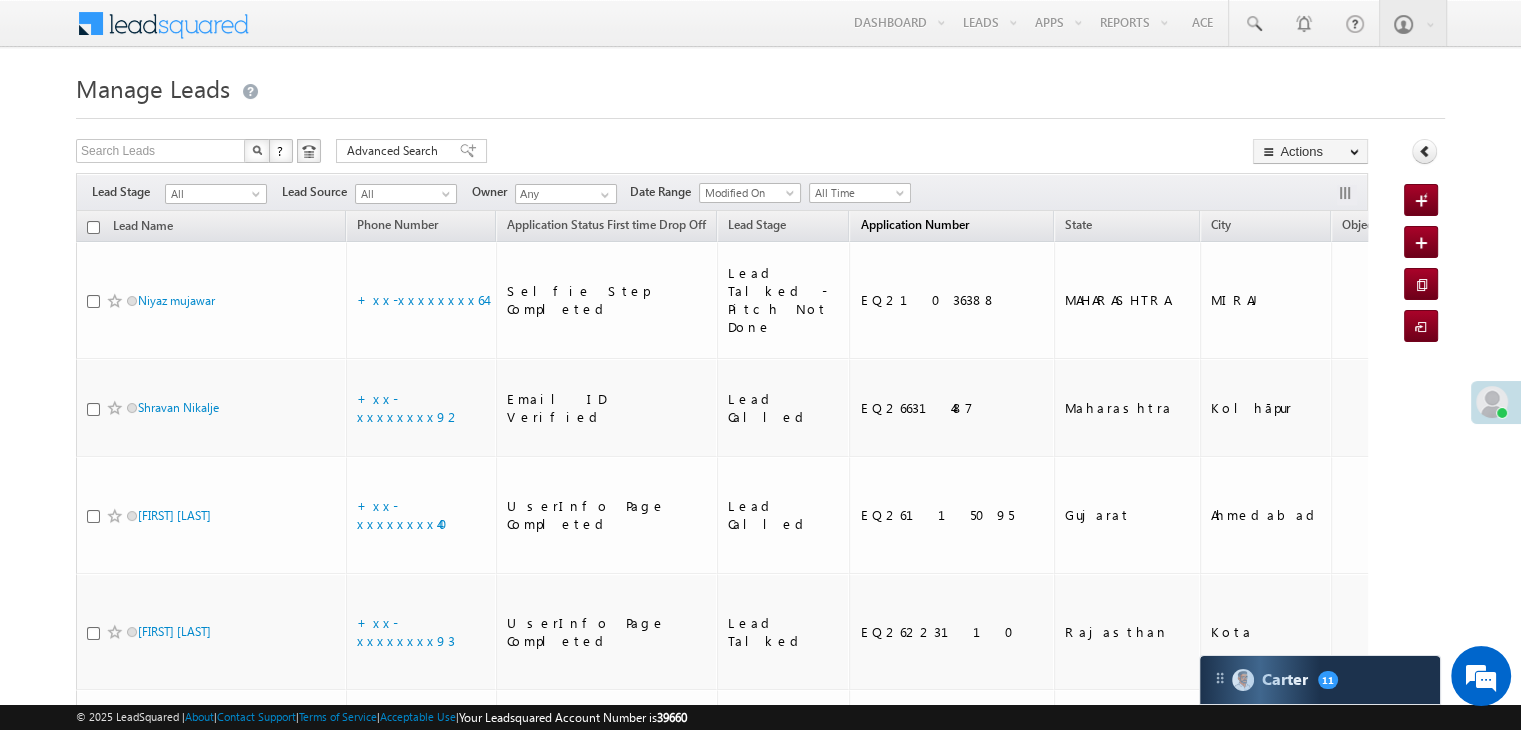 scroll, scrollTop: 0, scrollLeft: 0, axis: both 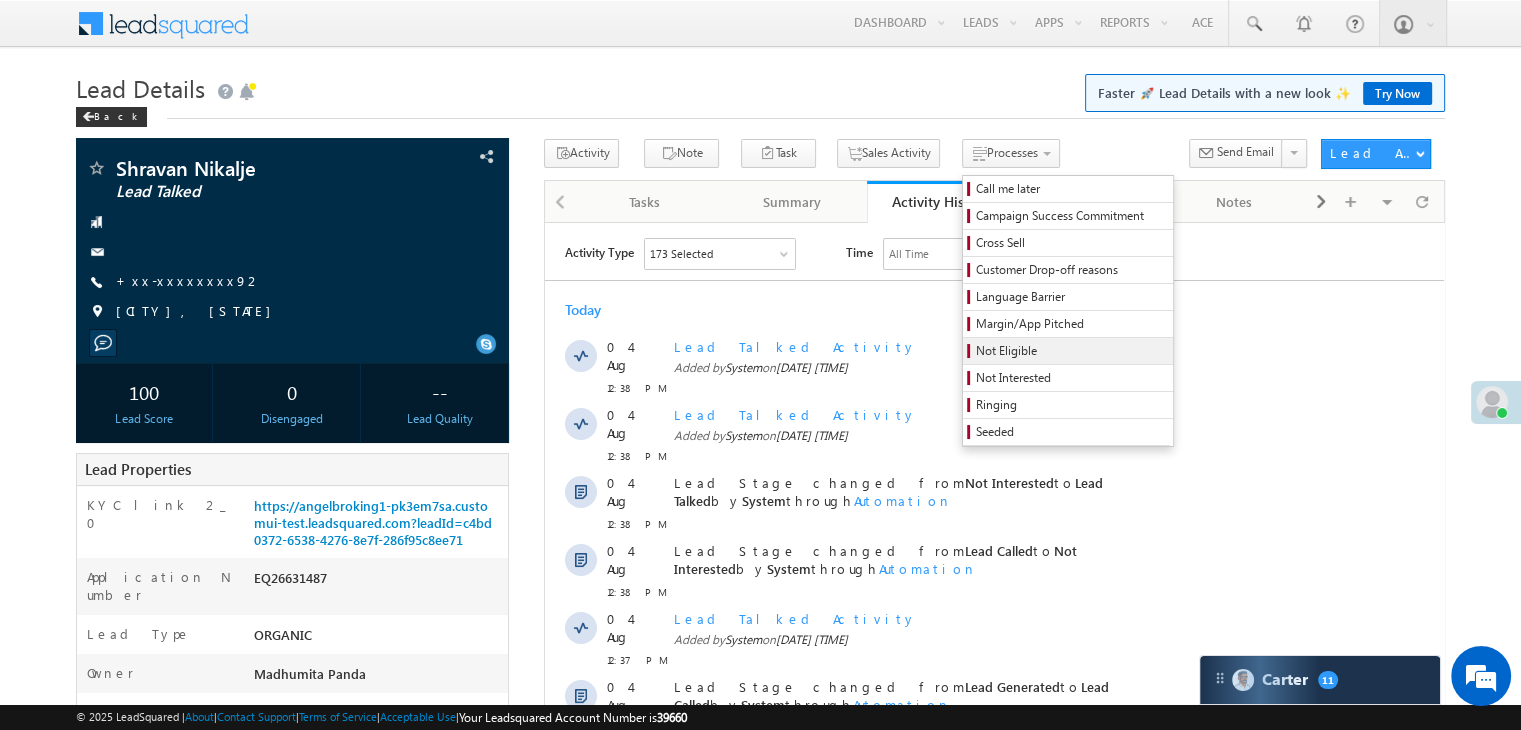 click on "Not Eligible" at bounding box center (1071, 351) 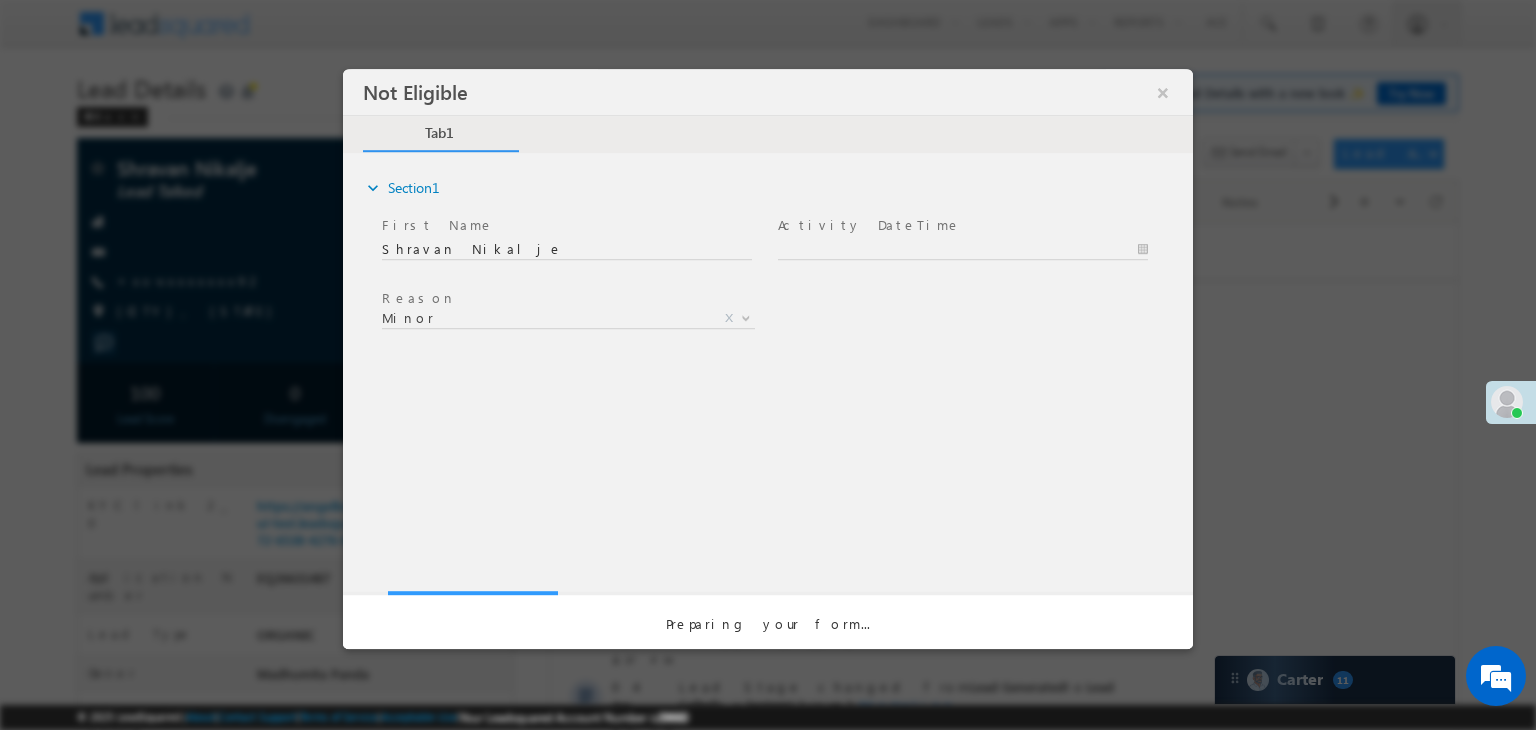 scroll, scrollTop: 0, scrollLeft: 0, axis: both 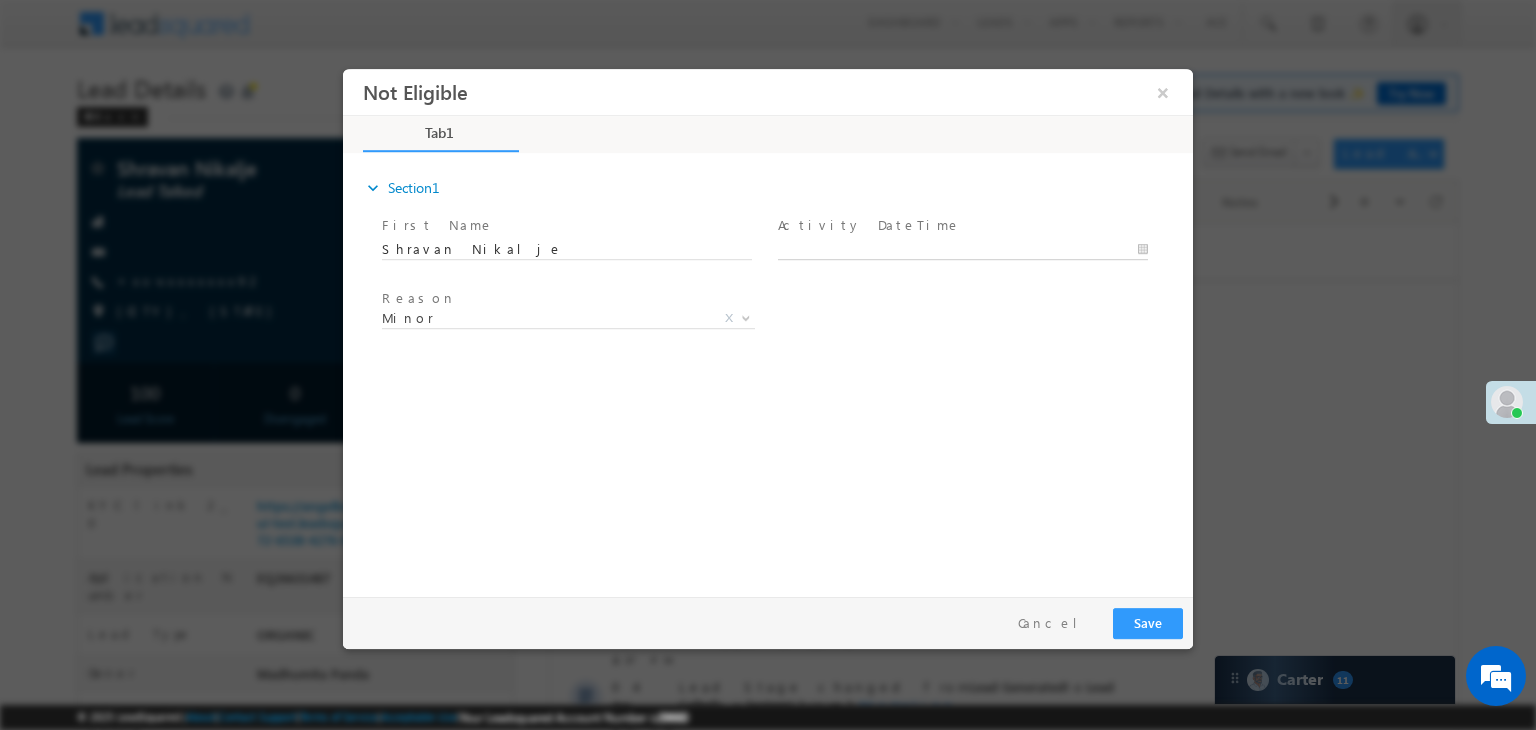 type on "[DATE] [TIME]" 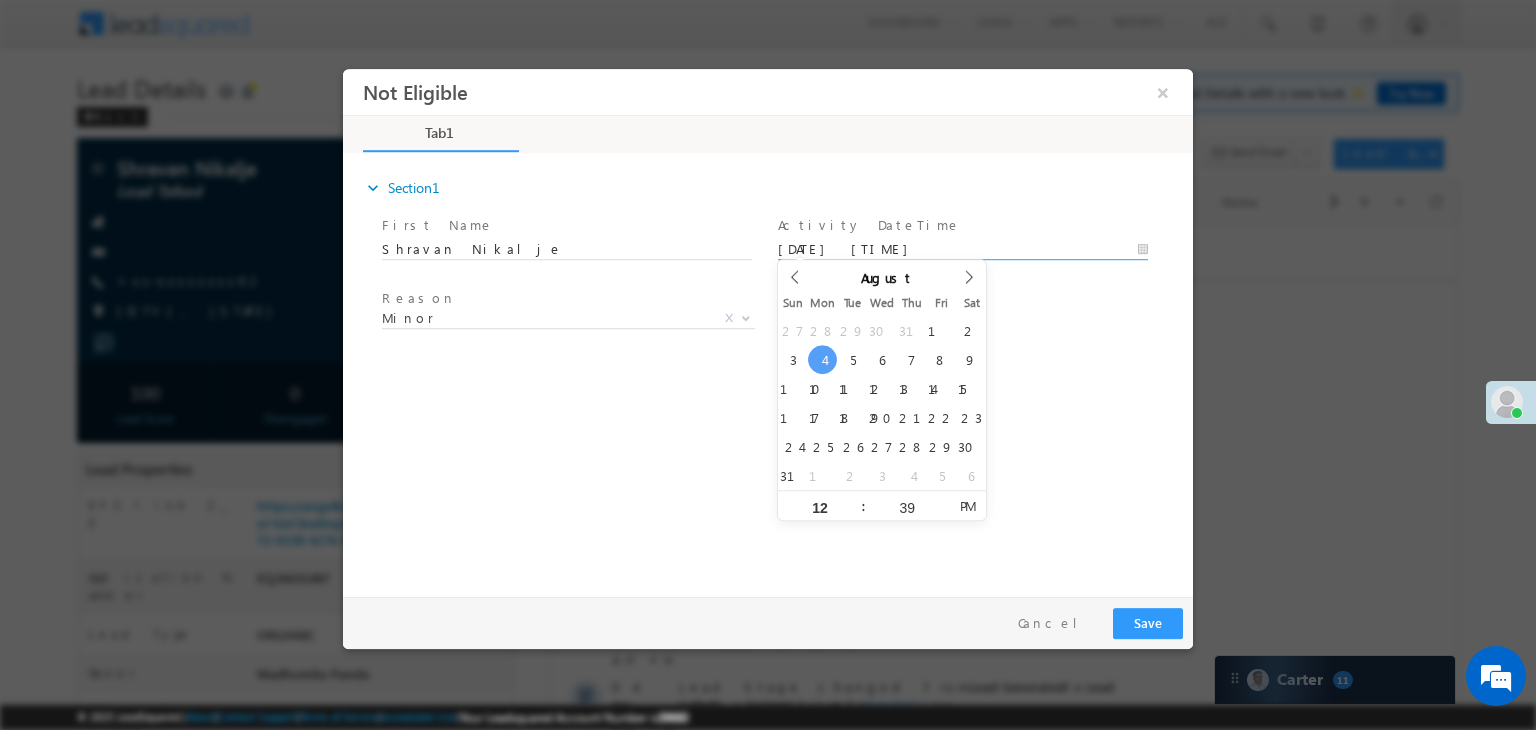 click on "[DATE] [TIME]" at bounding box center [963, 250] 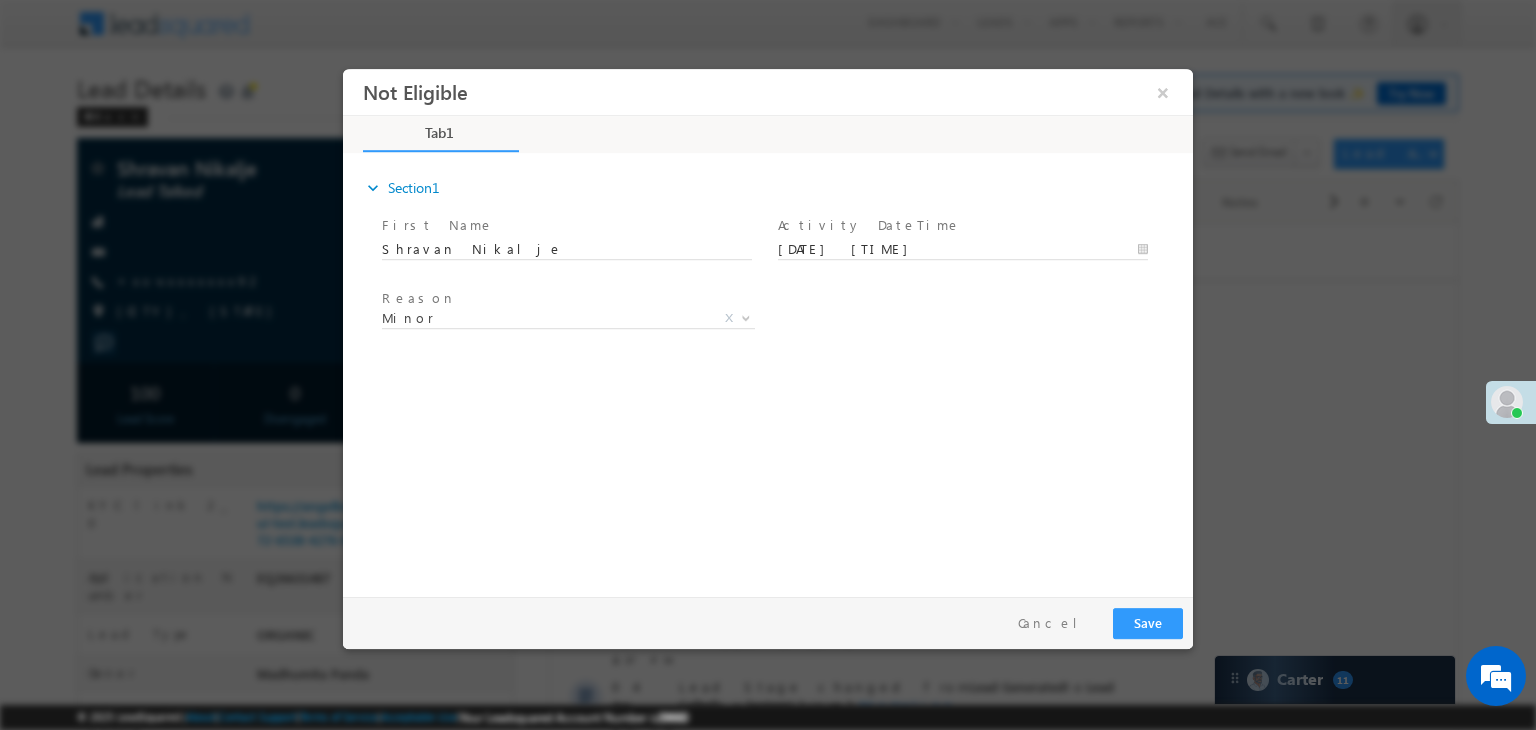 click on "Reason
*
Minor
Existing Client
Out of India
DRA - FDS Termination
DRA - Already Working as an AP
DRA - Other
Closed A/c
Minor X" at bounding box center (785, 322) 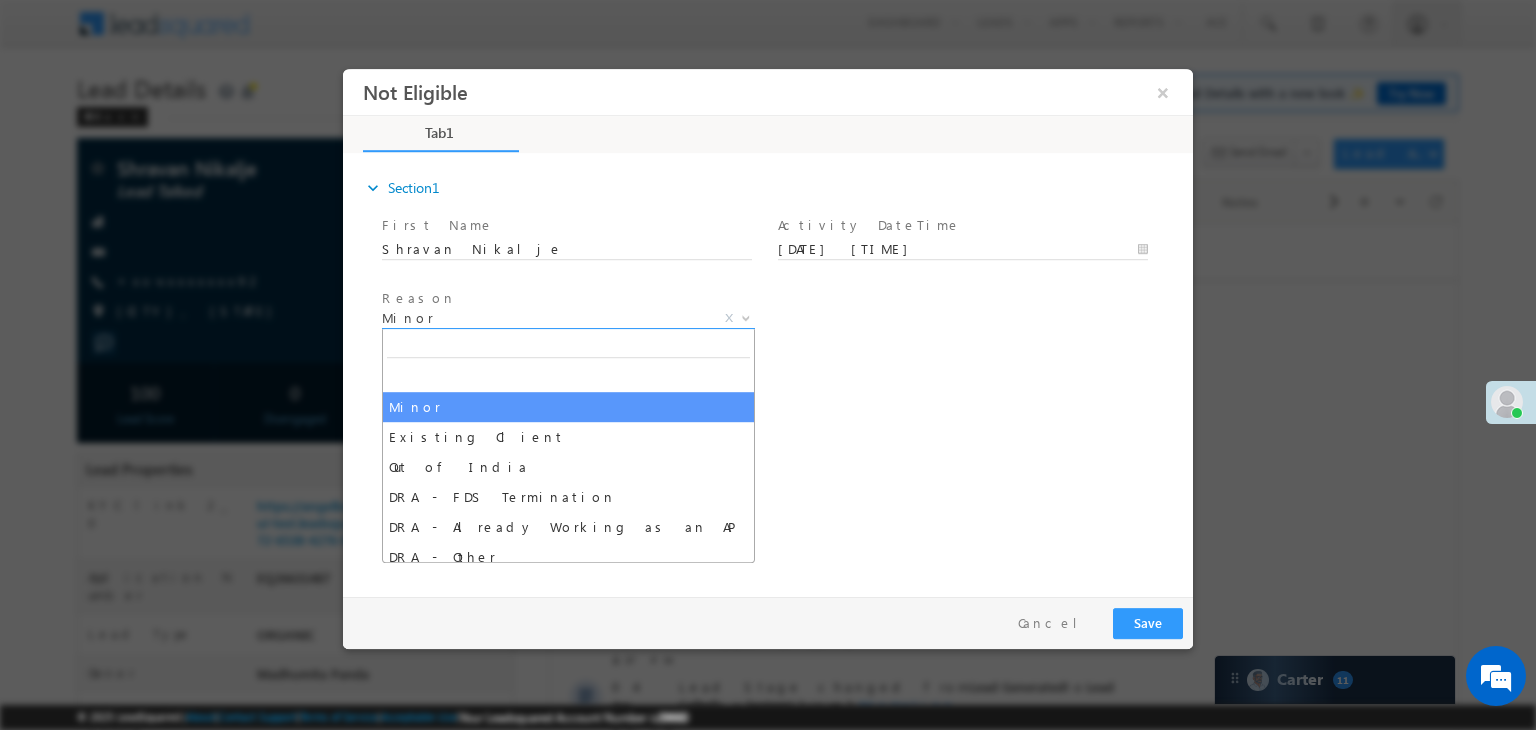 click on "Minor" at bounding box center [544, 318] 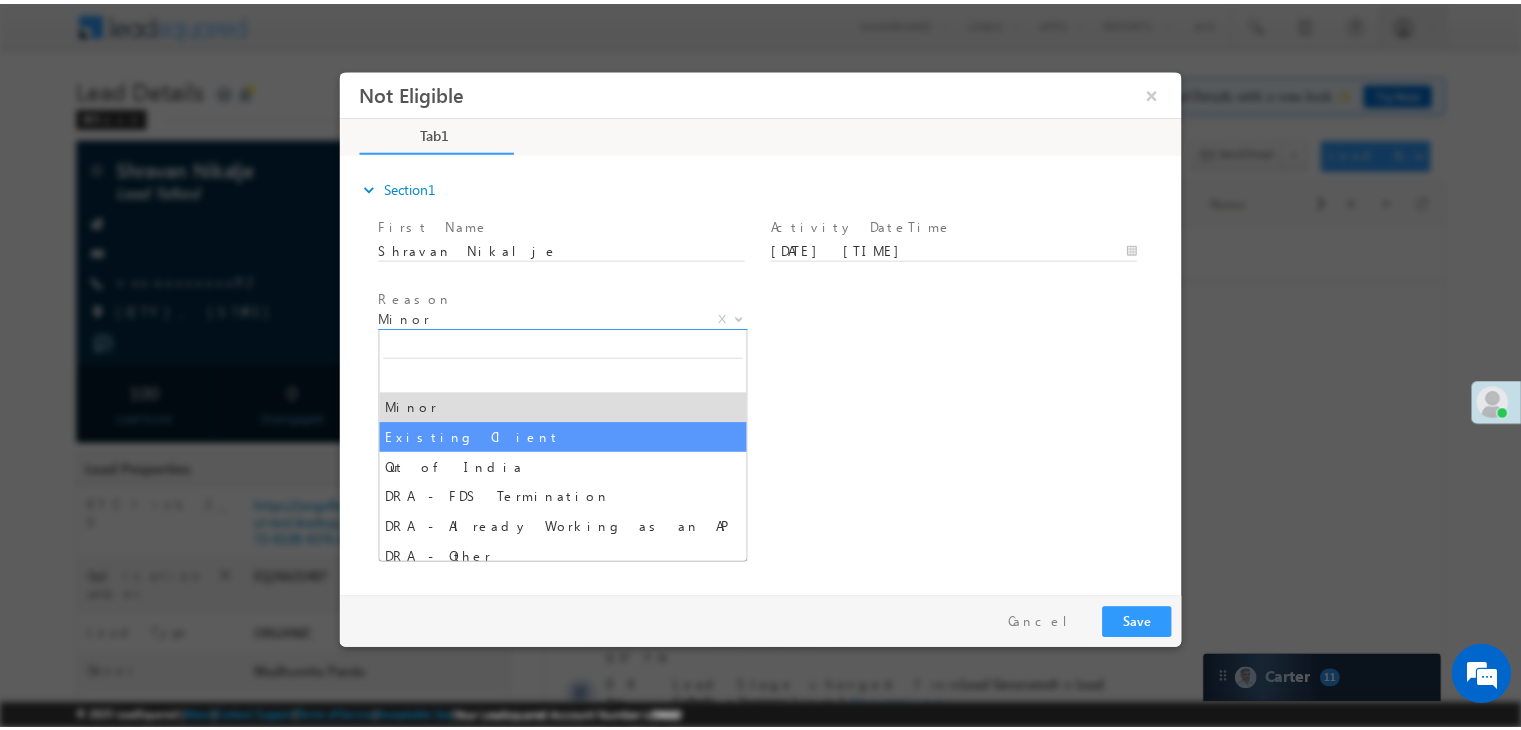 scroll, scrollTop: 0, scrollLeft: 0, axis: both 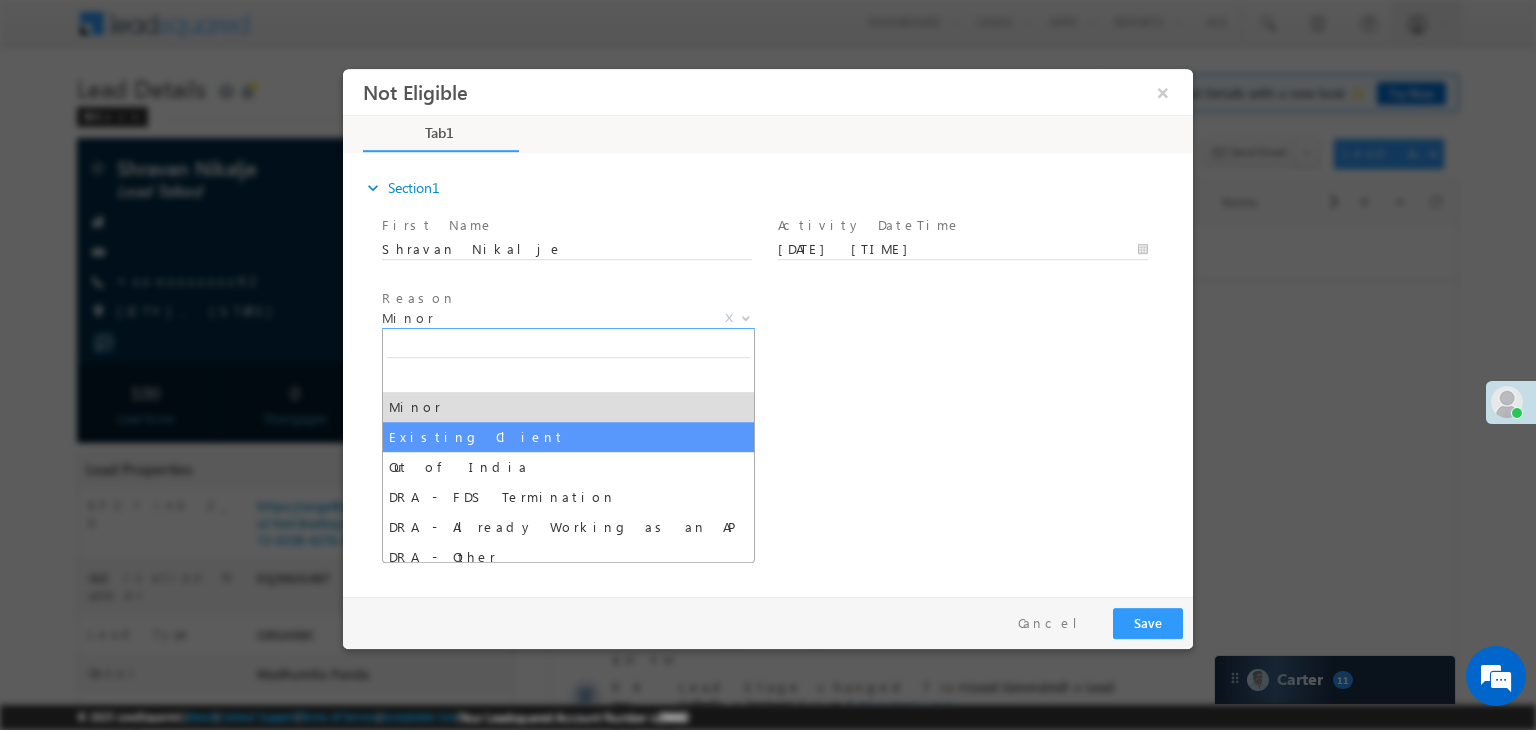 select on "Existing Client" 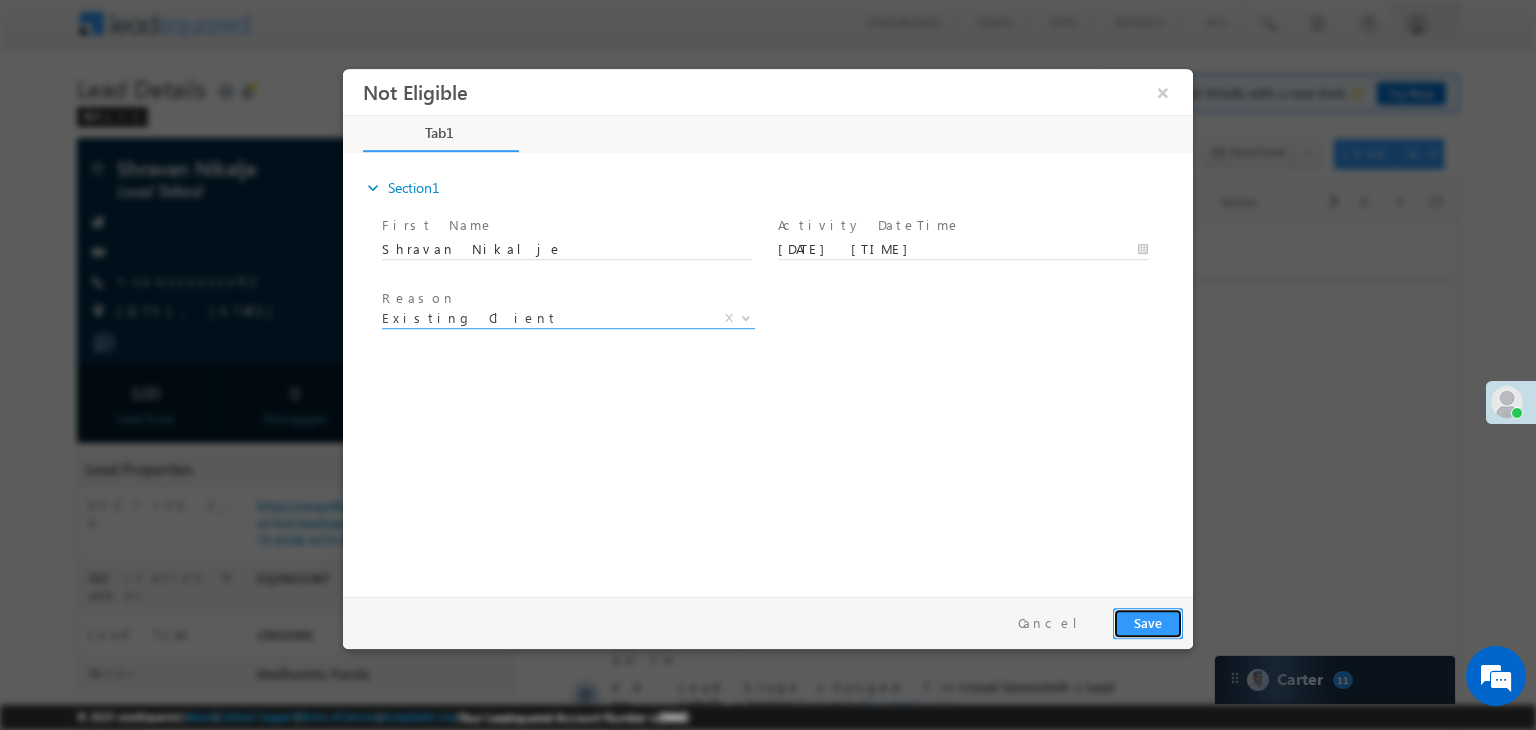 click on "Save" at bounding box center [1148, 623] 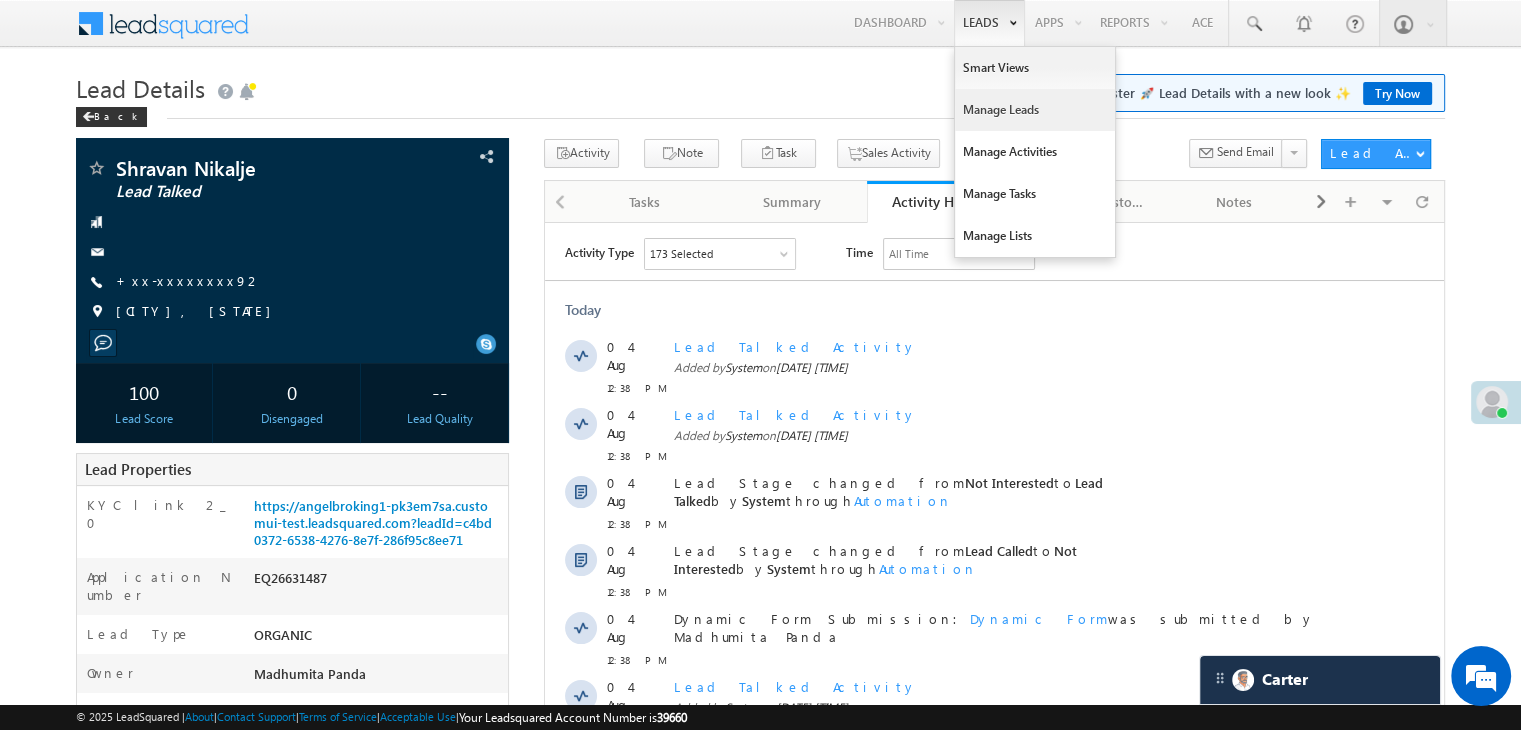 click on "Manage Leads" at bounding box center [1035, 110] 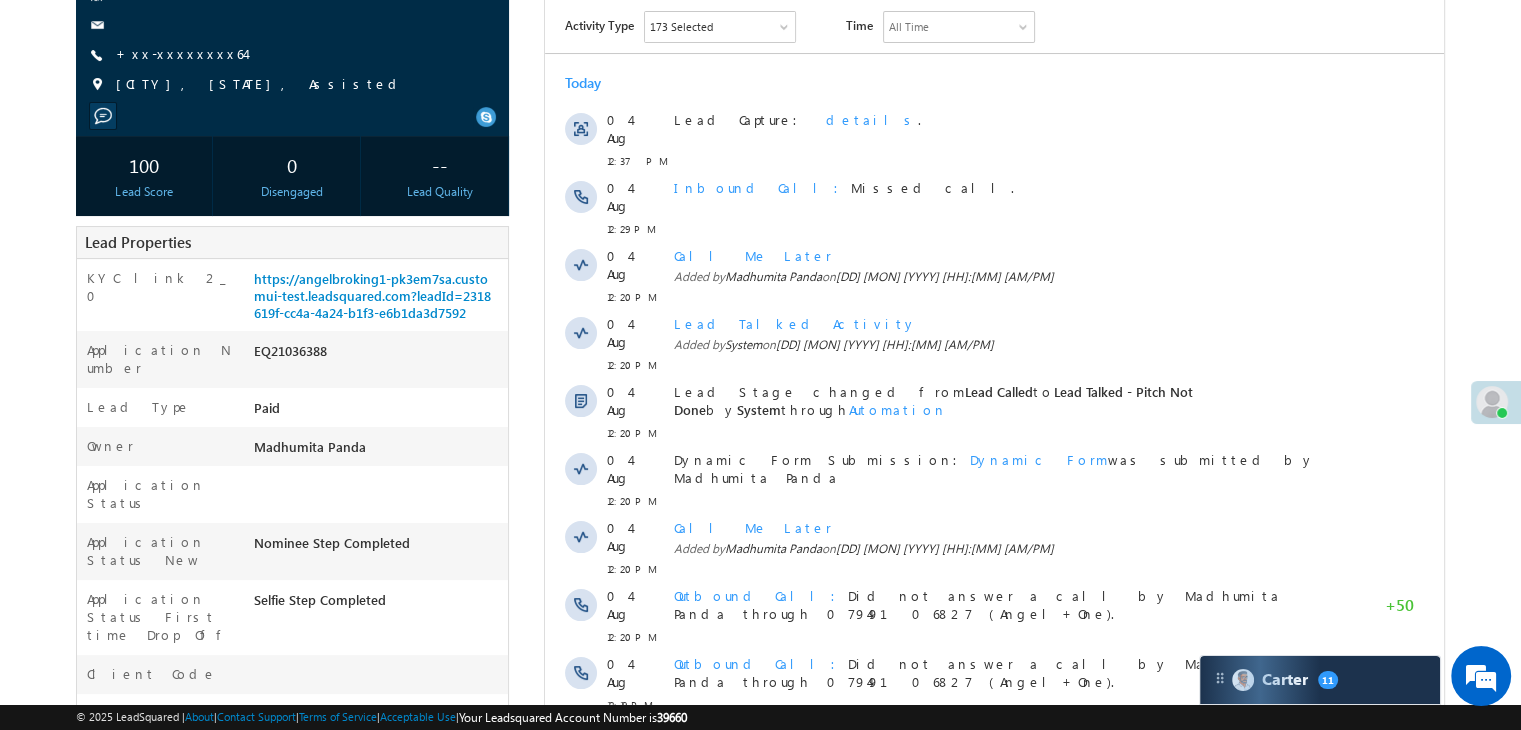 scroll, scrollTop: 0, scrollLeft: 0, axis: both 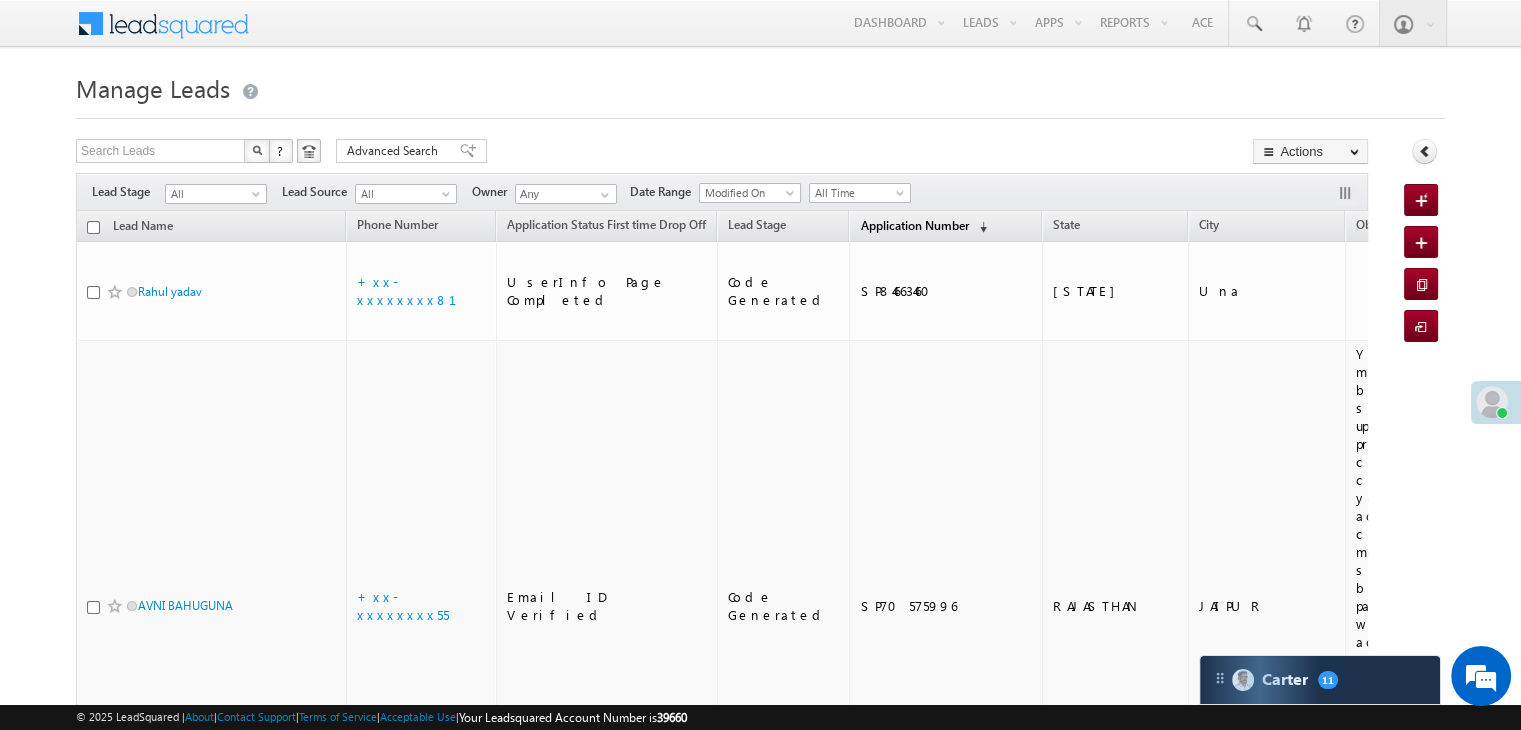 click on "Application Number" at bounding box center (914, 225) 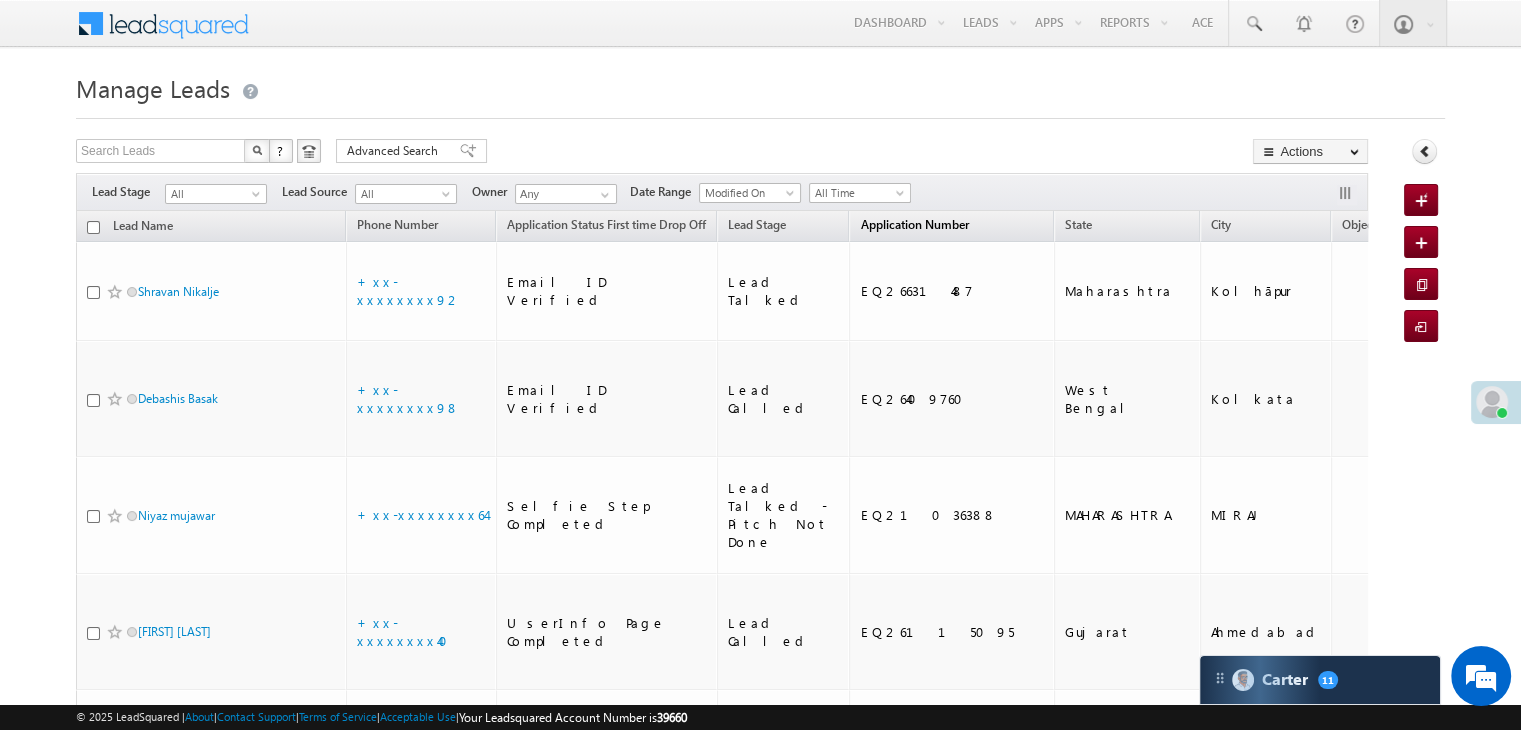 scroll, scrollTop: 0, scrollLeft: 0, axis: both 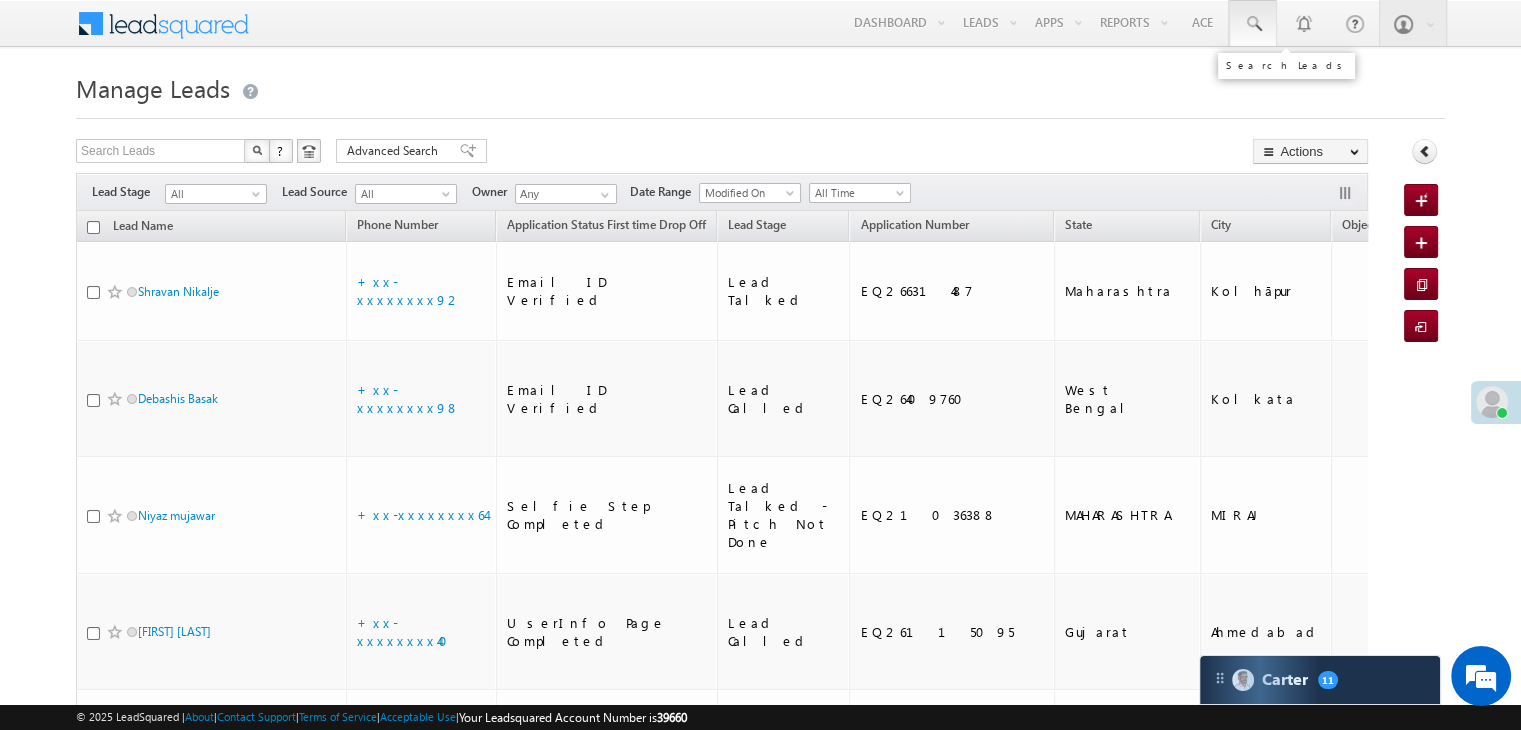 click at bounding box center (1253, 24) 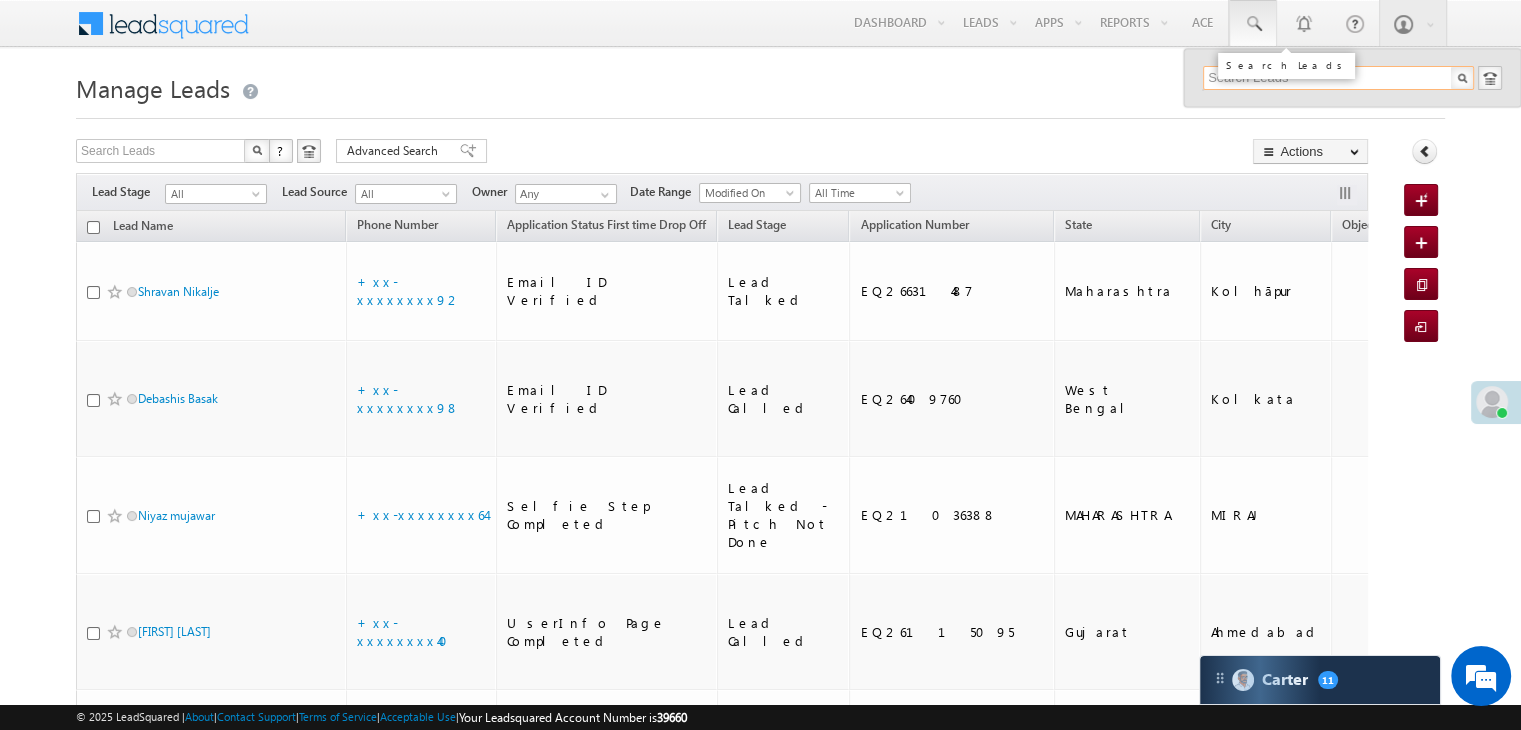 paste on "EQ25156824" 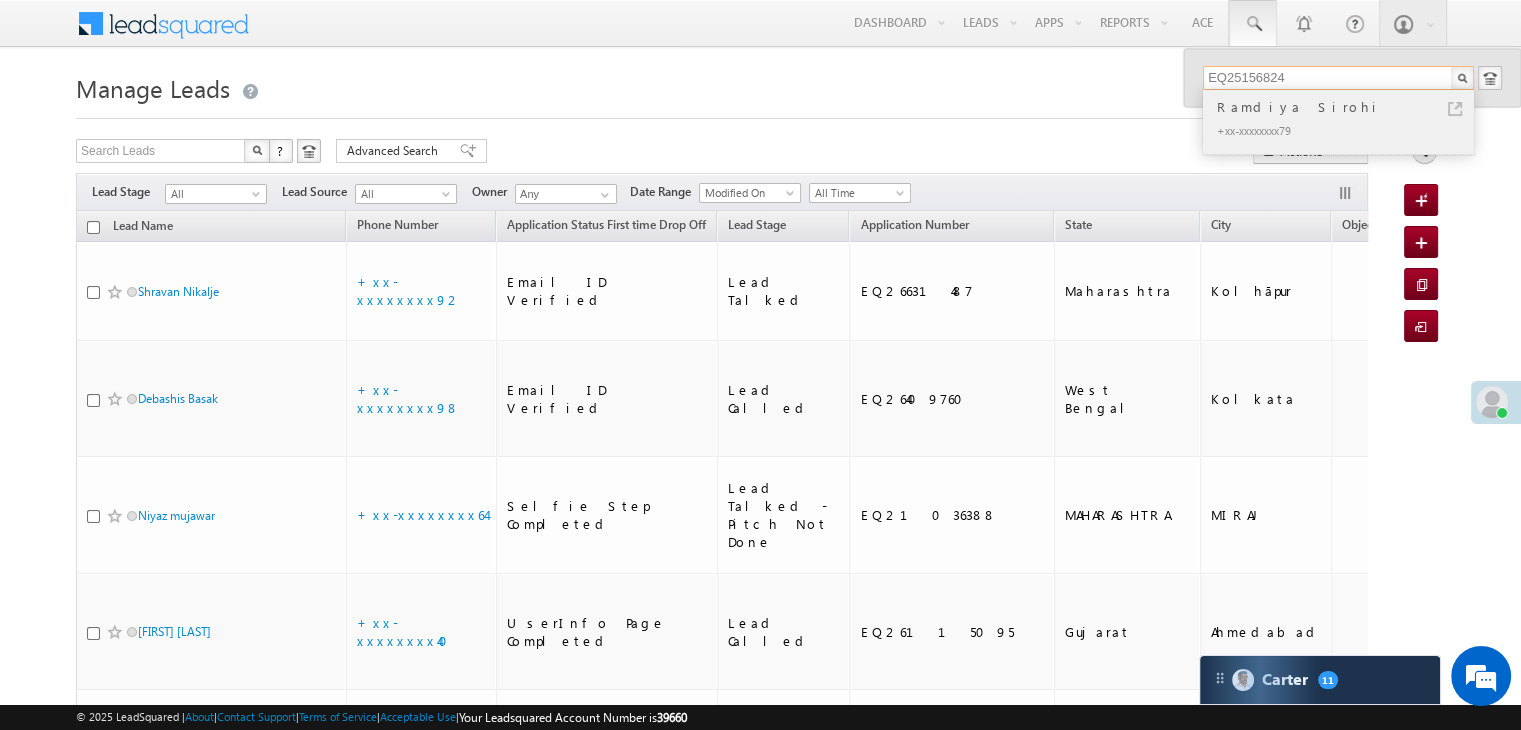 type on "EQ25156824" 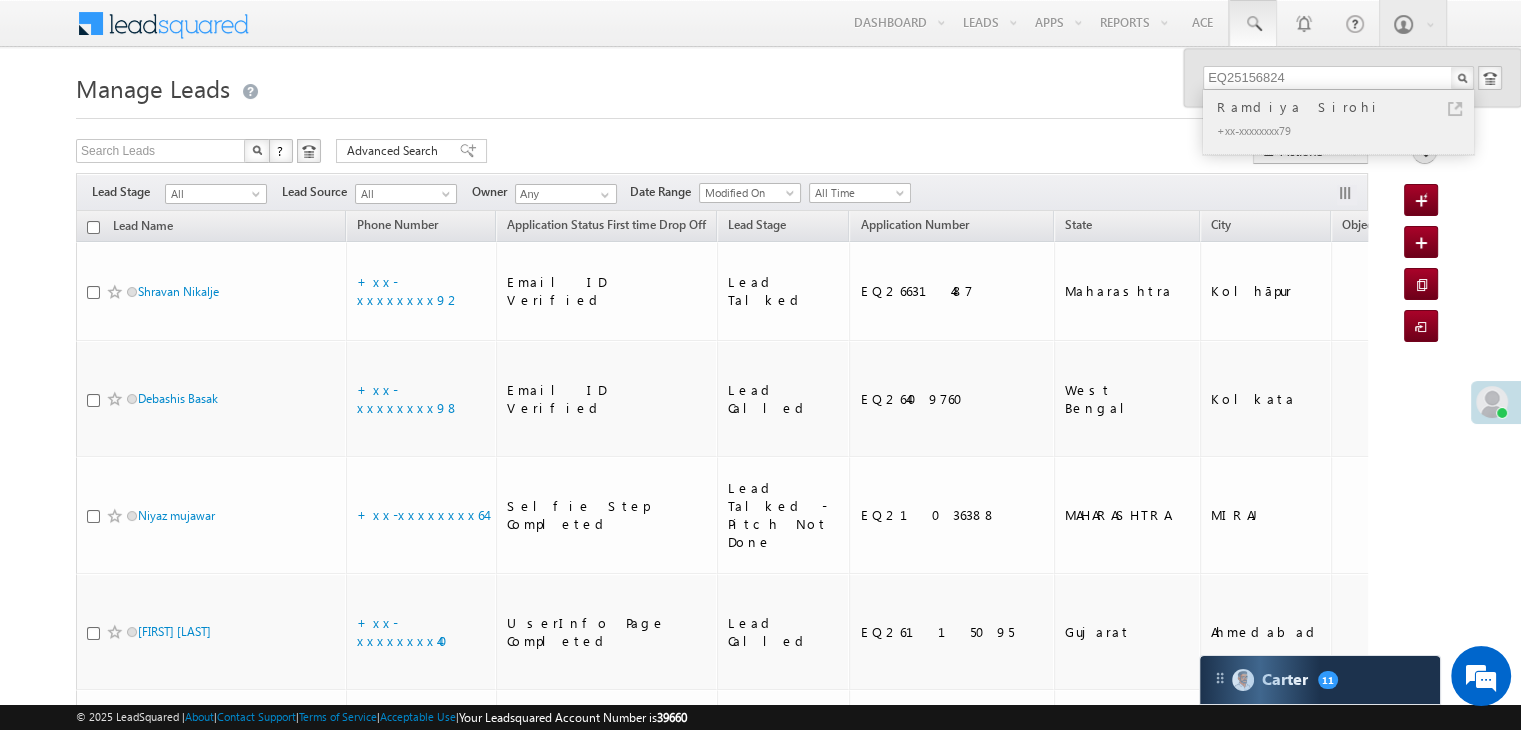 click on "Ramdiya Sirohi" at bounding box center (1347, 107) 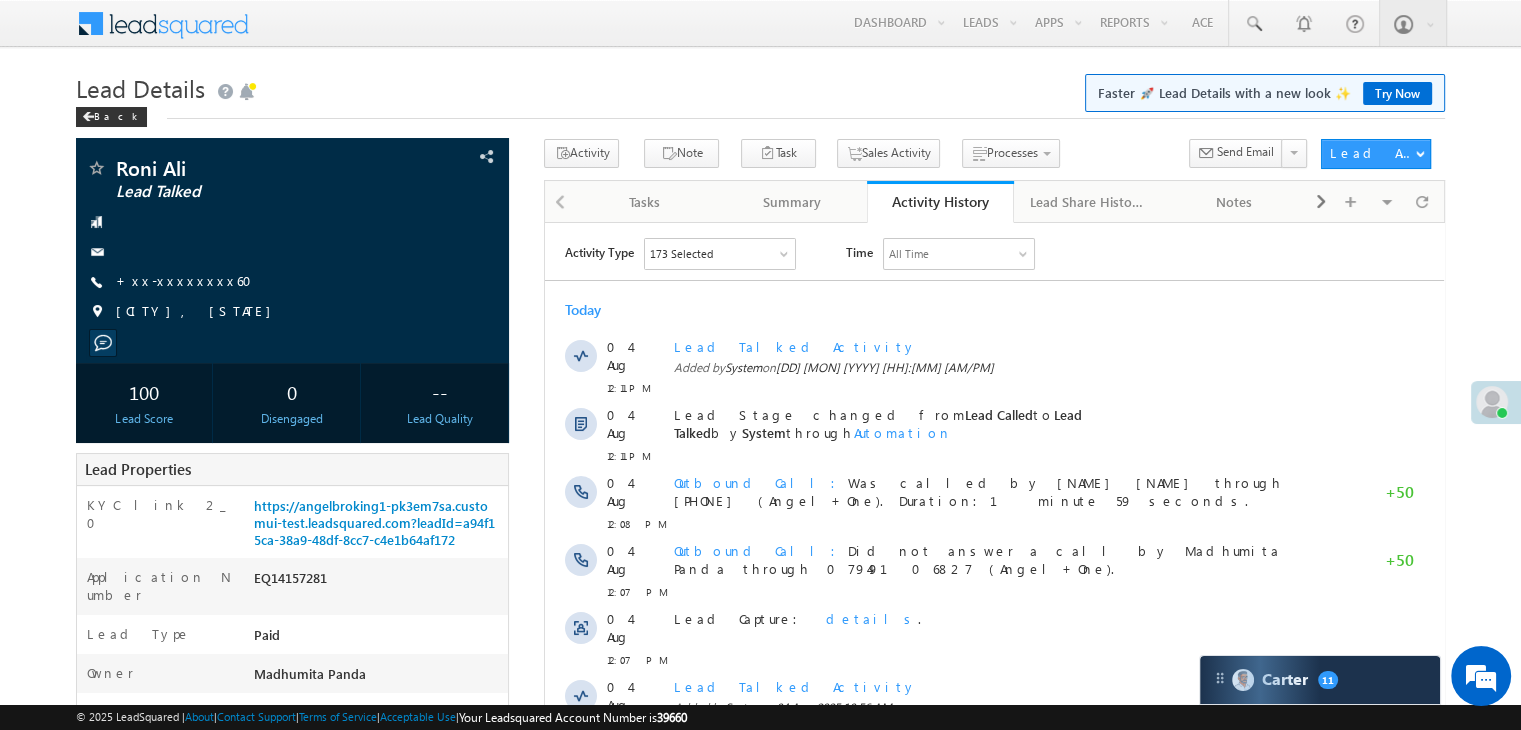 scroll, scrollTop: 0, scrollLeft: 0, axis: both 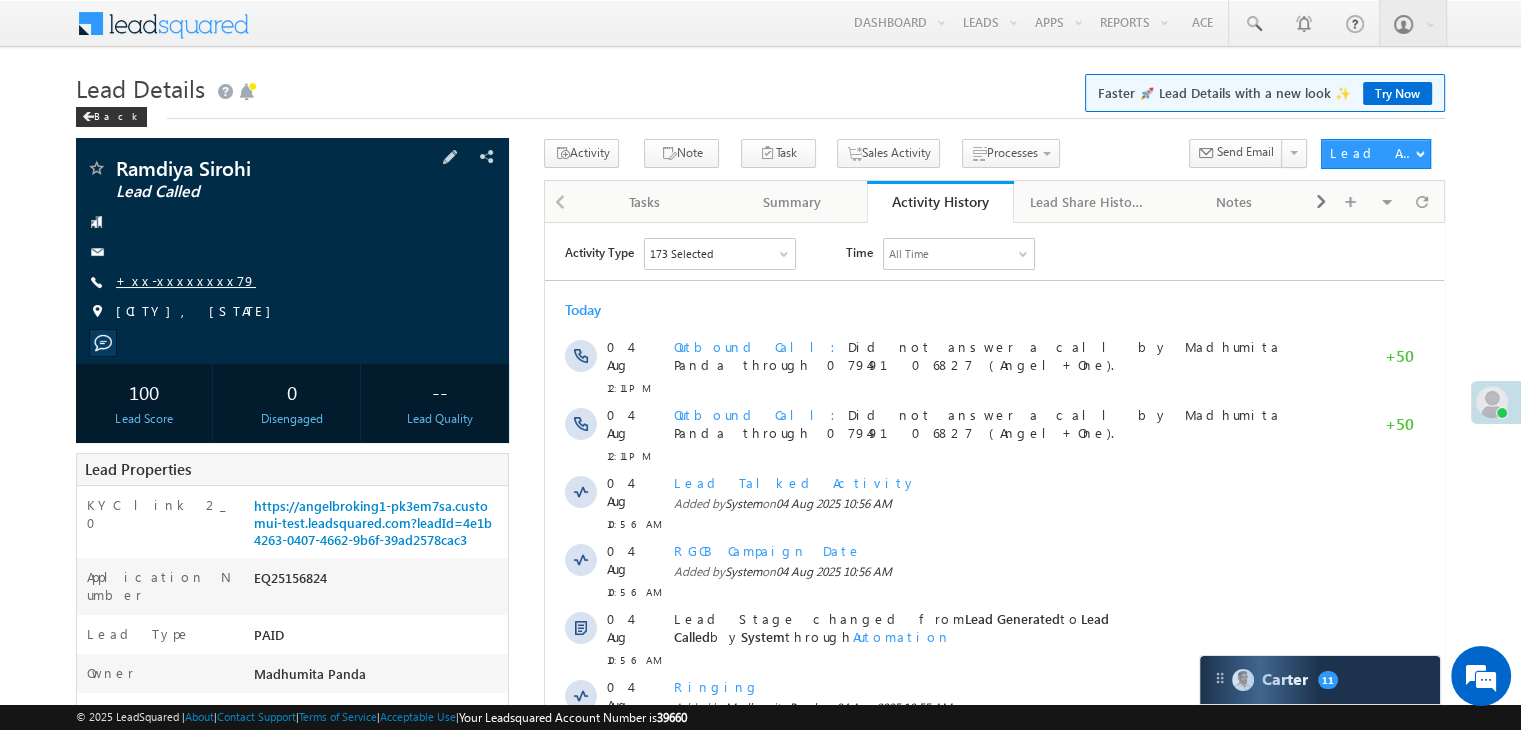 click on "+xx-xxxxxxxx79" at bounding box center [186, 280] 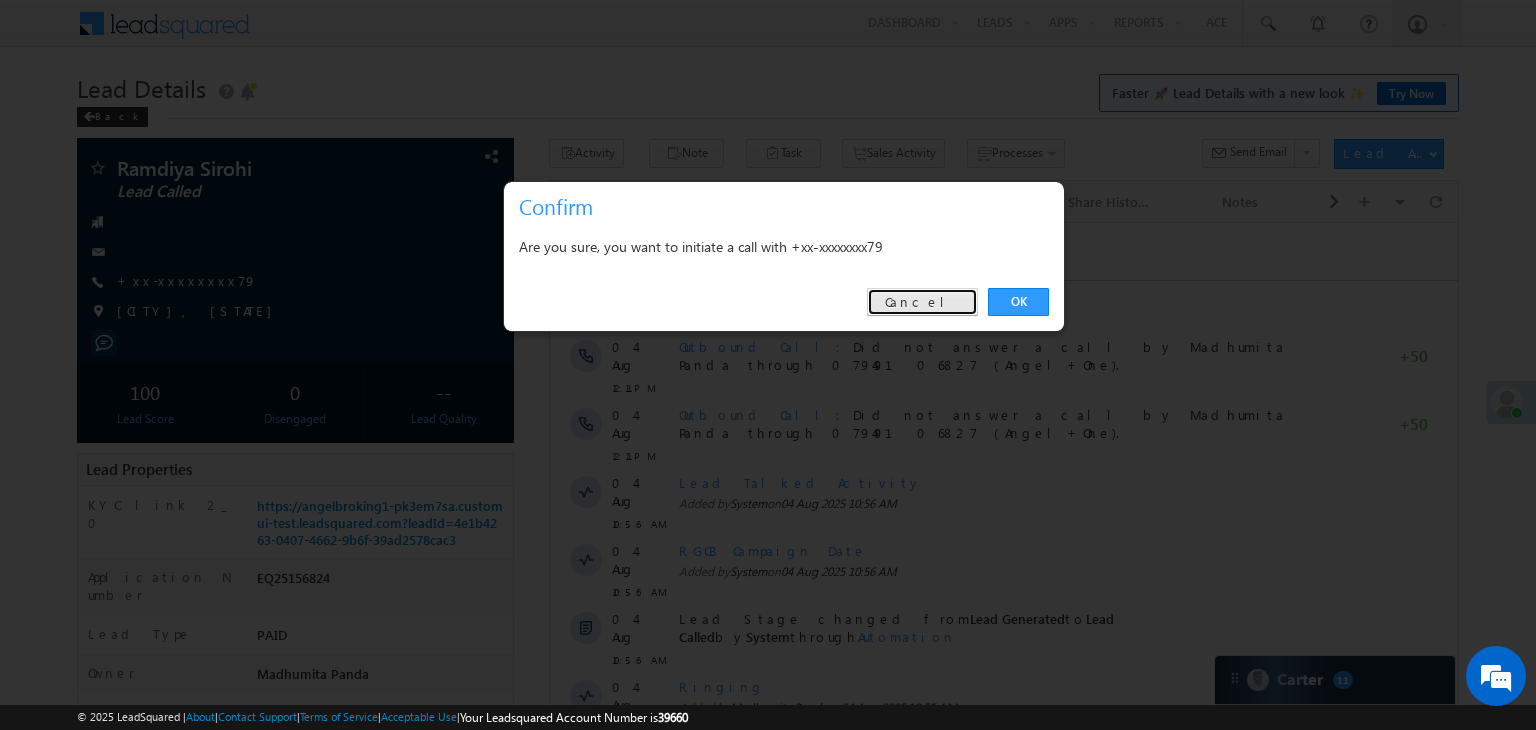 drag, startPoint x: 940, startPoint y: 303, endPoint x: 394, endPoint y: 96, distance: 583.92206 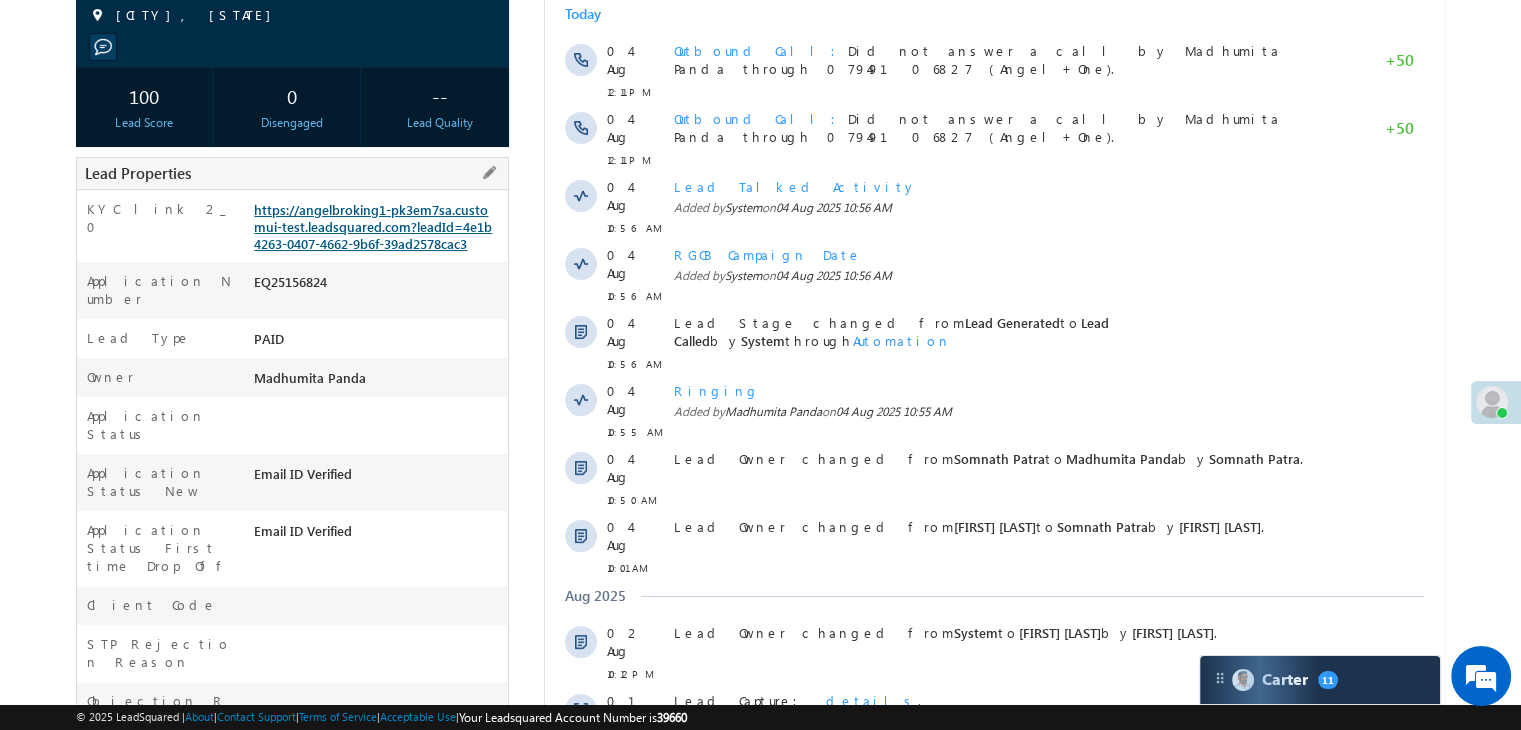scroll, scrollTop: 300, scrollLeft: 0, axis: vertical 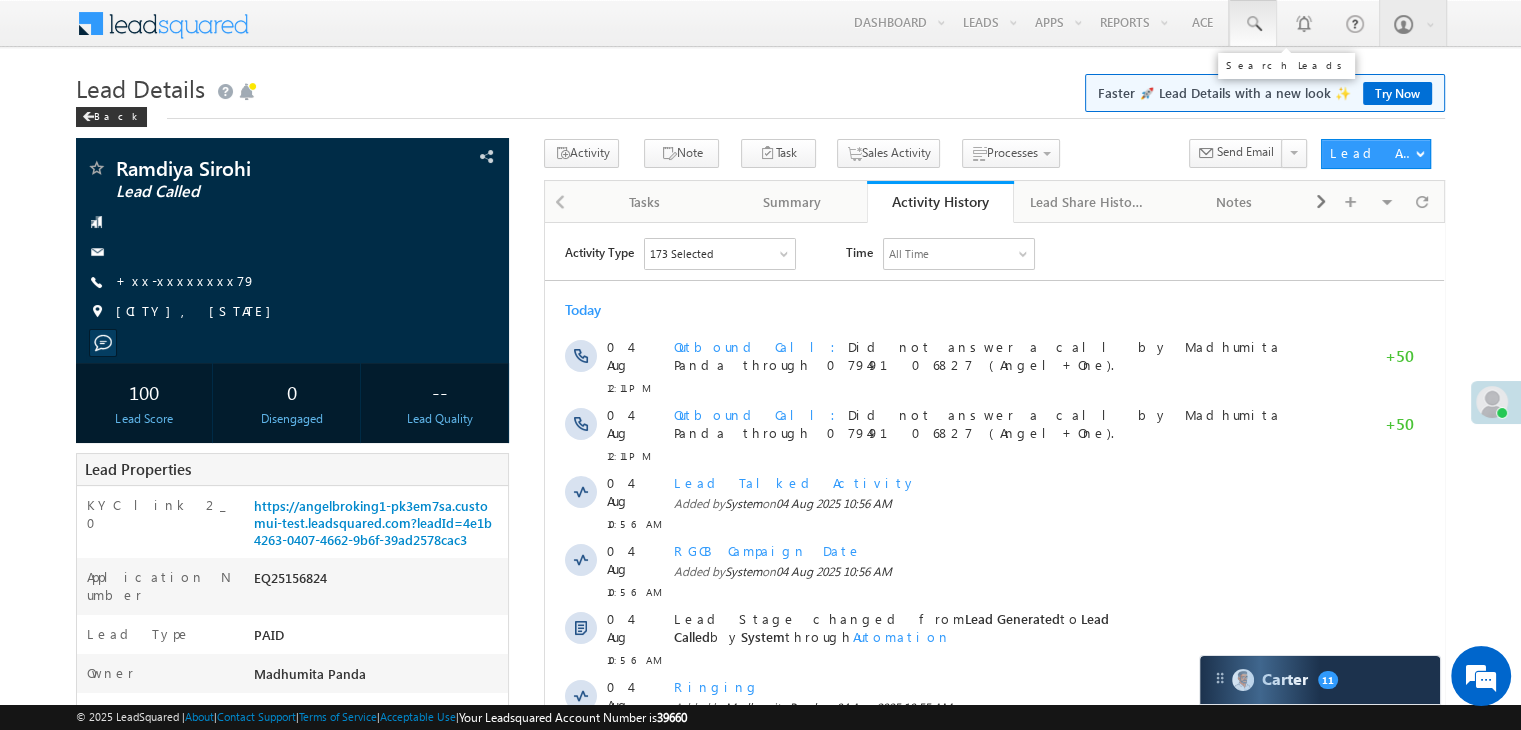 click at bounding box center [1253, 24] 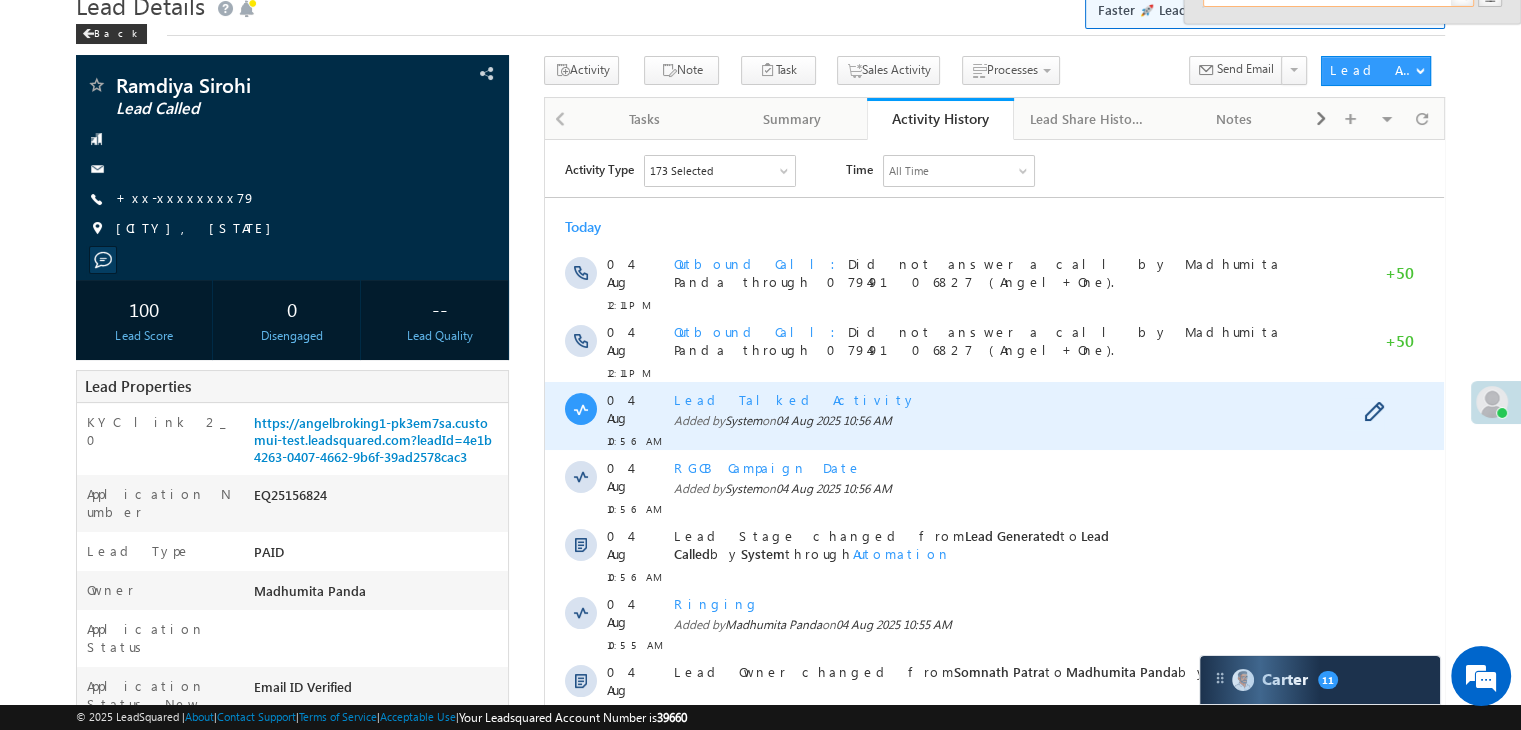 scroll, scrollTop: 0, scrollLeft: 0, axis: both 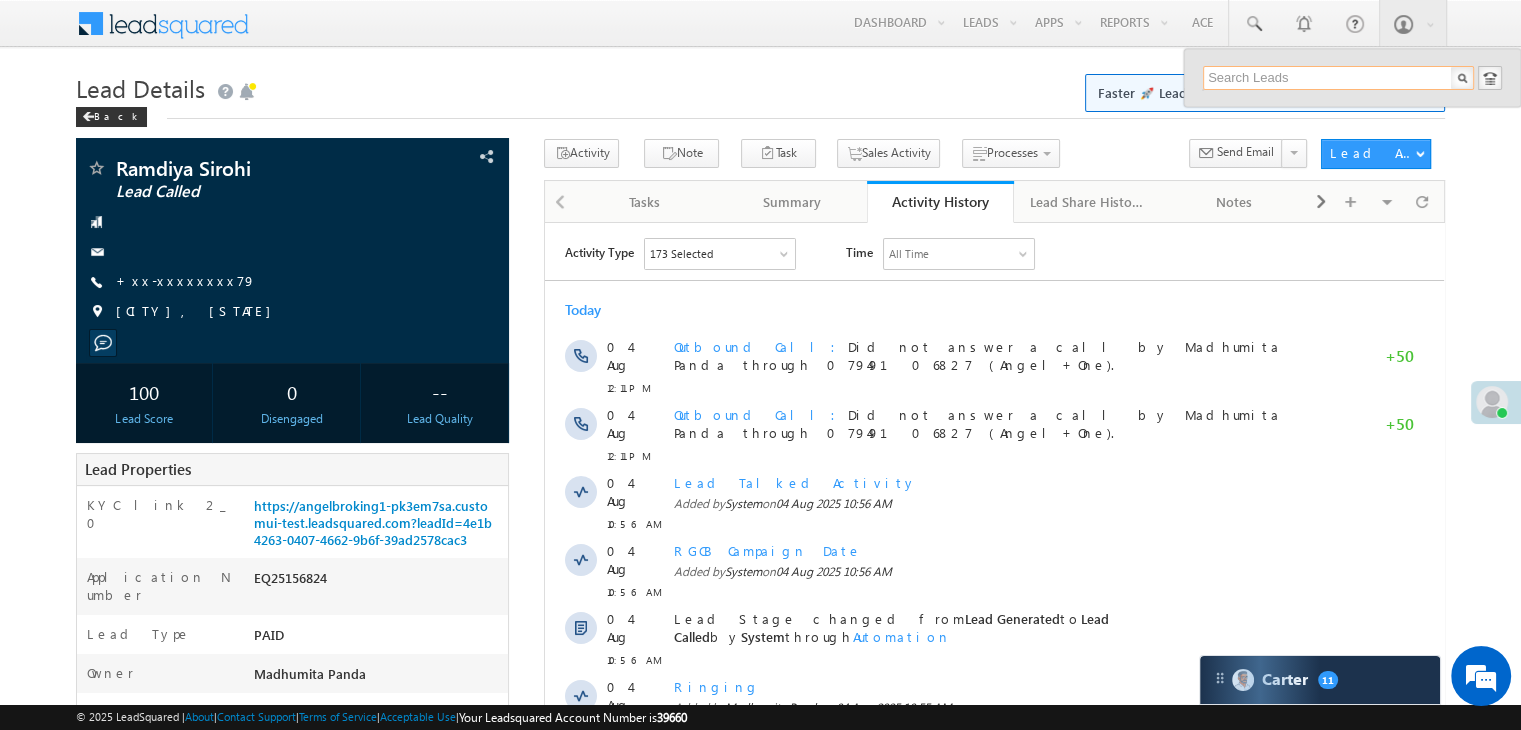 paste on "EQ24971397" 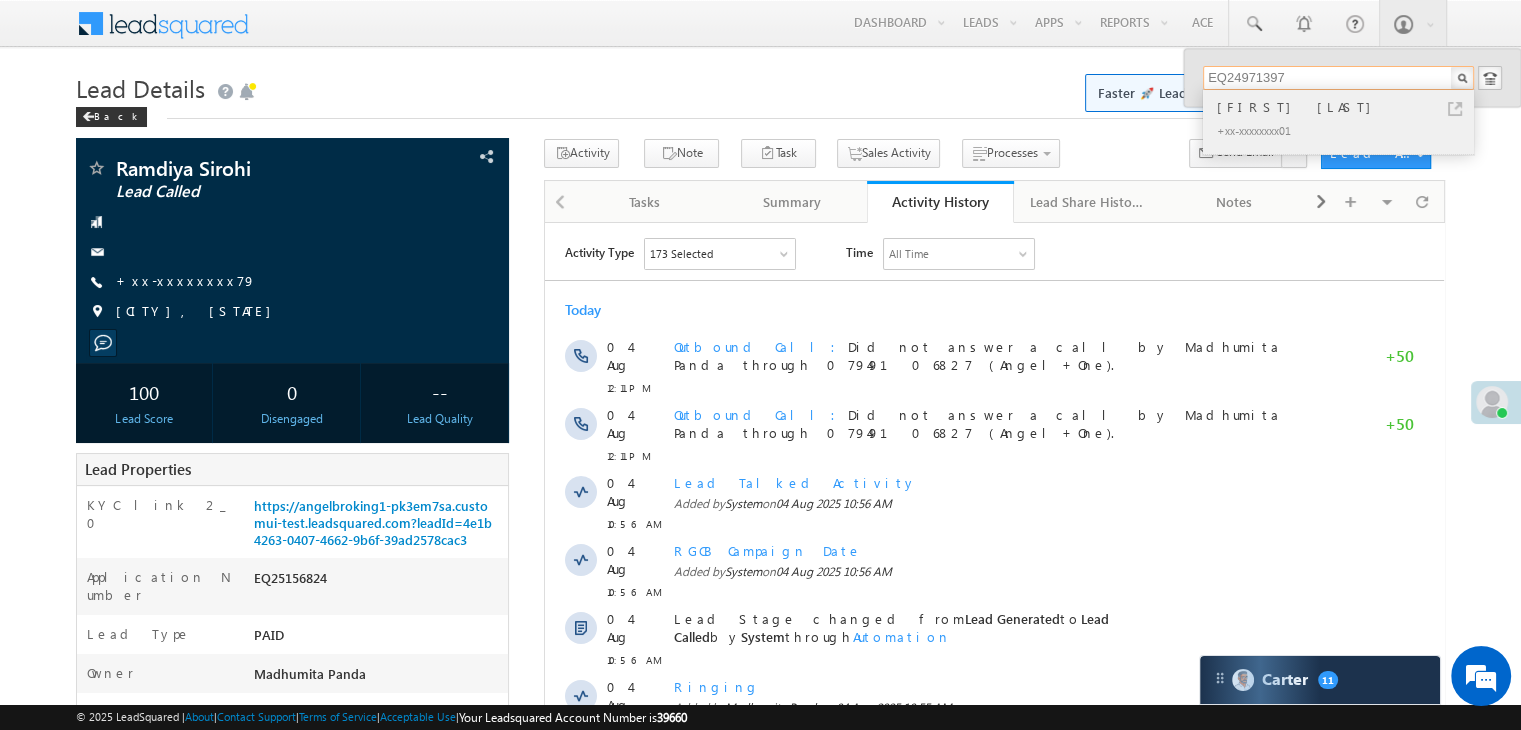 type on "EQ24971397" 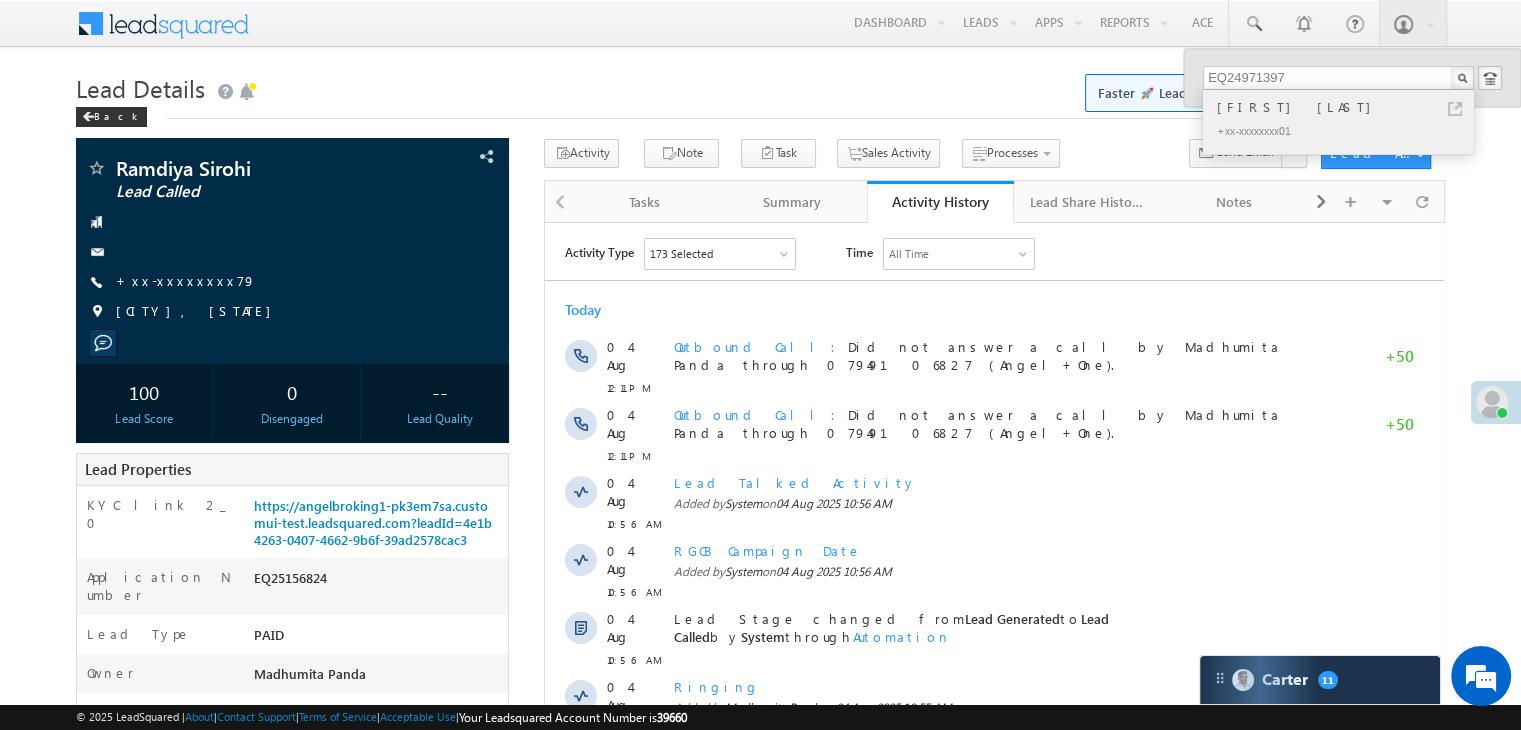click on "Kamya kumari" at bounding box center [1347, 107] 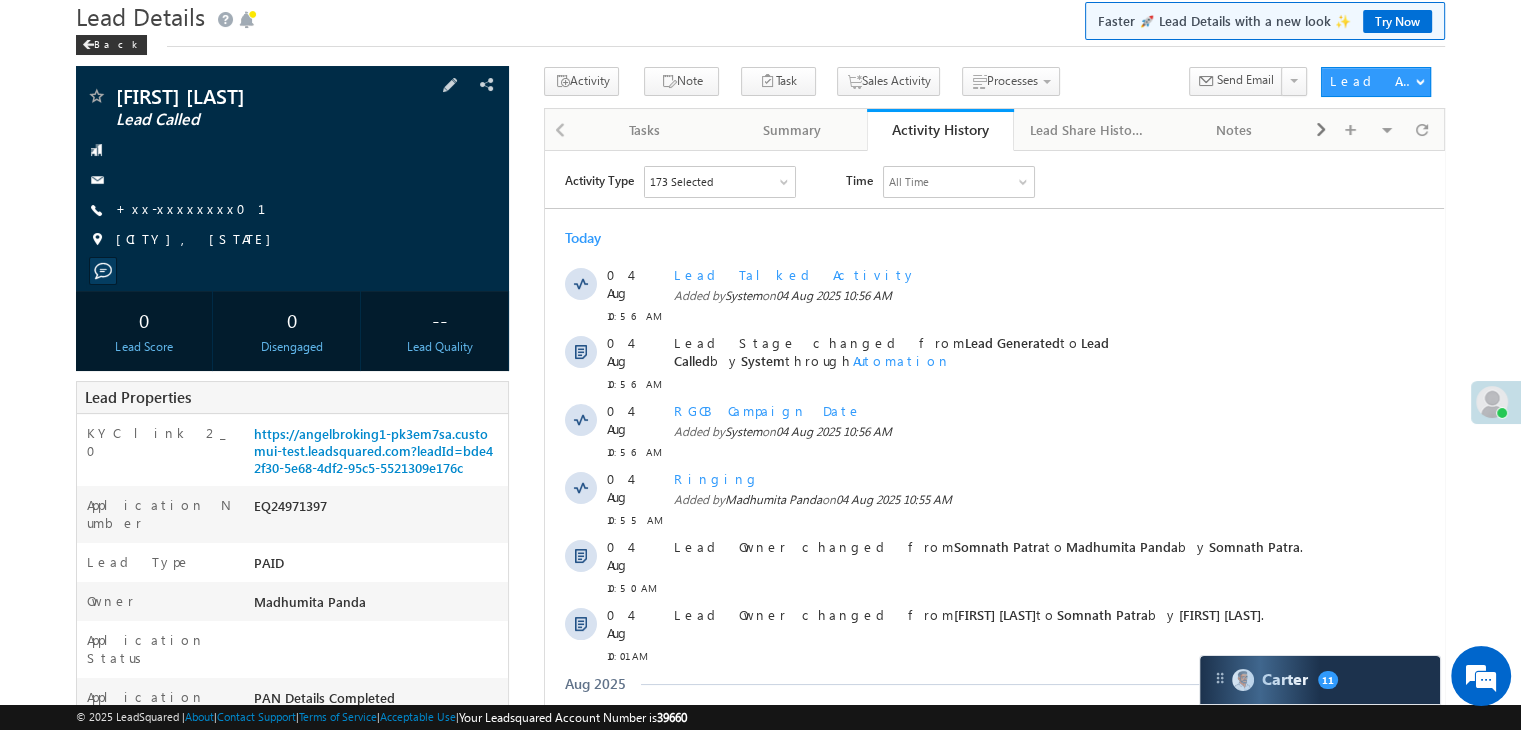 scroll, scrollTop: 300, scrollLeft: 0, axis: vertical 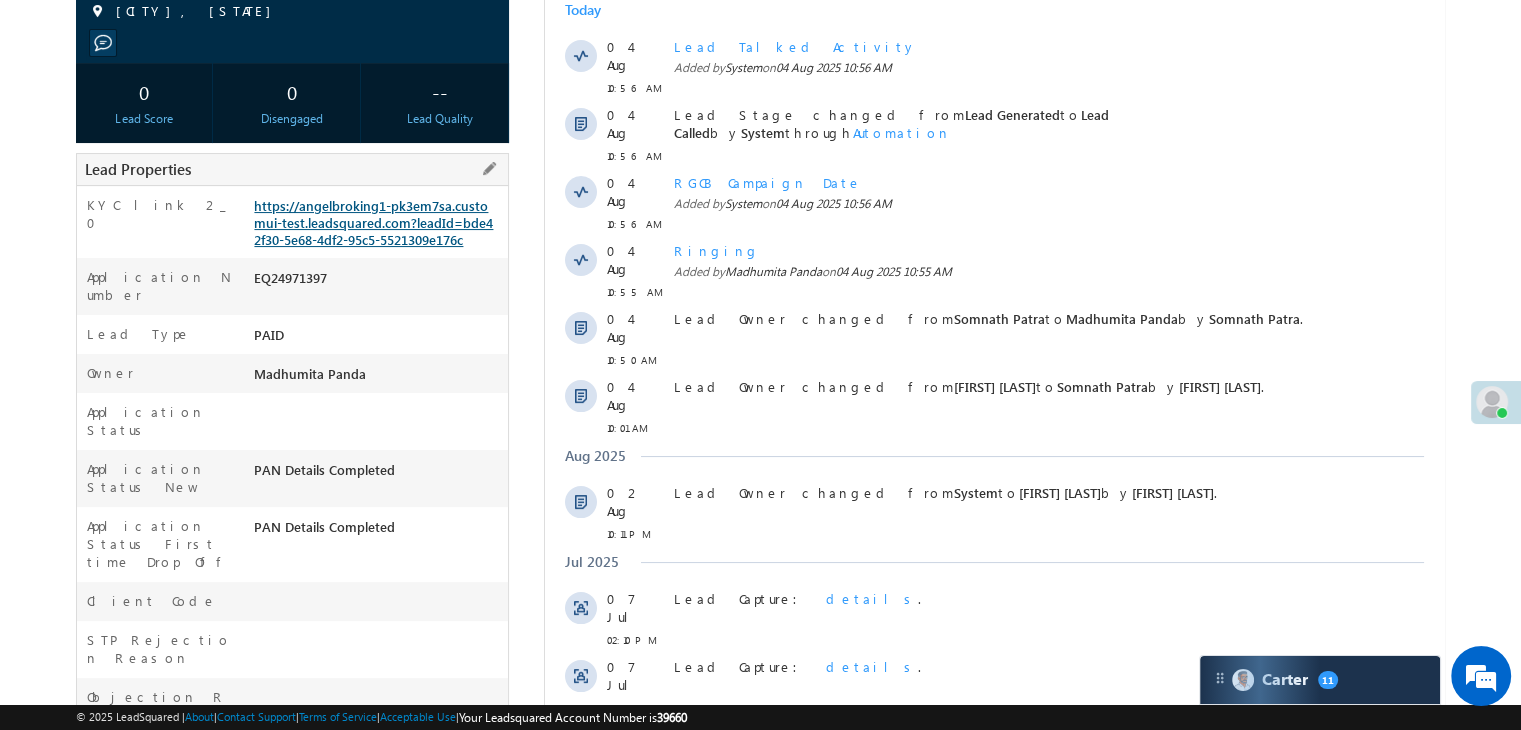 click on "https://angelbroking1-pk3em7sa.customui-test.leadsquared.com?leadId=bde42f30-5e68-4df2-95c5-5521309e176c" at bounding box center [373, 222] 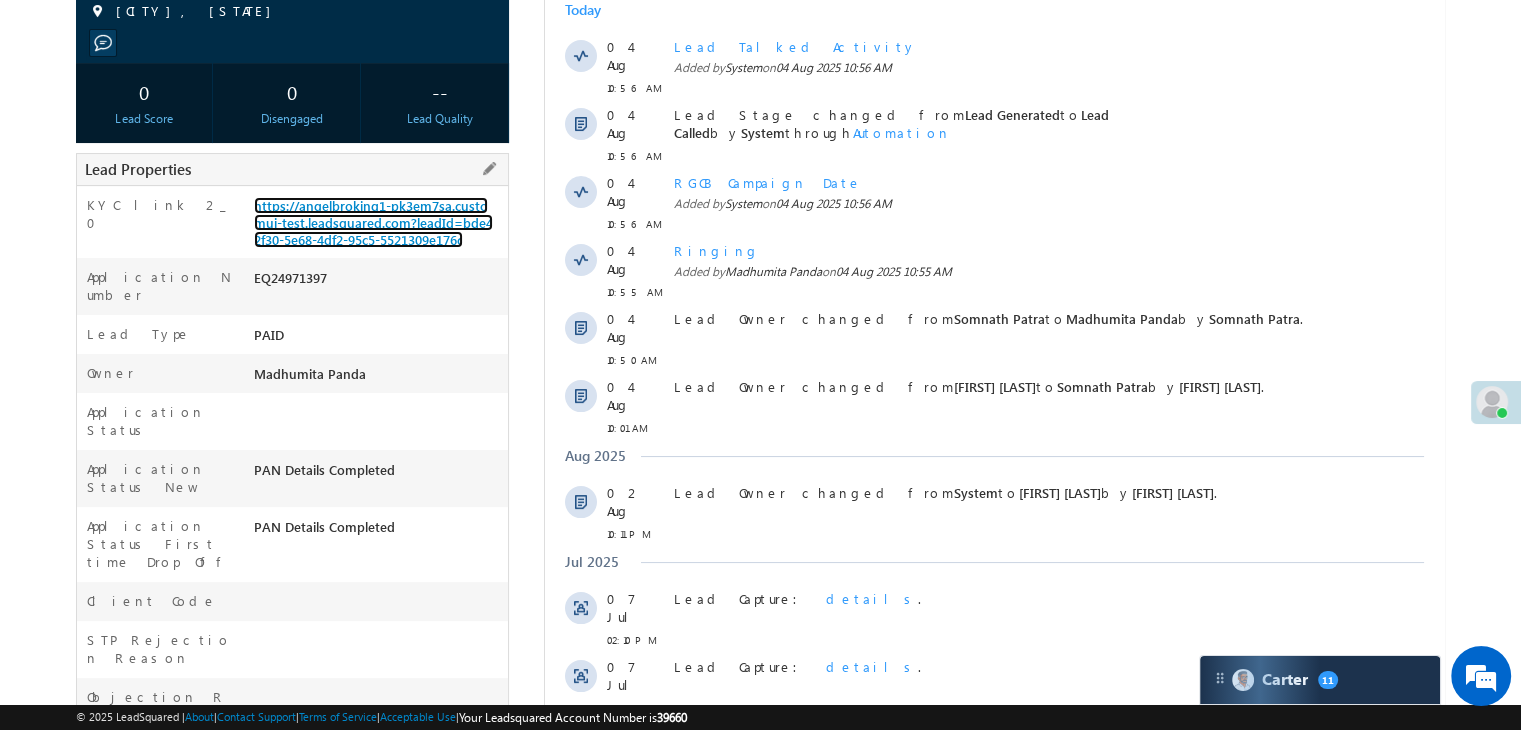 scroll, scrollTop: 0, scrollLeft: 0, axis: both 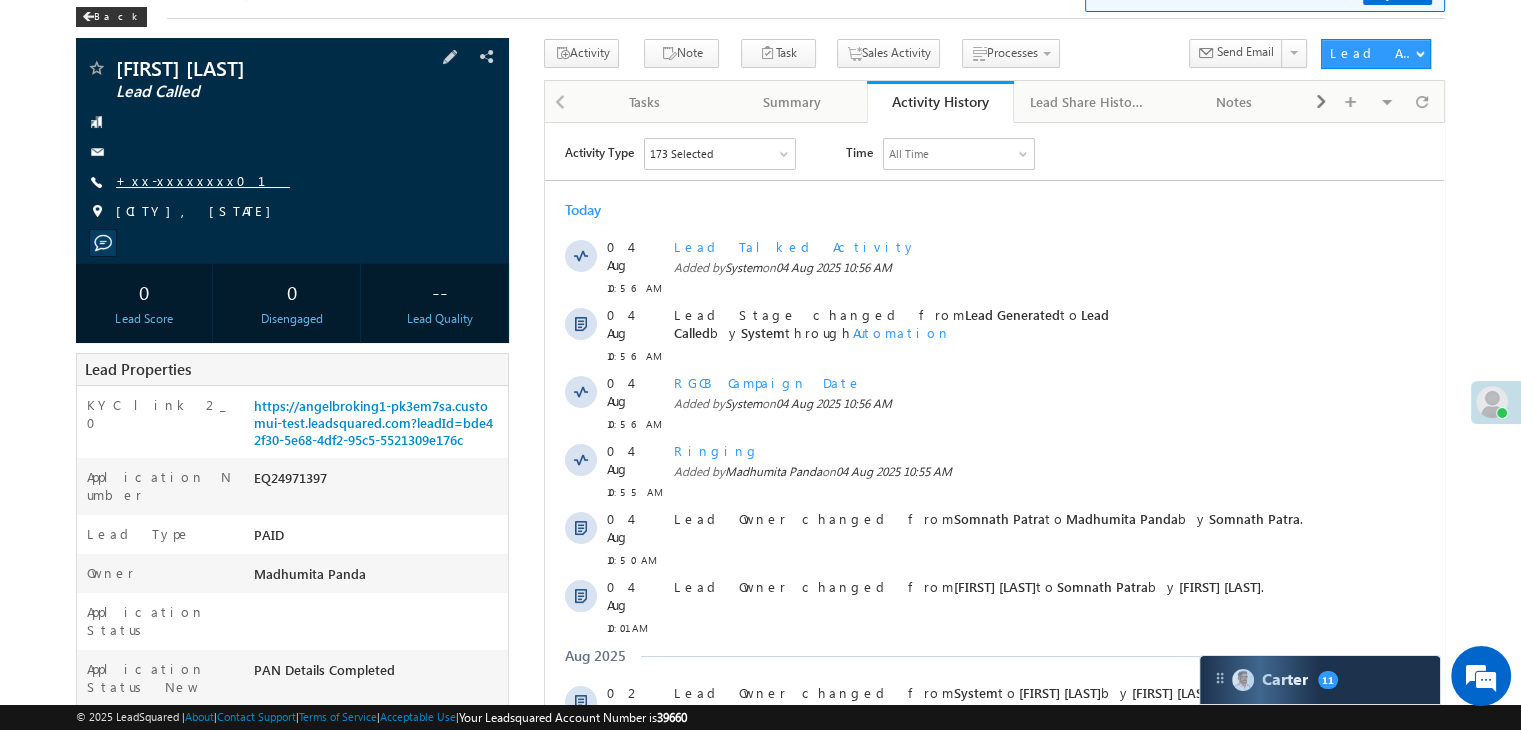 click on "+xx-xxxxxxxx01" at bounding box center (203, 180) 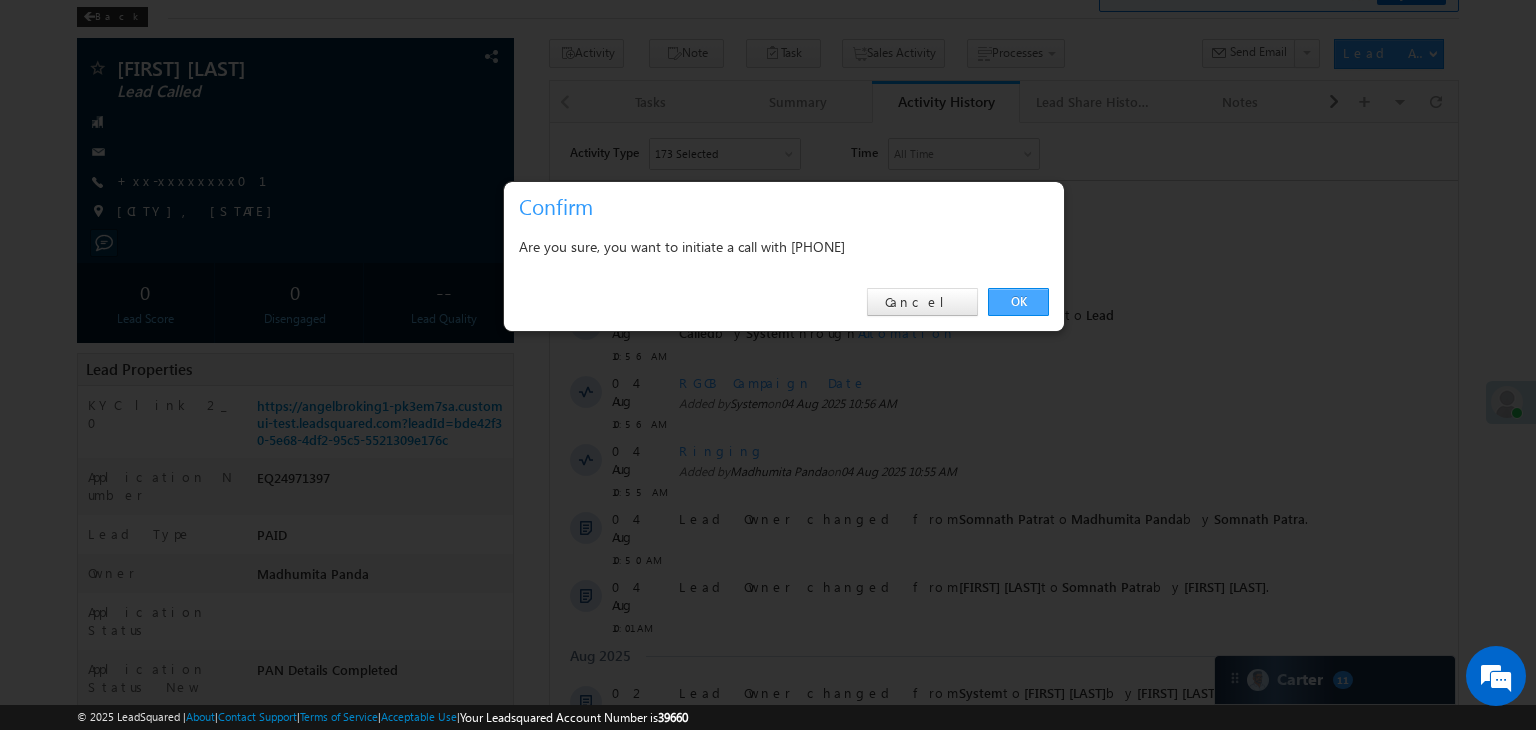 click on "OK" at bounding box center [1018, 302] 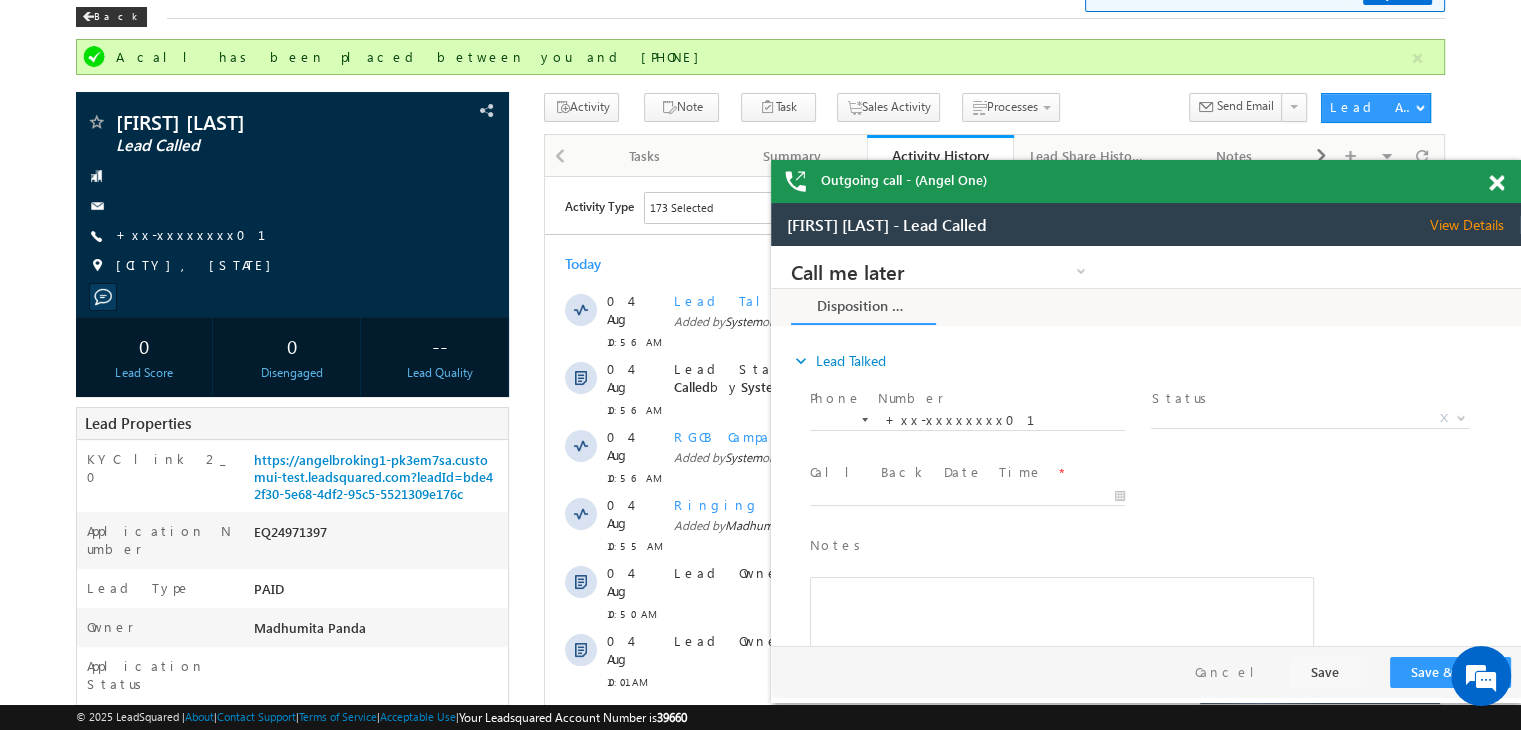scroll, scrollTop: 0, scrollLeft: 0, axis: both 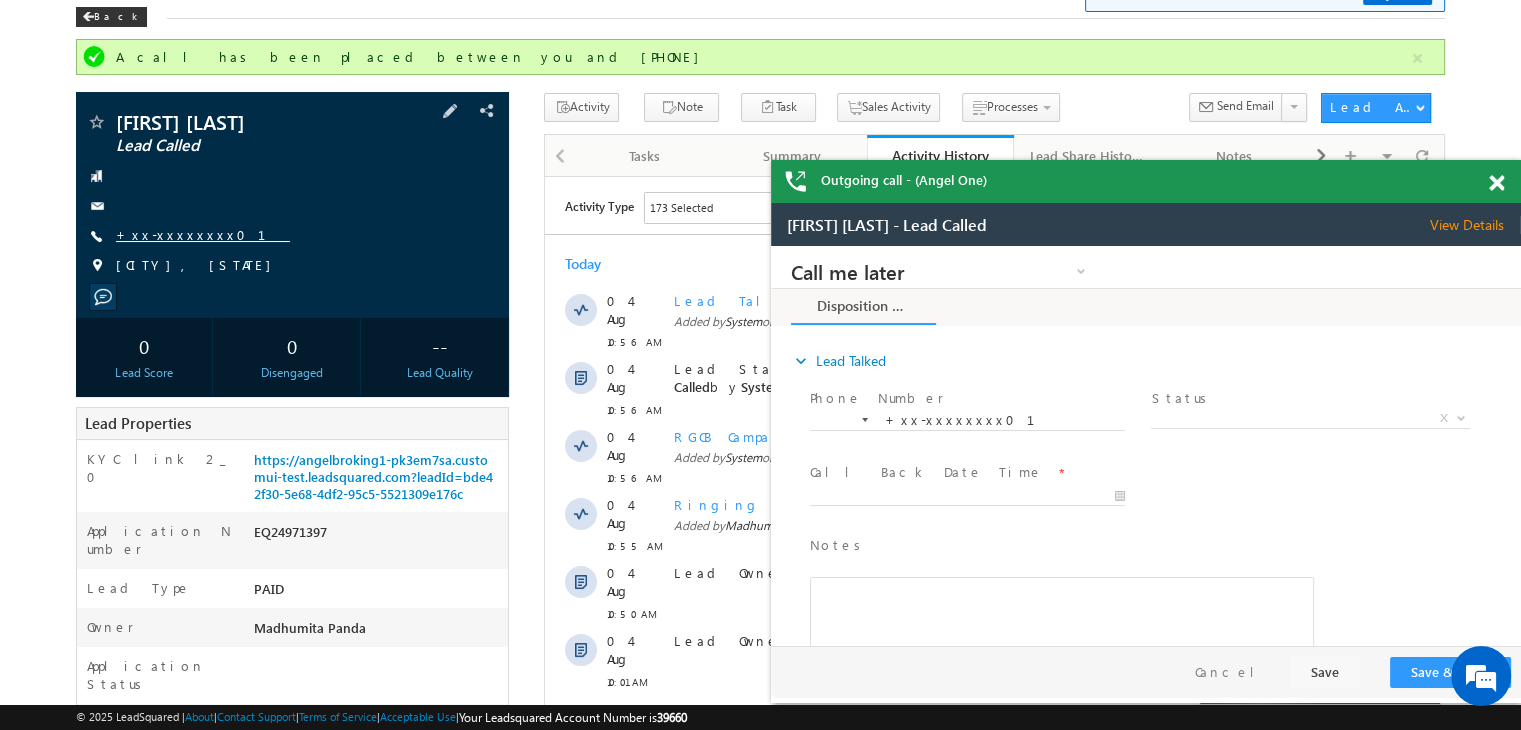 click on "+xx-xxxxxxxx01" at bounding box center [203, 234] 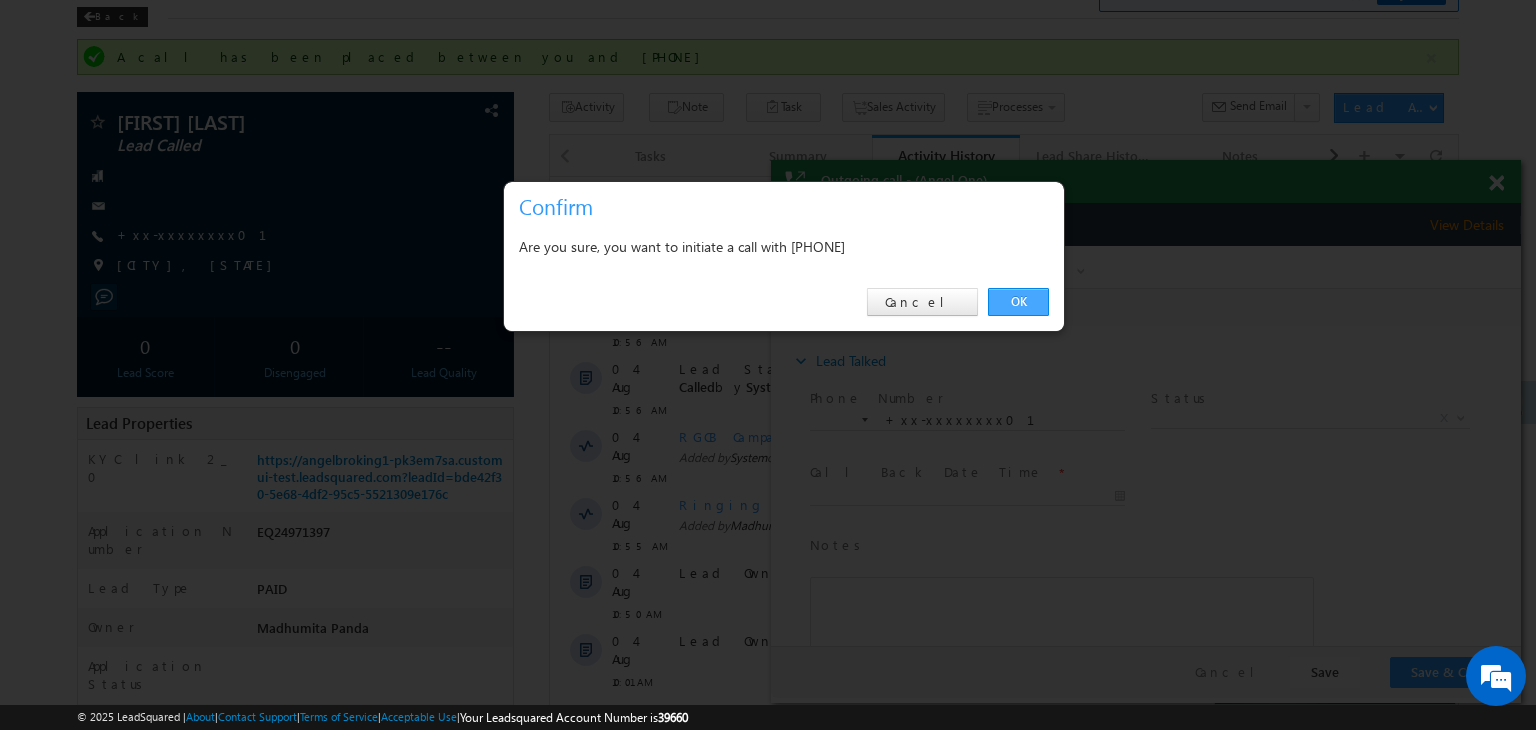 click on "OK" at bounding box center (1018, 302) 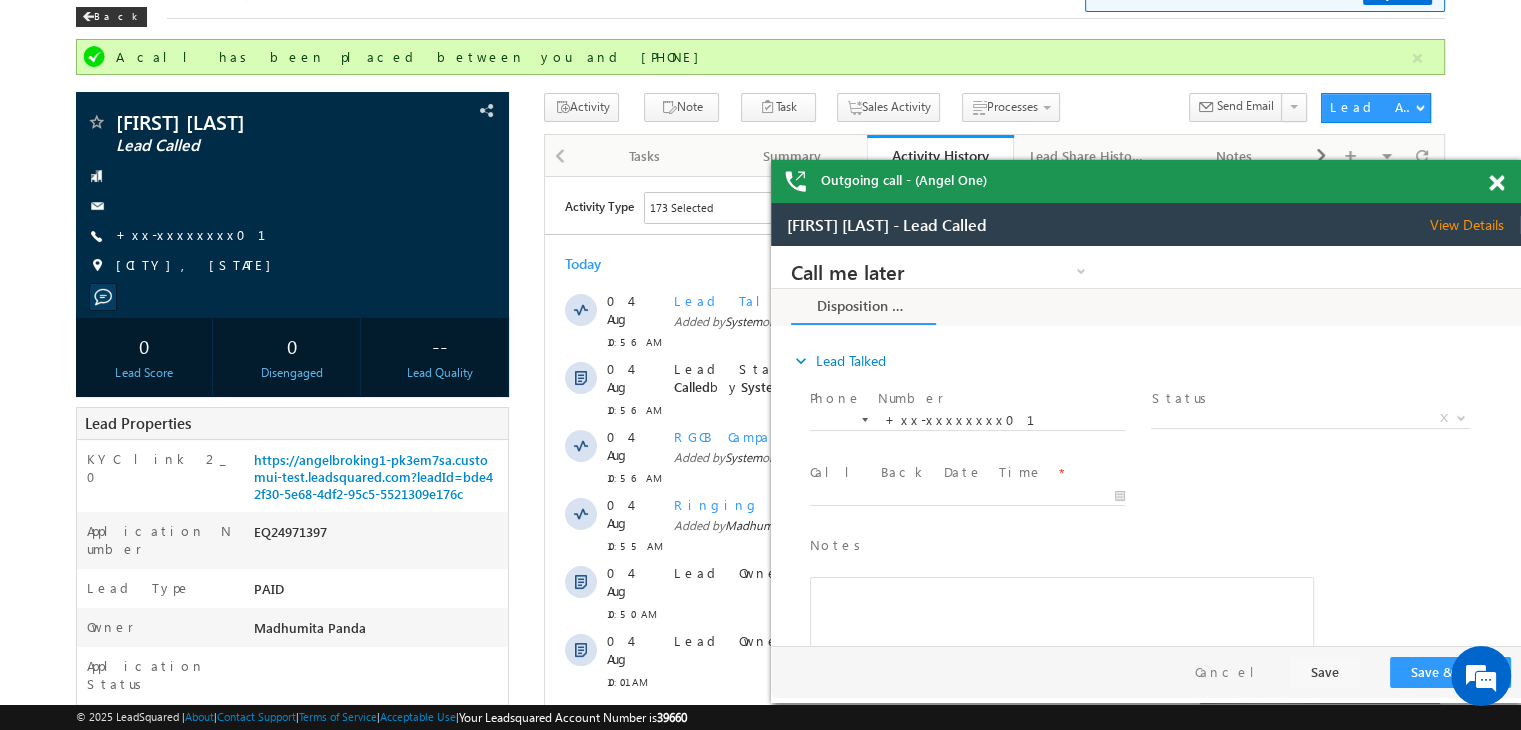 scroll, scrollTop: 0, scrollLeft: 0, axis: both 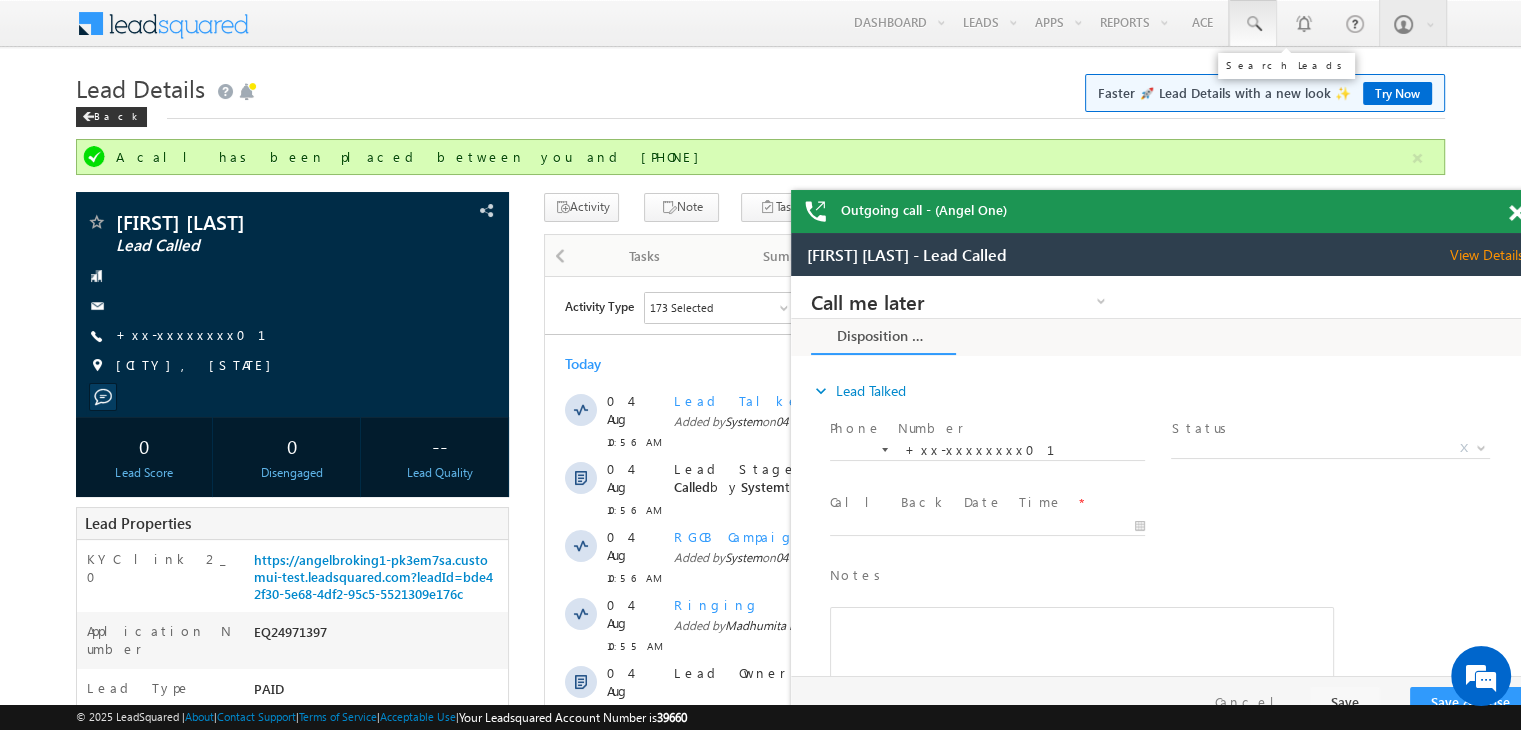 click at bounding box center [1253, 24] 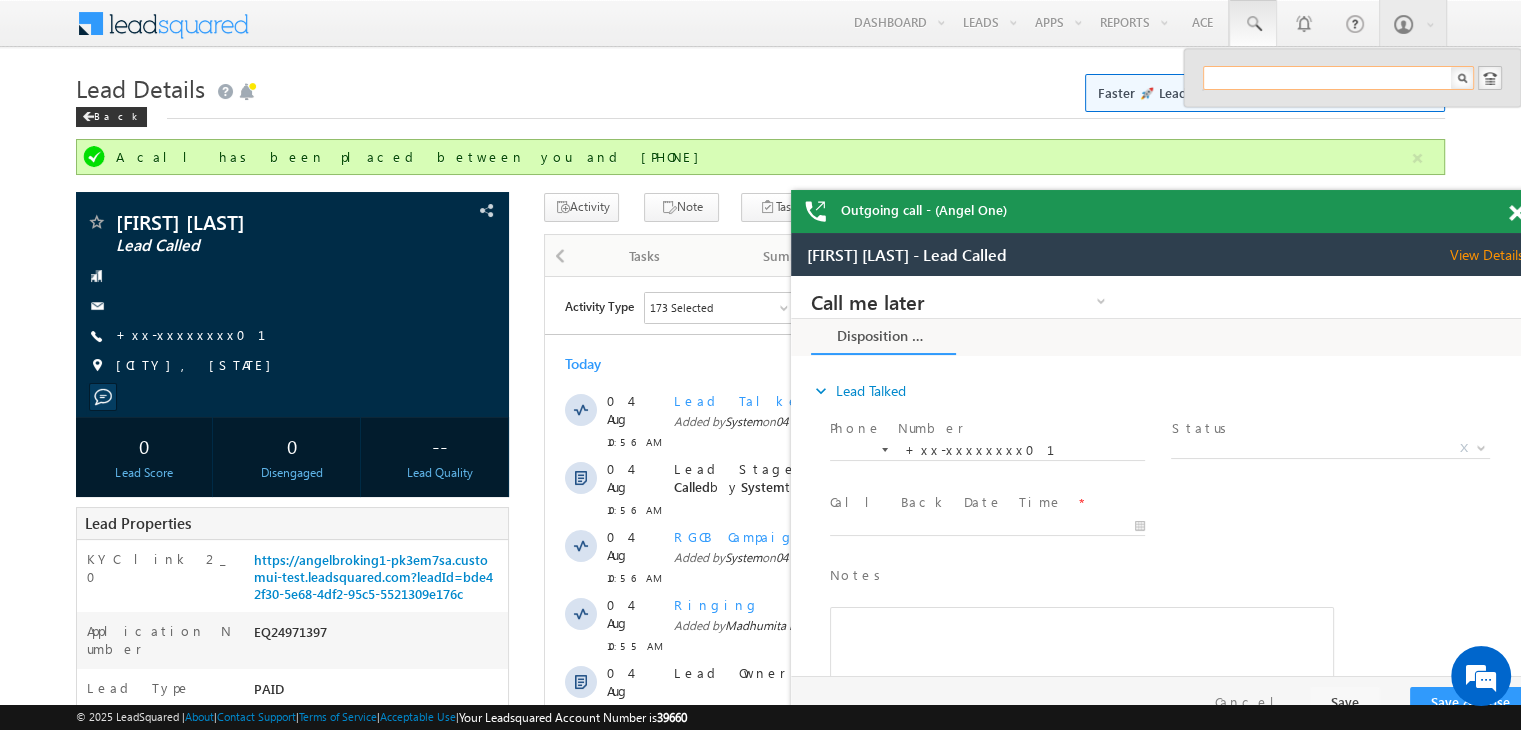 click at bounding box center (1338, 78) 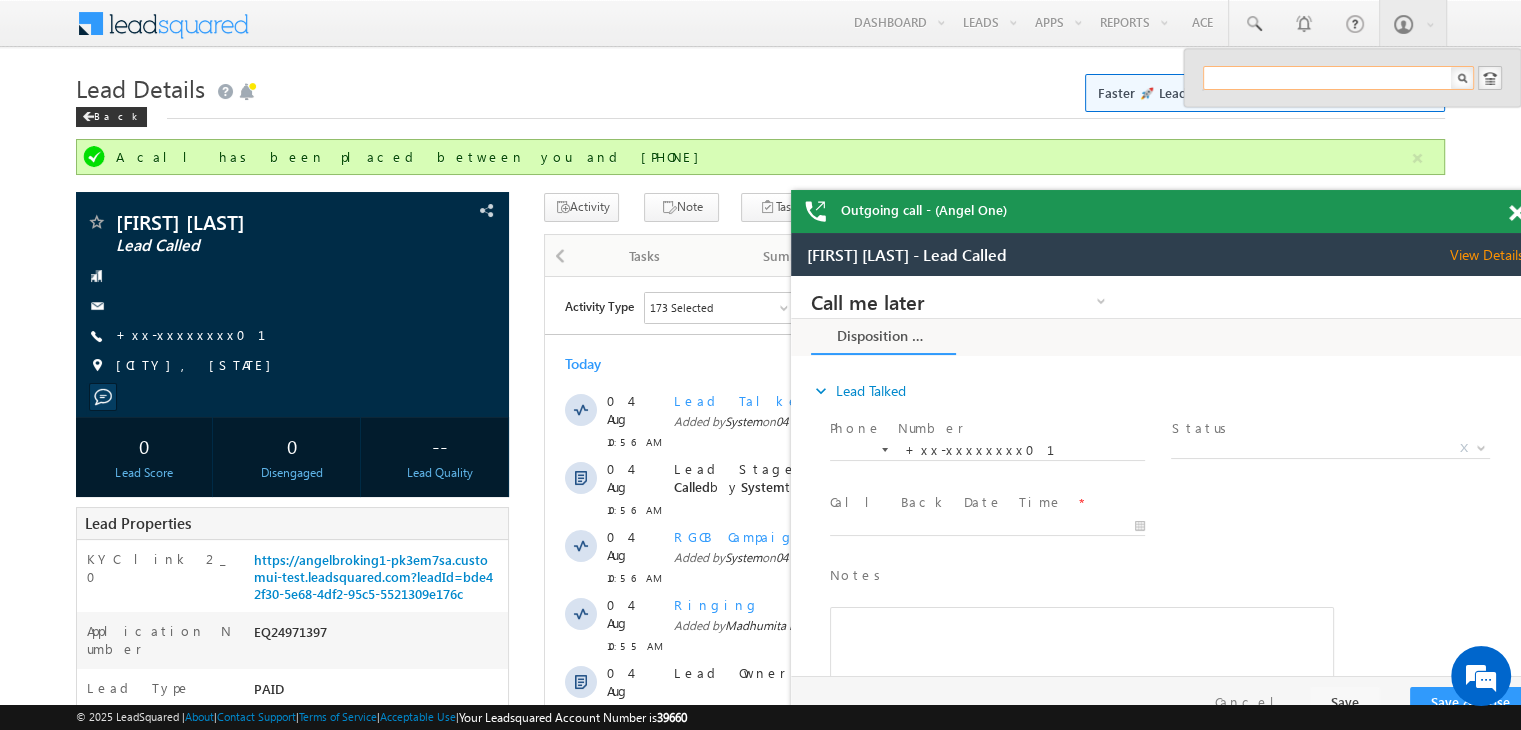 paste on "EQ24975751" 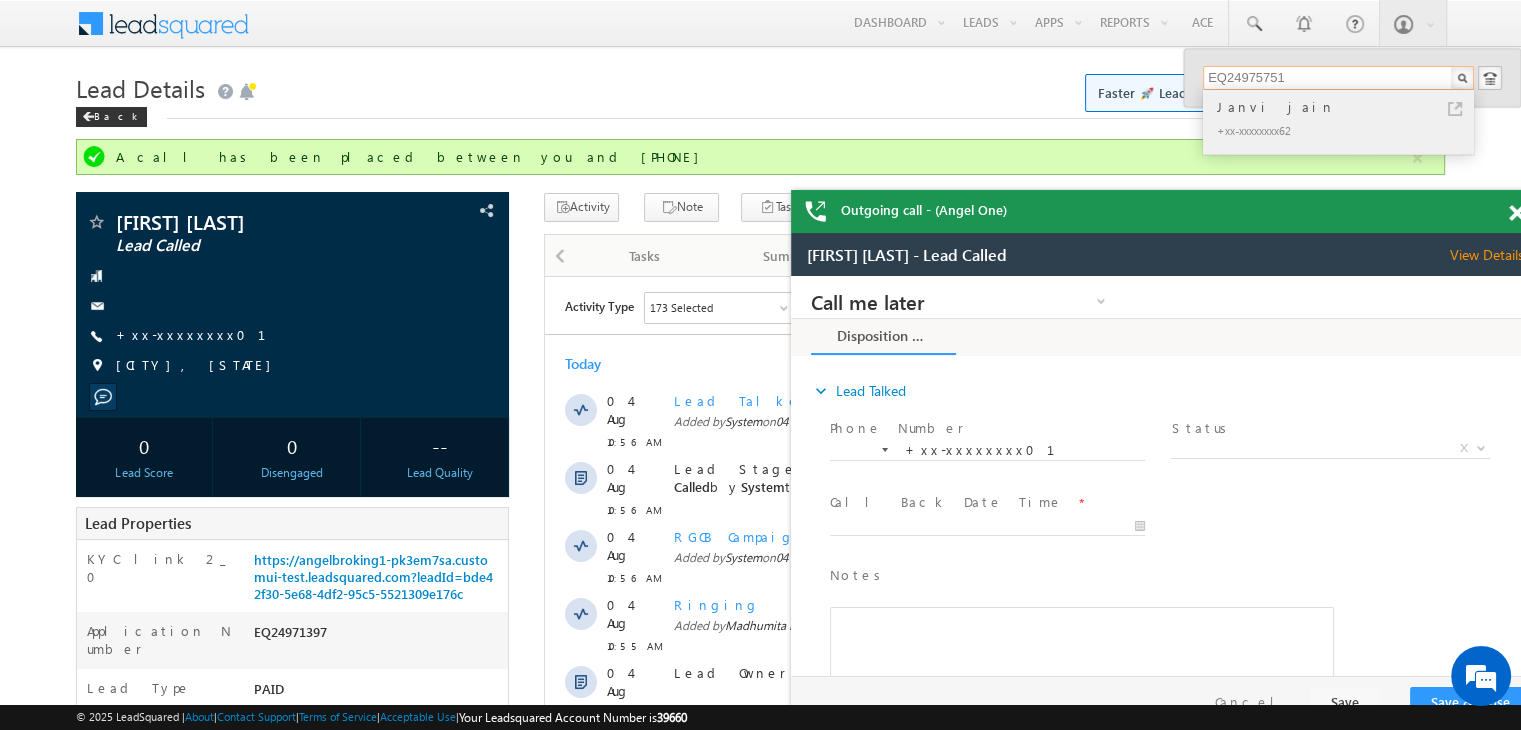 type on "EQ24975751" 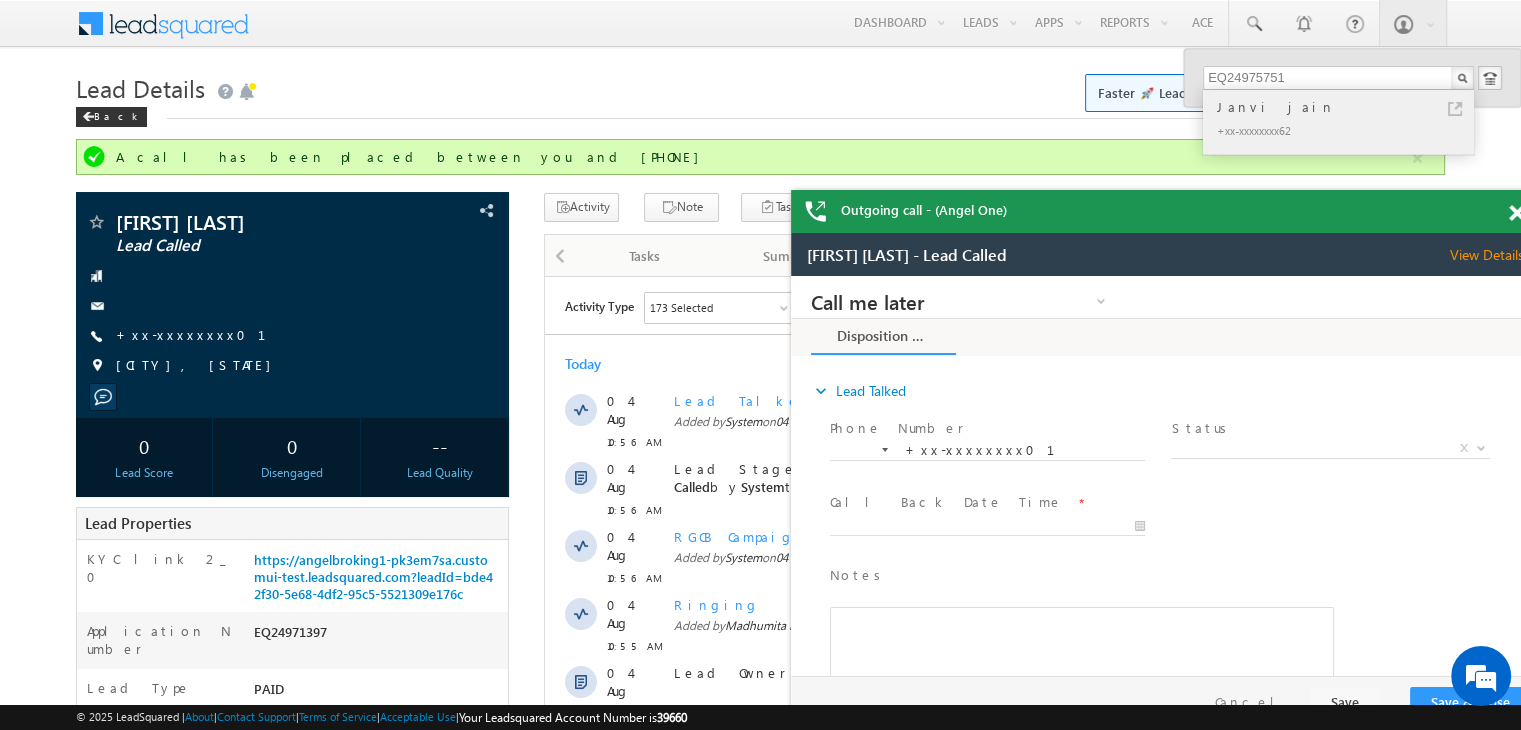click on "Janvi jain" at bounding box center (1347, 107) 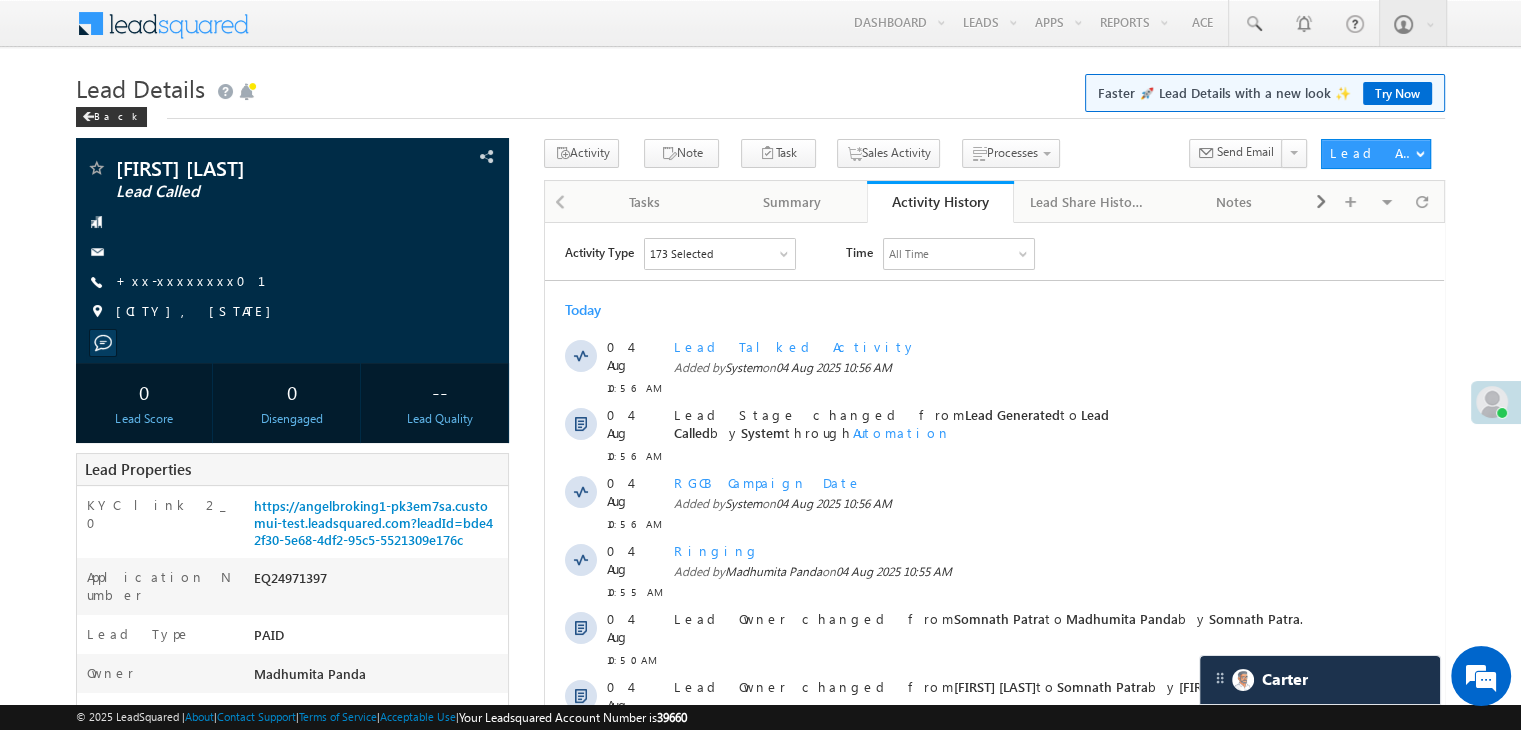 scroll, scrollTop: 0, scrollLeft: 0, axis: both 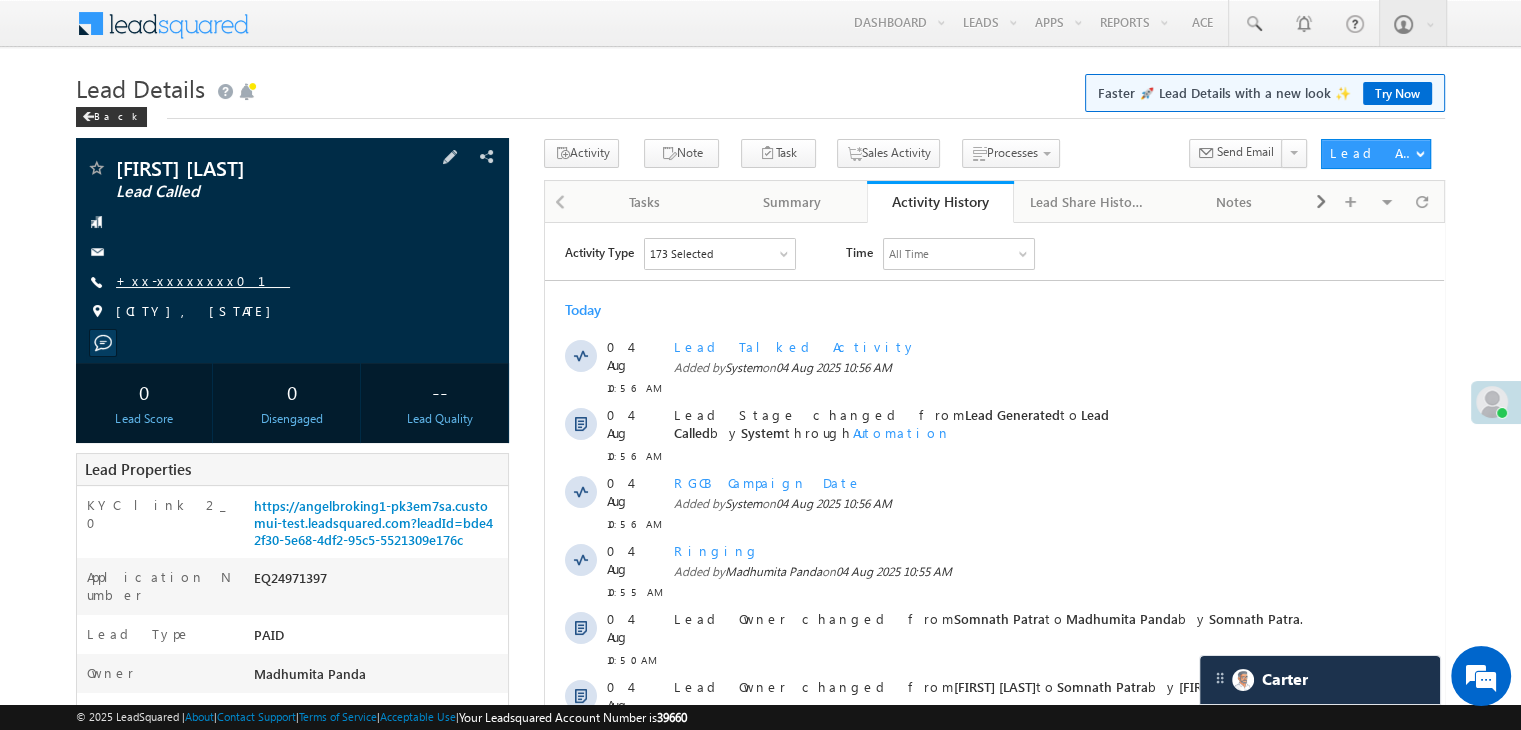 click on "+xx-xxxxxxxx01" at bounding box center (203, 280) 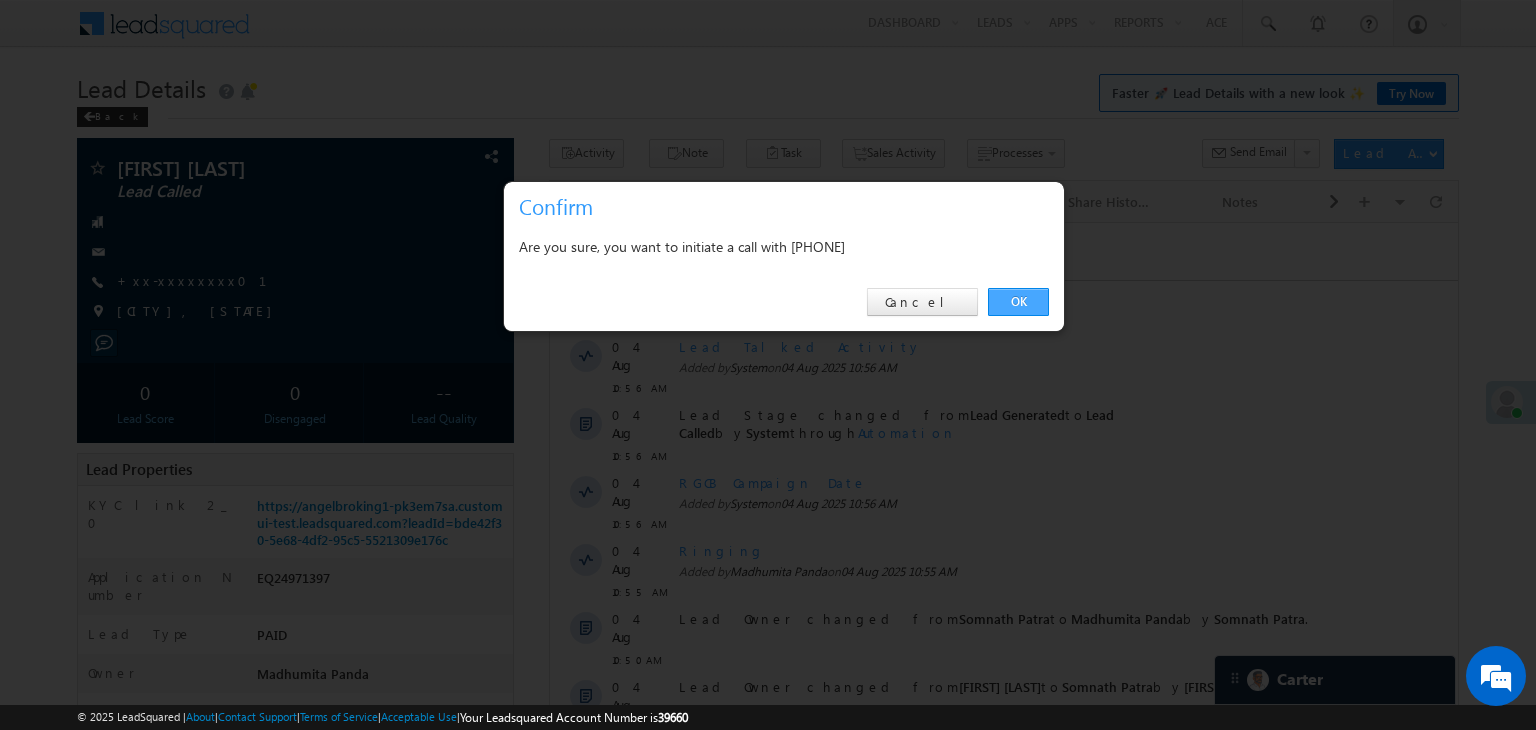 click on "OK" at bounding box center (1018, 302) 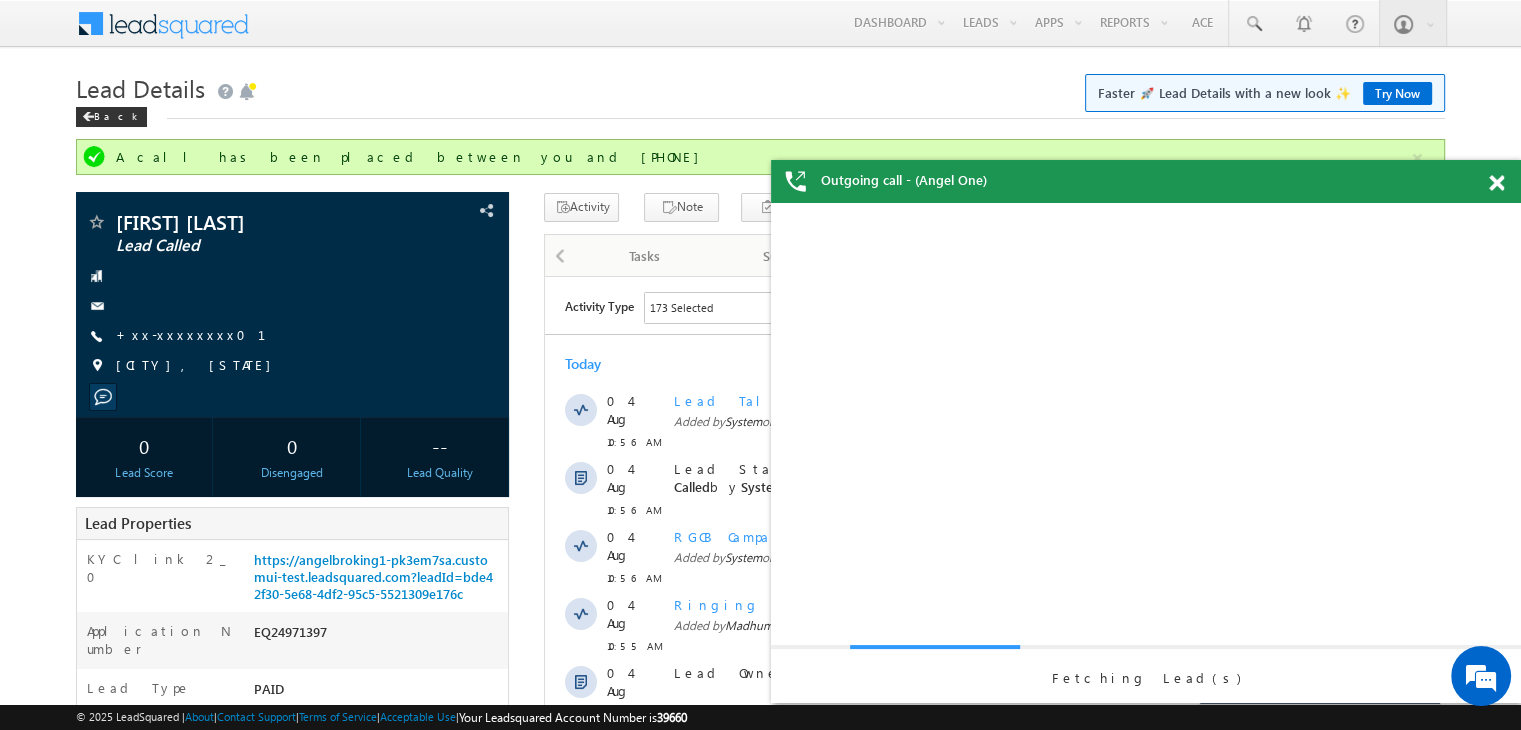 scroll, scrollTop: 0, scrollLeft: 0, axis: both 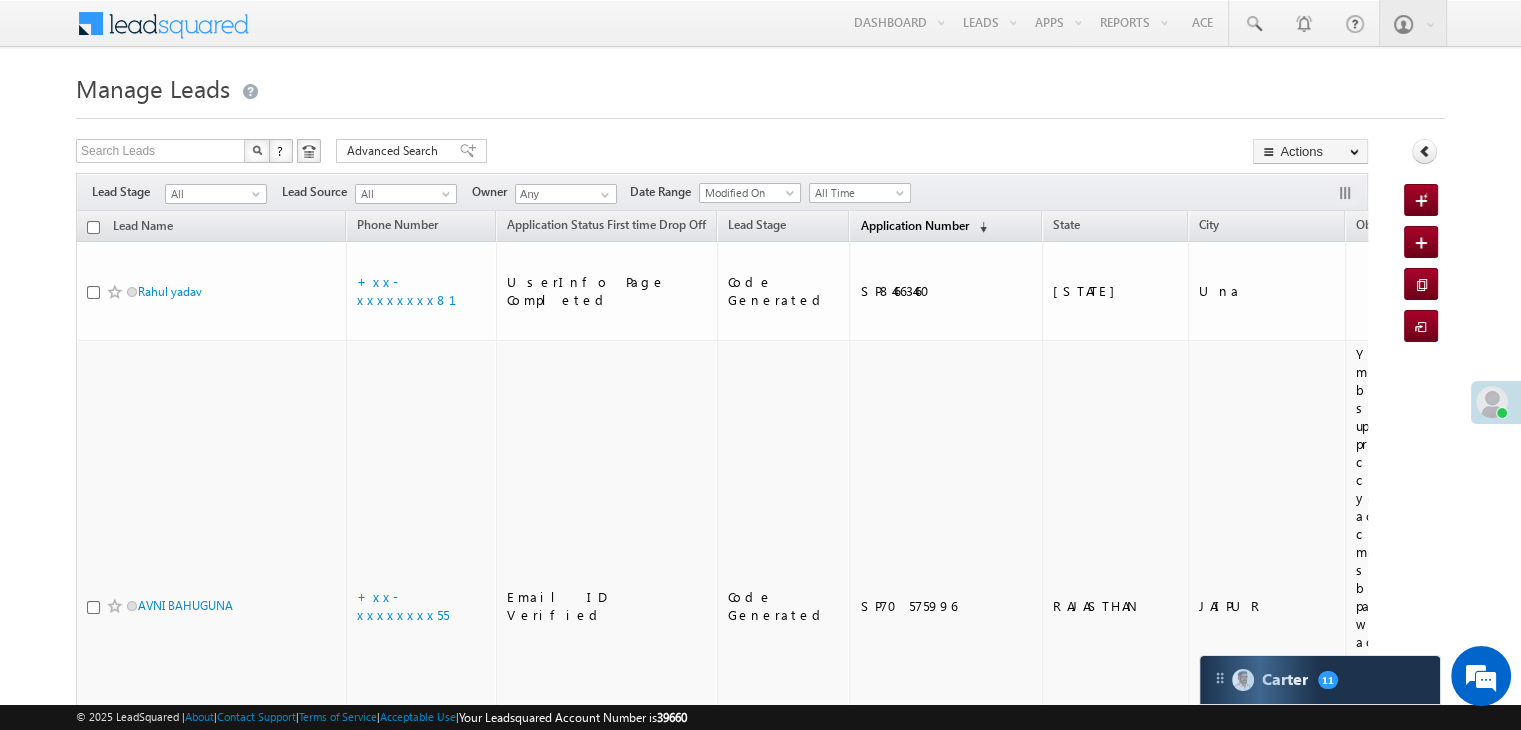 click on "Application Number" at bounding box center [914, 225] 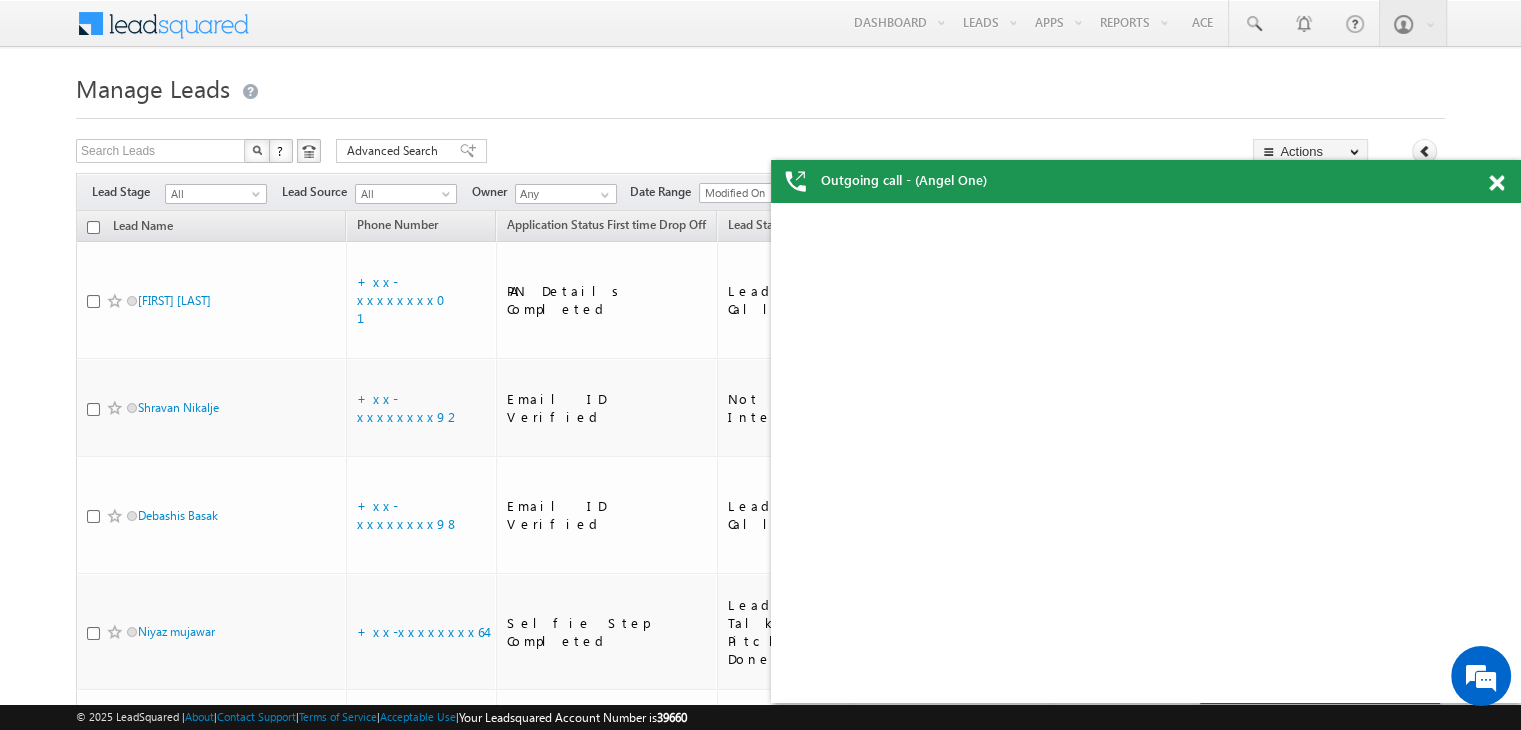 scroll, scrollTop: 0, scrollLeft: 0, axis: both 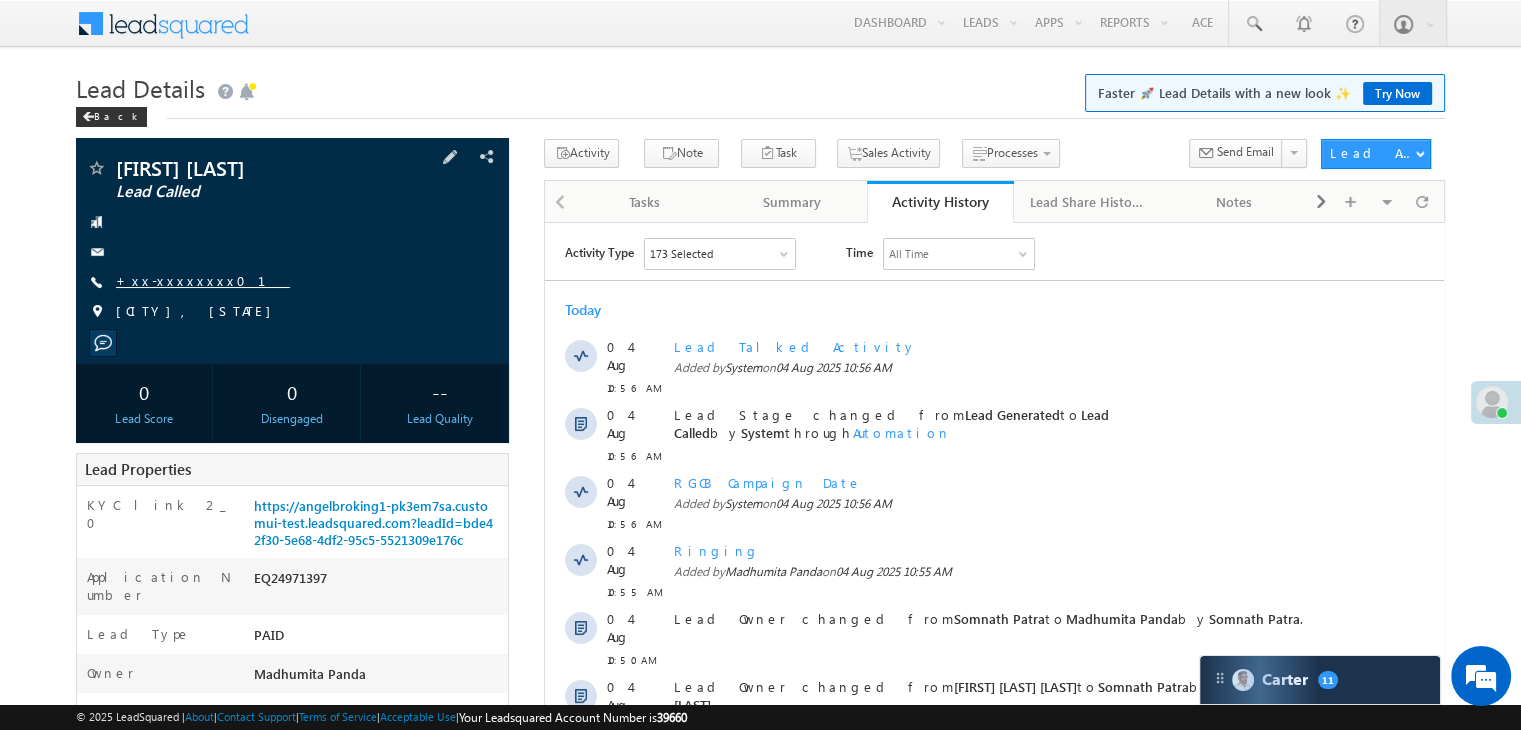 click on "+xx-xxxxxxxx01" at bounding box center [203, 280] 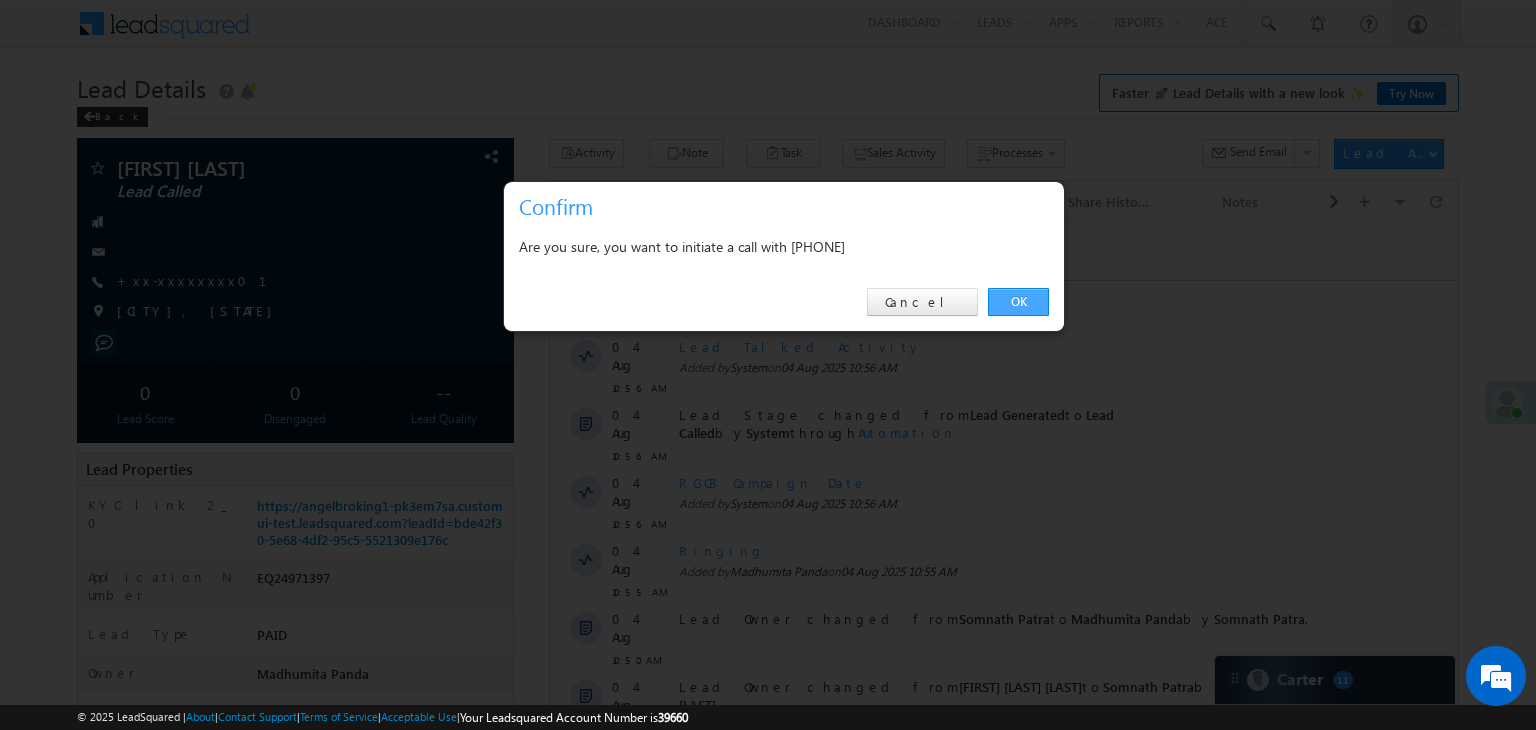 drag, startPoint x: 1008, startPoint y: 299, endPoint x: 452, endPoint y: 104, distance: 589.2037 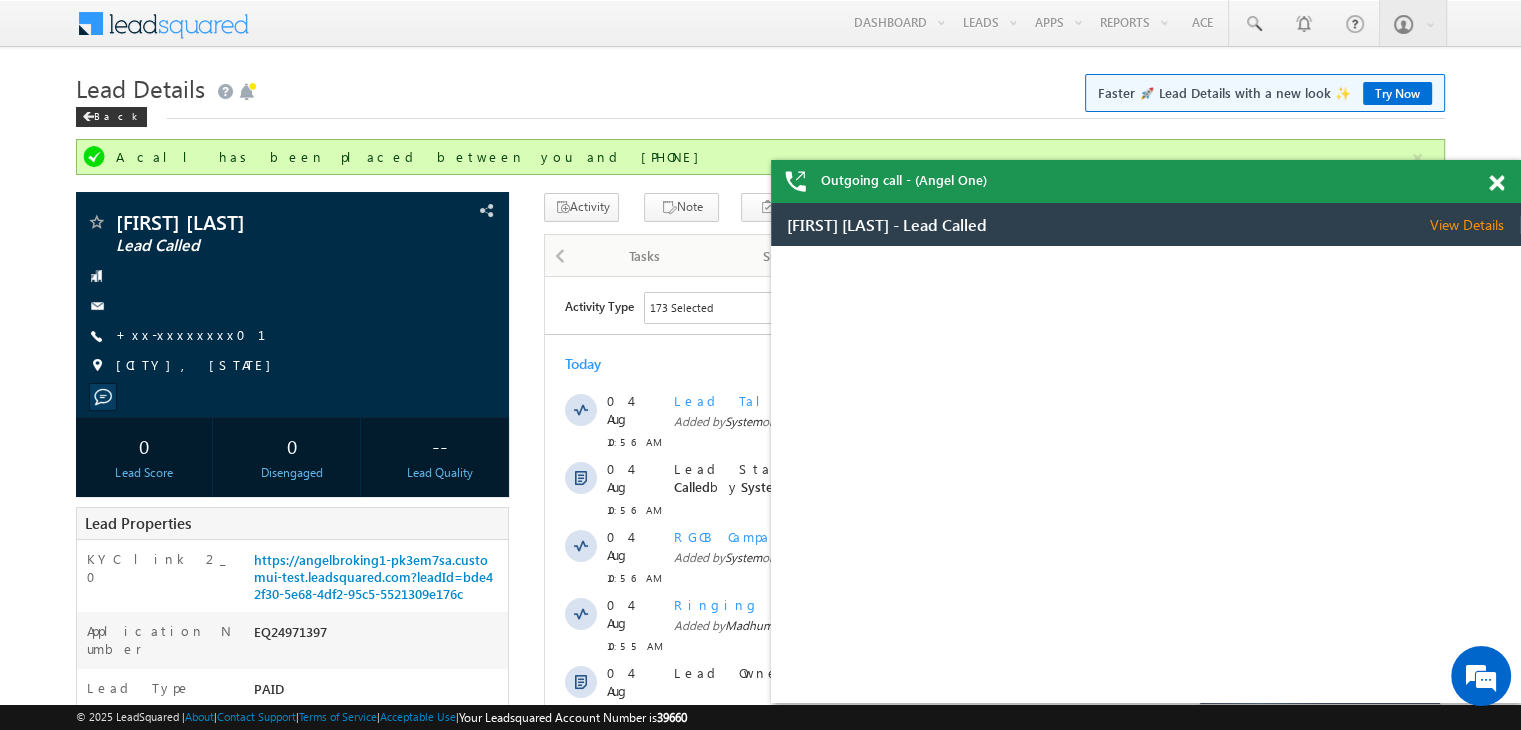 scroll, scrollTop: 0, scrollLeft: 0, axis: both 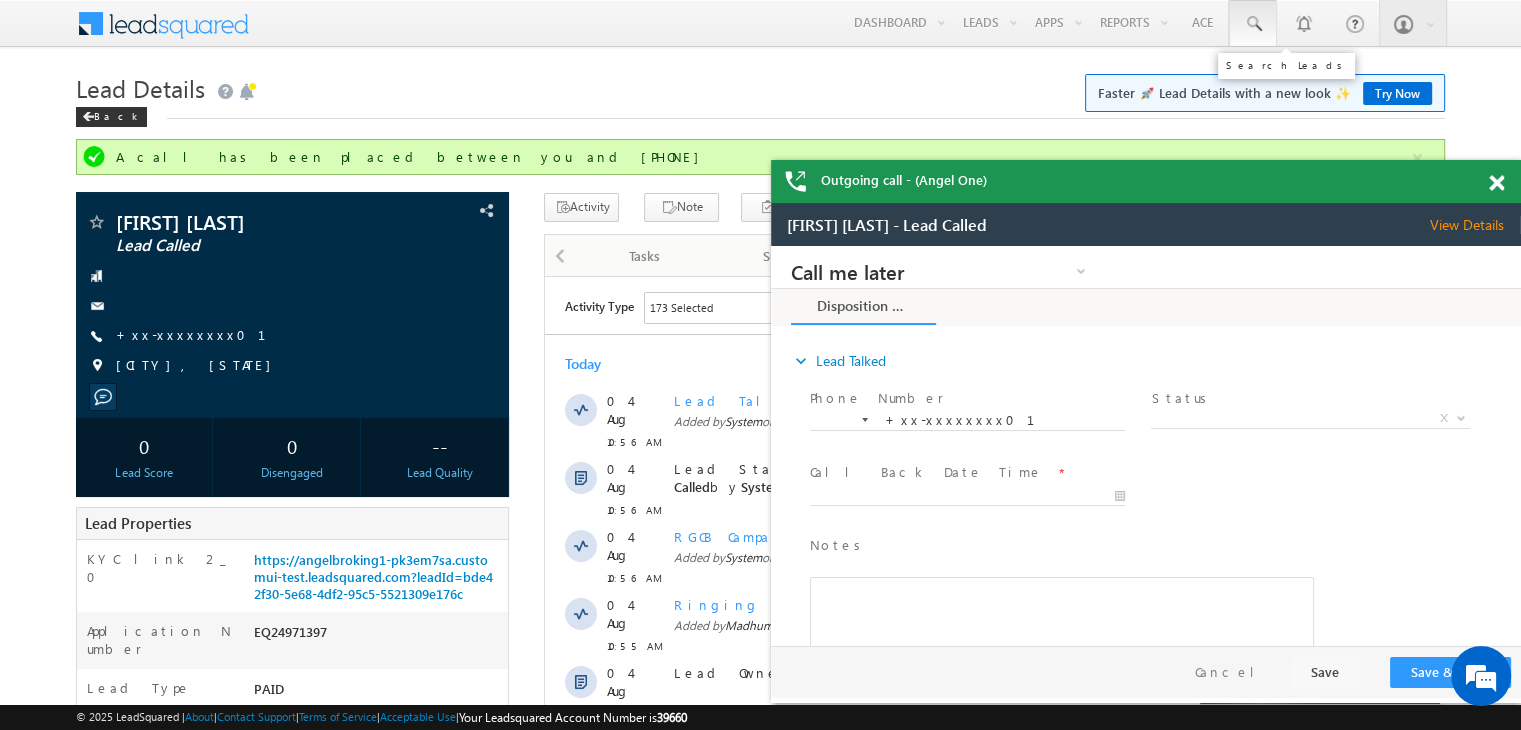 click at bounding box center [1253, 24] 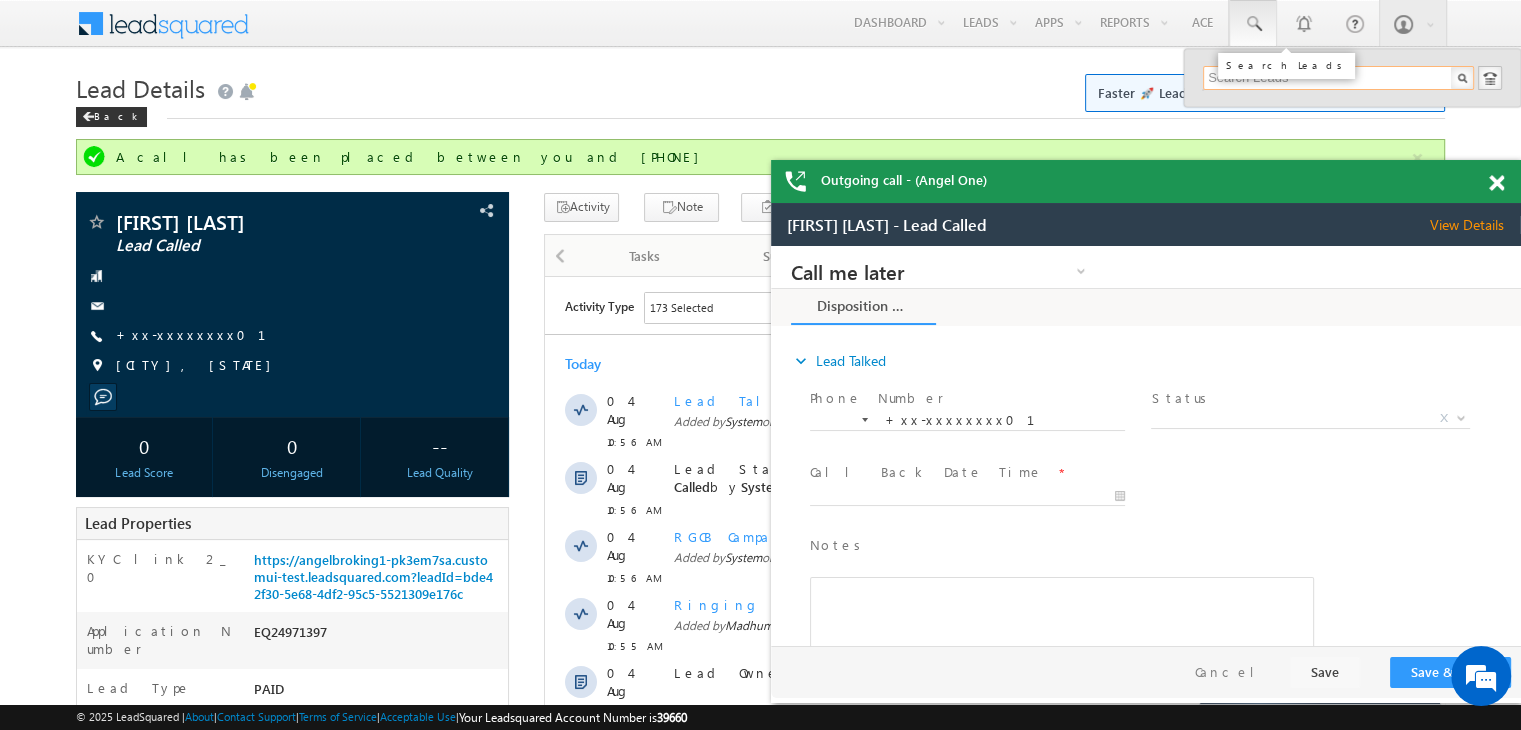 paste on "EQ24975751" 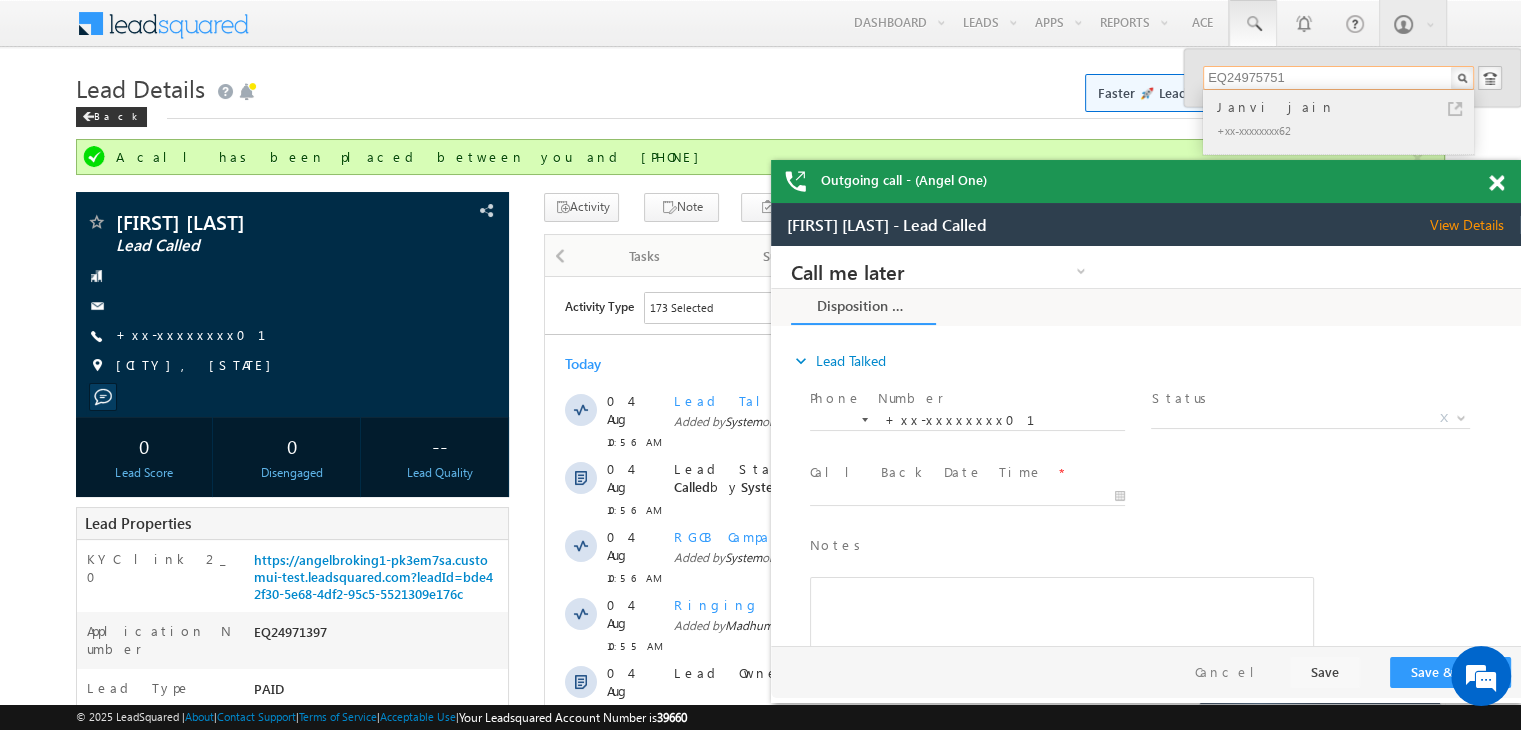 type on "EQ24975751" 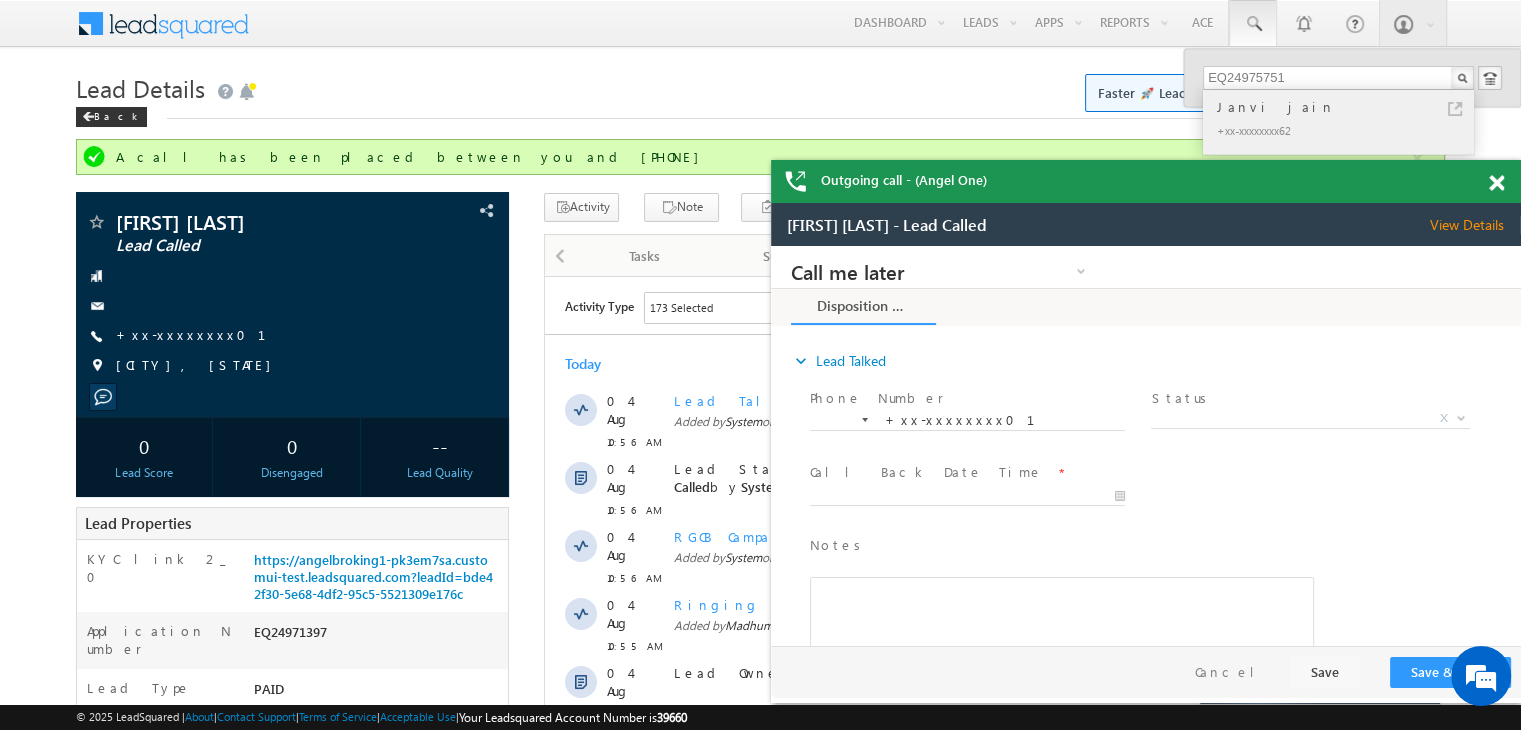 click on "Janvi jain" at bounding box center [1347, 107] 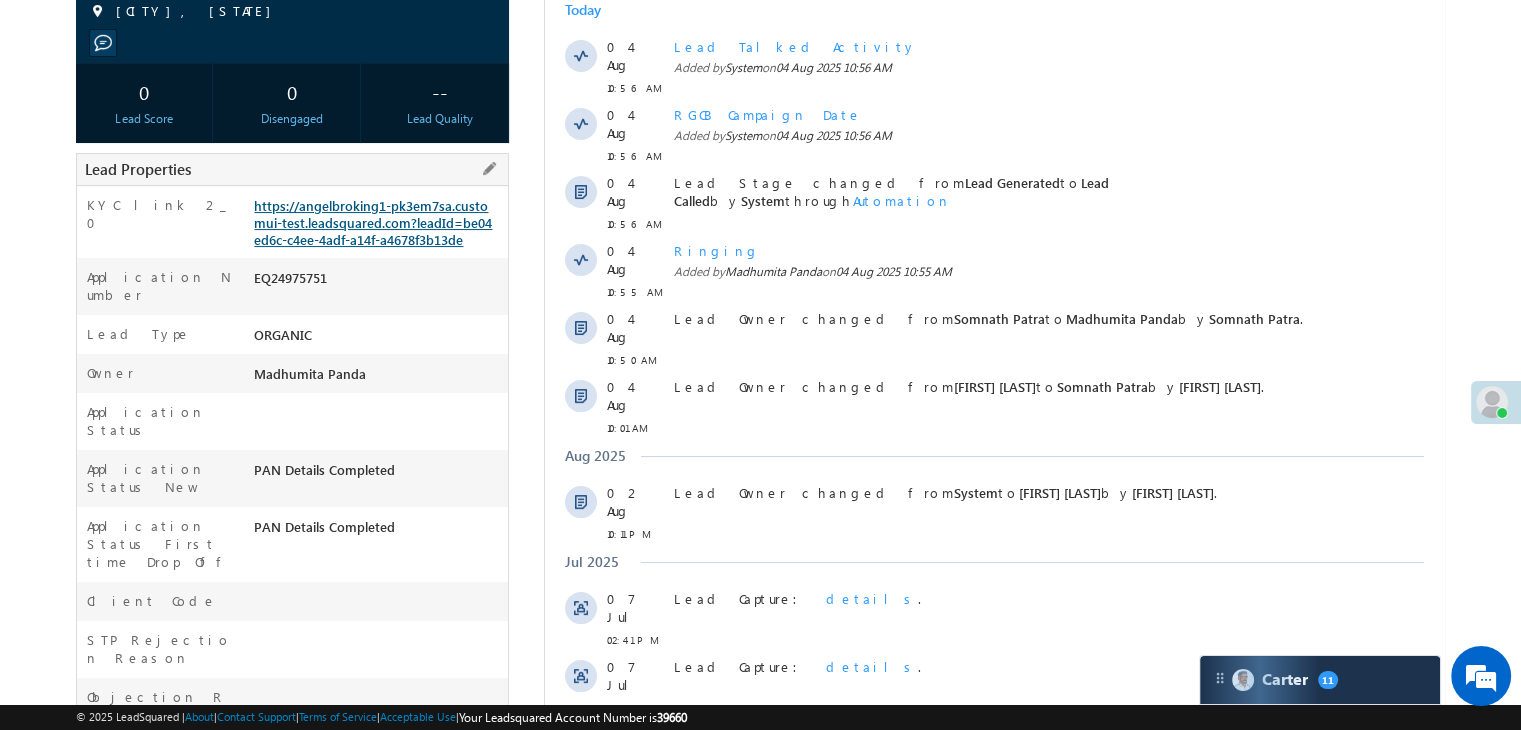 scroll, scrollTop: 0, scrollLeft: 0, axis: both 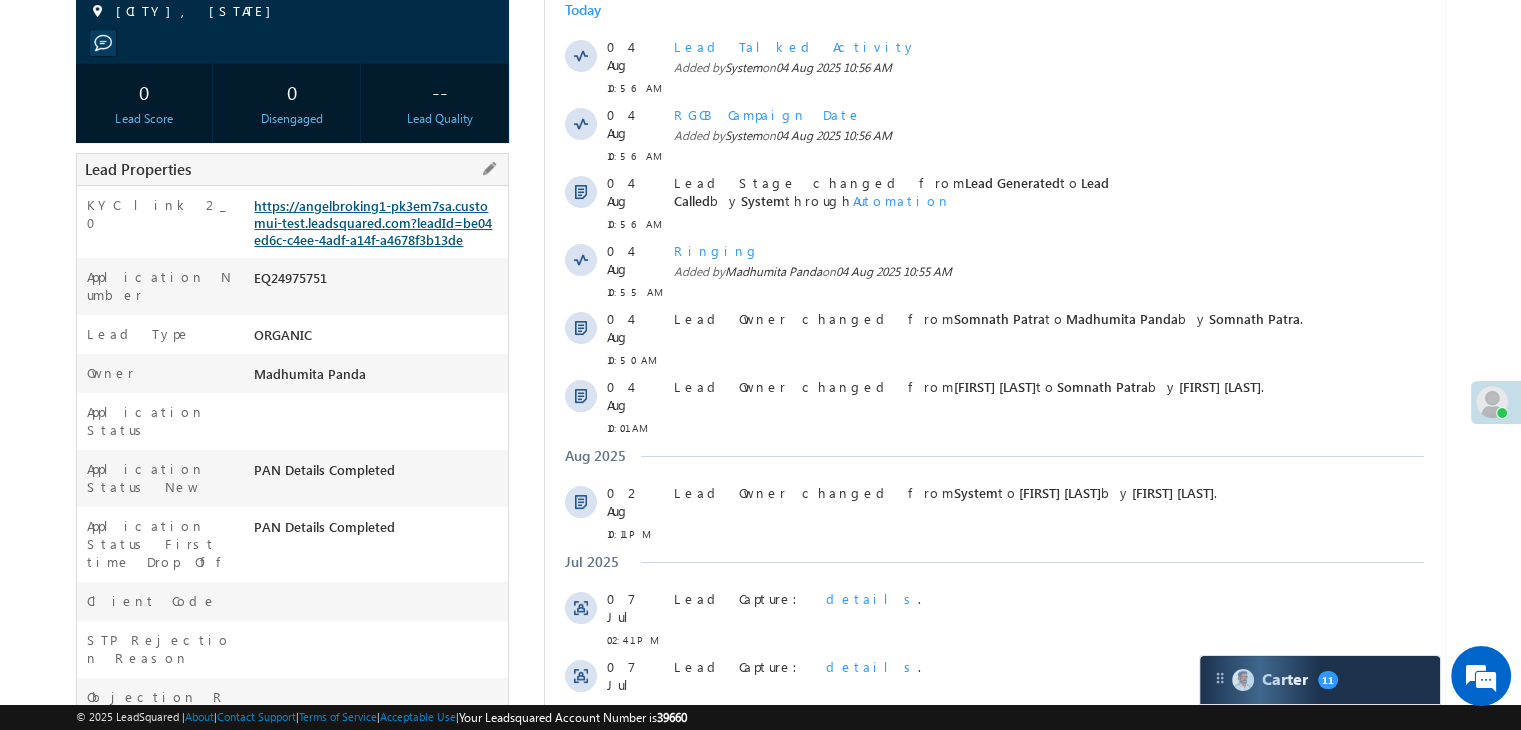 click on "https://angelbroking1-pk3em7sa.customui-test.leadsquared.com?leadId=be04ed6c-c4ee-4adf-a14f-a4678f3b13de" at bounding box center [373, 222] 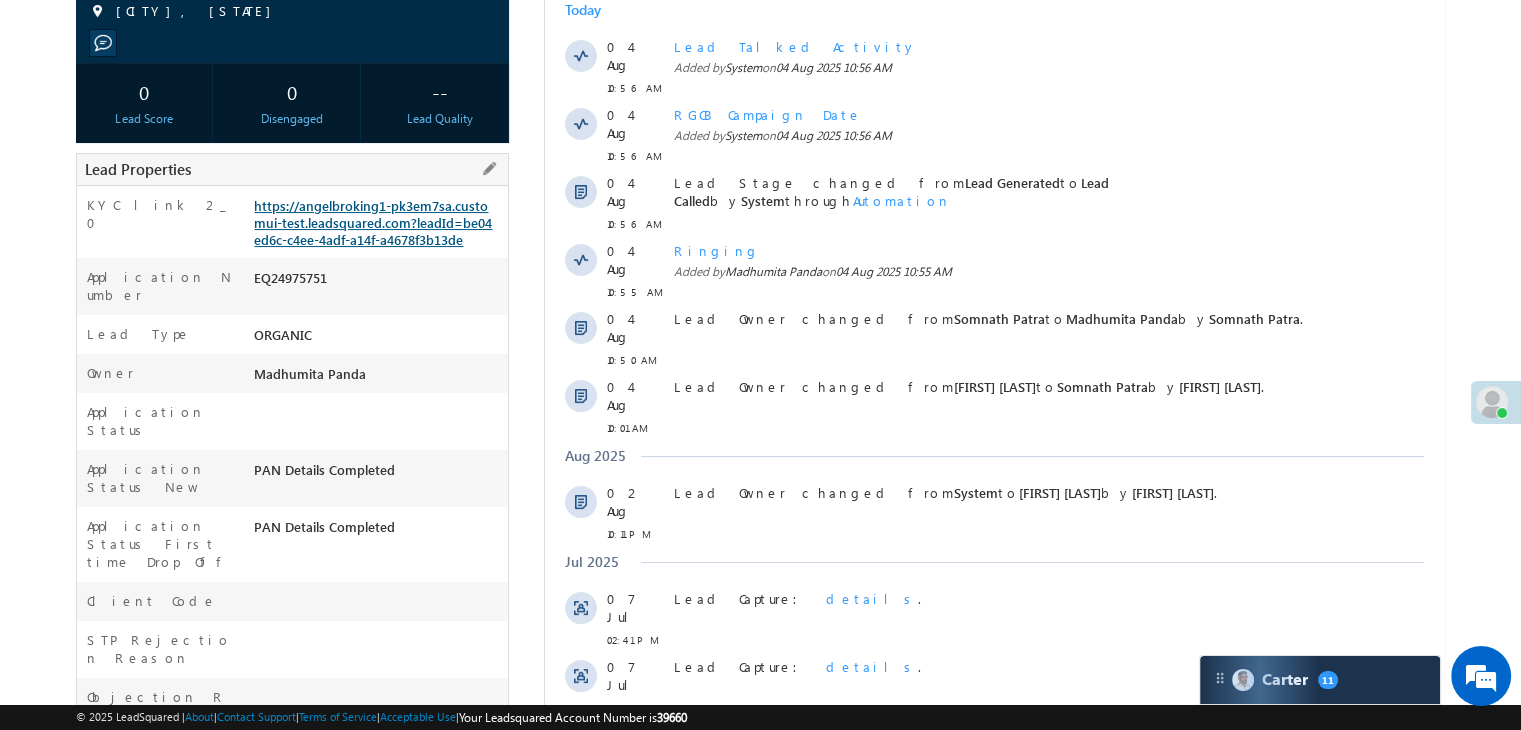 scroll, scrollTop: 0, scrollLeft: 0, axis: both 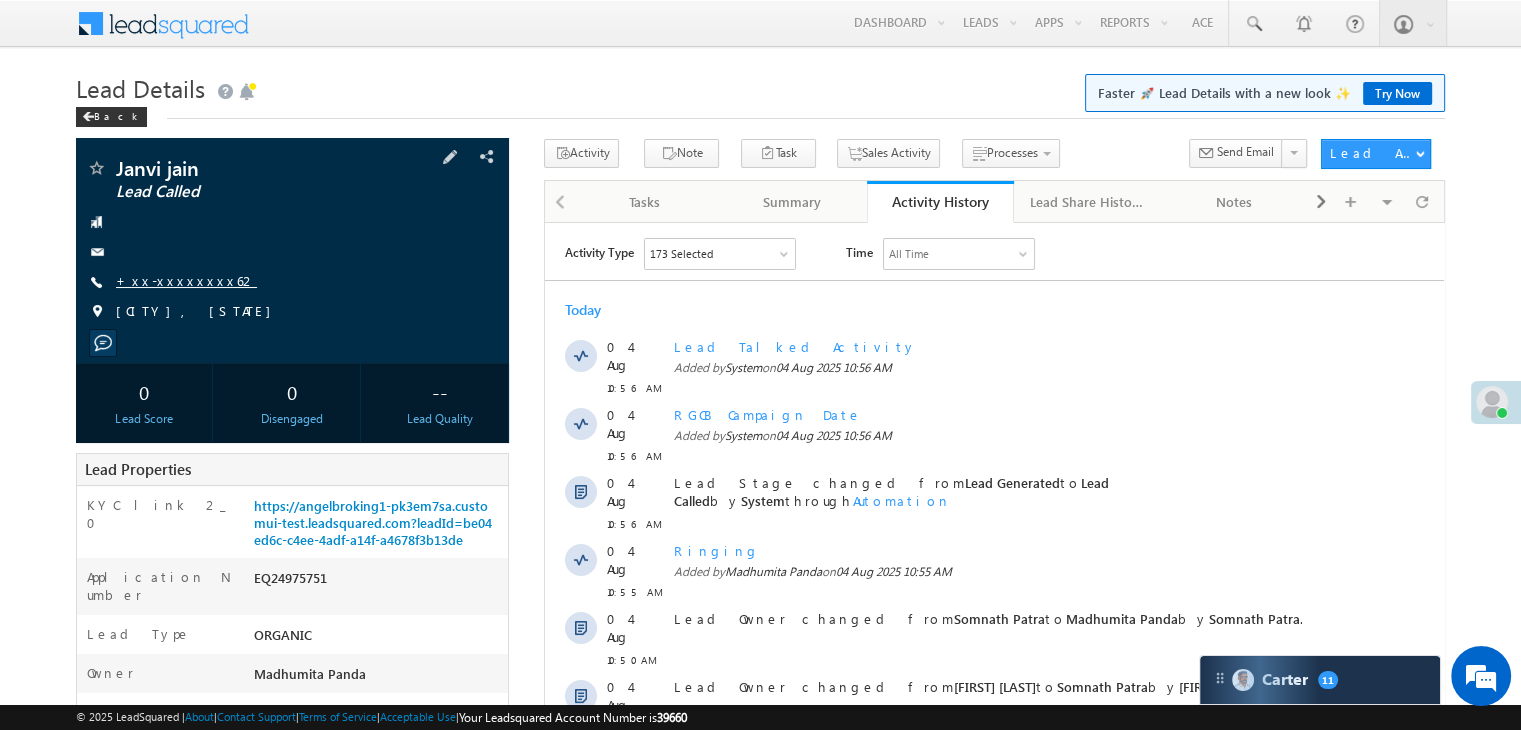 click on "+xx-xxxxxxxx62" at bounding box center (186, 280) 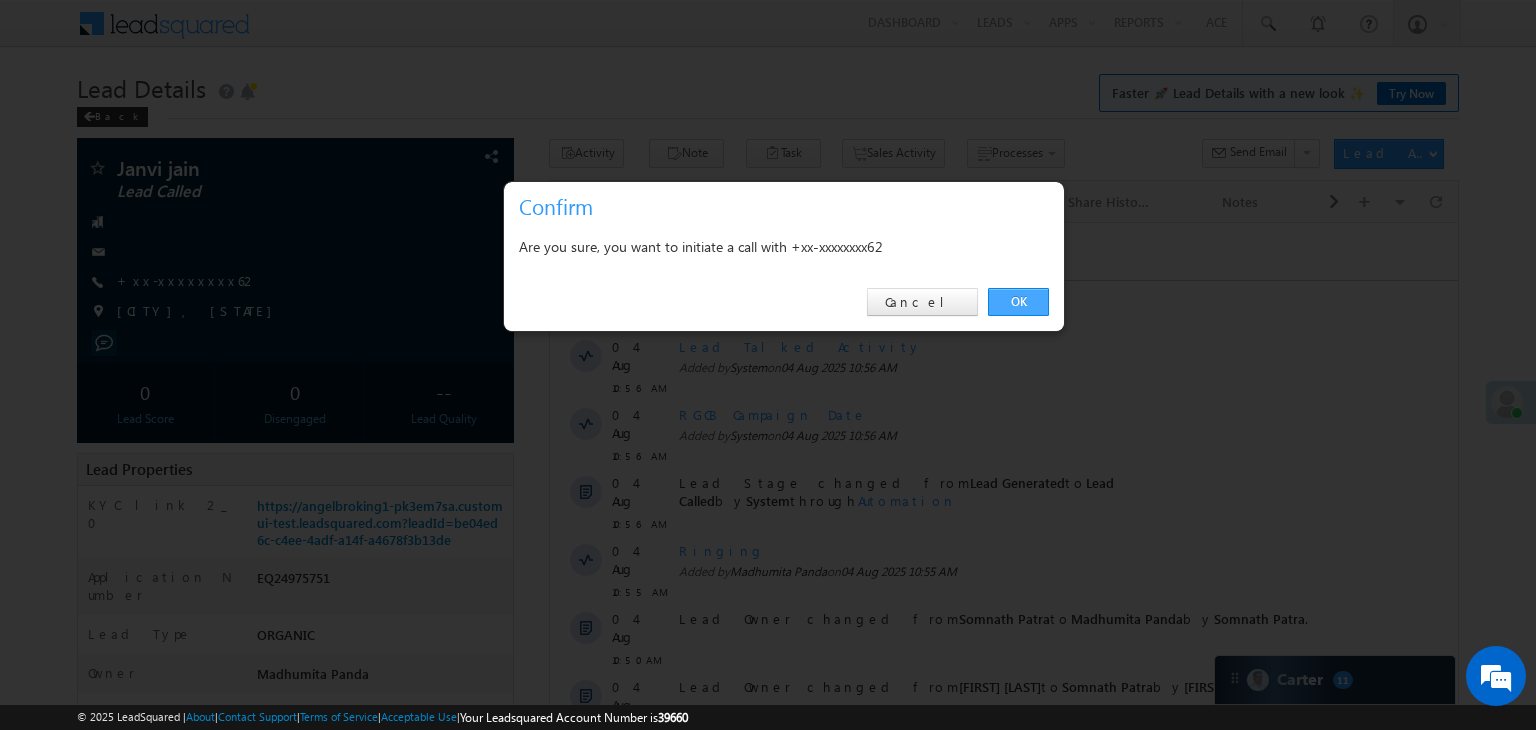 click on "OK" at bounding box center (1018, 302) 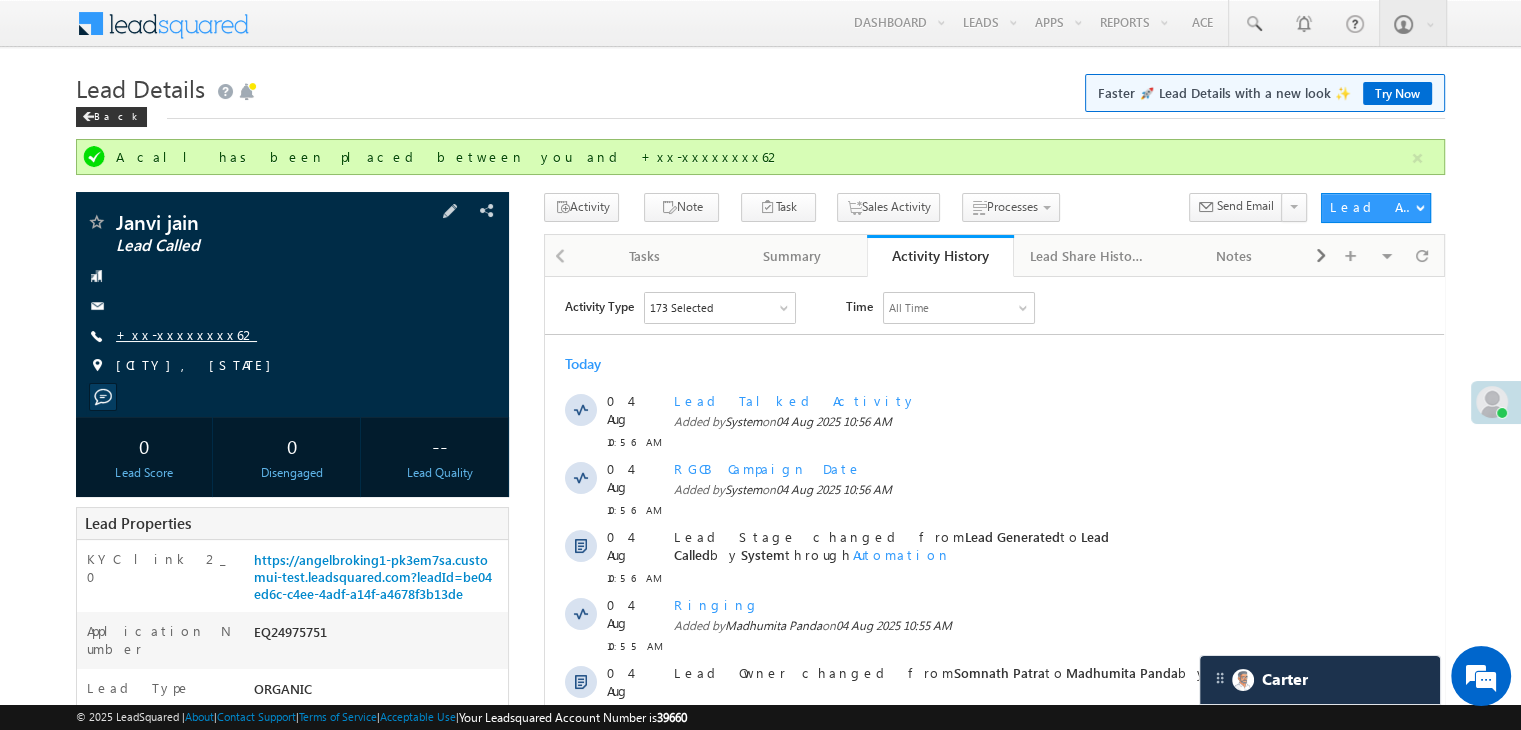 click on "+xx-xxxxxxxx62" at bounding box center [186, 334] 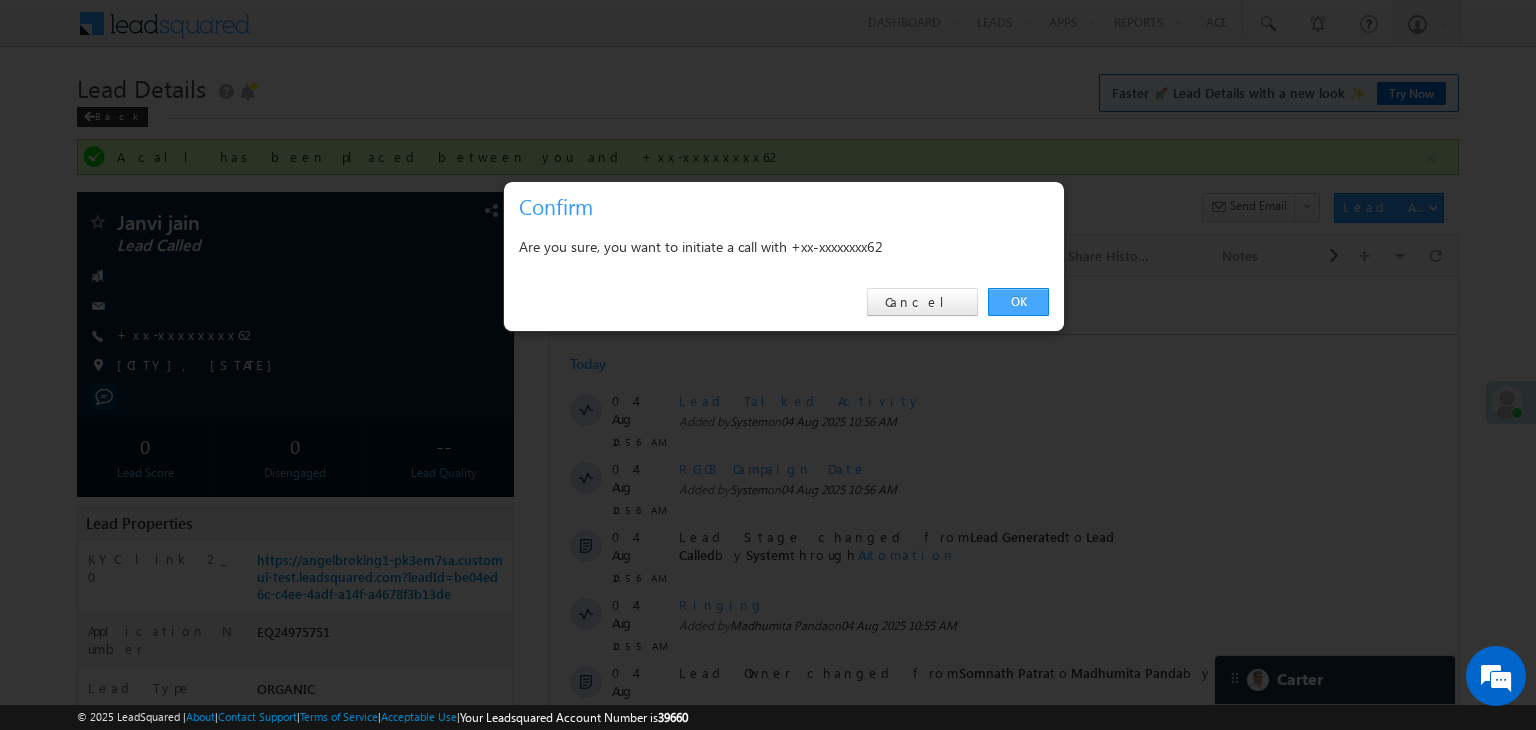 click on "OK" at bounding box center [1018, 302] 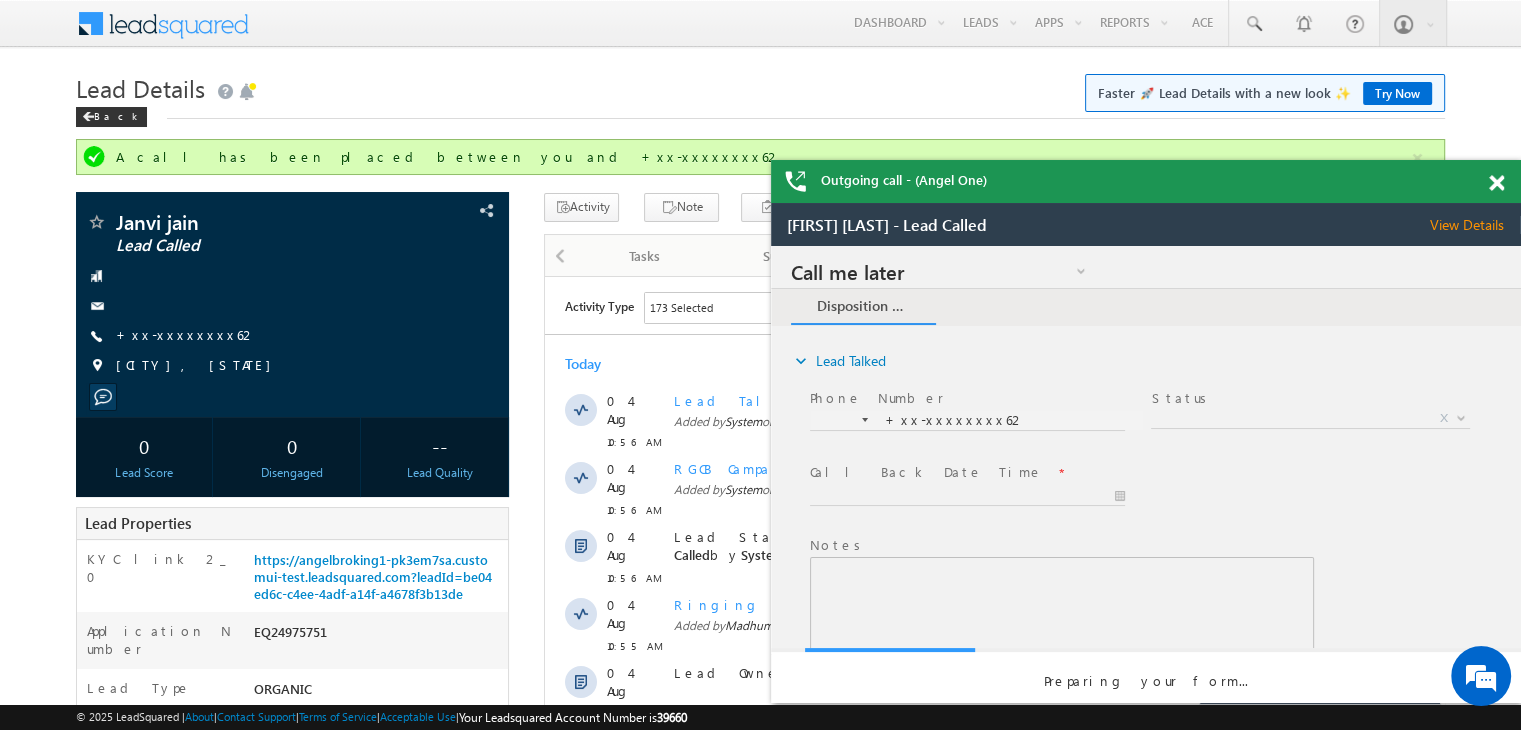 scroll, scrollTop: 0, scrollLeft: 0, axis: both 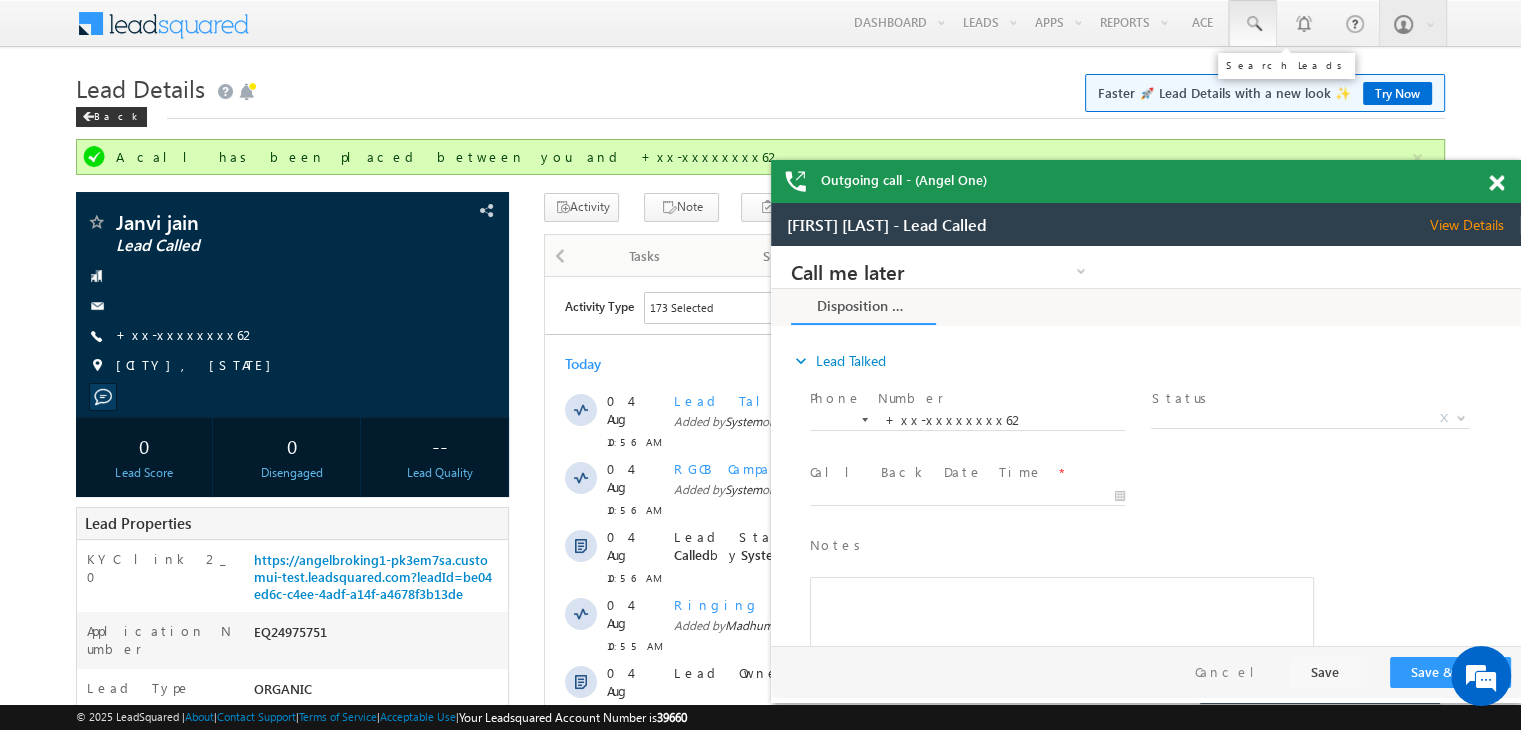click at bounding box center (1253, 24) 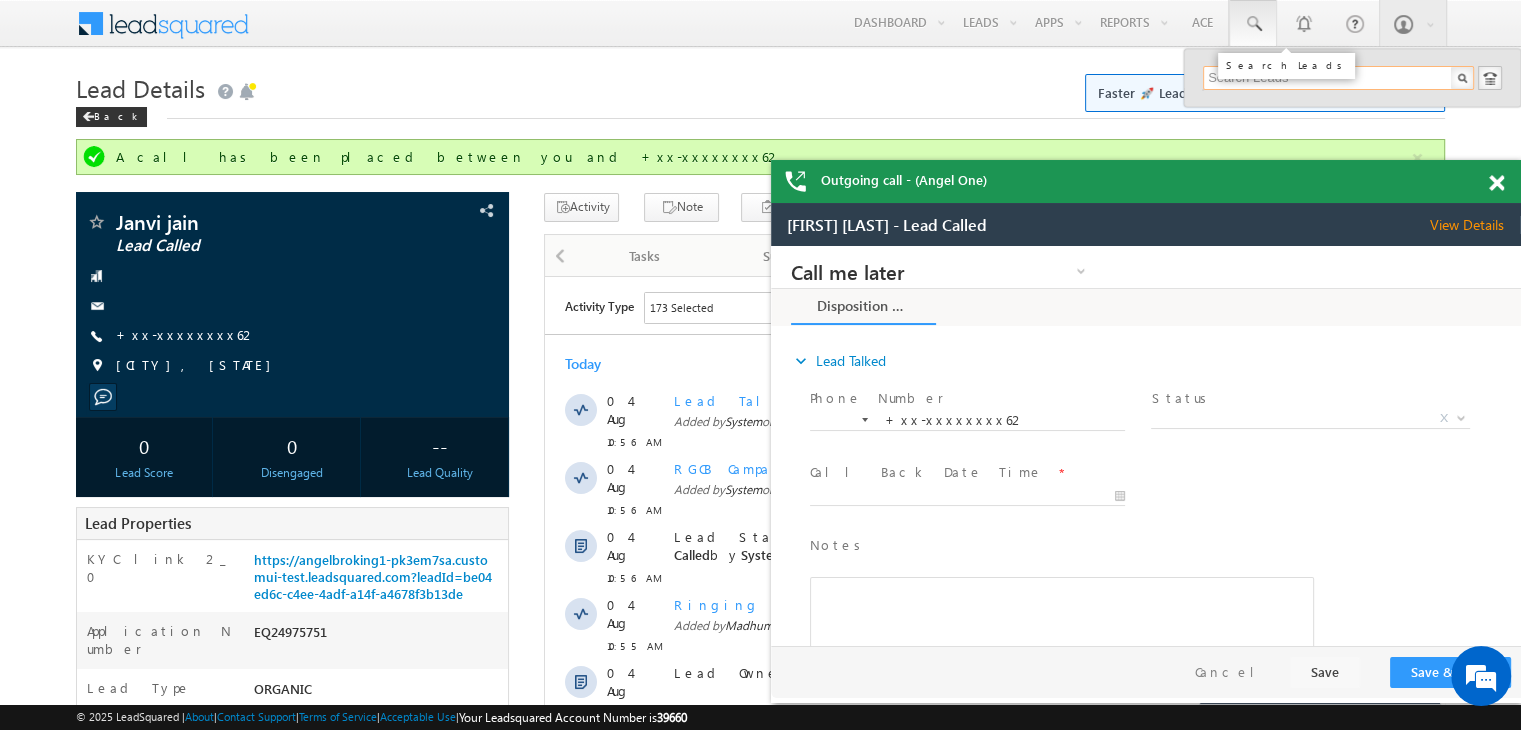 paste on "EQ24879407" 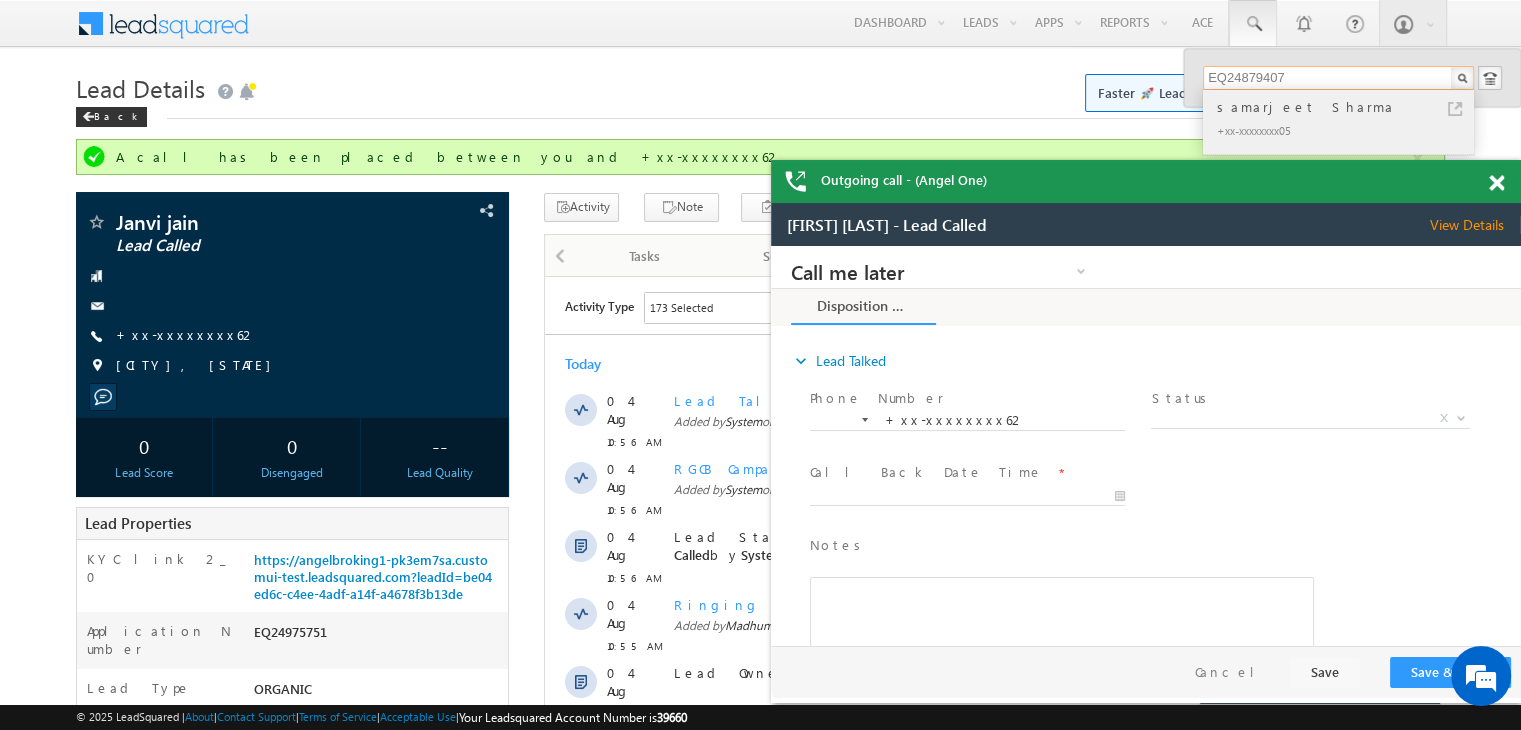 type on "EQ24879407" 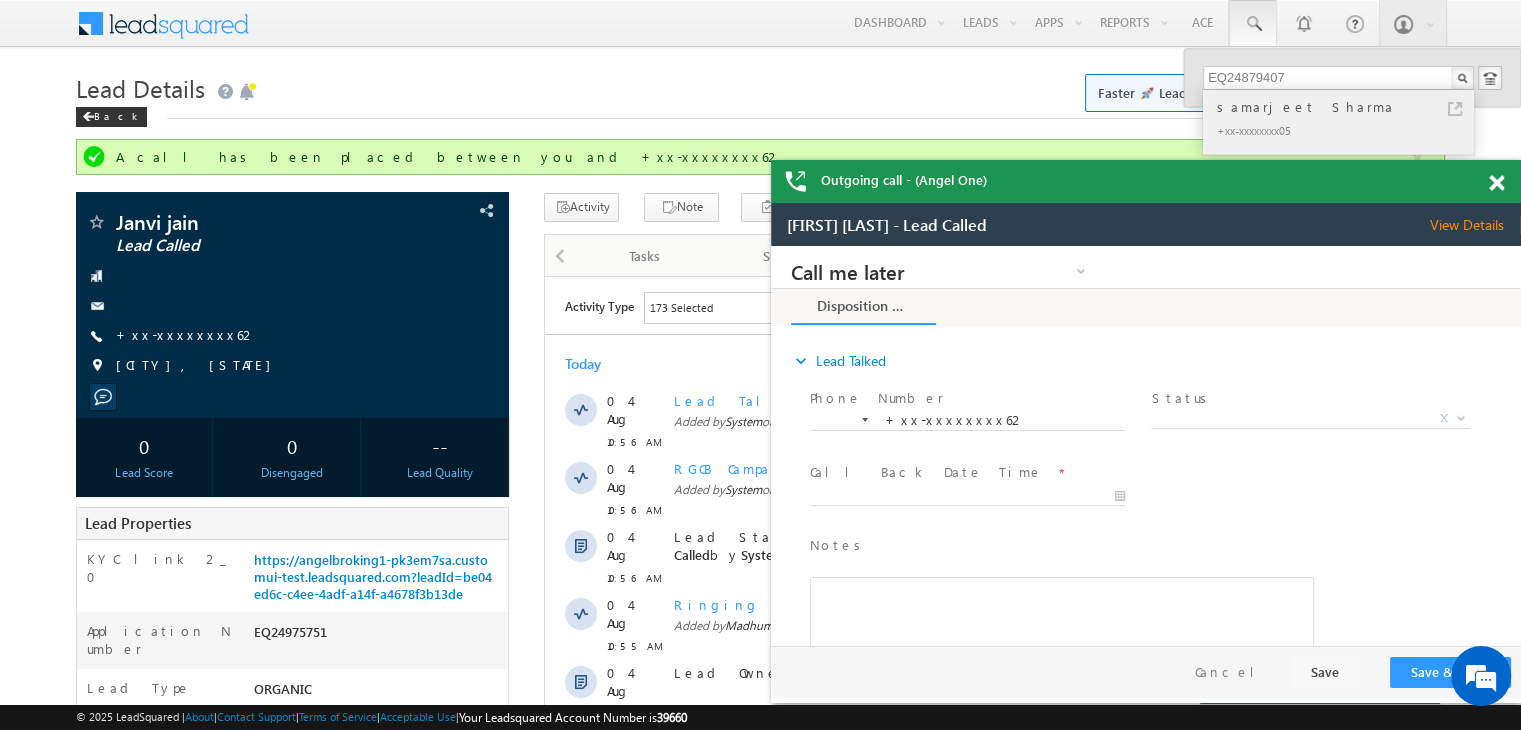 click on "samarjeet Sharma" at bounding box center [1347, 107] 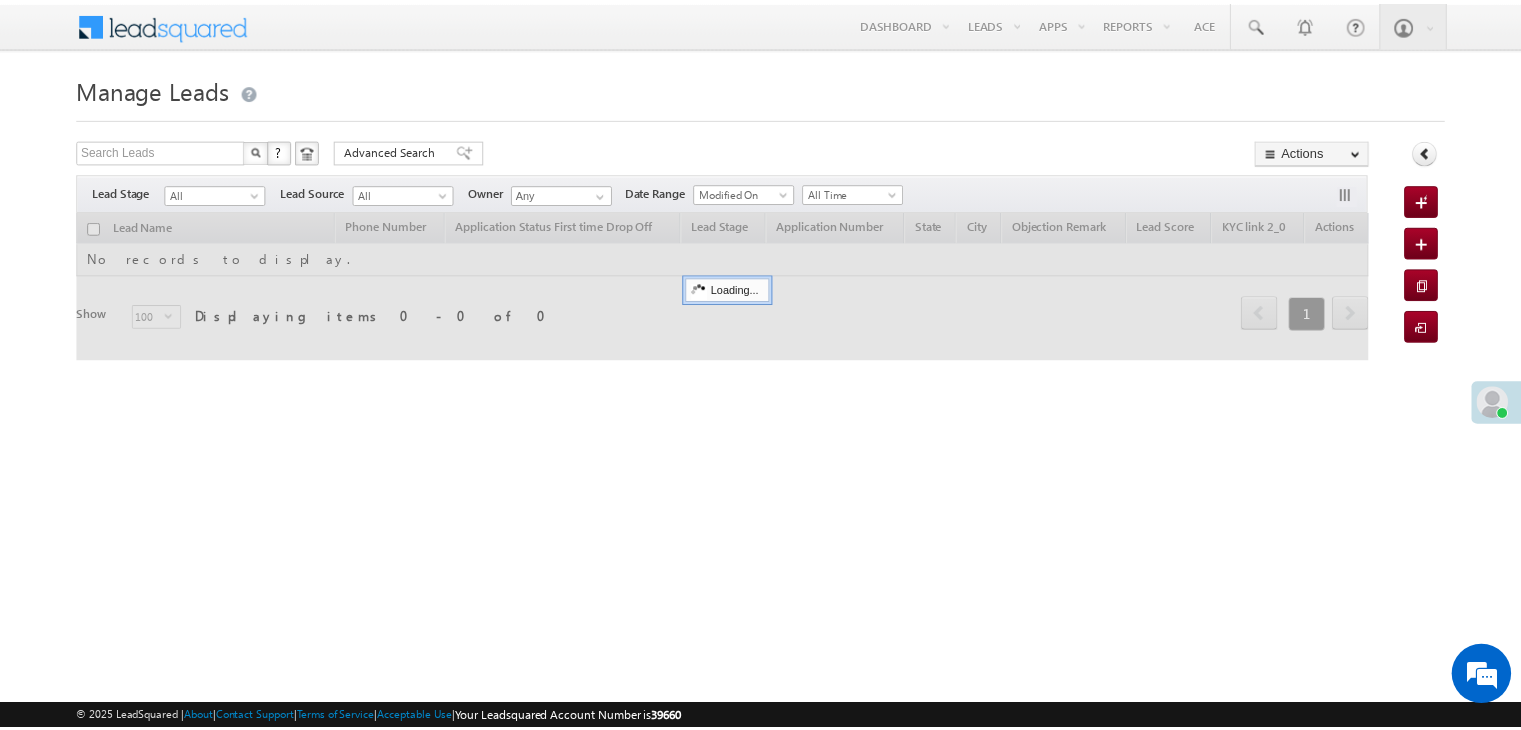 scroll, scrollTop: 0, scrollLeft: 0, axis: both 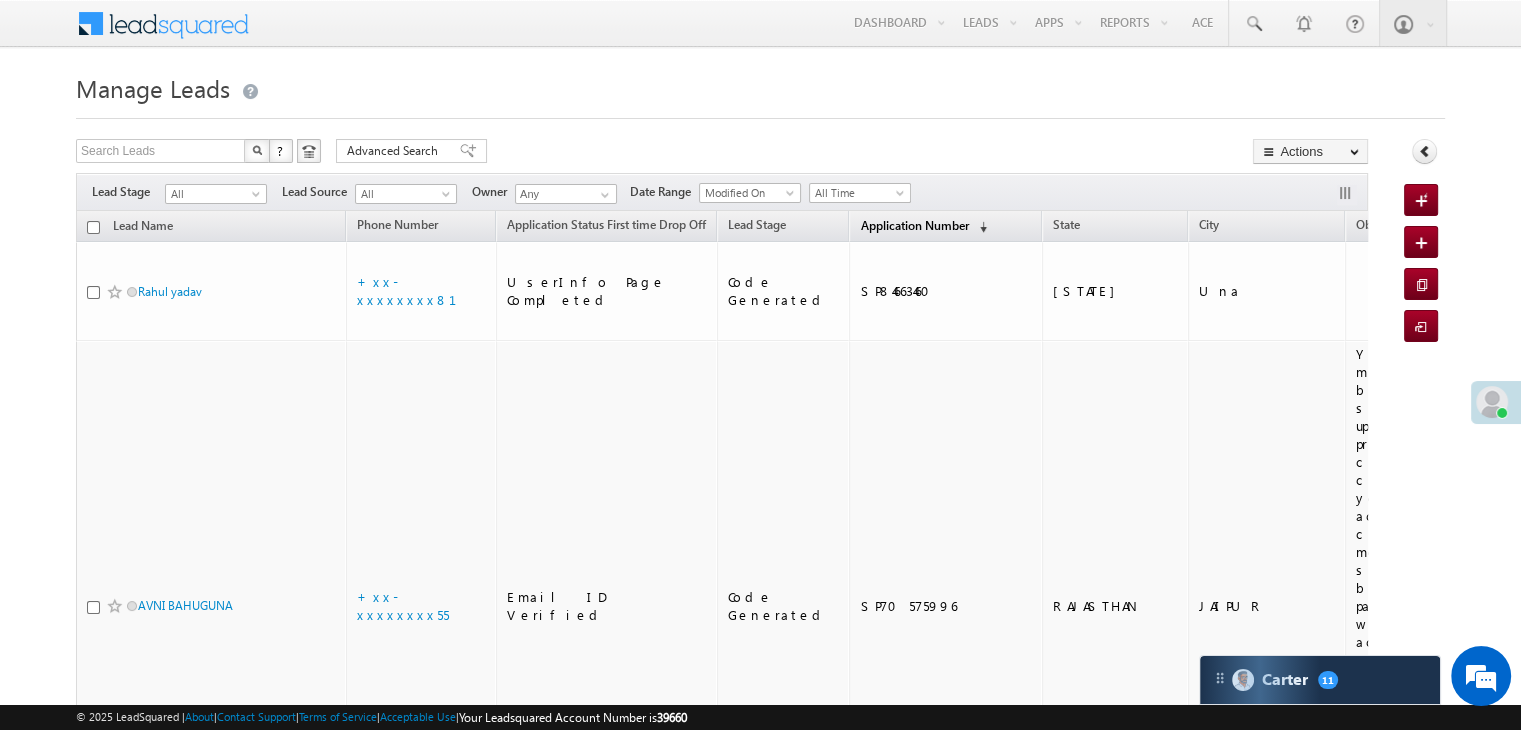 click on "Application Number" at bounding box center [914, 225] 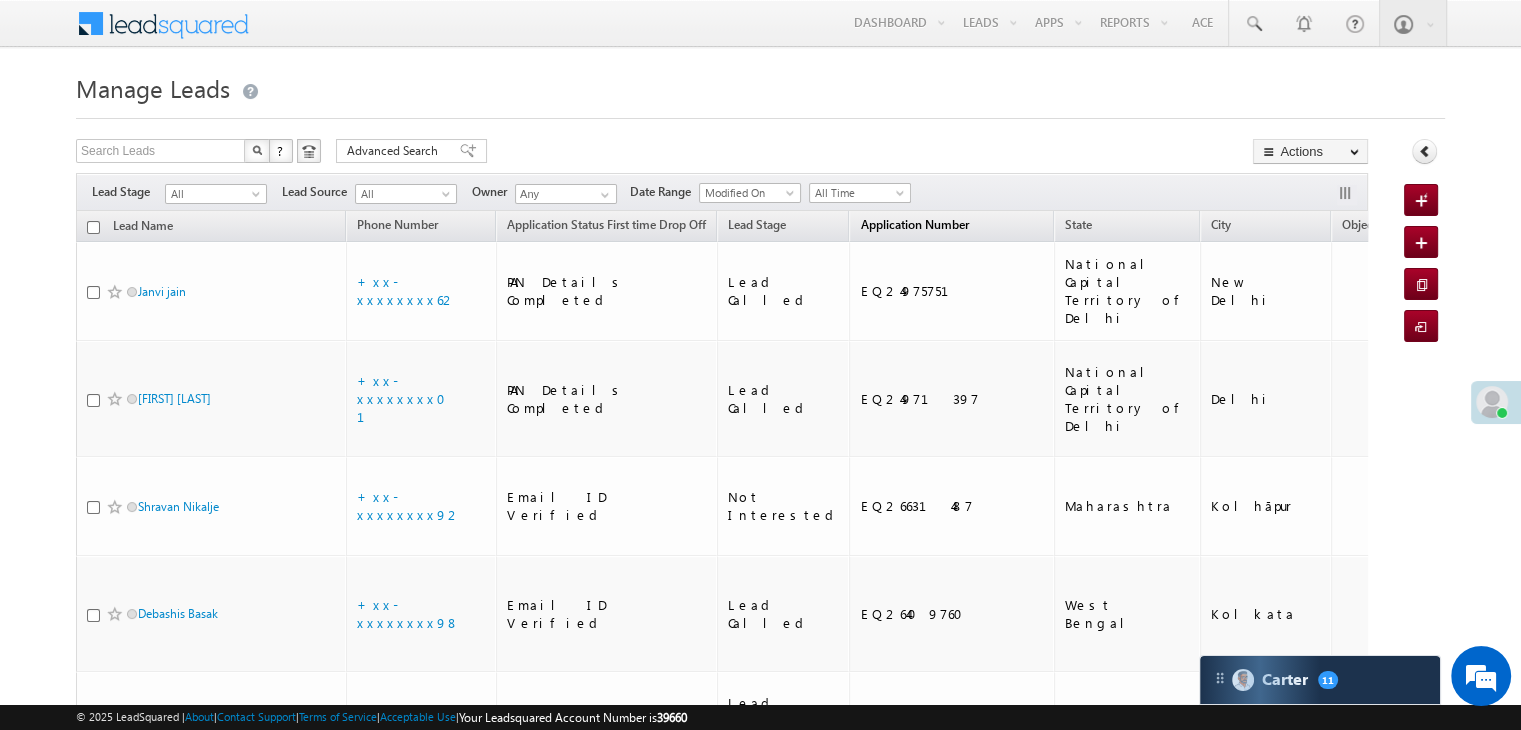 scroll, scrollTop: 0, scrollLeft: 0, axis: both 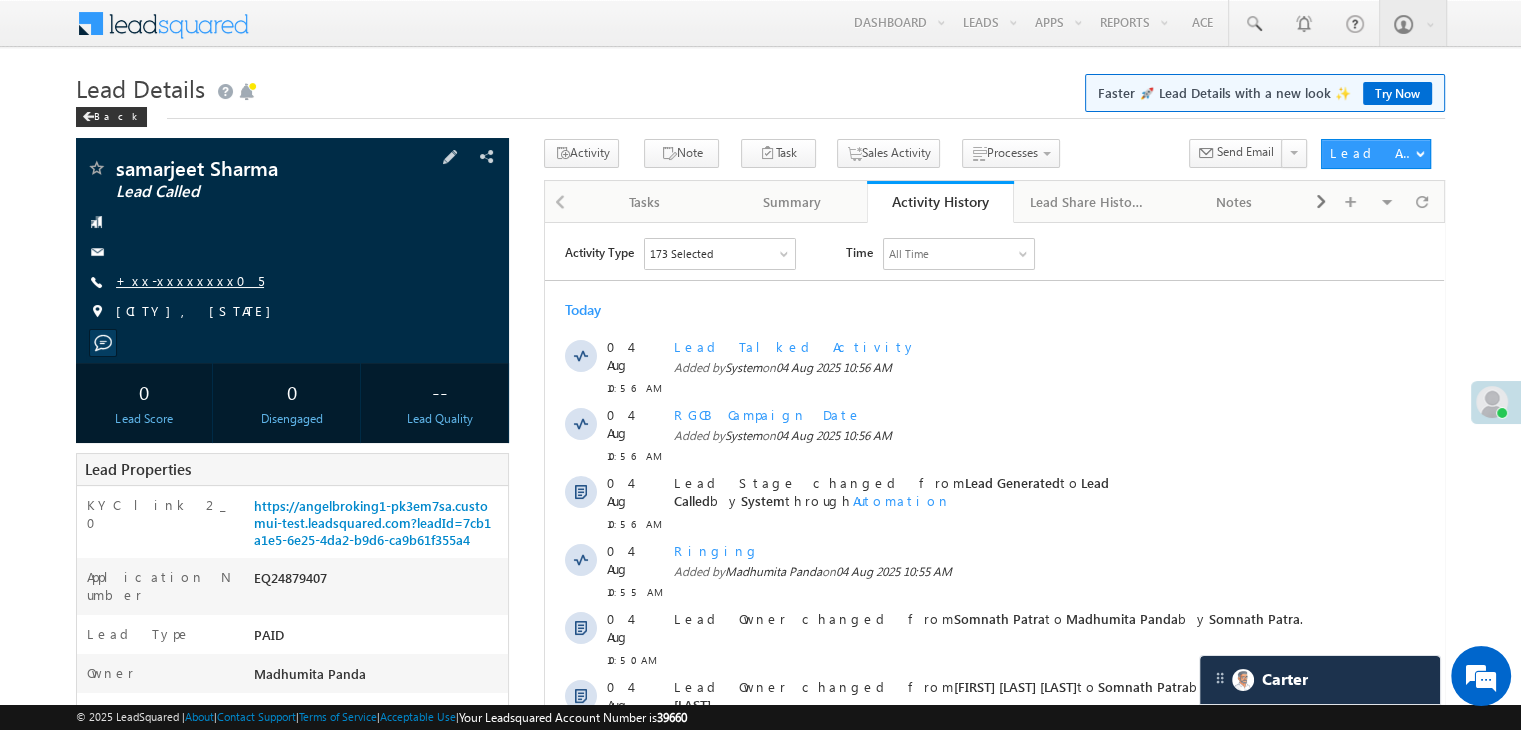 click on "+xx-xxxxxxxx05" at bounding box center (190, 280) 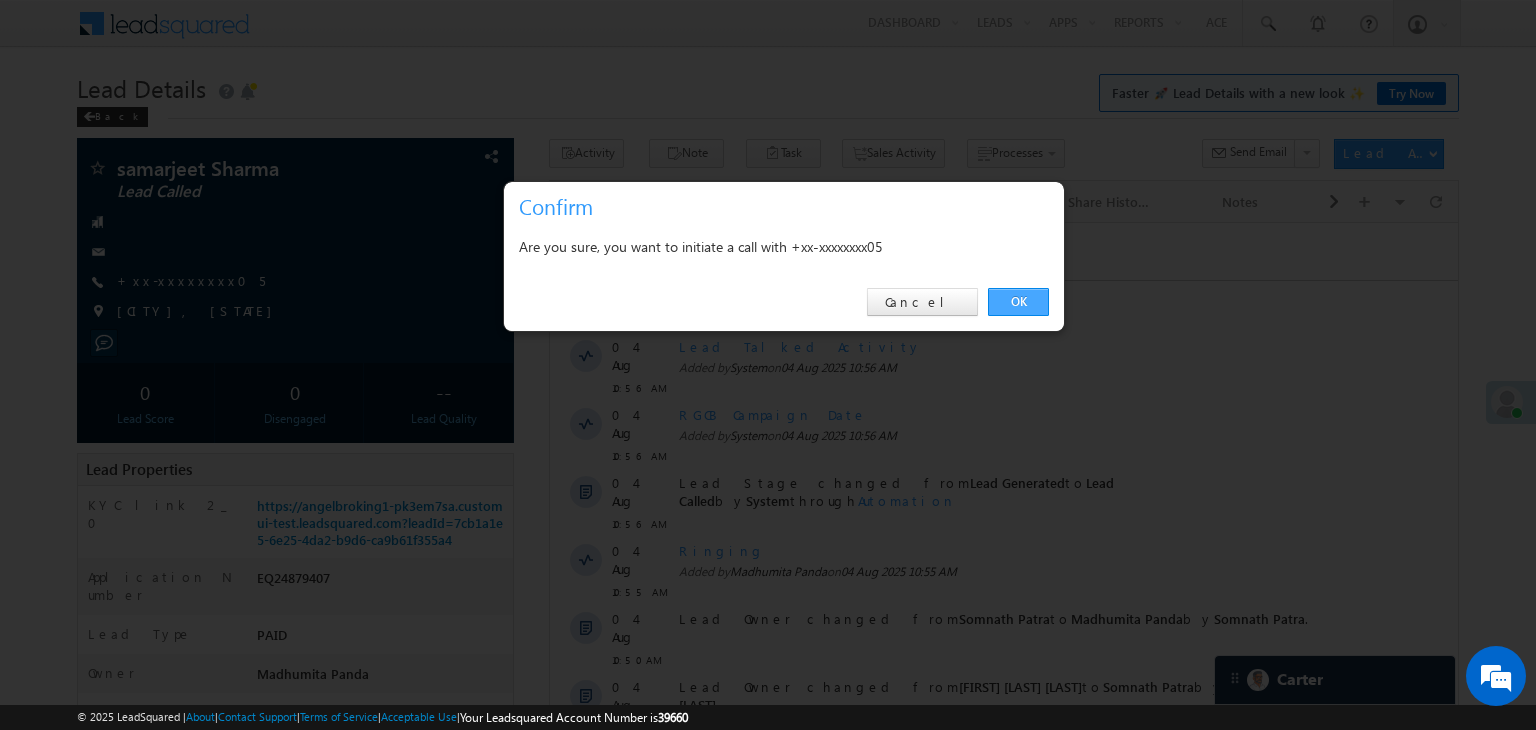 click on "OK" at bounding box center (1018, 302) 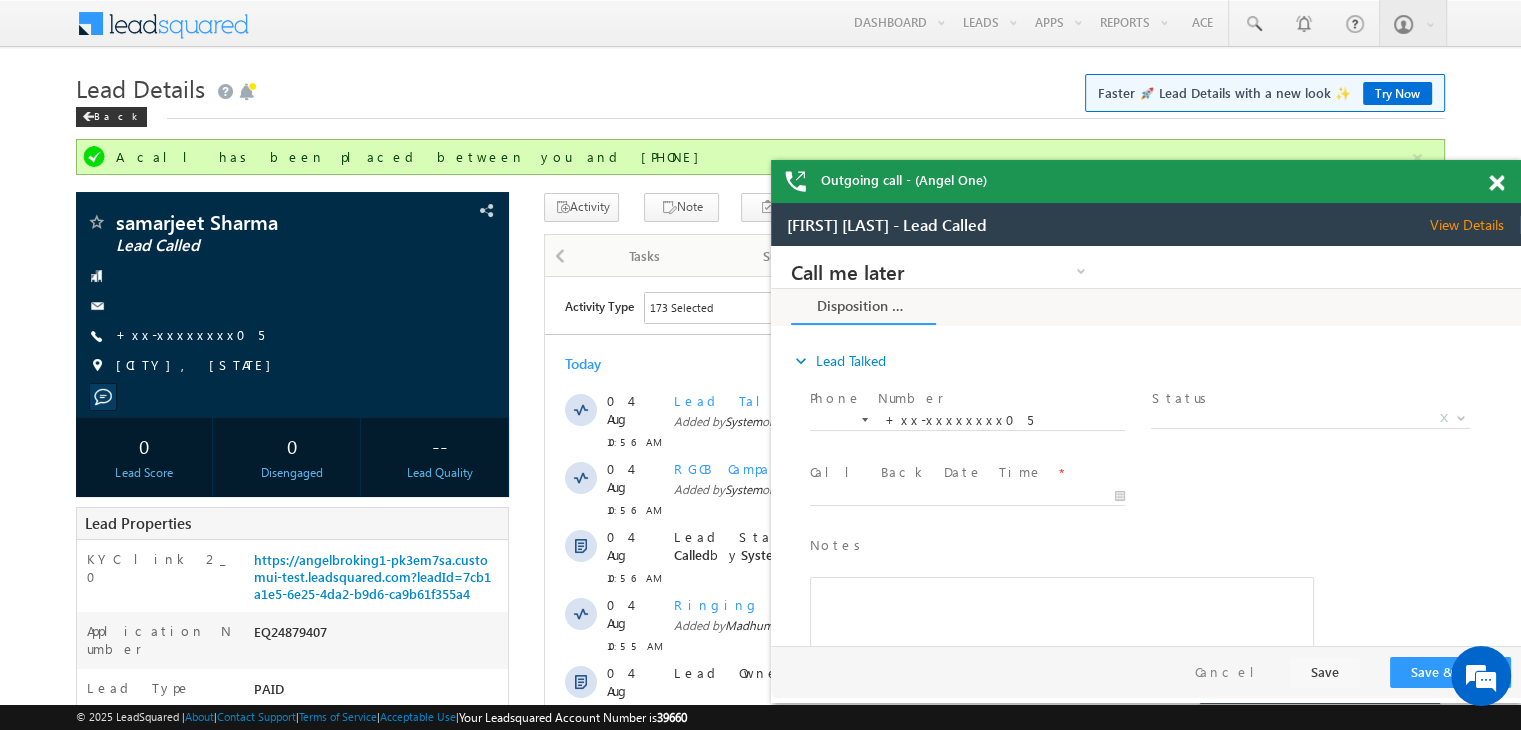scroll, scrollTop: 0, scrollLeft: 0, axis: both 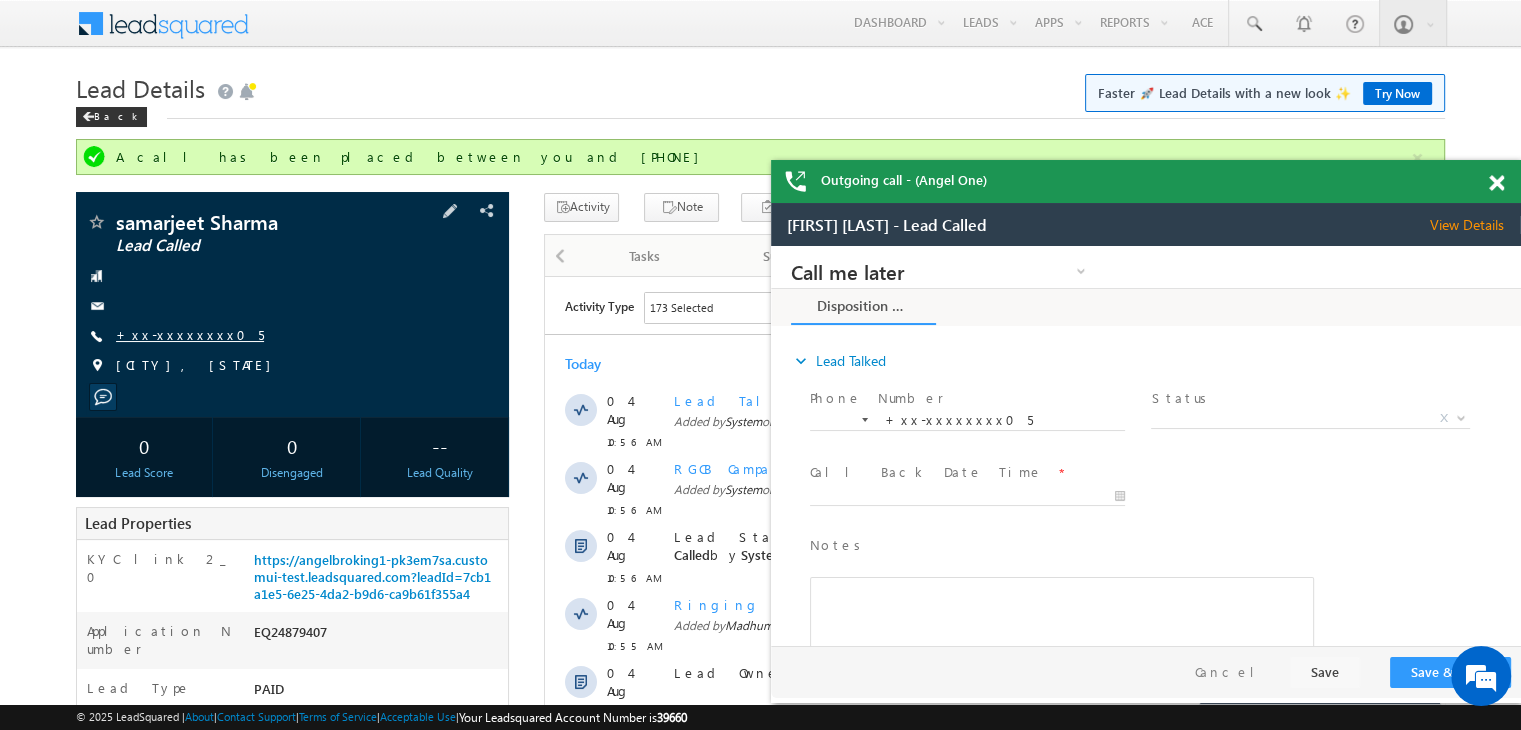 click on "+xx-xxxxxxxx05" at bounding box center (190, 334) 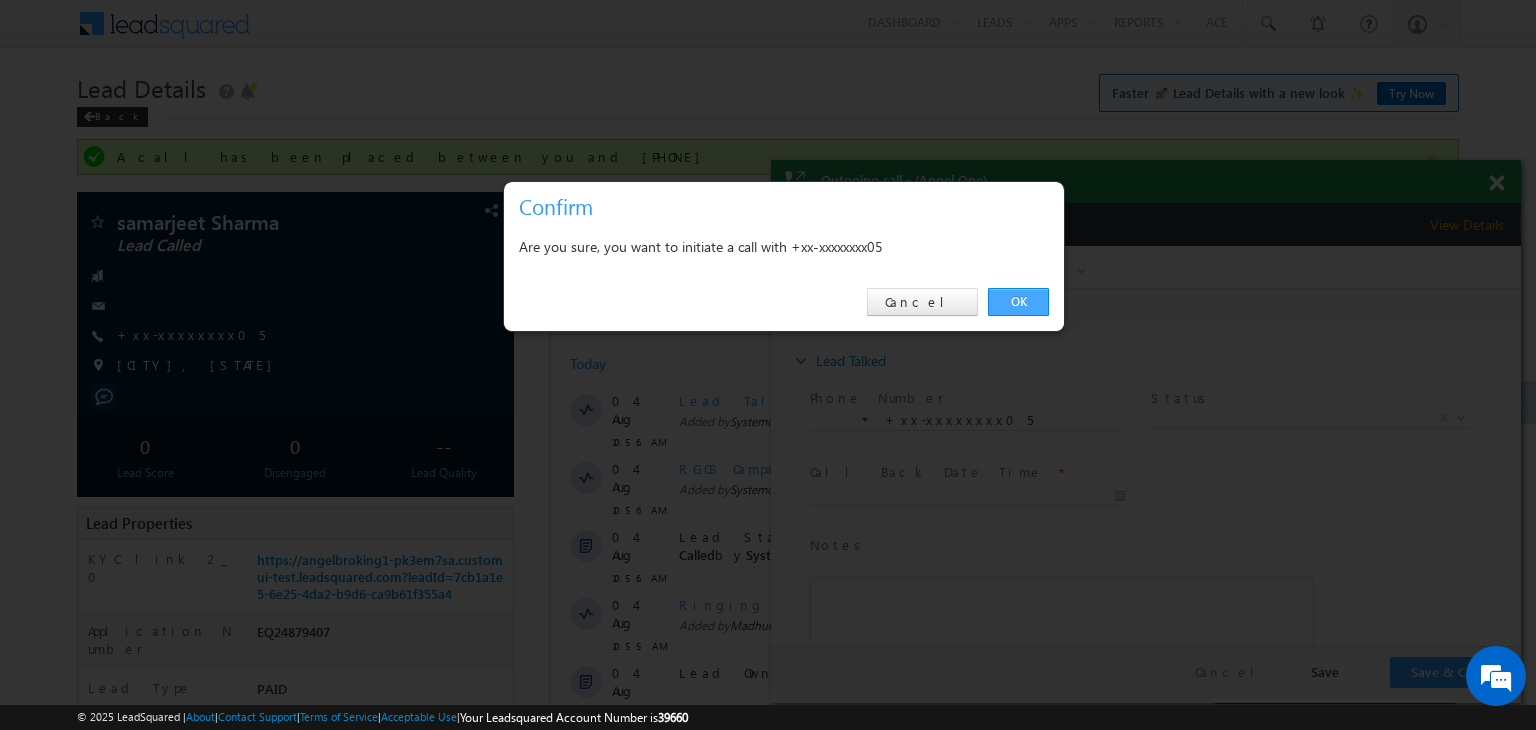 click on "OK" at bounding box center (1018, 302) 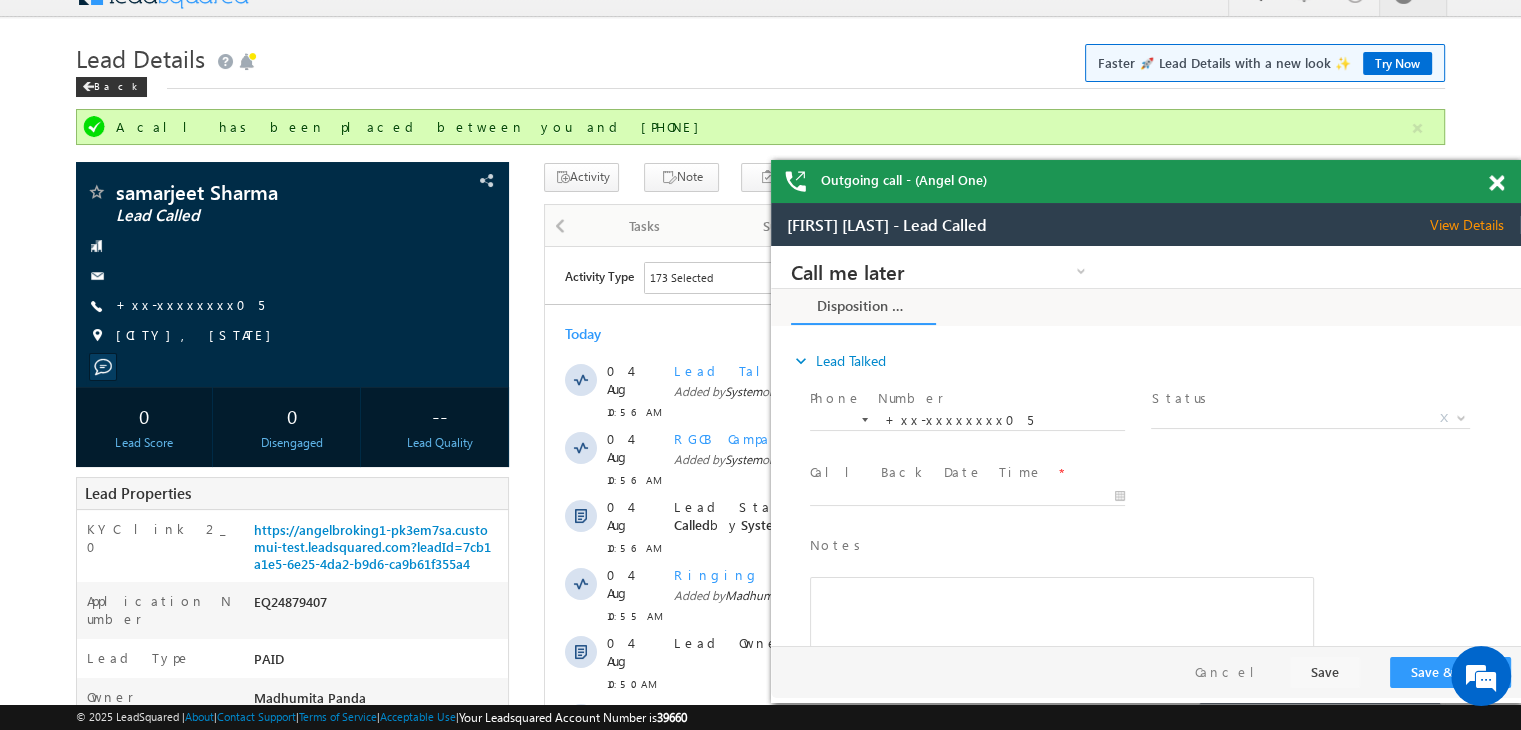 scroll, scrollTop: 0, scrollLeft: 0, axis: both 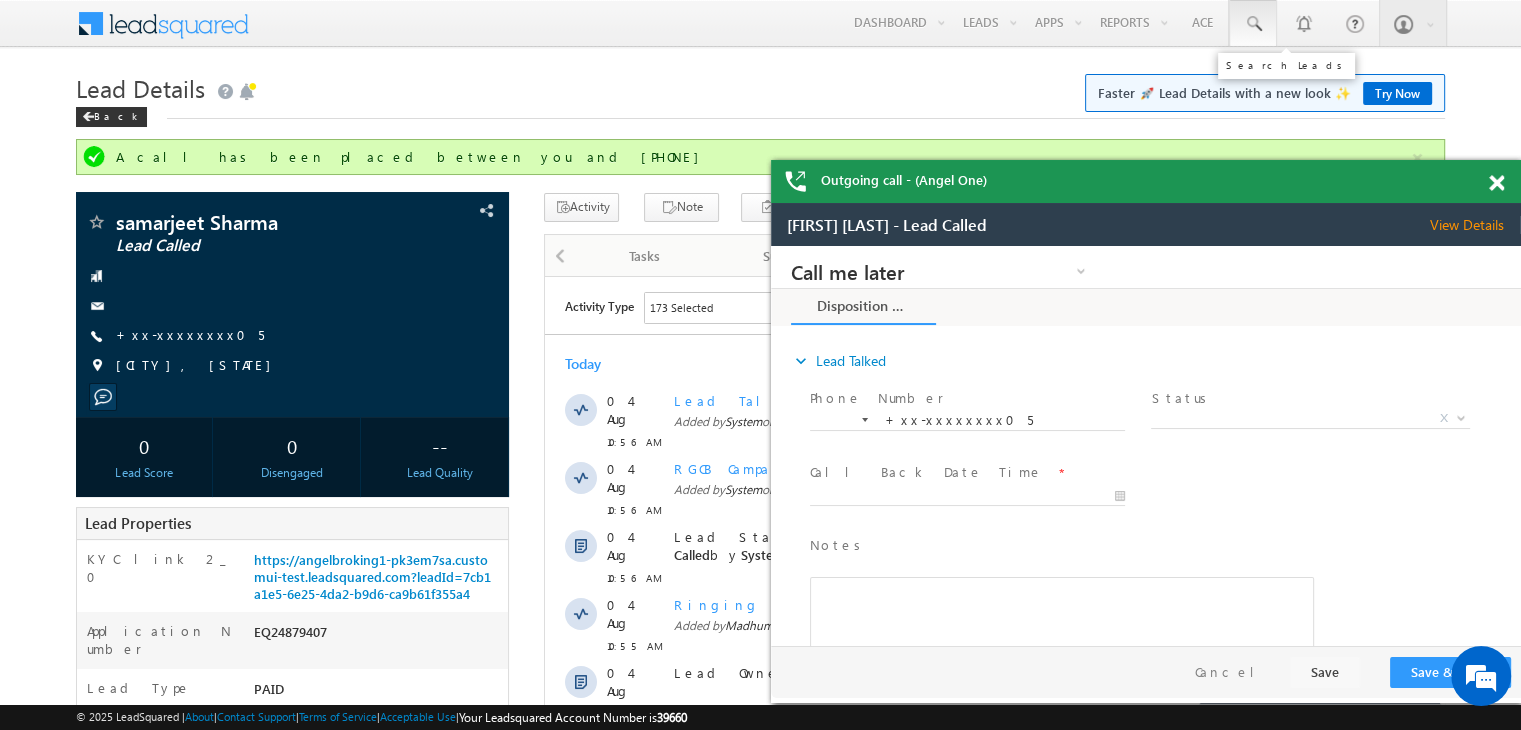 click at bounding box center (1253, 24) 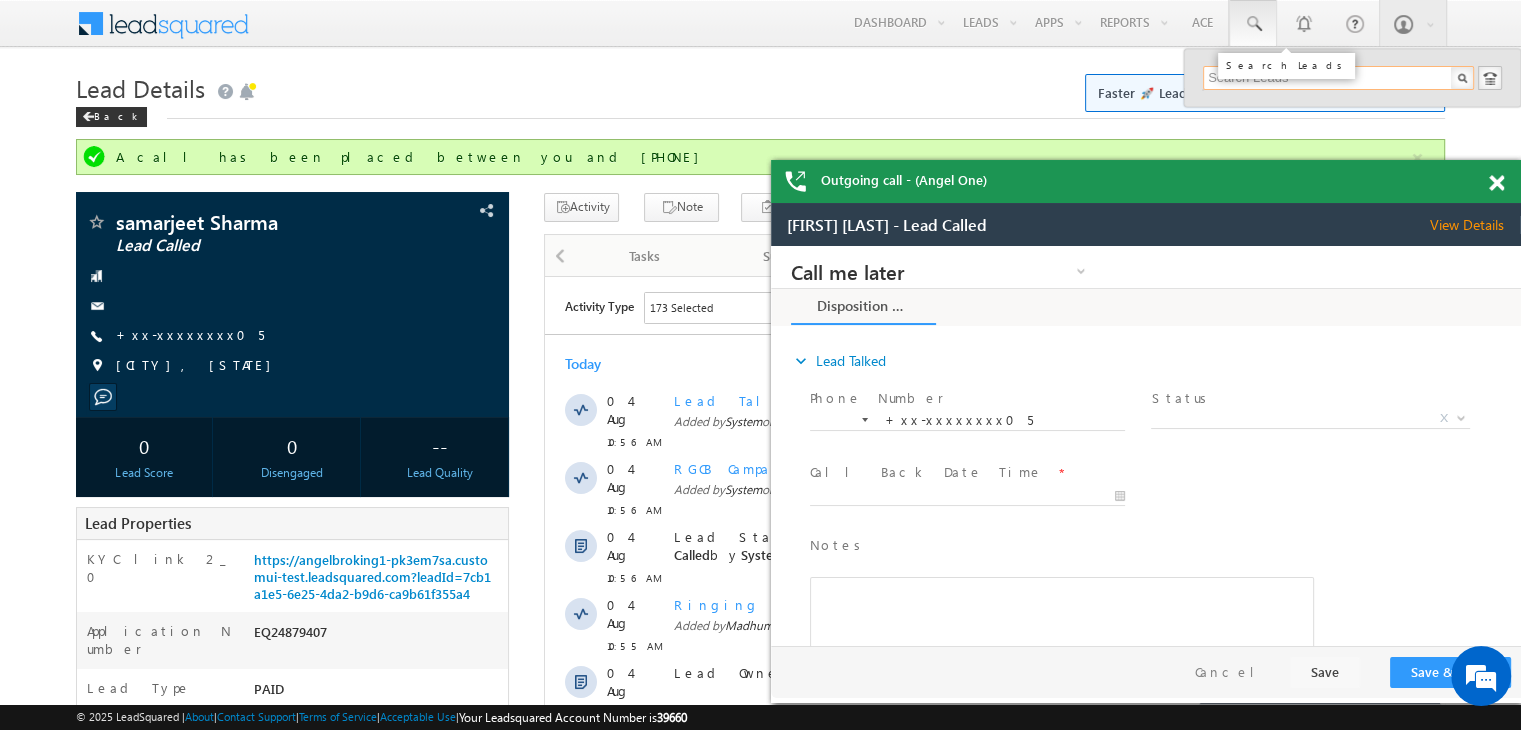 paste on "EQ24910362" 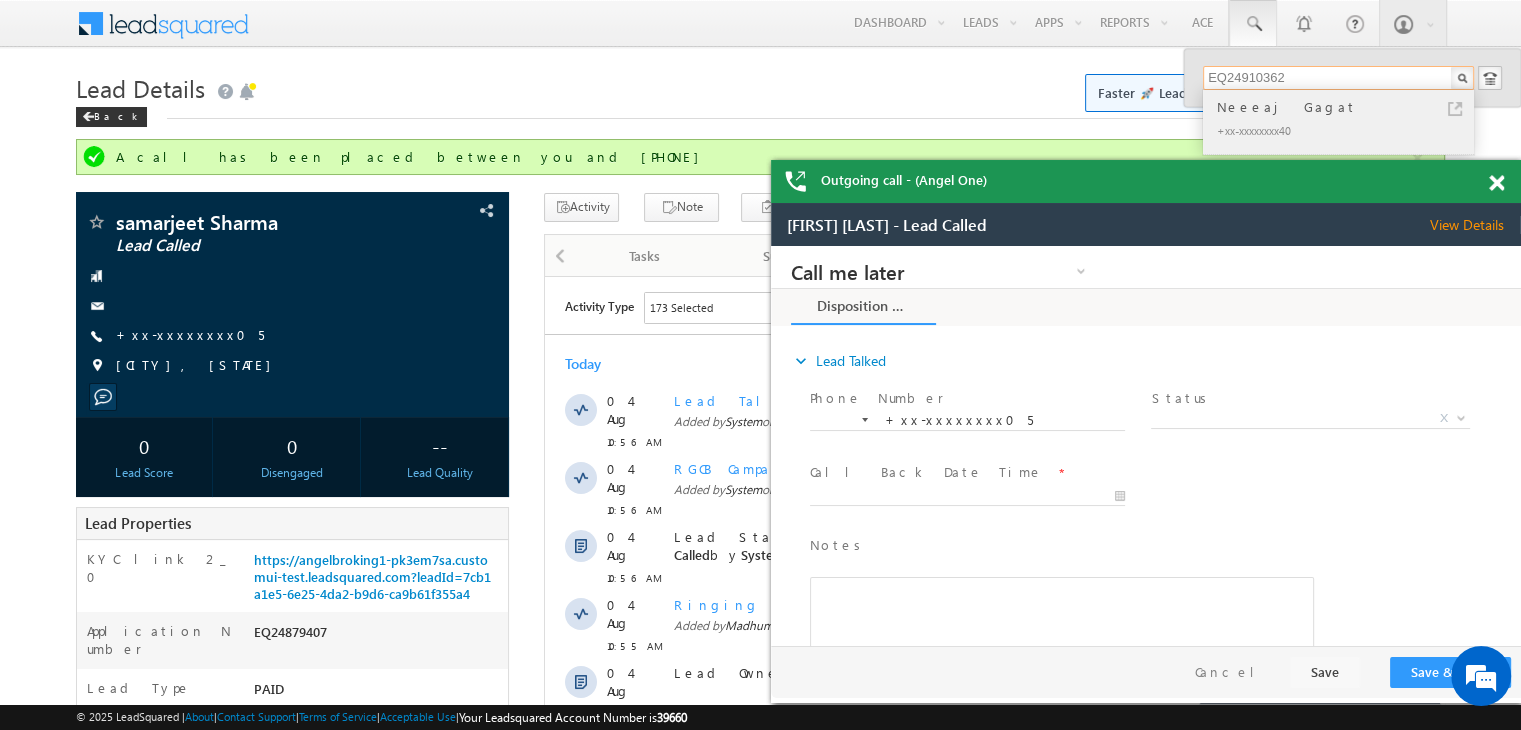 type on "EQ24910362" 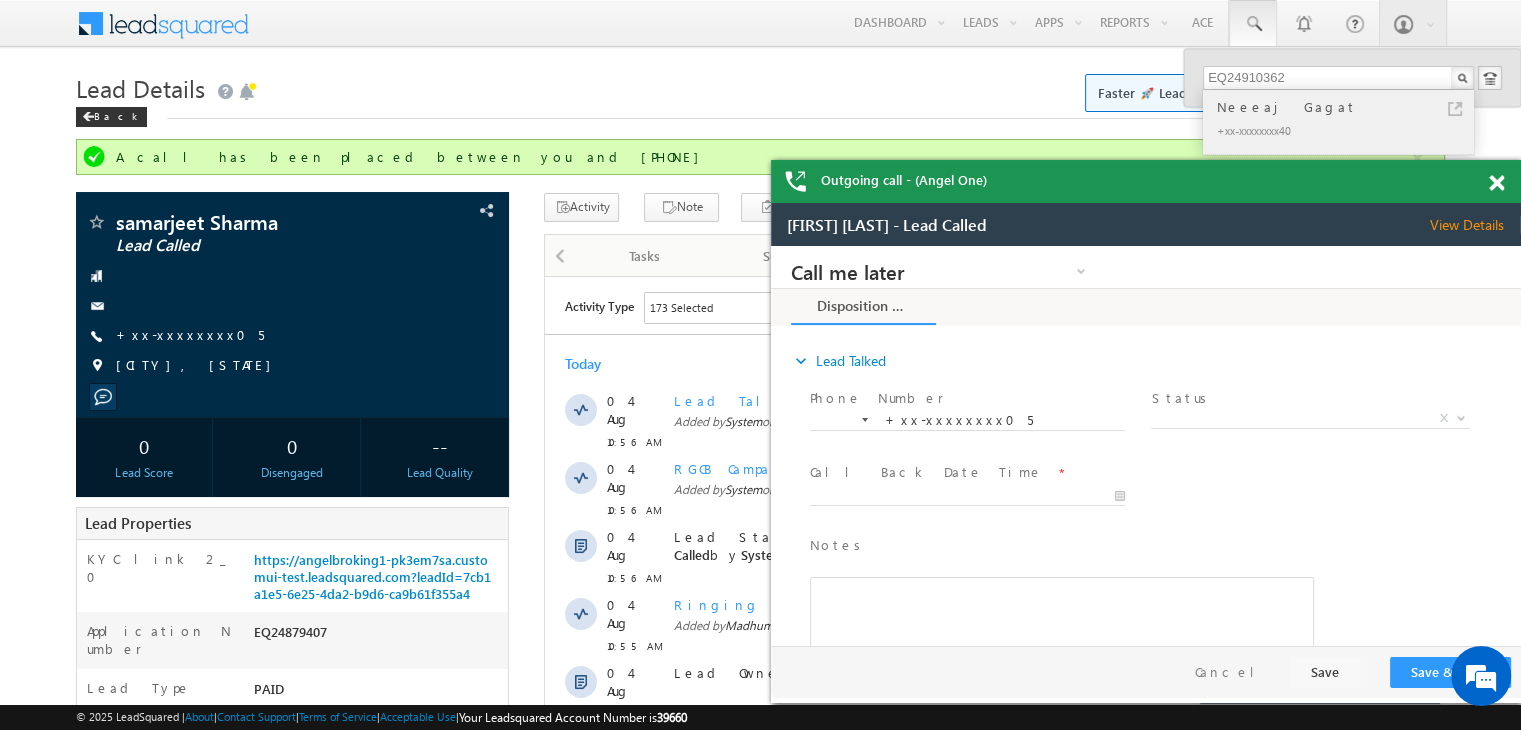 click on "Neeeaj Gagat" at bounding box center (1347, 107) 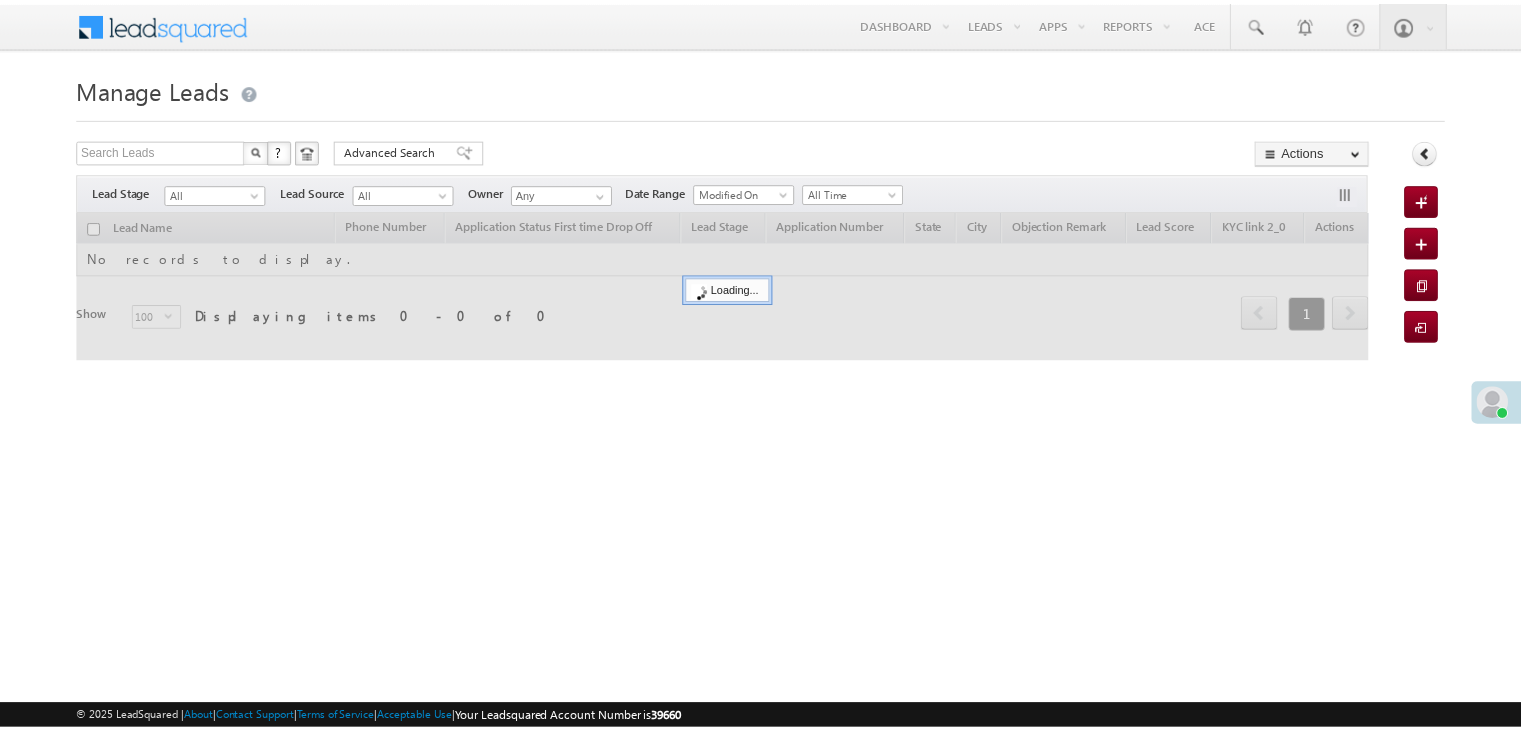 scroll, scrollTop: 0, scrollLeft: 0, axis: both 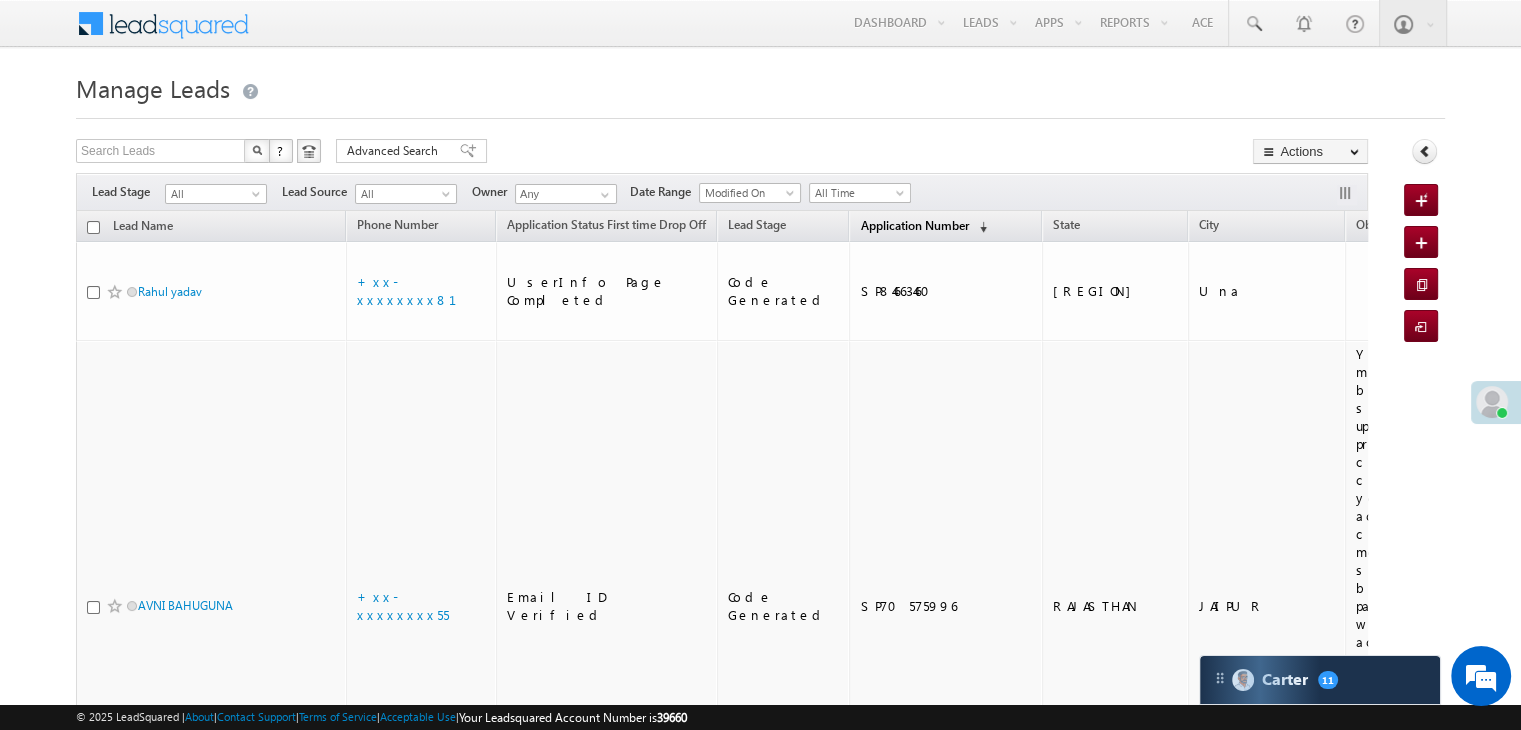 click on "Application Number" at bounding box center (914, 225) 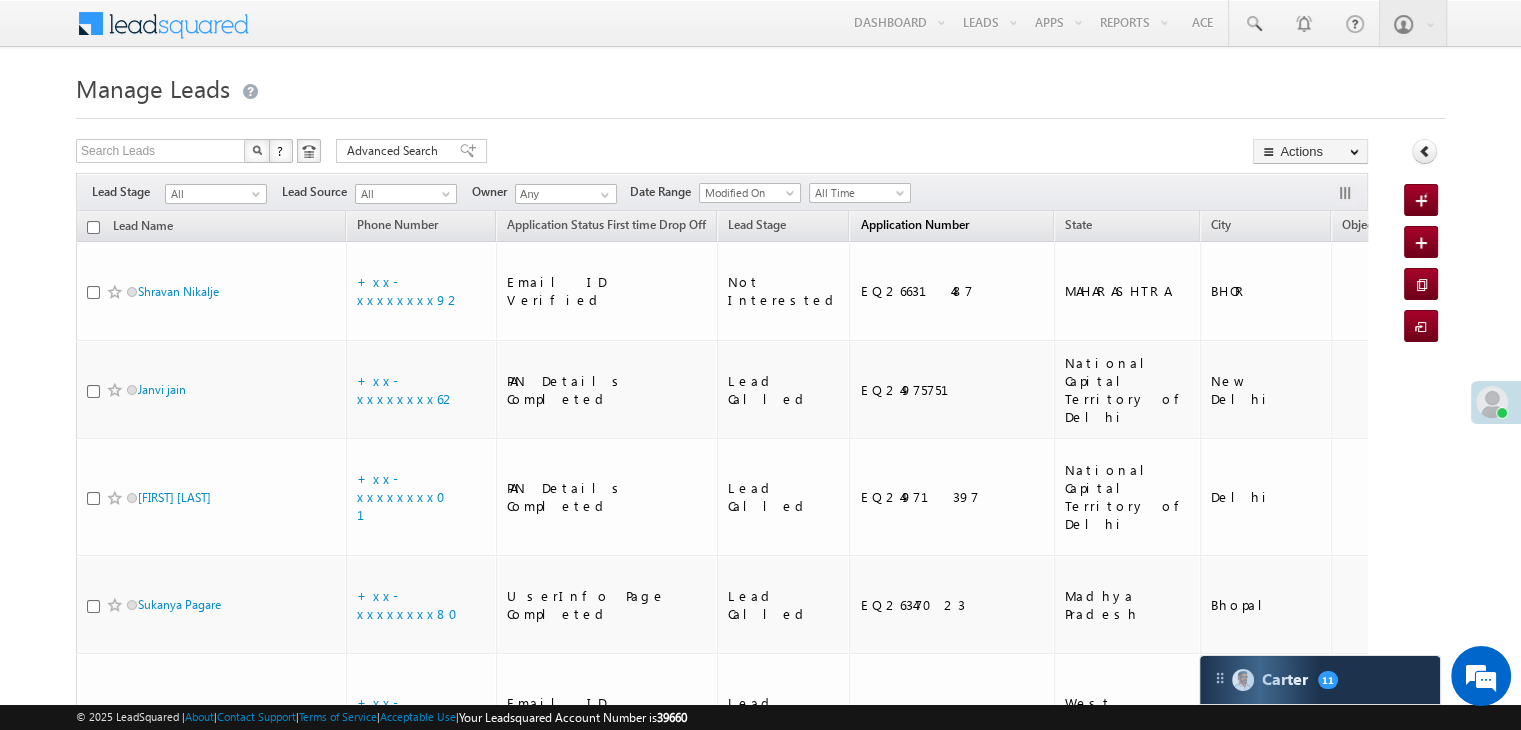scroll, scrollTop: 0, scrollLeft: 0, axis: both 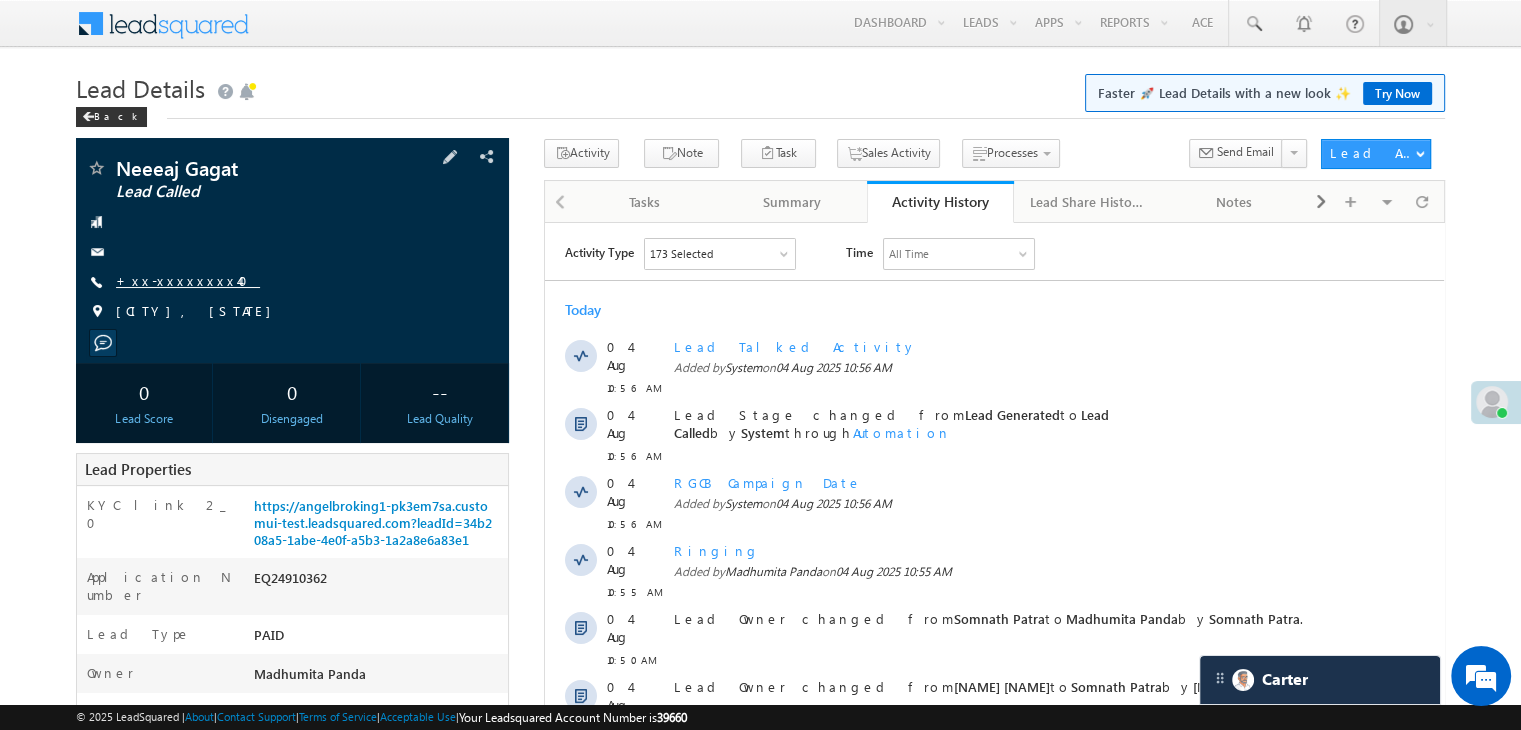 click on "+xx-xxxxxxxx40" at bounding box center [188, 280] 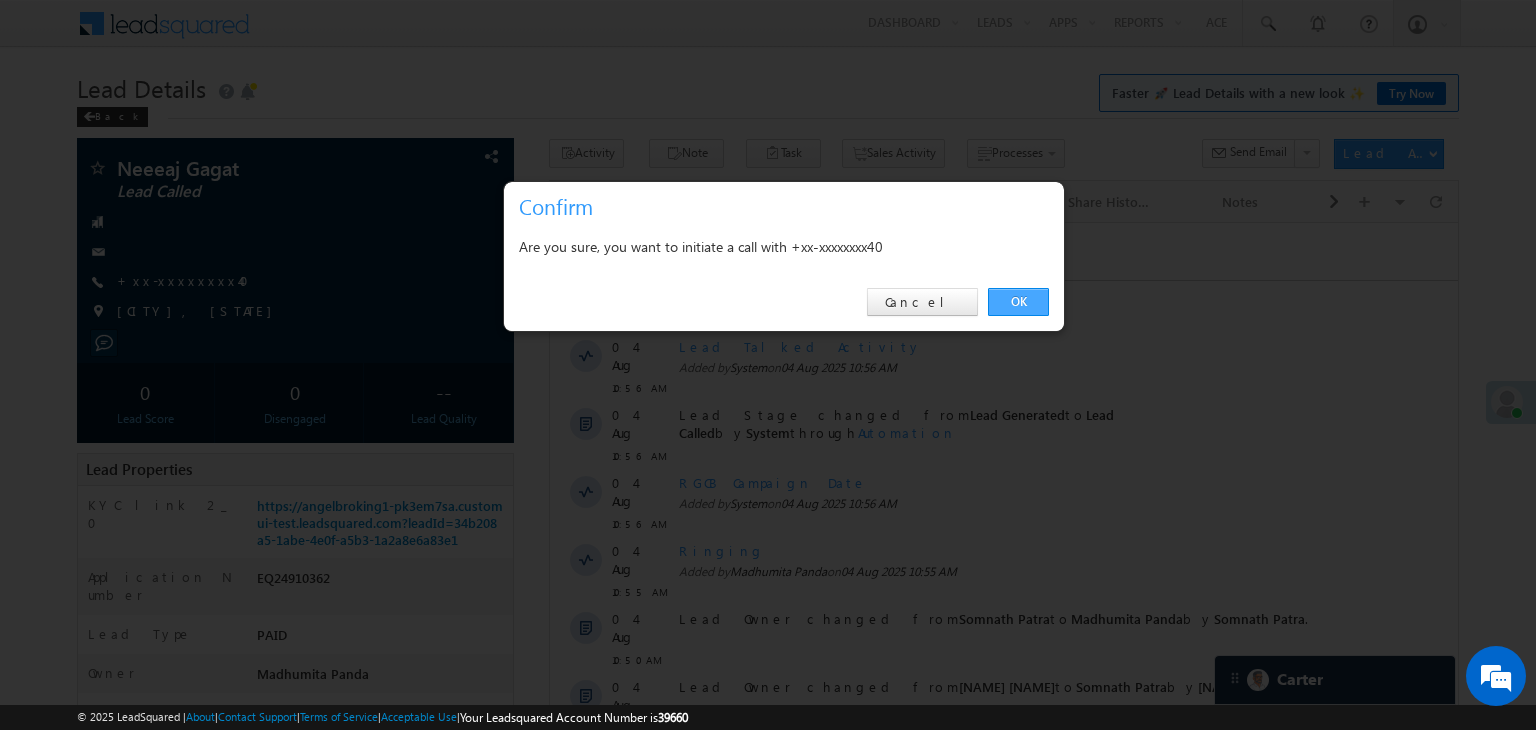 click on "OK" at bounding box center [1018, 302] 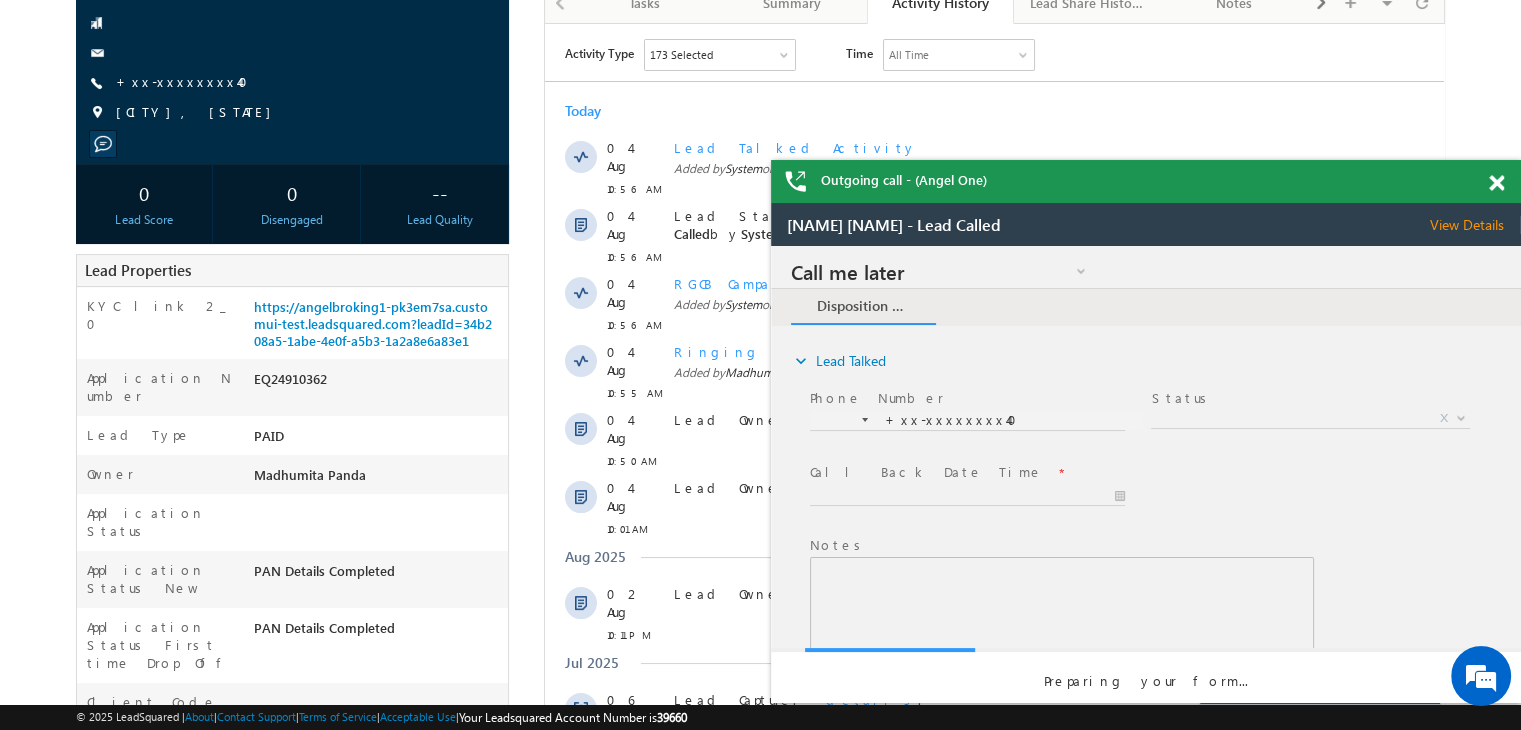 scroll, scrollTop: 0, scrollLeft: 0, axis: both 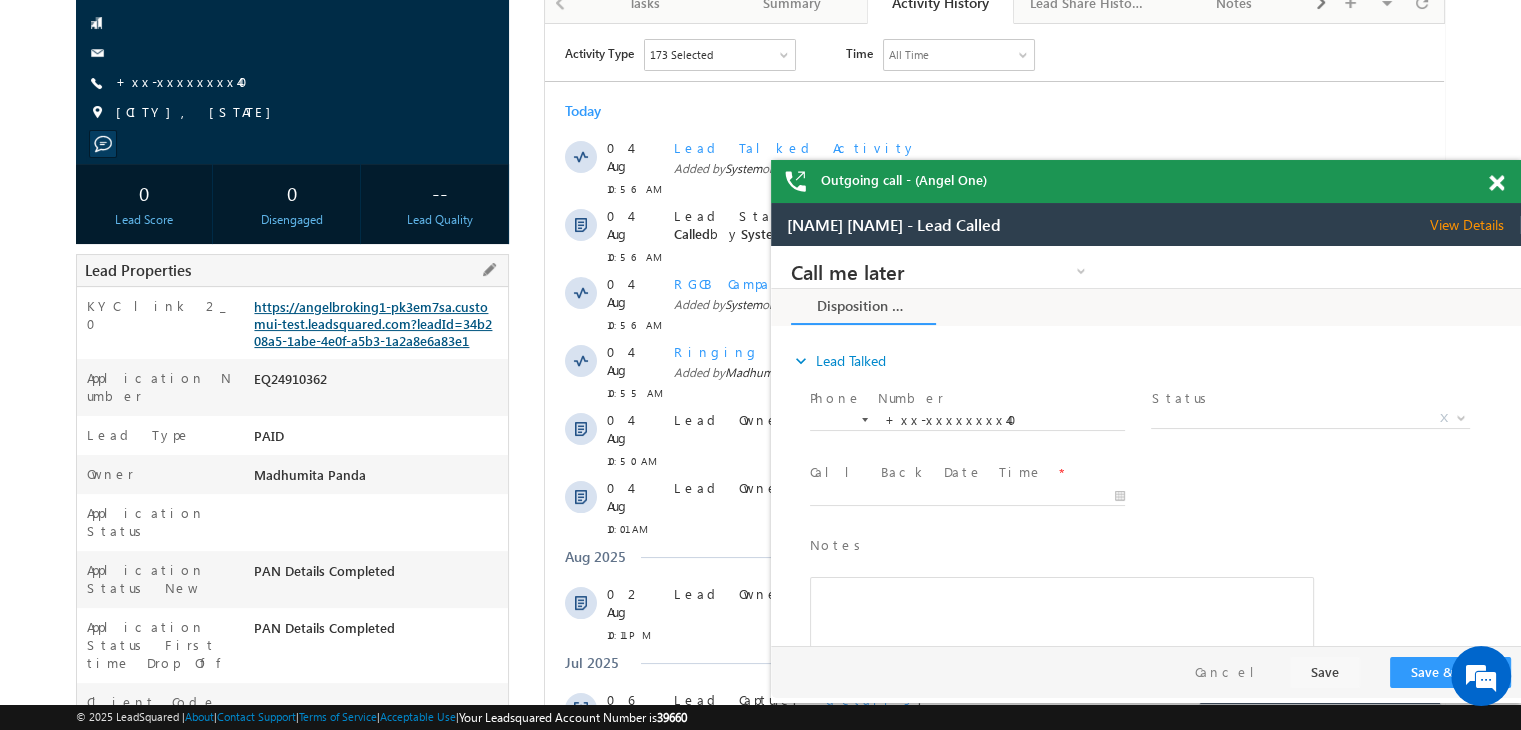 click on "https://angelbroking1-pk3em7sa.customui-test.leadsquared.com?leadId=34b208a5-1abe-4e0f-a5b3-1a2a8e6a83e1" at bounding box center (373, 323) 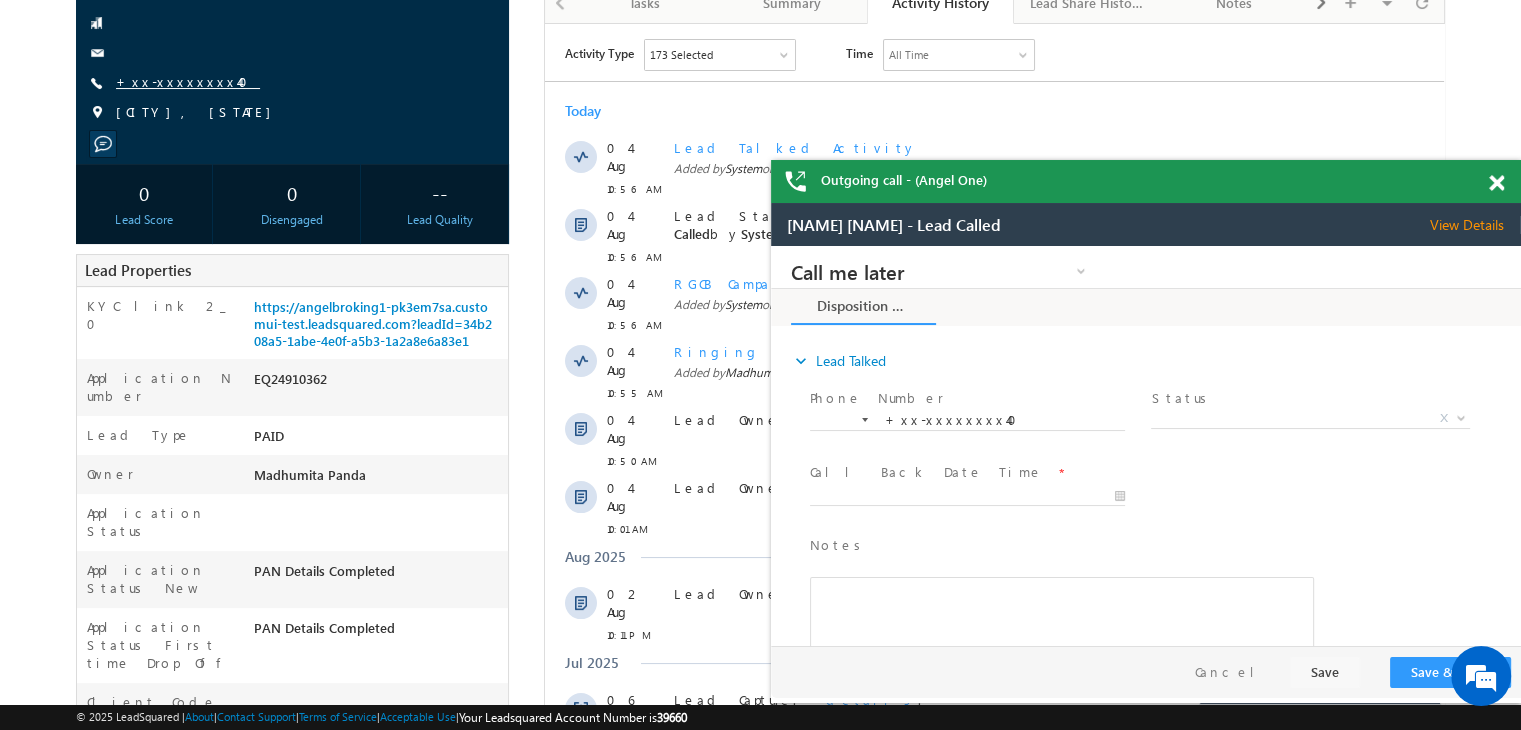 click on "+xx-xxxxxxxx40" at bounding box center [188, 81] 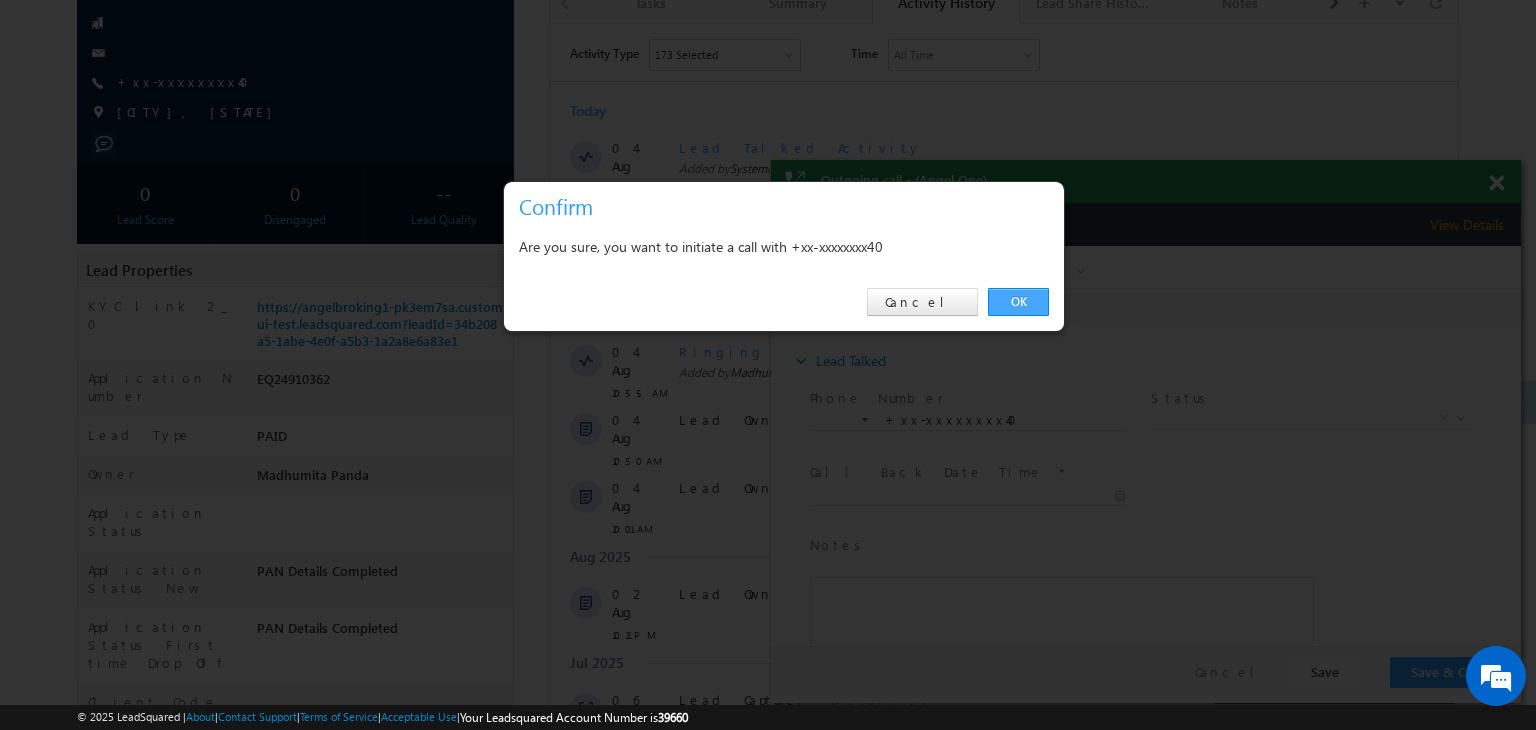 click on "OK" at bounding box center [1018, 302] 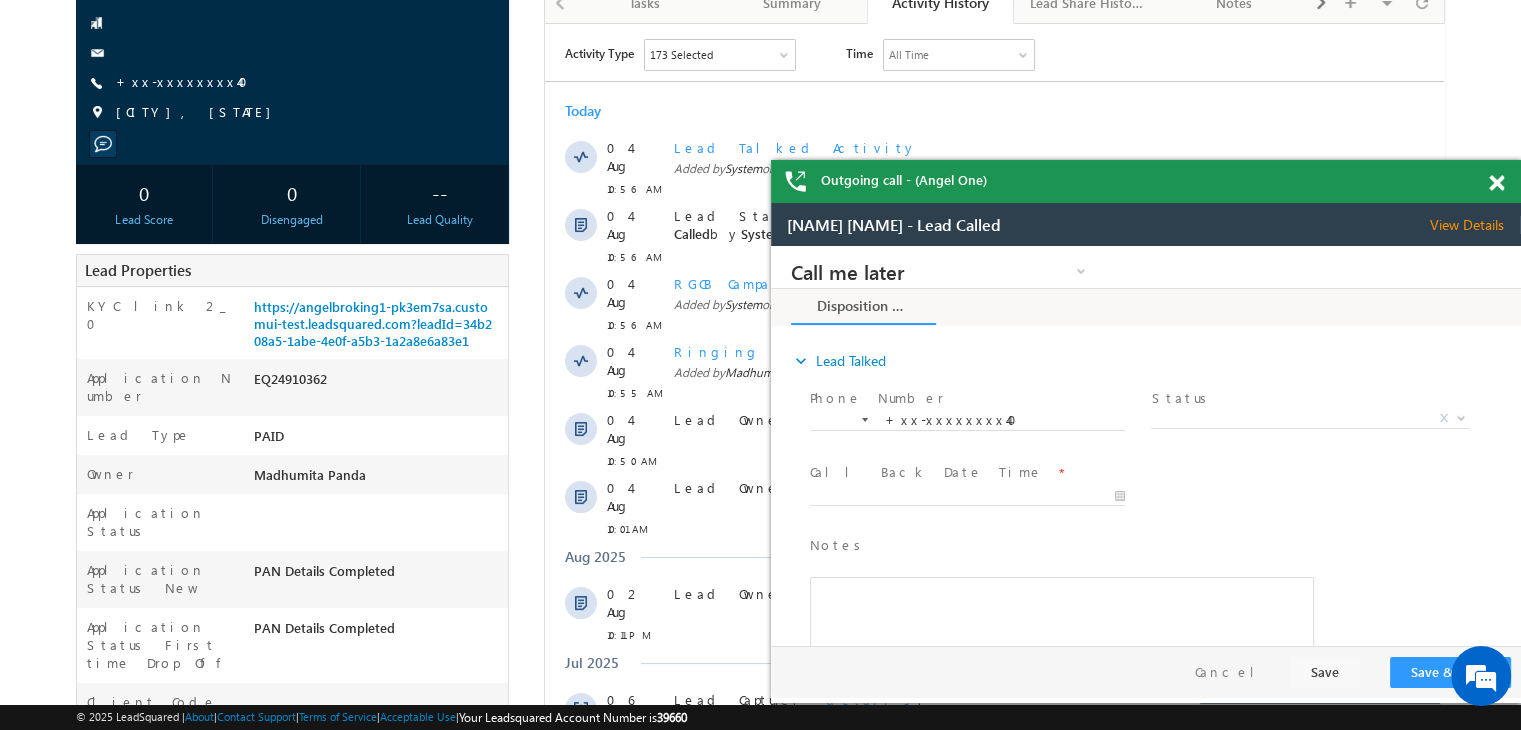 scroll, scrollTop: 0, scrollLeft: 0, axis: both 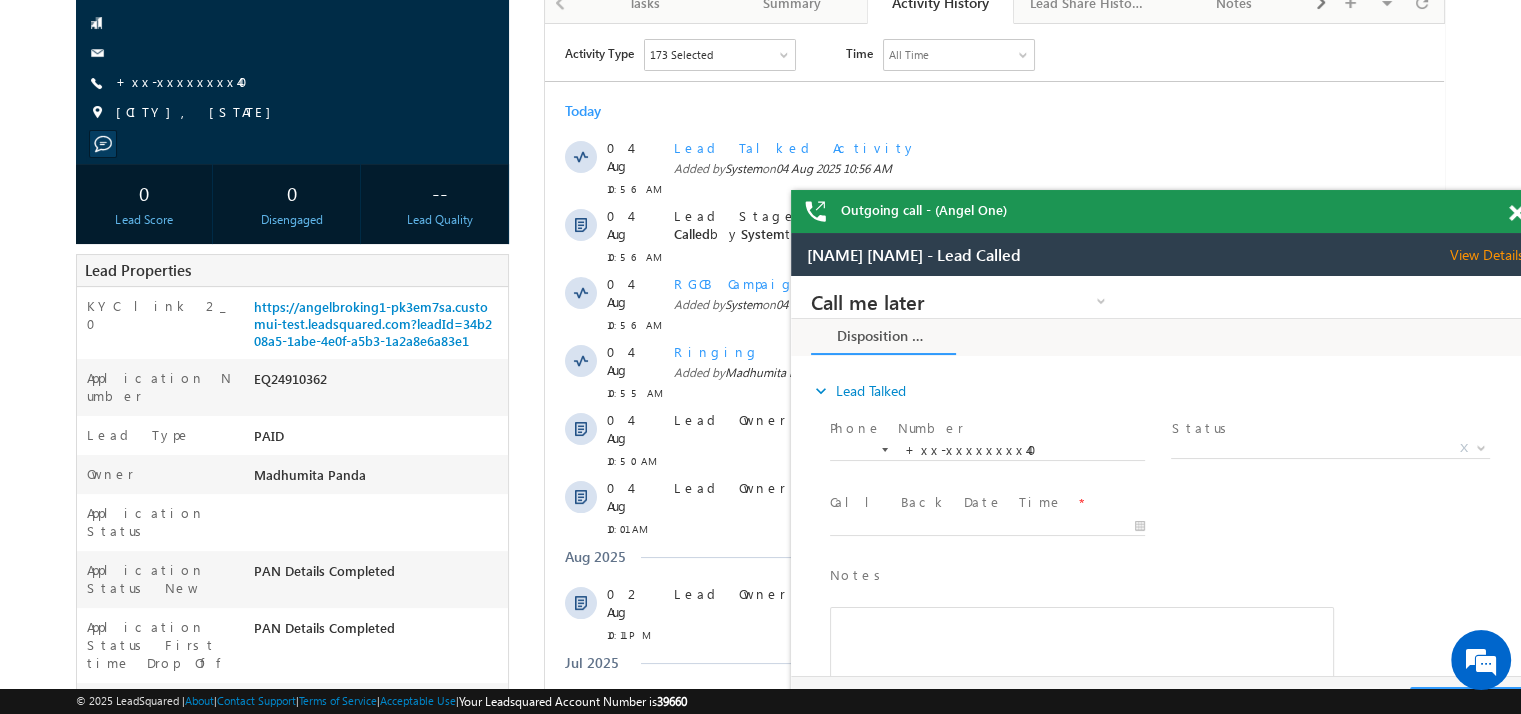 click at bounding box center [1516, 213] 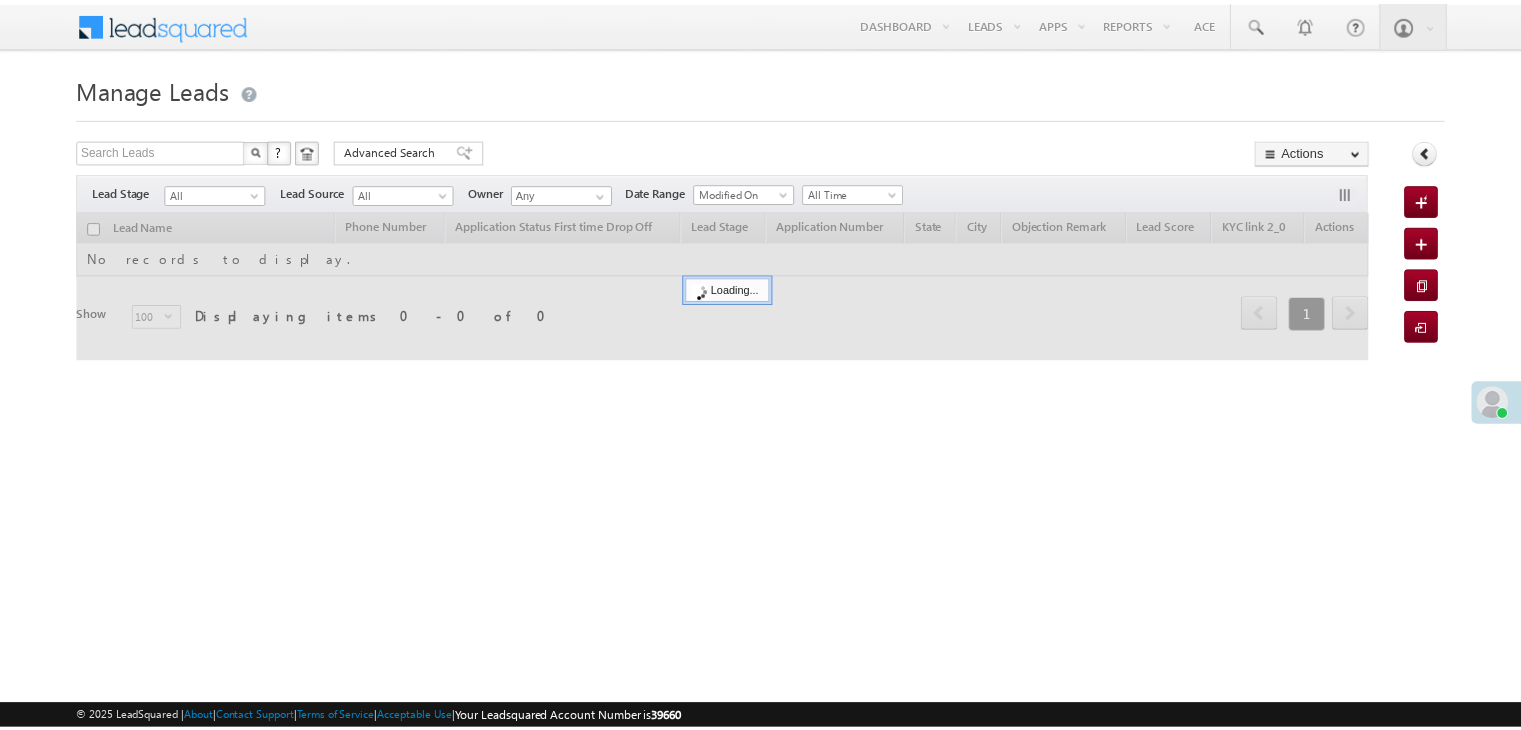 scroll, scrollTop: 0, scrollLeft: 0, axis: both 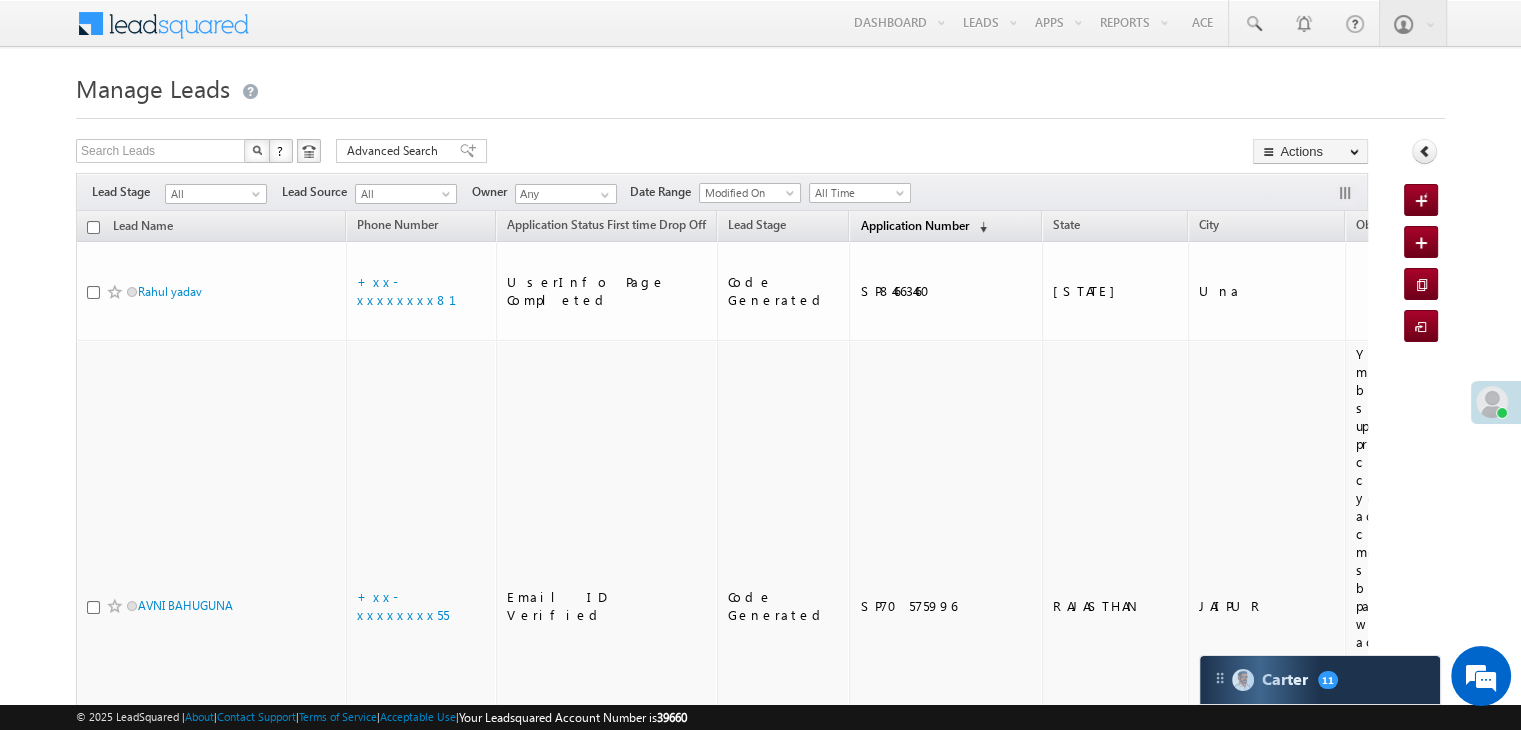 click on "Application Number" at bounding box center (914, 225) 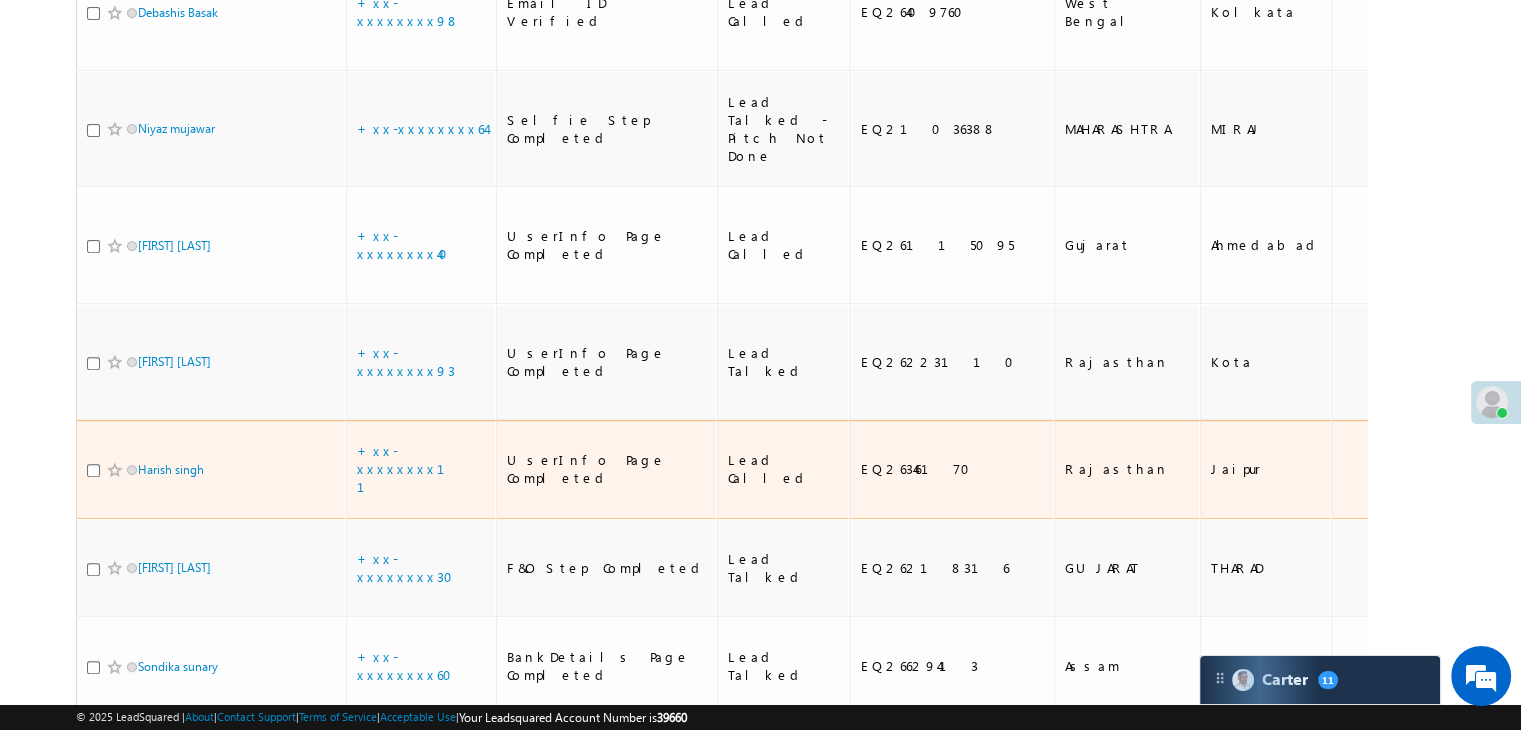 scroll, scrollTop: 900, scrollLeft: 0, axis: vertical 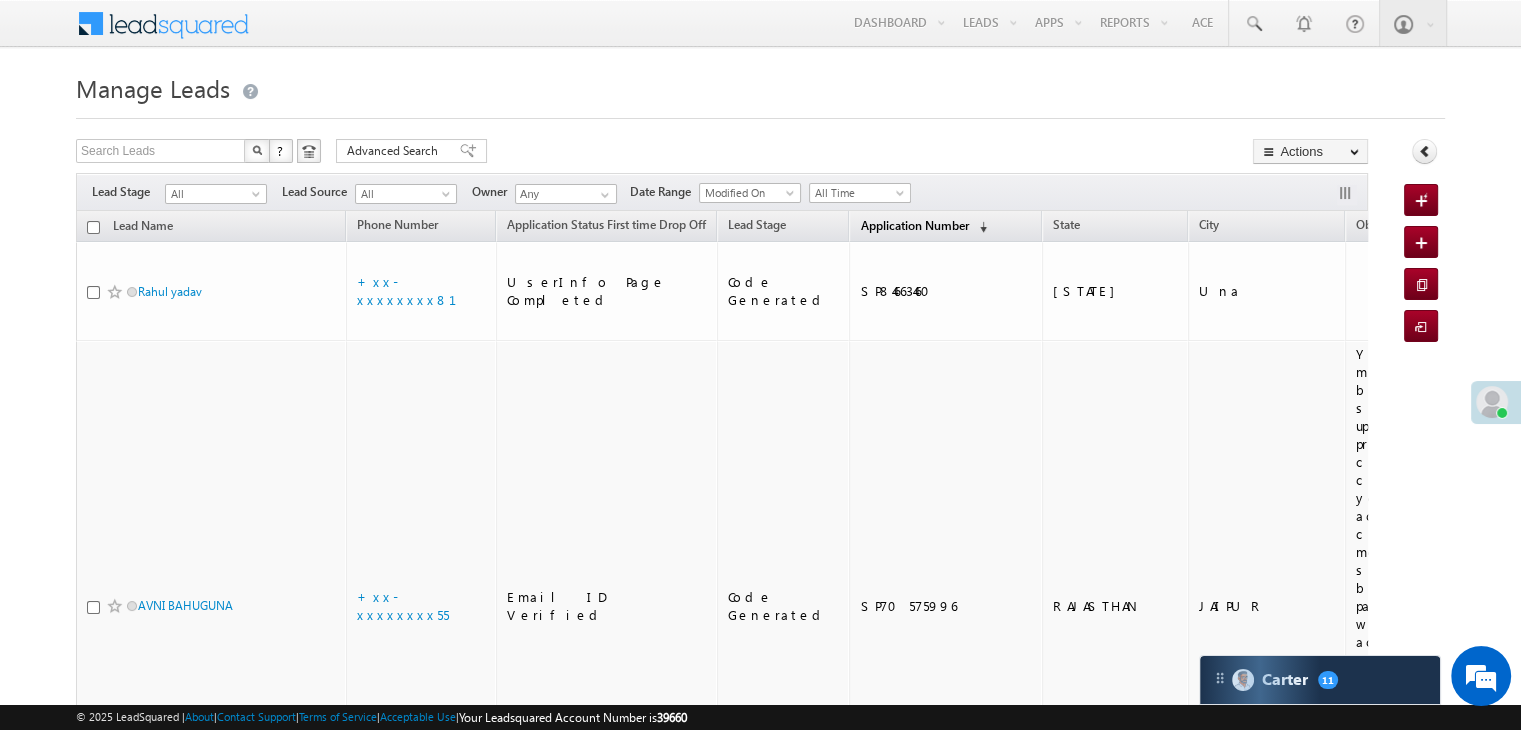 click on "Application Number" at bounding box center [914, 225] 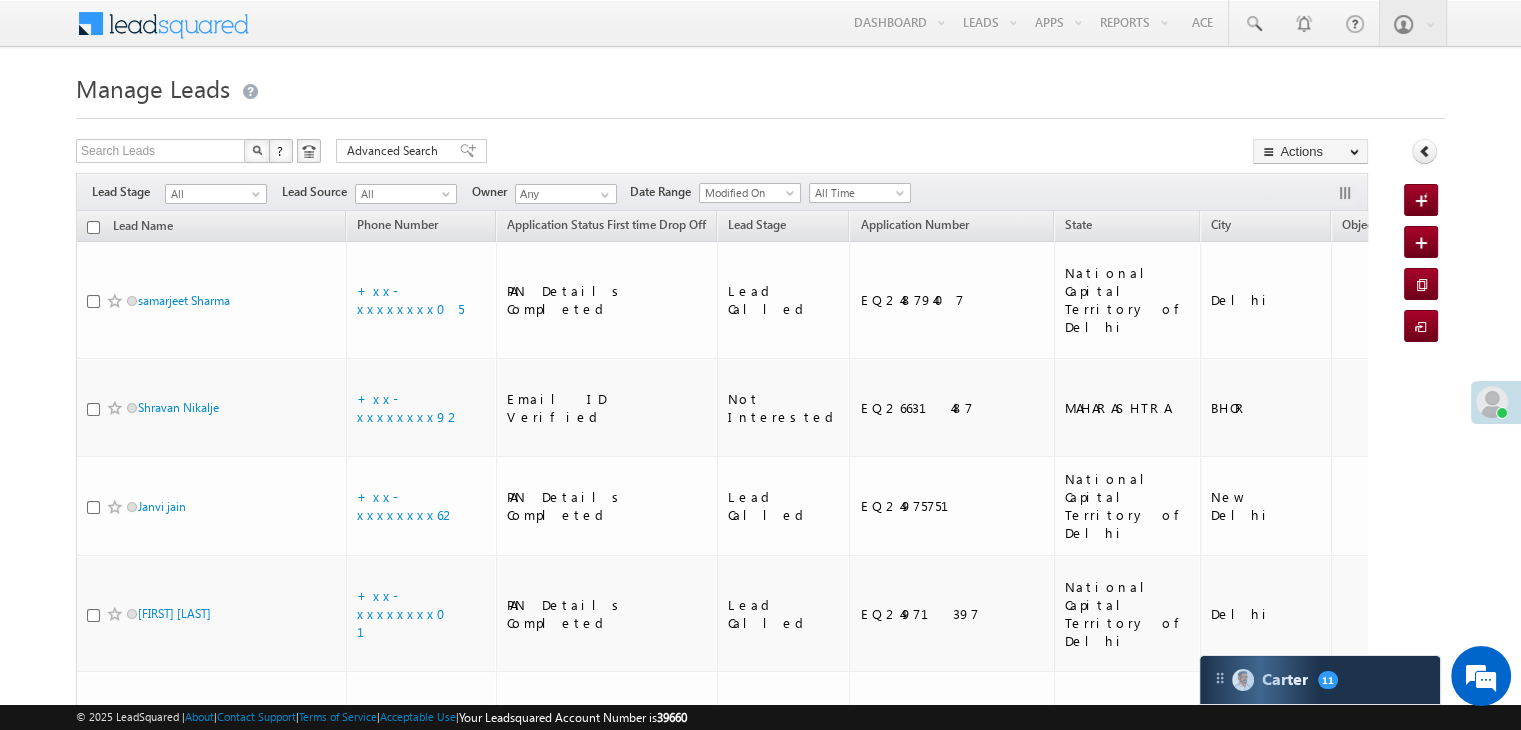 scroll, scrollTop: 0, scrollLeft: 0, axis: both 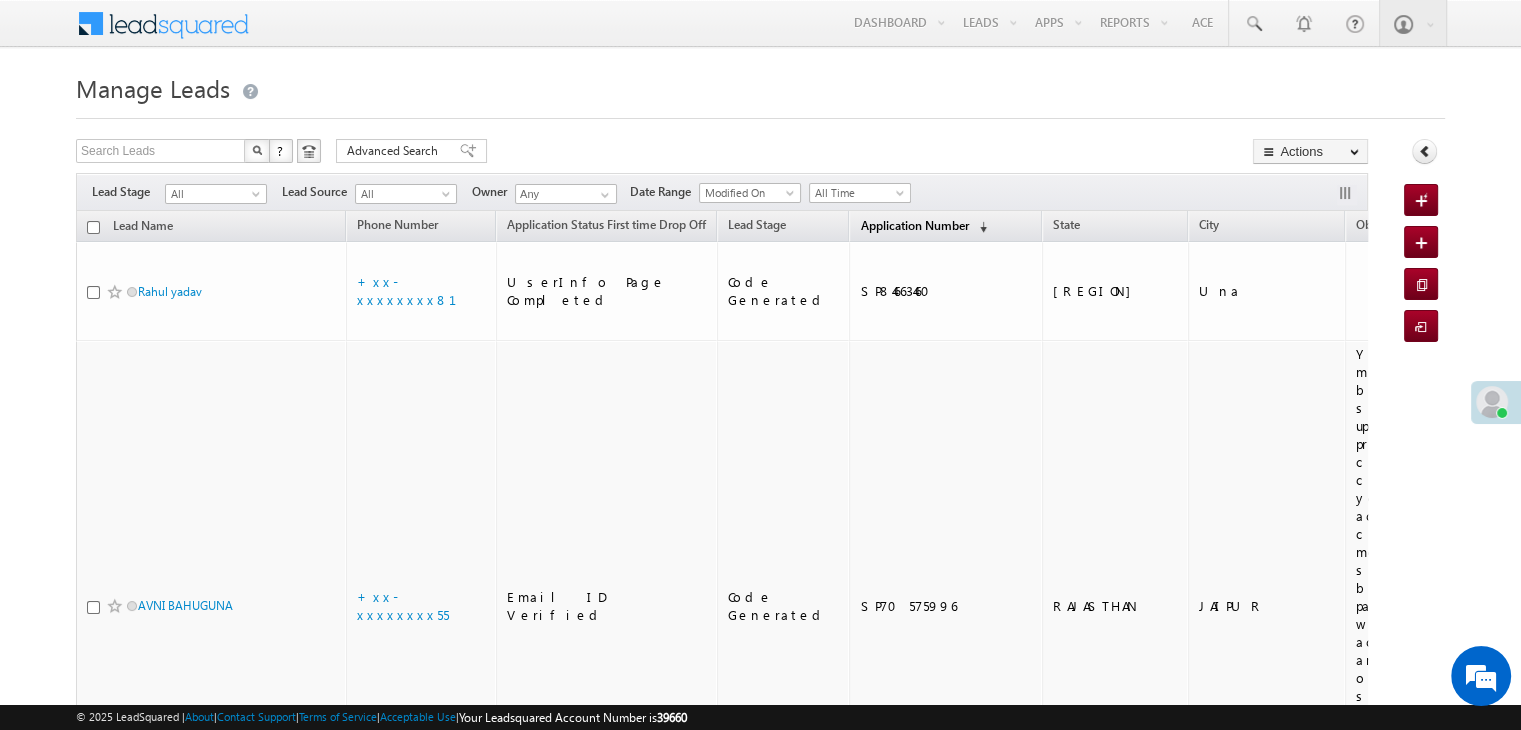 click on "Application Number" at bounding box center (914, 225) 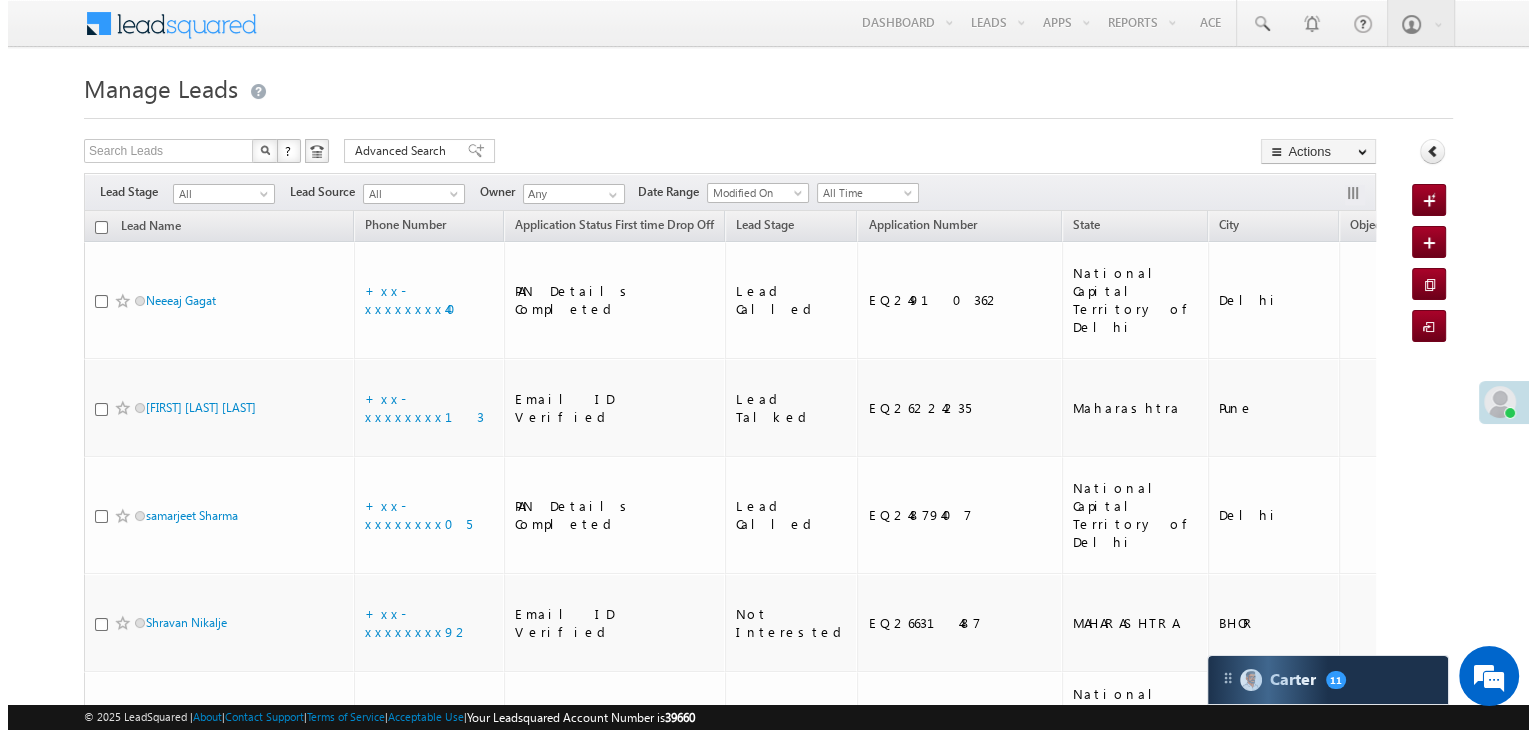 scroll, scrollTop: 0, scrollLeft: 0, axis: both 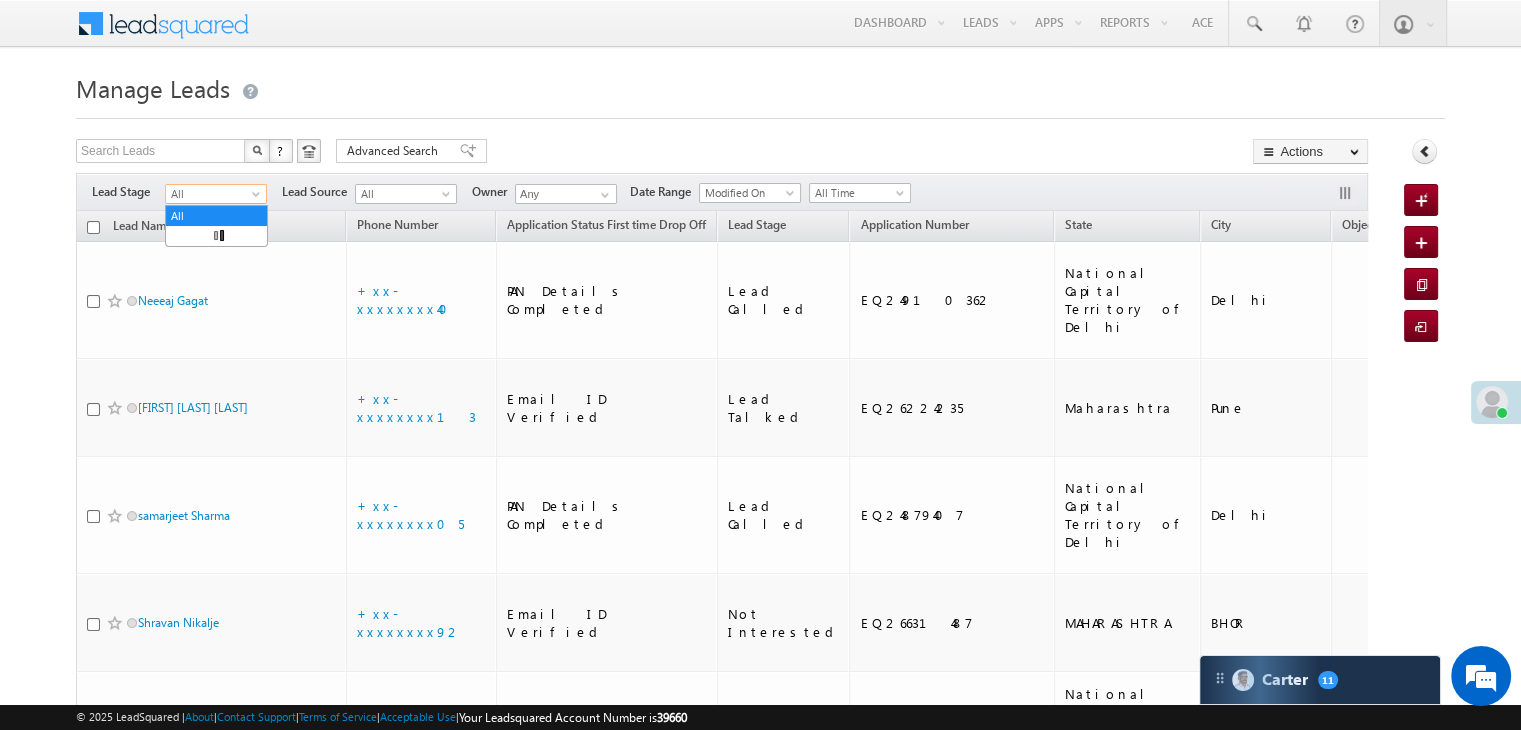 click at bounding box center (258, 198) 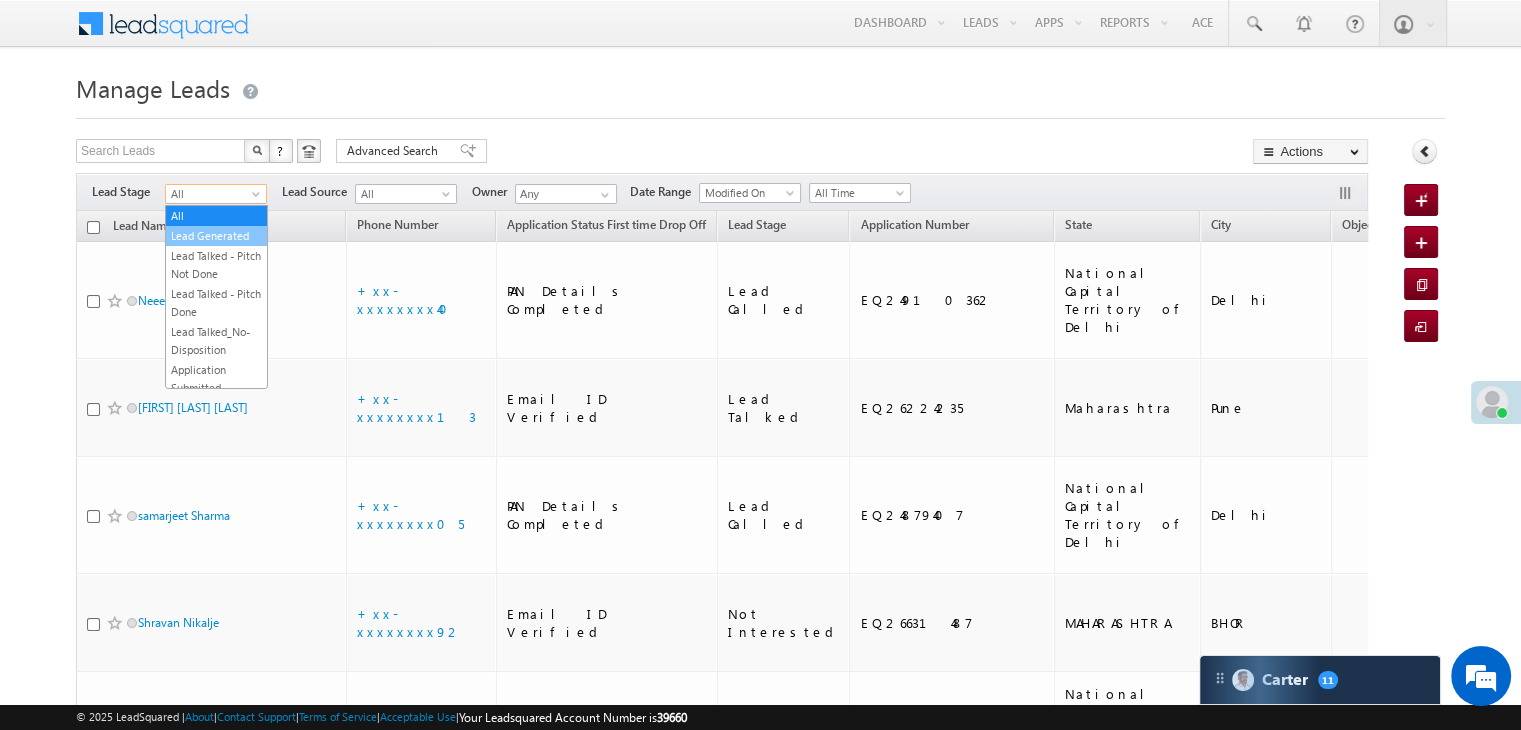 click on "Lead Generated" at bounding box center [216, 236] 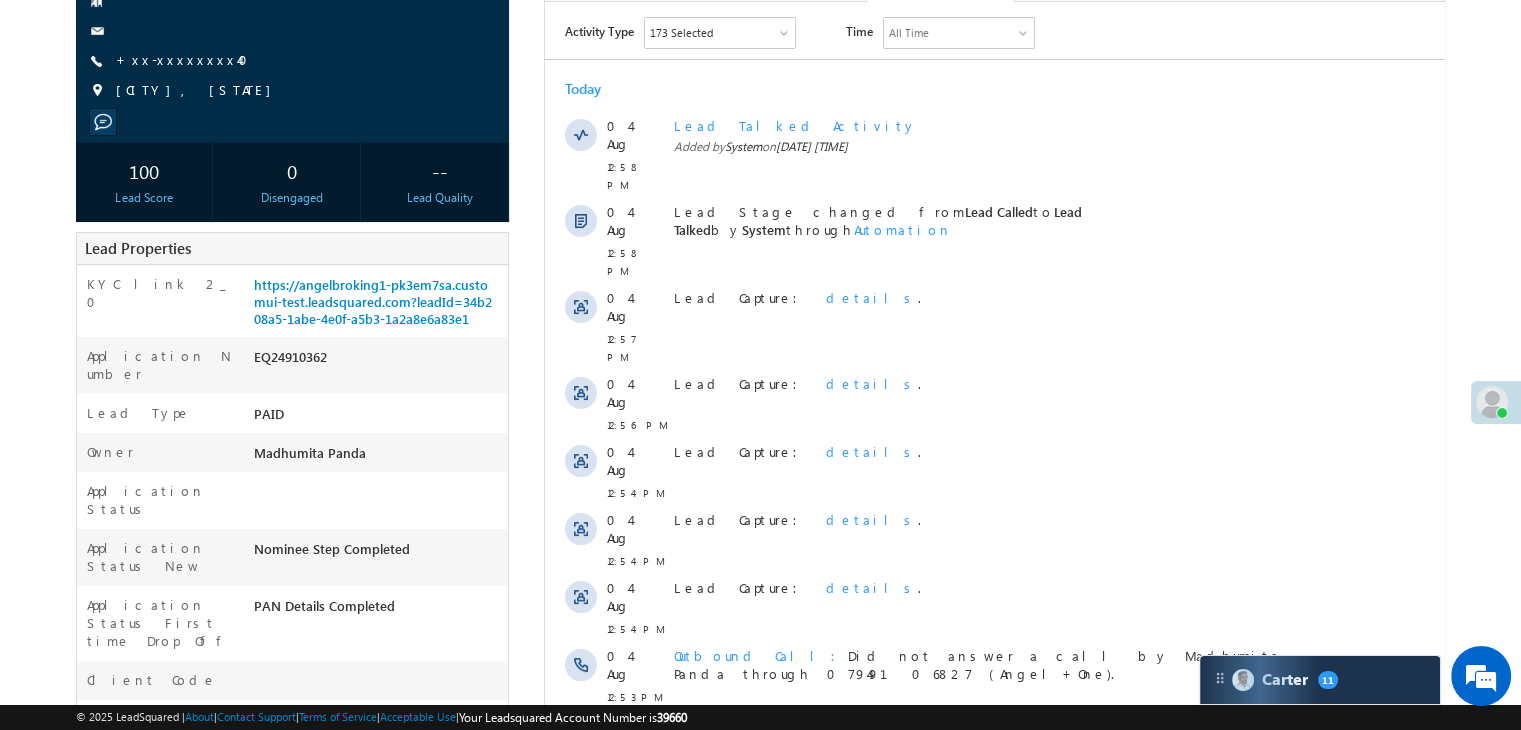 scroll, scrollTop: 0, scrollLeft: 0, axis: both 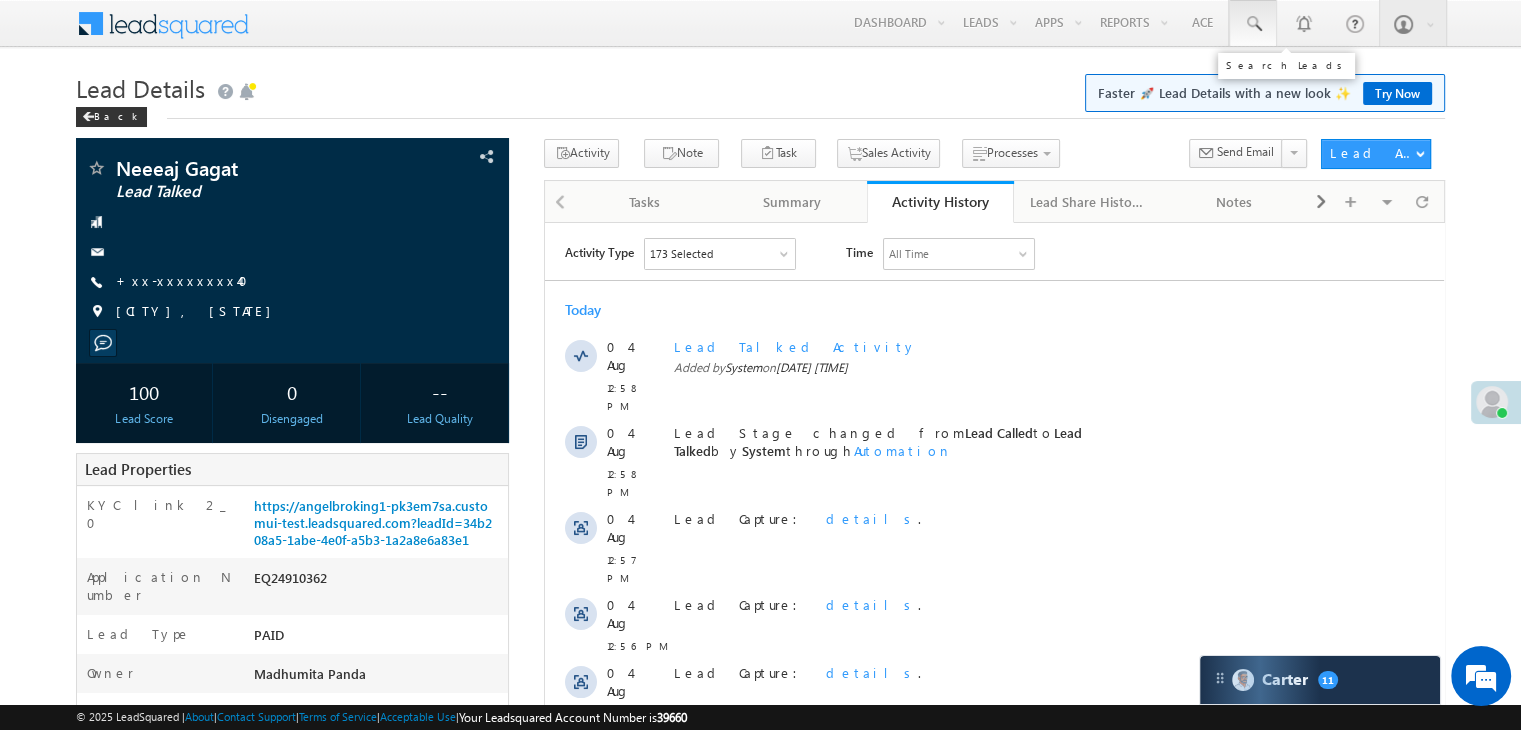 click at bounding box center (1253, 24) 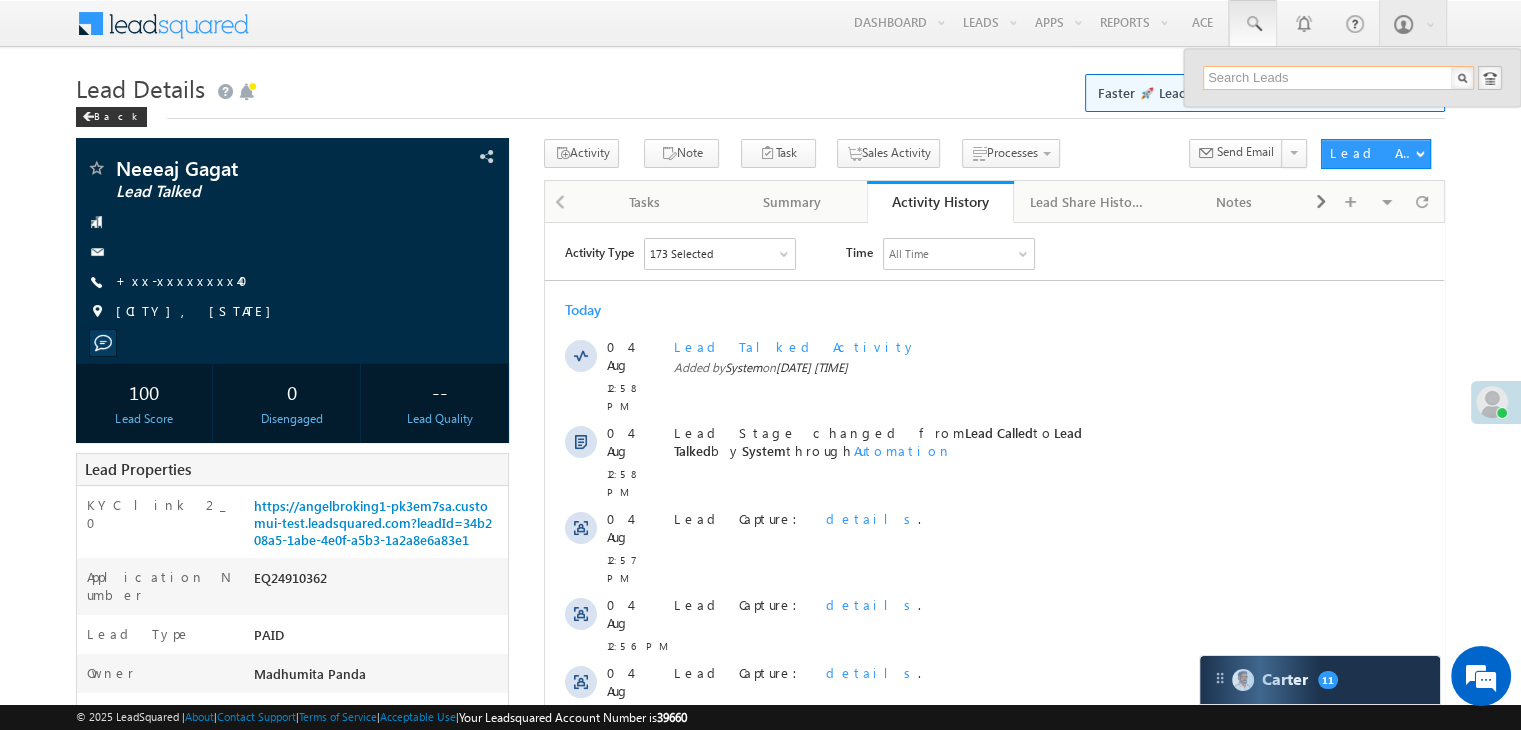 paste on "EQ17454171" 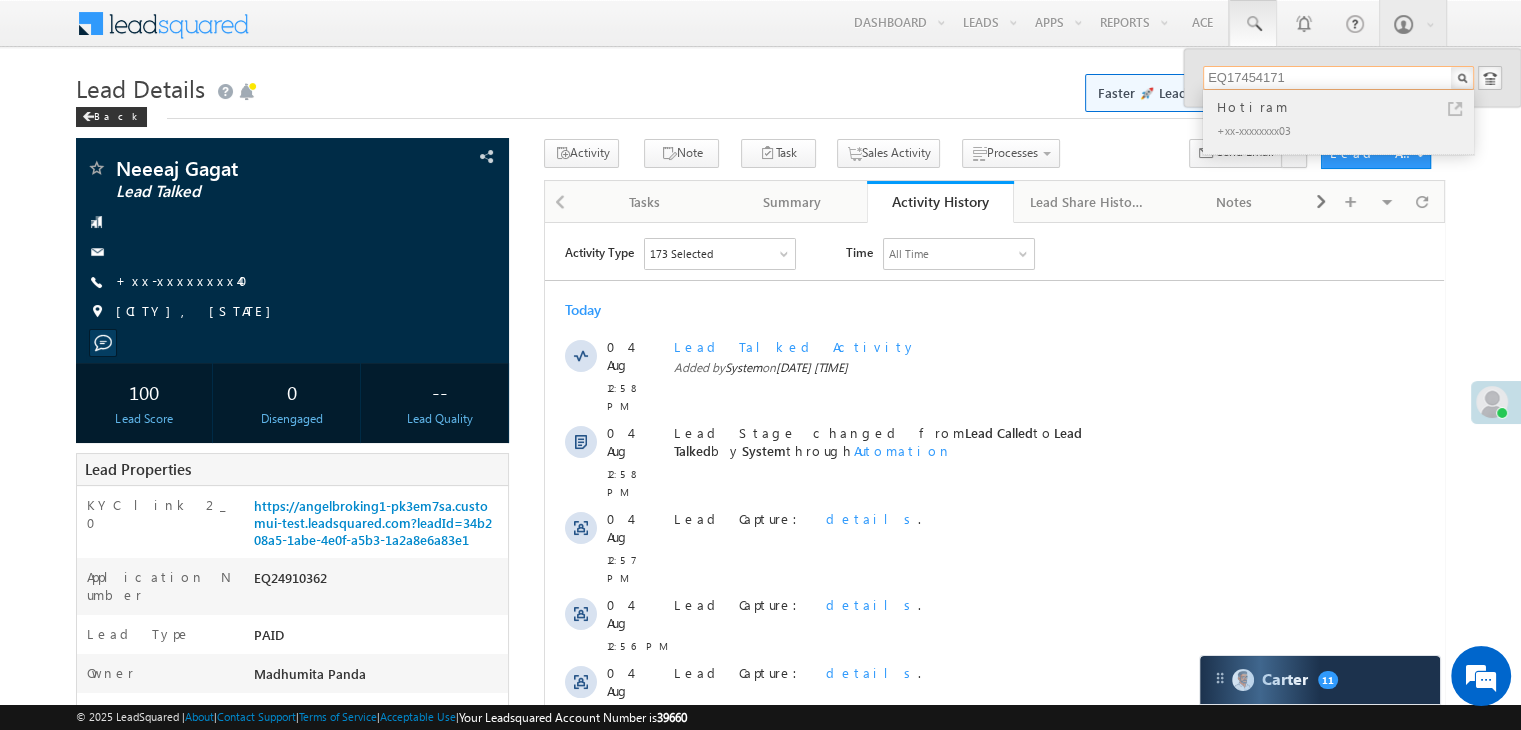 type on "EQ17454171" 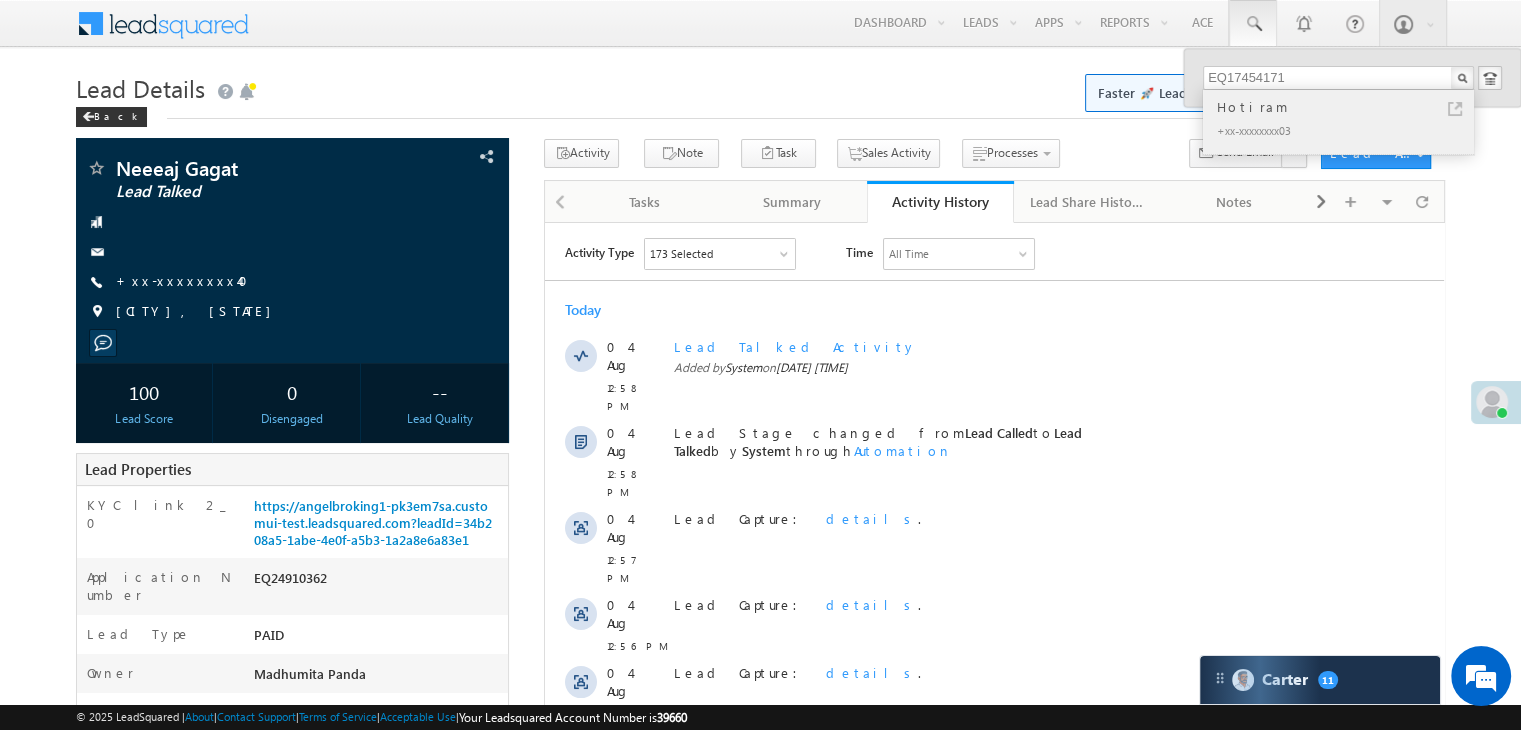 click on "Hotiram" at bounding box center [1347, 107] 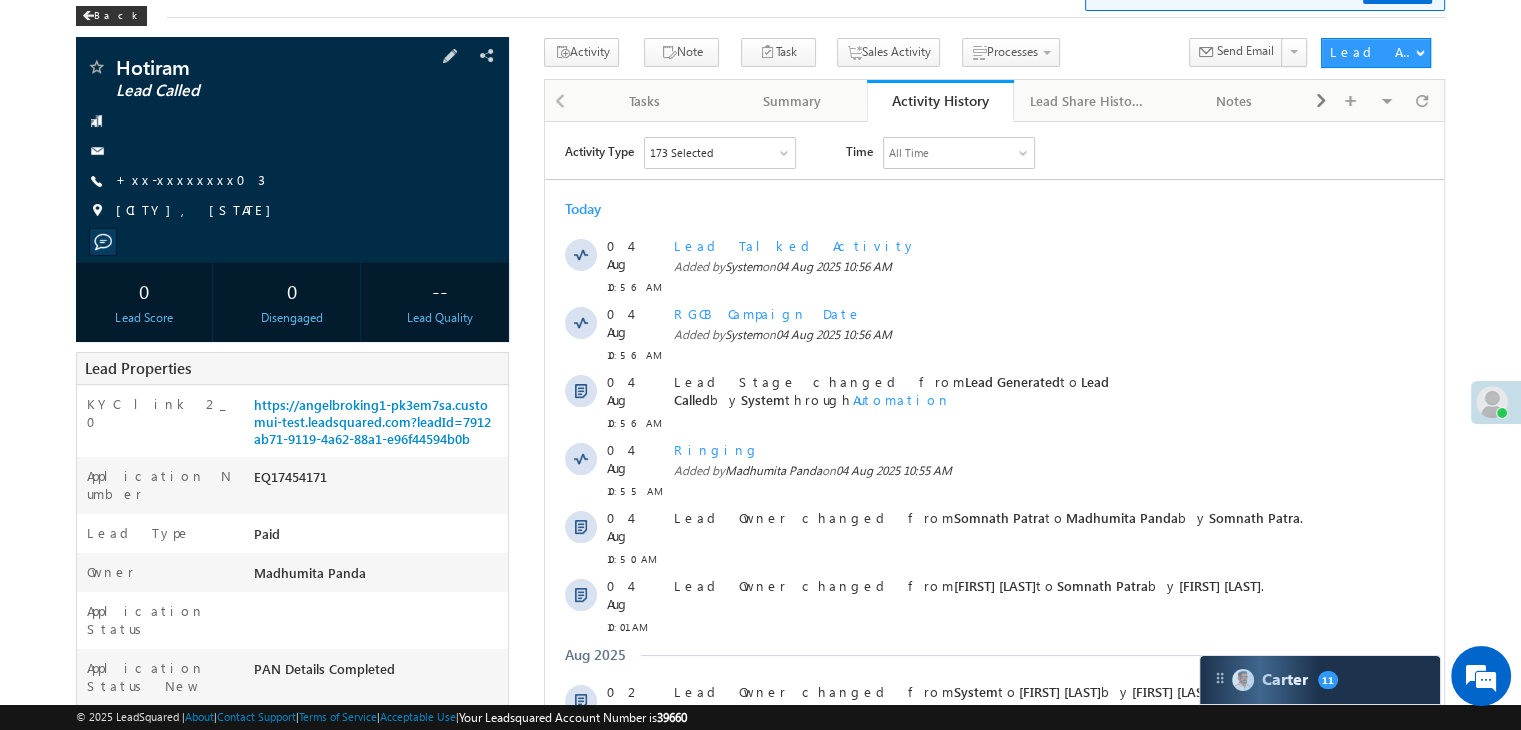 scroll, scrollTop: 100, scrollLeft: 0, axis: vertical 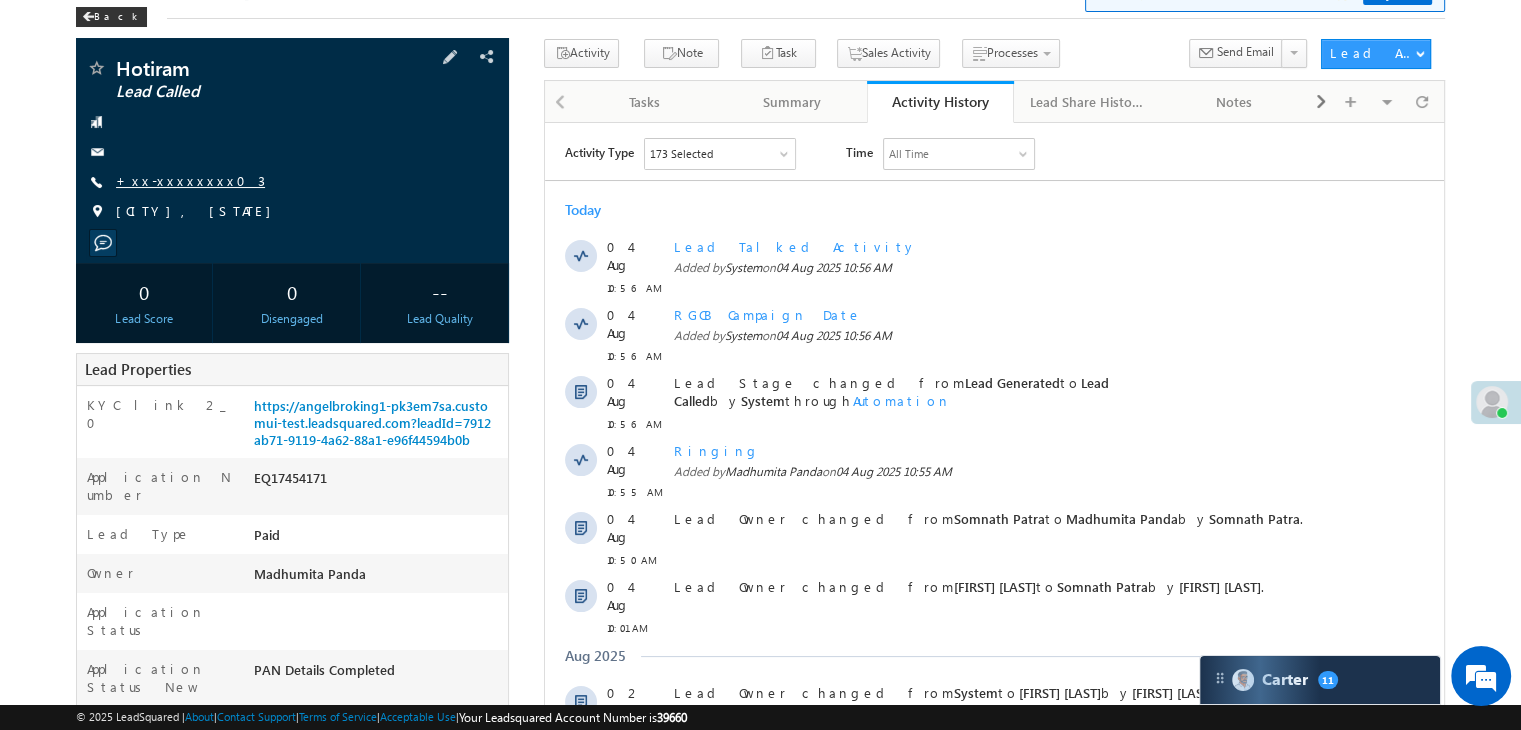 click on "+xx-xxxxxxxx03" at bounding box center (190, 180) 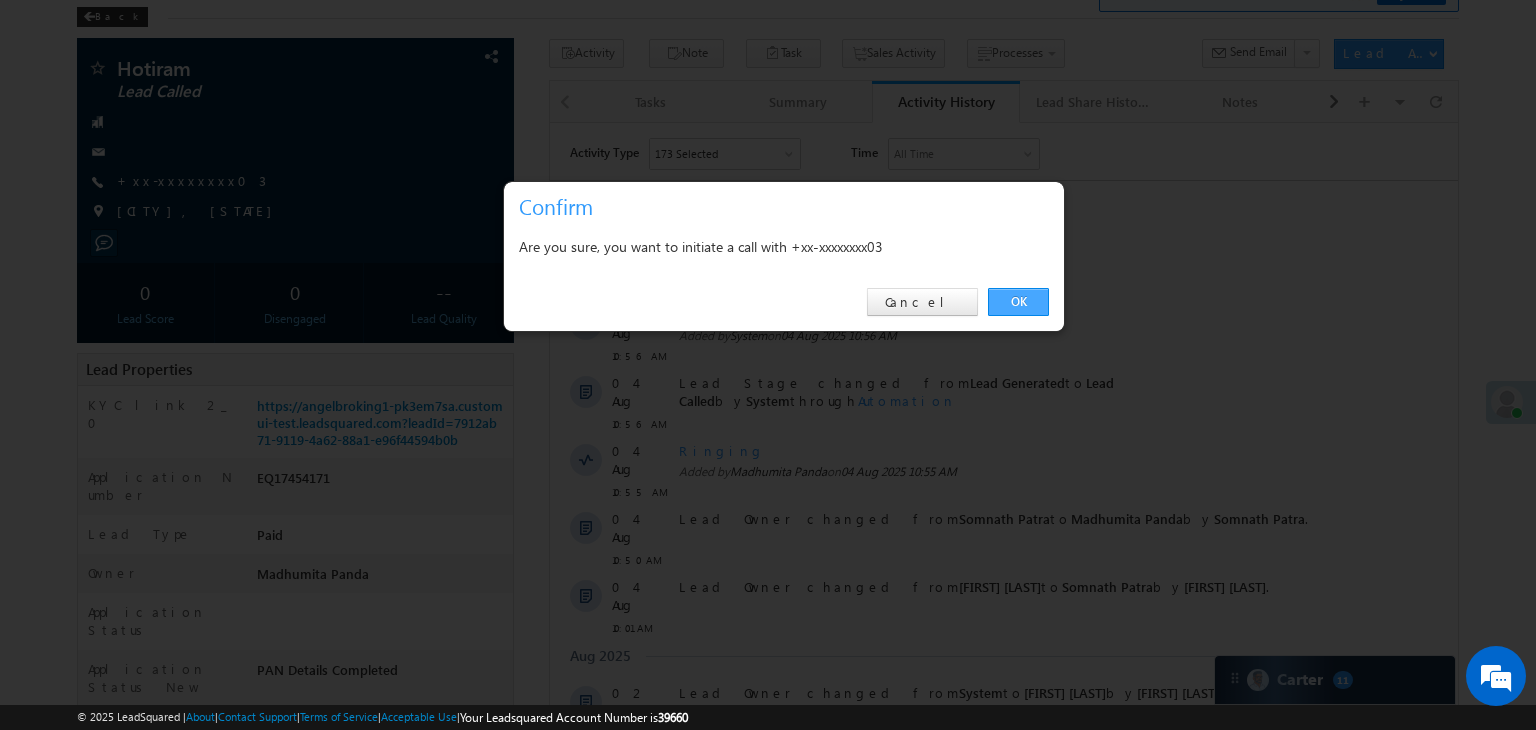 click on "OK" at bounding box center [1018, 302] 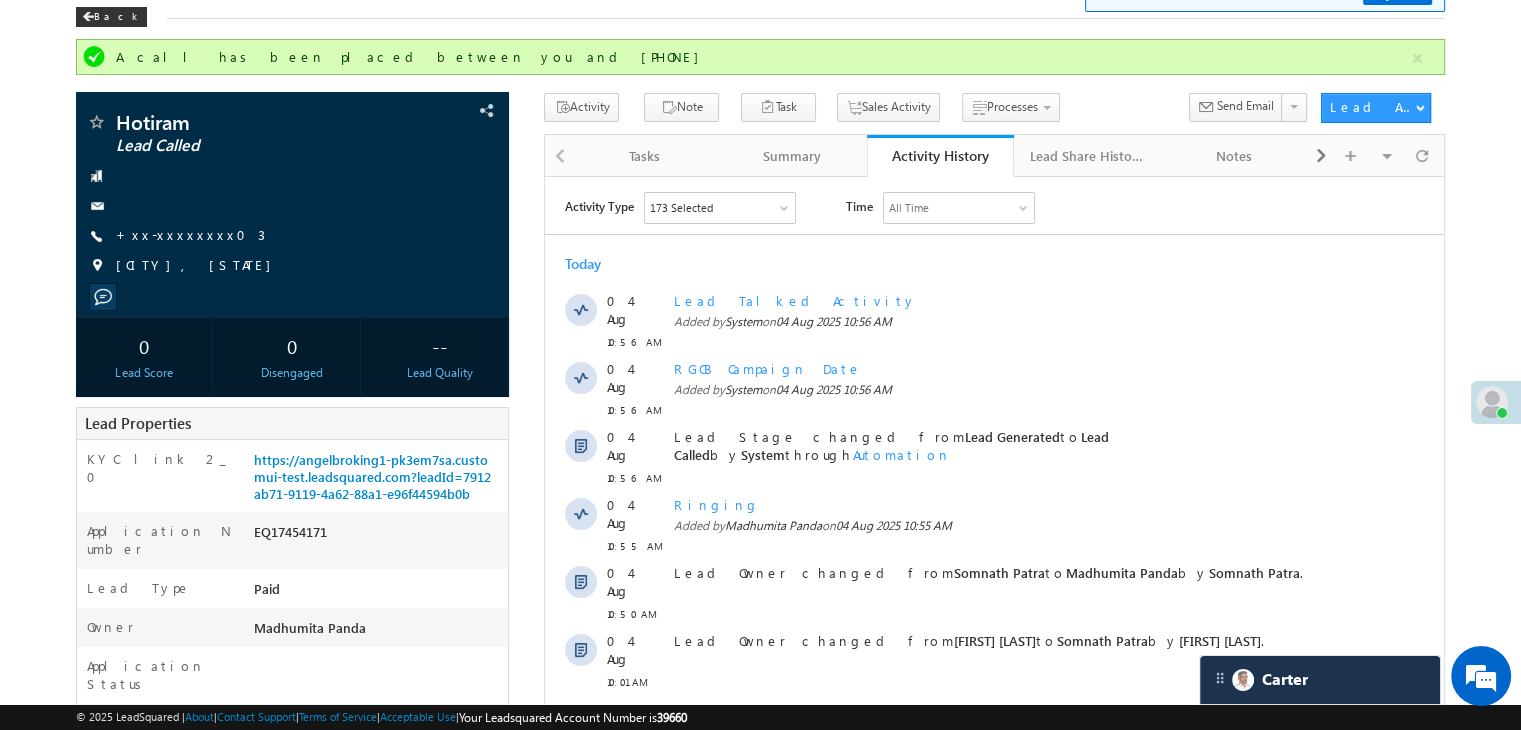 scroll, scrollTop: 0, scrollLeft: 0, axis: both 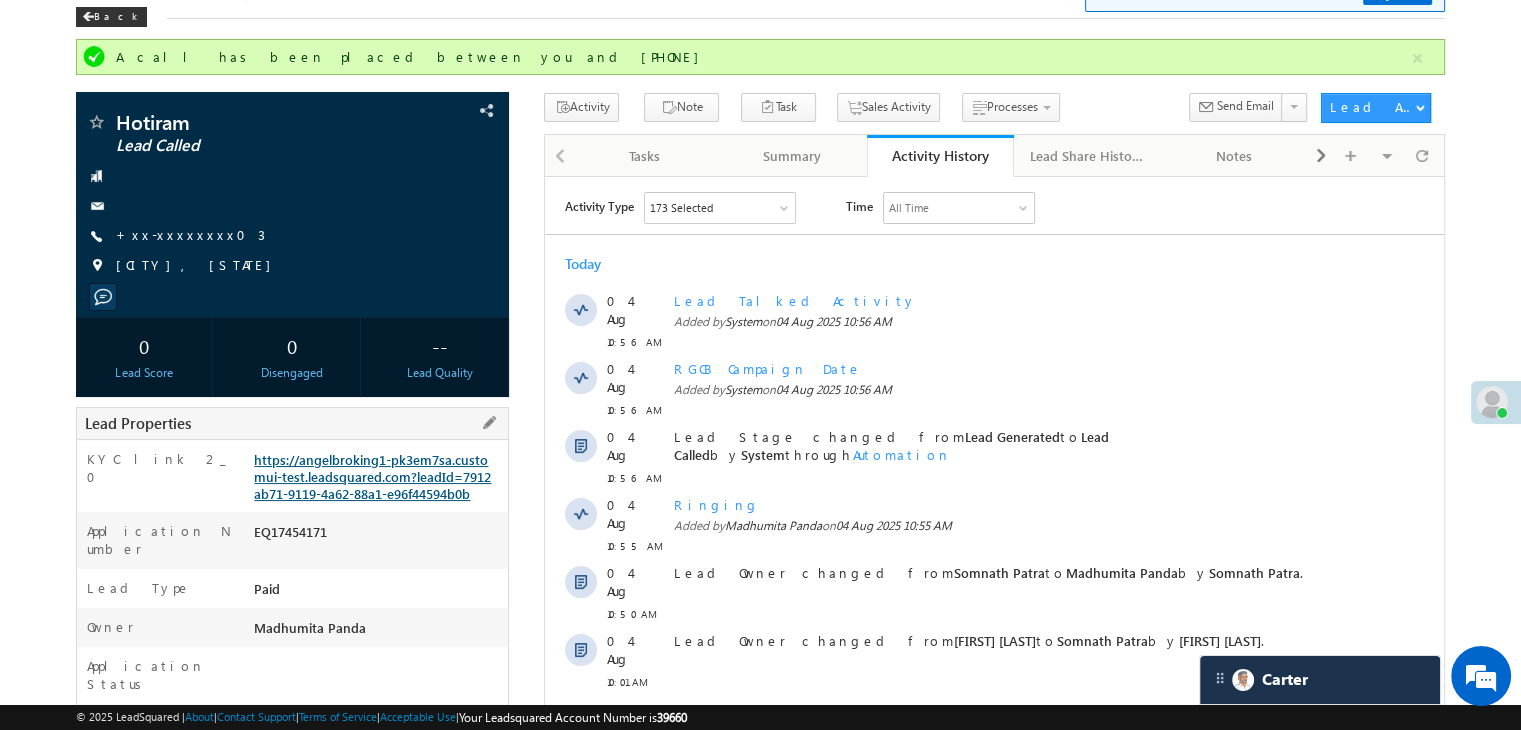 click on "https://angelbroking1-pk3em7sa.customui-test.leadsquared.com?leadId=7912ab71-9119-4a62-88a1-e96f44594b0b" at bounding box center [372, 476] 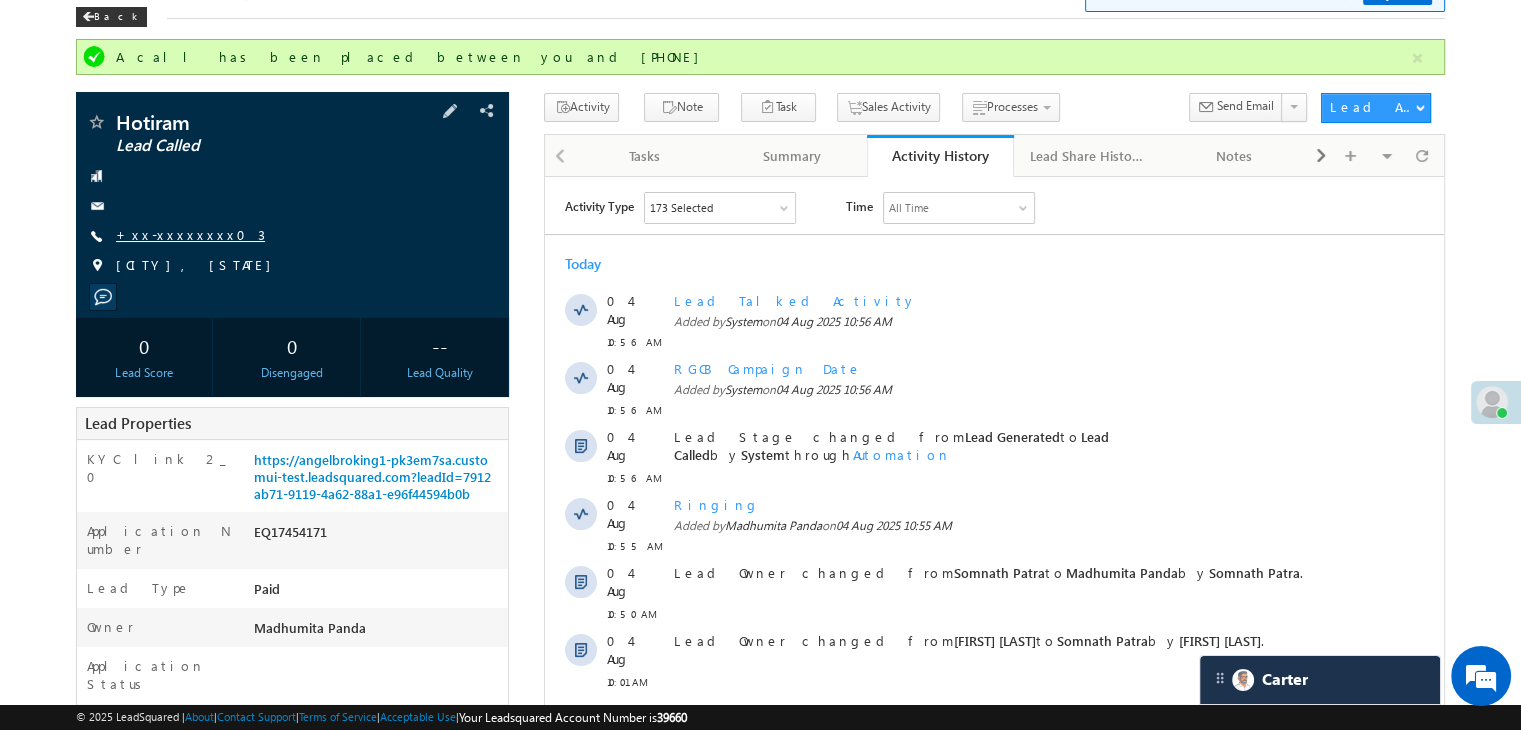 click on "+xx-xxxxxxxx03" at bounding box center [190, 234] 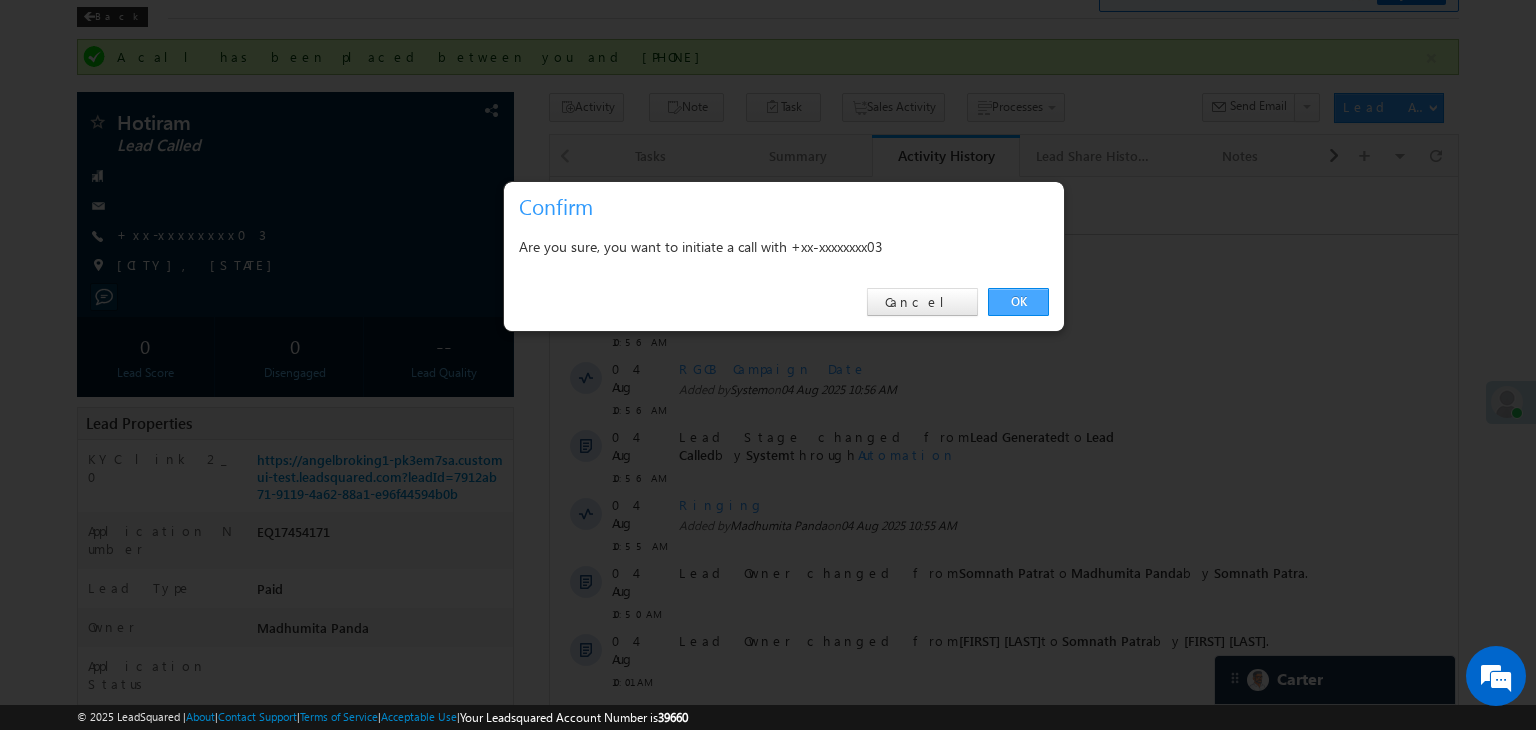 click on "OK" at bounding box center (1018, 302) 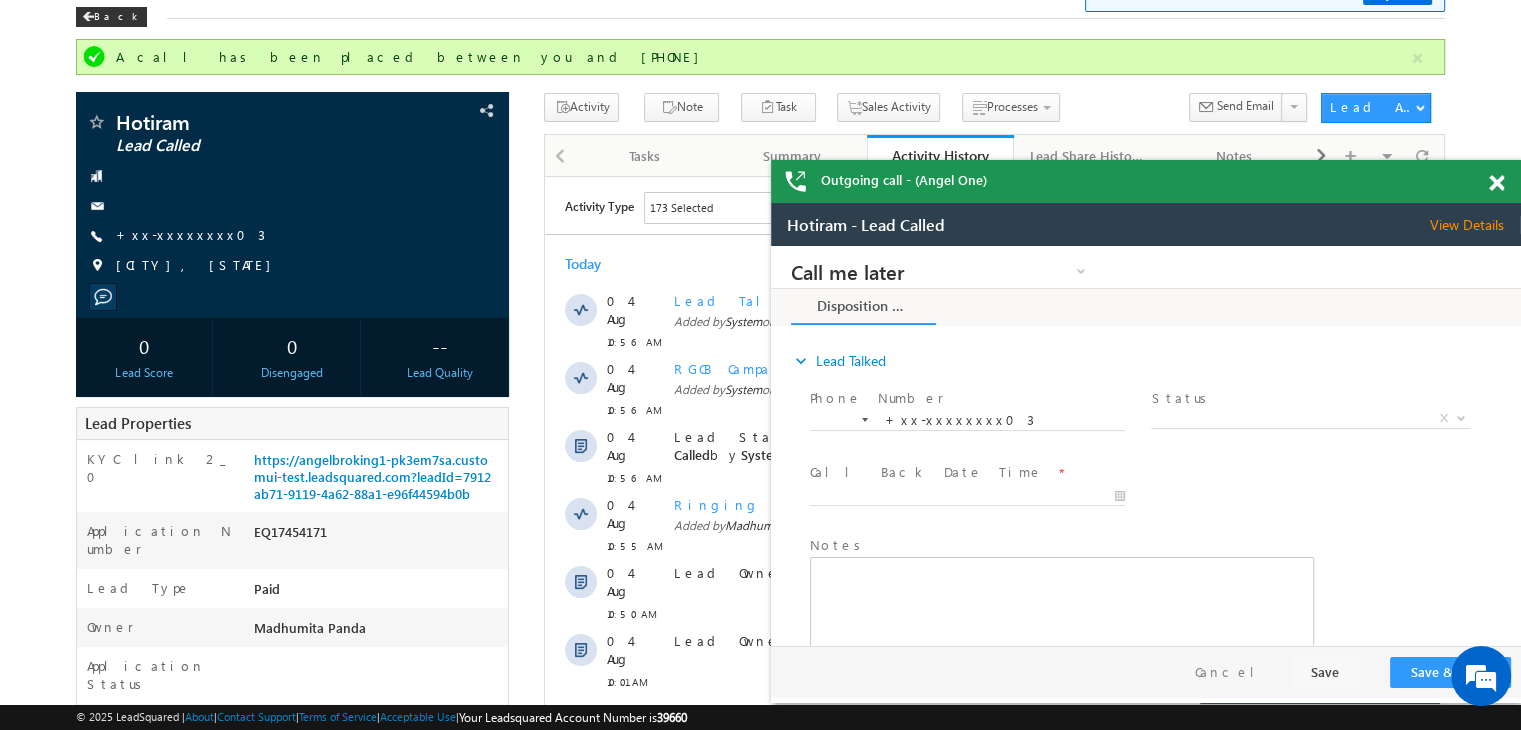 scroll, scrollTop: 0, scrollLeft: 0, axis: both 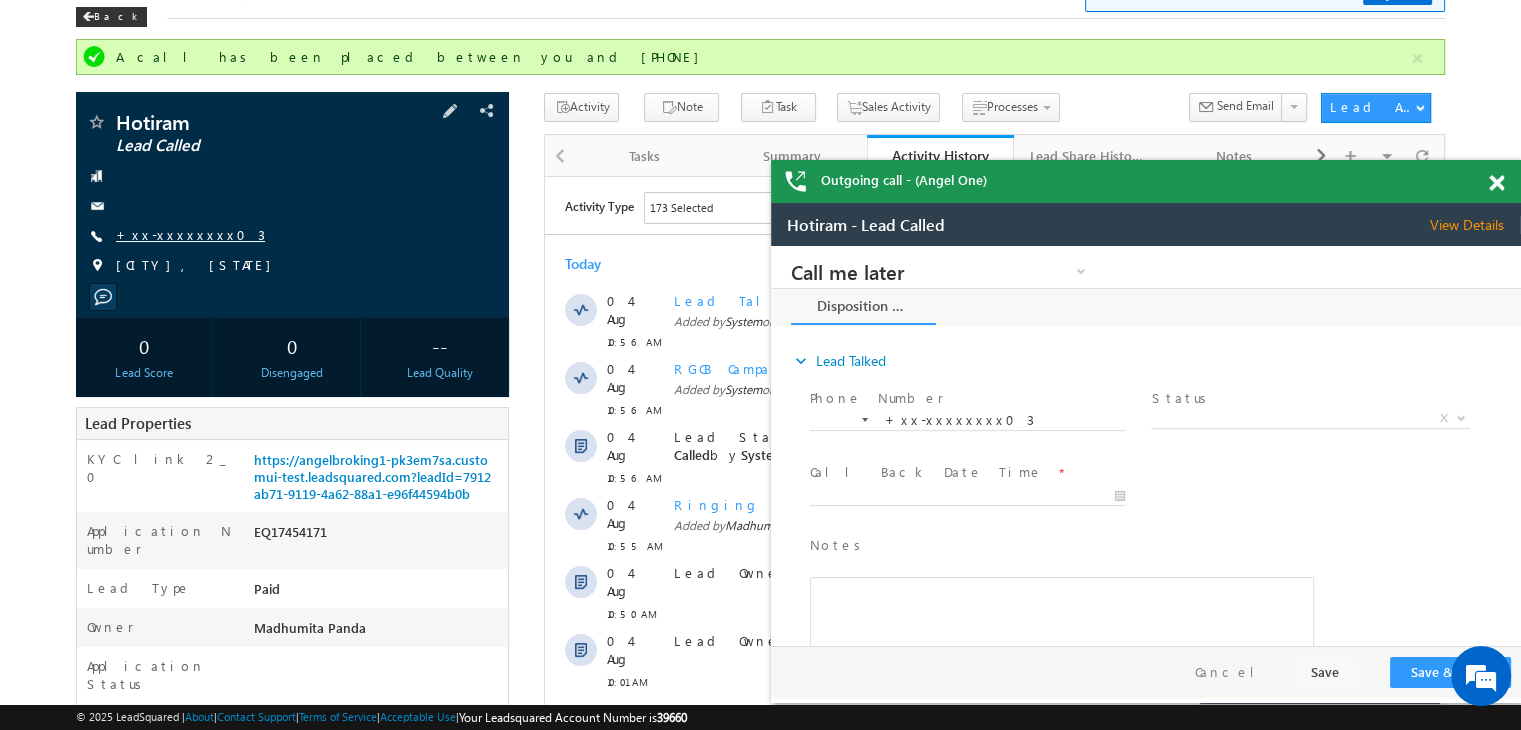 click on "+xx-xxxxxxxx03" at bounding box center (190, 234) 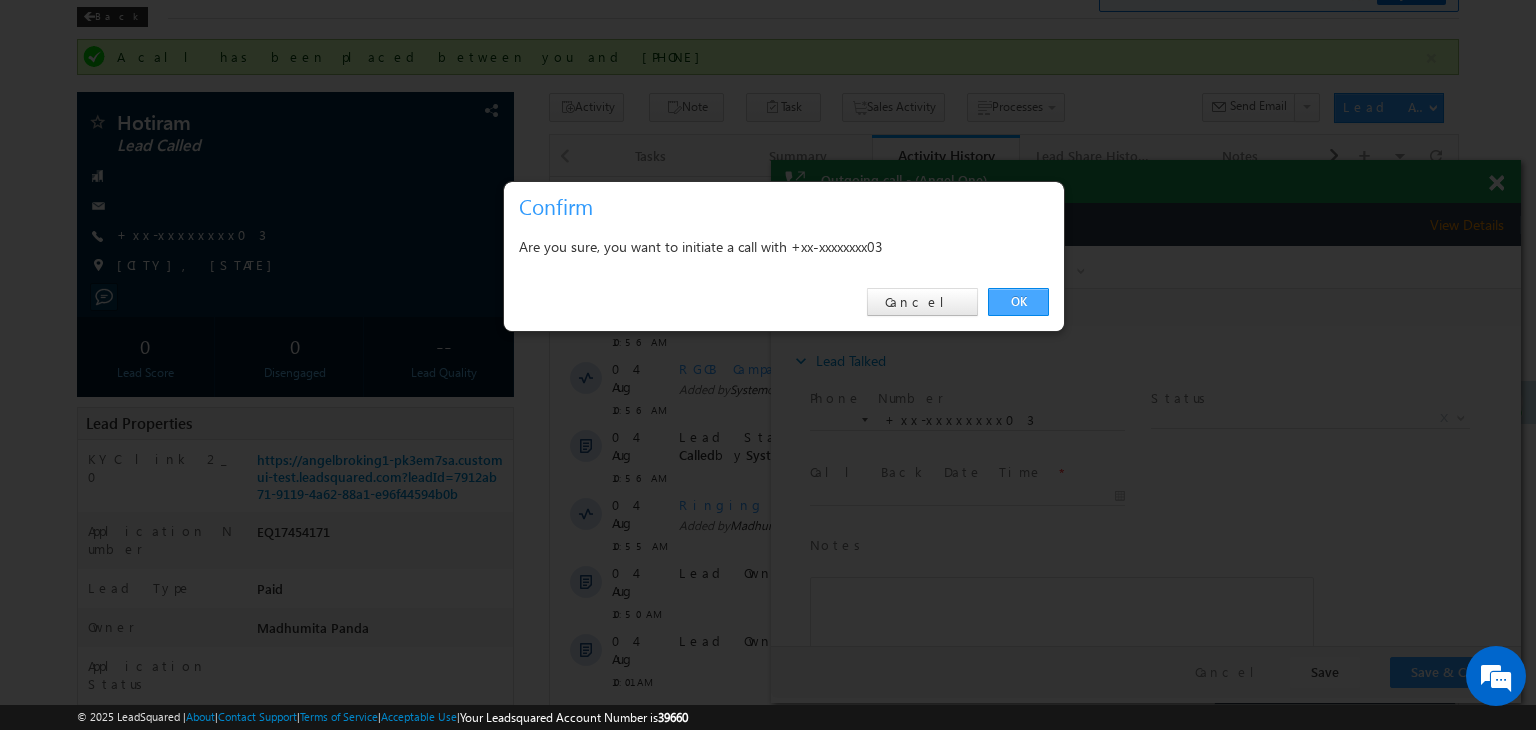 click on "OK" at bounding box center [1018, 302] 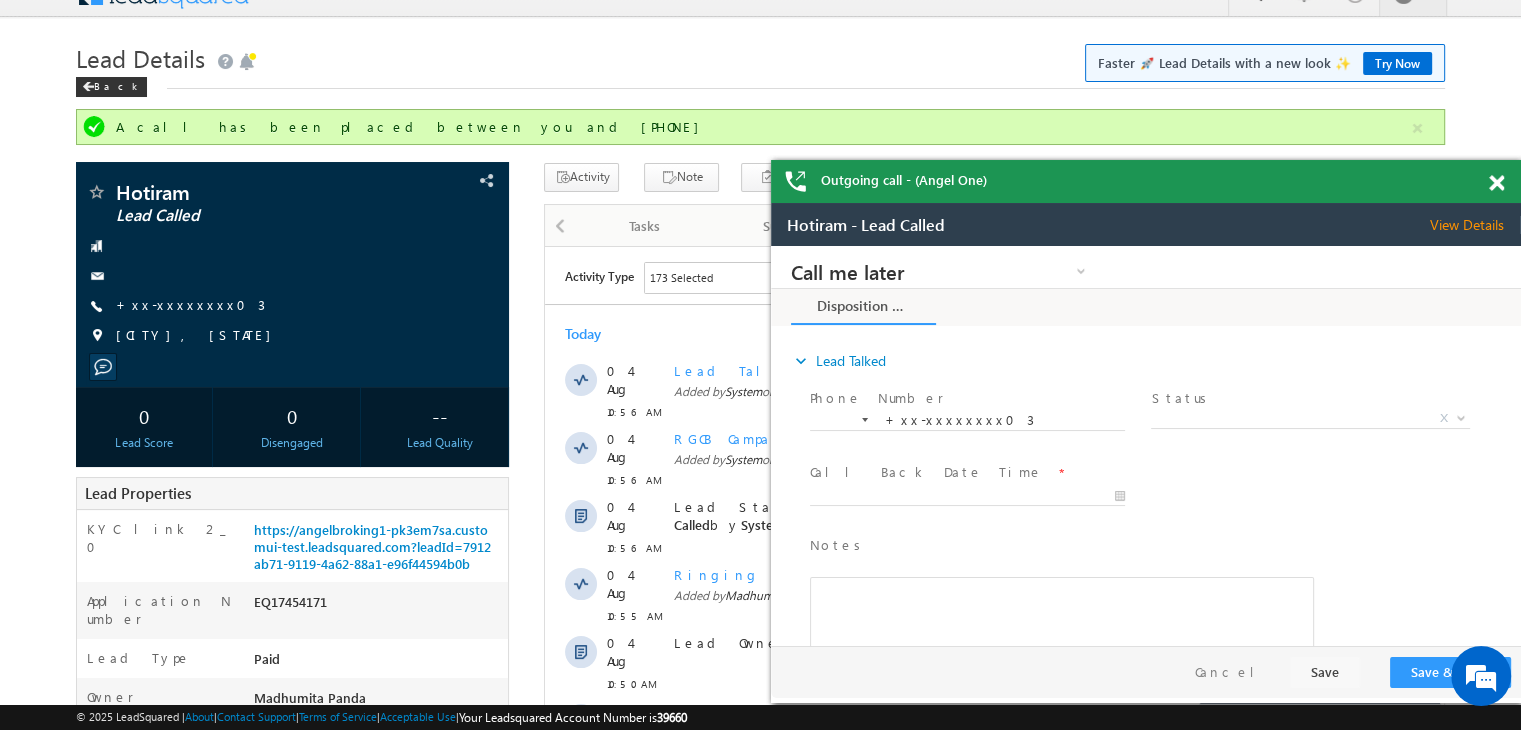 scroll, scrollTop: 0, scrollLeft: 0, axis: both 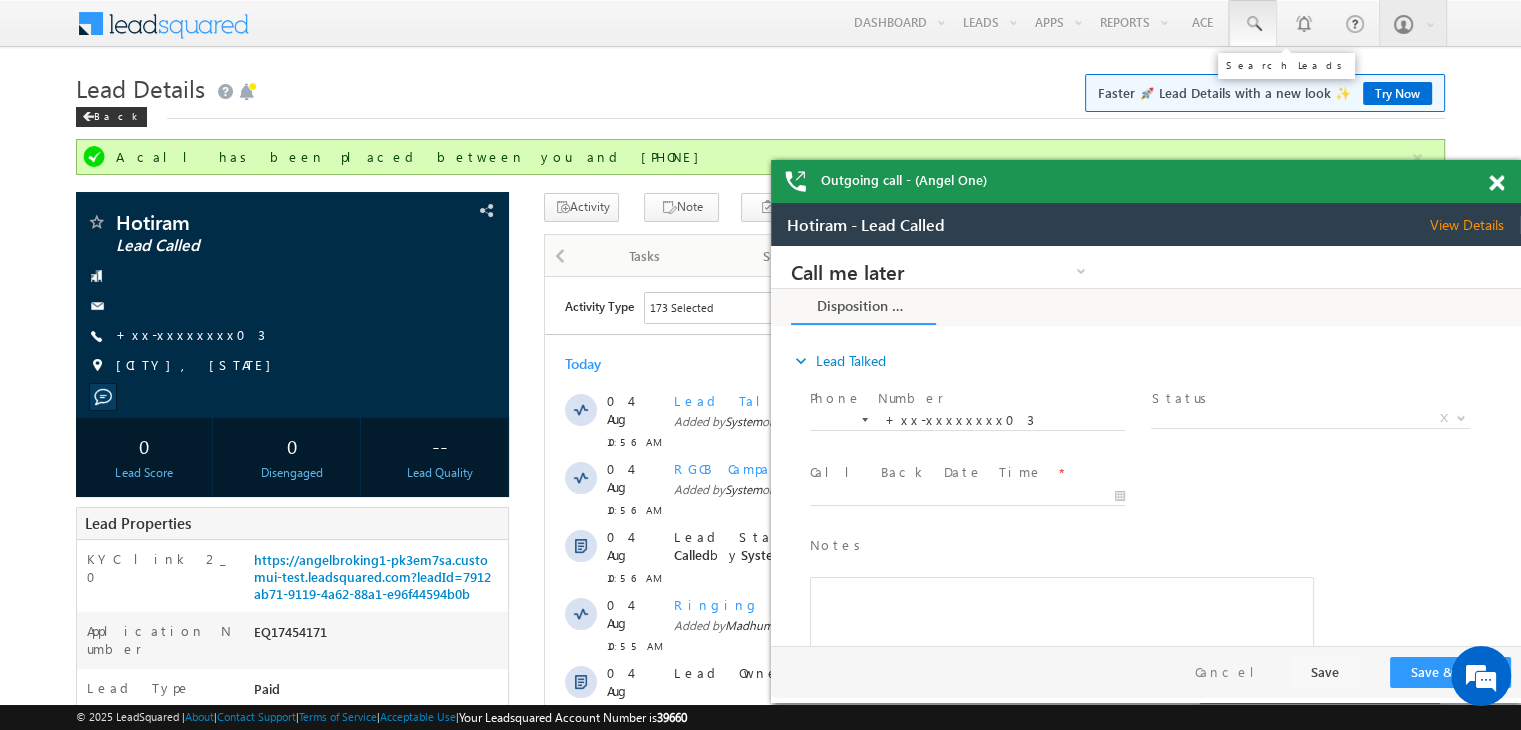 click at bounding box center (1253, 24) 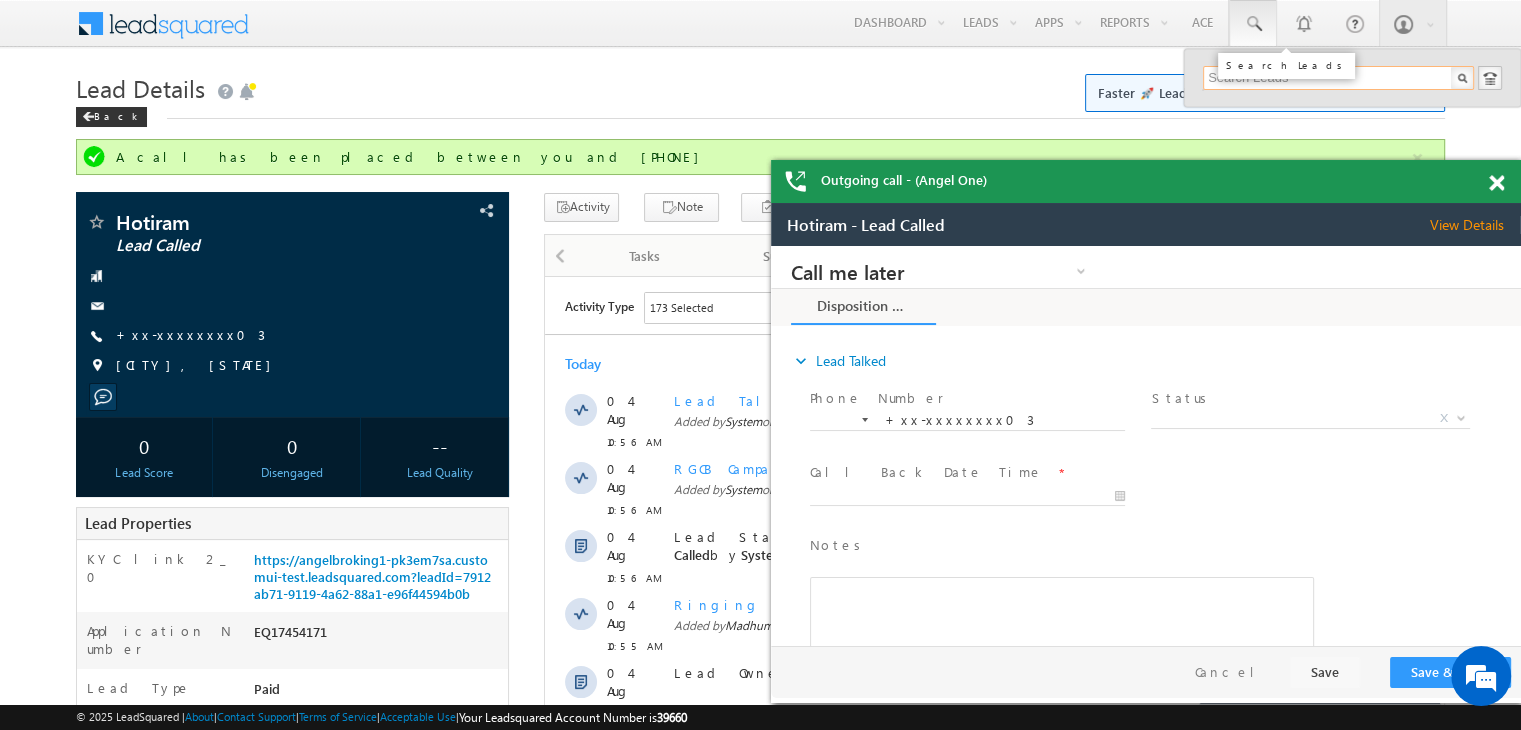 paste on "EQ24987098" 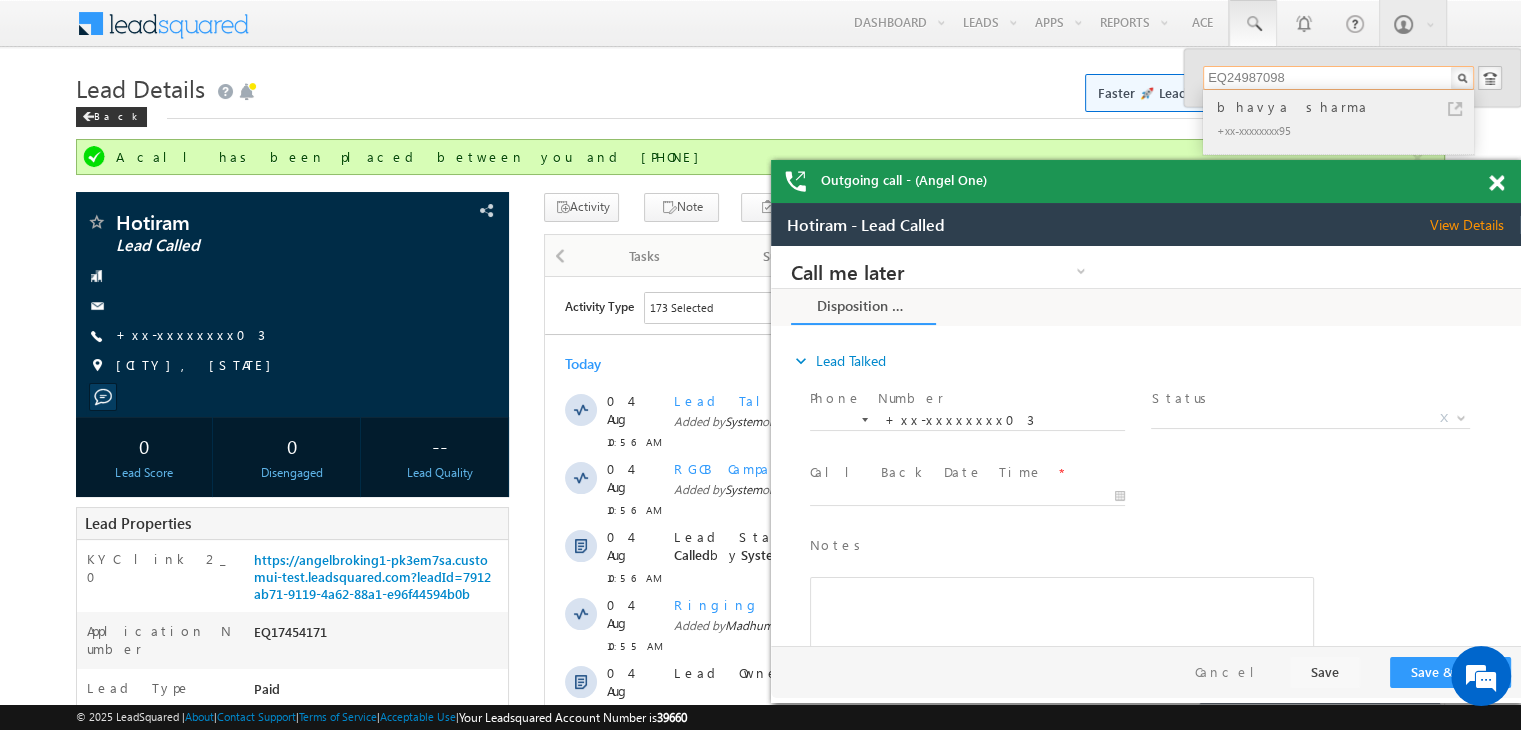 type on "EQ24987098" 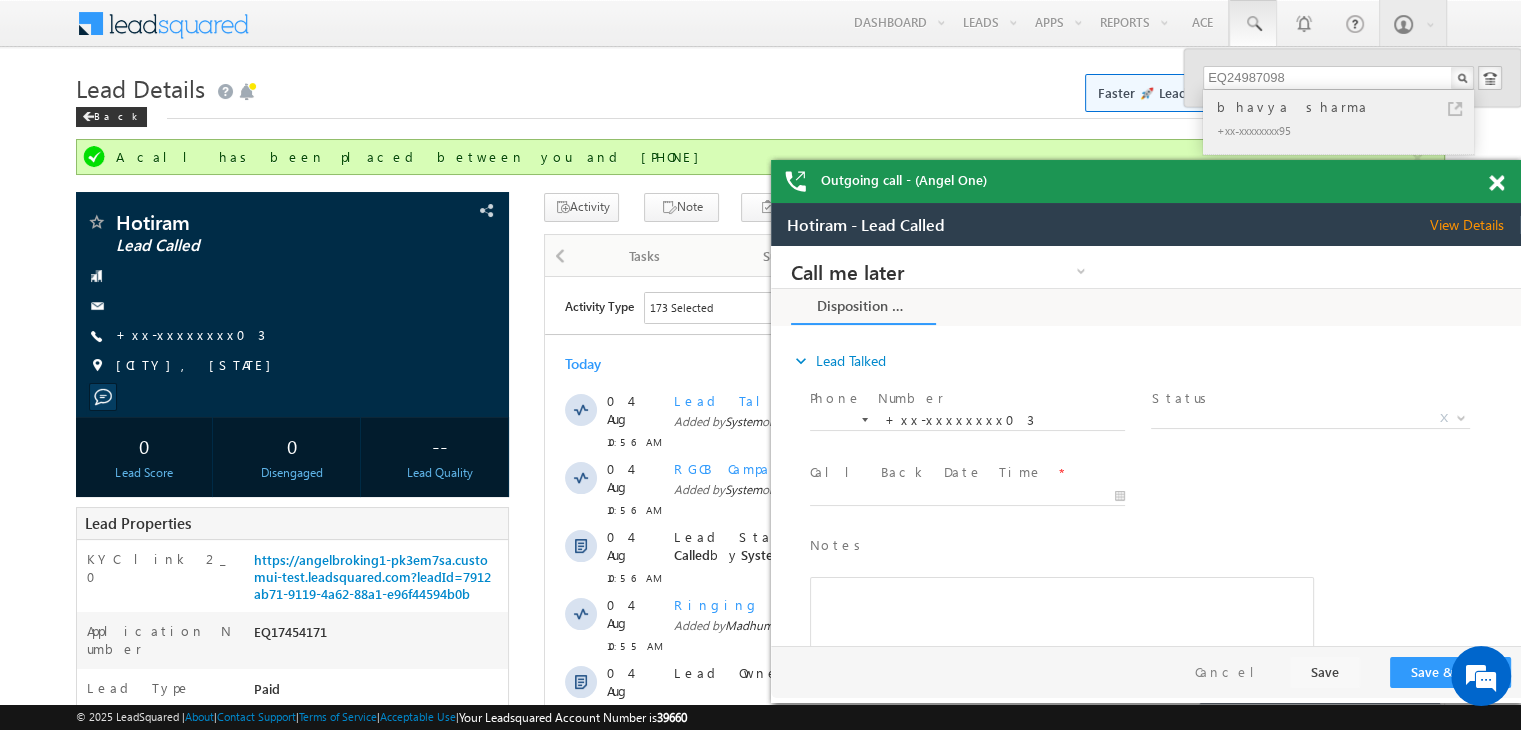 click on "bhavya sharma" at bounding box center (1347, 107) 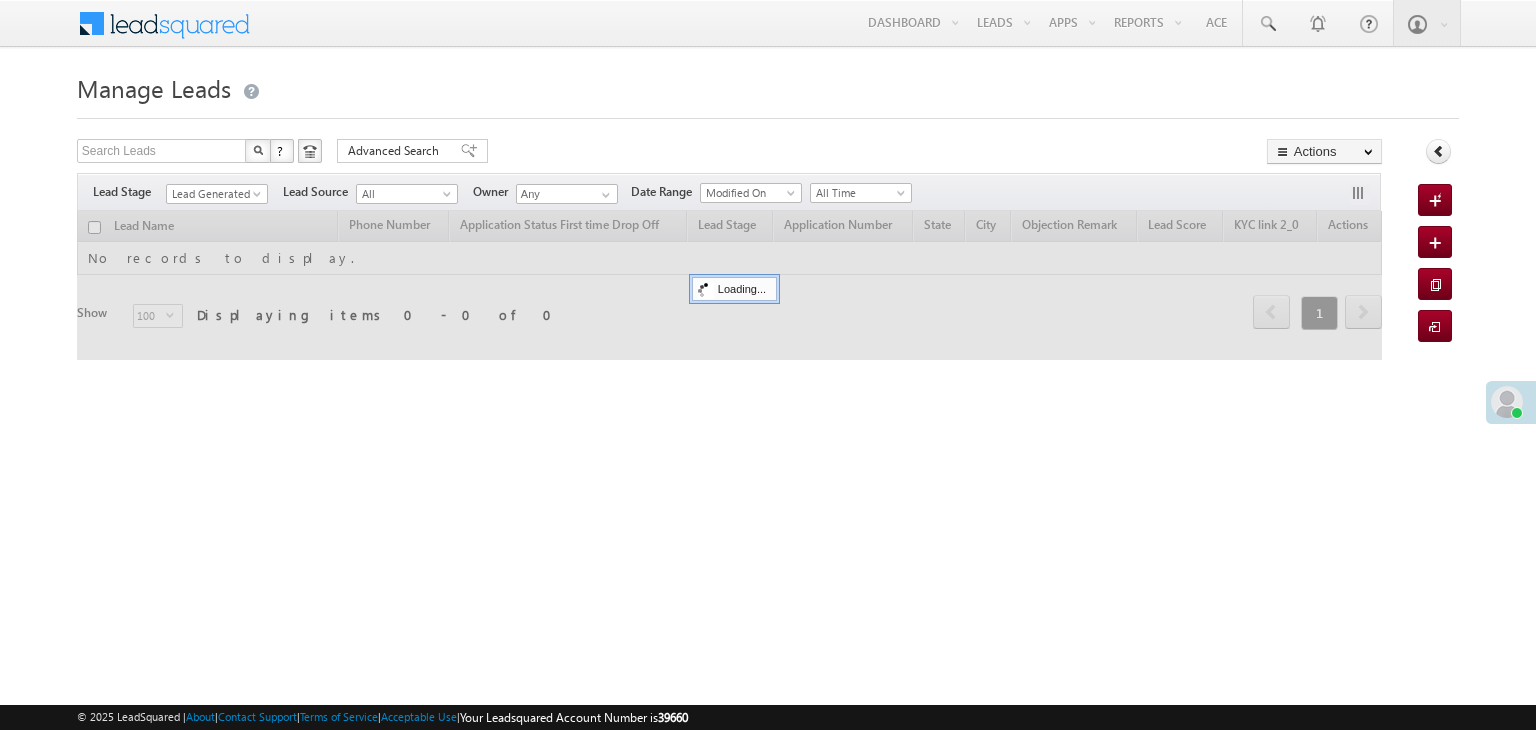 scroll, scrollTop: 0, scrollLeft: 0, axis: both 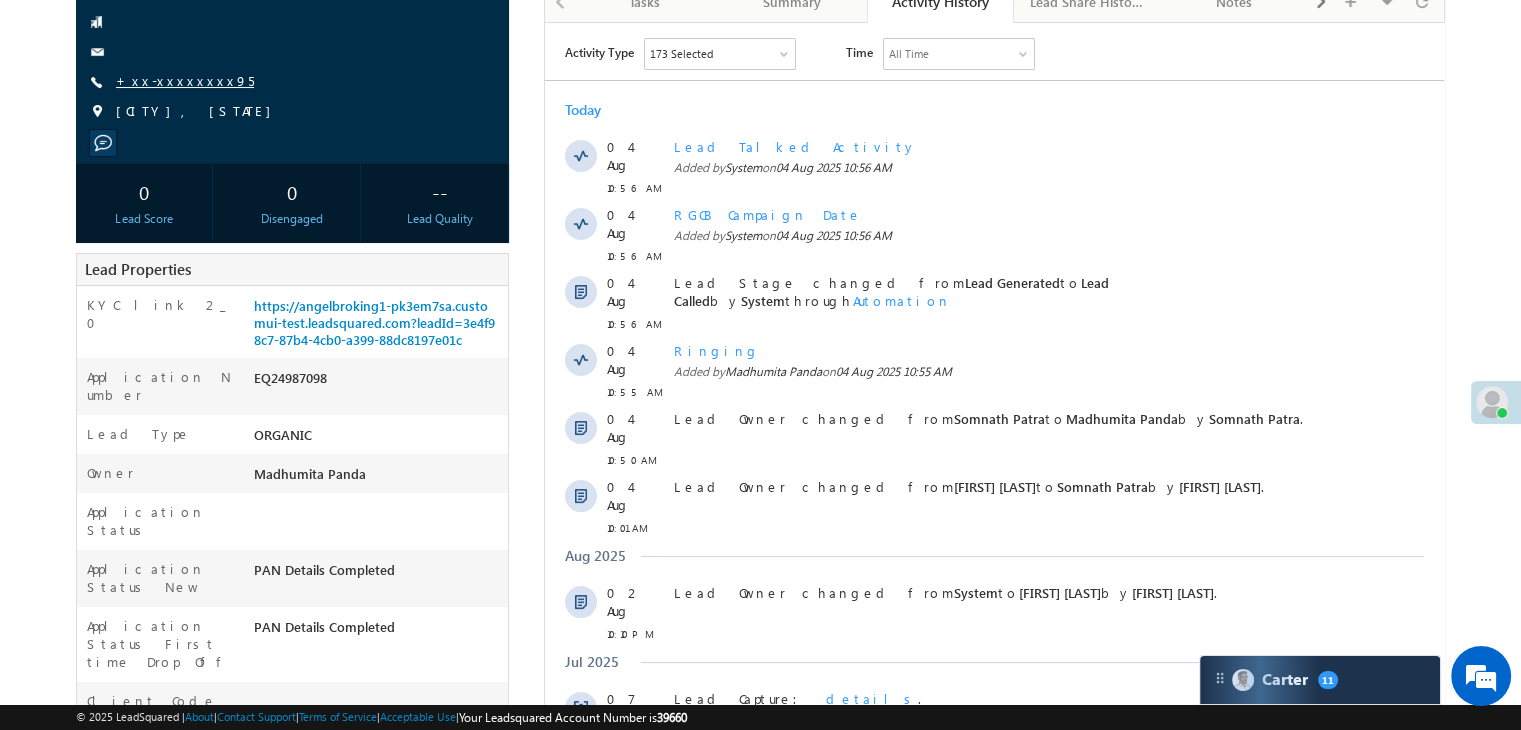 click on "+xx-xxxxxxxx95" at bounding box center (185, 80) 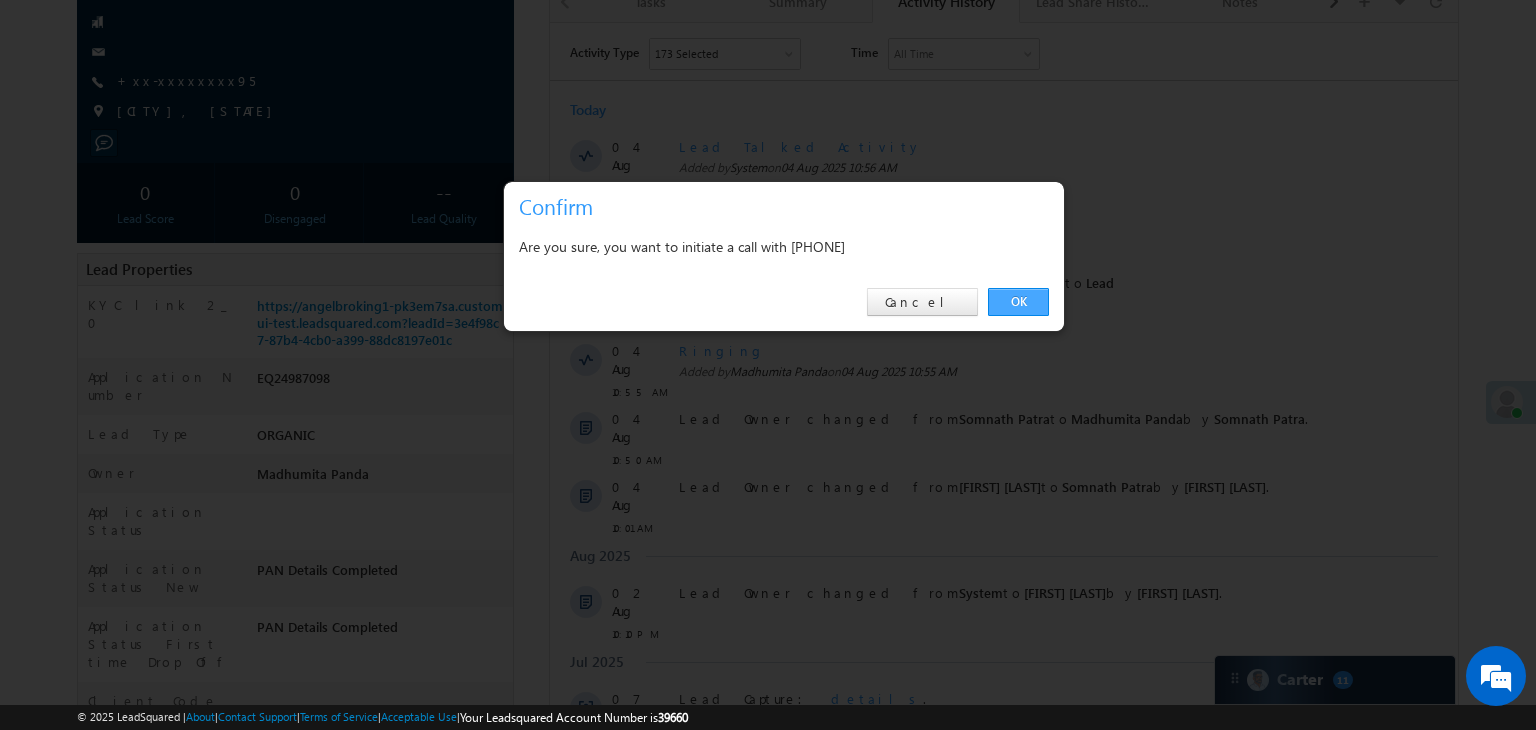 click on "OK" at bounding box center (1018, 302) 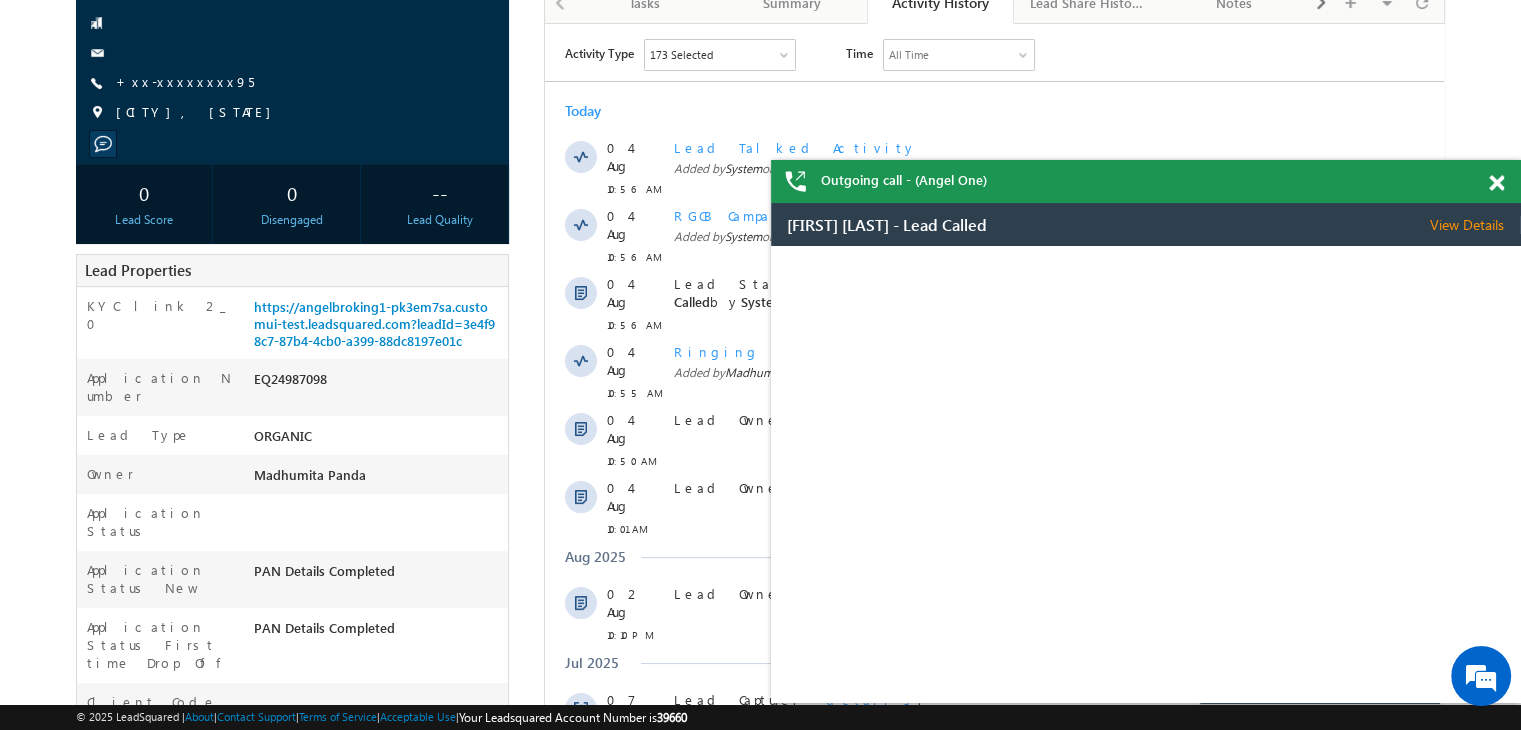 scroll, scrollTop: 0, scrollLeft: 0, axis: both 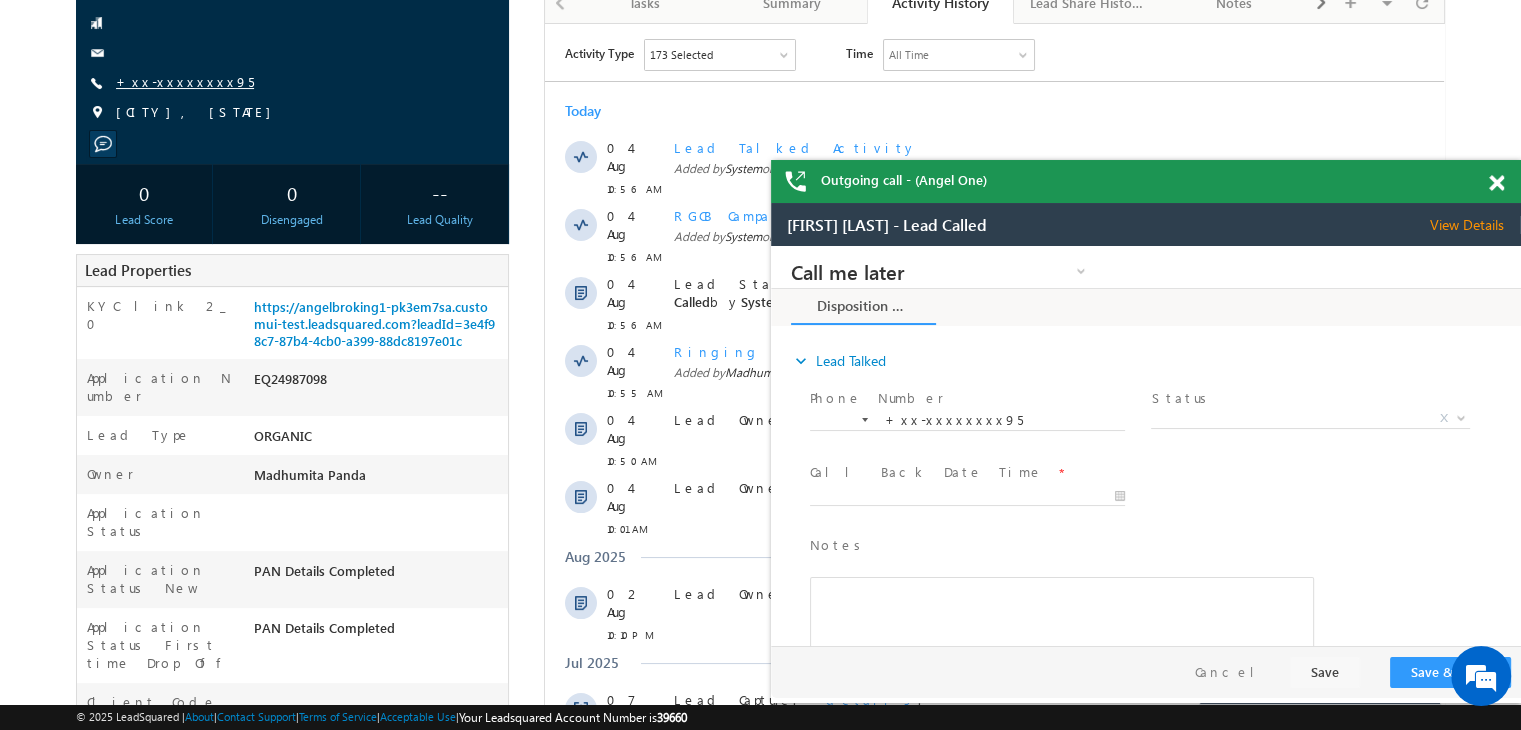click on "+xx-xxxxxxxx95" at bounding box center (185, 81) 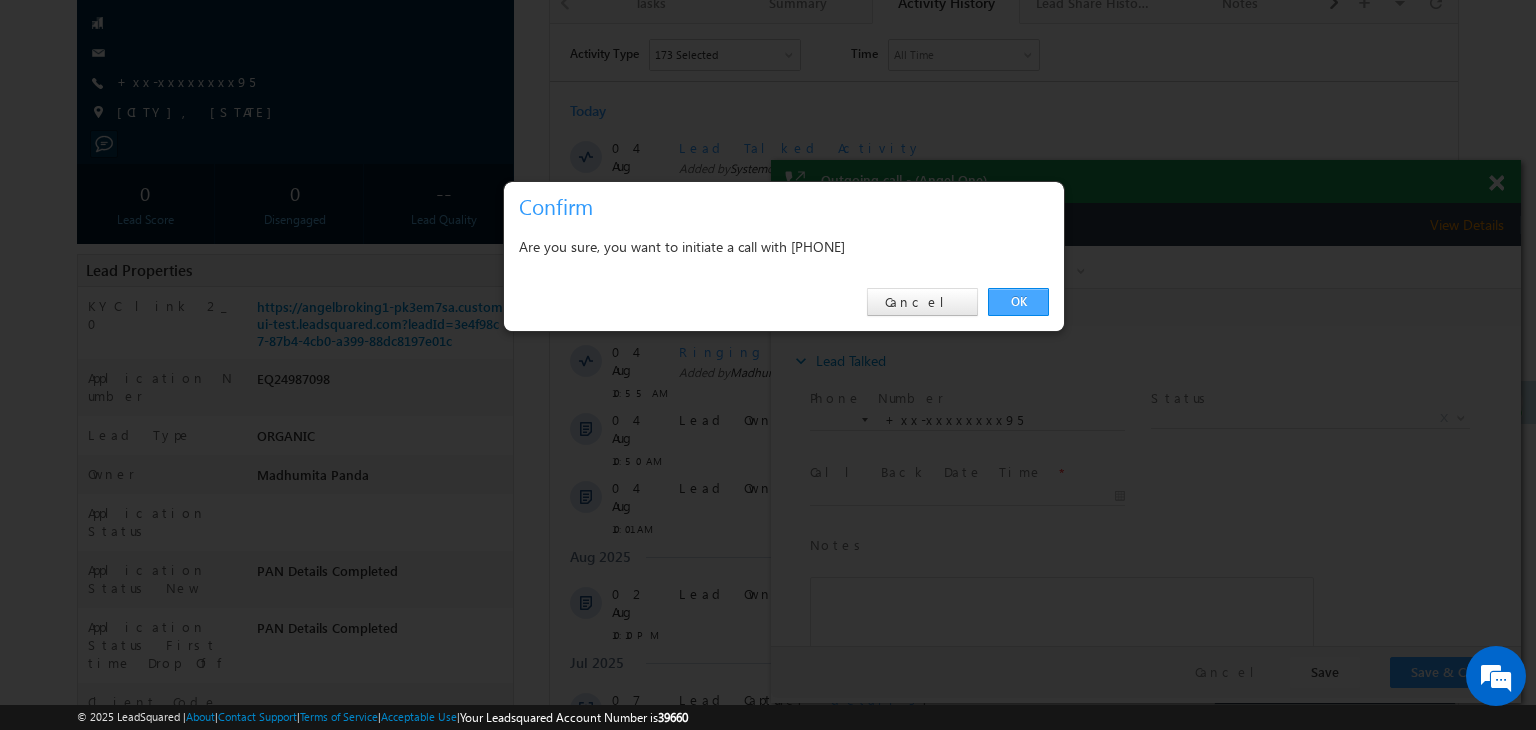 click on "OK" at bounding box center [1018, 302] 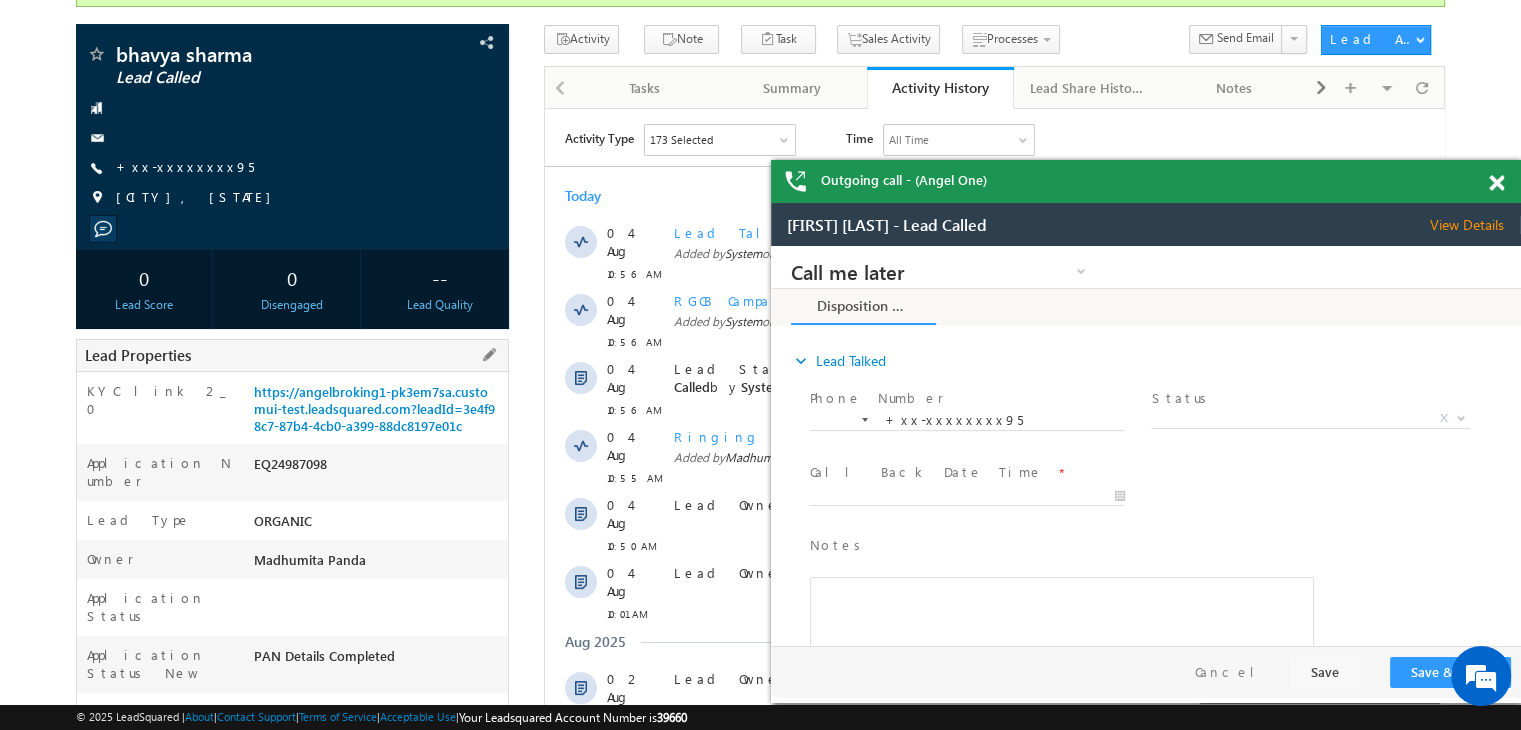 scroll, scrollTop: 153, scrollLeft: 0, axis: vertical 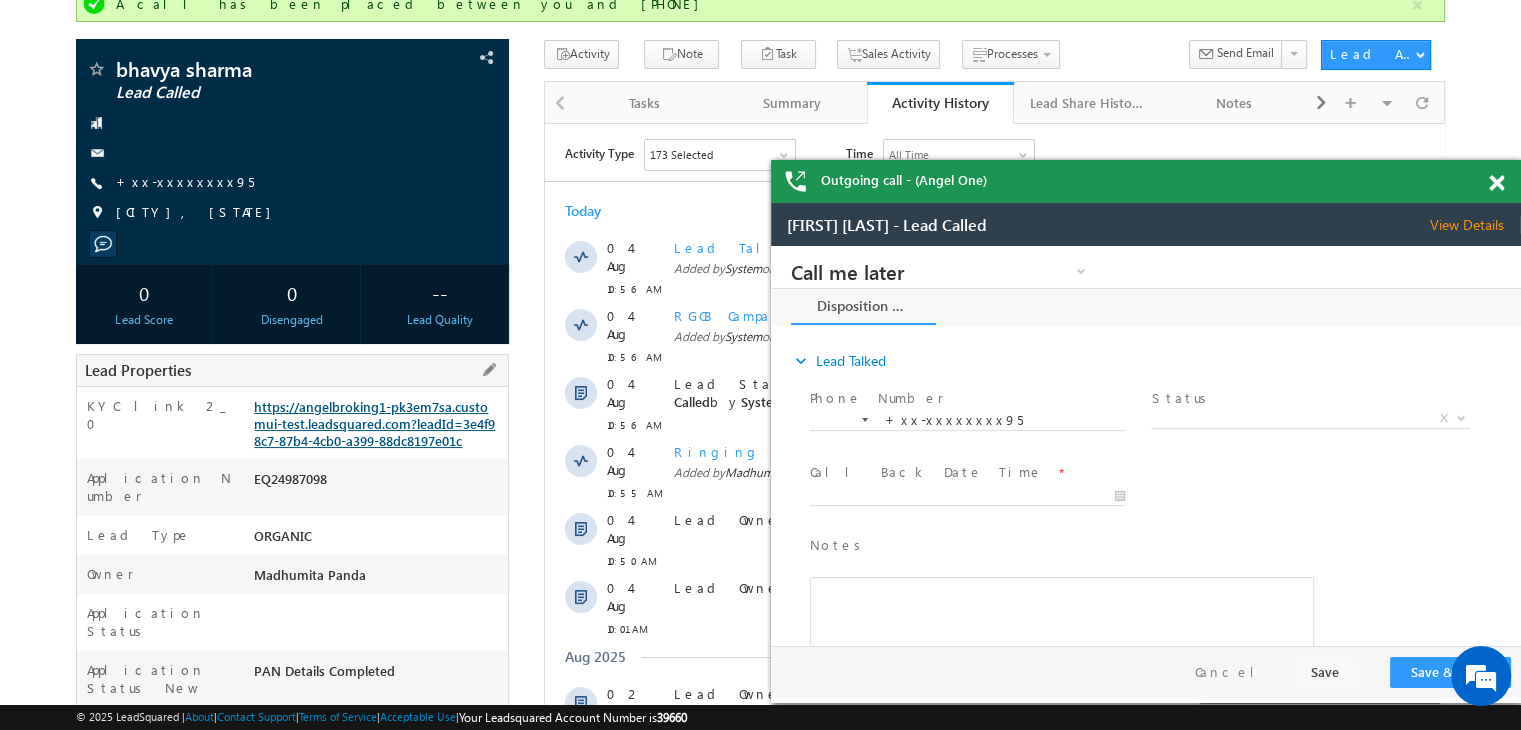 click on "https://angelbroking1-pk3em7sa.customui-test.leadsquared.com?leadId=3e4f98c7-87b4-4cb0-a399-88dc8197e01c" at bounding box center [374, 423] 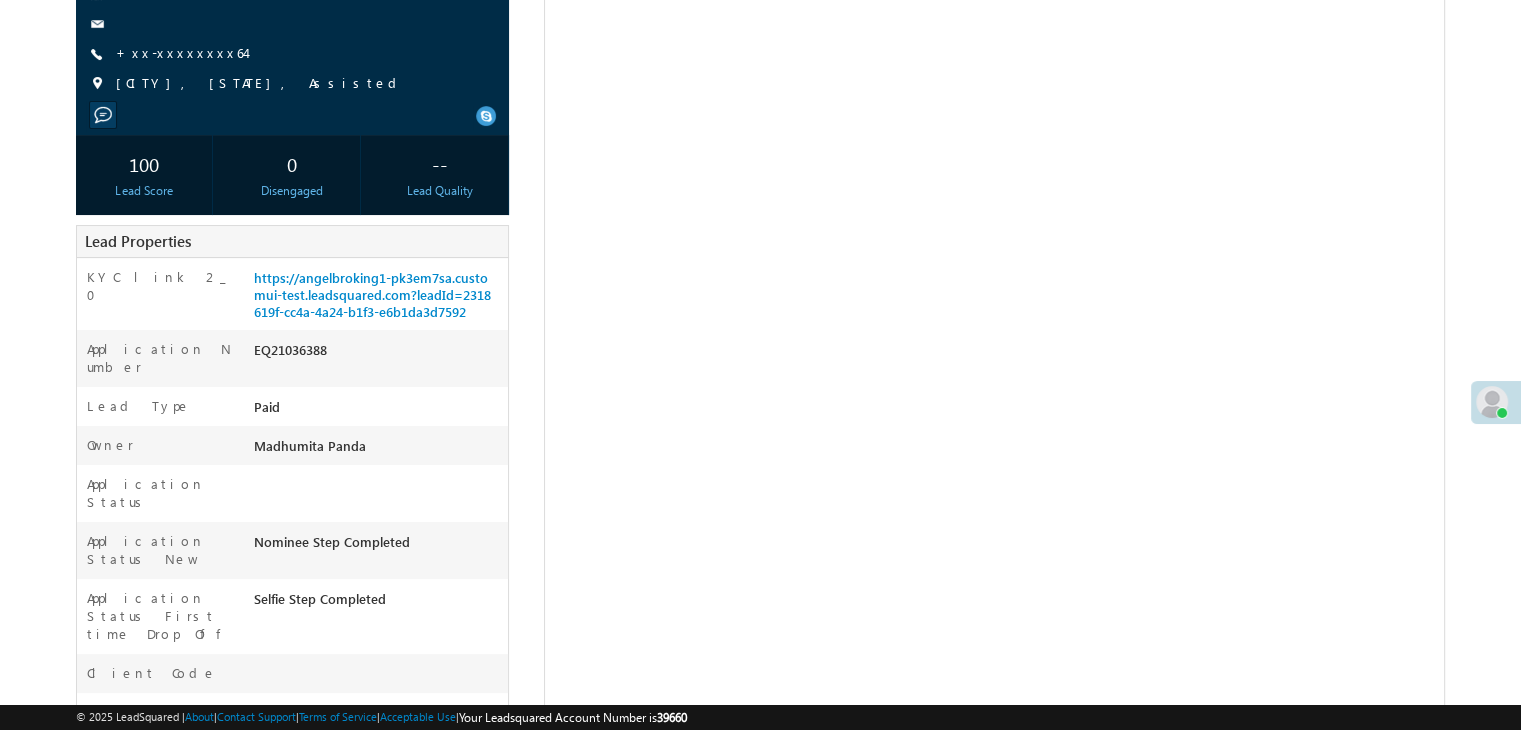 scroll, scrollTop: 228, scrollLeft: 0, axis: vertical 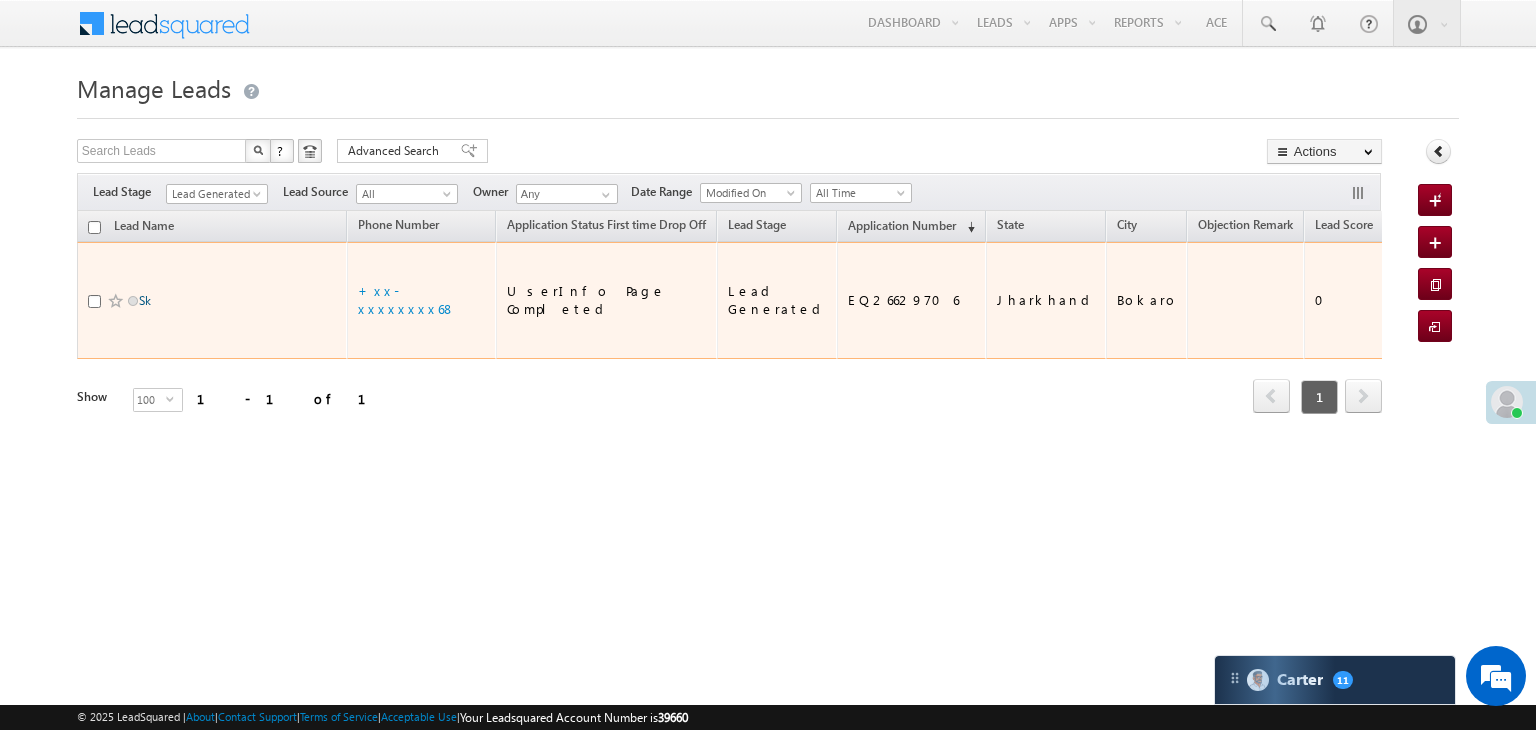 click on "Sk" at bounding box center [145, 300] 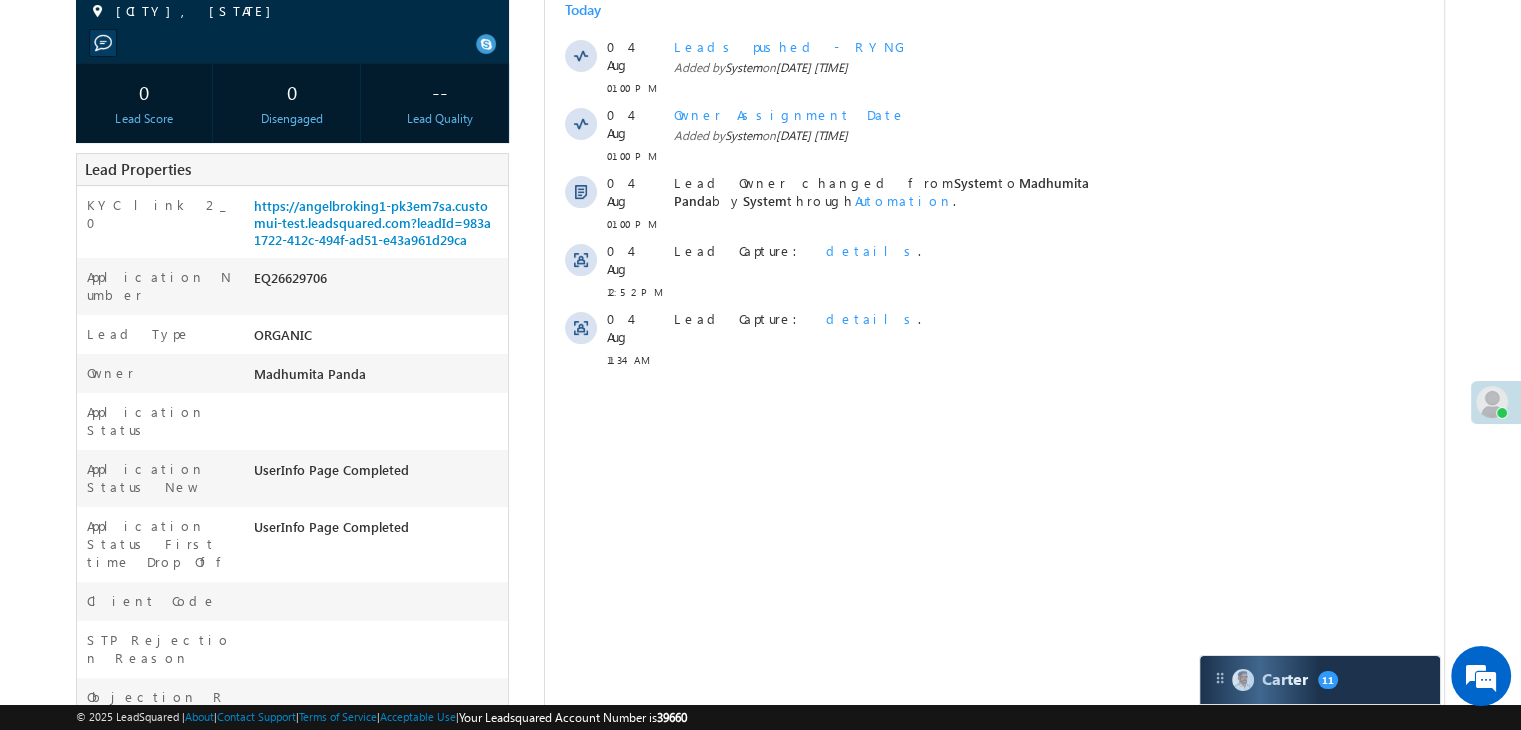 scroll, scrollTop: 100, scrollLeft: 0, axis: vertical 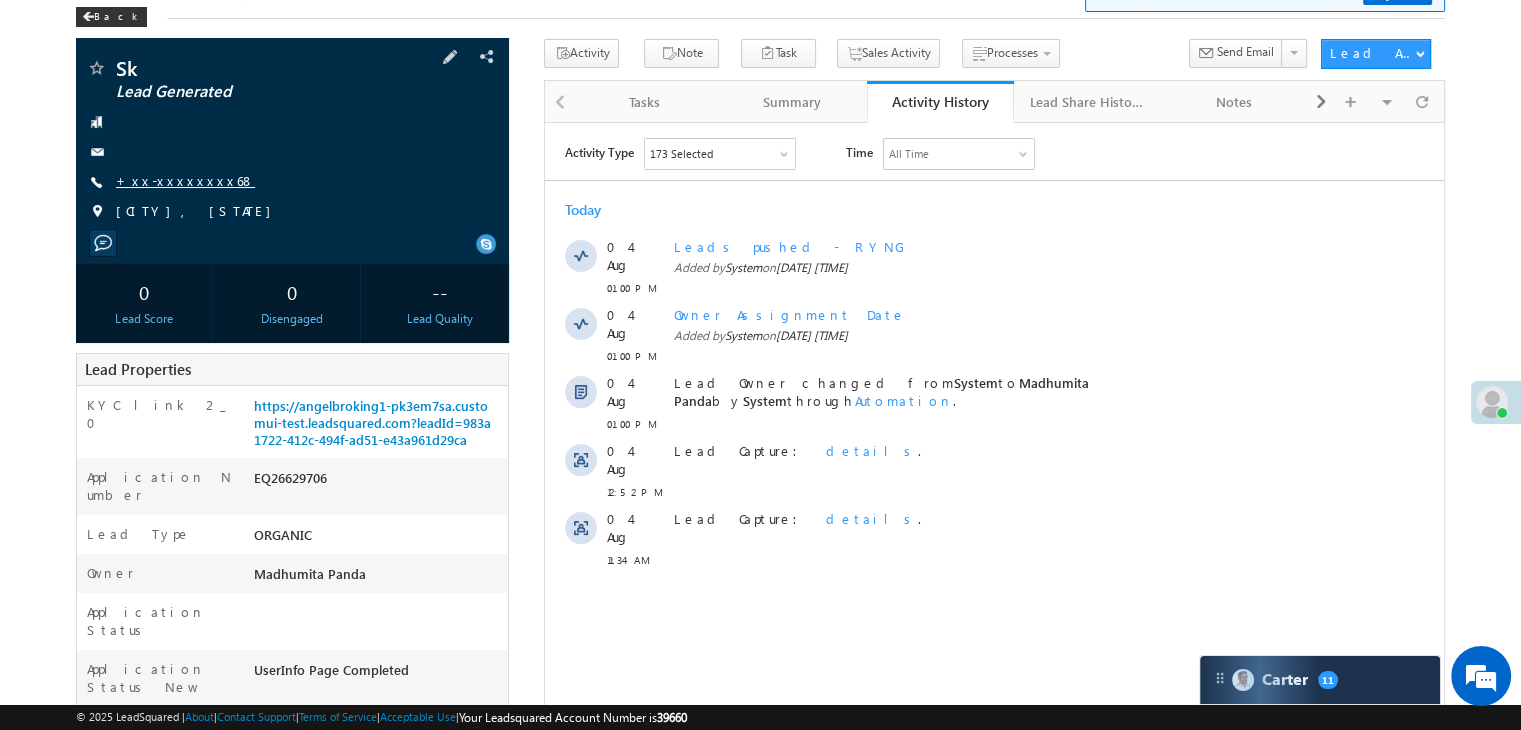 click on "+xx-xxxxxxxx68" at bounding box center (185, 180) 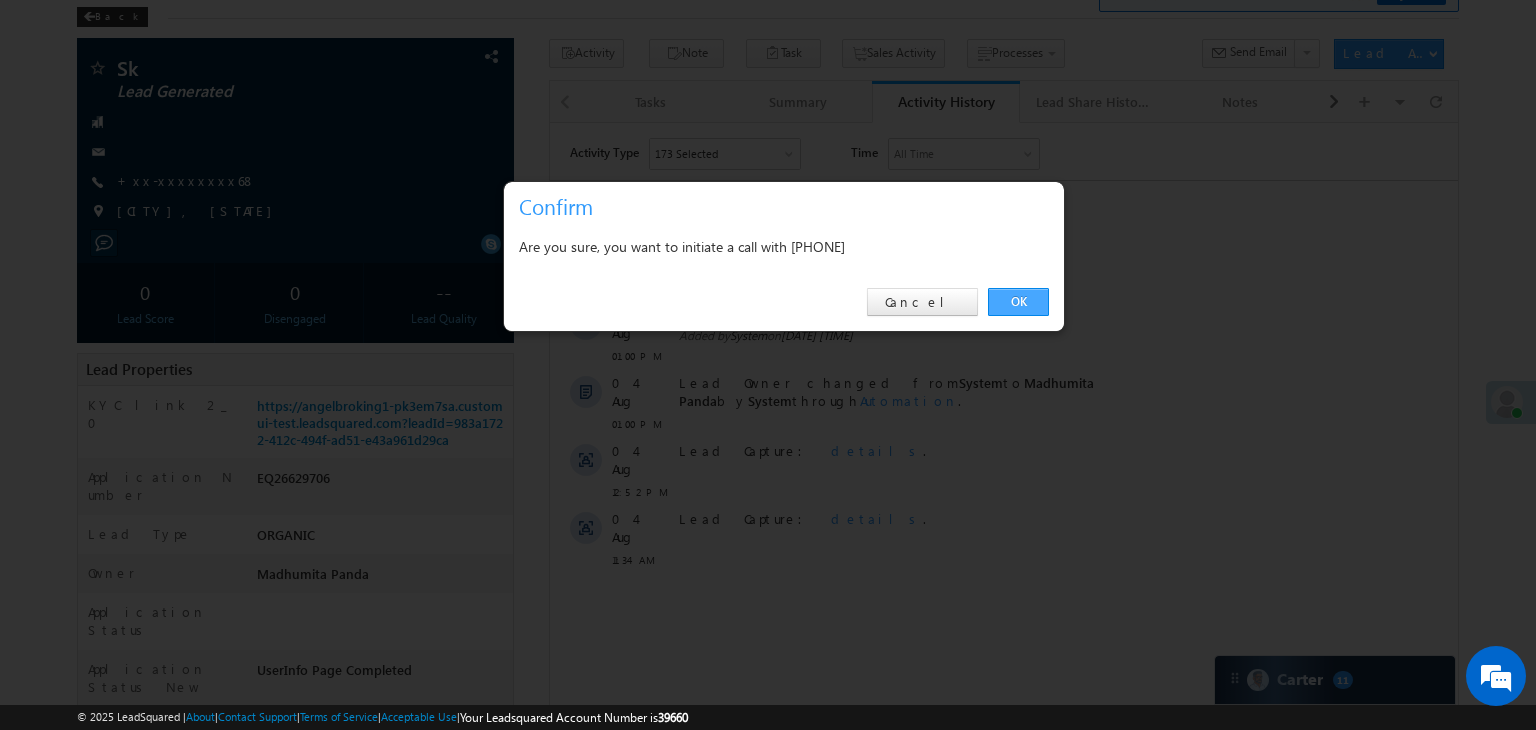 click on "OK" at bounding box center (1018, 302) 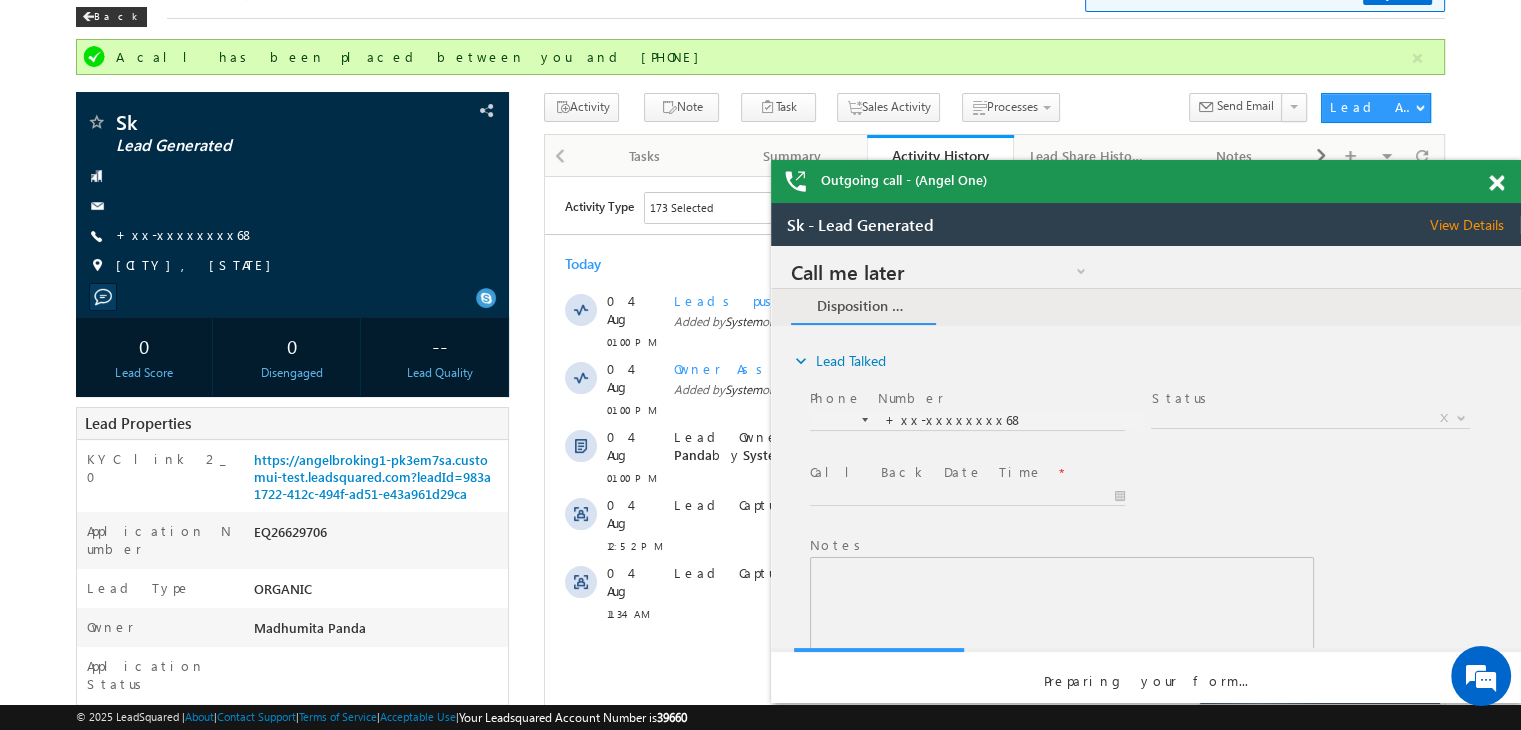 scroll, scrollTop: 0, scrollLeft: 0, axis: both 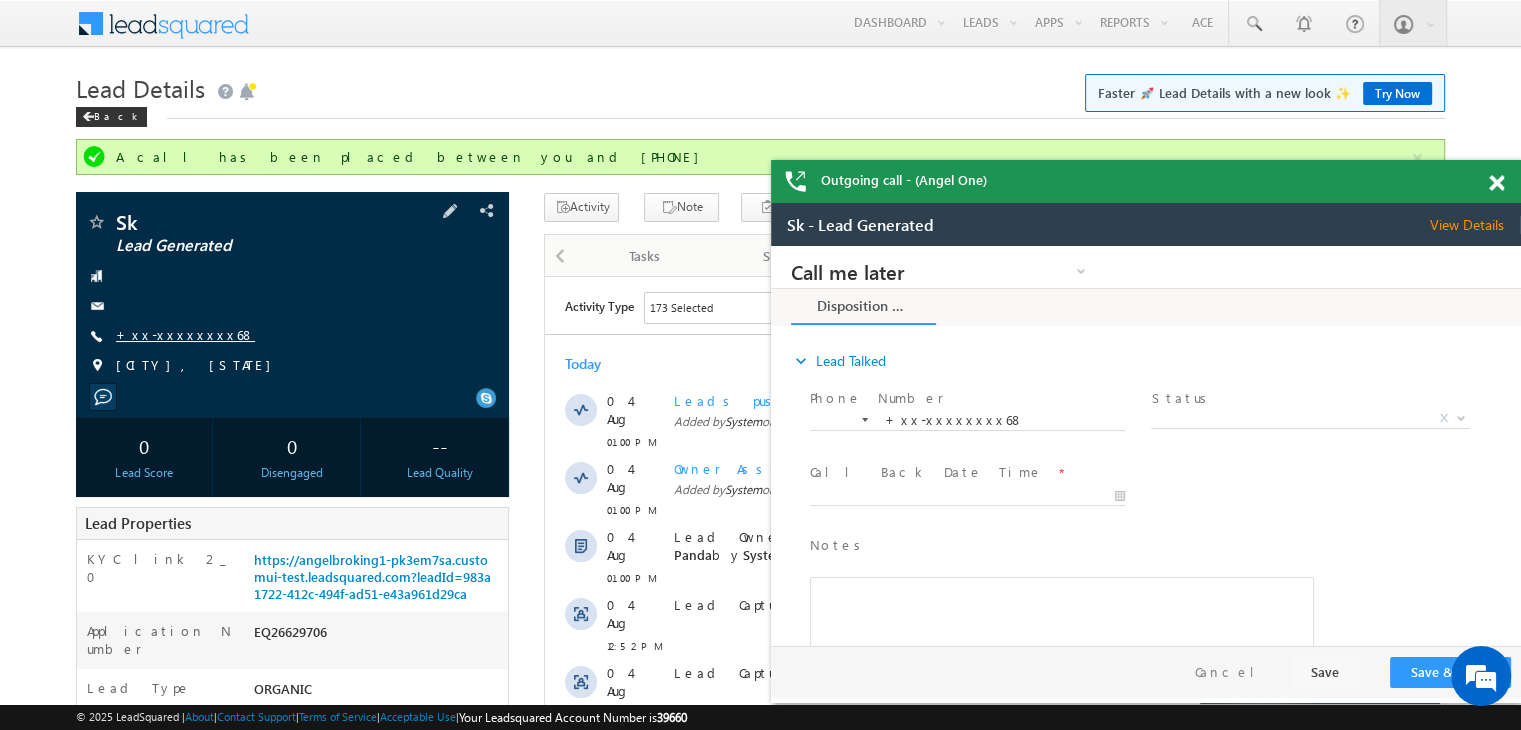 click on "+xx-xxxxxxxx68" at bounding box center [185, 334] 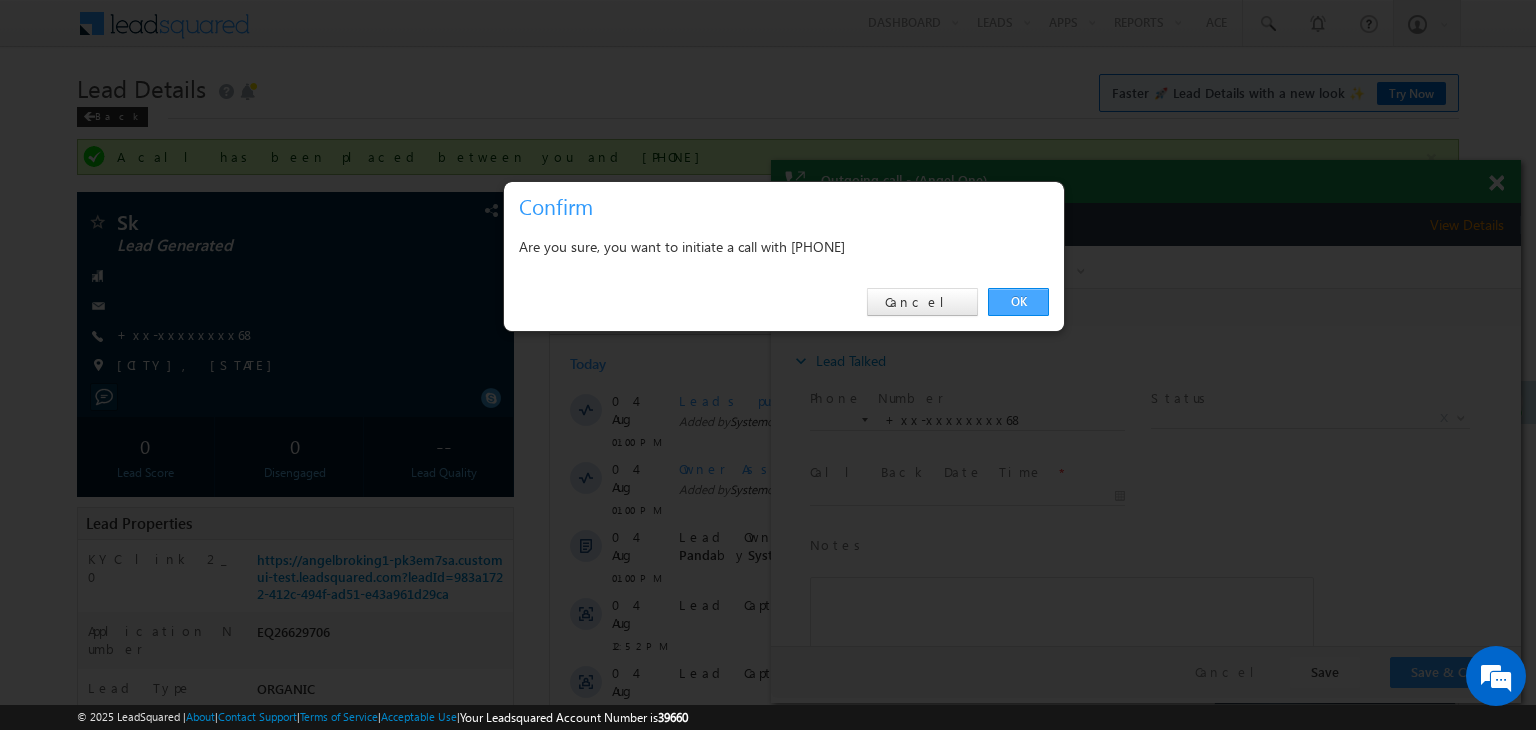 click on "OK" at bounding box center [1018, 302] 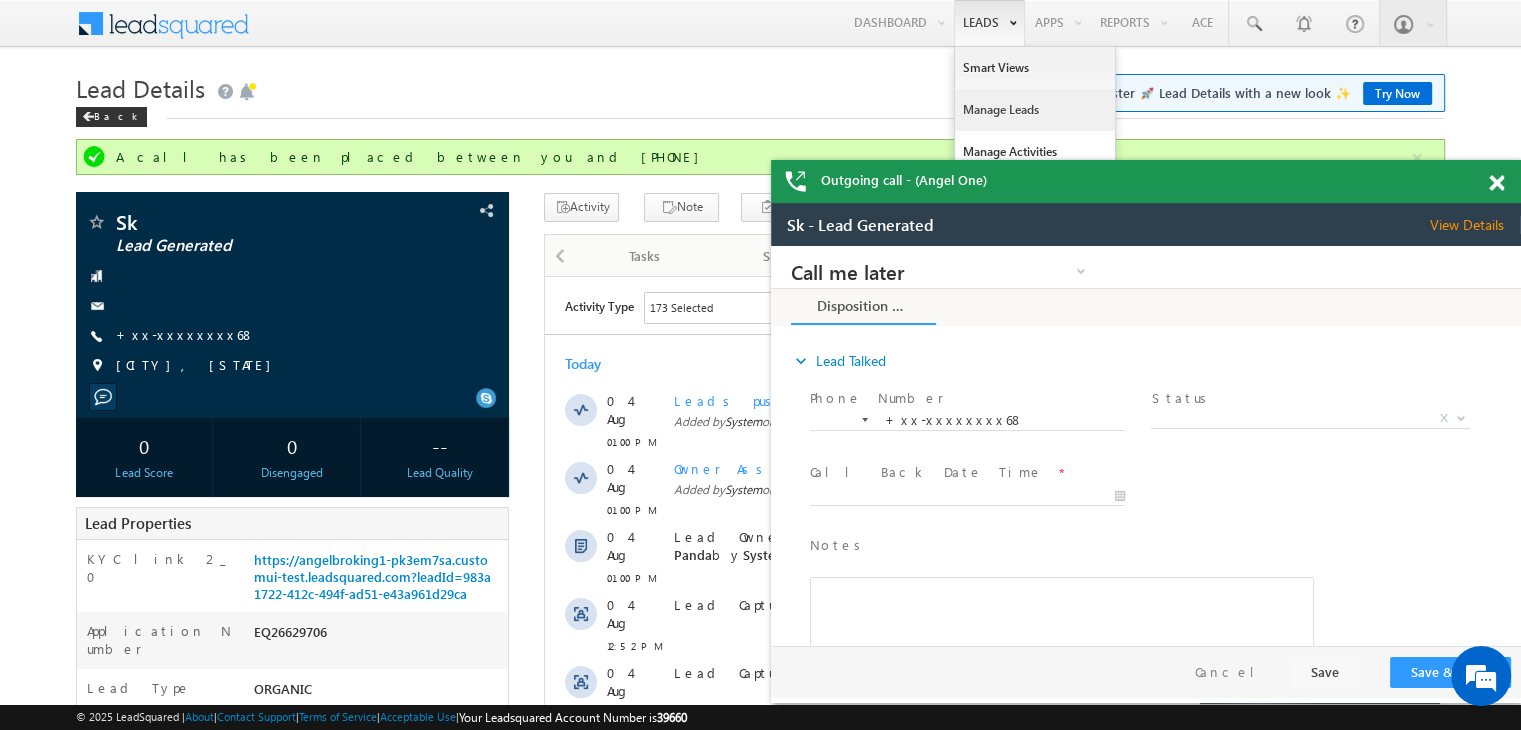 click on "Manage Leads" at bounding box center (1035, 110) 